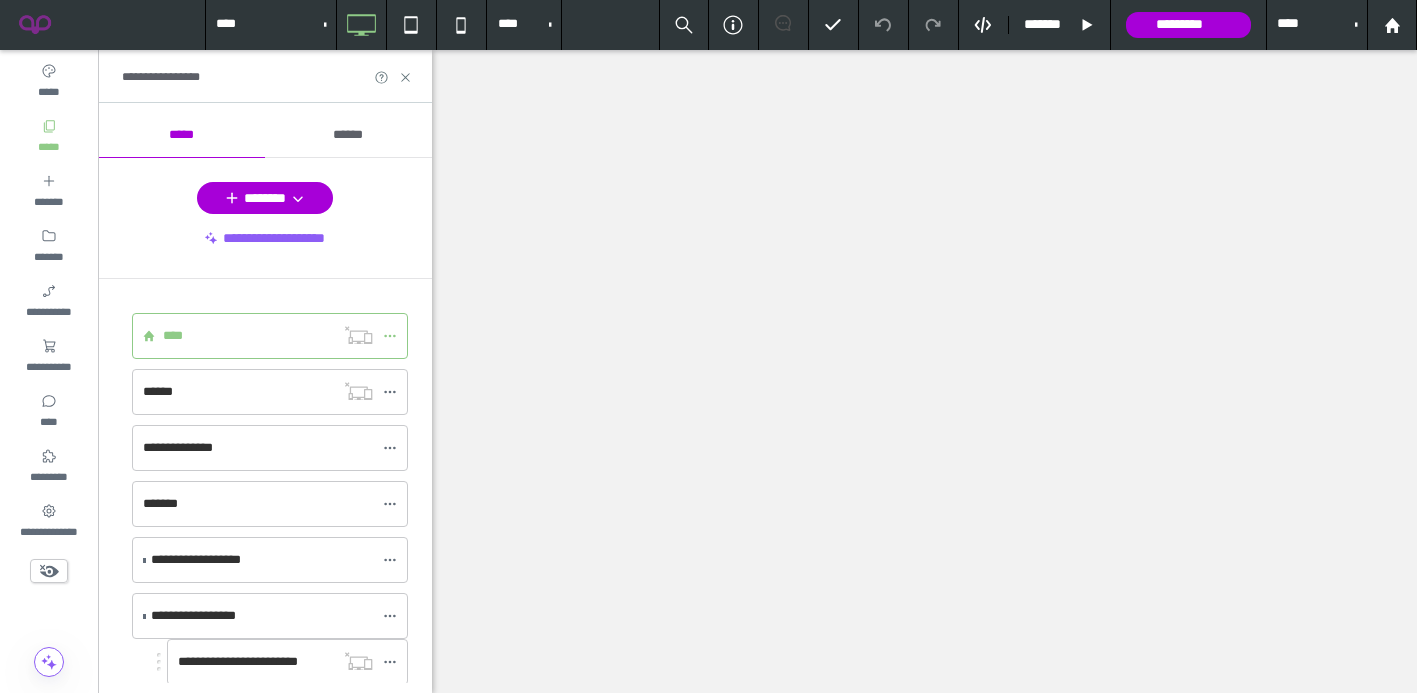 scroll, scrollTop: 0, scrollLeft: 0, axis: both 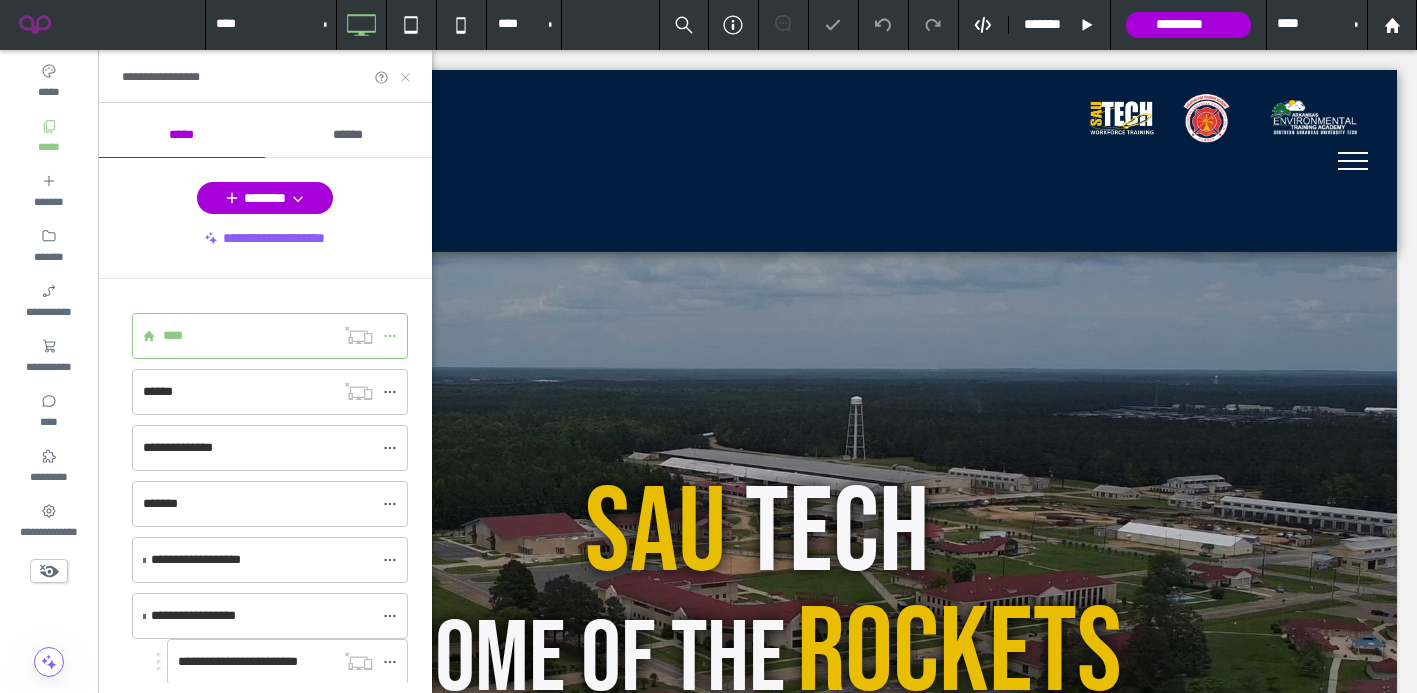 click 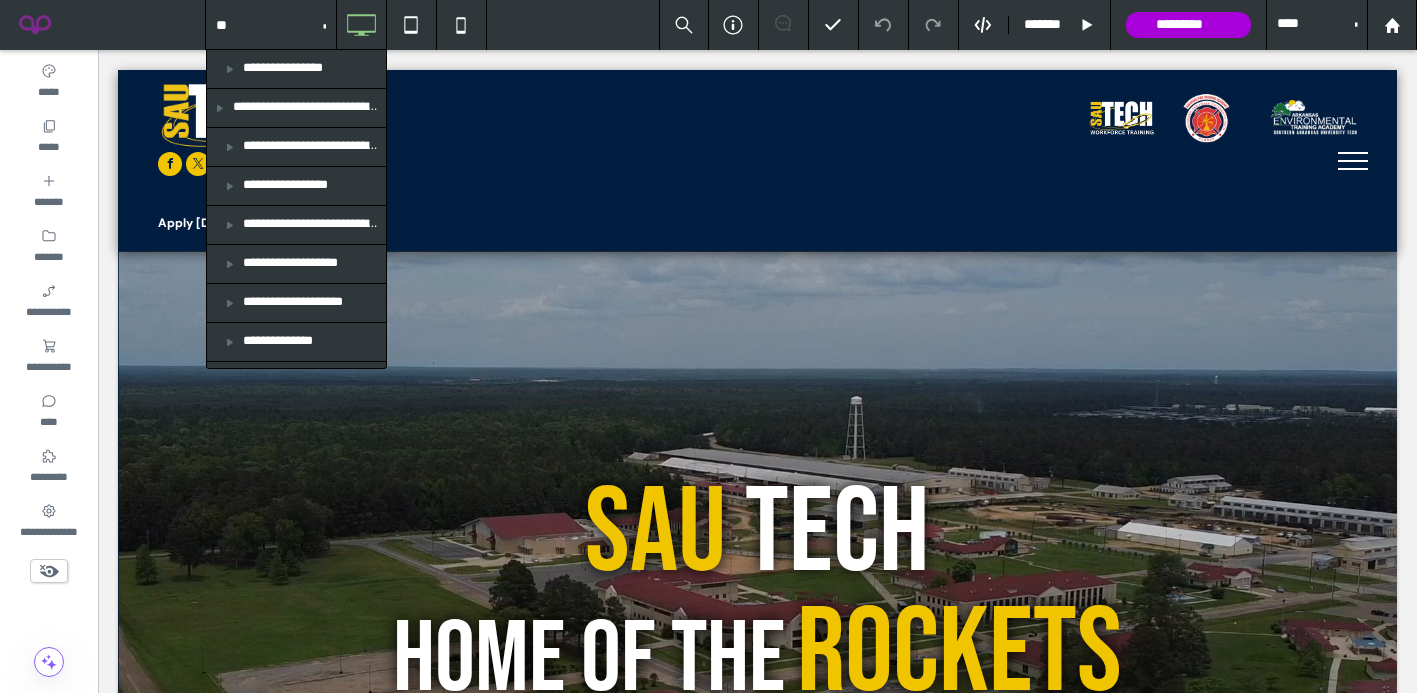 type on "***" 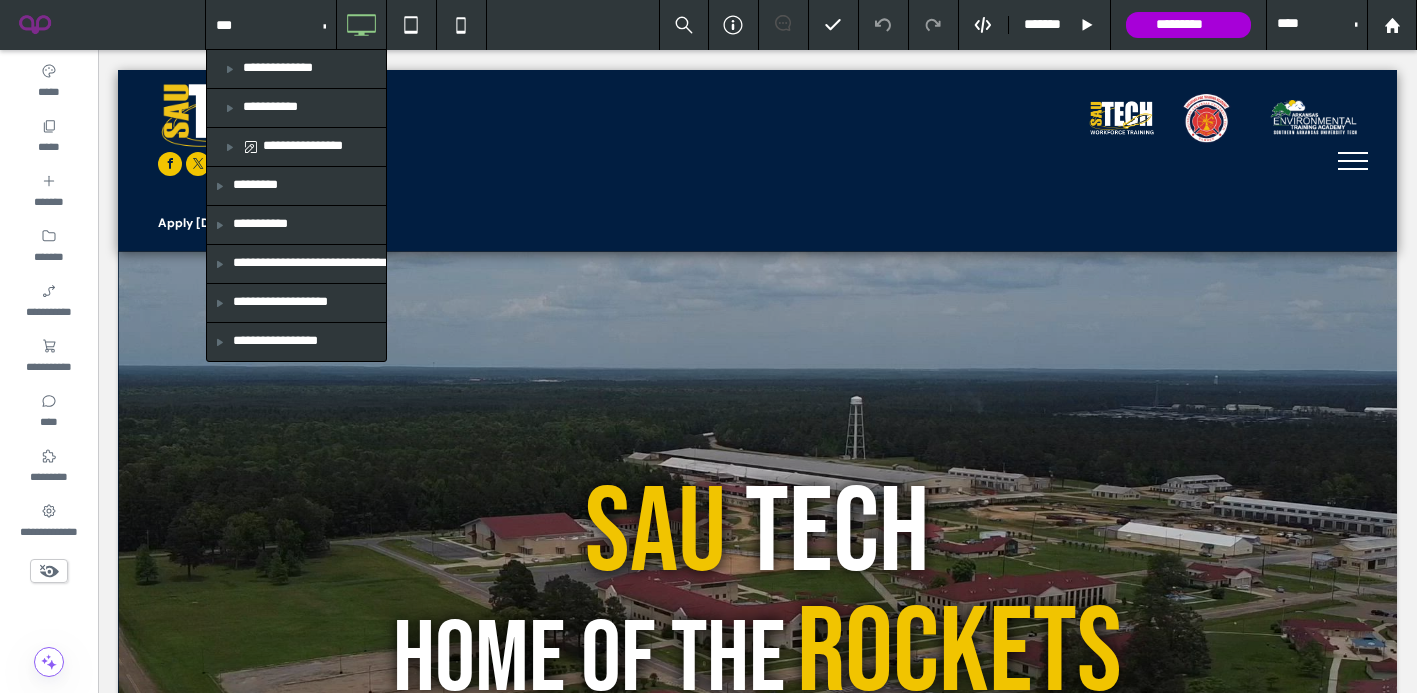 type 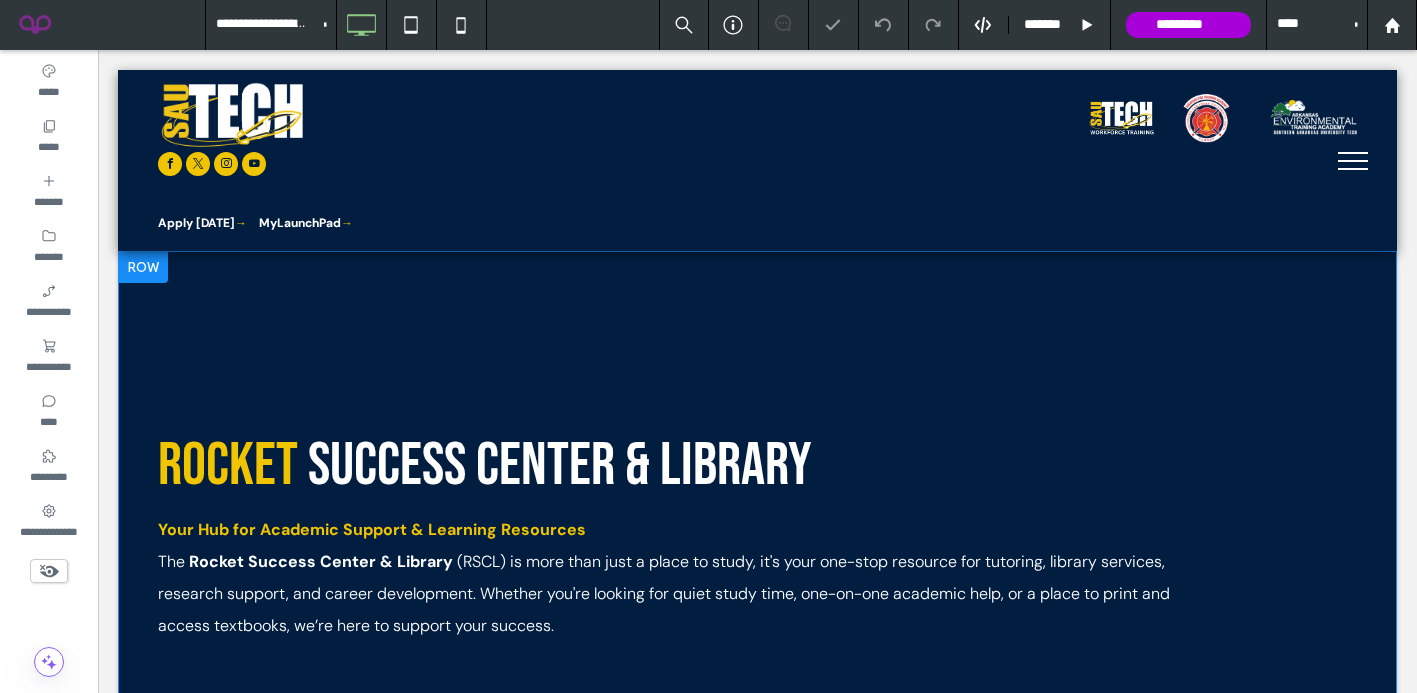 scroll, scrollTop: 0, scrollLeft: 0, axis: both 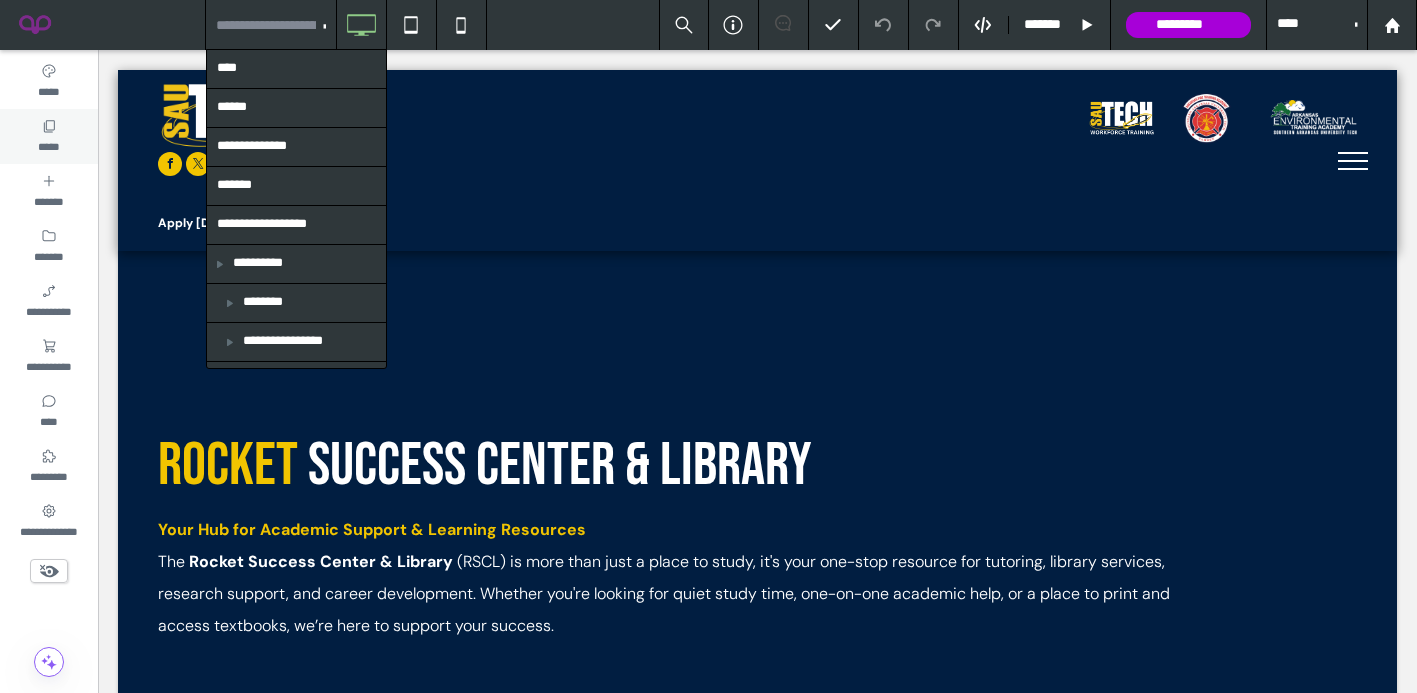 click on "*****" at bounding box center (48, 145) 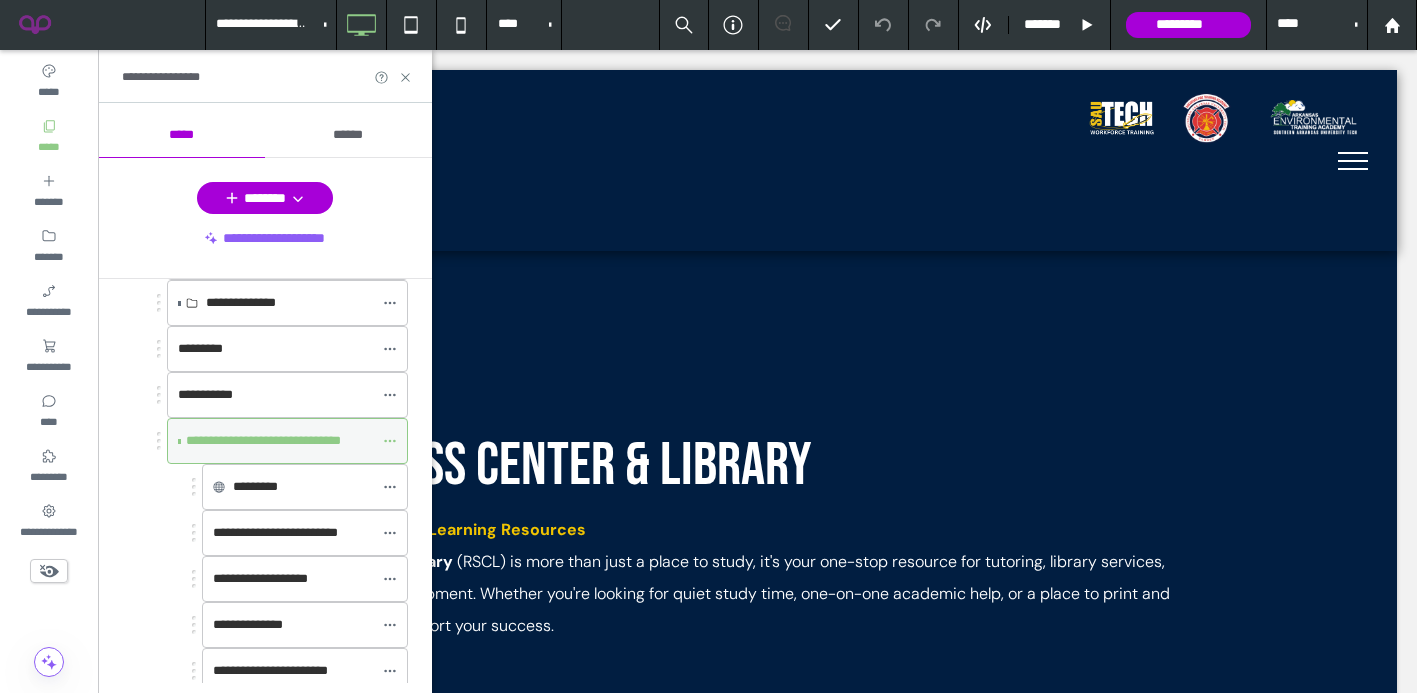 scroll, scrollTop: 670, scrollLeft: 0, axis: vertical 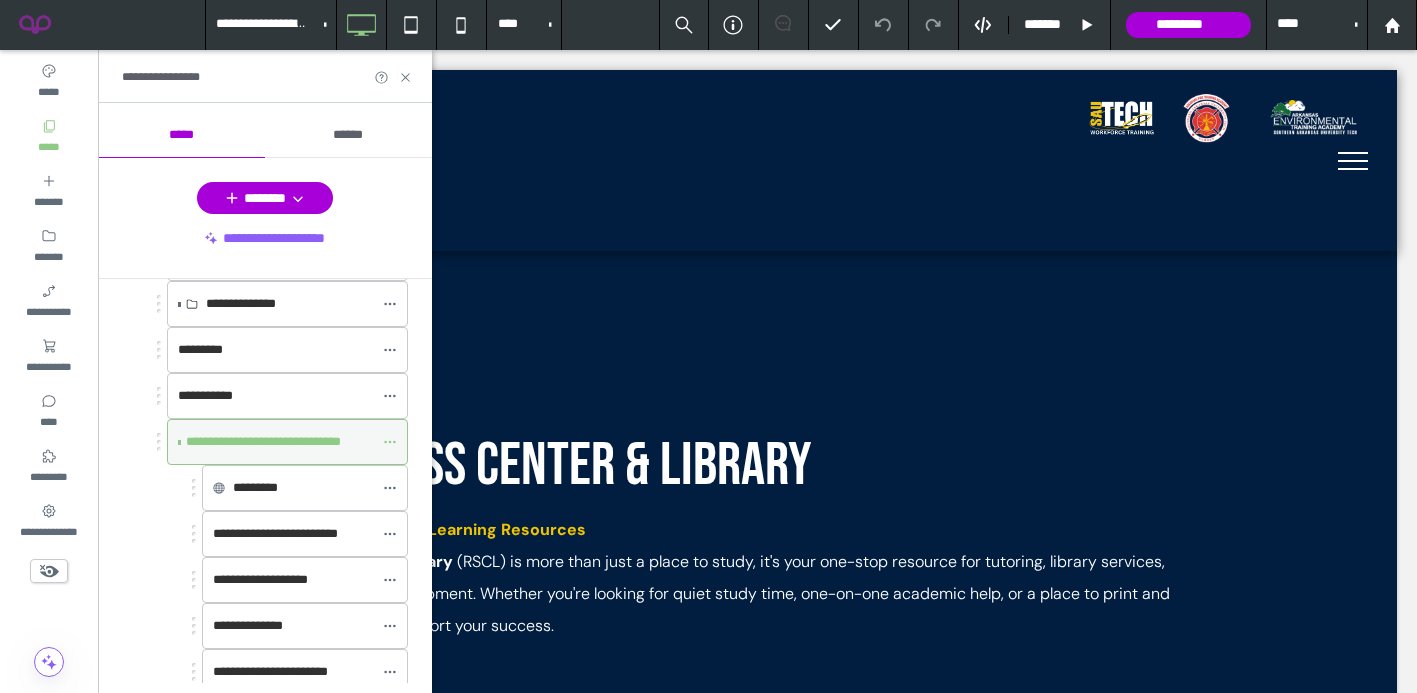 click 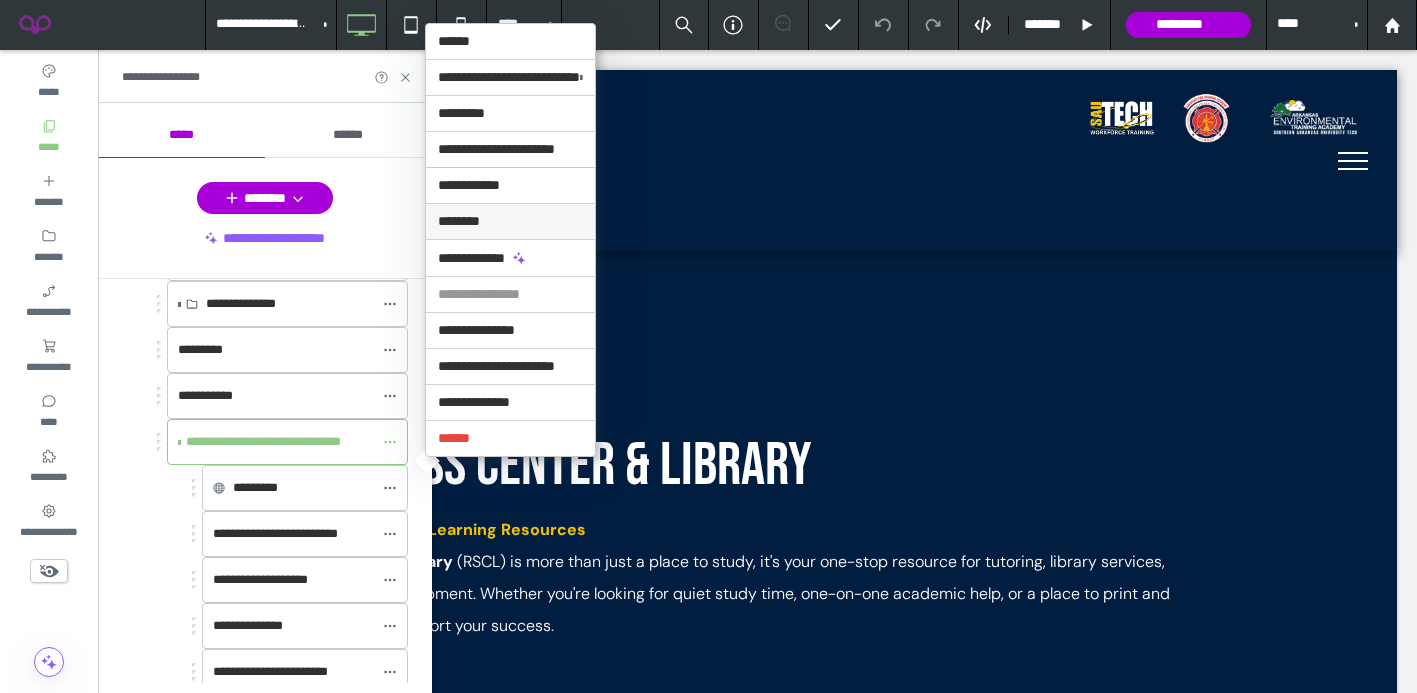 click on "********" at bounding box center (510, 221) 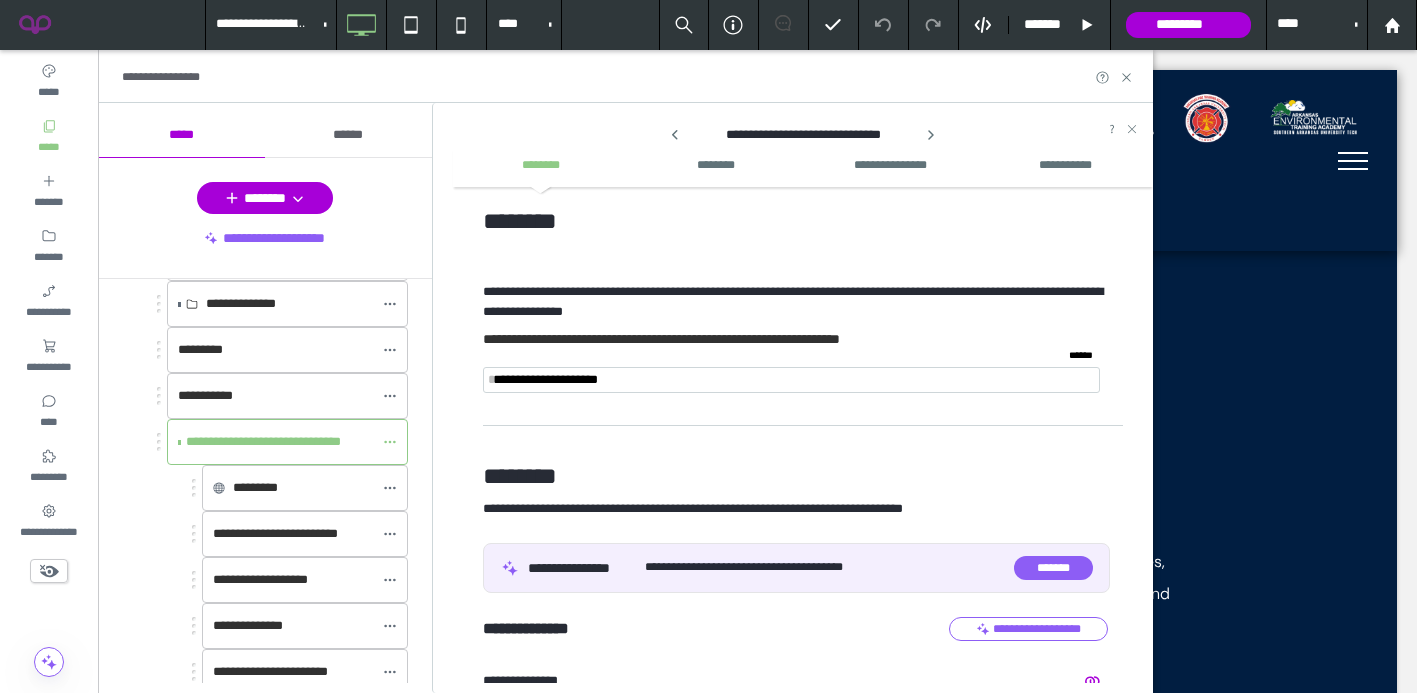 scroll, scrollTop: 23, scrollLeft: 0, axis: vertical 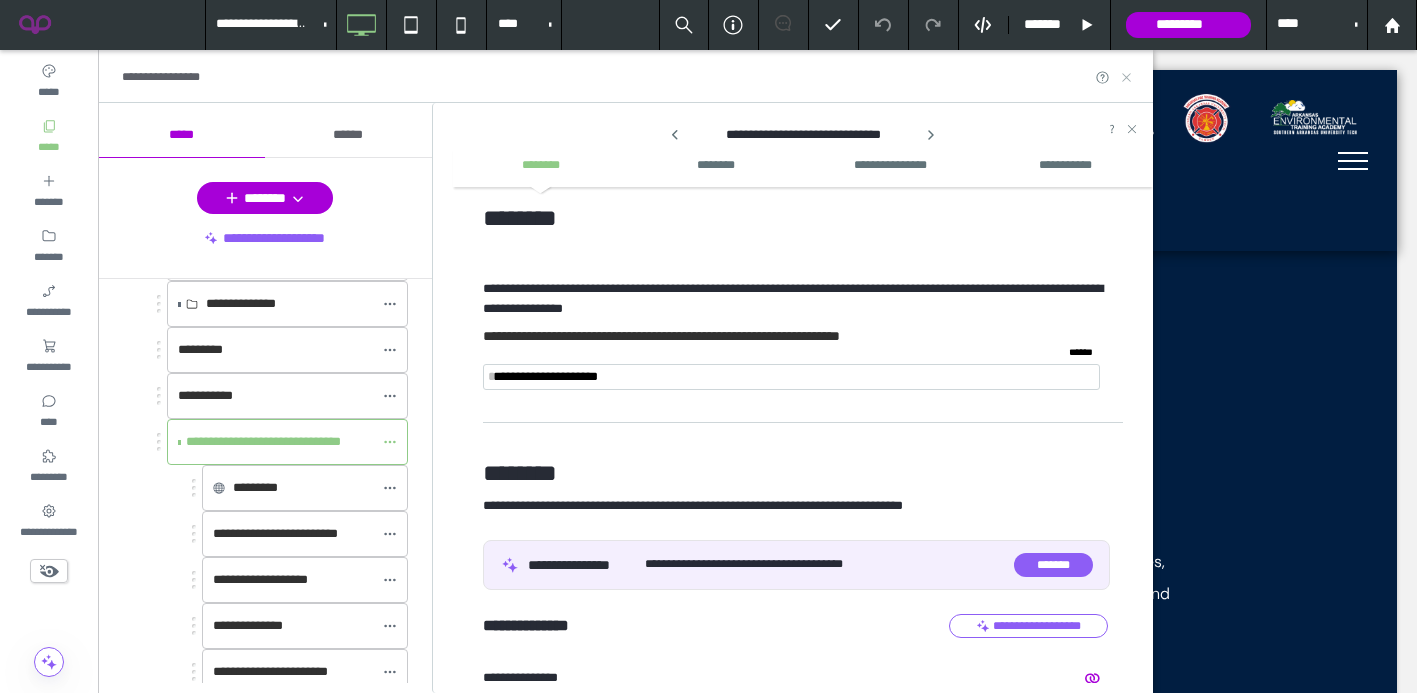 click 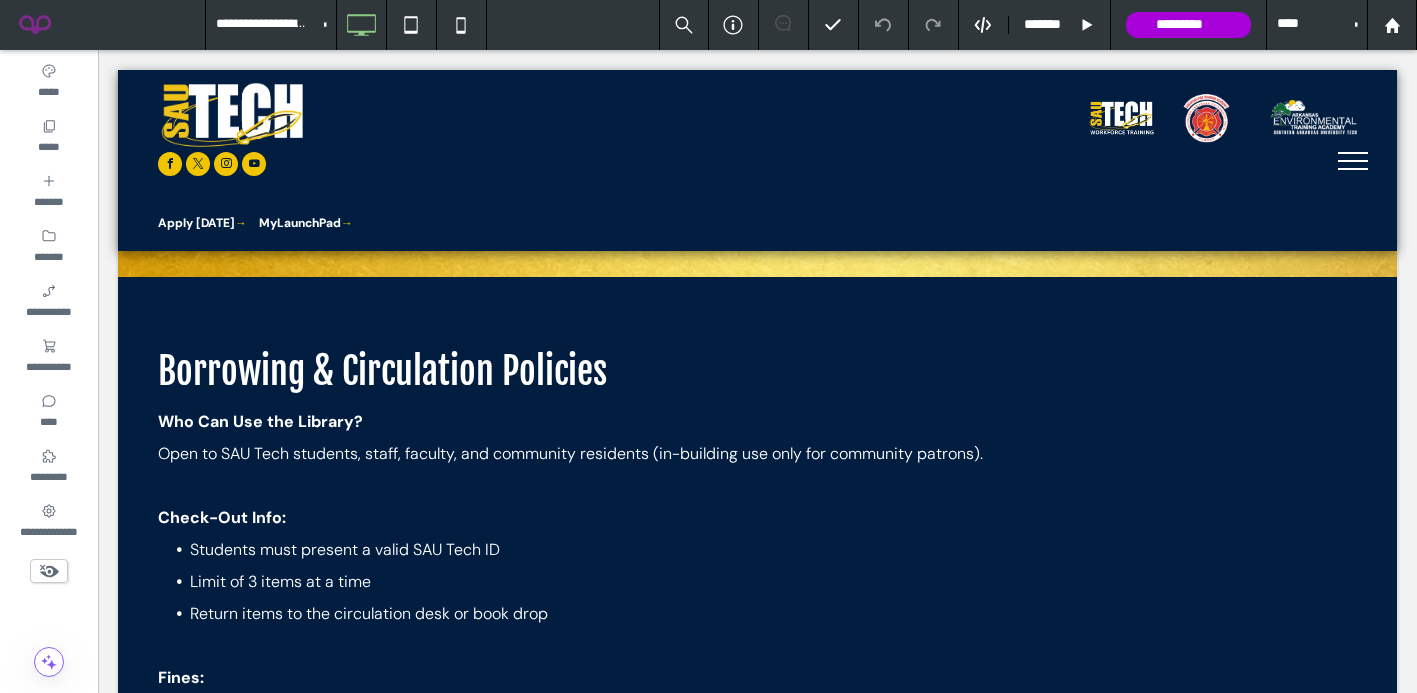 scroll, scrollTop: 1717, scrollLeft: 0, axis: vertical 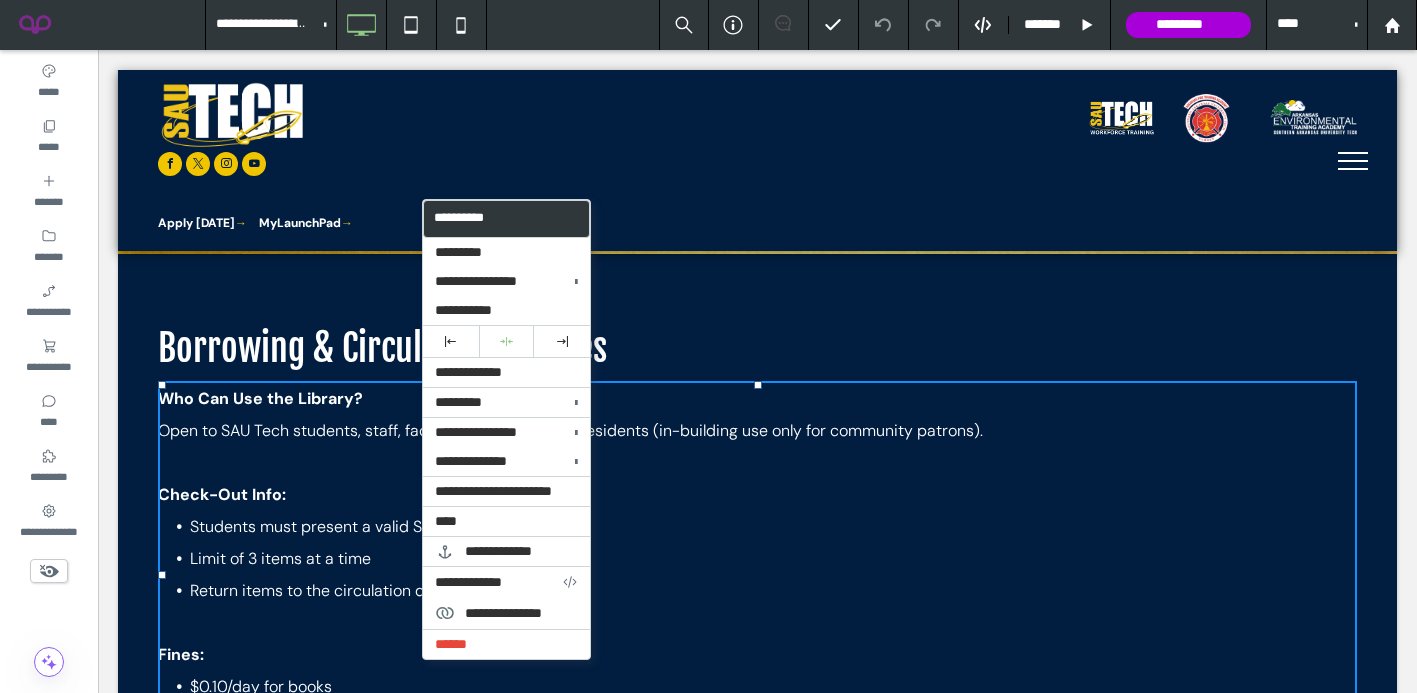 click on "Students must present a valid SAU Tech ID" at bounding box center [345, 526] 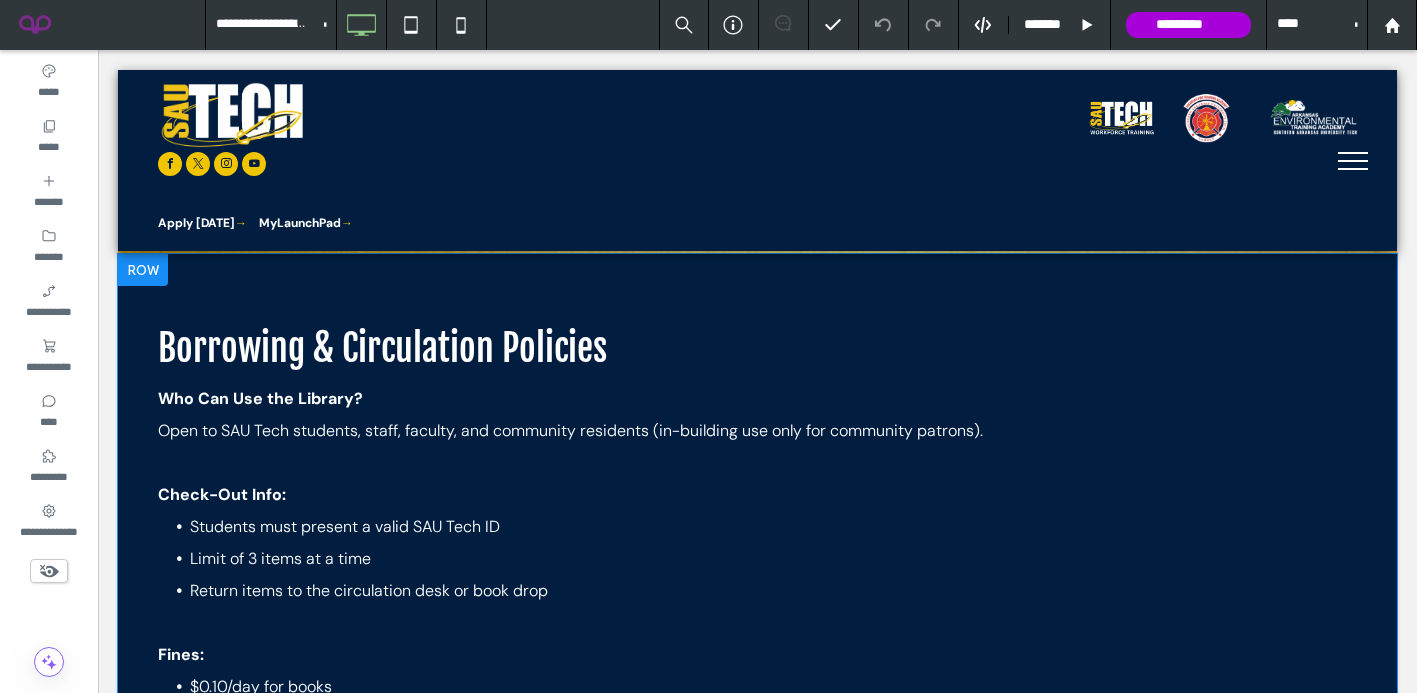 click at bounding box center (143, 270) 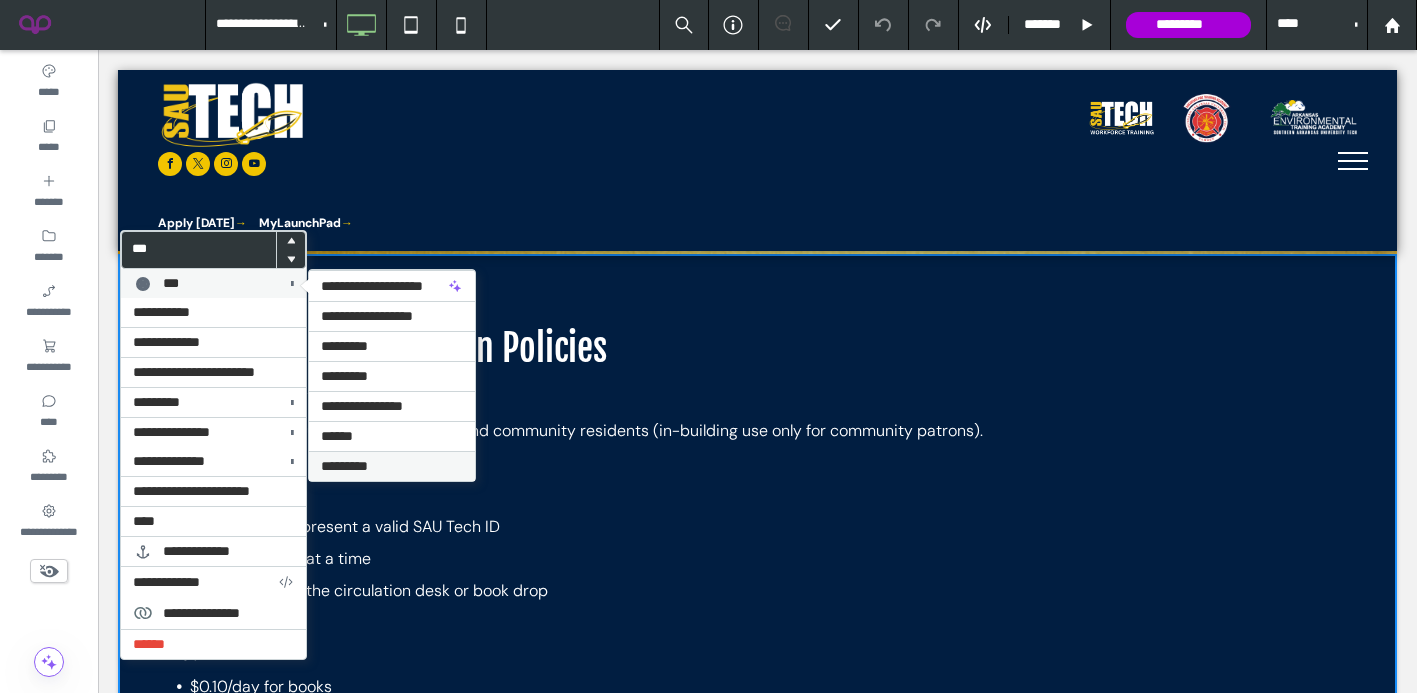 click on "*********" at bounding box center [344, 466] 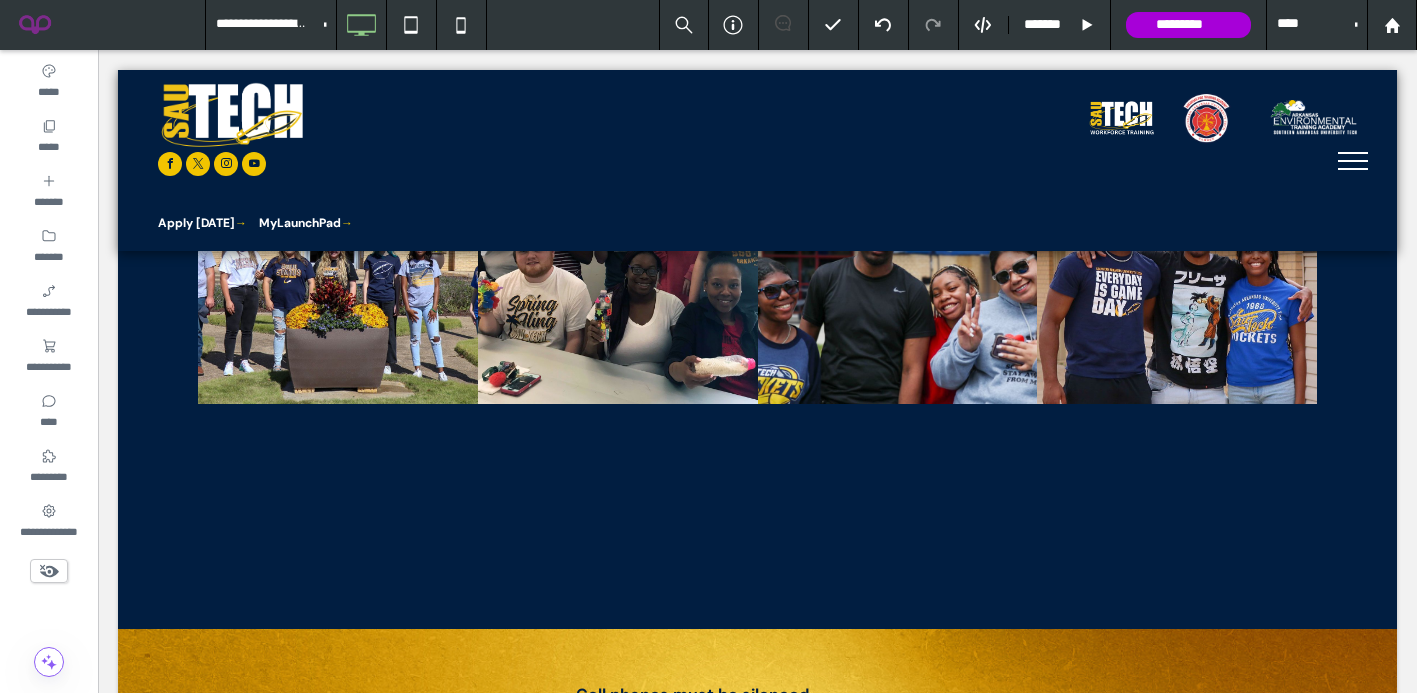 scroll, scrollTop: 4114, scrollLeft: 0, axis: vertical 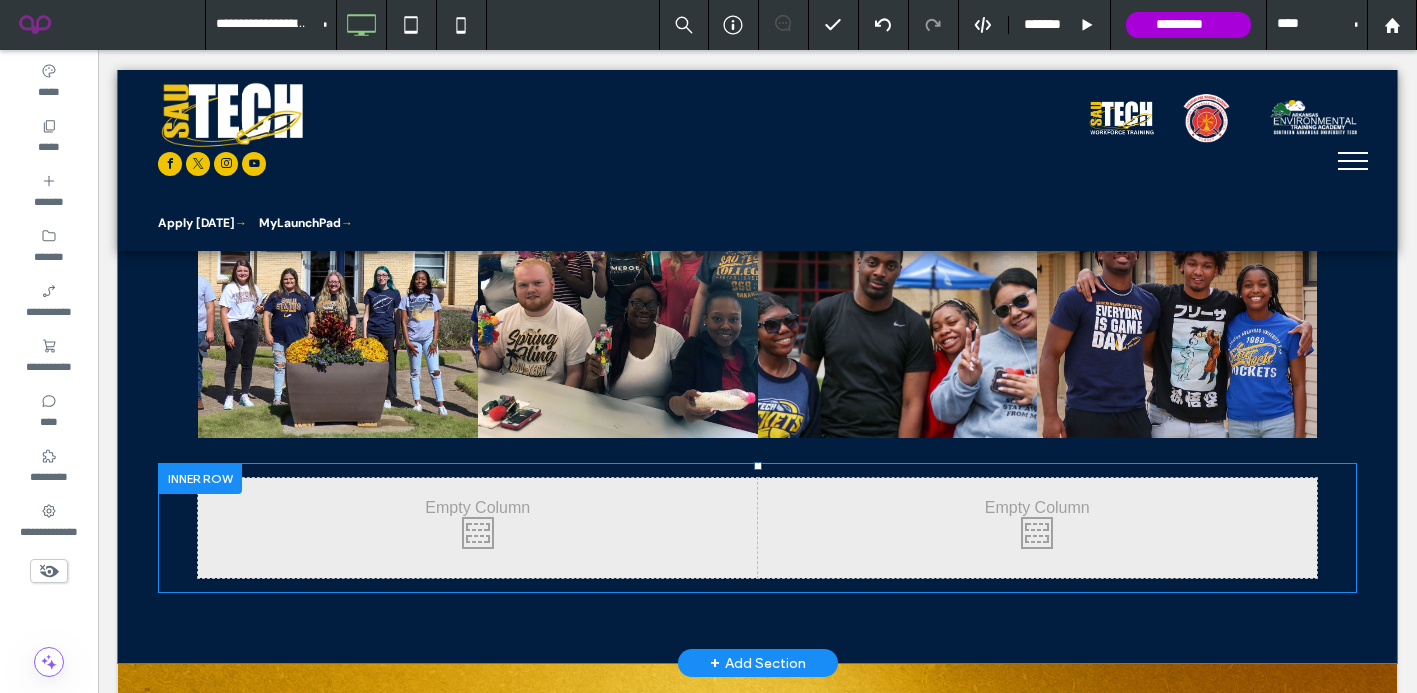 click at bounding box center (200, 478) 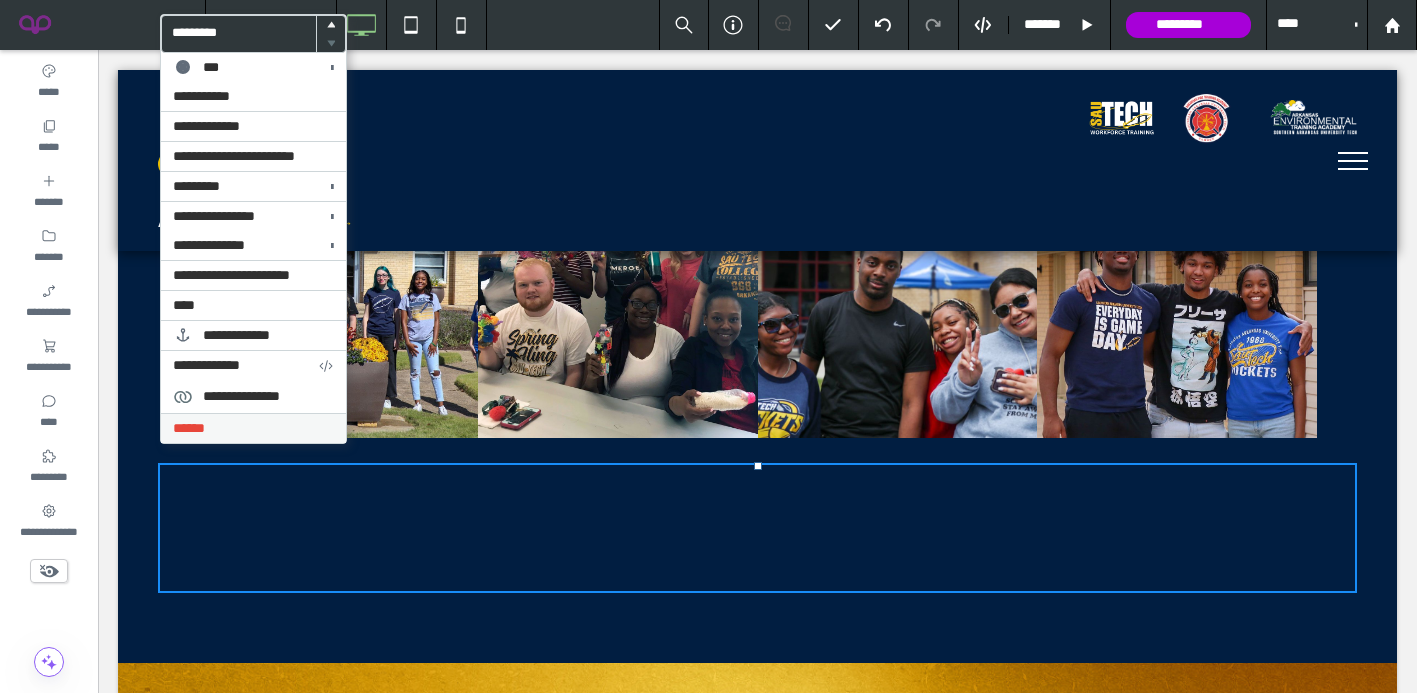 click on "******" at bounding box center [253, 428] 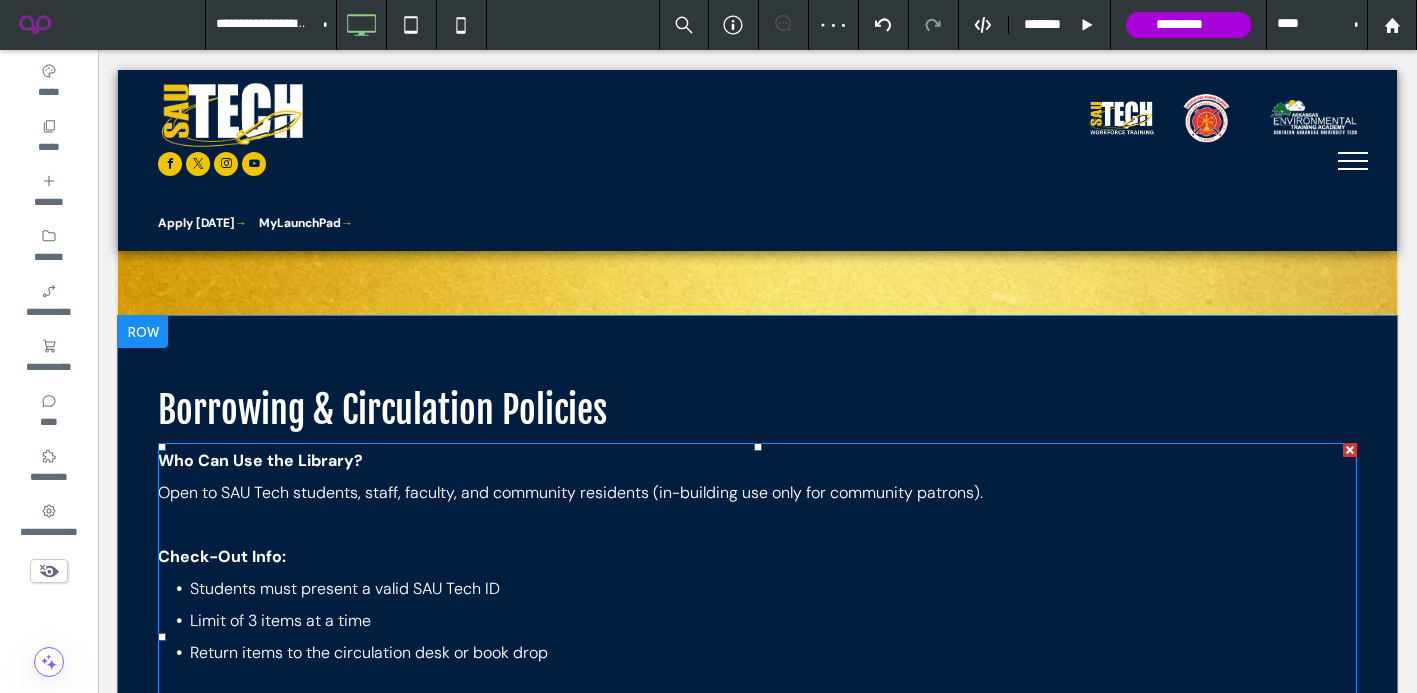 scroll, scrollTop: 1653, scrollLeft: 0, axis: vertical 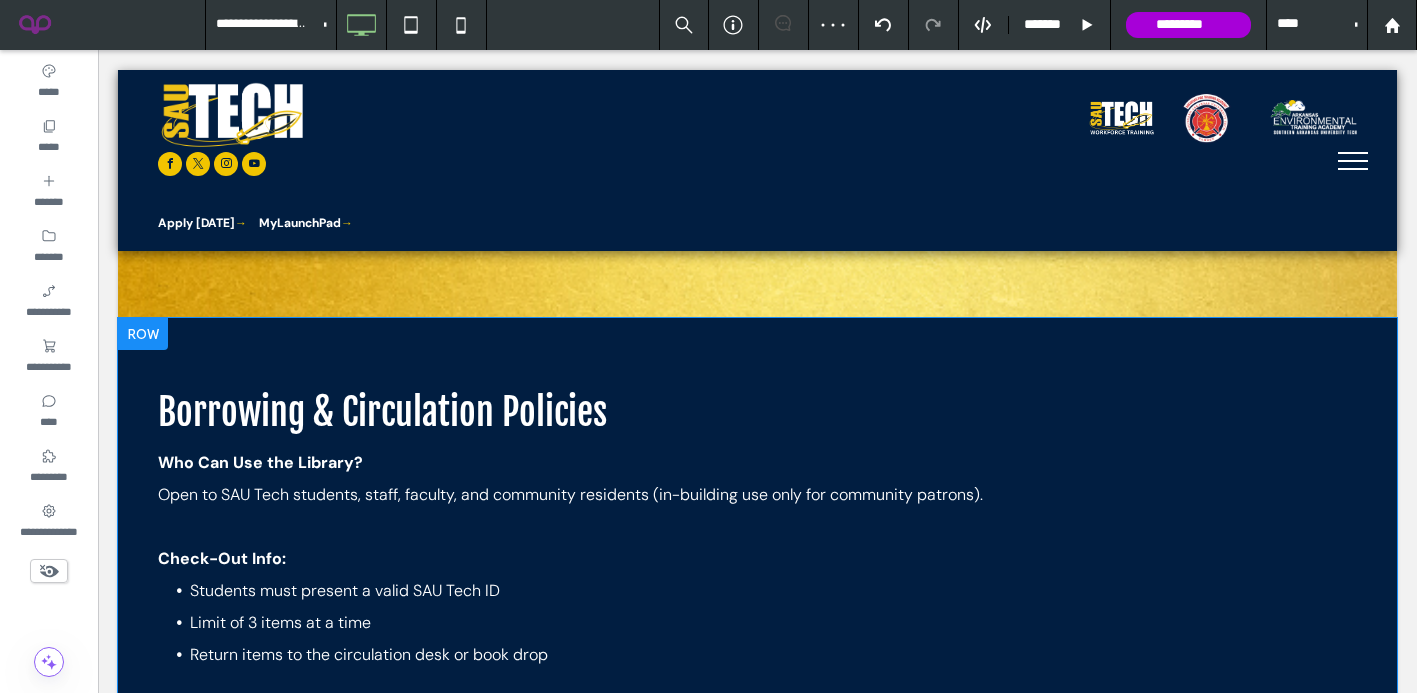 click at bounding box center (143, 334) 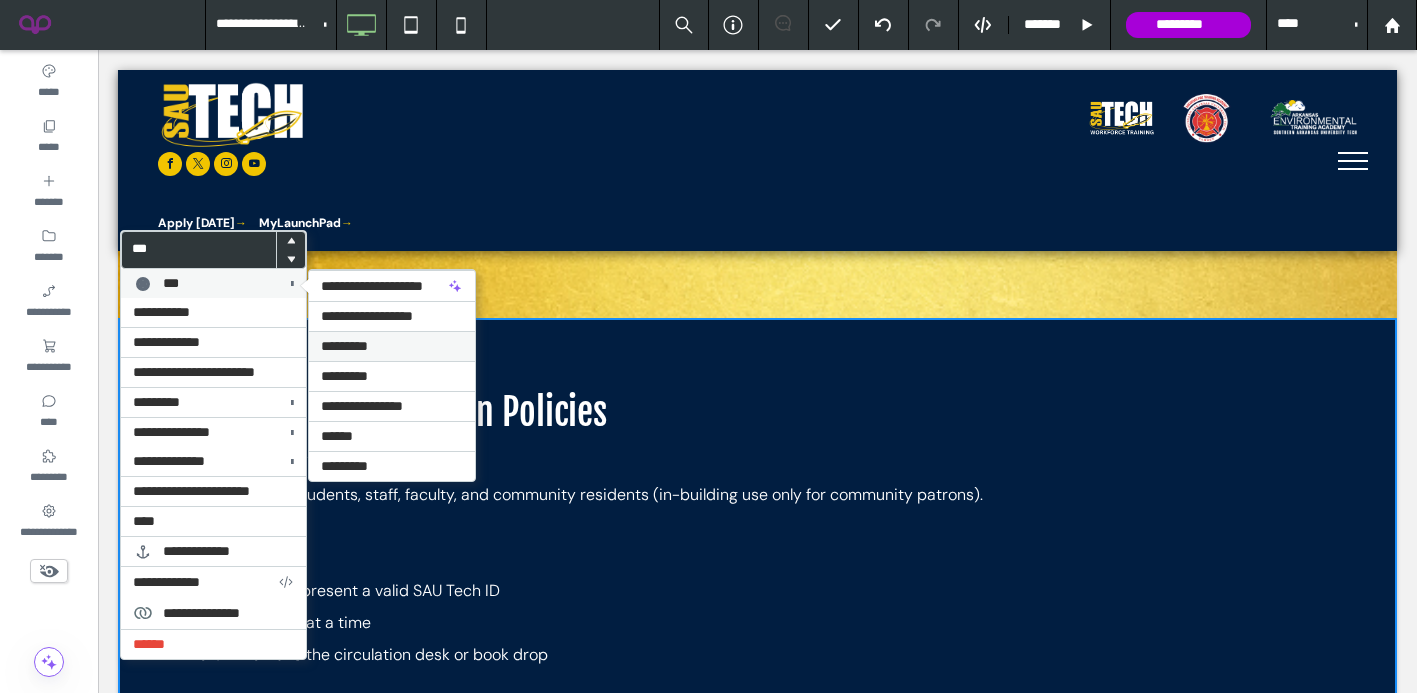 click on "*********" at bounding box center [344, 346] 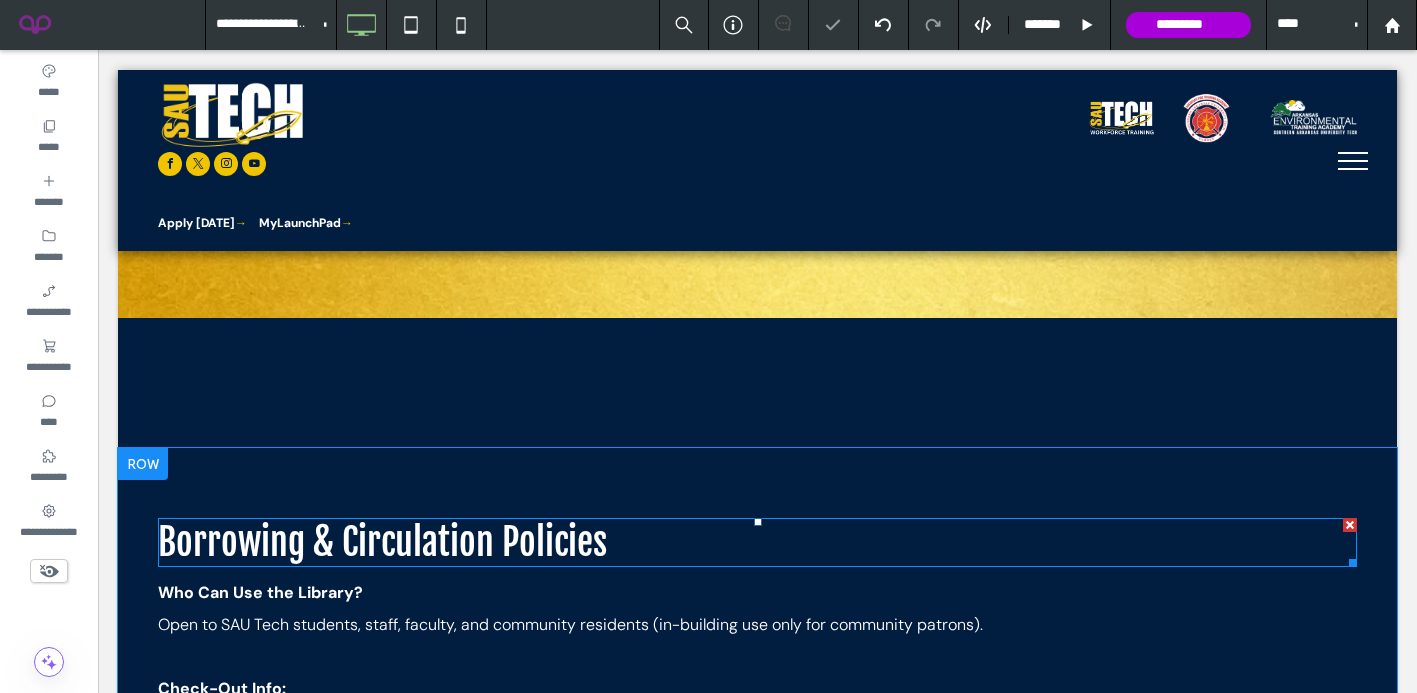 click on "Borrowing & Circulation Policies" at bounding box center [382, 542] 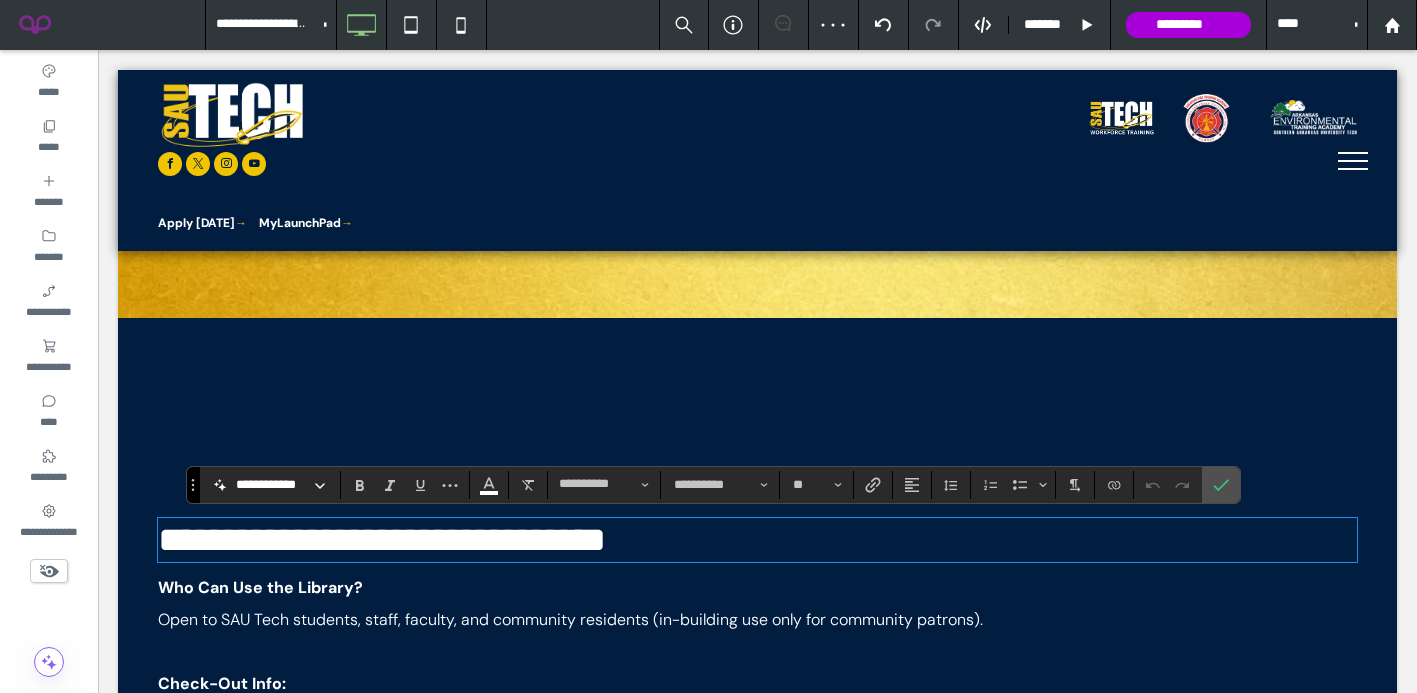 click on "Click To Paste     Click To Paste" at bounding box center [757, 383] 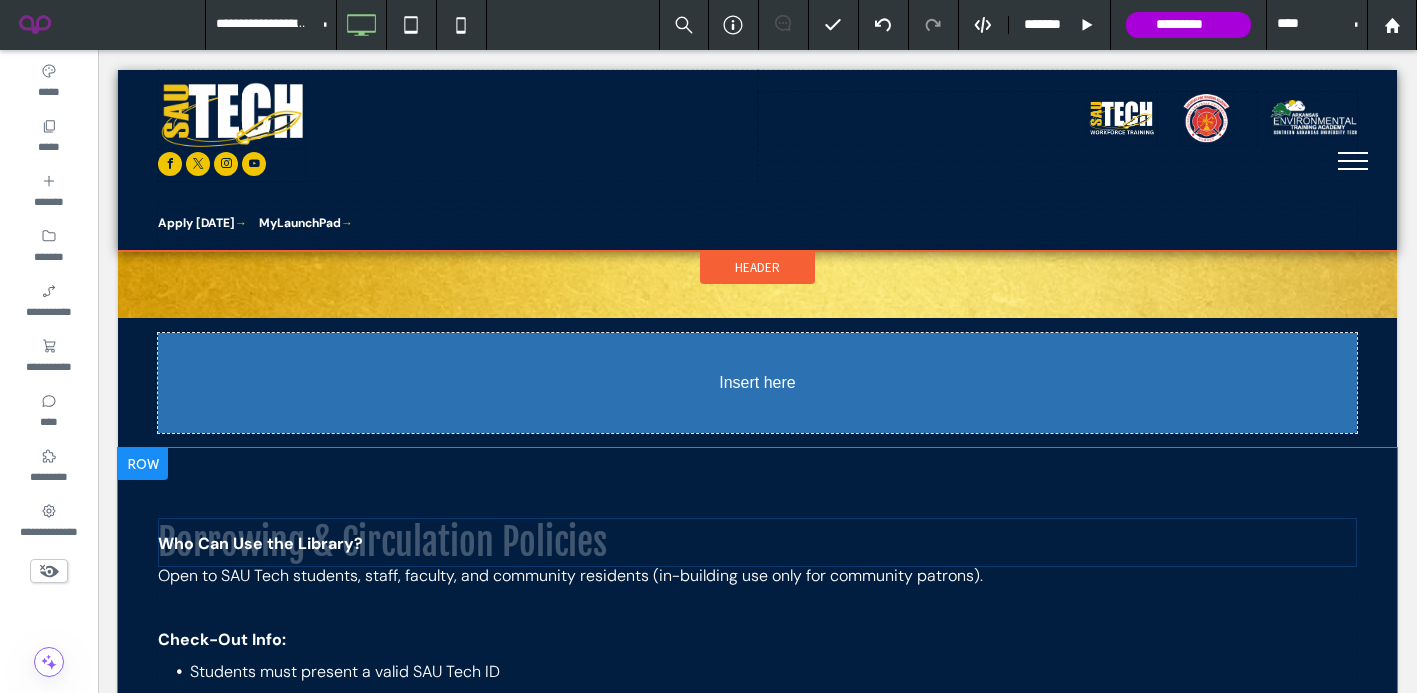 drag, startPoint x: 539, startPoint y: 546, endPoint x: 559, endPoint y: 379, distance: 168.19334 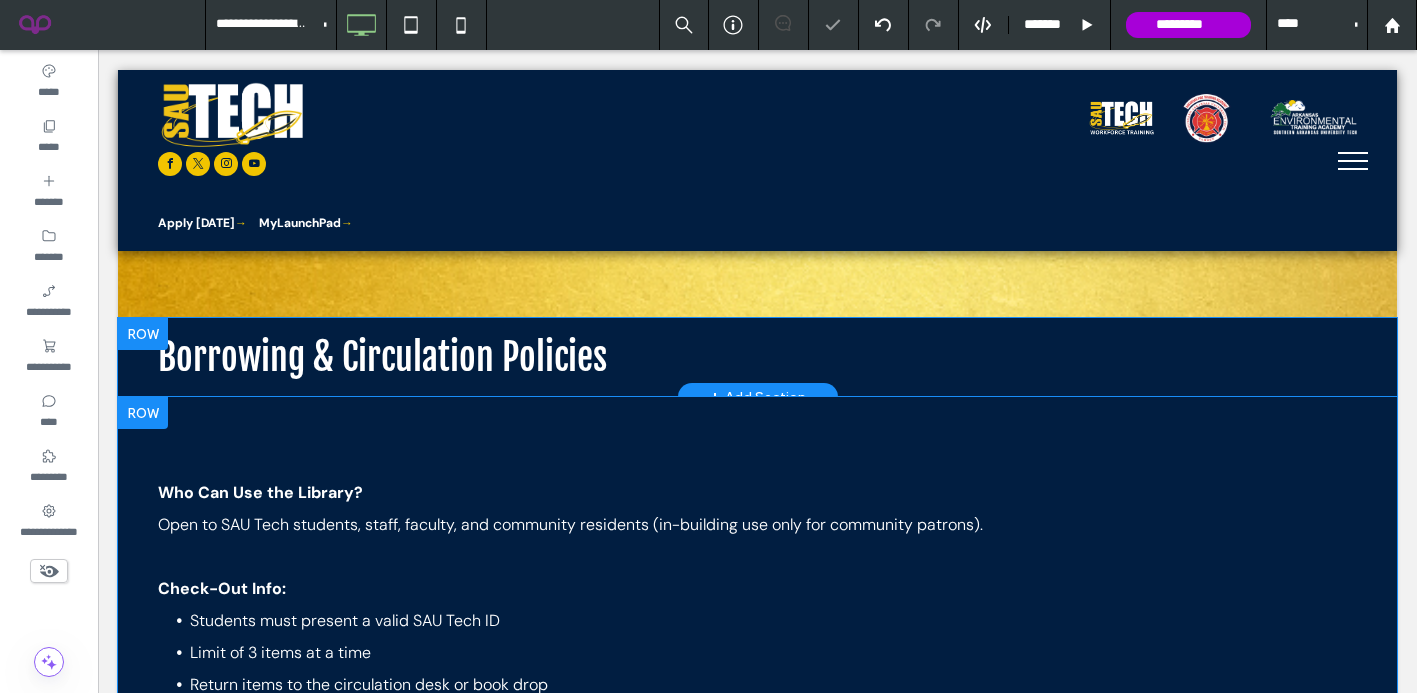 click at bounding box center [143, 334] 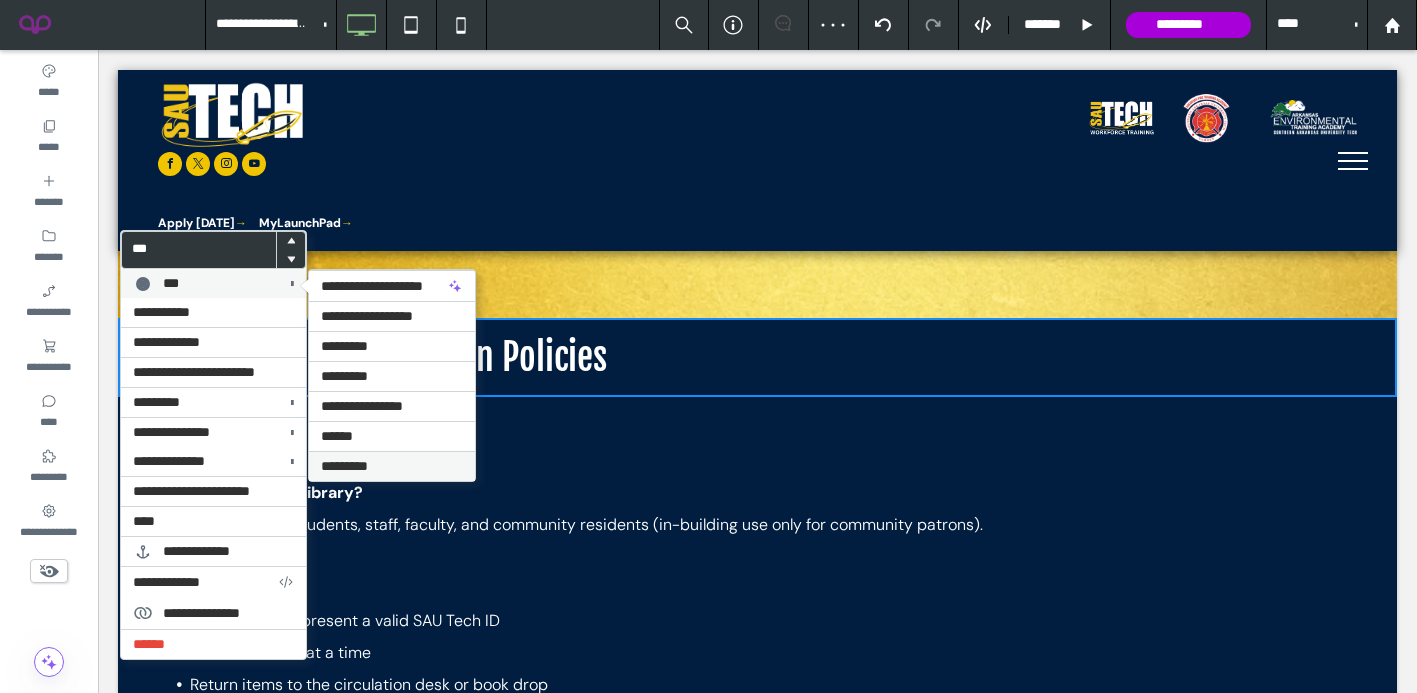 click on "*********" at bounding box center [344, 466] 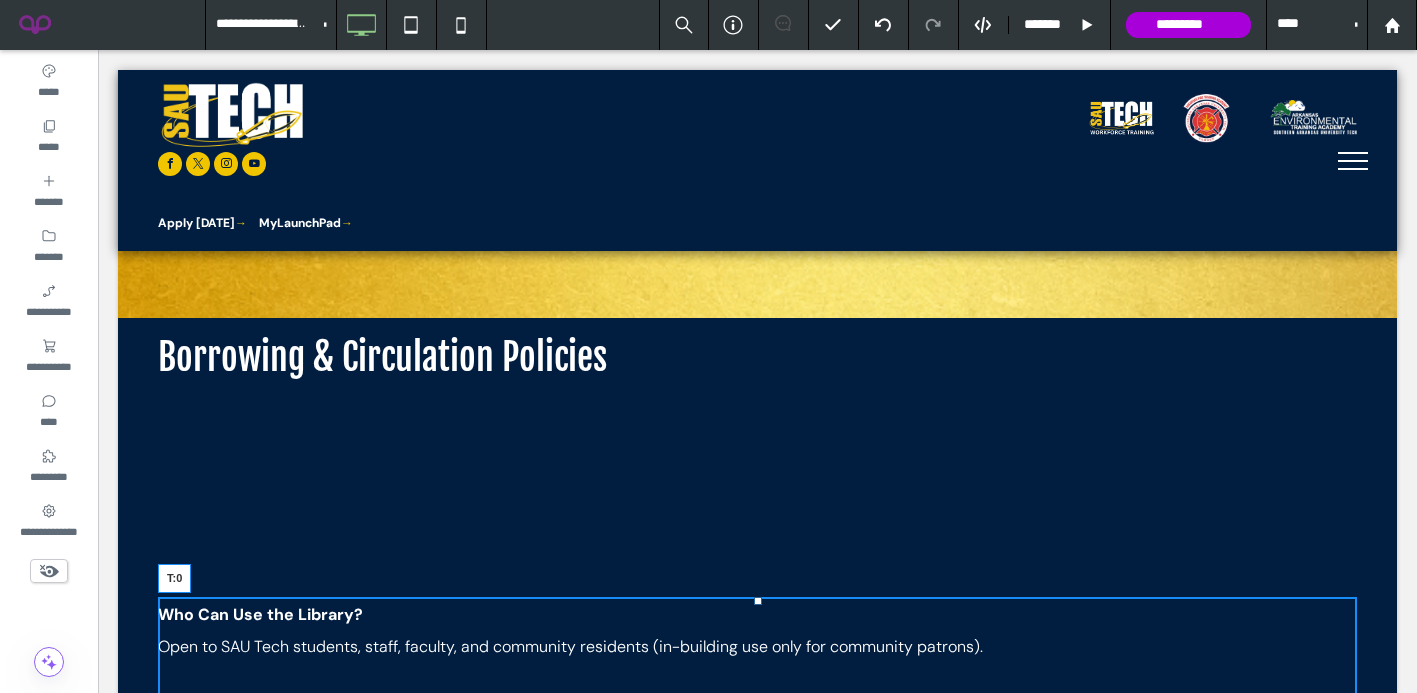 drag, startPoint x: 759, startPoint y: 611, endPoint x: 741, endPoint y: 604, distance: 19.313208 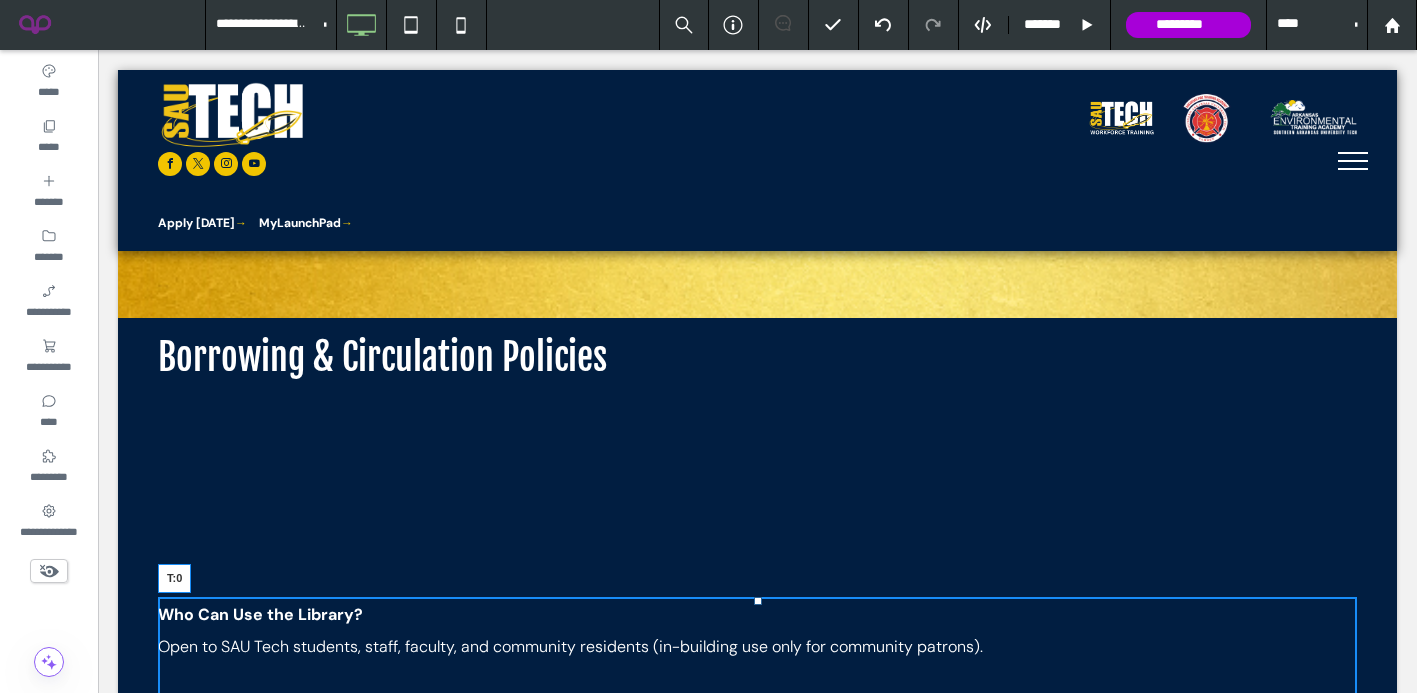 click on "Who Can Use the Library?  Open to SAU Tech students, staff, faculty, and community residents (in-building use only for community patrons). Check-Out Info:   Students must present a valid SAU Tech ID Limit of 3 items at a time Return items to the circulation desk or book drop
Fines:   $0.10/day for books $1.00/day for DVDs Reserve & ILL items: $0.25/hour or $1.00/day
T:0" at bounding box center [757, 791] 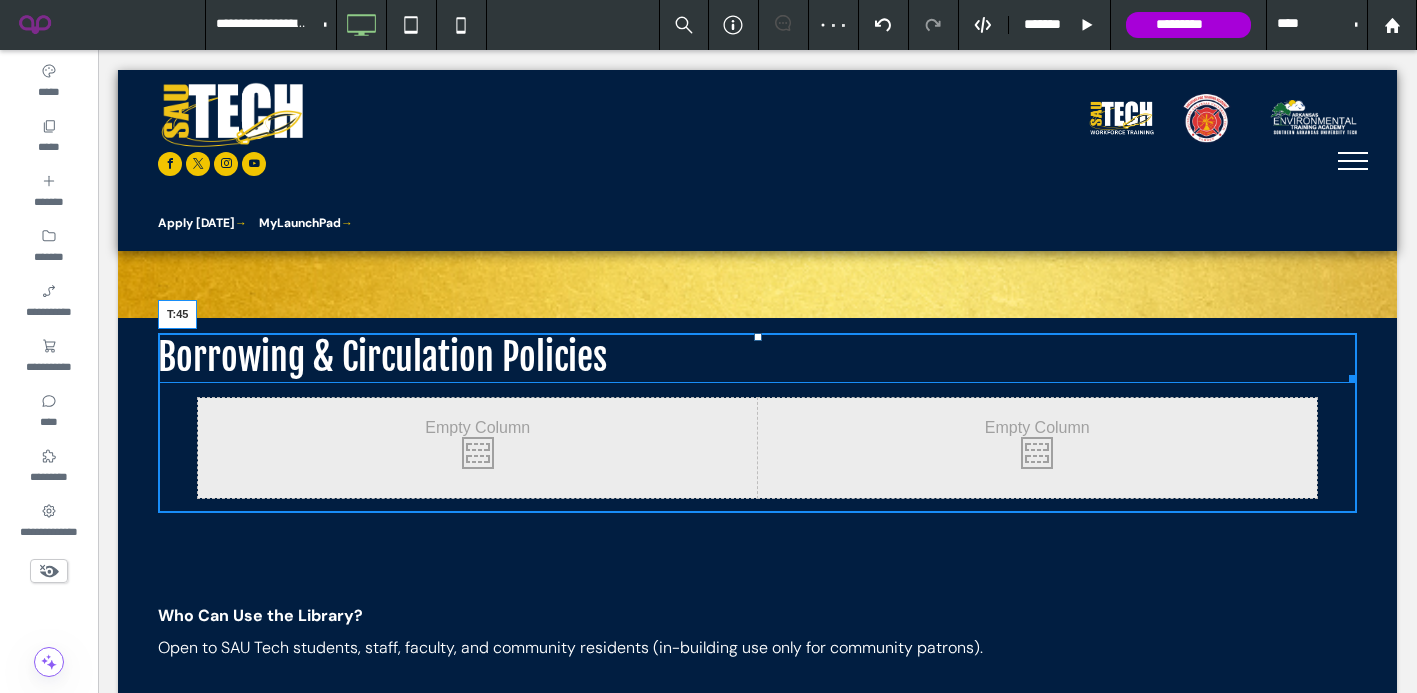 drag, startPoint x: 758, startPoint y: 337, endPoint x: 759, endPoint y: 382, distance: 45.01111 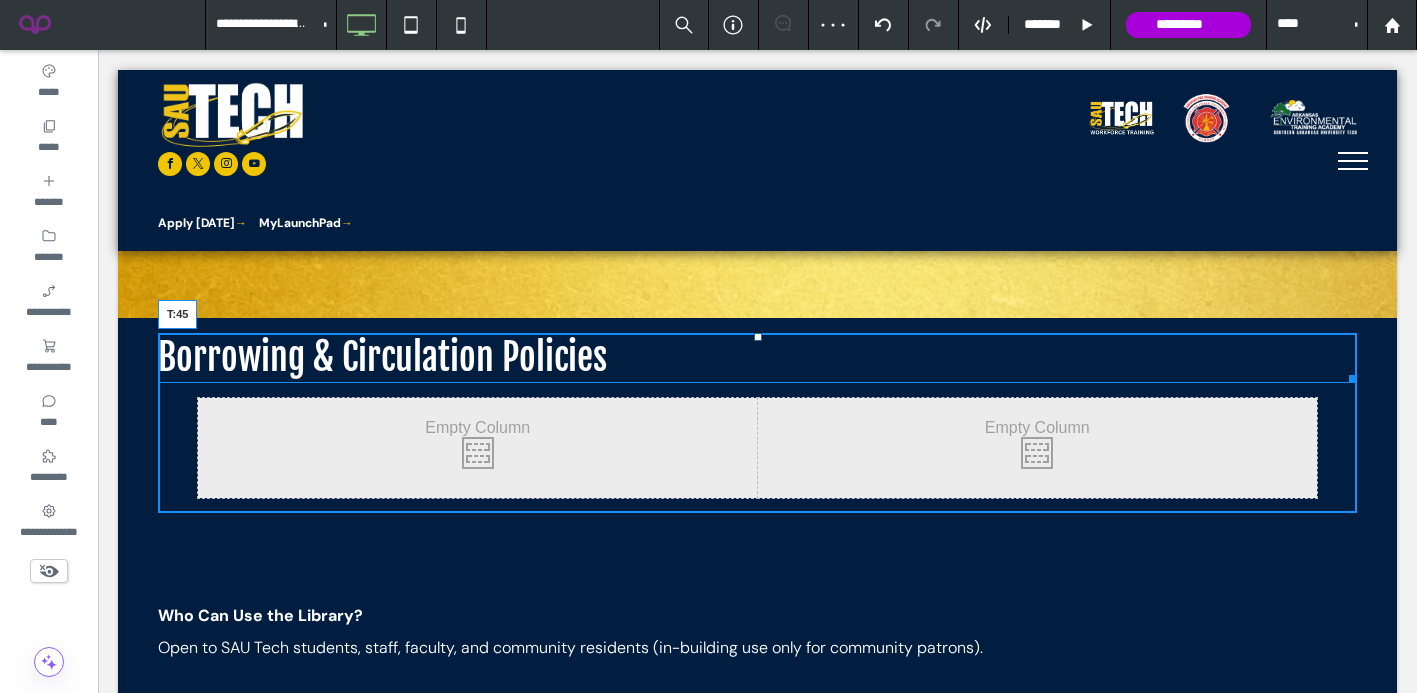 click at bounding box center (758, 337) 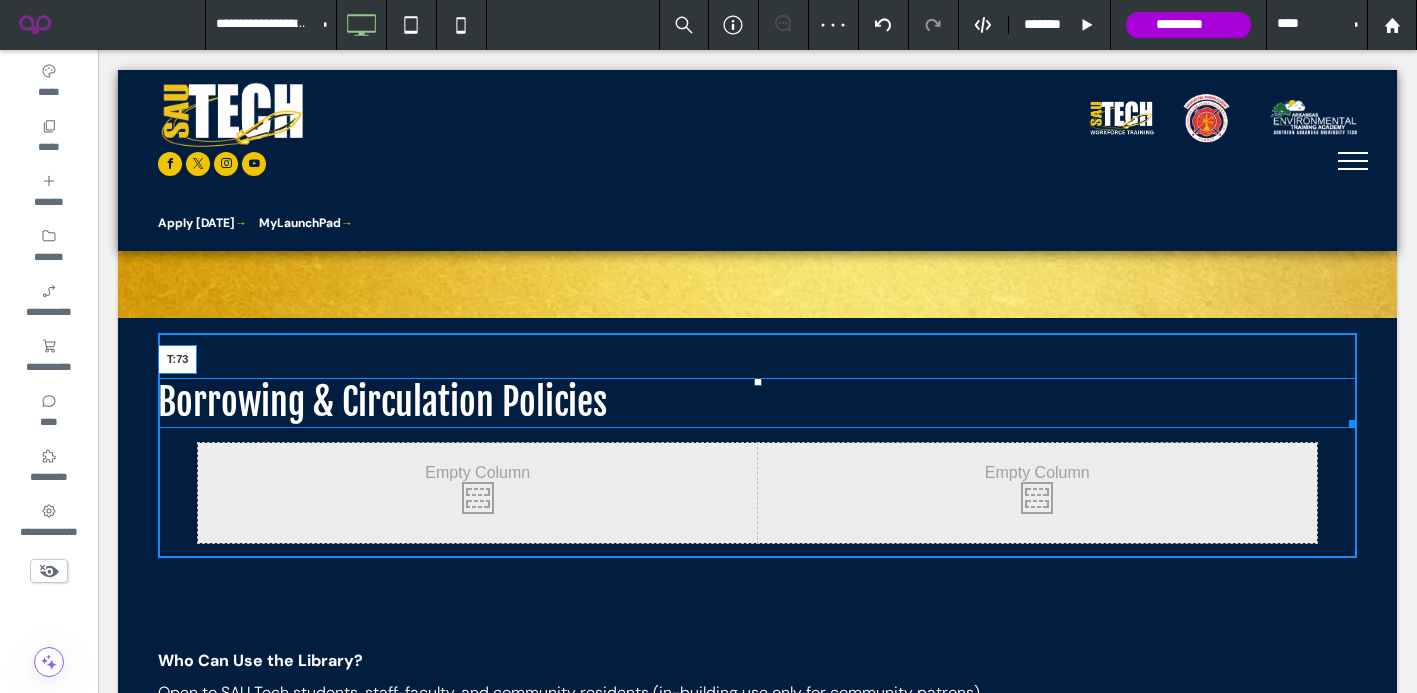 drag, startPoint x: 759, startPoint y: 382, endPoint x: 759, endPoint y: 410, distance: 28 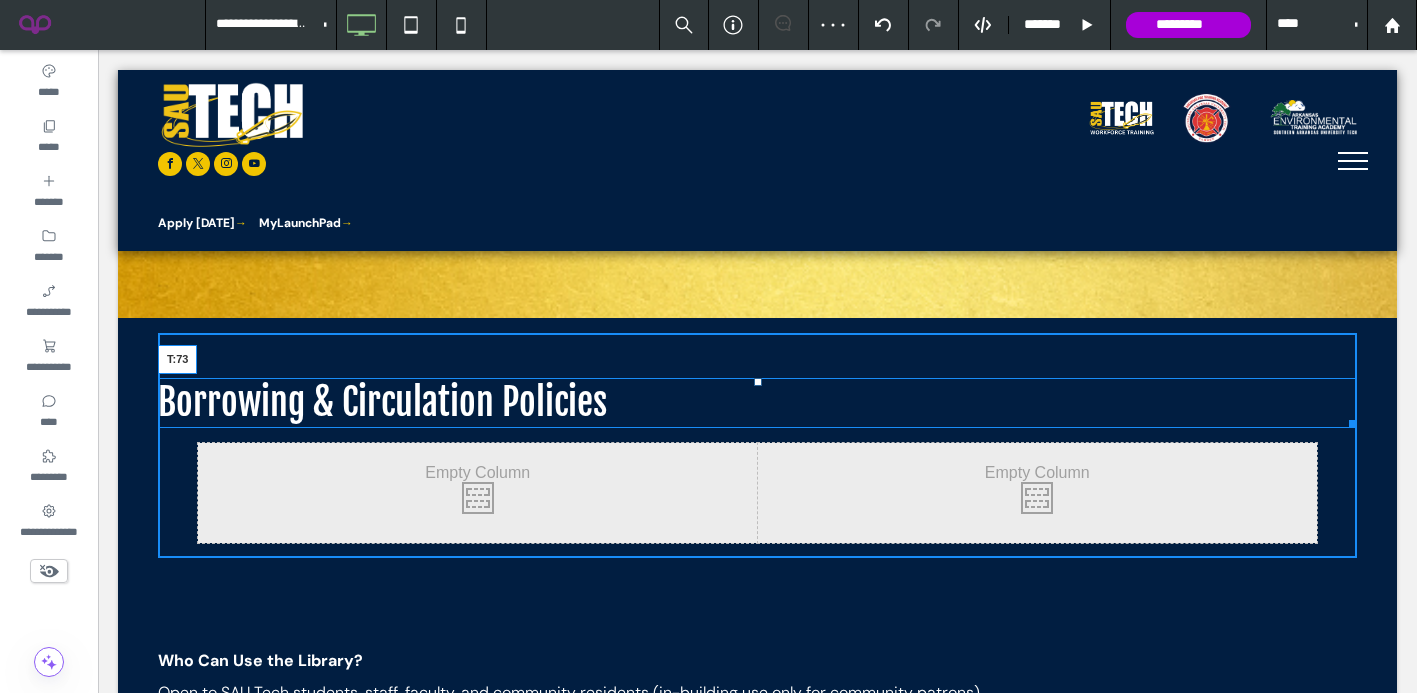 click at bounding box center (758, 382) 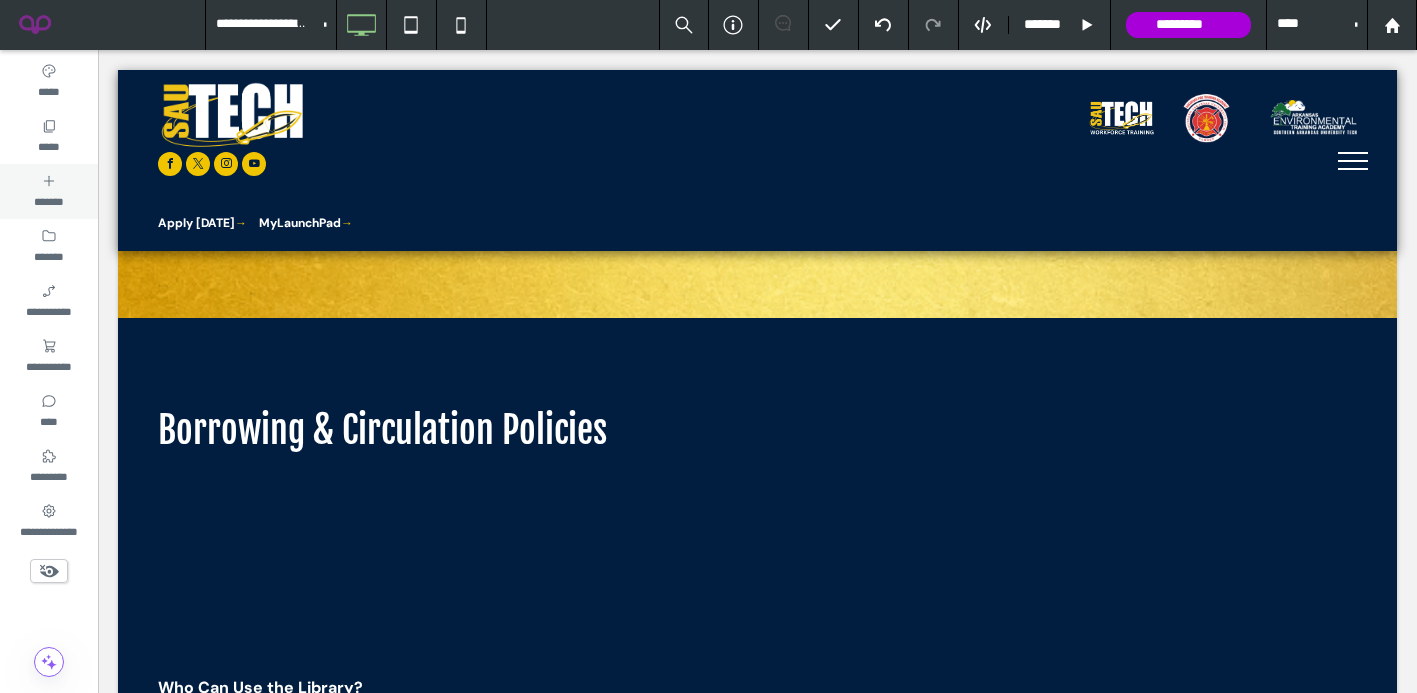 click 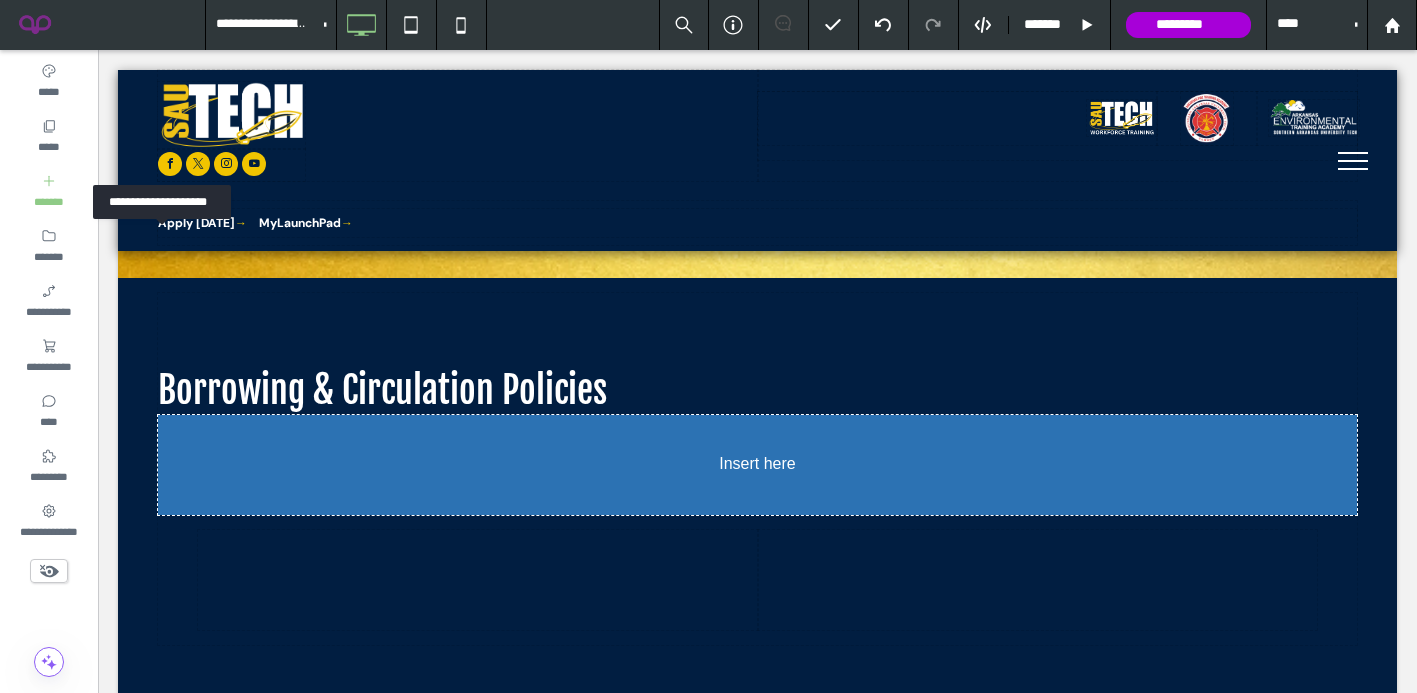 scroll, scrollTop: 1758, scrollLeft: 0, axis: vertical 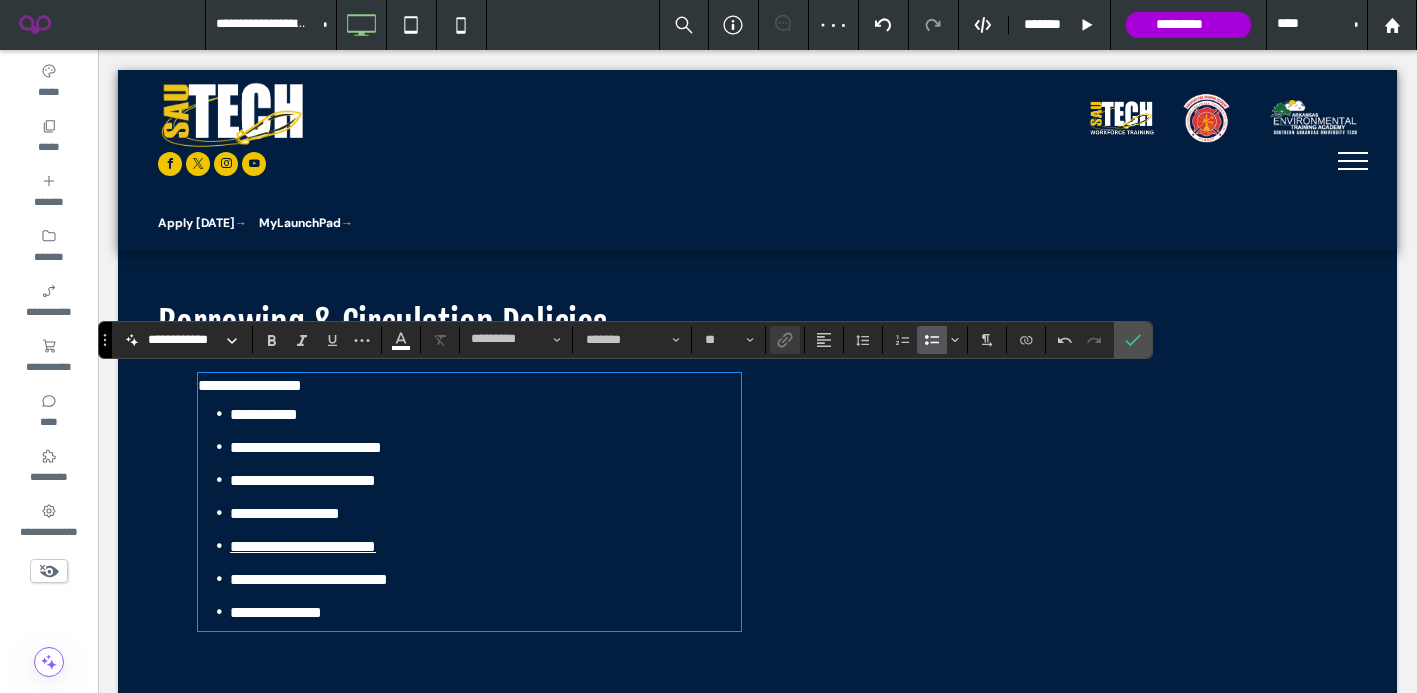 click on "**********" at bounding box center [485, 414] 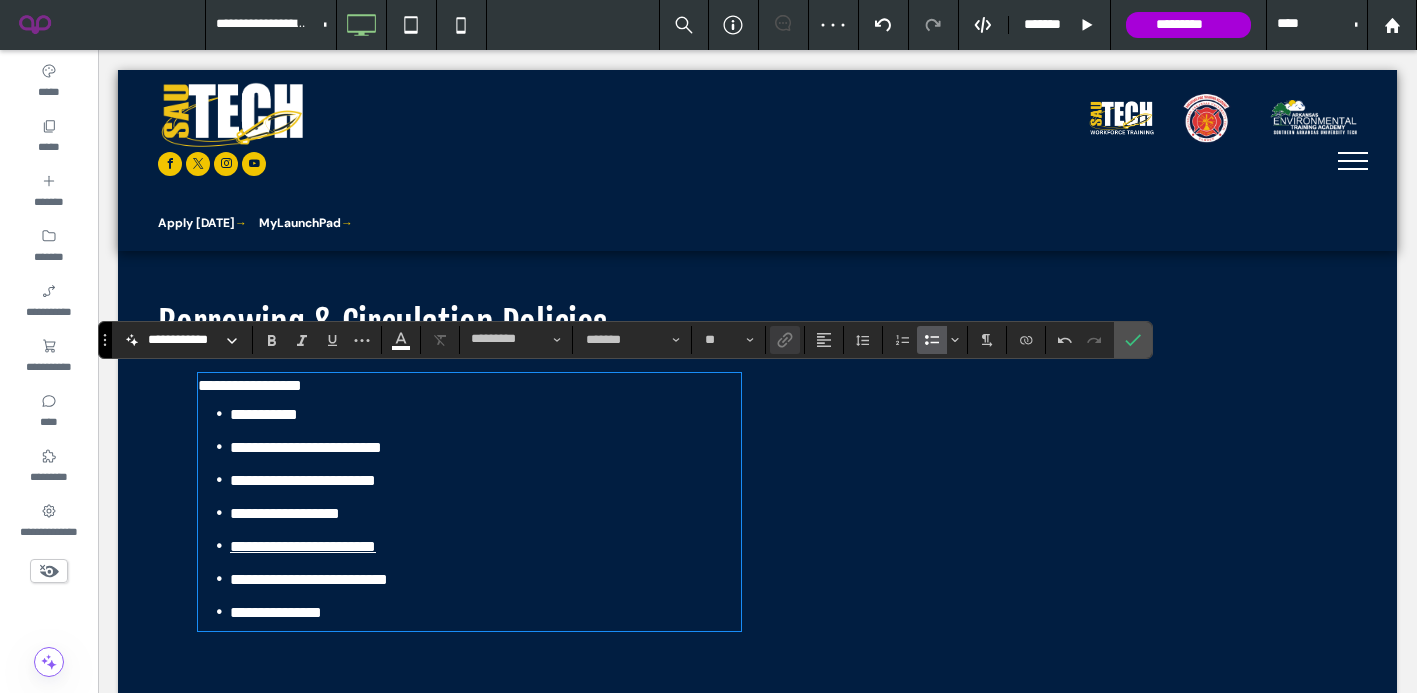 click on "**********" at bounding box center (485, 414) 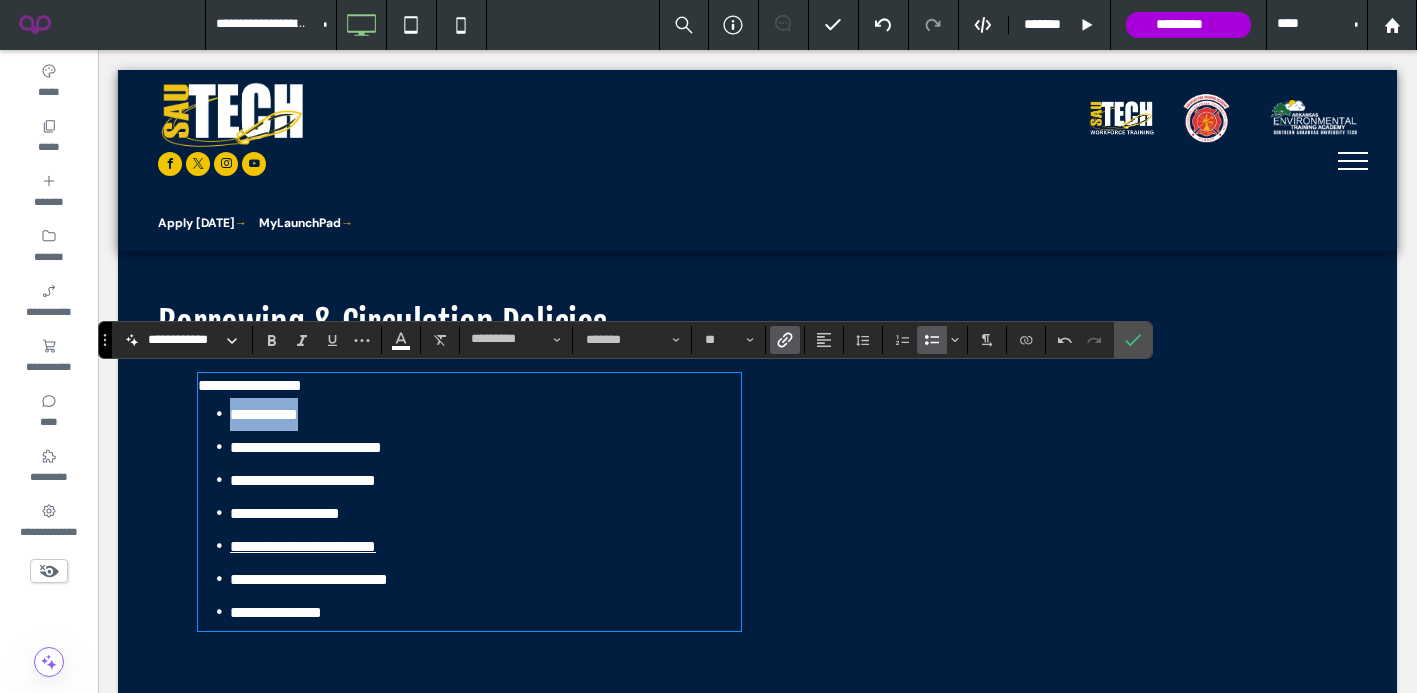drag, startPoint x: 310, startPoint y: 415, endPoint x: 167, endPoint y: 415, distance: 143 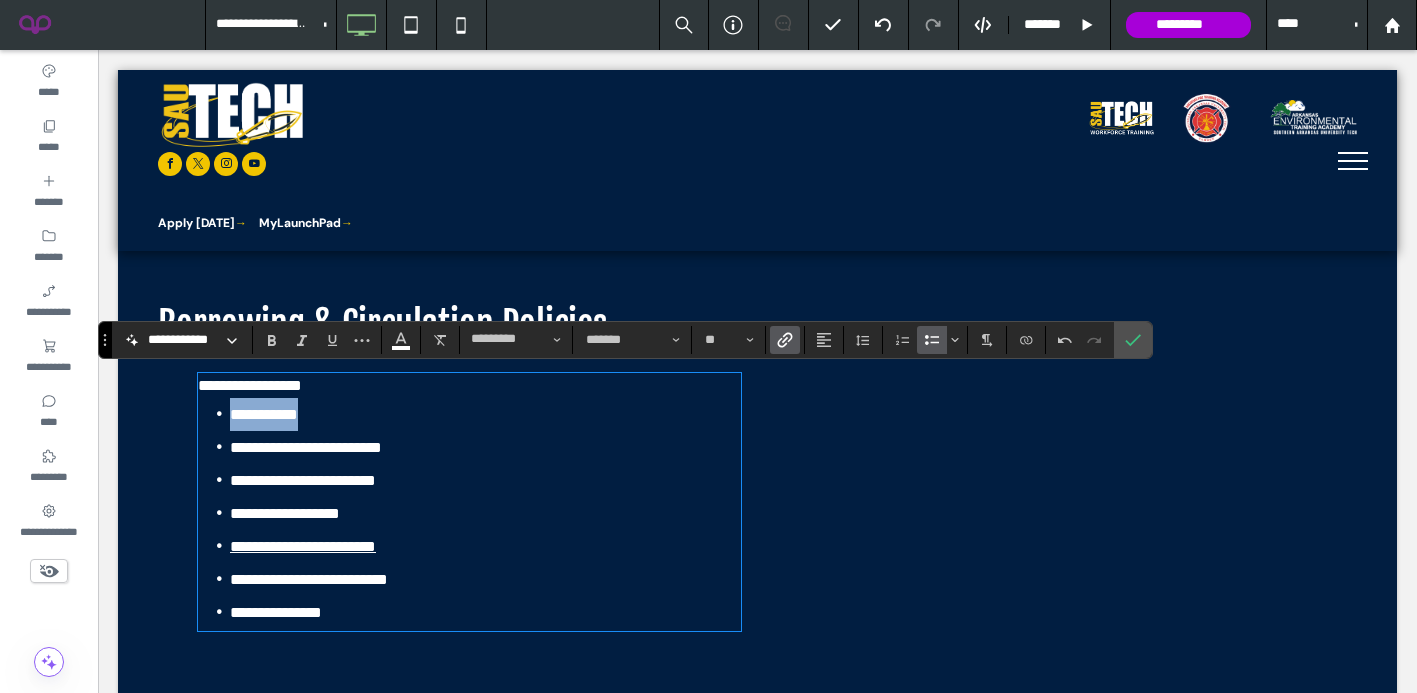 click on "**********" at bounding box center [757, 501] 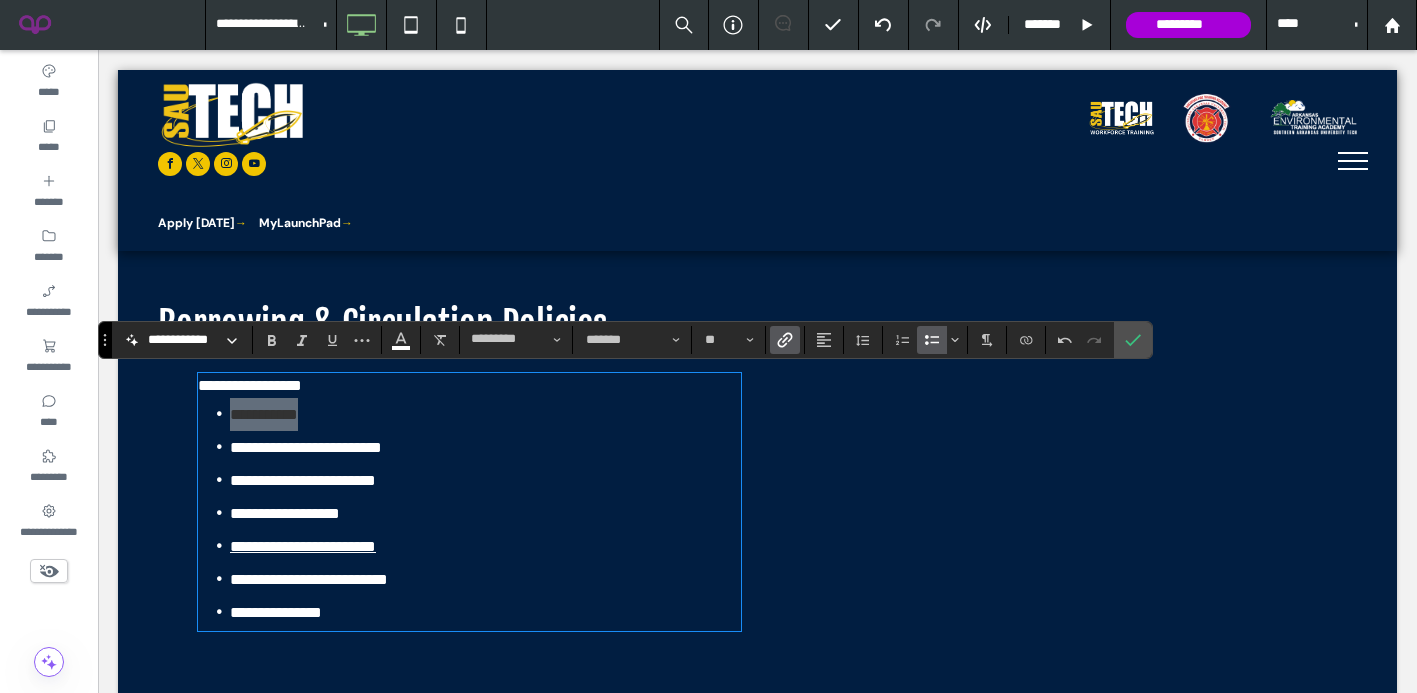 click at bounding box center [781, 340] 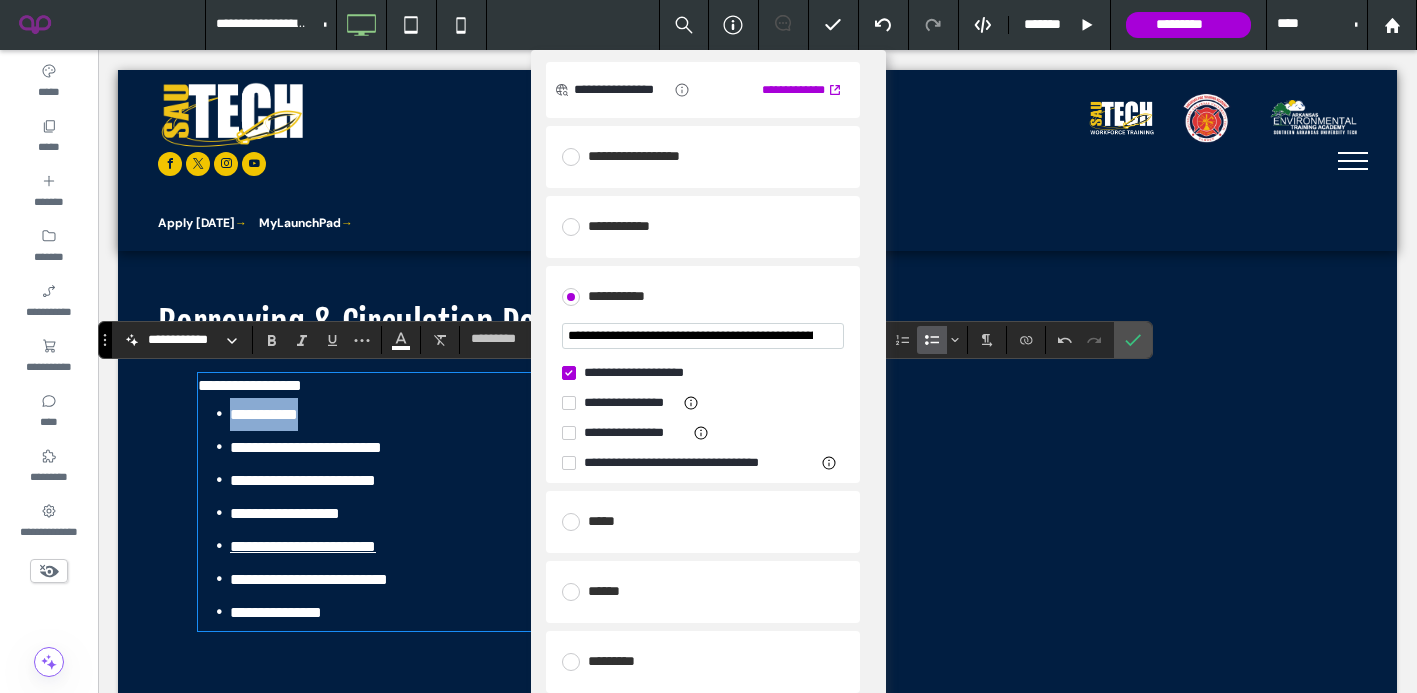 scroll, scrollTop: 39, scrollLeft: 0, axis: vertical 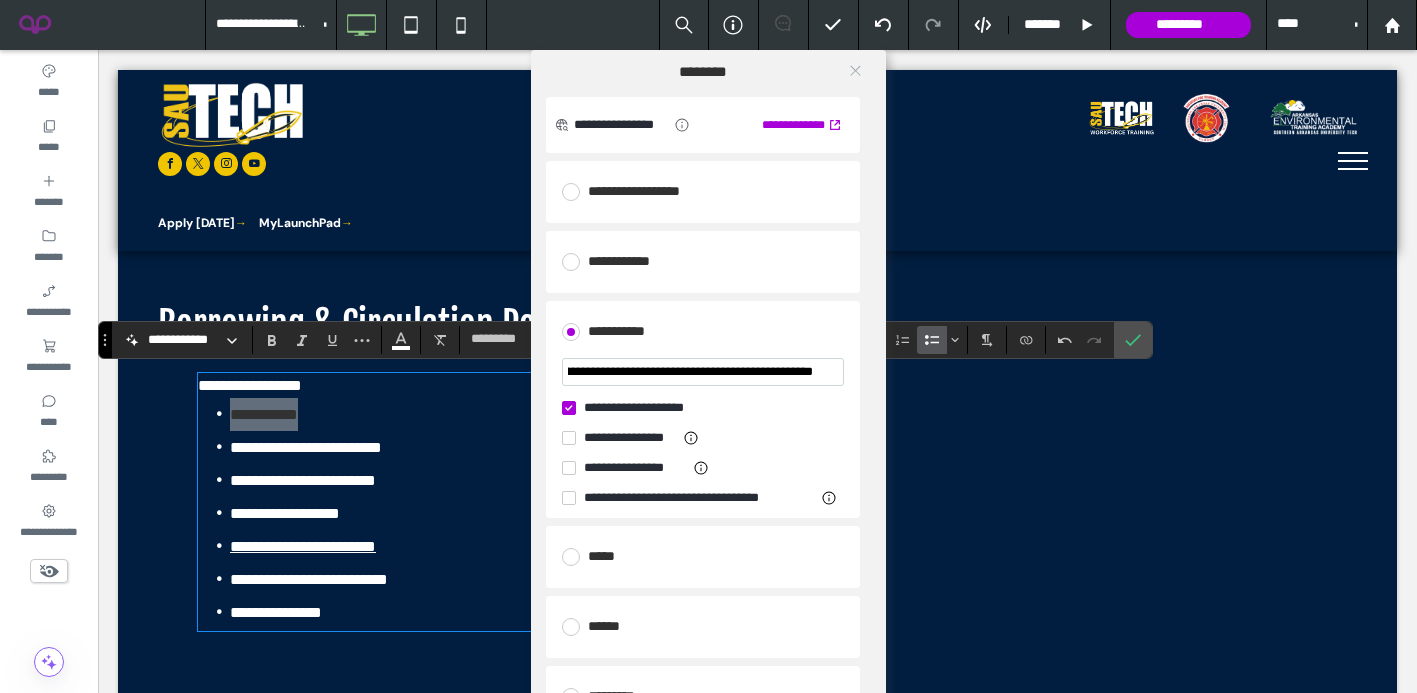 click 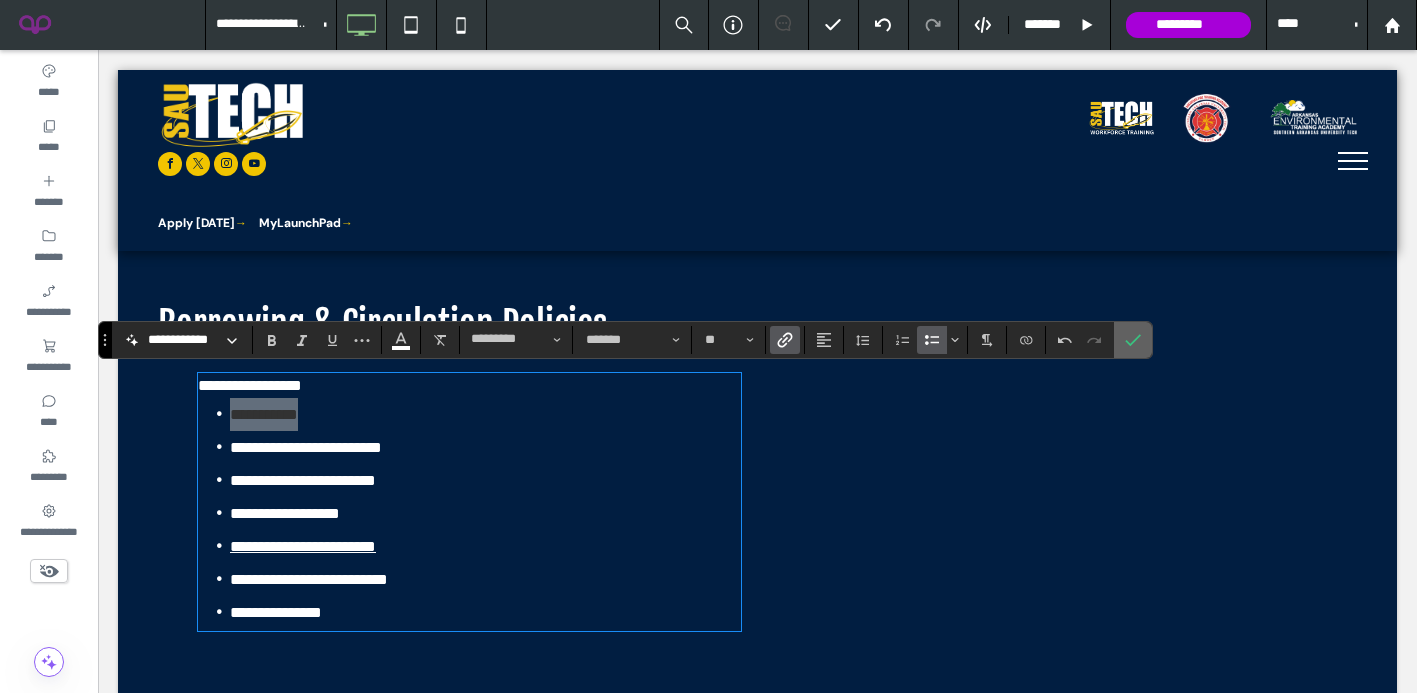 click at bounding box center (1133, 340) 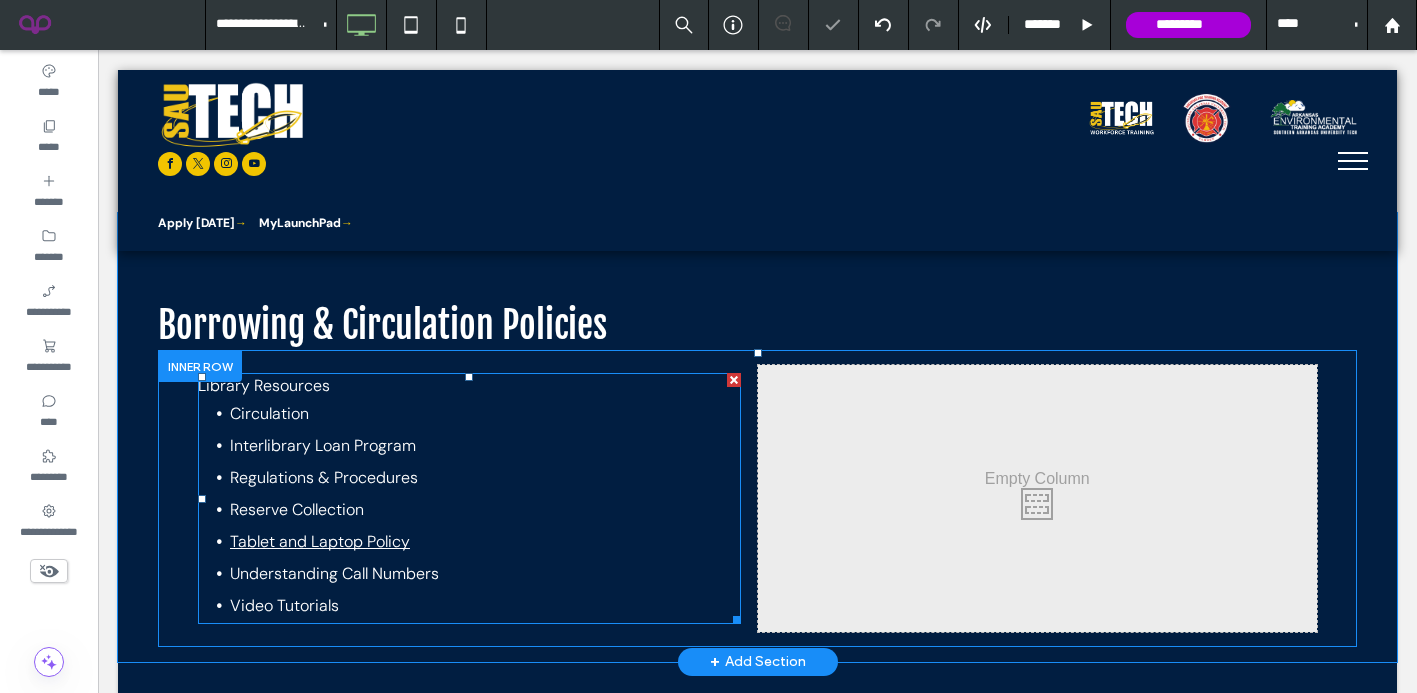 click on "Circulation" at bounding box center [485, 414] 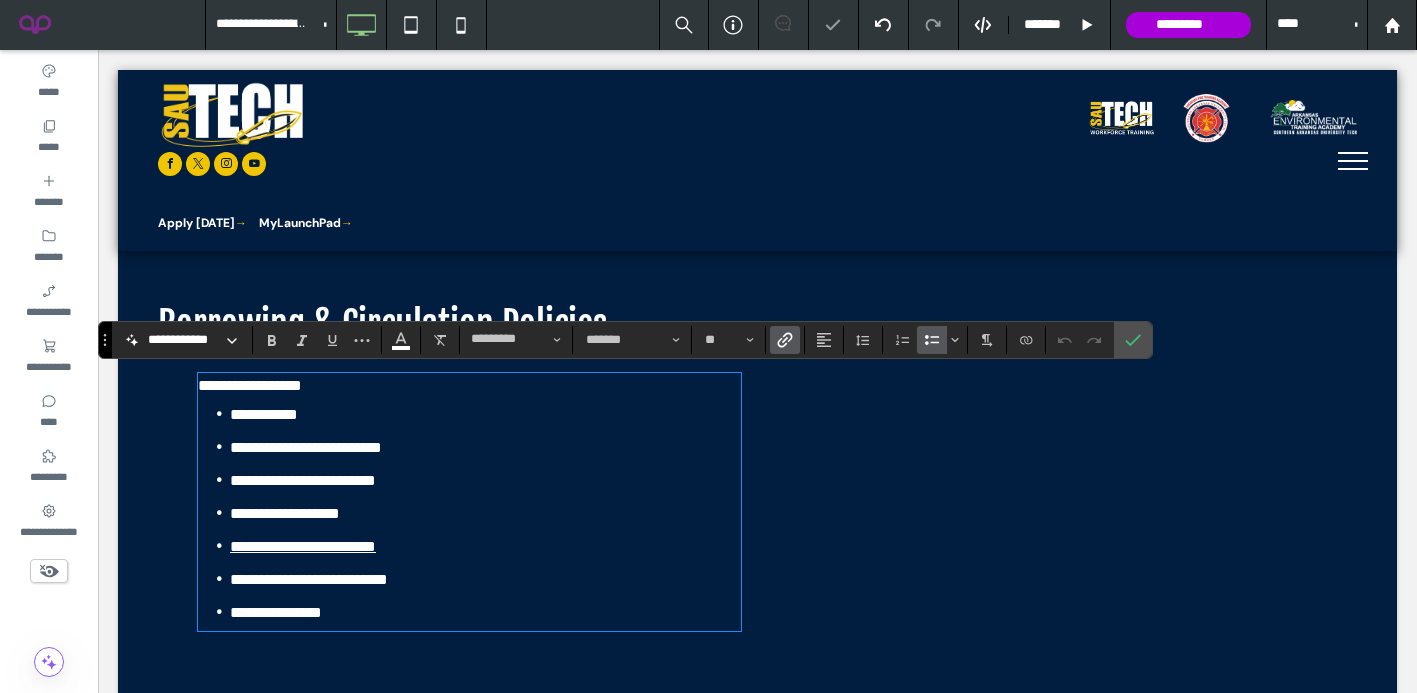 click on "**********" at bounding box center (469, 386) 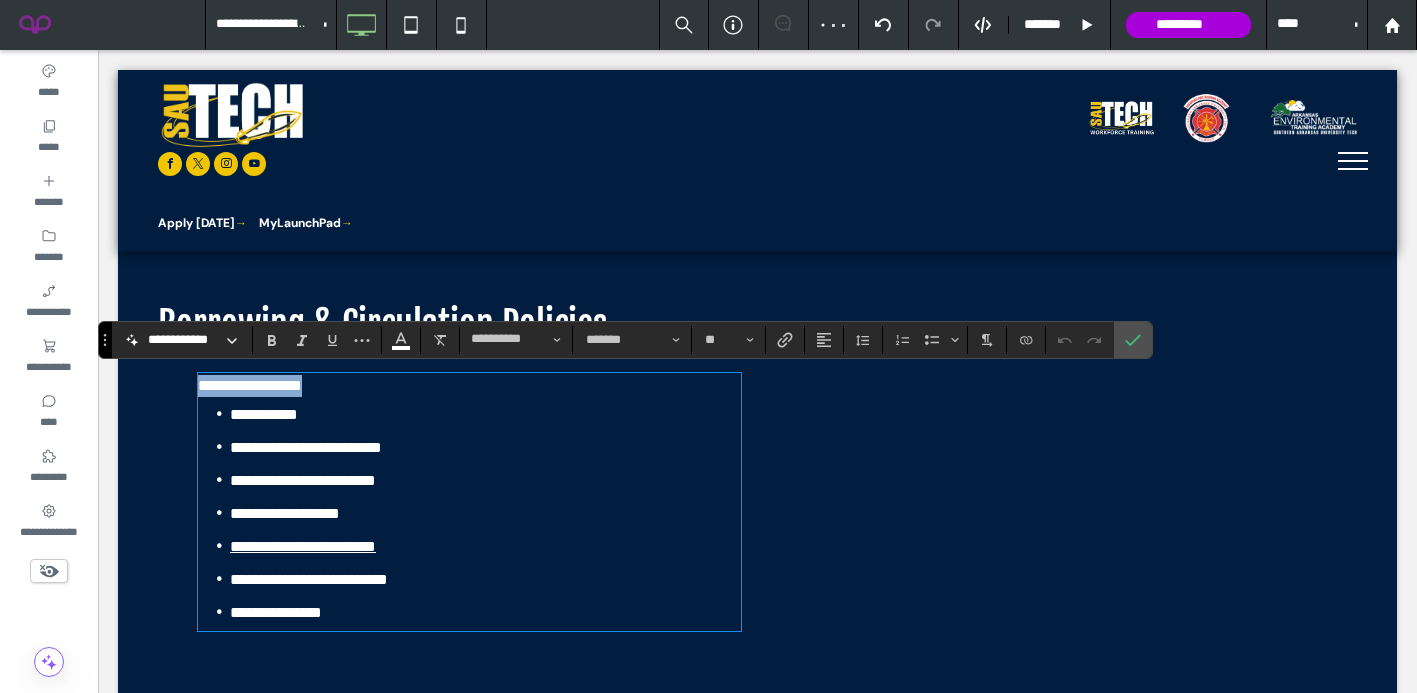 drag, startPoint x: 346, startPoint y: 393, endPoint x: 192, endPoint y: 393, distance: 154 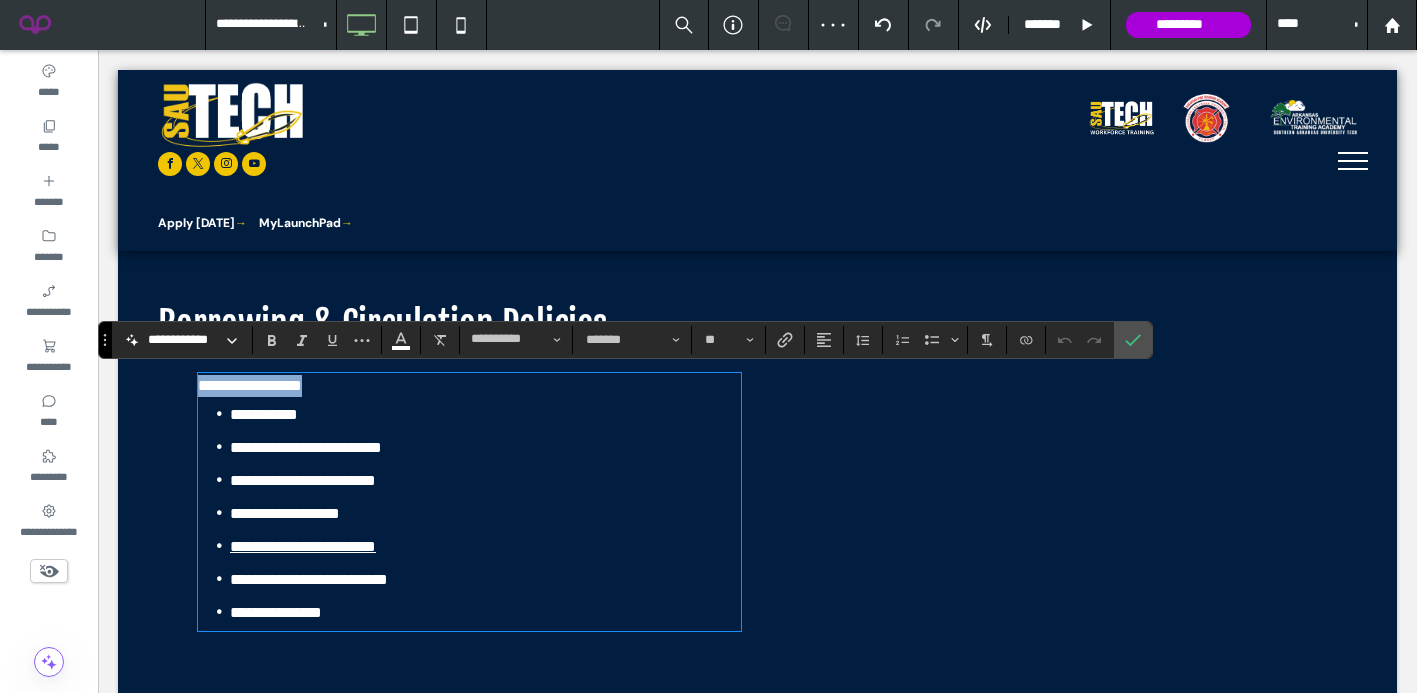 click on "**********" at bounding box center [757, 501] 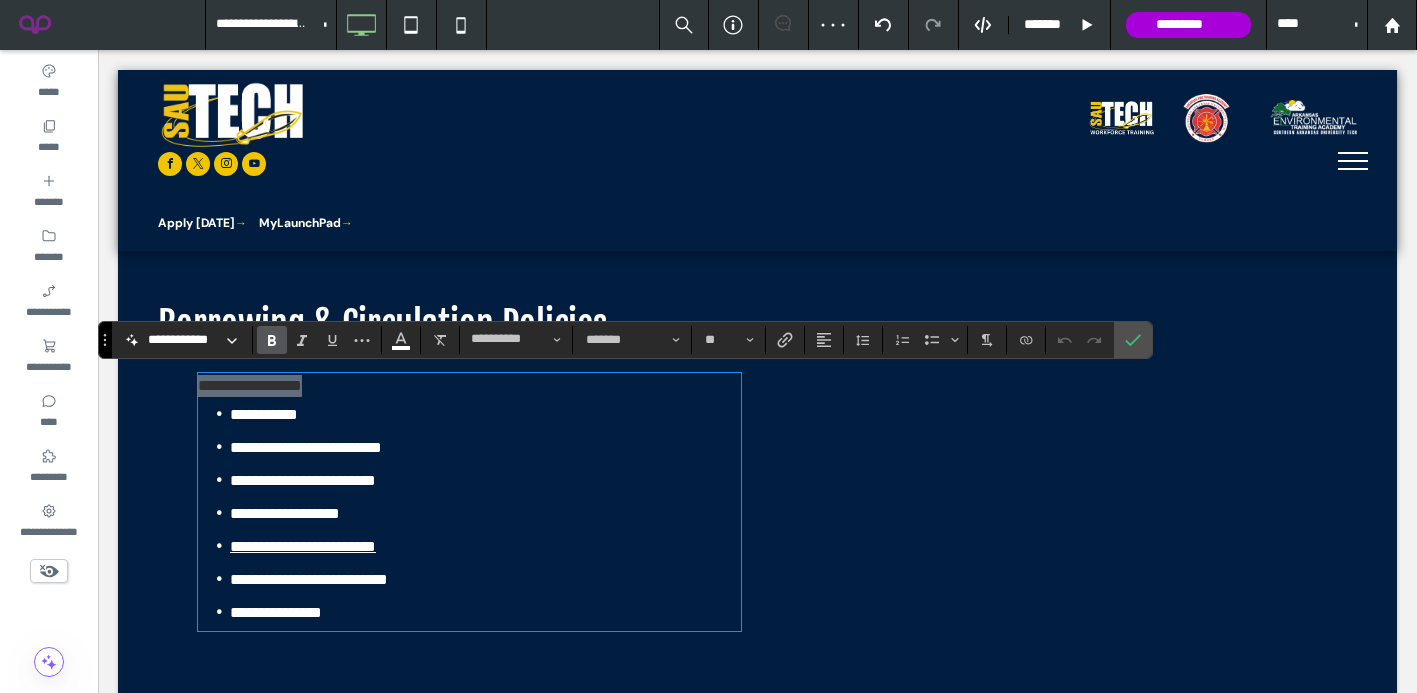 click 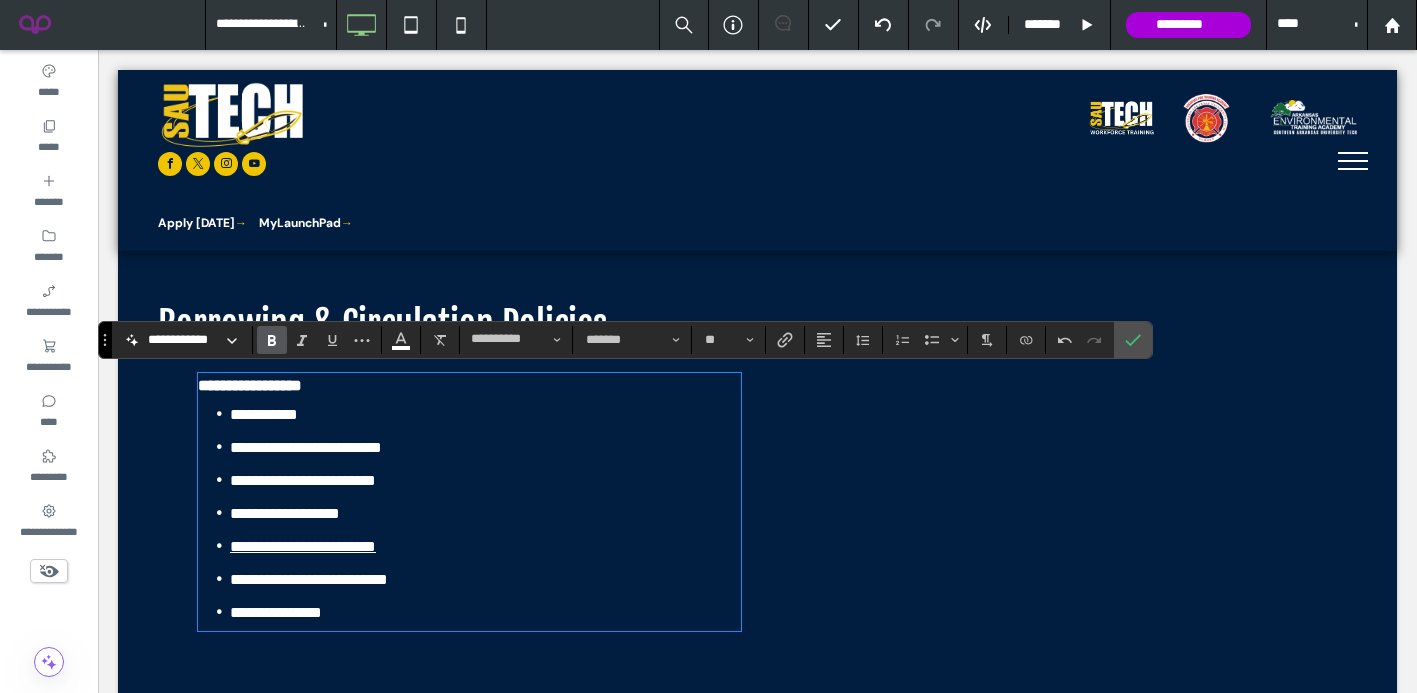 click on "**********" at bounding box center [303, 546] 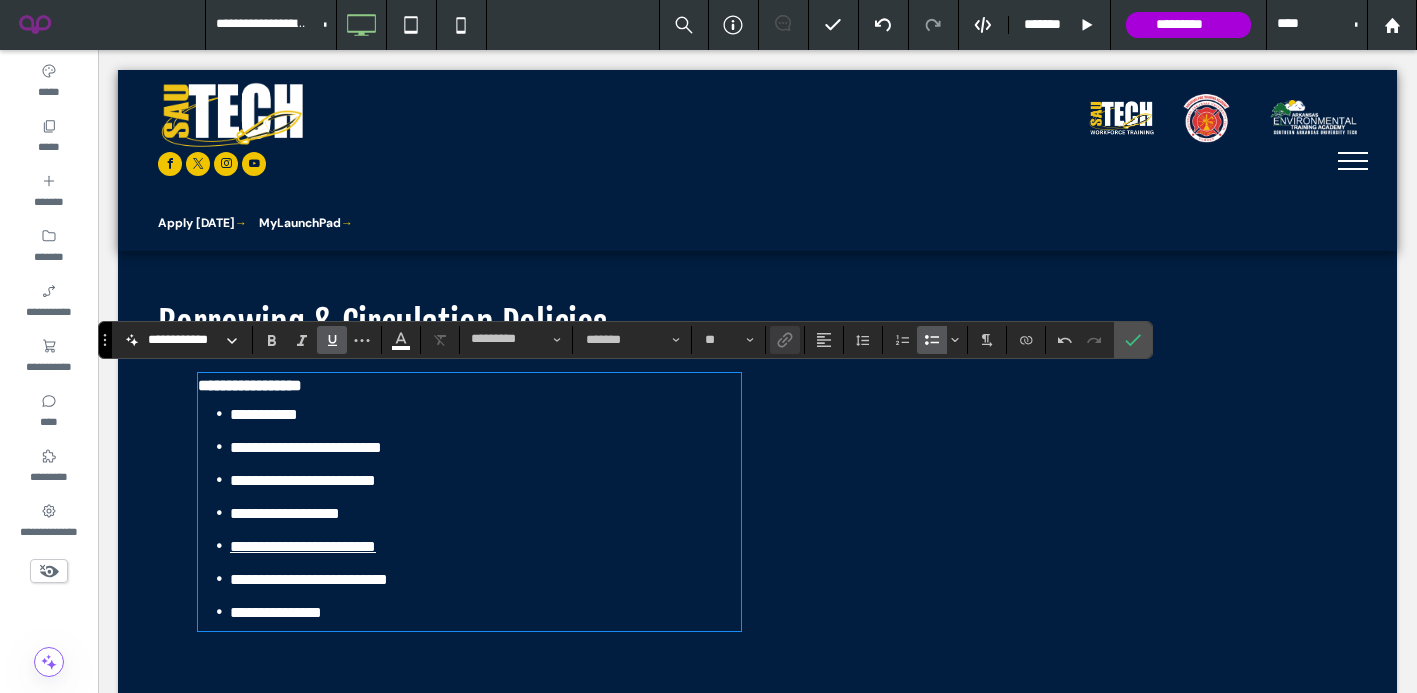click on "**********" at bounding box center [485, 546] 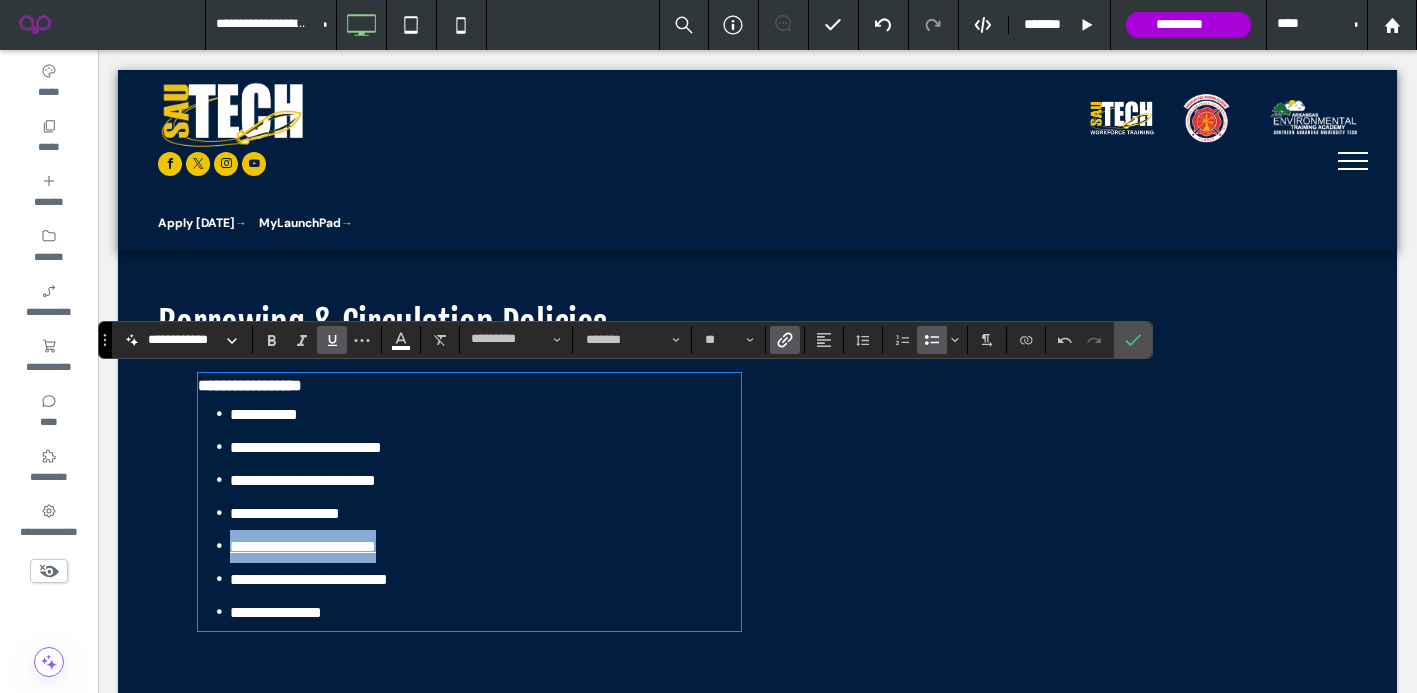 drag, startPoint x: 435, startPoint y: 537, endPoint x: 198, endPoint y: 545, distance: 237.13498 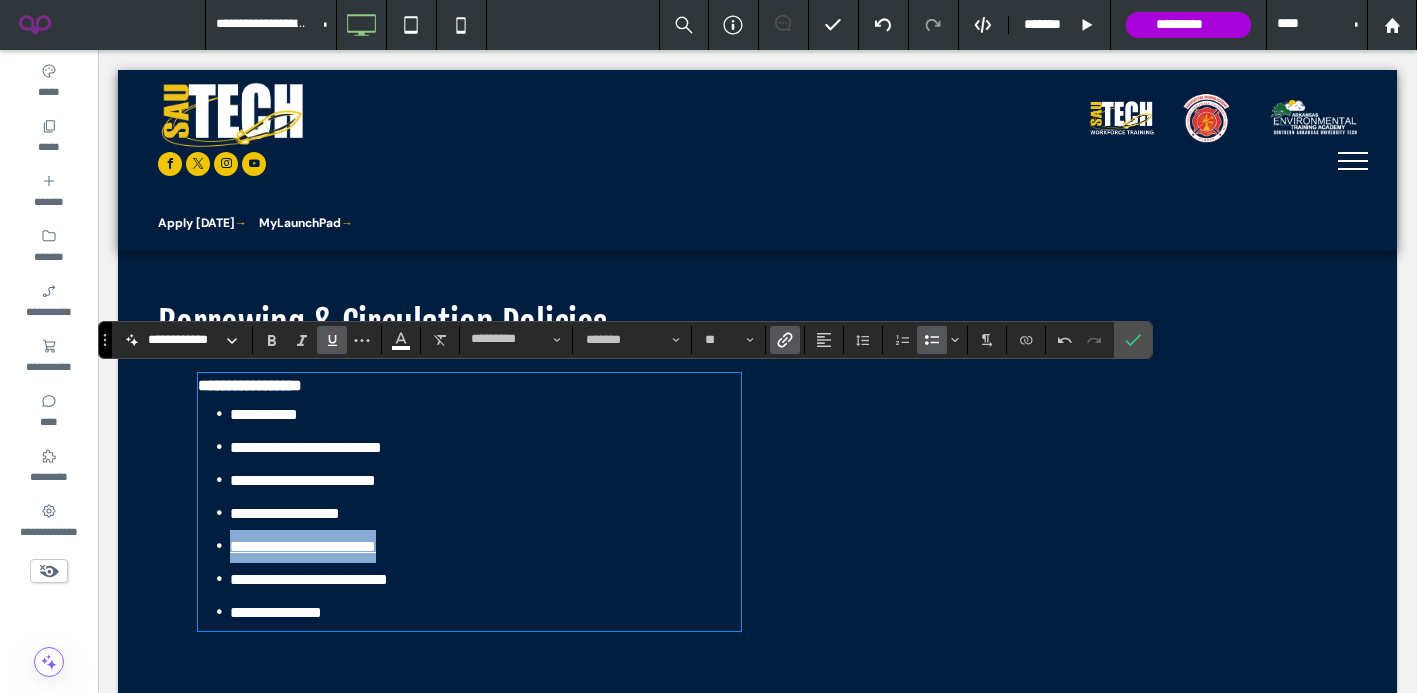 click on "**********" at bounding box center [469, 513] 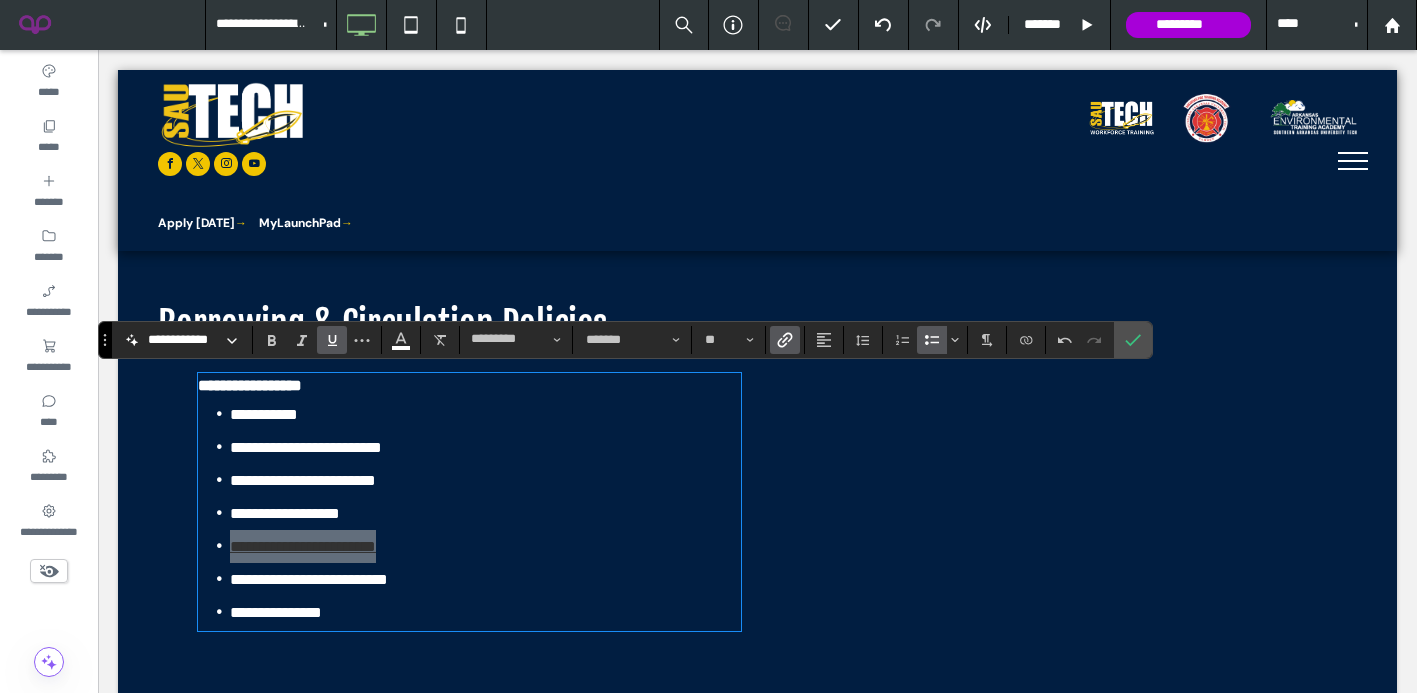 click at bounding box center (332, 340) 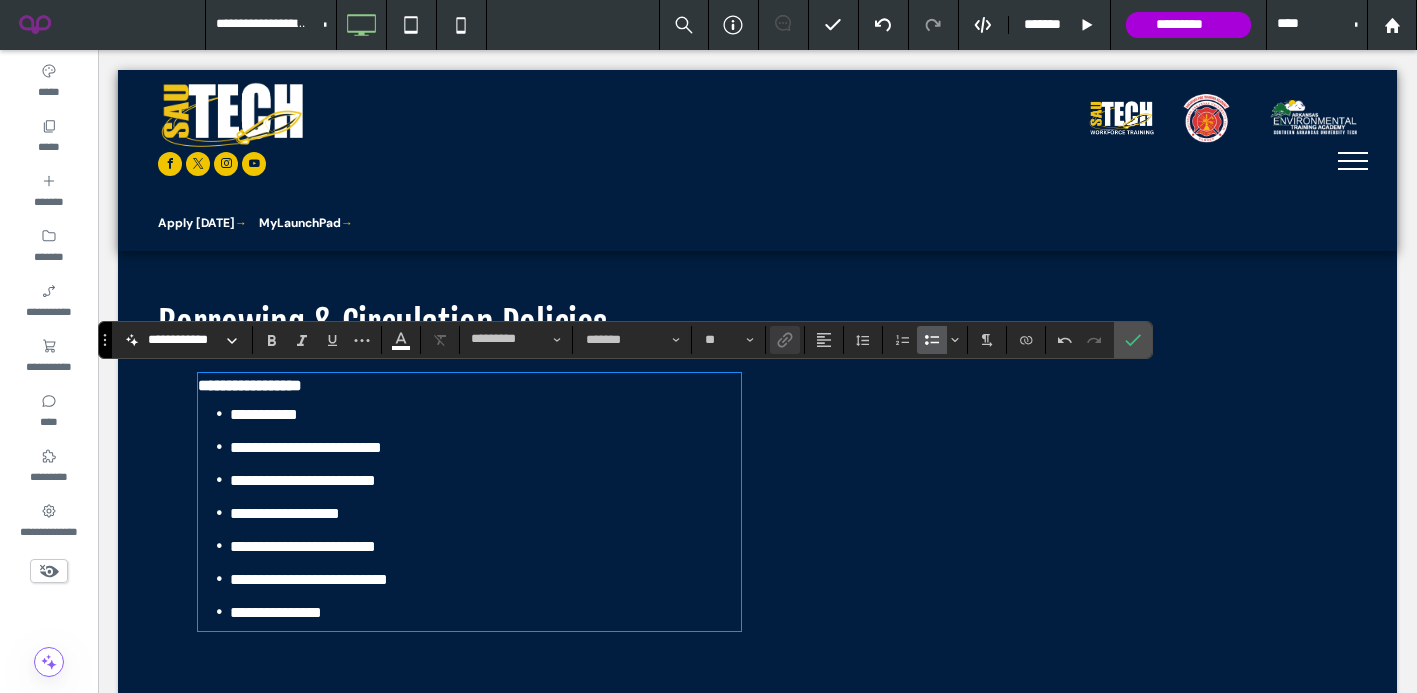click on "**********" at bounding box center (485, 612) 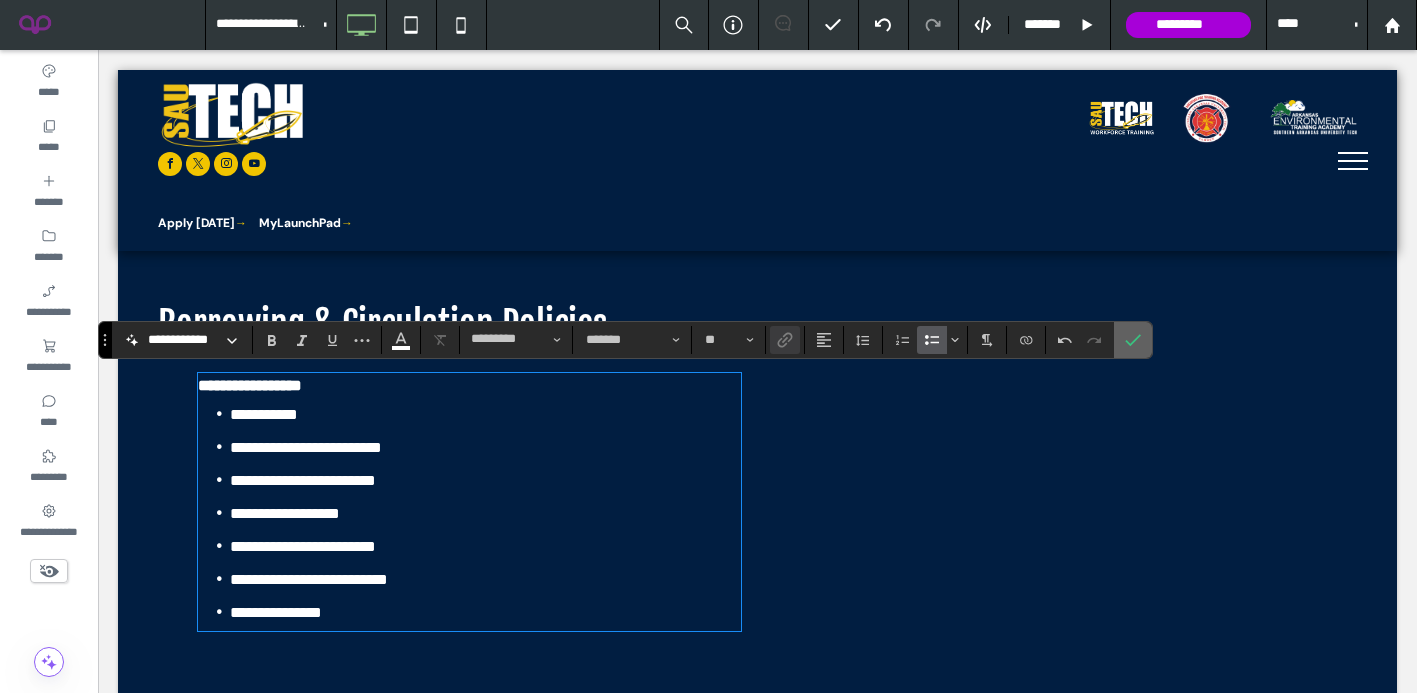 click 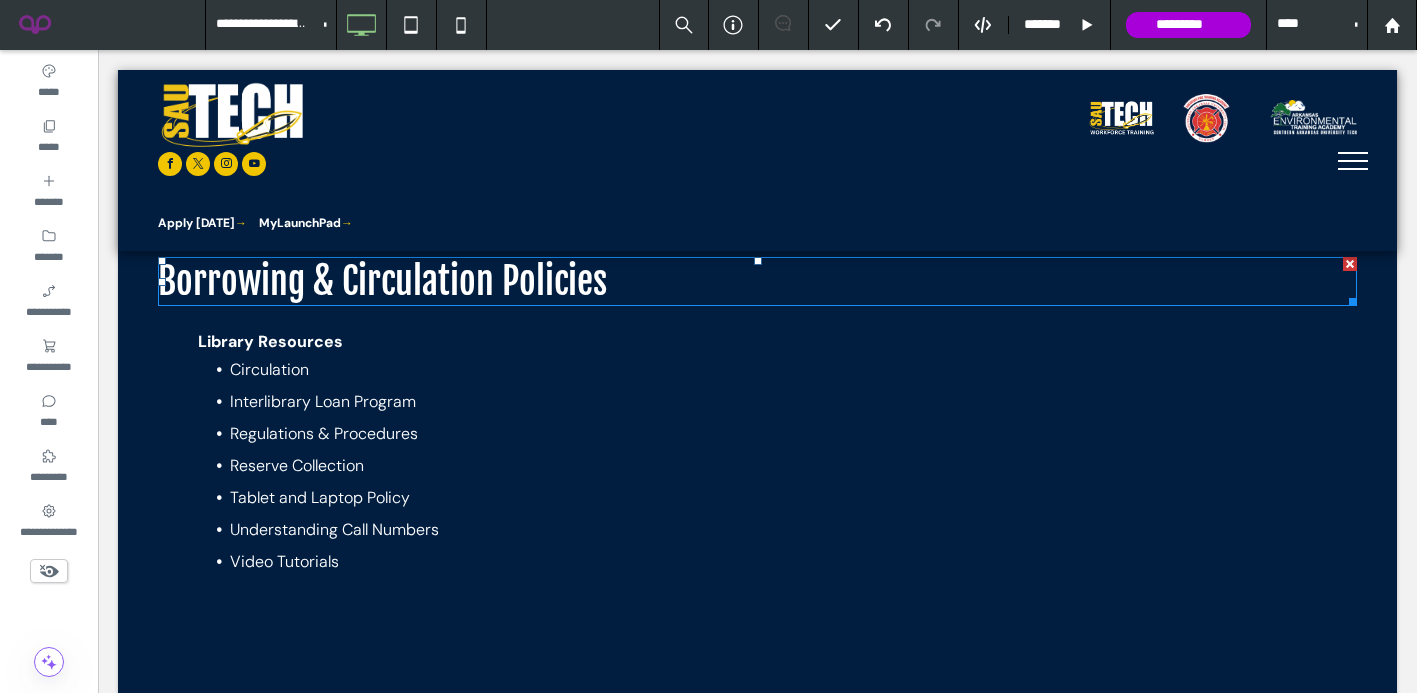 scroll, scrollTop: 1840, scrollLeft: 0, axis: vertical 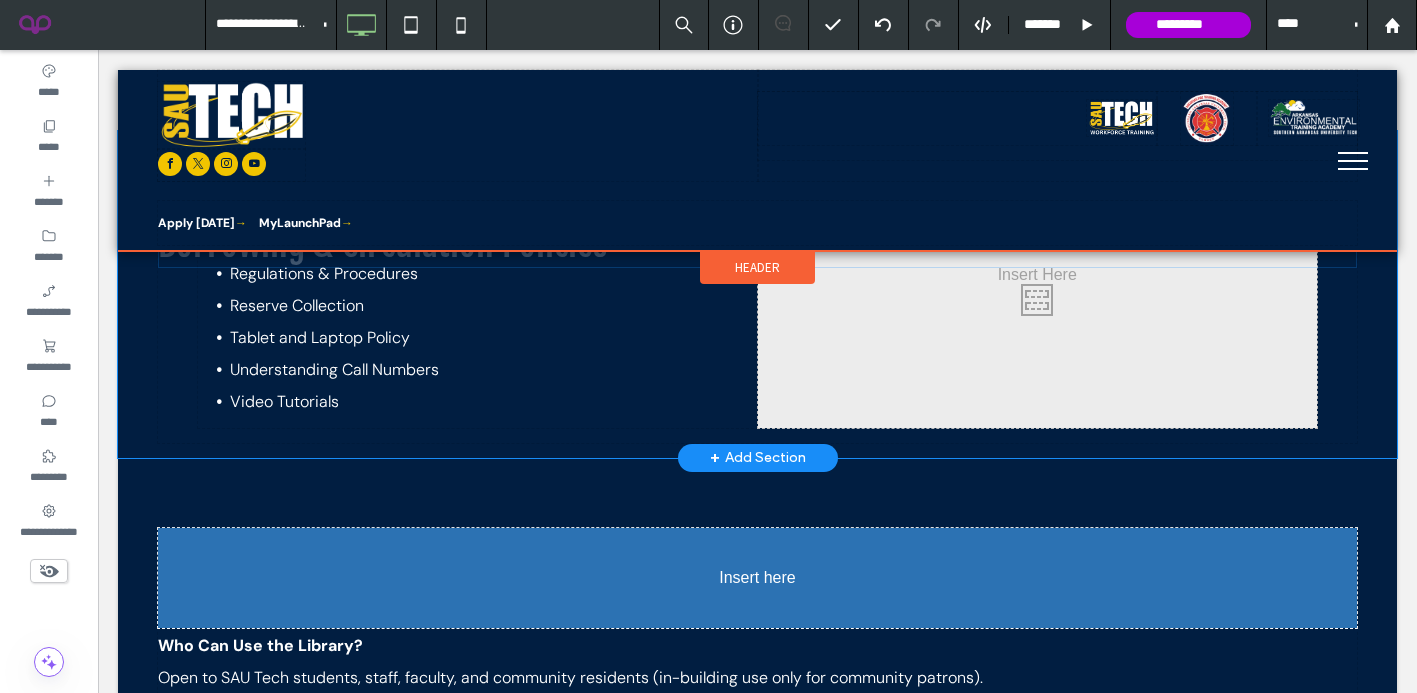 drag, startPoint x: 560, startPoint y: 257, endPoint x: 528, endPoint y: 566, distance: 310.65253 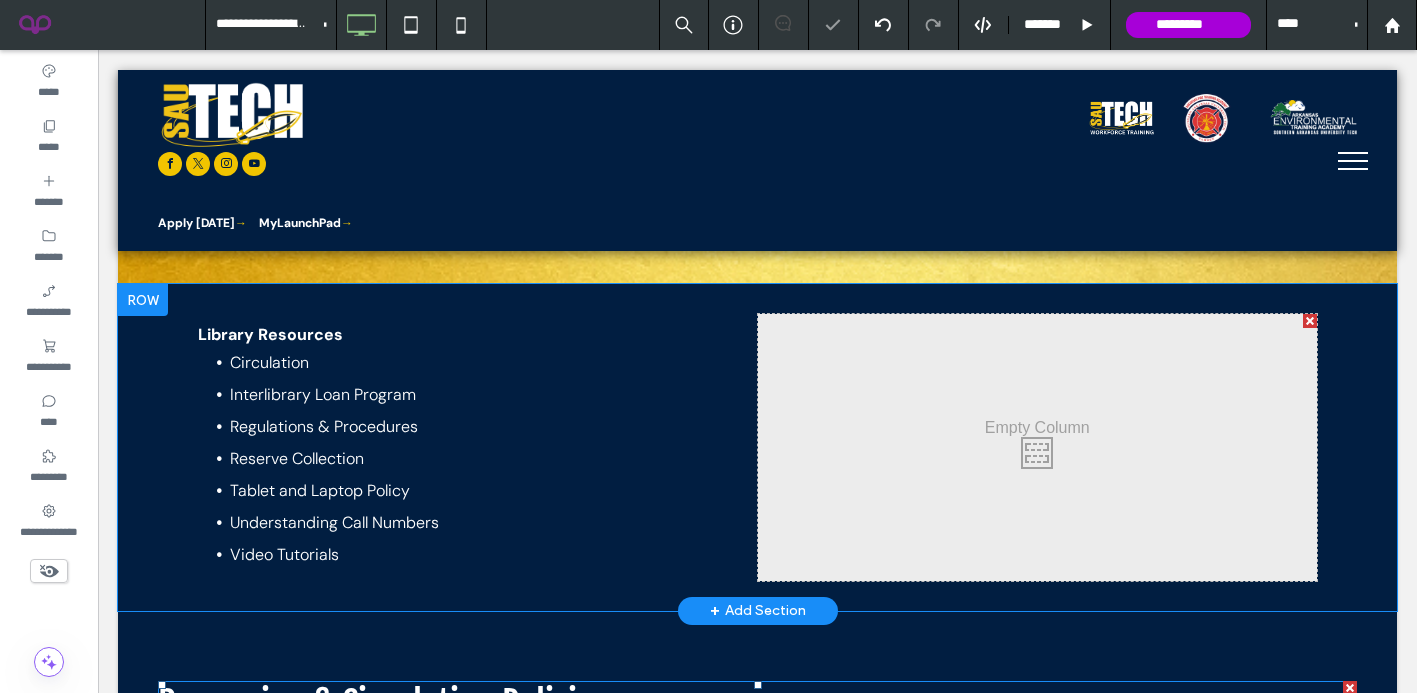 scroll, scrollTop: 1671, scrollLeft: 0, axis: vertical 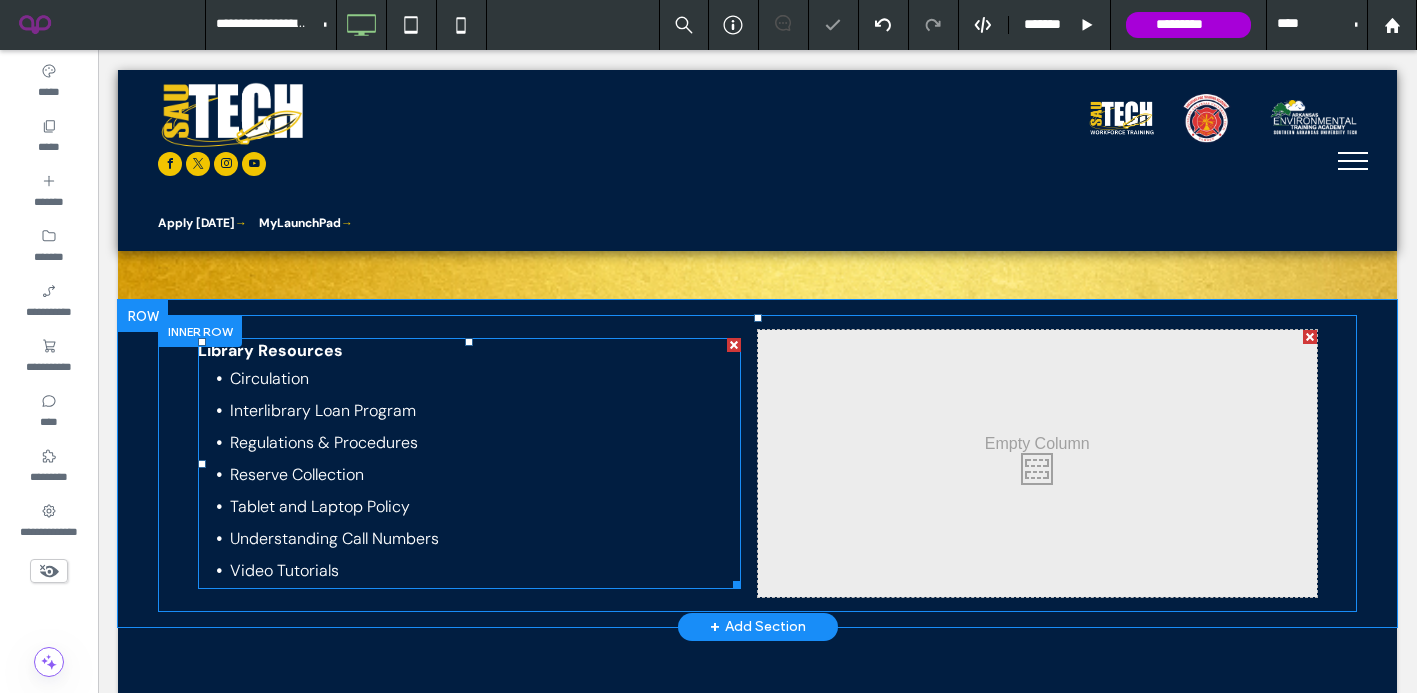click on "Library Resources" at bounding box center [469, 351] 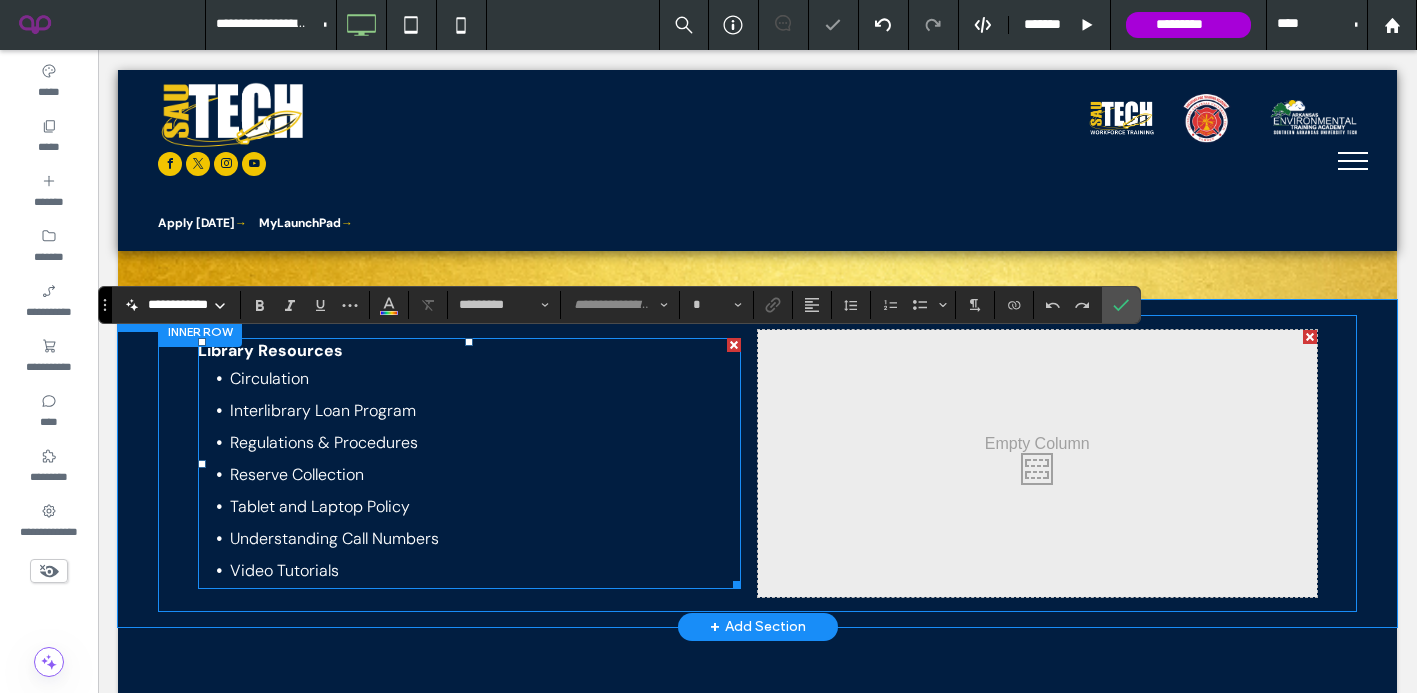 type on "*******" 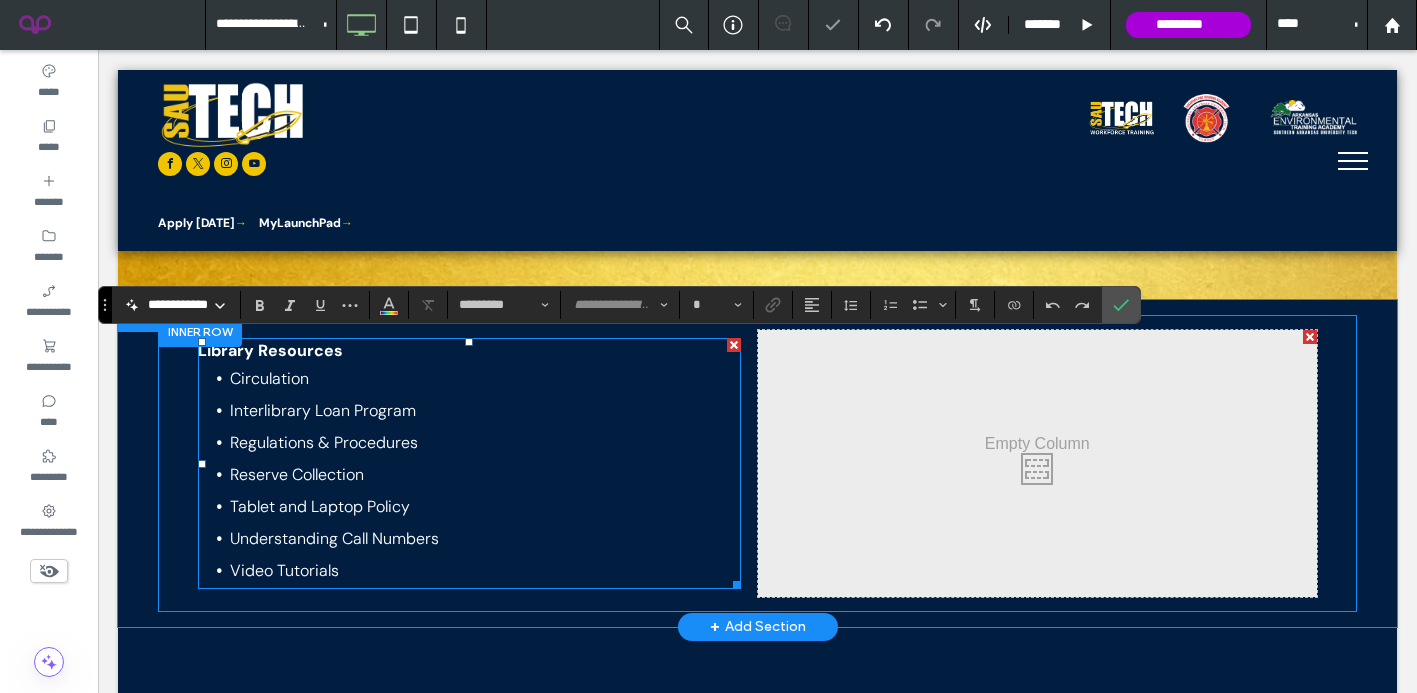 type on "**" 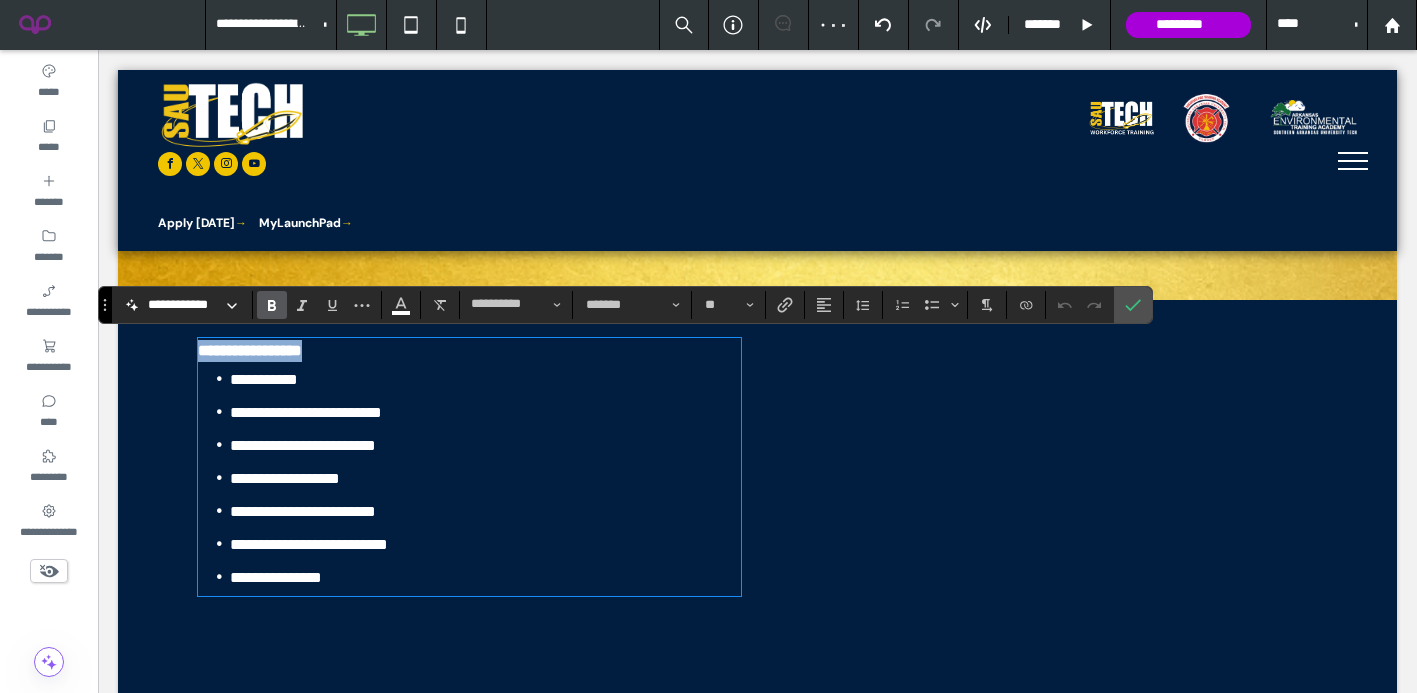 drag, startPoint x: 376, startPoint y: 354, endPoint x: 157, endPoint y: 350, distance: 219.03653 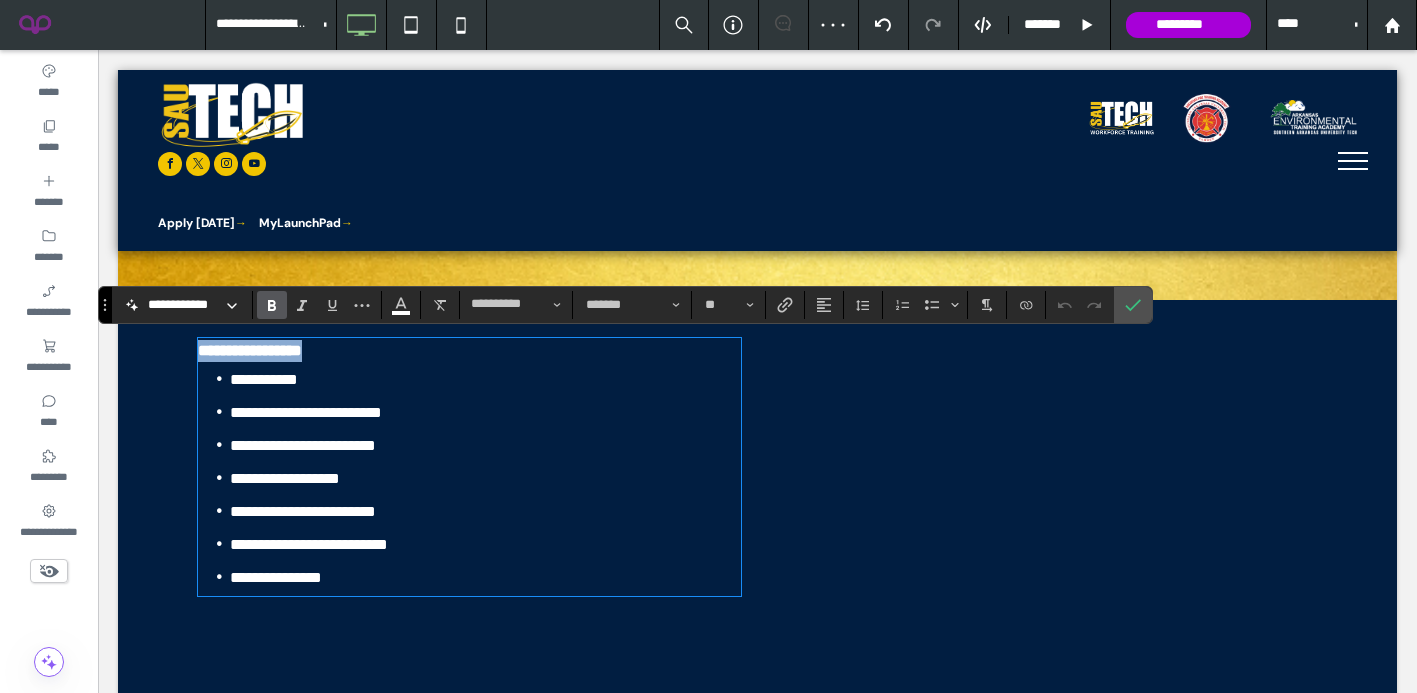 click on "**********" at bounding box center [757, 466] 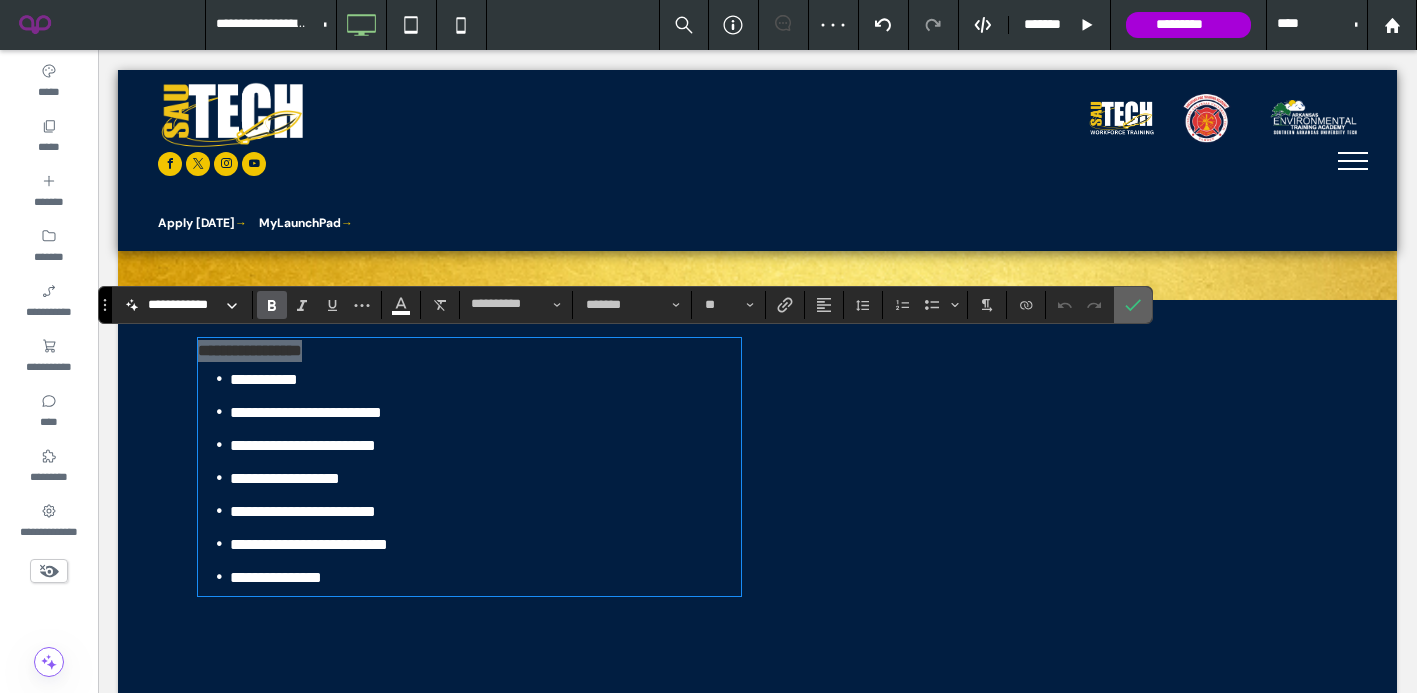 click at bounding box center [1133, 305] 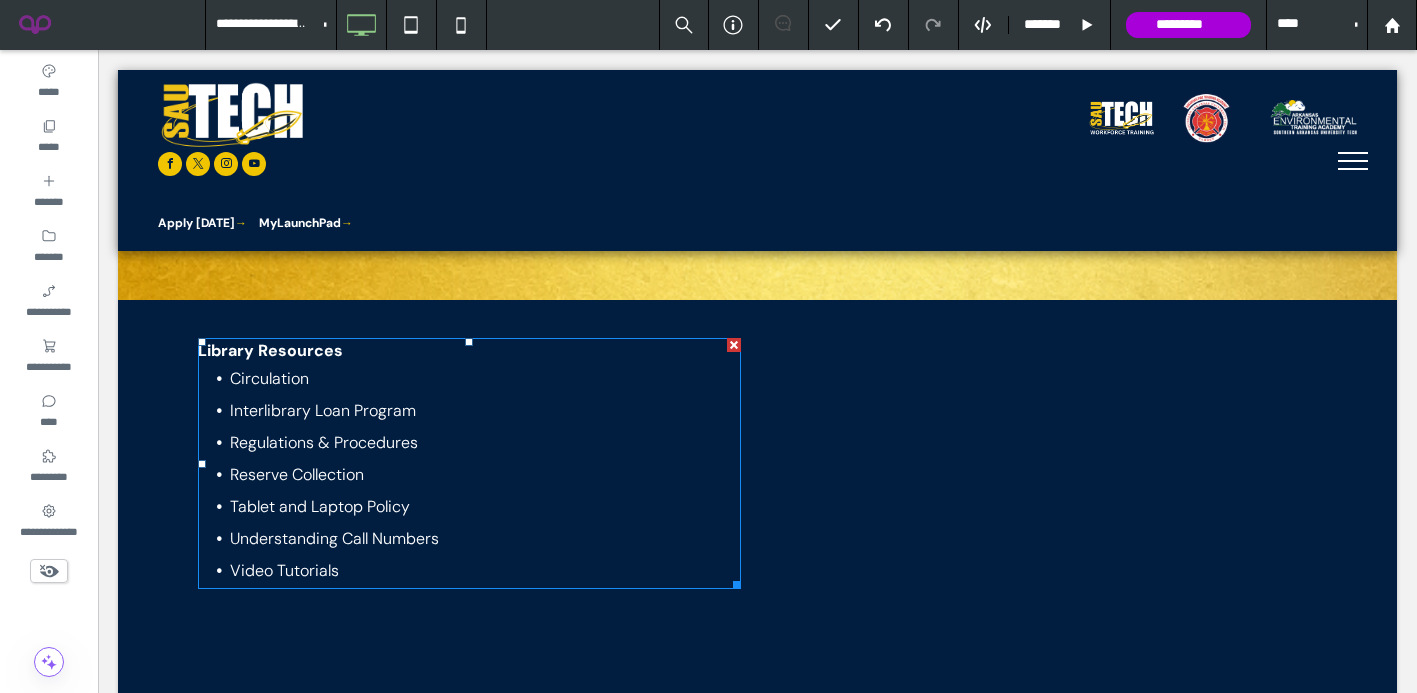 click on "Circulation" at bounding box center [485, 379] 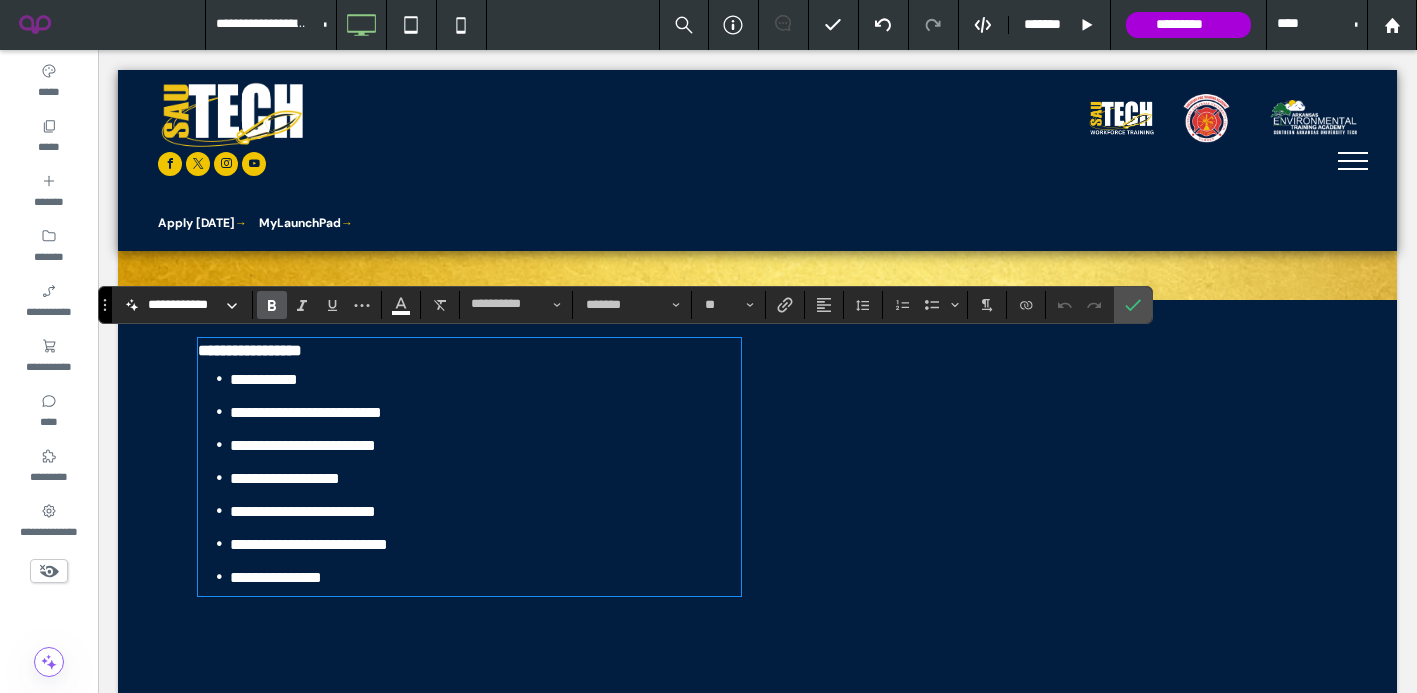 click on "**********" at bounding box center (469, 351) 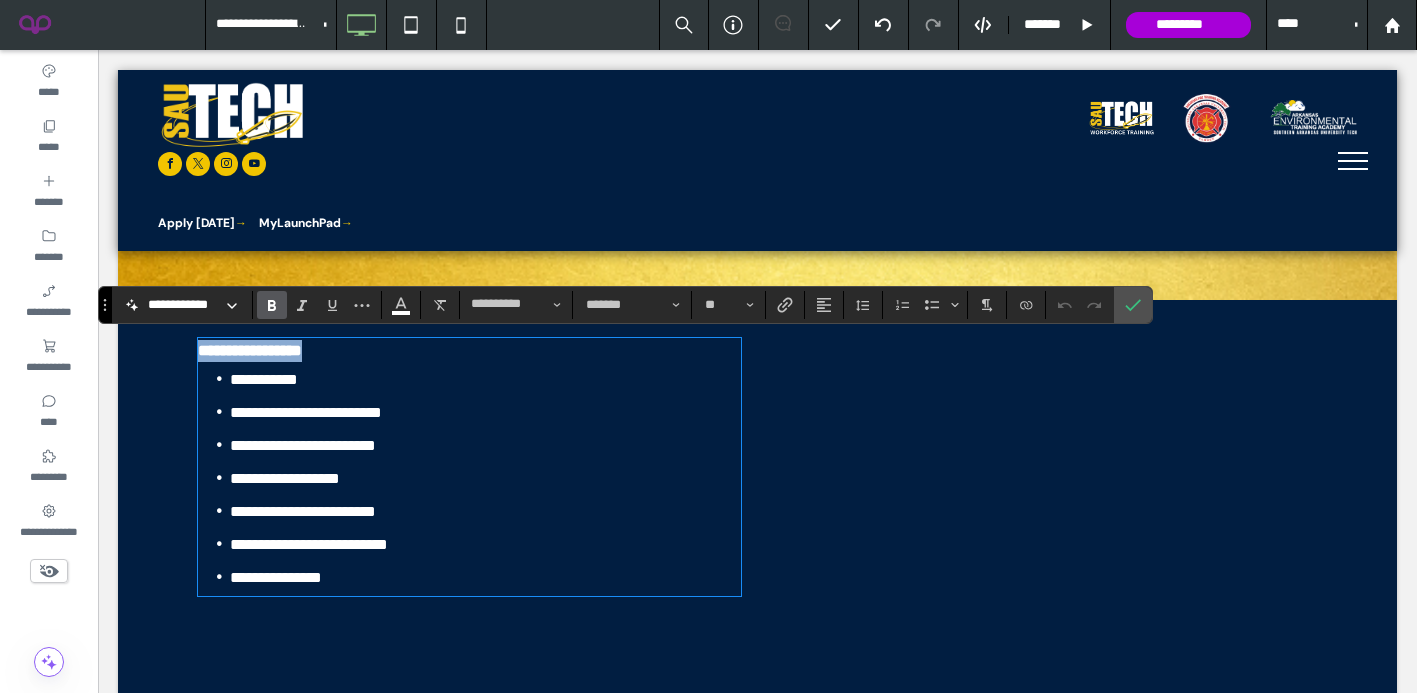 drag, startPoint x: 364, startPoint y: 348, endPoint x: 167, endPoint y: 352, distance: 197.0406 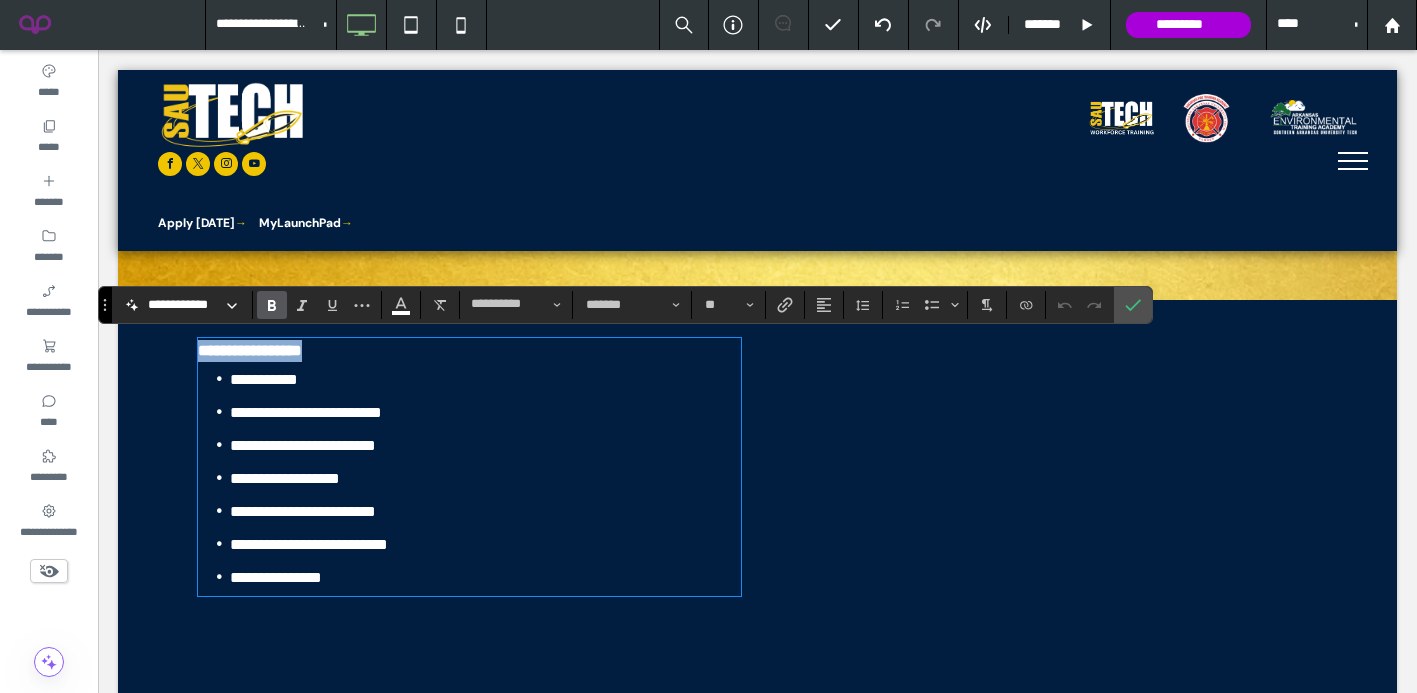 click on "**********" at bounding box center [757, 466] 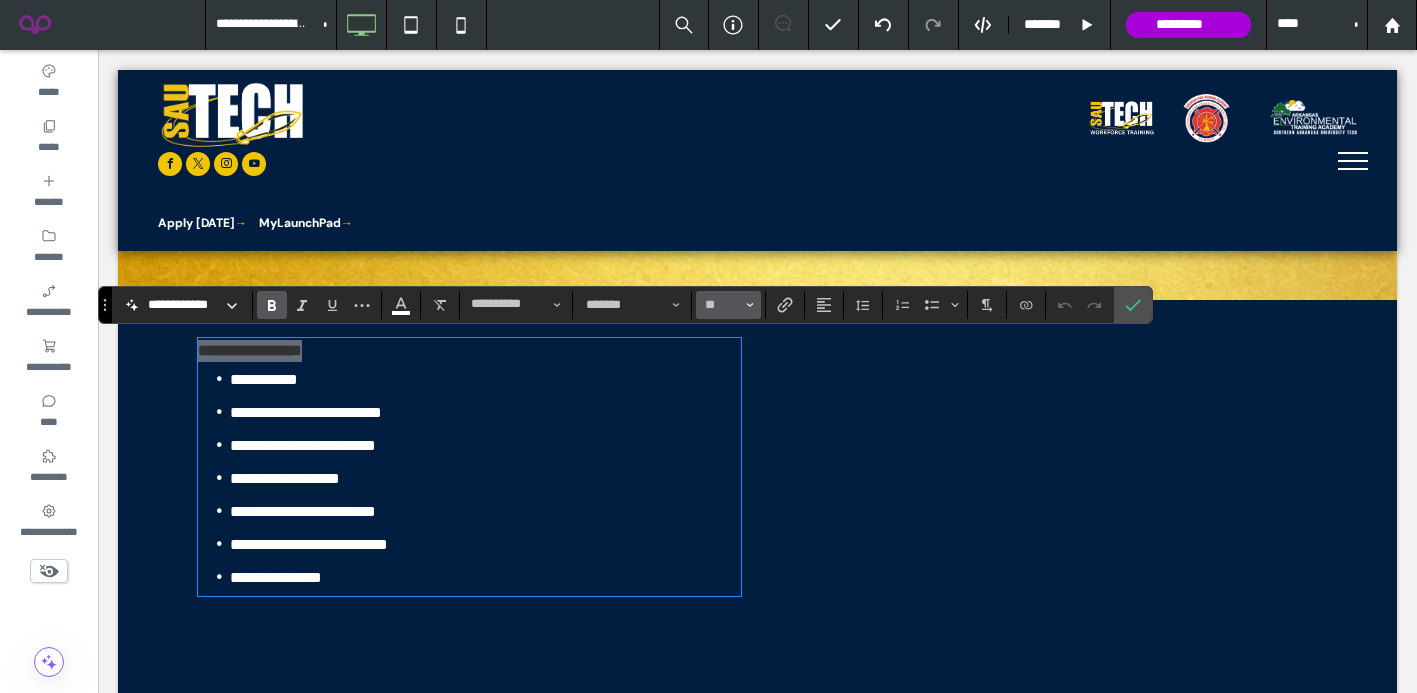 click on "**" at bounding box center [722, 305] 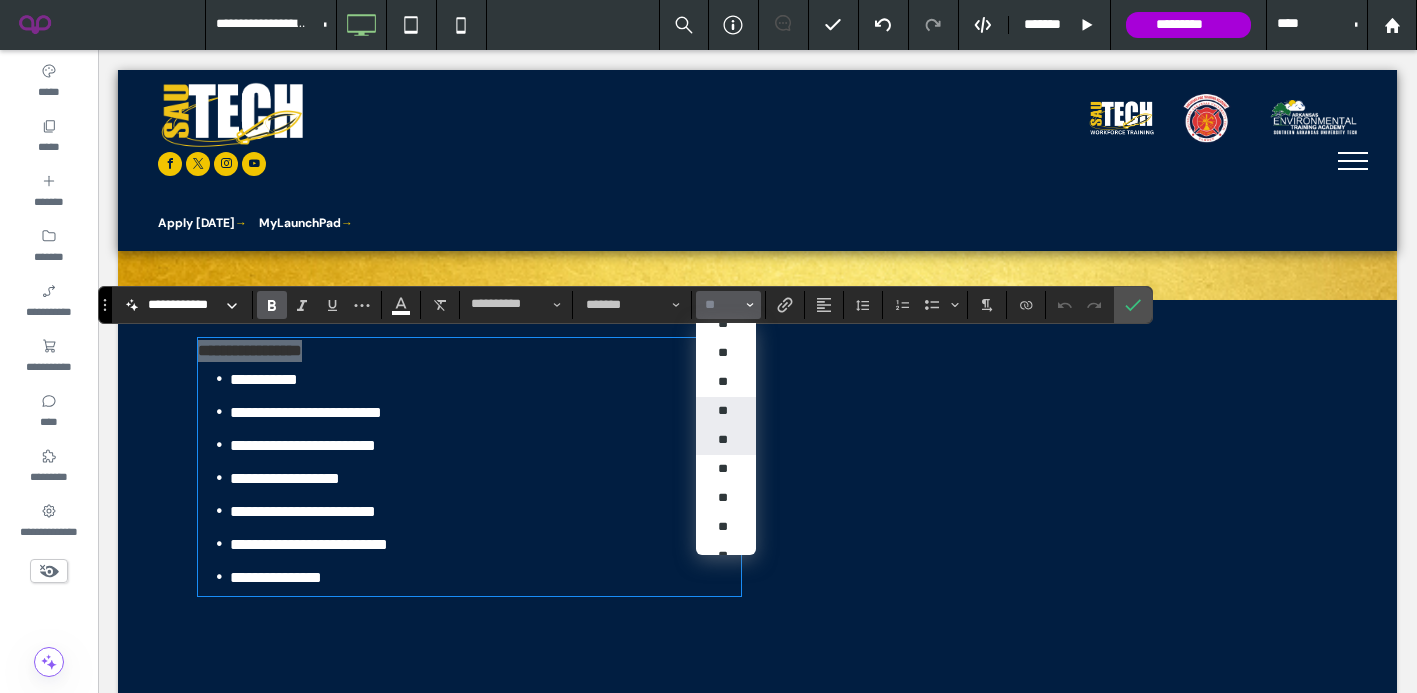 scroll, scrollTop: 73, scrollLeft: 0, axis: vertical 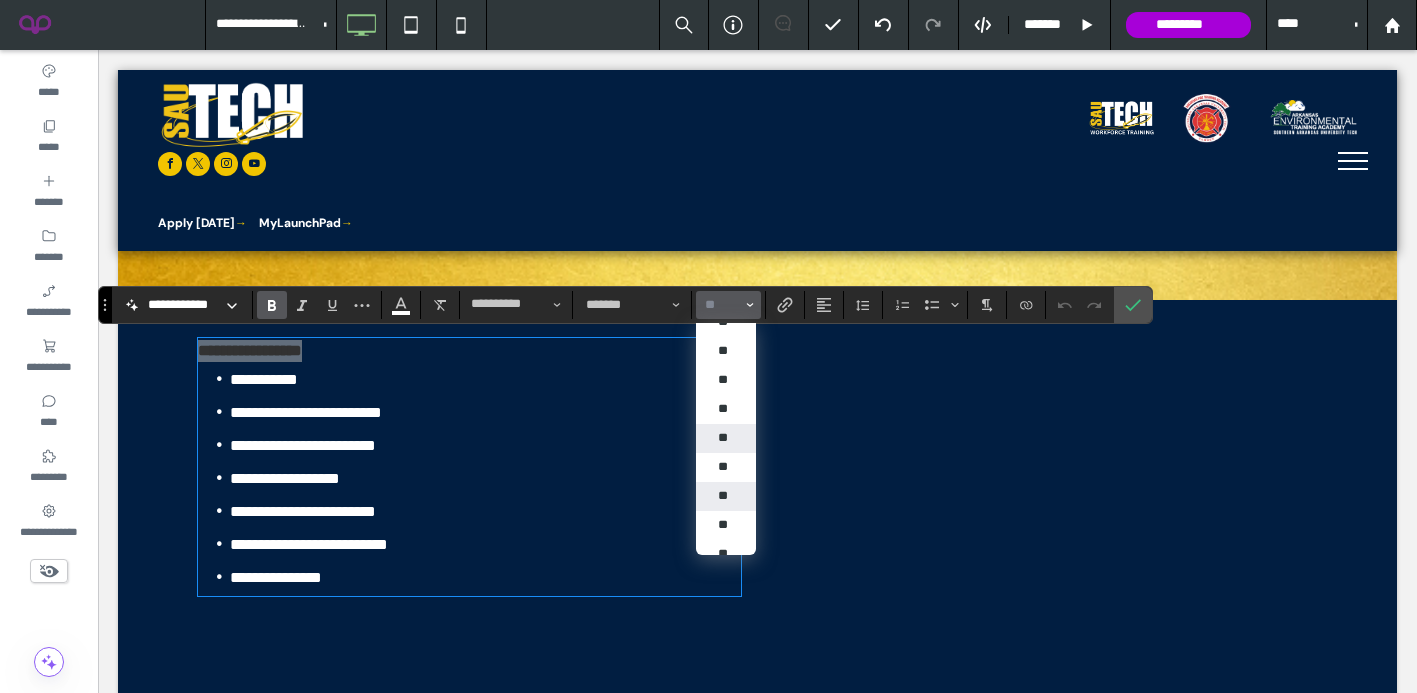 click on "**" at bounding box center [726, 496] 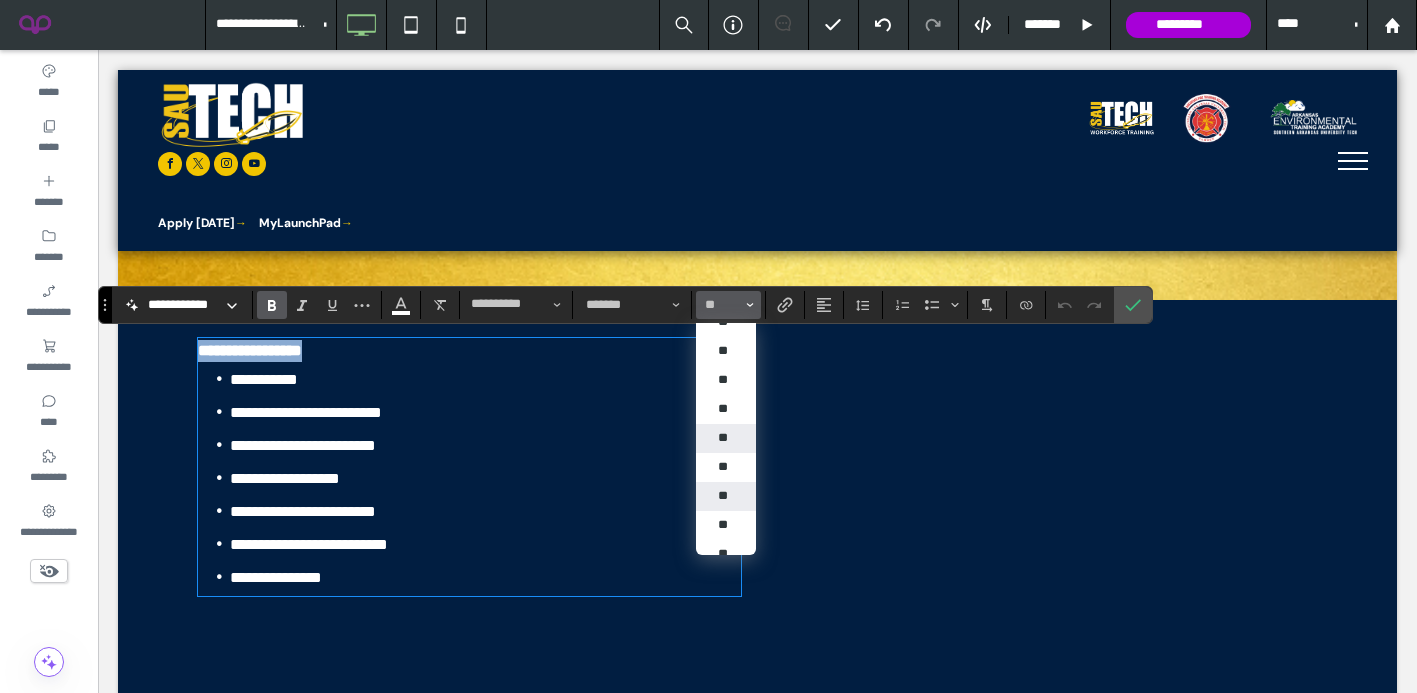 type on "**" 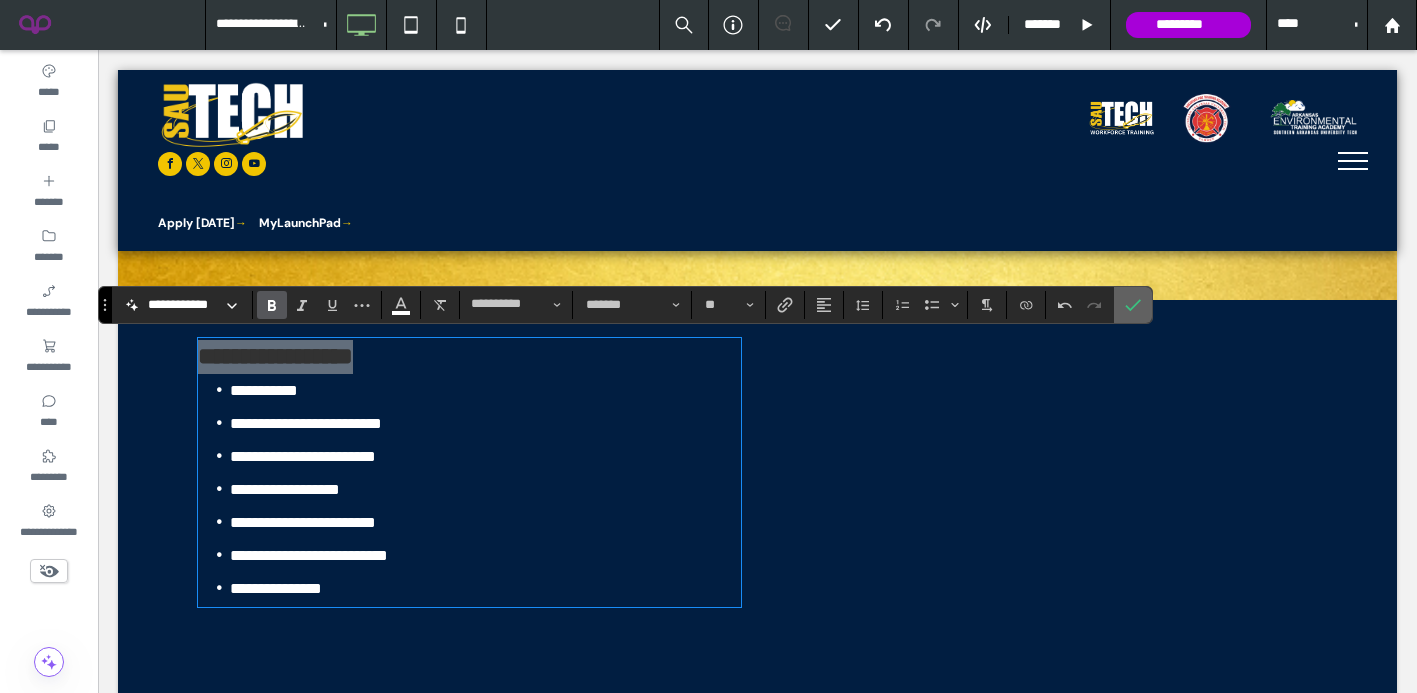 click at bounding box center (1133, 305) 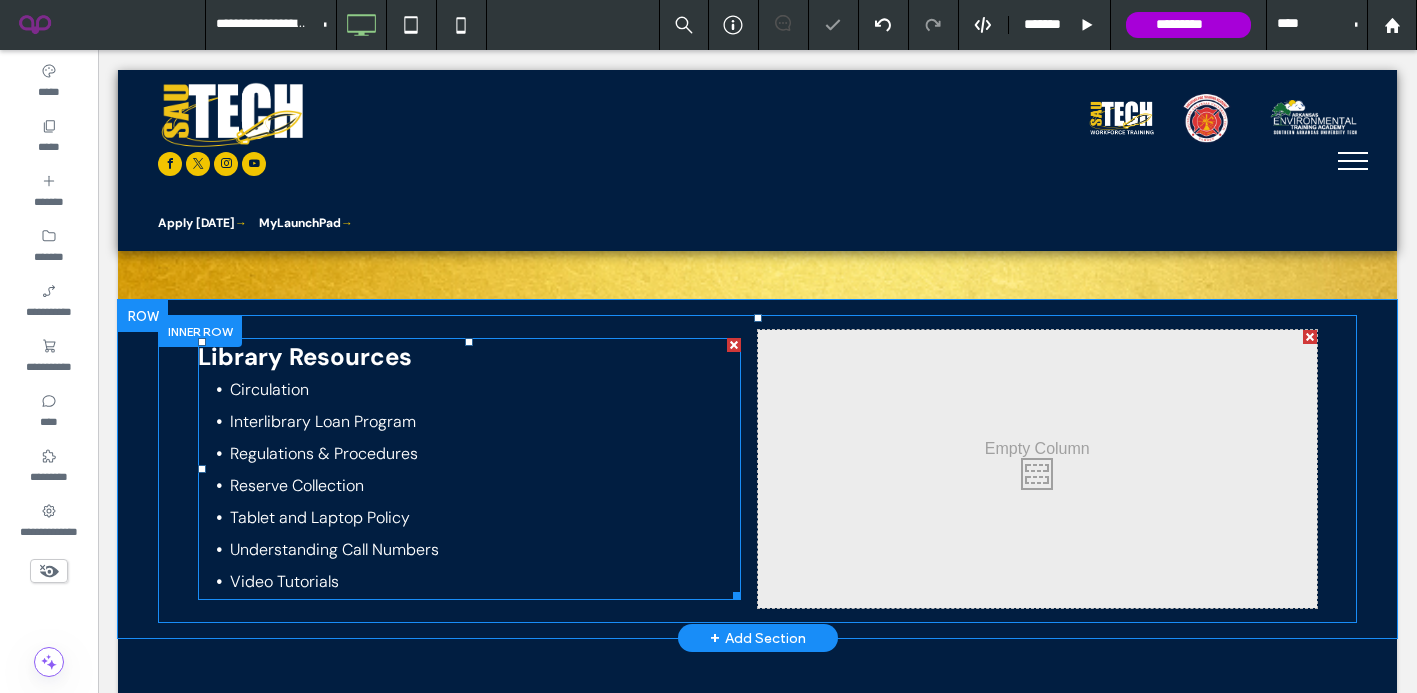 click on "Reserve Collection" at bounding box center [485, 486] 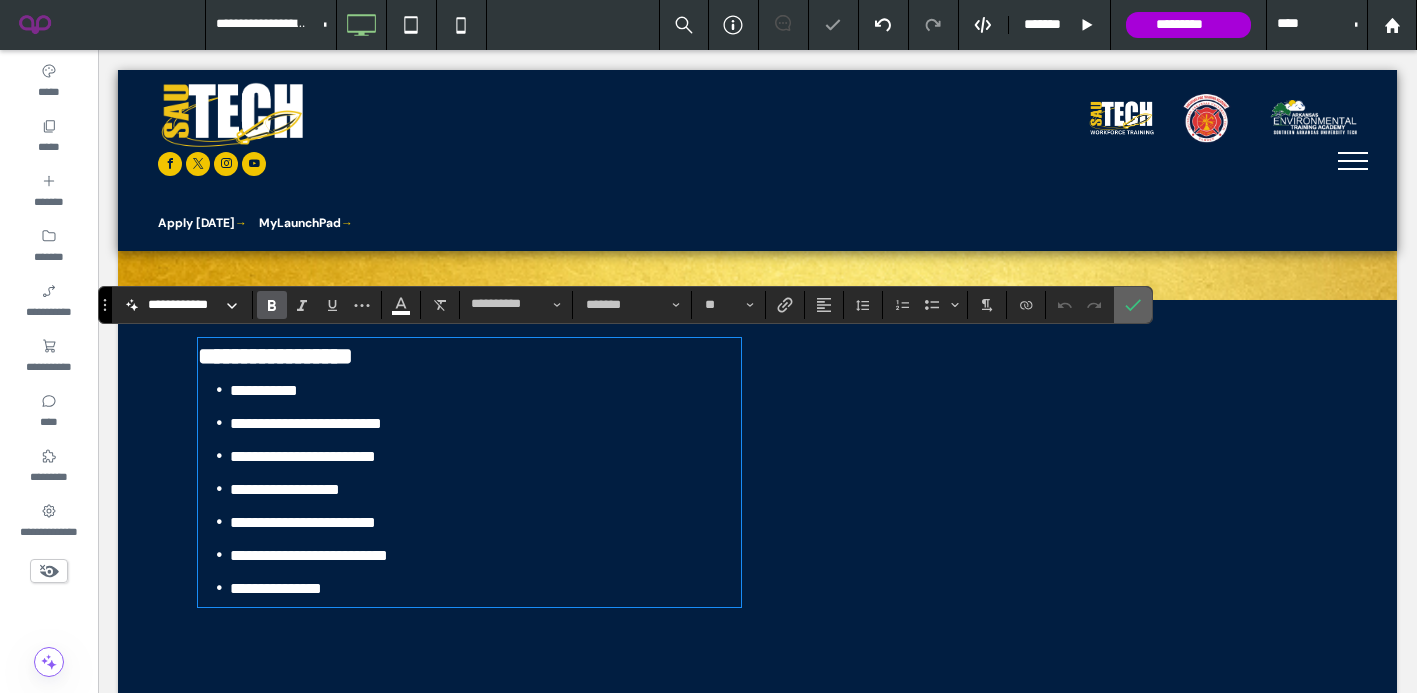 click 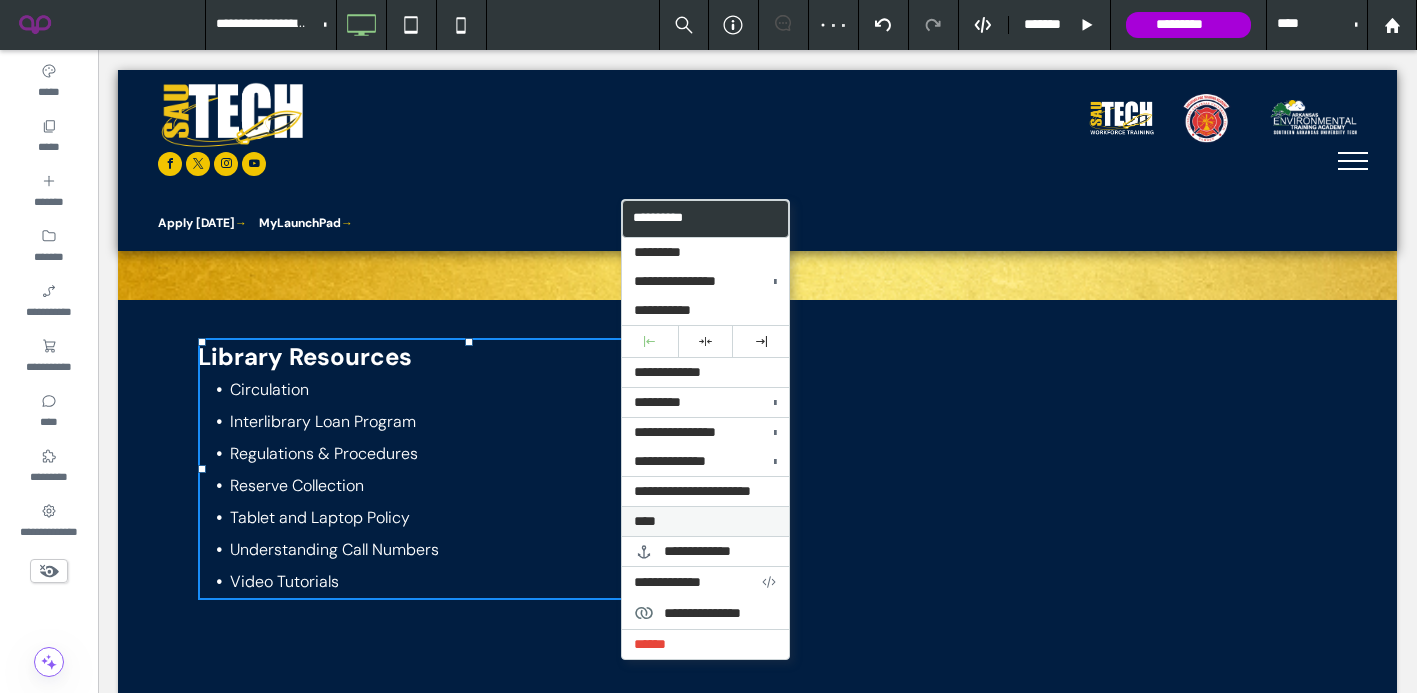 click on "****" at bounding box center (705, 521) 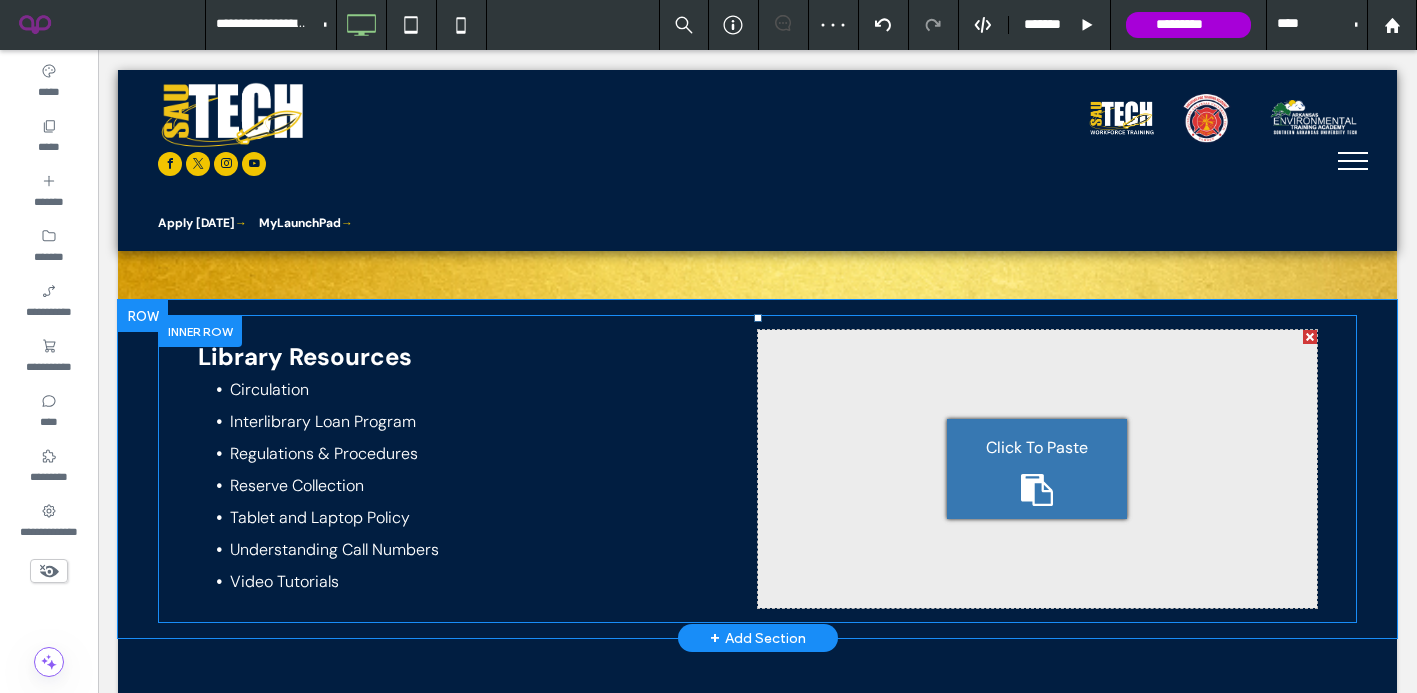 click on "Click To Paste" at bounding box center (1037, 448) 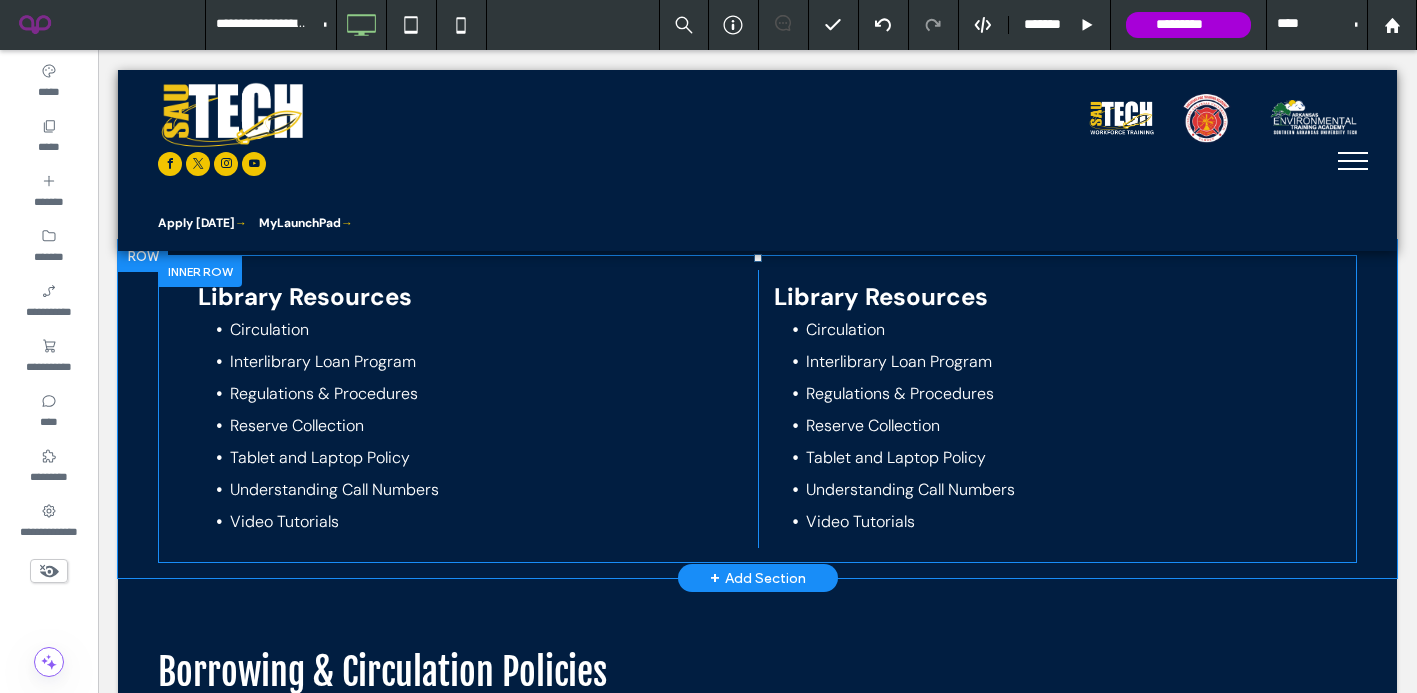scroll, scrollTop: 1715, scrollLeft: 0, axis: vertical 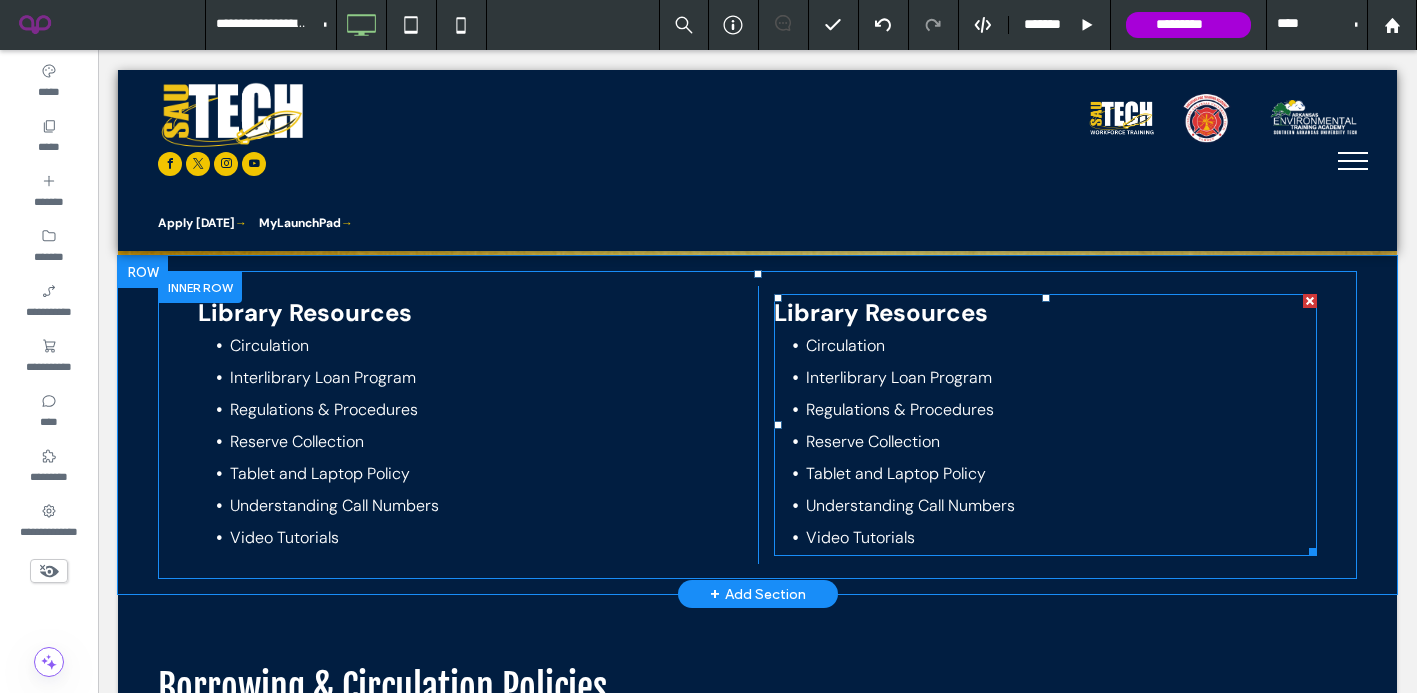 click on "Regulations & Procedures" at bounding box center (900, 409) 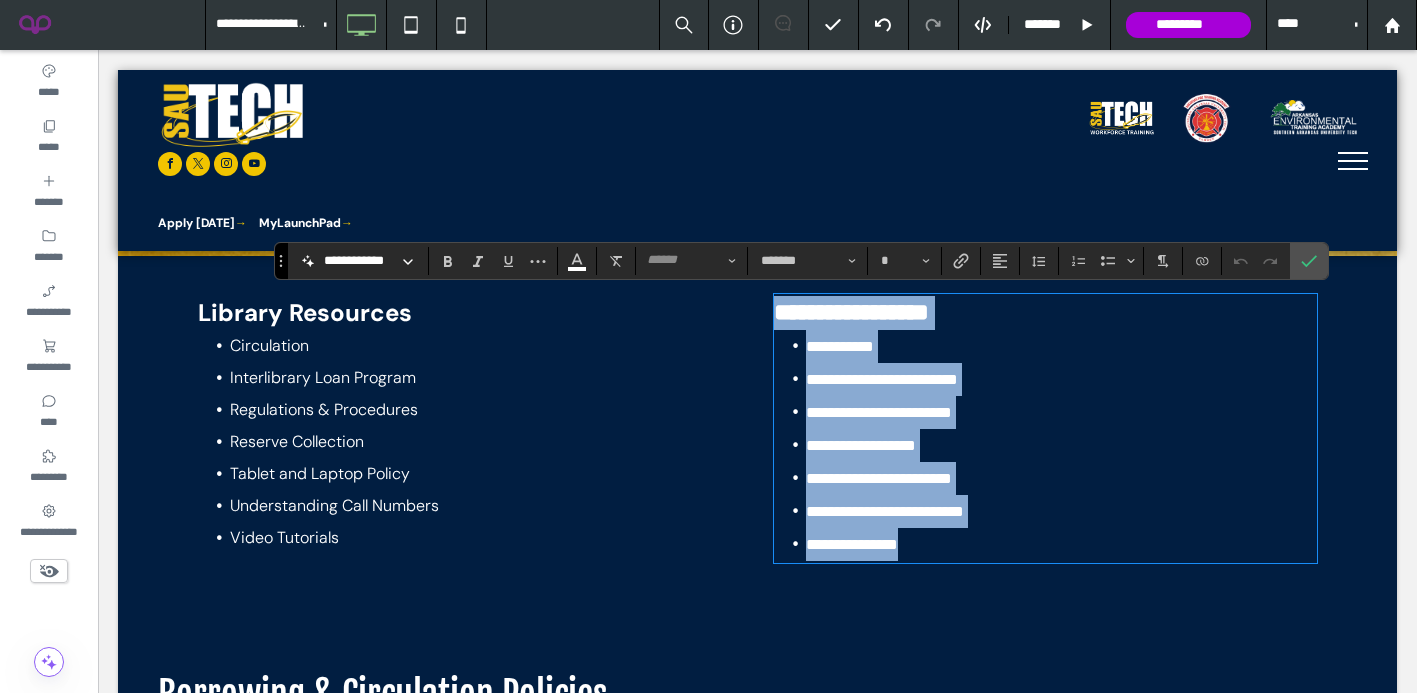 type on "**" 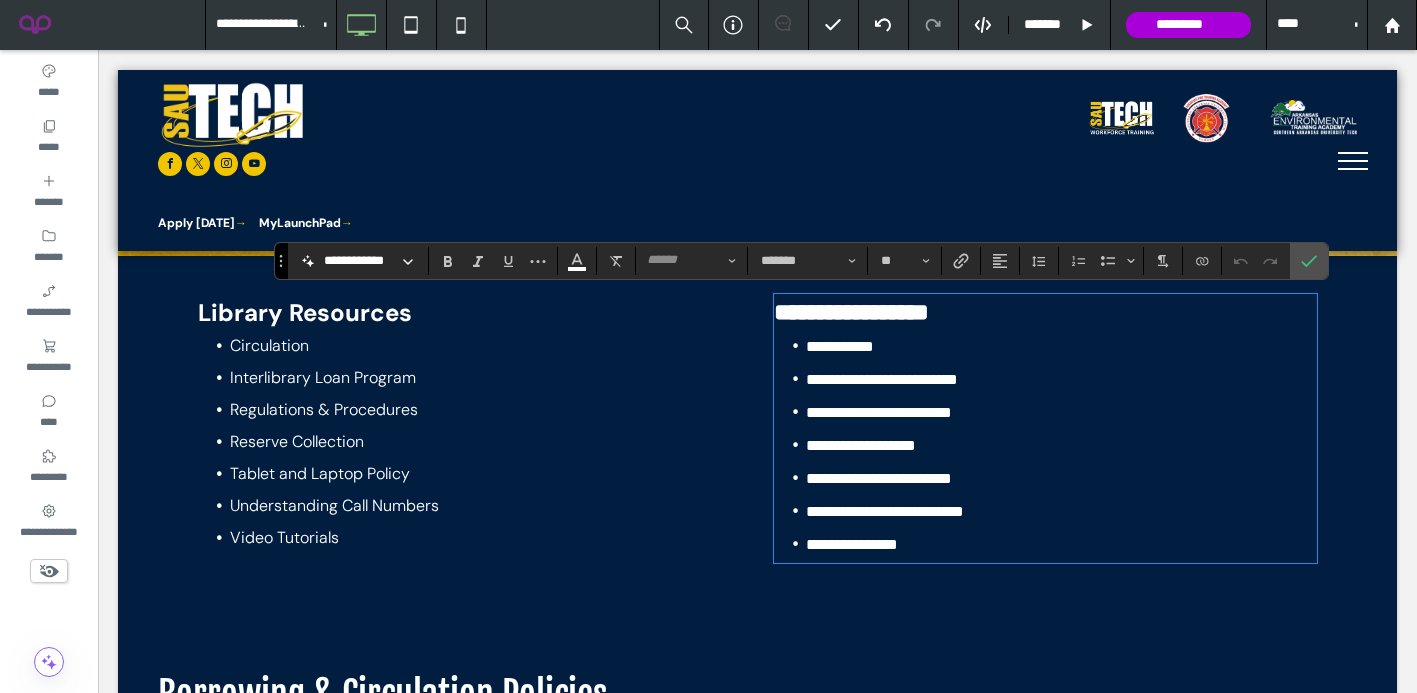 scroll, scrollTop: 0, scrollLeft: 0, axis: both 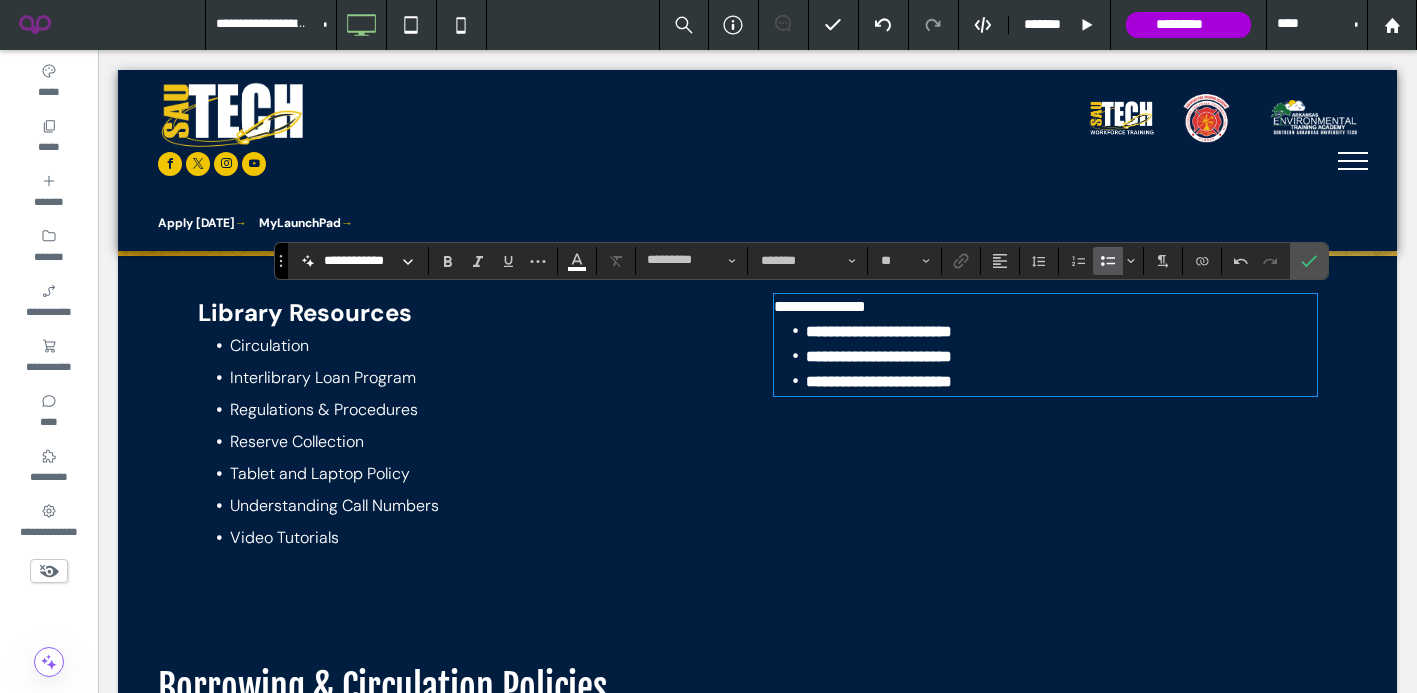 click on "Click To Paste     Click To Paste     Library Resources Circulation Interlibrary Loan Program Regulations & Procedures Reserve Collection Tablet and Laptop Policy Understanding Call Numbers Video Tutorials" at bounding box center (478, 425) 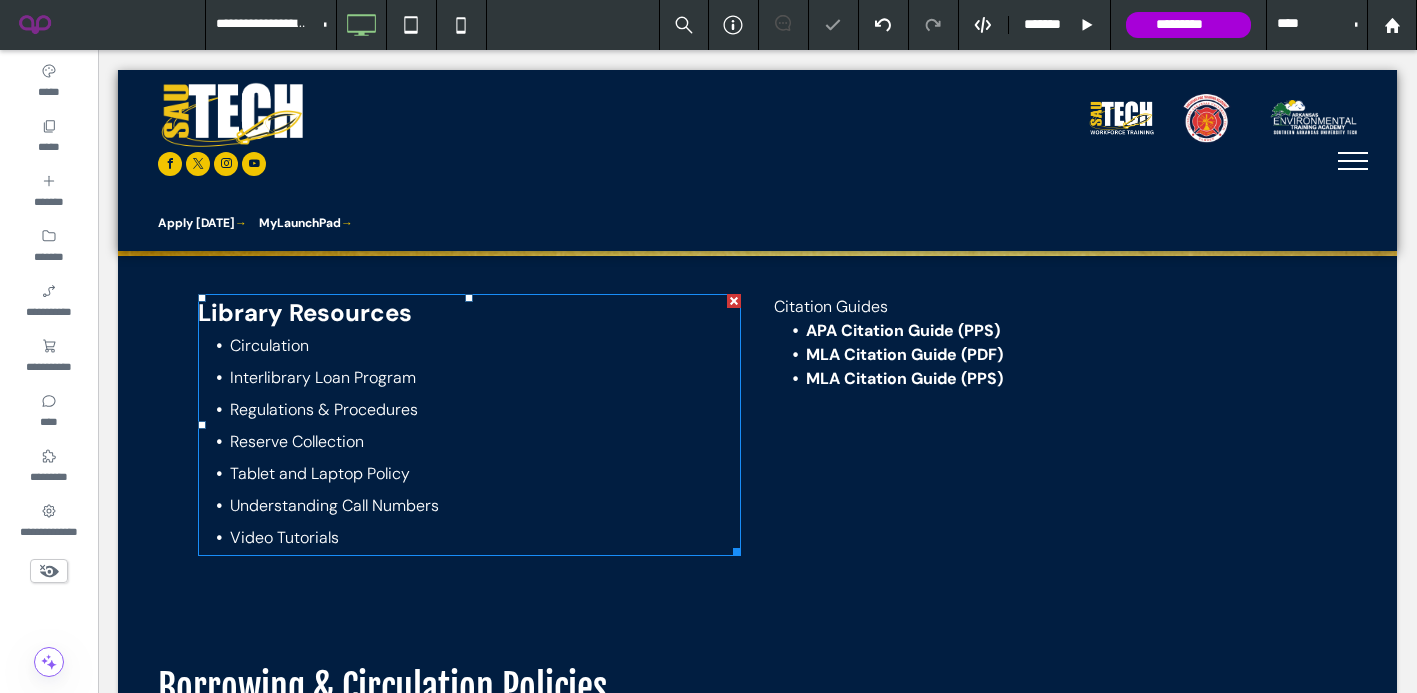 click on "Library Resources" at bounding box center [305, 312] 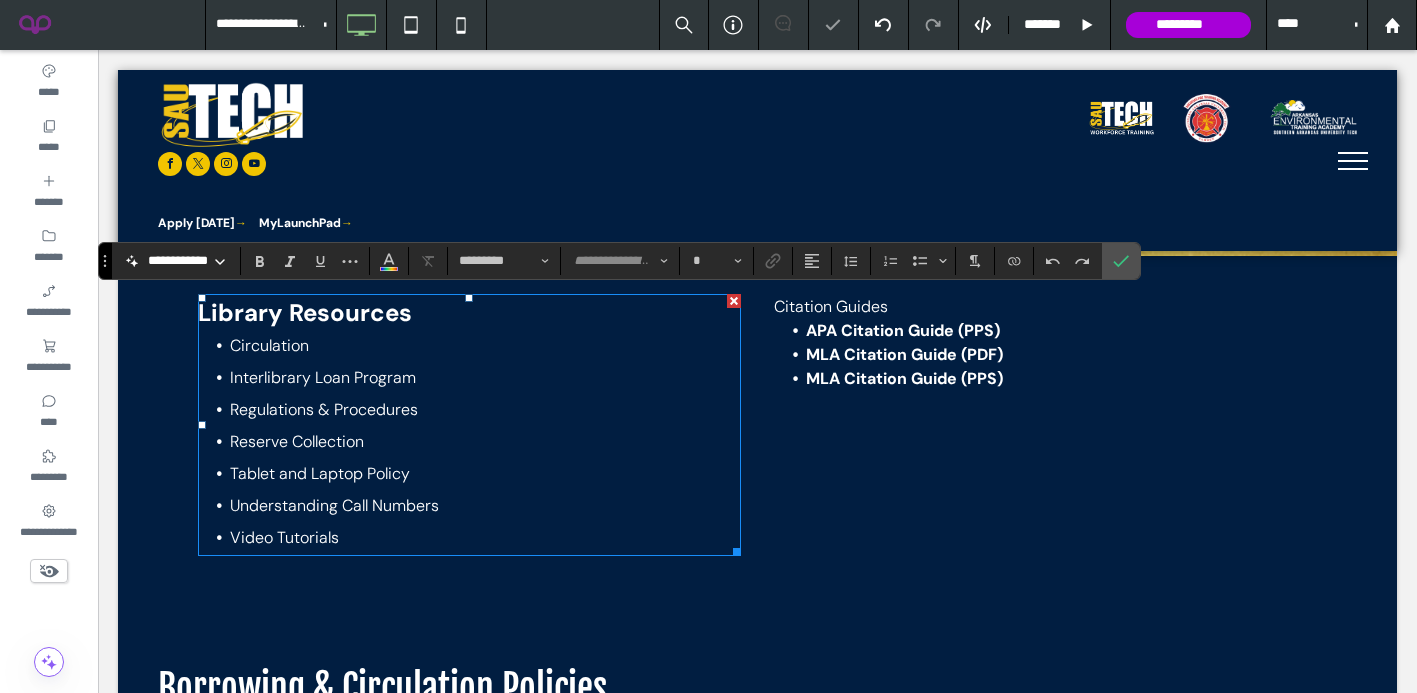 type on "*******" 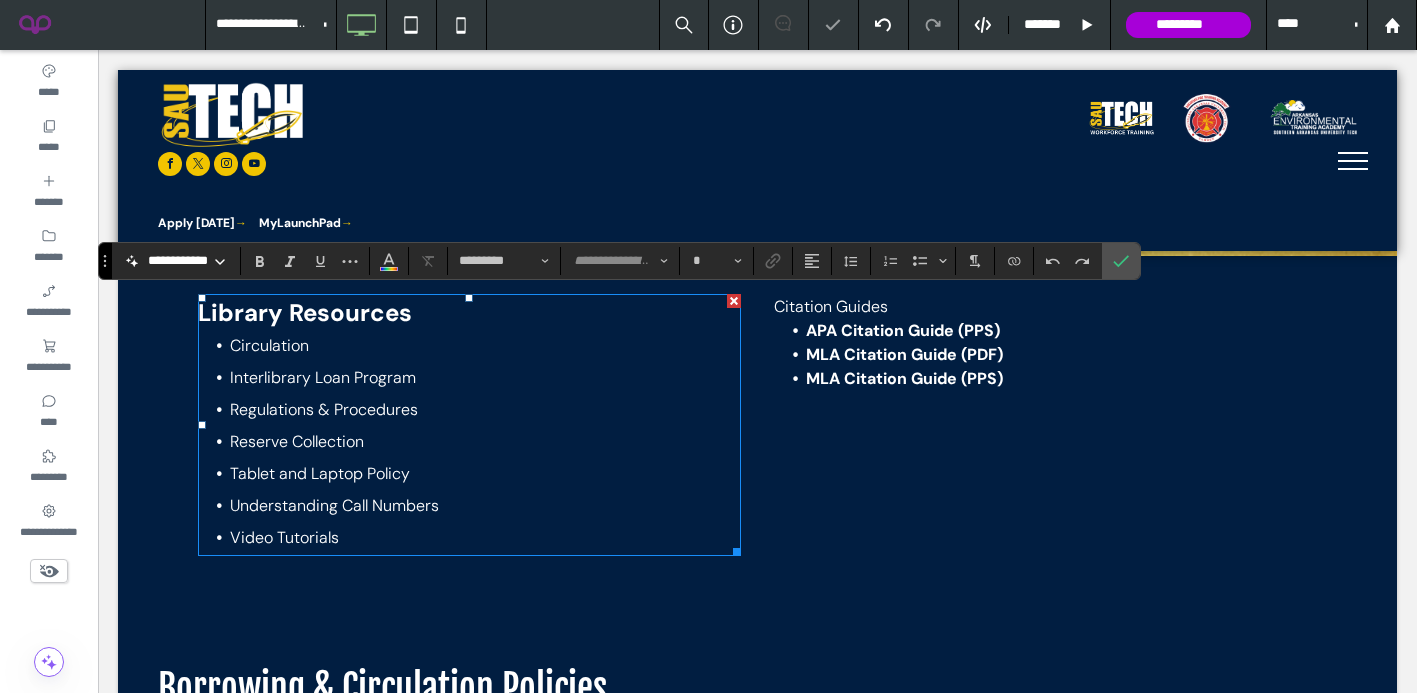 type on "**" 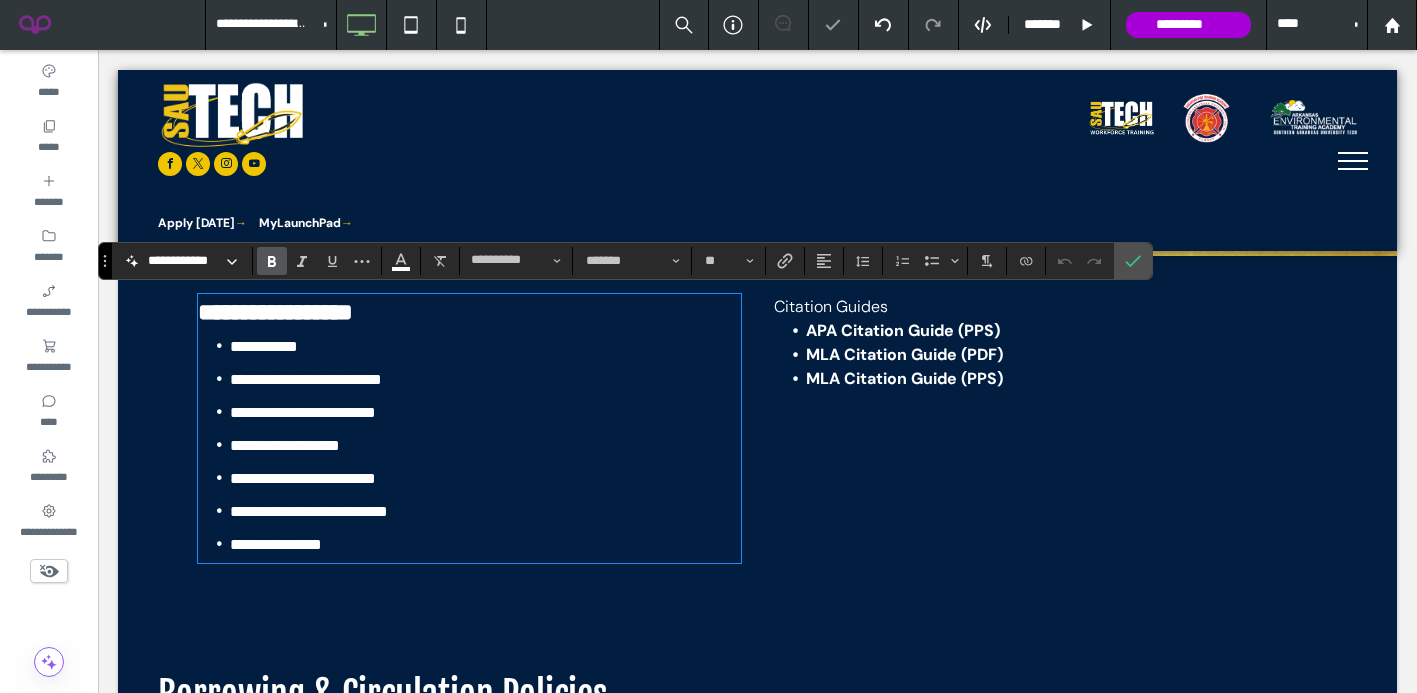 click on "**********" at bounding box center [275, 312] 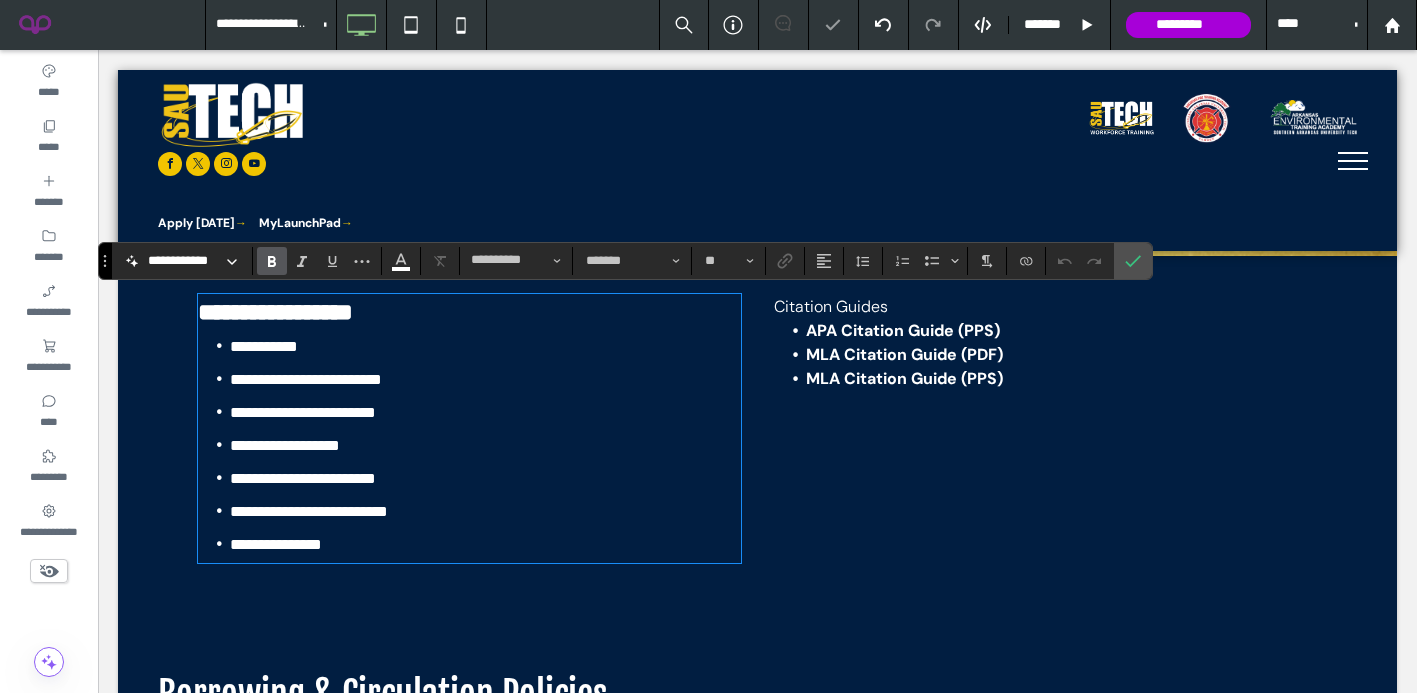 click on "APA Citation Guide (PPS)" at bounding box center [1061, 331] 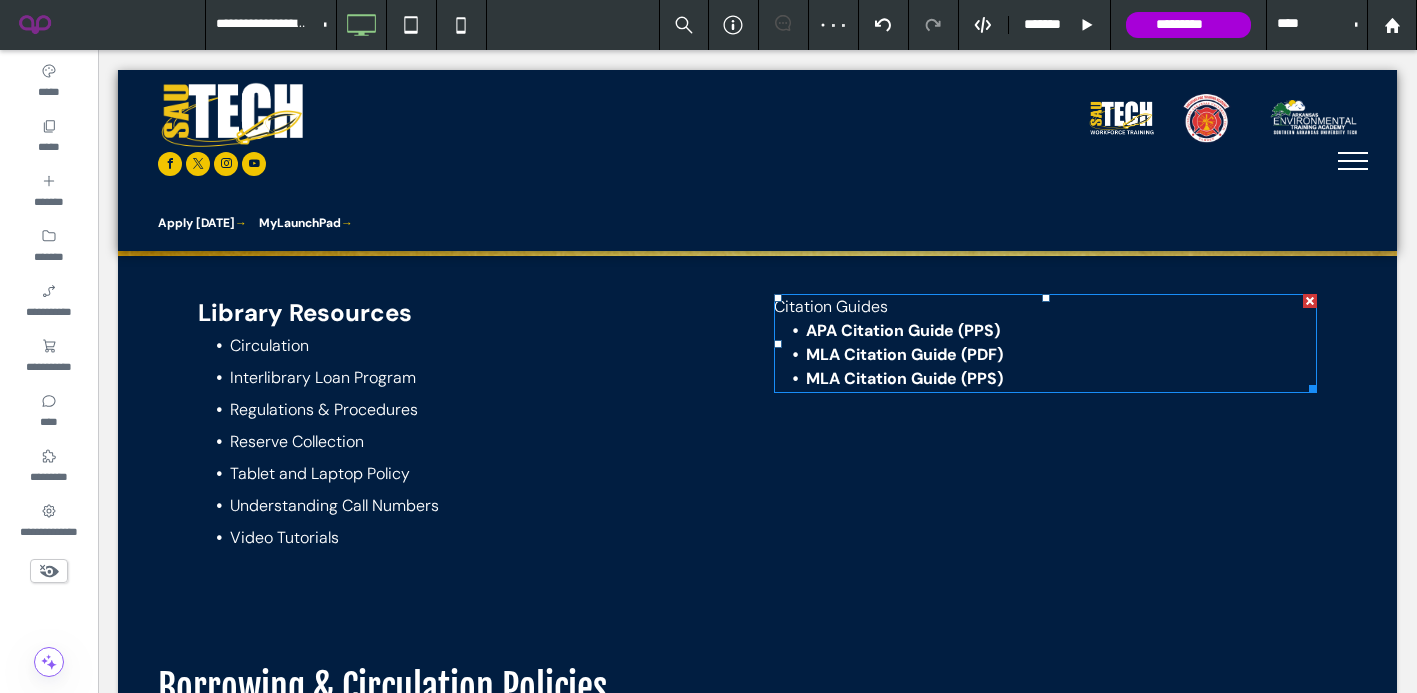 click on "APA Citation Guide (PPS)" at bounding box center (903, 330) 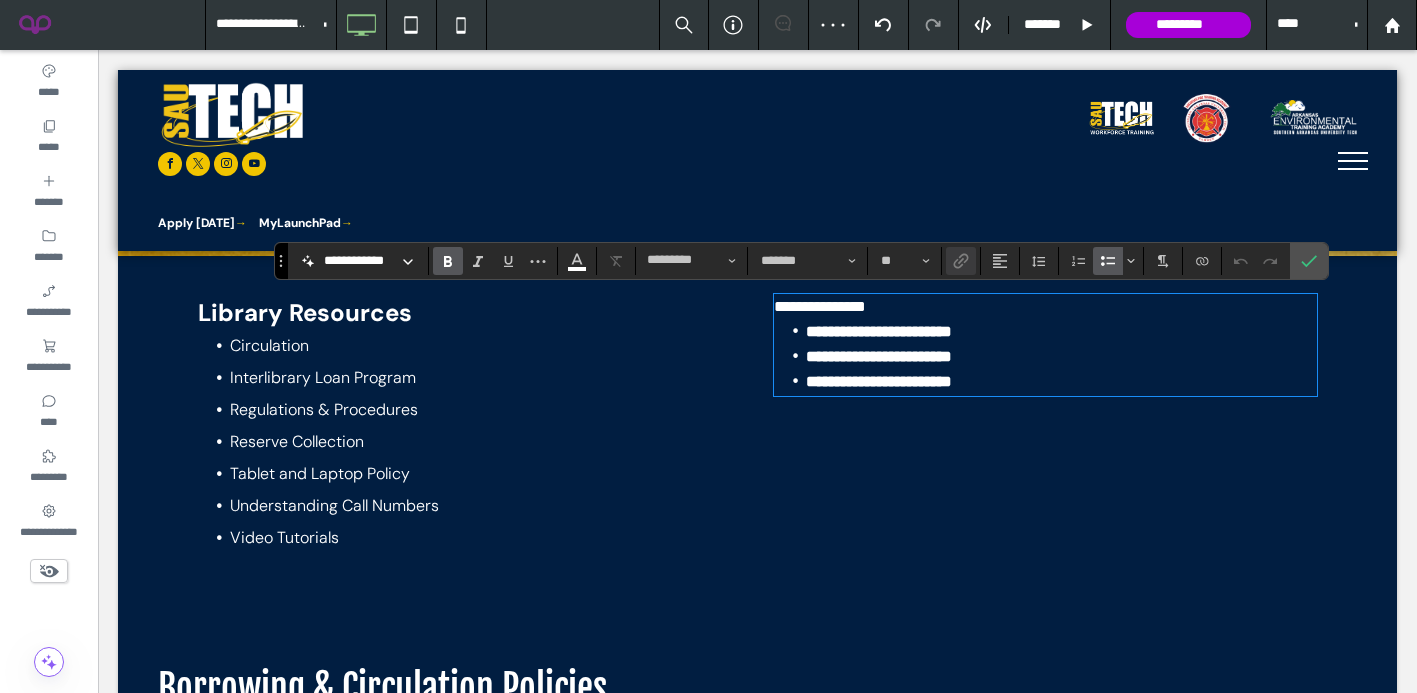 click on "**********" at bounding box center [1045, 307] 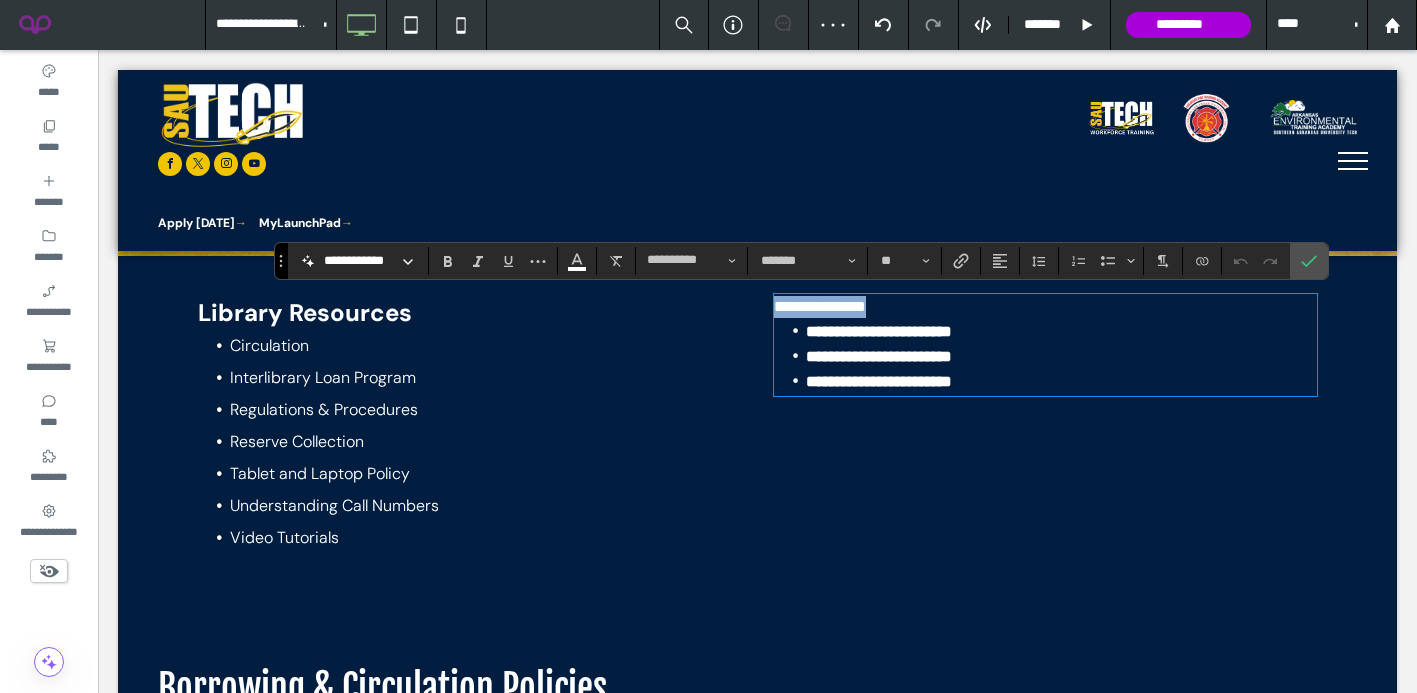 drag, startPoint x: 933, startPoint y: 303, endPoint x: 755, endPoint y: 303, distance: 178 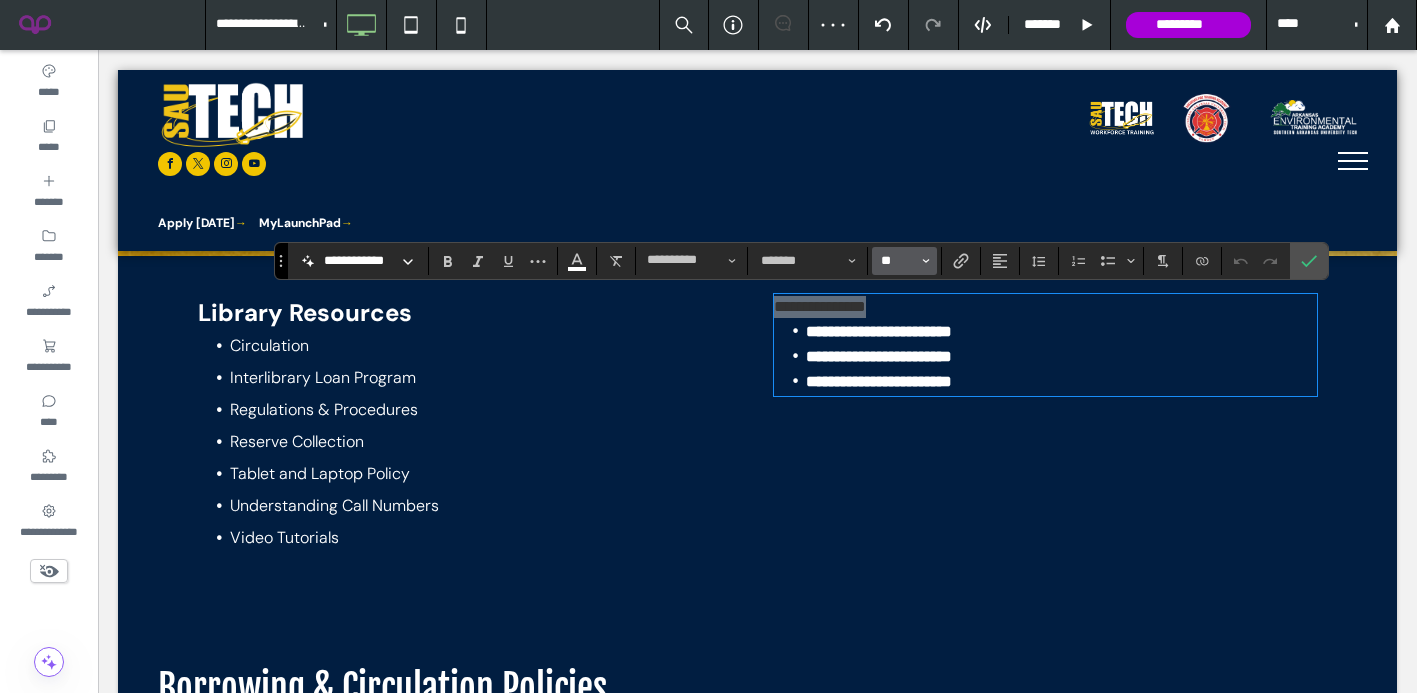click on "**" at bounding box center (898, 261) 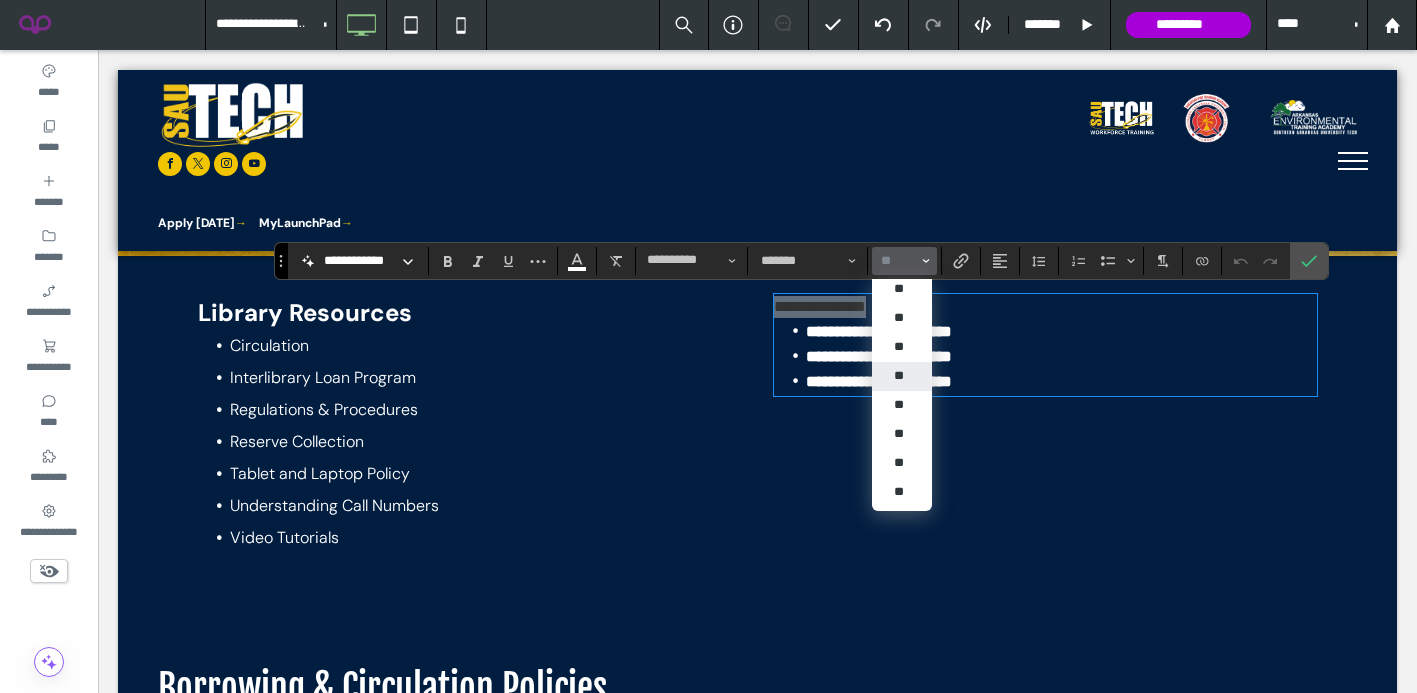 scroll, scrollTop: 93, scrollLeft: 0, axis: vertical 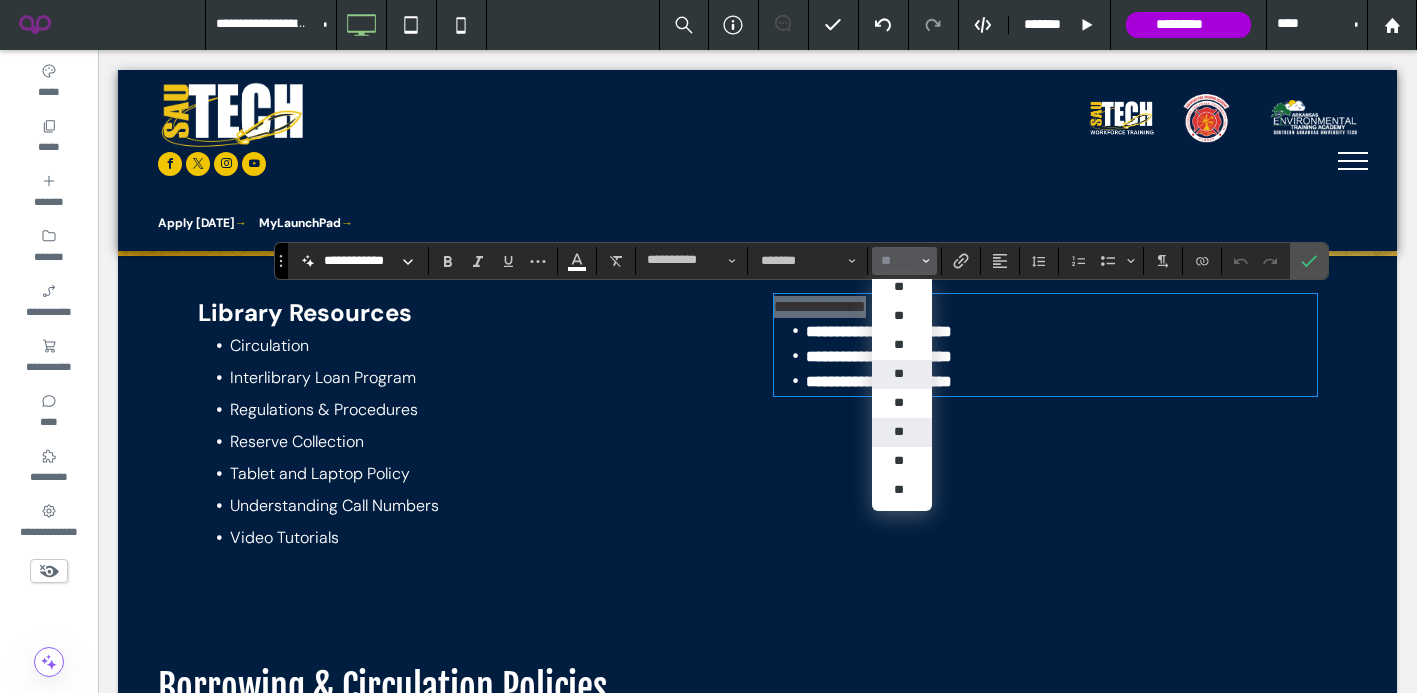 click on "**" at bounding box center (902, 432) 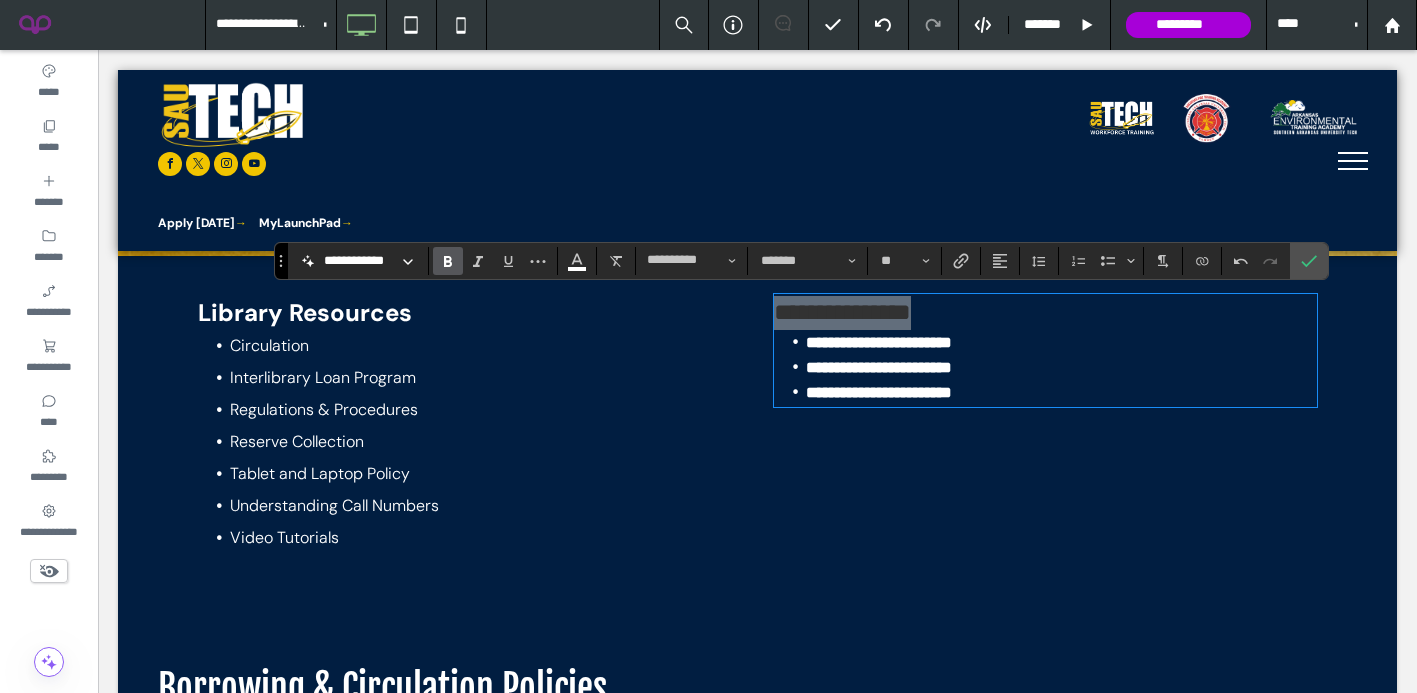 click 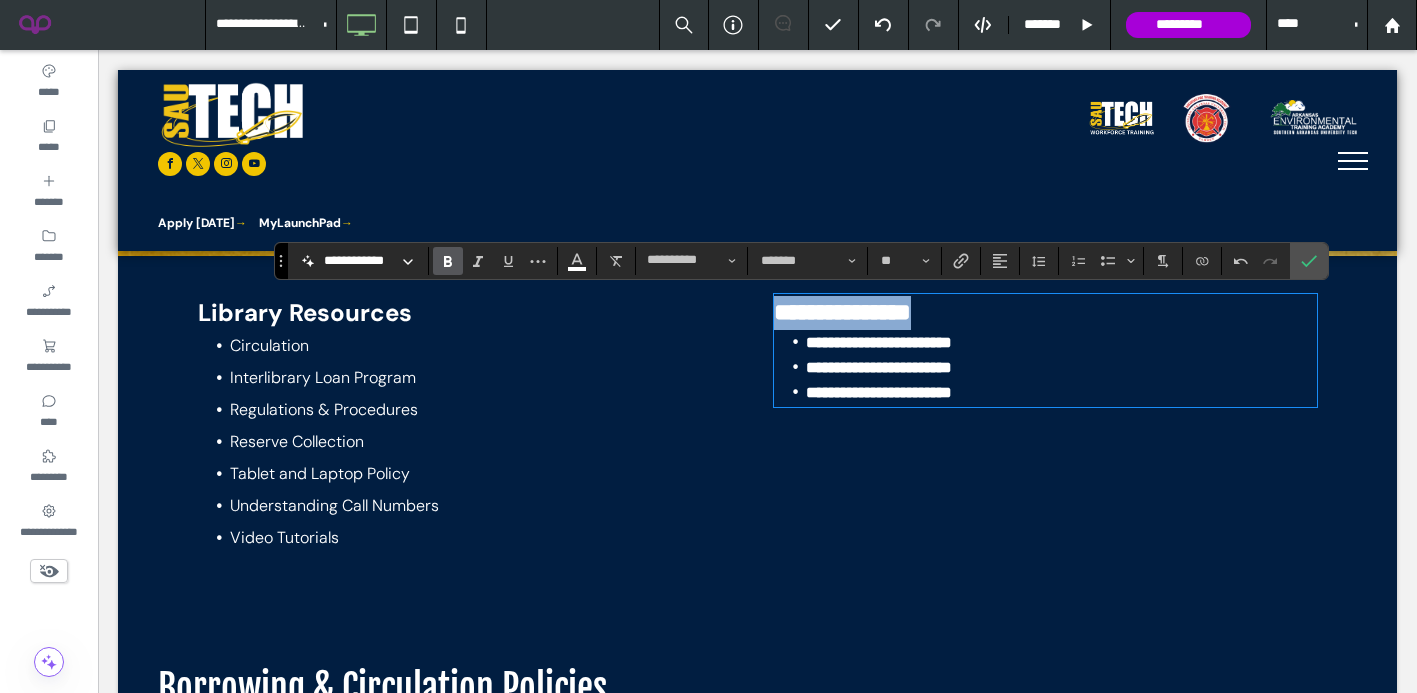 type on "**" 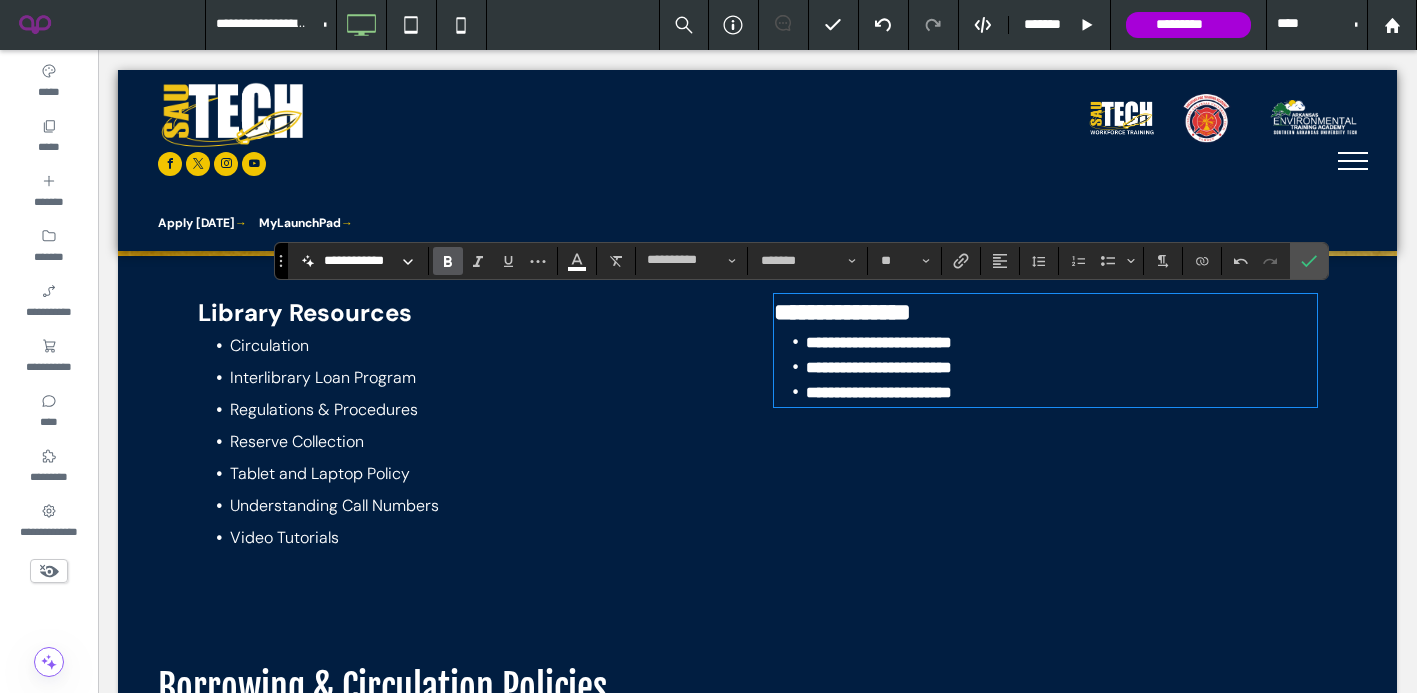 click on "**********" at bounding box center (1061, 367) 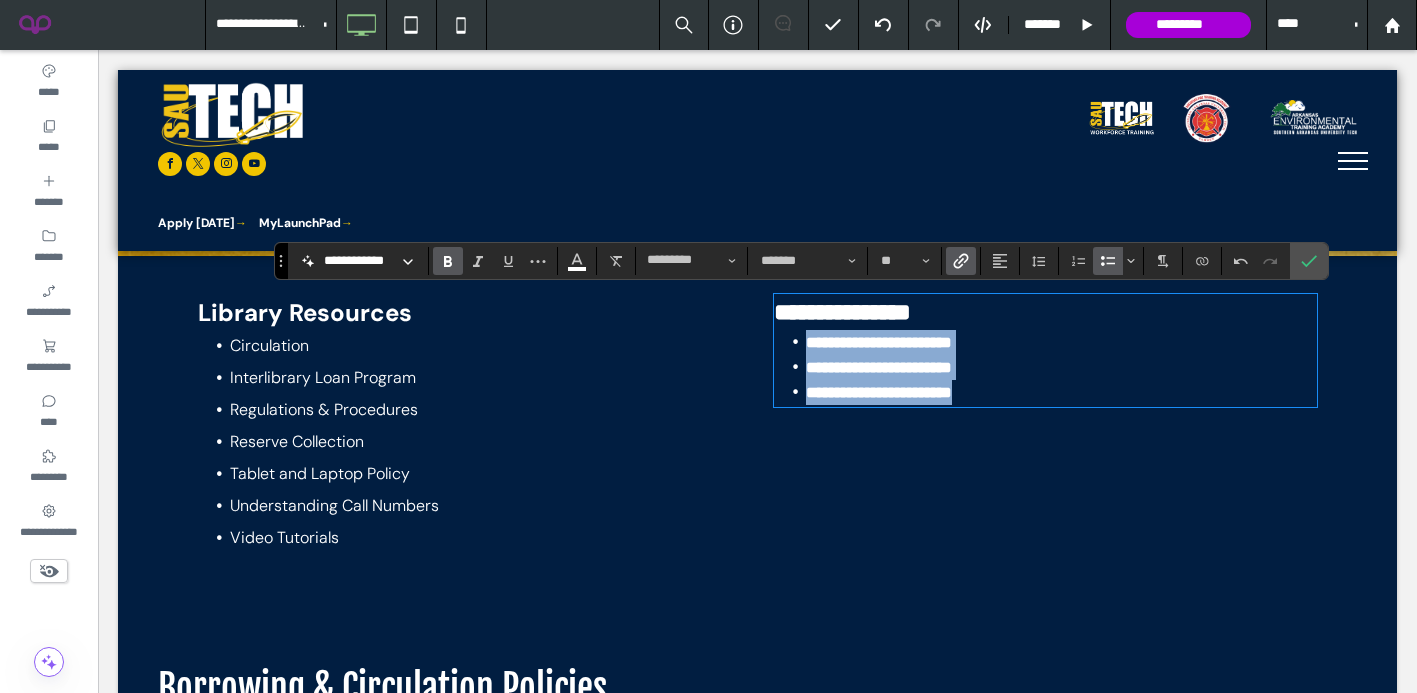 drag, startPoint x: 1028, startPoint y: 392, endPoint x: 799, endPoint y: 345, distance: 233.77339 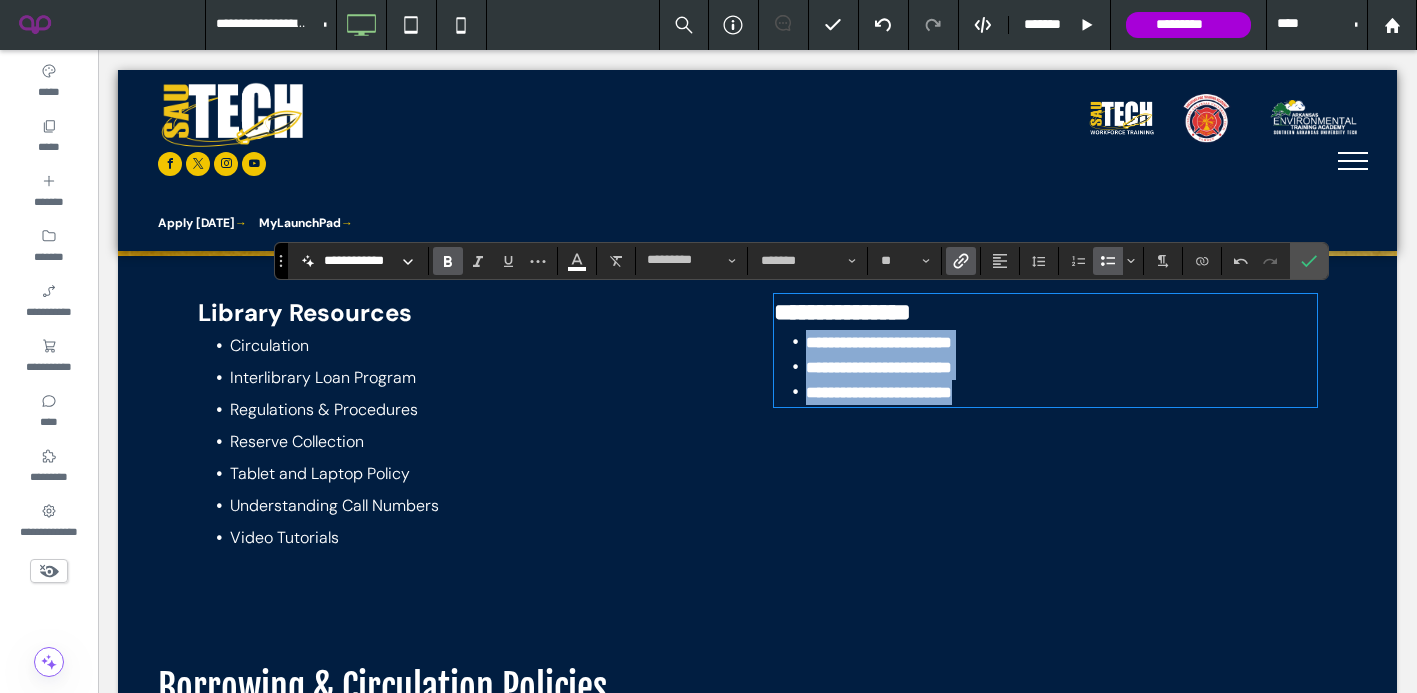 click on "**********" at bounding box center (1045, 367) 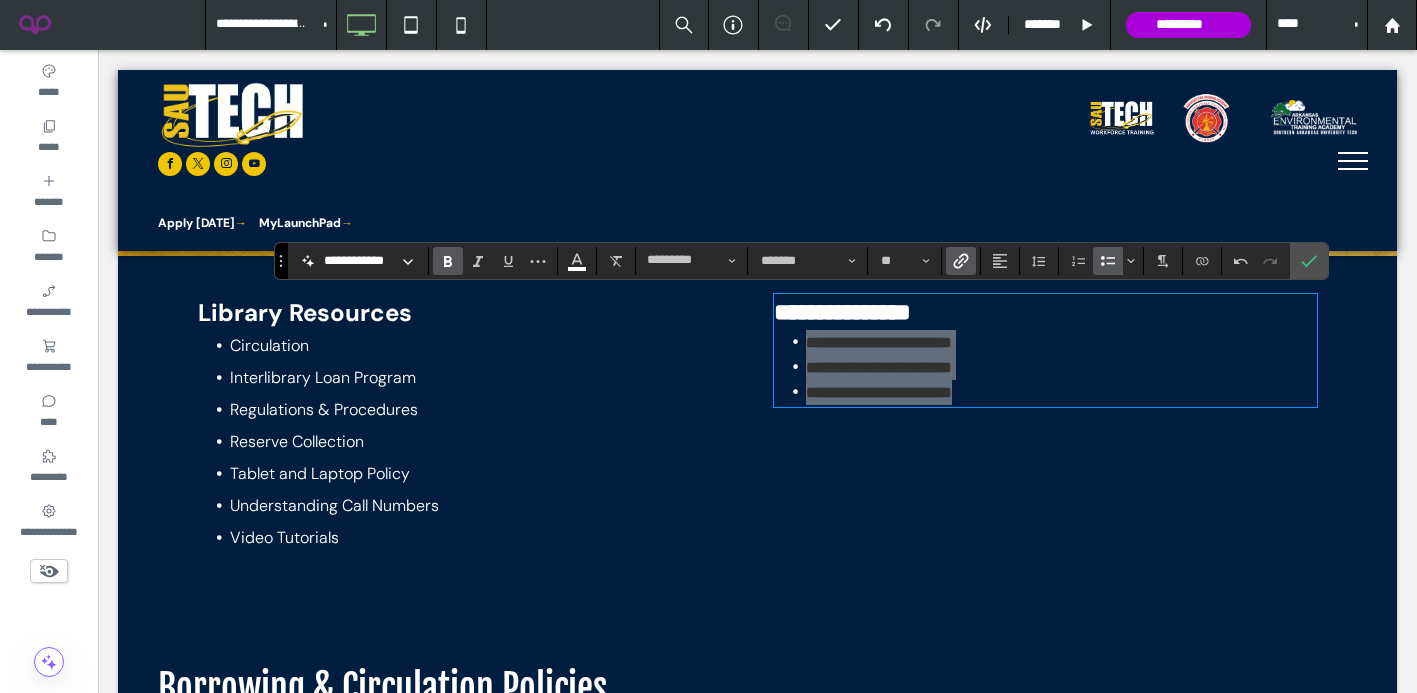 click 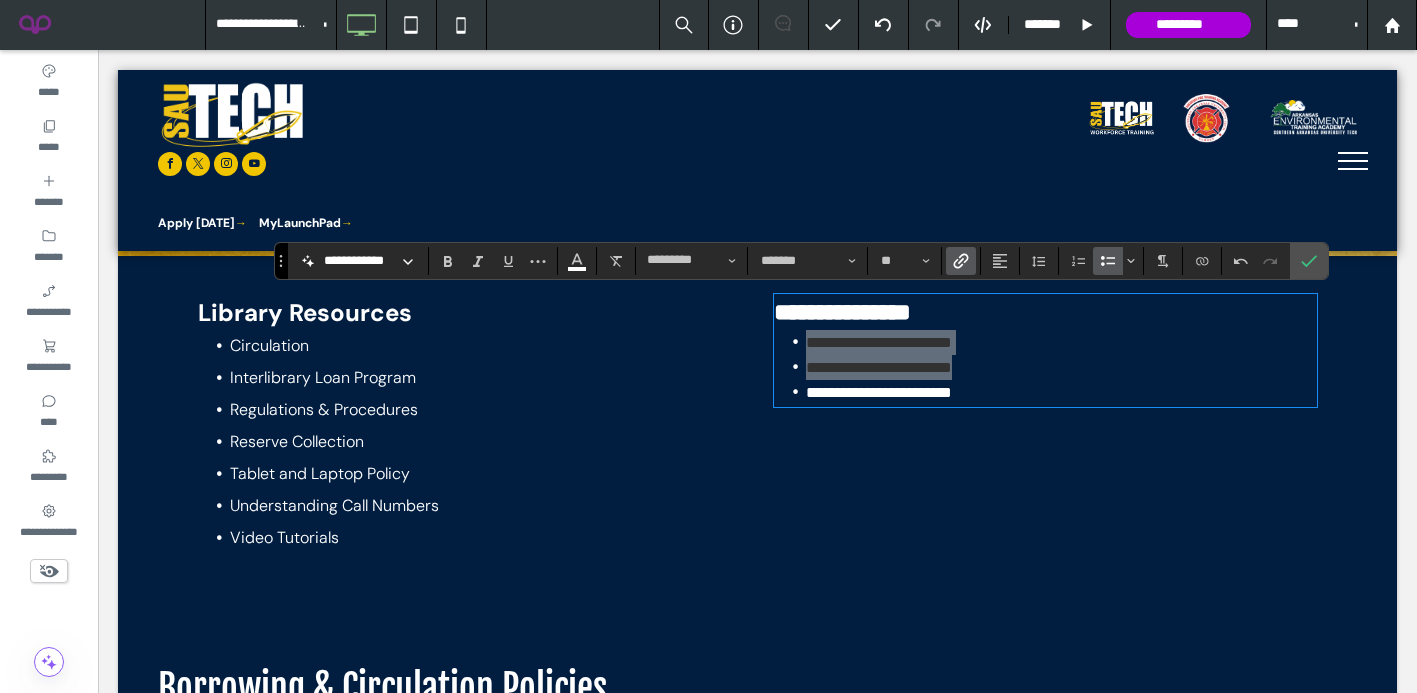 click 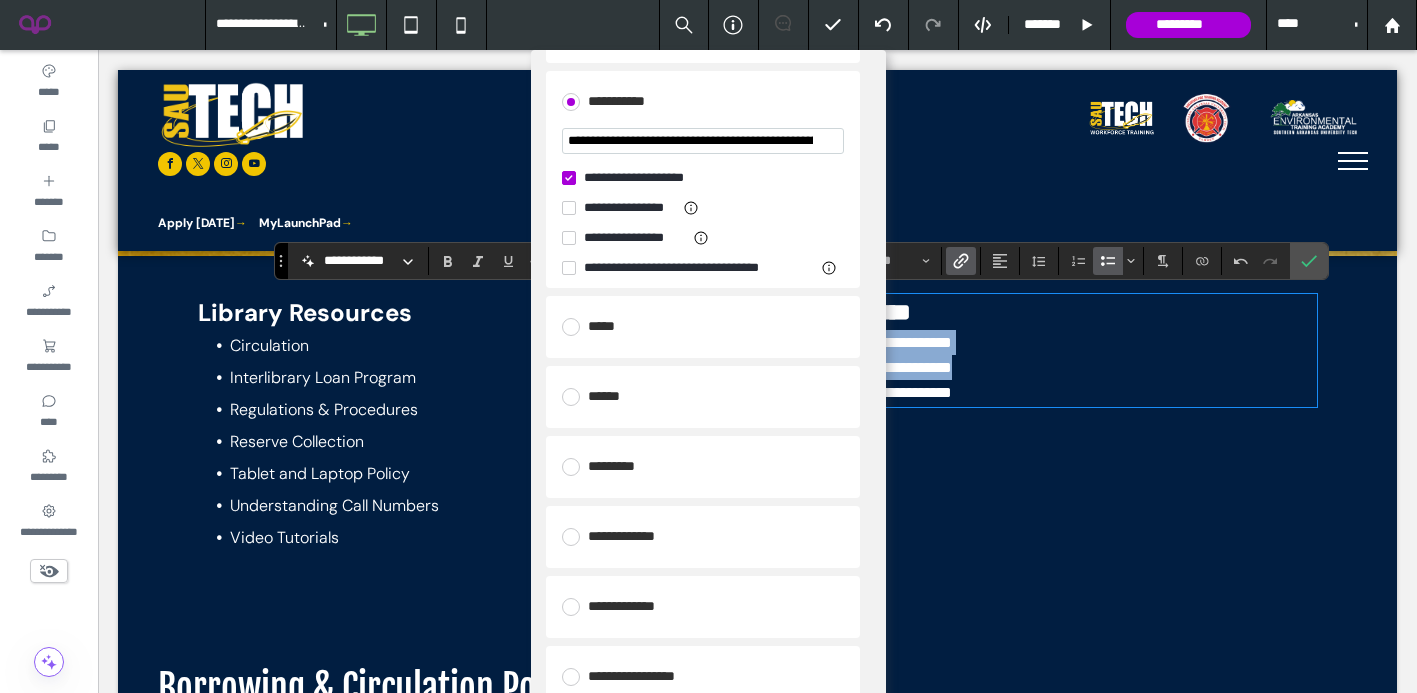 scroll, scrollTop: 266, scrollLeft: 0, axis: vertical 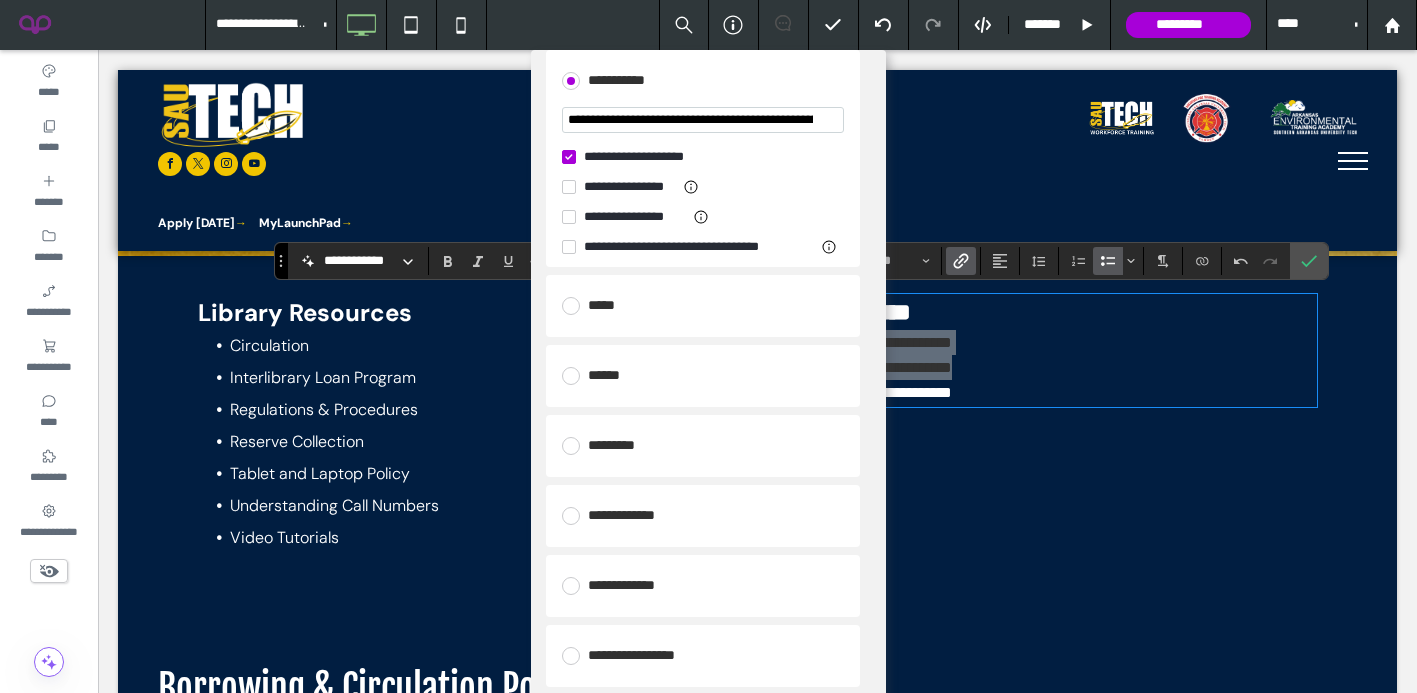 click on "**********" at bounding box center [703, 705] 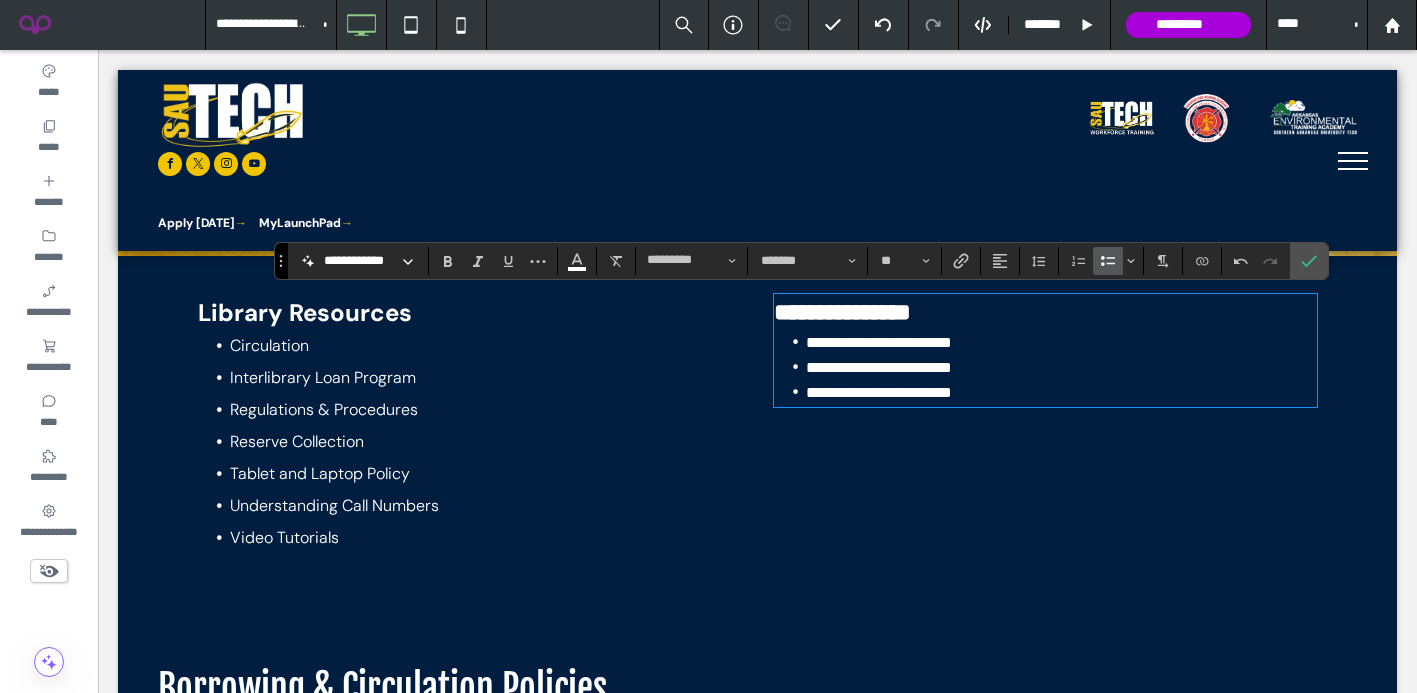 click on "**********" at bounding box center (879, 392) 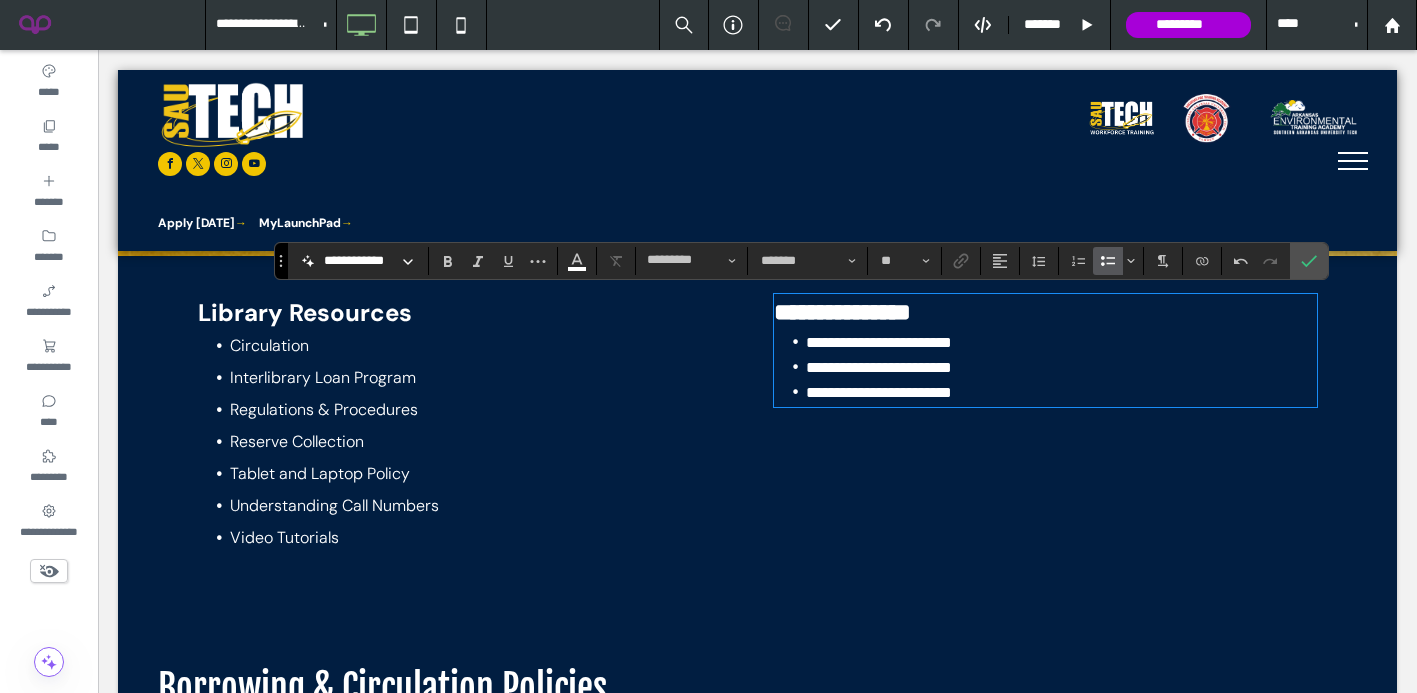click on "**********" at bounding box center (879, 367) 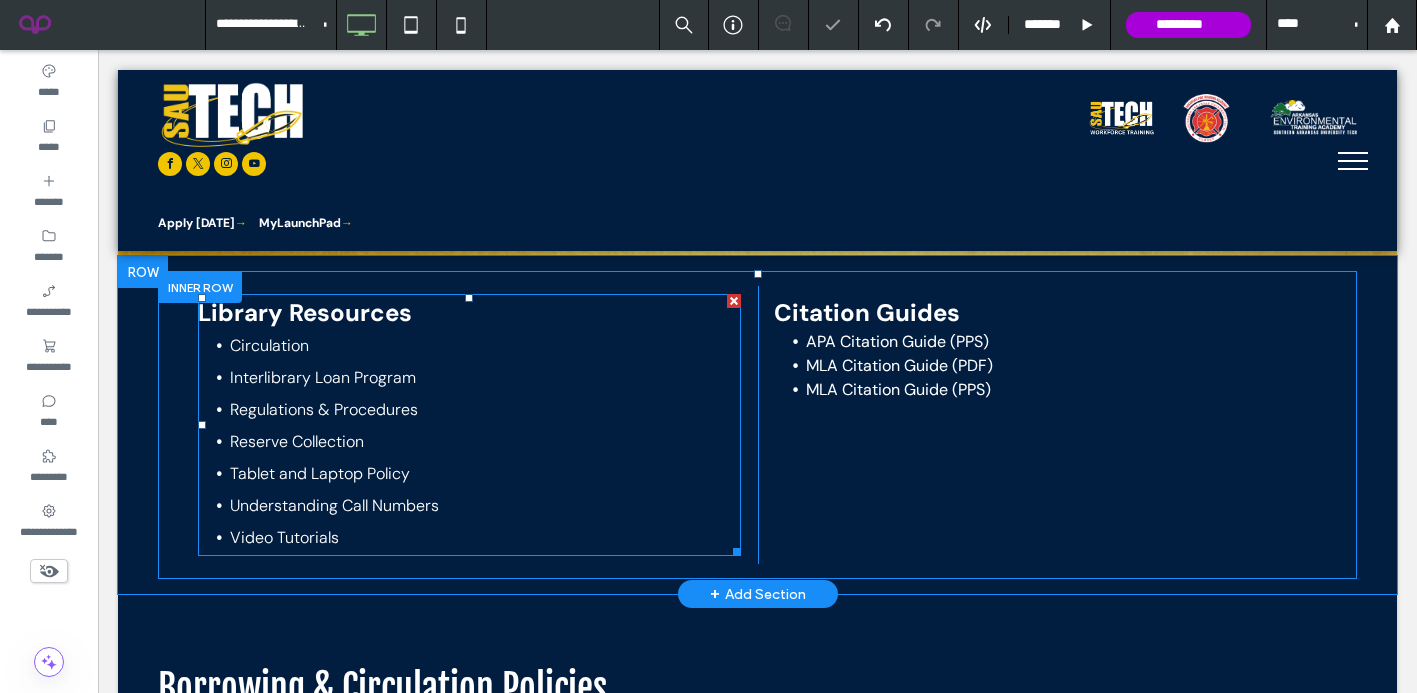 click on "Understanding Call Numbers" at bounding box center (334, 505) 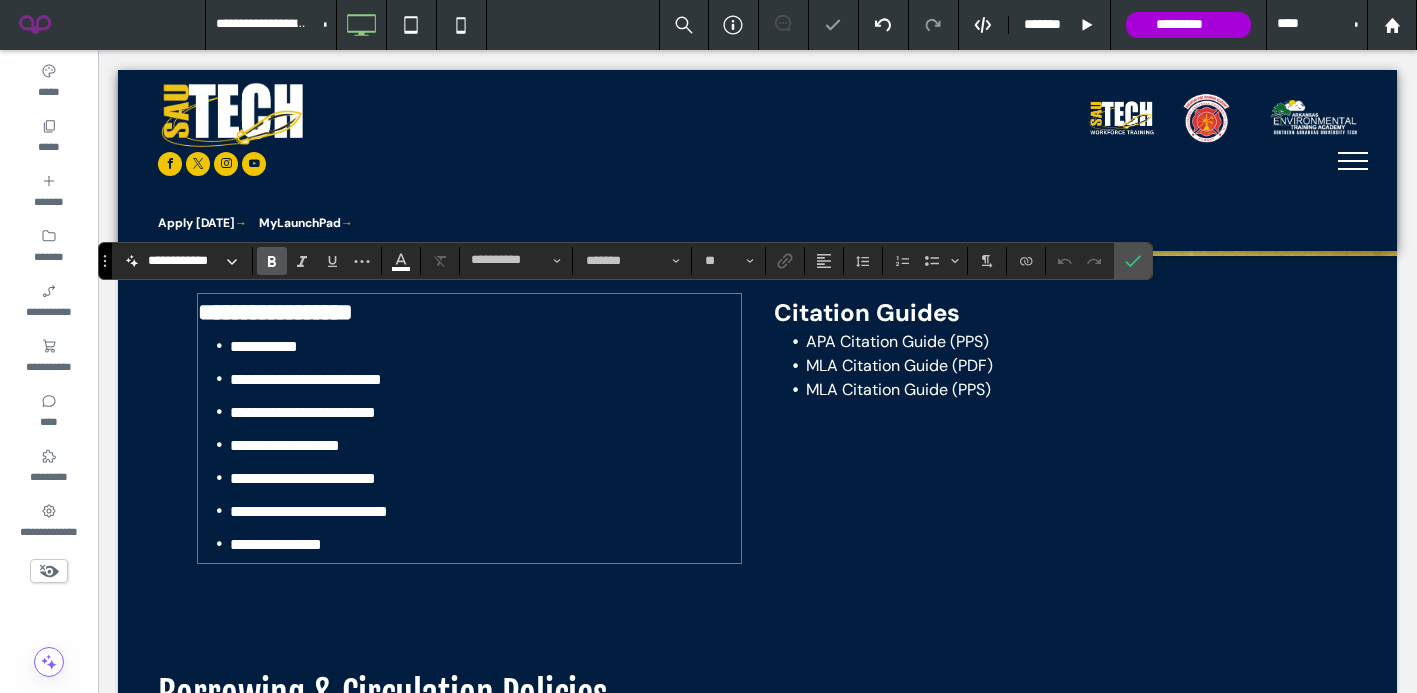 type on "**" 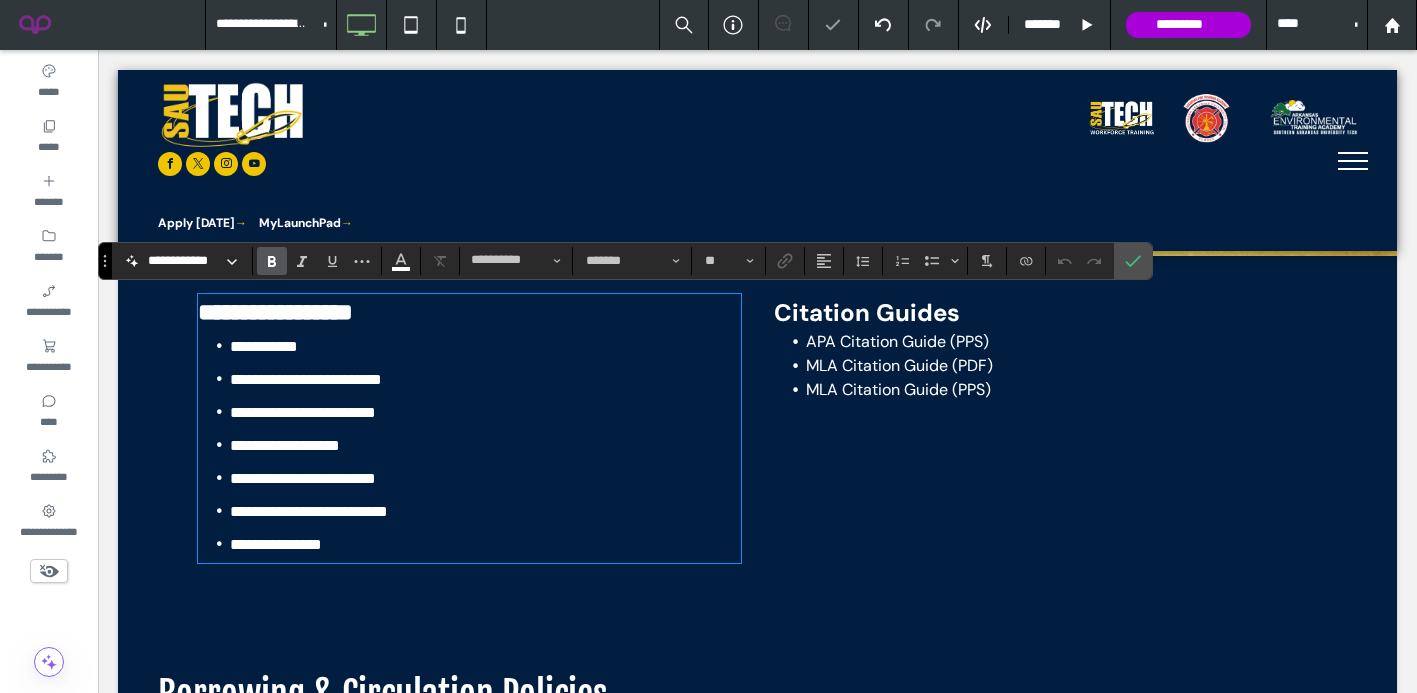 click on "**********" at bounding box center (485, 544) 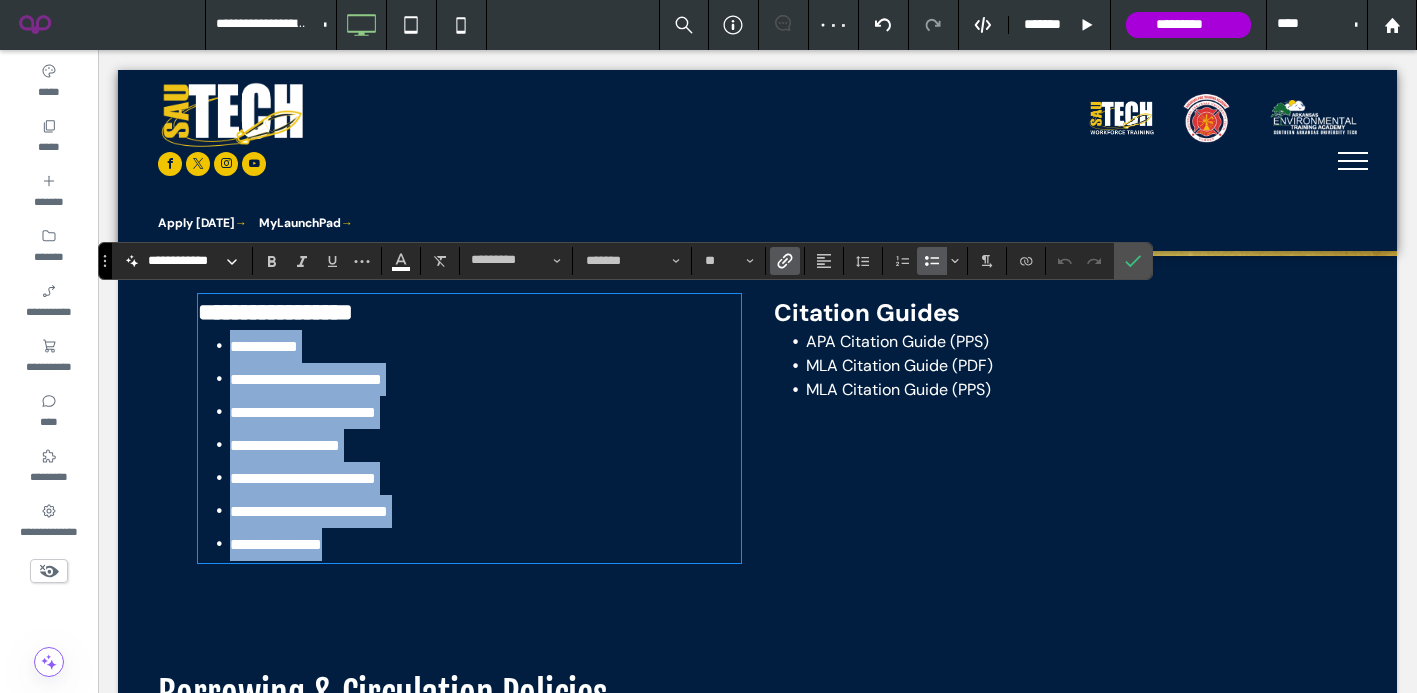 drag, startPoint x: 361, startPoint y: 538, endPoint x: 212, endPoint y: 346, distance: 243.03291 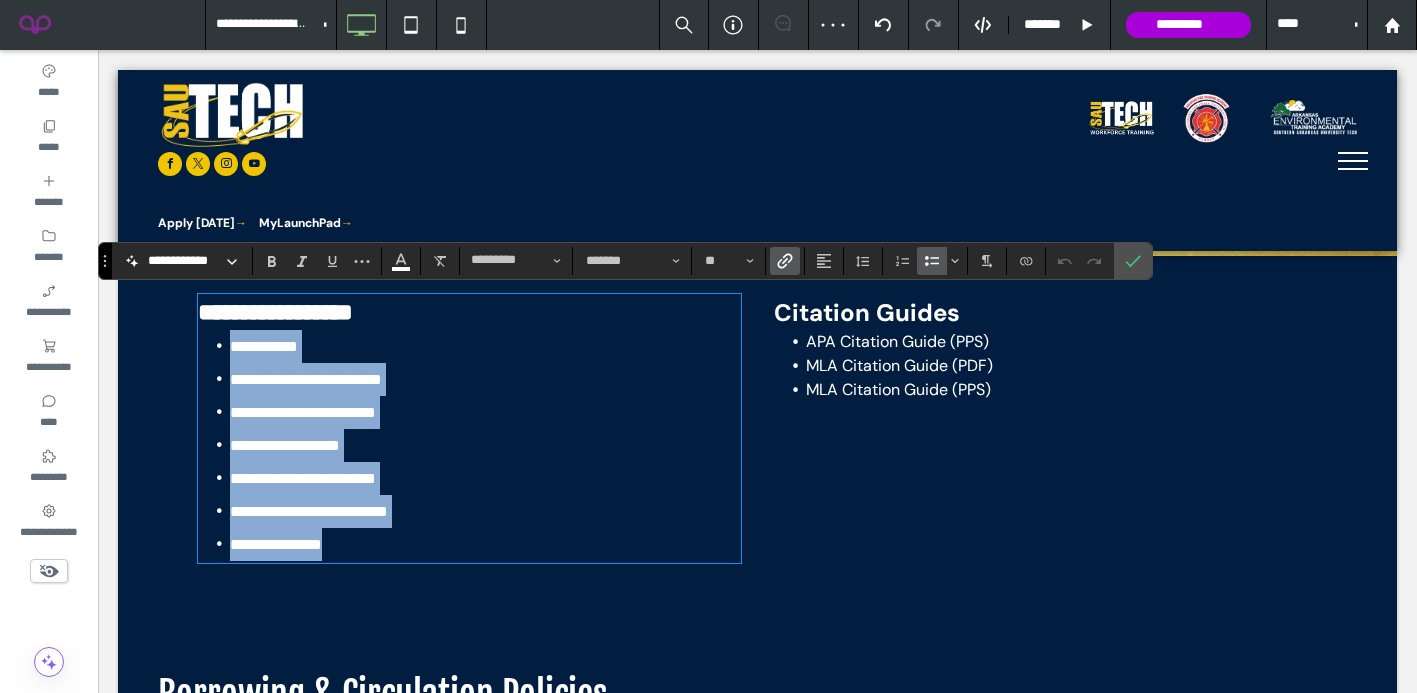 click on "**********" at bounding box center (469, 445) 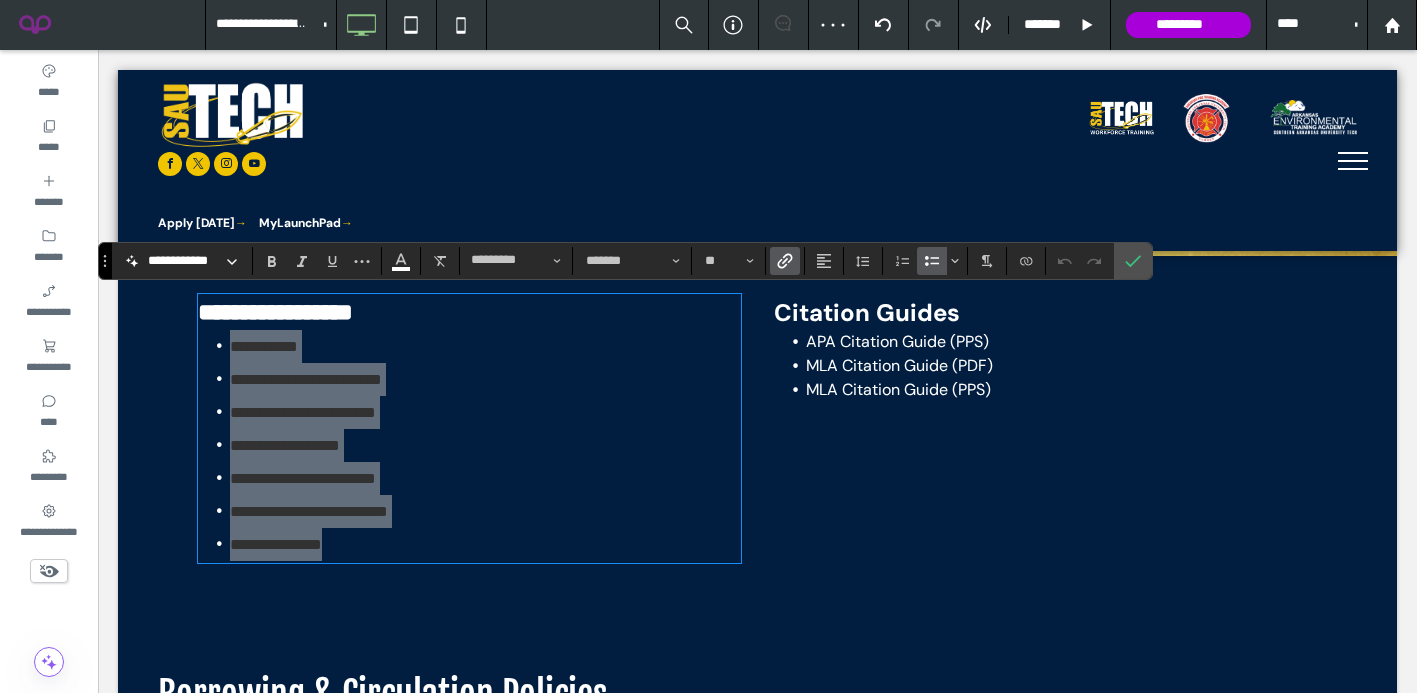 click 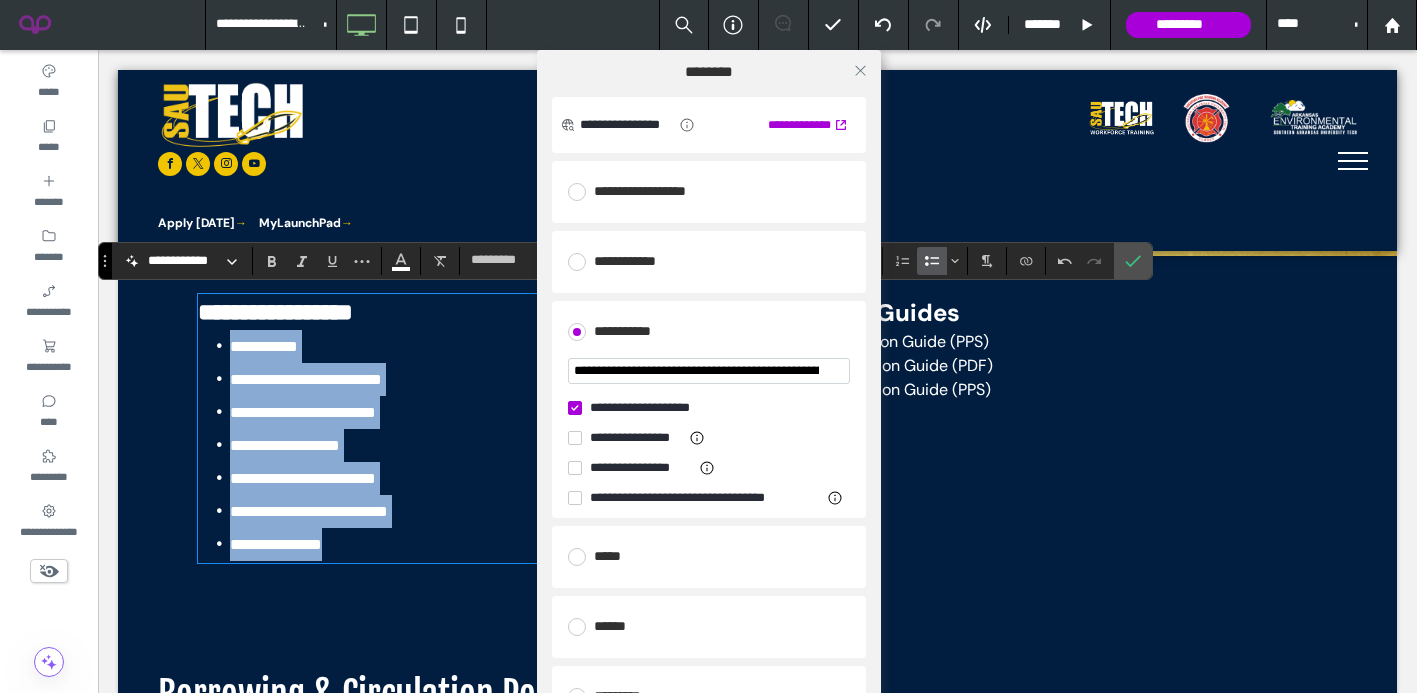 scroll, scrollTop: 266, scrollLeft: 0, axis: vertical 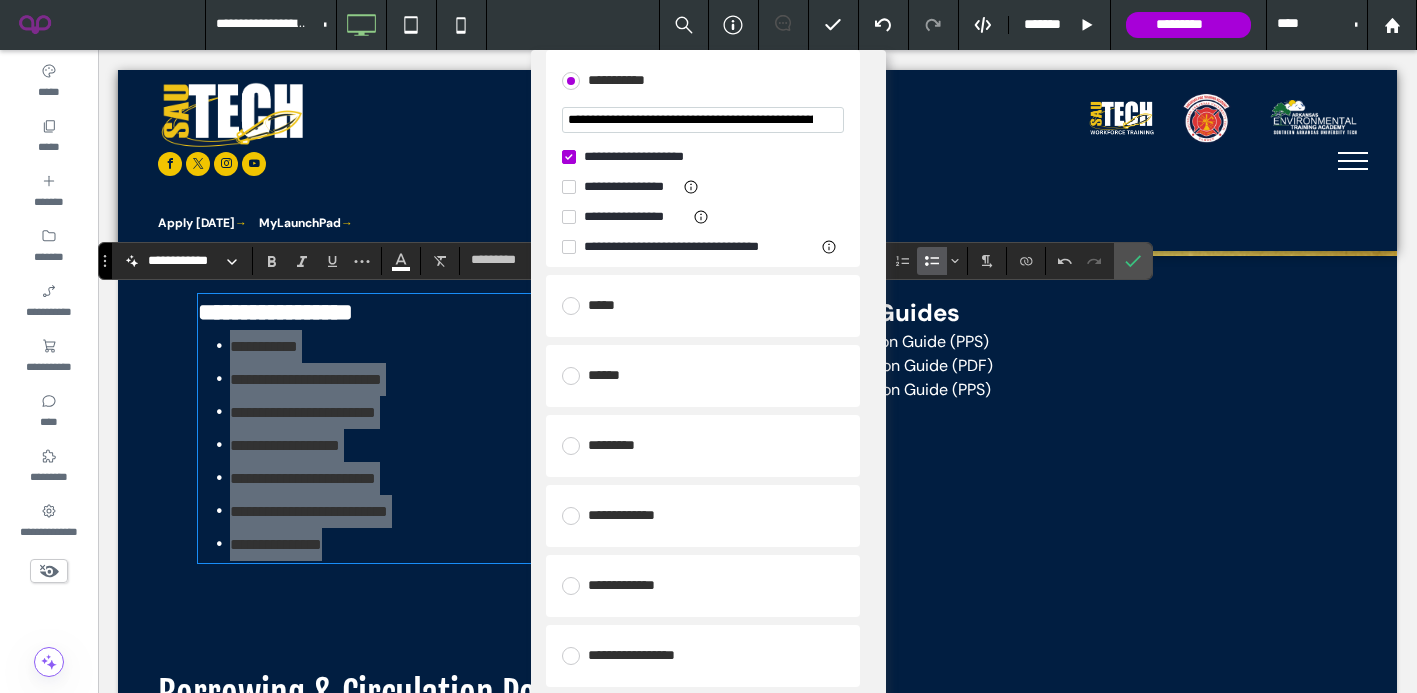 click on "**********" at bounding box center (703, 705) 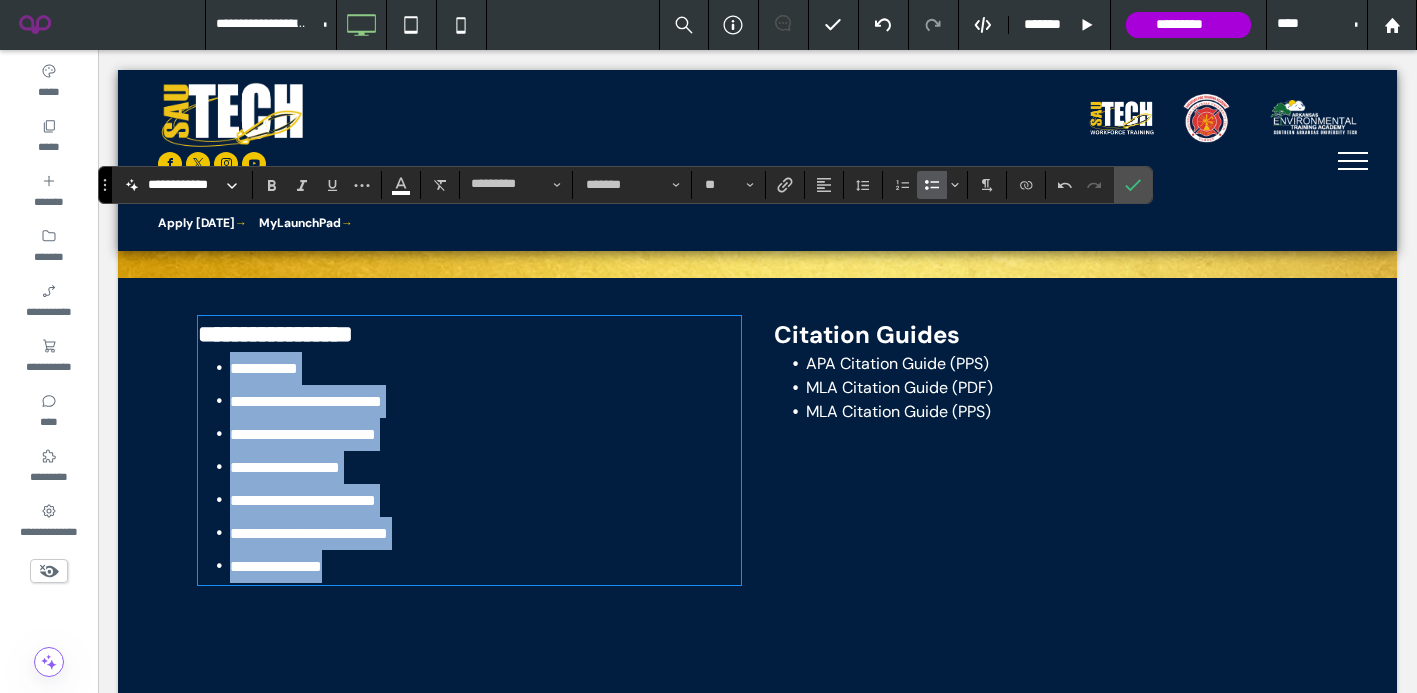 scroll, scrollTop: 1689, scrollLeft: 0, axis: vertical 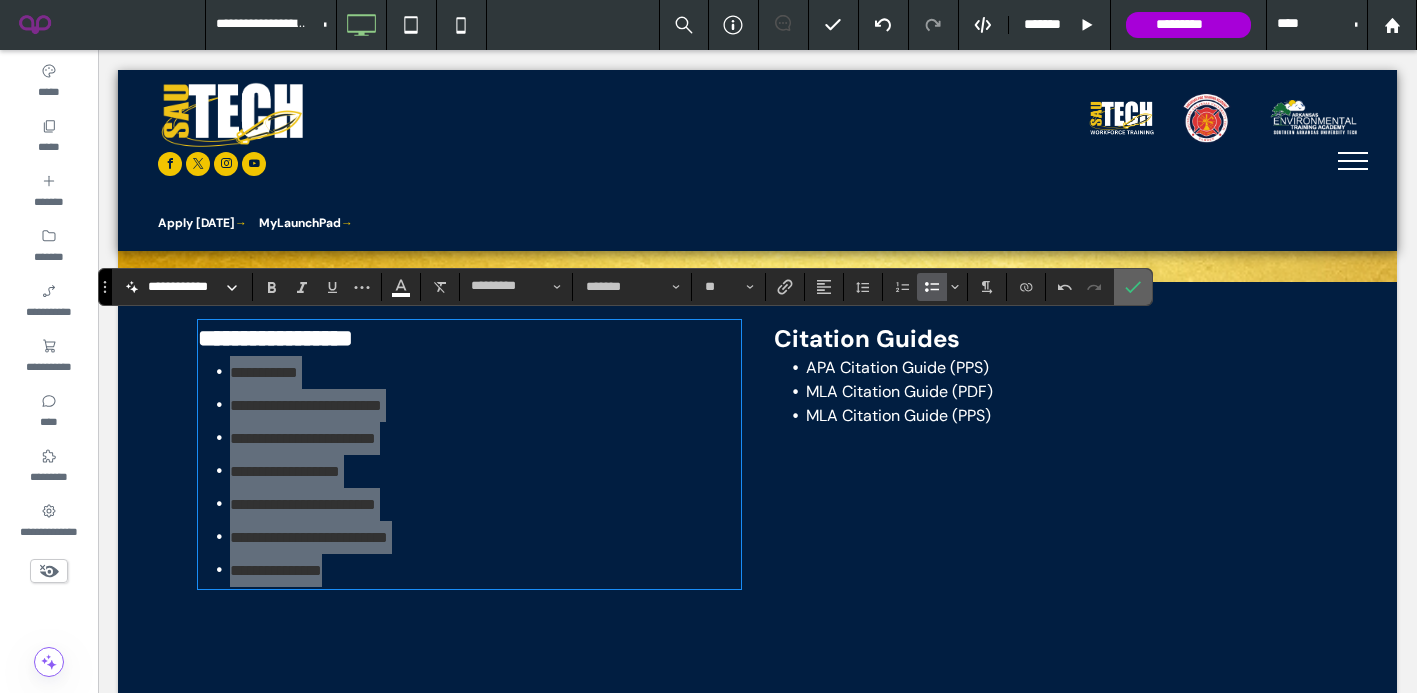 click 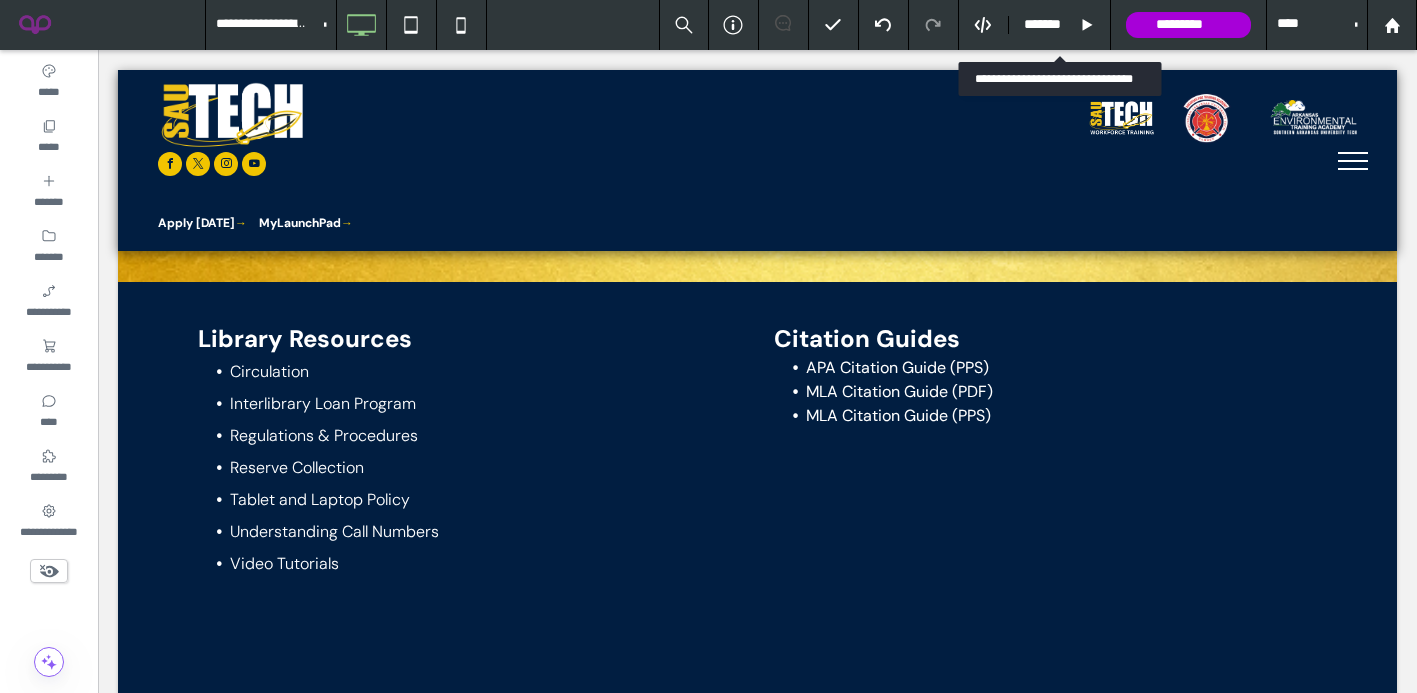 click on "*******" at bounding box center [1060, 25] 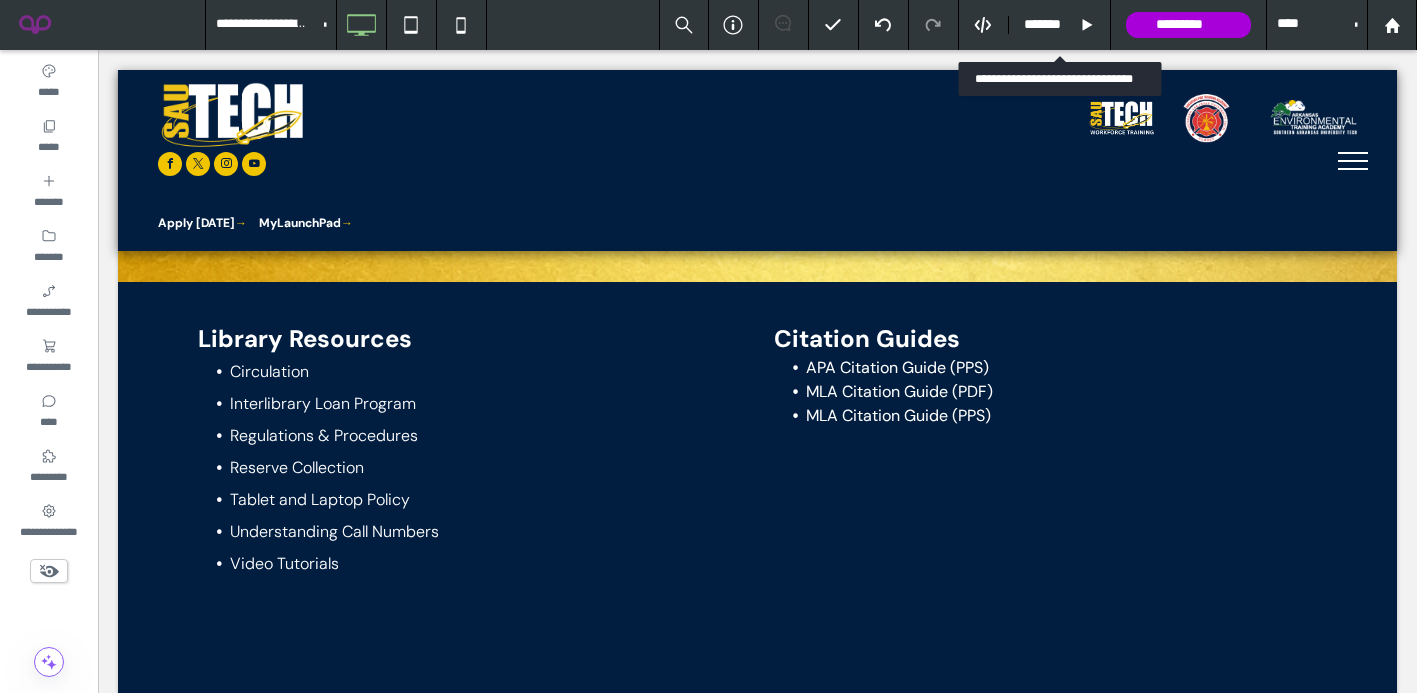 click on "*******" at bounding box center [1049, 25] 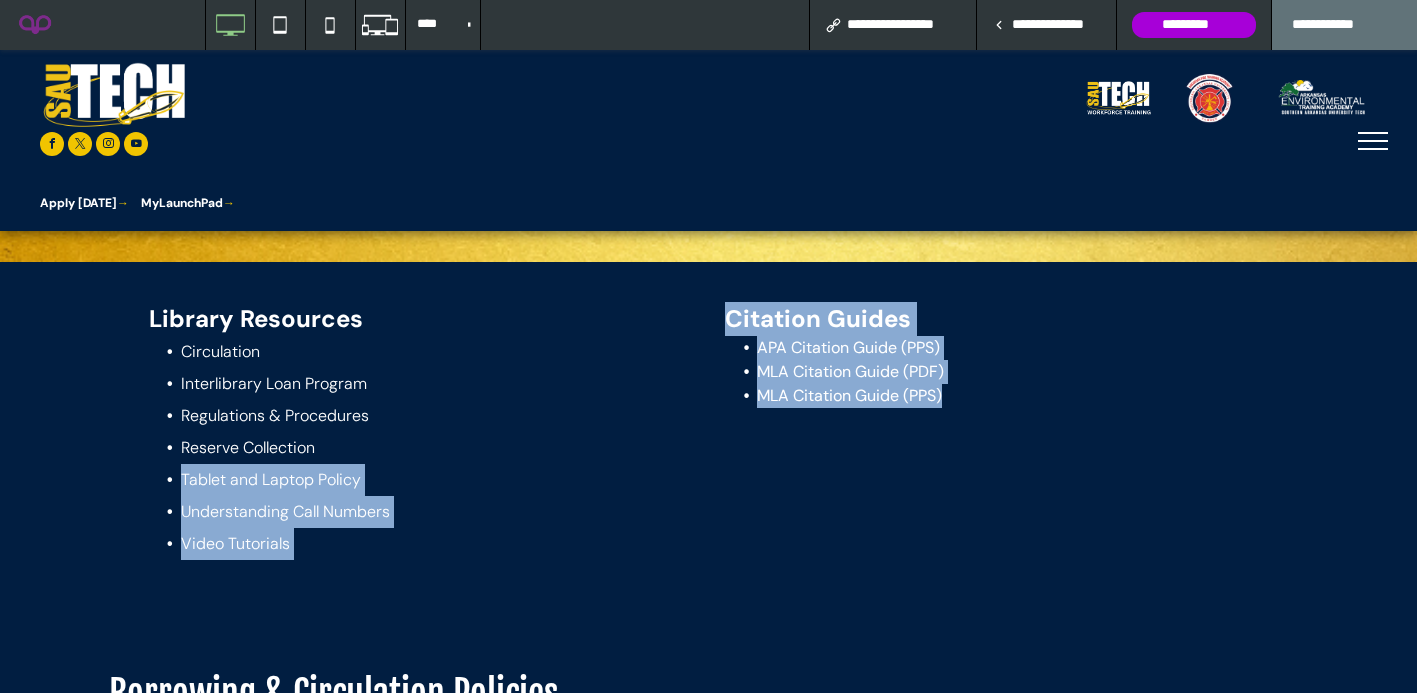 drag, startPoint x: 816, startPoint y: 486, endPoint x: 664, endPoint y: 456, distance: 154.93224 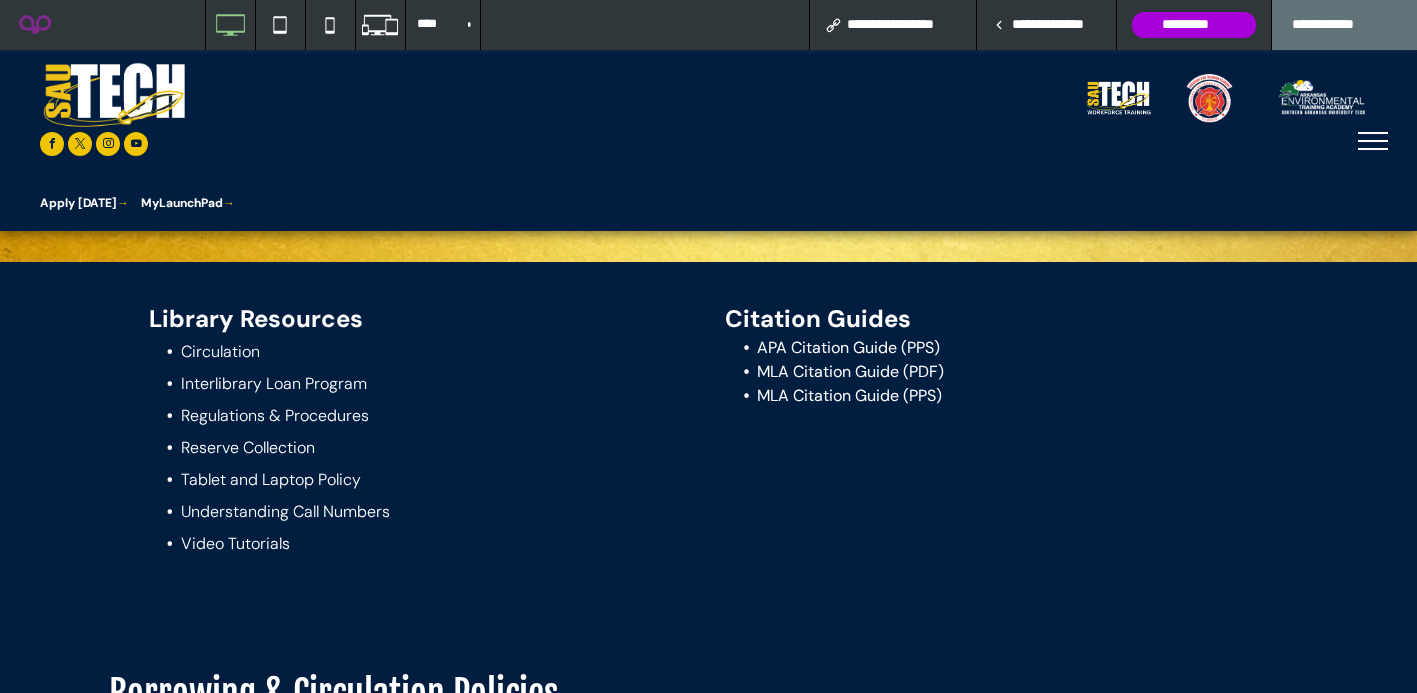 click on "Click To Paste     Click To Paste         Click To Paste     Click To Paste     Library Resources Circulation Interlibrary Loan Program Regulations & Procedures Reserve Collection Tablet and Laptop Policy Understanding Call Numbers Video Tutorials
Click To Paste     Click To Paste     Citation Guides APA Citation Guide (PPS) MLA Citation Guide (PDF) MLA Citation Guide (PPS)
Row + Add Section" at bounding box center [708, 431] 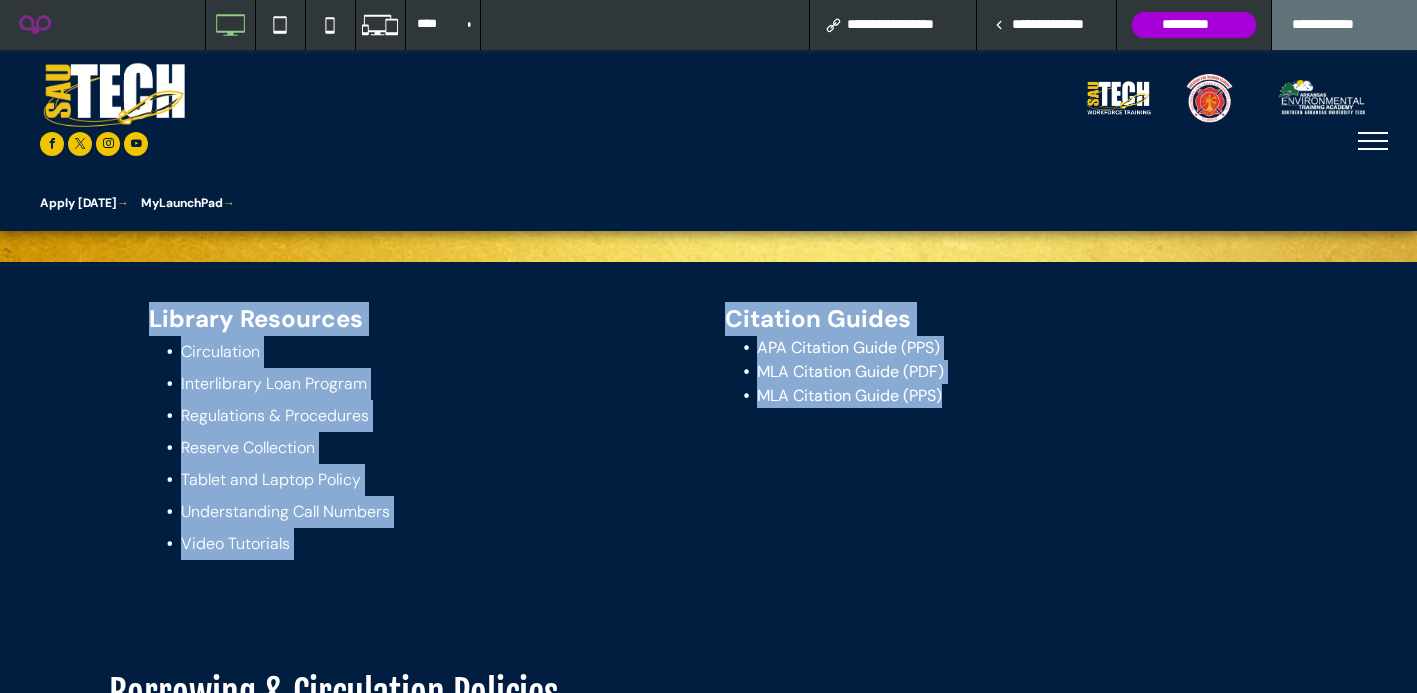 drag, startPoint x: 104, startPoint y: 301, endPoint x: 871, endPoint y: 531, distance: 800.7428 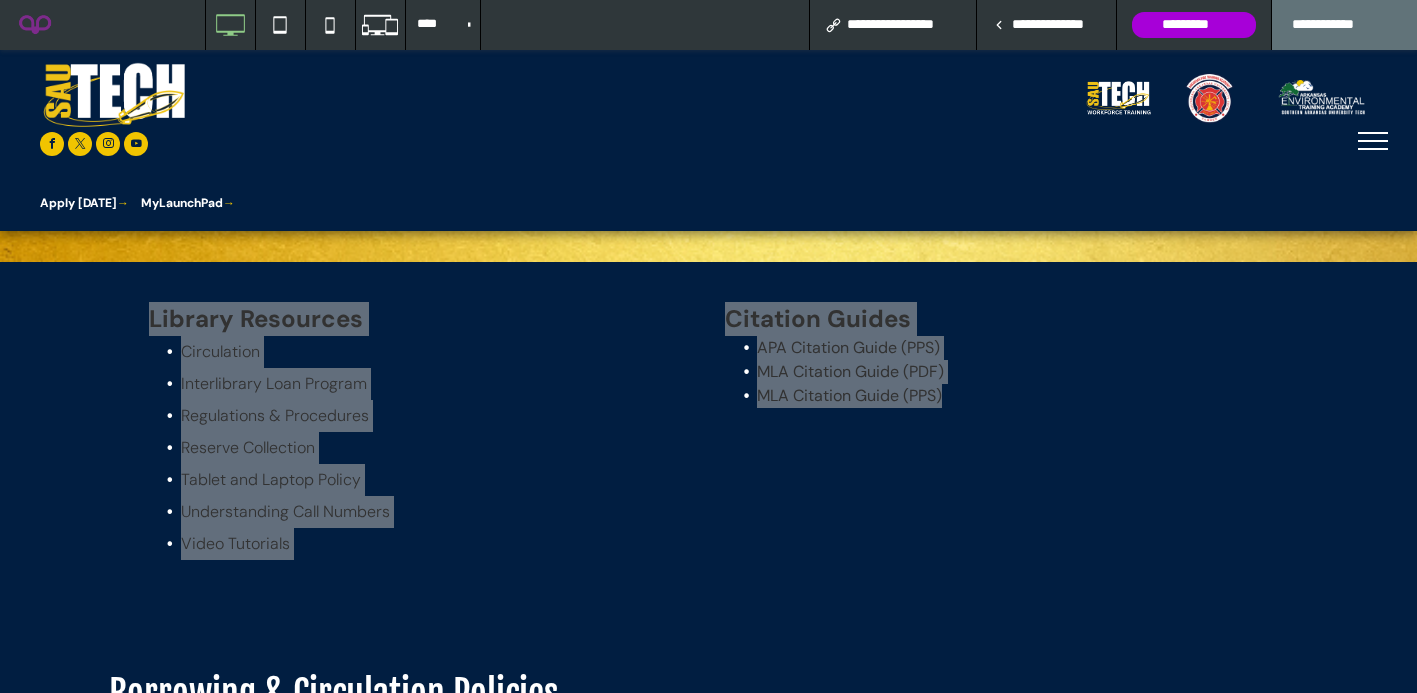 click on "**********" at bounding box center [1056, 25] 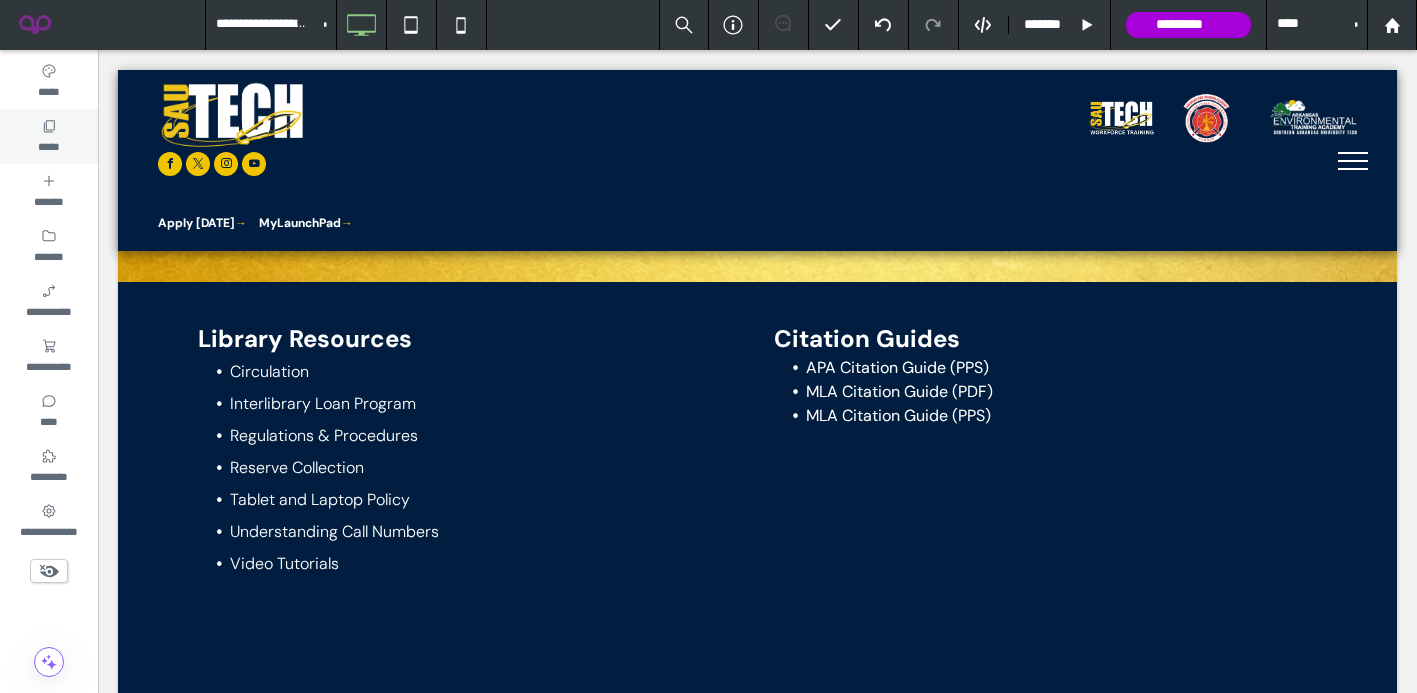 click on "*****" at bounding box center [48, 145] 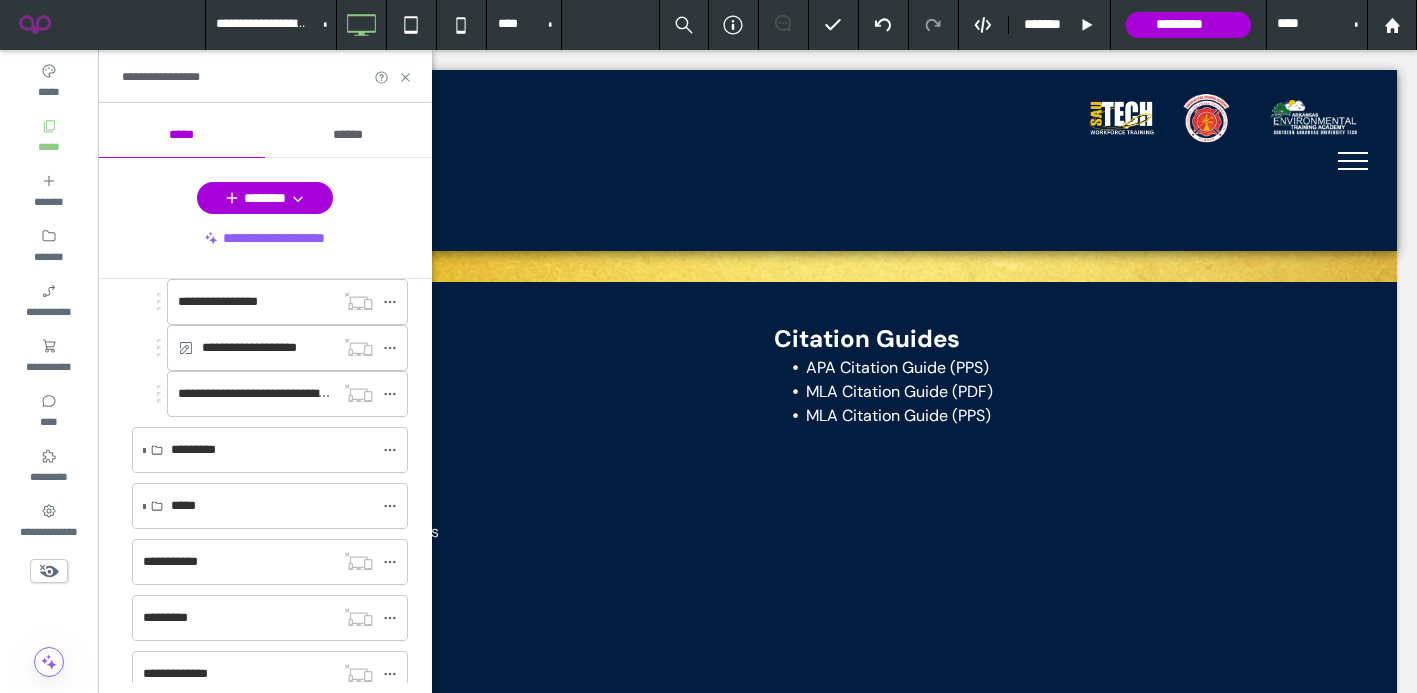 scroll, scrollTop: 2569, scrollLeft: 0, axis: vertical 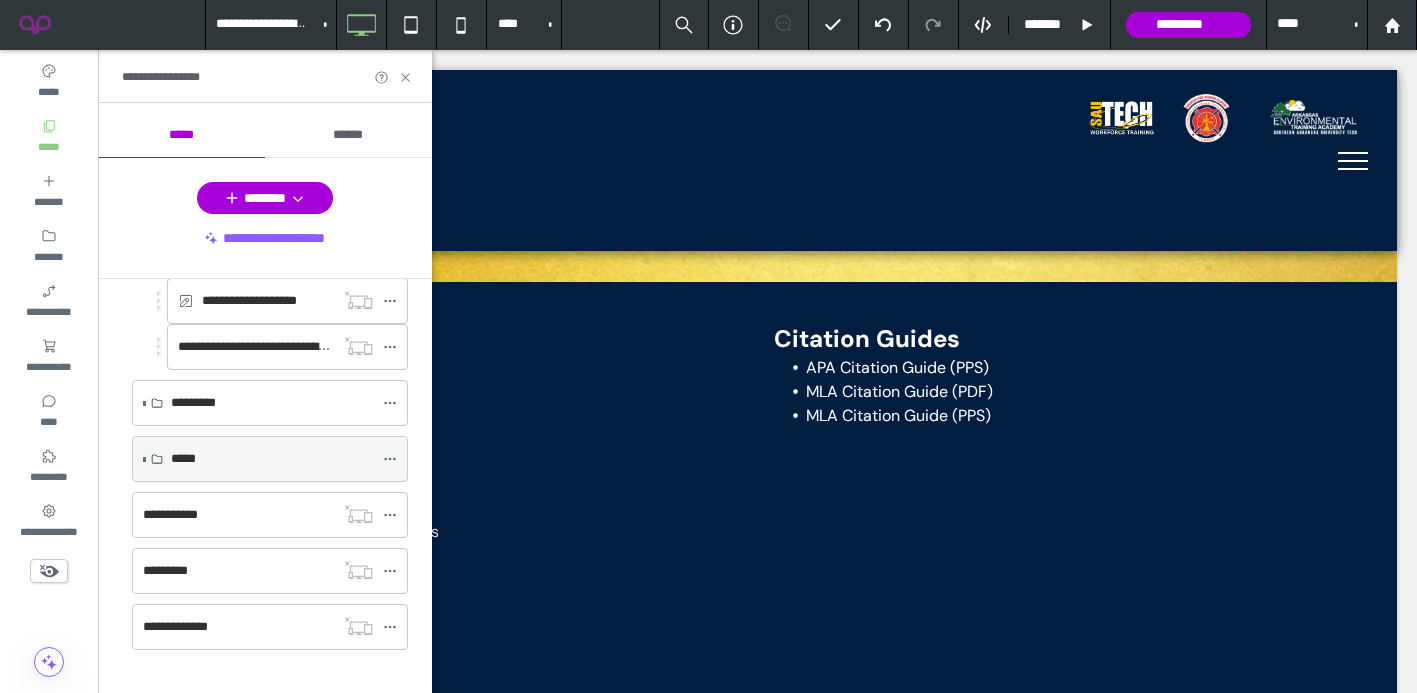 click at bounding box center (144, 459) 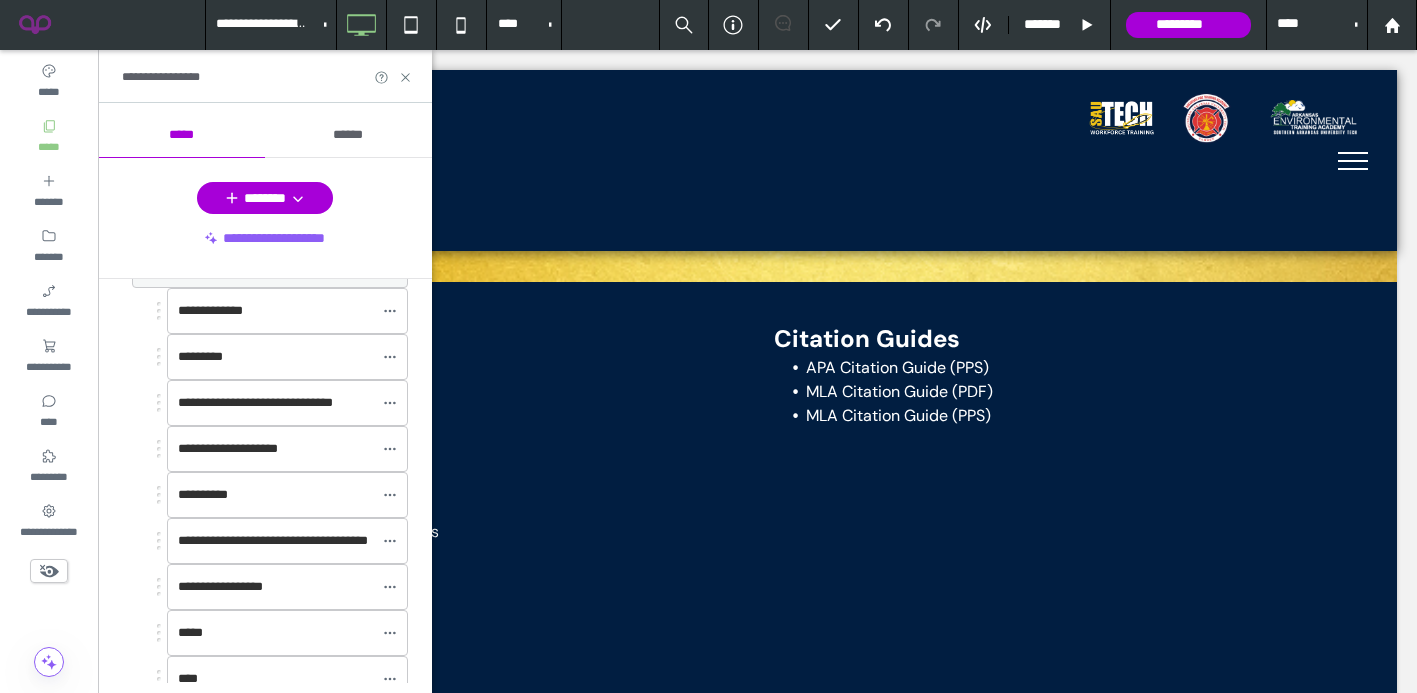 scroll, scrollTop: 2968, scrollLeft: 0, axis: vertical 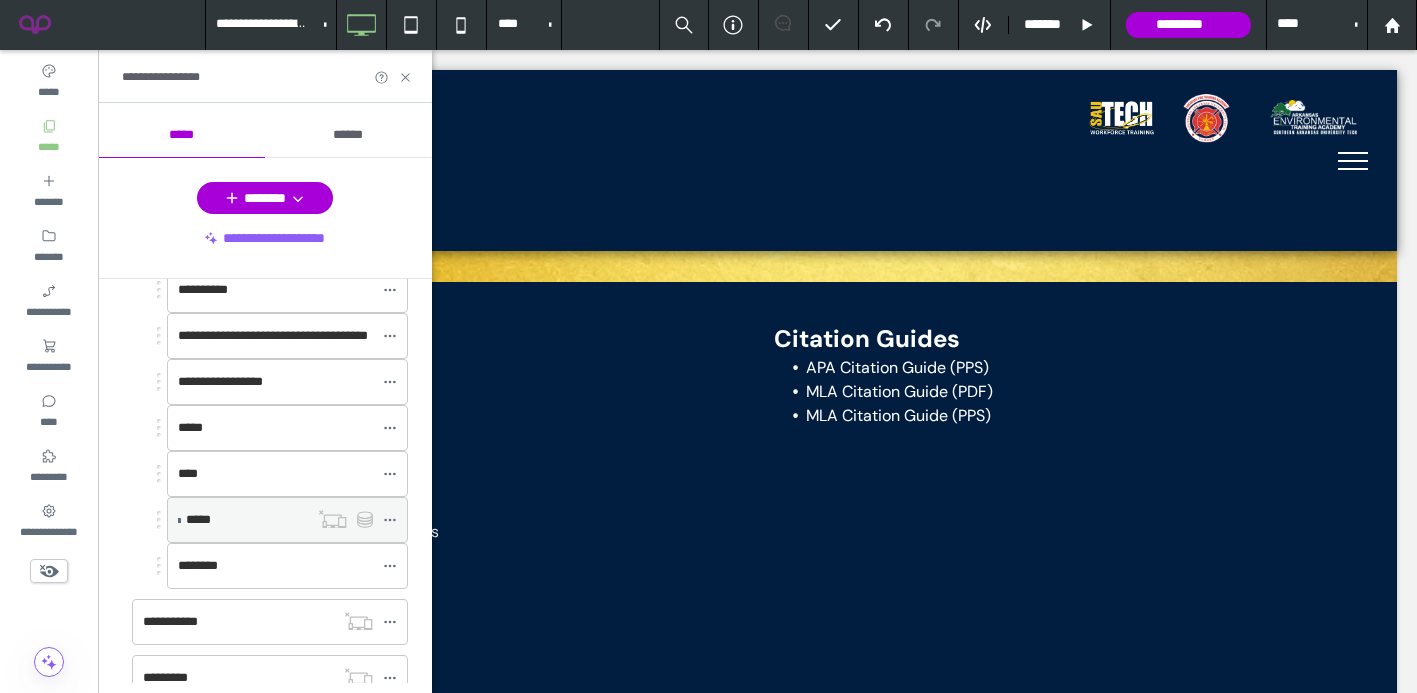 click at bounding box center (345, 519) 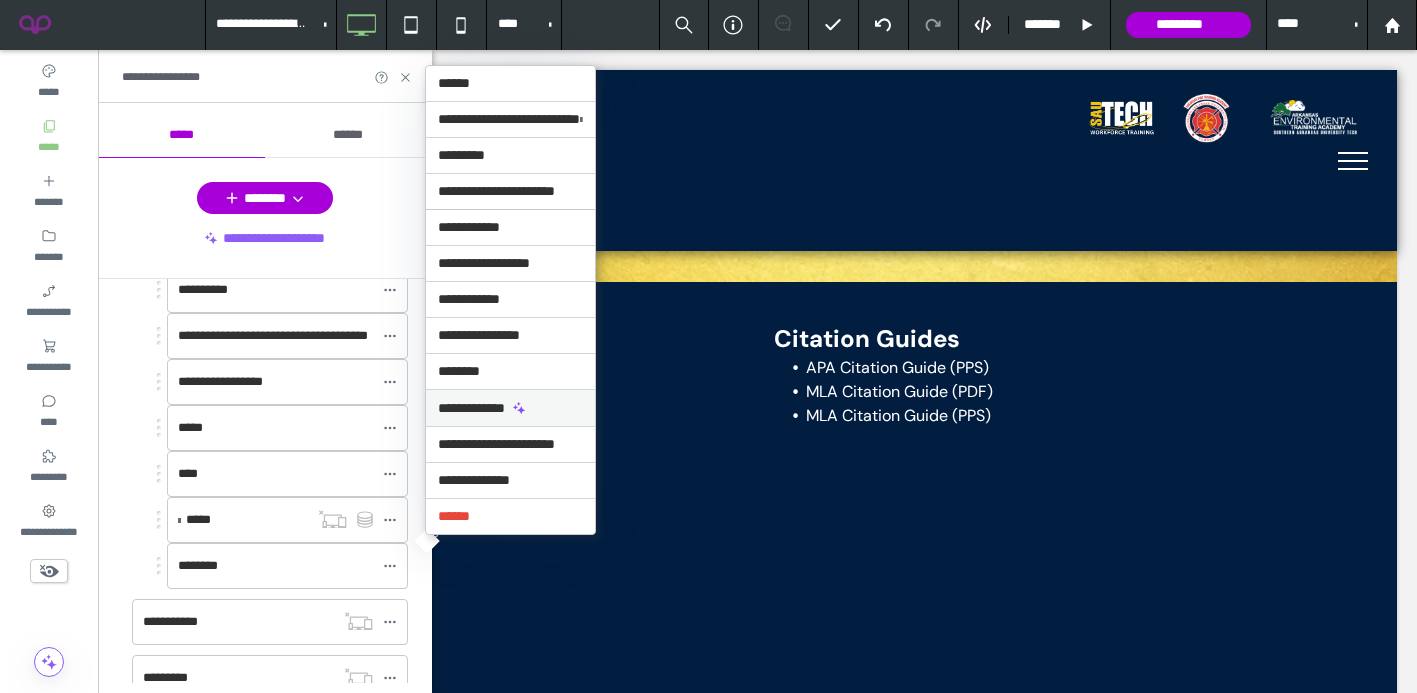 click on "**********" at bounding box center (510, 407) 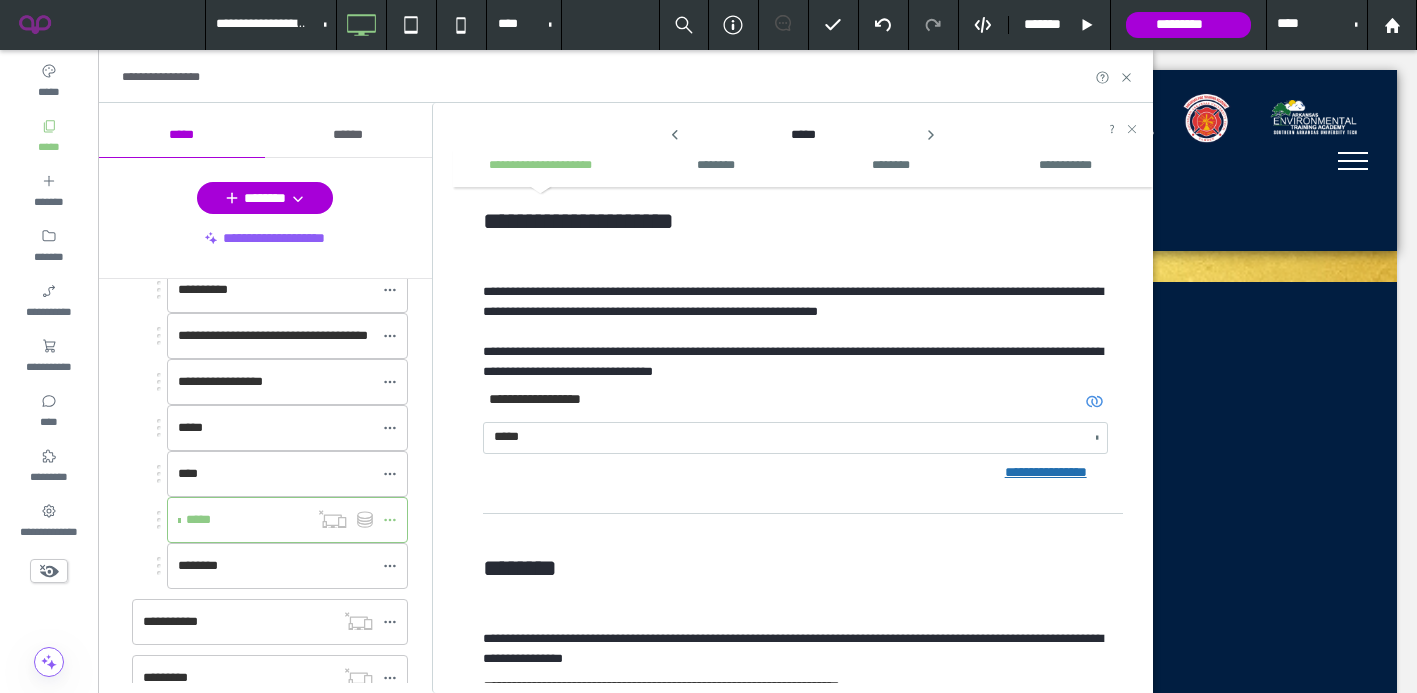 scroll, scrollTop: 0, scrollLeft: 0, axis: both 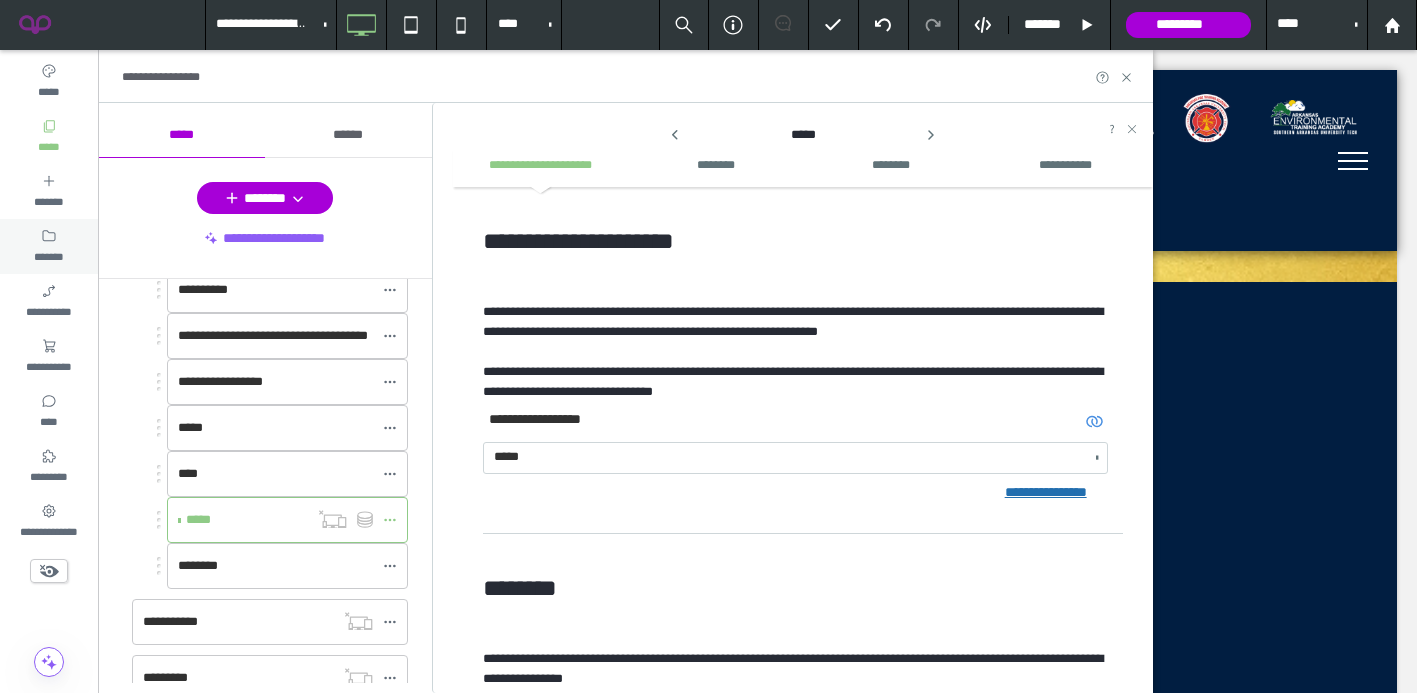 click on "*******" at bounding box center (49, 246) 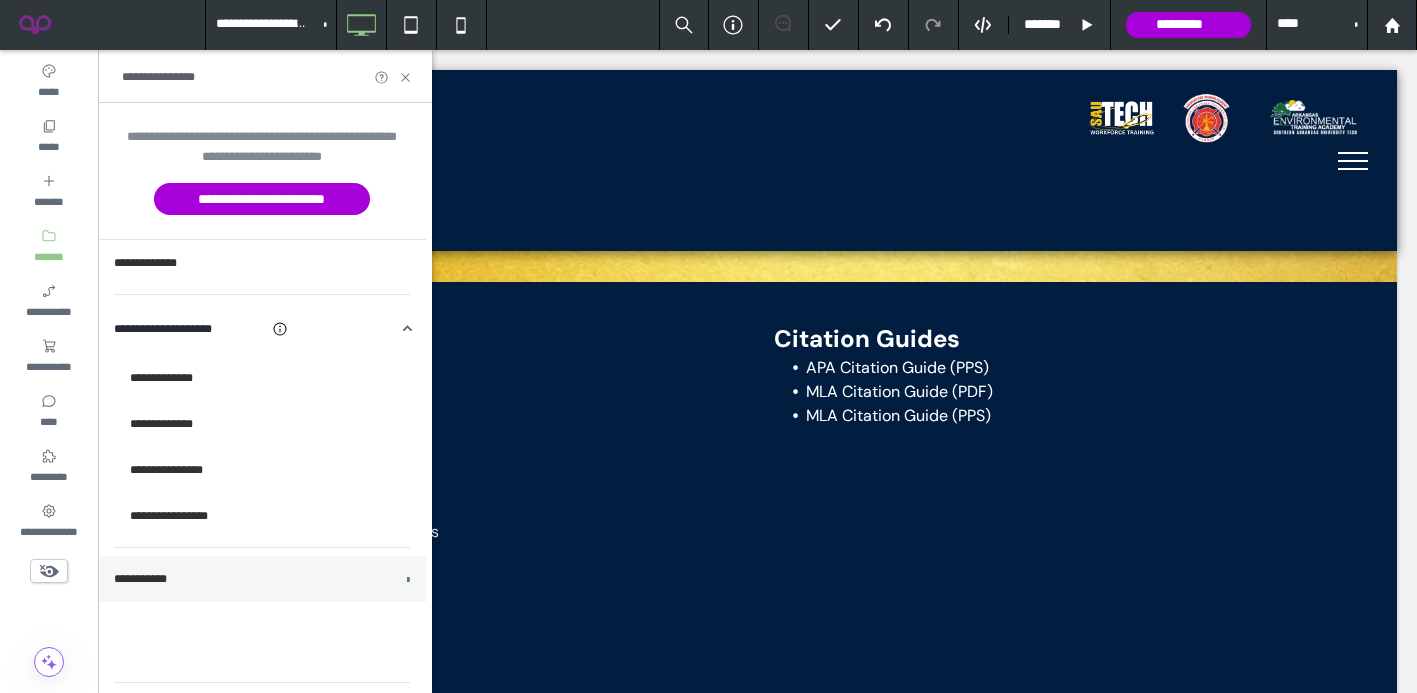 click on "**********" at bounding box center [262, 579] 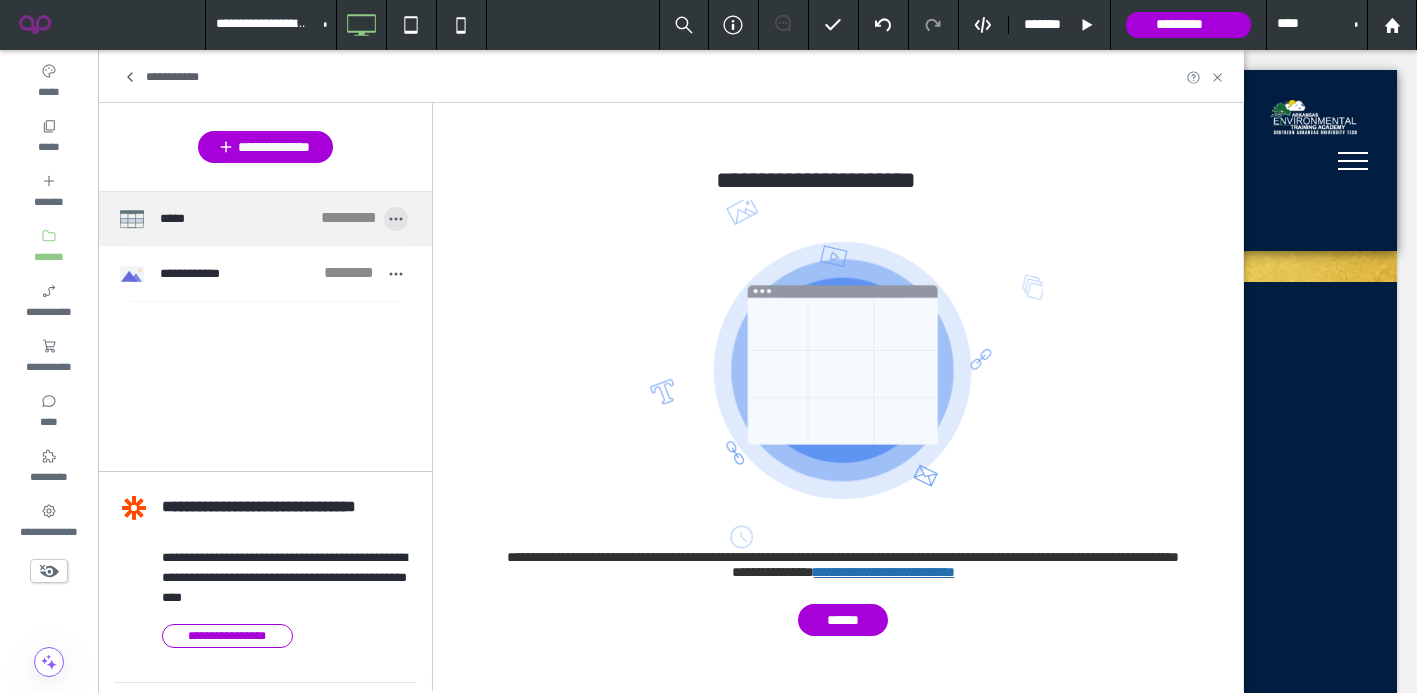 click at bounding box center [396, 219] 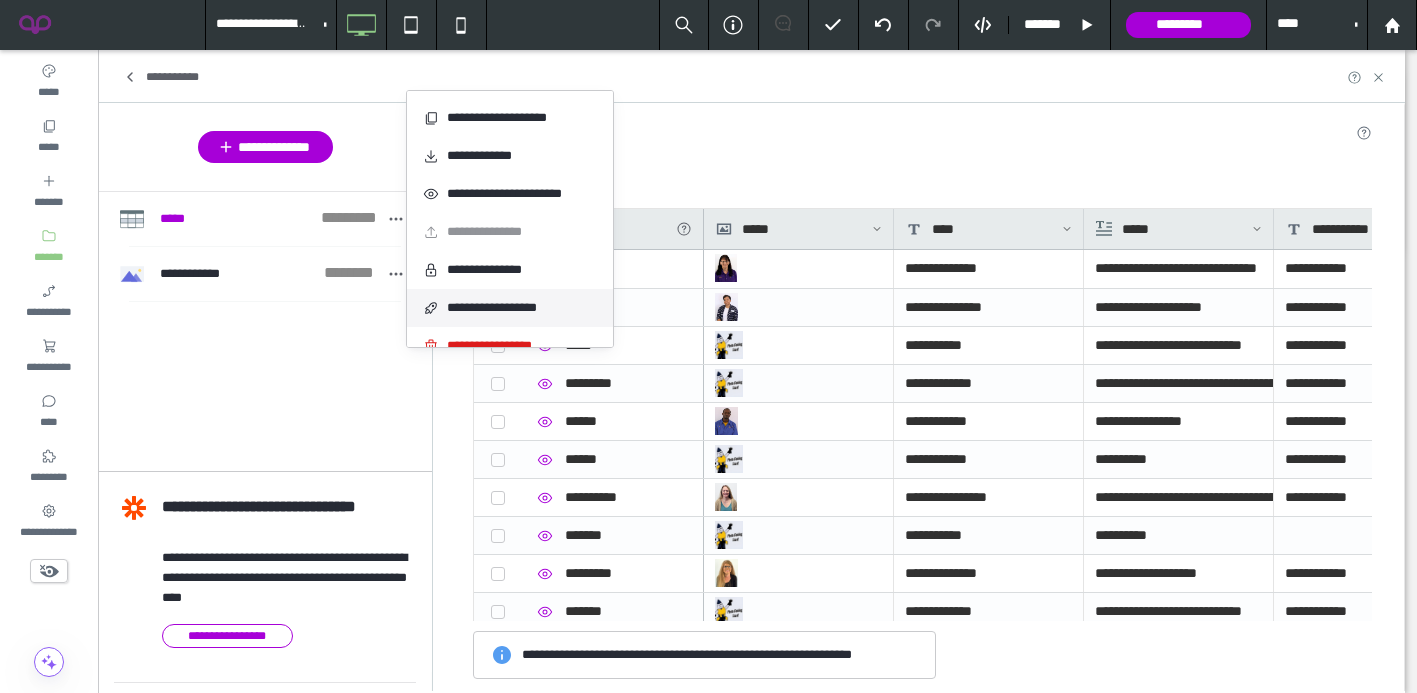 click at bounding box center (435, 308) 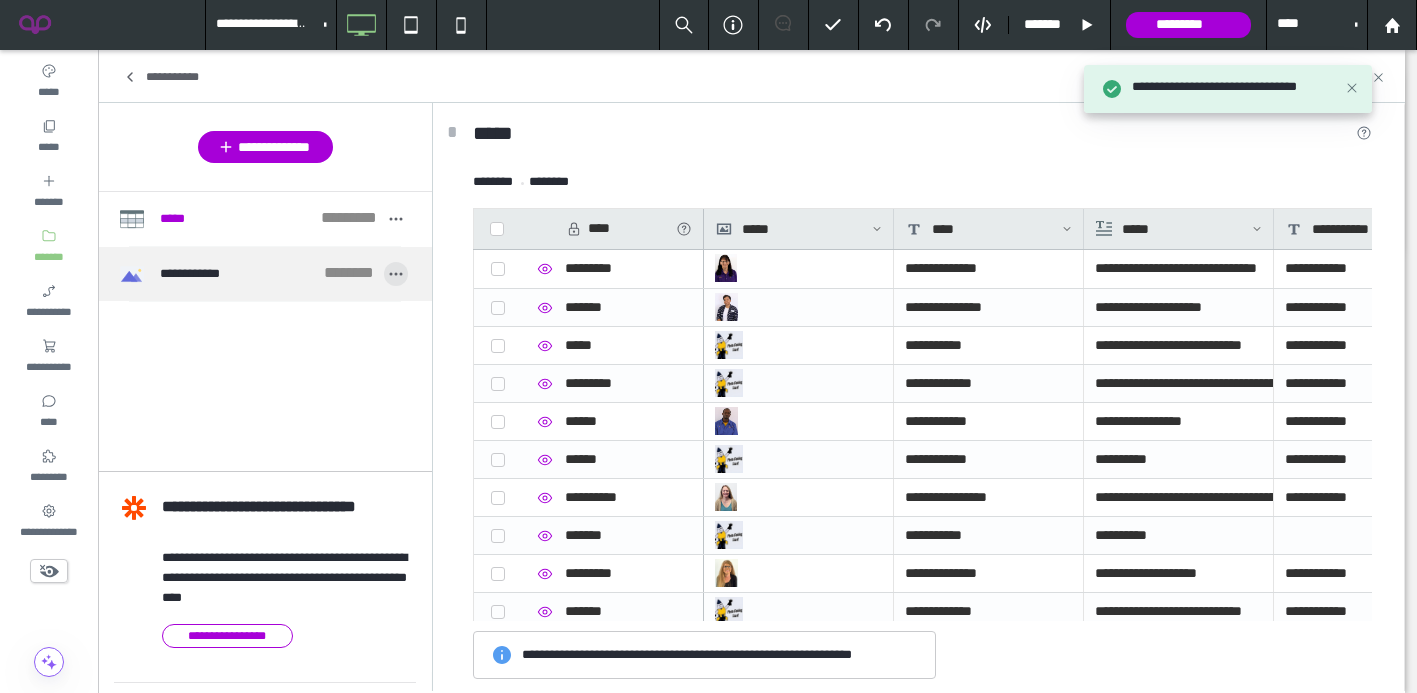 click 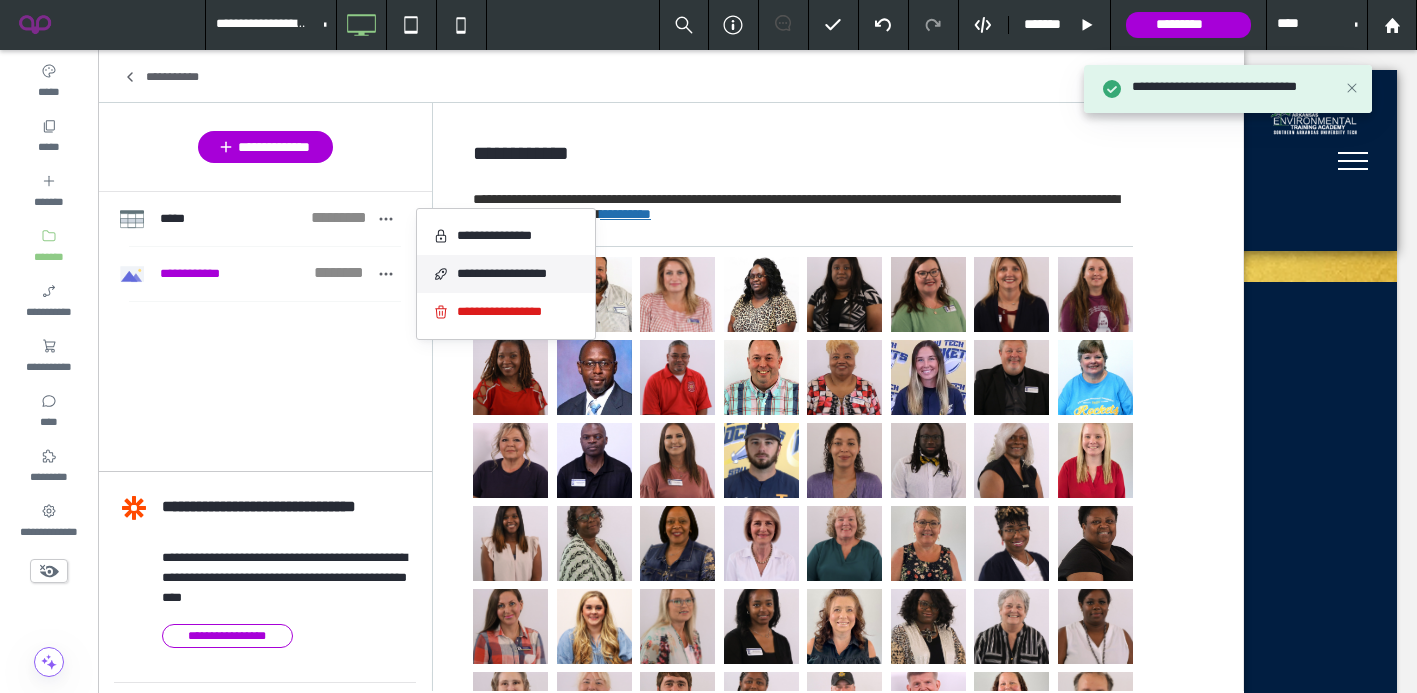 click 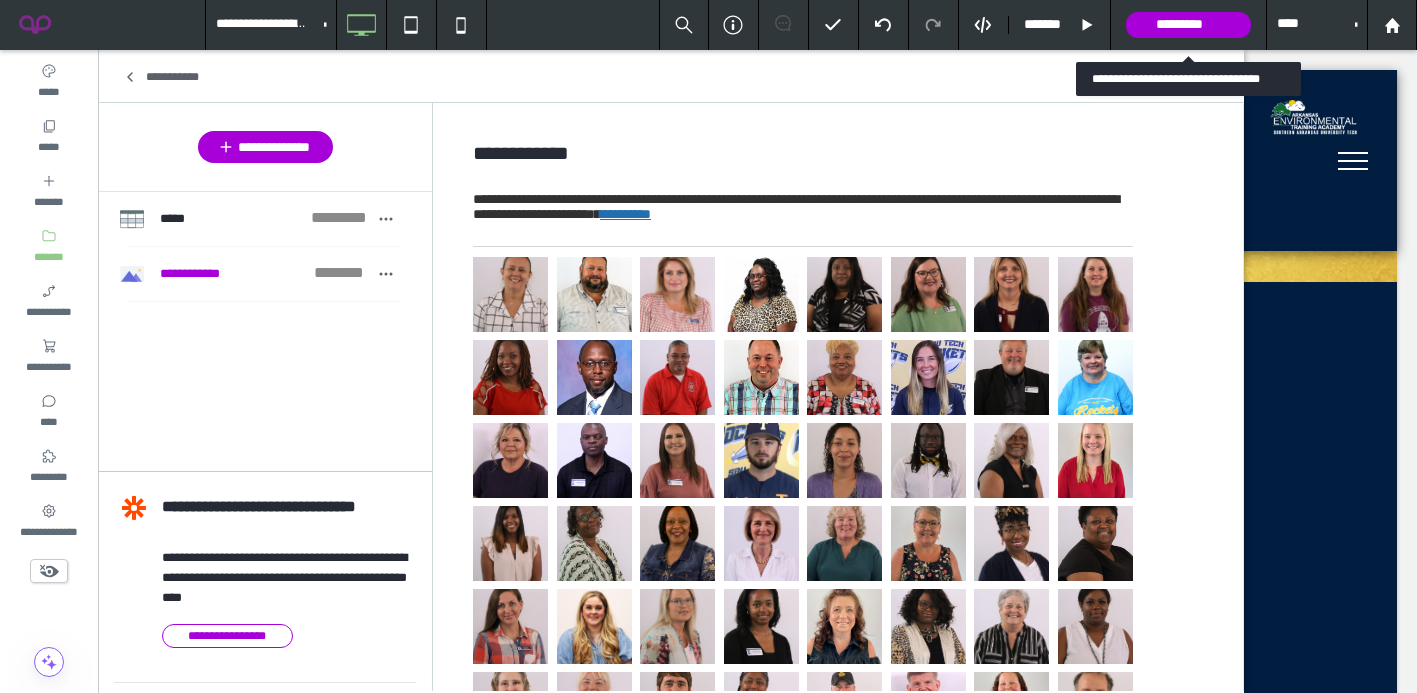 click on "*********" at bounding box center (1188, 25) 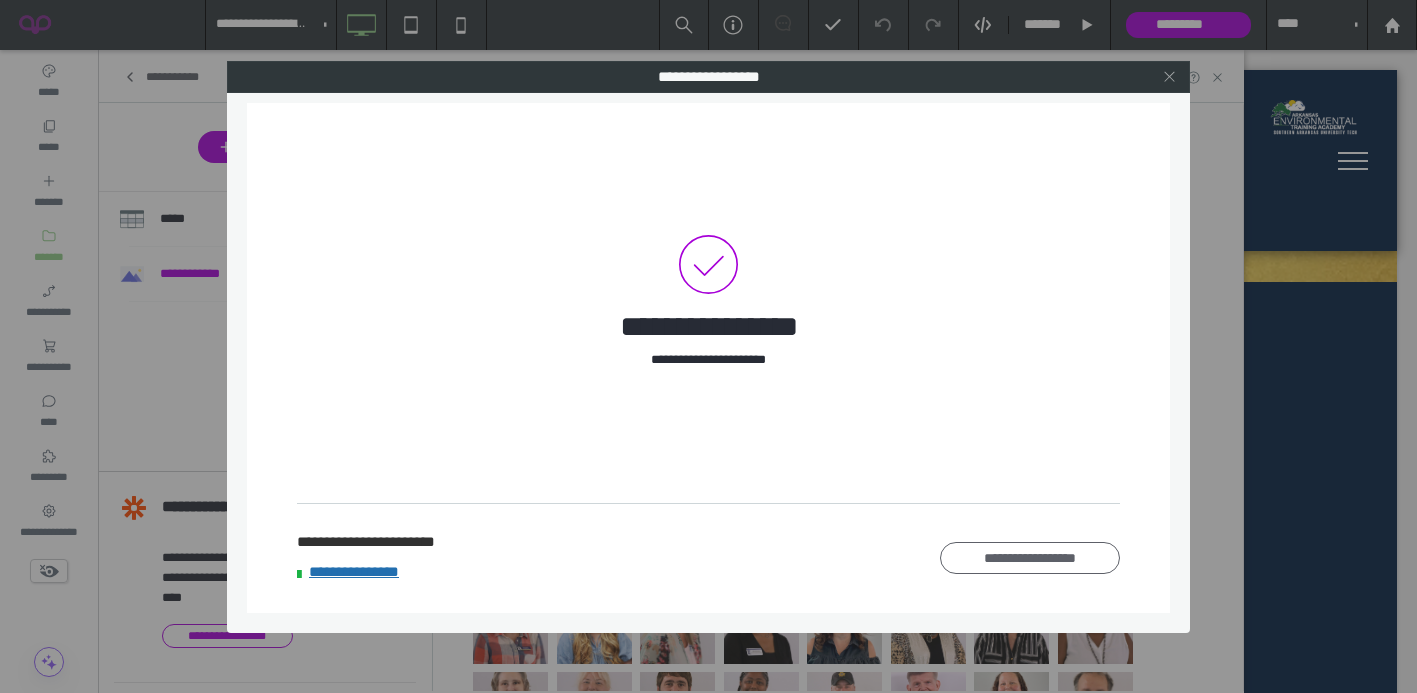 click 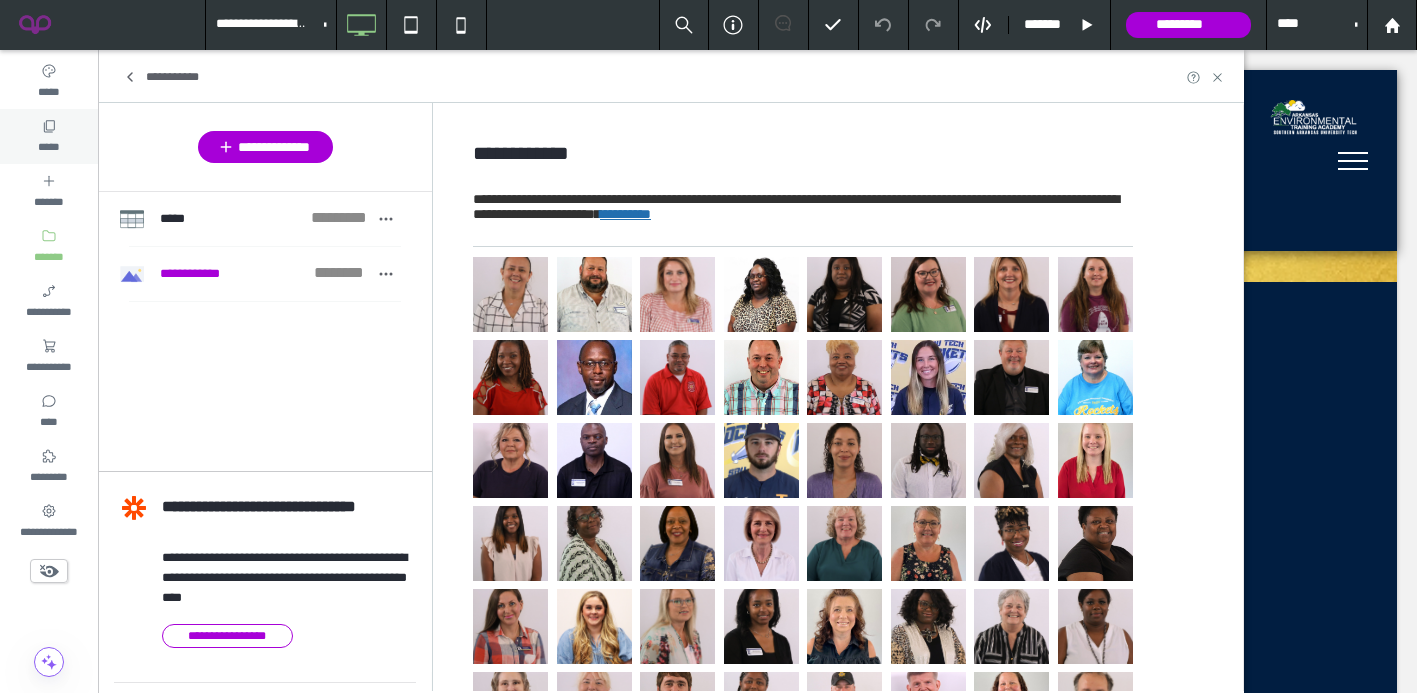 click on "*****" at bounding box center [48, 145] 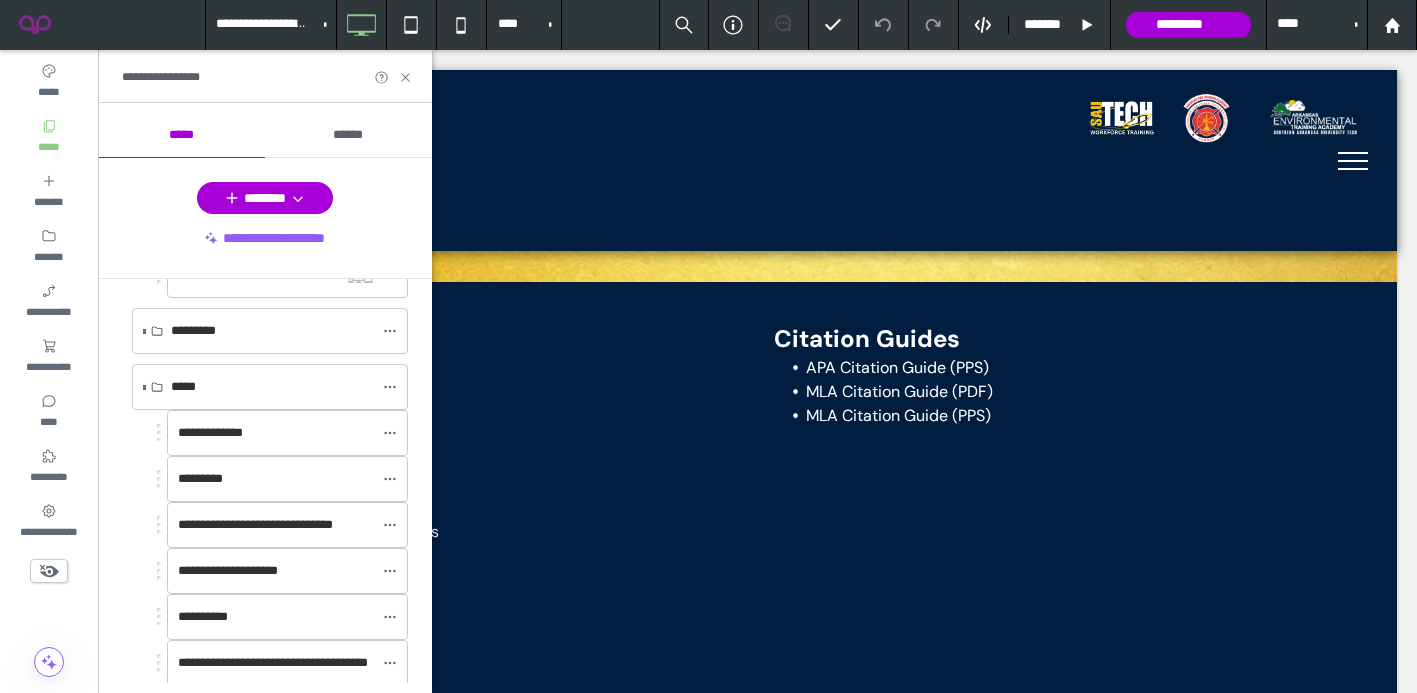 scroll, scrollTop: 3024, scrollLeft: 0, axis: vertical 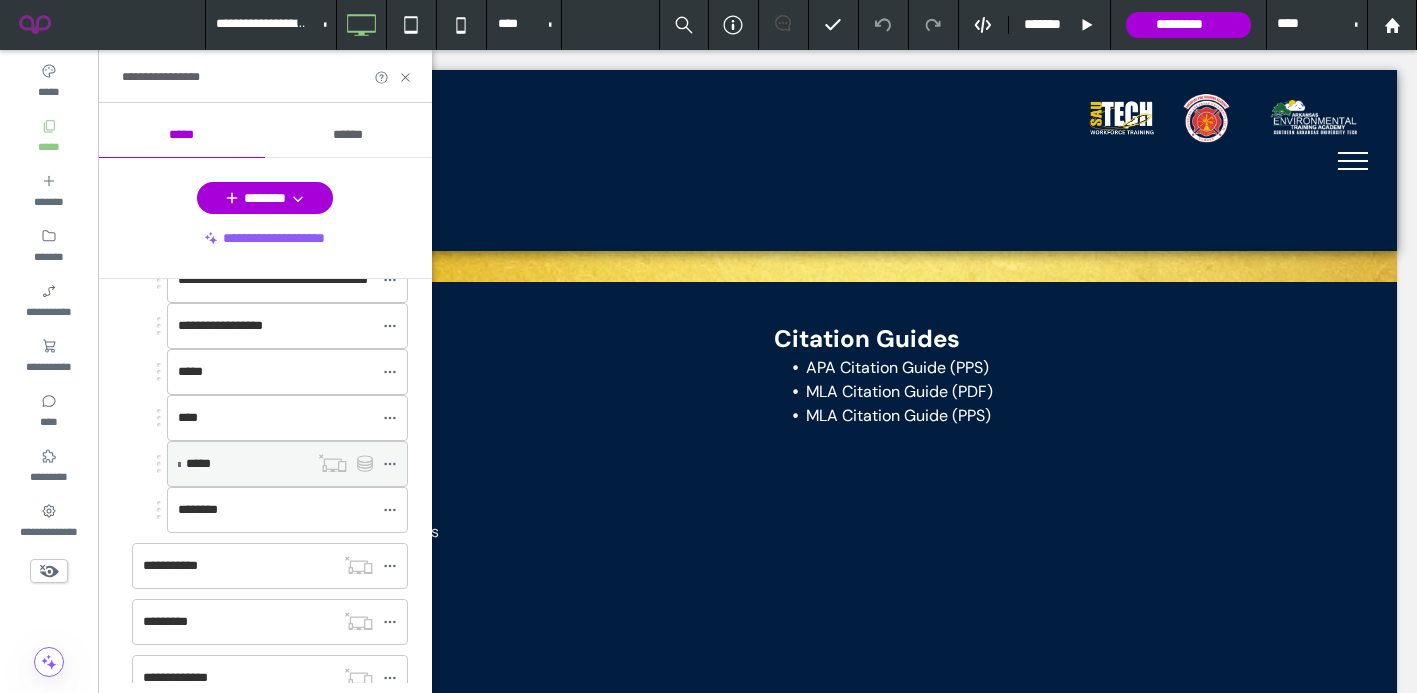 click 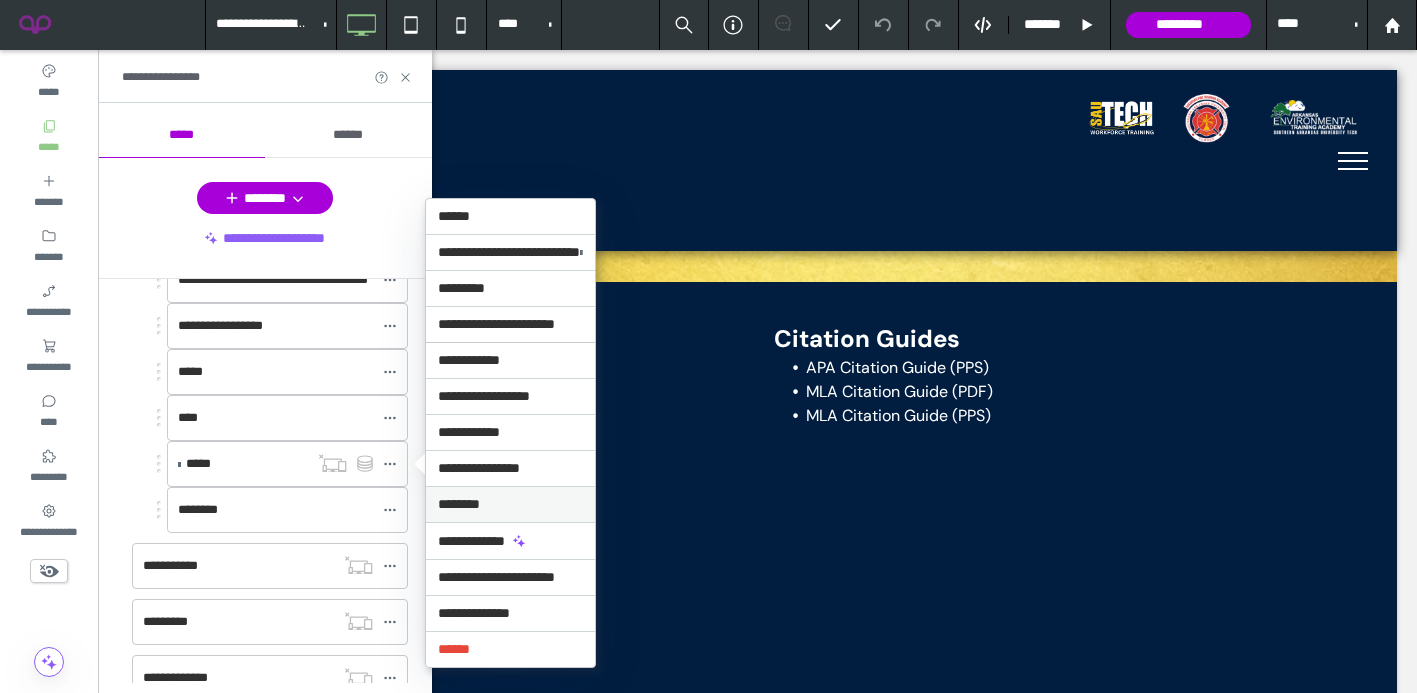 click on "********" at bounding box center [510, 504] 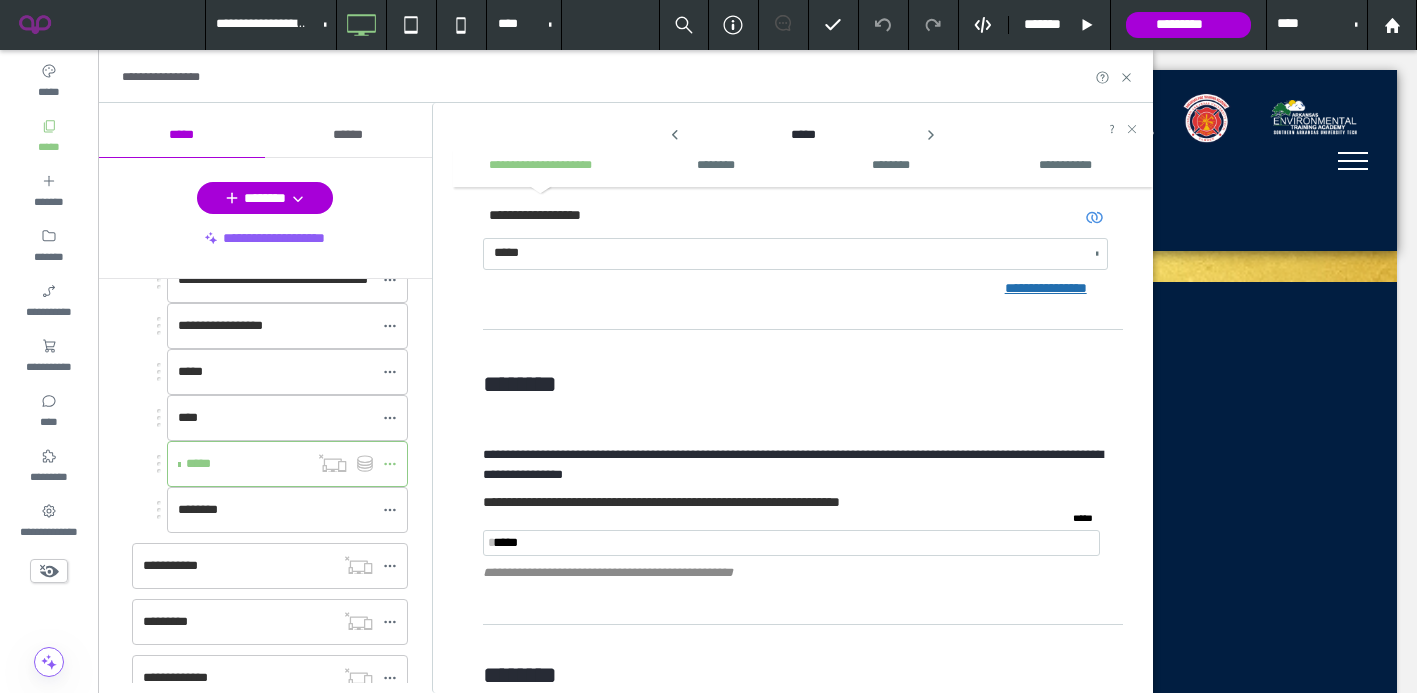 scroll, scrollTop: 0, scrollLeft: 0, axis: both 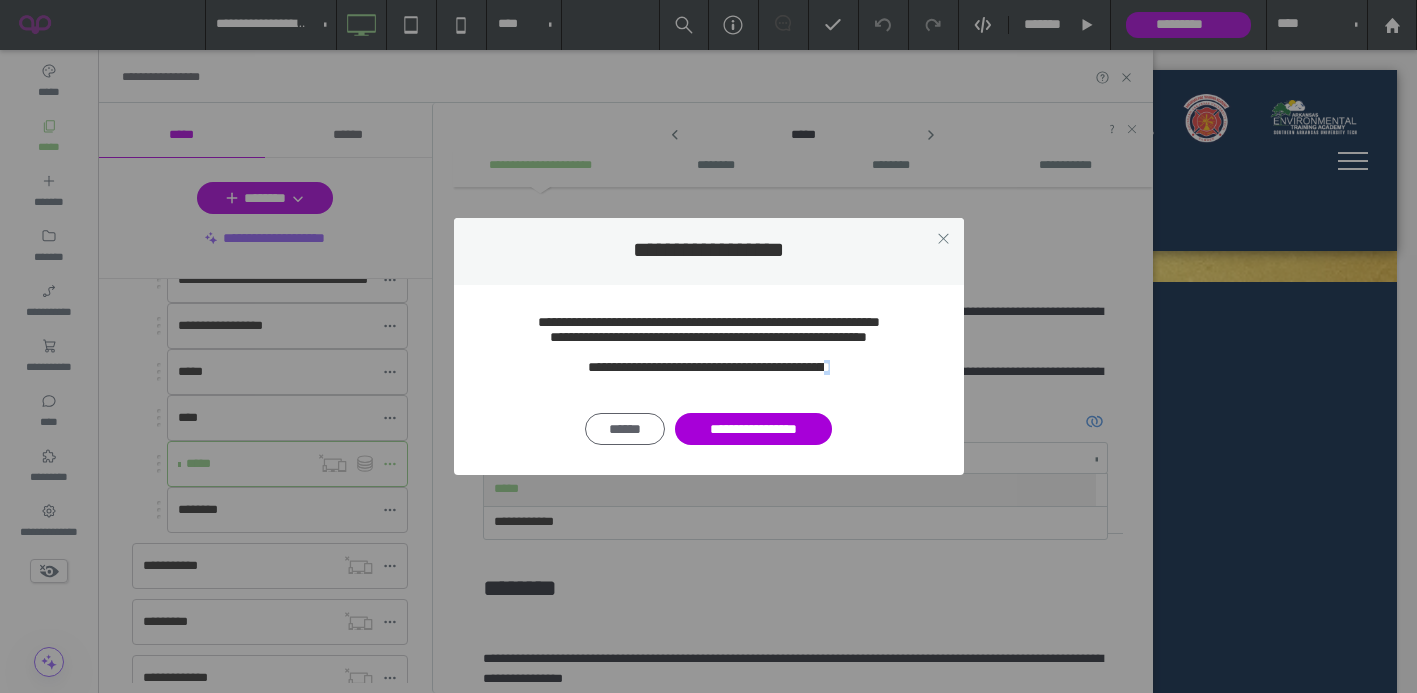 click on "**********" at bounding box center [709, 380] 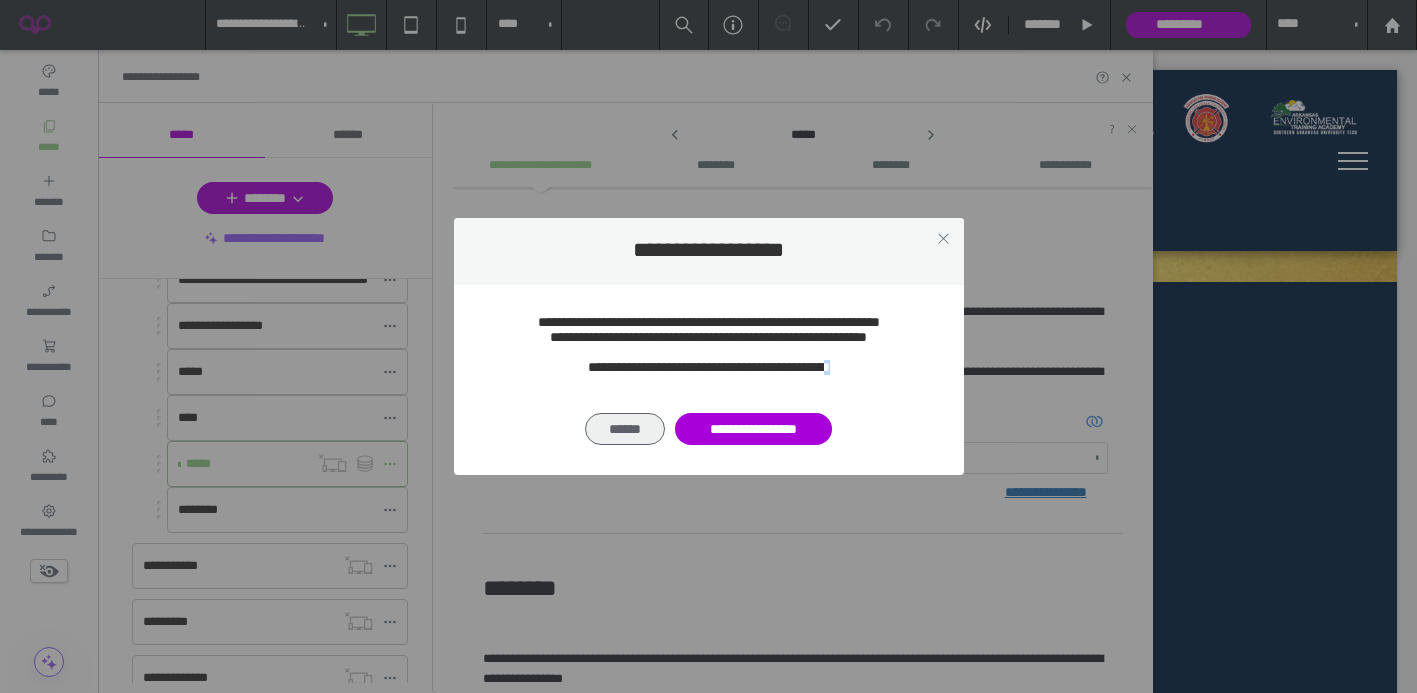 click on "******" at bounding box center (625, 429) 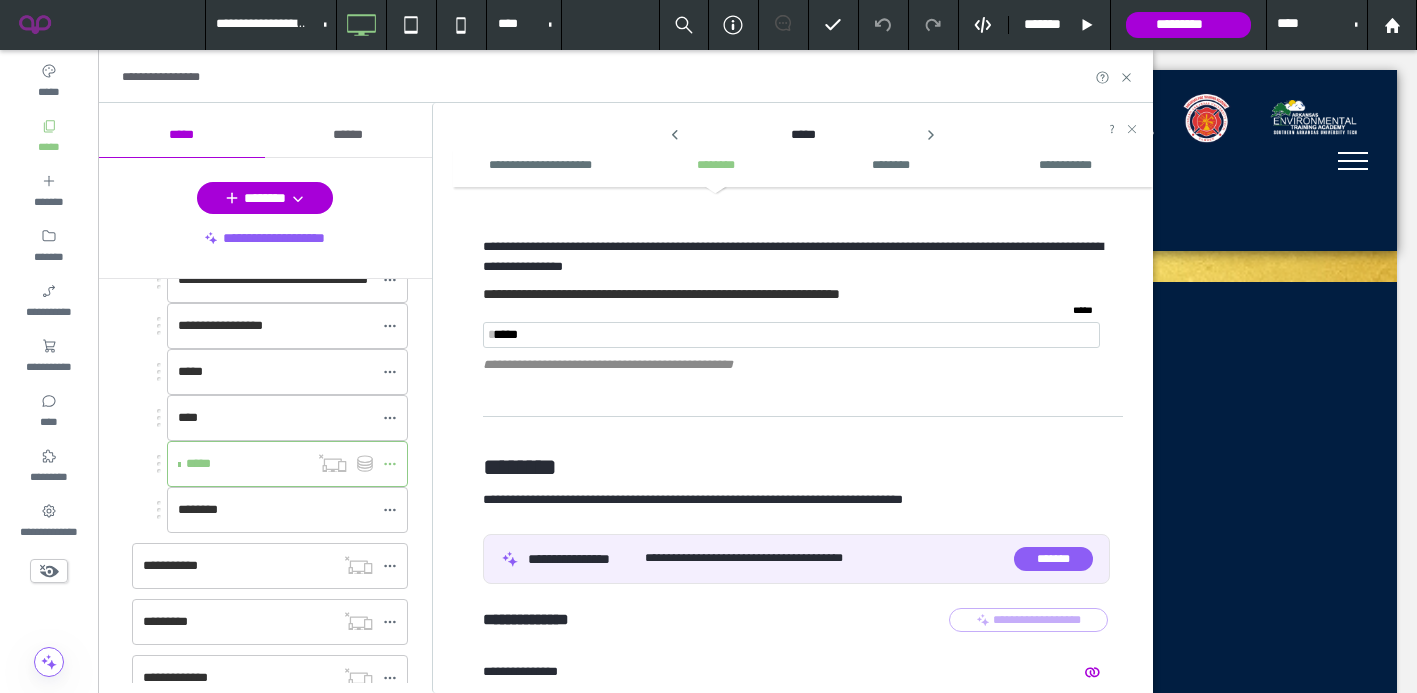 scroll, scrollTop: 438, scrollLeft: 0, axis: vertical 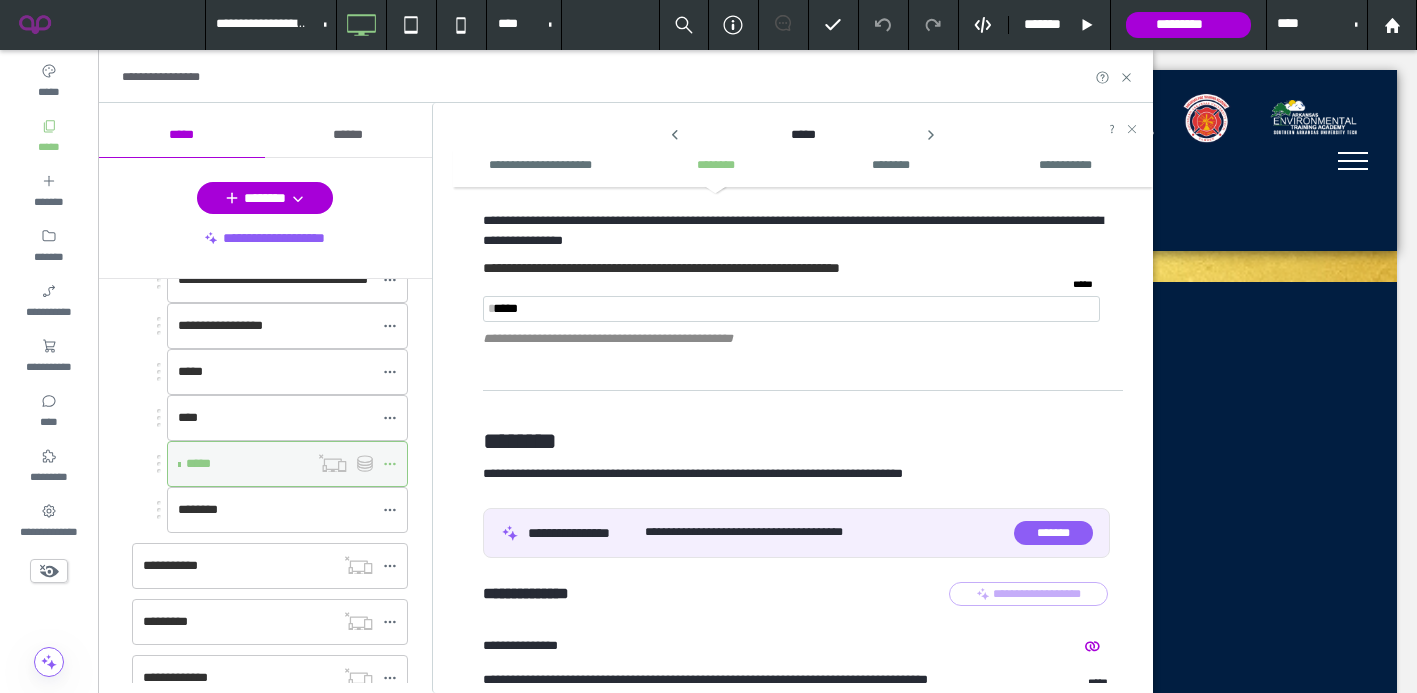 click 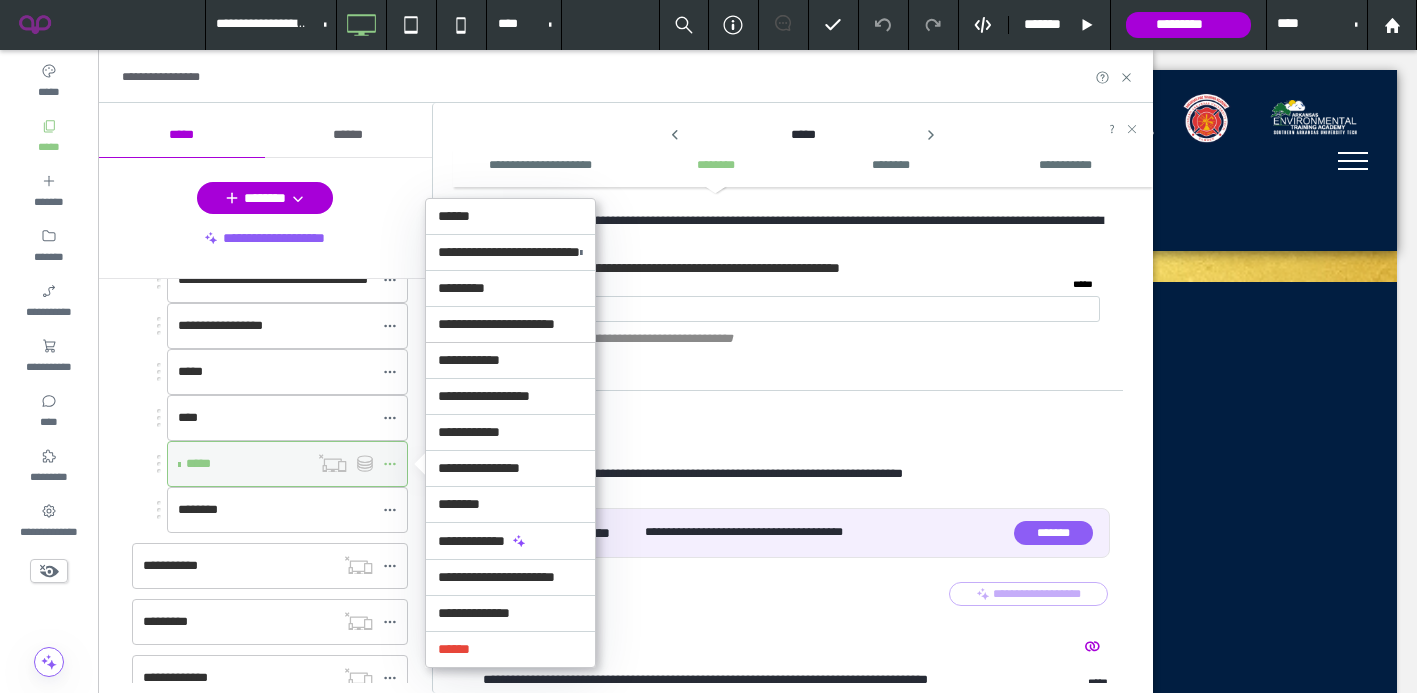 click at bounding box center (179, 464) 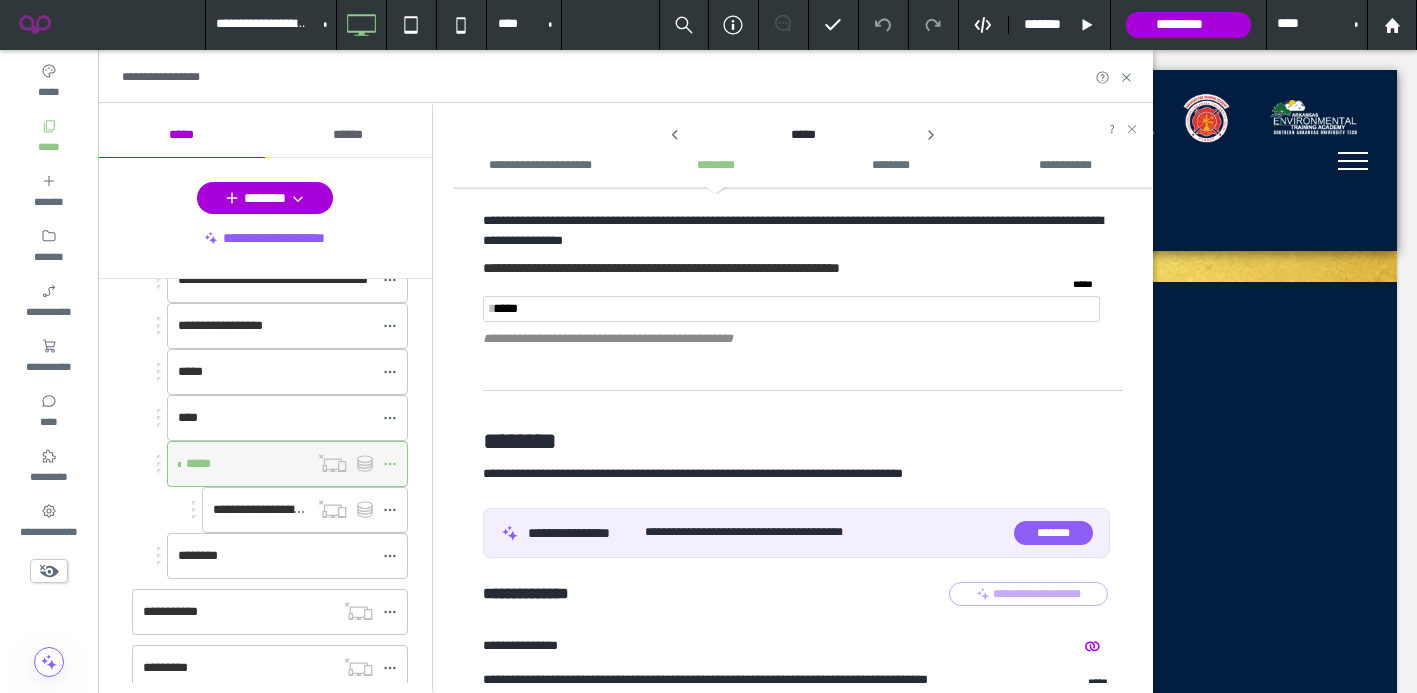 click at bounding box center [390, 464] 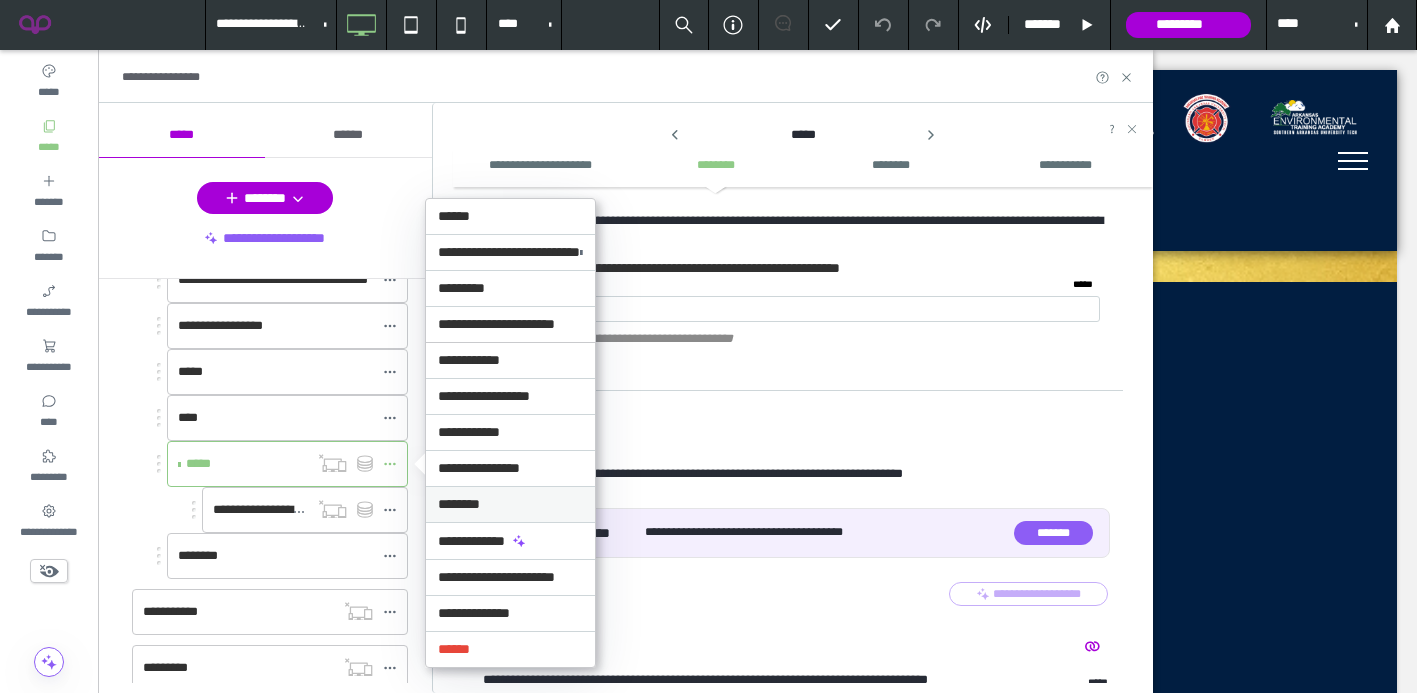 click on "********" at bounding box center [459, 504] 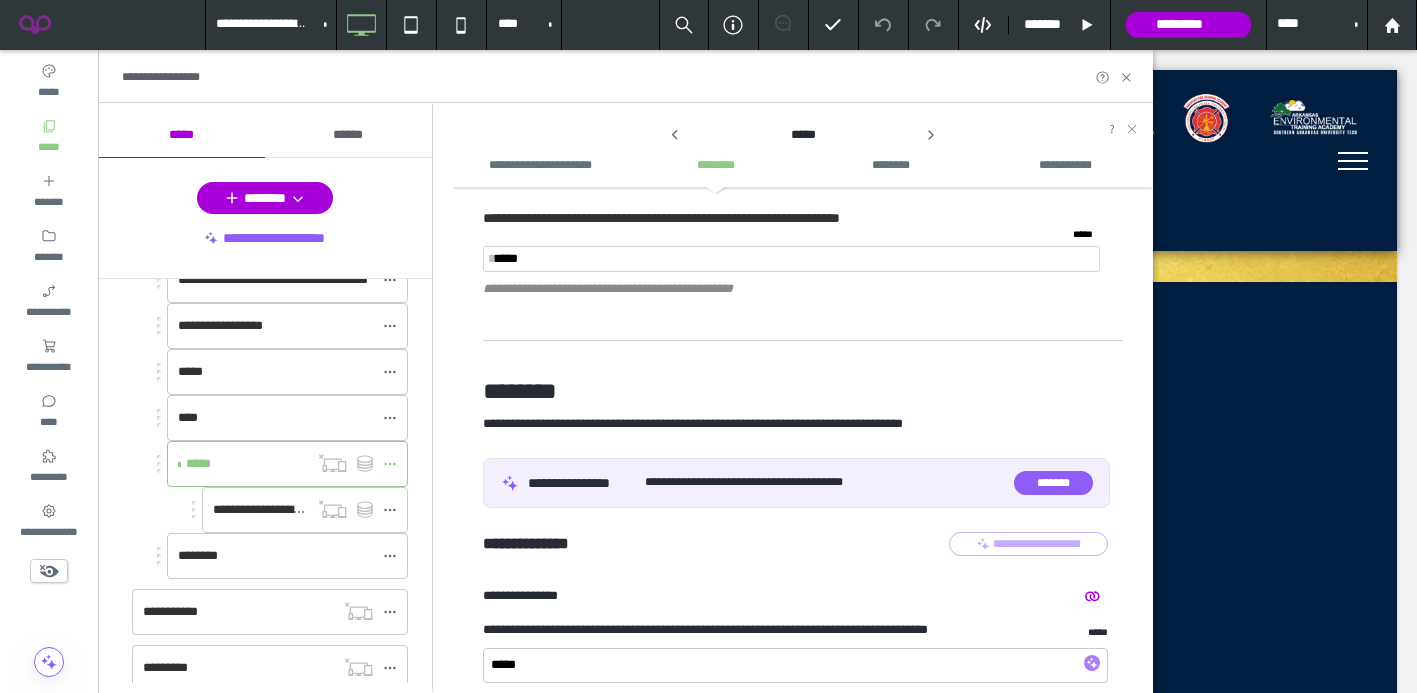 scroll, scrollTop: 564, scrollLeft: 0, axis: vertical 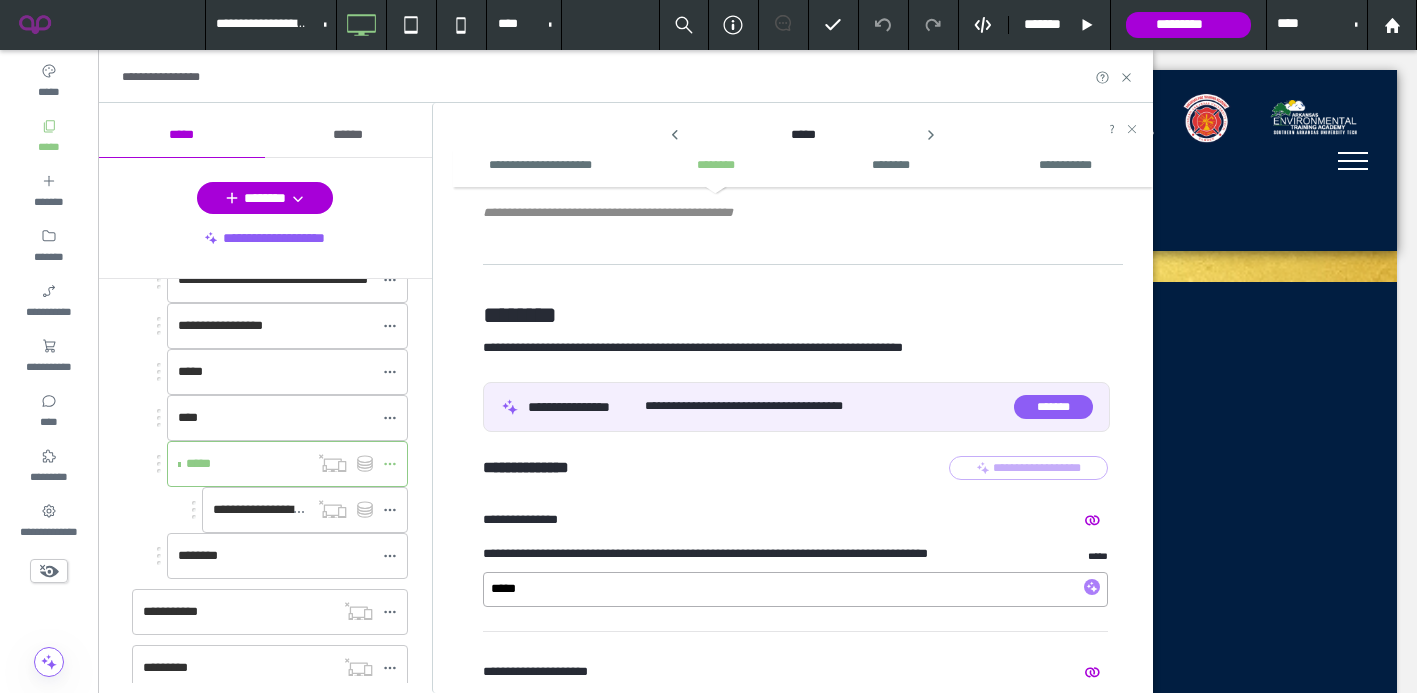 click on "*****" at bounding box center [795, 589] 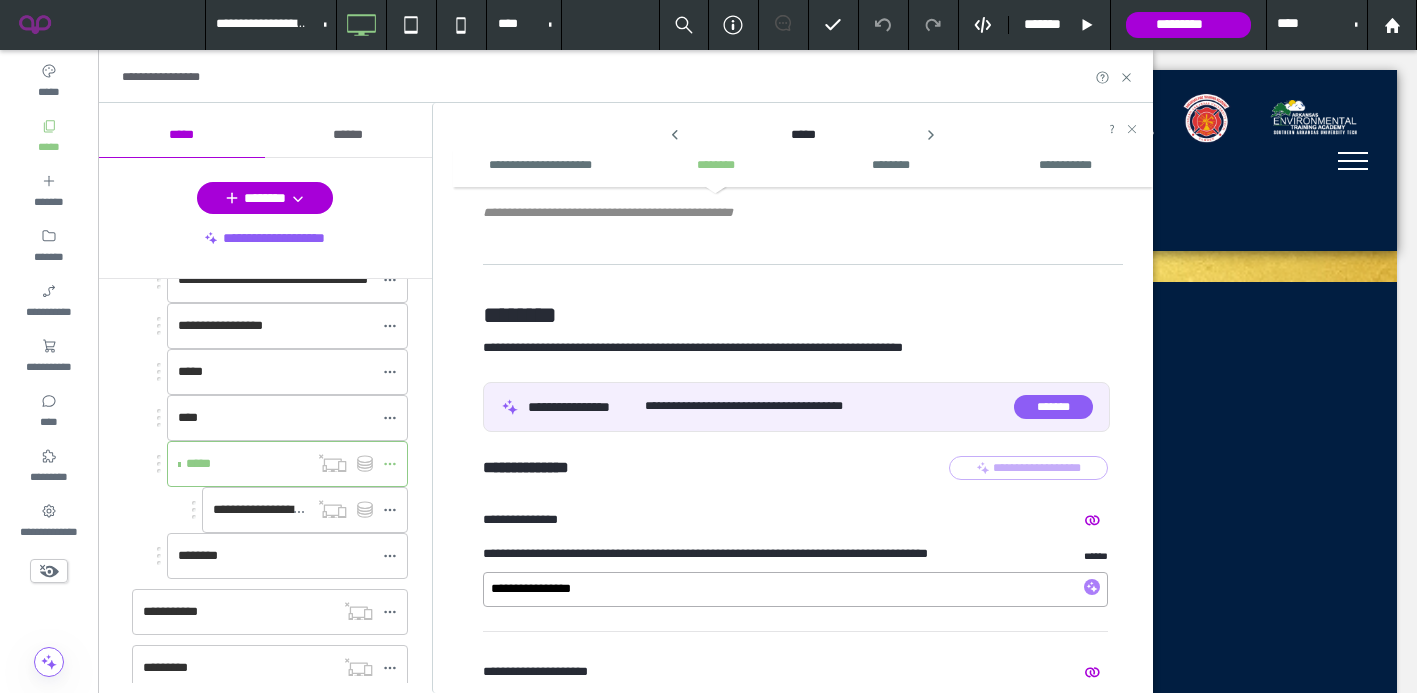 type on "**********" 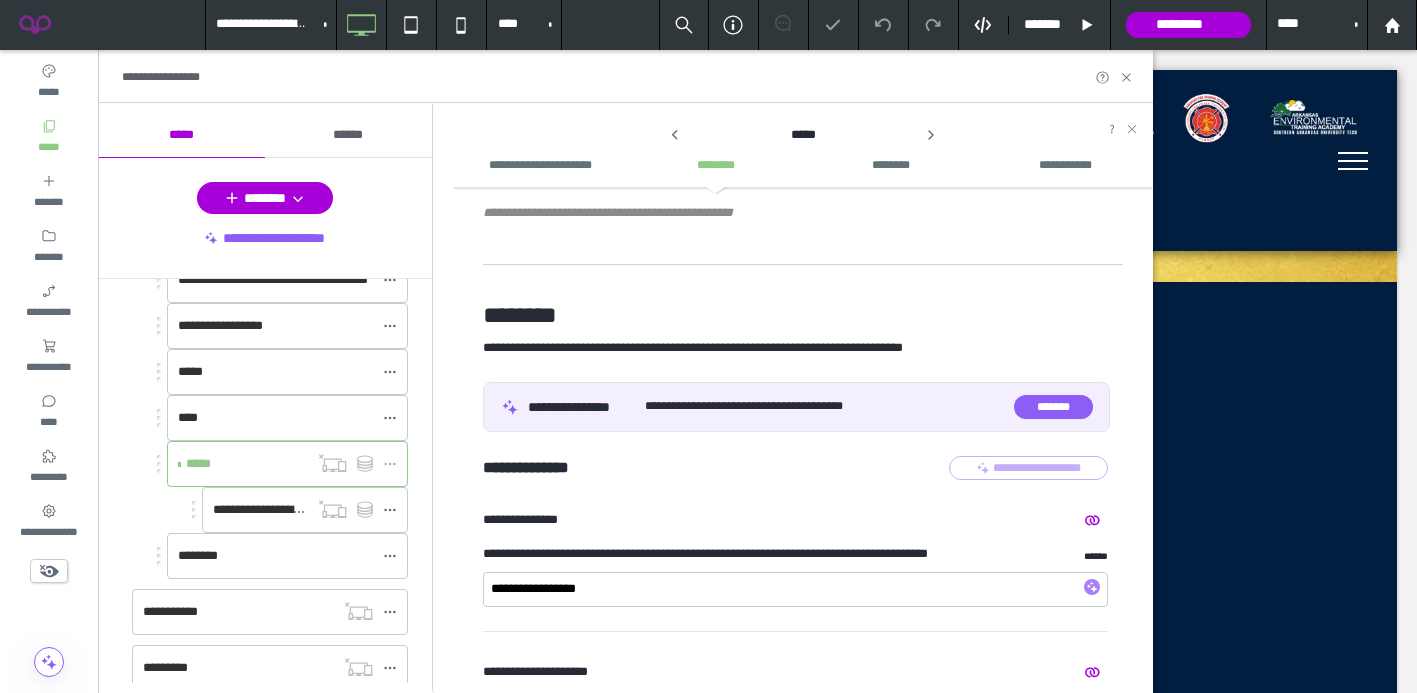 click 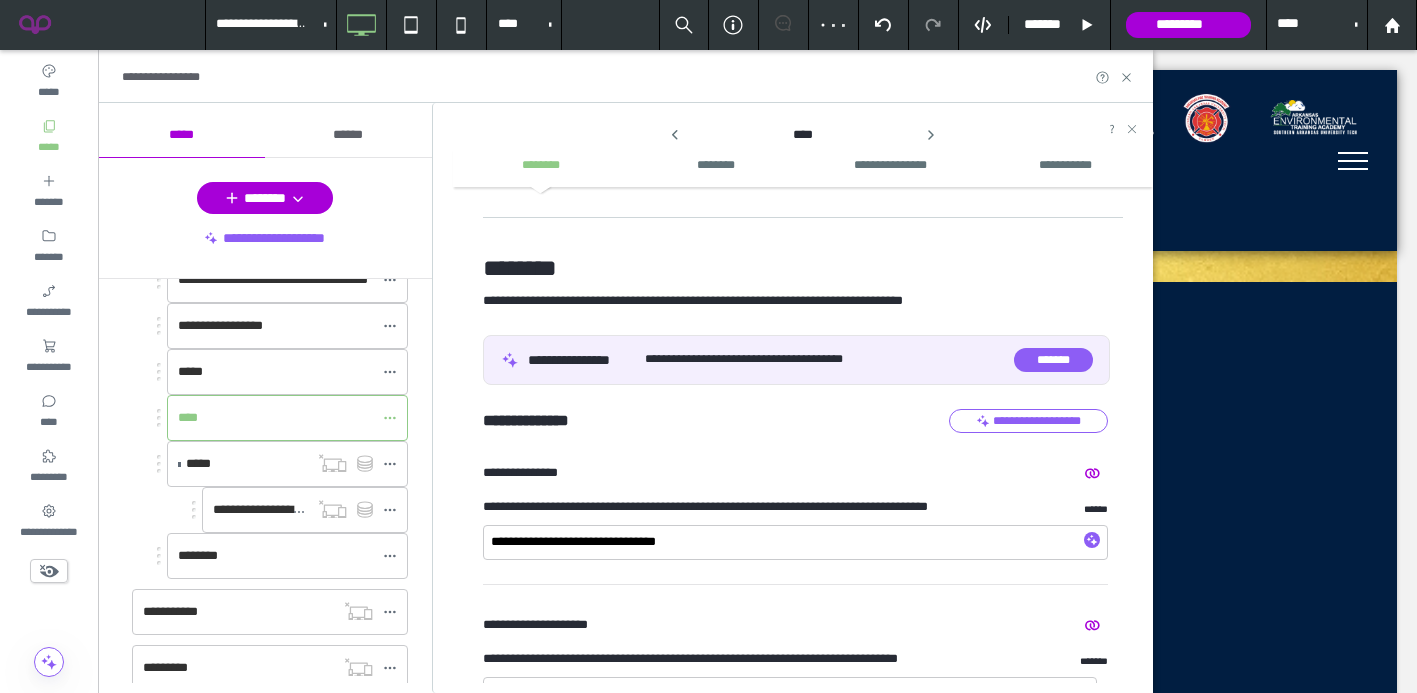 scroll, scrollTop: 342, scrollLeft: 0, axis: vertical 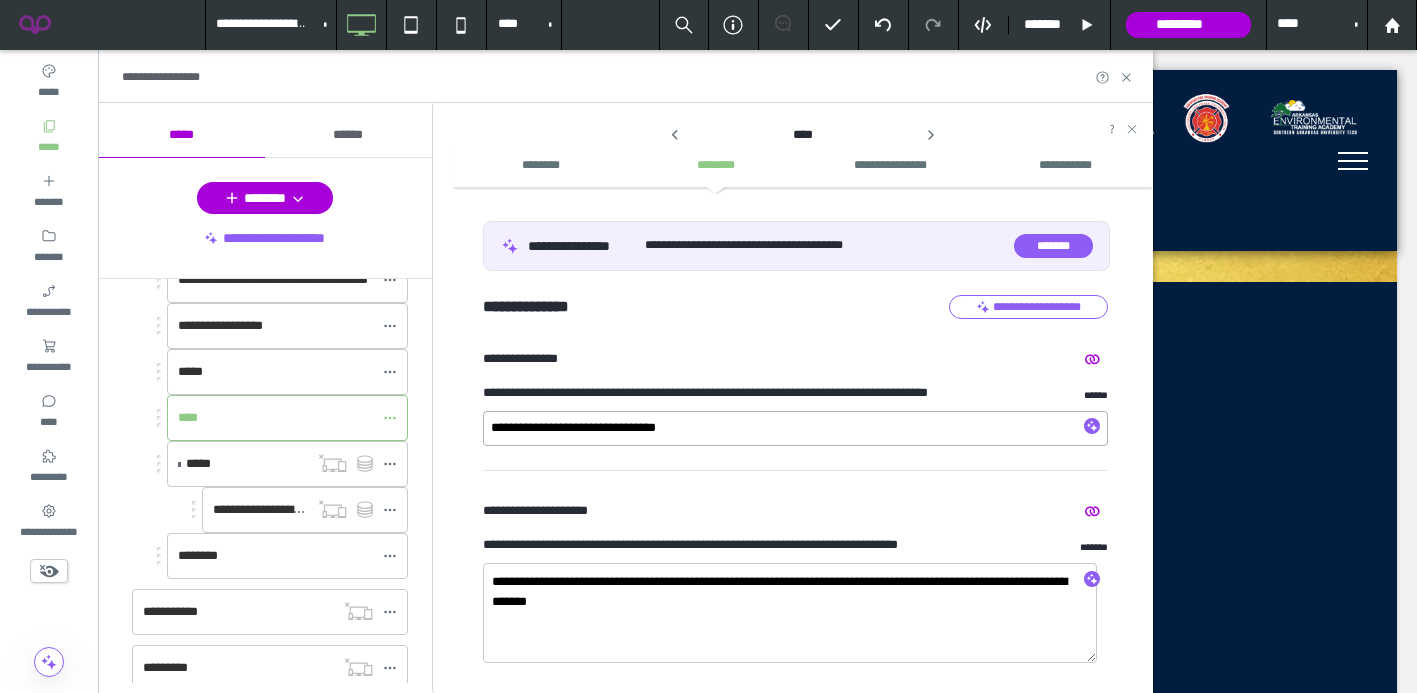 drag, startPoint x: 778, startPoint y: 427, endPoint x: 588, endPoint y: 431, distance: 190.0421 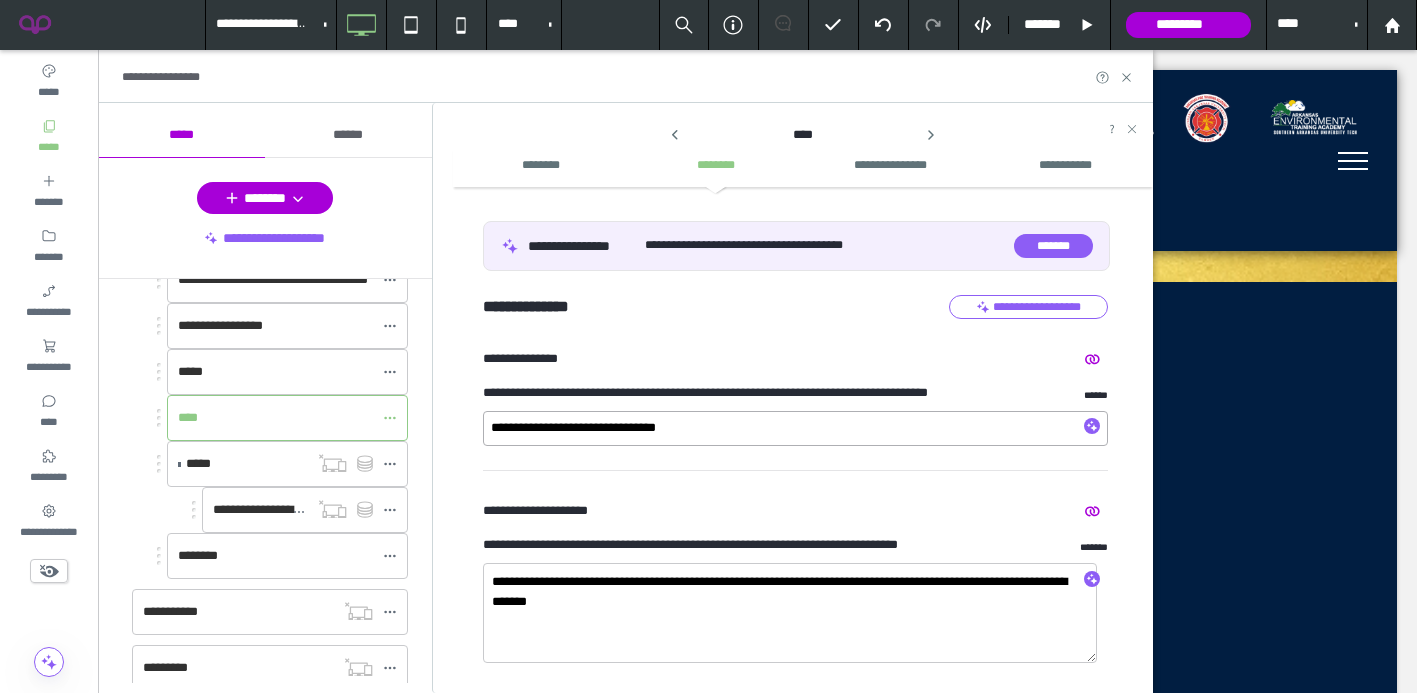 click on "**********" at bounding box center (795, 428) 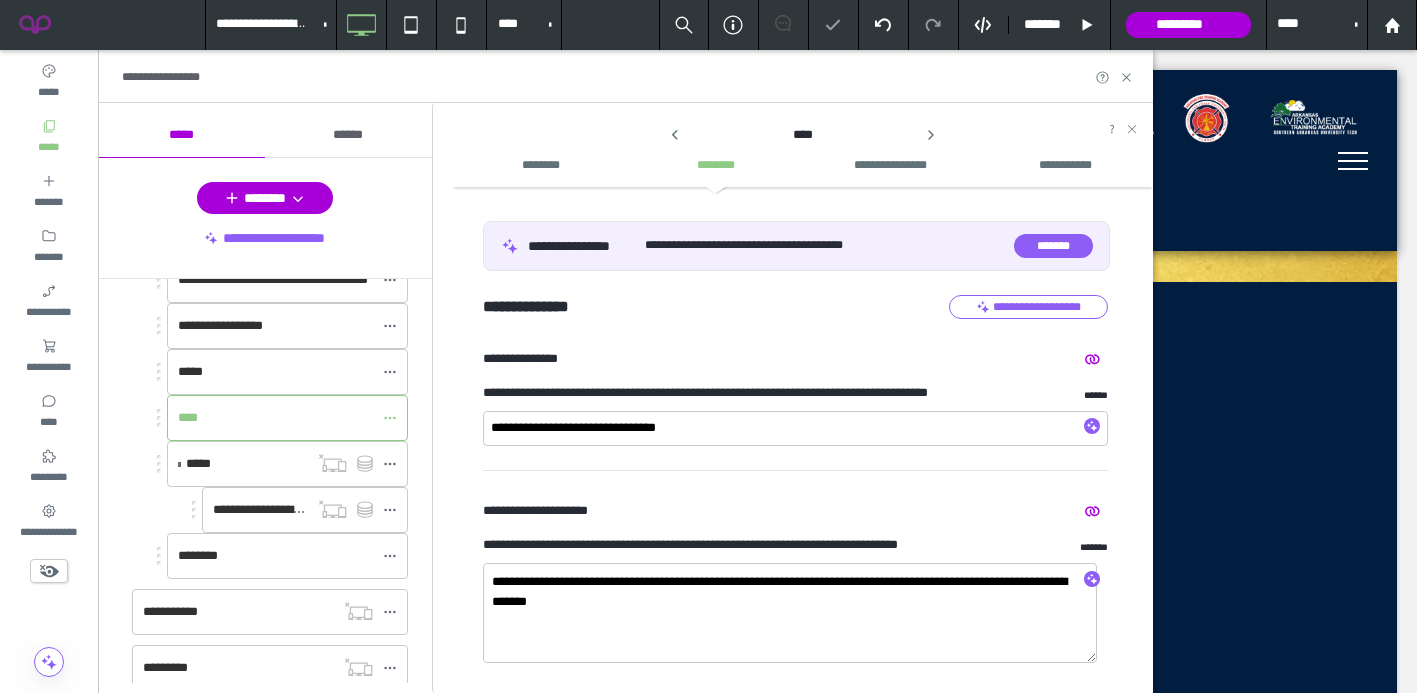 click 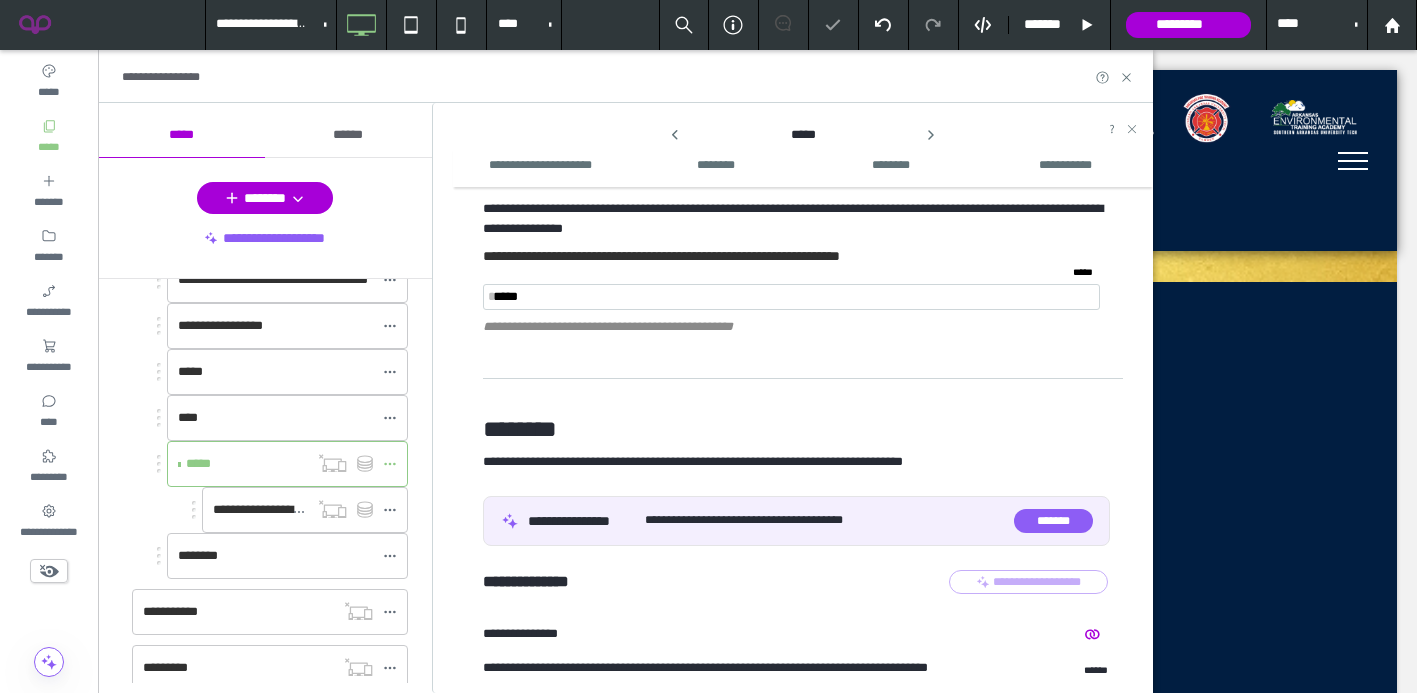 scroll, scrollTop: 649, scrollLeft: 0, axis: vertical 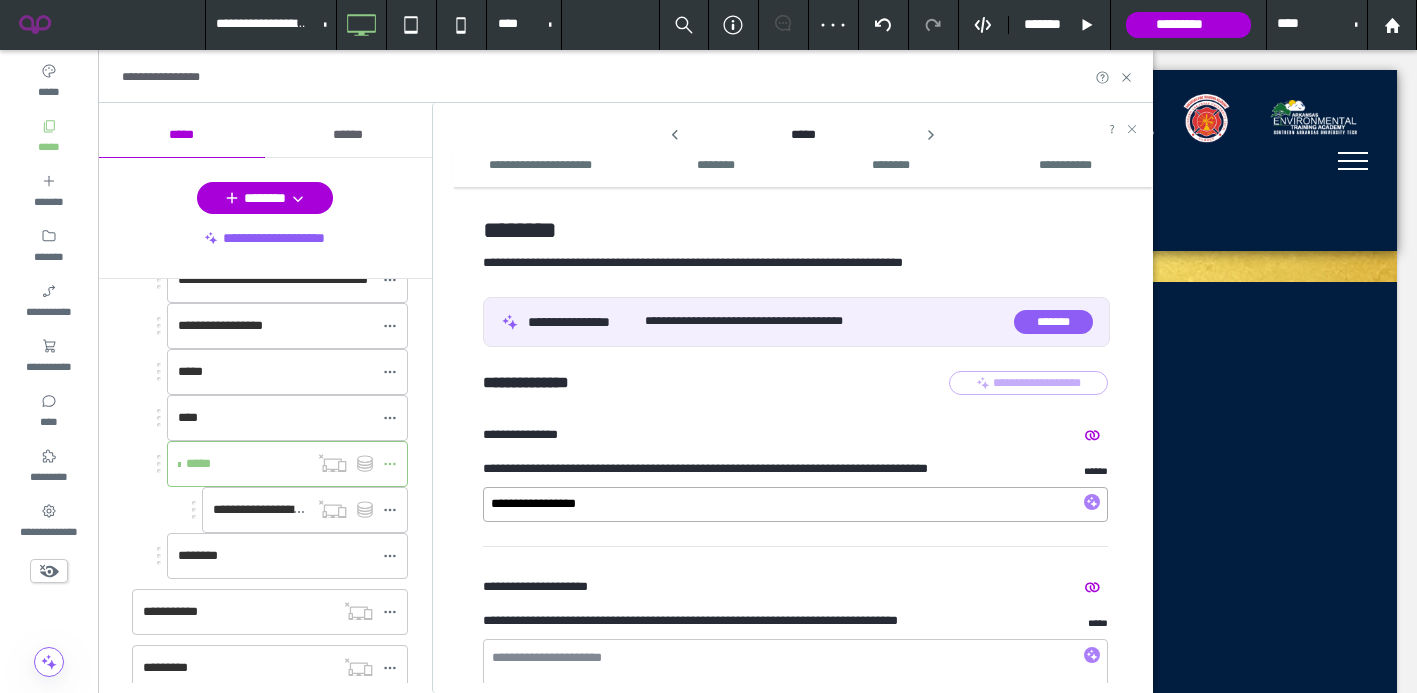 click on "**********" at bounding box center [795, 504] 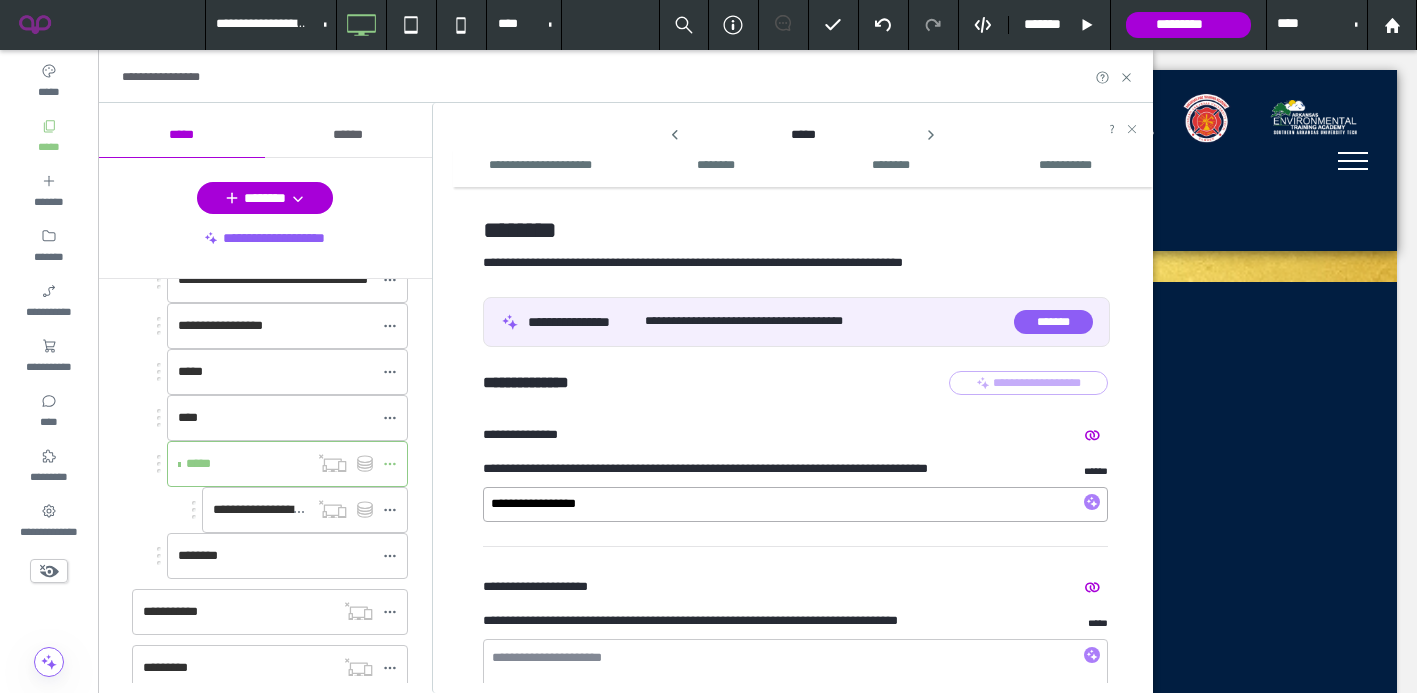 click on "**********" at bounding box center (795, 504) 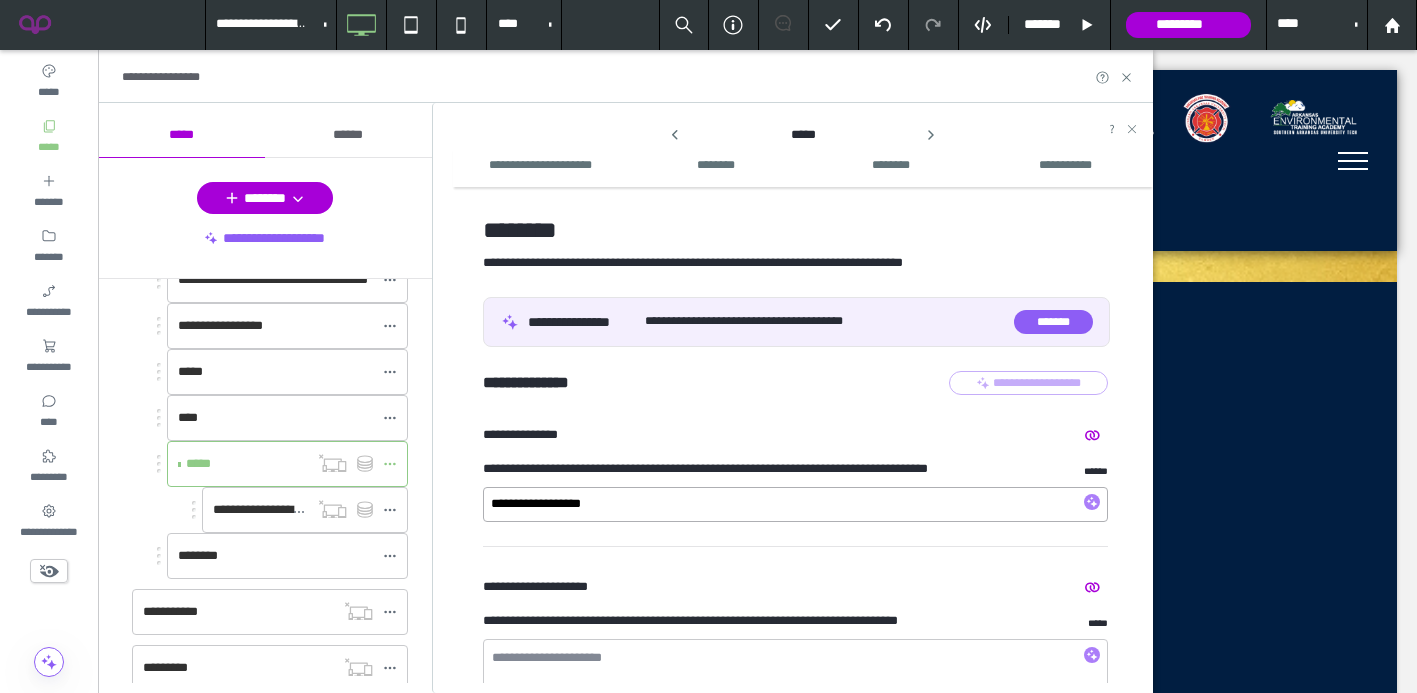 paste on "**********" 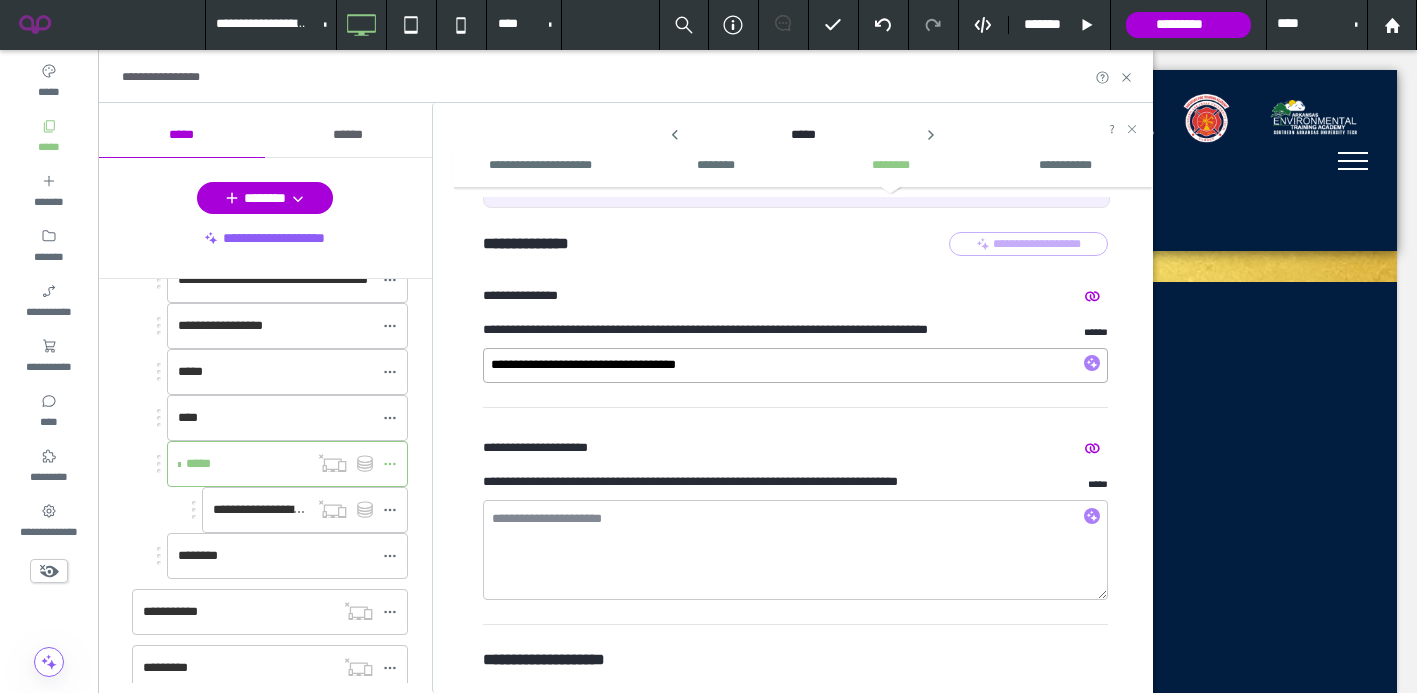 scroll, scrollTop: 805, scrollLeft: 0, axis: vertical 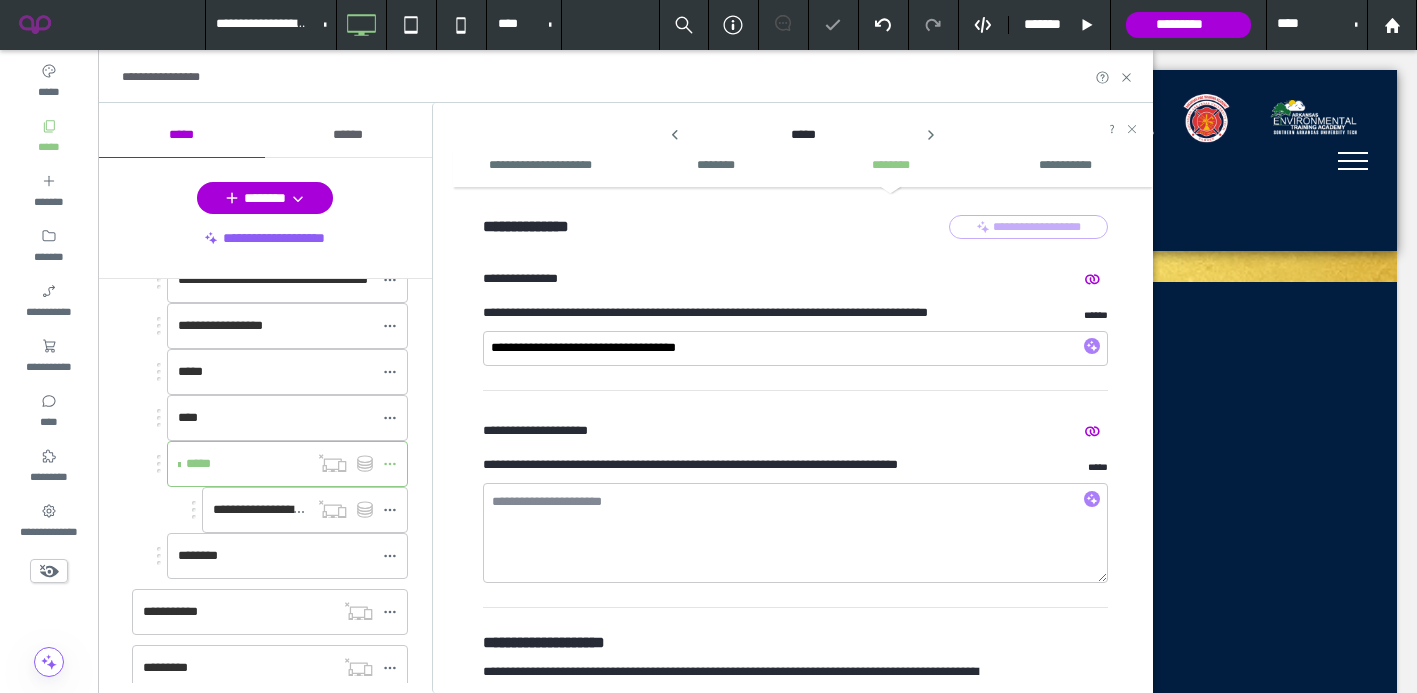 click at bounding box center [1092, 500] 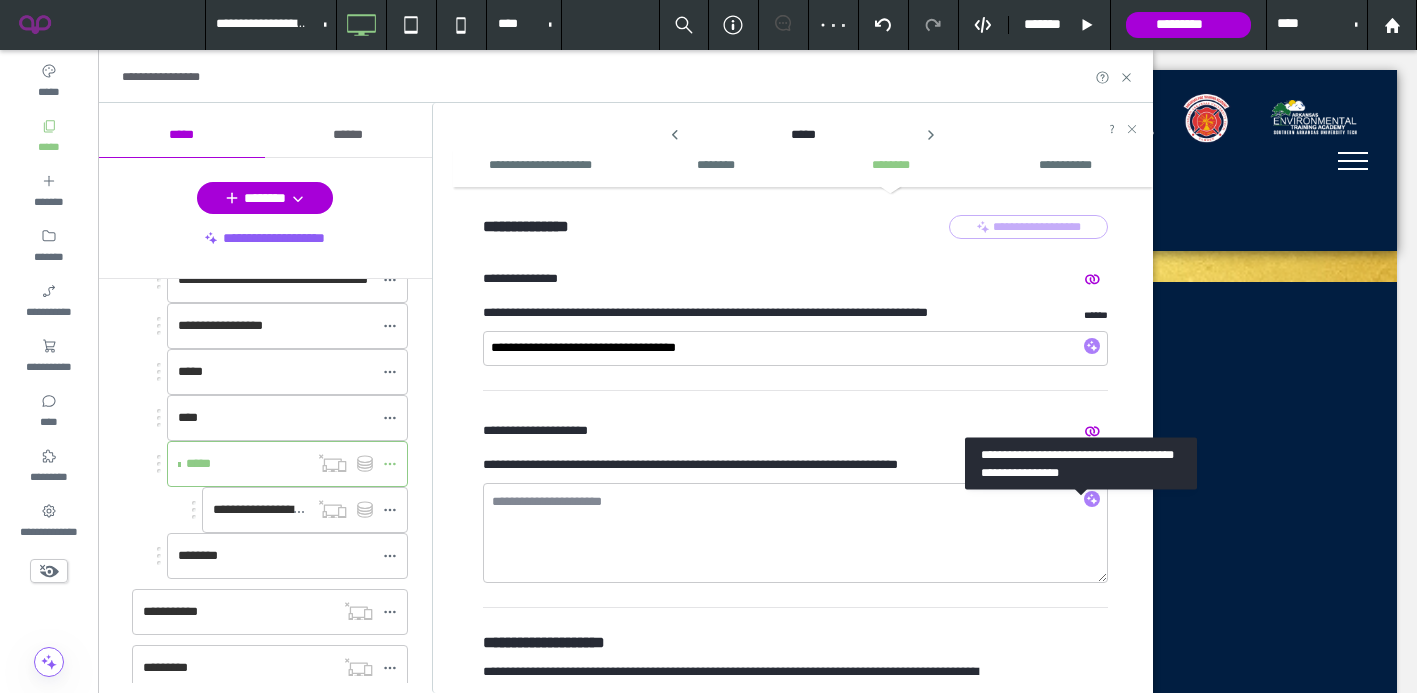 click at bounding box center [1092, 500] 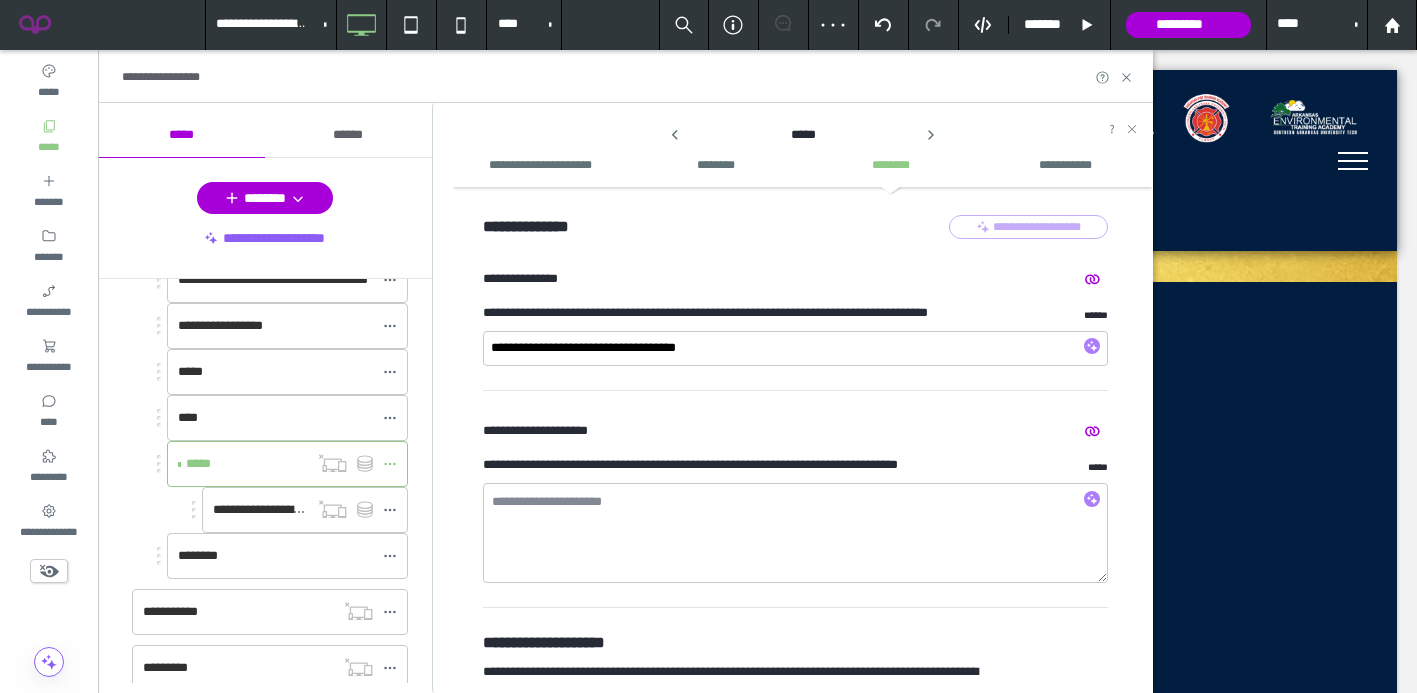 click on "**********" at bounding box center [803, 440] 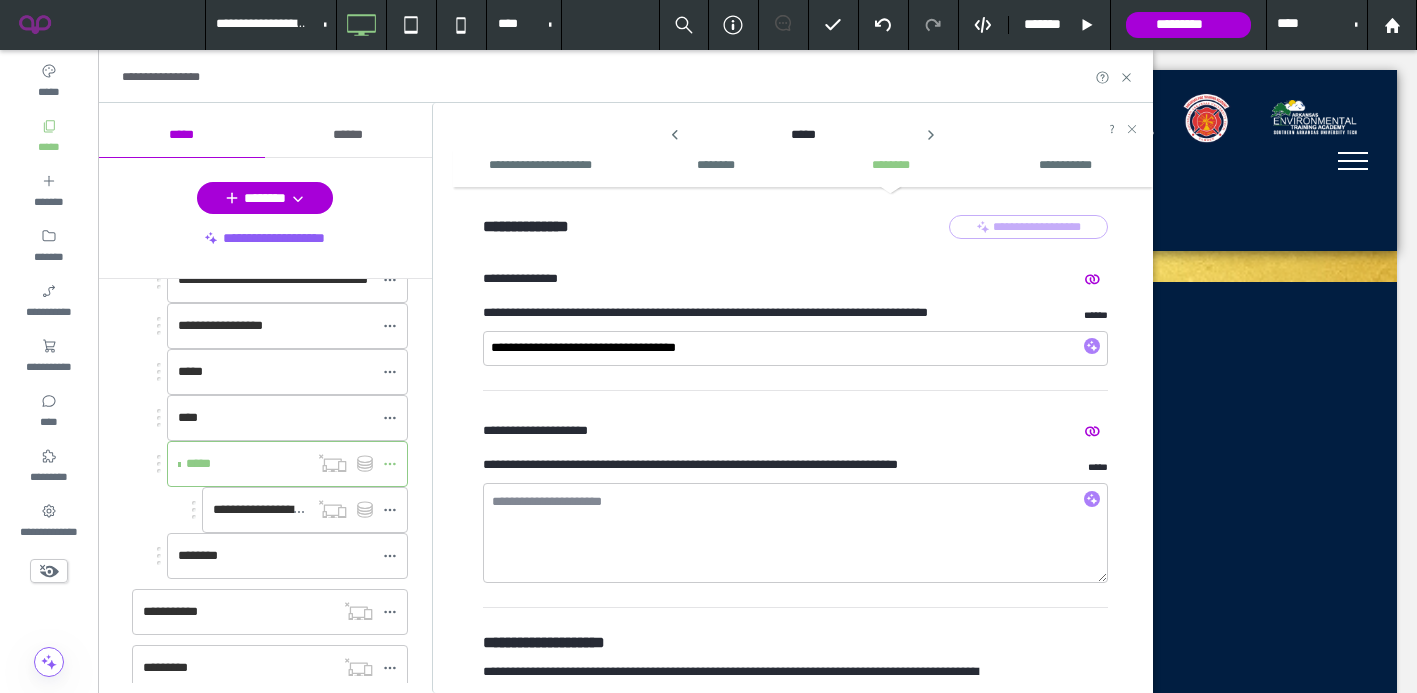 click at bounding box center [1092, 500] 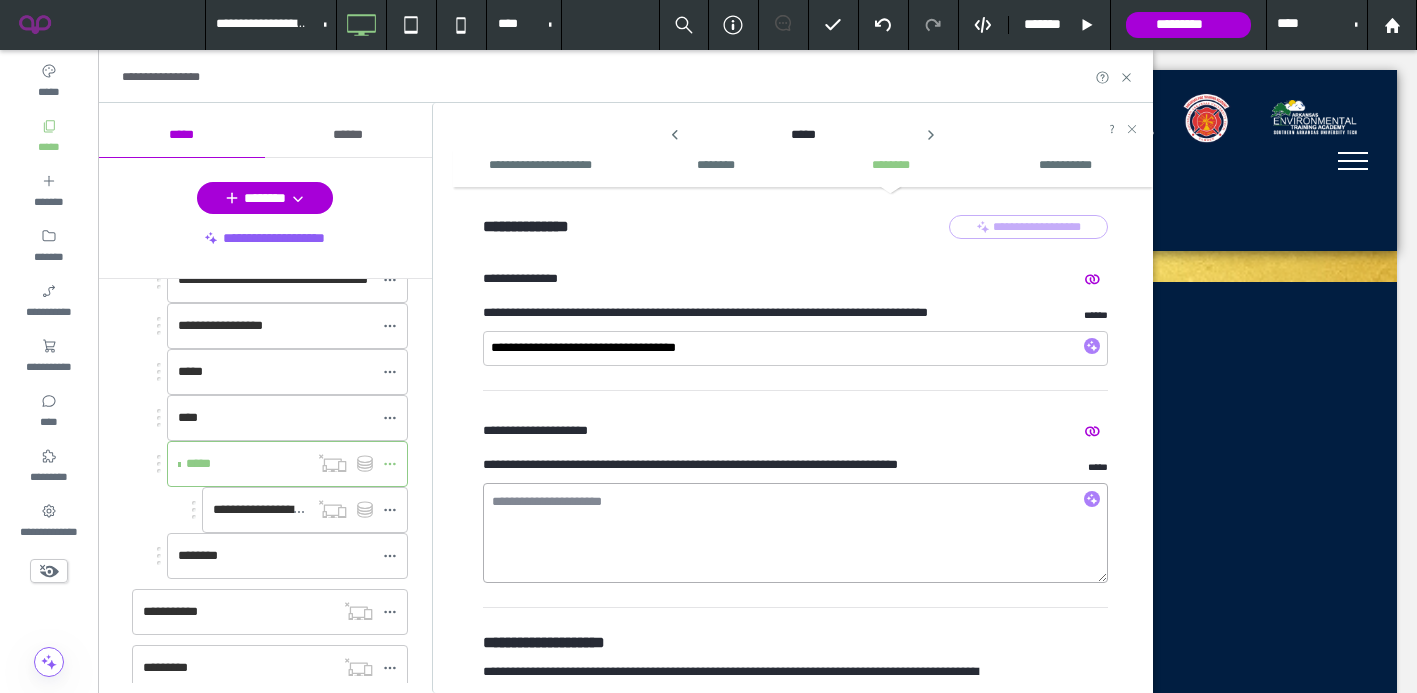 click at bounding box center (795, 533) 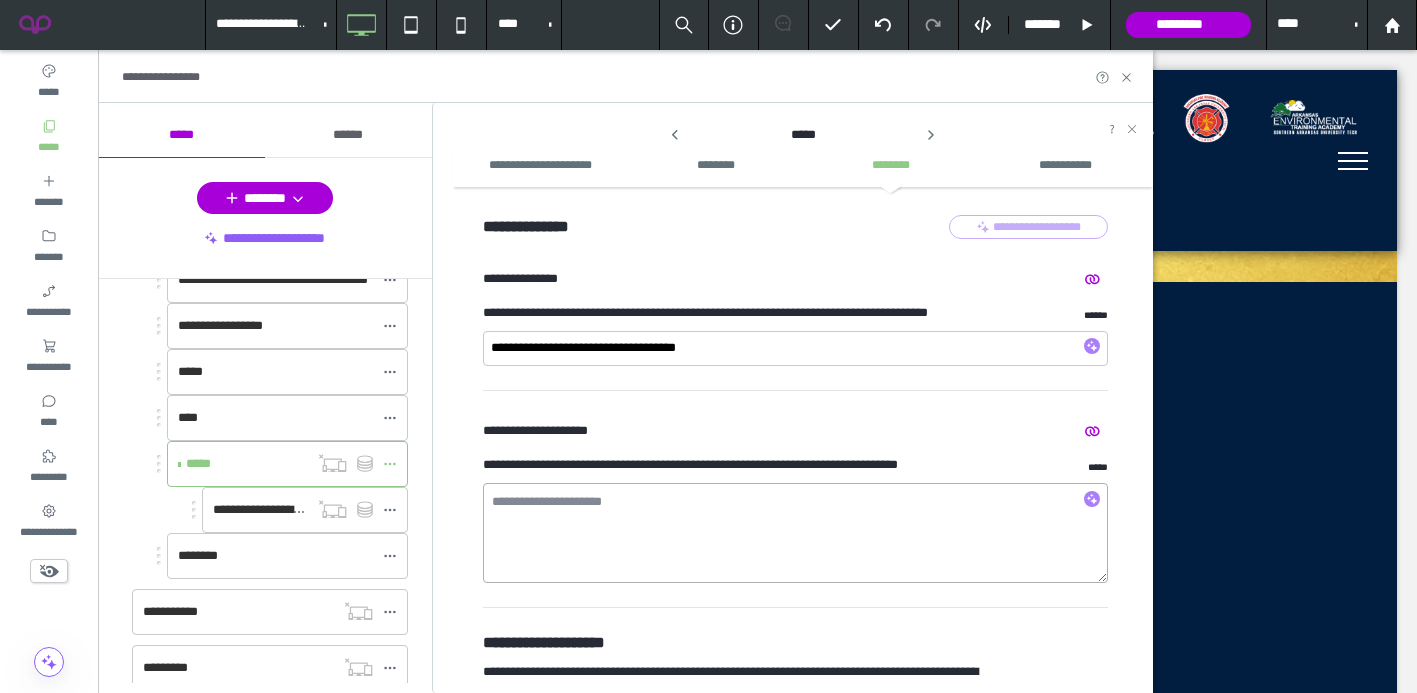 paste on "**********" 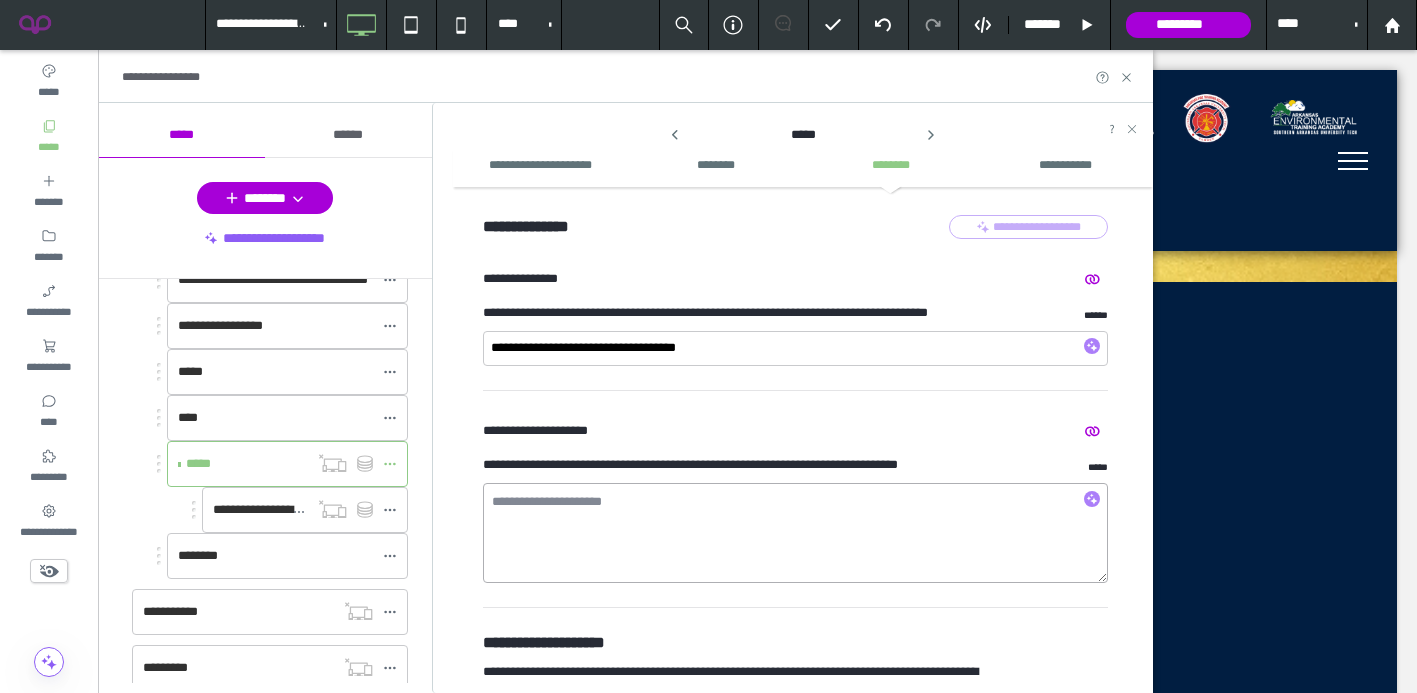 type on "**********" 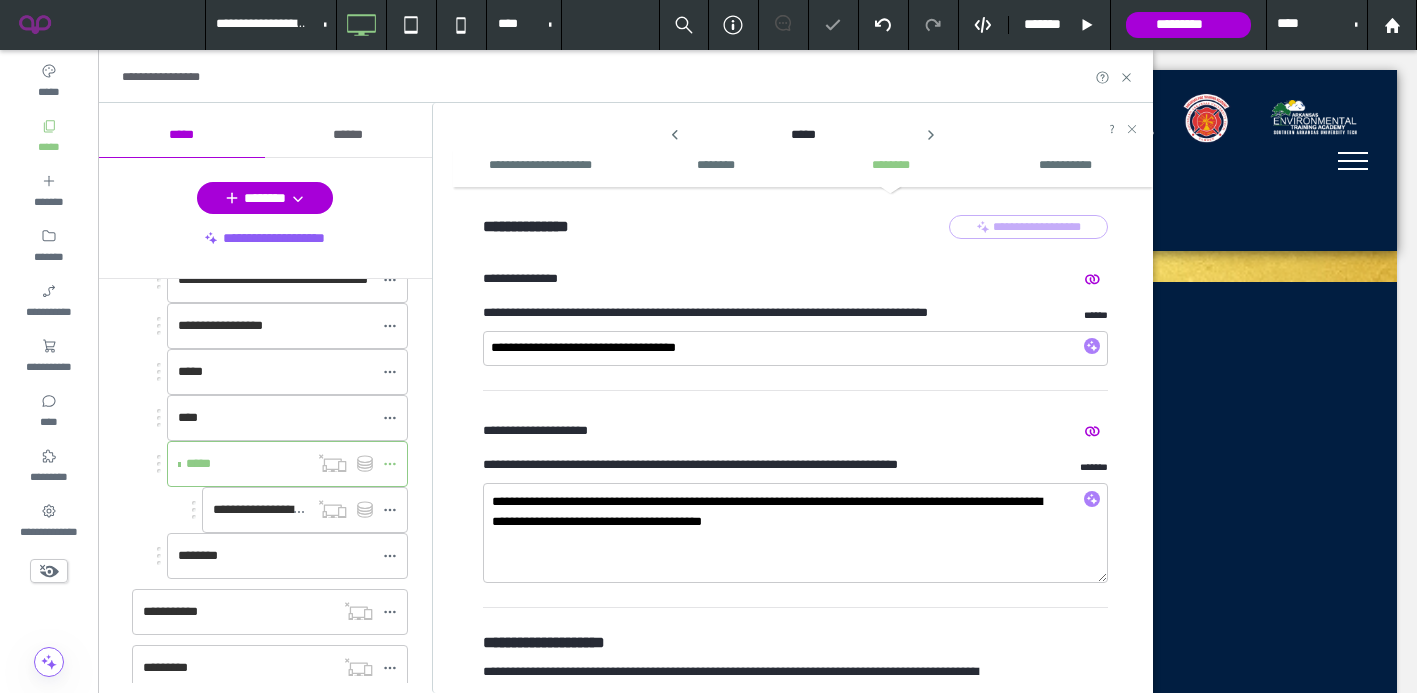 click on "**********" at bounding box center [795, 499] 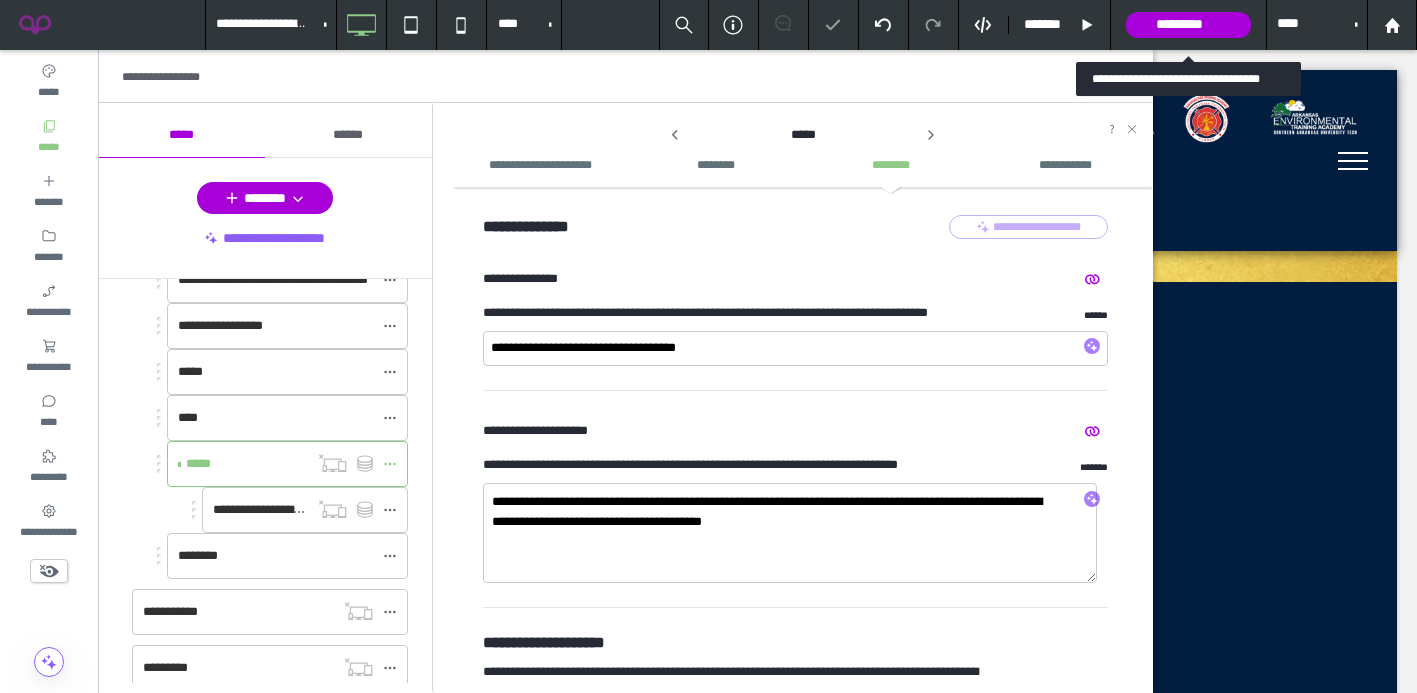 click on "*********" at bounding box center (1188, 25) 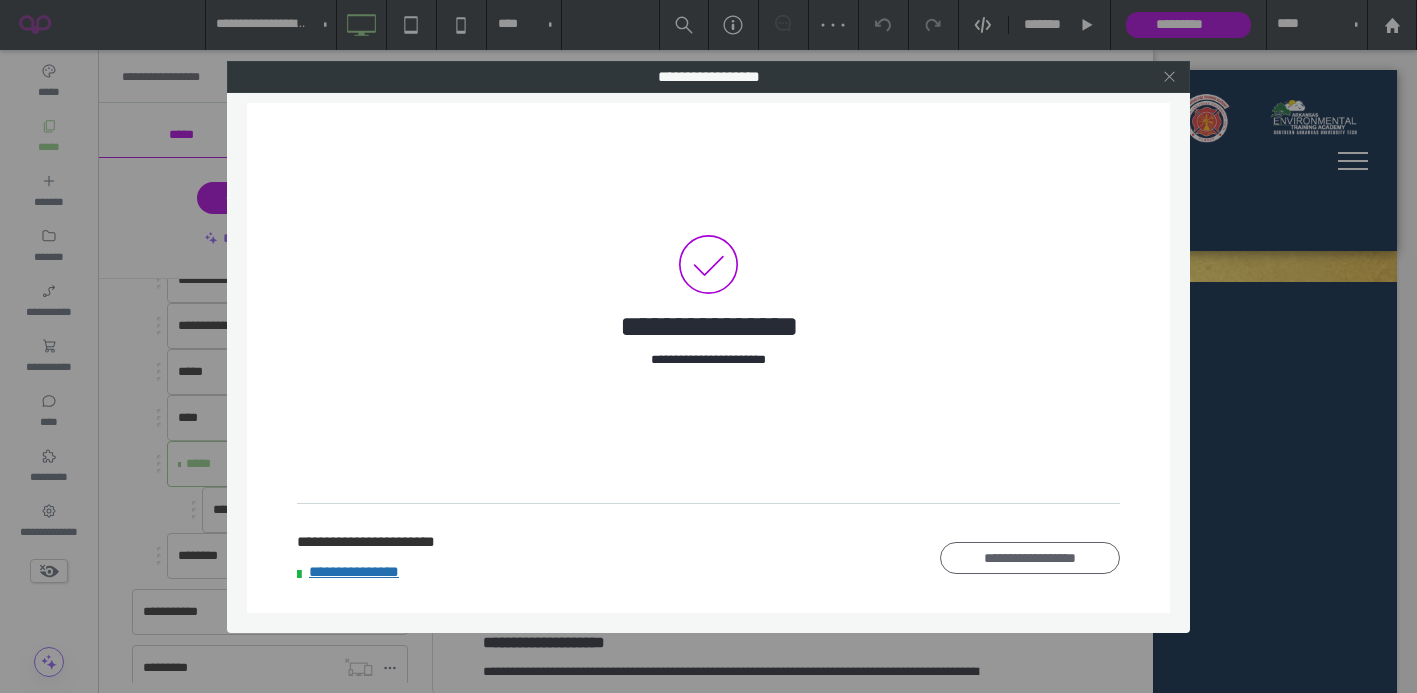 click 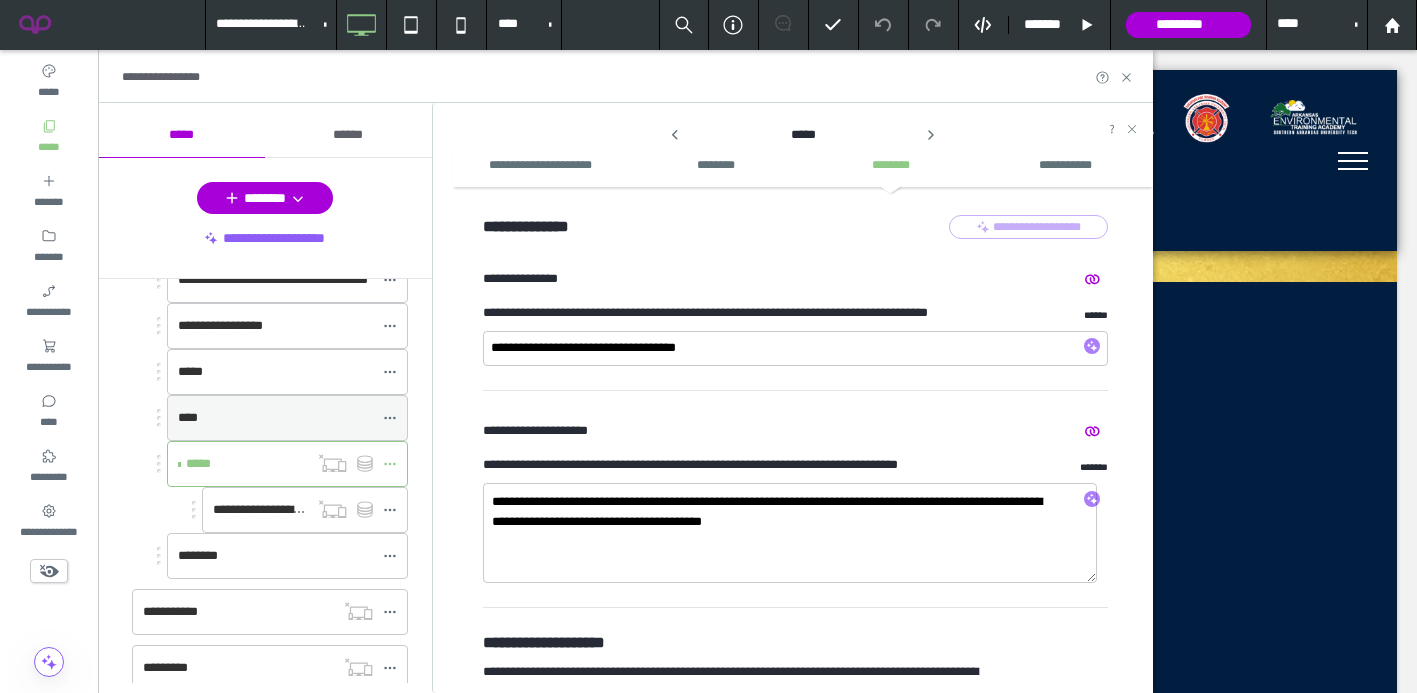 scroll, scrollTop: 3050, scrollLeft: 0, axis: vertical 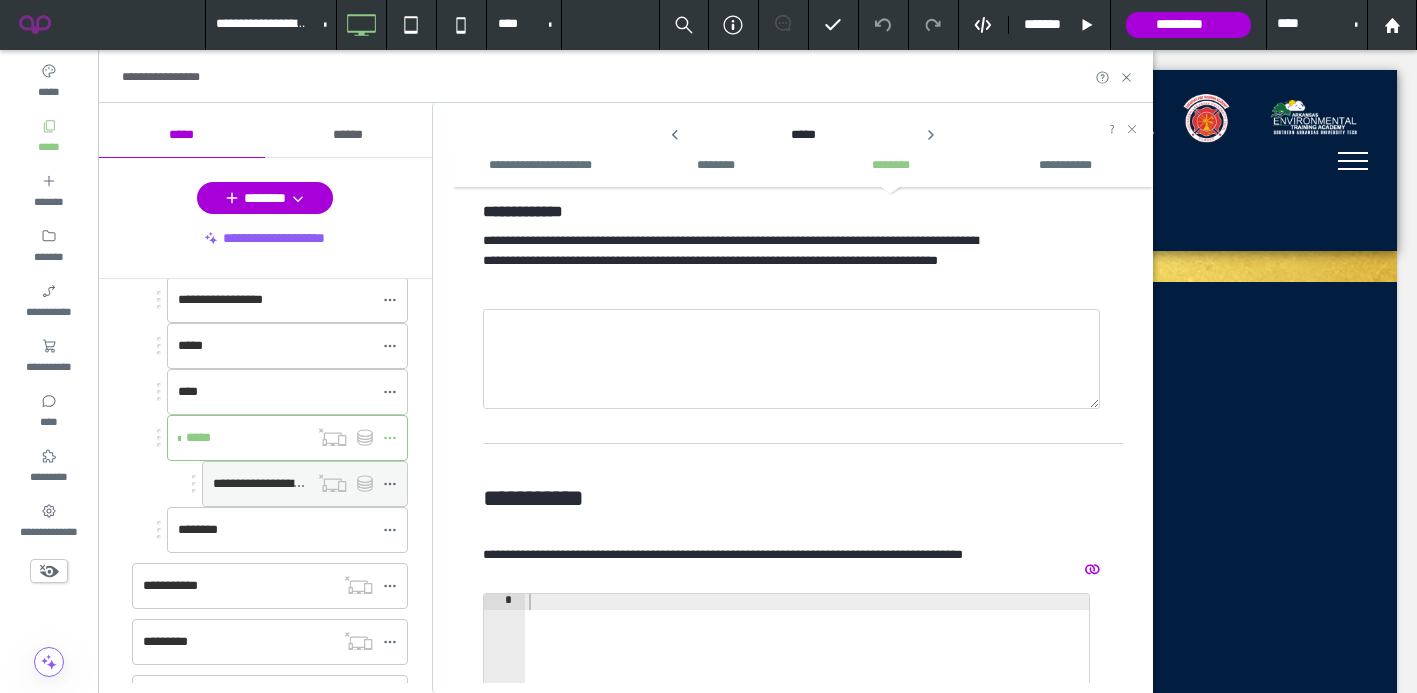 click on "**********" at bounding box center (268, 483) 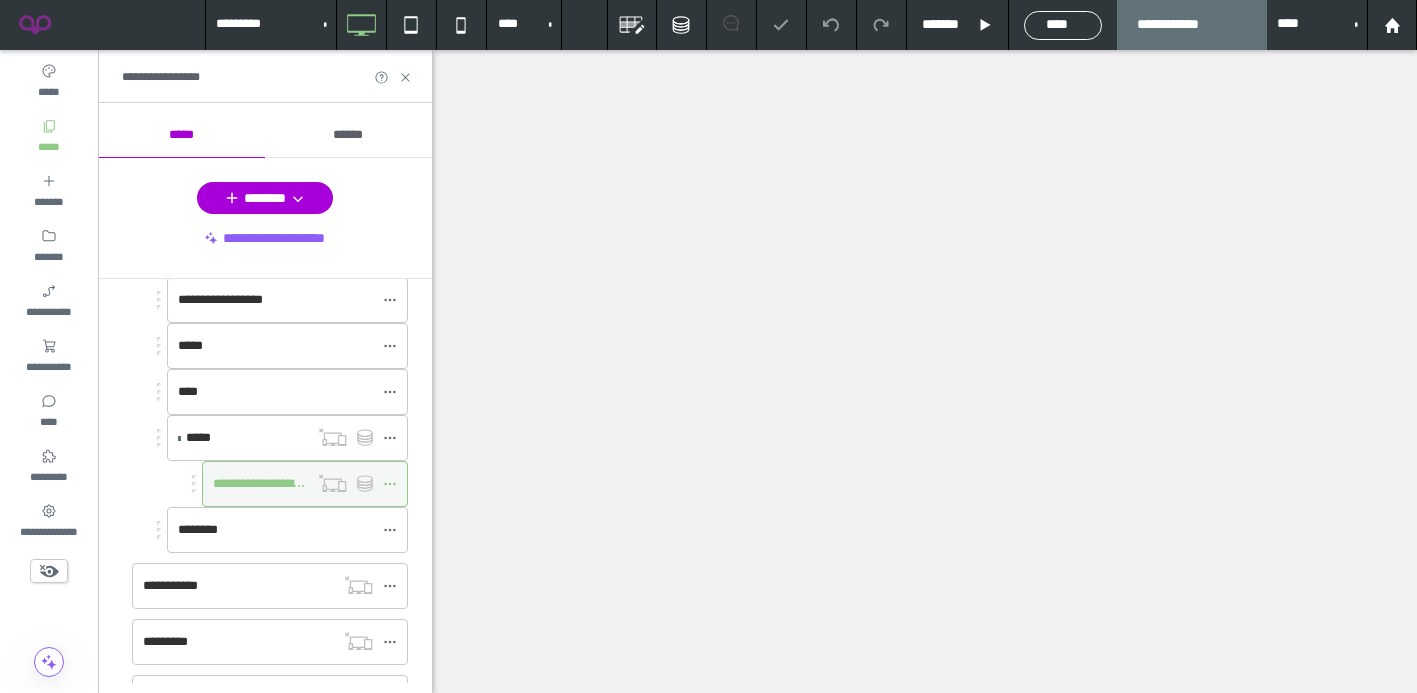 click 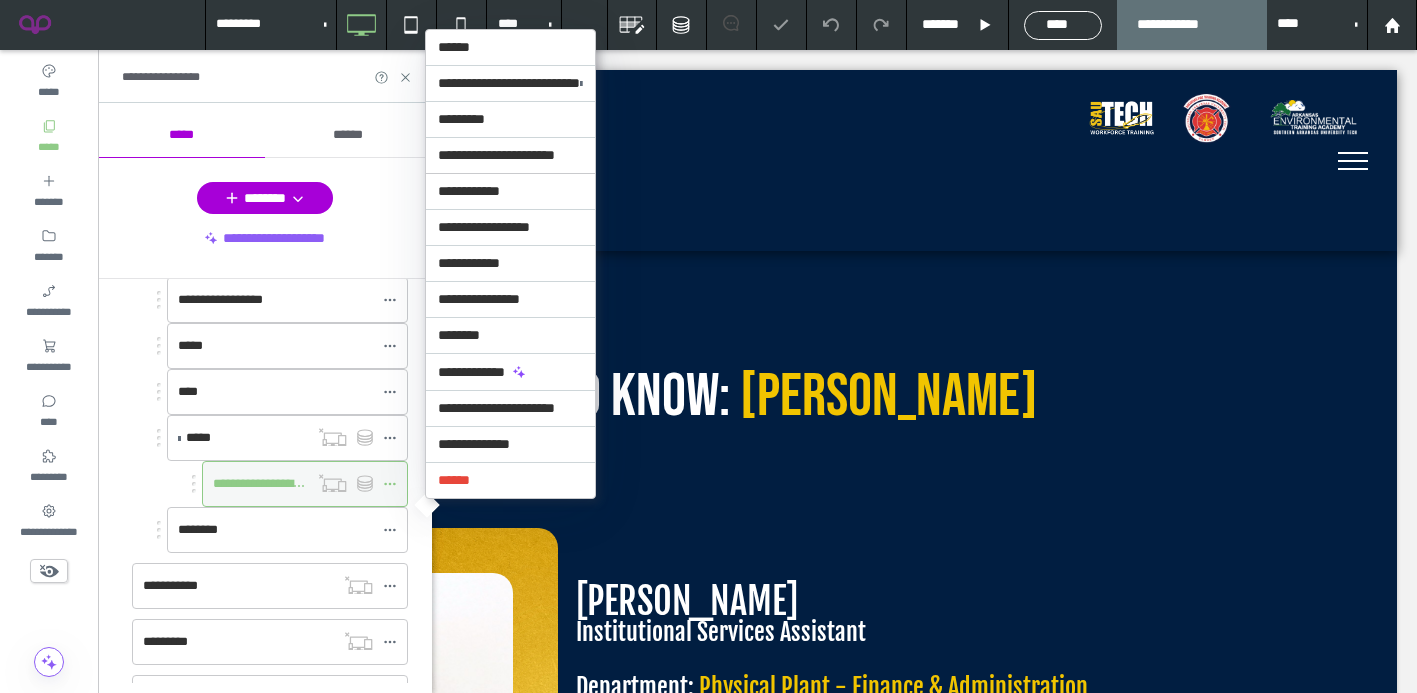 scroll, scrollTop: 0, scrollLeft: 0, axis: both 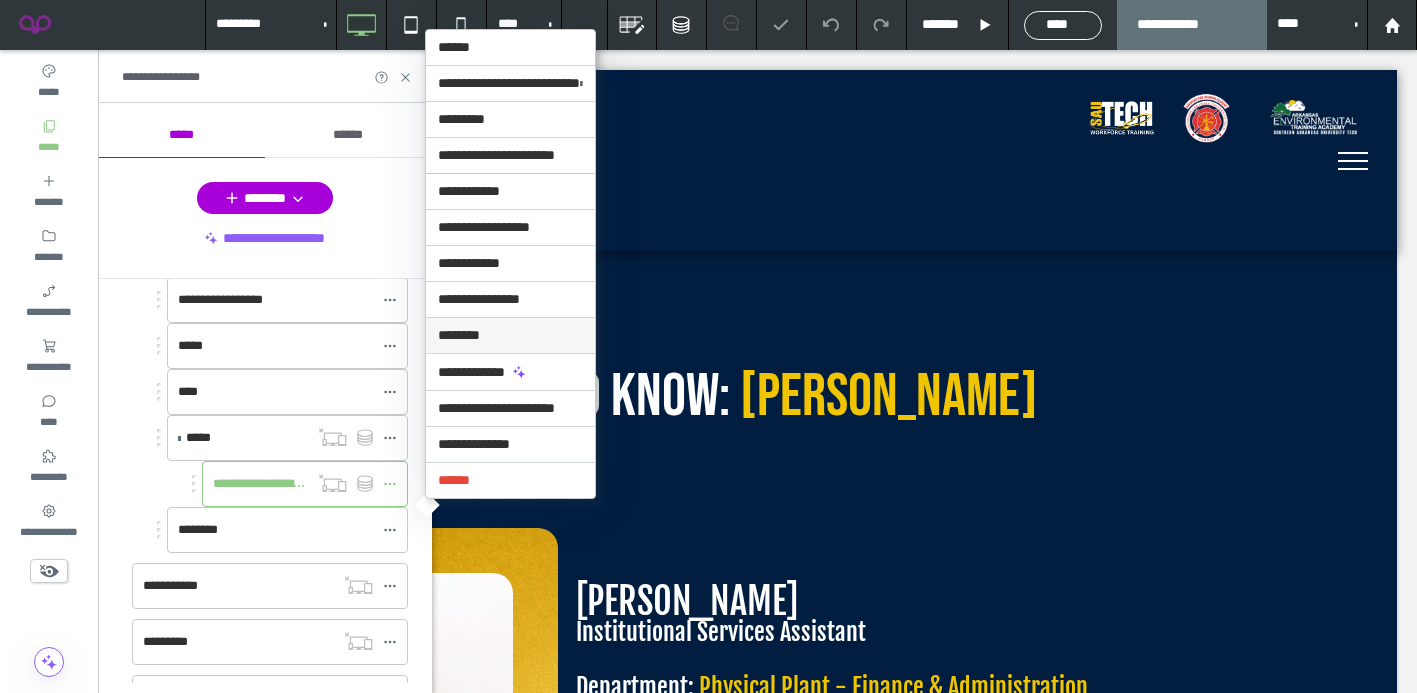 click on "********" at bounding box center [510, 335] 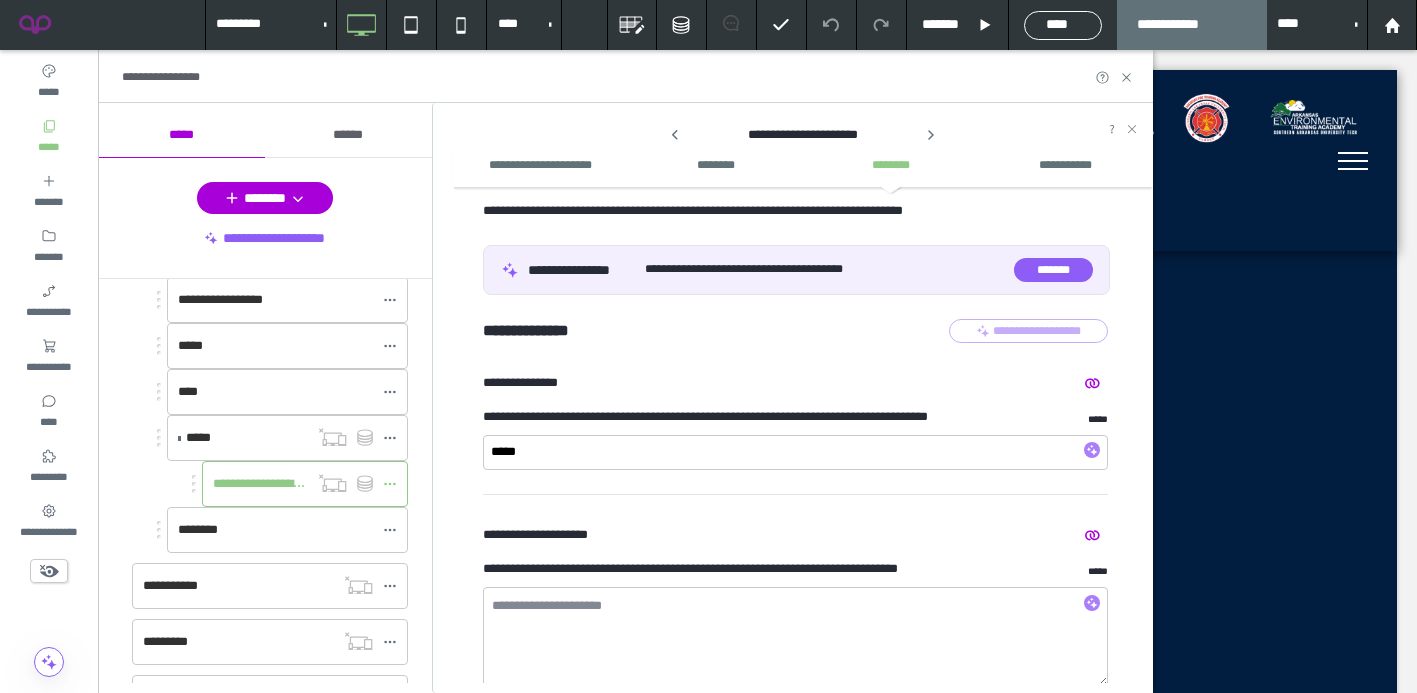 scroll, scrollTop: 703, scrollLeft: 0, axis: vertical 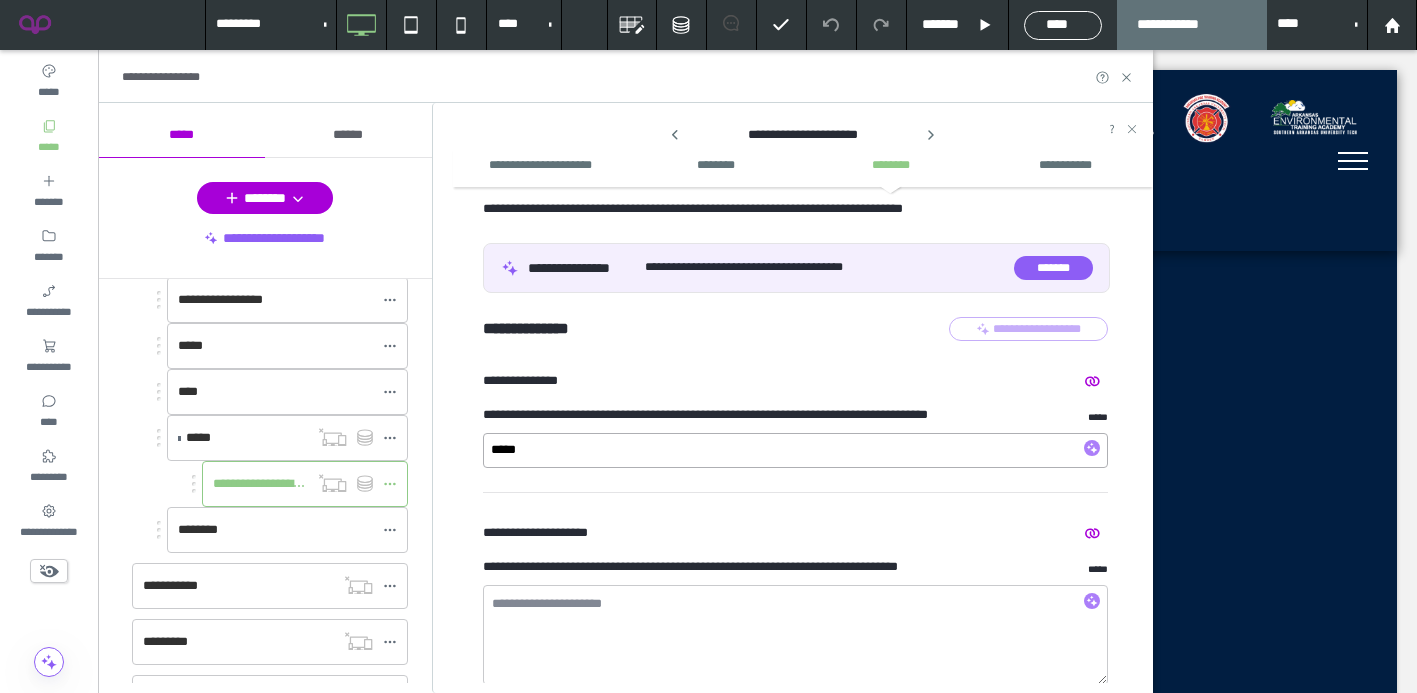 click on "*****" at bounding box center (795, 450) 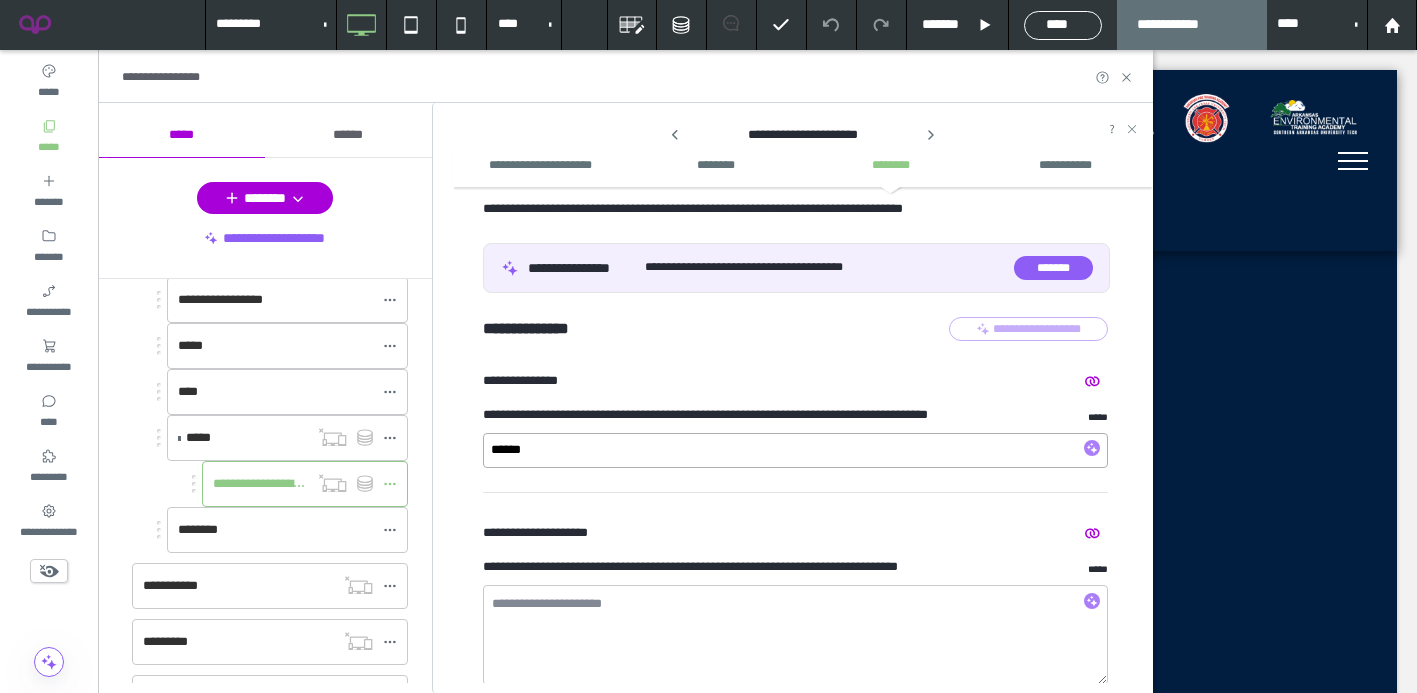 paste on "**********" 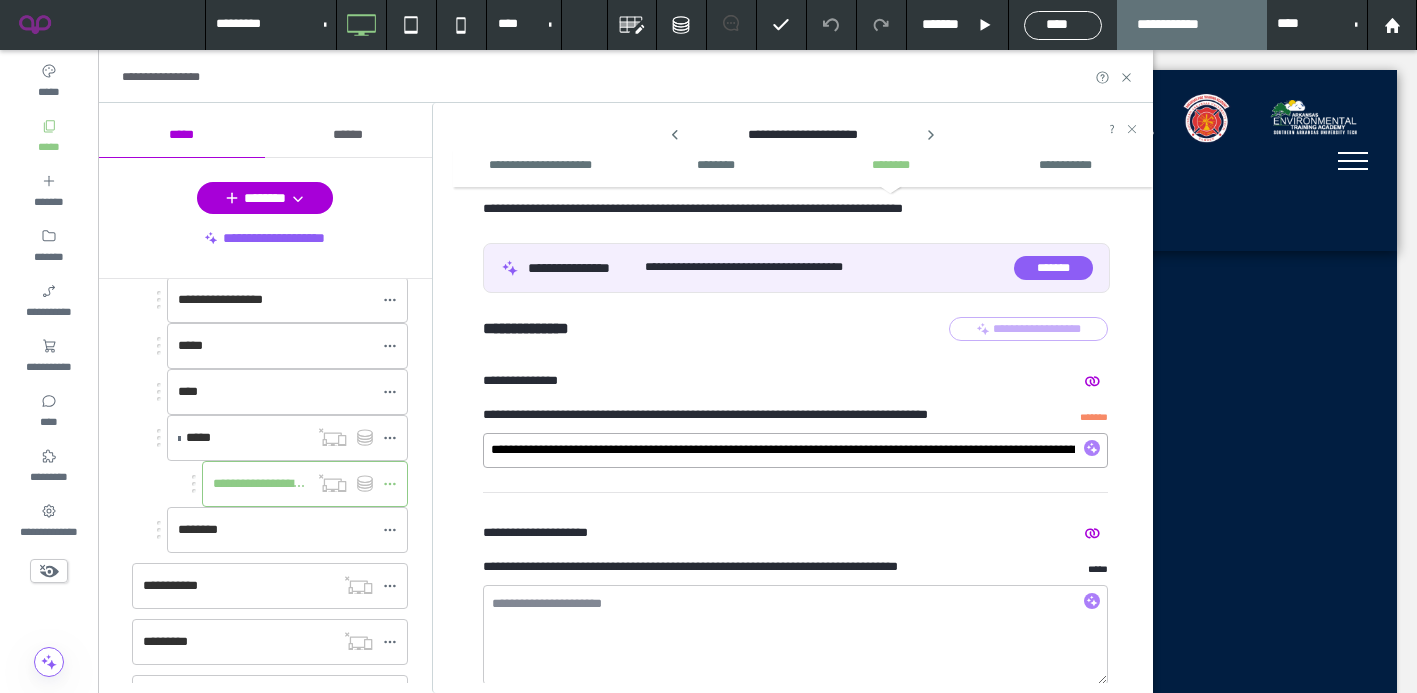 scroll, scrollTop: 0, scrollLeft: 397, axis: horizontal 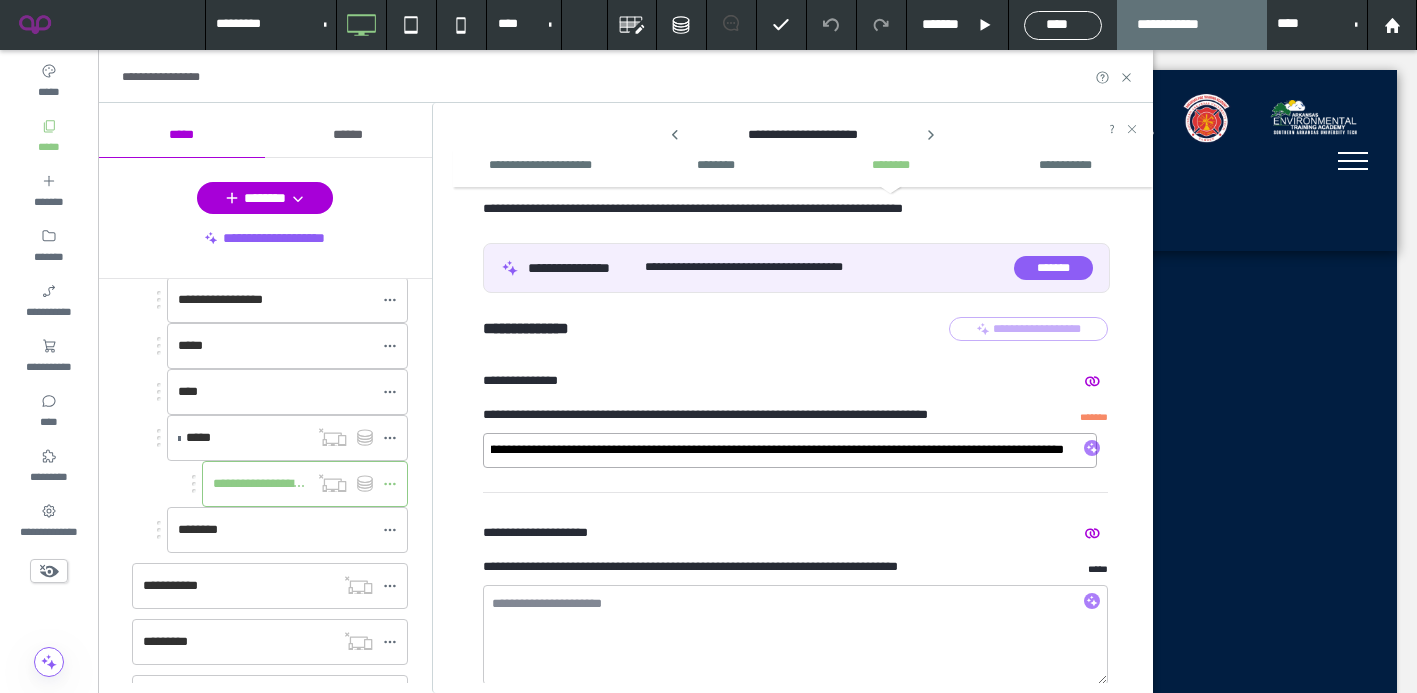 type on "*****" 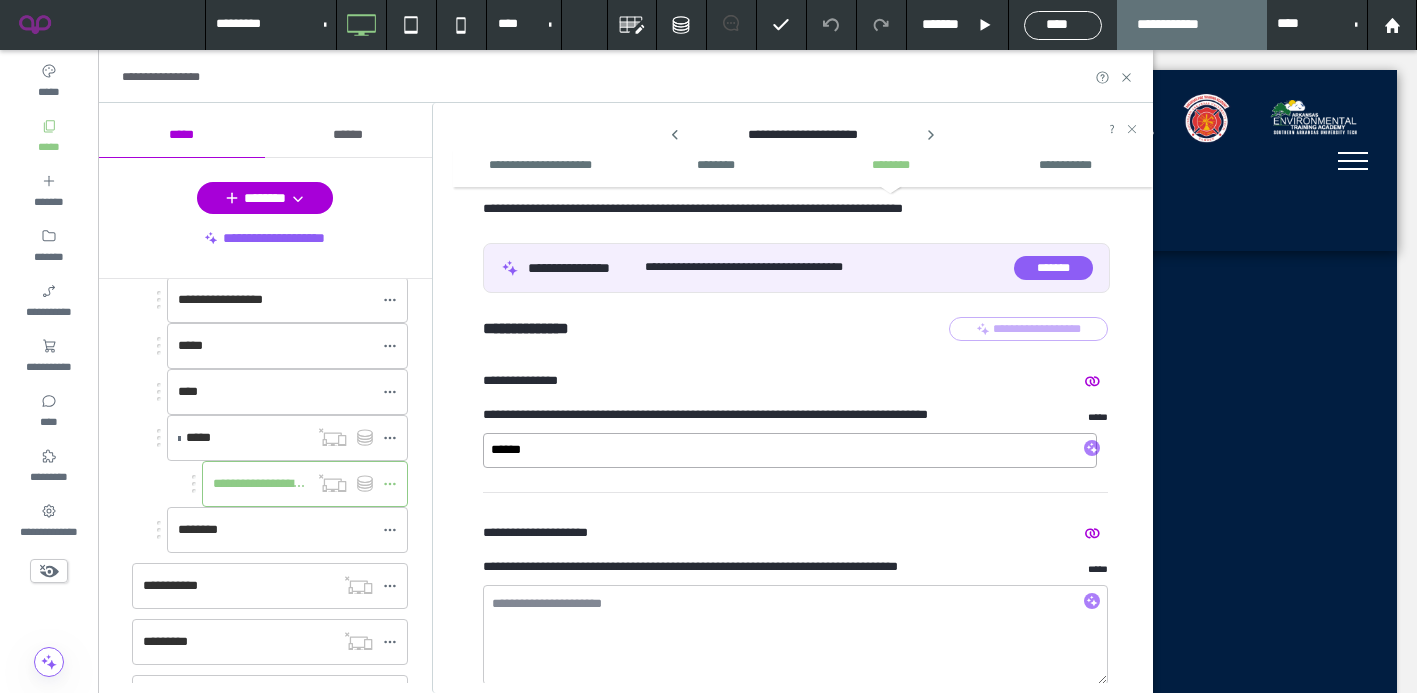 scroll, scrollTop: 0, scrollLeft: 0, axis: both 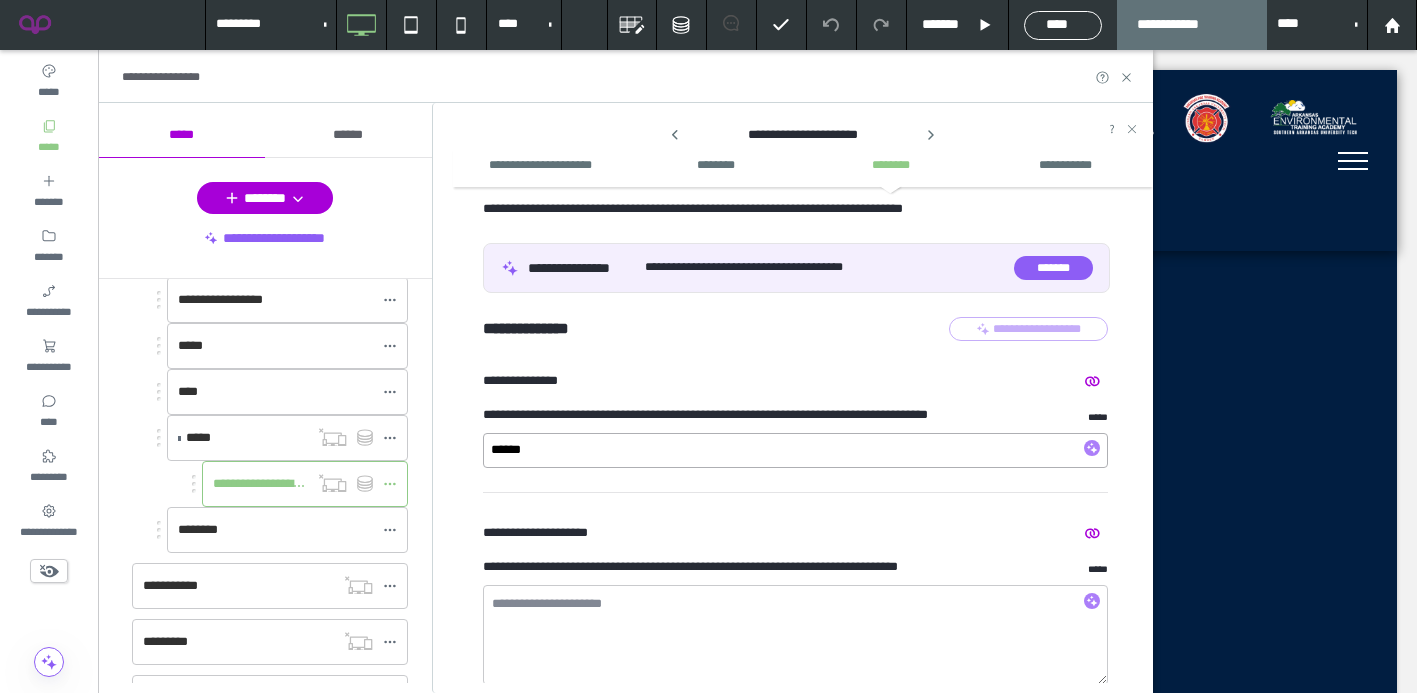 click on "*****" at bounding box center [795, 450] 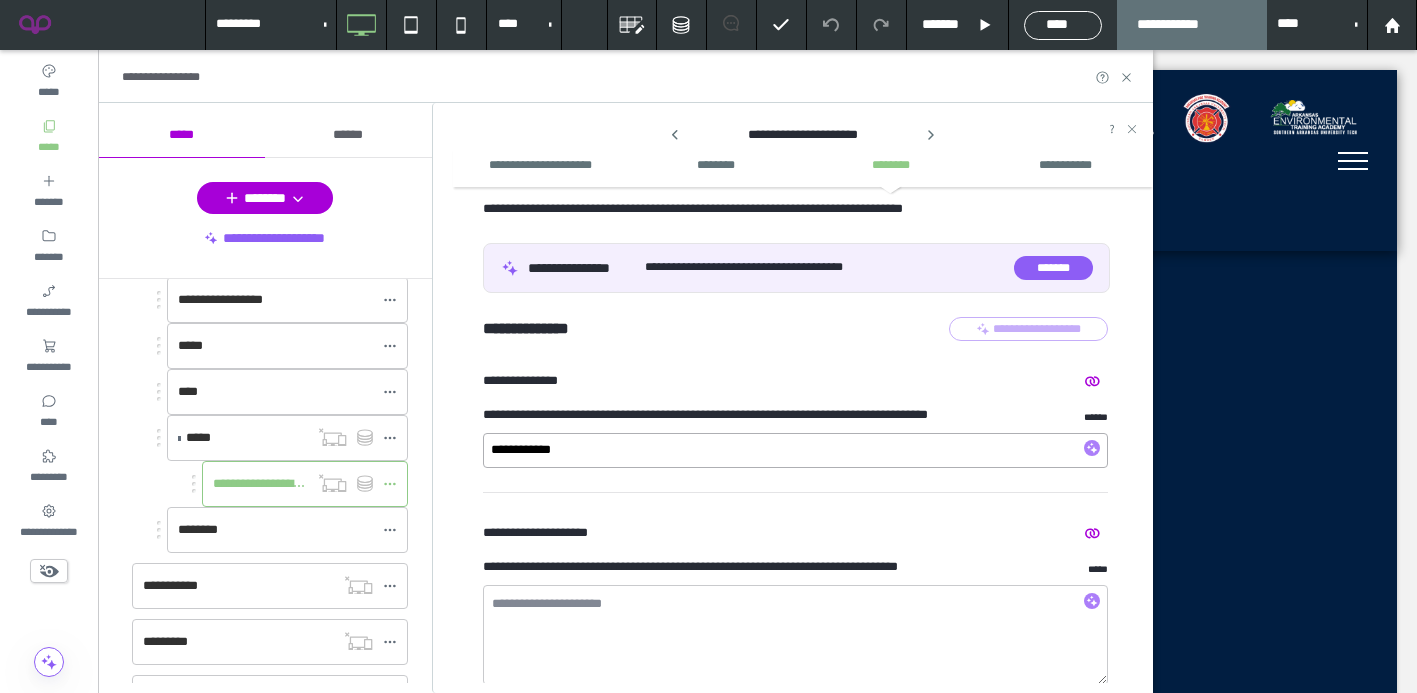 paste on "**********" 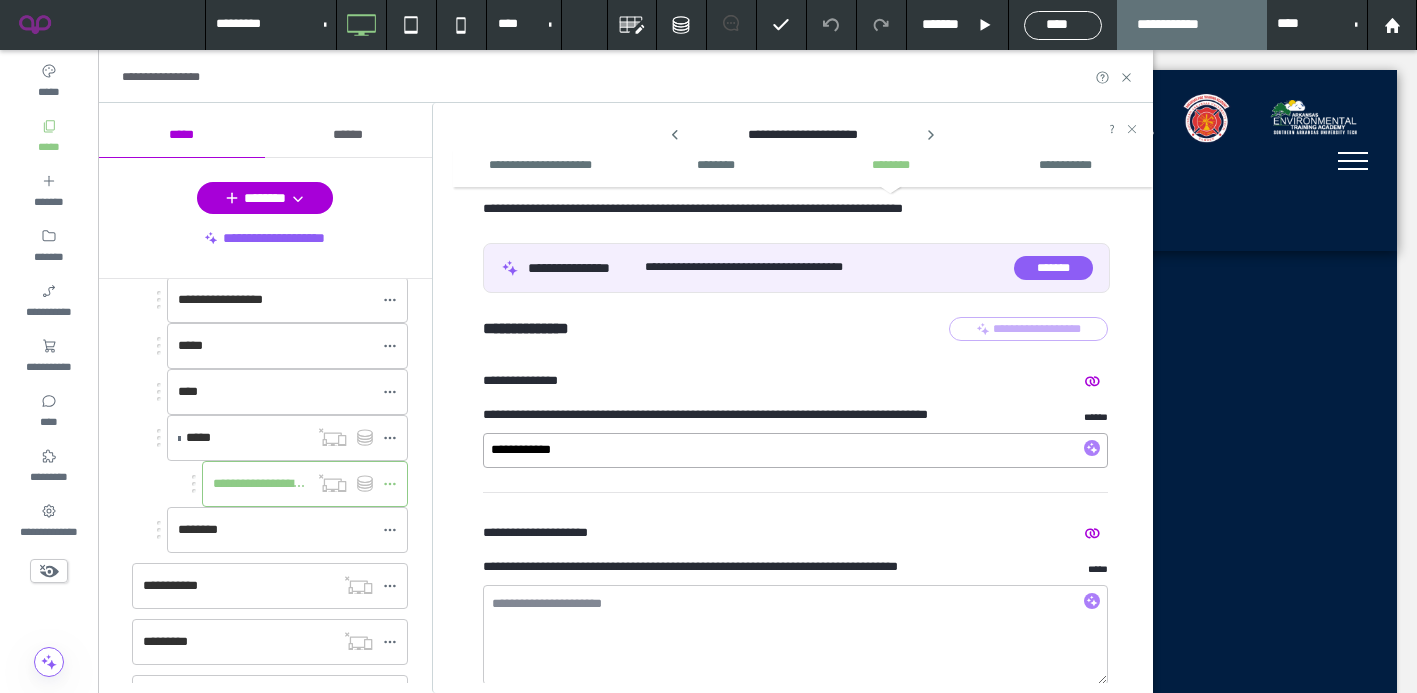 type on "**********" 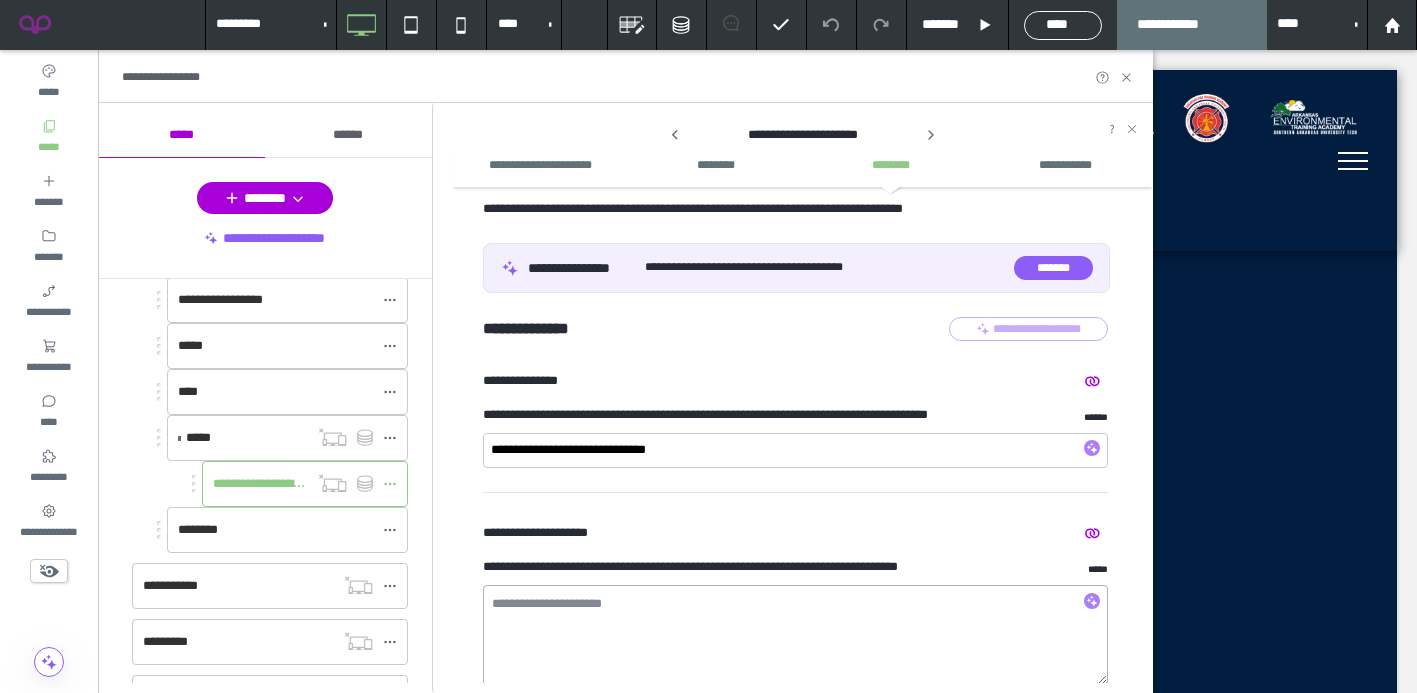click at bounding box center [795, 635] 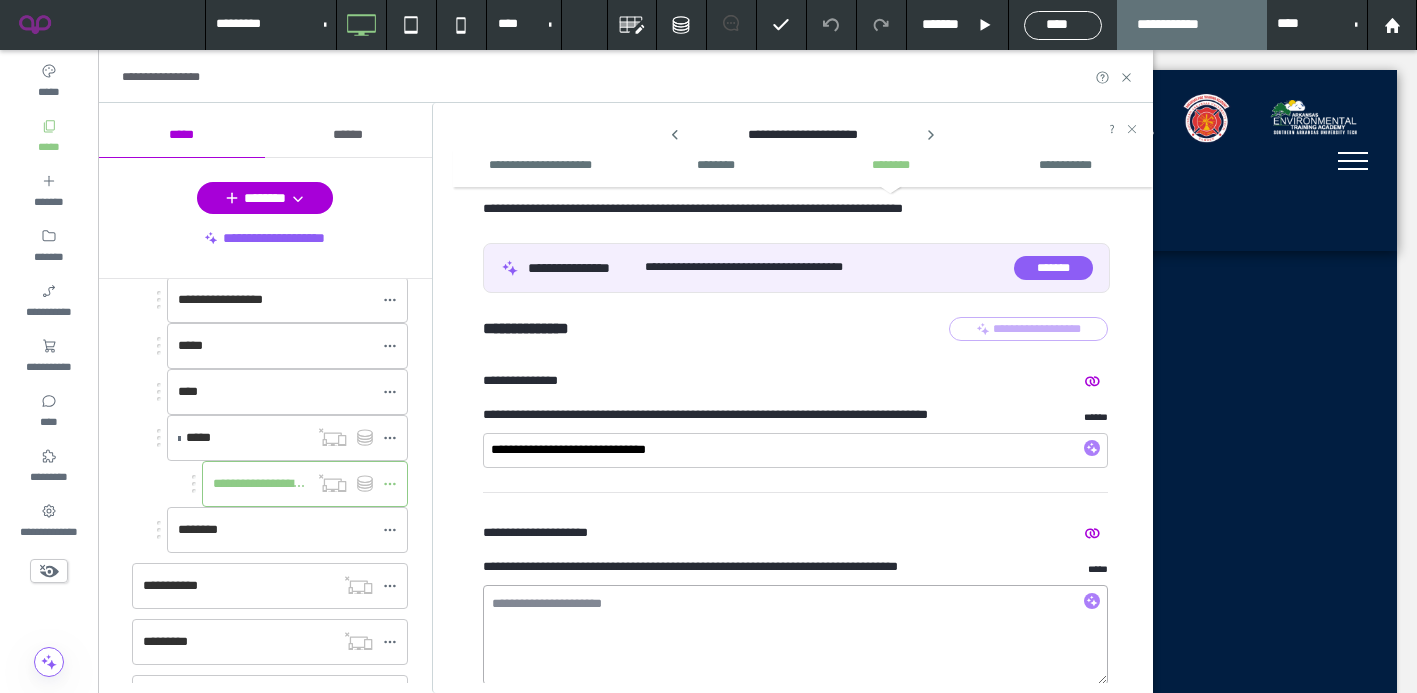 click at bounding box center [795, 635] 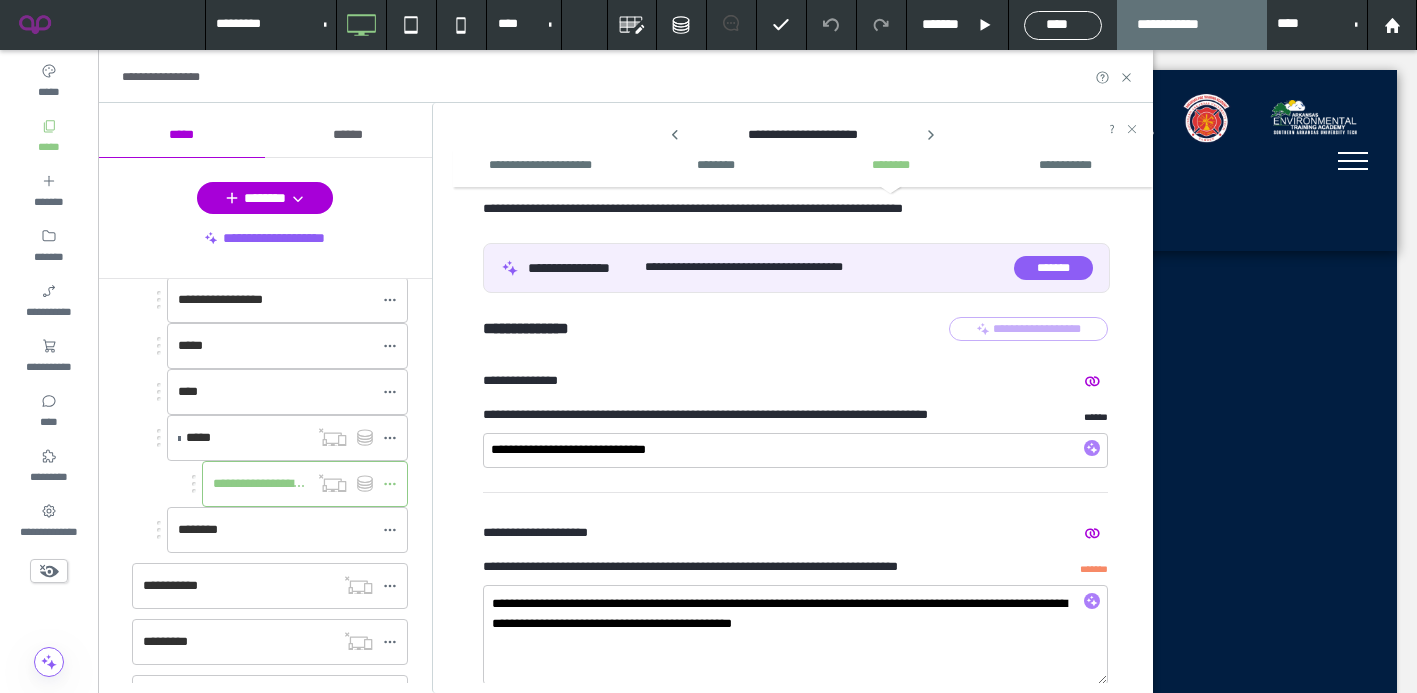 click on "**********" at bounding box center [795, 601] 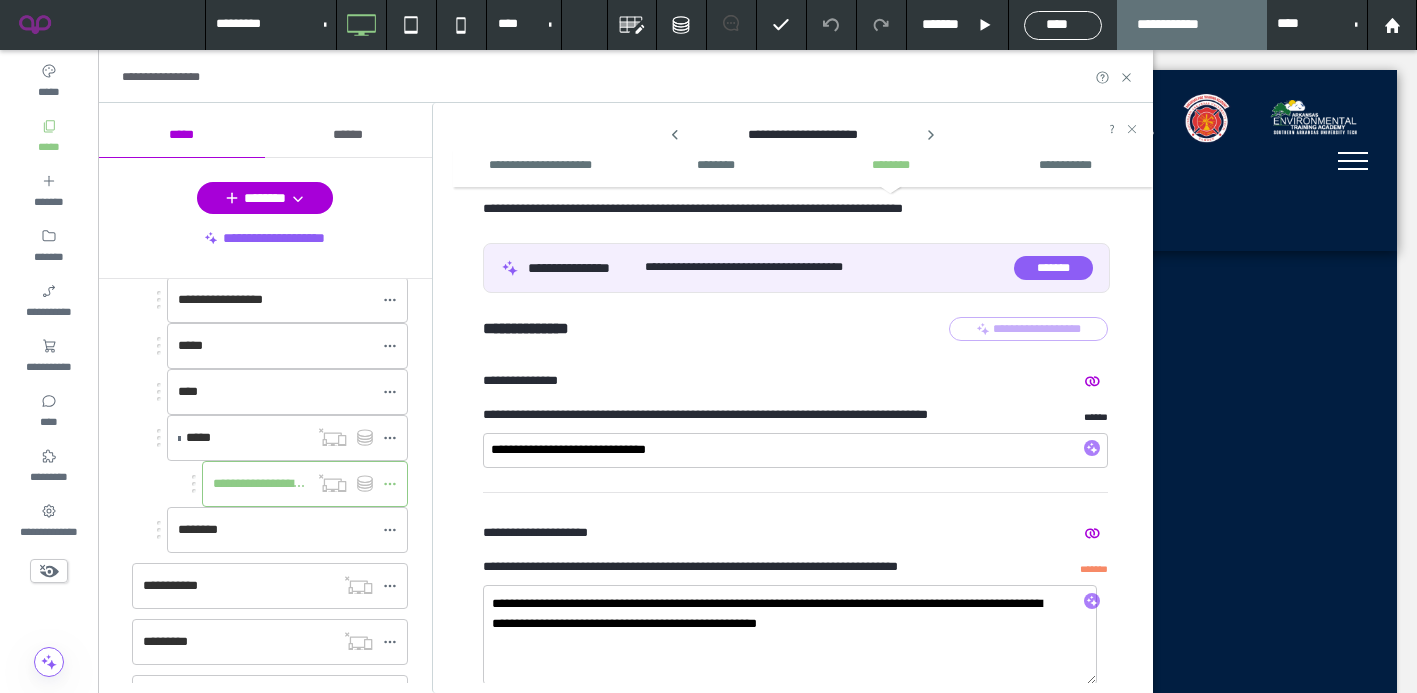 click on "****" at bounding box center [1063, 25] 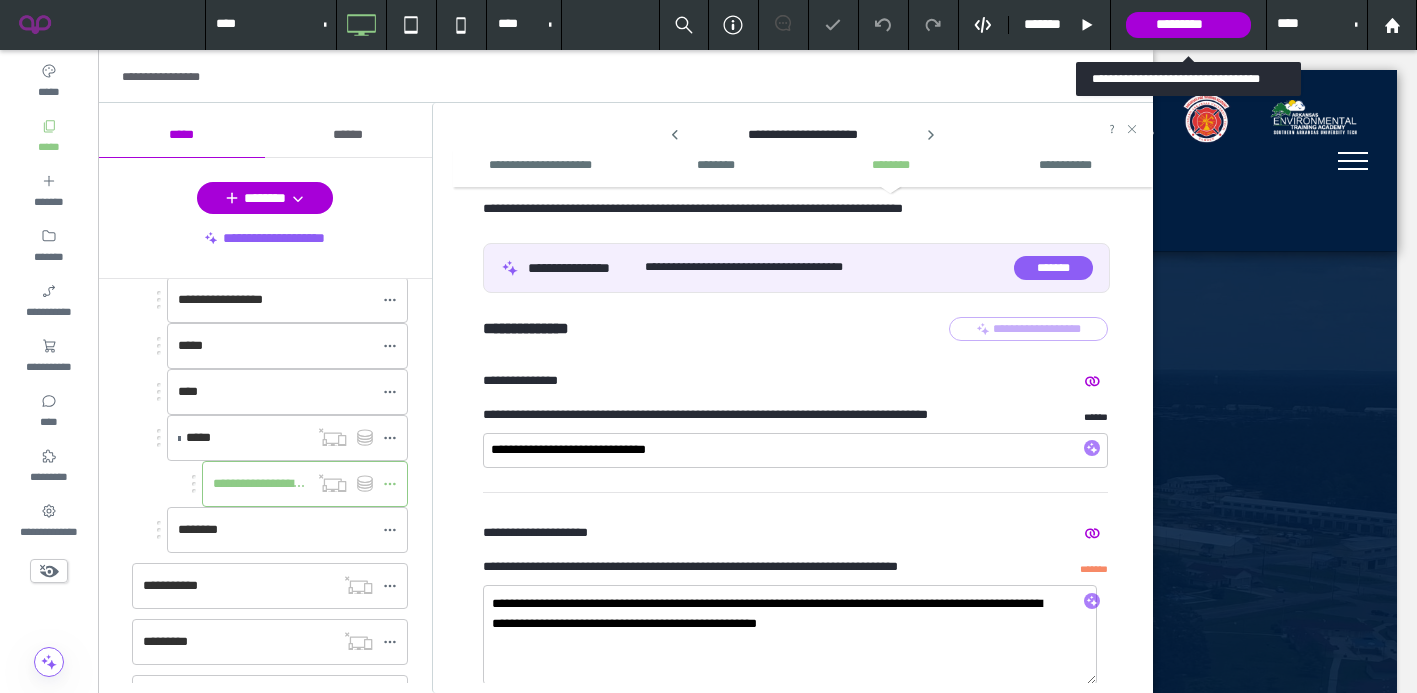 scroll, scrollTop: 0, scrollLeft: 0, axis: both 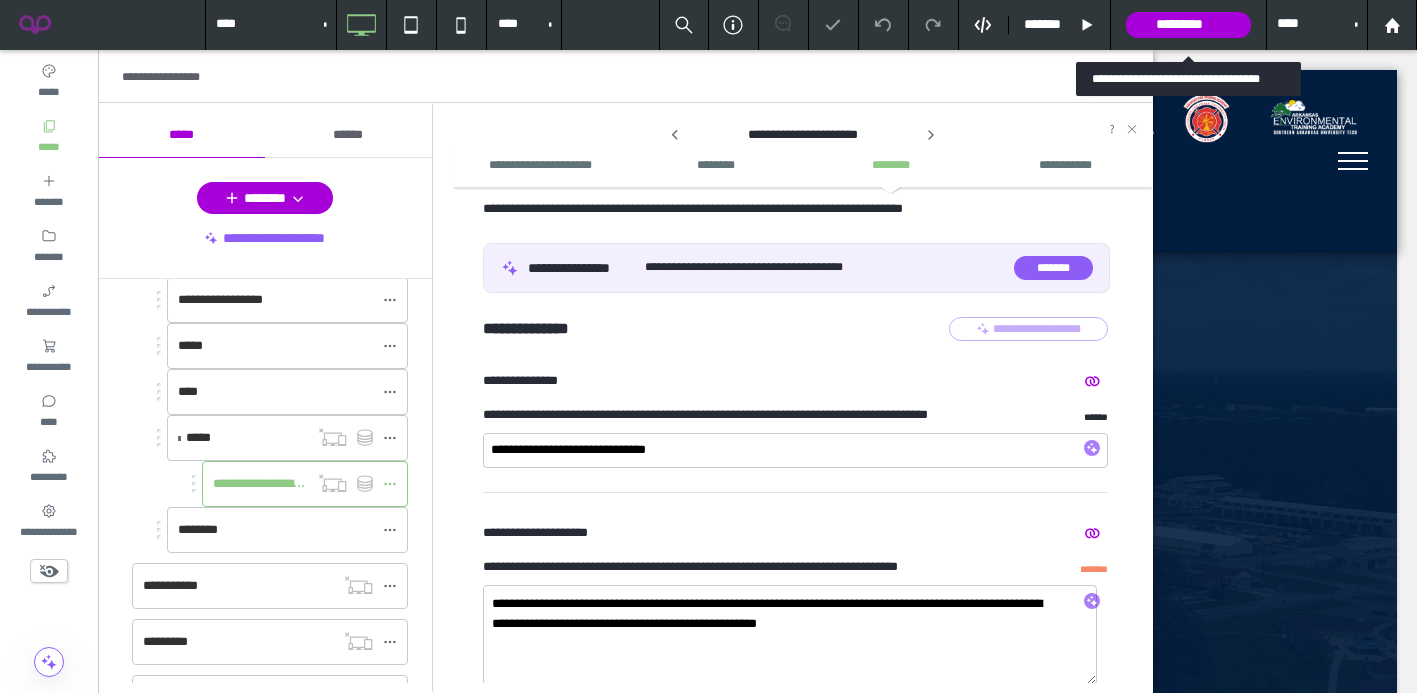 click on "*********" at bounding box center (1188, 25) 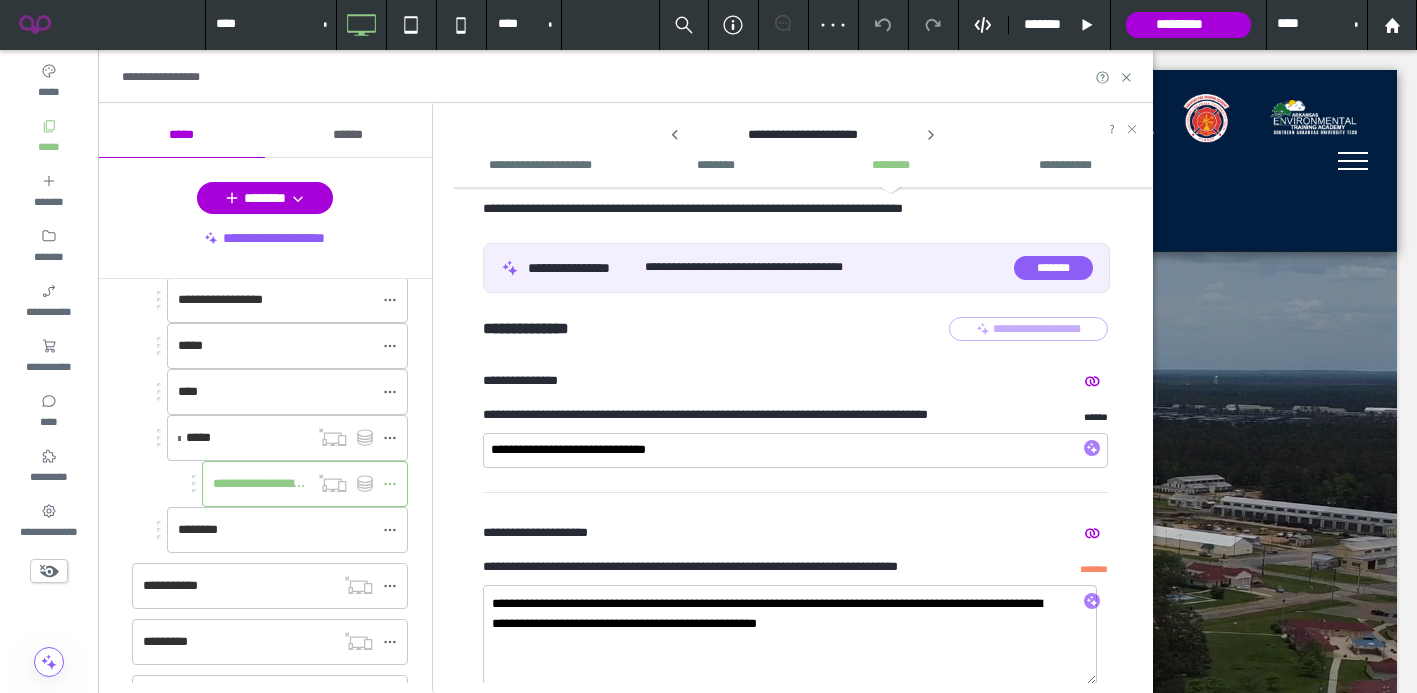 click at bounding box center [1092, 450] 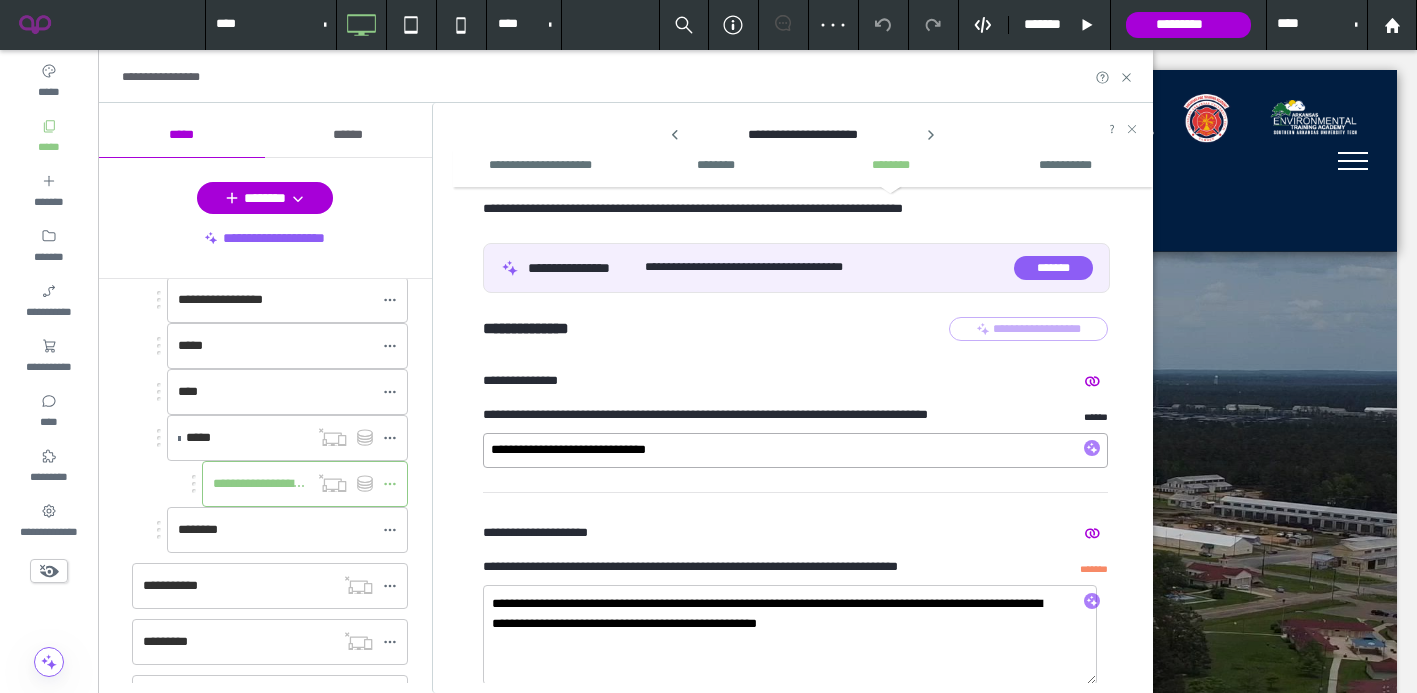 click on "**********" at bounding box center [795, 450] 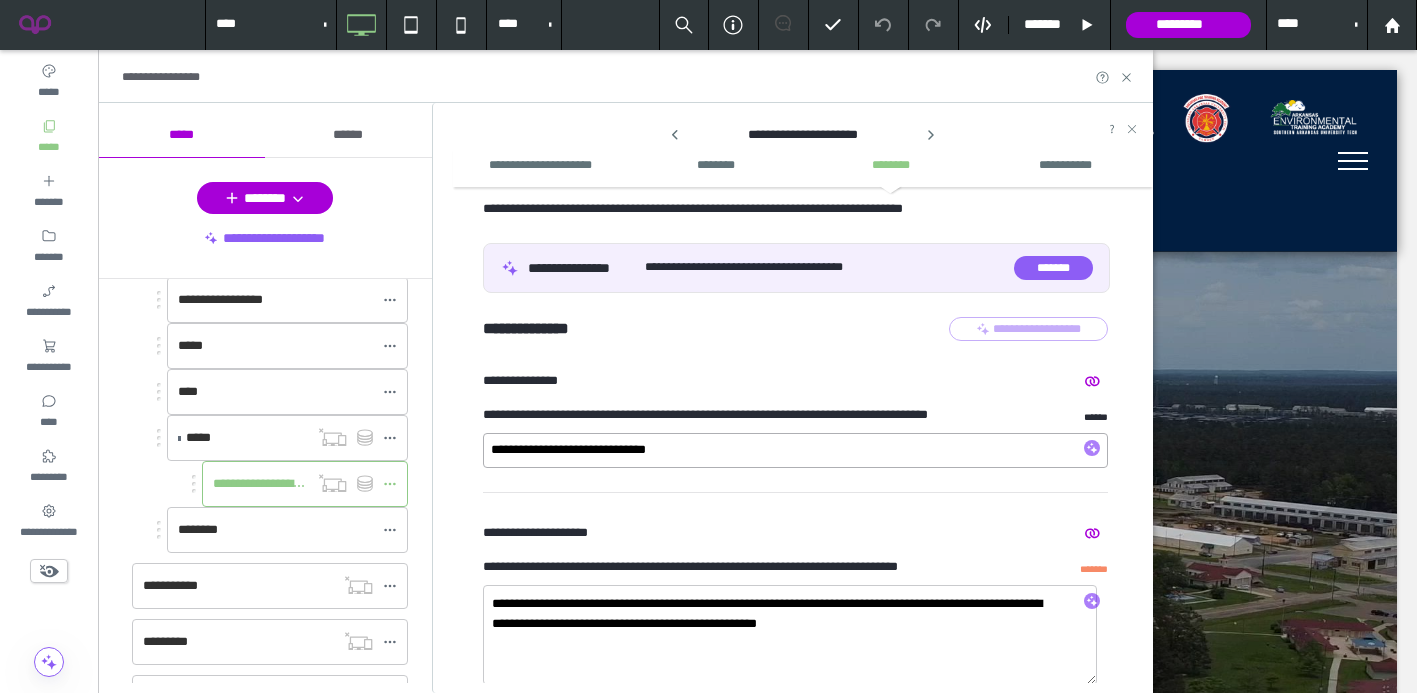click on "**********" at bounding box center [795, 450] 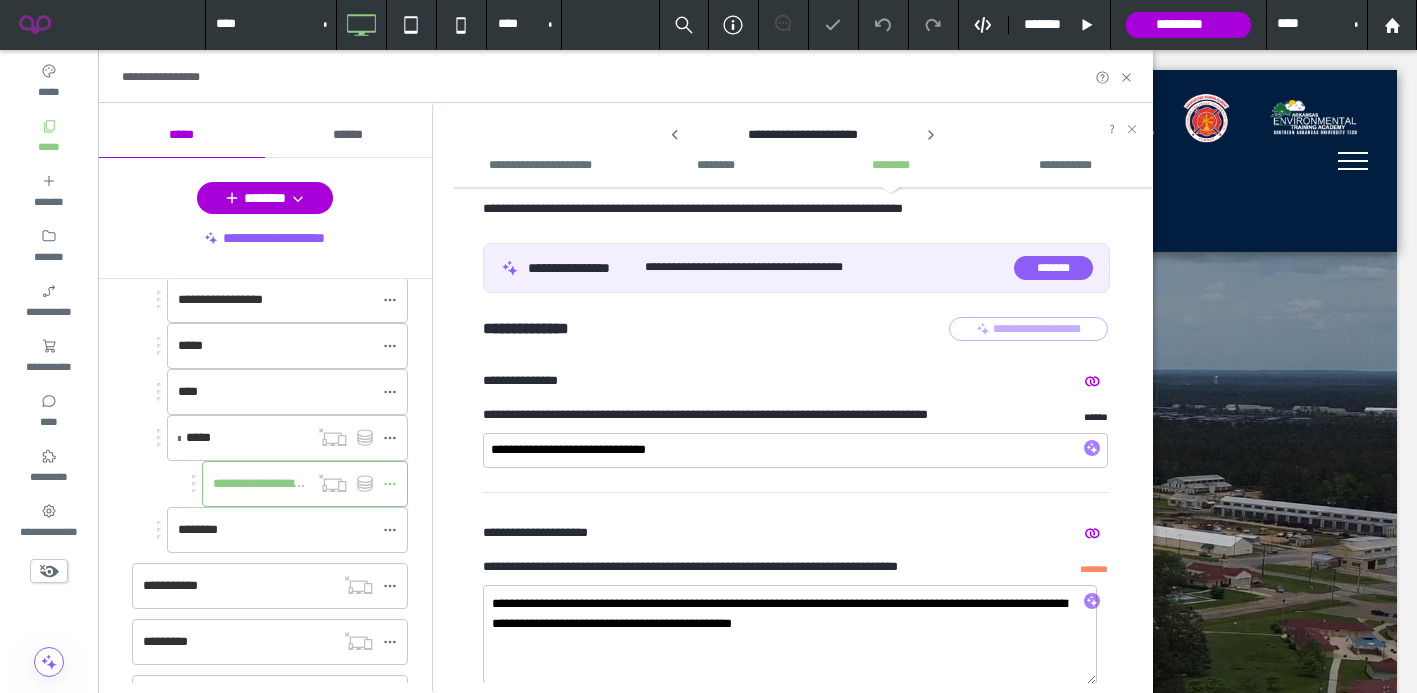 click at bounding box center (1092, 450) 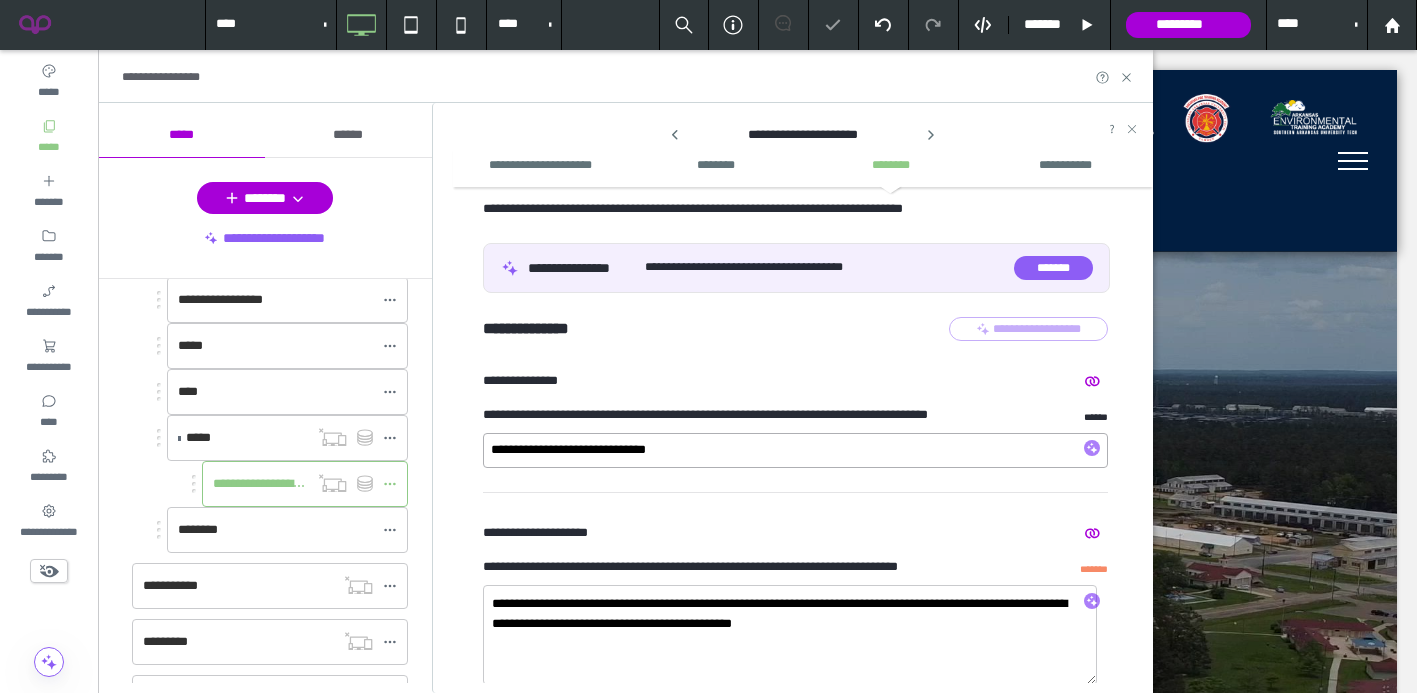 click on "**********" at bounding box center (795, 450) 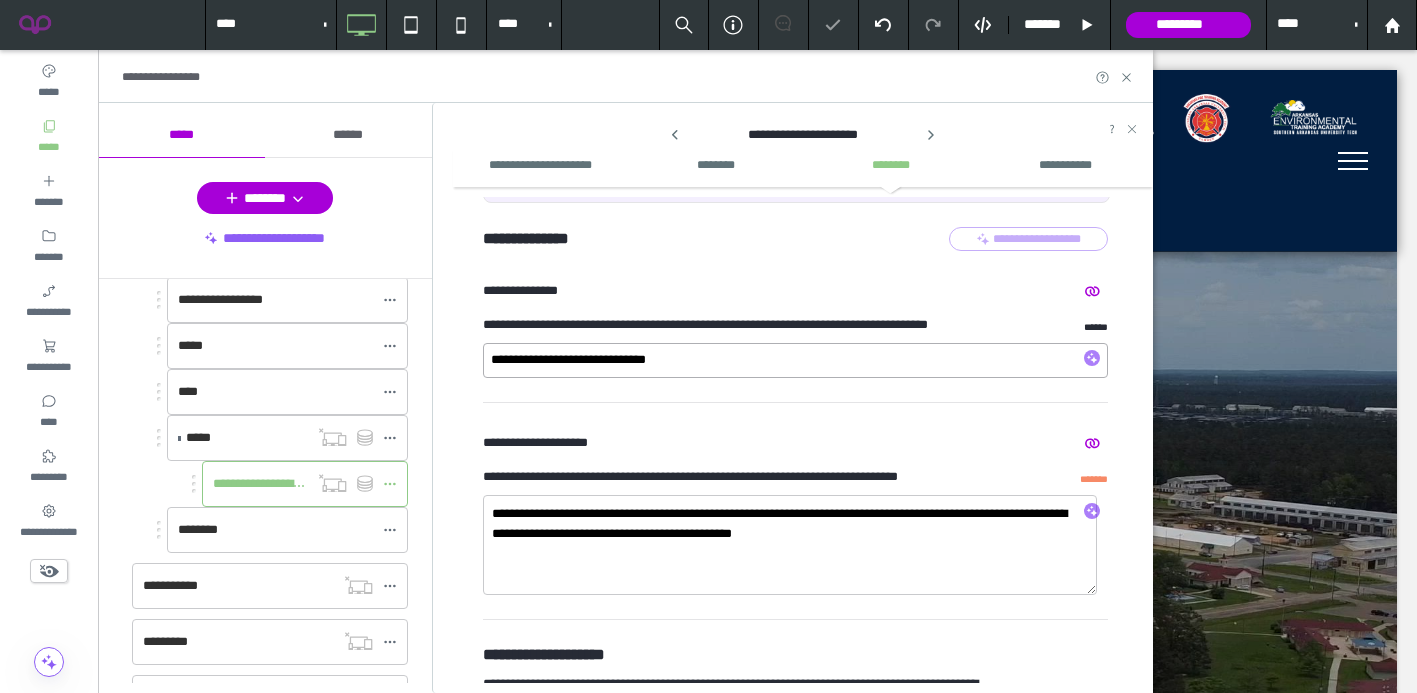 scroll, scrollTop: 814, scrollLeft: 0, axis: vertical 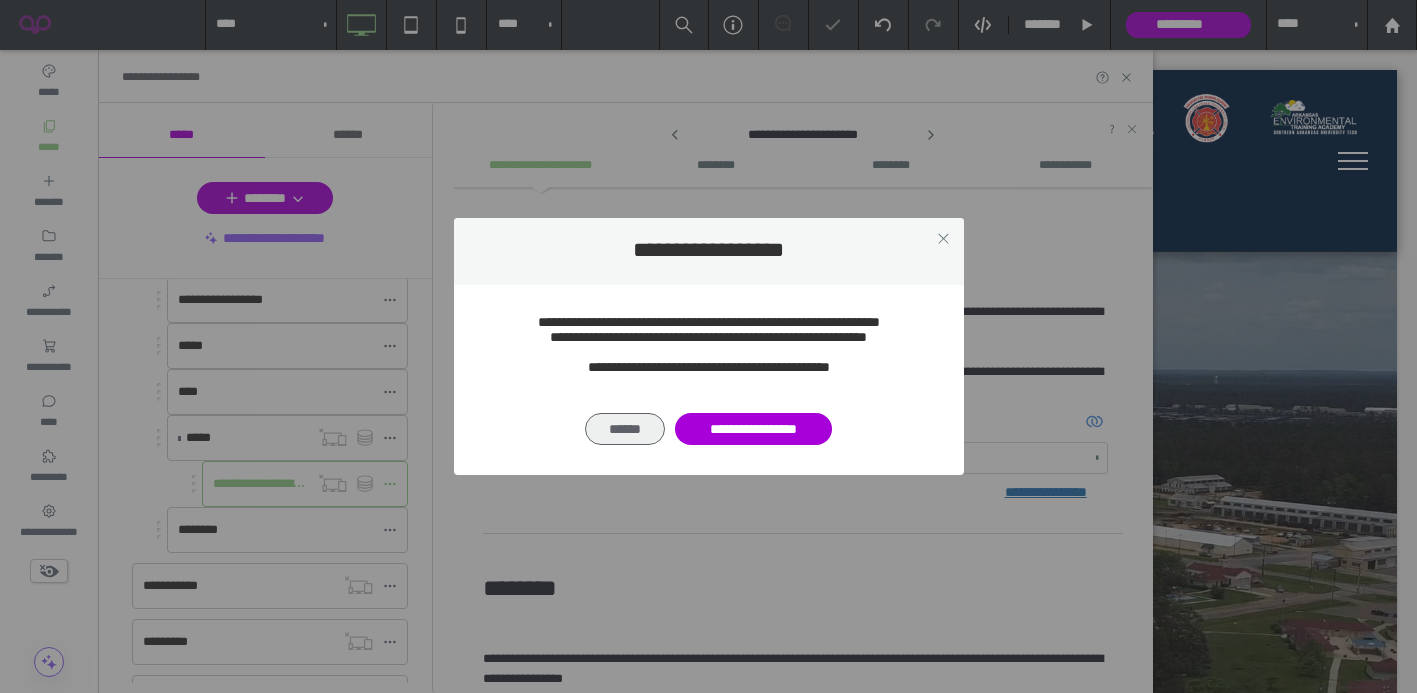 click on "******" at bounding box center [625, 429] 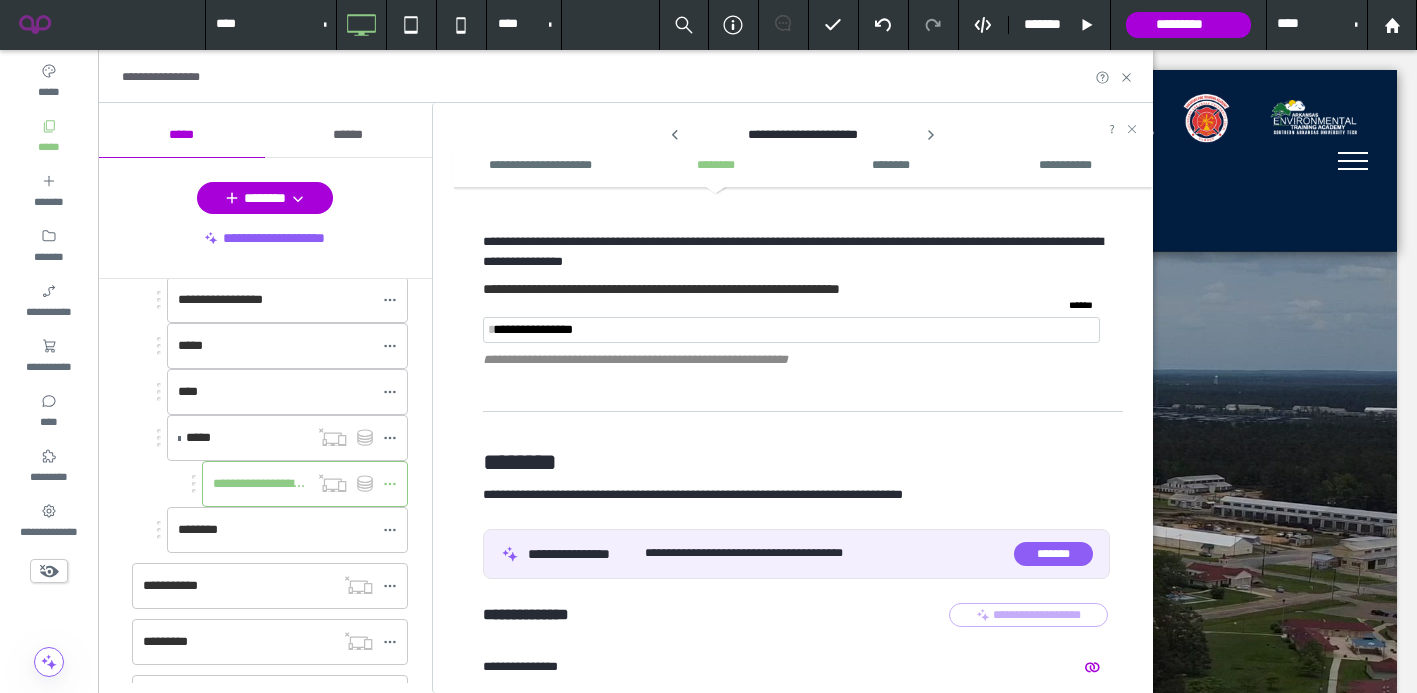 scroll, scrollTop: 0, scrollLeft: 0, axis: both 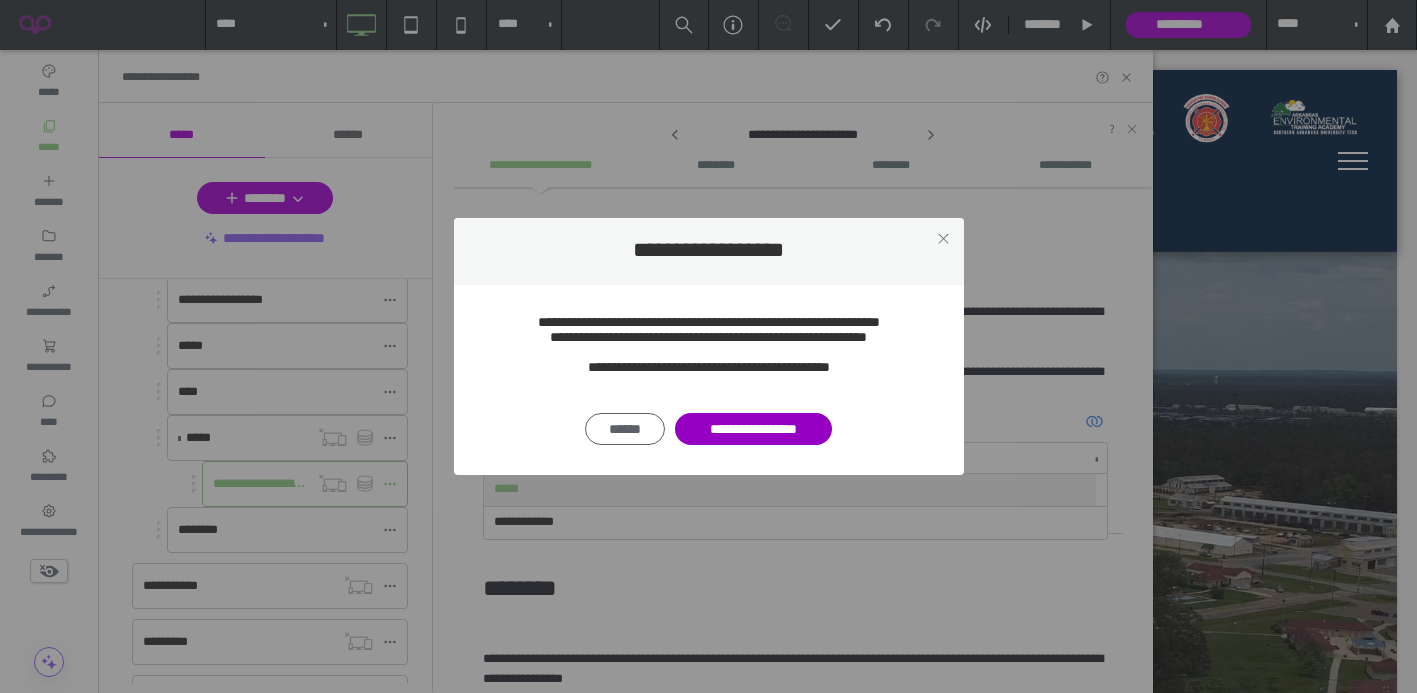 click on "**********" at bounding box center [754, 429] 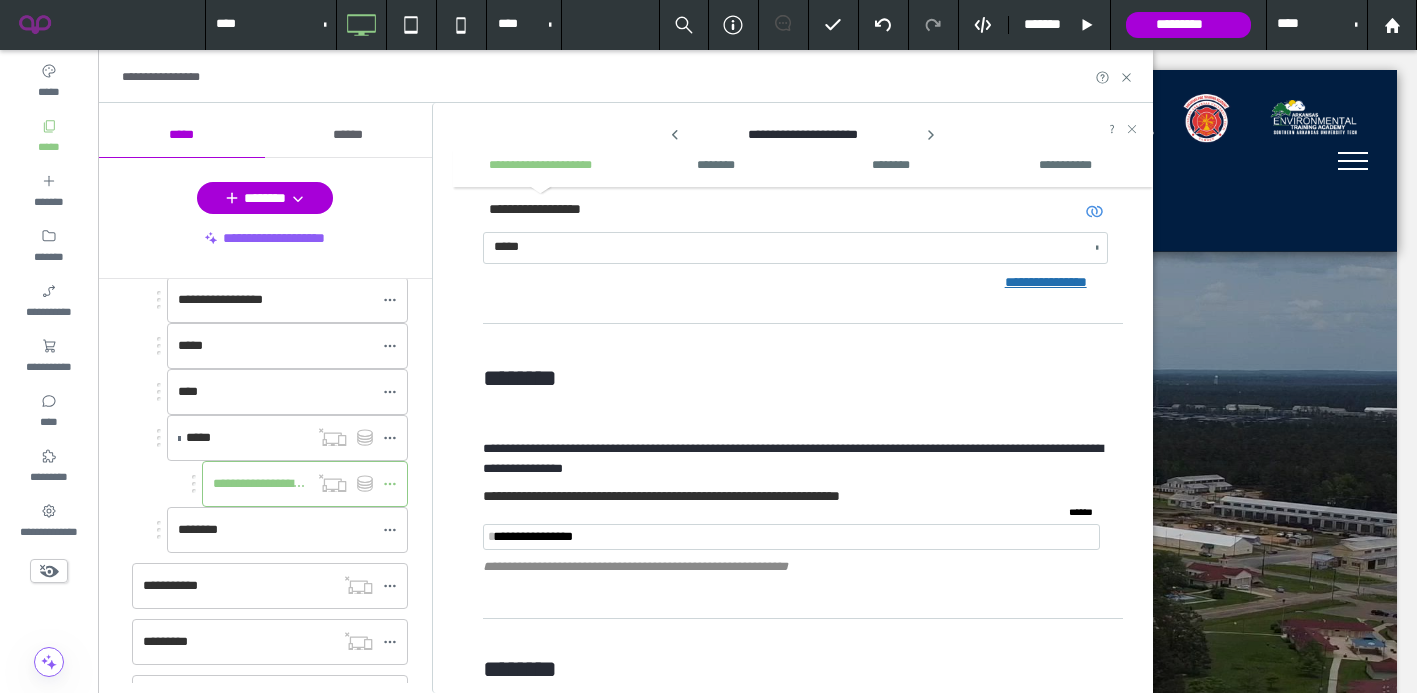 scroll, scrollTop: 225, scrollLeft: 0, axis: vertical 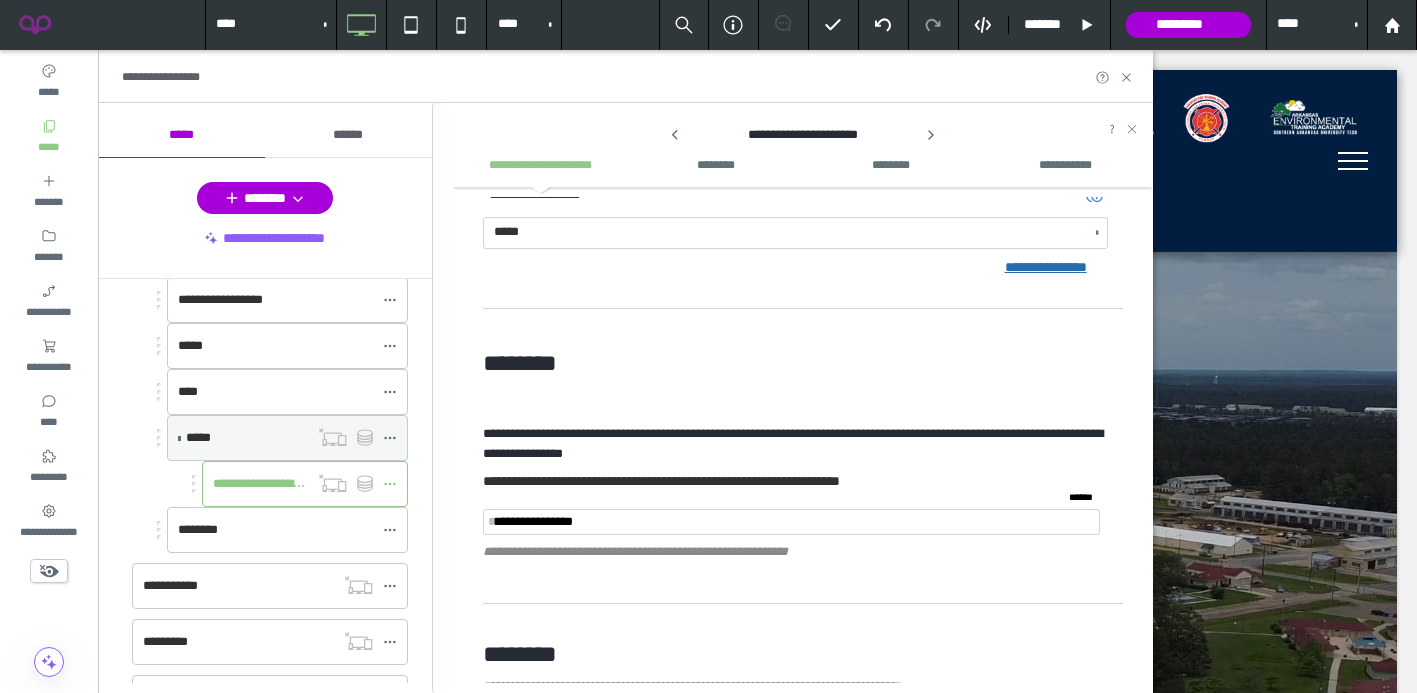 click on "*****" at bounding box center [247, 438] 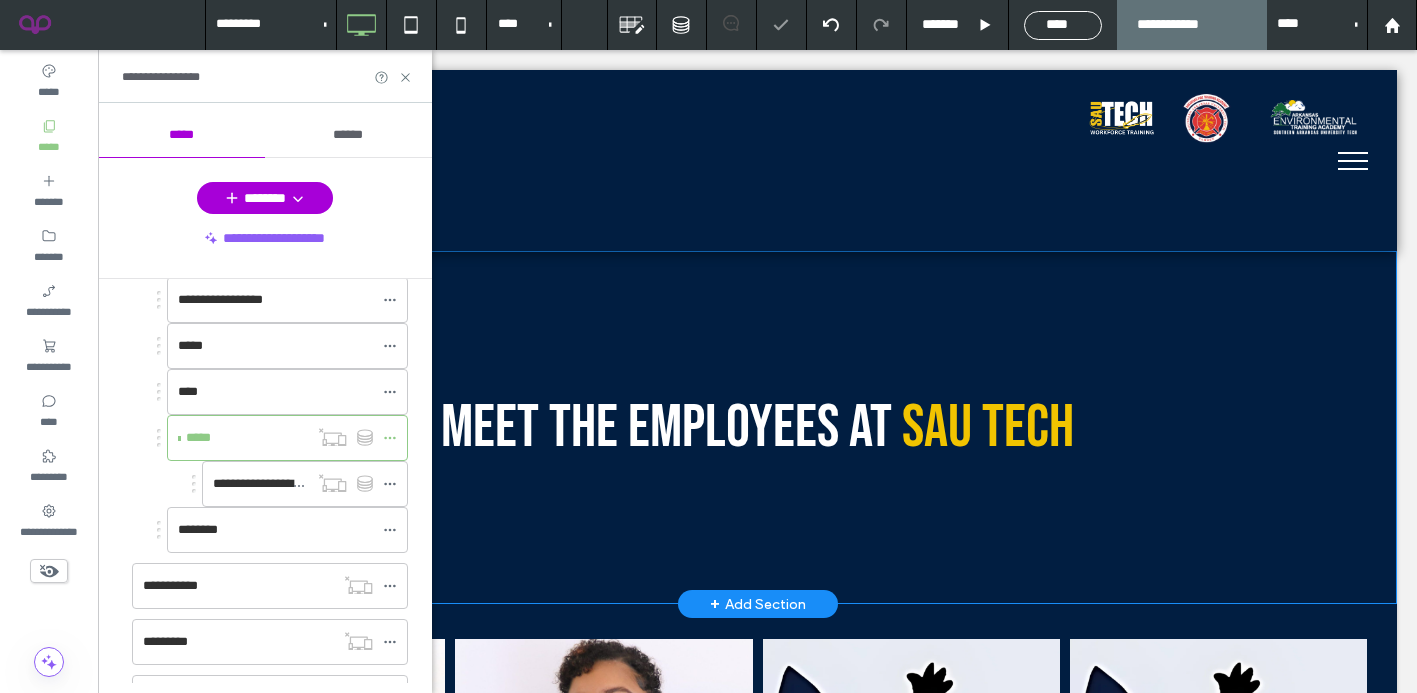 scroll, scrollTop: 0, scrollLeft: 0, axis: both 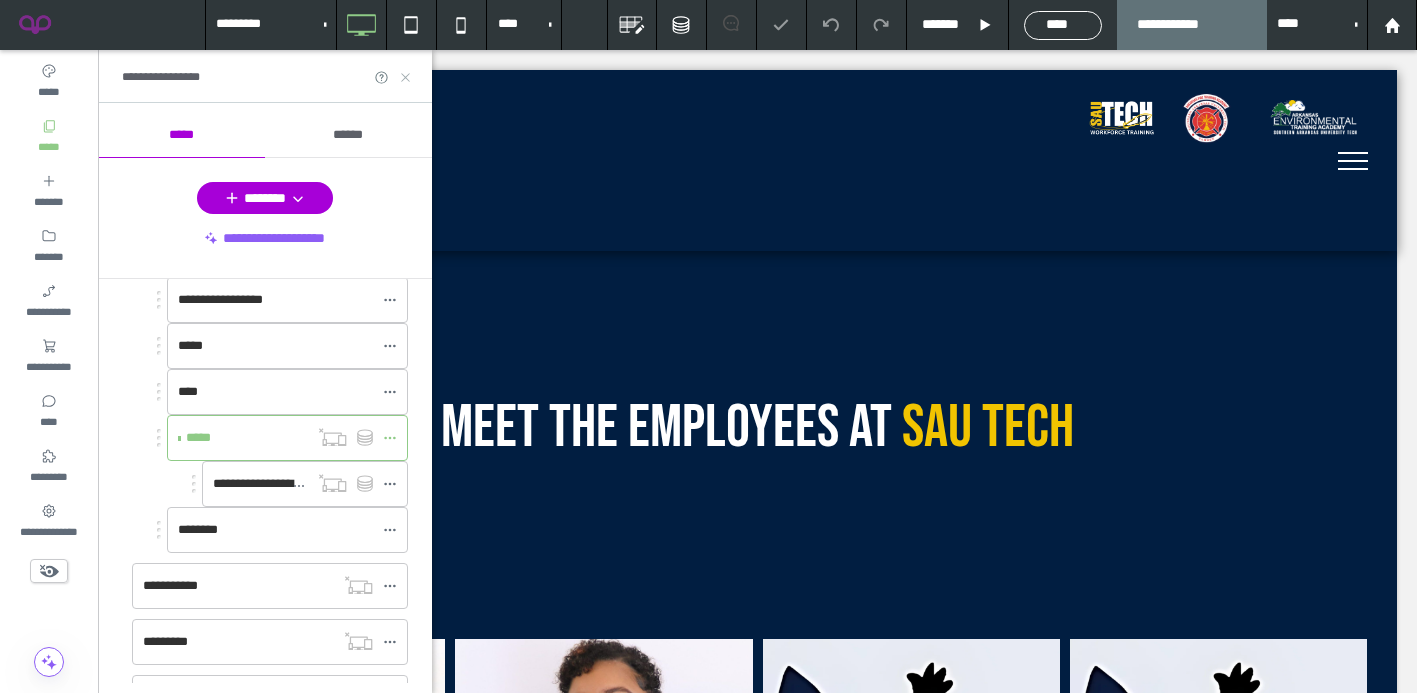 click 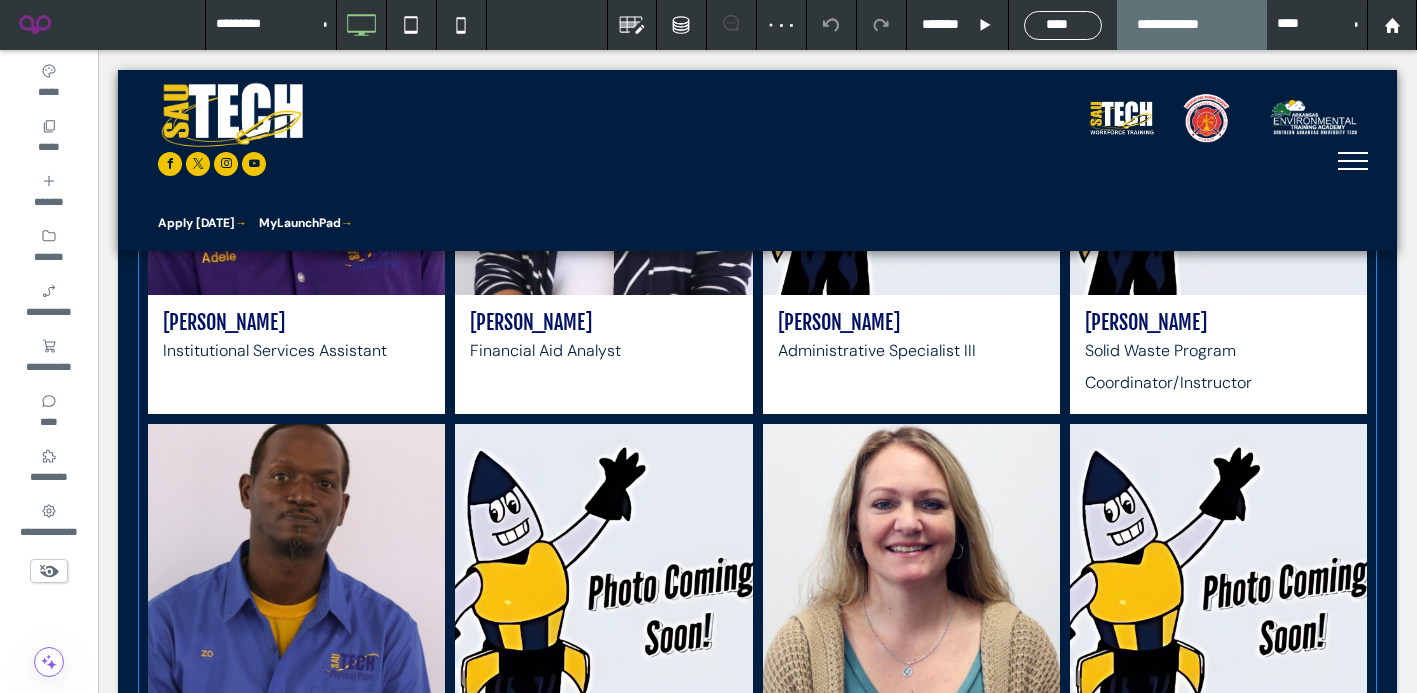 scroll, scrollTop: 656, scrollLeft: 0, axis: vertical 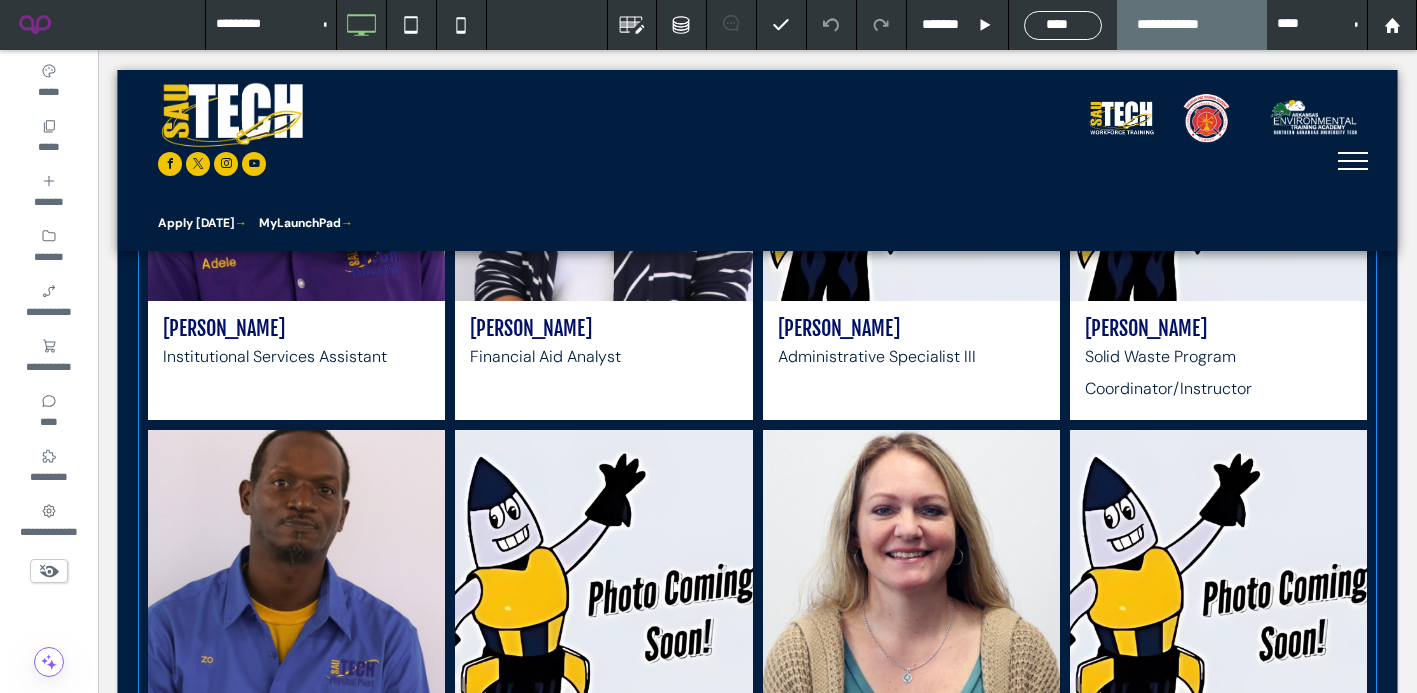 click on "Financial Aid Analyst" at bounding box center (545, 357) 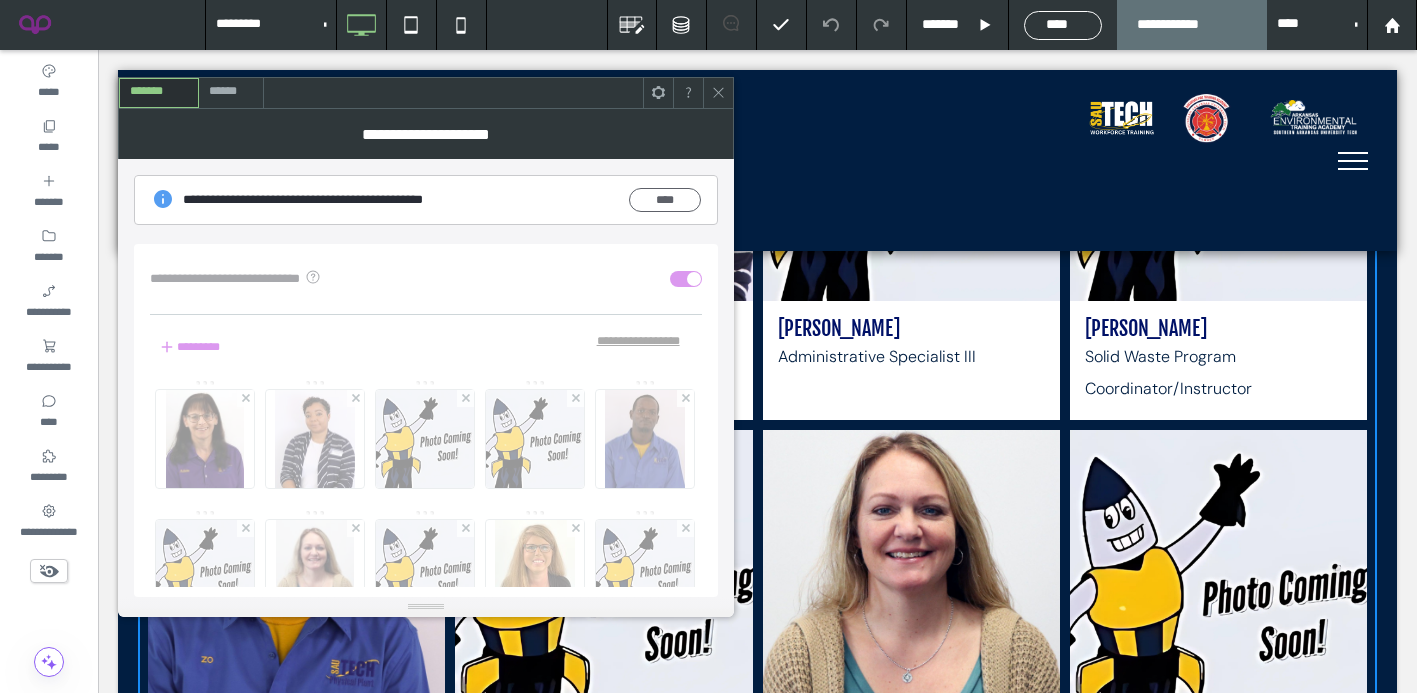 click 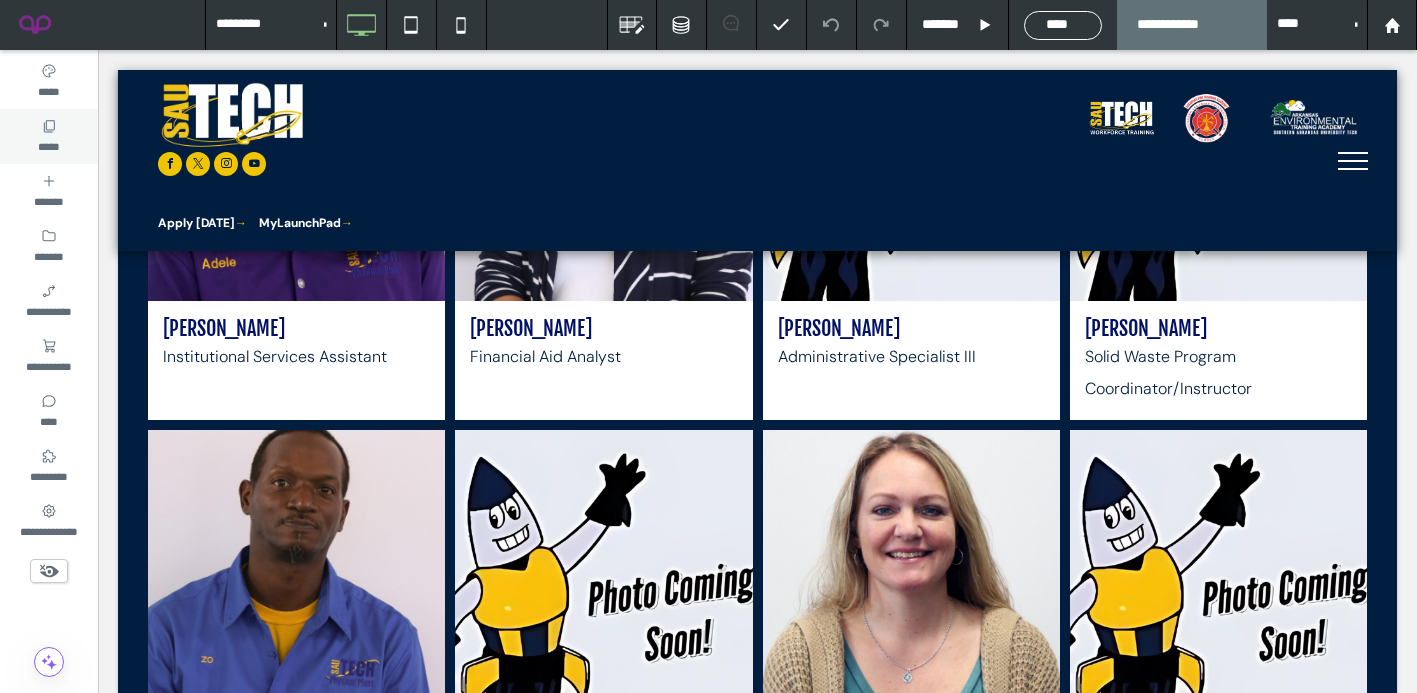 click on "*****" at bounding box center [48, 145] 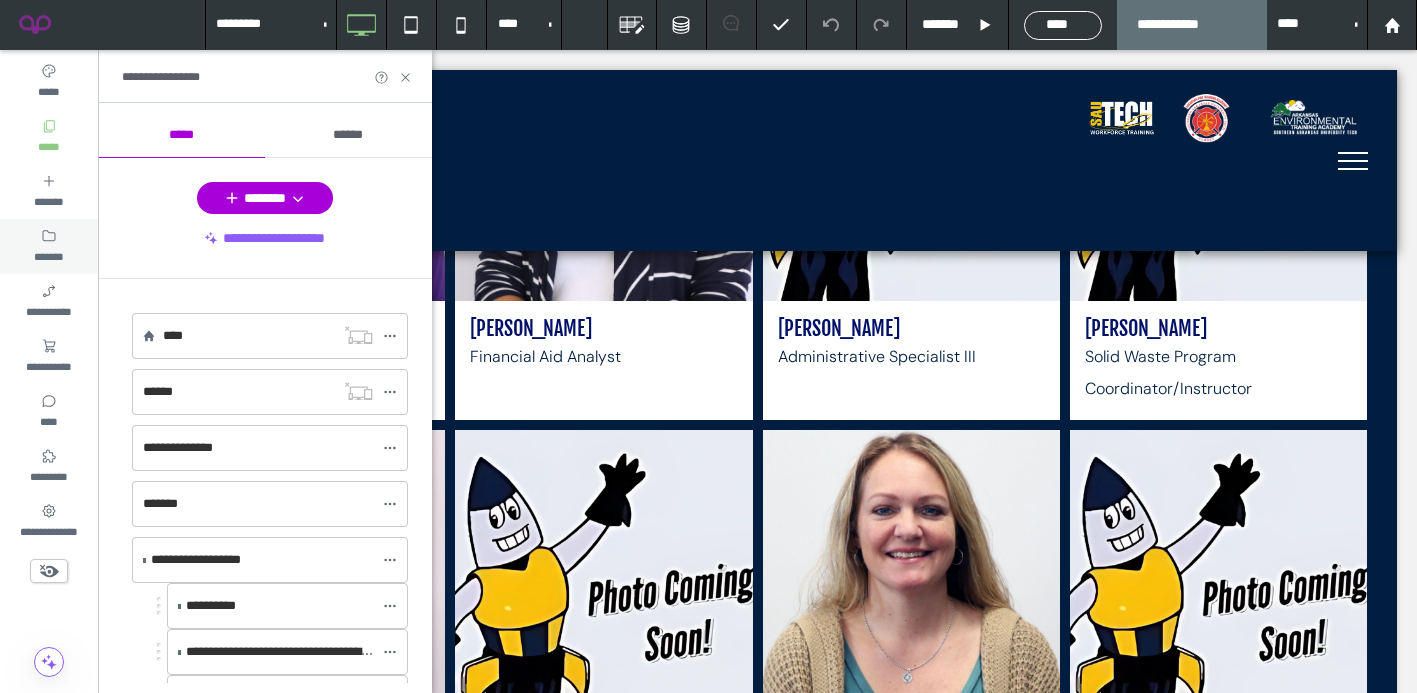 click on "*******" at bounding box center [49, 255] 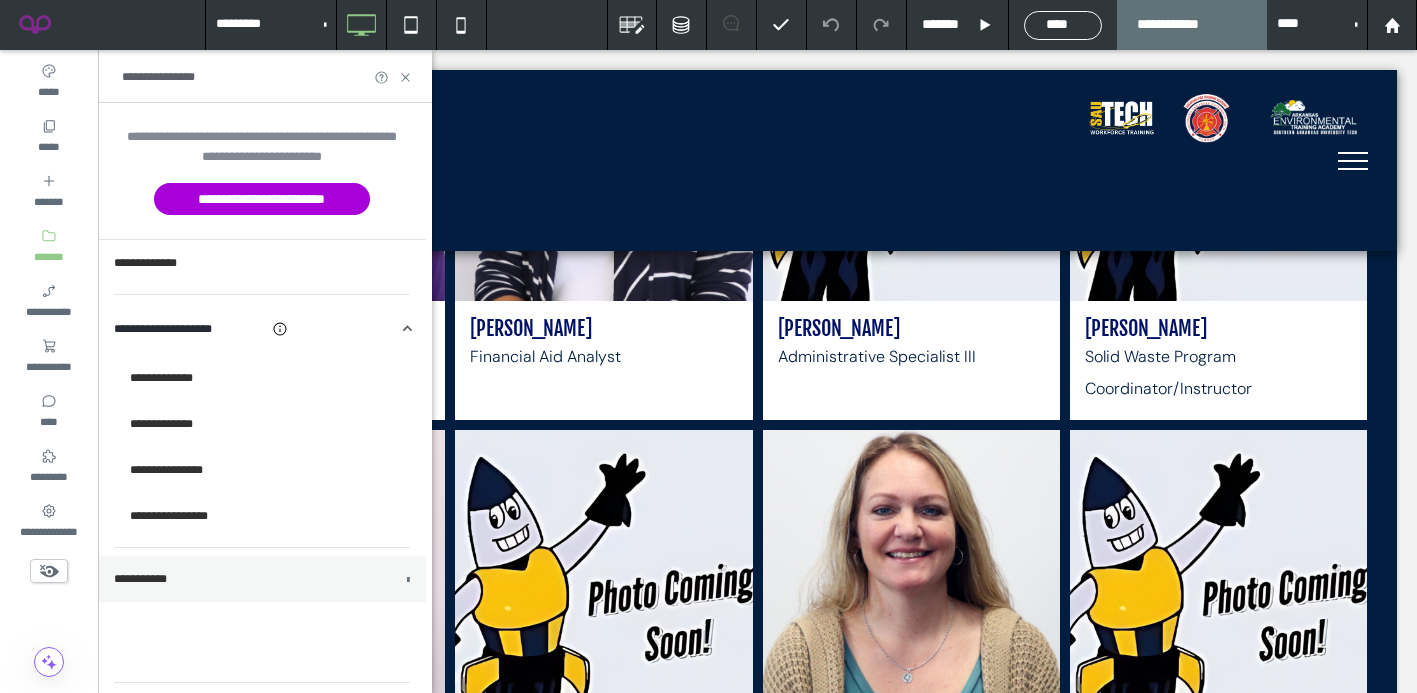 click on "**********" at bounding box center (255, 579) 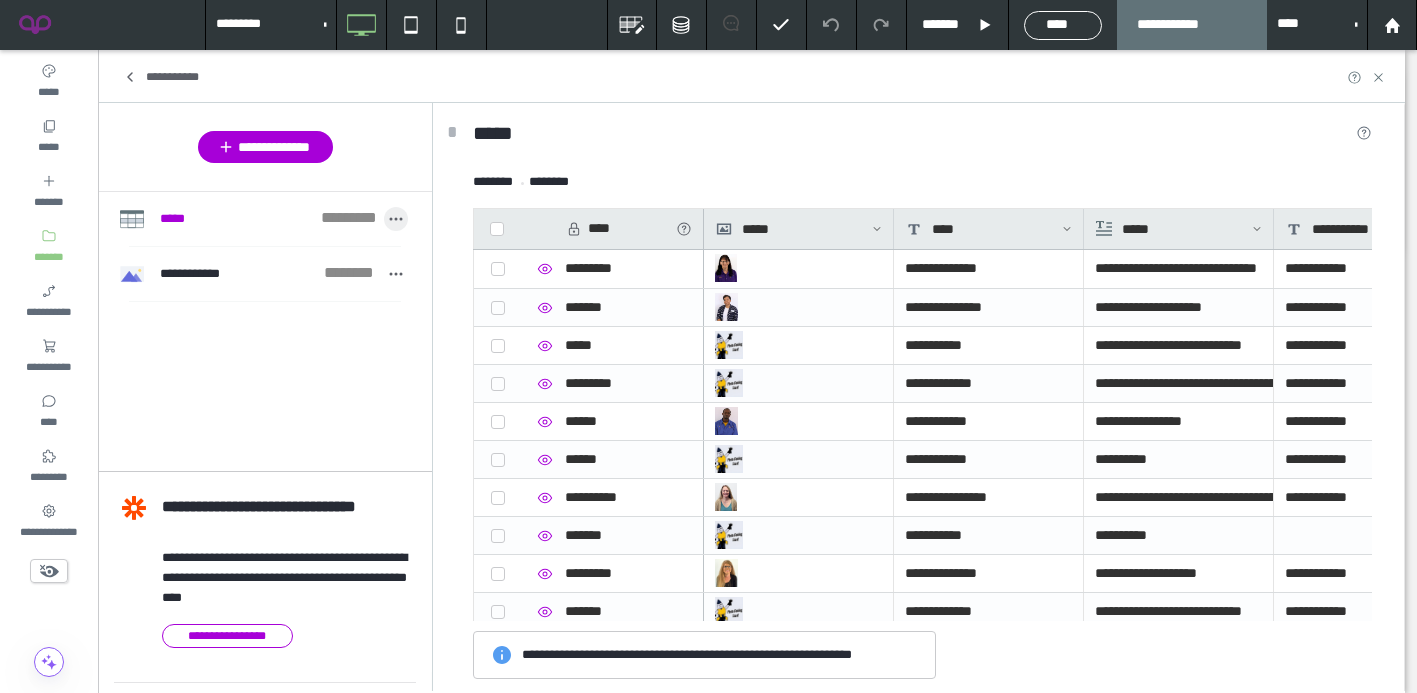 click 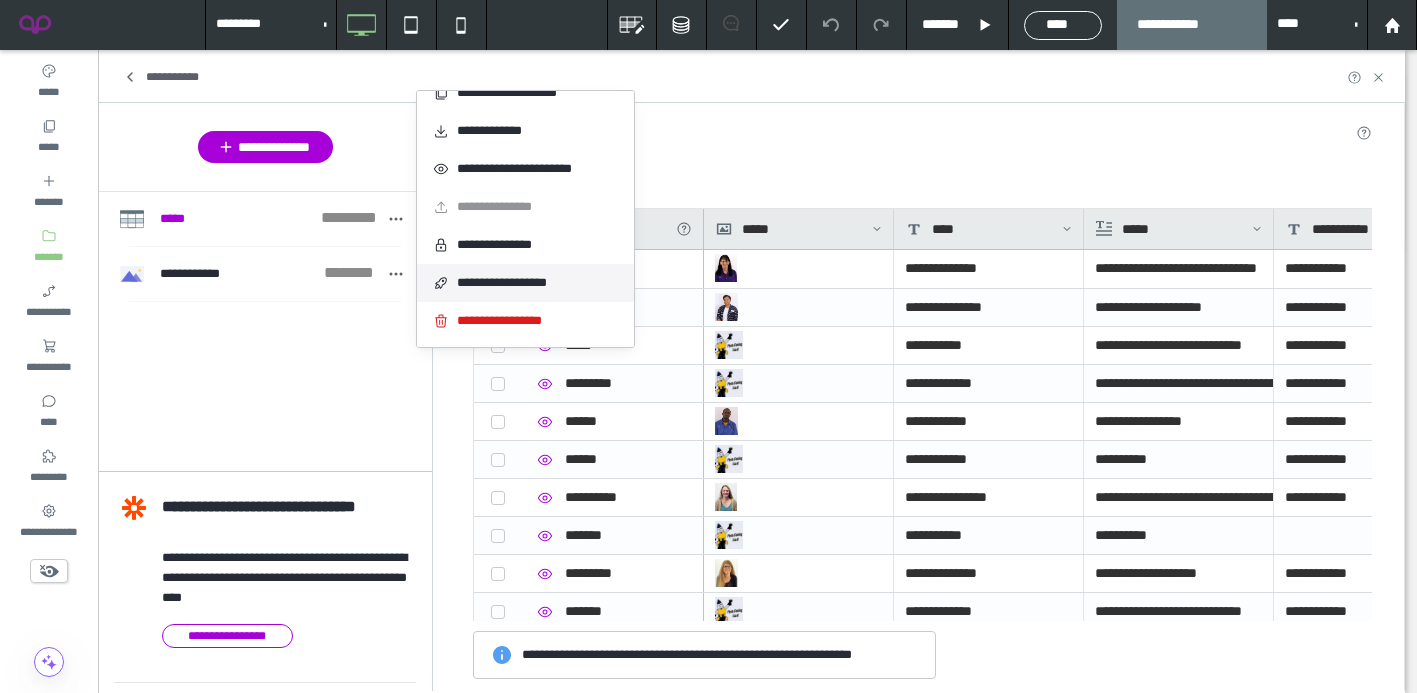 scroll, scrollTop: 26, scrollLeft: 0, axis: vertical 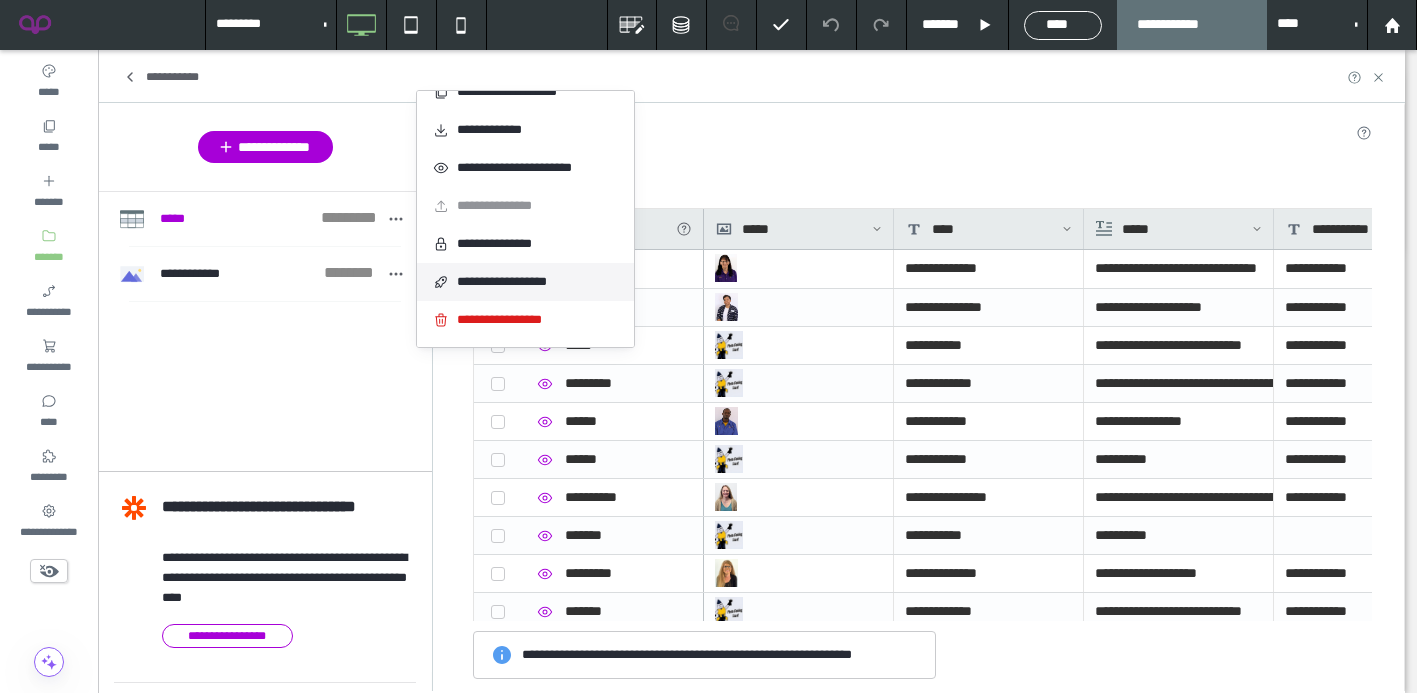 click on "**********" at bounding box center [512, 282] 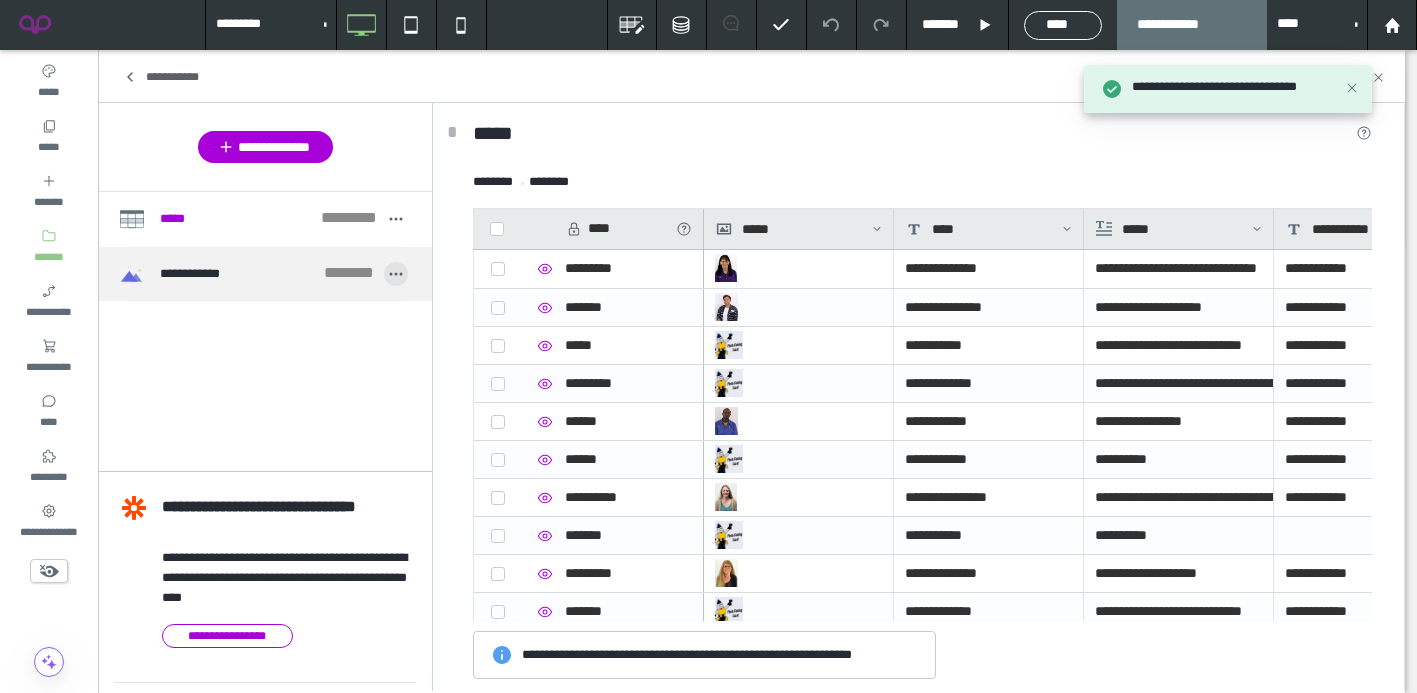 click at bounding box center (396, 274) 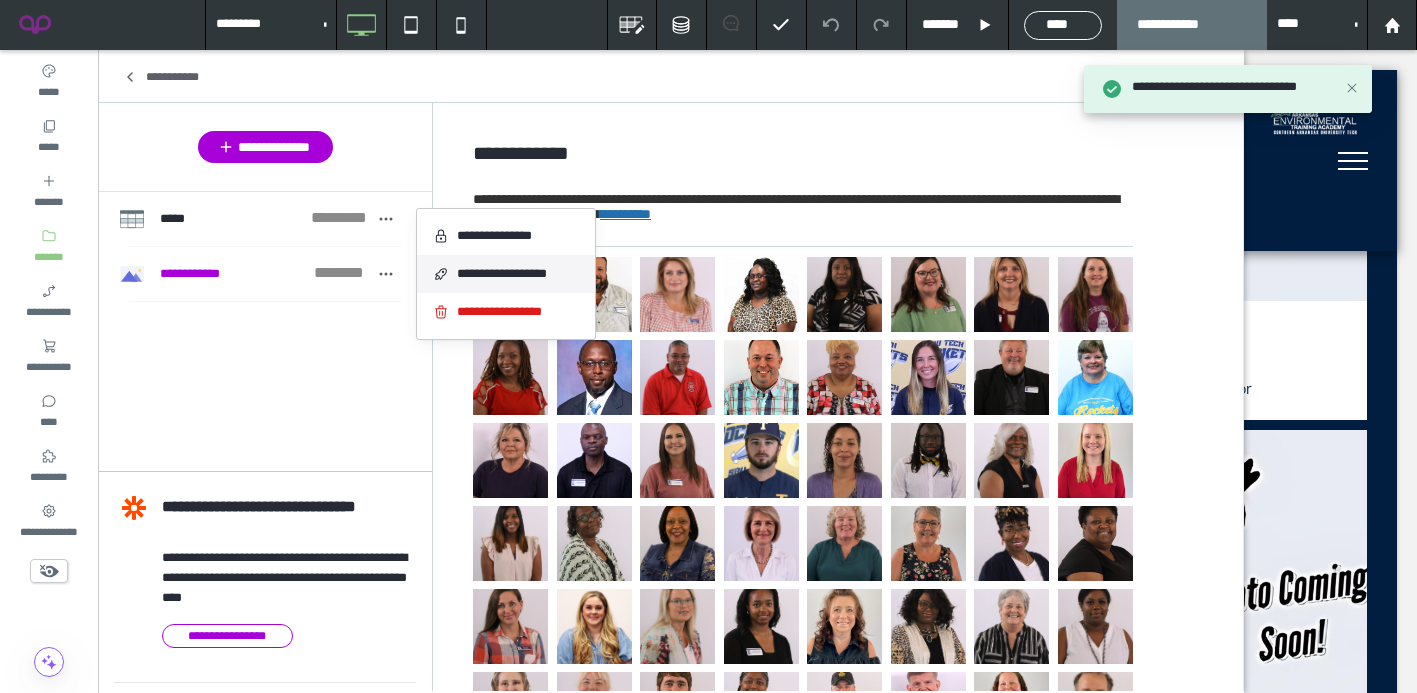 click 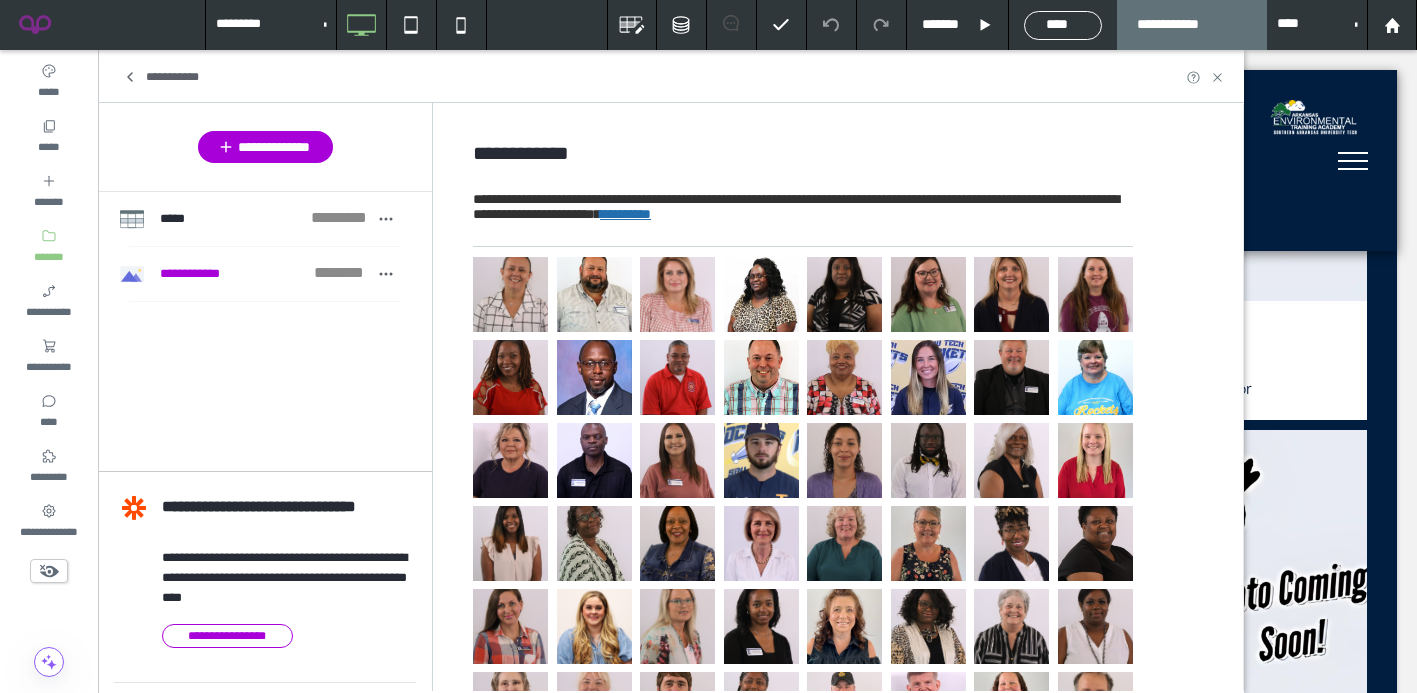 click on "****" at bounding box center (1063, 25) 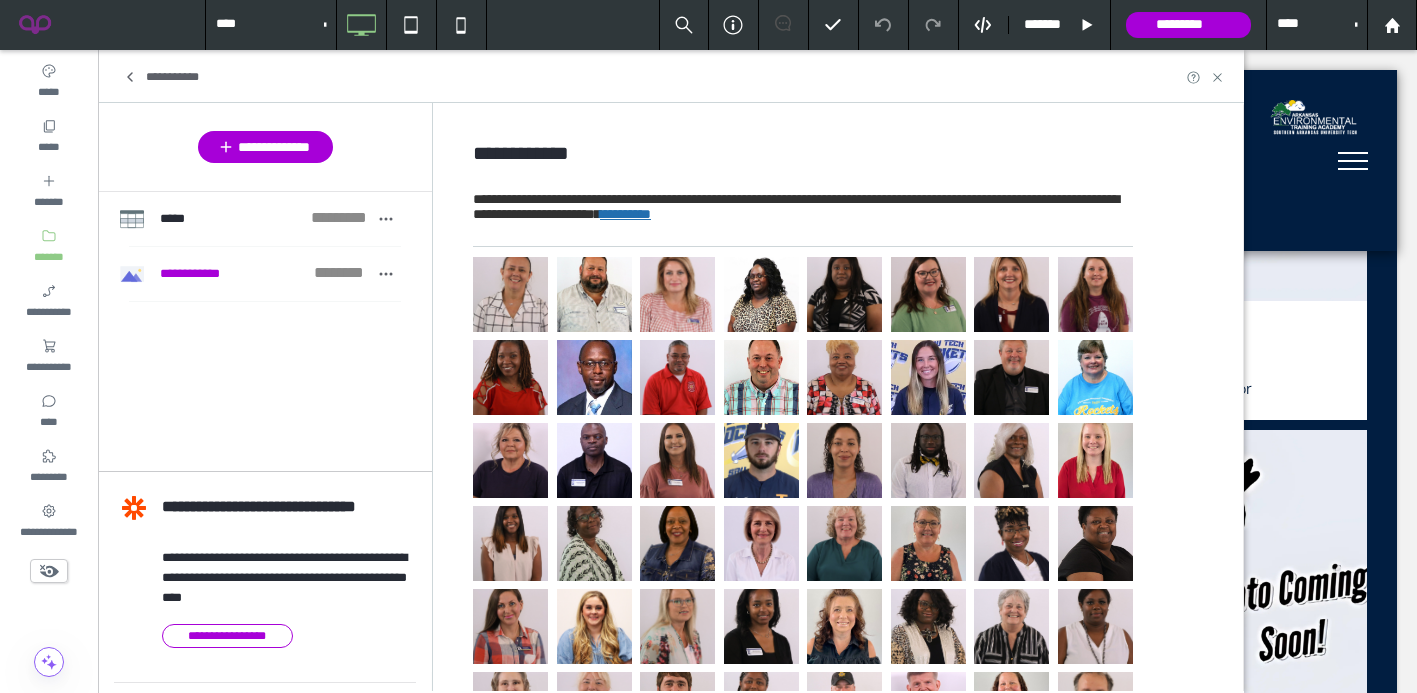click on "*********" at bounding box center (1188, 25) 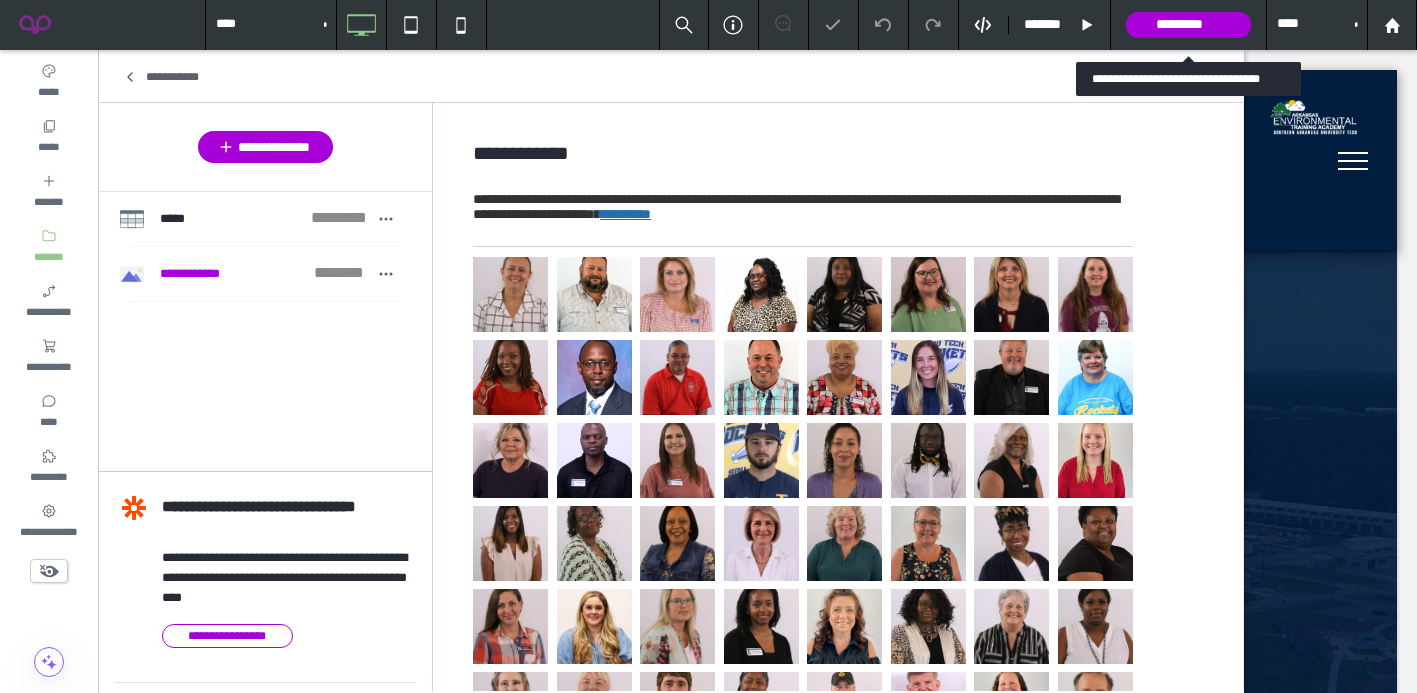 scroll, scrollTop: 0, scrollLeft: 0, axis: both 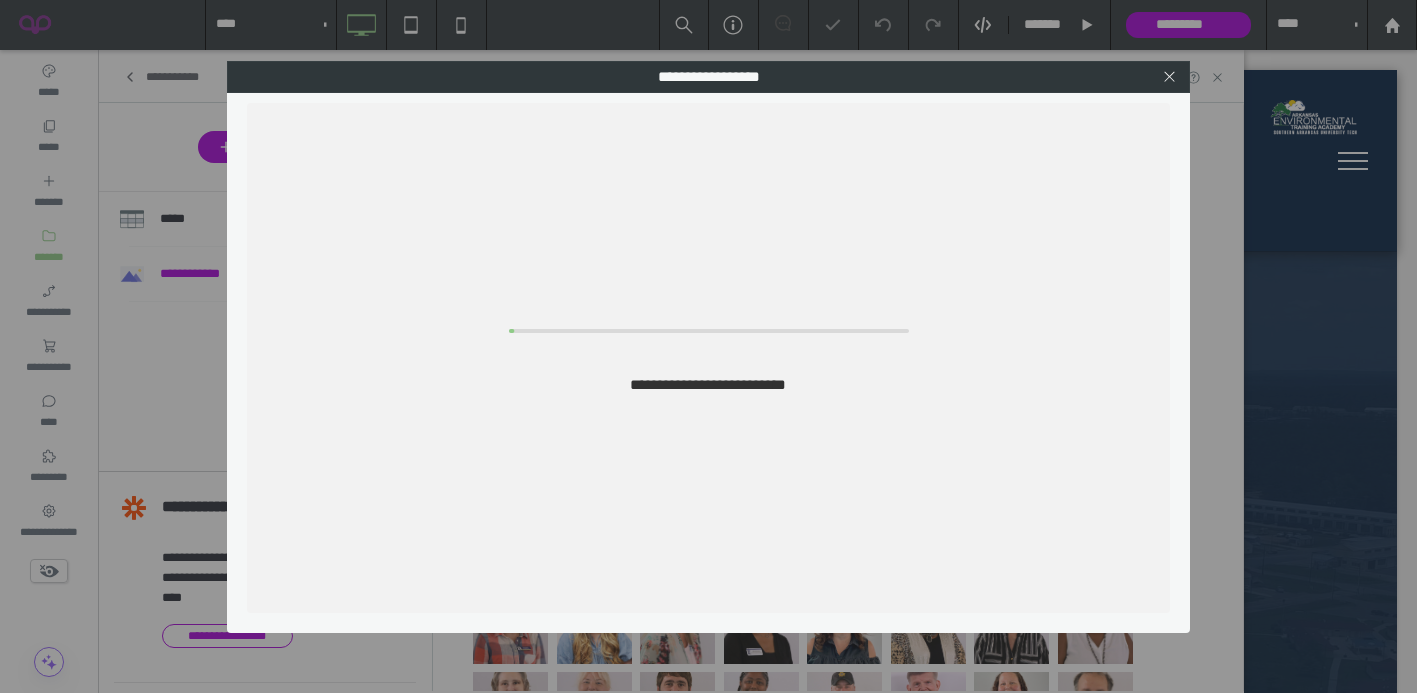 click on "**********" at bounding box center [708, 346] 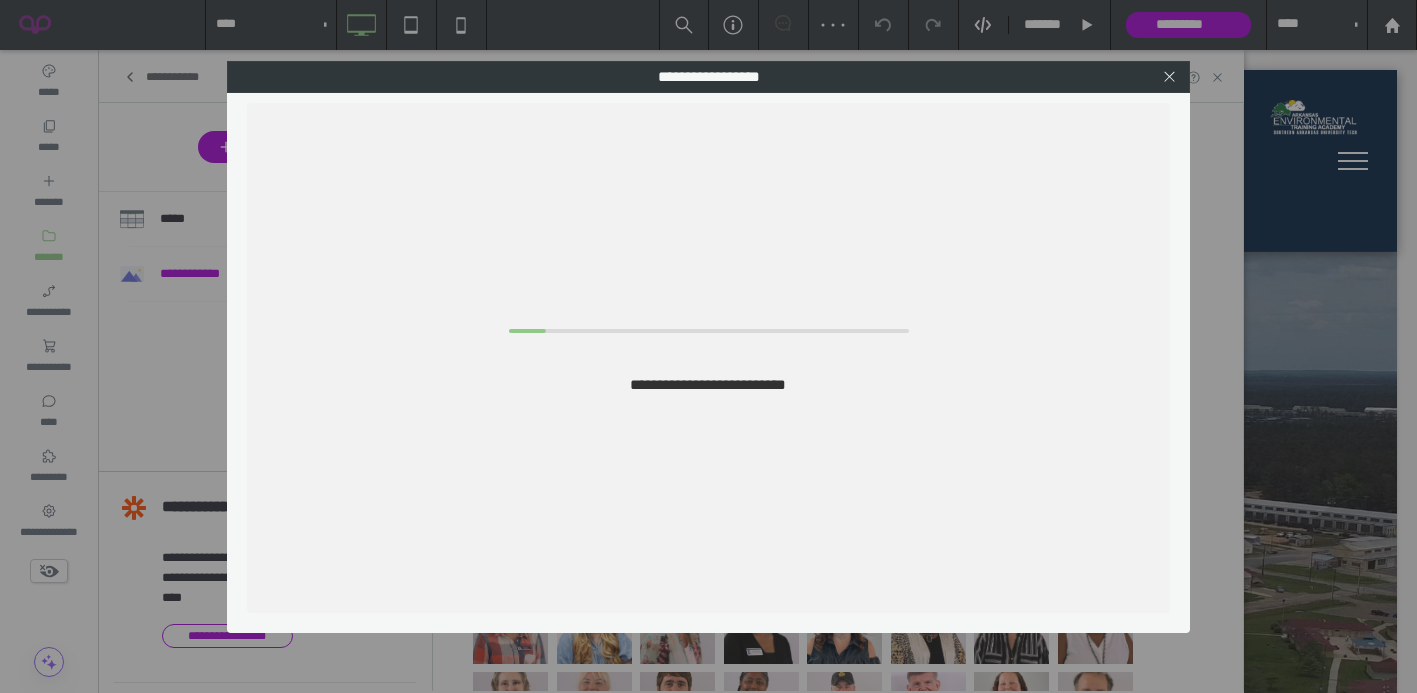 scroll, scrollTop: 0, scrollLeft: 0, axis: both 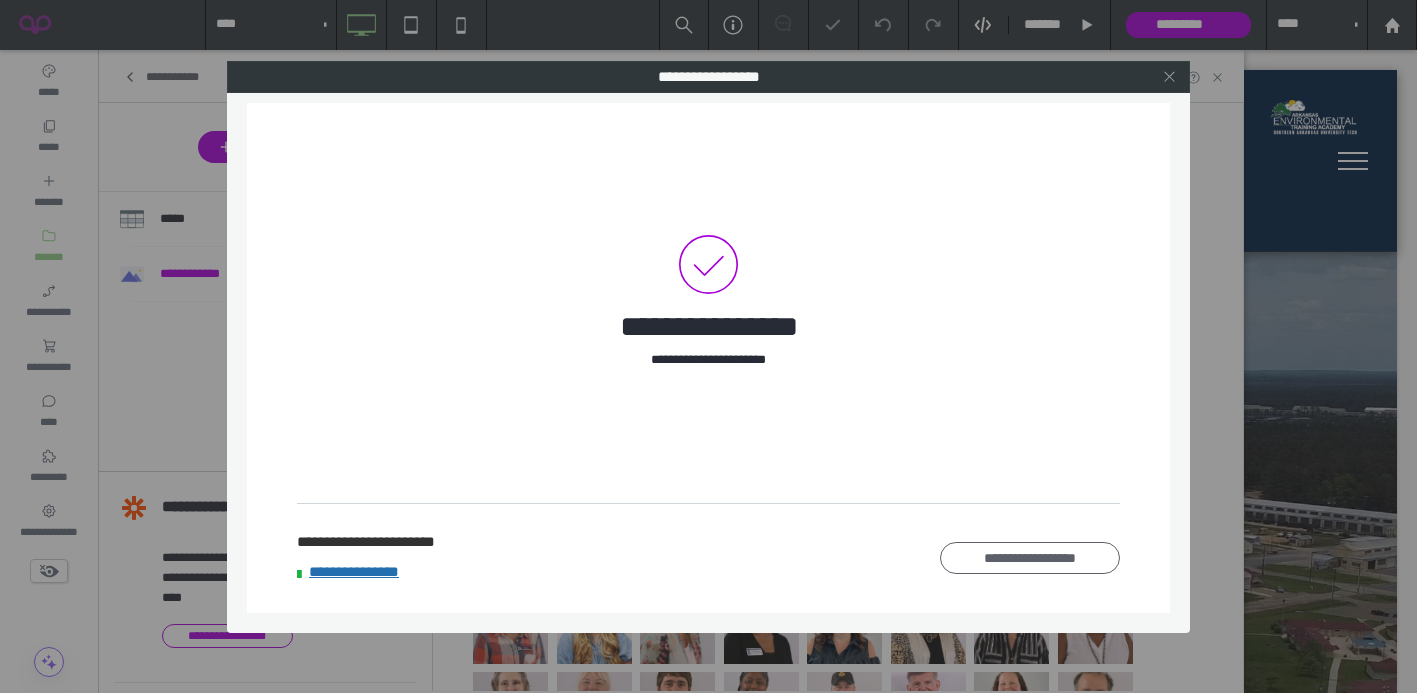 click 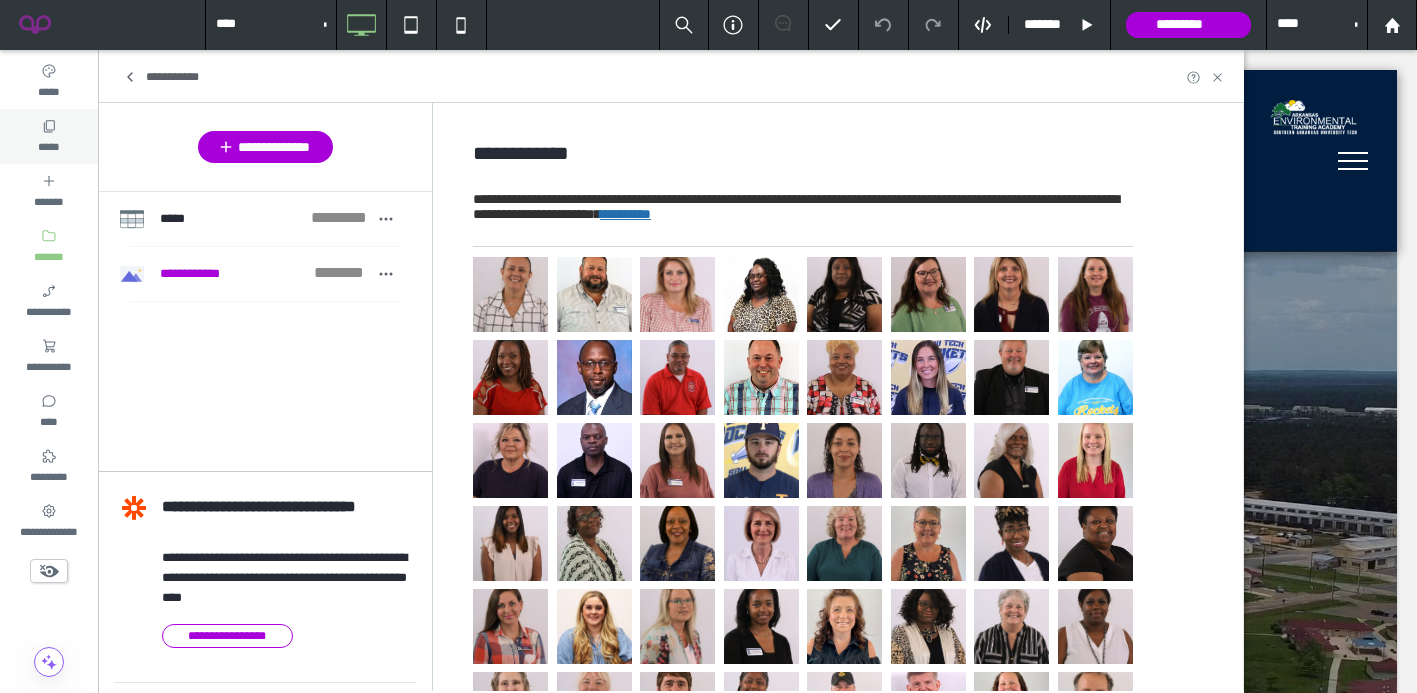 click on "*****" at bounding box center [49, 136] 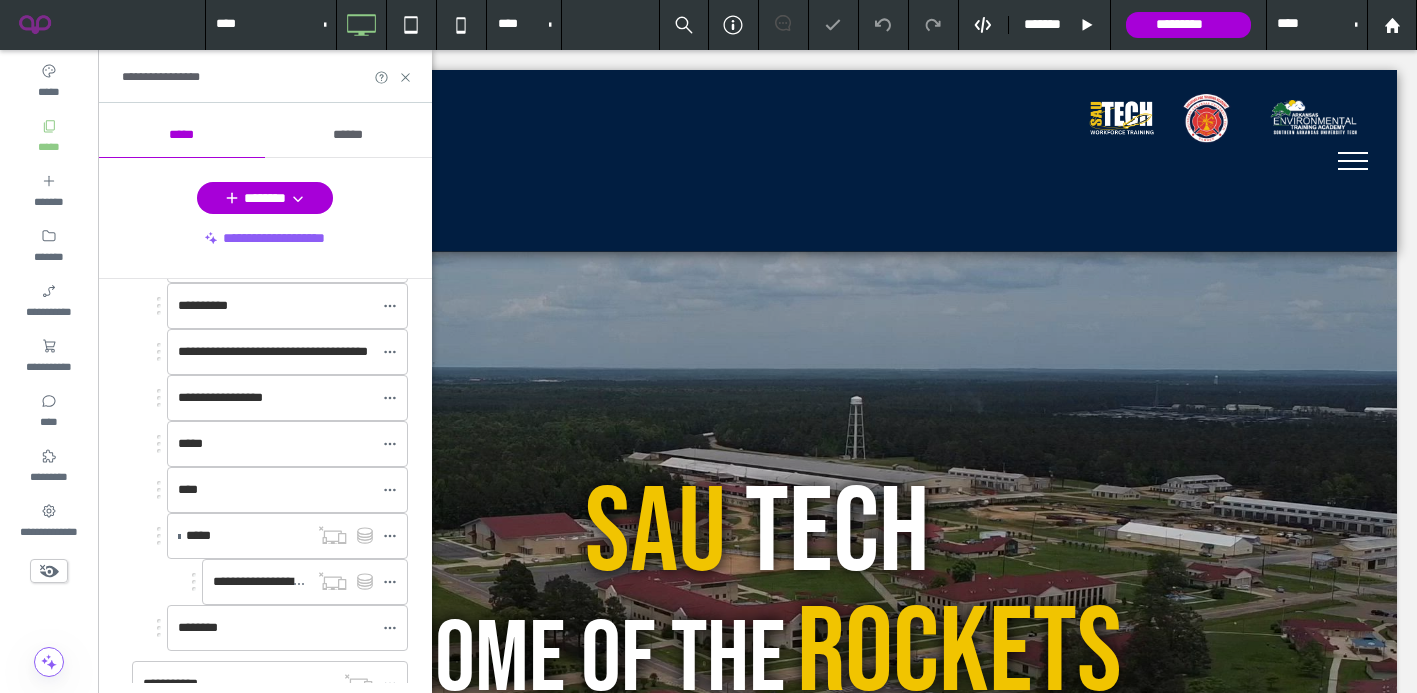 scroll, scrollTop: 3138, scrollLeft: 0, axis: vertical 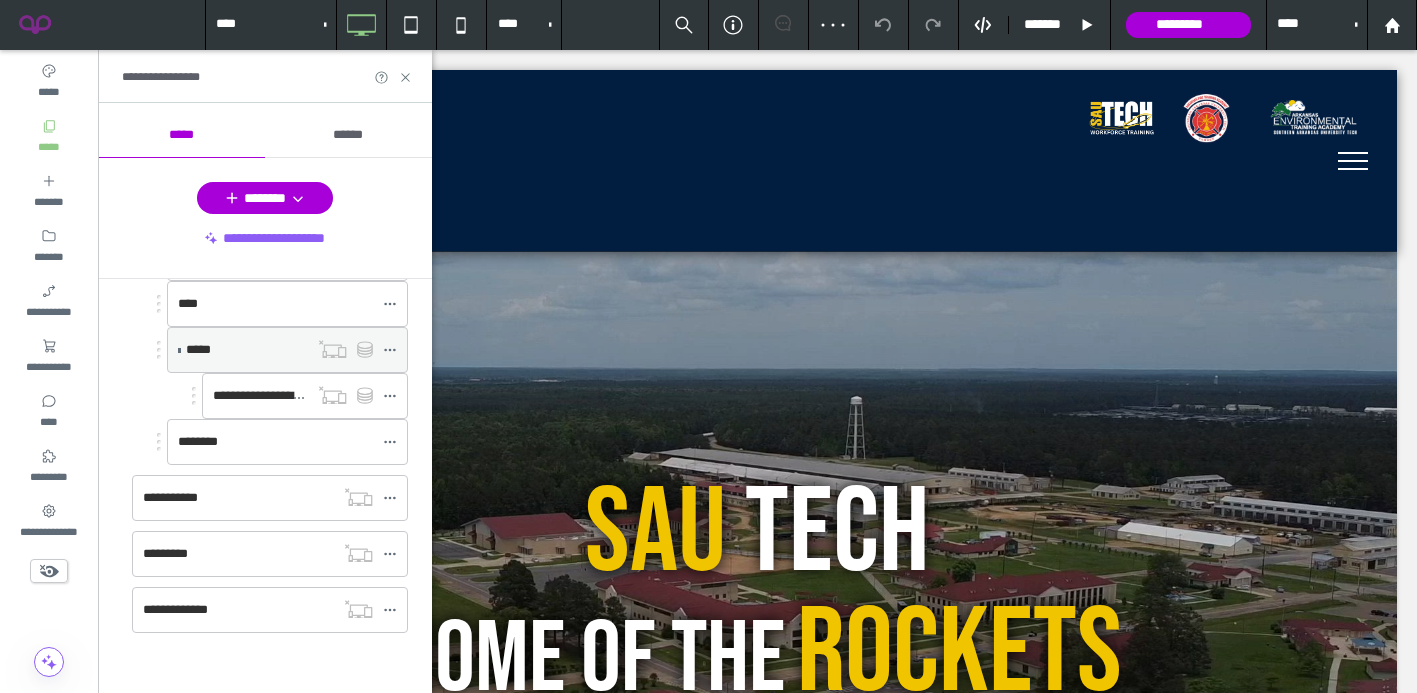 click on "*****" at bounding box center [247, 350] 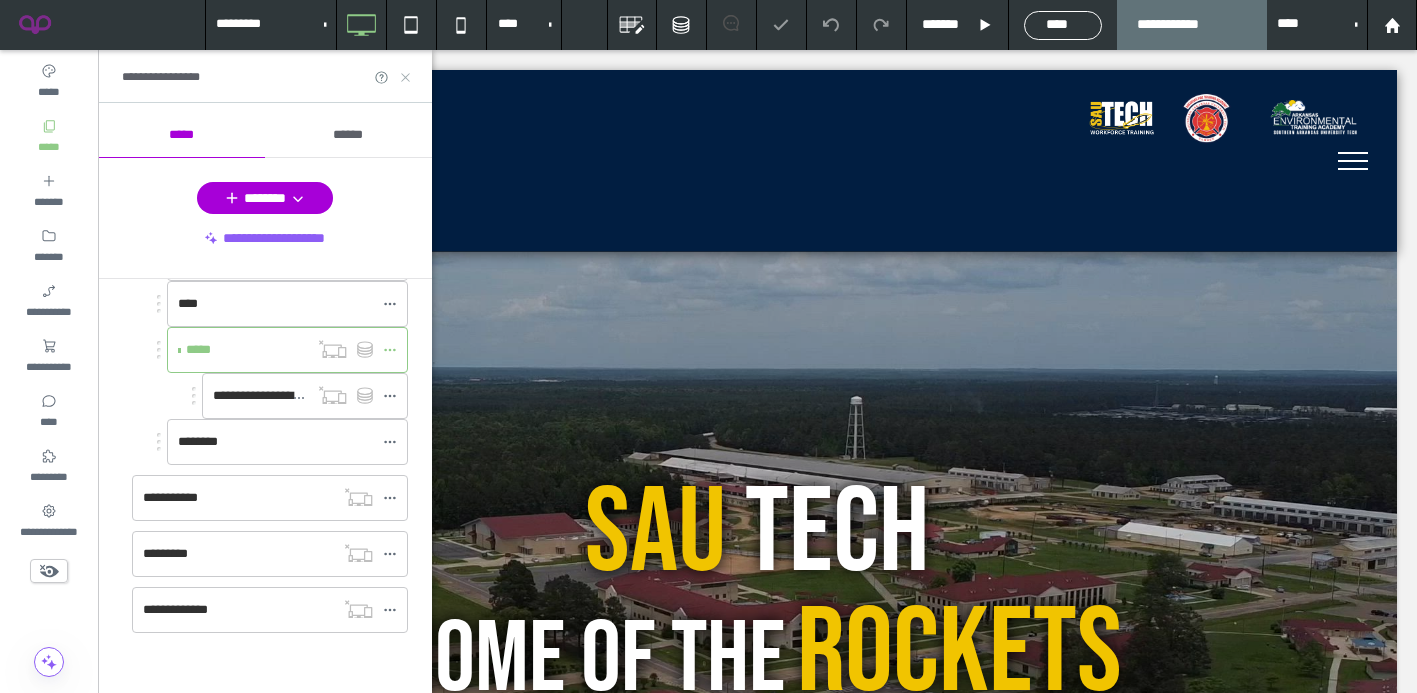 click 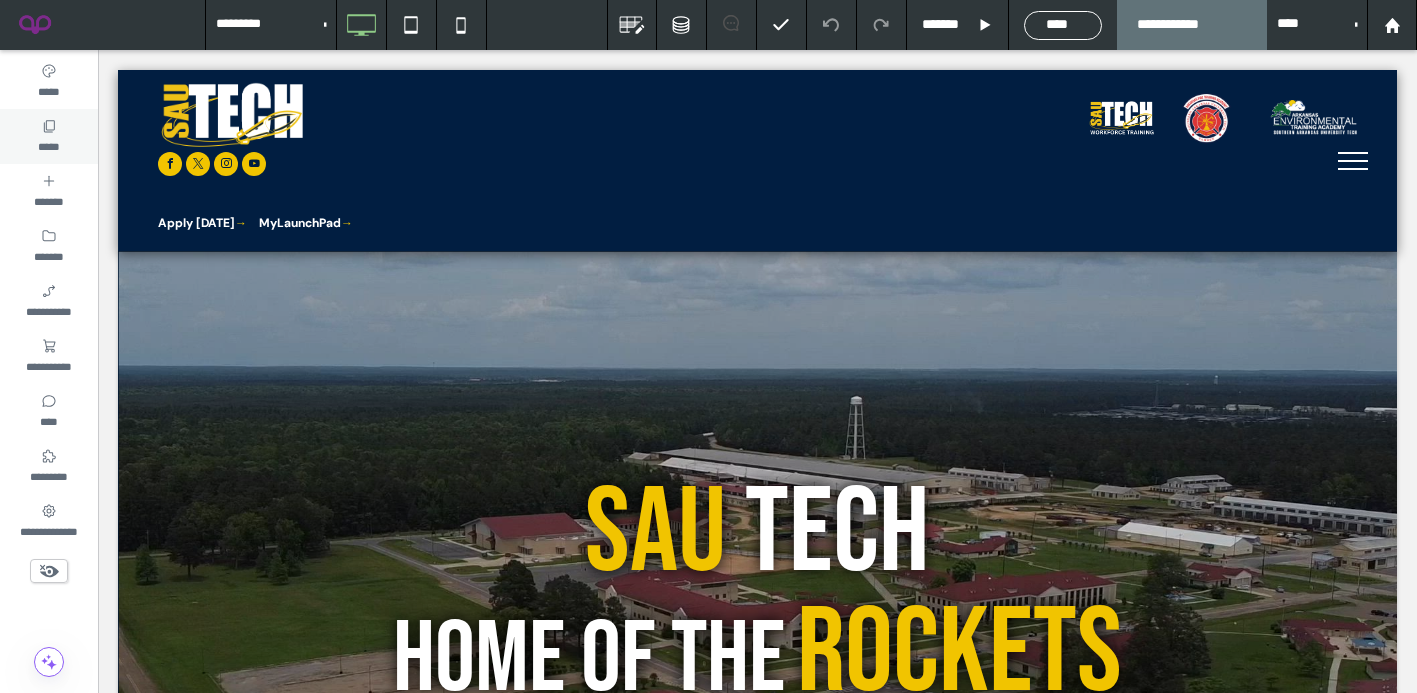 click on "*****" at bounding box center (48, 145) 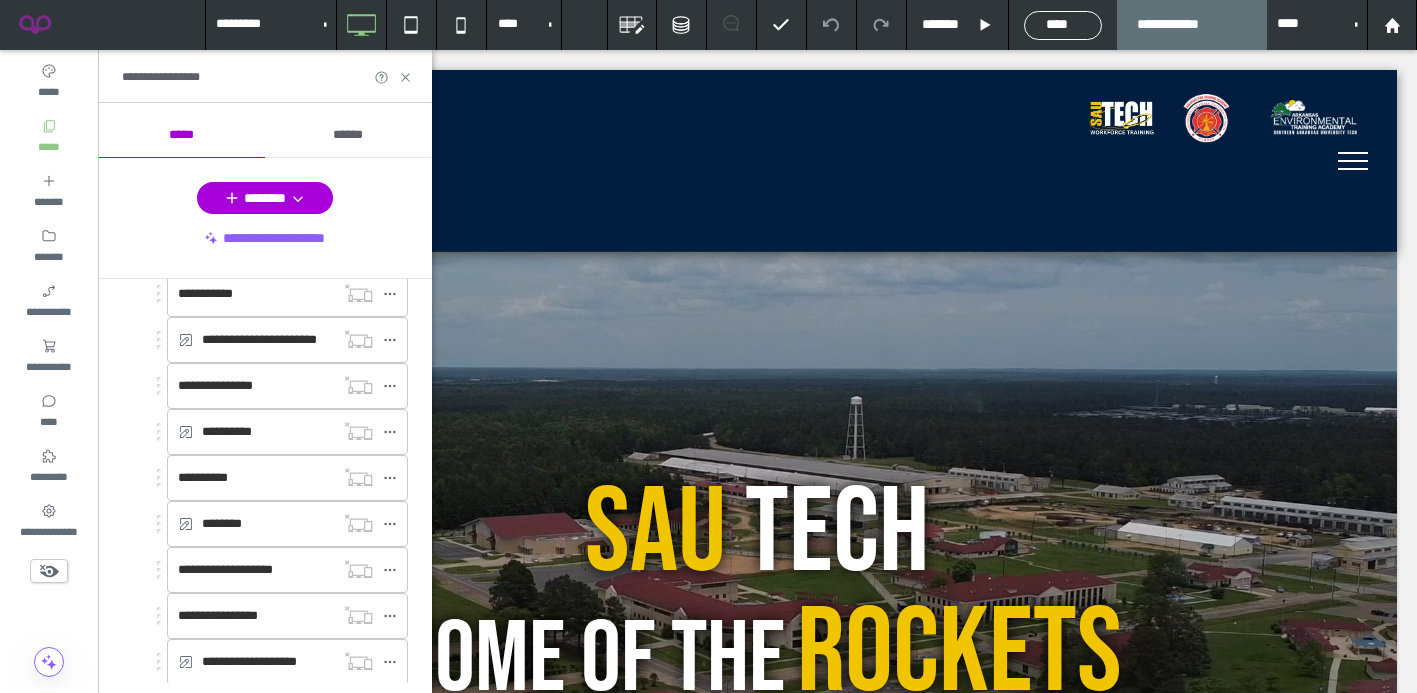 scroll, scrollTop: 3138, scrollLeft: 0, axis: vertical 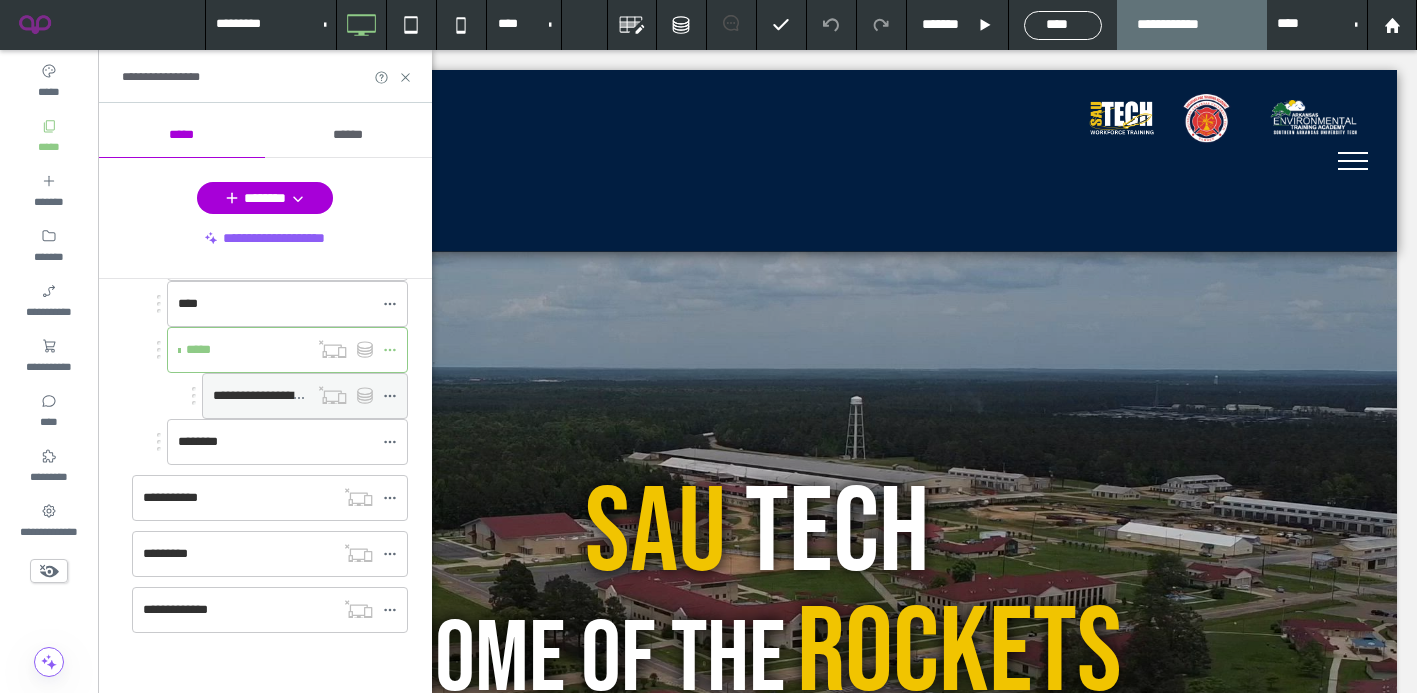 click on "**********" at bounding box center [268, 395] 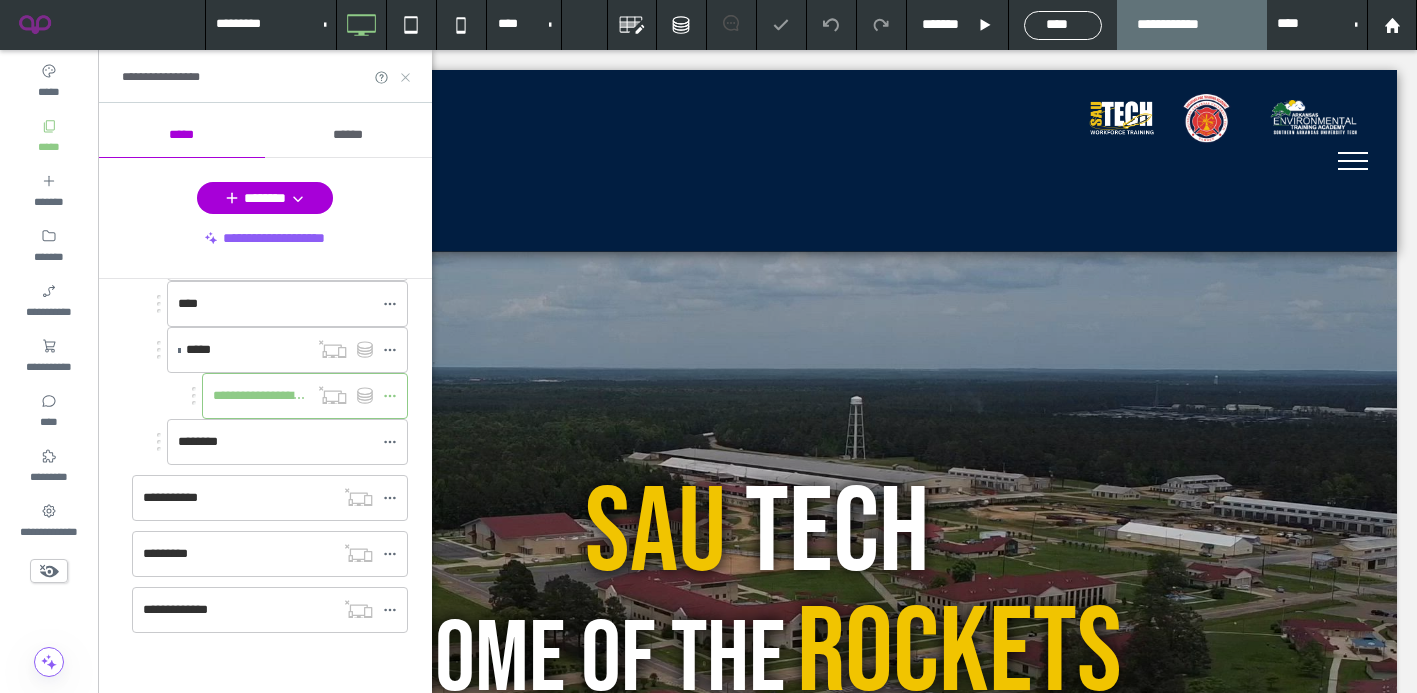click 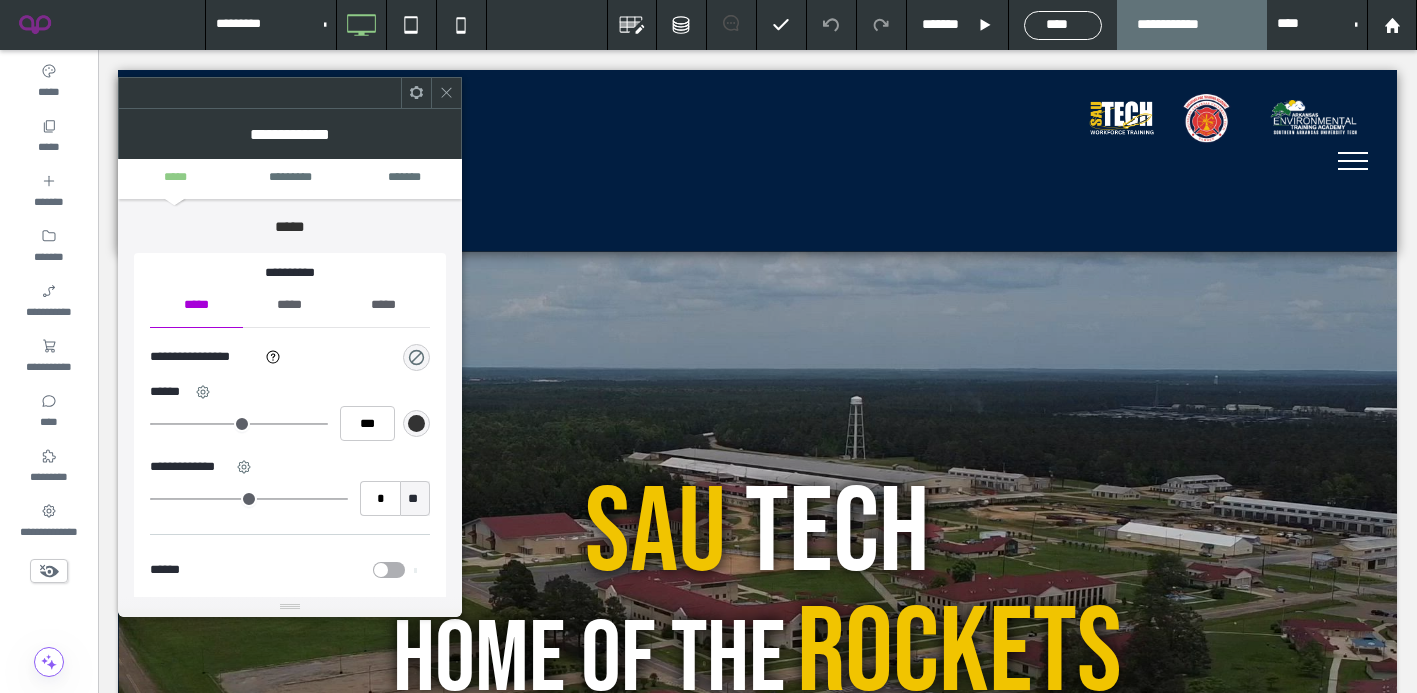 click 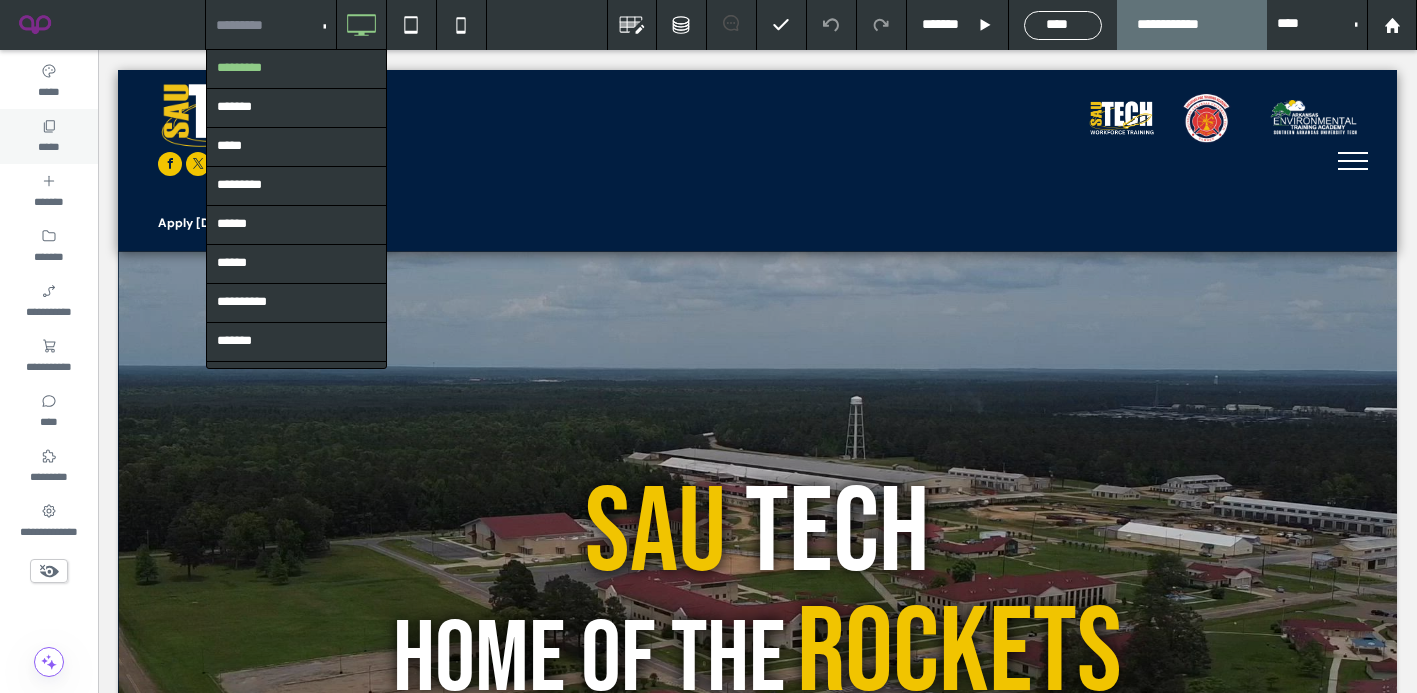 click on "*****" at bounding box center [48, 145] 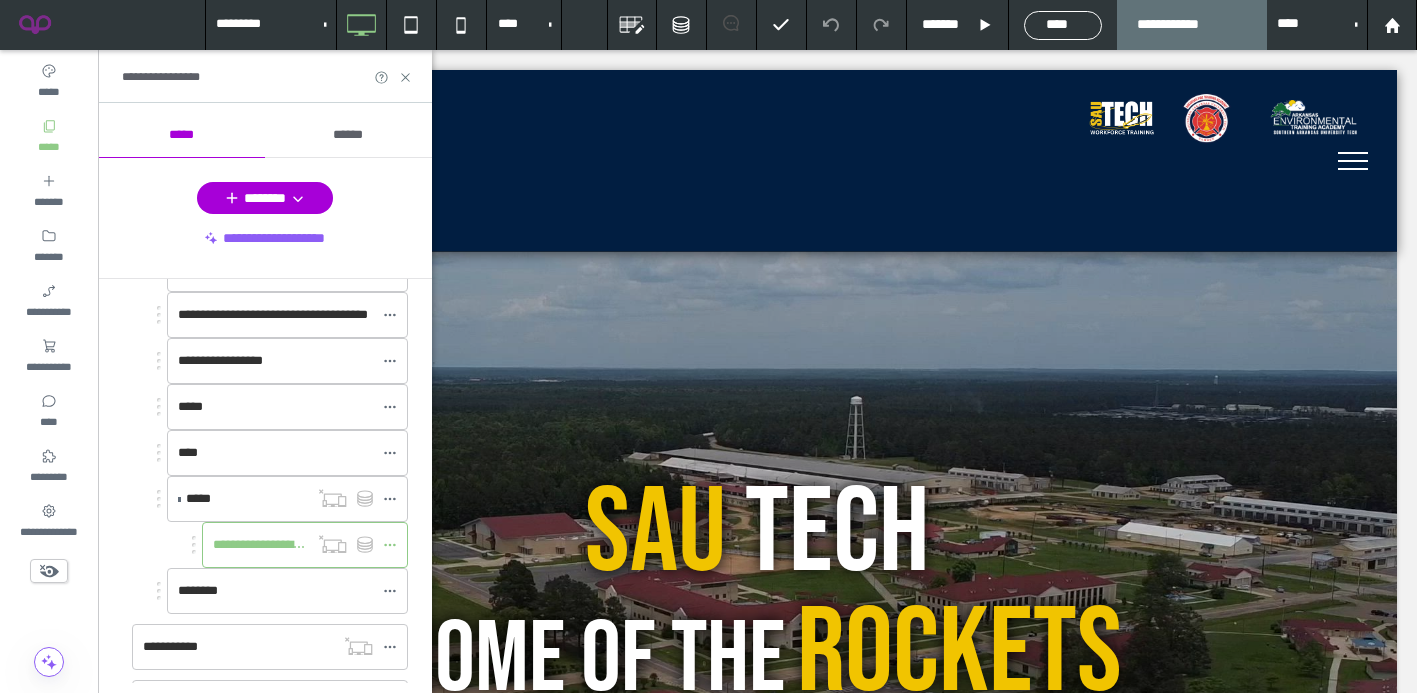 scroll, scrollTop: 3078, scrollLeft: 0, axis: vertical 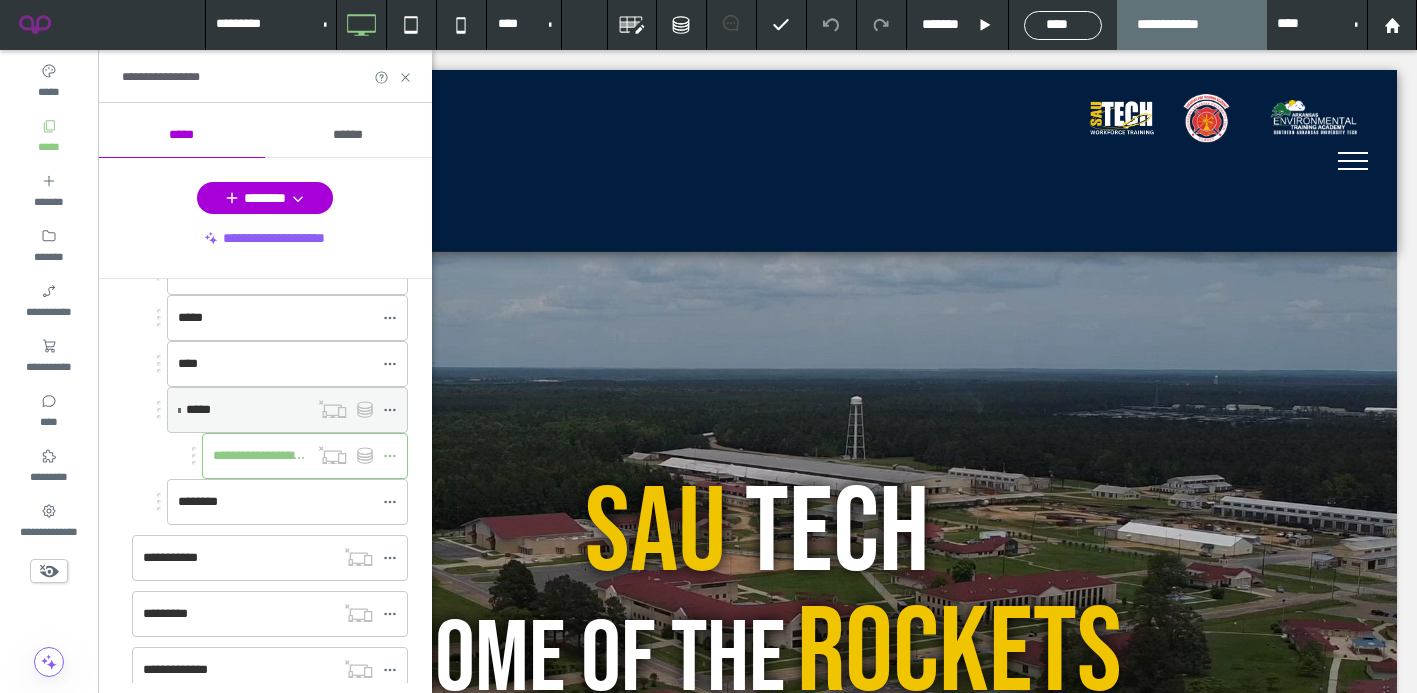 click 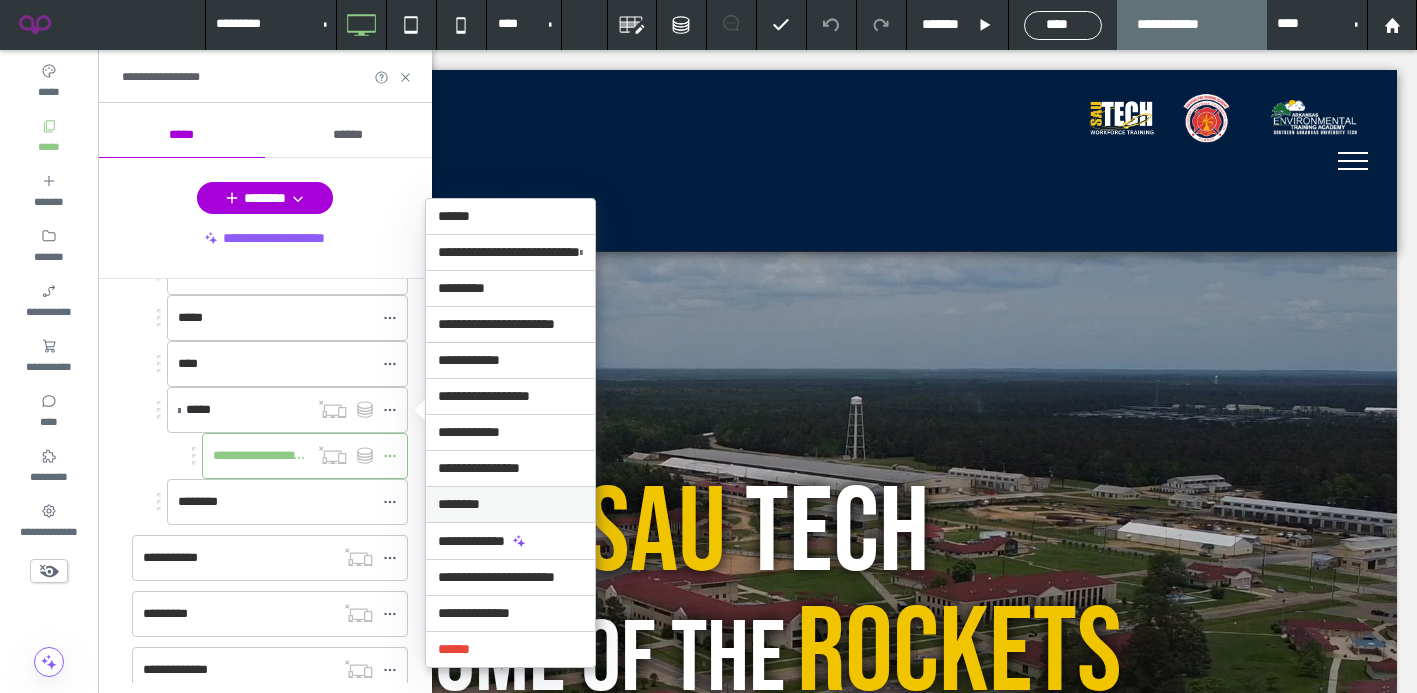 click on "********" at bounding box center (510, 504) 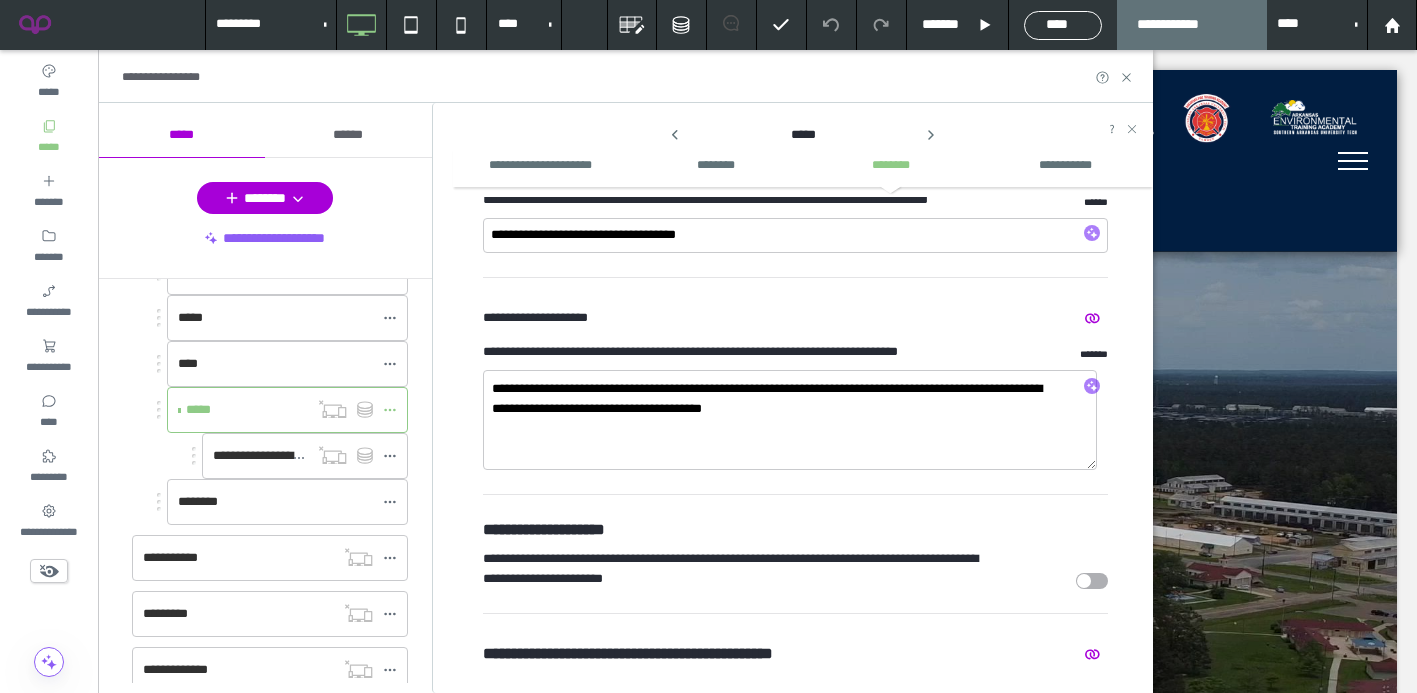 scroll, scrollTop: 937, scrollLeft: 0, axis: vertical 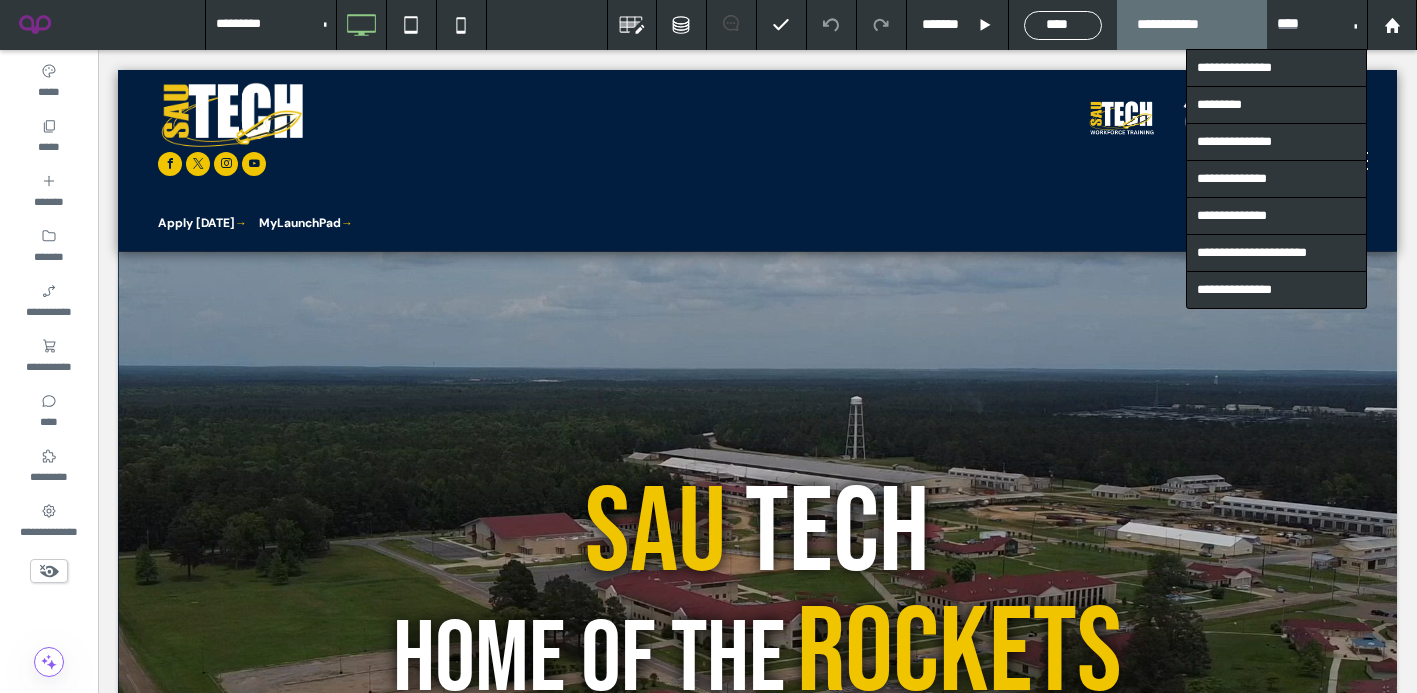 click on "****" at bounding box center [1317, 25] 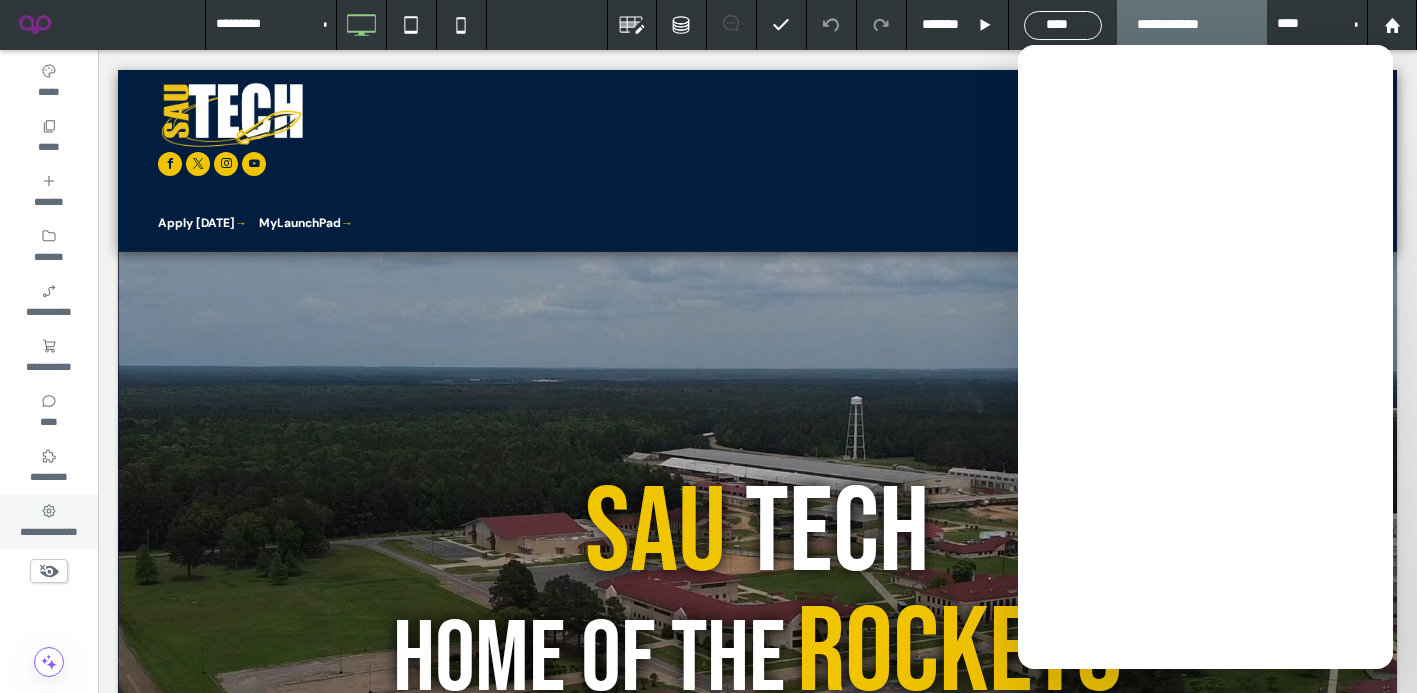 click on "**********" at bounding box center [49, 530] 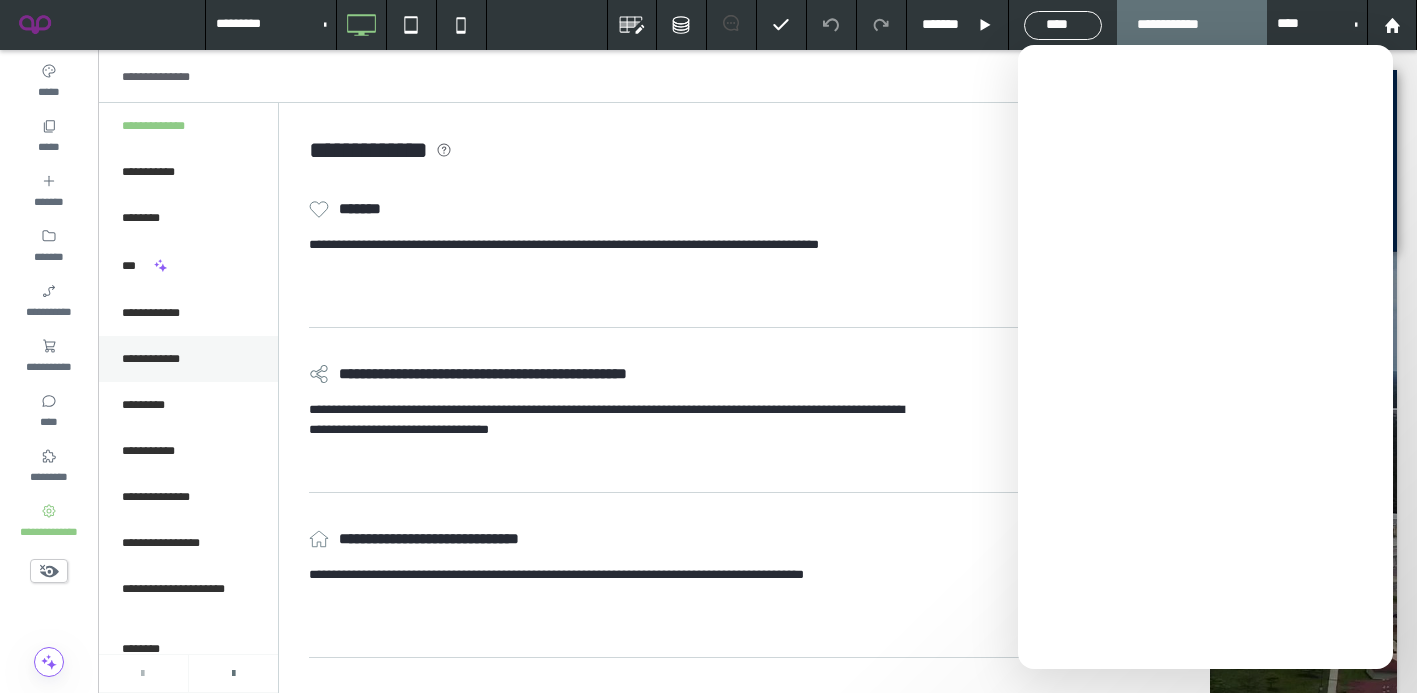 click on "**********" at bounding box center (188, 359) 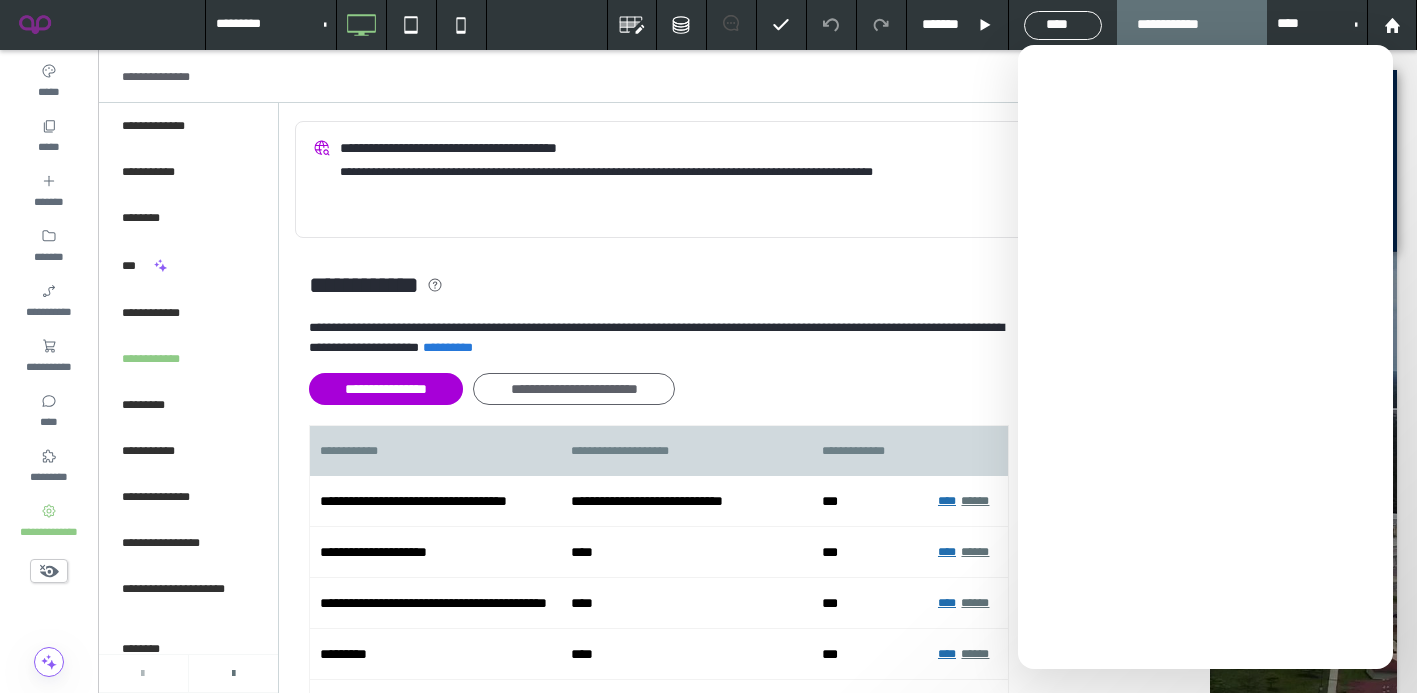 click on "**********" at bounding box center [659, 338] 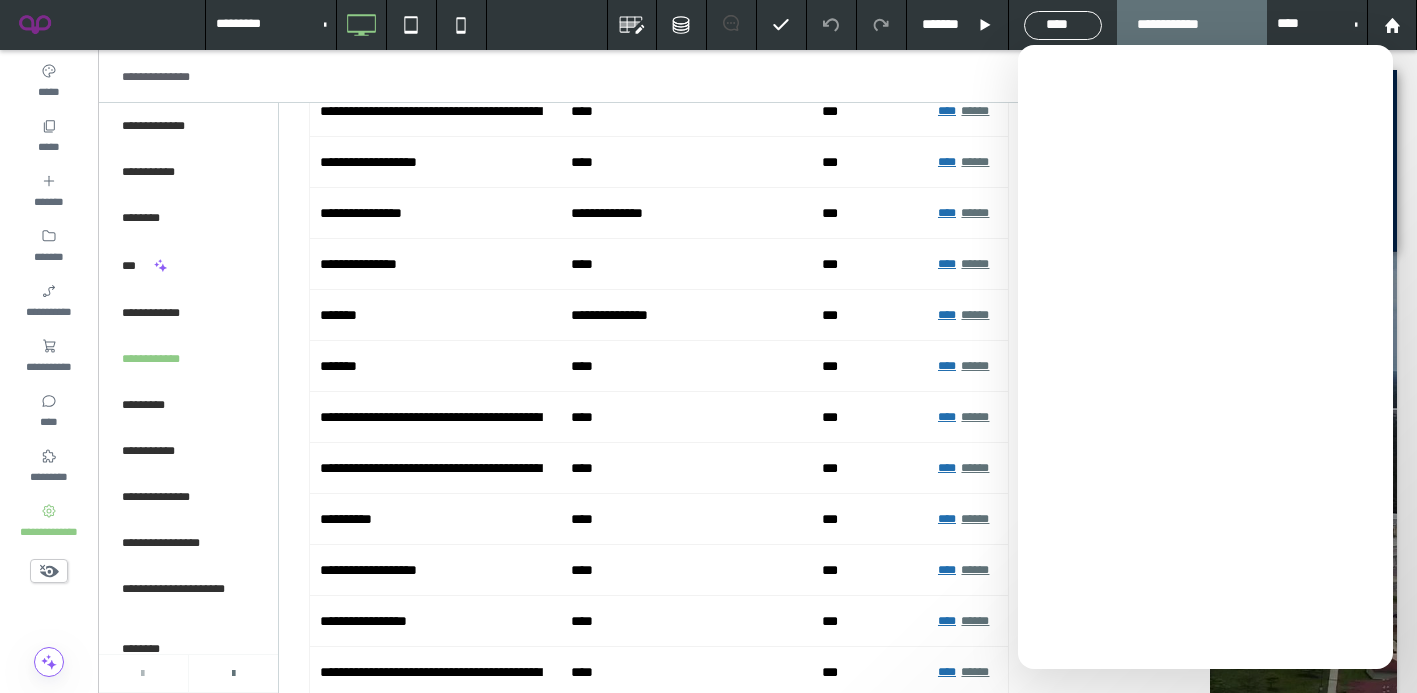 scroll, scrollTop: 12960, scrollLeft: 0, axis: vertical 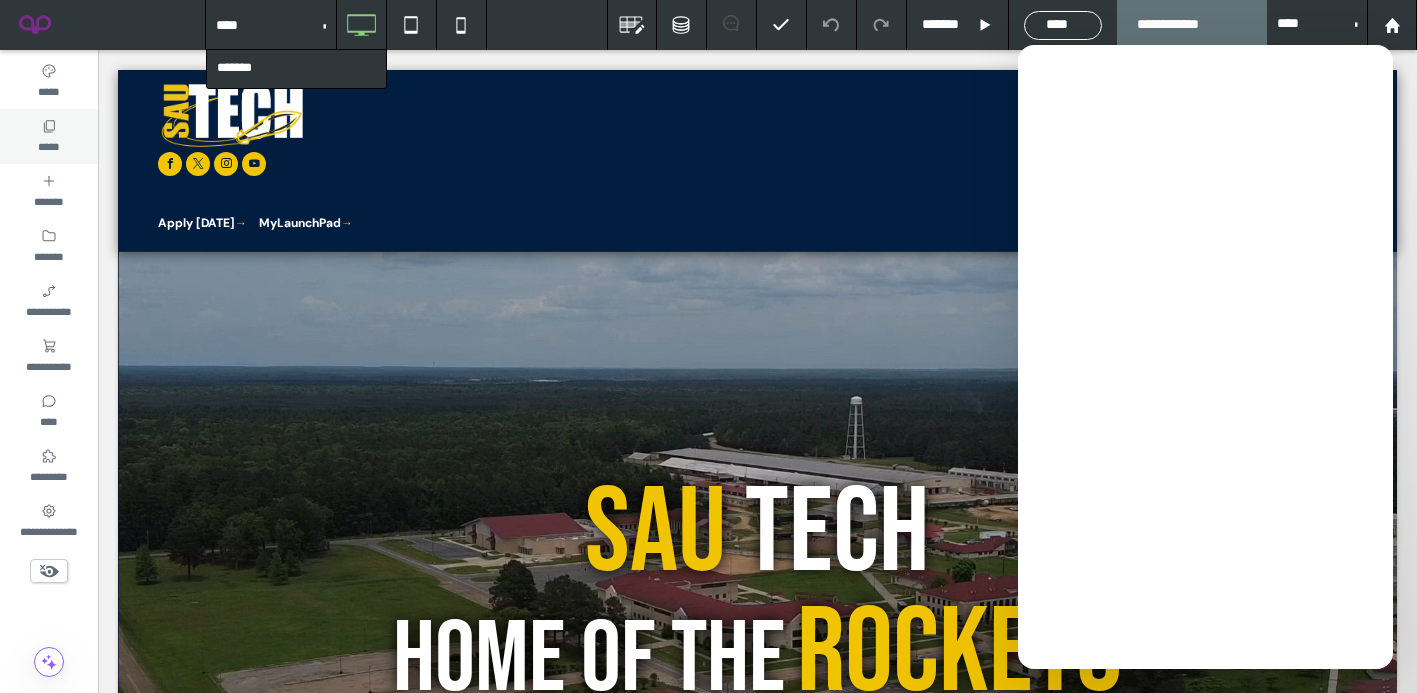 type on "****" 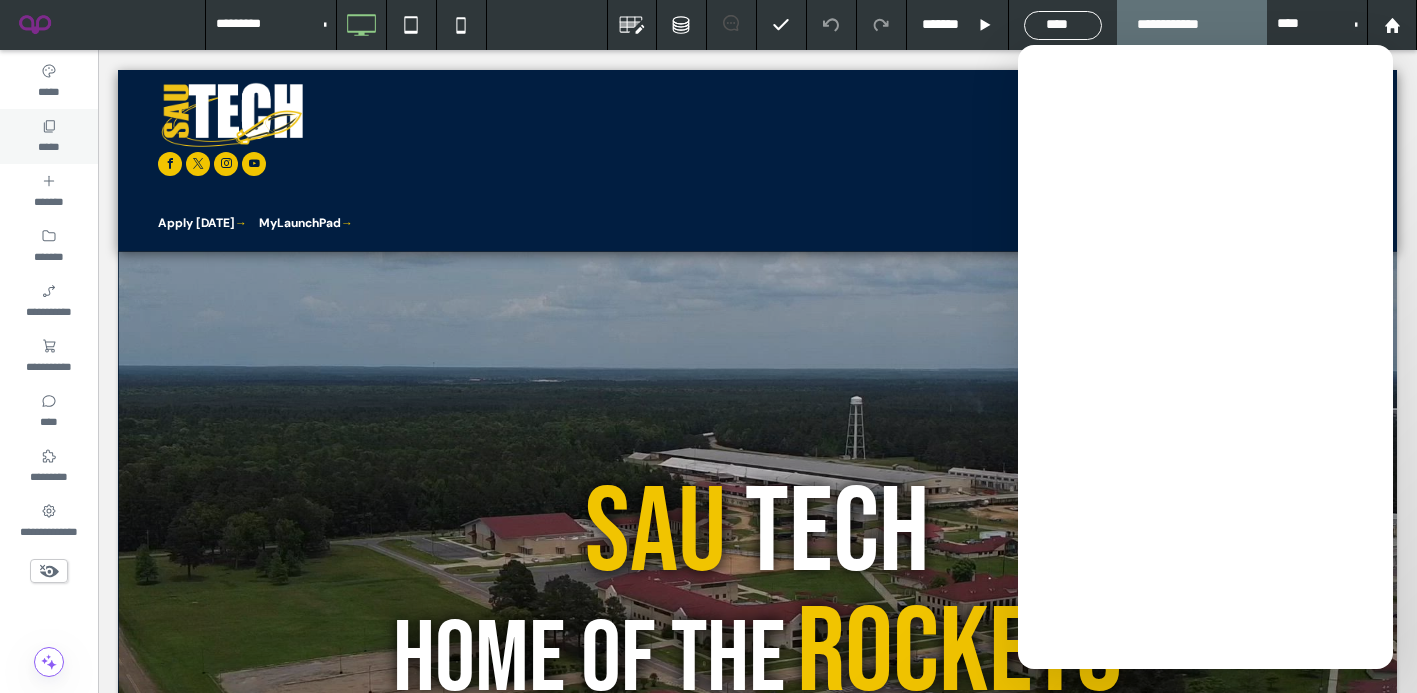 click 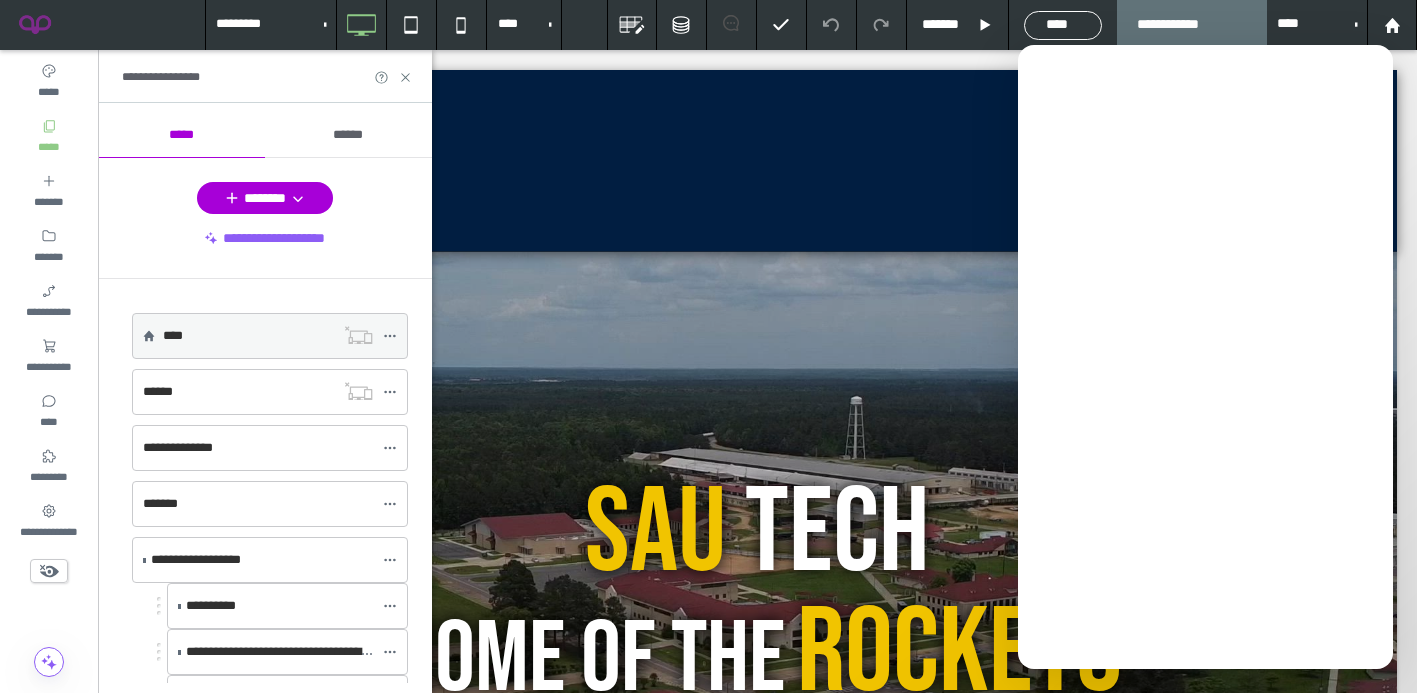 click on "****" at bounding box center [248, 336] 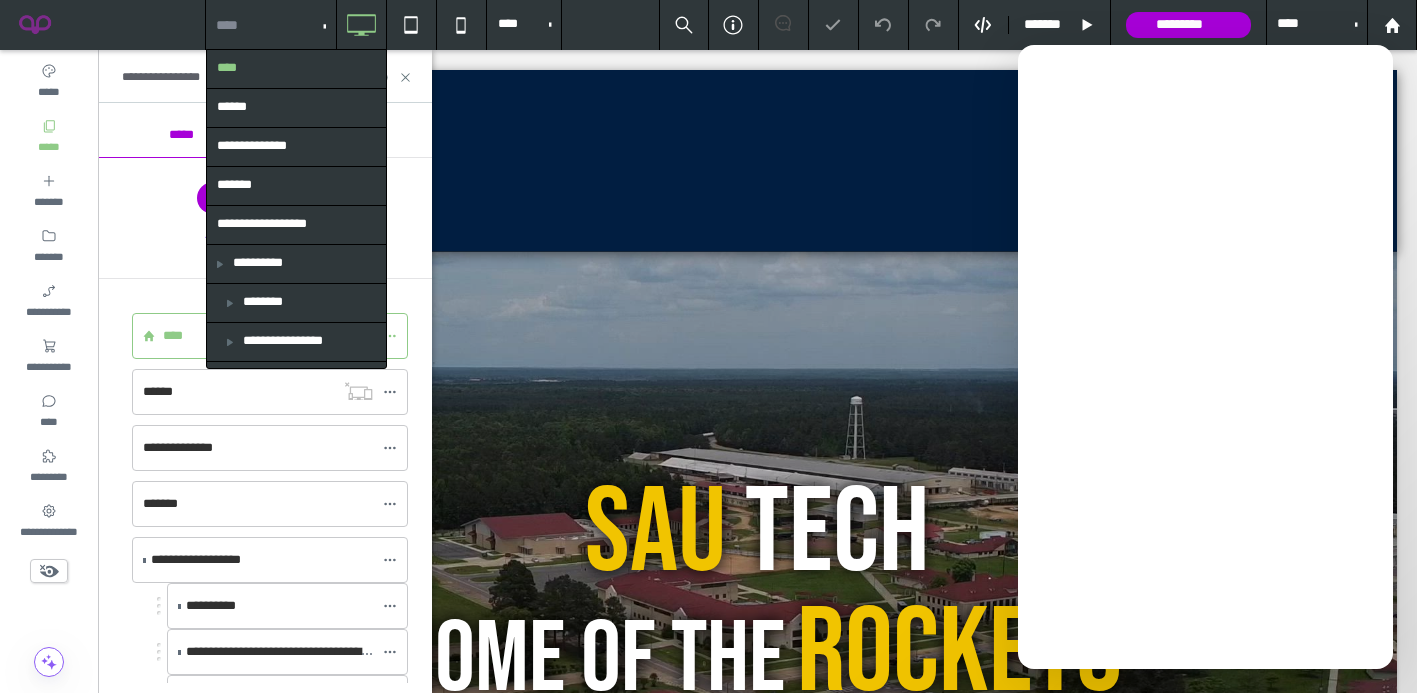 click at bounding box center [266, 25] 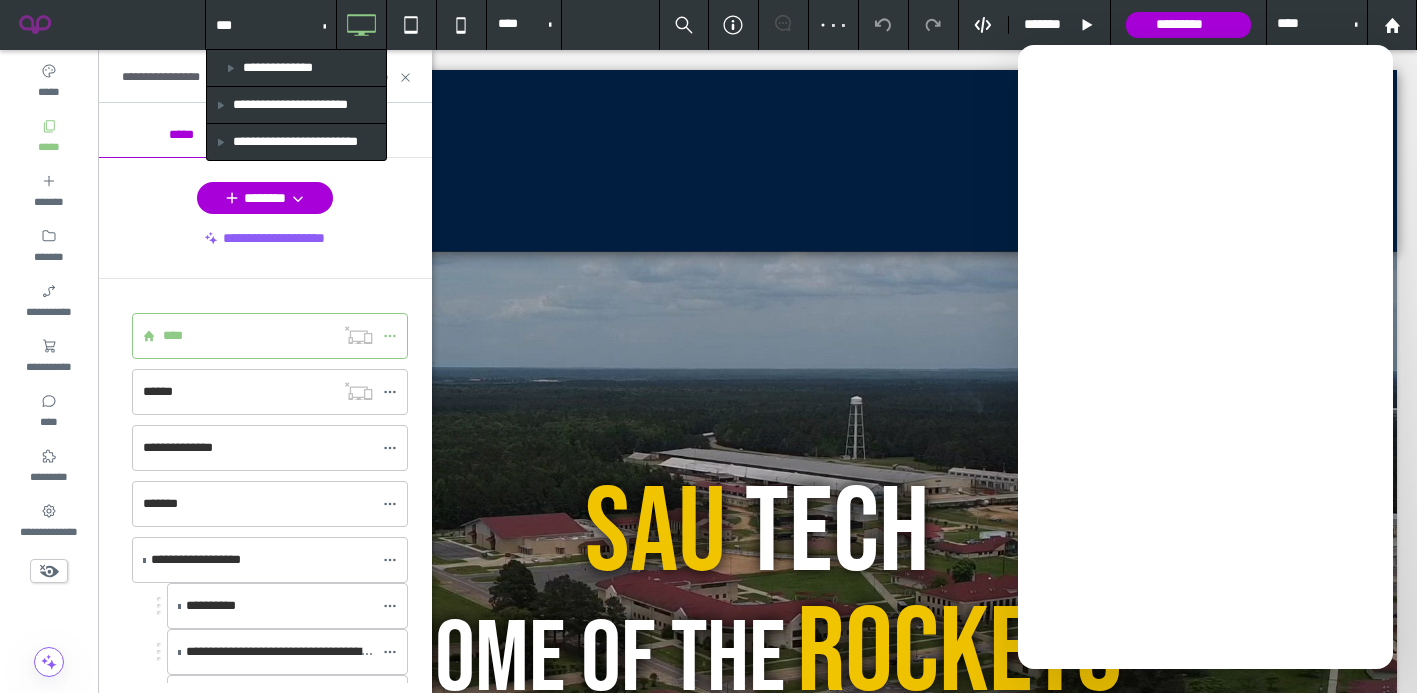 type on "****" 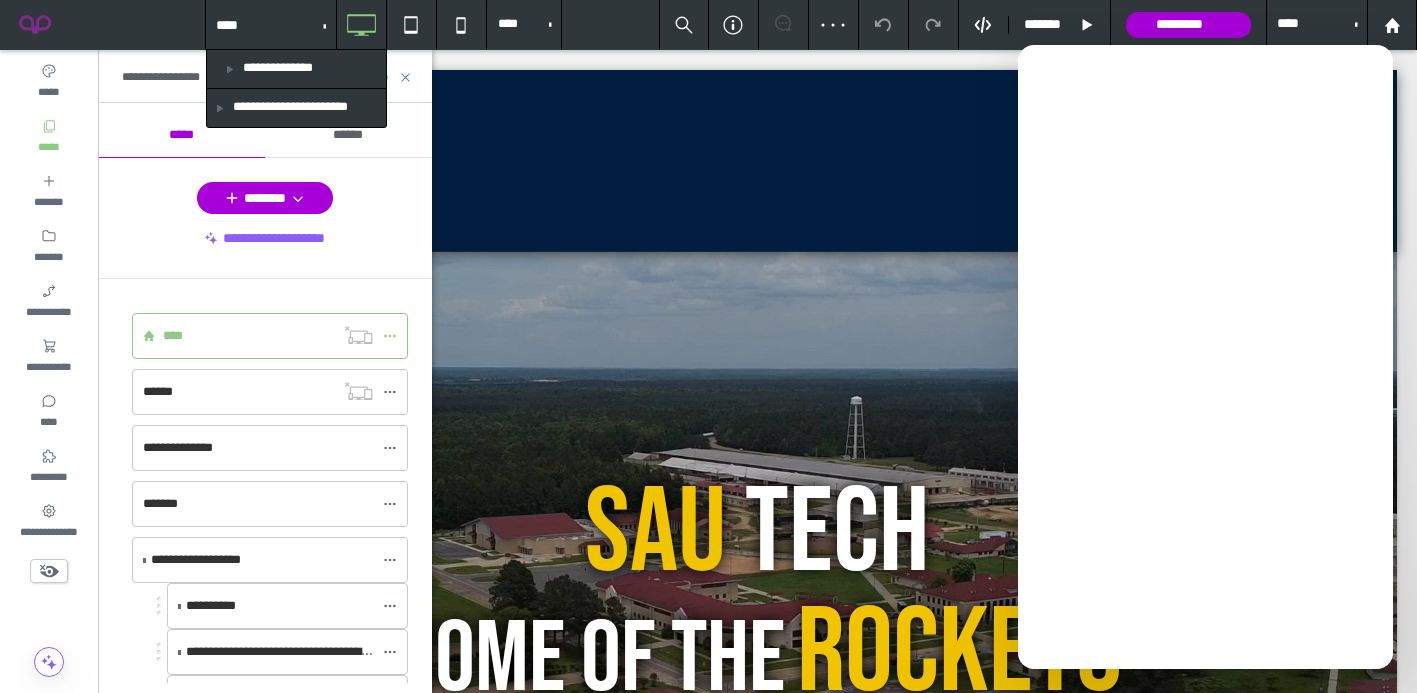 type 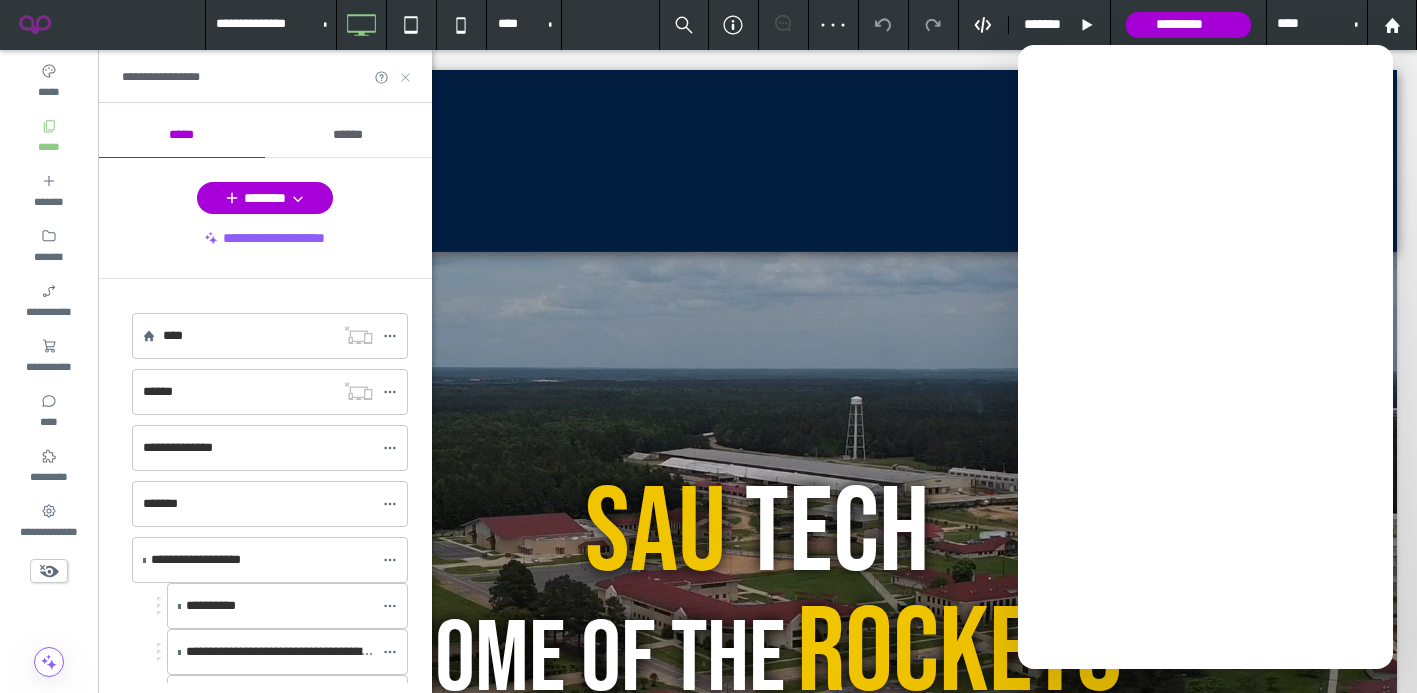 click 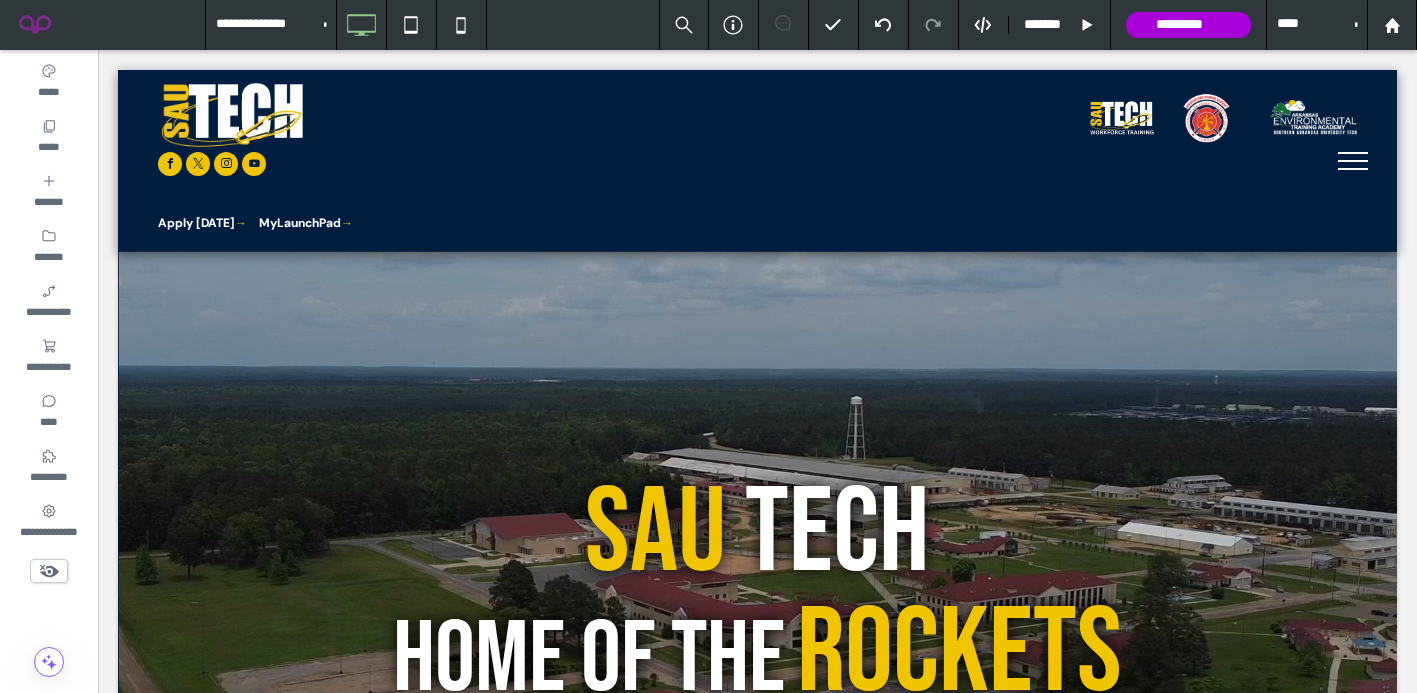 click on "****" at bounding box center [1317, 25] 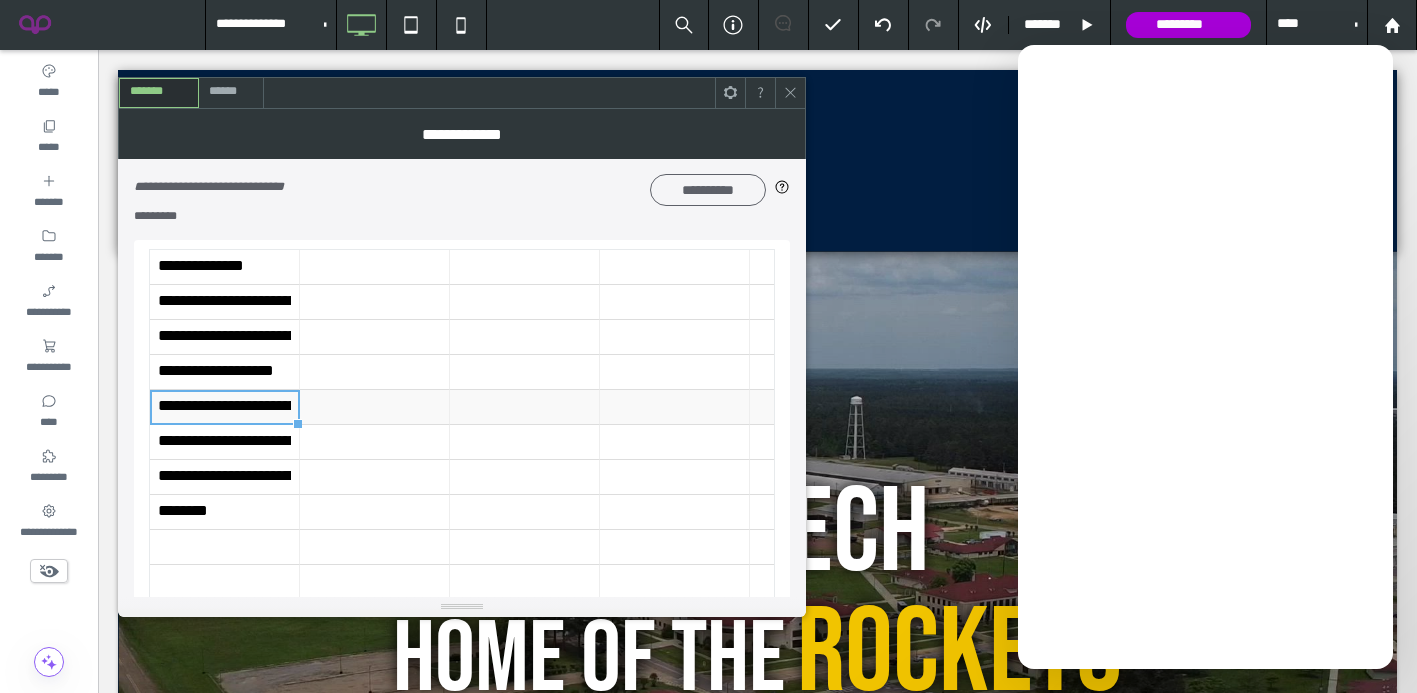 click on "**********" at bounding box center (224, 407) 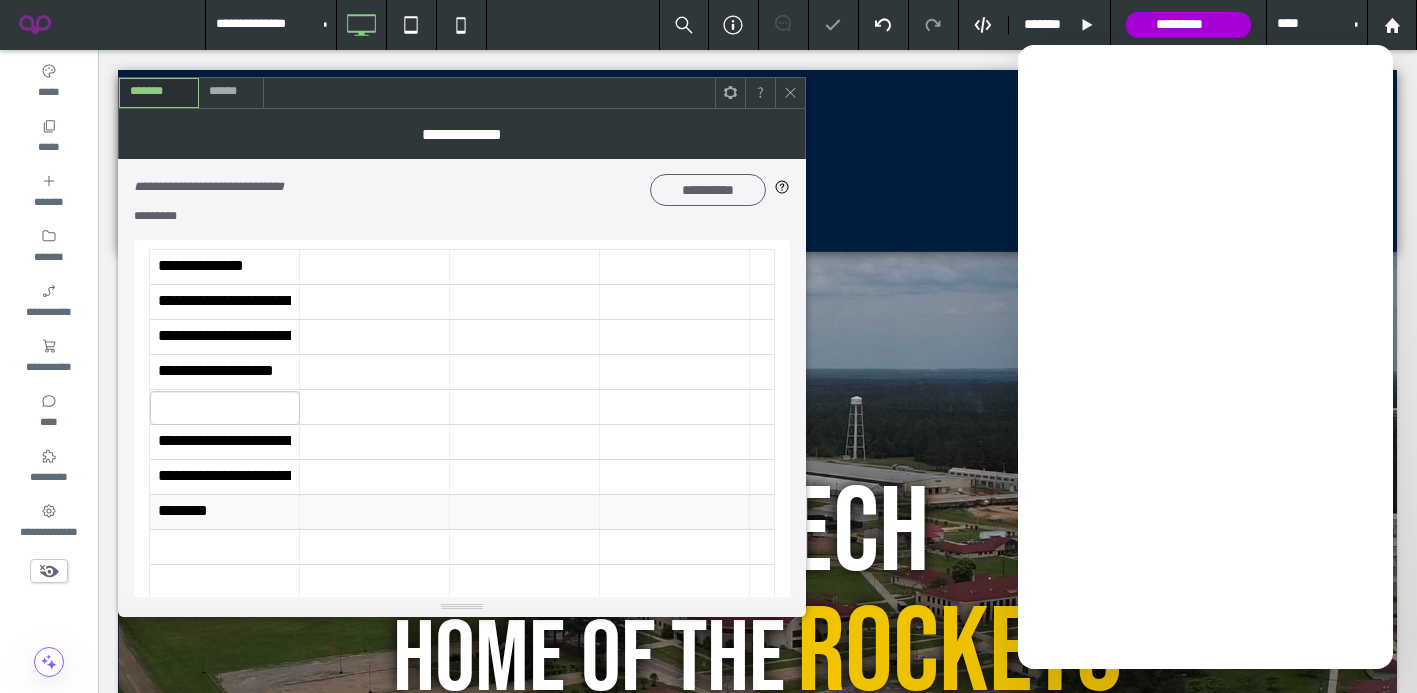 click on "********" at bounding box center (224, 512) 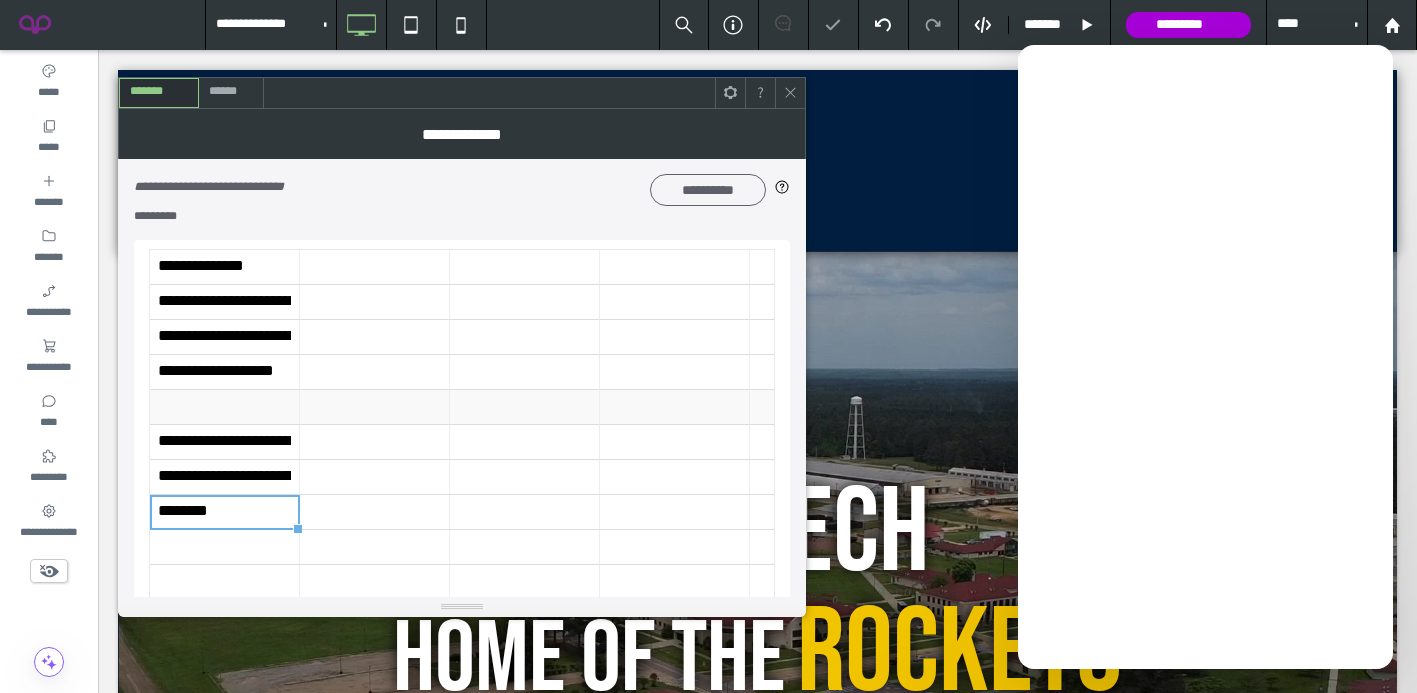 click at bounding box center (224, 407) 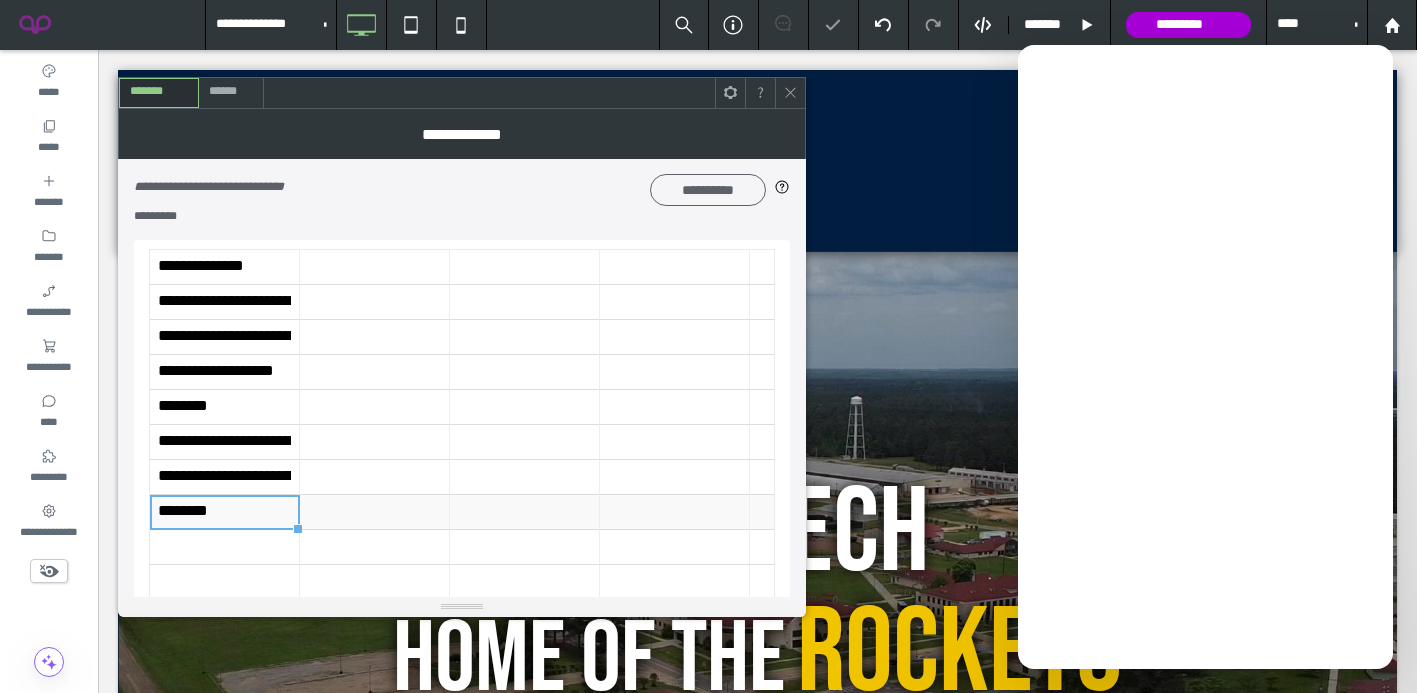 click on "********" at bounding box center (224, 512) 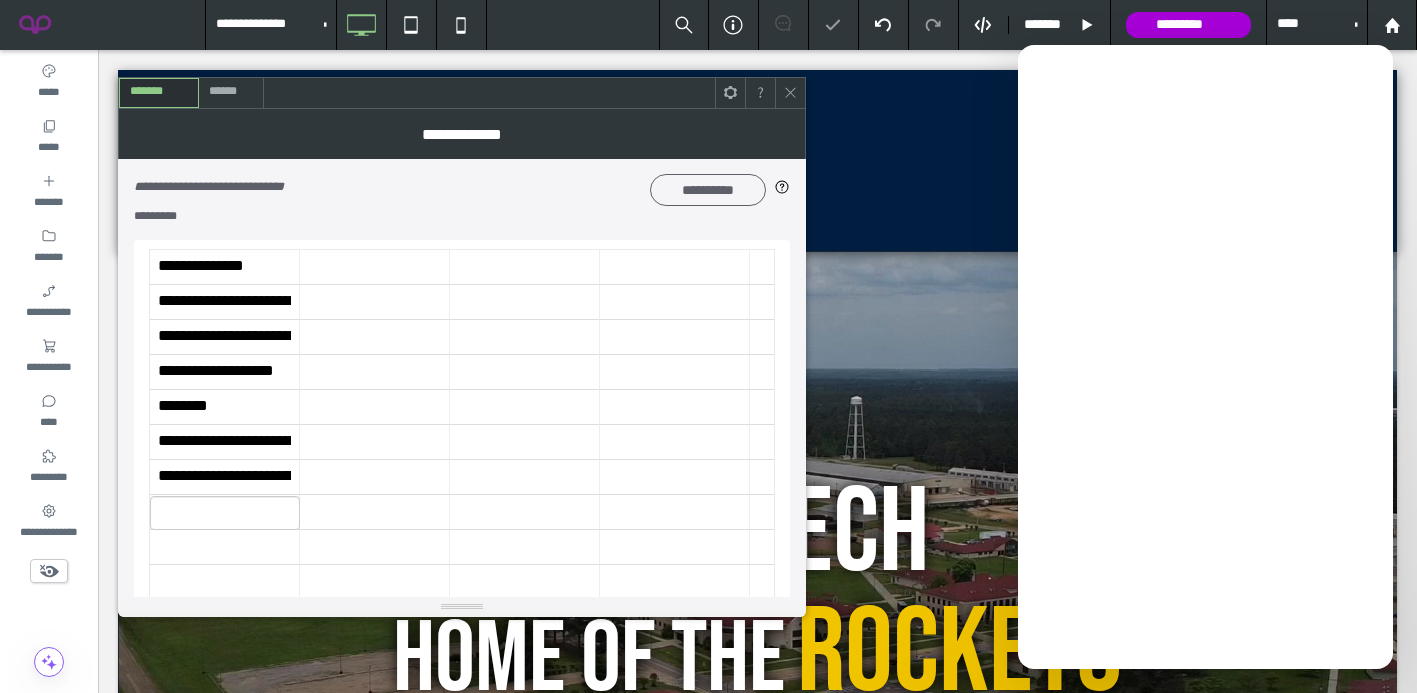 click at bounding box center (790, 93) 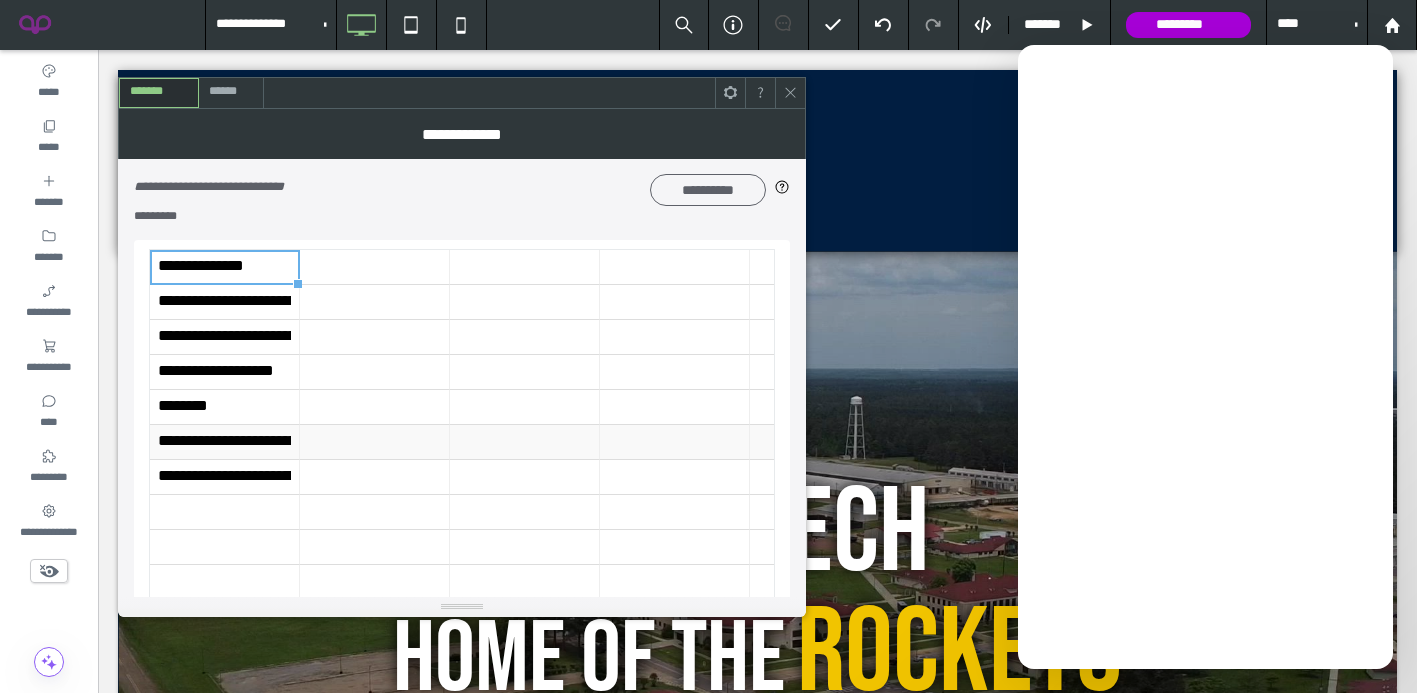 click on "**********" at bounding box center (224, 442) 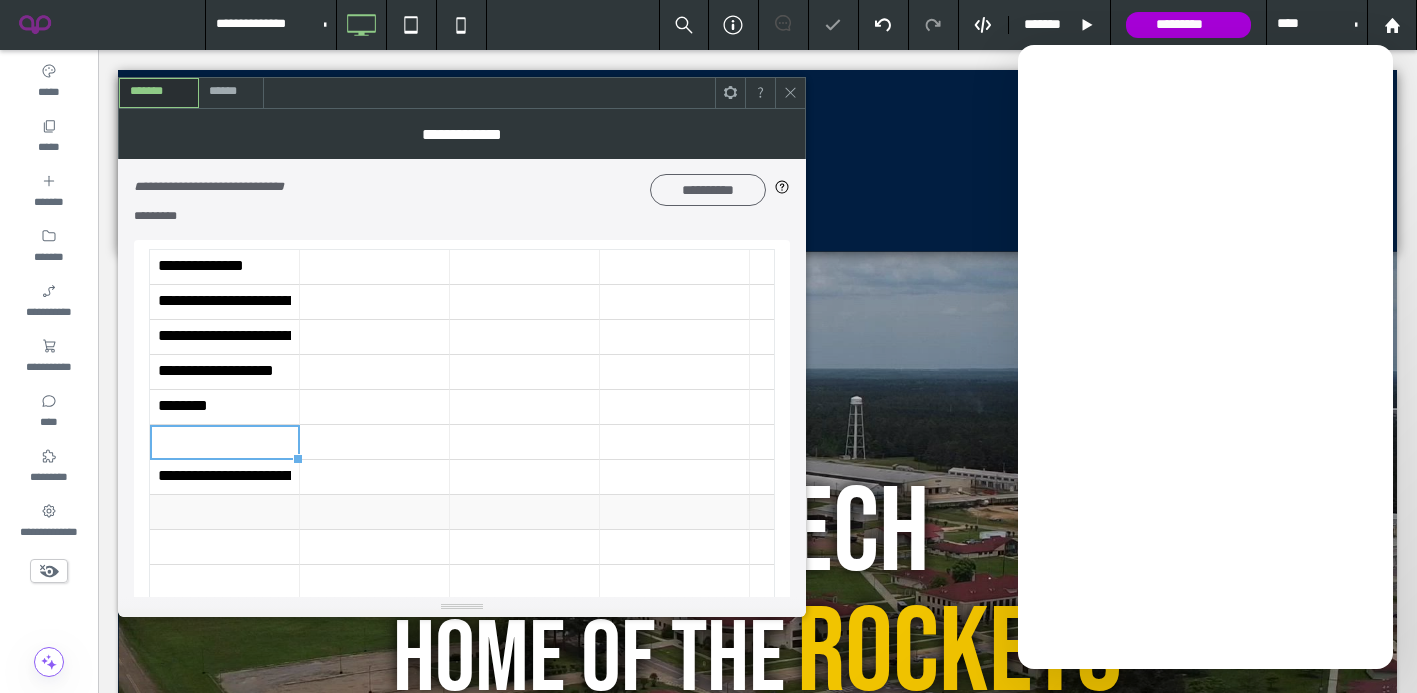 click at bounding box center [224, 512] 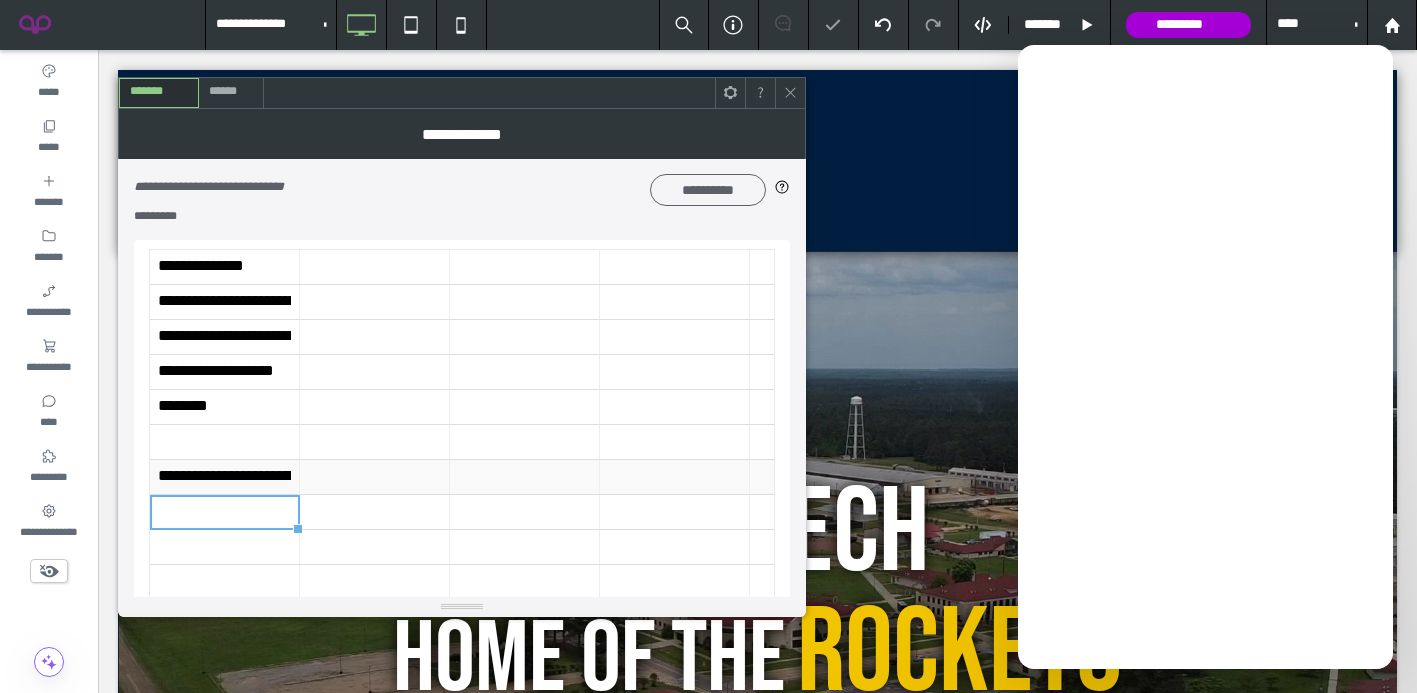 click on "**********" at bounding box center [224, 477] 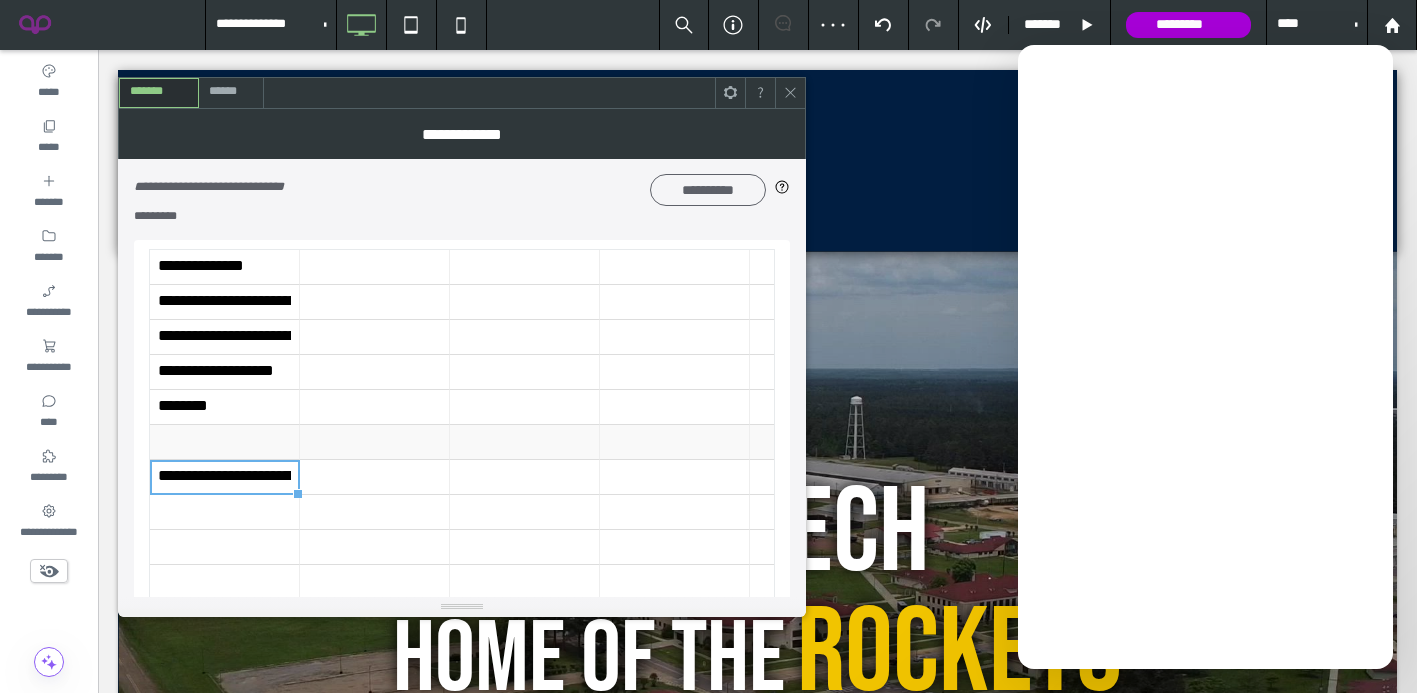 click at bounding box center (224, 442) 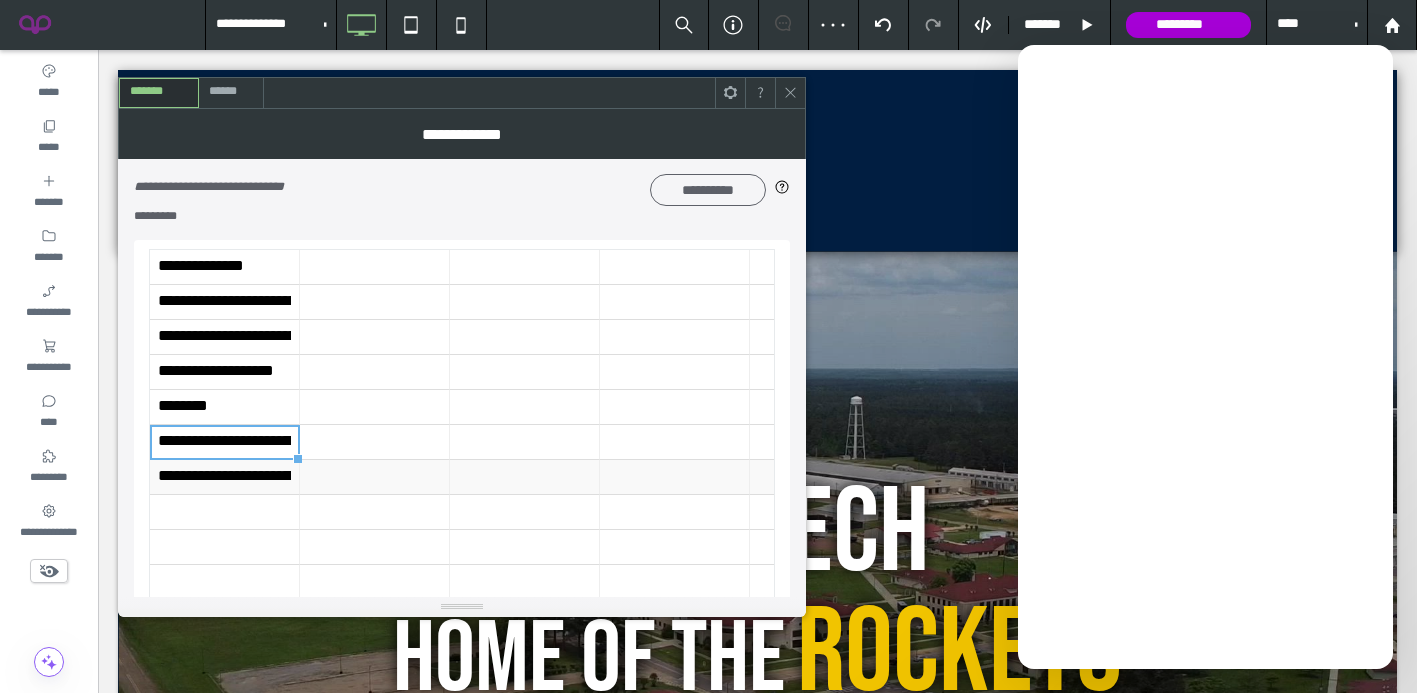click on "**********" at bounding box center (224, 477) 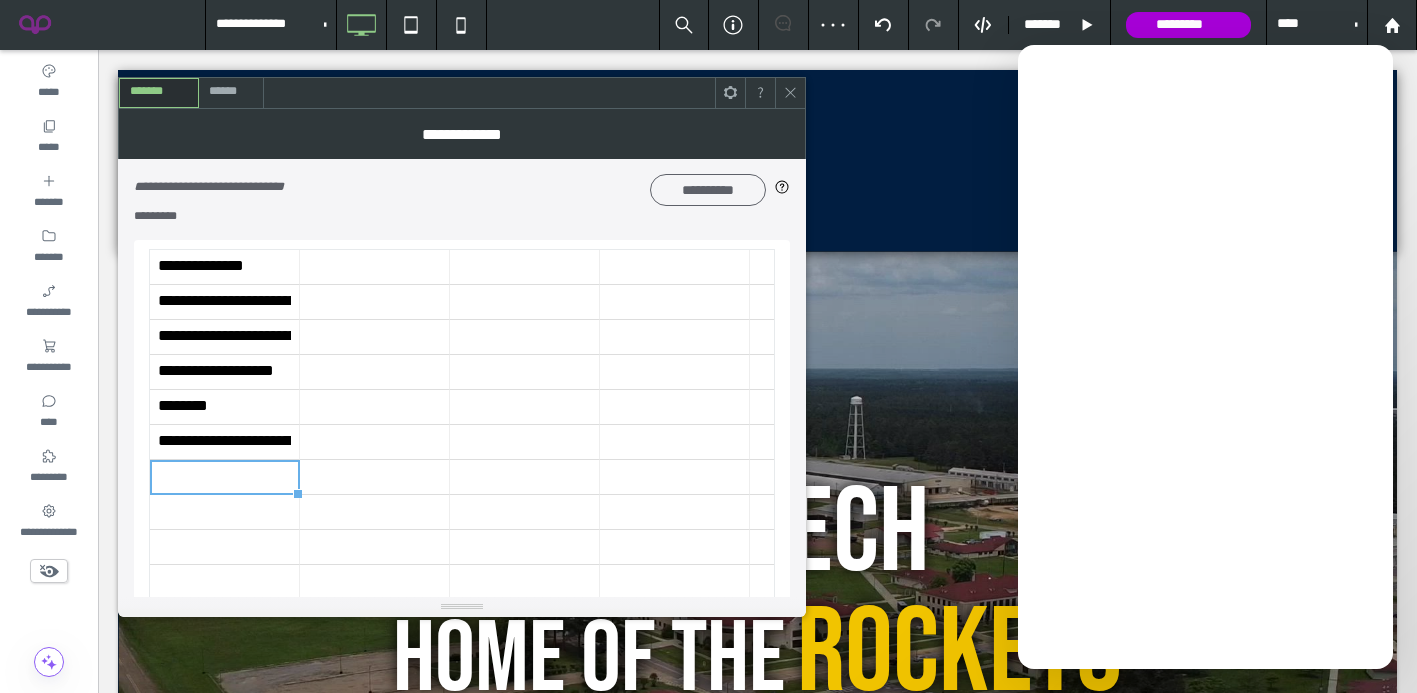 click at bounding box center (790, 93) 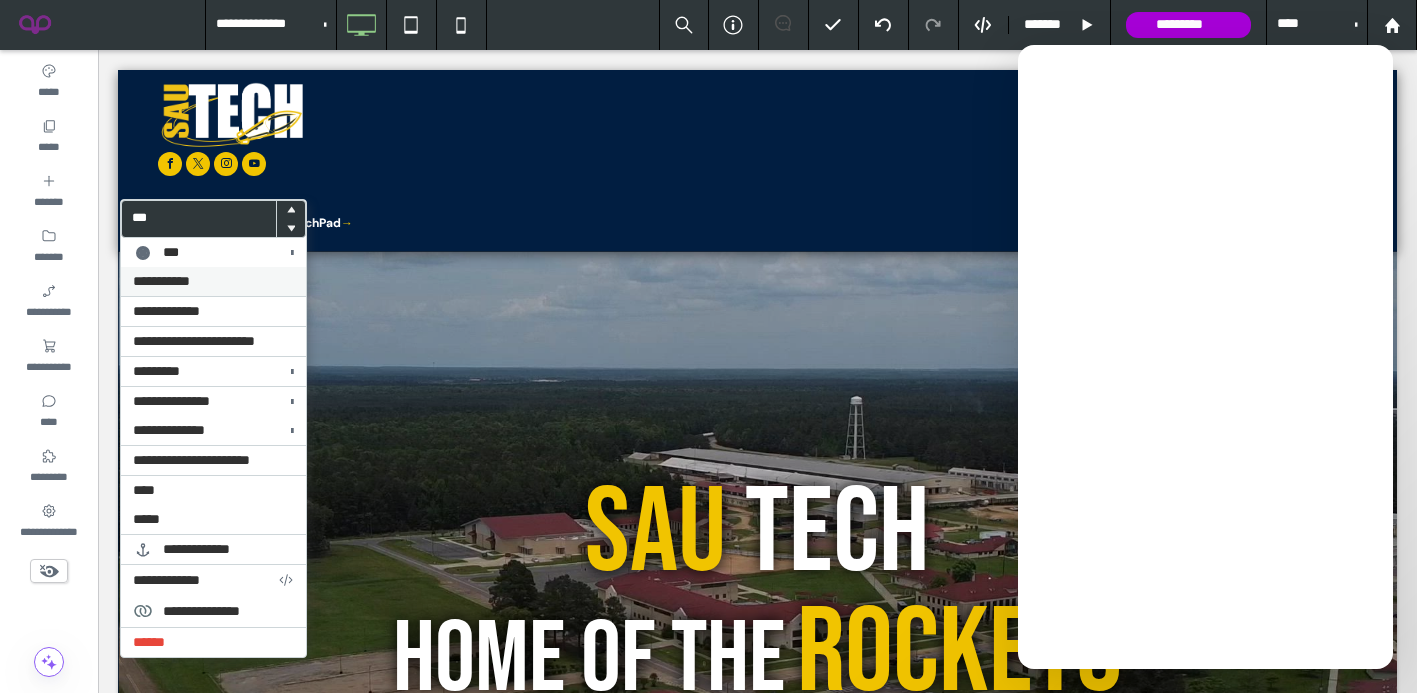 click on "**********" at bounding box center (213, 281) 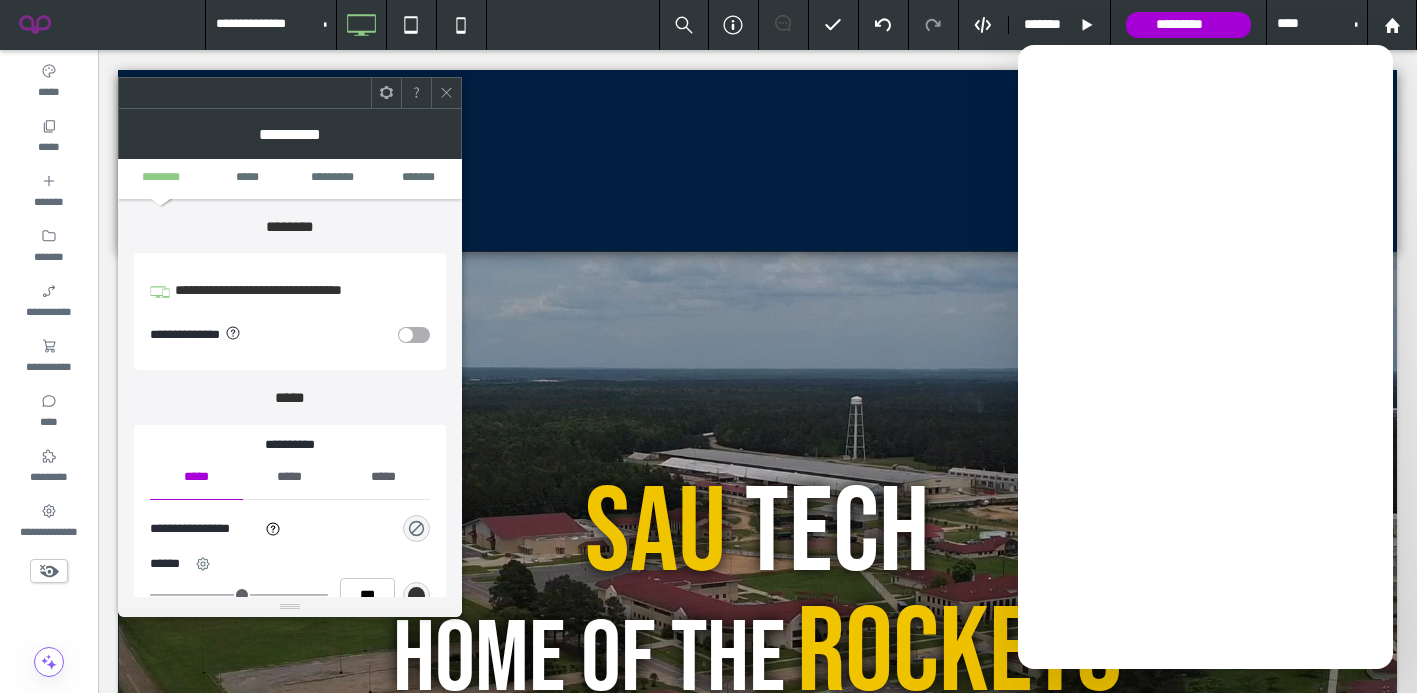 click 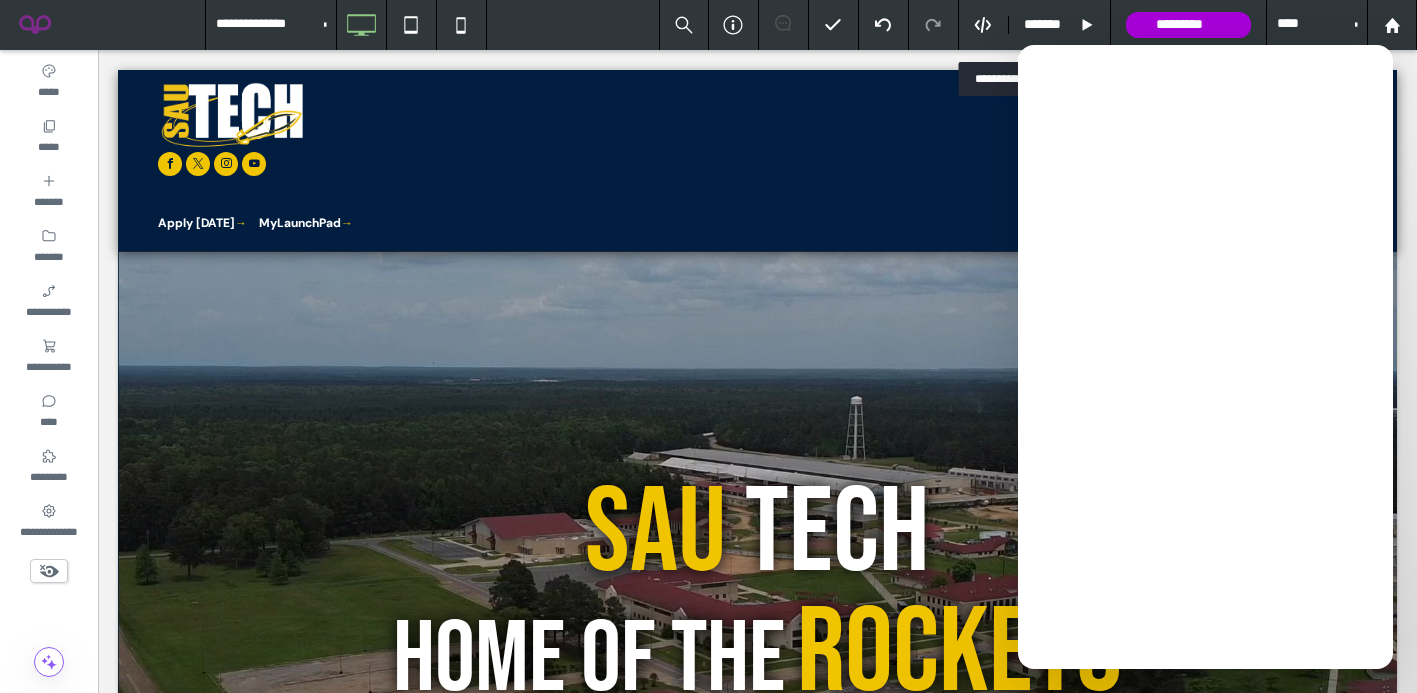 click on "*******" at bounding box center [1060, 25] 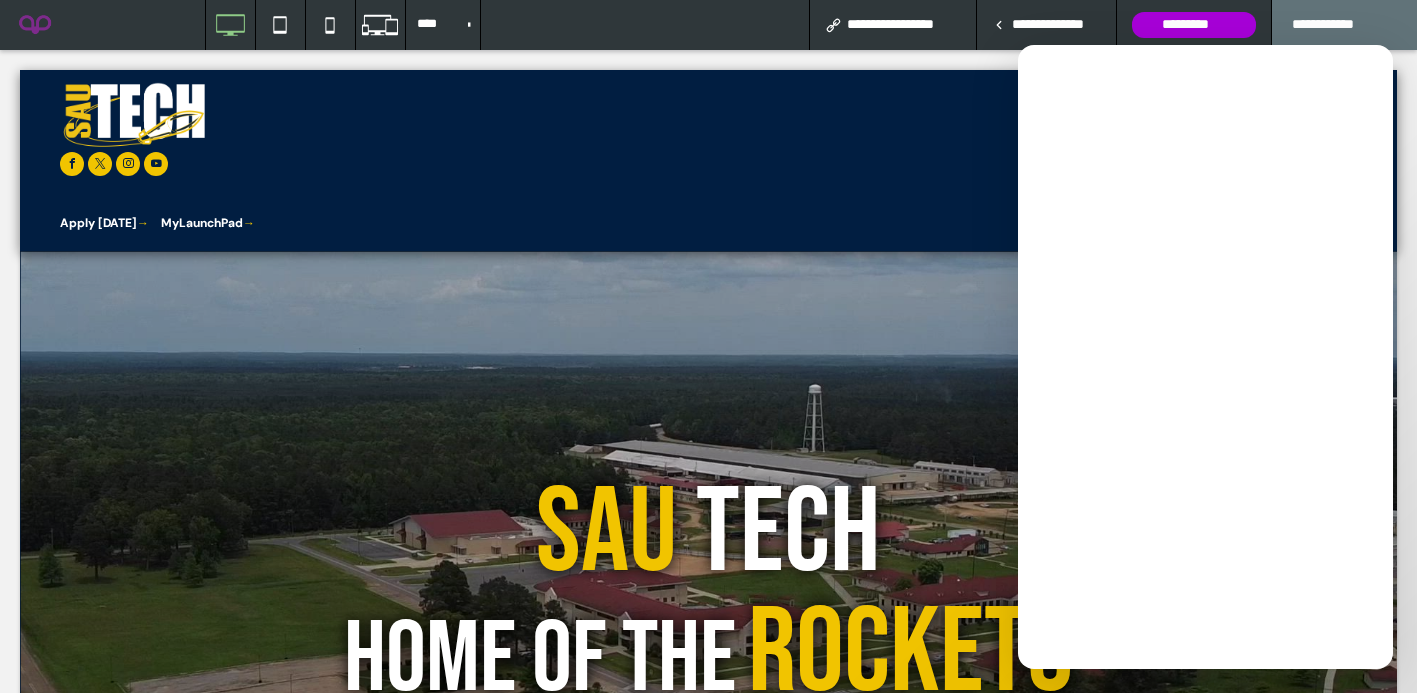 click on "**********" at bounding box center [1056, 25] 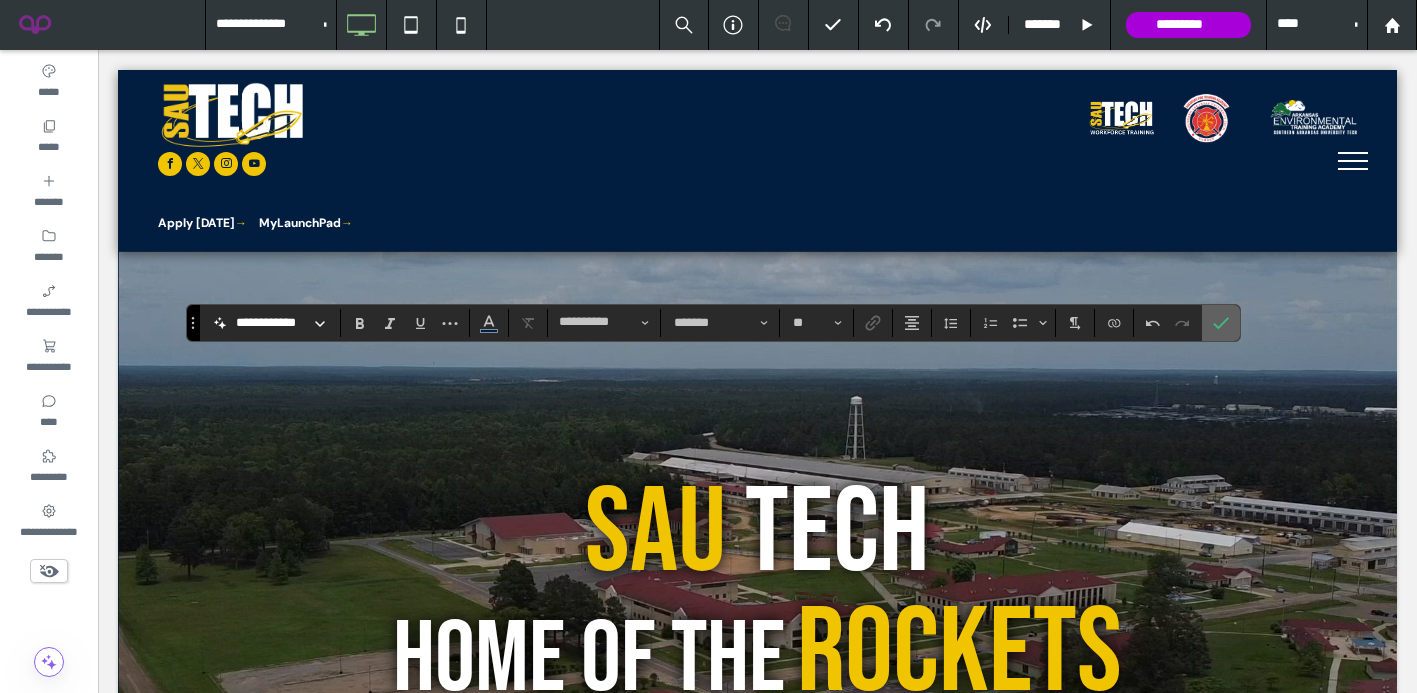 click 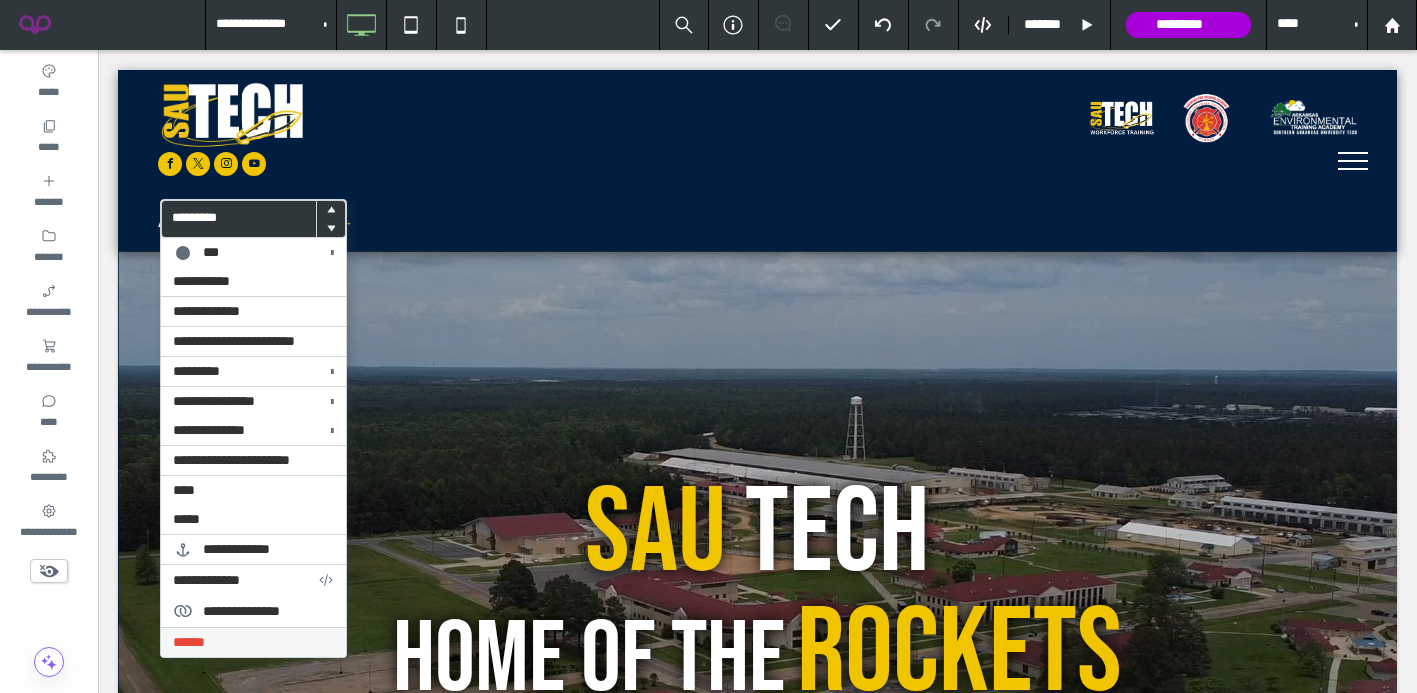 click on "******" at bounding box center [253, 642] 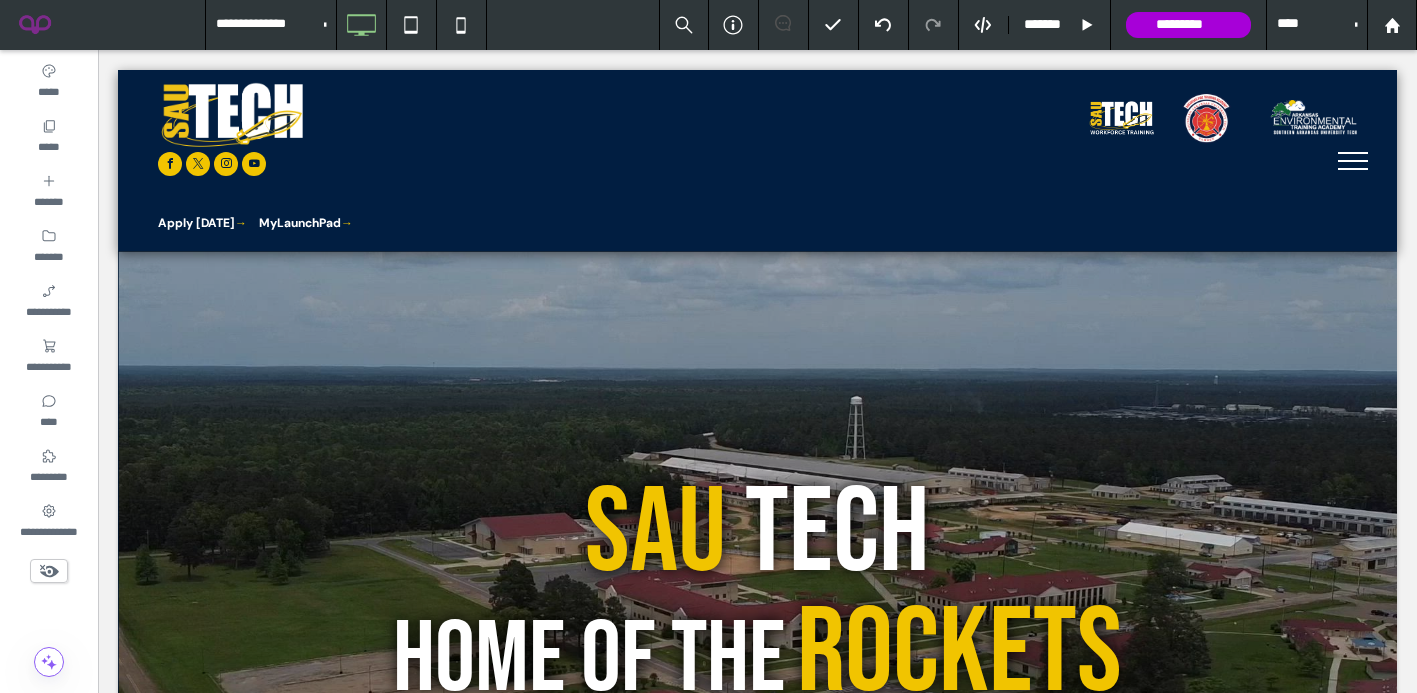 click on "****" at bounding box center (1317, 25) 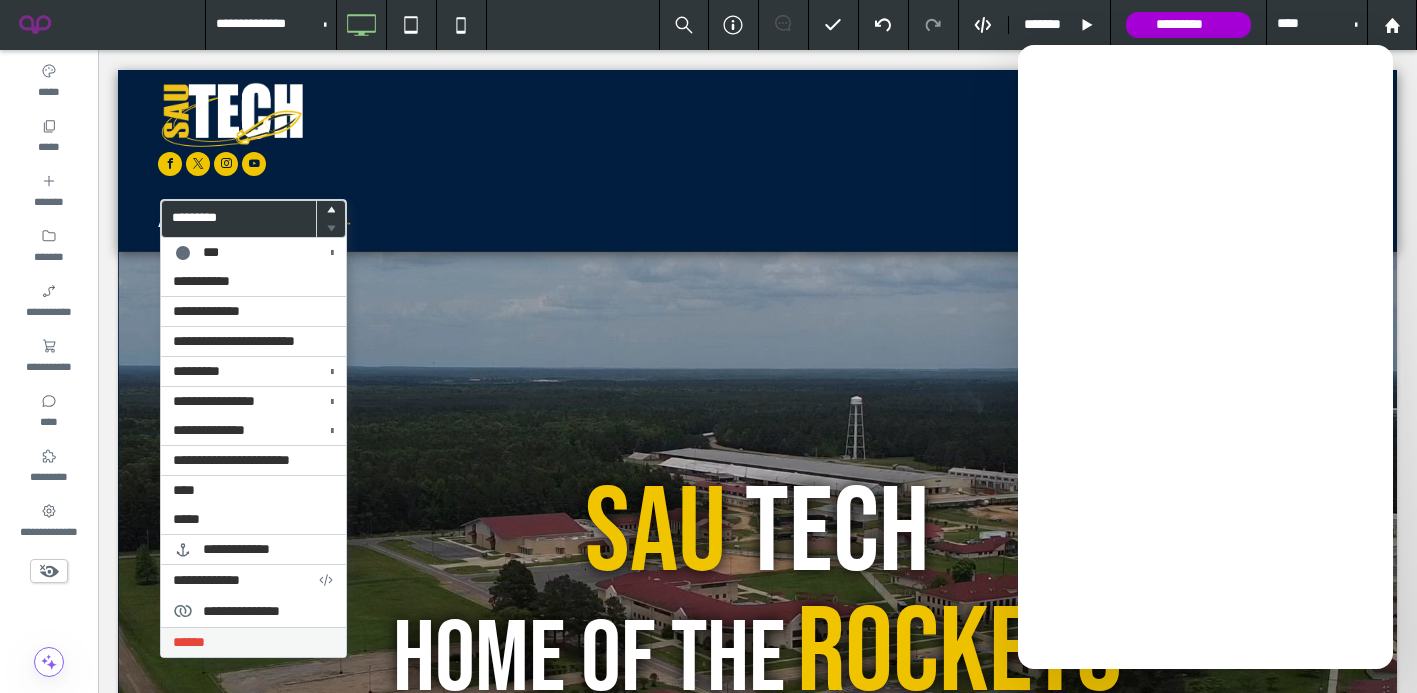 click on "******" at bounding box center [189, 642] 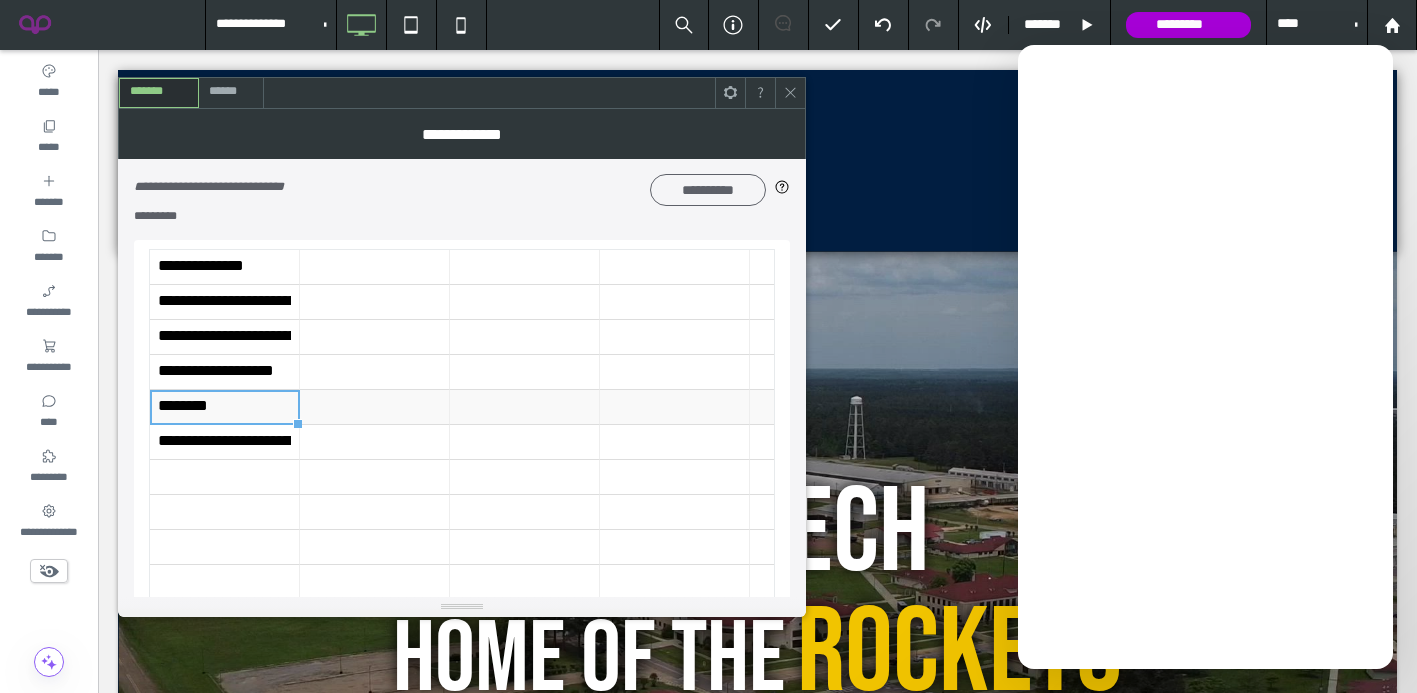 click on "********" at bounding box center (224, 407) 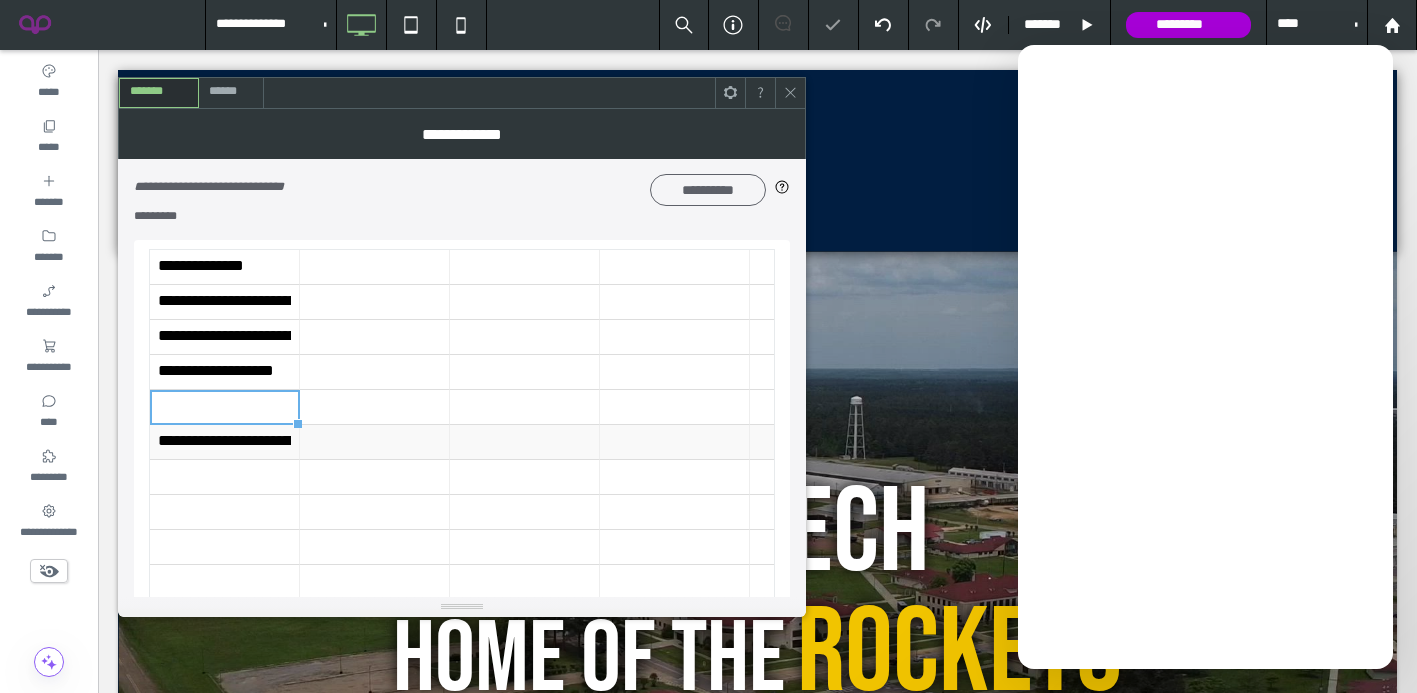 click on "**********" at bounding box center (224, 442) 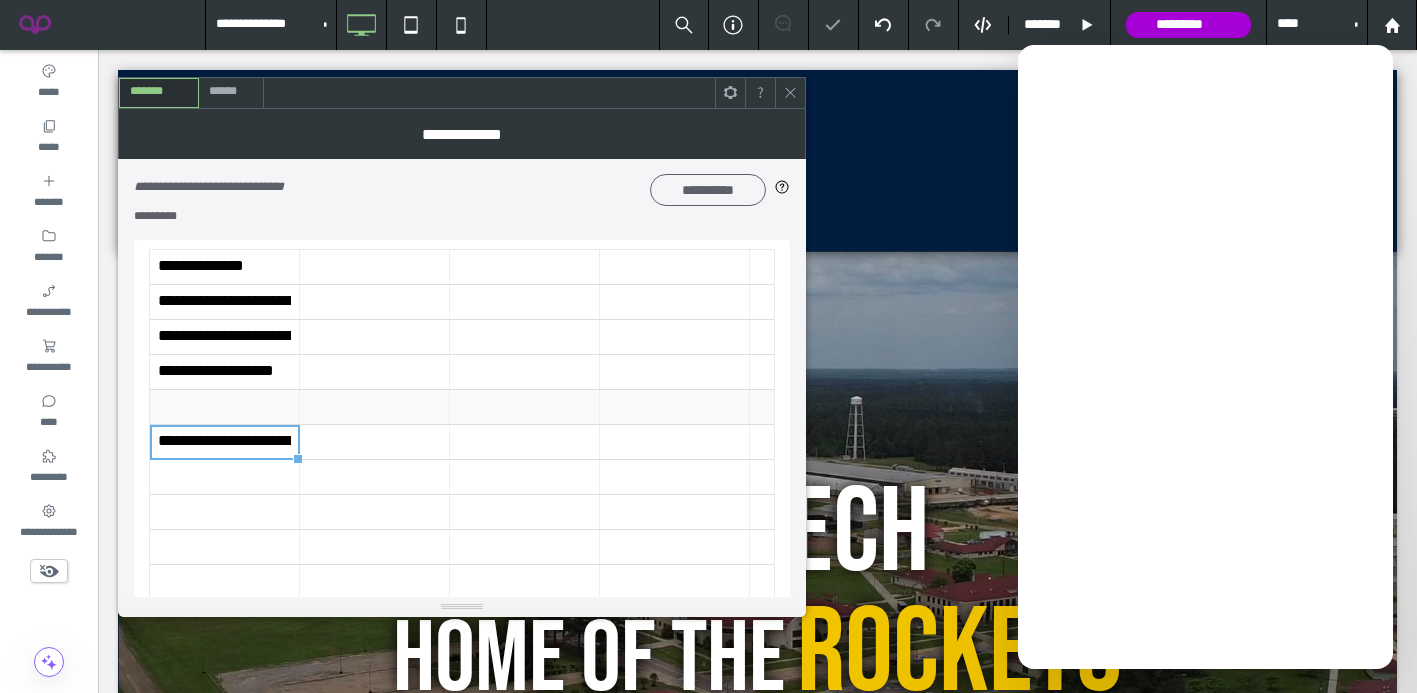 click at bounding box center (224, 407) 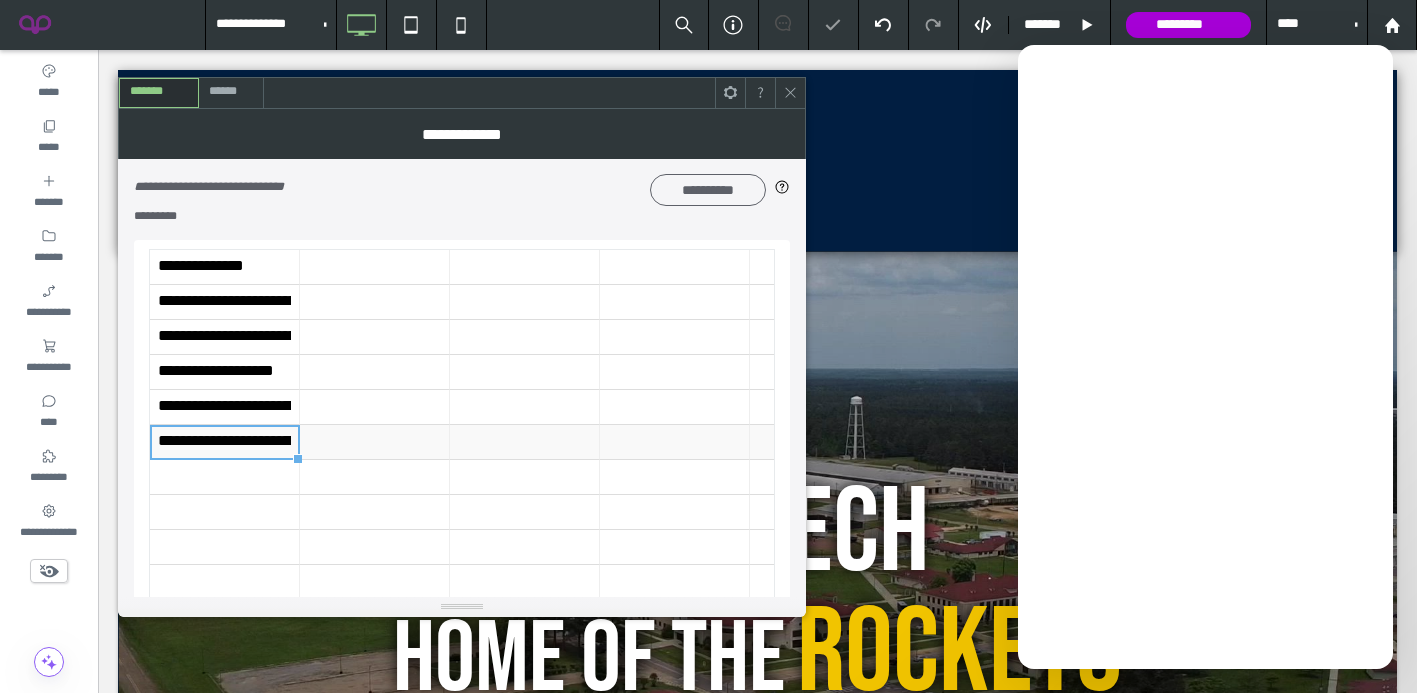 click on "**********" at bounding box center [224, 442] 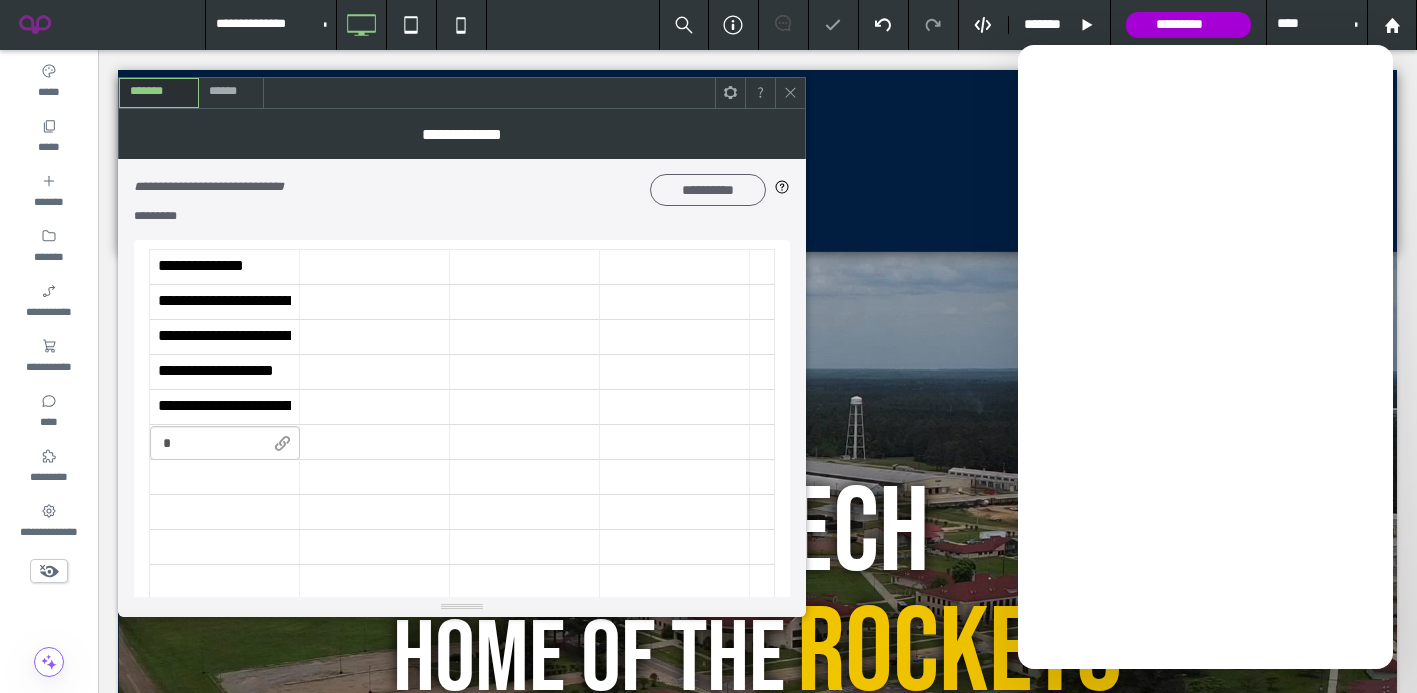 type 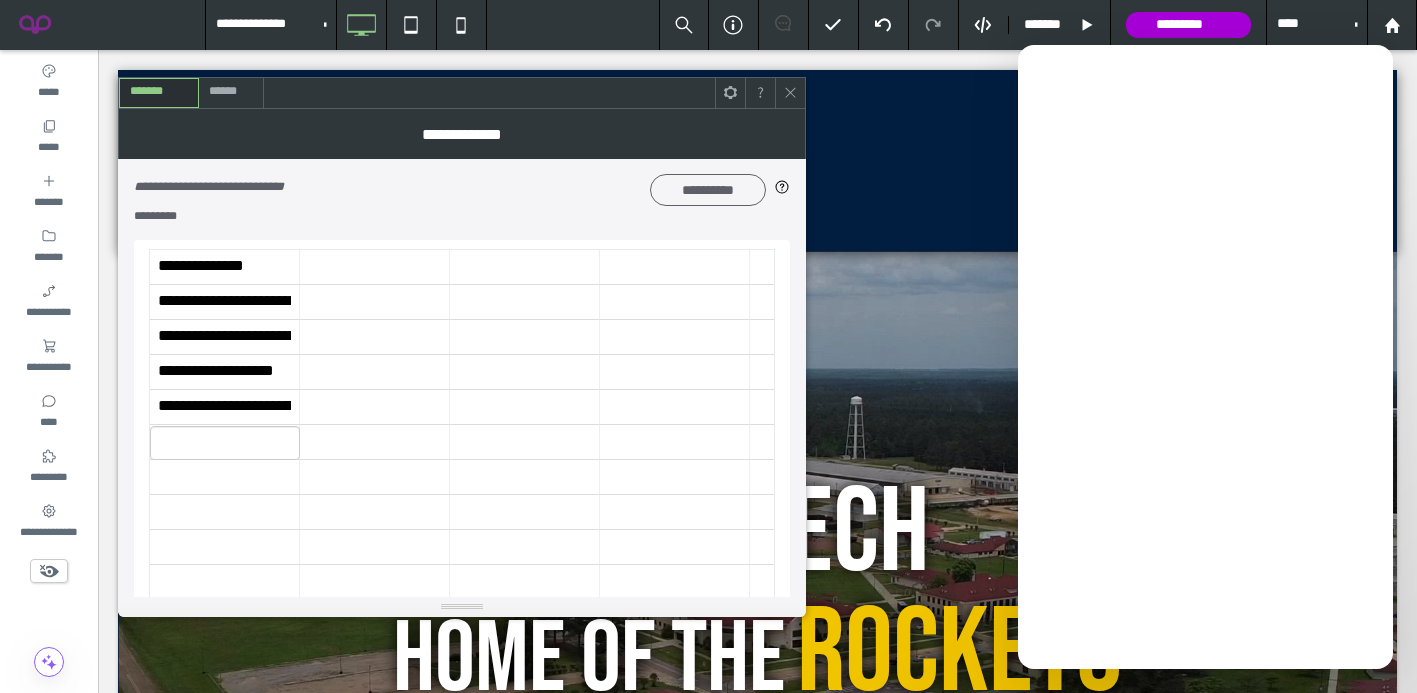 click at bounding box center (790, 93) 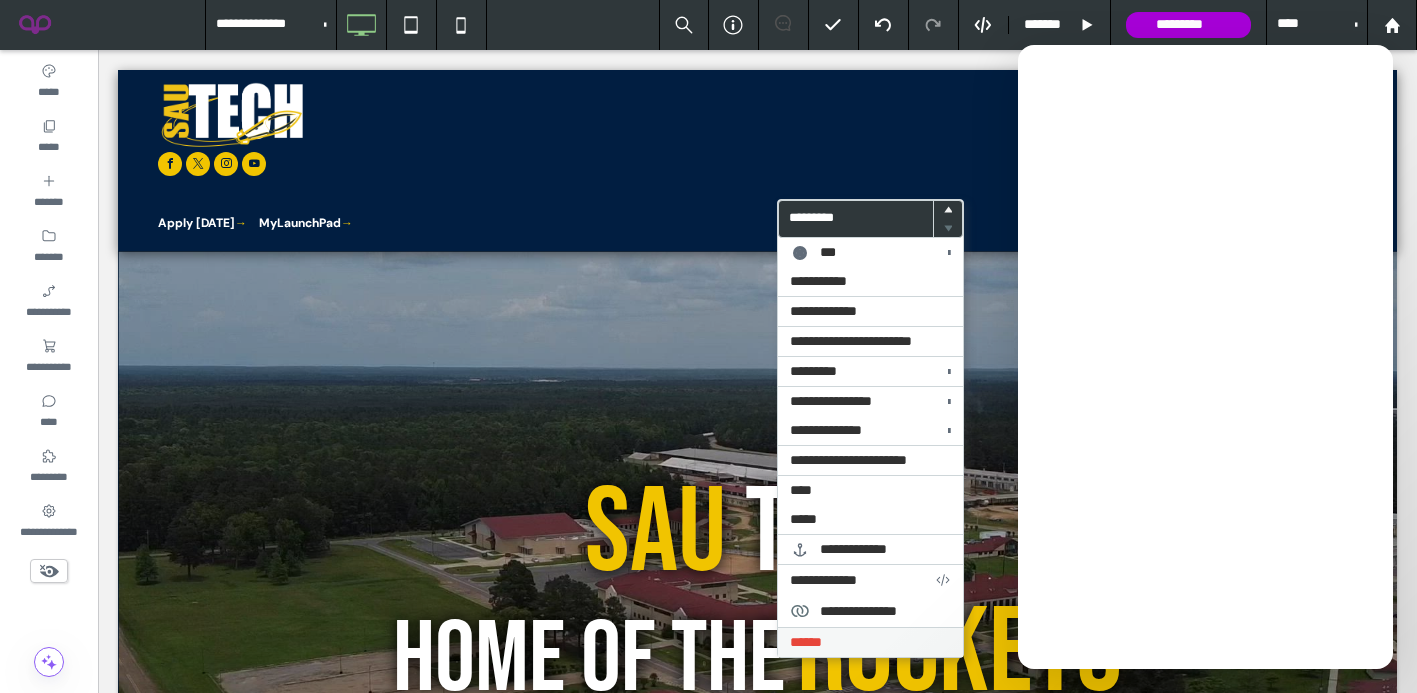 click on "******" at bounding box center [806, 642] 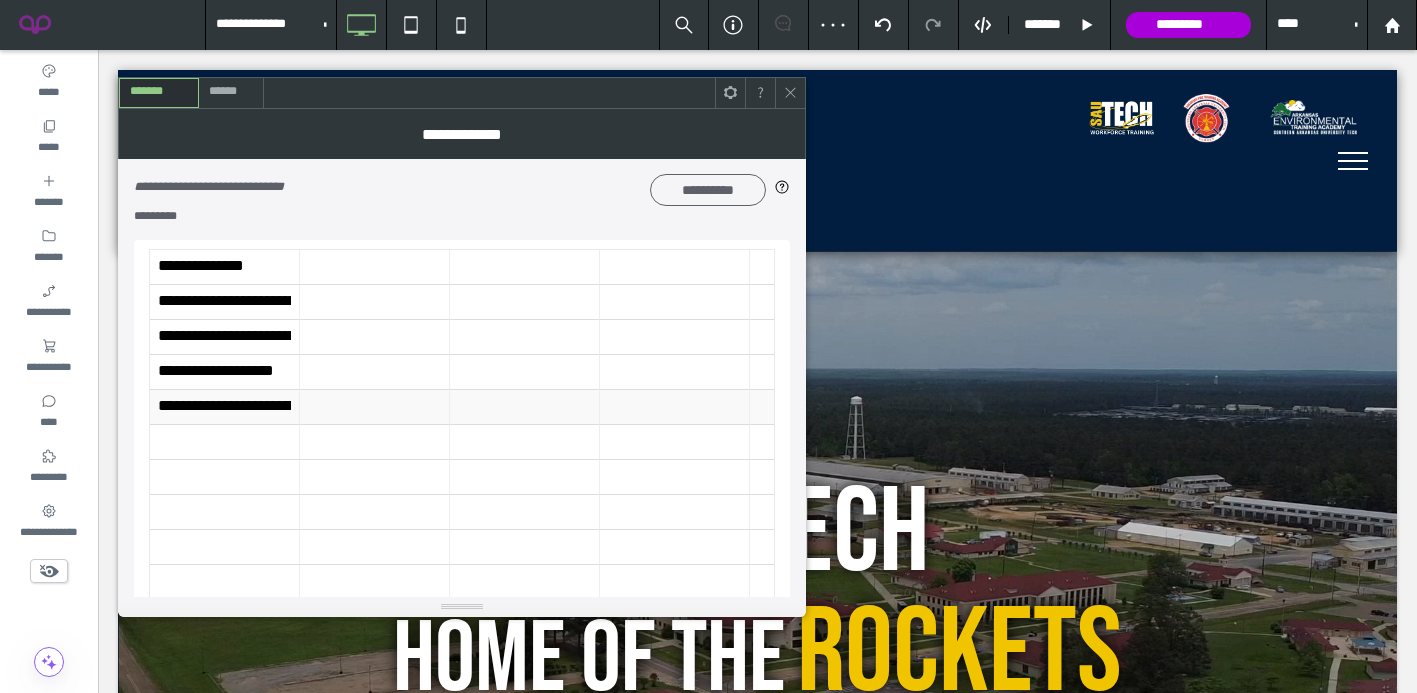 click on "**********" at bounding box center (224, 407) 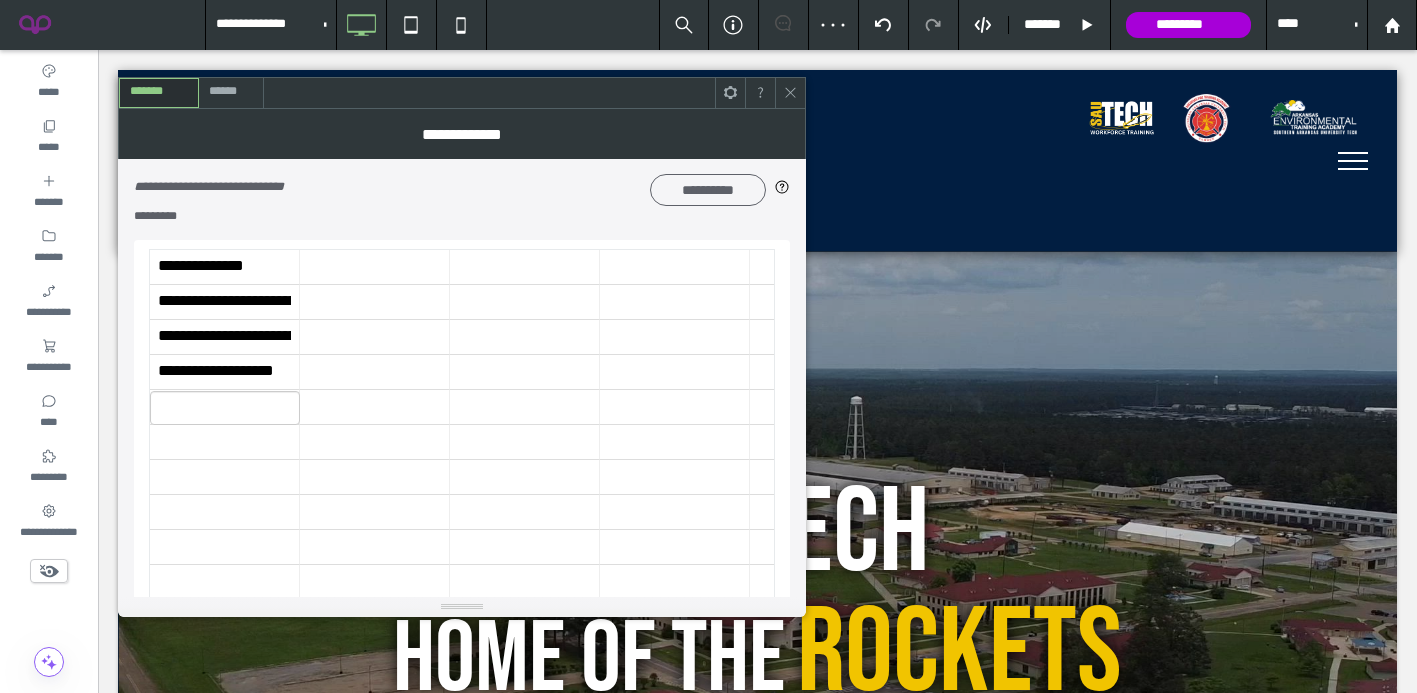 click 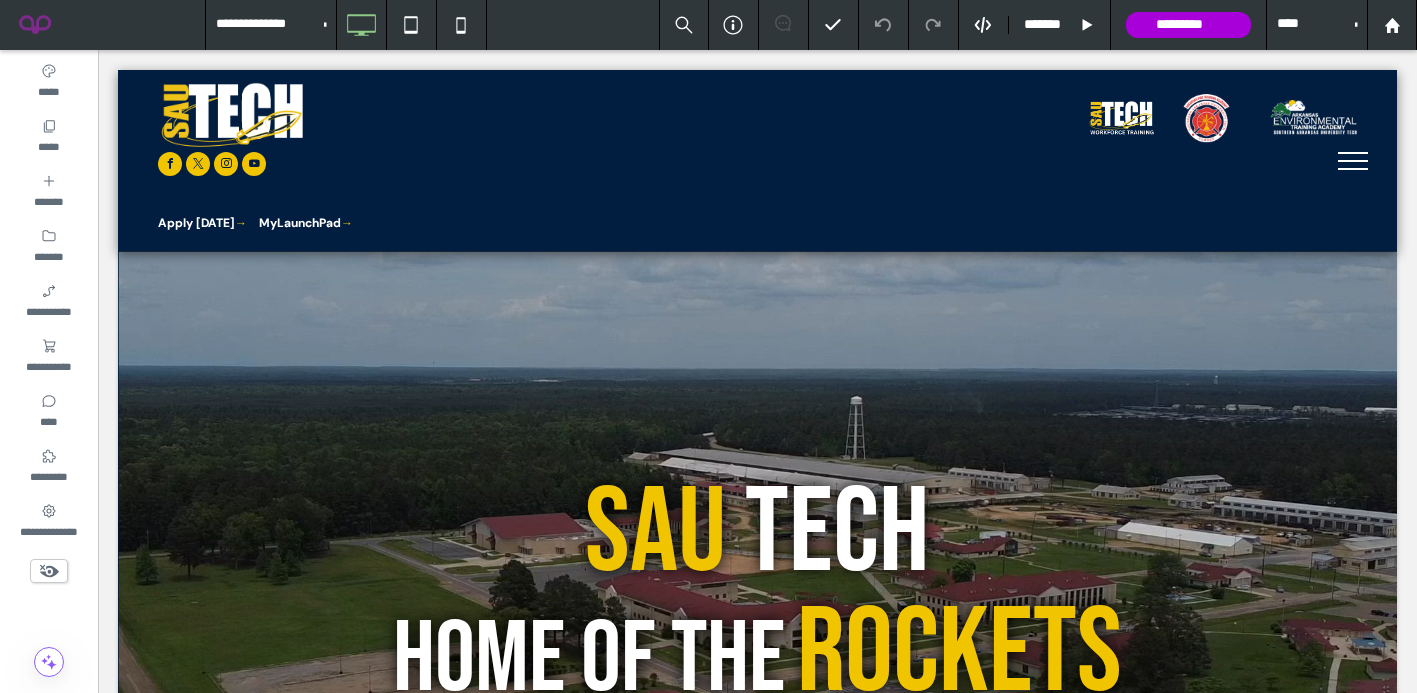 click on "****" at bounding box center [1317, 25] 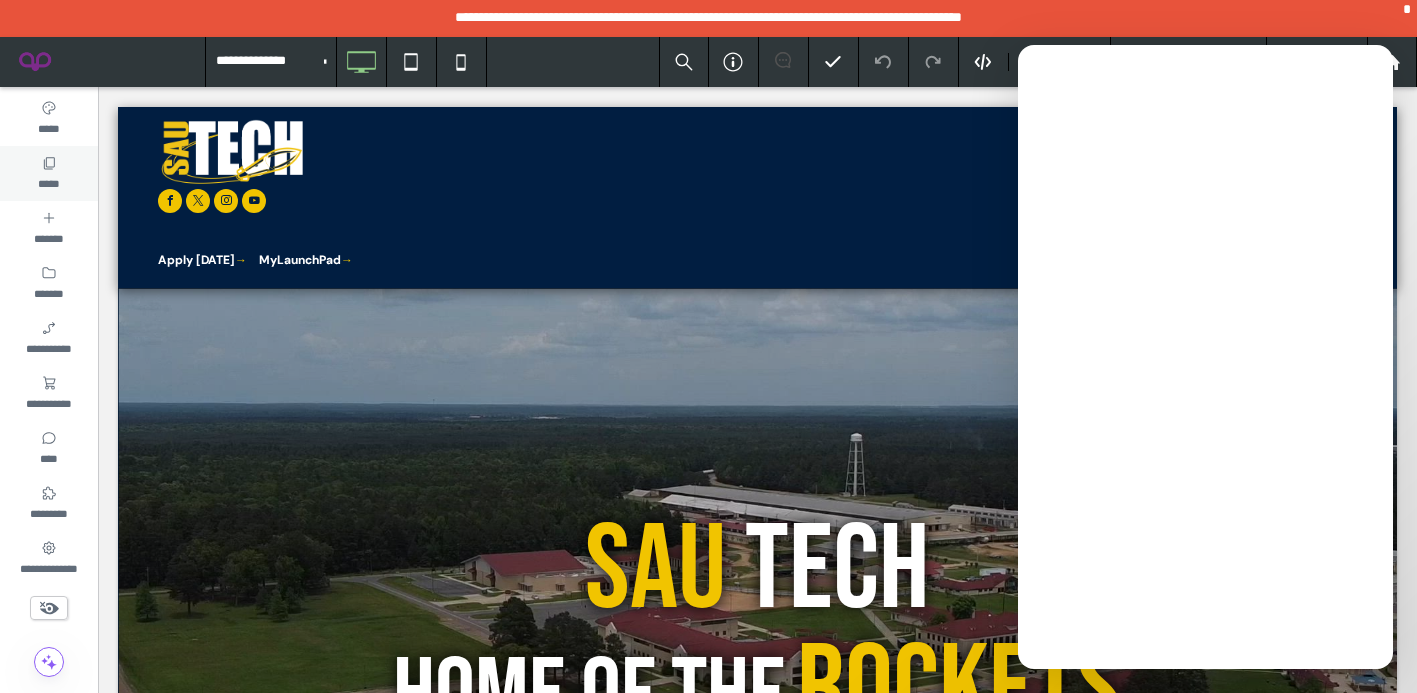 click on "*****" at bounding box center [49, 173] 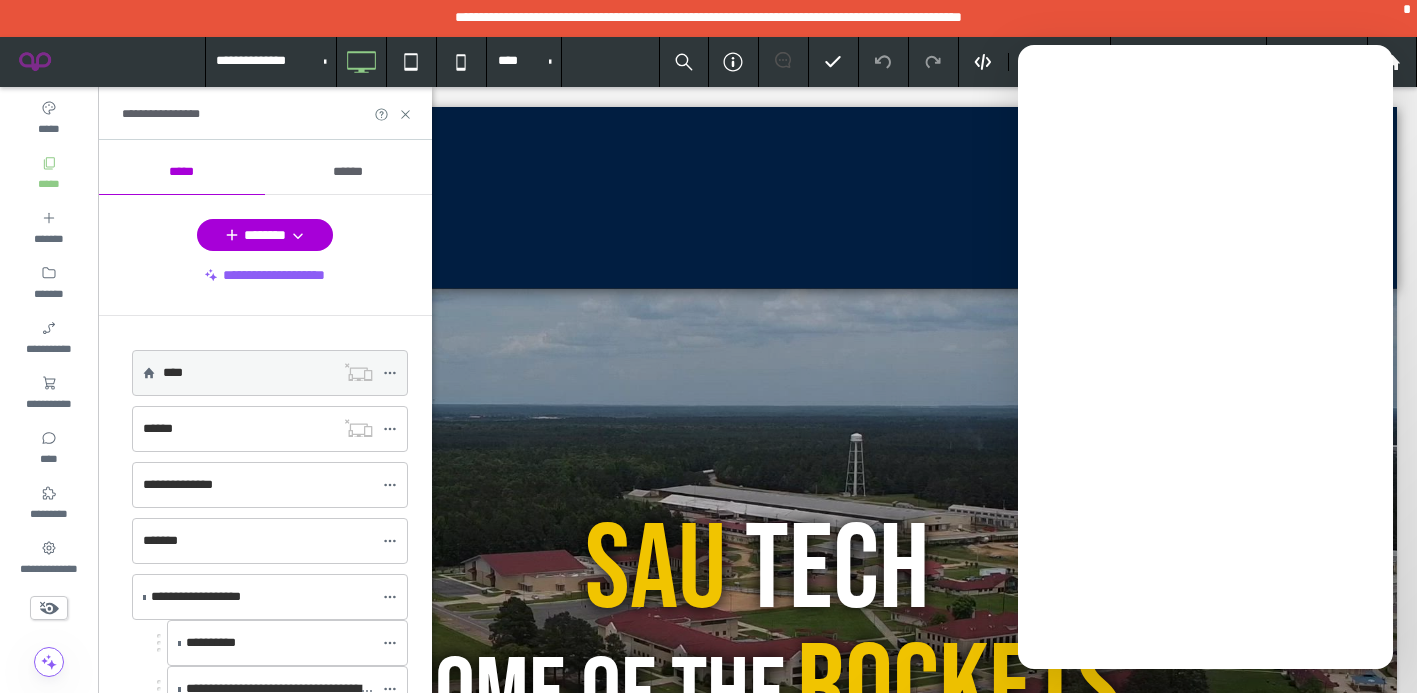 click on "****" at bounding box center [173, 372] 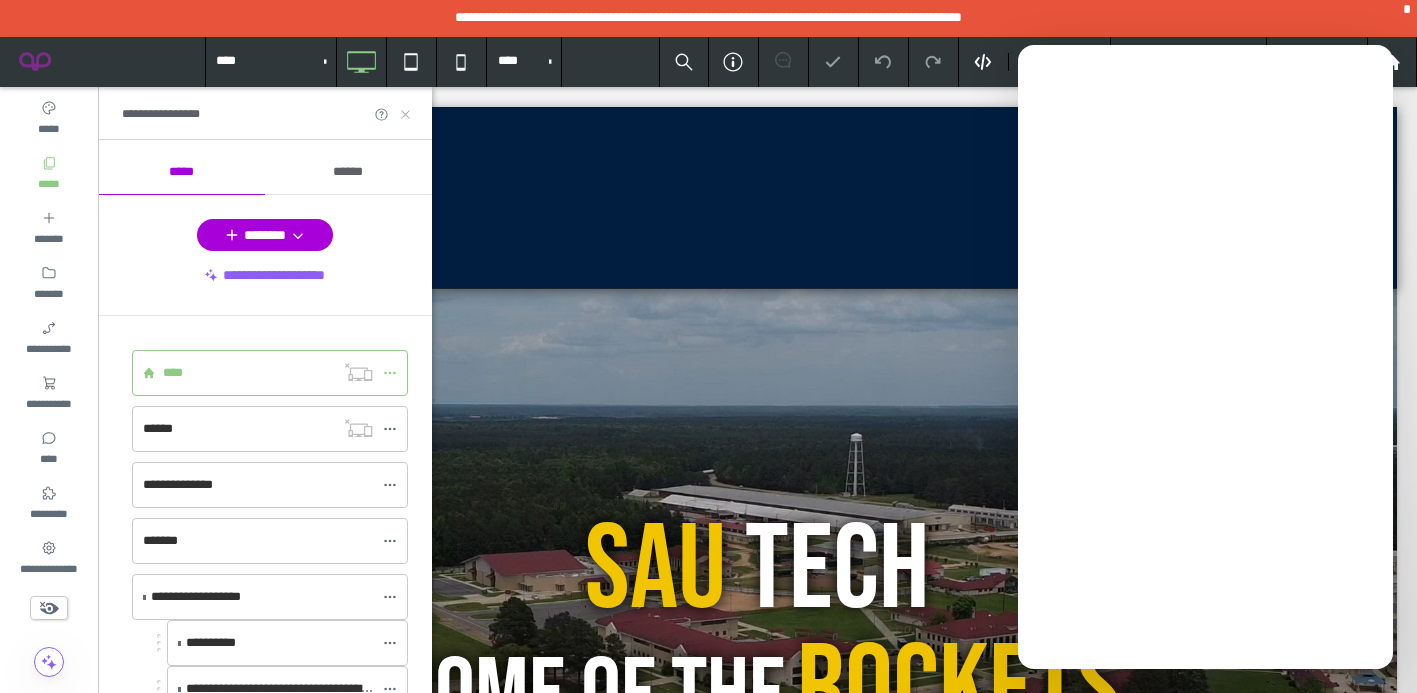 click 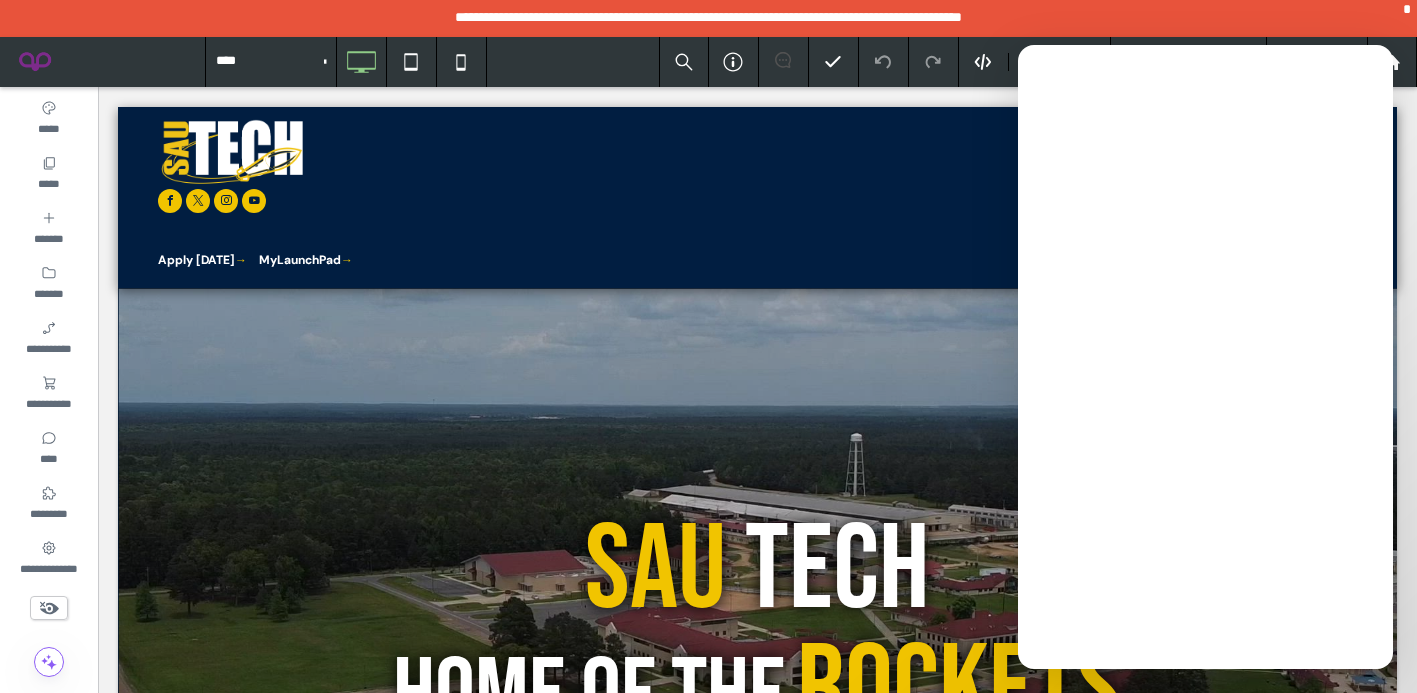 type on "*******" 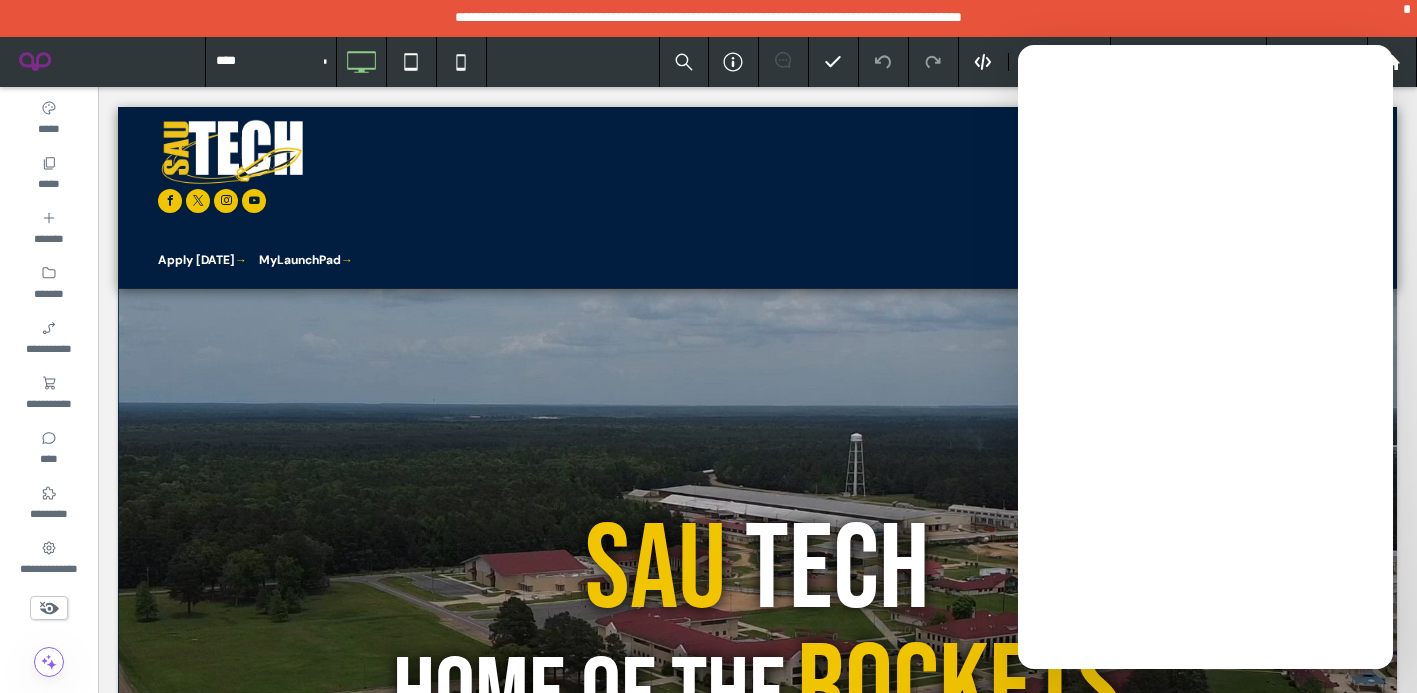 type on "**" 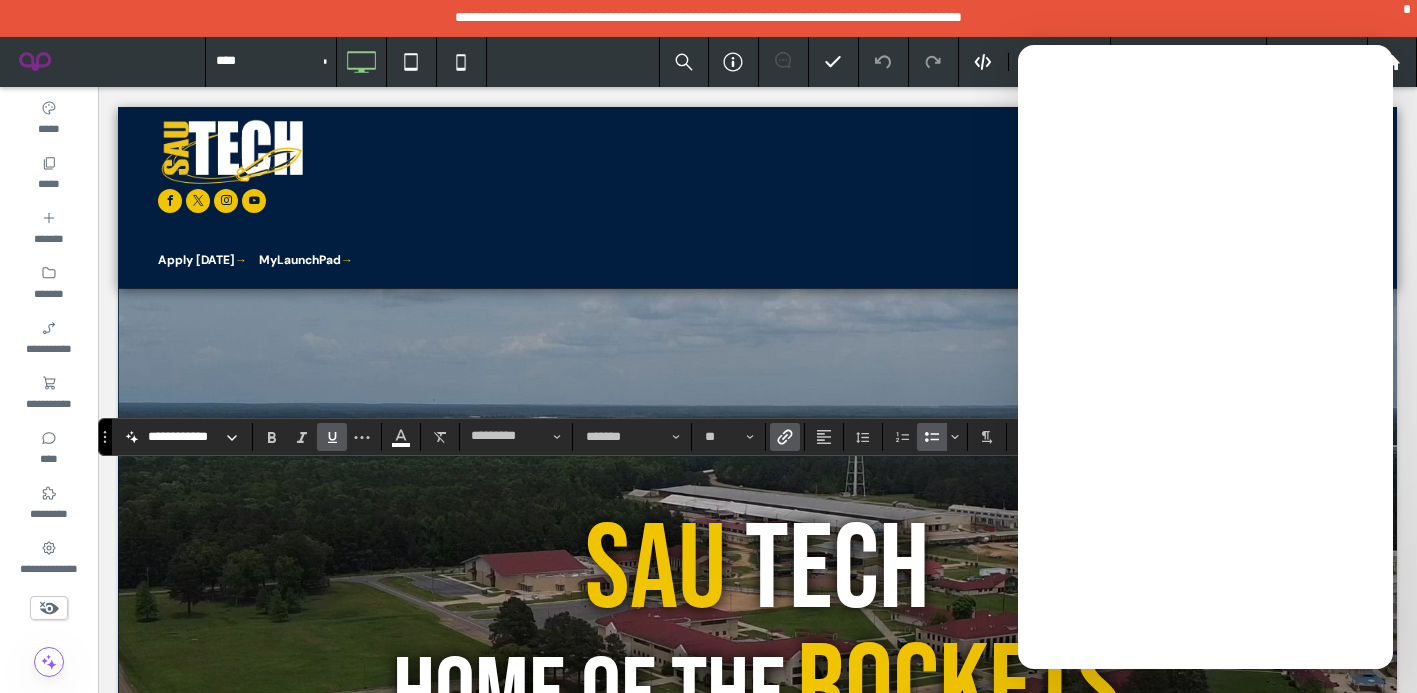 click 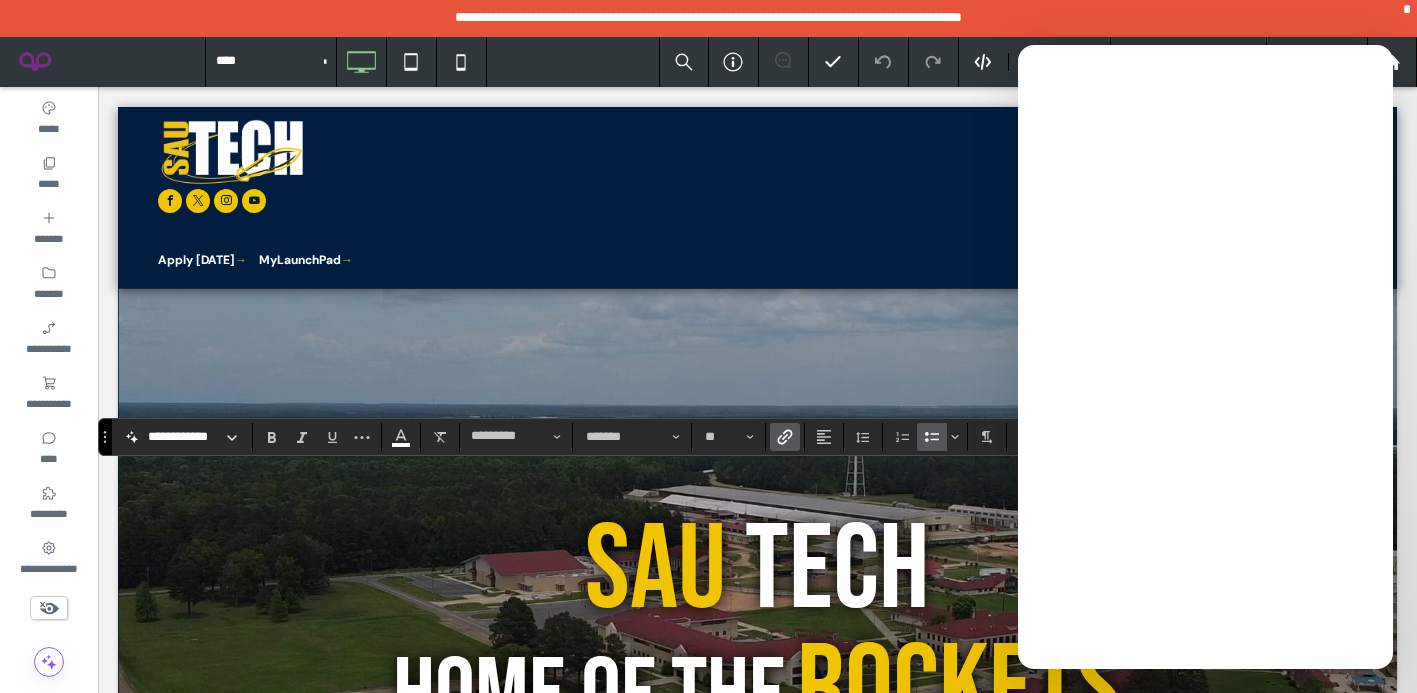 click at bounding box center [785, 437] 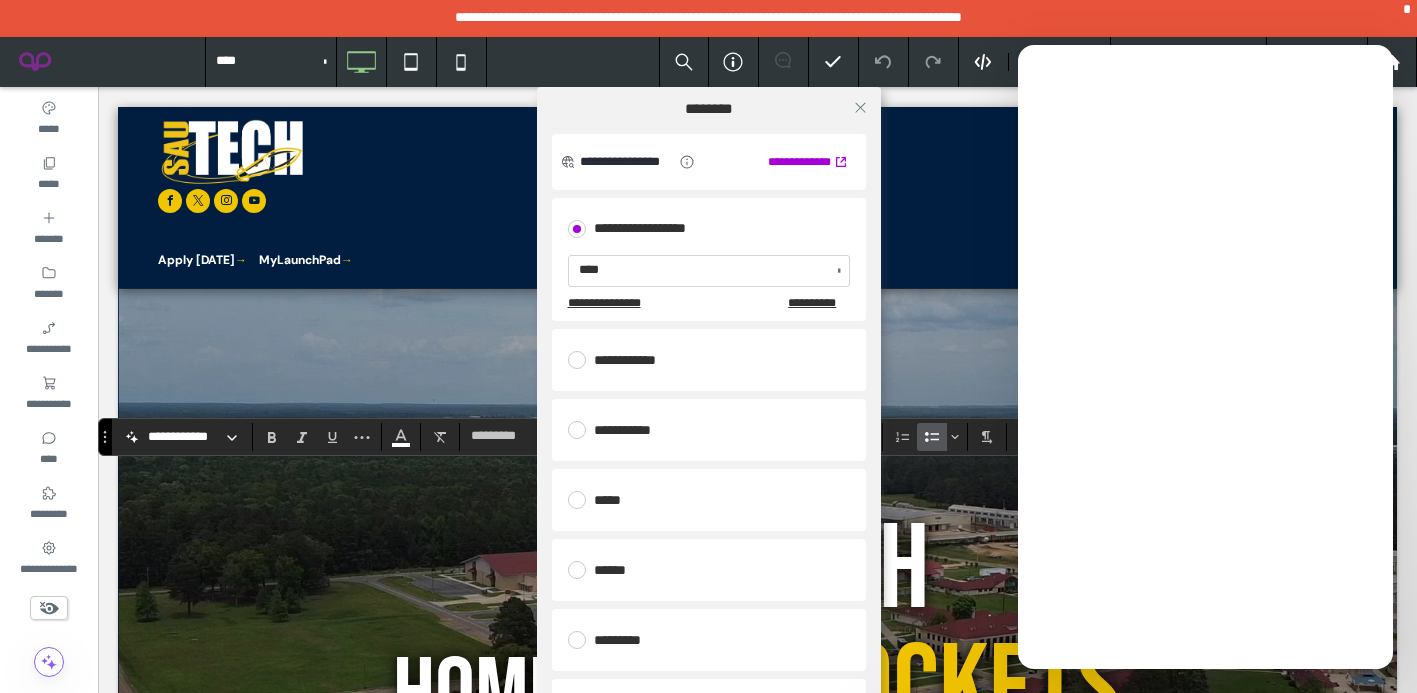 scroll, scrollTop: 173, scrollLeft: 0, axis: vertical 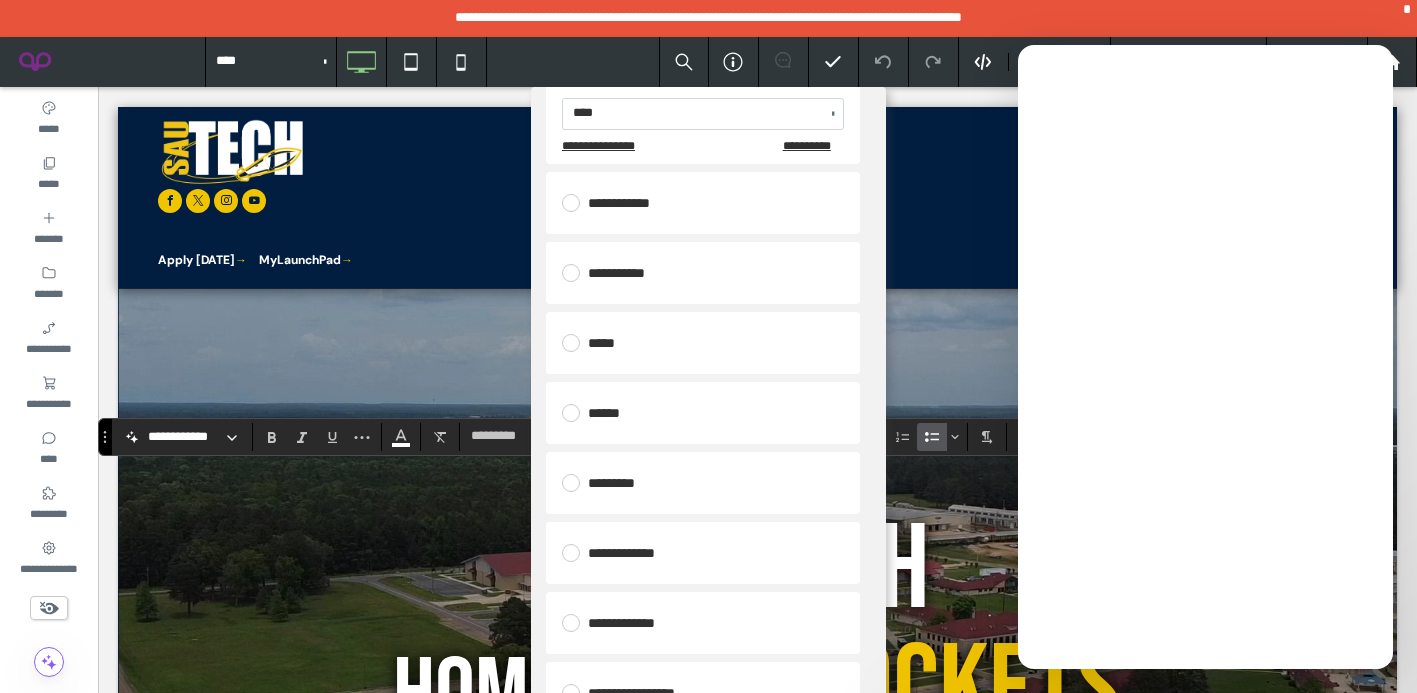 click on "**********" at bounding box center [703, 553] 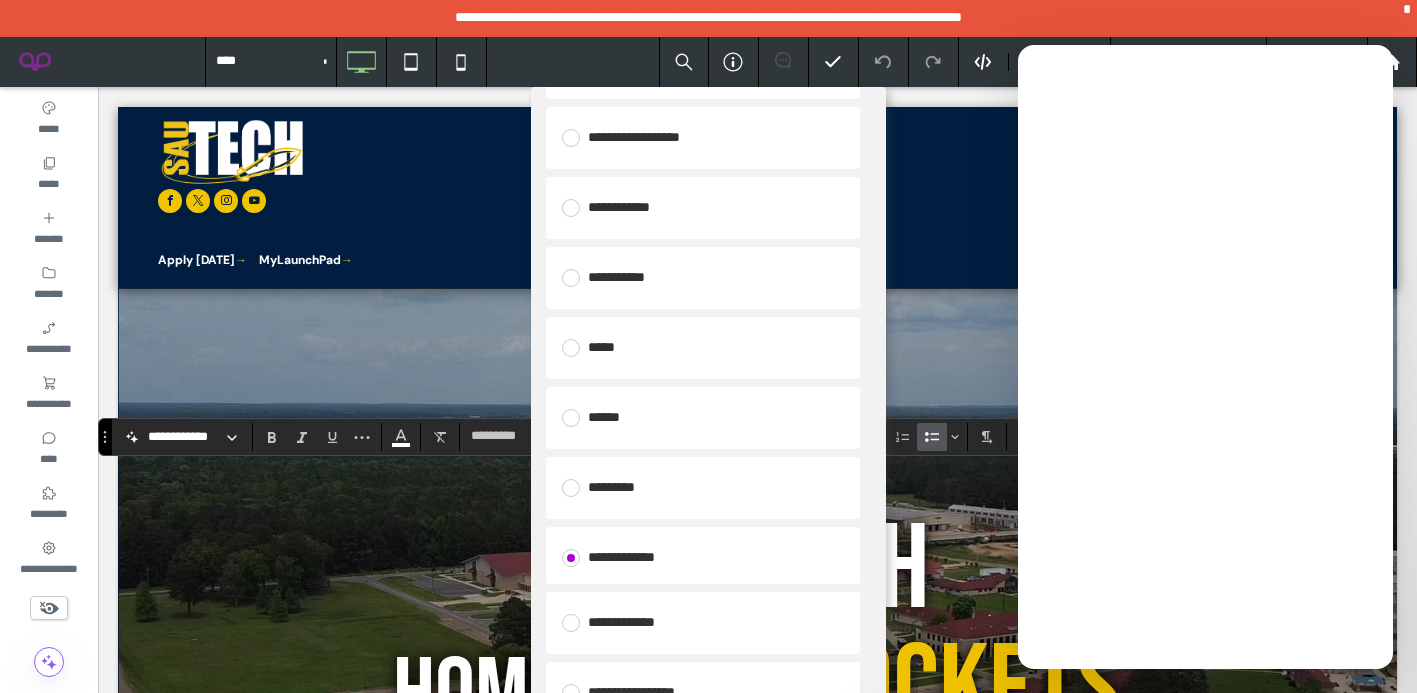 scroll, scrollTop: 90, scrollLeft: 0, axis: vertical 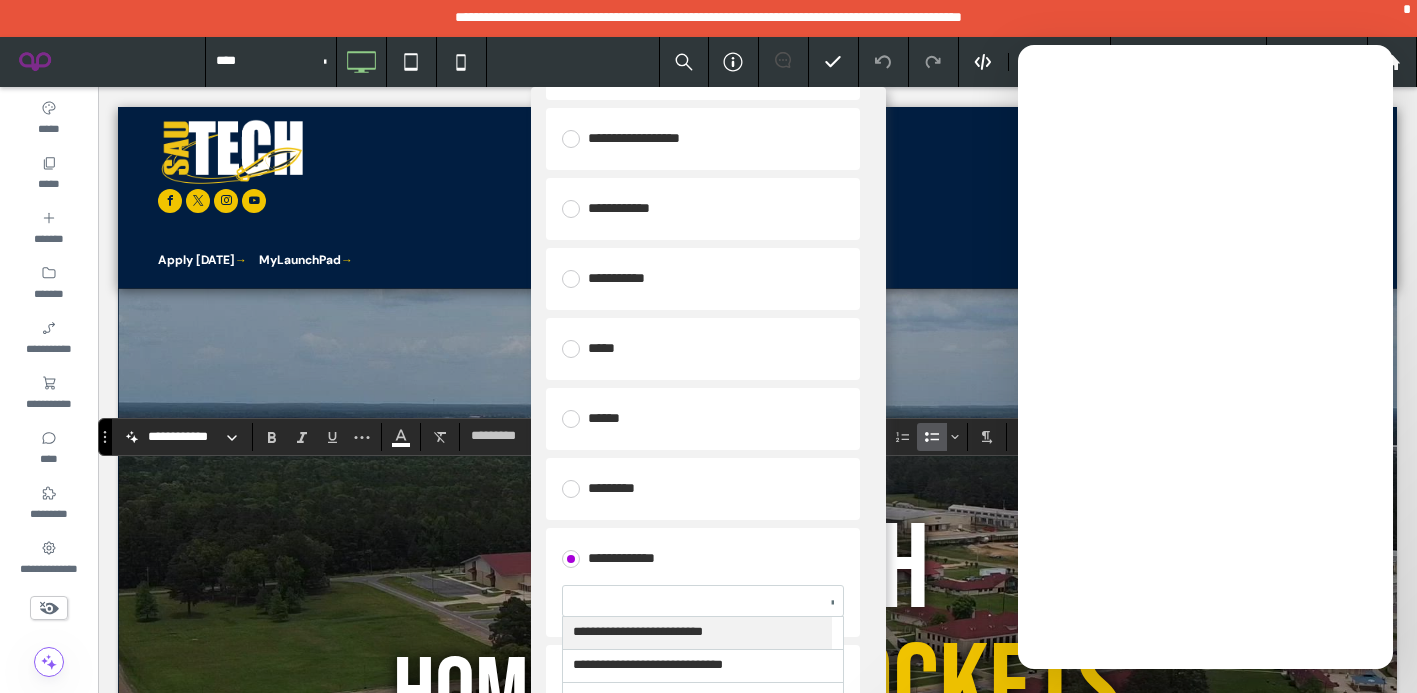paste on "**********" 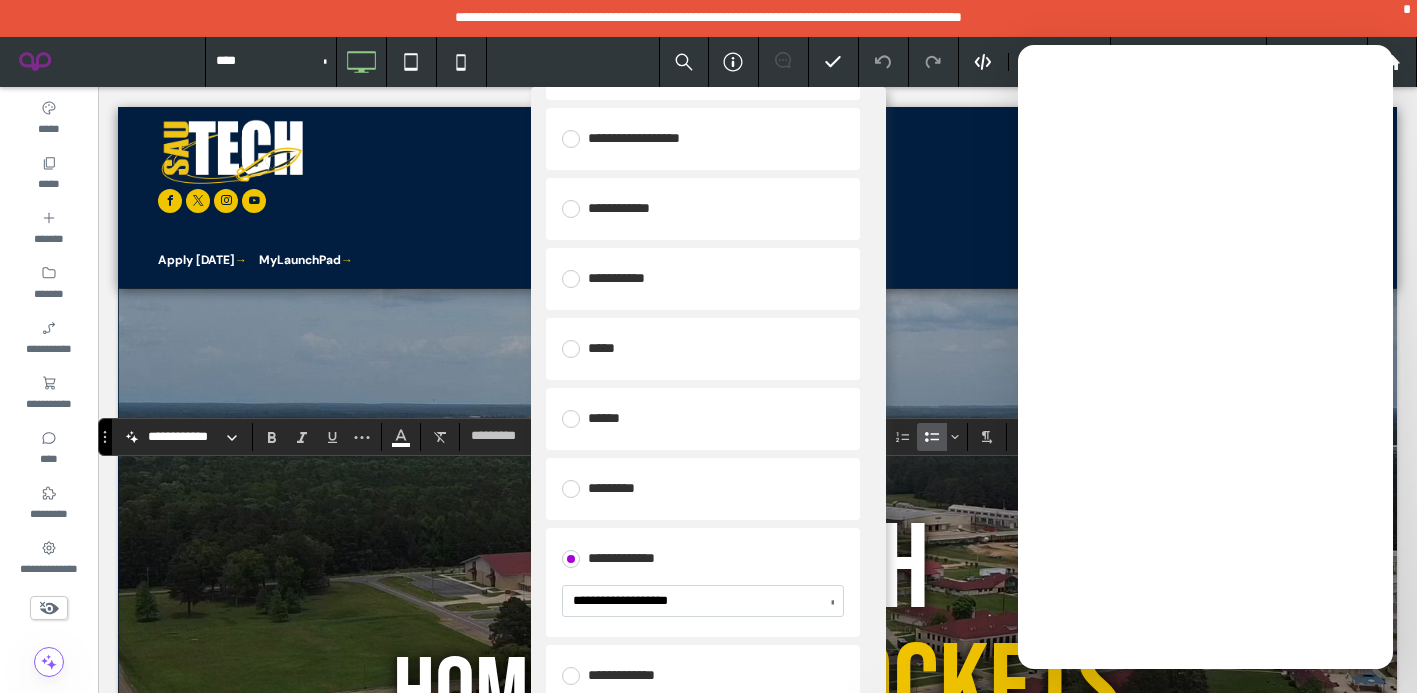 type on "**********" 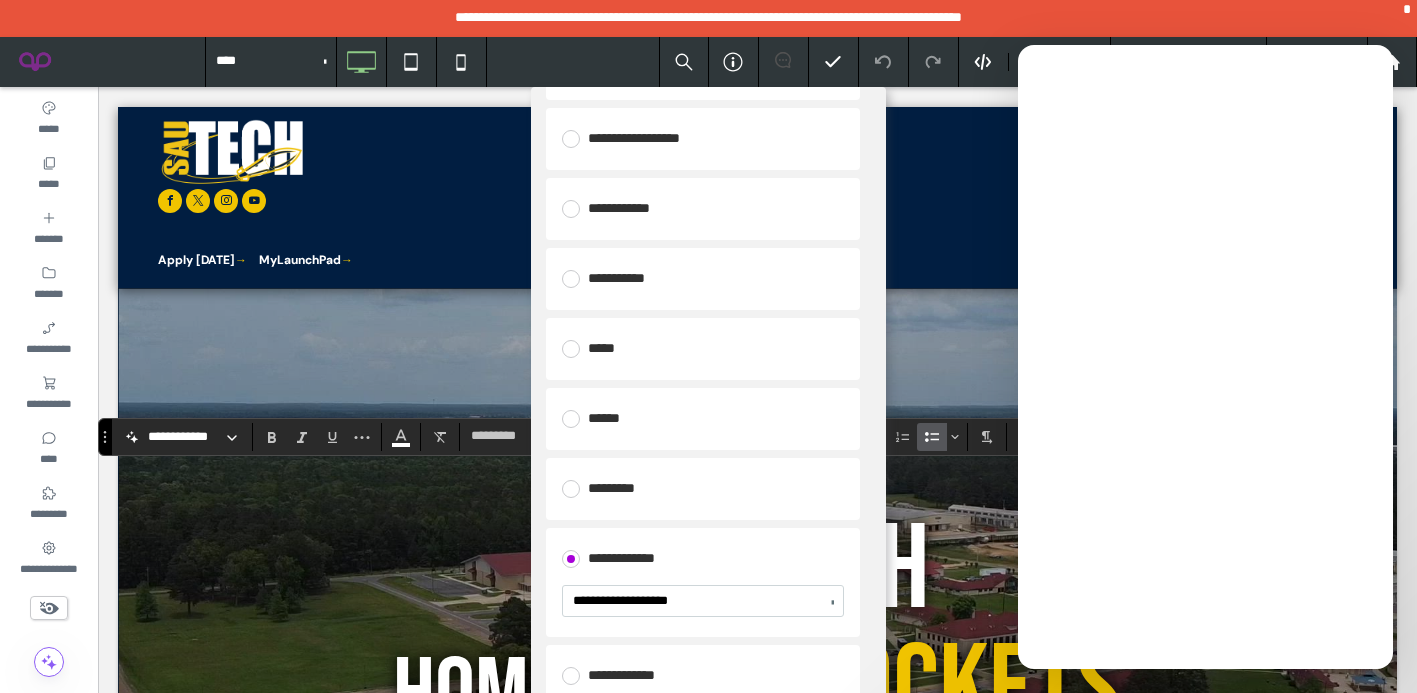 type 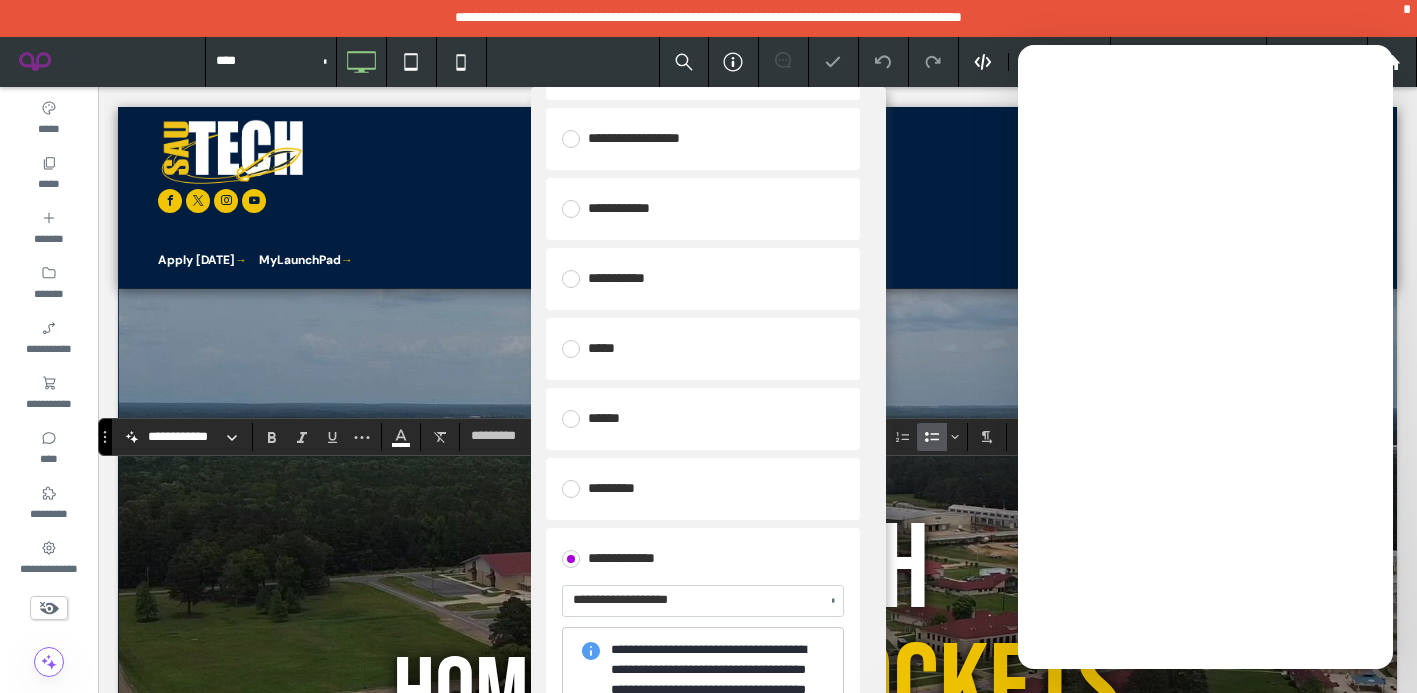 scroll, scrollTop: 0, scrollLeft: 0, axis: both 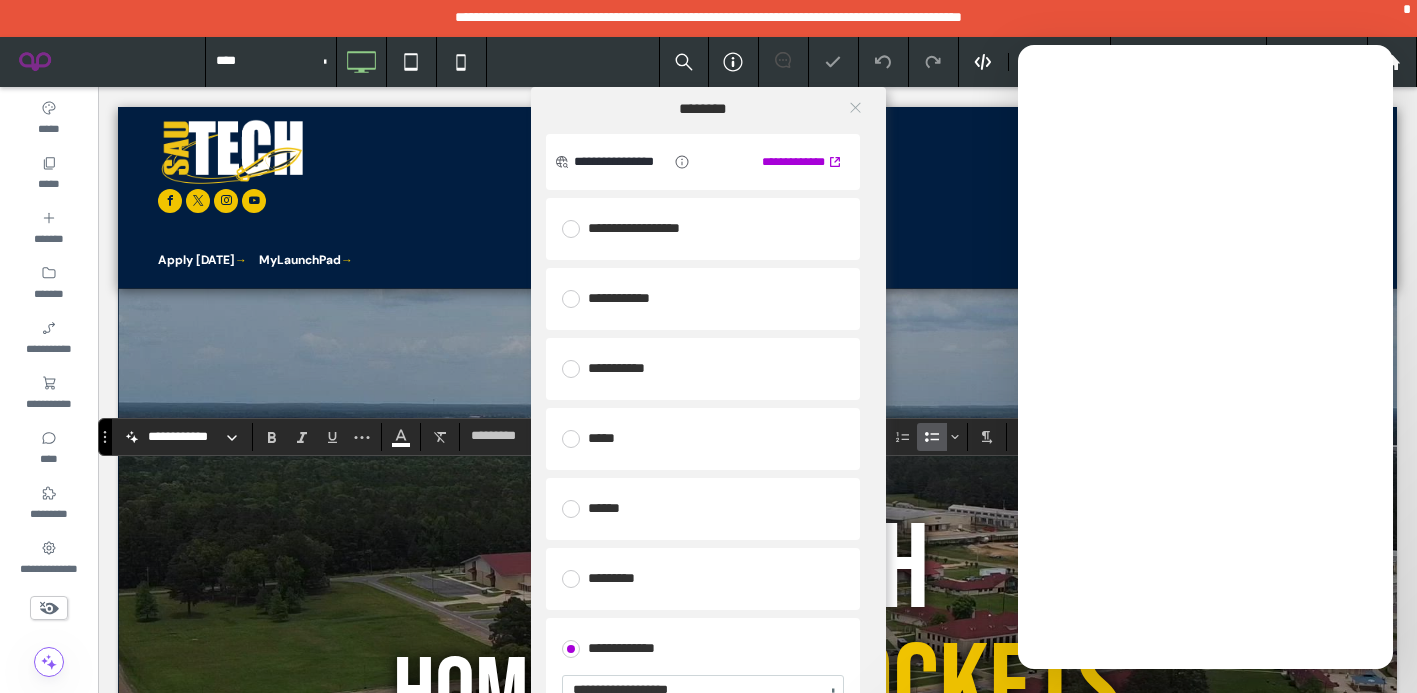 click 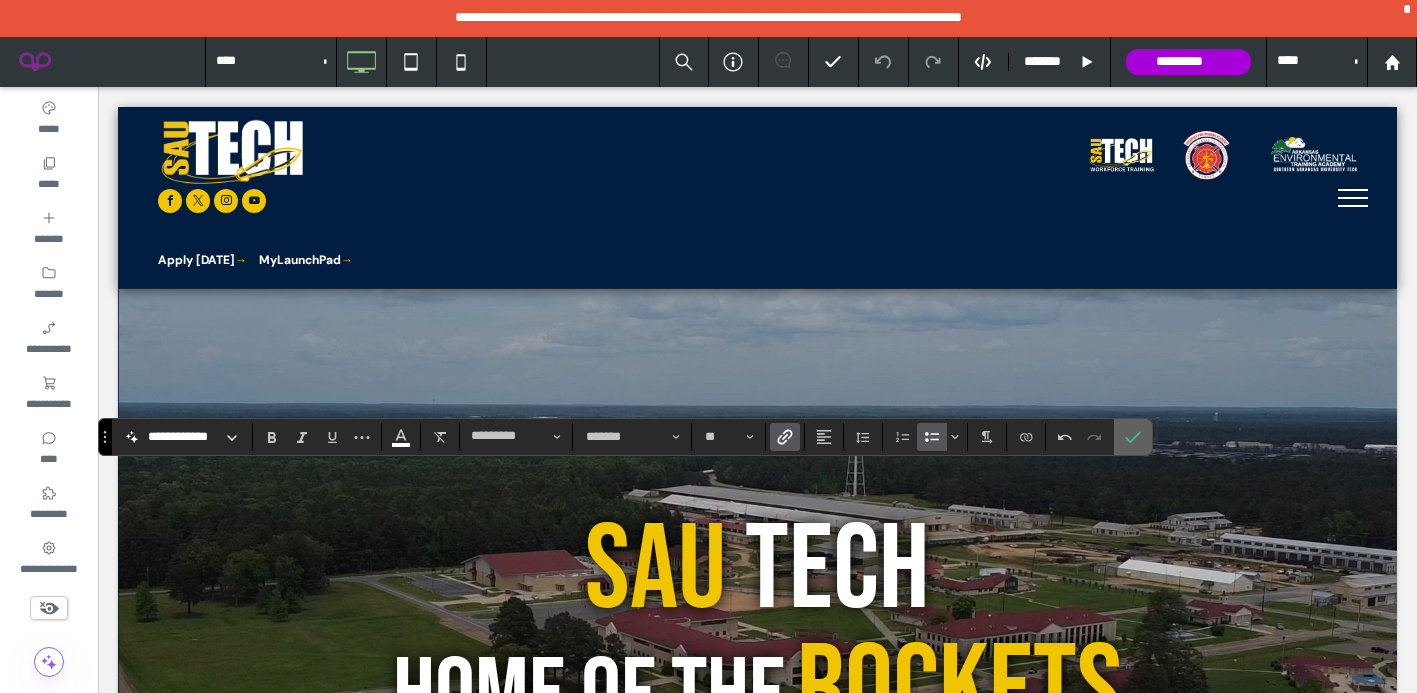 click at bounding box center (1129, 437) 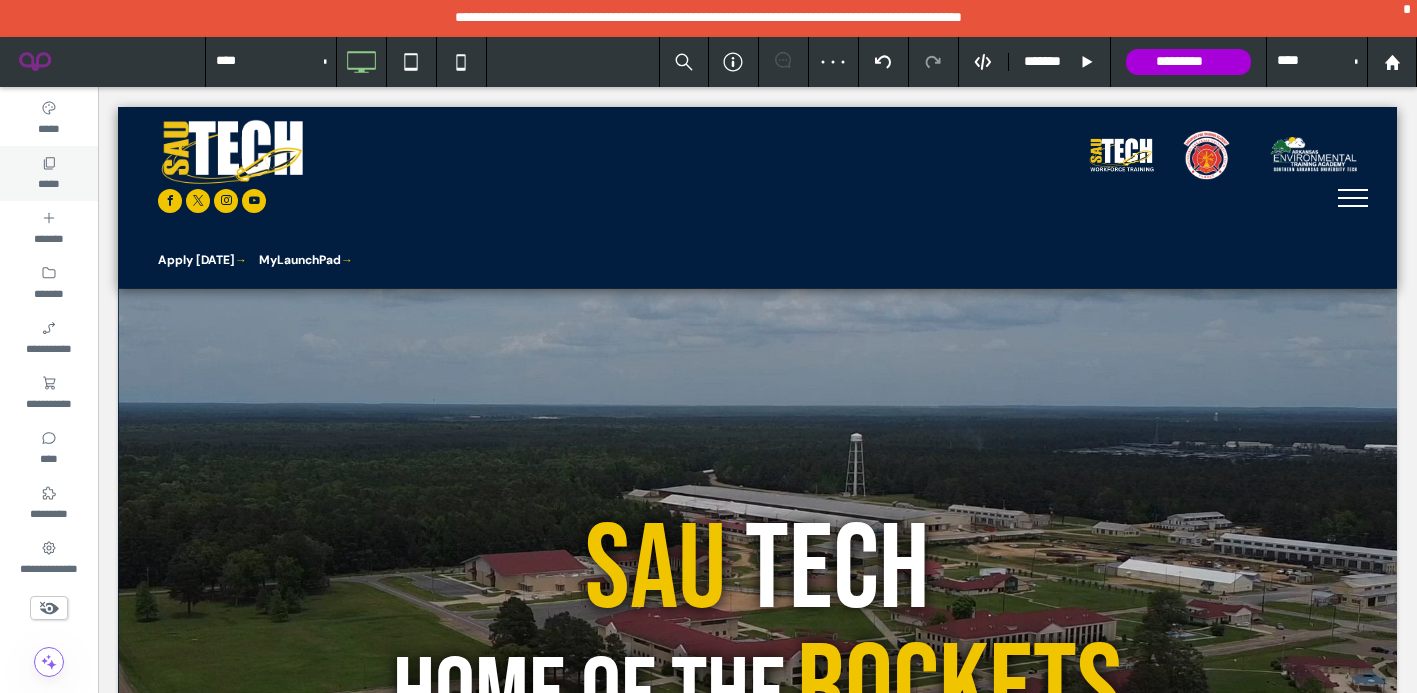 click on "*****" at bounding box center (48, 182) 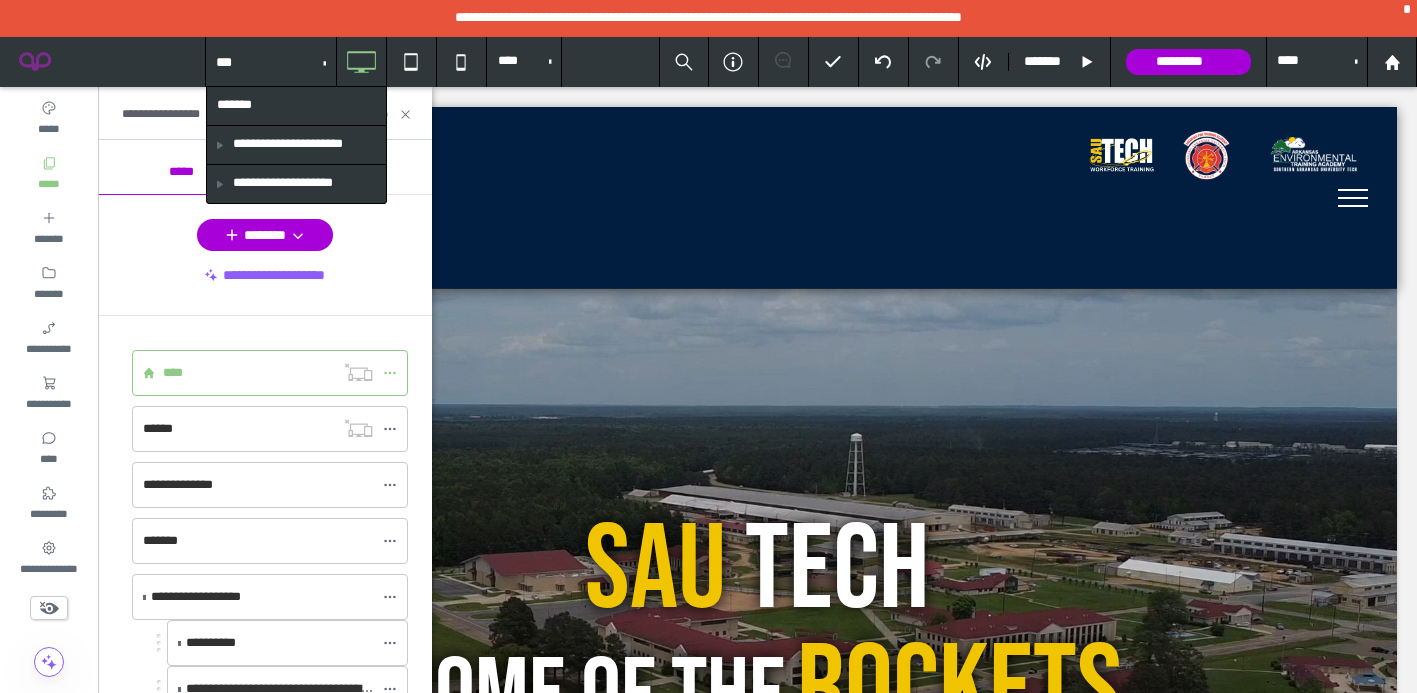 type on "****" 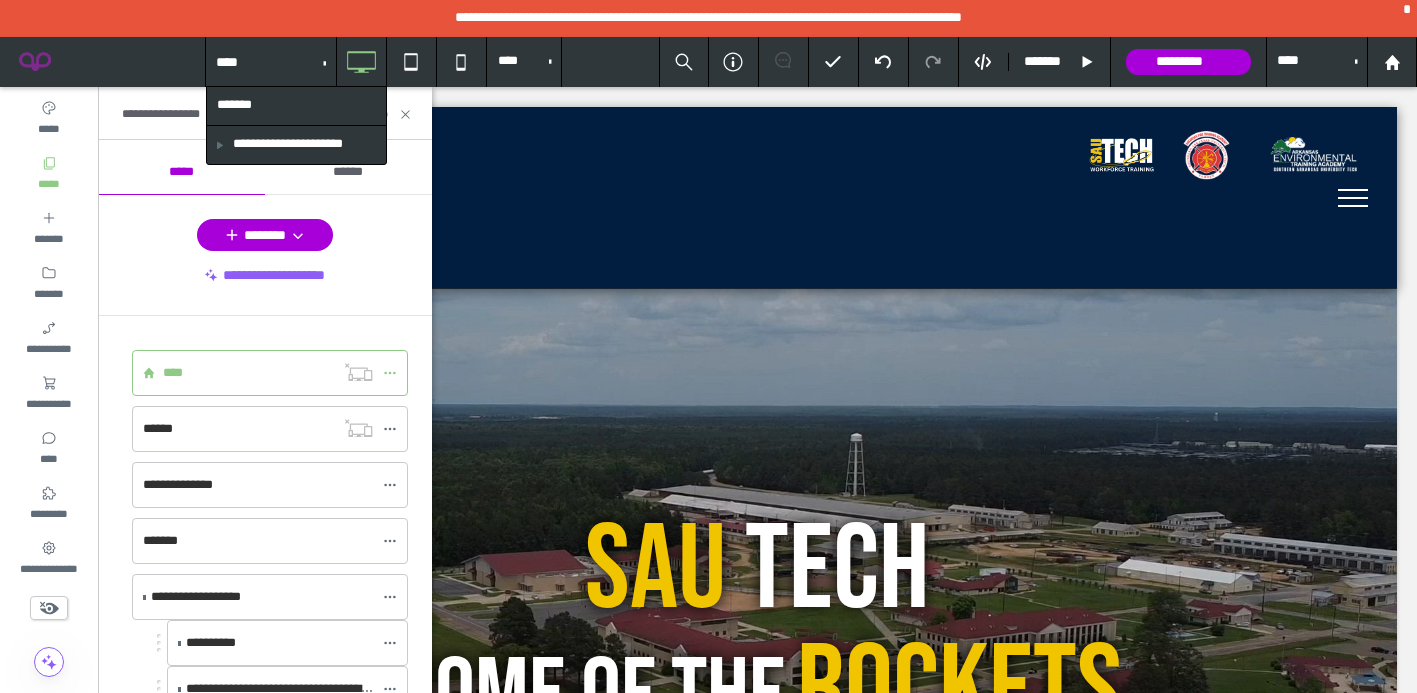 type 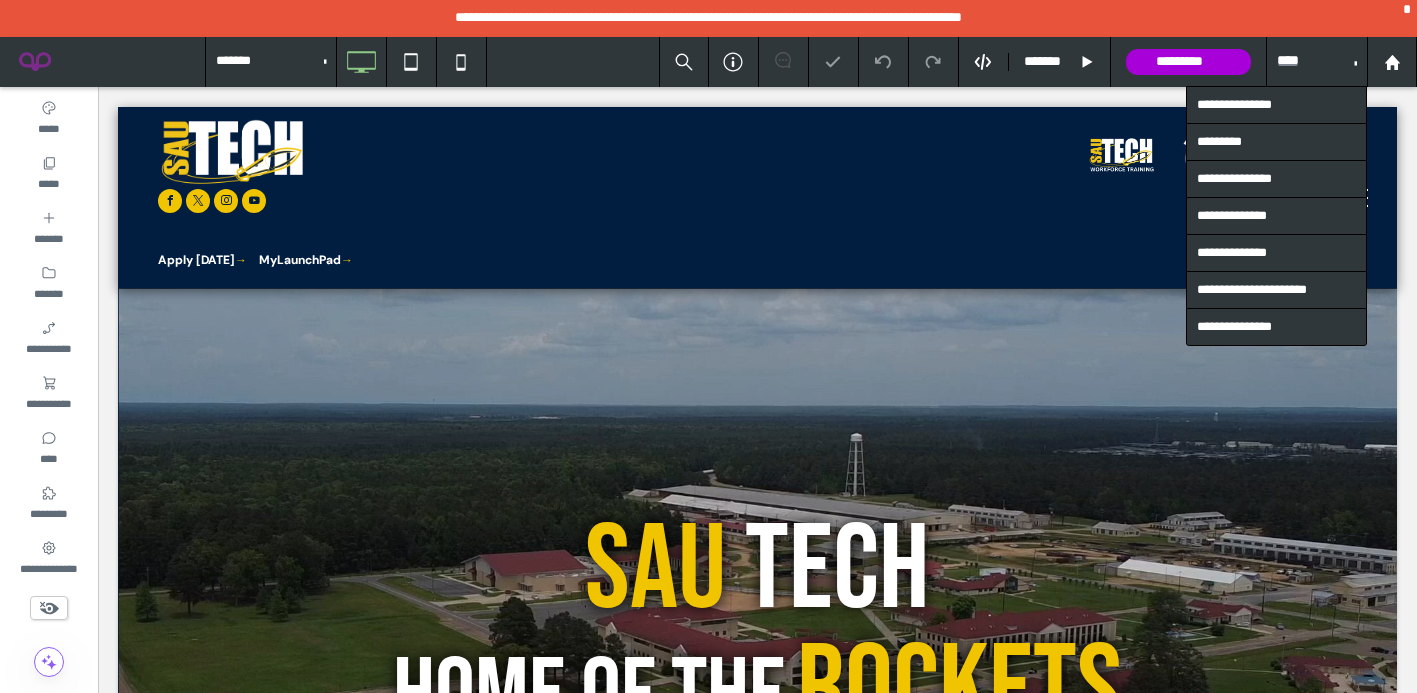 click on "****" at bounding box center (1317, 62) 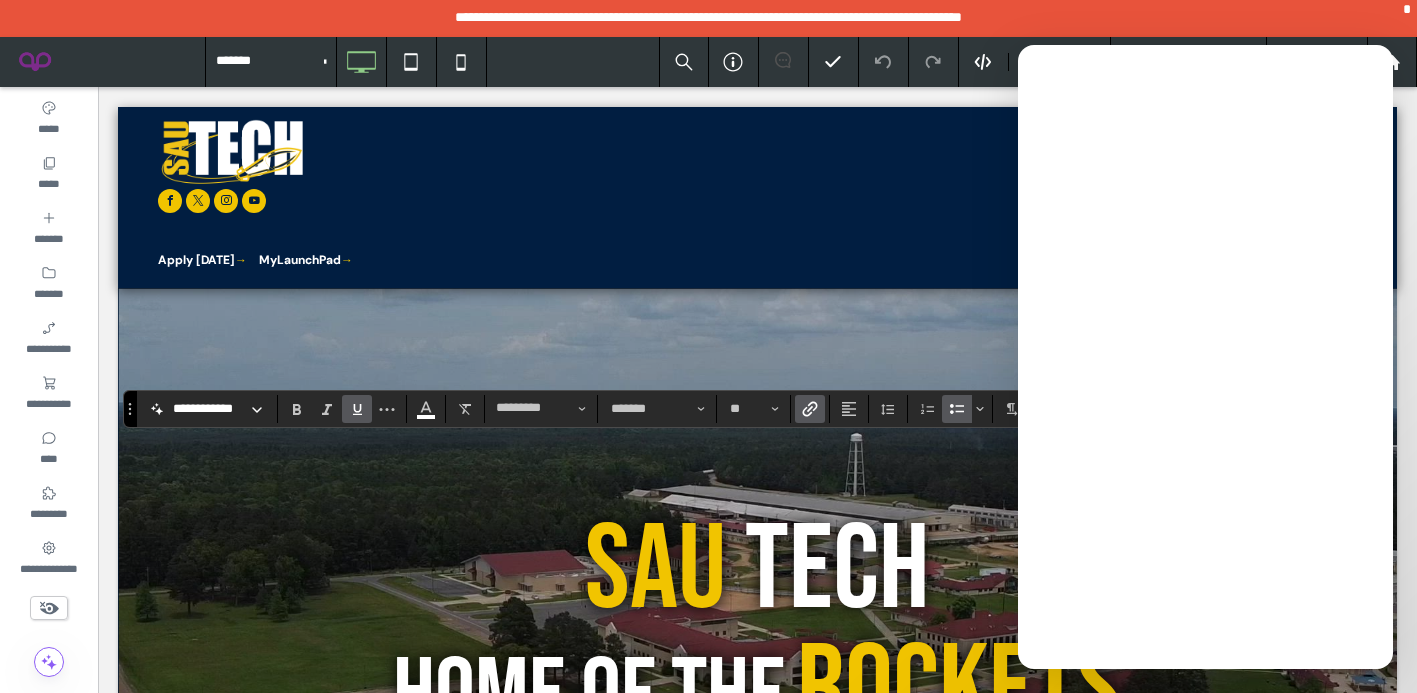 click 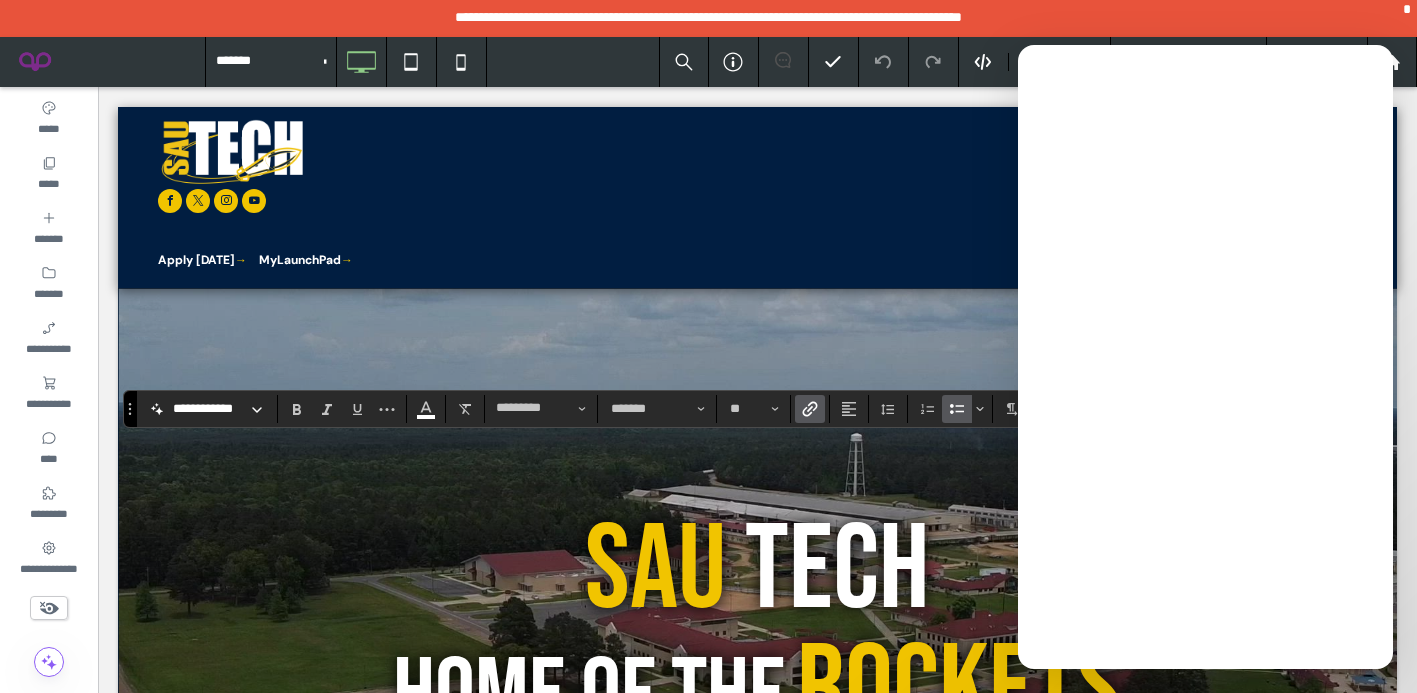 click 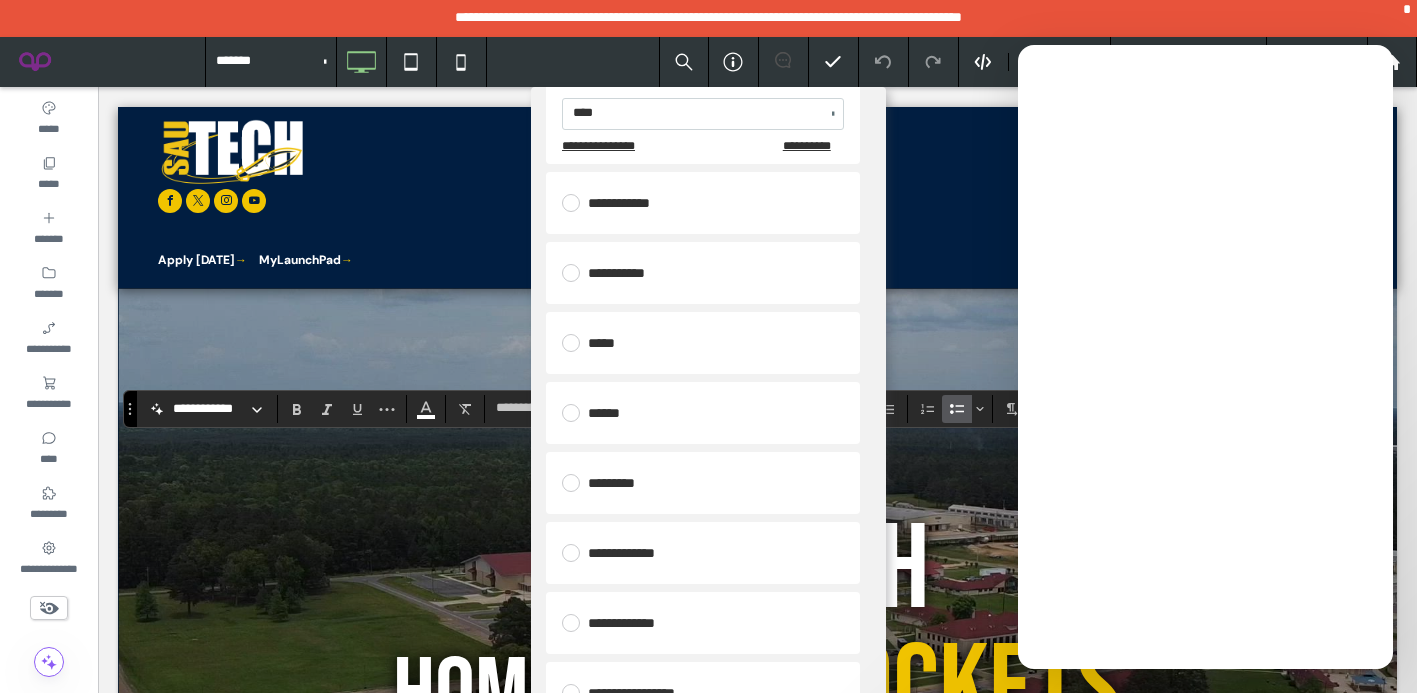 click on "**********" at bounding box center (703, 553) 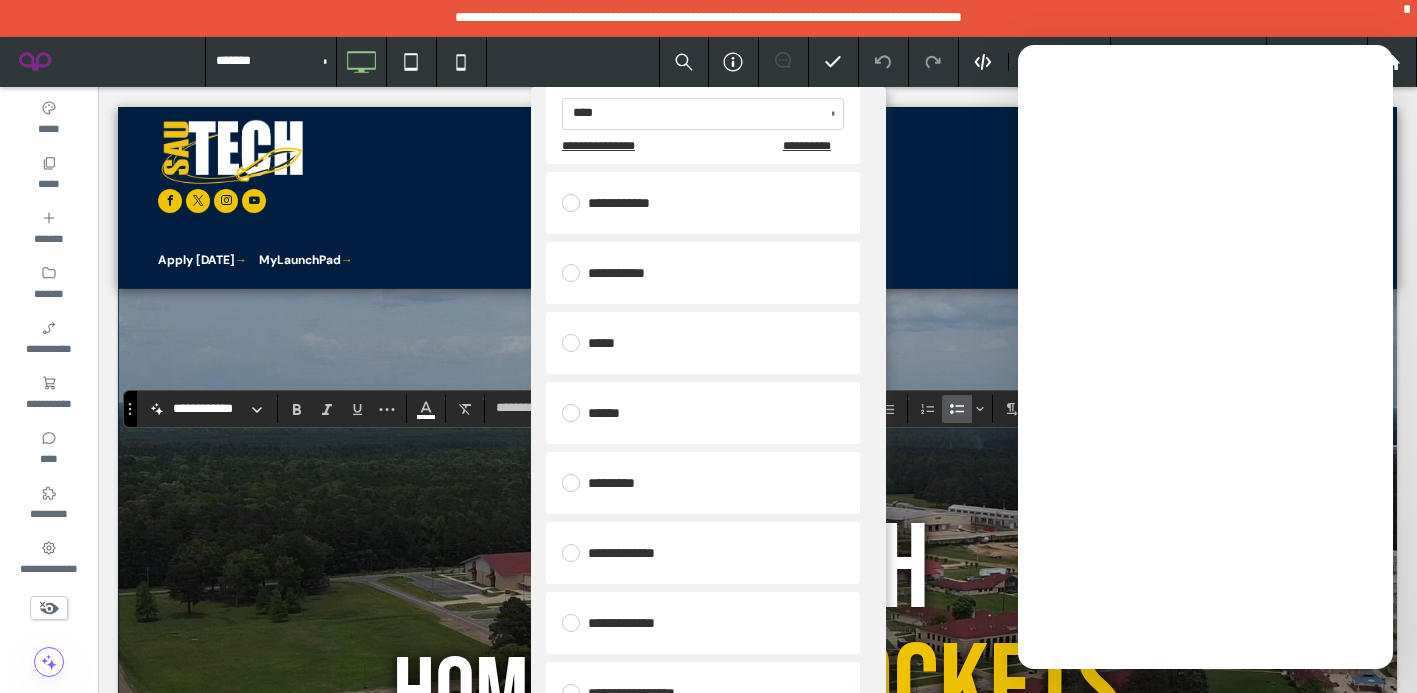 scroll, scrollTop: 90, scrollLeft: 0, axis: vertical 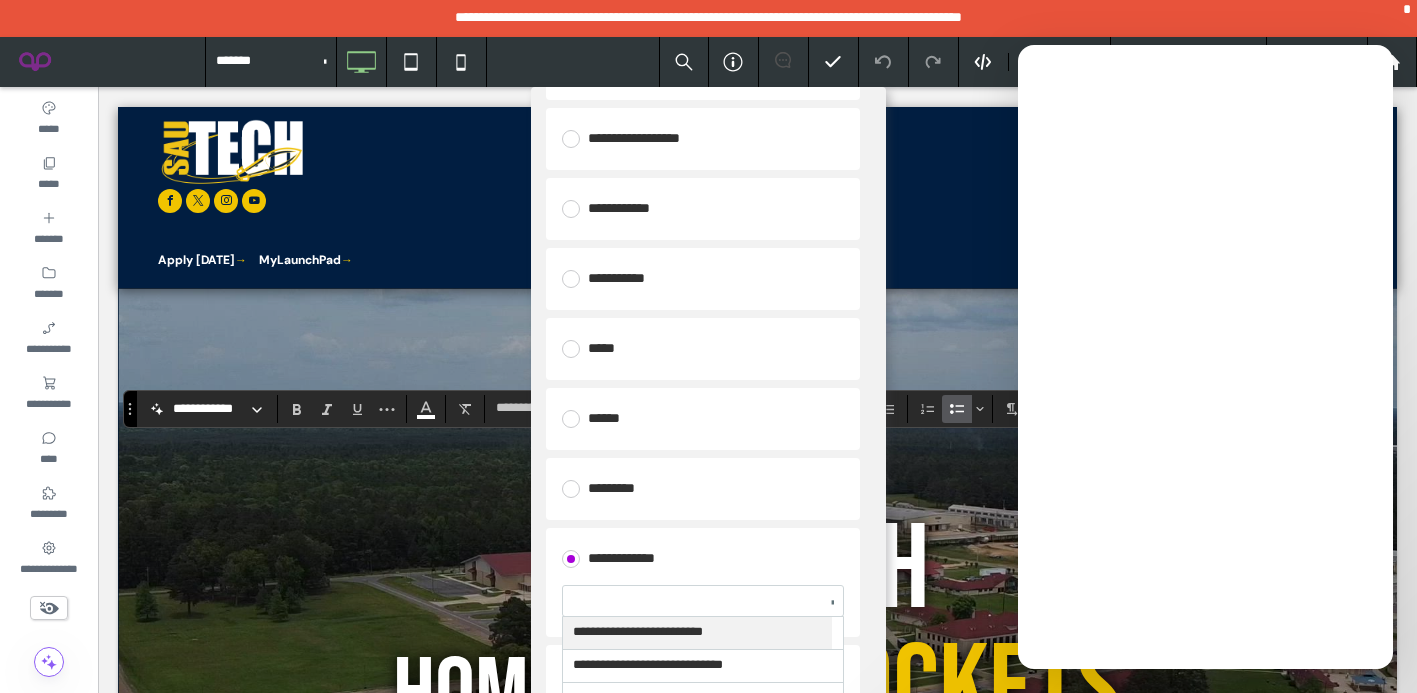 paste on "**********" 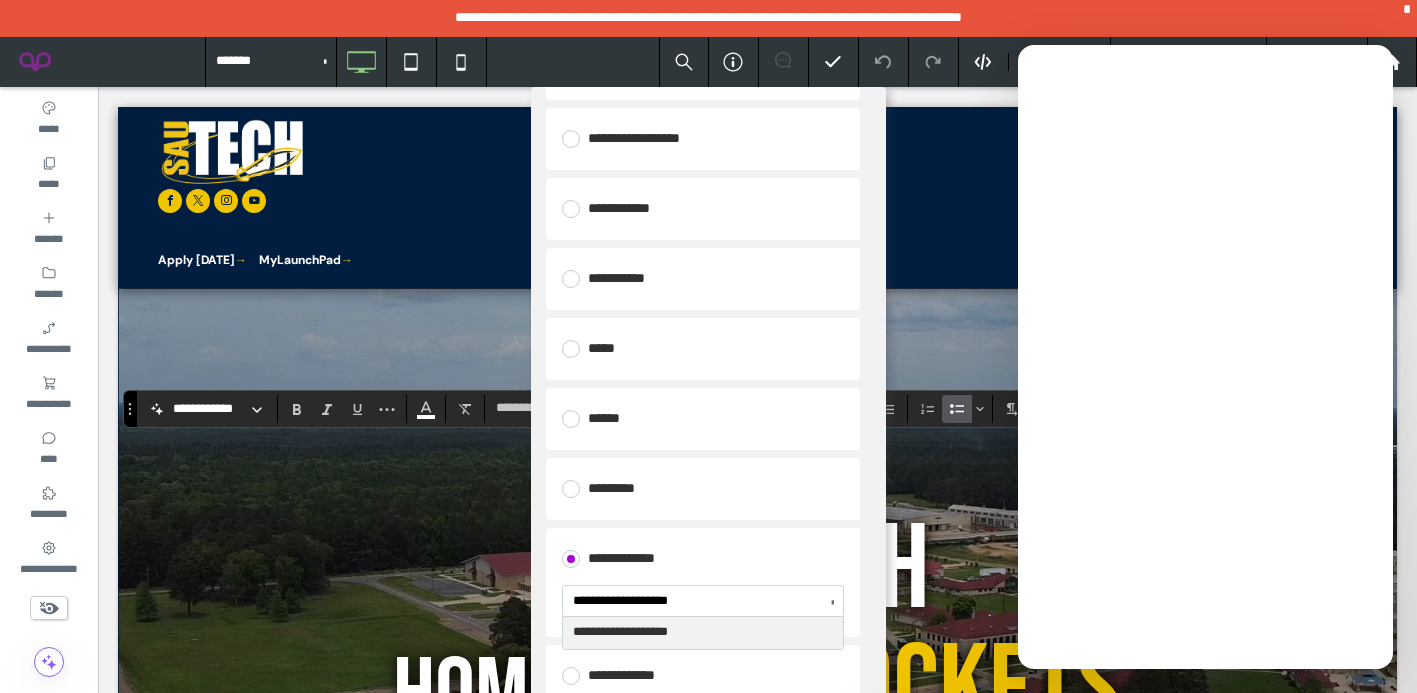 scroll, scrollTop: 0, scrollLeft: 0, axis: both 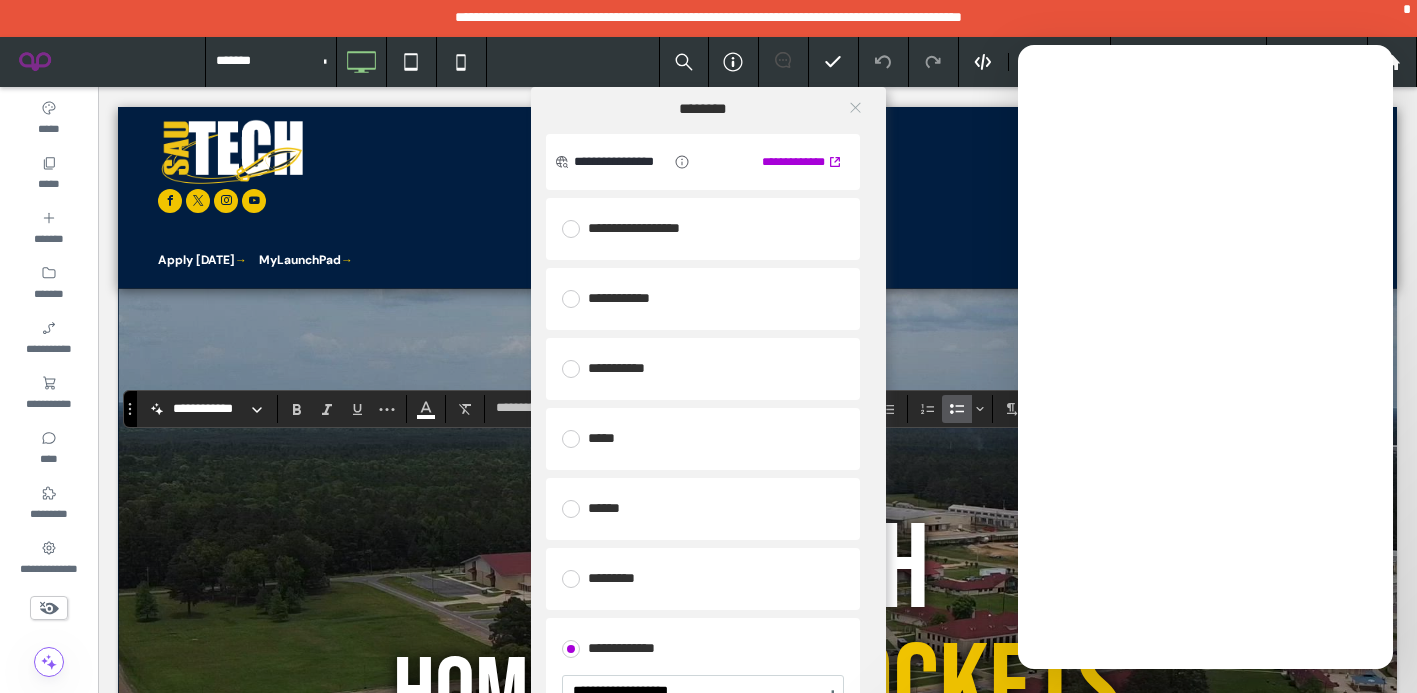 type on "**********" 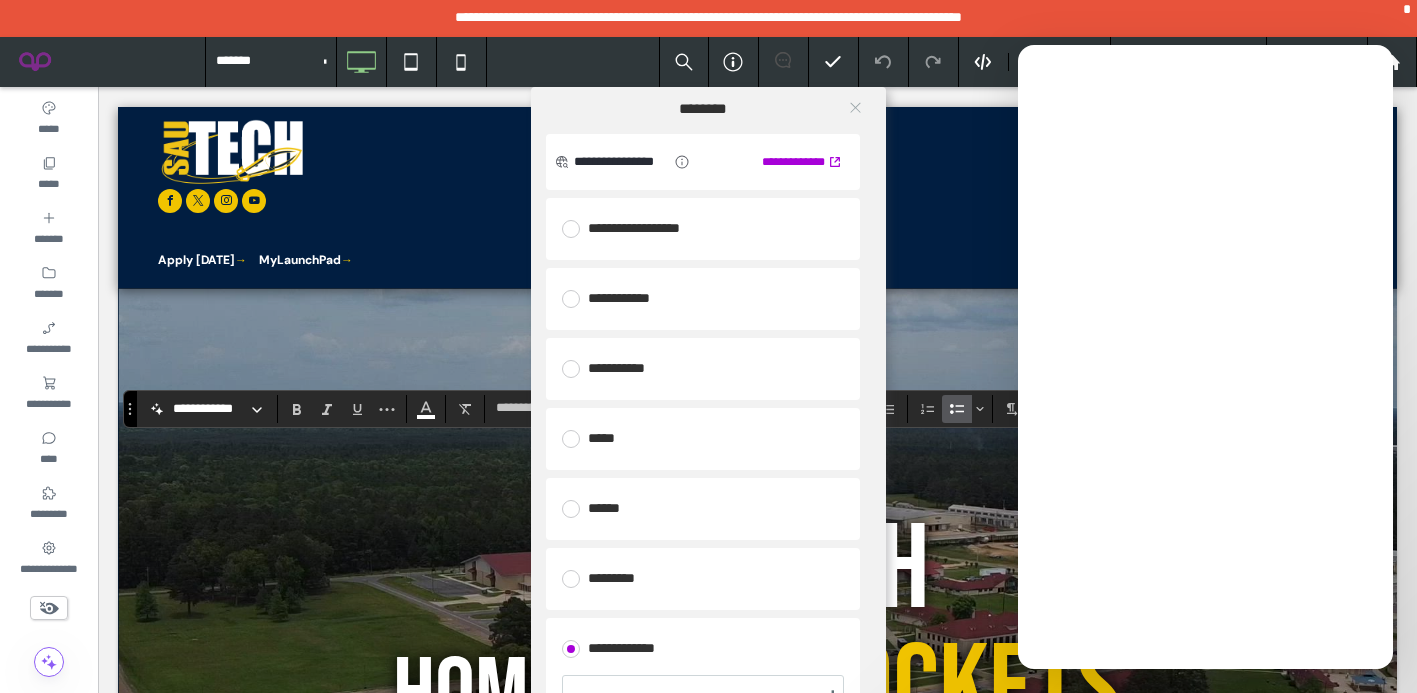 click 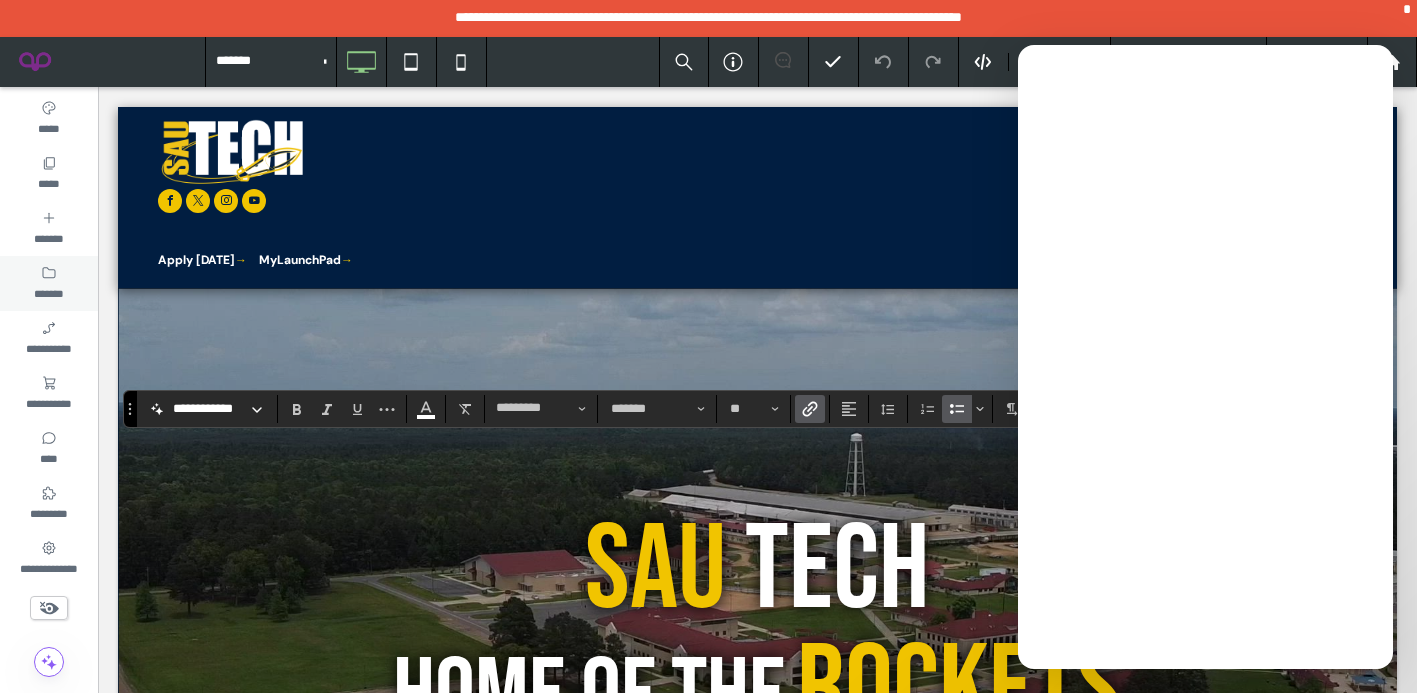 click on "*******" at bounding box center [49, 292] 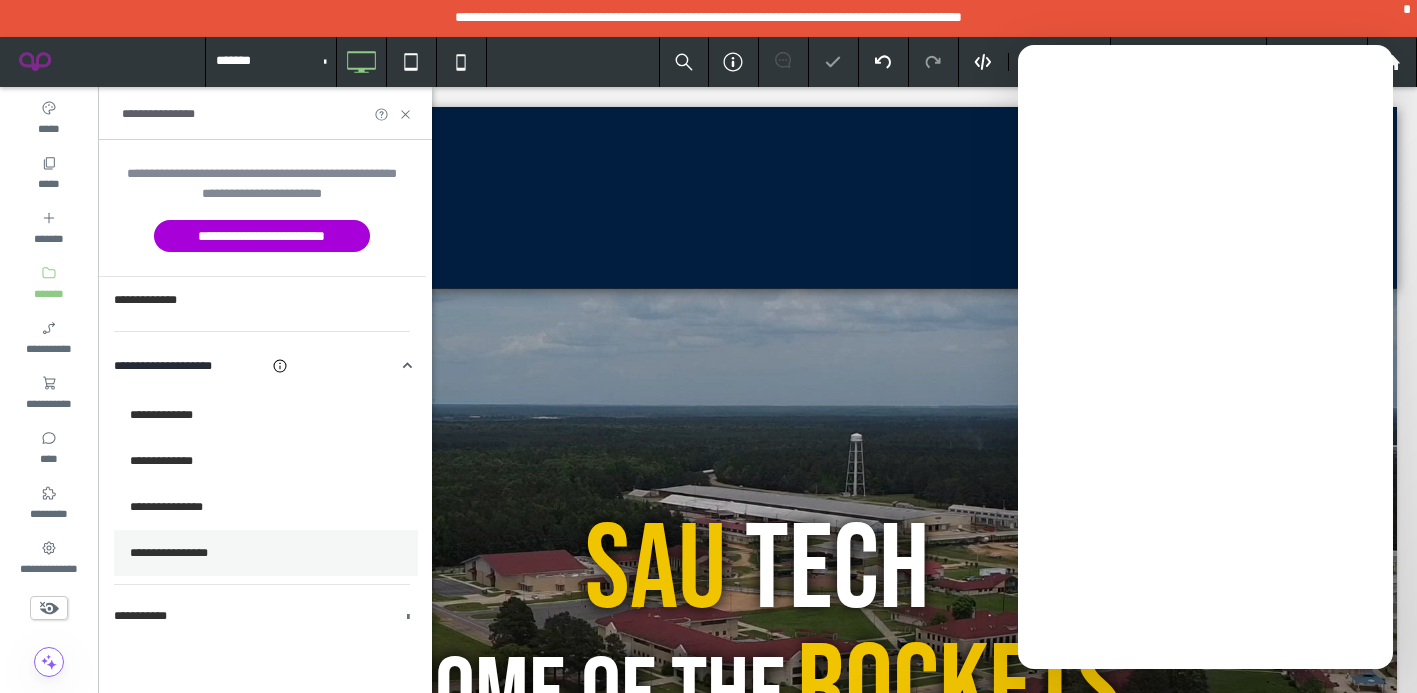 click on "**********" at bounding box center (266, 553) 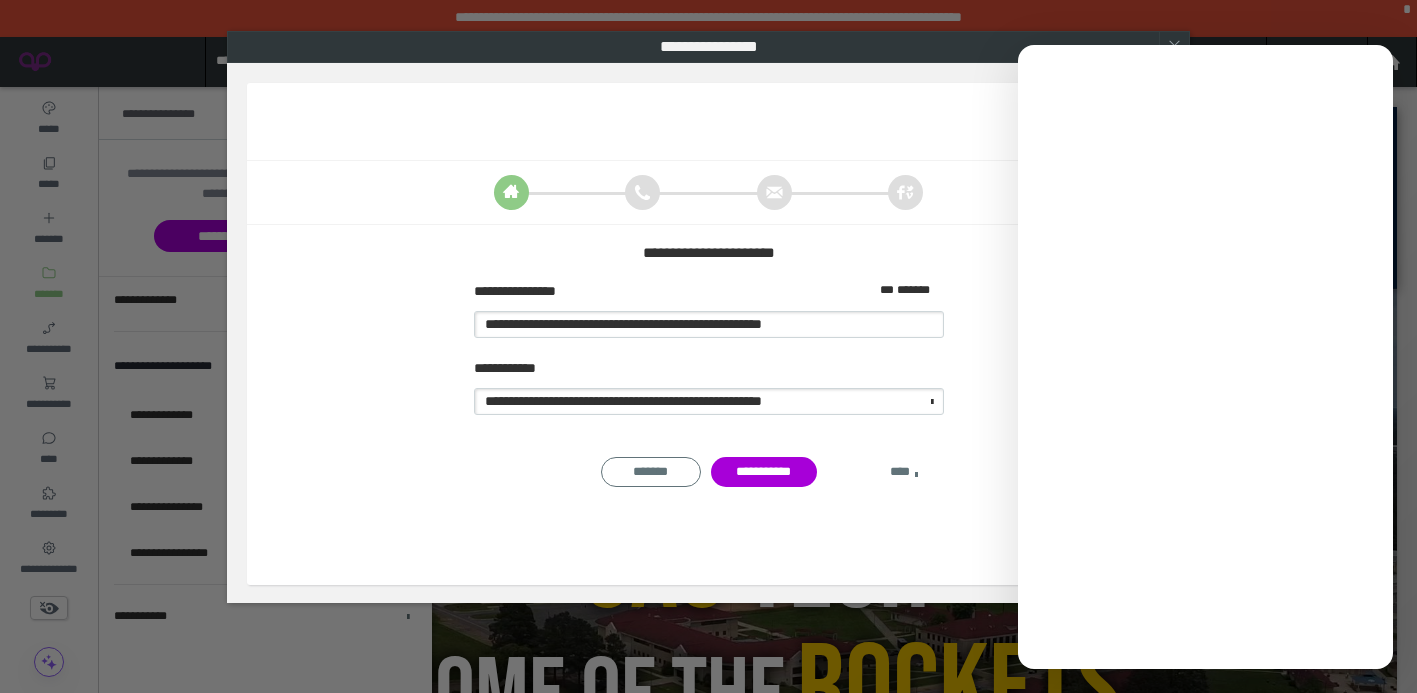 click on "****" at bounding box center (904, 472) 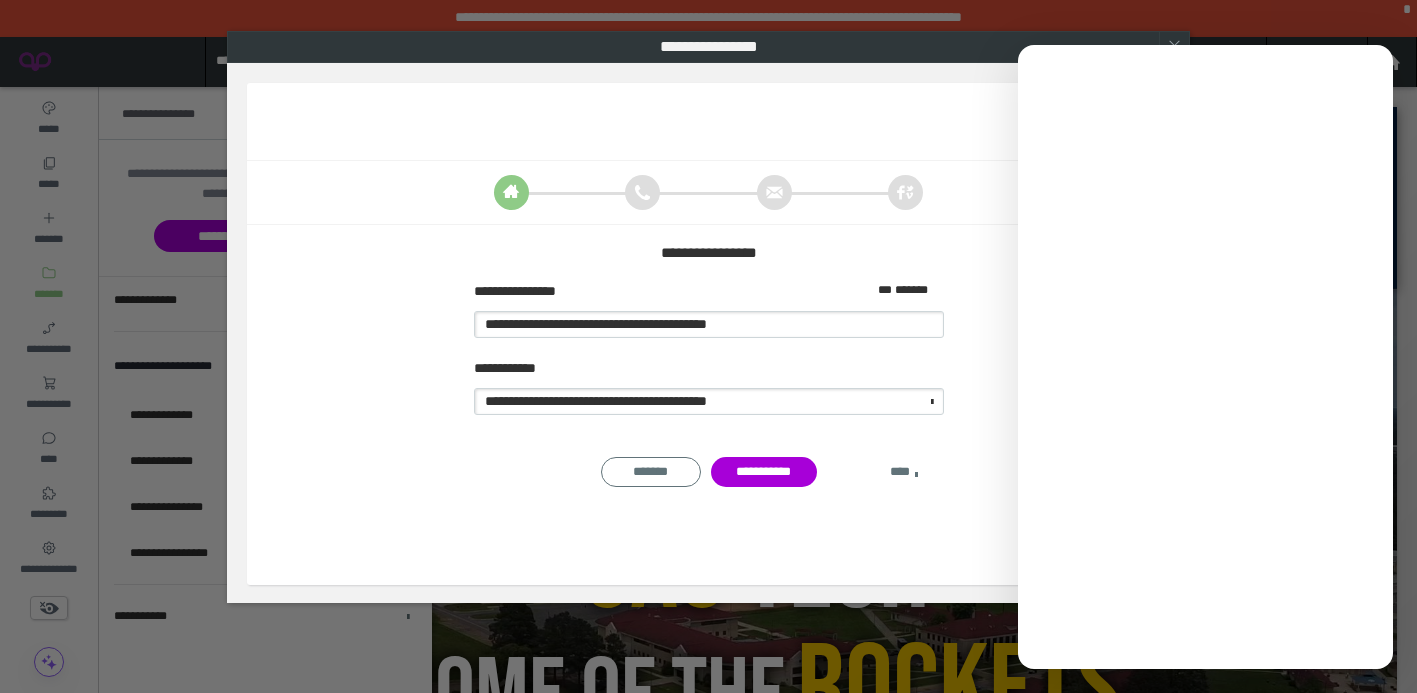 click on "****" at bounding box center (904, 472) 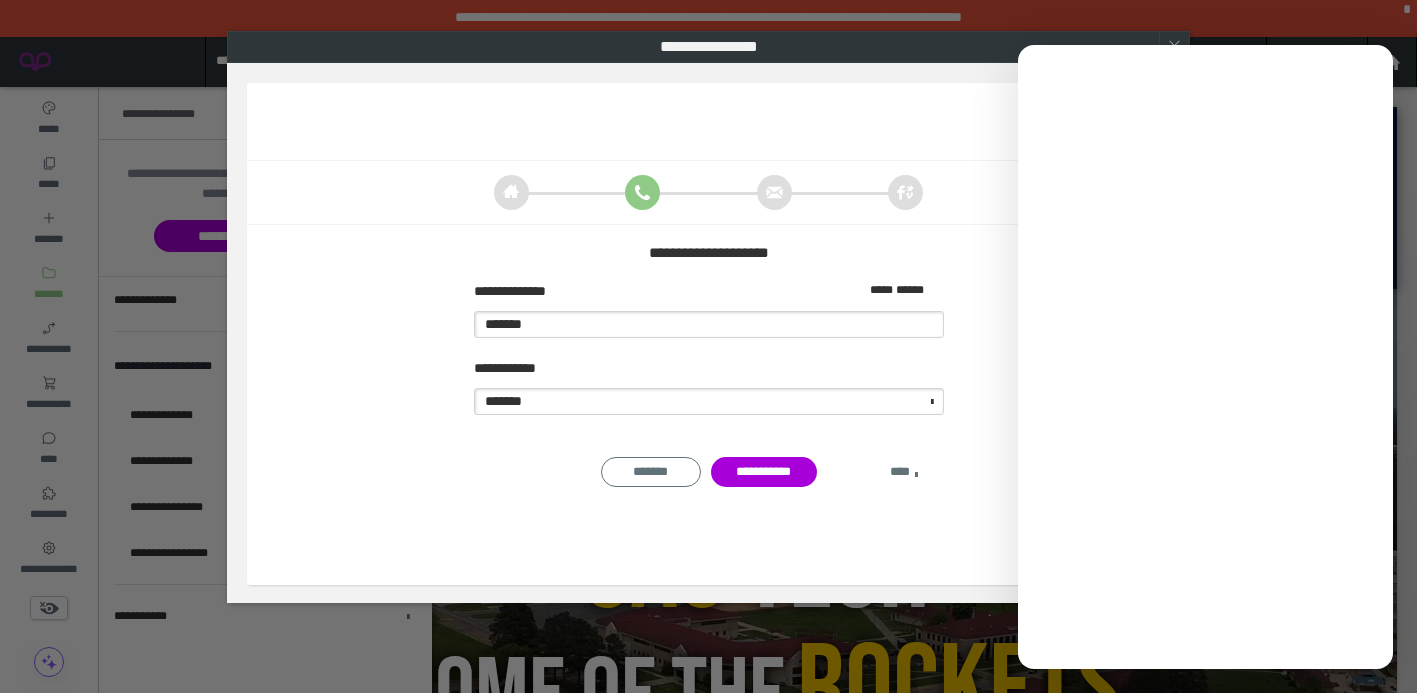 click on "****" at bounding box center (904, 472) 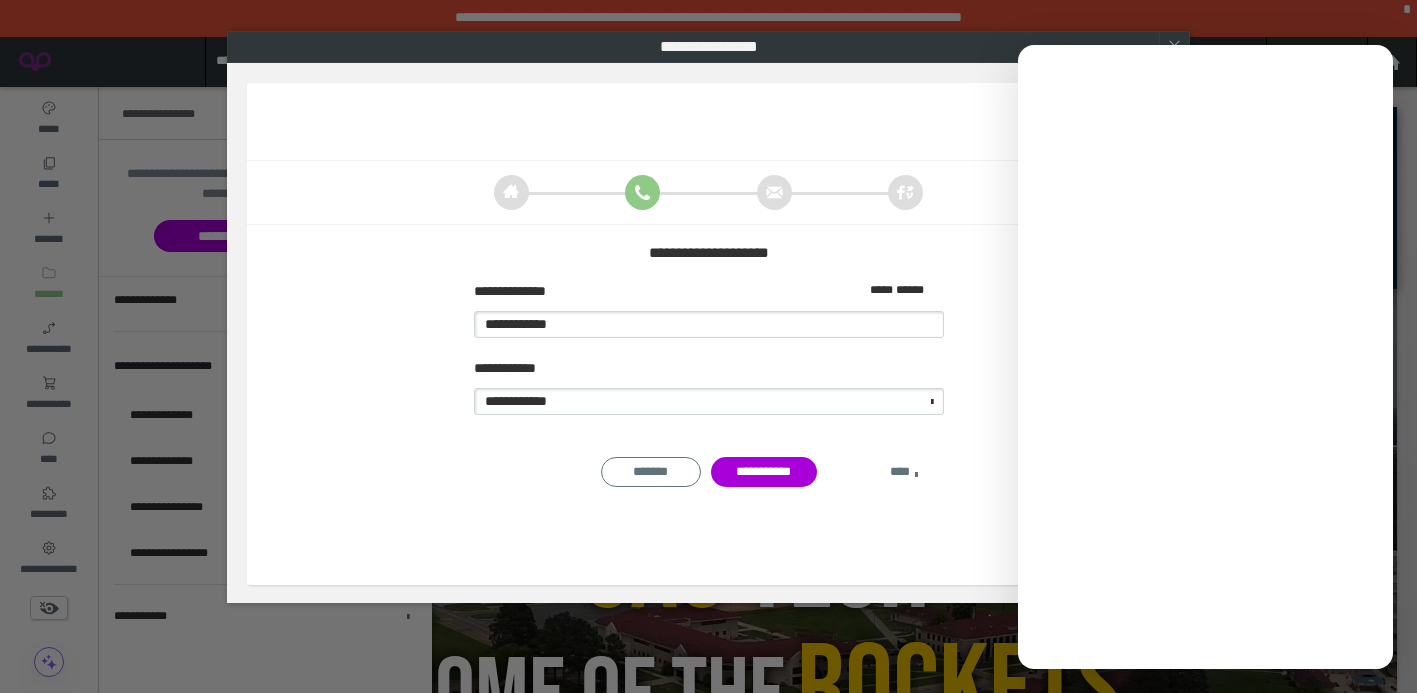 click on "****" at bounding box center [904, 472] 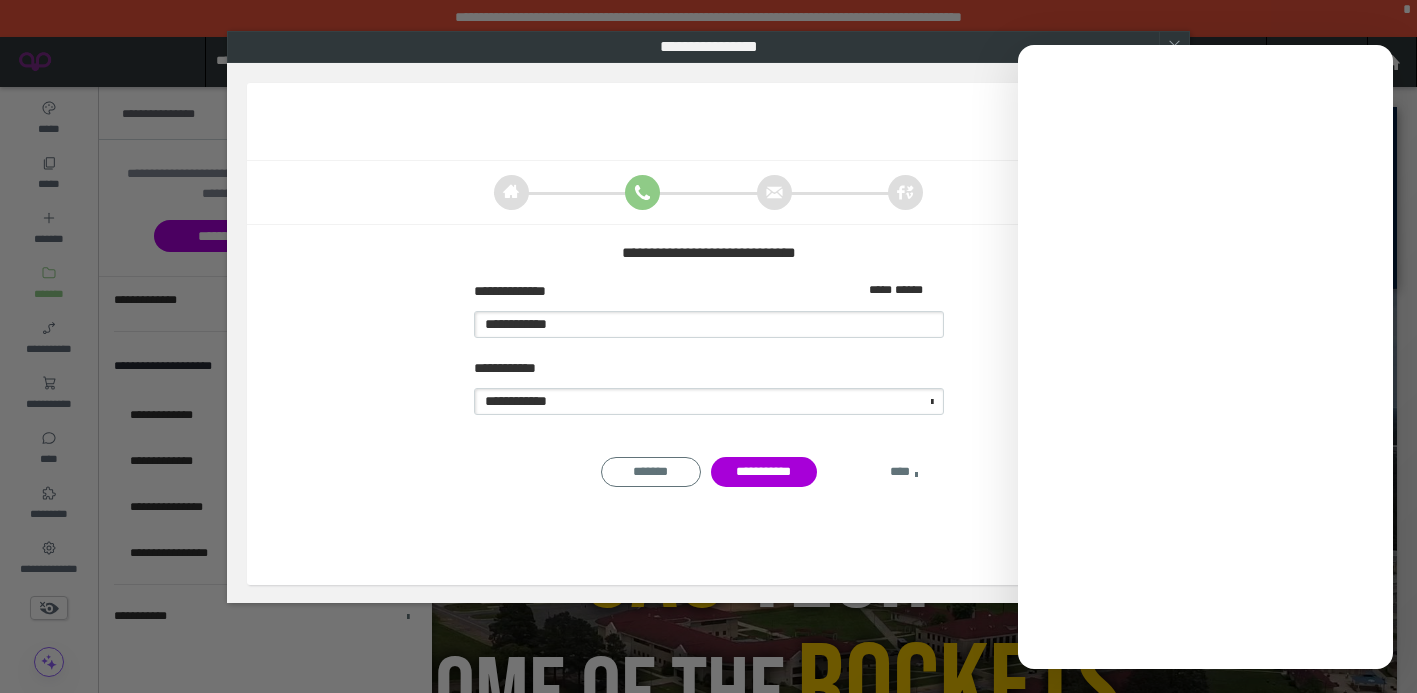 click on "****" at bounding box center [904, 472] 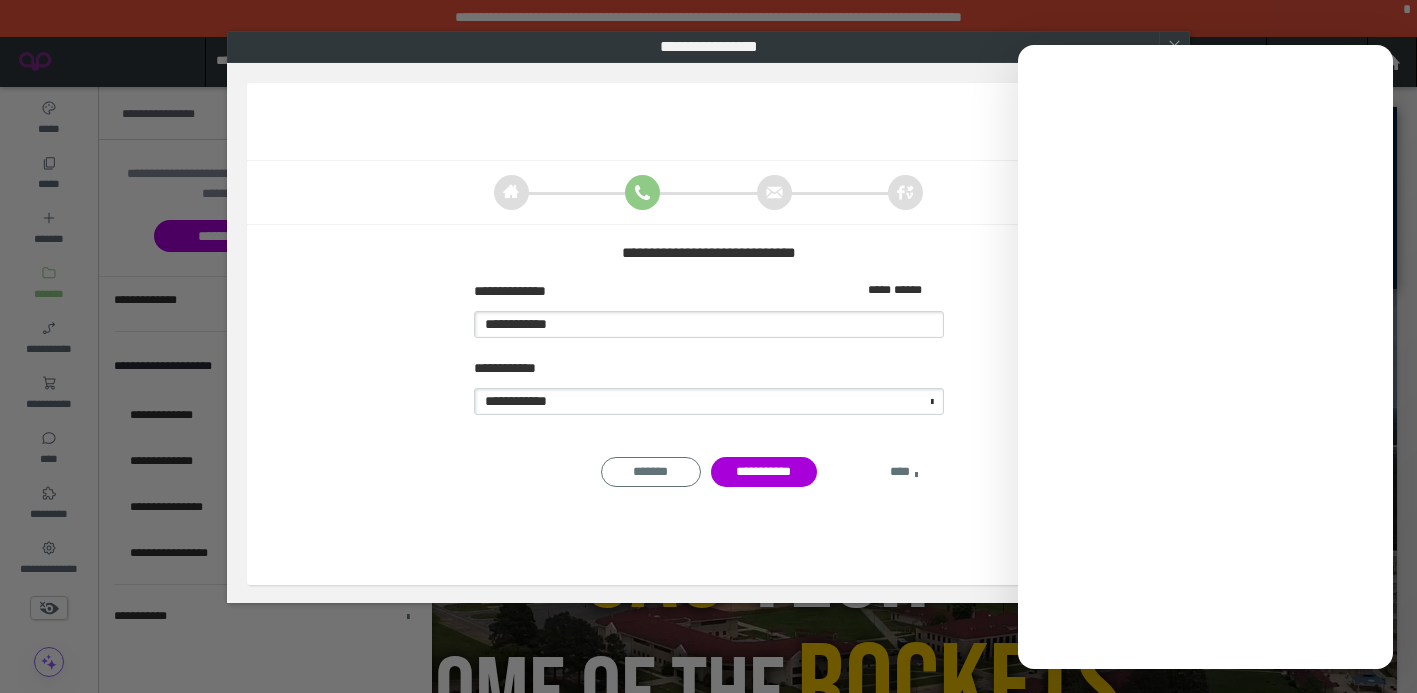 click on "****" at bounding box center (904, 472) 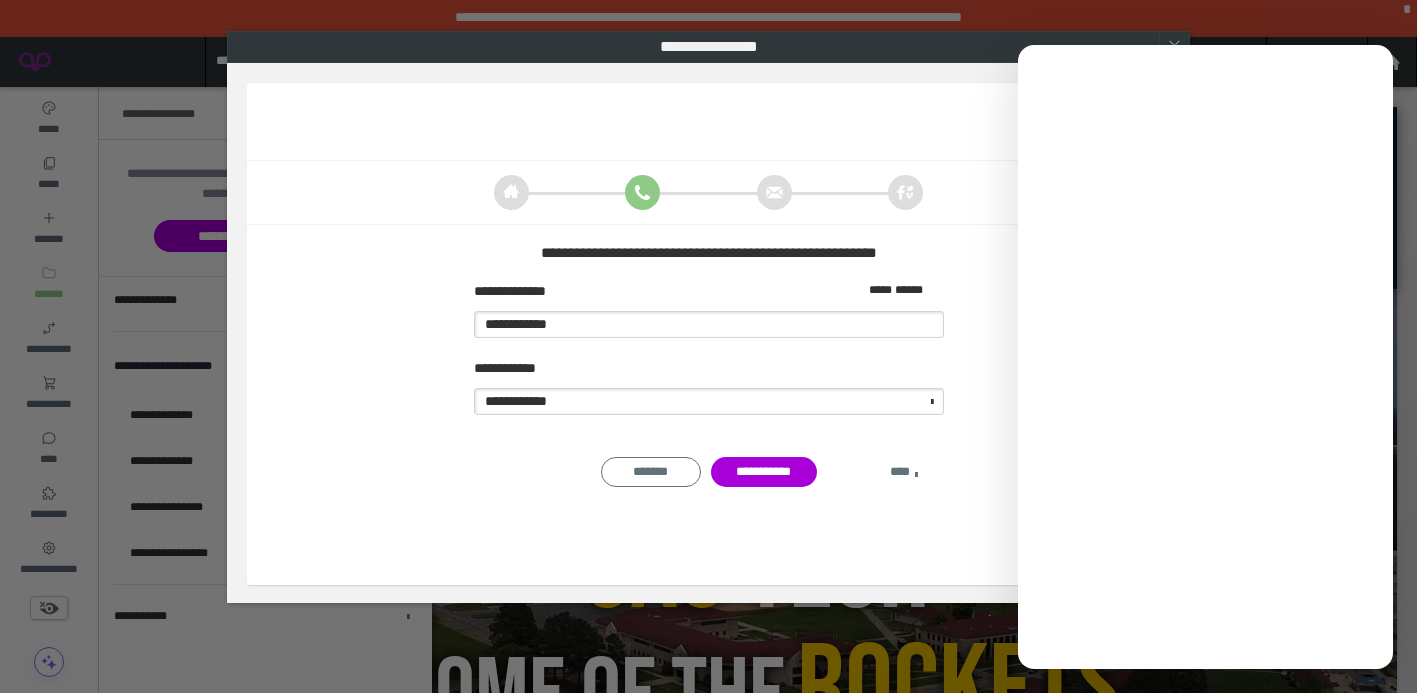 click on "****" at bounding box center (904, 472) 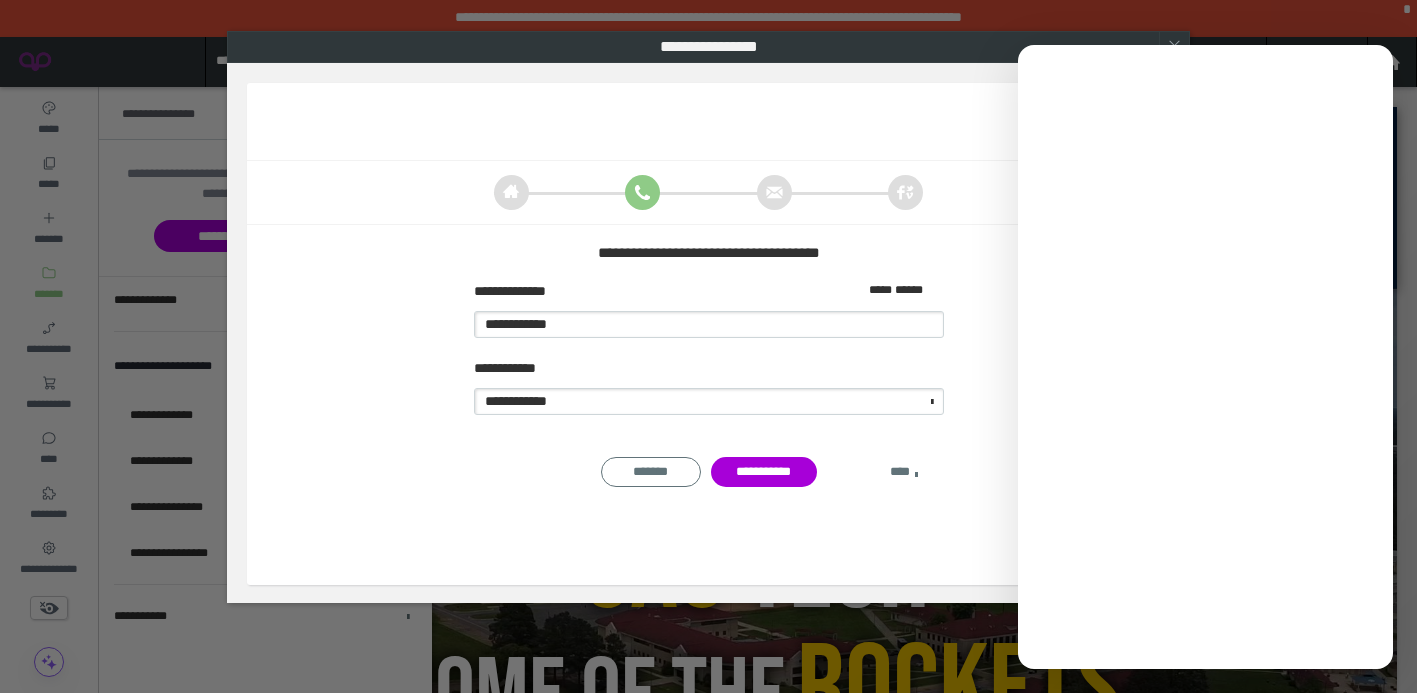click on "****" at bounding box center (904, 472) 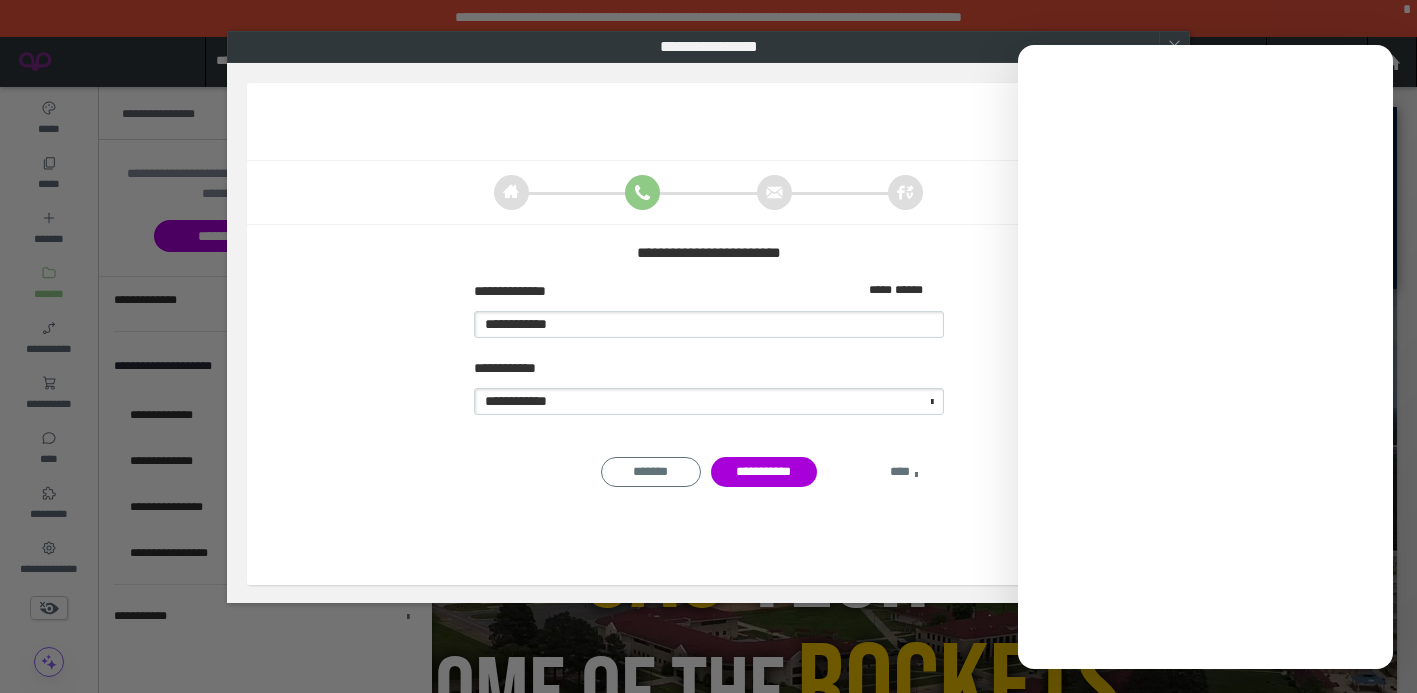 click on "****" at bounding box center [904, 472] 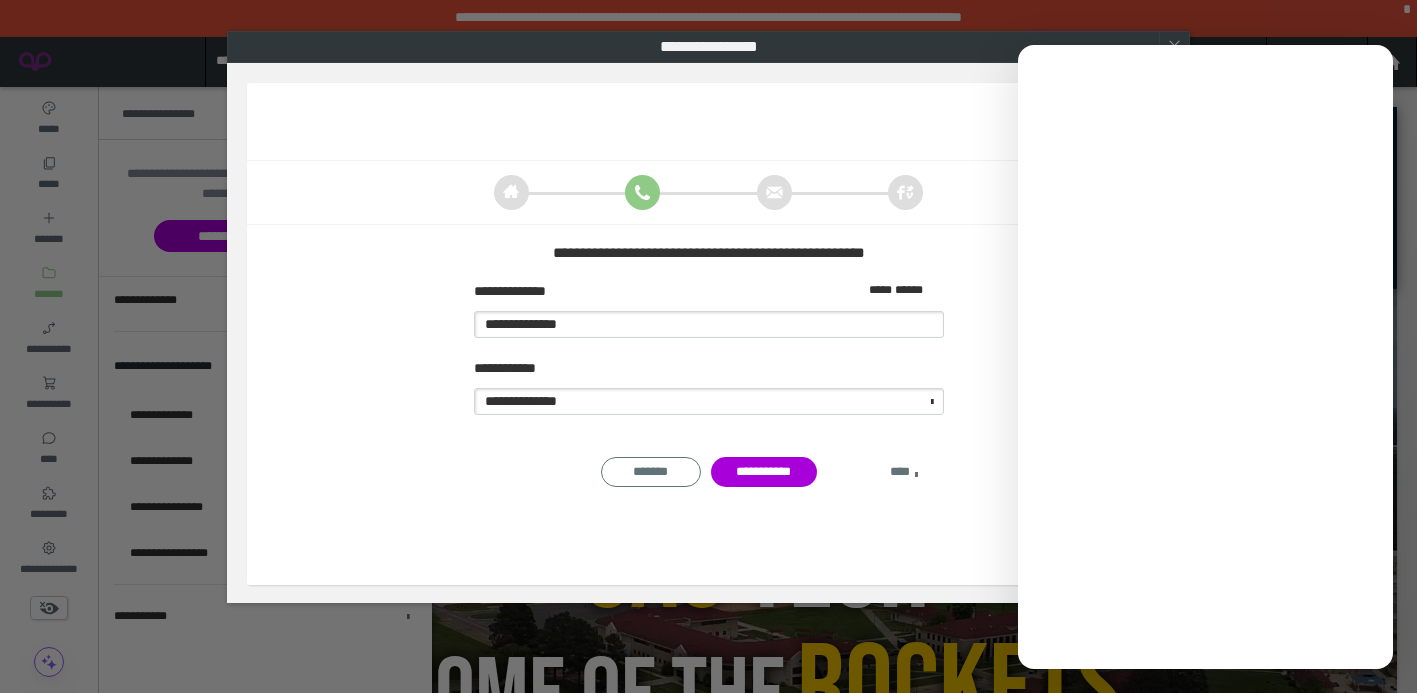 click on "****" at bounding box center [904, 472] 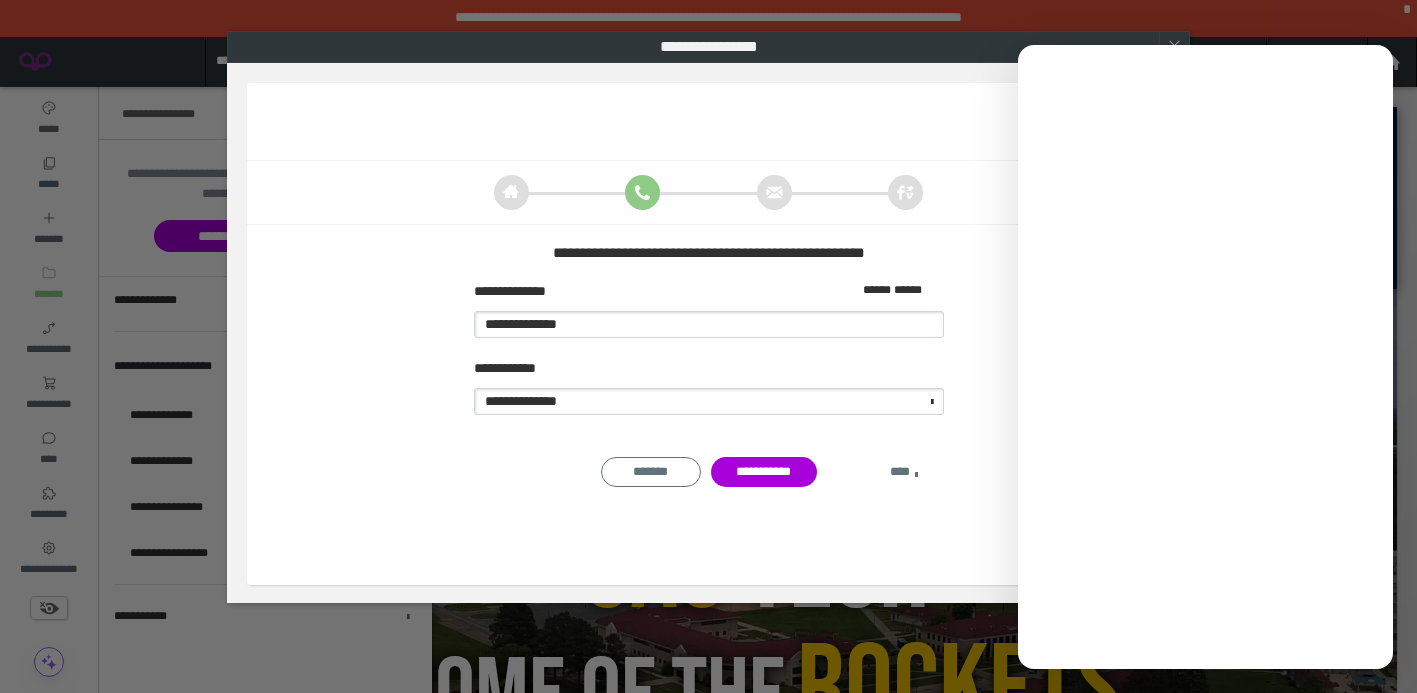 click on "****" at bounding box center [904, 472] 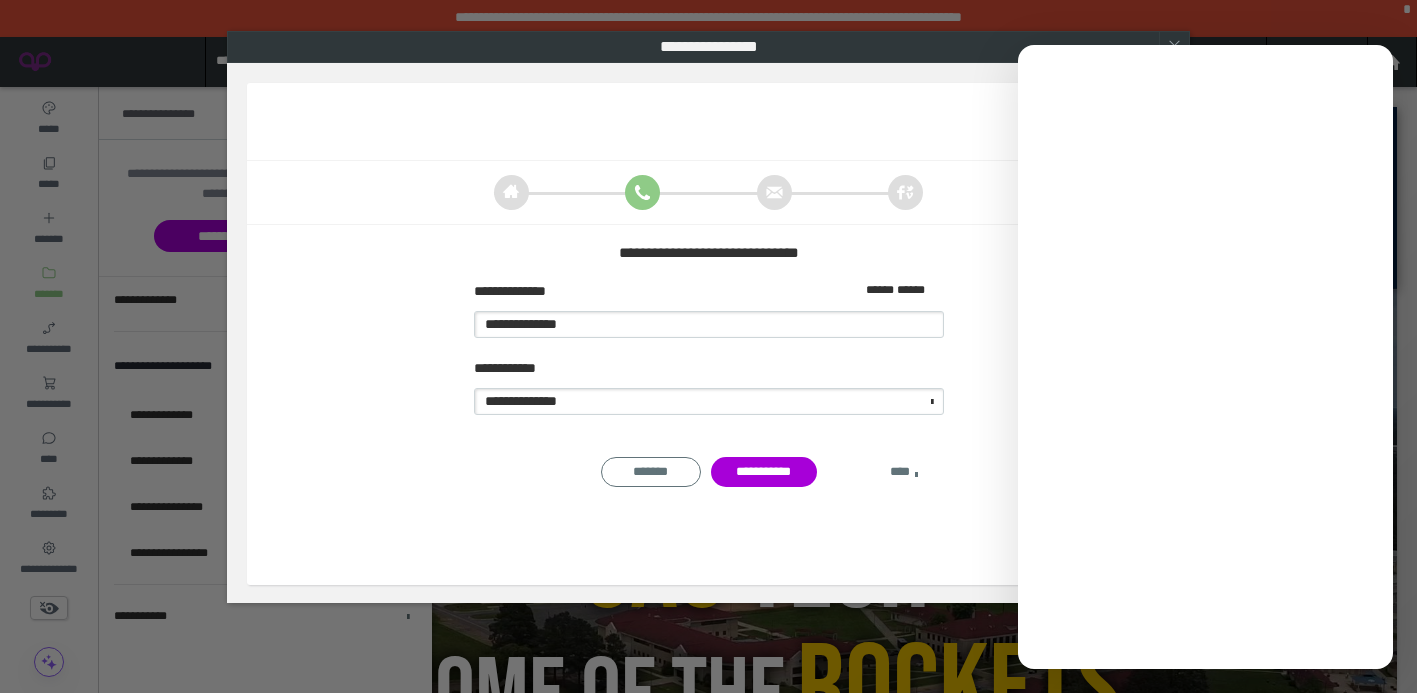 click on "****" at bounding box center (904, 472) 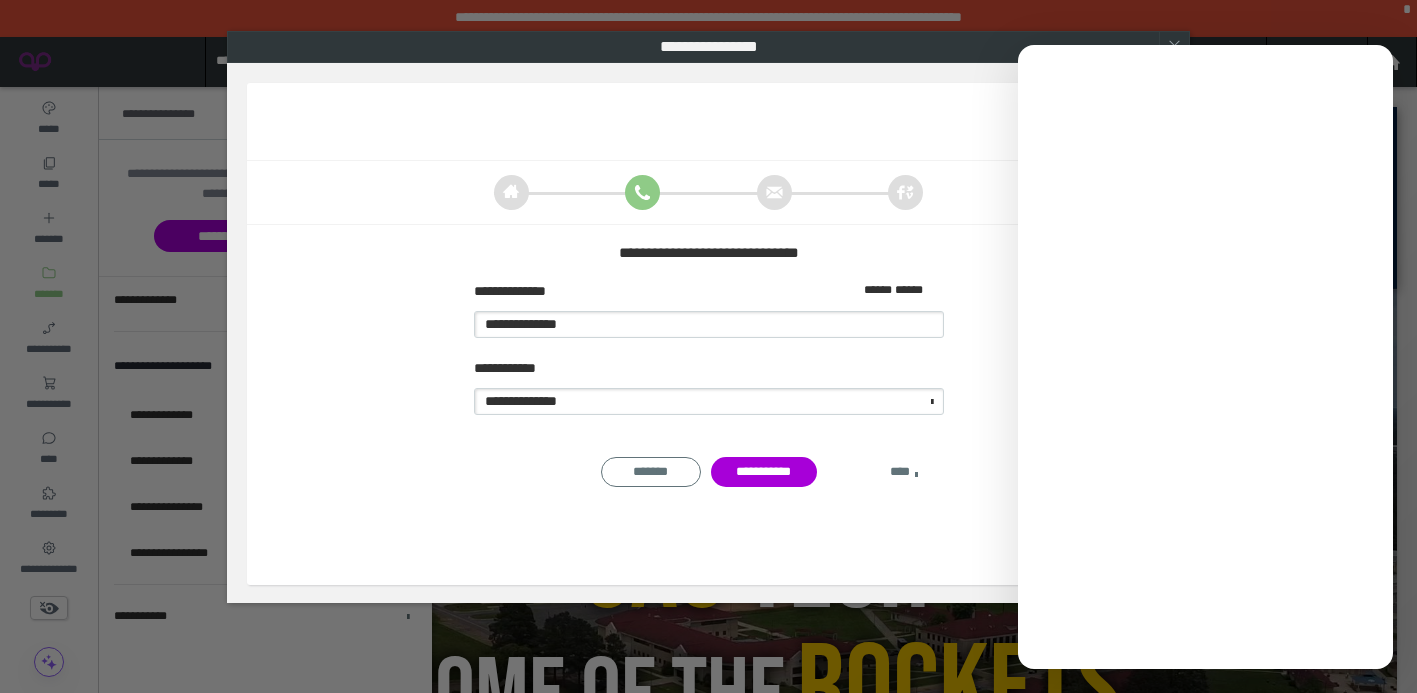 click on "****" at bounding box center (904, 472) 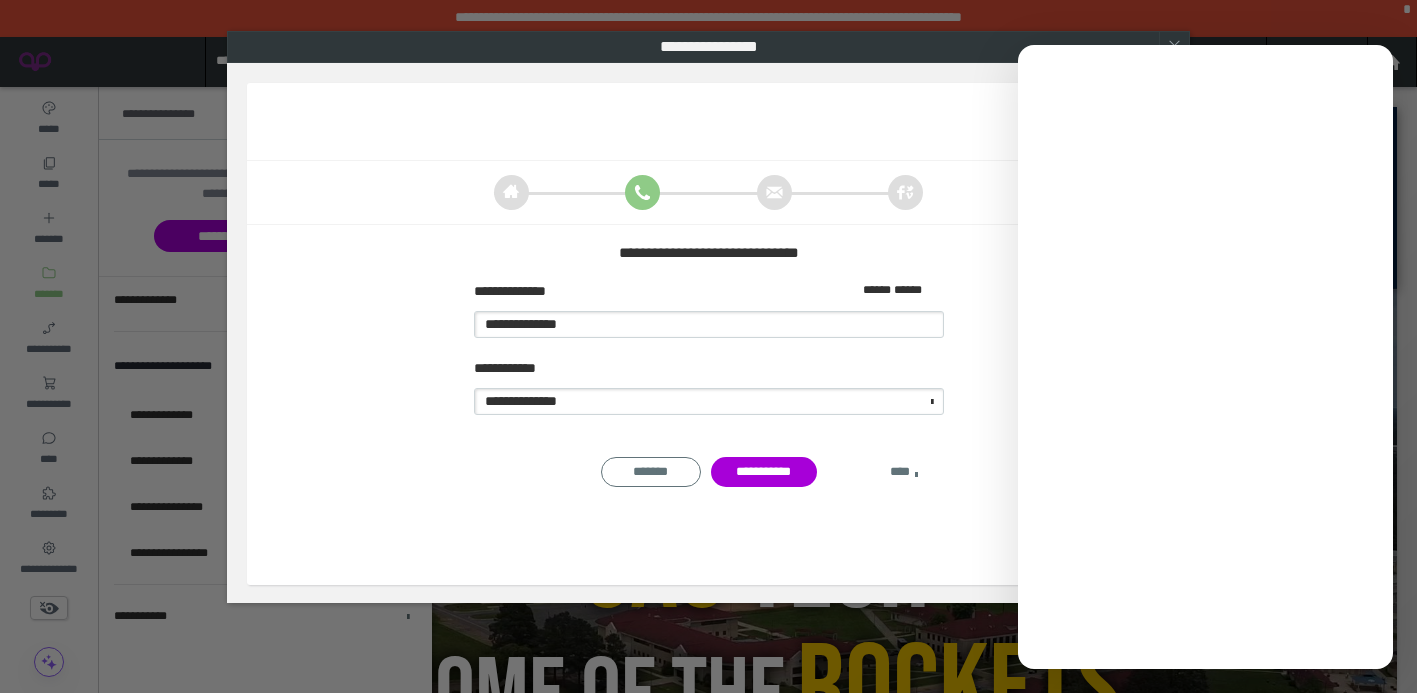 click on "****" at bounding box center (904, 472) 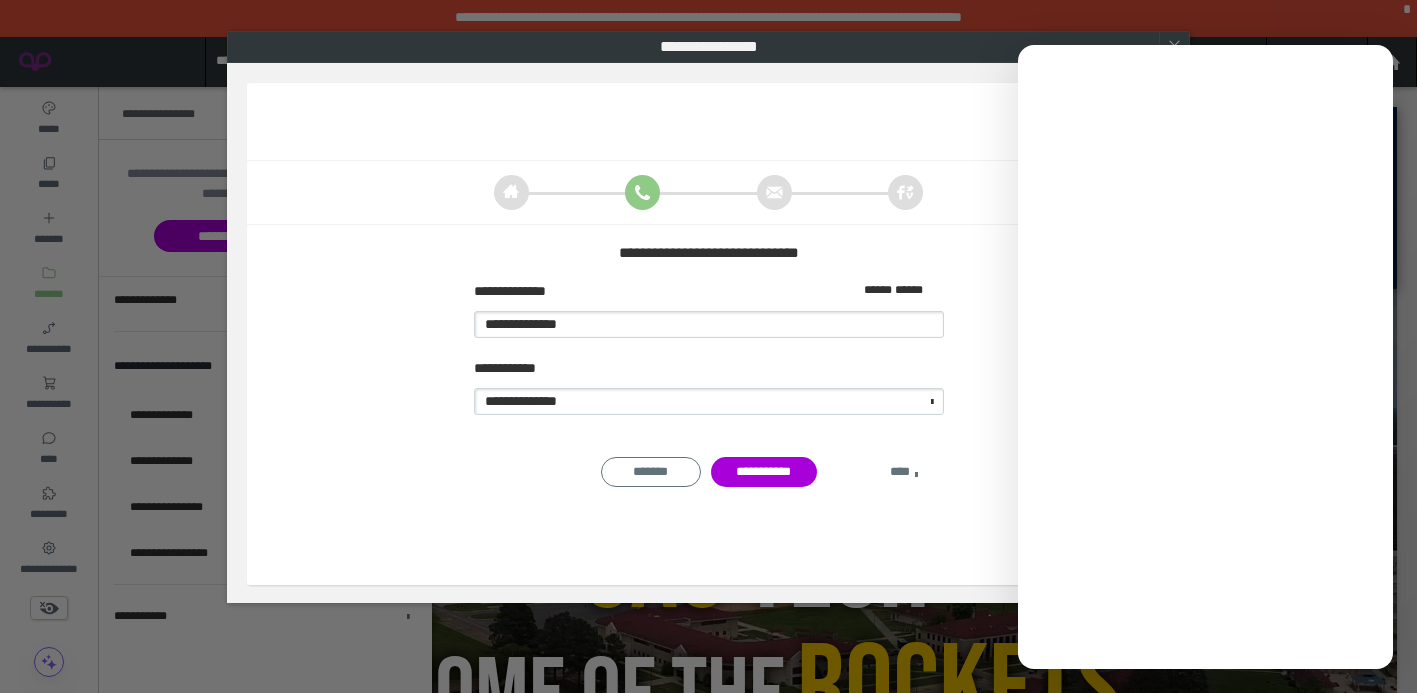 click on "****" at bounding box center [904, 472] 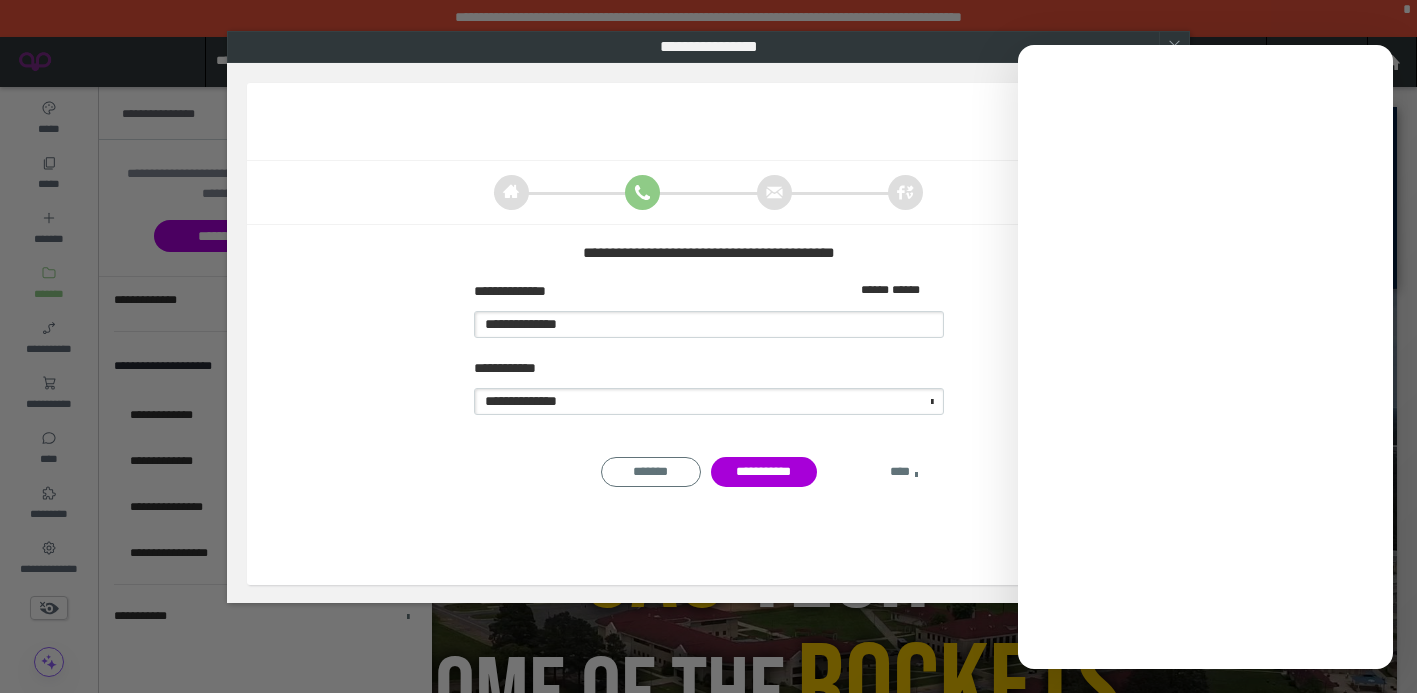 click on "****" at bounding box center [904, 472] 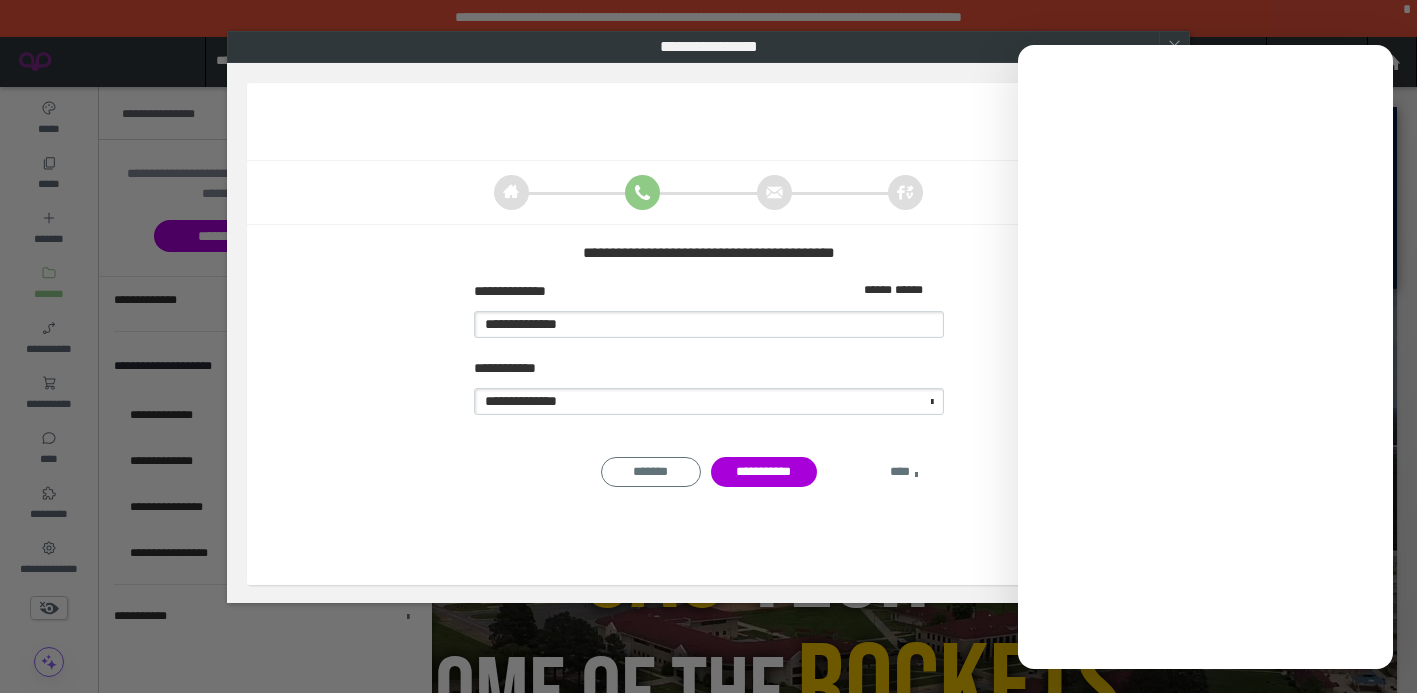 click on "****" at bounding box center [904, 472] 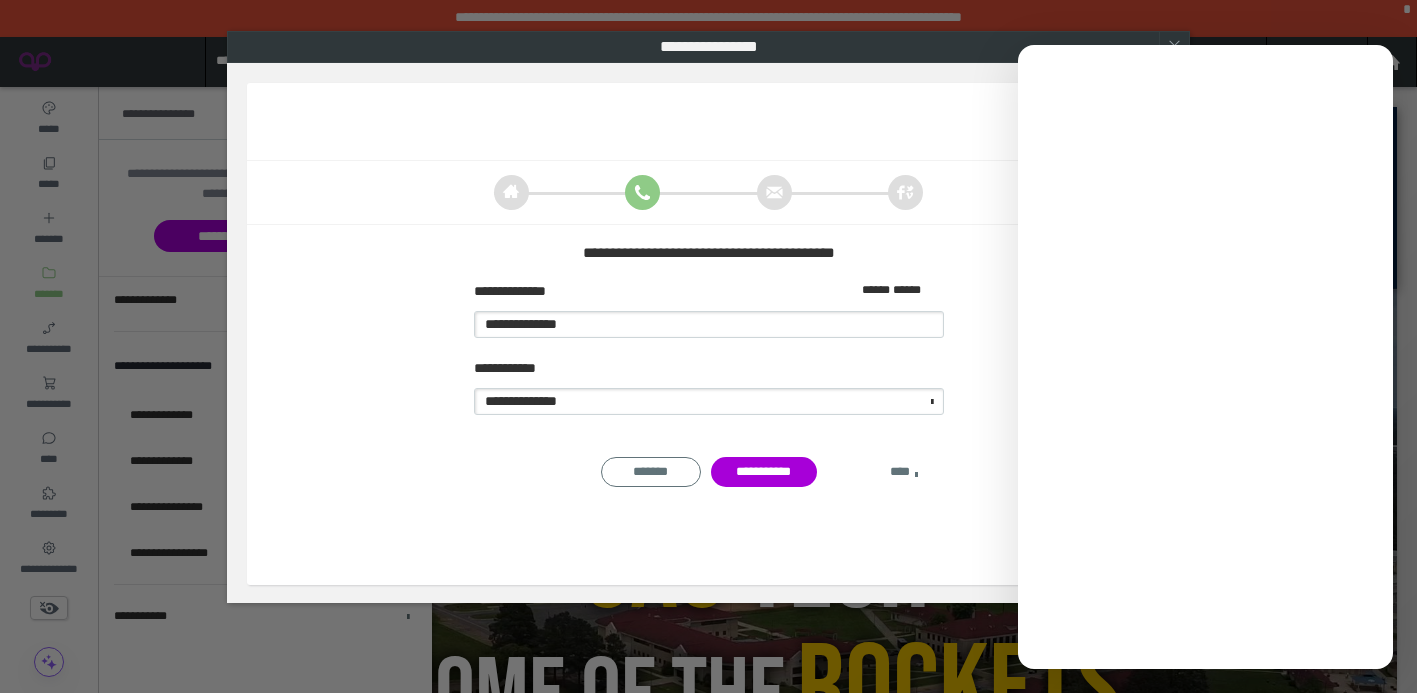 click on "****" at bounding box center (904, 472) 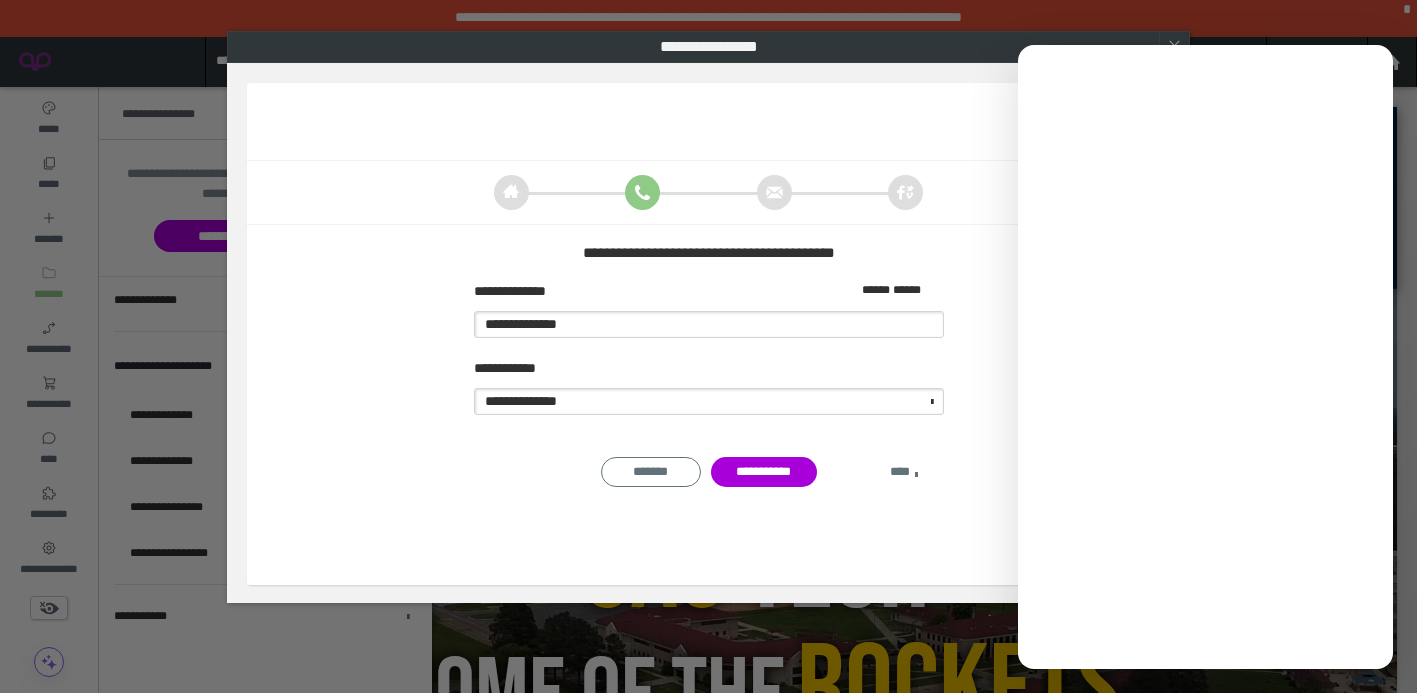 click on "****" at bounding box center [904, 472] 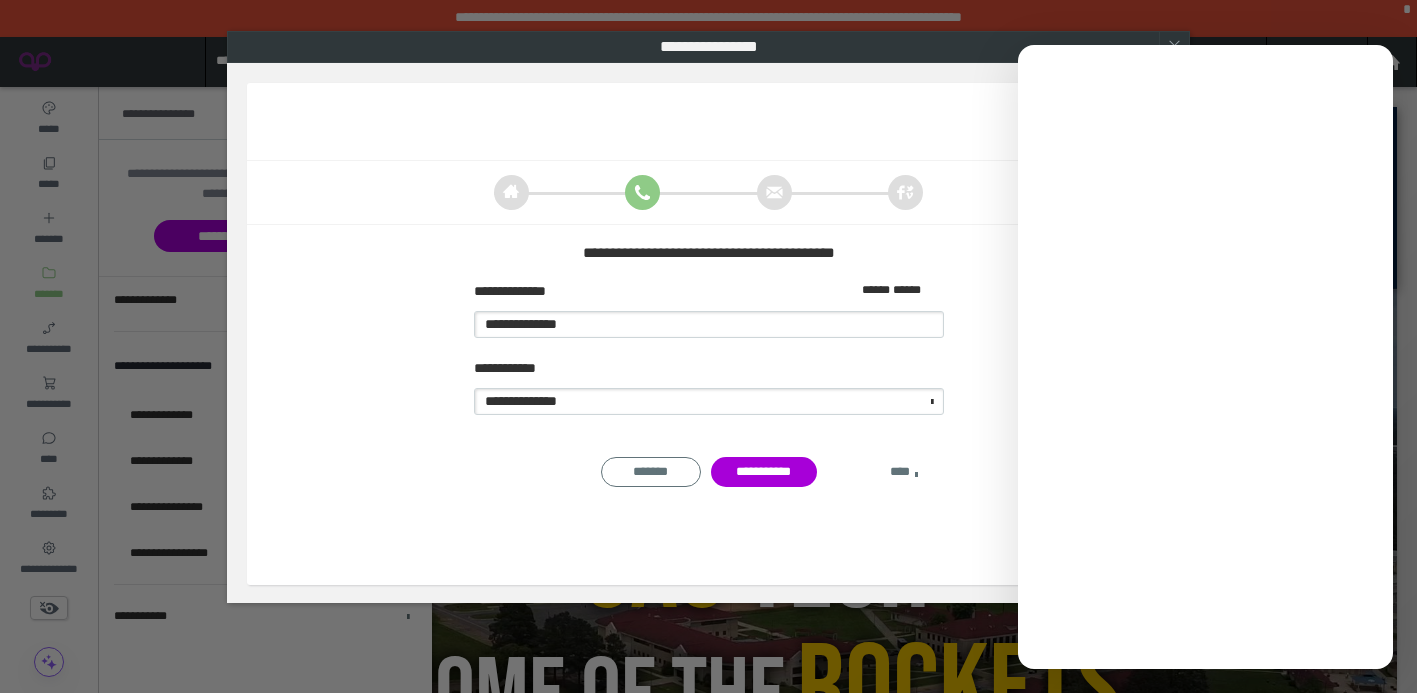 type on "********" 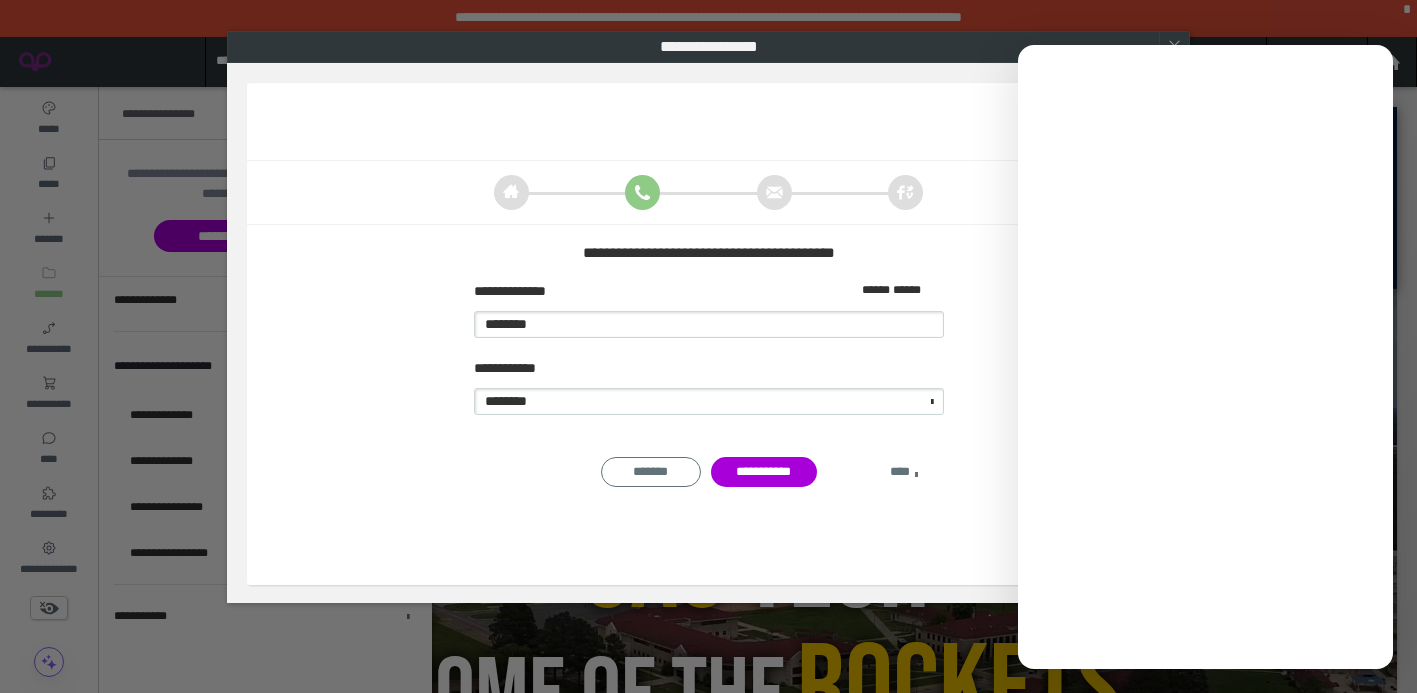 click on "****" at bounding box center [904, 472] 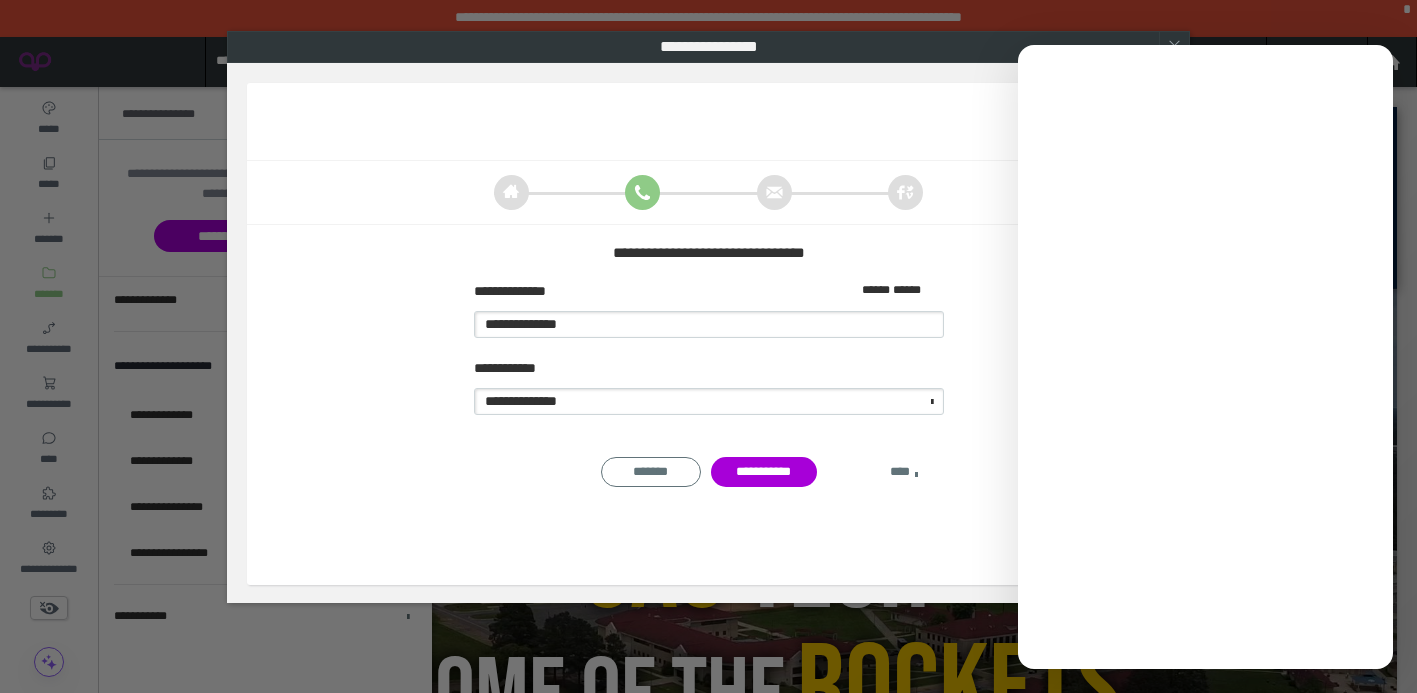 click on "****" at bounding box center (904, 472) 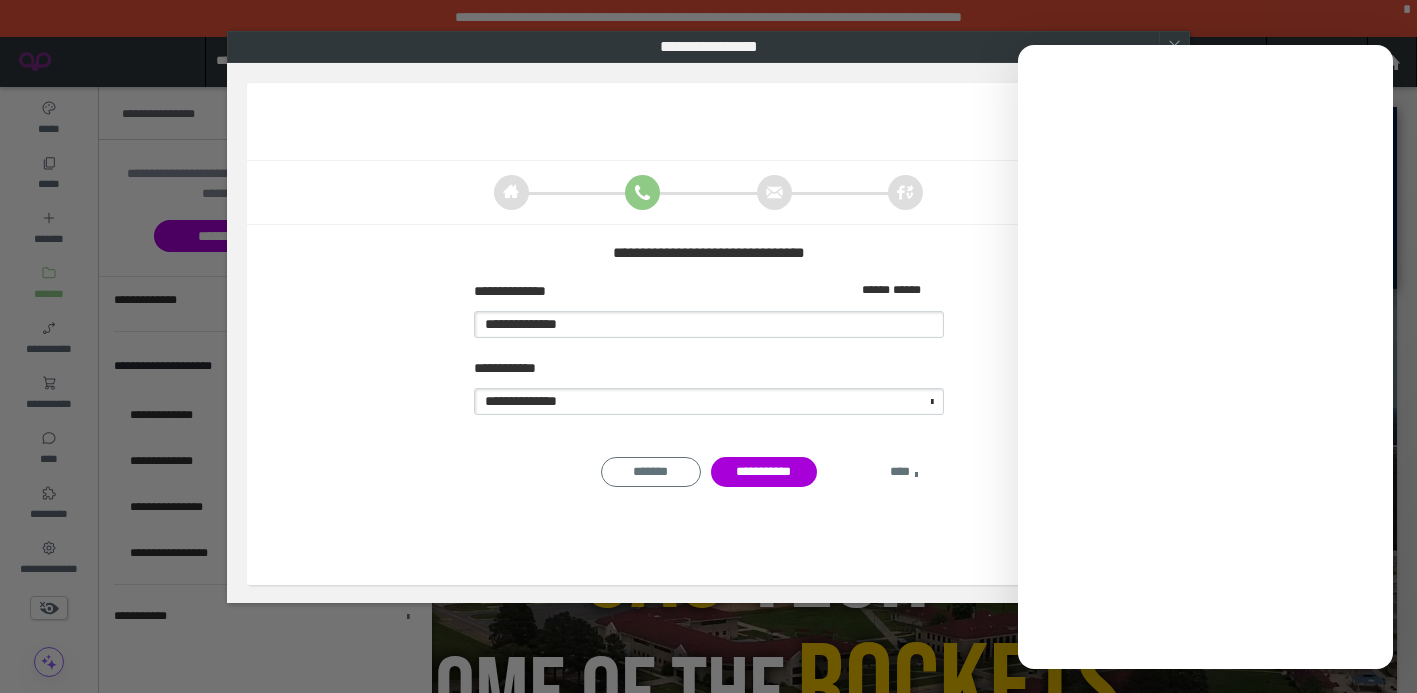 type on "**********" 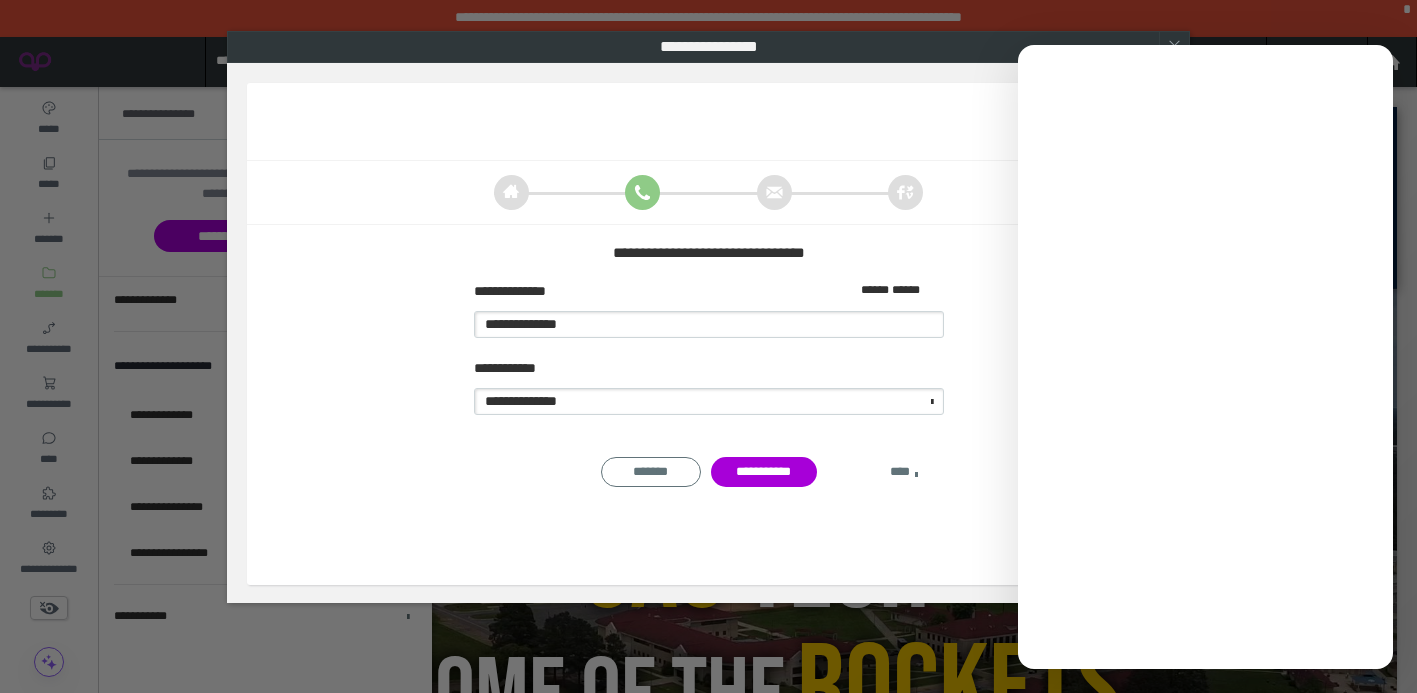 click on "****" at bounding box center [904, 472] 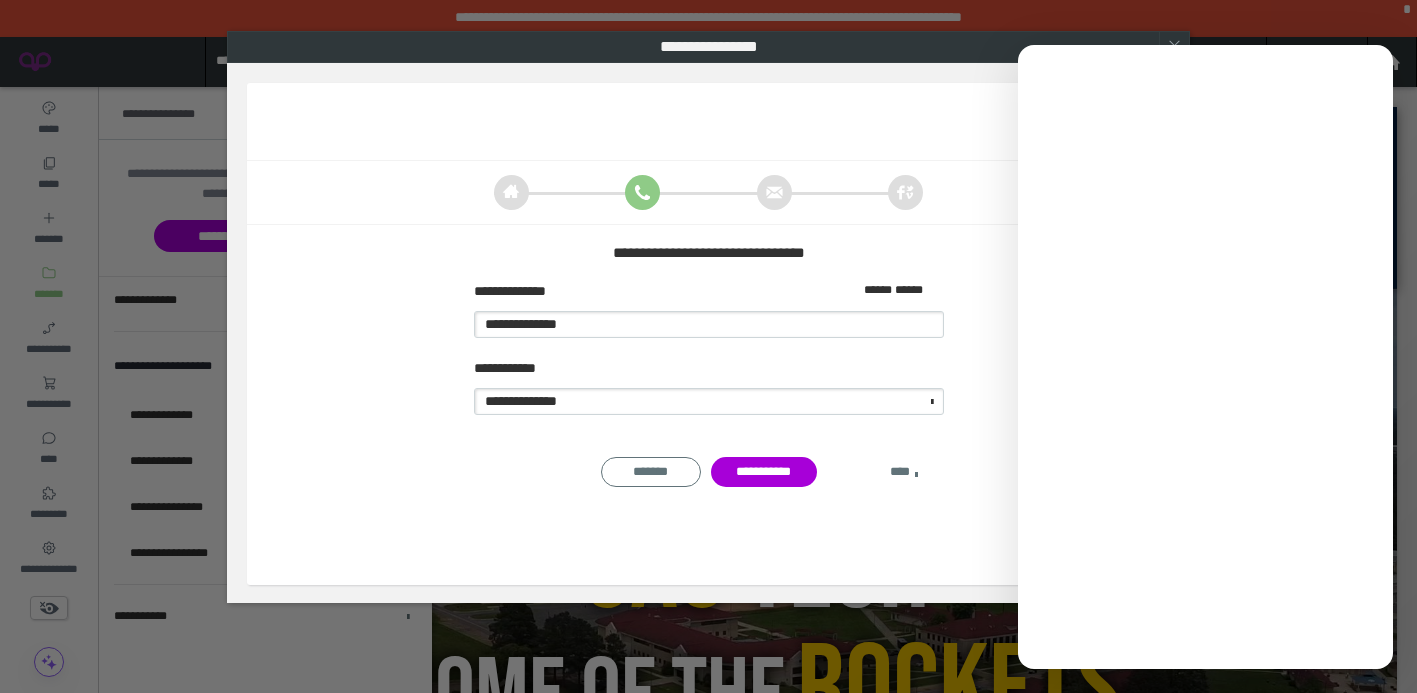 click on "****" at bounding box center (904, 472) 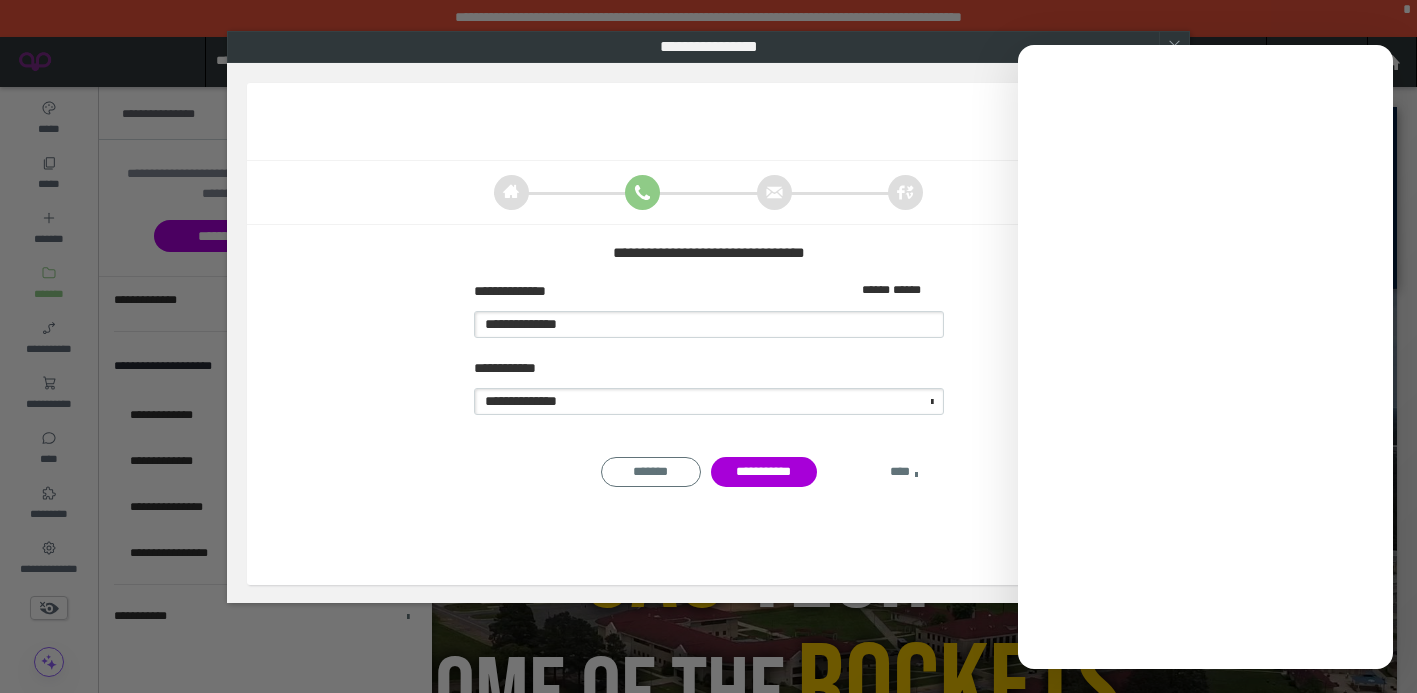 click on "****" at bounding box center [904, 472] 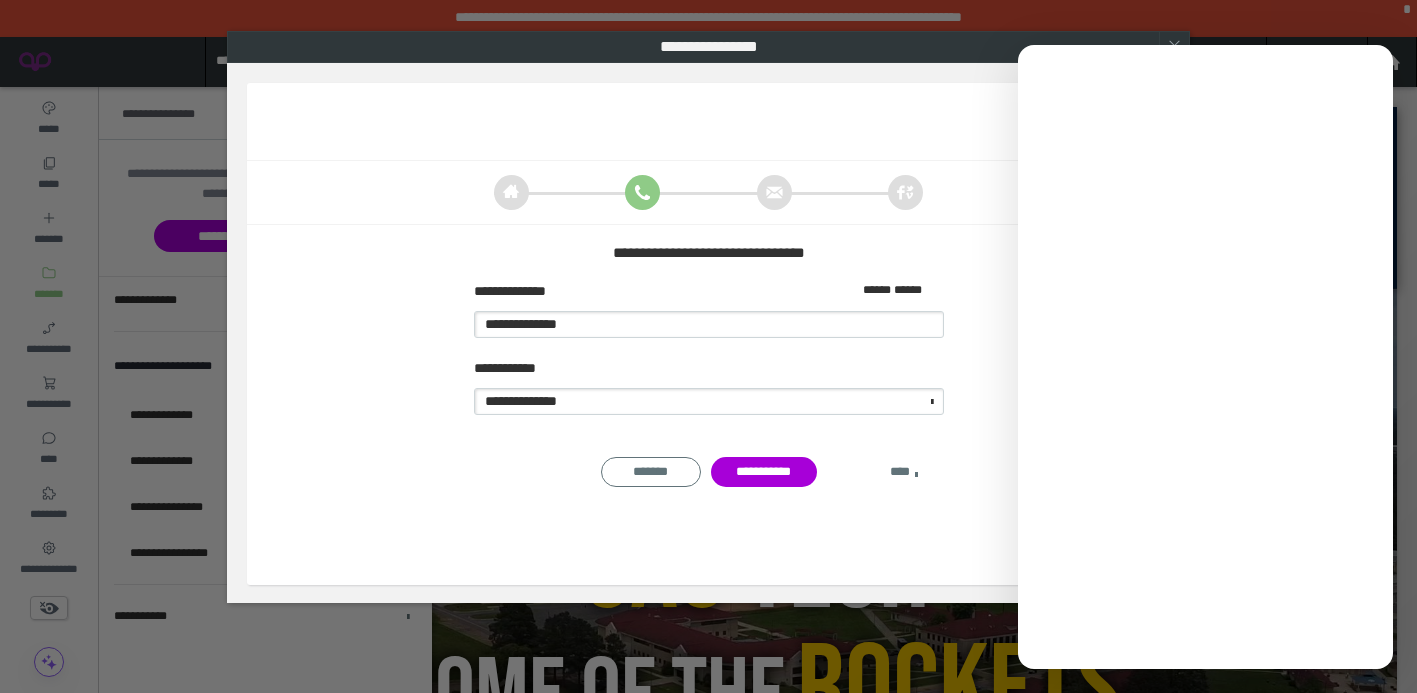 click on "****" at bounding box center [904, 472] 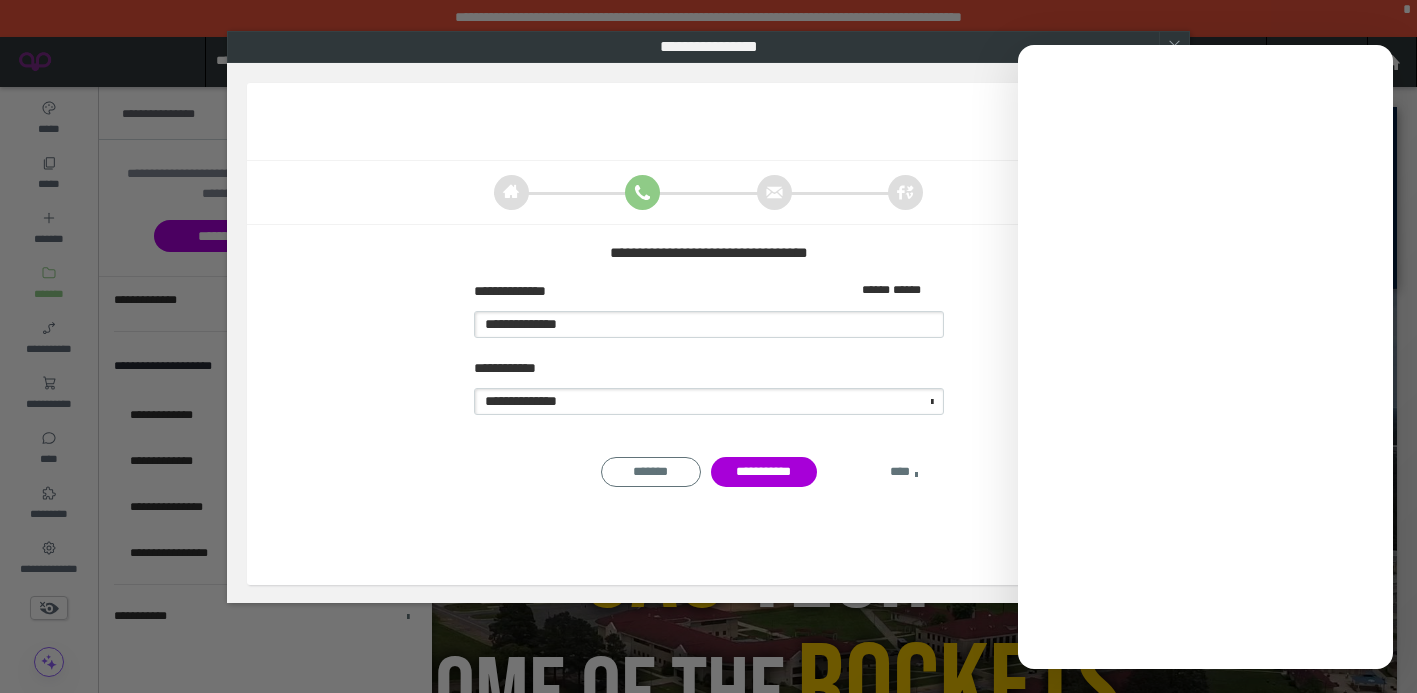 click on "****" at bounding box center [904, 472] 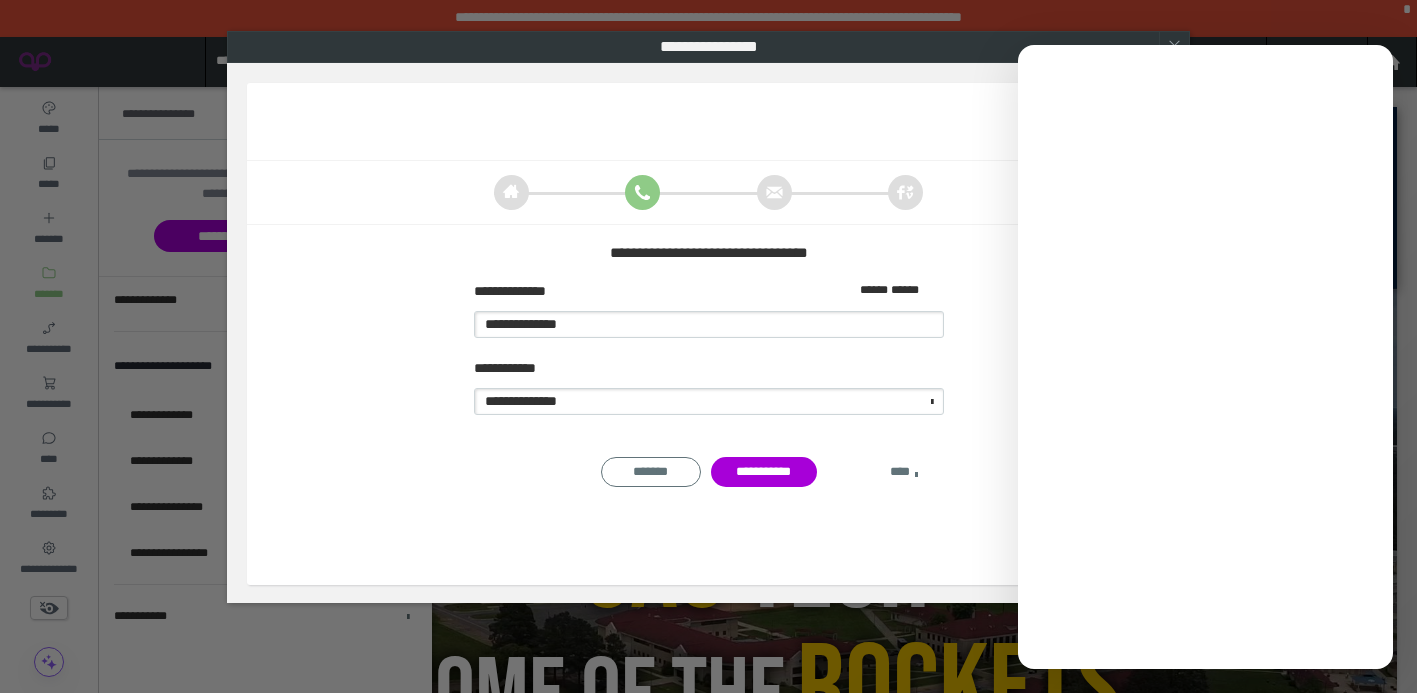 click on "****" at bounding box center [904, 472] 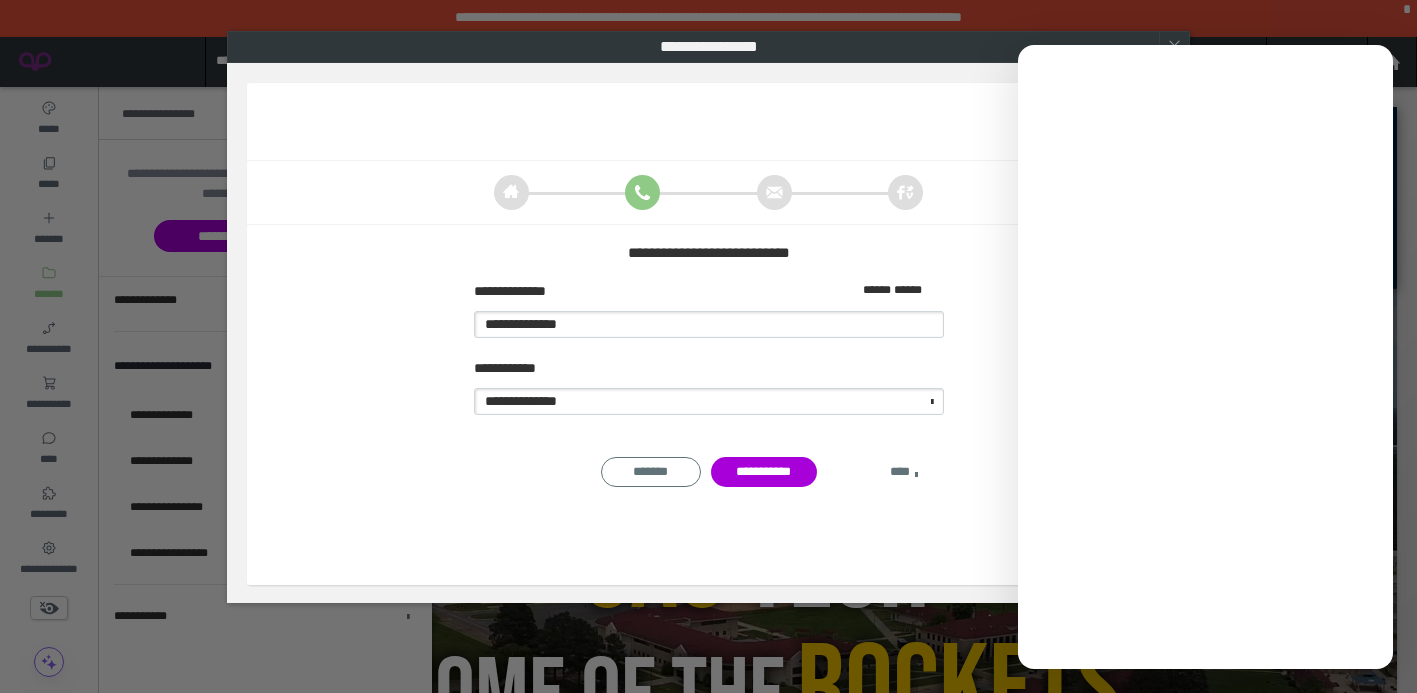 click on "****" at bounding box center [904, 472] 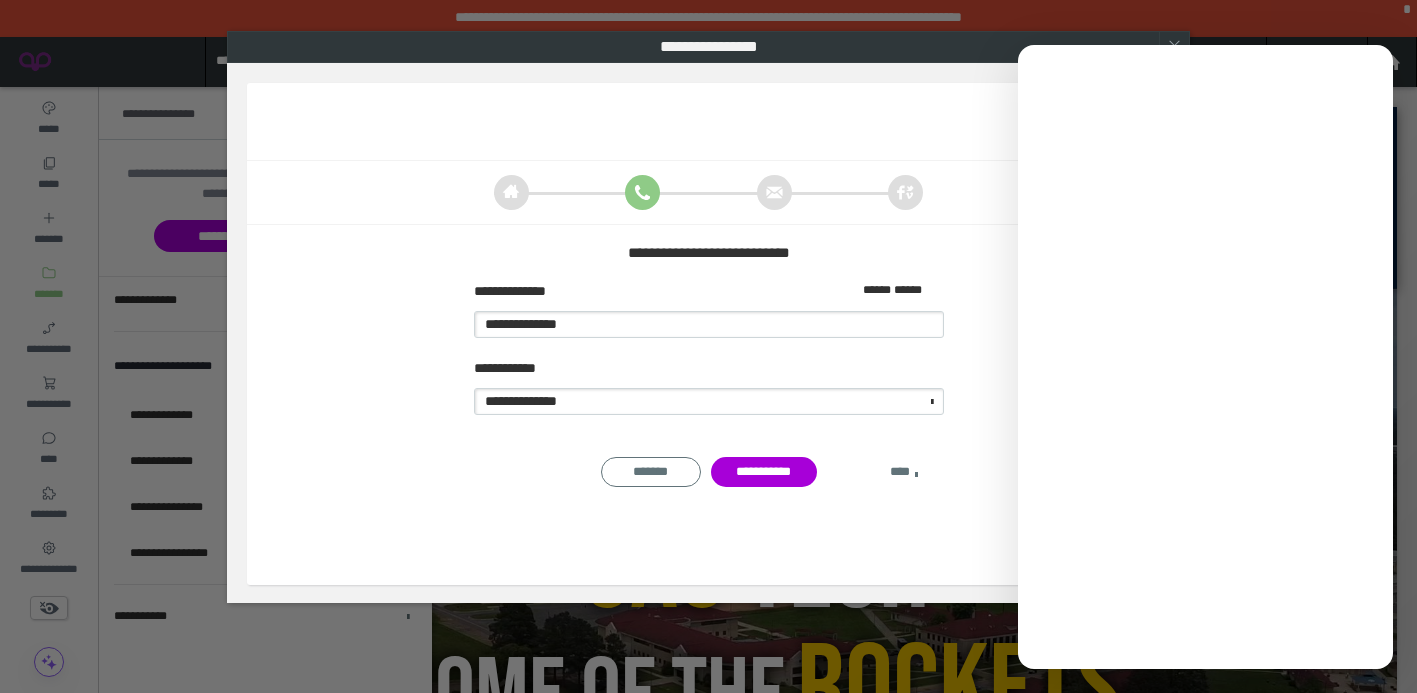 type on "**********" 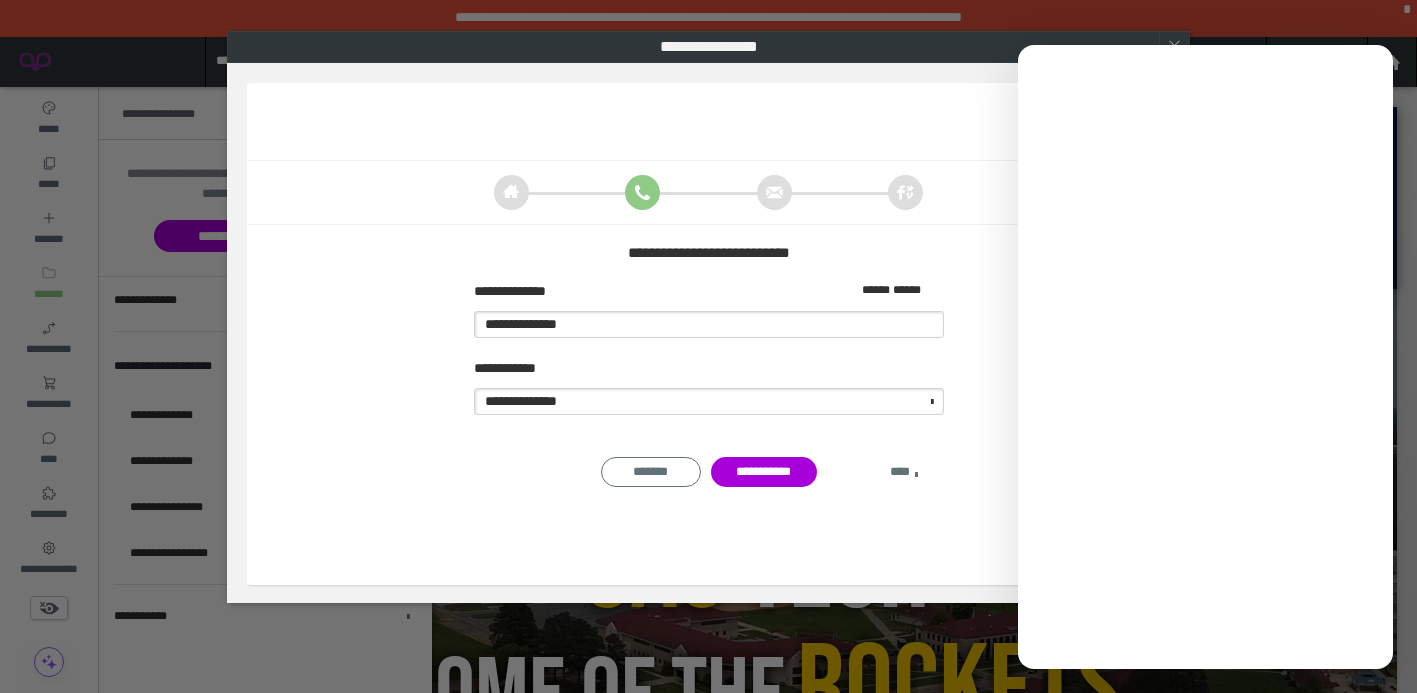 click on "****" at bounding box center (904, 472) 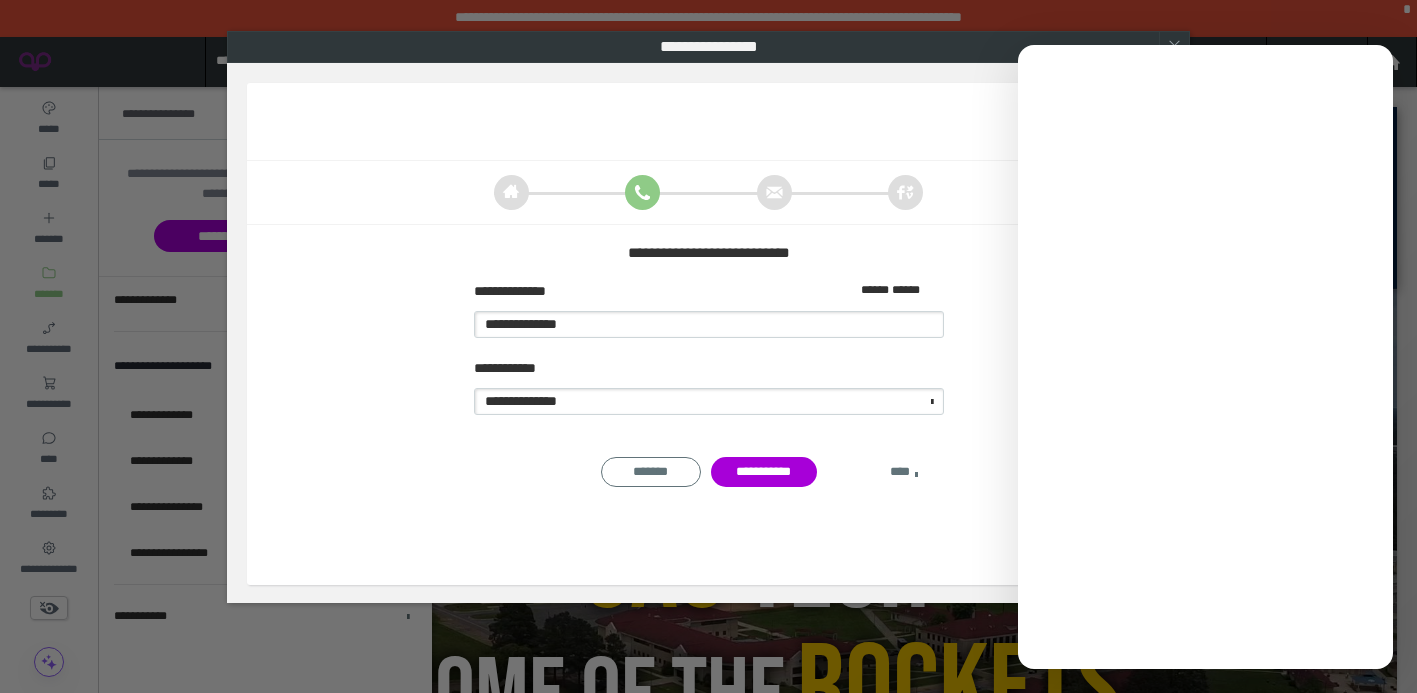 click on "****" at bounding box center [904, 472] 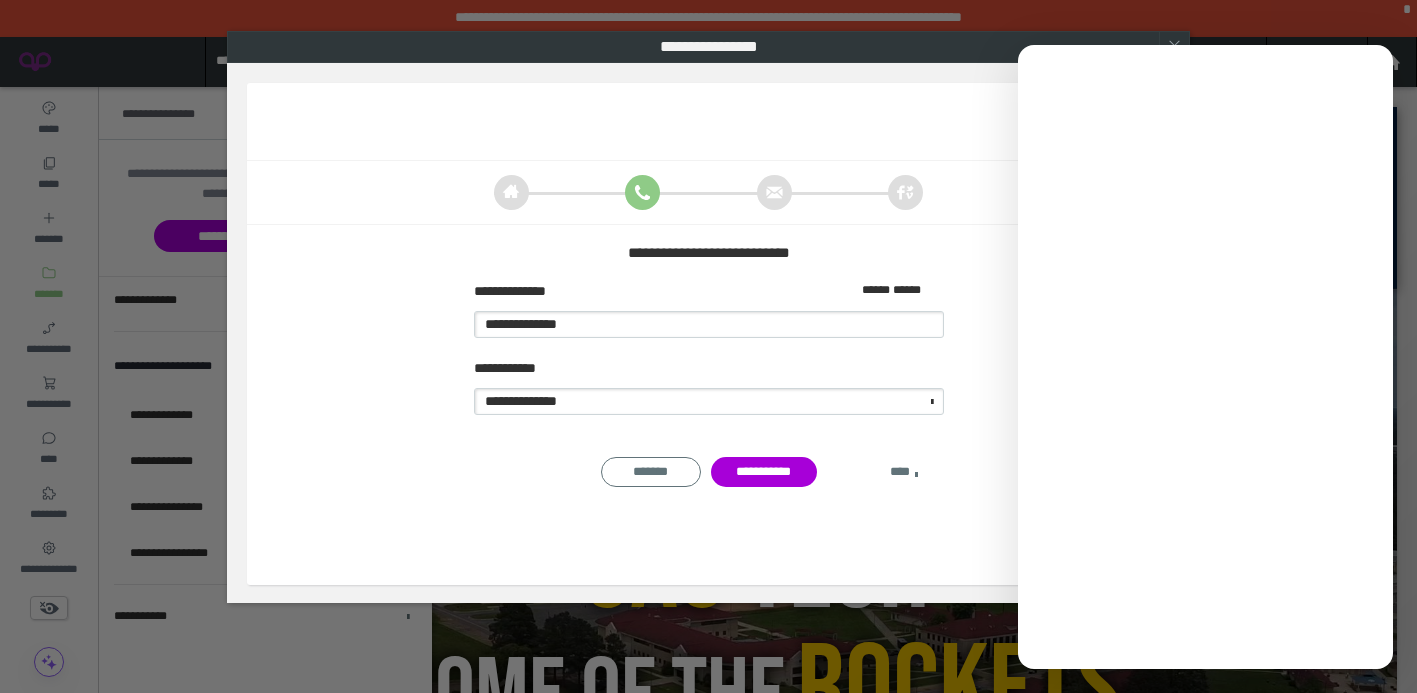 click on "****" at bounding box center [904, 472] 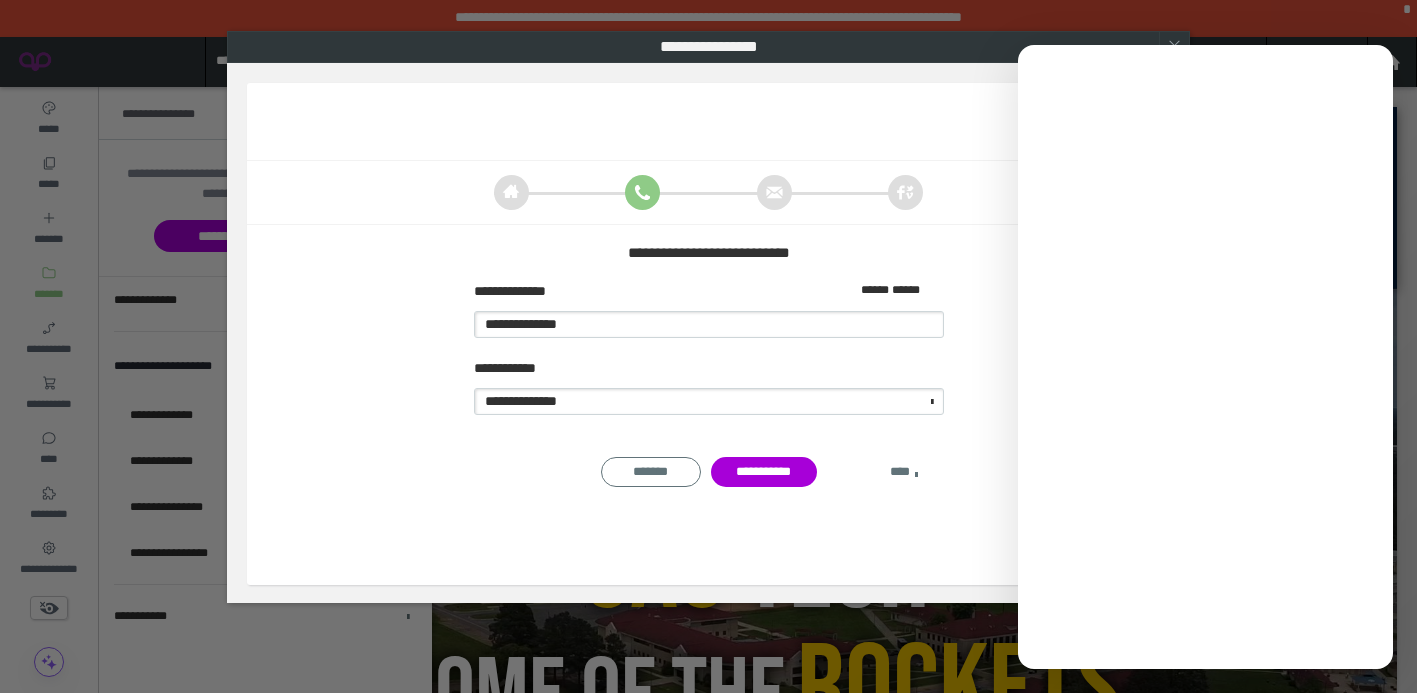 click on "****" at bounding box center (904, 472) 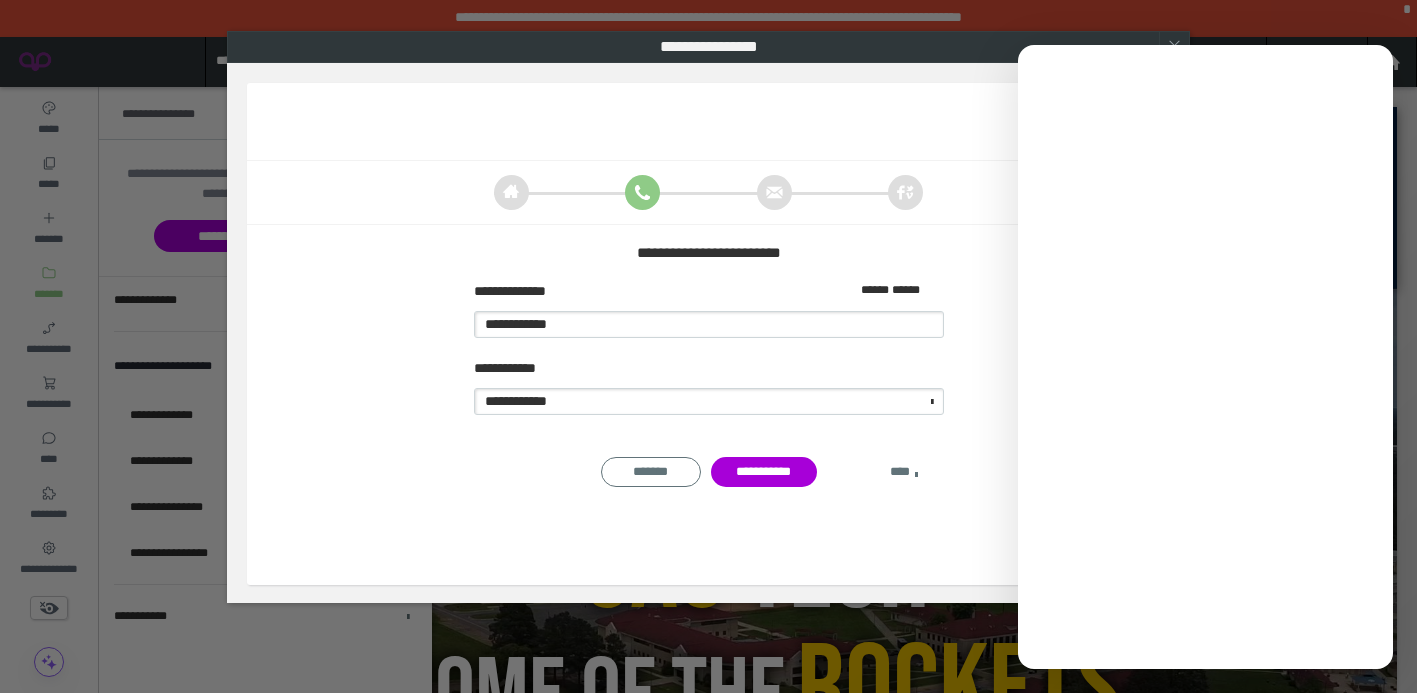click on "****" at bounding box center [904, 472] 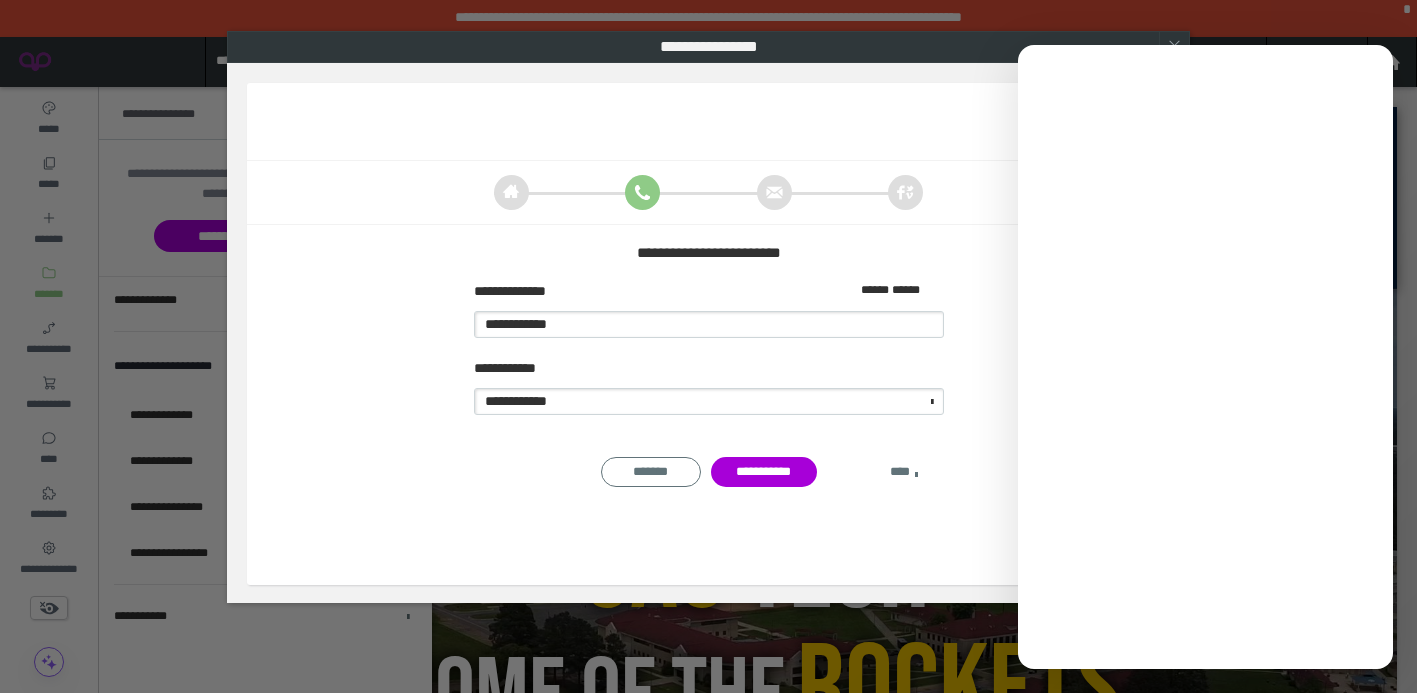 type on "**********" 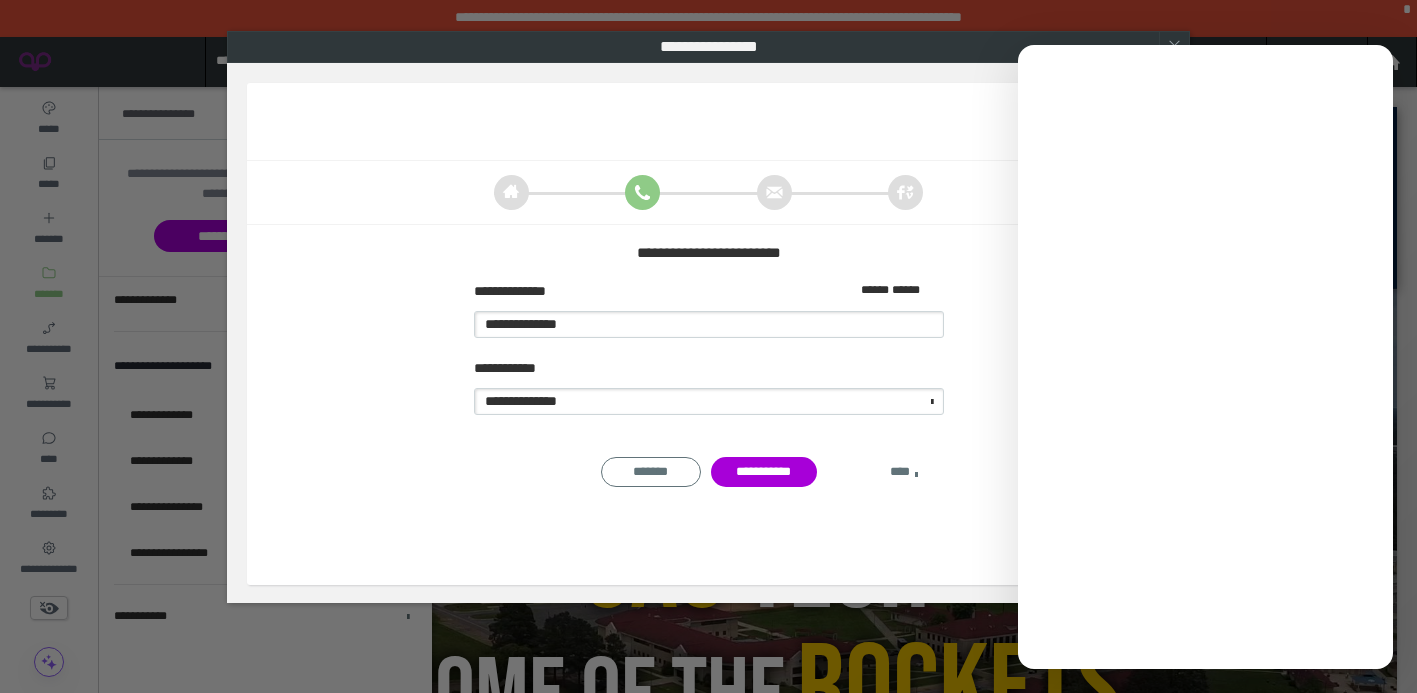 click on "****" at bounding box center (904, 472) 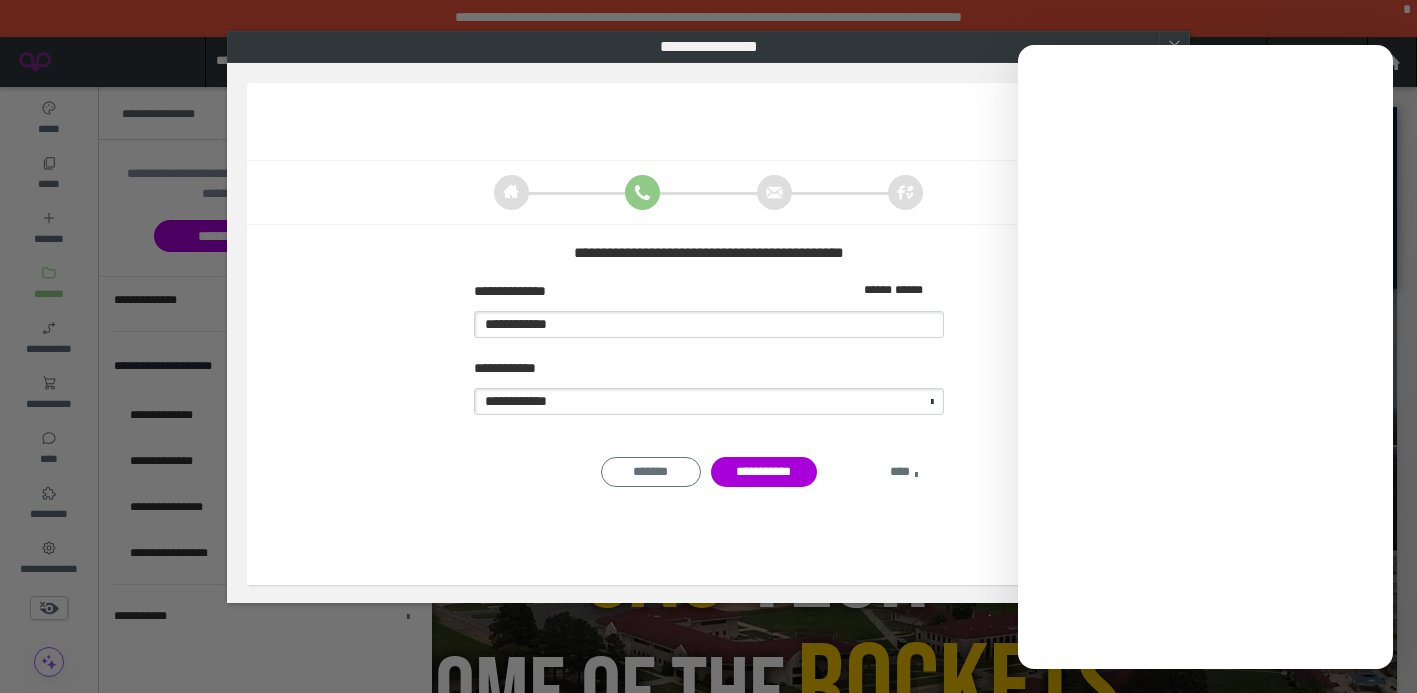 click on "****" at bounding box center [904, 472] 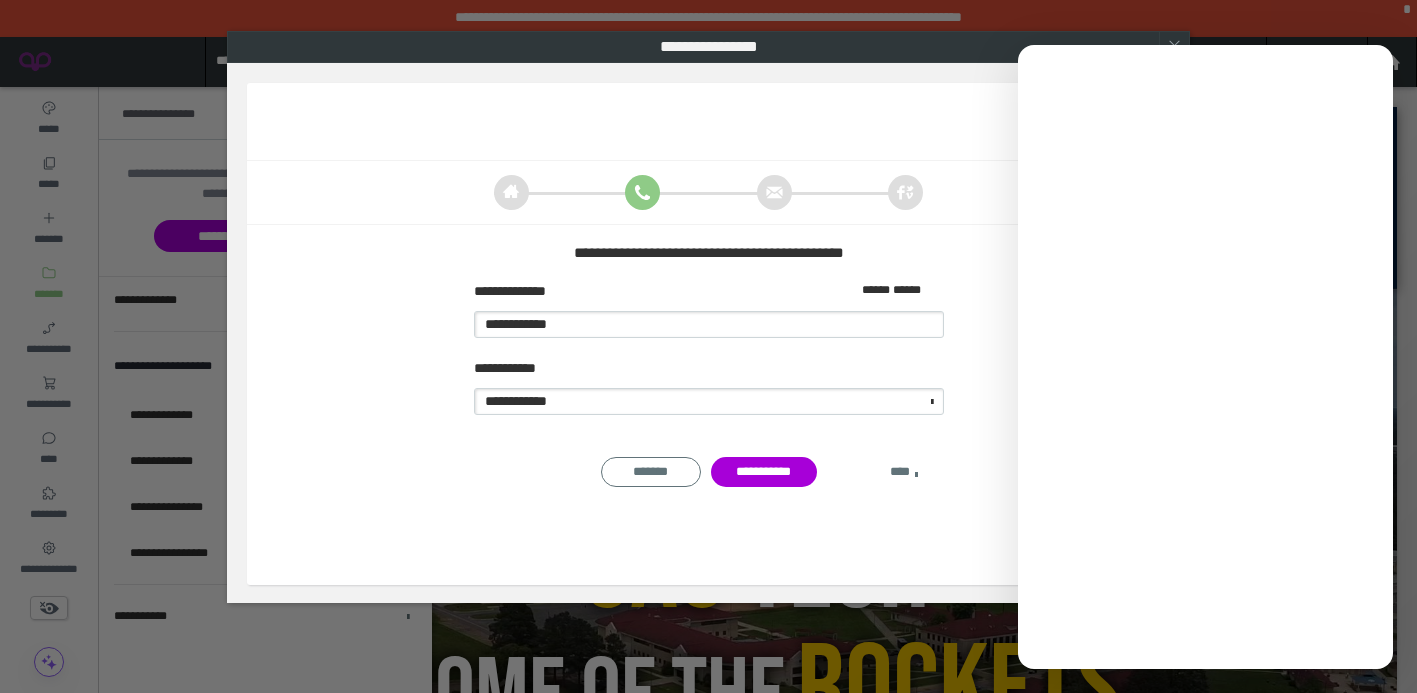 click on "****" at bounding box center (904, 472) 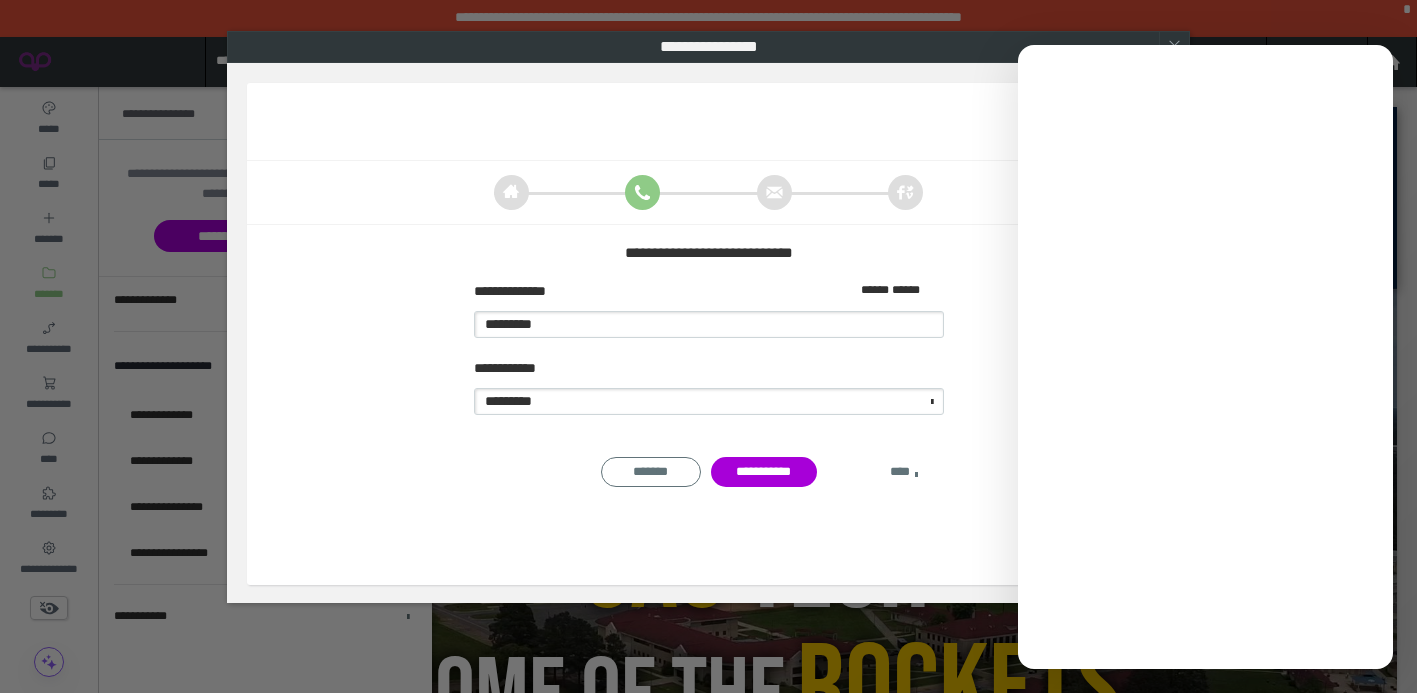 click on "****" at bounding box center [904, 472] 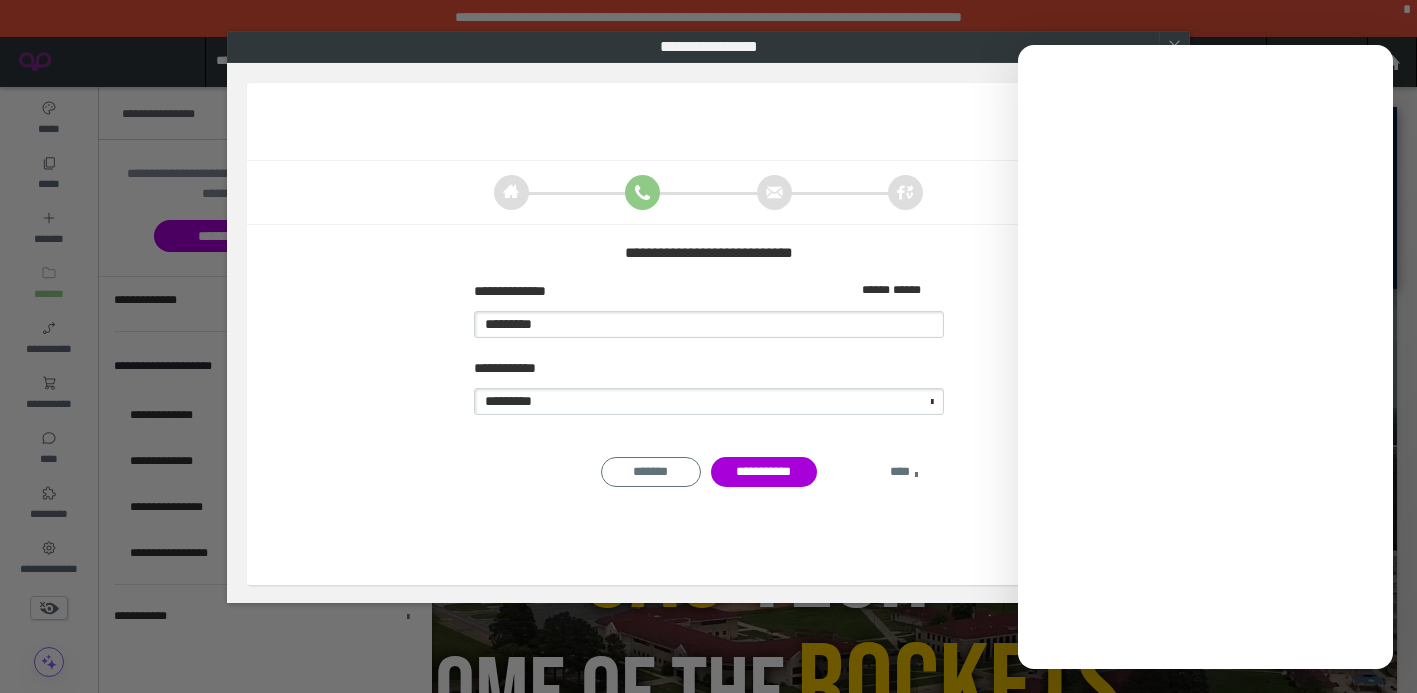 click on "****" at bounding box center [904, 472] 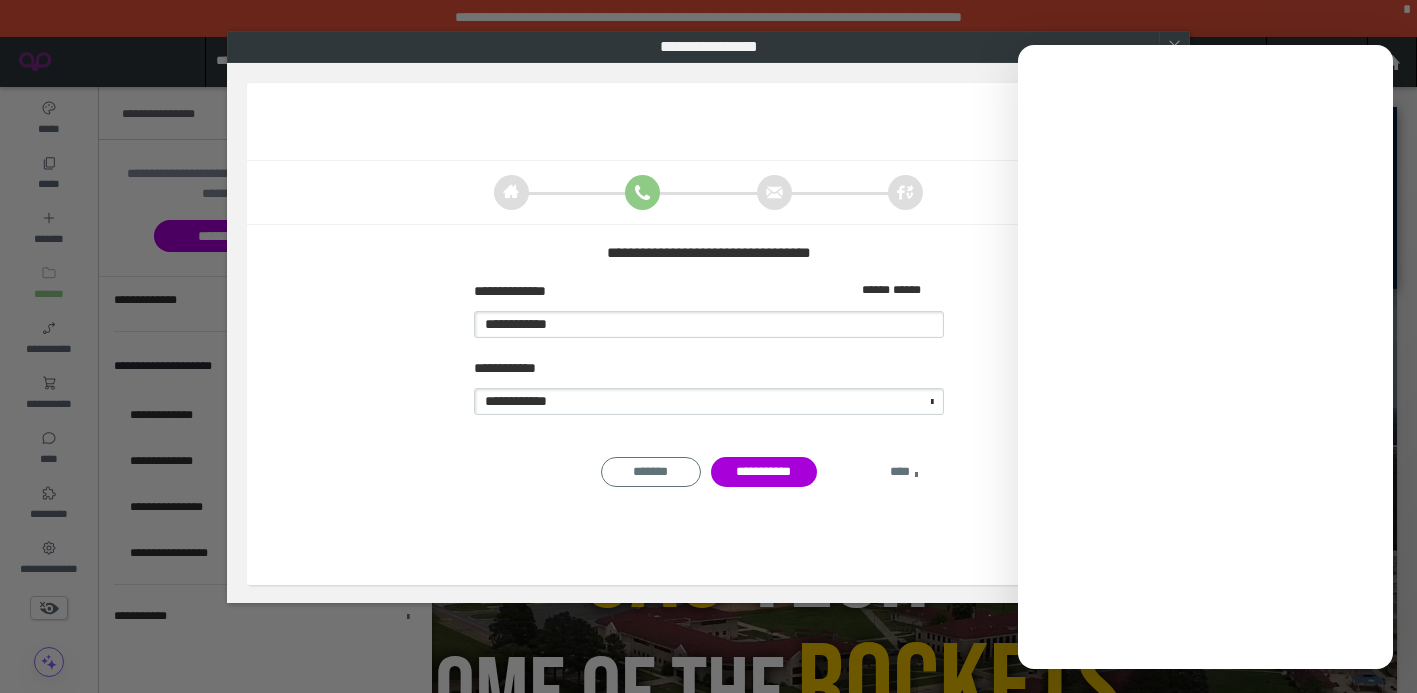 click on "****" at bounding box center [904, 472] 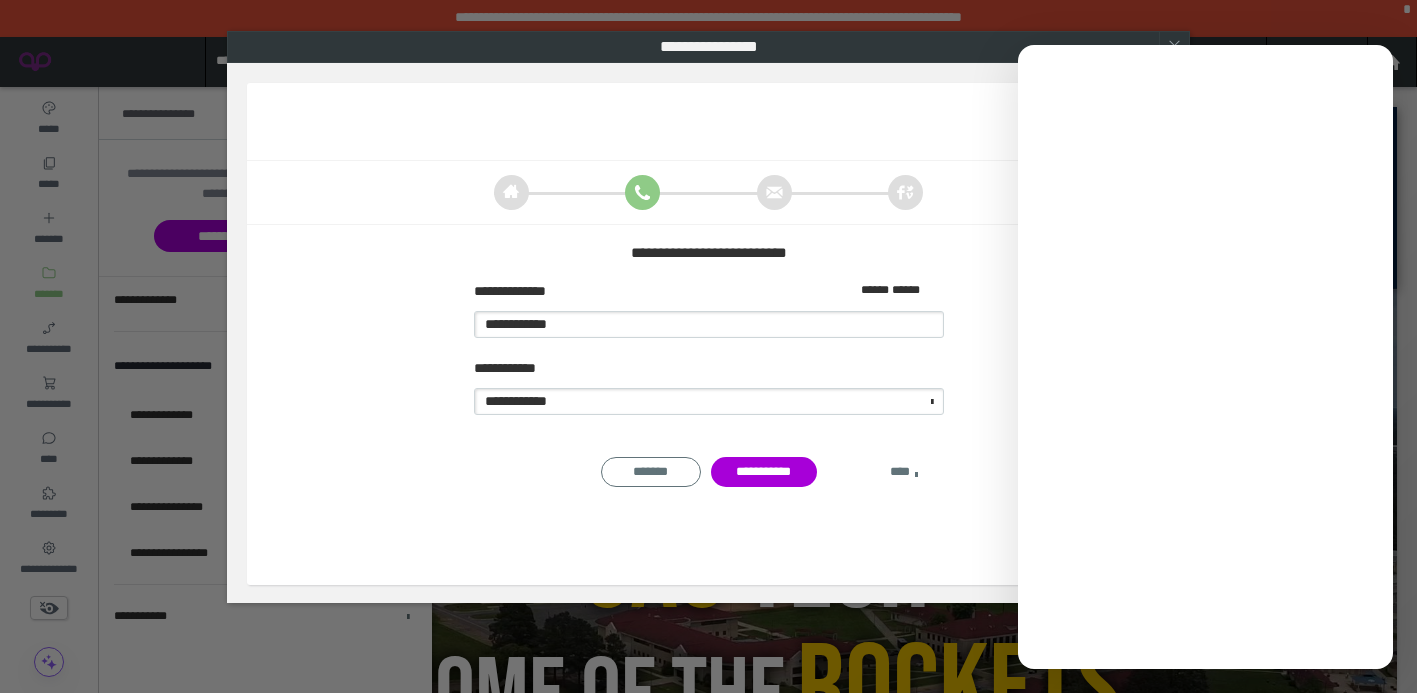 click on "****" at bounding box center [904, 472] 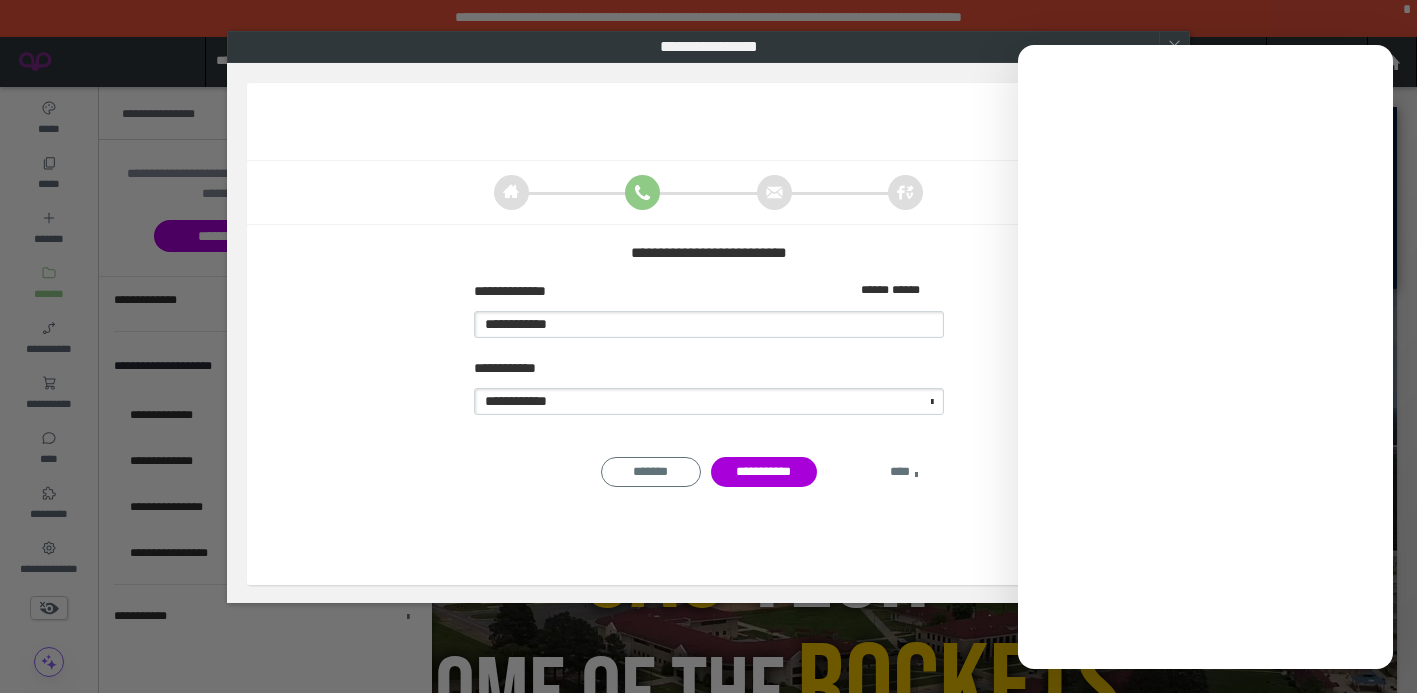 type on "**********" 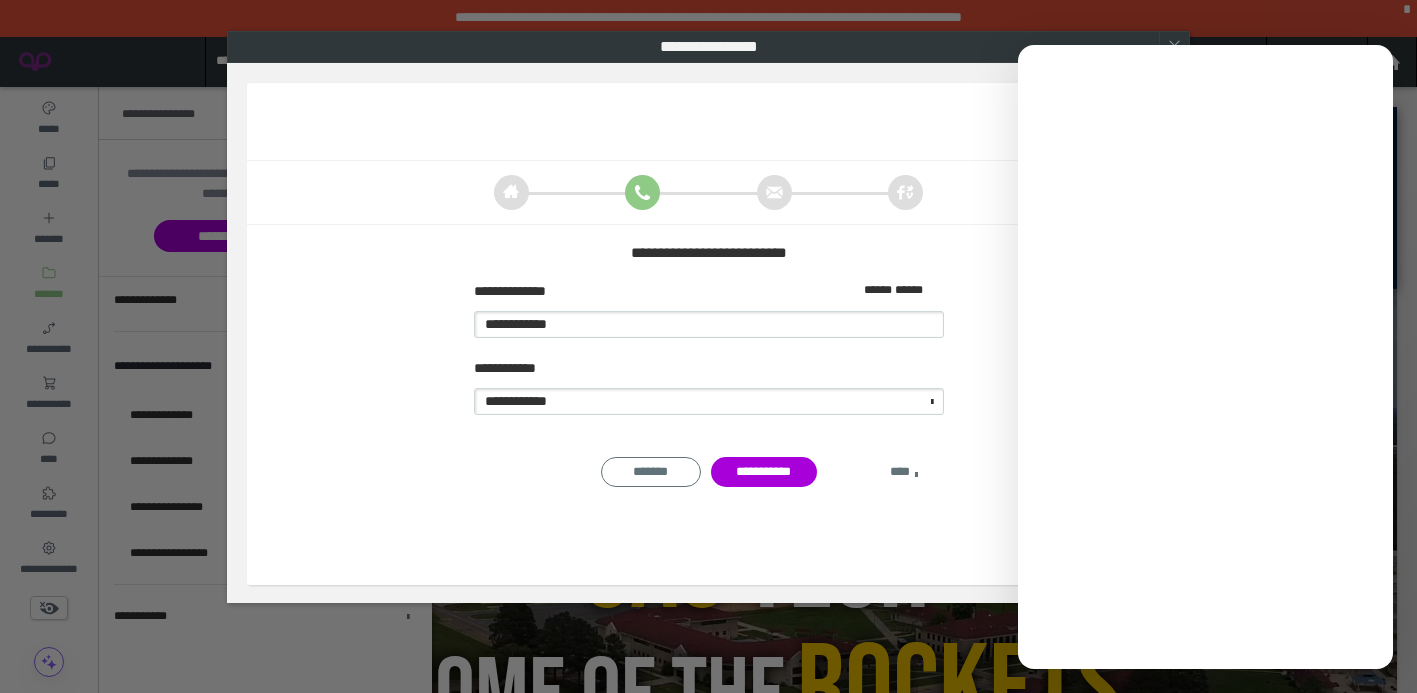 click on "****" at bounding box center [904, 472] 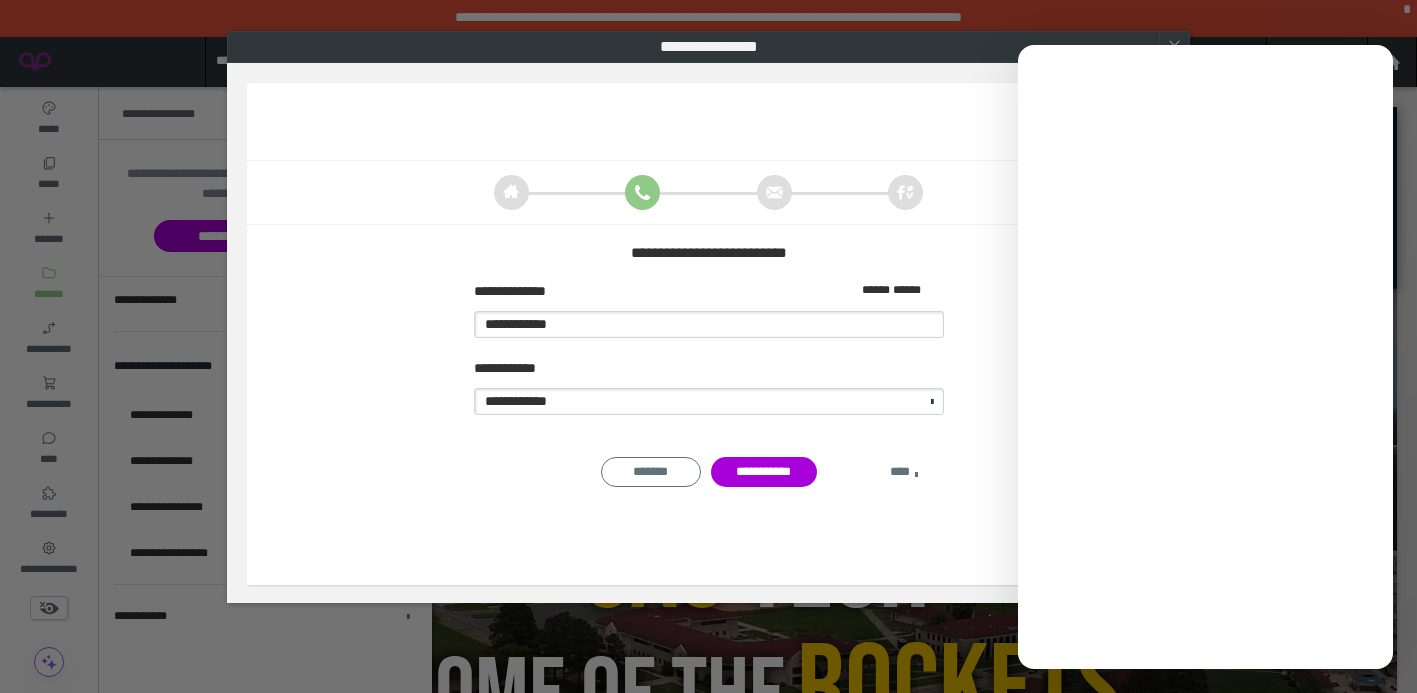 click on "****" at bounding box center (904, 472) 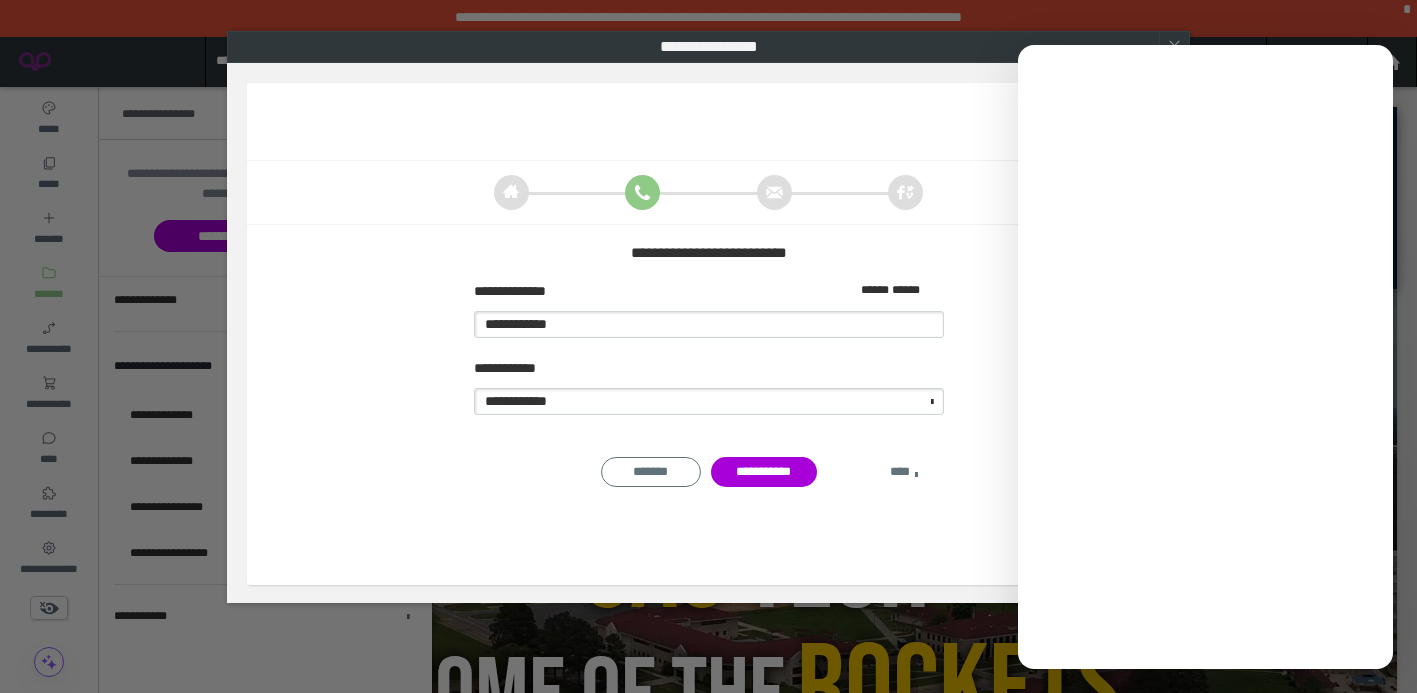 click on "****" at bounding box center [904, 472] 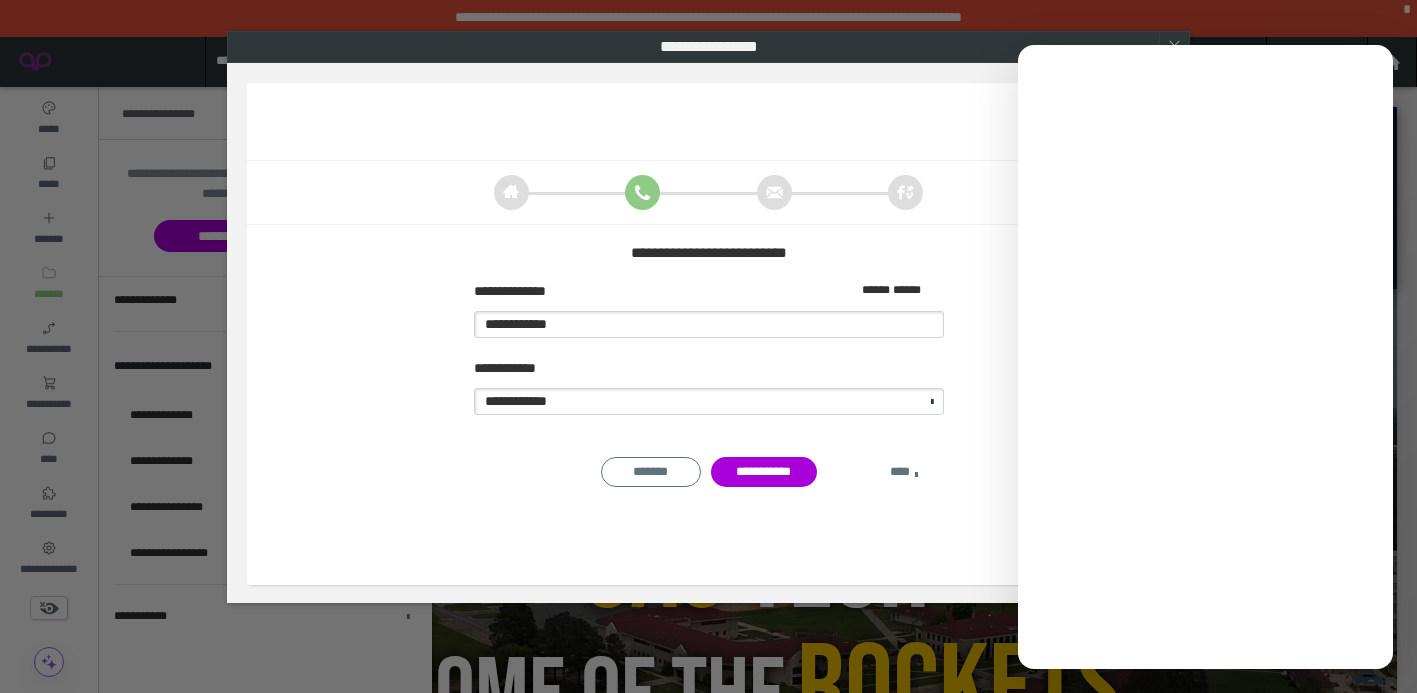 click on "****" at bounding box center (904, 472) 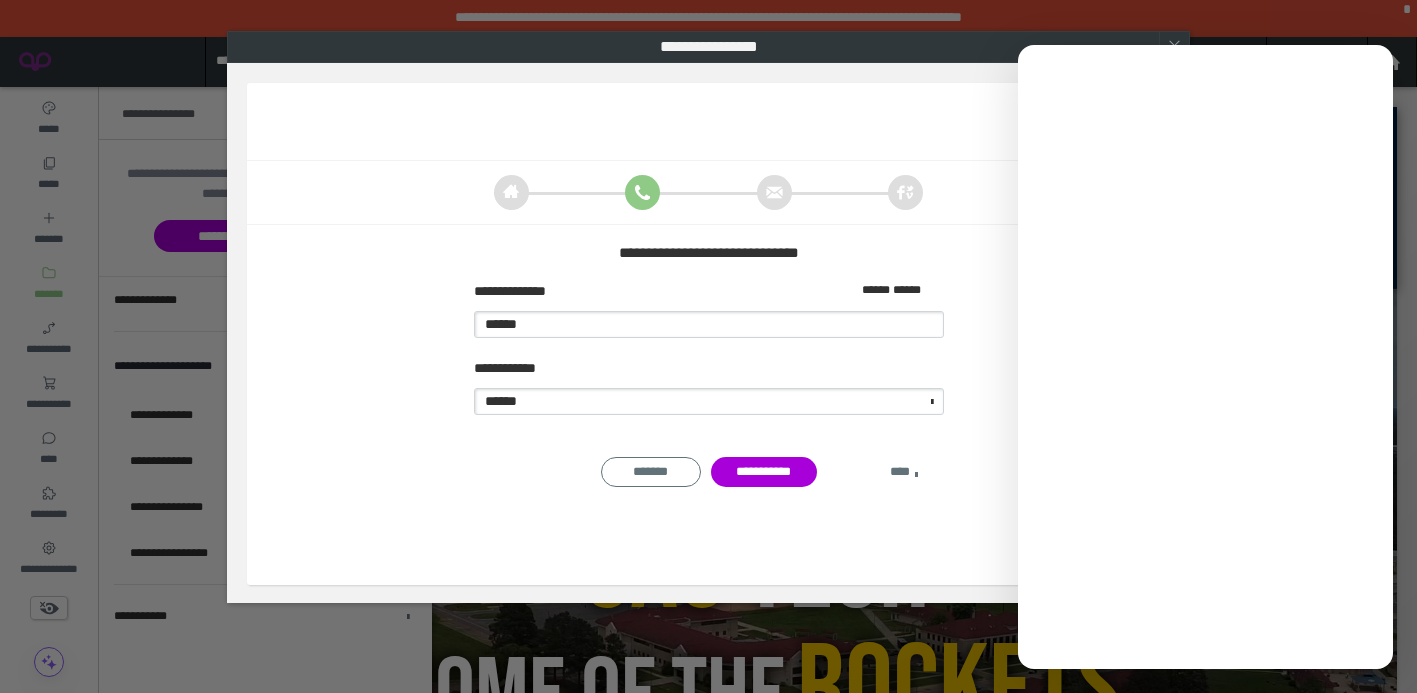 click on "****" at bounding box center (904, 472) 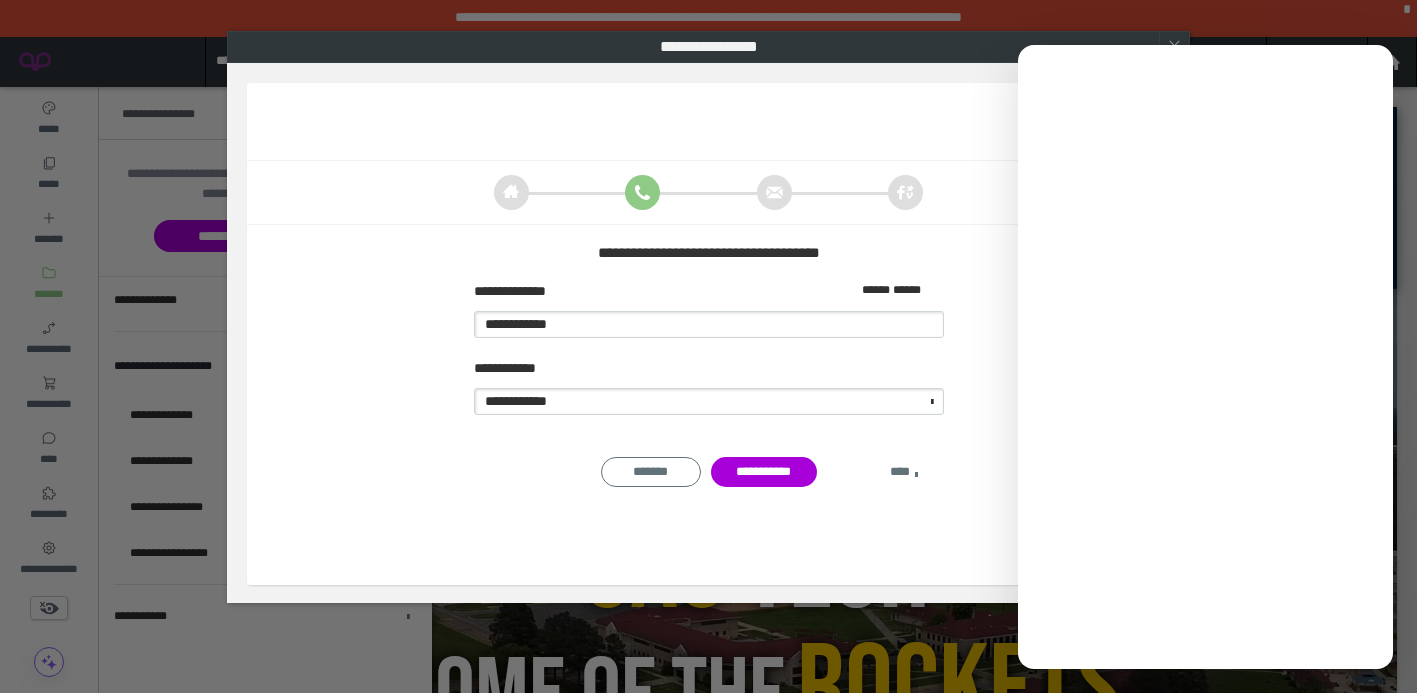 click on "****" at bounding box center [904, 472] 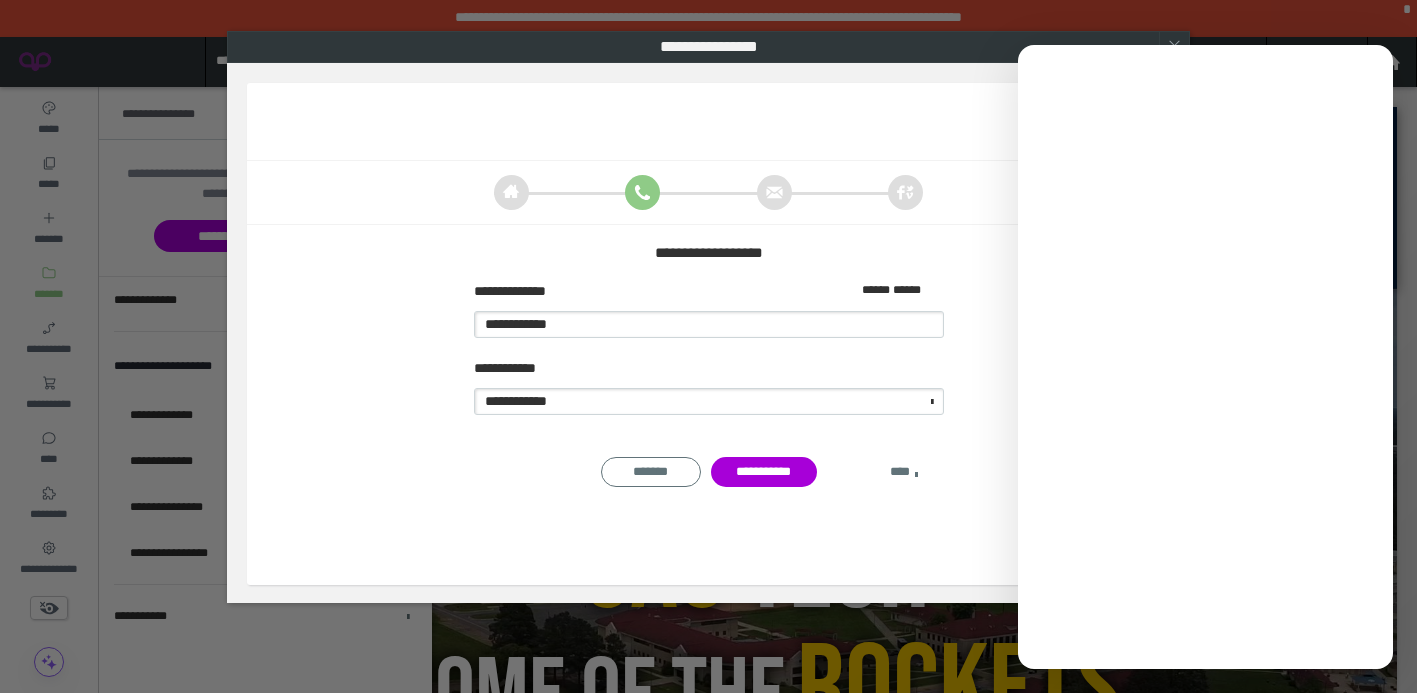 click on "****" at bounding box center [904, 472] 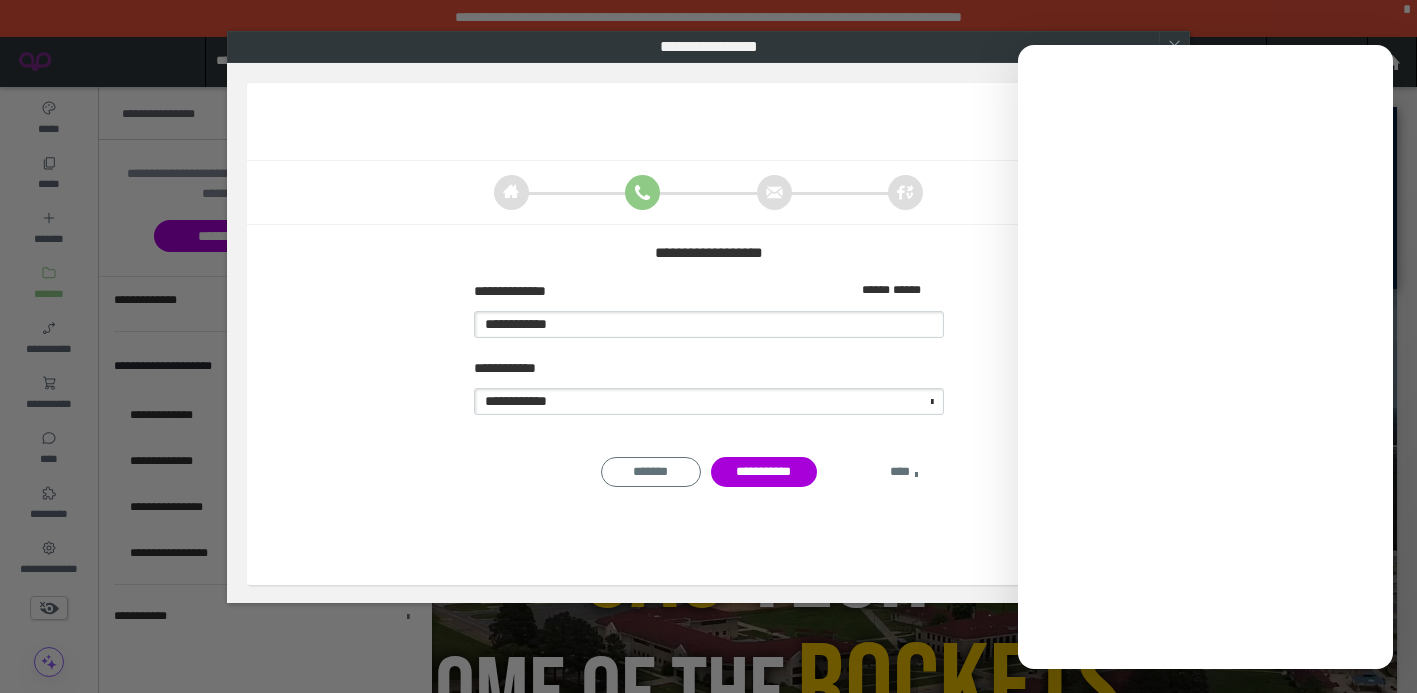 click on "****" at bounding box center [904, 472] 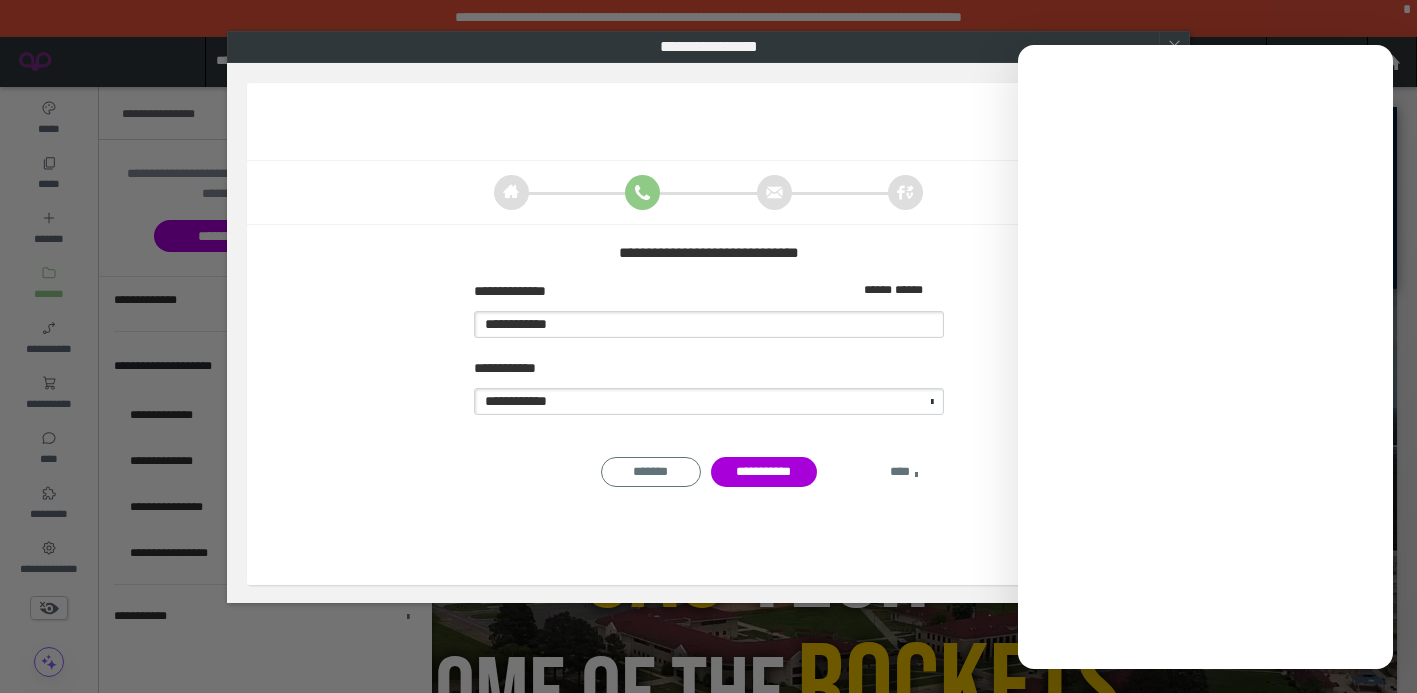 click on "****" at bounding box center (904, 472) 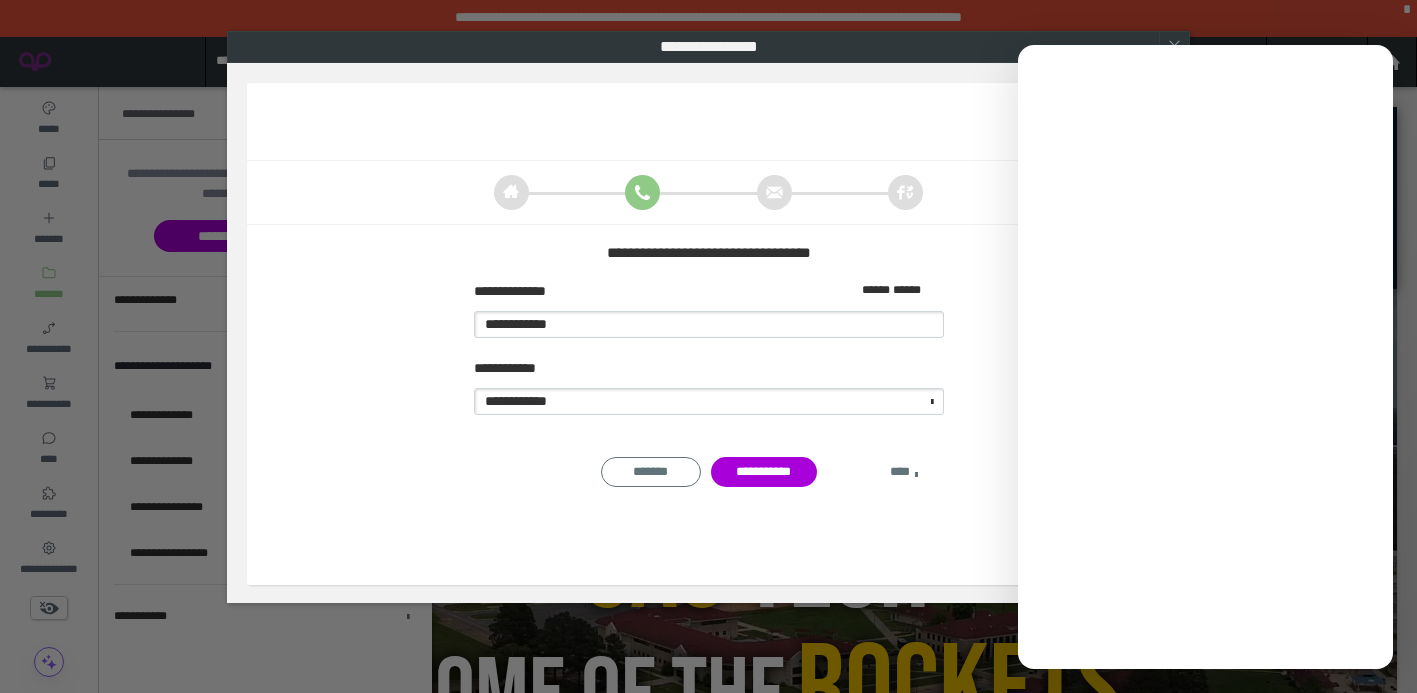 click on "****" at bounding box center (904, 472) 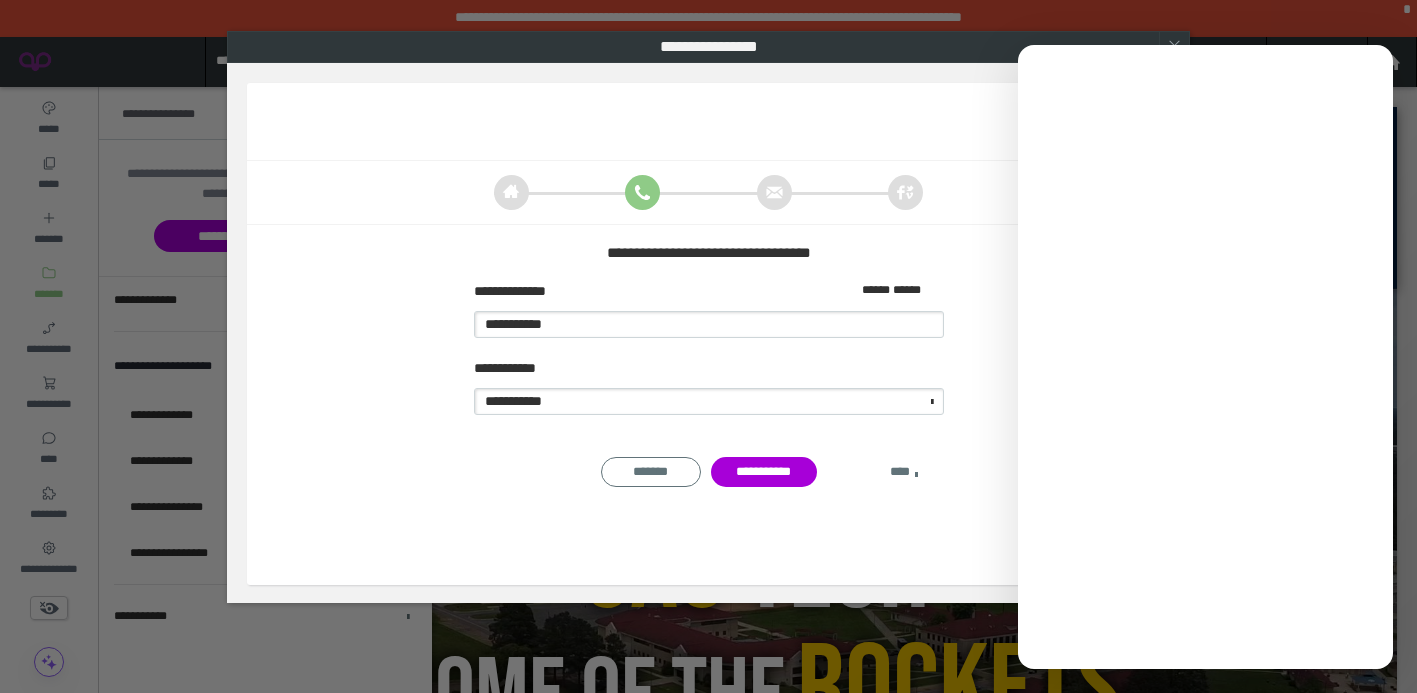 click on "****" at bounding box center [904, 472] 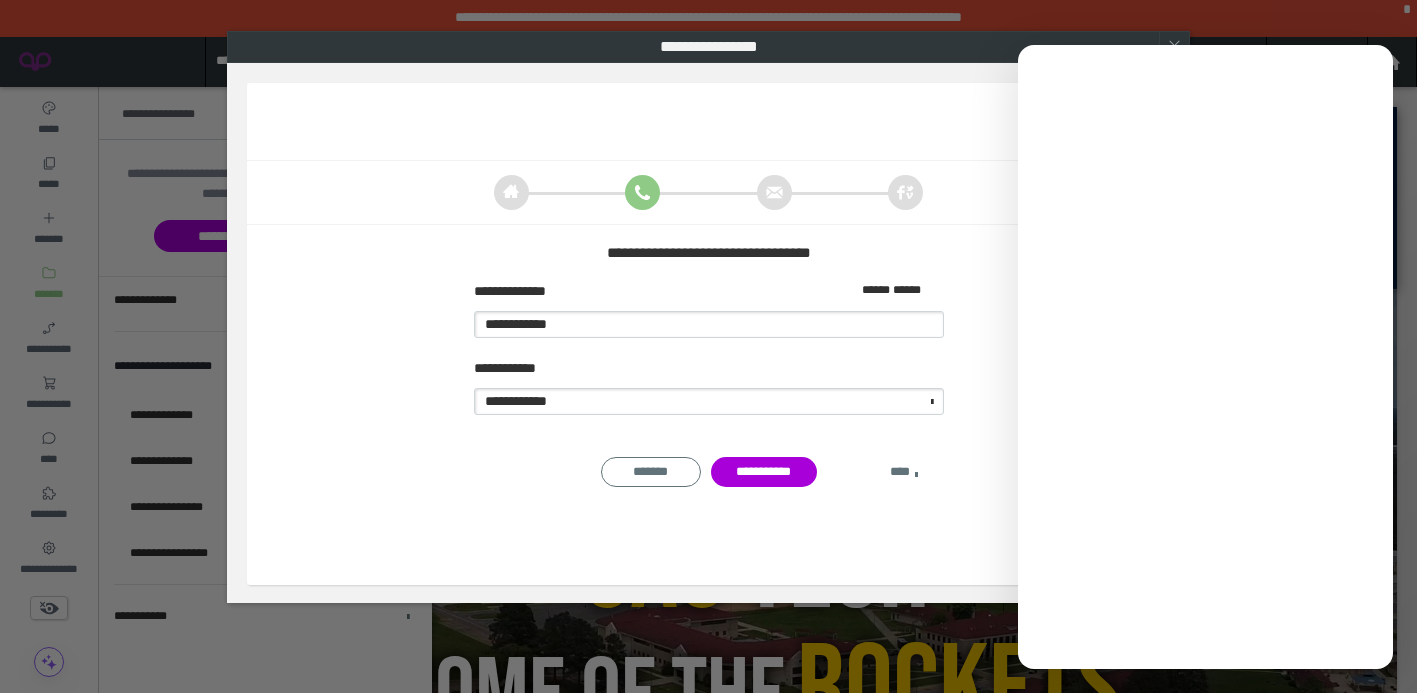click on "****" at bounding box center (904, 472) 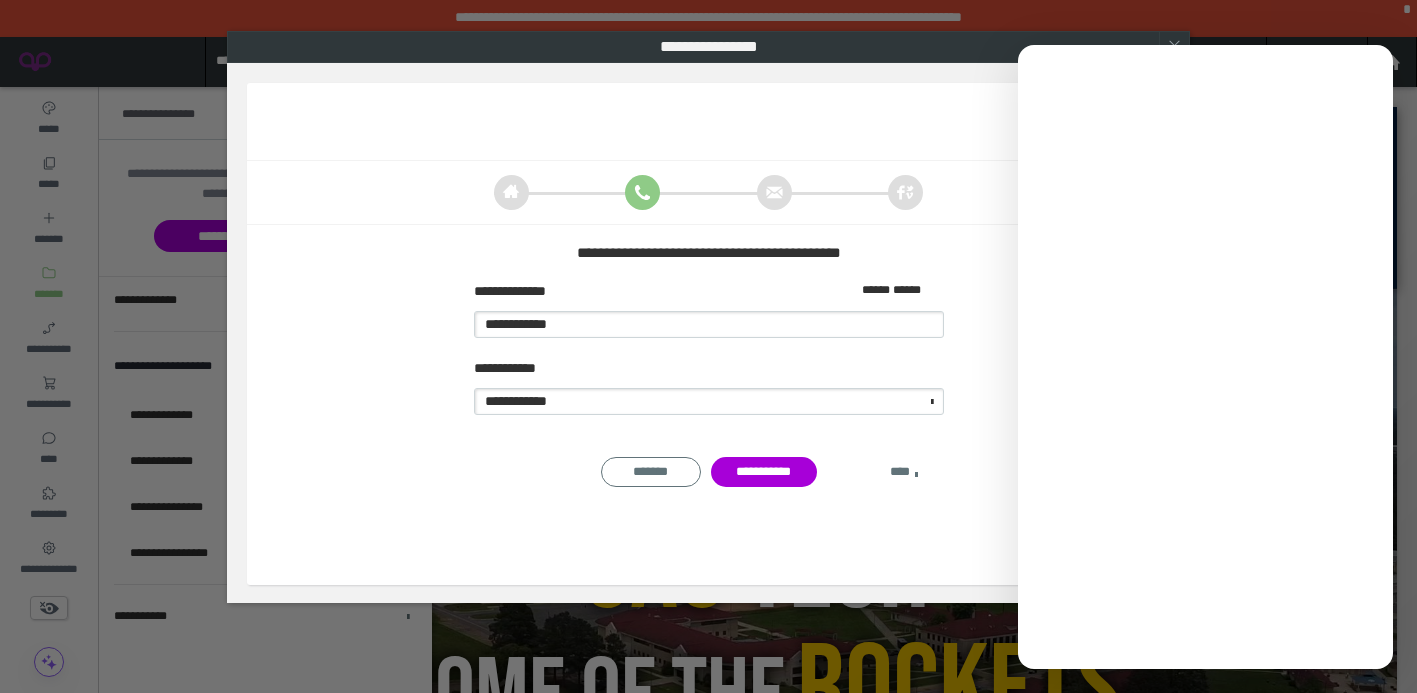 click on "****" at bounding box center (904, 472) 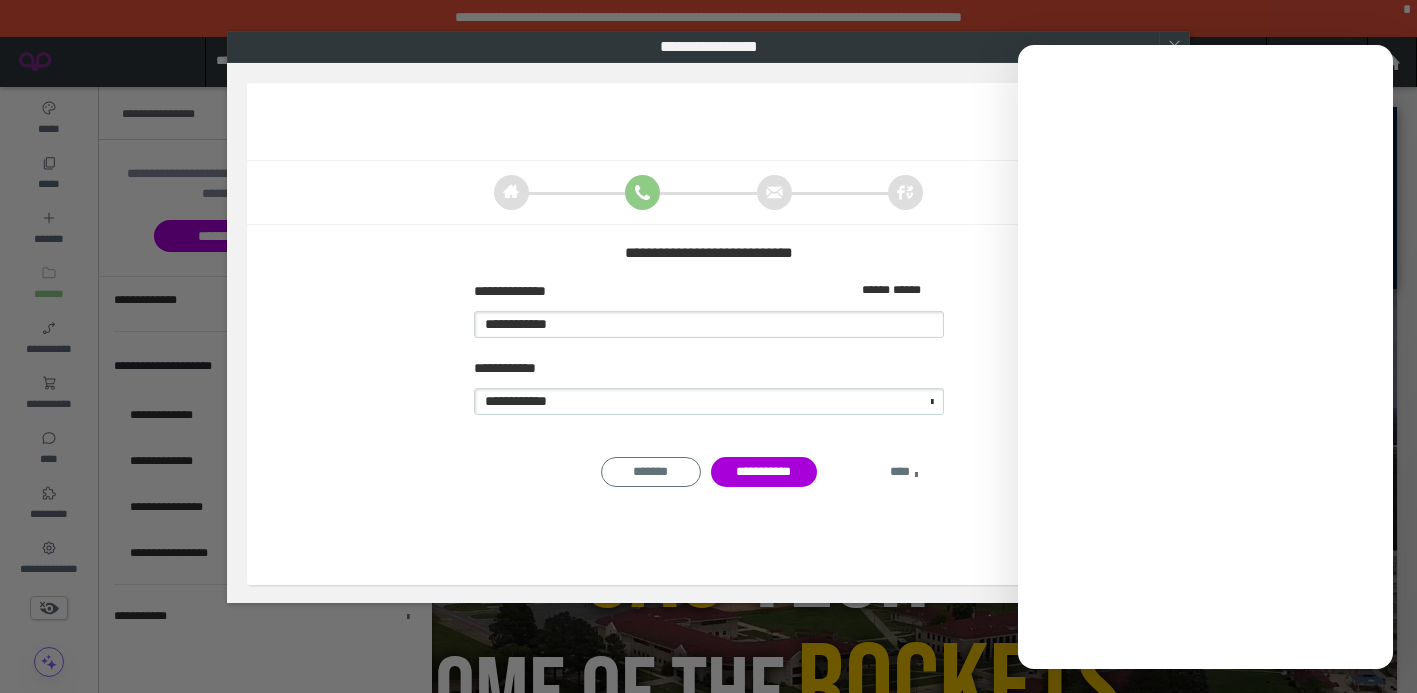 click on "****" at bounding box center (904, 472) 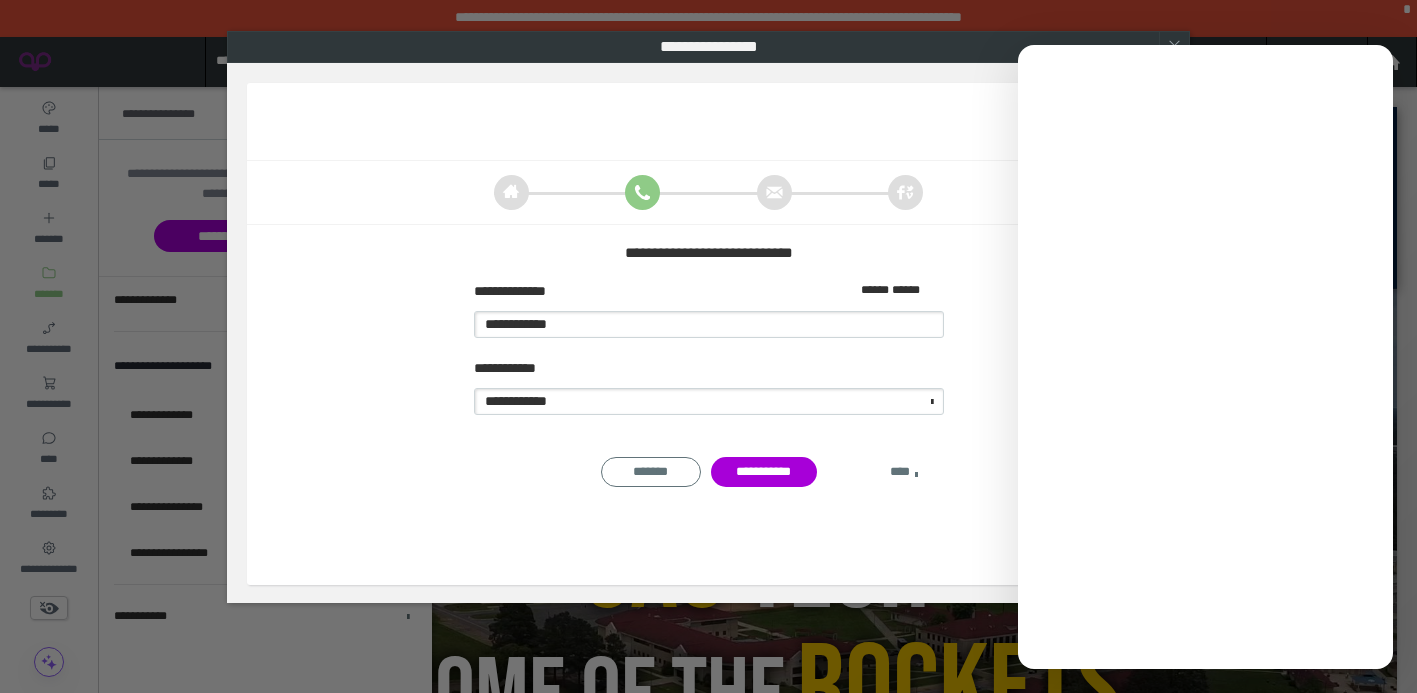 click on "****" at bounding box center [904, 472] 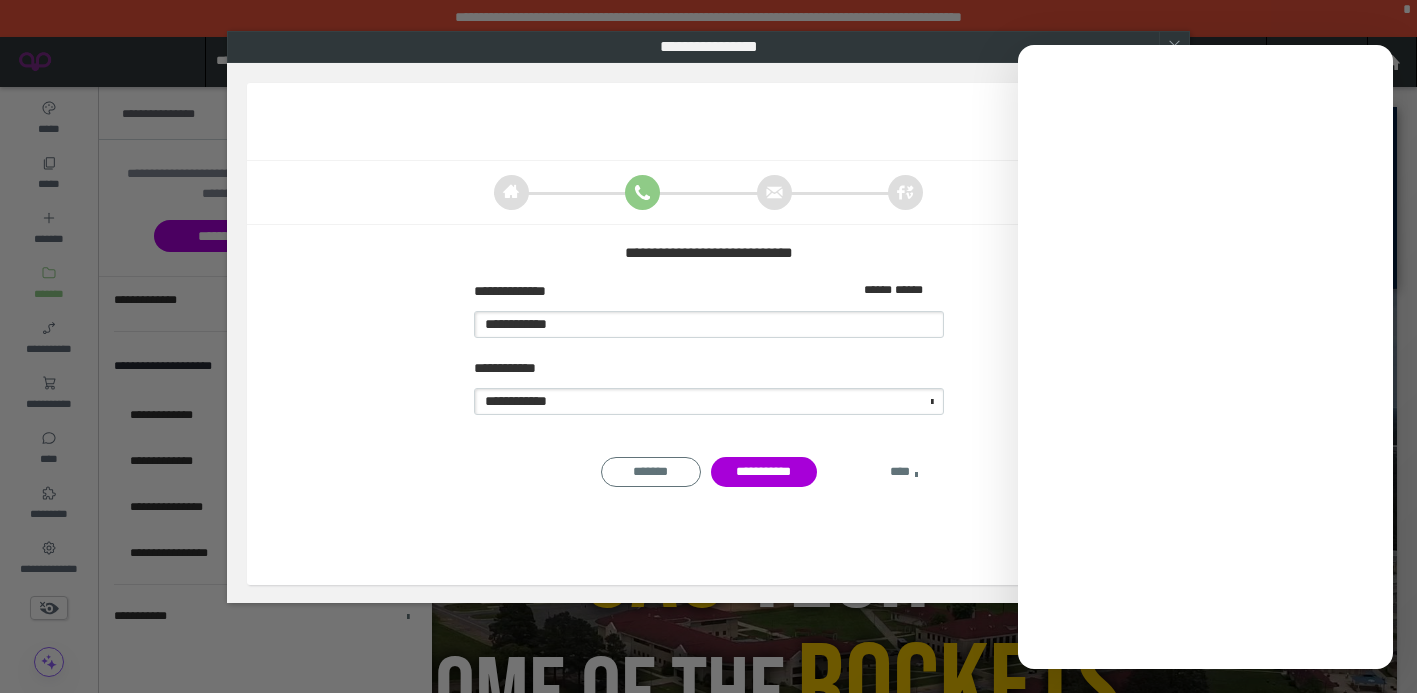 click on "****" at bounding box center (904, 472) 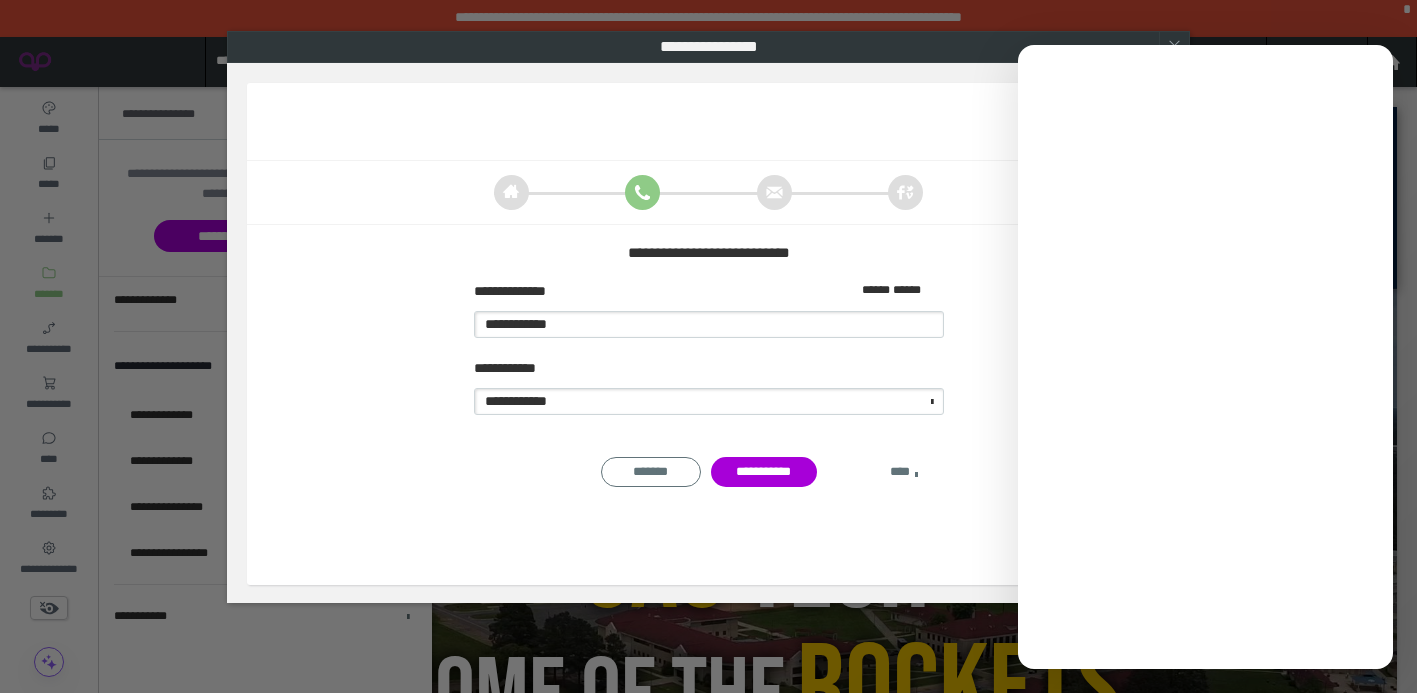 click on "****" at bounding box center [904, 472] 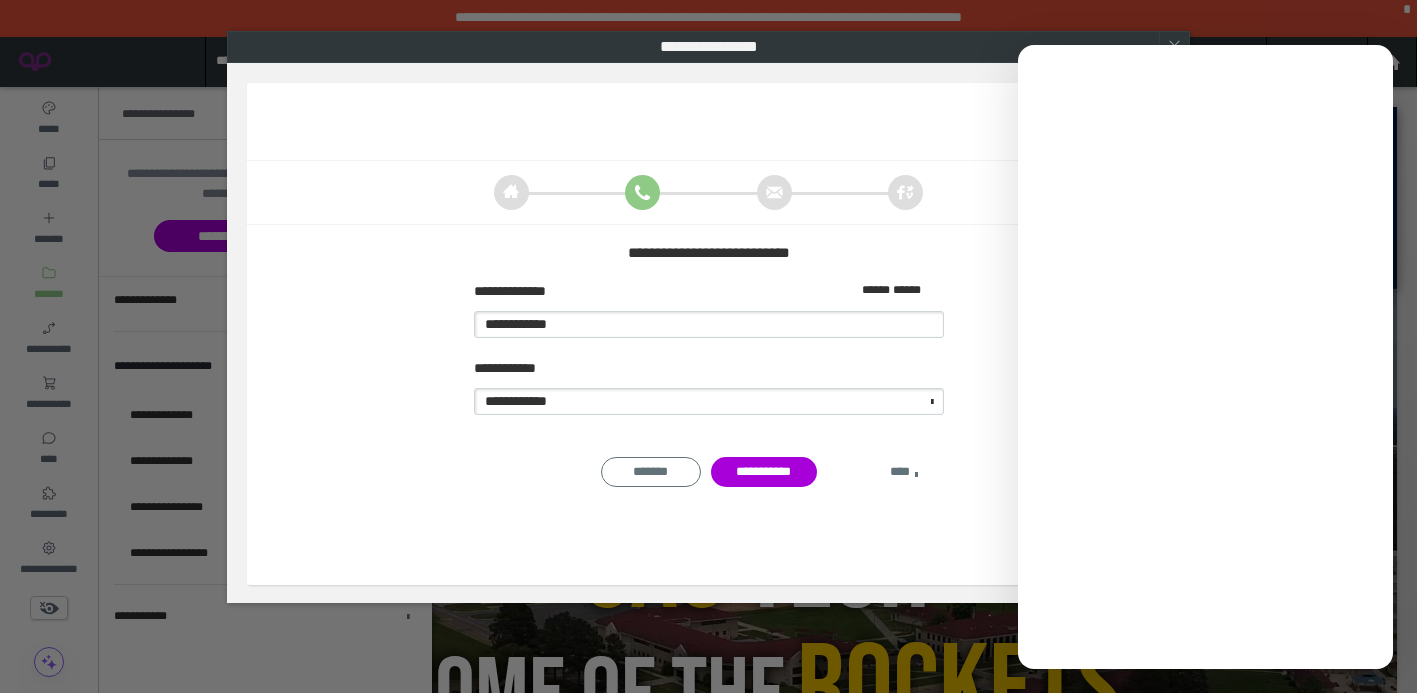 type on "**********" 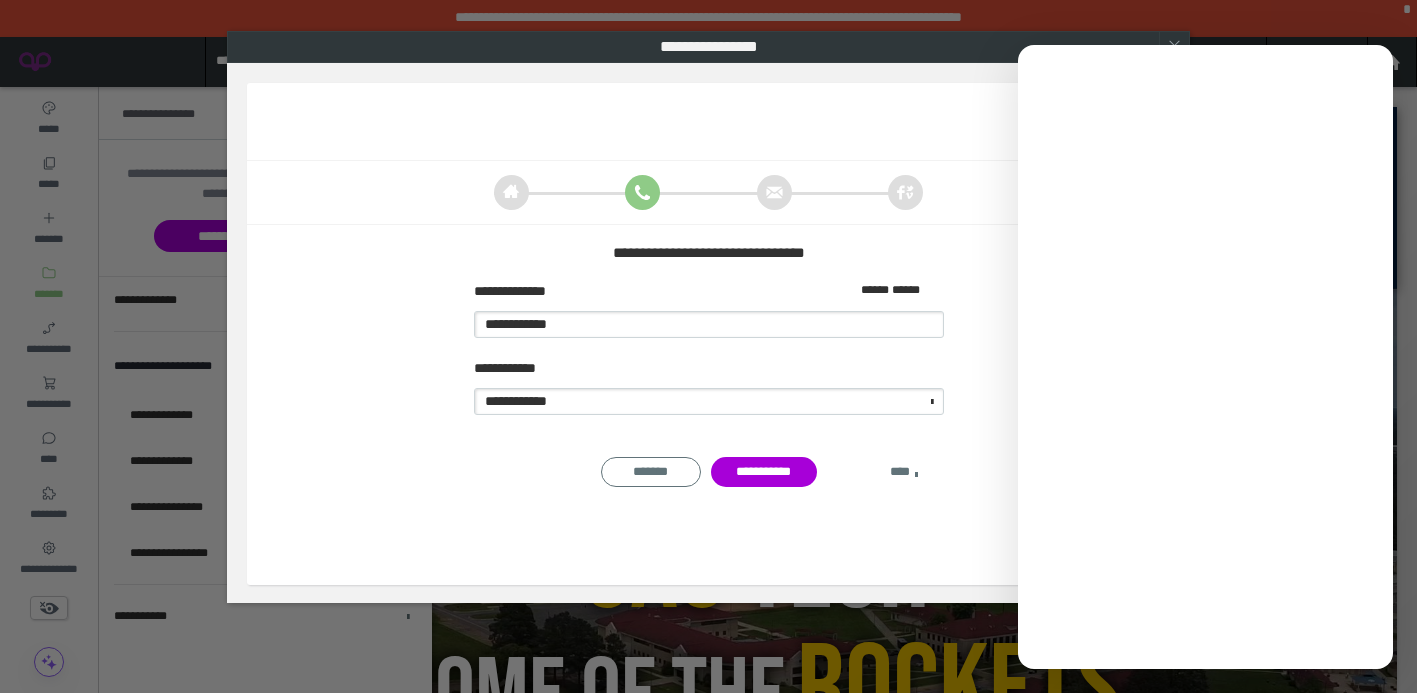 click on "****" at bounding box center (904, 472) 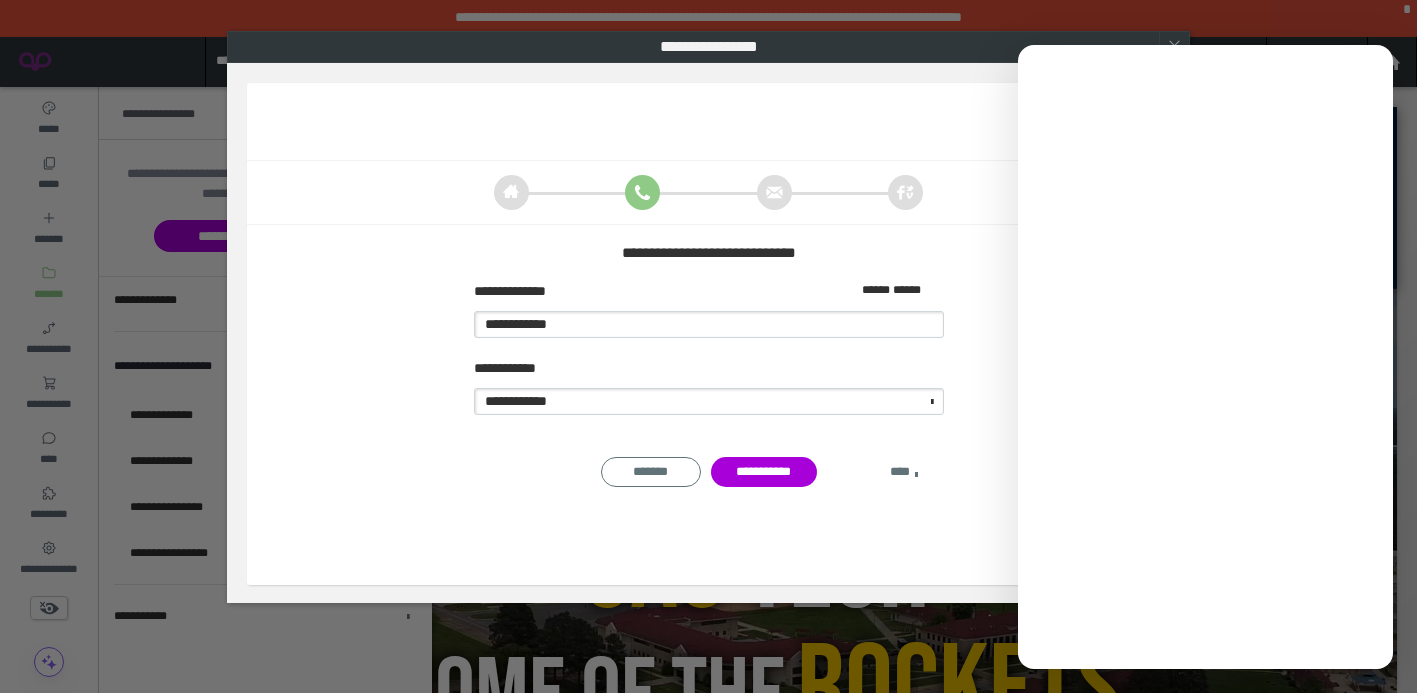 click on "****" at bounding box center [904, 472] 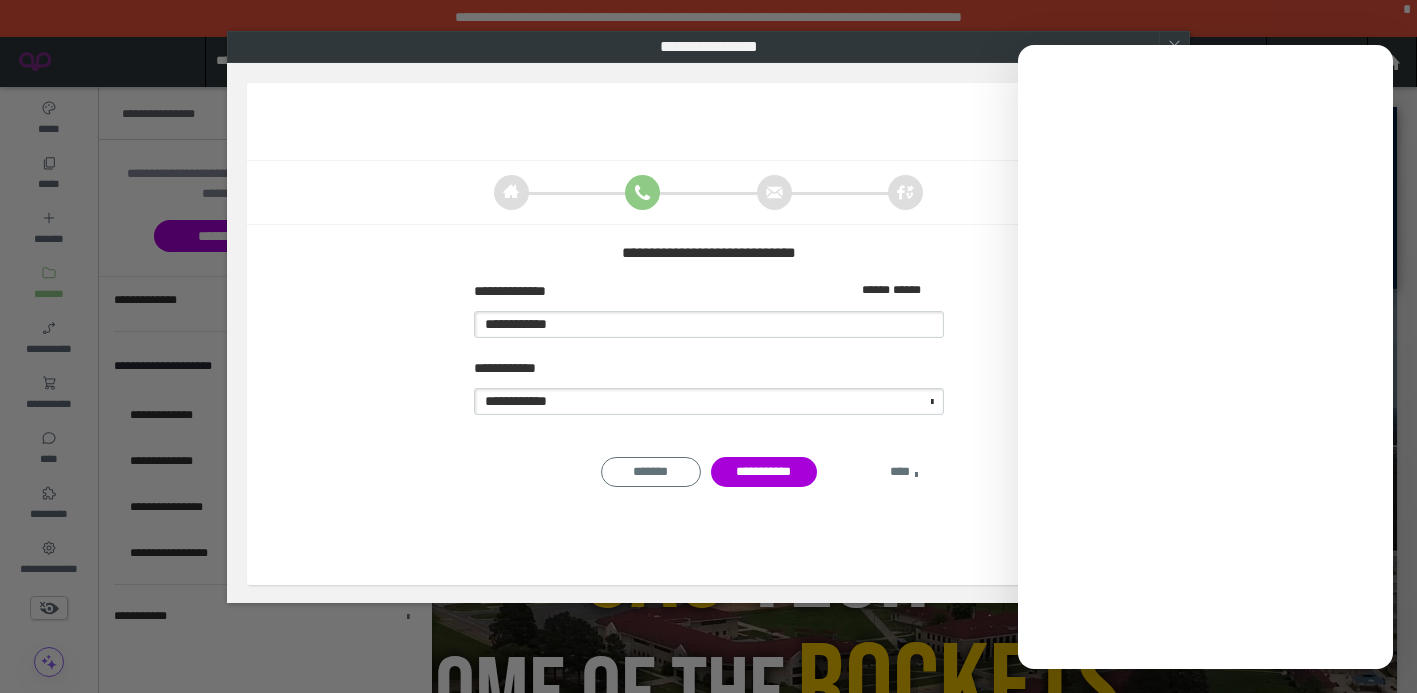 type on "**********" 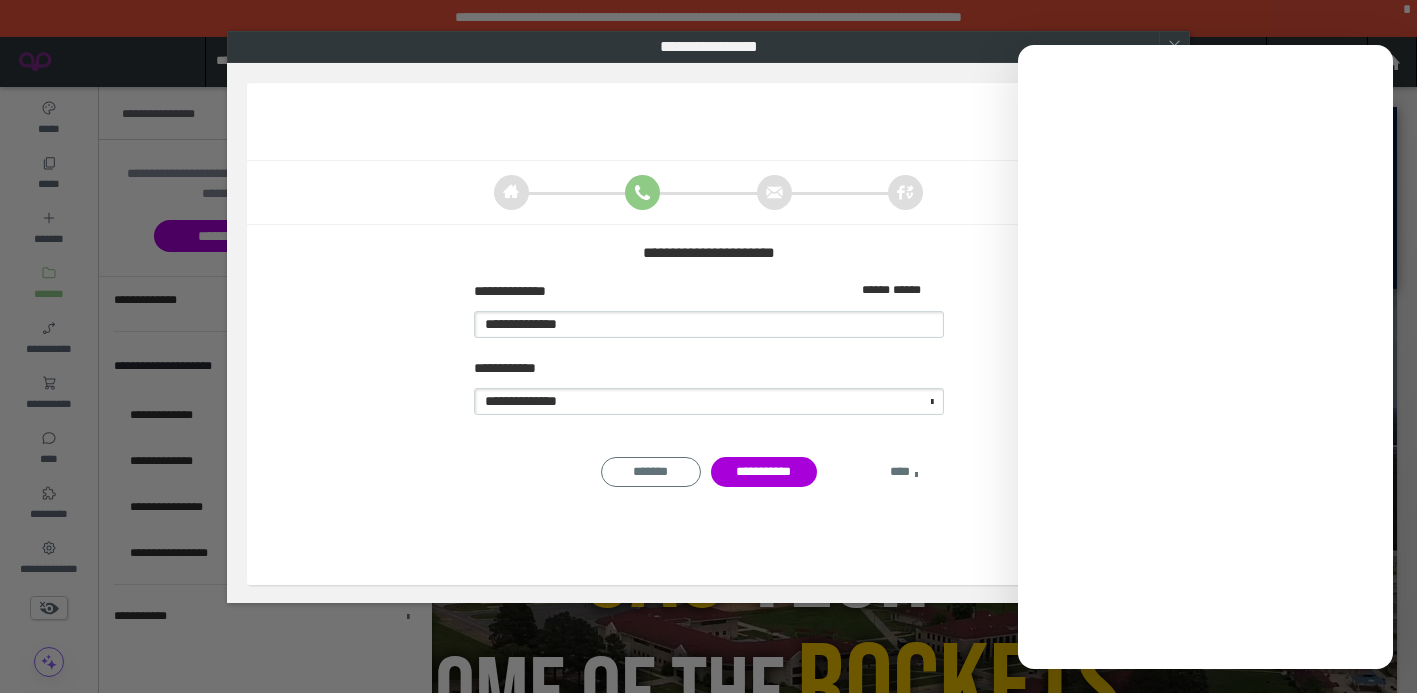 click on "****" at bounding box center [904, 472] 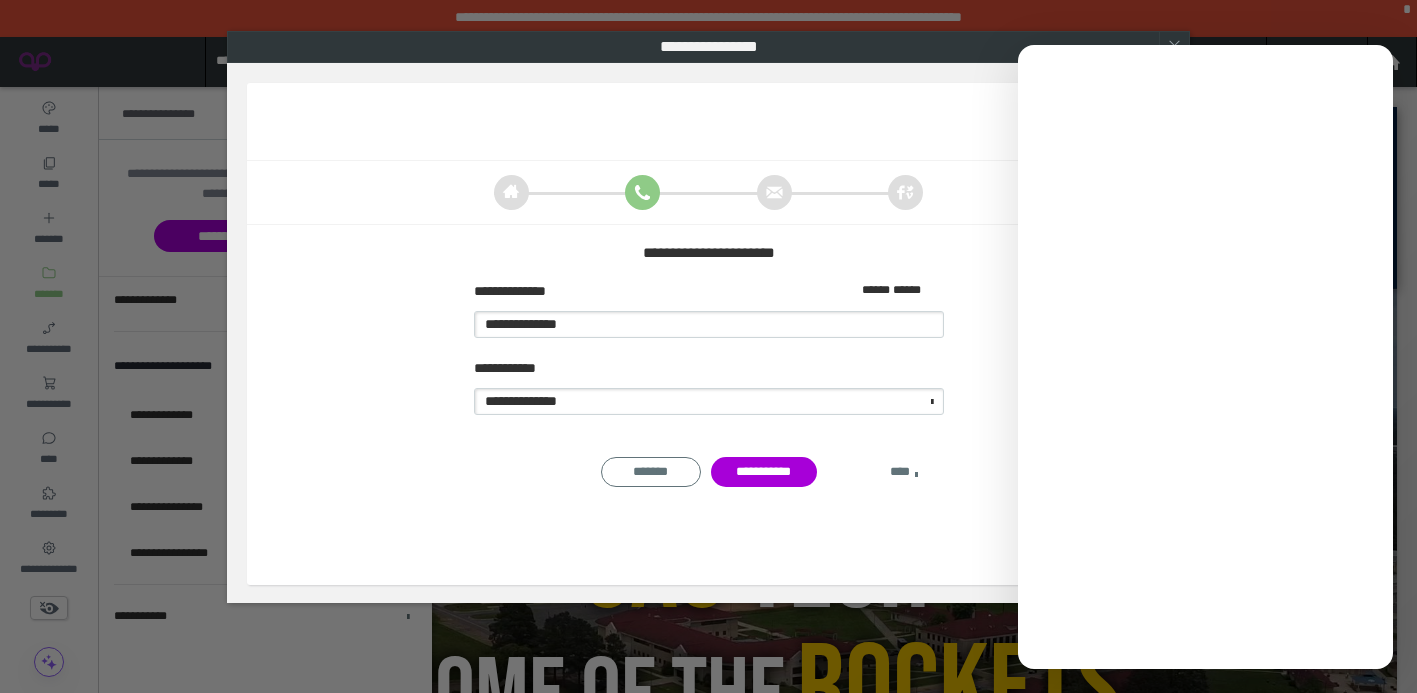 type on "**********" 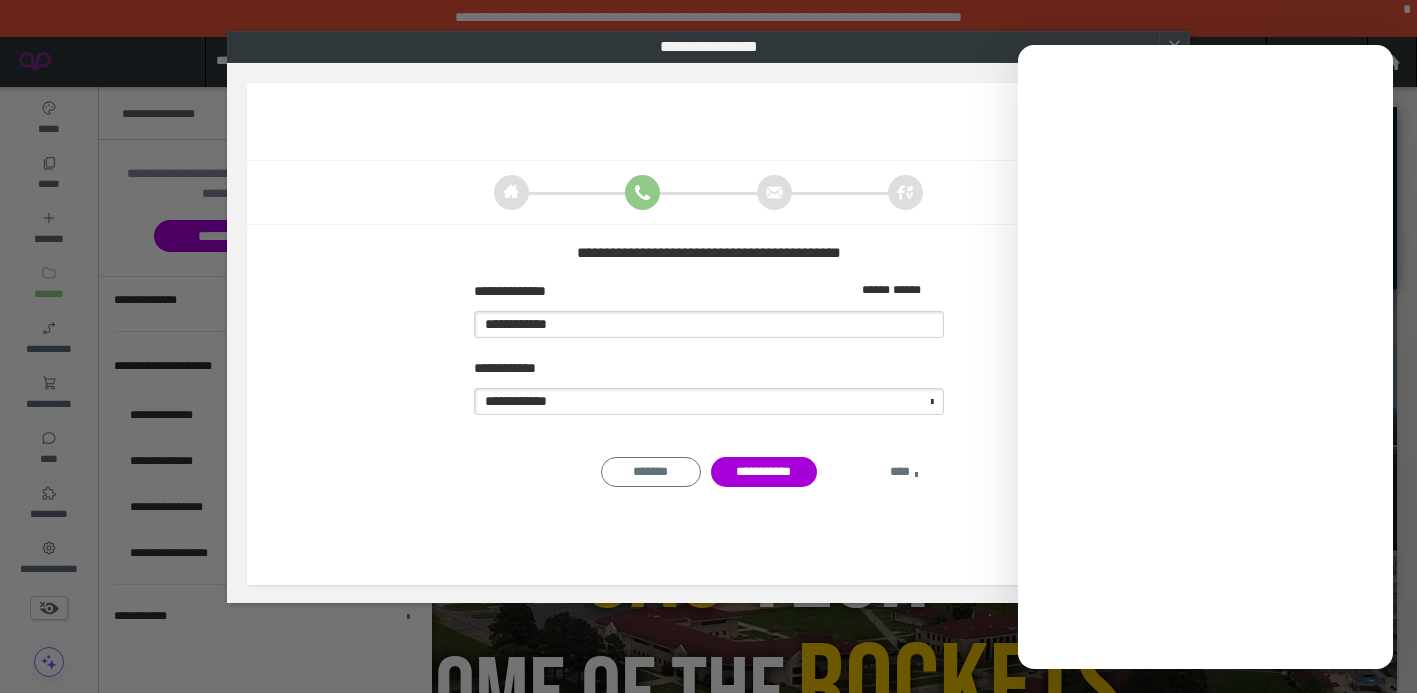 click on "****" at bounding box center [904, 472] 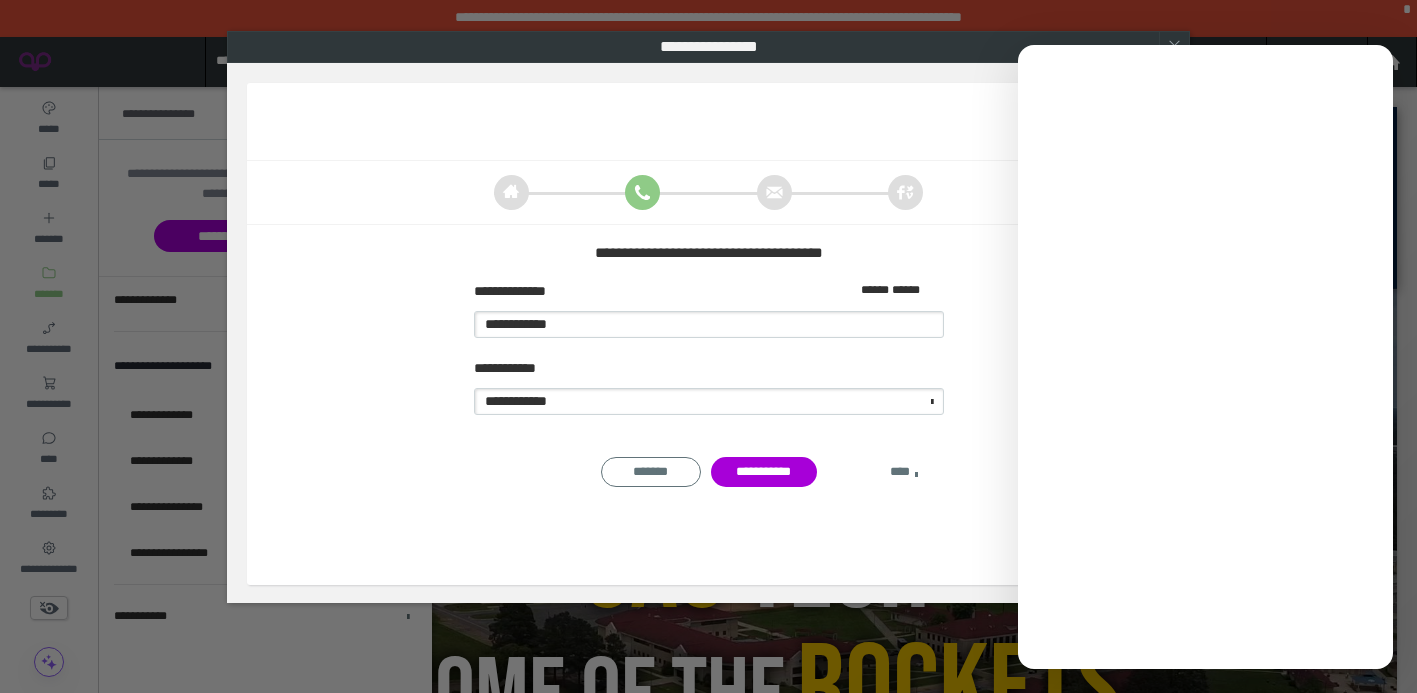 click on "****" at bounding box center [904, 472] 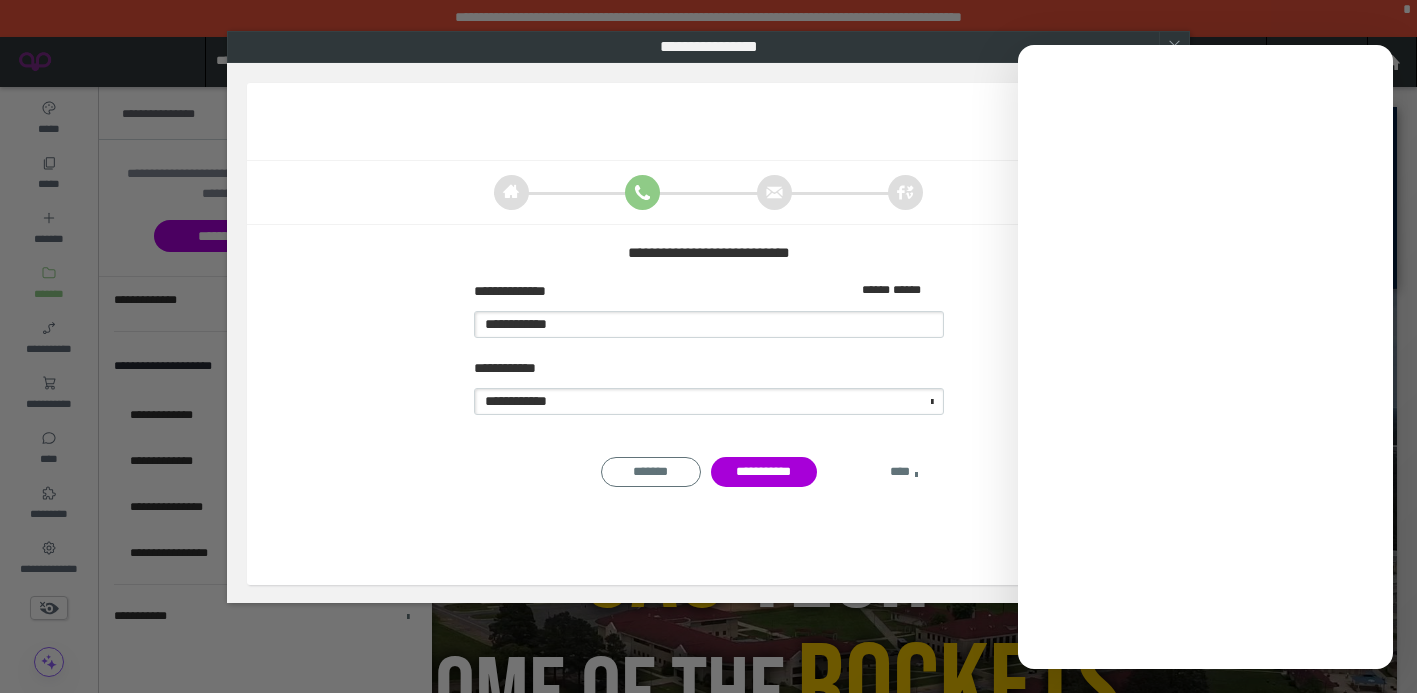 click on "****" at bounding box center [904, 472] 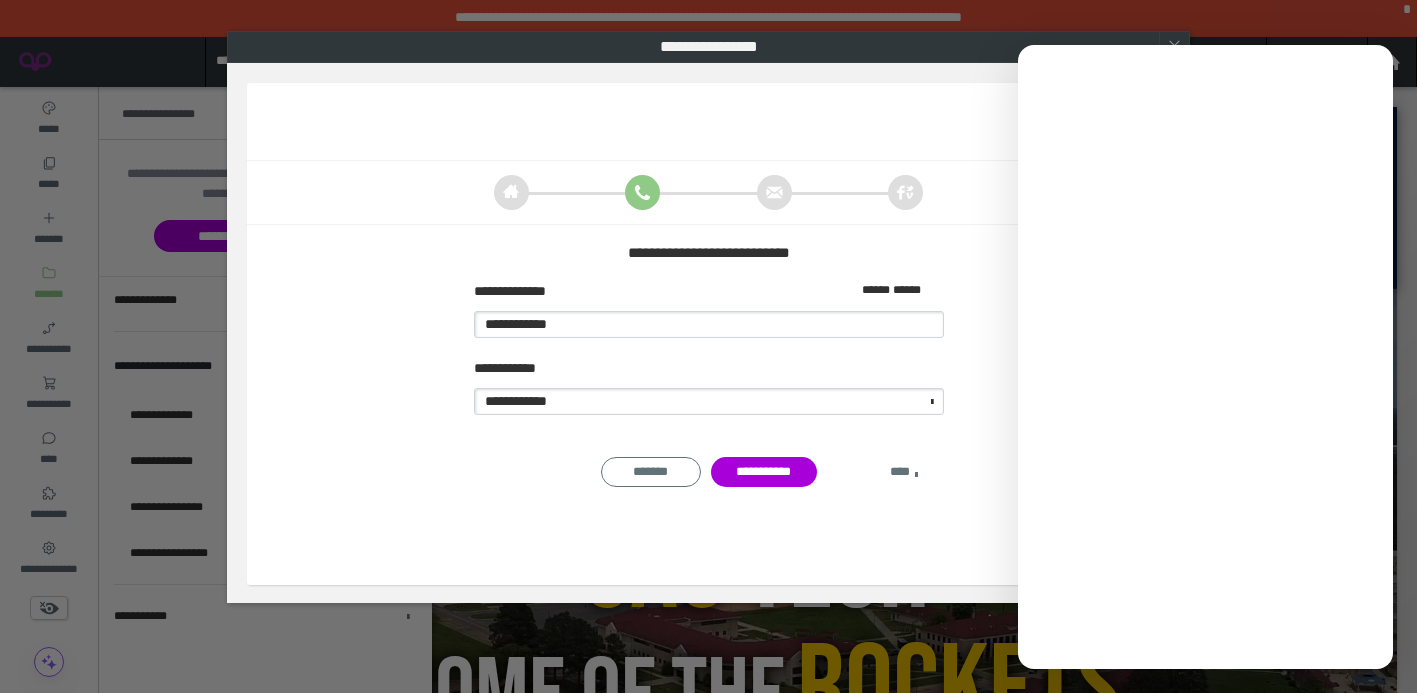 type on "********" 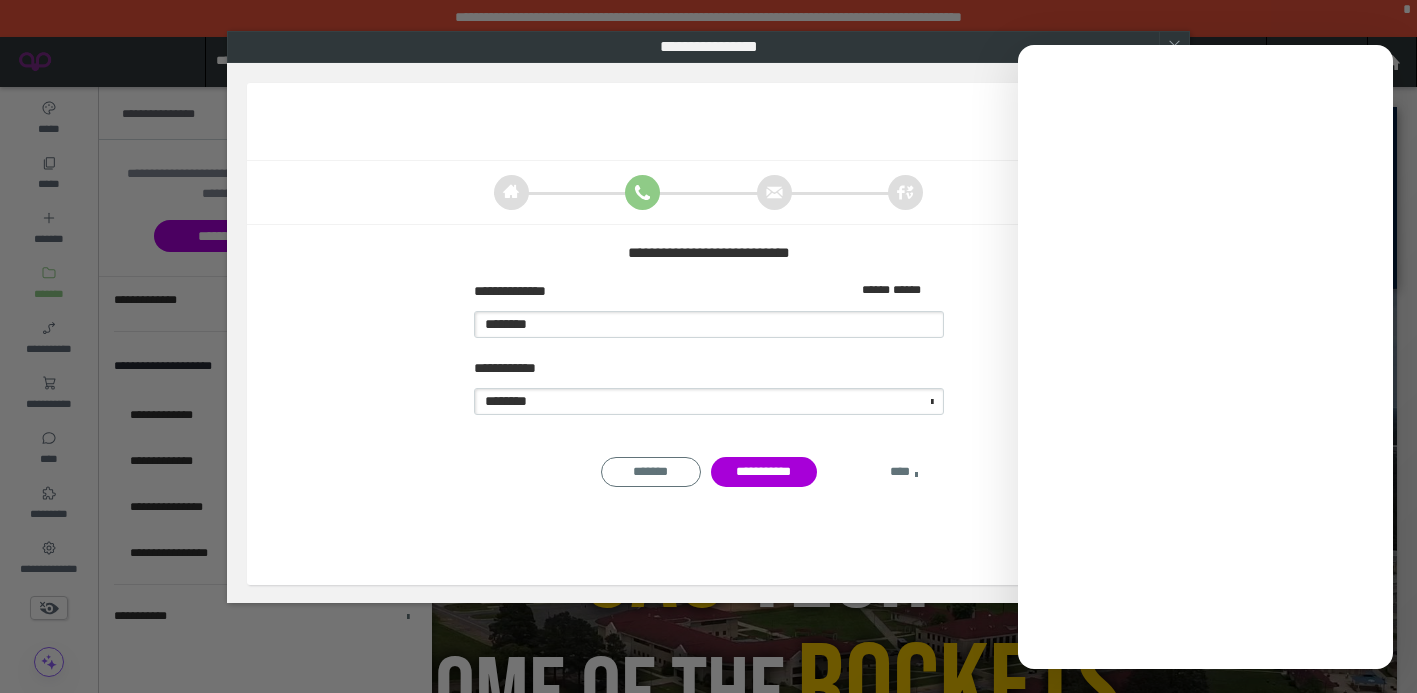 click on "****" at bounding box center [904, 472] 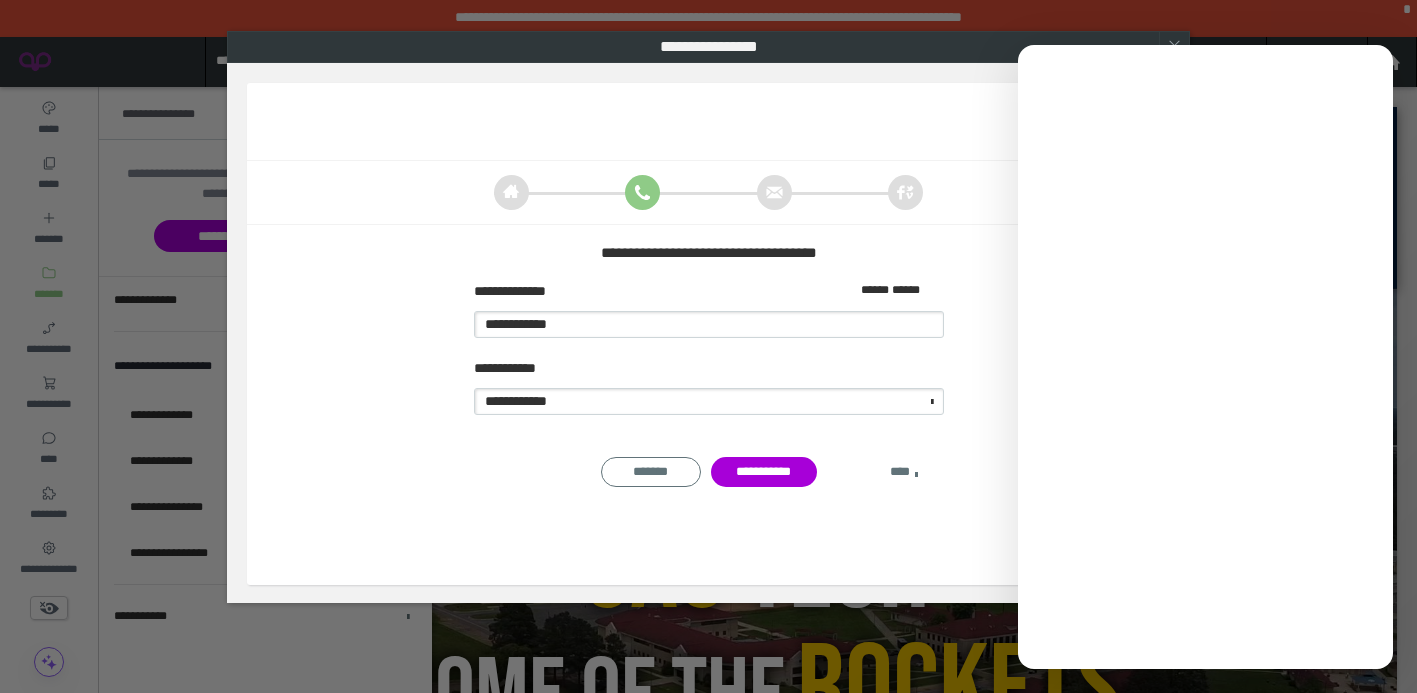click on "****" at bounding box center [904, 472] 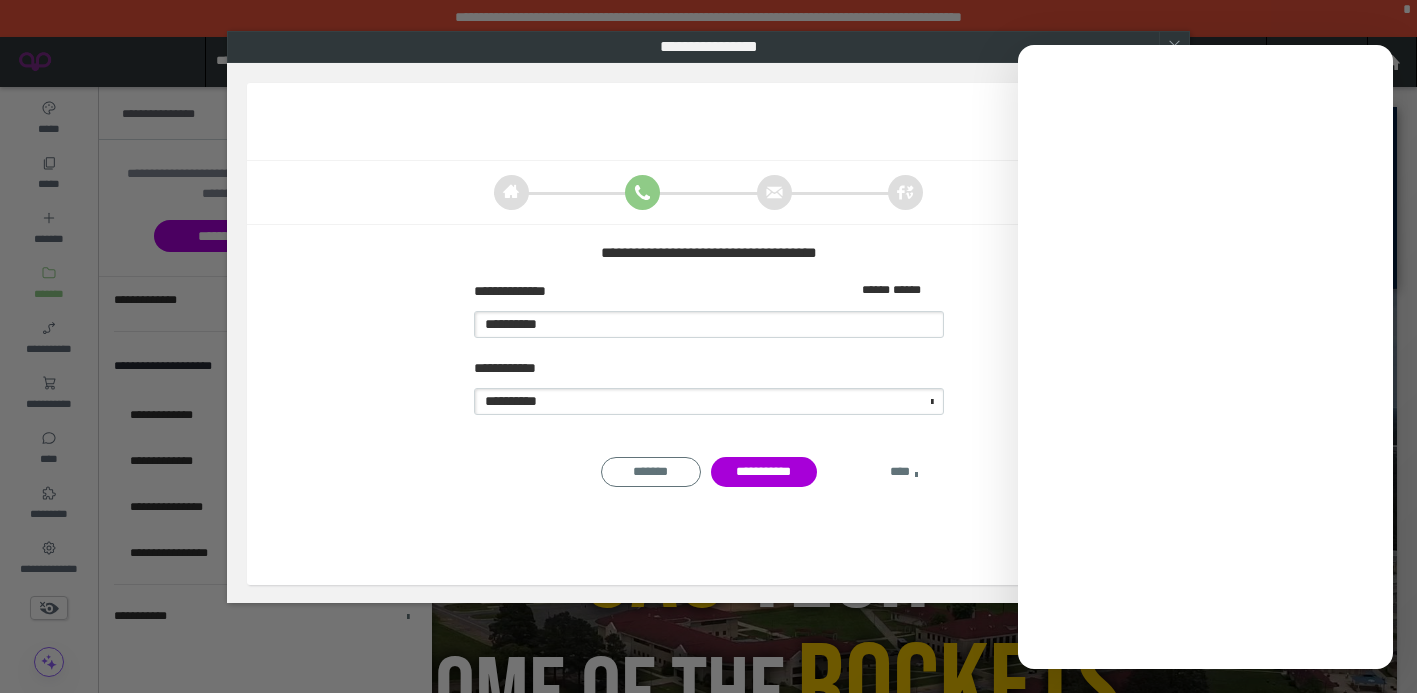 click on "****" at bounding box center [904, 472] 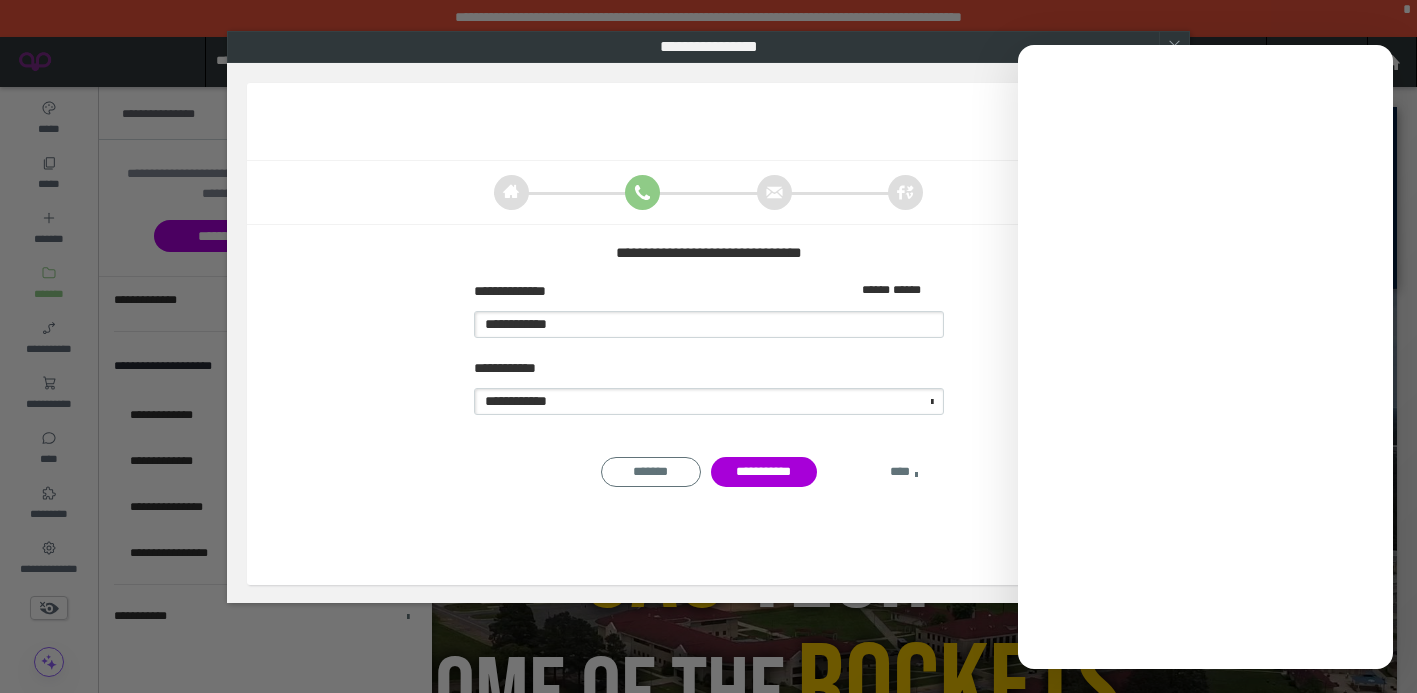 click on "****" at bounding box center (904, 472) 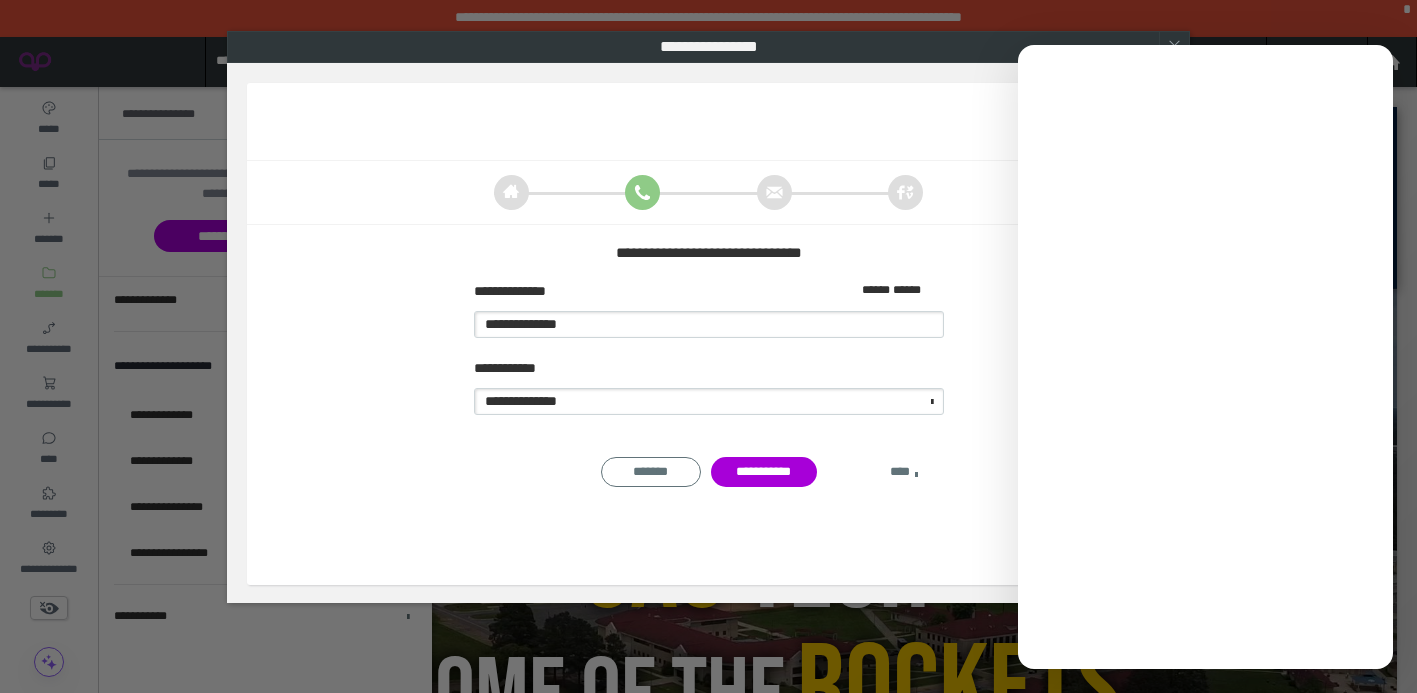 click on "****" at bounding box center [904, 472] 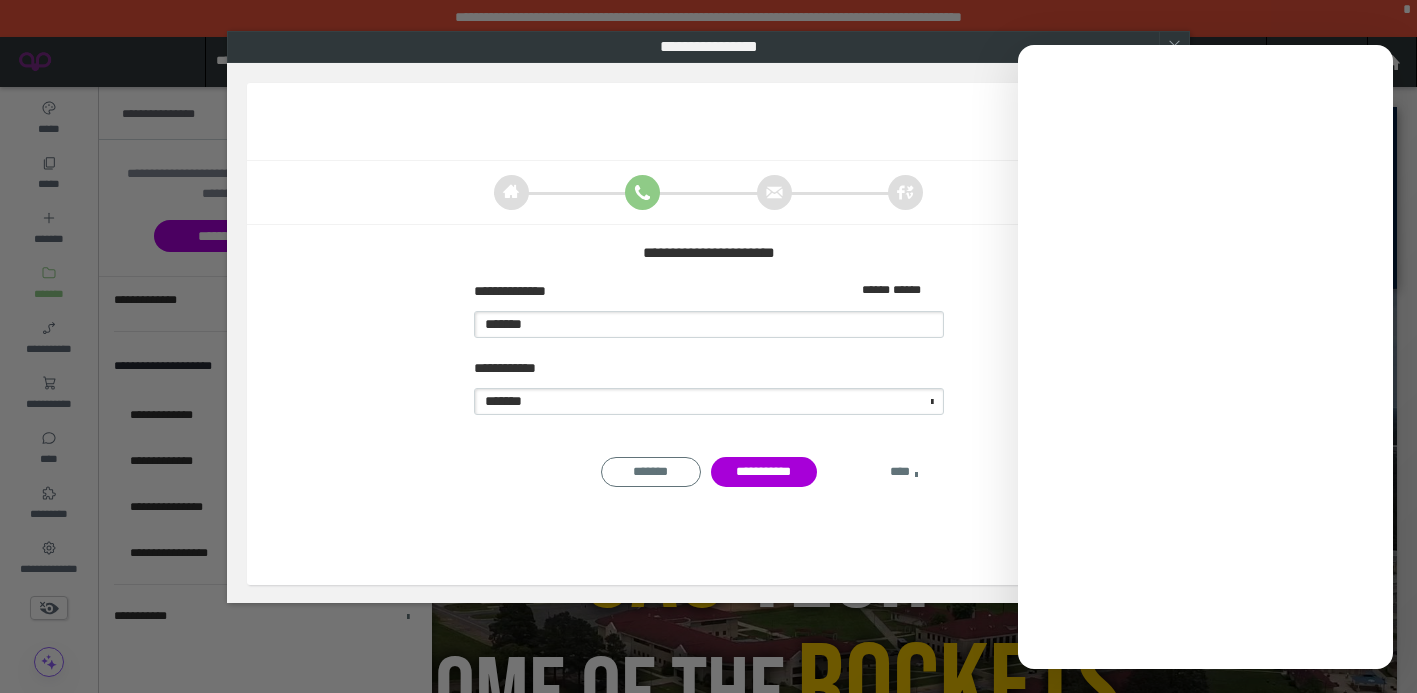 click on "****" at bounding box center (904, 472) 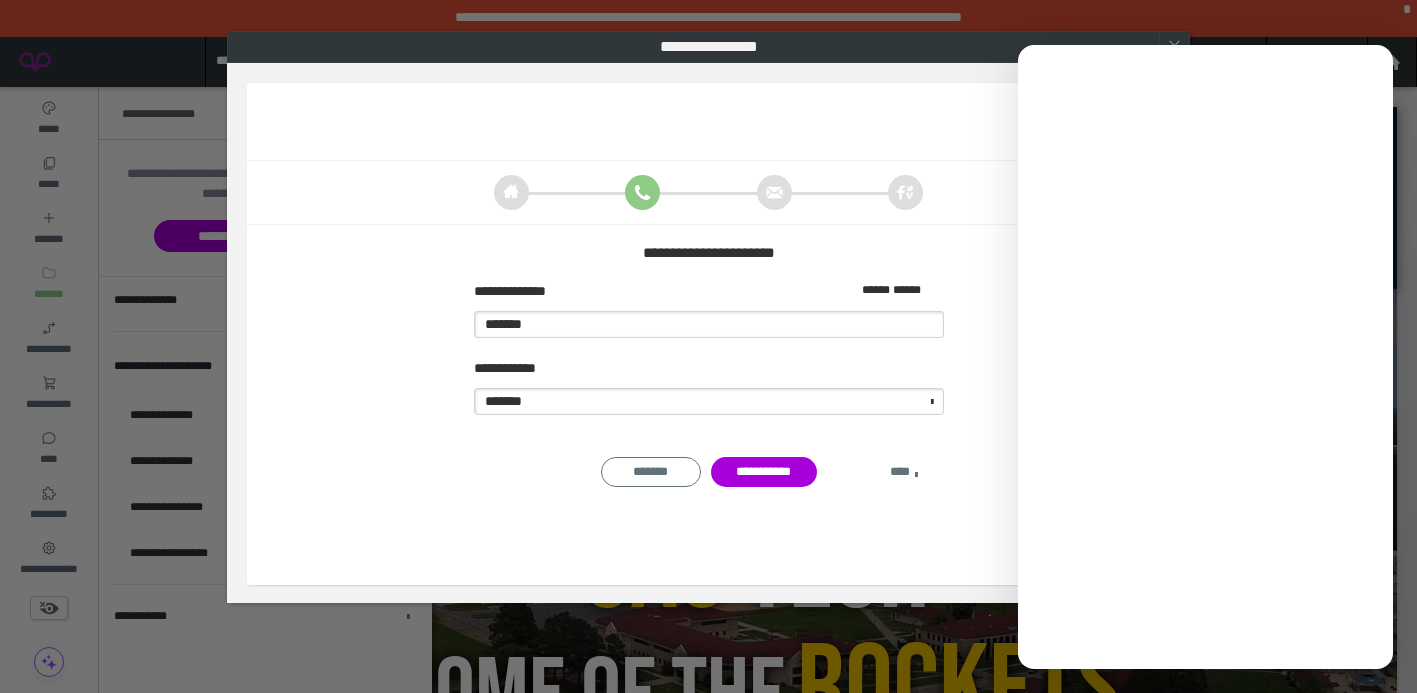 type on "******" 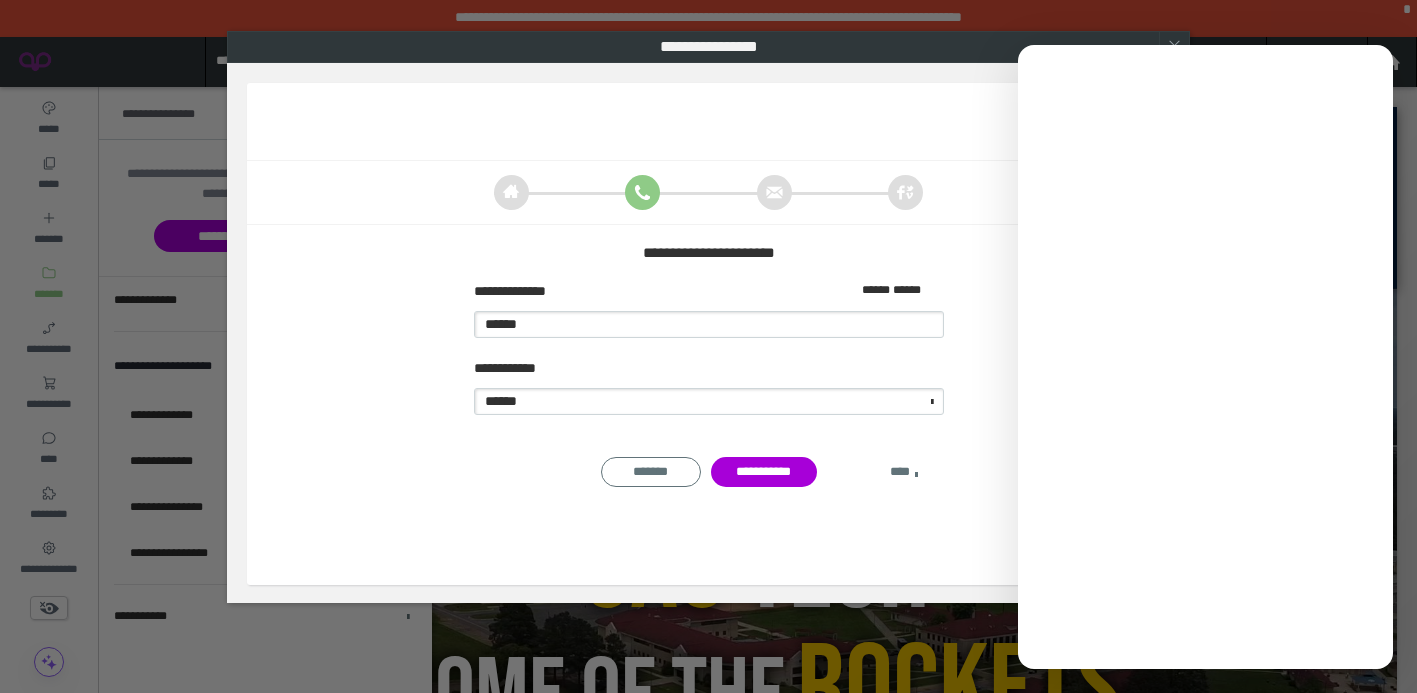 click on "****" at bounding box center [904, 472] 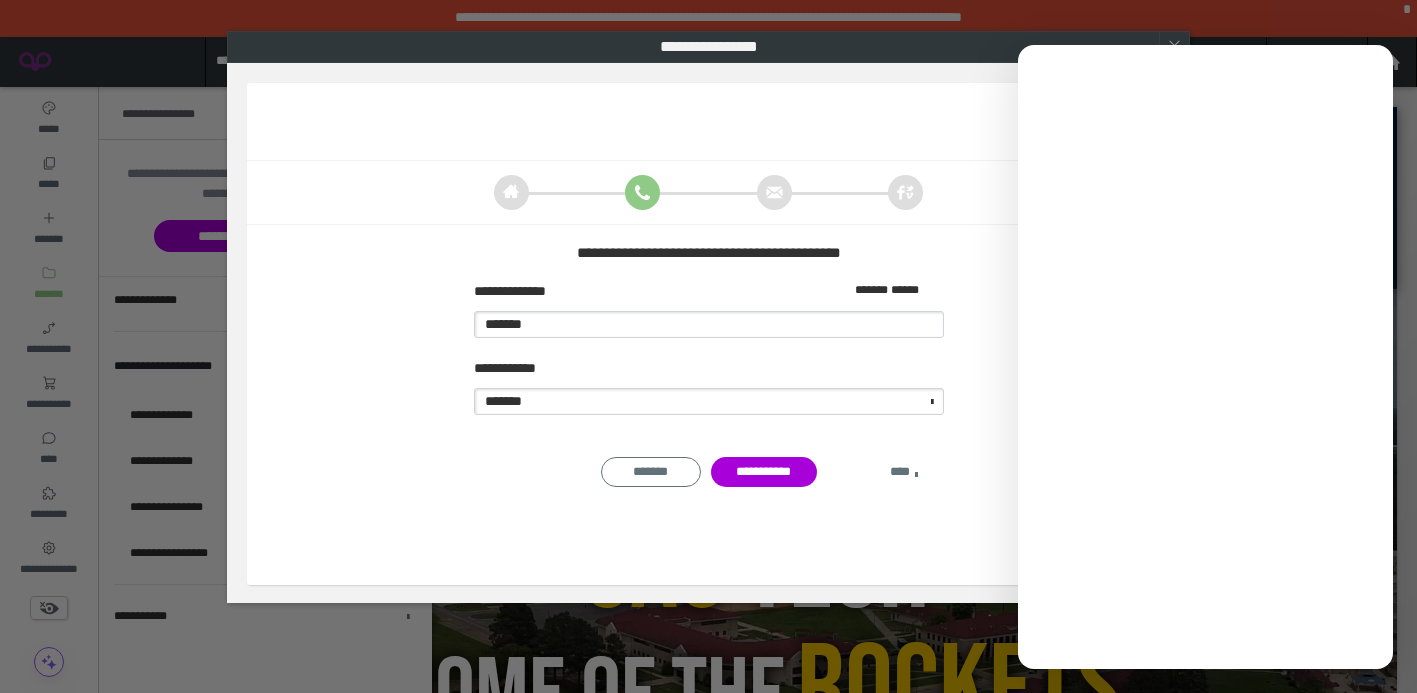 click on "****" at bounding box center (904, 472) 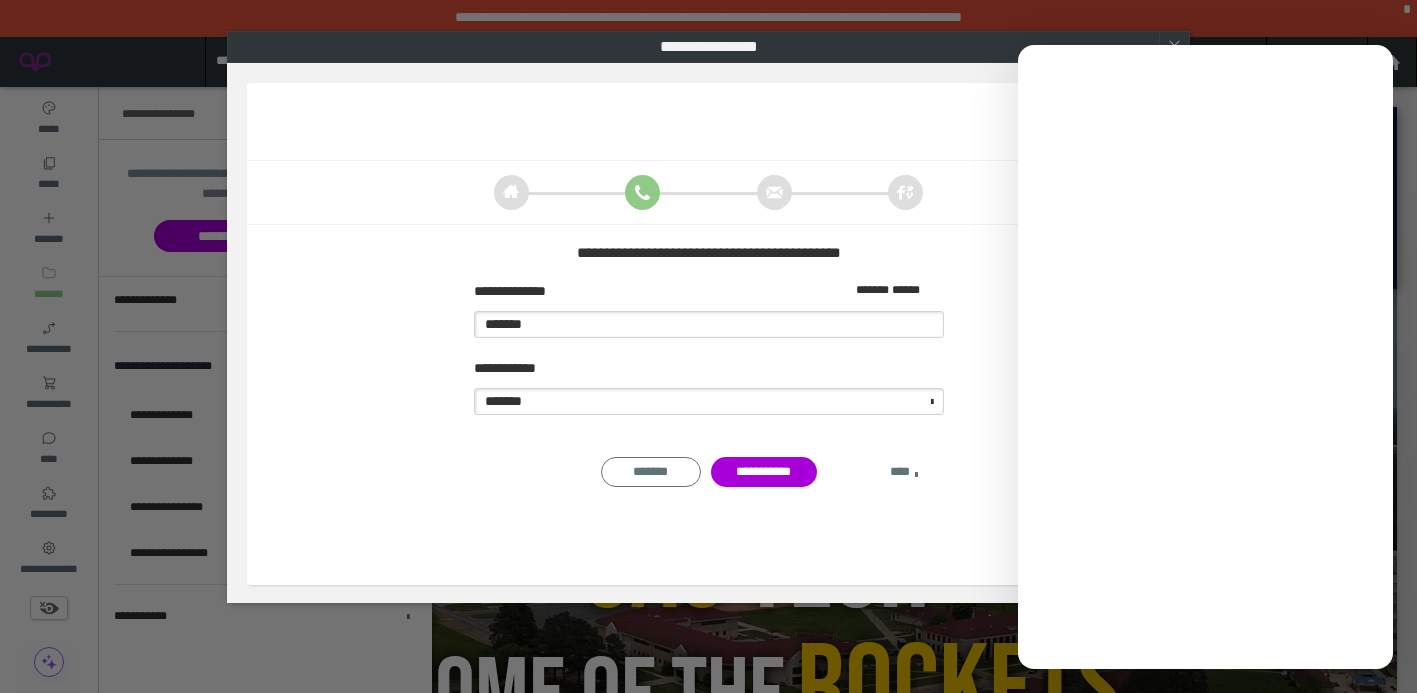 click on "****" at bounding box center [904, 472] 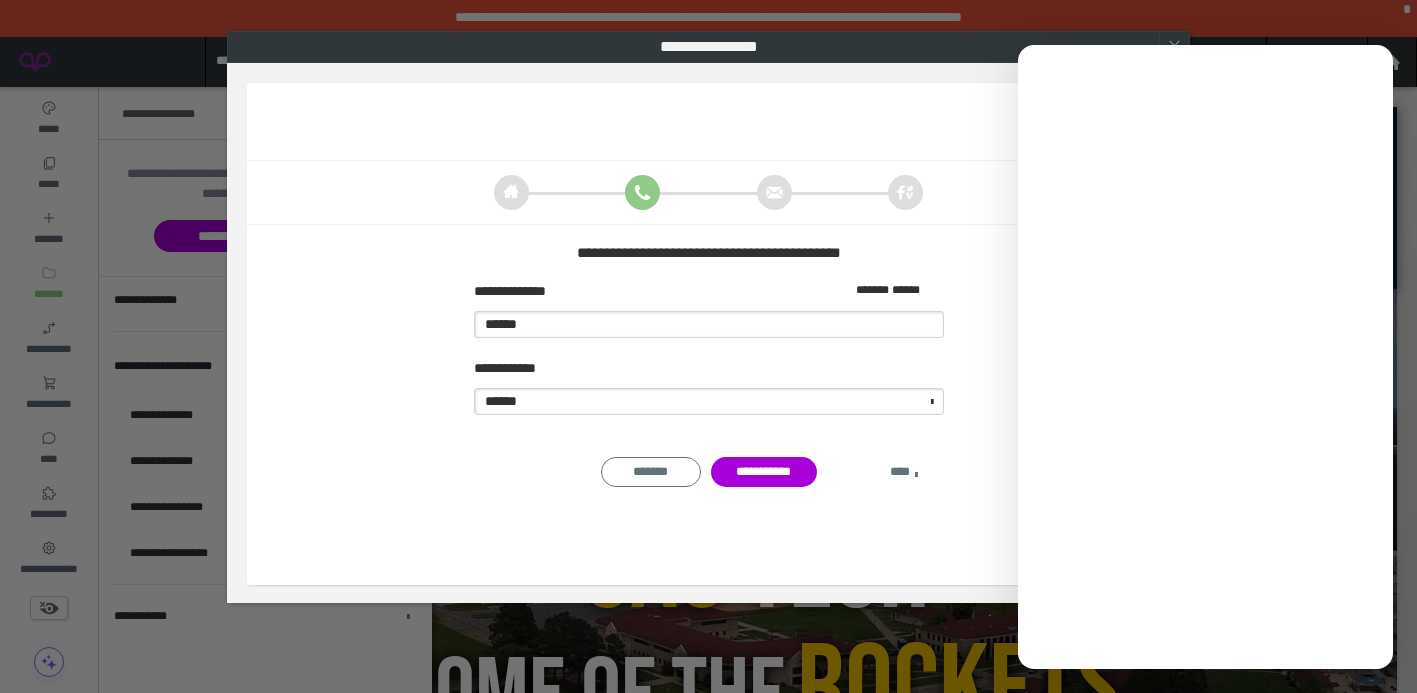 click on "****" at bounding box center (904, 472) 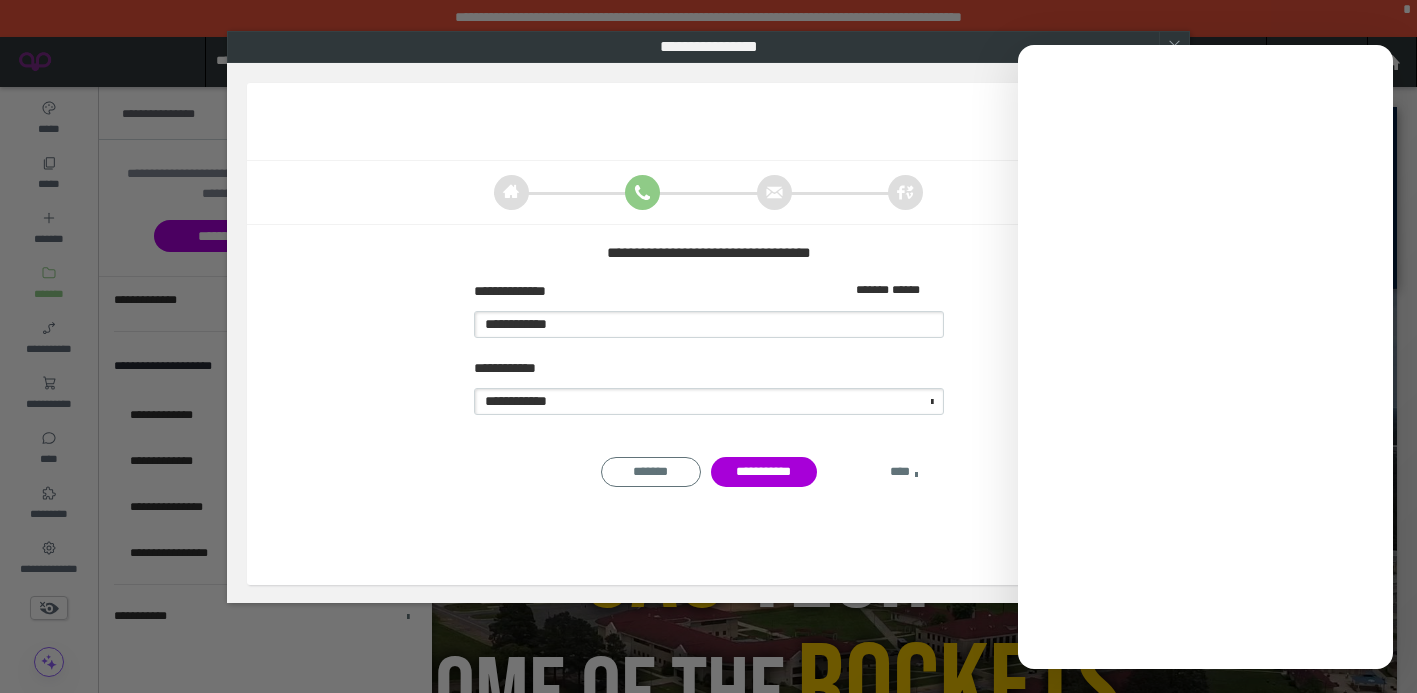 click on "****" at bounding box center [904, 472] 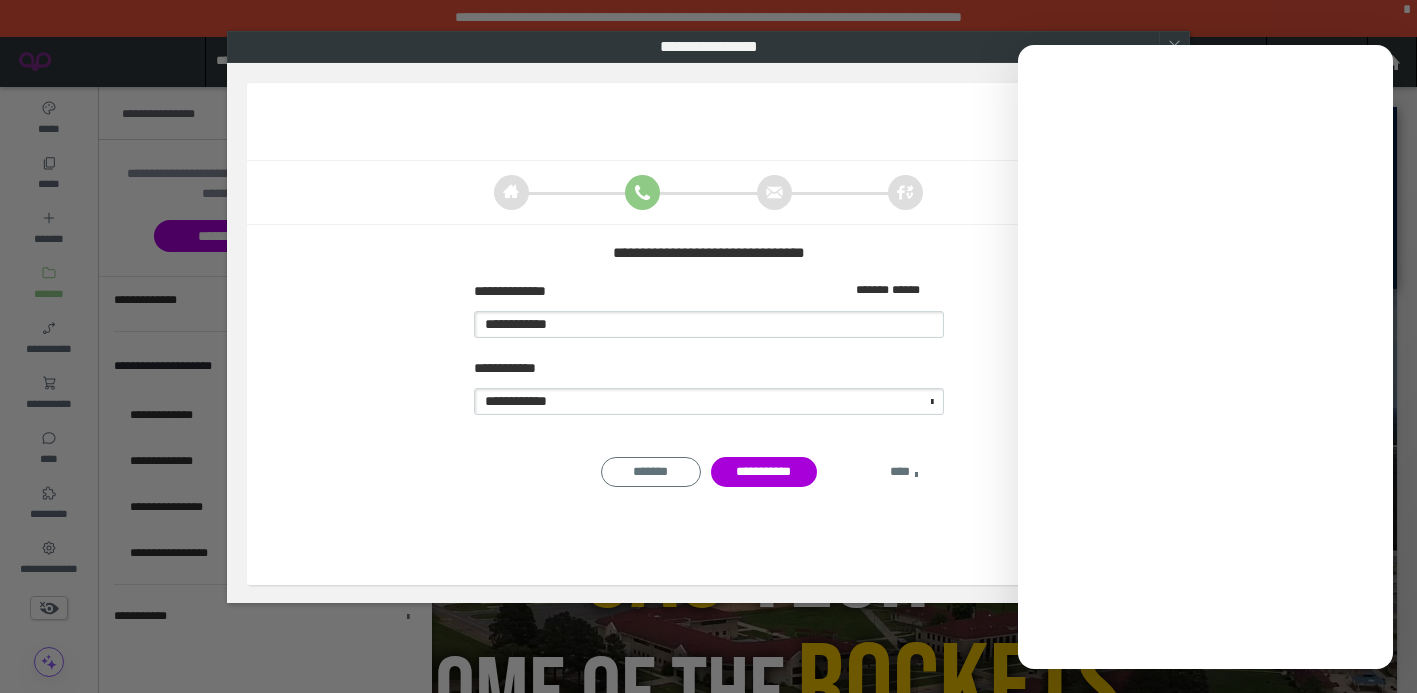 click on "****" at bounding box center (904, 472) 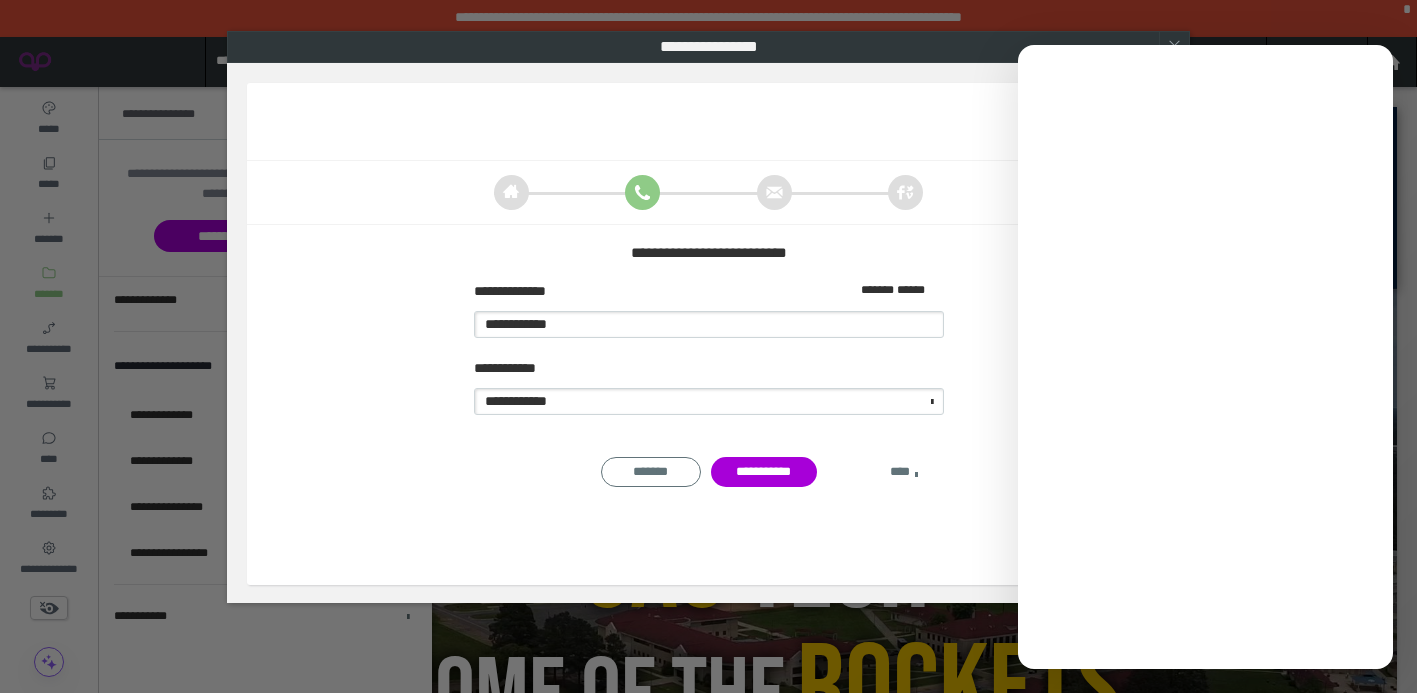 click on "****" at bounding box center (904, 472) 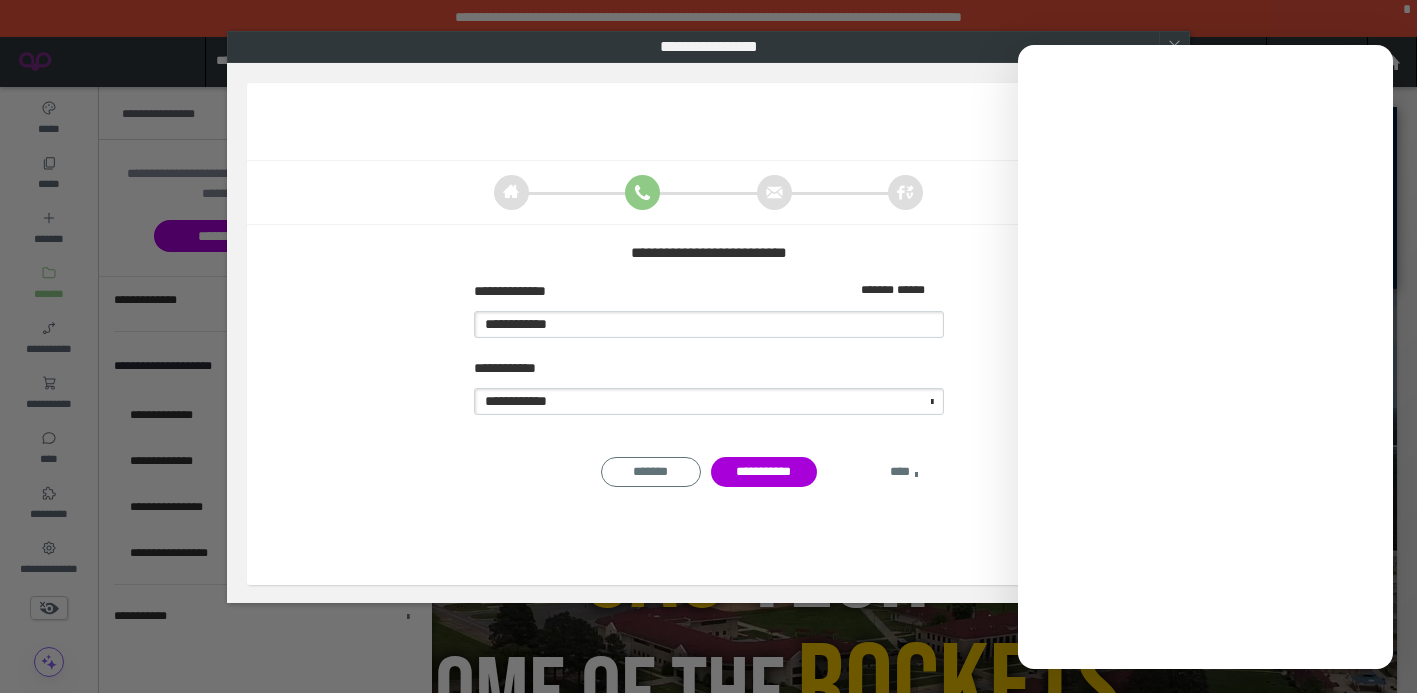type on "**********" 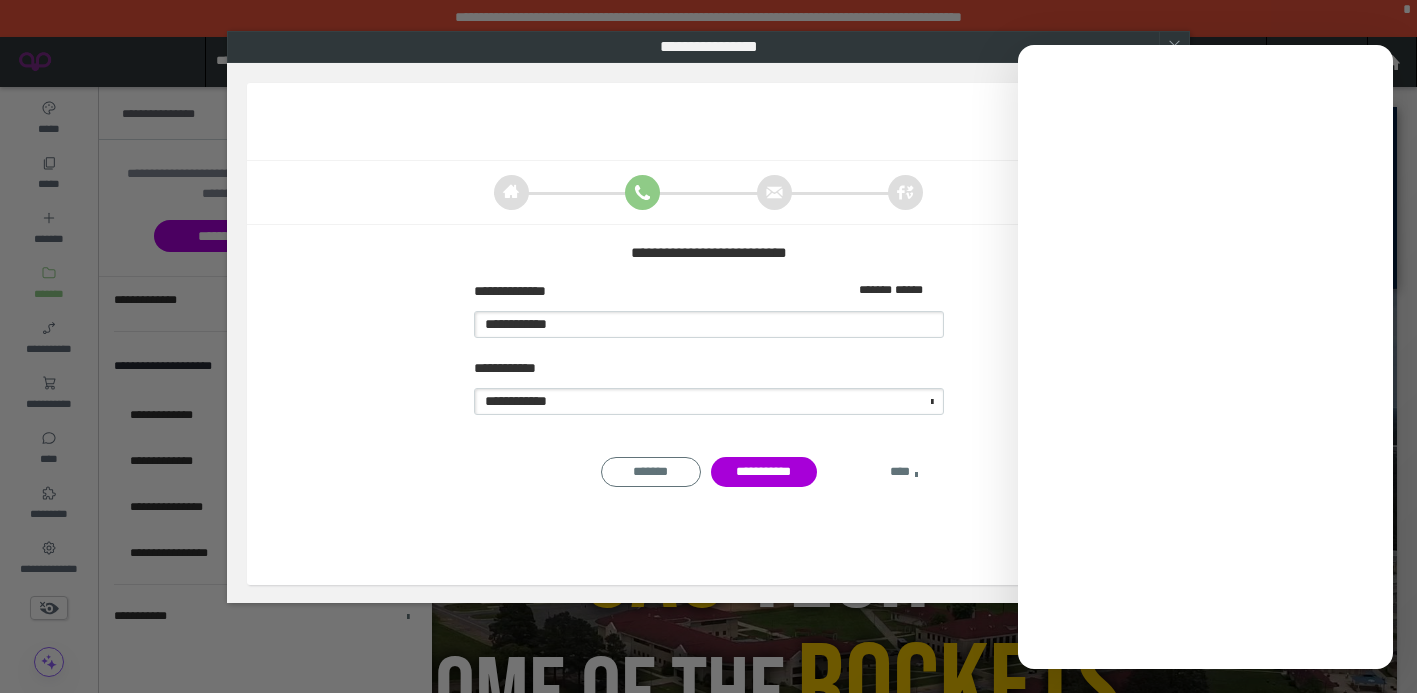 click on "****" at bounding box center (904, 472) 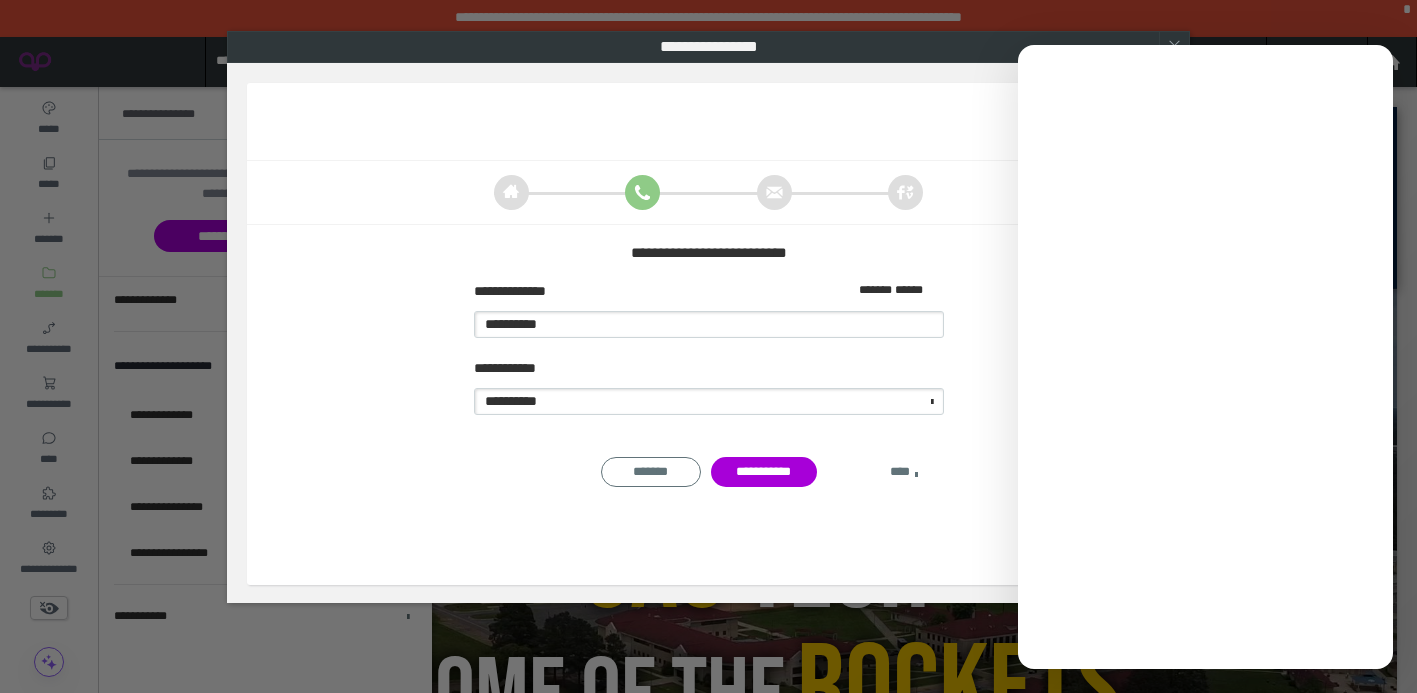 click on "****" at bounding box center (904, 472) 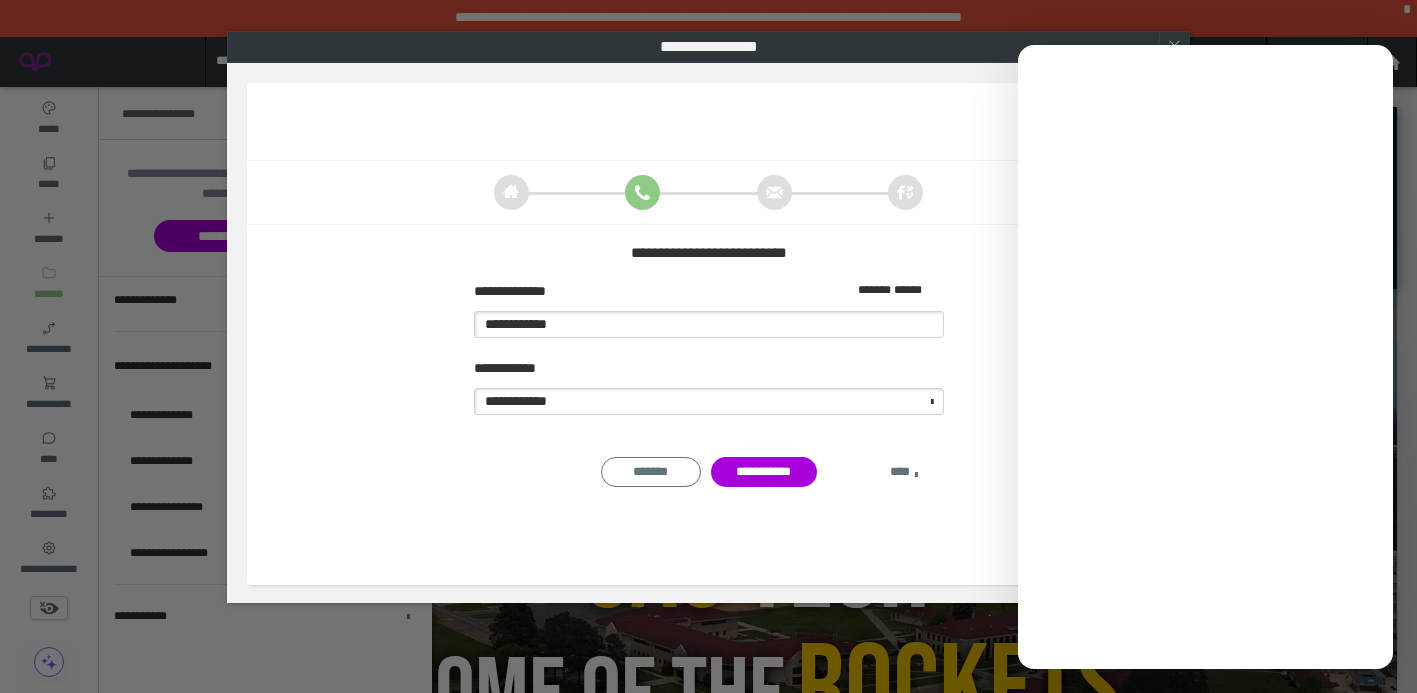 click on "****" at bounding box center (904, 472) 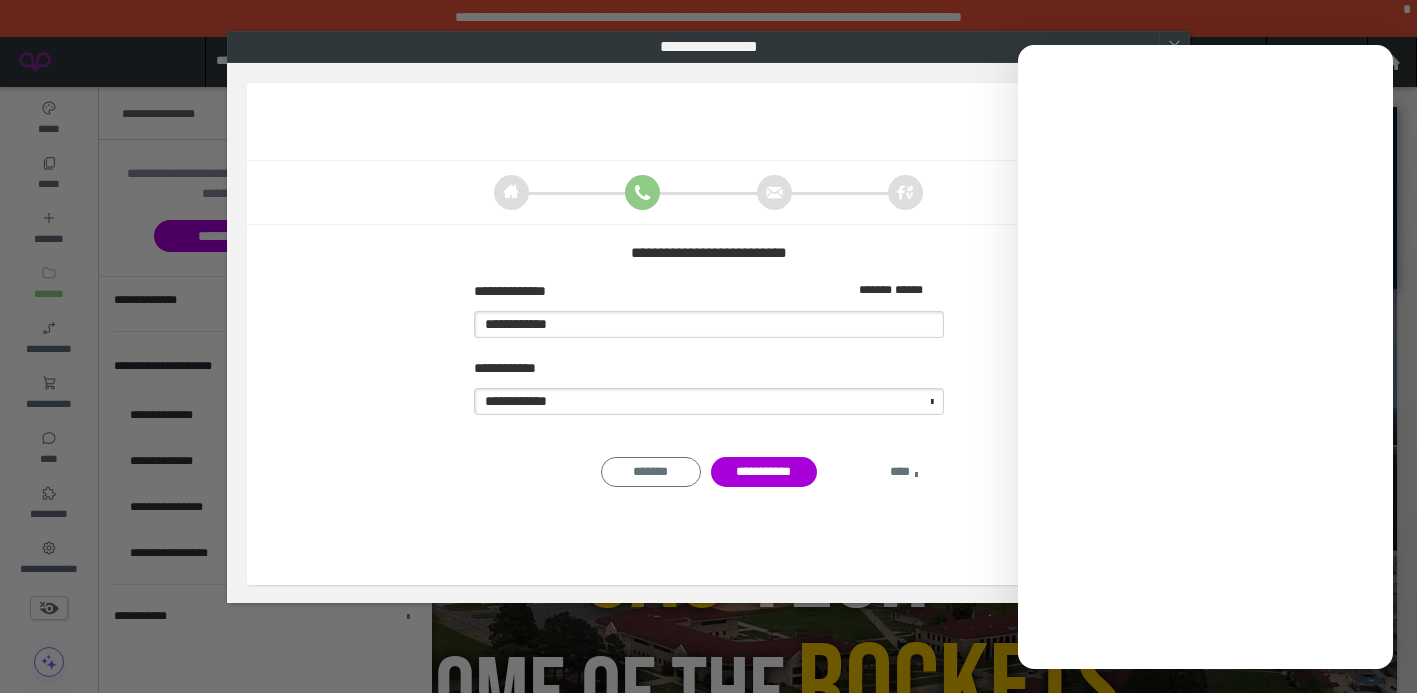 click on "****" at bounding box center (904, 472) 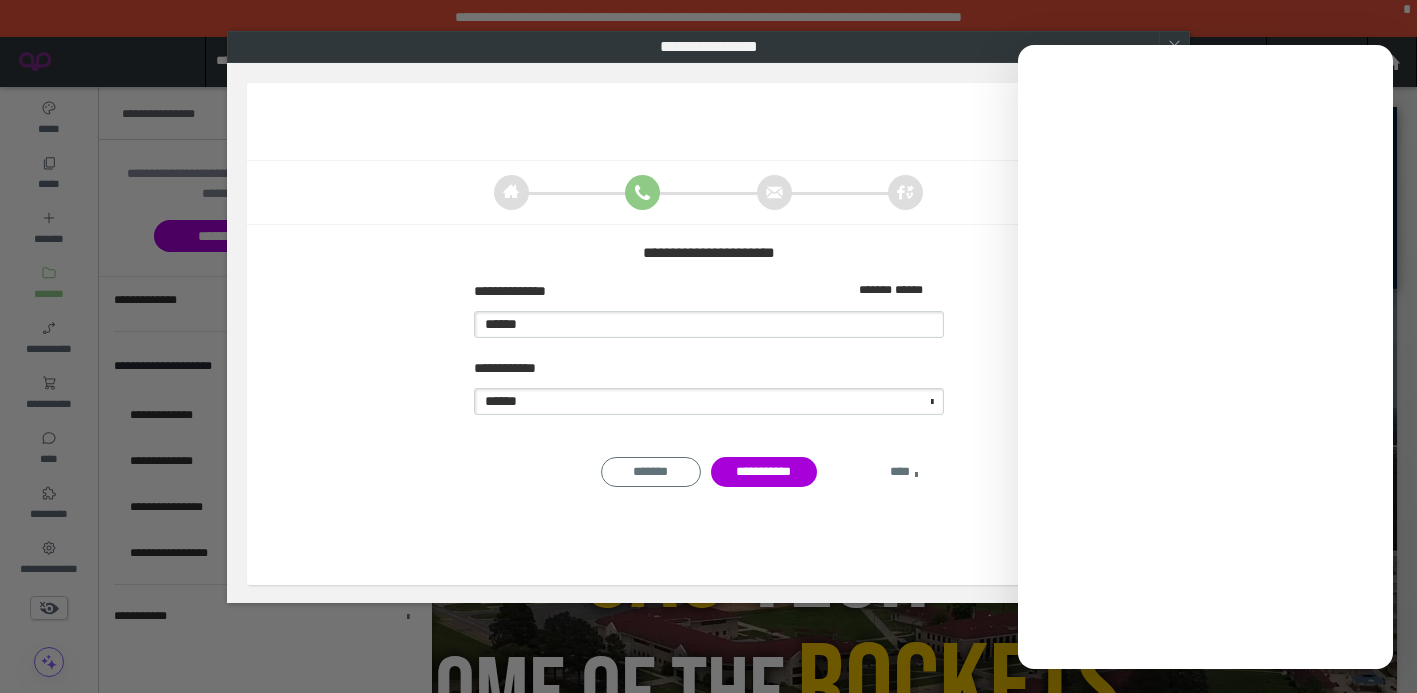click on "****" at bounding box center [904, 472] 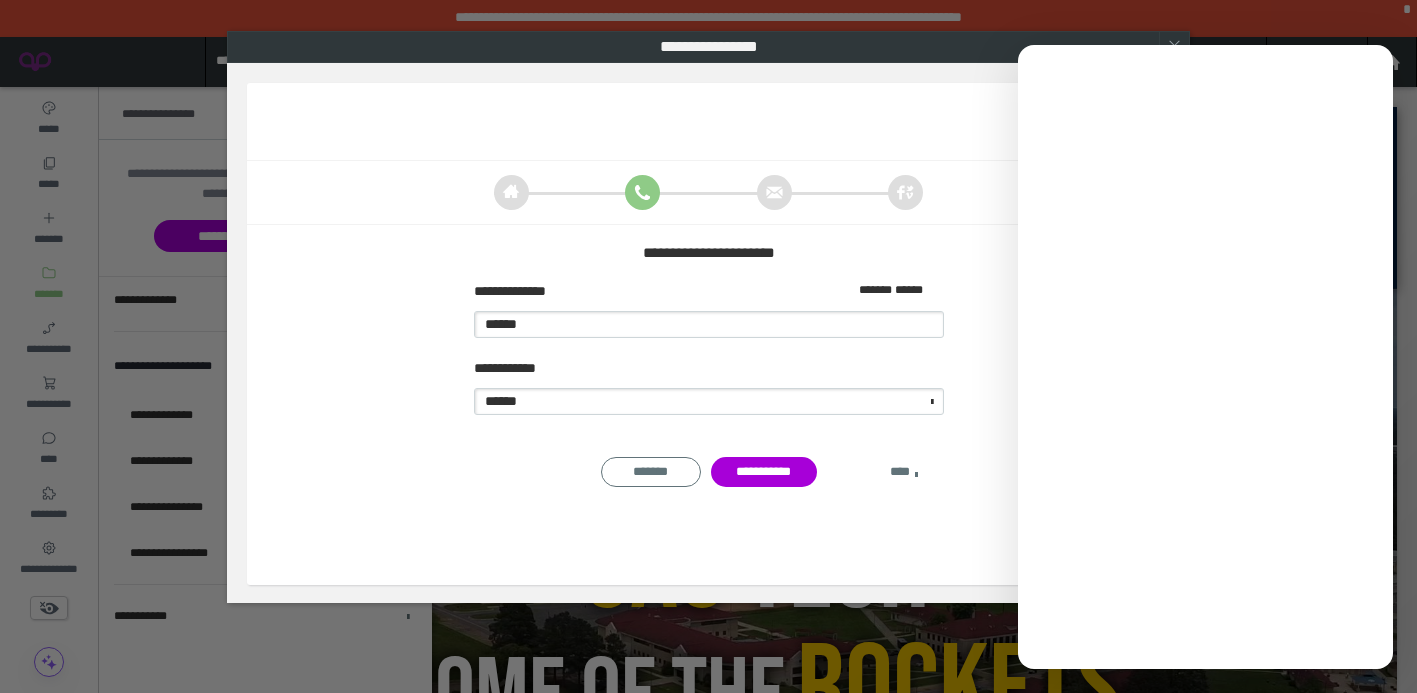 type on "**********" 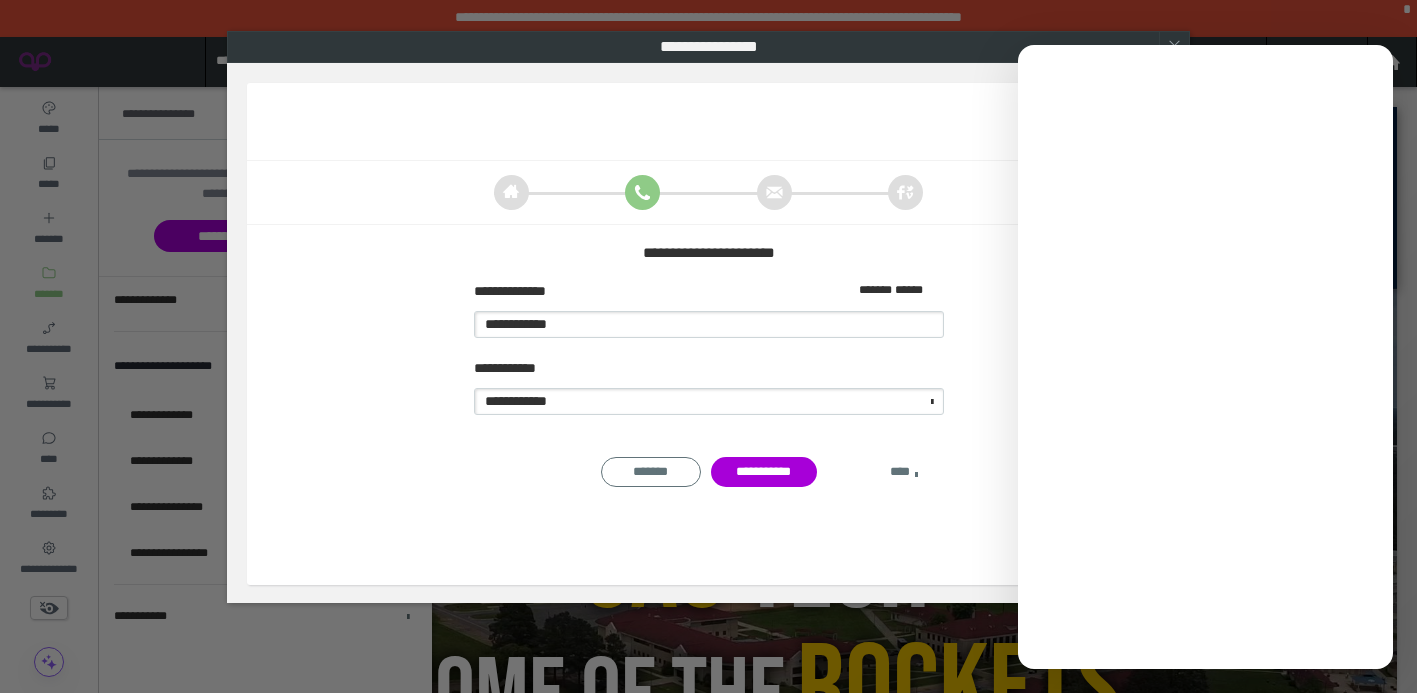 click on "****" at bounding box center (904, 472) 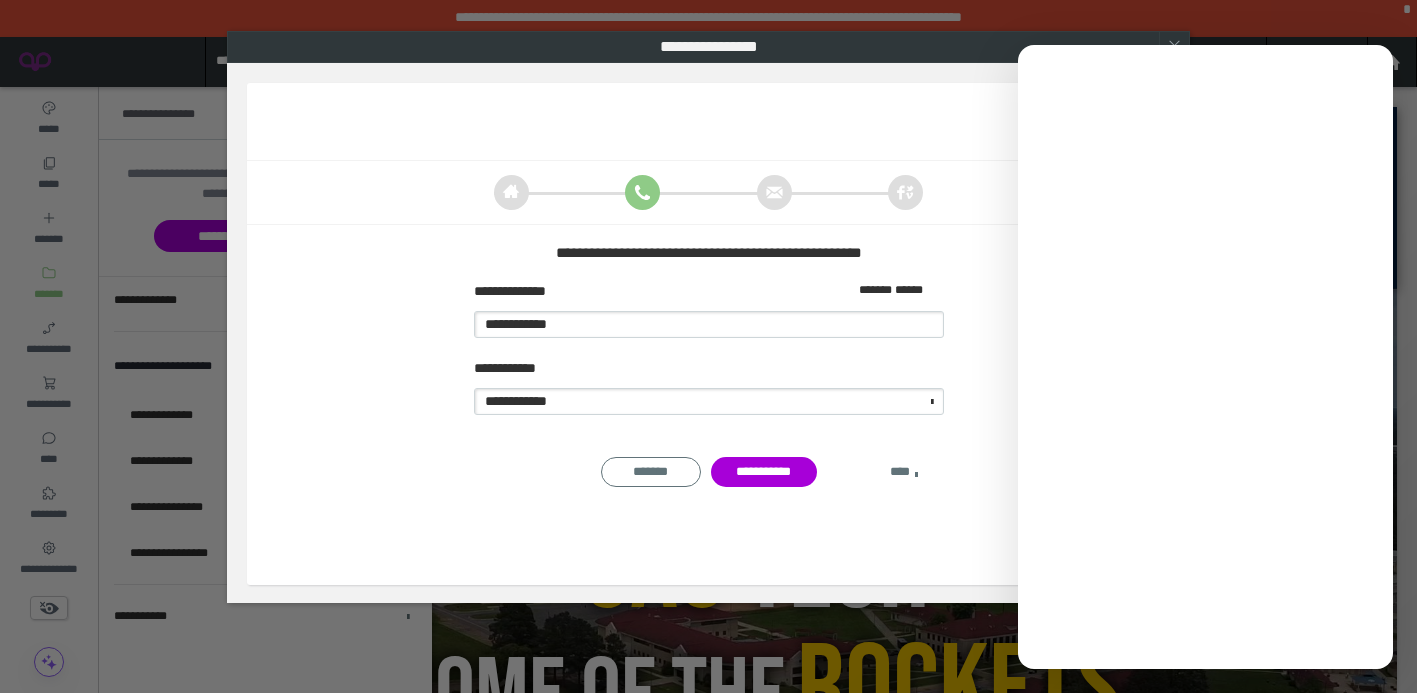click on "****" at bounding box center [904, 472] 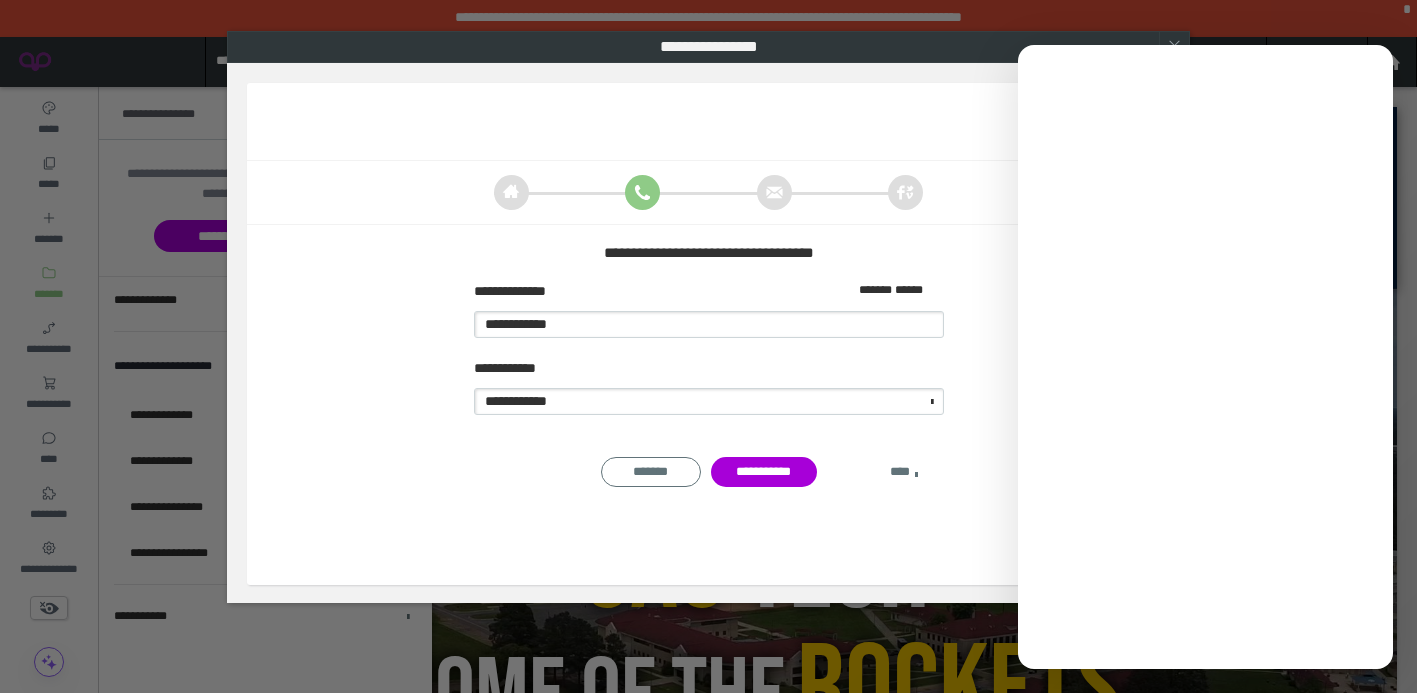 click on "****" at bounding box center [904, 472] 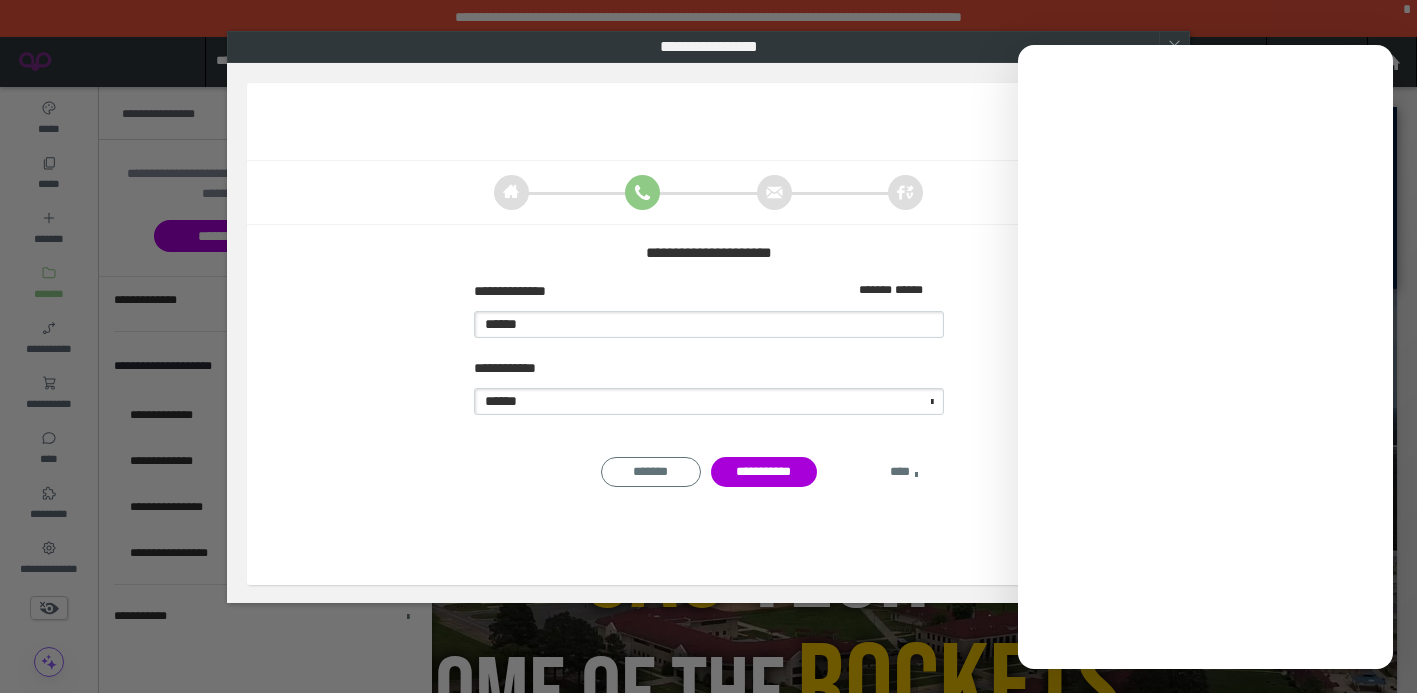 click on "****" at bounding box center (904, 472) 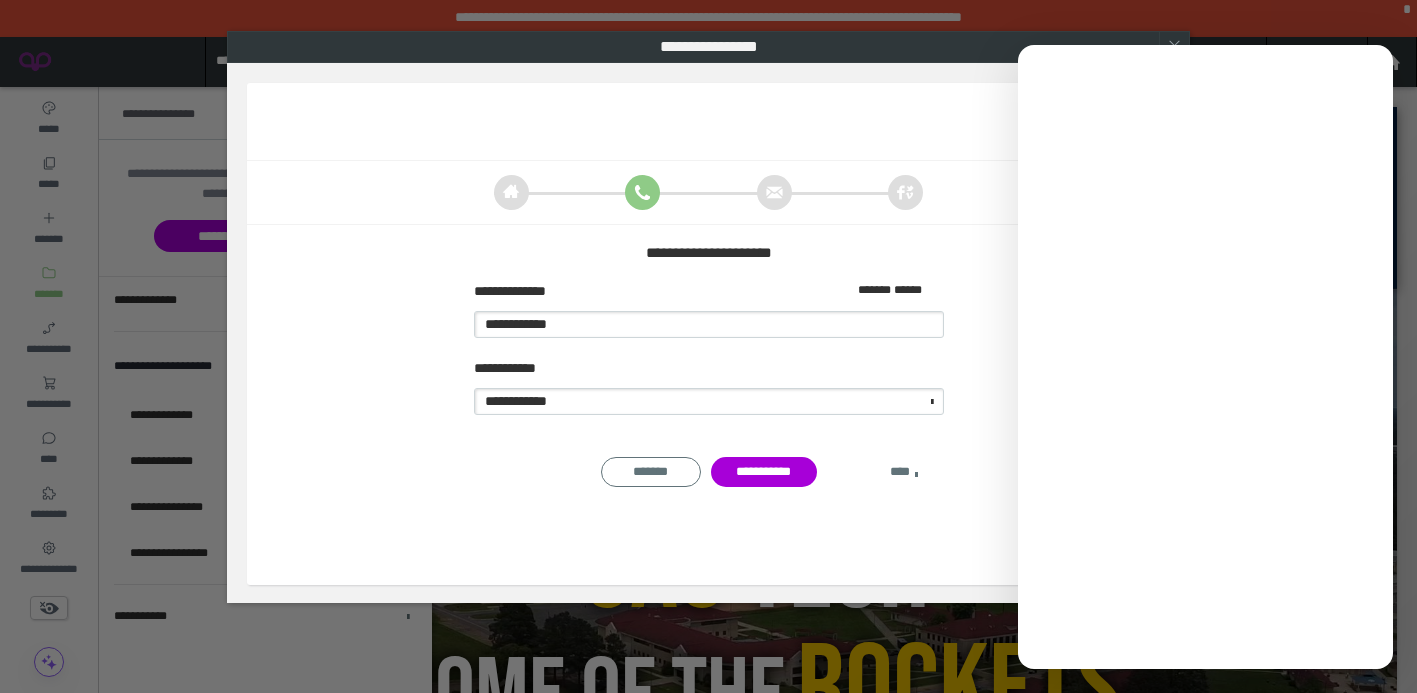 click on "****" at bounding box center [904, 472] 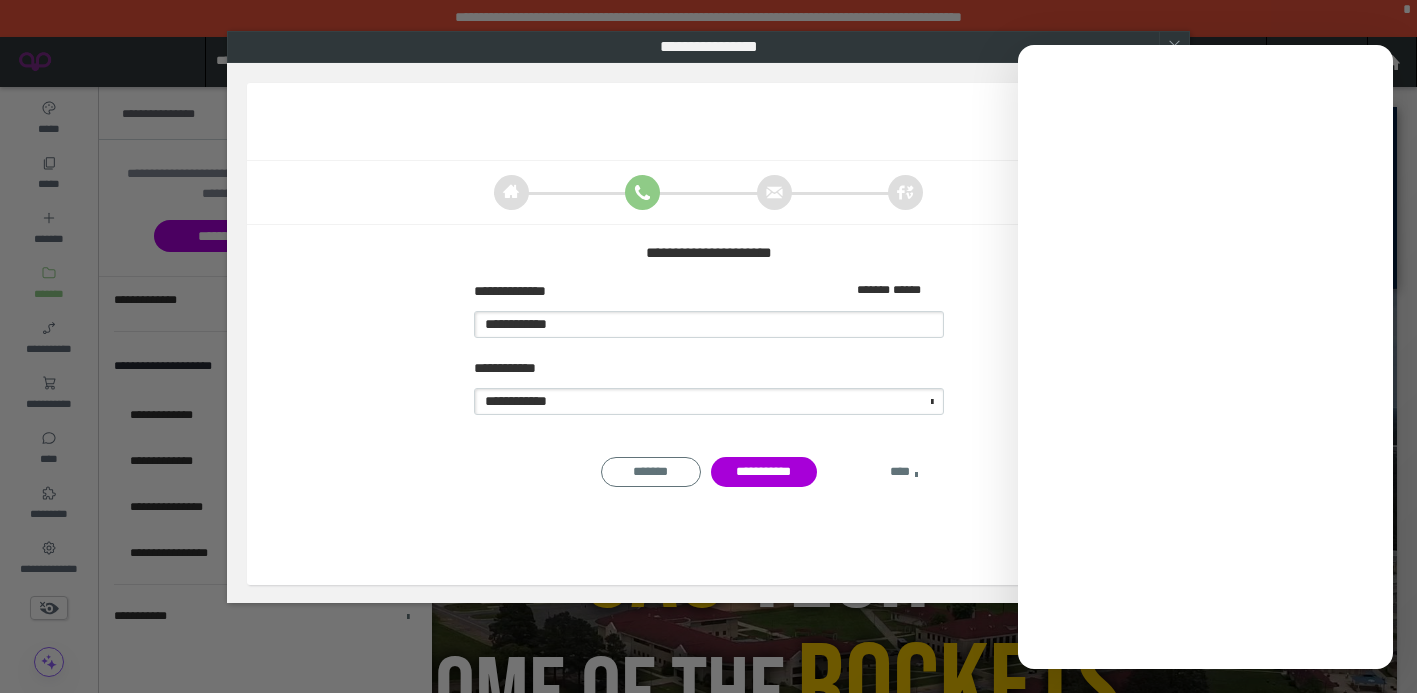 click on "****" at bounding box center (904, 472) 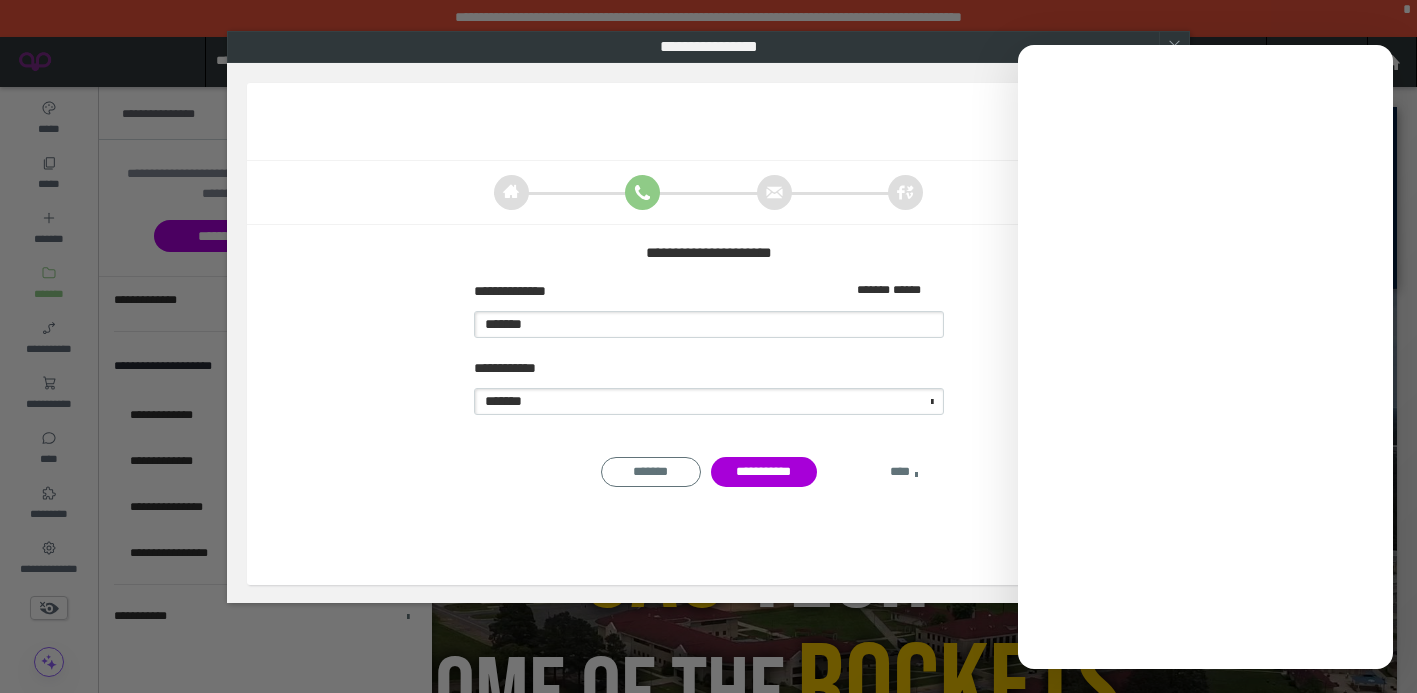 click on "****" at bounding box center (904, 472) 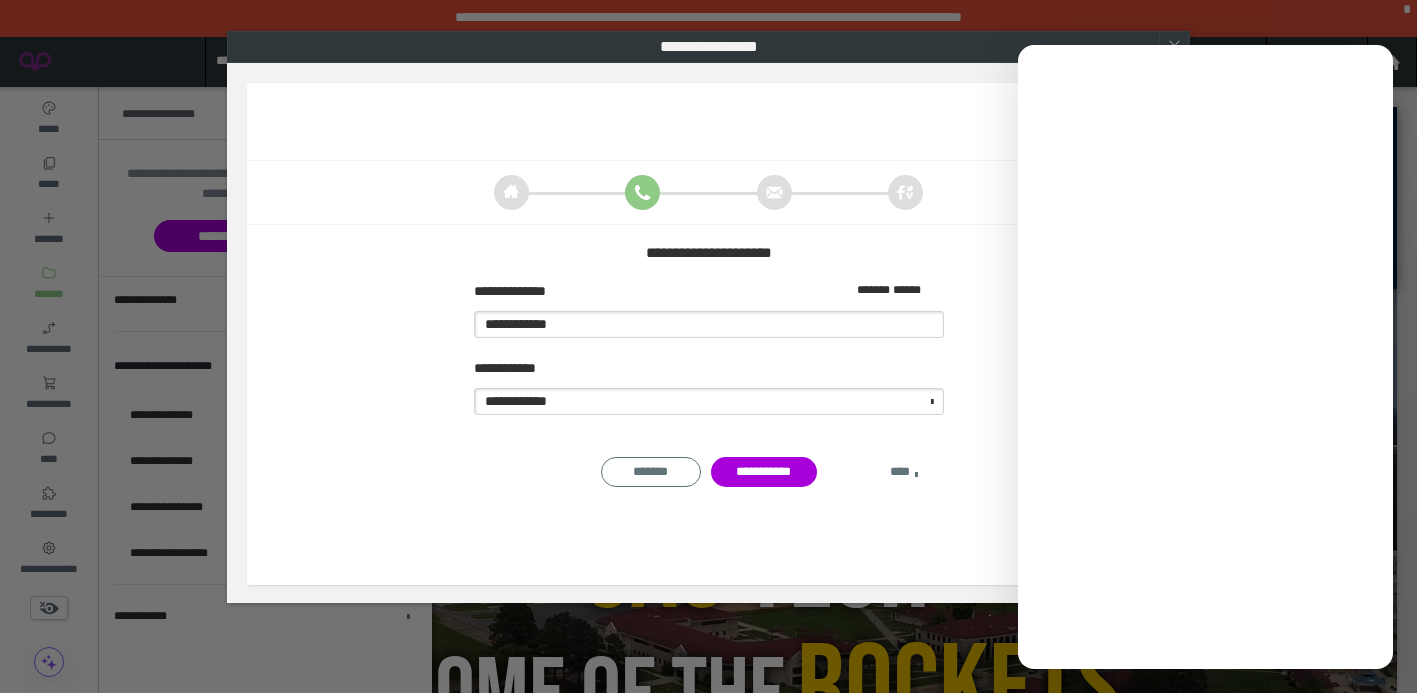 click on "****" at bounding box center (904, 472) 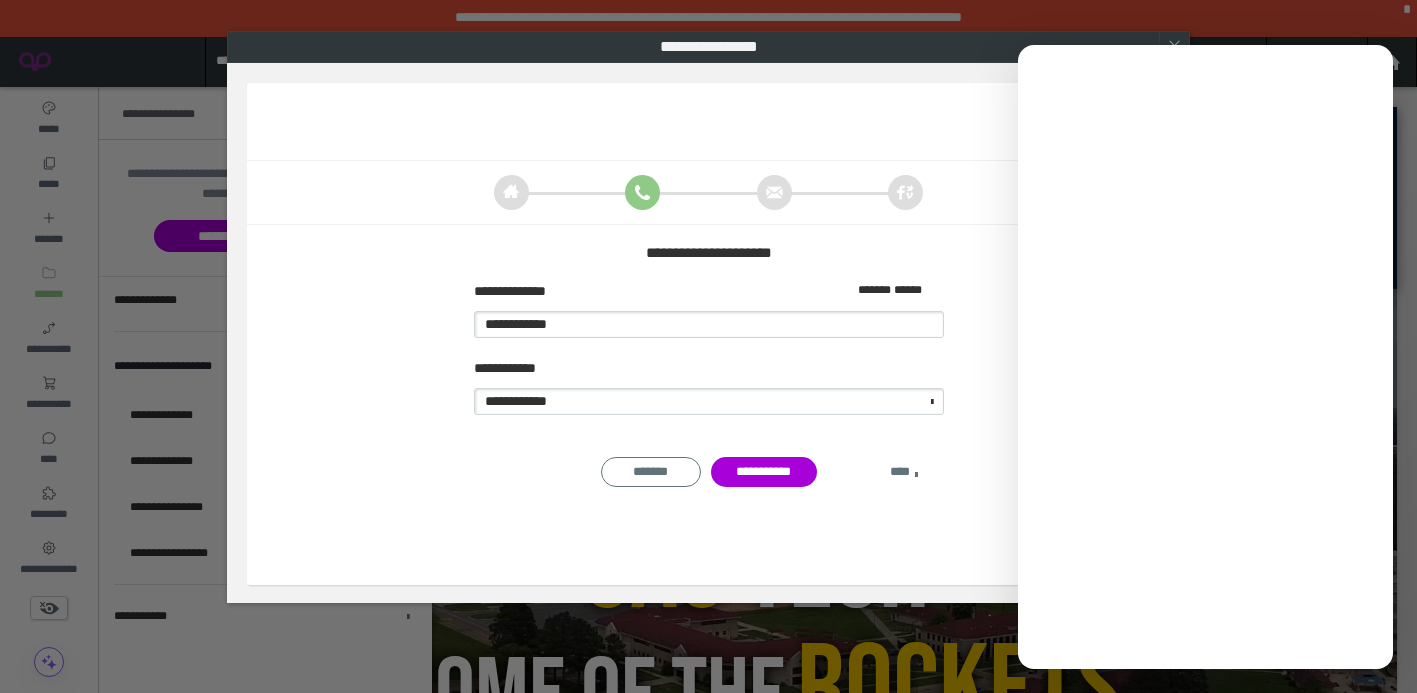 click on "****" at bounding box center (904, 472) 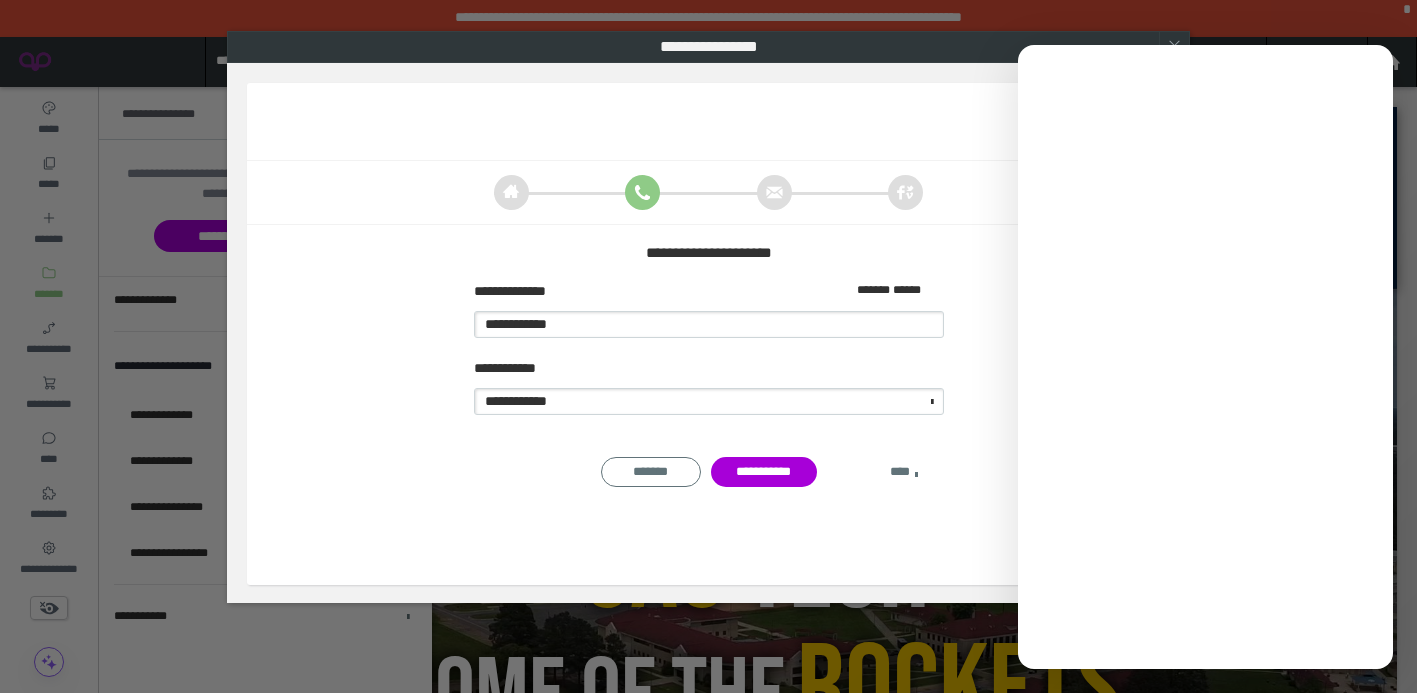 click on "****" at bounding box center [904, 472] 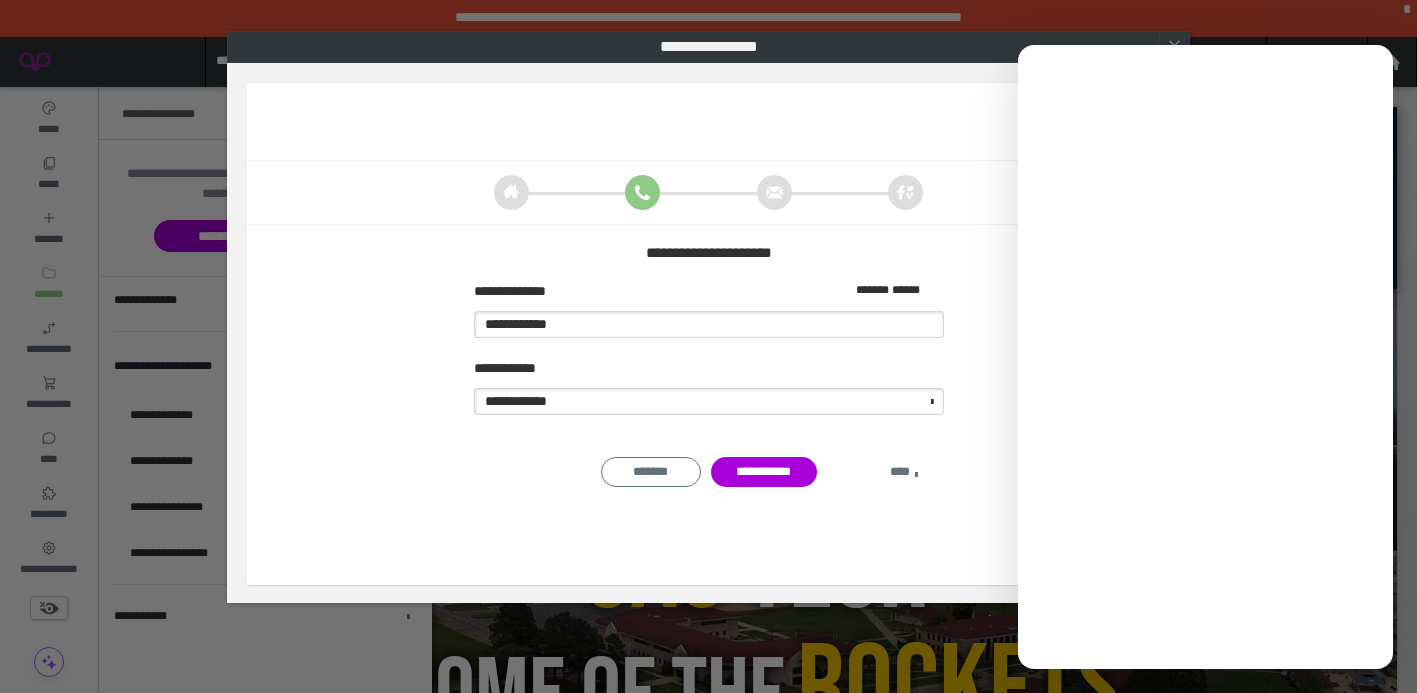click on "****" at bounding box center (904, 472) 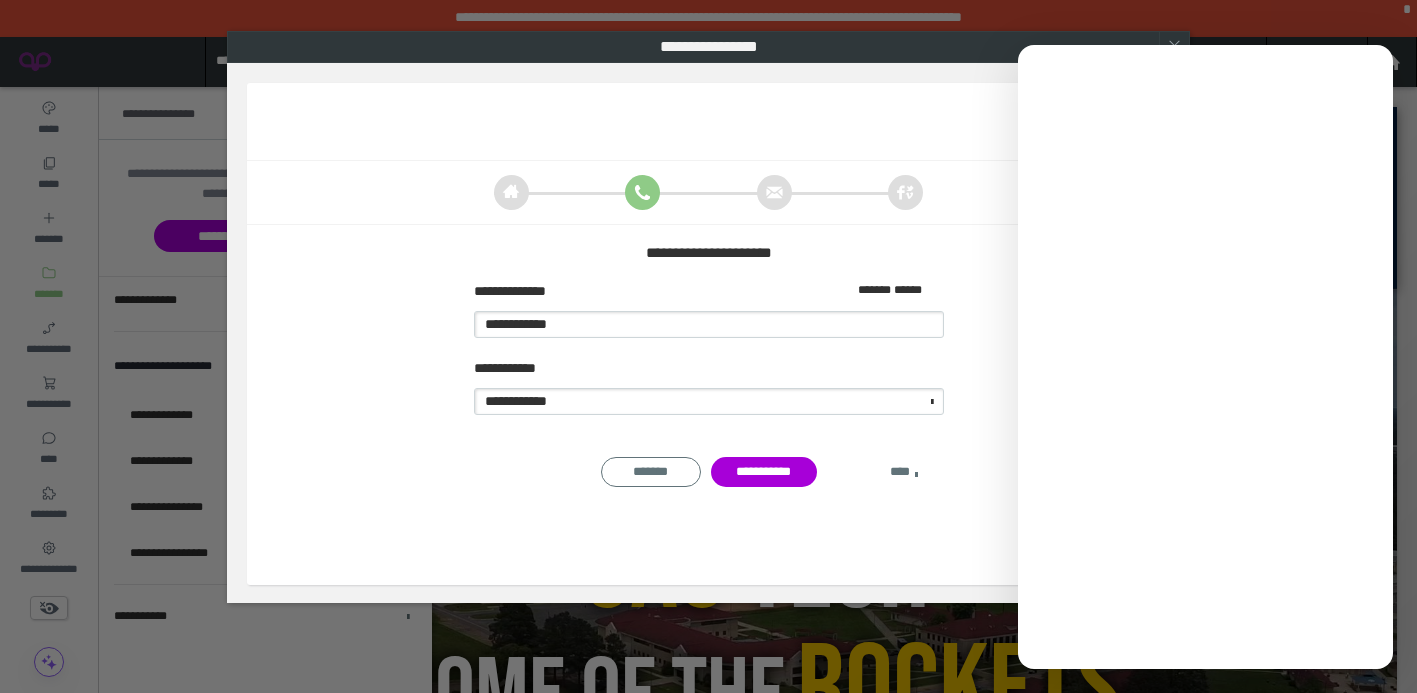 click on "****" at bounding box center (904, 472) 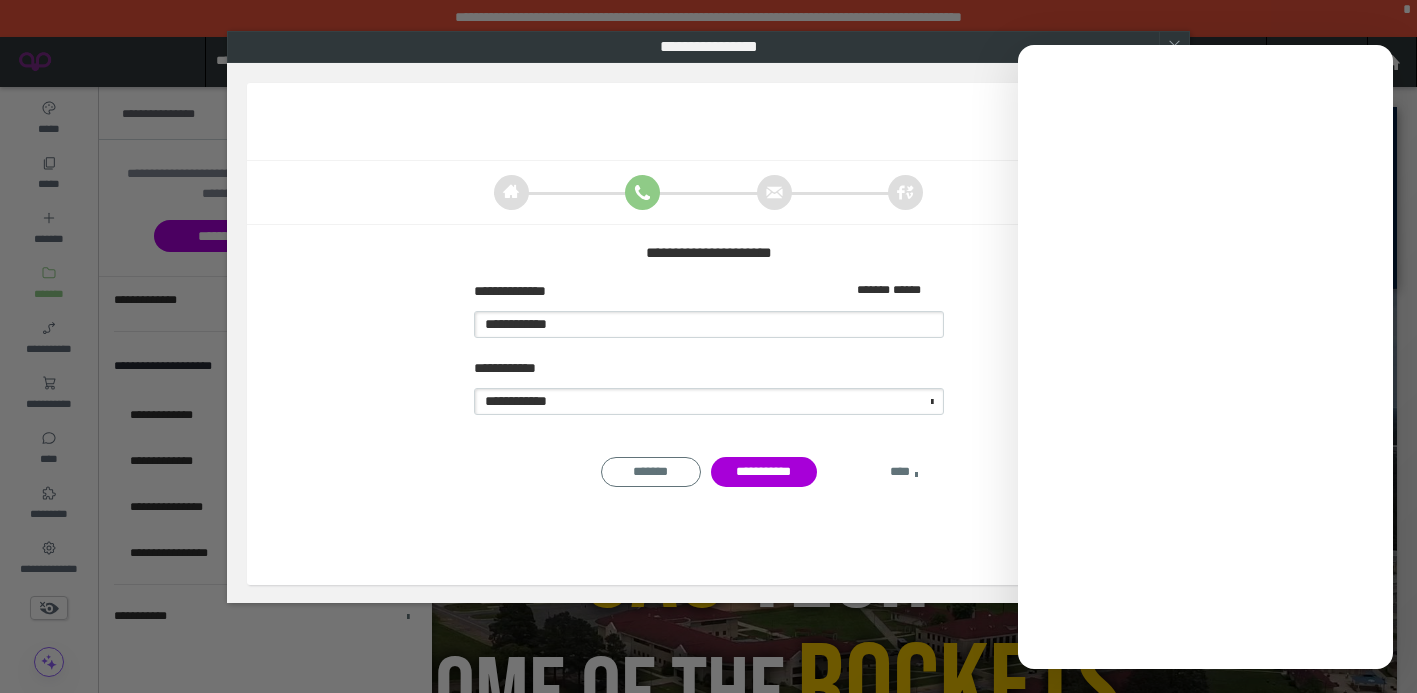 click on "****" at bounding box center (904, 472) 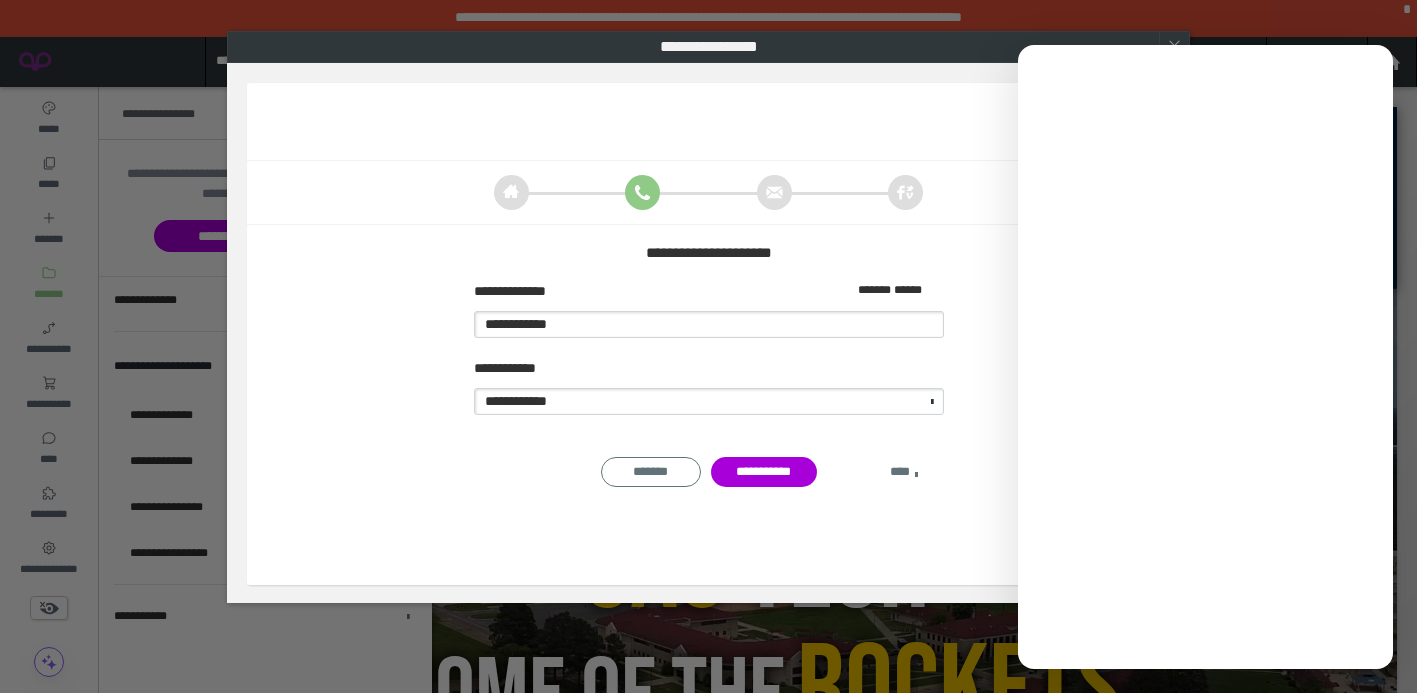 click on "****" at bounding box center (904, 472) 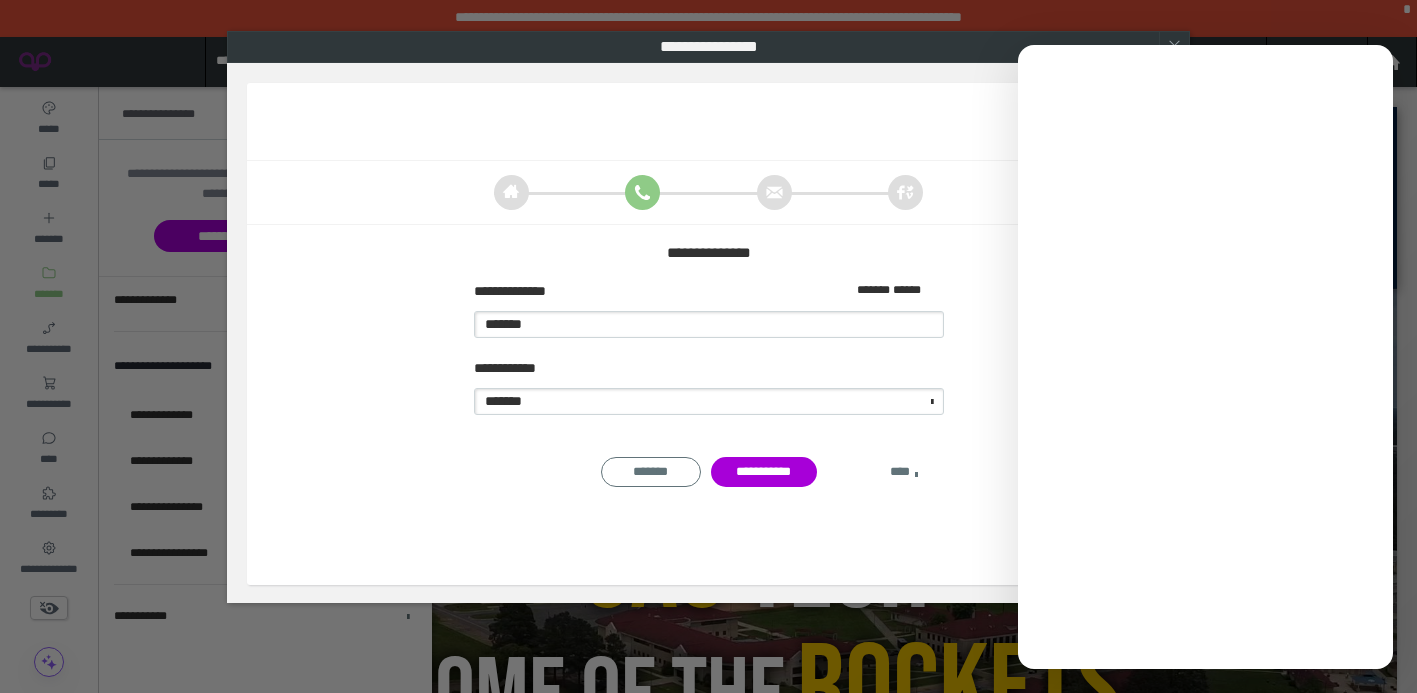 click on "****" at bounding box center (904, 472) 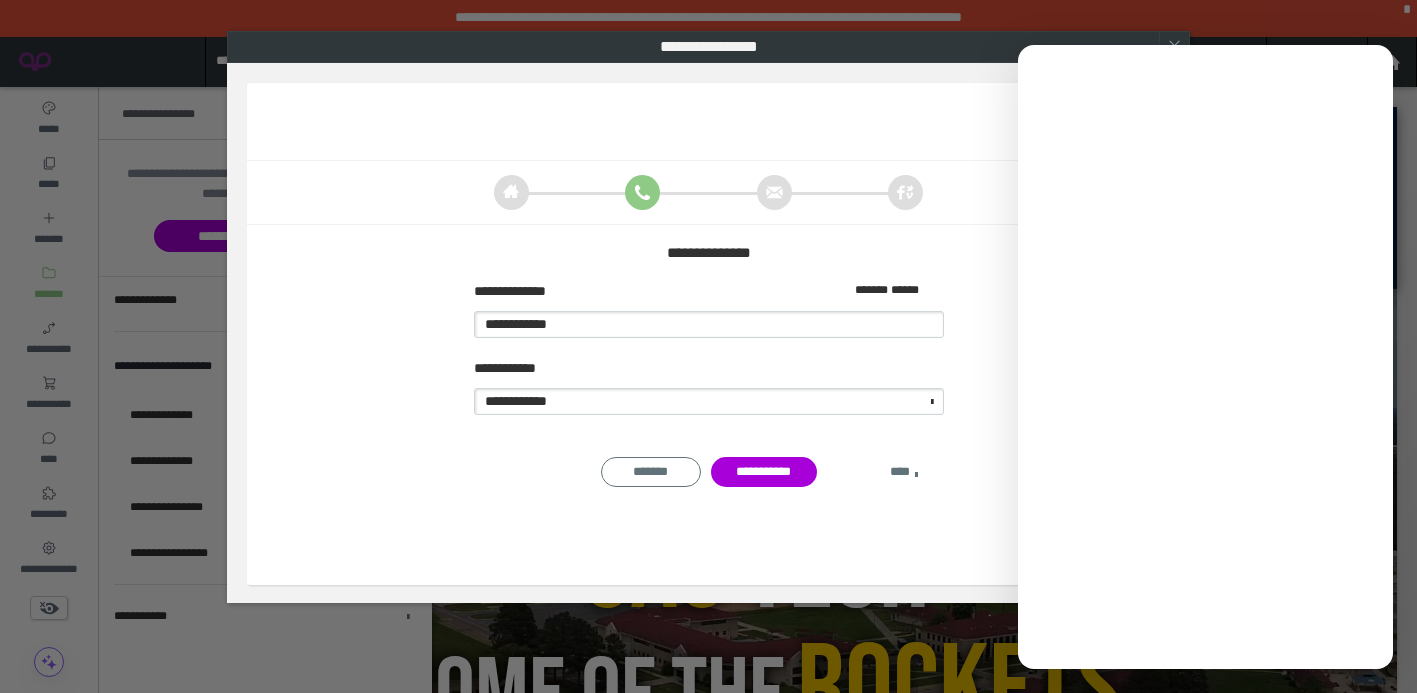 click on "****" at bounding box center (904, 472) 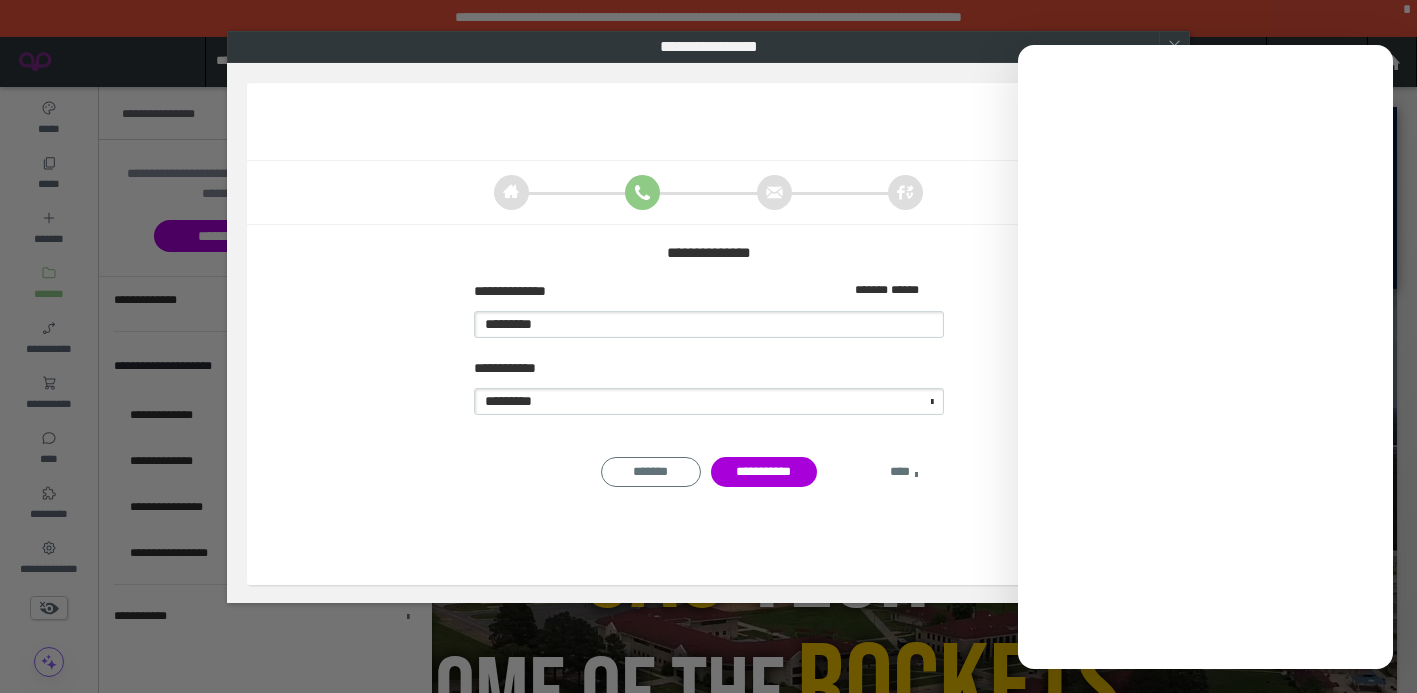 click on "****" at bounding box center [904, 472] 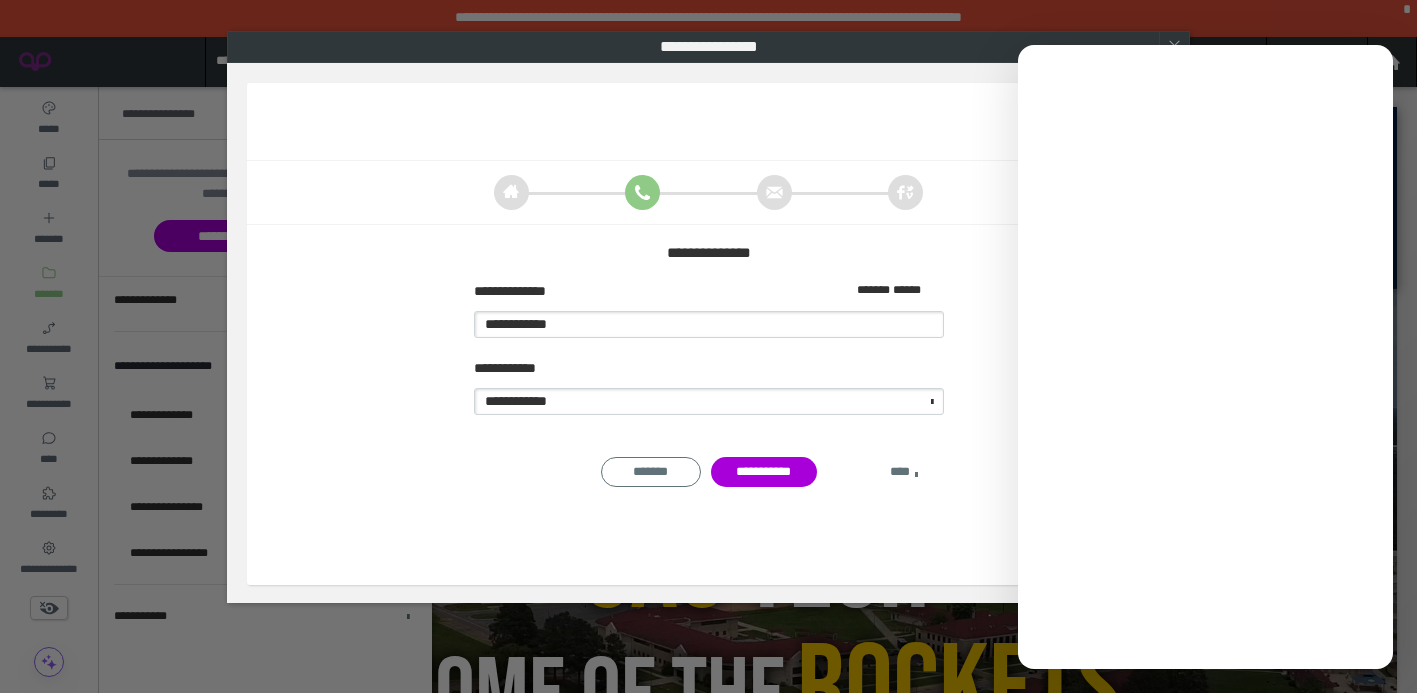 click on "****" at bounding box center [904, 472] 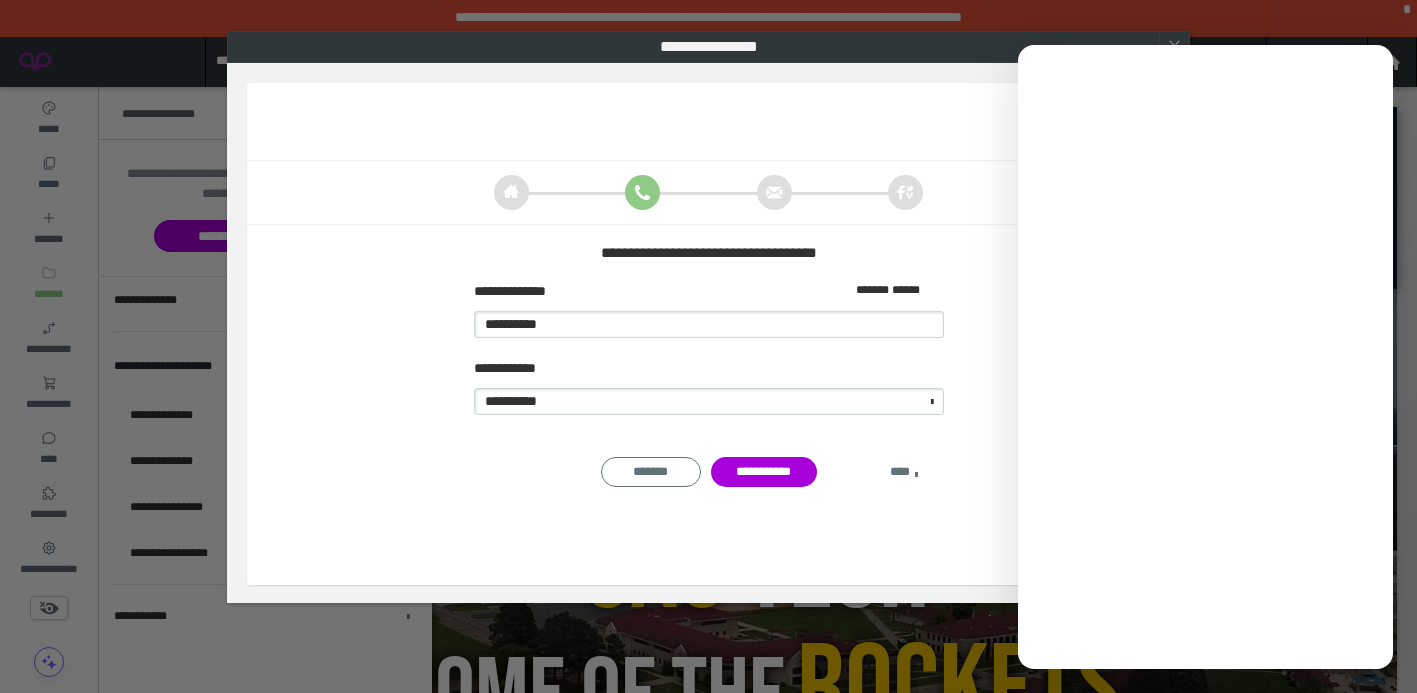 click on "****" at bounding box center (904, 472) 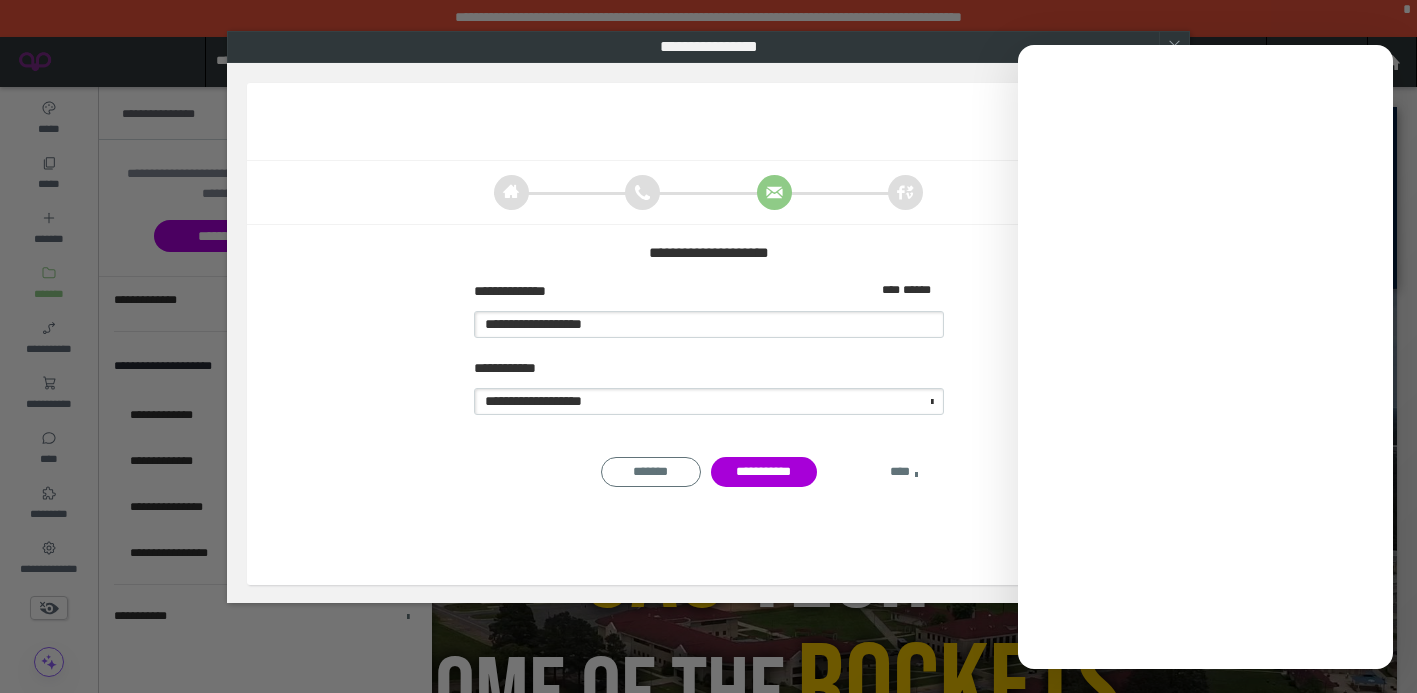click on "****" at bounding box center [904, 472] 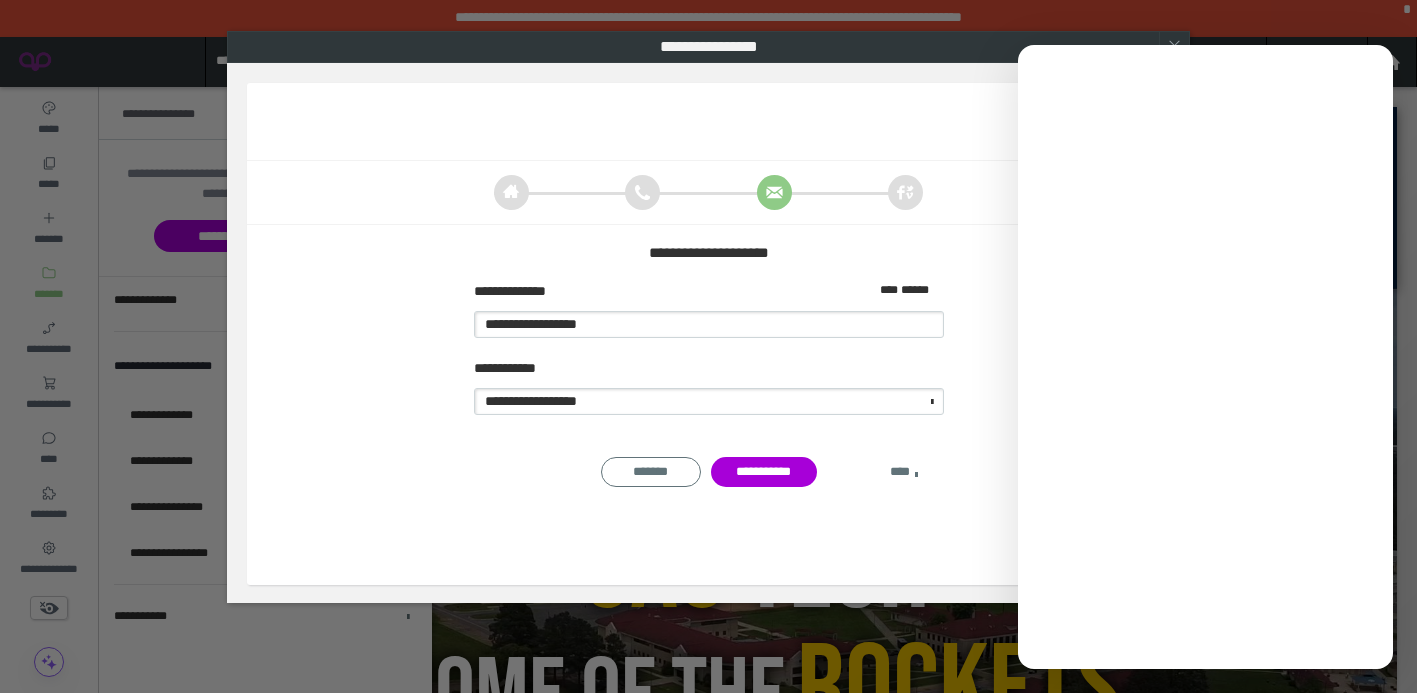 click on "****" at bounding box center (904, 472) 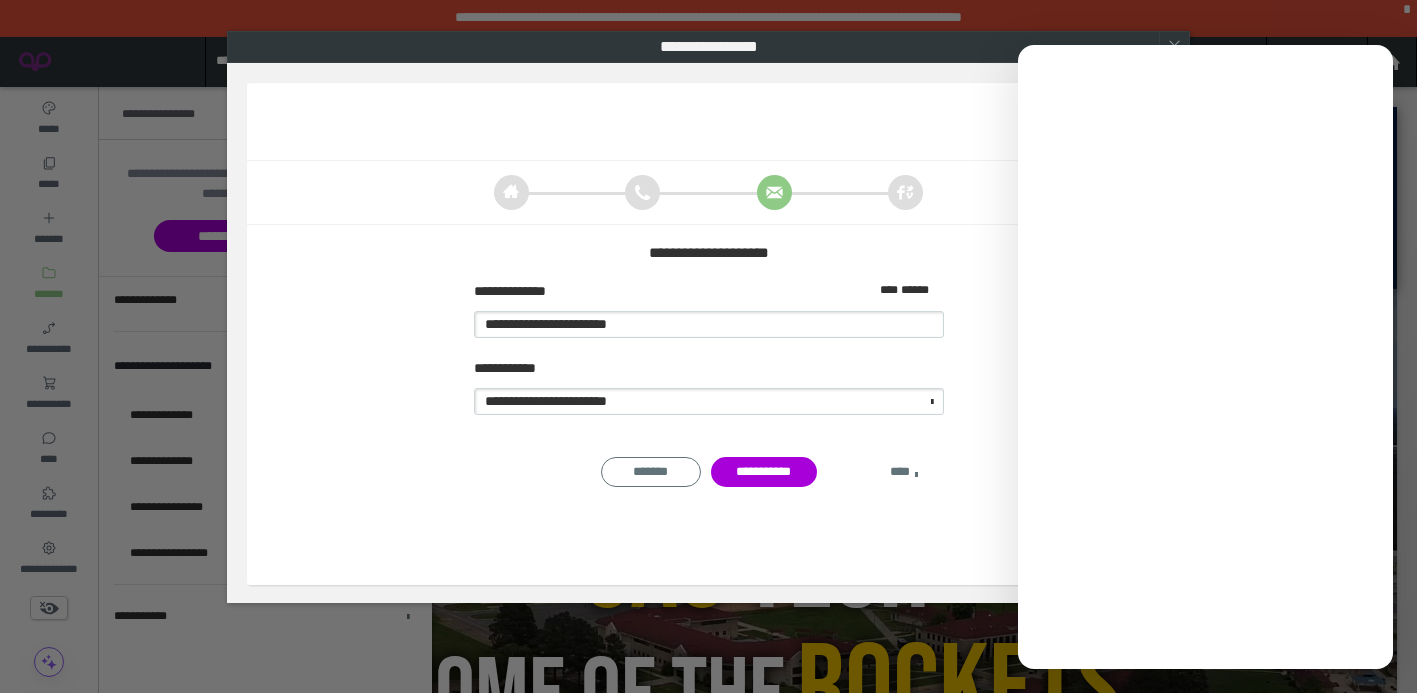 click on "****" at bounding box center (904, 472) 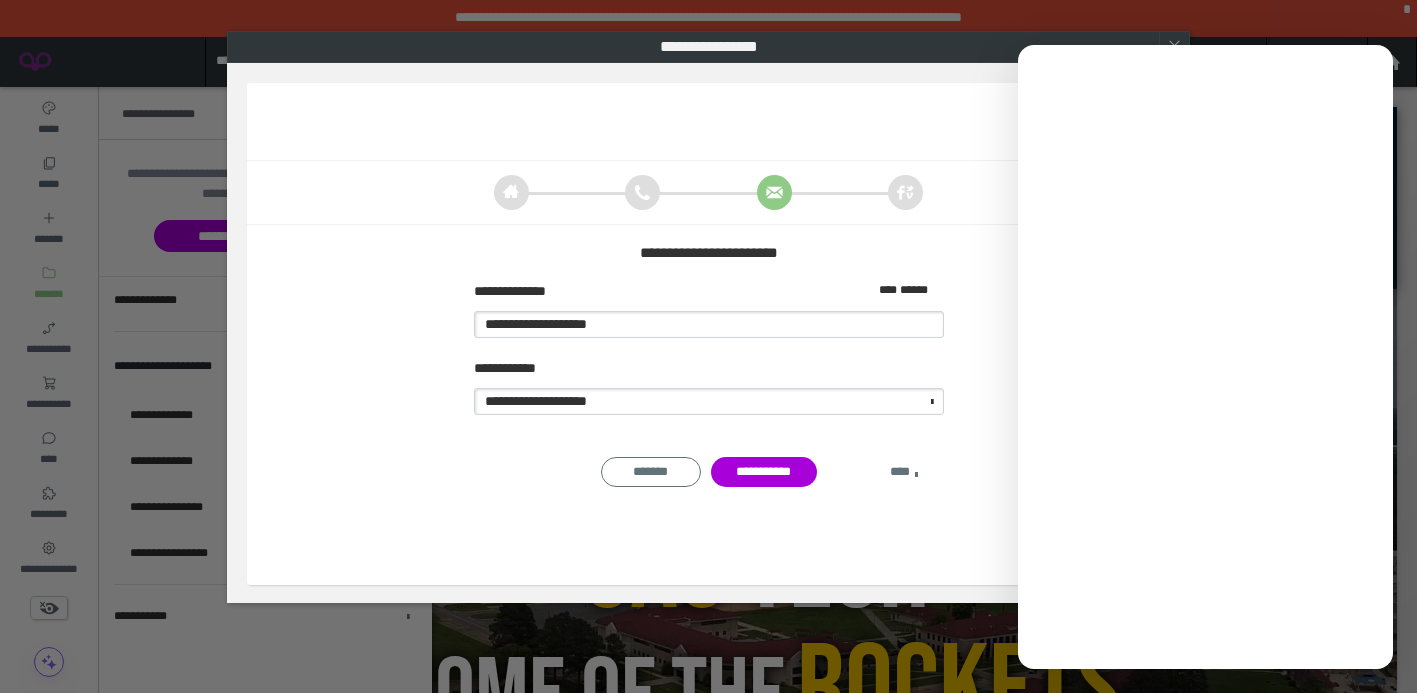 click on "****" at bounding box center (904, 472) 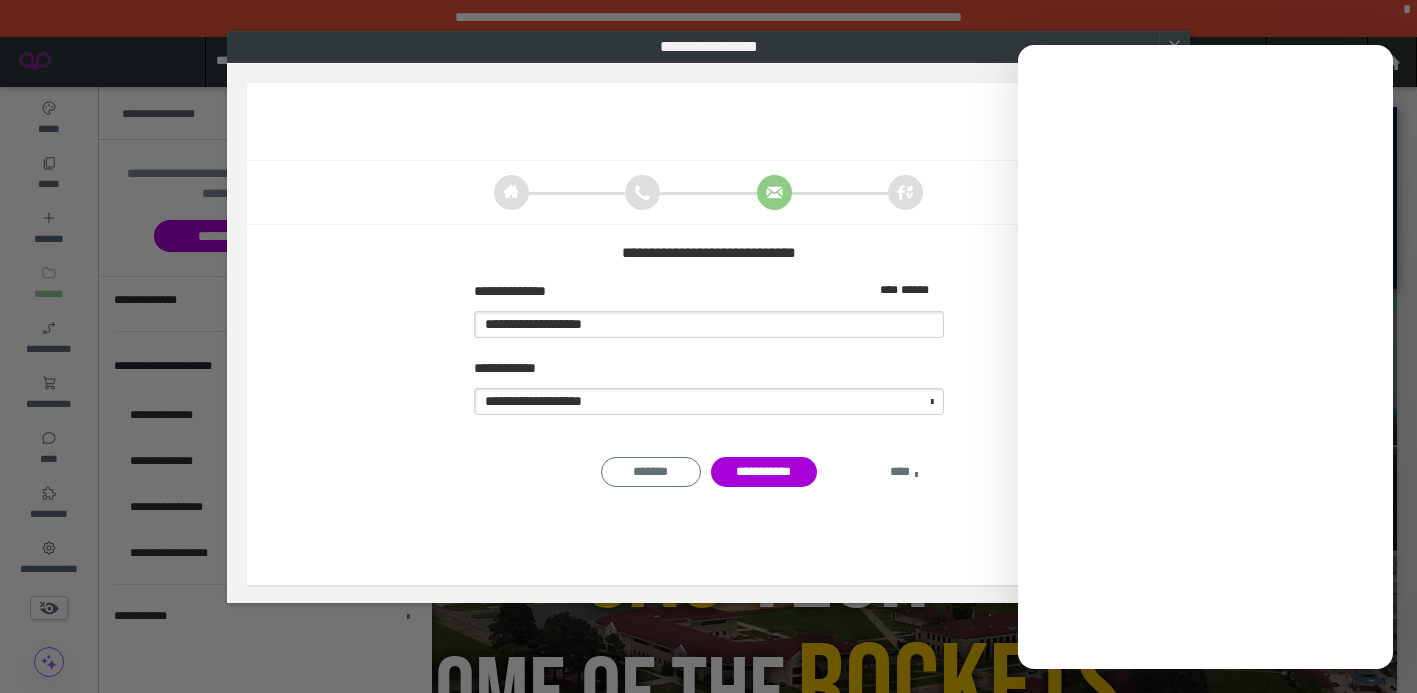 click on "****" at bounding box center (904, 472) 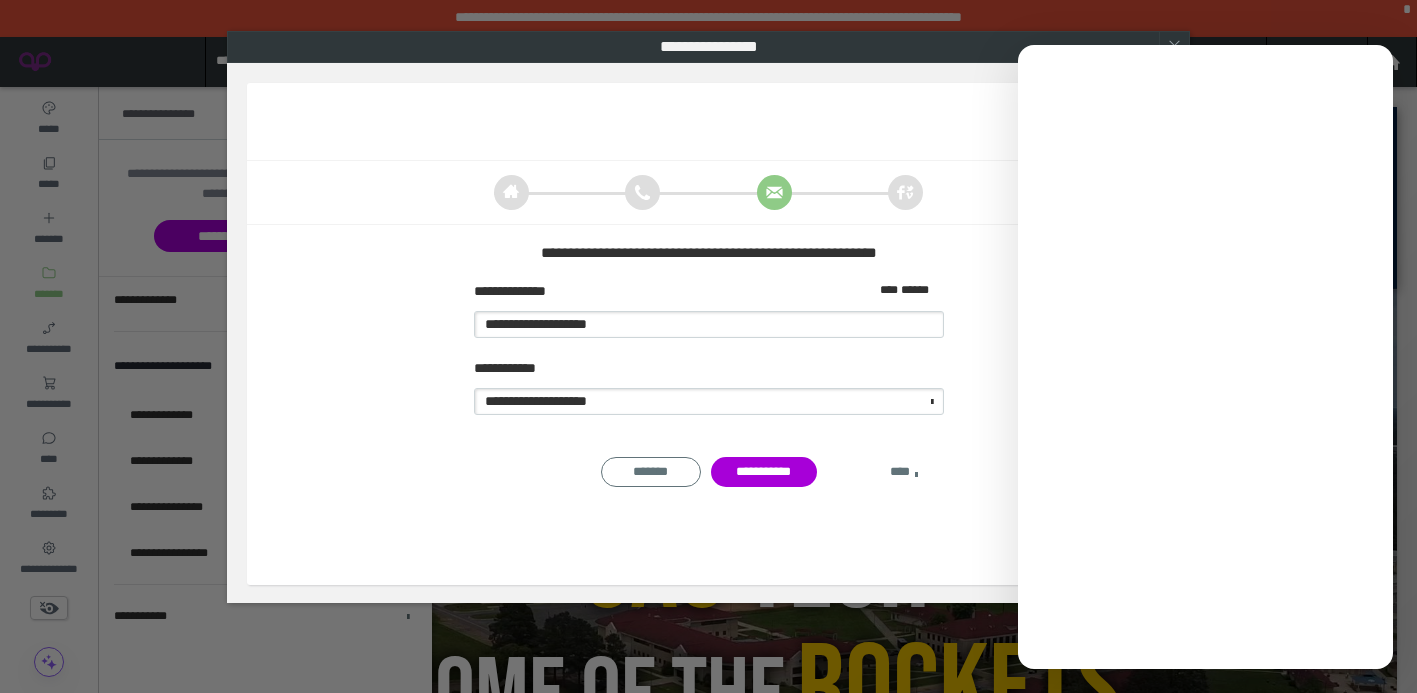 click on "****" at bounding box center (904, 472) 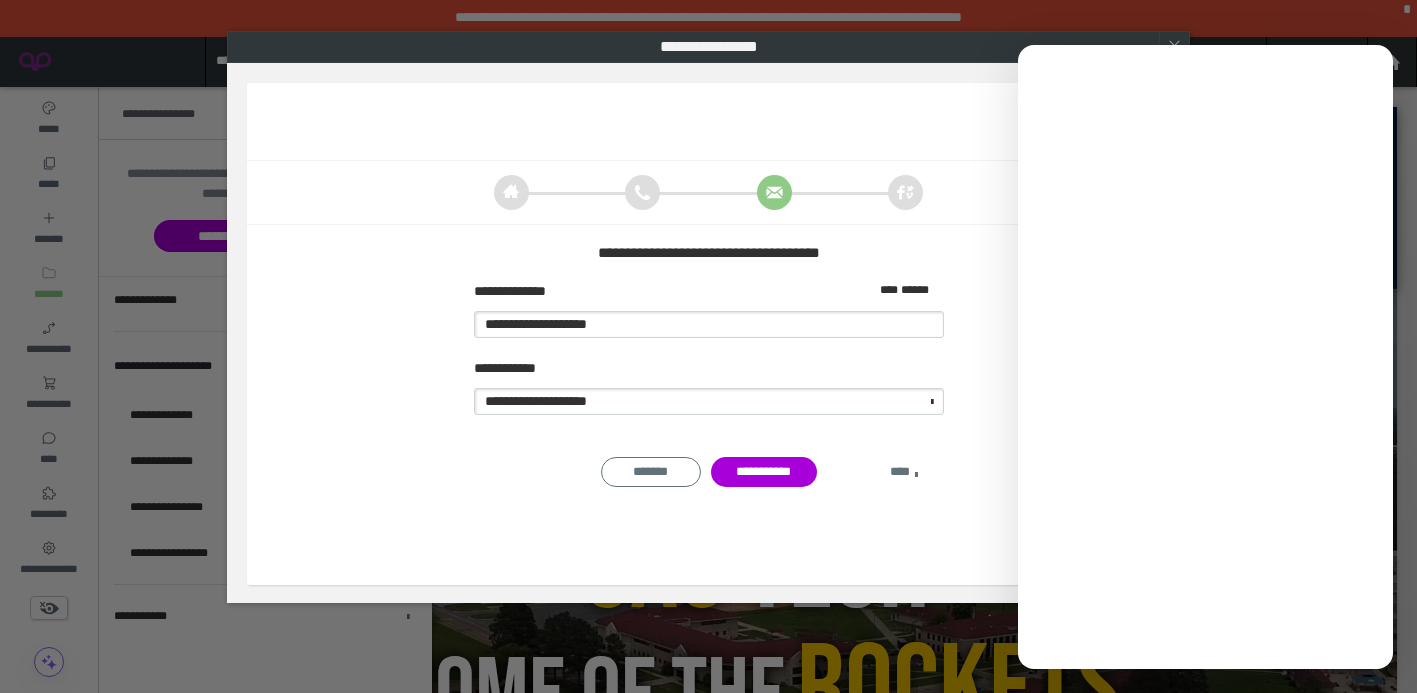 click on "****" at bounding box center [904, 472] 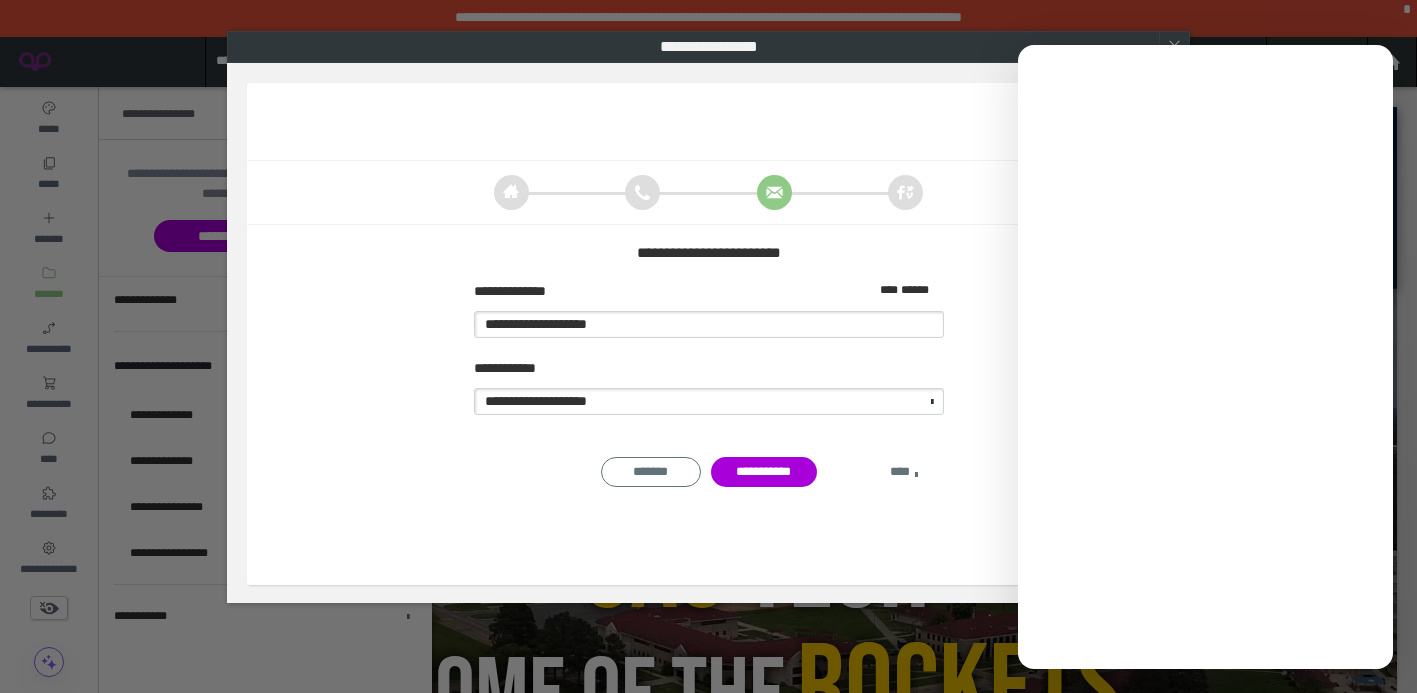 click on "****" at bounding box center [904, 472] 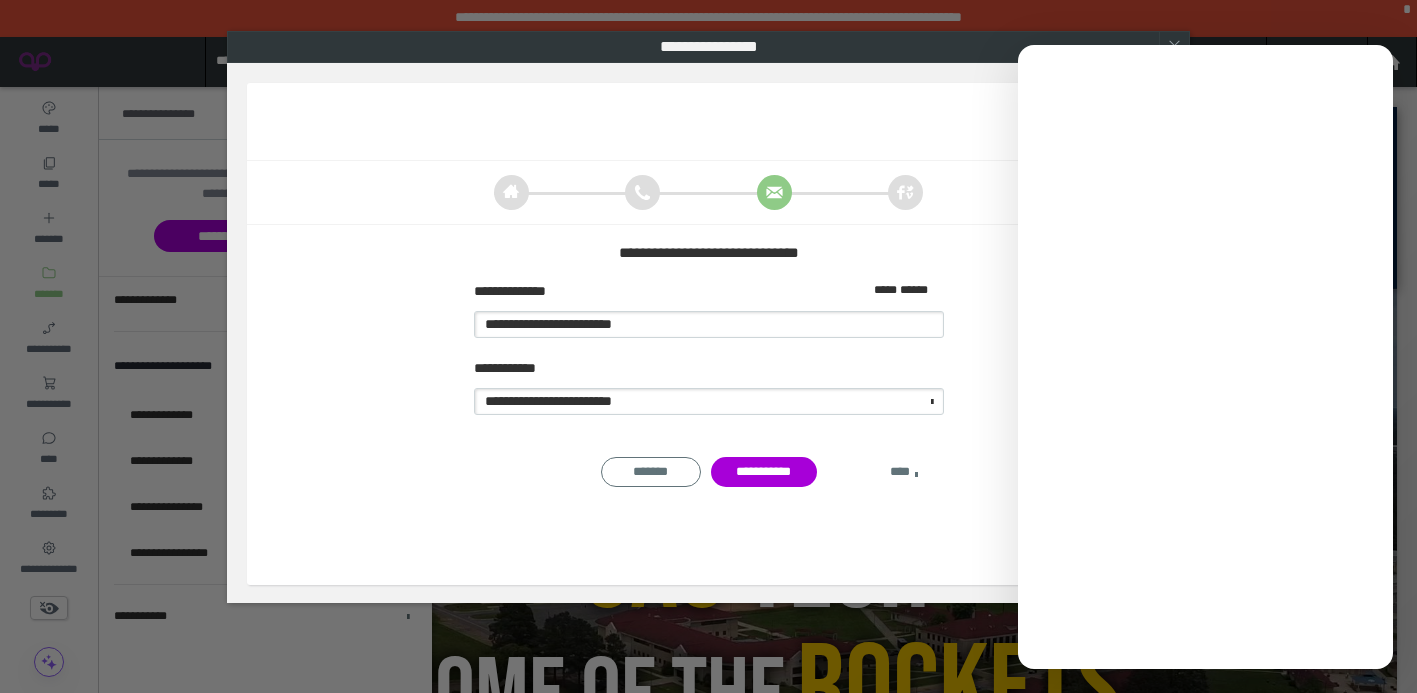 click on "****" at bounding box center [904, 472] 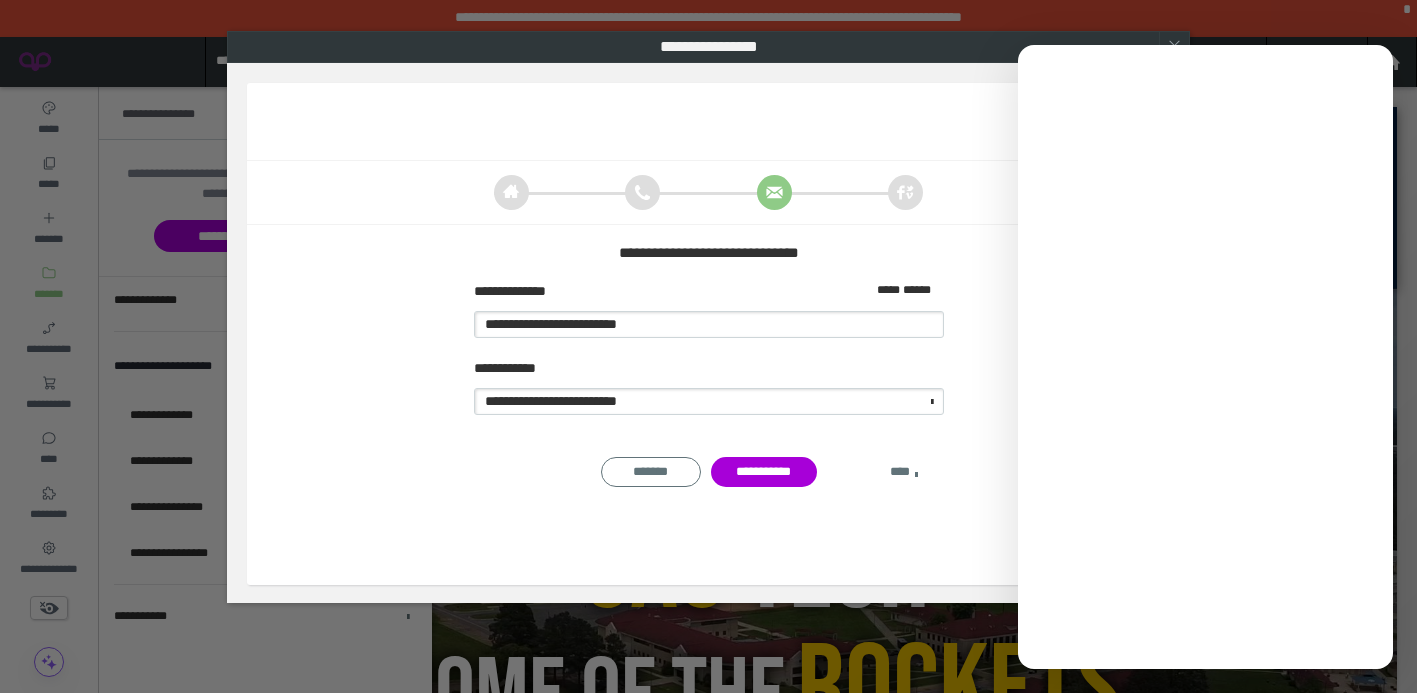 click on "****" at bounding box center [904, 472] 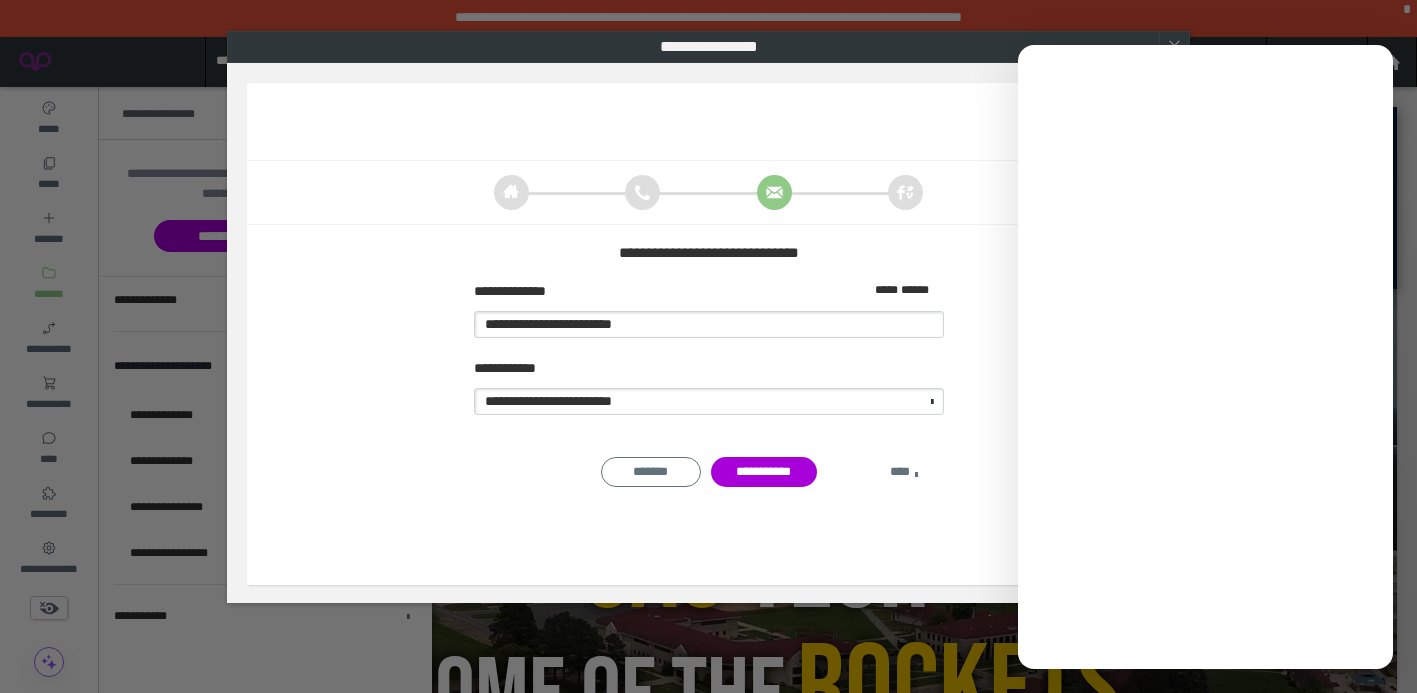 click on "****" at bounding box center (904, 472) 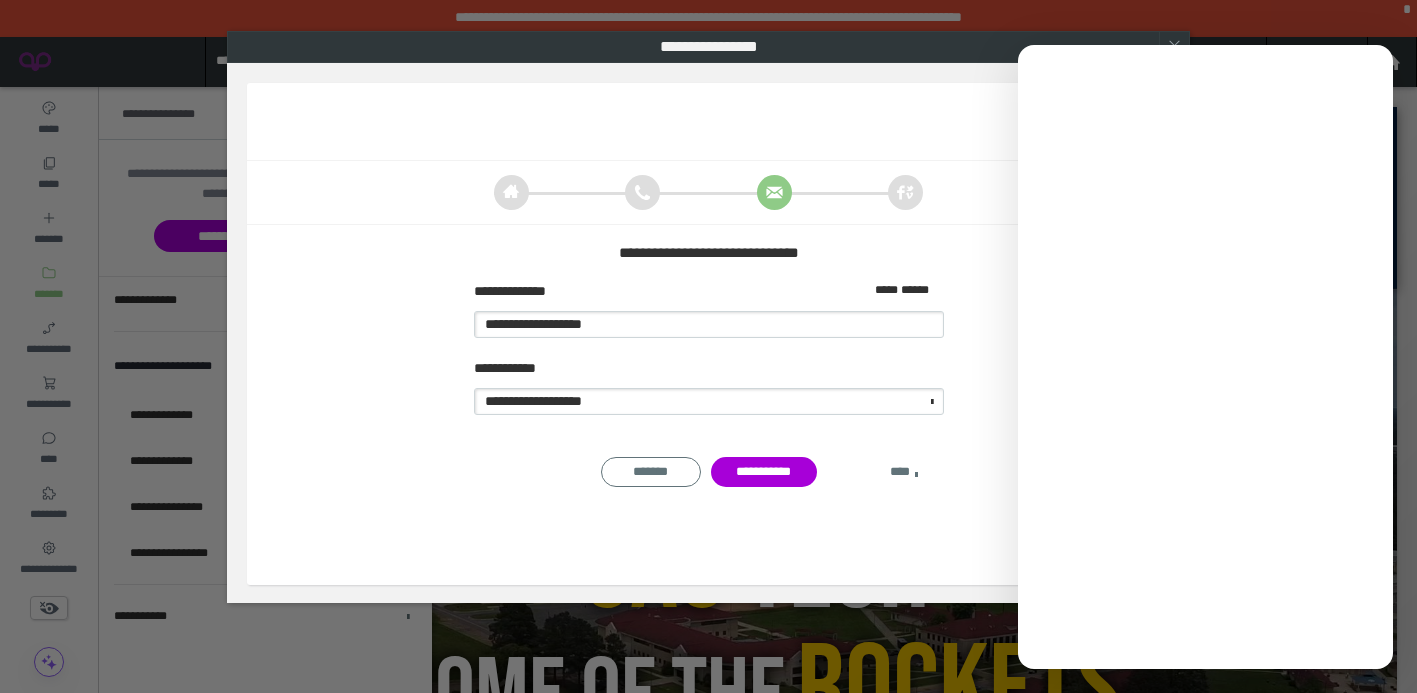click on "****" at bounding box center [904, 472] 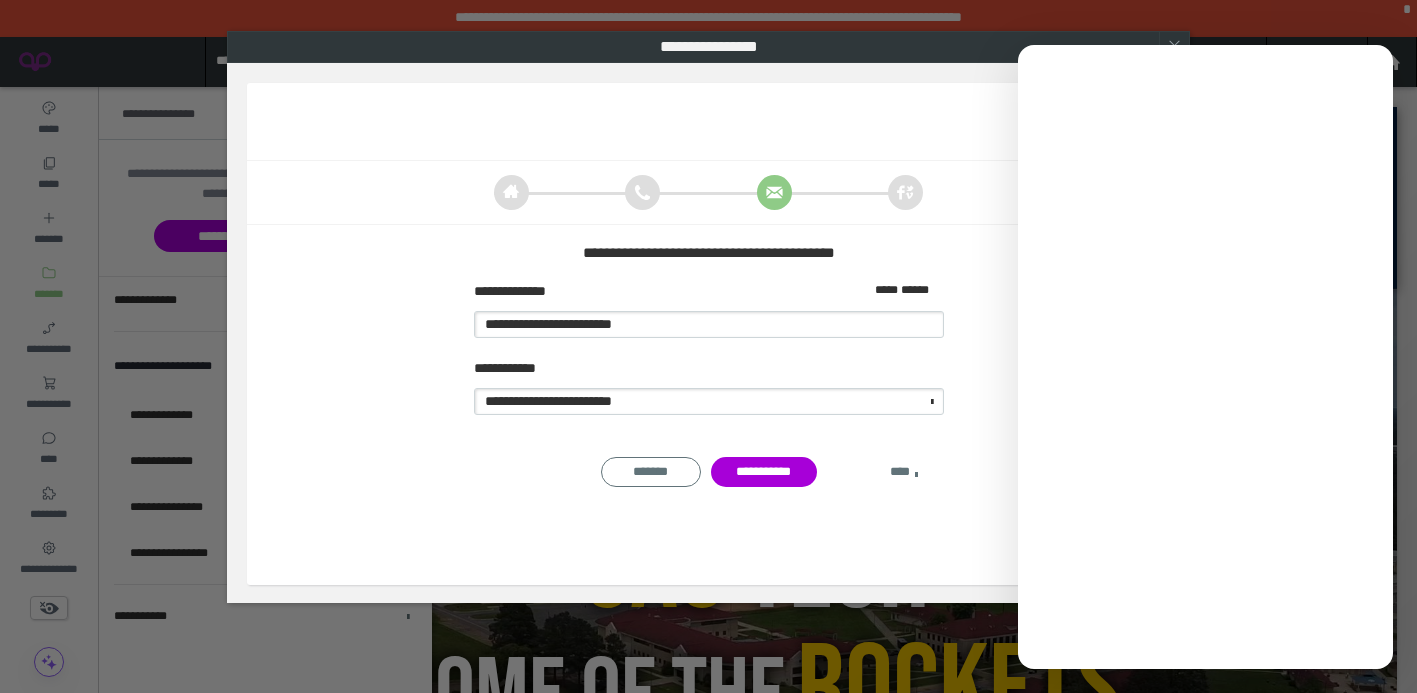 click on "****" at bounding box center [904, 472] 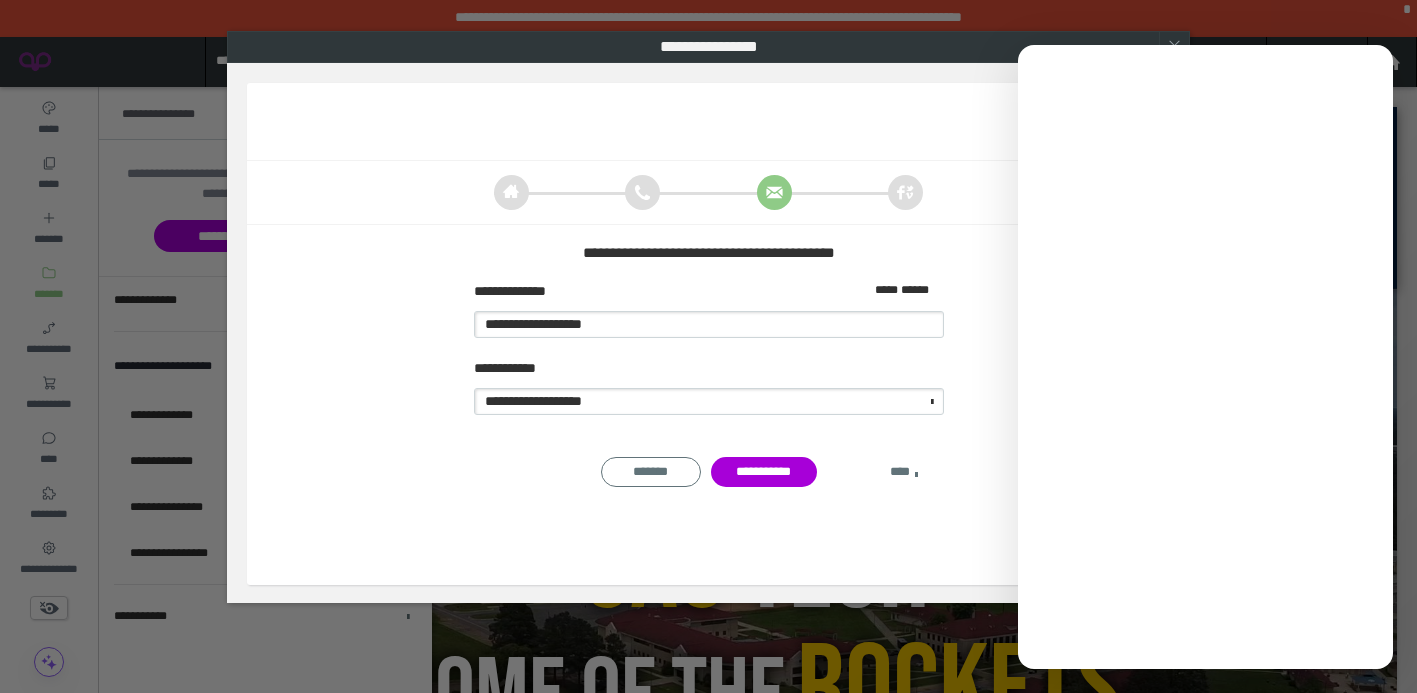 click on "****" at bounding box center [904, 472] 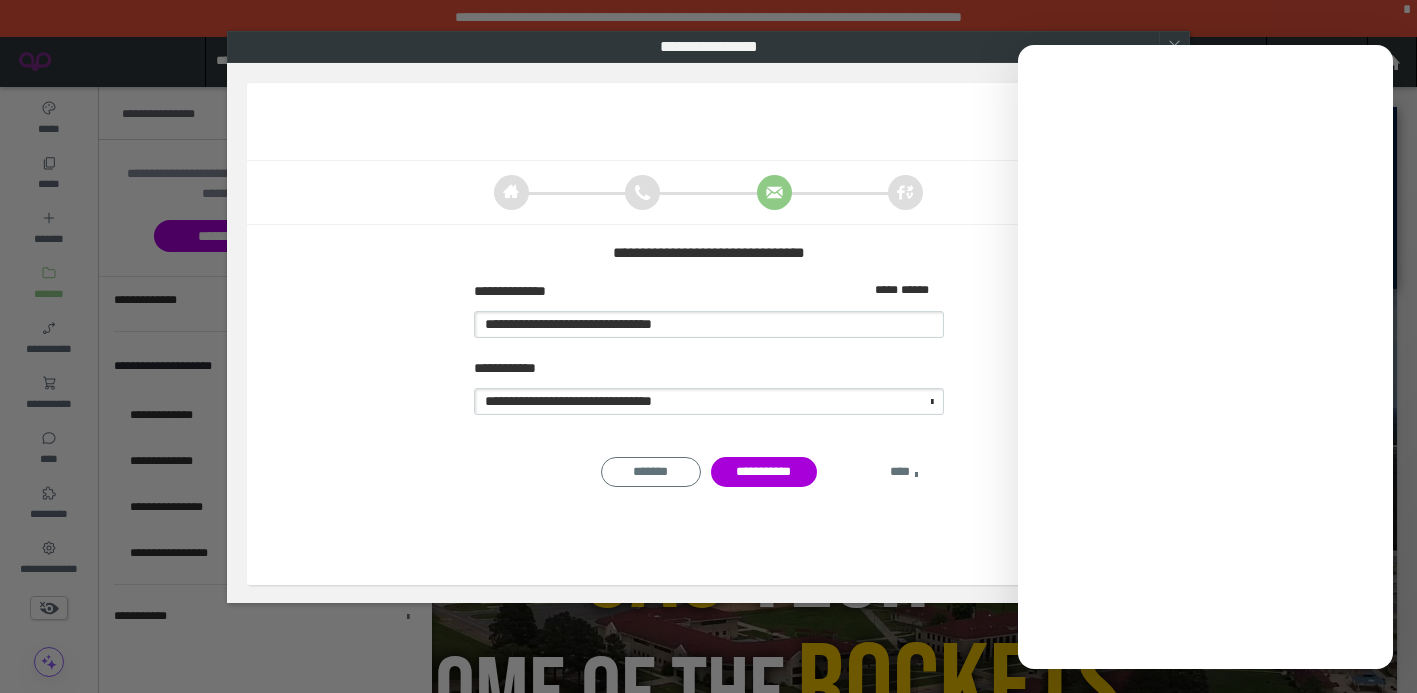 click on "****" at bounding box center [904, 472] 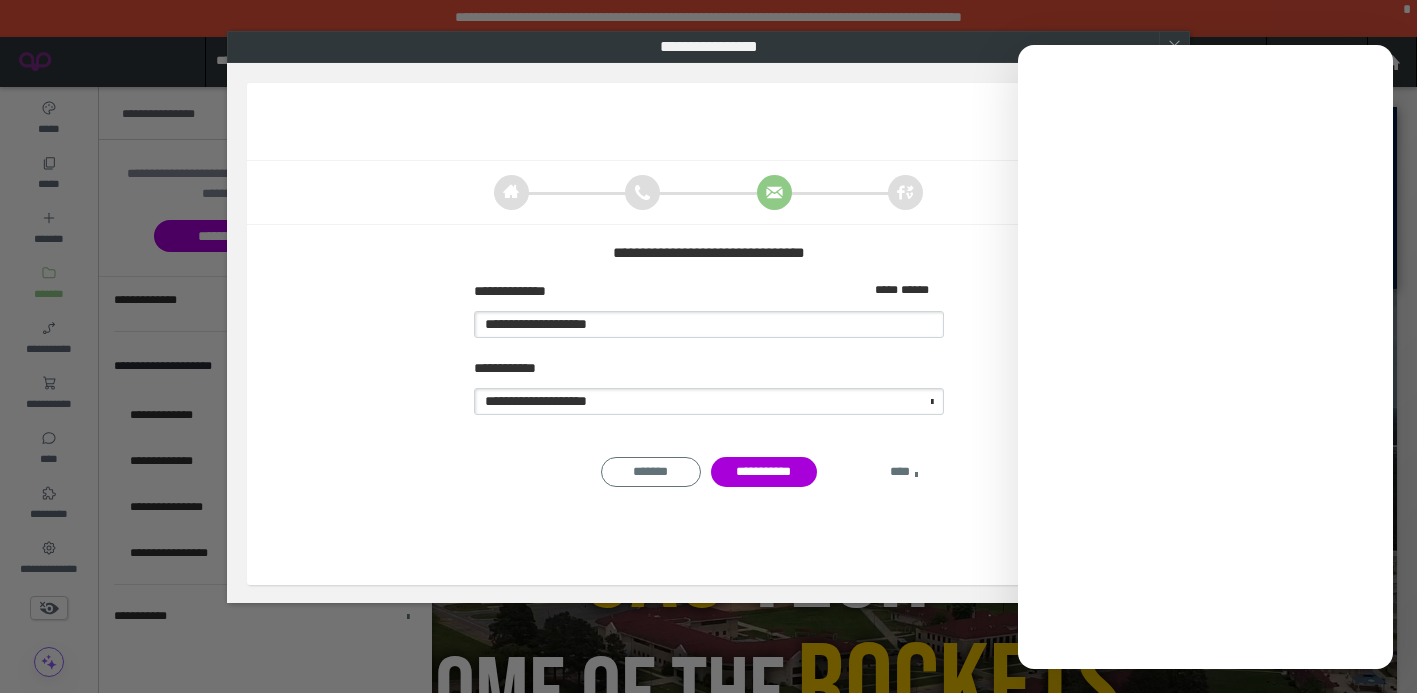 click on "****" at bounding box center (904, 472) 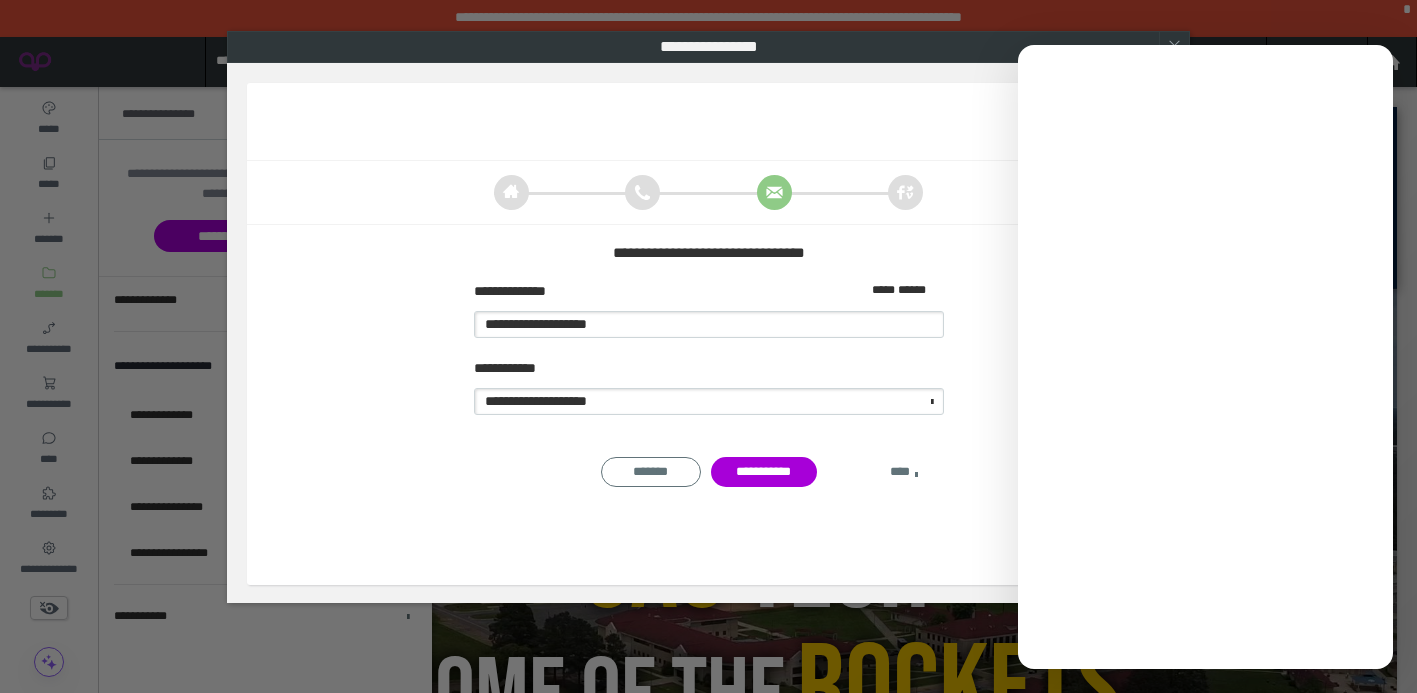 click on "****" at bounding box center (904, 472) 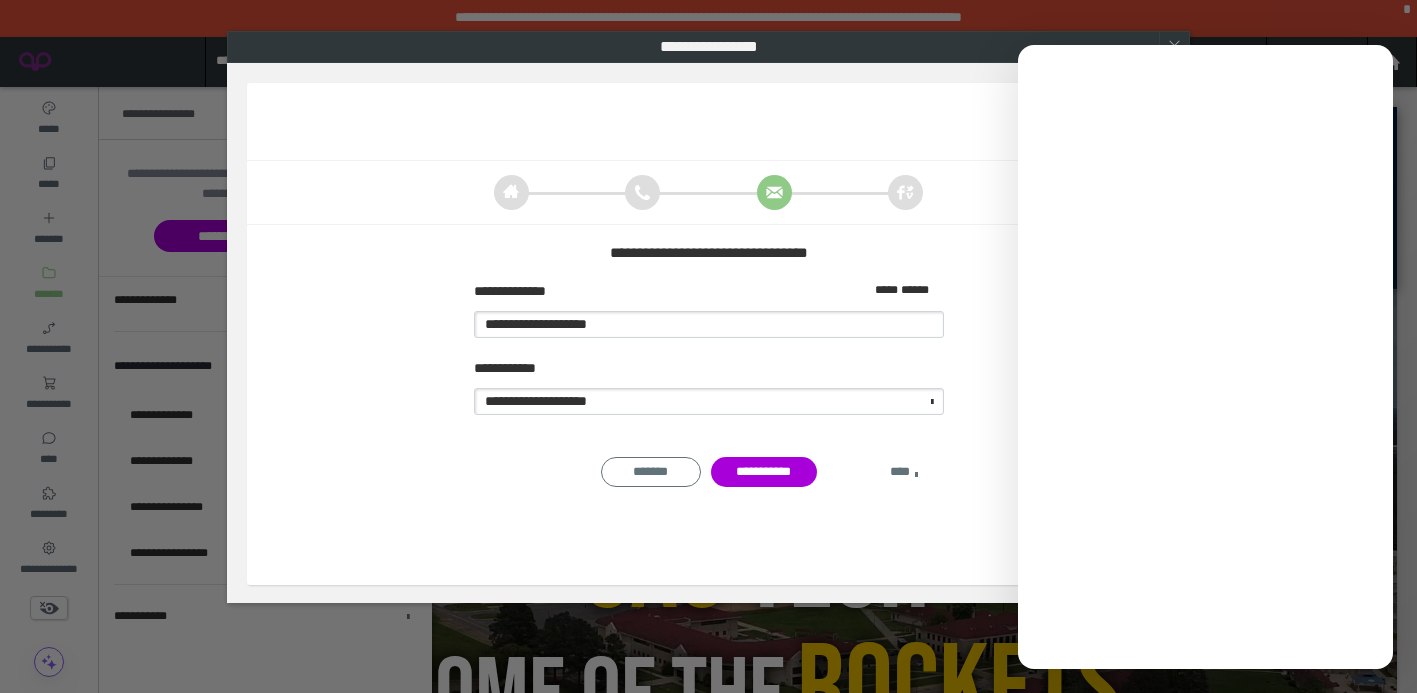 click on "****" at bounding box center (904, 472) 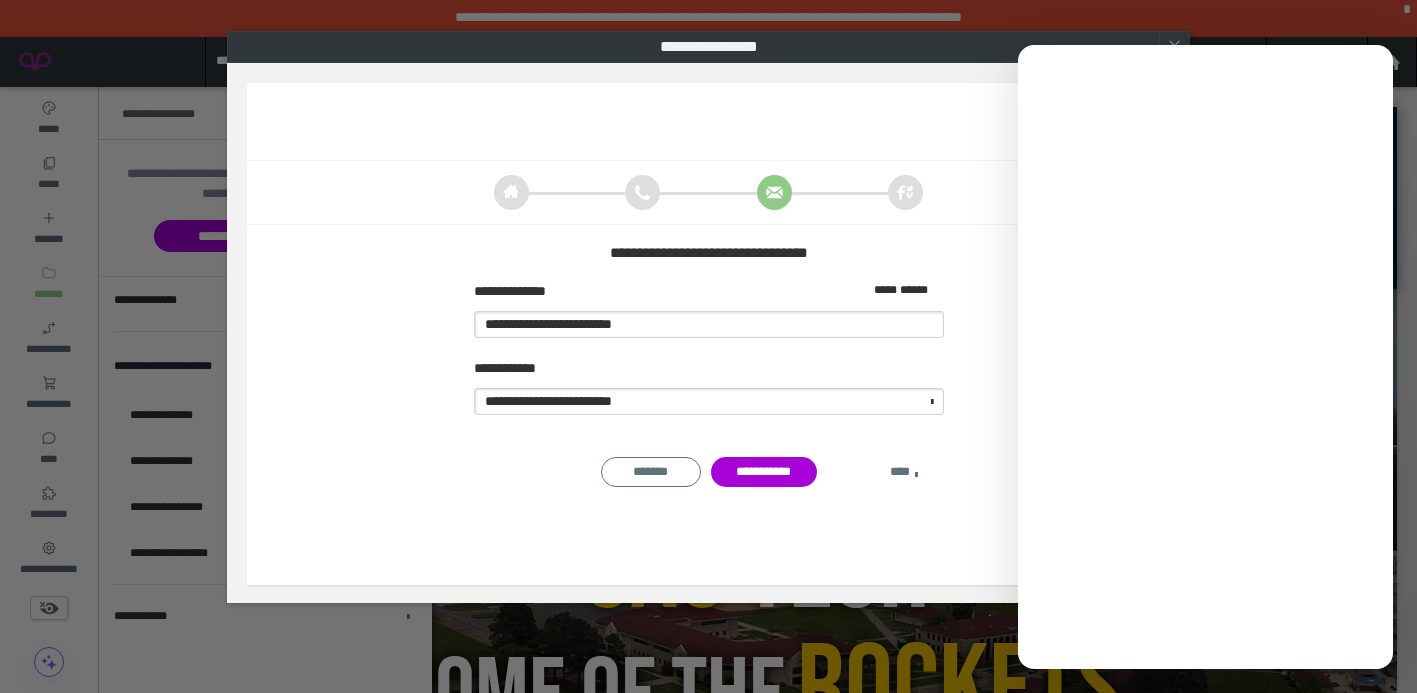 click on "****" at bounding box center (904, 472) 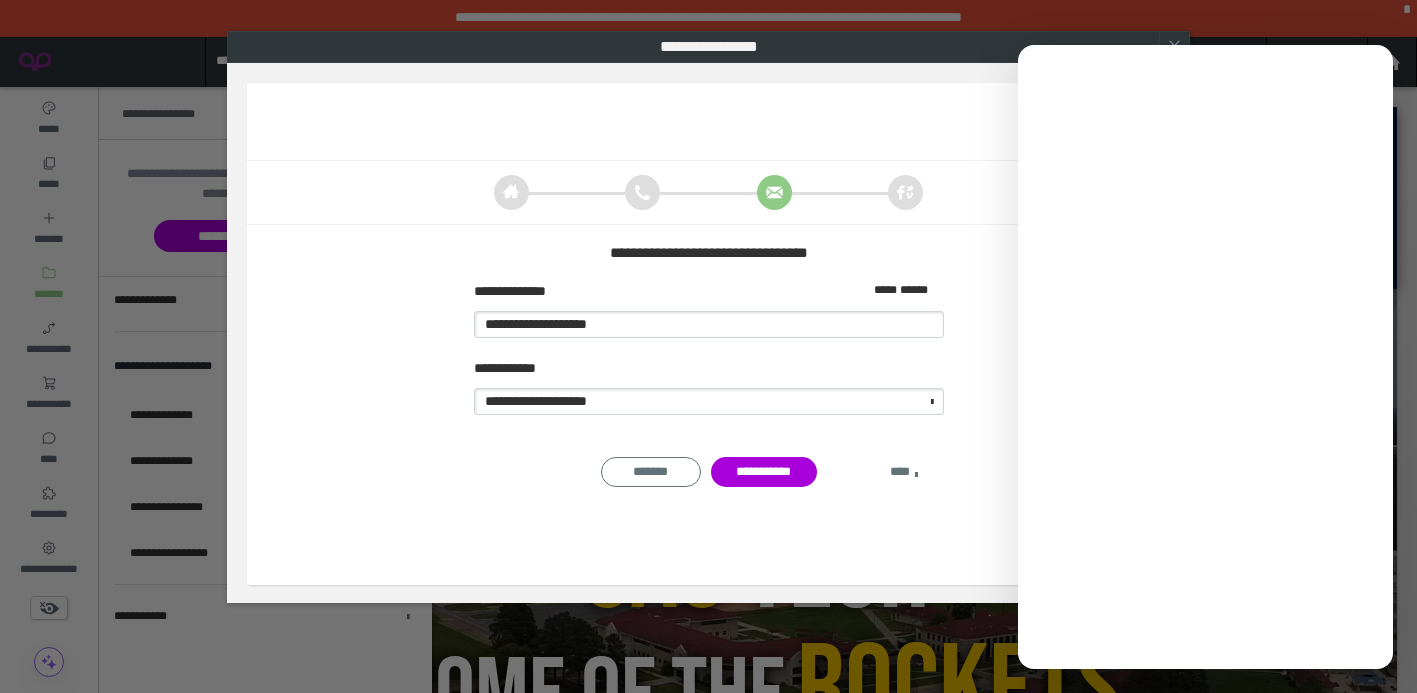 click on "****" at bounding box center (904, 472) 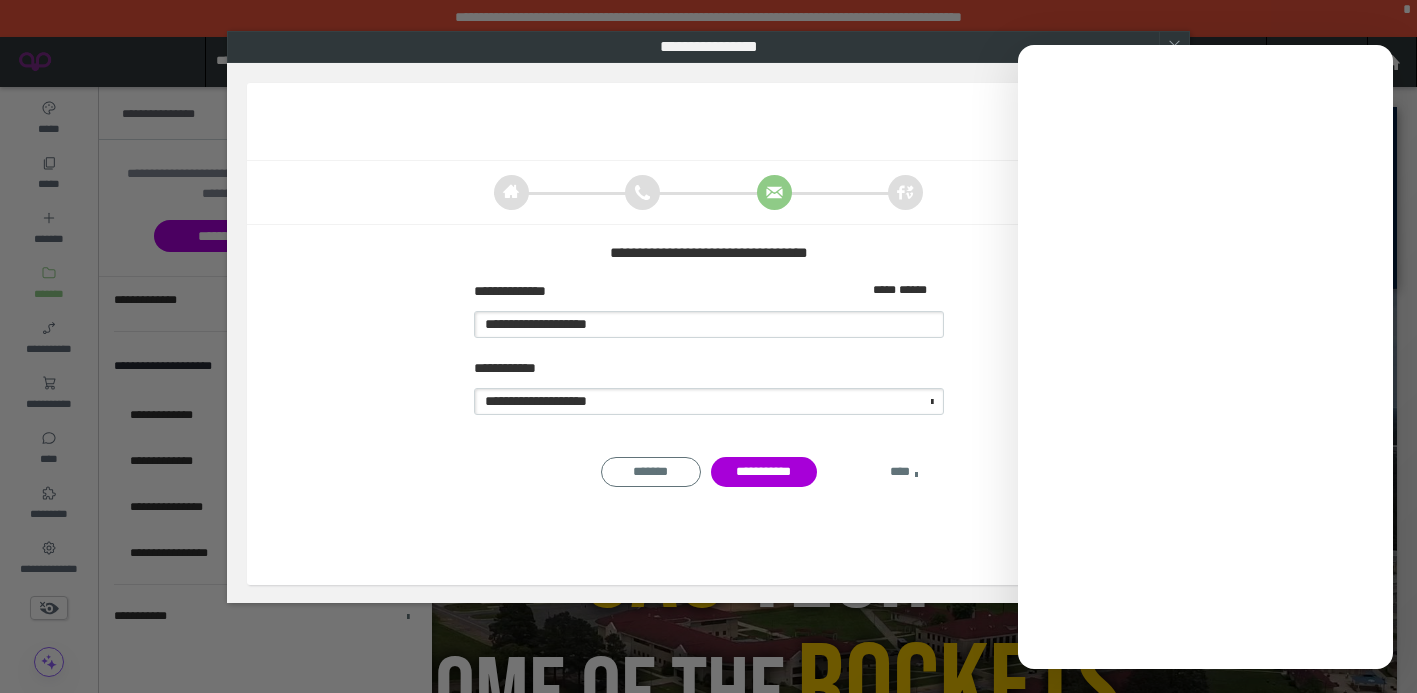click on "****" at bounding box center [904, 472] 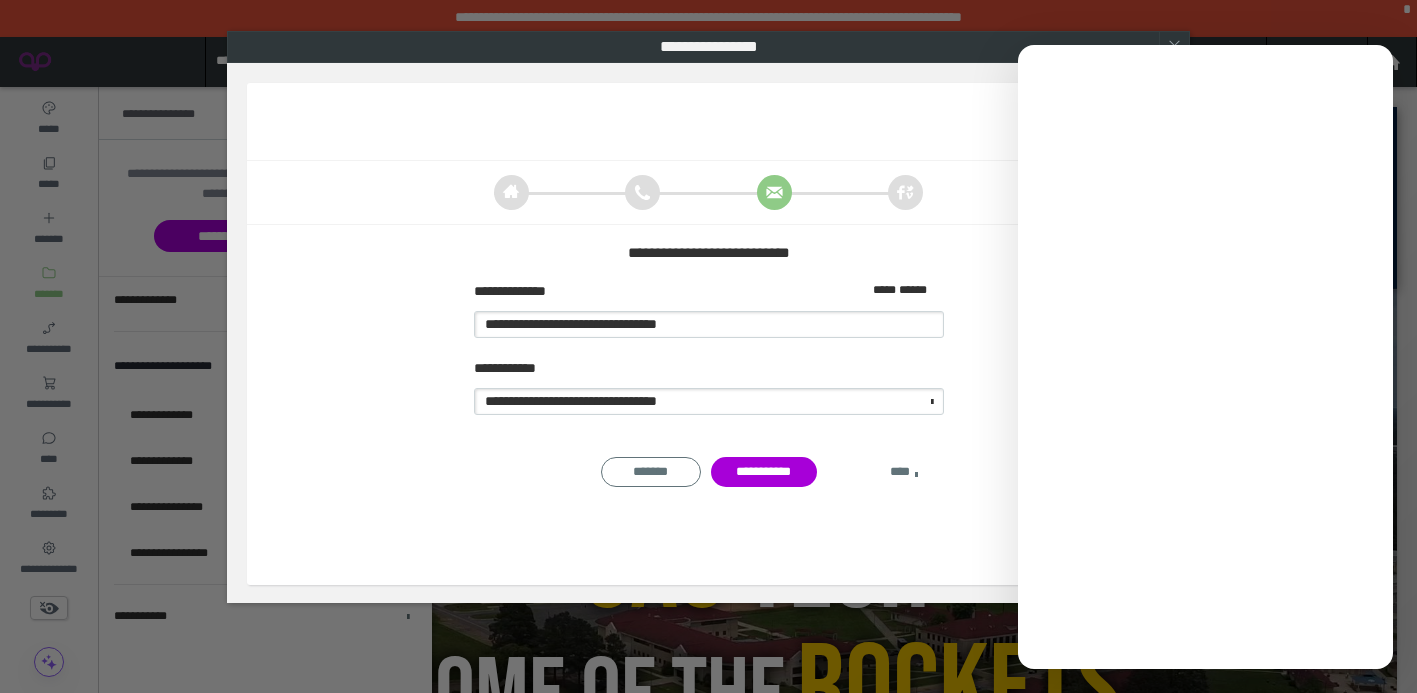 click on "****" at bounding box center (904, 472) 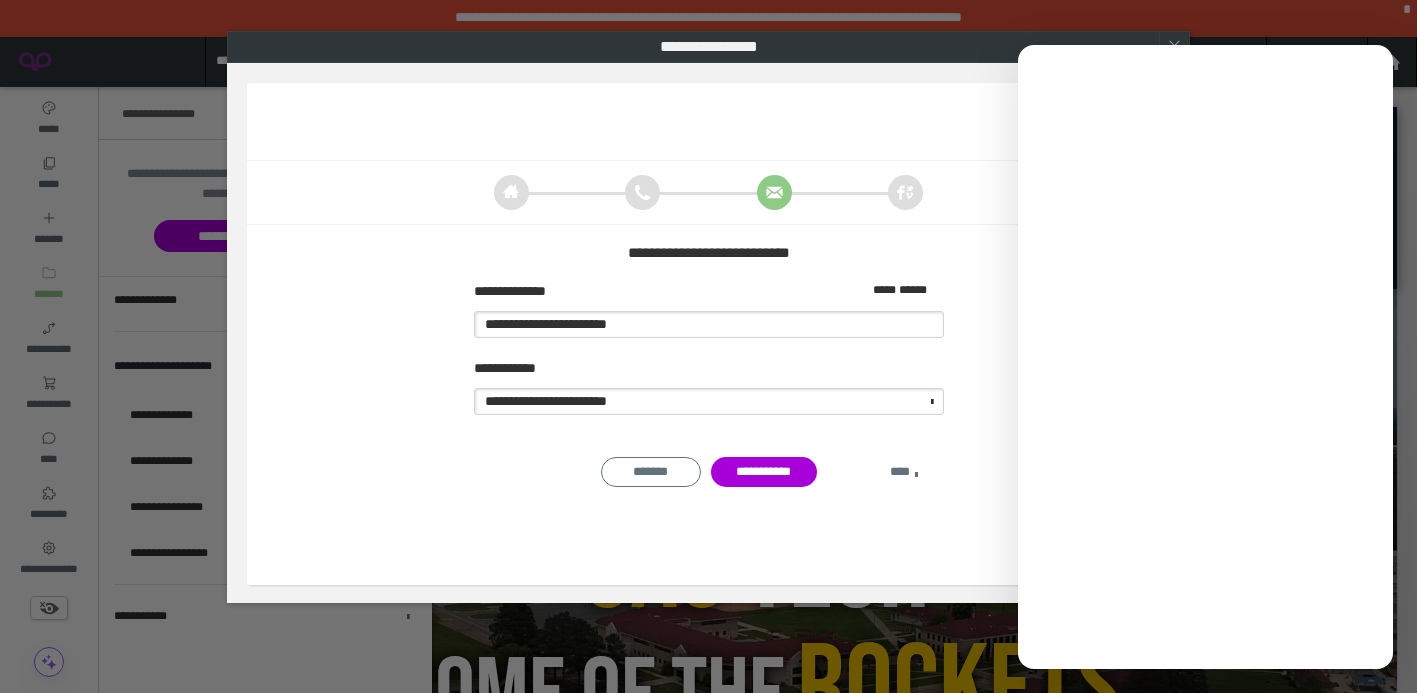 click on "****" at bounding box center (904, 472) 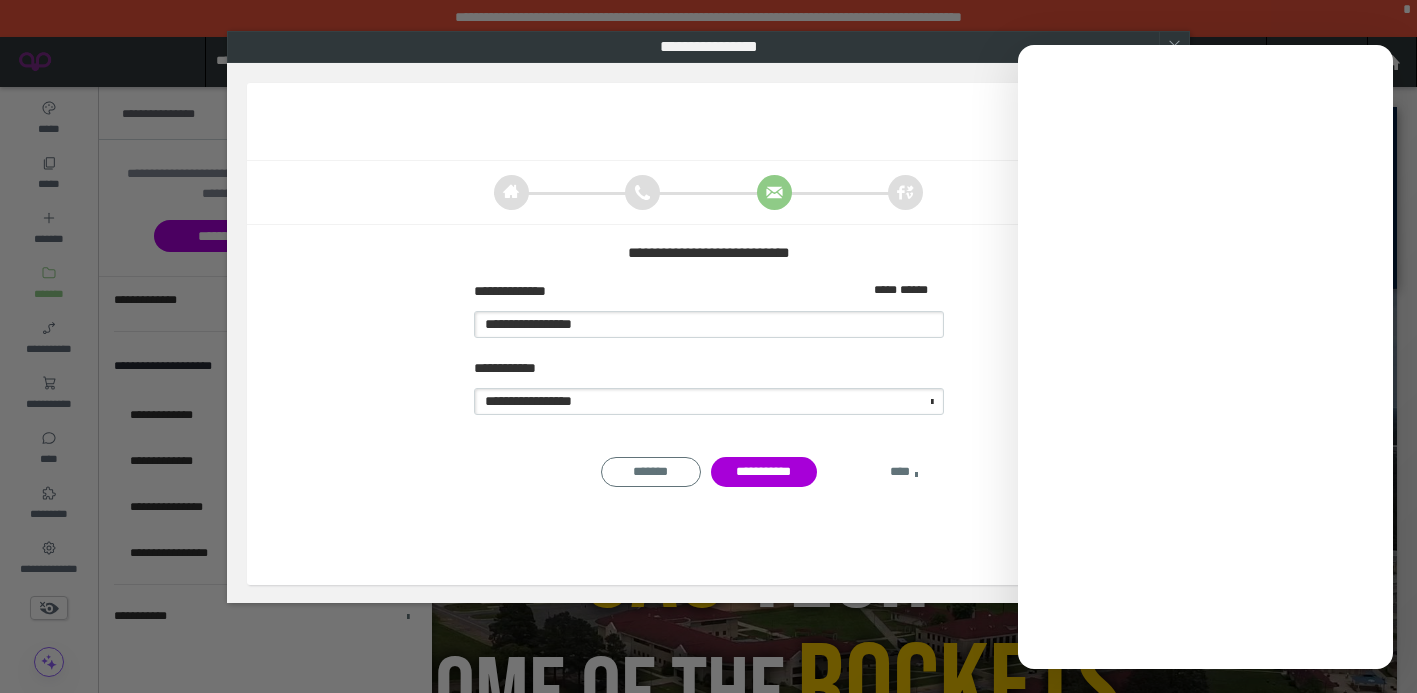click on "****" at bounding box center [904, 472] 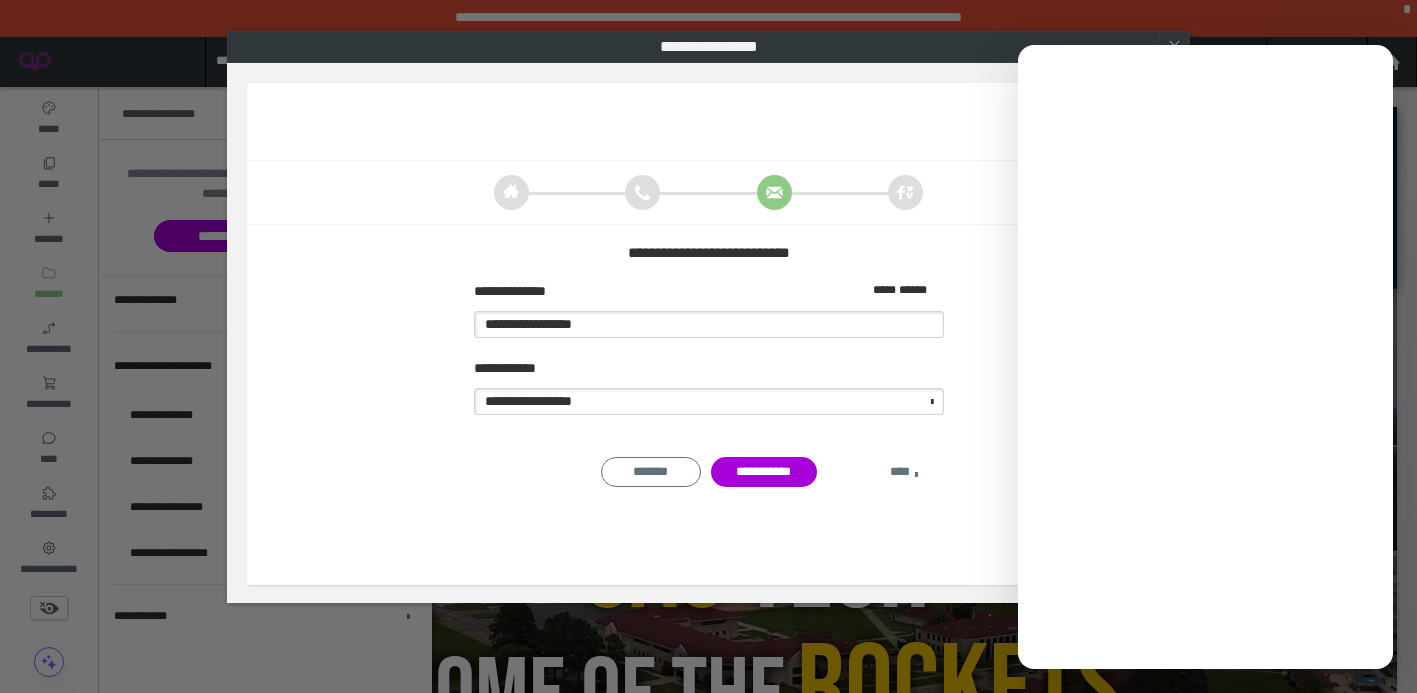 click on "****" at bounding box center [904, 472] 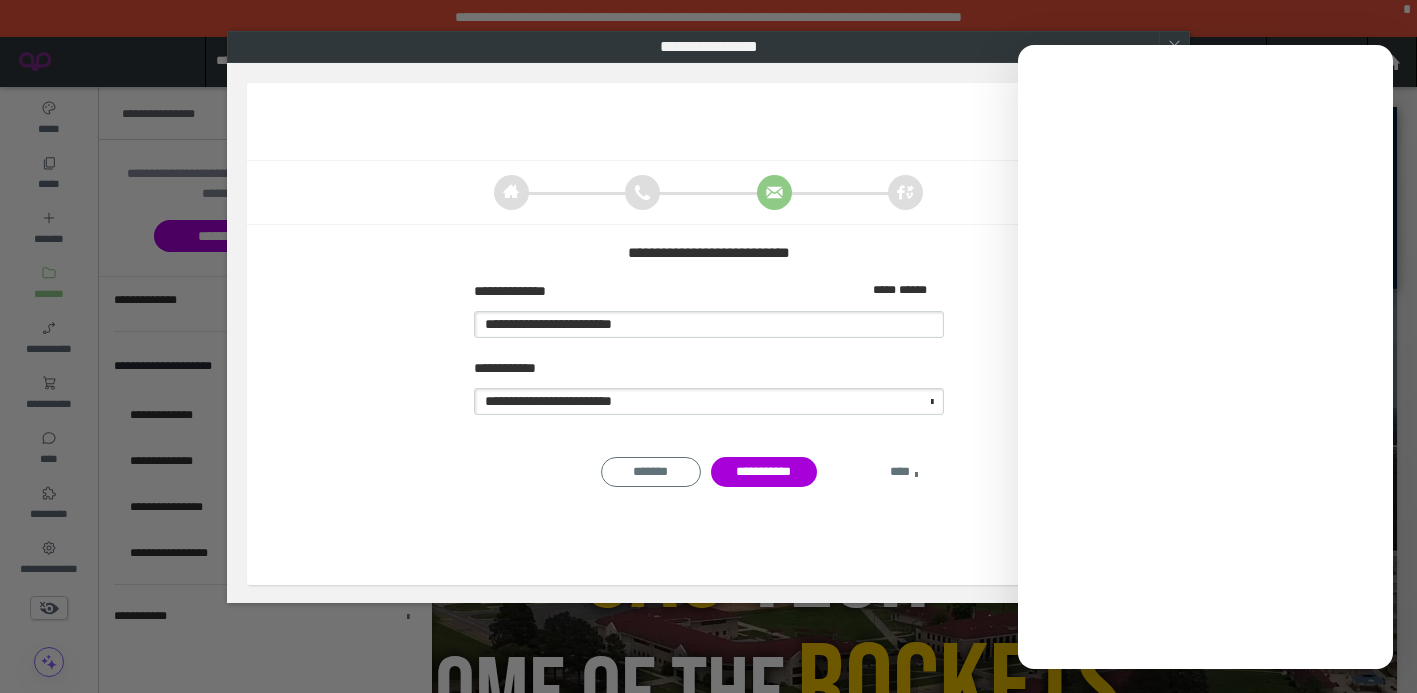 click on "****" at bounding box center [904, 472] 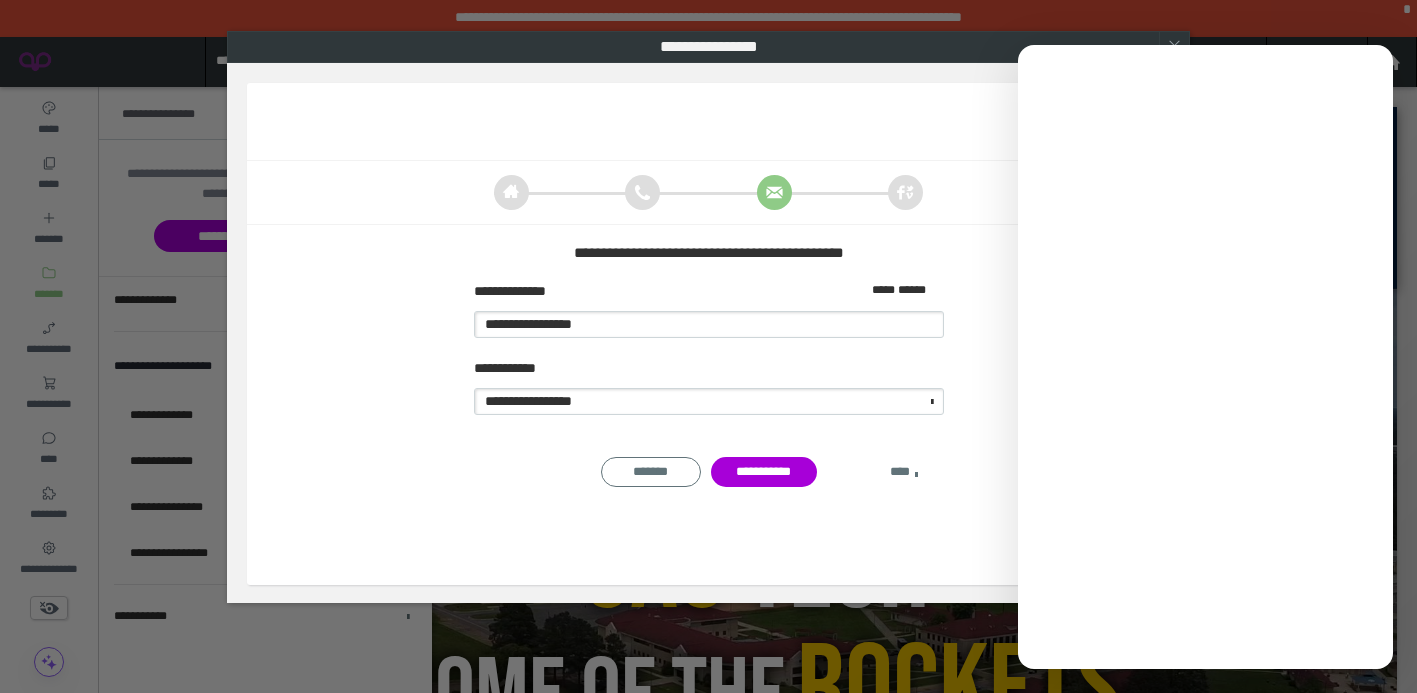 click on "****" at bounding box center (904, 472) 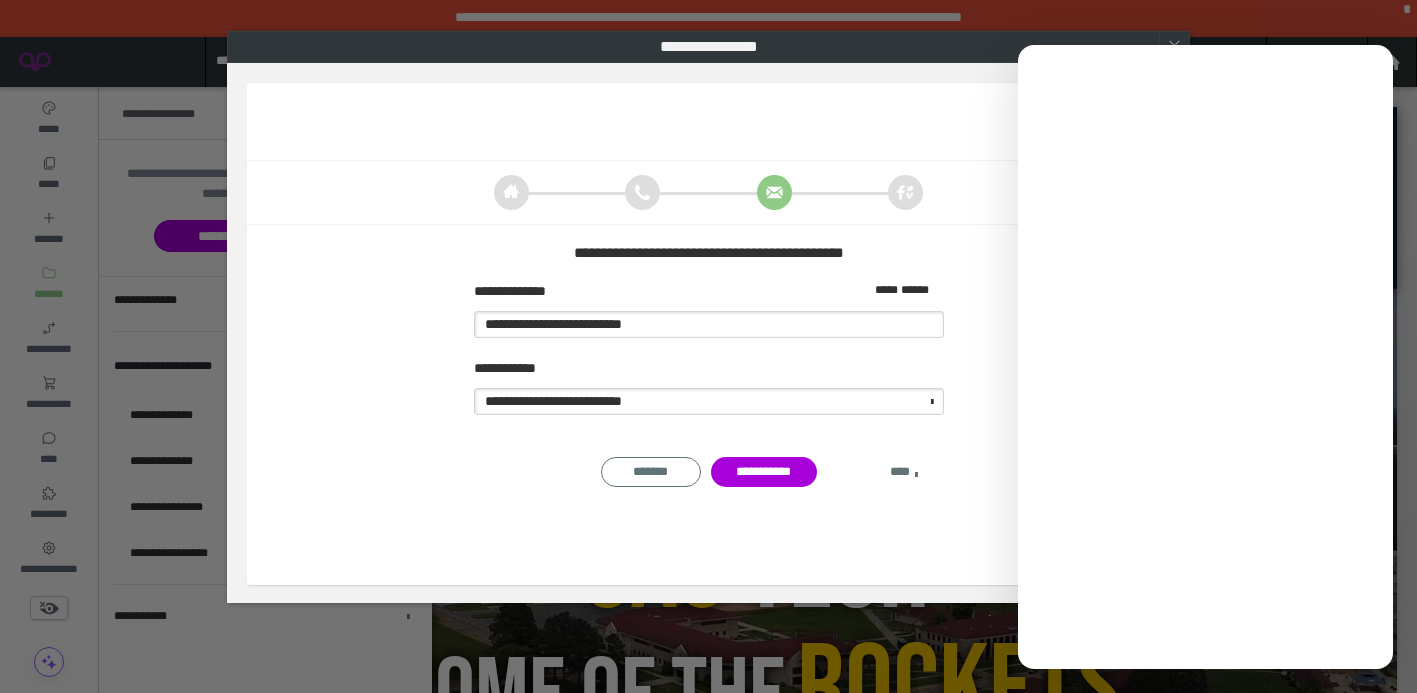 click on "****" at bounding box center (904, 472) 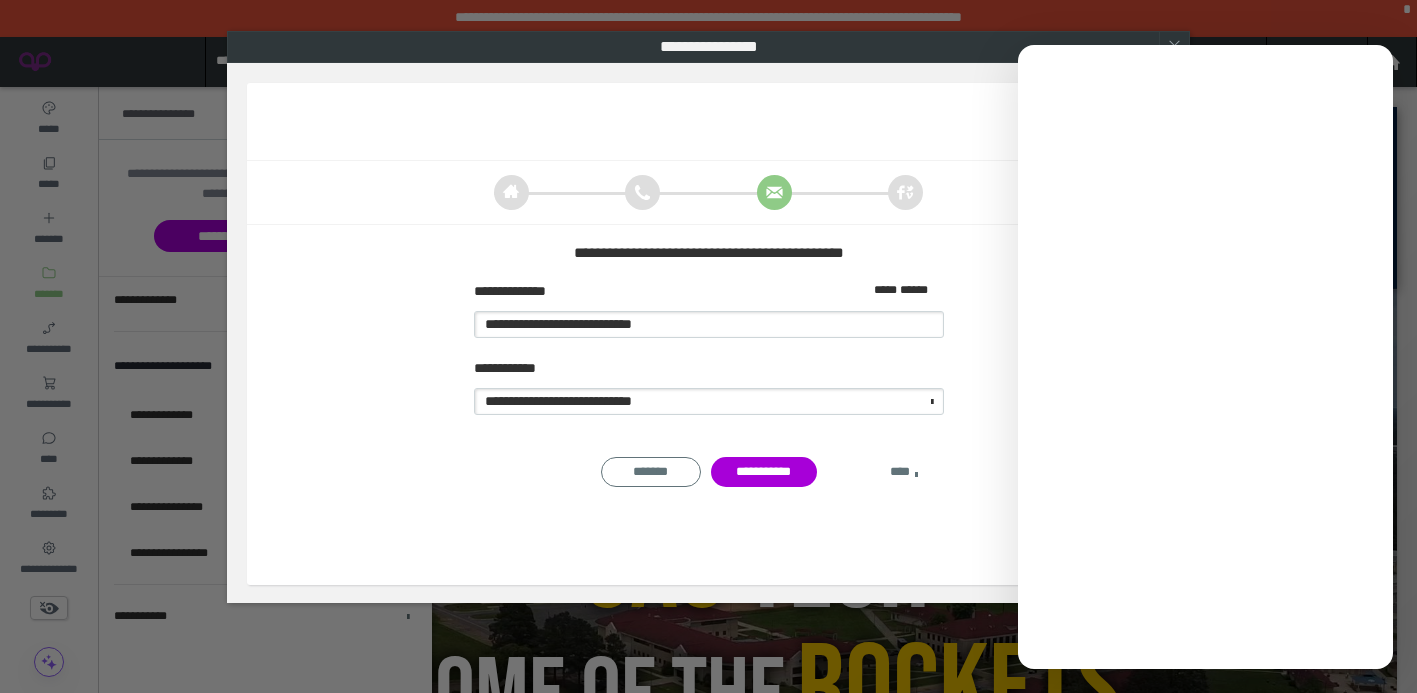 click on "****" at bounding box center [904, 472] 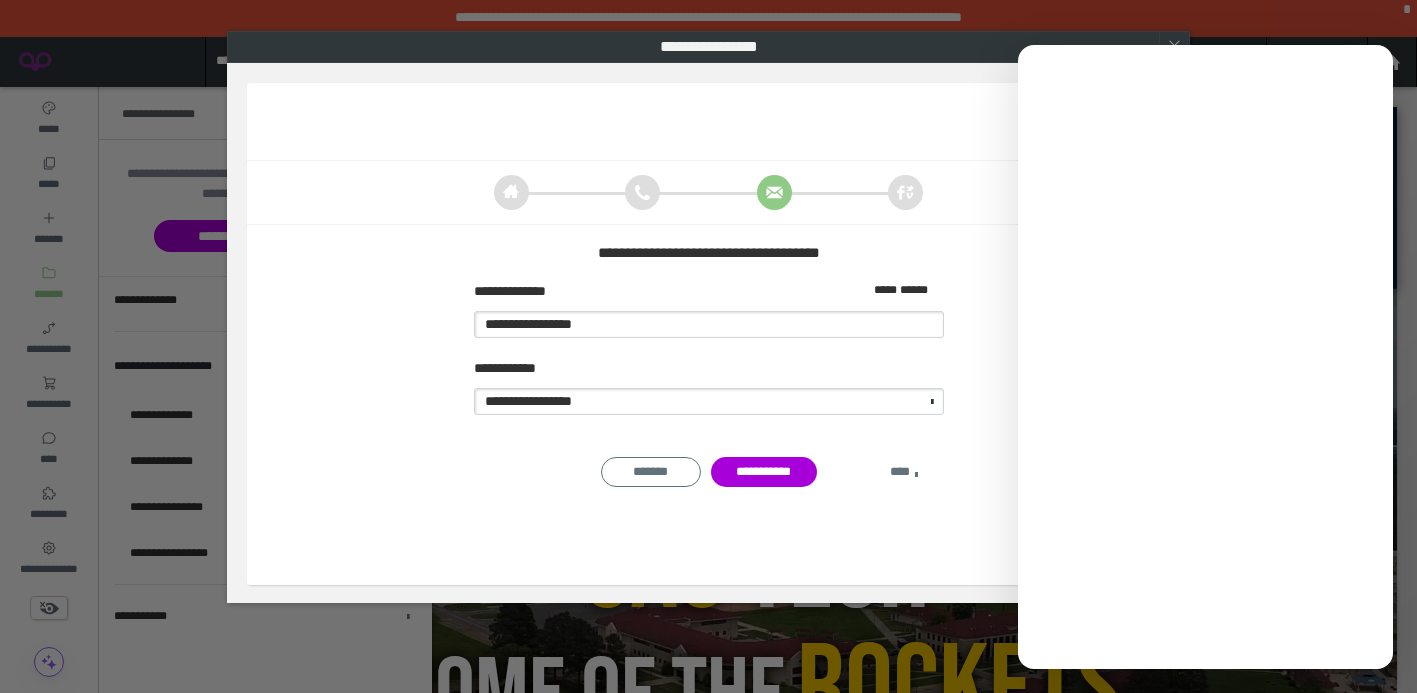 click on "****" at bounding box center [904, 472] 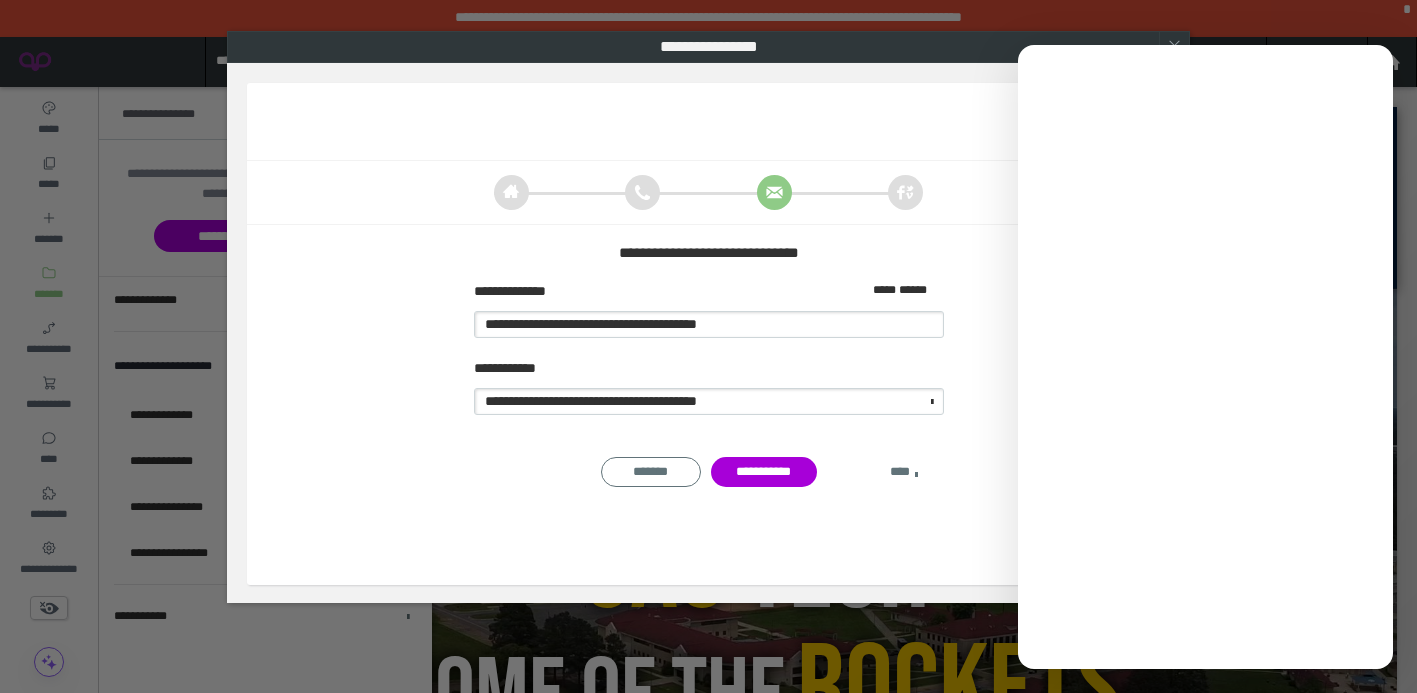 click on "****" at bounding box center (904, 472) 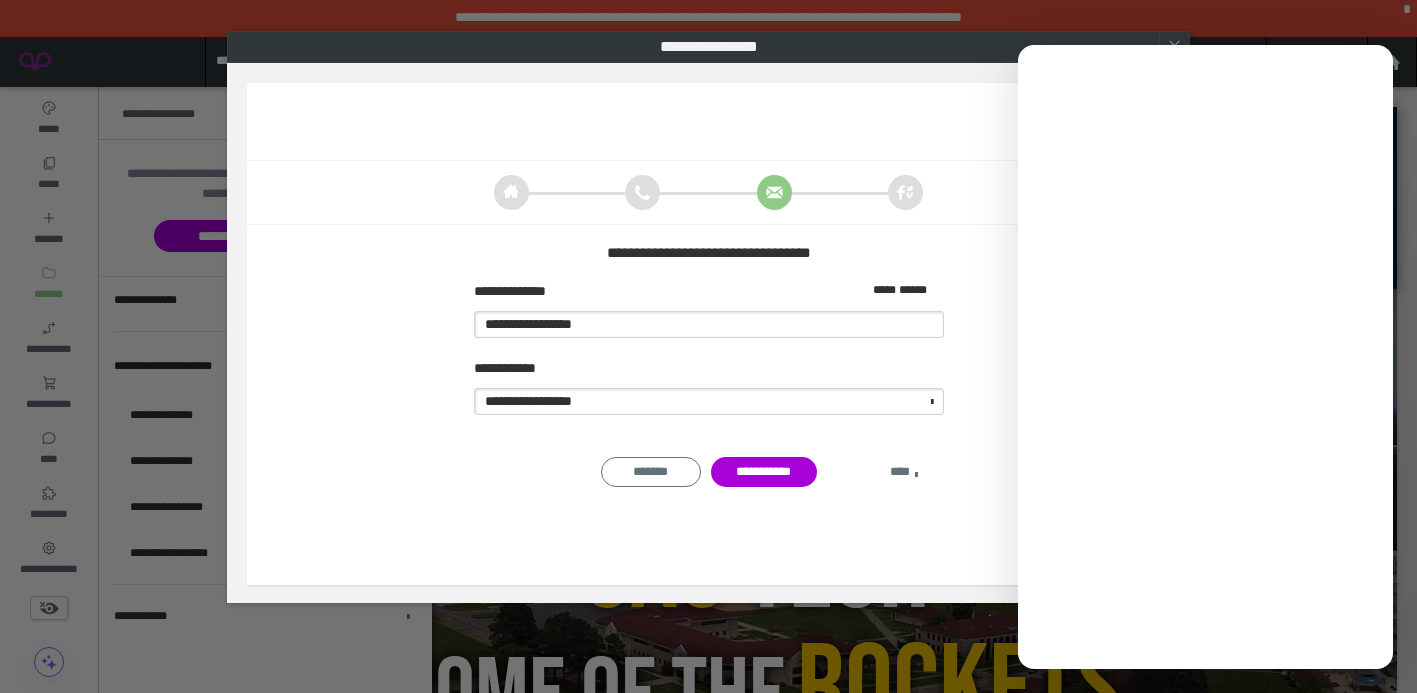 click on "****" at bounding box center (904, 472) 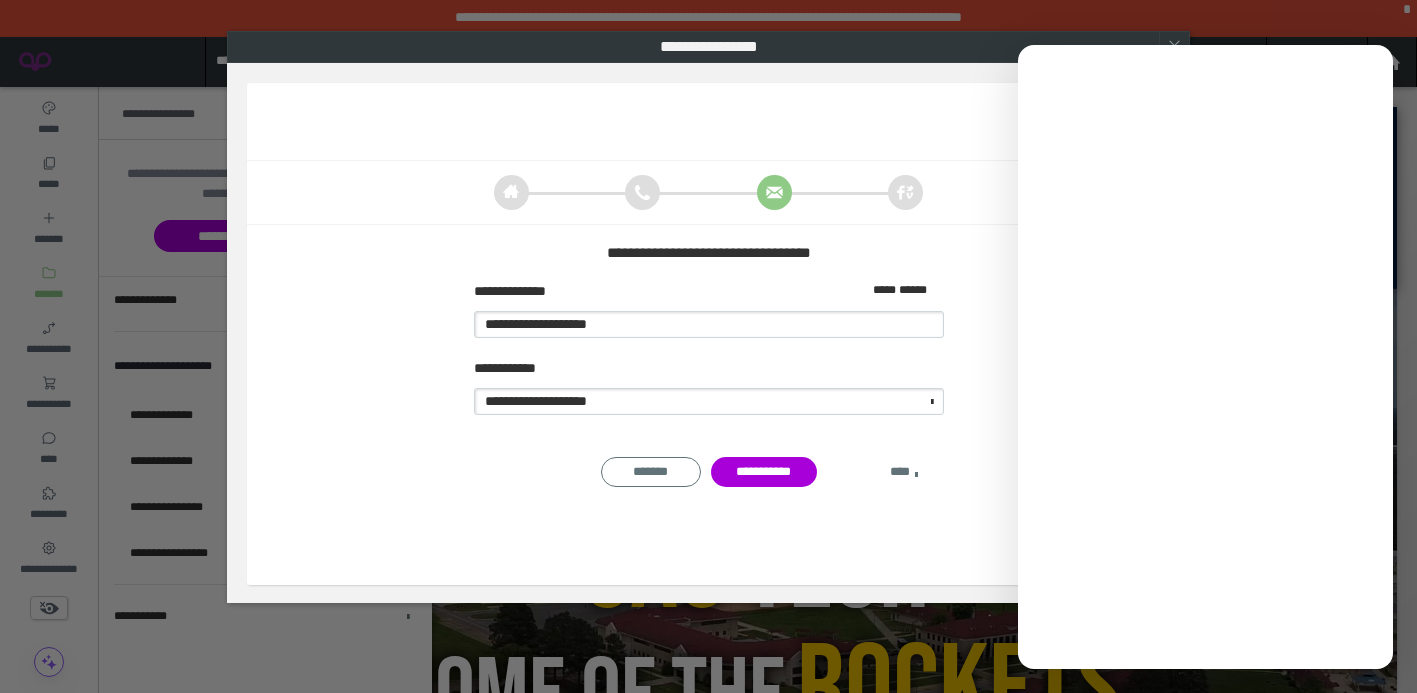click on "****" at bounding box center (904, 472) 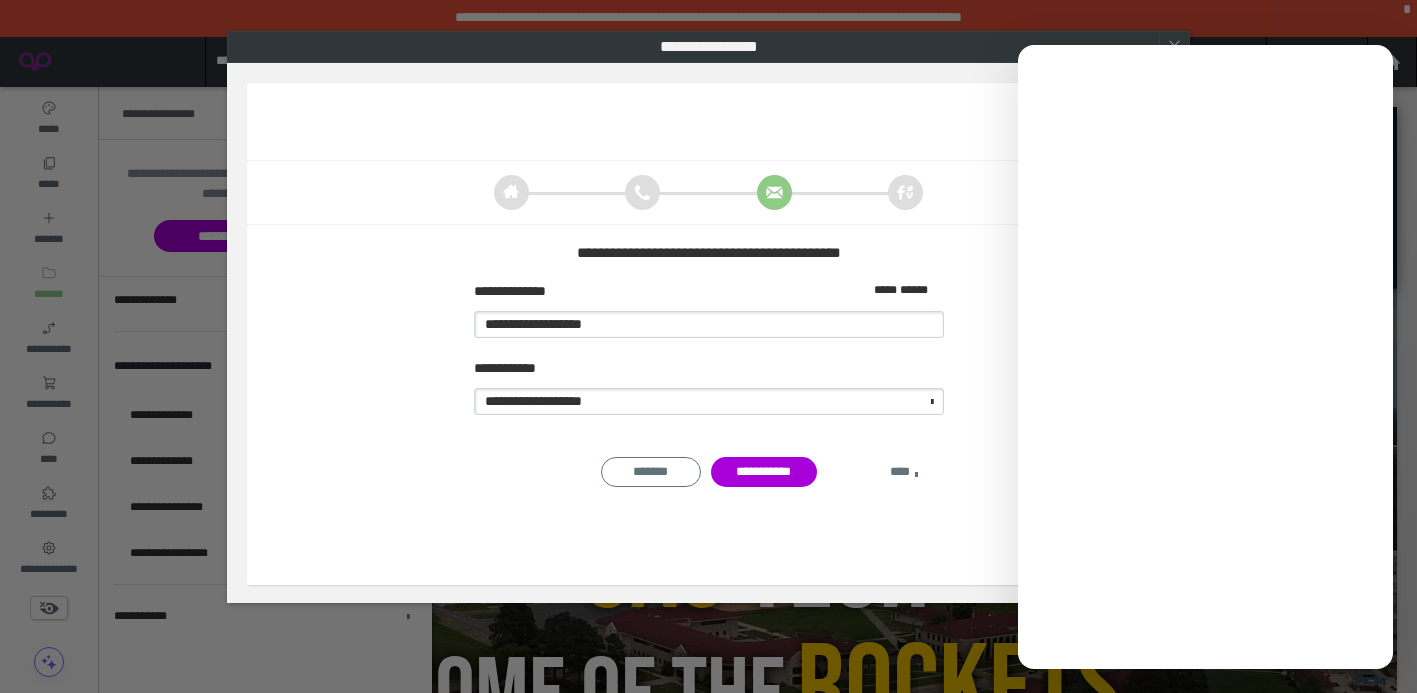 click on "****" at bounding box center [904, 472] 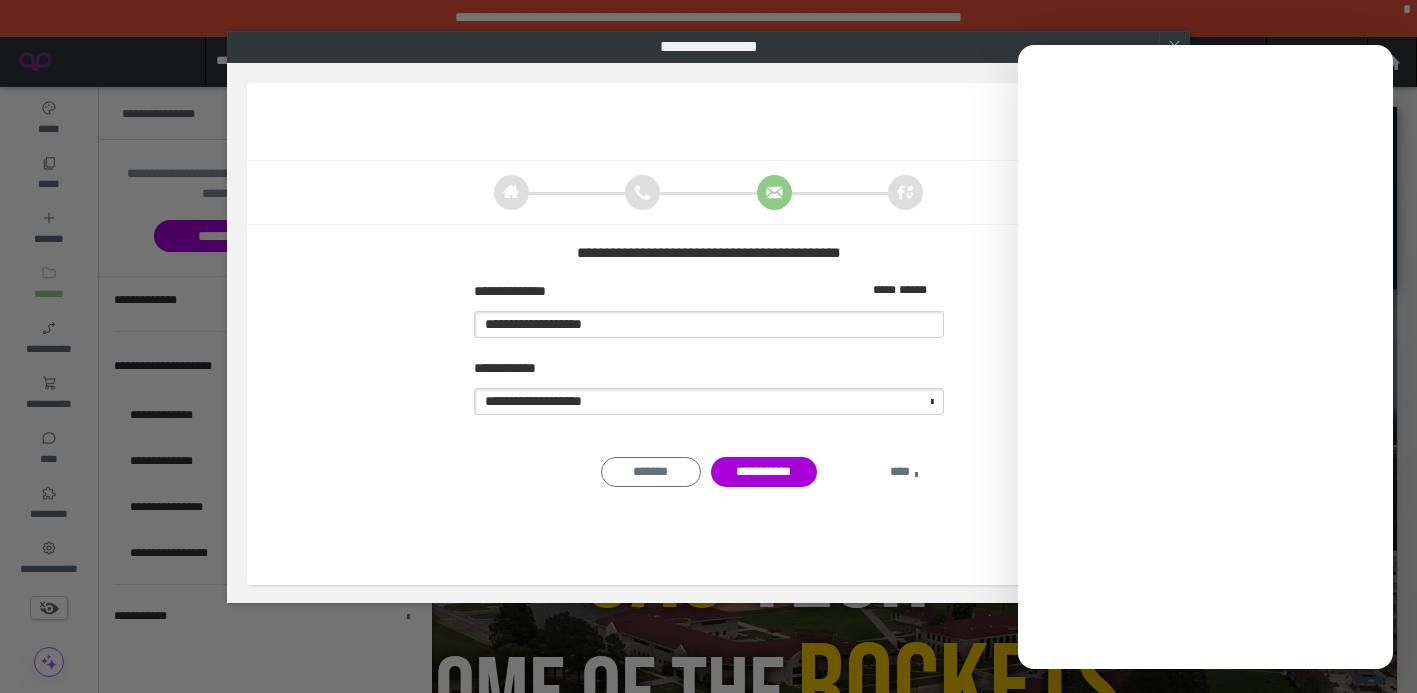 click on "****" at bounding box center [904, 472] 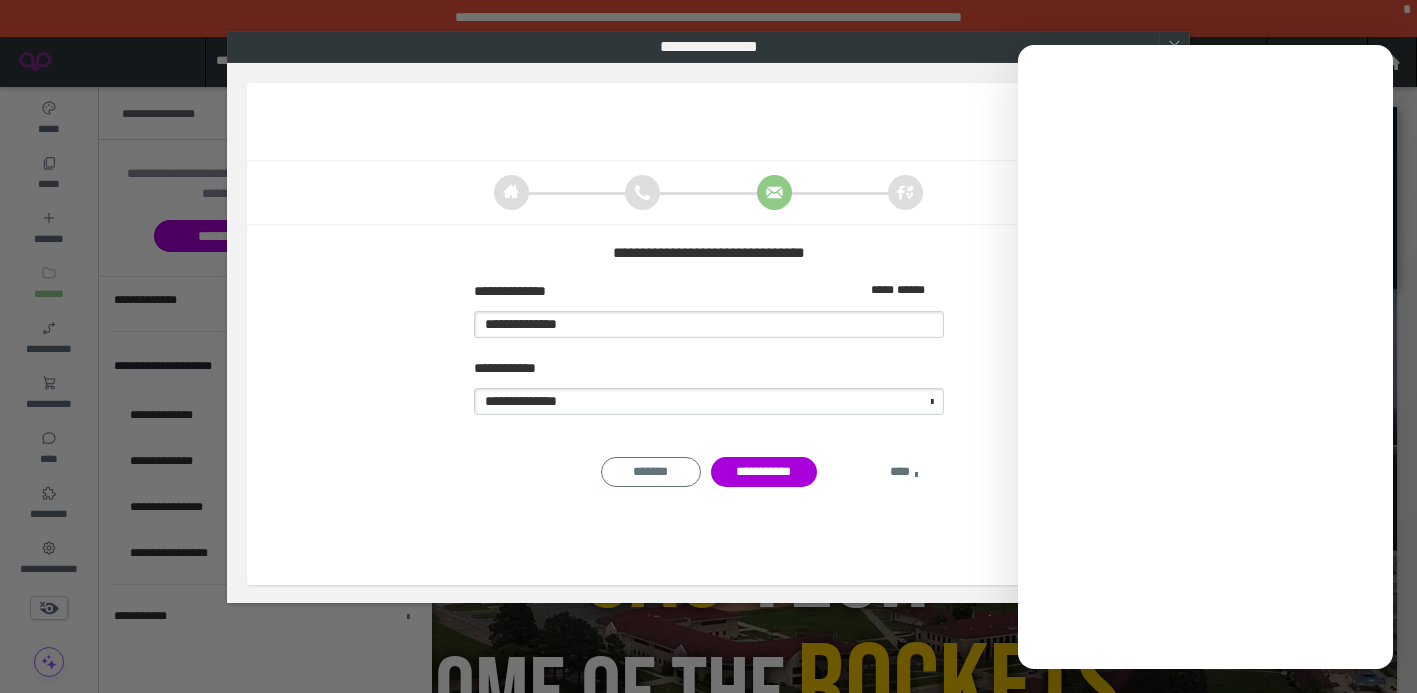 click on "****" at bounding box center [904, 472] 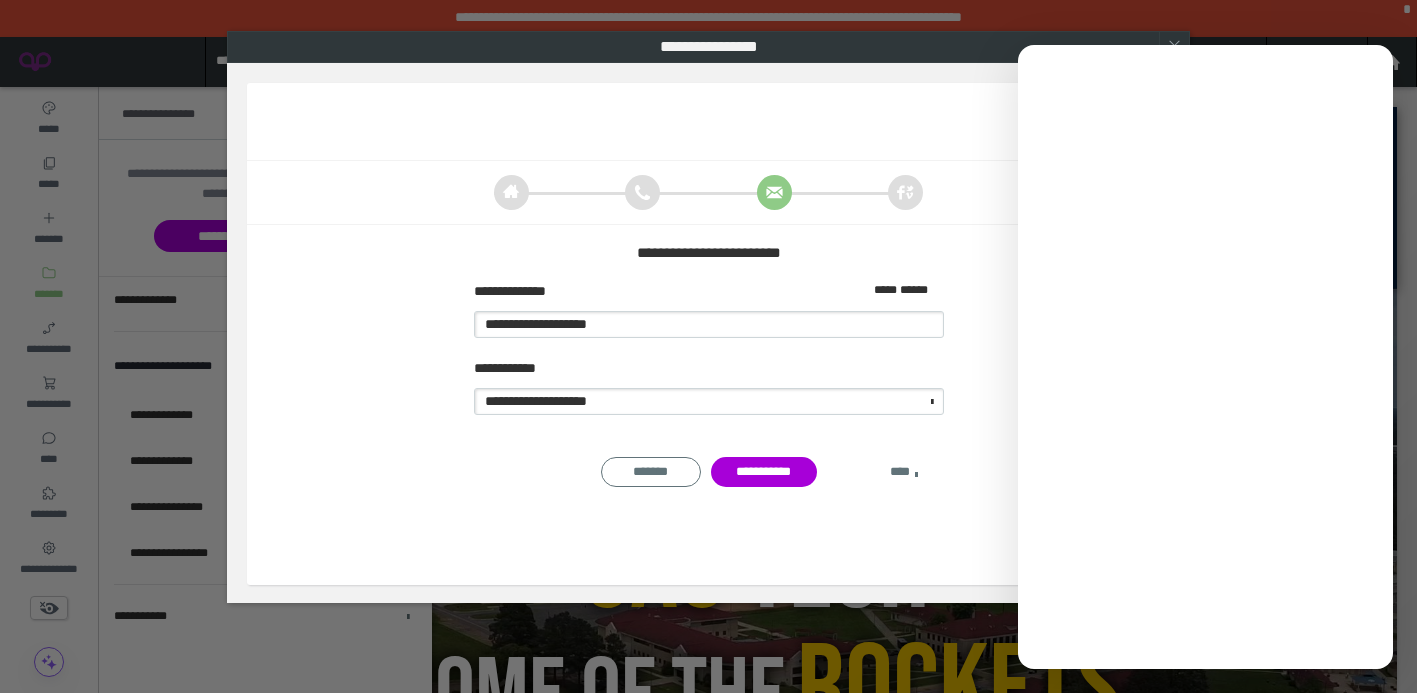 click on "****" at bounding box center [904, 472] 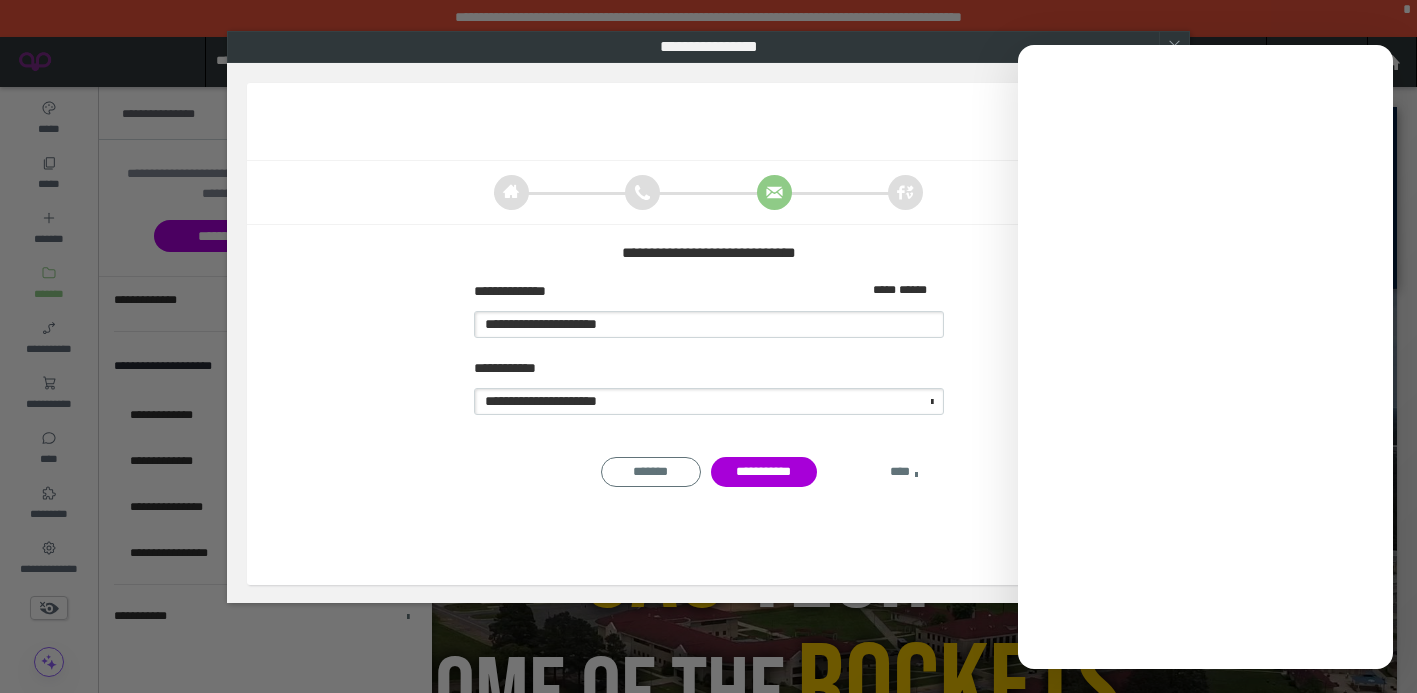 click on "****" at bounding box center [904, 472] 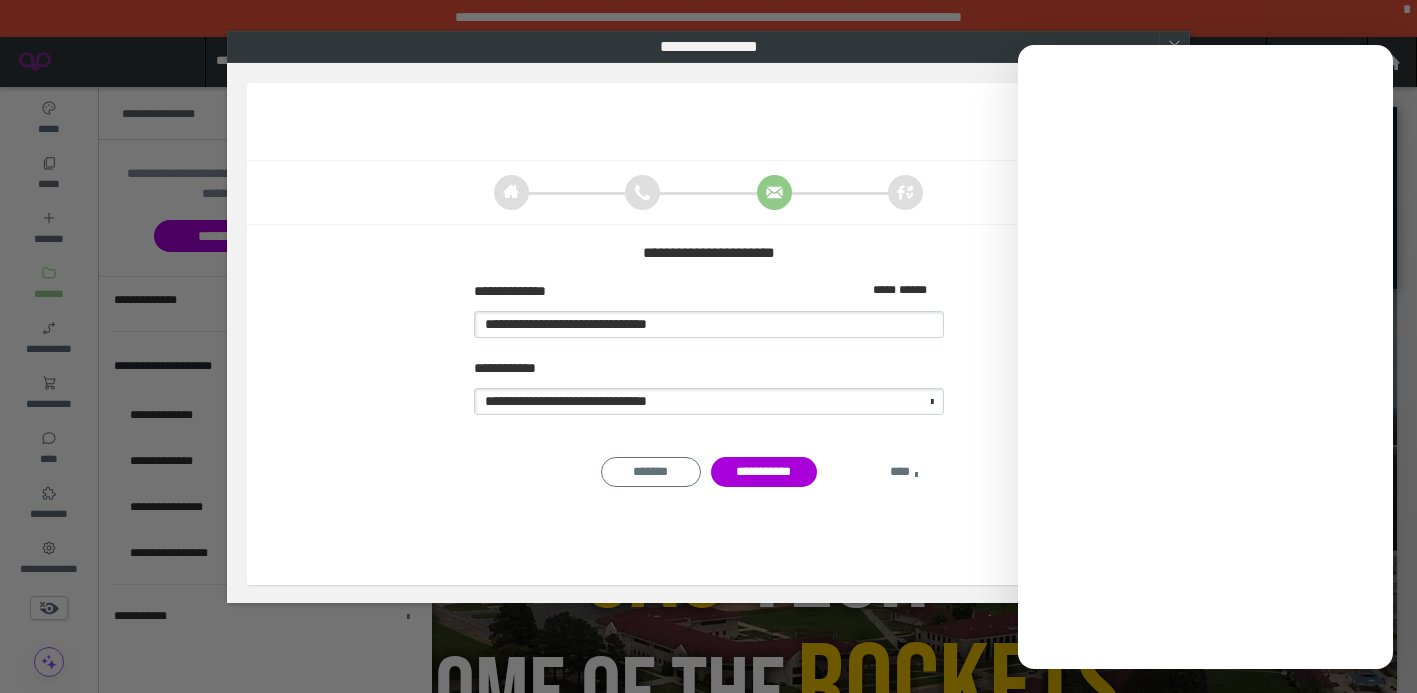 click on "****" at bounding box center (904, 472) 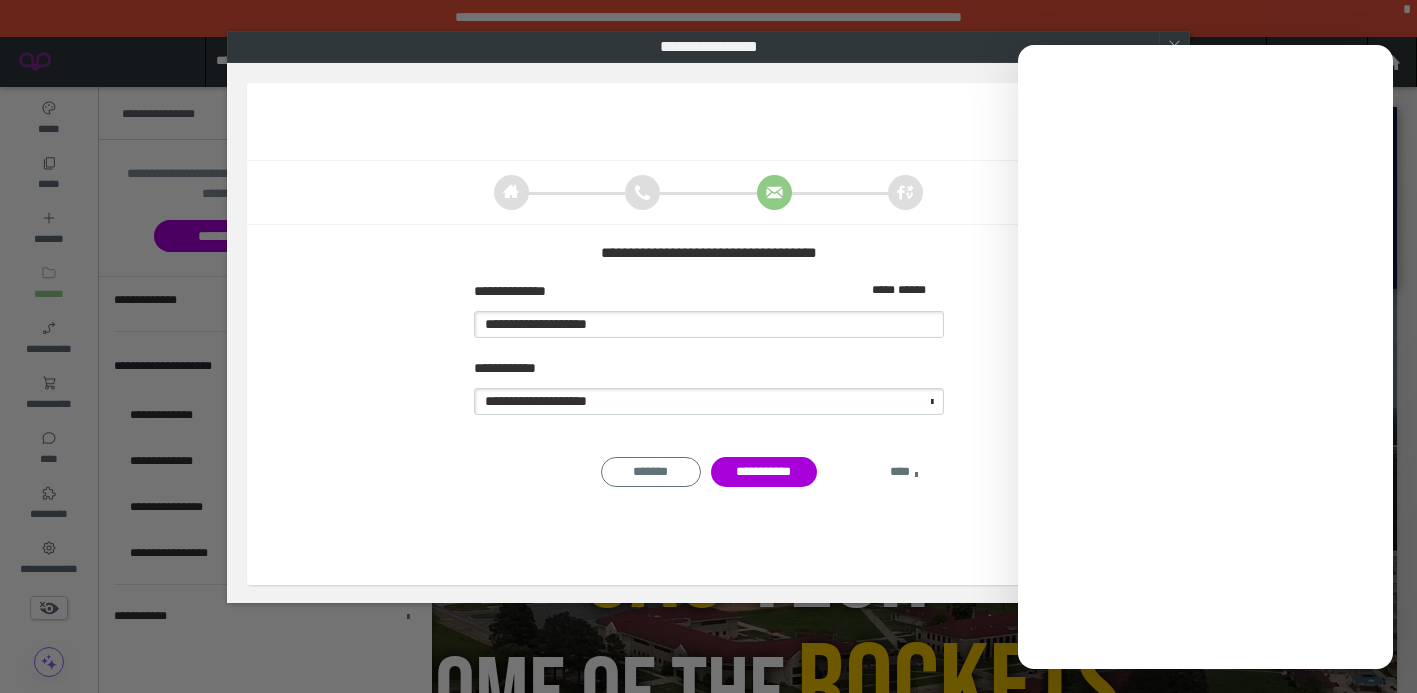 click on "****" at bounding box center (904, 472) 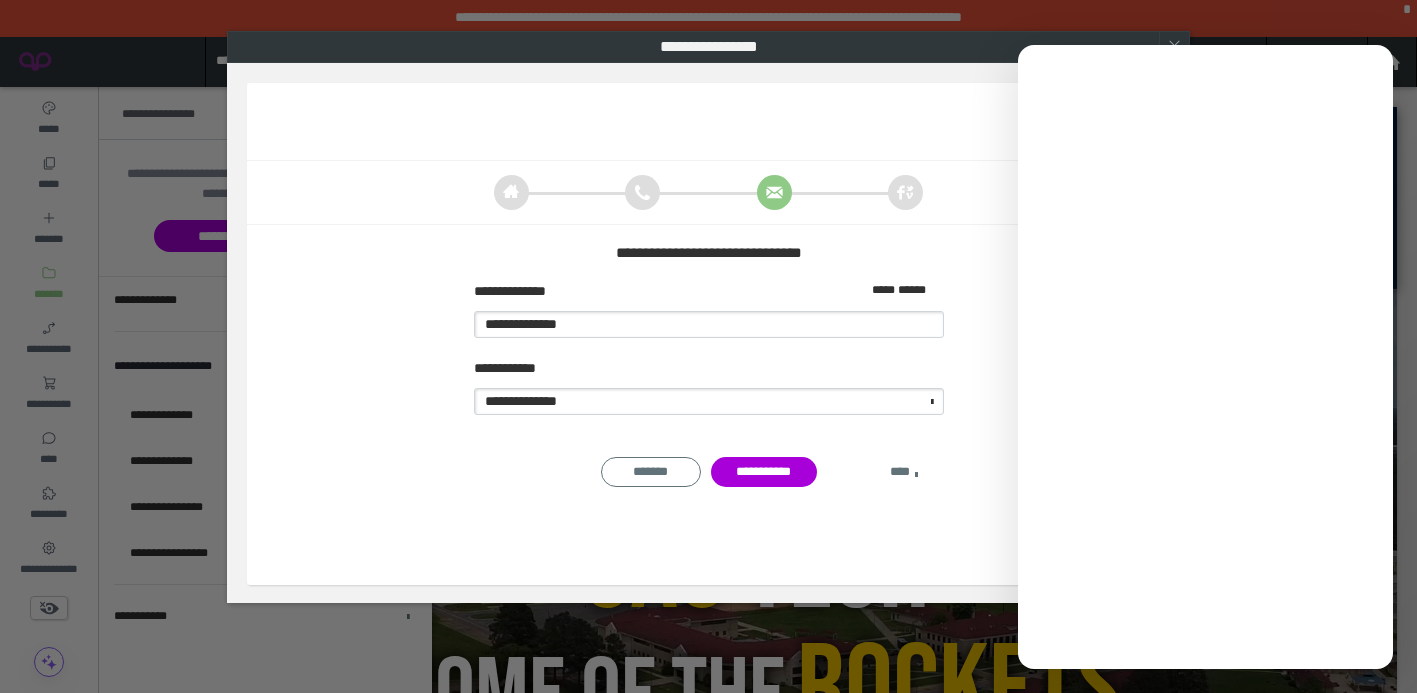 click on "****" at bounding box center (904, 472) 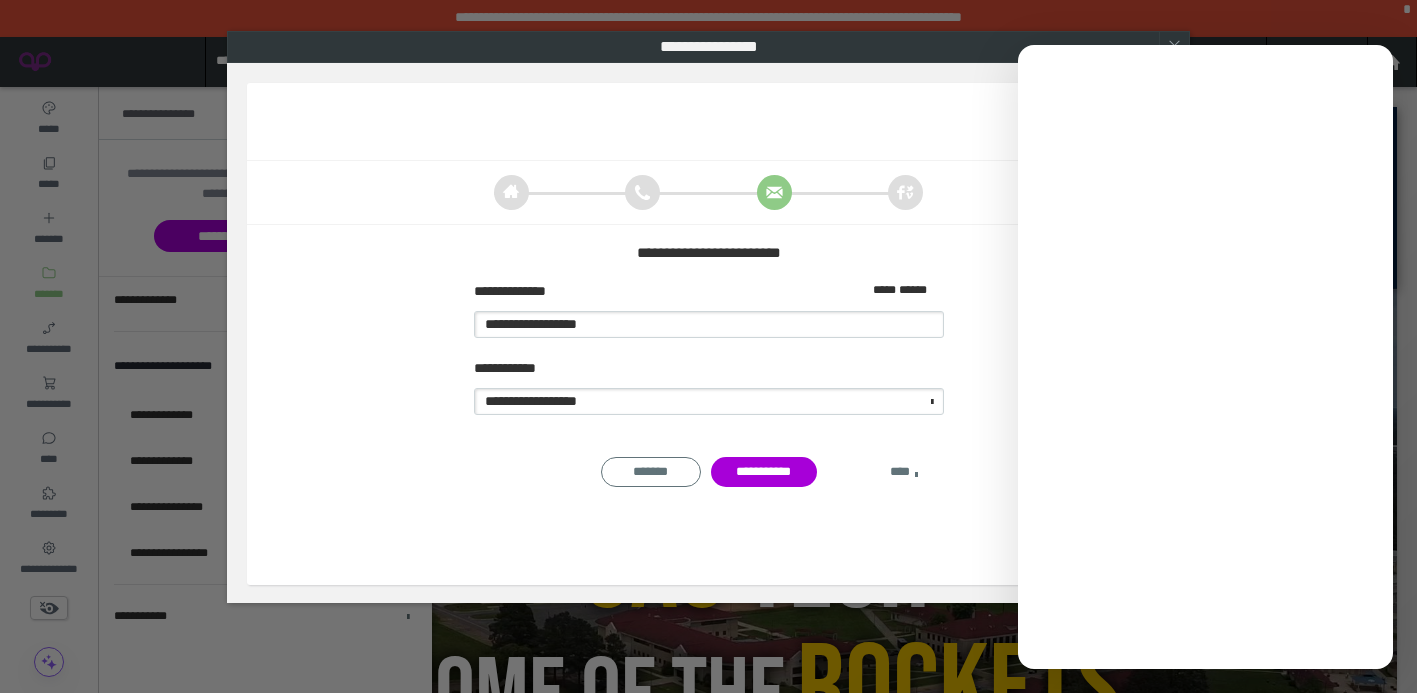click on "****" at bounding box center [904, 472] 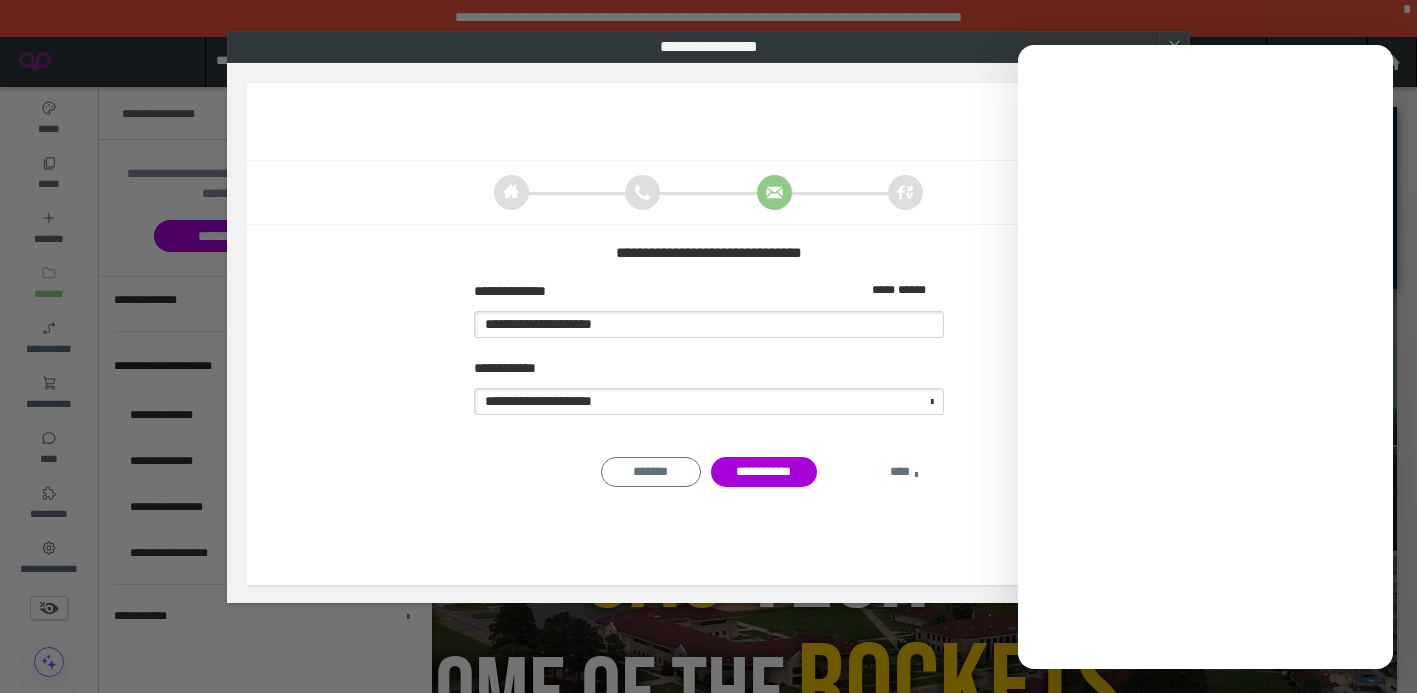 click on "****" at bounding box center (904, 472) 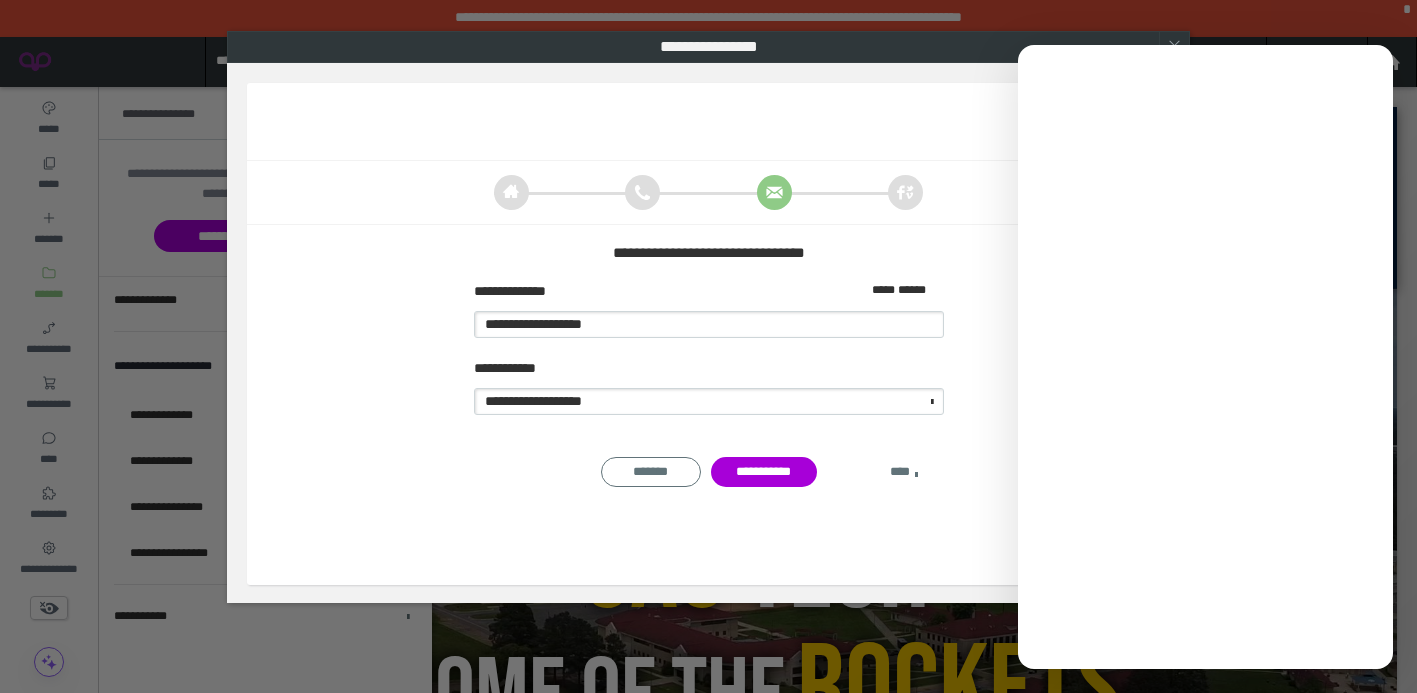 click on "****" at bounding box center (904, 472) 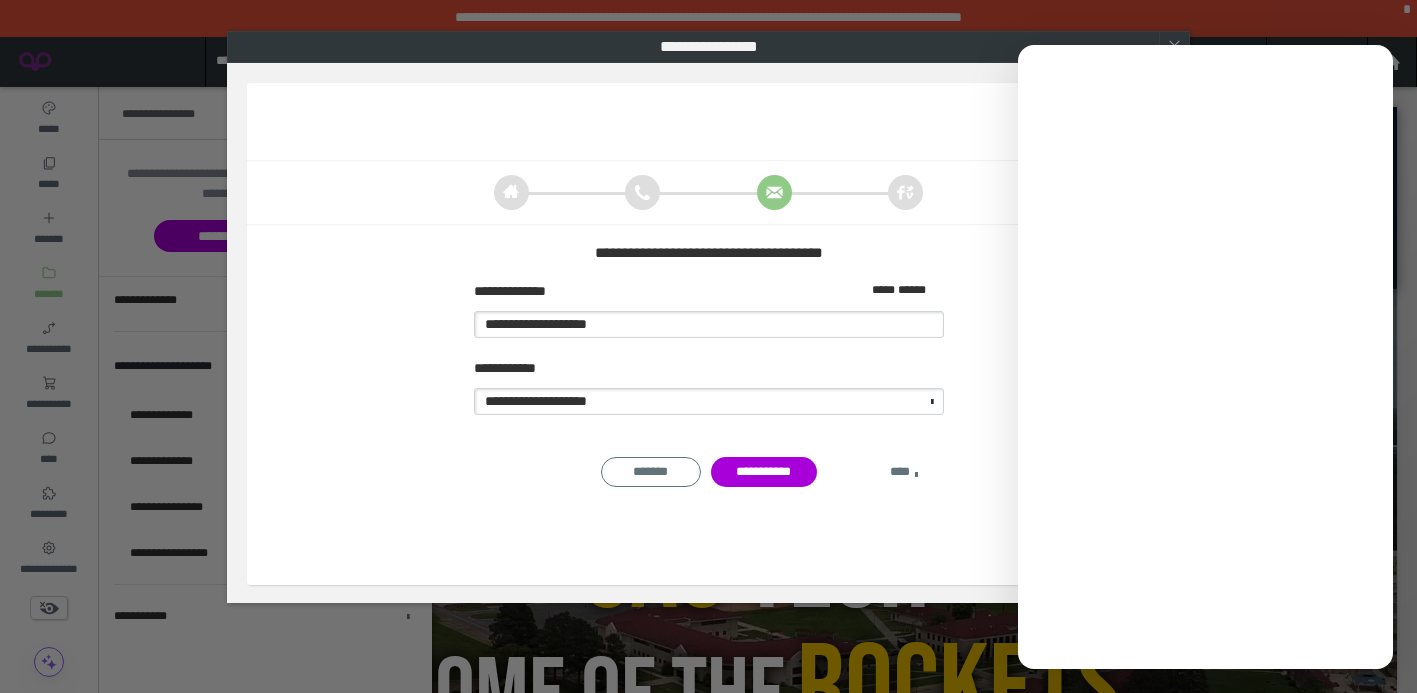 click on "****" at bounding box center [904, 472] 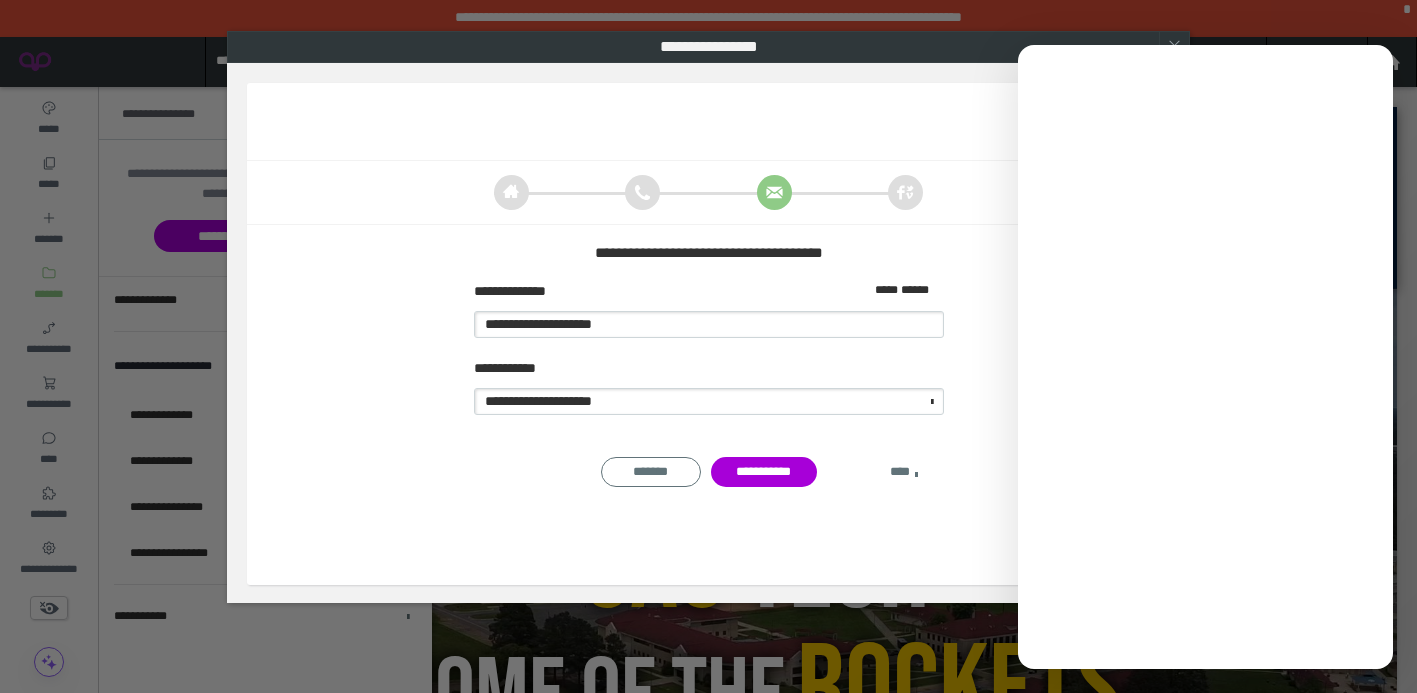 click on "****" at bounding box center [904, 472] 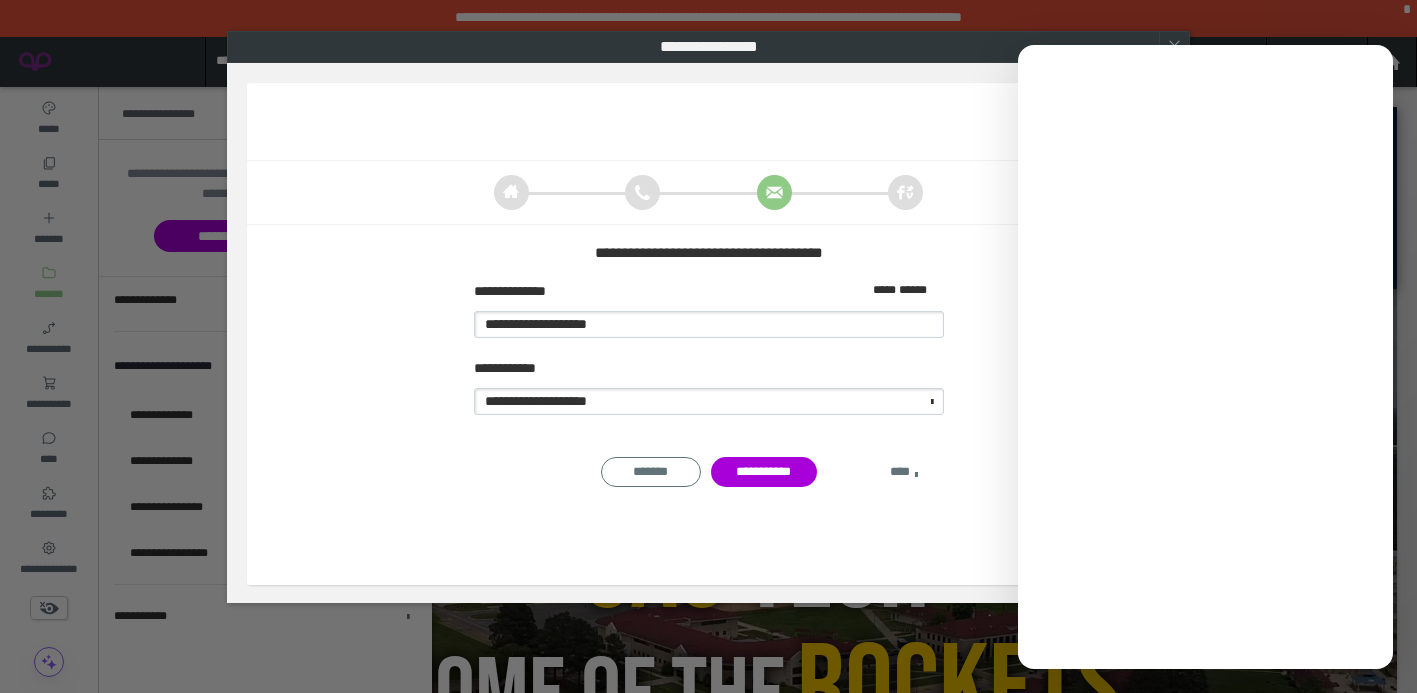 click on "****" at bounding box center (904, 472) 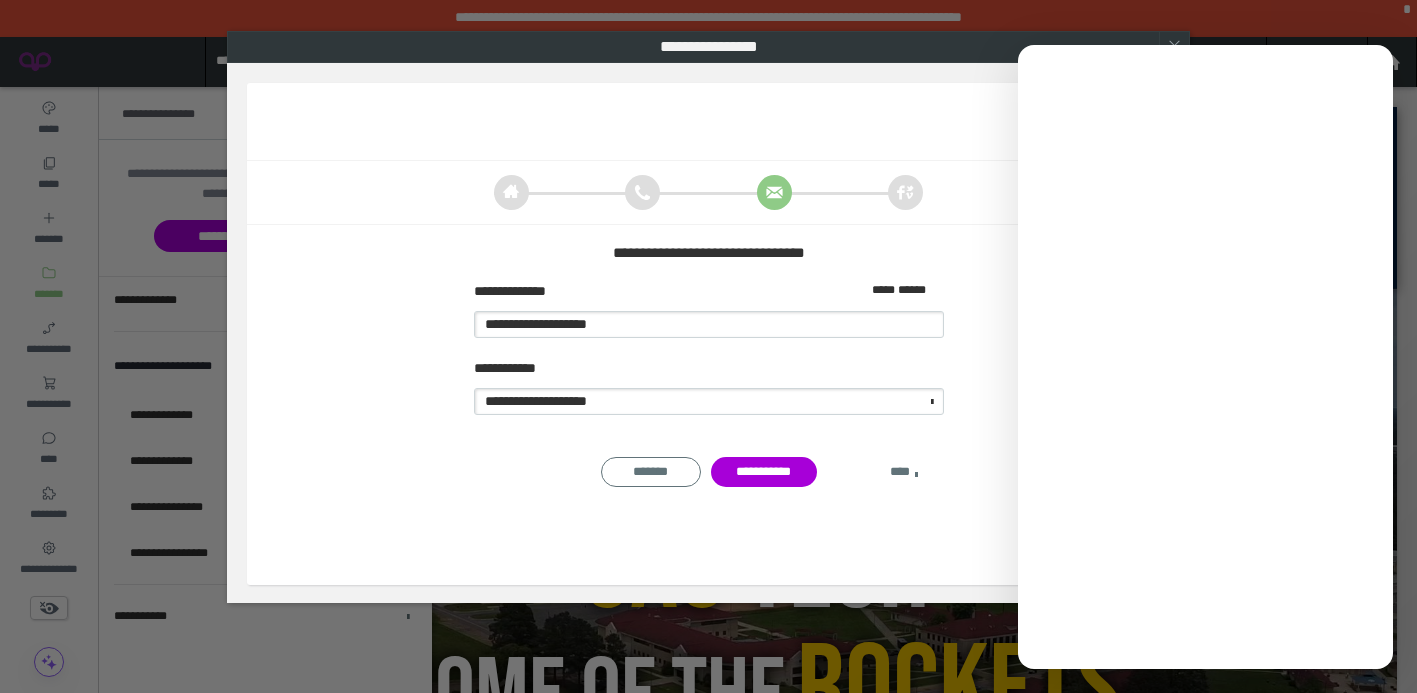 click on "****" at bounding box center [904, 472] 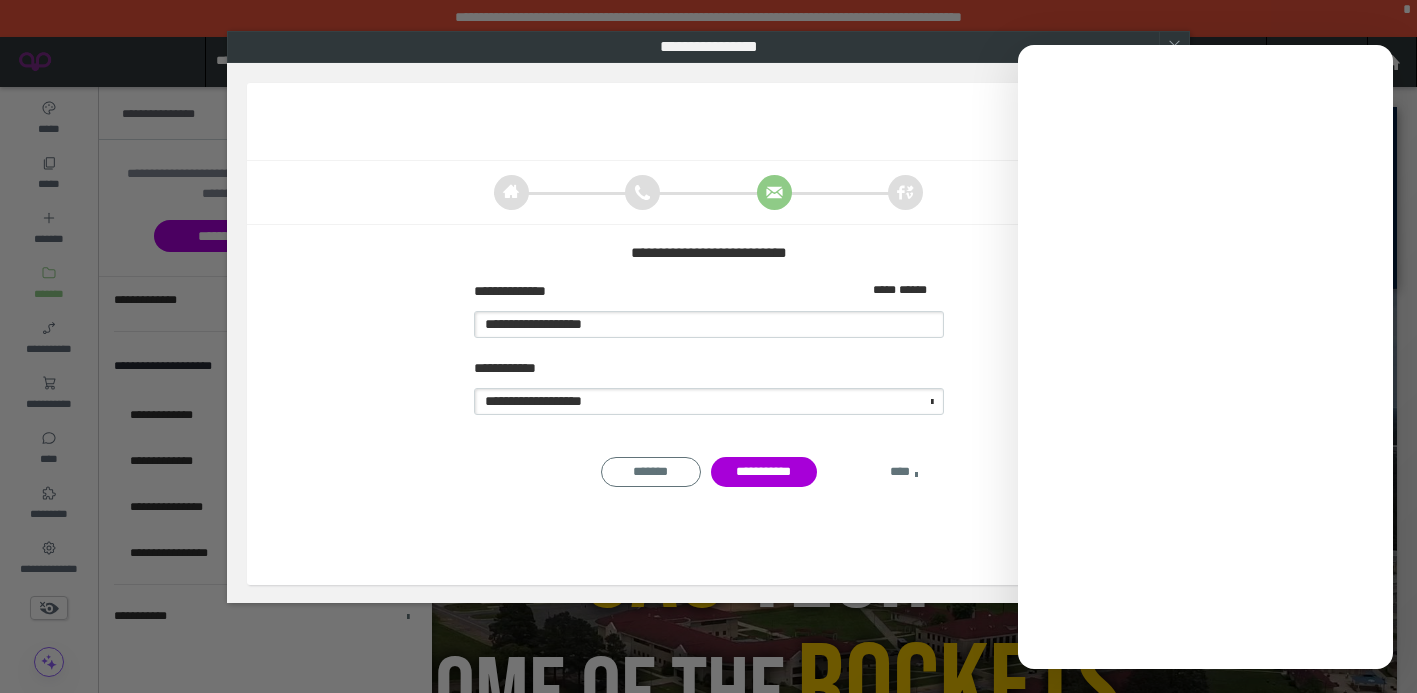click on "****" at bounding box center (904, 472) 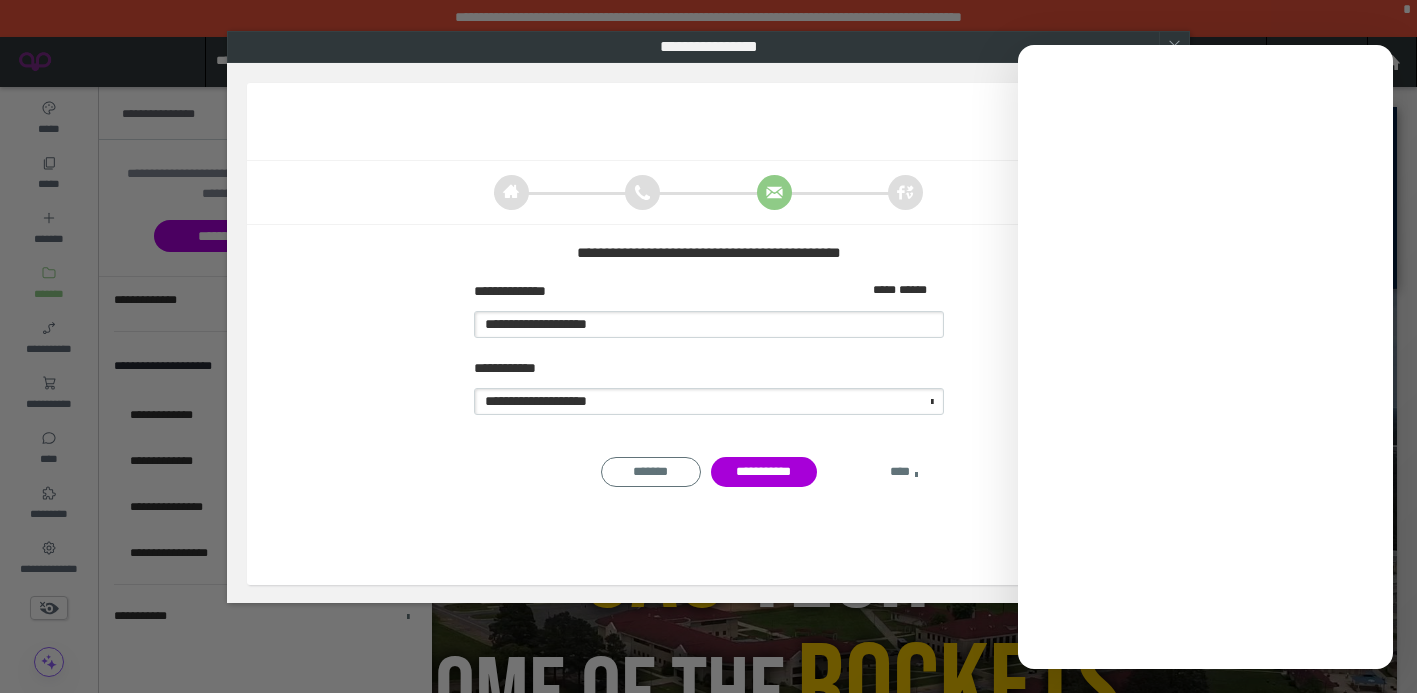click on "****" at bounding box center [904, 472] 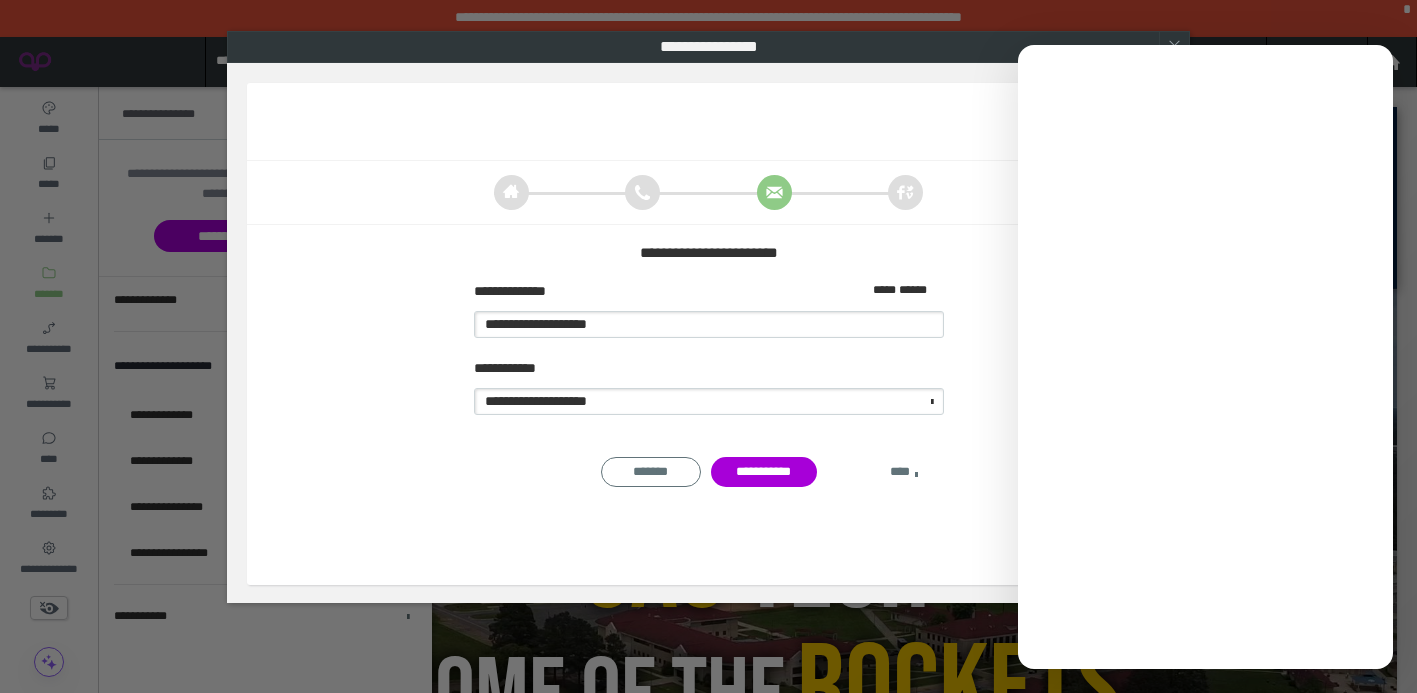 click on "****" at bounding box center (904, 472) 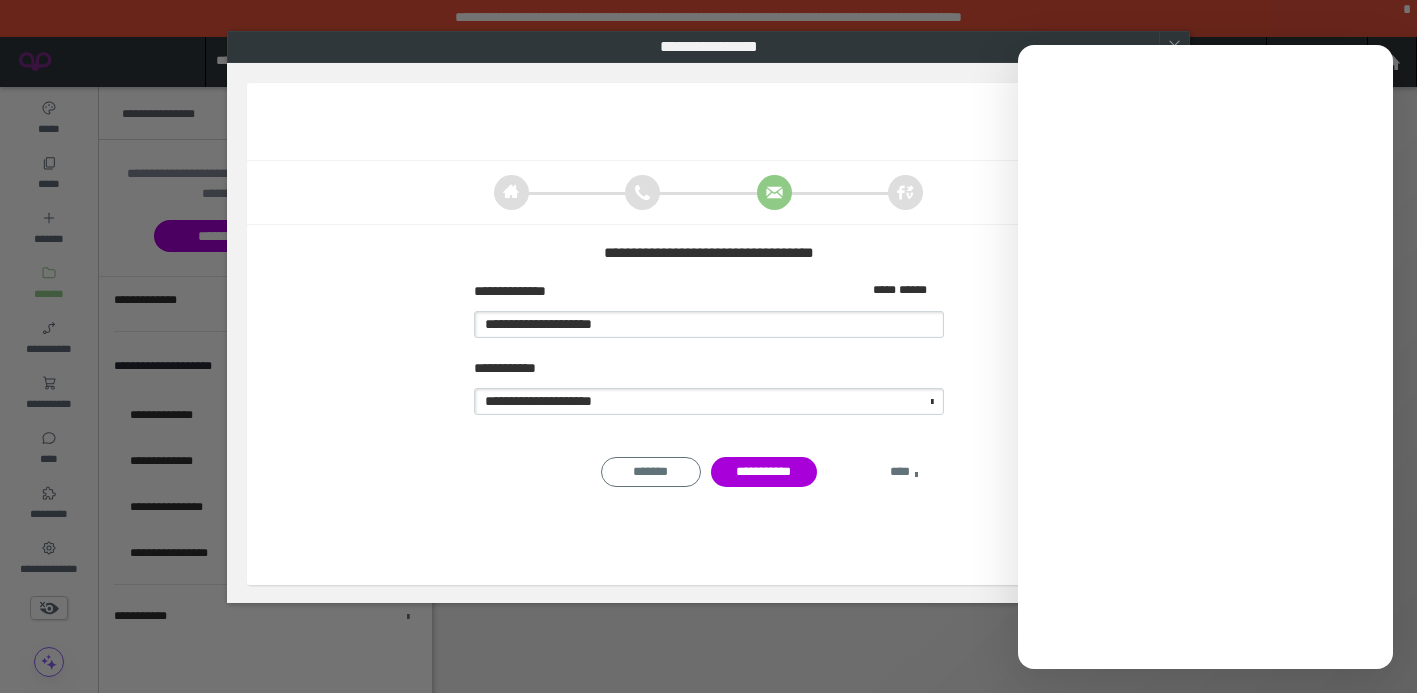 scroll, scrollTop: 0, scrollLeft: 0, axis: both 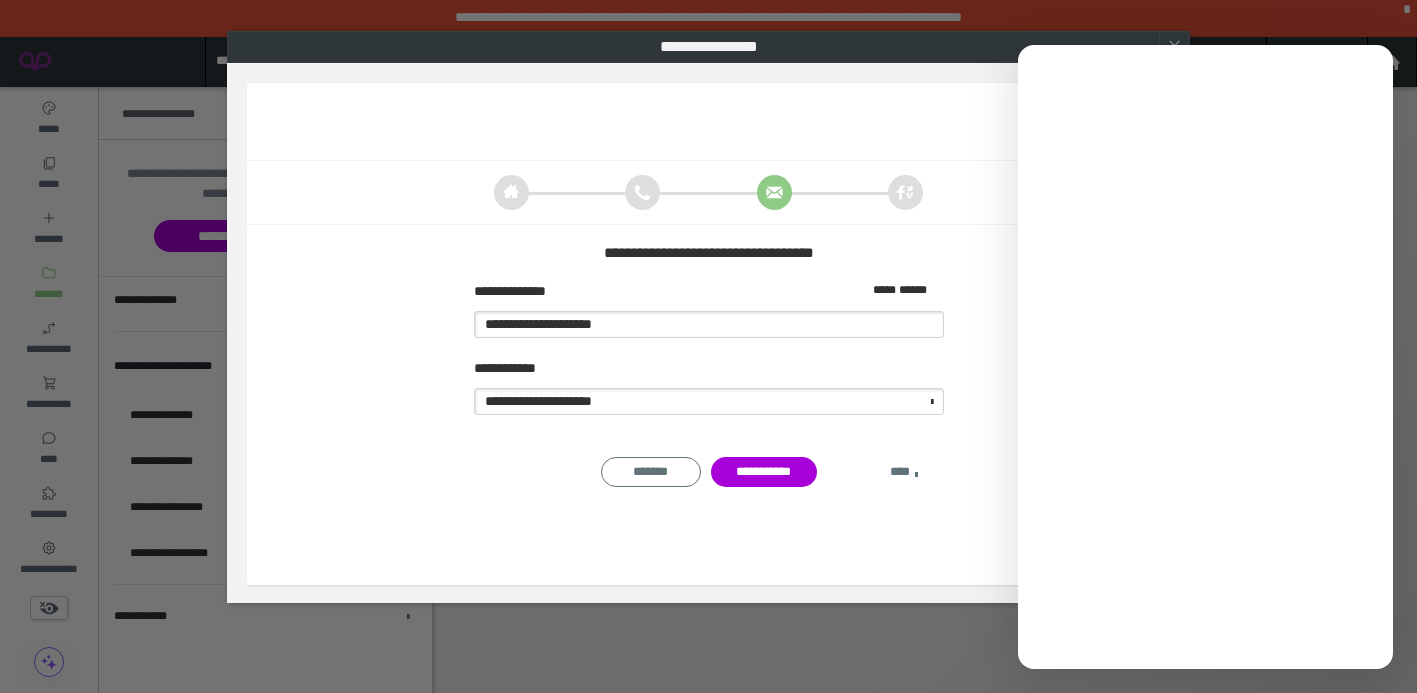 click on "****" at bounding box center [904, 472] 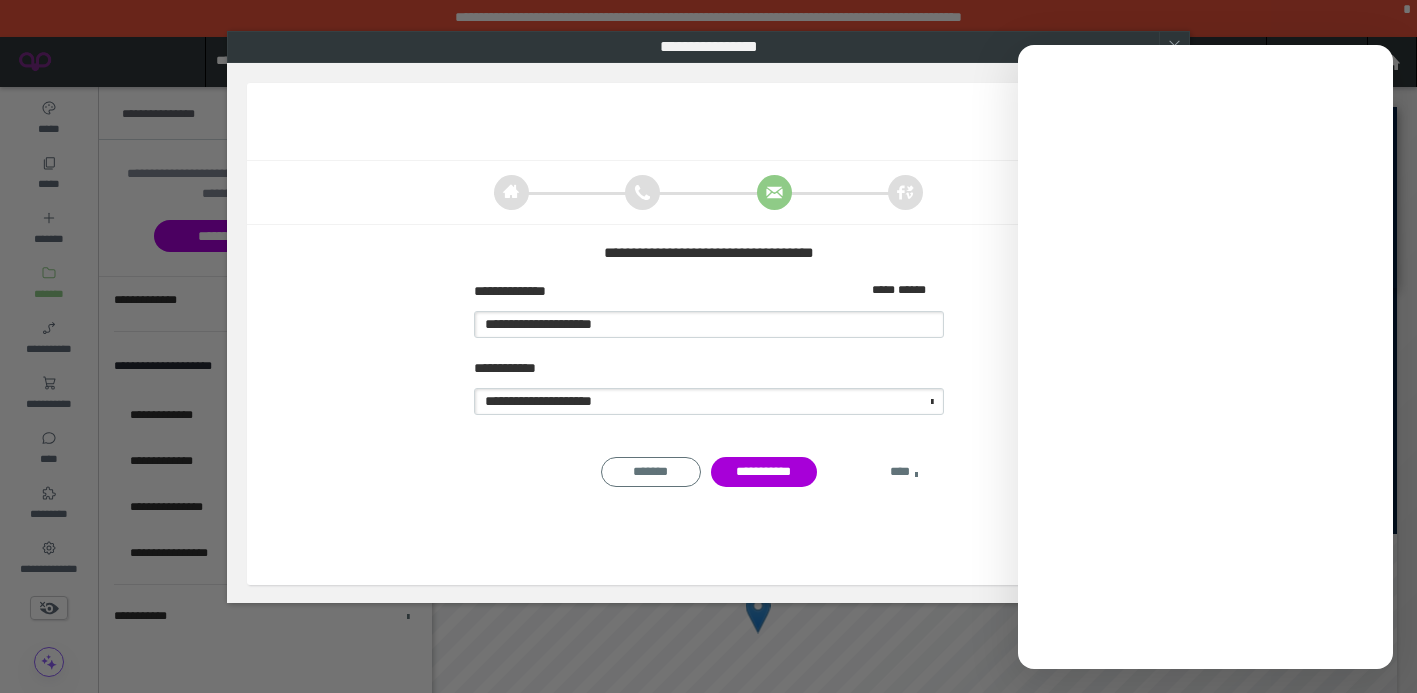 scroll, scrollTop: 429, scrollLeft: 0, axis: vertical 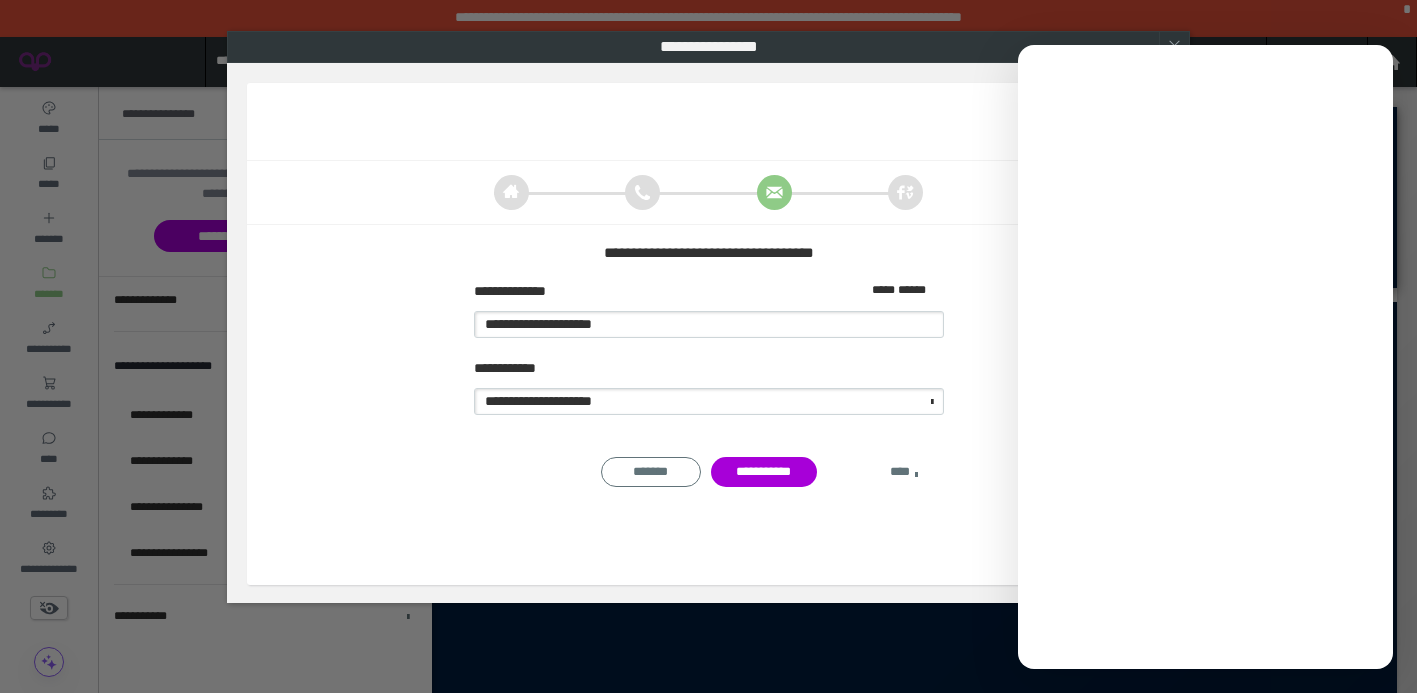 click on "****" at bounding box center [904, 472] 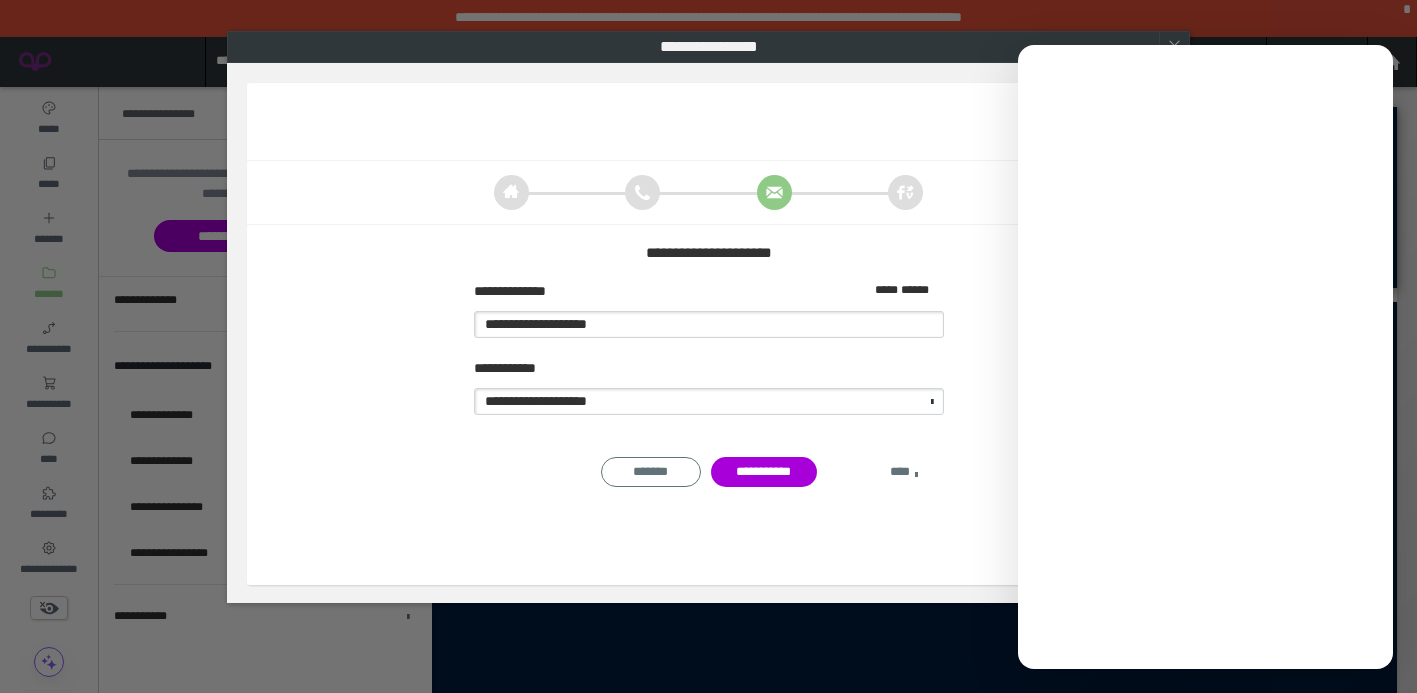 click on "****" at bounding box center (904, 472) 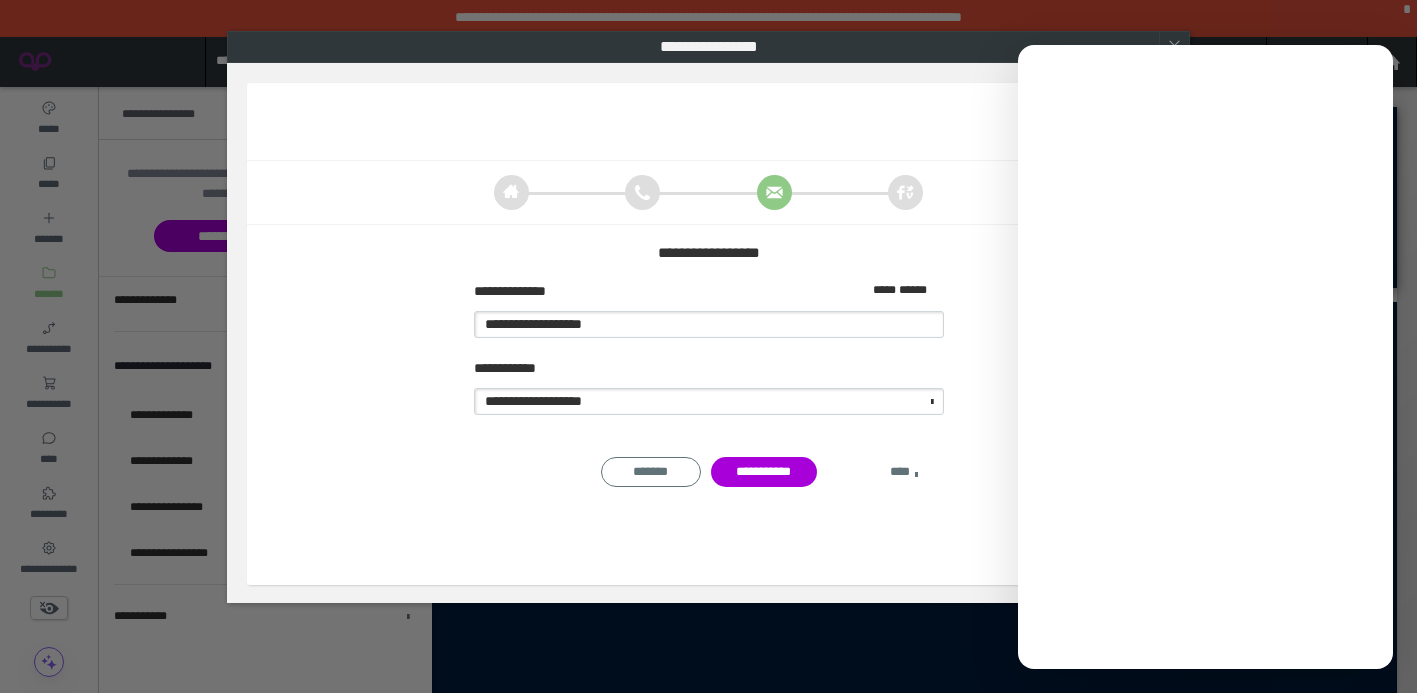 click on "****" at bounding box center [904, 472] 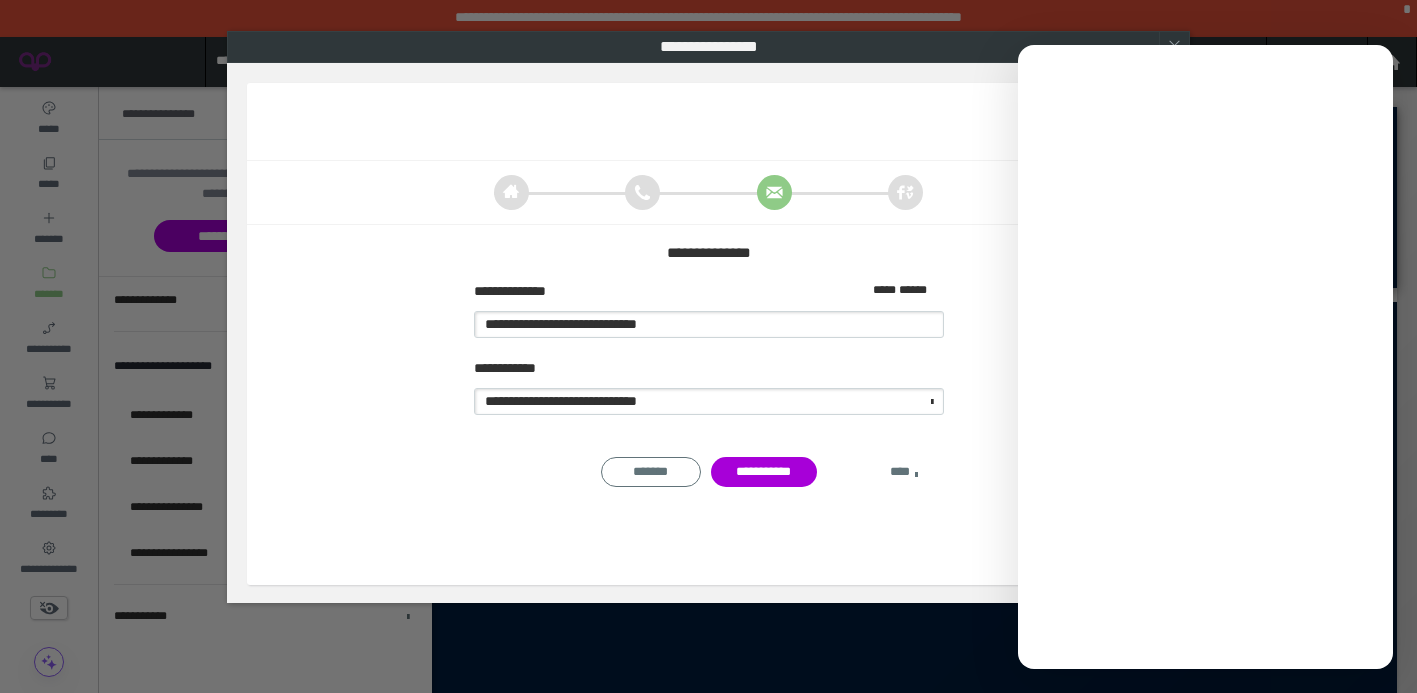 click on "****" at bounding box center [904, 472] 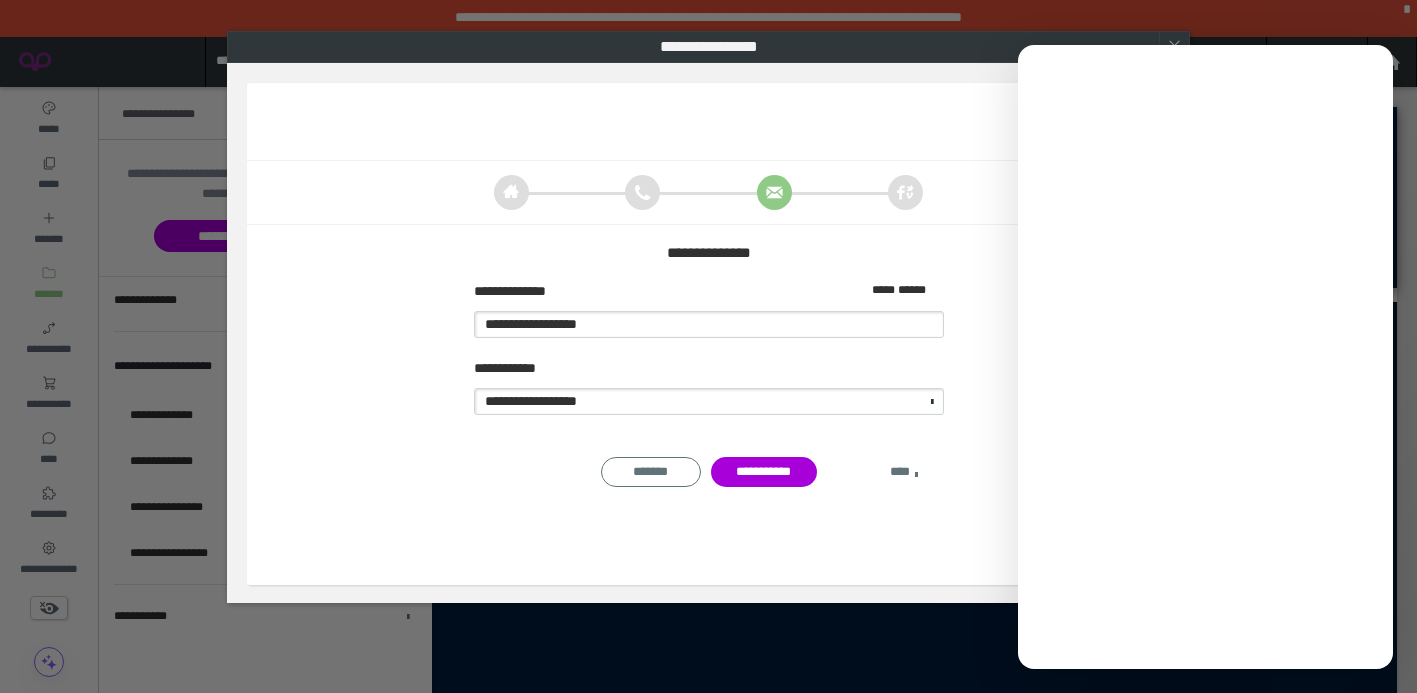 click on "****" at bounding box center [904, 472] 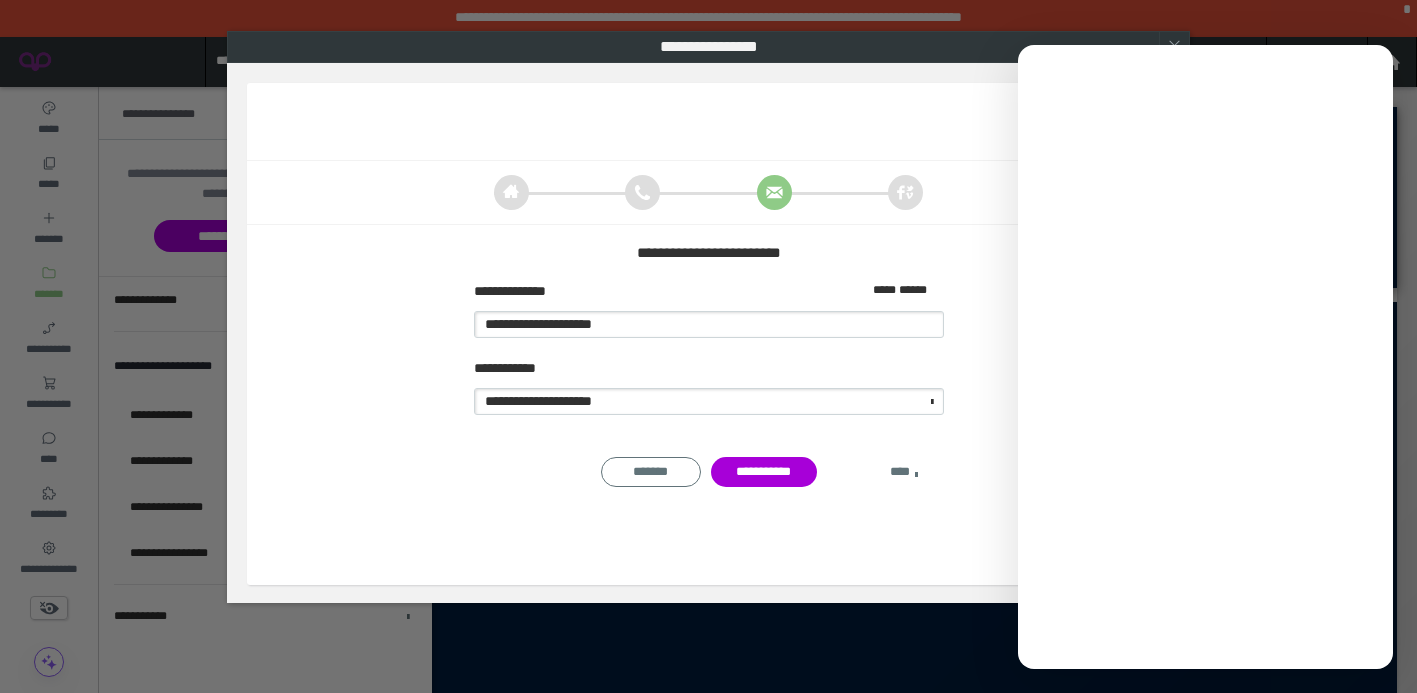 click on "****" at bounding box center (904, 472) 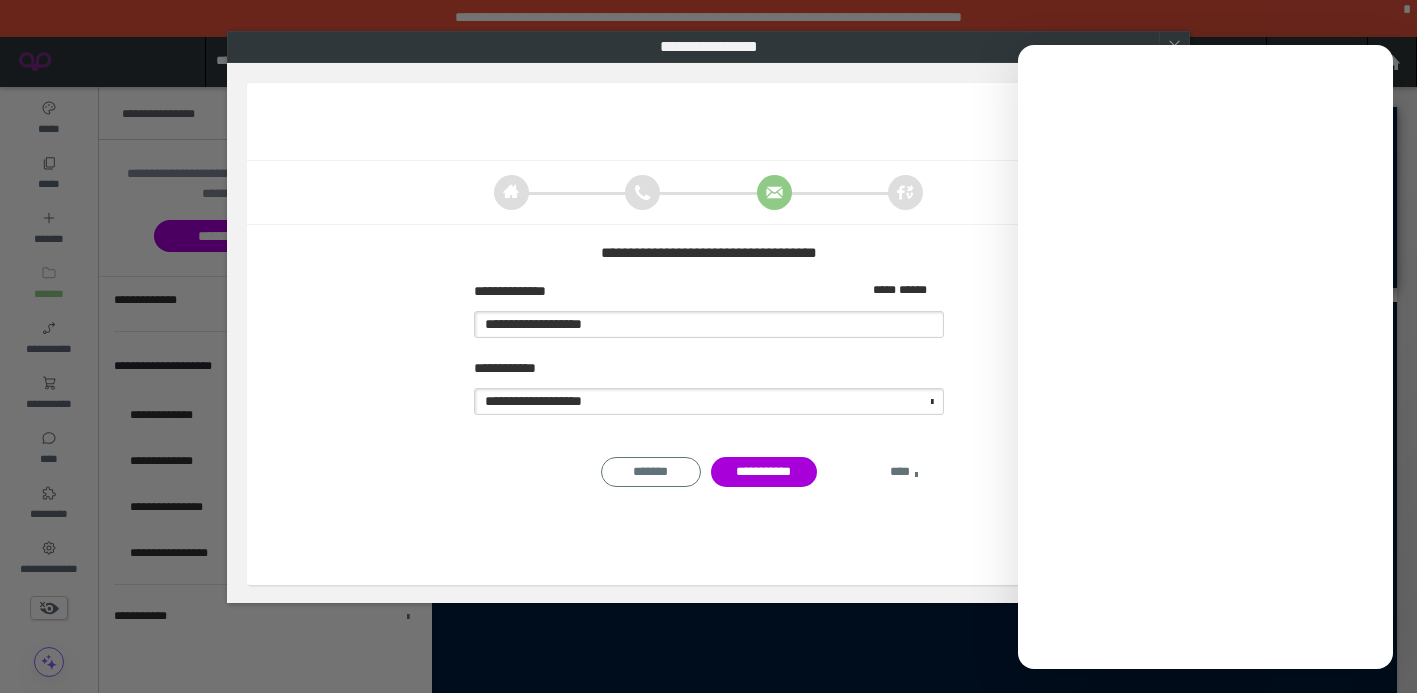 click on "****" at bounding box center (904, 472) 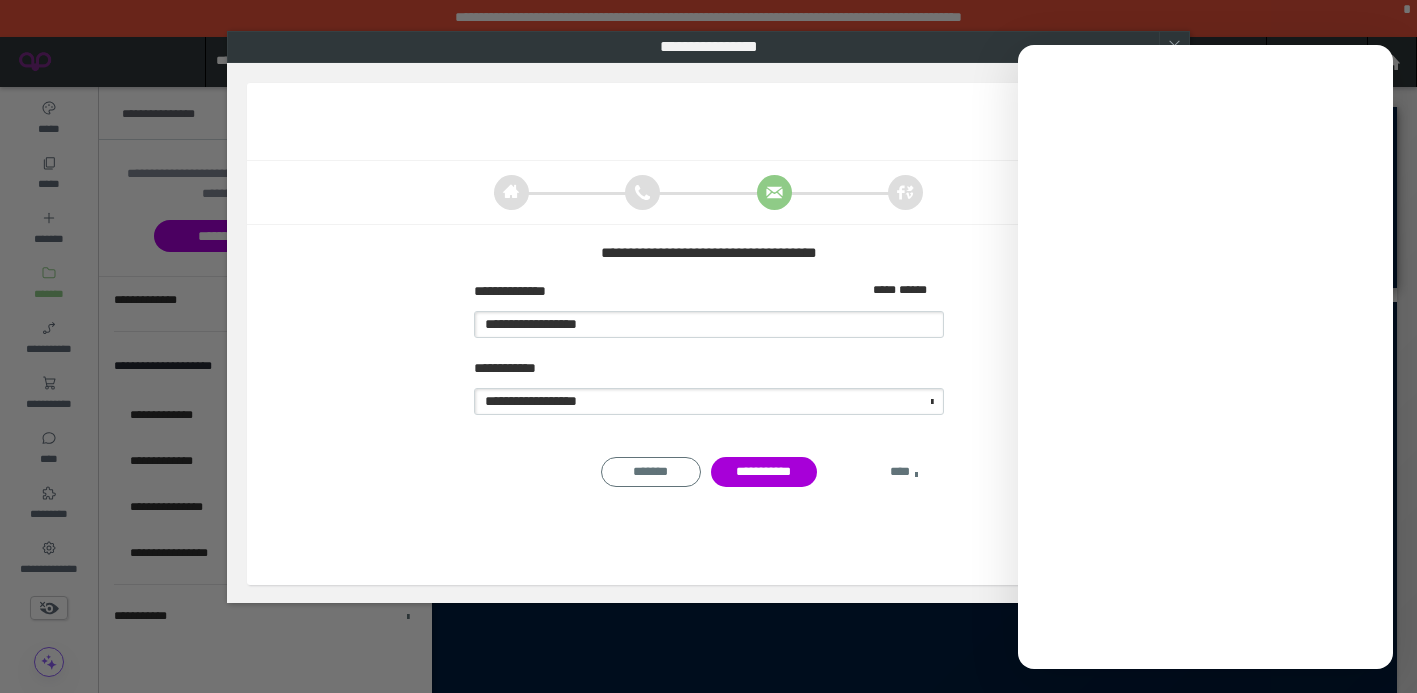 click on "****" at bounding box center (904, 472) 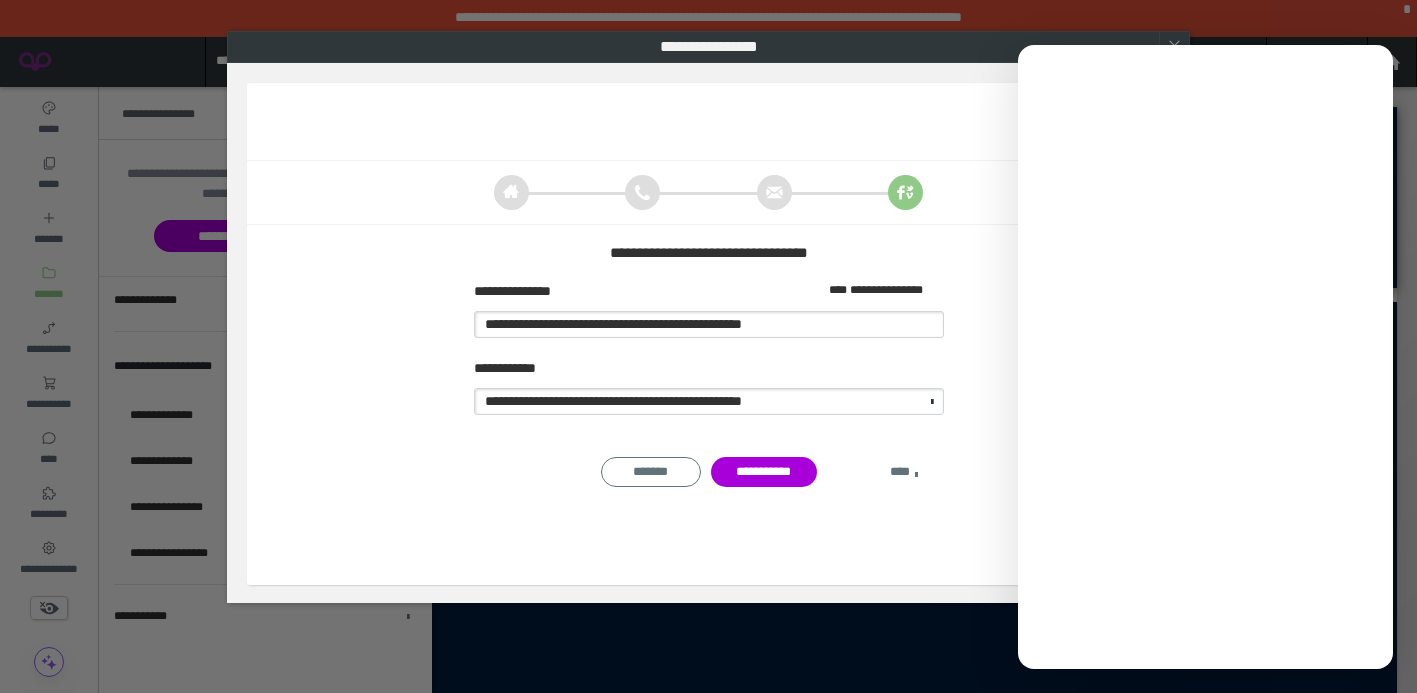 click on "****" at bounding box center (904, 472) 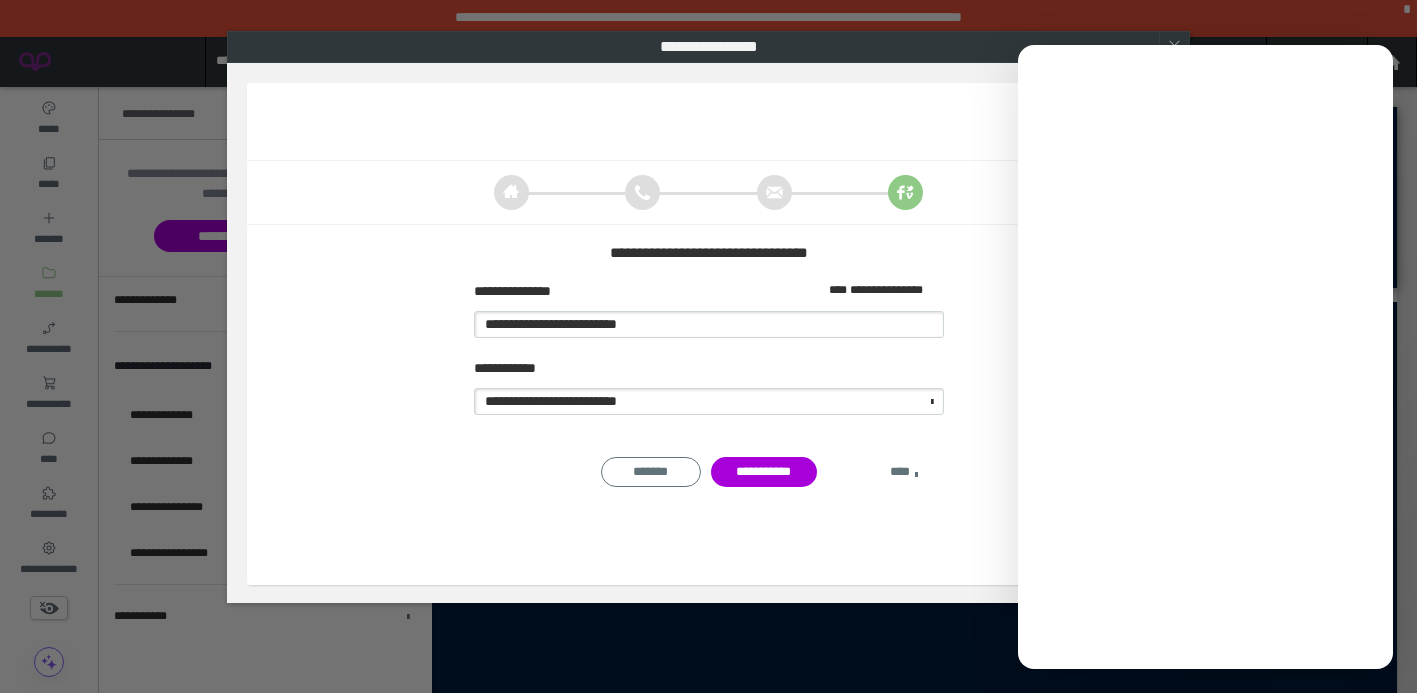click on "****" at bounding box center (904, 472) 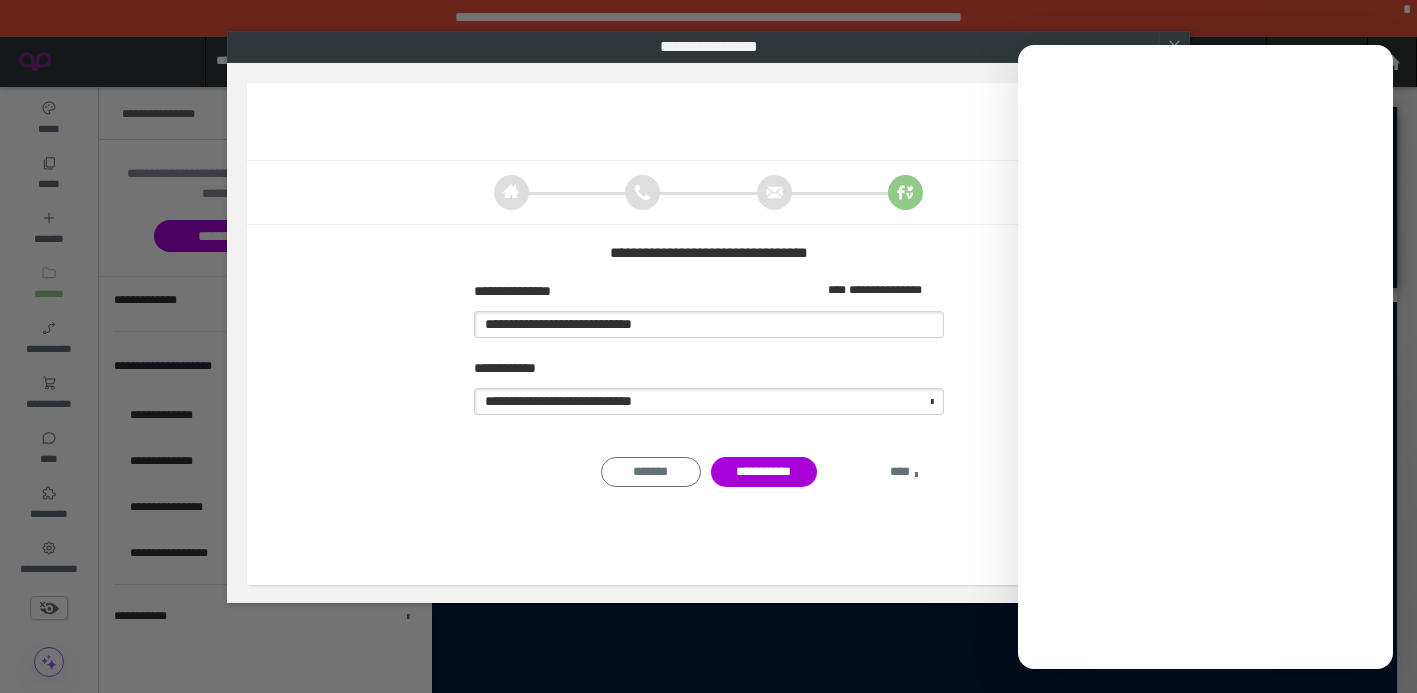 click on "****" at bounding box center [904, 472] 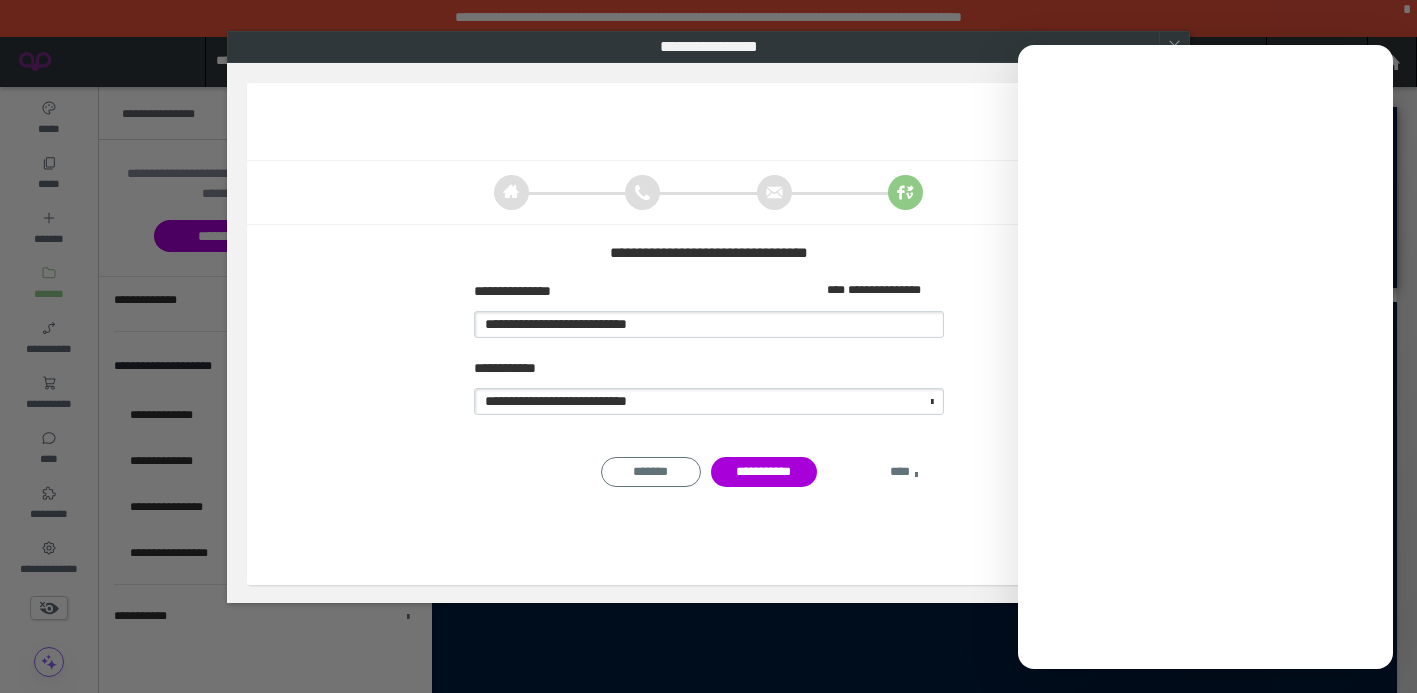click on "****" at bounding box center [904, 472] 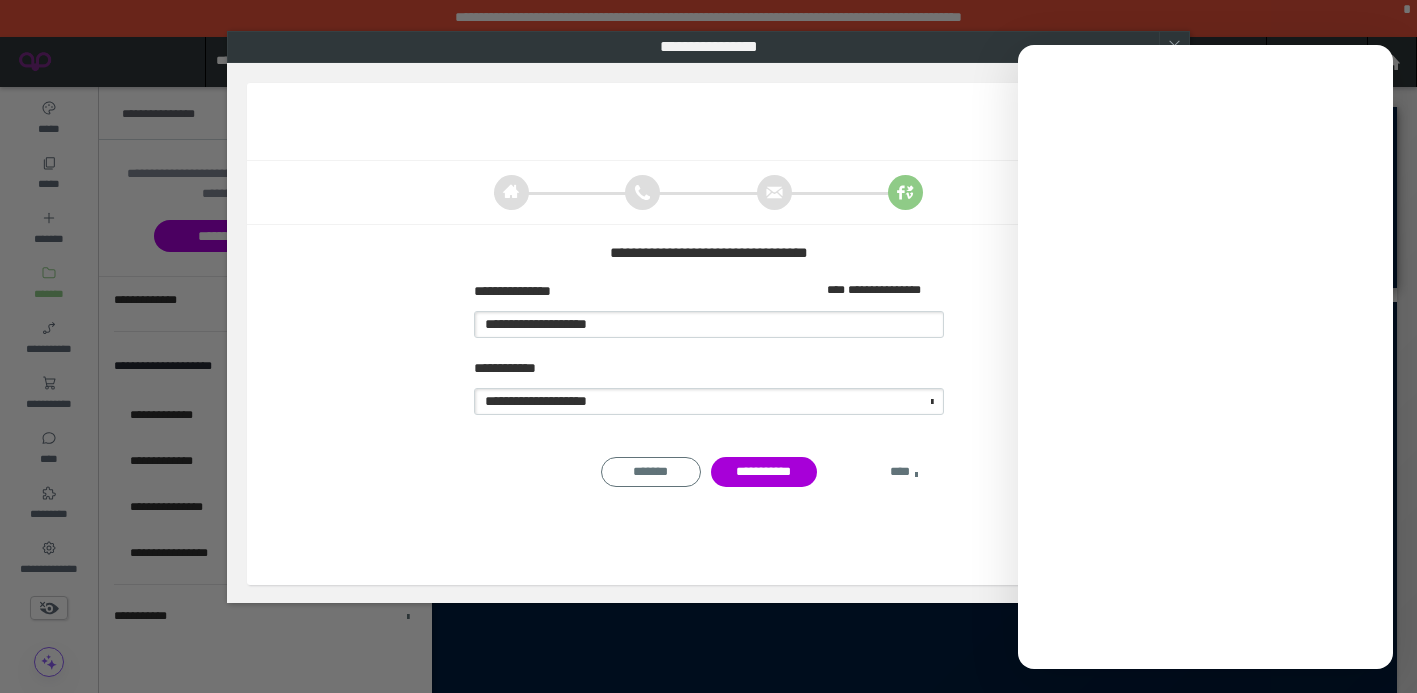 click on "****" at bounding box center [904, 472] 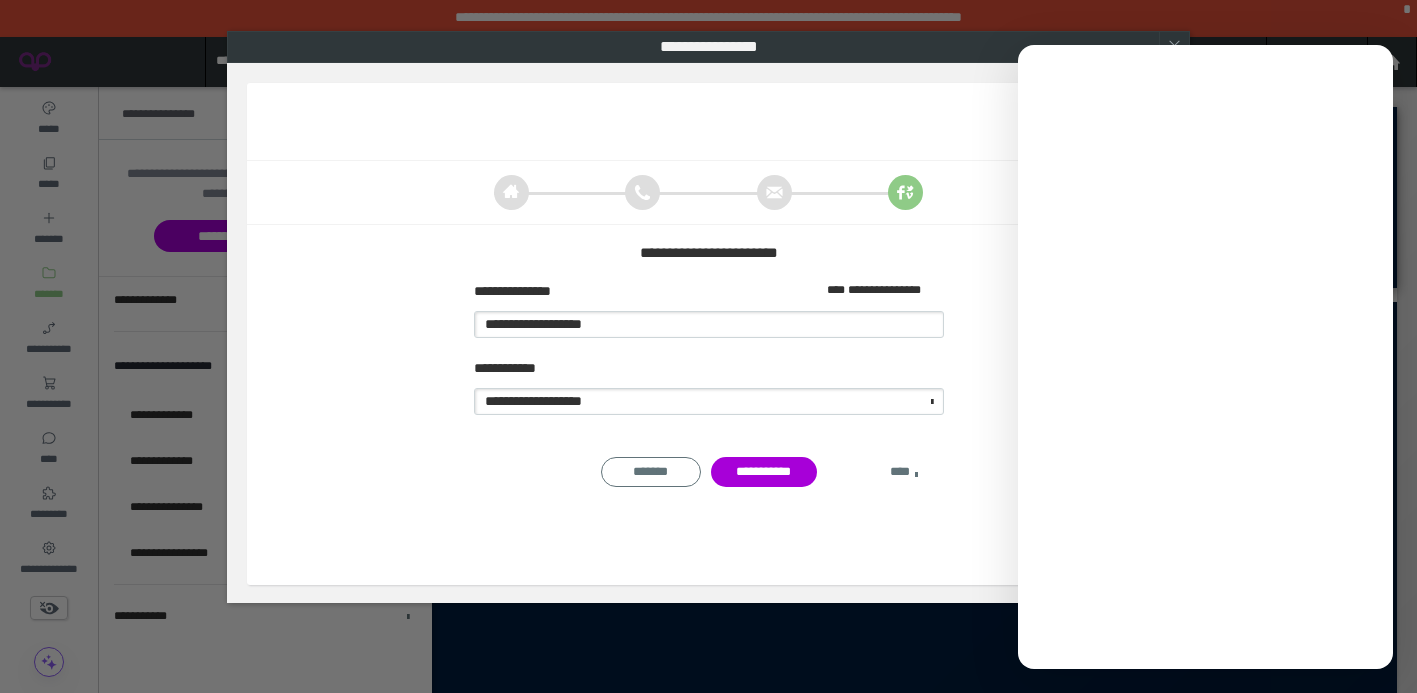 click on "****" at bounding box center [904, 472] 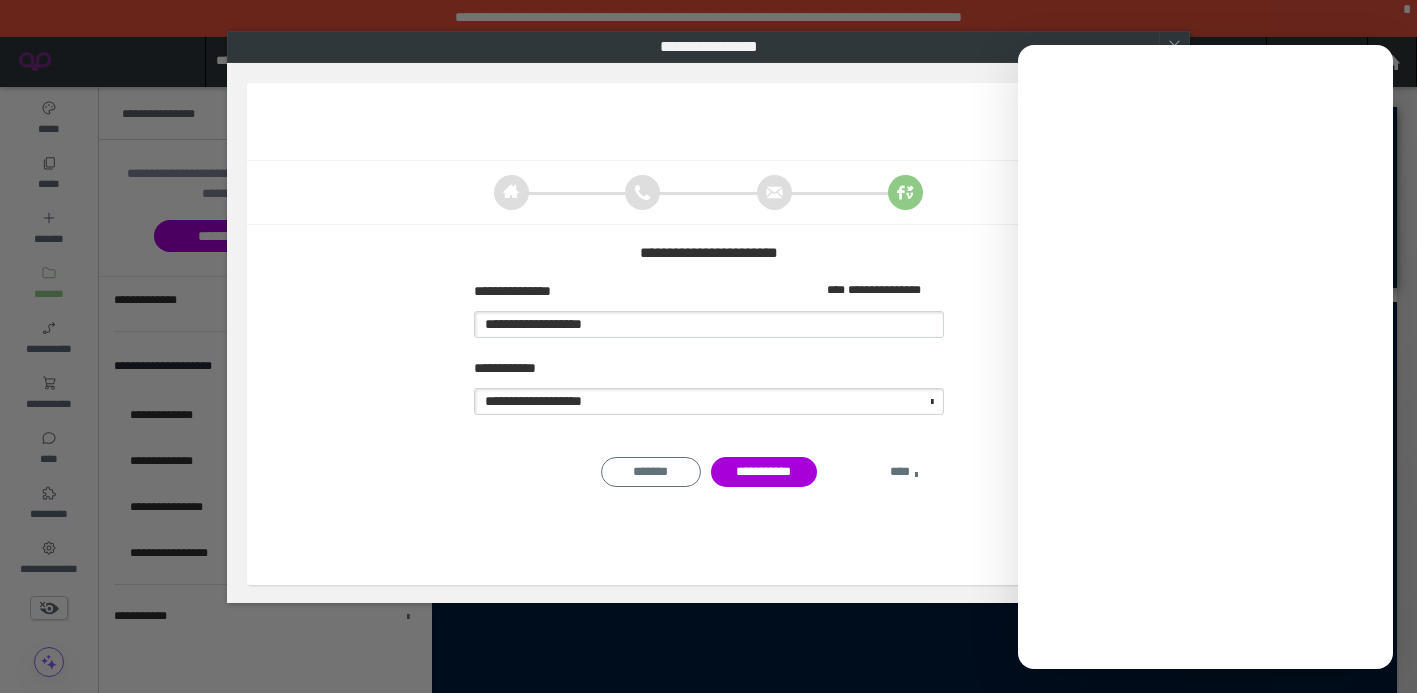 type on "**********" 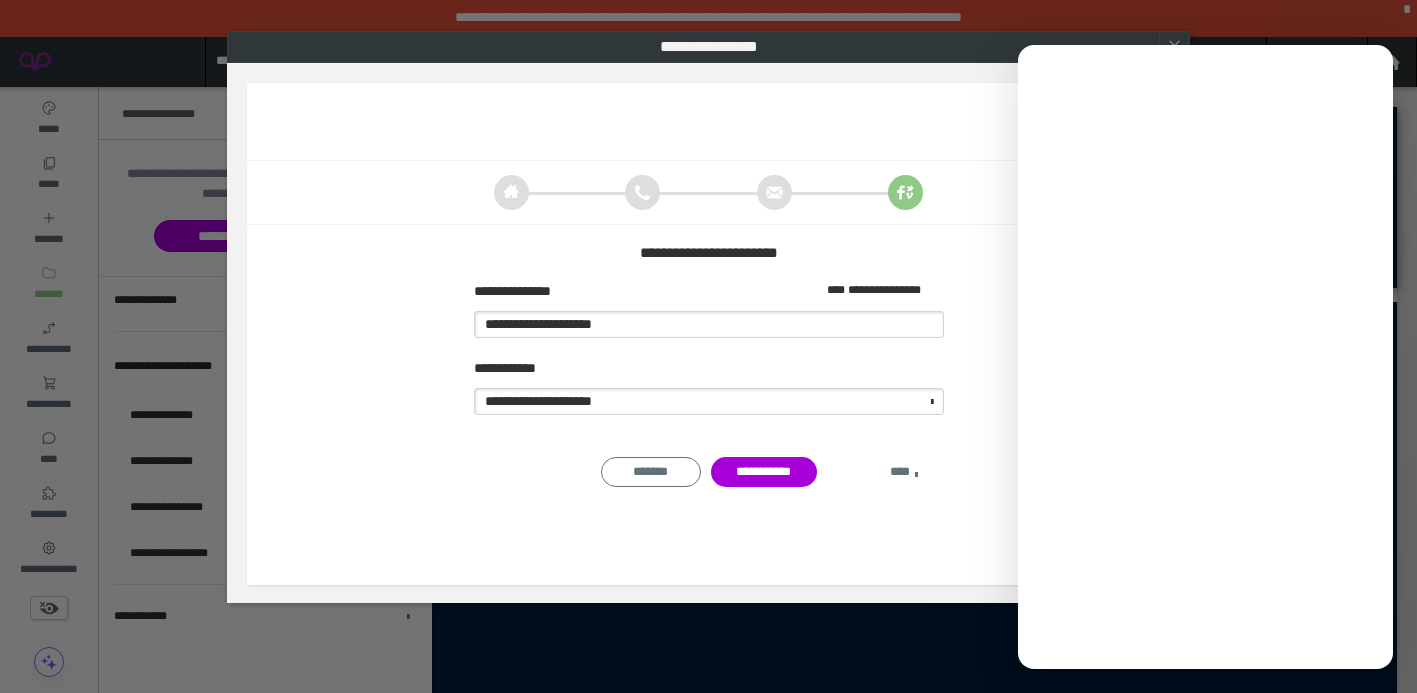 click on "****" at bounding box center (904, 472) 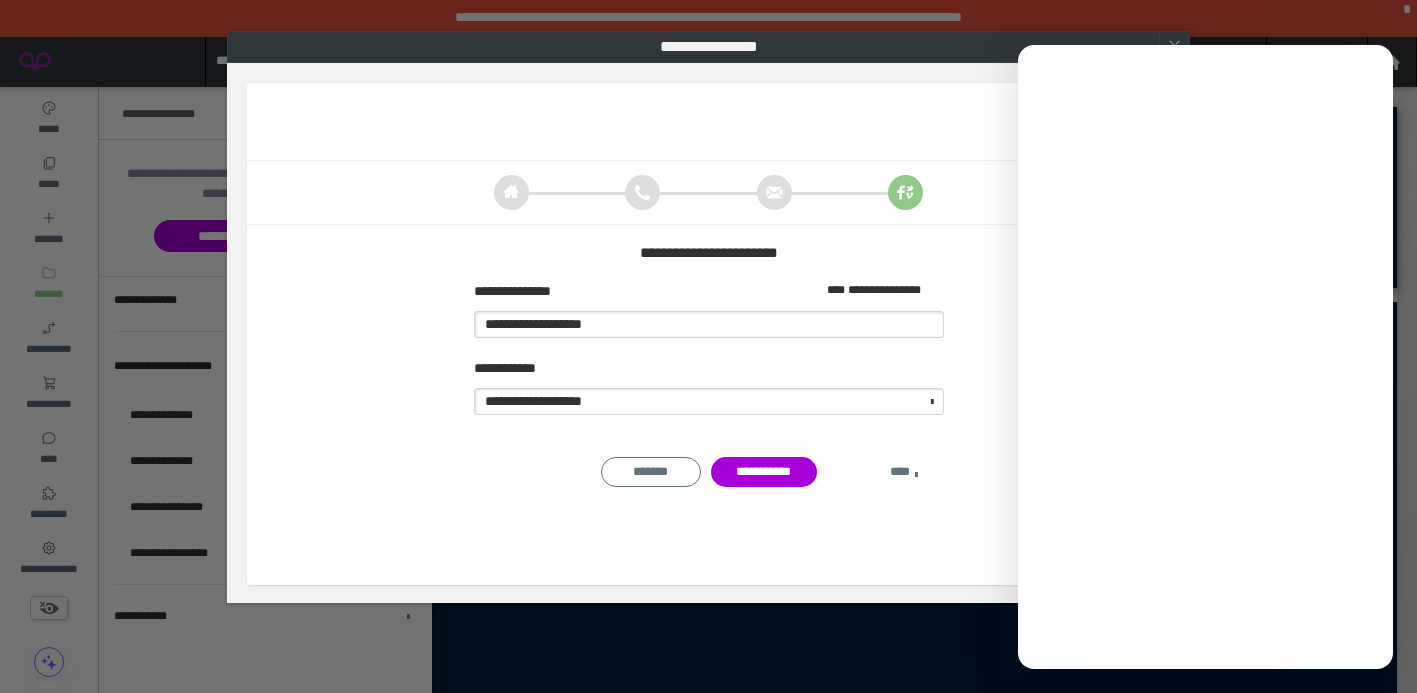 click on "****" at bounding box center (904, 472) 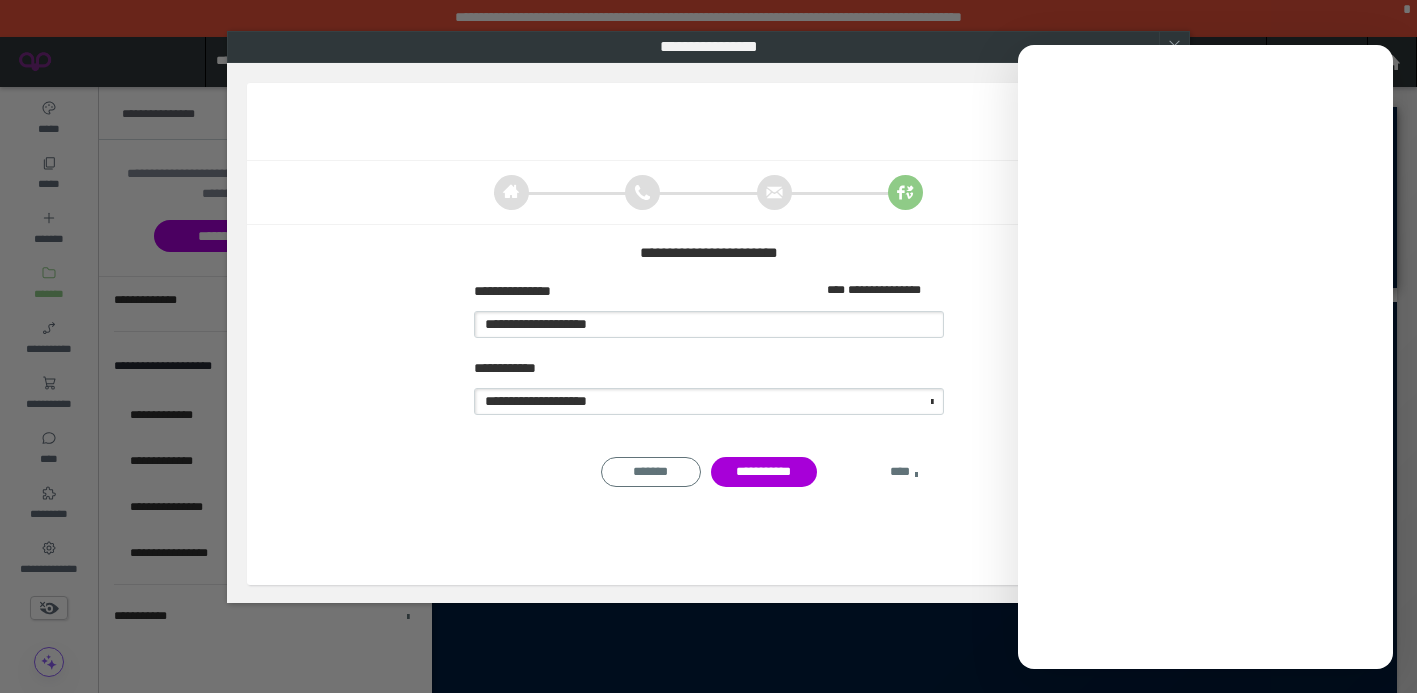 click on "****" at bounding box center [904, 472] 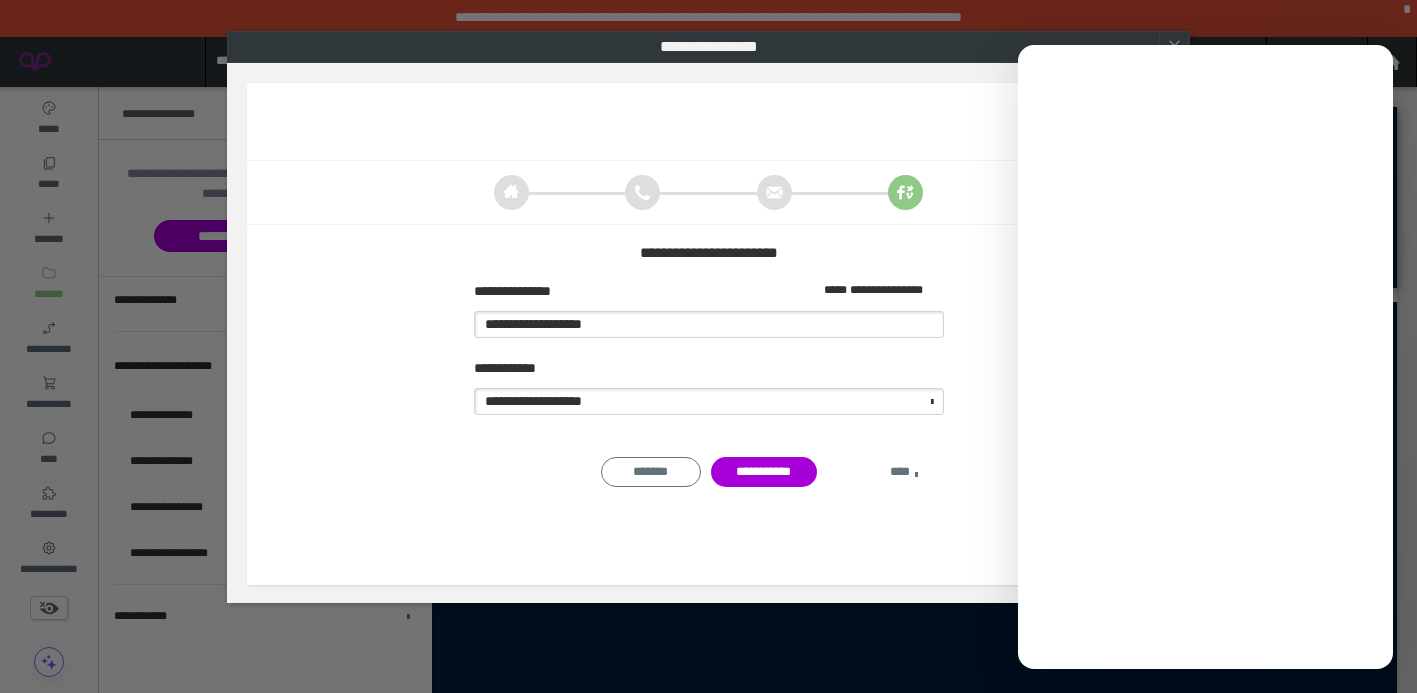 click on "****" at bounding box center [904, 472] 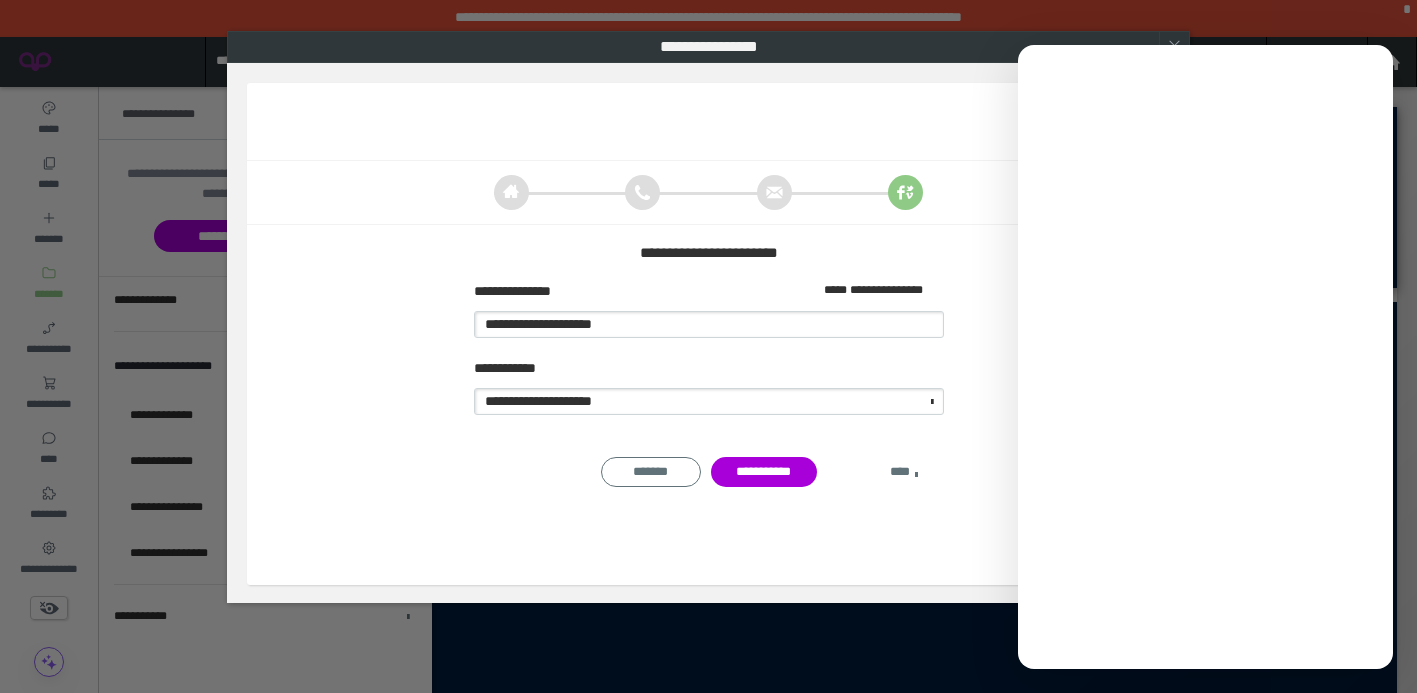 click on "****" at bounding box center (904, 472) 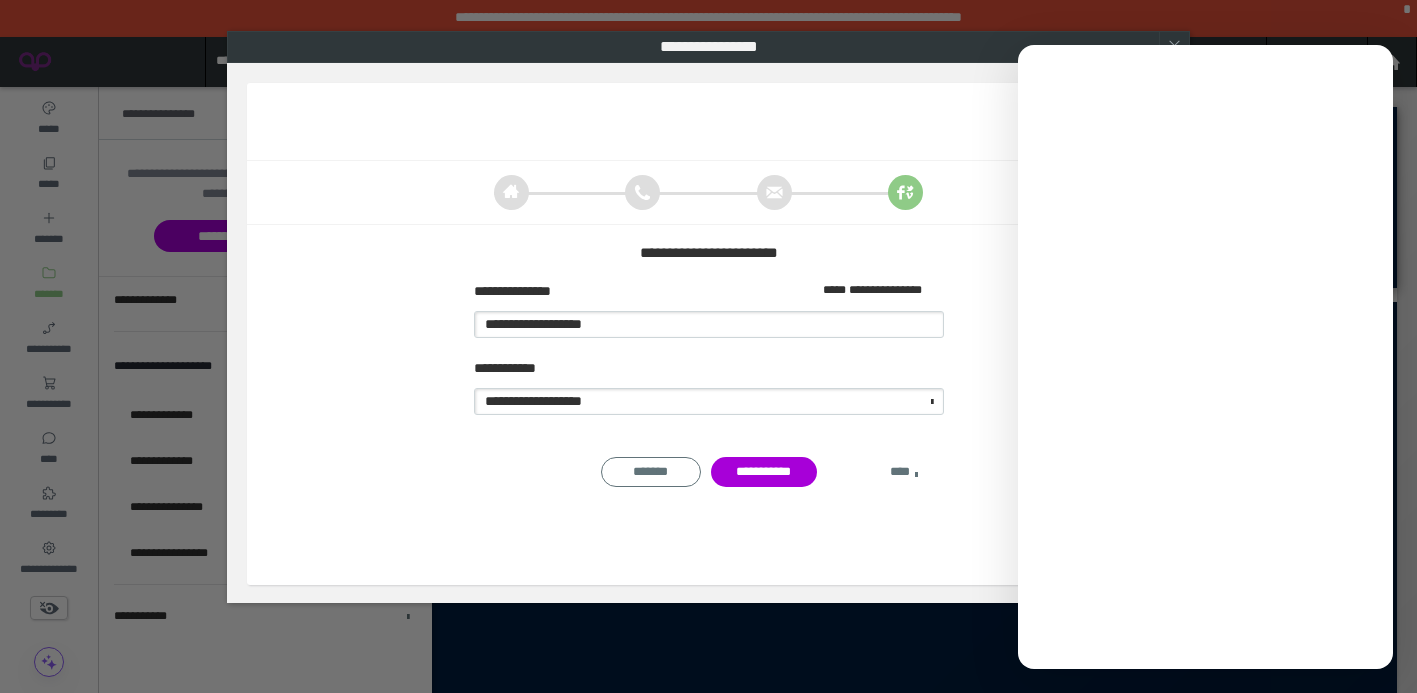 click on "****" at bounding box center (904, 472) 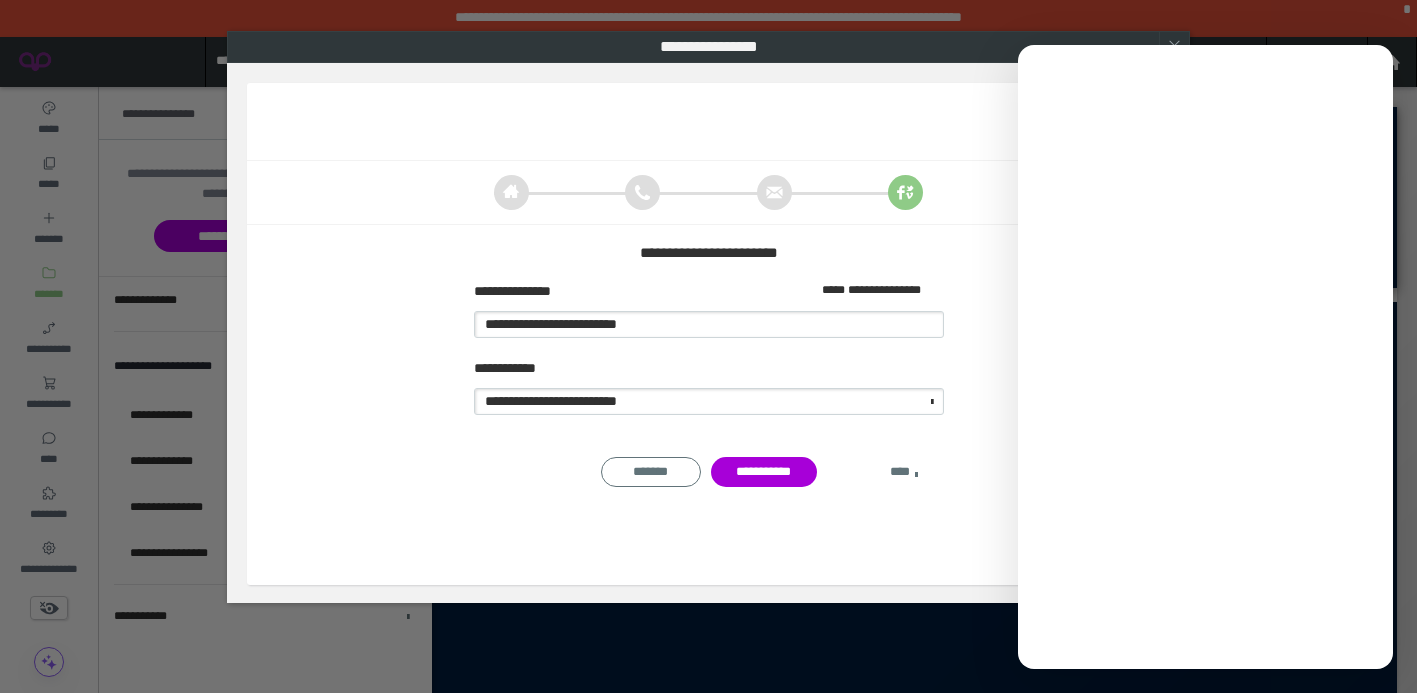 click on "****" at bounding box center (904, 472) 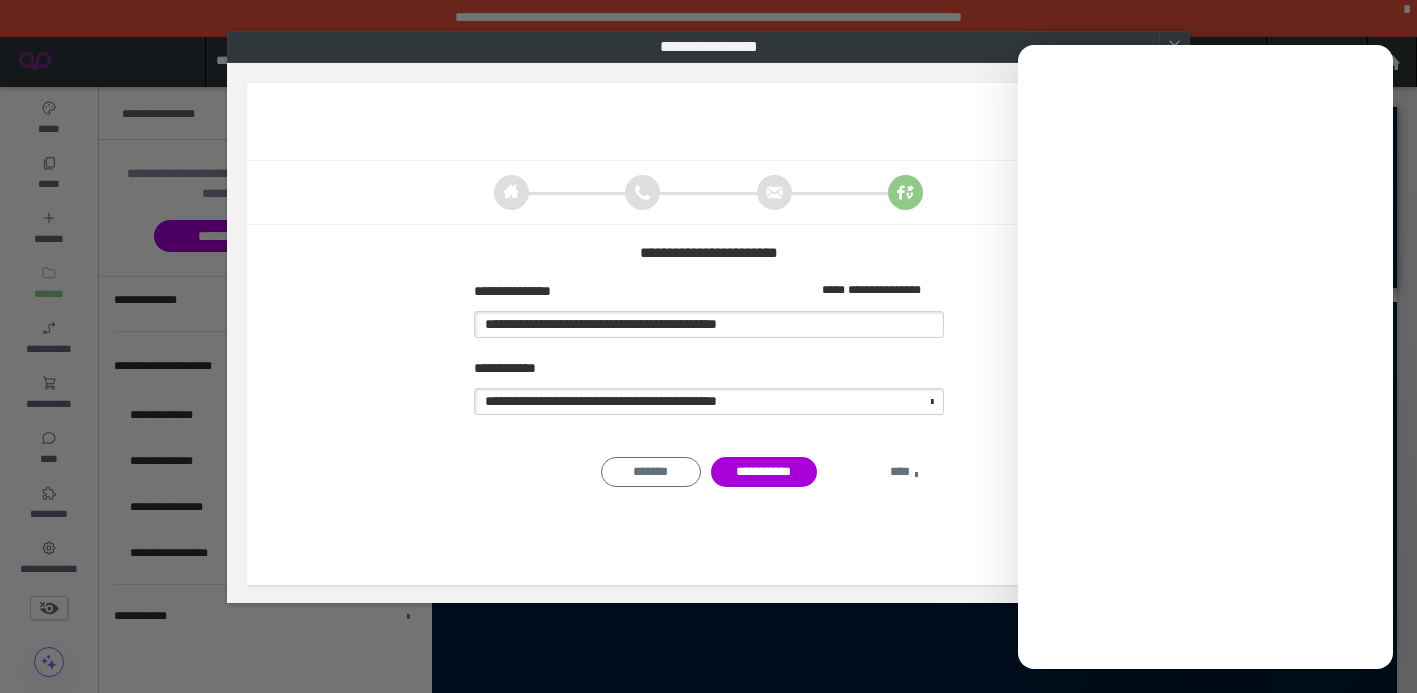 click on "****" at bounding box center (904, 472) 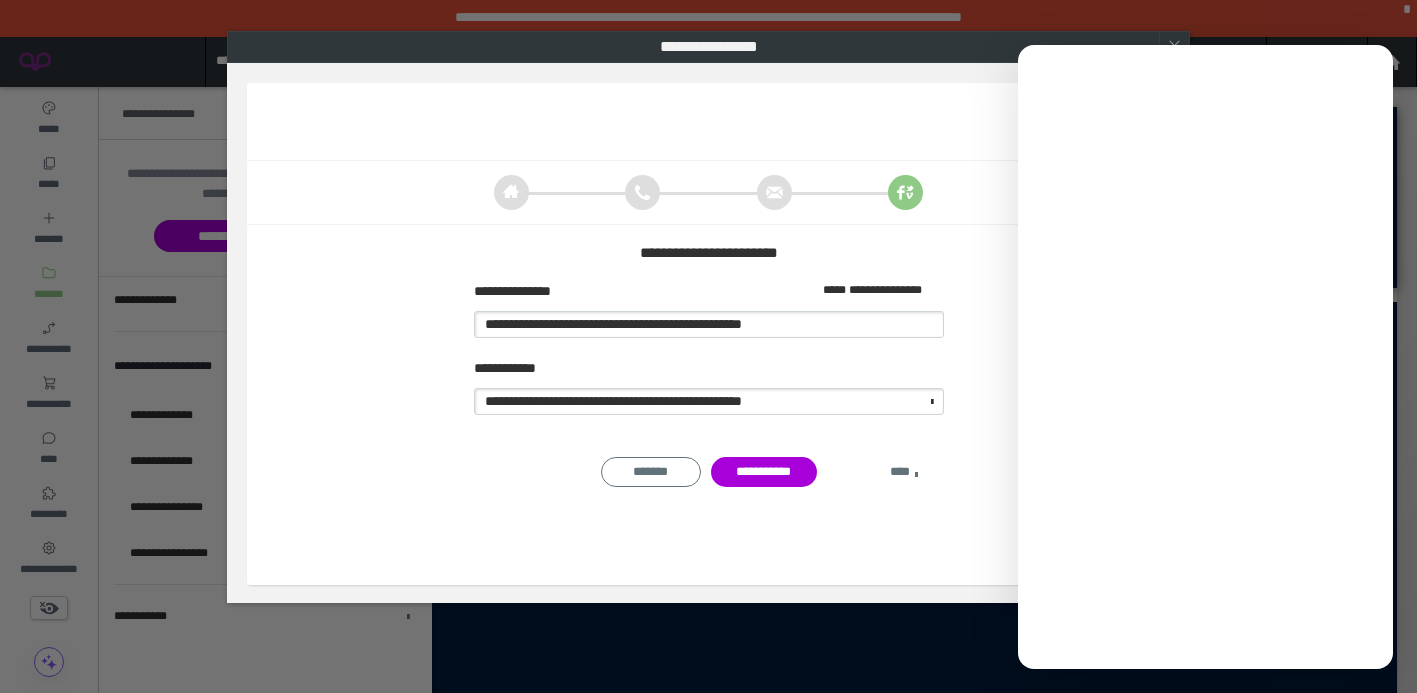 click on "****" at bounding box center (904, 472) 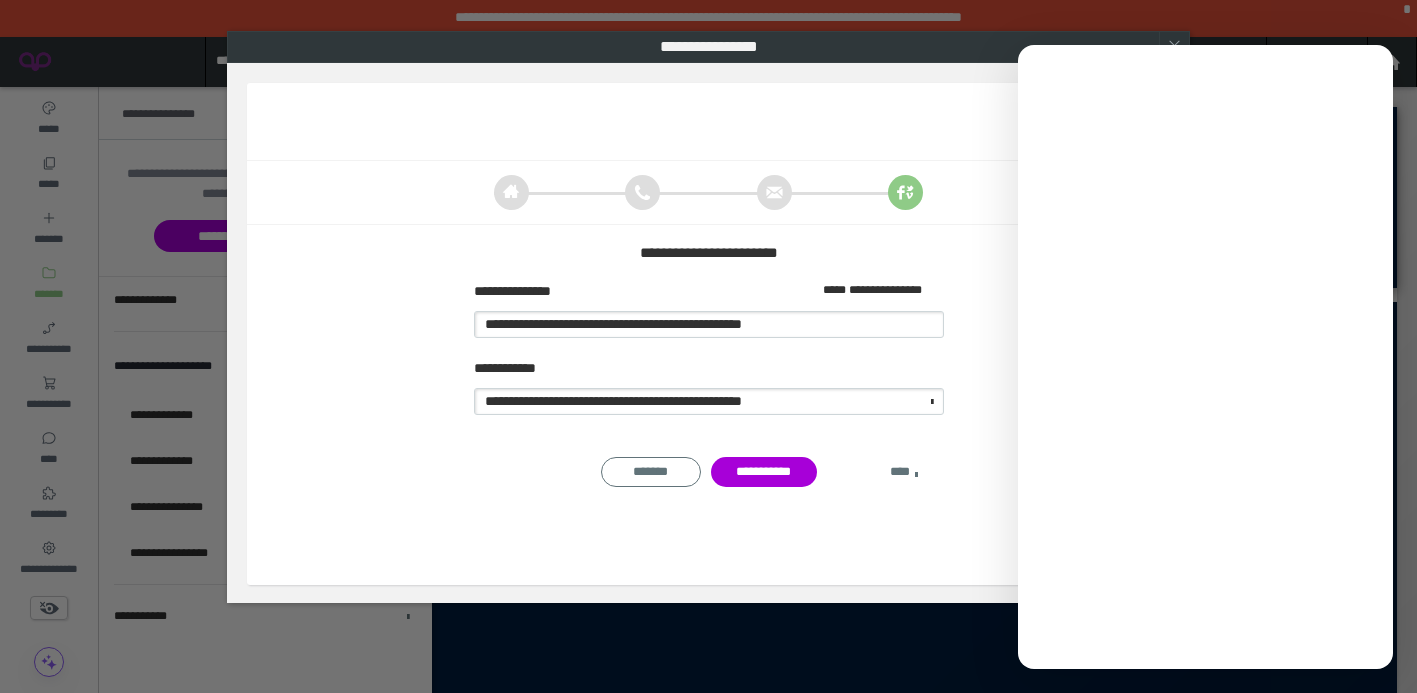 click on "****" at bounding box center (904, 472) 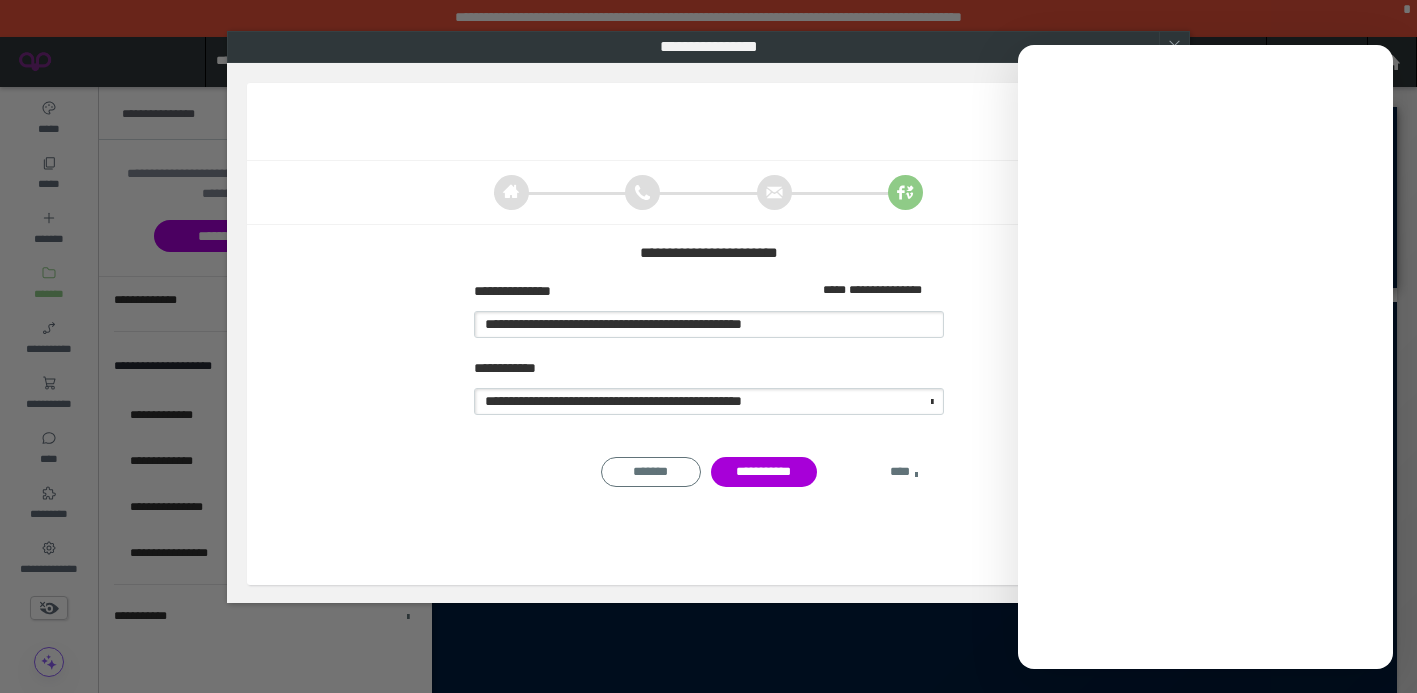 click on "****" at bounding box center (904, 472) 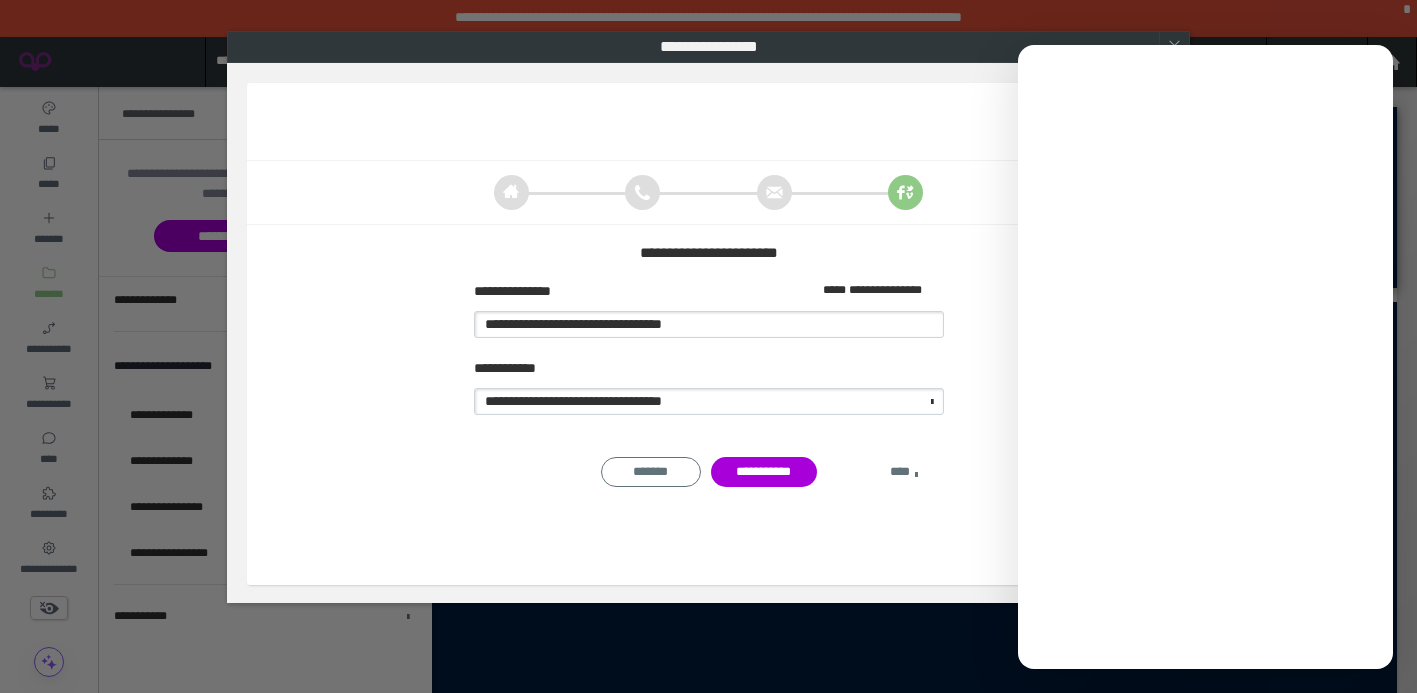 click on "****" at bounding box center (904, 472) 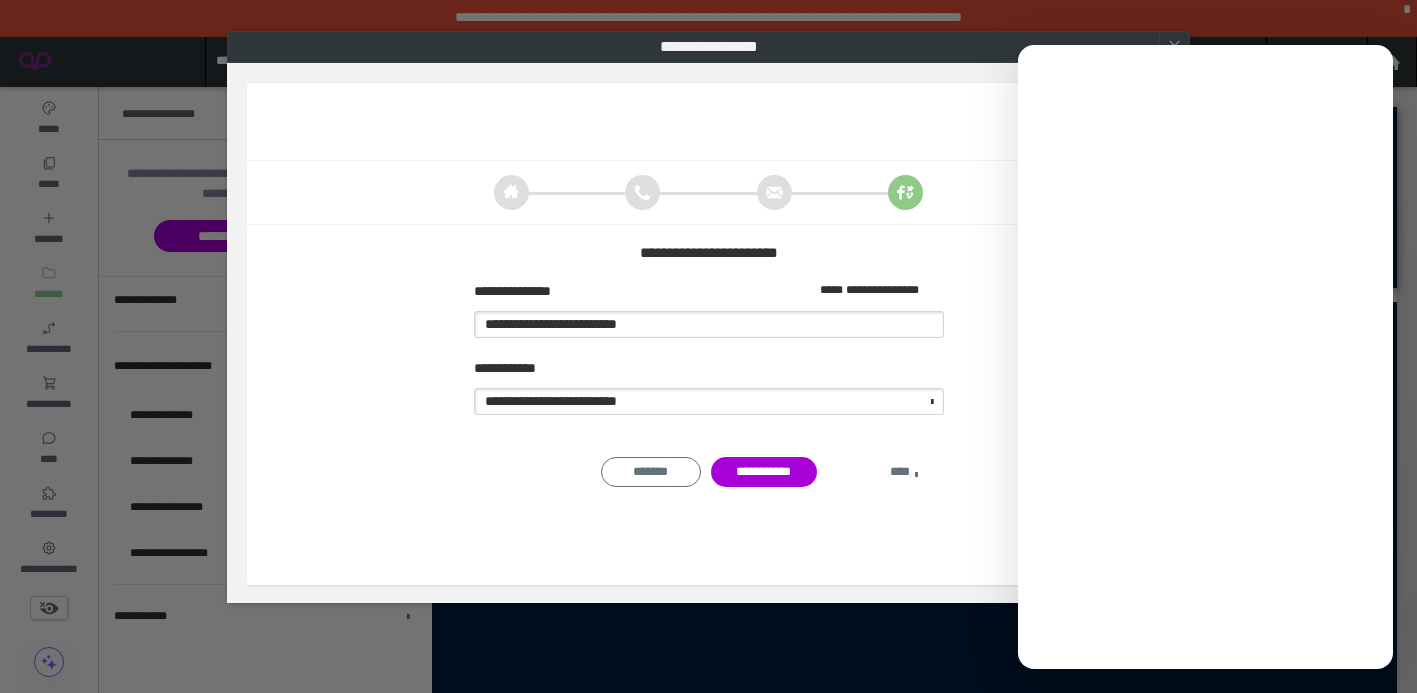 click on "****" at bounding box center (904, 472) 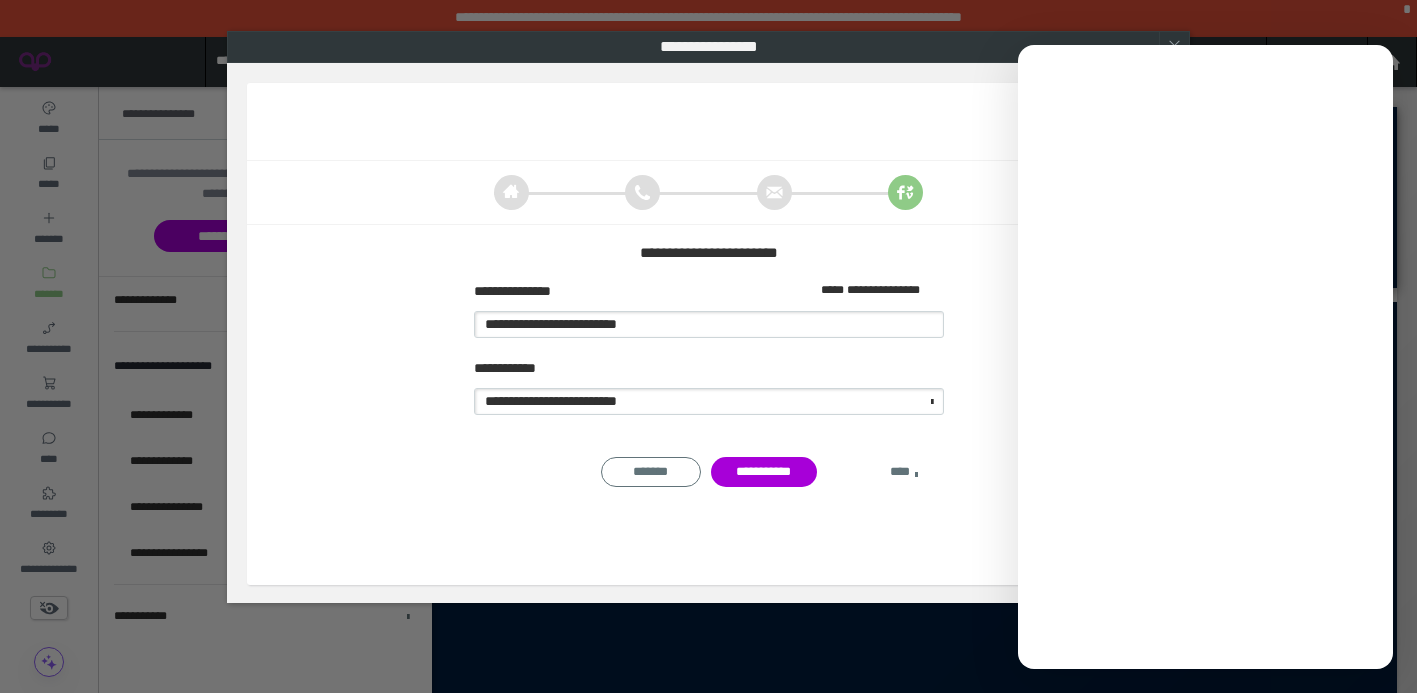 click on "****" at bounding box center [904, 472] 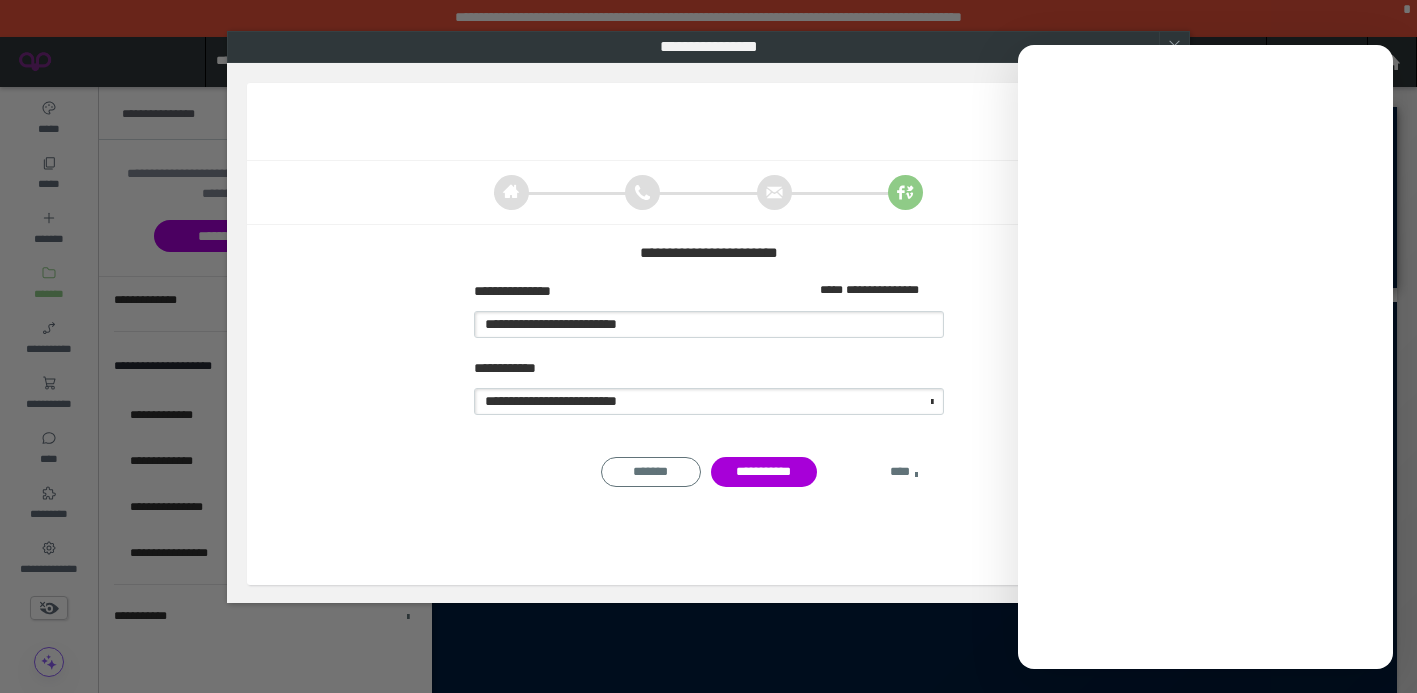click on "****" at bounding box center [904, 472] 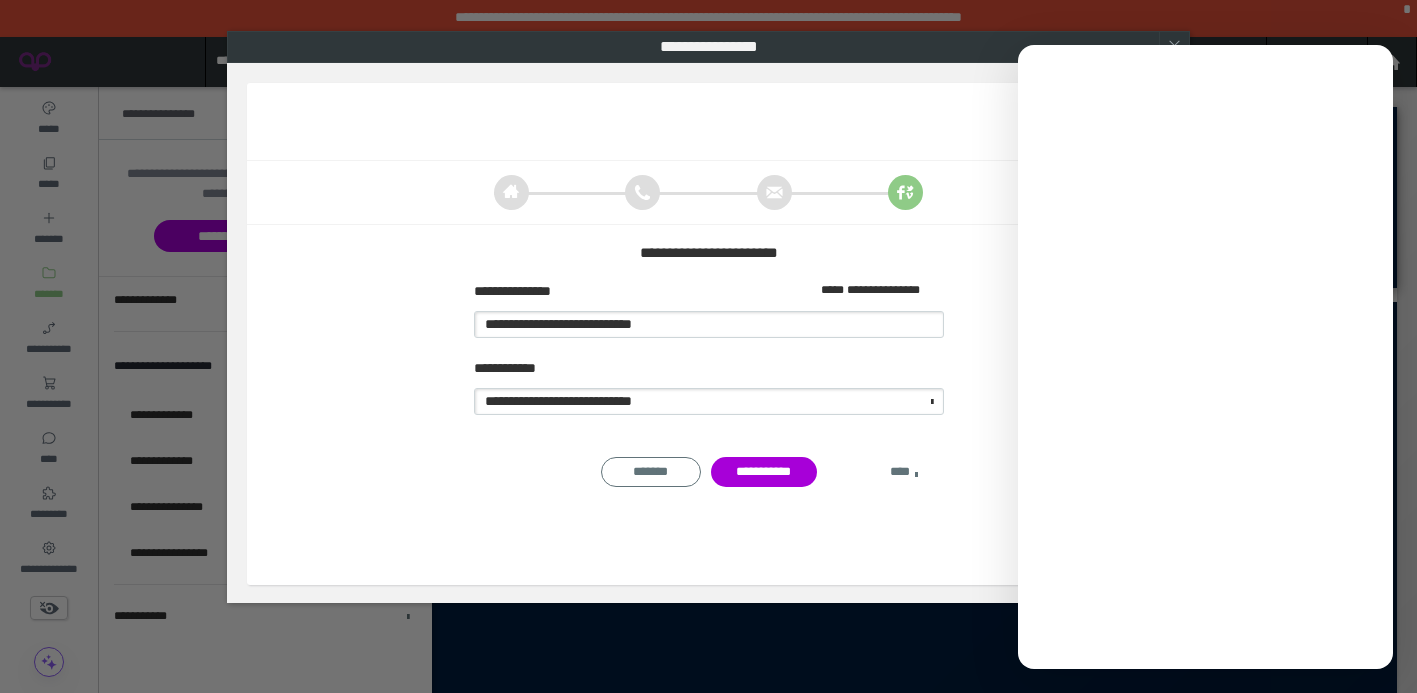 click on "****" at bounding box center [904, 472] 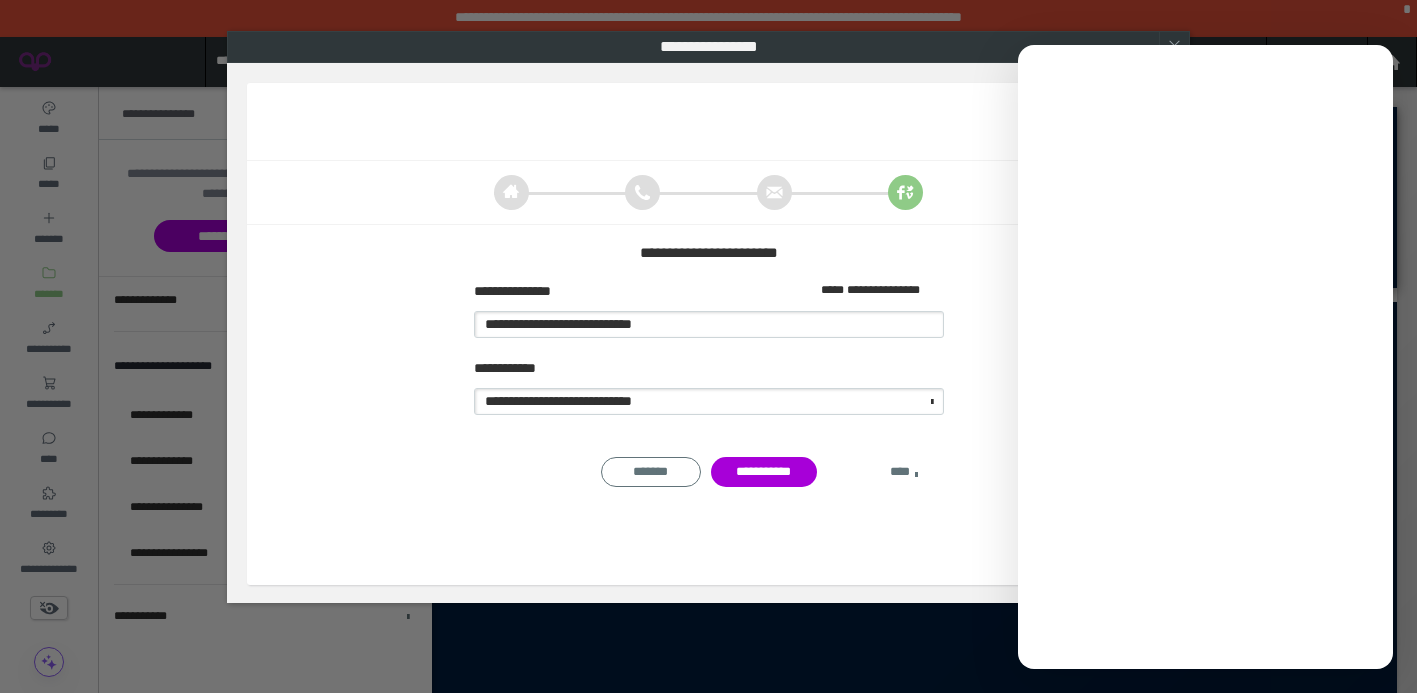 click on "****" at bounding box center [904, 472] 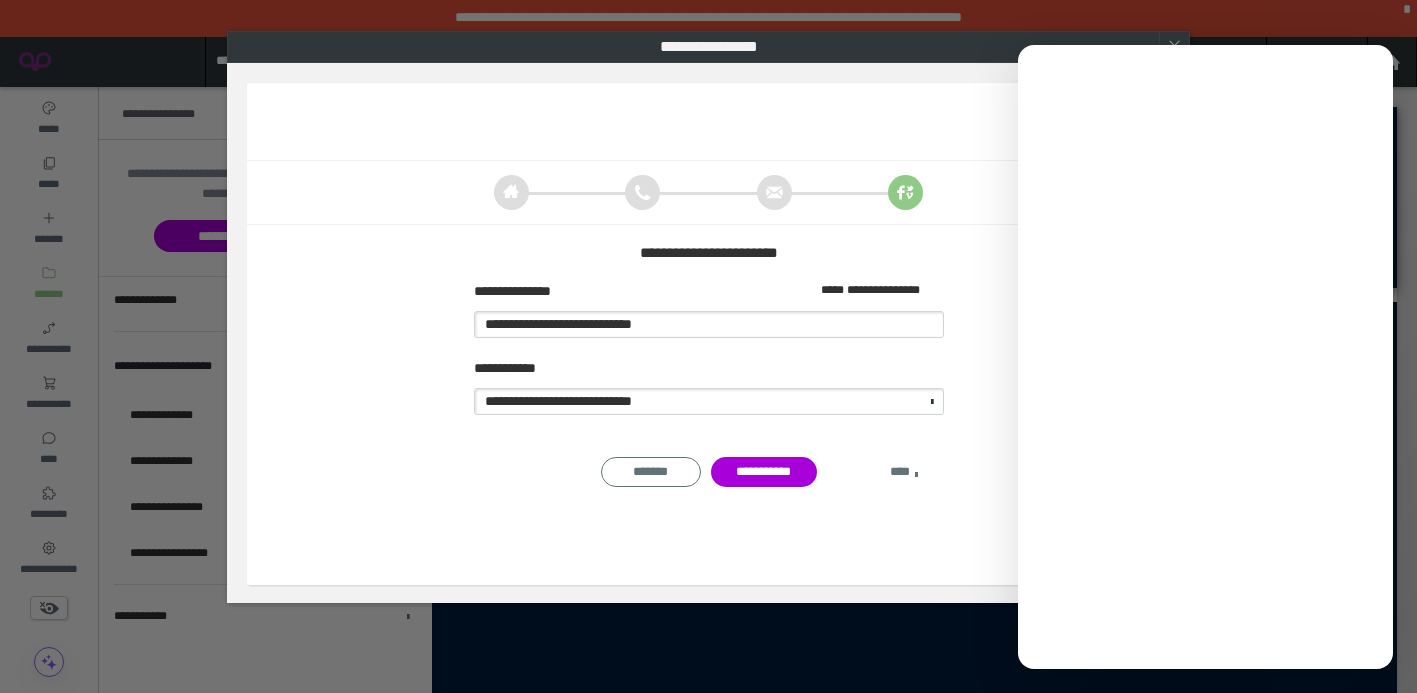 click on "****" at bounding box center (904, 472) 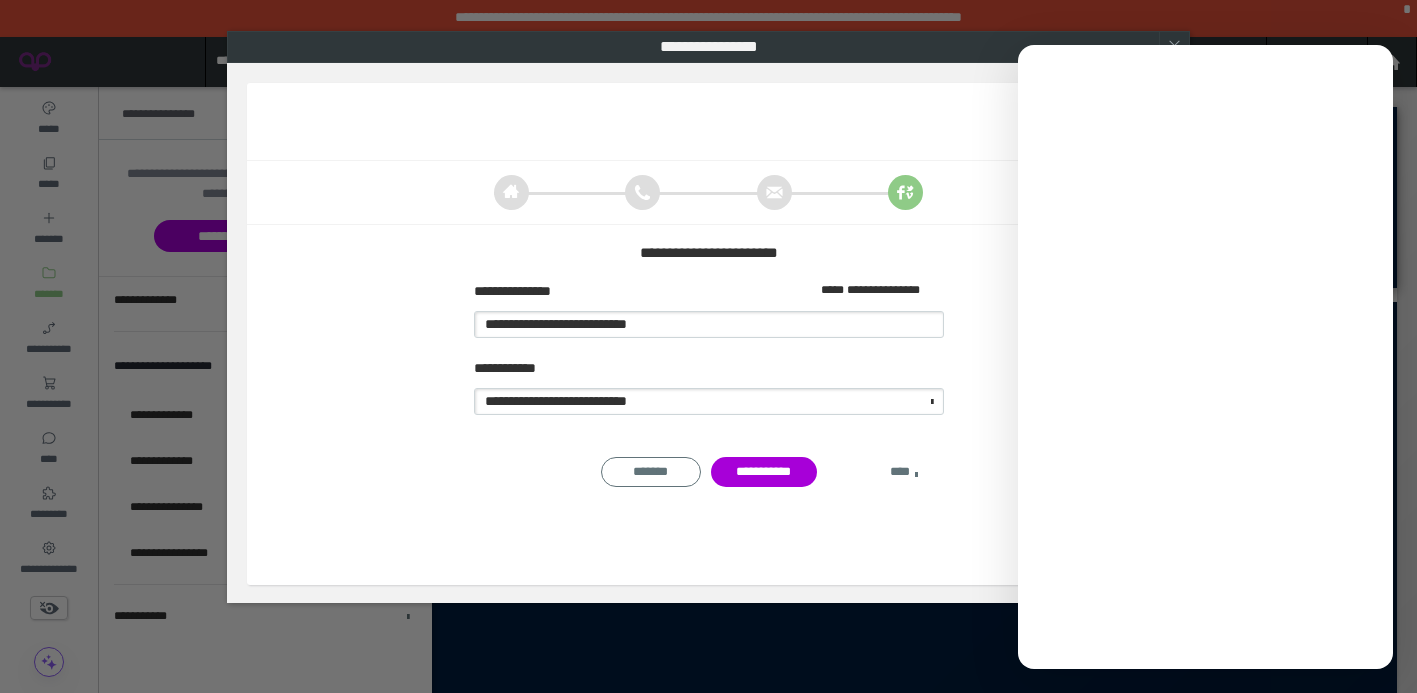 click on "****" at bounding box center (904, 472) 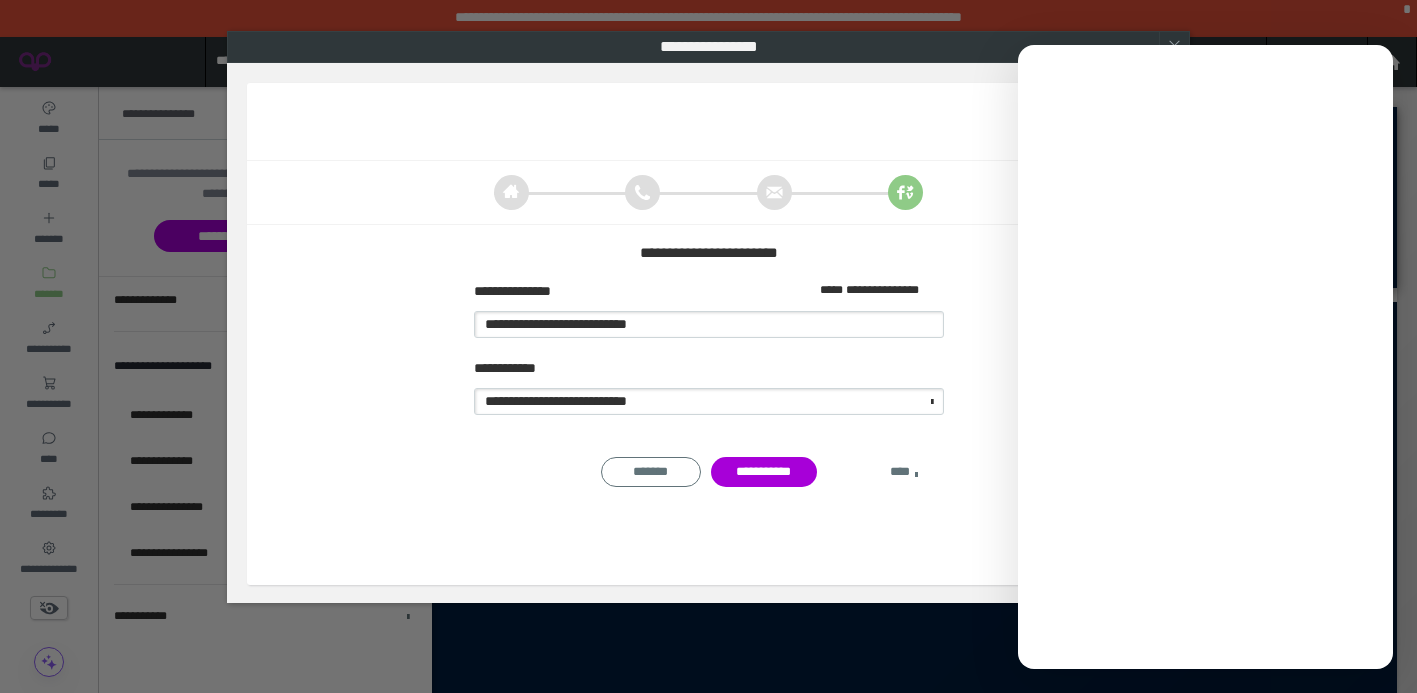 click on "****" at bounding box center [904, 472] 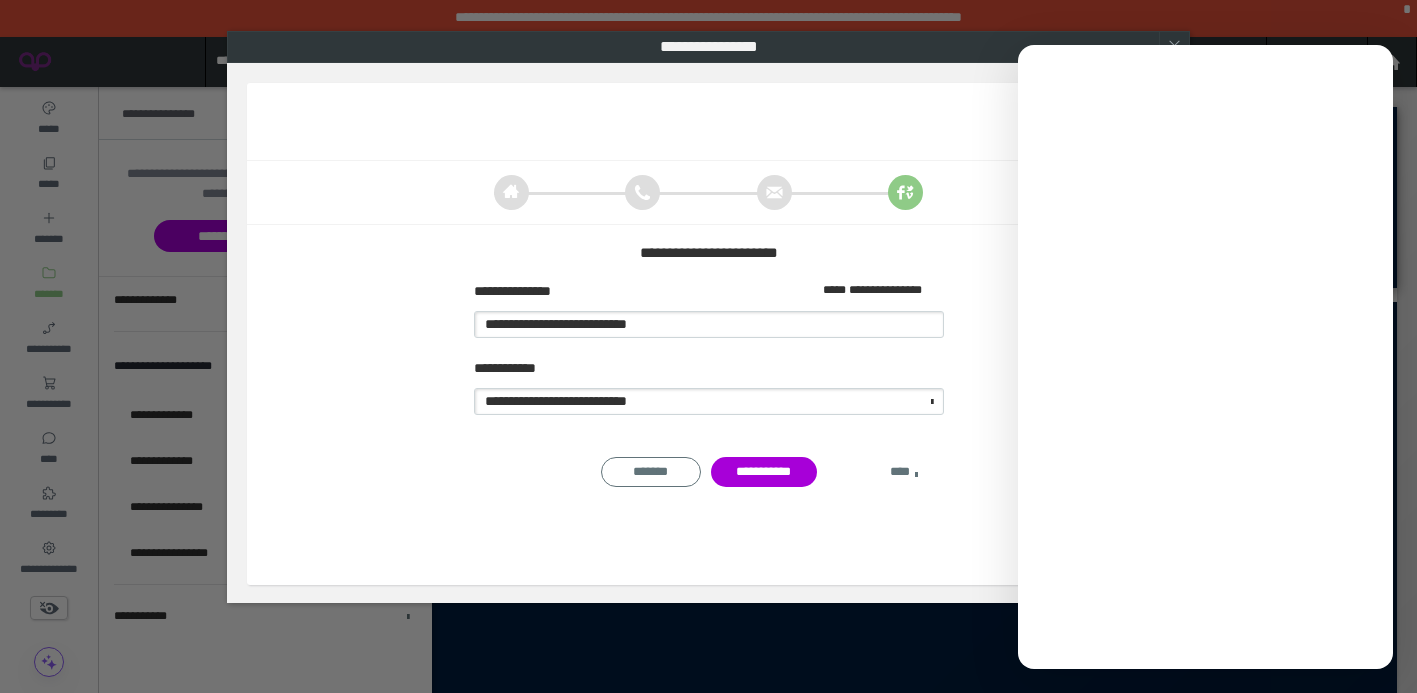 click on "****" at bounding box center [904, 472] 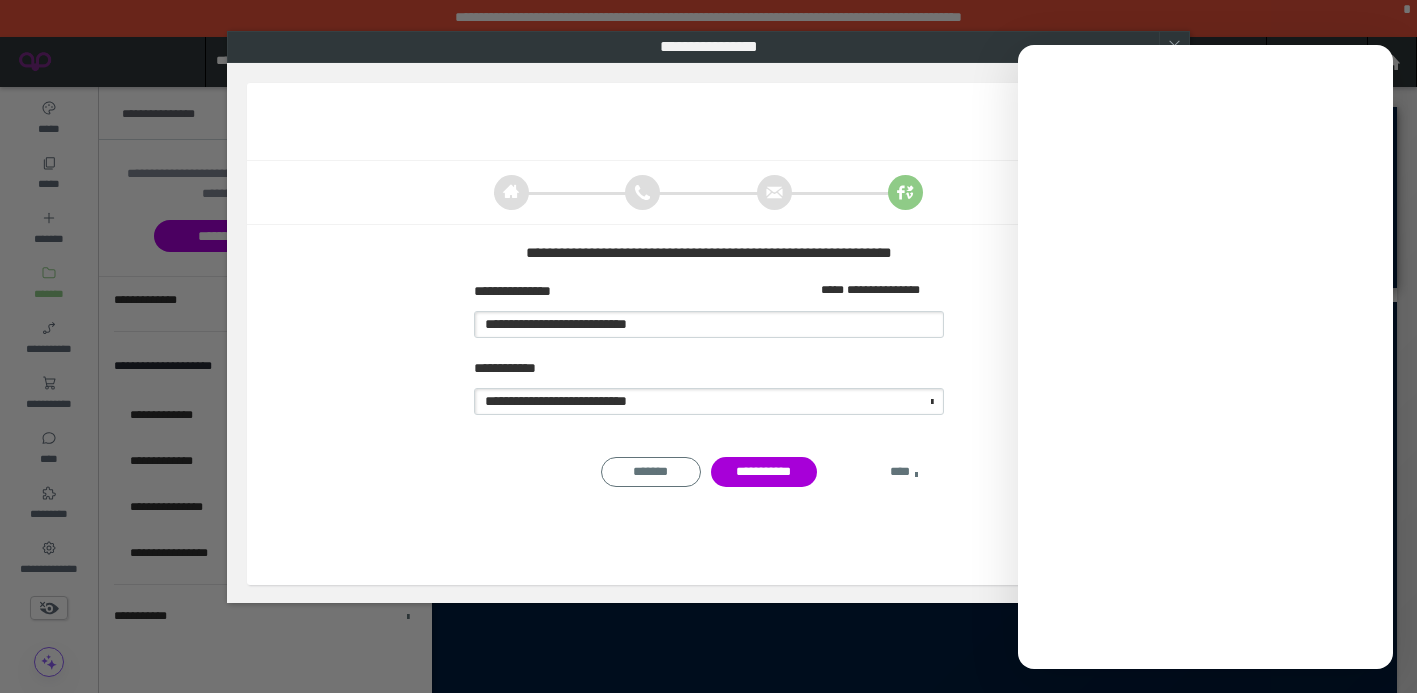 click on "****" at bounding box center (904, 472) 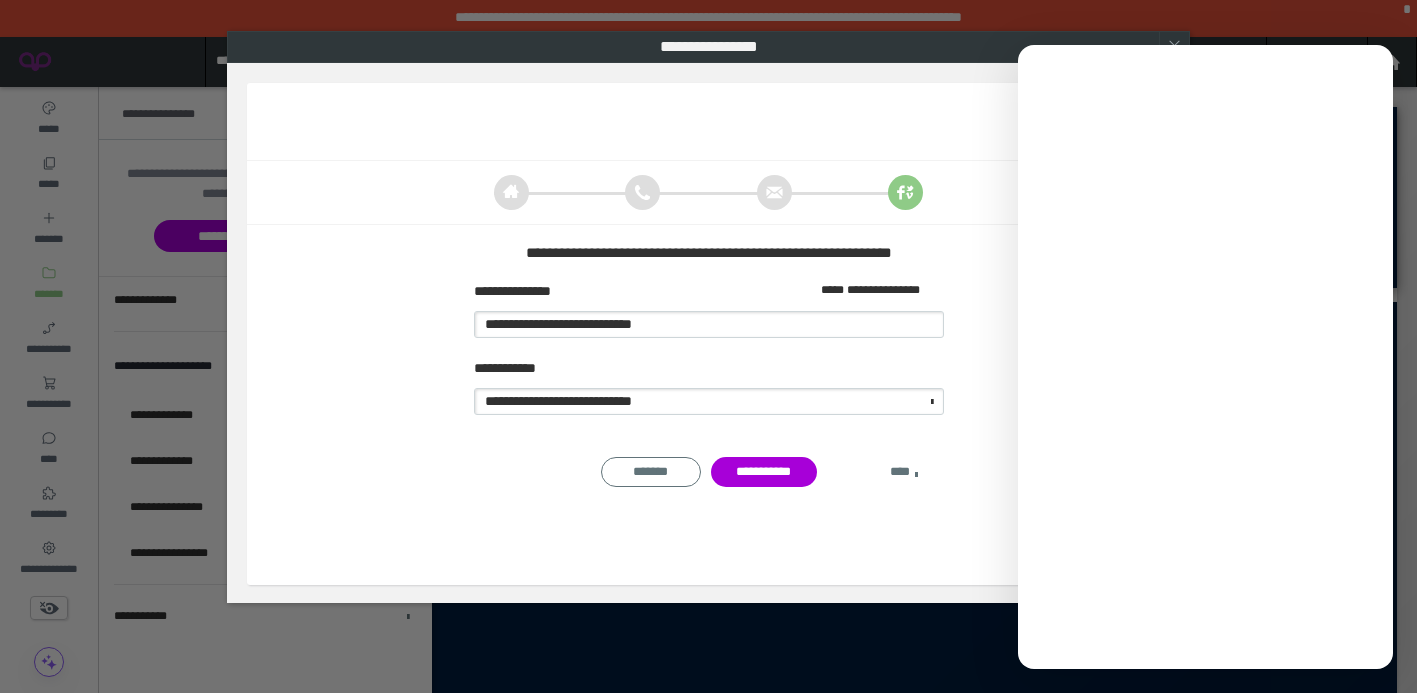 click on "****" at bounding box center [904, 472] 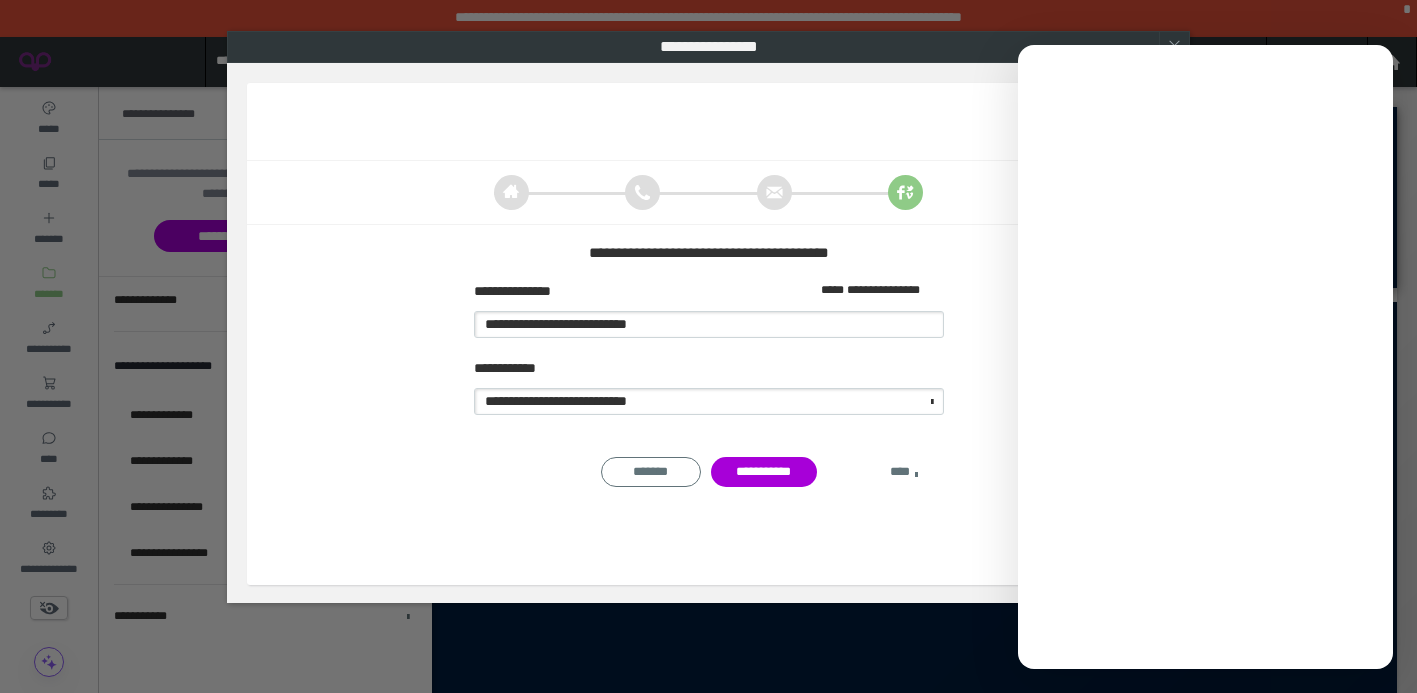 click on "****" at bounding box center [904, 472] 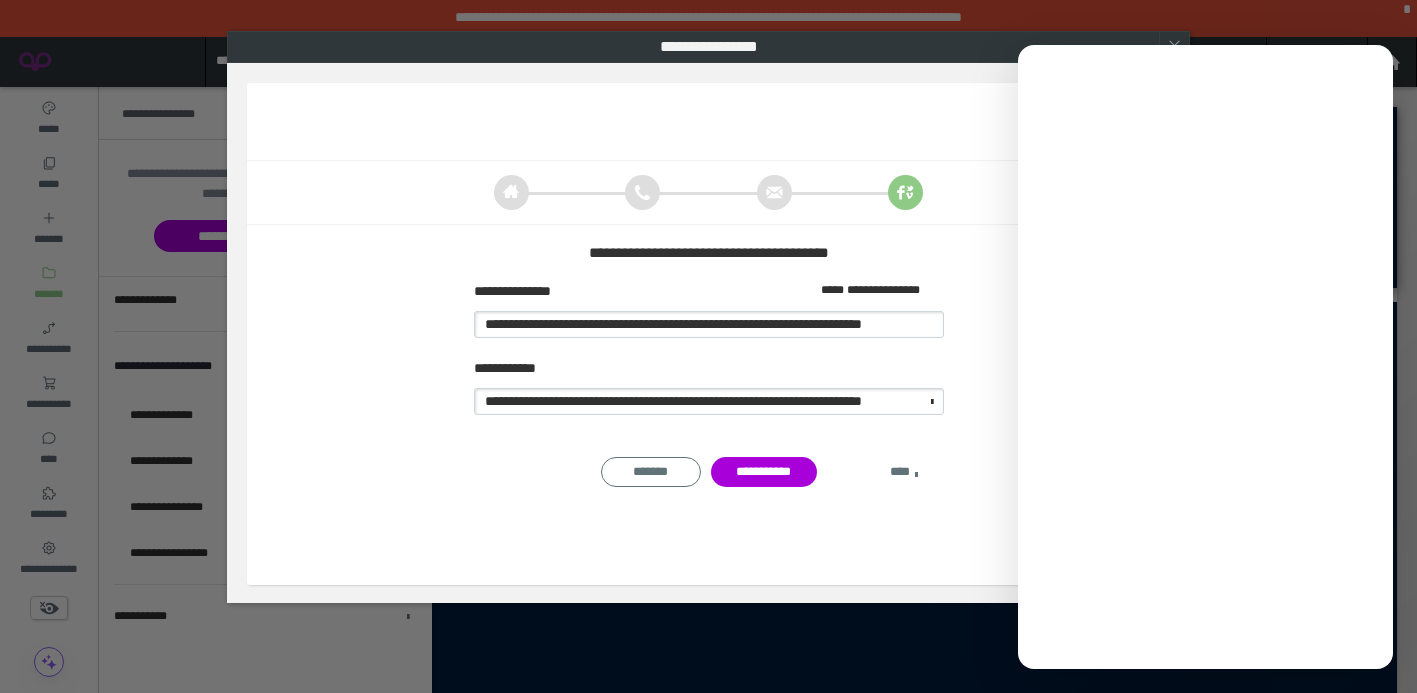 click on "****" at bounding box center (904, 472) 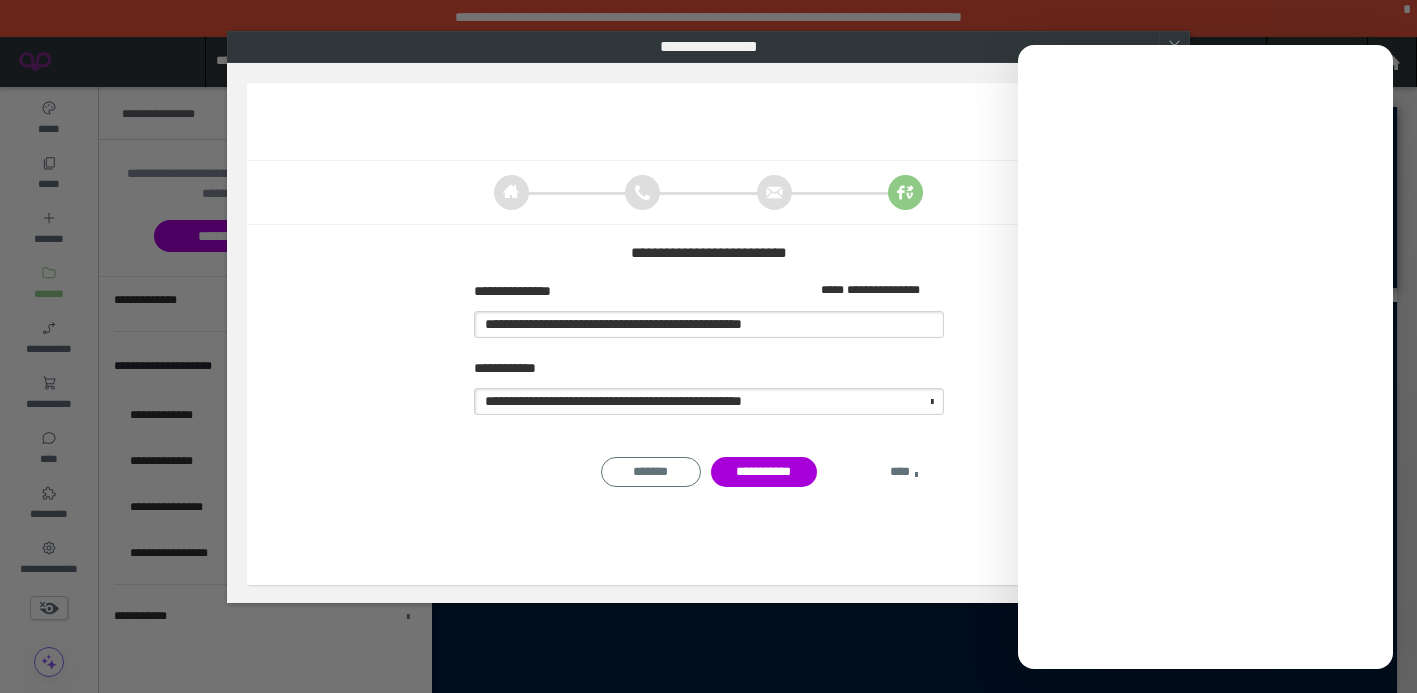 click on "****" at bounding box center [904, 472] 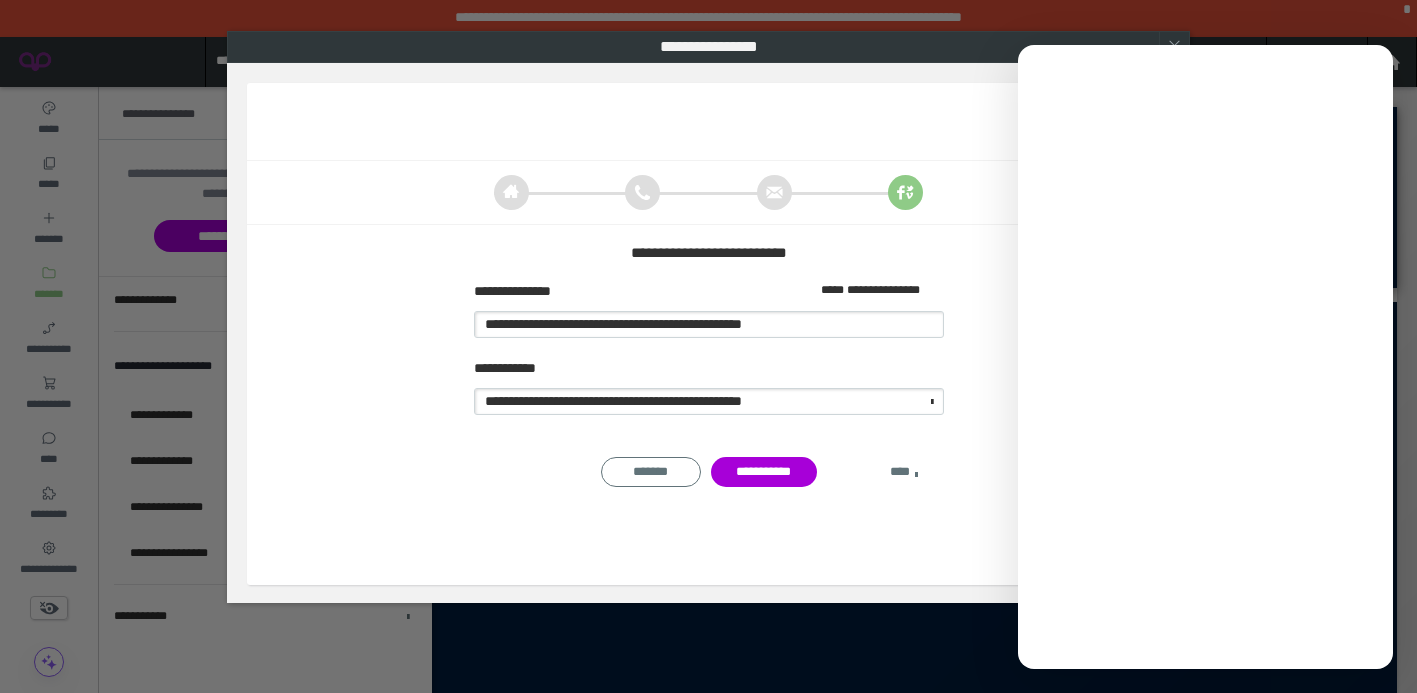 type on "**********" 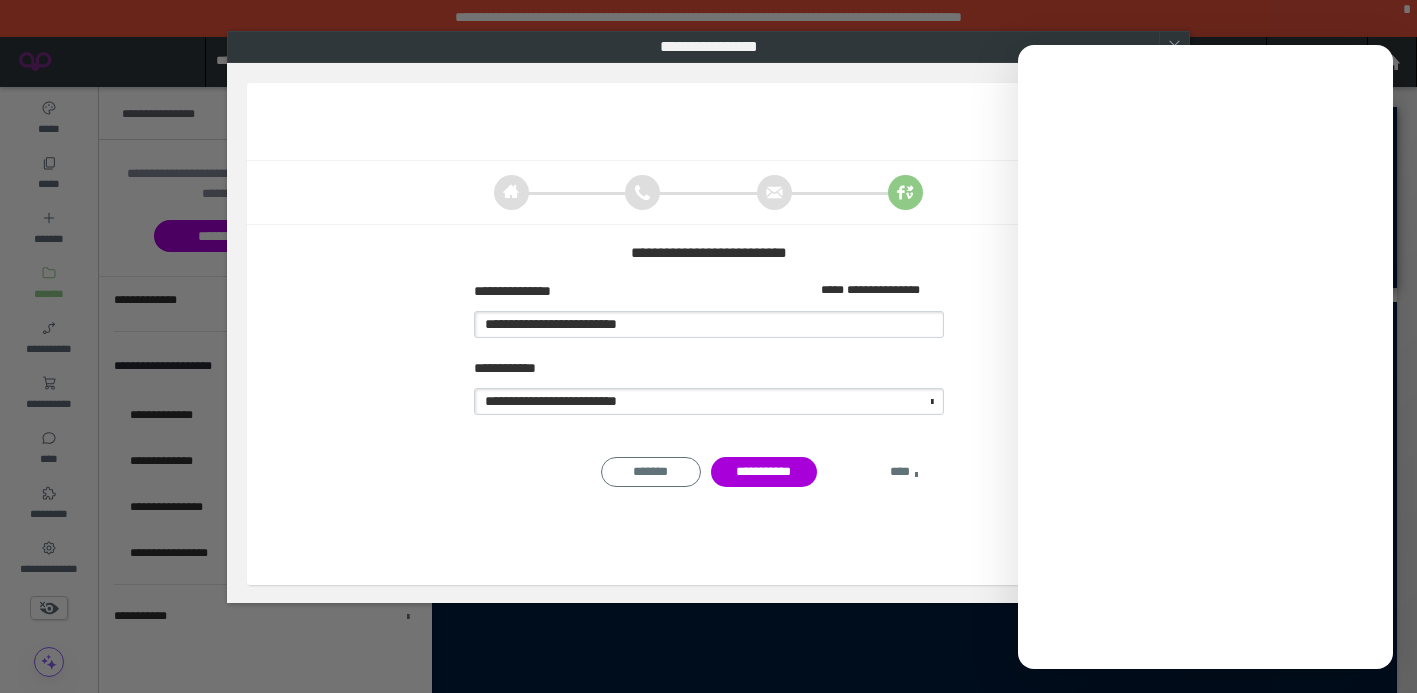 click on "****" at bounding box center (904, 472) 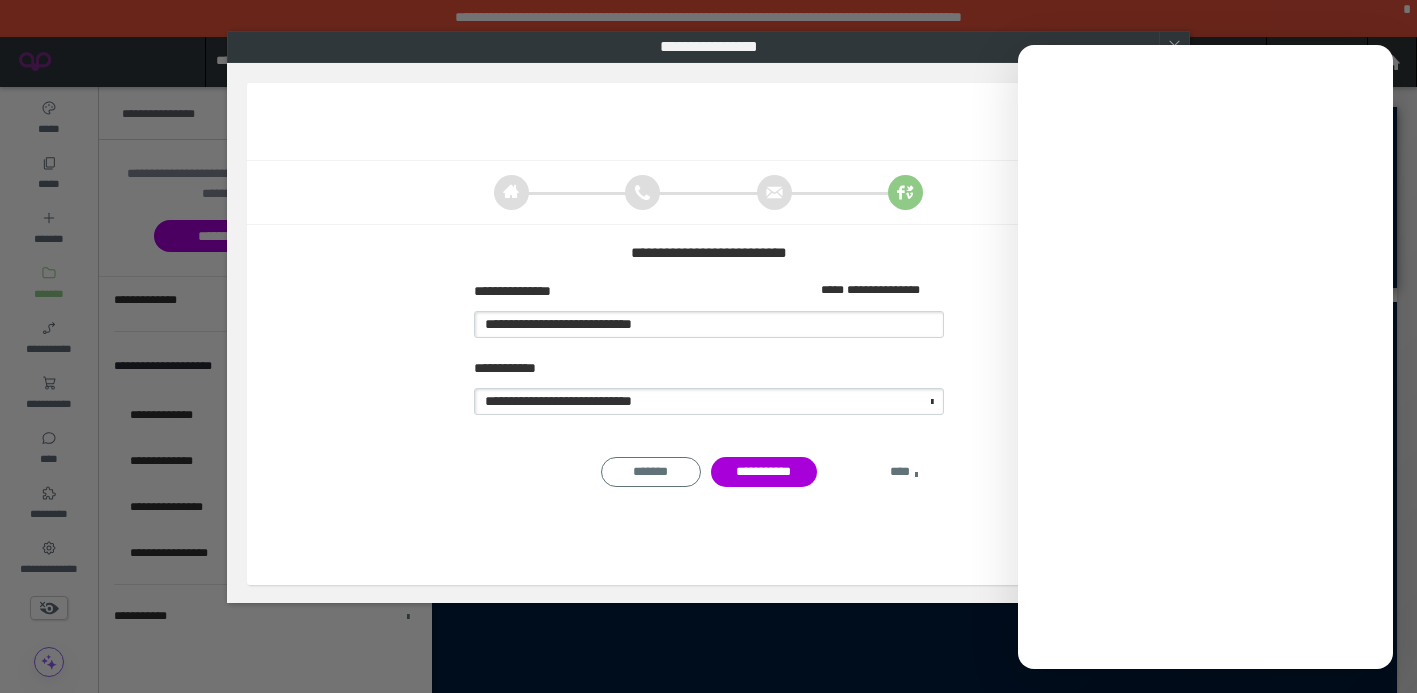 click on "****" at bounding box center [904, 472] 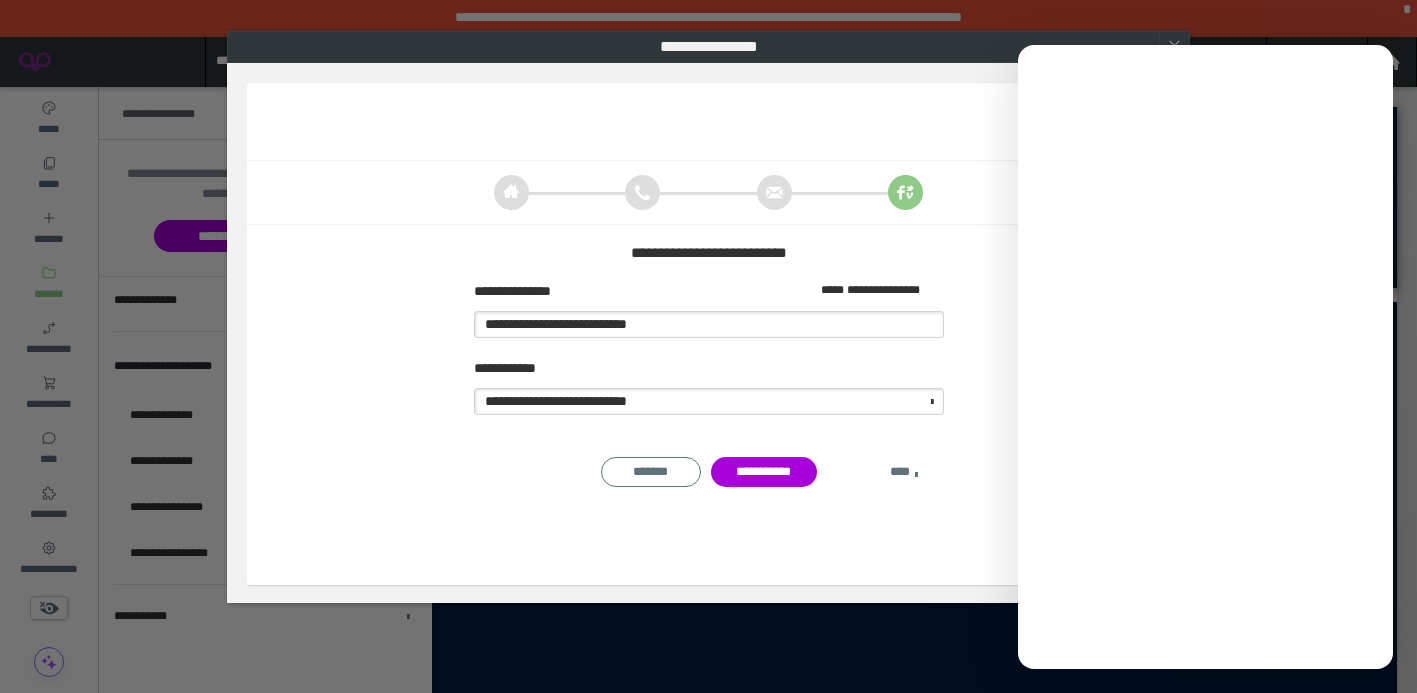click on "****" at bounding box center [904, 472] 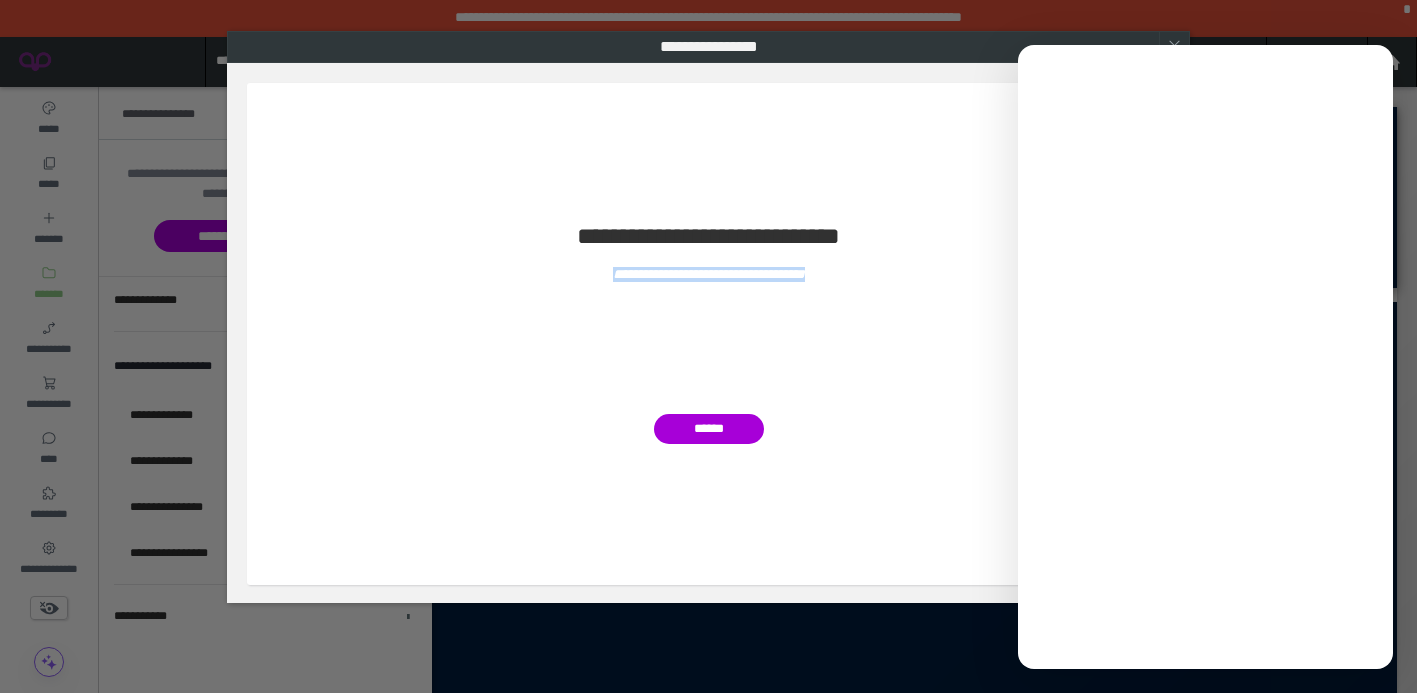 click on "**********" at bounding box center (708, 334) 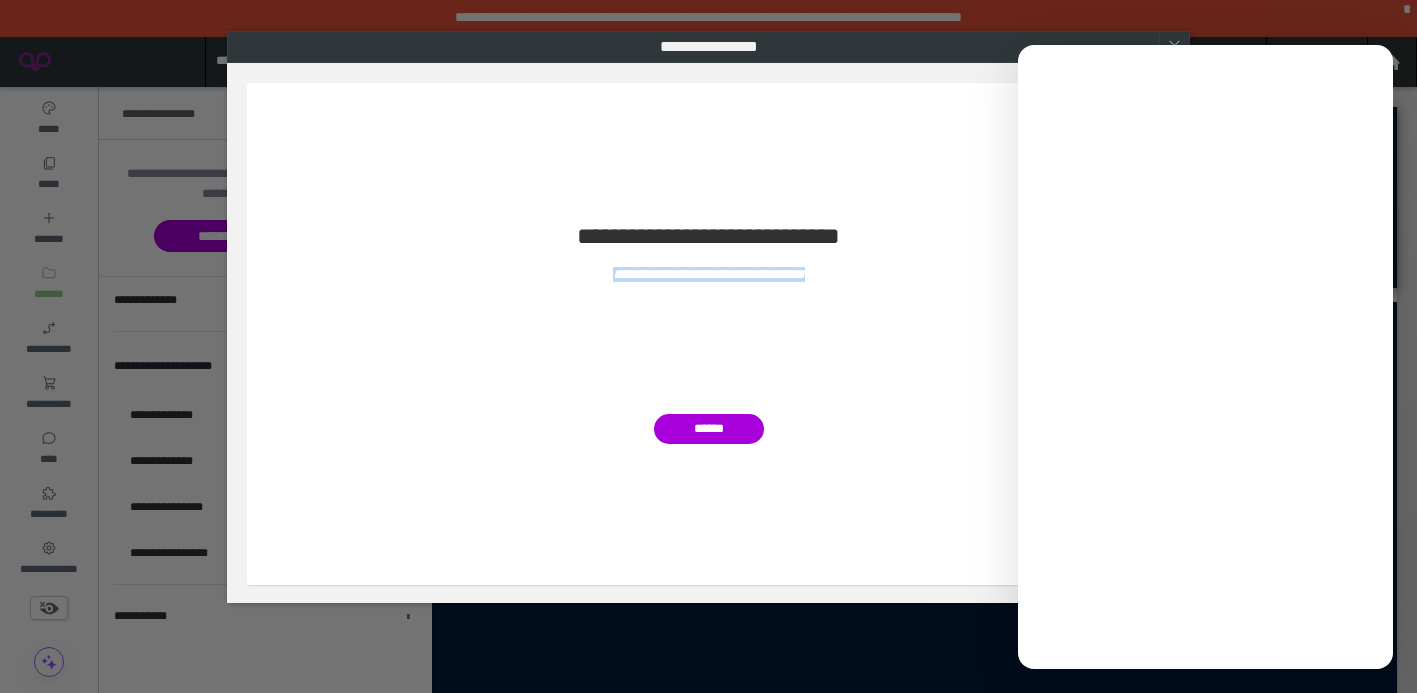 click on "**********" at bounding box center [708, 334] 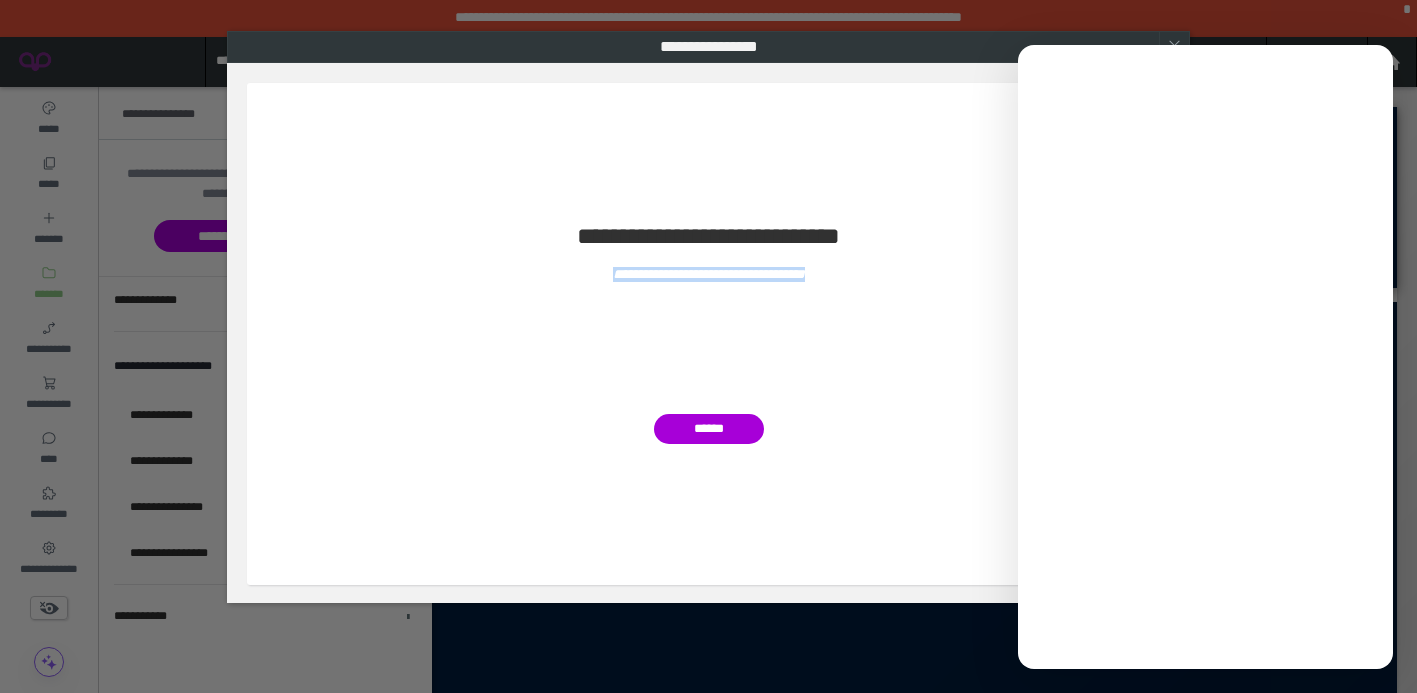 click on "******" at bounding box center [709, 429] 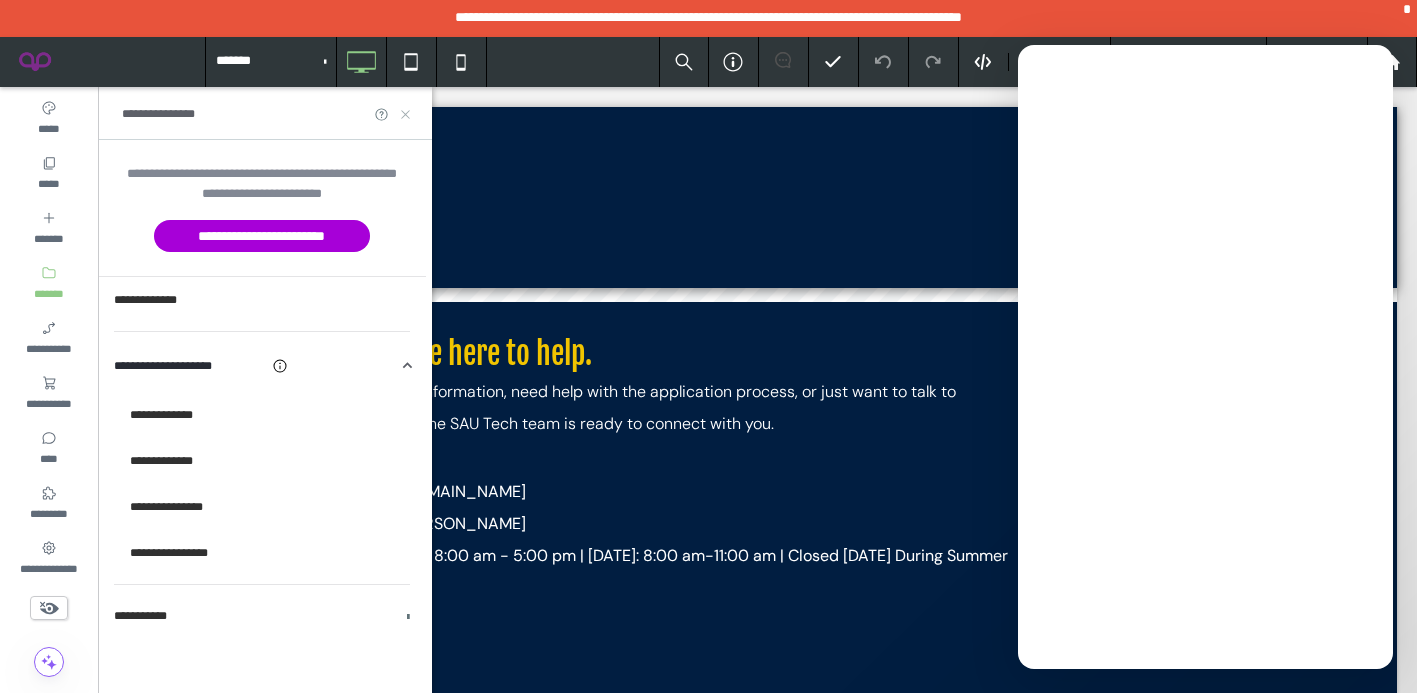 click 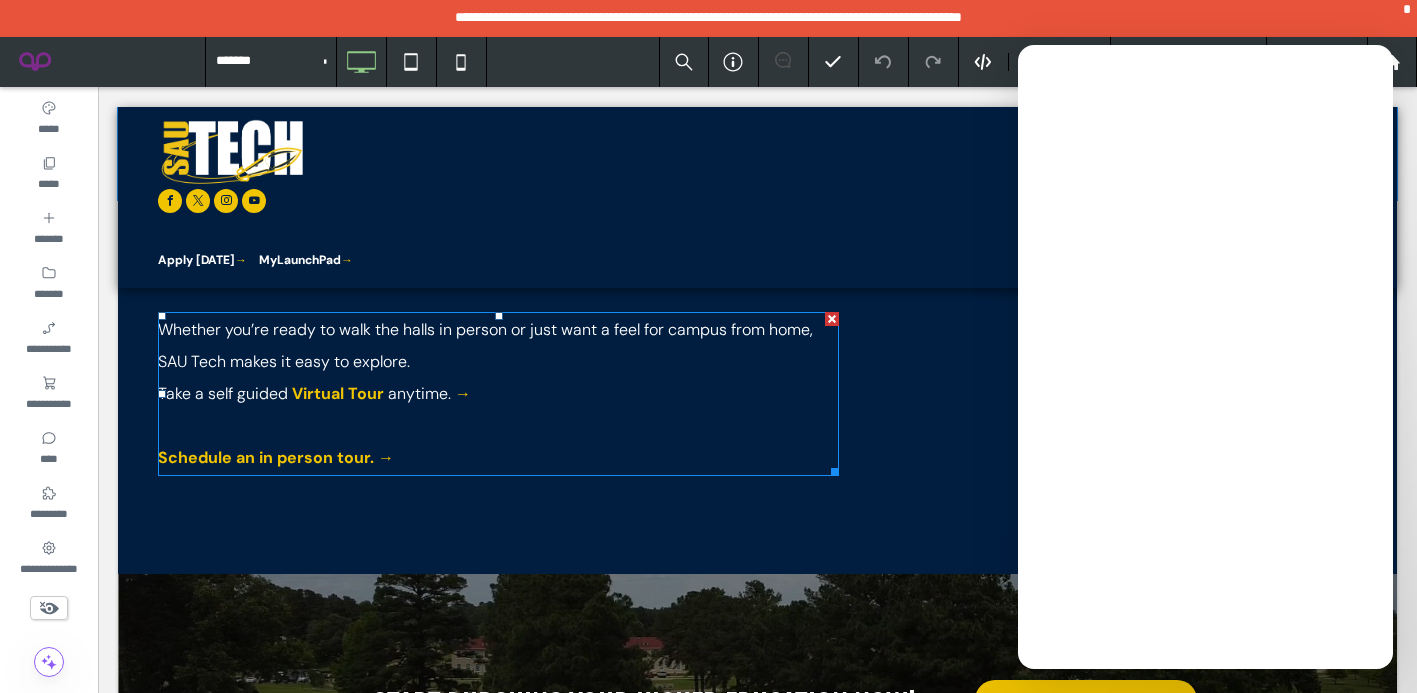 scroll, scrollTop: 1090, scrollLeft: 0, axis: vertical 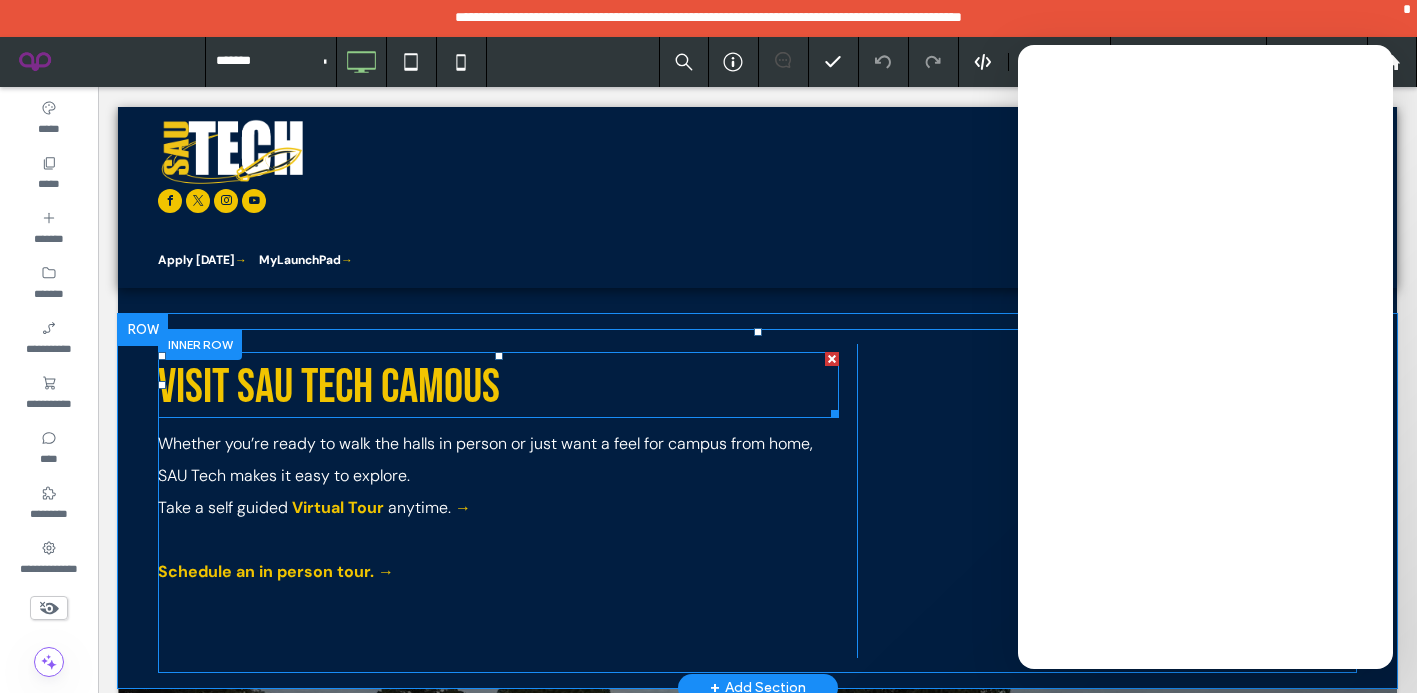 click on "Visit SAU Tech Camous" at bounding box center (498, 385) 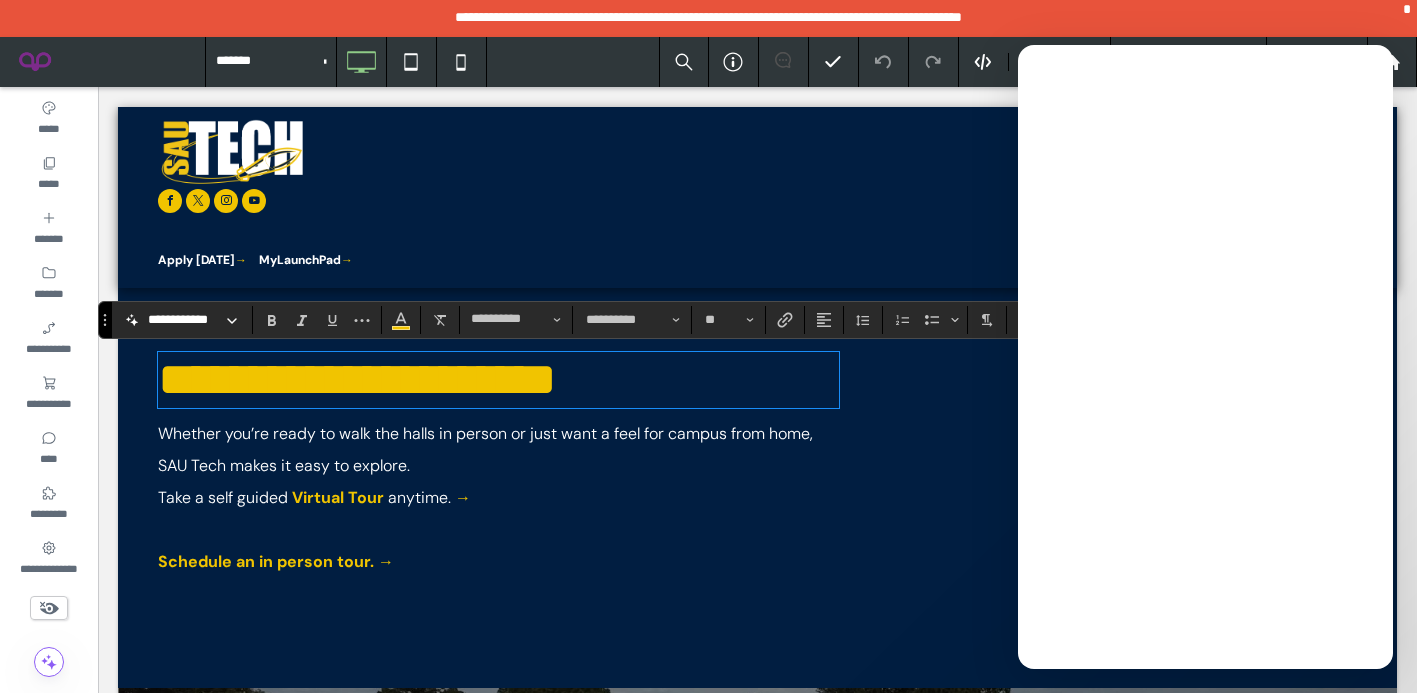 click on "**********" at bounding box center [498, 380] 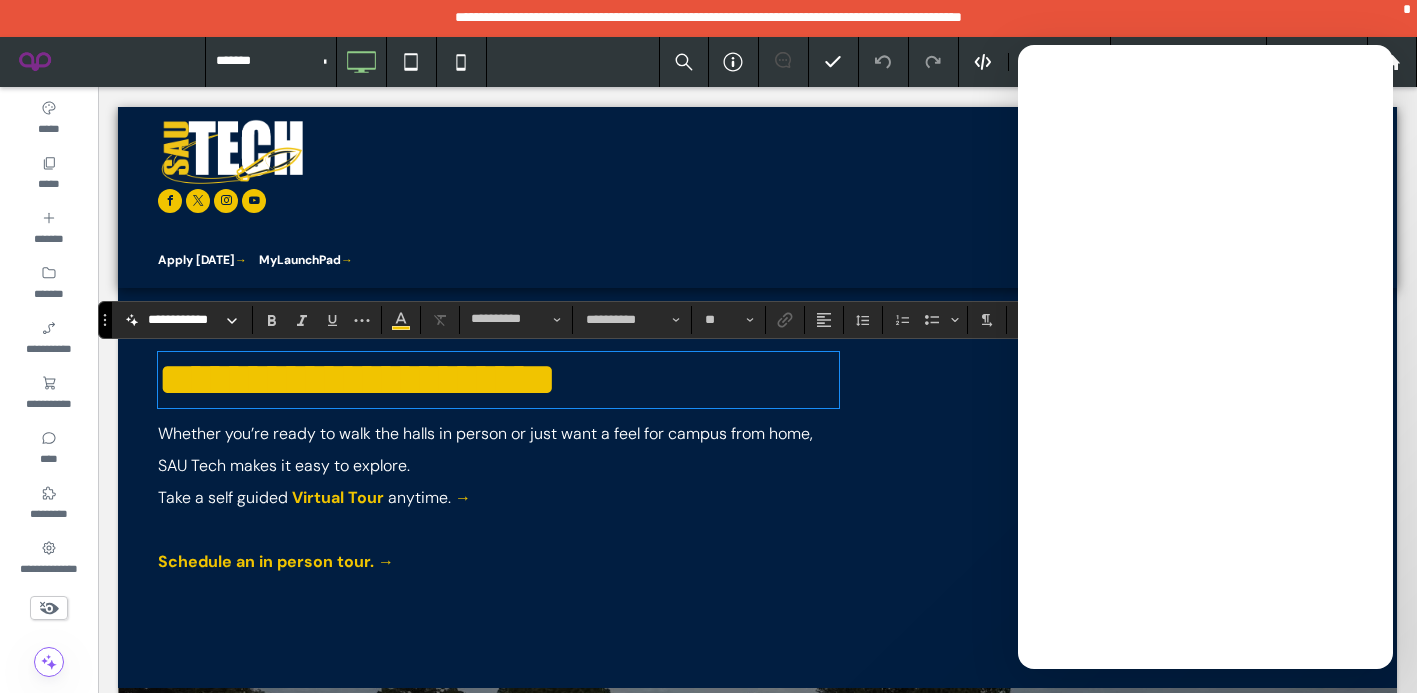 type 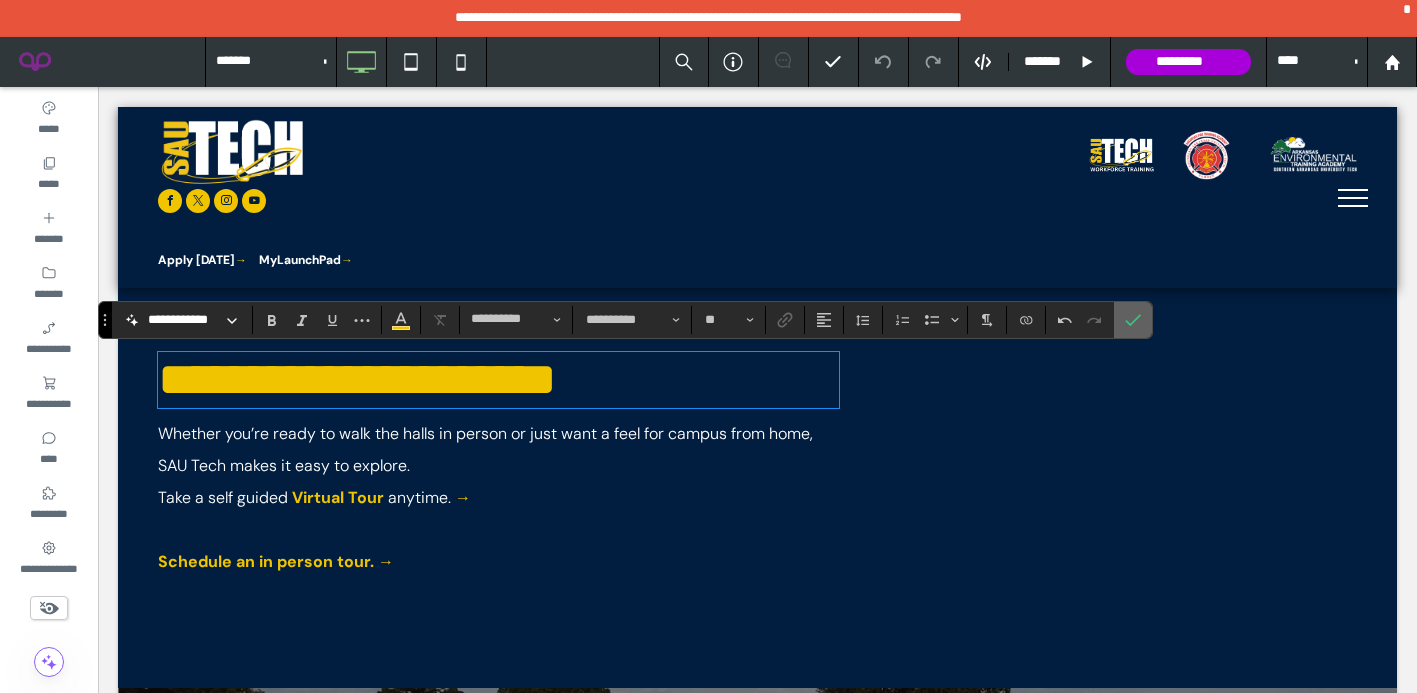 click at bounding box center [1129, 320] 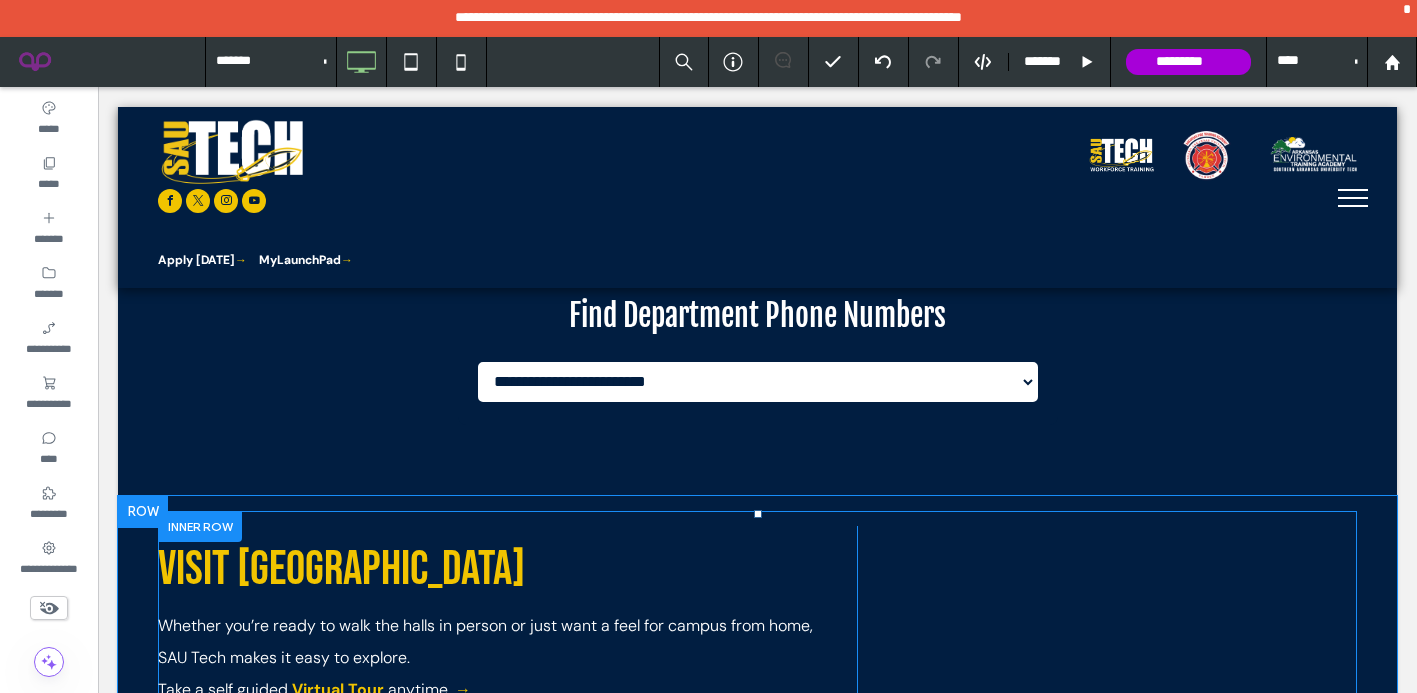 scroll, scrollTop: 765, scrollLeft: 0, axis: vertical 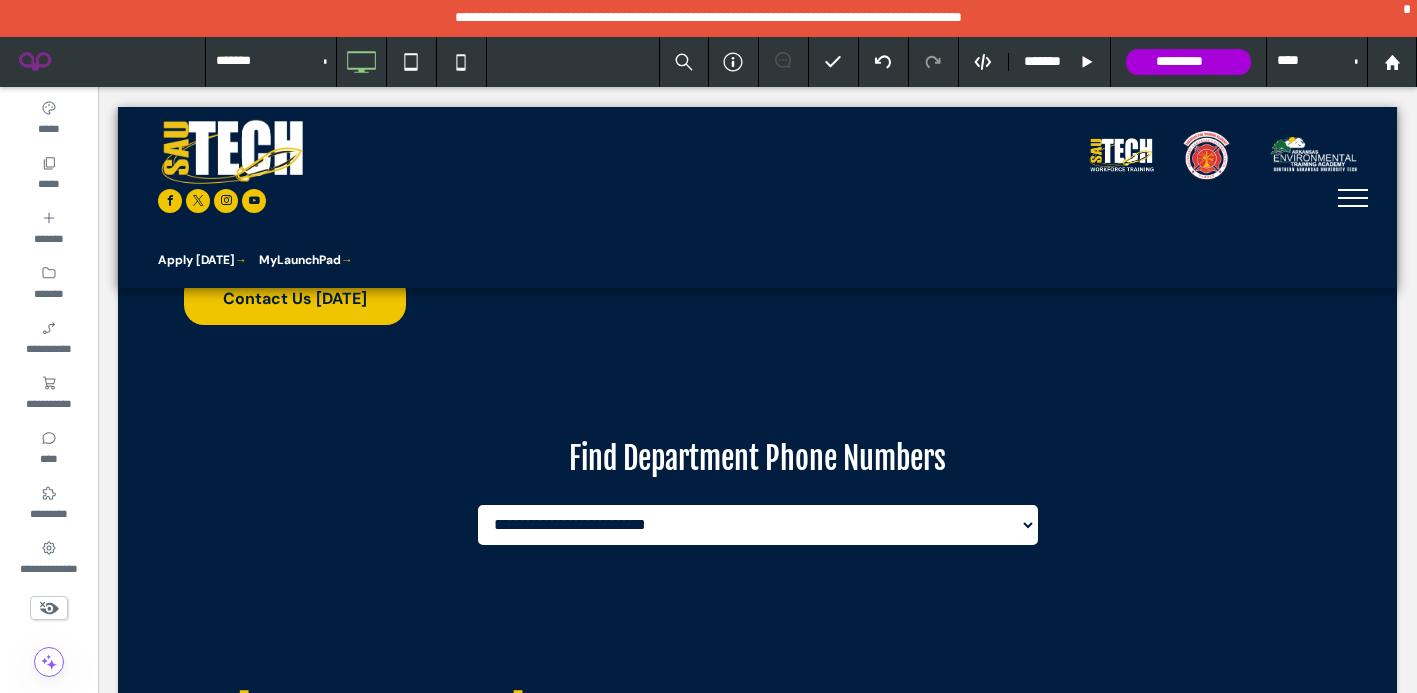 click on "****" at bounding box center (1317, 62) 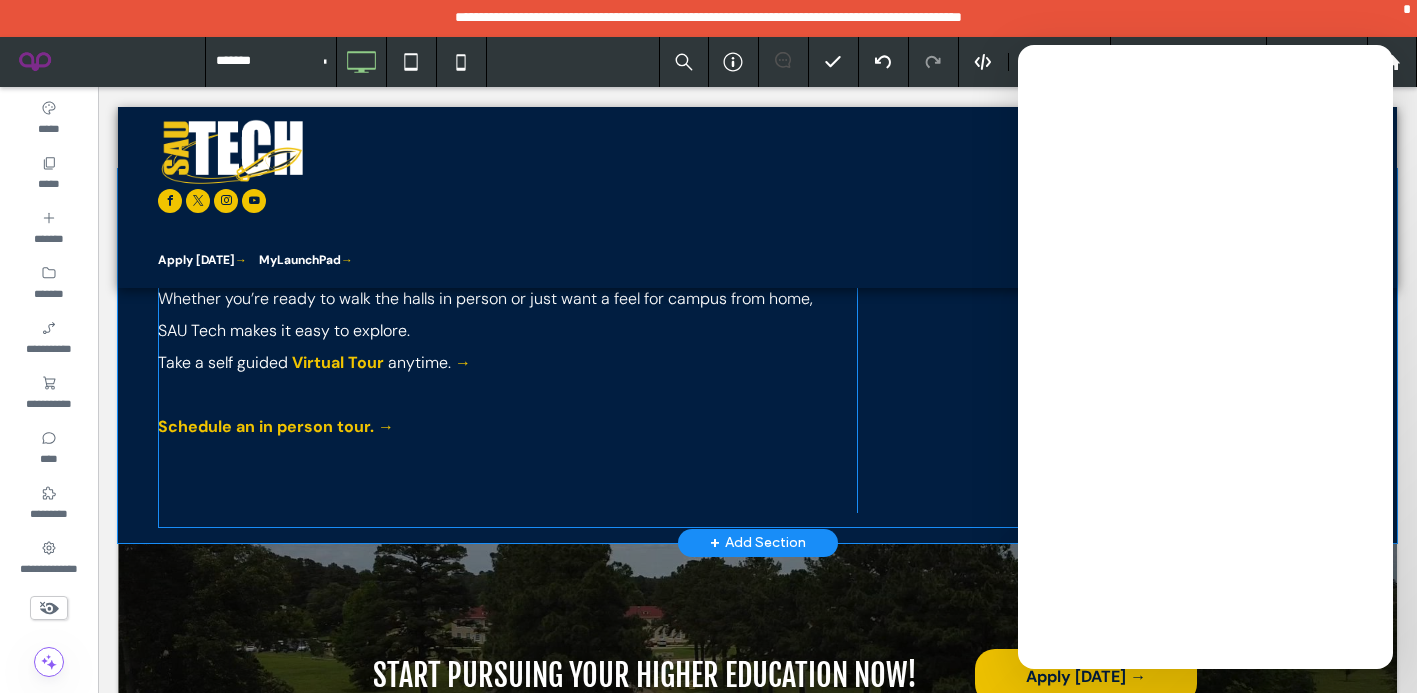 scroll, scrollTop: 1251, scrollLeft: 0, axis: vertical 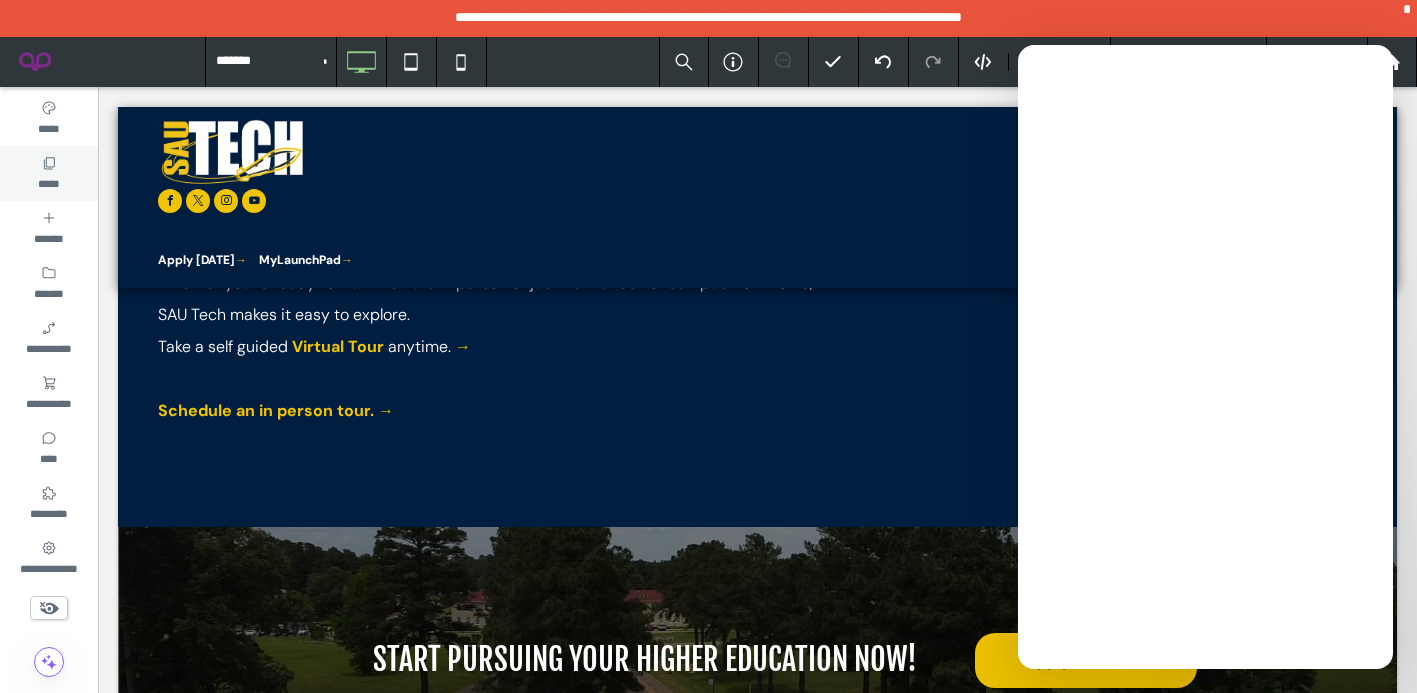 click on "*****" at bounding box center [48, 182] 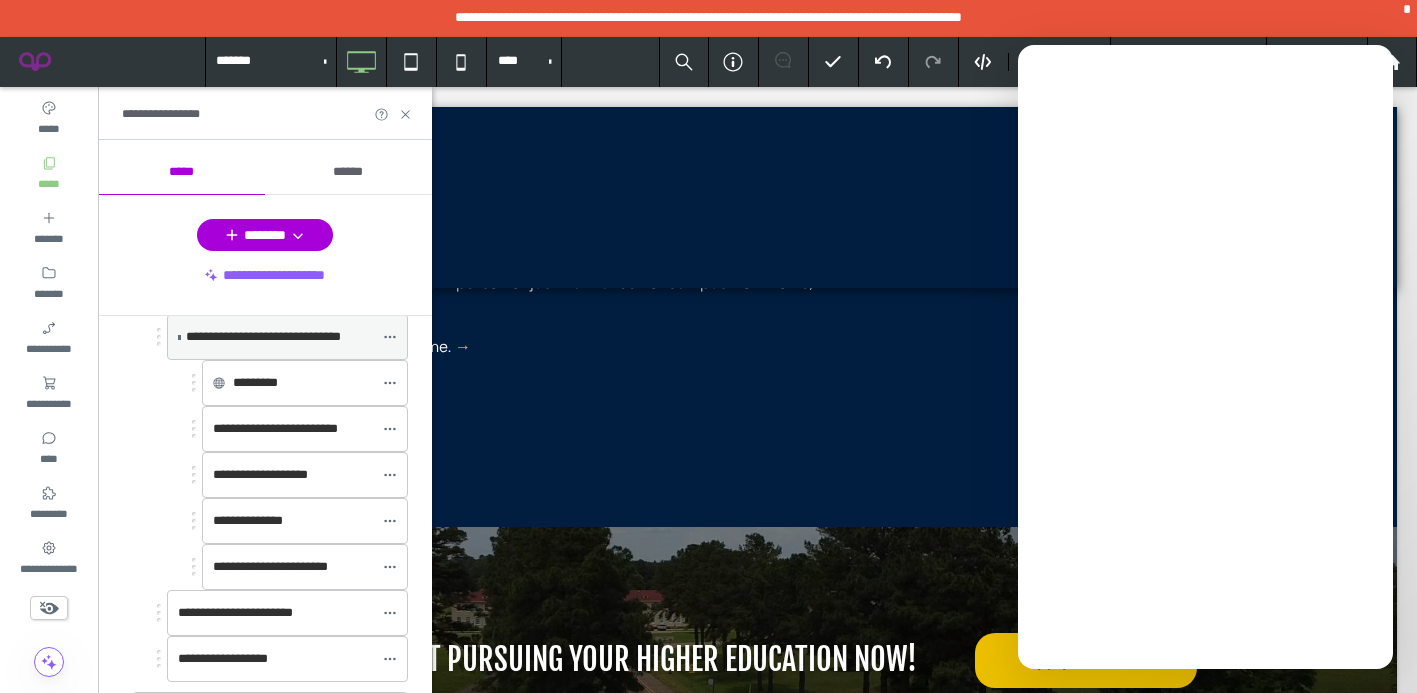 scroll, scrollTop: 967, scrollLeft: 0, axis: vertical 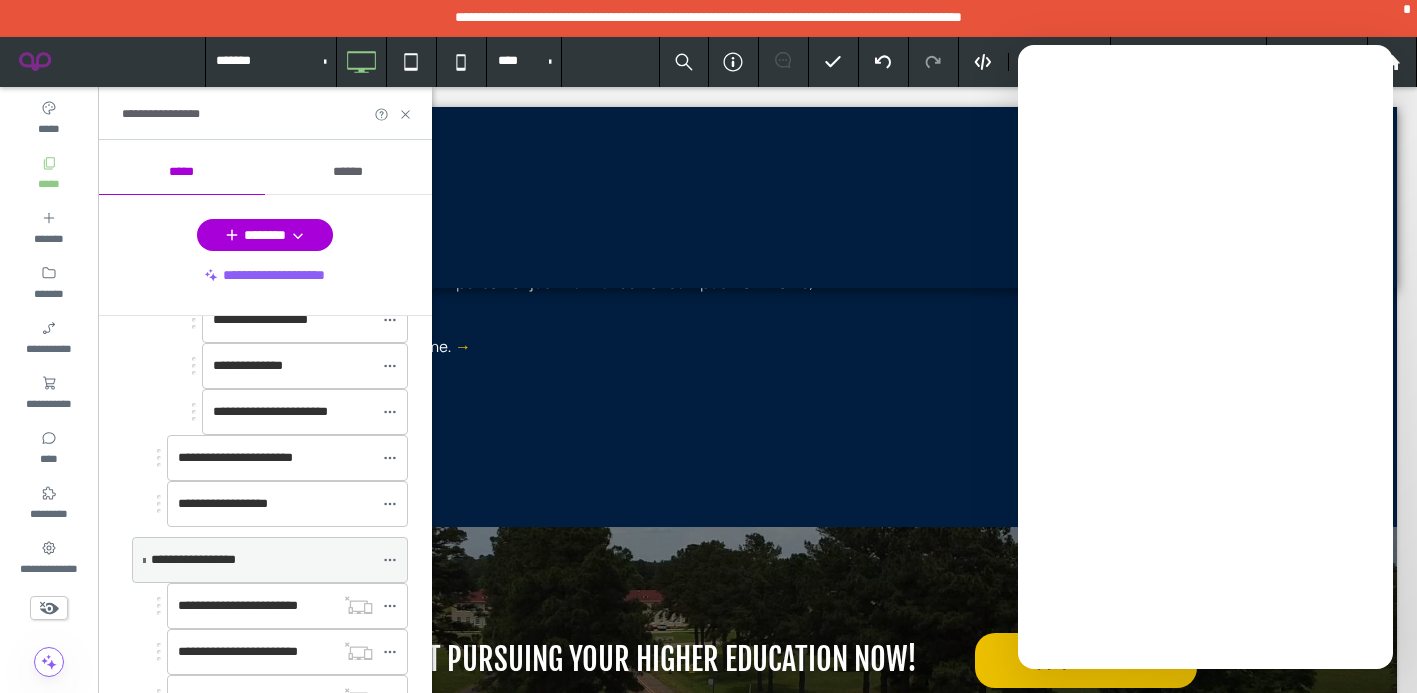 click on "**********" at bounding box center (262, 560) 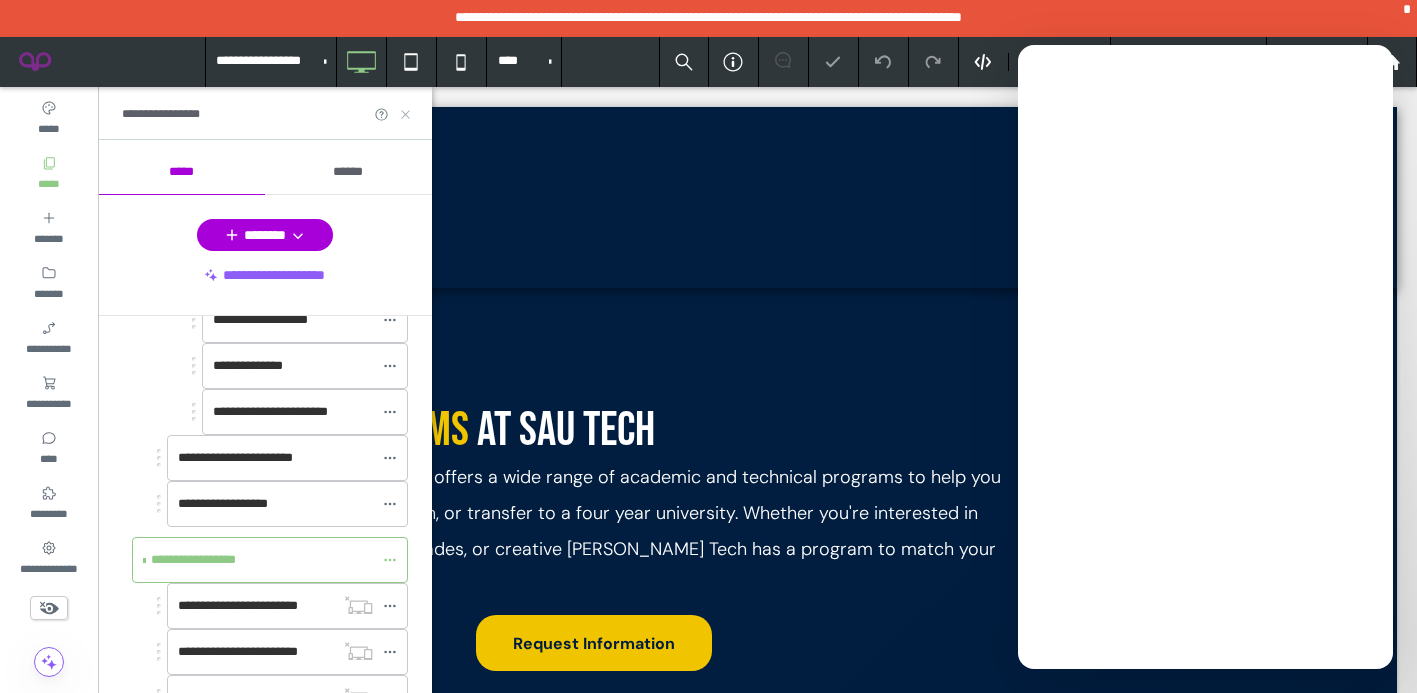 scroll, scrollTop: 0, scrollLeft: 0, axis: both 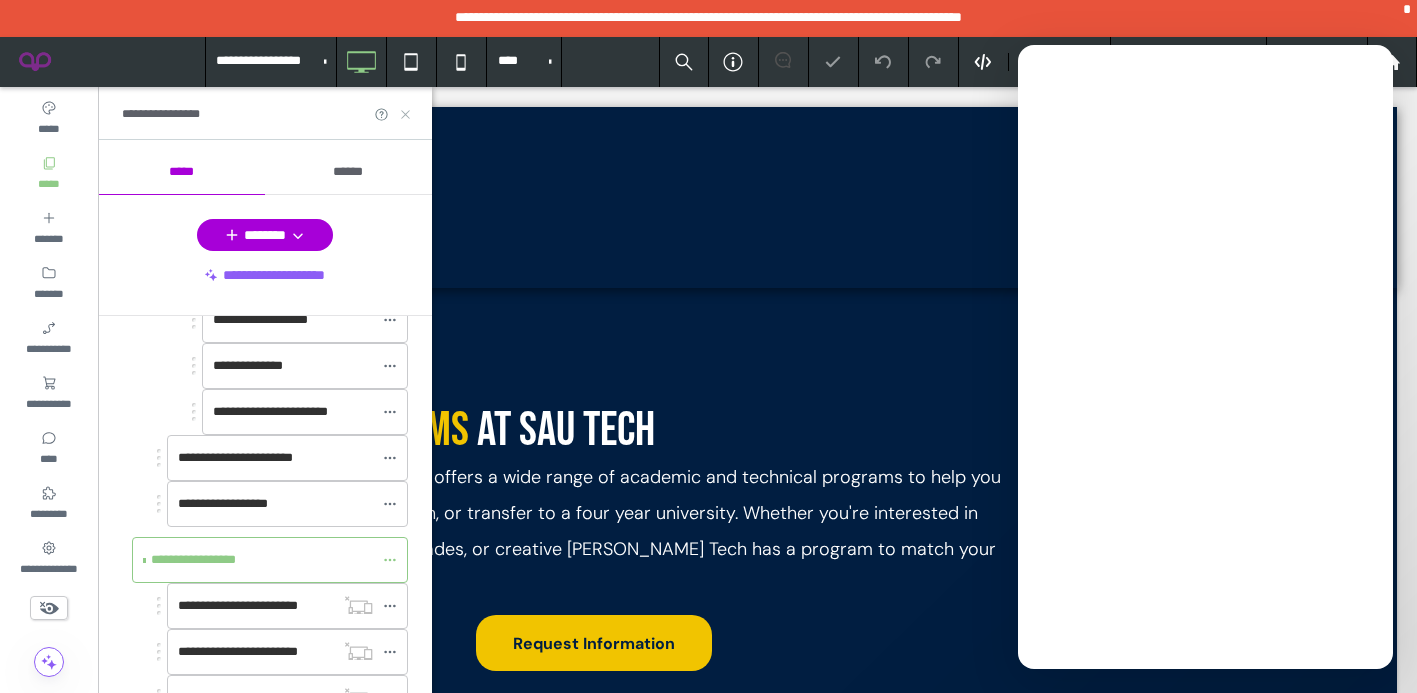 click 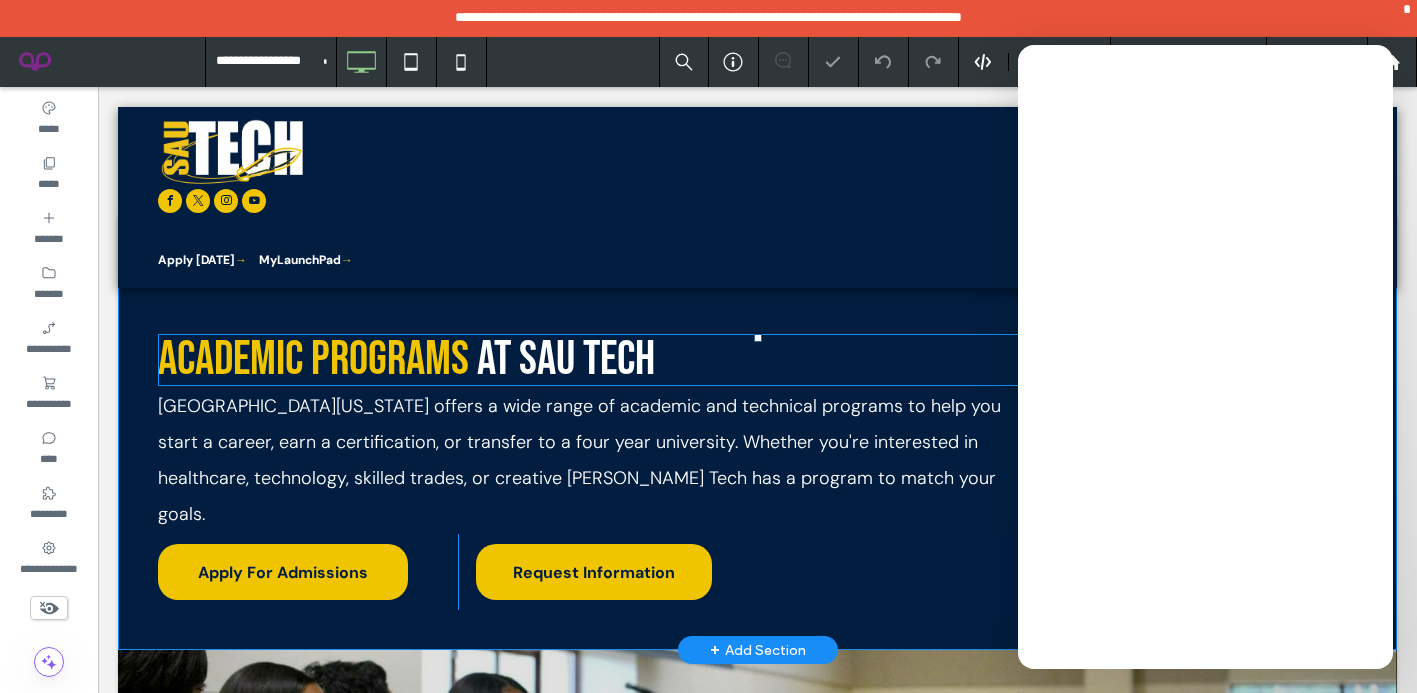 scroll, scrollTop: 79, scrollLeft: 0, axis: vertical 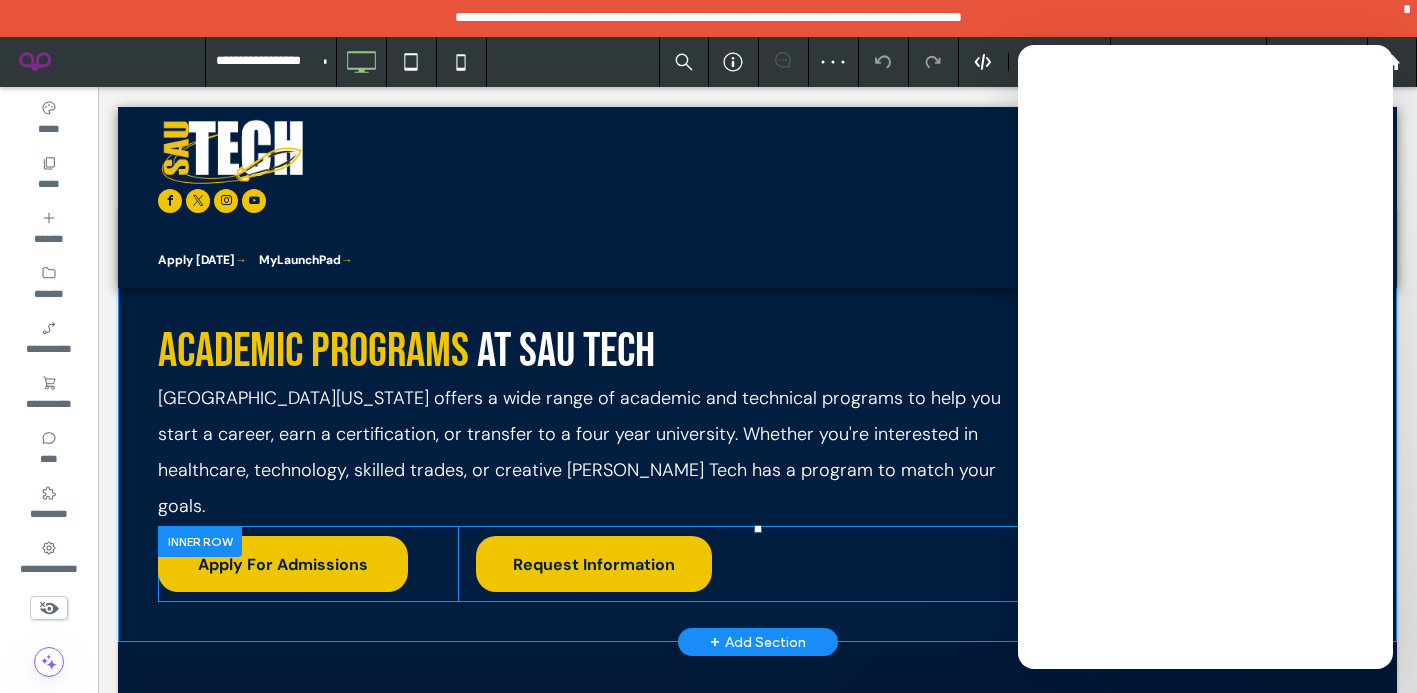 click at bounding box center (200, 541) 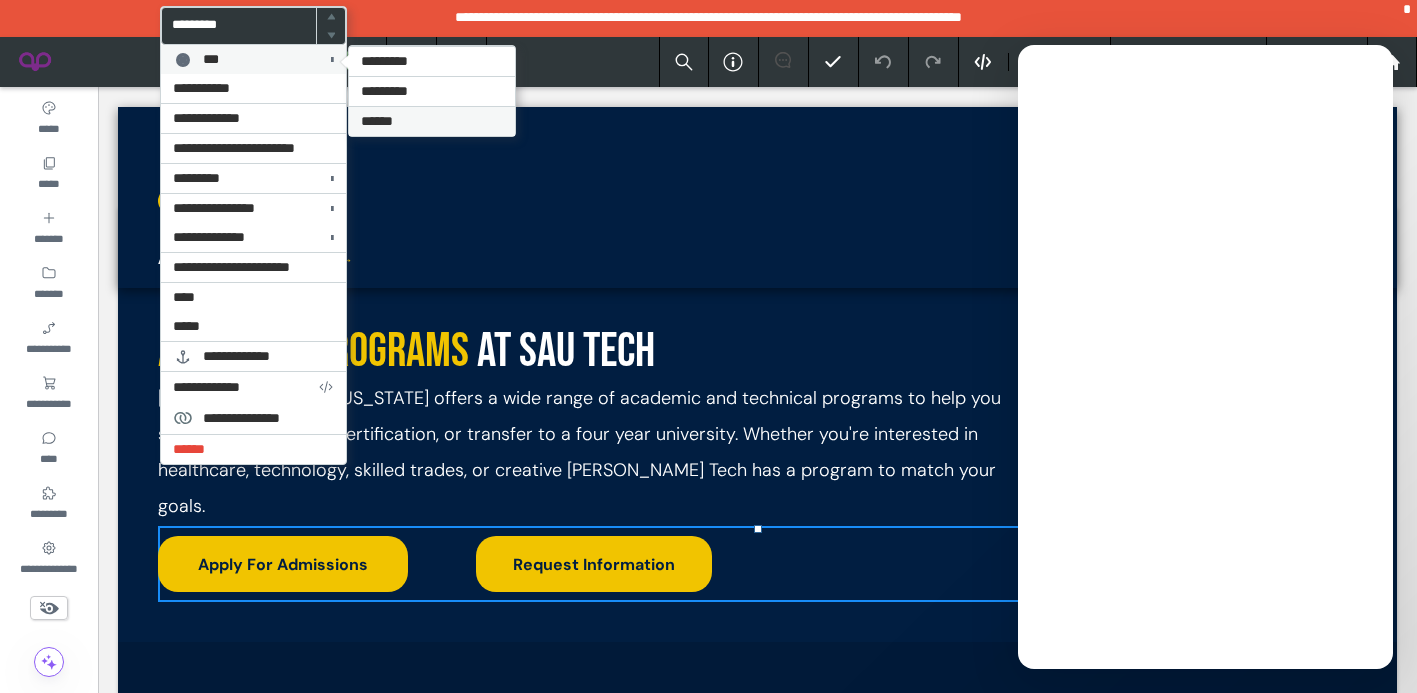 click on "******" at bounding box center (377, 121) 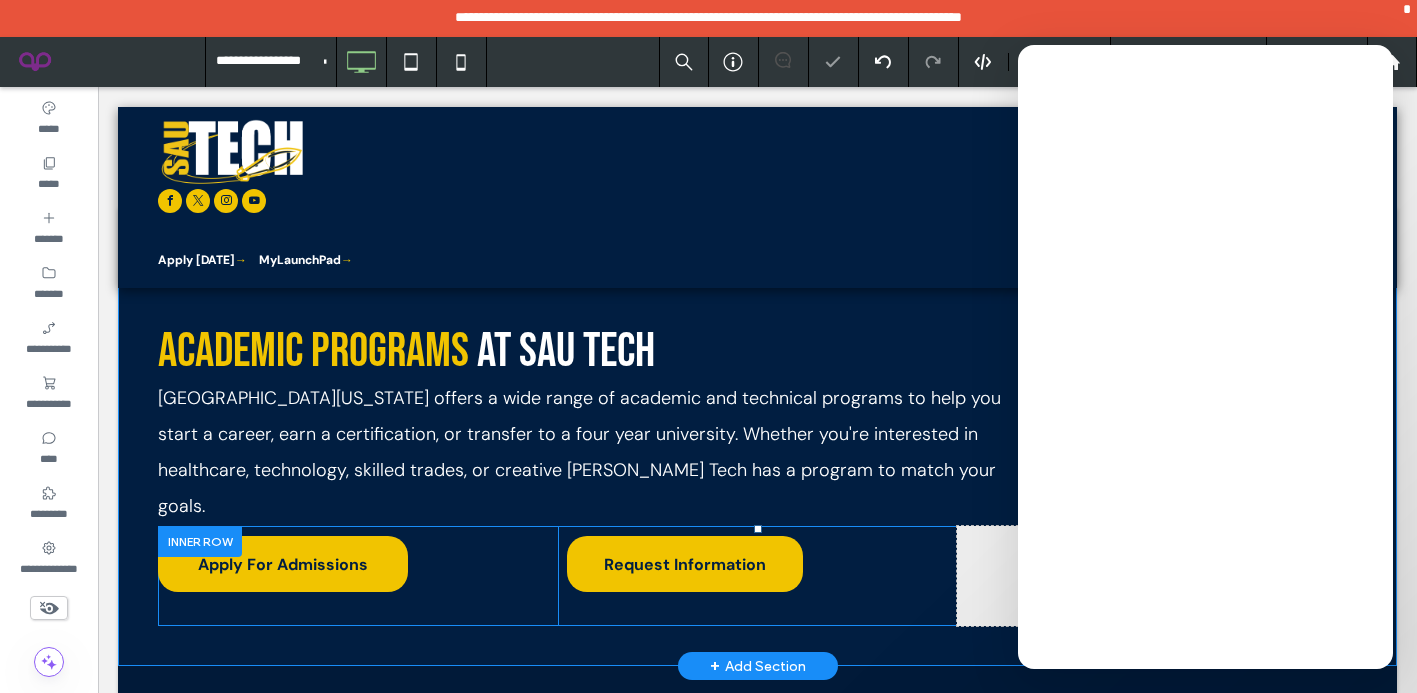 click at bounding box center (200, 541) 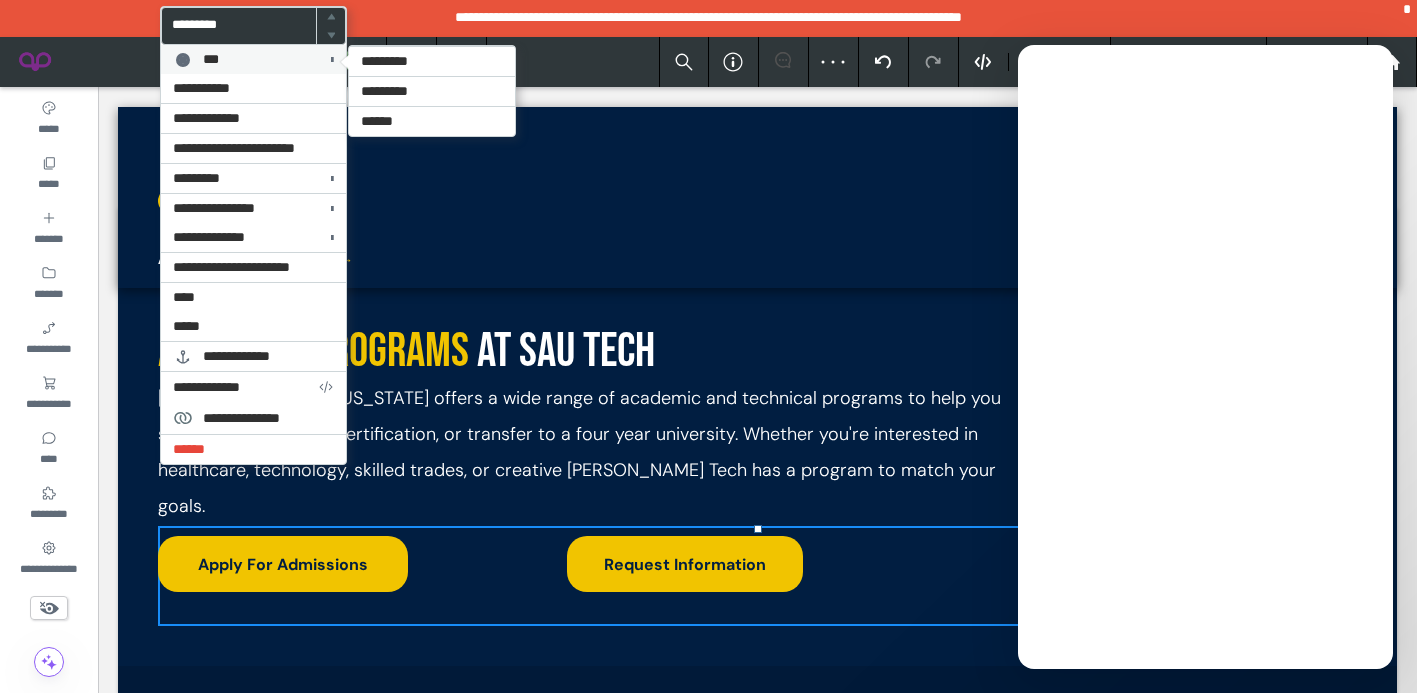 click on "*** ********* ********* ******" at bounding box center [253, 59] 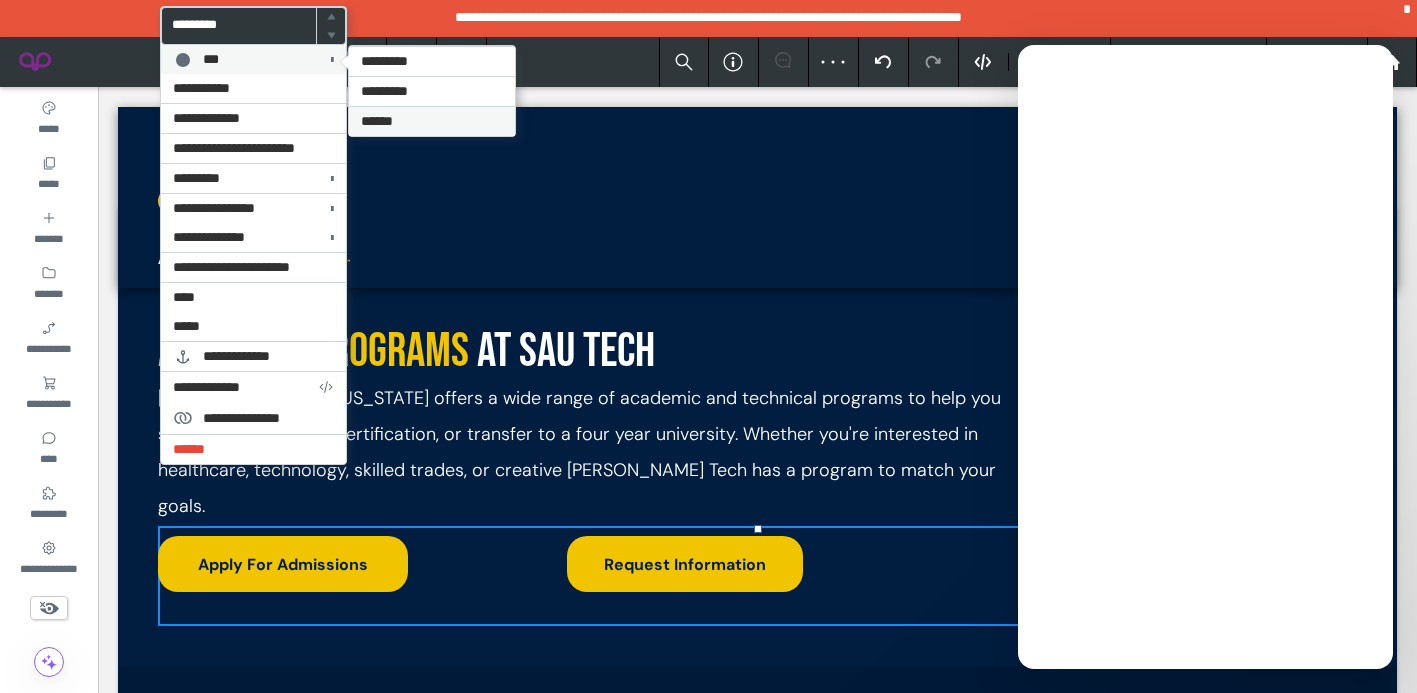 click on "******" at bounding box center [377, 121] 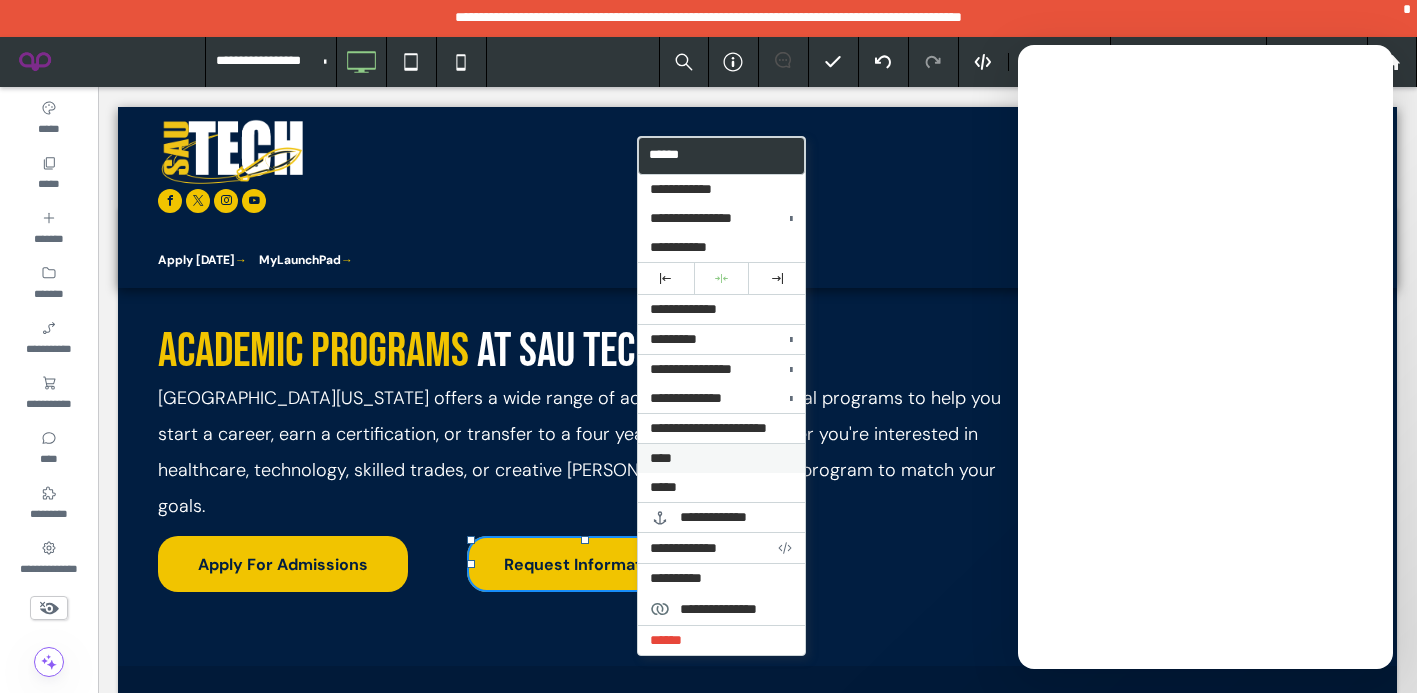 click on "****" at bounding box center (721, 458) 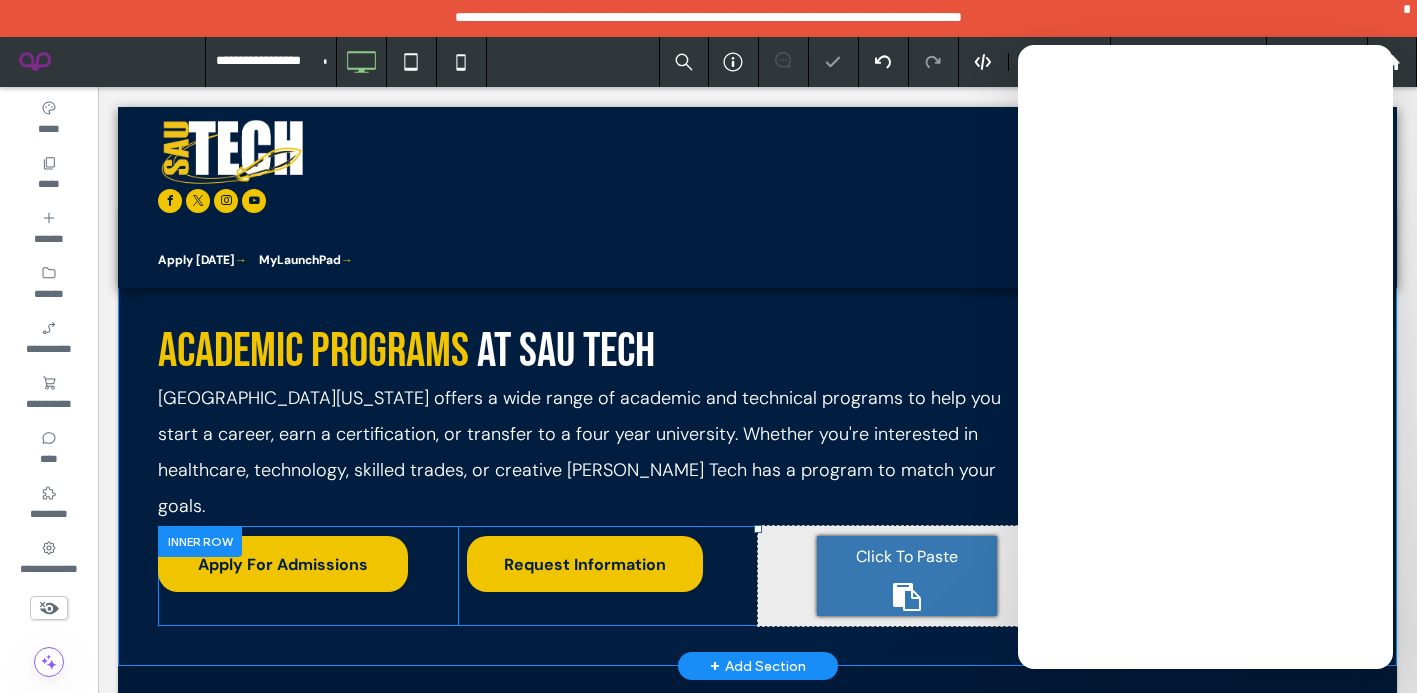 click 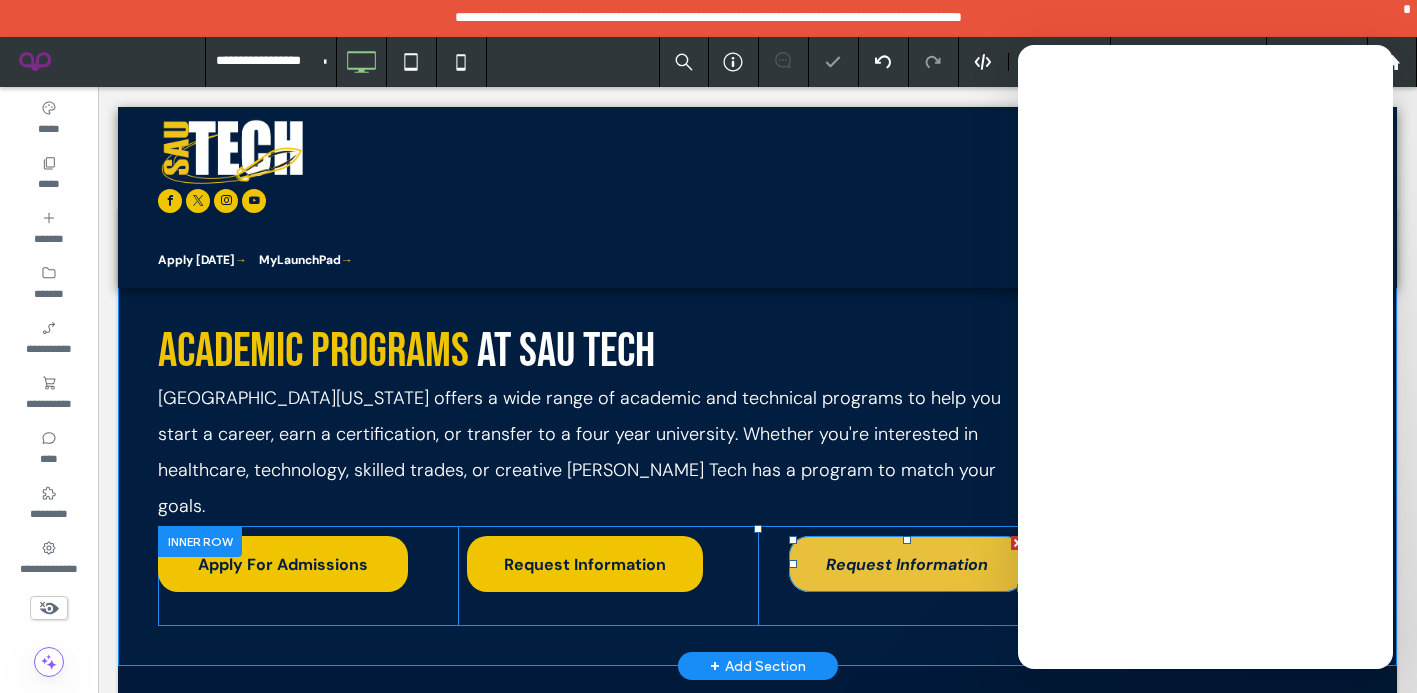 click on "Request Information" at bounding box center (907, 564) 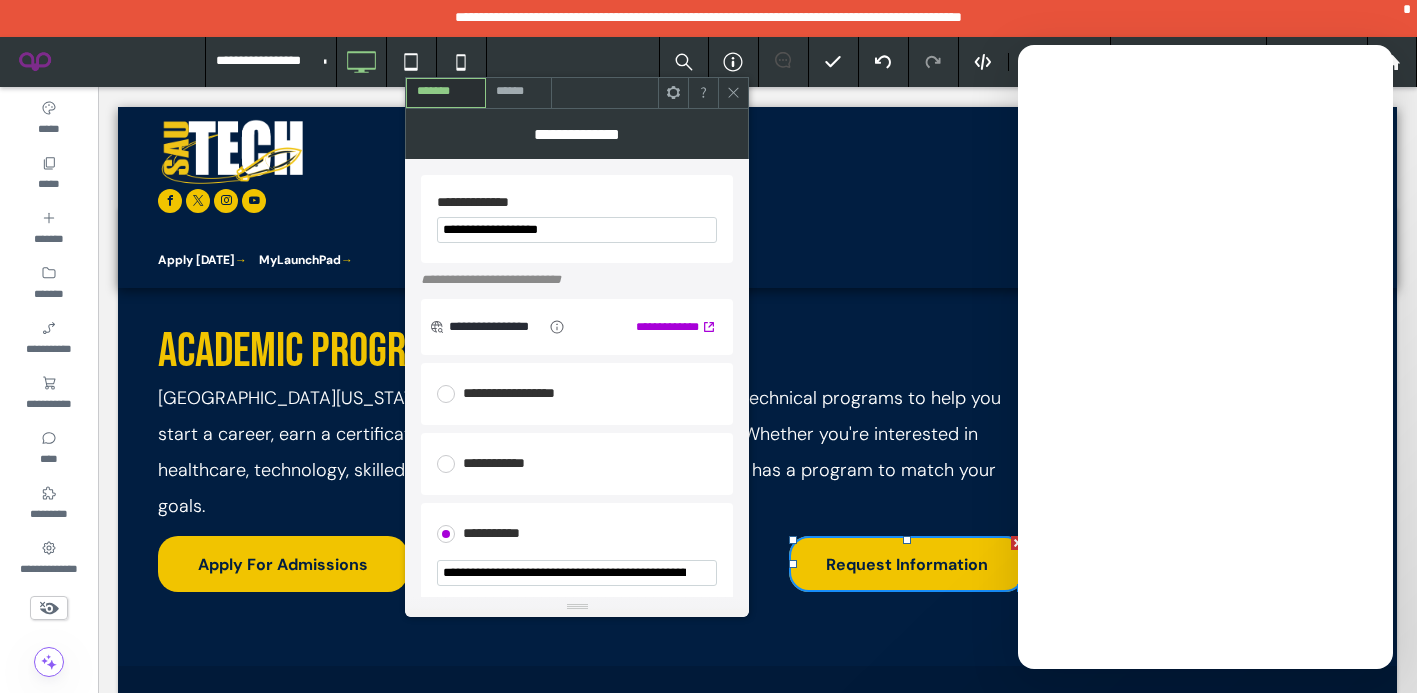 click on "**********" at bounding box center [577, 230] 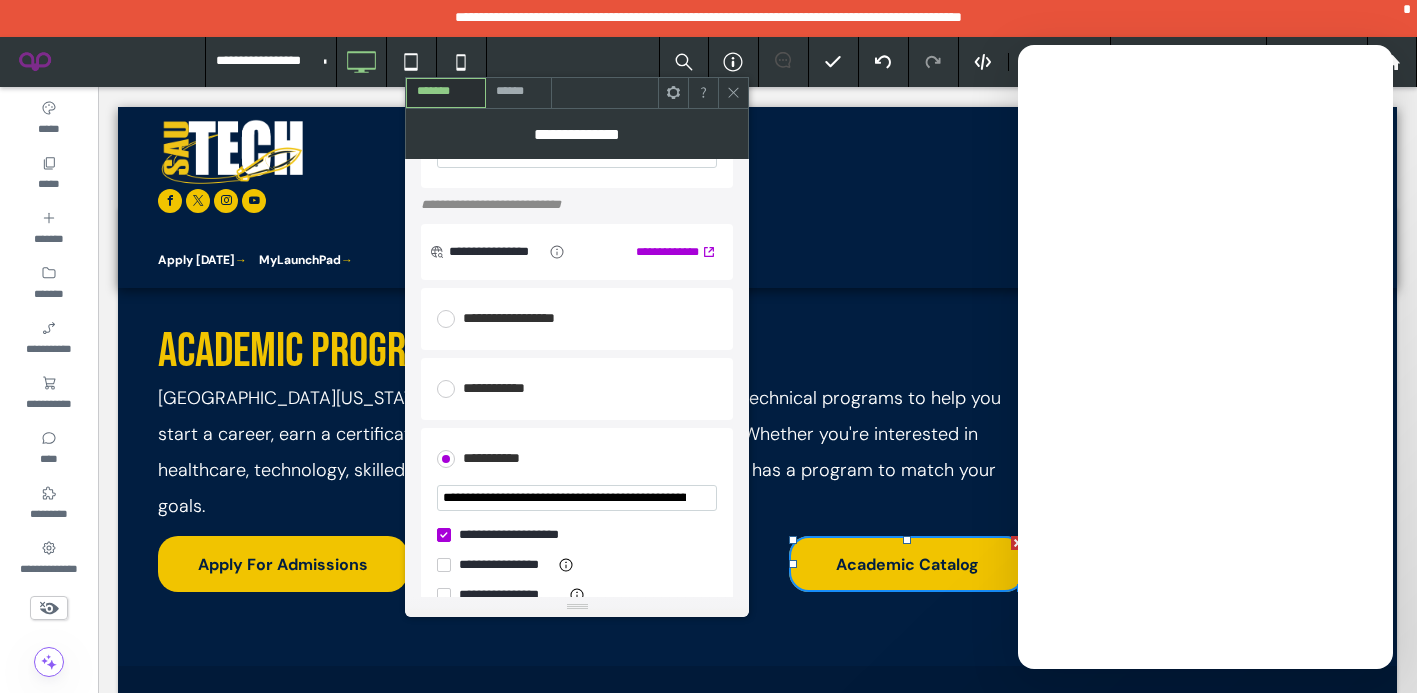 scroll, scrollTop: 88, scrollLeft: 0, axis: vertical 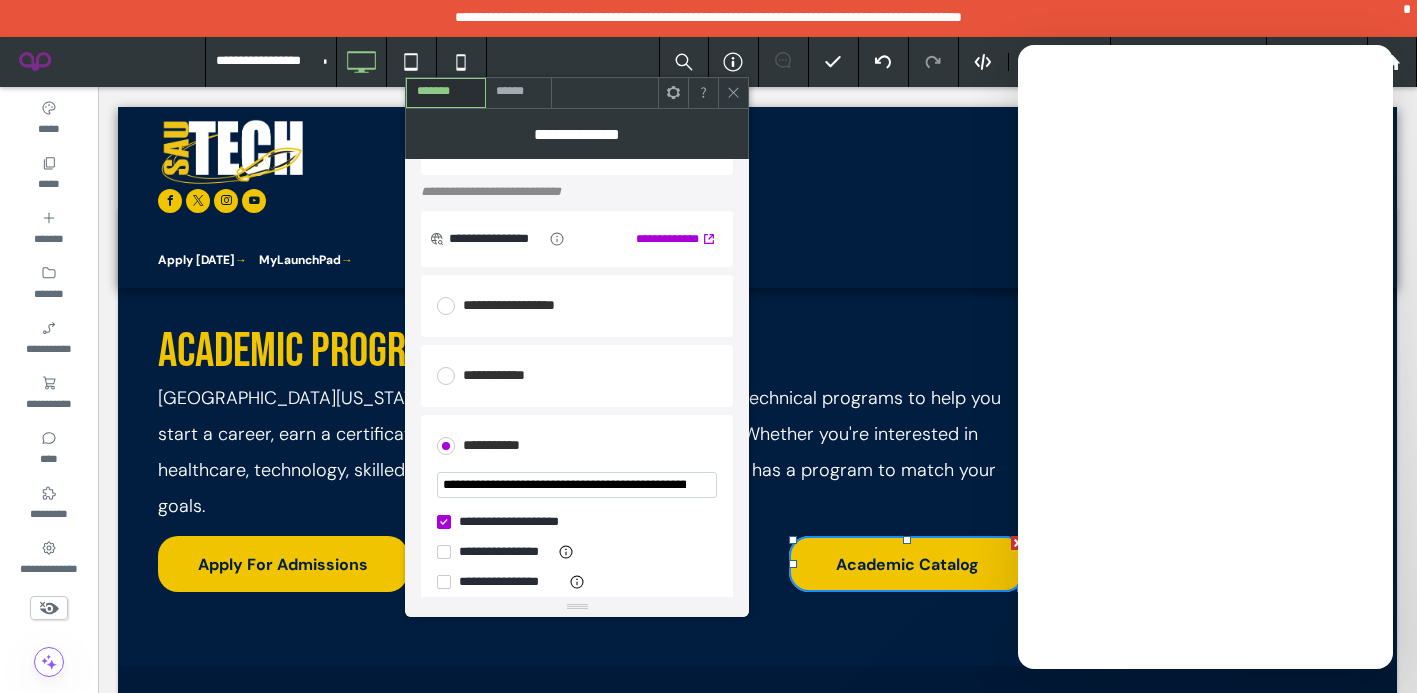 type on "**********" 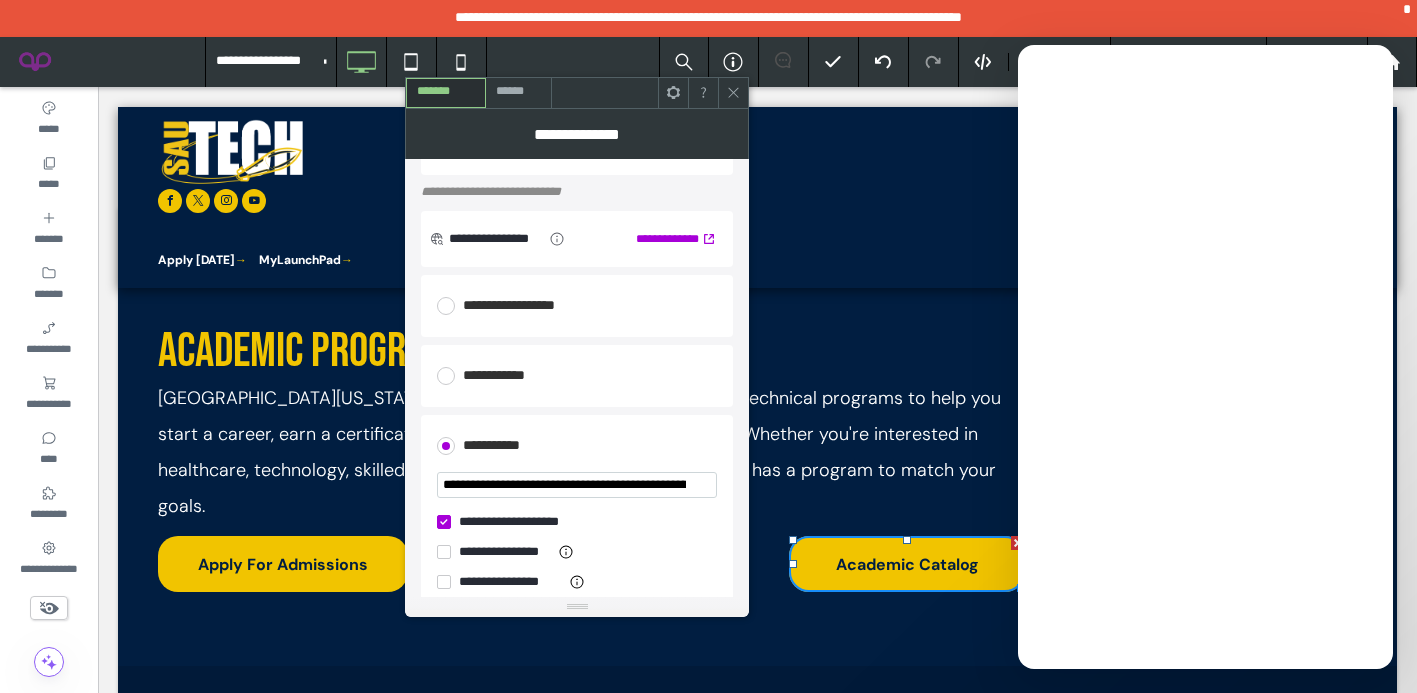 click on "**********" at bounding box center (577, 485) 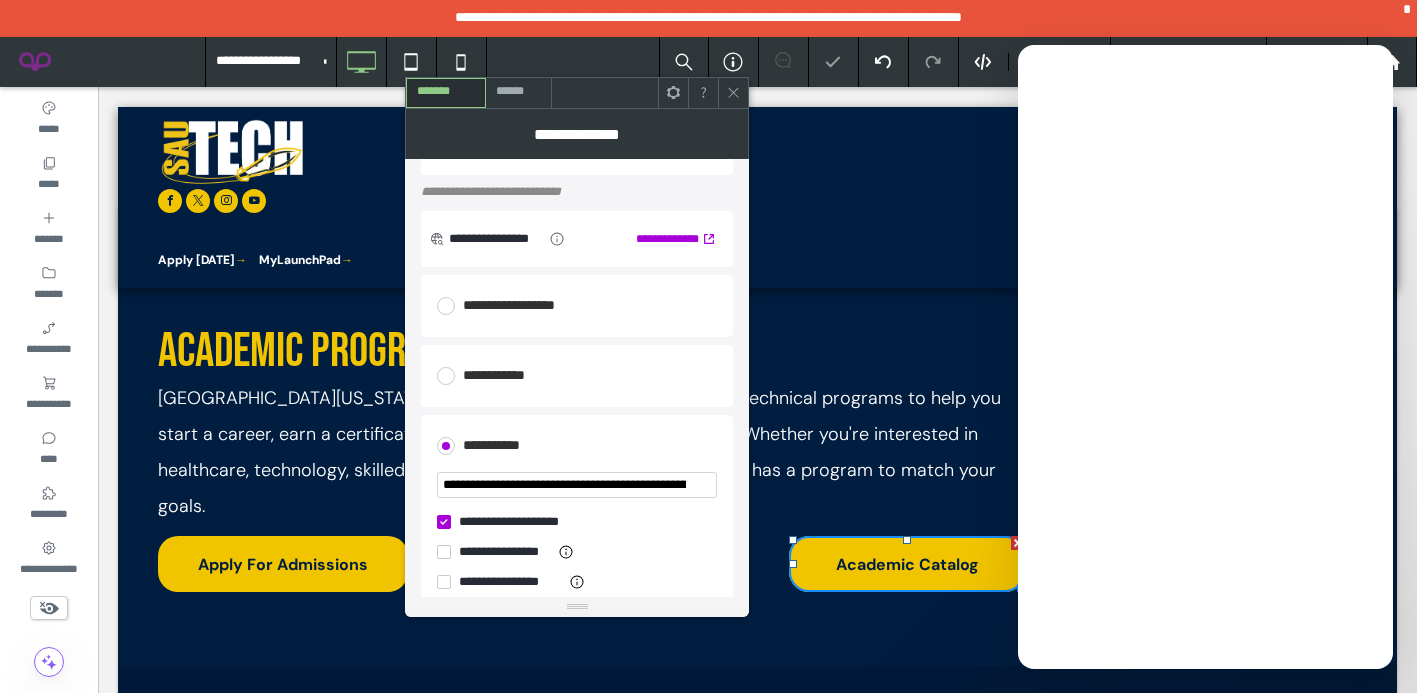 click on "**********" at bounding box center [577, 485] 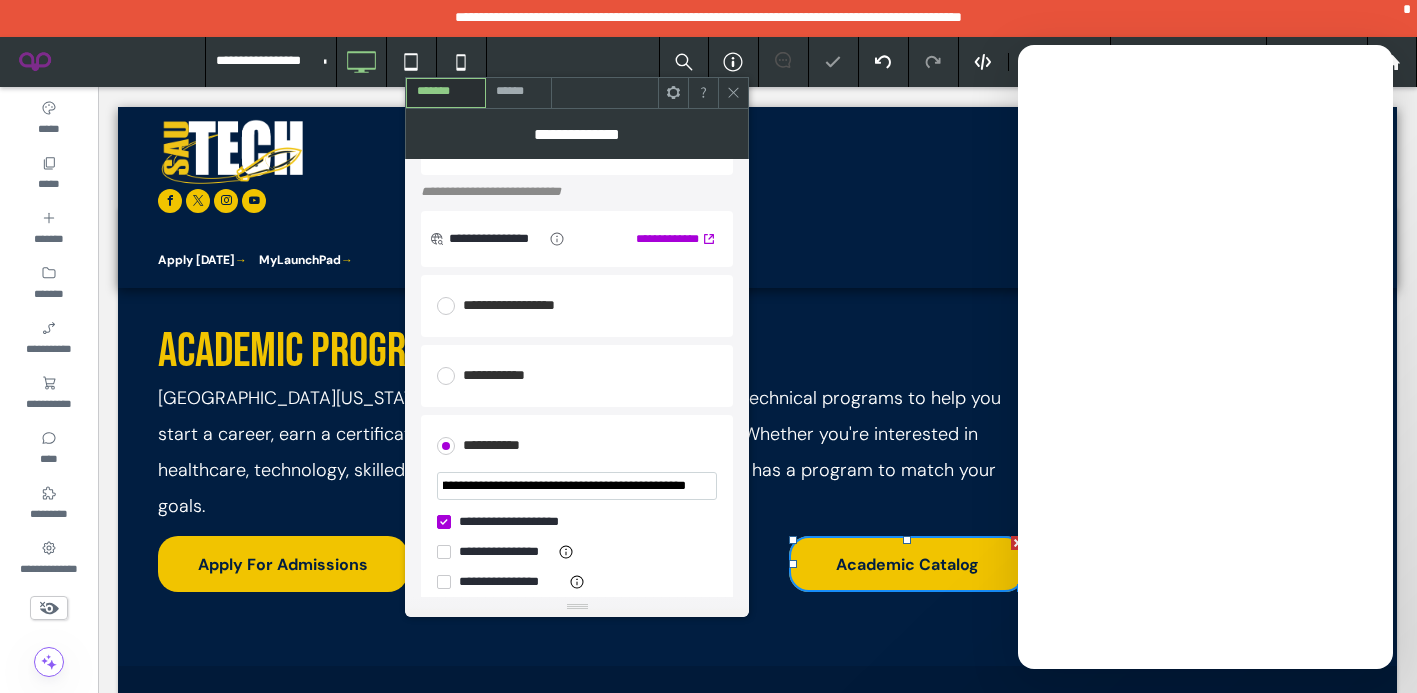 type on "**********" 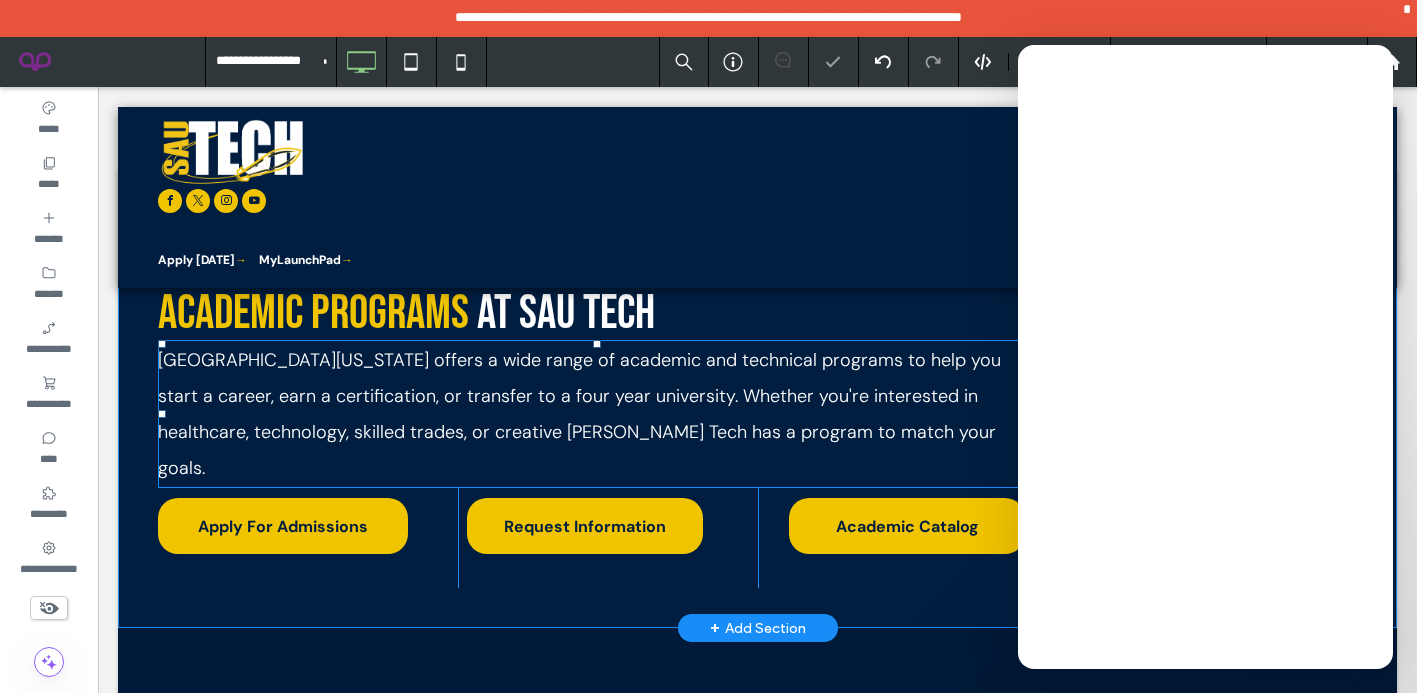 scroll, scrollTop: 122, scrollLeft: 0, axis: vertical 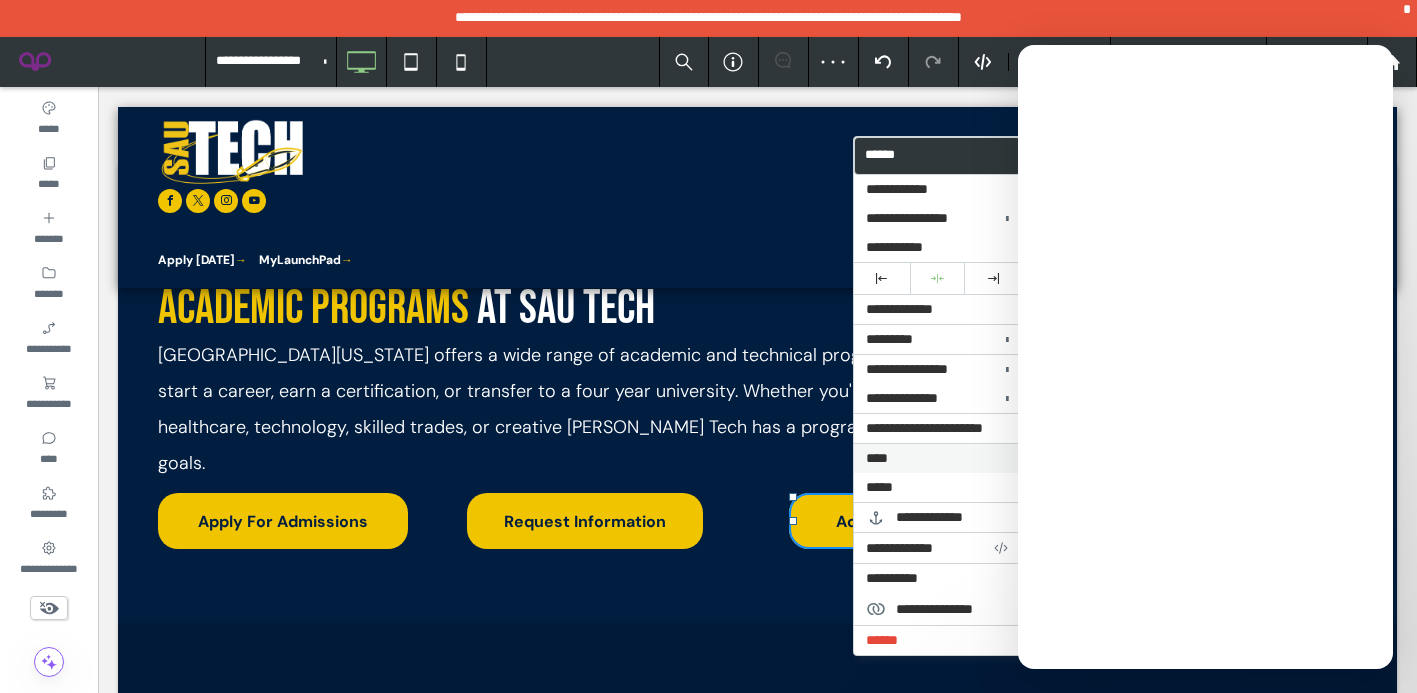 click on "****" at bounding box center (937, 458) 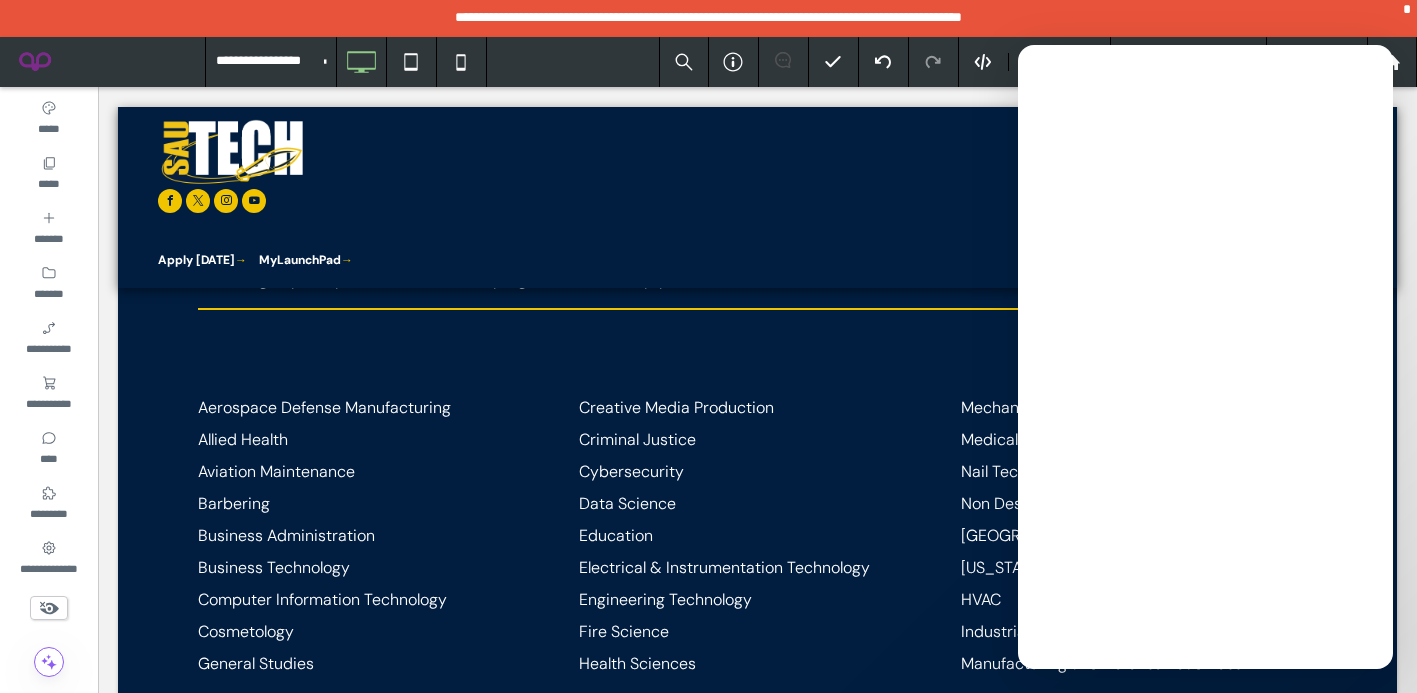 scroll, scrollTop: 886, scrollLeft: 0, axis: vertical 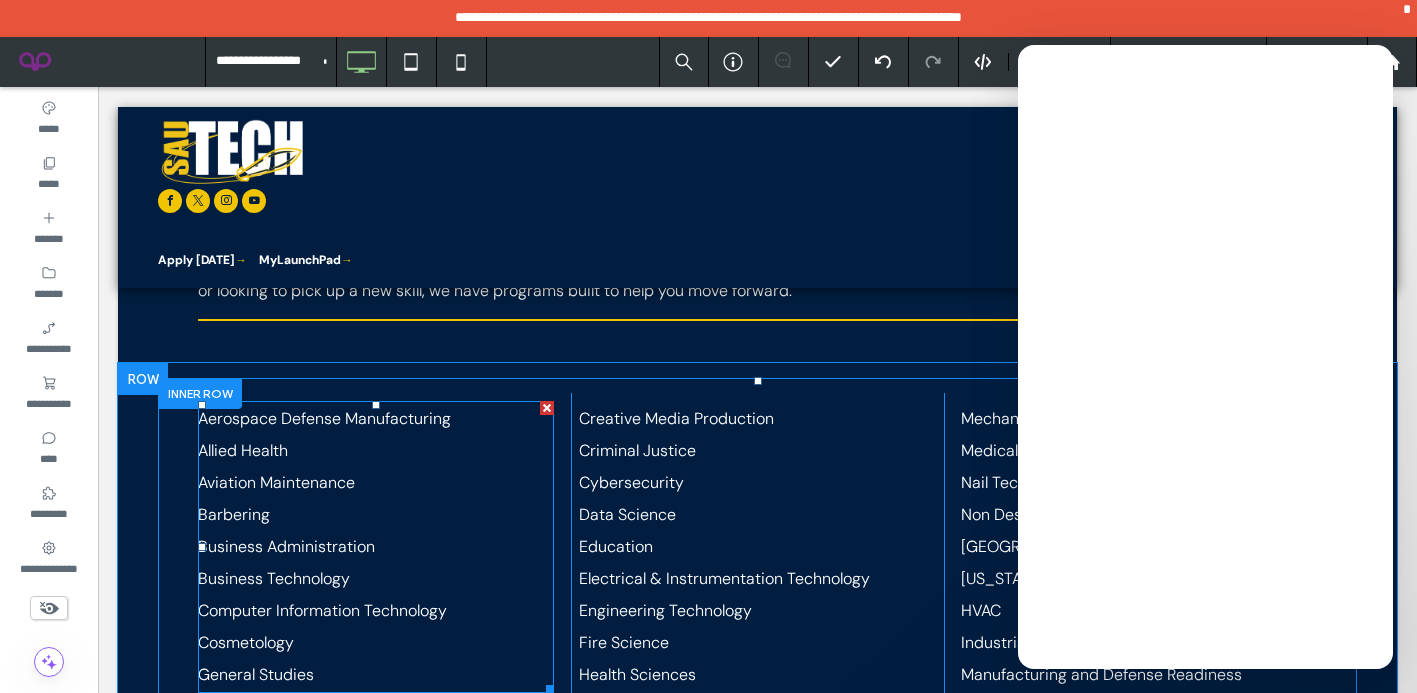 click on "Aviation Maintenance" at bounding box center [376, 483] 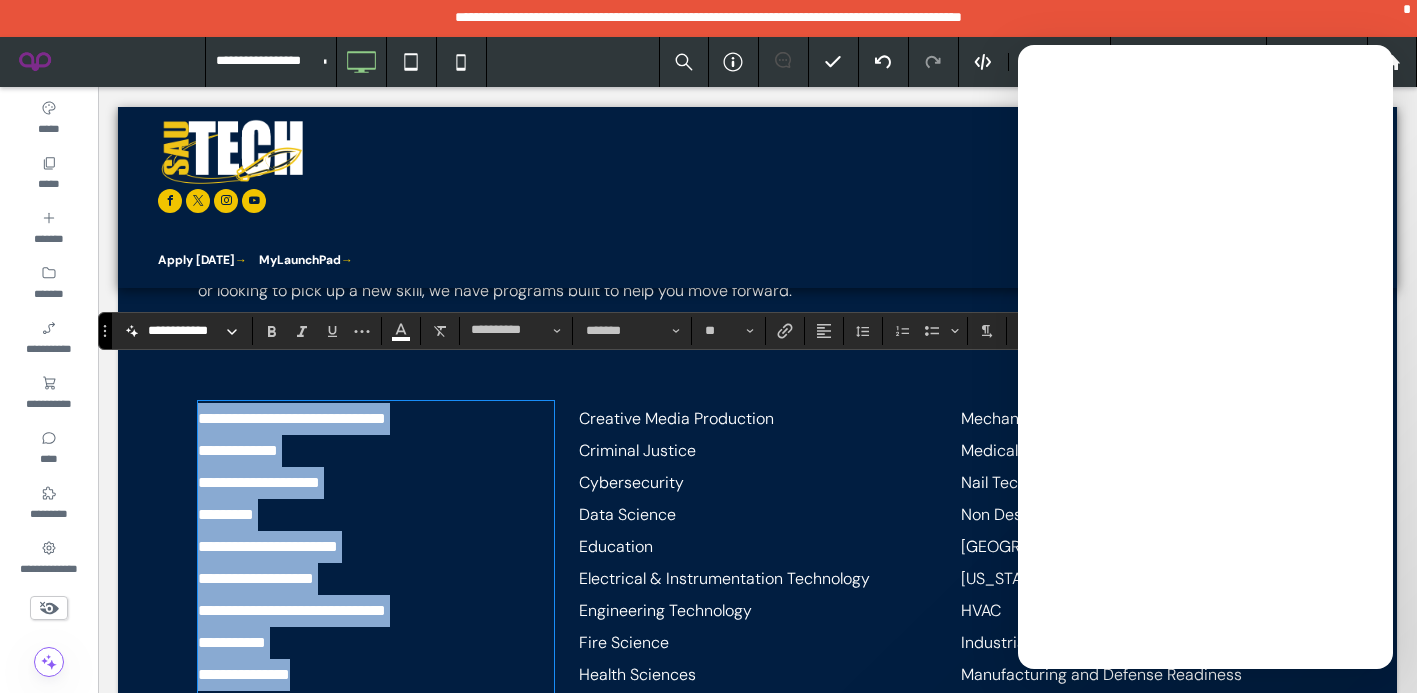 click on "**********" at bounding box center [376, 419] 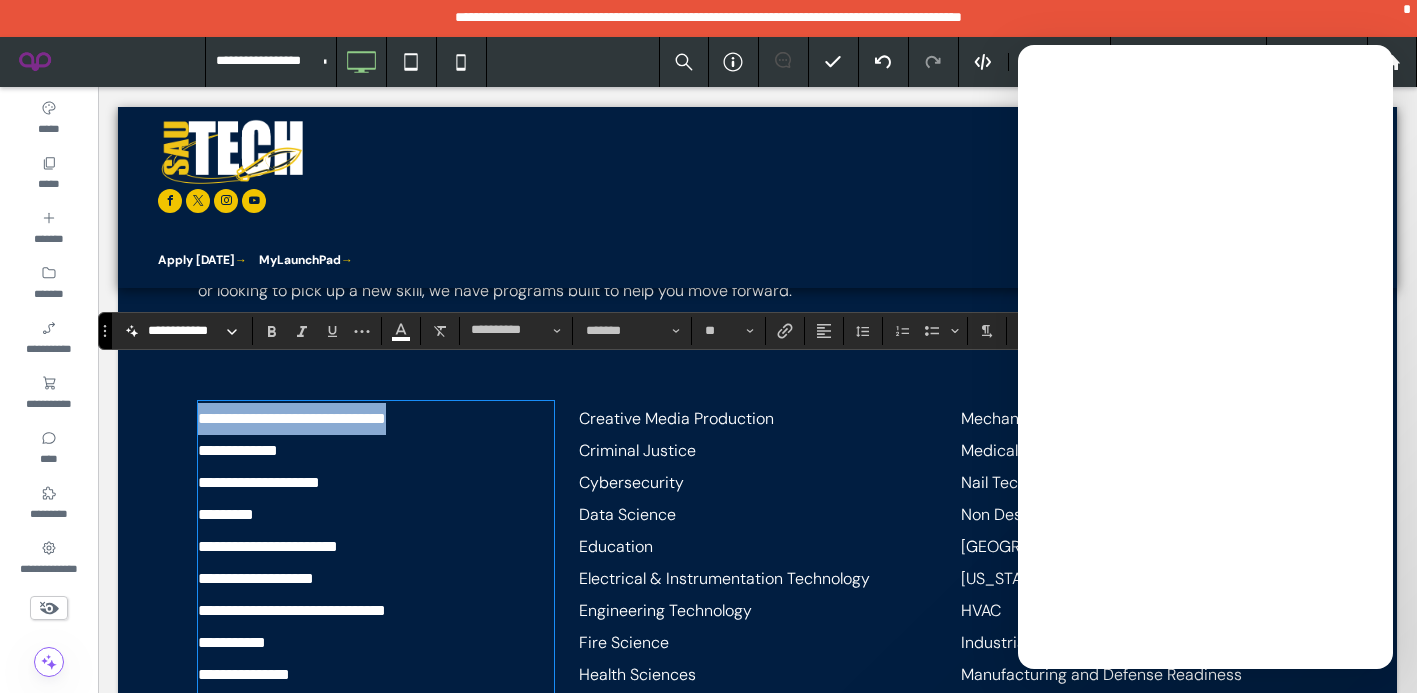 drag, startPoint x: 468, startPoint y: 388, endPoint x: 186, endPoint y: 384, distance: 282.02838 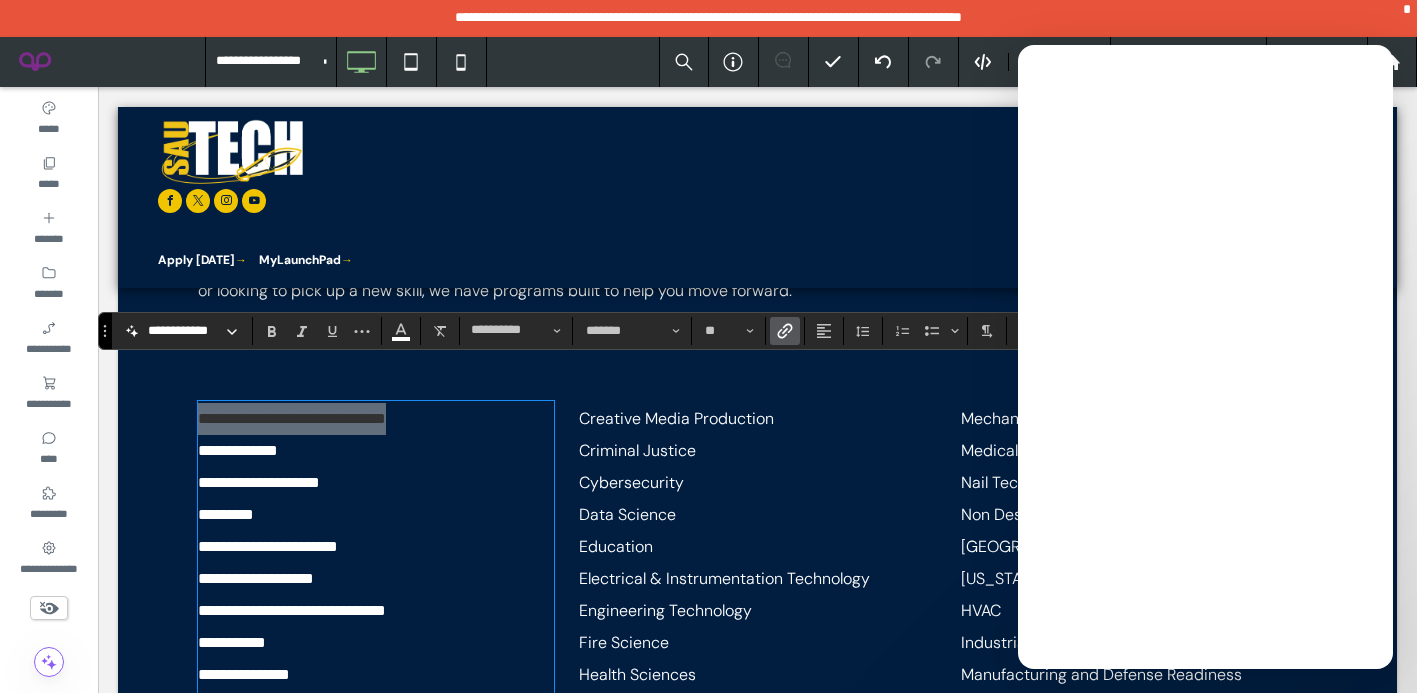 click 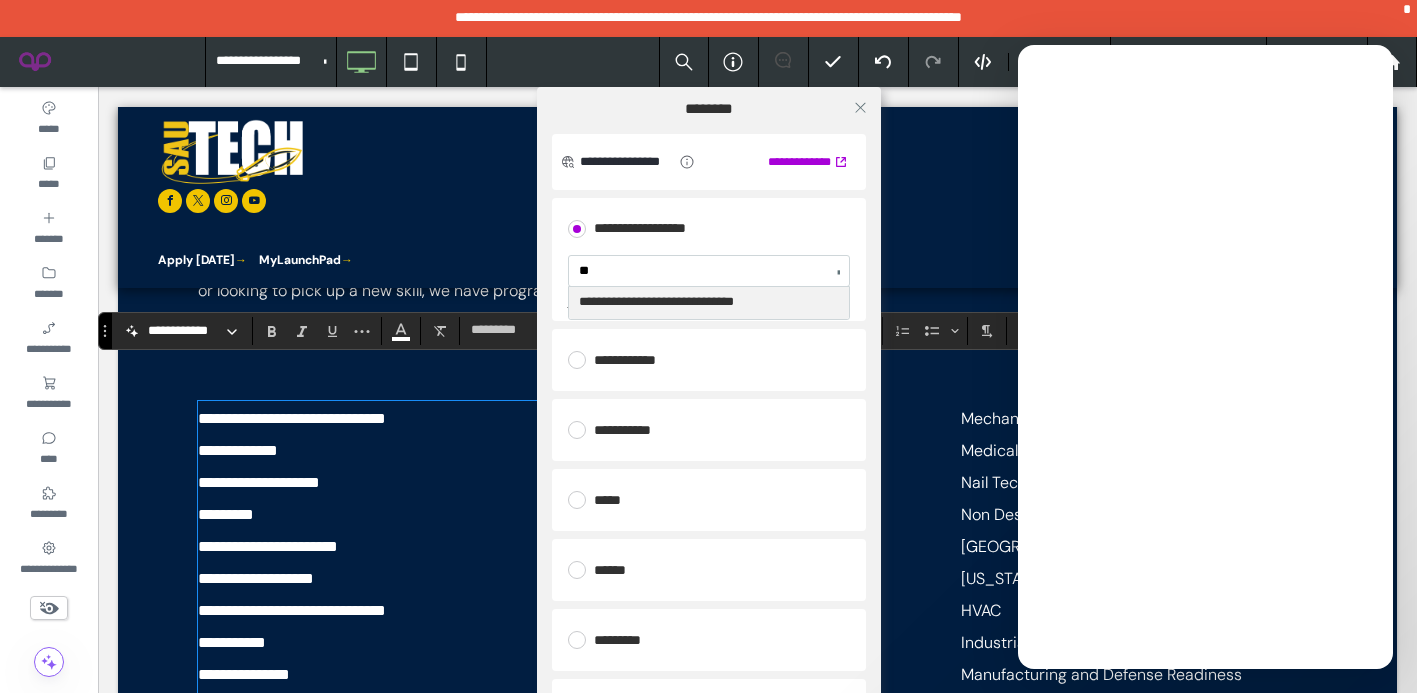 type on "***" 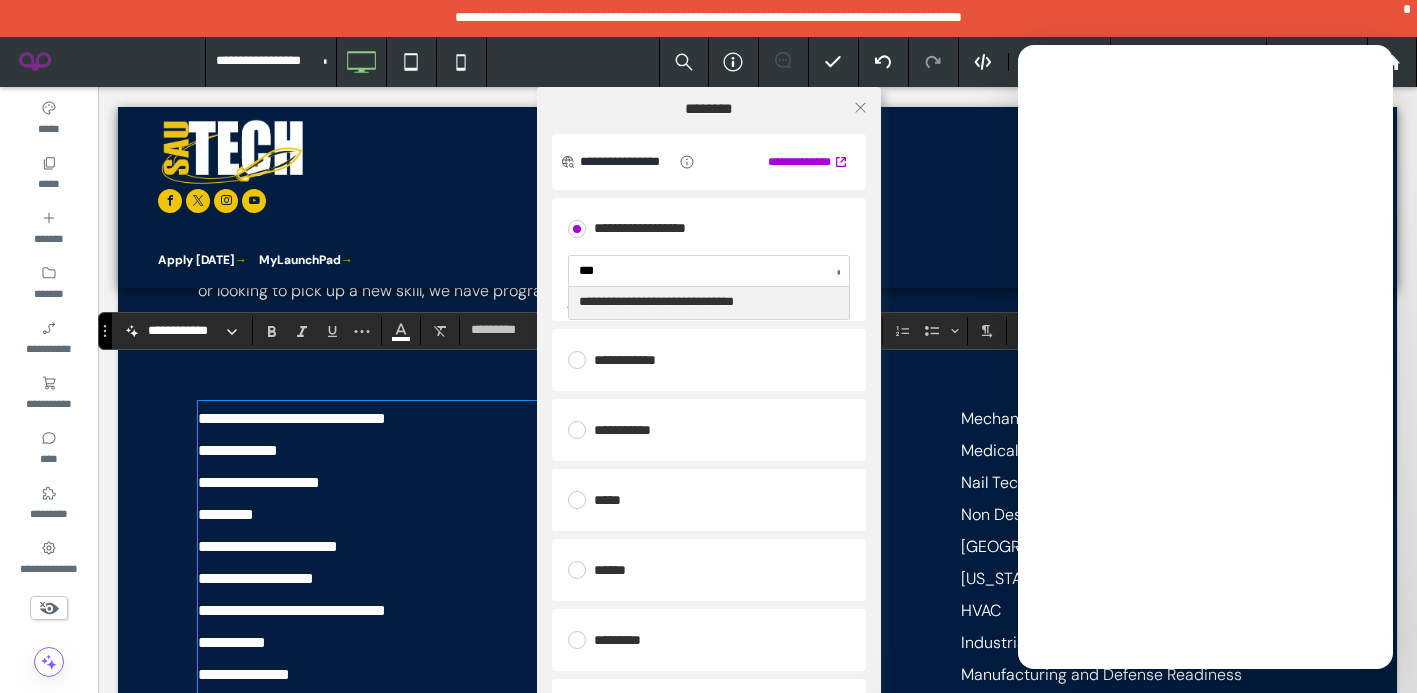 type 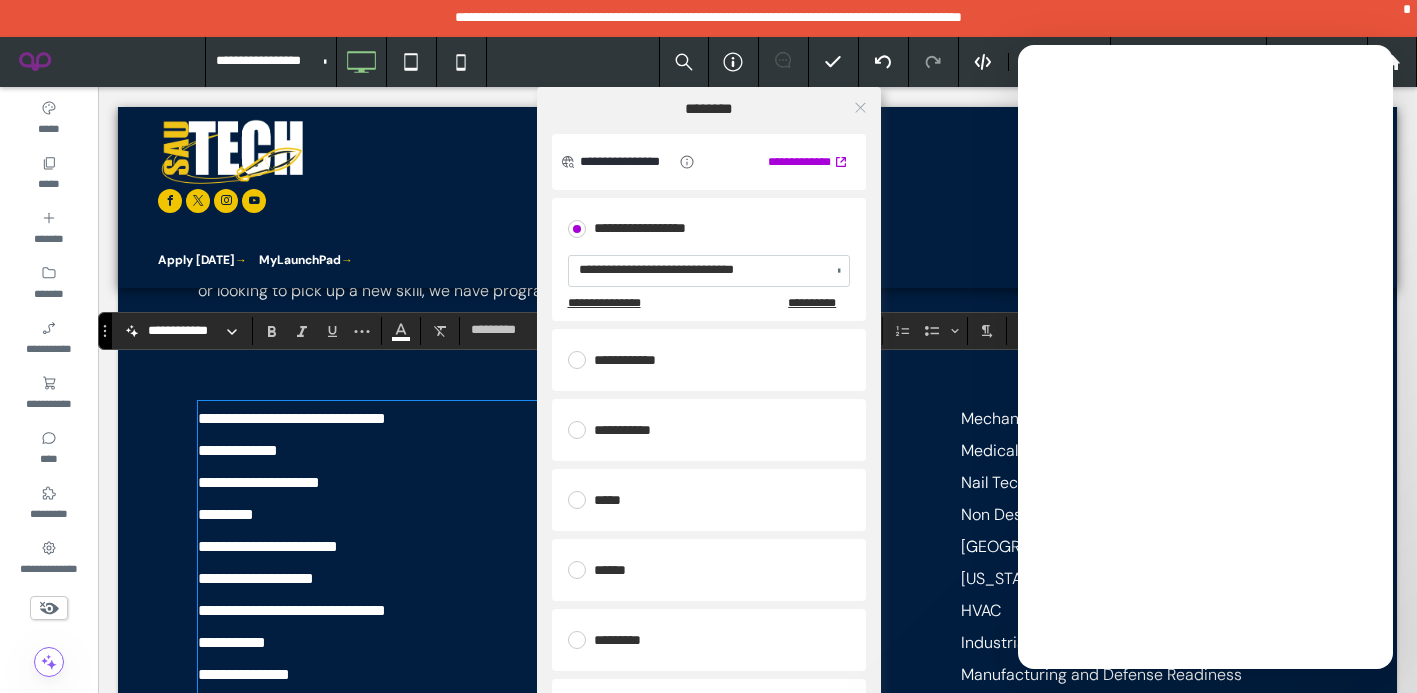 click 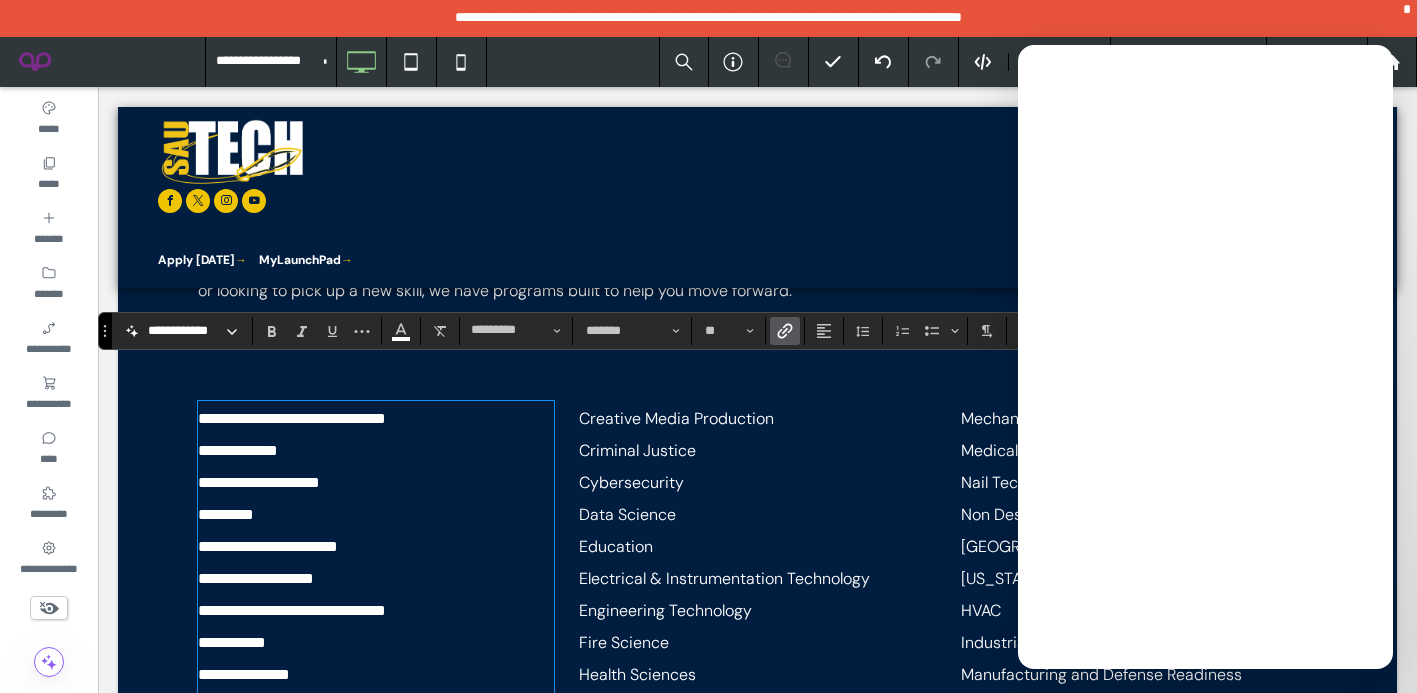 click on "**********" at bounding box center (376, 451) 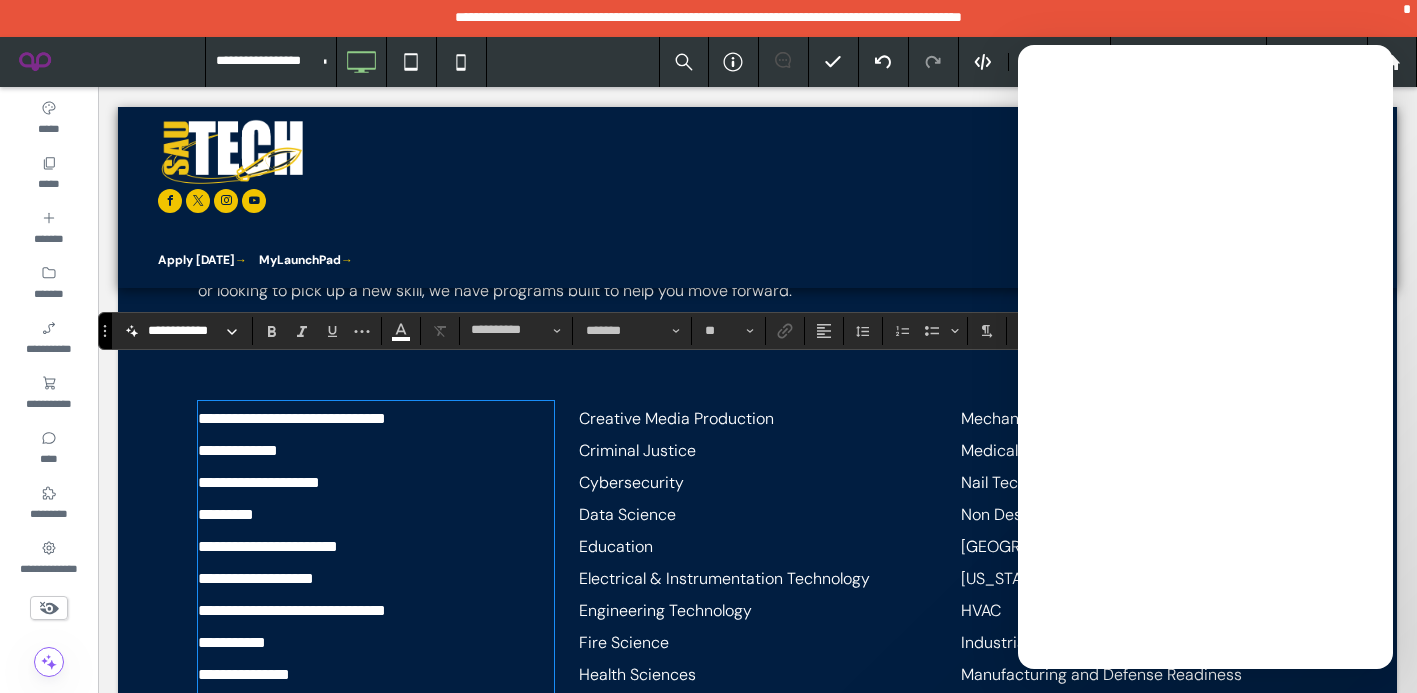 click on "**********" at bounding box center [376, 451] 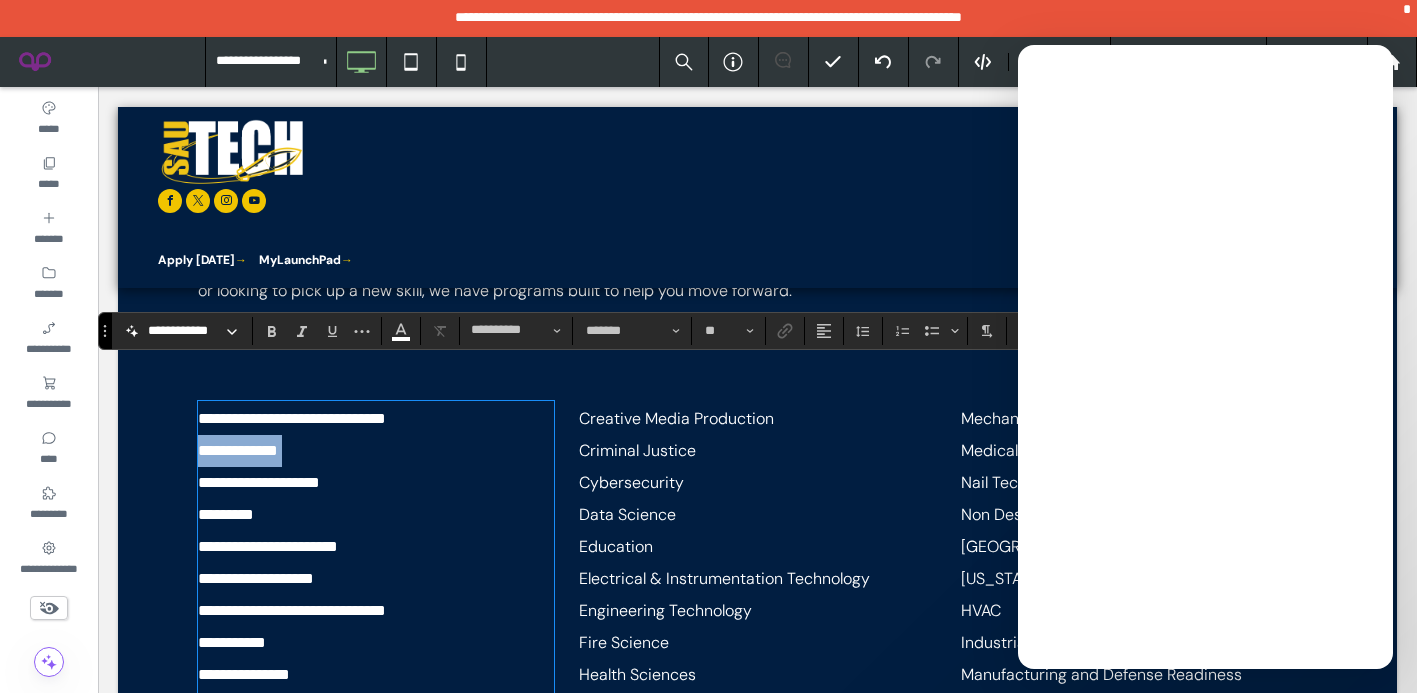 click on "**********" at bounding box center (376, 451) 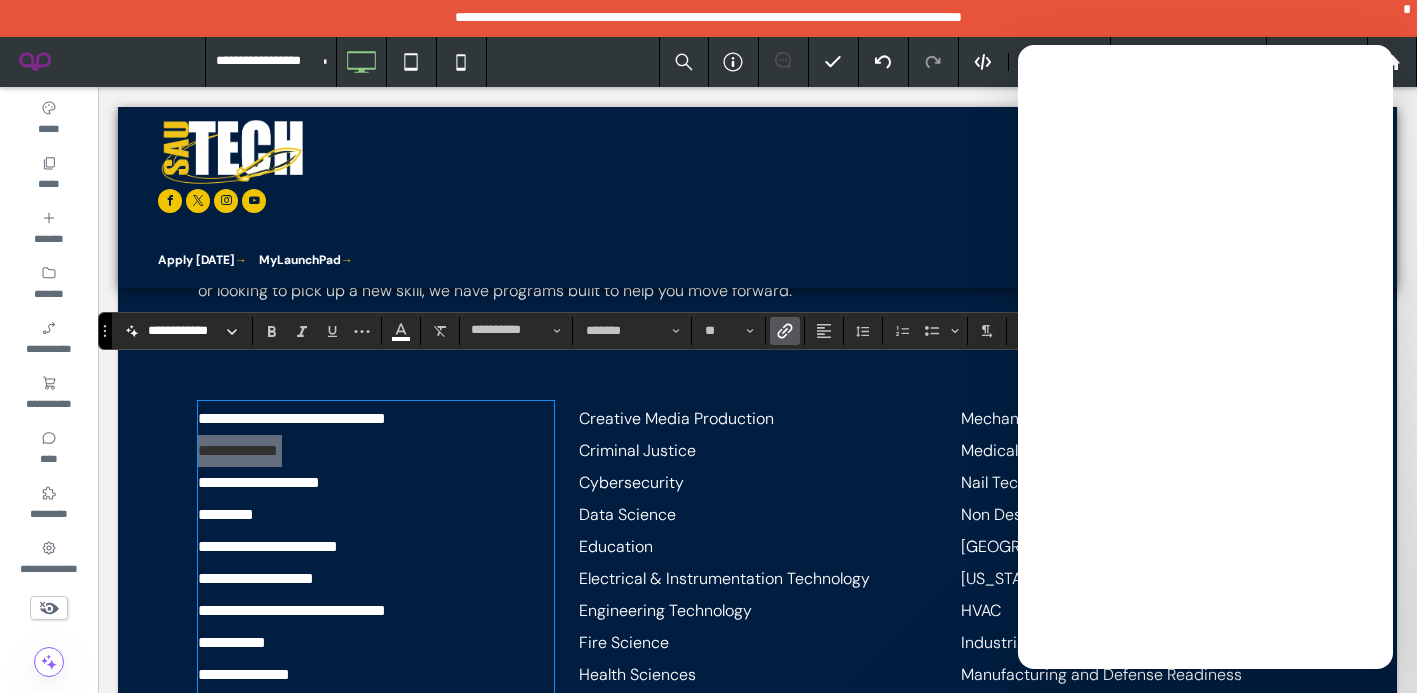 click 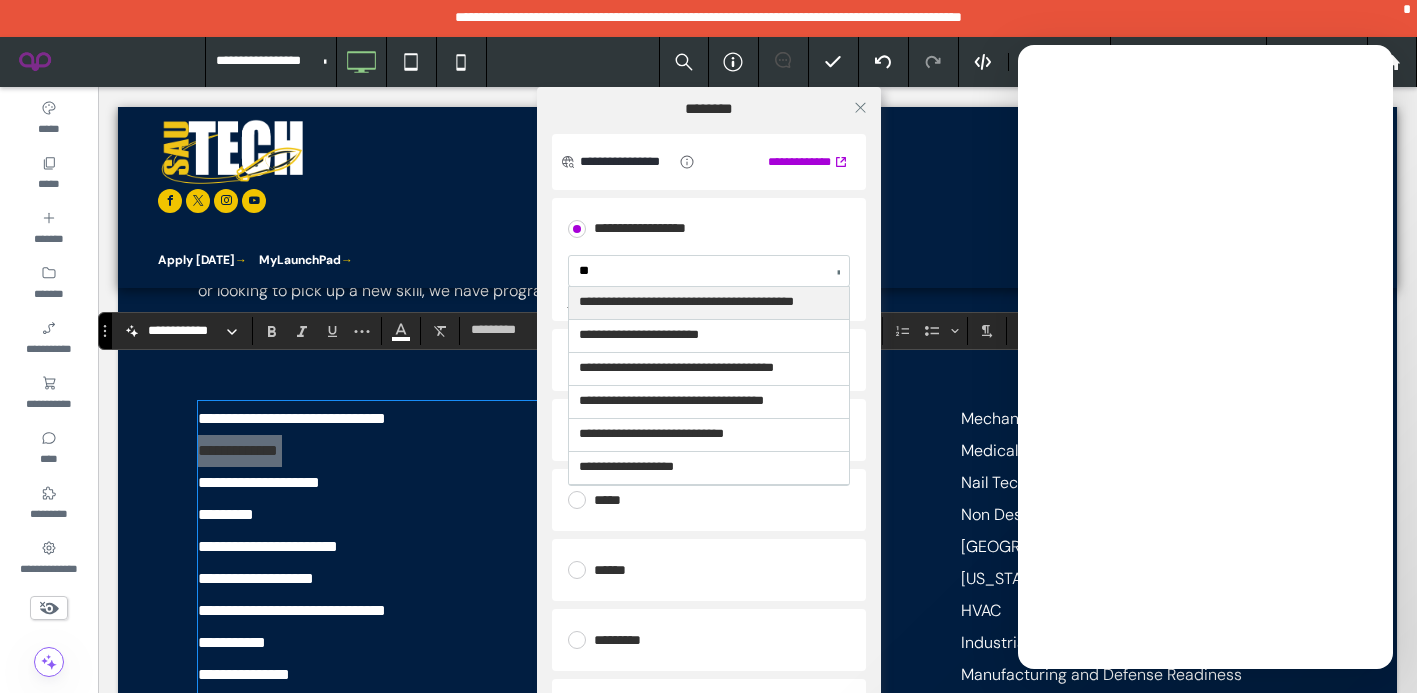 type on "***" 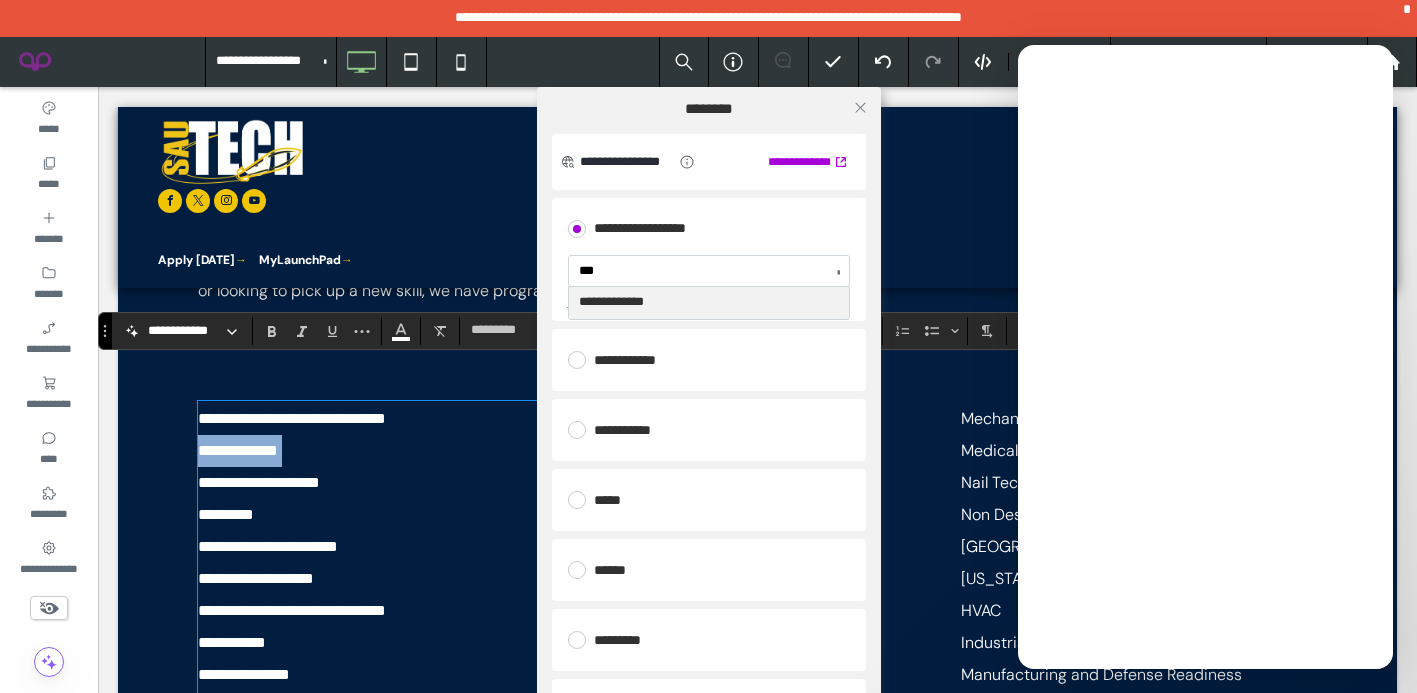 type 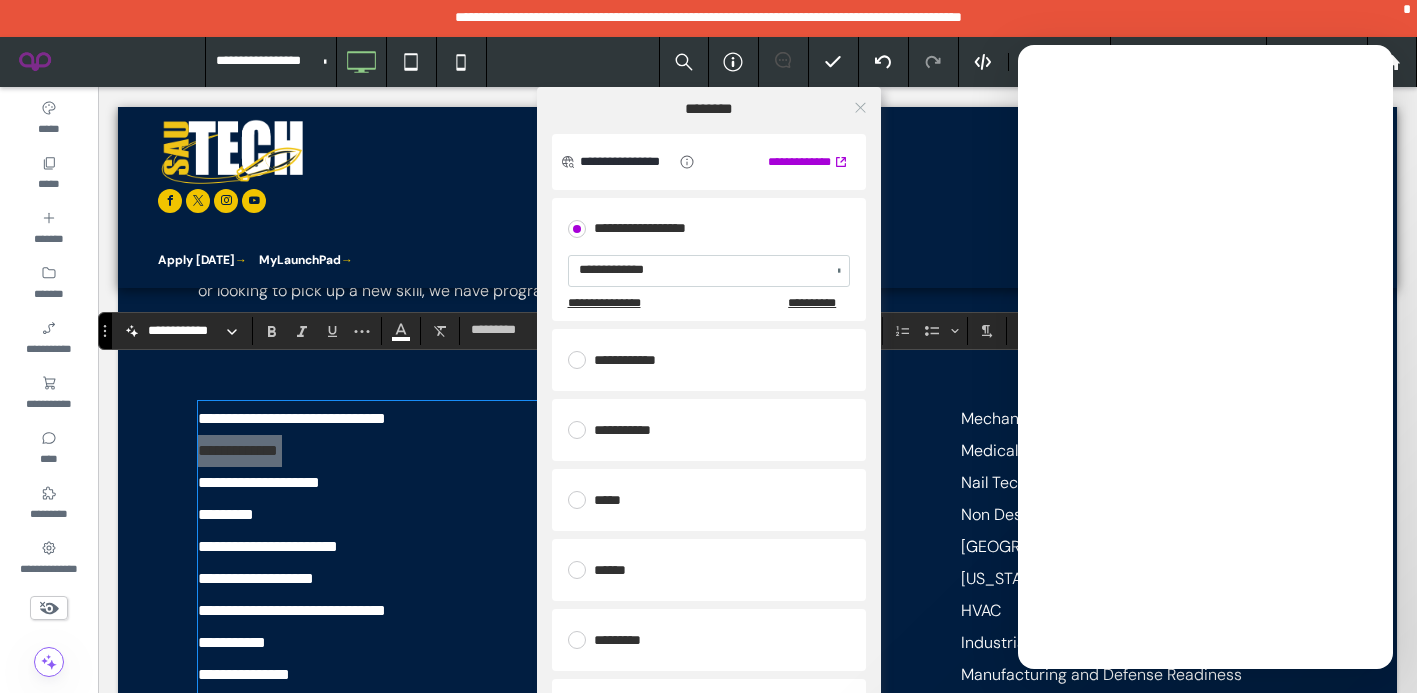 click 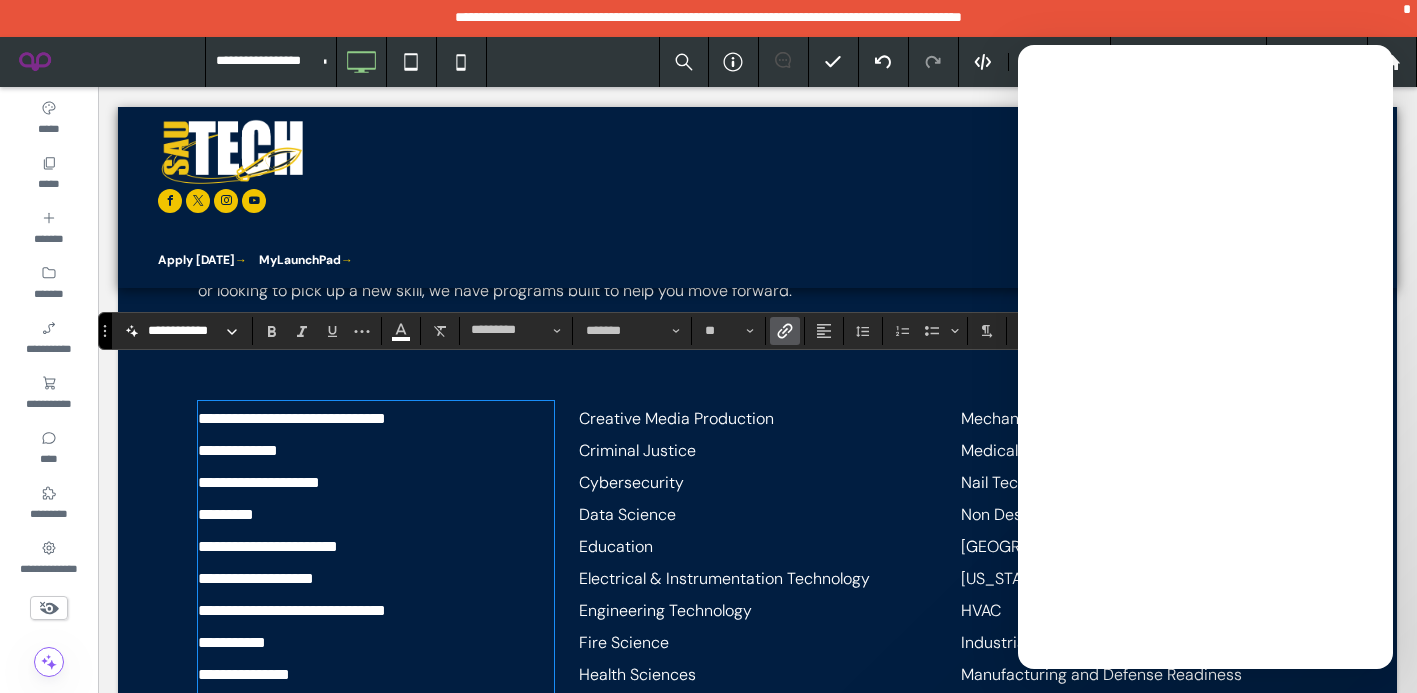 click on "**********" at bounding box center [376, 483] 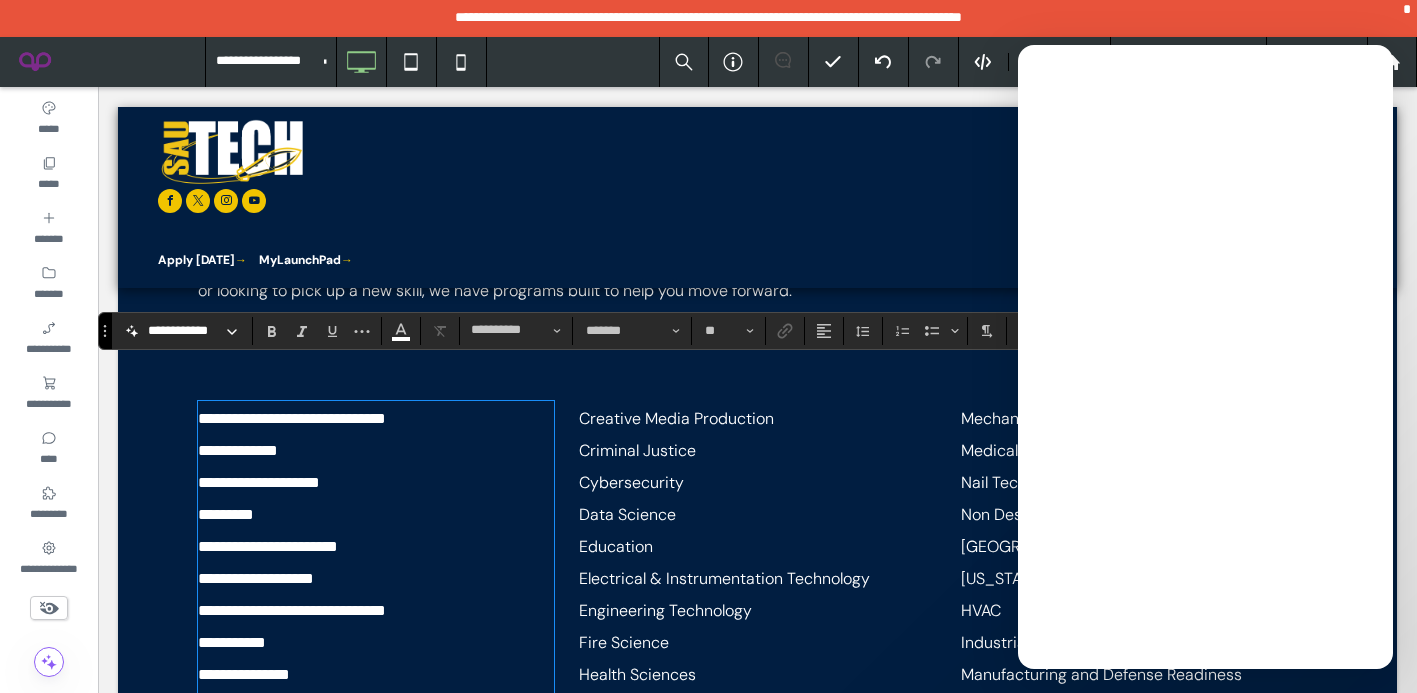 click on "**********" at bounding box center (376, 483) 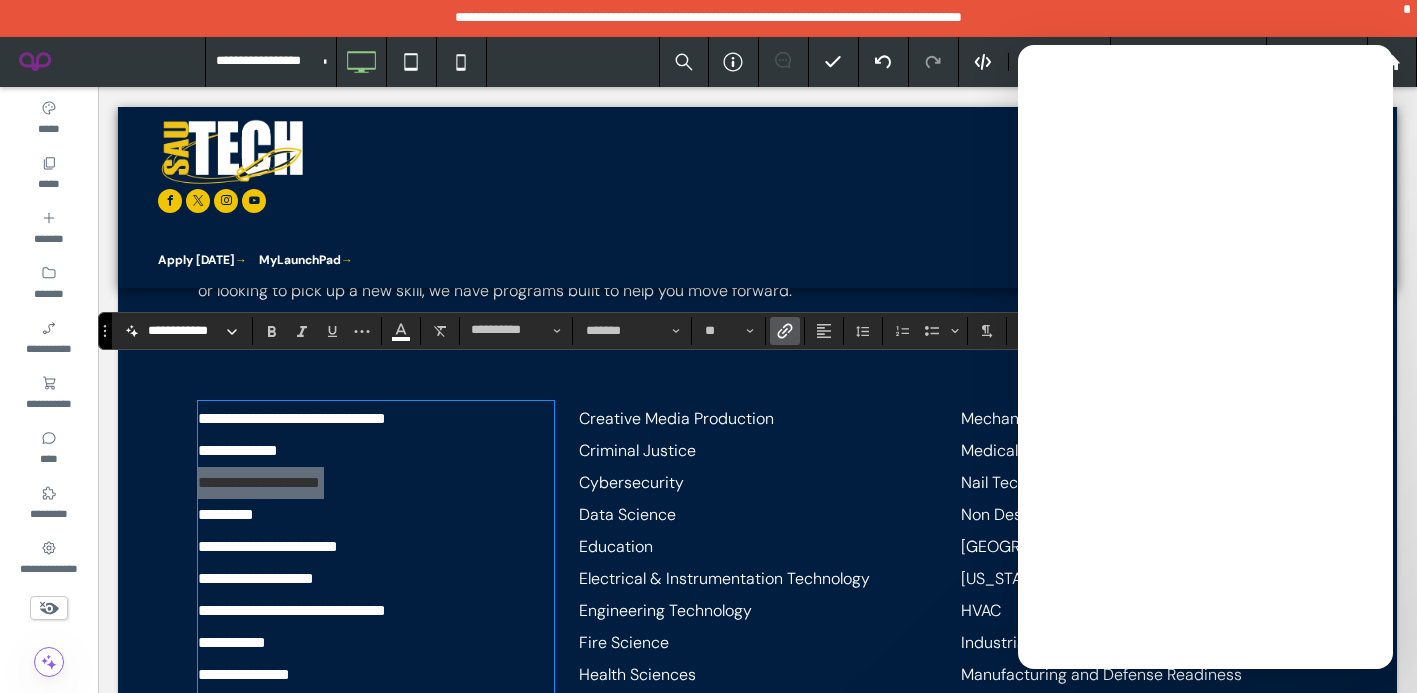 click at bounding box center (785, 331) 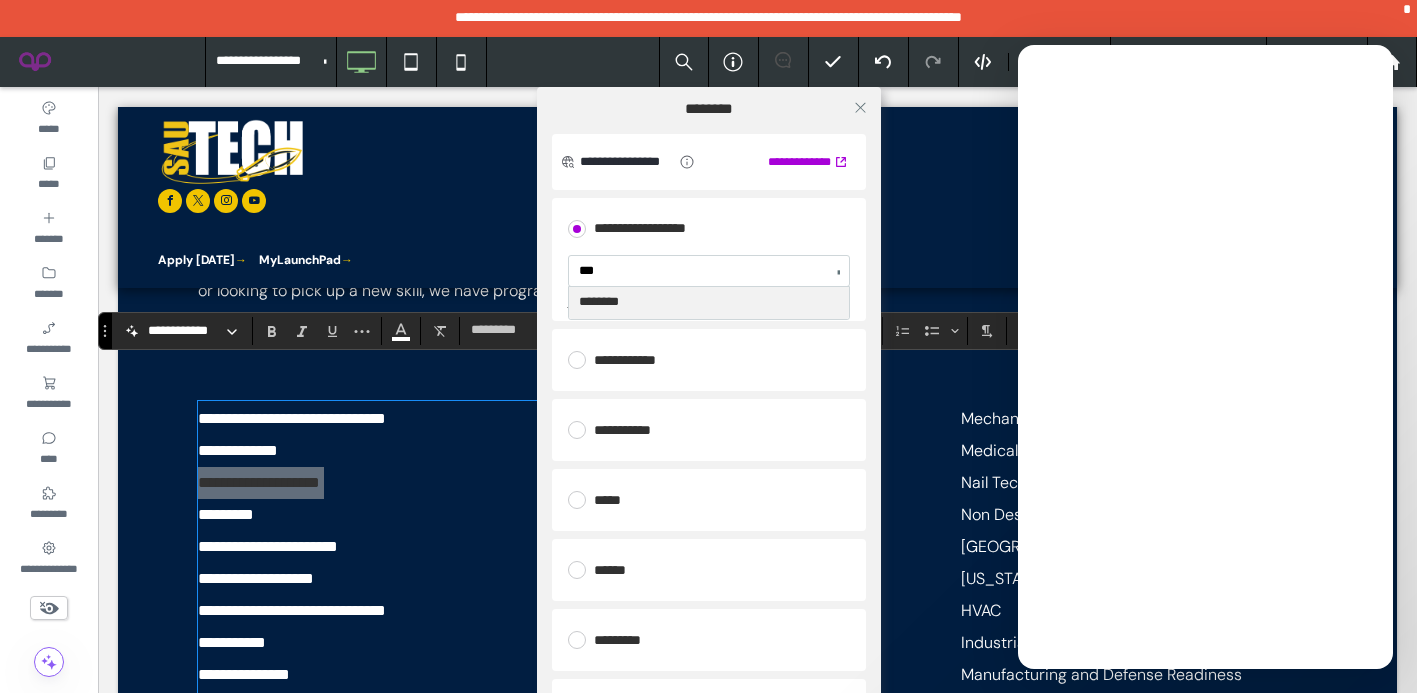 type on "****" 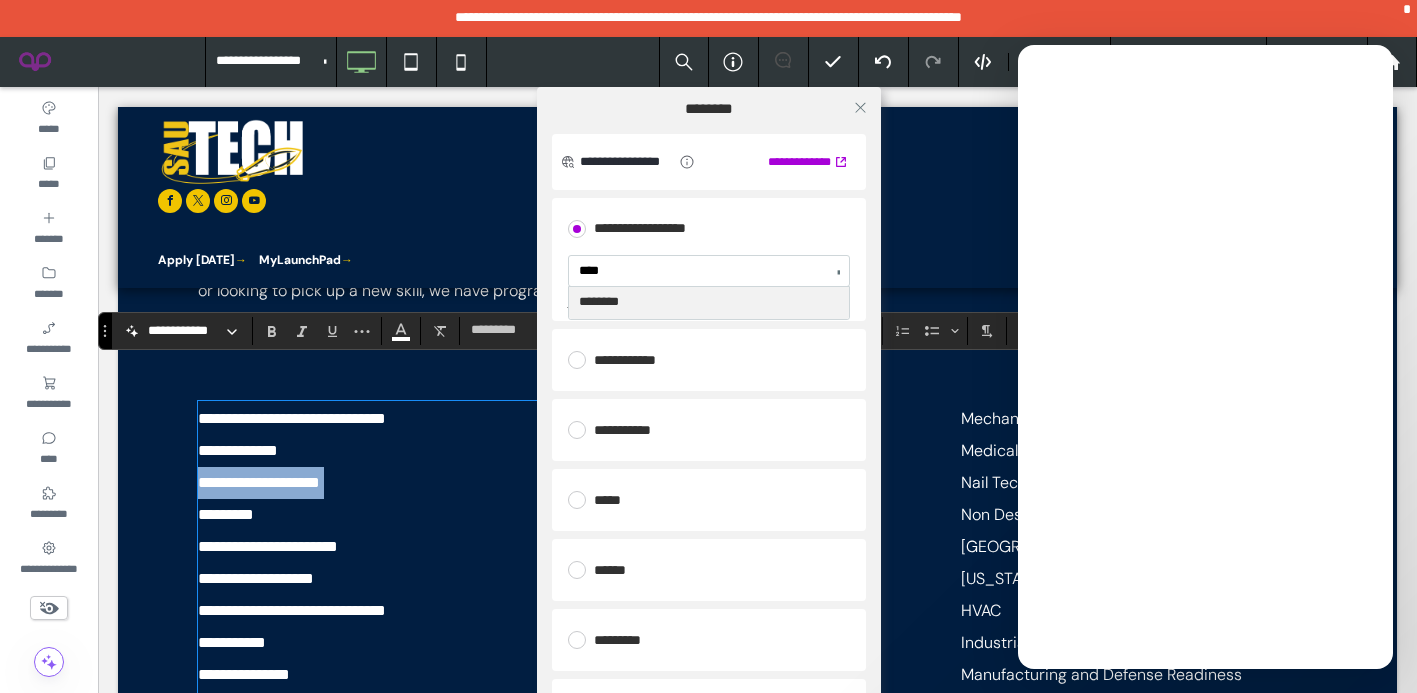 type 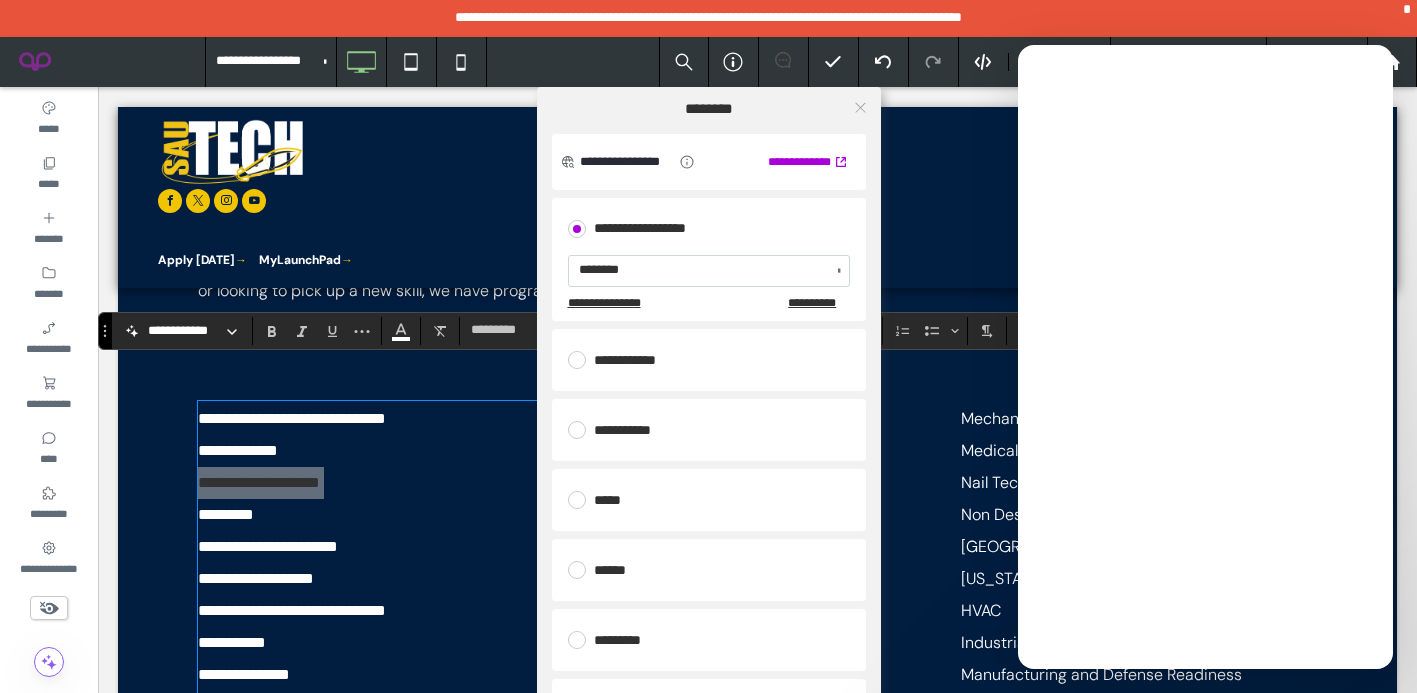 click 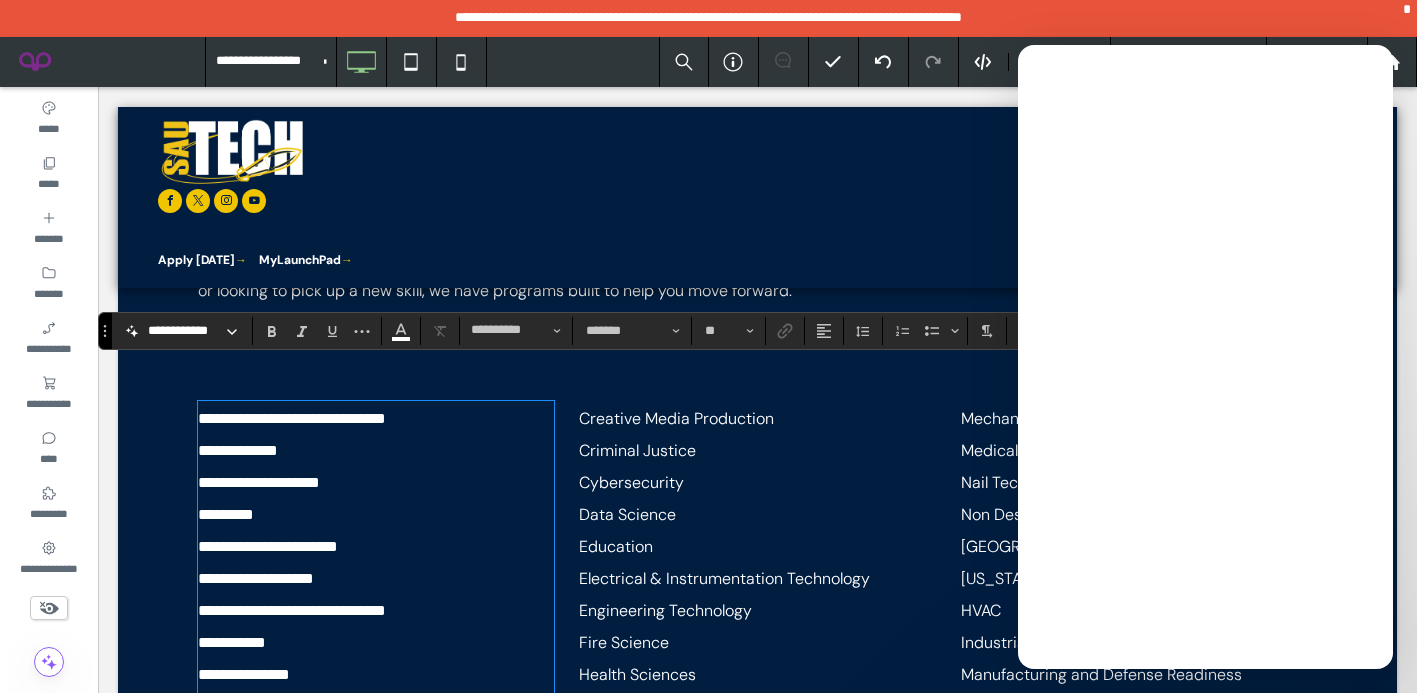 click on "*********" at bounding box center [376, 515] 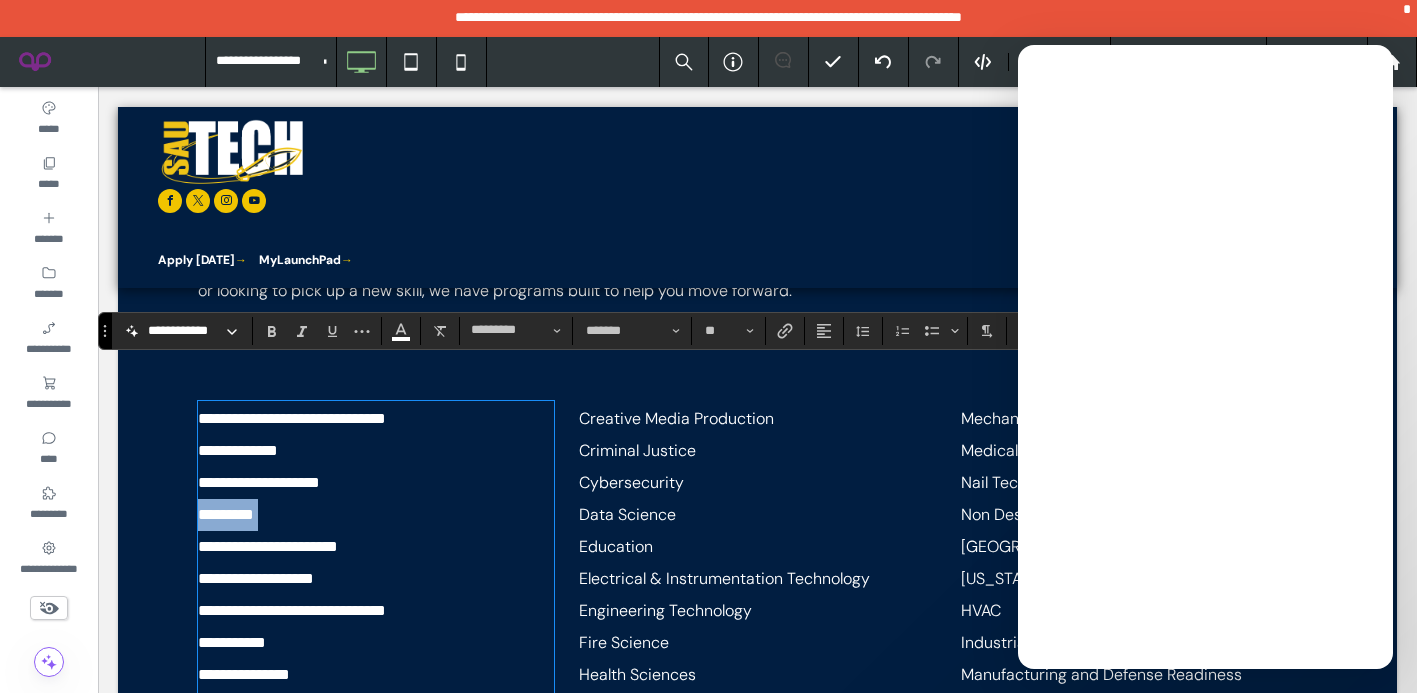 click on "*********" at bounding box center (376, 515) 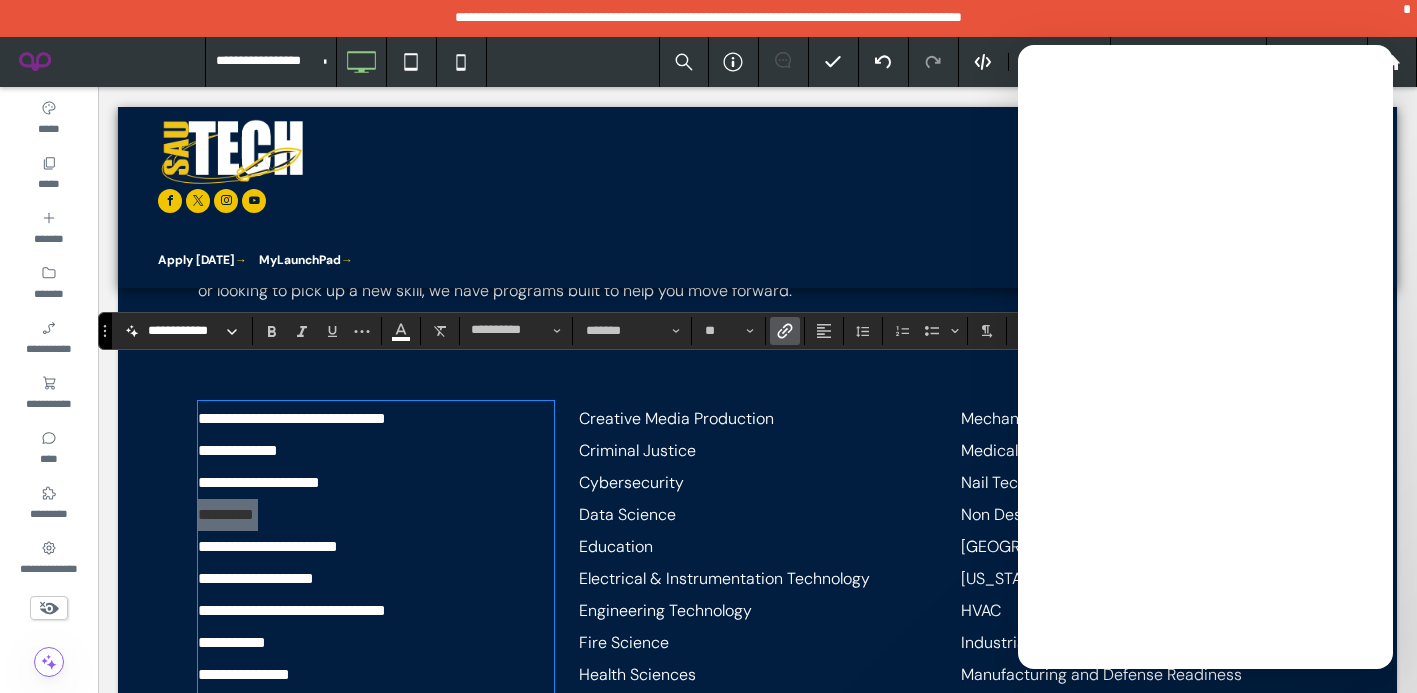click at bounding box center (785, 331) 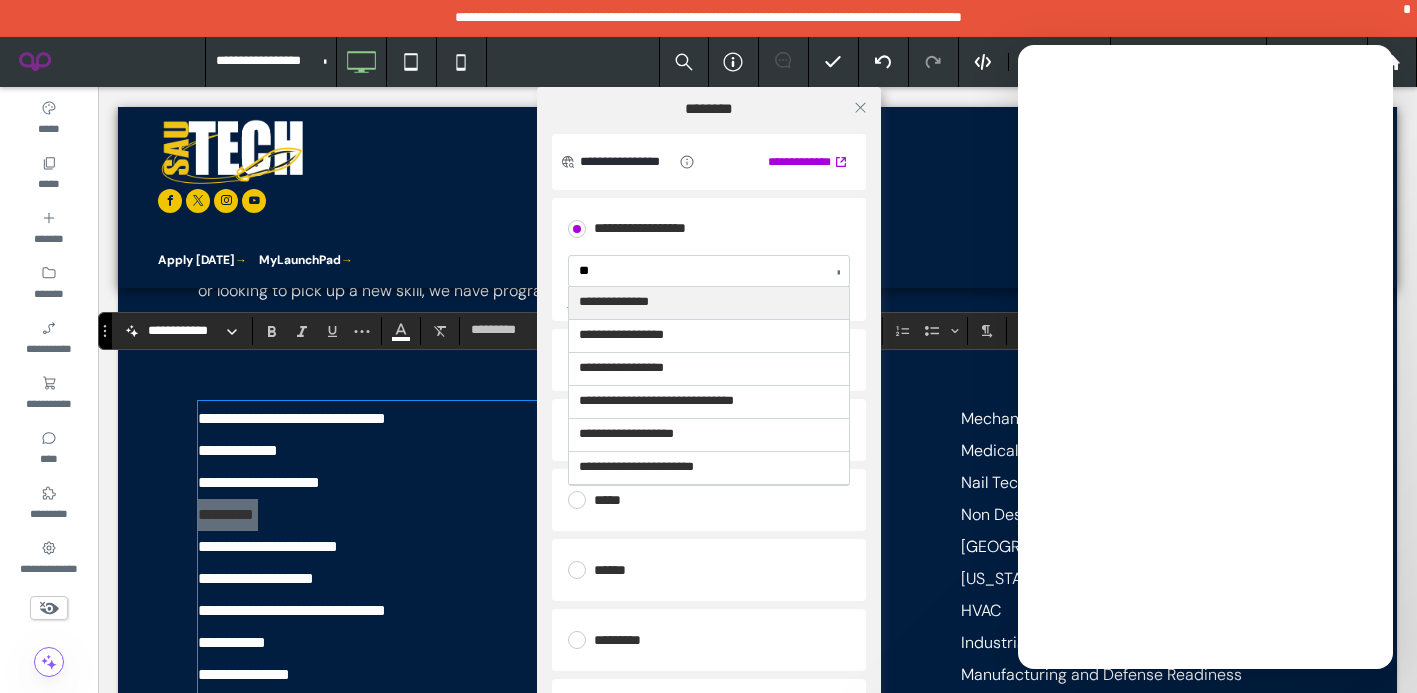 type on "***" 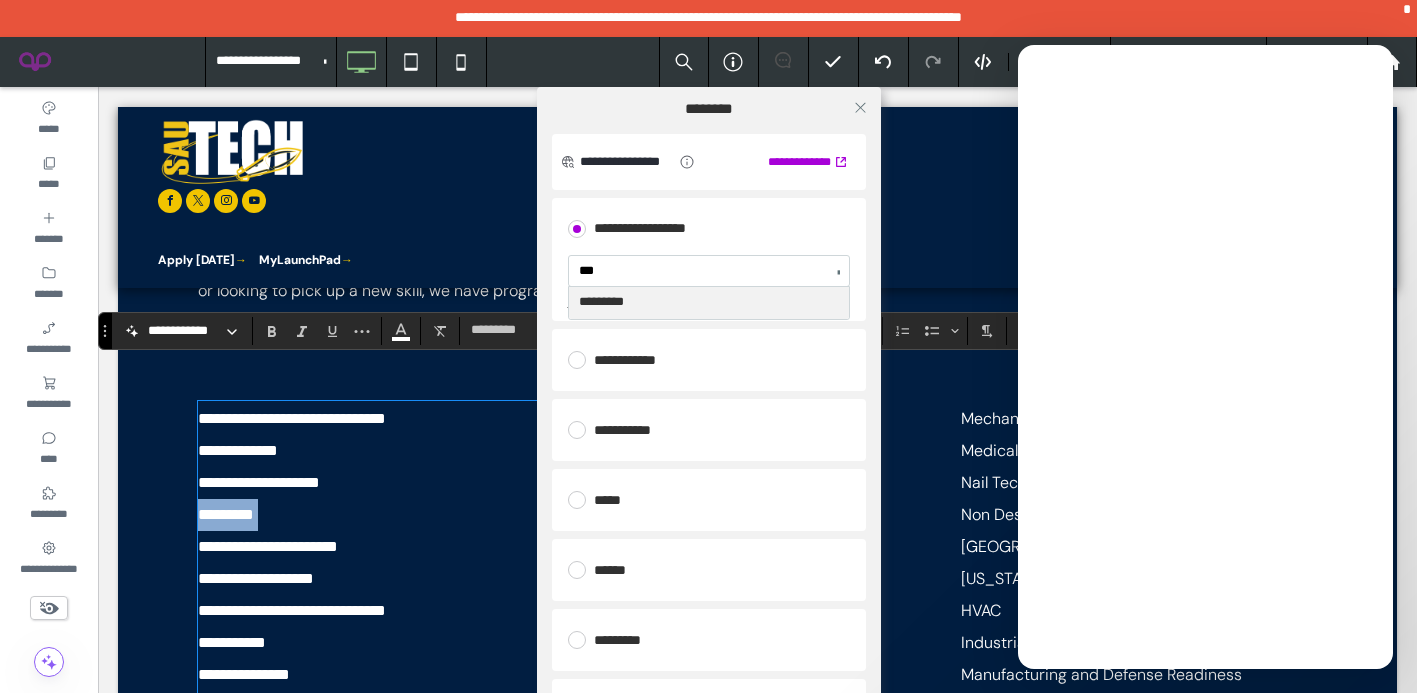 type 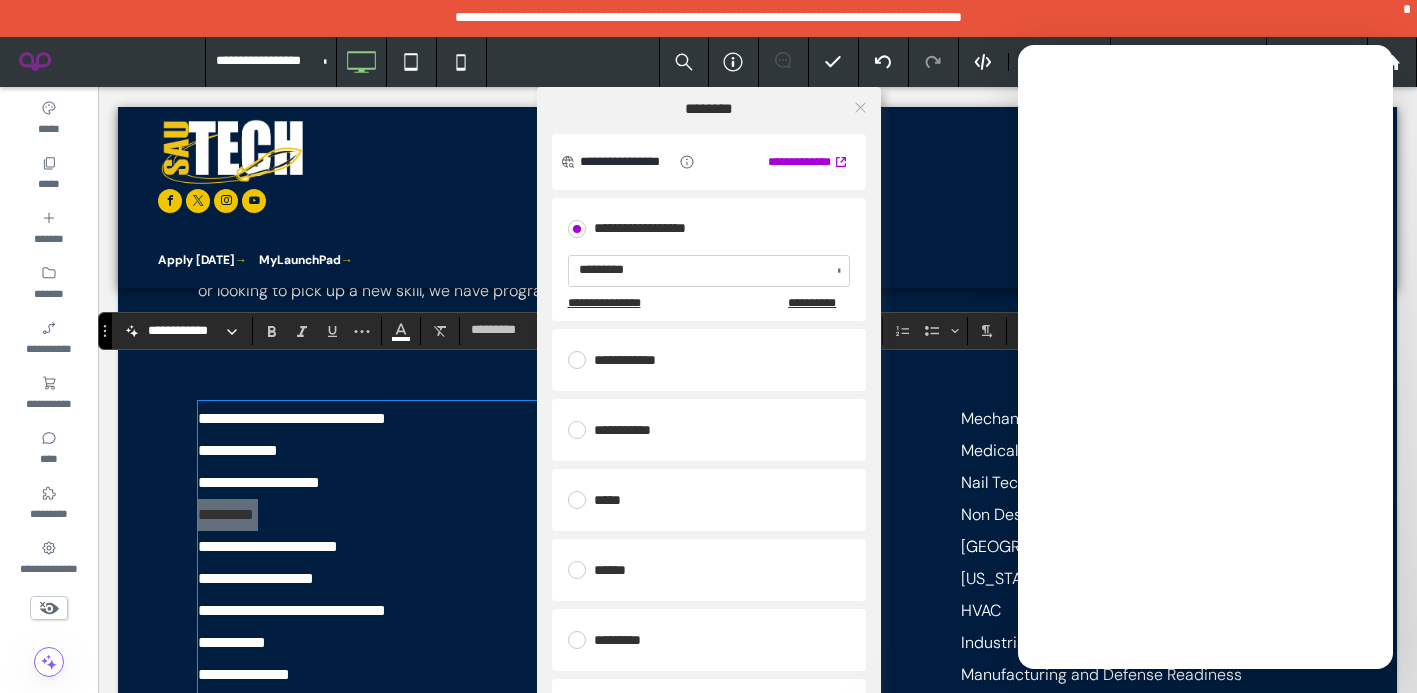 click 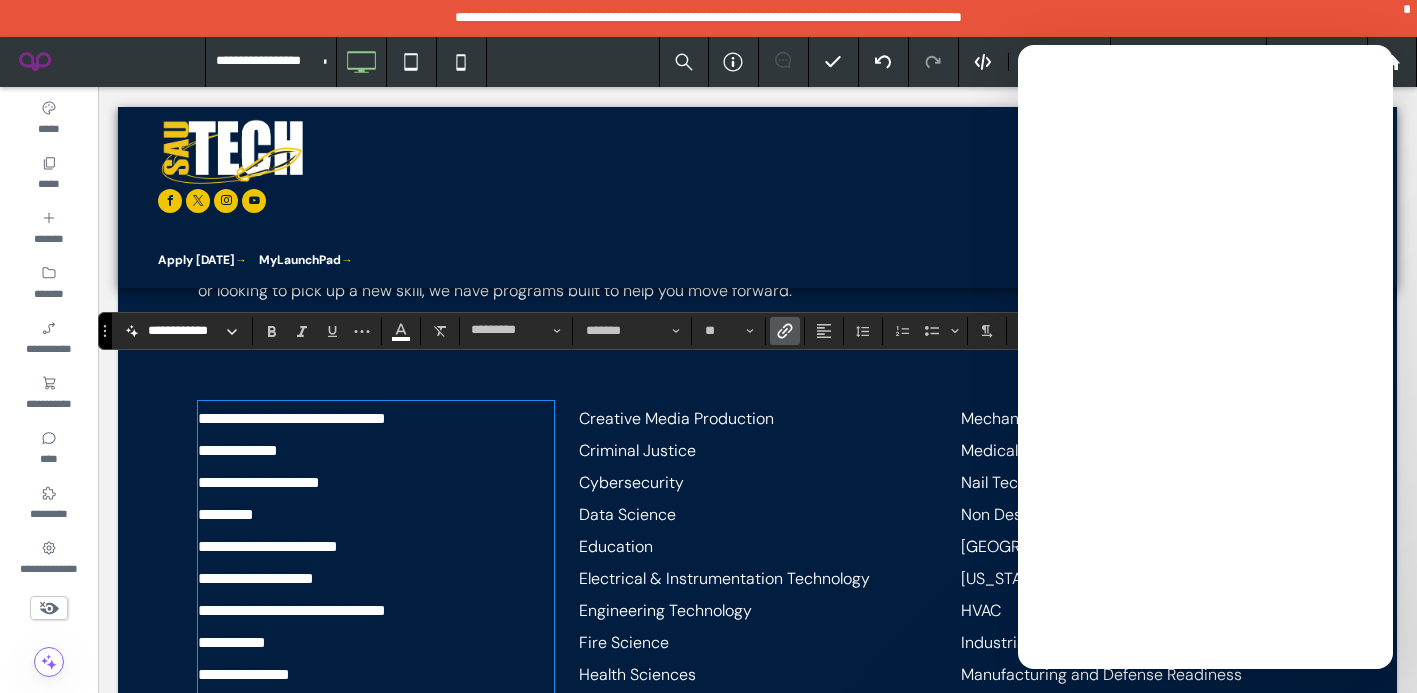 click on "**********" at bounding box center (376, 547) 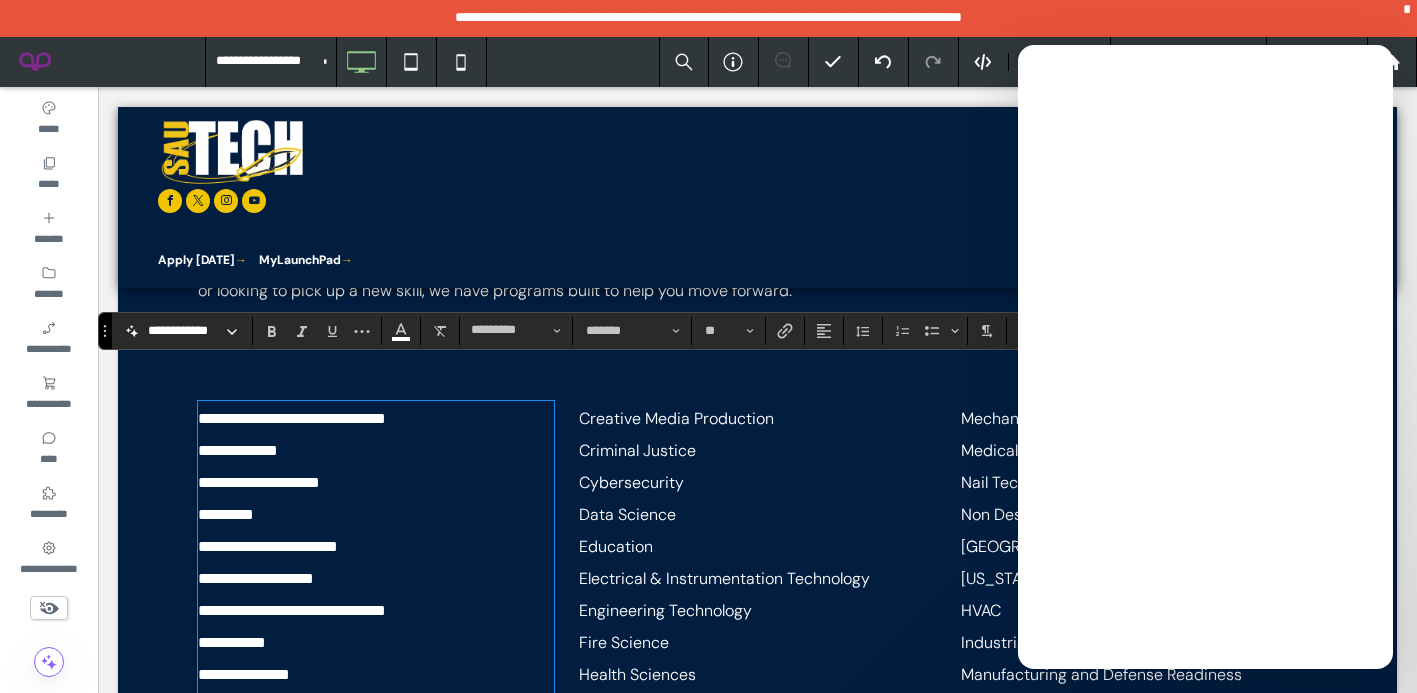 click on "**********" at bounding box center (376, 547) 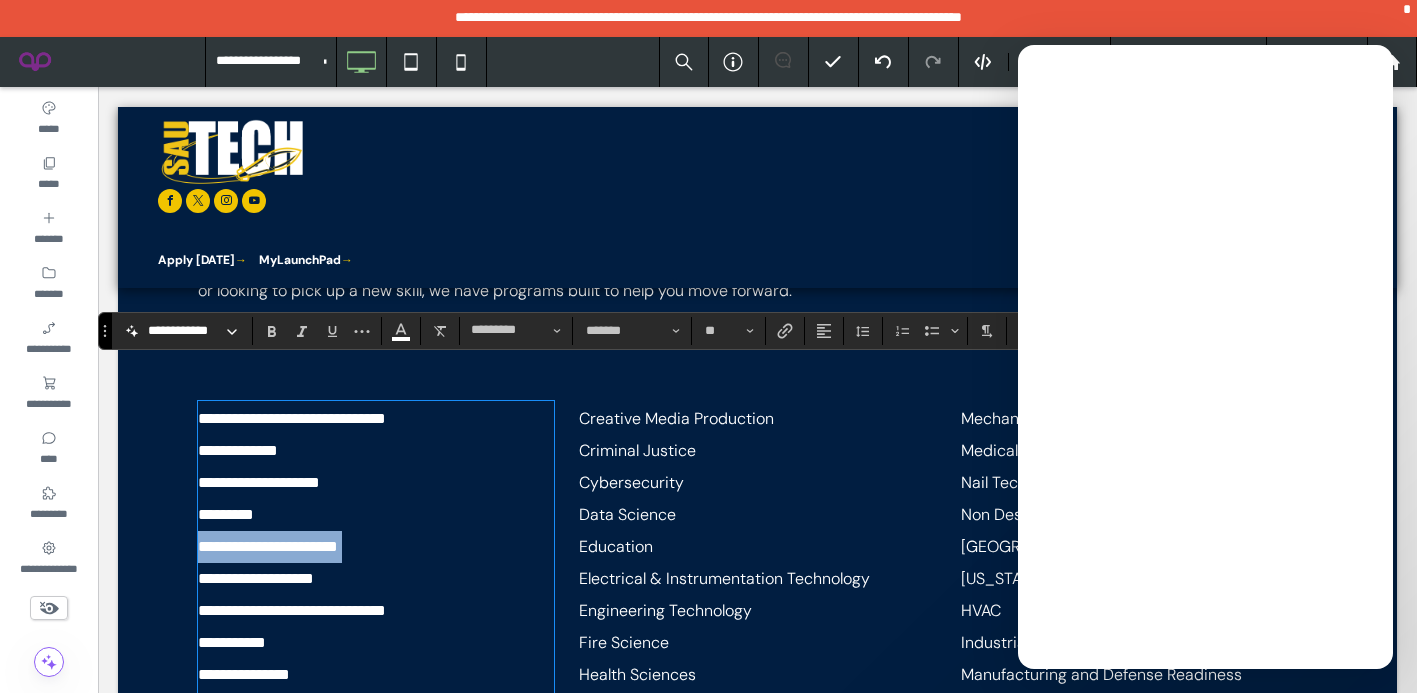 click on "**********" at bounding box center (376, 547) 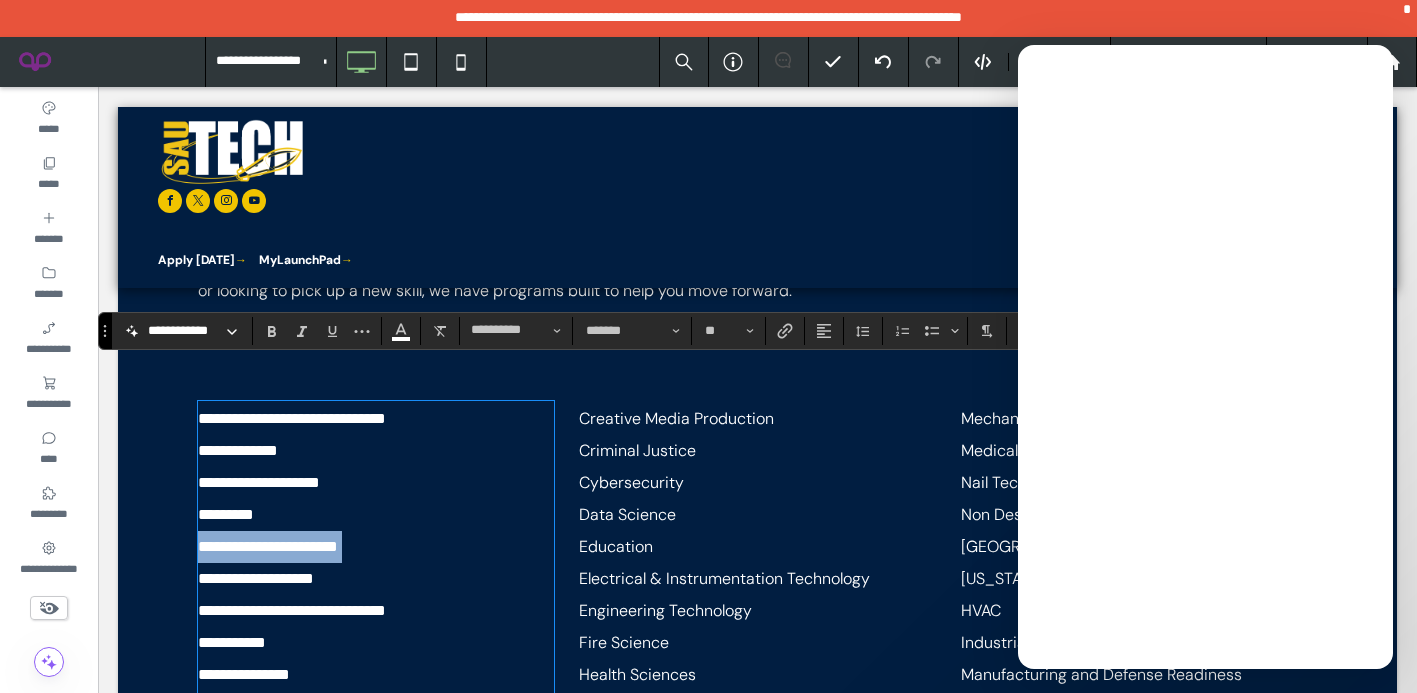 copy on "**********" 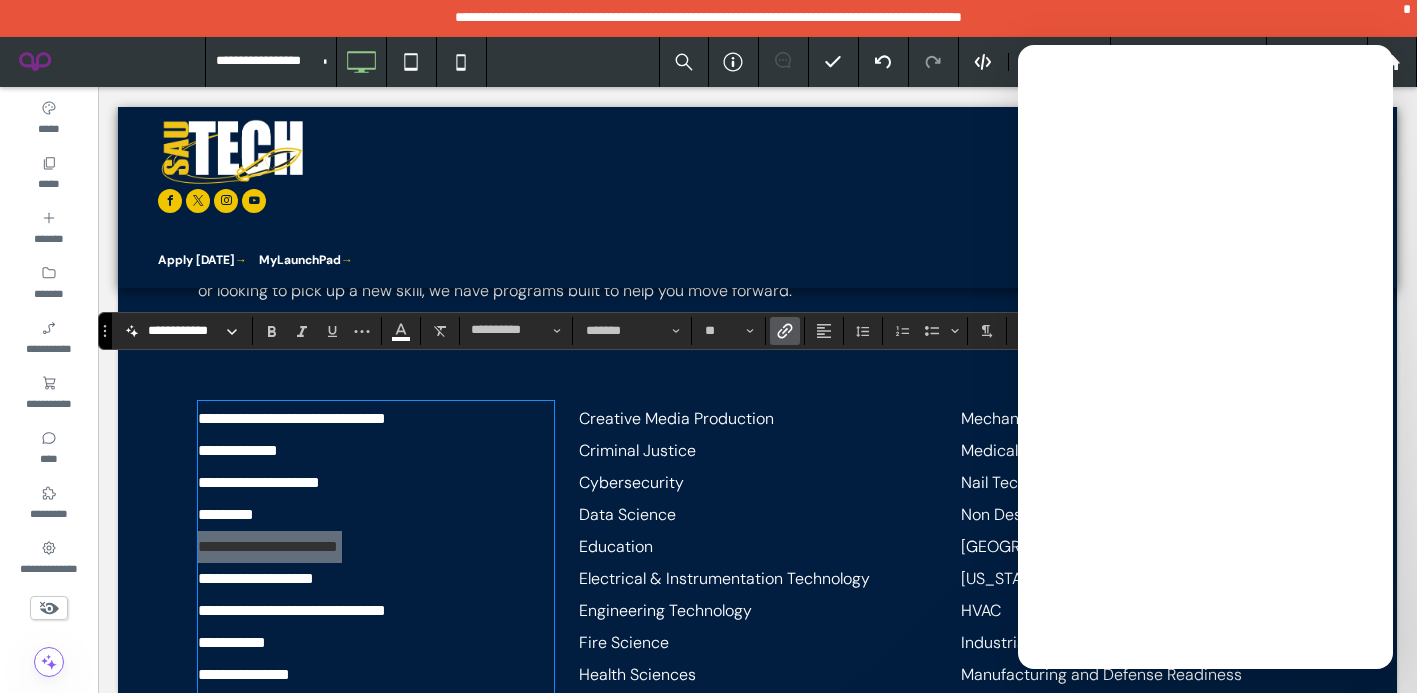 click at bounding box center (785, 331) 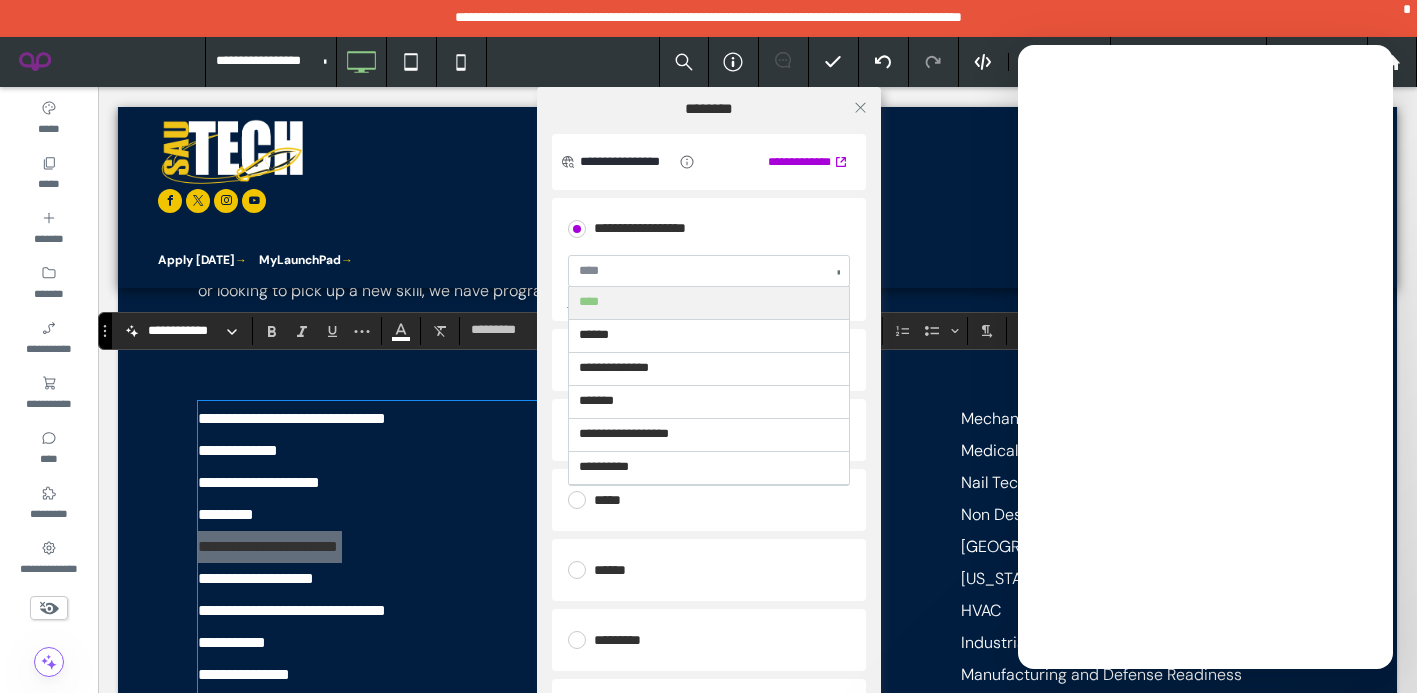 type on "**********" 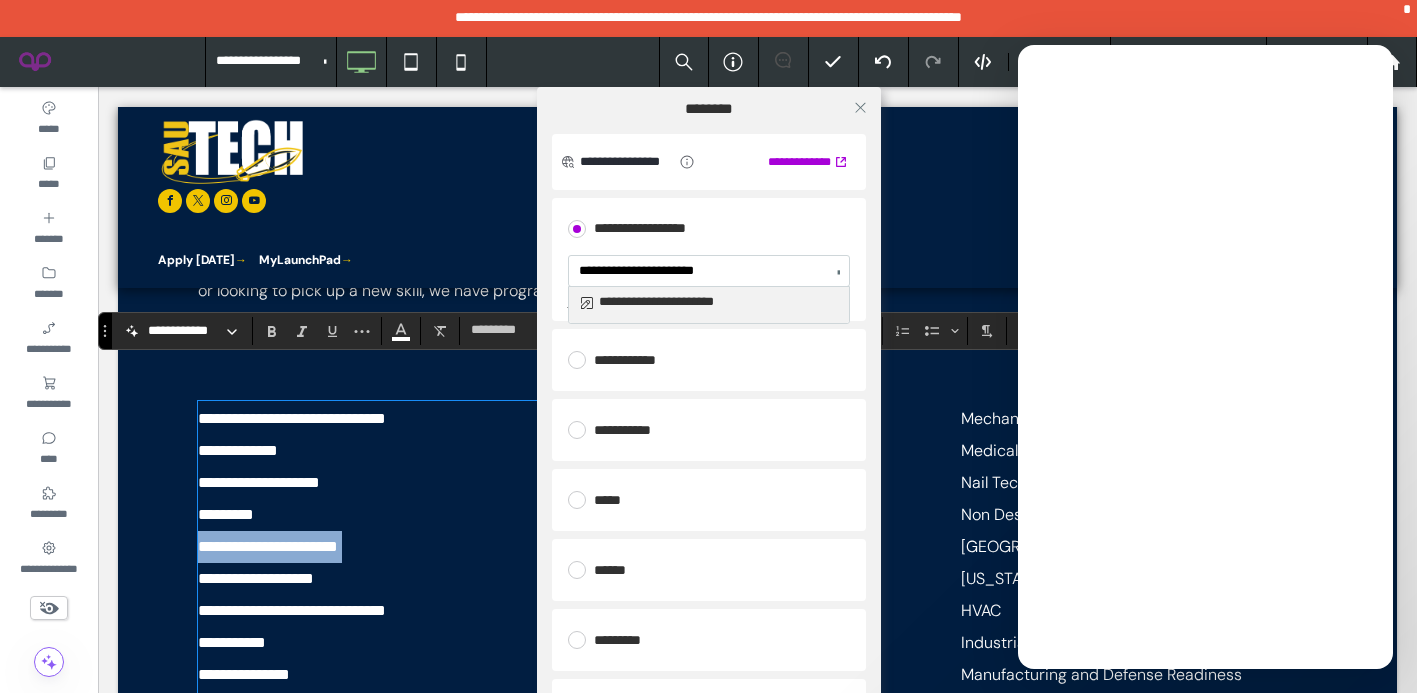 type 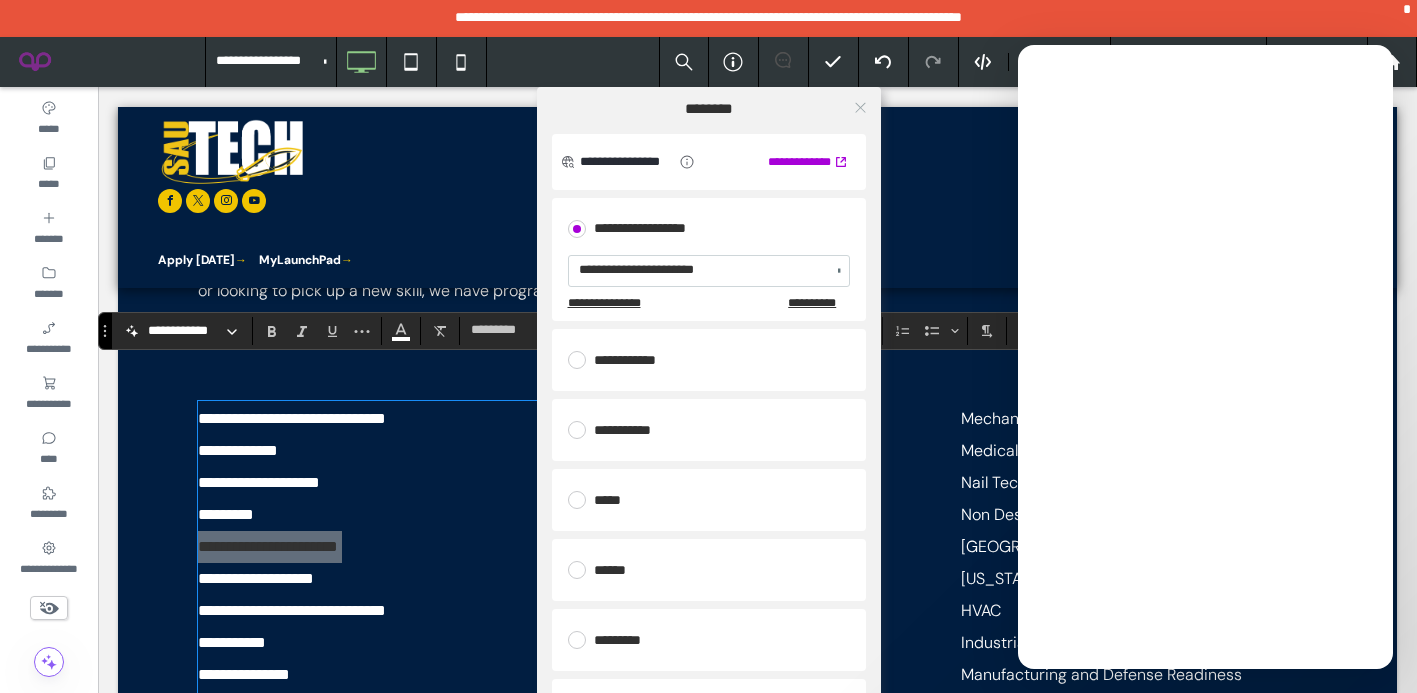 click 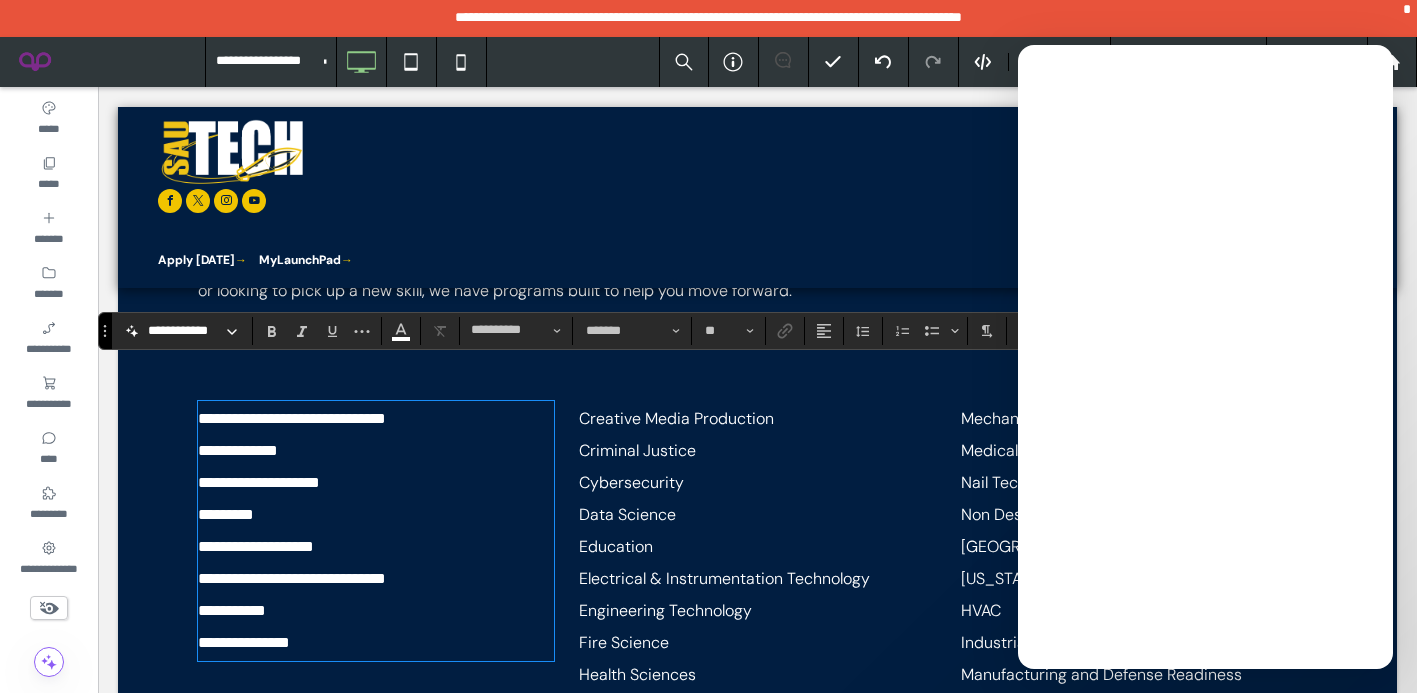 click on "**********" at bounding box center [376, 547] 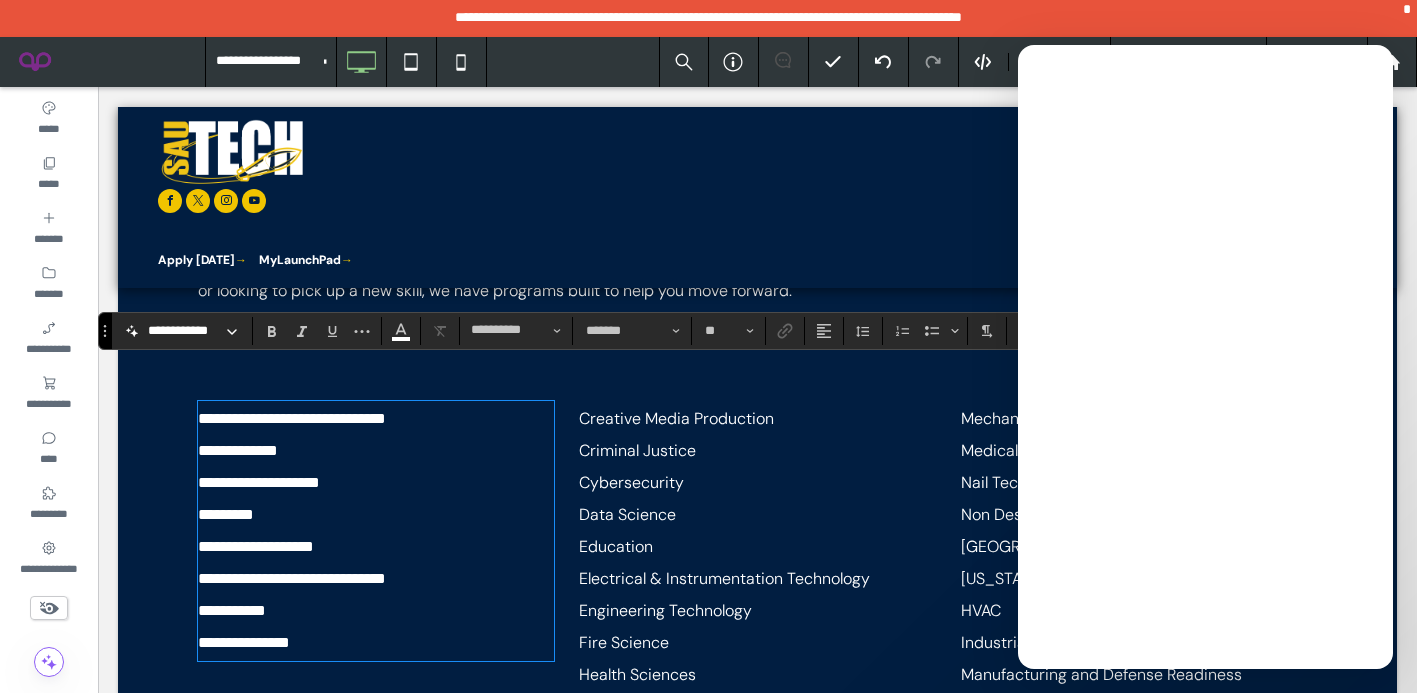 click on "**********" at bounding box center (376, 547) 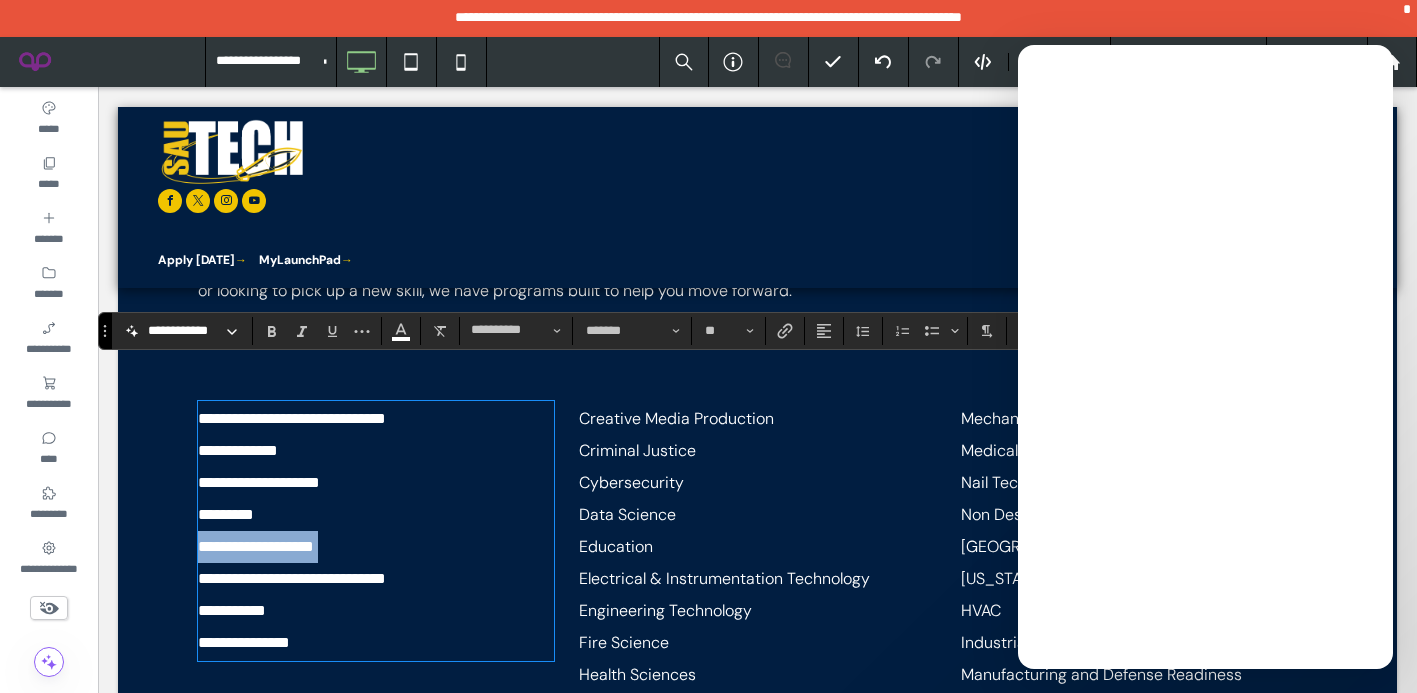 click on "**********" at bounding box center [376, 547] 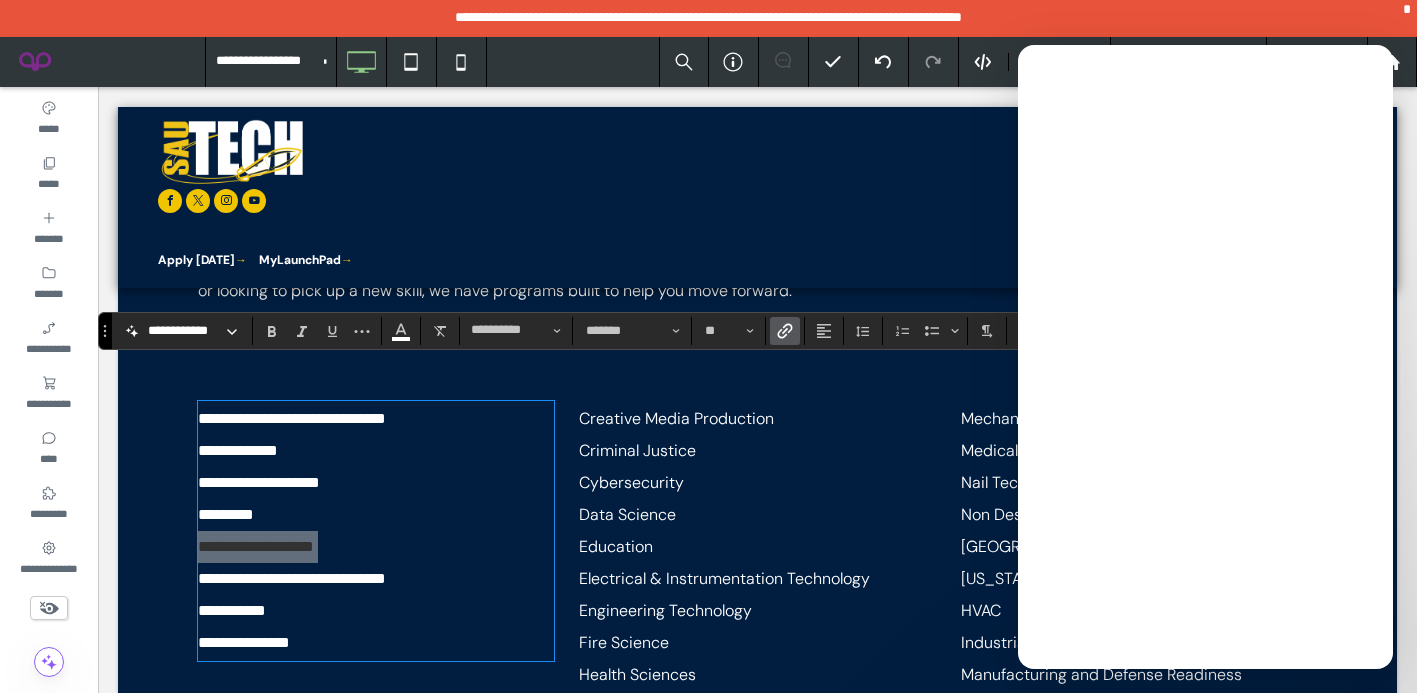 click at bounding box center (785, 331) 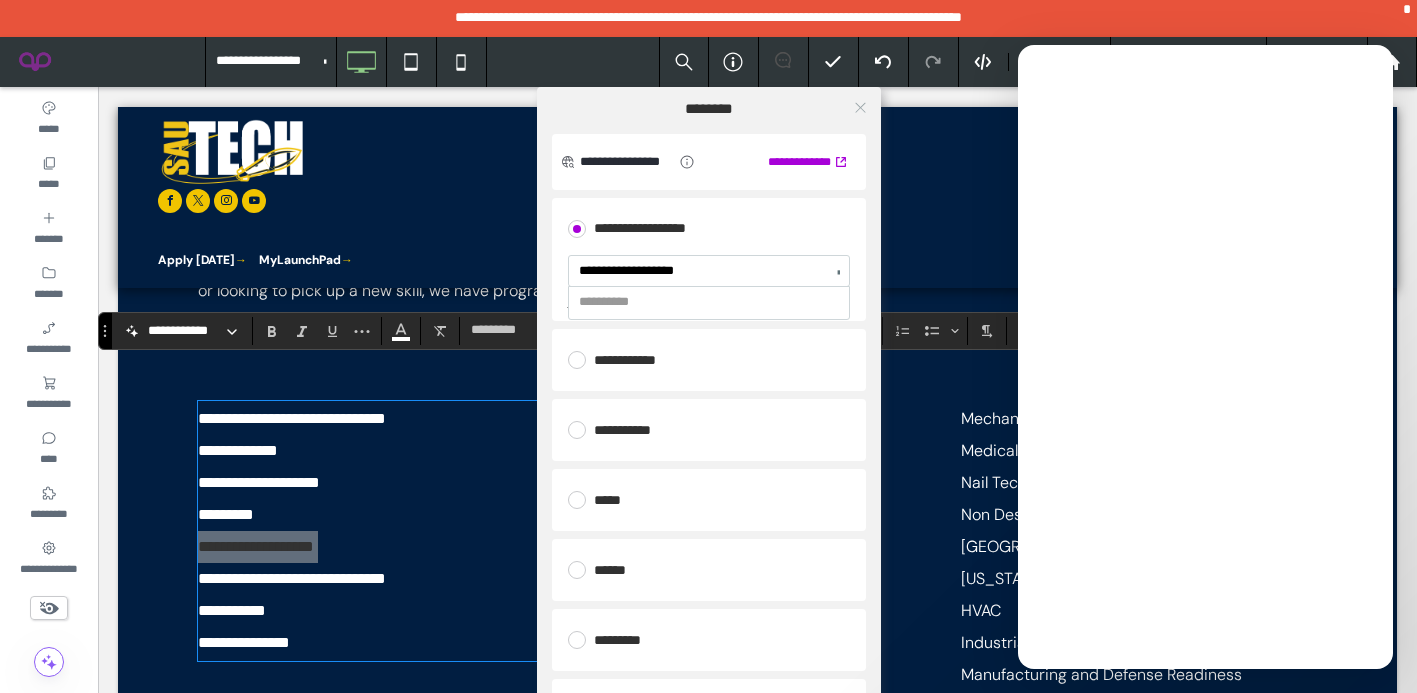 type on "**********" 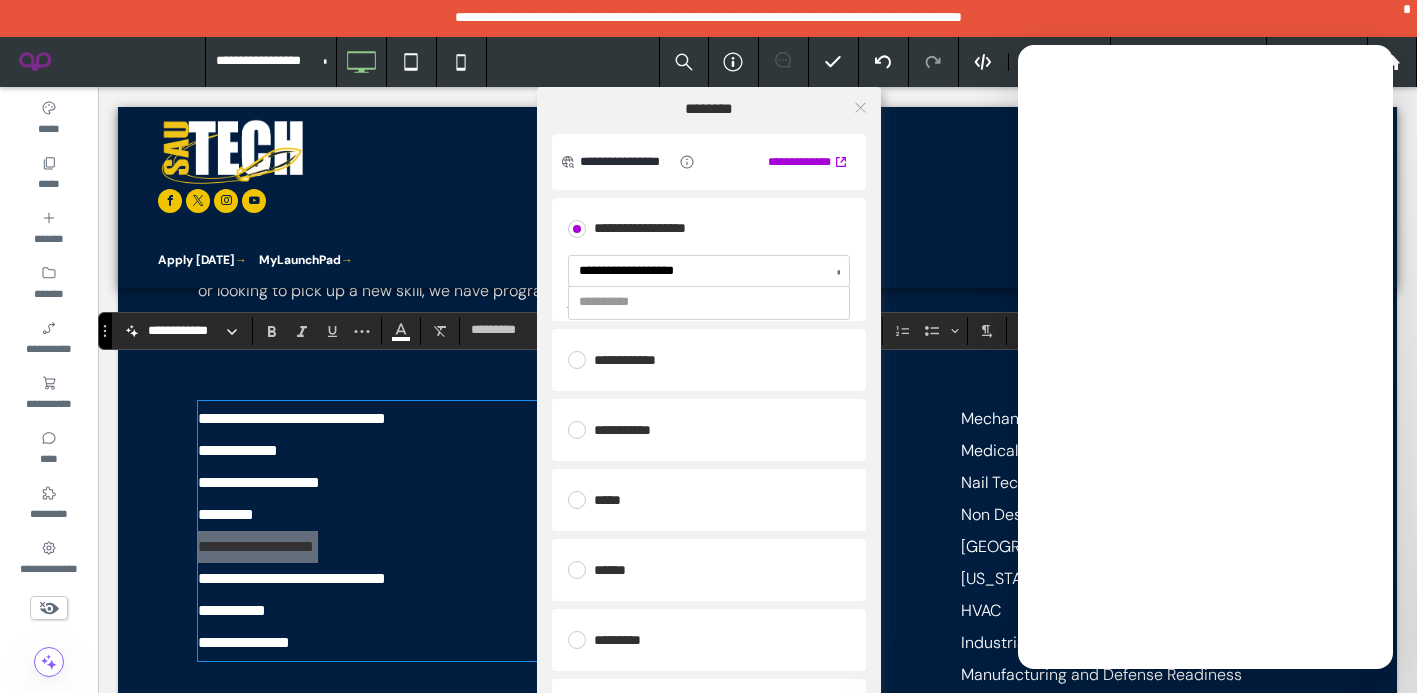type 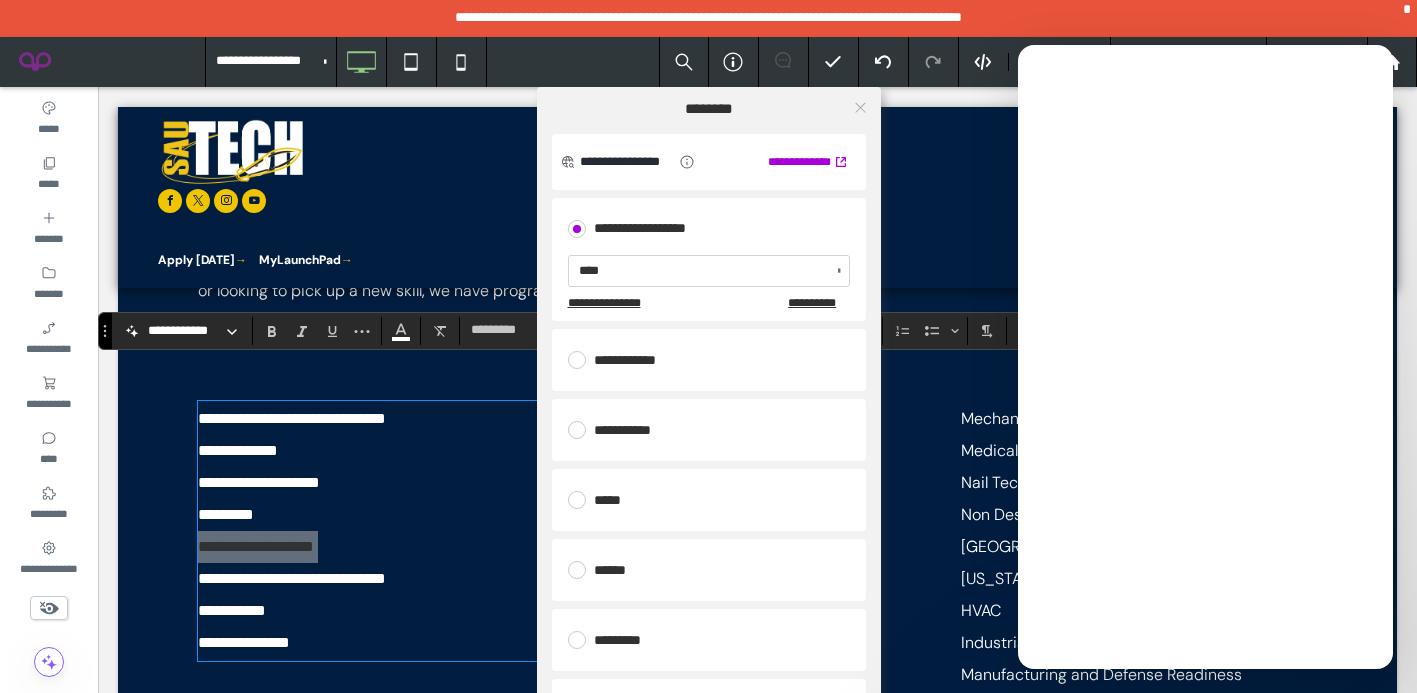 click 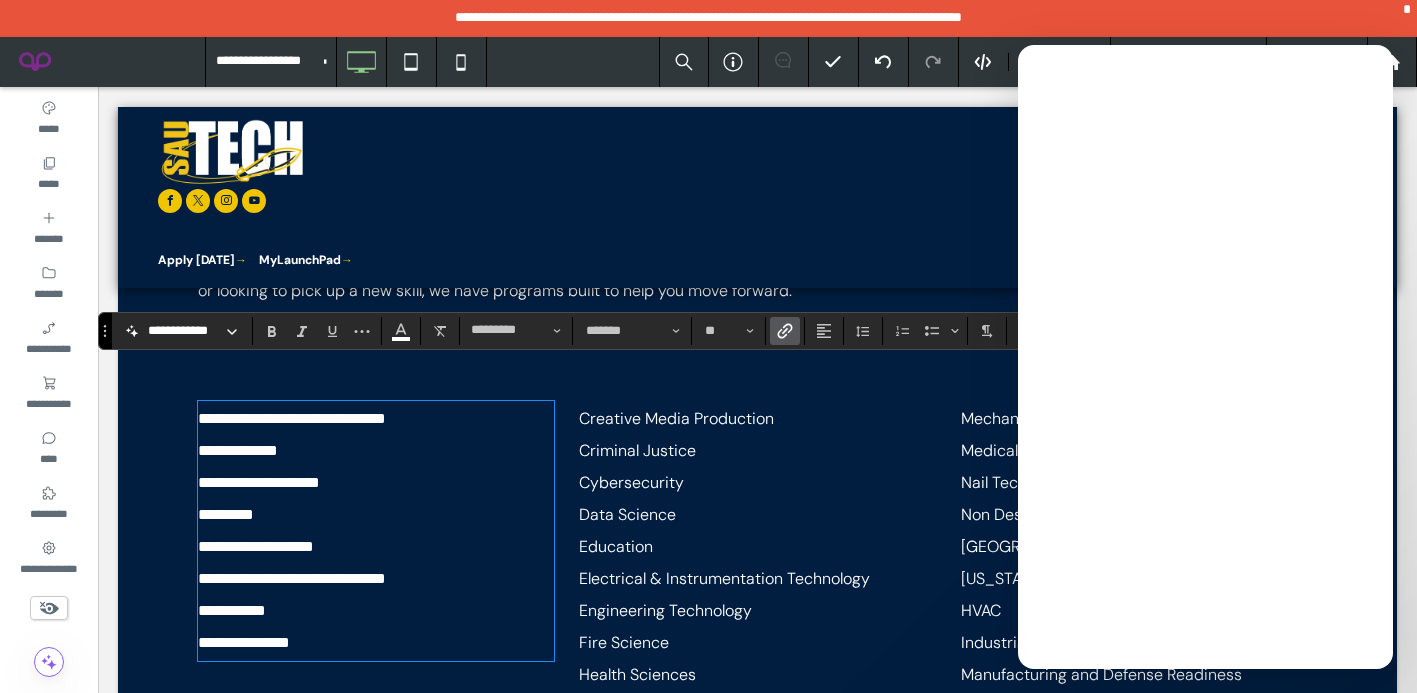 click on "**********" at bounding box center [376, 579] 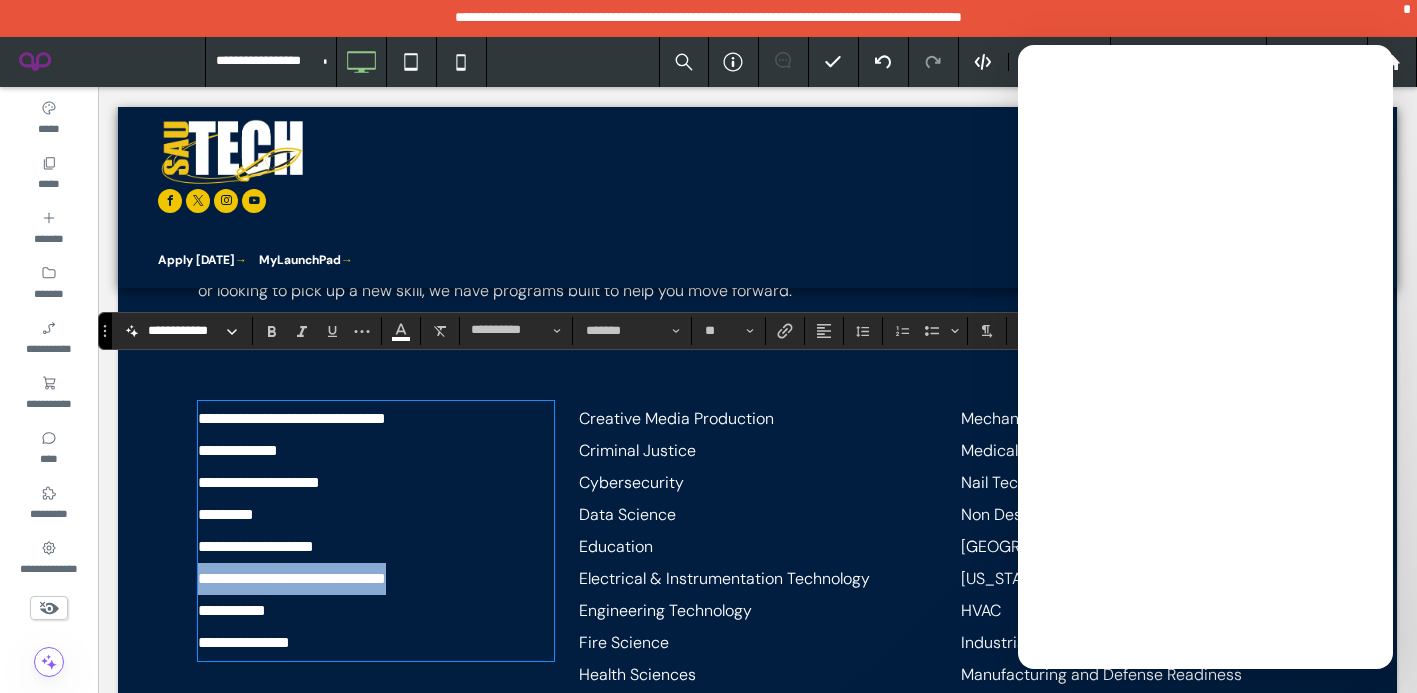 drag, startPoint x: 469, startPoint y: 550, endPoint x: 186, endPoint y: 548, distance: 283.00708 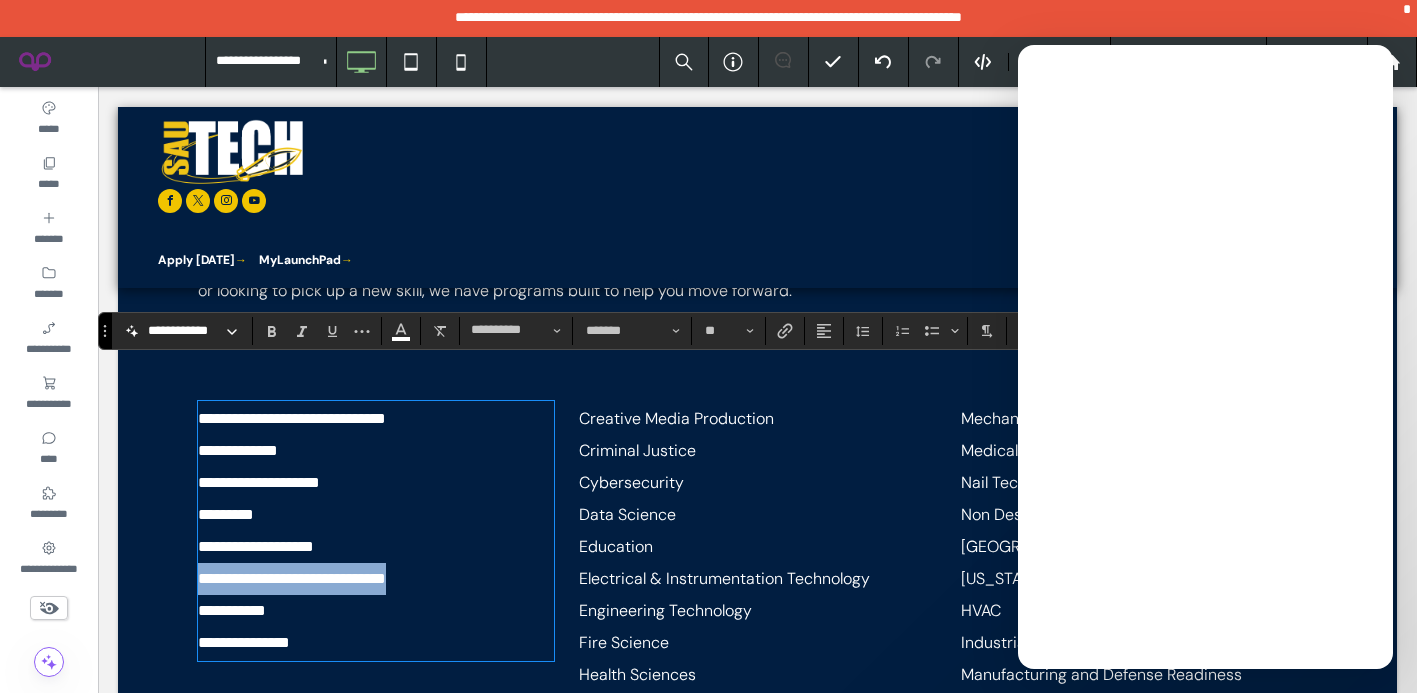 click on "**********" at bounding box center (757, 547) 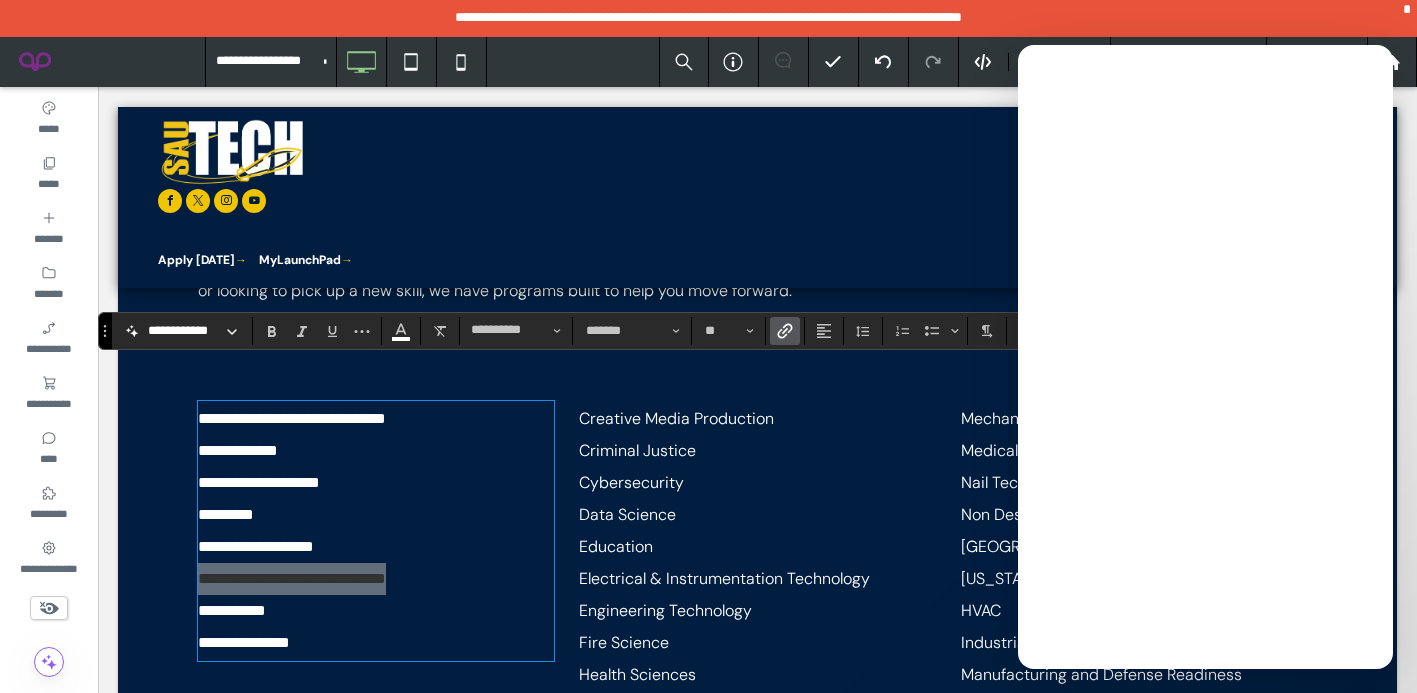 click 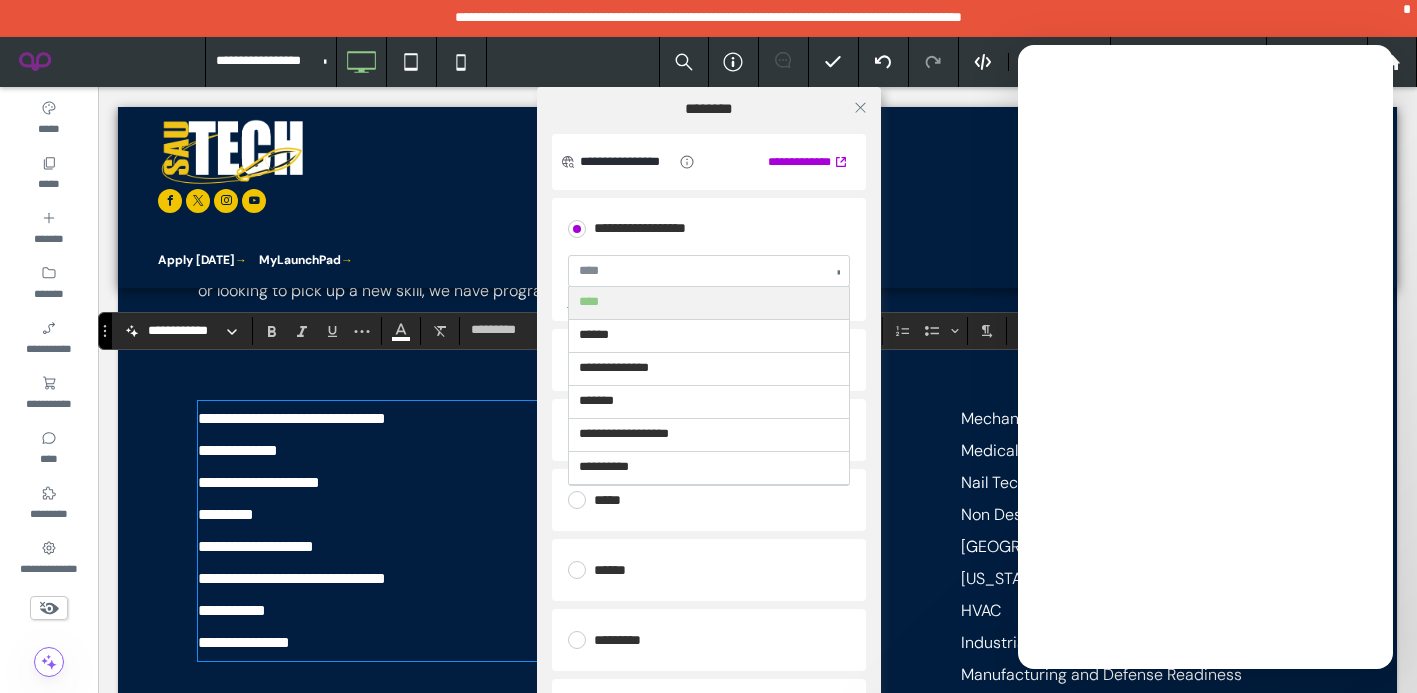 type on "**********" 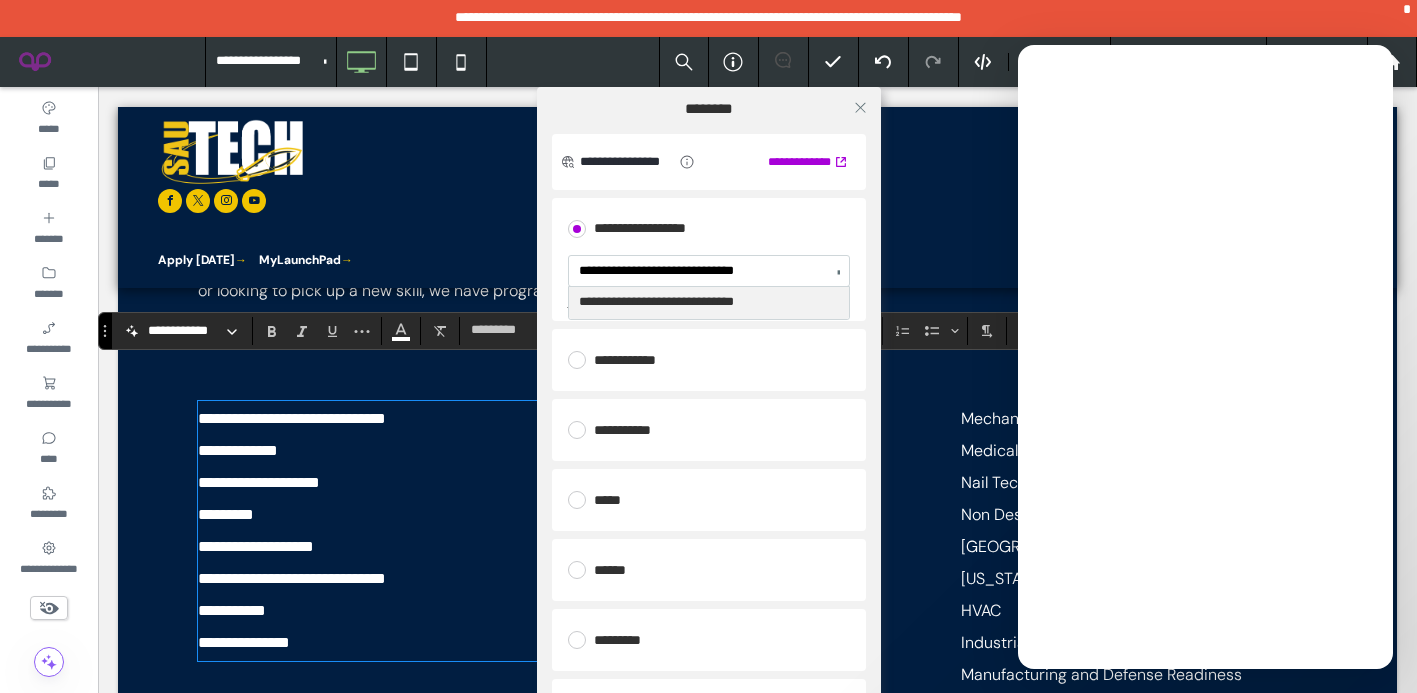 type 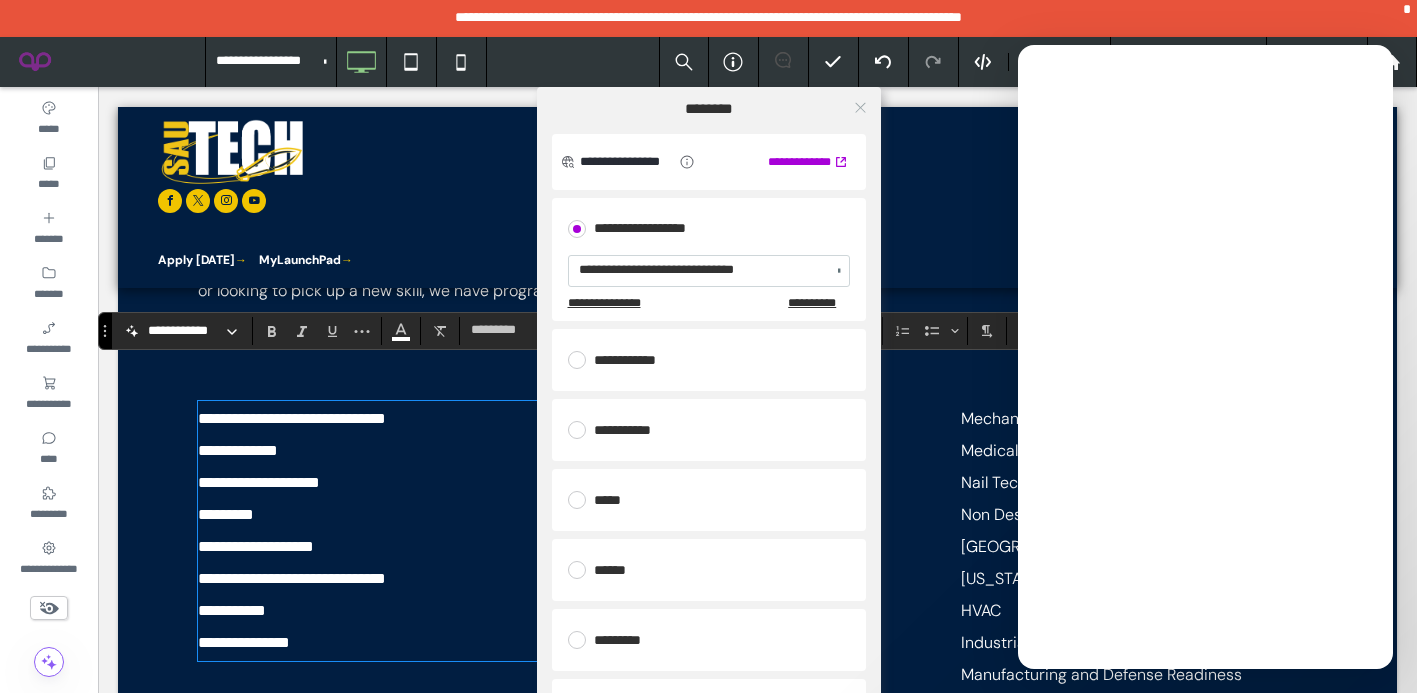 click 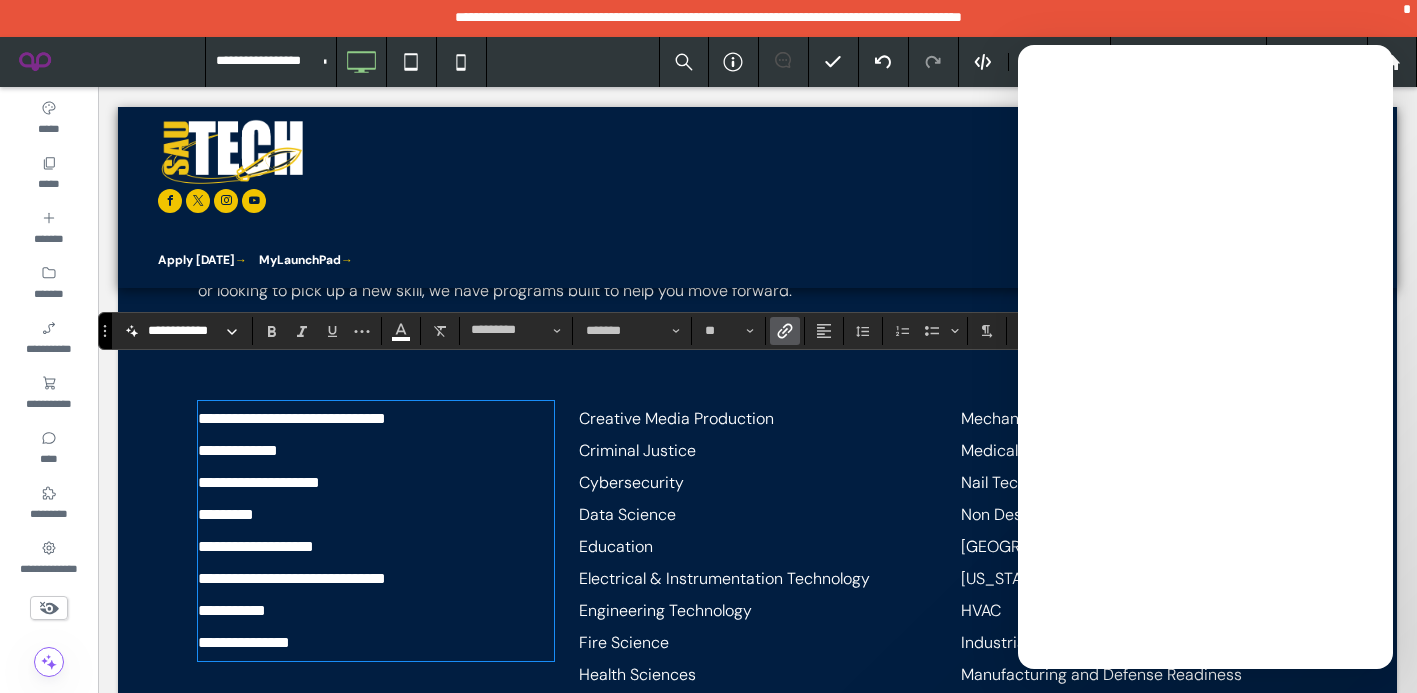 click on "**********" at bounding box center [376, 611] 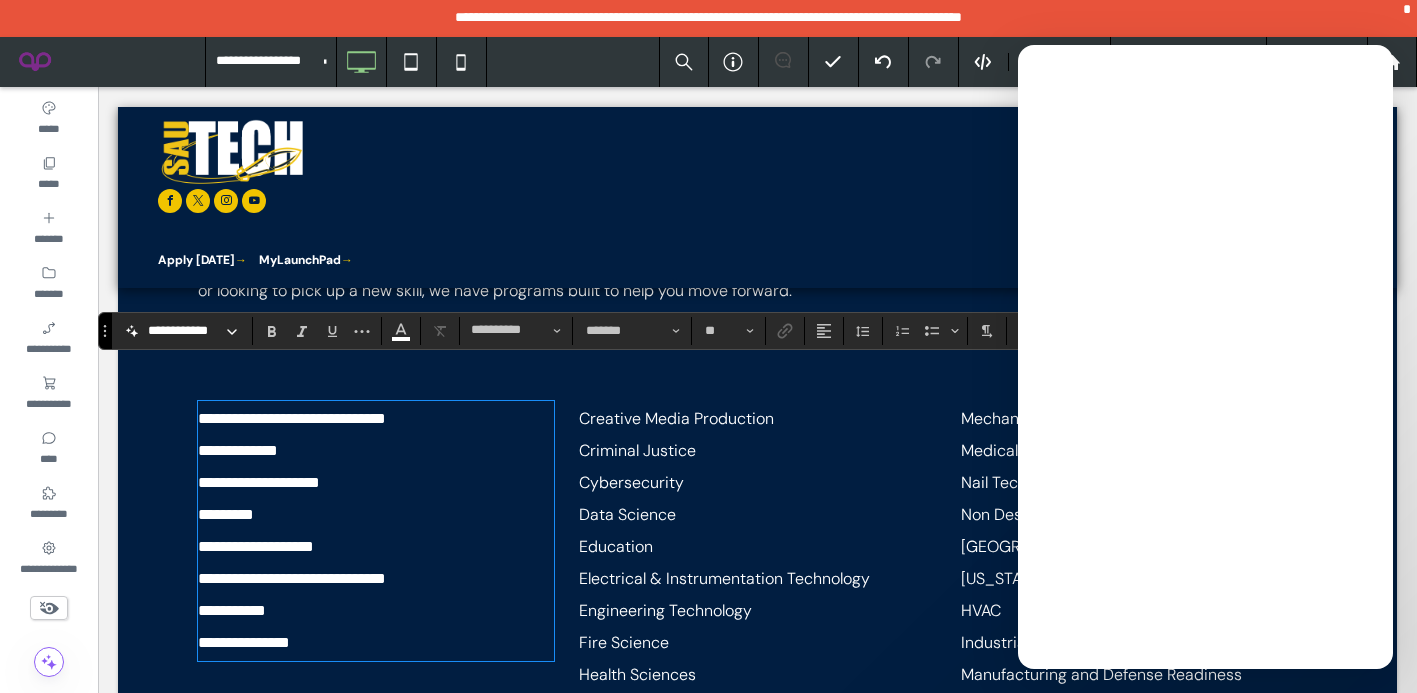 click on "**********" at bounding box center (376, 611) 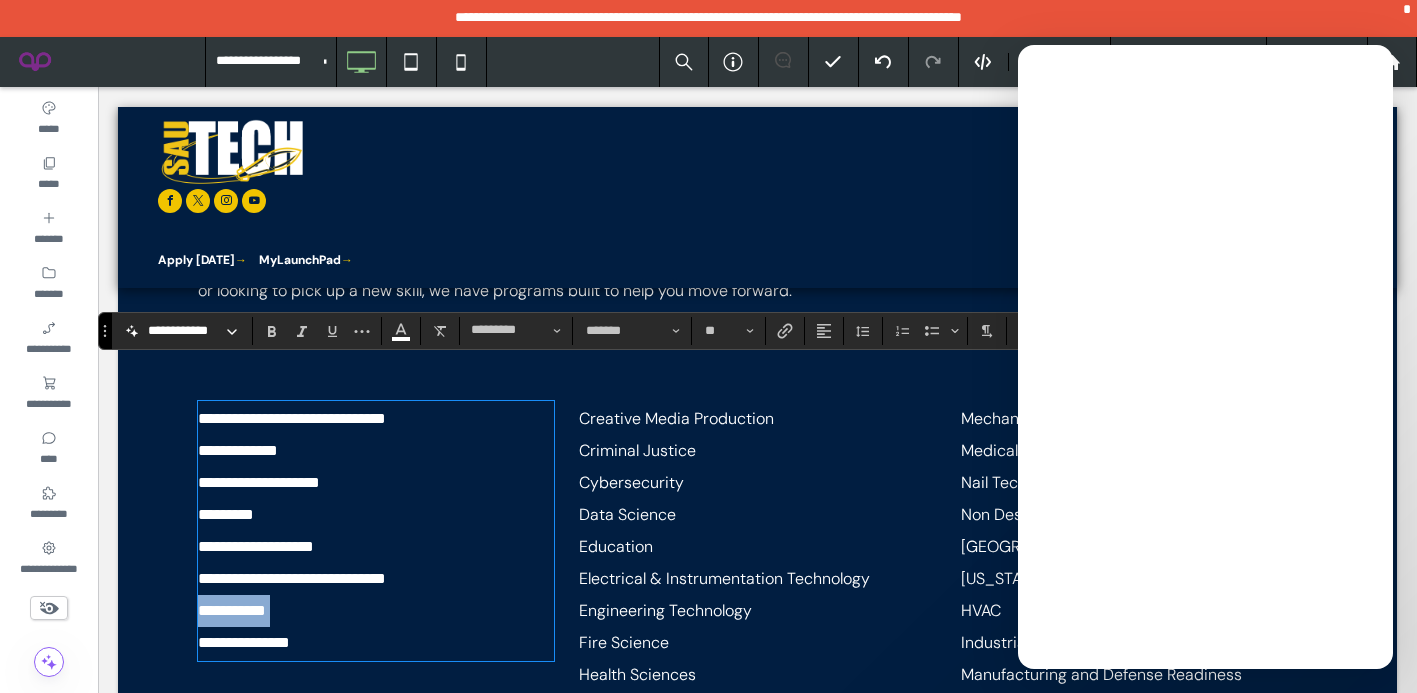 click on "**********" at bounding box center (376, 611) 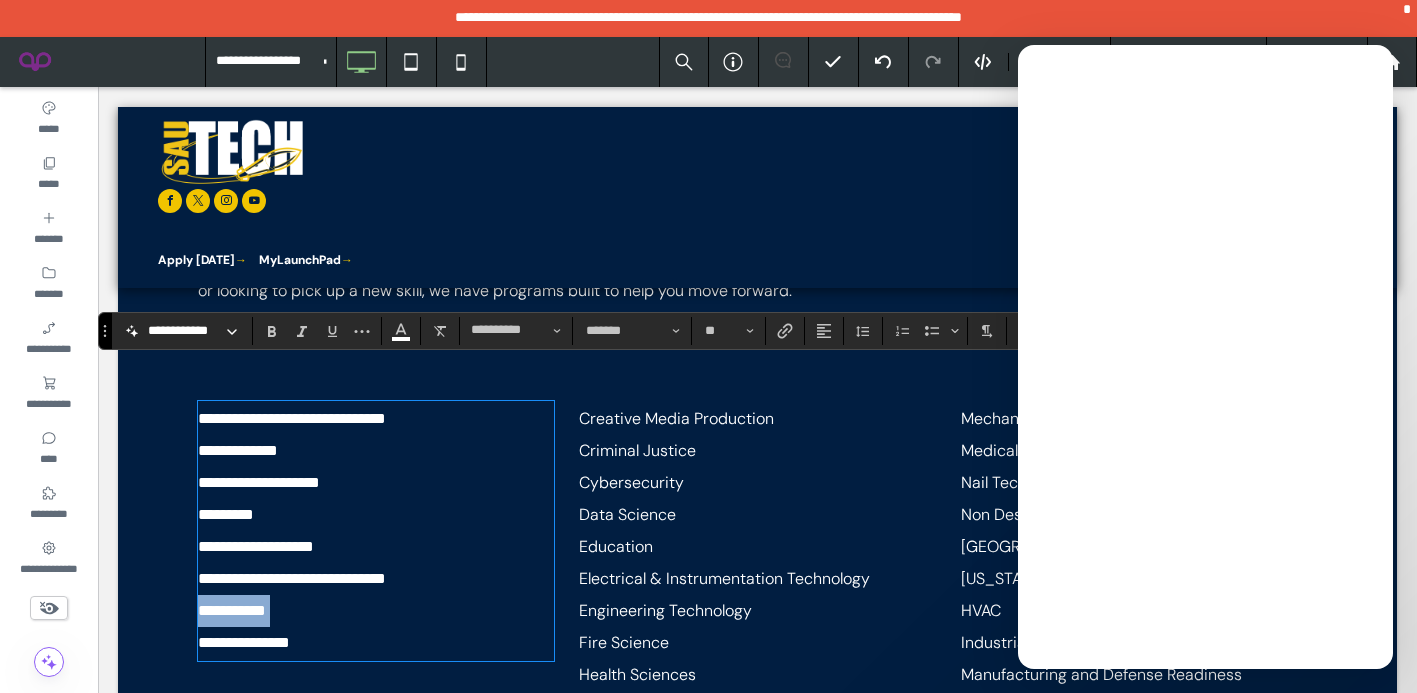 copy on "**********" 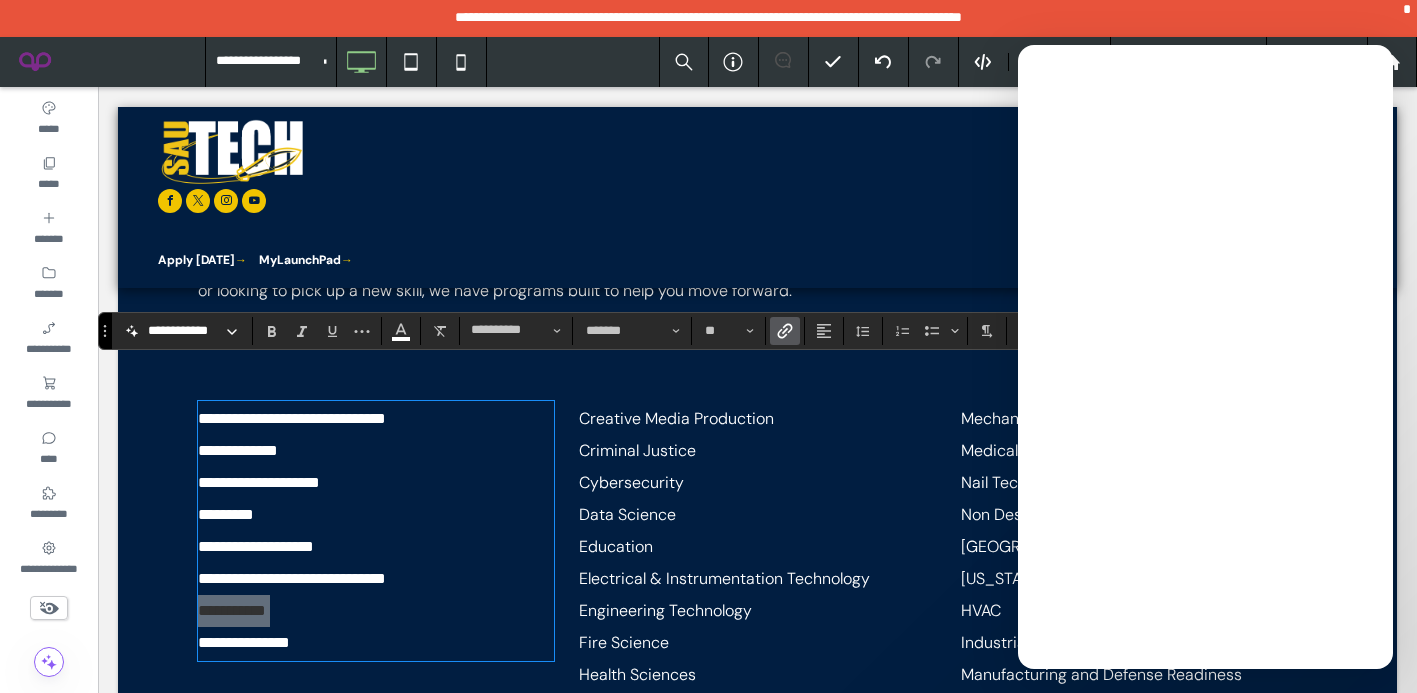 click 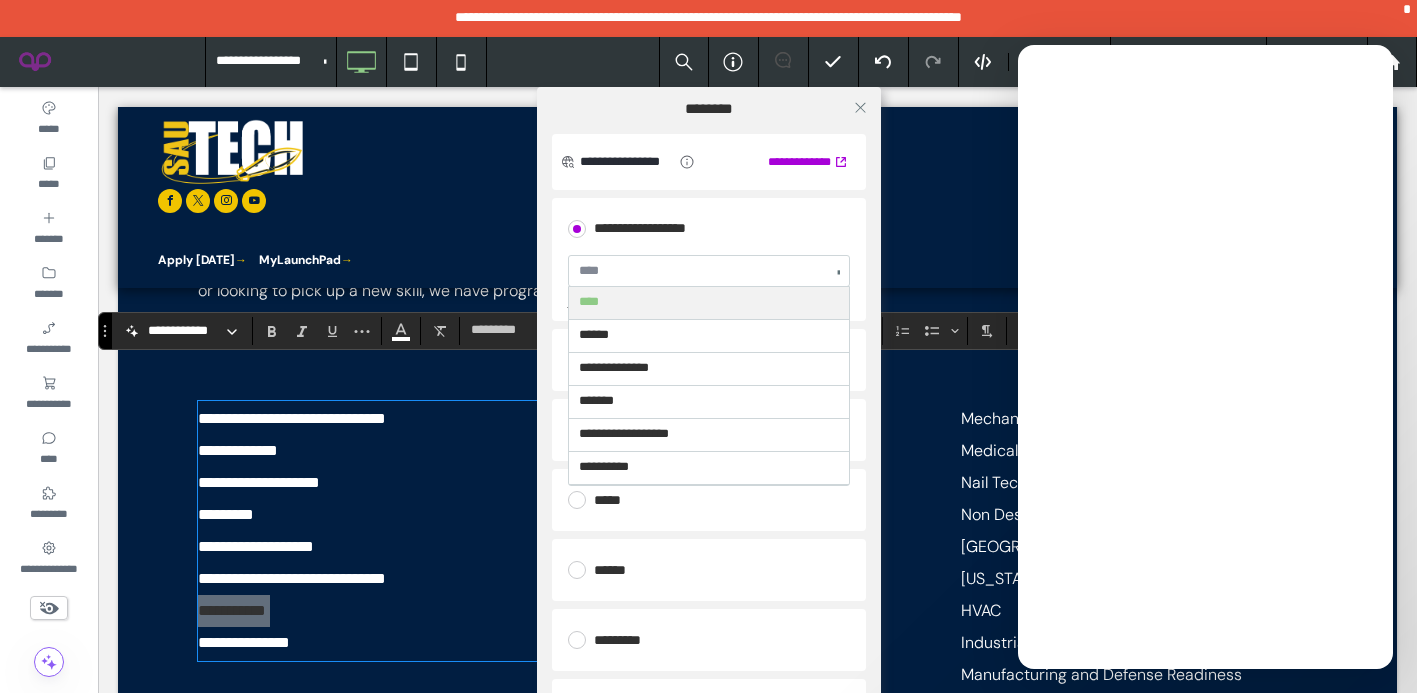 paste on "**********" 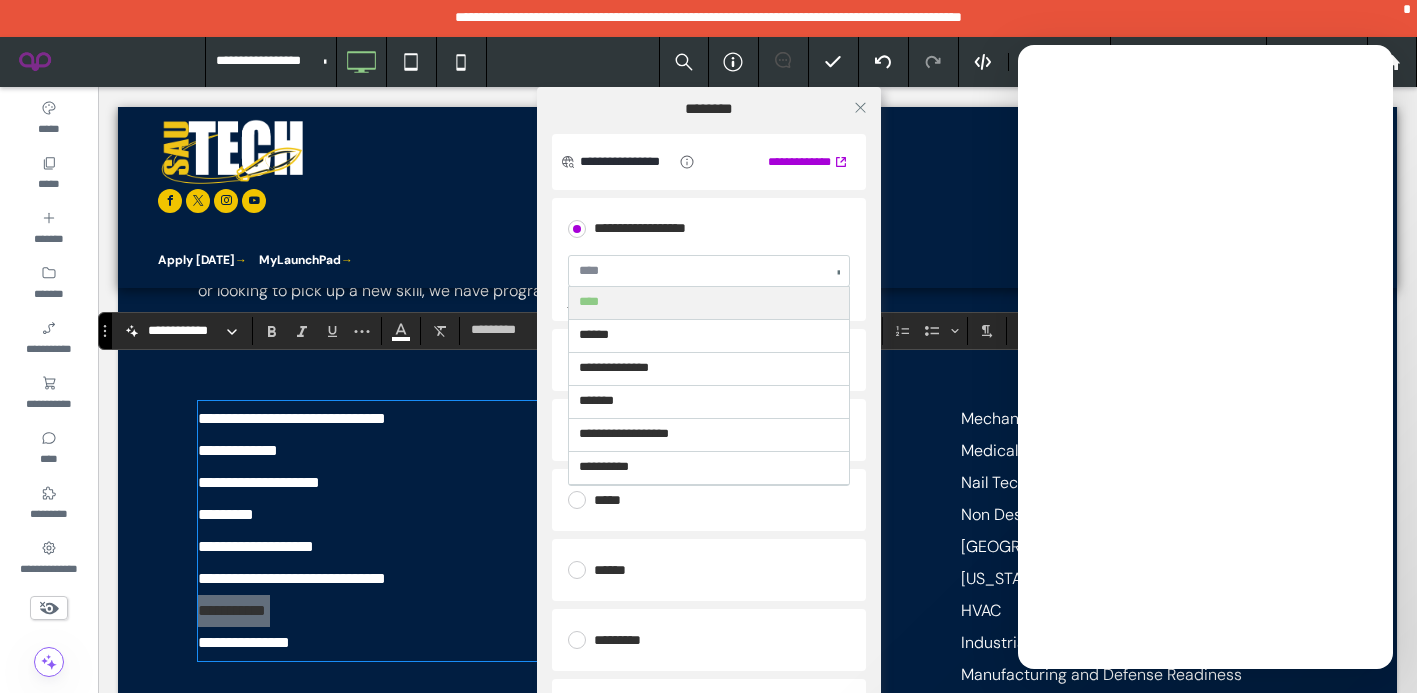 type on "**********" 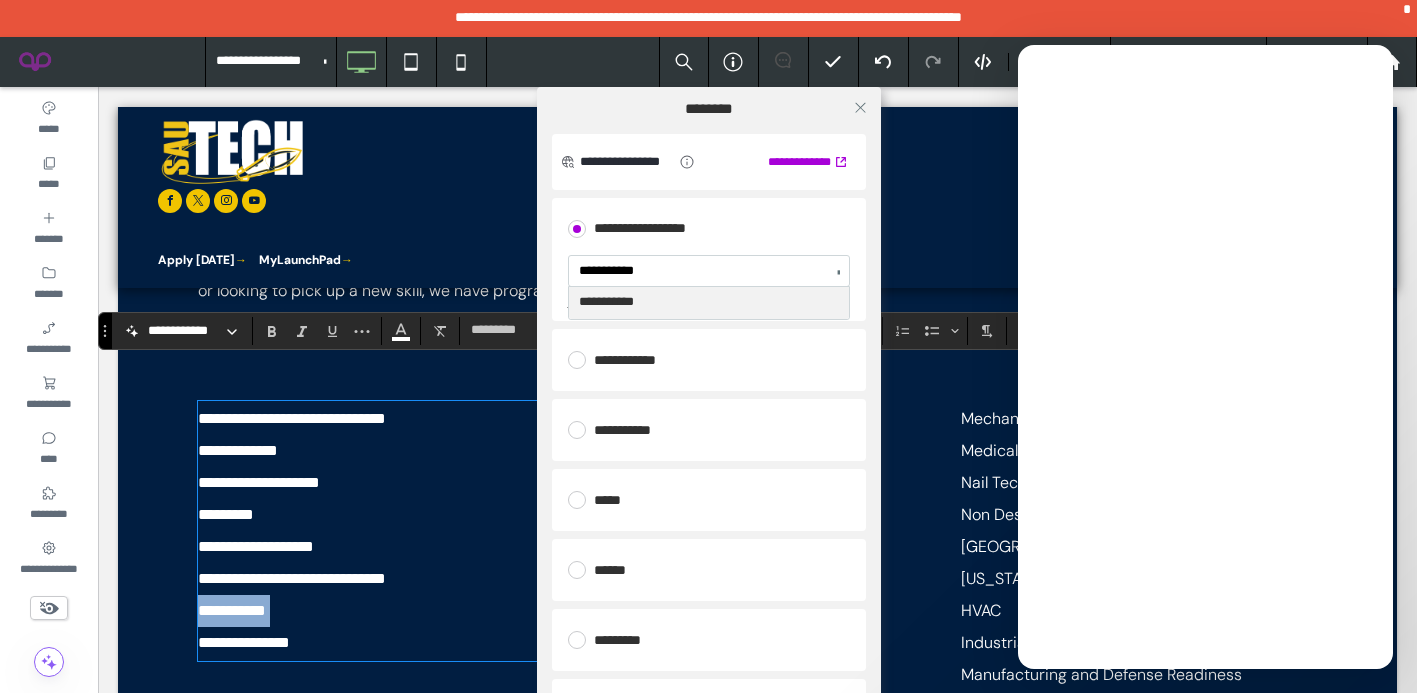 type 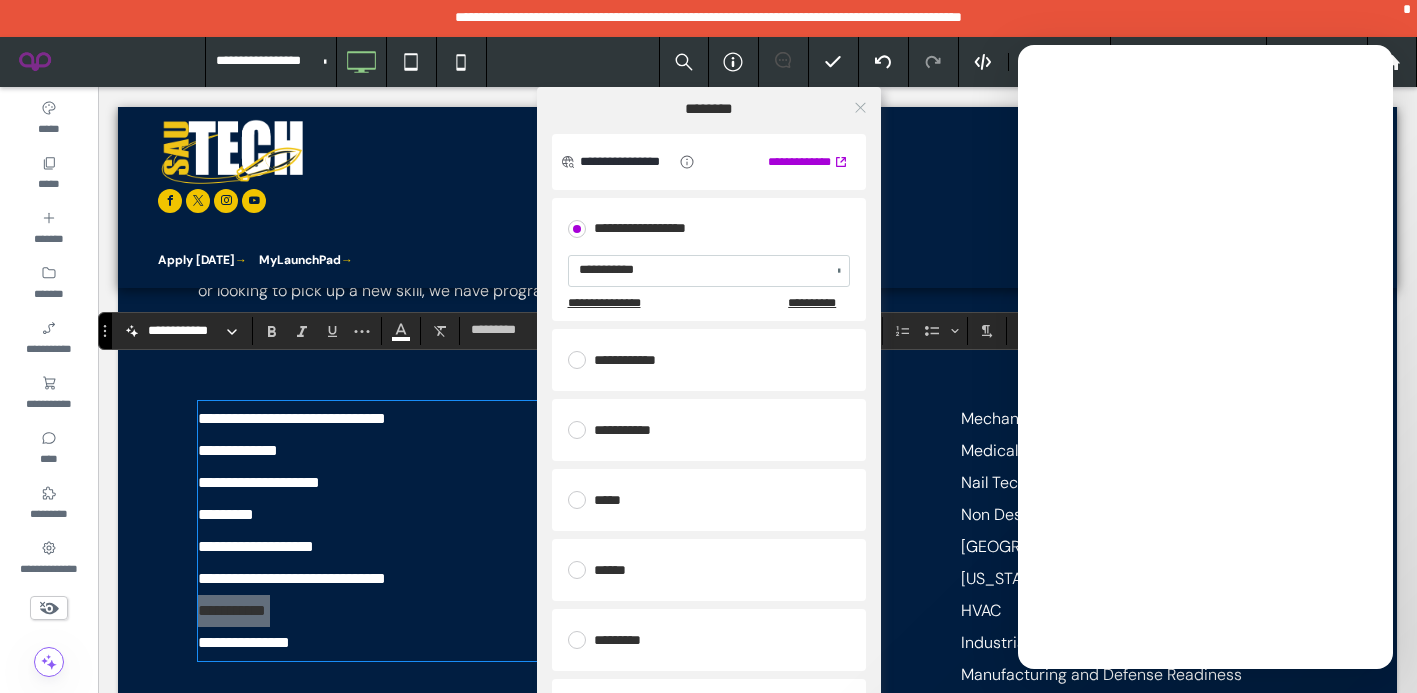 click 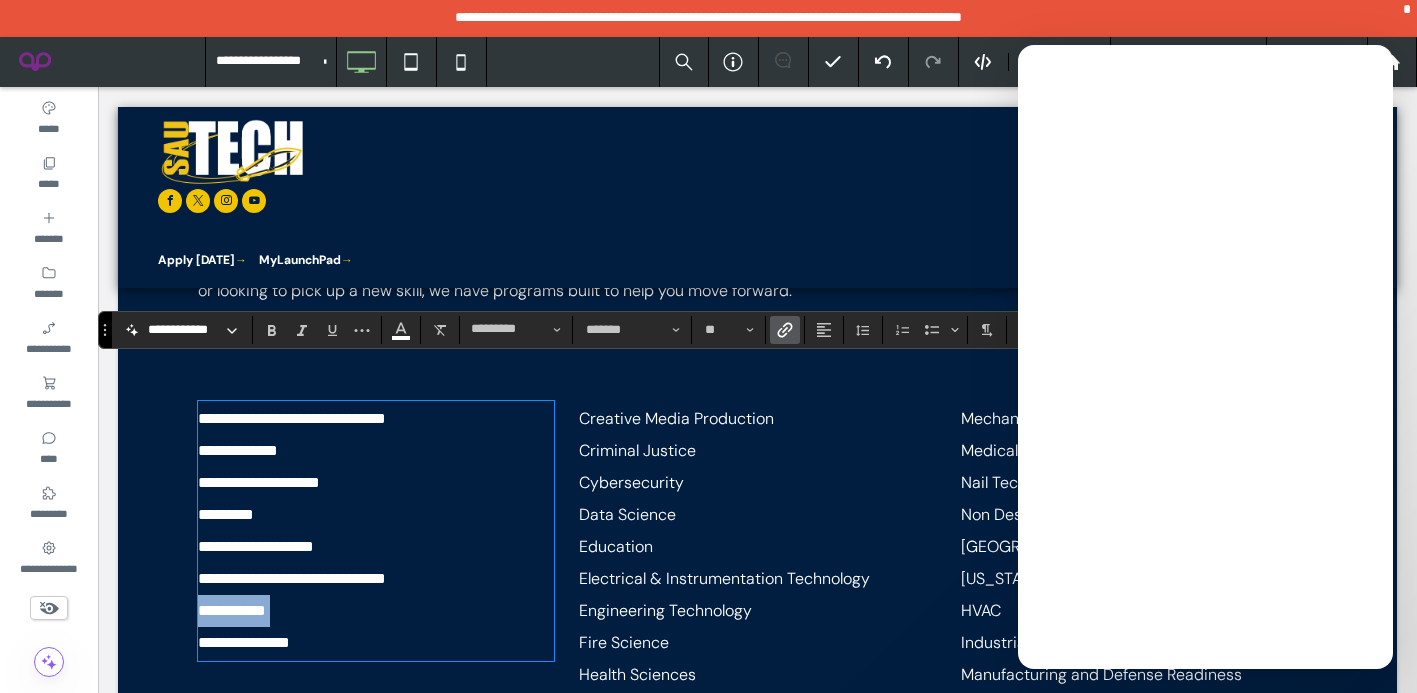 scroll, scrollTop: 936, scrollLeft: 0, axis: vertical 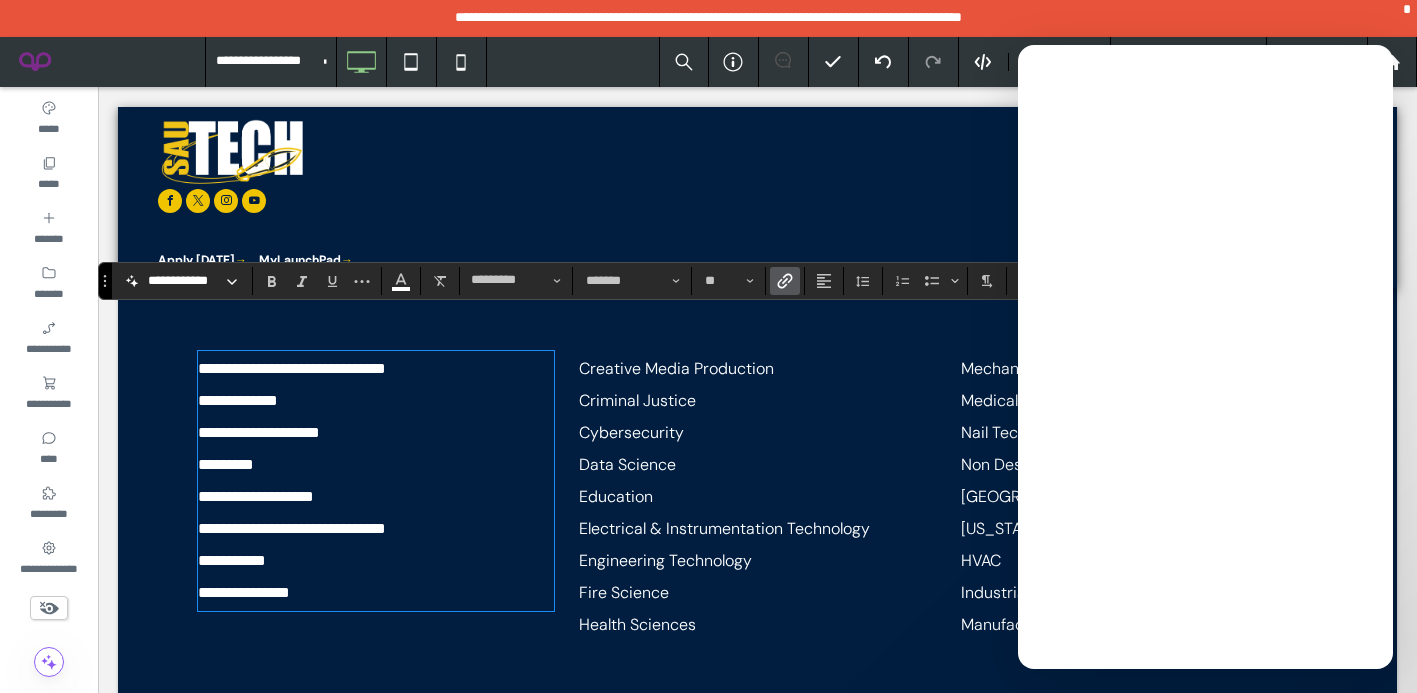 click on "**********" at bounding box center (376, 593) 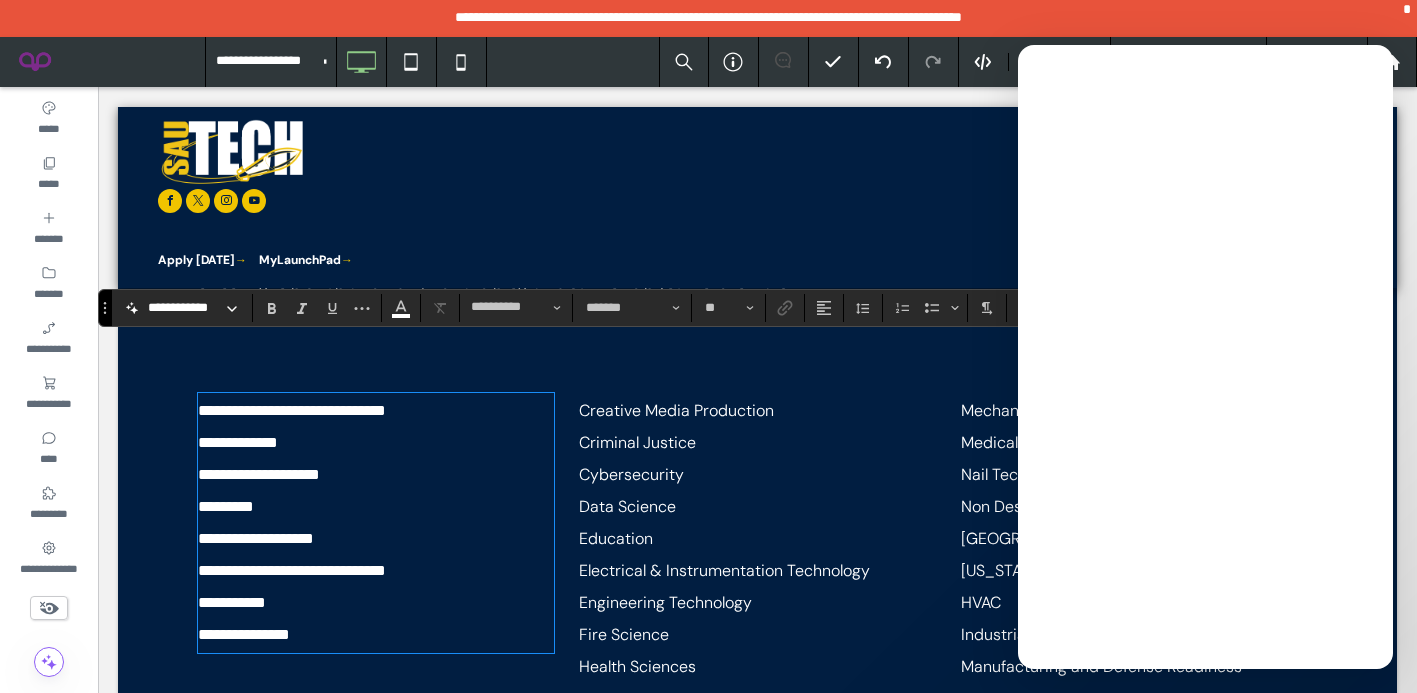 scroll, scrollTop: 889, scrollLeft: 0, axis: vertical 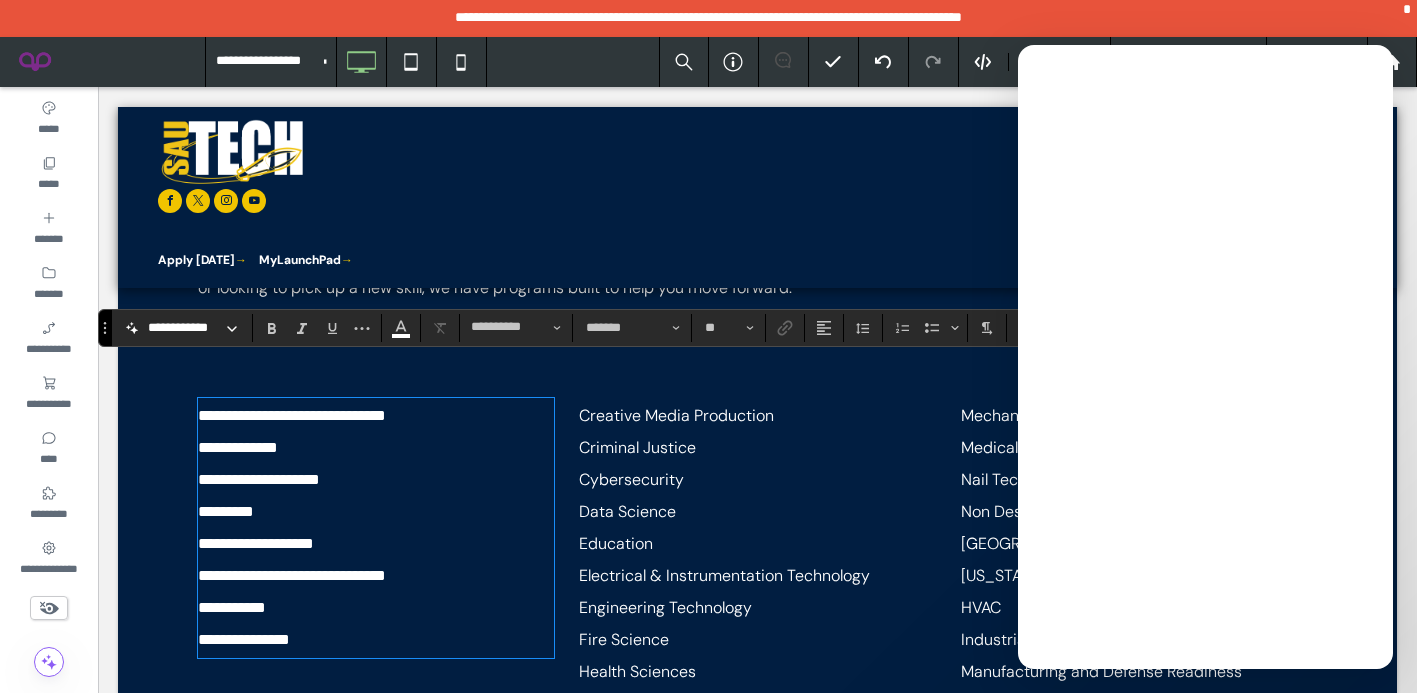 click on "Creative Media Production" at bounding box center [757, 416] 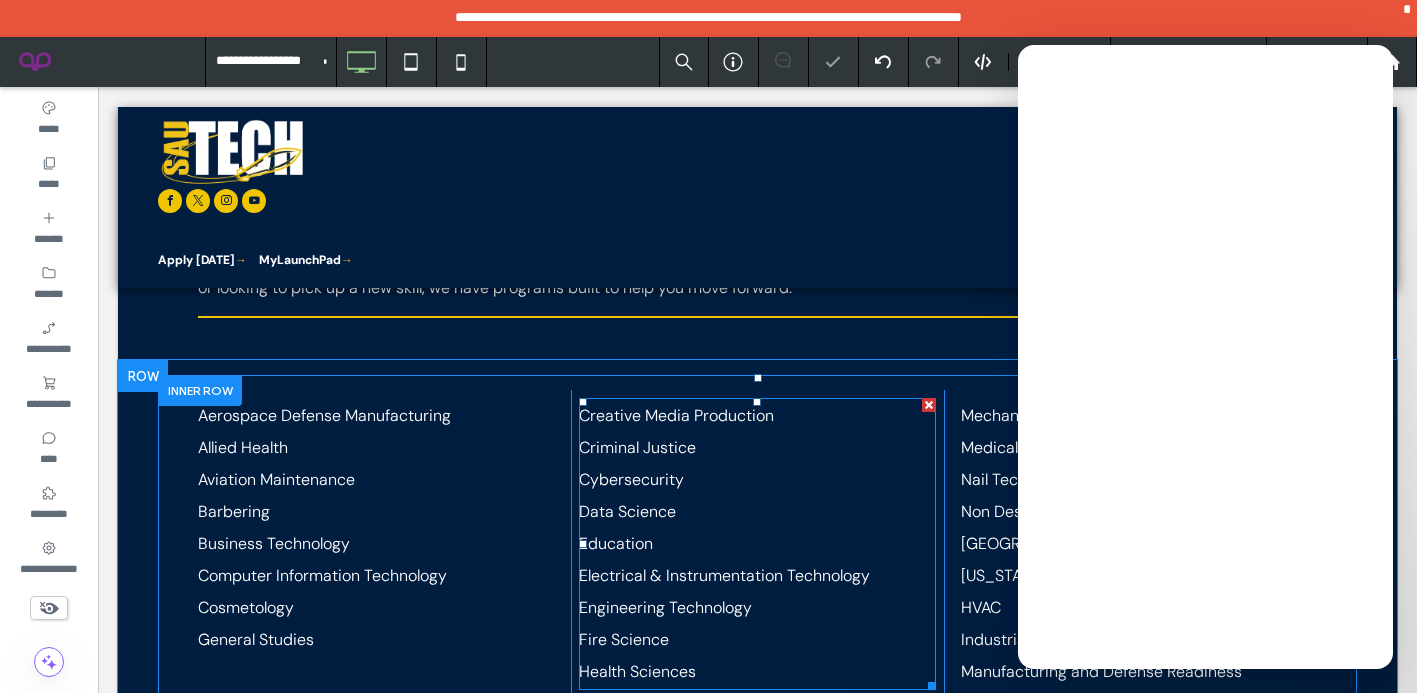 click on "Creative Media Production" at bounding box center [676, 415] 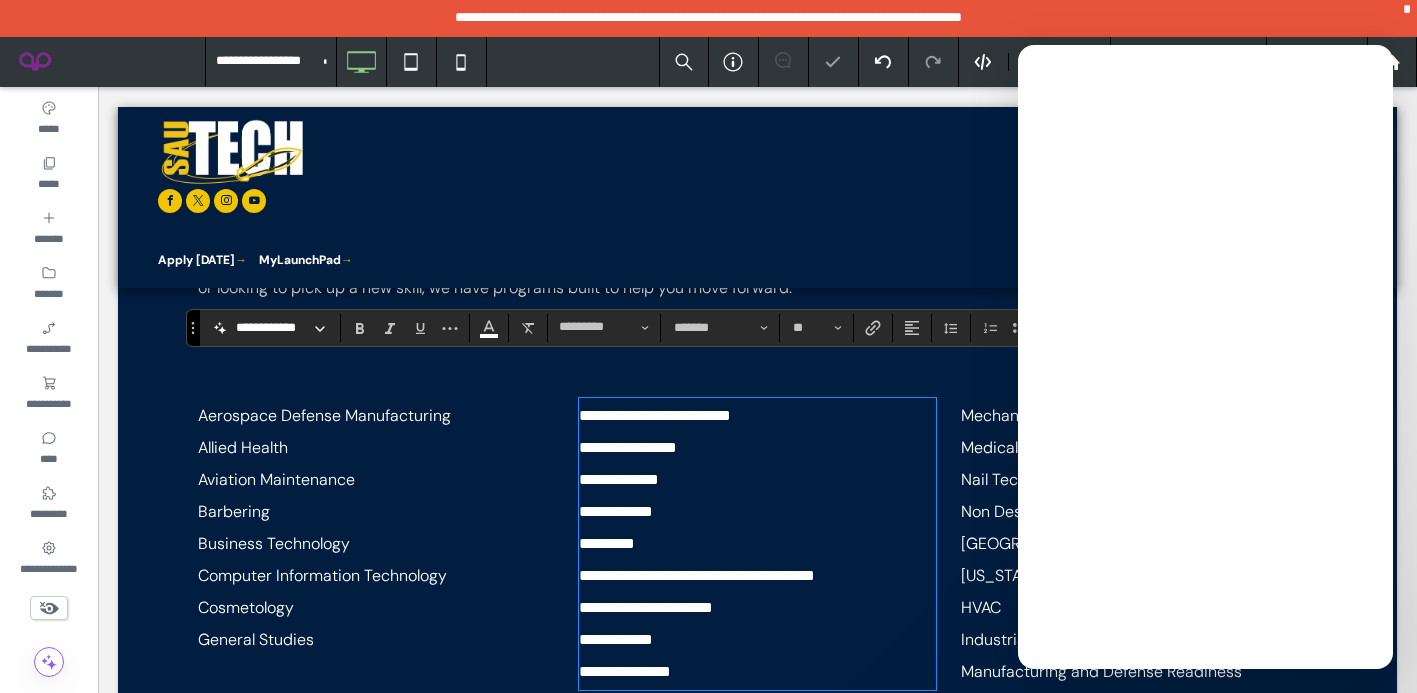 click on "**********" at bounding box center (757, 416) 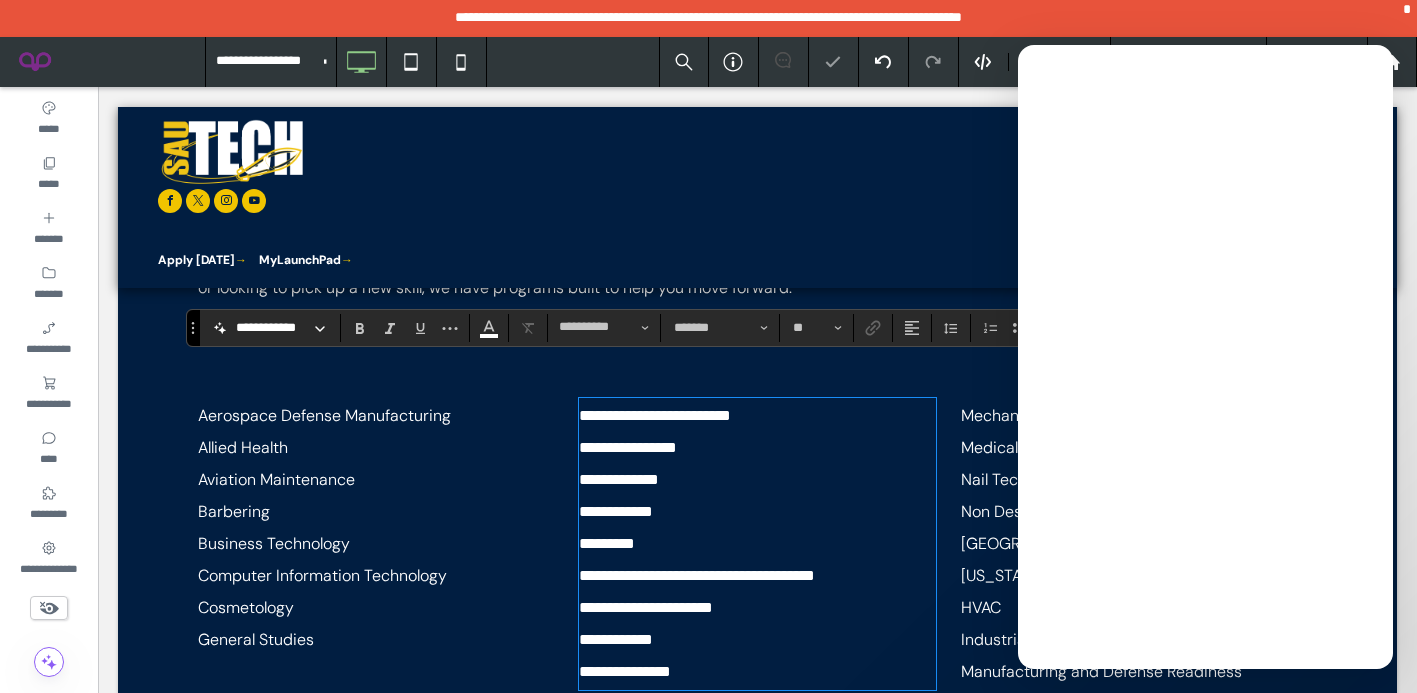 click on "**********" at bounding box center [757, 416] 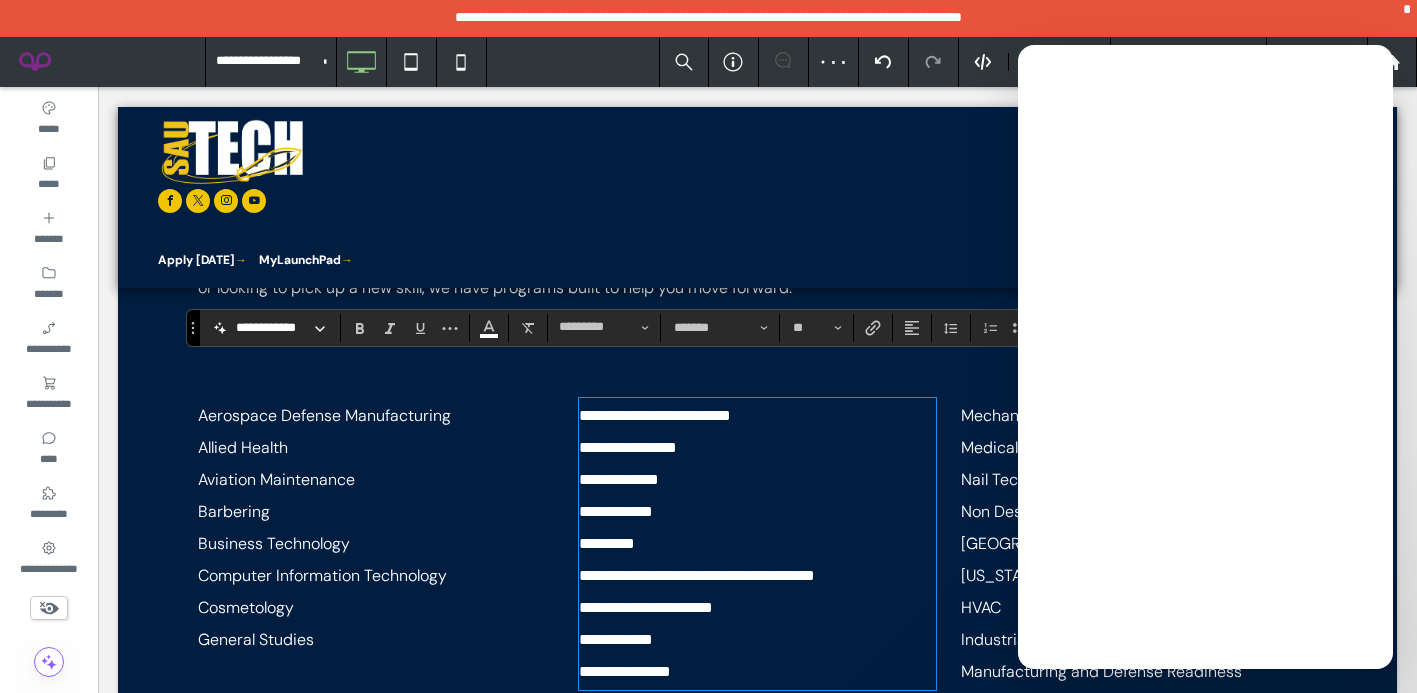 click on "**********" at bounding box center (757, 416) 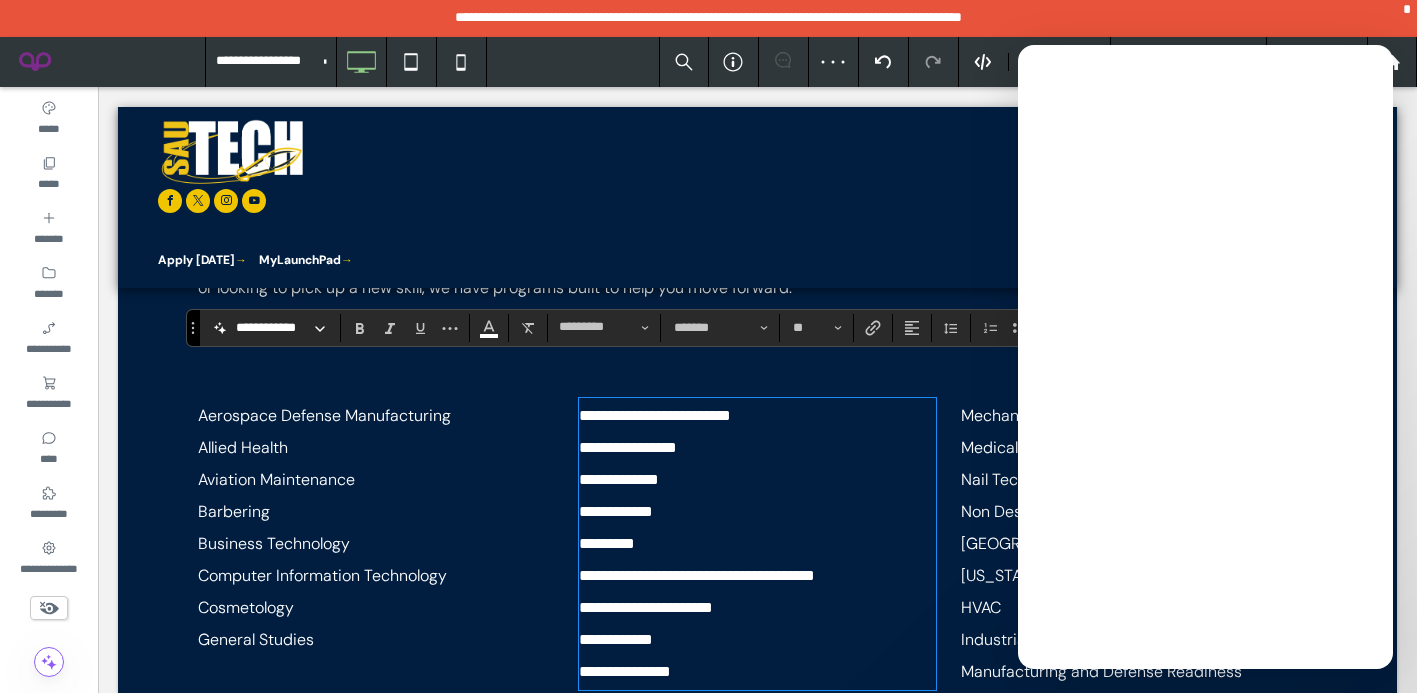 click on "**********" at bounding box center (757, 416) 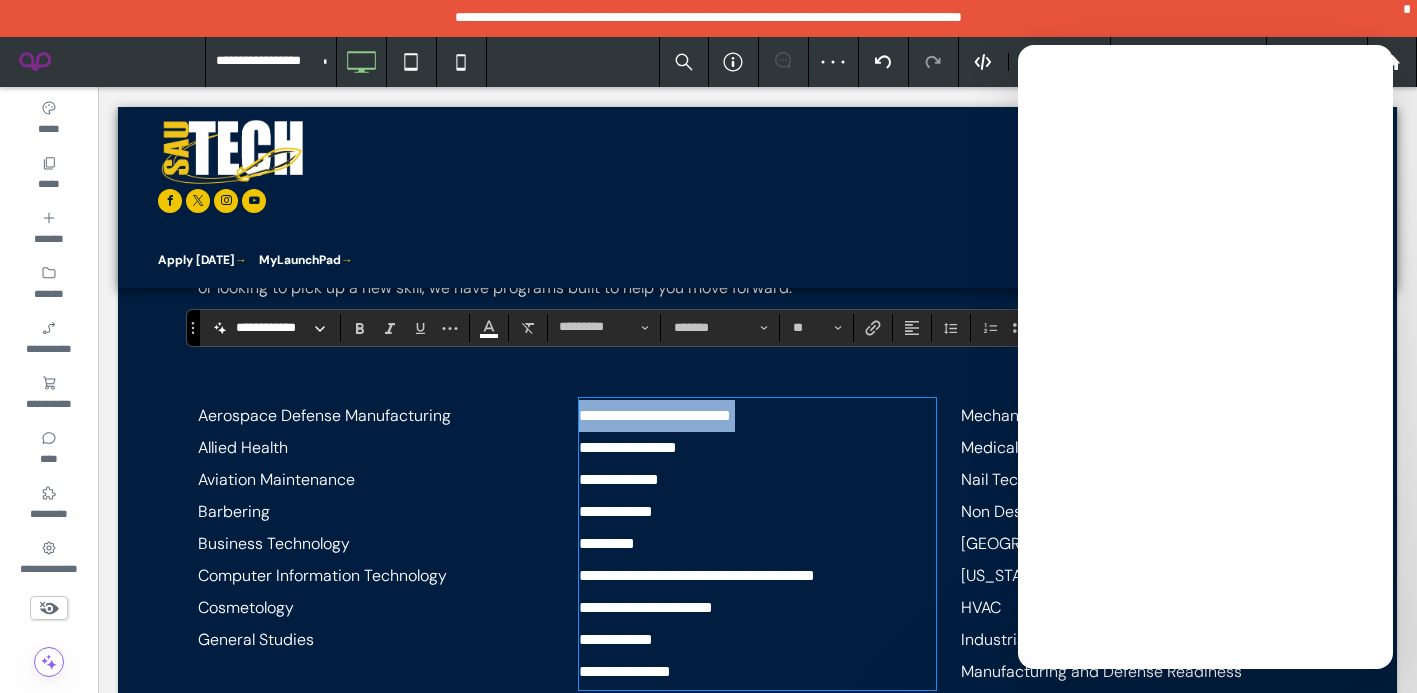 click on "**********" at bounding box center [757, 416] 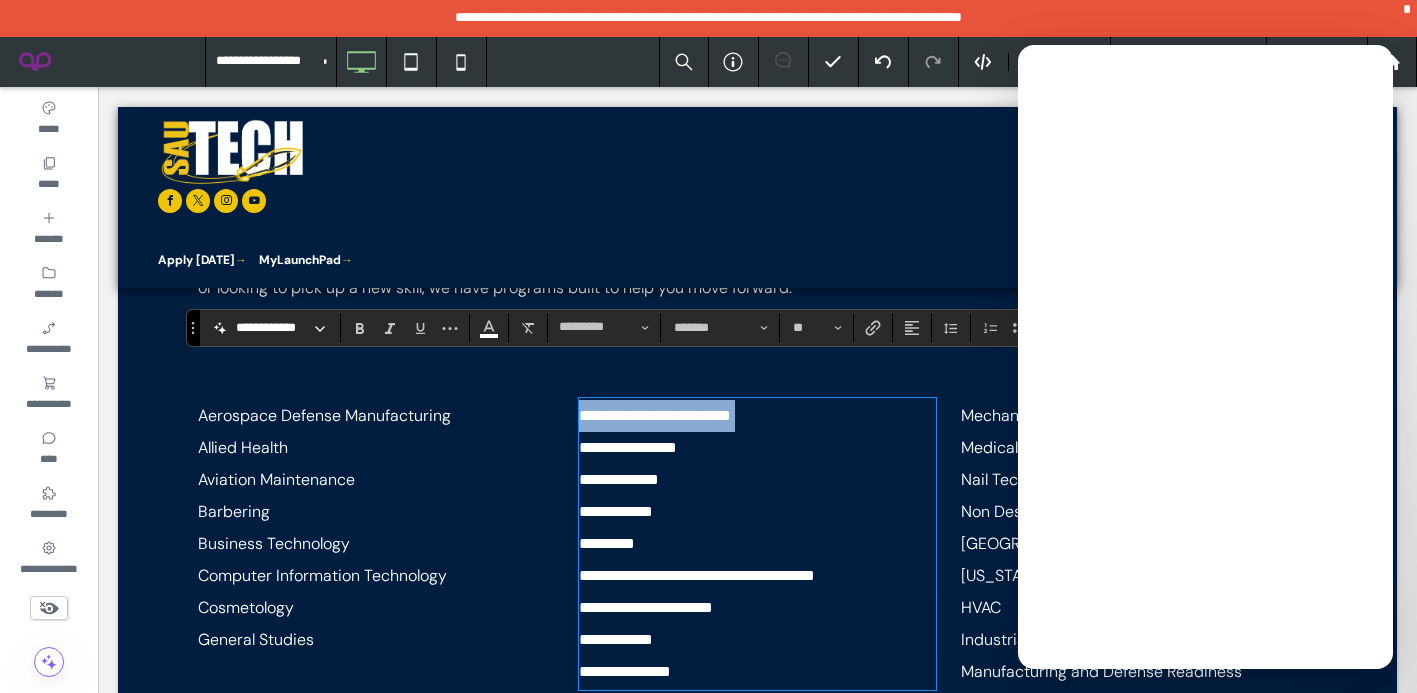 copy on "**********" 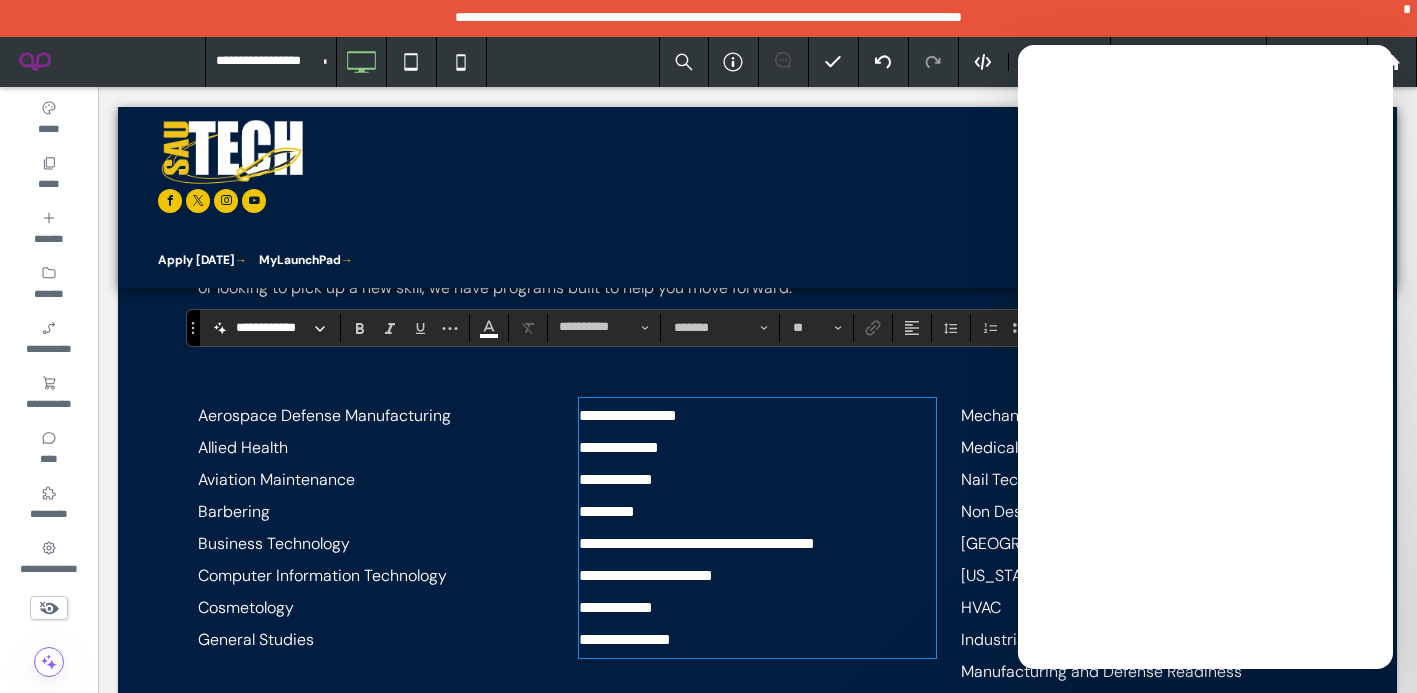 click on "Cosmetology" at bounding box center (376, 608) 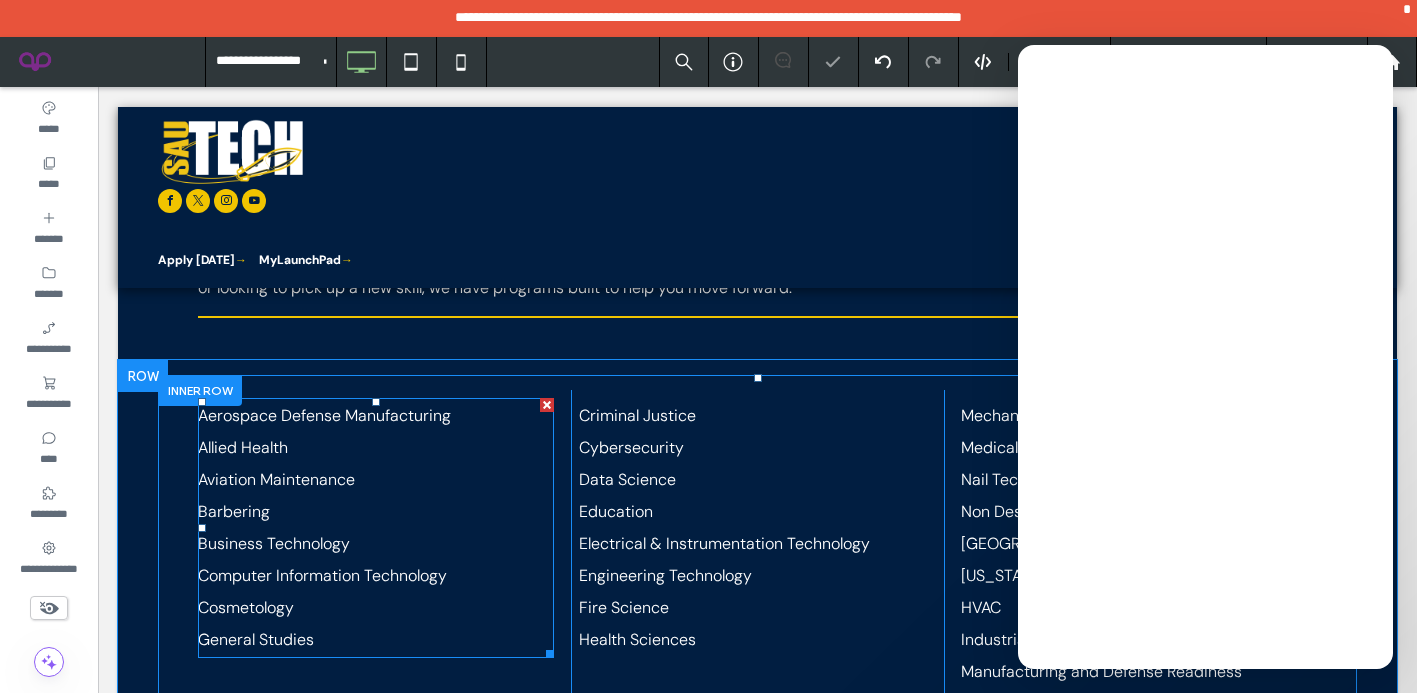 click on "General Studies" at bounding box center [376, 640] 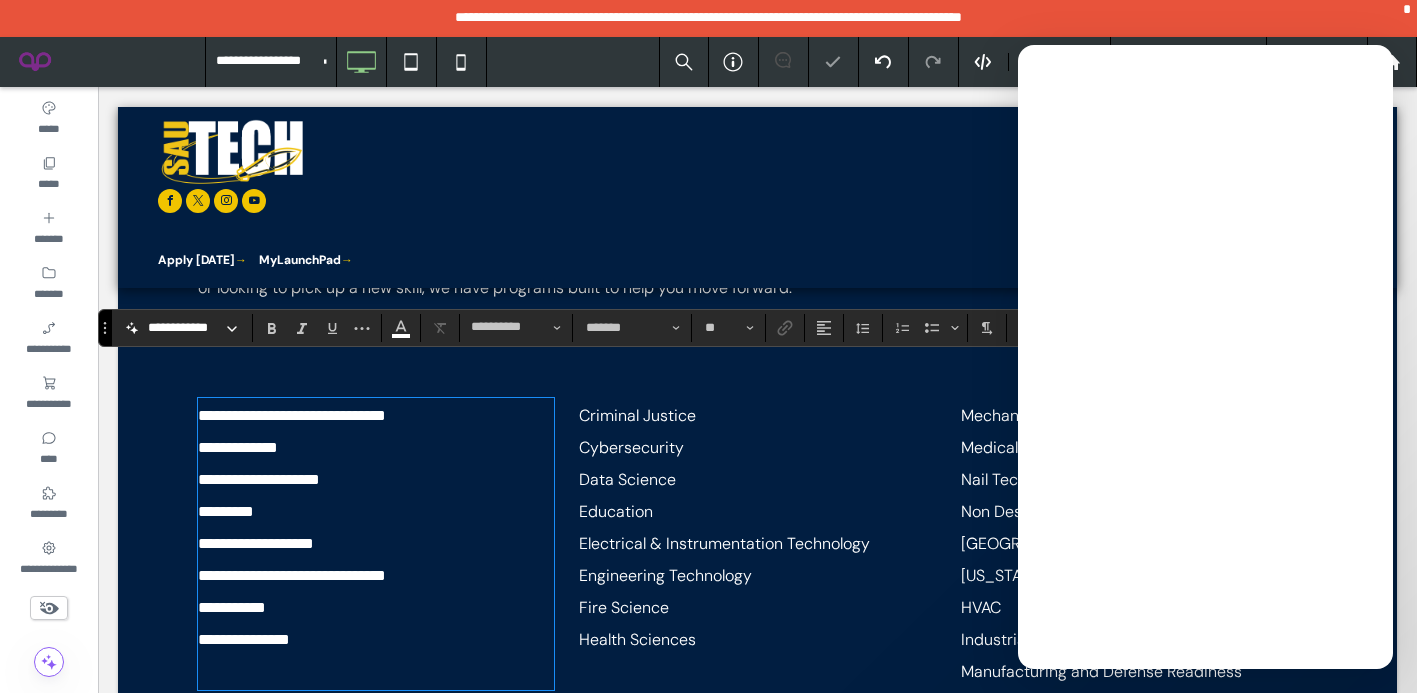 scroll, scrollTop: 0, scrollLeft: 0, axis: both 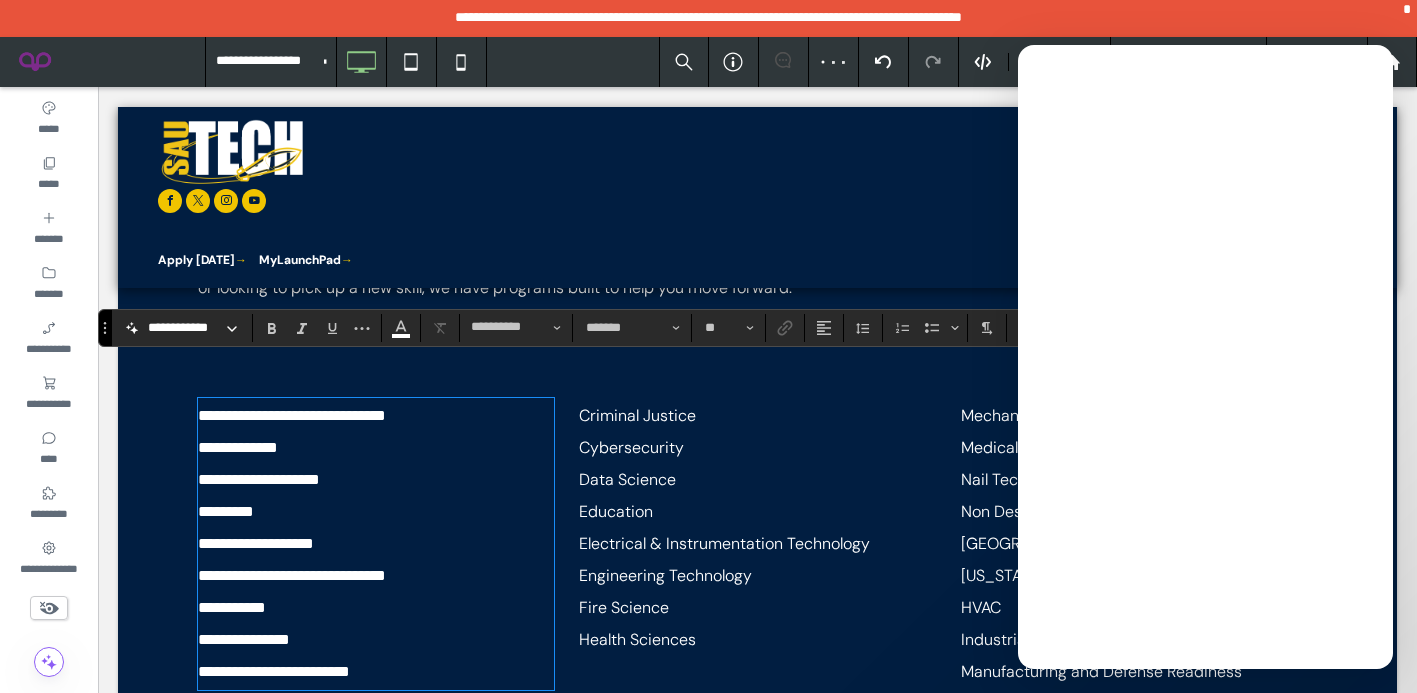 click on "**********" at bounding box center [376, 672] 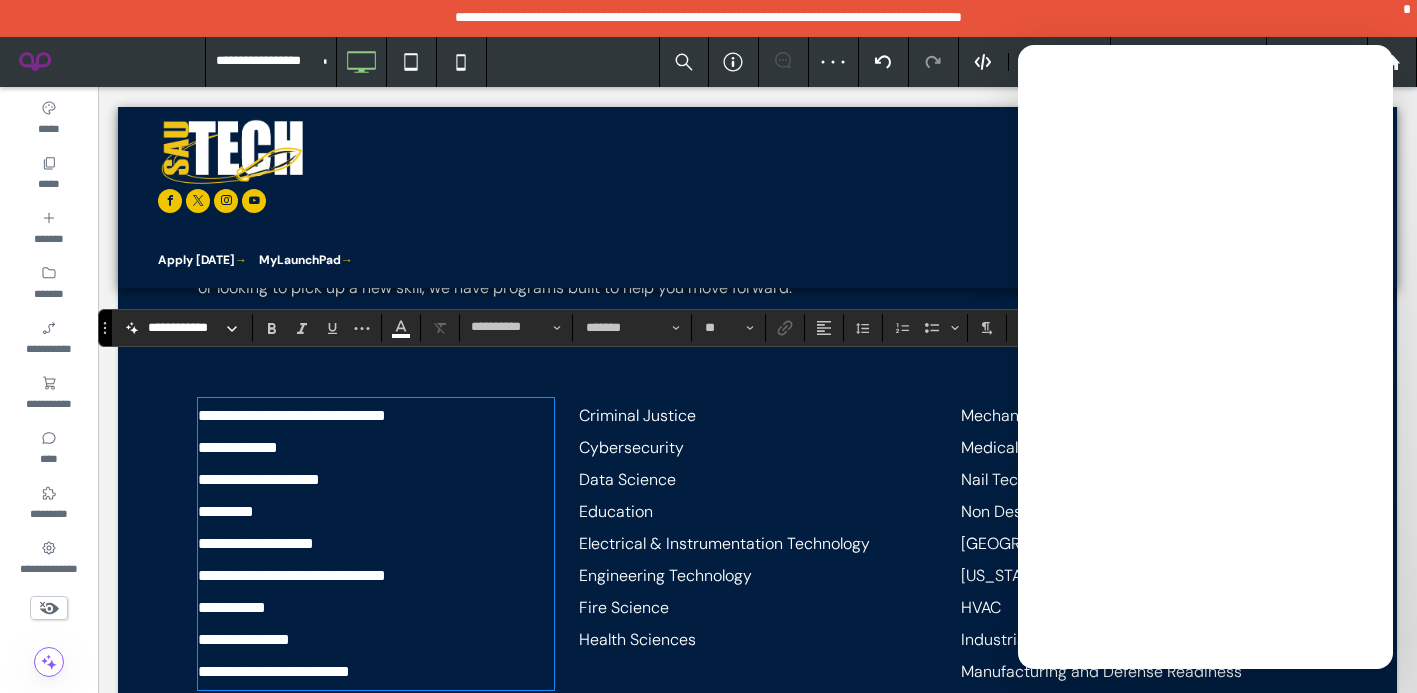 click on "**********" at bounding box center [376, 672] 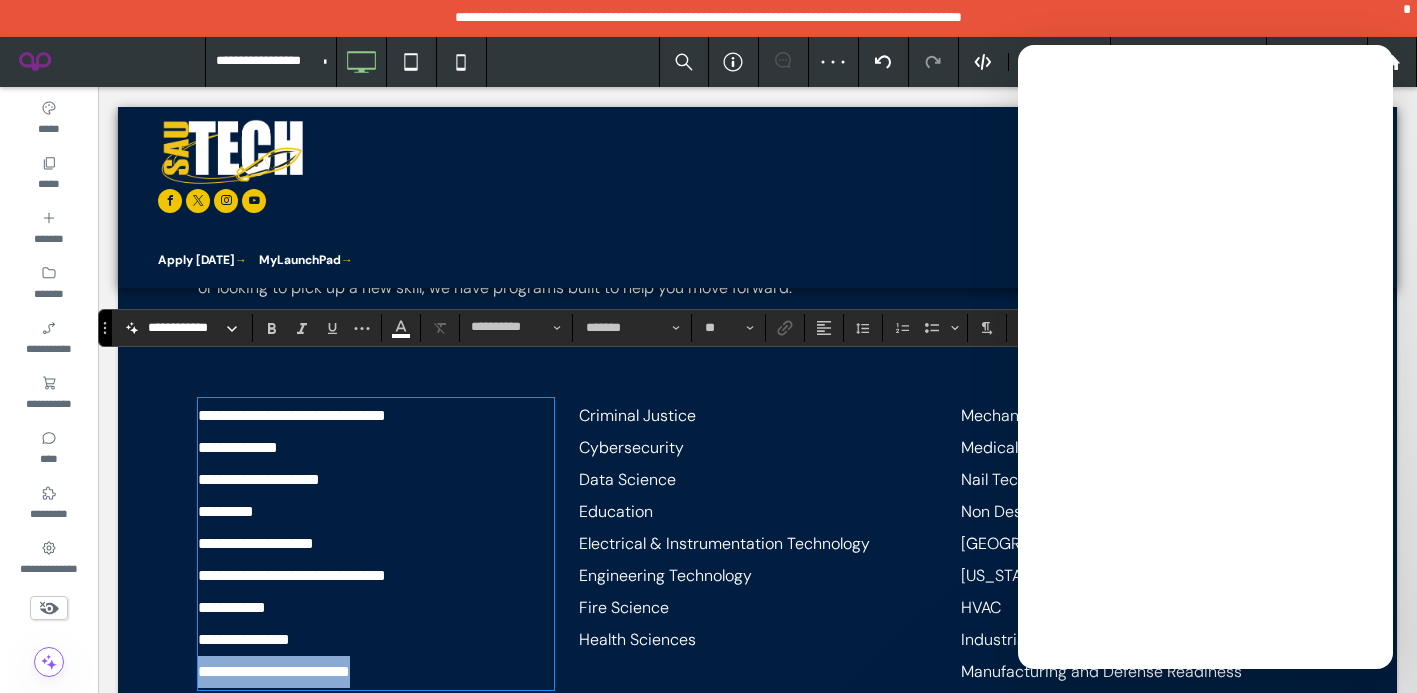 click on "**********" at bounding box center [376, 672] 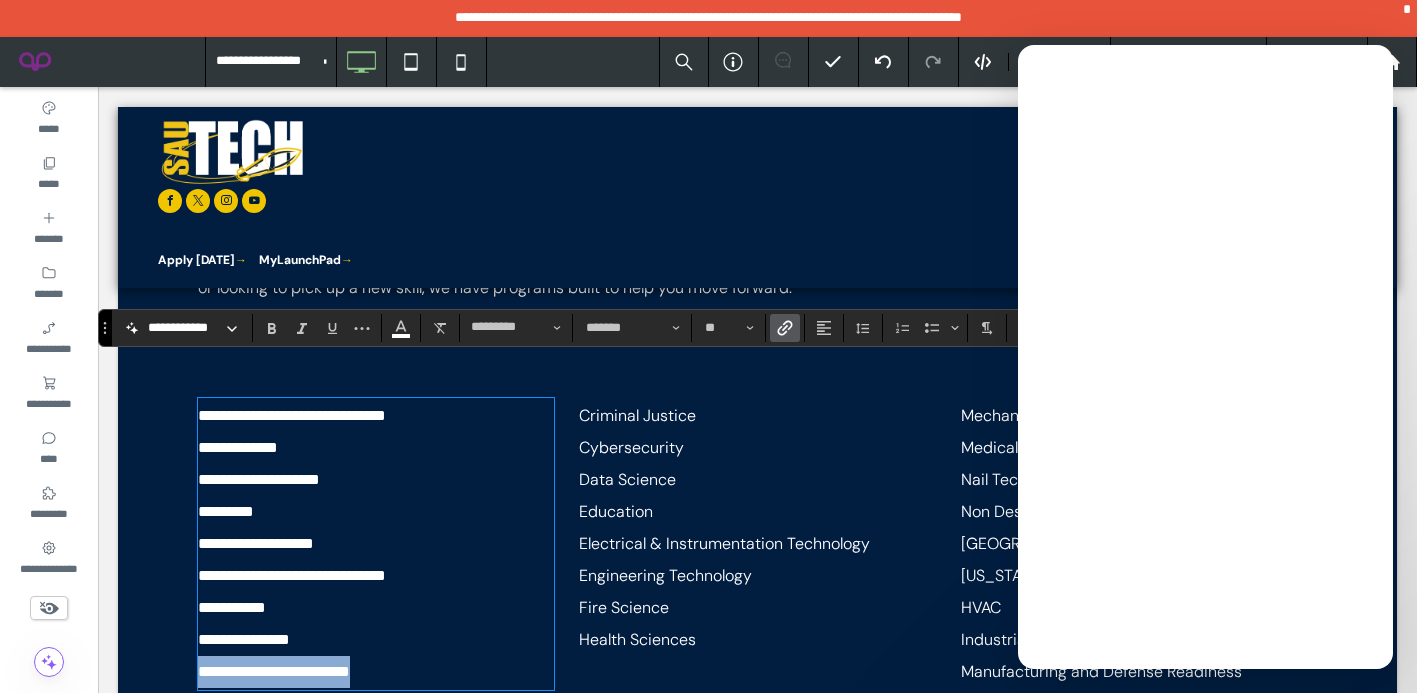 copy on "**********" 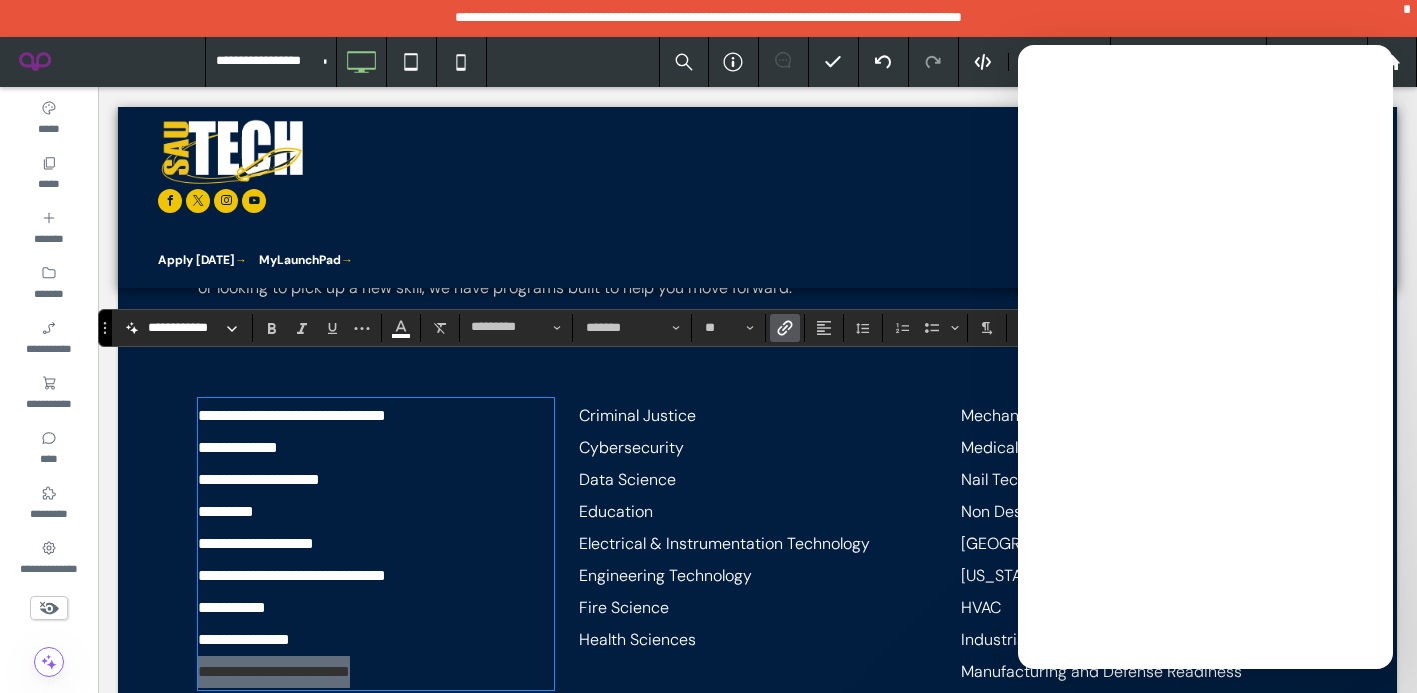 click 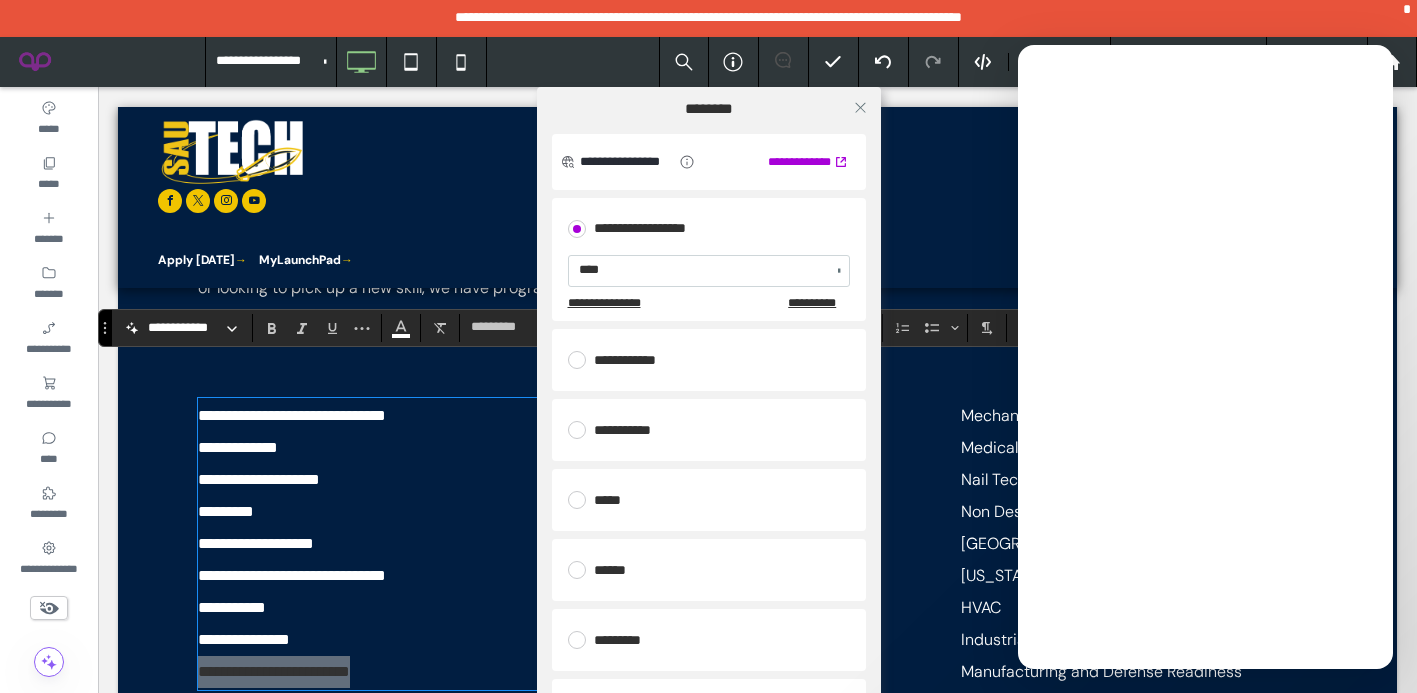click on "**********" at bounding box center [709, 229] 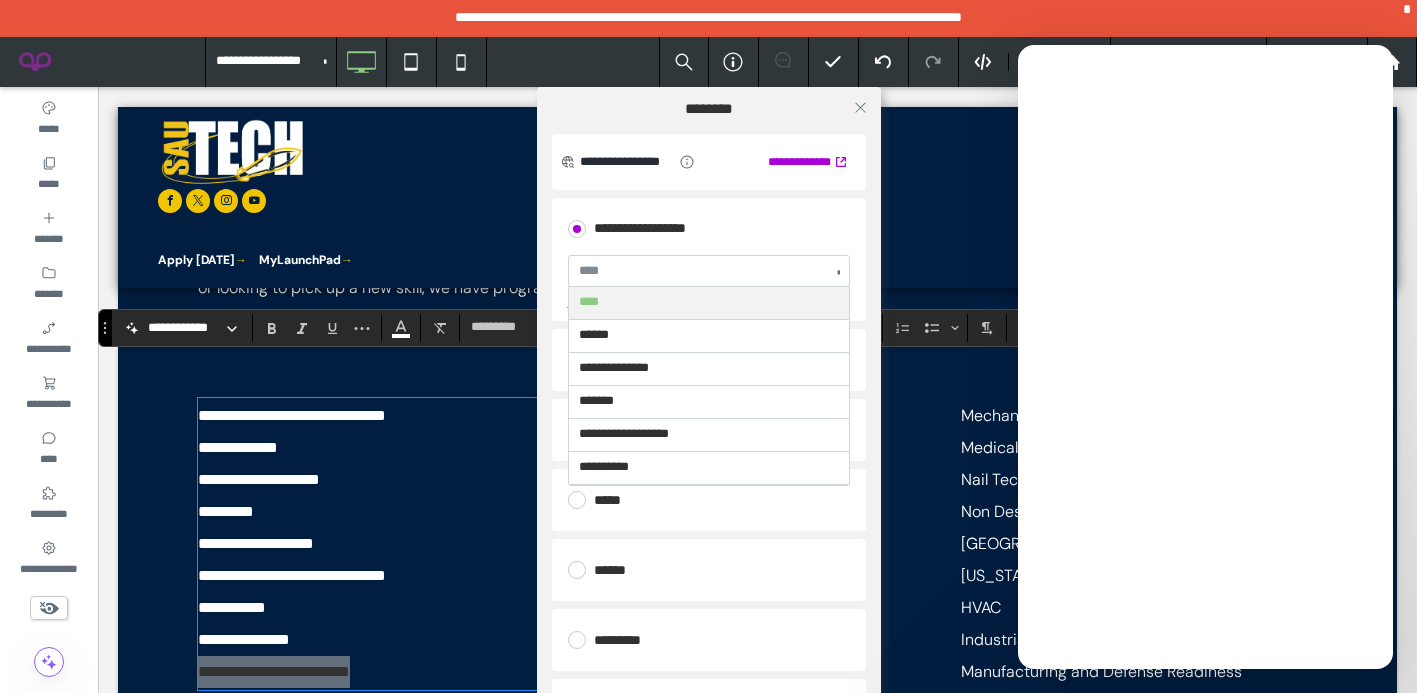 type on "**********" 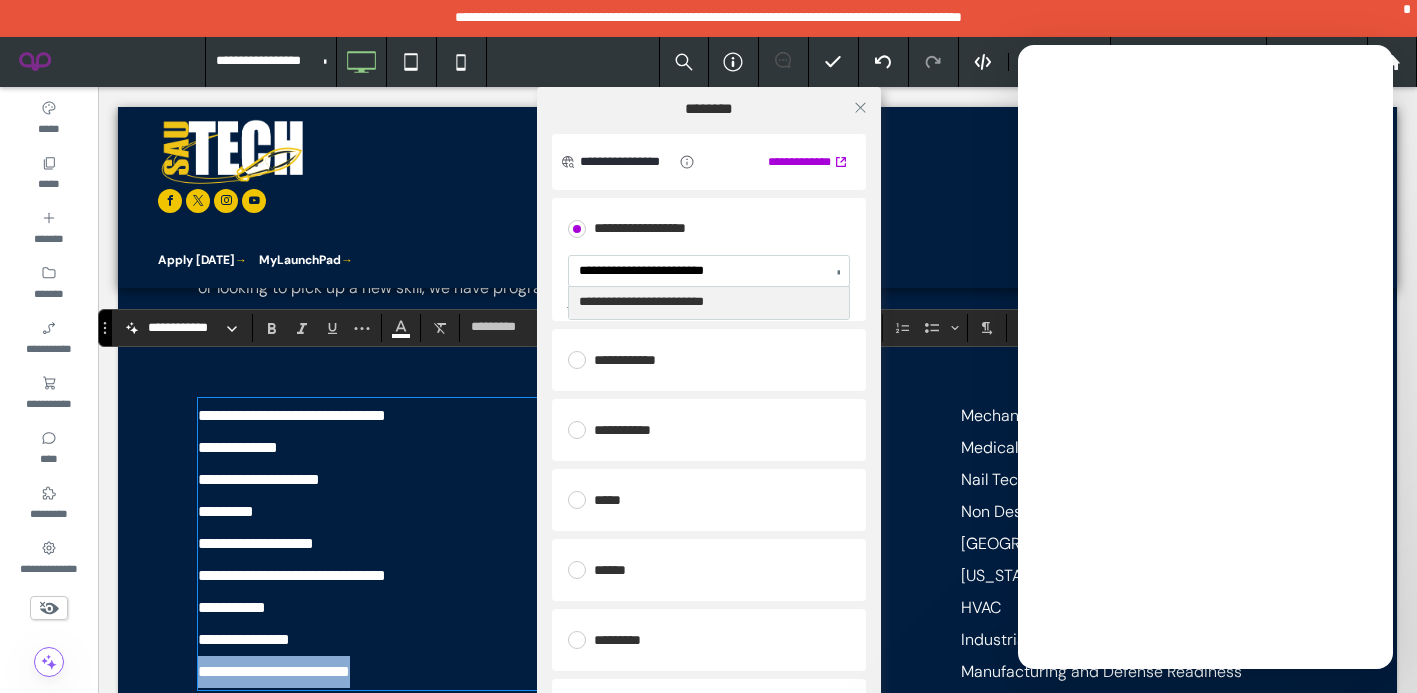 type 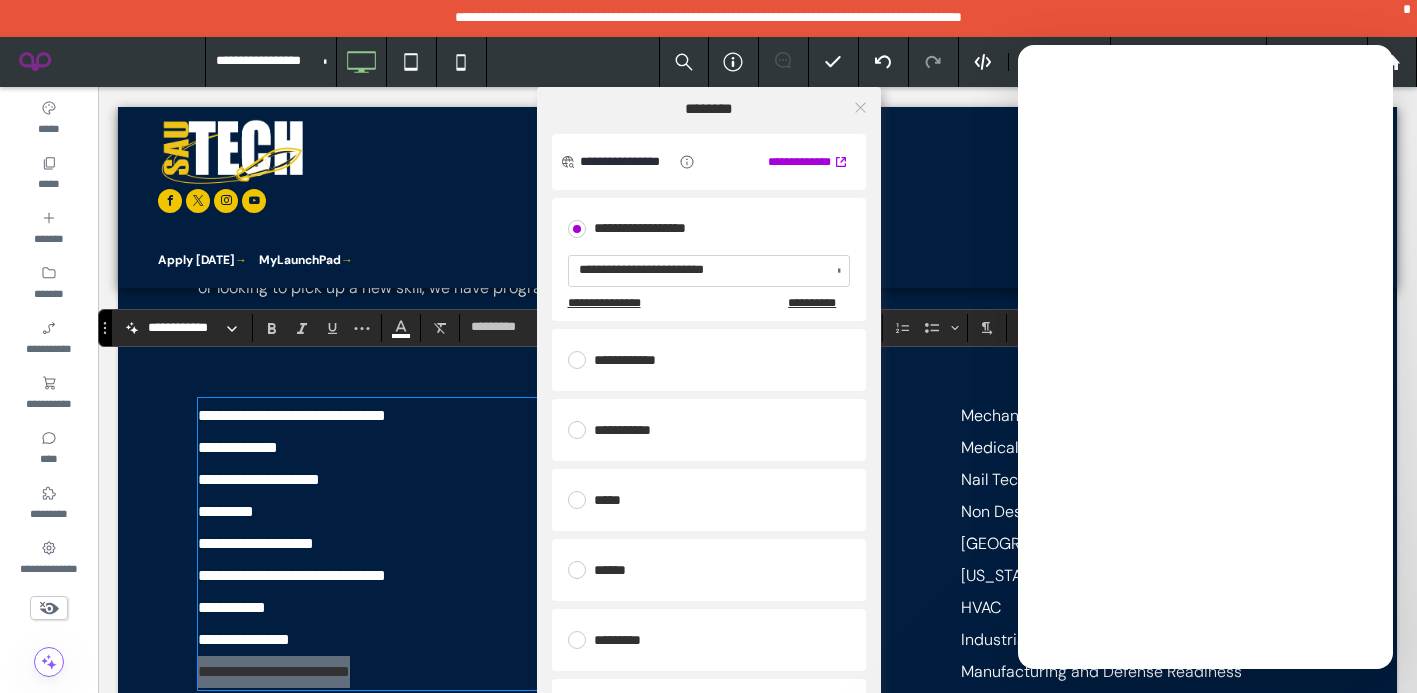 click 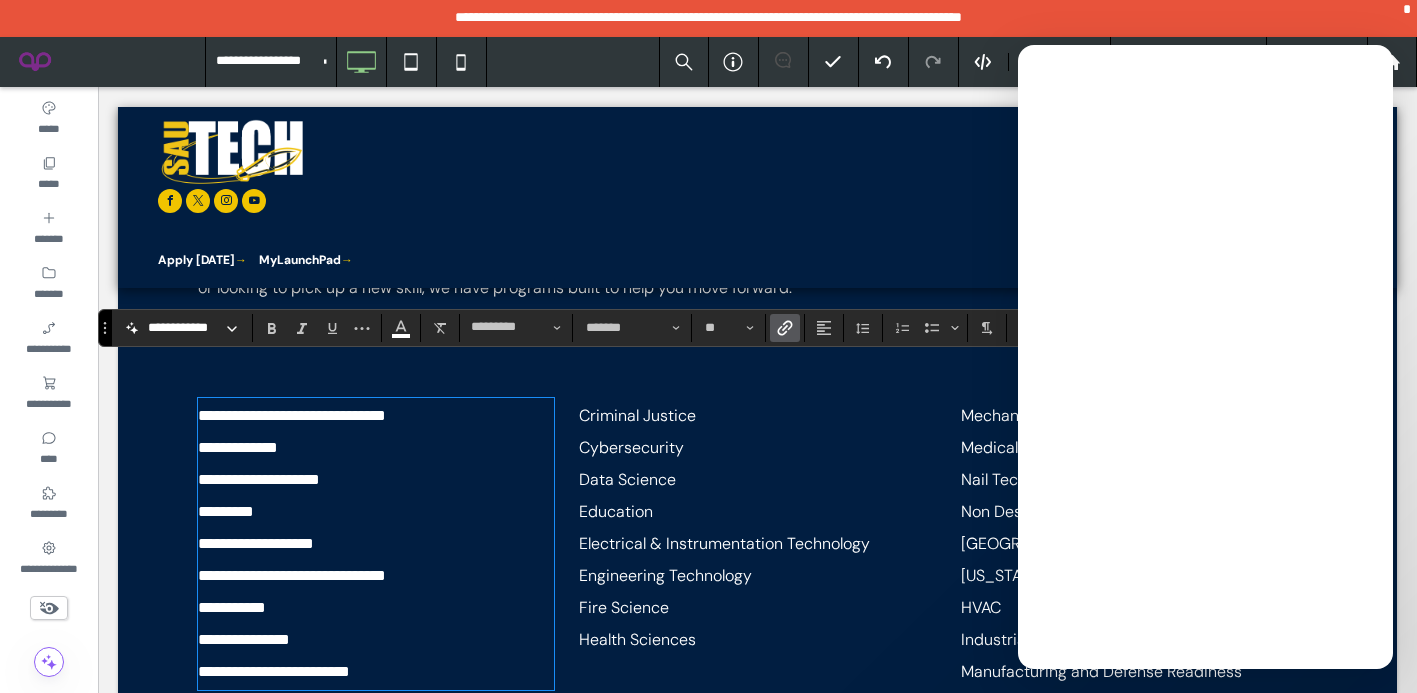 click on "Criminal Justice" at bounding box center (757, 416) 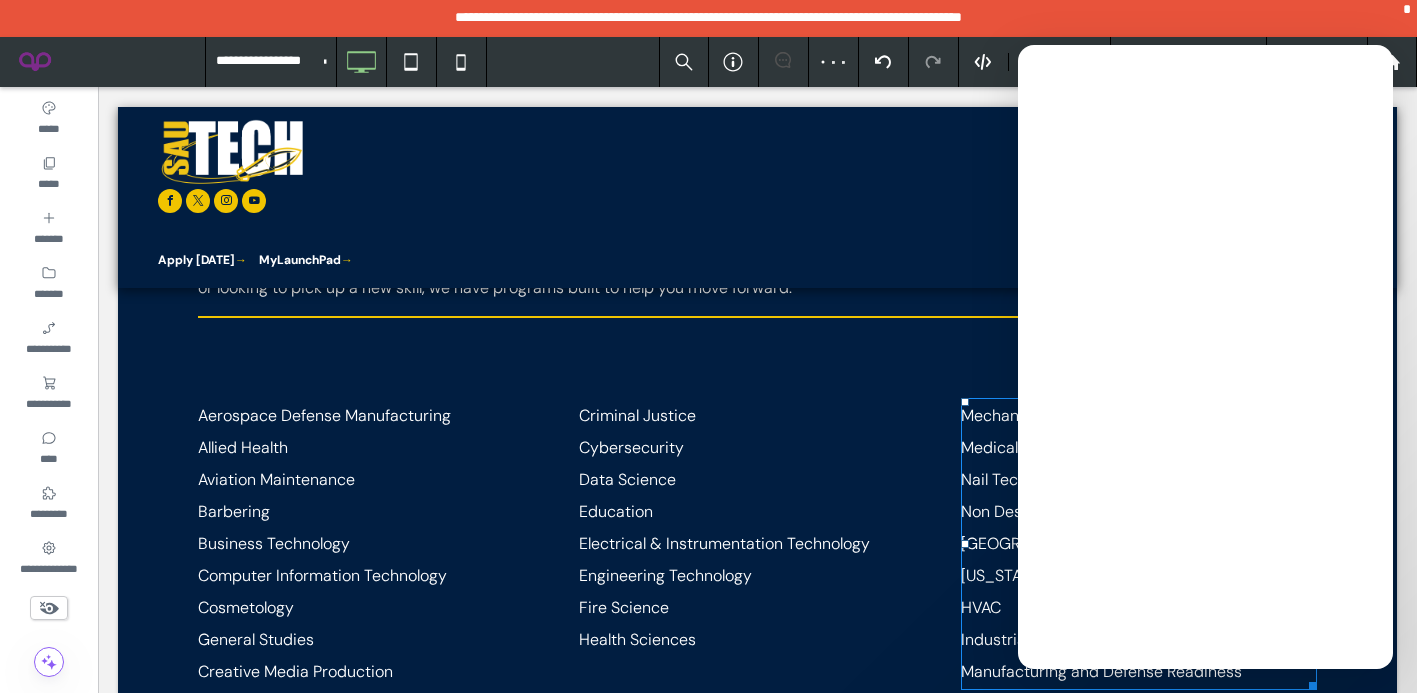 click on "Mechanical Maintenance" at bounding box center (1139, 416) 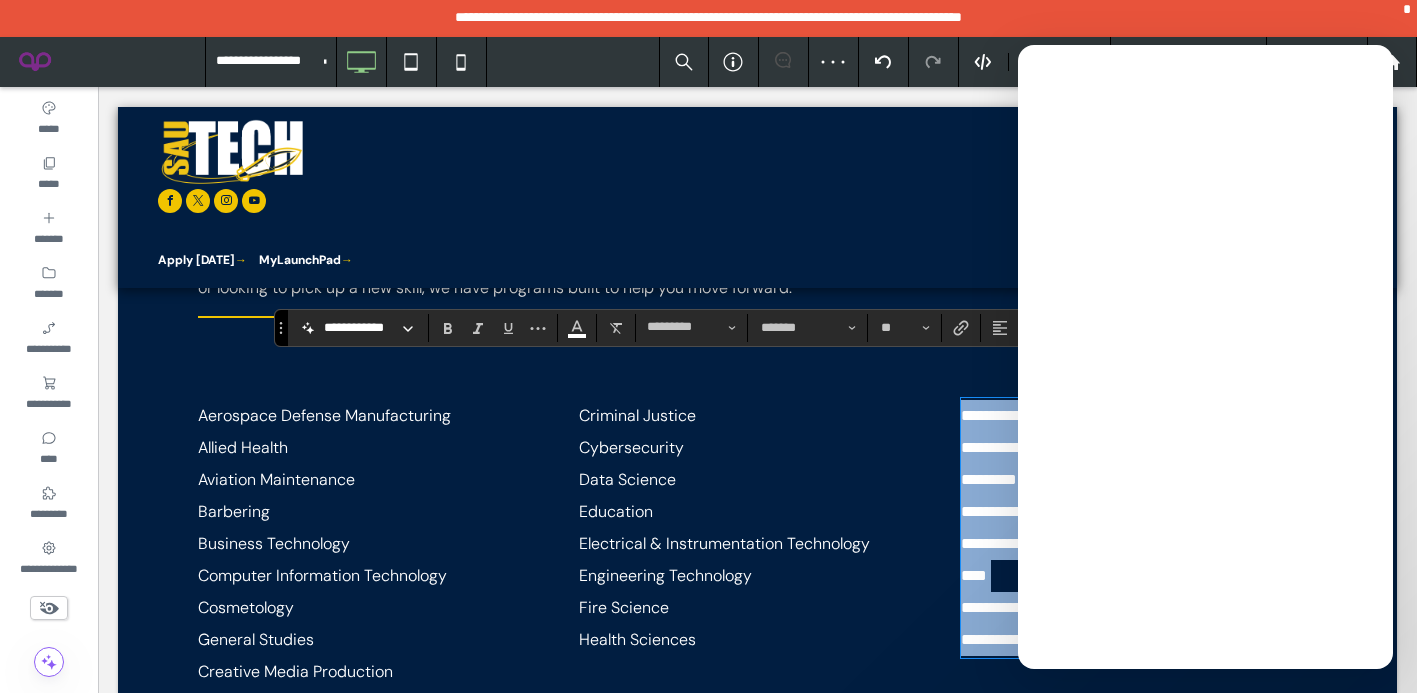 click on "**********" at bounding box center (1028, 415) 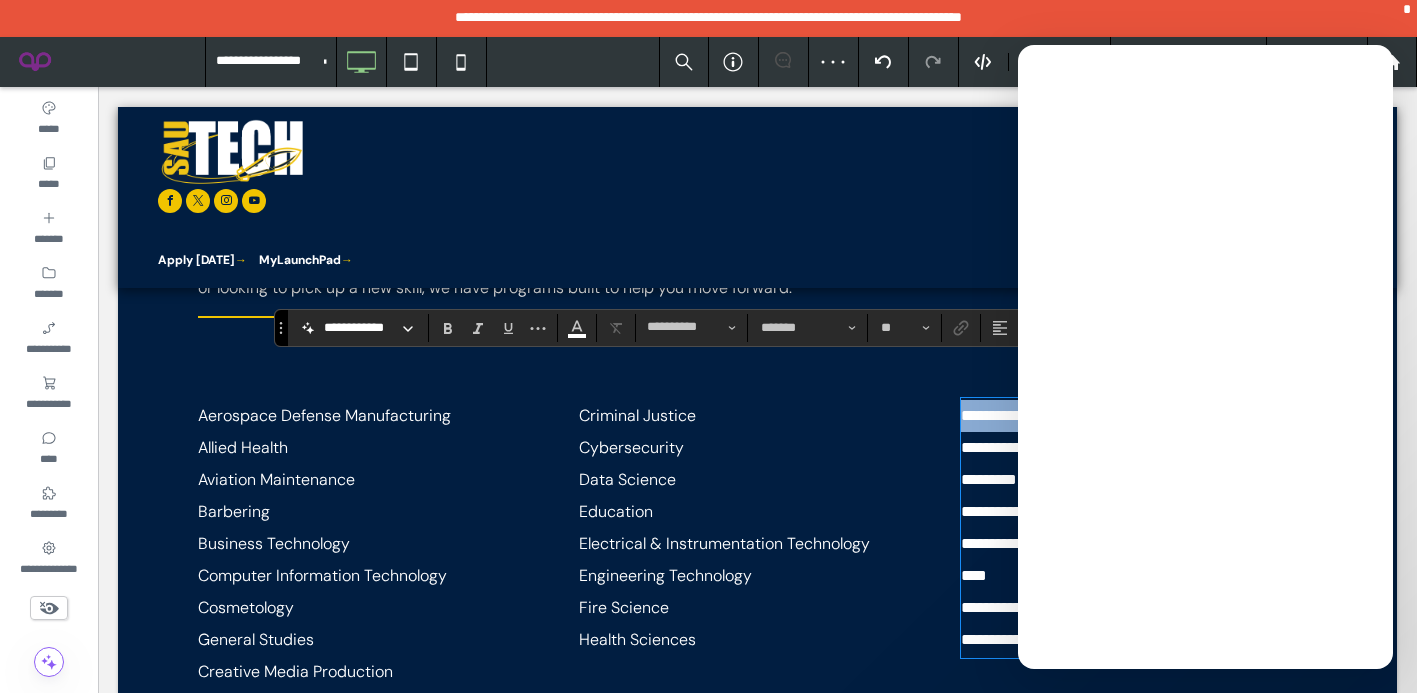 click on "**********" at bounding box center [1028, 415] 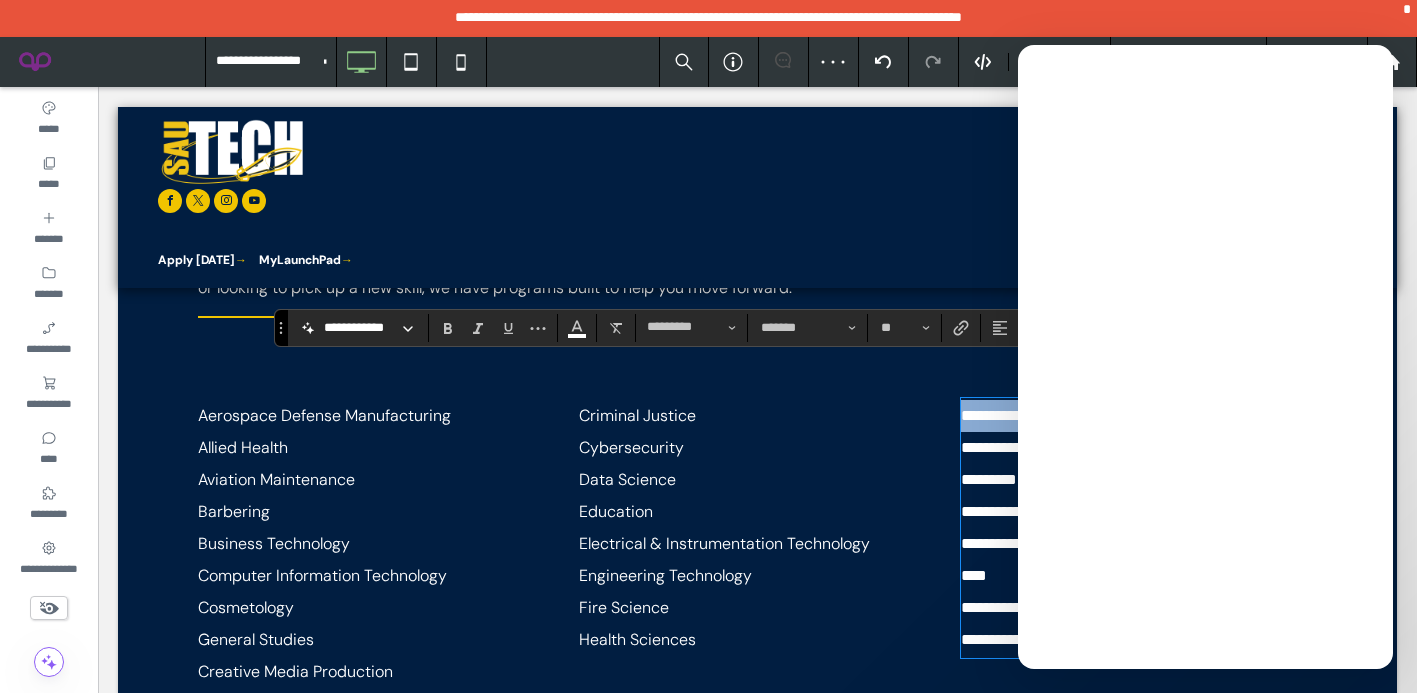 copy on "**********" 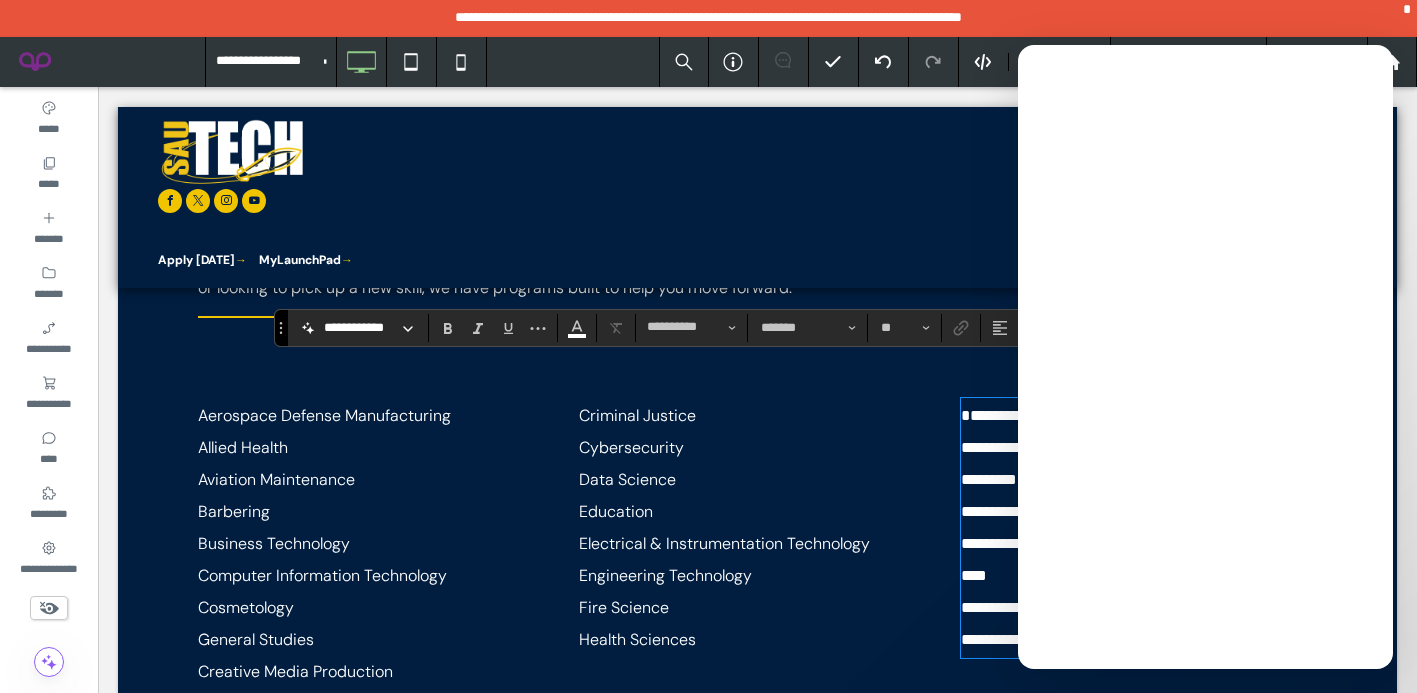 click on "Health Sciences" at bounding box center [757, 640] 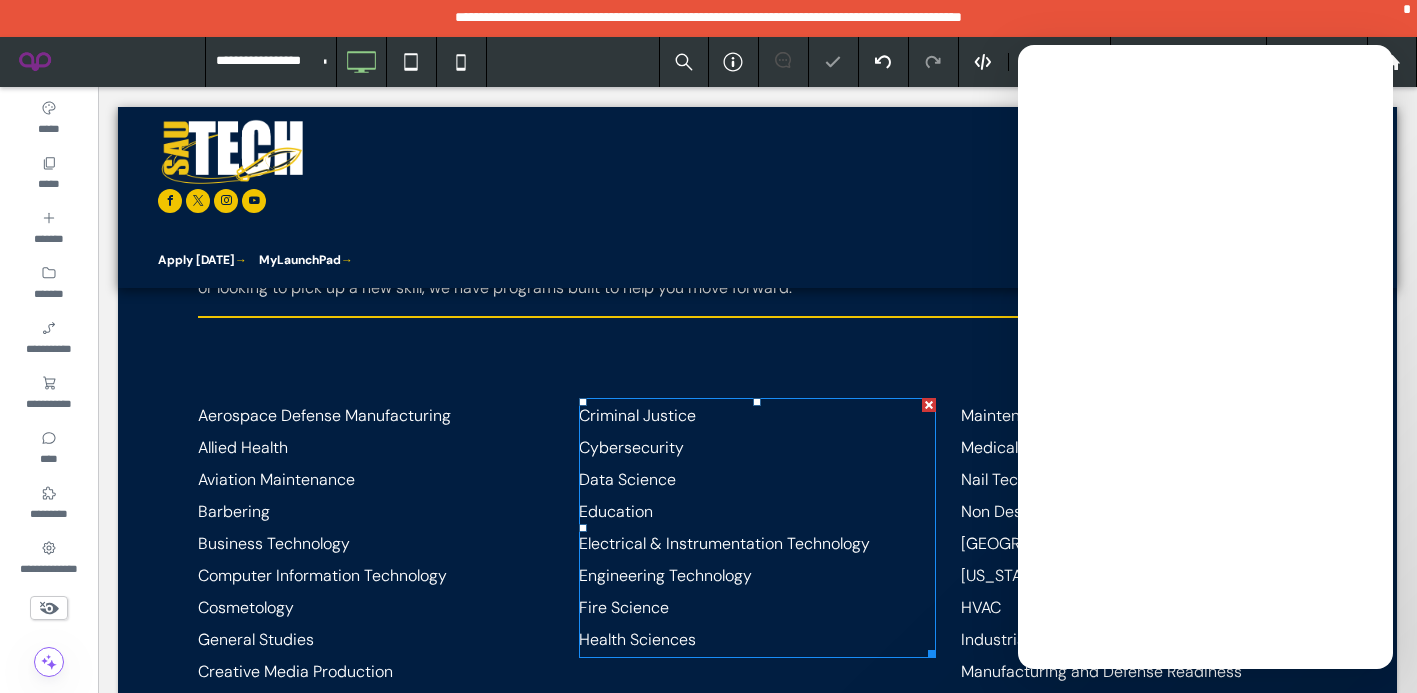click on "Health Sciences" at bounding box center (757, 640) 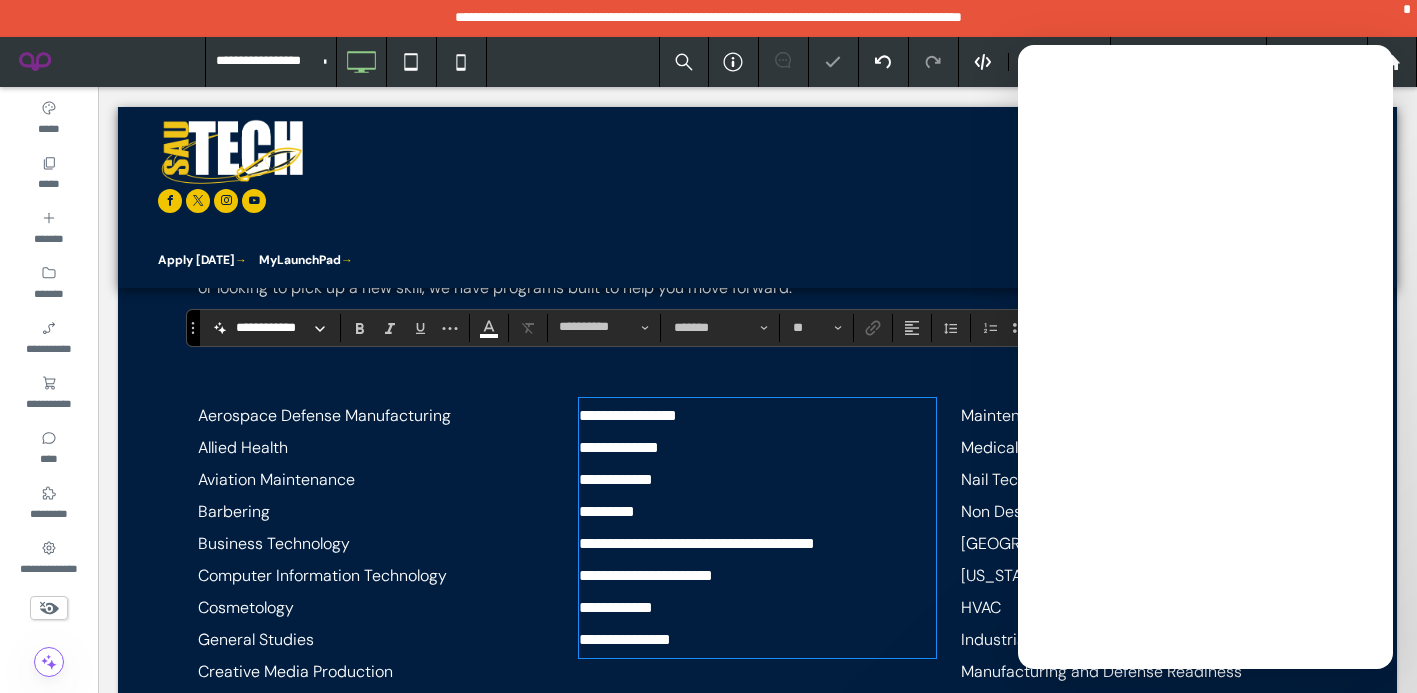 click on "**********" at bounding box center [757, 640] 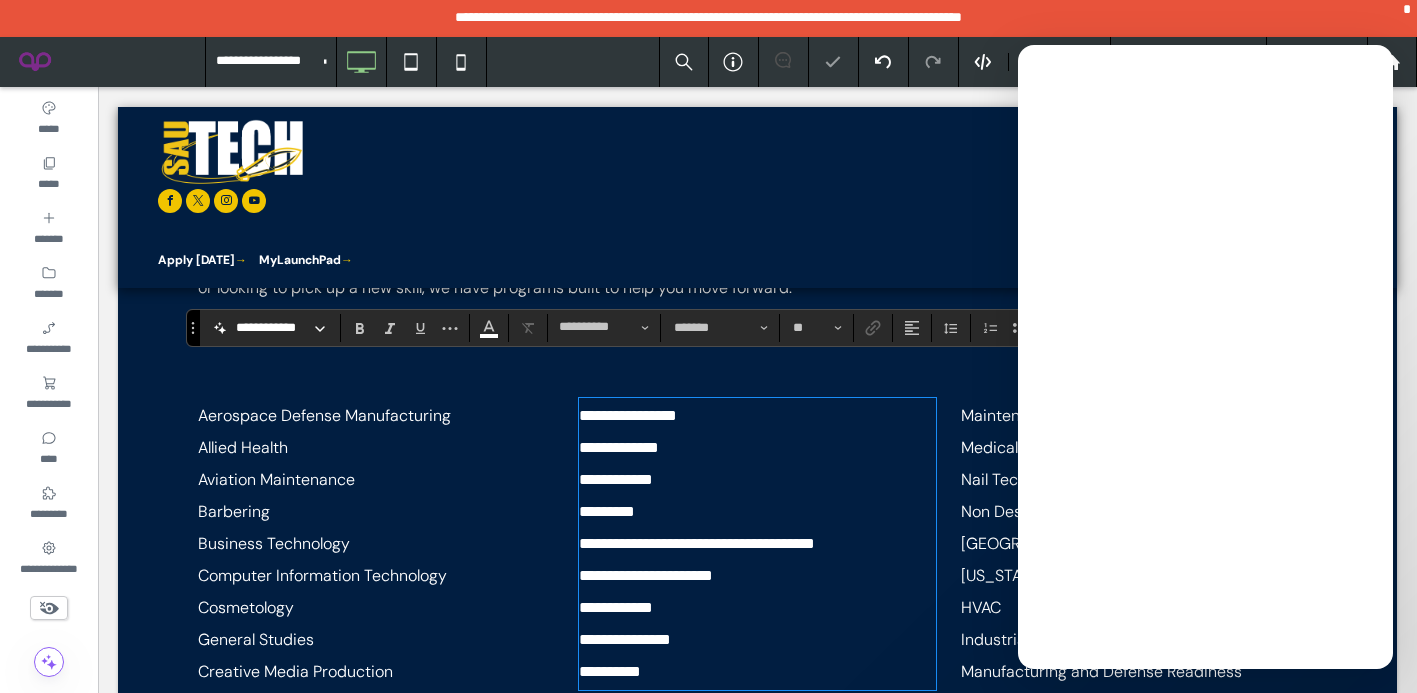 scroll, scrollTop: 0, scrollLeft: 0, axis: both 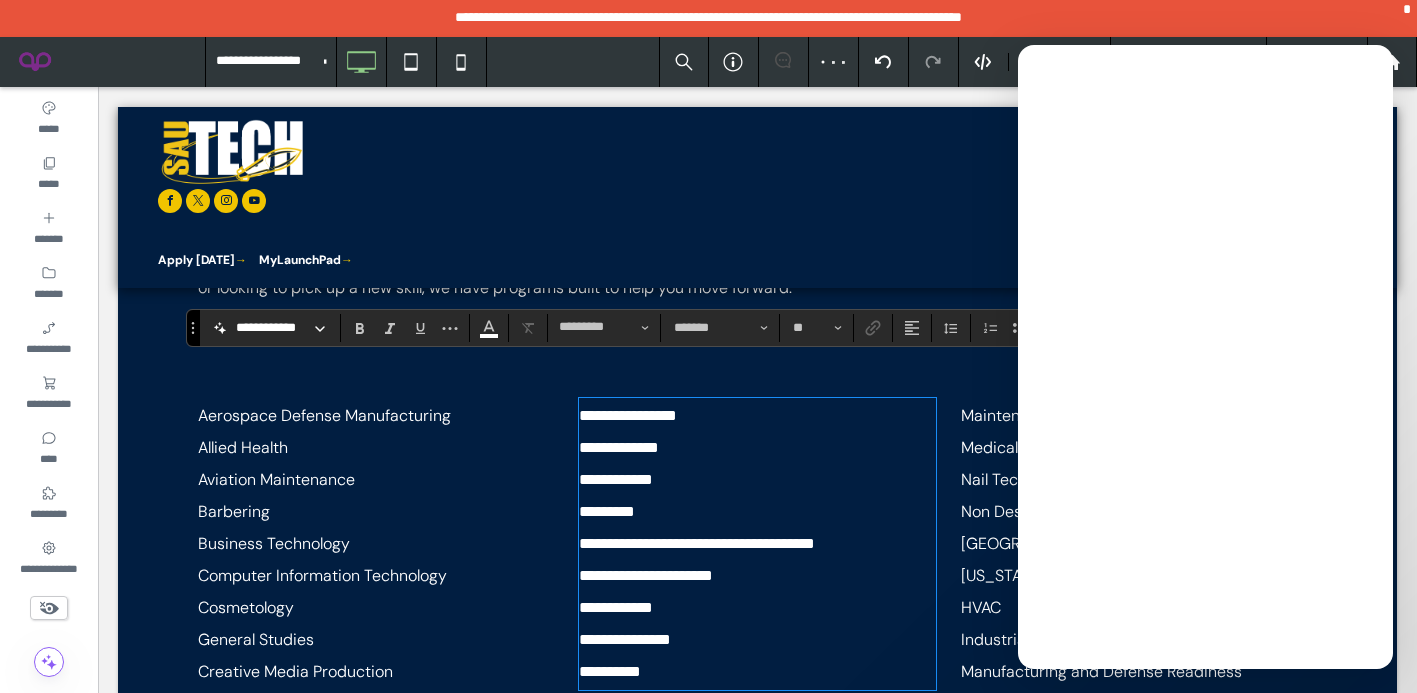 click on "Medical Office Administration" at bounding box center (1139, 448) 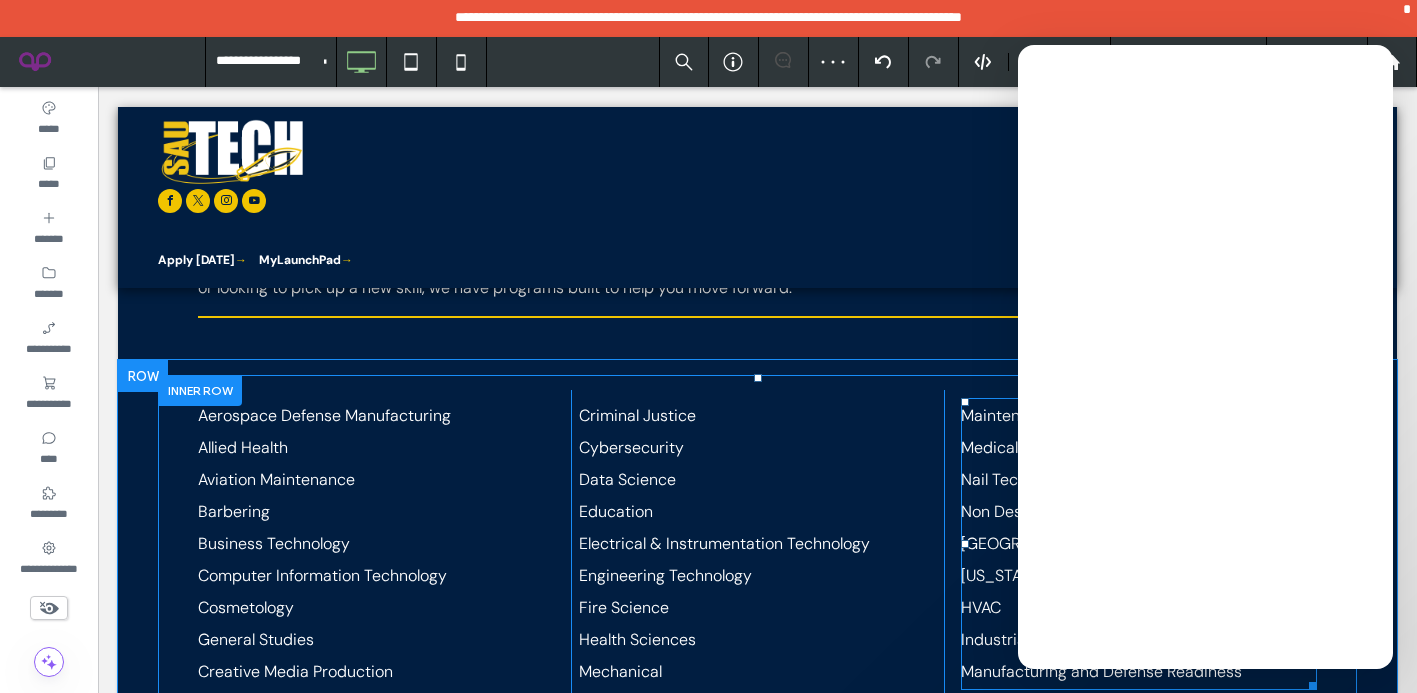 click on "Maintenance" at bounding box center [1008, 415] 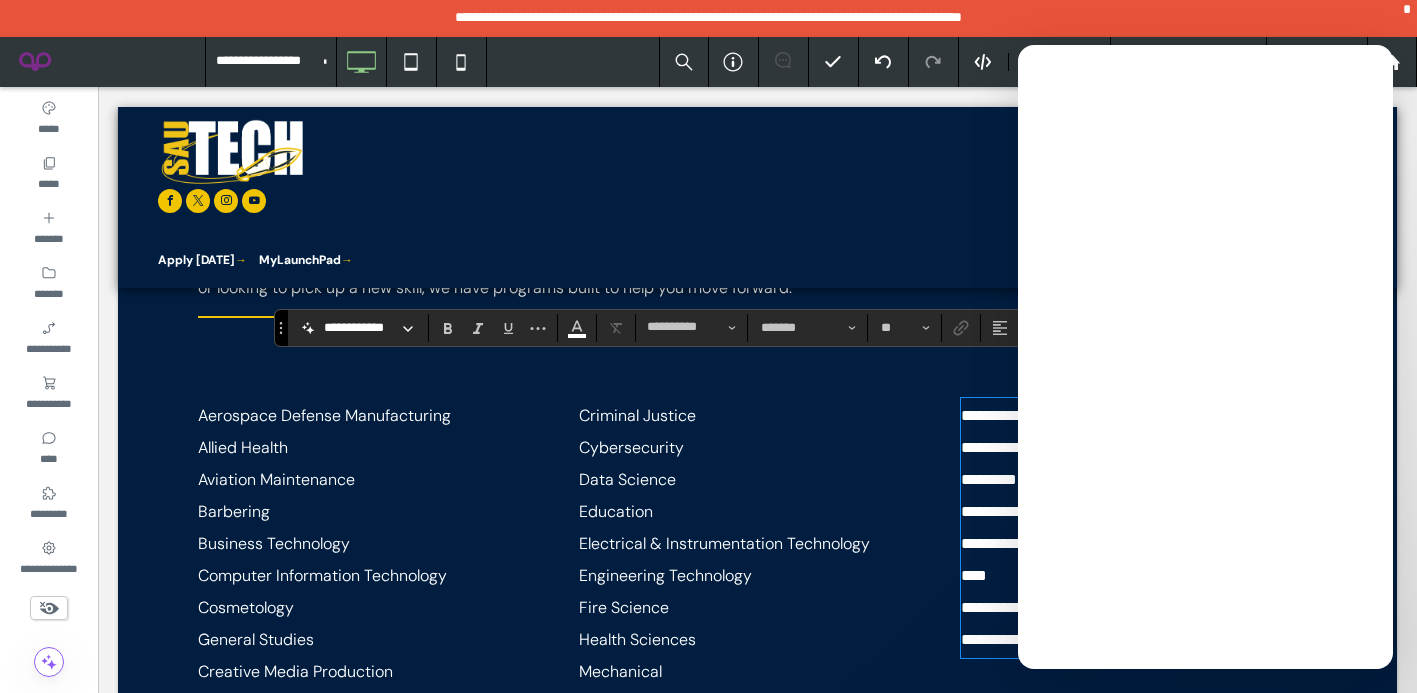 click on "Engineering Technology" at bounding box center [757, 576] 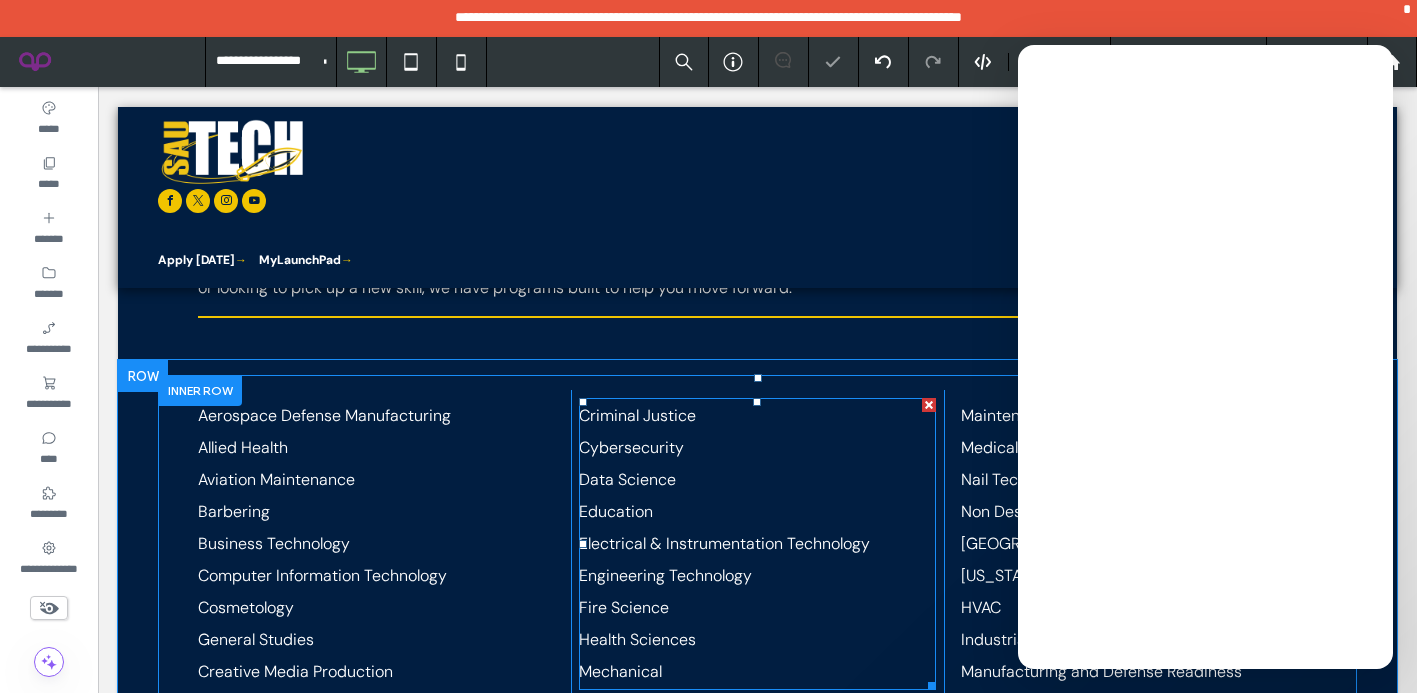 click on "Engineering Technology" at bounding box center [757, 576] 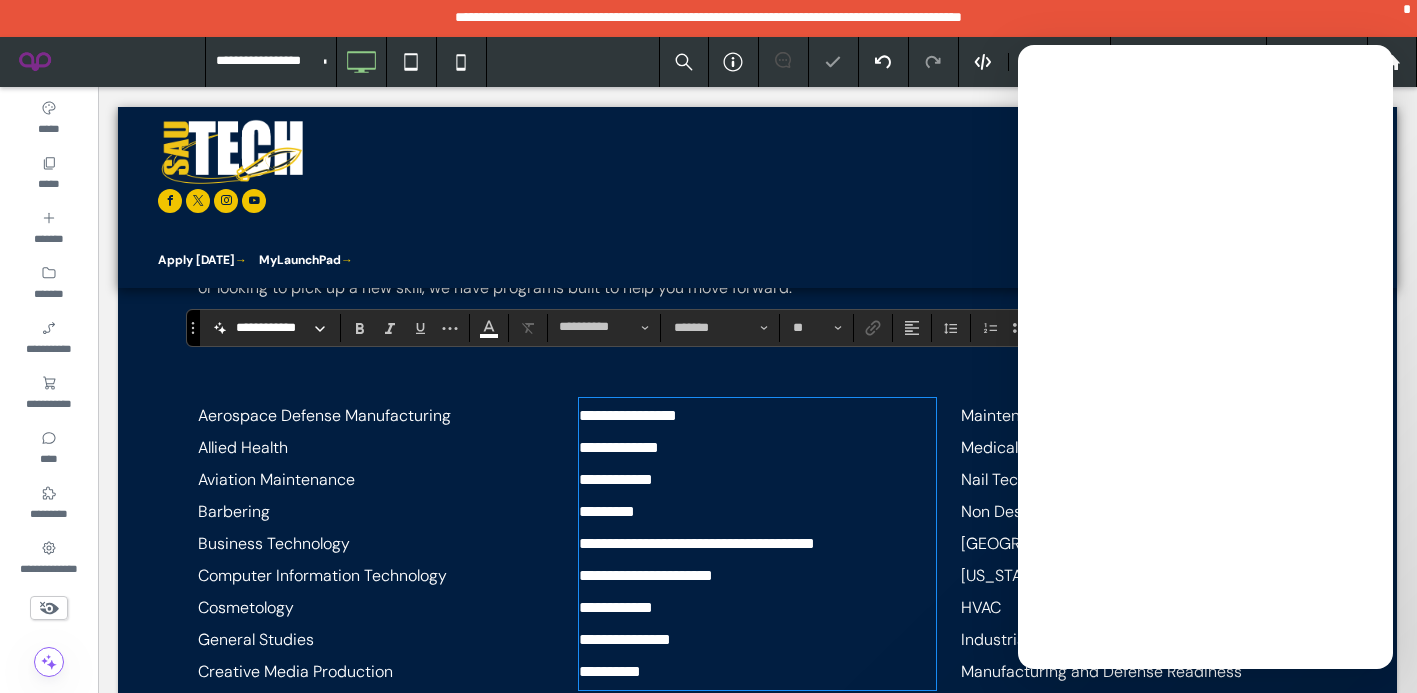 click on "**********" at bounding box center [757, 416] 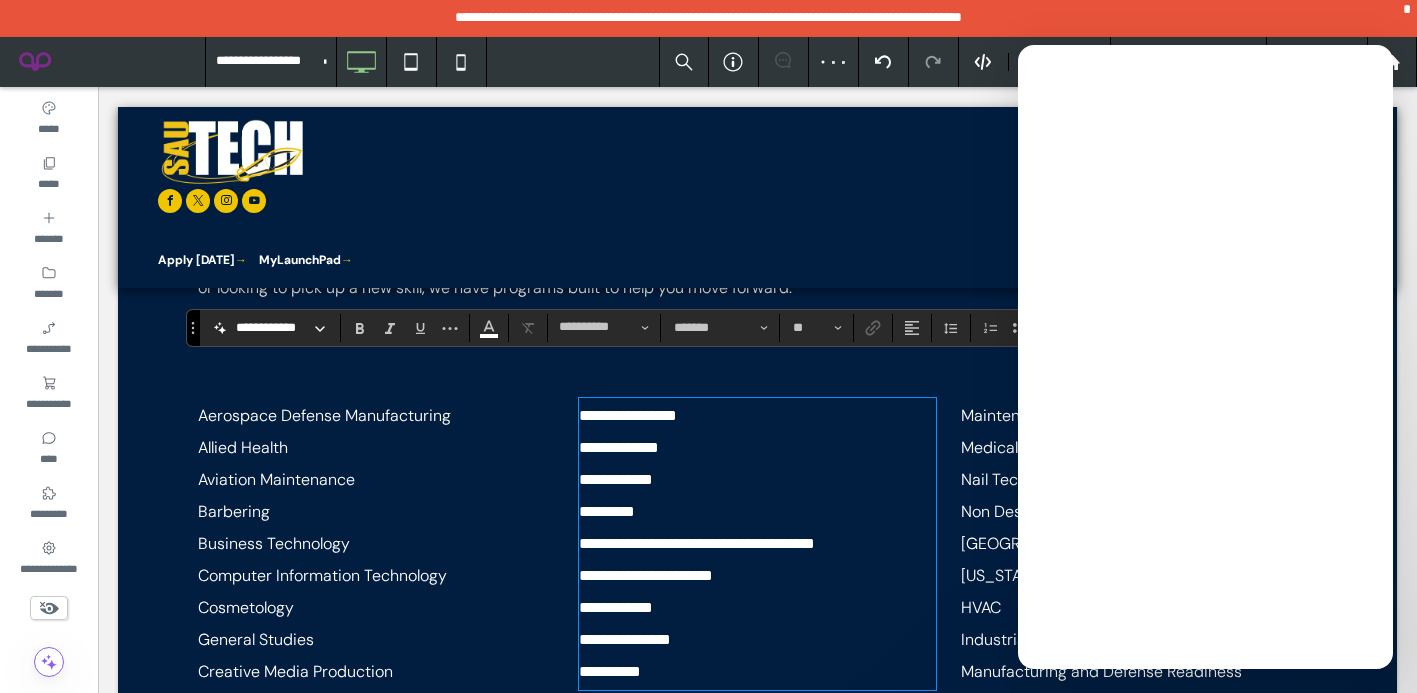 click on "**********" at bounding box center (628, 415) 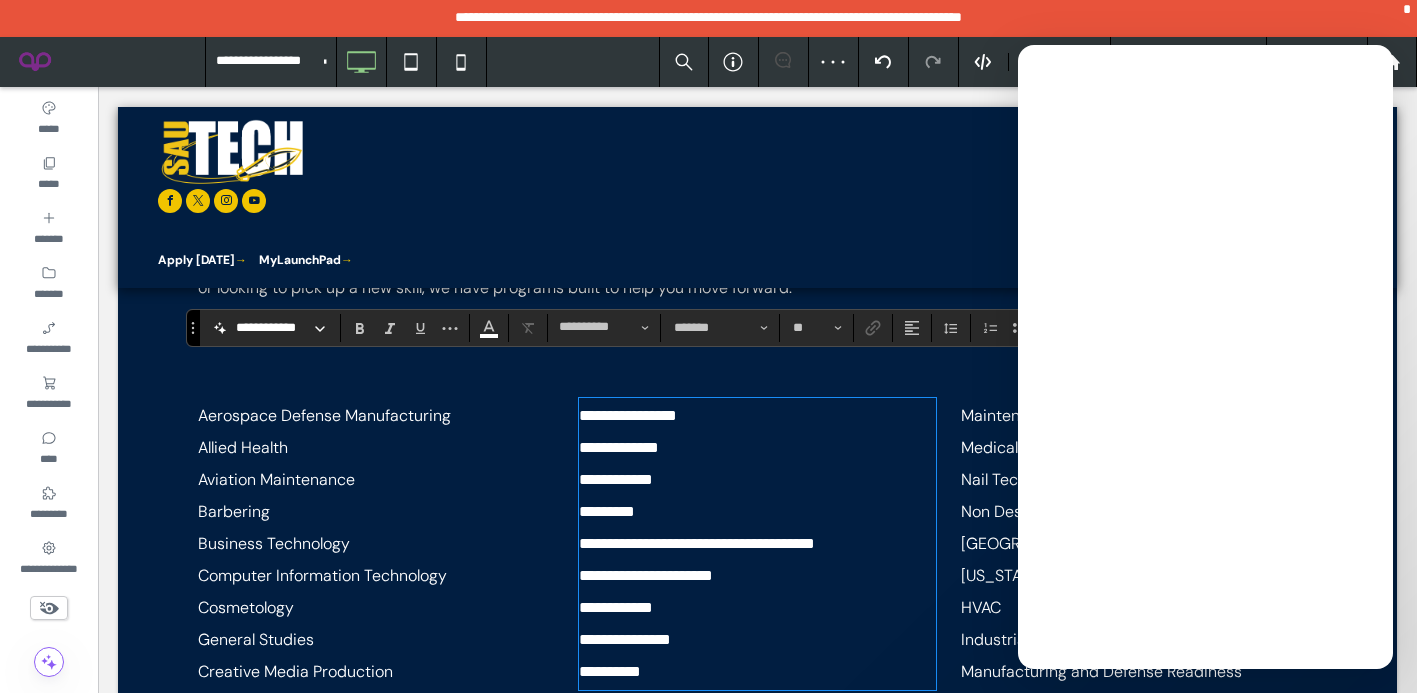 click on "**********" at bounding box center (757, 416) 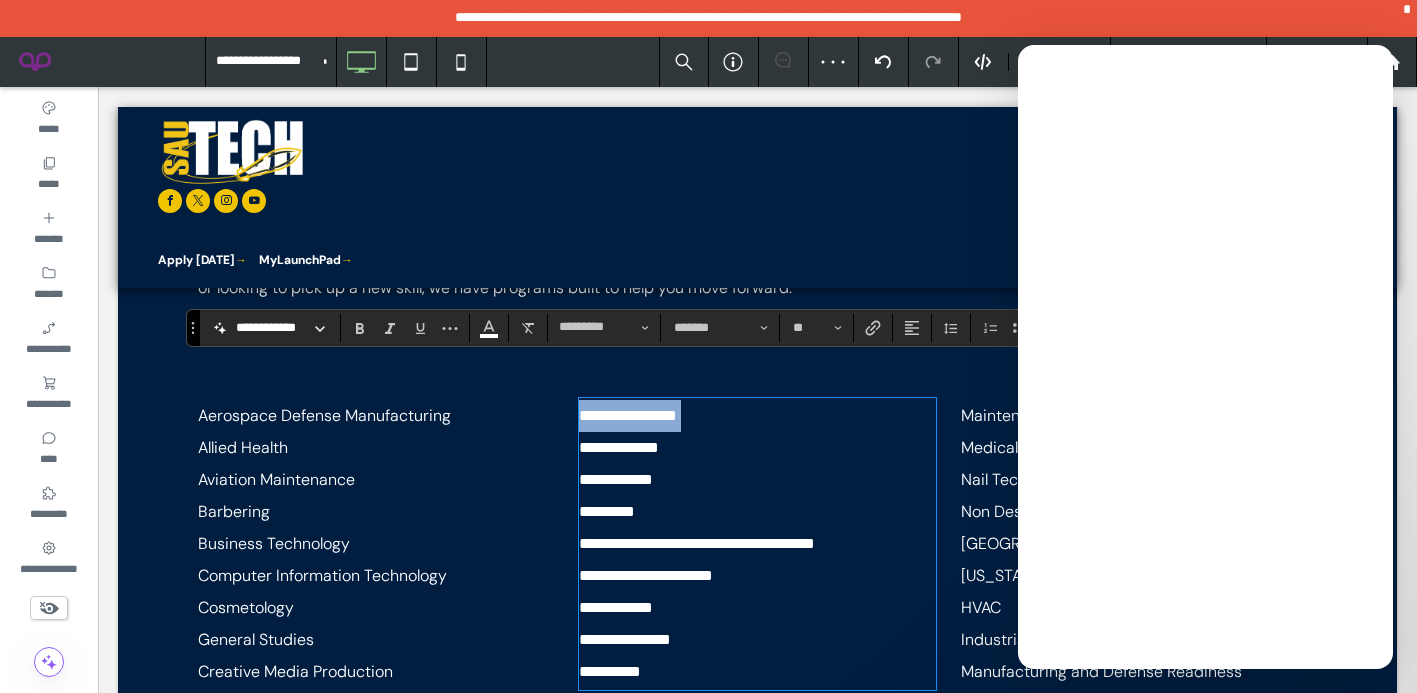 click on "**********" at bounding box center (757, 416) 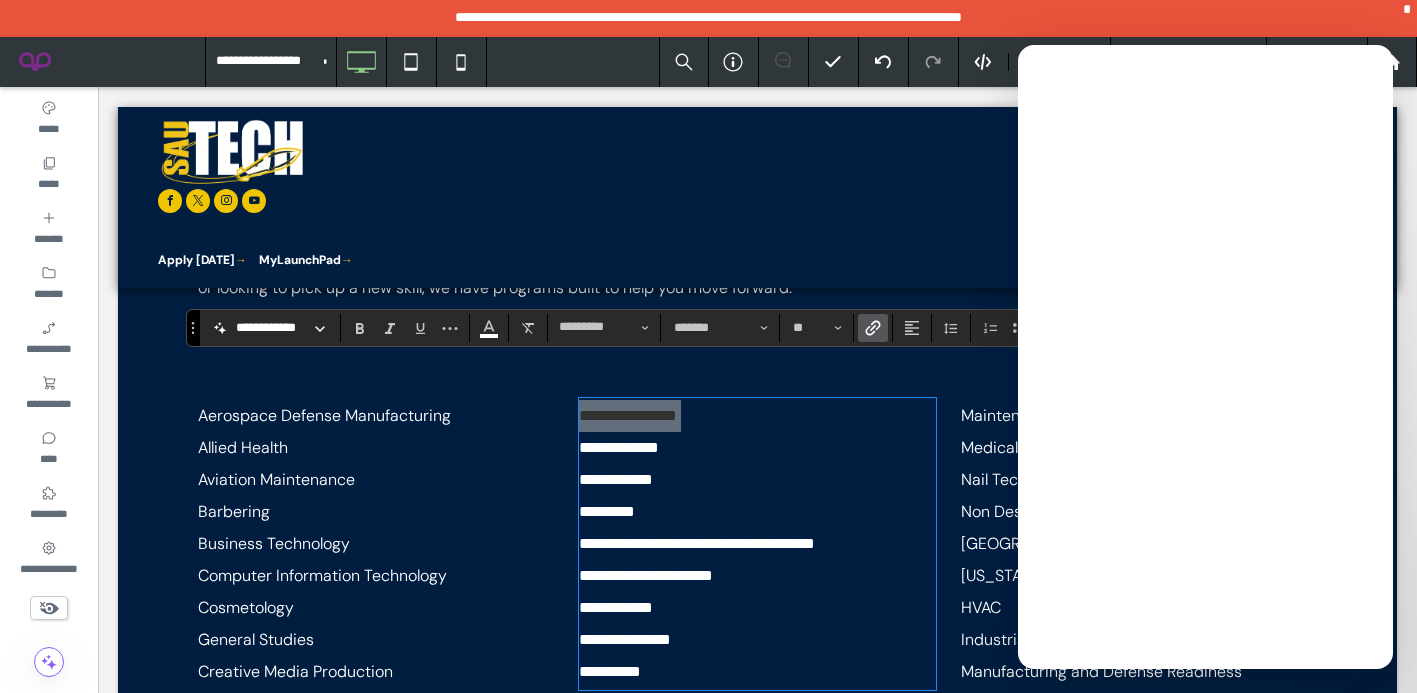 click 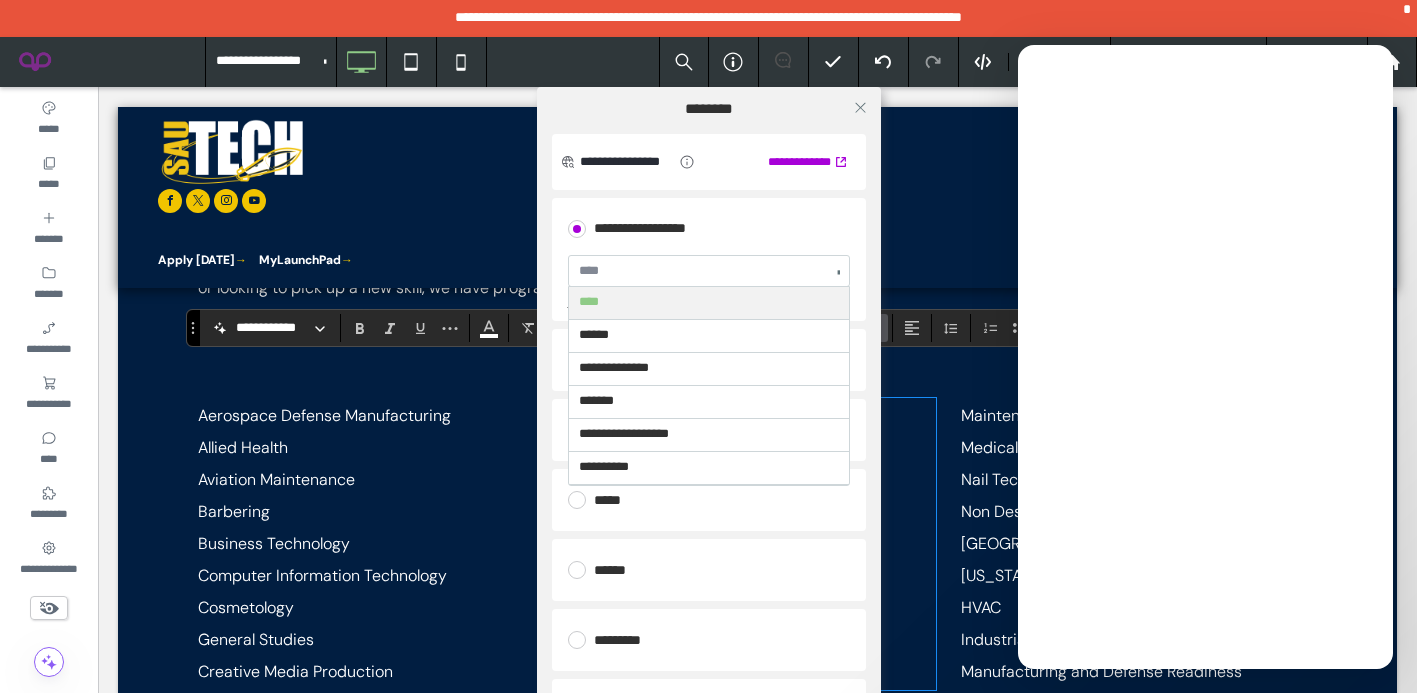 type on "**********" 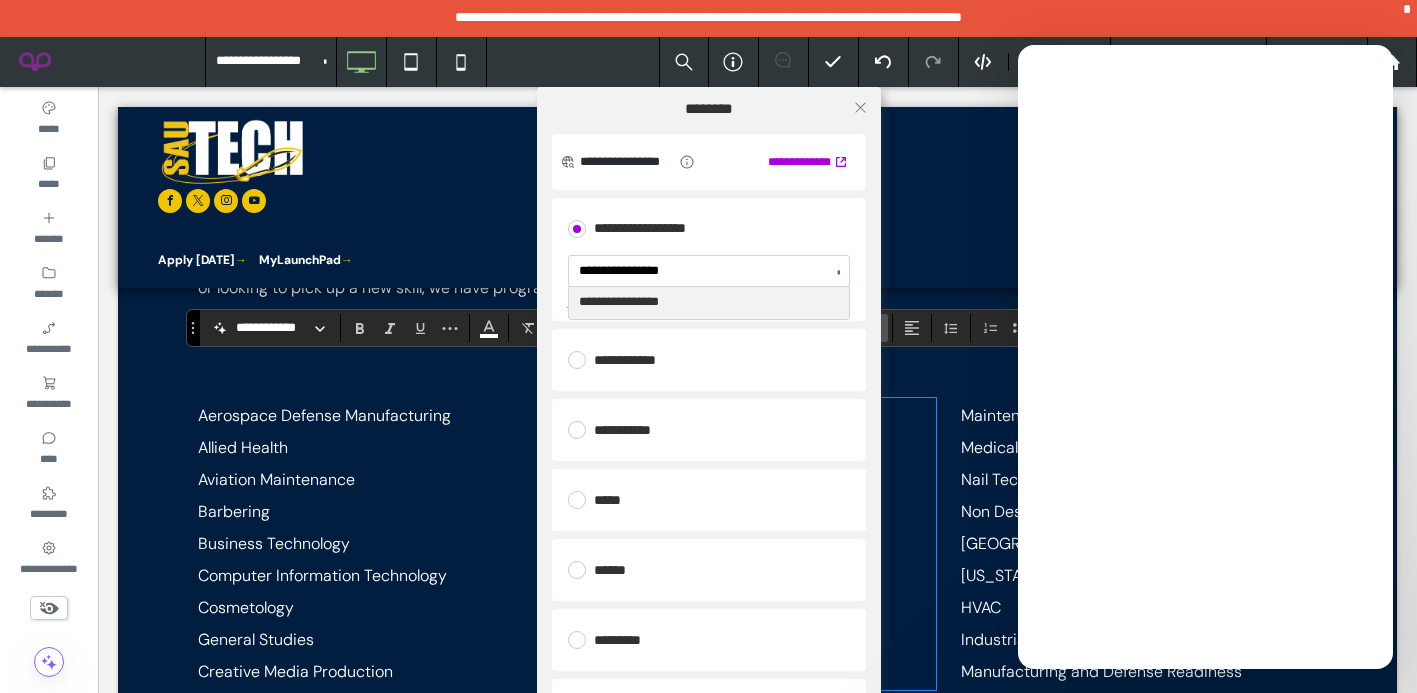 type 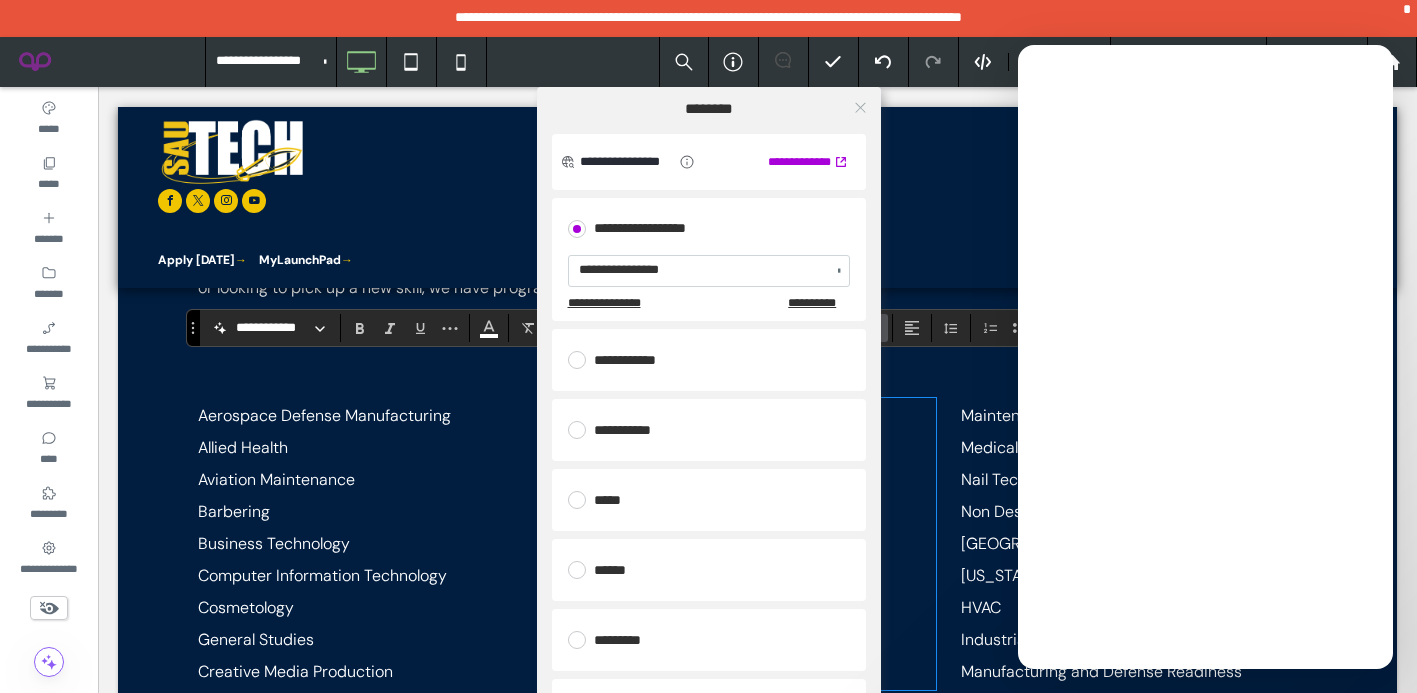 click 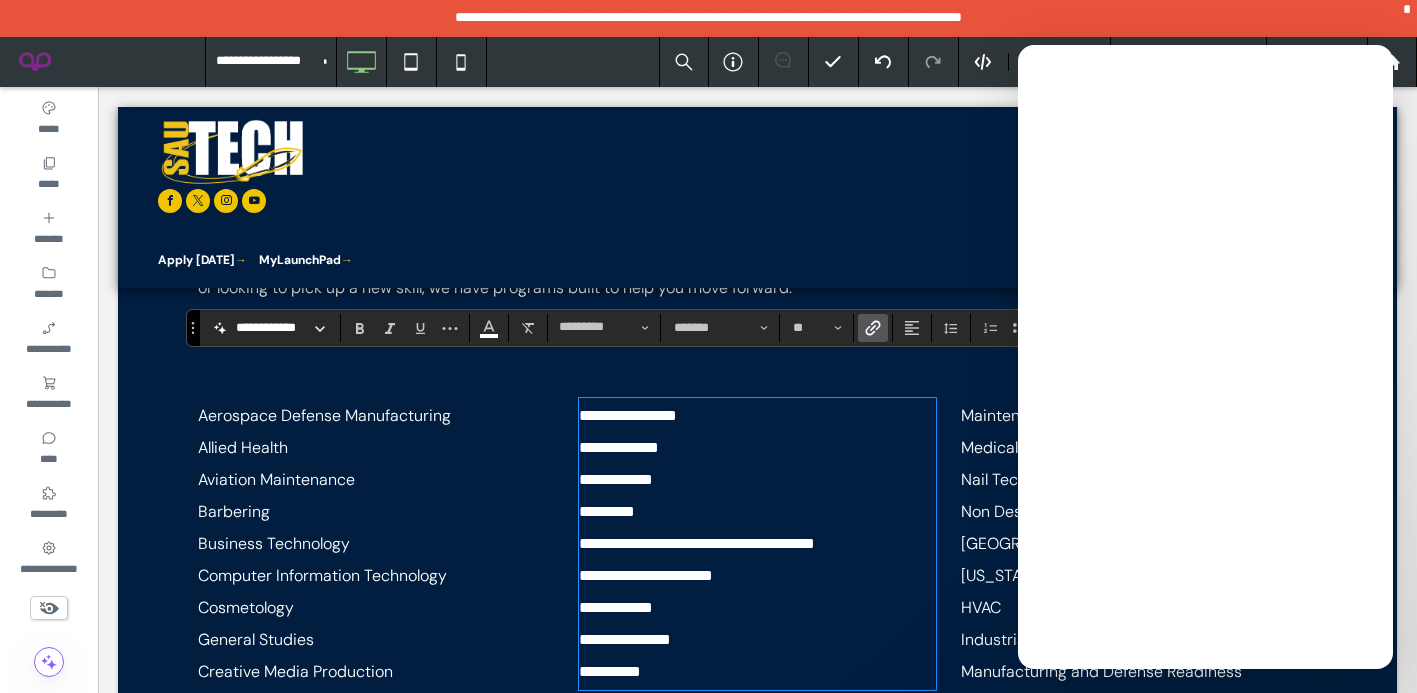 click on "**********" at bounding box center (757, 448) 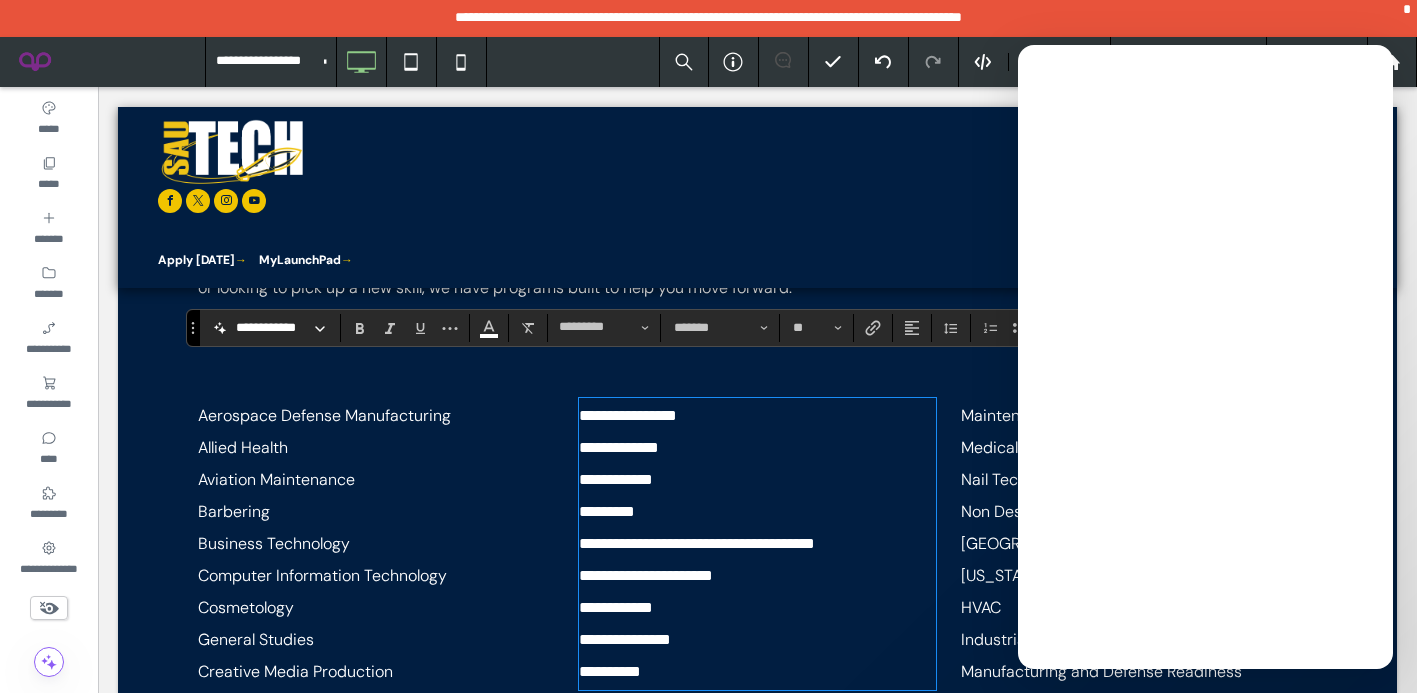 click on "**********" at bounding box center [757, 448] 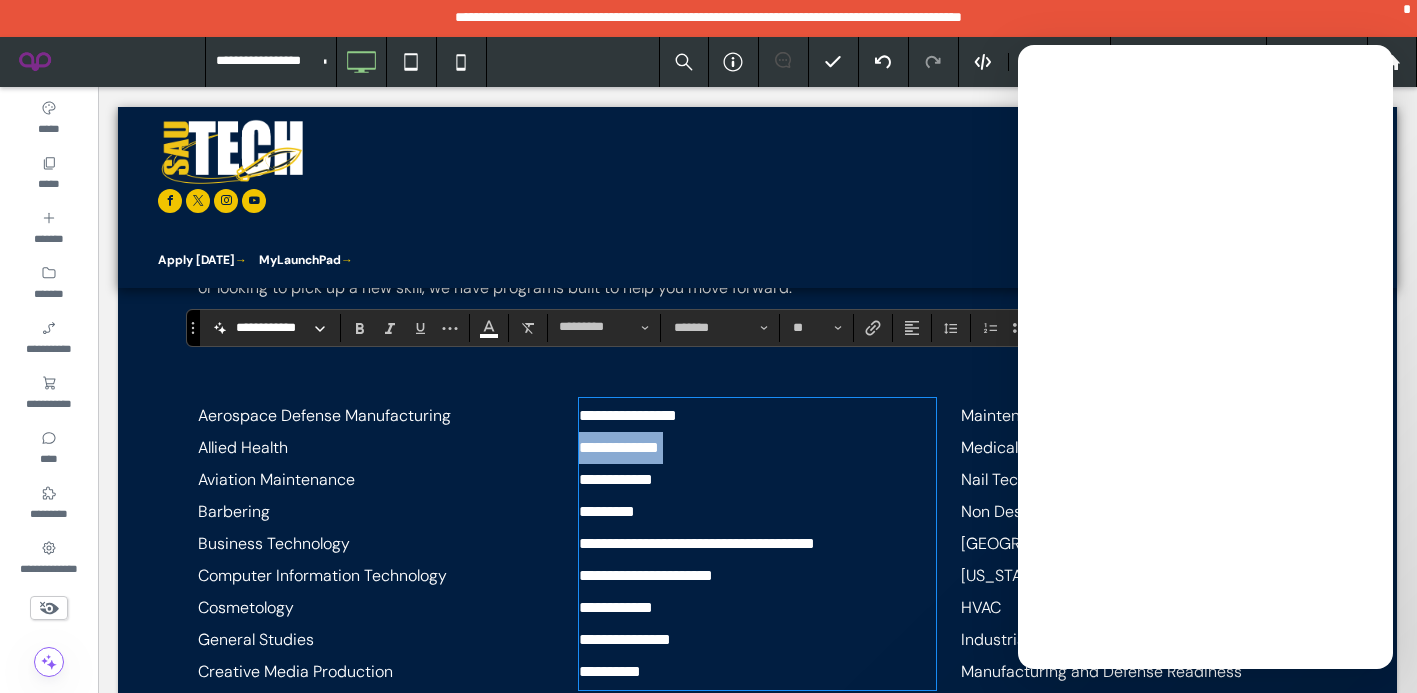 click on "**********" at bounding box center (757, 448) 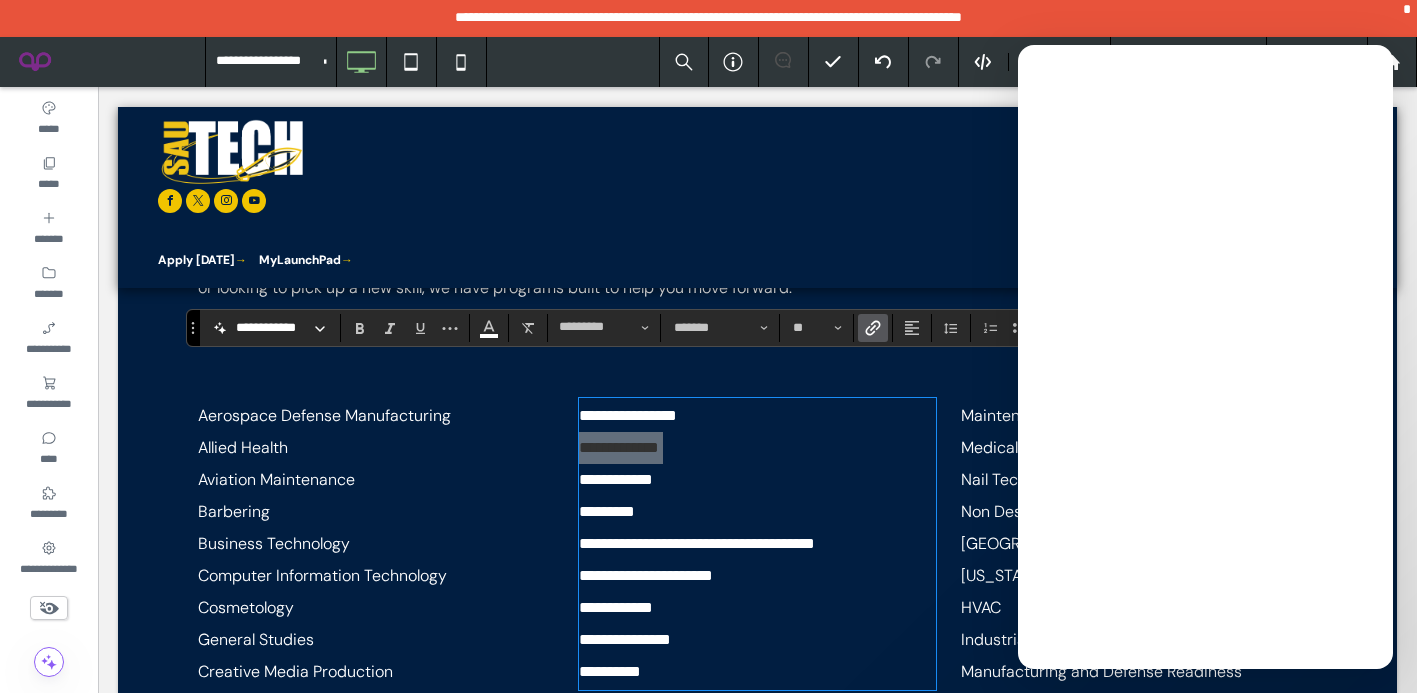 click 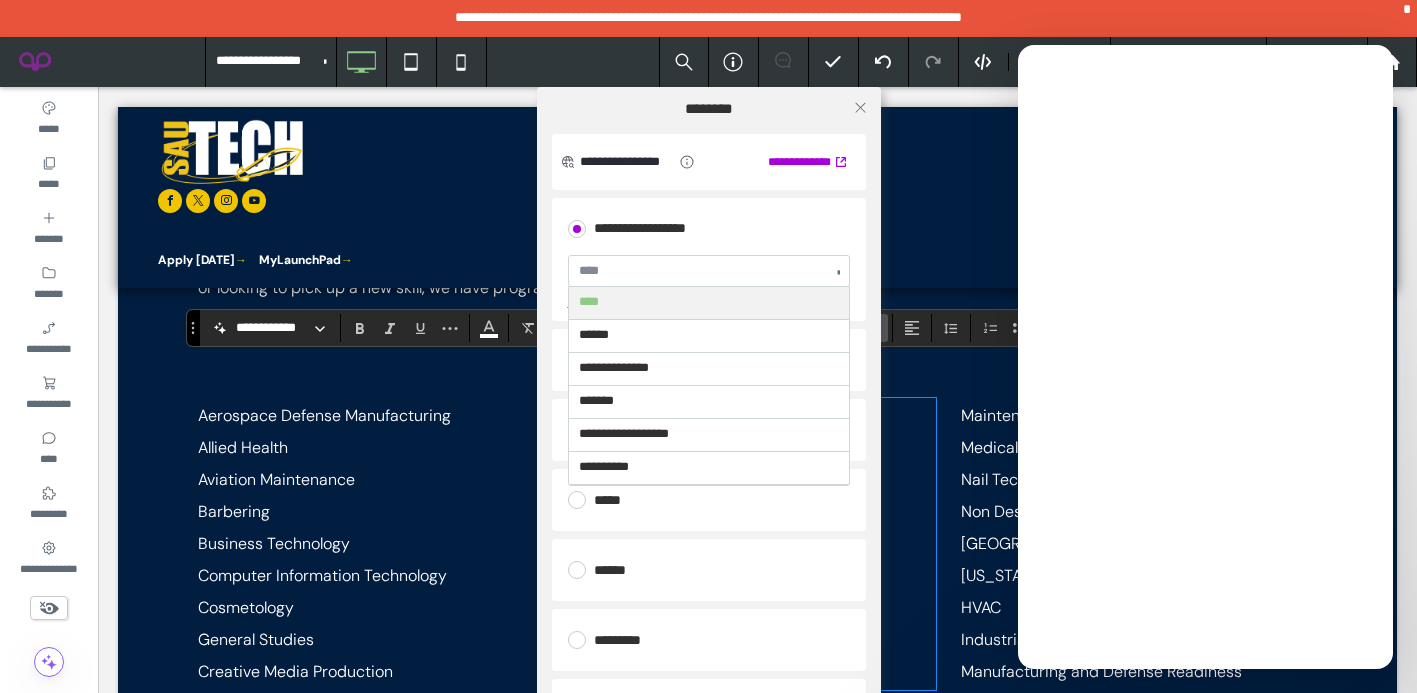 type on "**********" 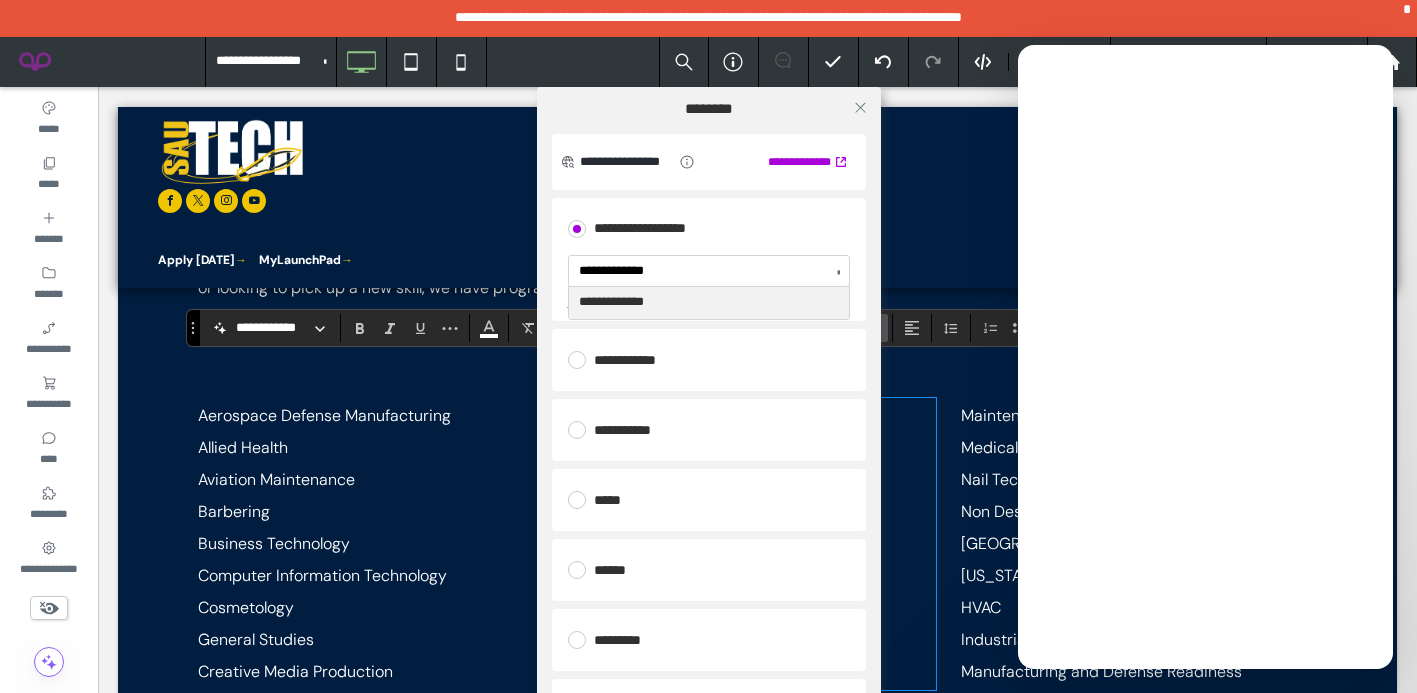type 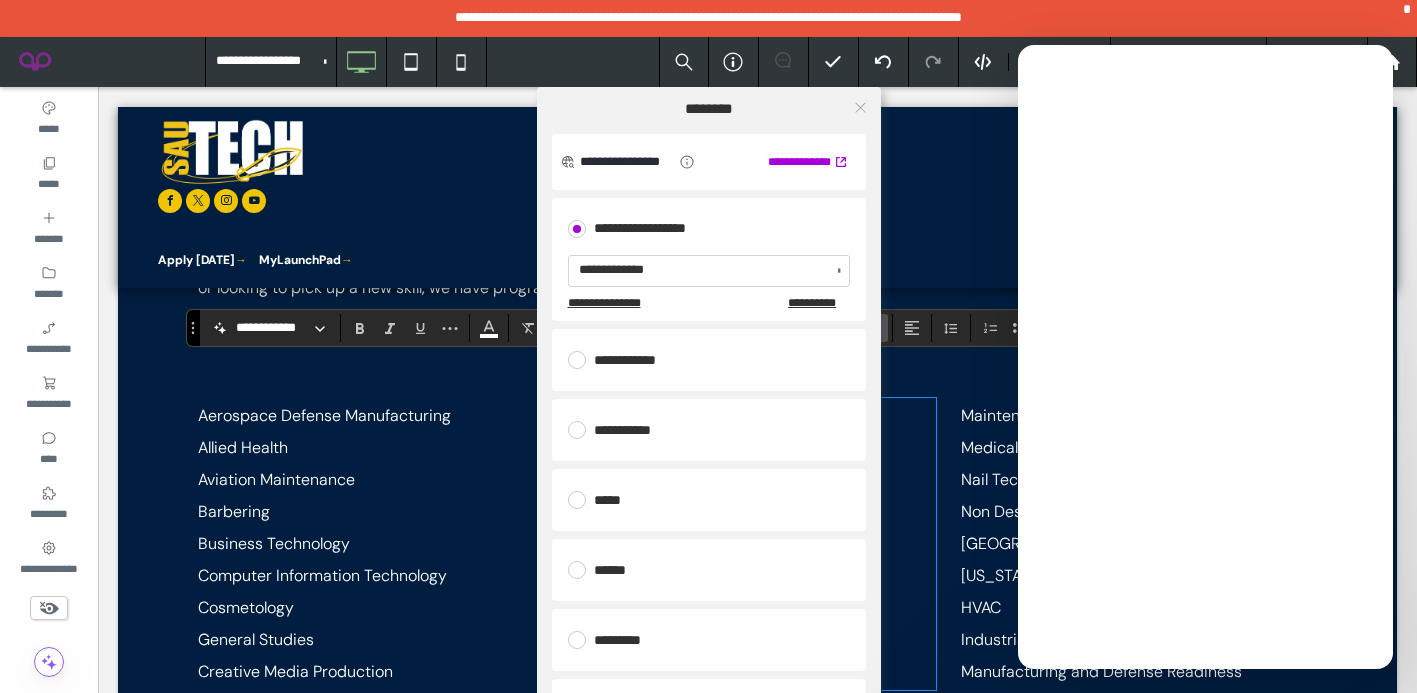 click 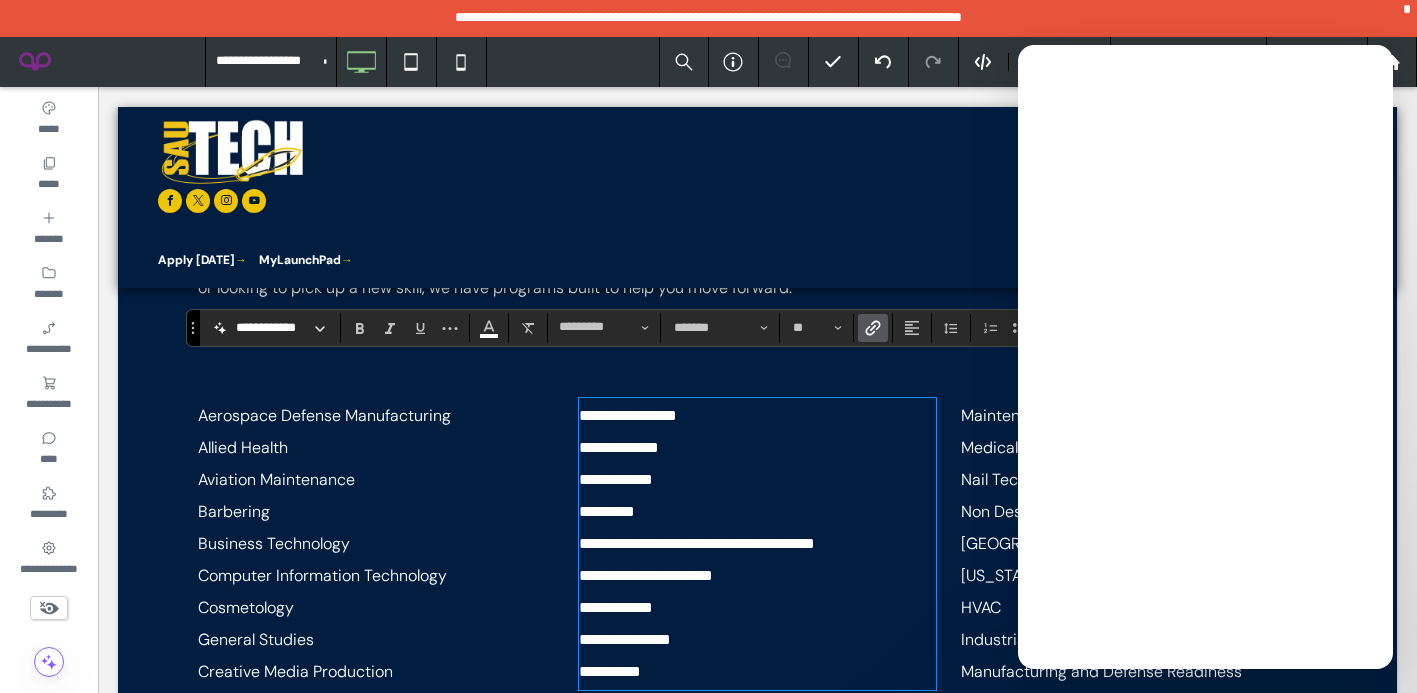 click on "**********" at bounding box center (757, 480) 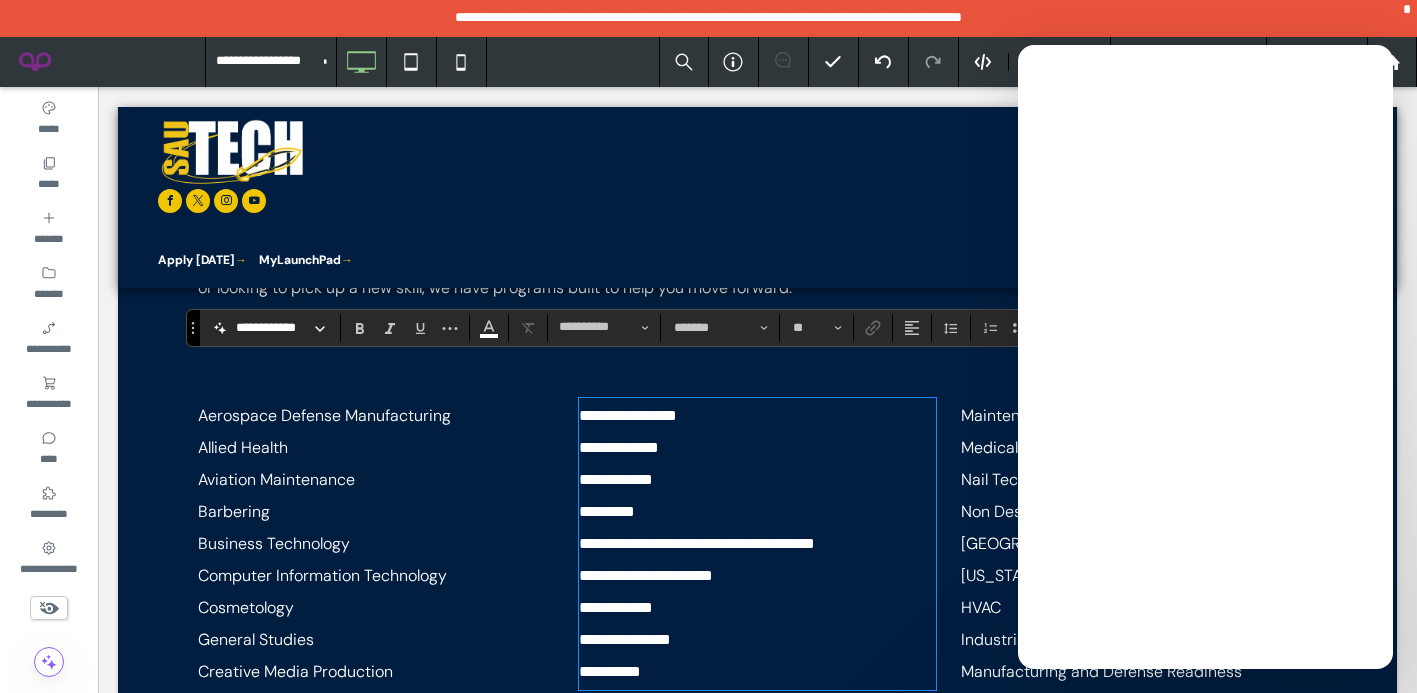 click on "**********" at bounding box center [757, 480] 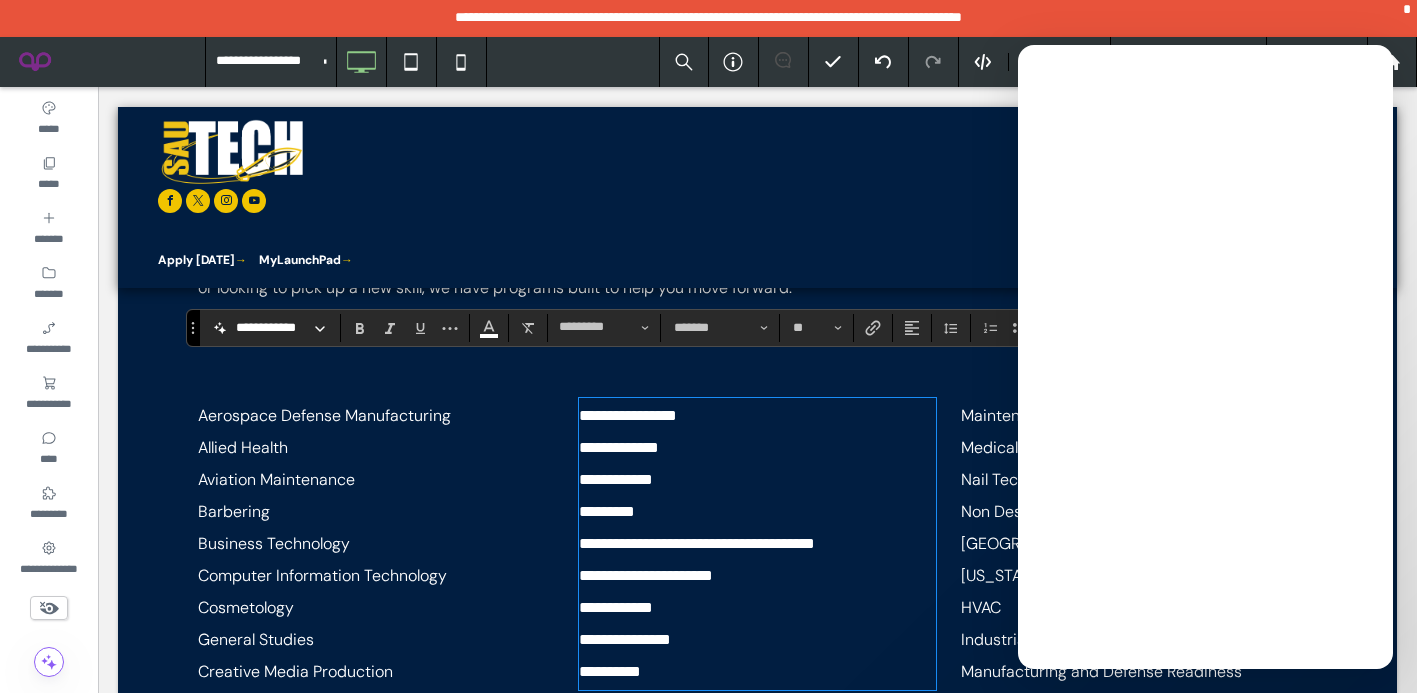 click on "**********" at bounding box center (616, 479) 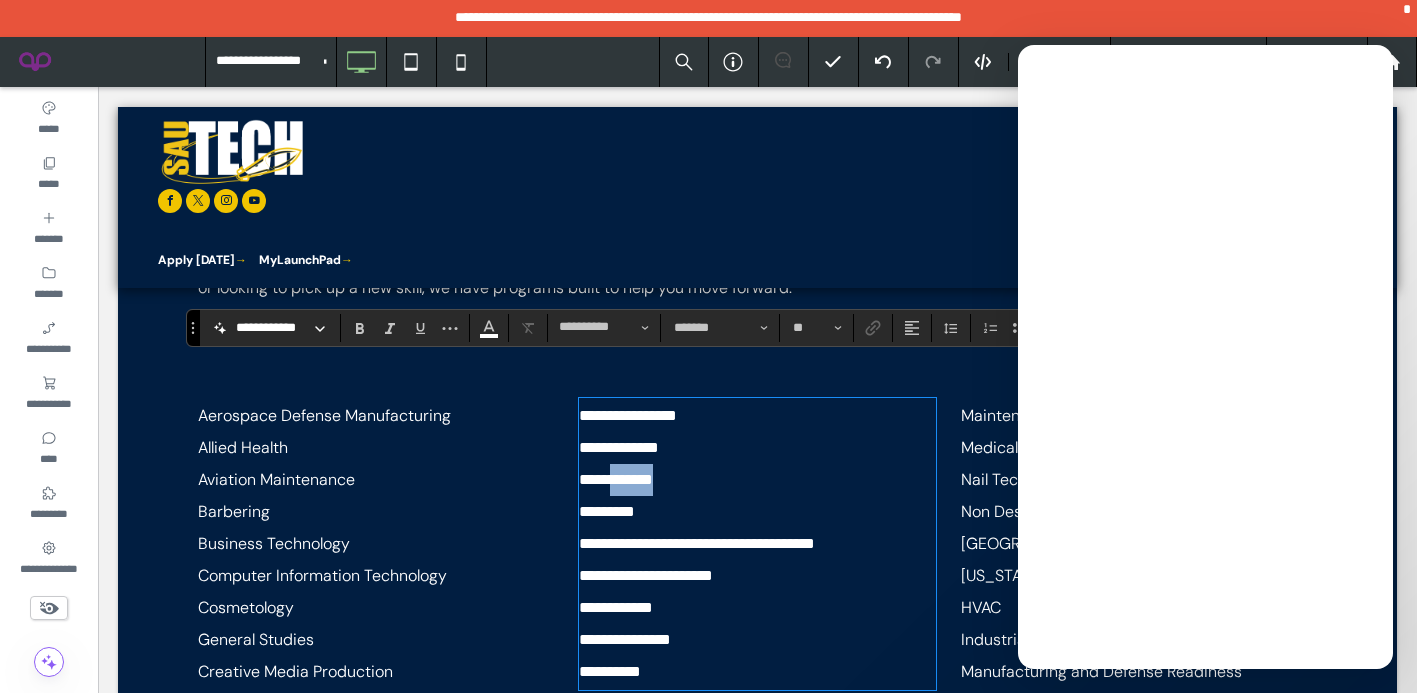 click on "**********" at bounding box center (616, 479) 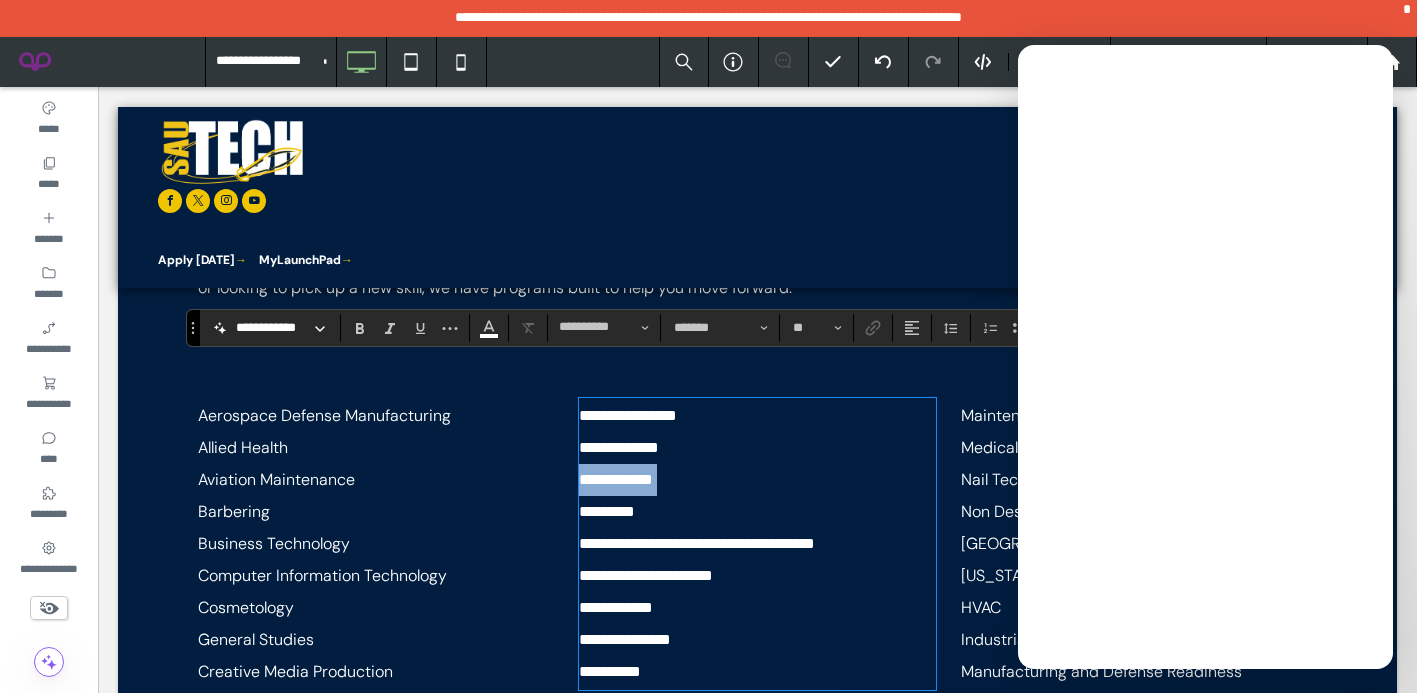 click on "**********" at bounding box center [616, 479] 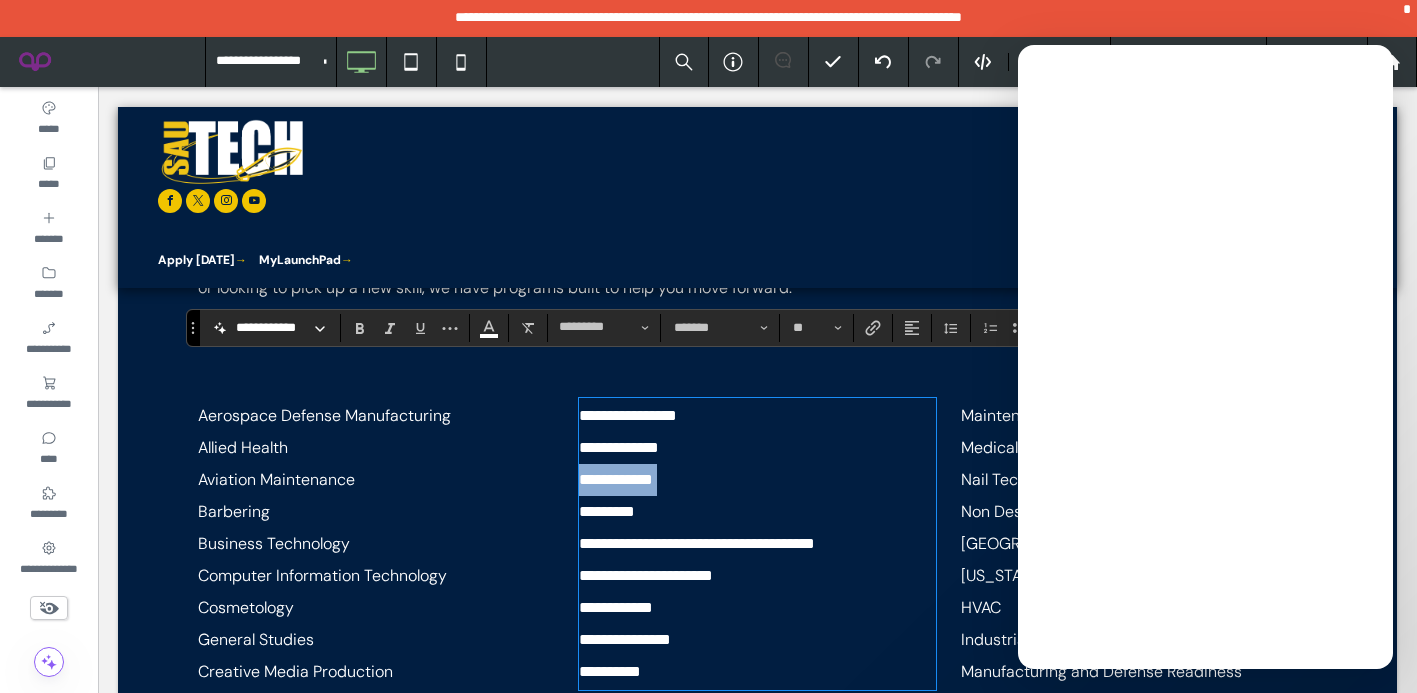 copy on "**********" 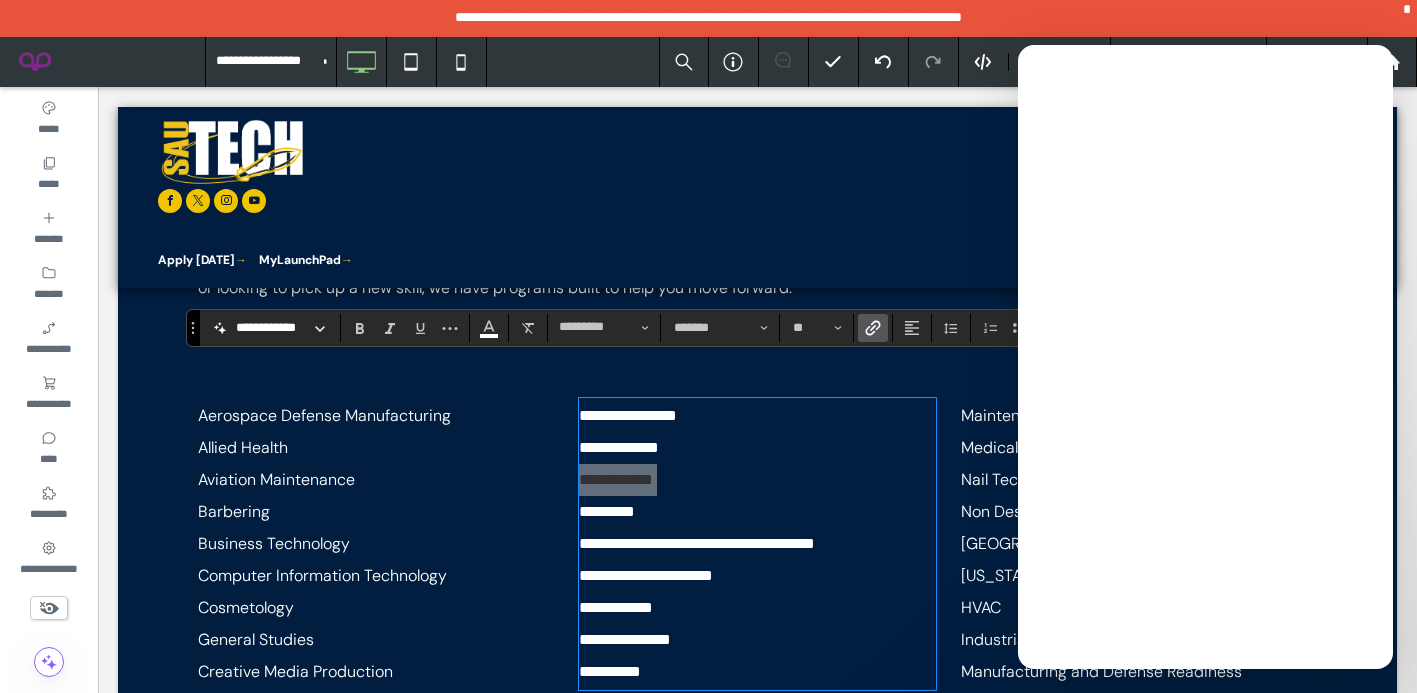 click 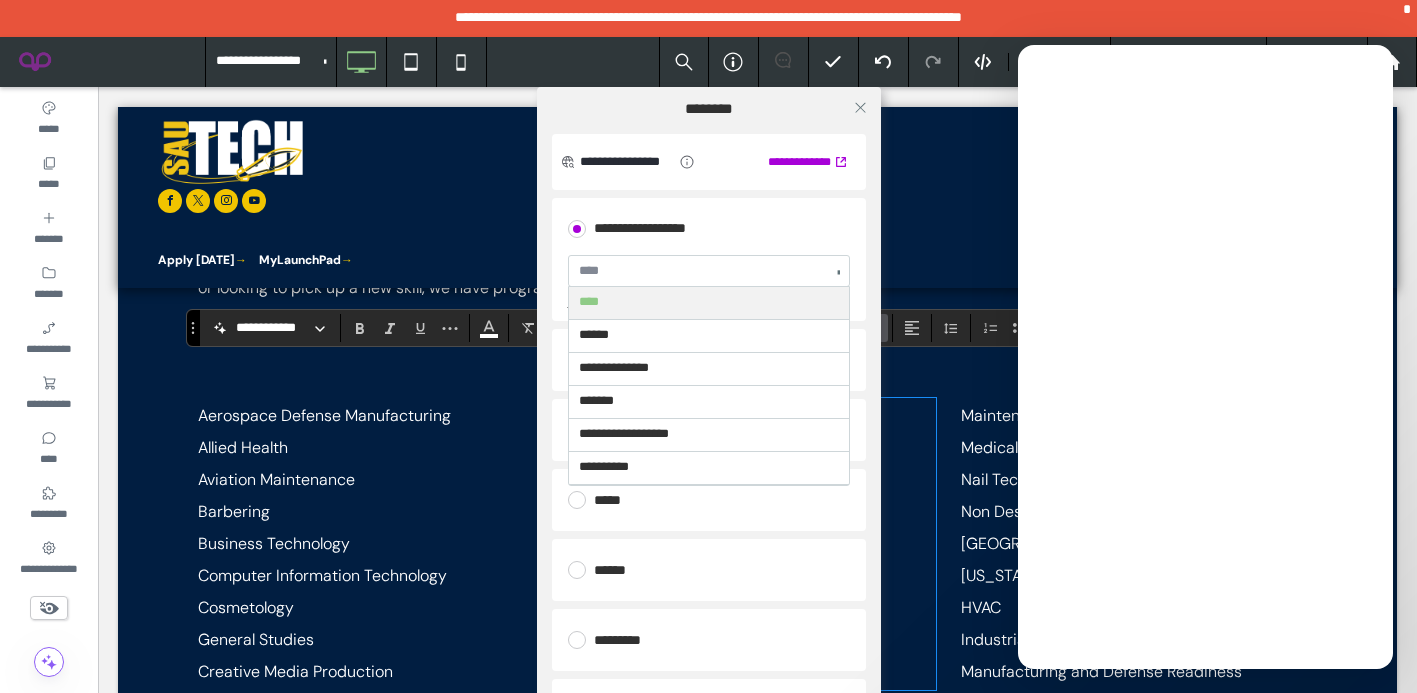 type on "**********" 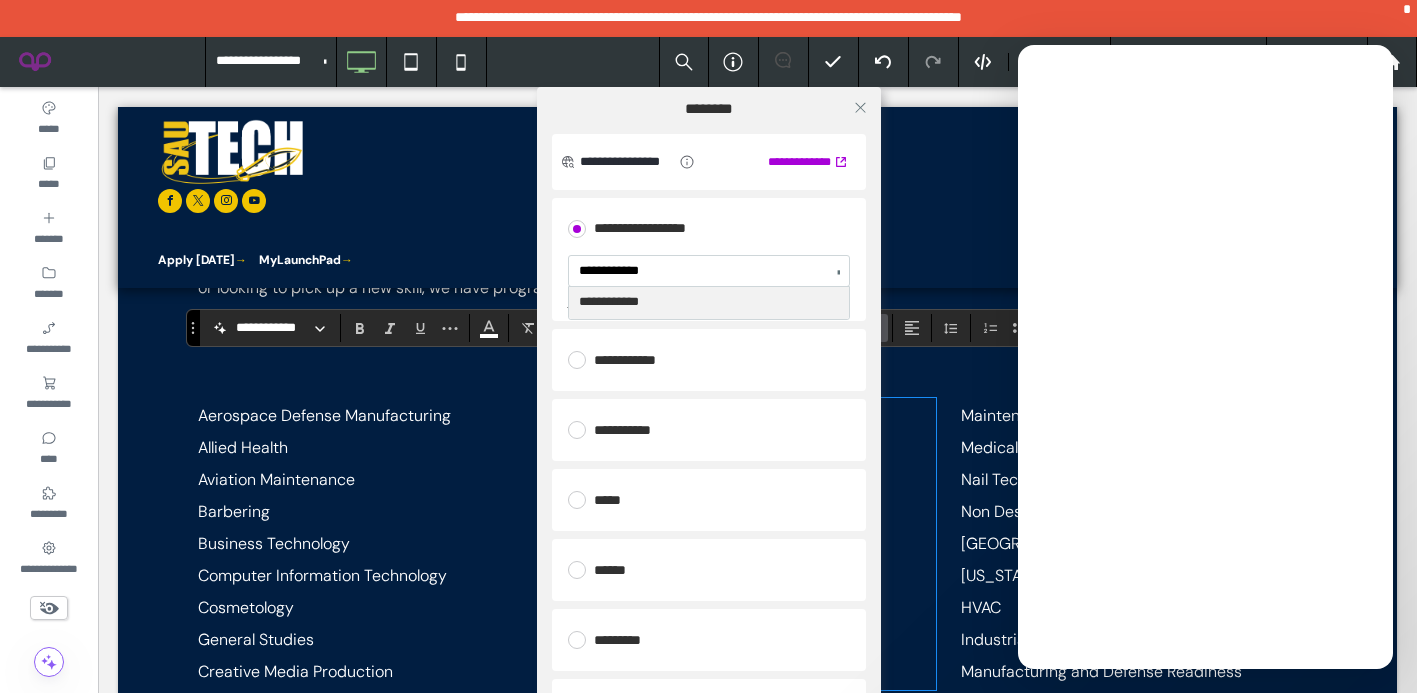 type 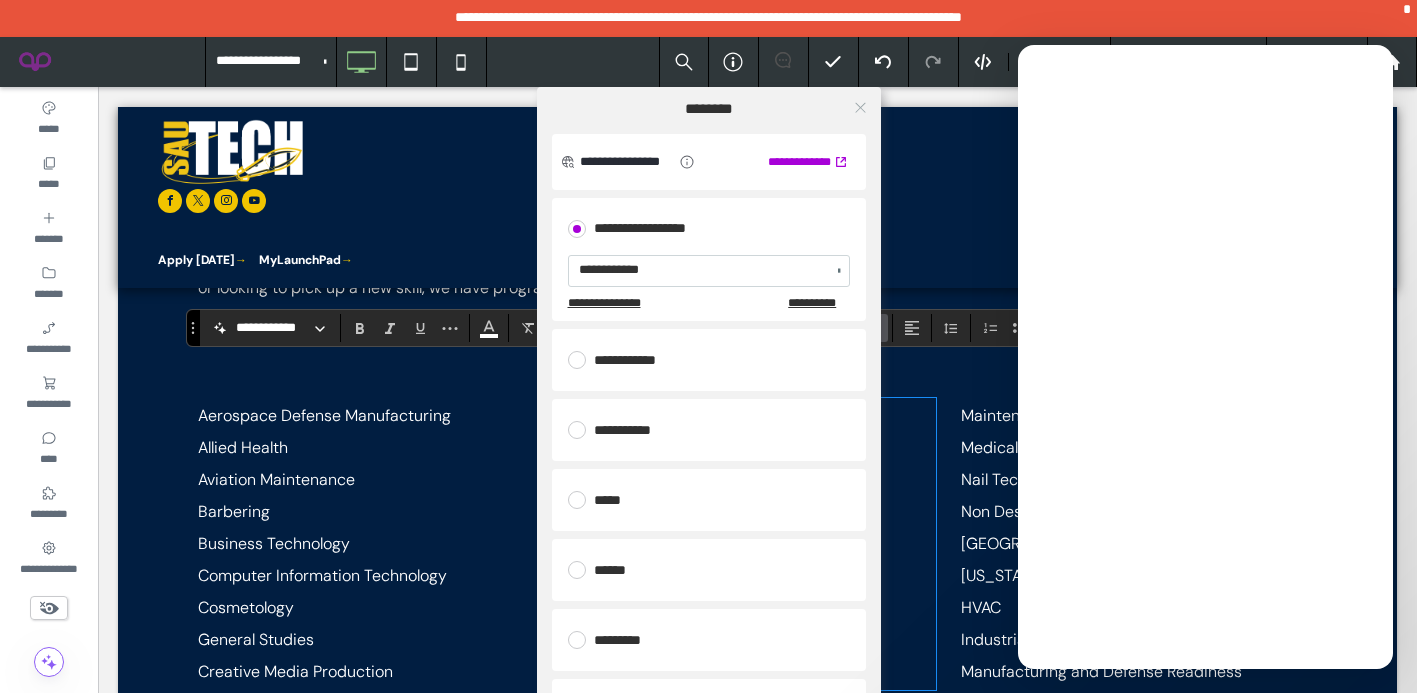 click 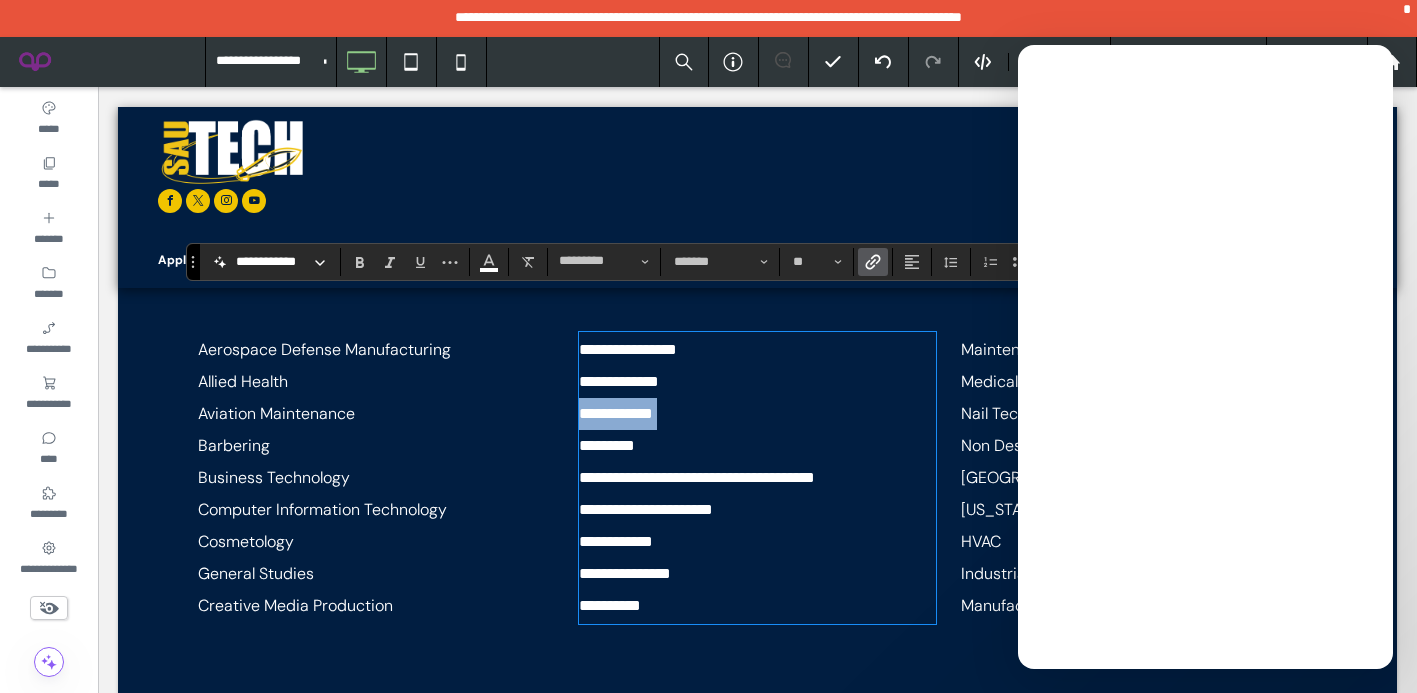 scroll, scrollTop: 960, scrollLeft: 0, axis: vertical 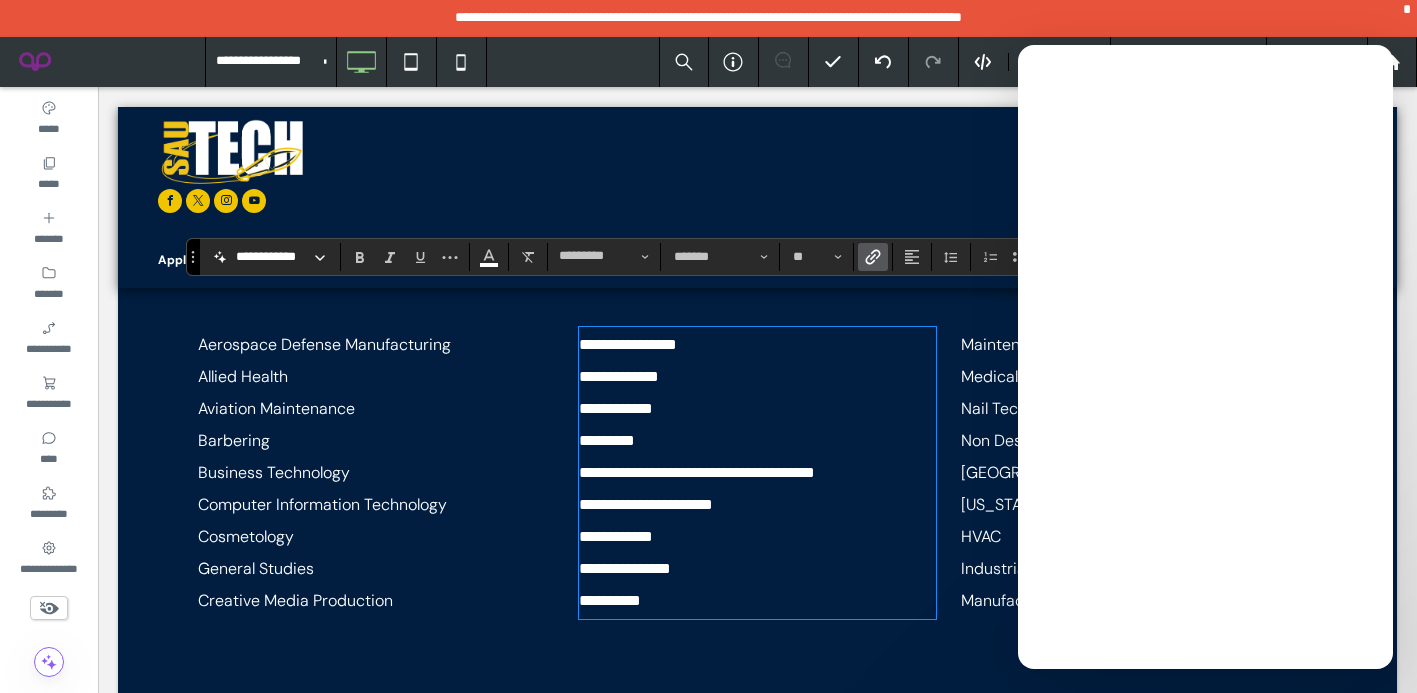 click on "*********" at bounding box center (757, 441) 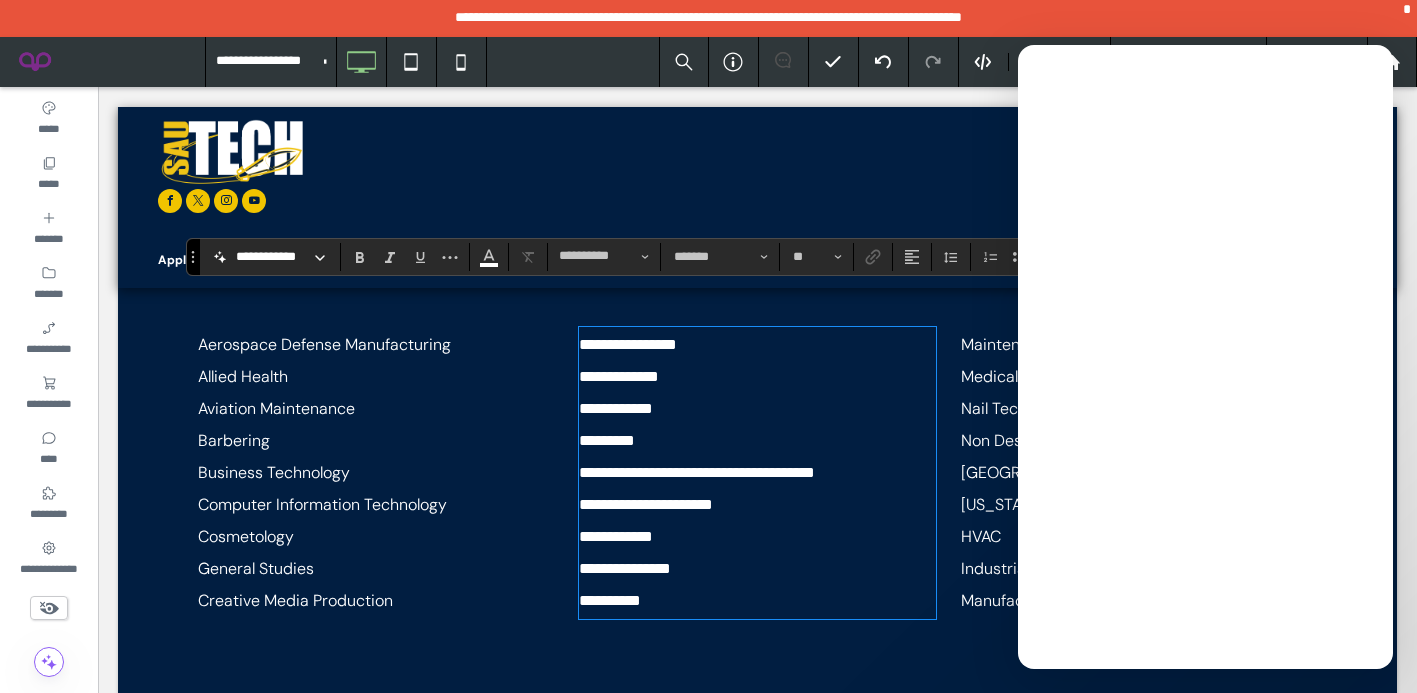 click on "*********" at bounding box center [757, 441] 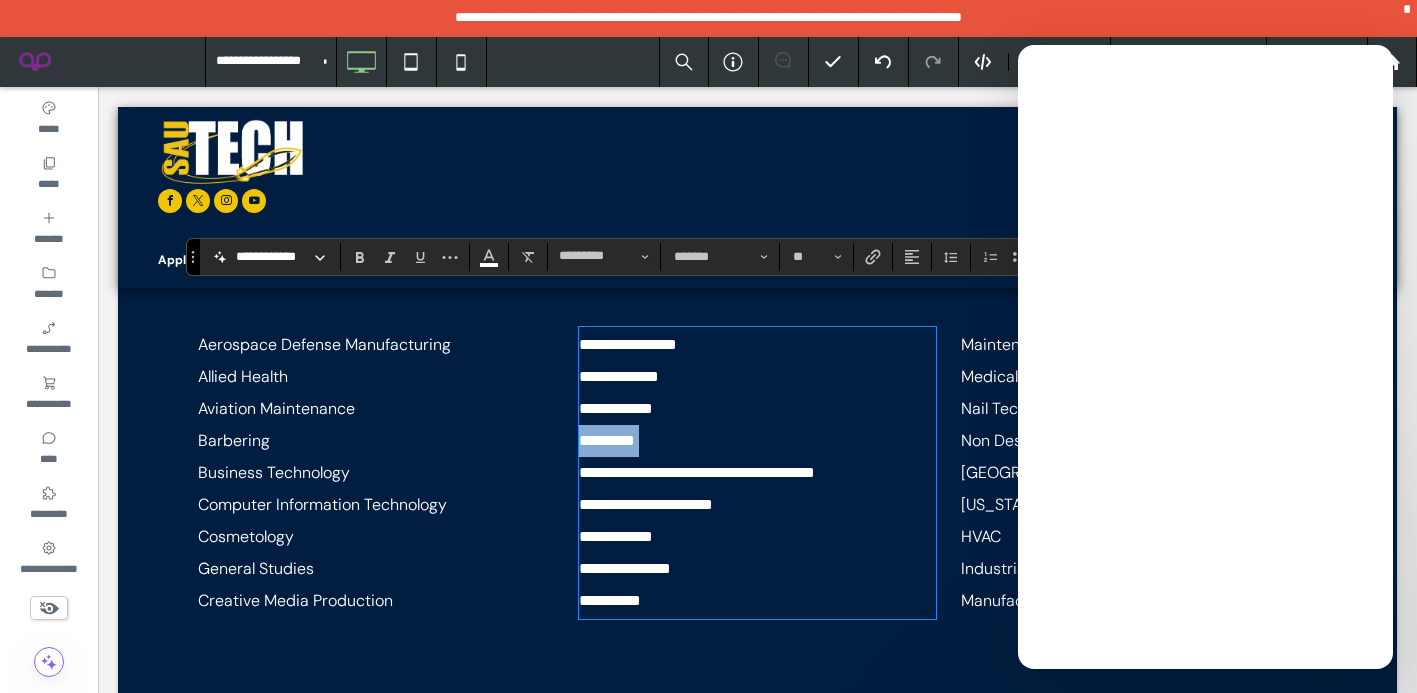 click on "*********" at bounding box center [757, 441] 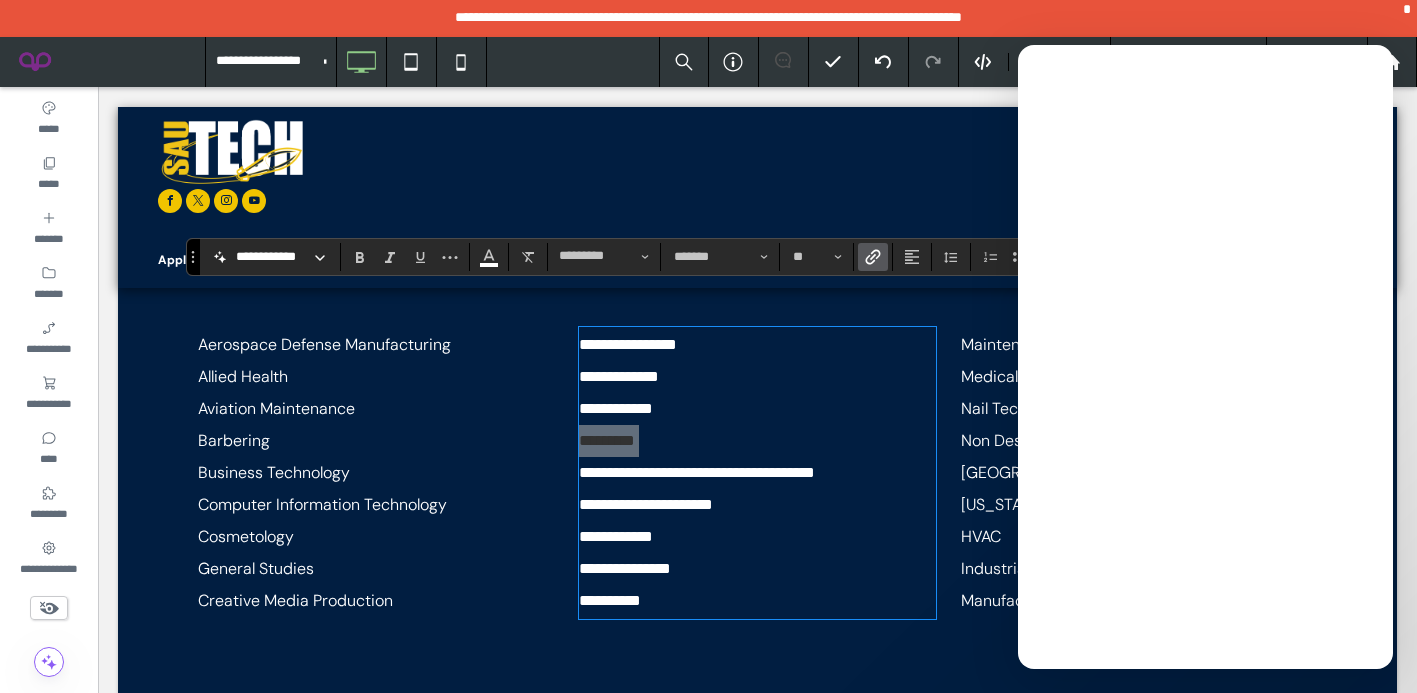 click at bounding box center (873, 257) 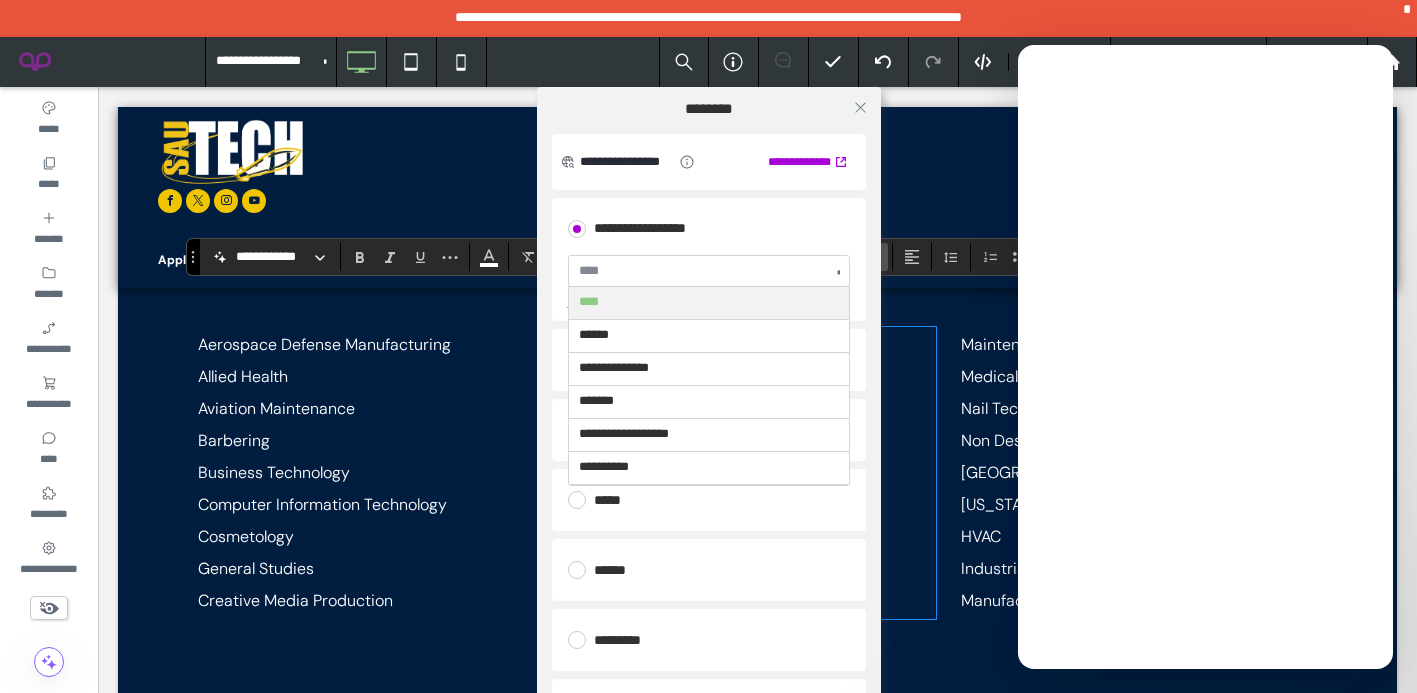 type on "*********" 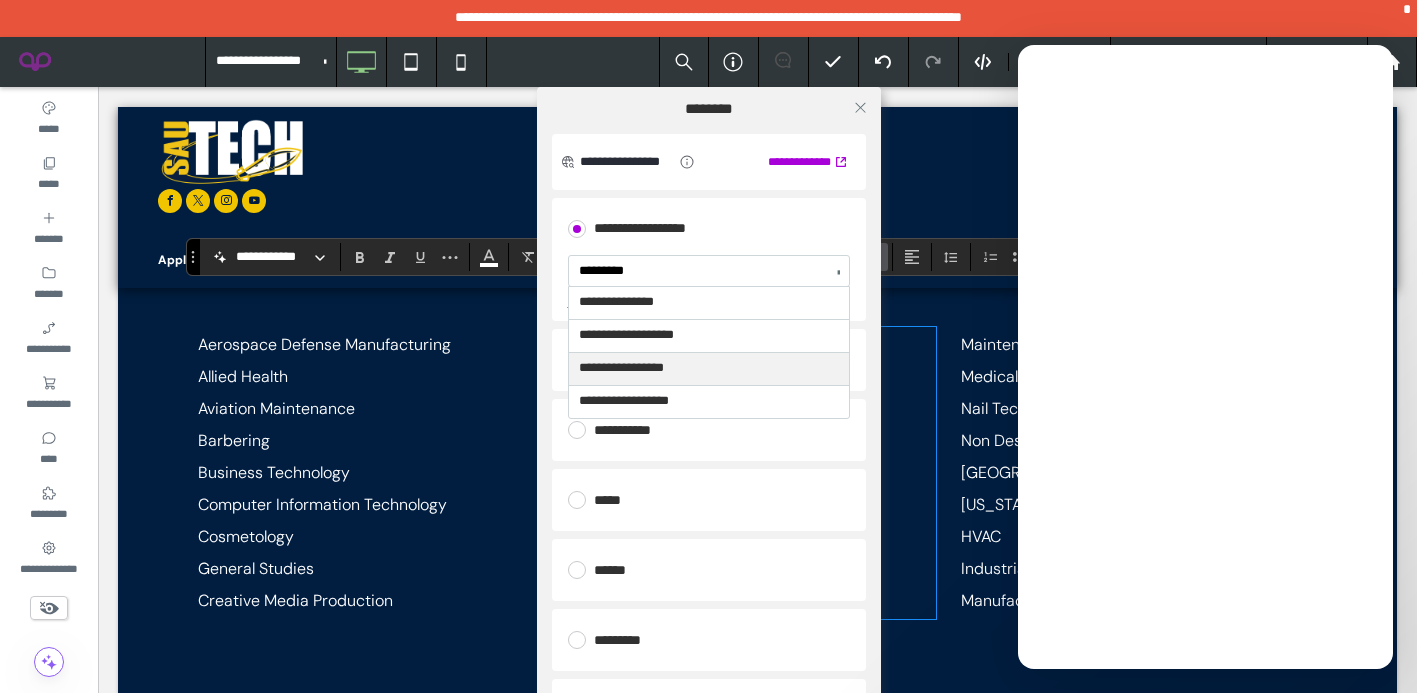 type 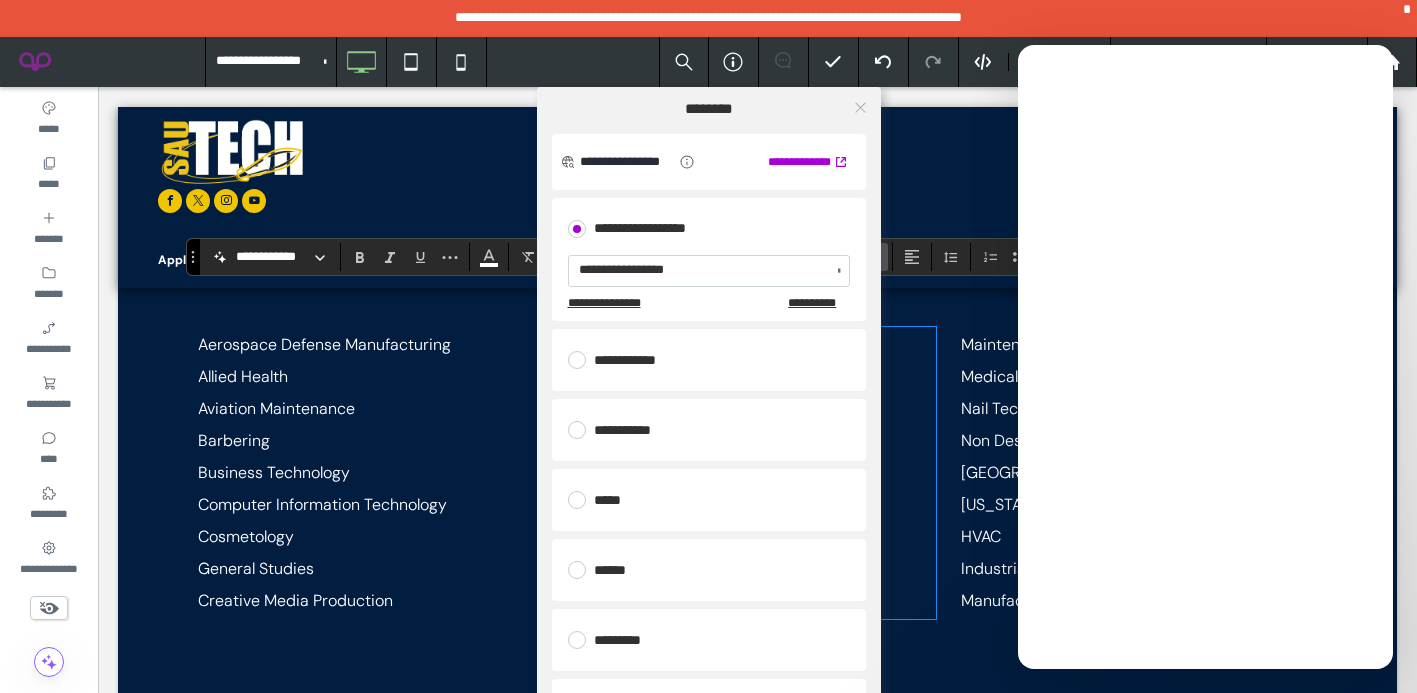 click 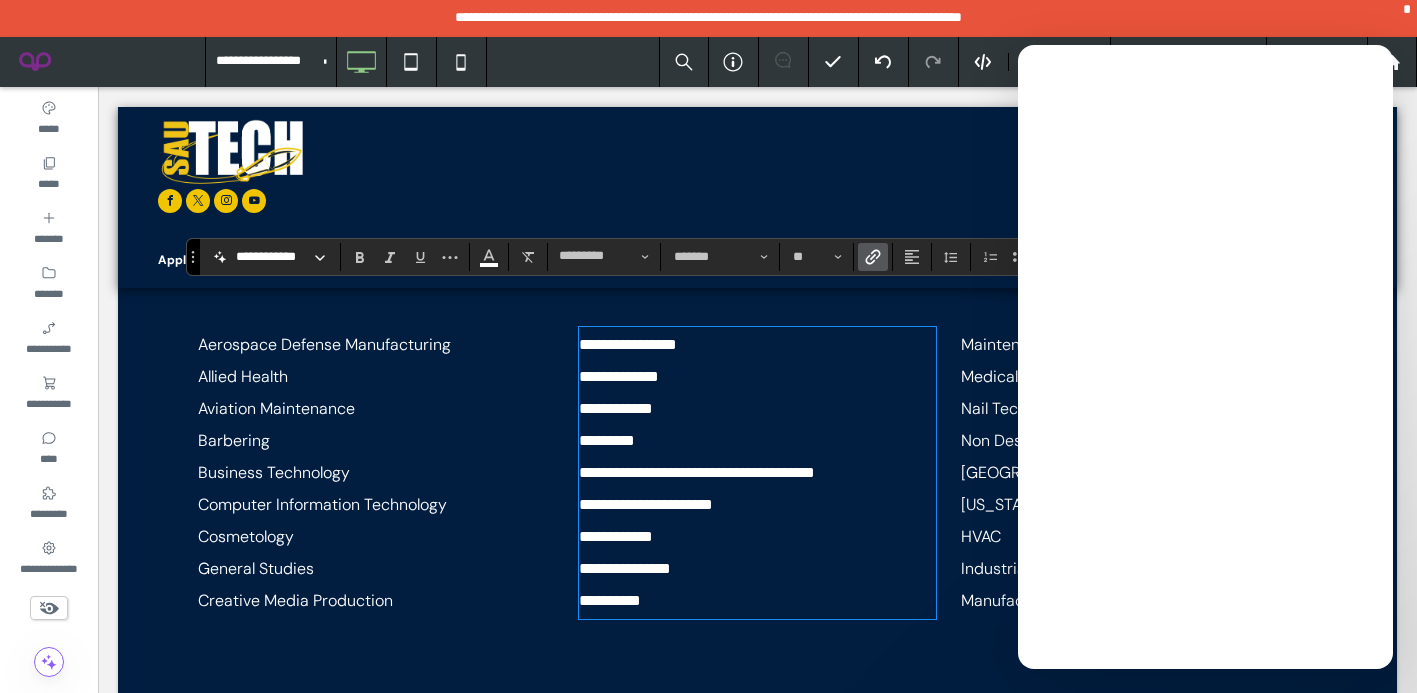 click on "**********" at bounding box center [697, 472] 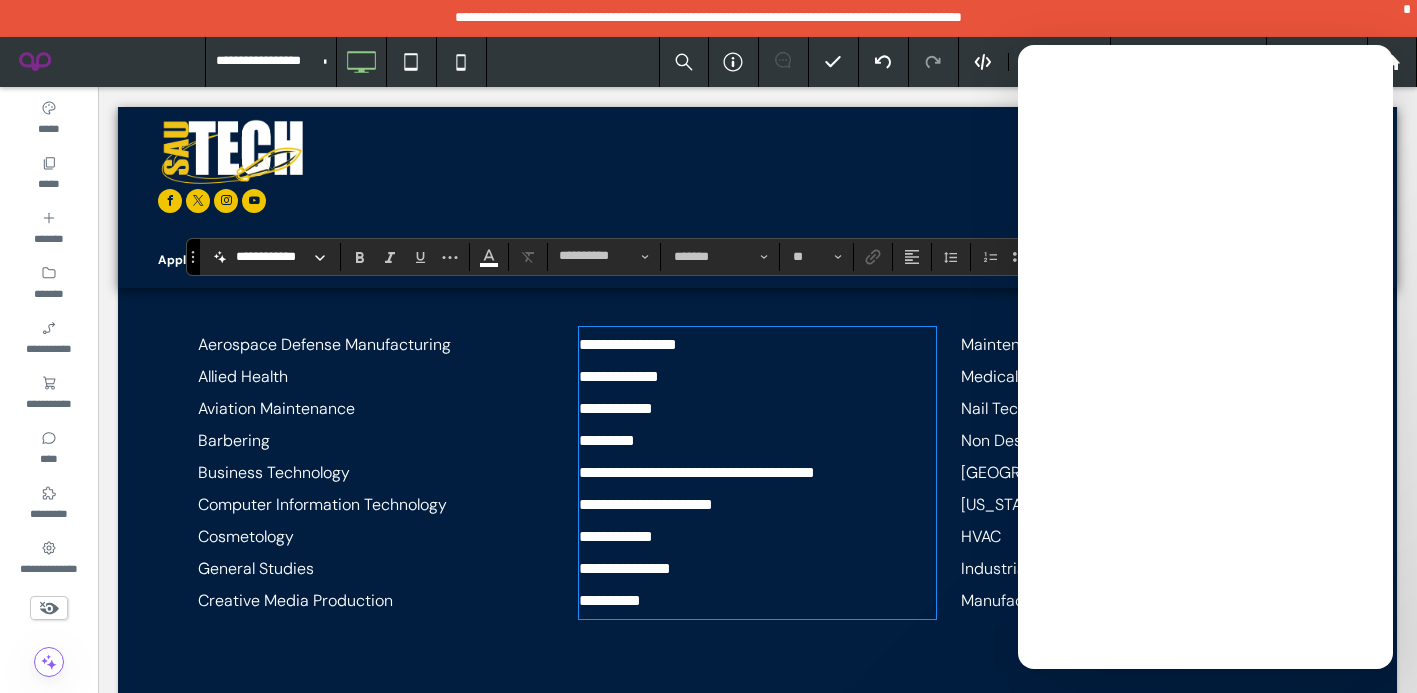 click on "**********" at bounding box center [697, 472] 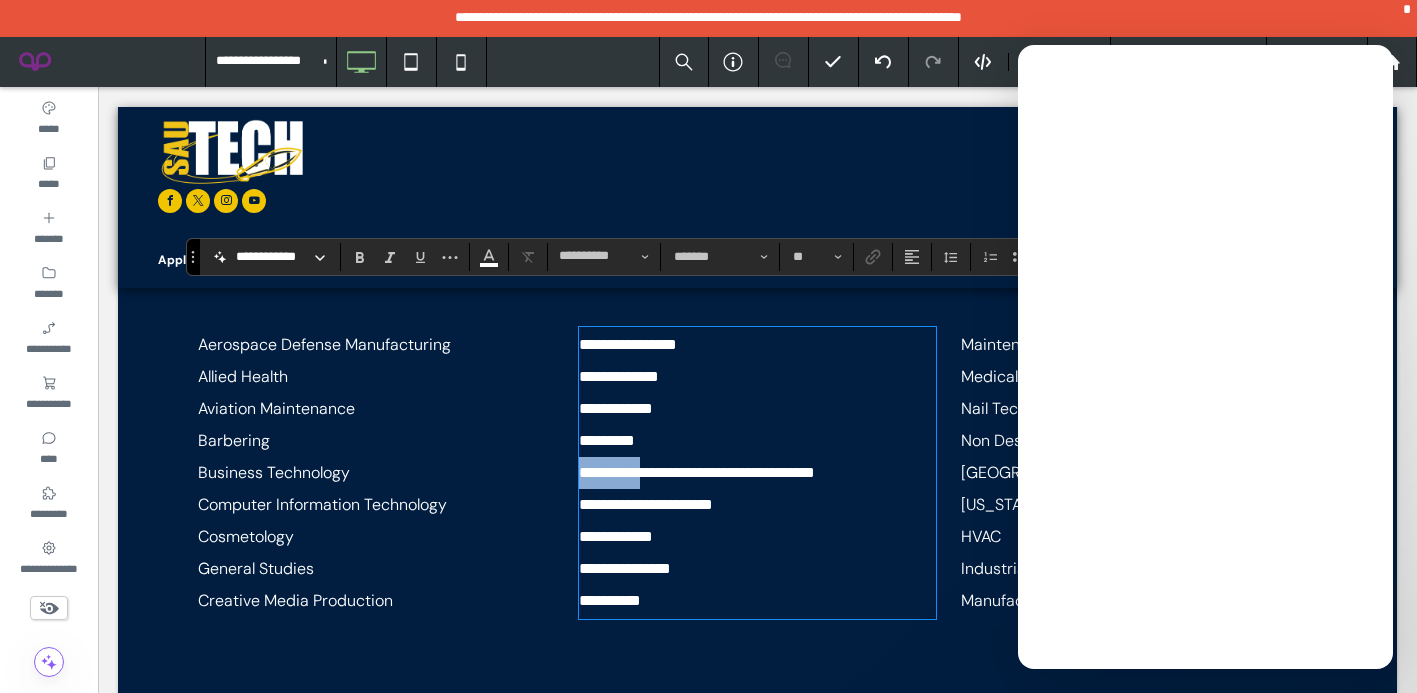 click on "**********" at bounding box center (697, 472) 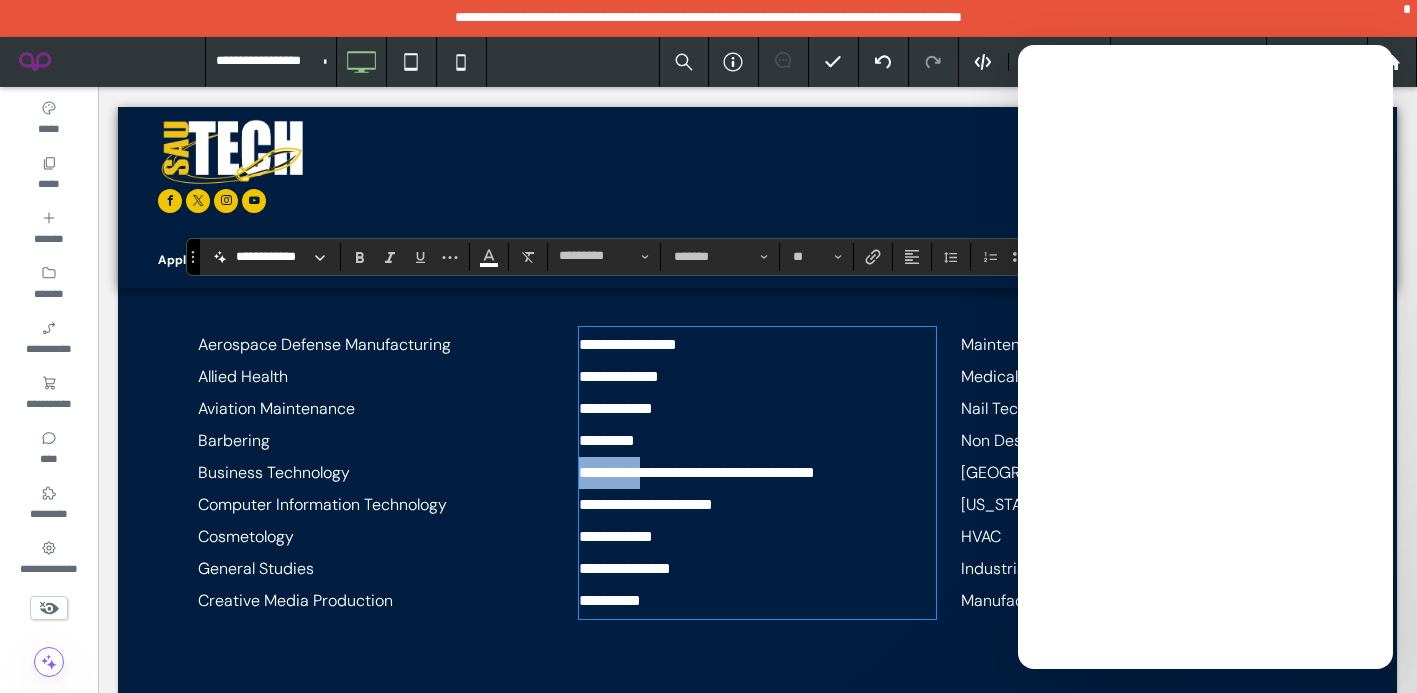 click on "**********" at bounding box center [697, 472] 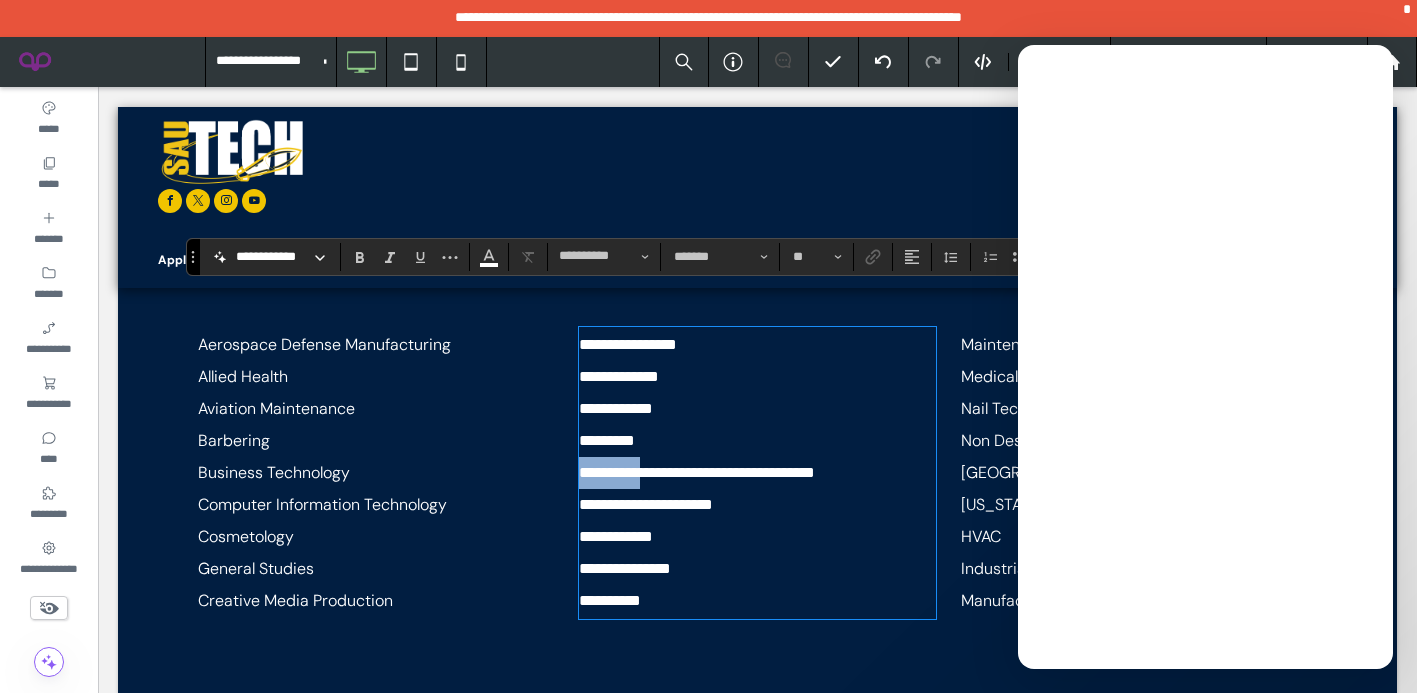 click on "**********" at bounding box center [697, 472] 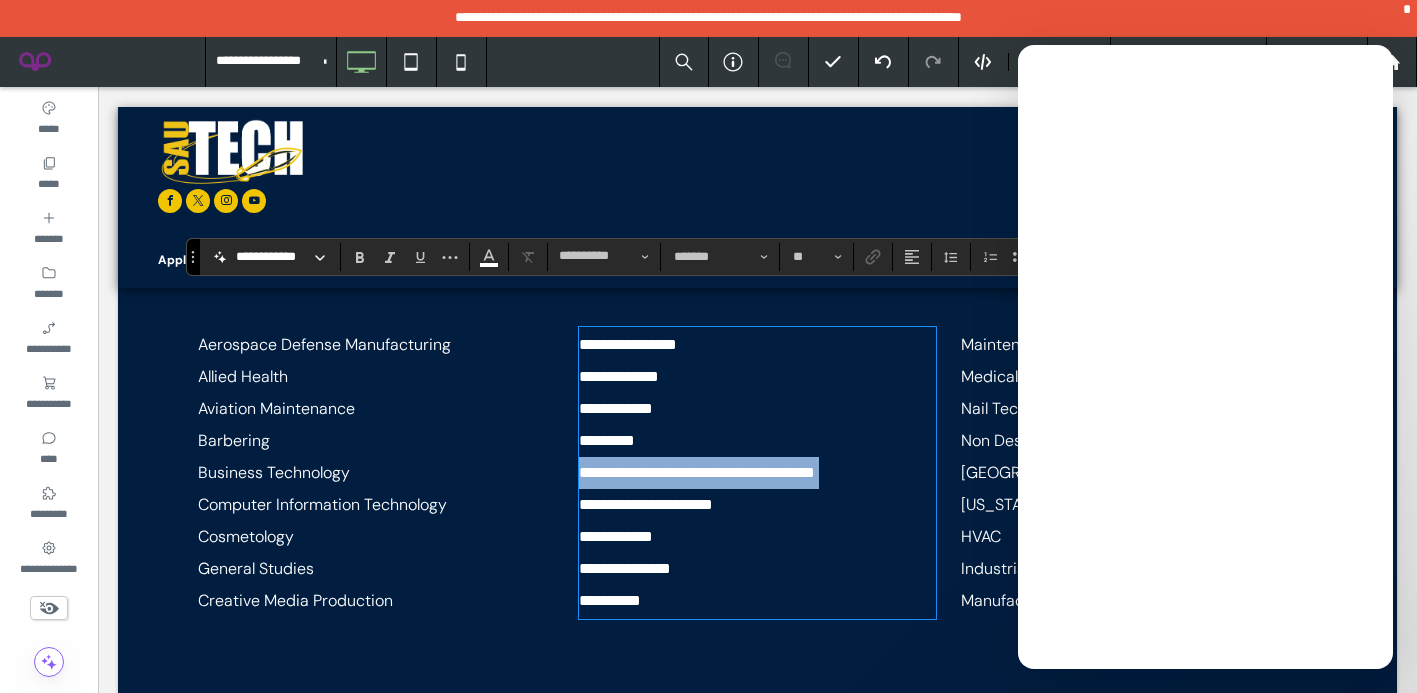click on "**********" at bounding box center [697, 472] 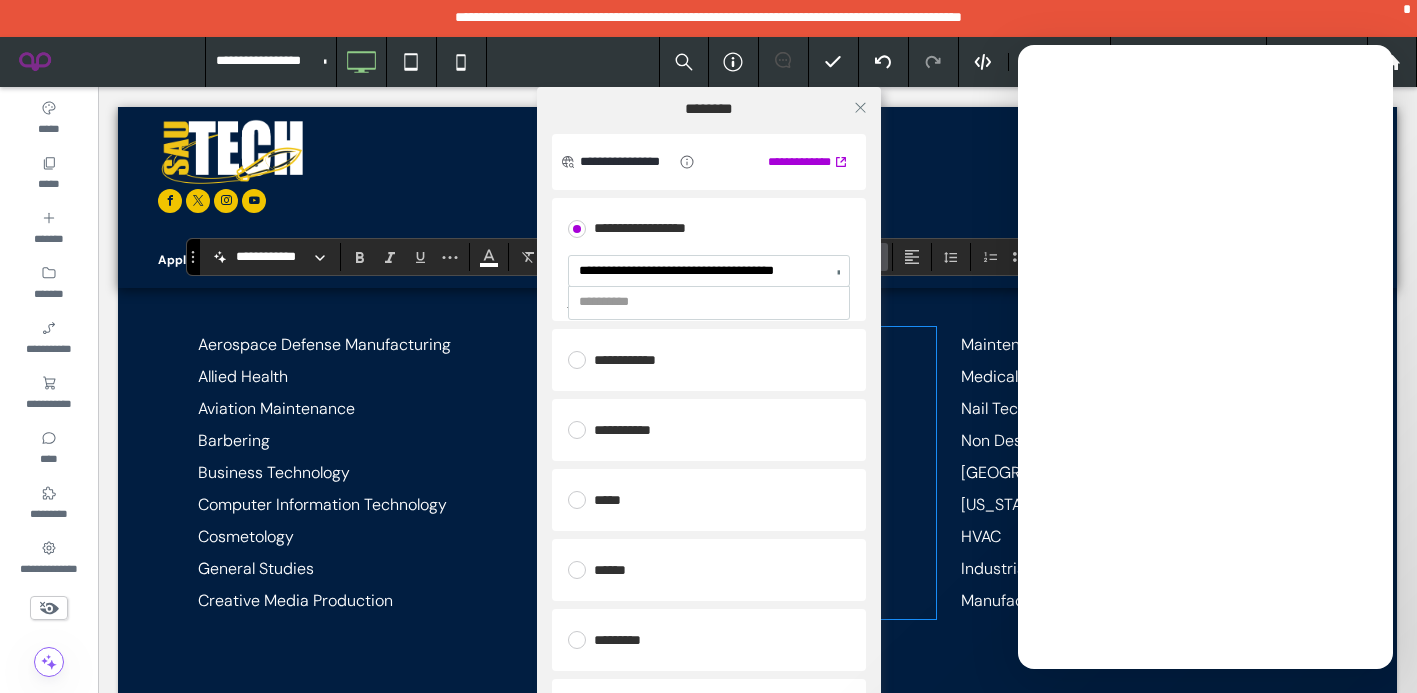 drag, startPoint x: 632, startPoint y: 270, endPoint x: 812, endPoint y: 270, distance: 180 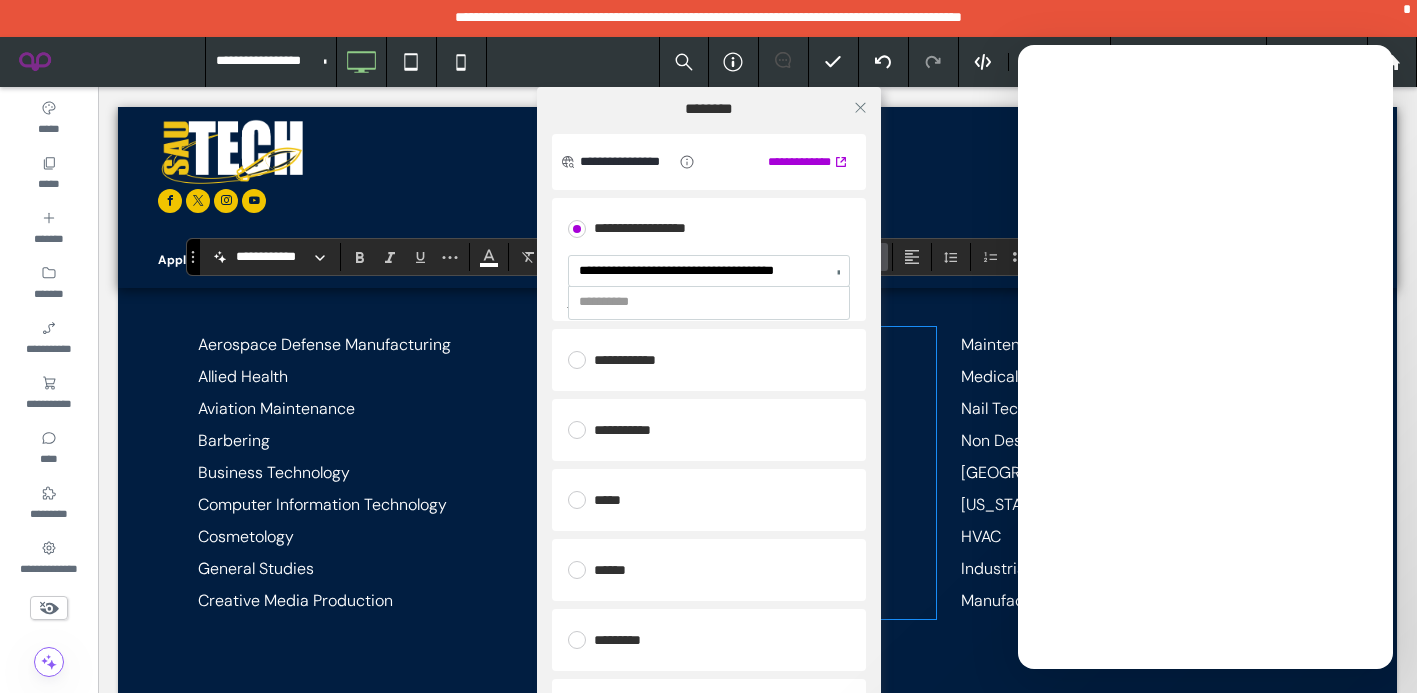 click on "**********" at bounding box center [704, 271] 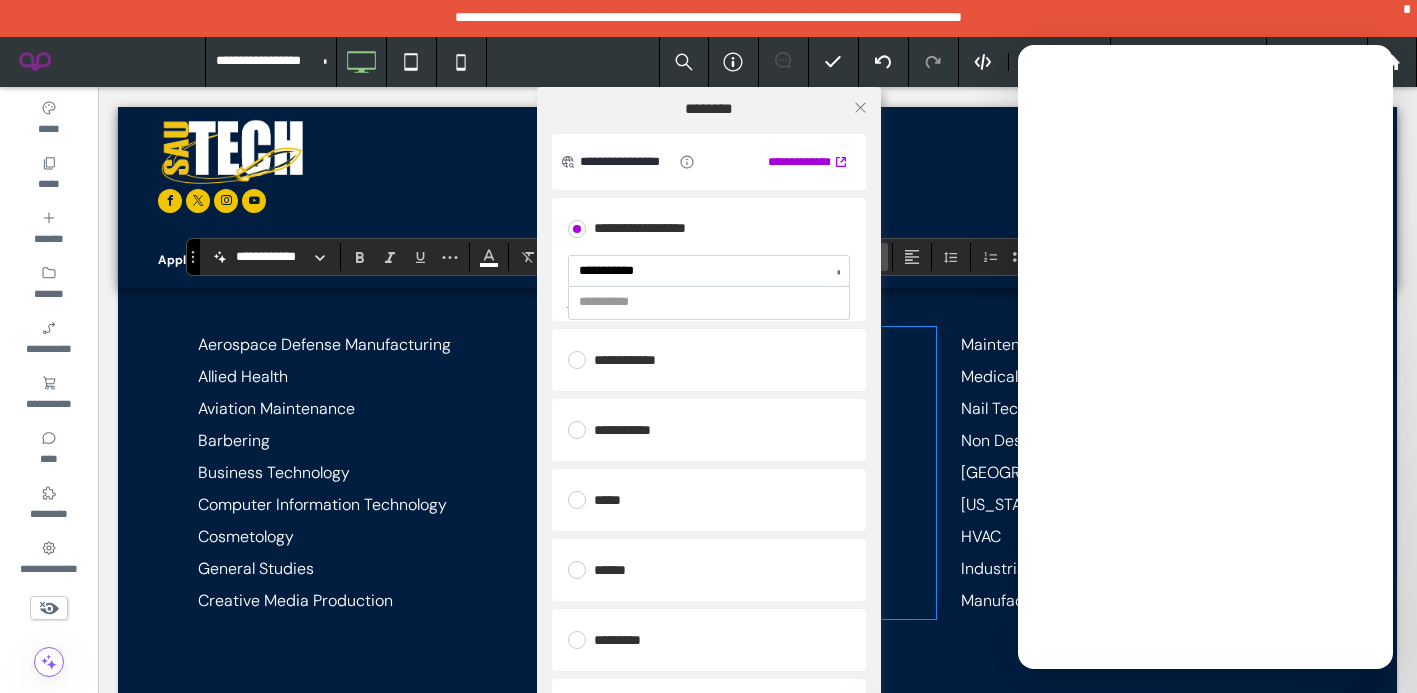 type on "**********" 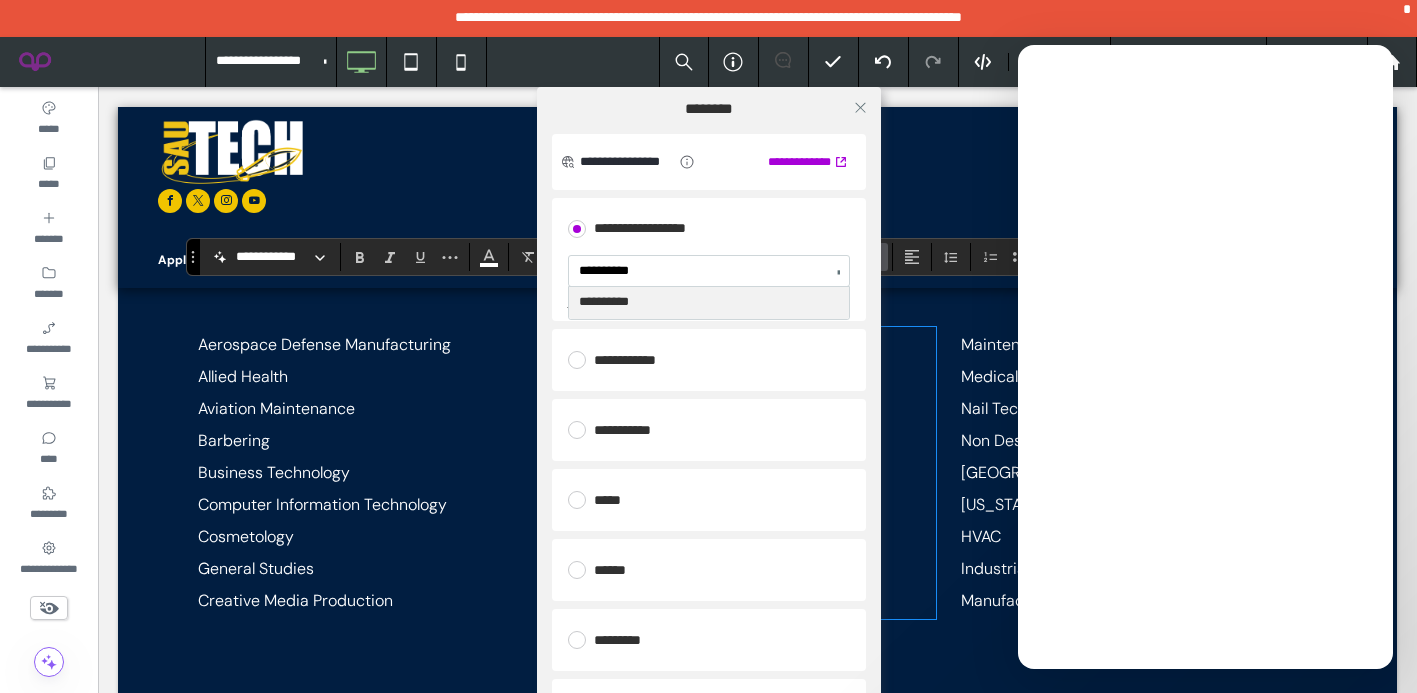 type 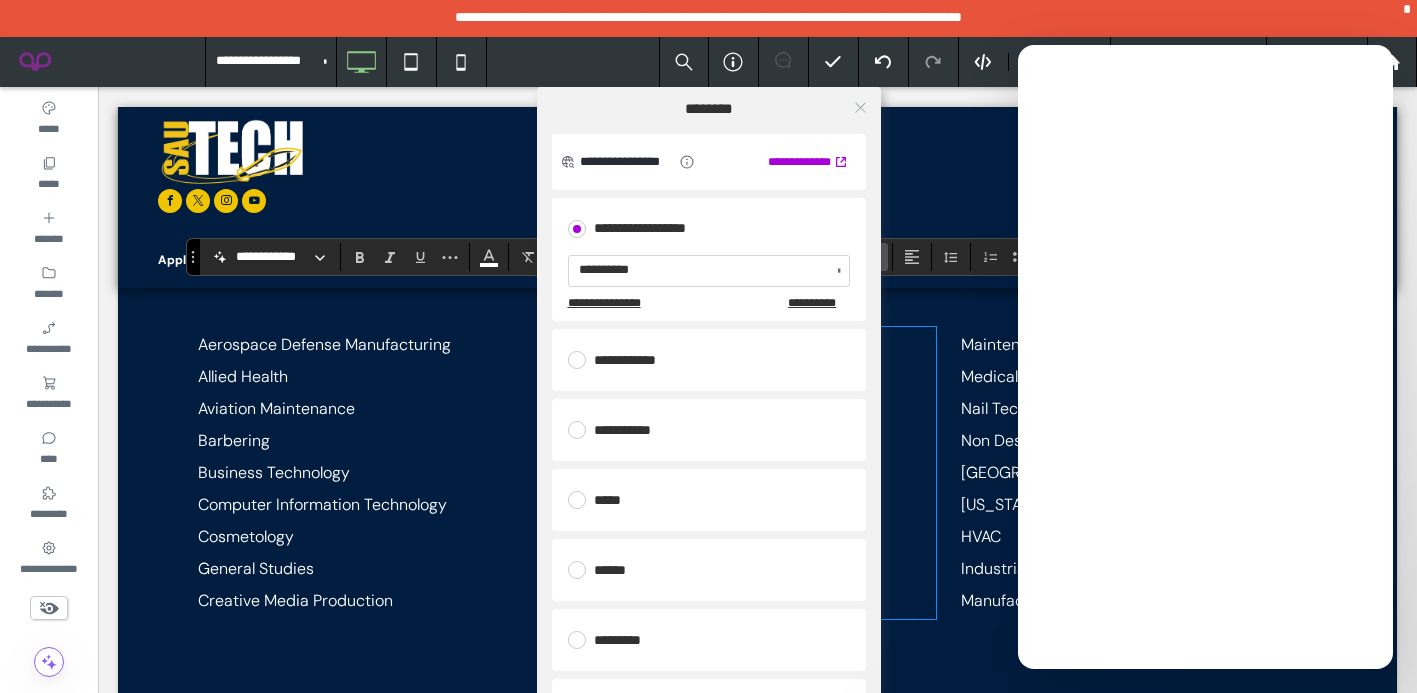 click at bounding box center [860, 107] 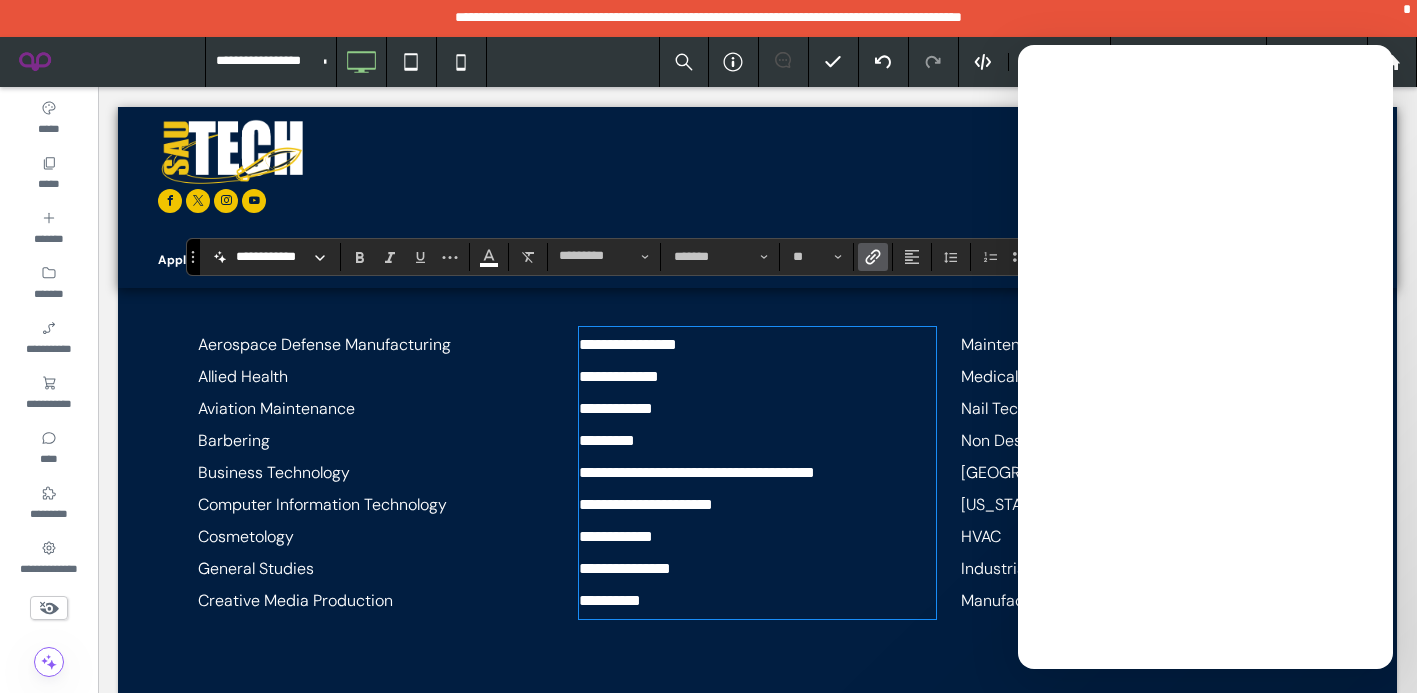 click on "**********" at bounding box center (757, 505) 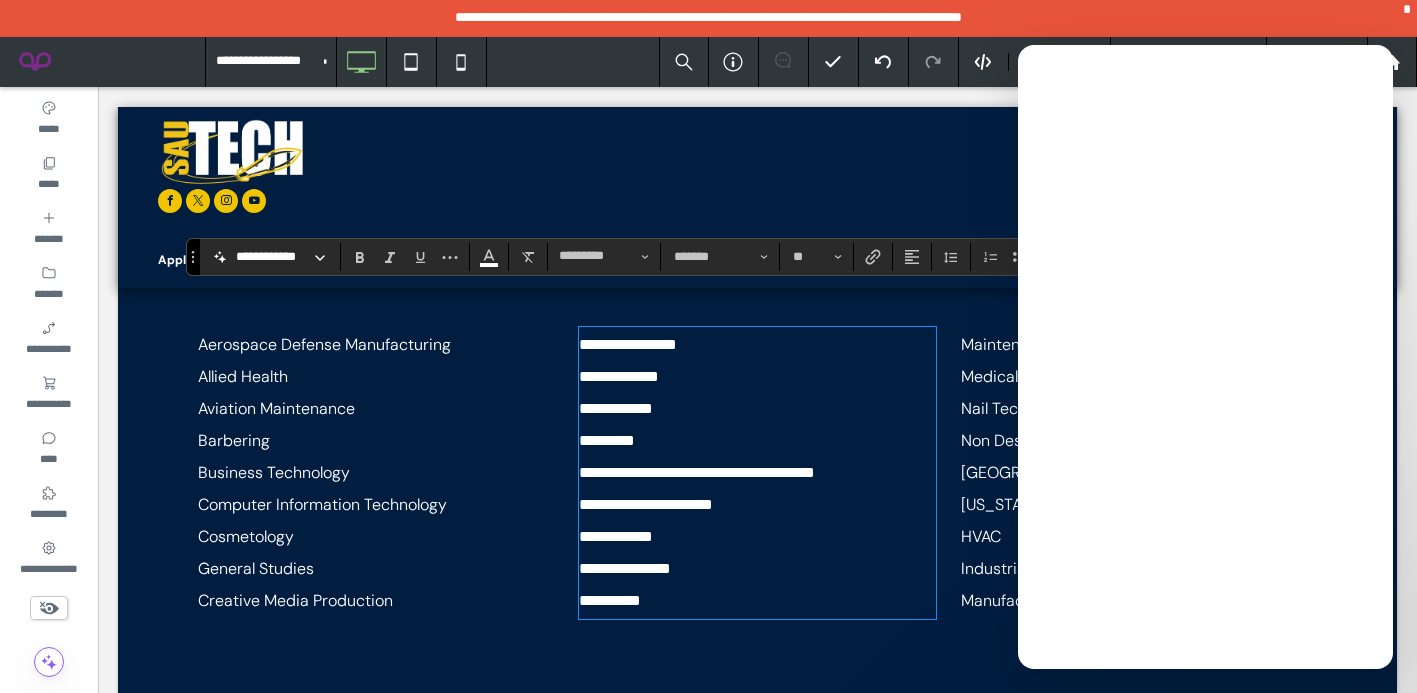 click on "**********" at bounding box center [757, 505] 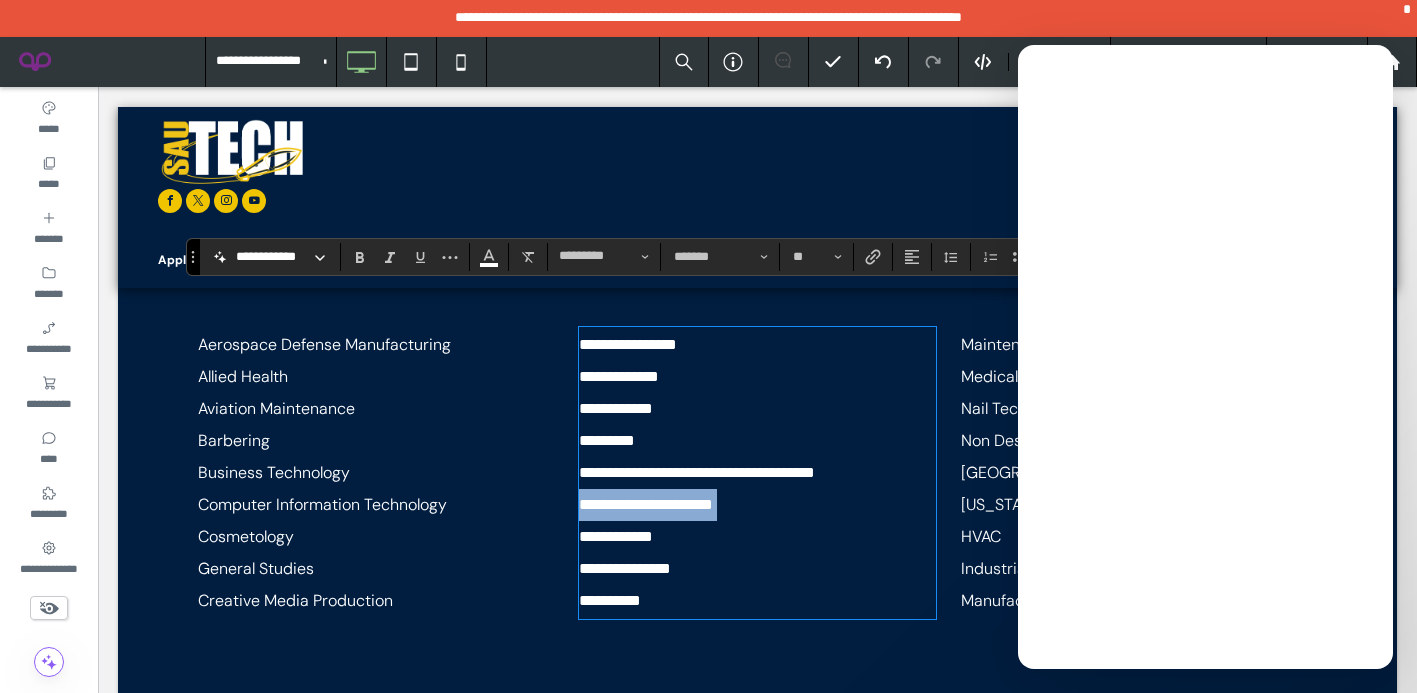 click on "**********" at bounding box center [757, 505] 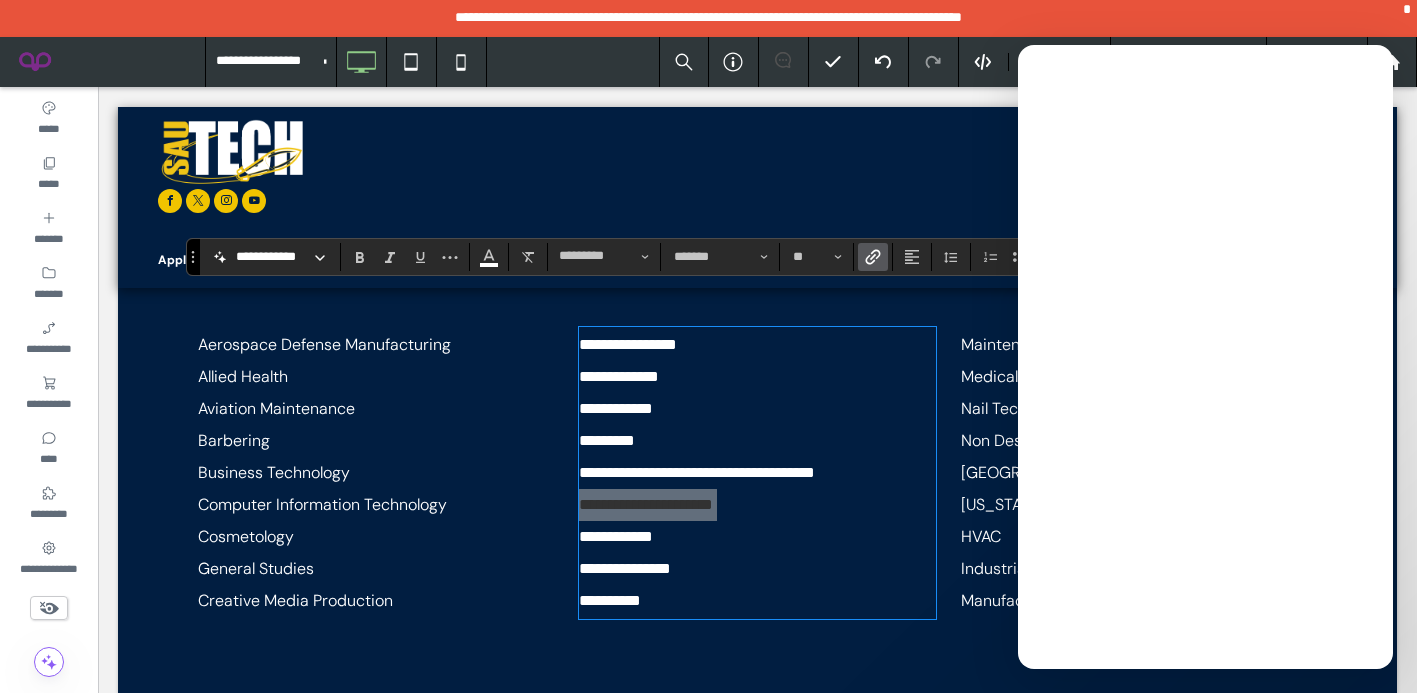 click 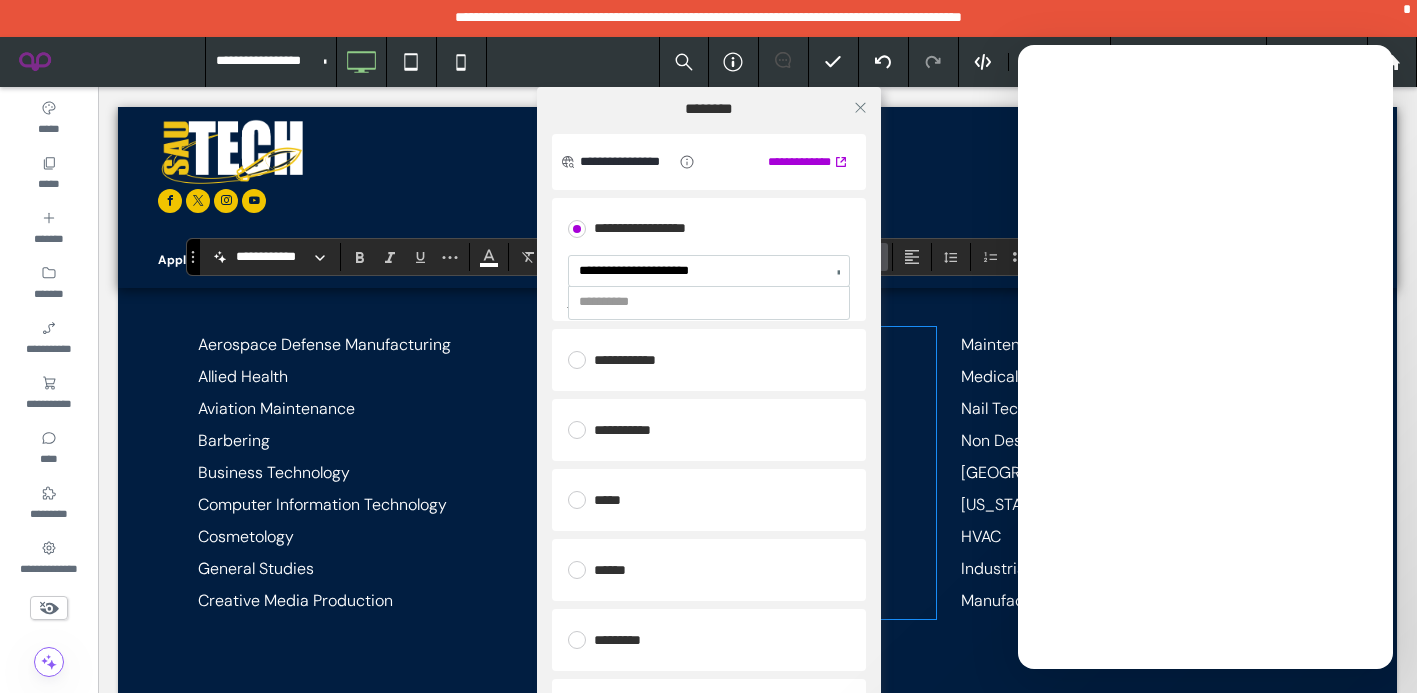 drag, startPoint x: 733, startPoint y: 272, endPoint x: 652, endPoint y: 271, distance: 81.00617 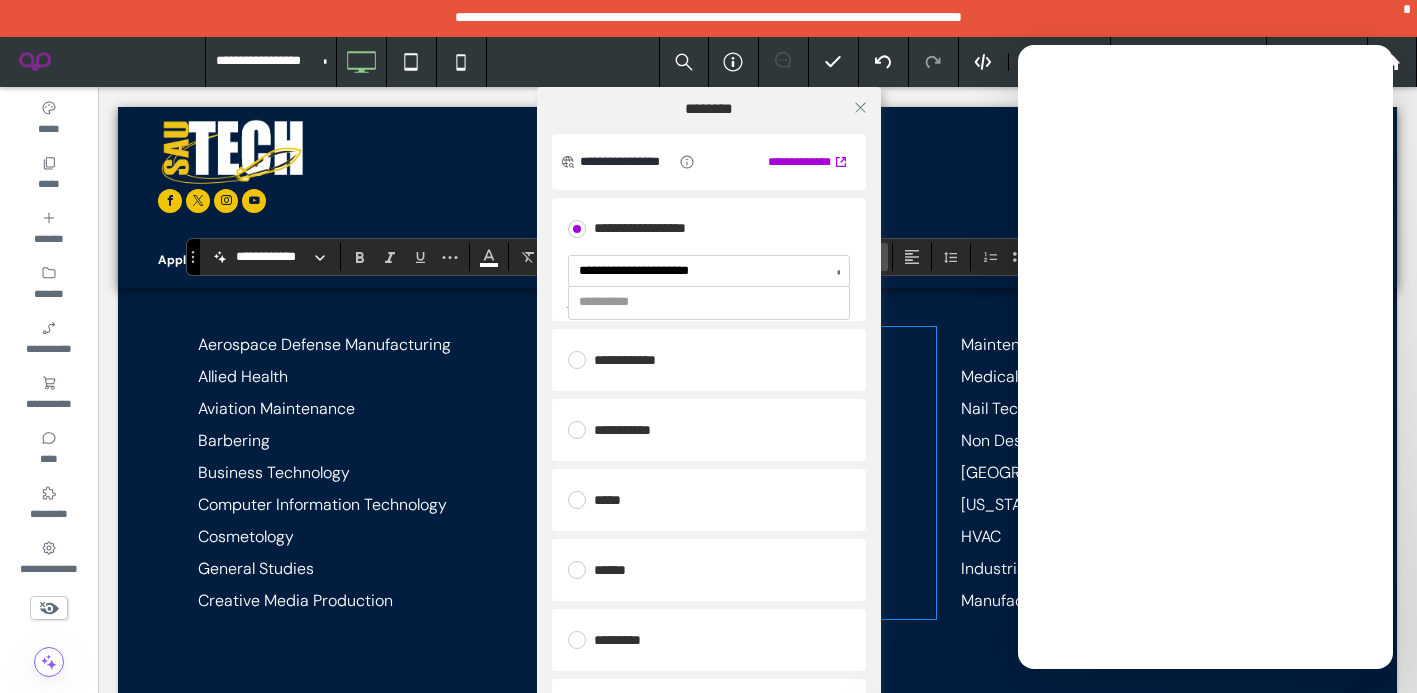 click on "**********" at bounding box center [704, 271] 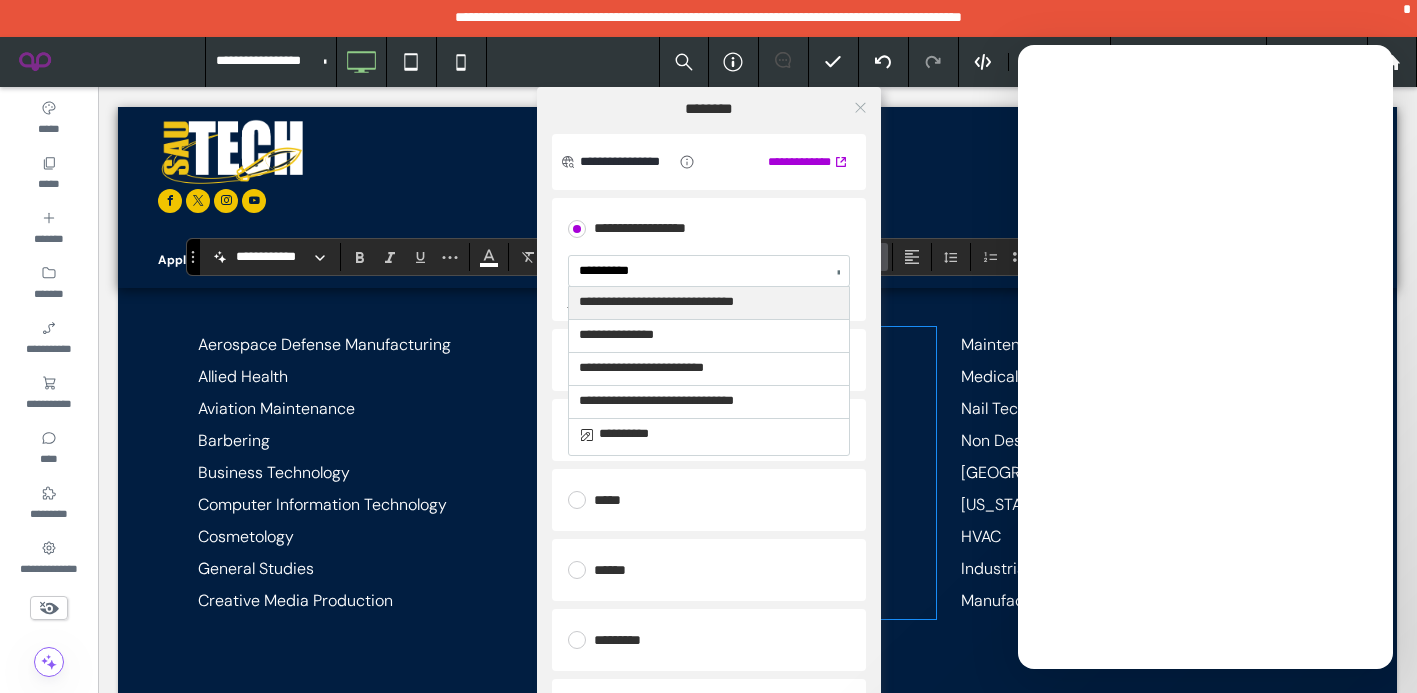 type on "**********" 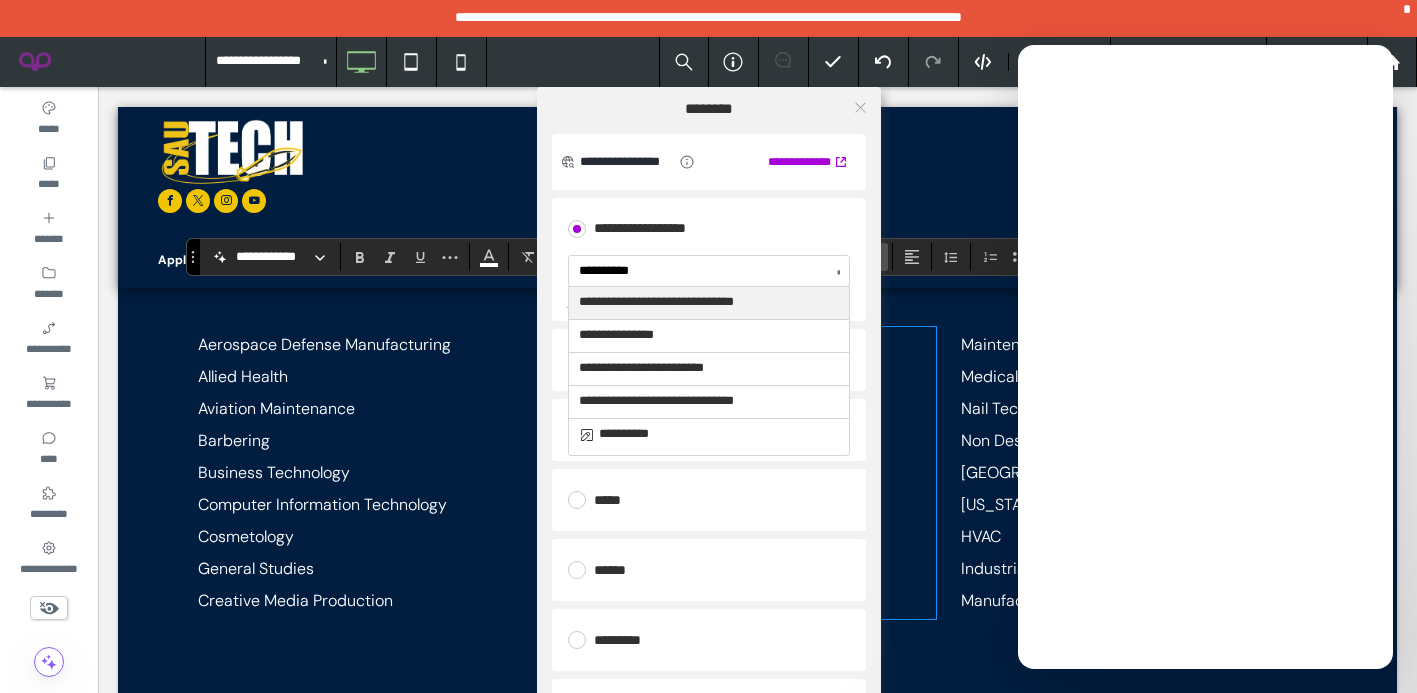 type 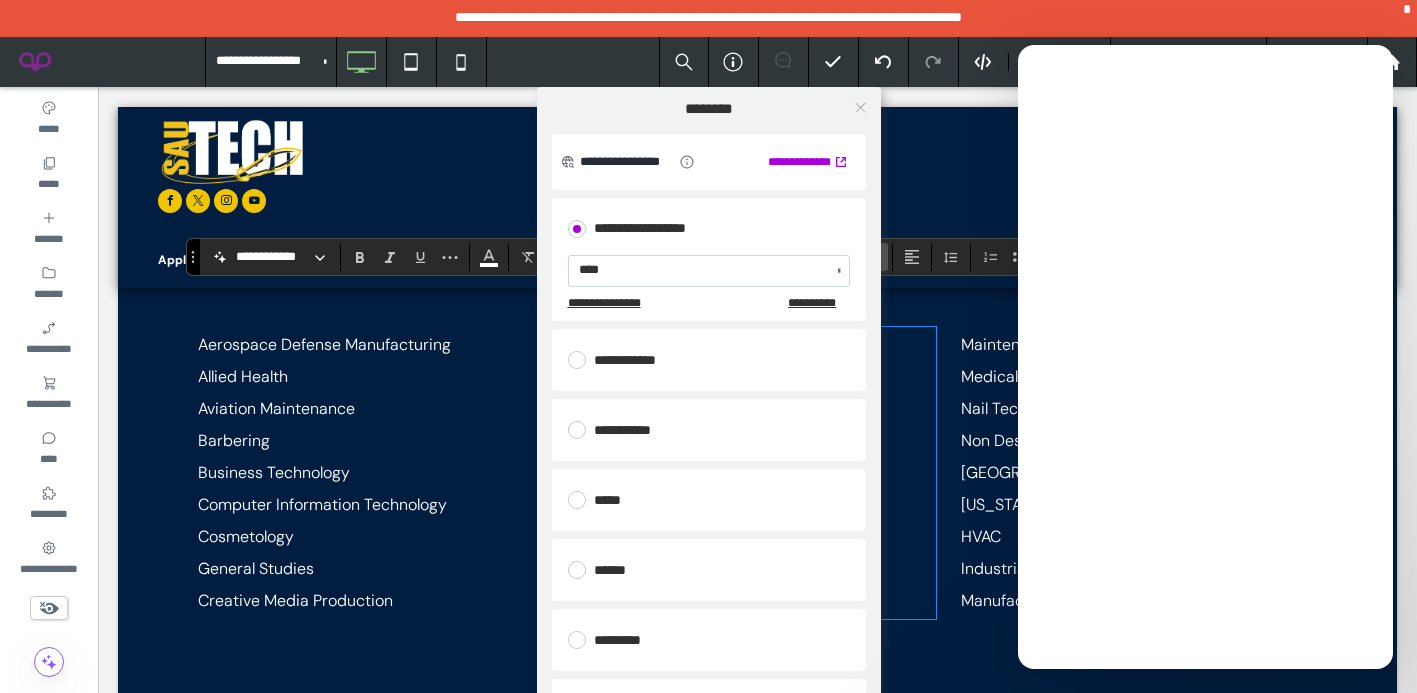 click 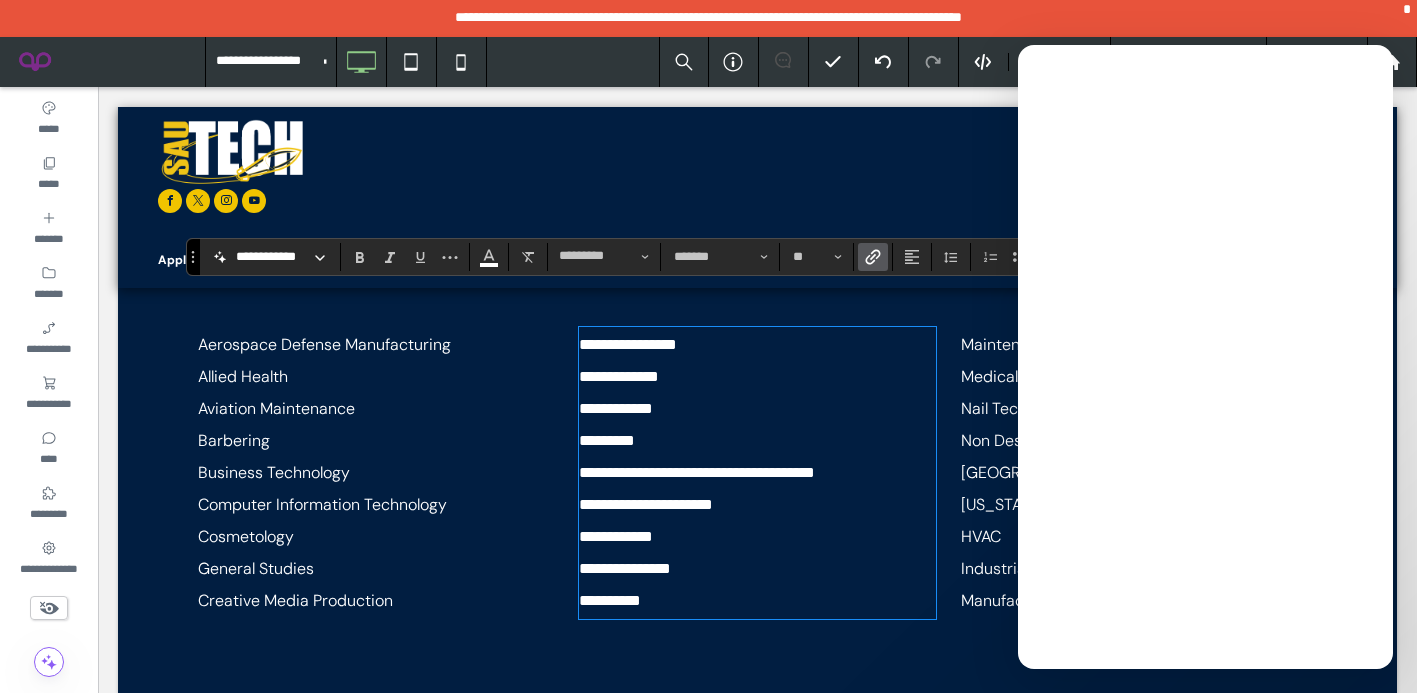click on "**********" at bounding box center (757, 537) 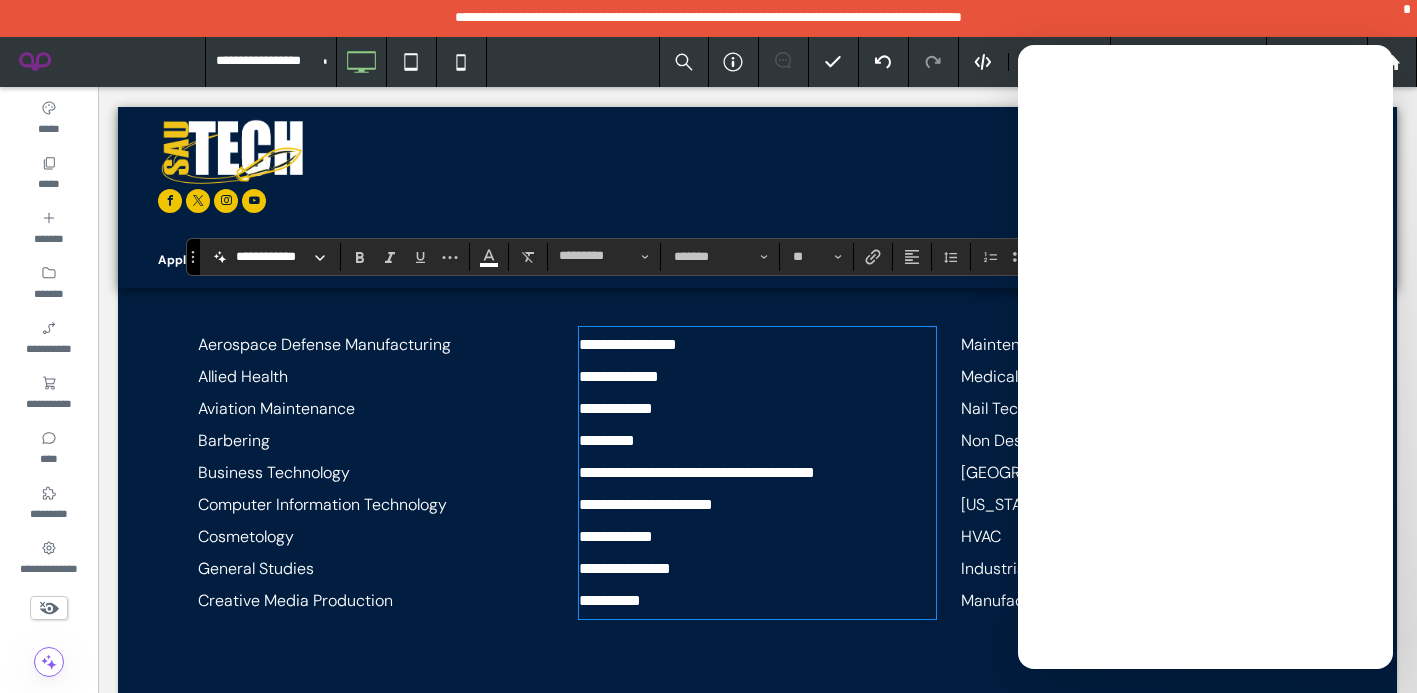click on "**********" at bounding box center [757, 537] 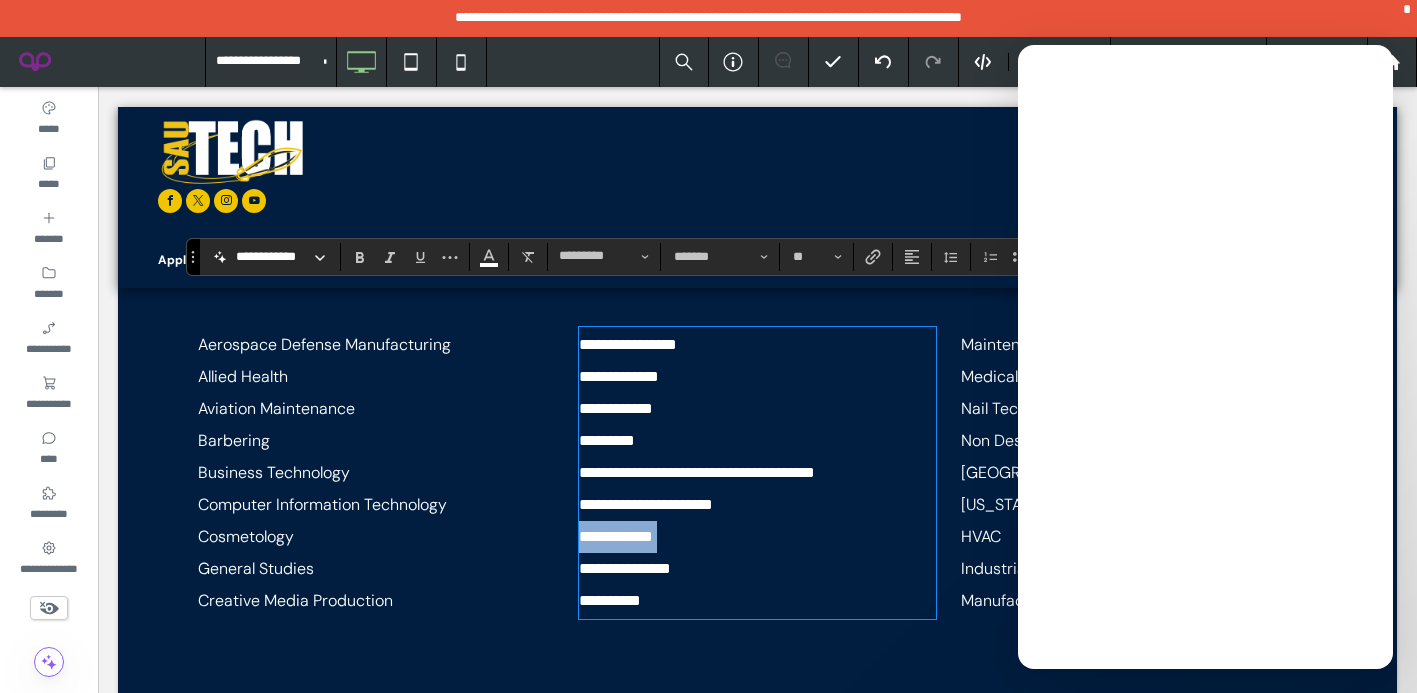 click on "**********" at bounding box center [757, 537] 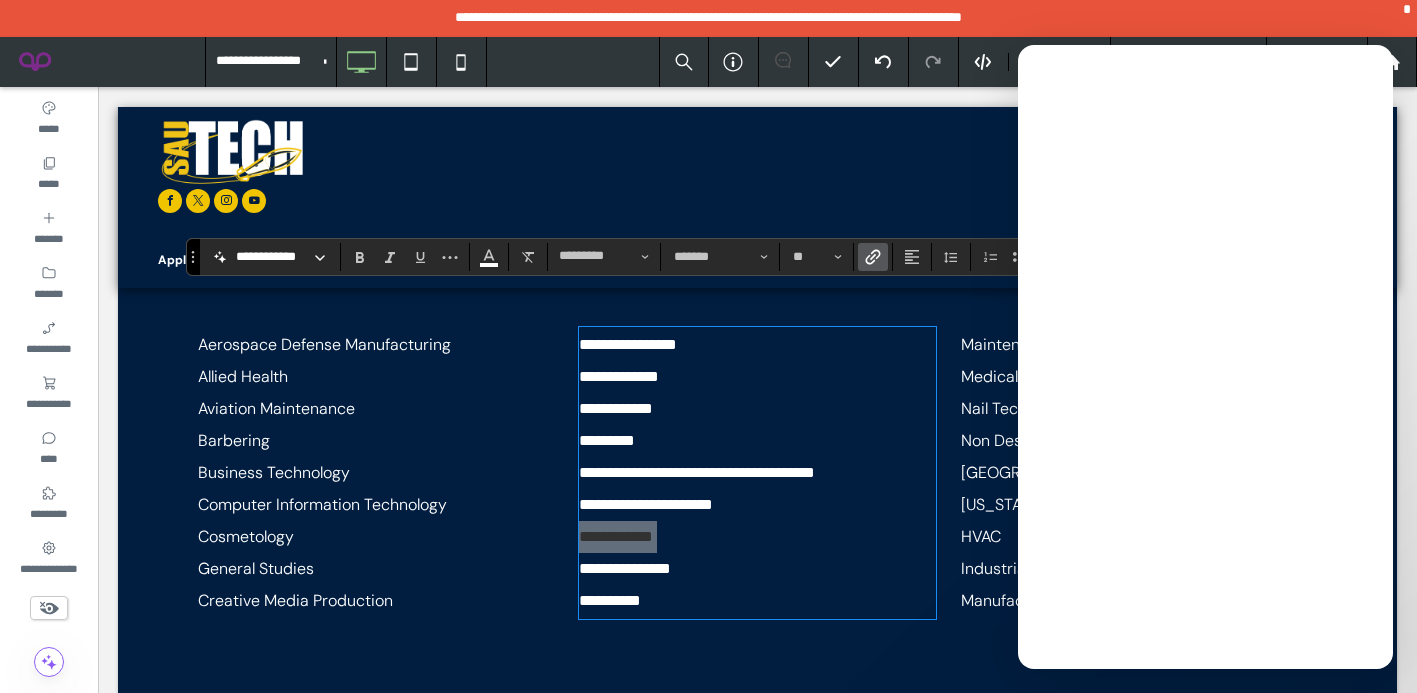 click 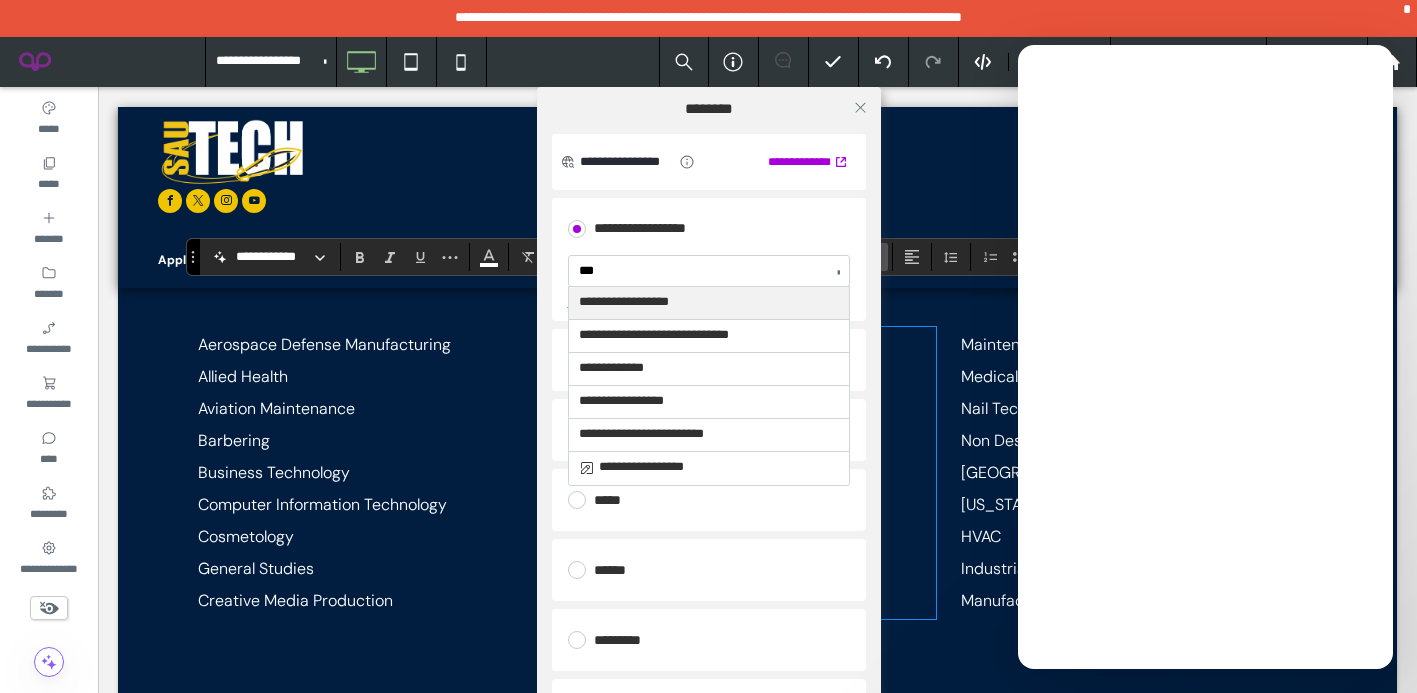 type on "****" 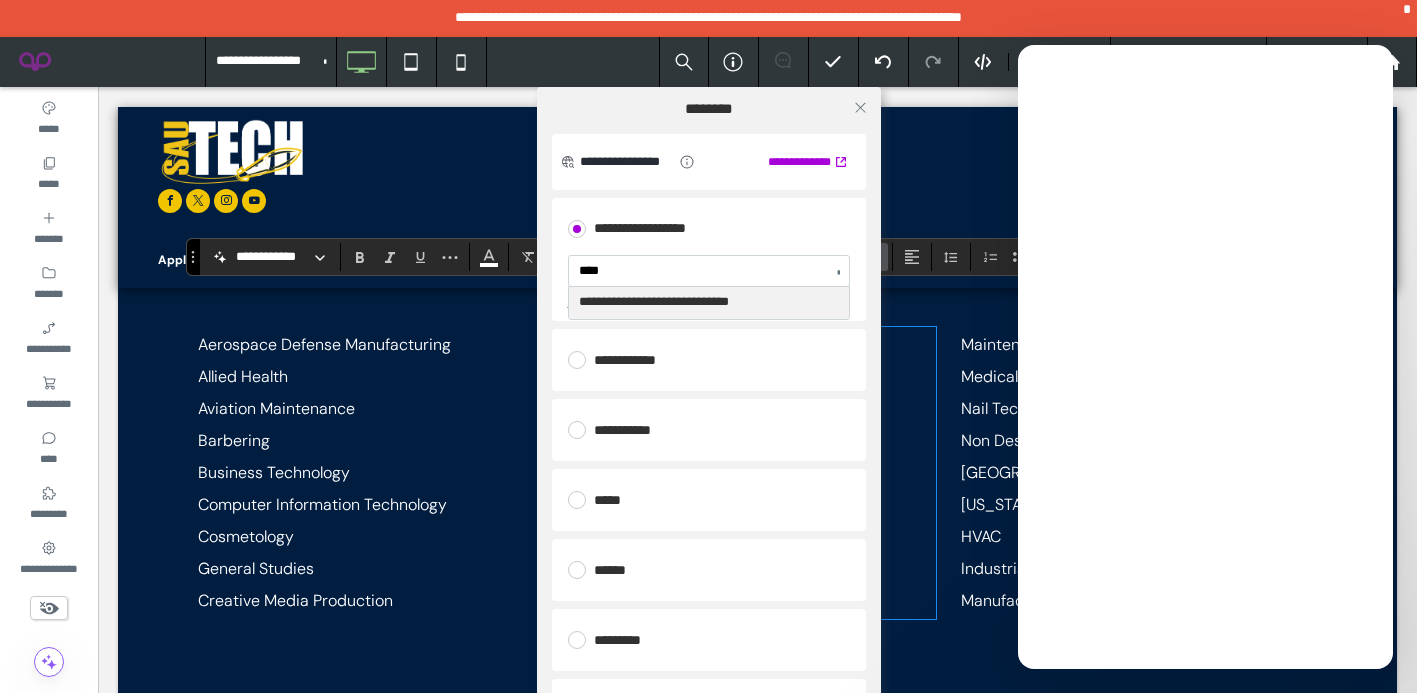 type 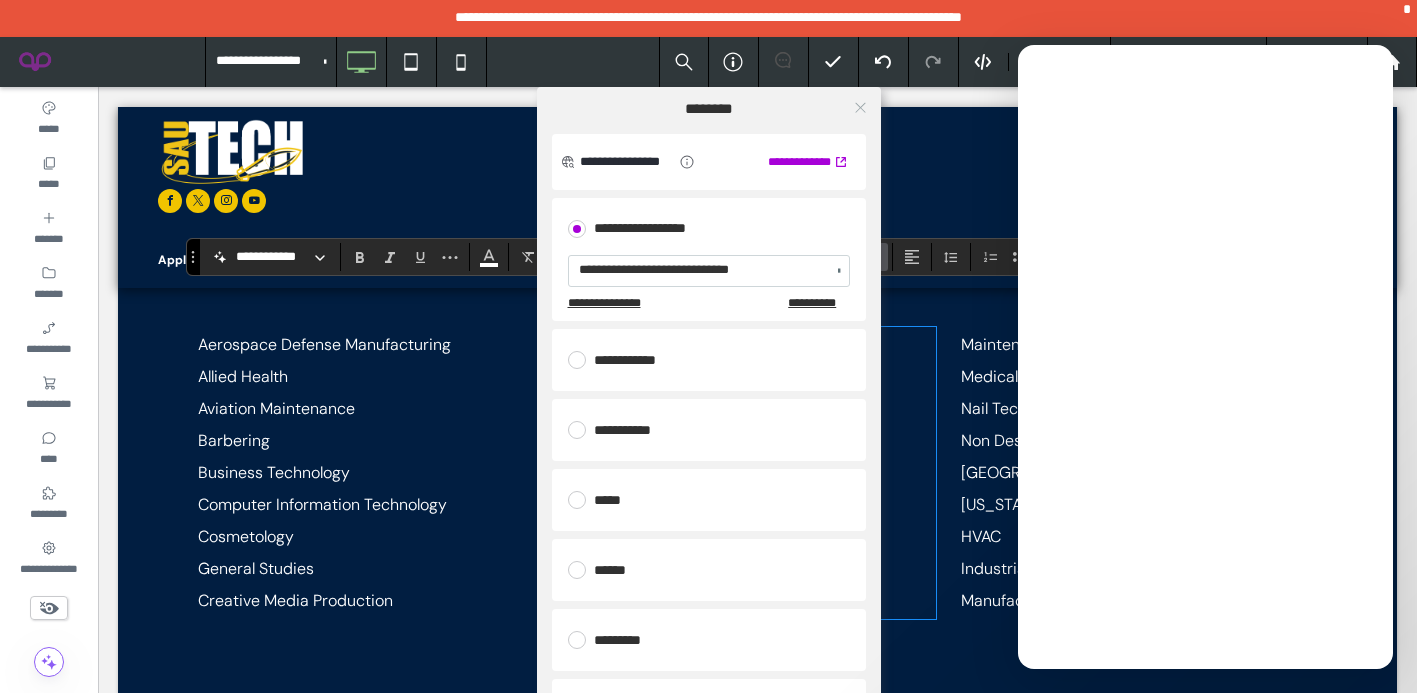 click 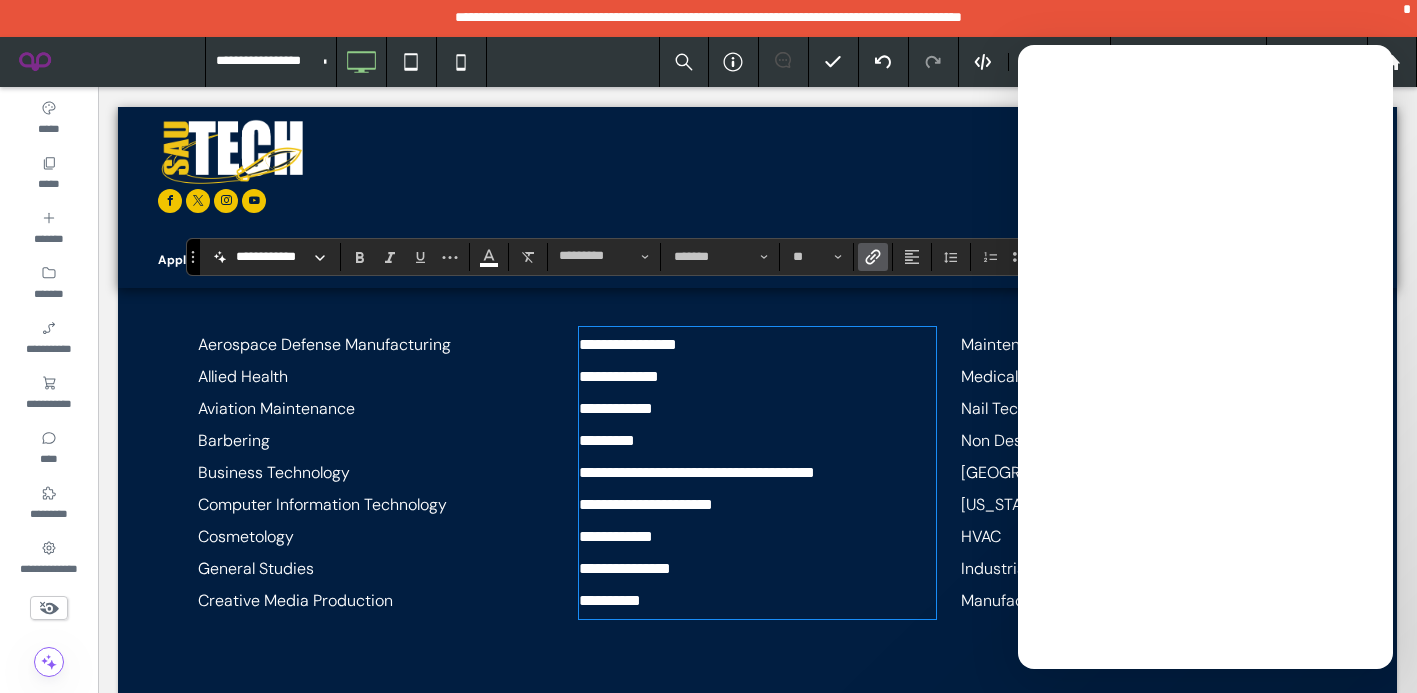 click on "**********" at bounding box center [757, 569] 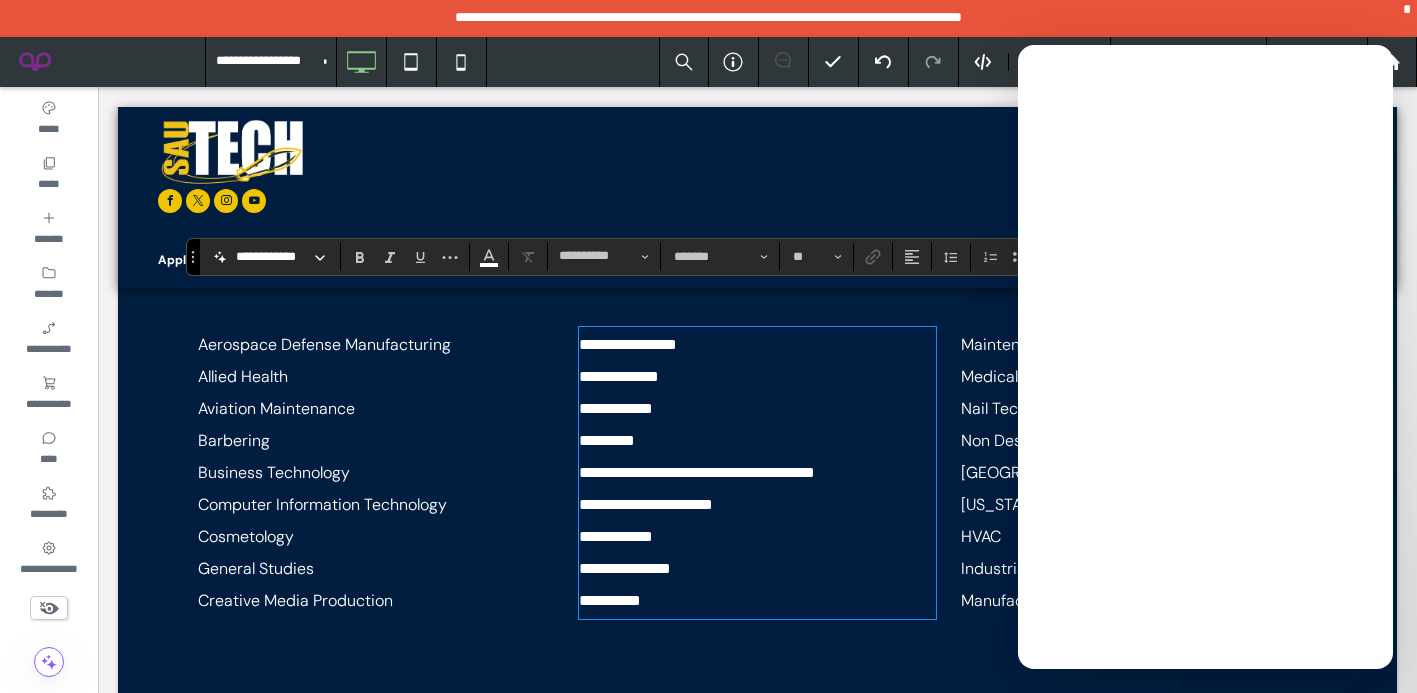 click on "**********" at bounding box center [757, 569] 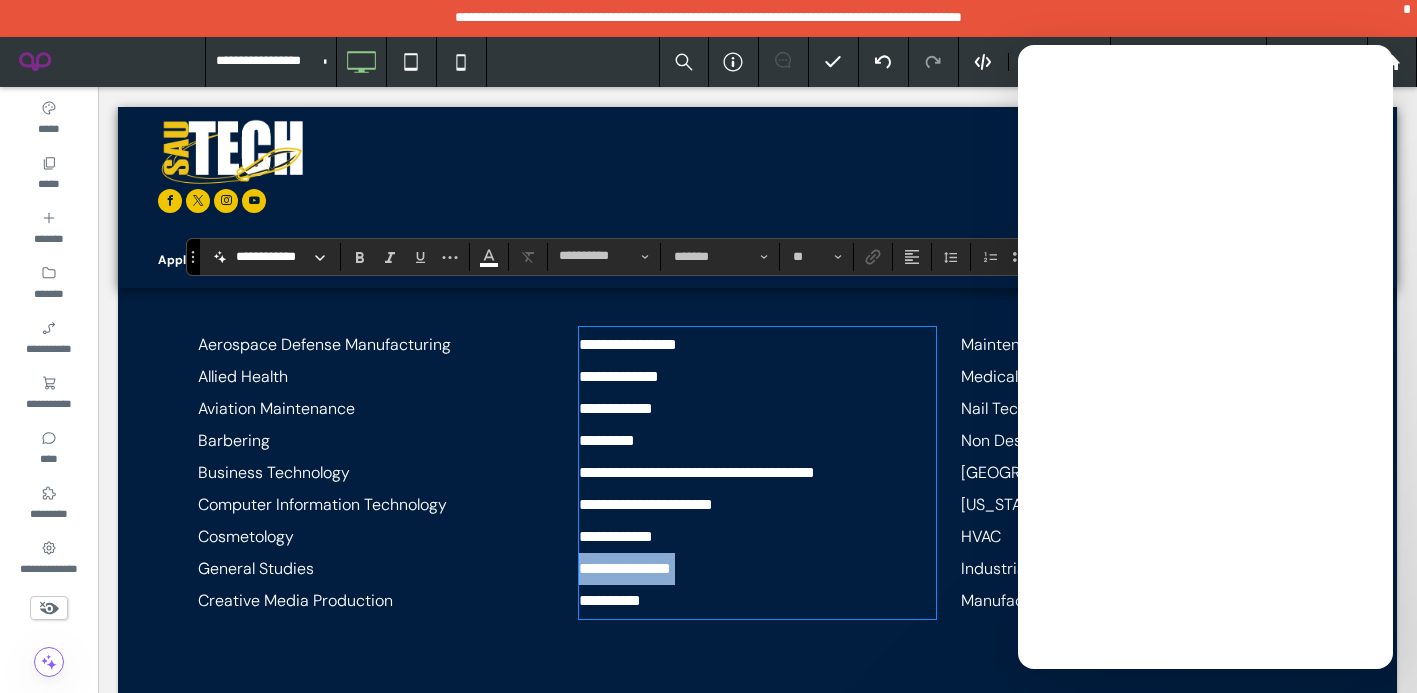 click on "**********" at bounding box center (757, 569) 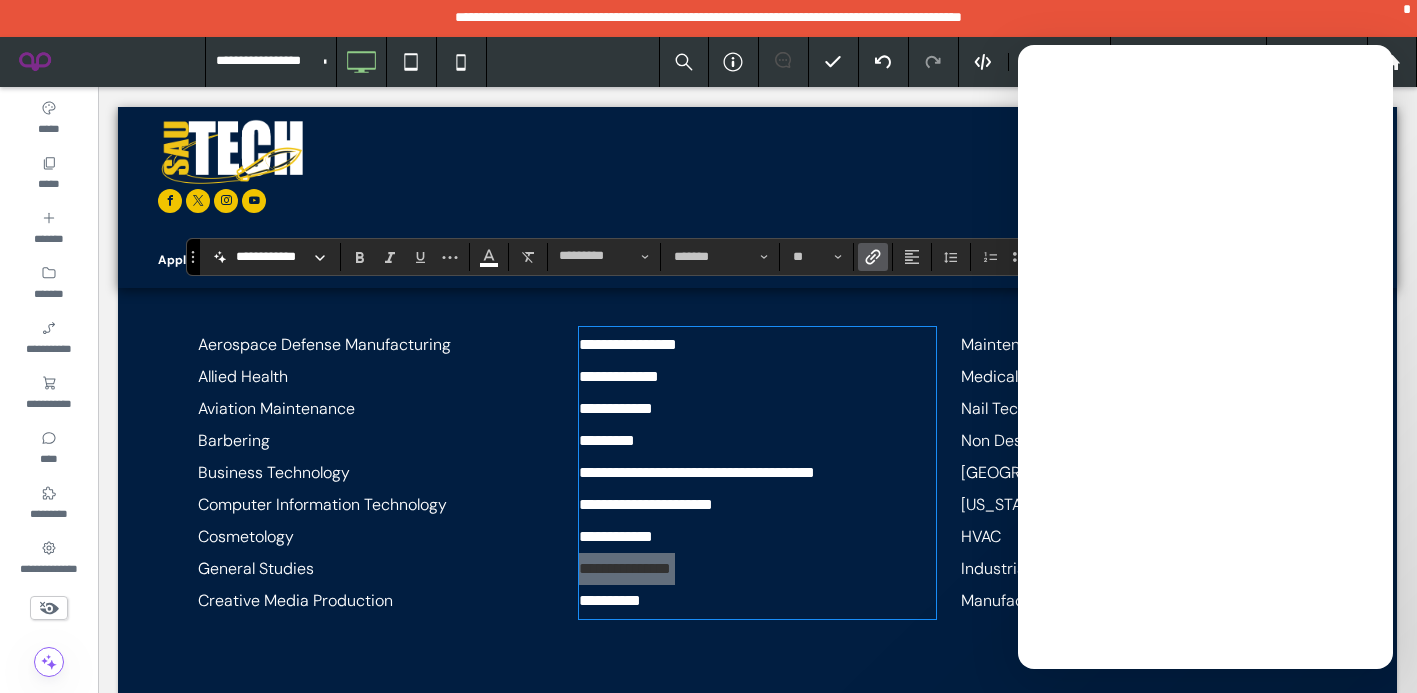 click 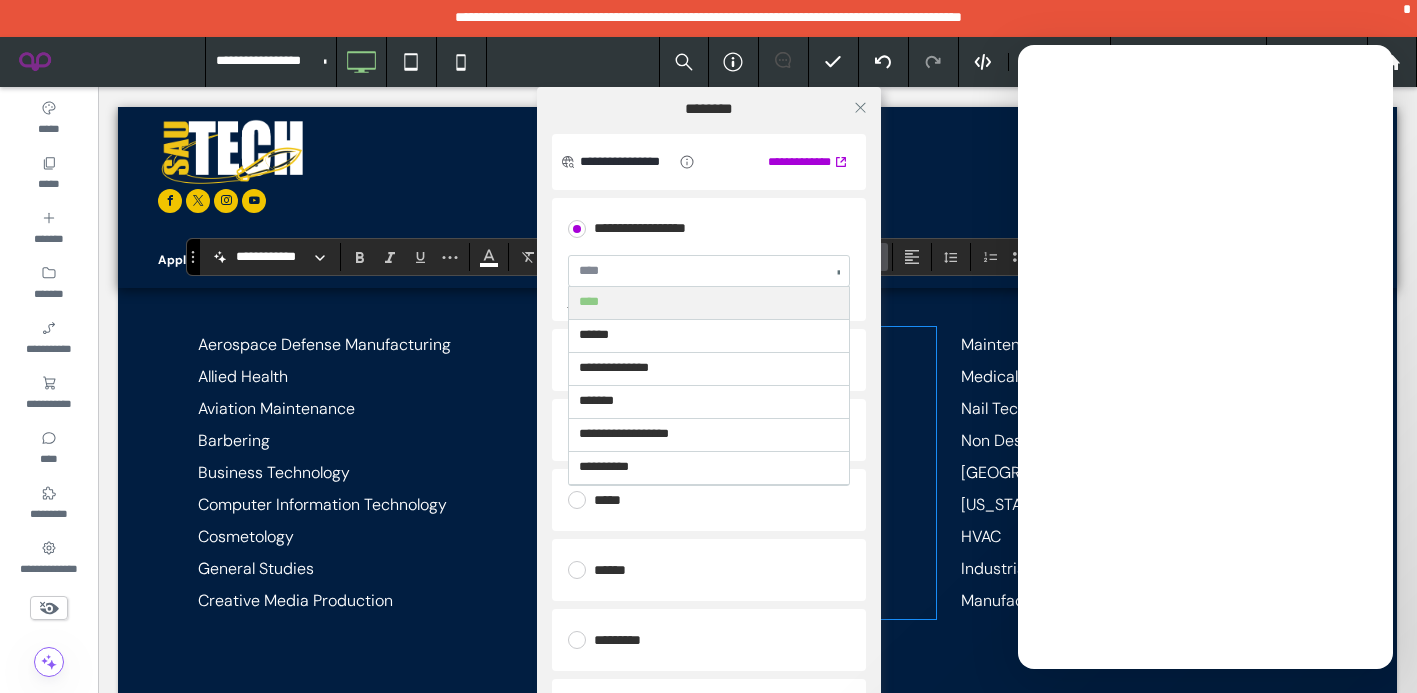 type on "**********" 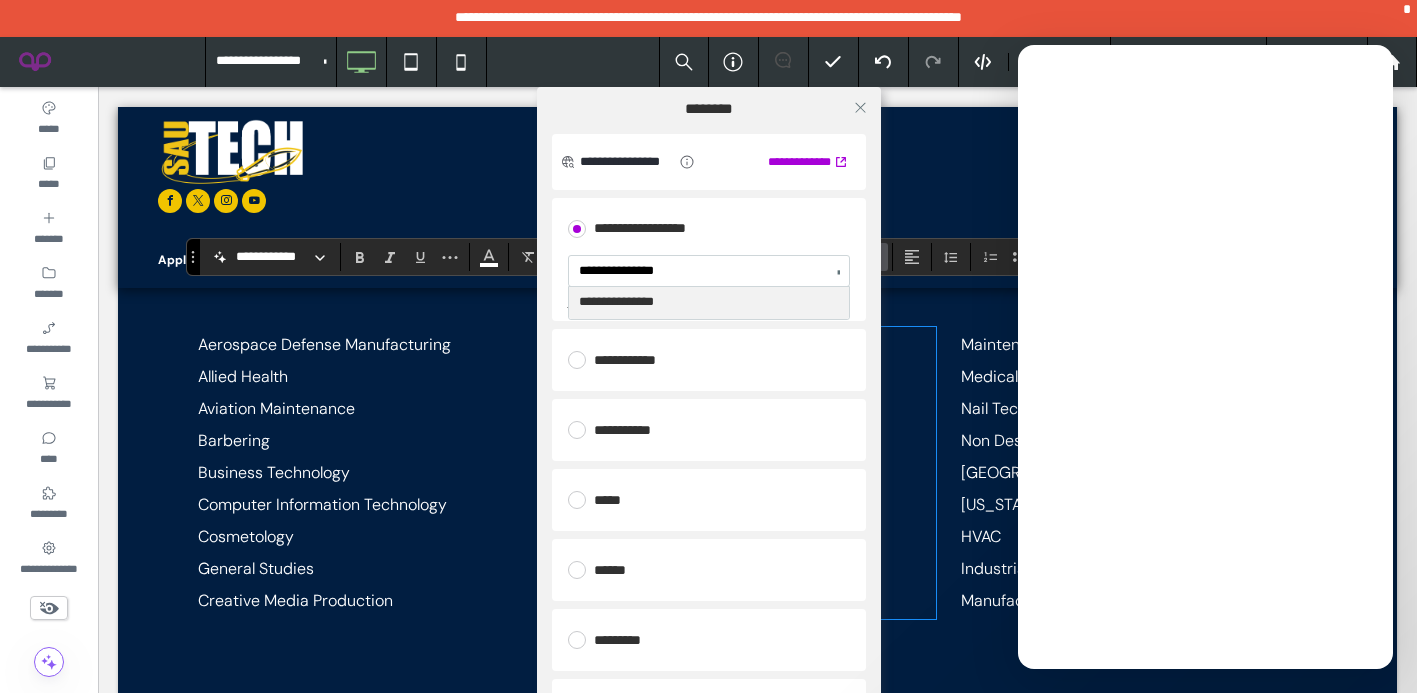 type 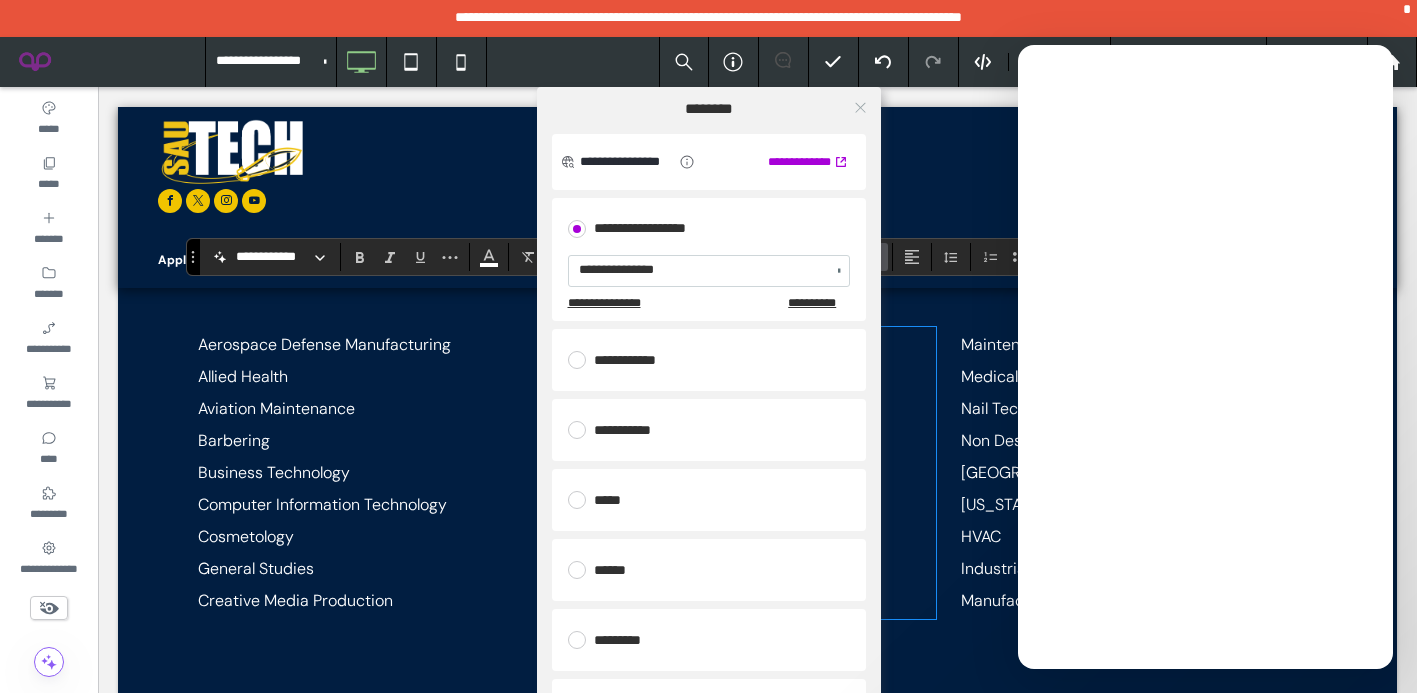 click 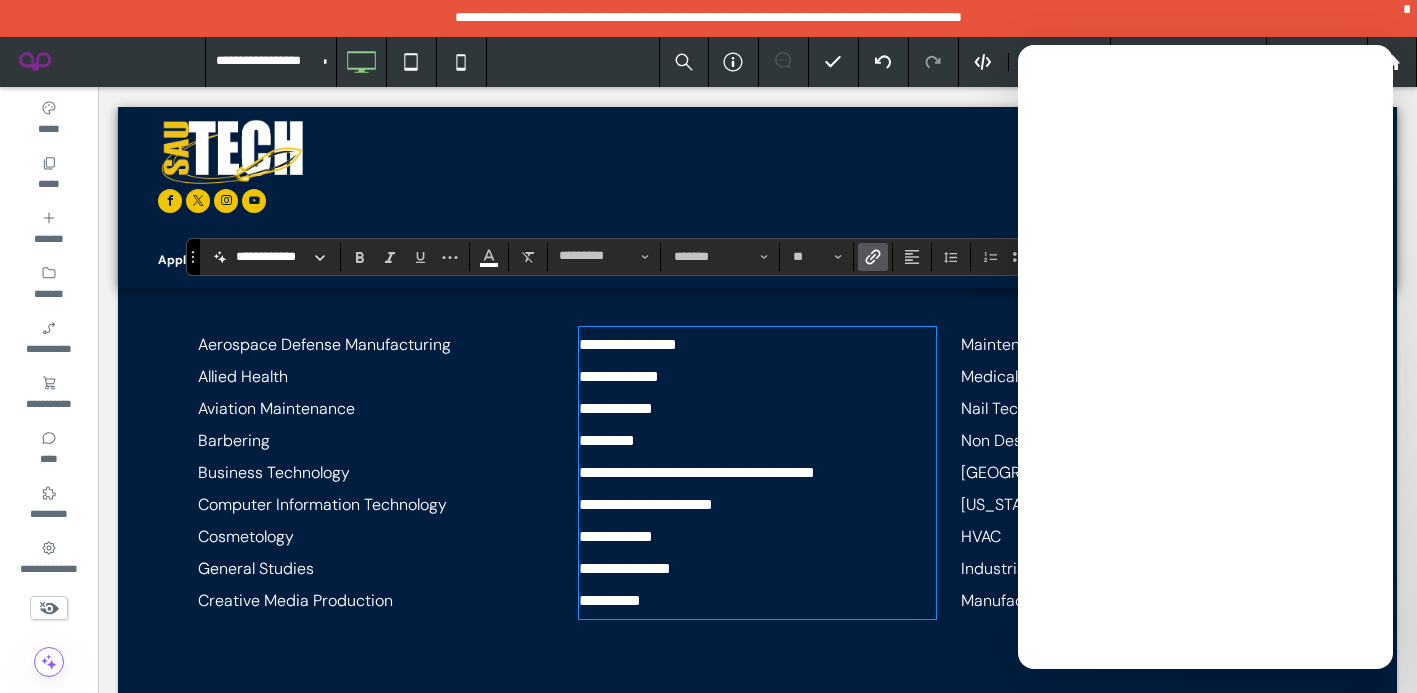 click on "**********" at bounding box center [757, 601] 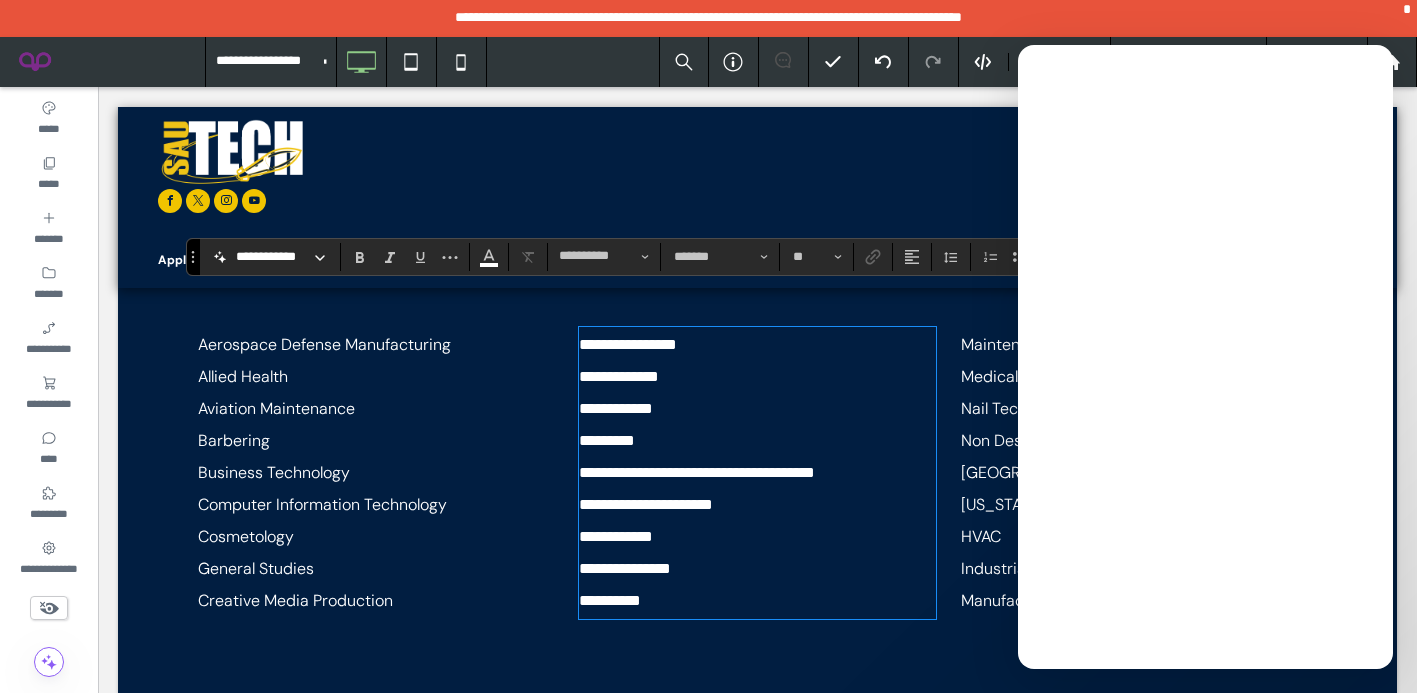click on "**********" at bounding box center (757, 601) 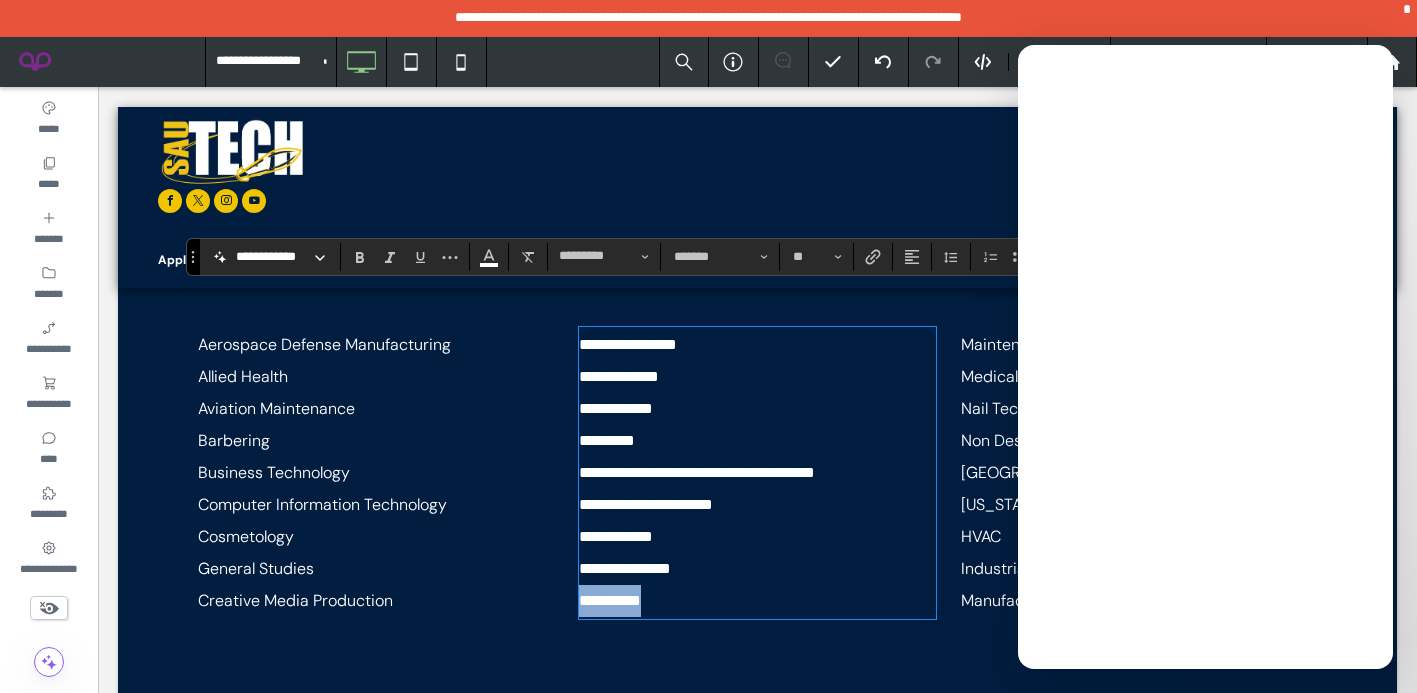 click on "**********" at bounding box center [757, 601] 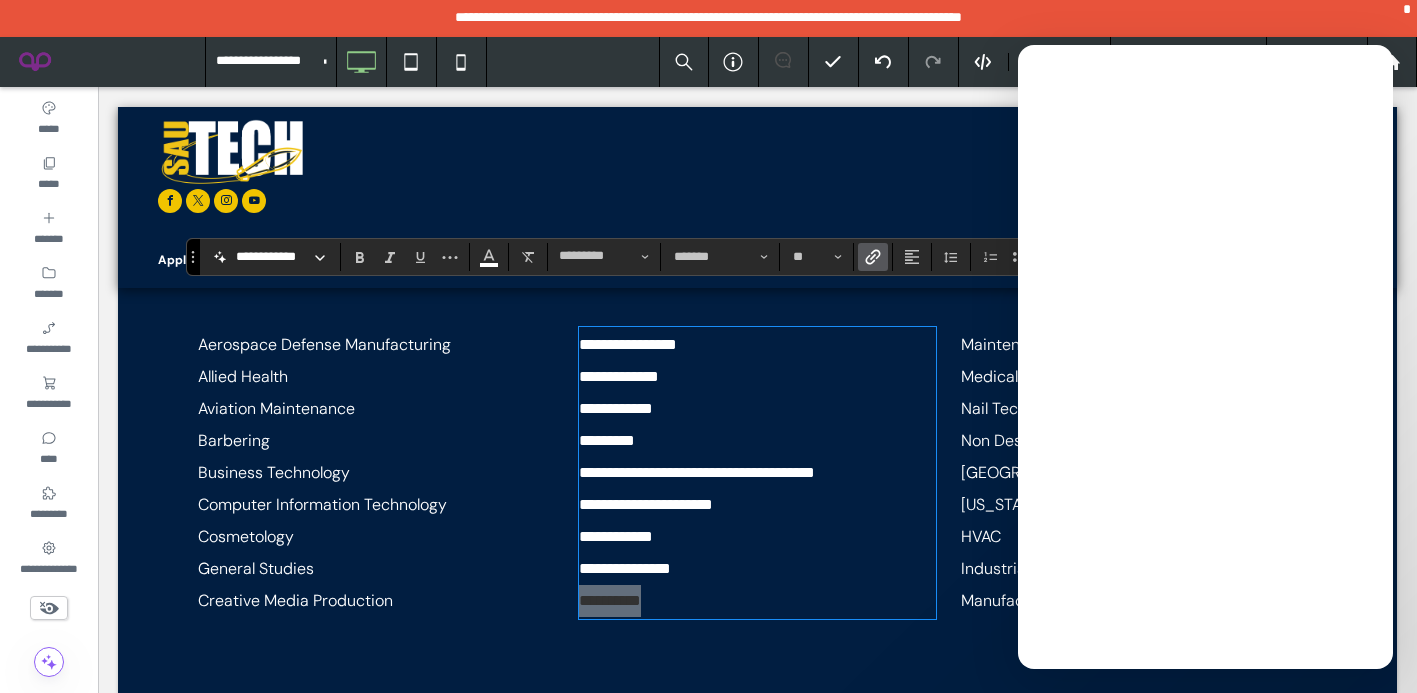 click 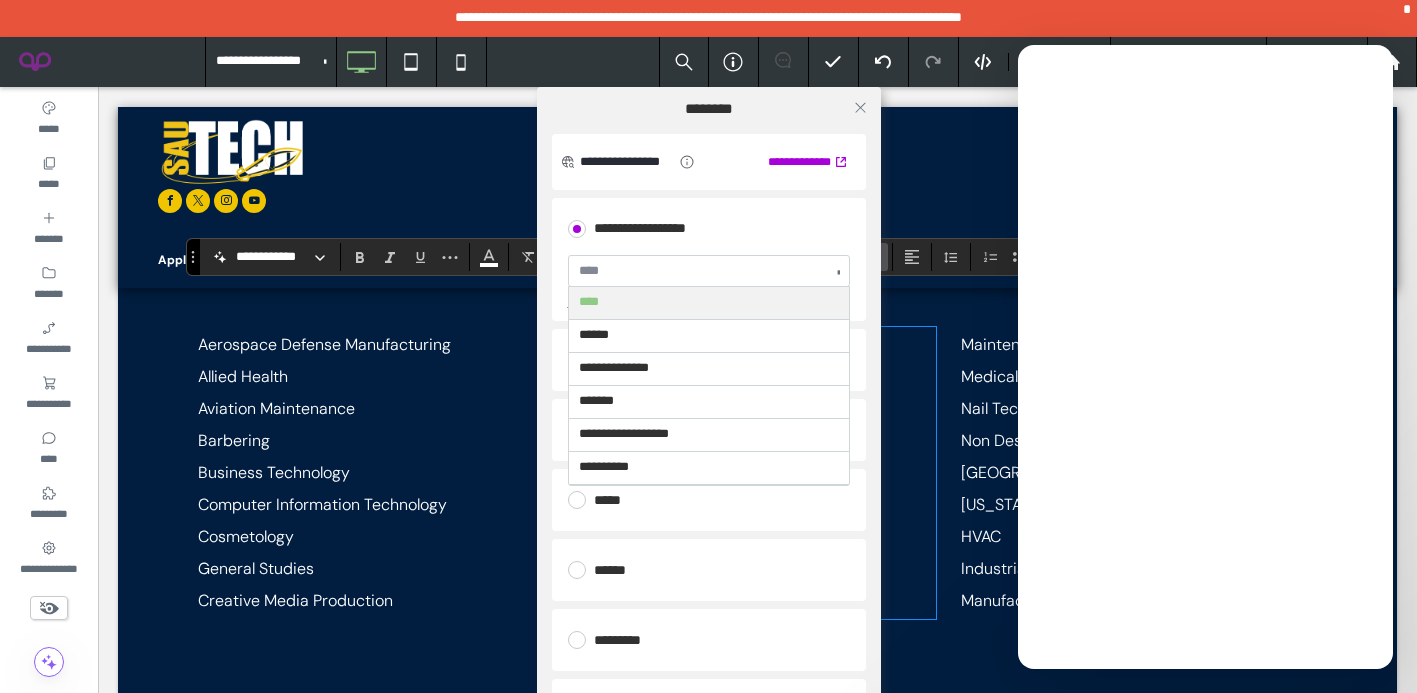 type on "**********" 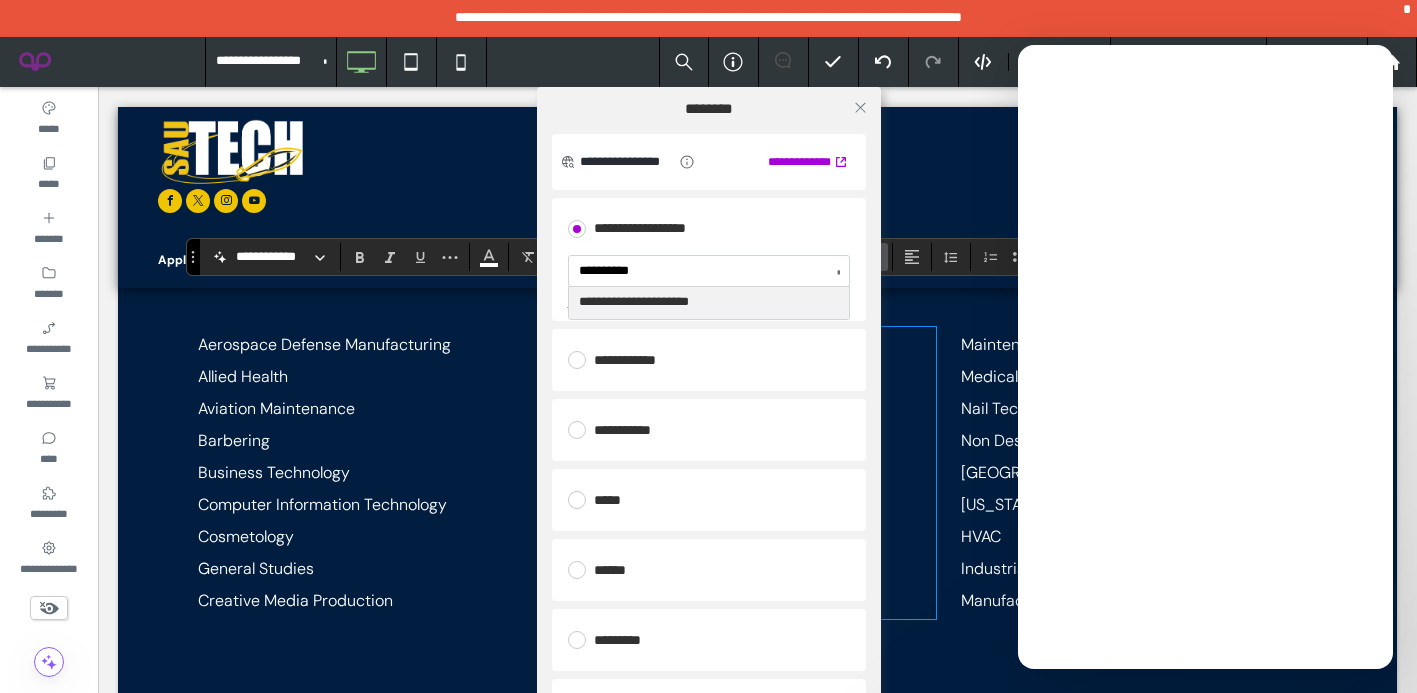 type 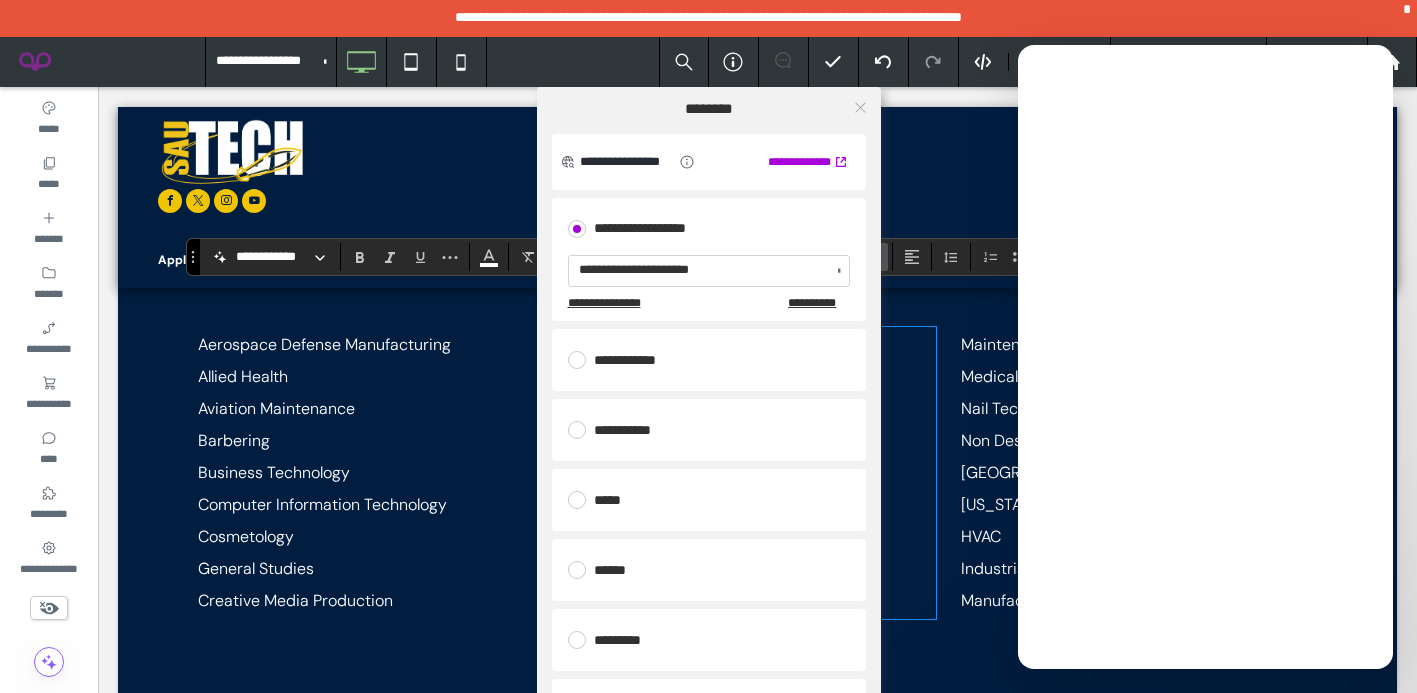 click 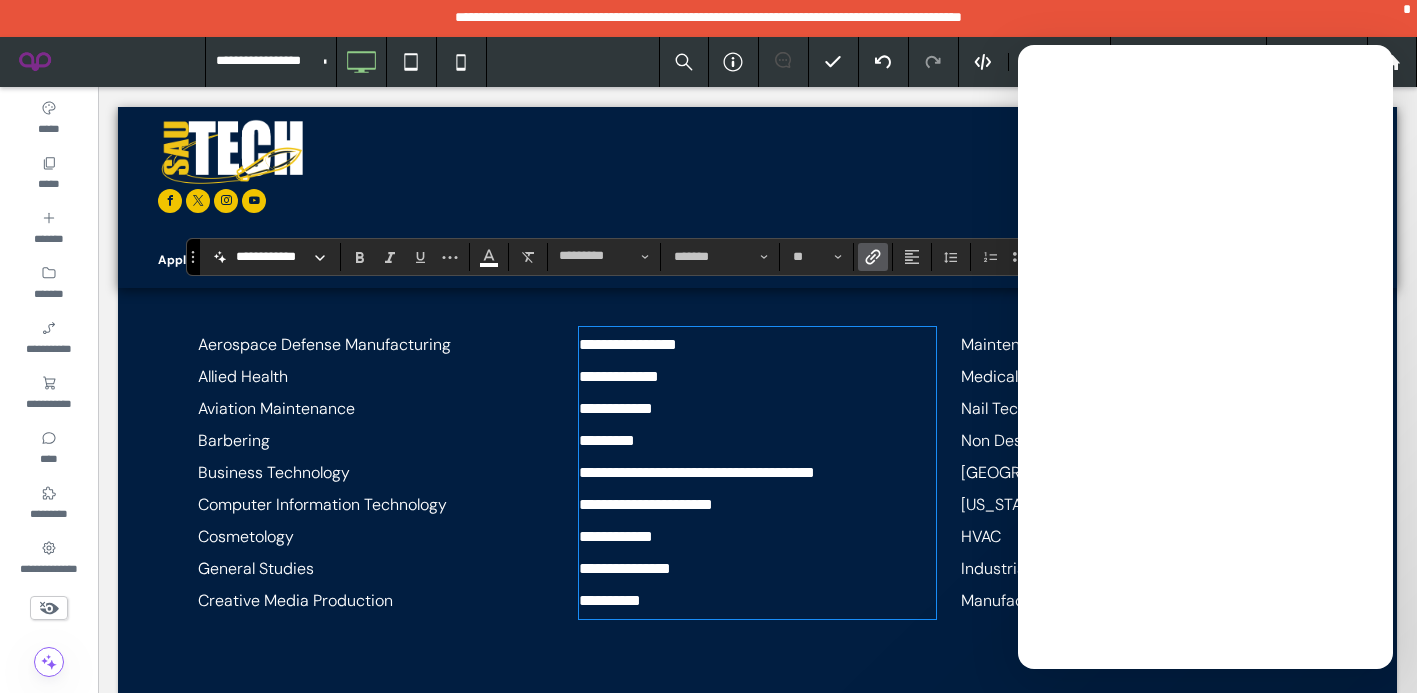 click on "Welding Academy of South Arkansas" at bounding box center (1139, 489) 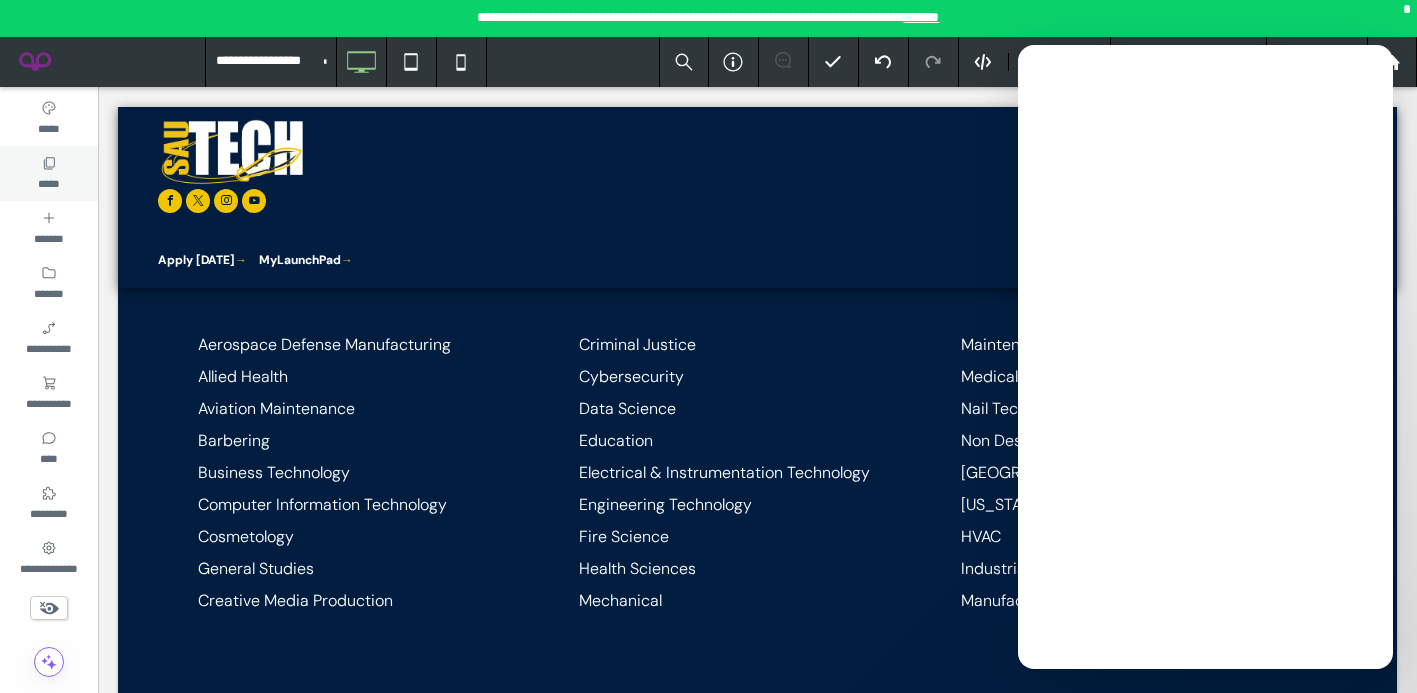 click on "*****" at bounding box center [48, 182] 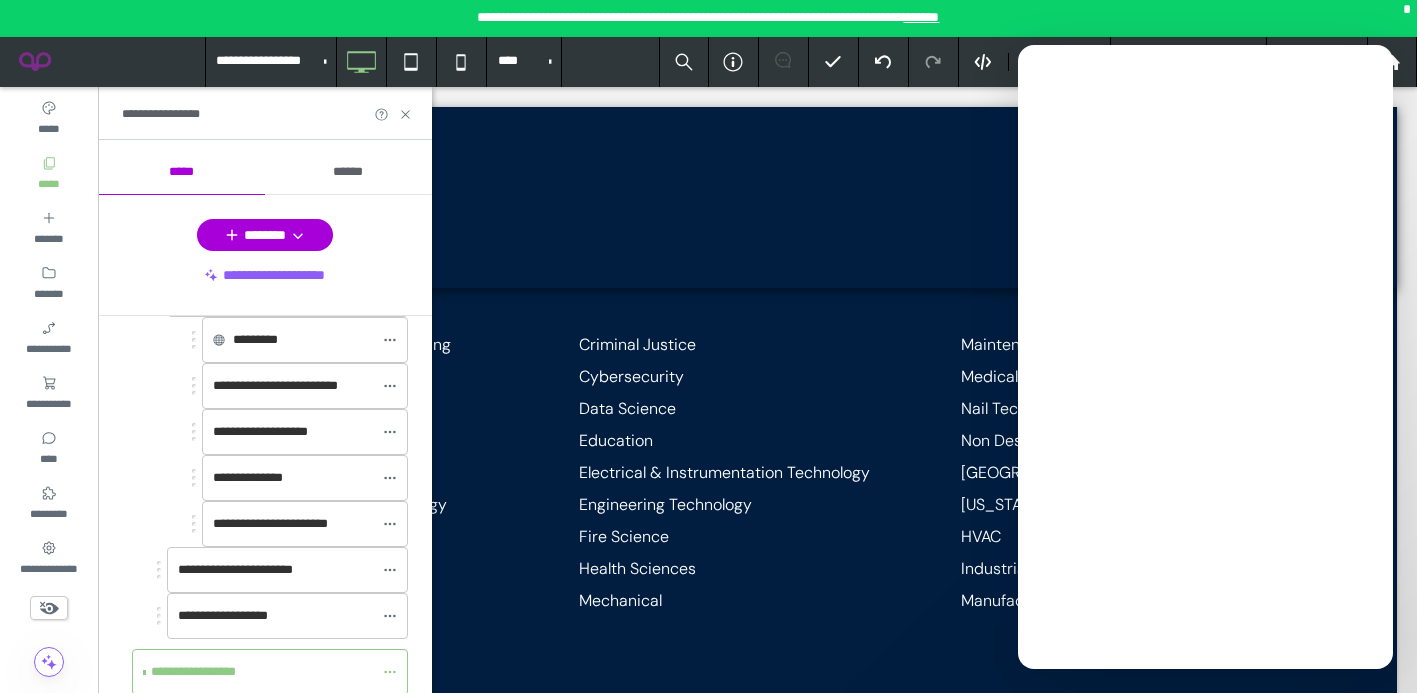 scroll, scrollTop: 864, scrollLeft: 0, axis: vertical 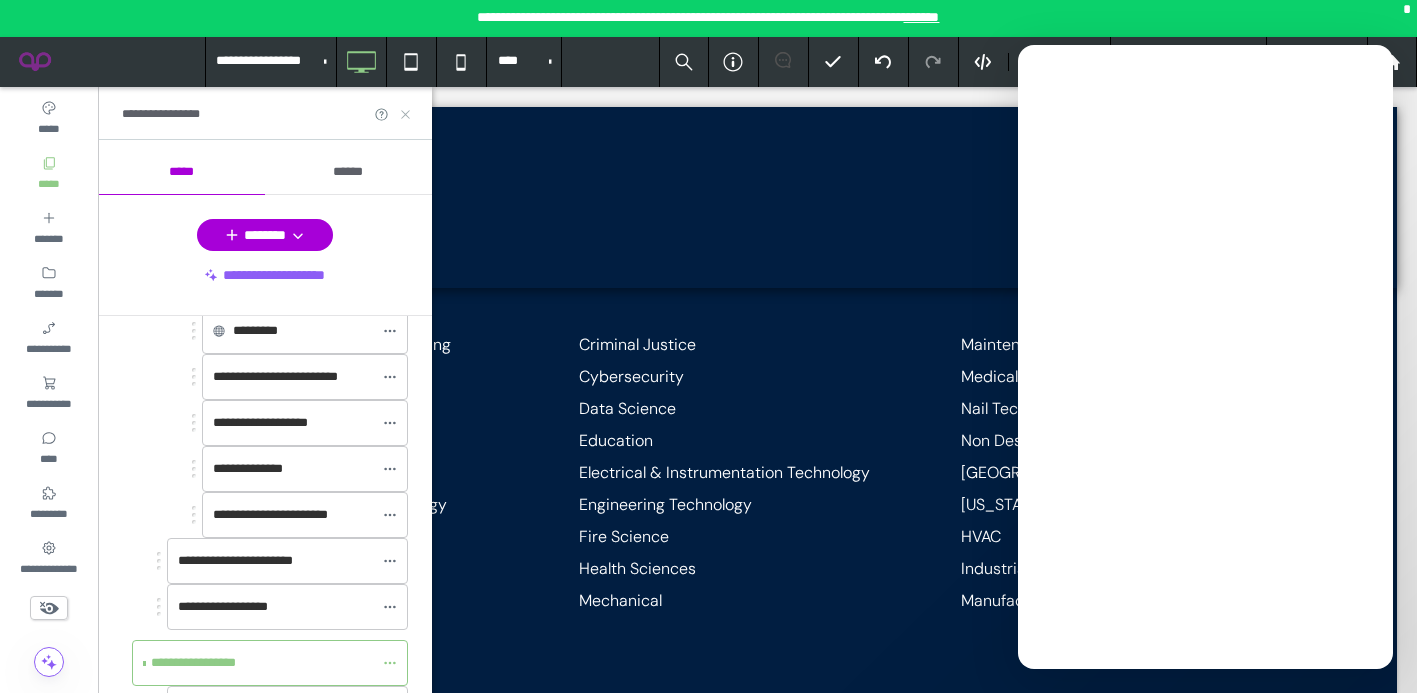 click 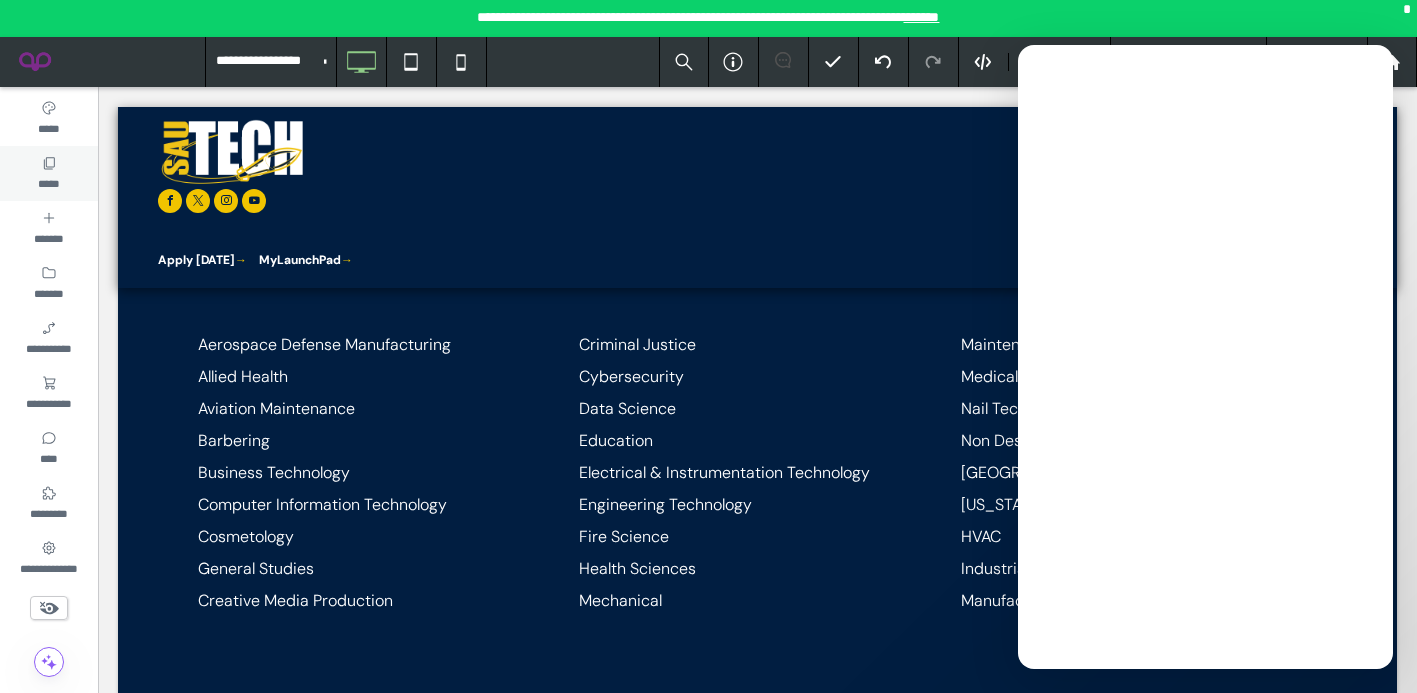 click on "*****" at bounding box center [49, 173] 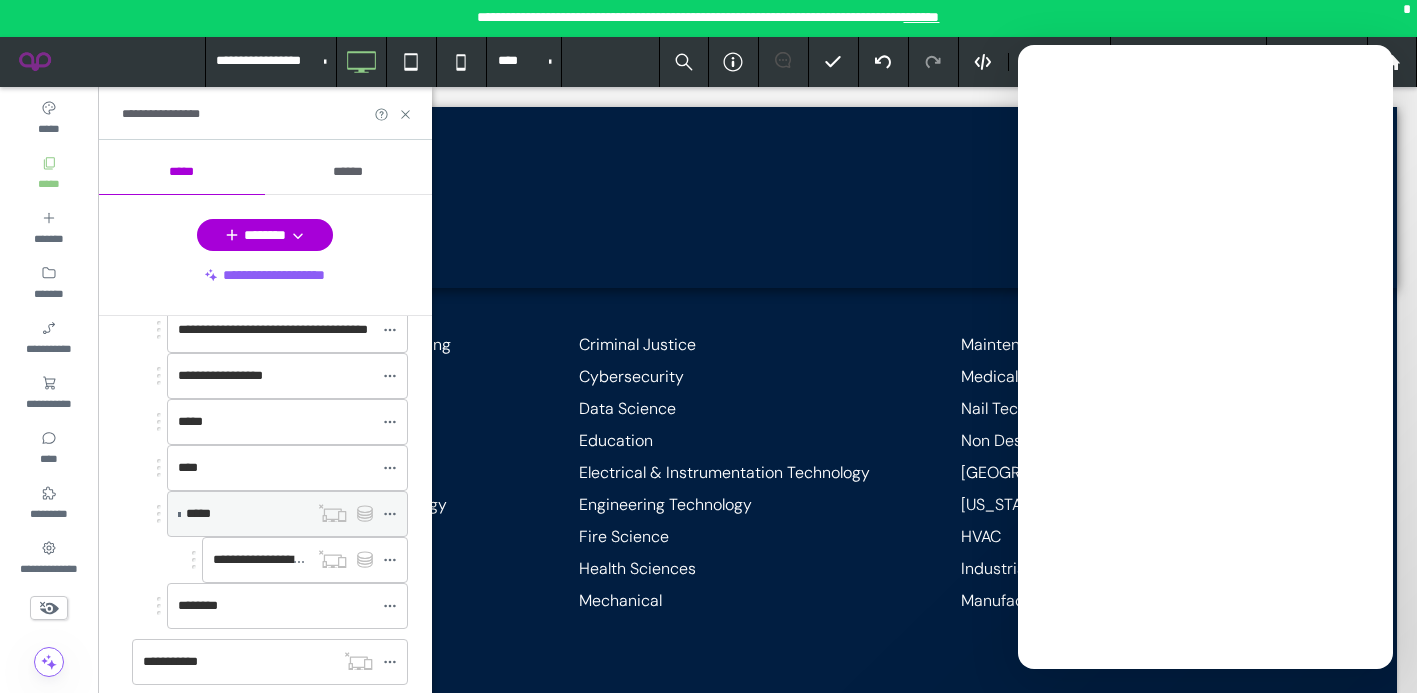 scroll, scrollTop: 3012, scrollLeft: 0, axis: vertical 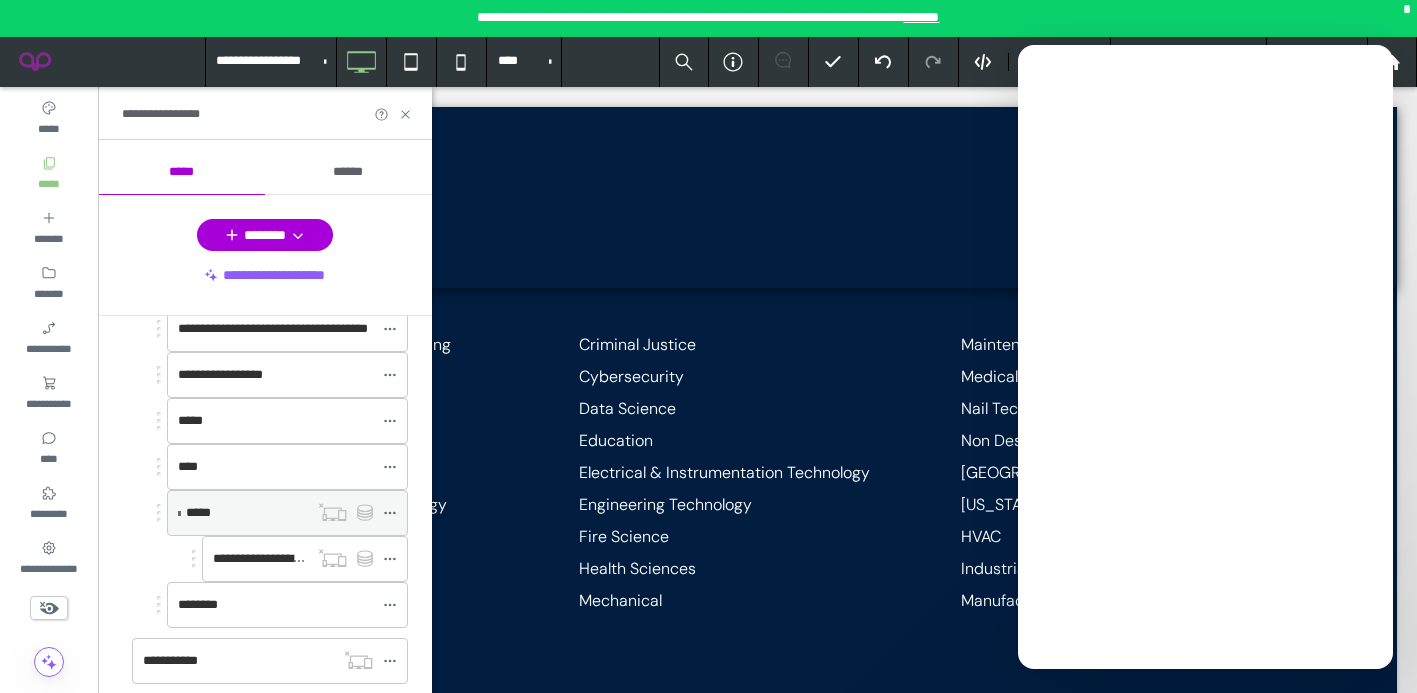 click 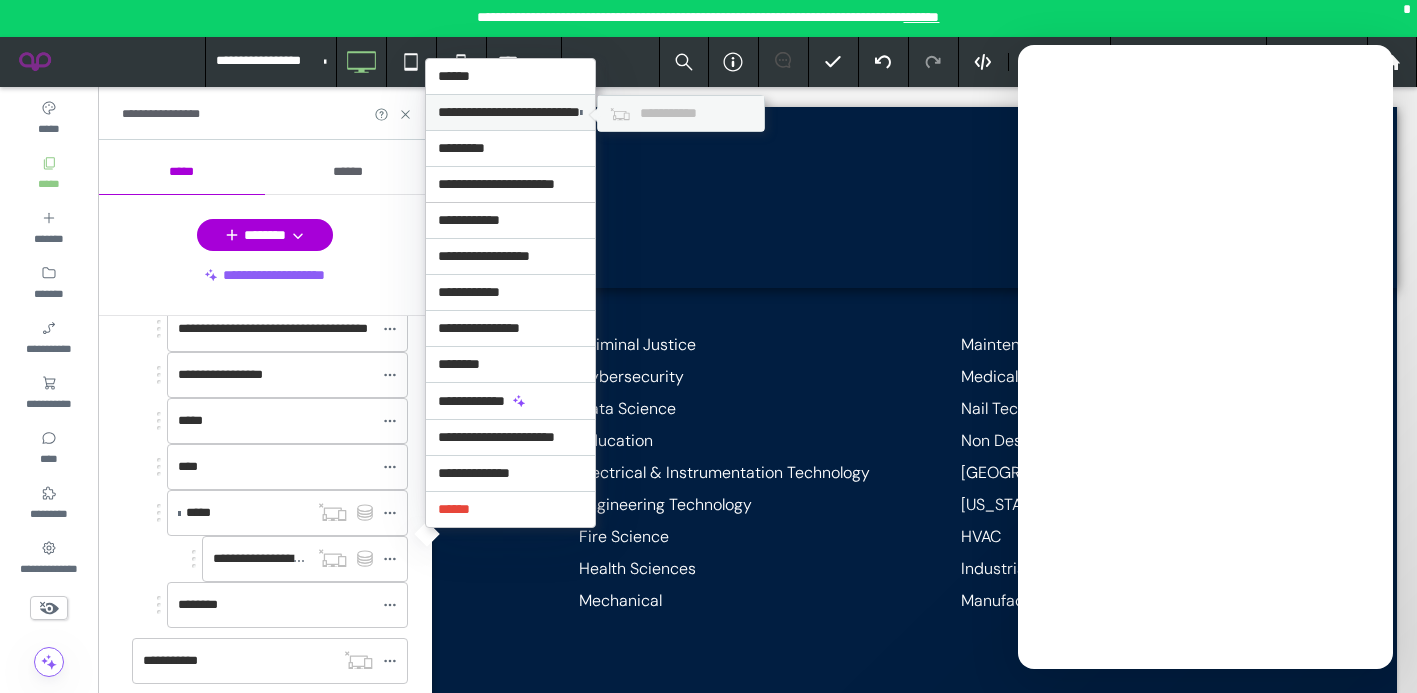 click on "**********" at bounding box center (681, 113) 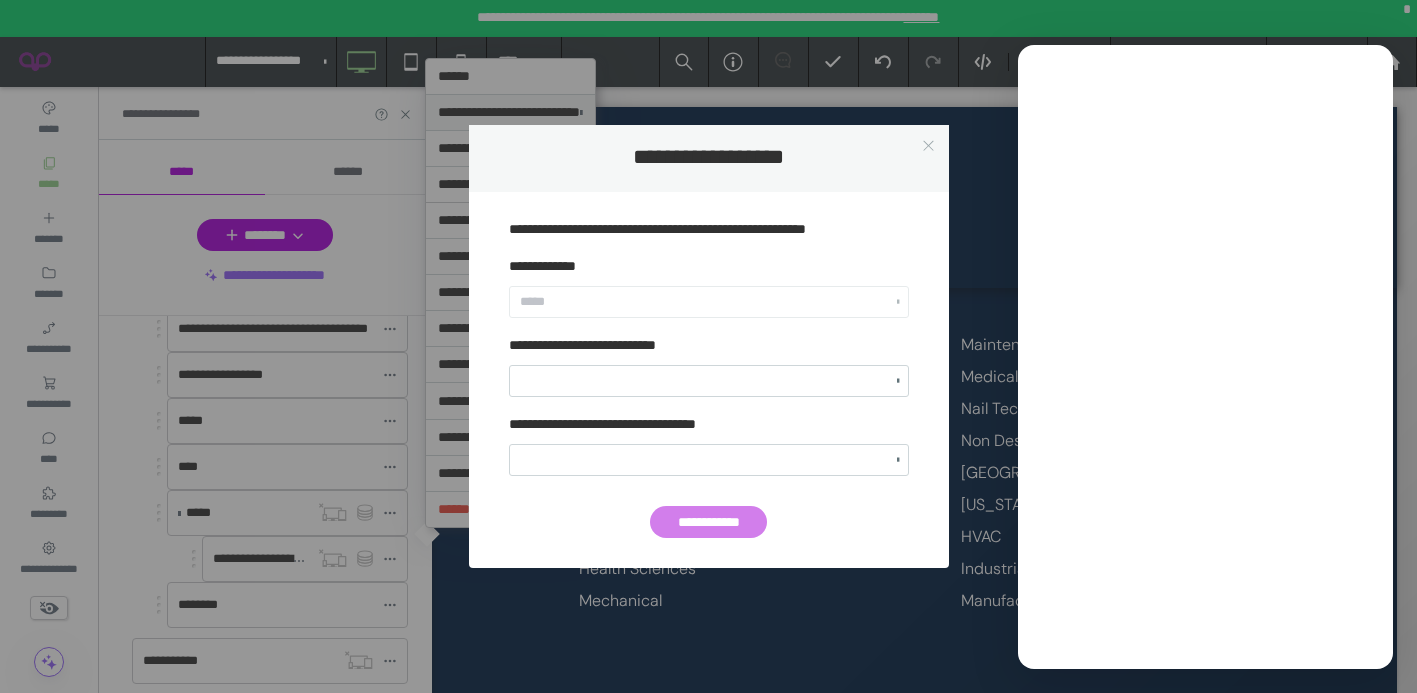 click 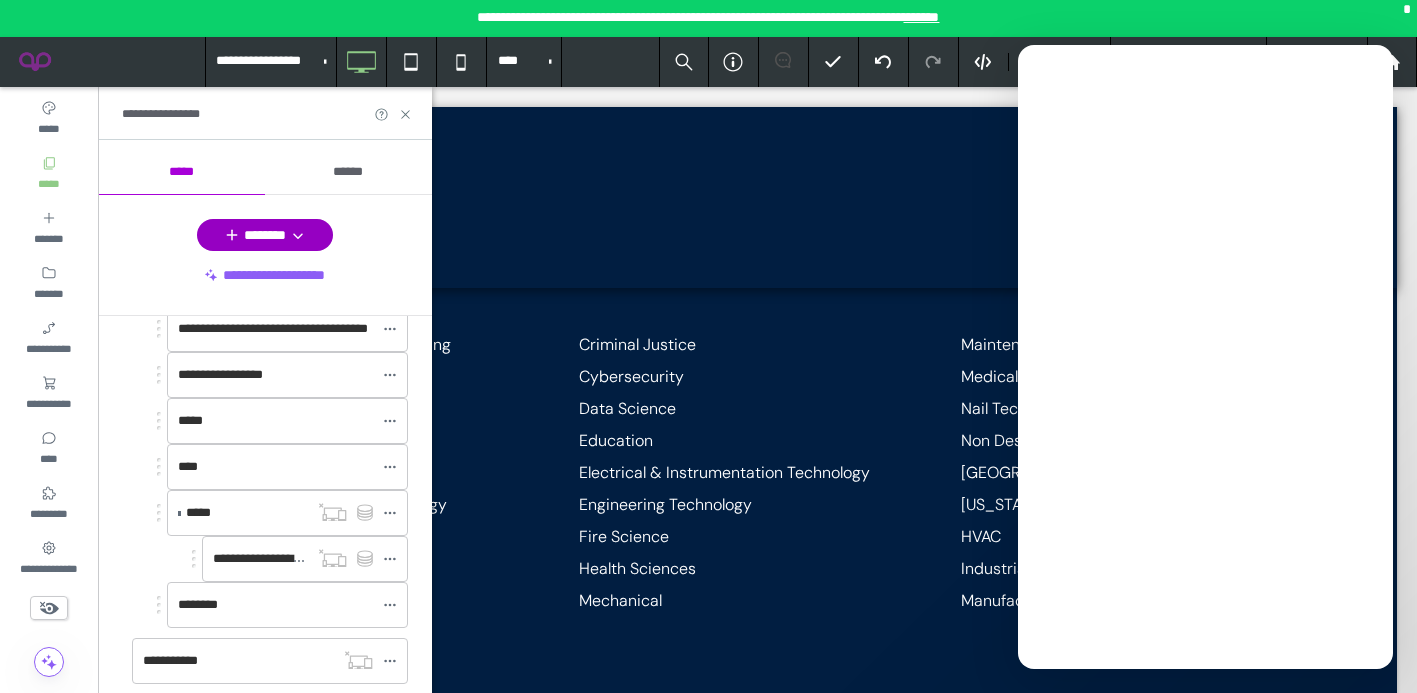 click on "********" at bounding box center (264, 235) 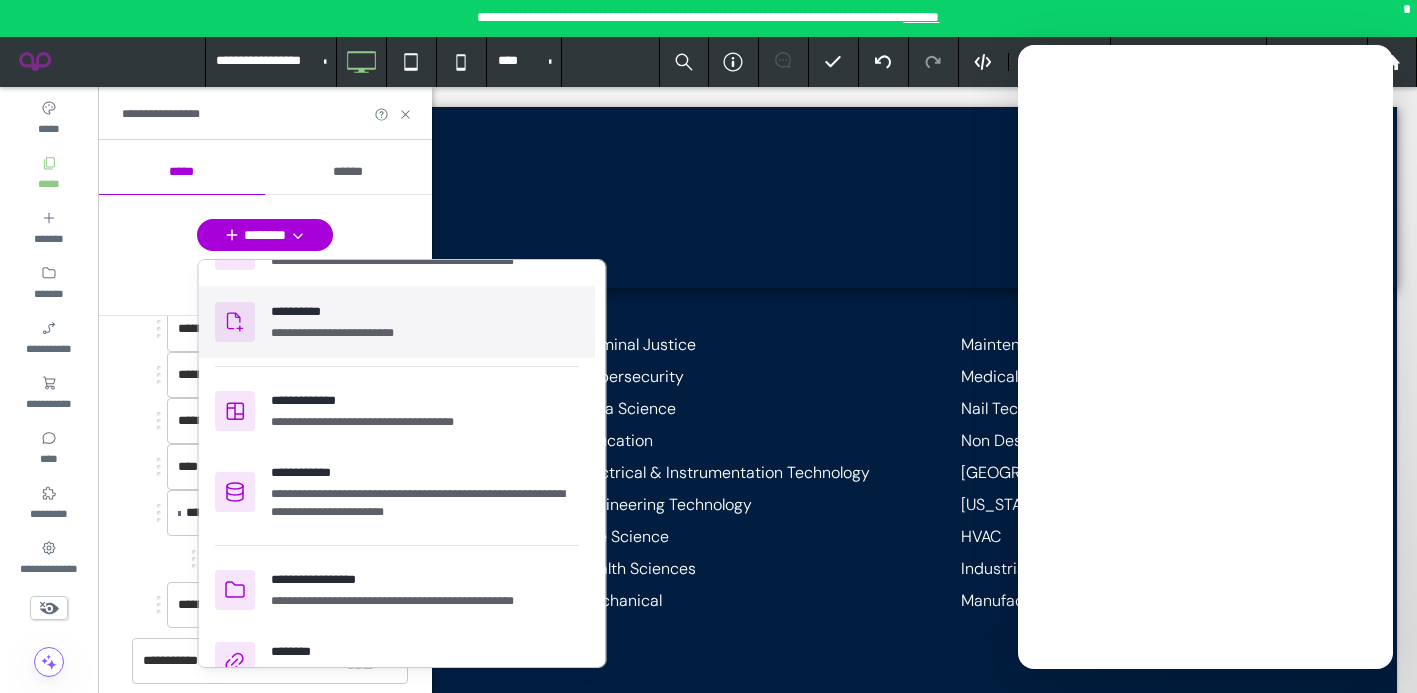 scroll, scrollTop: 0, scrollLeft: 0, axis: both 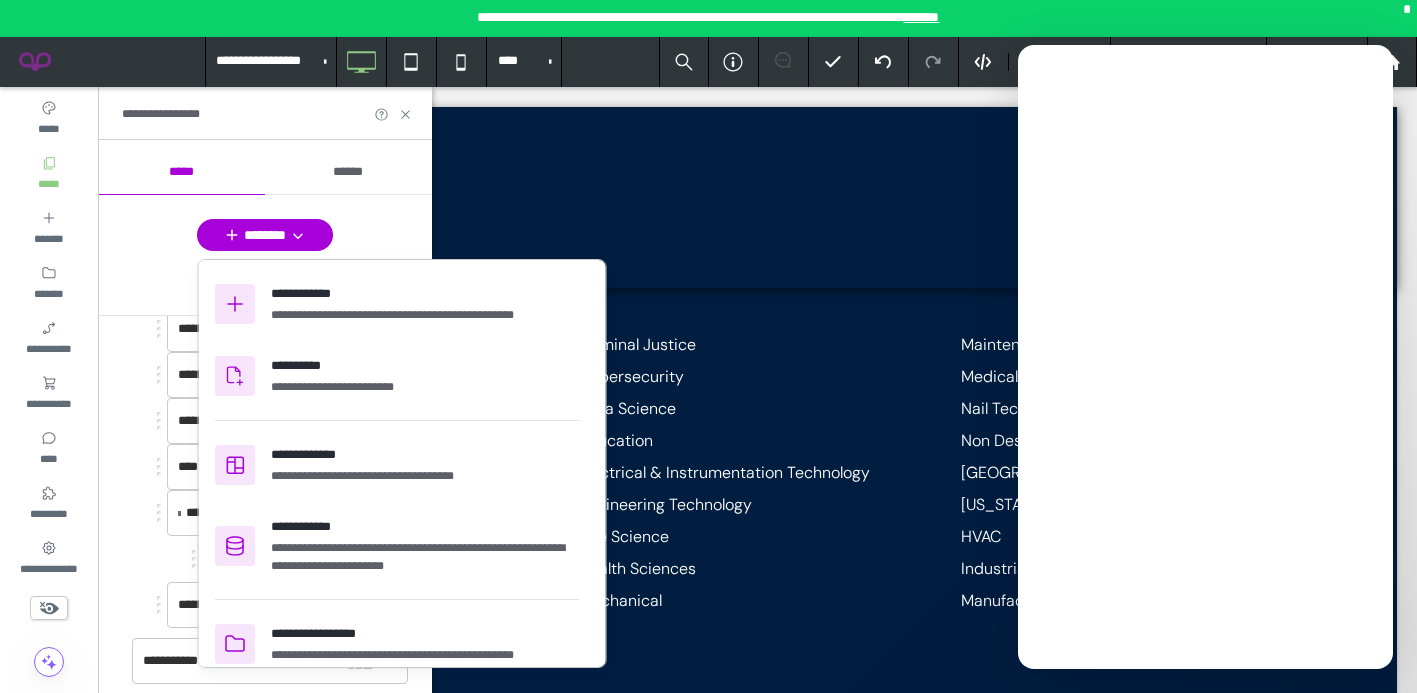 click on "**********" at bounding box center [265, 435] 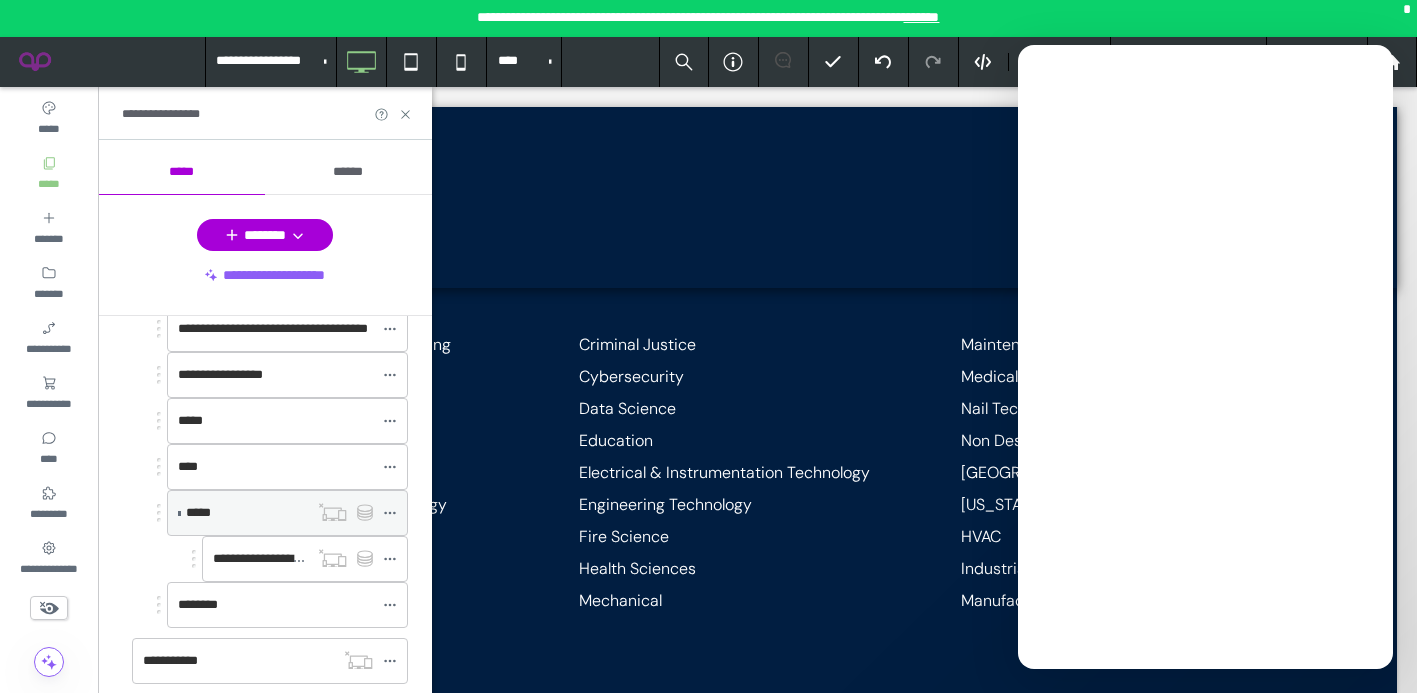 click at bounding box center (390, 513) 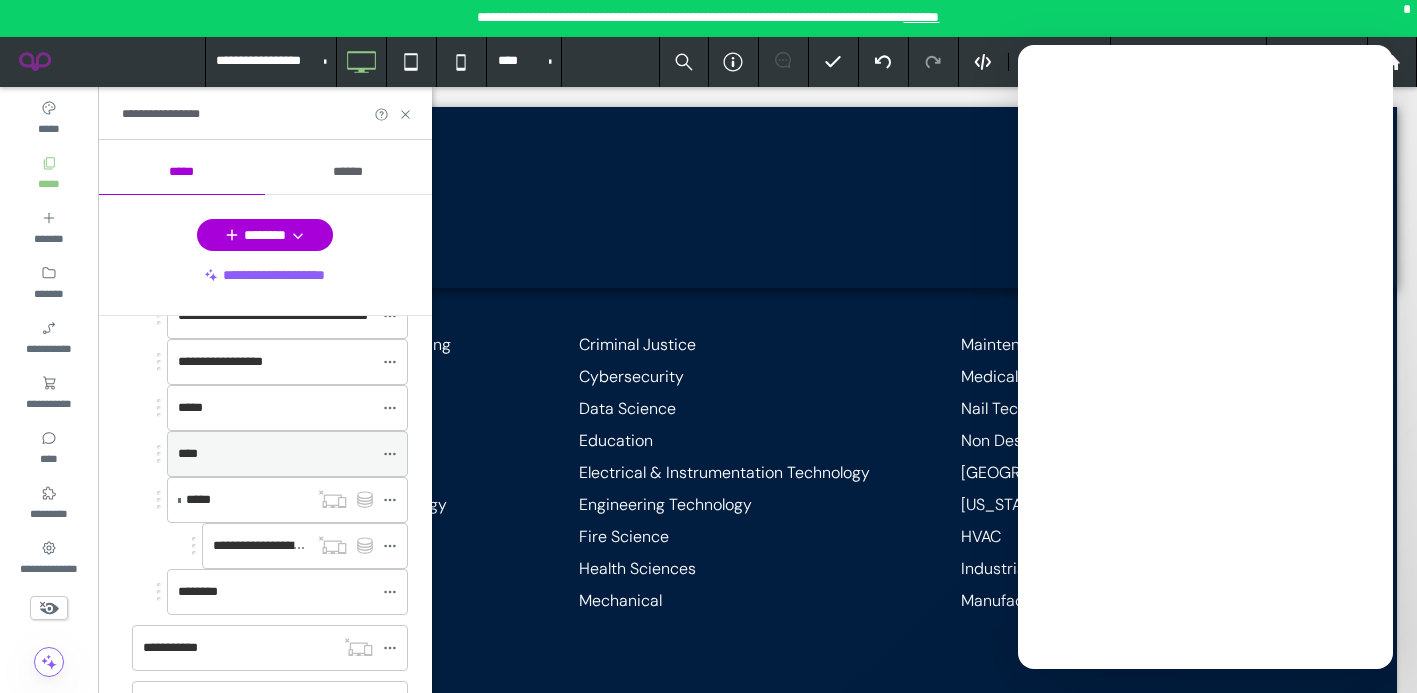 scroll, scrollTop: 3024, scrollLeft: 0, axis: vertical 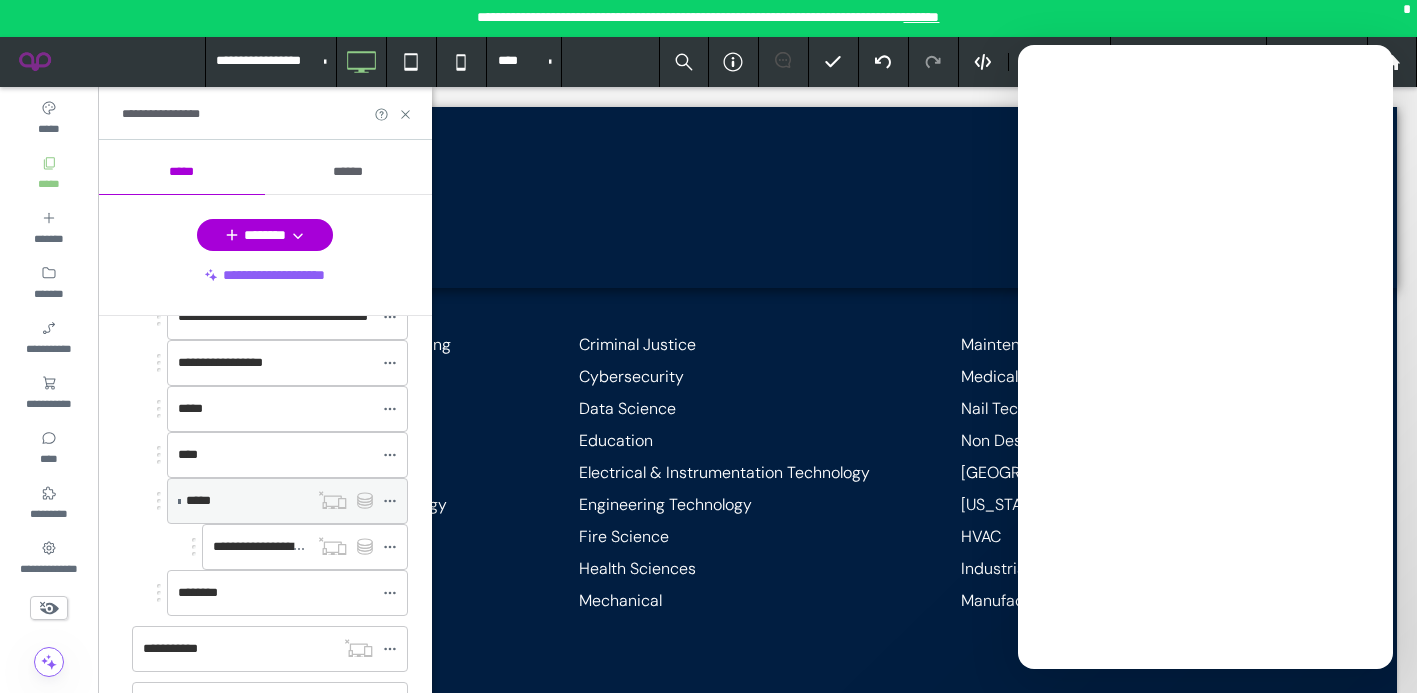 click 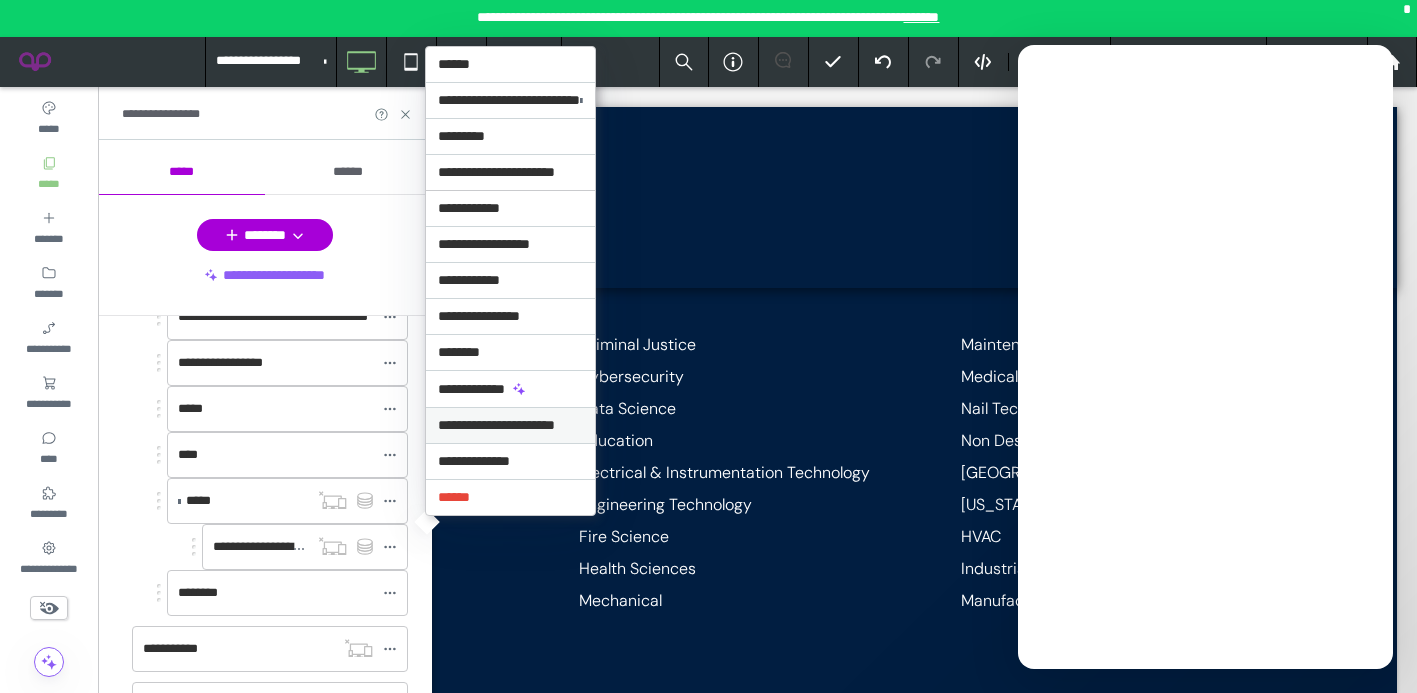 click on "**********" at bounding box center [496, 425] 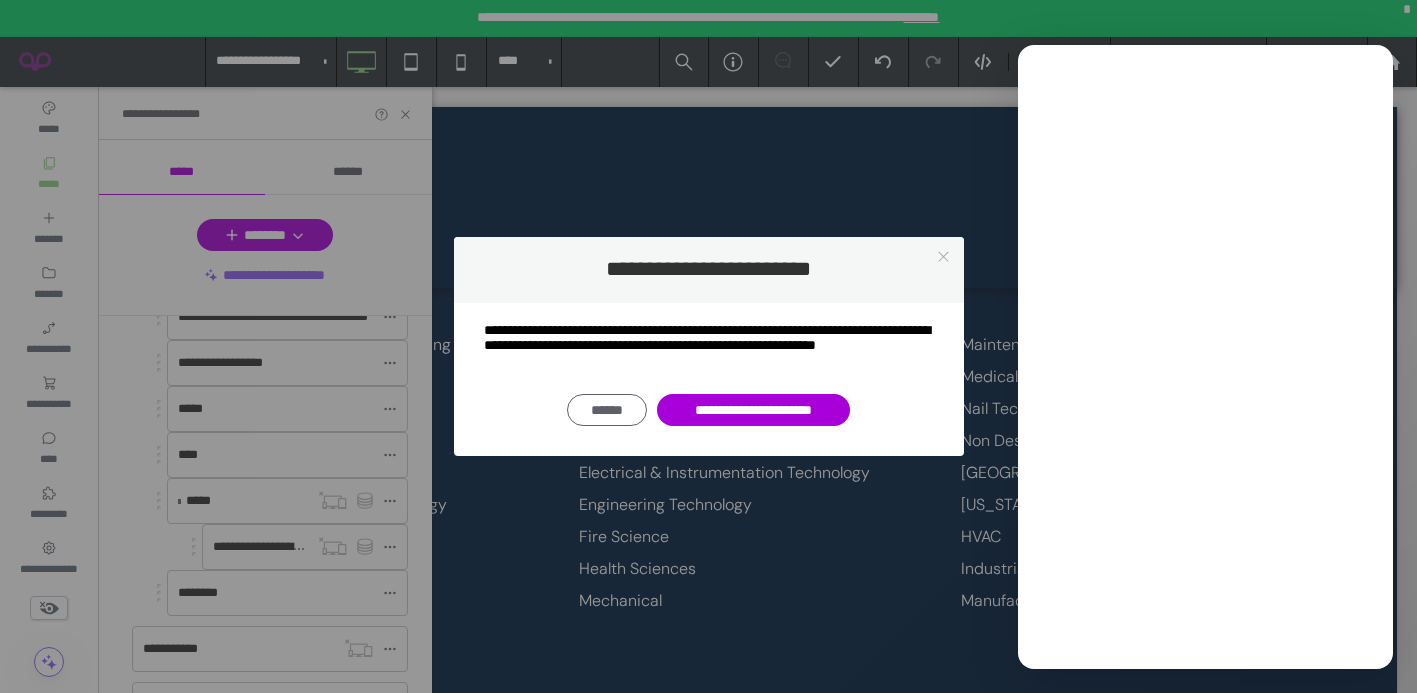 click 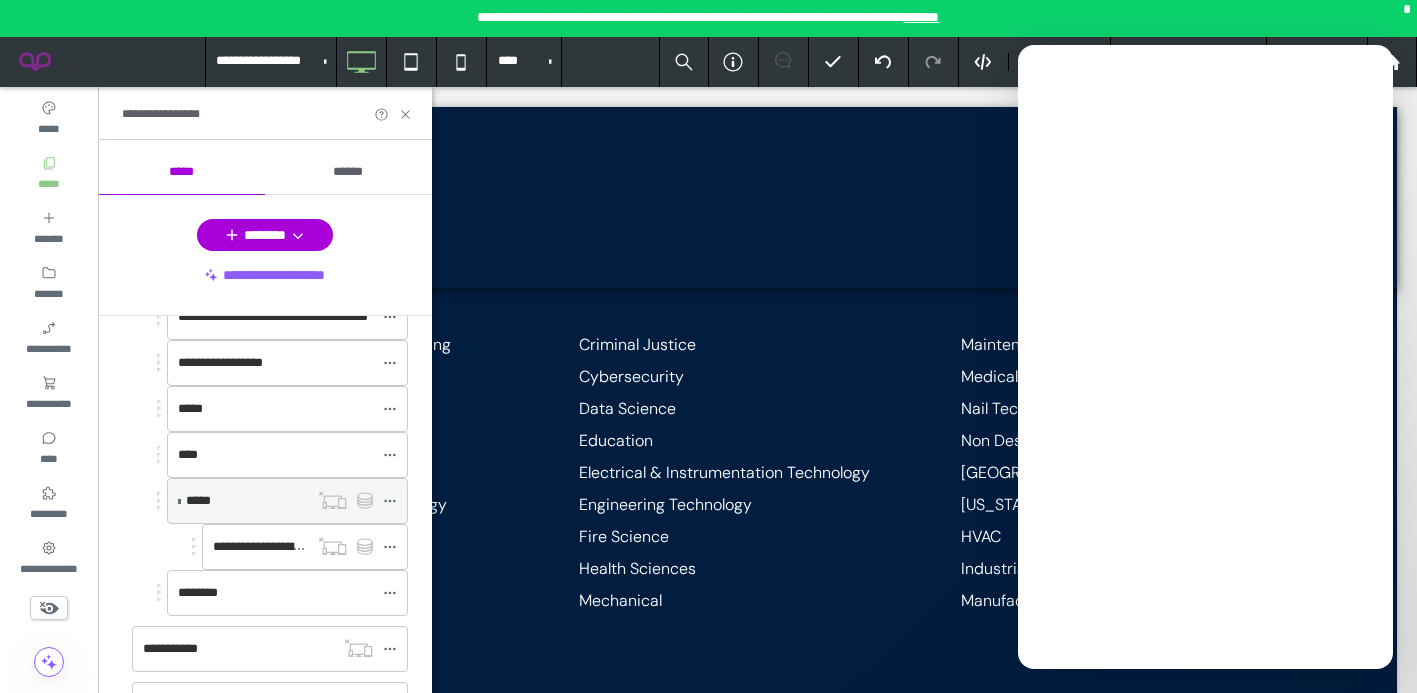 click 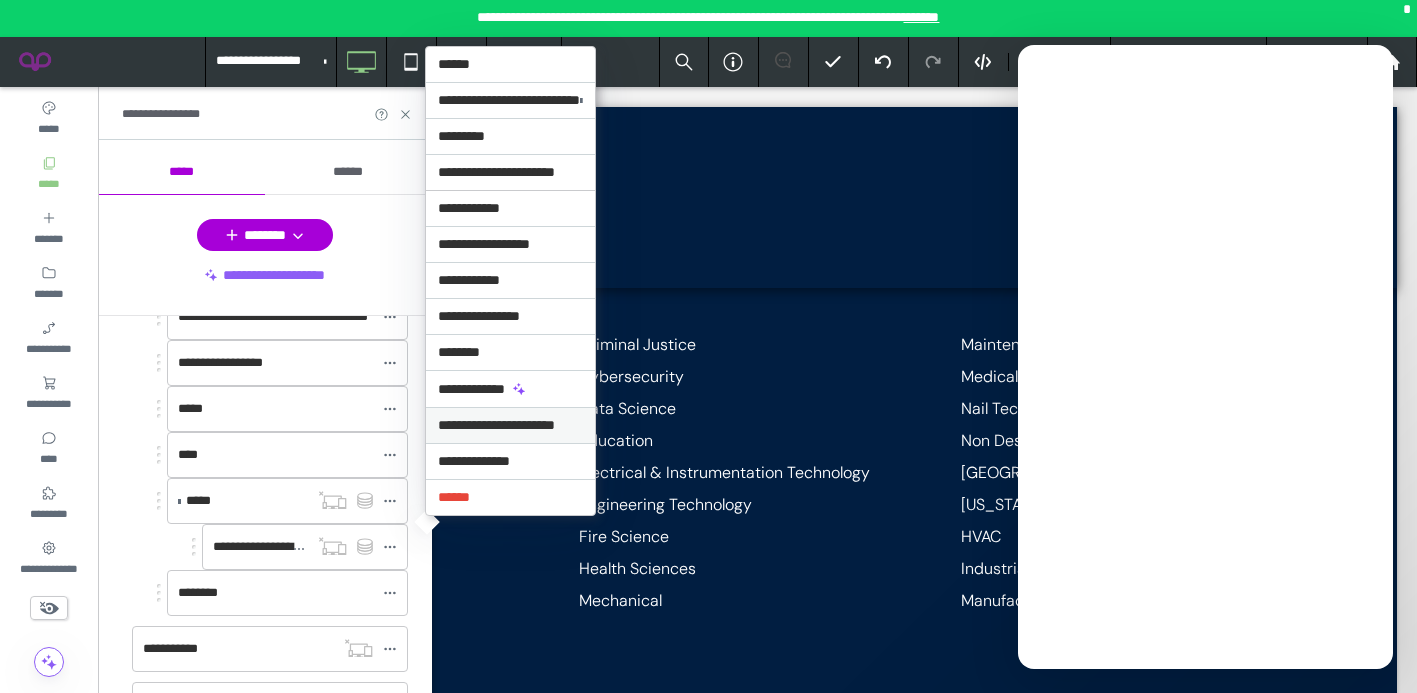click on "**********" at bounding box center [496, 425] 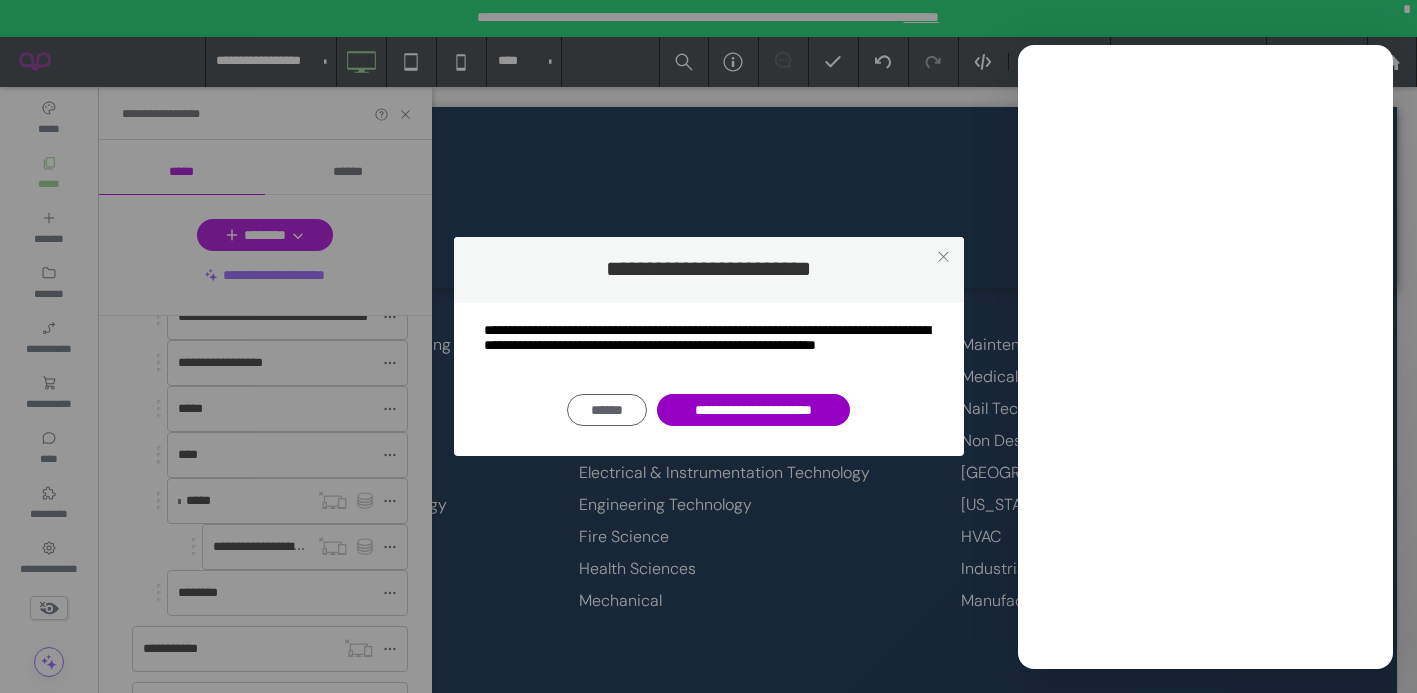 click on "**********" at bounding box center (754, 410) 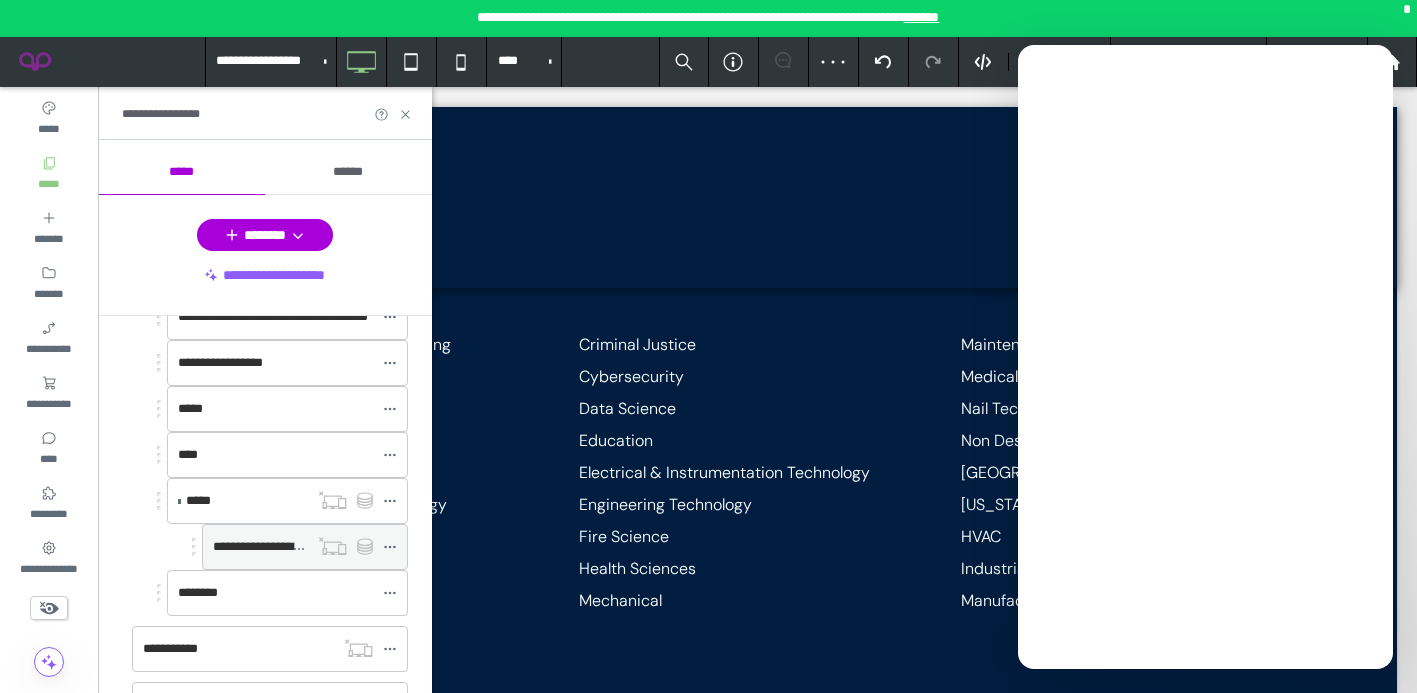 click at bounding box center (390, 547) 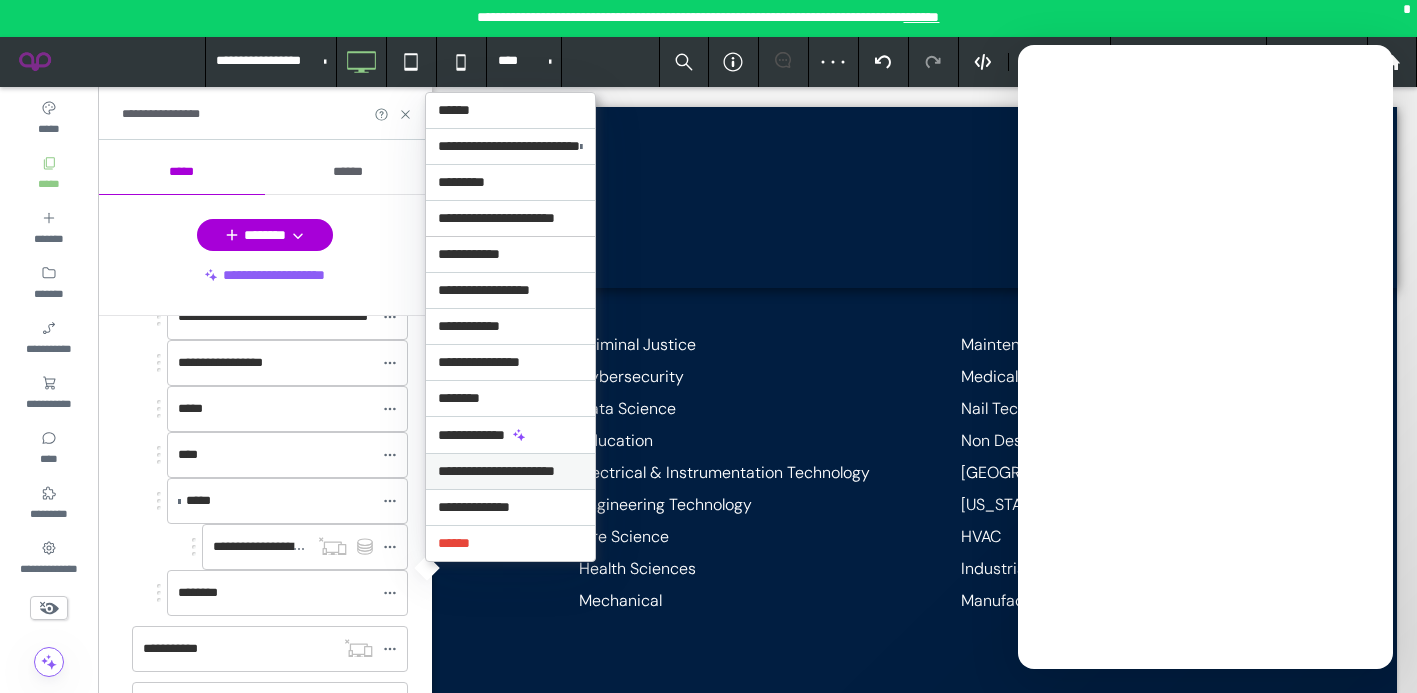 click on "**********" at bounding box center [496, 471] 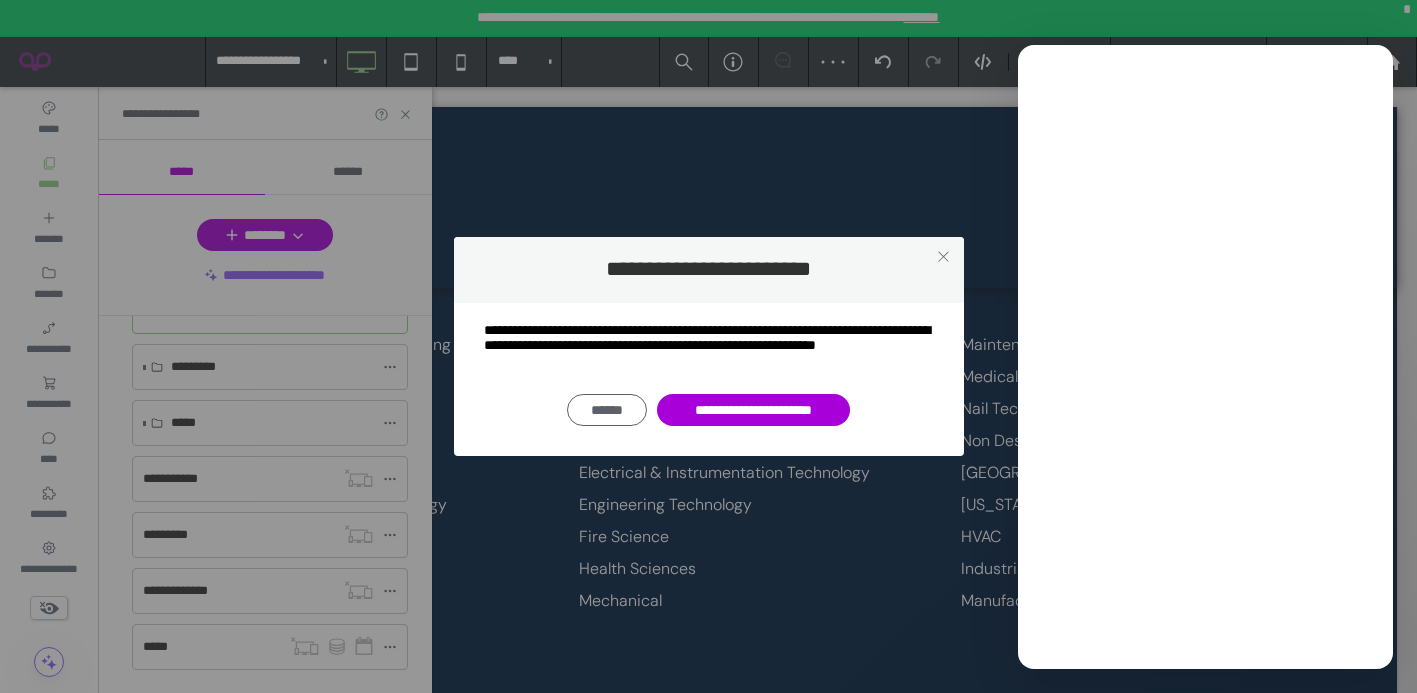 scroll, scrollTop: 342, scrollLeft: 0, axis: vertical 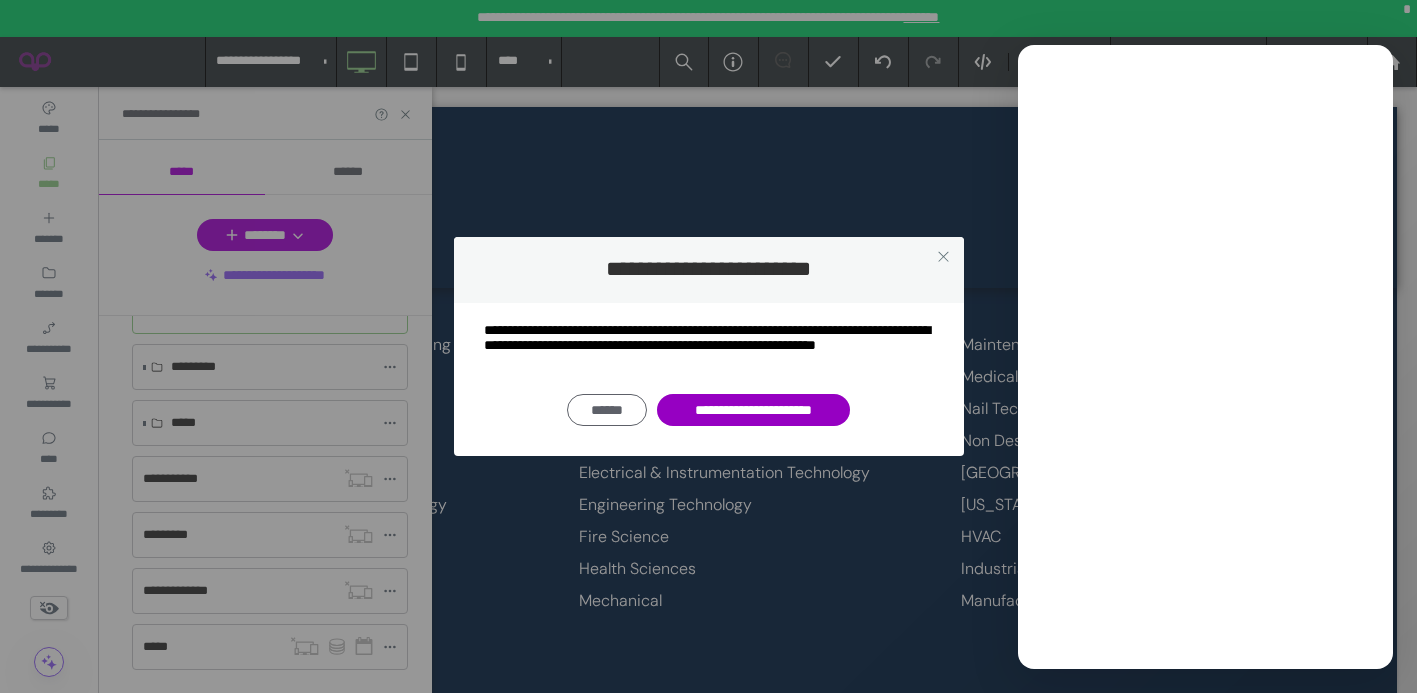 click on "**********" at bounding box center [754, 410] 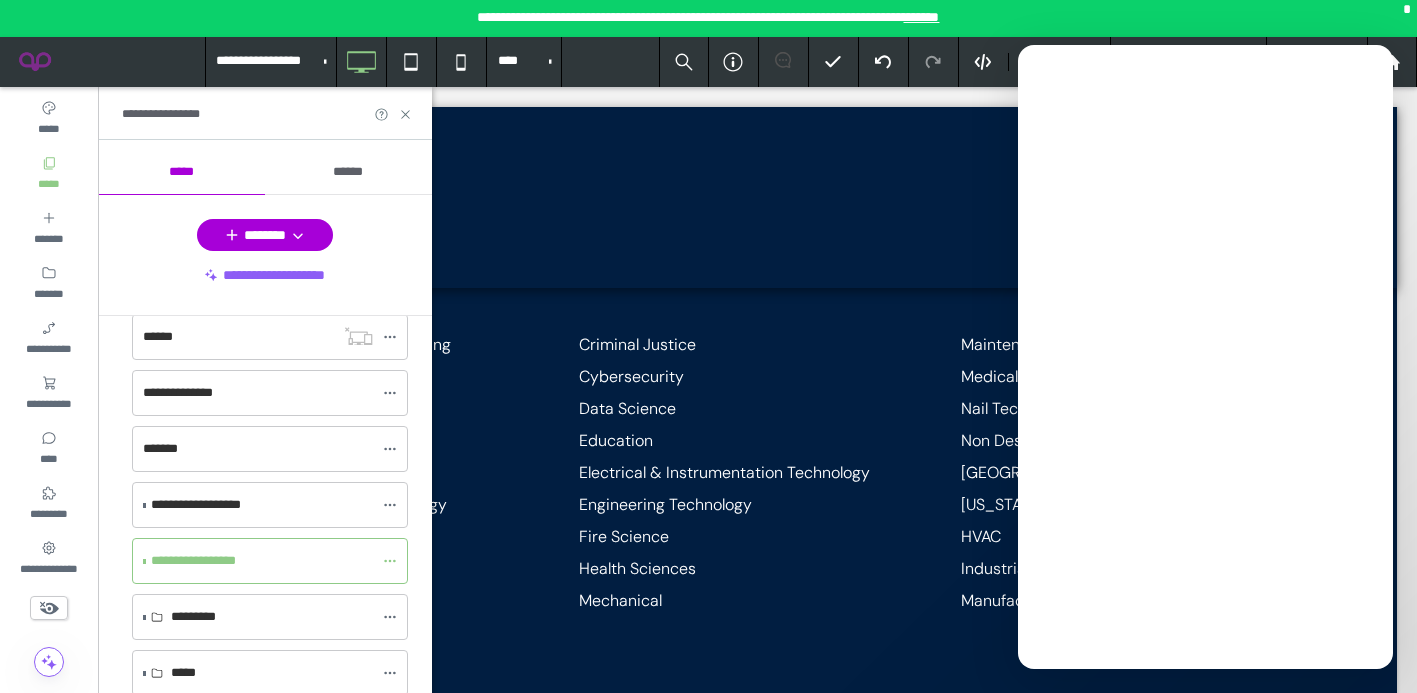 scroll, scrollTop: 154, scrollLeft: 0, axis: vertical 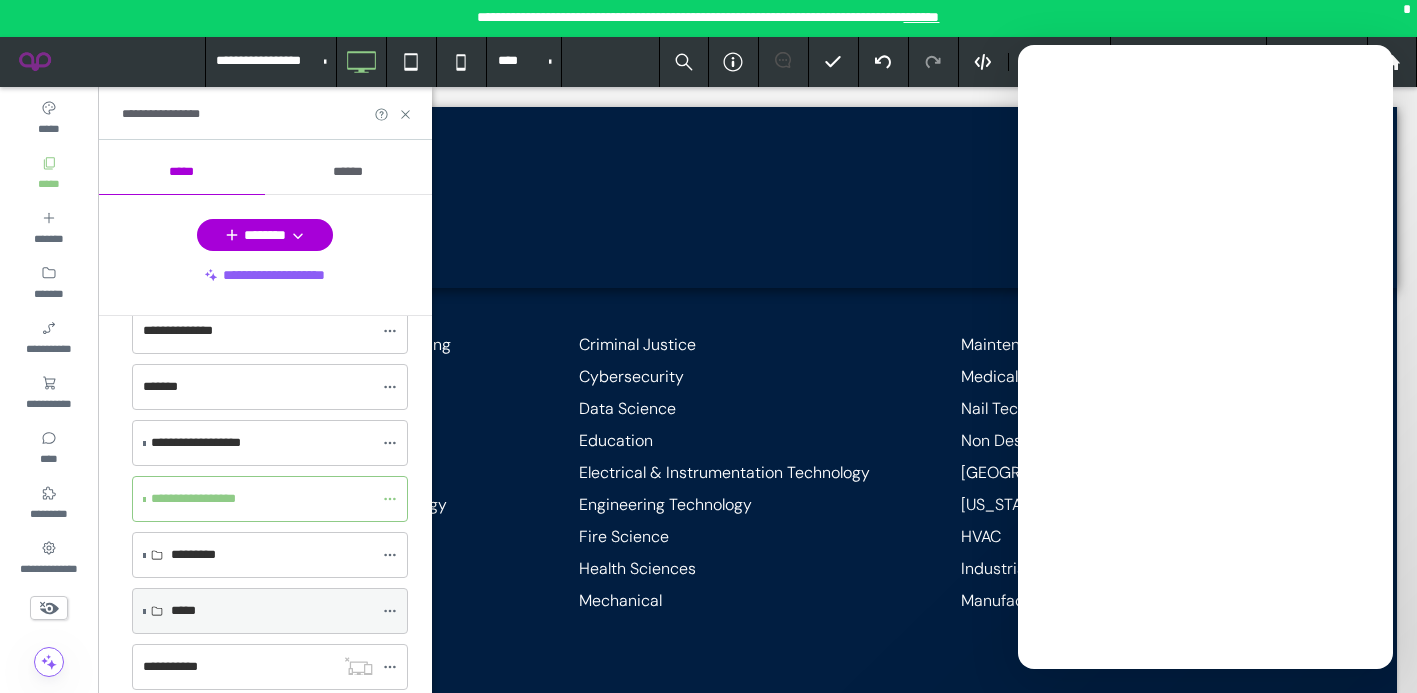 click at bounding box center (144, 611) 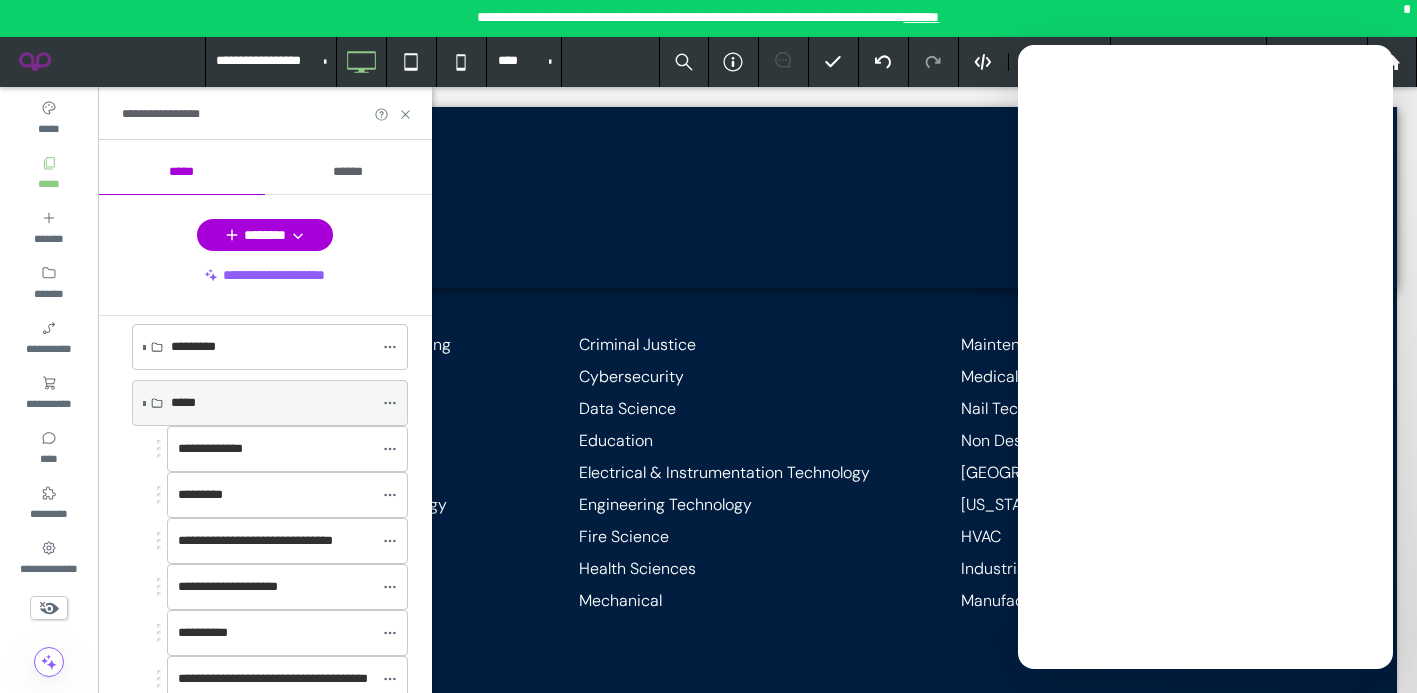 scroll, scrollTop: 848, scrollLeft: 0, axis: vertical 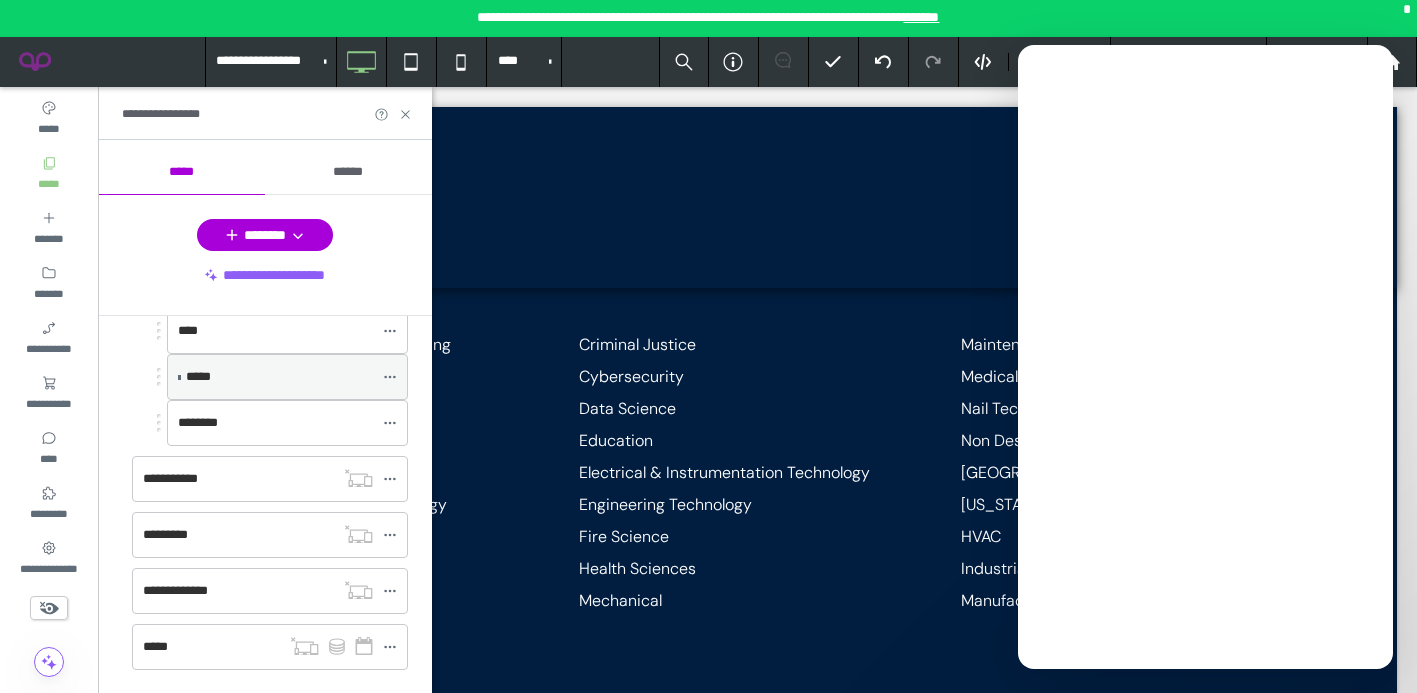 click on "*****" at bounding box center (287, 377) 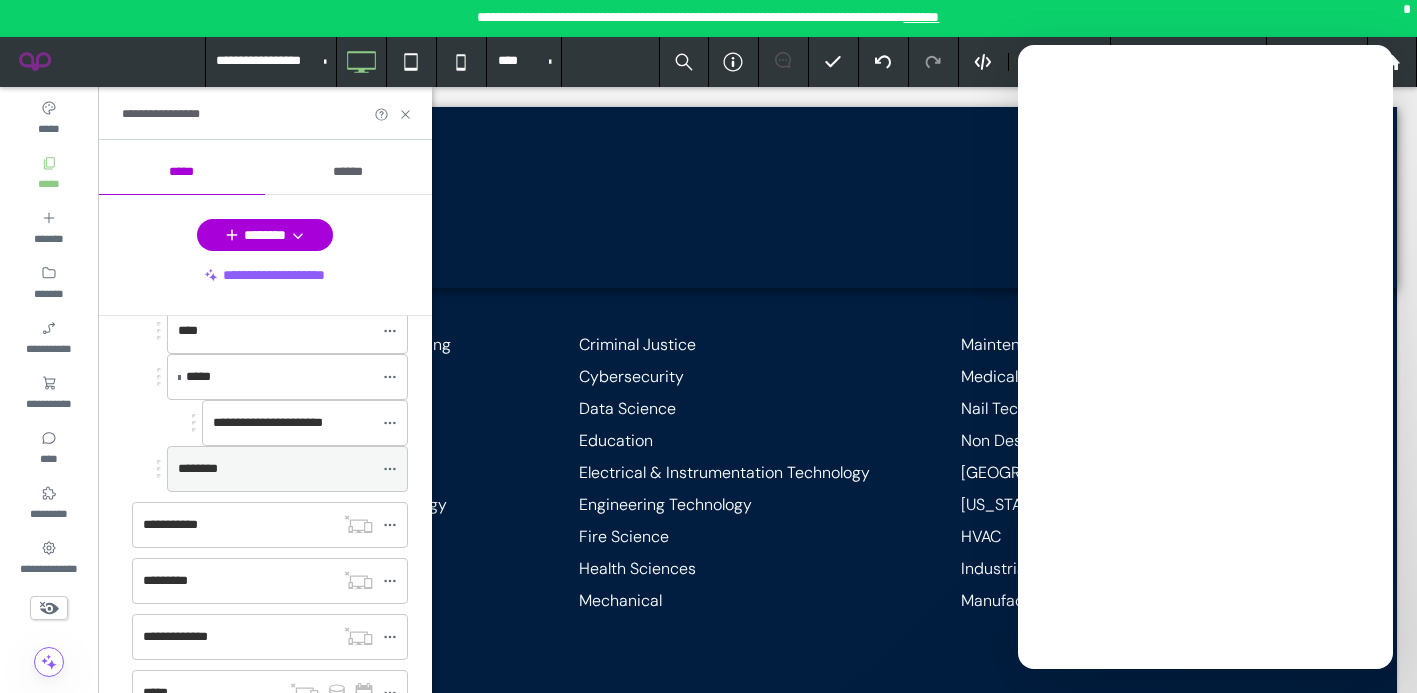 scroll, scrollTop: 894, scrollLeft: 0, axis: vertical 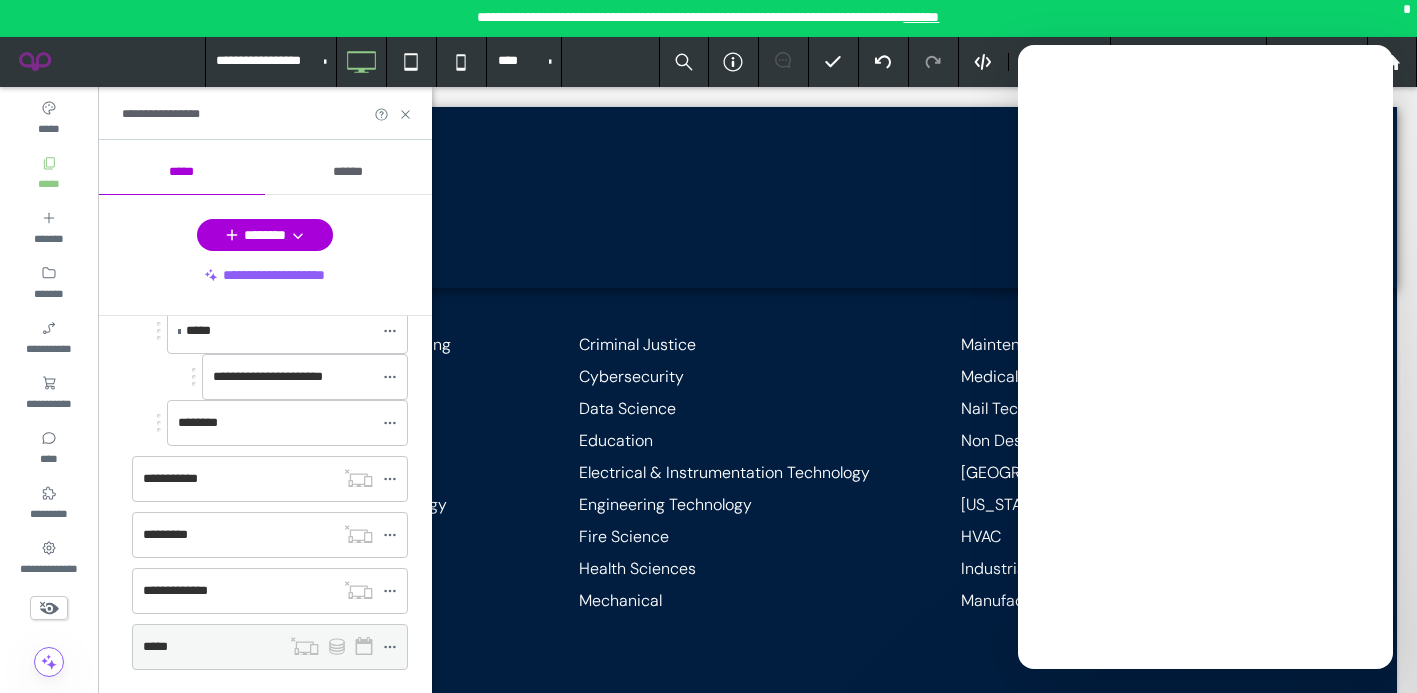 click on "*****" at bounding box center [211, 647] 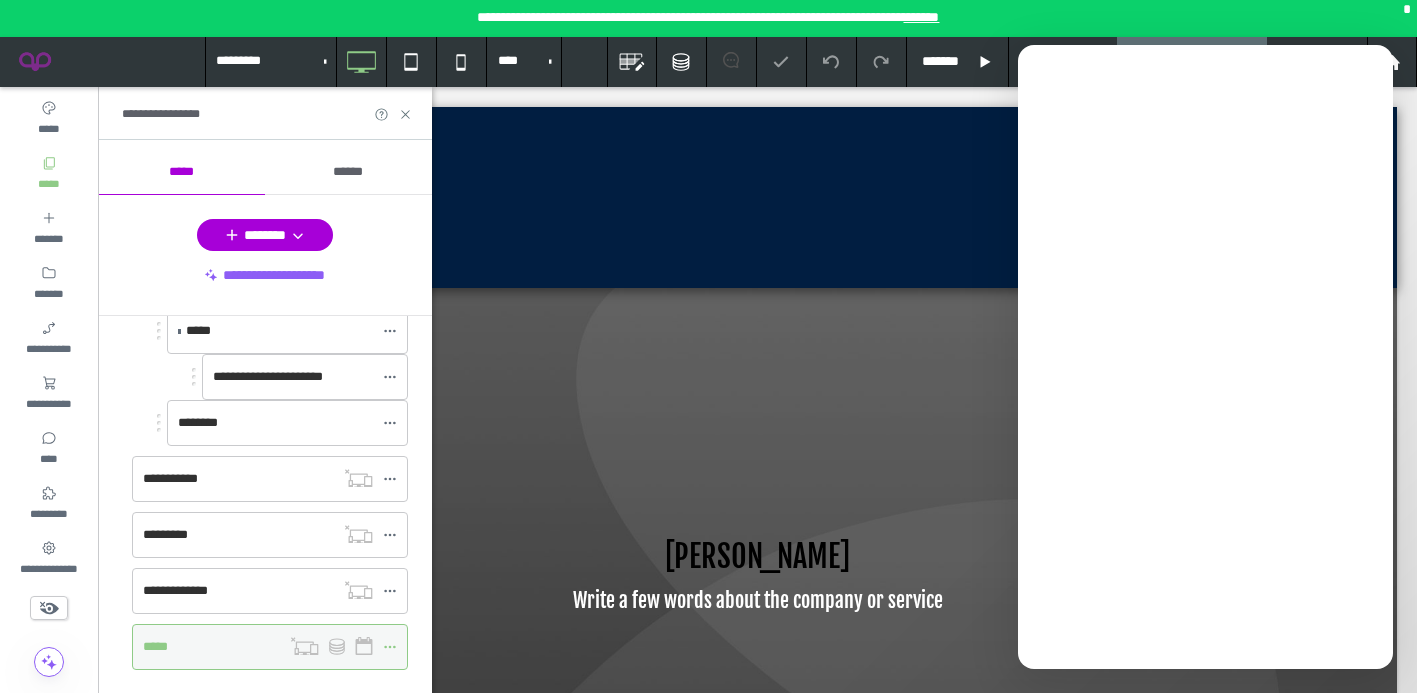 scroll, scrollTop: 0, scrollLeft: 0, axis: both 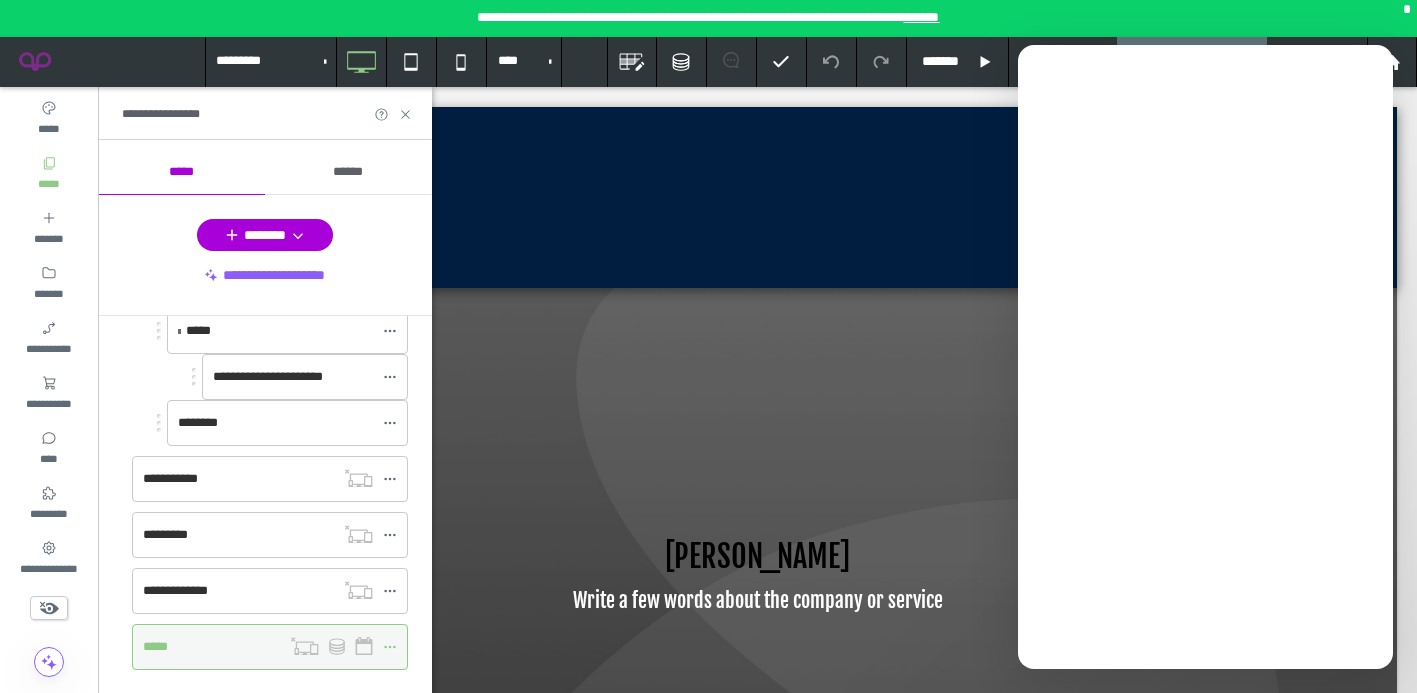 click 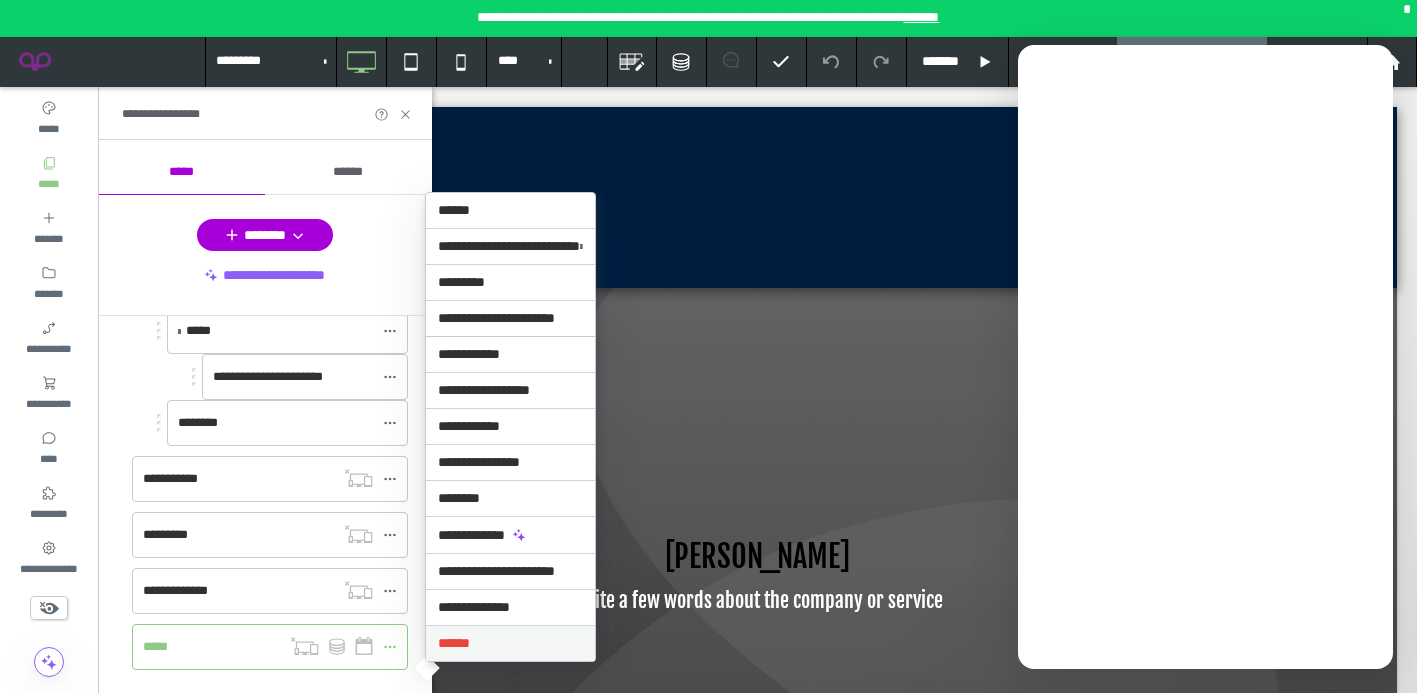 click on "******" at bounding box center (454, 643) 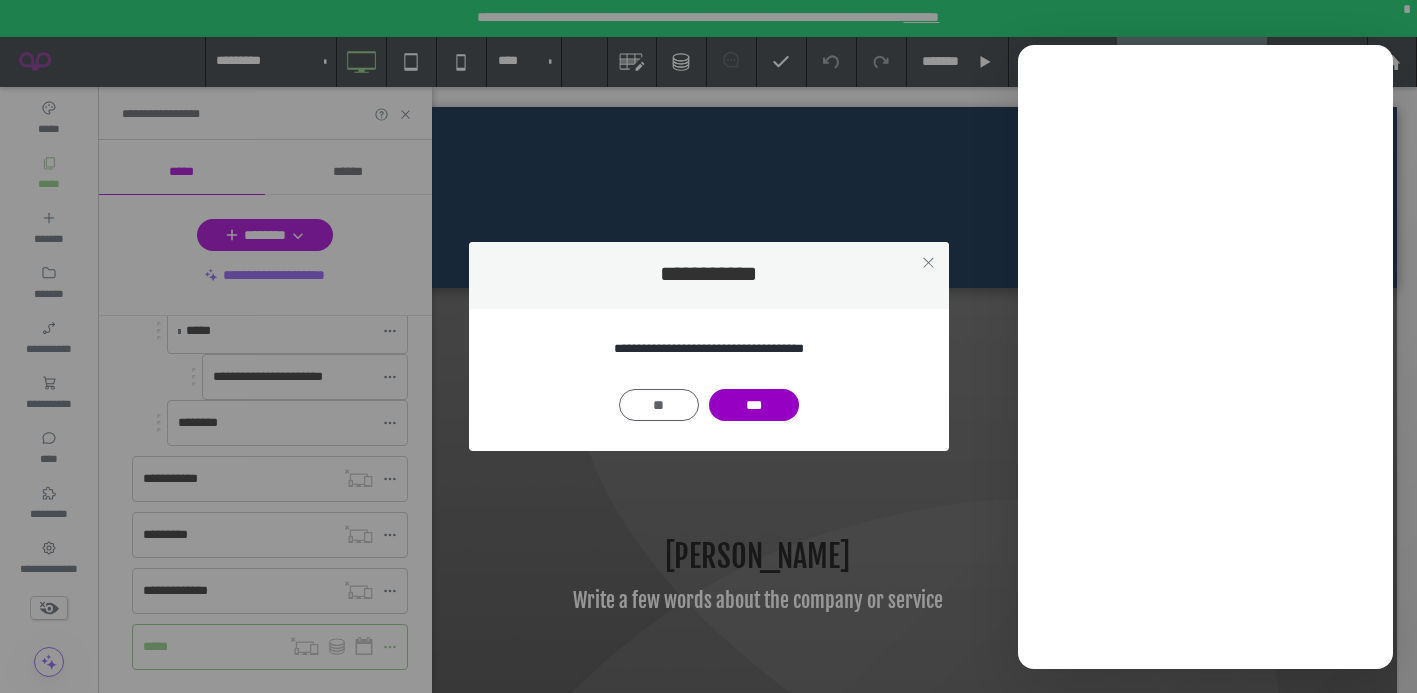 click on "***" at bounding box center (754, 405) 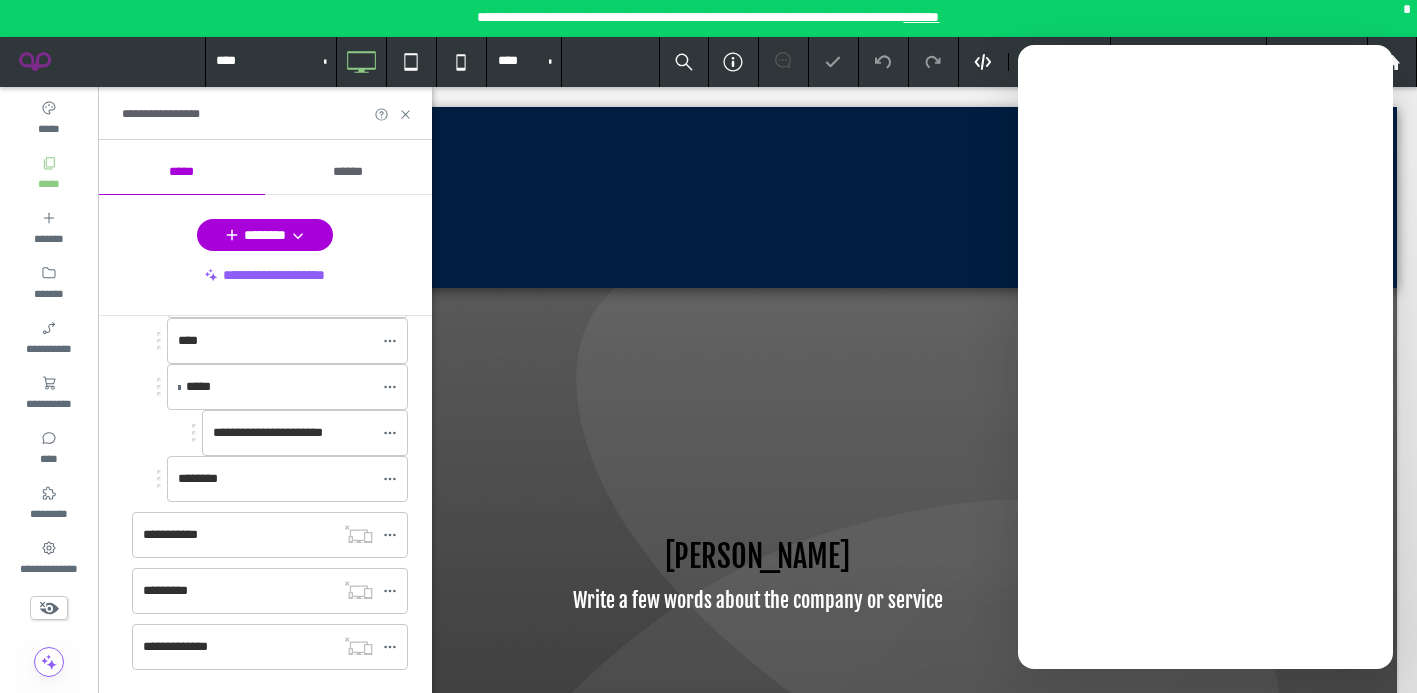 scroll, scrollTop: 838, scrollLeft: 0, axis: vertical 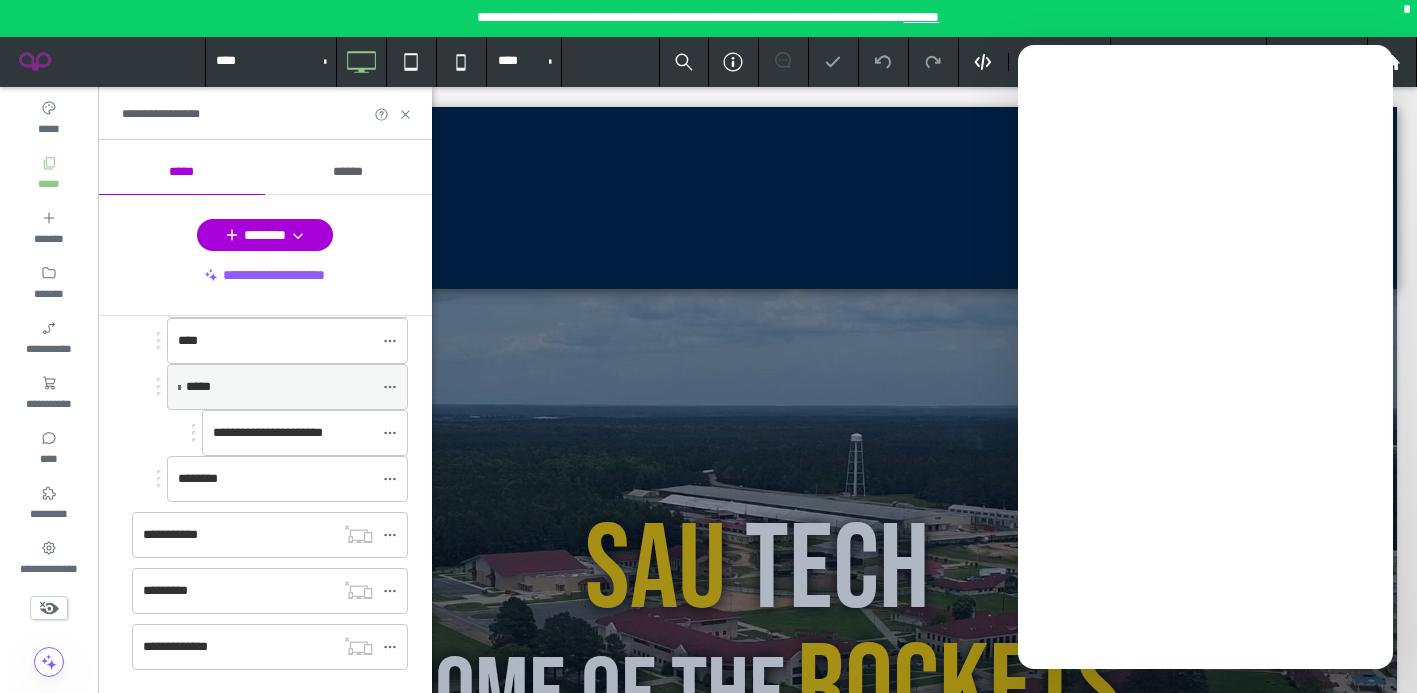 click on "*****" at bounding box center [279, 387] 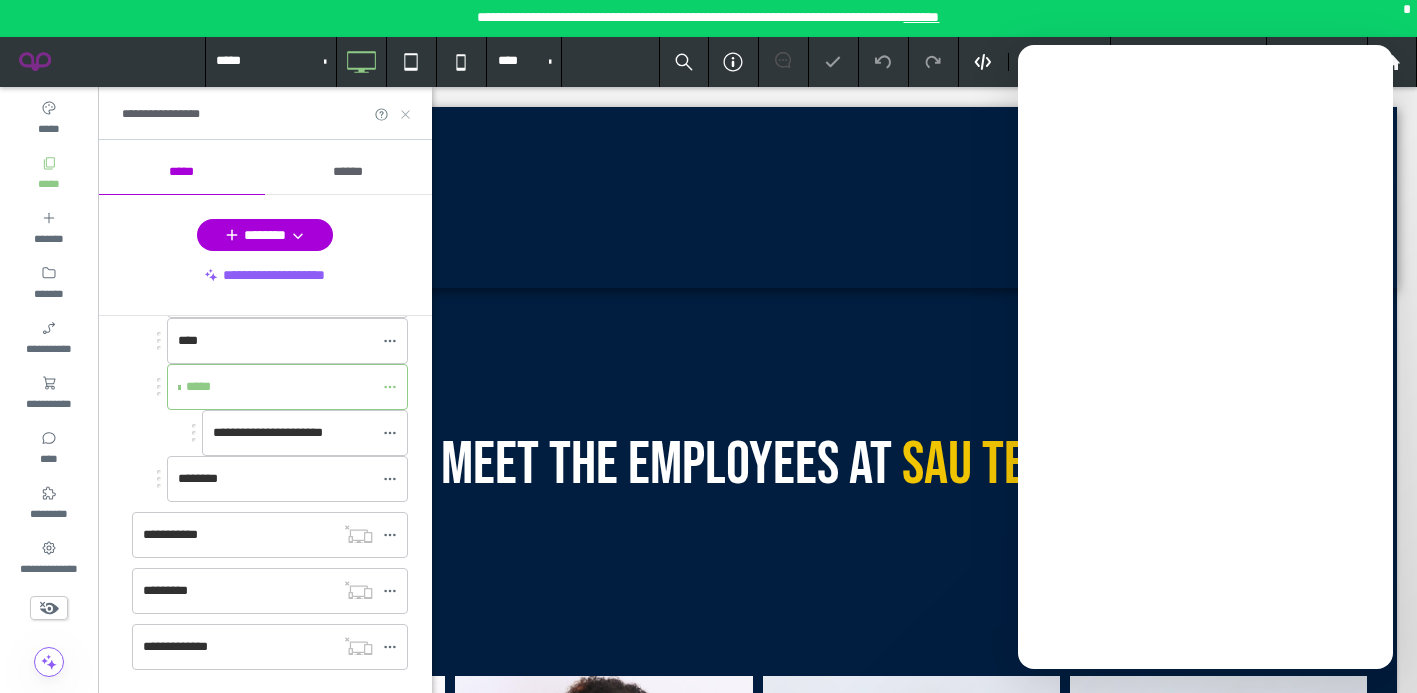 scroll, scrollTop: 0, scrollLeft: 0, axis: both 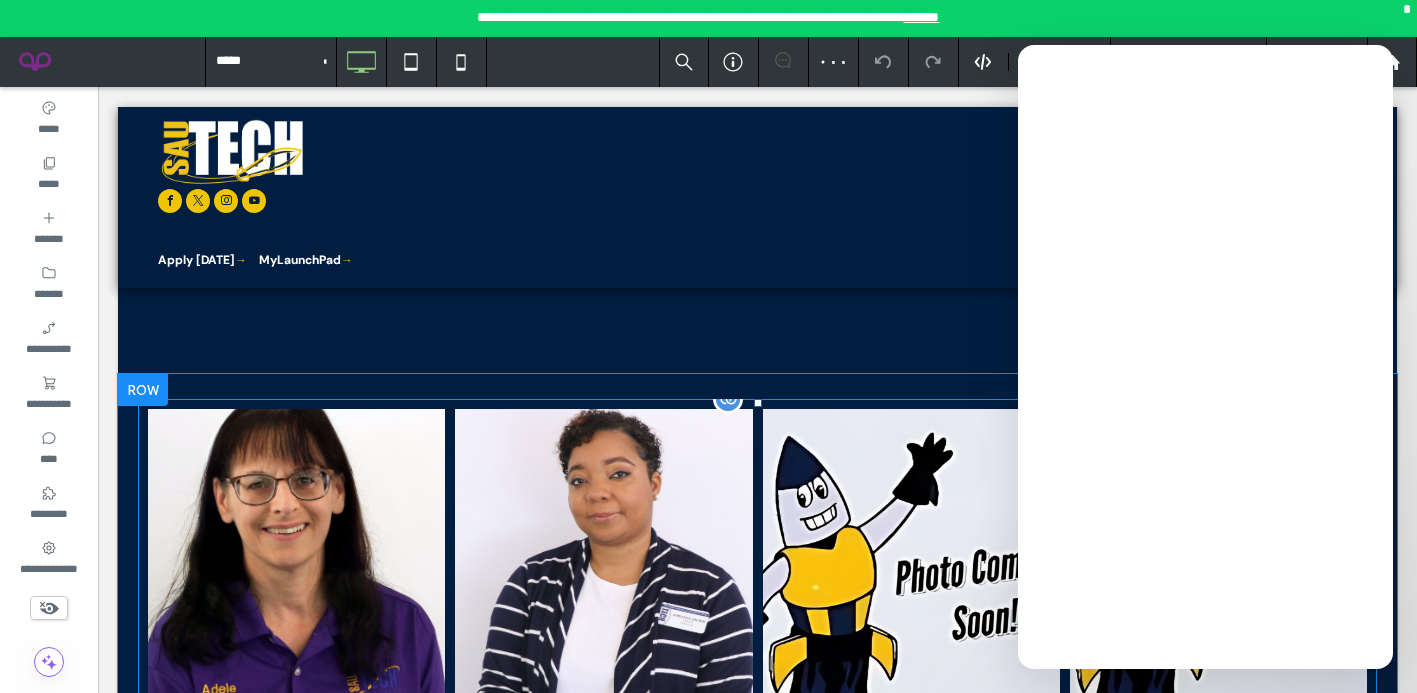 click at bounding box center [296, 568] 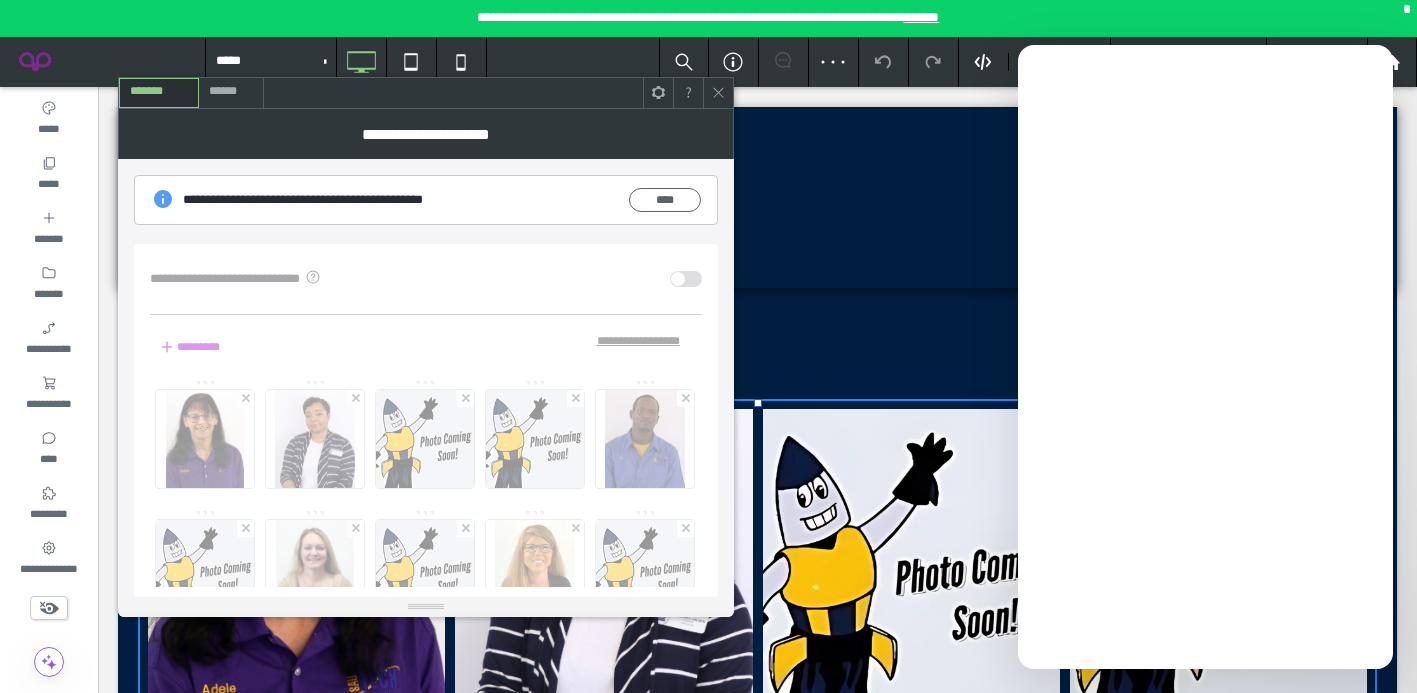 click 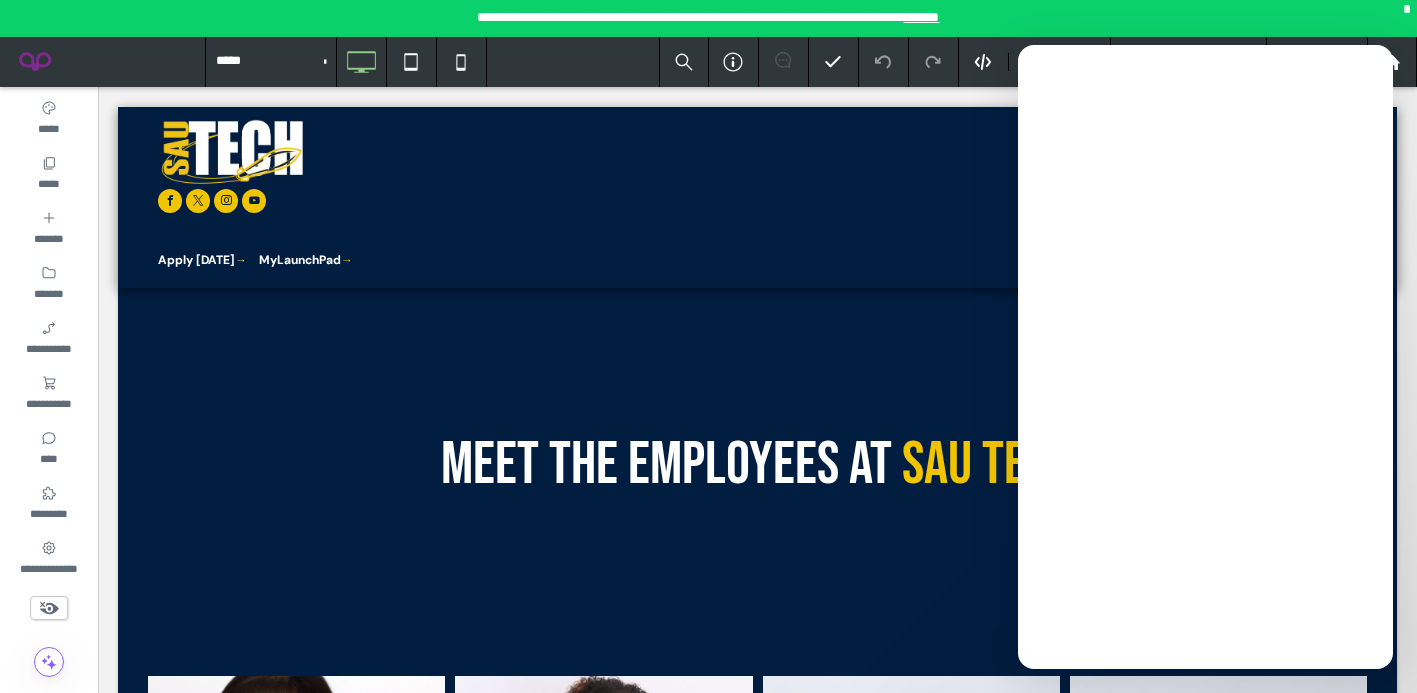 scroll, scrollTop: 267, scrollLeft: 0, axis: vertical 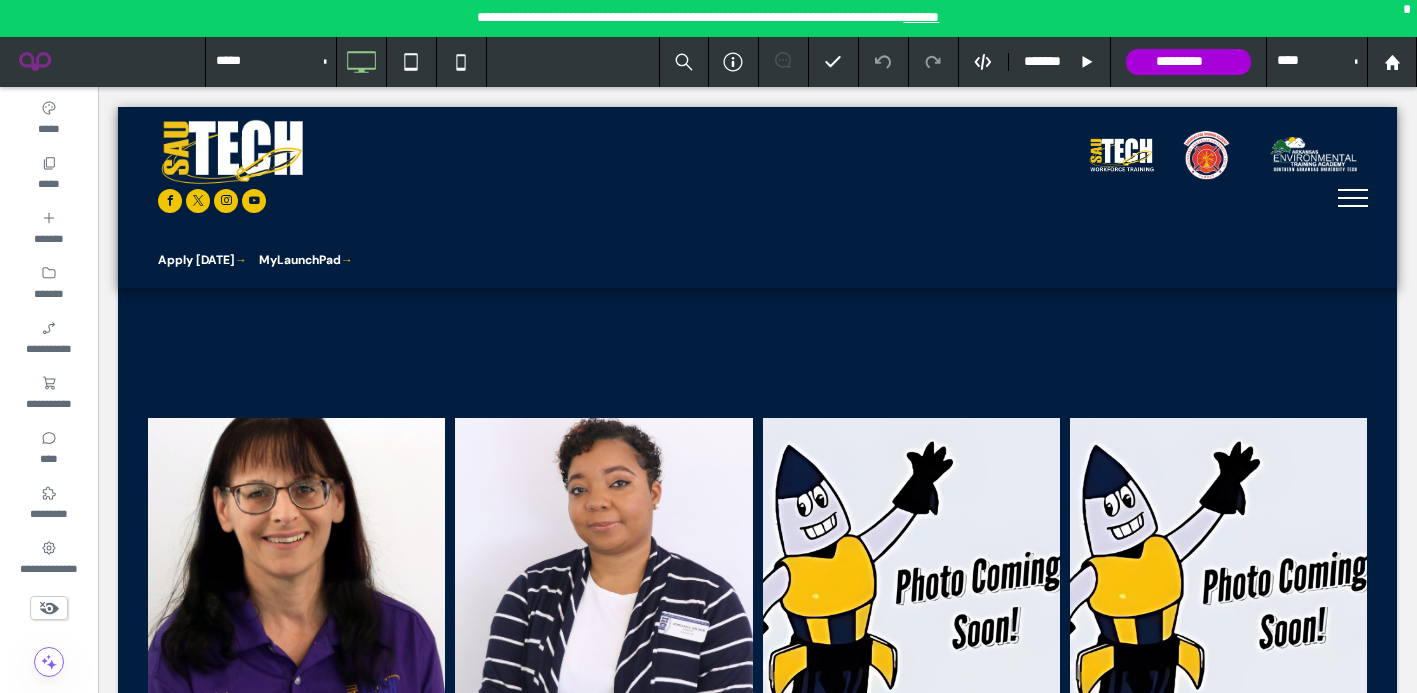 click on "*********" at bounding box center (1188, 62) 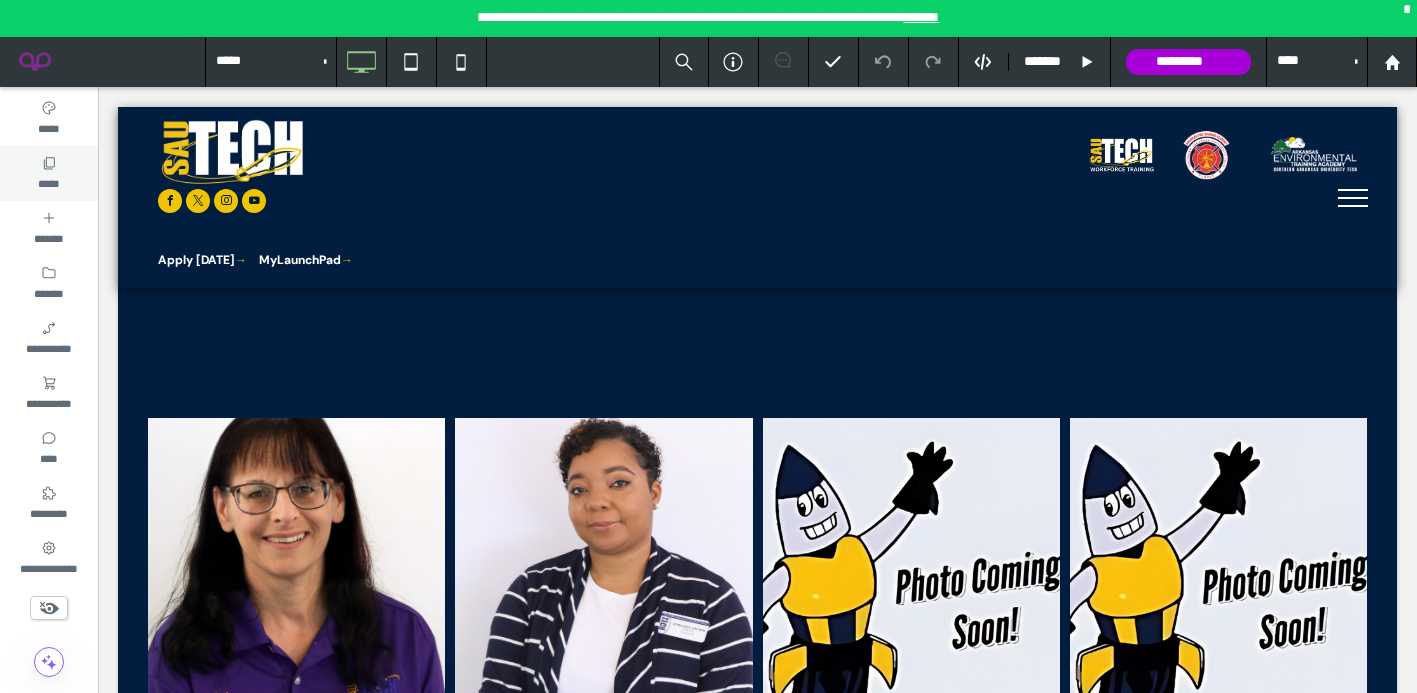 click on "*****" at bounding box center (48, 182) 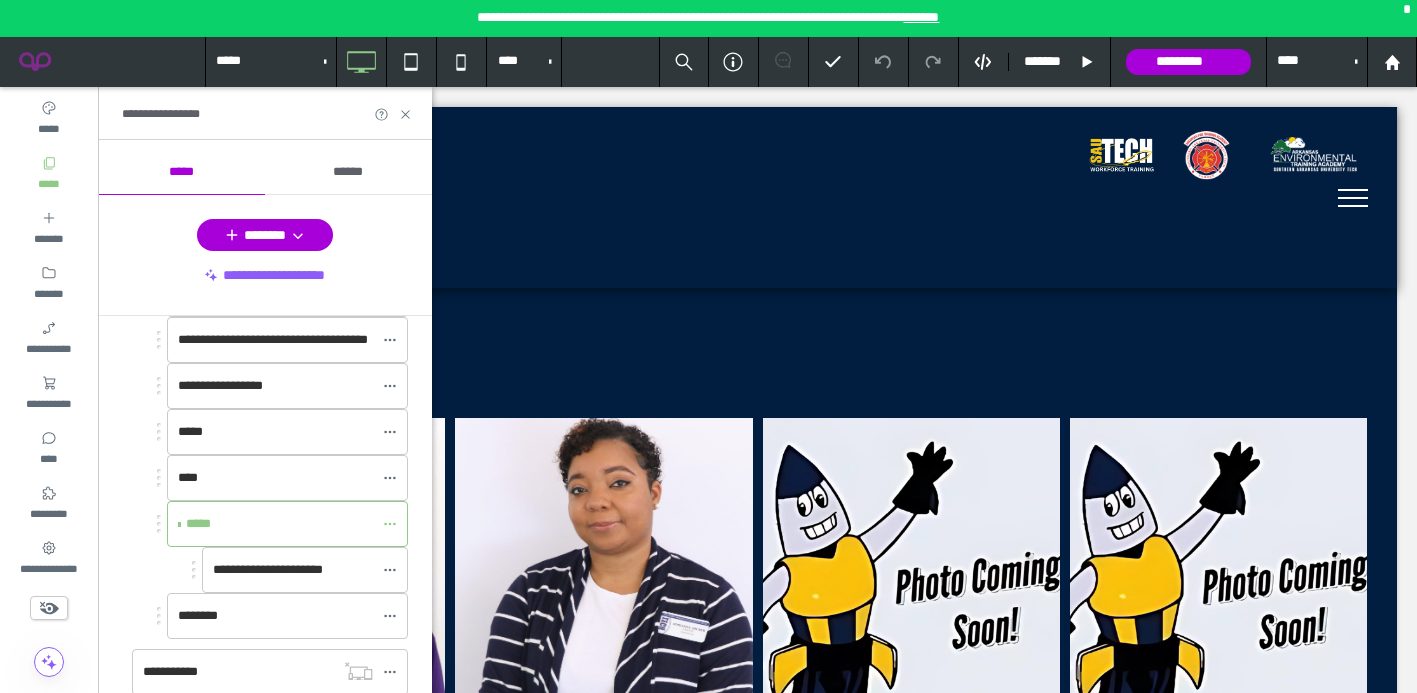 scroll, scrollTop: 708, scrollLeft: 0, axis: vertical 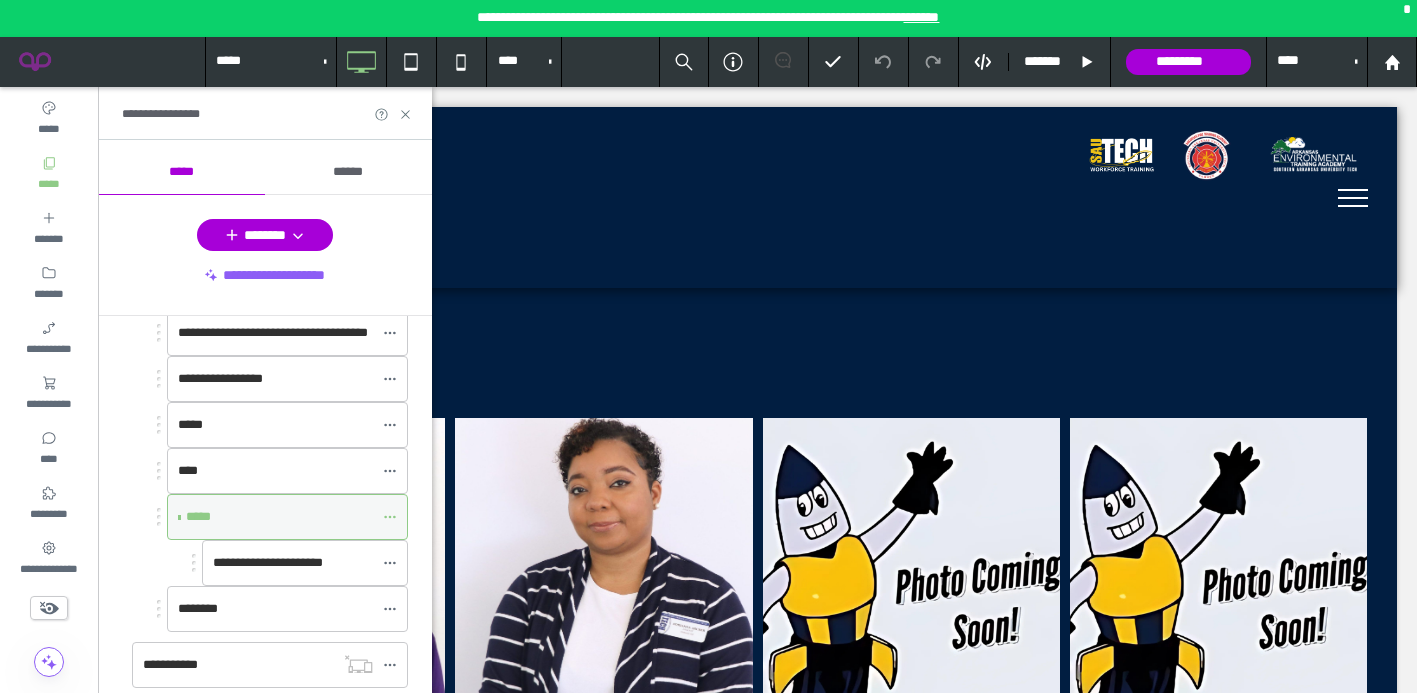 click 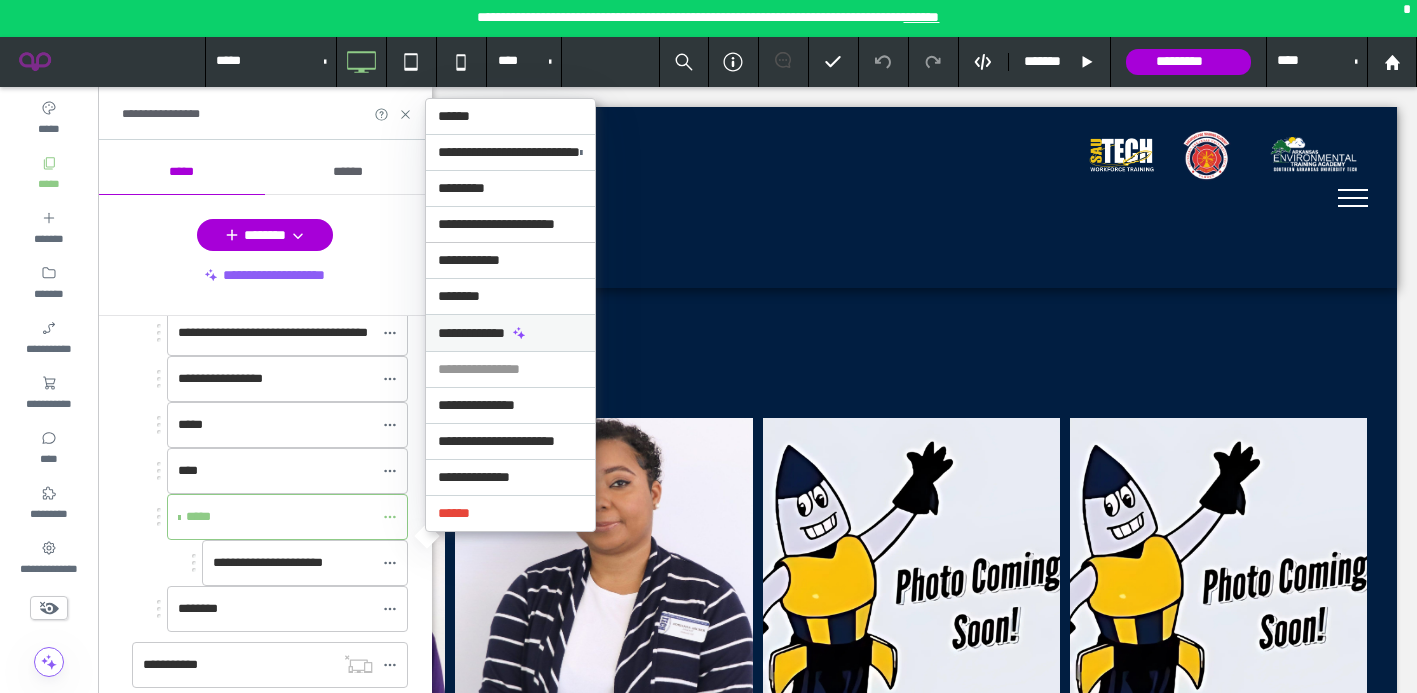 click on "**********" at bounding box center (471, 333) 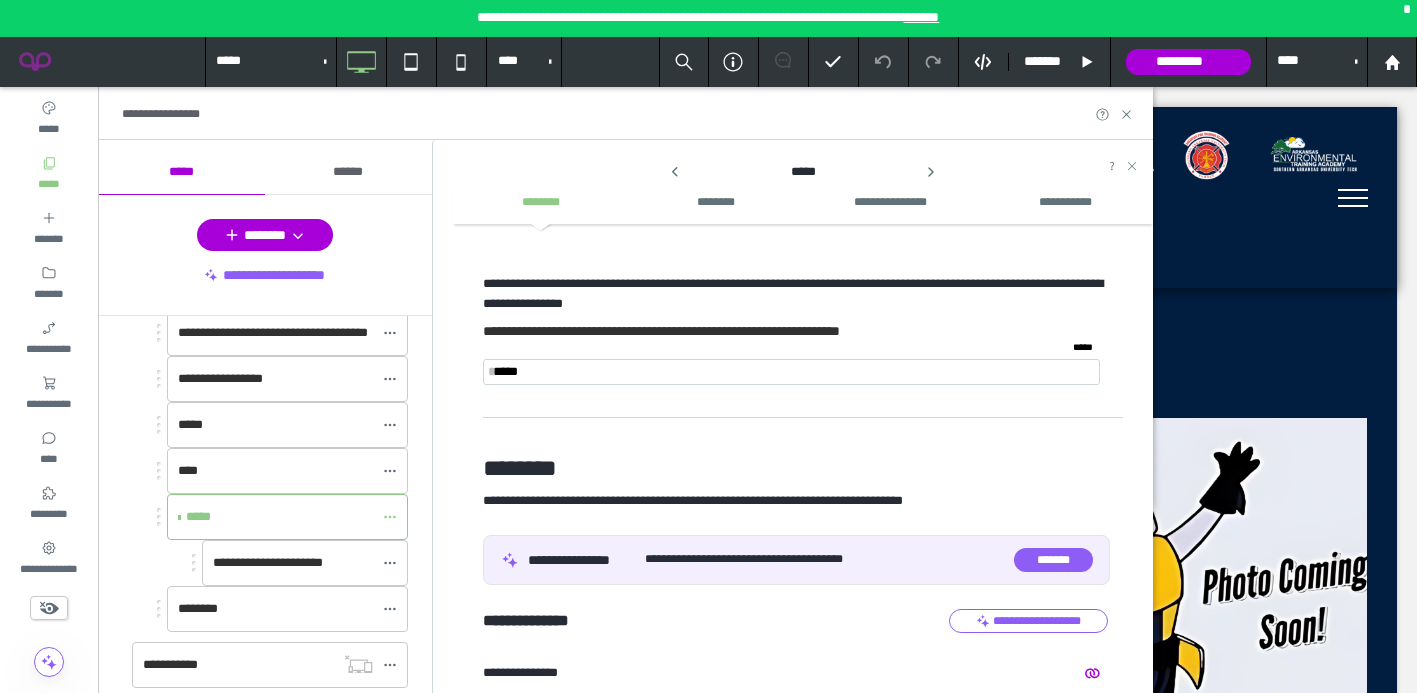 scroll, scrollTop: 0, scrollLeft: 0, axis: both 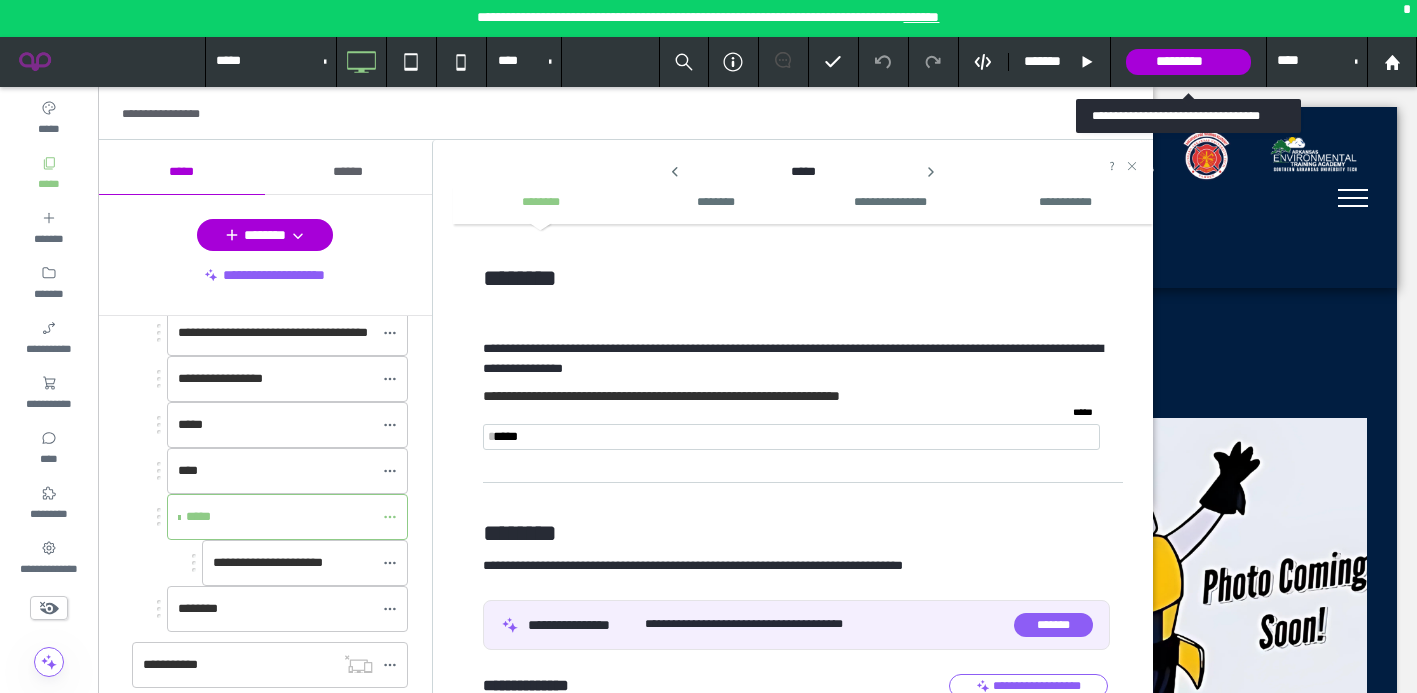 click on "*********" at bounding box center [1188, 62] 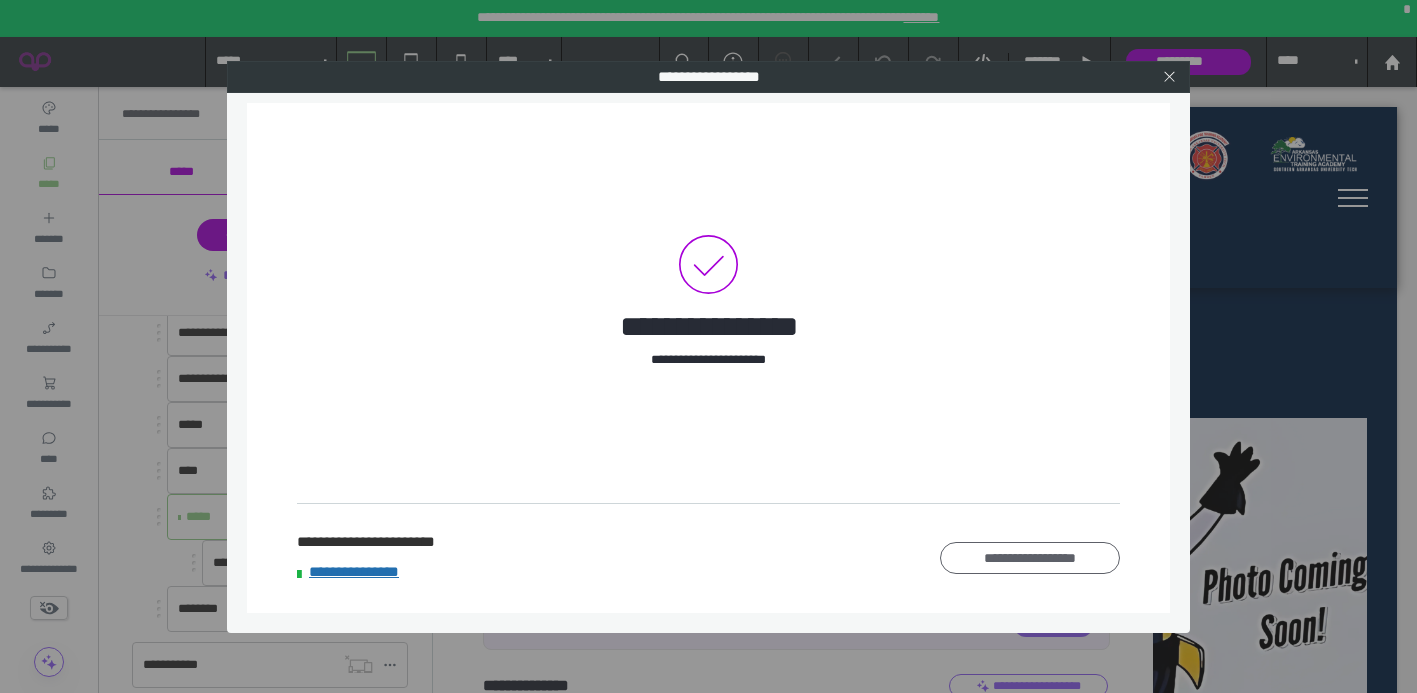 click on "**********" at bounding box center [368, 573] 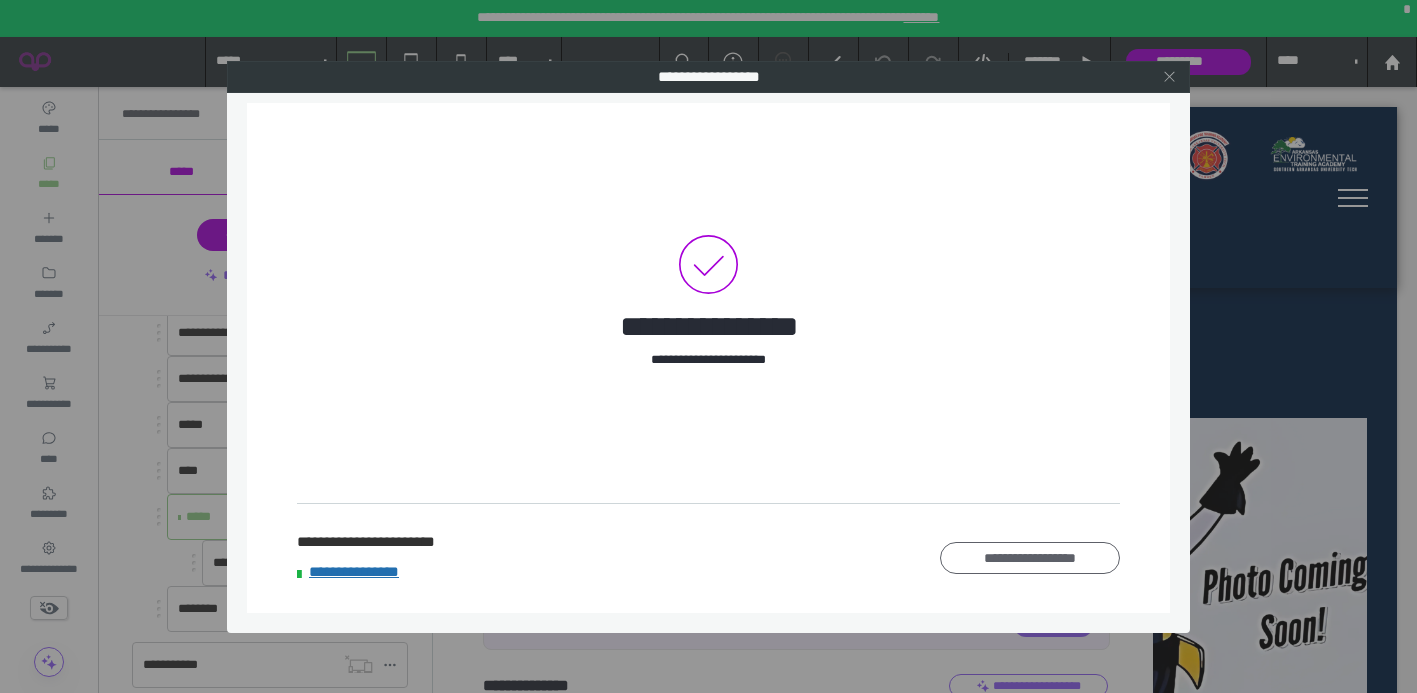 click 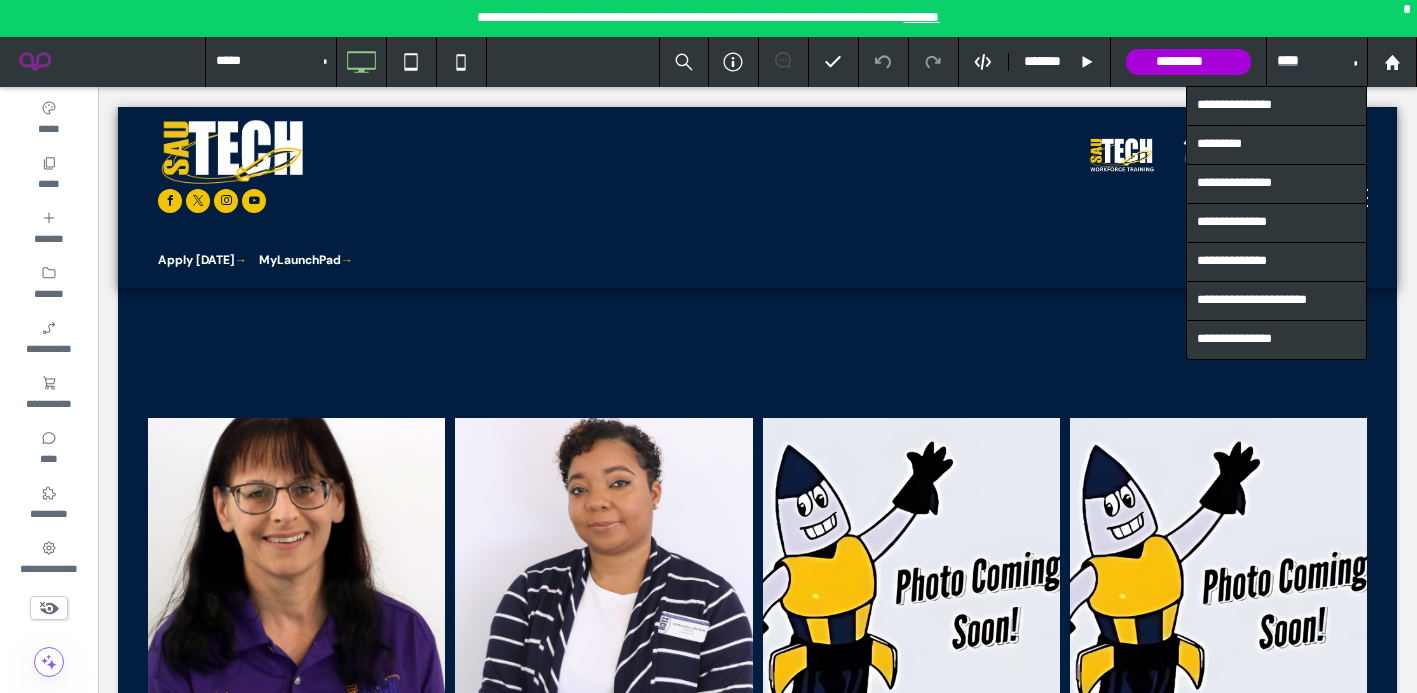 click on "****" at bounding box center [1317, 62] 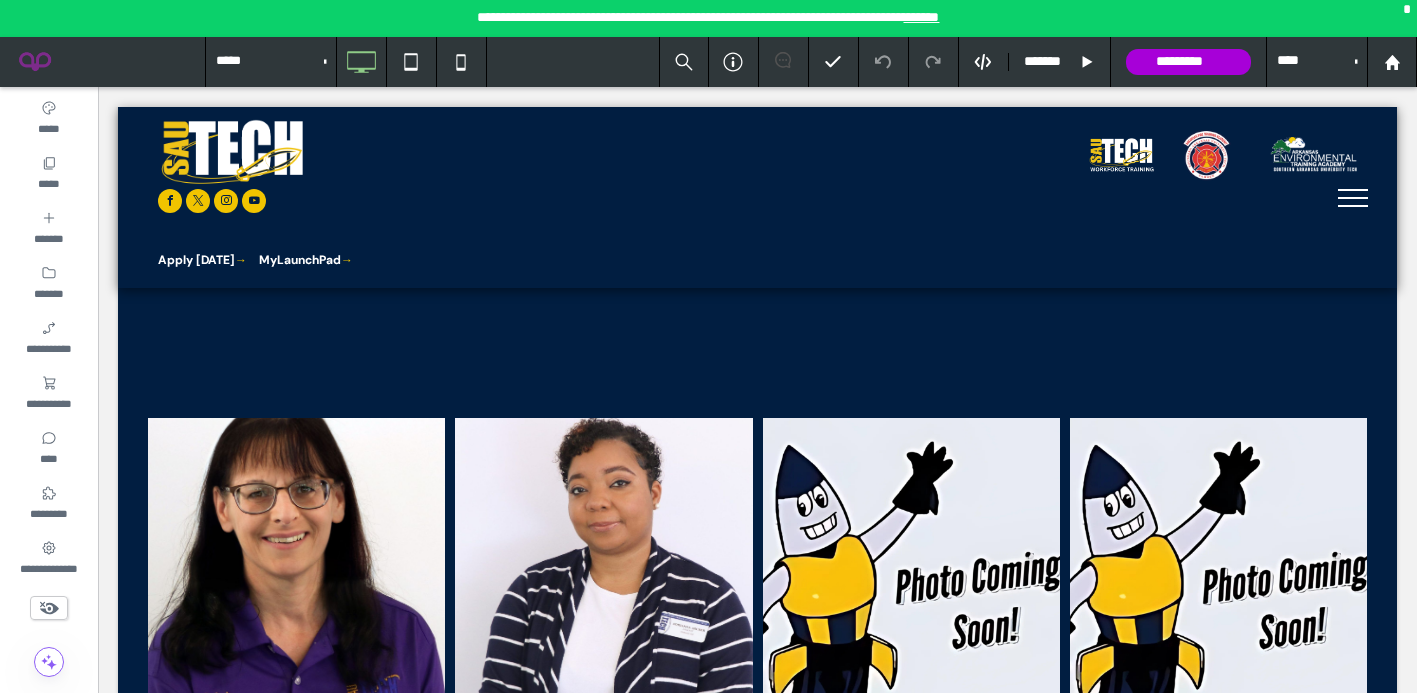click on "*******" at bounding box center (921, 17) 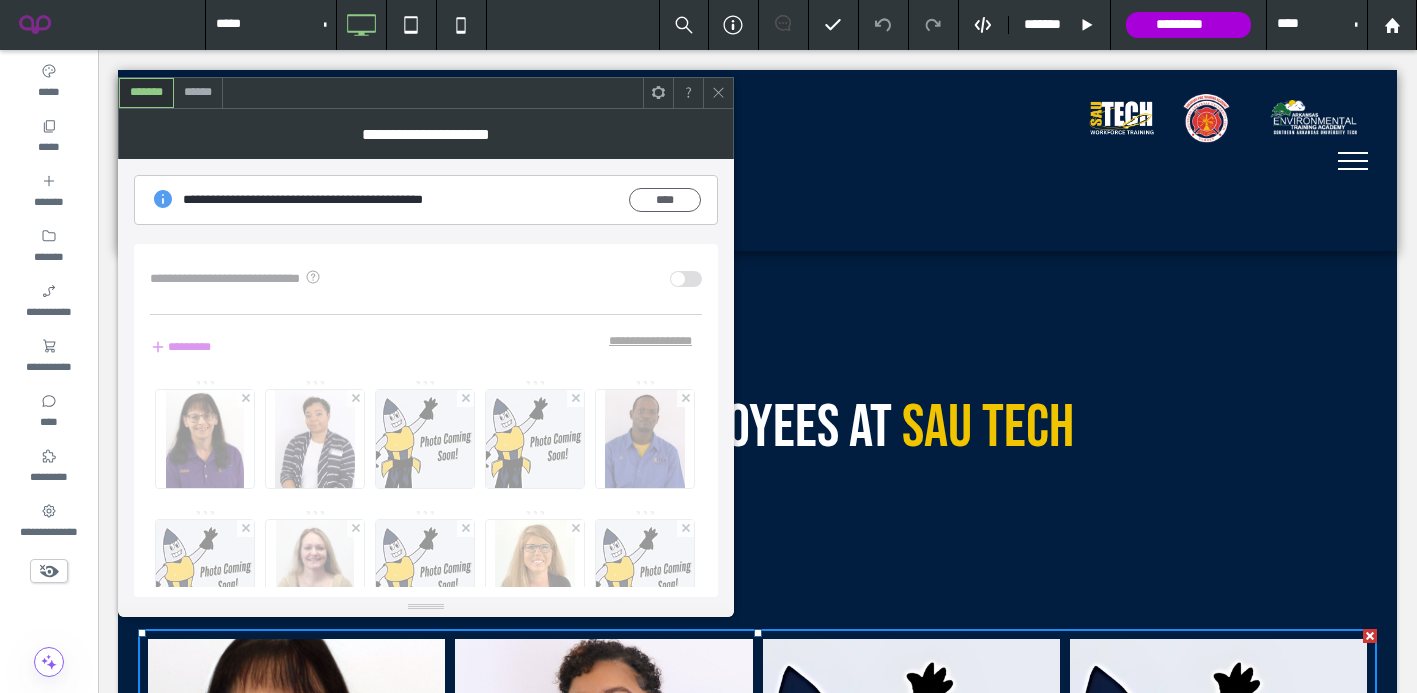scroll, scrollTop: 391, scrollLeft: 0, axis: vertical 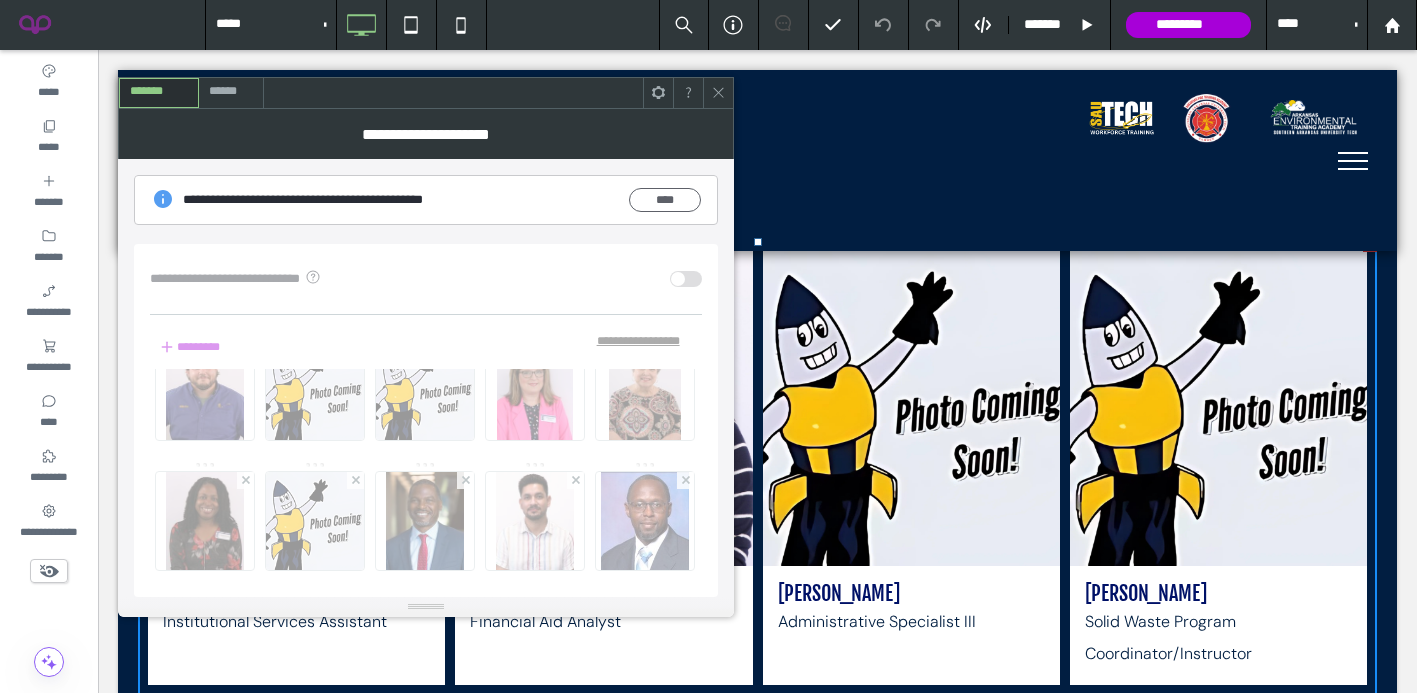 click 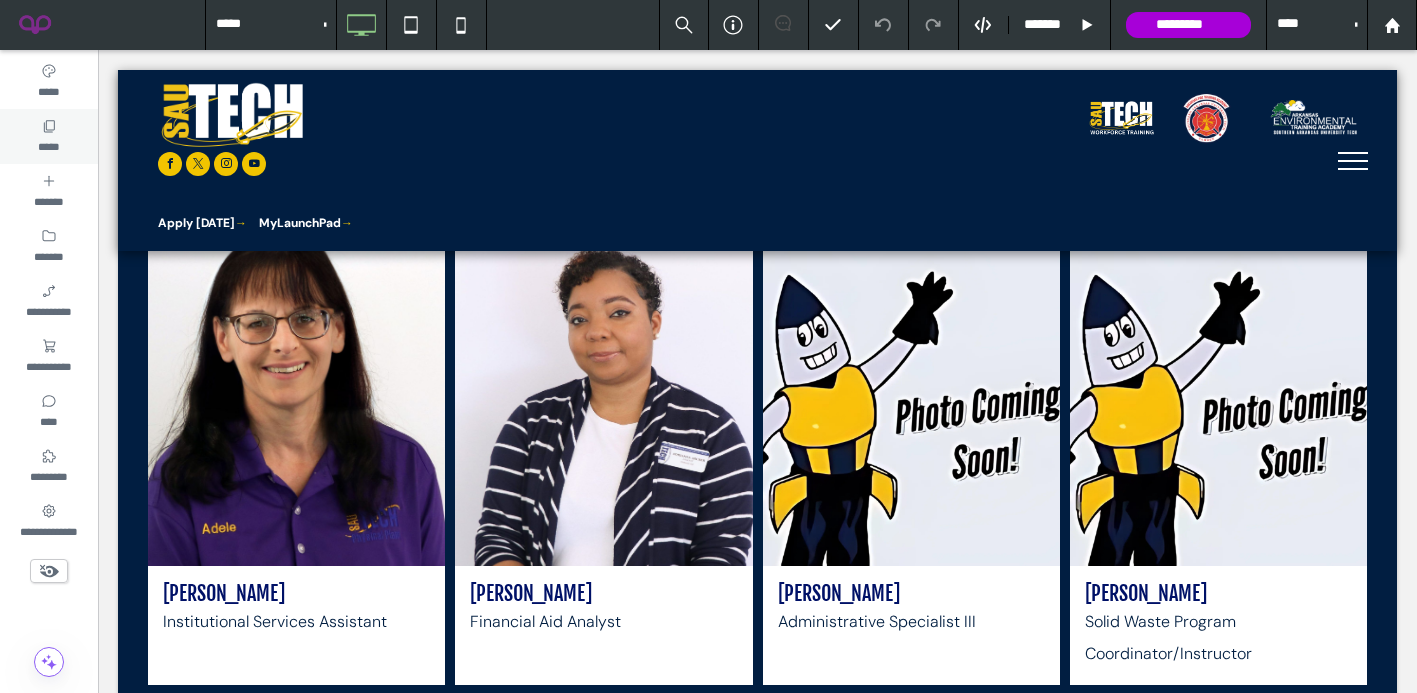 click on "*****" at bounding box center (48, 145) 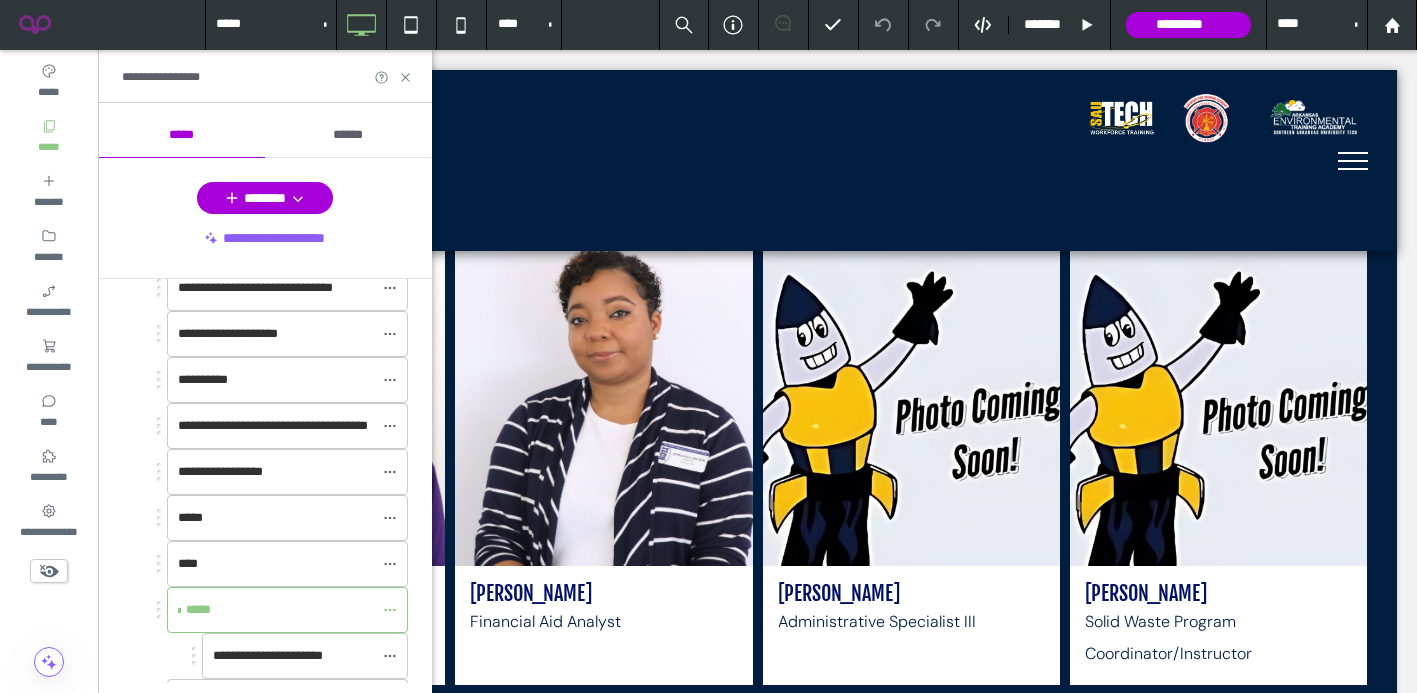 scroll, scrollTop: 600, scrollLeft: 0, axis: vertical 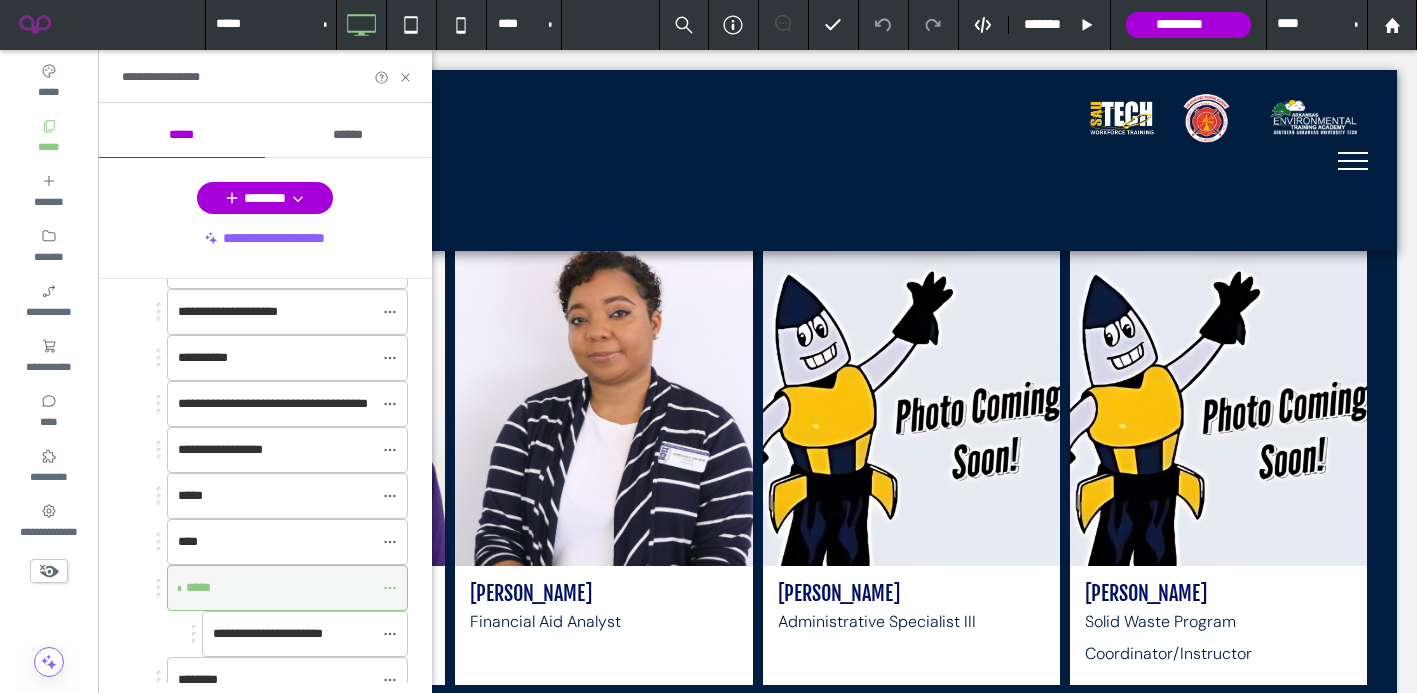 click on "*****" at bounding box center (279, 588) 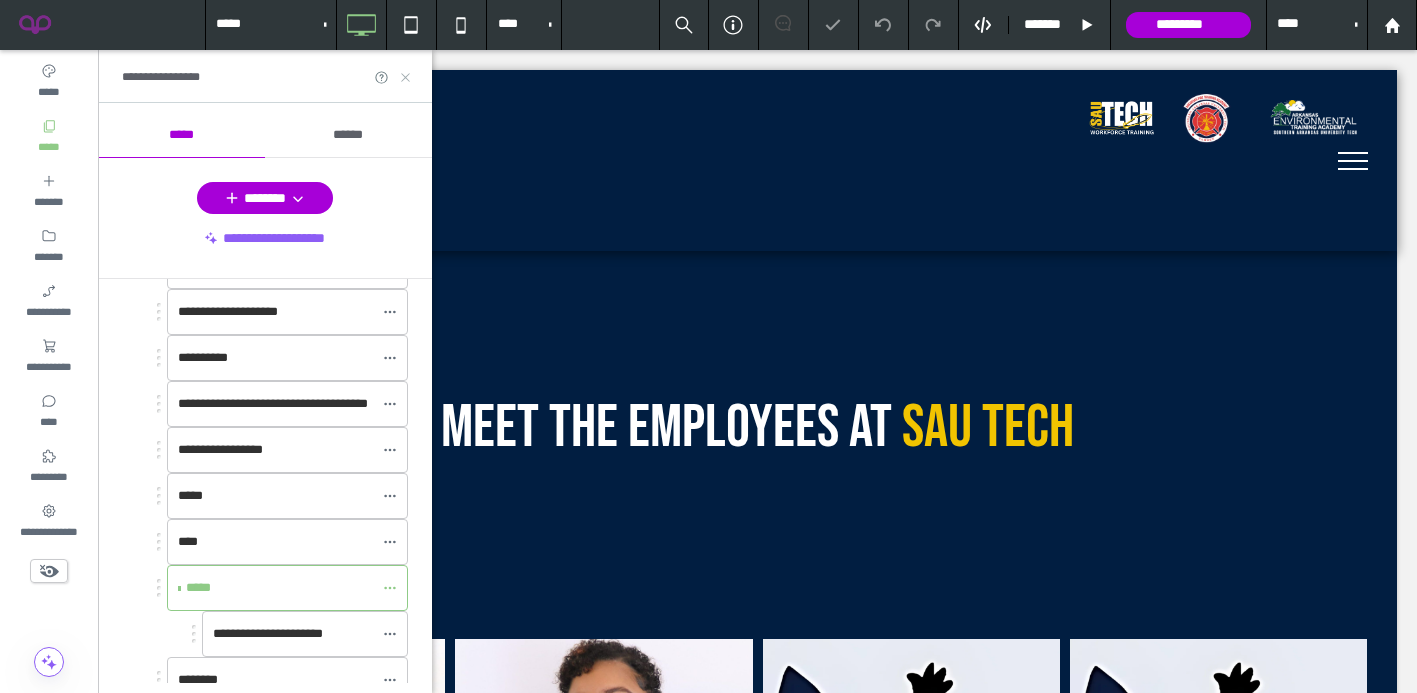scroll, scrollTop: 0, scrollLeft: 0, axis: both 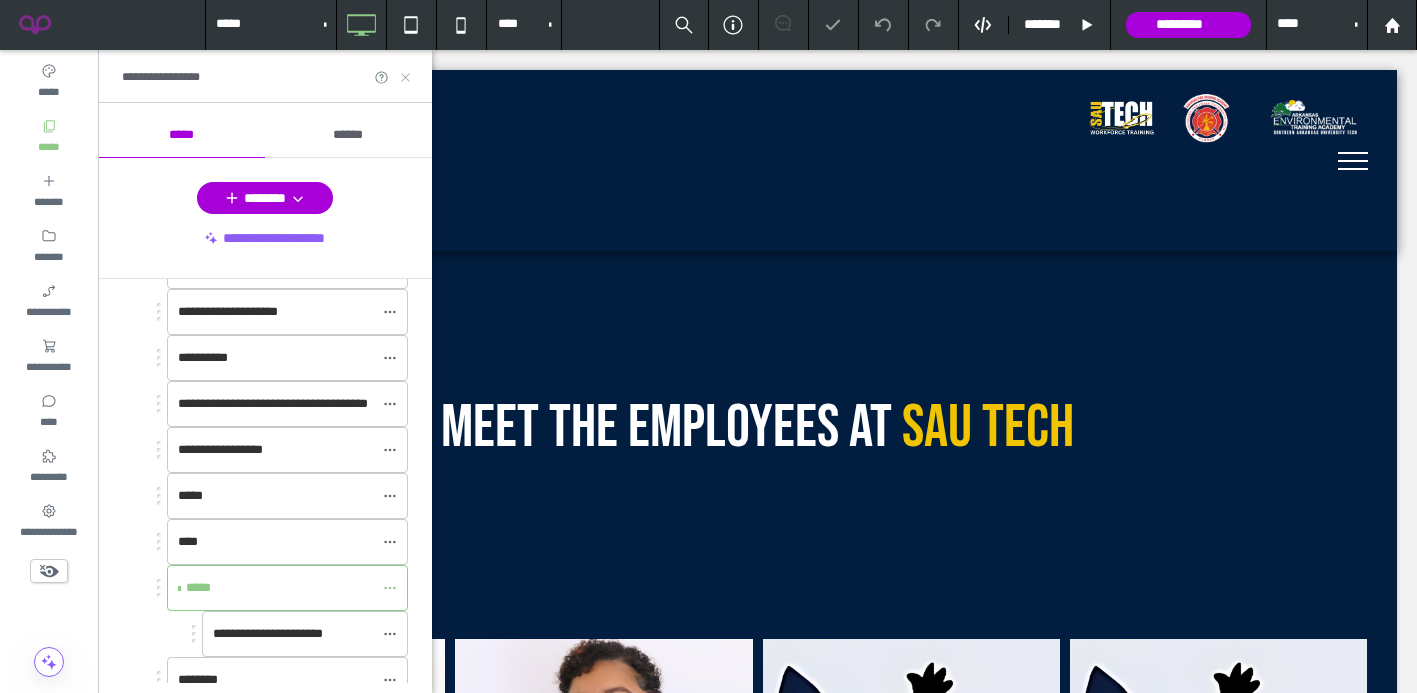 drag, startPoint x: 405, startPoint y: 77, endPoint x: 305, endPoint y: 51, distance: 103.32473 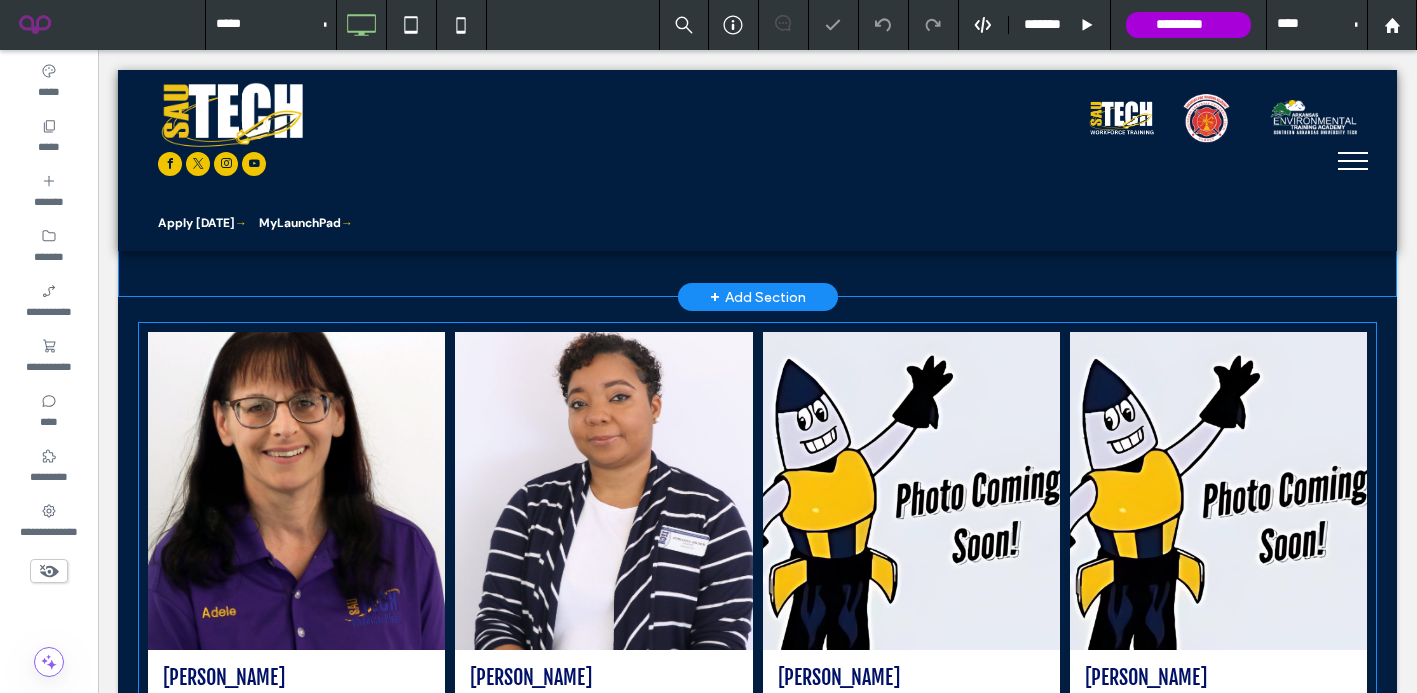 scroll, scrollTop: 339, scrollLeft: 0, axis: vertical 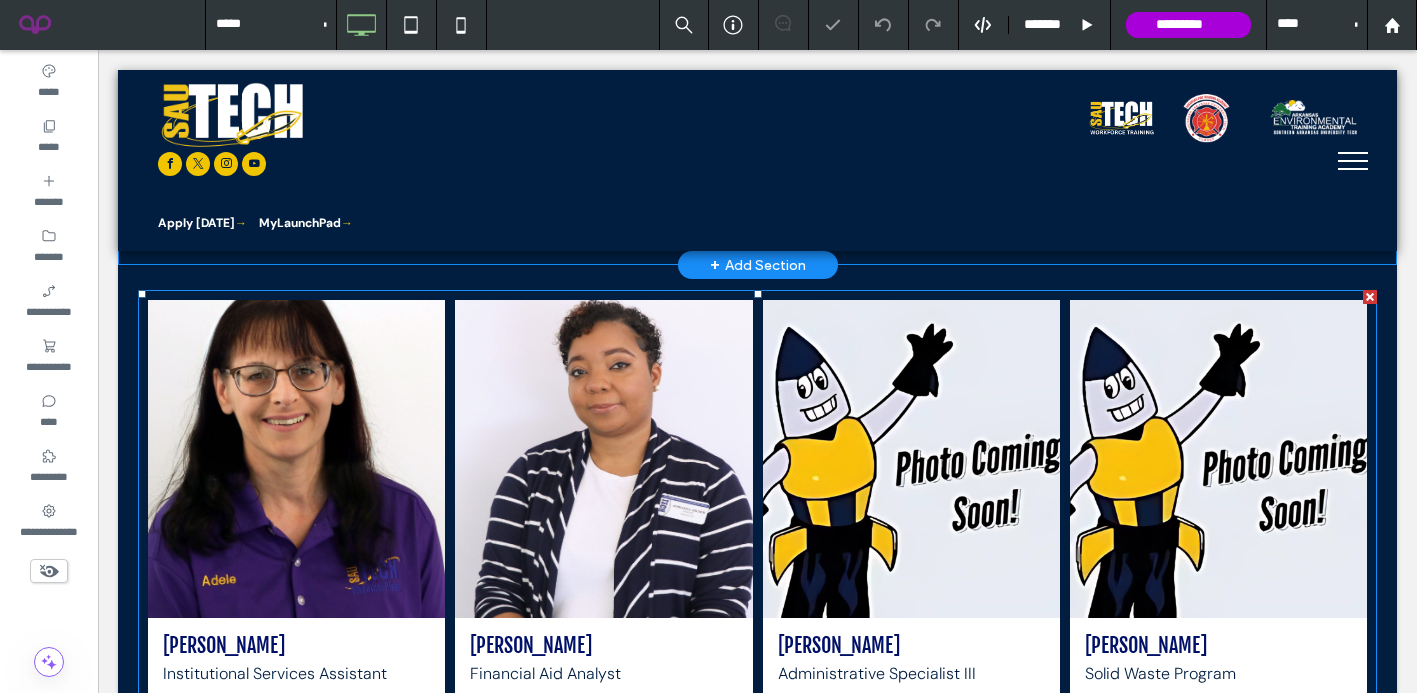 click at bounding box center [296, 459] 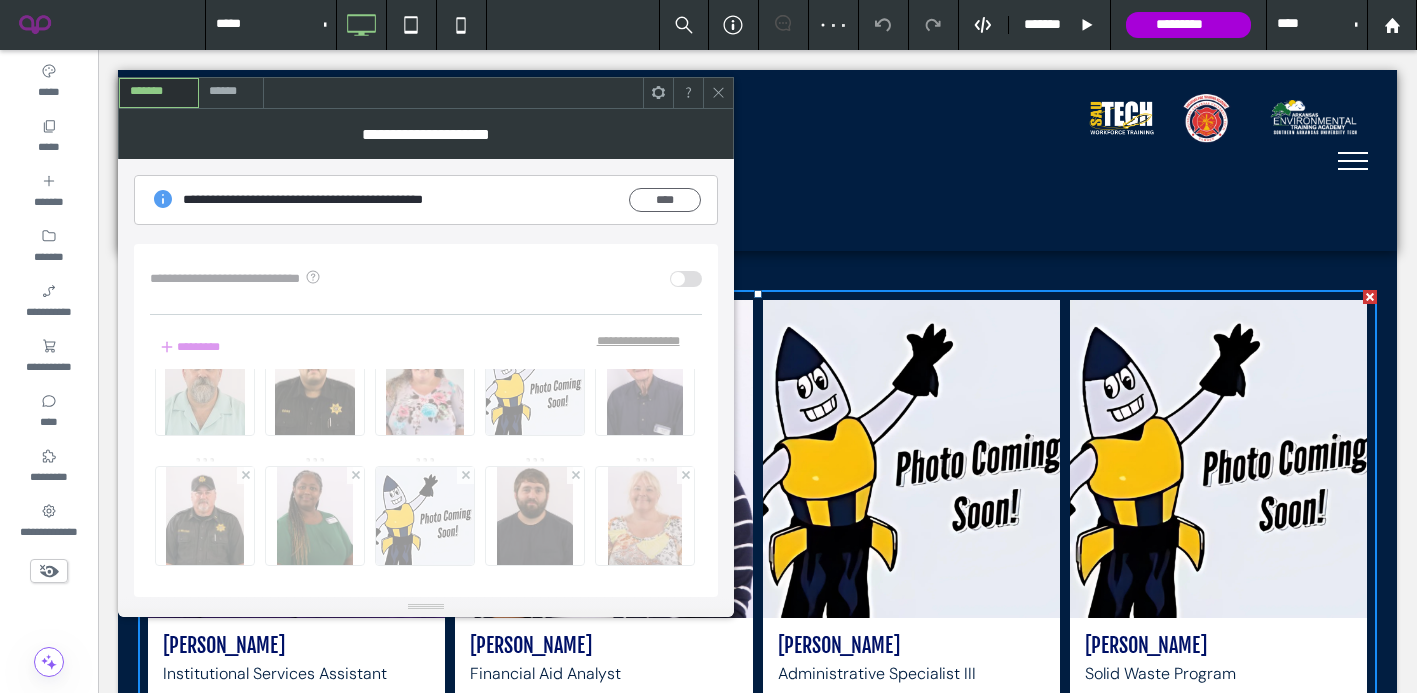 scroll, scrollTop: 1674, scrollLeft: 0, axis: vertical 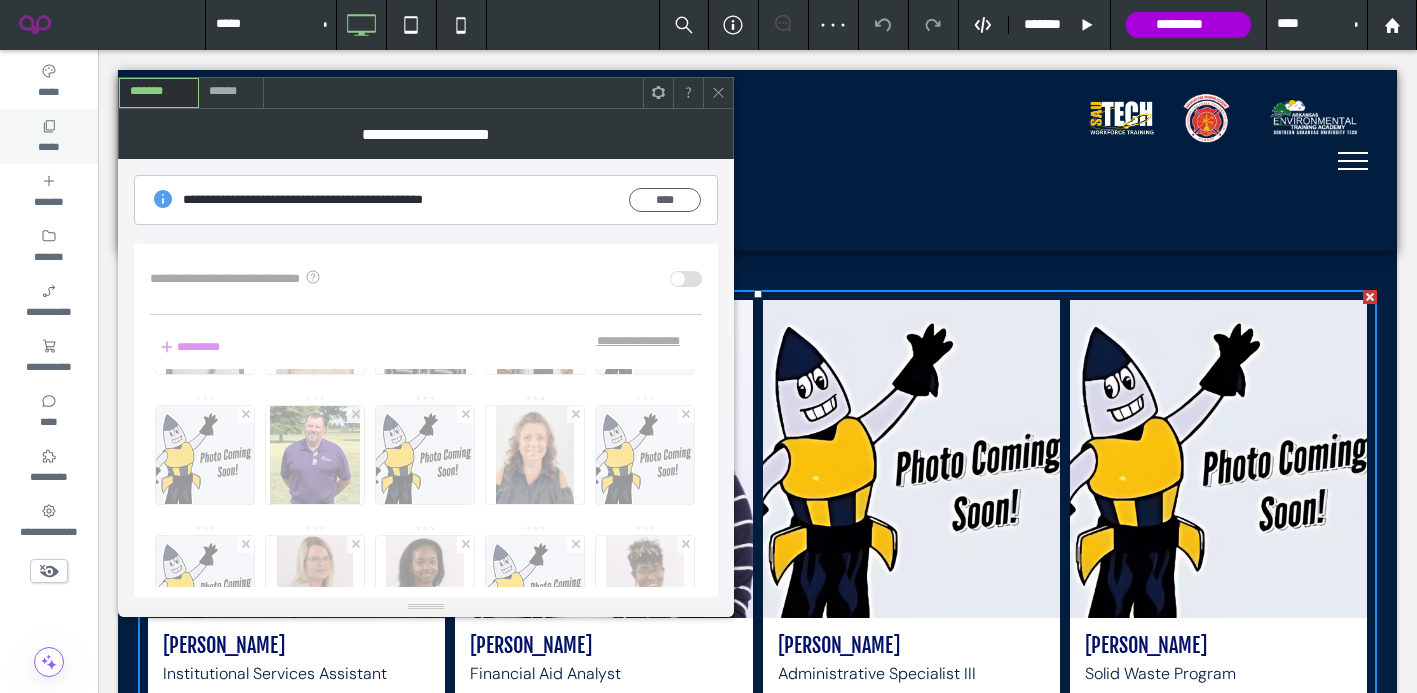 click on "*****" at bounding box center (48, 145) 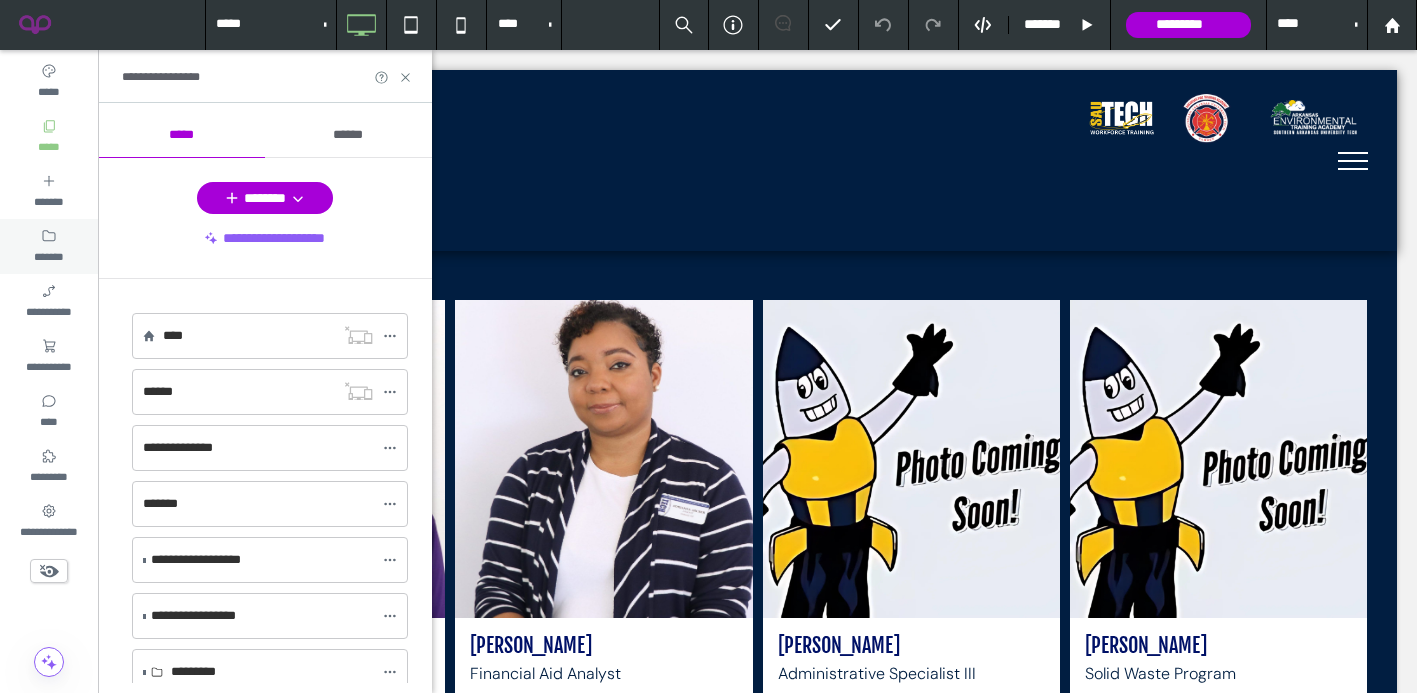 click on "*******" at bounding box center (49, 246) 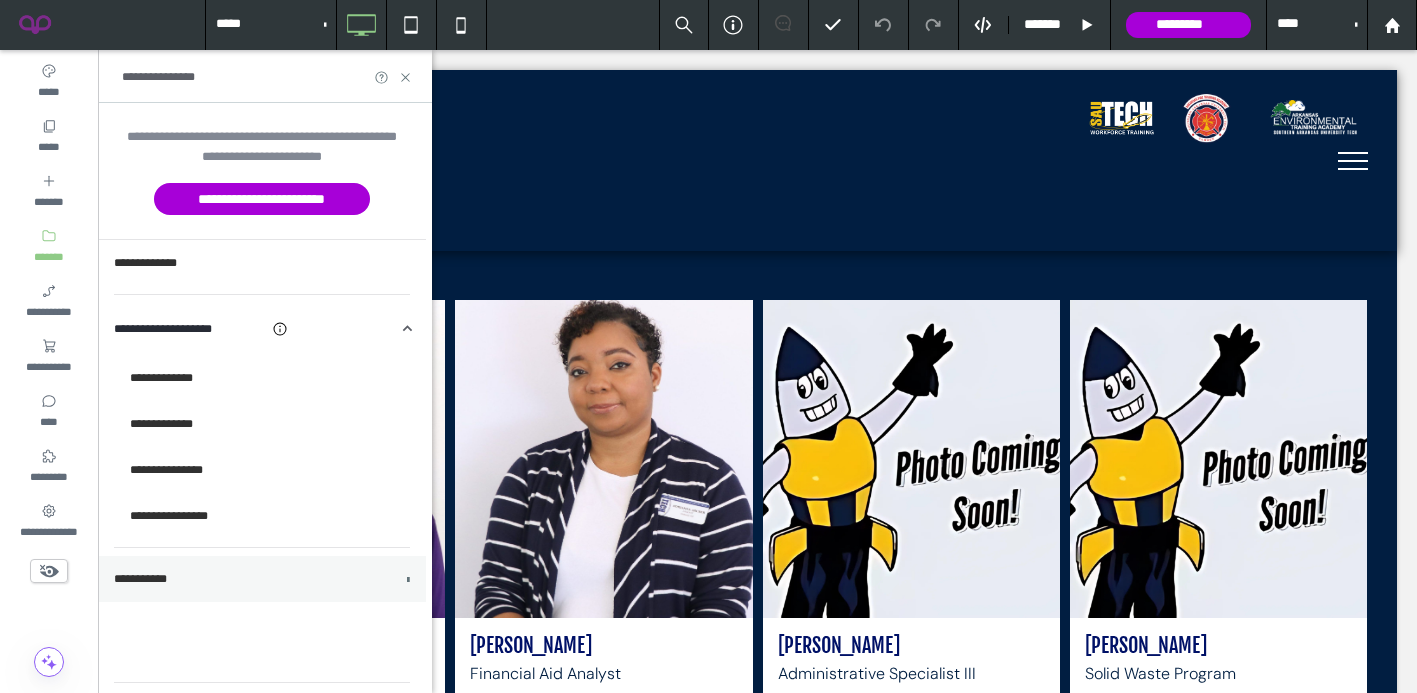 click on "**********" at bounding box center (255, 579) 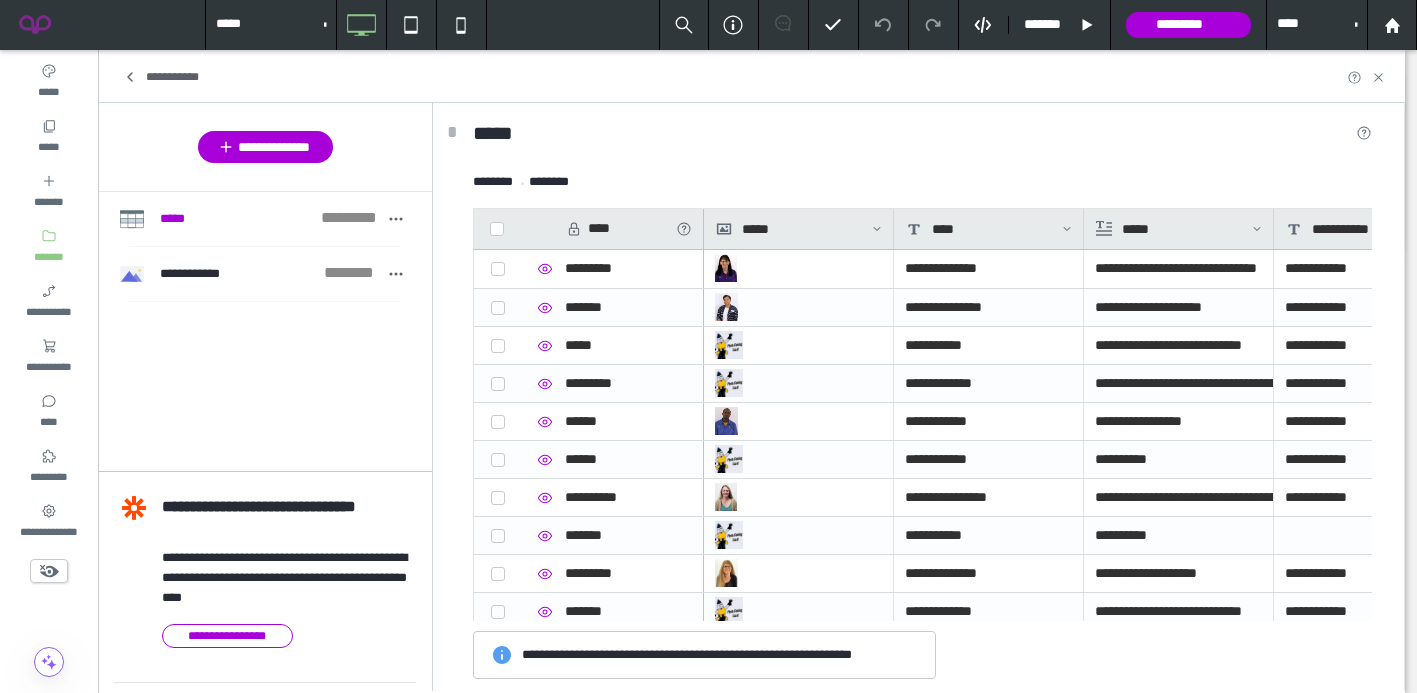 click on "*****" at bounding box center (234, 219) 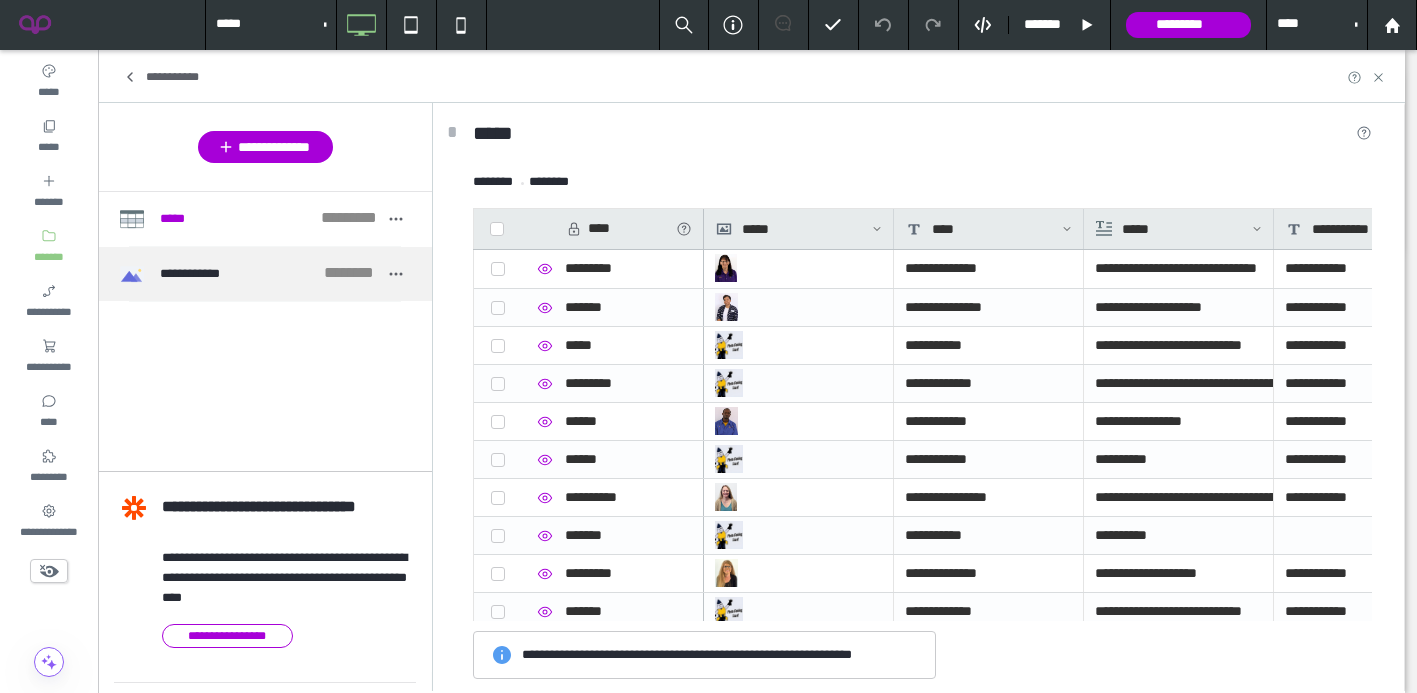 click on "**********" at bounding box center (234, 274) 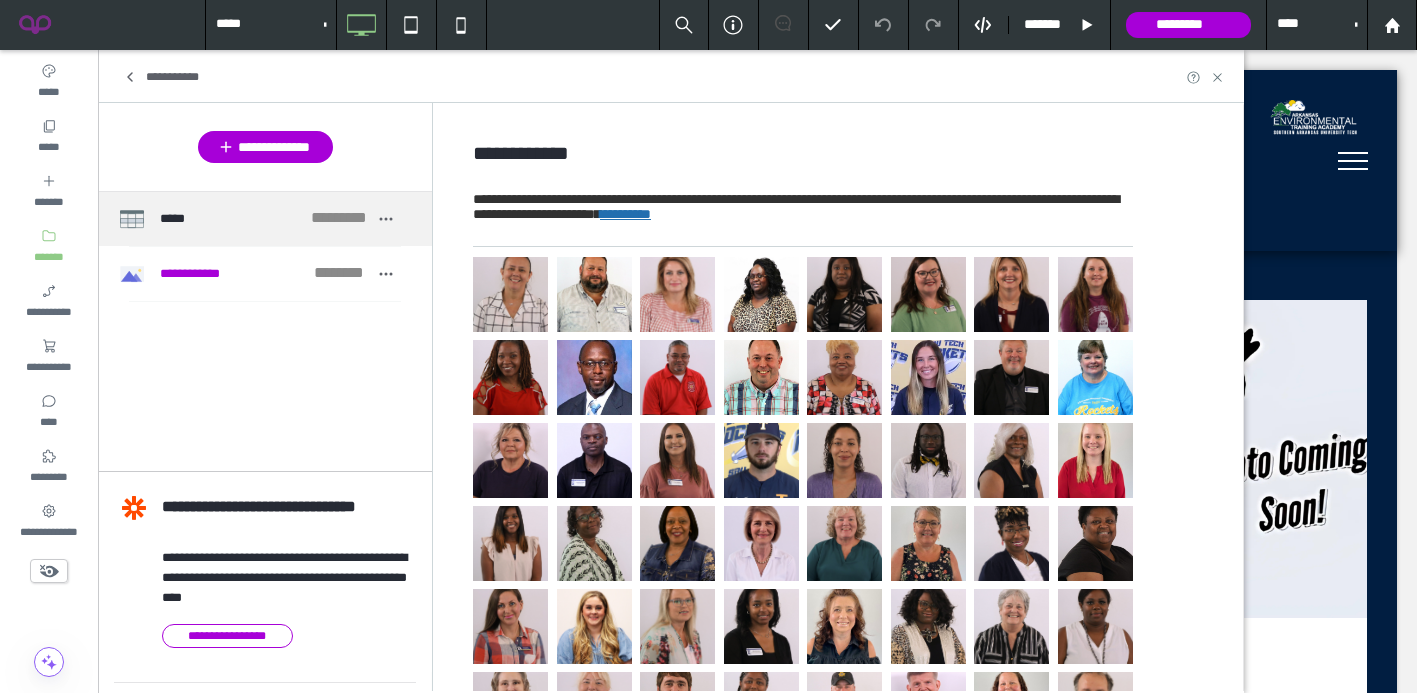 click on "***** *********" at bounding box center (265, 219) 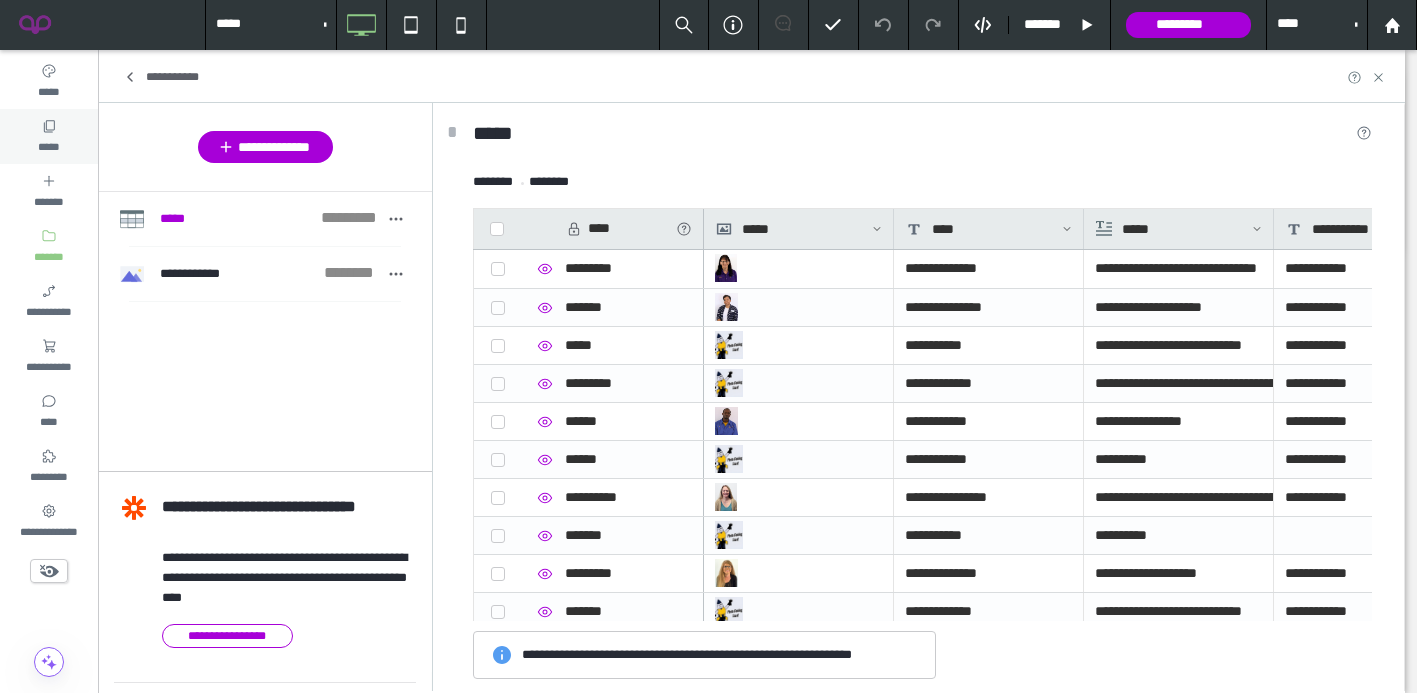 click on "*****" at bounding box center [48, 145] 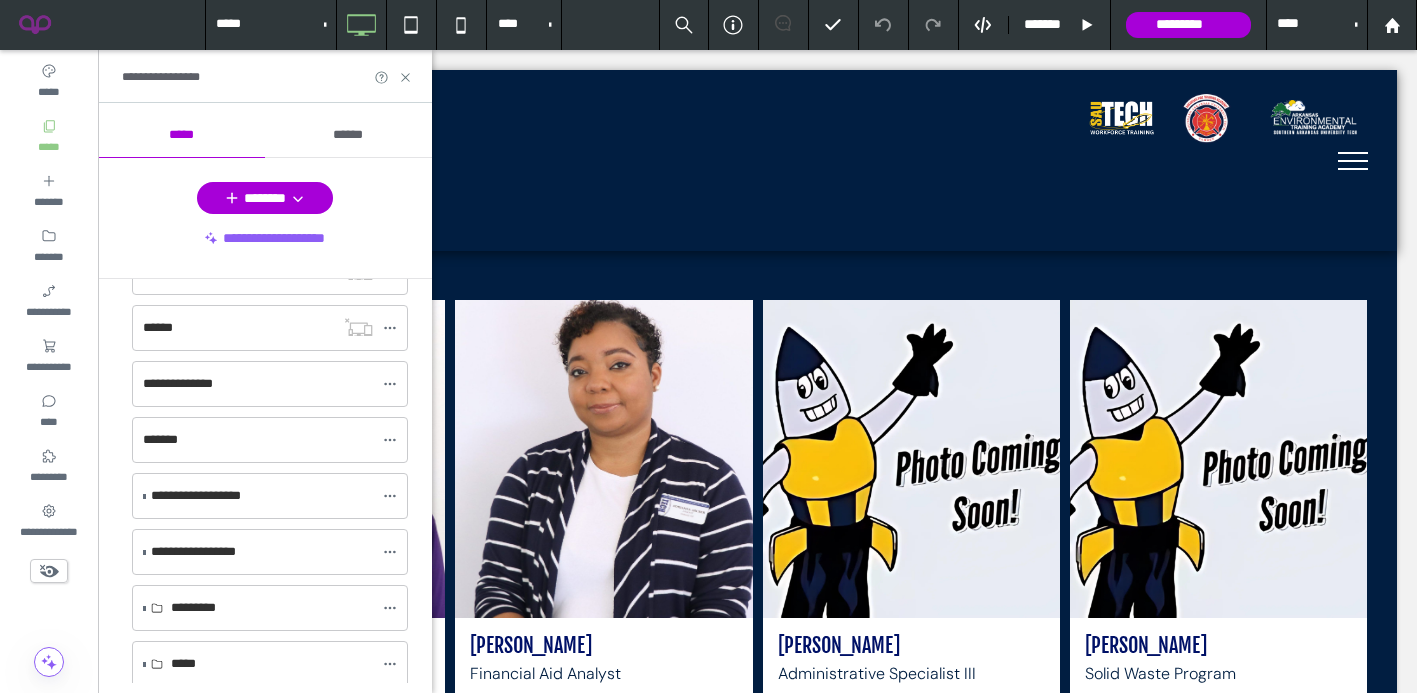 scroll, scrollTop: 86, scrollLeft: 0, axis: vertical 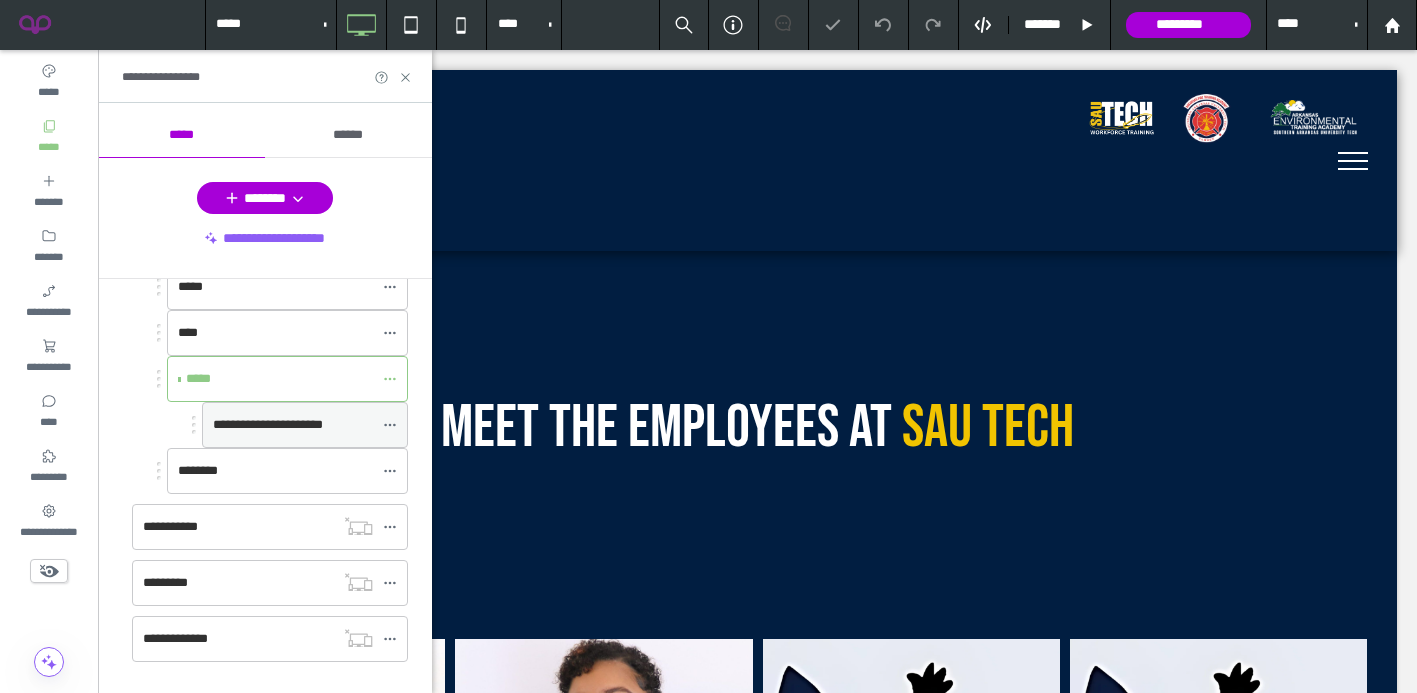 click on "**********" at bounding box center [268, 424] 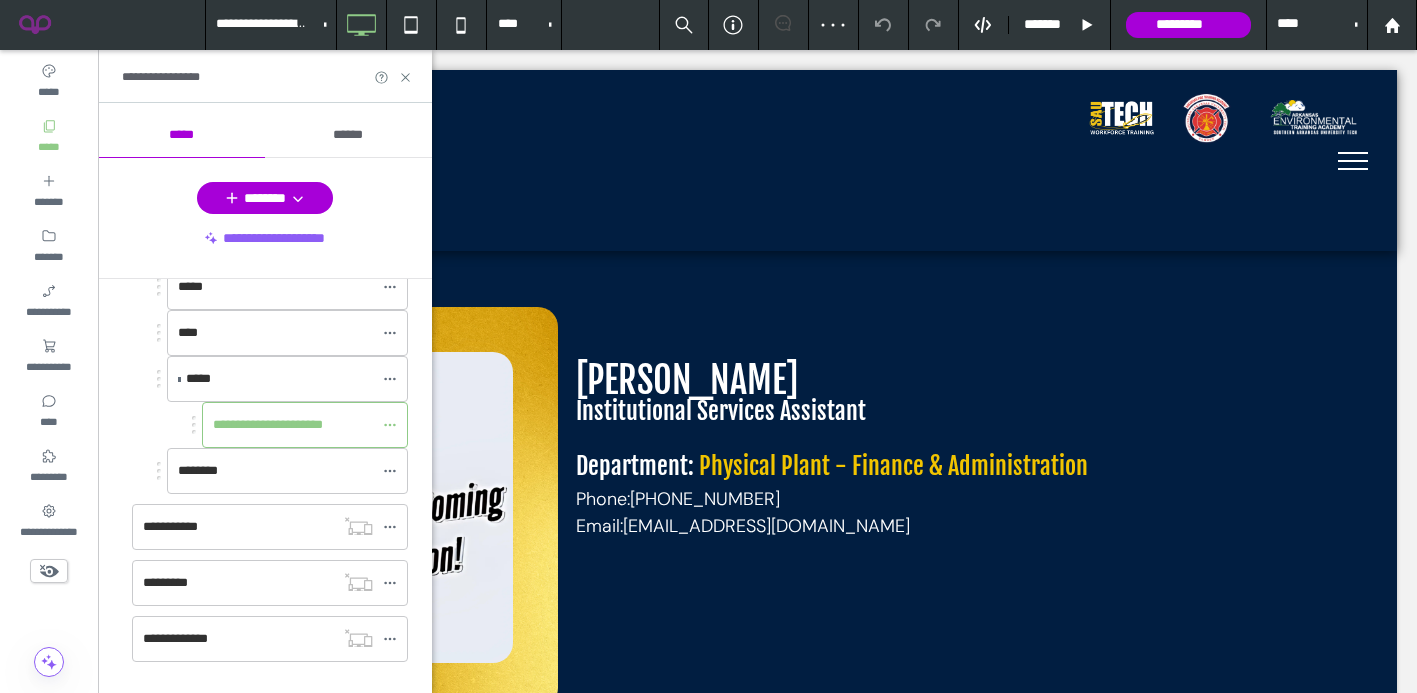 scroll, scrollTop: 222, scrollLeft: 0, axis: vertical 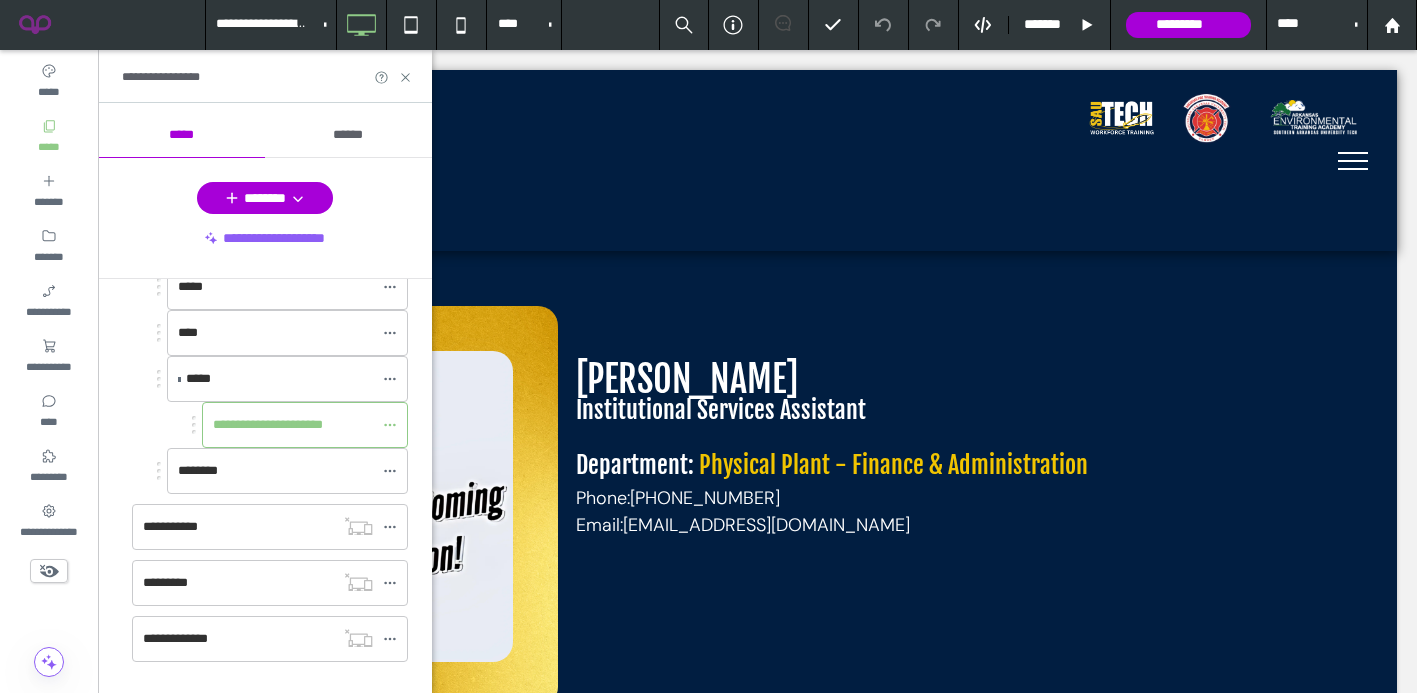 click on "*****" at bounding box center [279, 379] 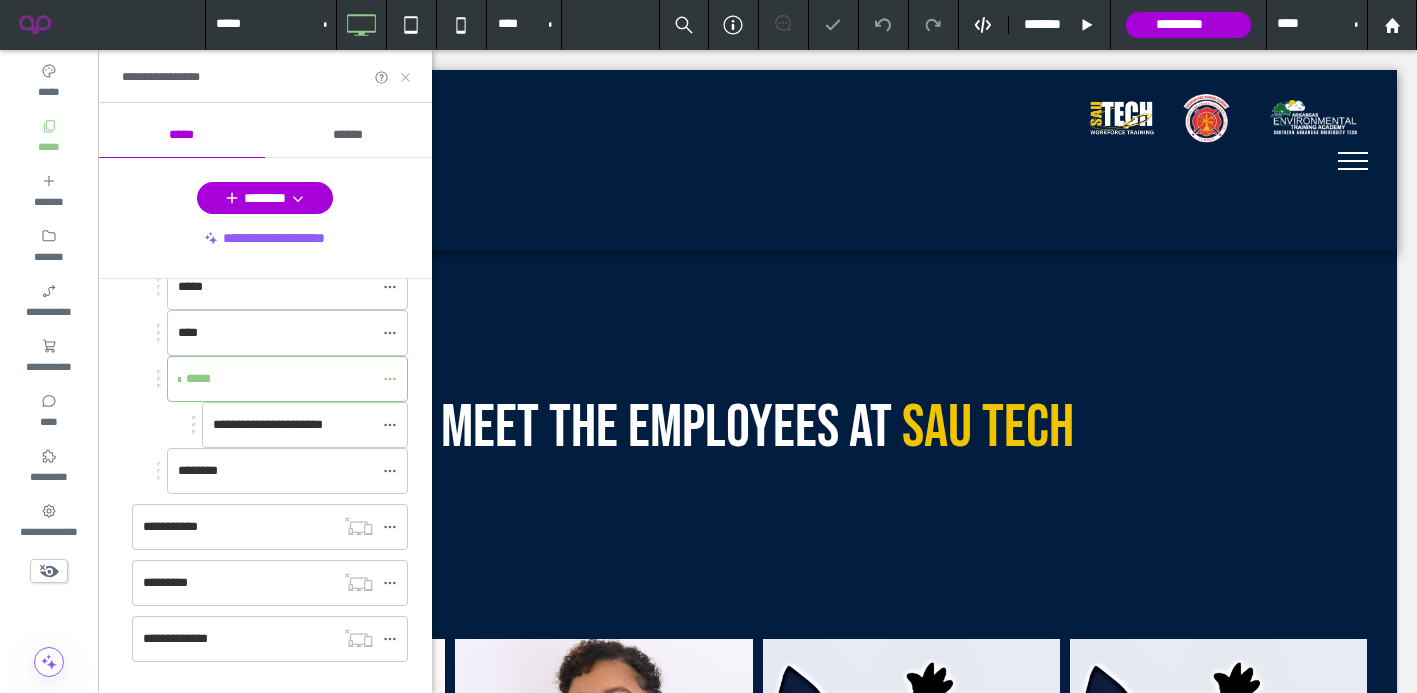 scroll, scrollTop: 0, scrollLeft: 0, axis: both 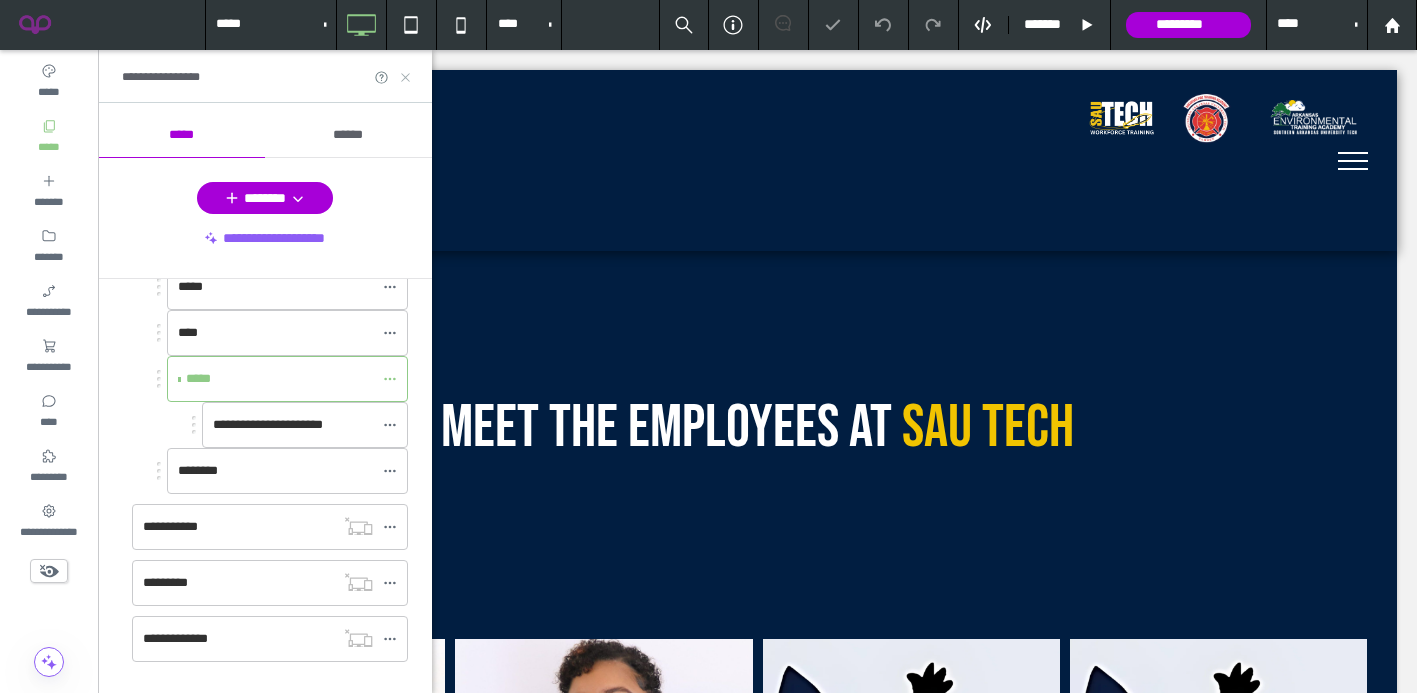 click 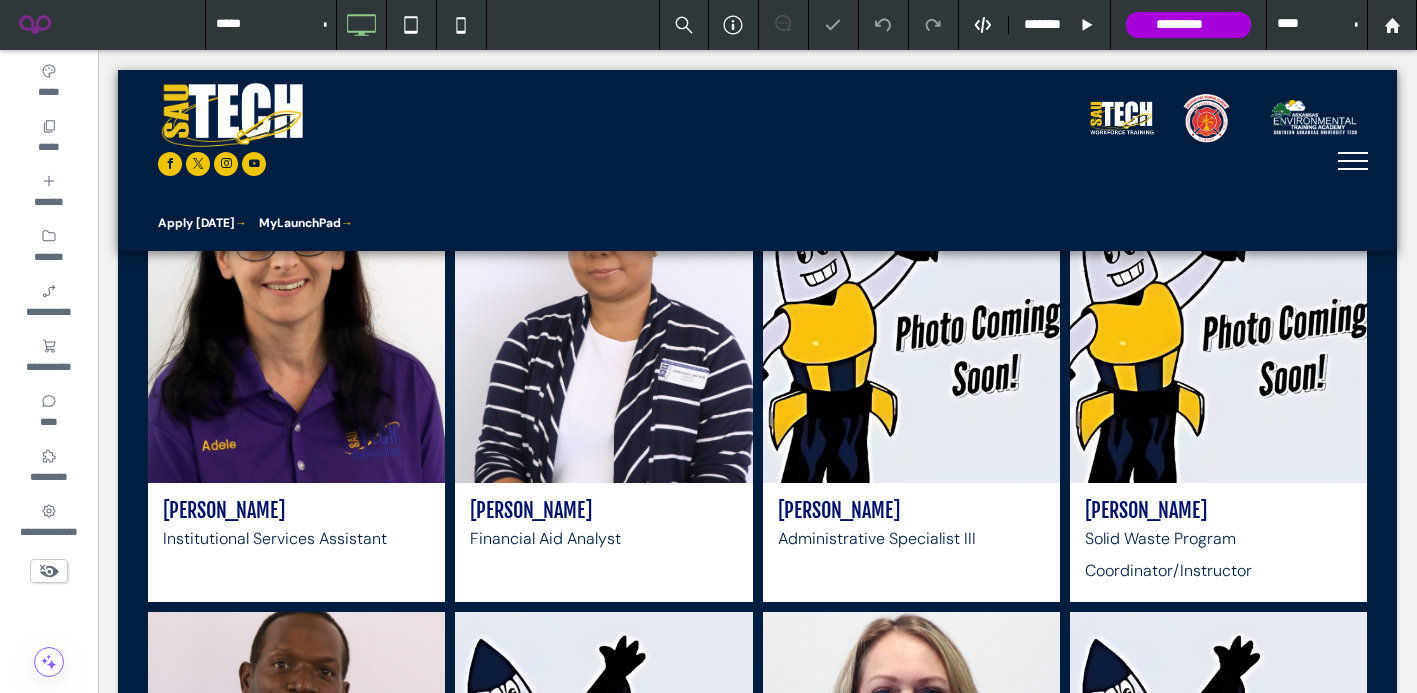 scroll, scrollTop: 566, scrollLeft: 0, axis: vertical 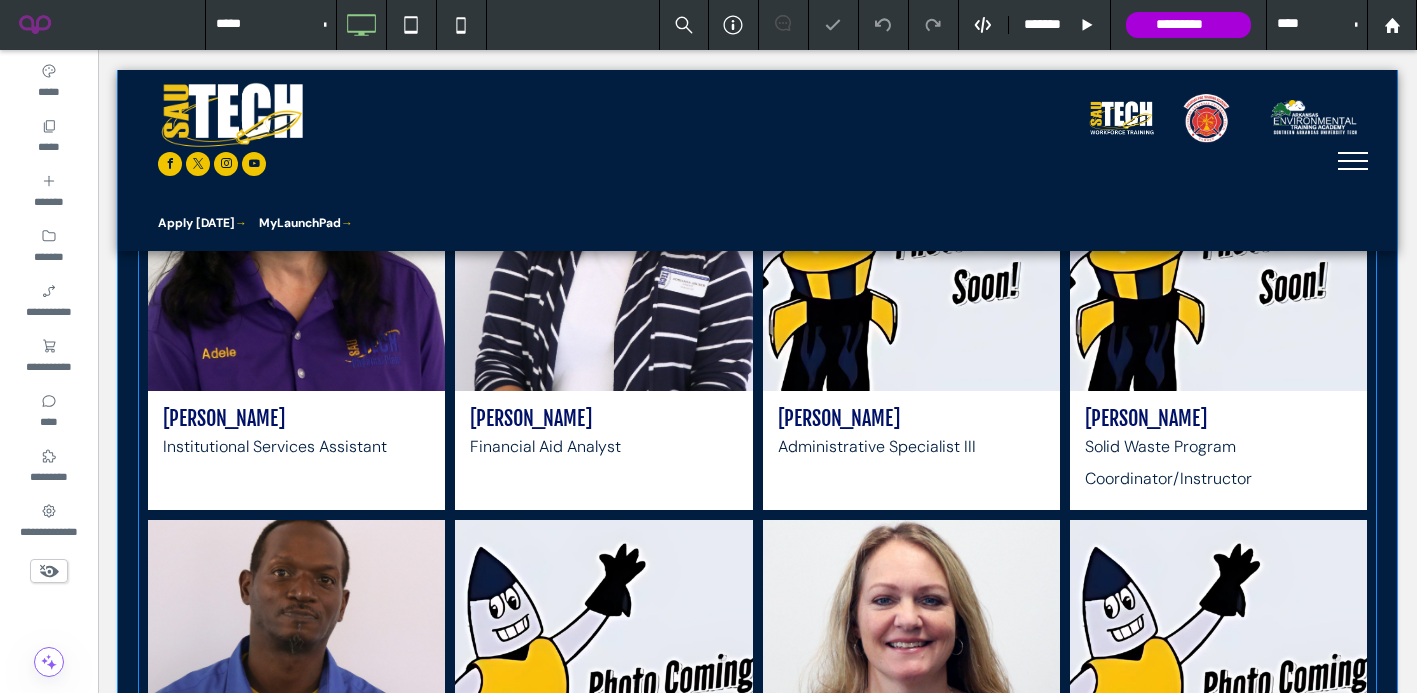 click on "[PERSON_NAME]
Institutional Services Assistant
Button" at bounding box center (296, 450) 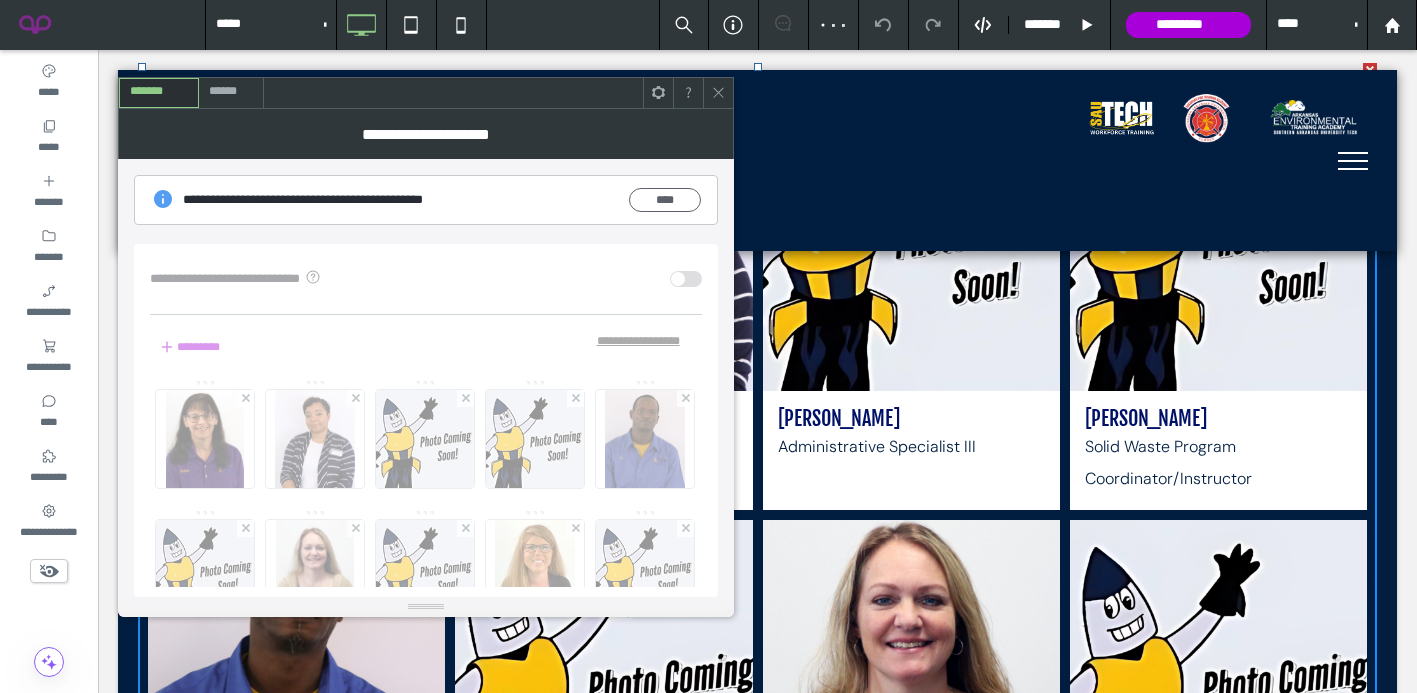 click on "*****" at bounding box center [426, 478] 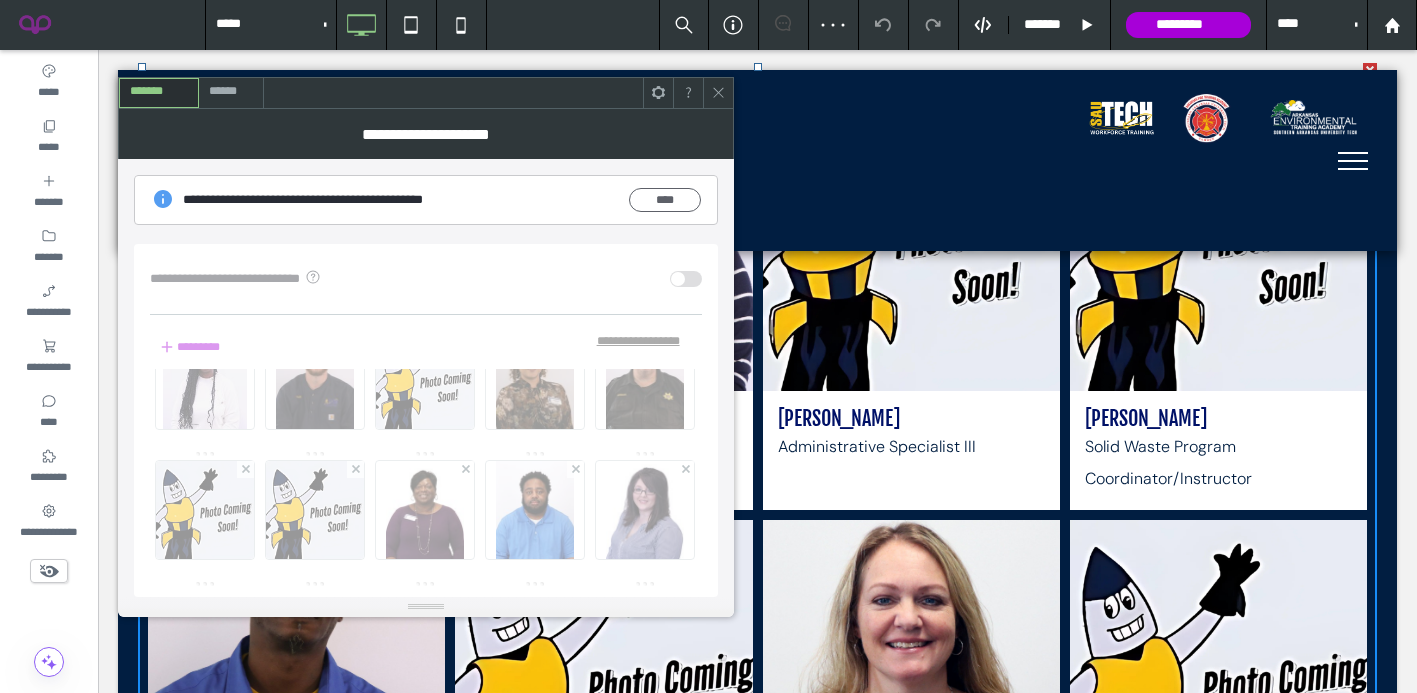 scroll, scrollTop: 873, scrollLeft: 0, axis: vertical 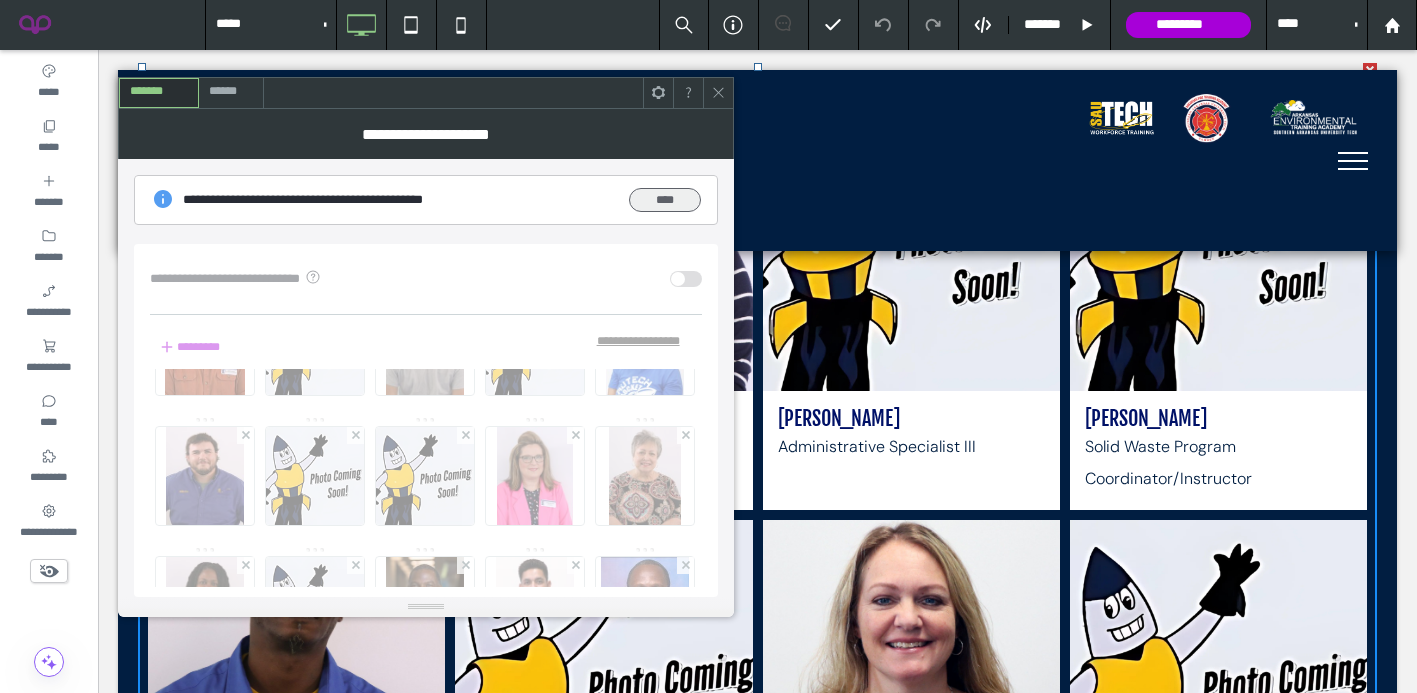 click on "****" at bounding box center (665, 200) 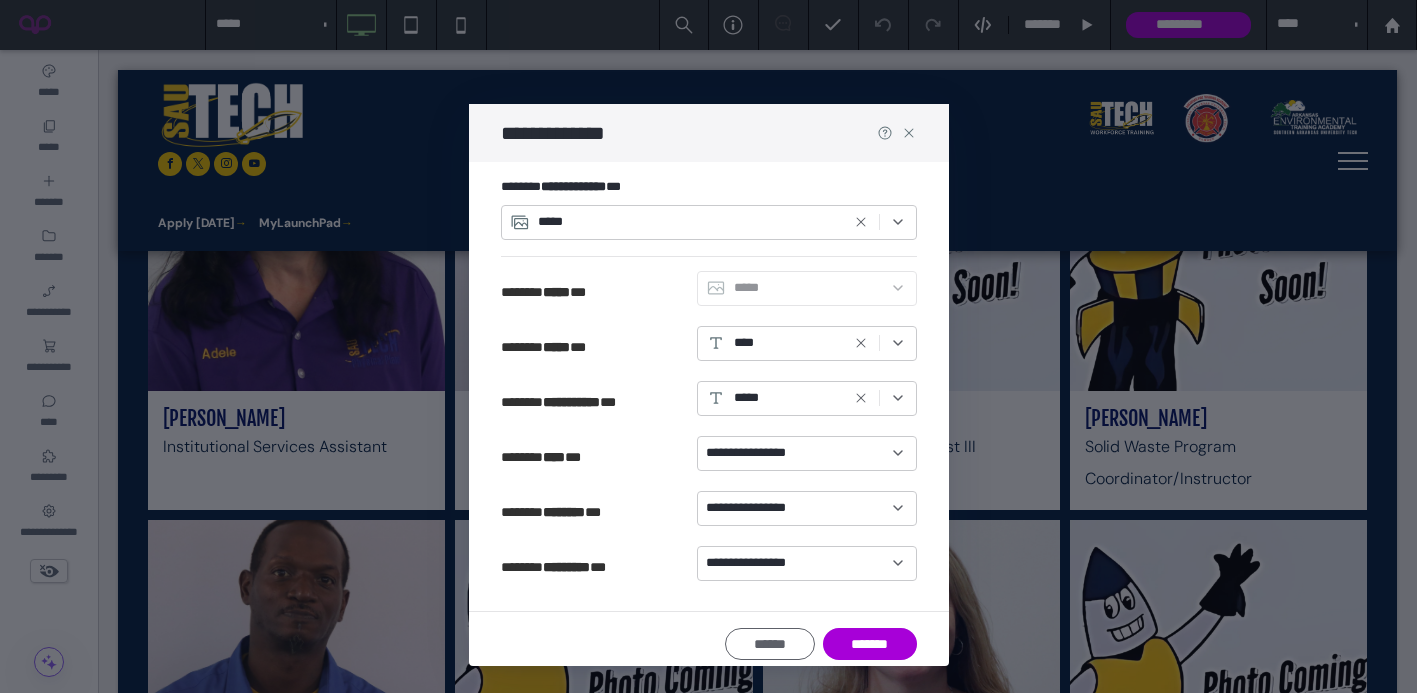 scroll, scrollTop: 140, scrollLeft: 0, axis: vertical 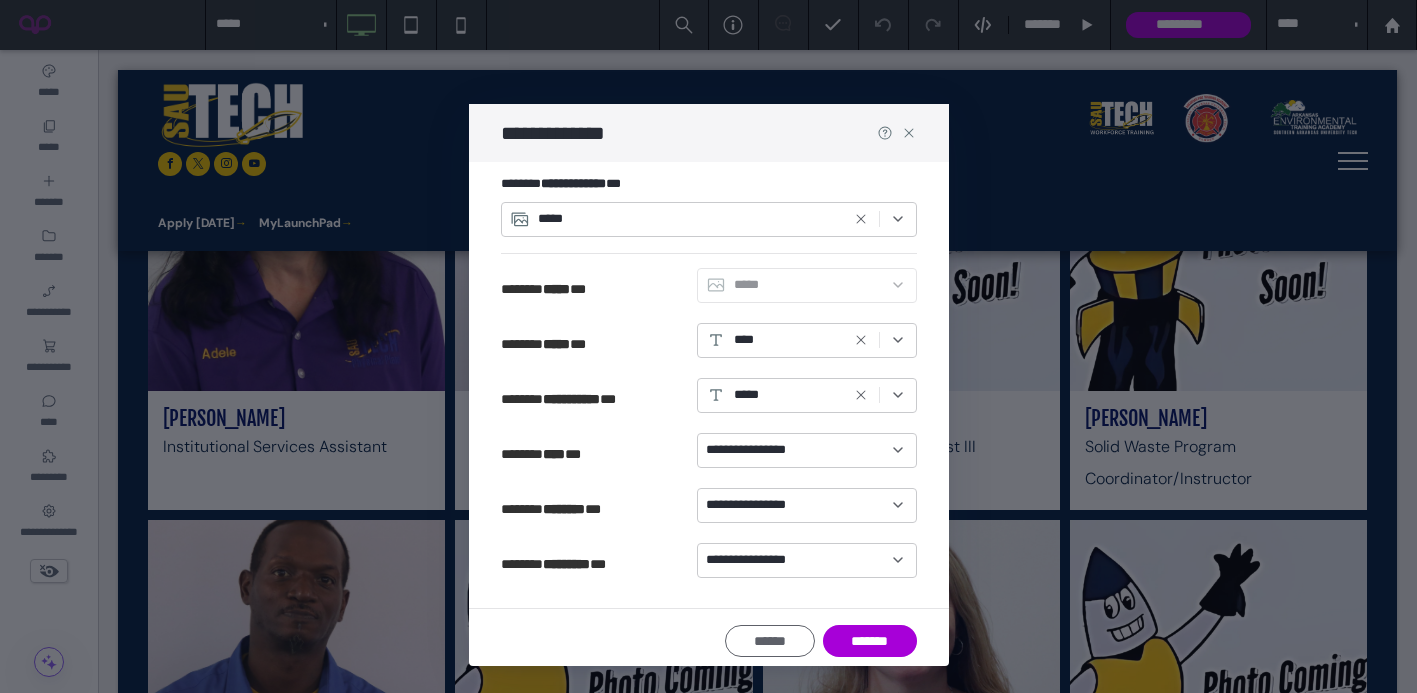 click on "**********" at bounding box center [756, 450] 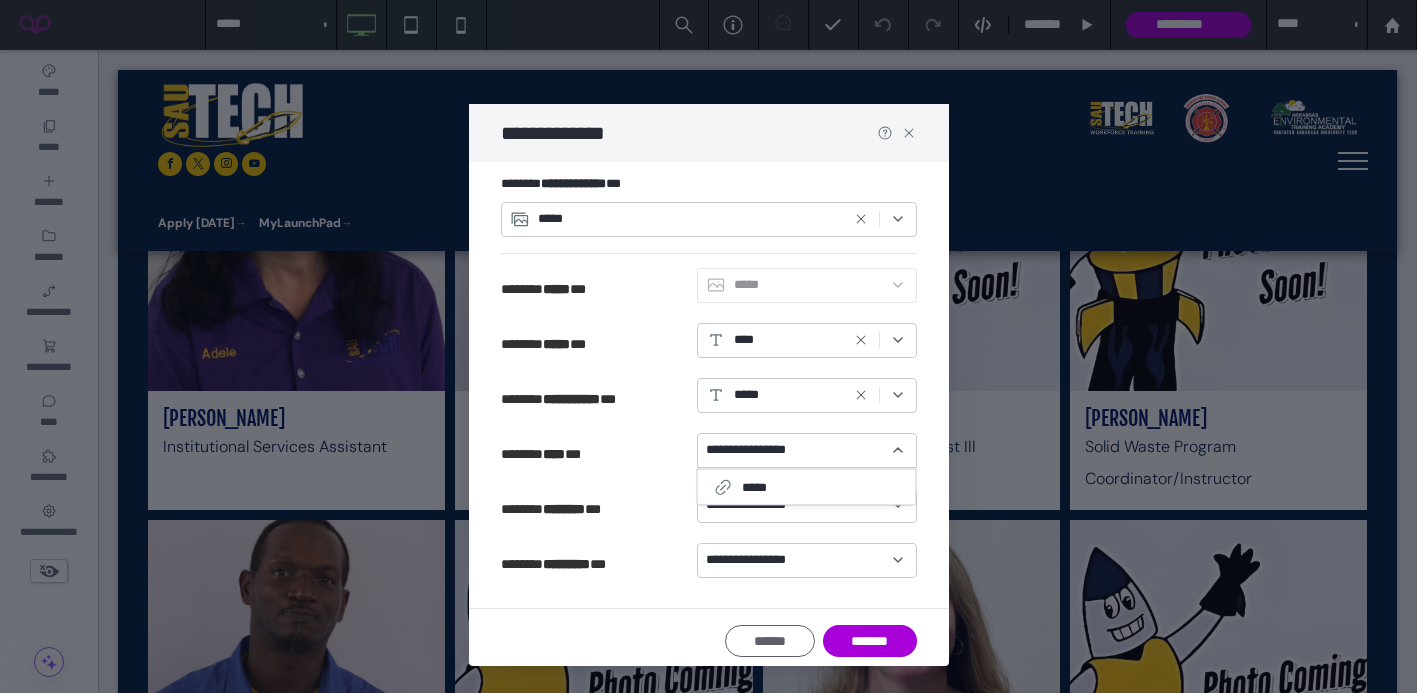 scroll, scrollTop: 148, scrollLeft: 0, axis: vertical 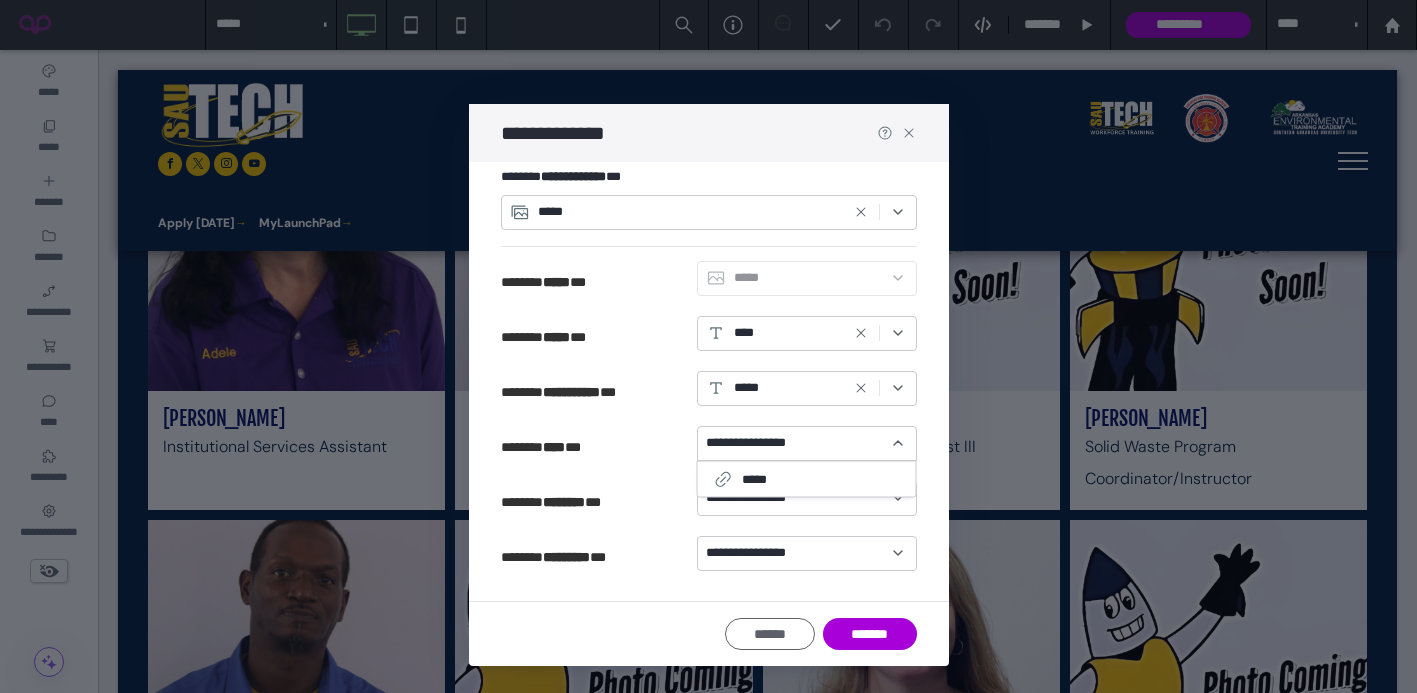 click on "**********" at bounding box center (709, 447) 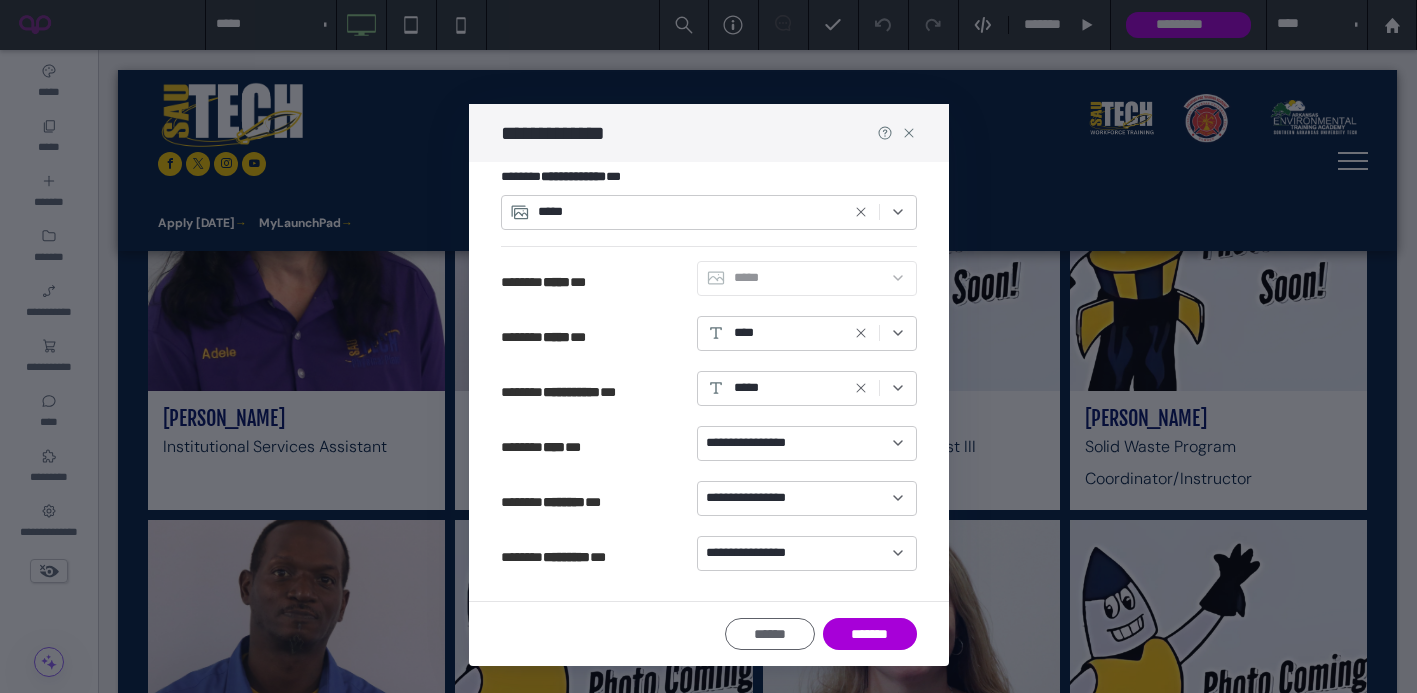 click on "**********" at bounding box center [756, 553] 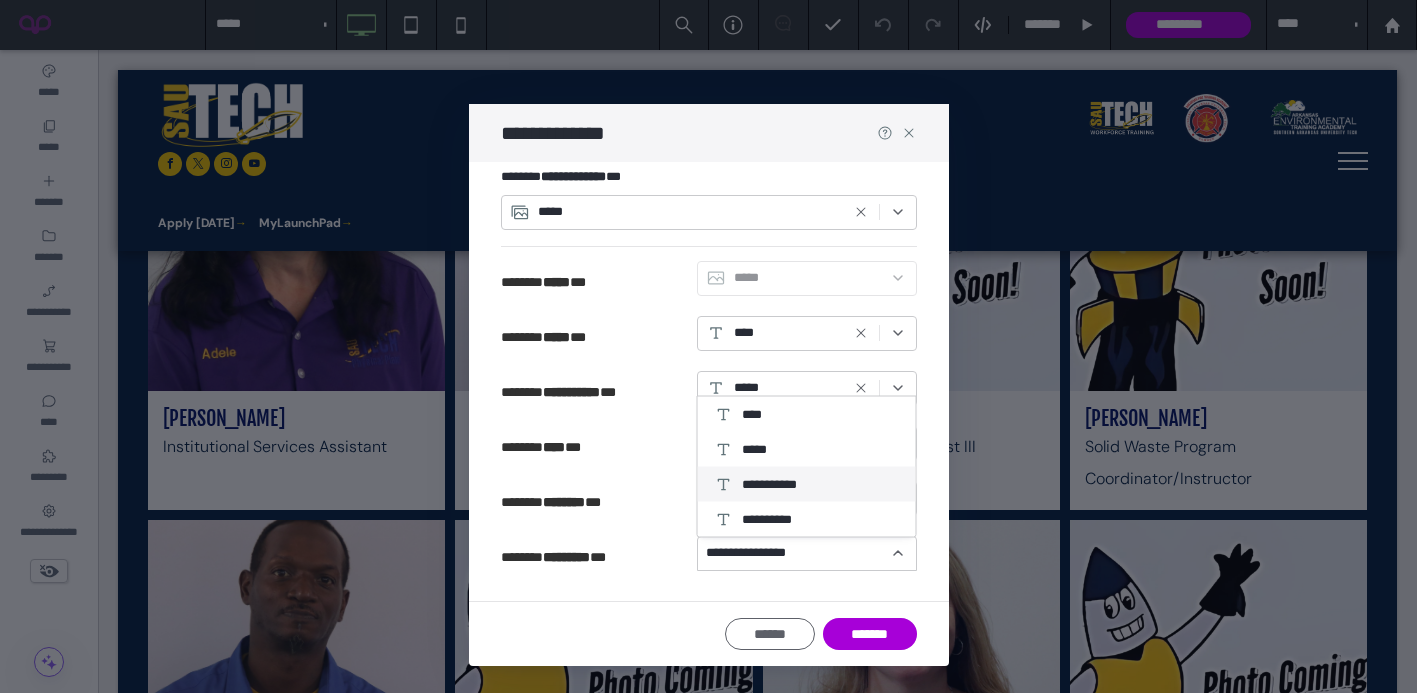 click on "**********" at bounding box center (807, 484) 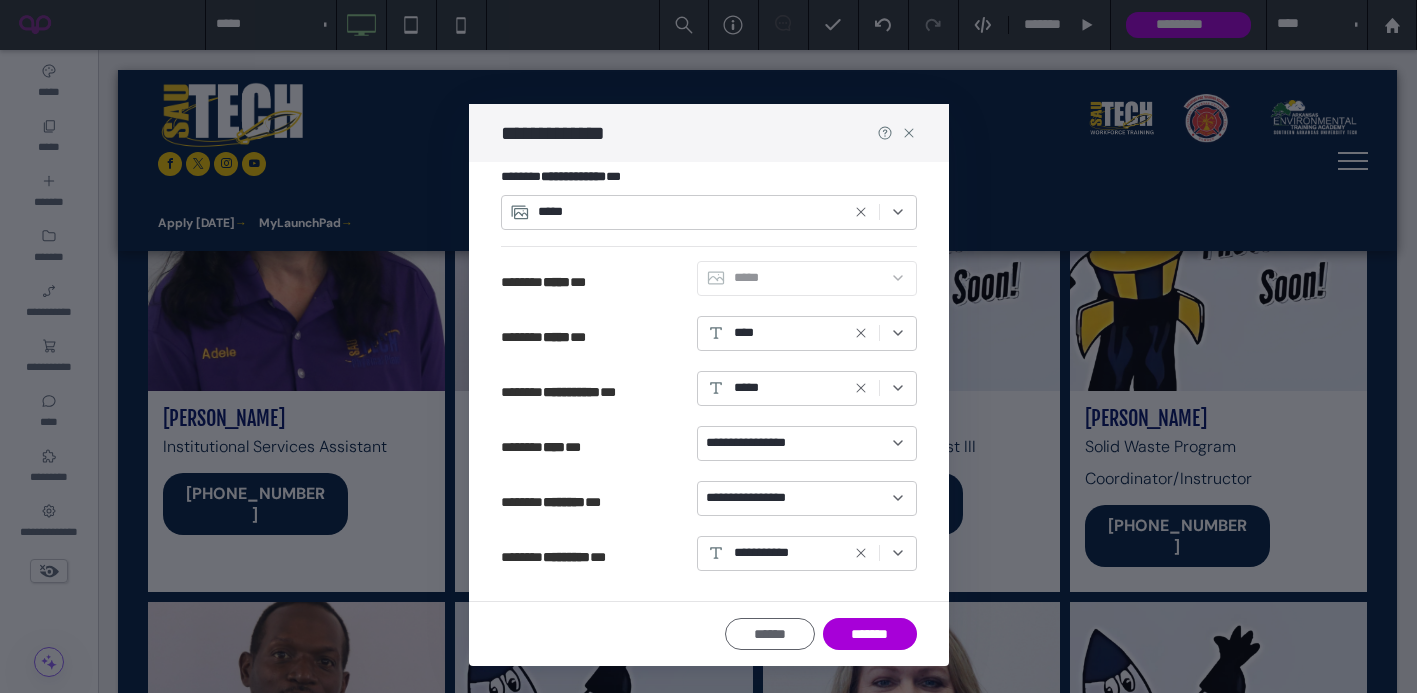 scroll, scrollTop: 0, scrollLeft: 0, axis: both 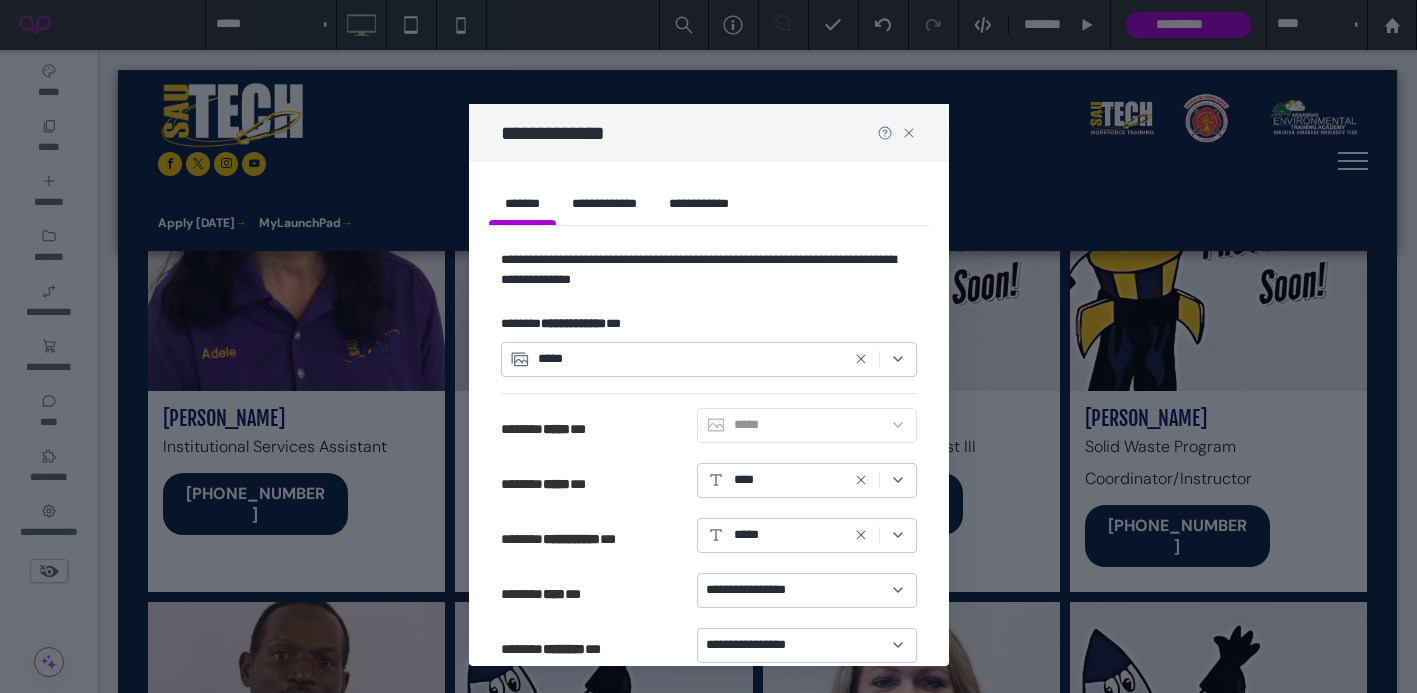click on "**********" at bounding box center (604, 203) 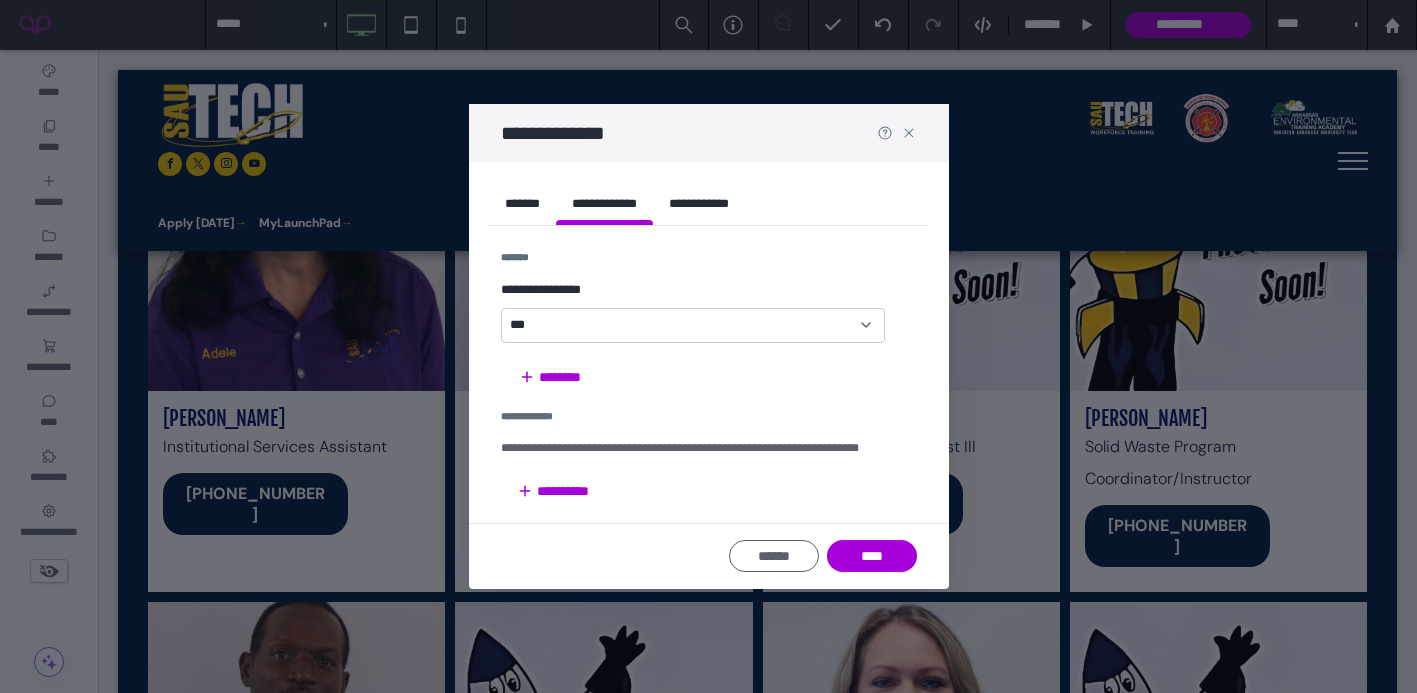 click on "**********" at bounding box center (699, 203) 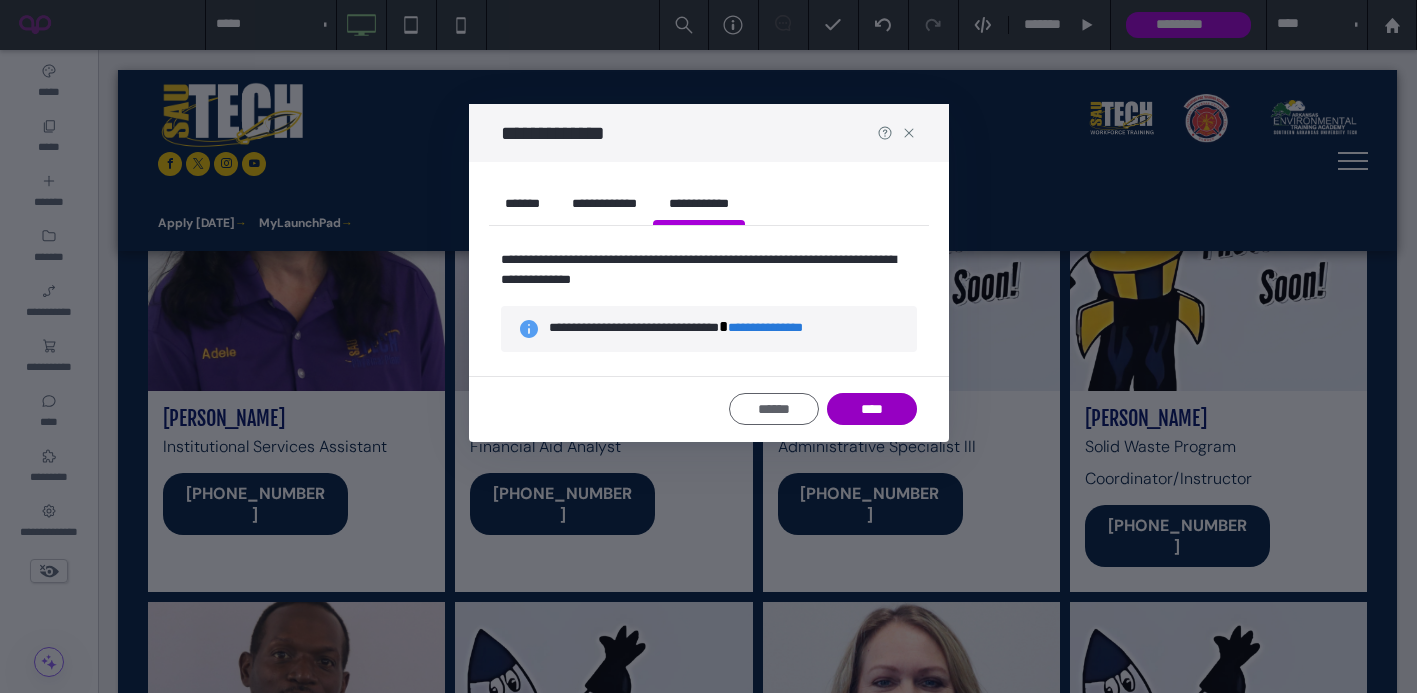 click on "****" at bounding box center (872, 409) 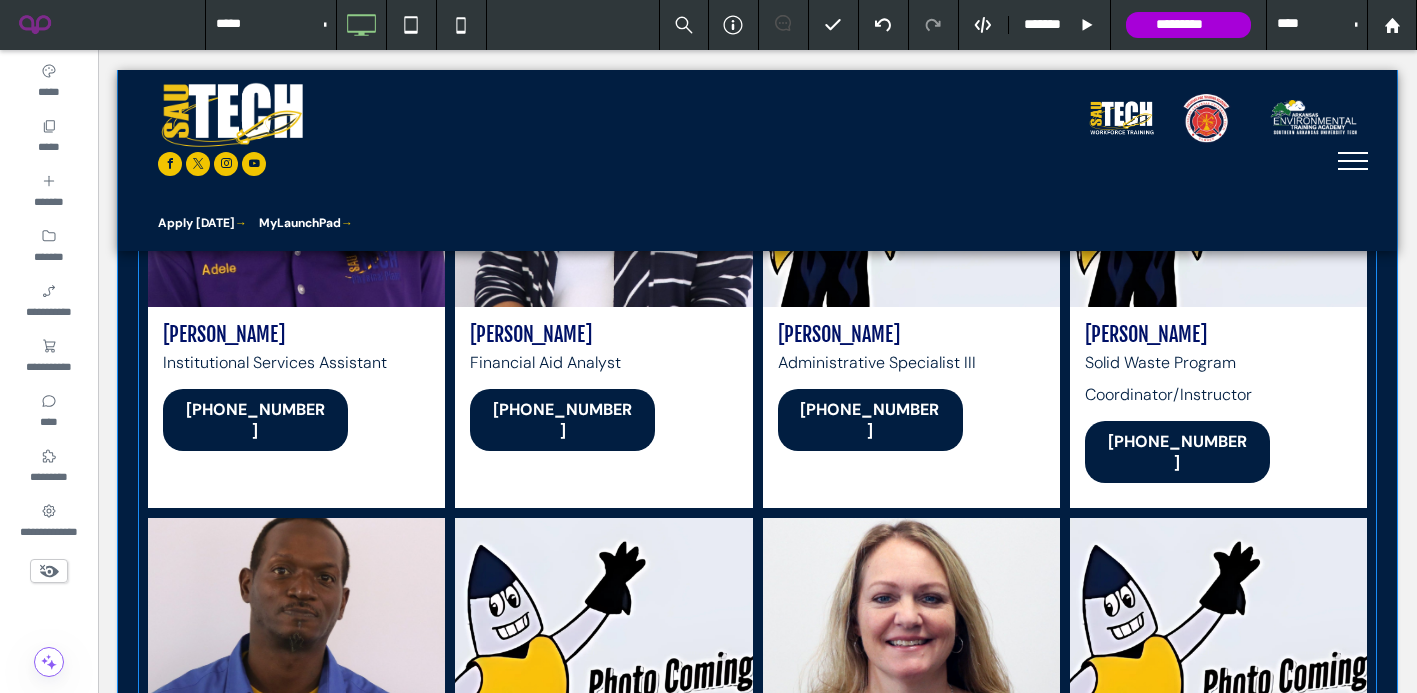 scroll, scrollTop: 640, scrollLeft: 0, axis: vertical 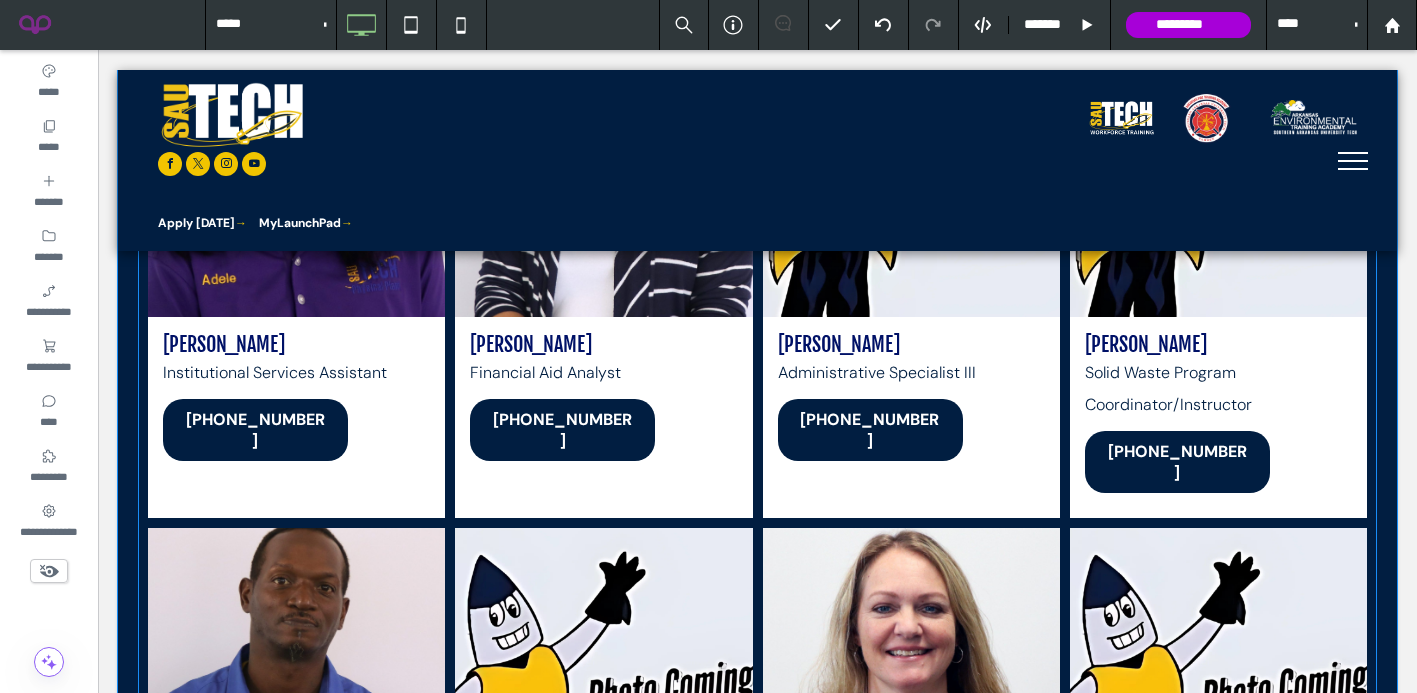 click on "[PERSON_NAME]
Institutional Services Assistant
[PHONE_NUMBER]" at bounding box center (296, 417) 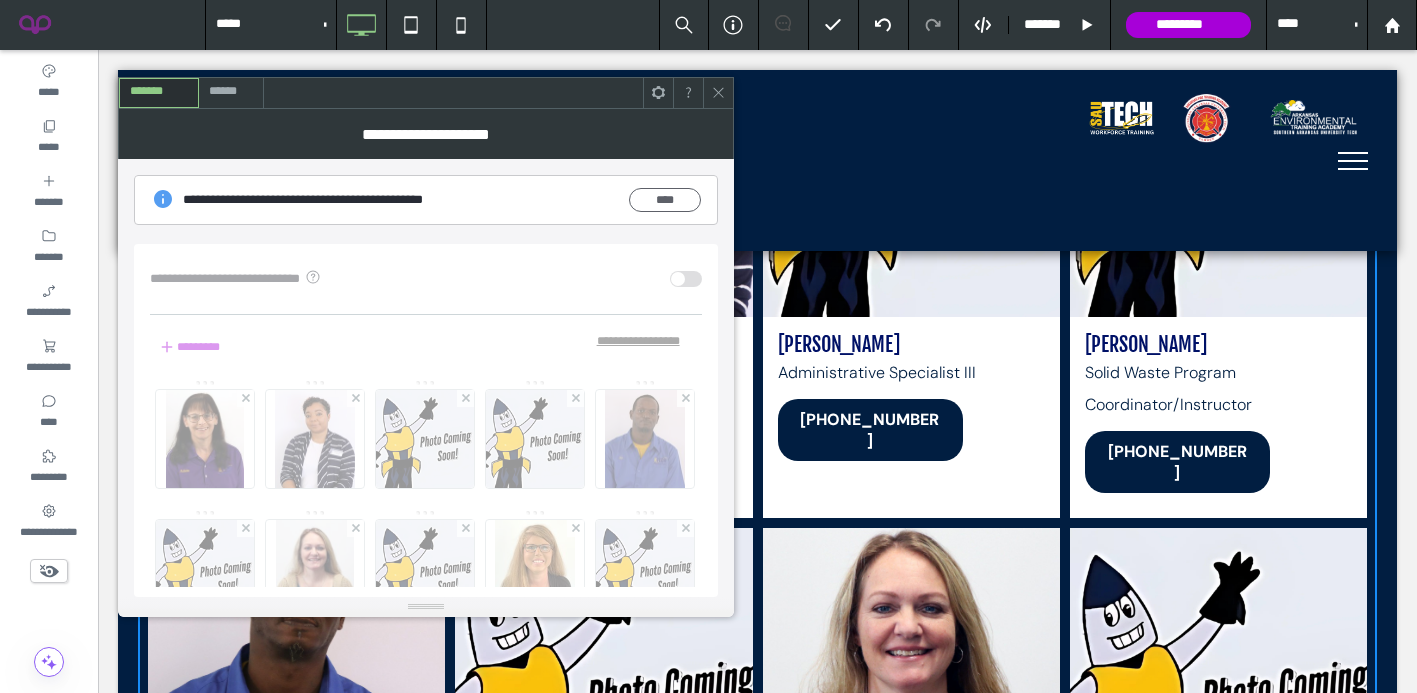 click on "******" at bounding box center (231, 92) 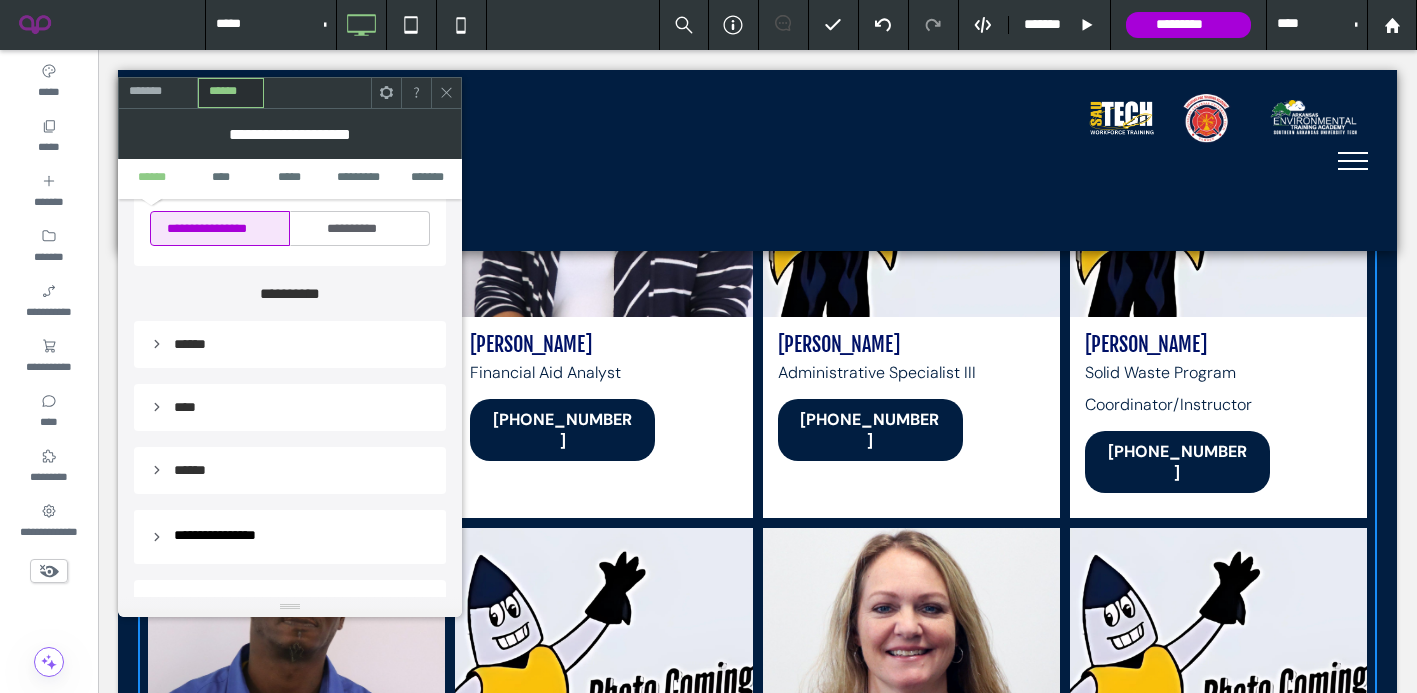 click on "******" at bounding box center (290, 470) 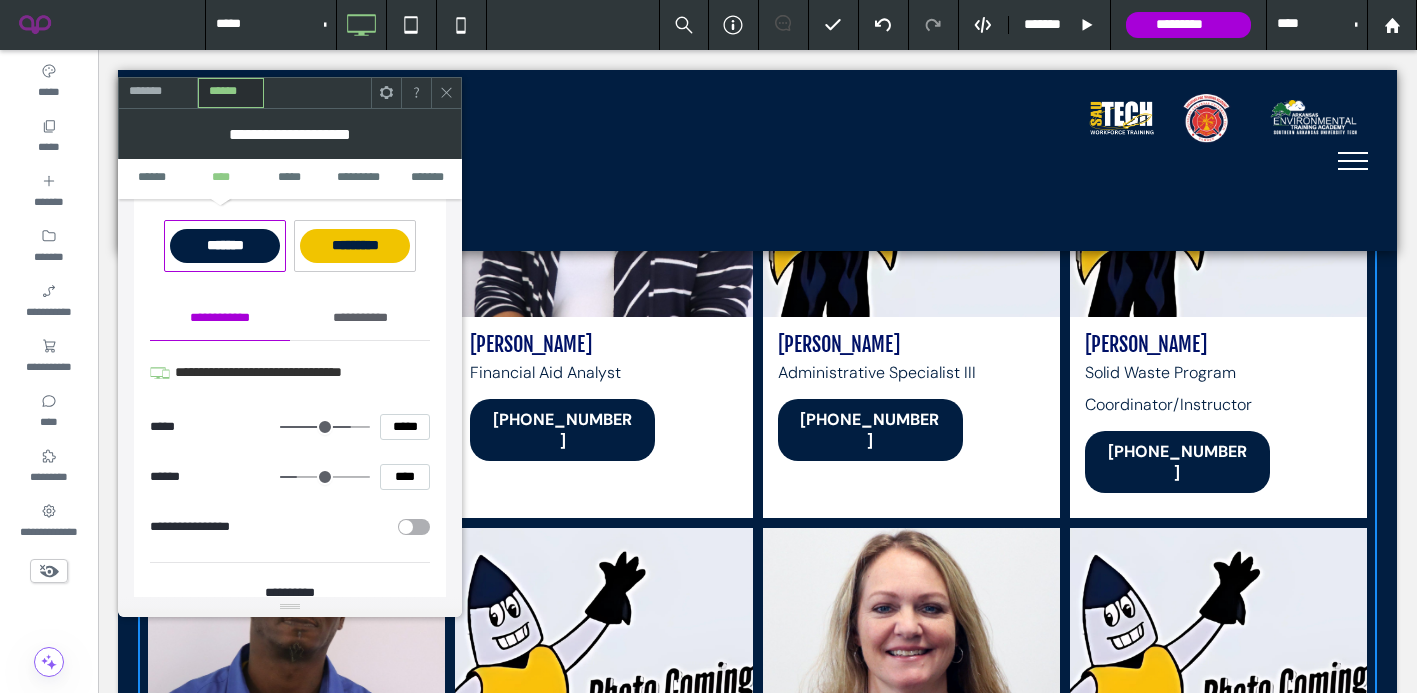 scroll, scrollTop: 1008, scrollLeft: 0, axis: vertical 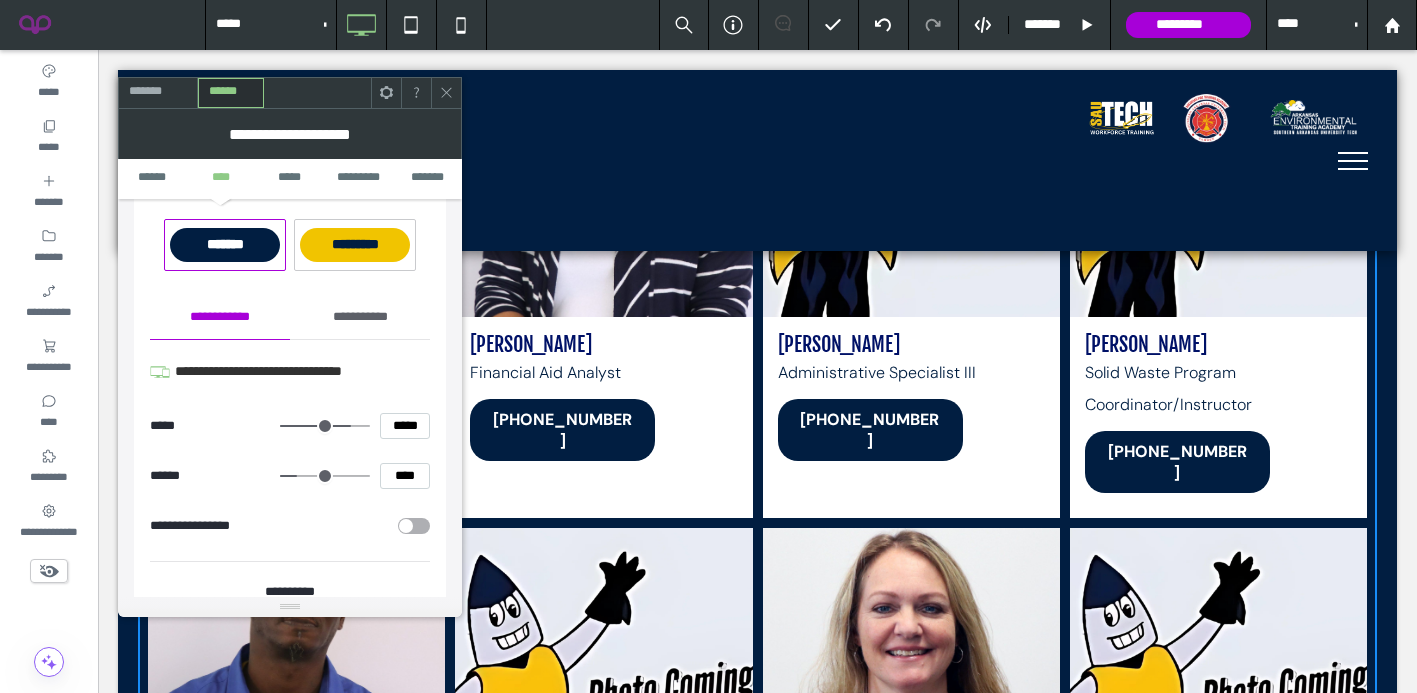 click on "**********" at bounding box center [360, 317] 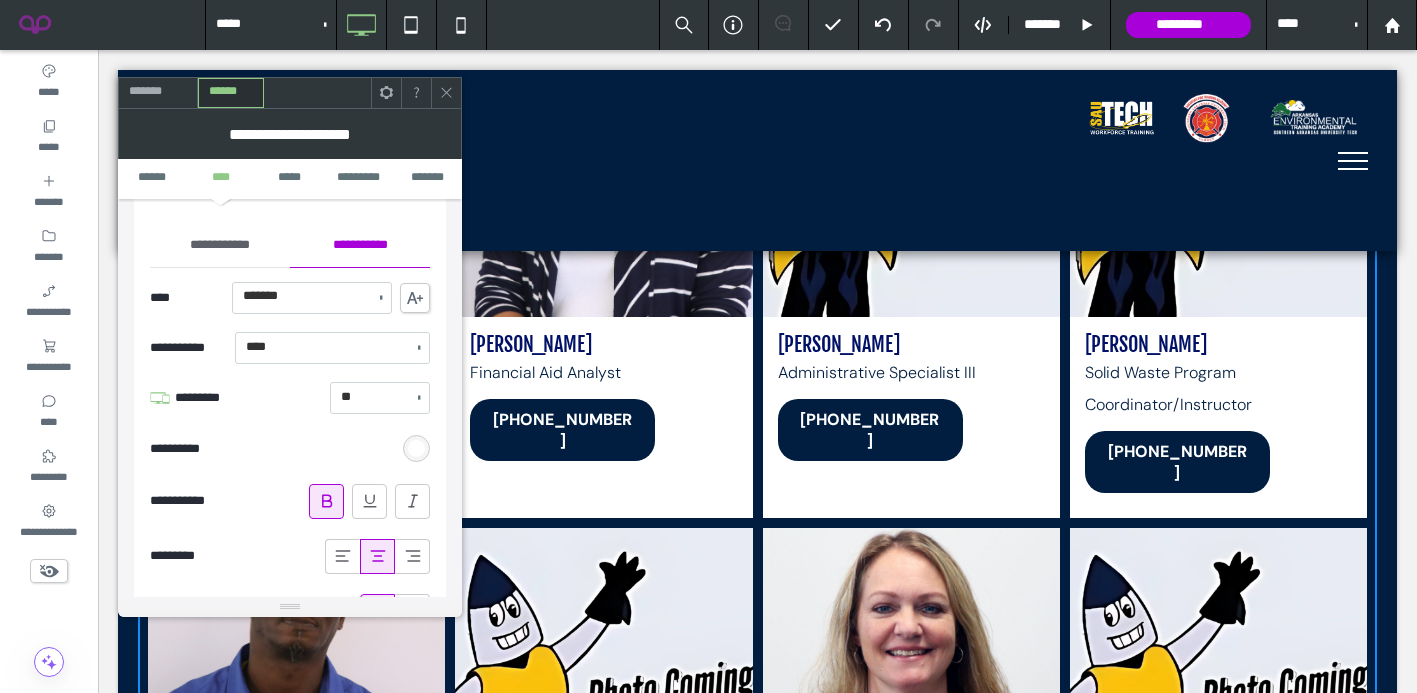 scroll, scrollTop: 1113, scrollLeft: 0, axis: vertical 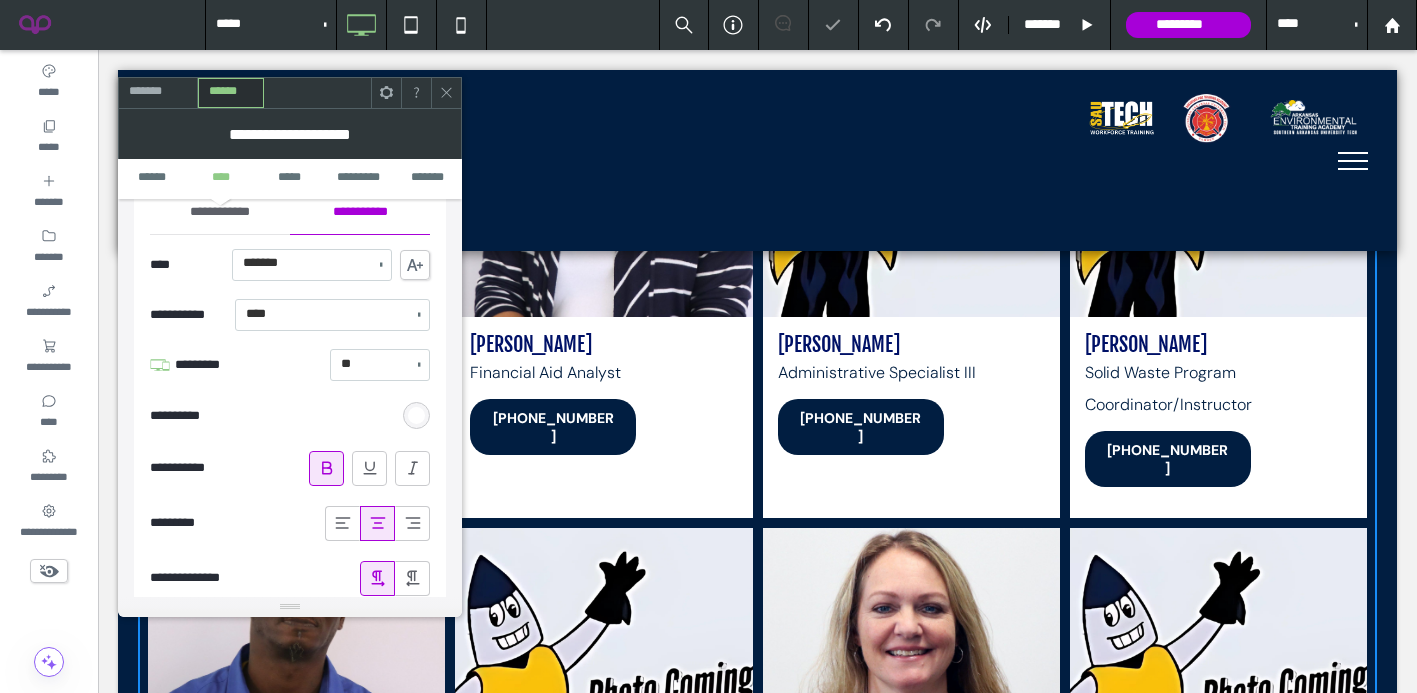 click 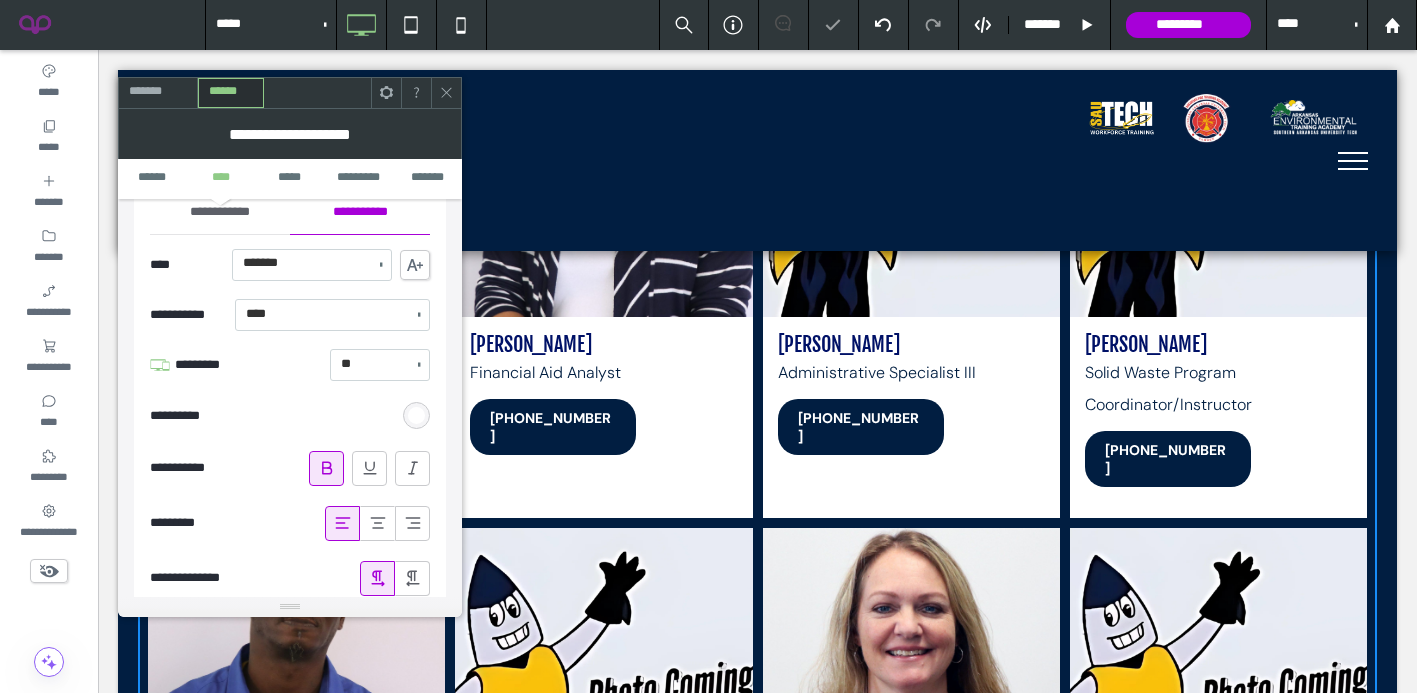 click 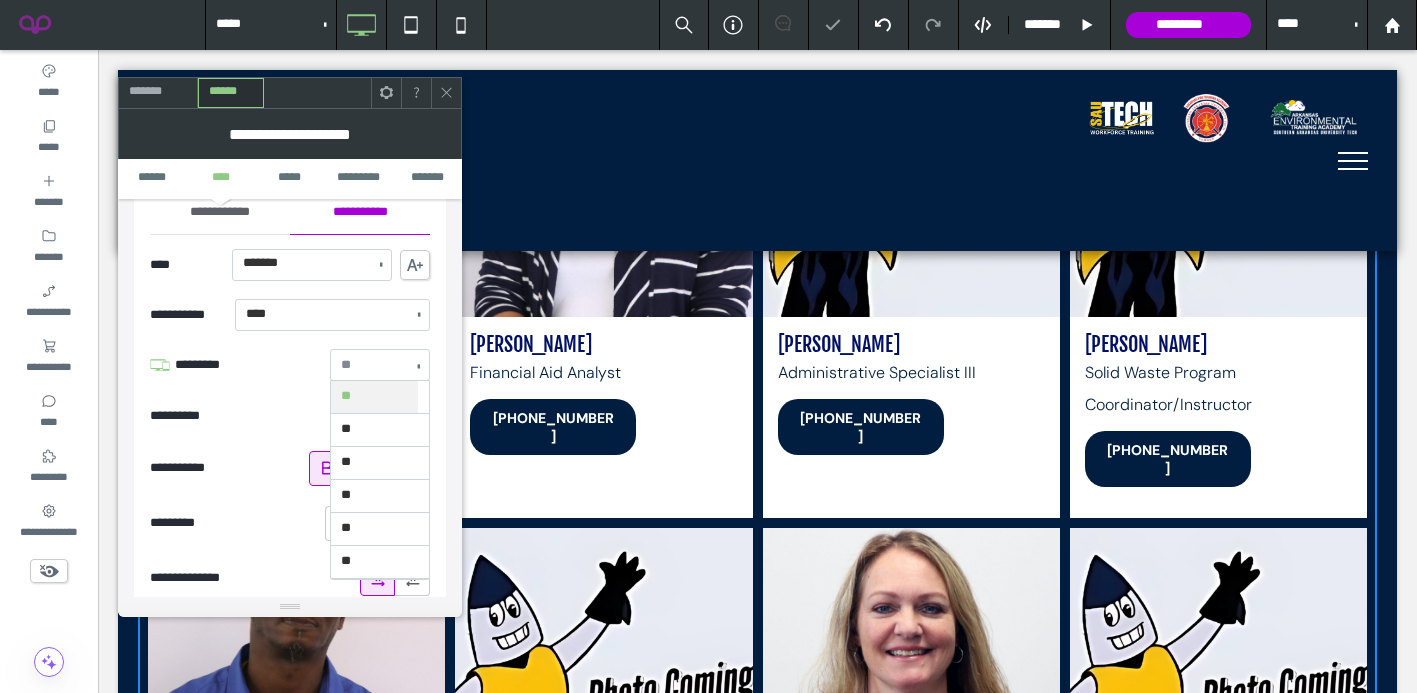 scroll, scrollTop: 122, scrollLeft: 0, axis: vertical 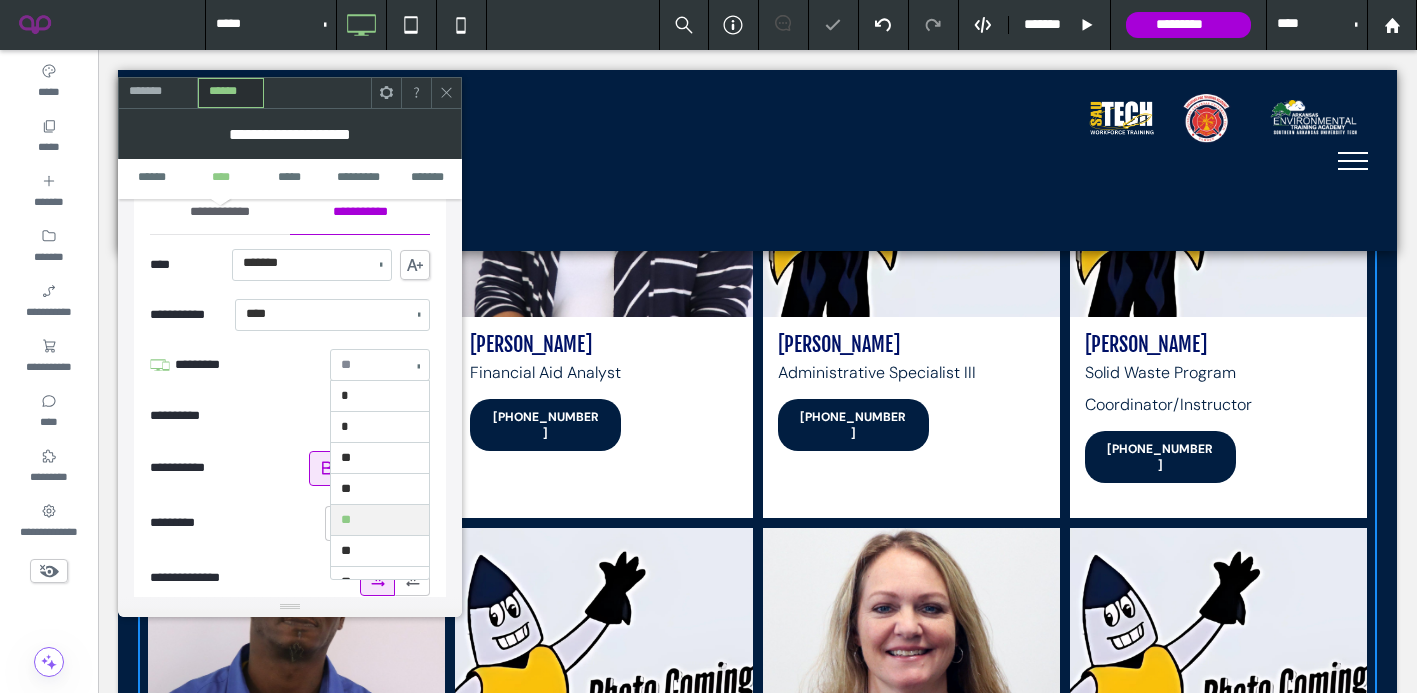 click at bounding box center [375, 365] 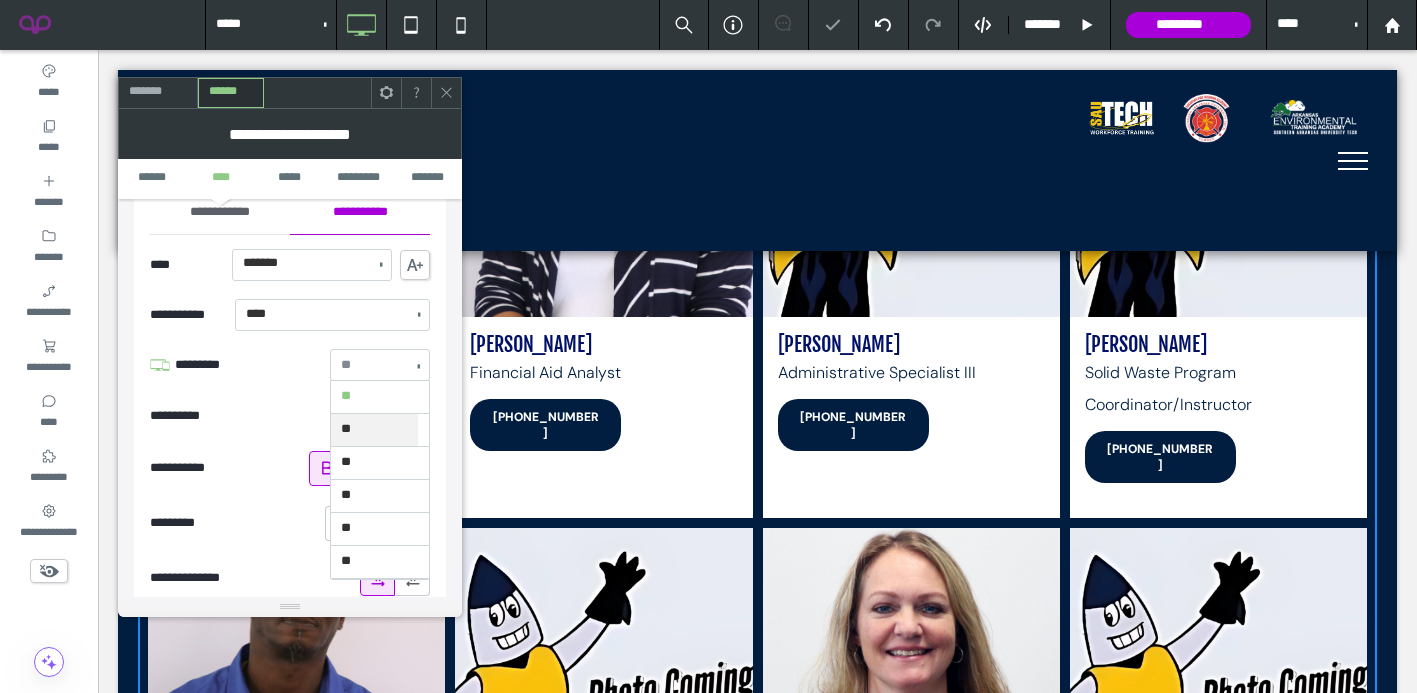 scroll, scrollTop: 0, scrollLeft: 0, axis: both 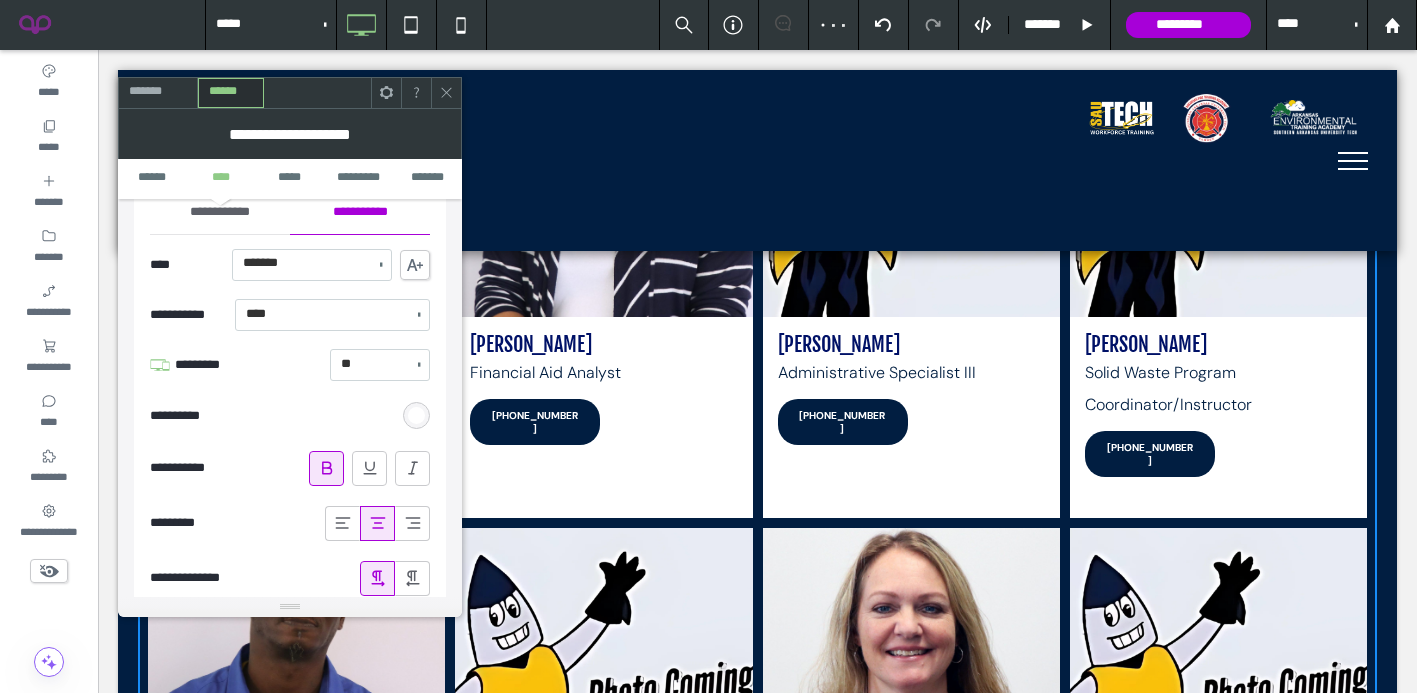 click at bounding box center [375, 365] 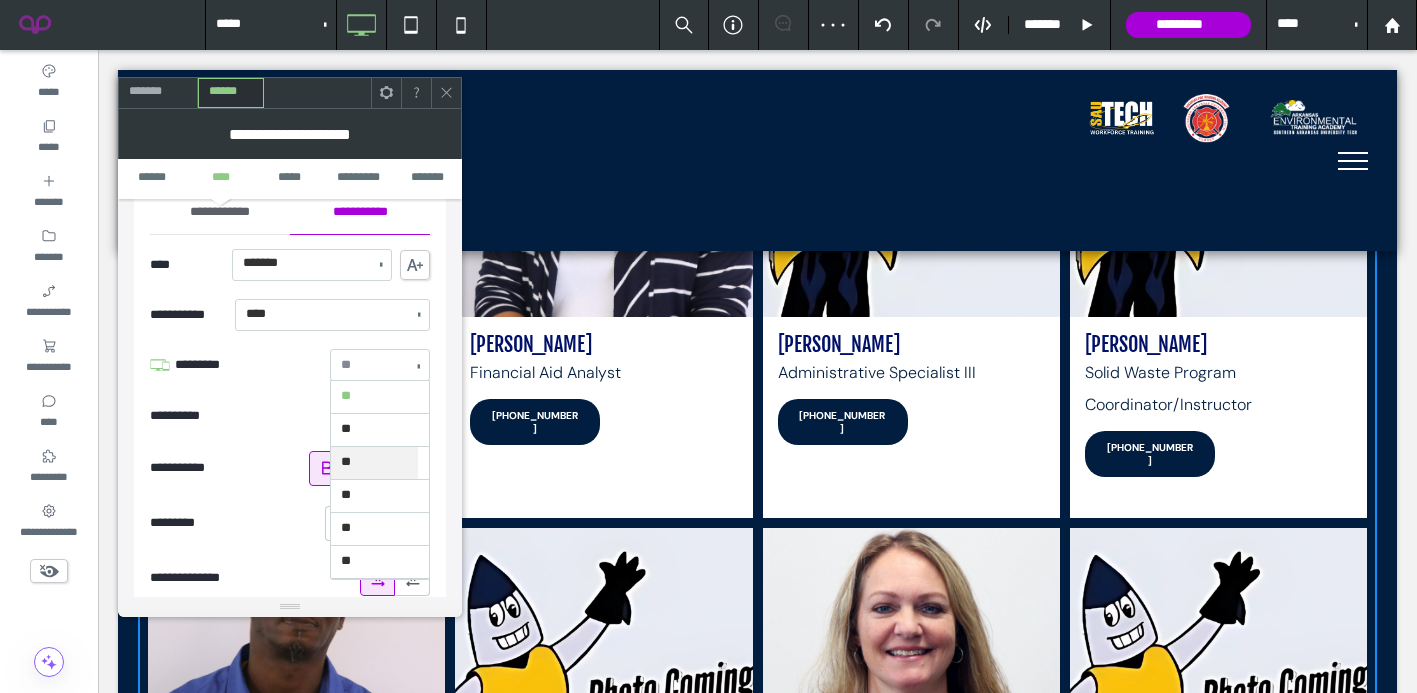 scroll, scrollTop: 0, scrollLeft: 0, axis: both 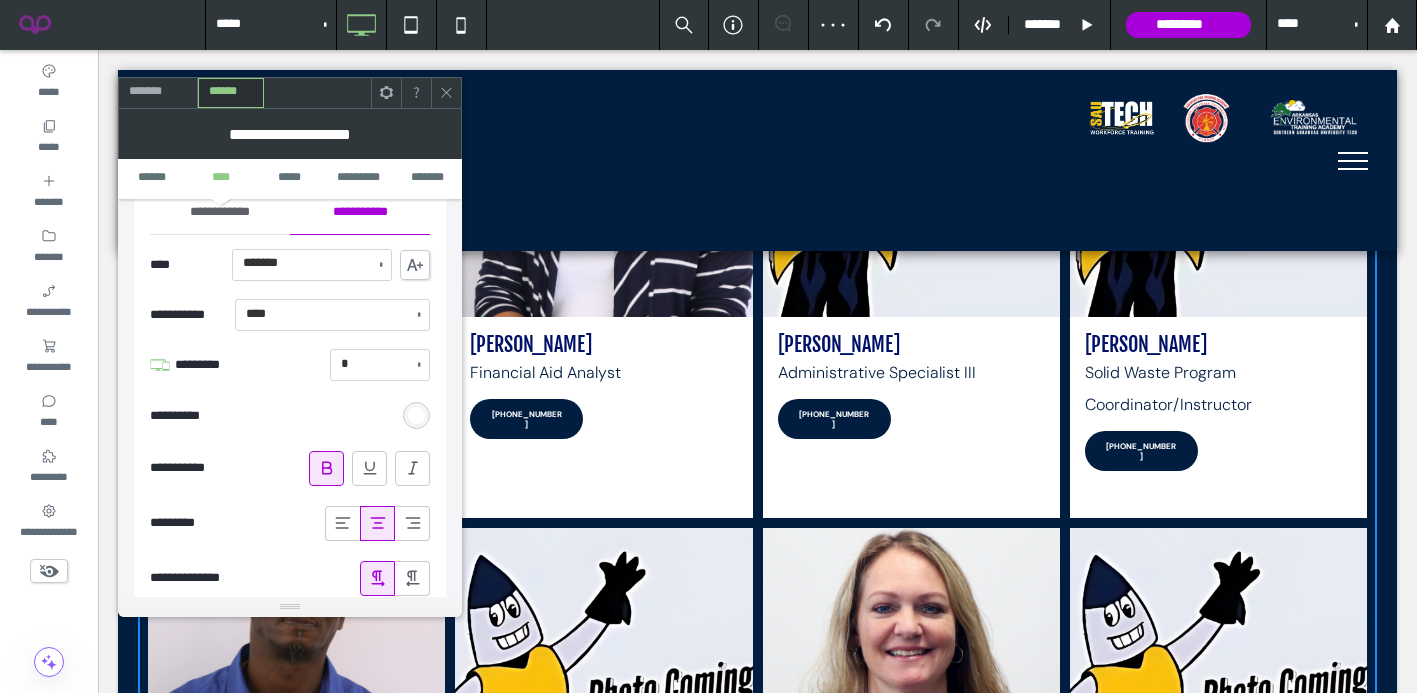 click at bounding box center [375, 365] 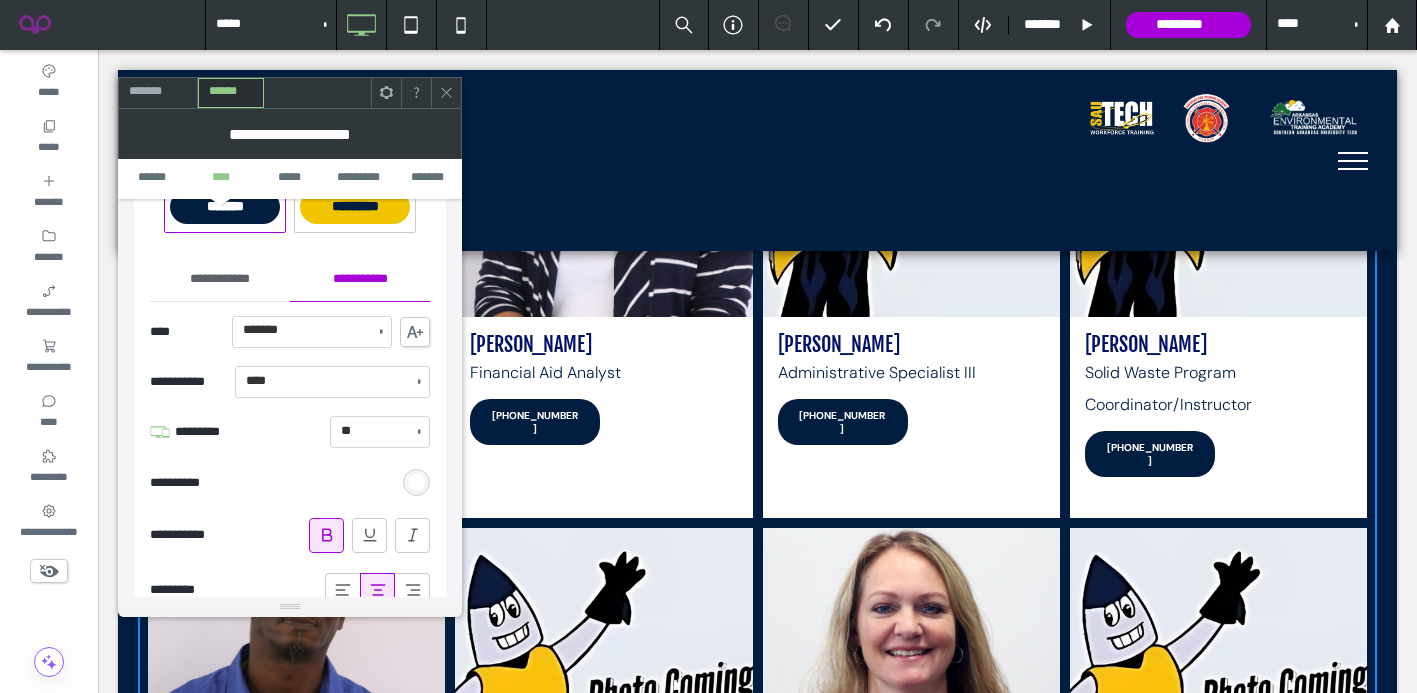 scroll, scrollTop: 1043, scrollLeft: 0, axis: vertical 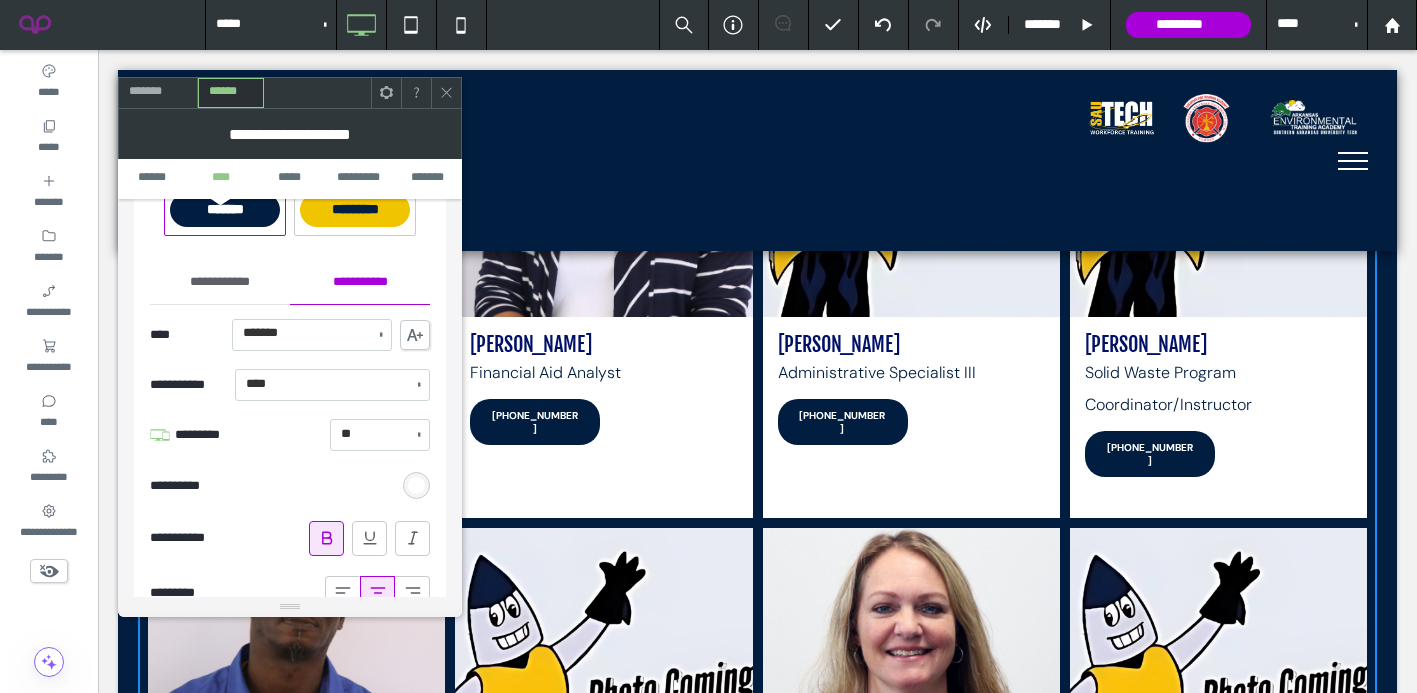 click on "**********" at bounding box center [220, 282] 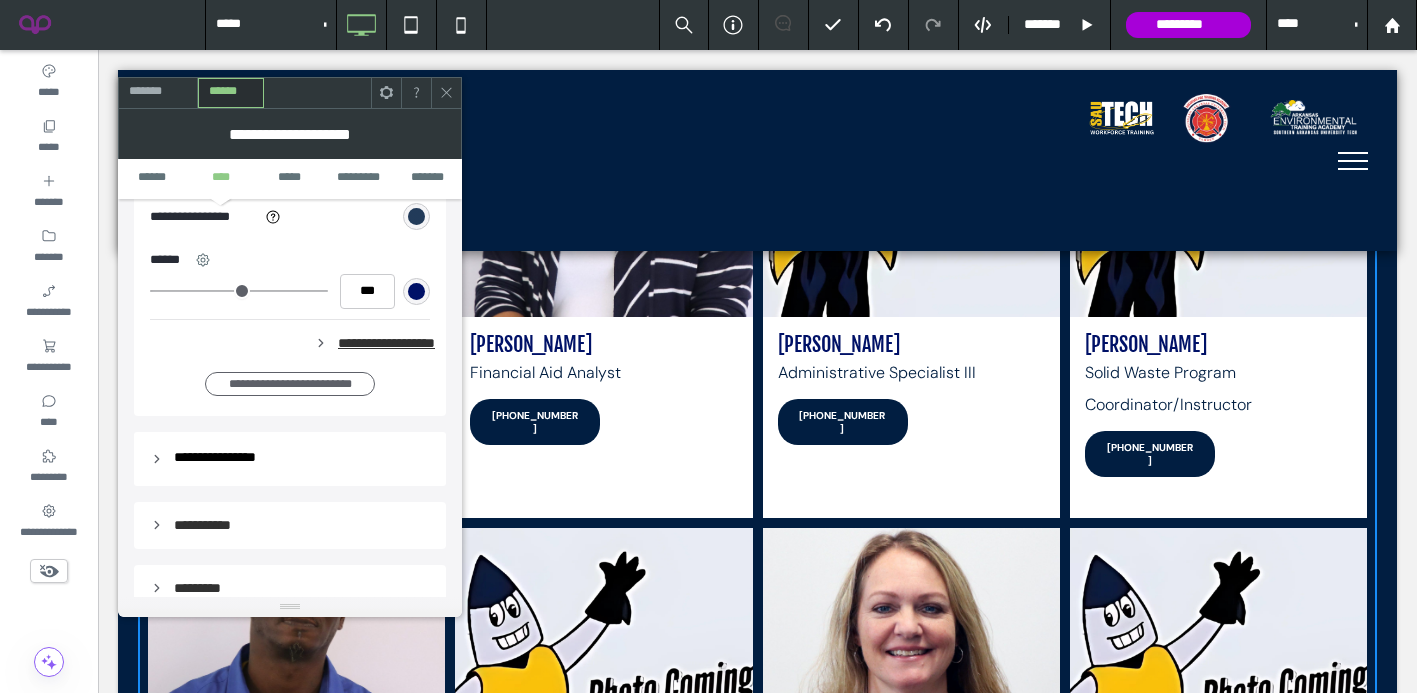 scroll, scrollTop: 1473, scrollLeft: 0, axis: vertical 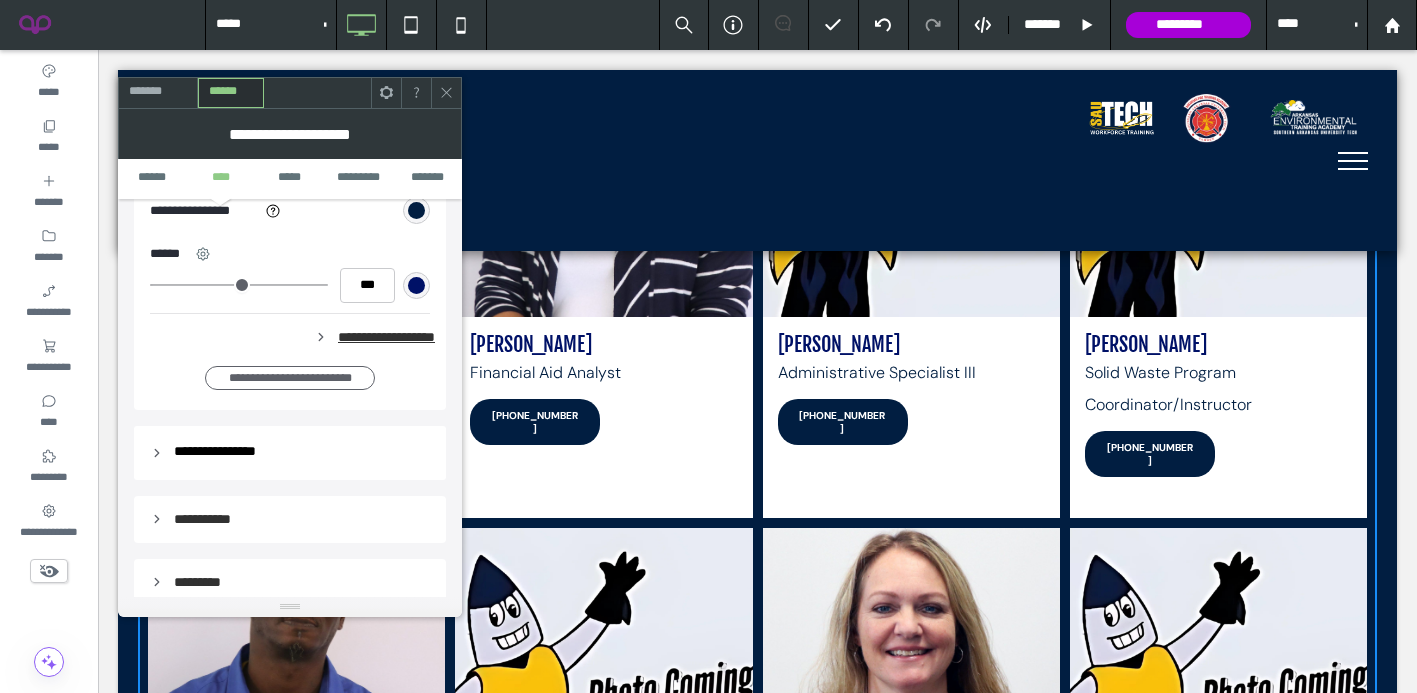 click on "**********" at bounding box center (290, 453) 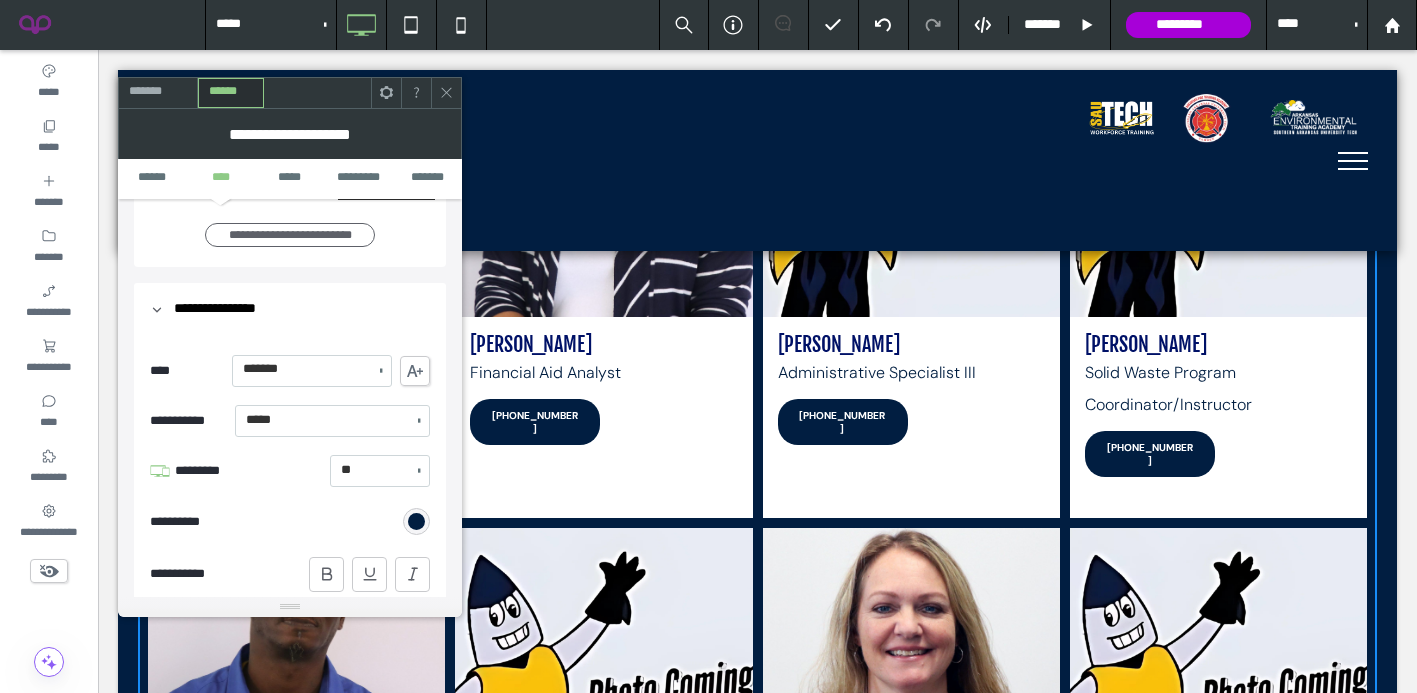 scroll, scrollTop: 1641, scrollLeft: 0, axis: vertical 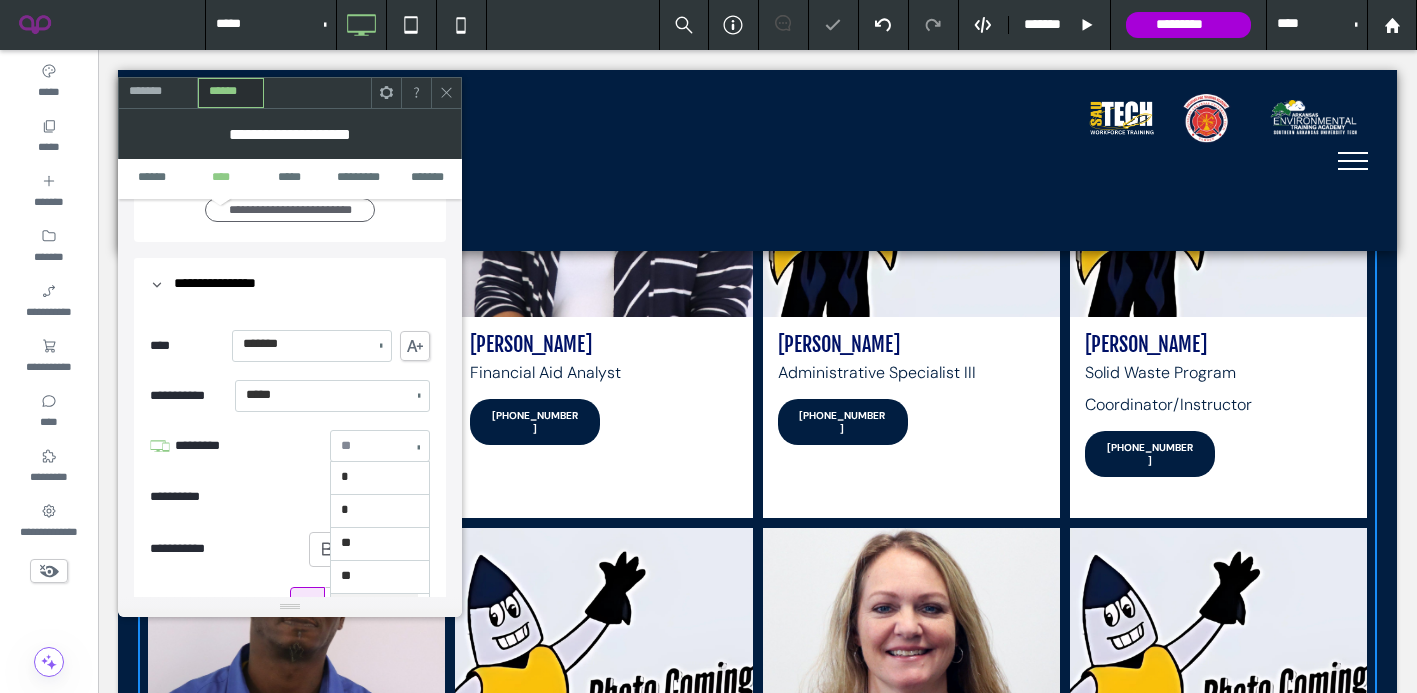 click at bounding box center [380, 446] 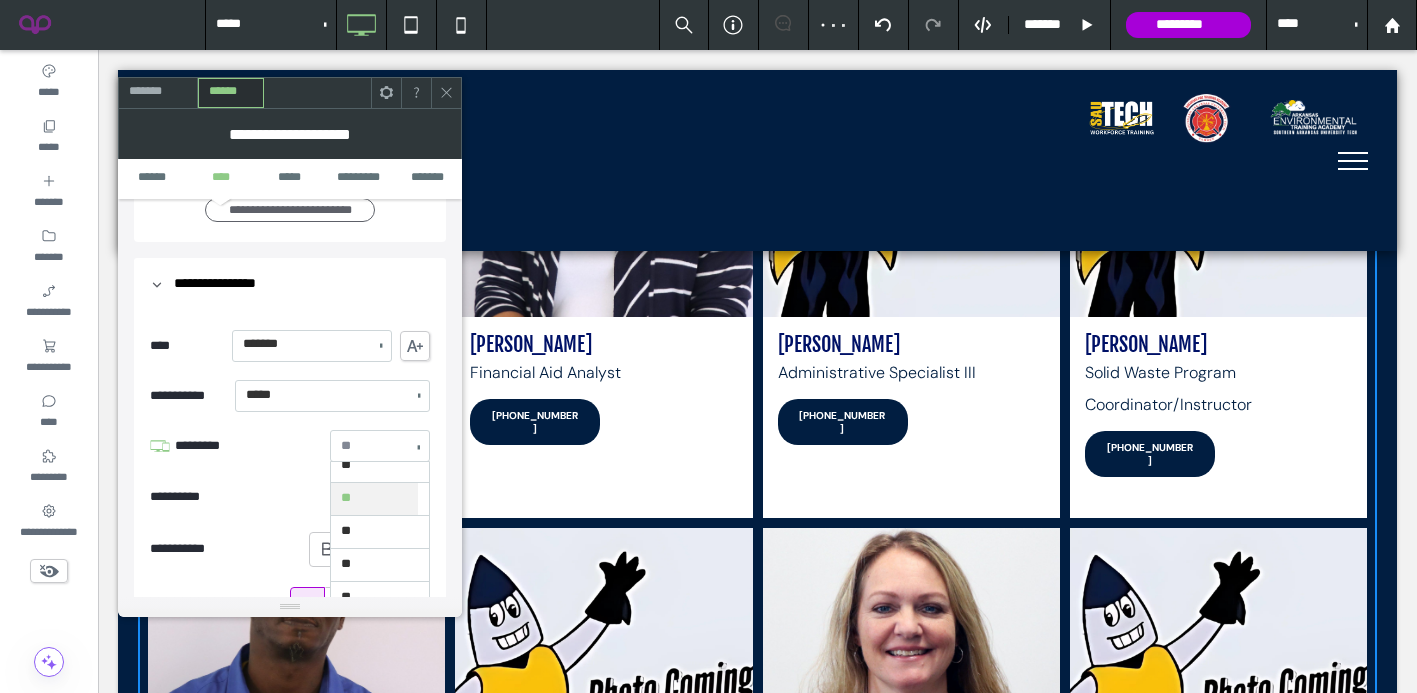 scroll, scrollTop: 109, scrollLeft: 0, axis: vertical 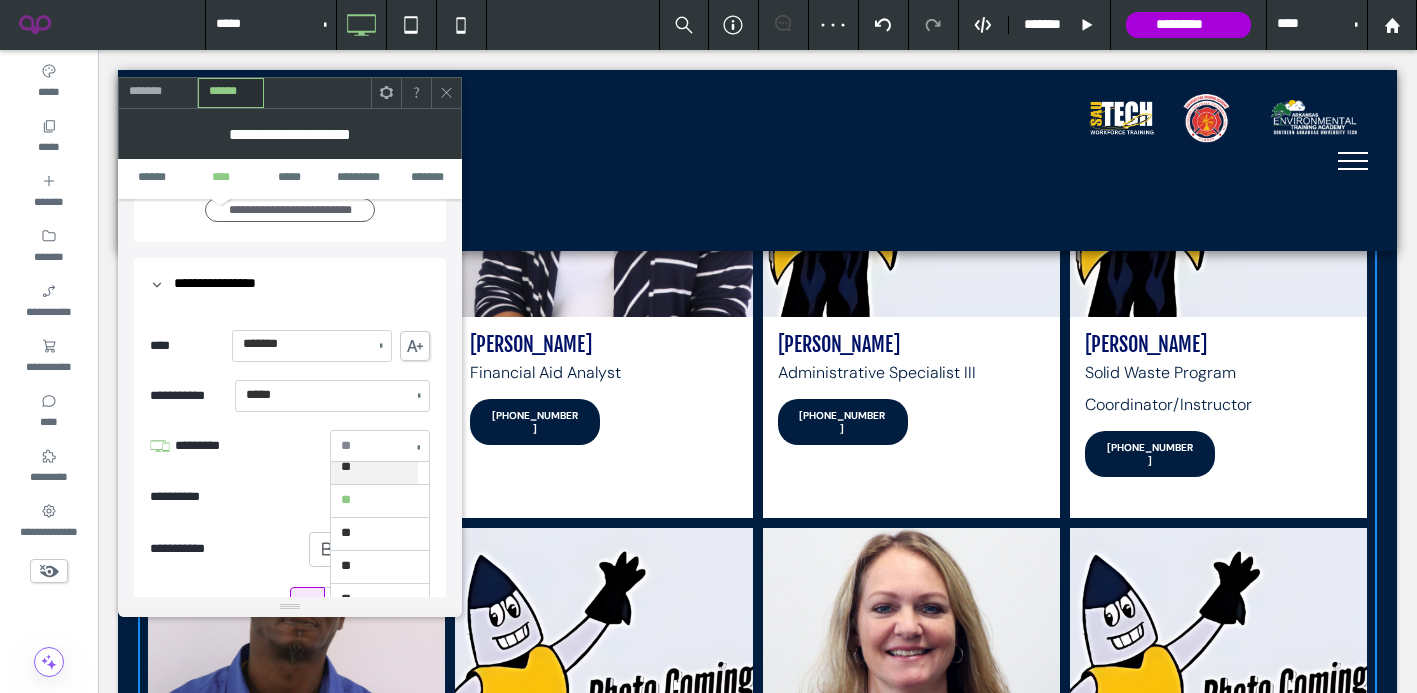 click on "**********" at bounding box center [230, 284] 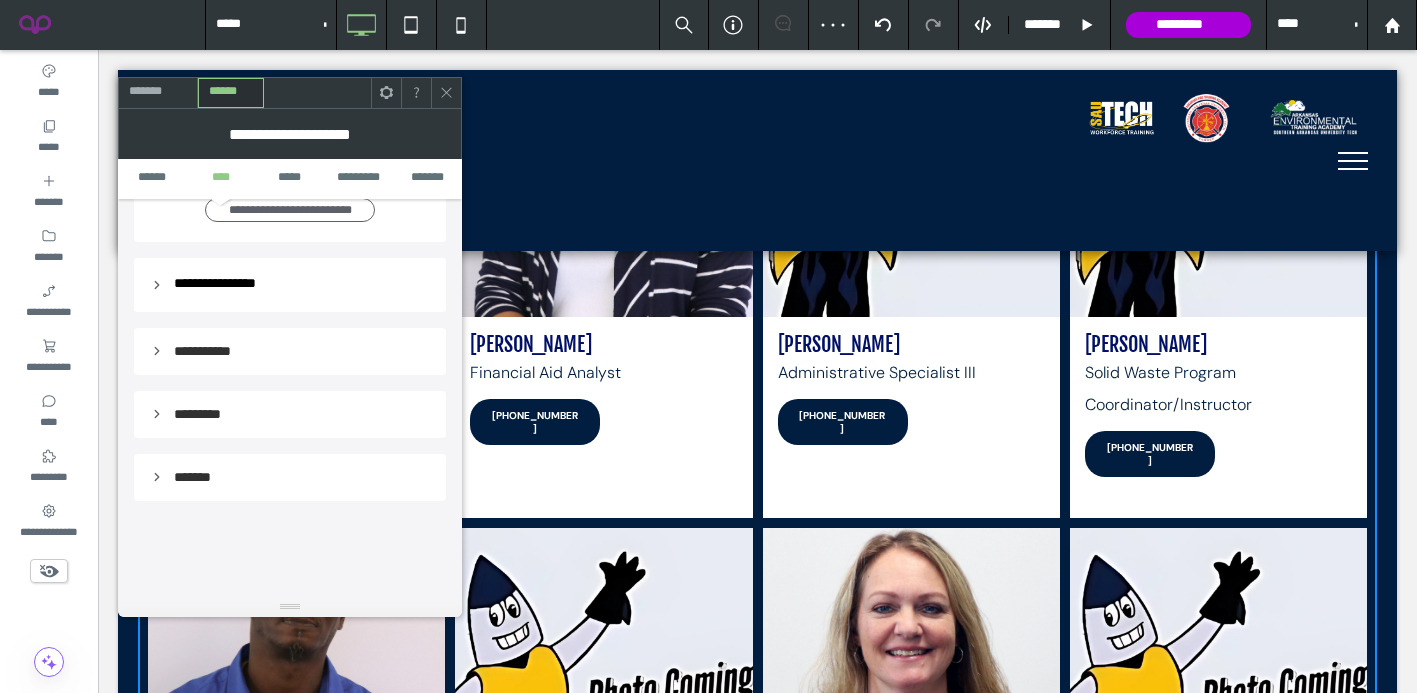 click on "*******" at bounding box center (158, 92) 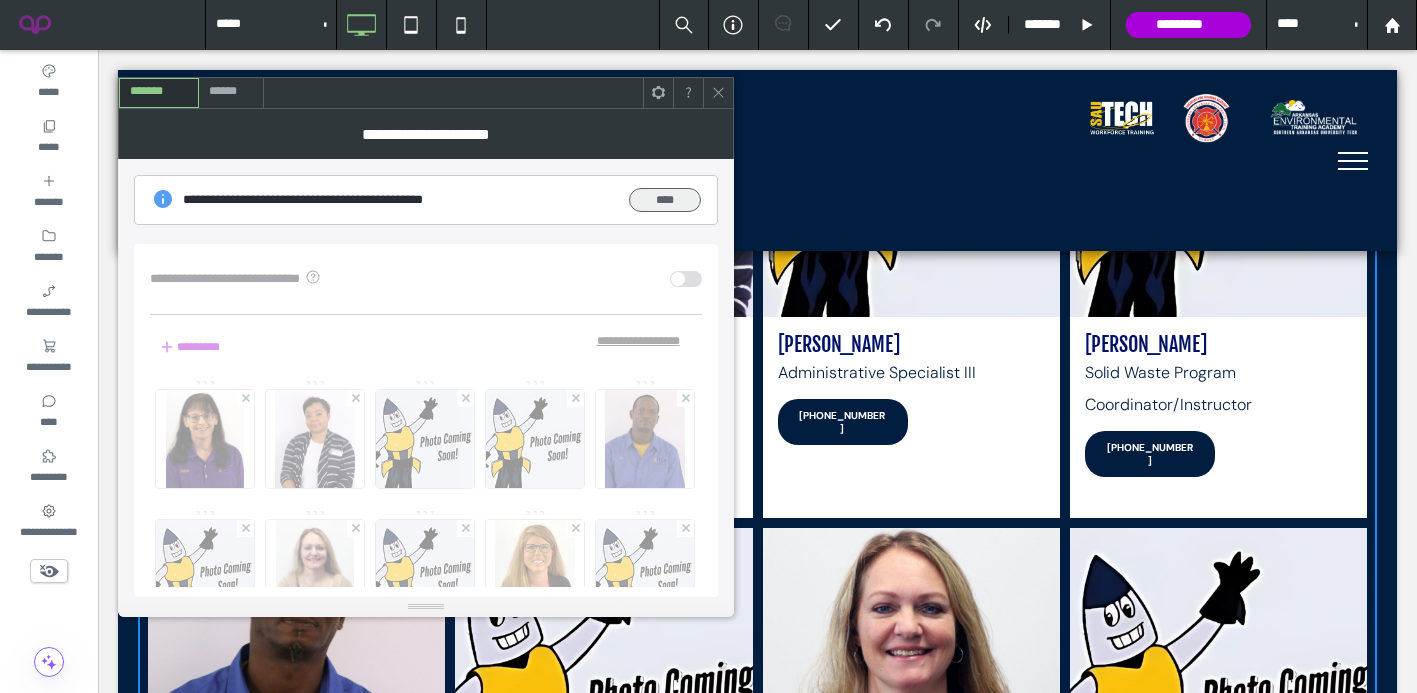 click on "****" at bounding box center [665, 200] 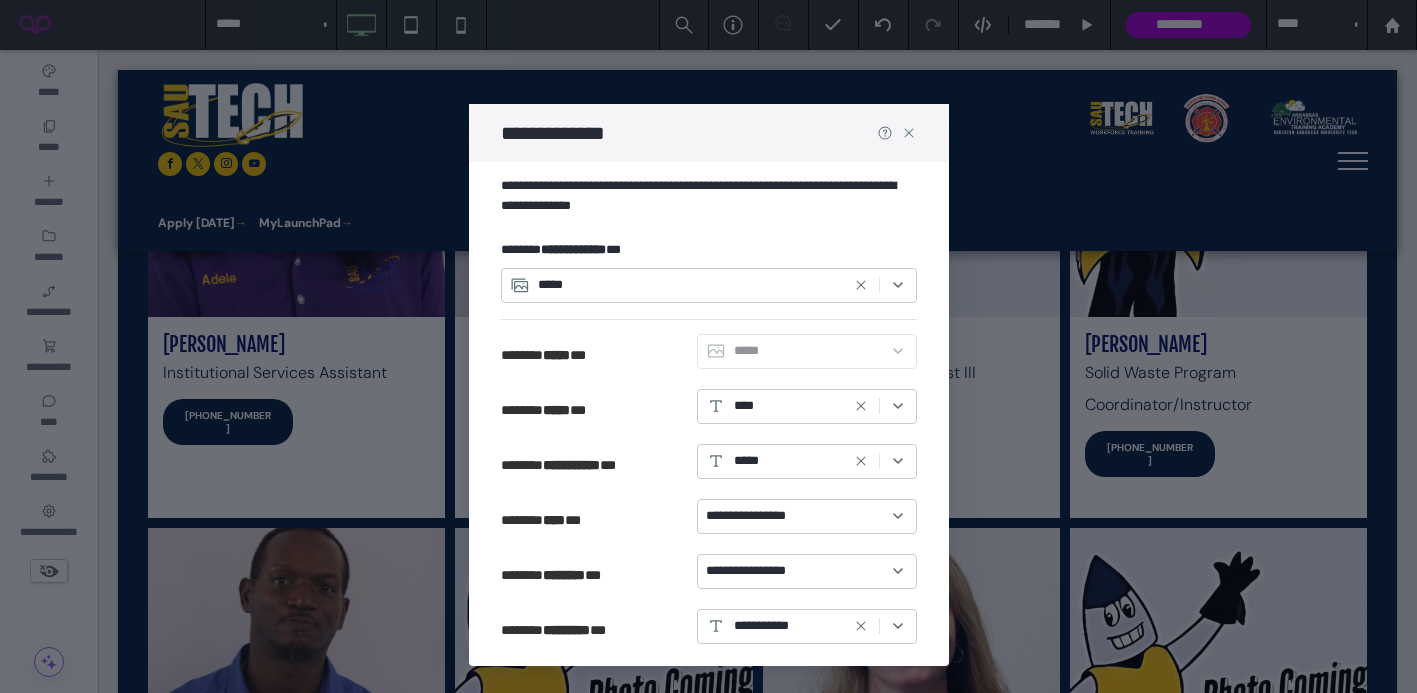 scroll, scrollTop: 75, scrollLeft: 0, axis: vertical 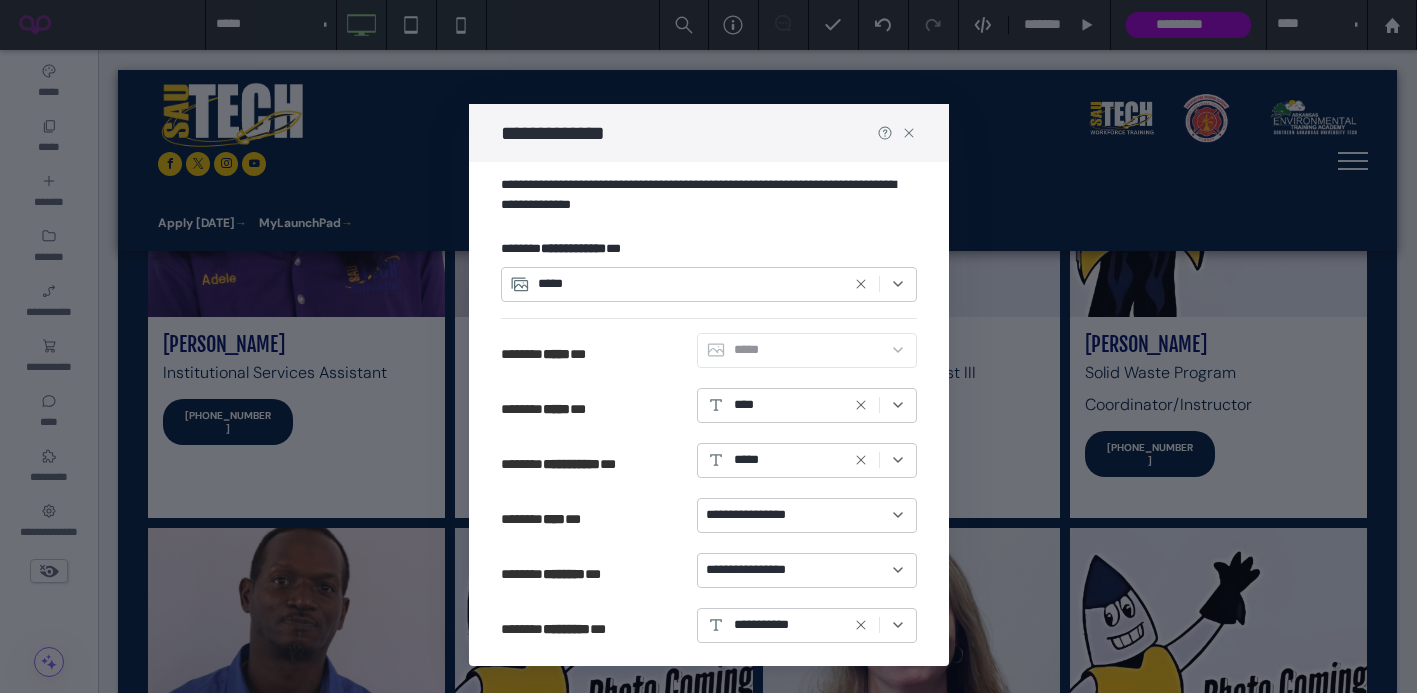click on "**********" at bounding box center (756, 515) 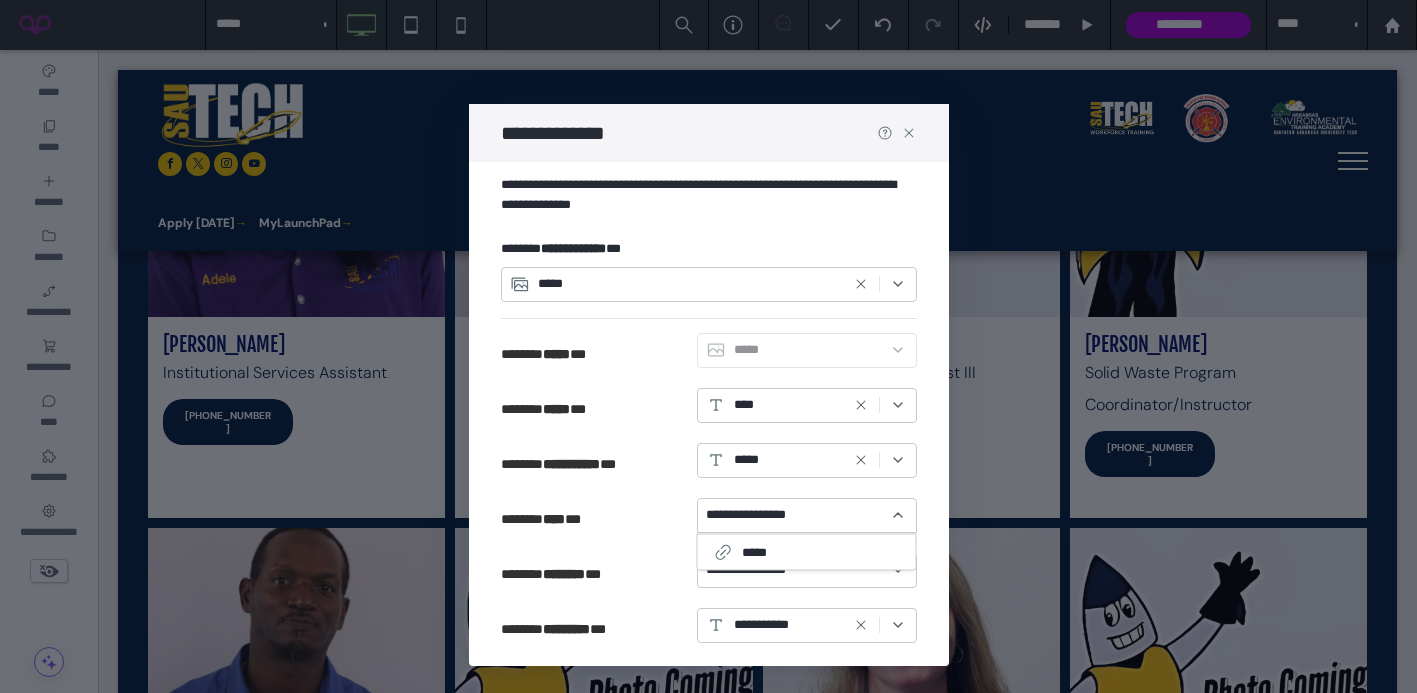 click on "**********" at bounding box center (709, 519) 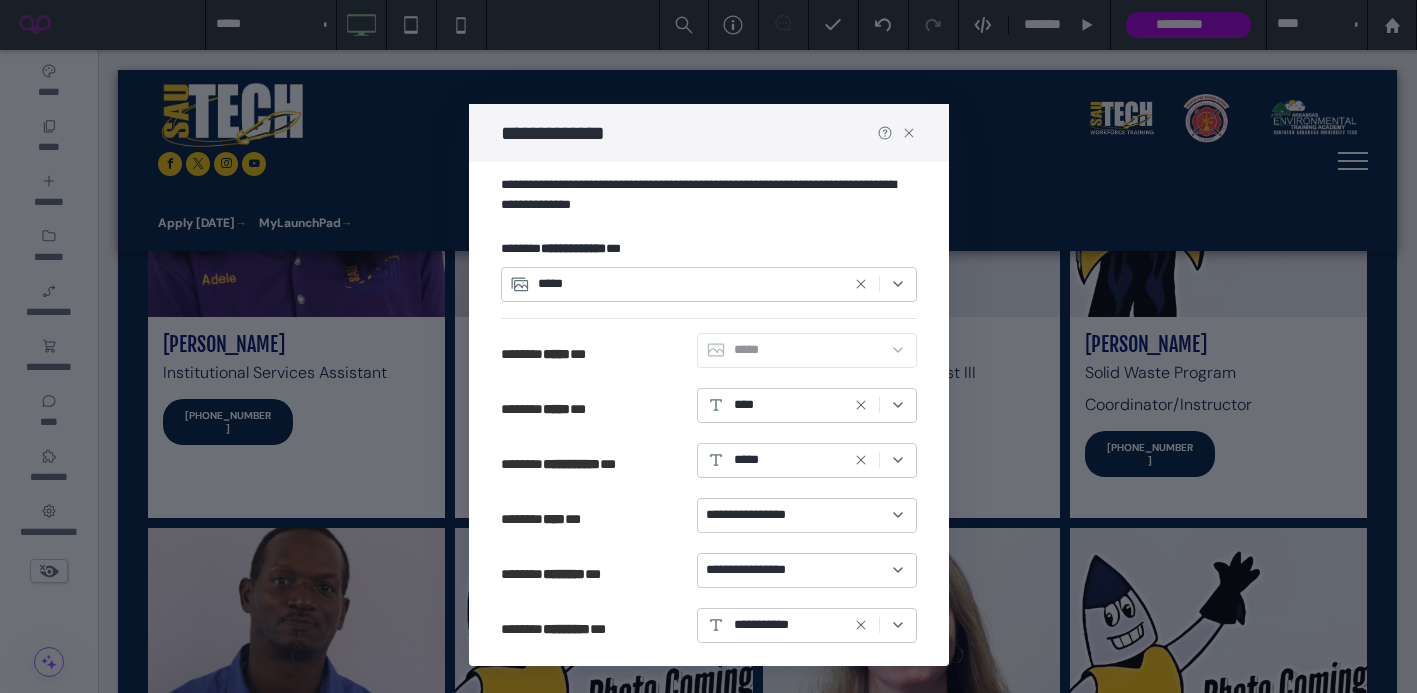 click on "**********" at bounding box center (756, 515) 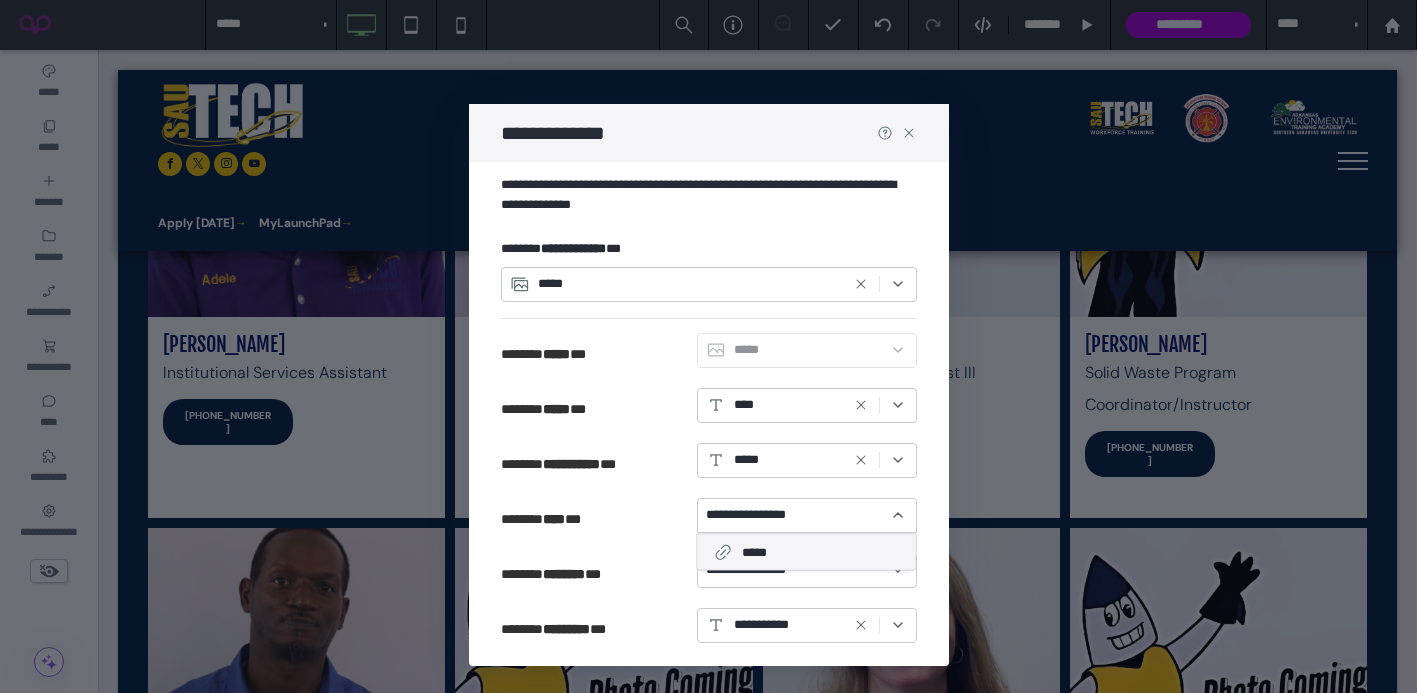 click on "*****" at bounding box center [758, 552] 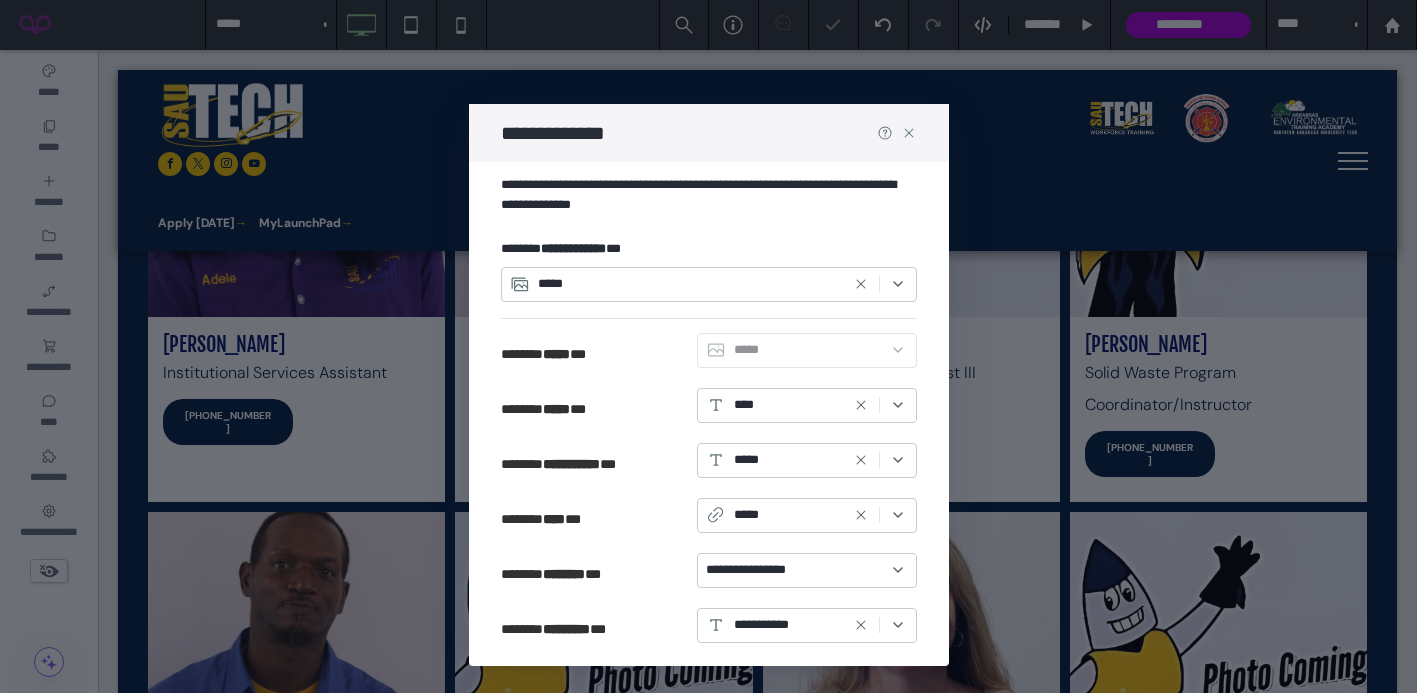 click 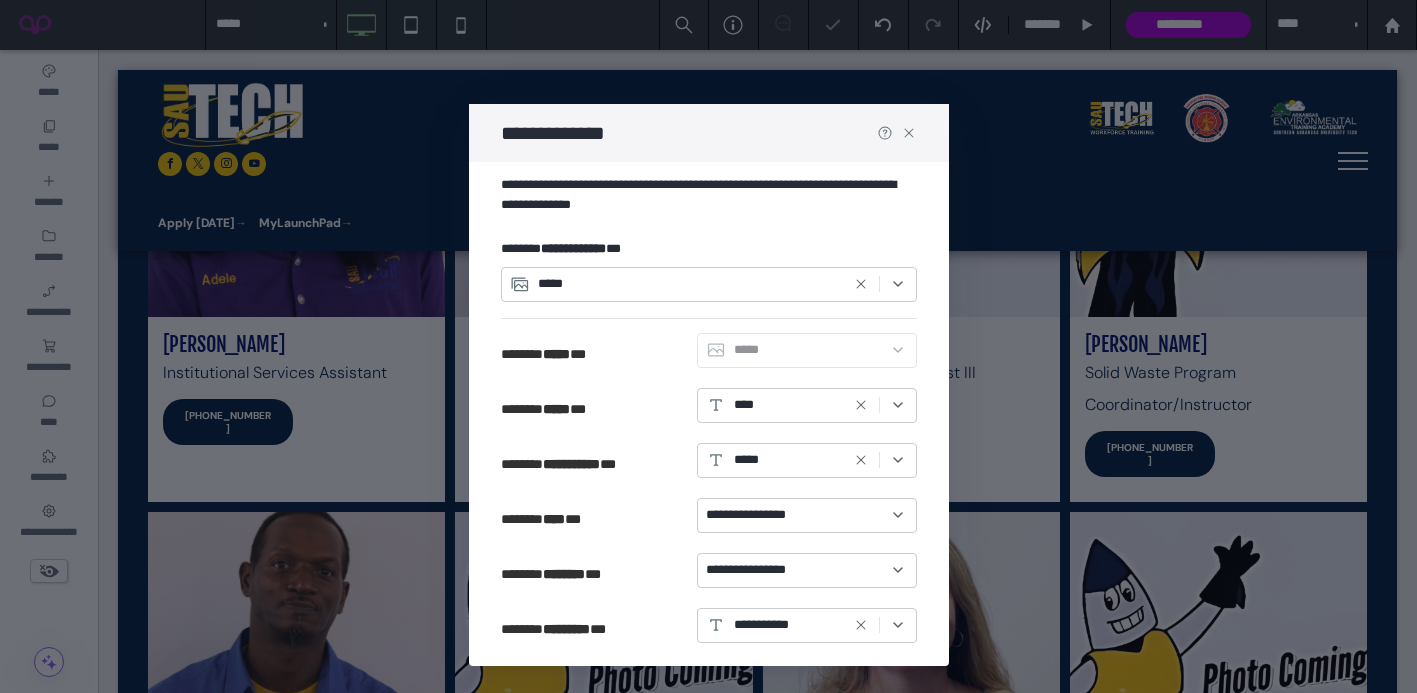 click on "**********" at bounding box center [756, 570] 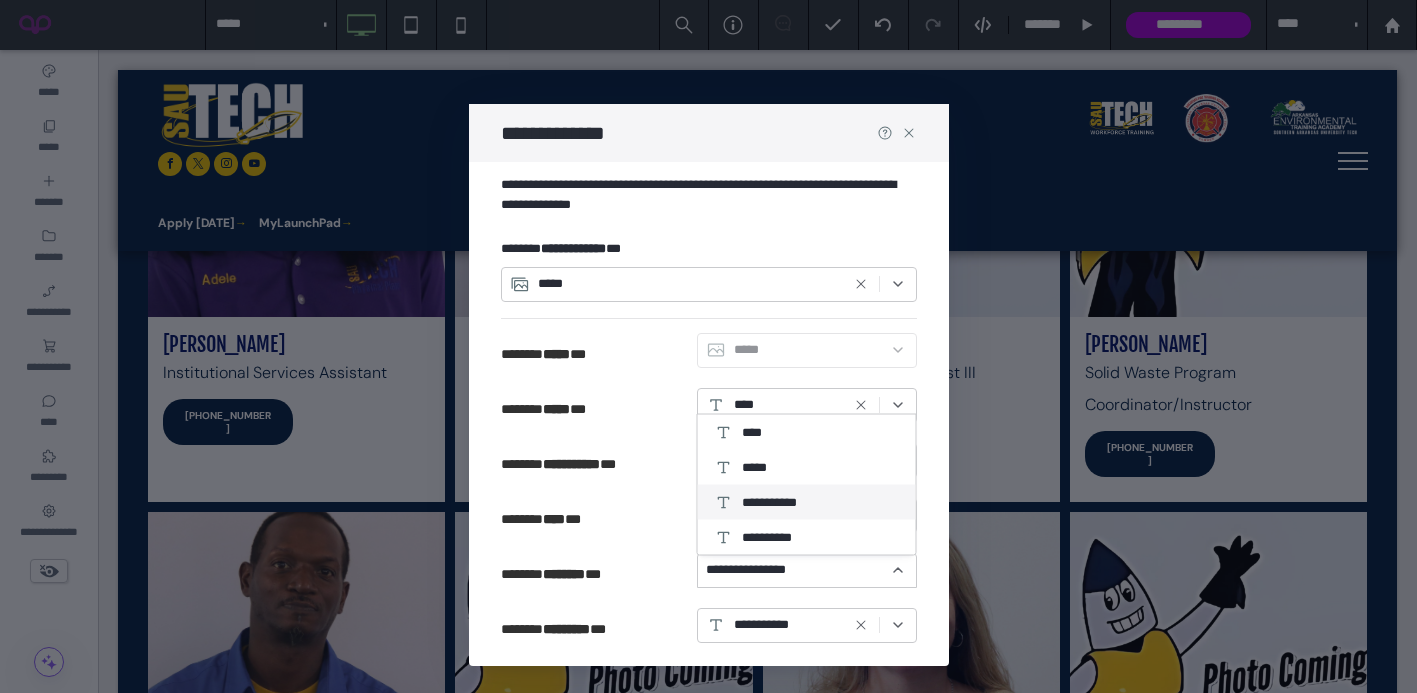 click on "**********" at bounding box center [807, 502] 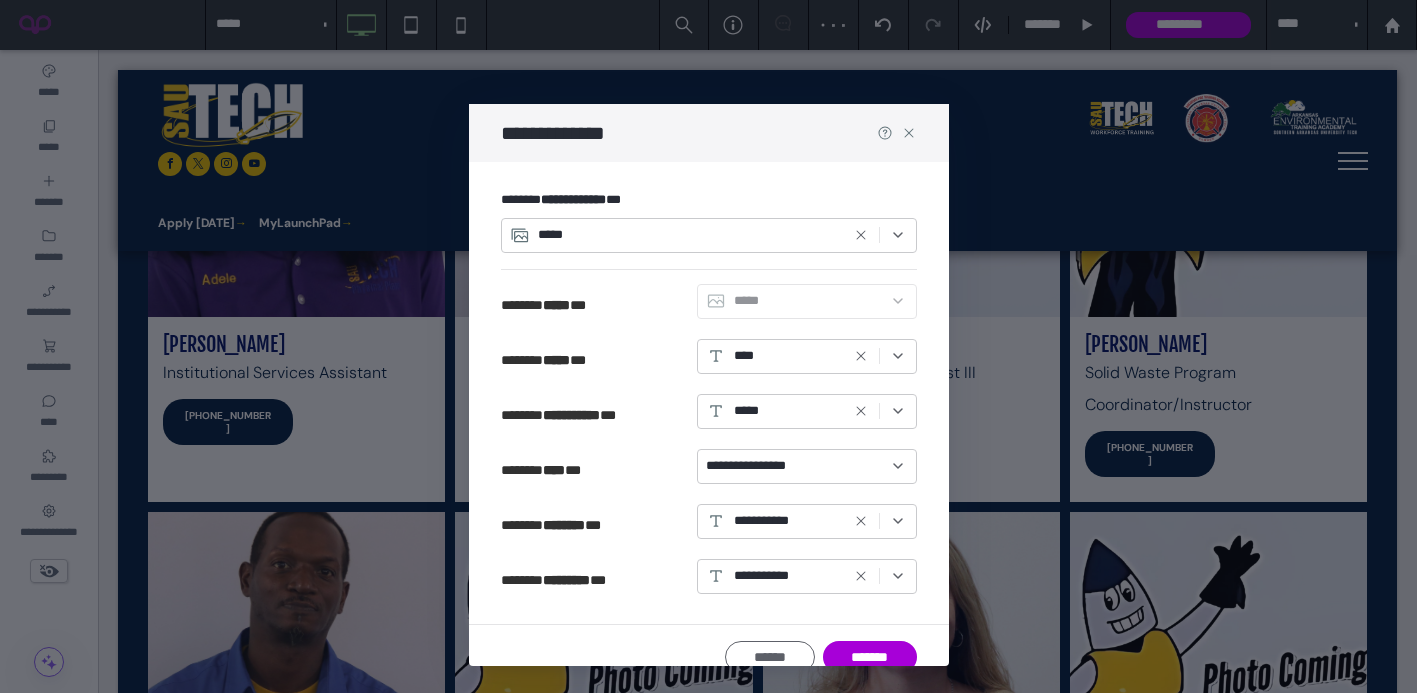 scroll, scrollTop: 128, scrollLeft: 0, axis: vertical 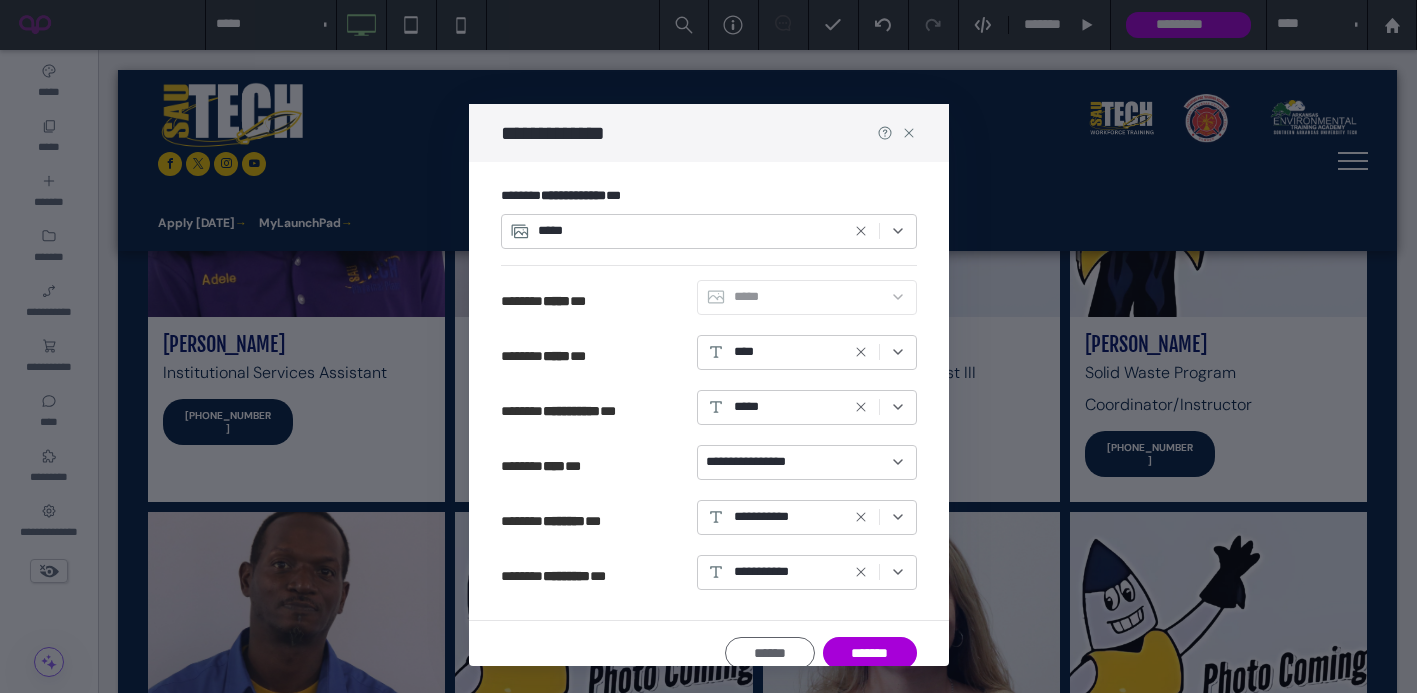 click 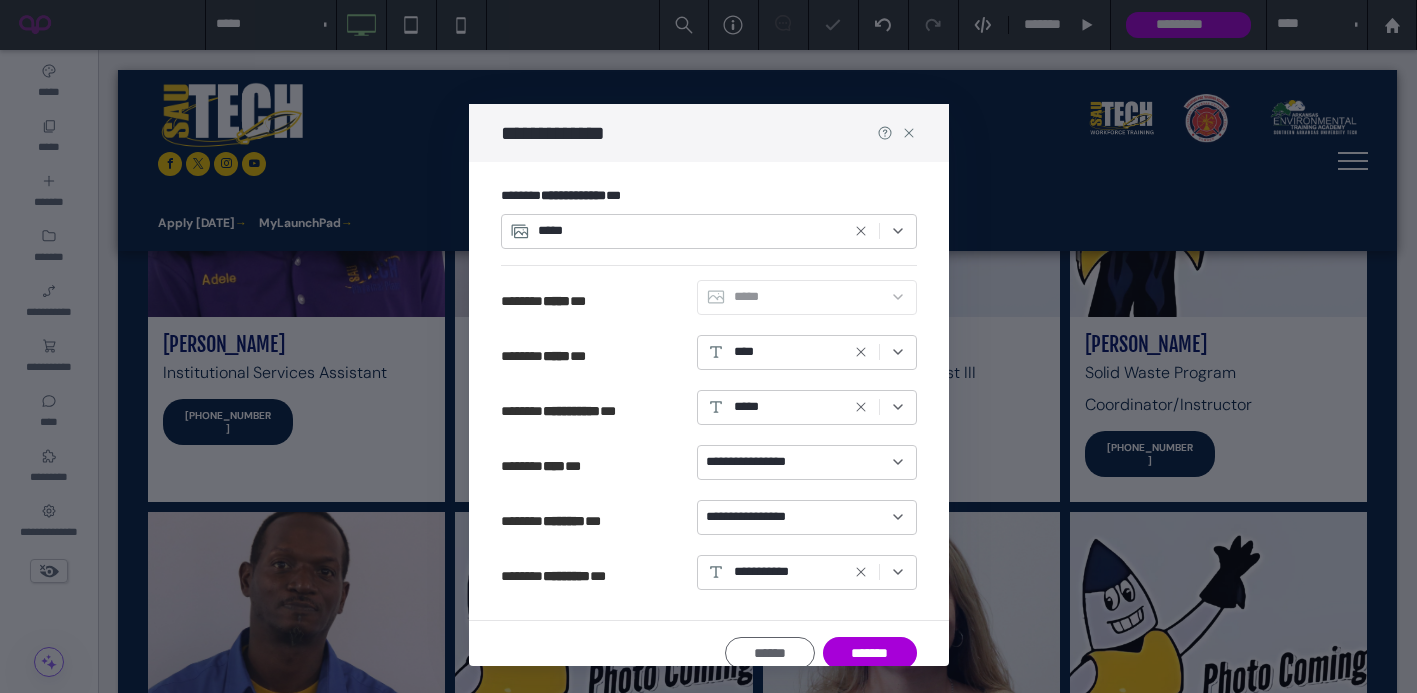 scroll, scrollTop: 148, scrollLeft: 0, axis: vertical 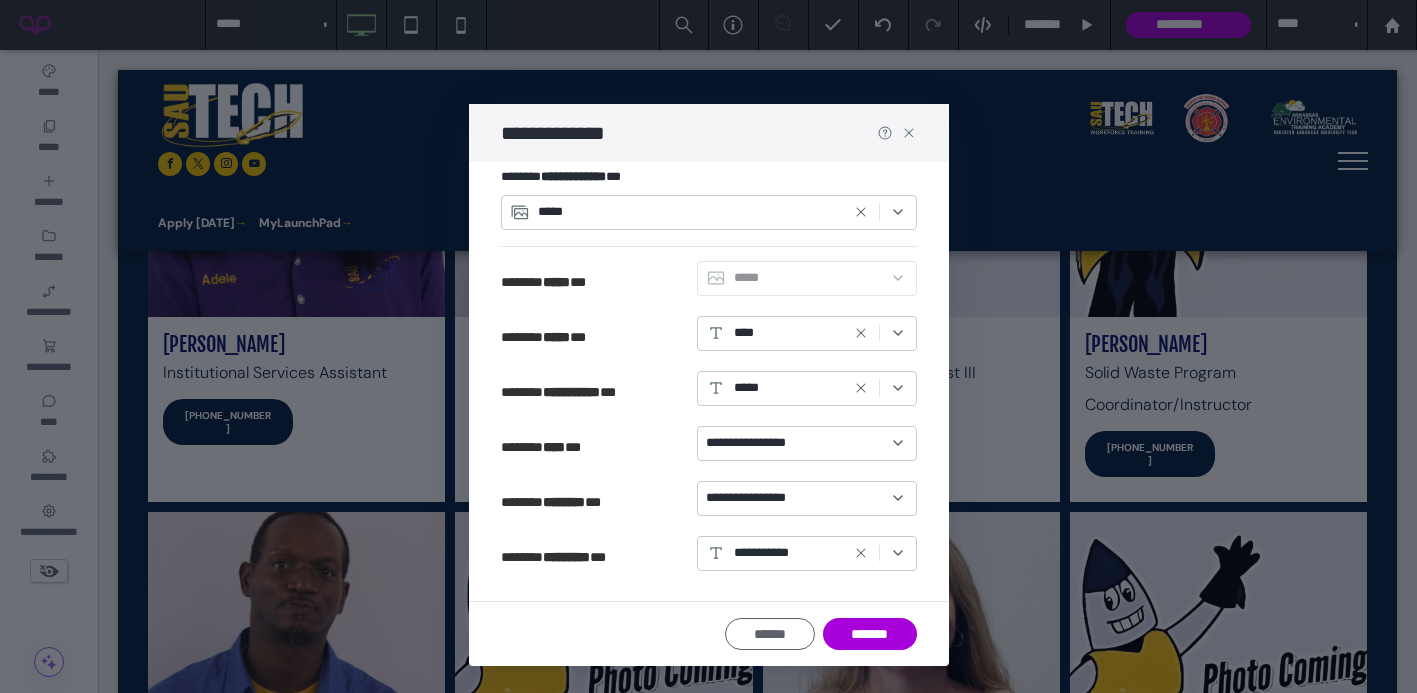 click on "**********" at bounding box center [772, 553] 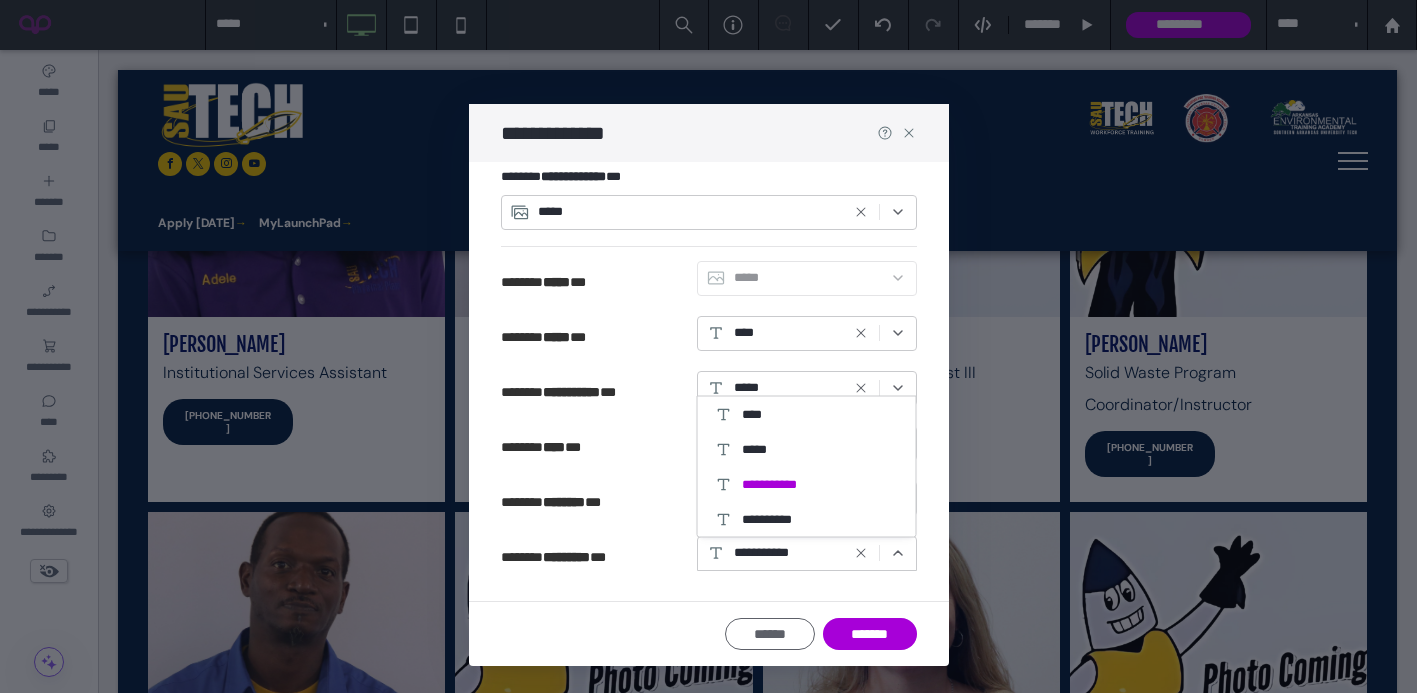 click on "**********" at bounding box center (807, 557) 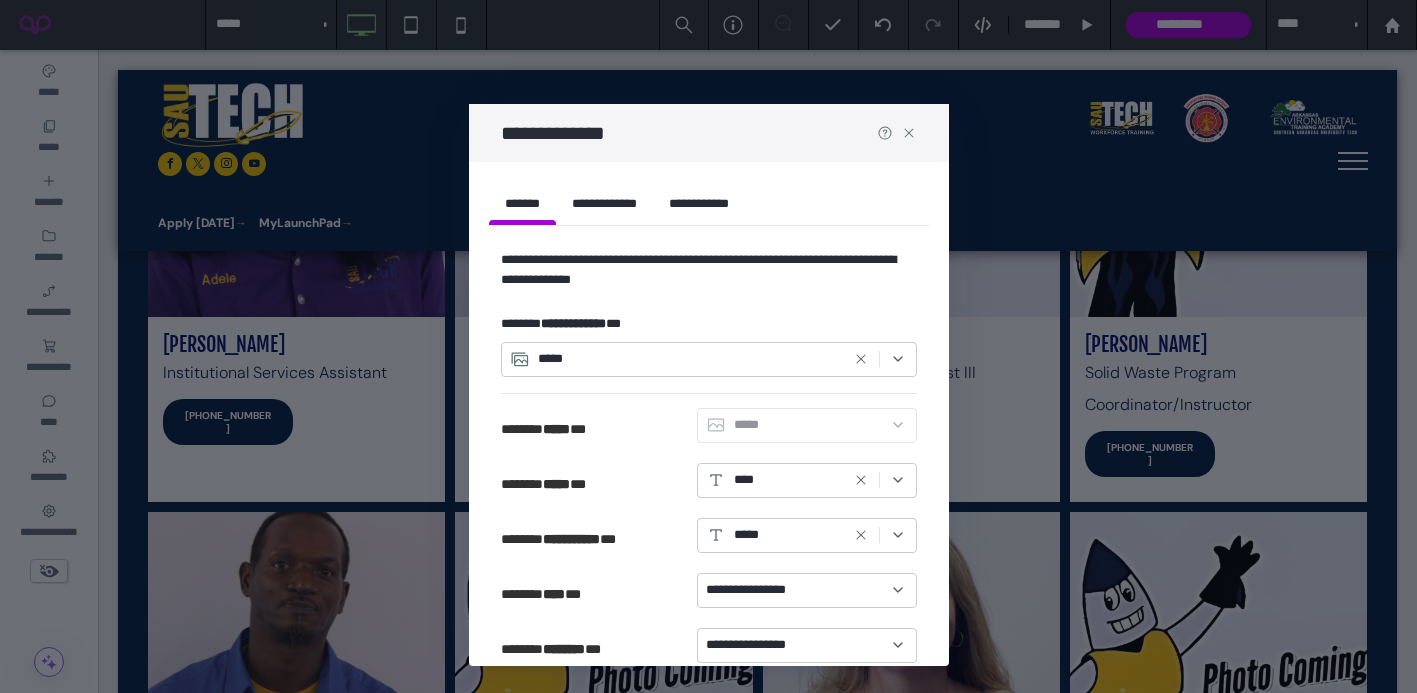 scroll, scrollTop: 148, scrollLeft: 0, axis: vertical 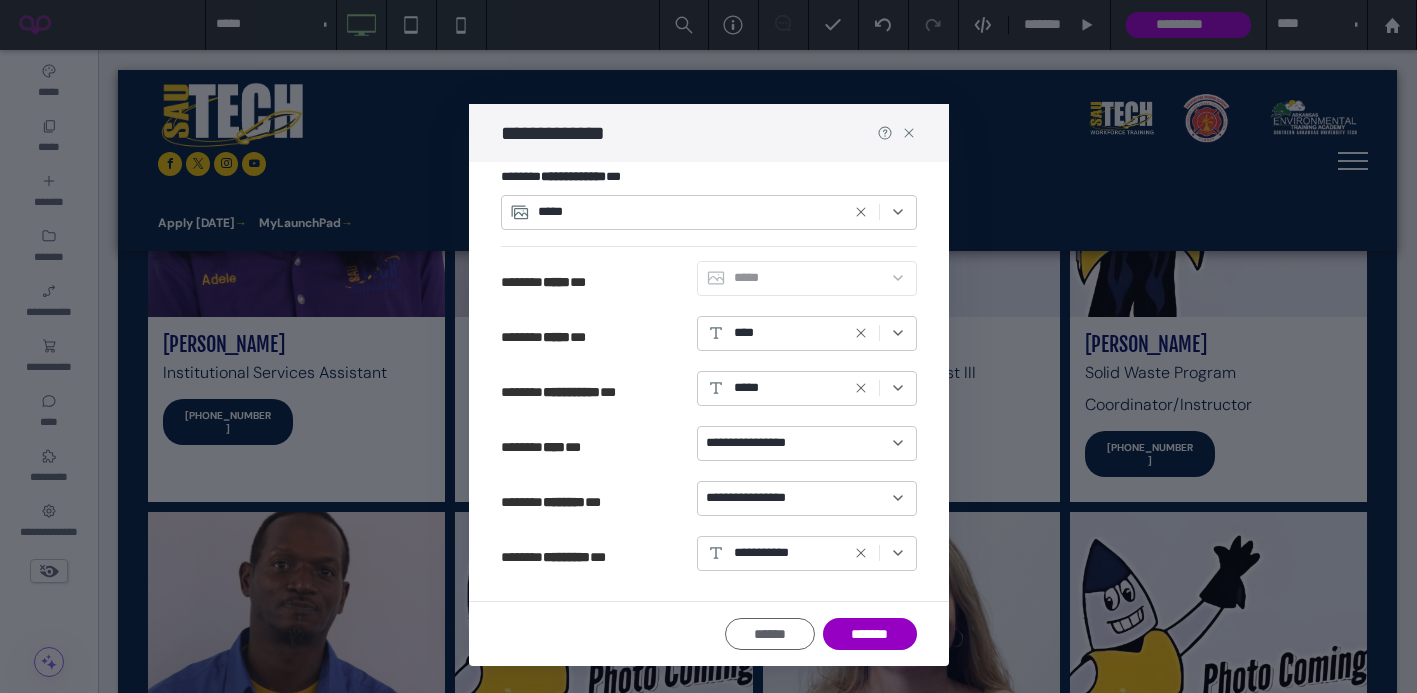 click on "*******" at bounding box center (869, 634) 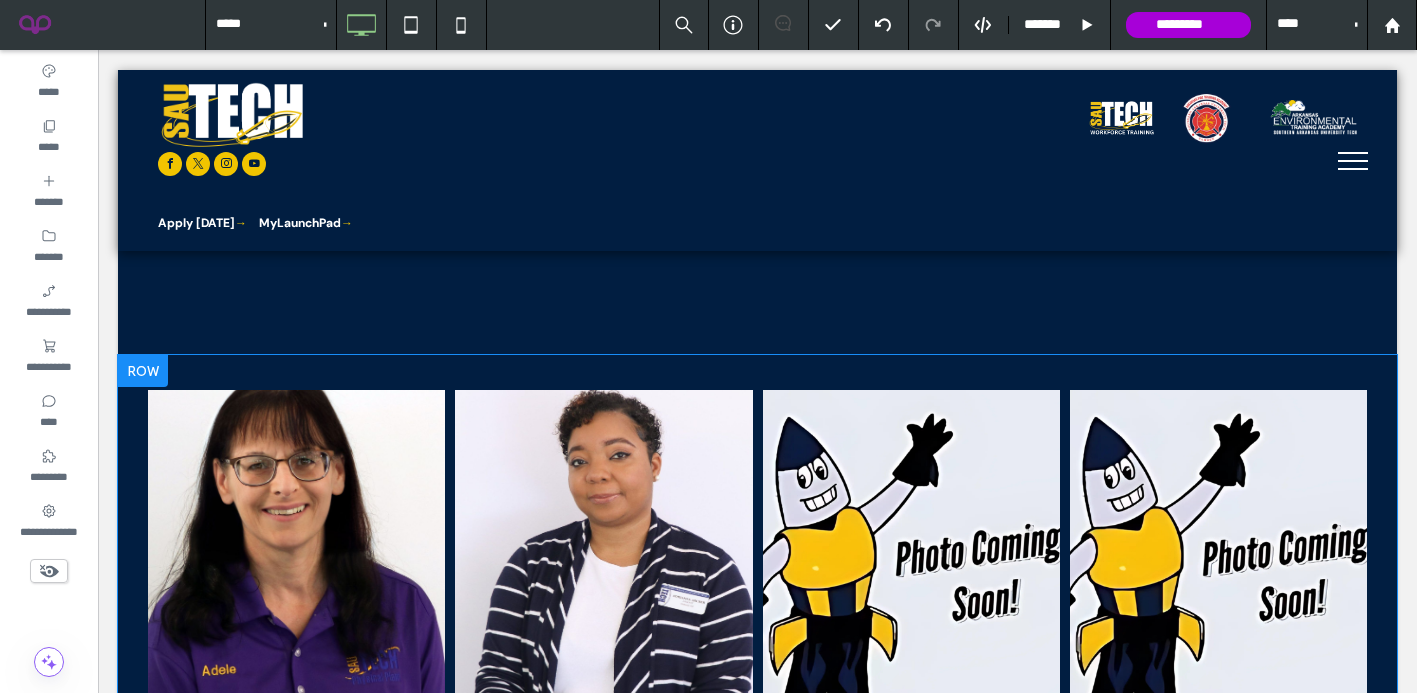 scroll, scrollTop: 246, scrollLeft: 0, axis: vertical 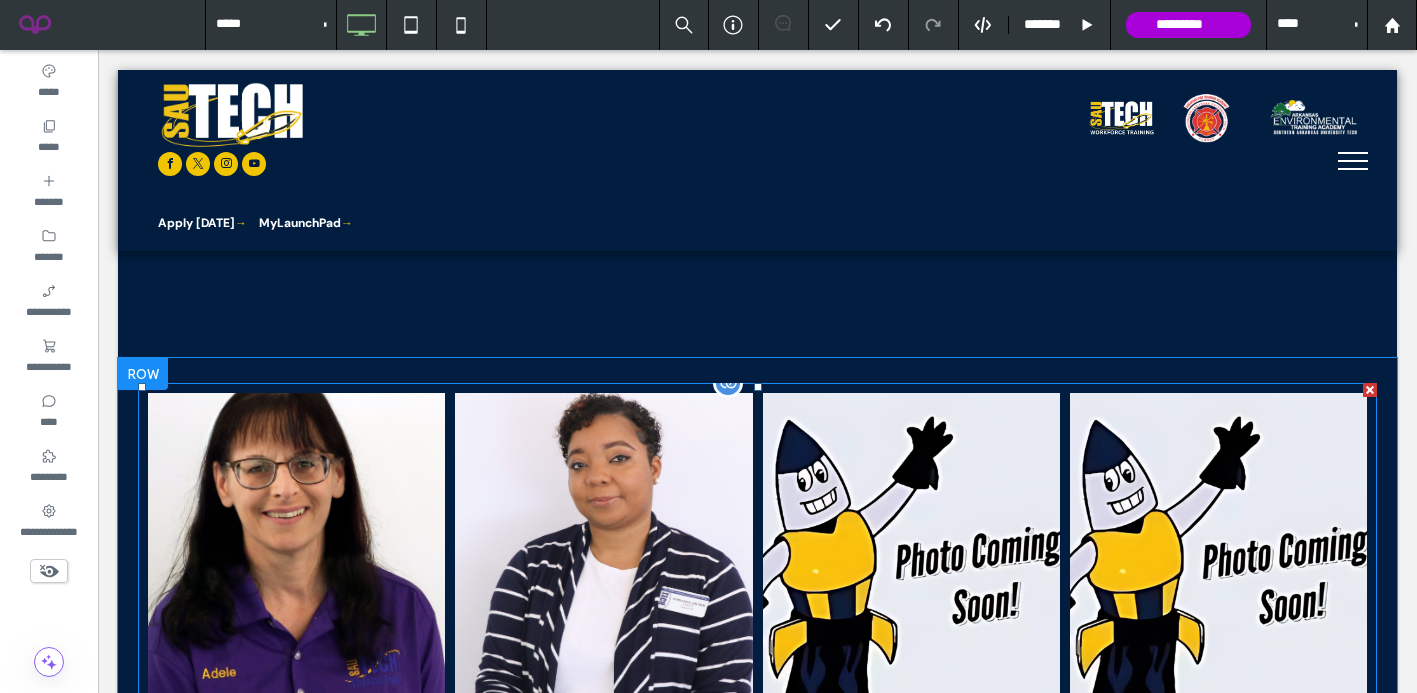 click at bounding box center [296, 552] 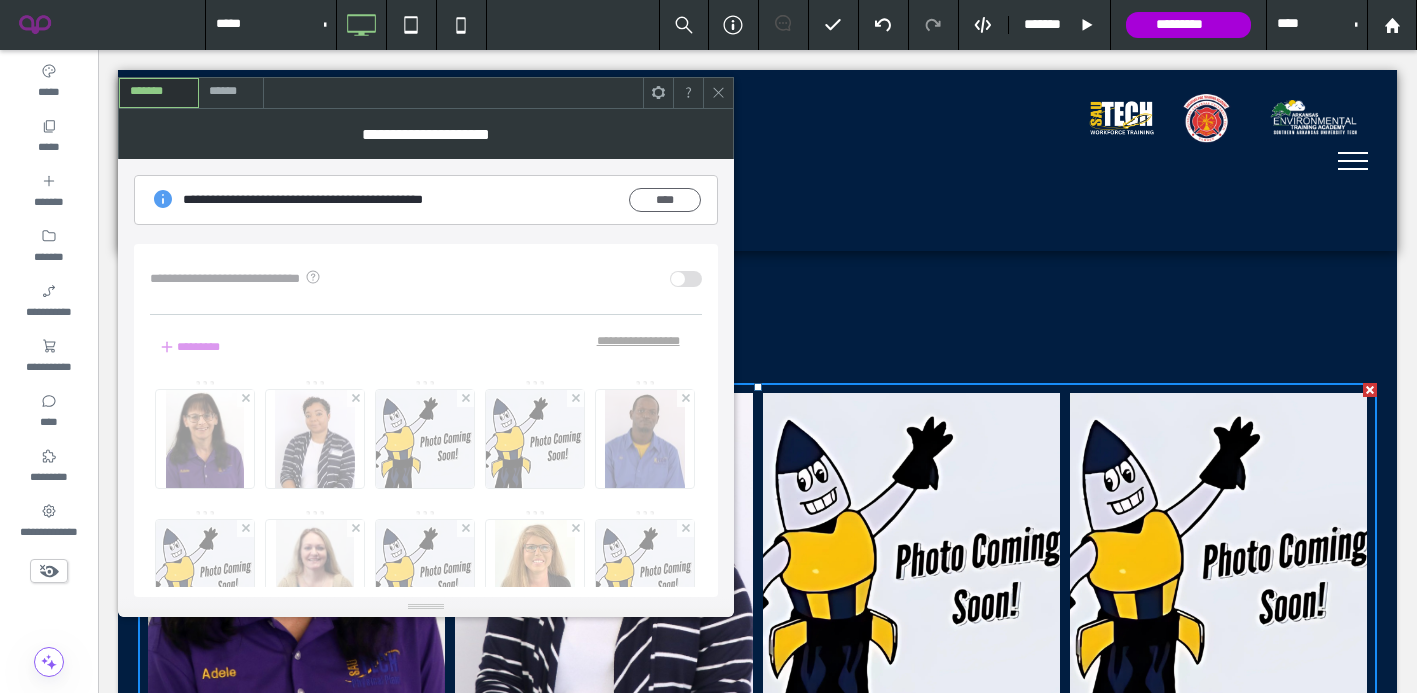 click on "******" at bounding box center [232, 93] 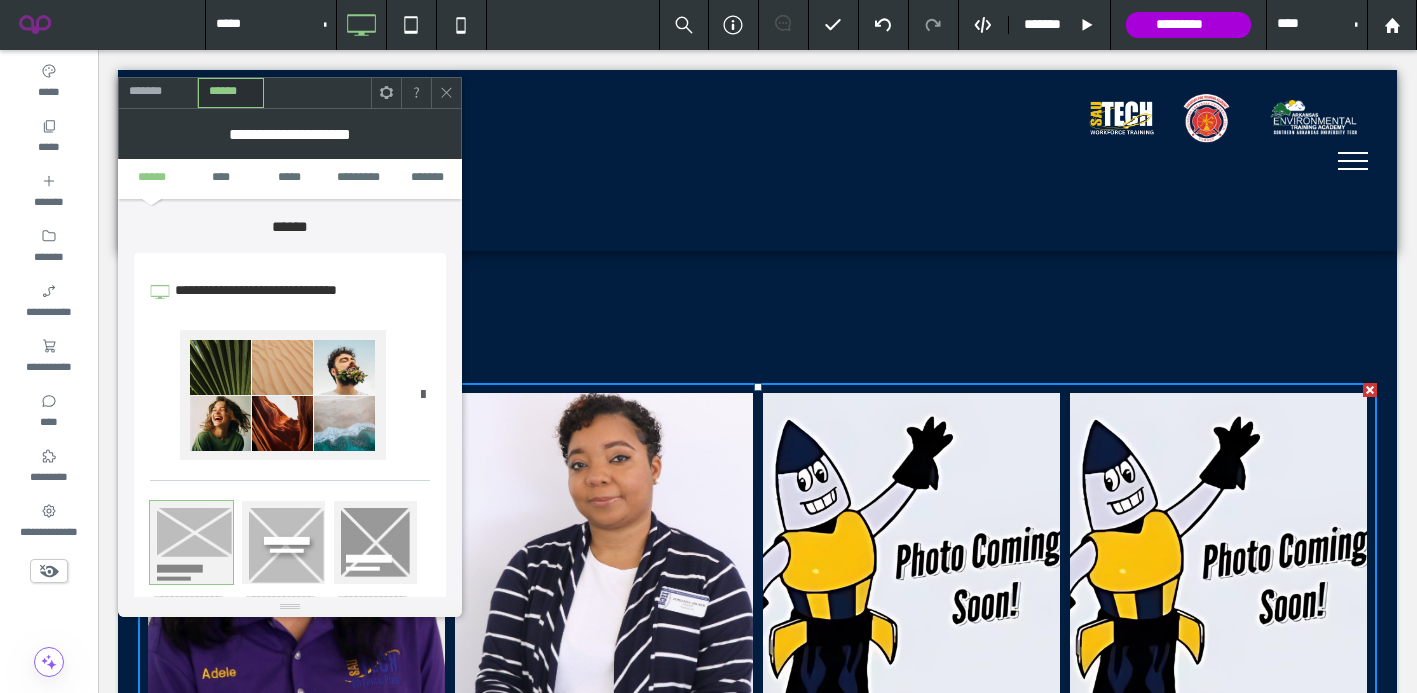 scroll, scrollTop: 263, scrollLeft: 0, axis: vertical 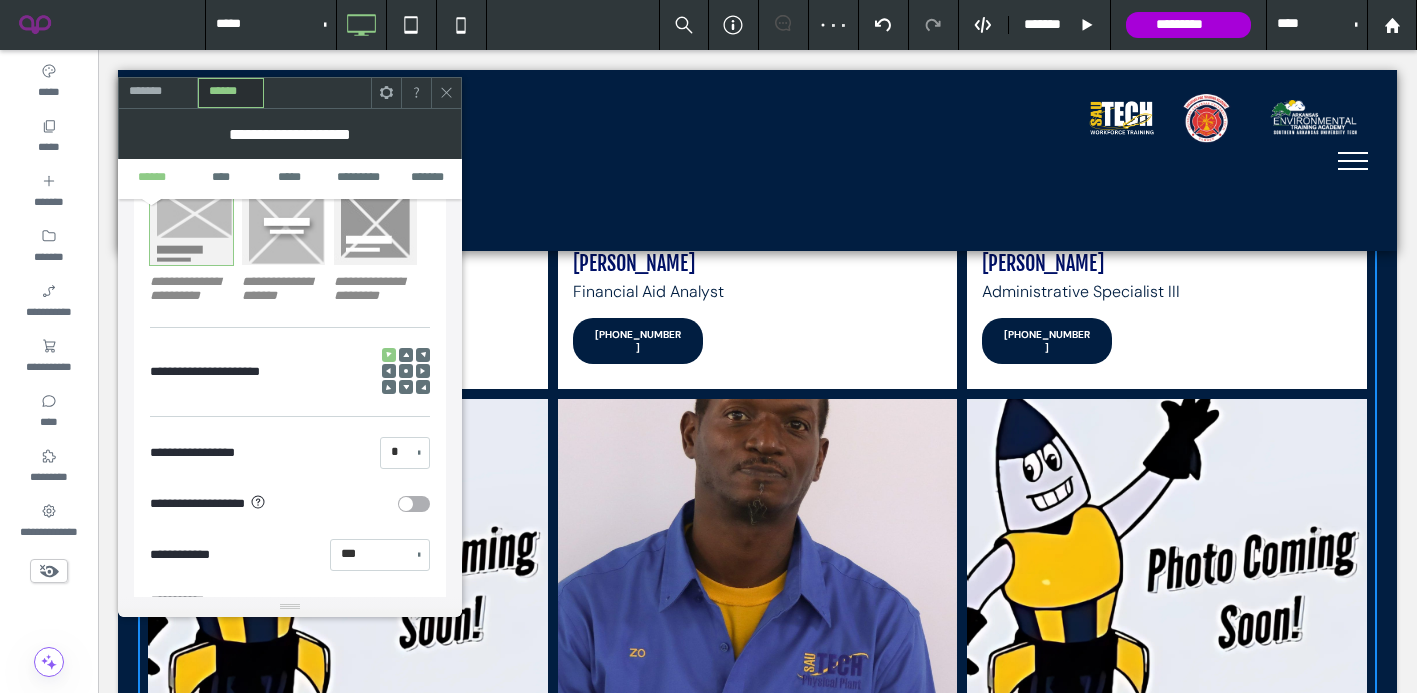 click on "*" at bounding box center [405, 453] 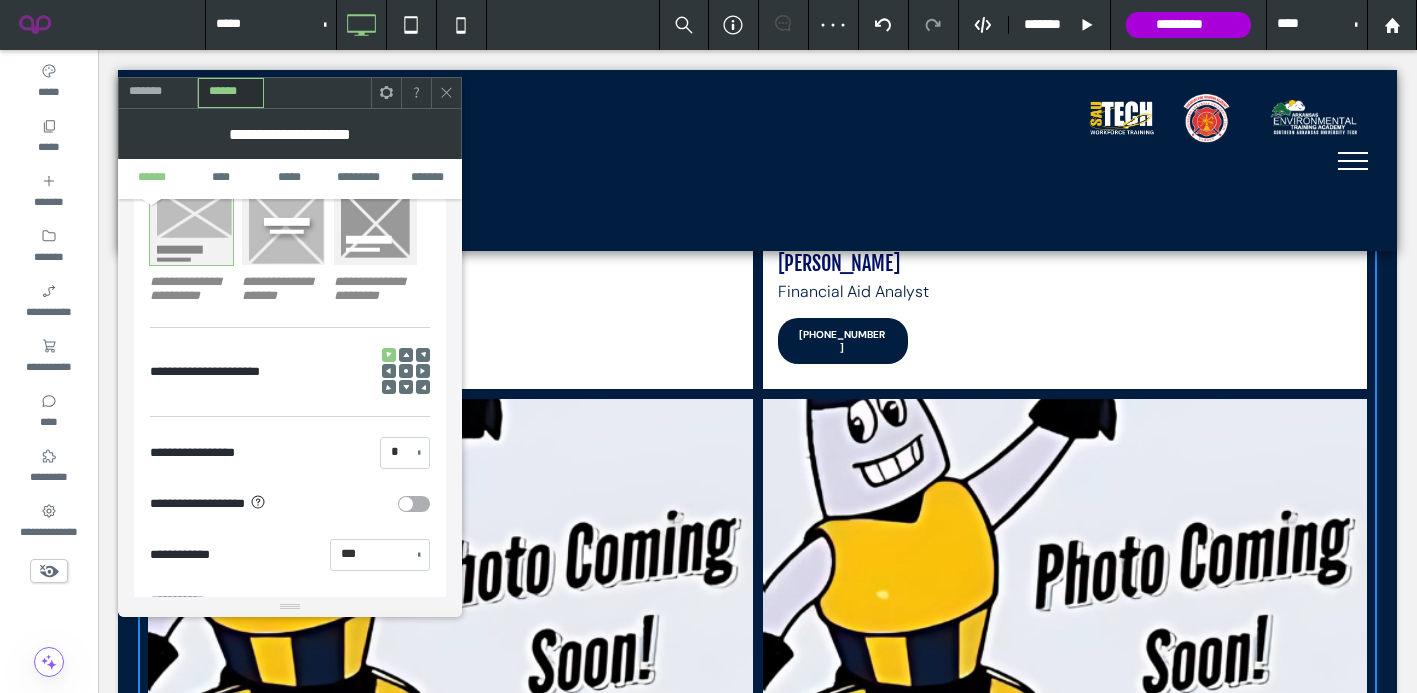 click on "*" at bounding box center [405, 453] 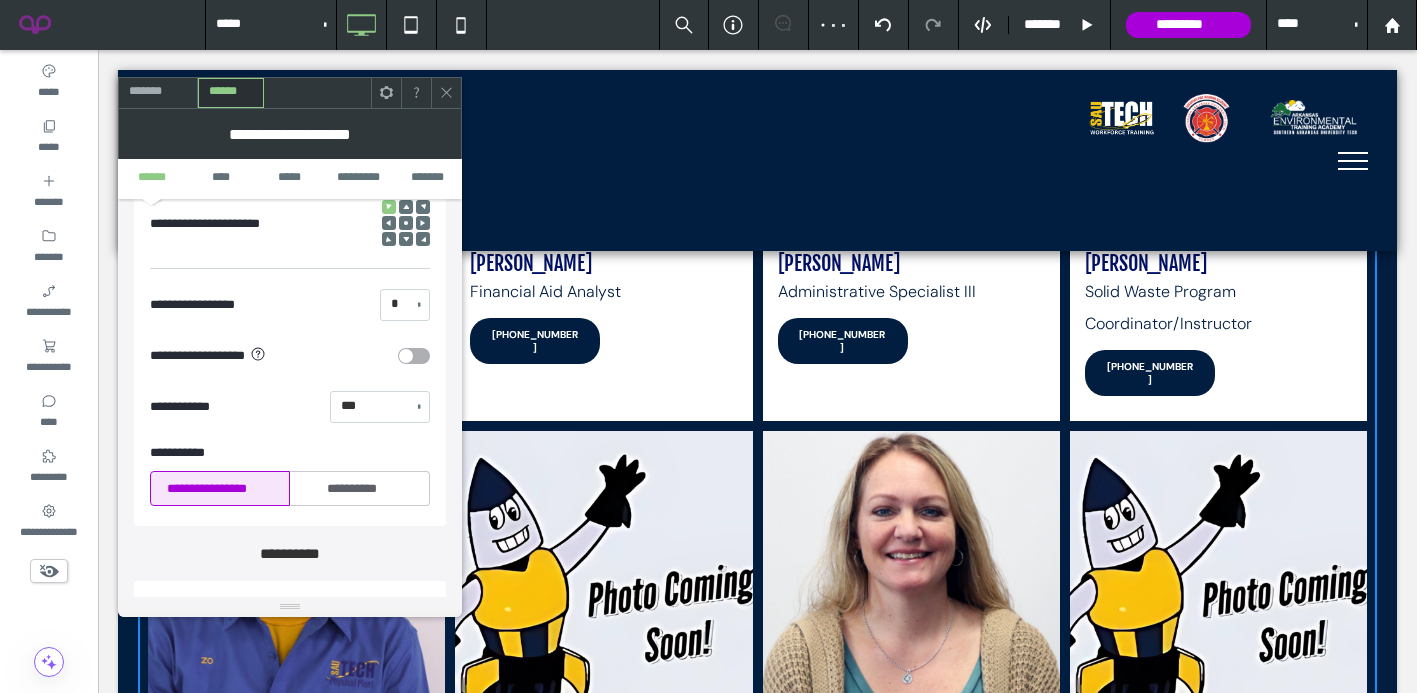 scroll, scrollTop: 486, scrollLeft: 0, axis: vertical 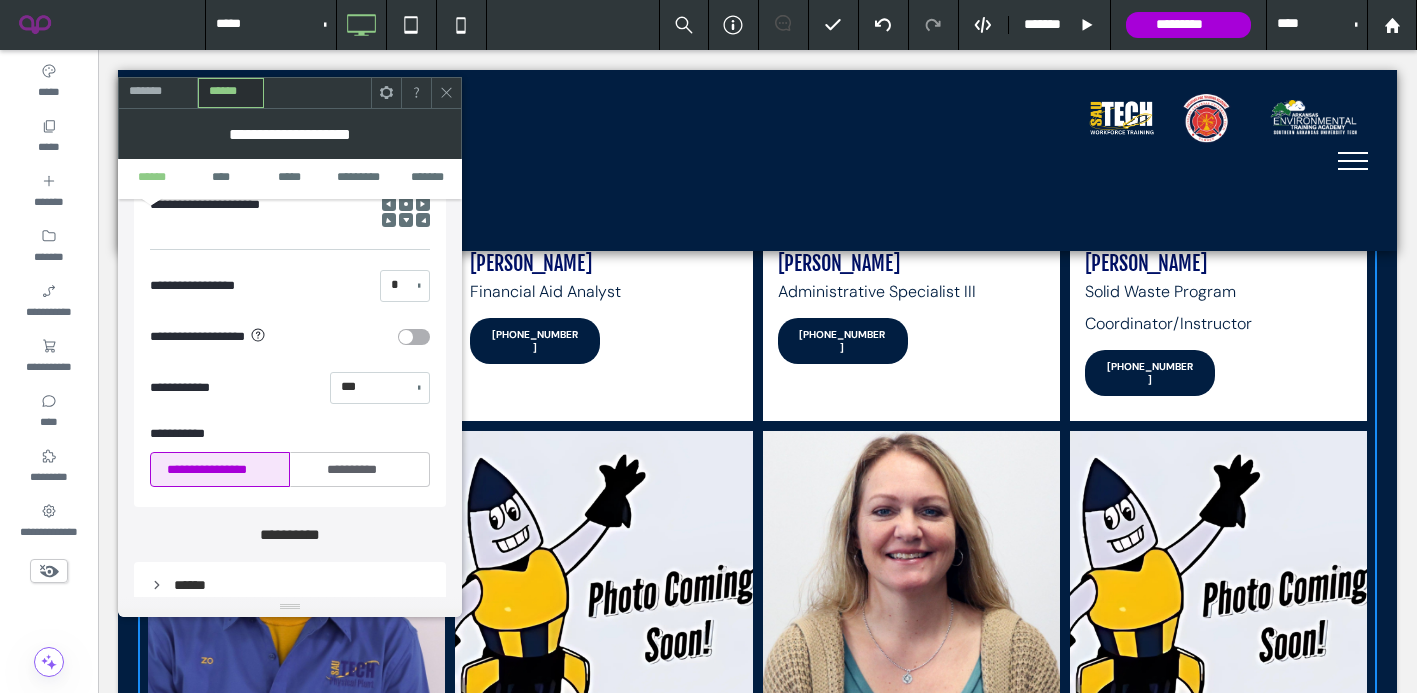 click on "**********" at bounding box center (359, 470) 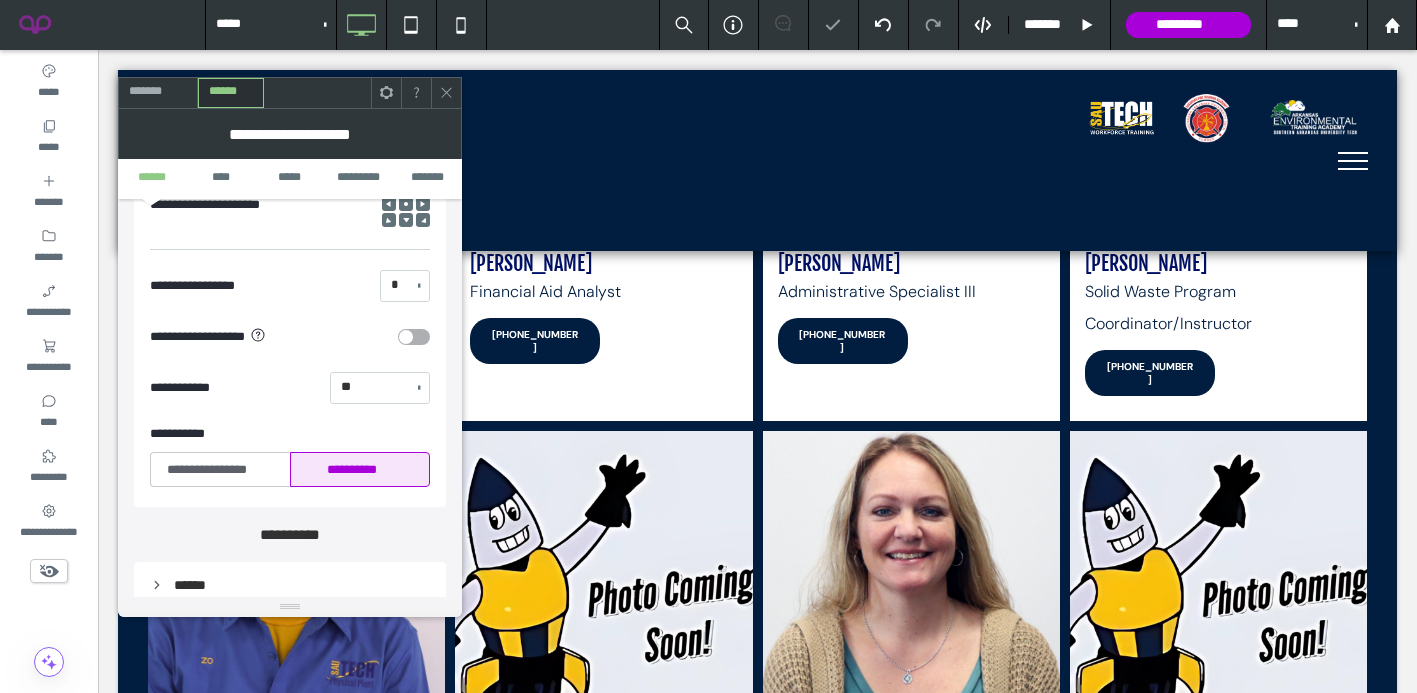 click on "**********" at bounding box center [220, 470] 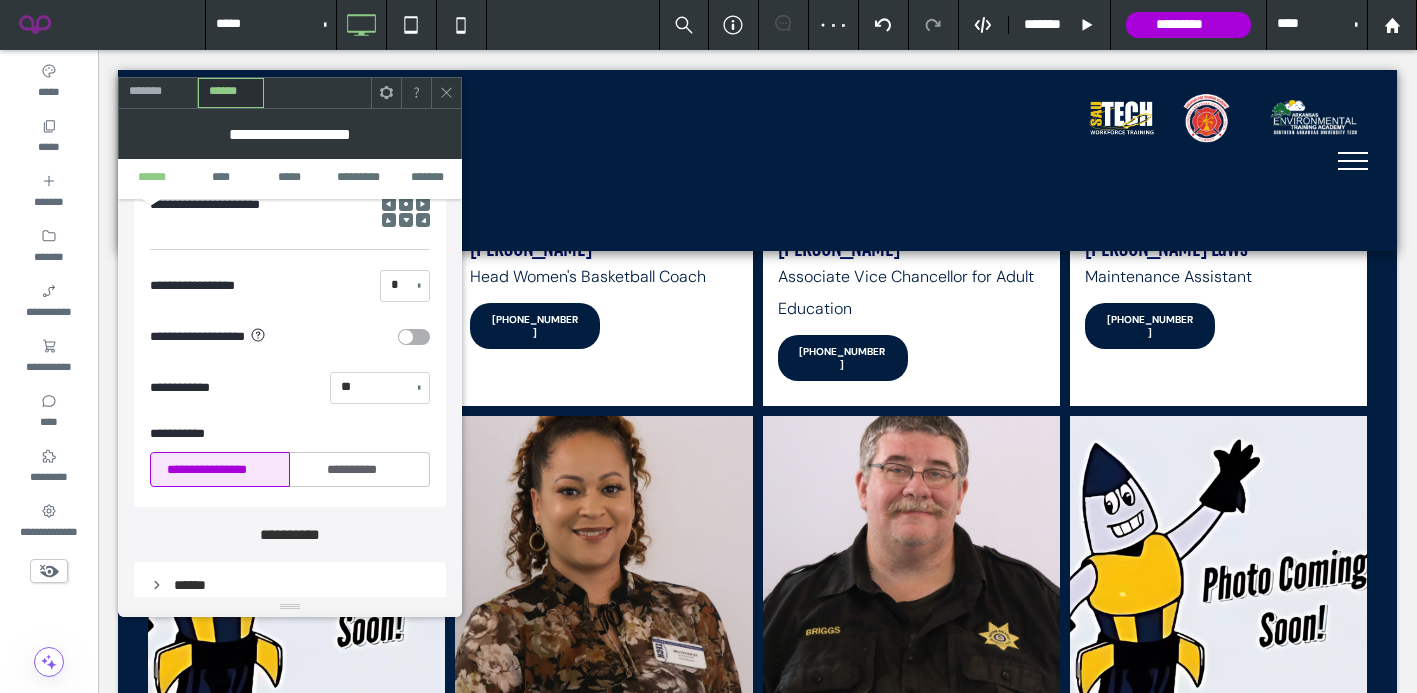 scroll, scrollTop: 1747, scrollLeft: 0, axis: vertical 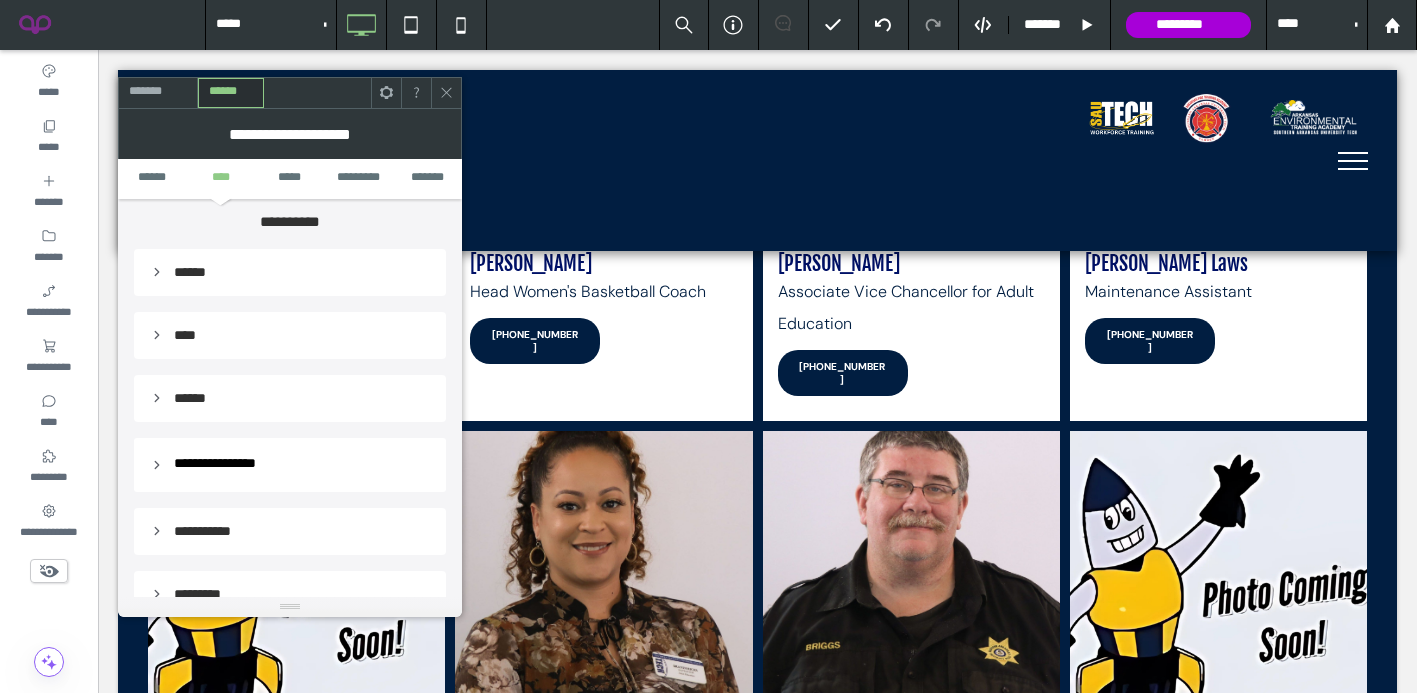 click on "******" at bounding box center (290, 398) 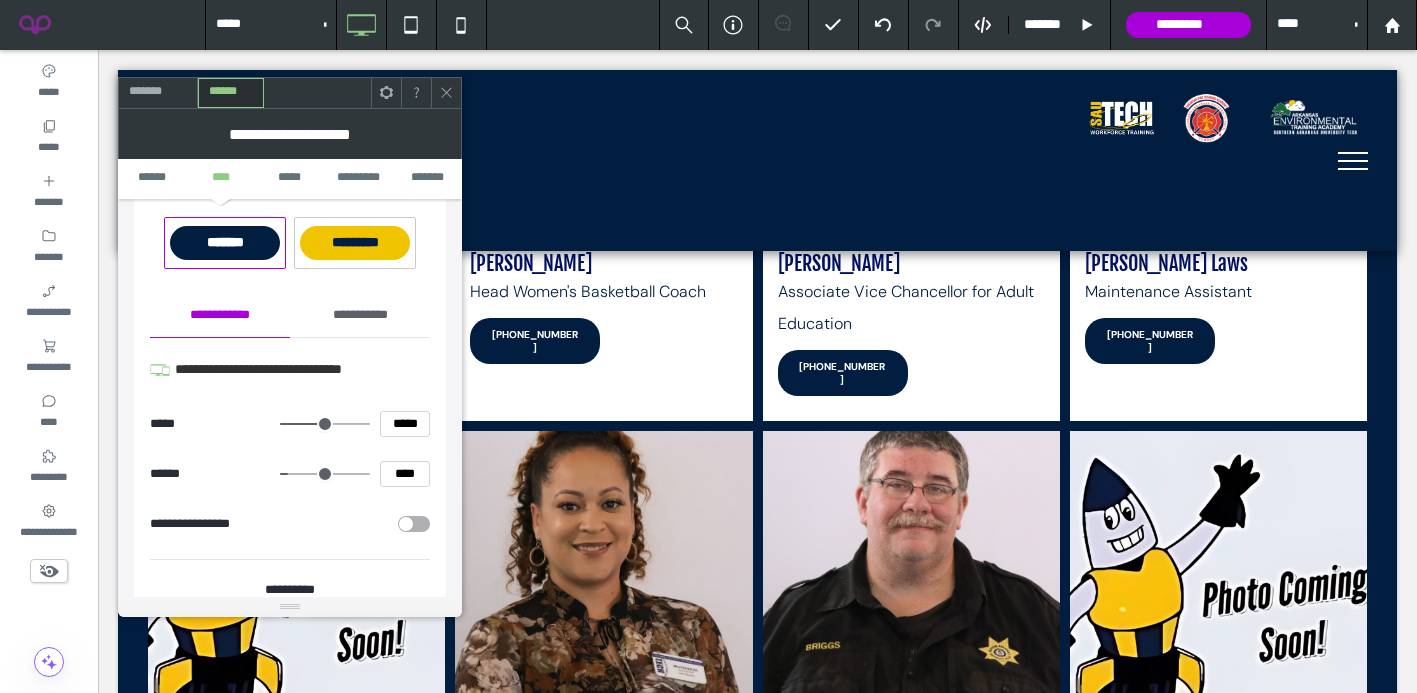 scroll, scrollTop: 1011, scrollLeft: 0, axis: vertical 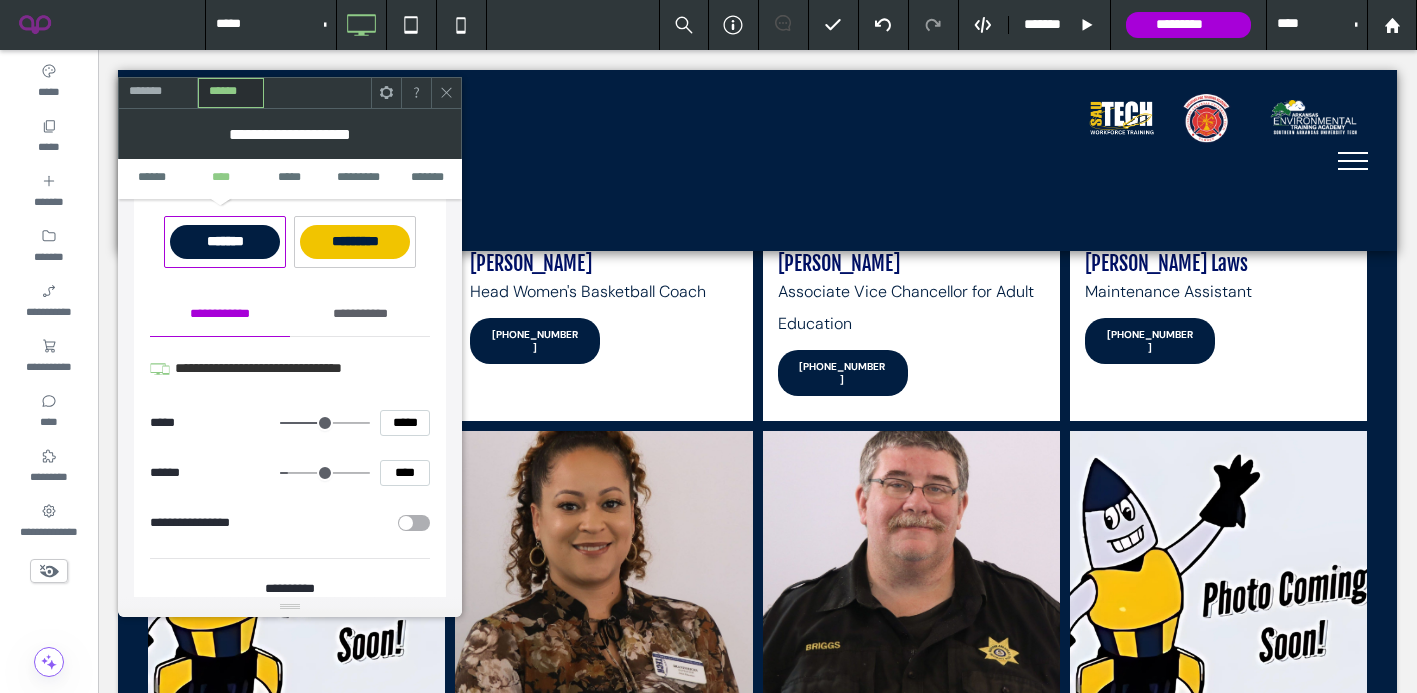 type on "**" 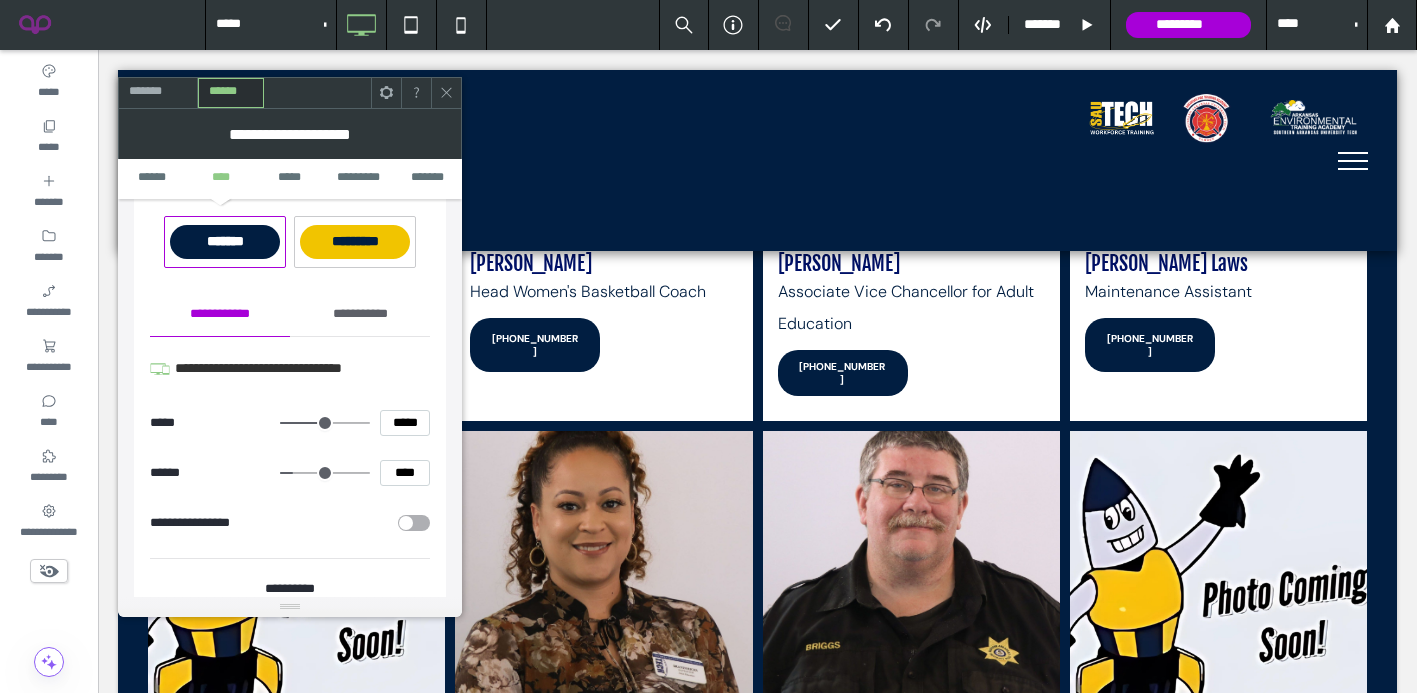 type on "**" 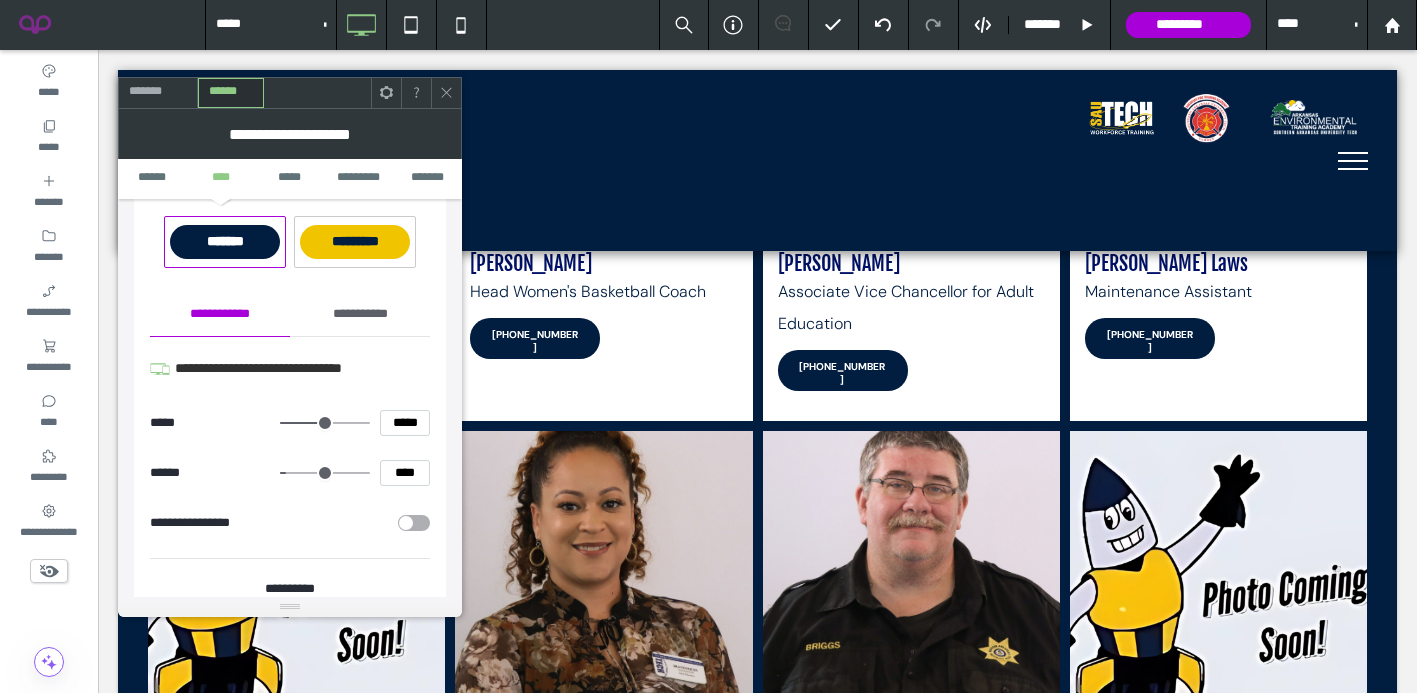 type on "**" 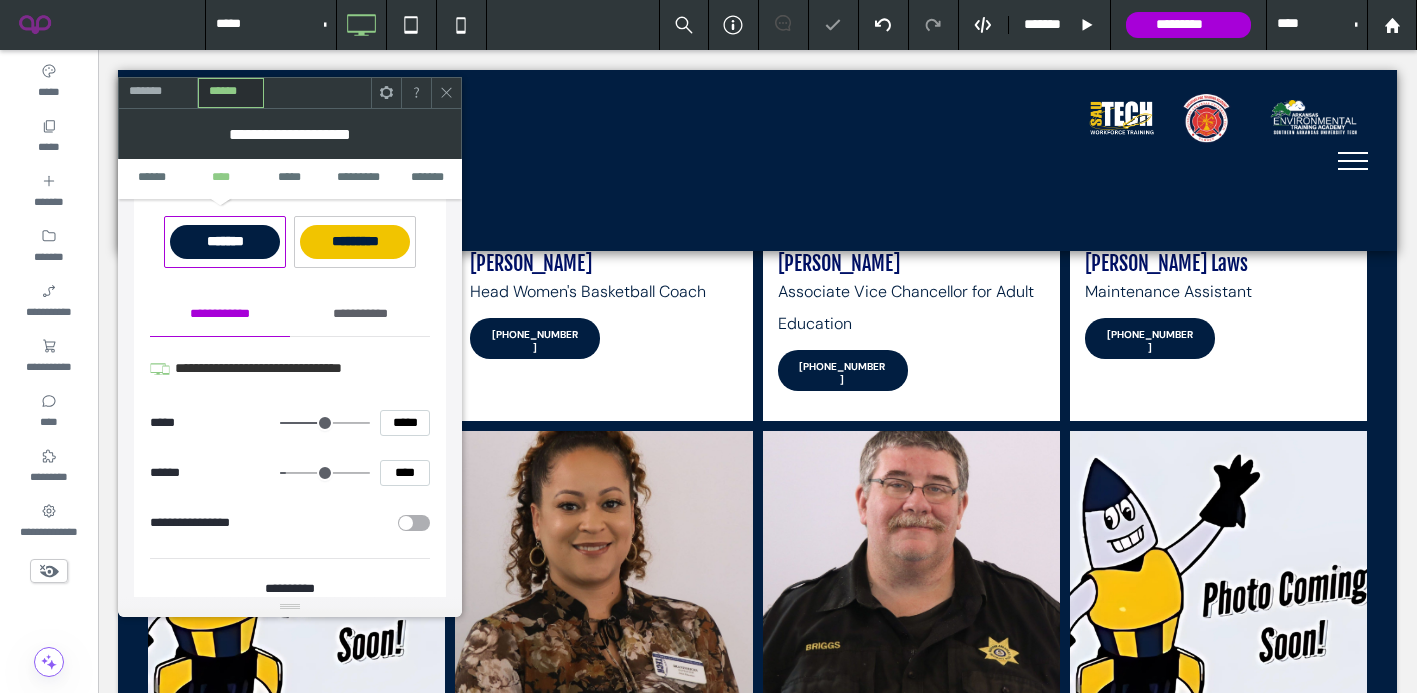 type on "***" 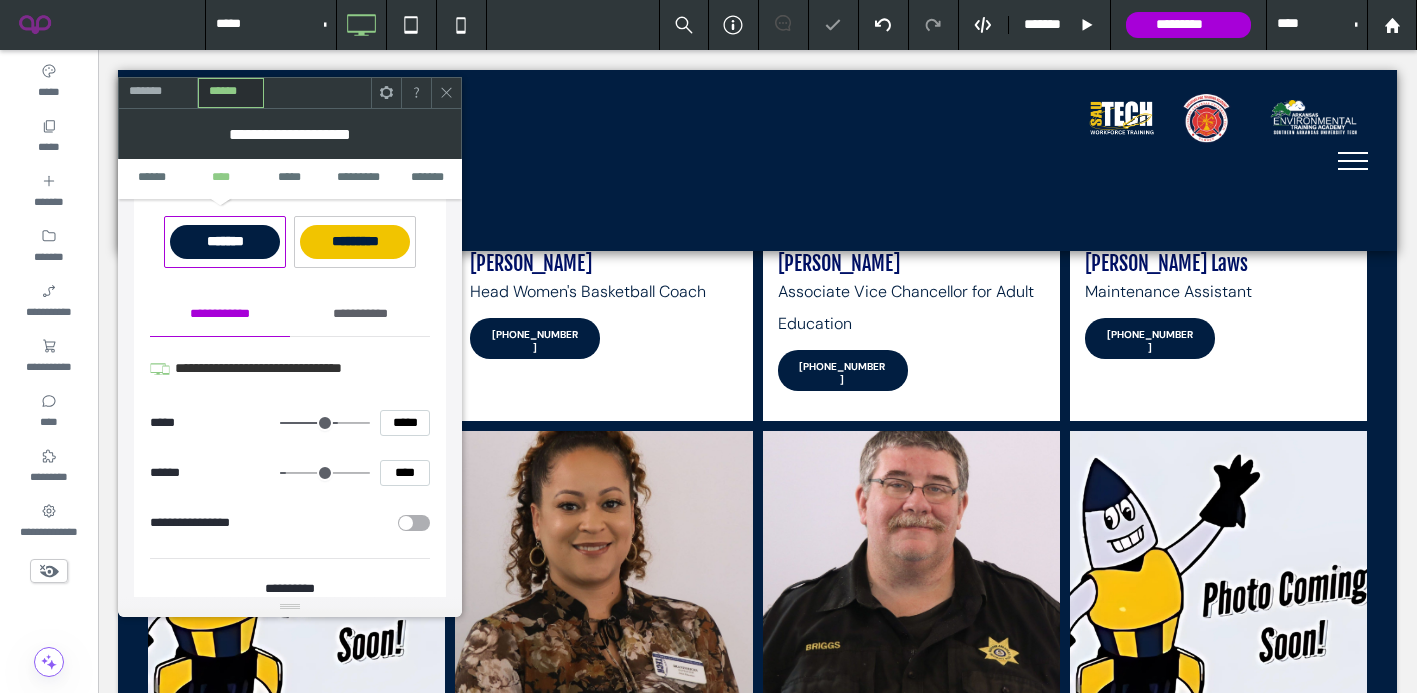 type on "***" 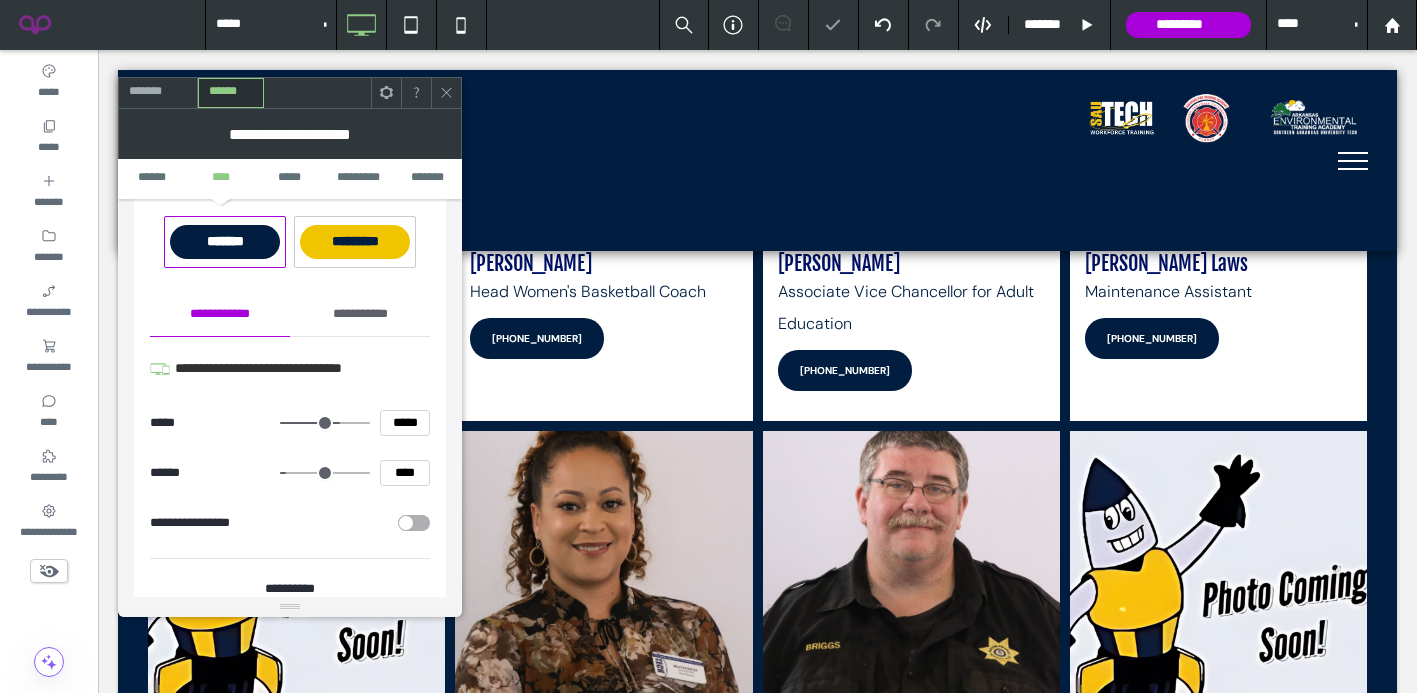 type on "***" 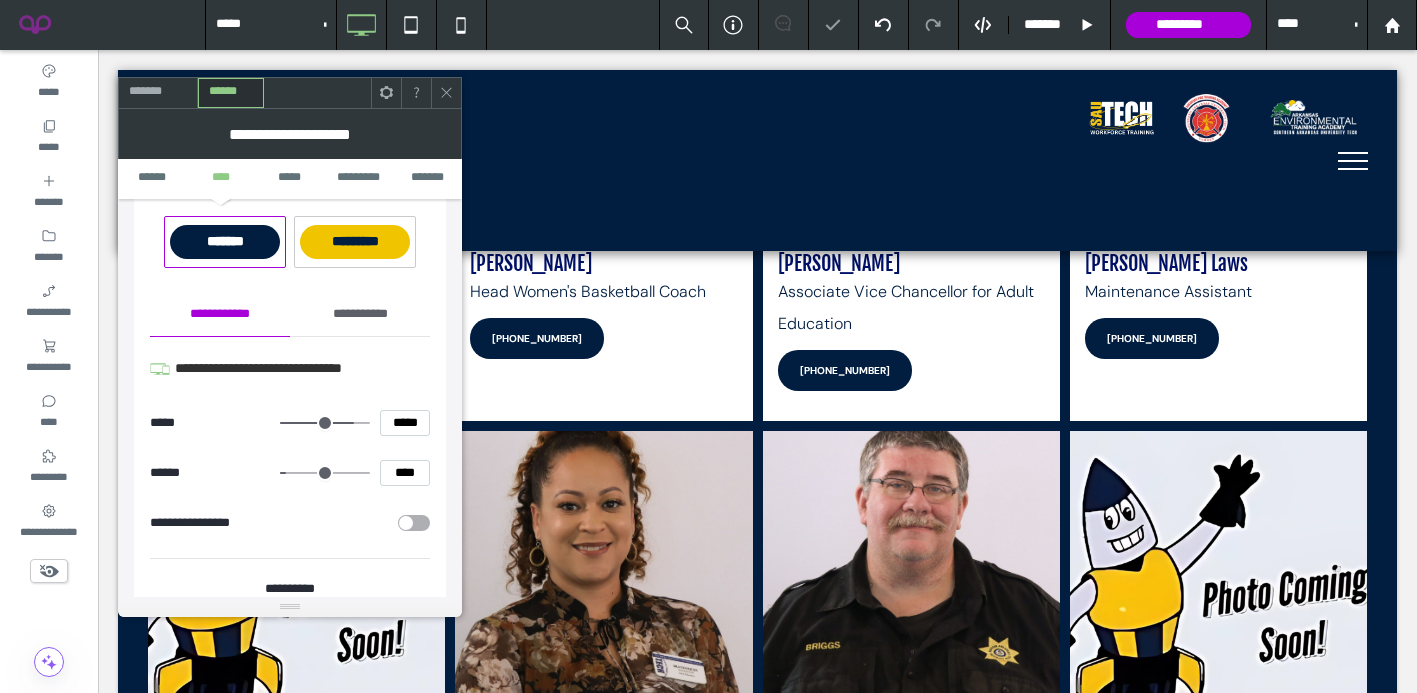 type on "***" 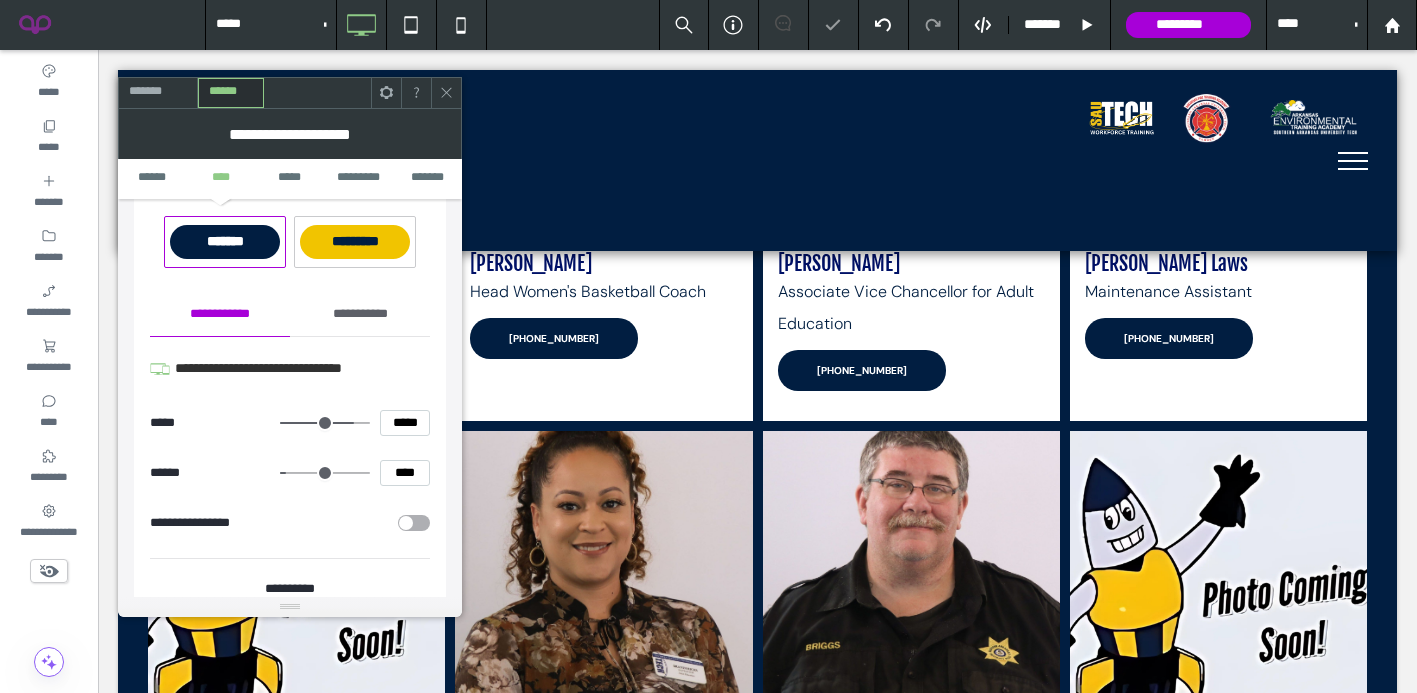type on "***" 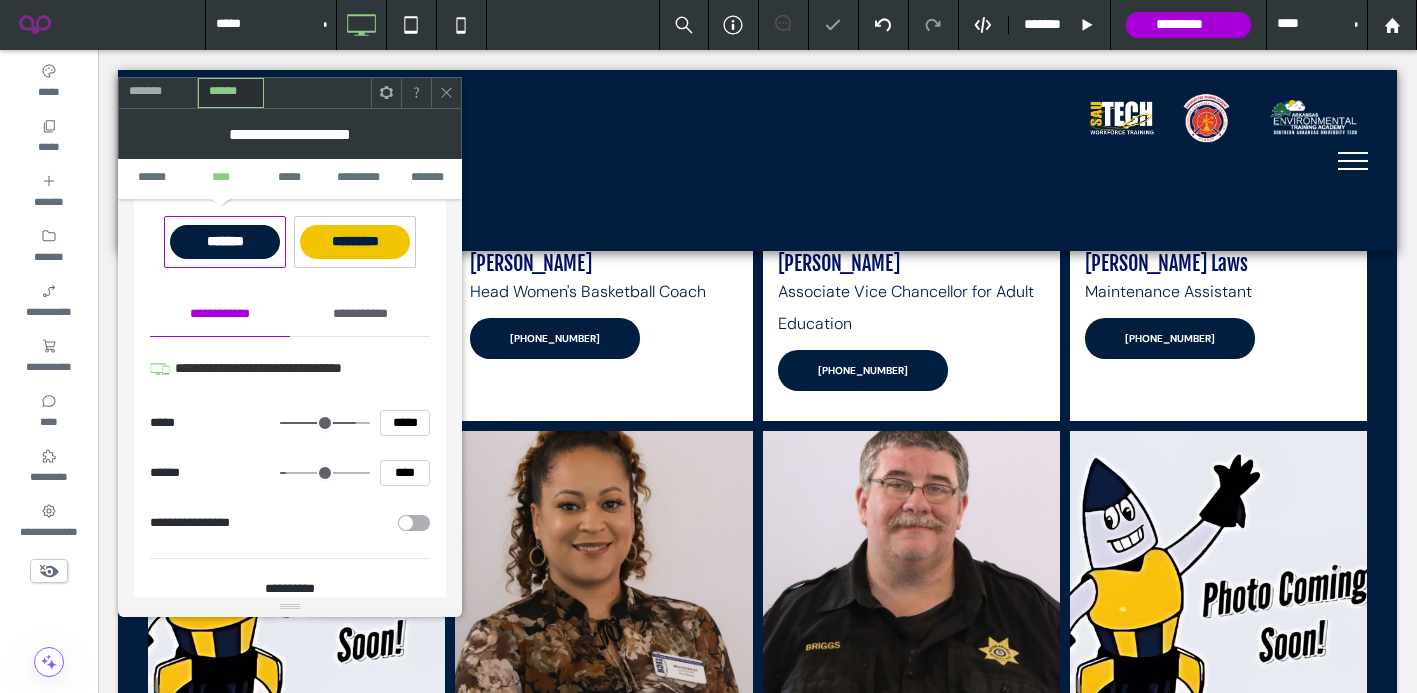 type on "***" 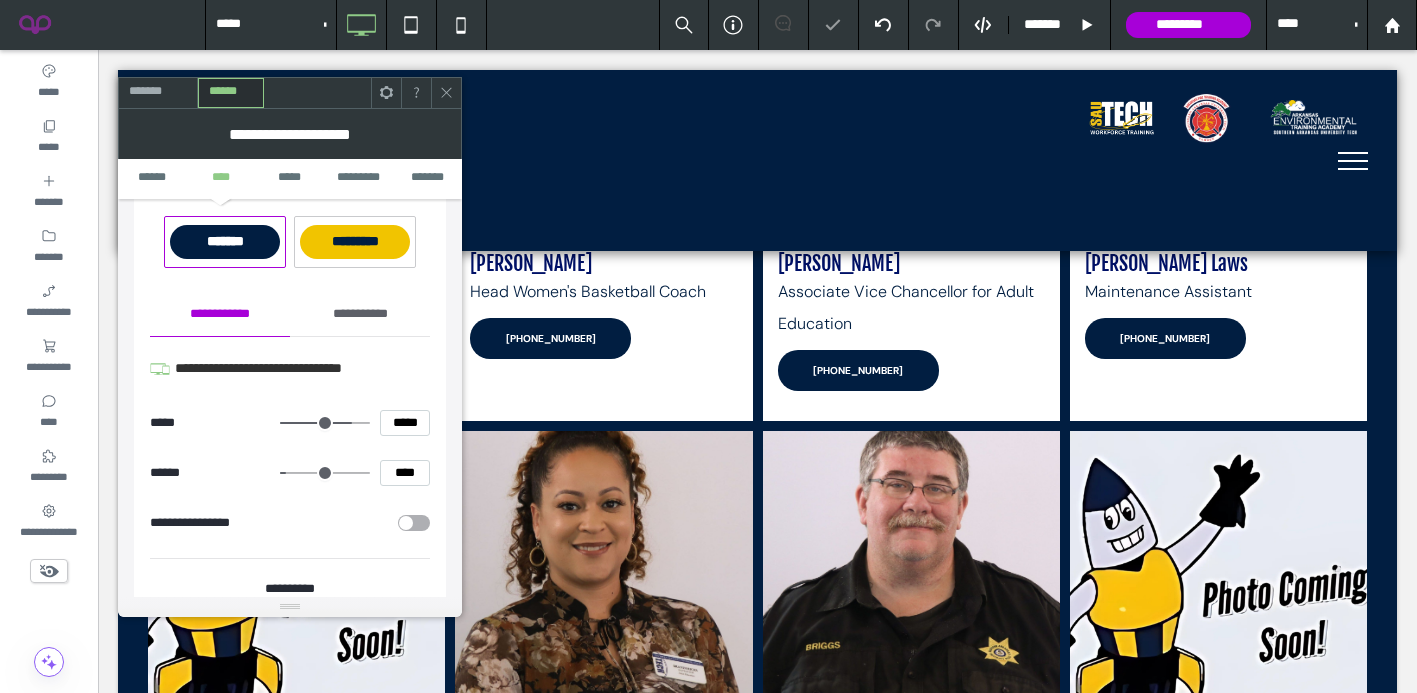 type on "***" 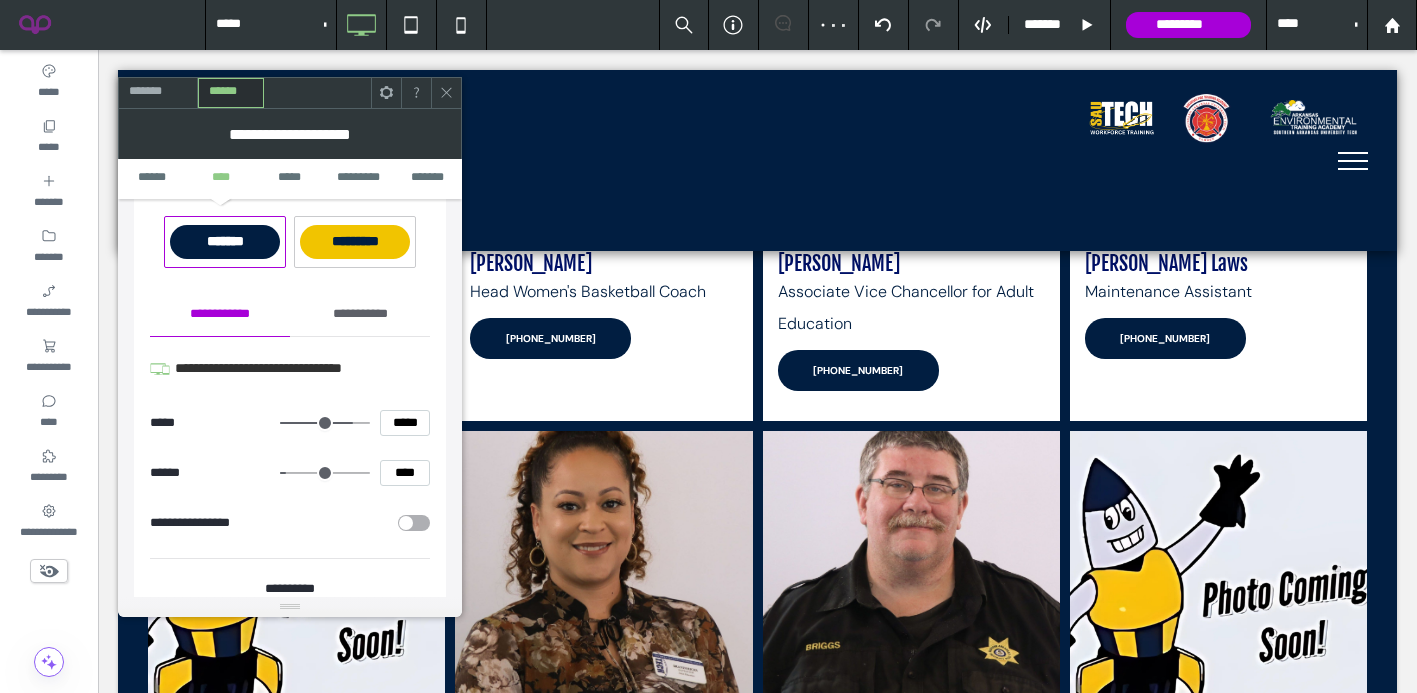 type on "***" 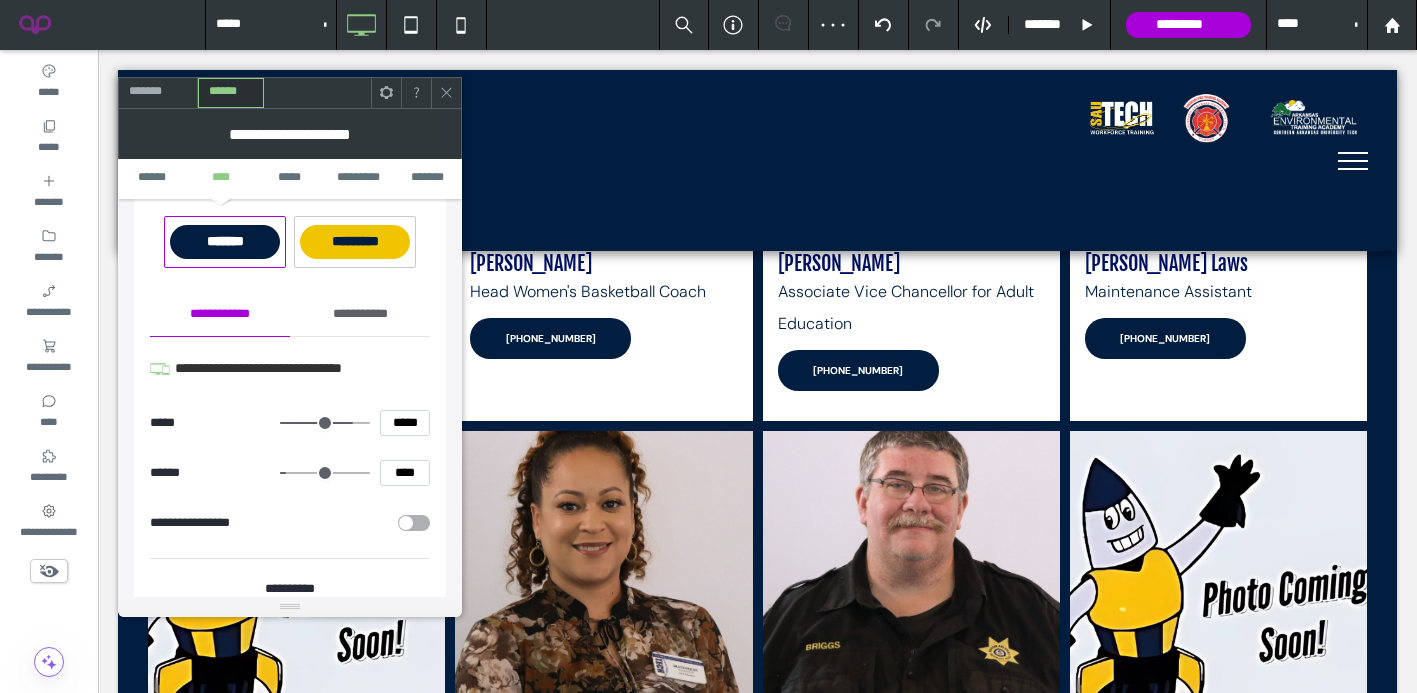 type on "*****" 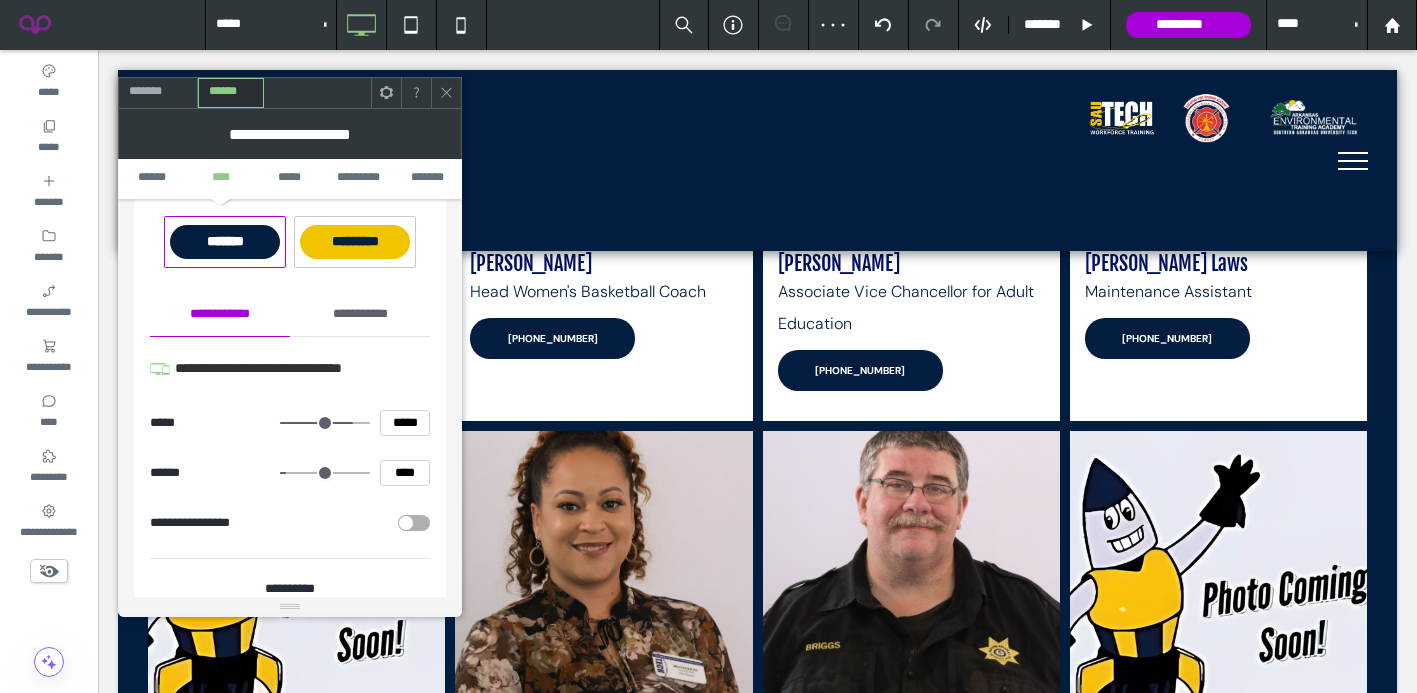 type on "***" 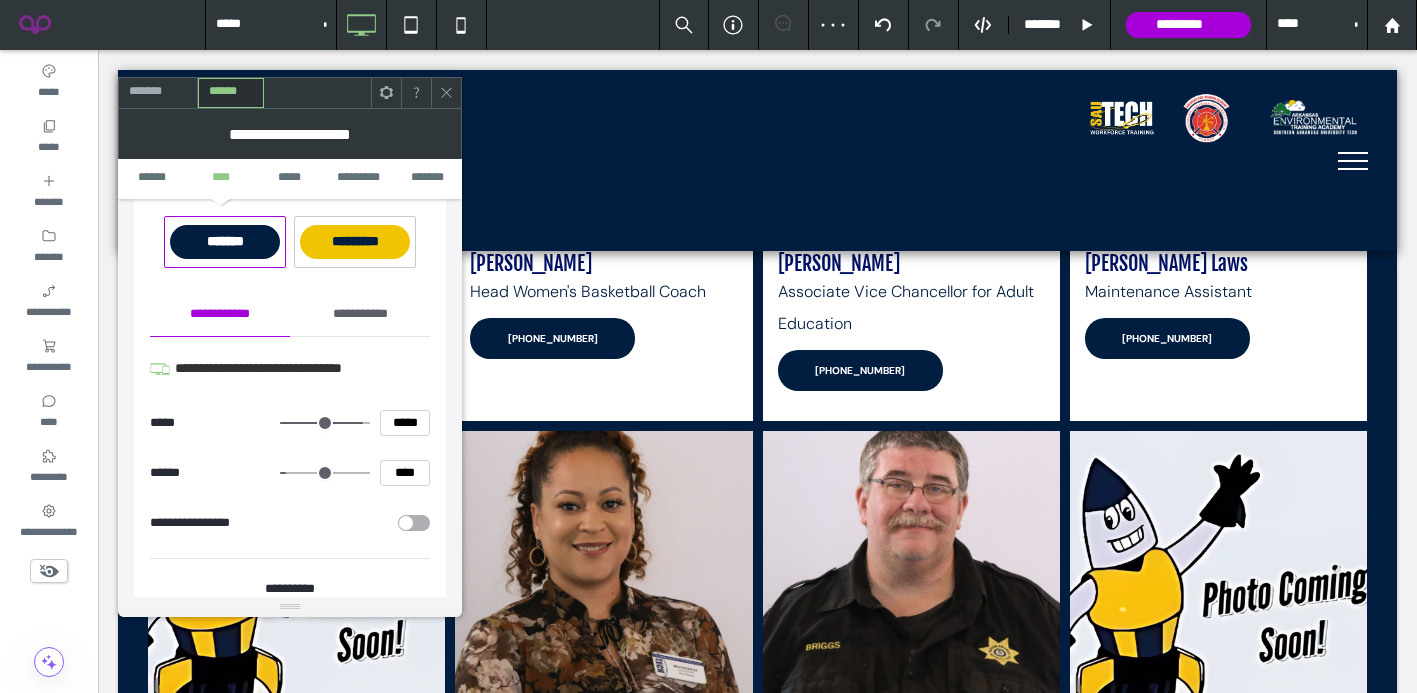 type on "***" 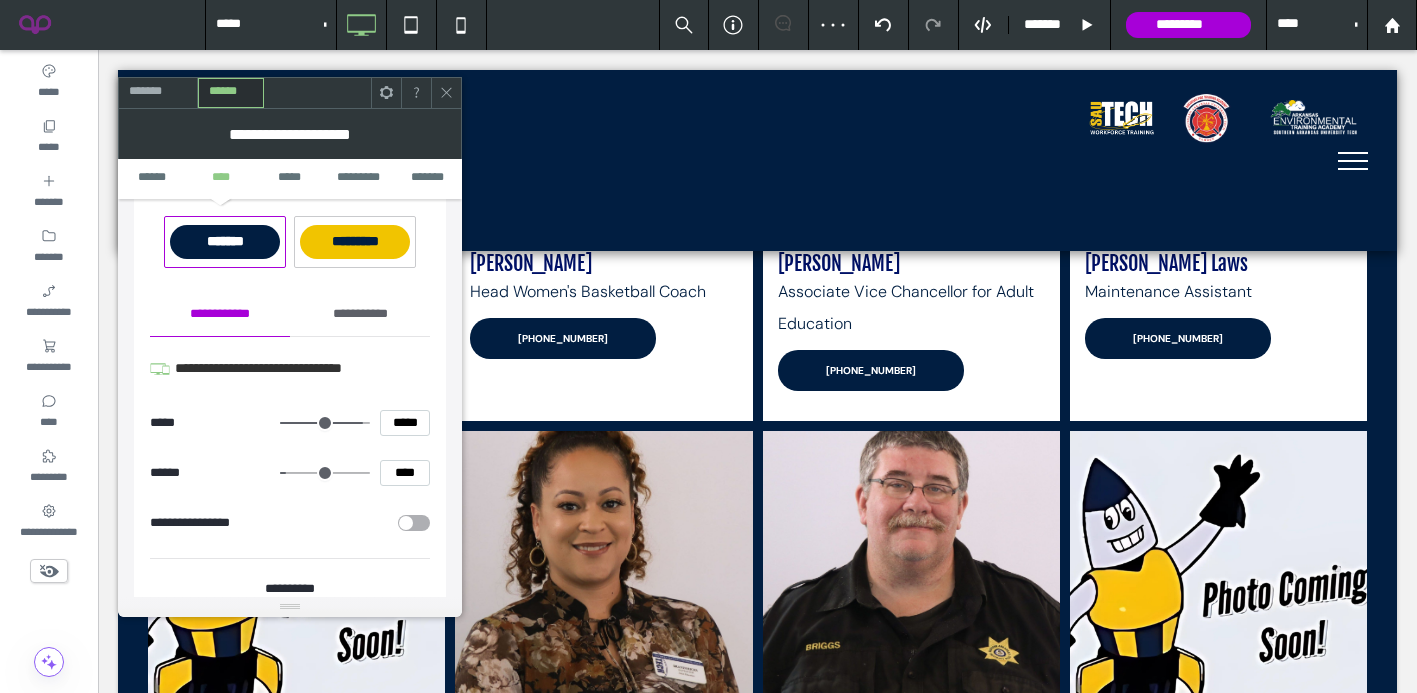 drag, startPoint x: 332, startPoint y: 424, endPoint x: 356, endPoint y: 424, distance: 24 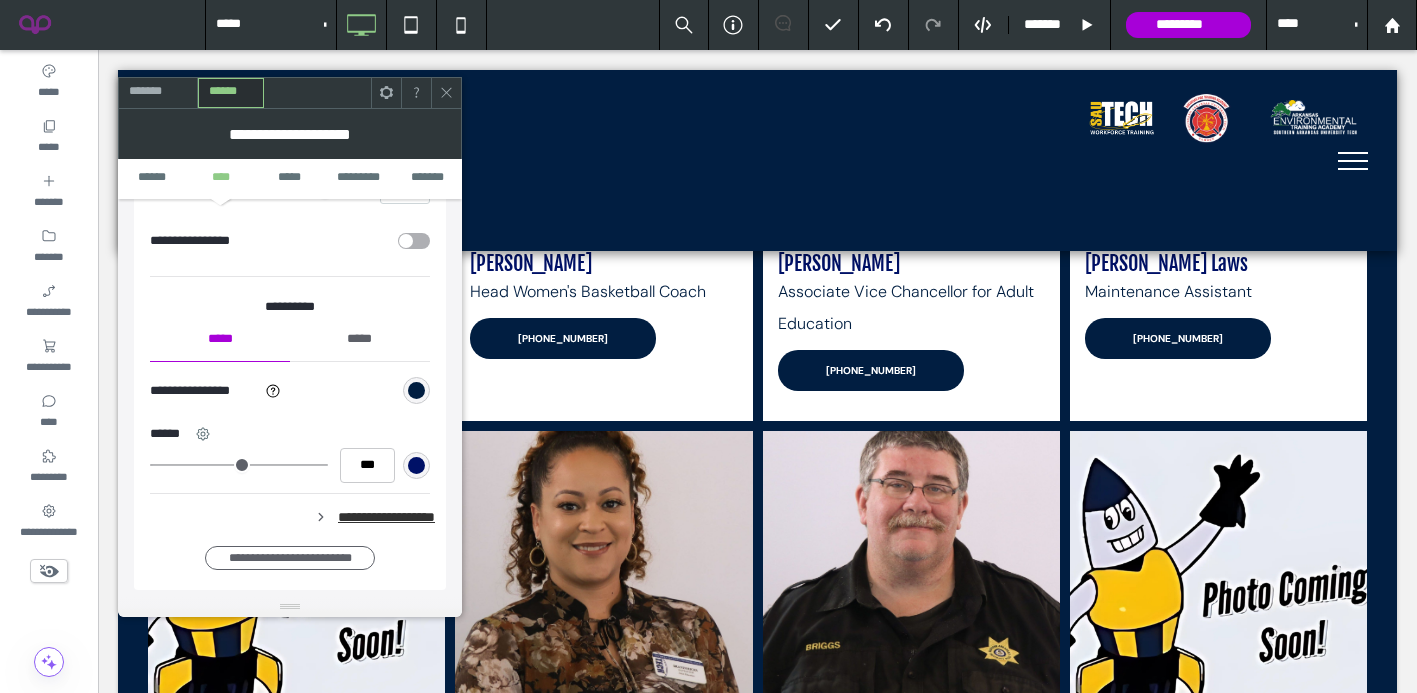 scroll, scrollTop: 1314, scrollLeft: 0, axis: vertical 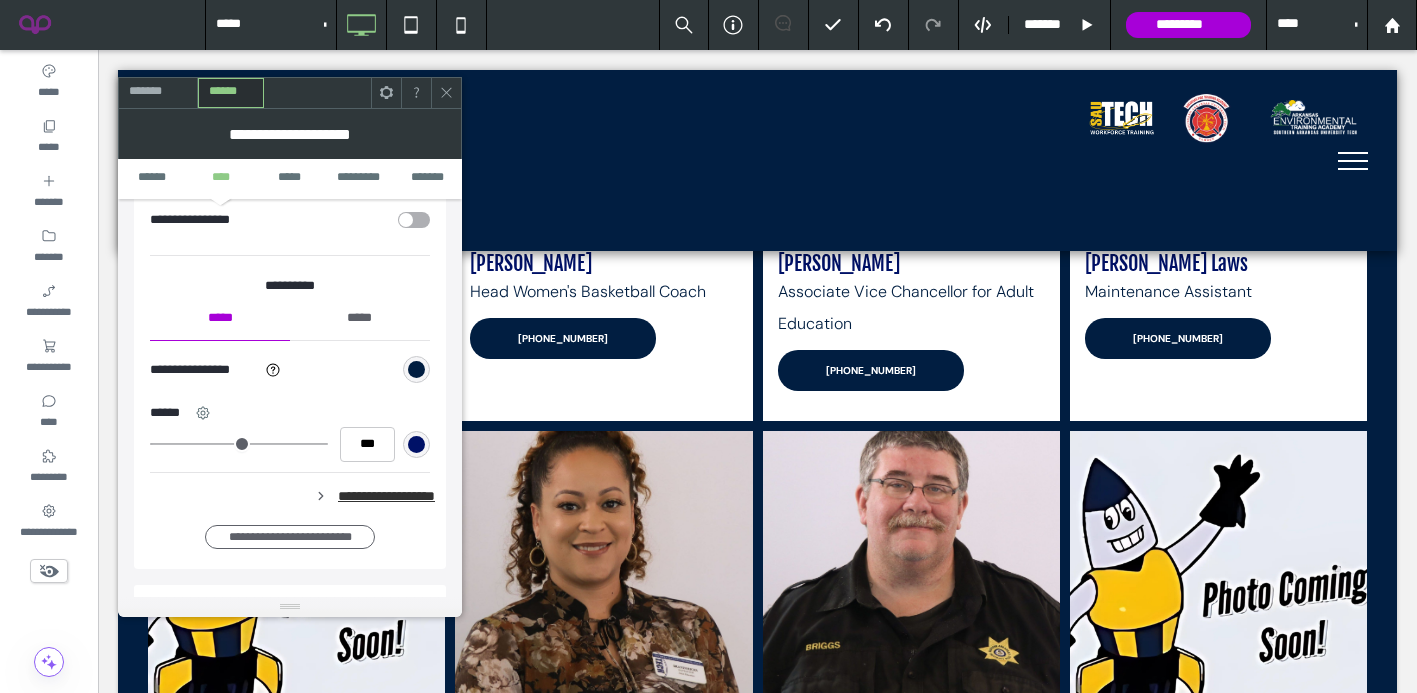 click 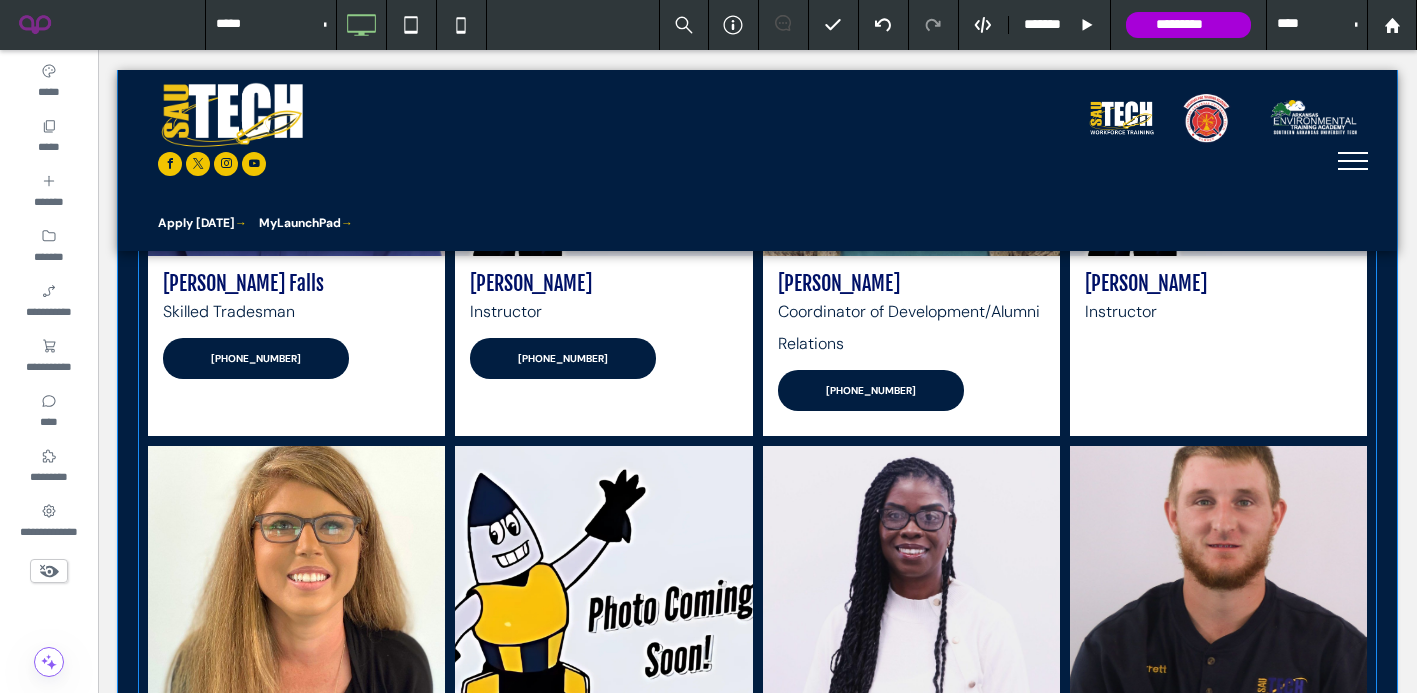 scroll, scrollTop: 1105, scrollLeft: 0, axis: vertical 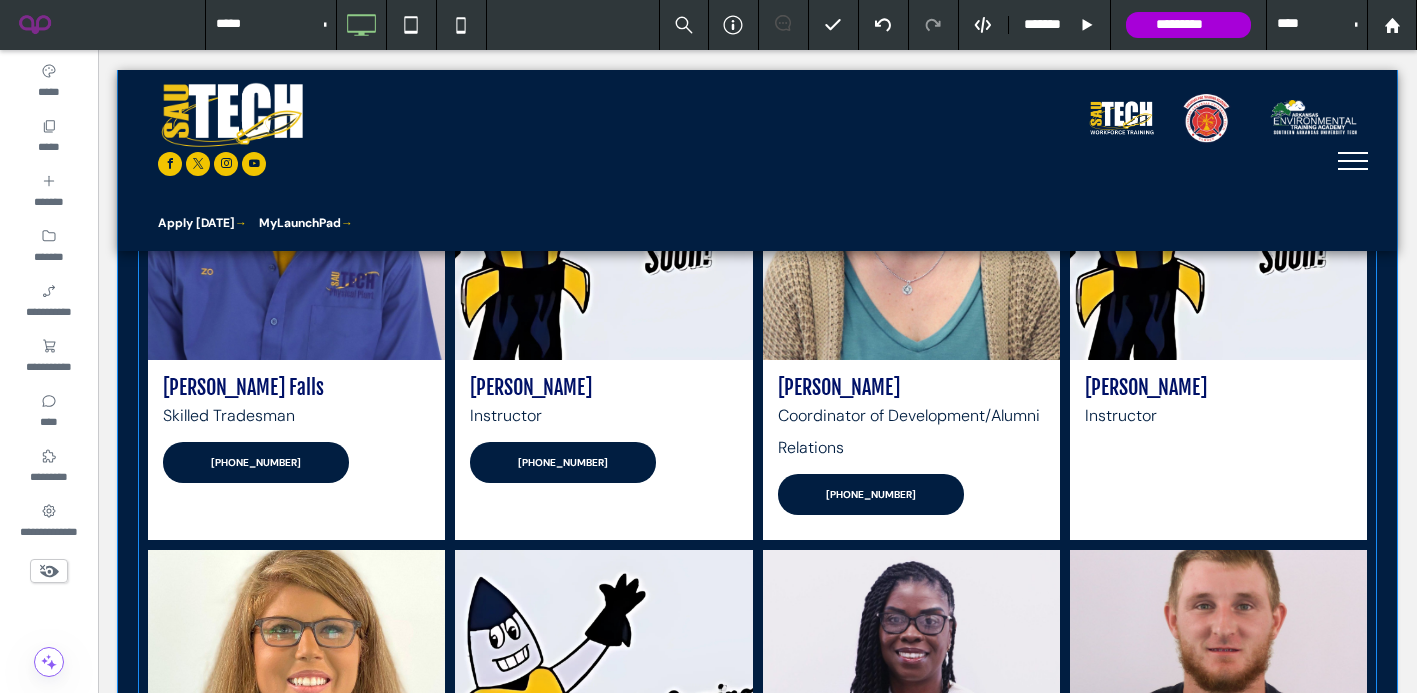 click on "Instructor" at bounding box center (506, 416) 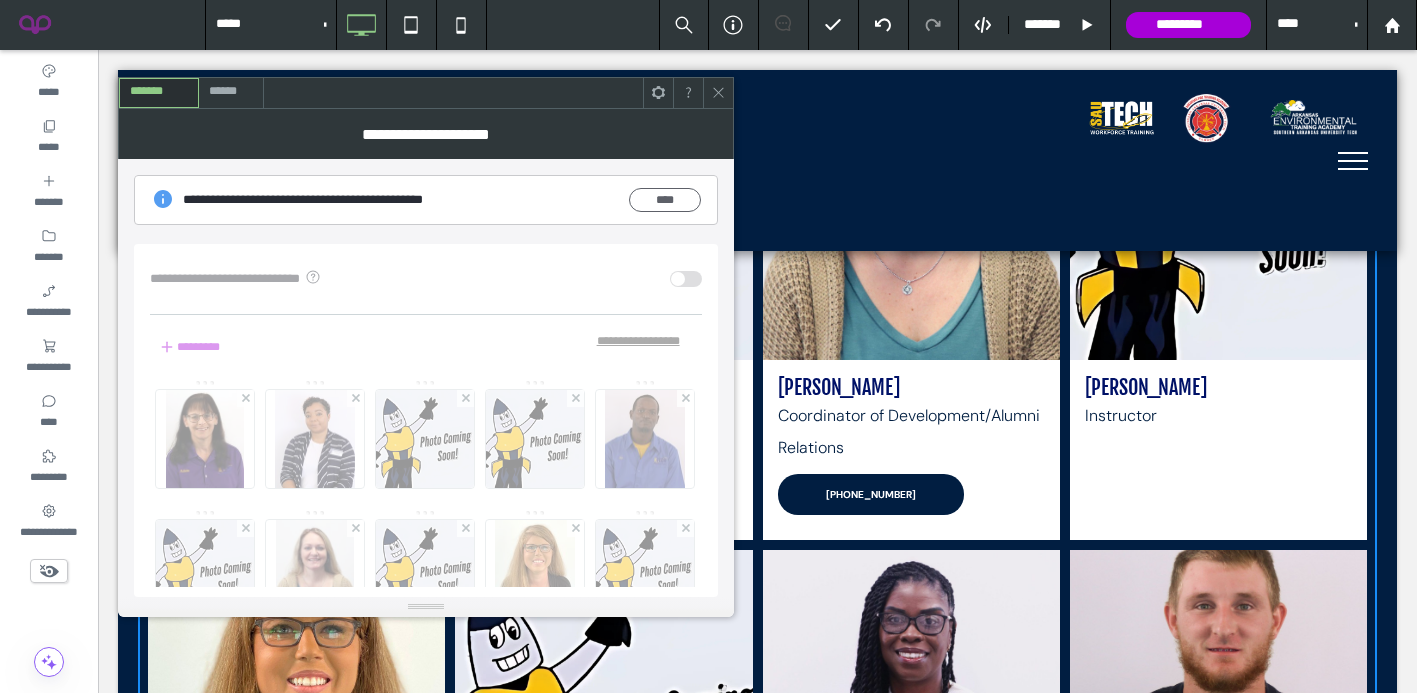 click on "******" at bounding box center [231, 92] 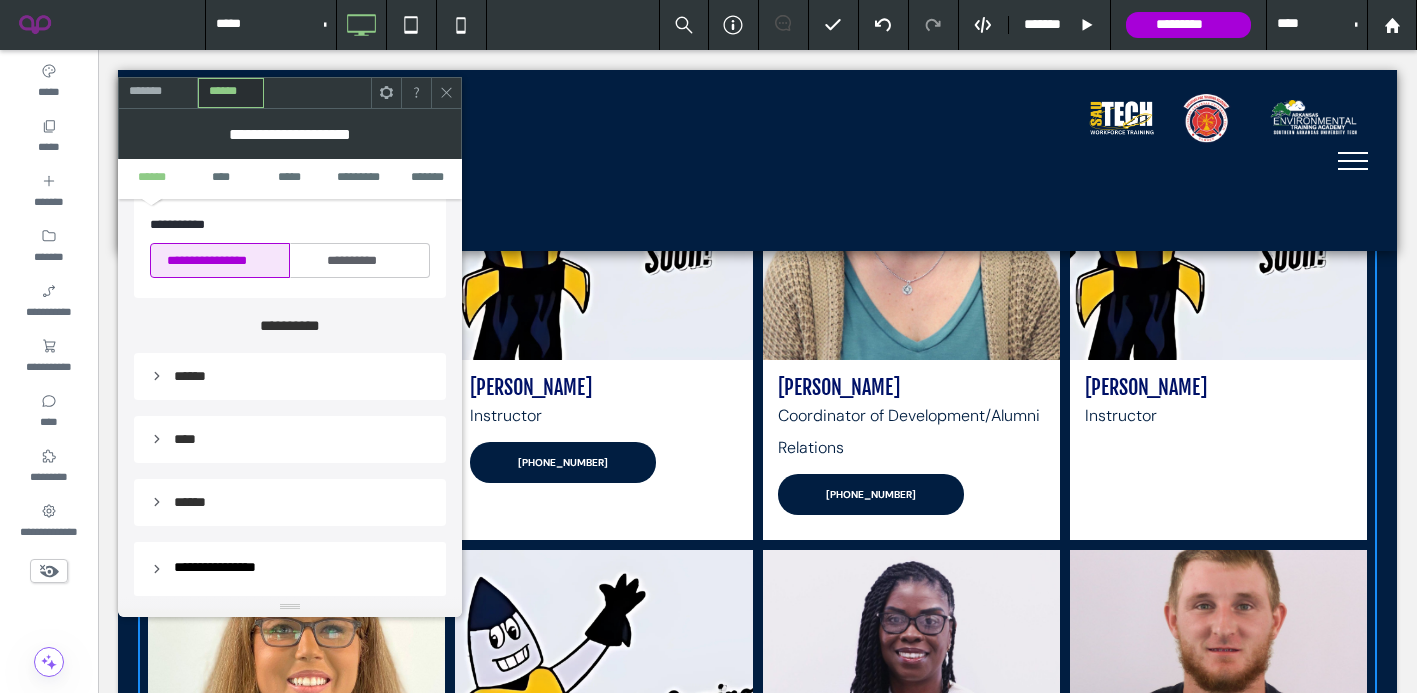 scroll, scrollTop: 703, scrollLeft: 0, axis: vertical 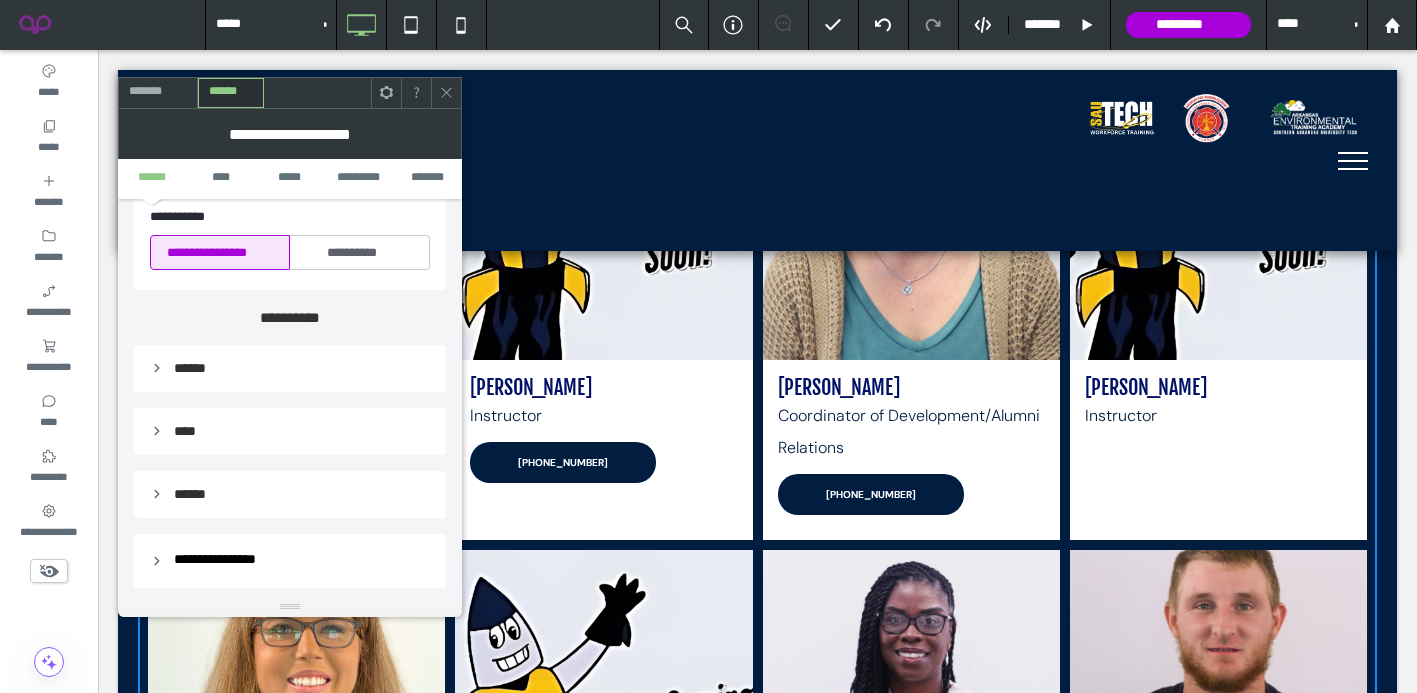 click on "******" at bounding box center [290, 494] 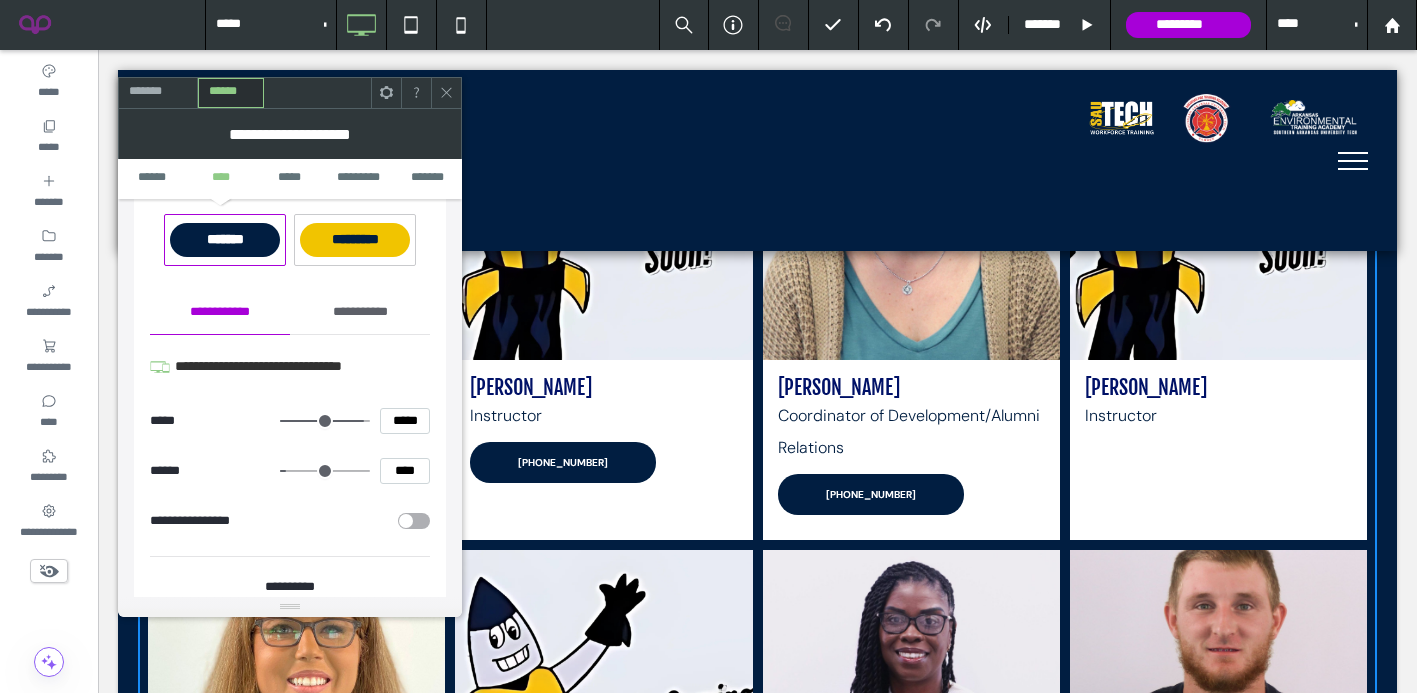 scroll, scrollTop: 1017, scrollLeft: 0, axis: vertical 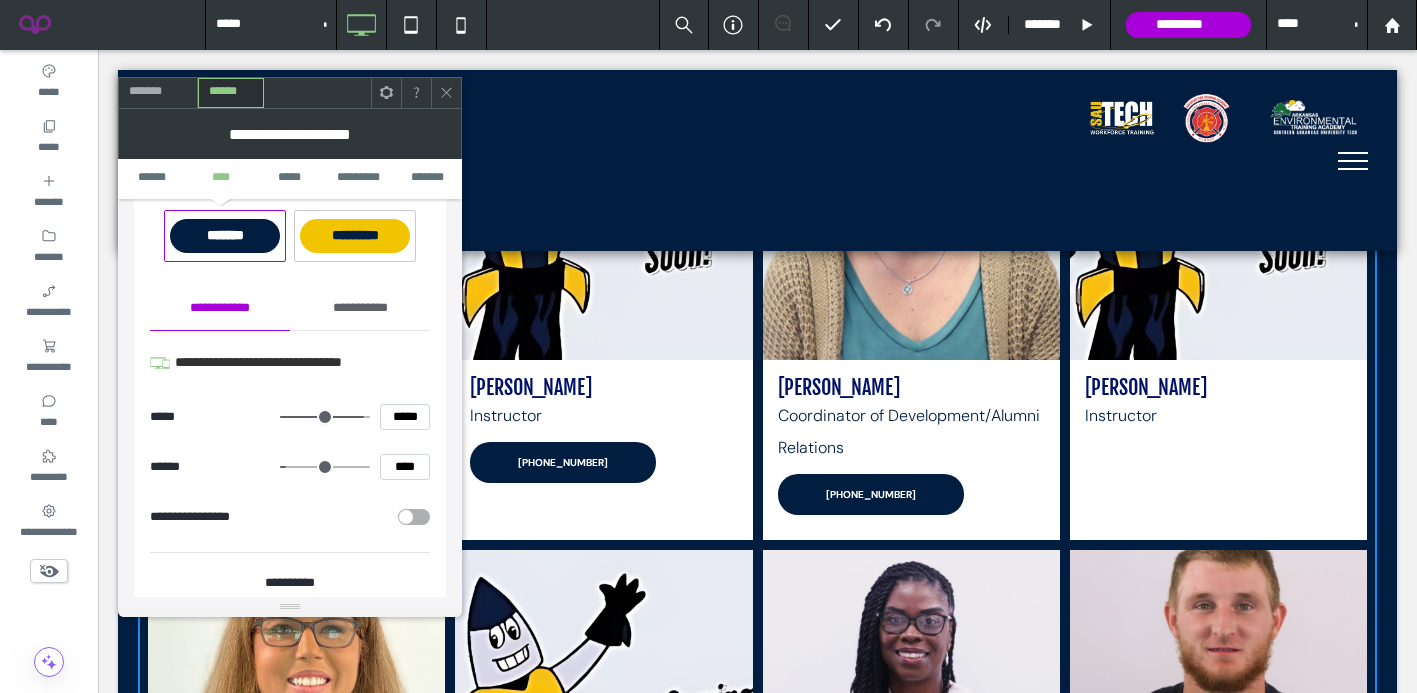 click on "**********" at bounding box center [360, 308] 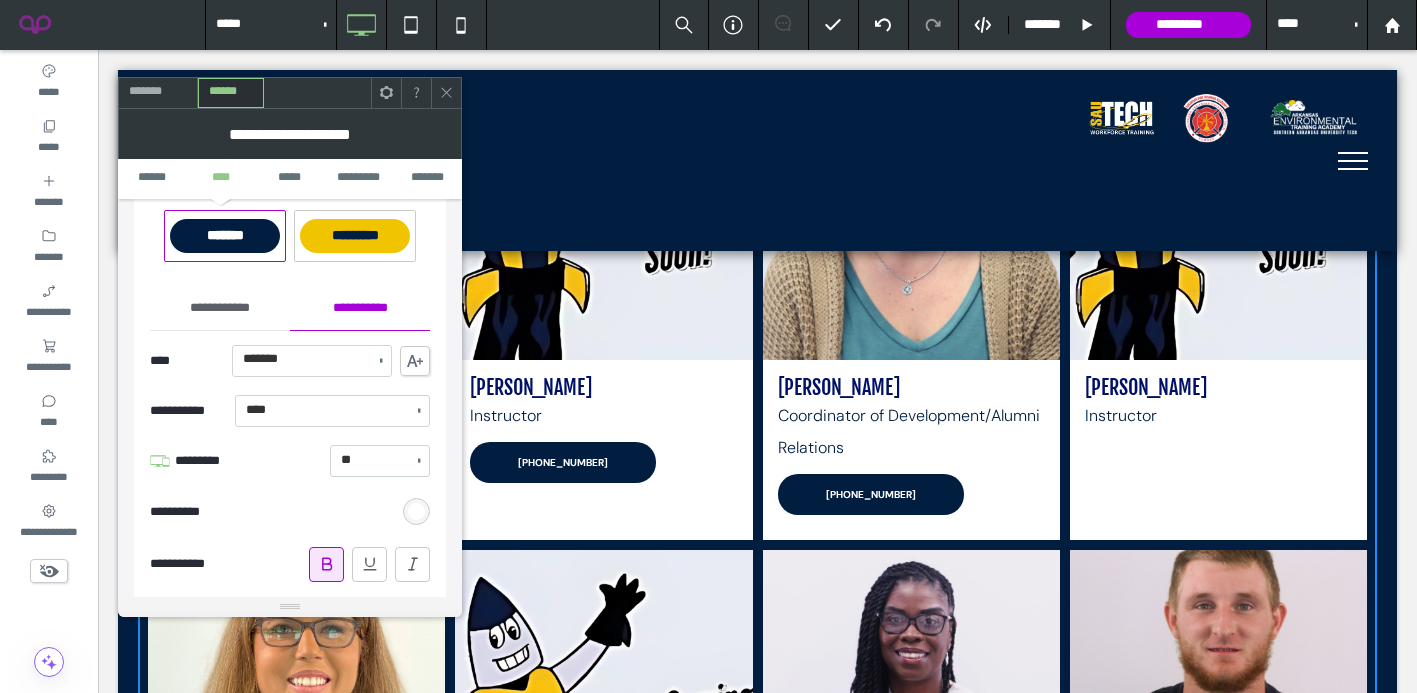 scroll, scrollTop: 1052, scrollLeft: 0, axis: vertical 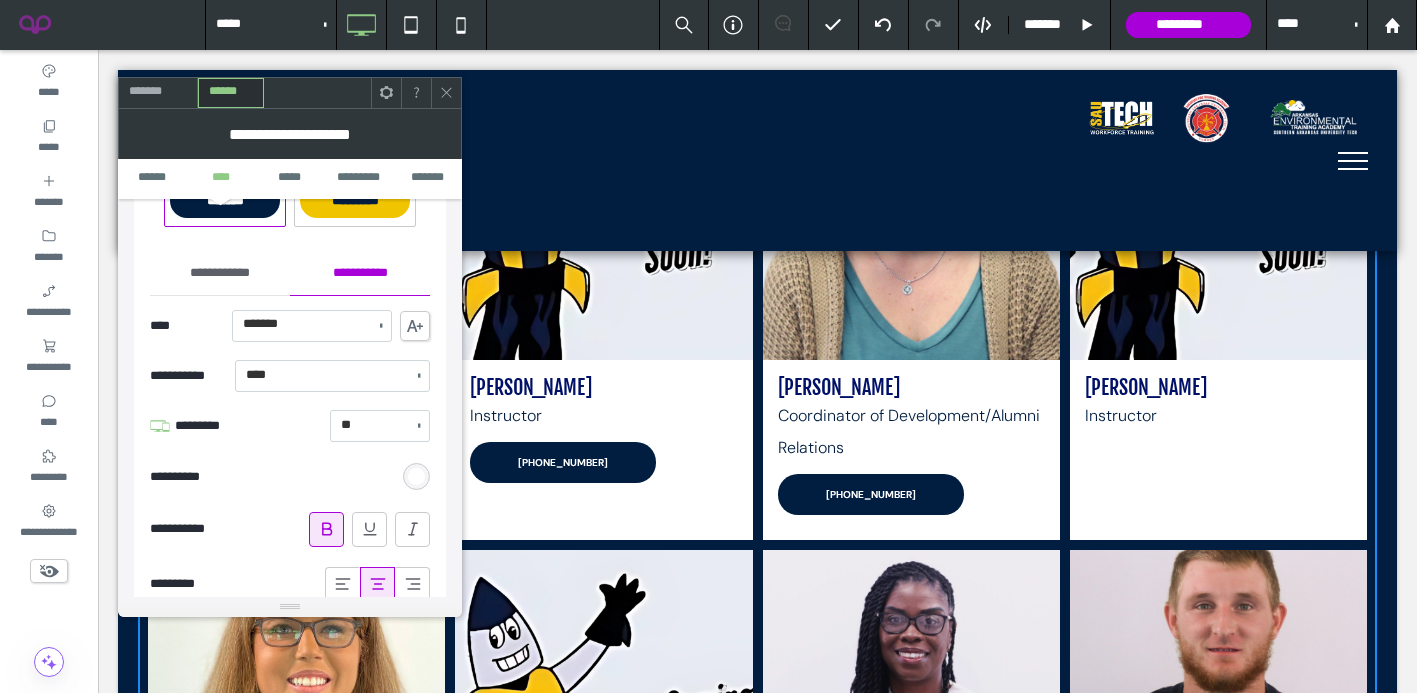 click at bounding box center [416, 476] 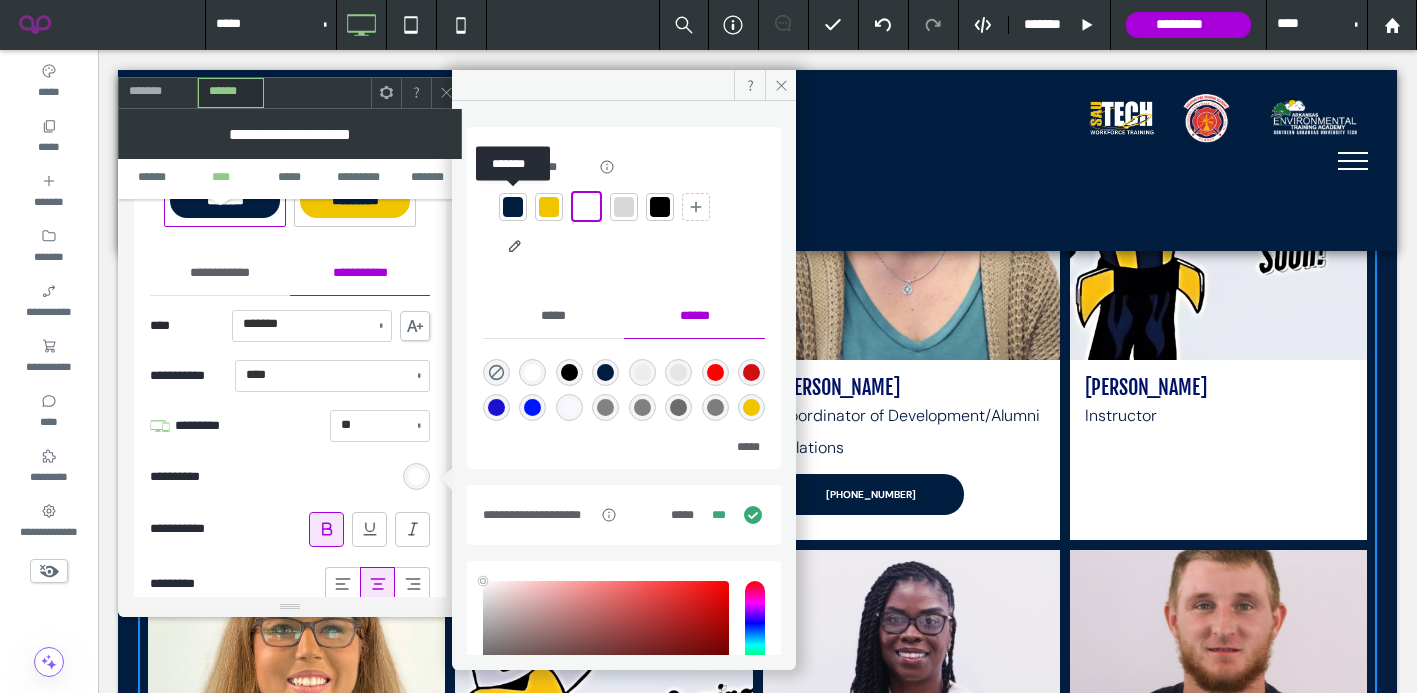 click at bounding box center (513, 207) 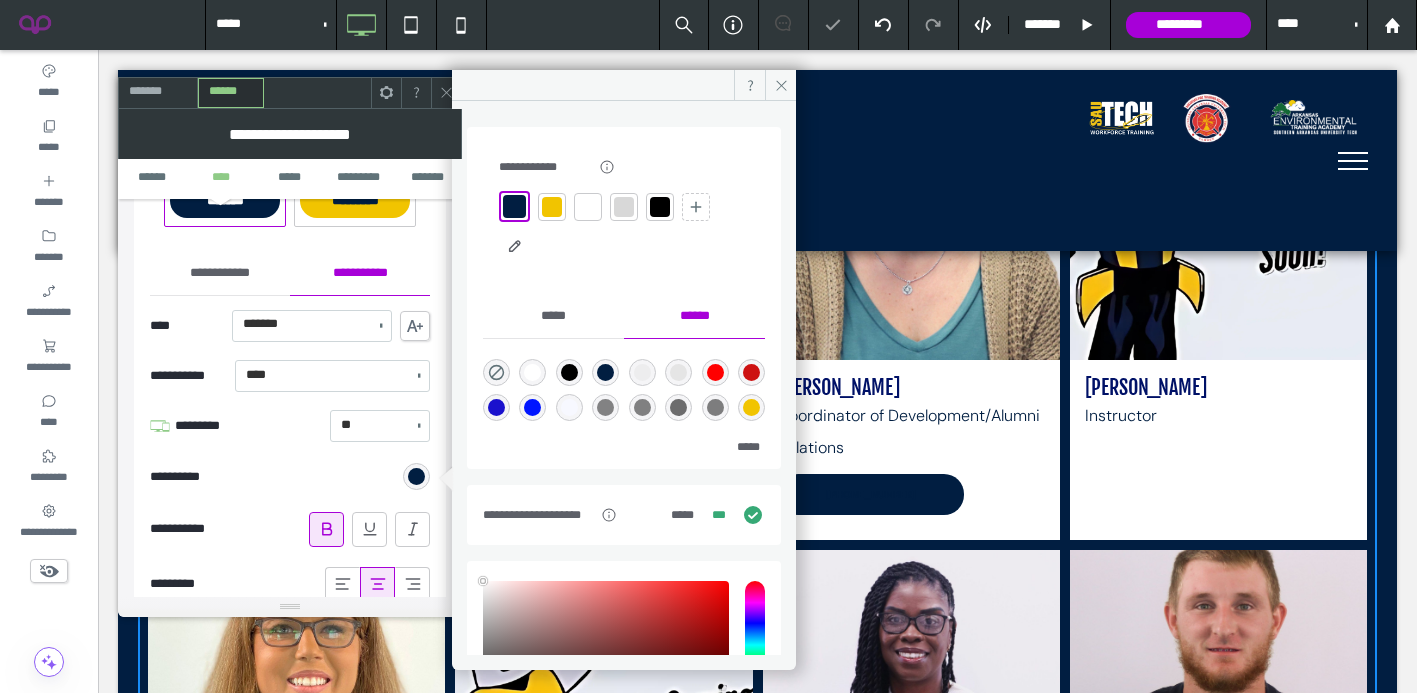 scroll, scrollTop: 1101, scrollLeft: 0, axis: vertical 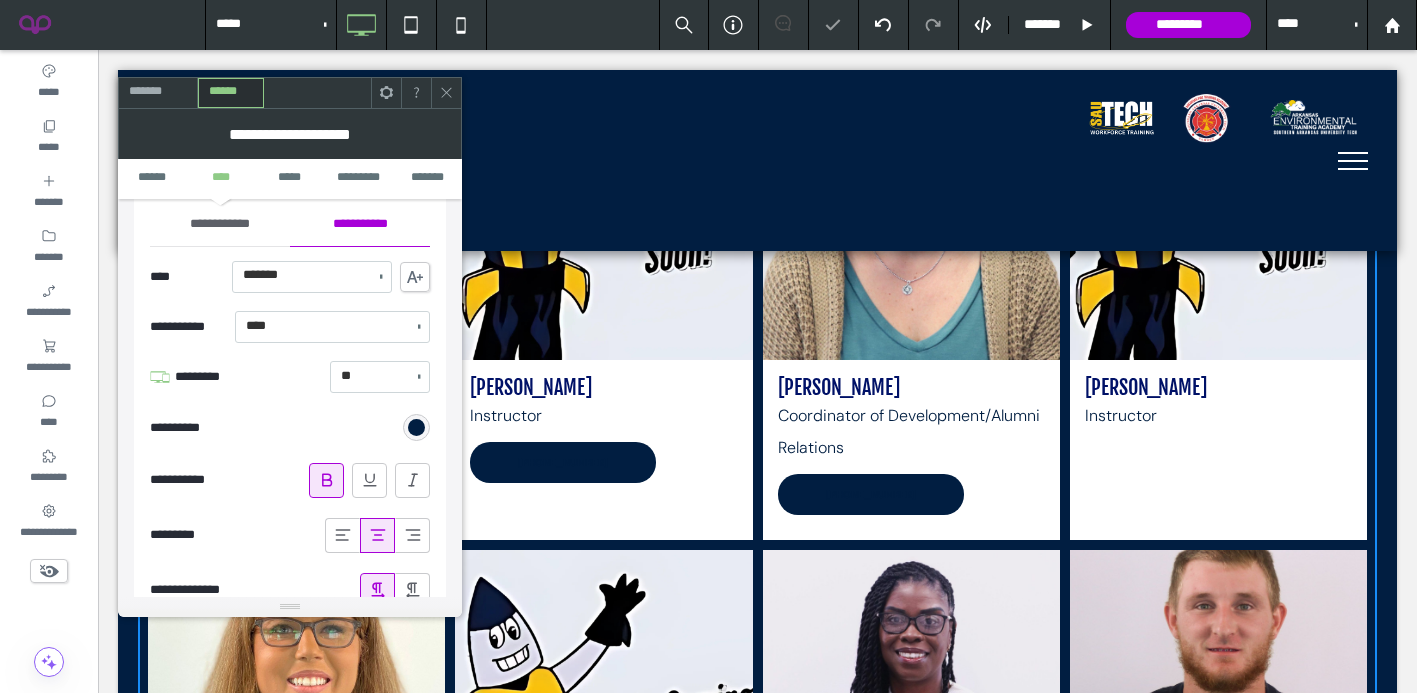 click 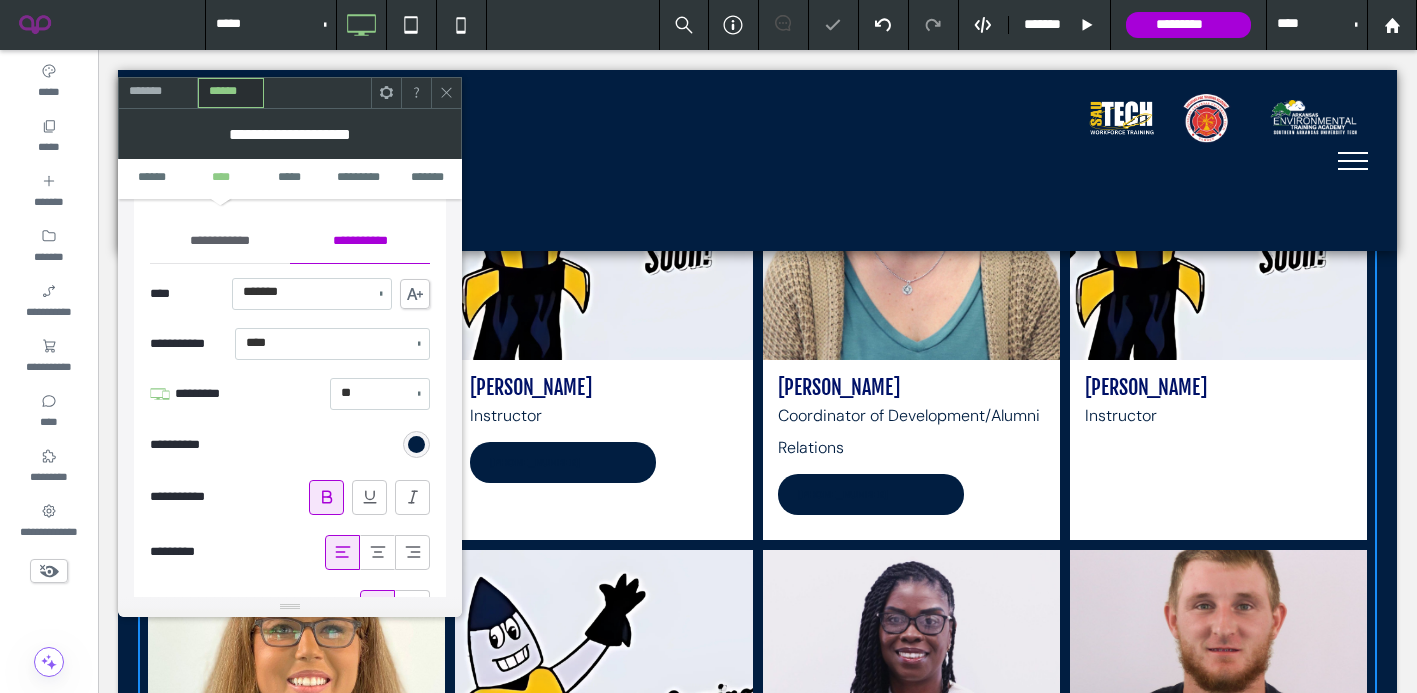 scroll, scrollTop: 958, scrollLeft: 0, axis: vertical 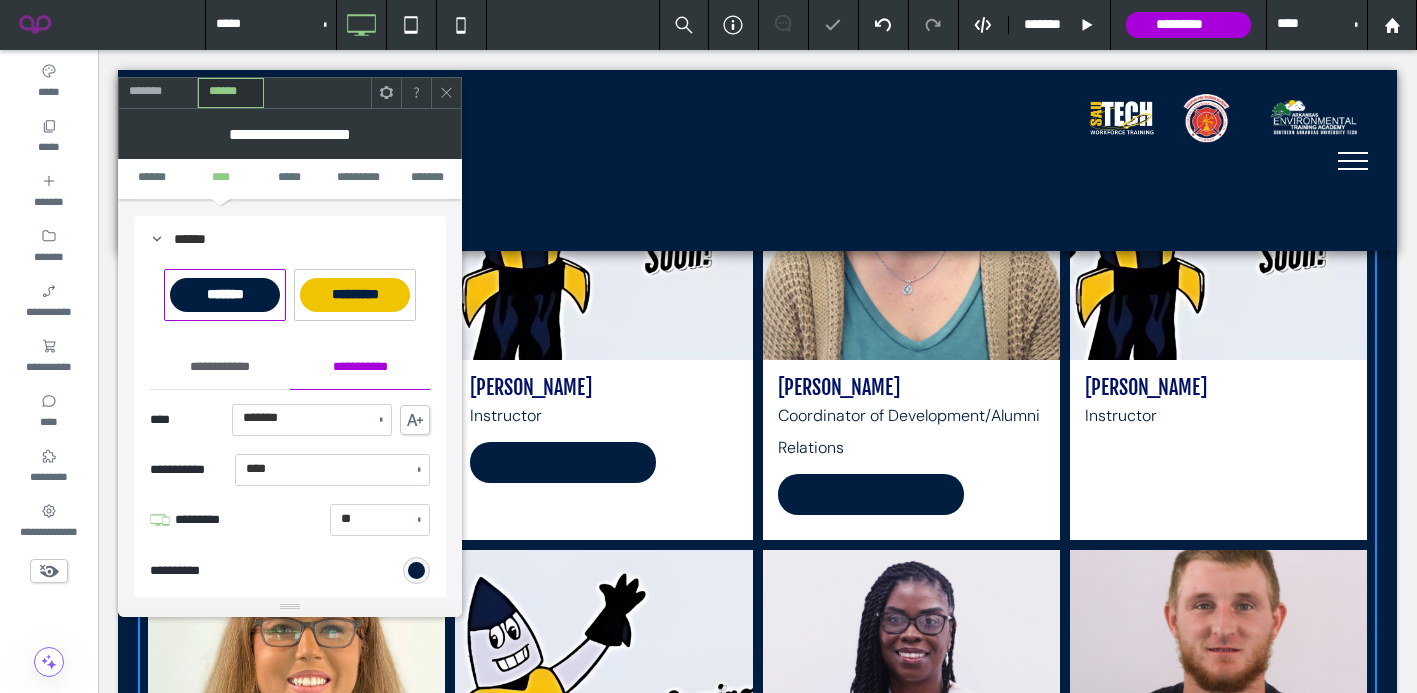 click on "**********" at bounding box center [220, 367] 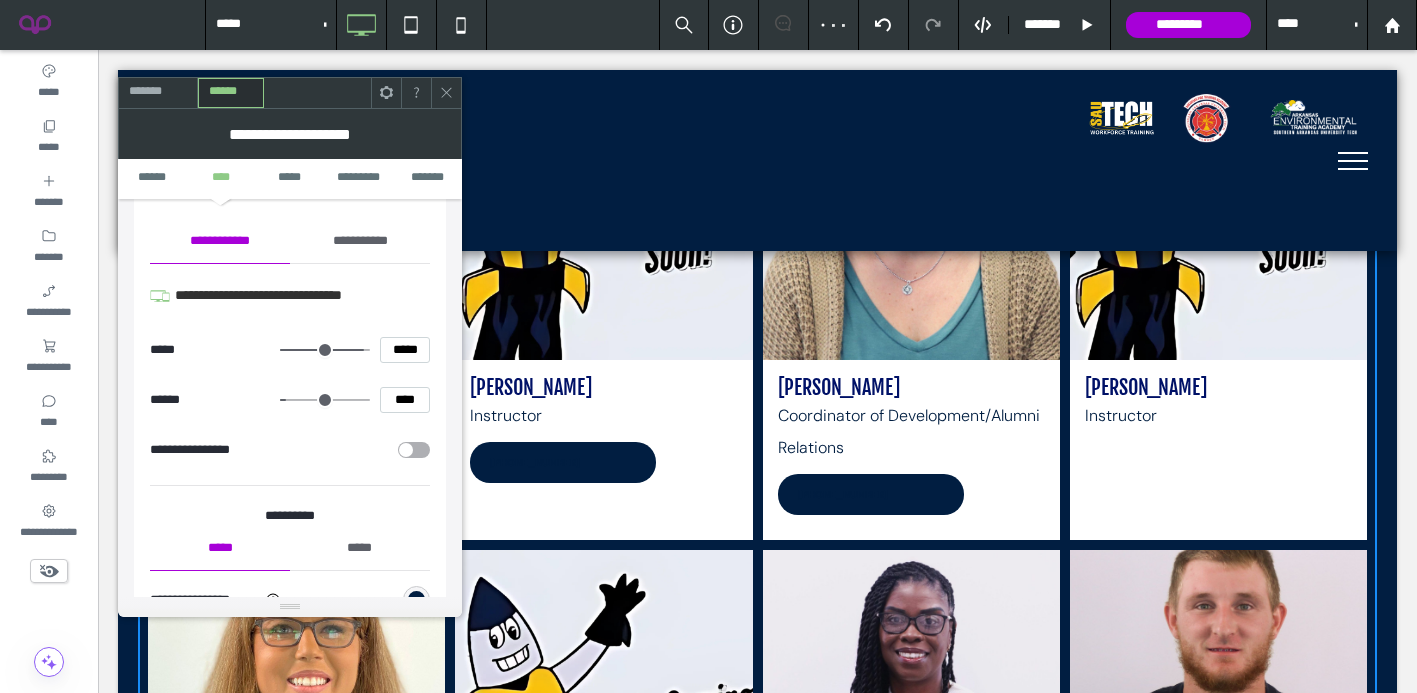 scroll, scrollTop: 1105, scrollLeft: 0, axis: vertical 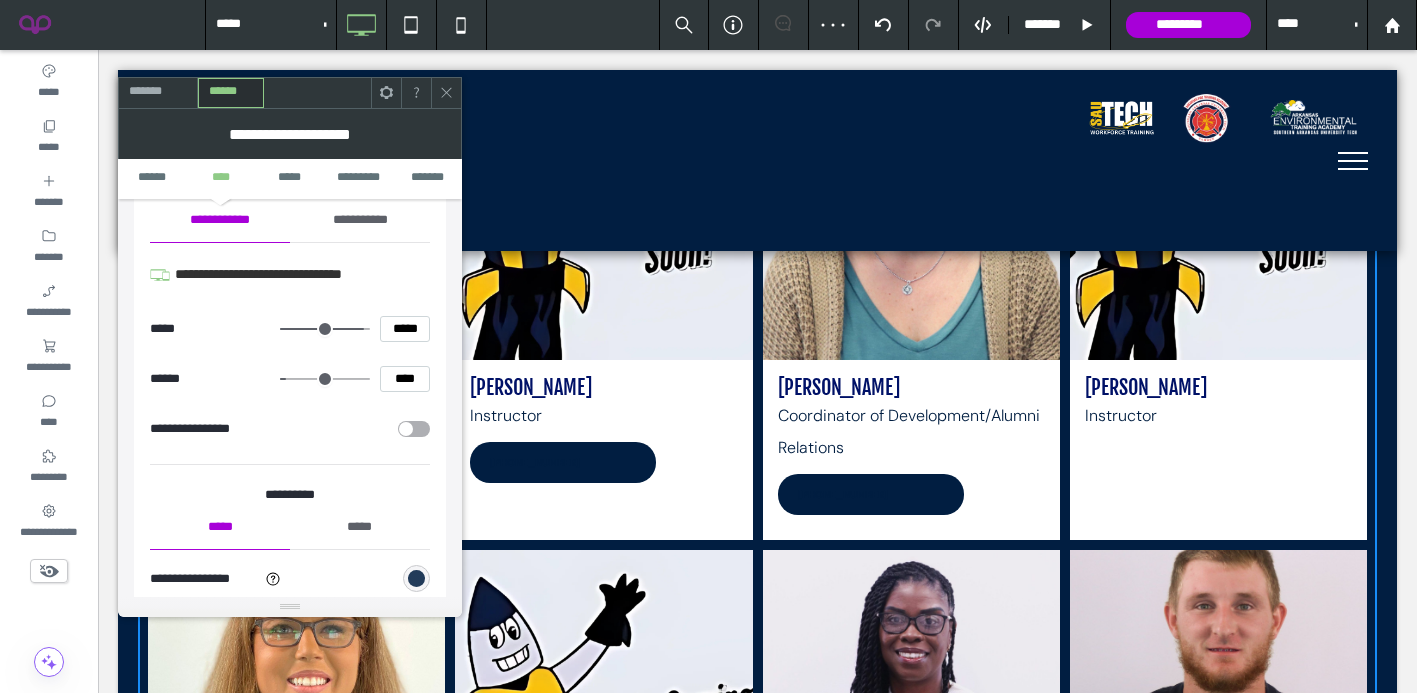 click at bounding box center [416, 578] 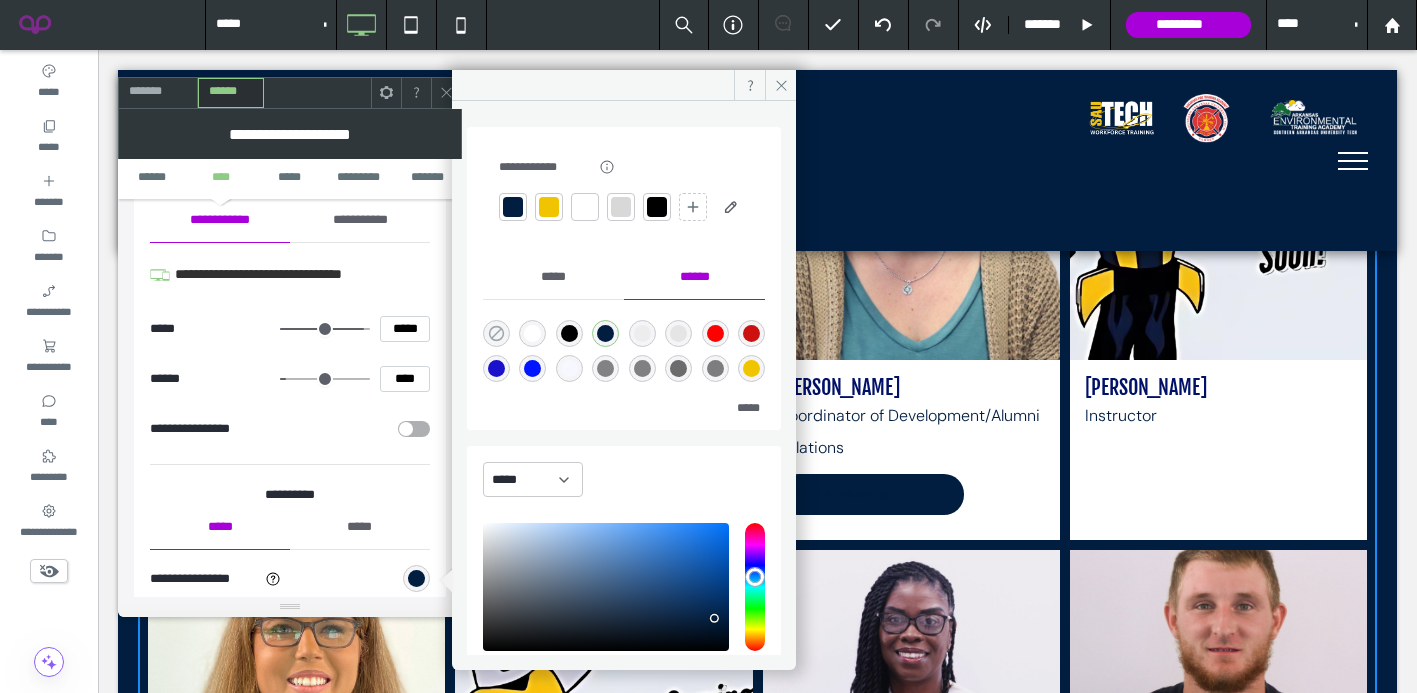 click 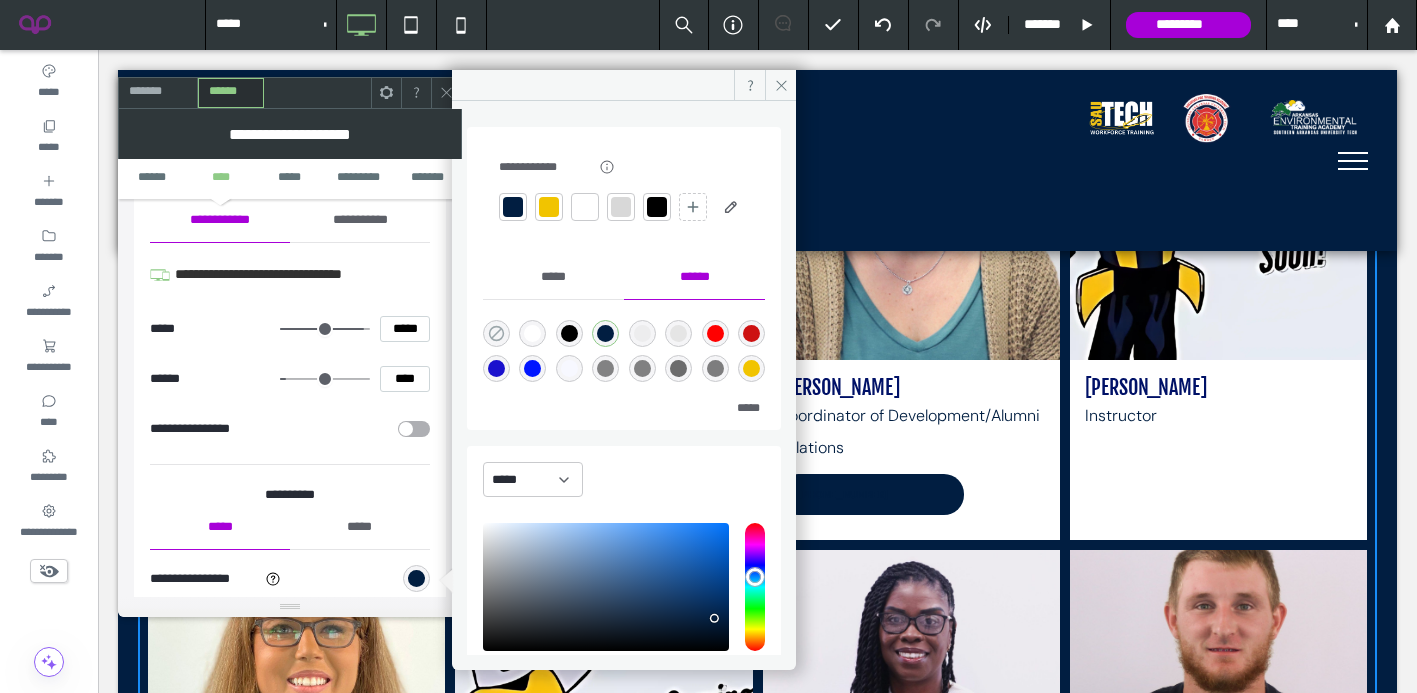 type on "*******" 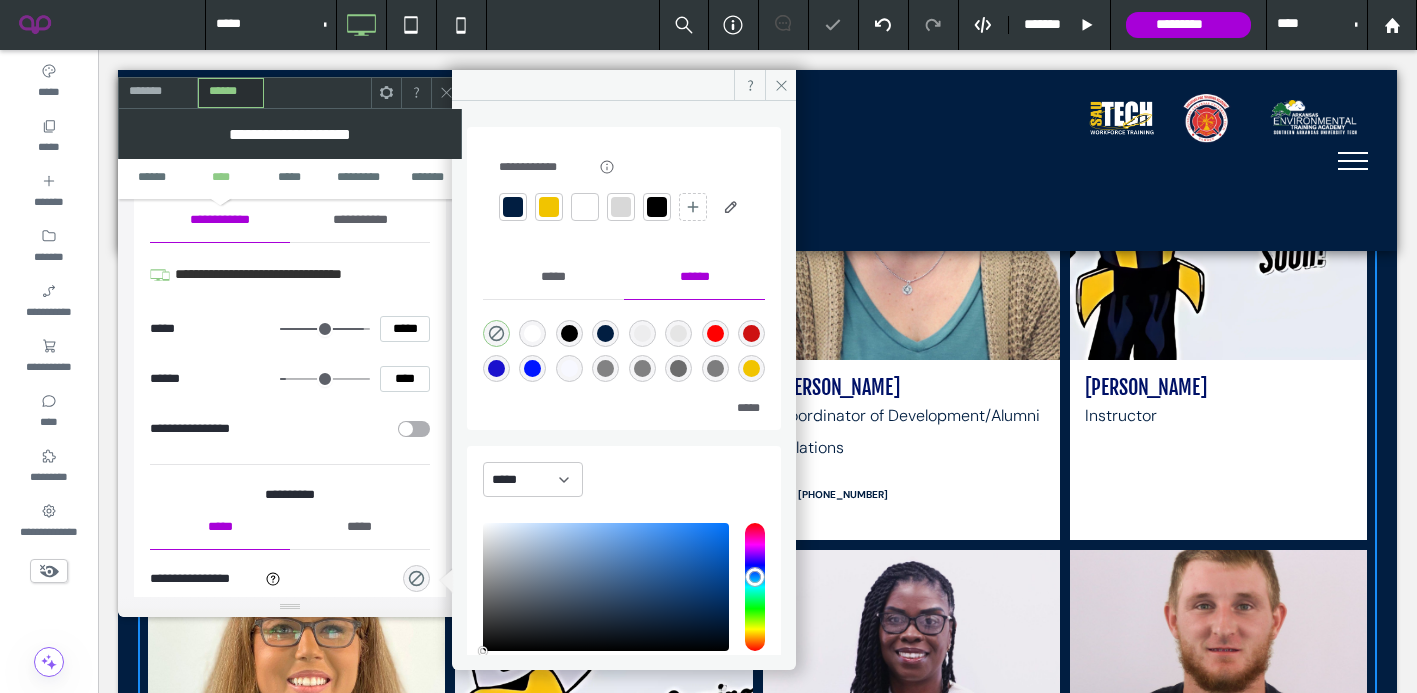 click on "**********" at bounding box center (290, 429) 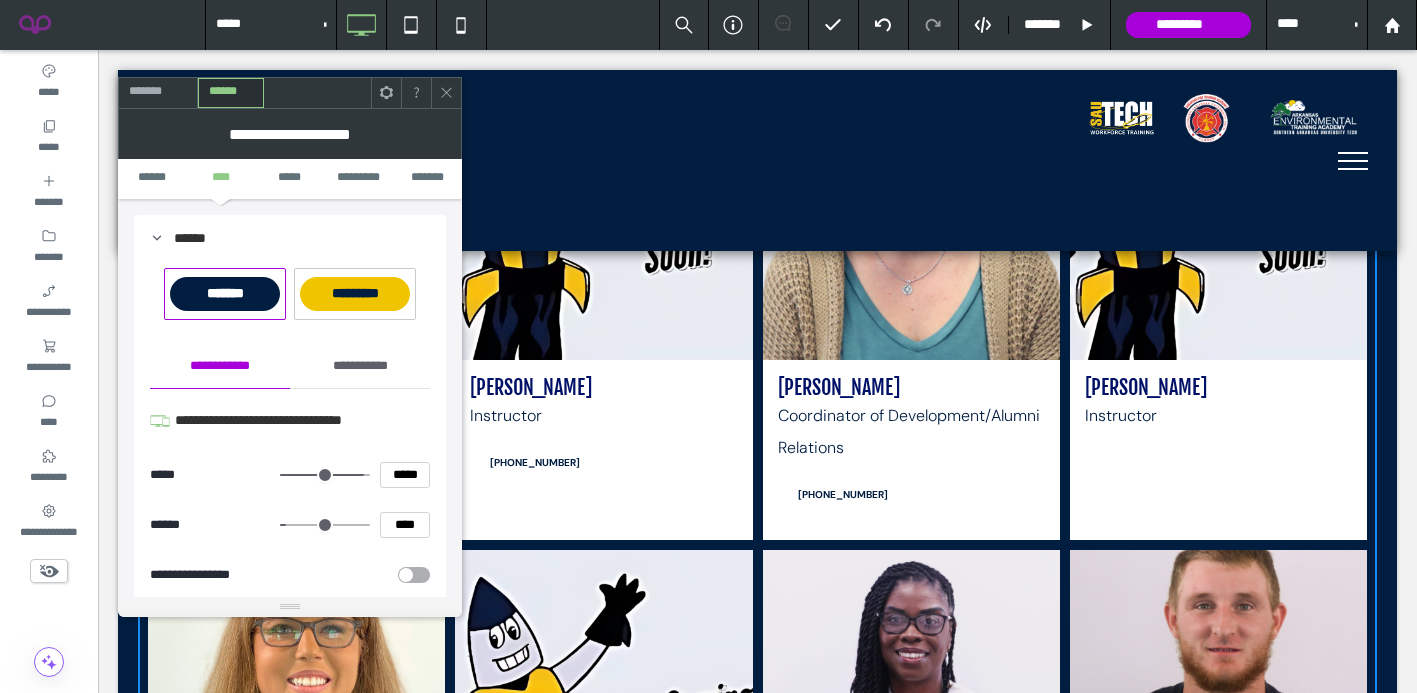 click on "**********" at bounding box center [360, 366] 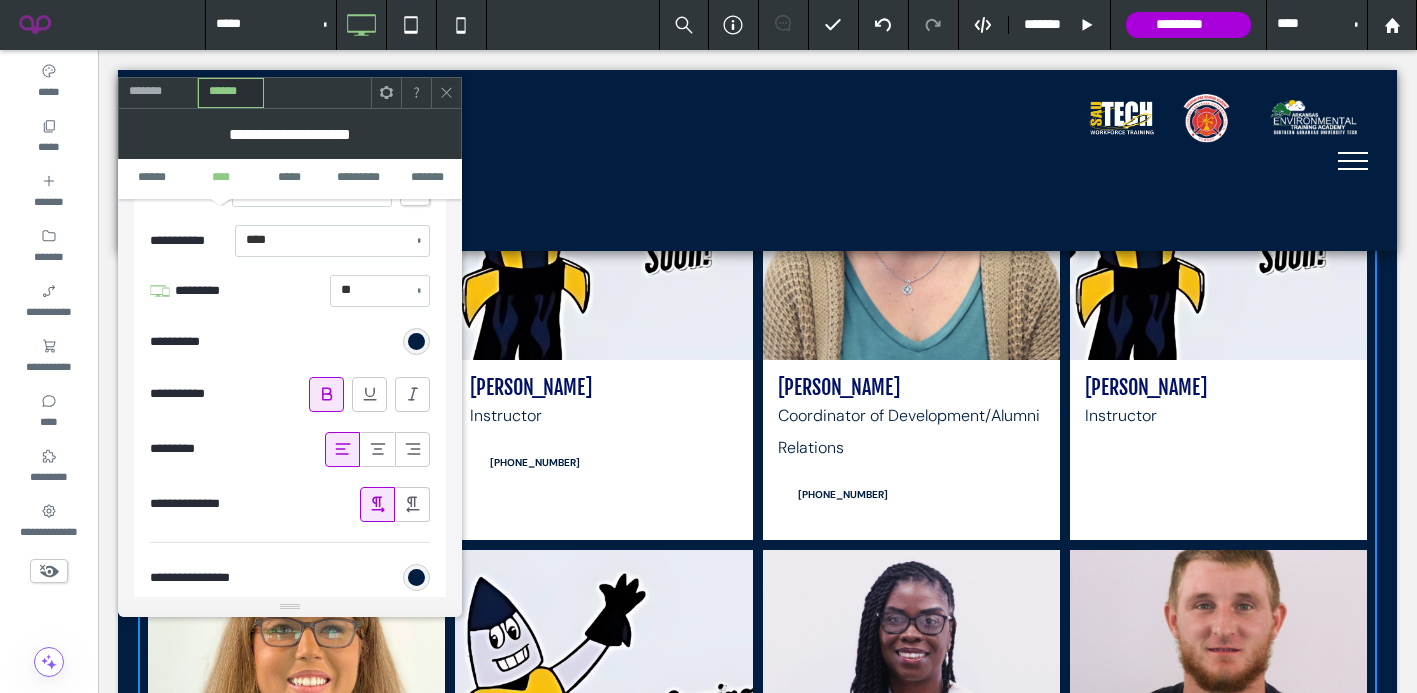 scroll, scrollTop: 1198, scrollLeft: 0, axis: vertical 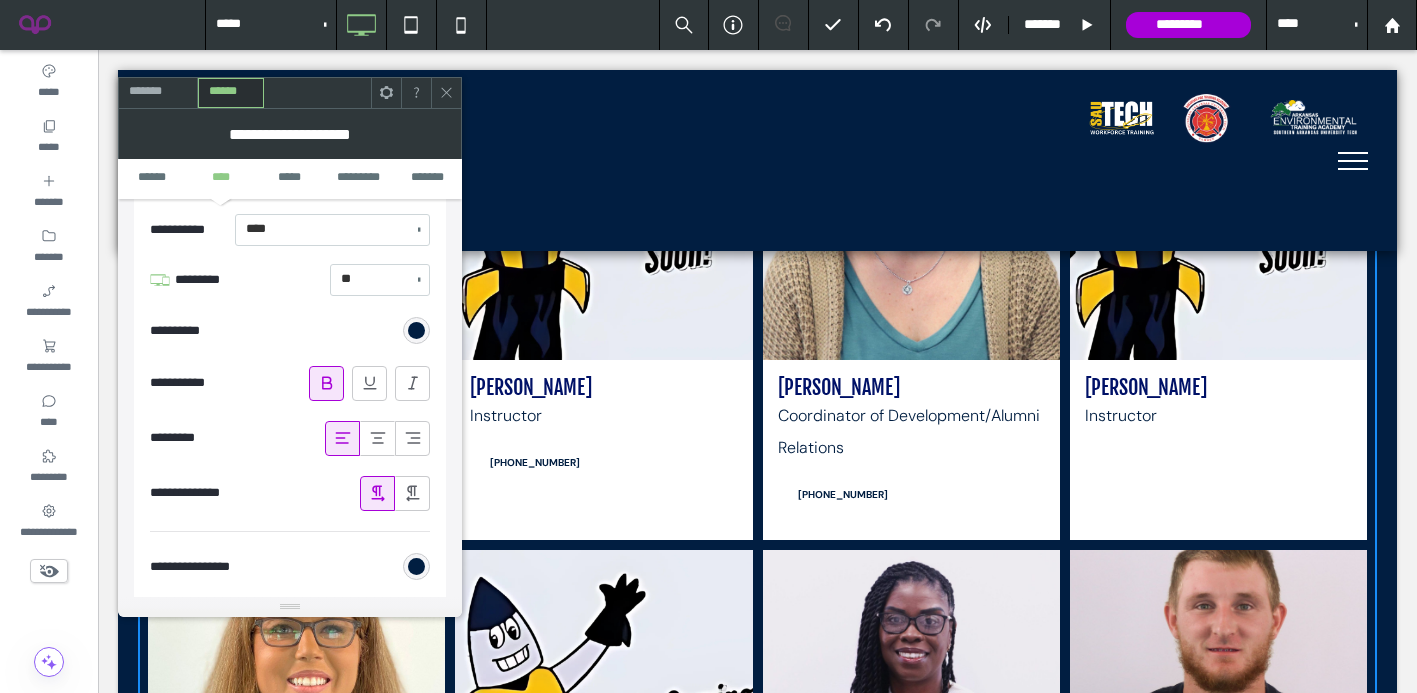 click at bounding box center (343, 438) 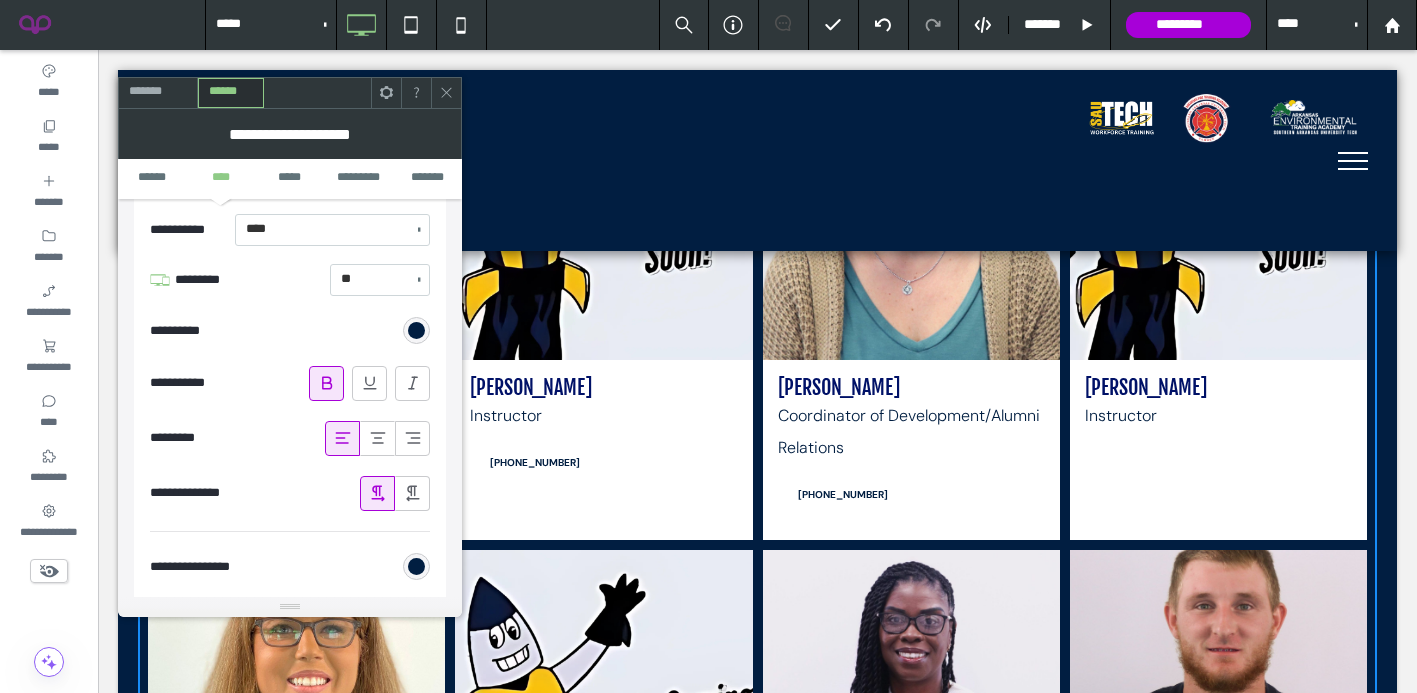 click 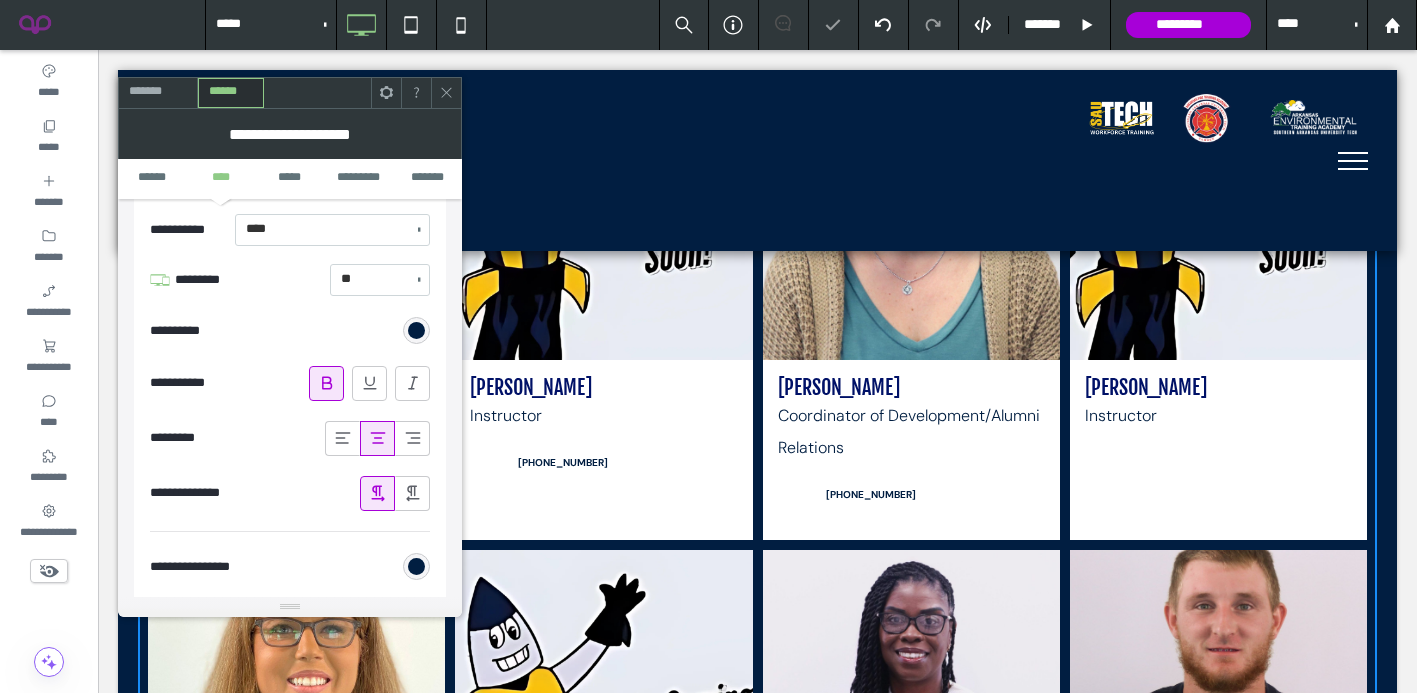 click at bounding box center (412, 438) 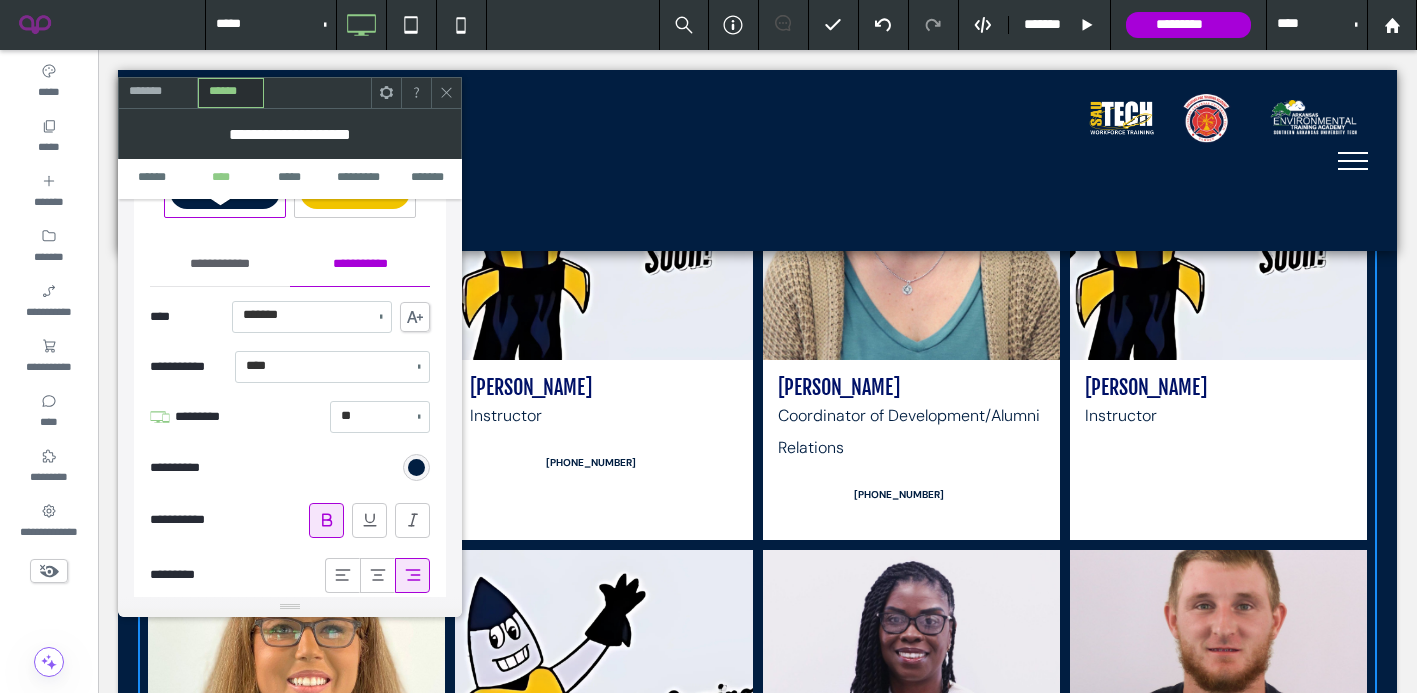 scroll, scrollTop: 926, scrollLeft: 0, axis: vertical 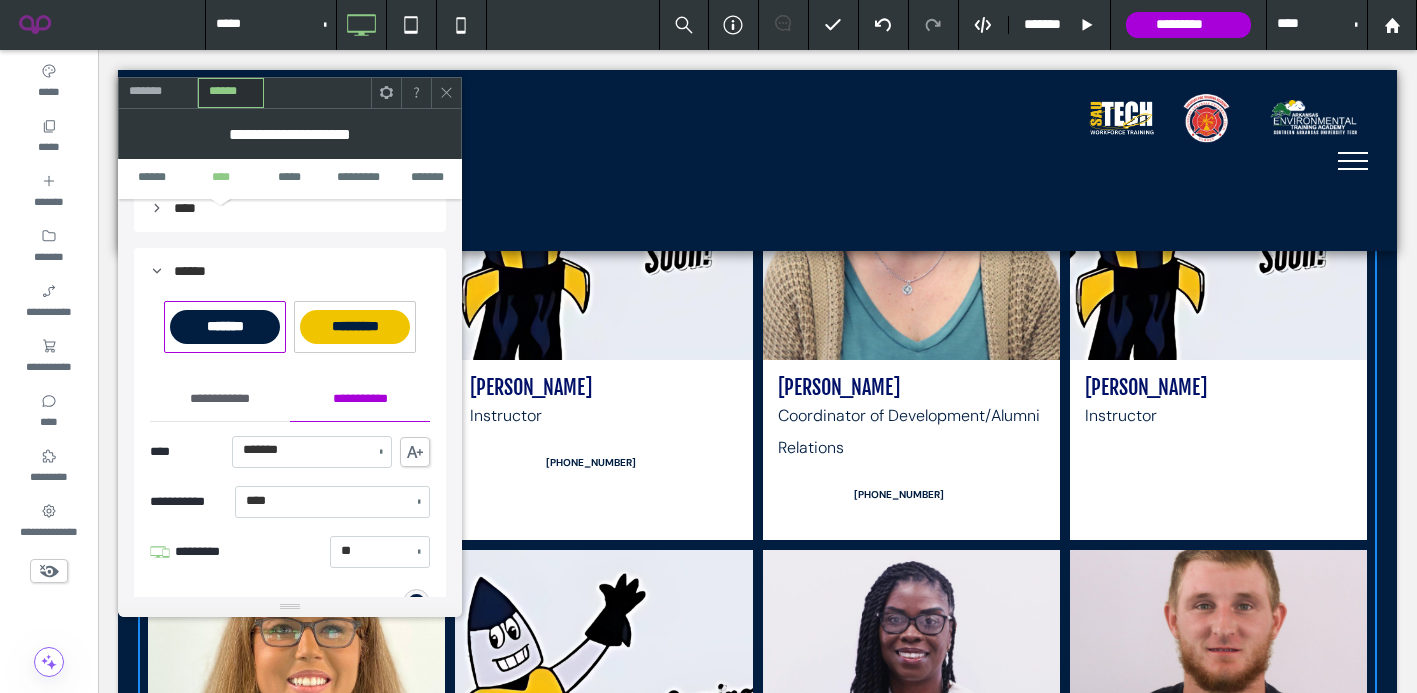 click on "**********" at bounding box center (220, 399) 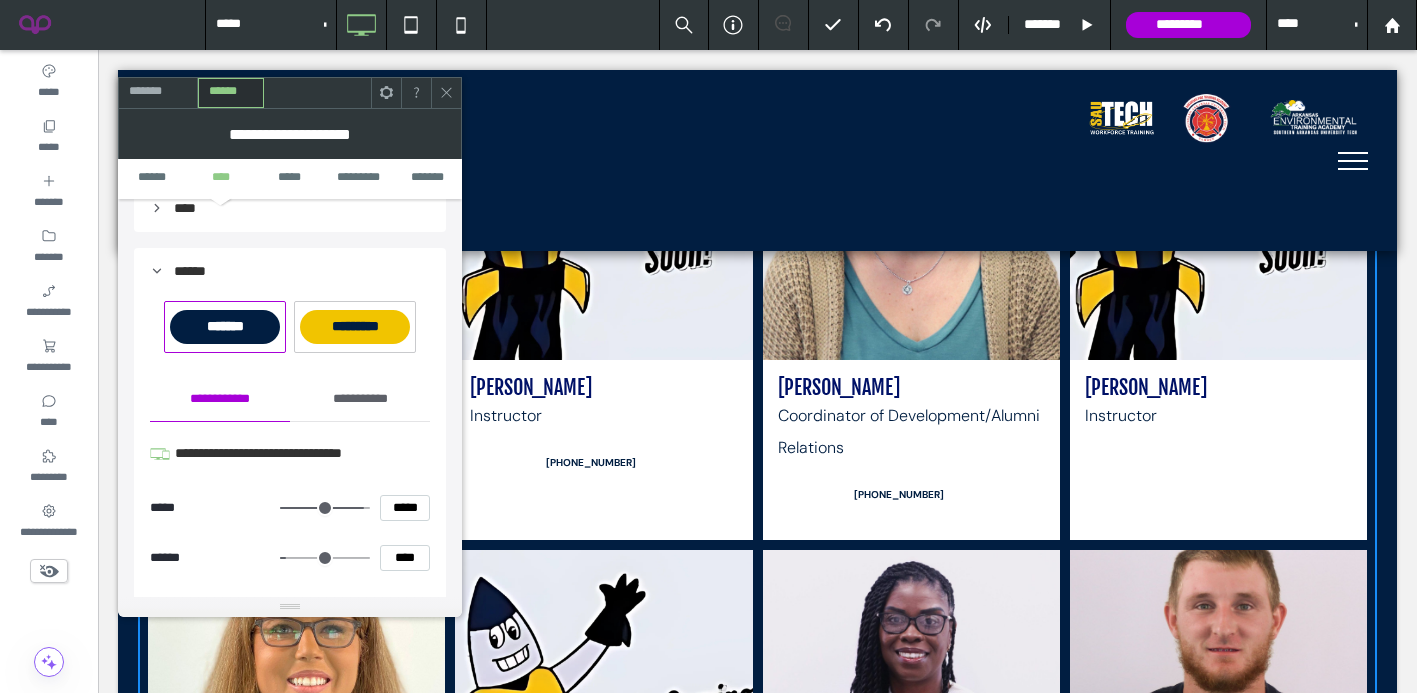 type on "***" 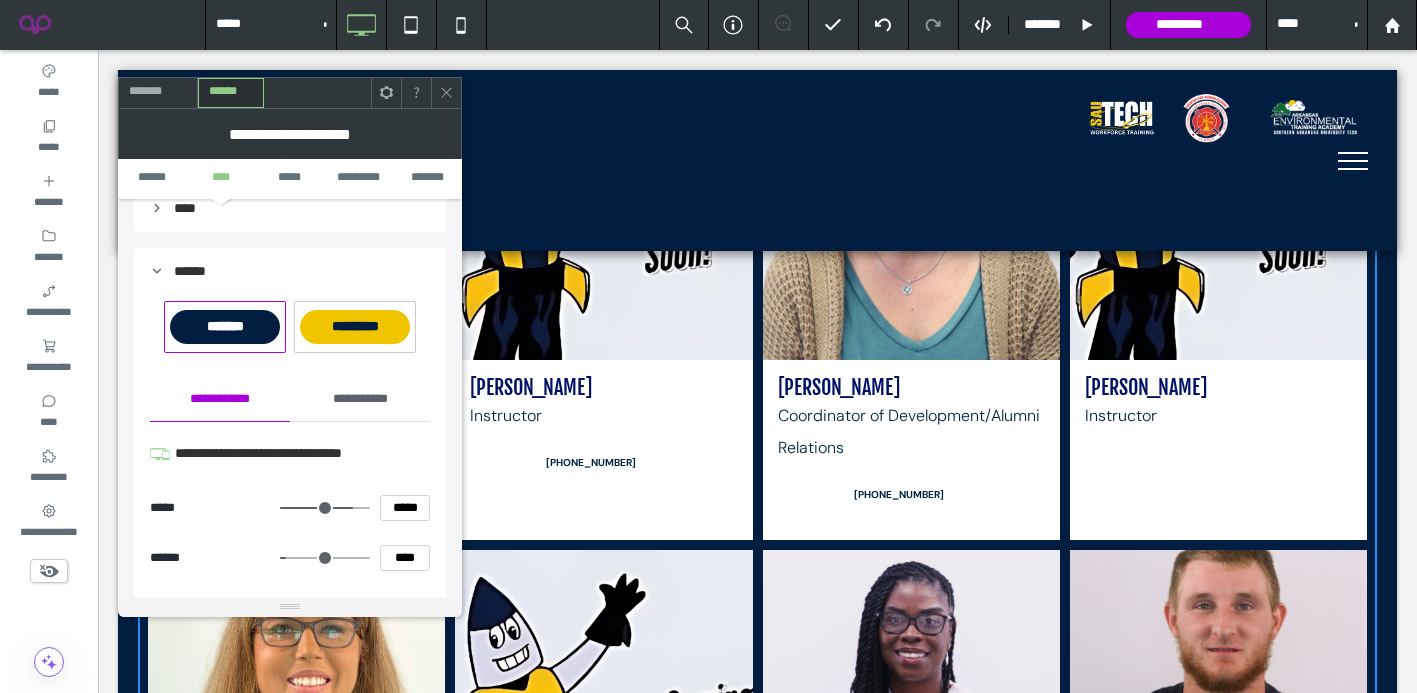 type on "***" 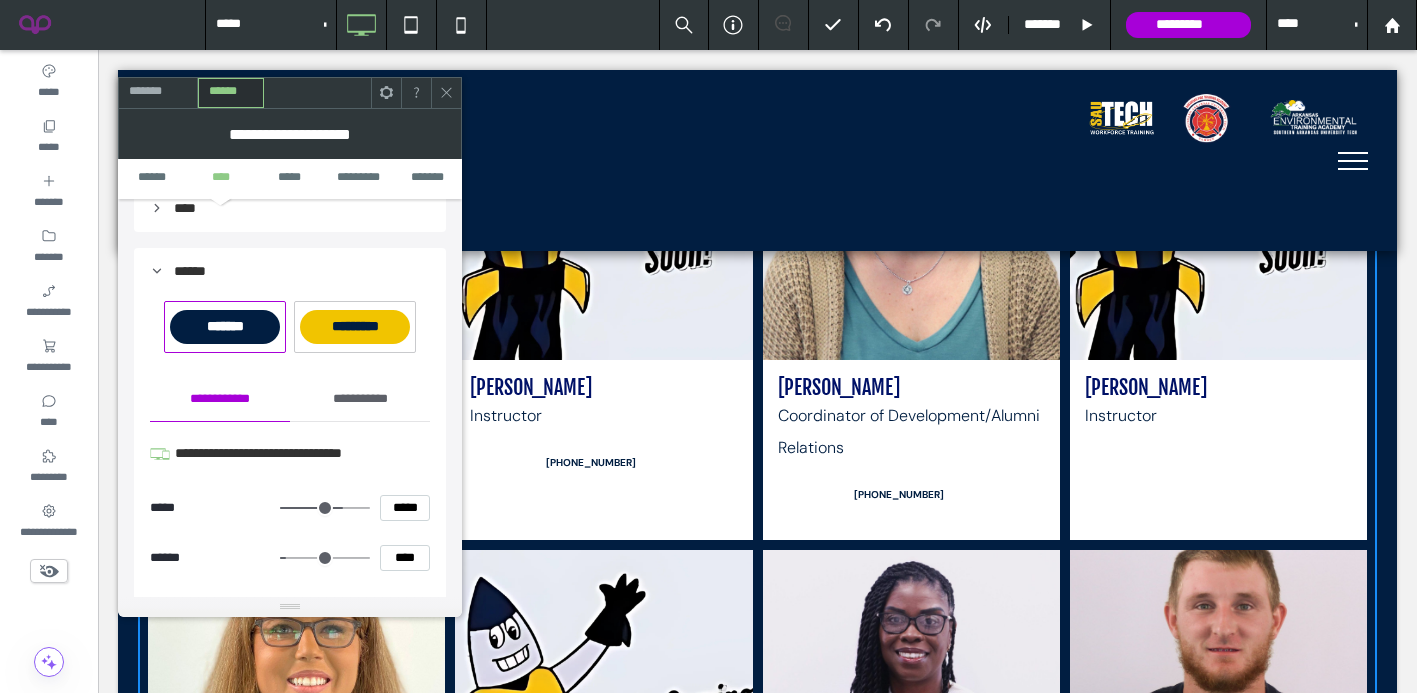drag, startPoint x: 352, startPoint y: 505, endPoint x: 339, endPoint y: 503, distance: 13.152946 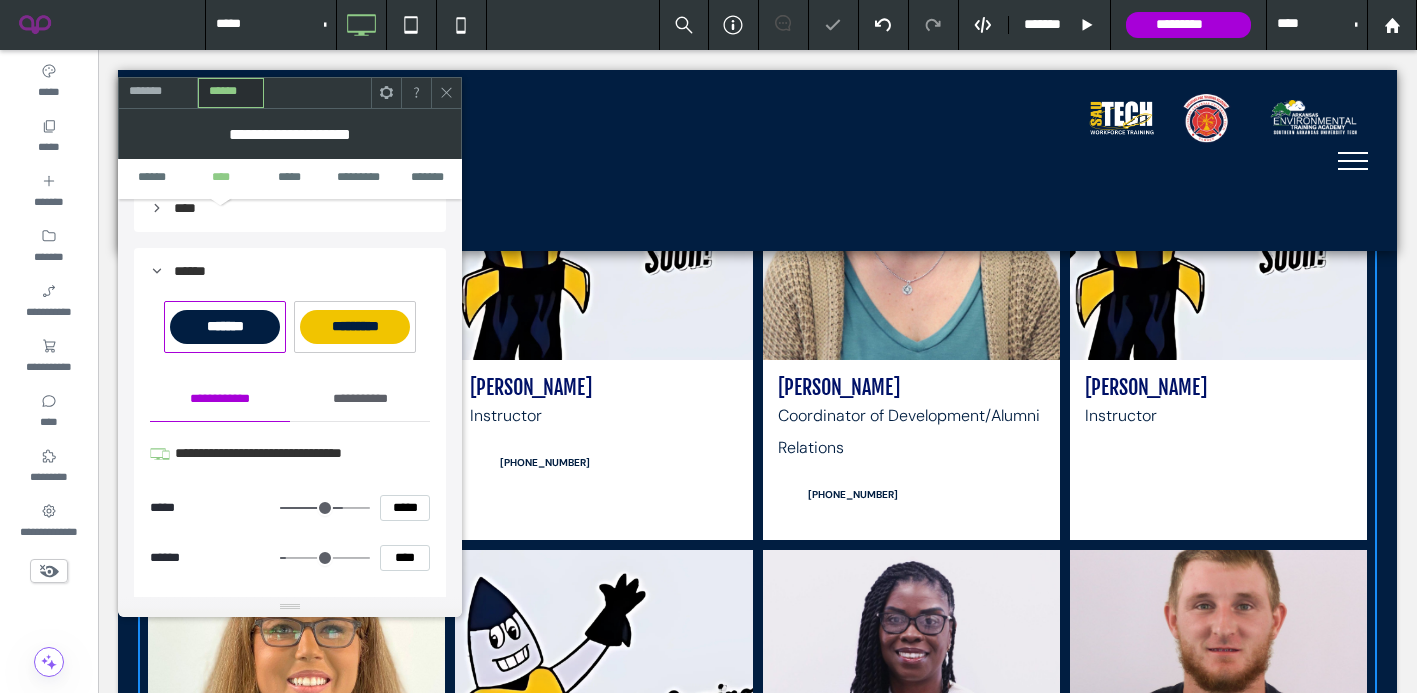 type on "***" 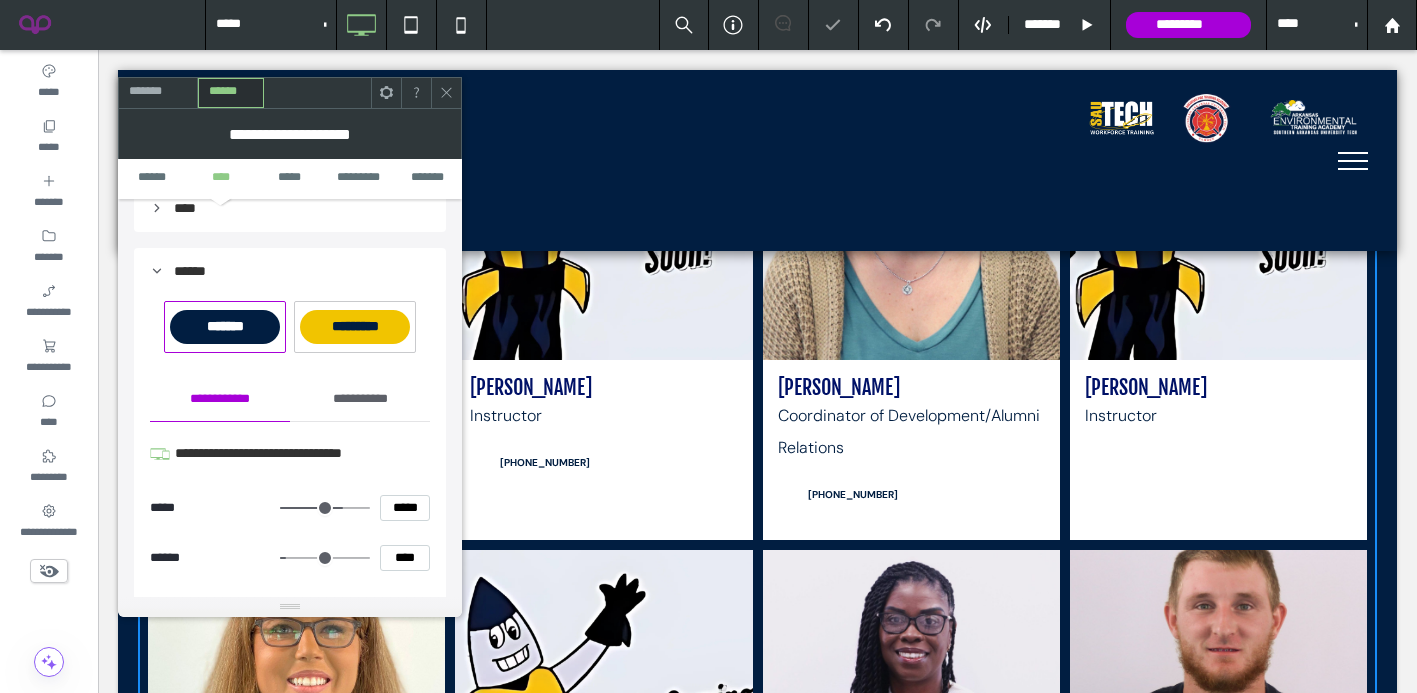 type on "*****" 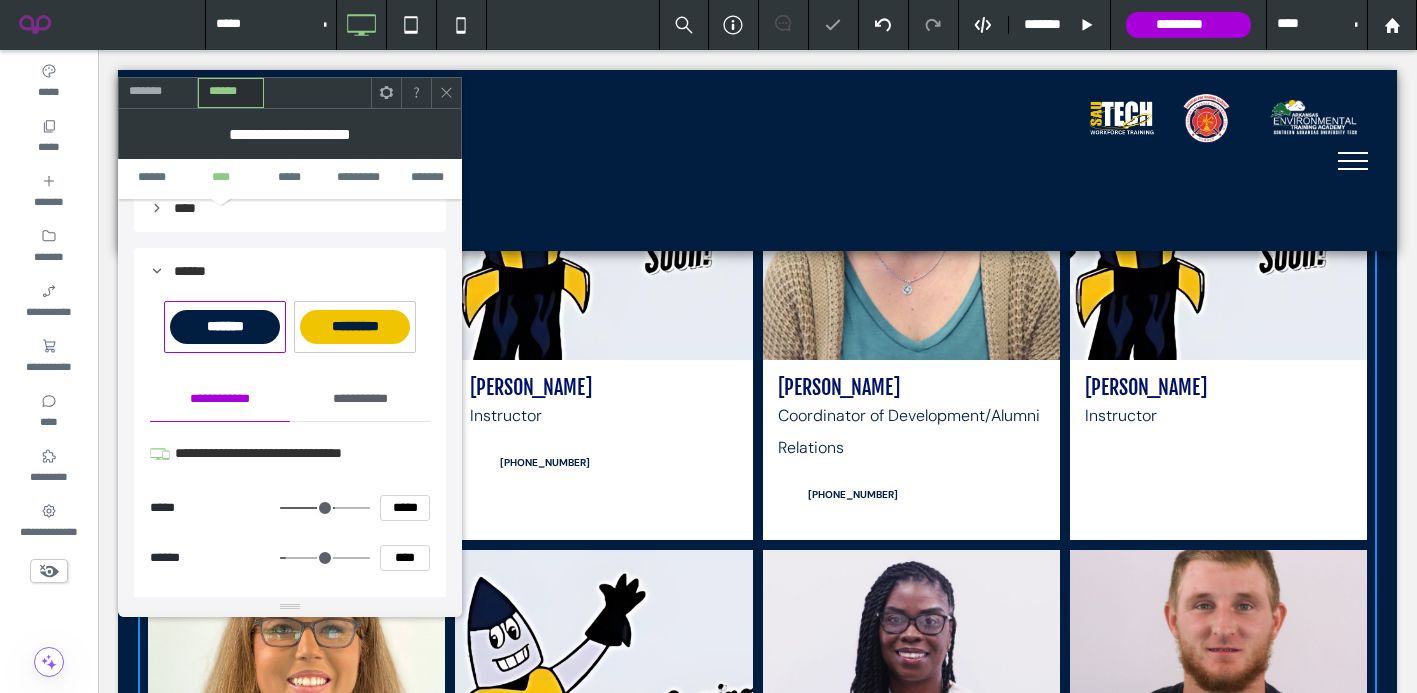 type on "***" 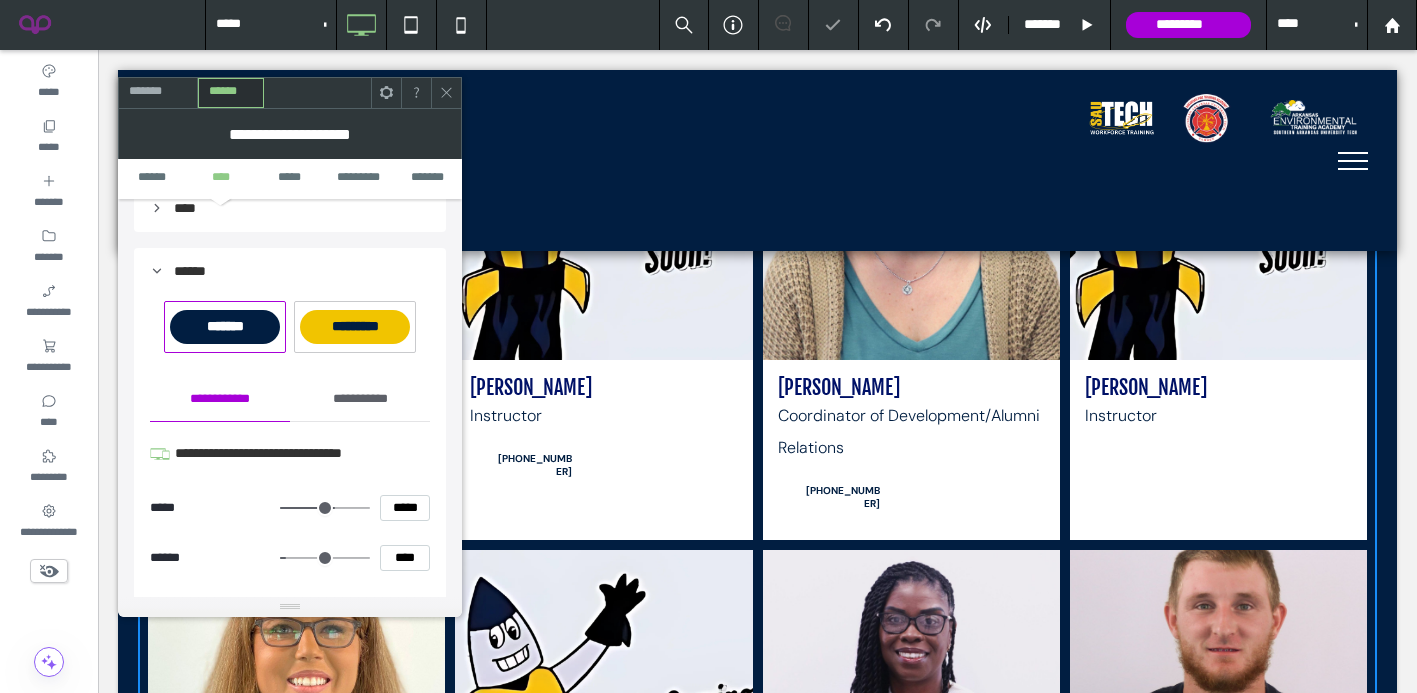 click on "**********" at bounding box center [360, 399] 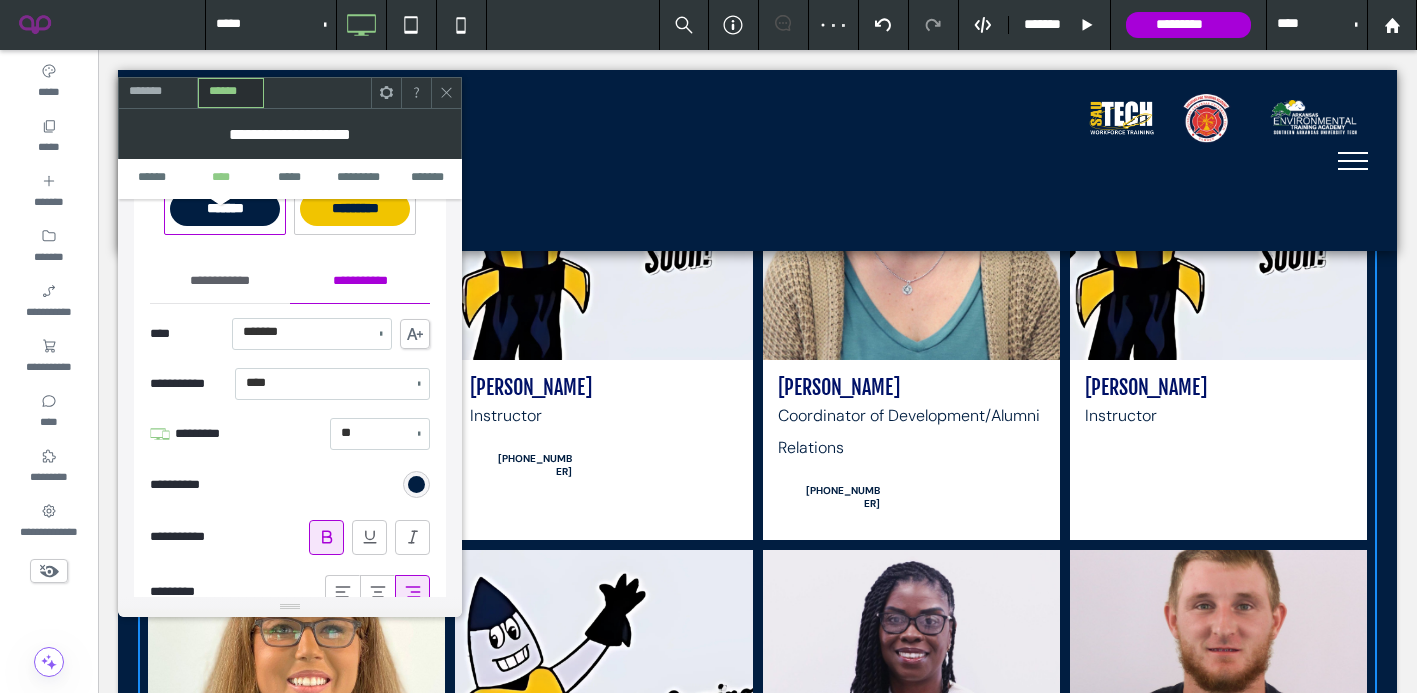 scroll, scrollTop: 1074, scrollLeft: 0, axis: vertical 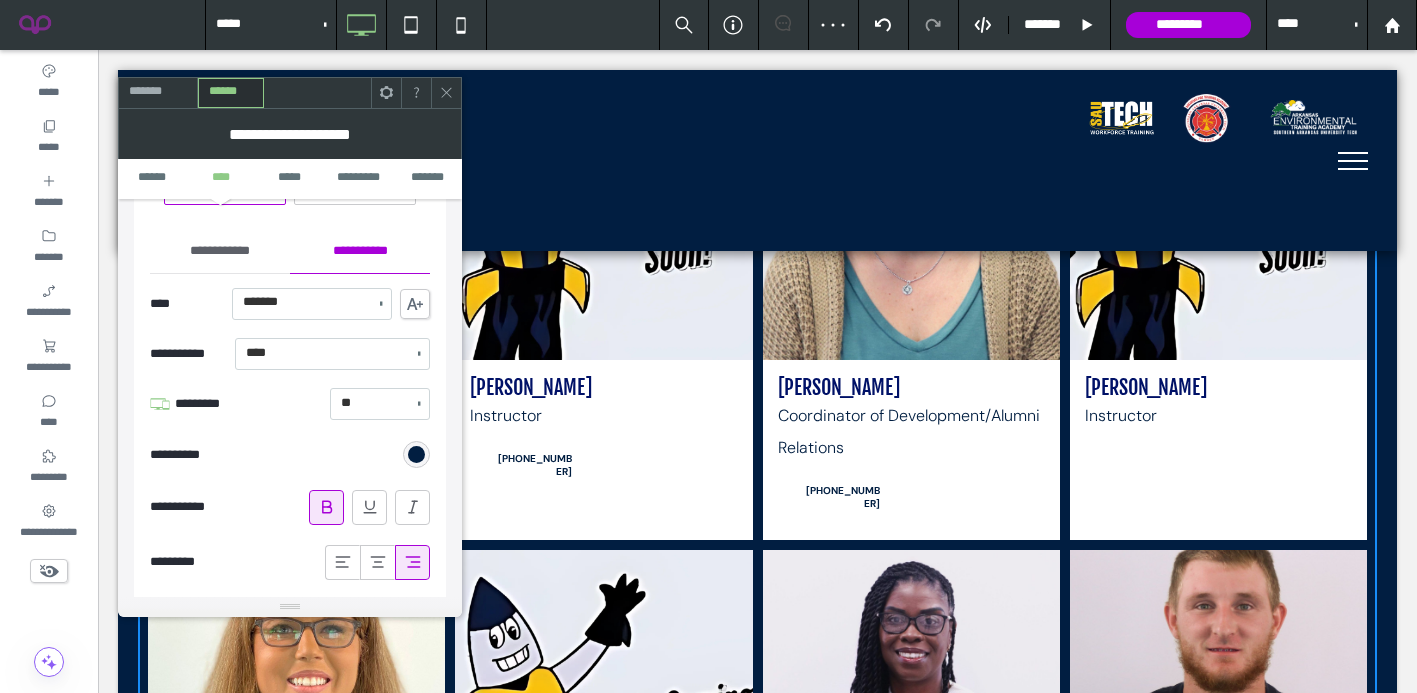 click 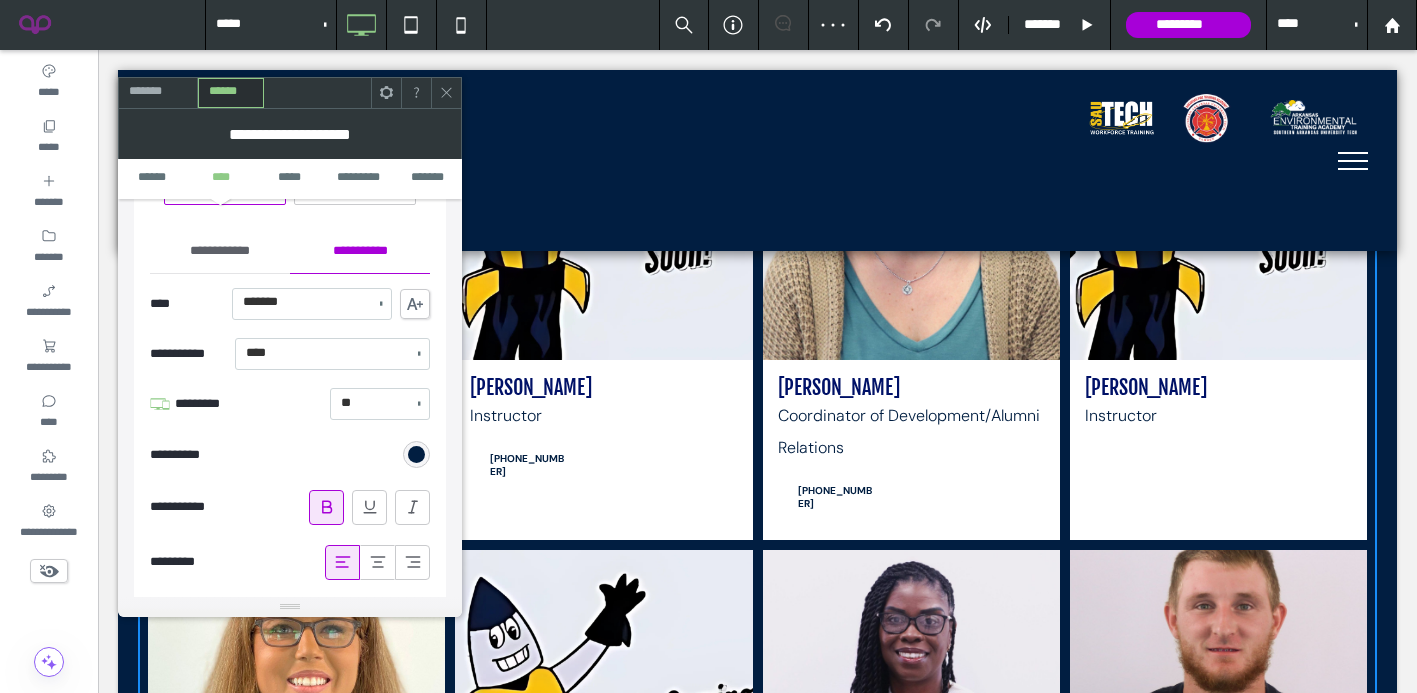 scroll, scrollTop: 1022, scrollLeft: 0, axis: vertical 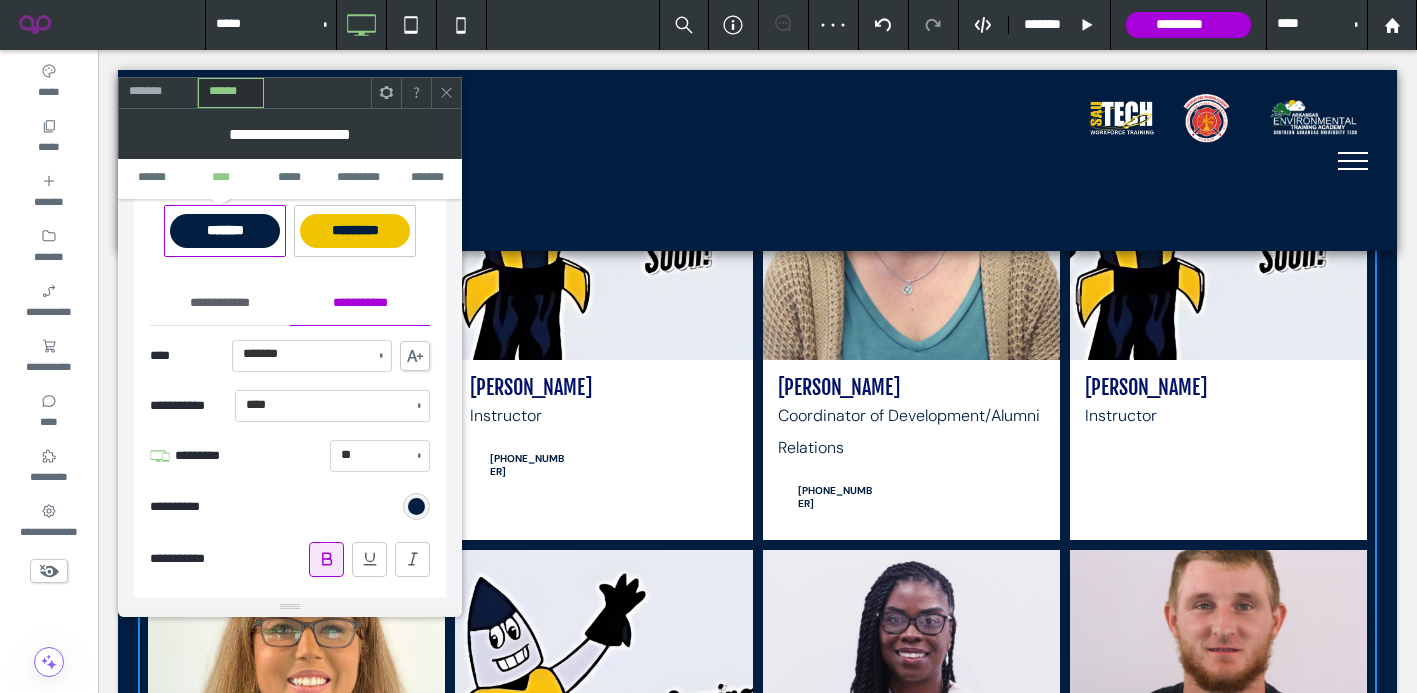 click on "**********" at bounding box center [220, 303] 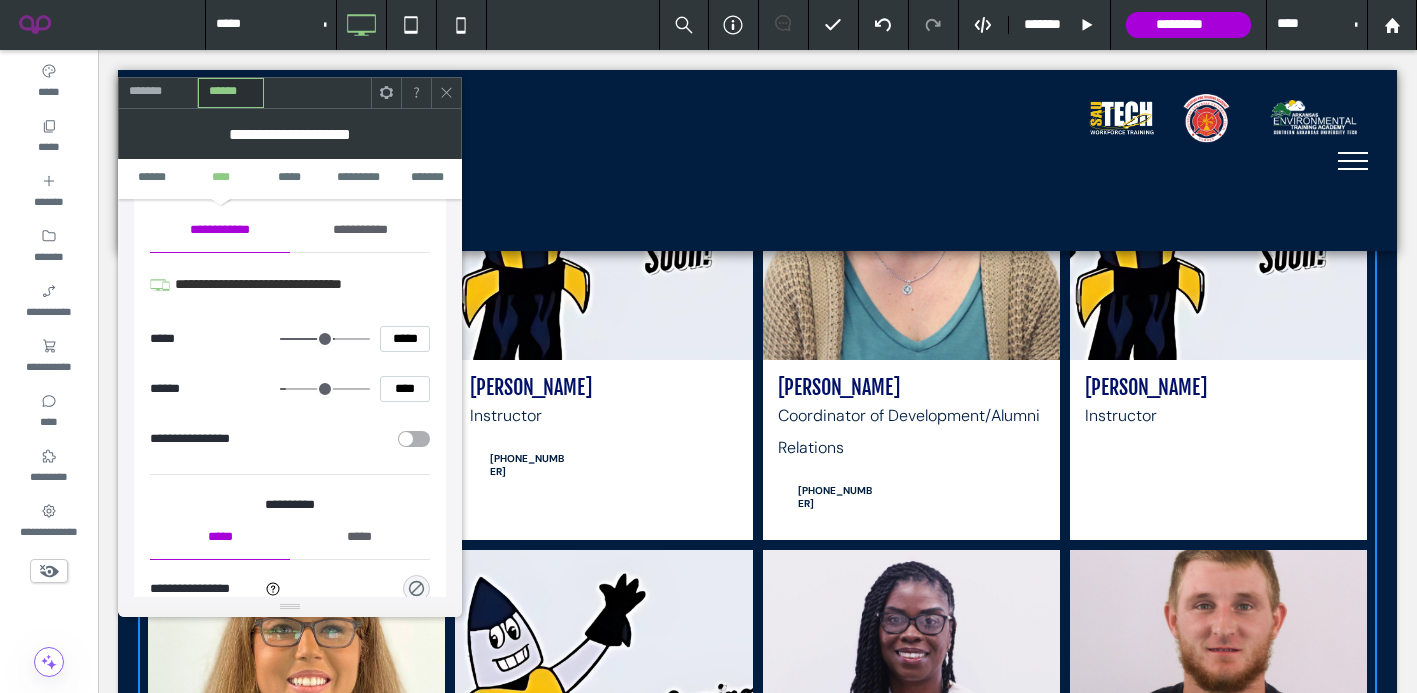 scroll, scrollTop: 1120, scrollLeft: 0, axis: vertical 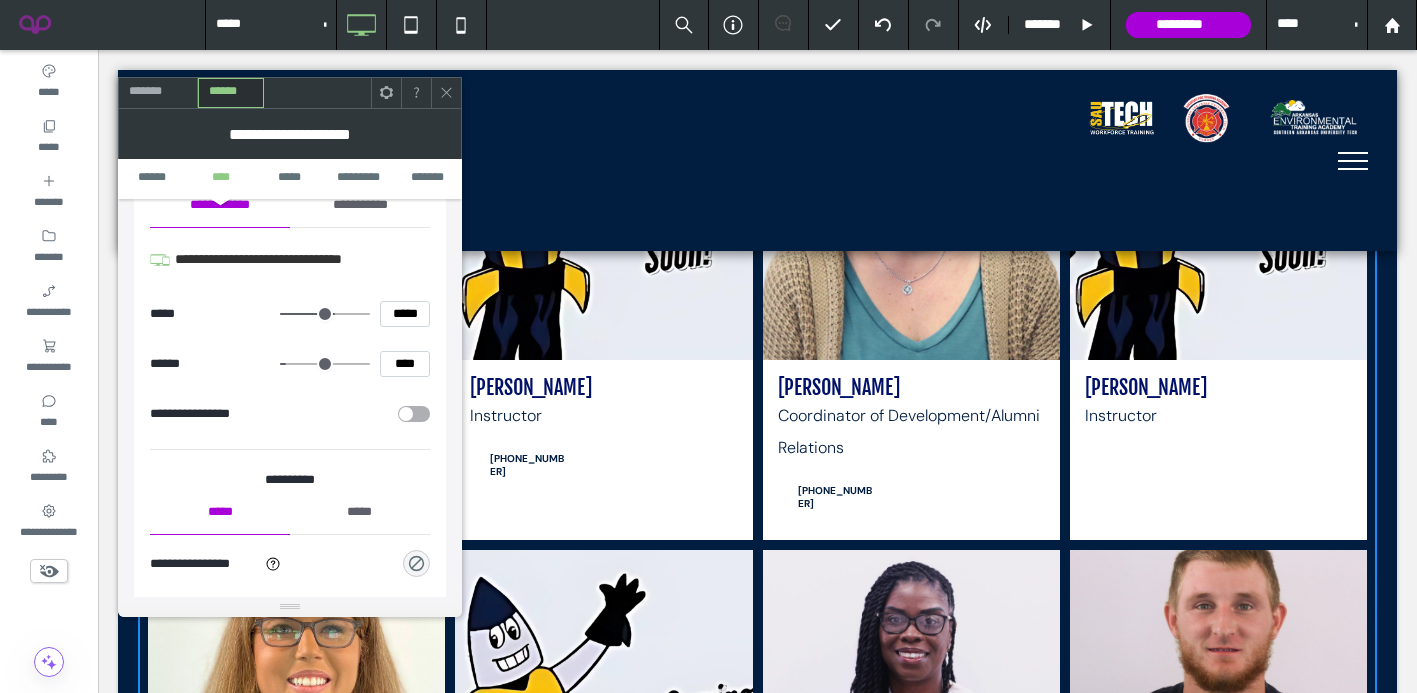 click at bounding box center (330, 314) 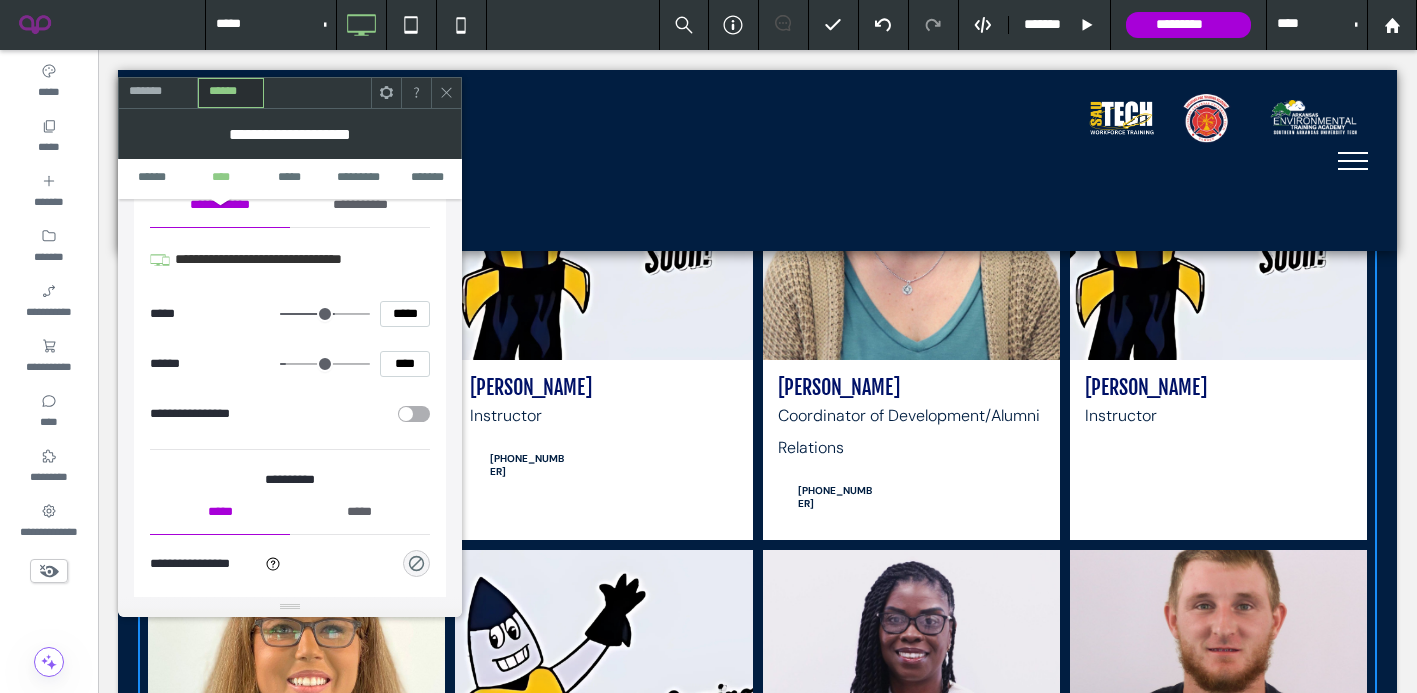 type on "***" 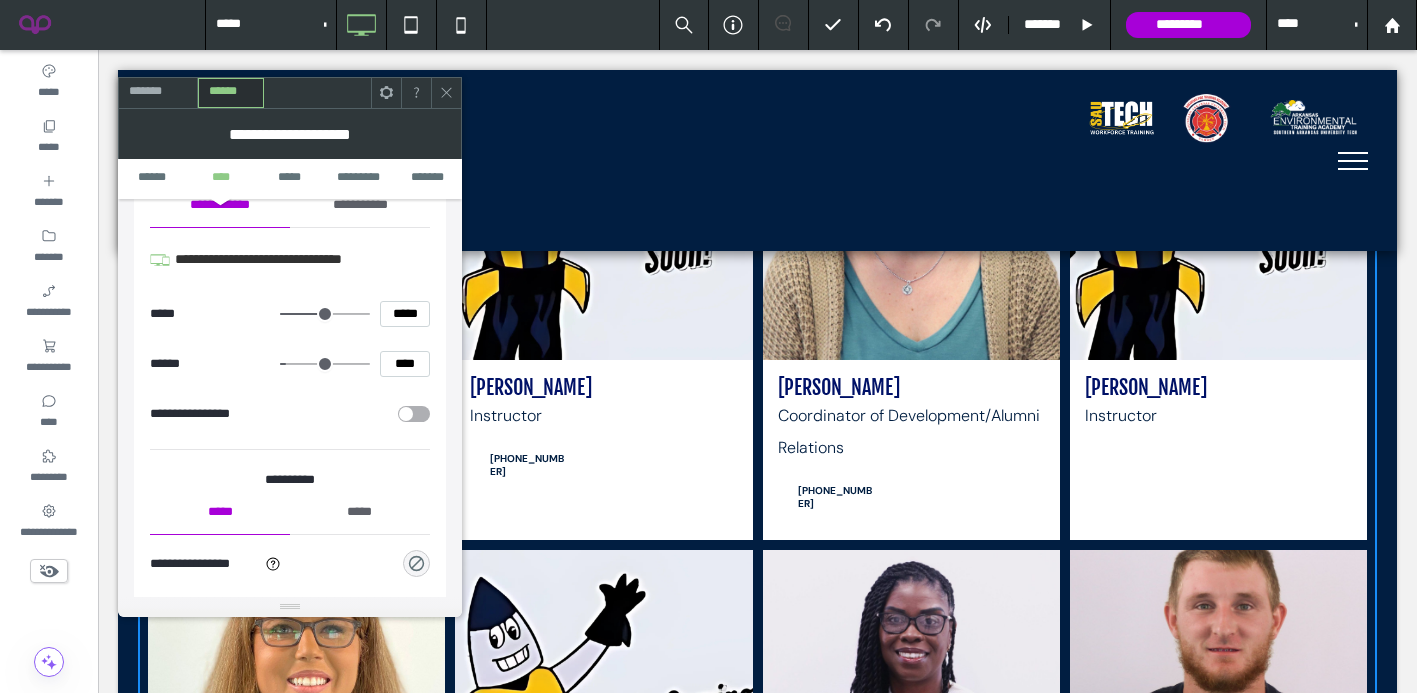 type on "***" 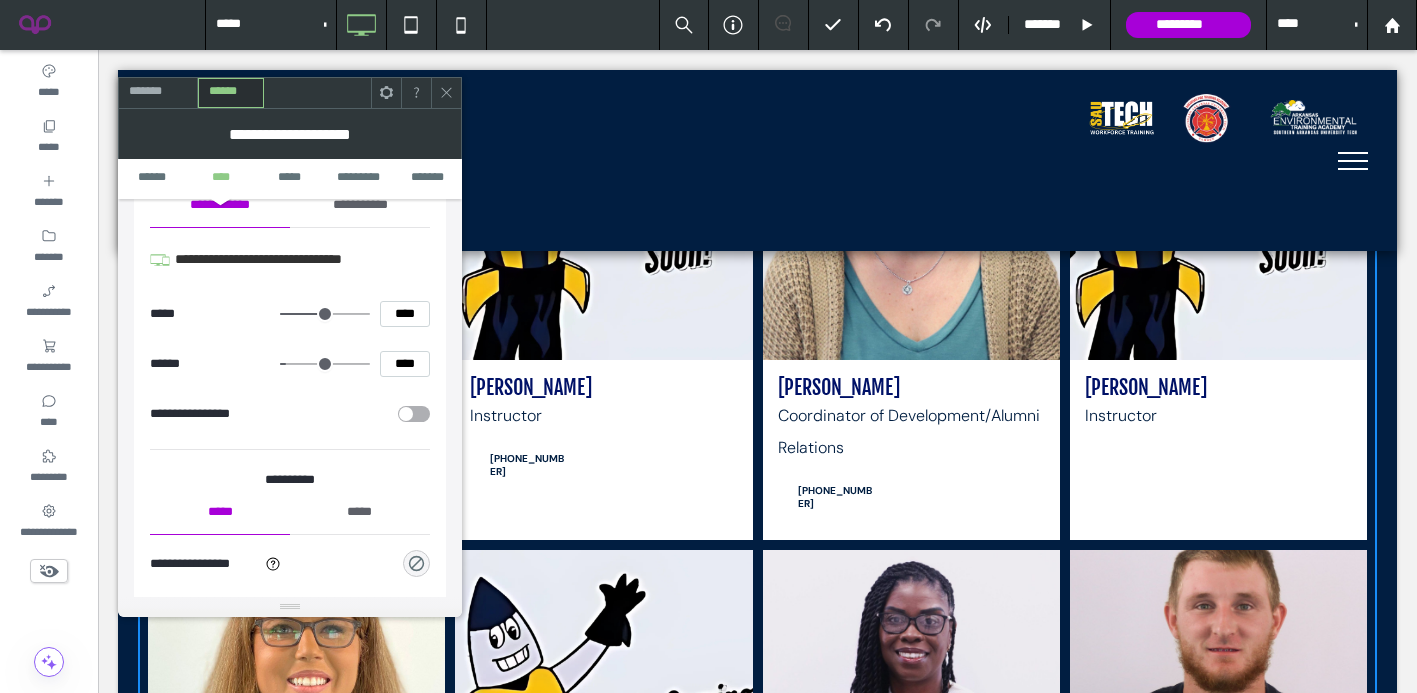 type on "**" 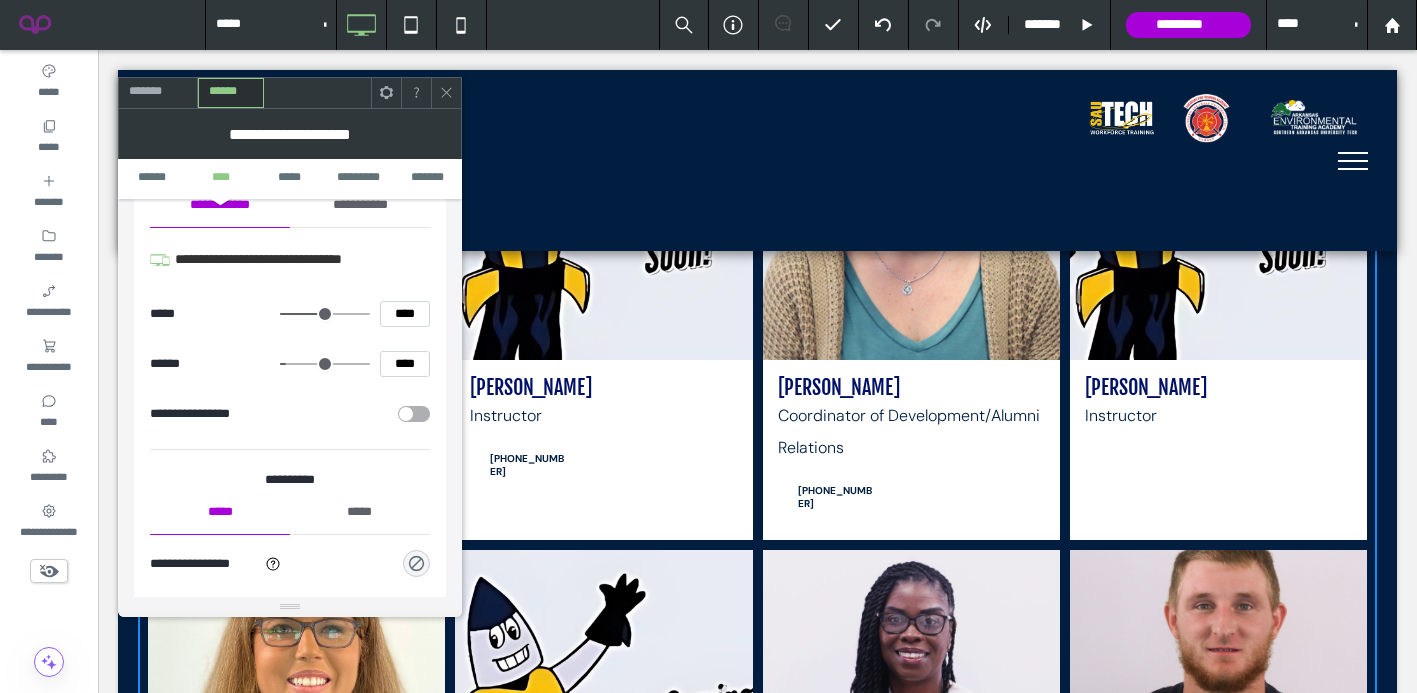 type on "****" 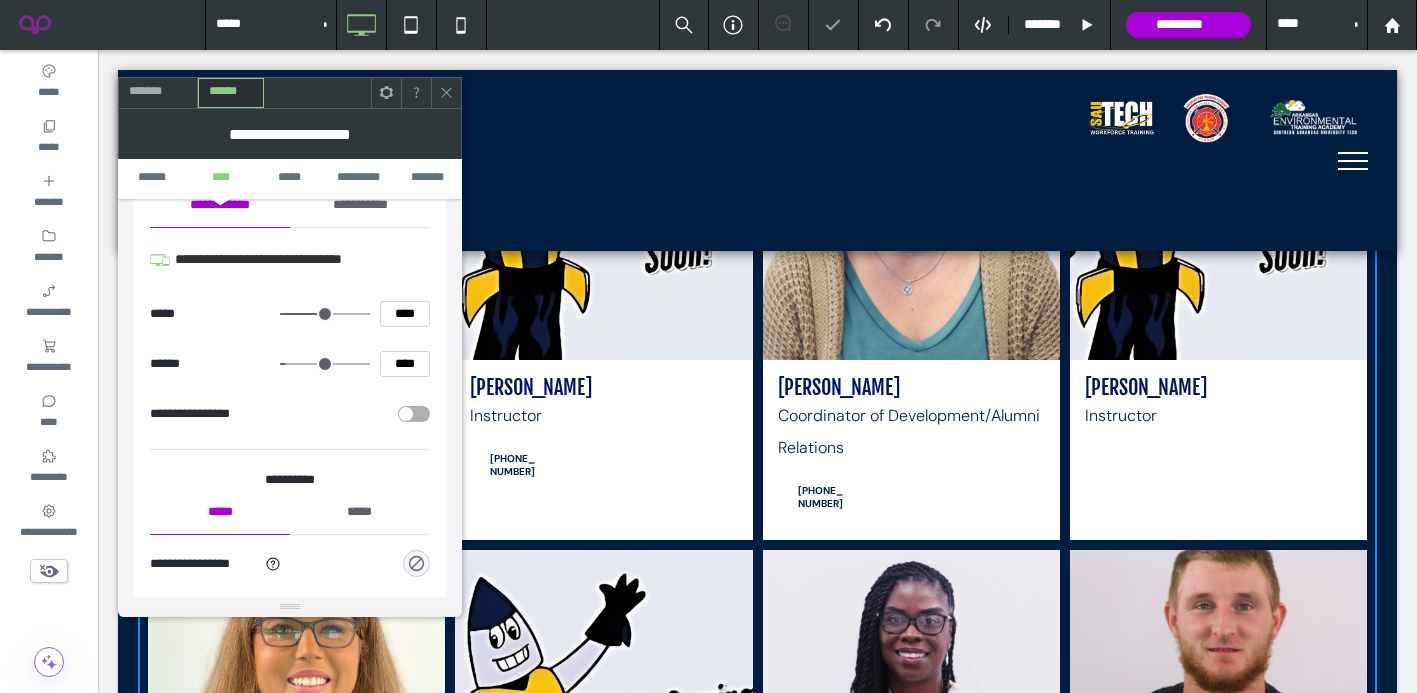 type on "**" 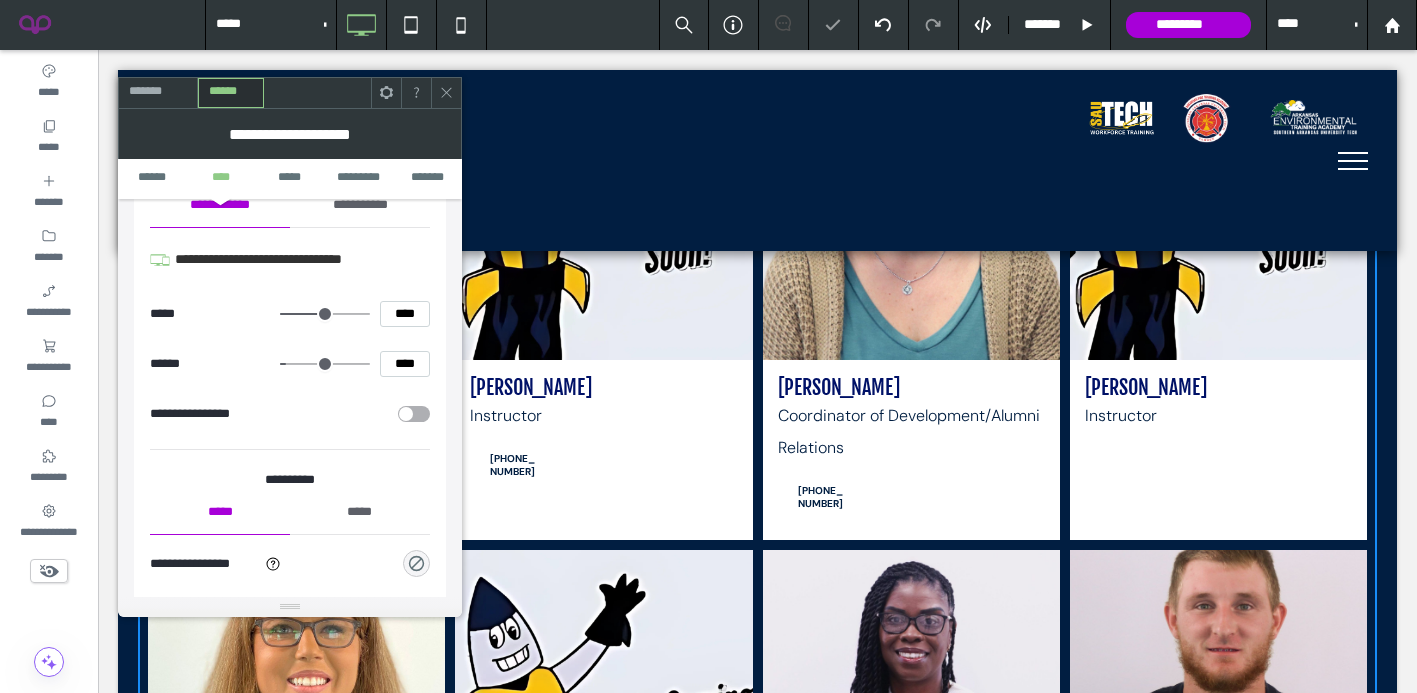 type on "****" 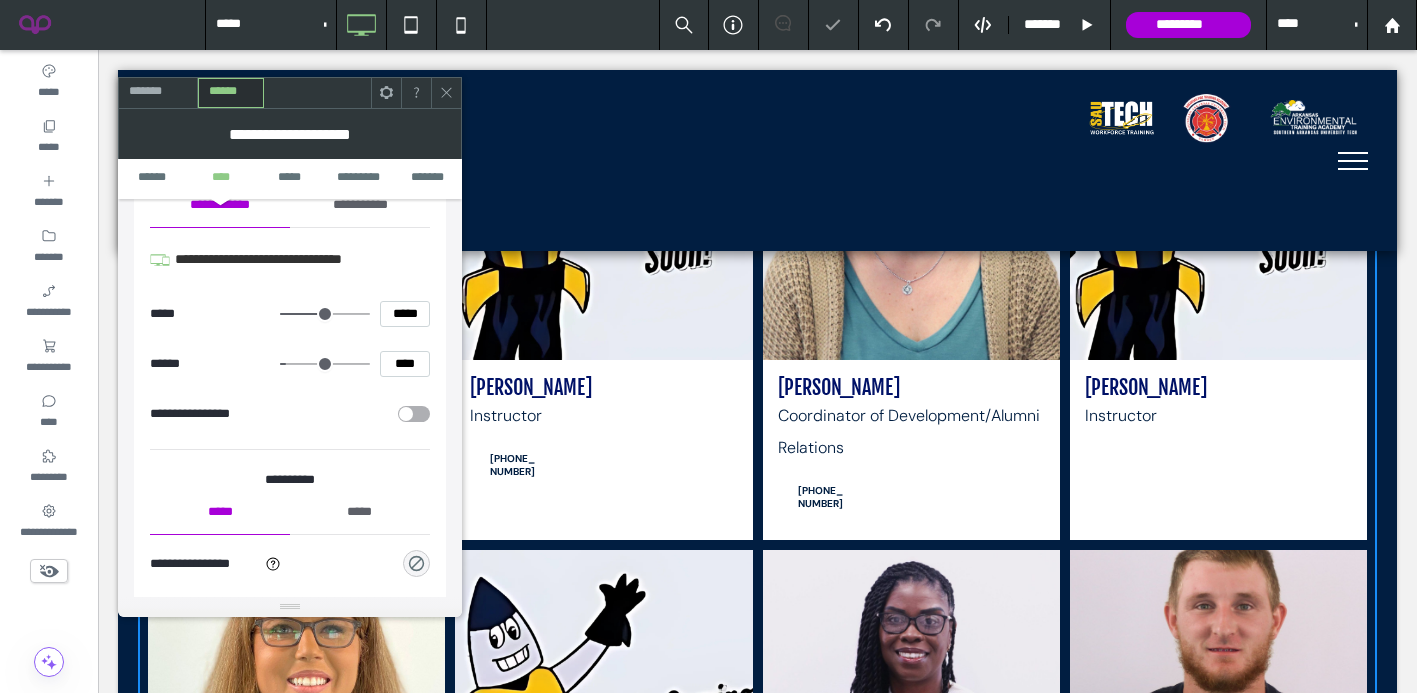 type on "***" 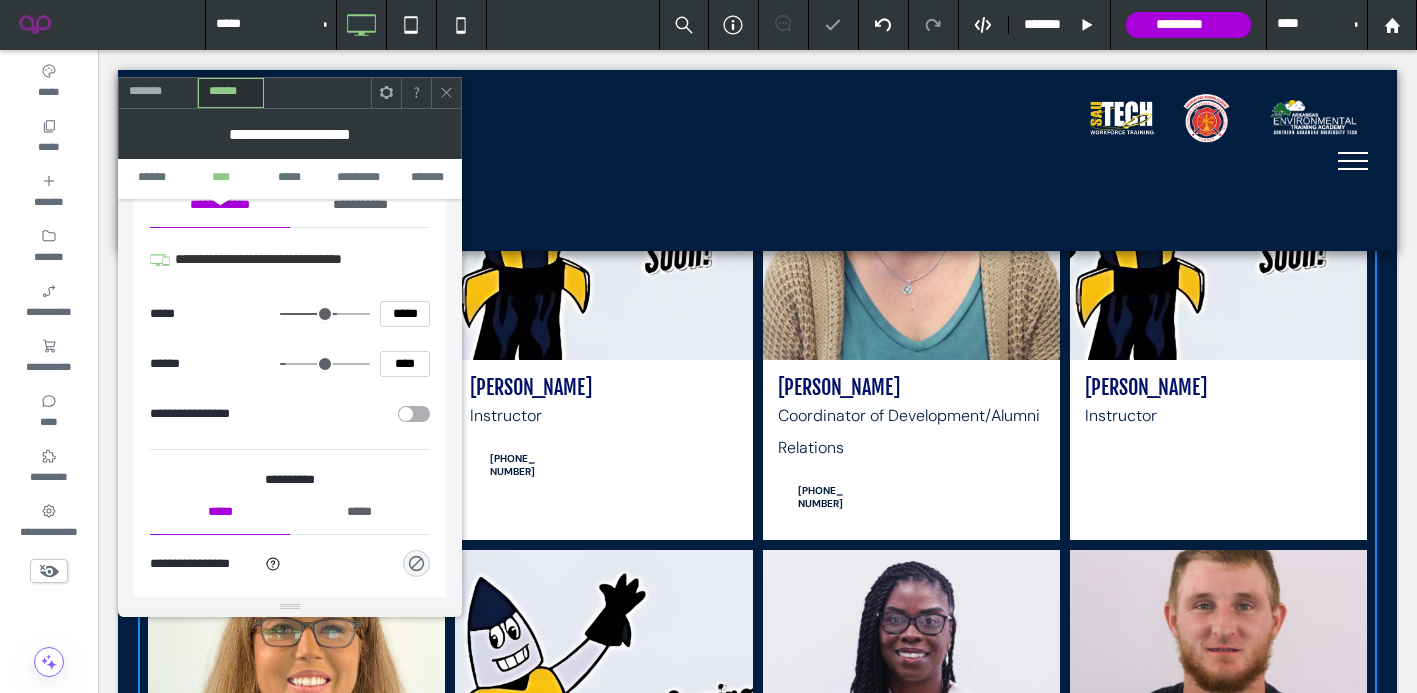 drag, startPoint x: 321, startPoint y: 312, endPoint x: 335, endPoint y: 312, distance: 14 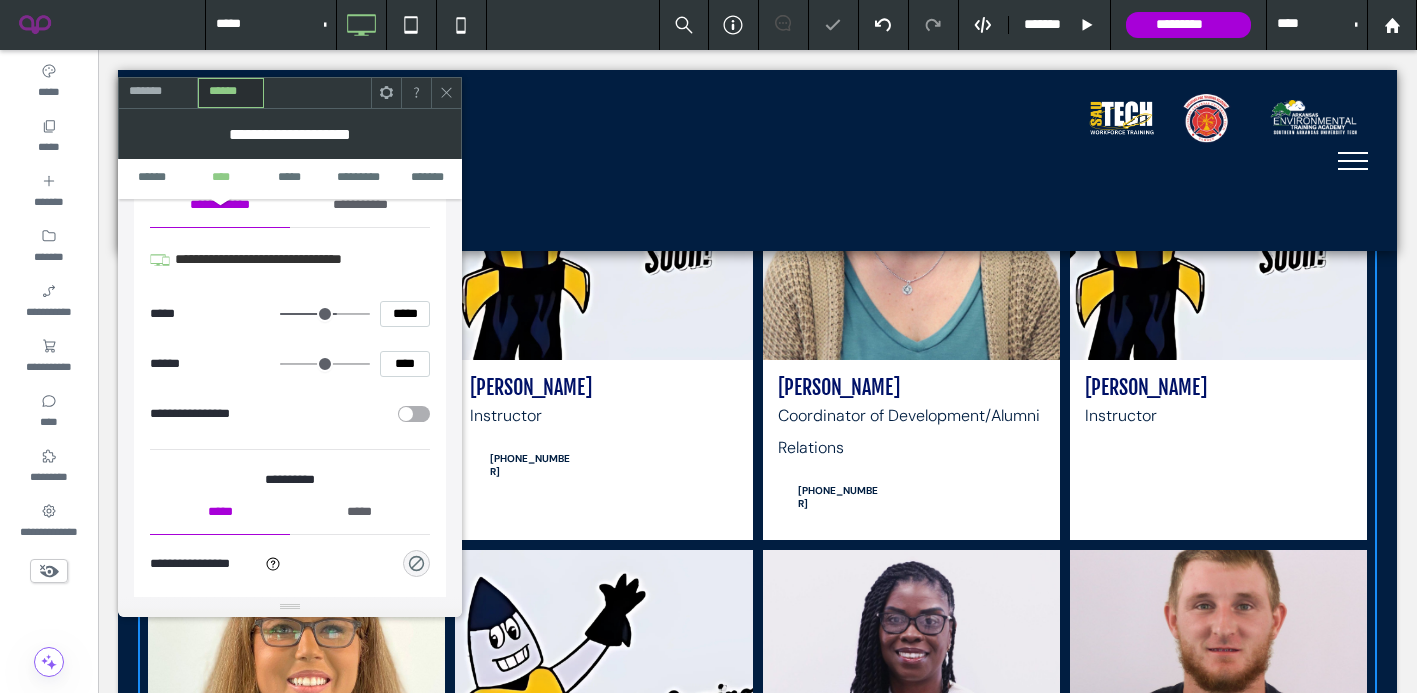 drag, startPoint x: 292, startPoint y: 358, endPoint x: 276, endPoint y: 358, distance: 16 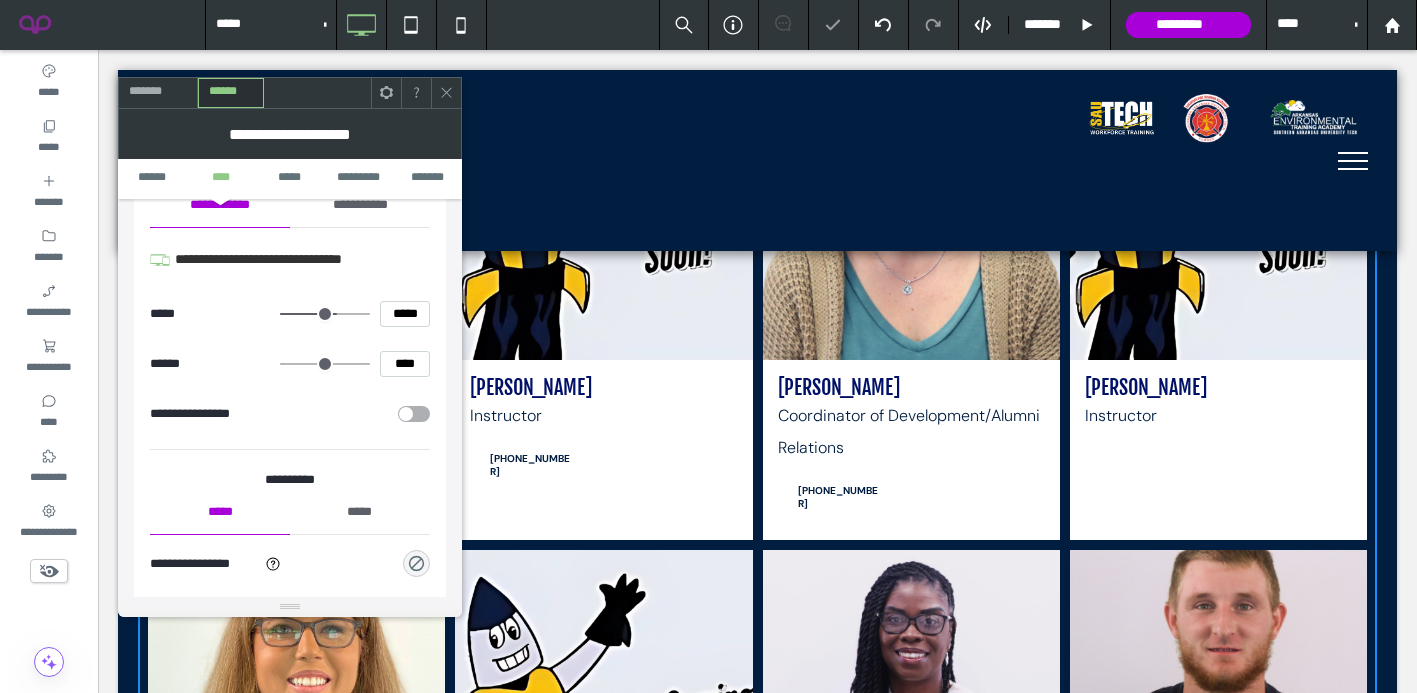 drag, startPoint x: 276, startPoint y: 358, endPoint x: 254, endPoint y: 358, distance: 22 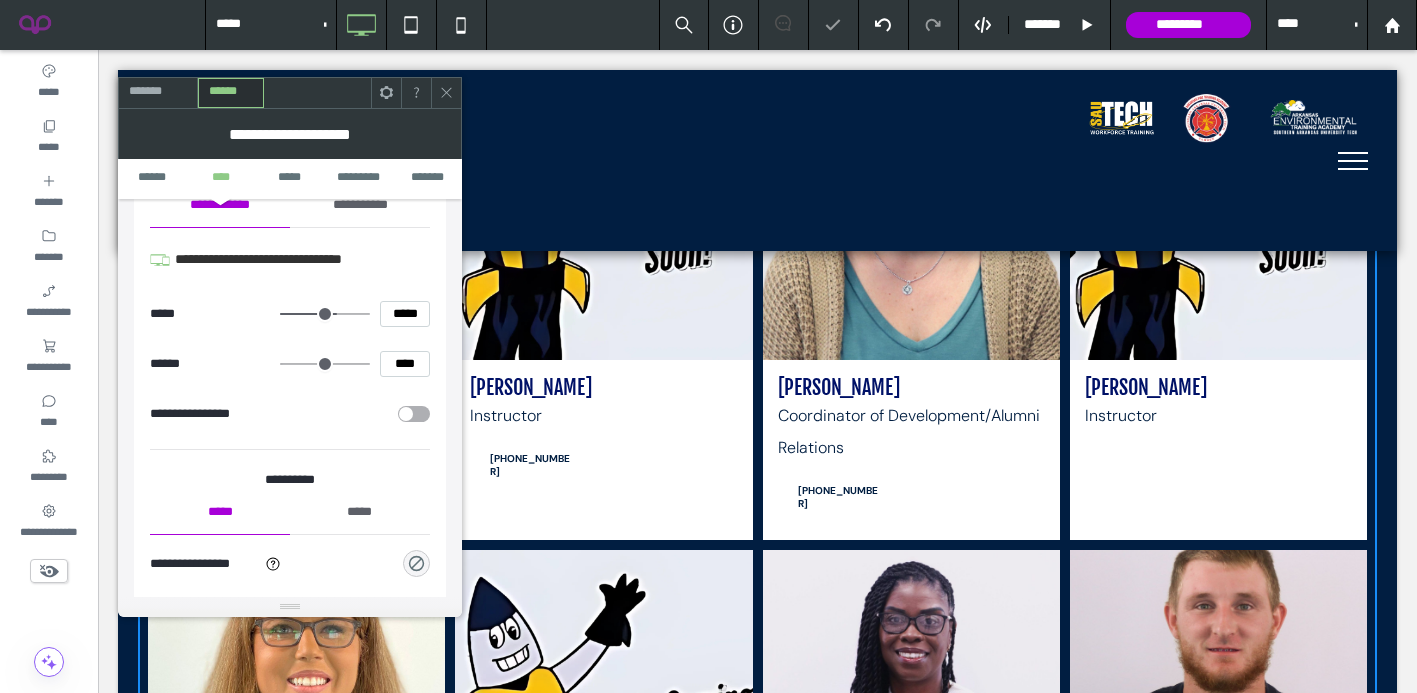 click on "****** ****" at bounding box center [290, 364] 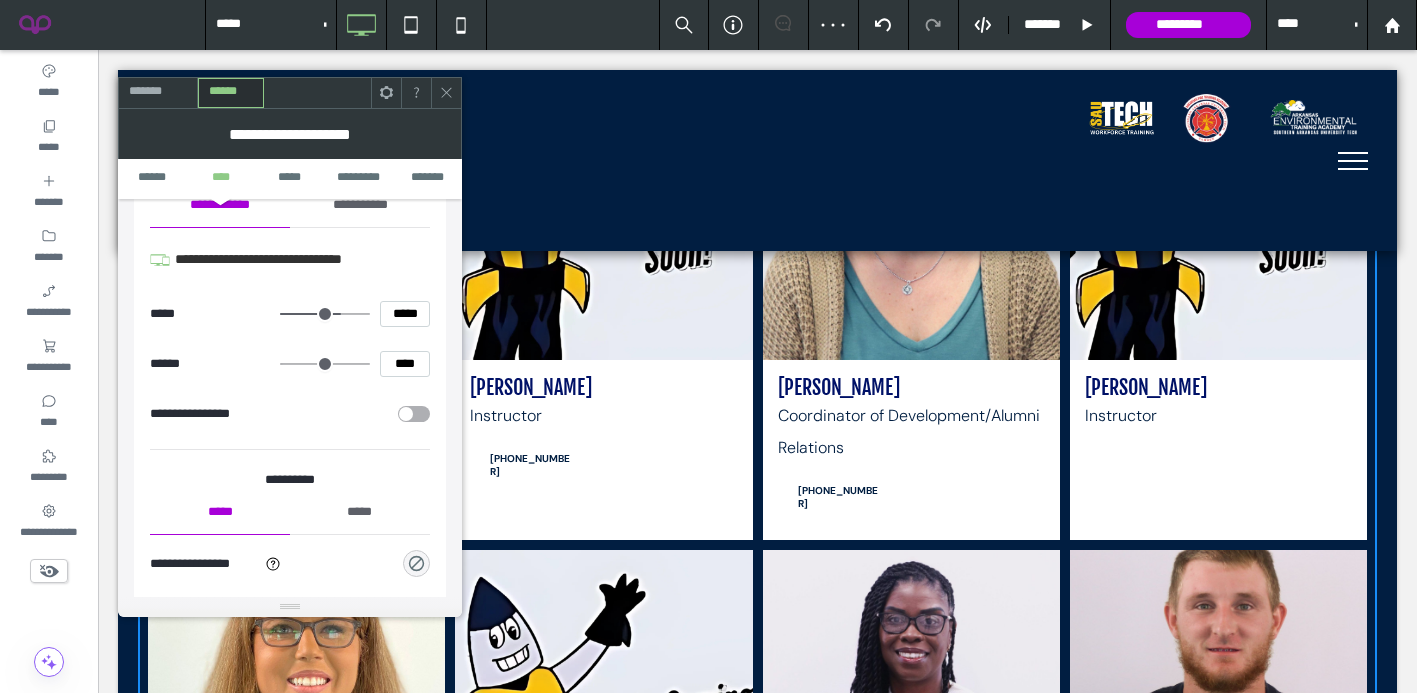 click at bounding box center (325, 314) 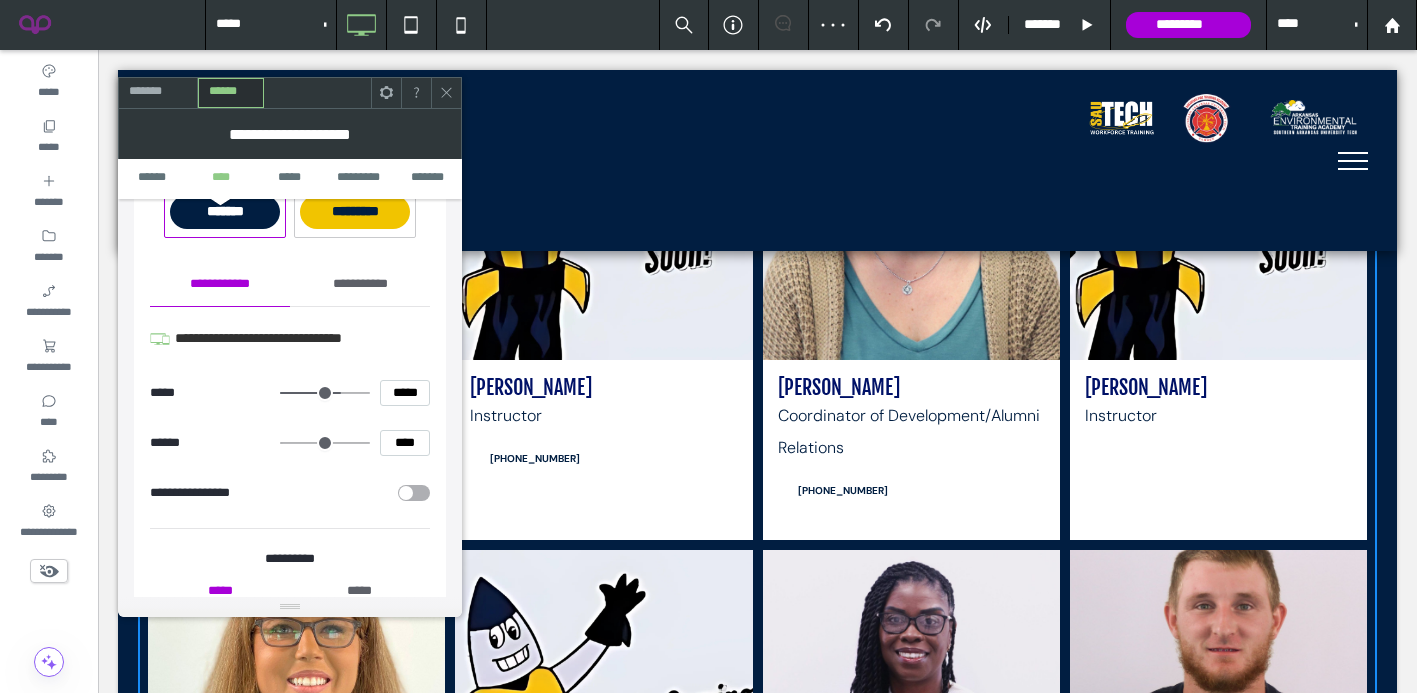 click on "**********" at bounding box center (360, 284) 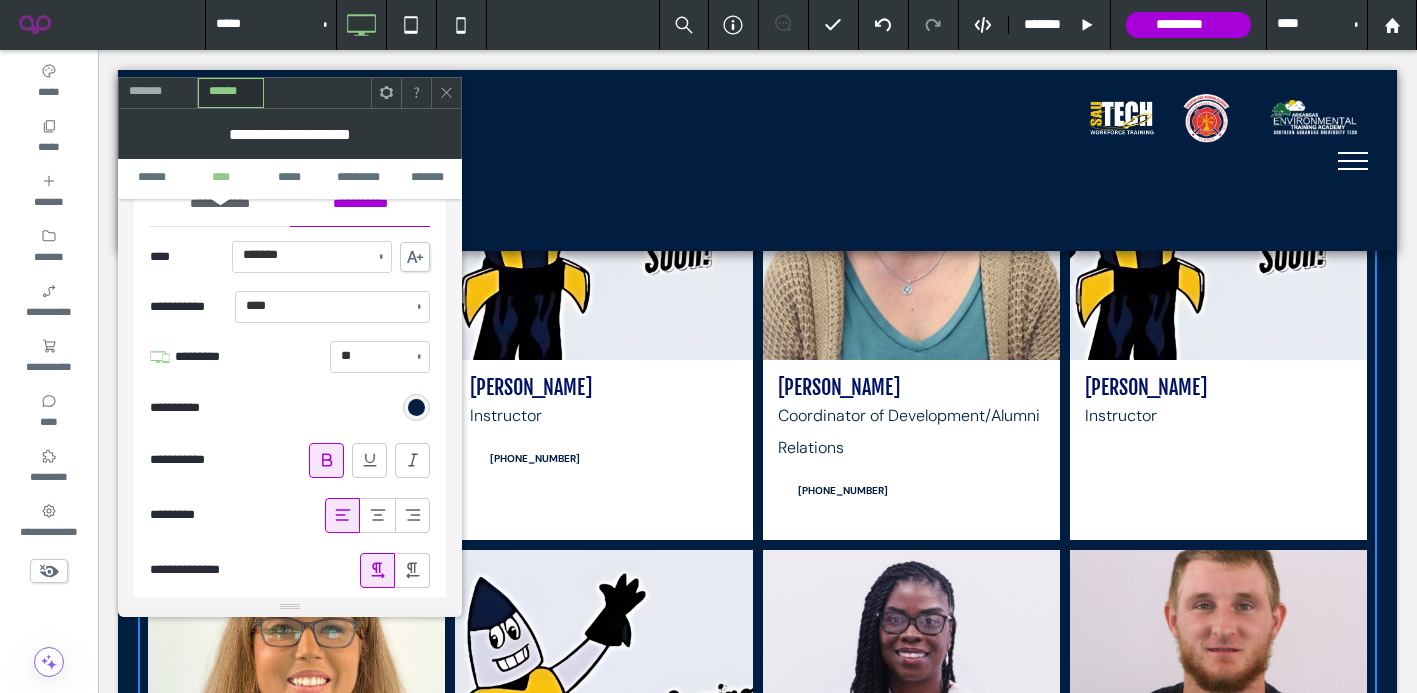 scroll, scrollTop: 1156, scrollLeft: 0, axis: vertical 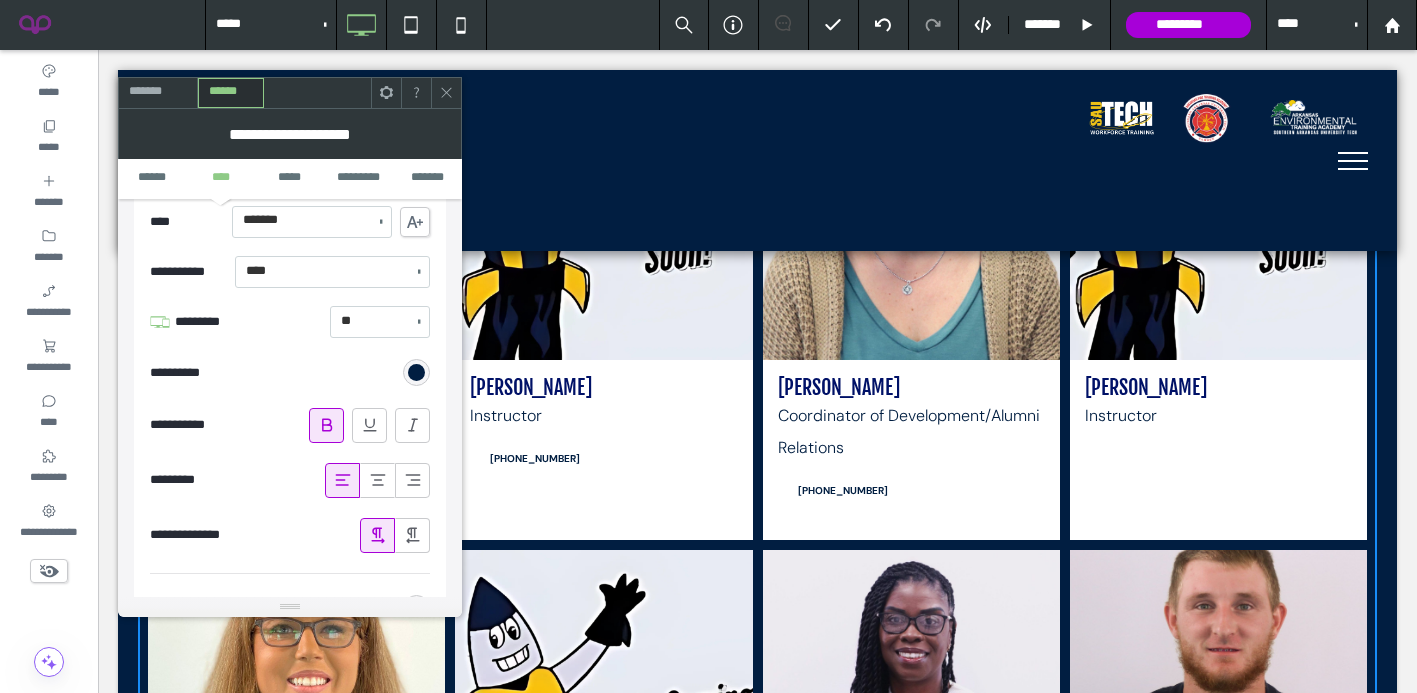 click at bounding box center (413, 480) 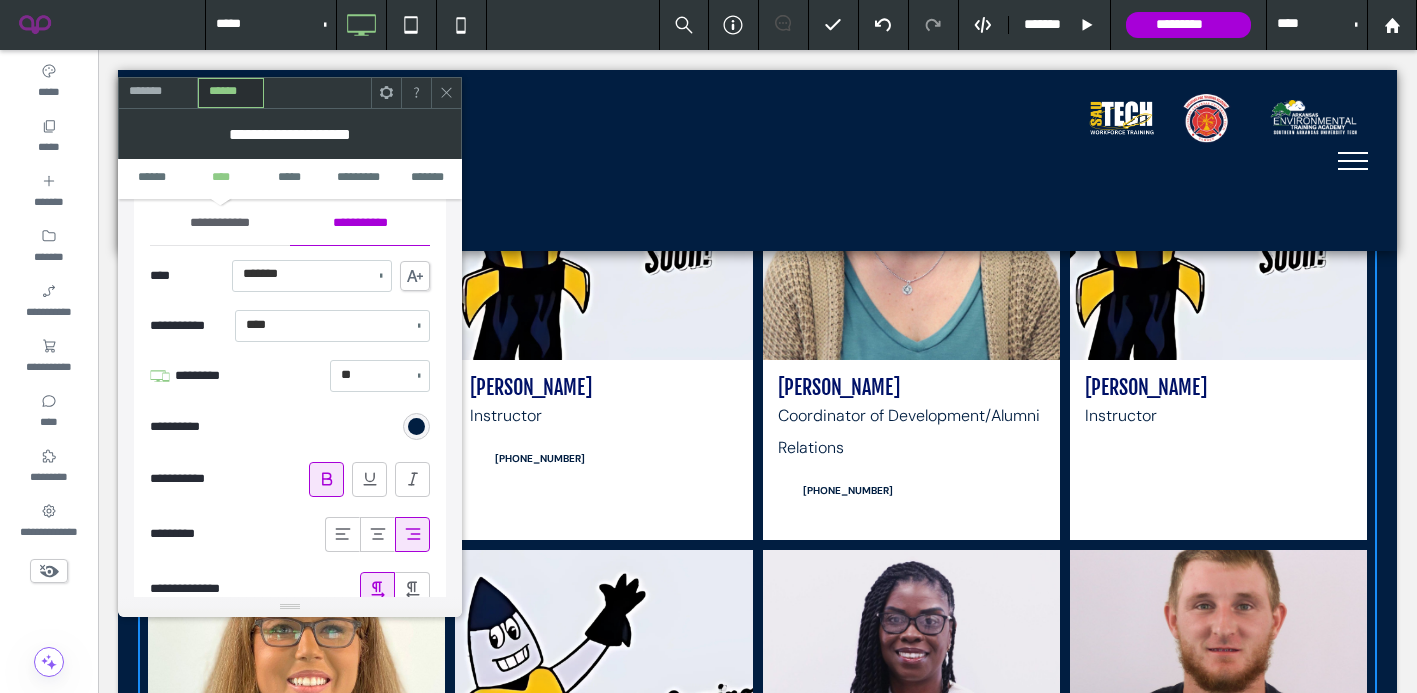 scroll, scrollTop: 1085, scrollLeft: 0, axis: vertical 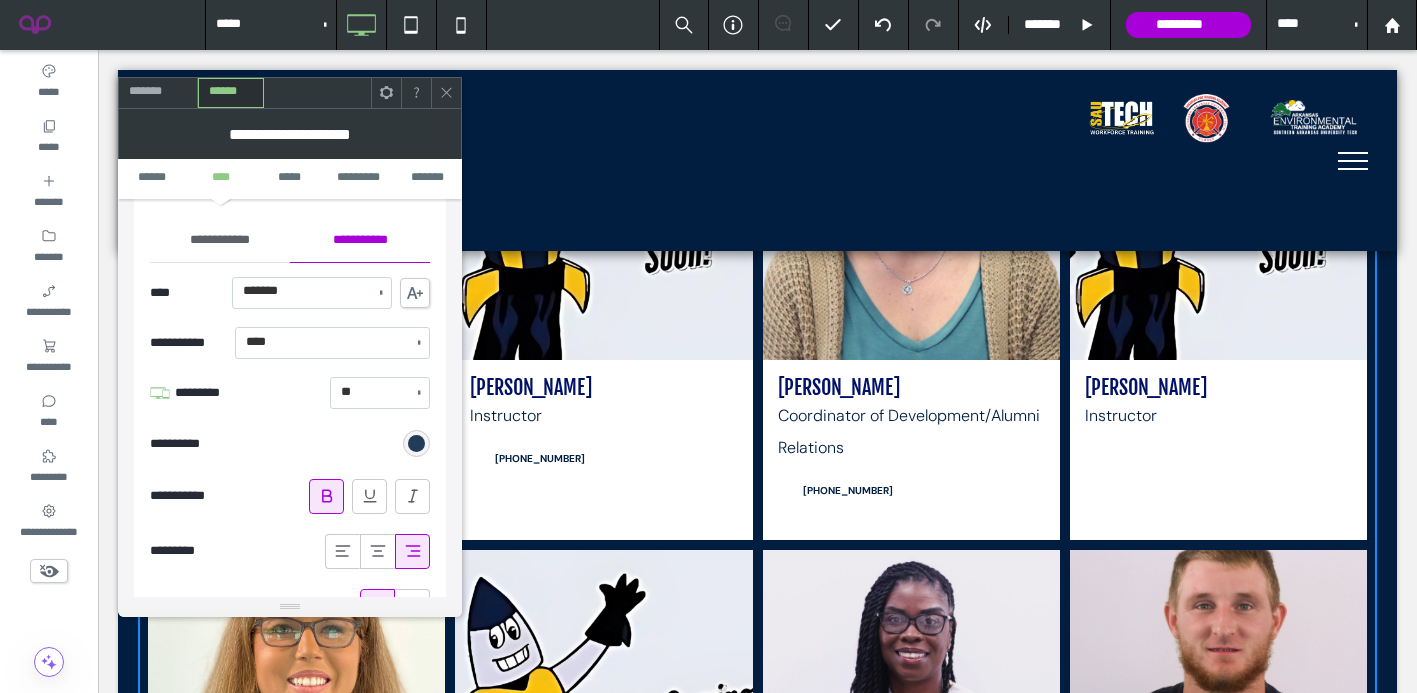 click at bounding box center (416, 443) 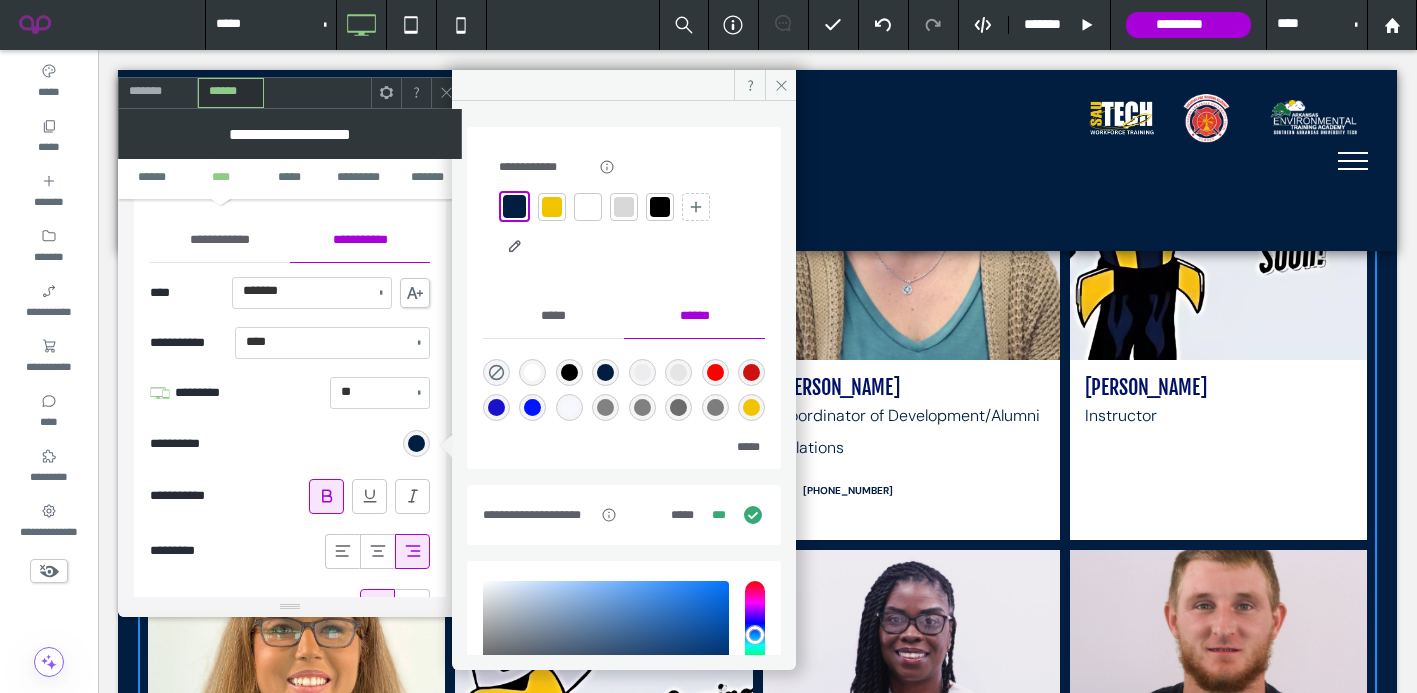 click at bounding box center [588, 207] 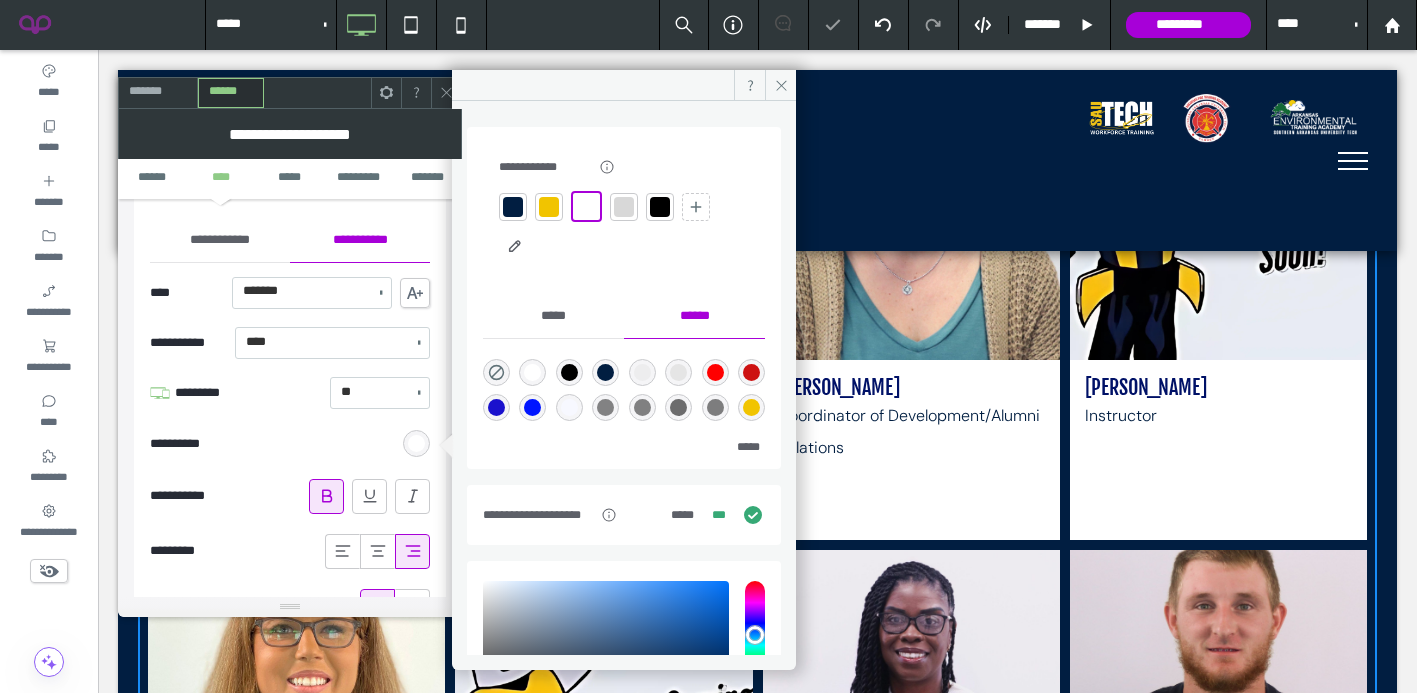 click at bounding box center [378, 551] 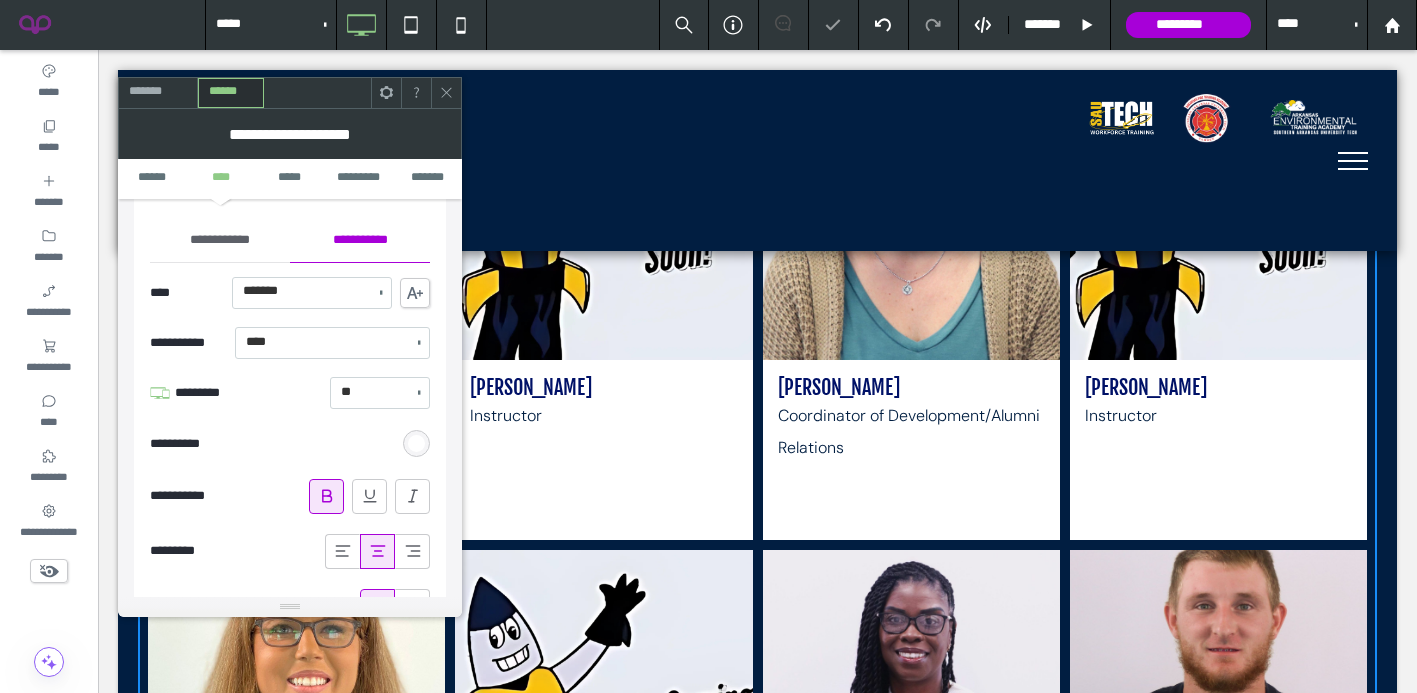 click on "**********" at bounding box center (220, 240) 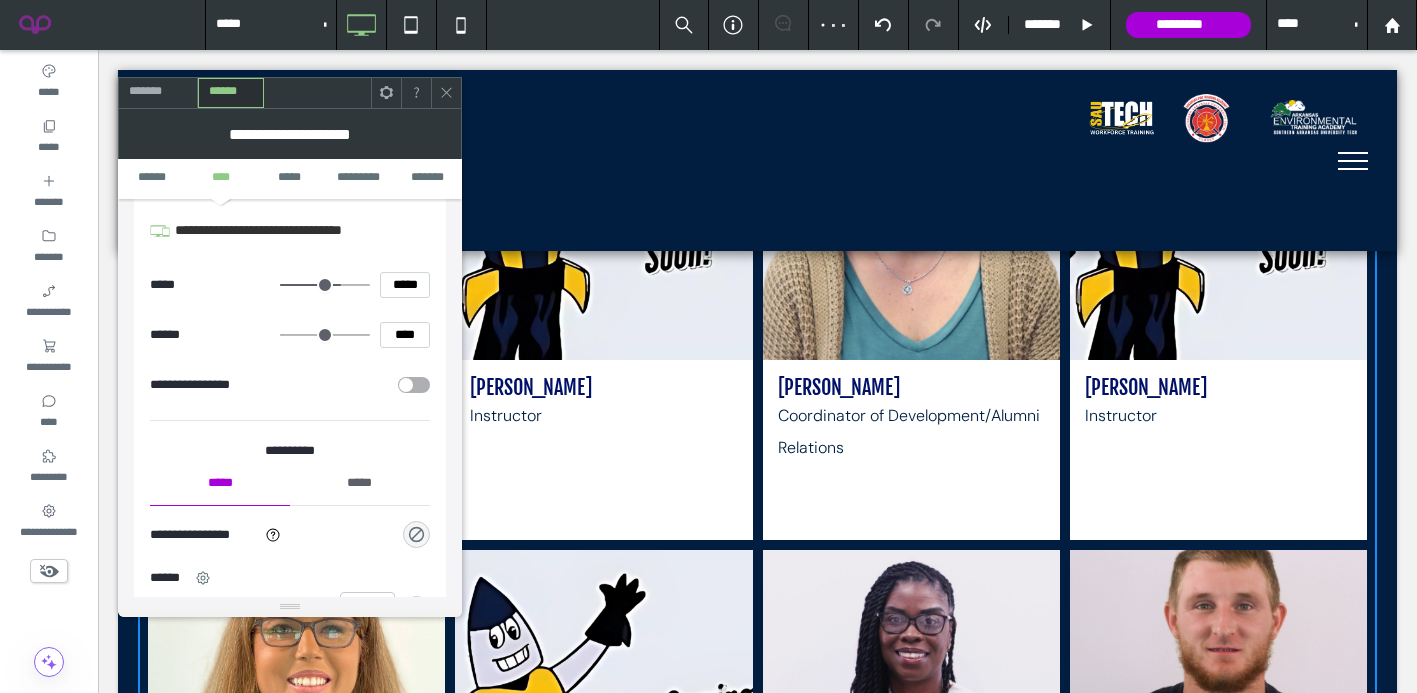 scroll, scrollTop: 1148, scrollLeft: 0, axis: vertical 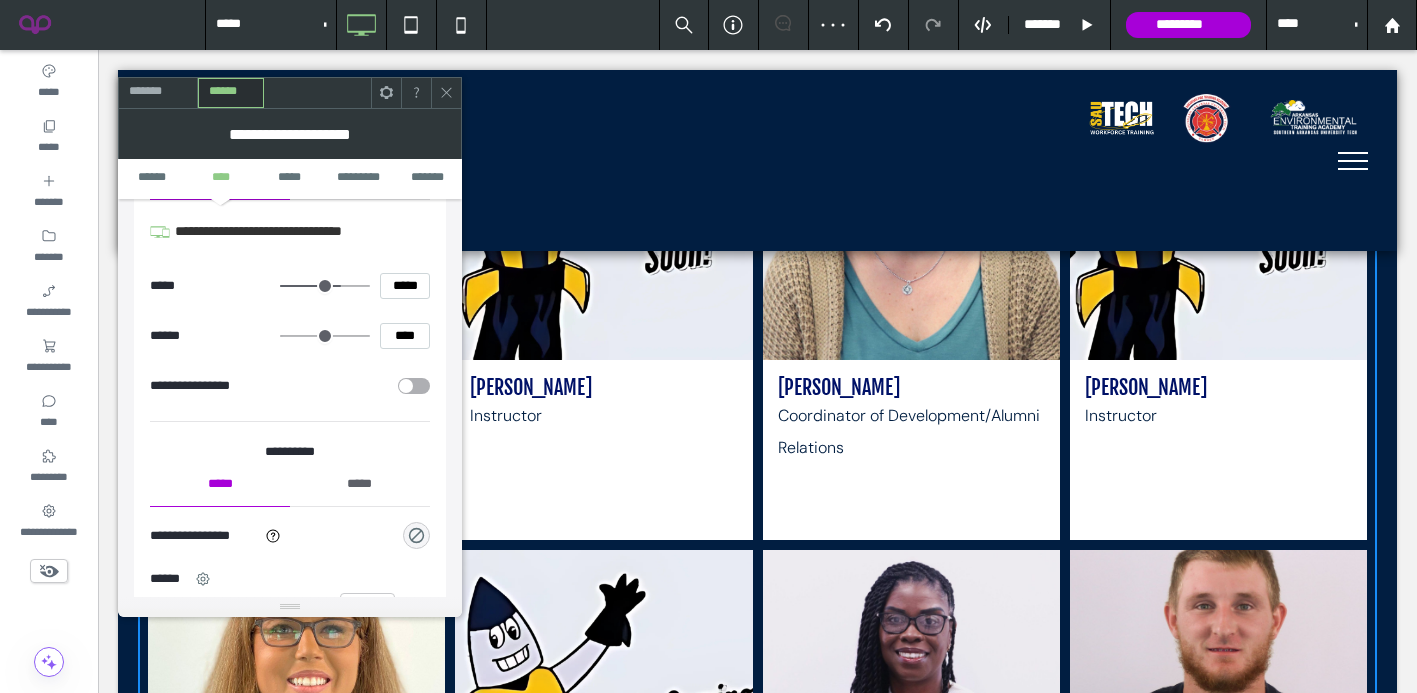 click at bounding box center [416, 535] 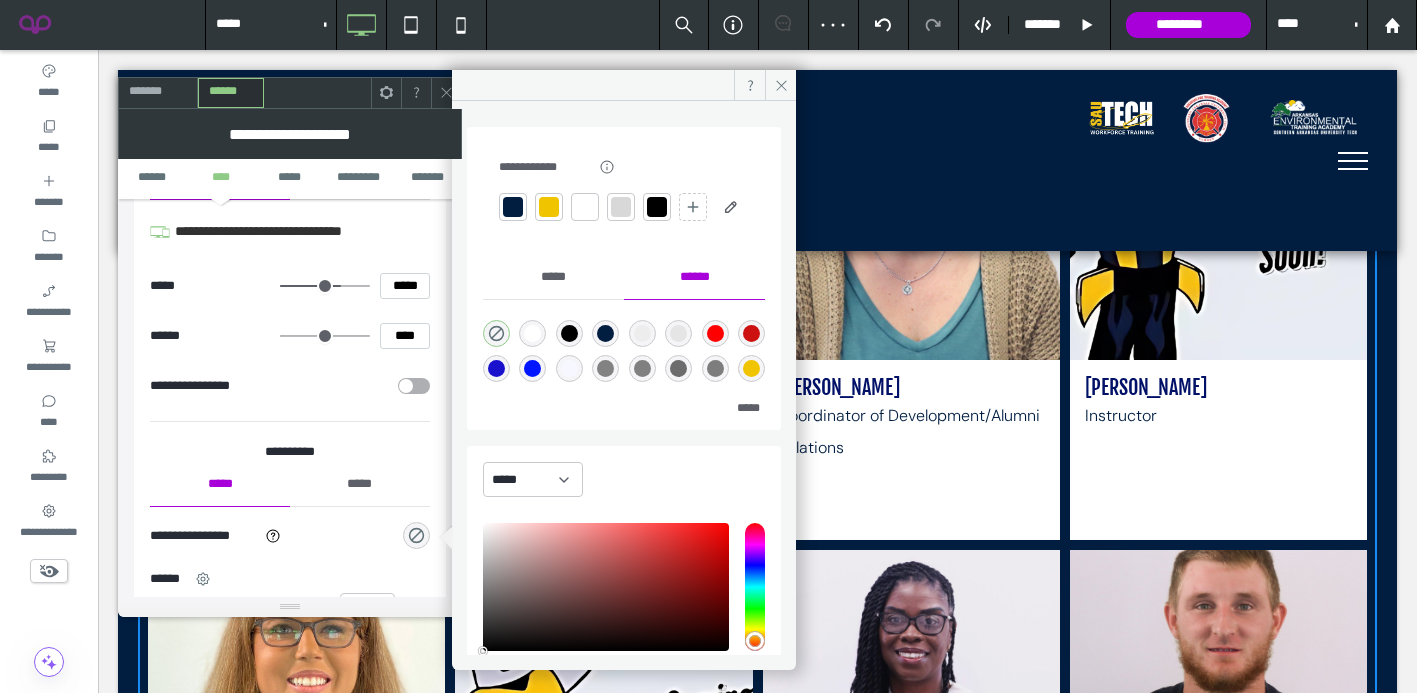 click at bounding box center (513, 207) 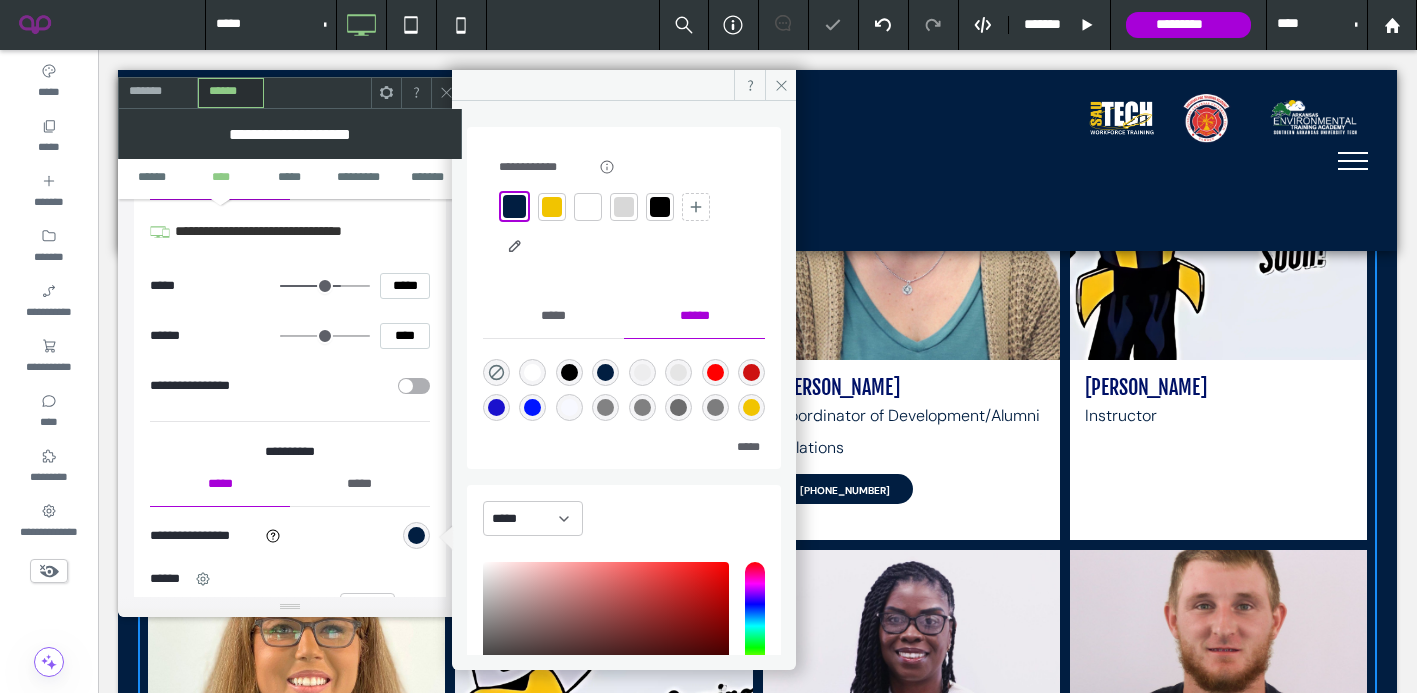 click on "**********" at bounding box center [290, 232] 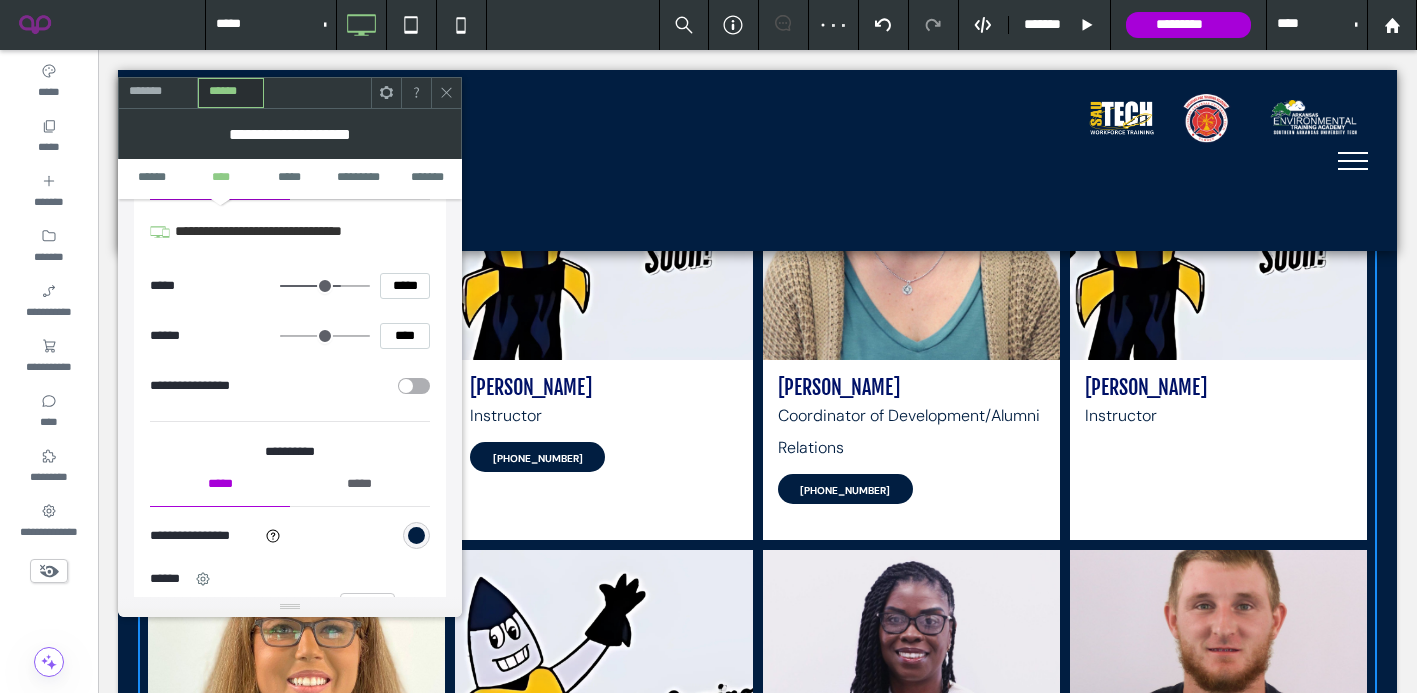 click 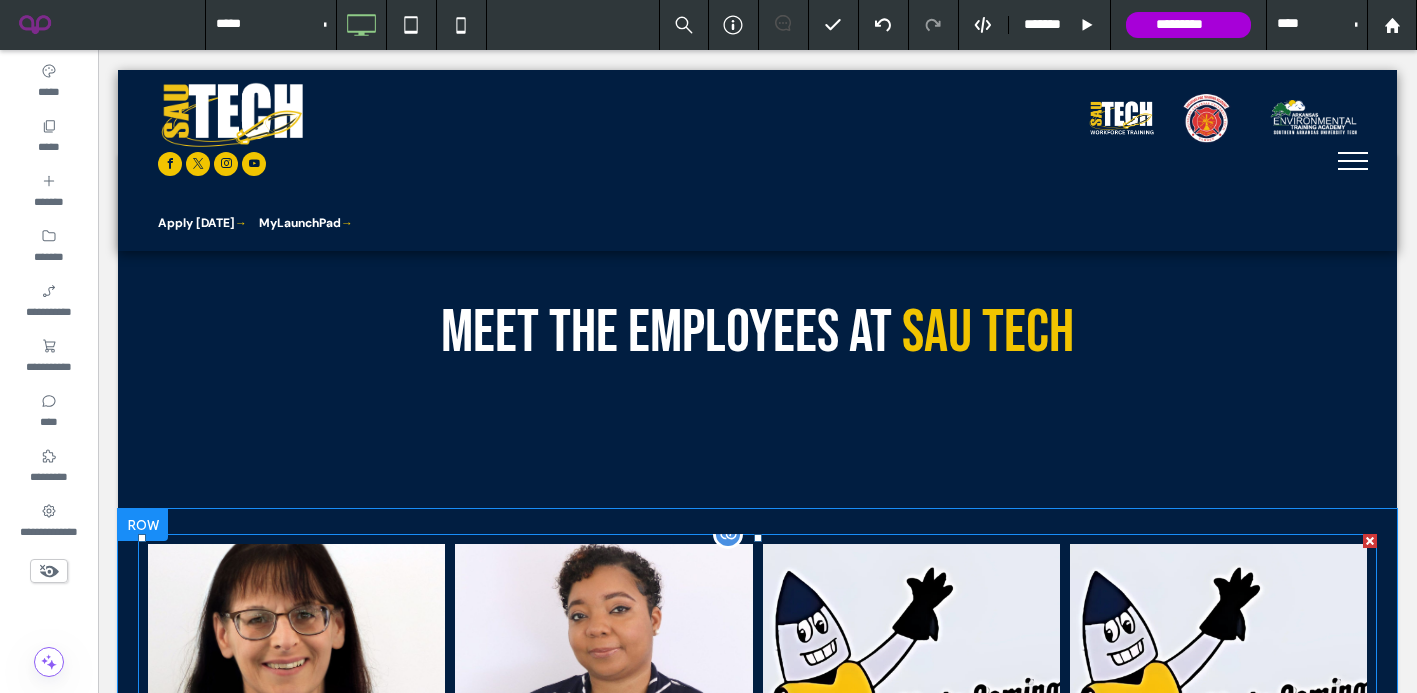 scroll, scrollTop: 90, scrollLeft: 0, axis: vertical 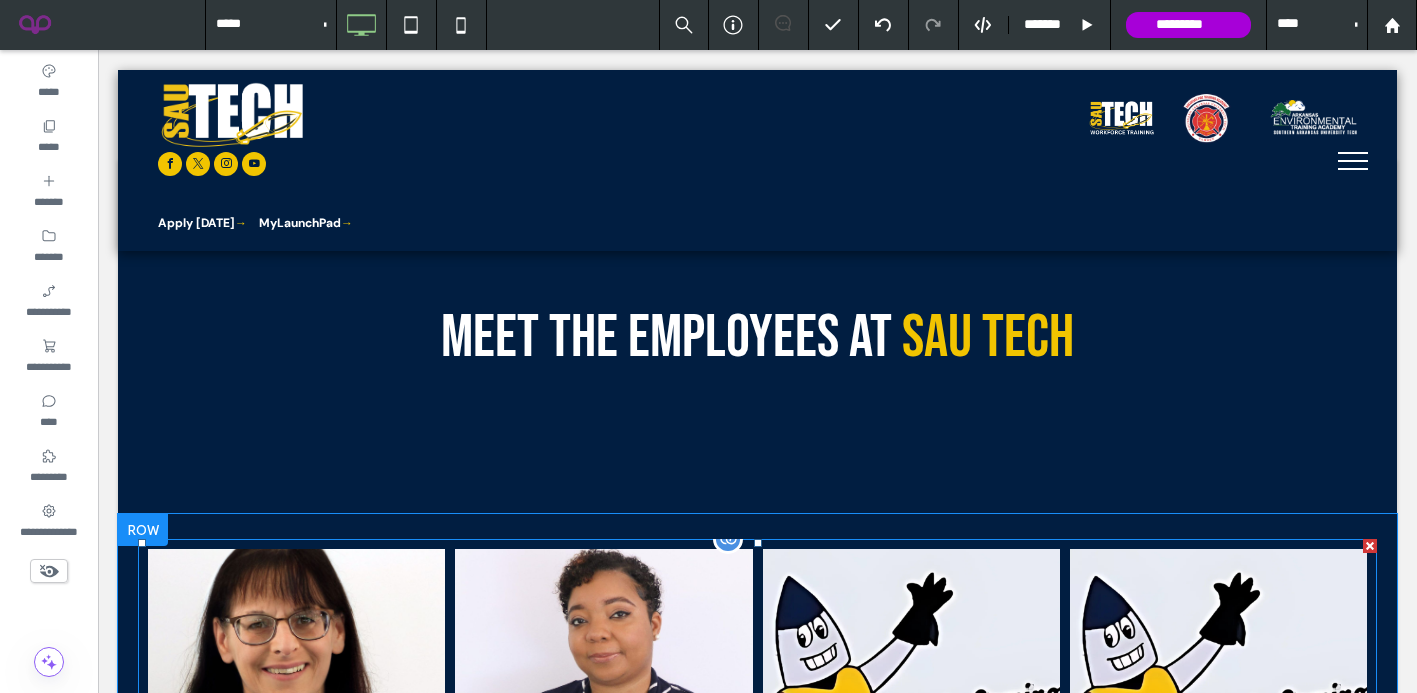 click at bounding box center [296, 708] 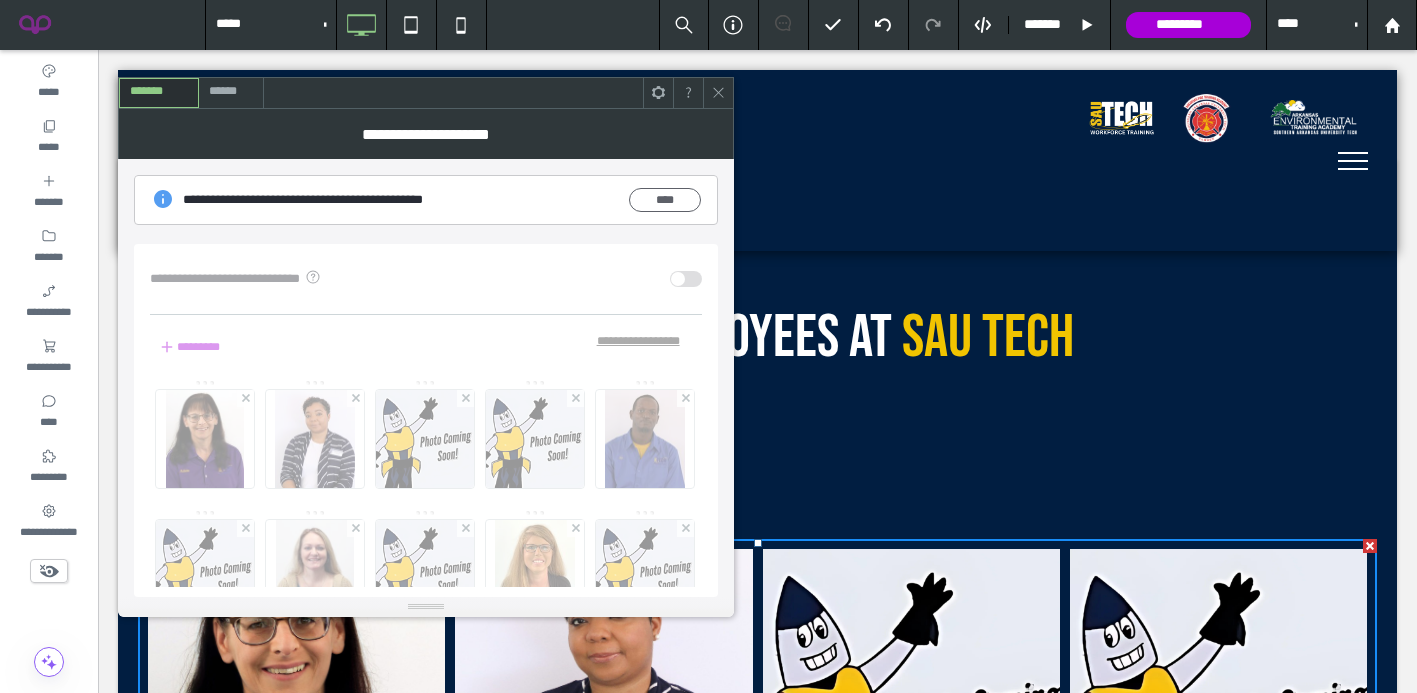 click on "******" at bounding box center (231, 92) 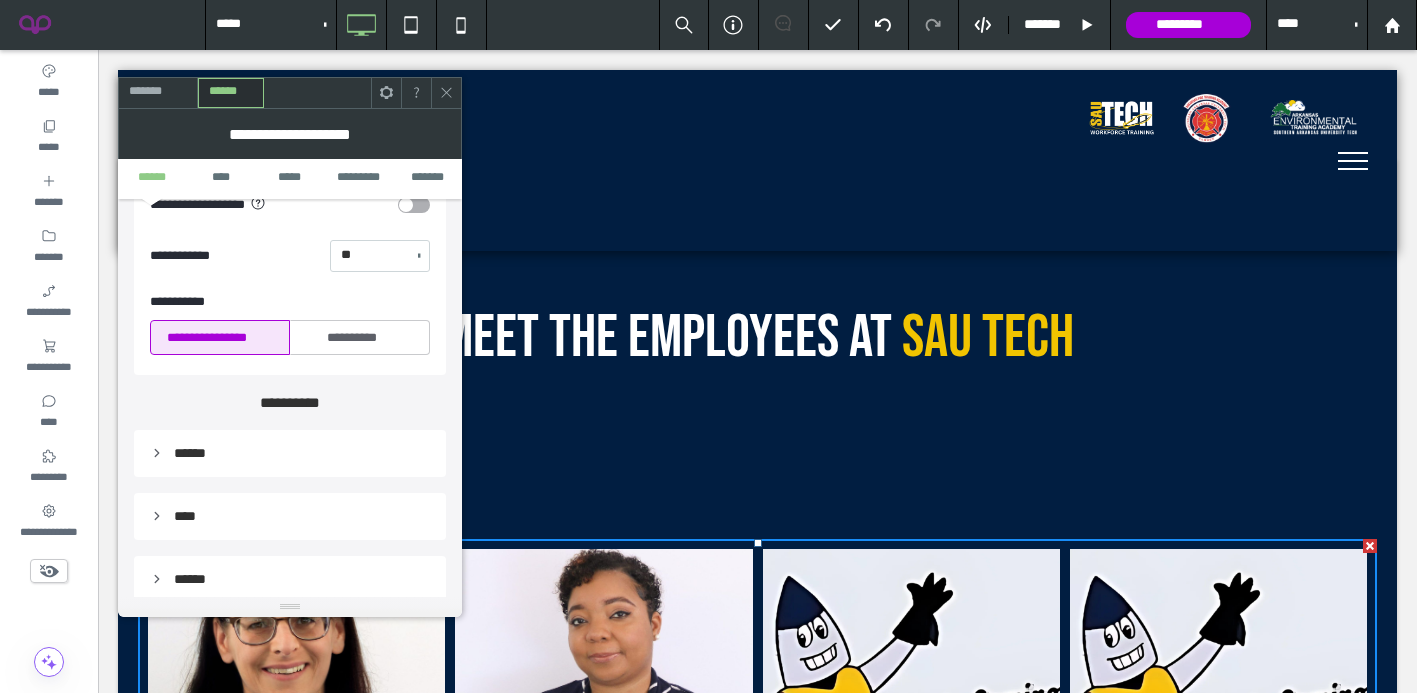 click on "******" at bounding box center (290, 453) 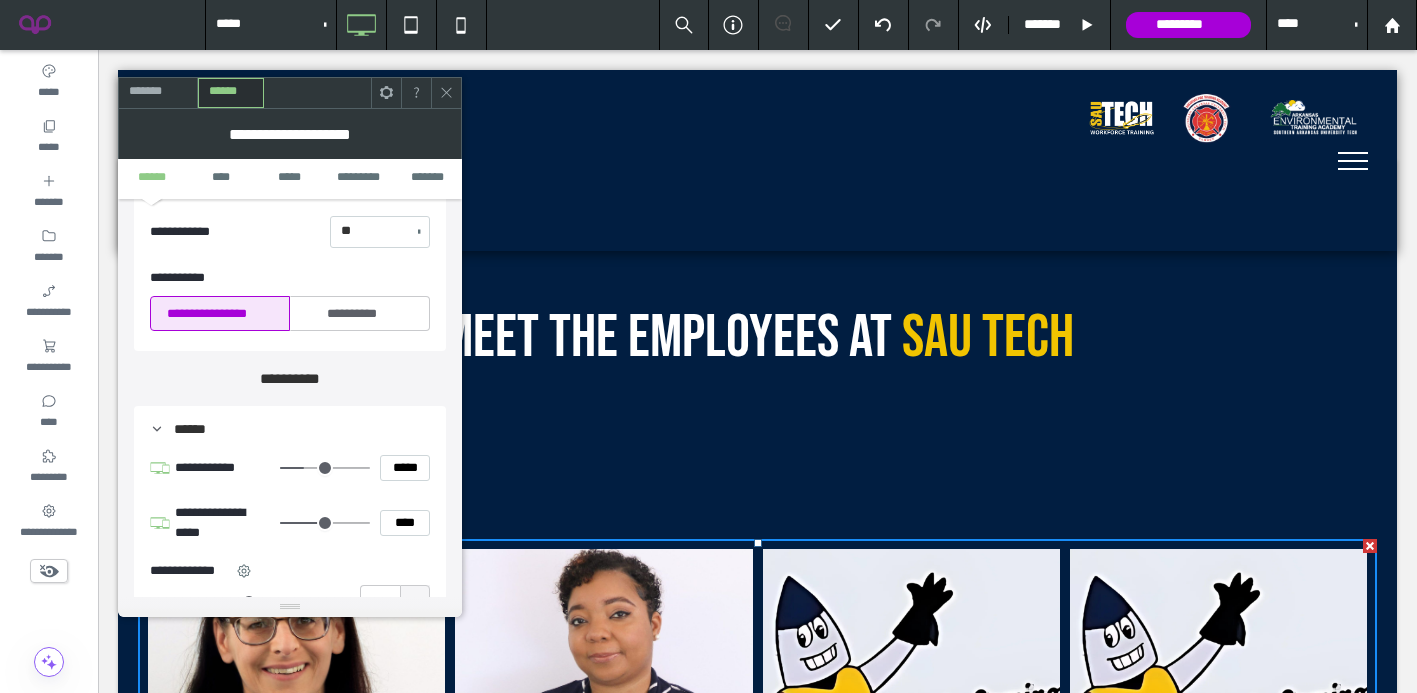 scroll, scrollTop: 596, scrollLeft: 0, axis: vertical 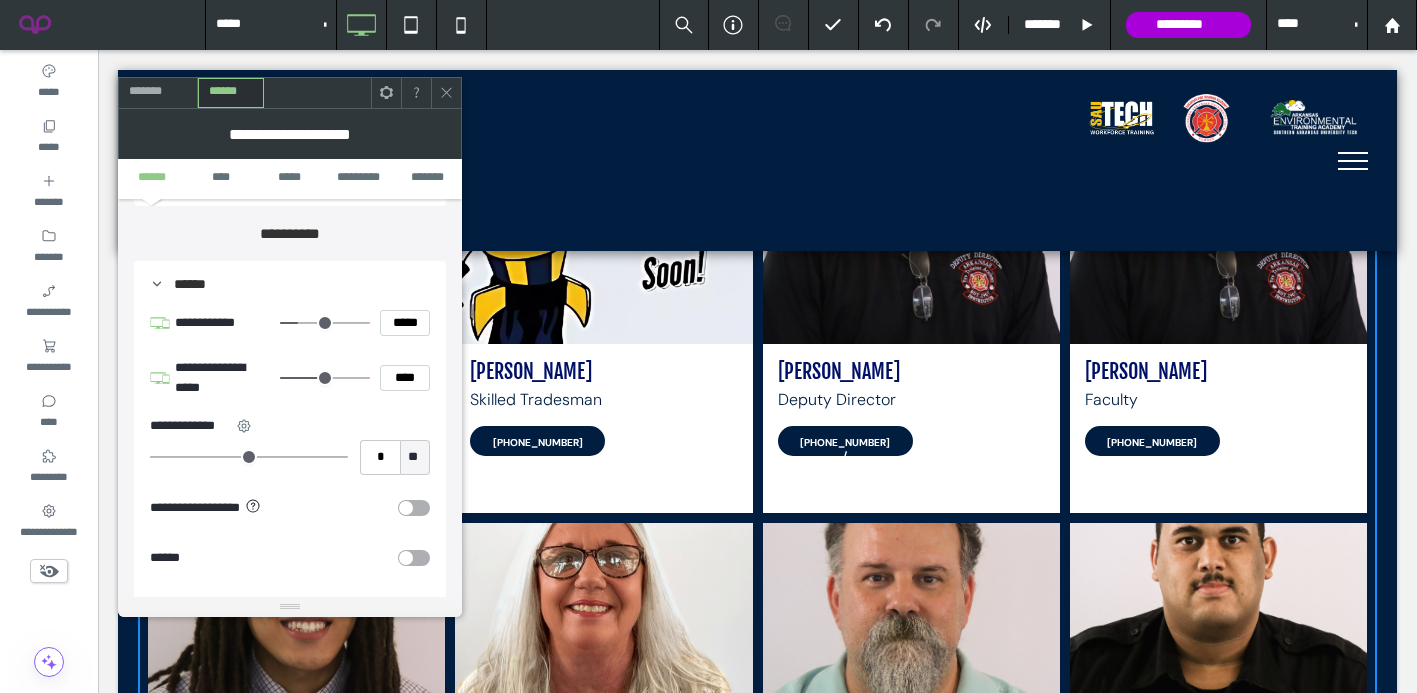 click at bounding box center [325, 323] 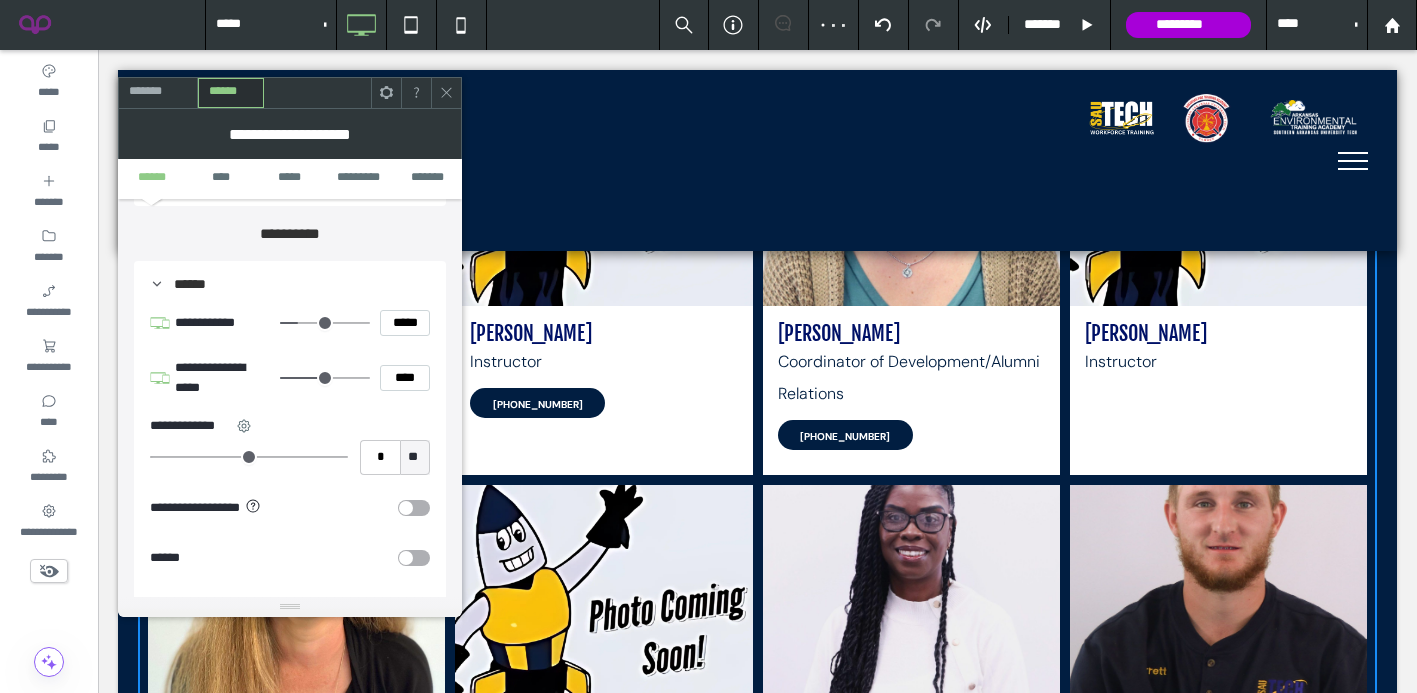 scroll, scrollTop: 847, scrollLeft: 0, axis: vertical 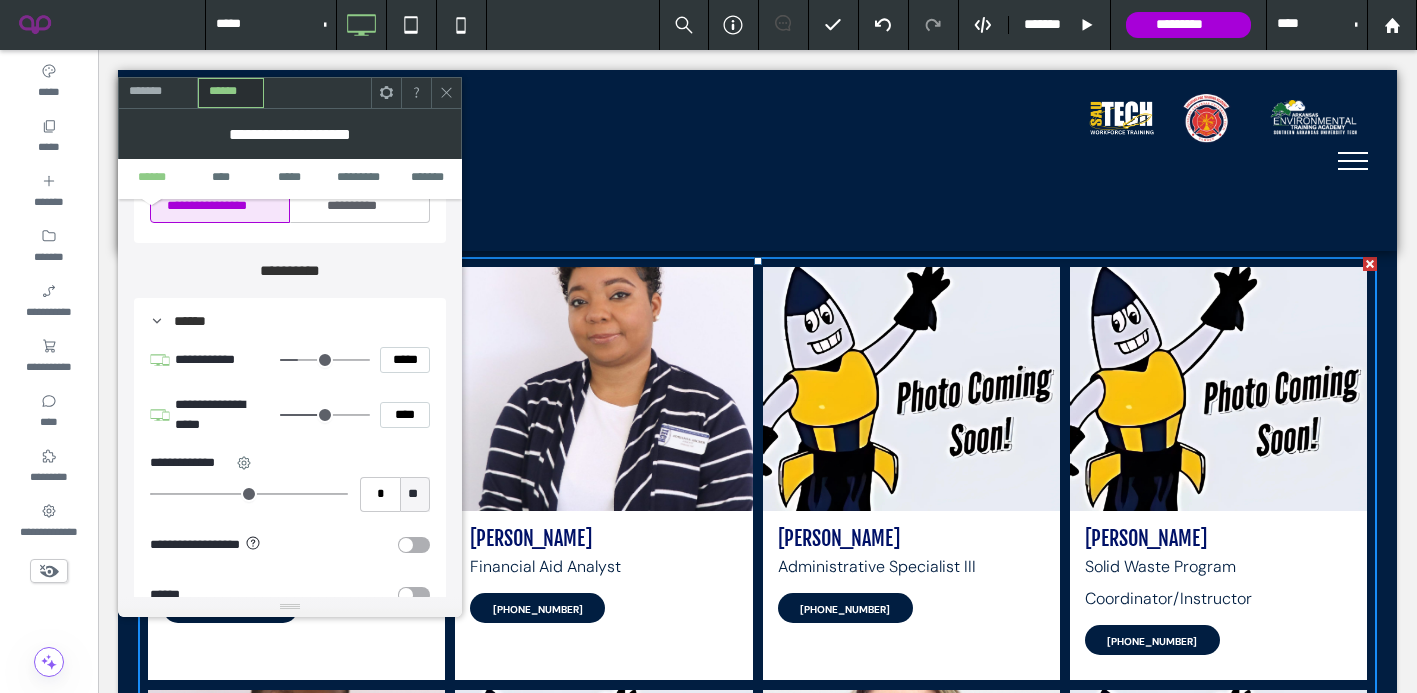 click at bounding box center [414, 545] 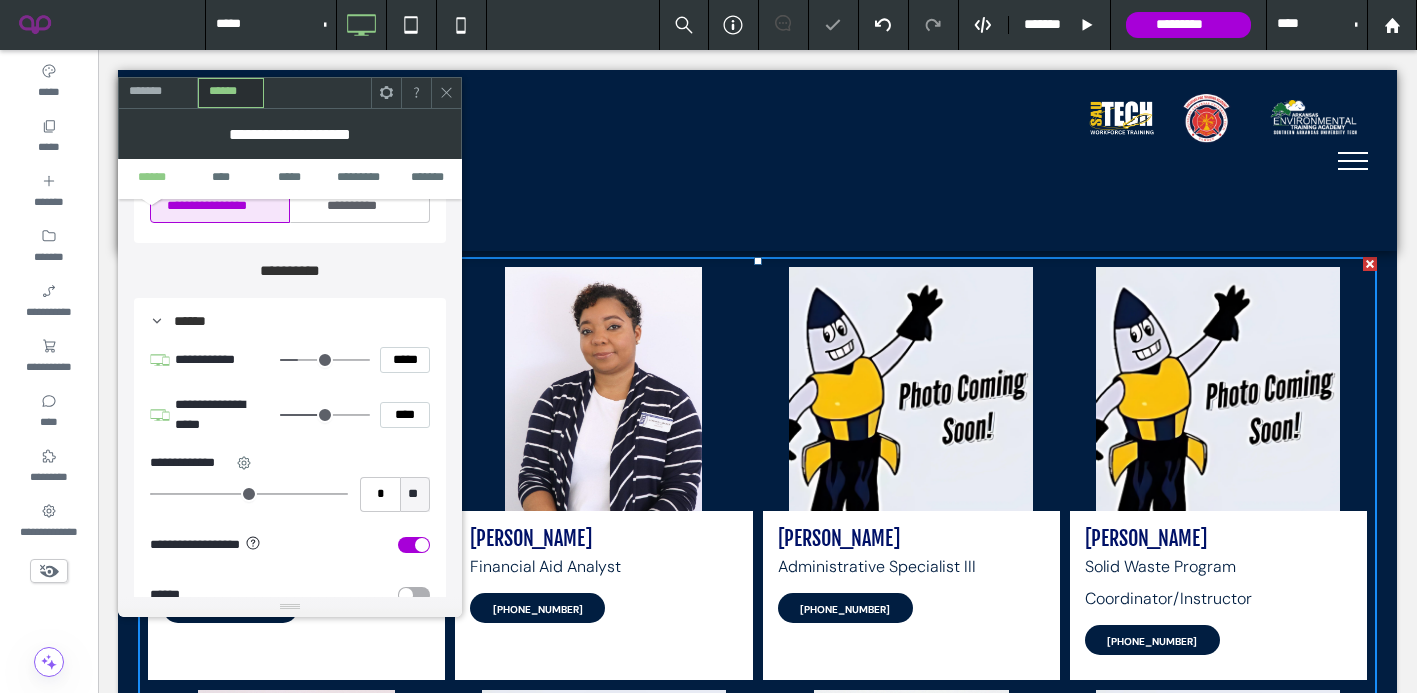 click at bounding box center [422, 545] 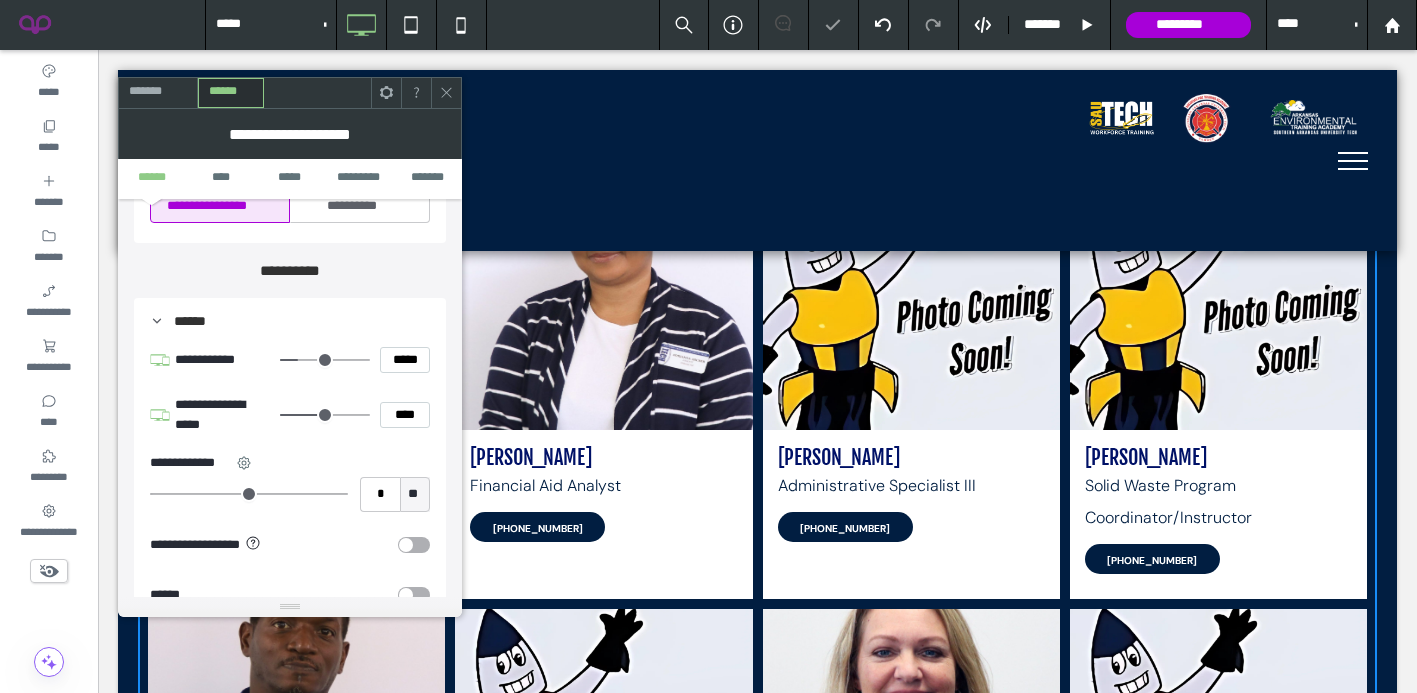 scroll, scrollTop: 455, scrollLeft: 0, axis: vertical 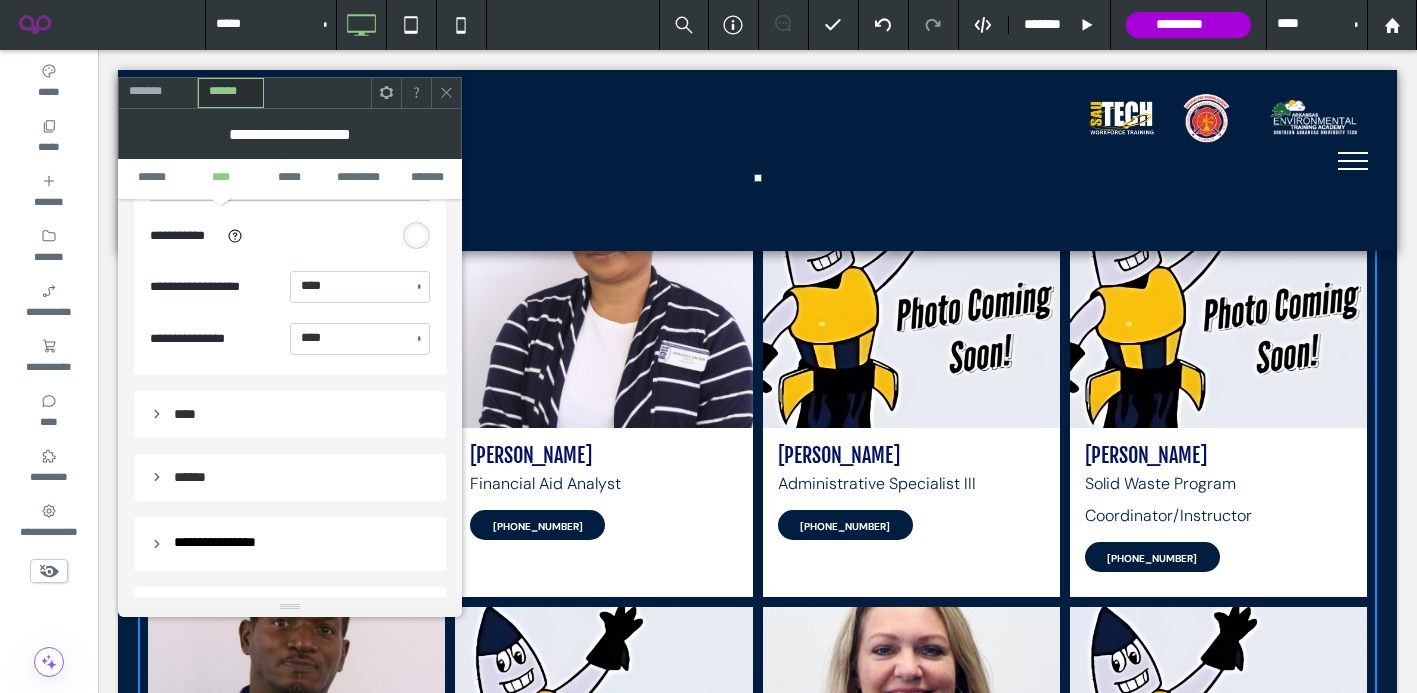 click on "****" at bounding box center [290, 414] 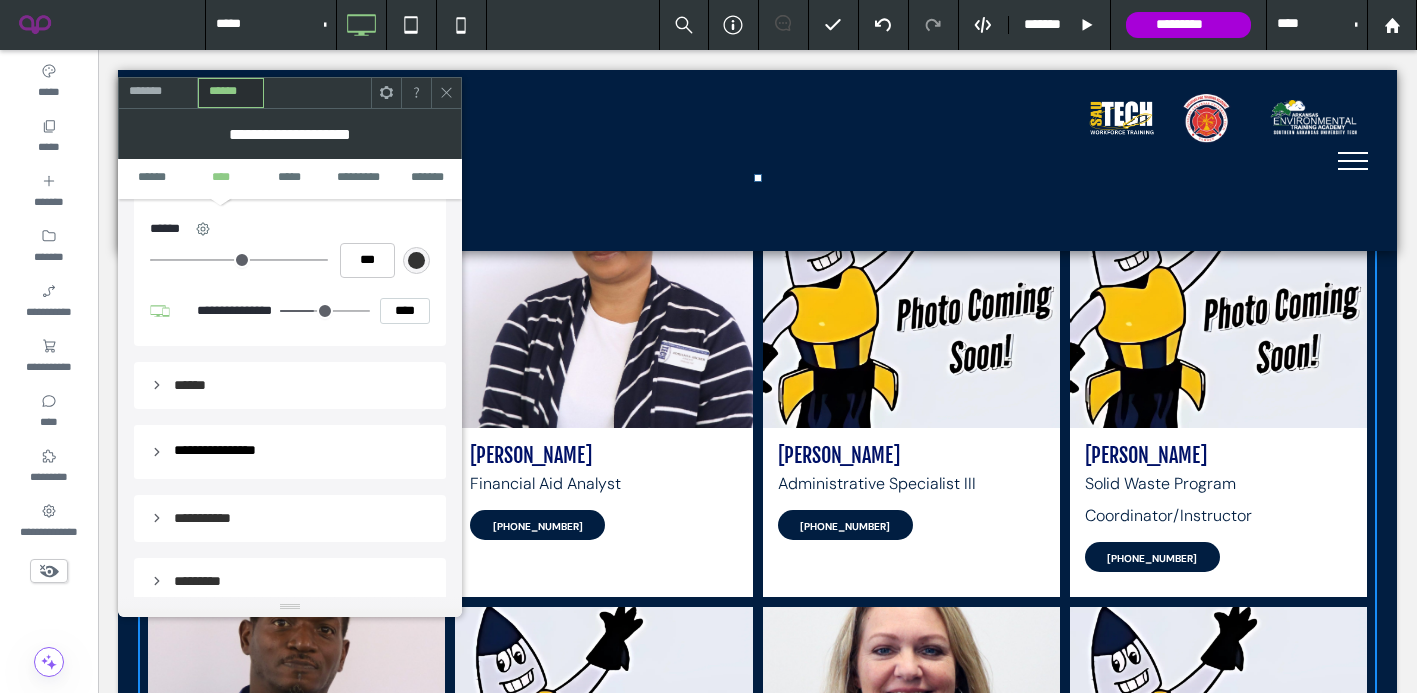 scroll, scrollTop: 1548, scrollLeft: 0, axis: vertical 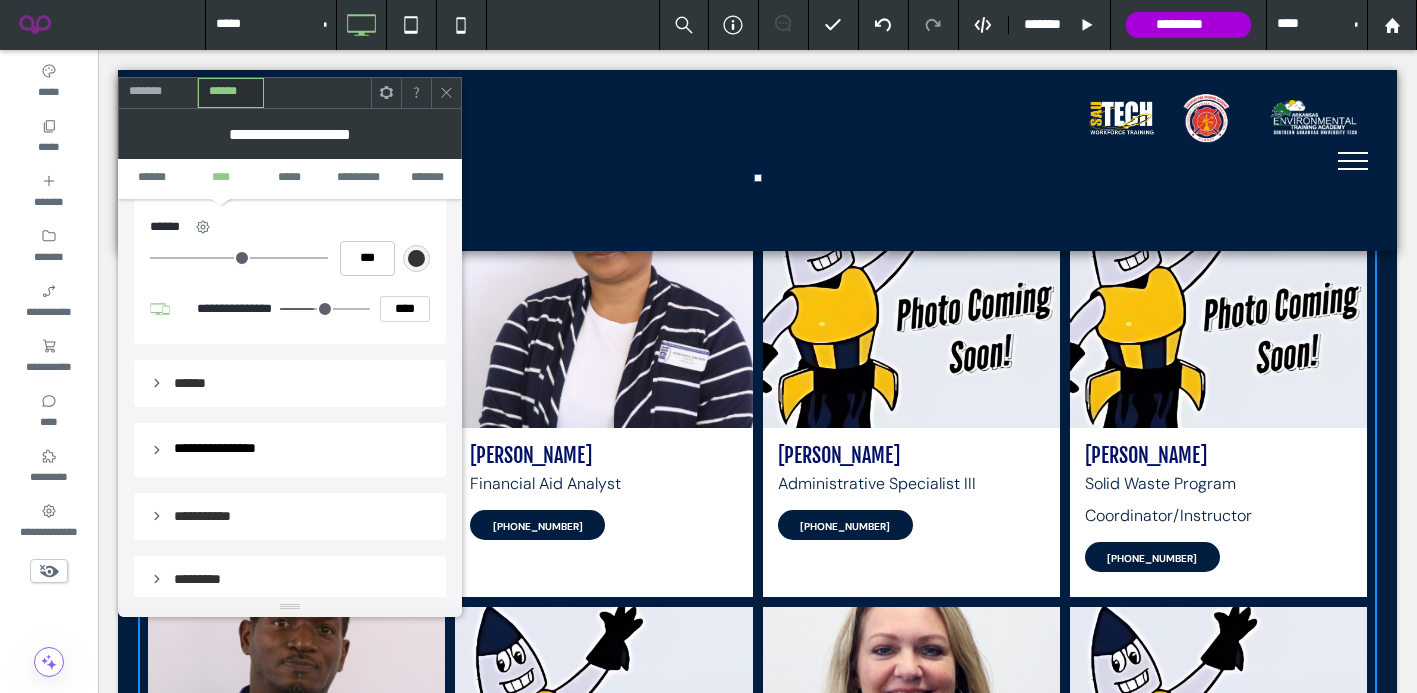 click on "******" at bounding box center (290, 383) 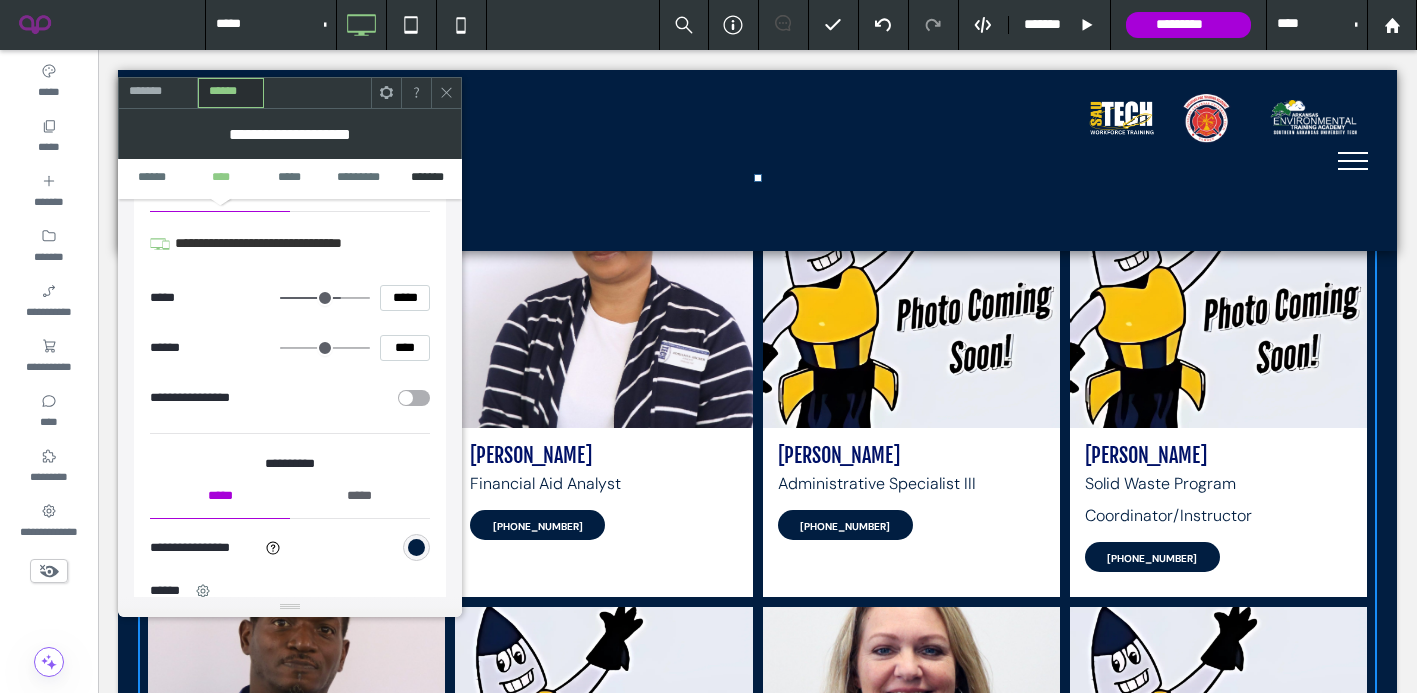 scroll, scrollTop: 1903, scrollLeft: 0, axis: vertical 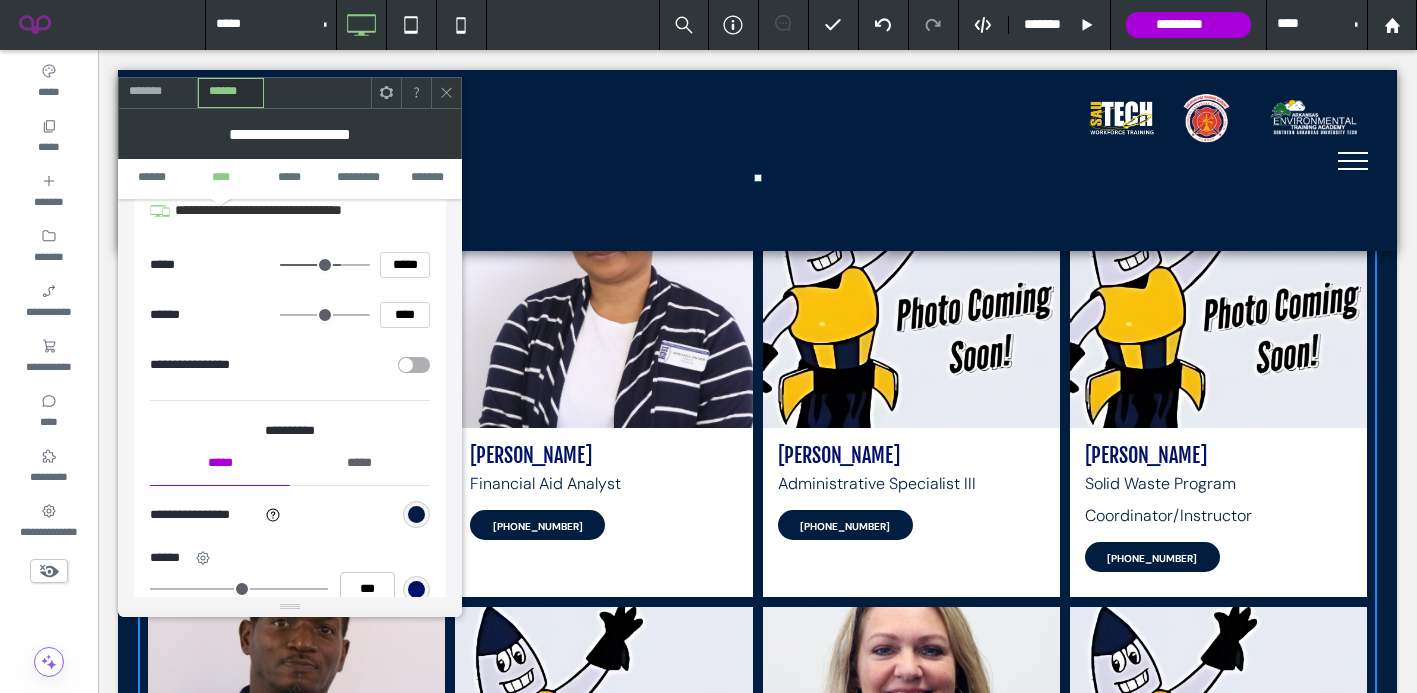 click 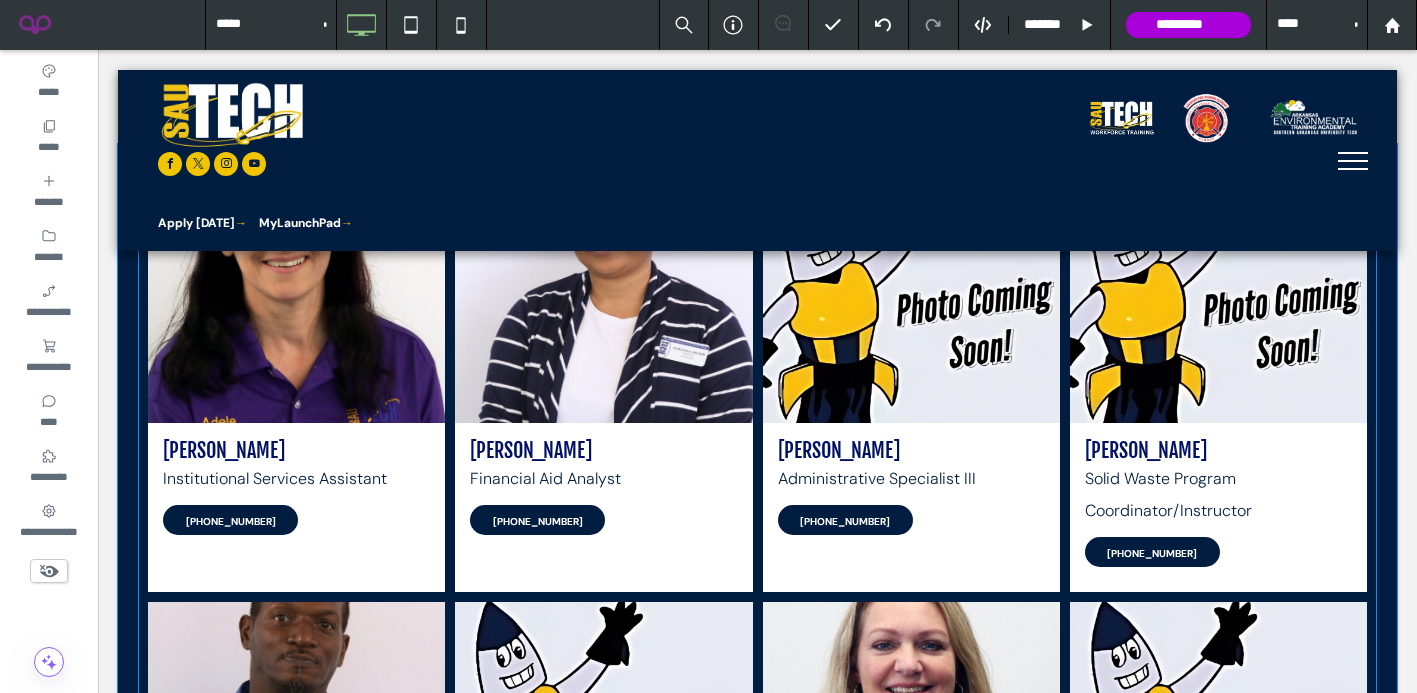 scroll, scrollTop: 463, scrollLeft: 0, axis: vertical 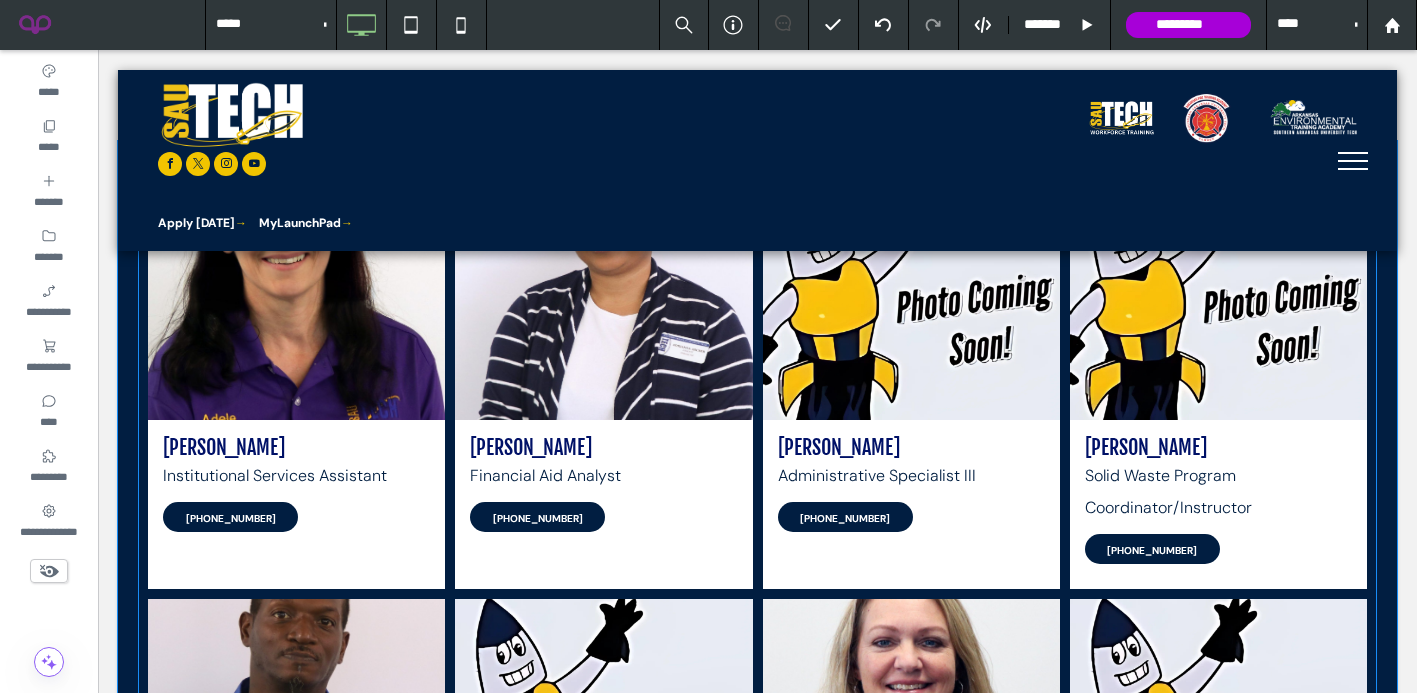 click on "[PERSON_NAME]
Financial Aid Analyst
[PHONE_NUMBER]" at bounding box center [603, 504] 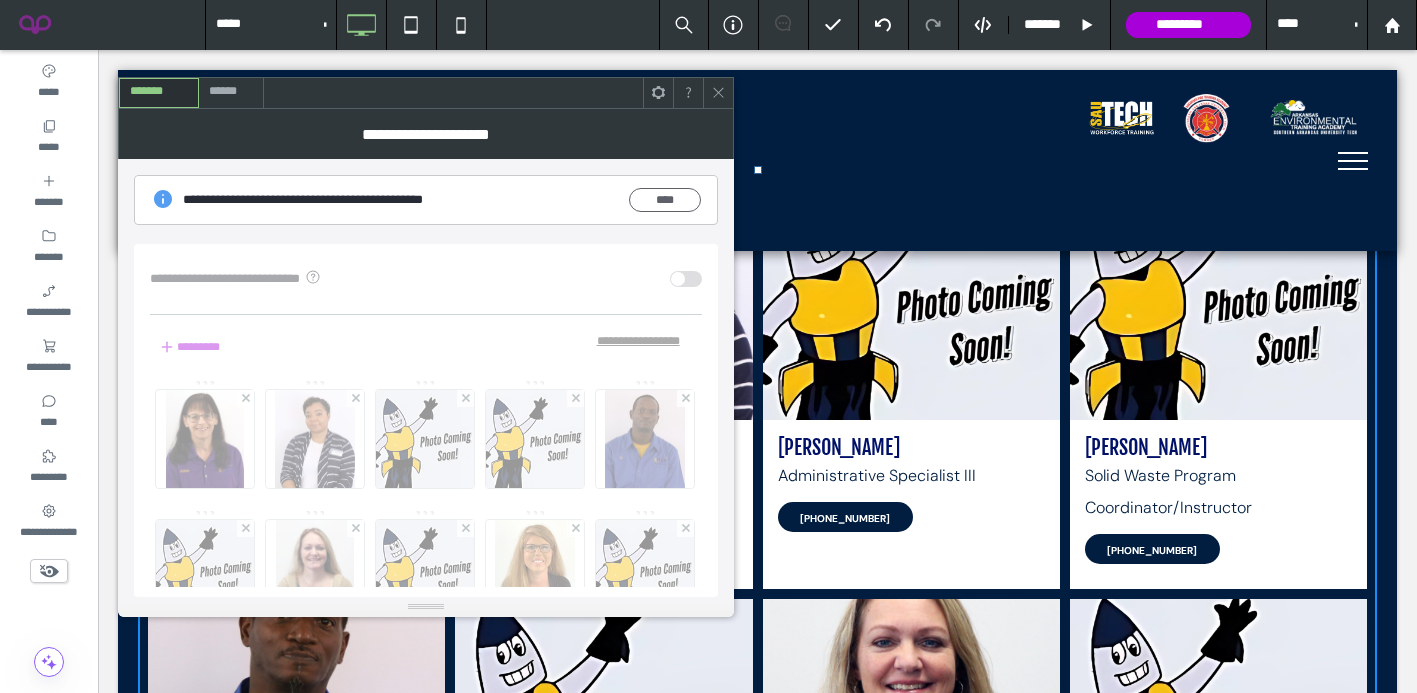 click at bounding box center [718, 93] 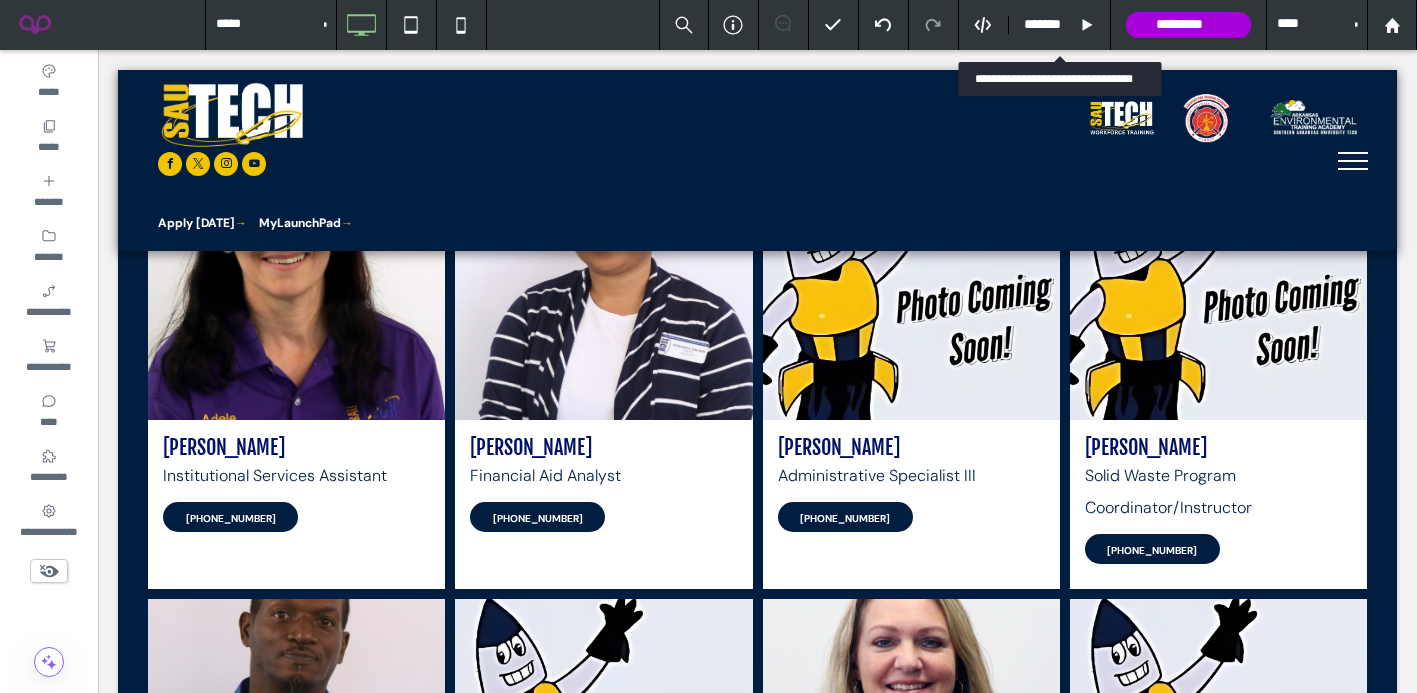 click 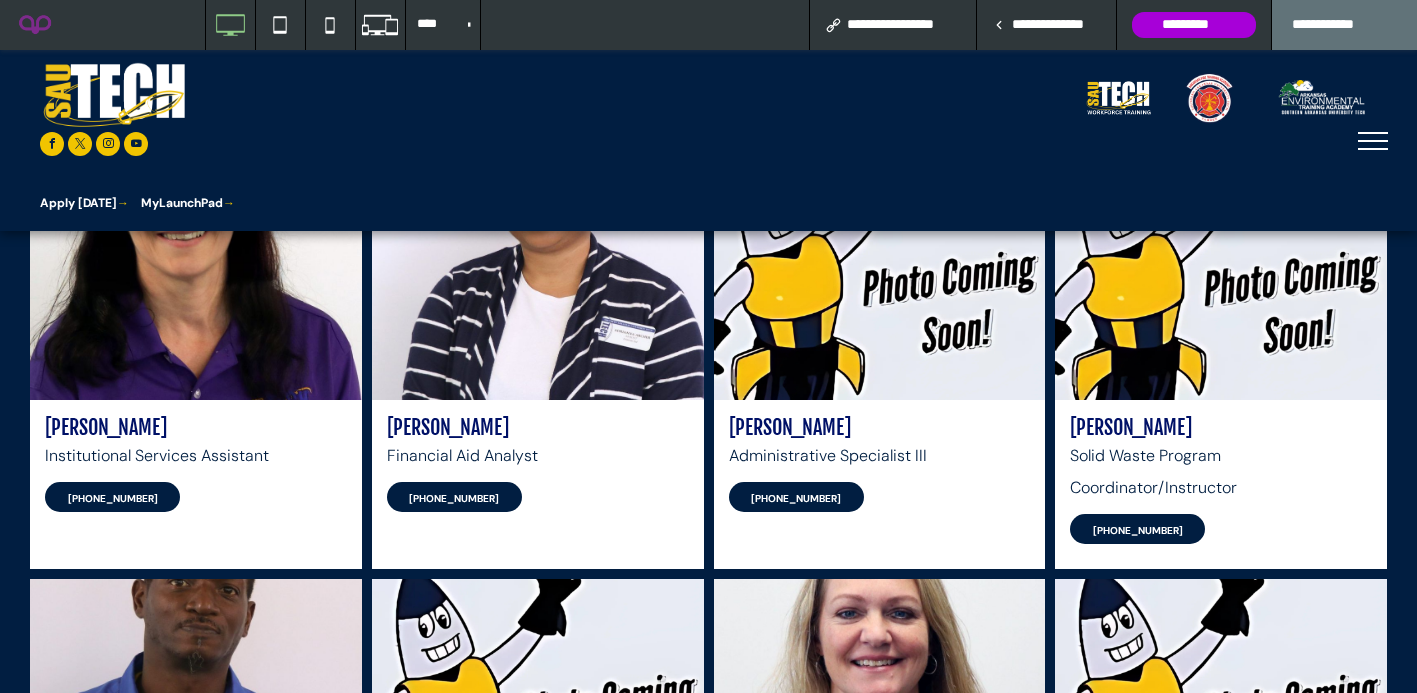 click on "[PERSON_NAME]
Financial Aid Analyst
[PHONE_NUMBER]" at bounding box center (538, 484) 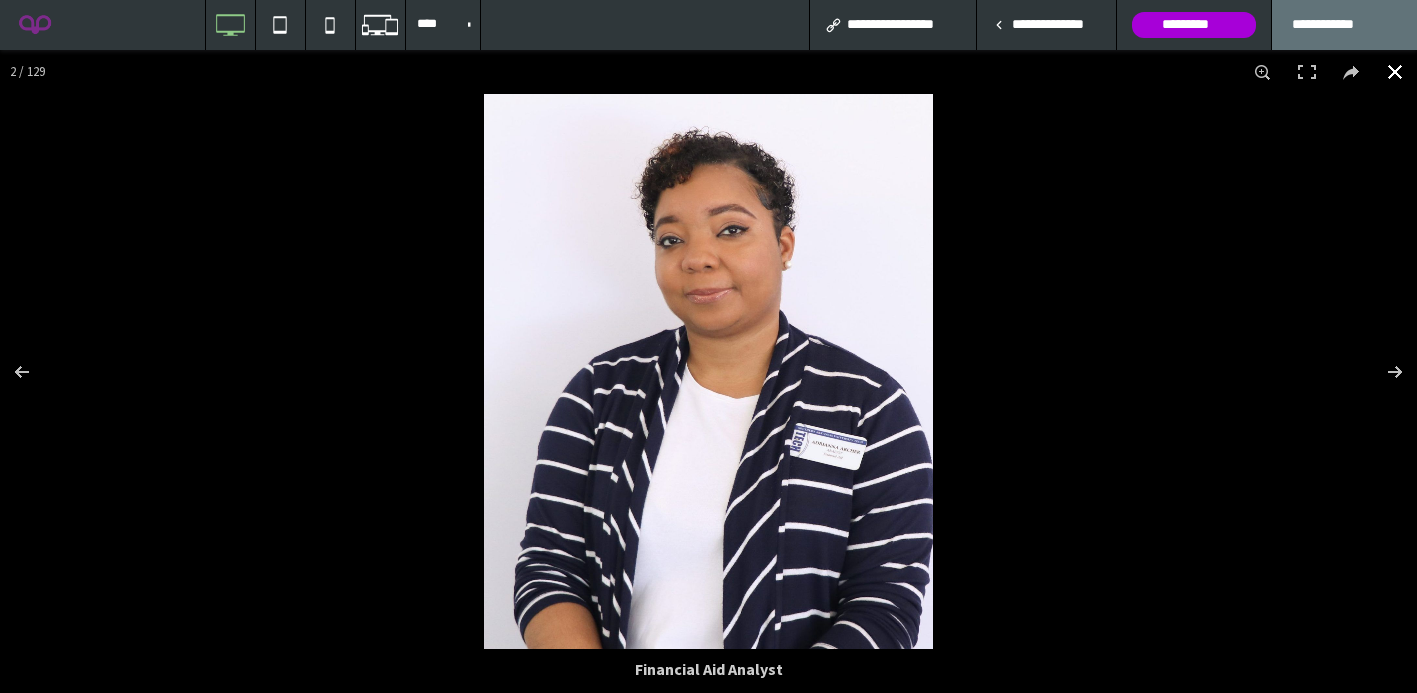 click on "**********" at bounding box center (1056, 25) 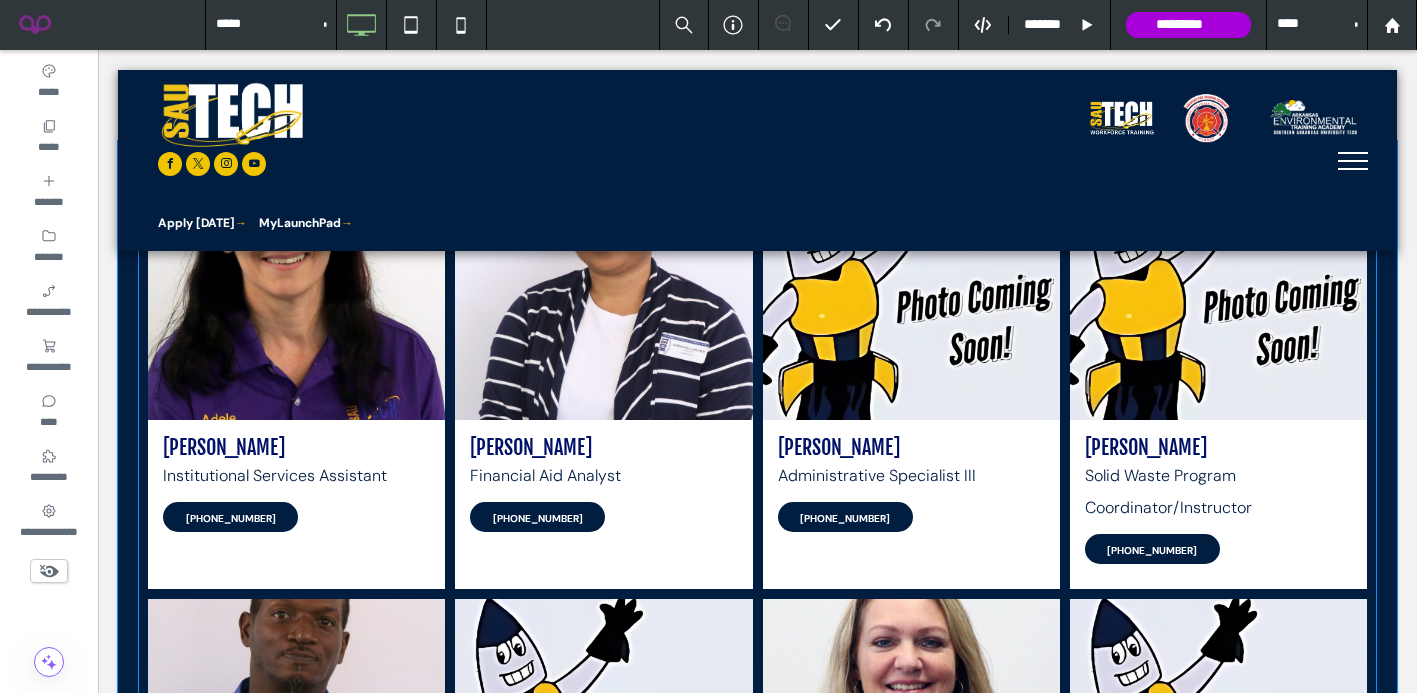 click on "[PERSON_NAME]
Financial Aid Analyst
[PHONE_NUMBER]" at bounding box center [603, 504] 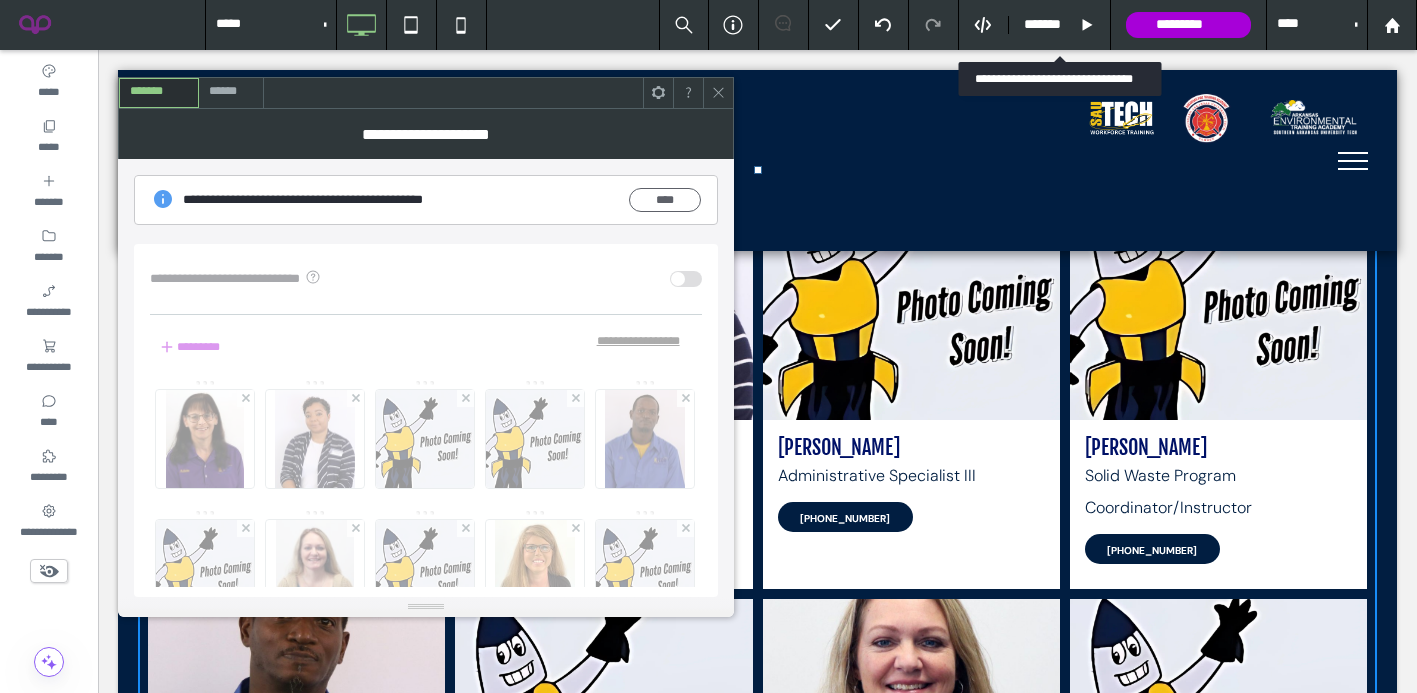 click on "*******" at bounding box center (1060, 25) 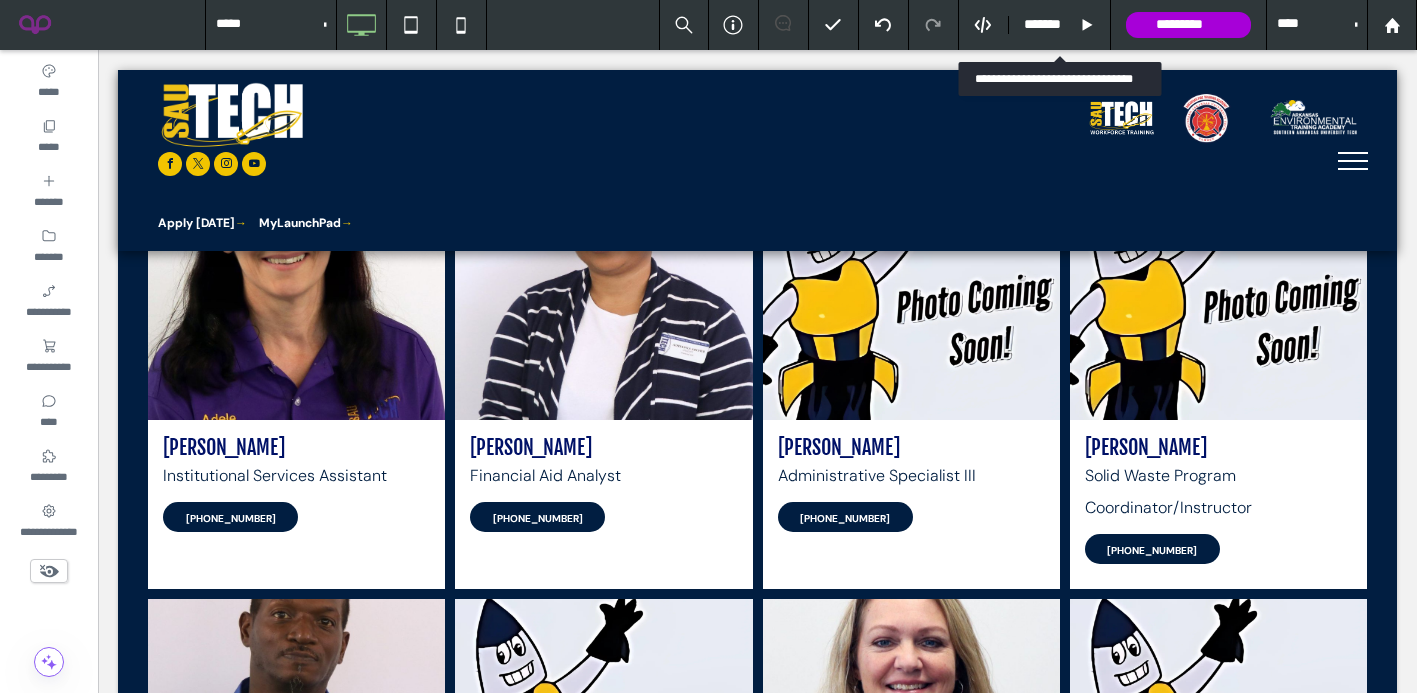 click on "*******" at bounding box center (1049, 25) 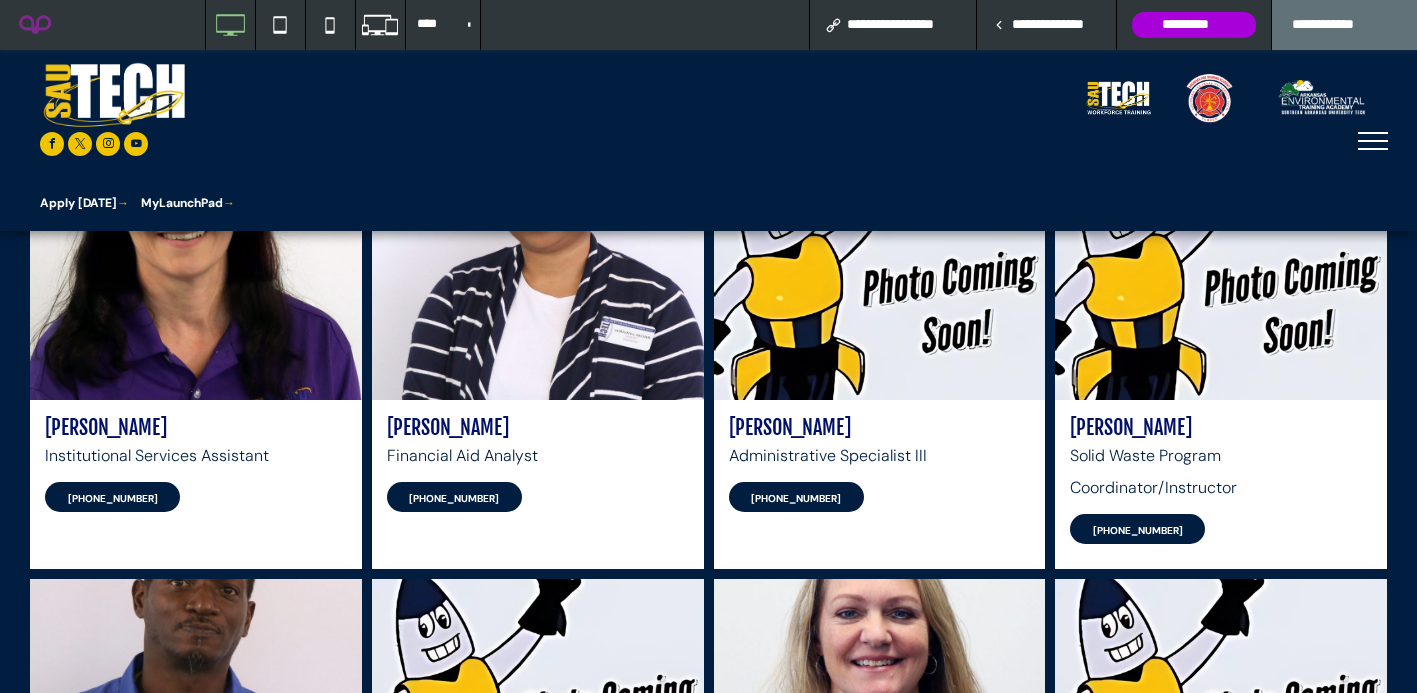 click on "Adrianna Archer
Financial Aid Analyst
870-574-4499" at bounding box center [538, 484] 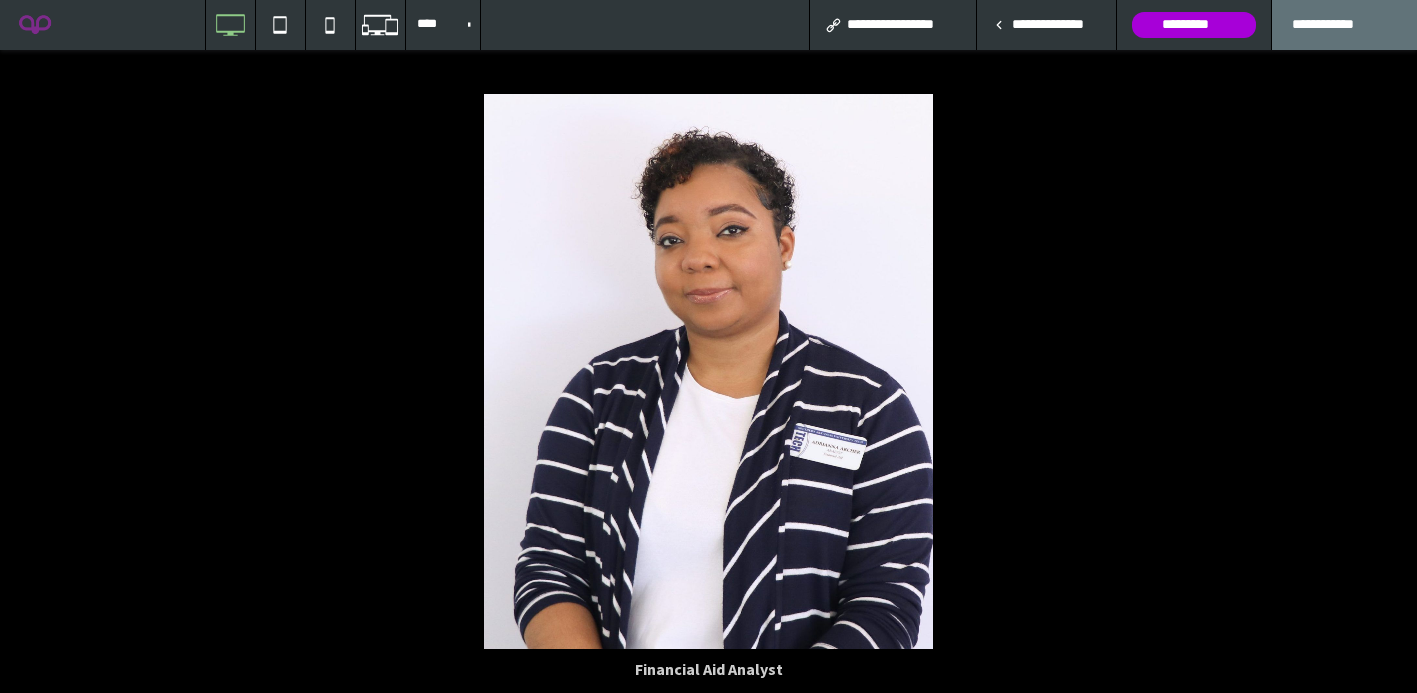 click on "**********" at bounding box center (1056, 25) 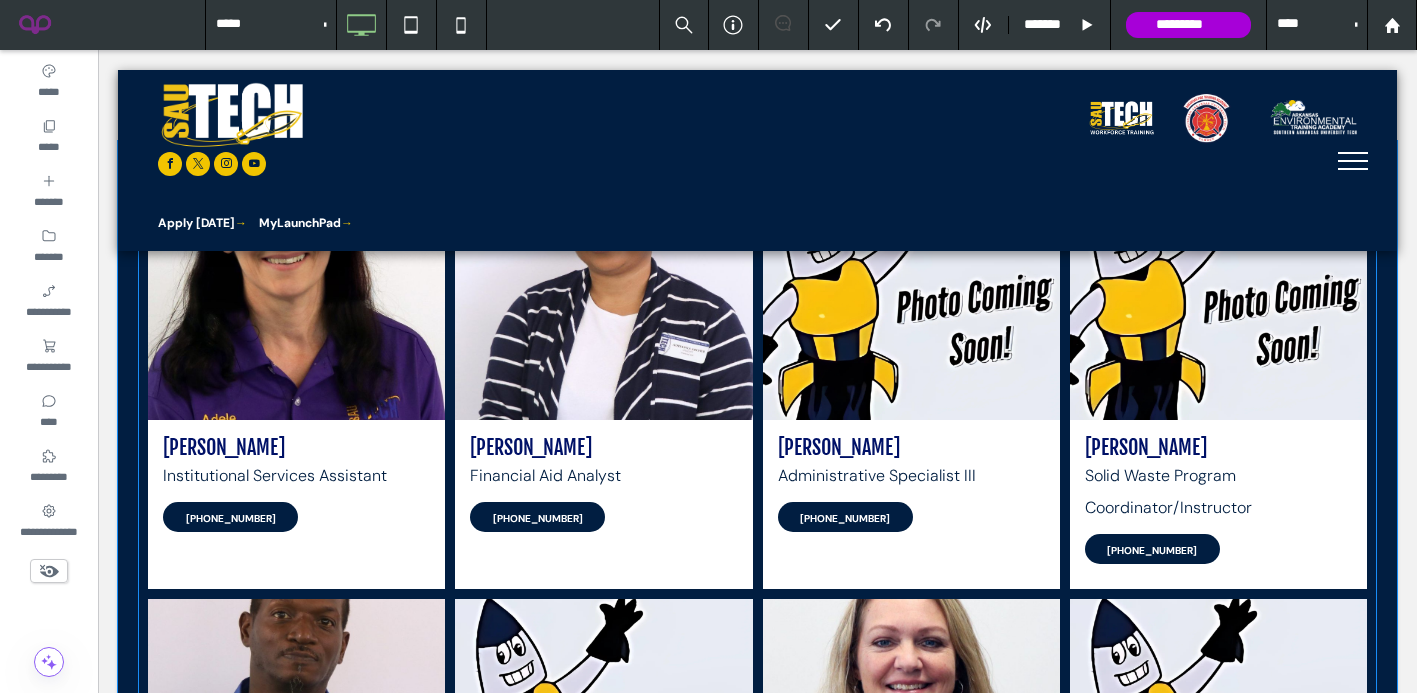 click at bounding box center (296, 298) 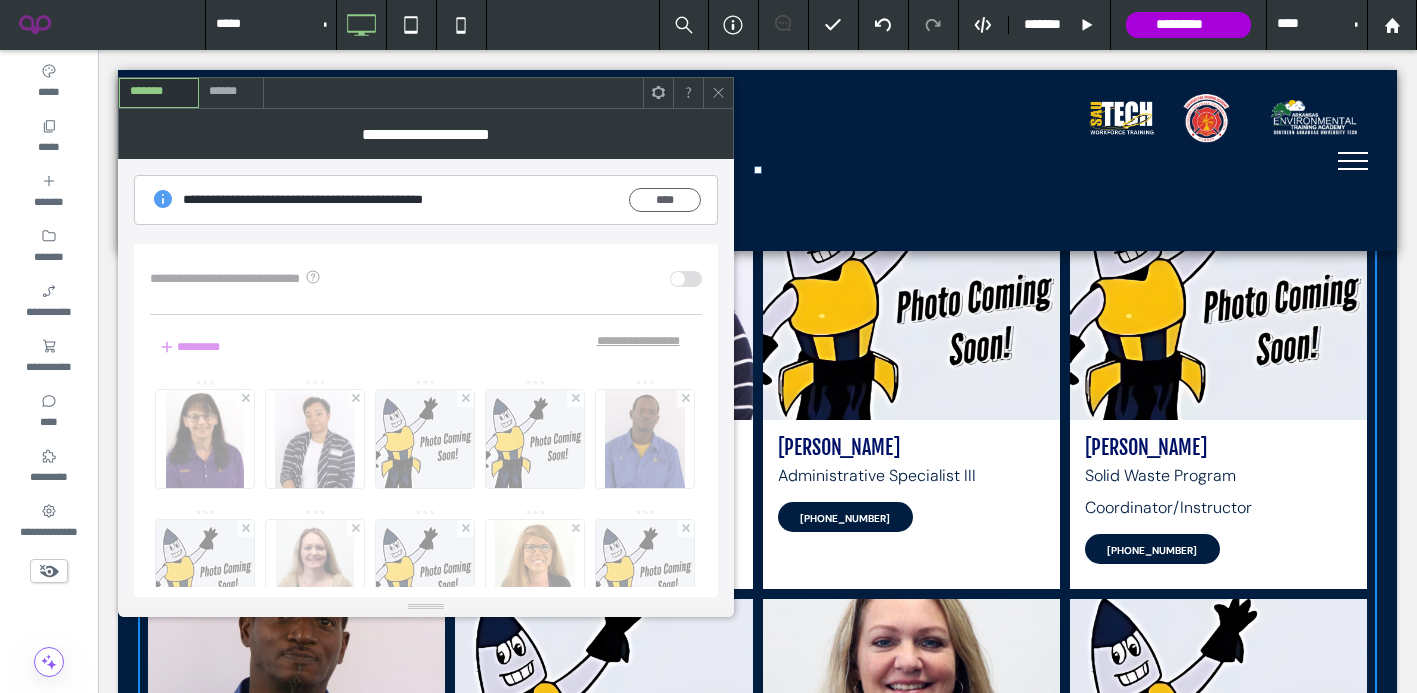 click on "******" at bounding box center [231, 92] 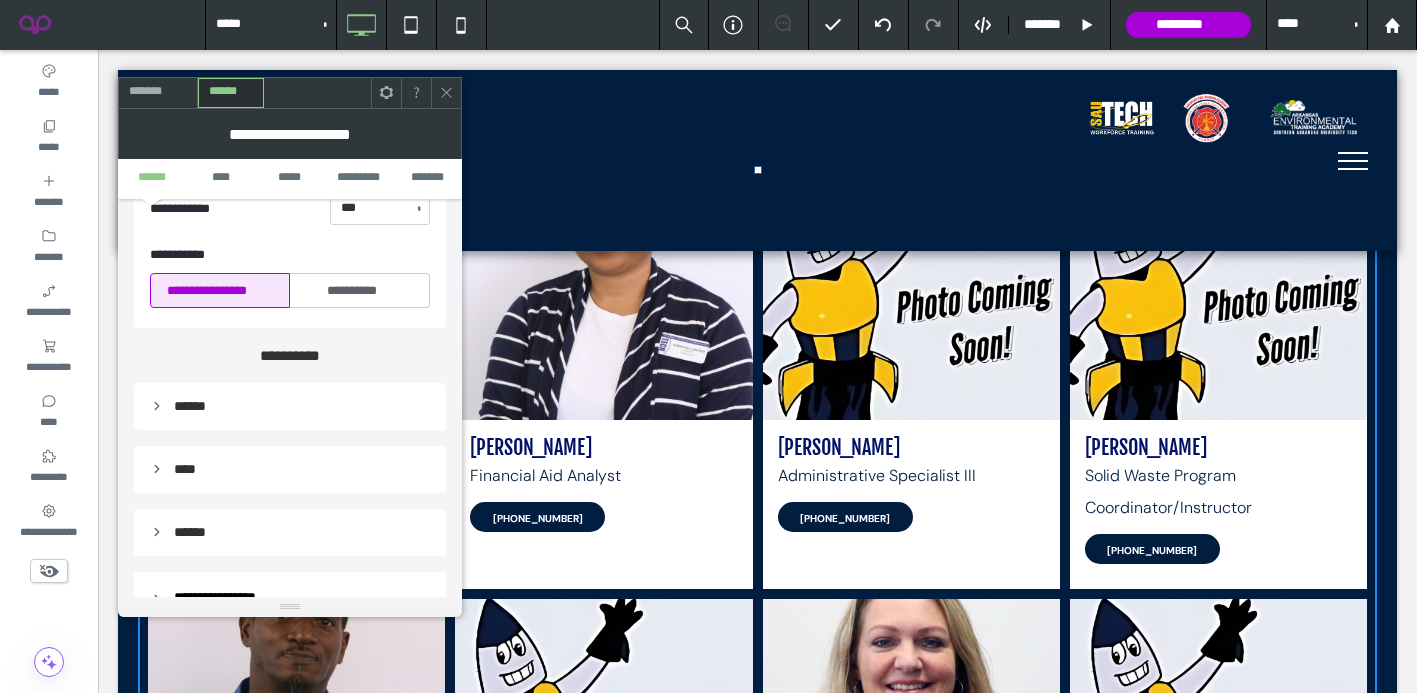 scroll, scrollTop: 667, scrollLeft: 0, axis: vertical 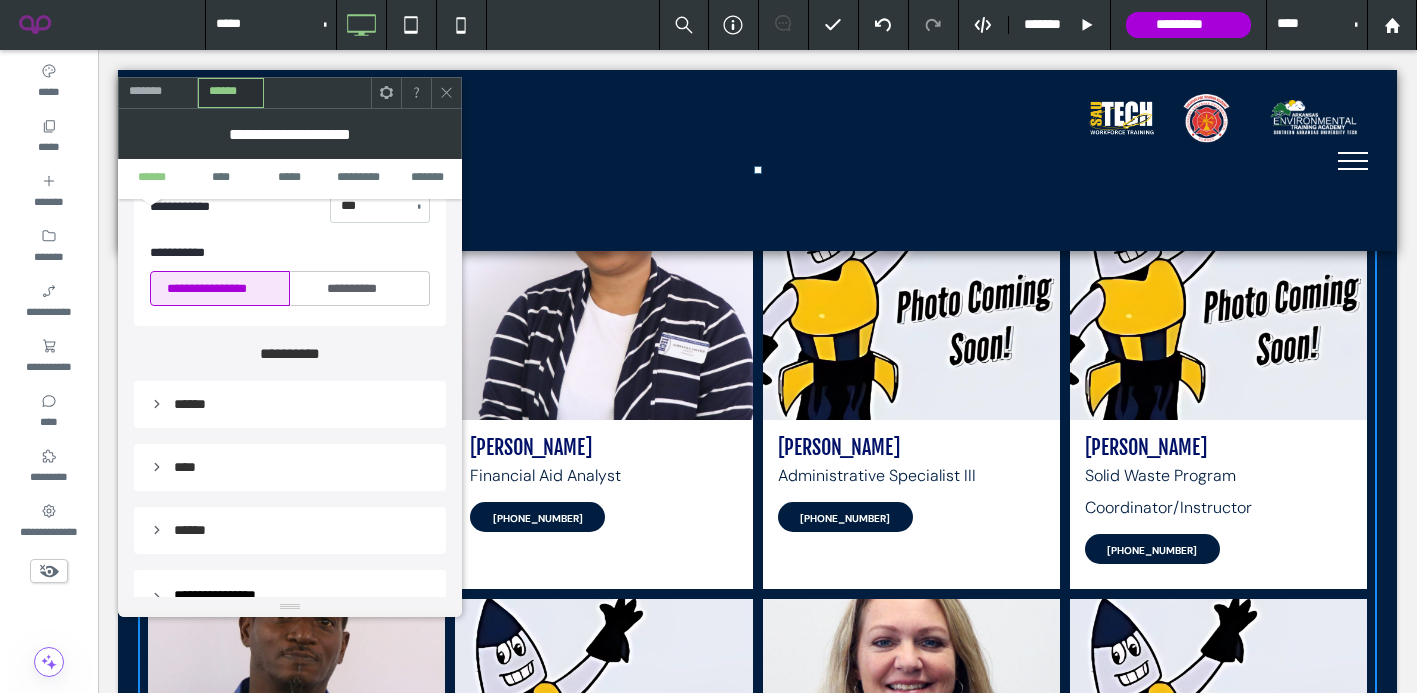 click on "*******" at bounding box center [158, 92] 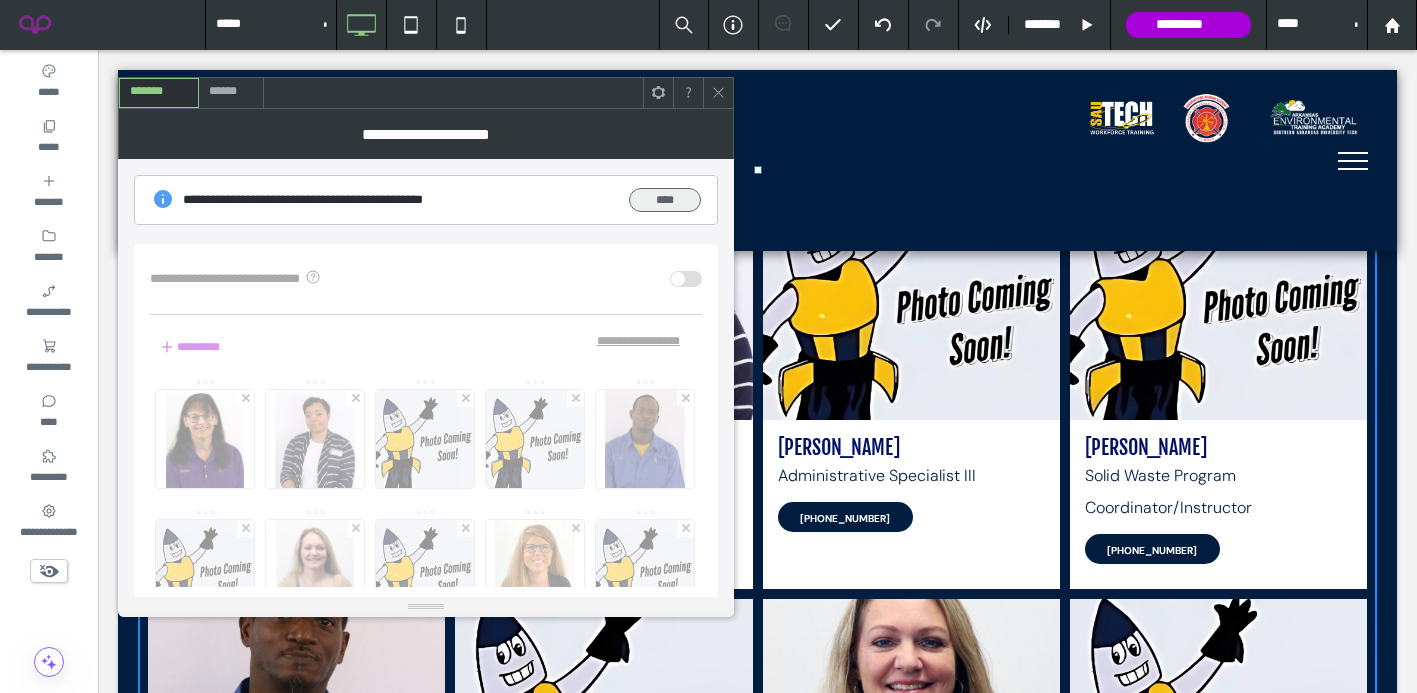 click on "****" at bounding box center [665, 200] 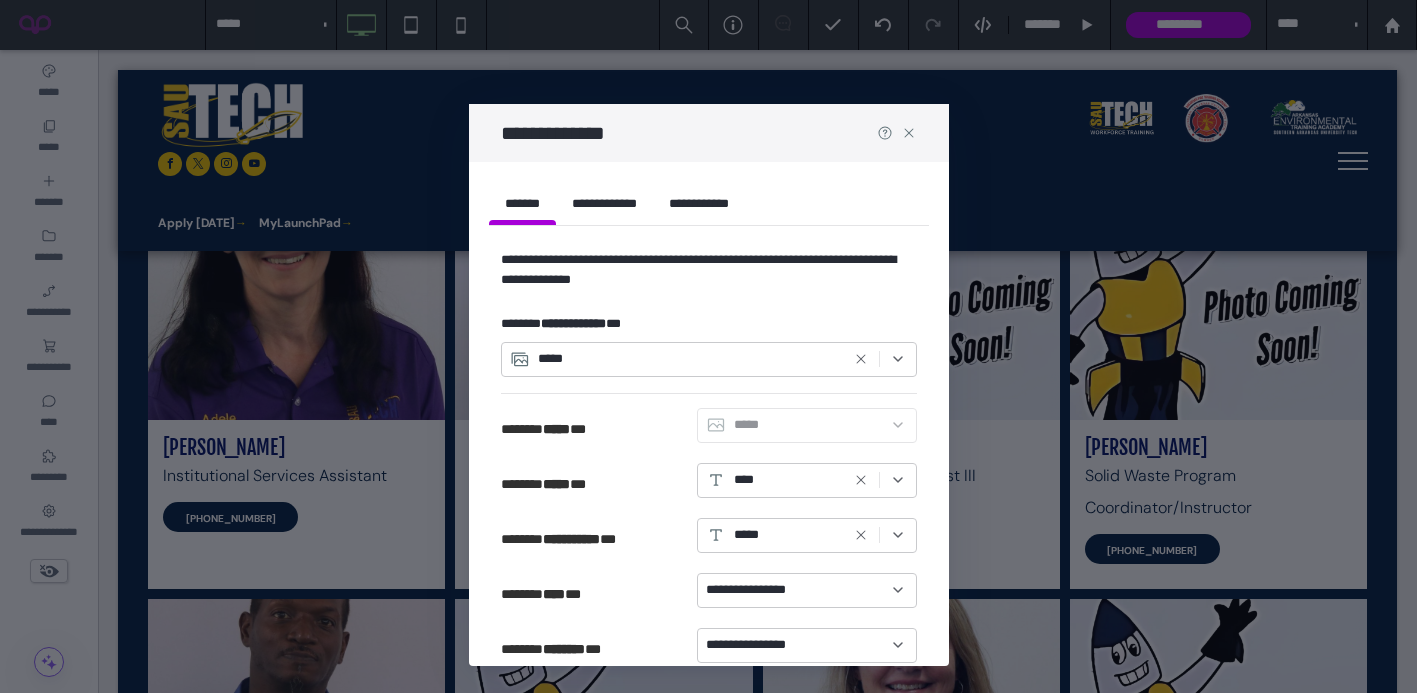 click on "*****" at bounding box center (807, 429) 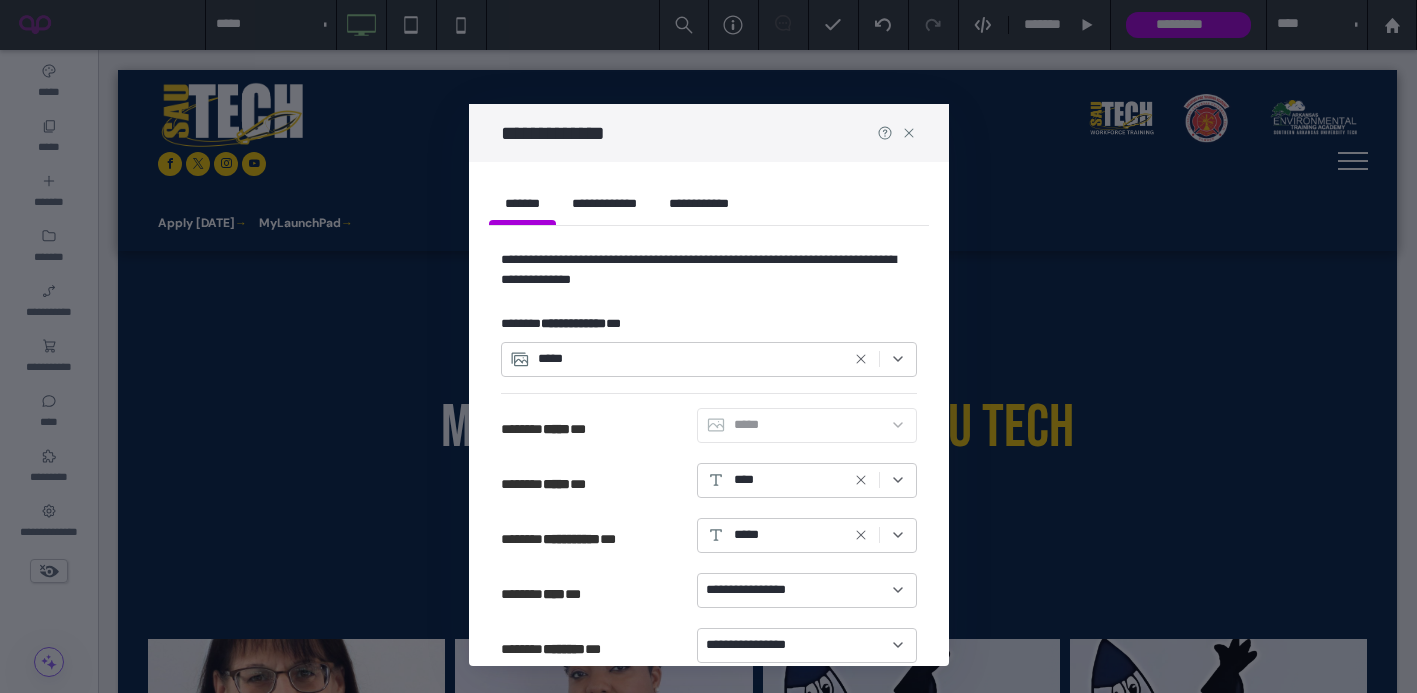 scroll, scrollTop: 463, scrollLeft: 0, axis: vertical 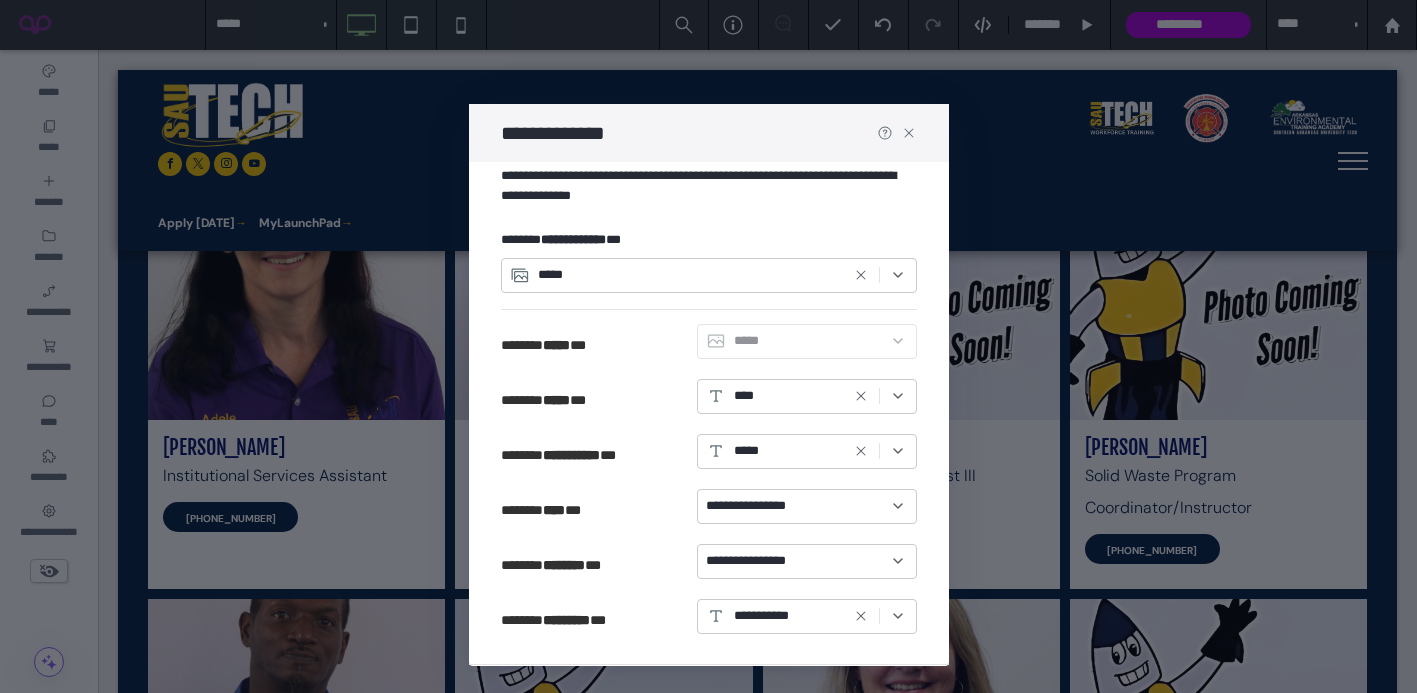click on "**********" at bounding box center (756, 506) 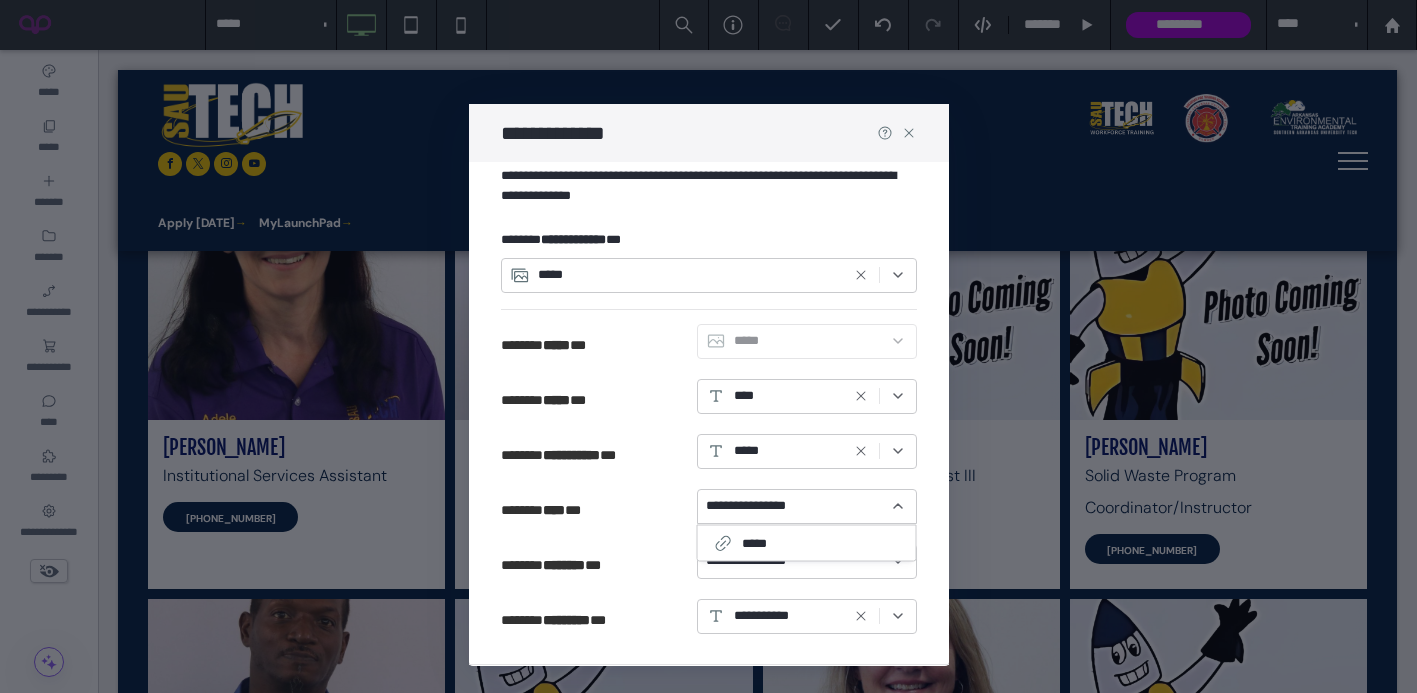 click on "**********" at bounding box center [709, 510] 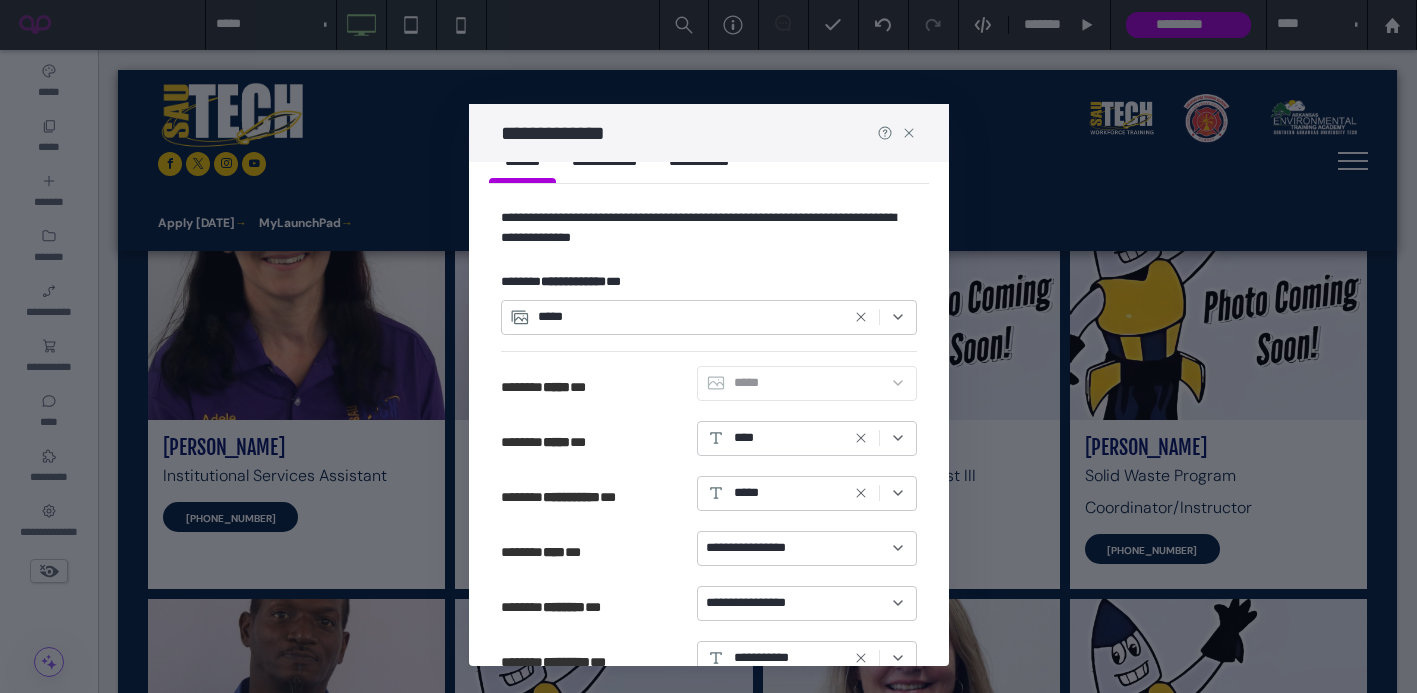 scroll, scrollTop: 0, scrollLeft: 0, axis: both 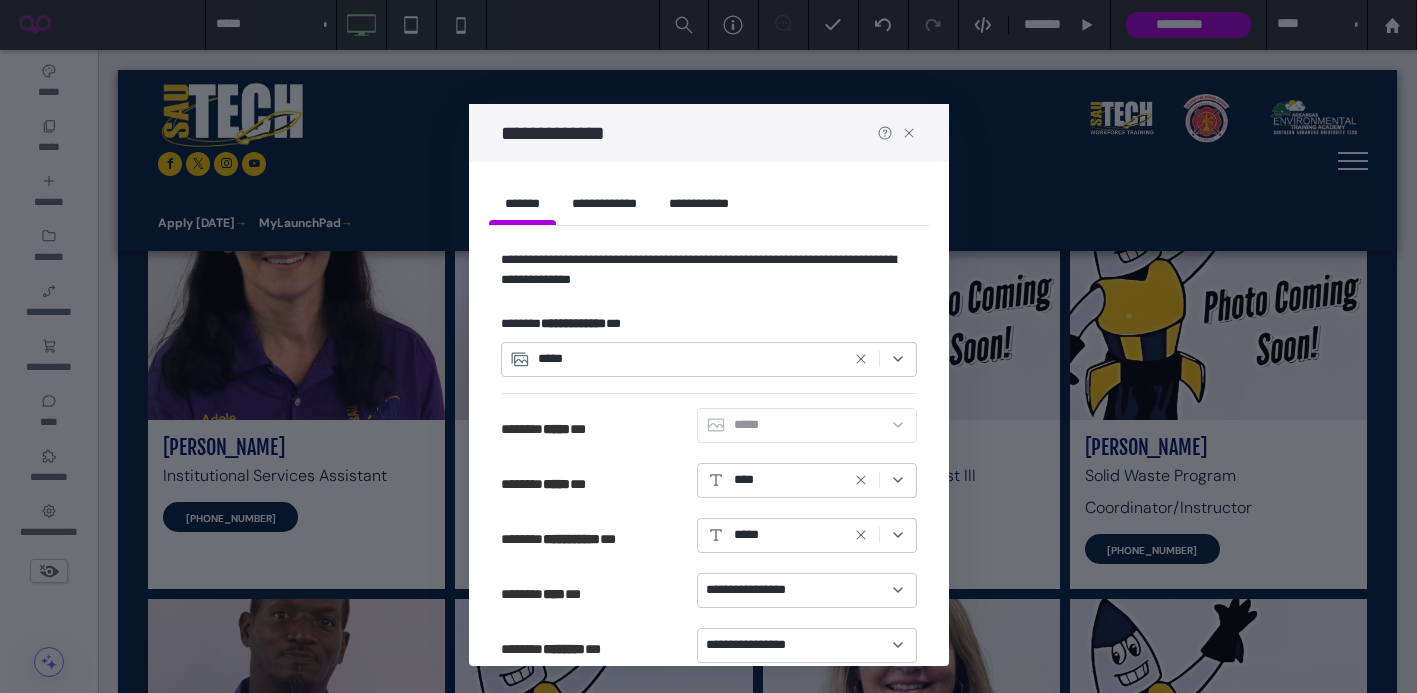click on "**********" at bounding box center [604, 203] 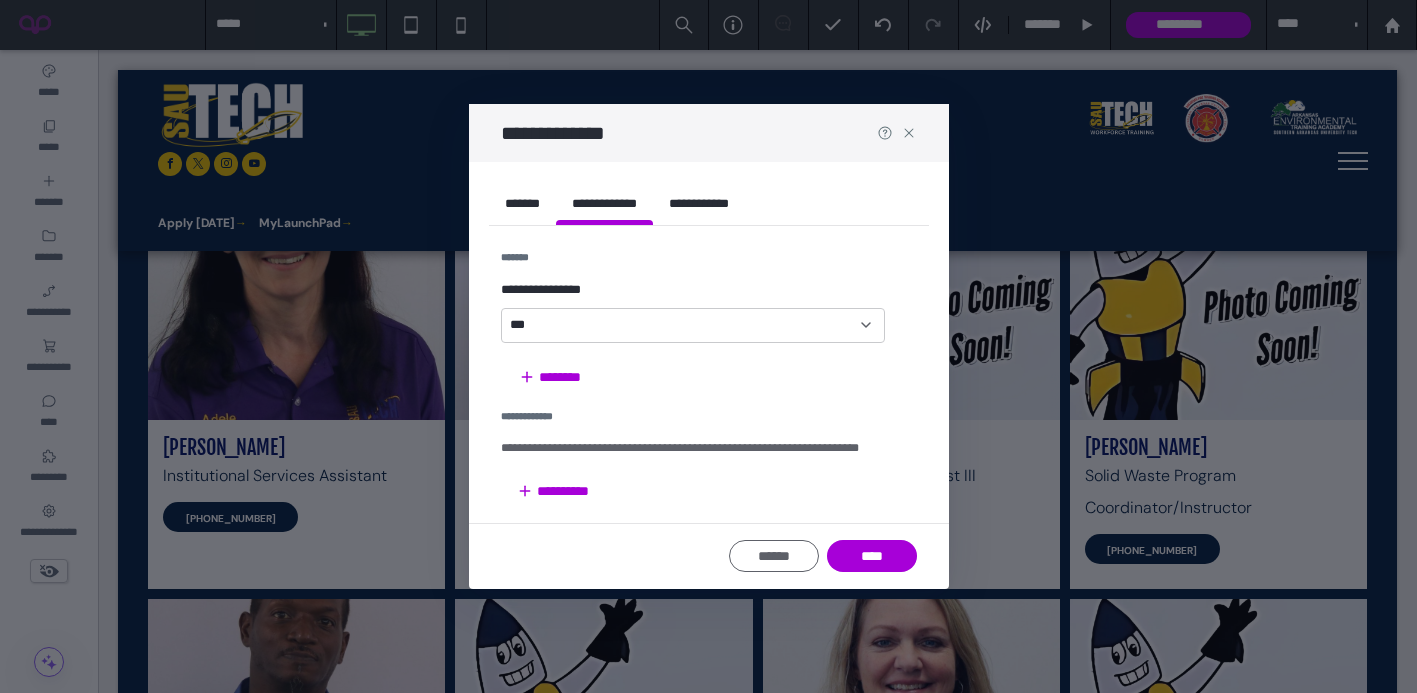 click on "***" at bounding box center [681, 325] 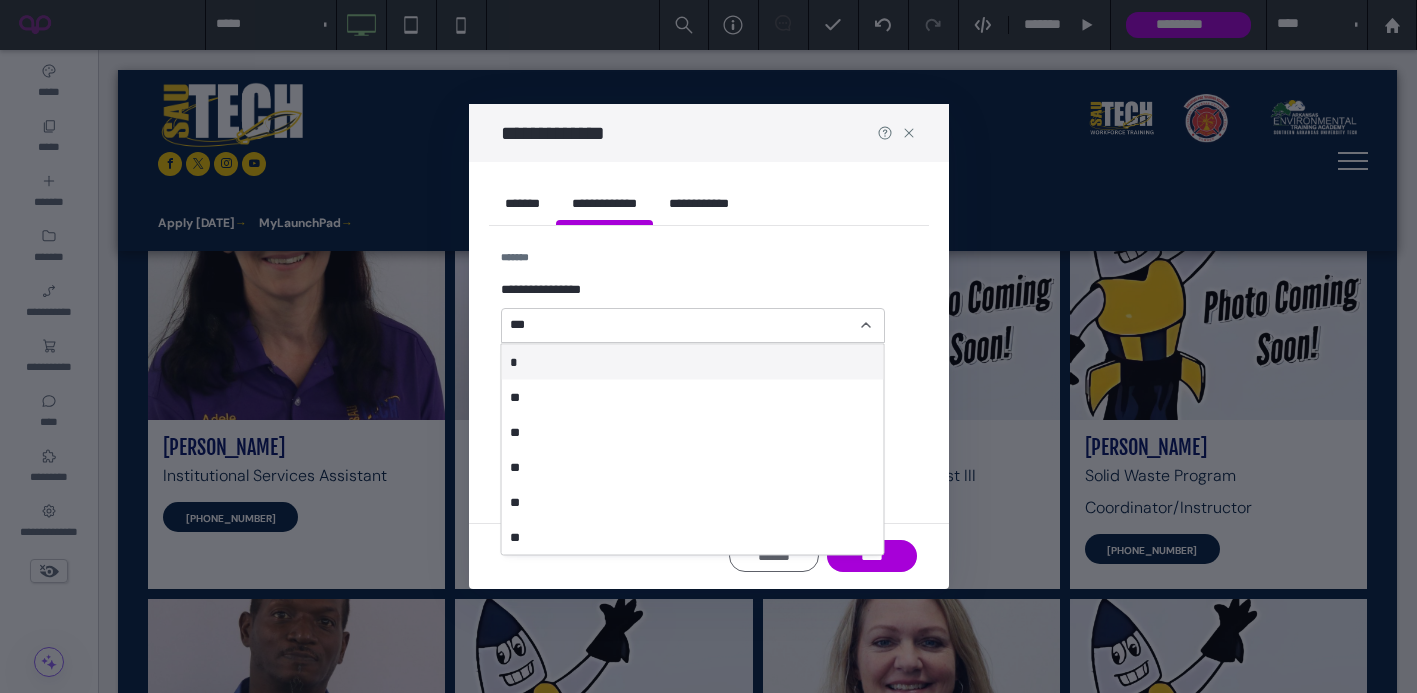 click on "**********" at bounding box center [693, 290] 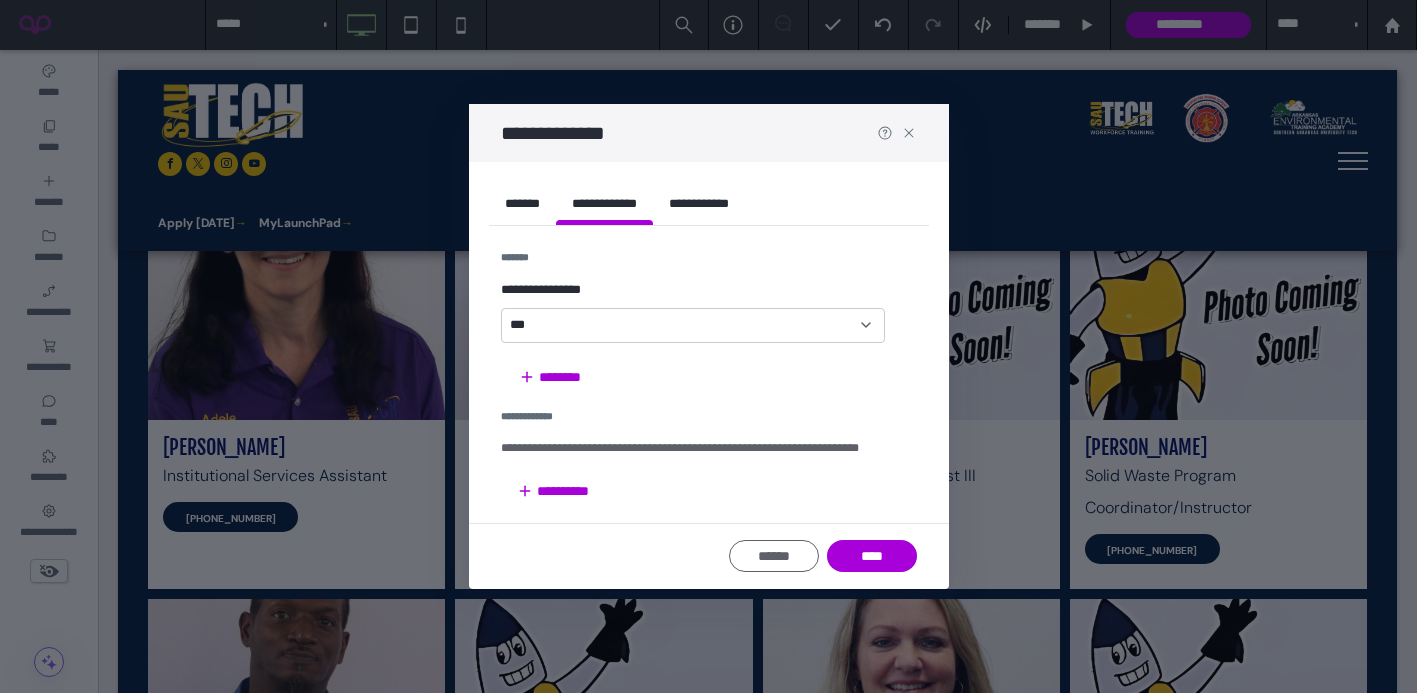click on "**********" at bounding box center [699, 203] 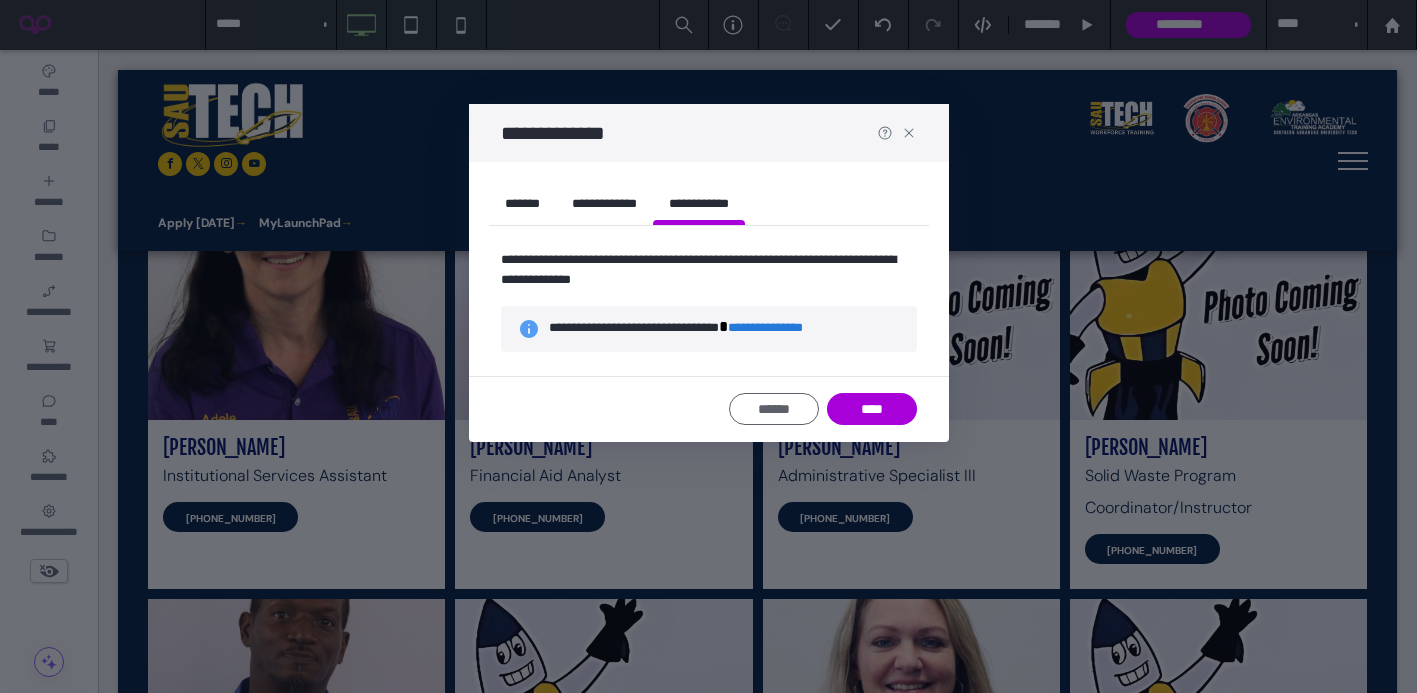 click on "**********" at bounding box center [604, 203] 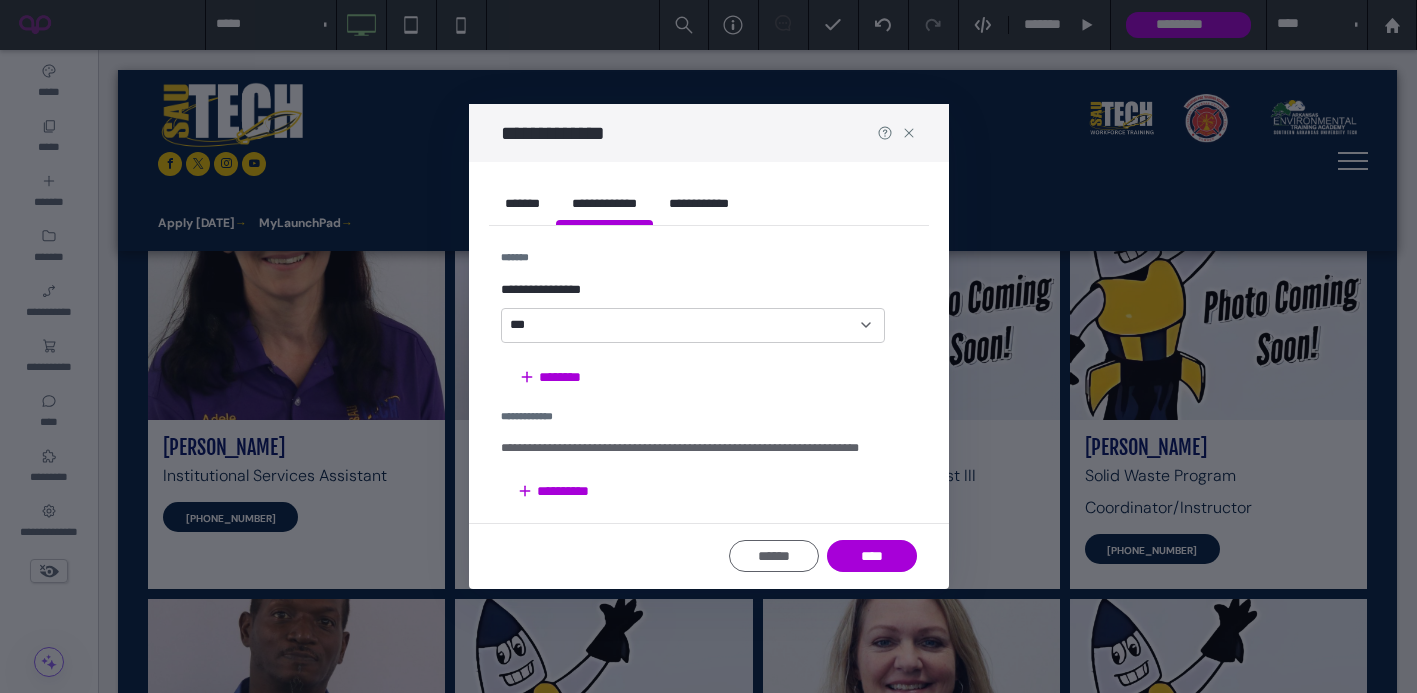 click on "**********" at bounding box center [693, 311] 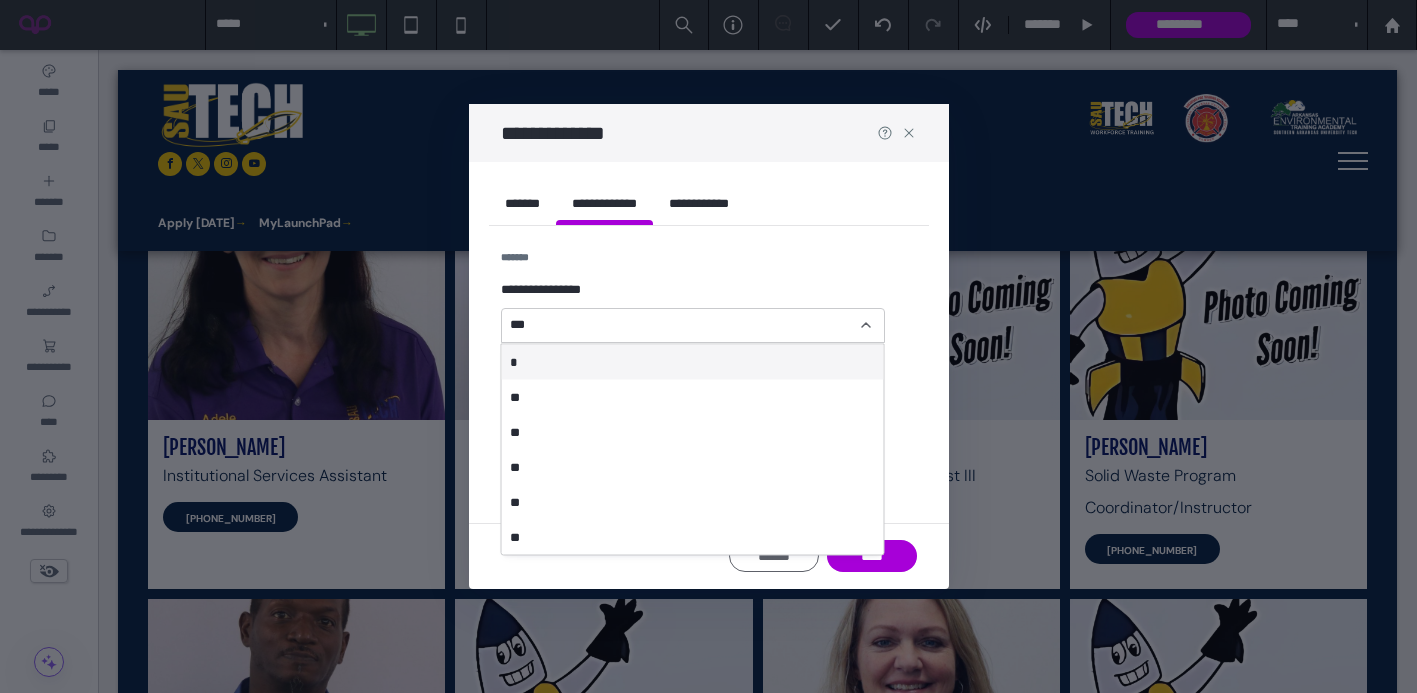 click on "**********" at bounding box center (699, 203) 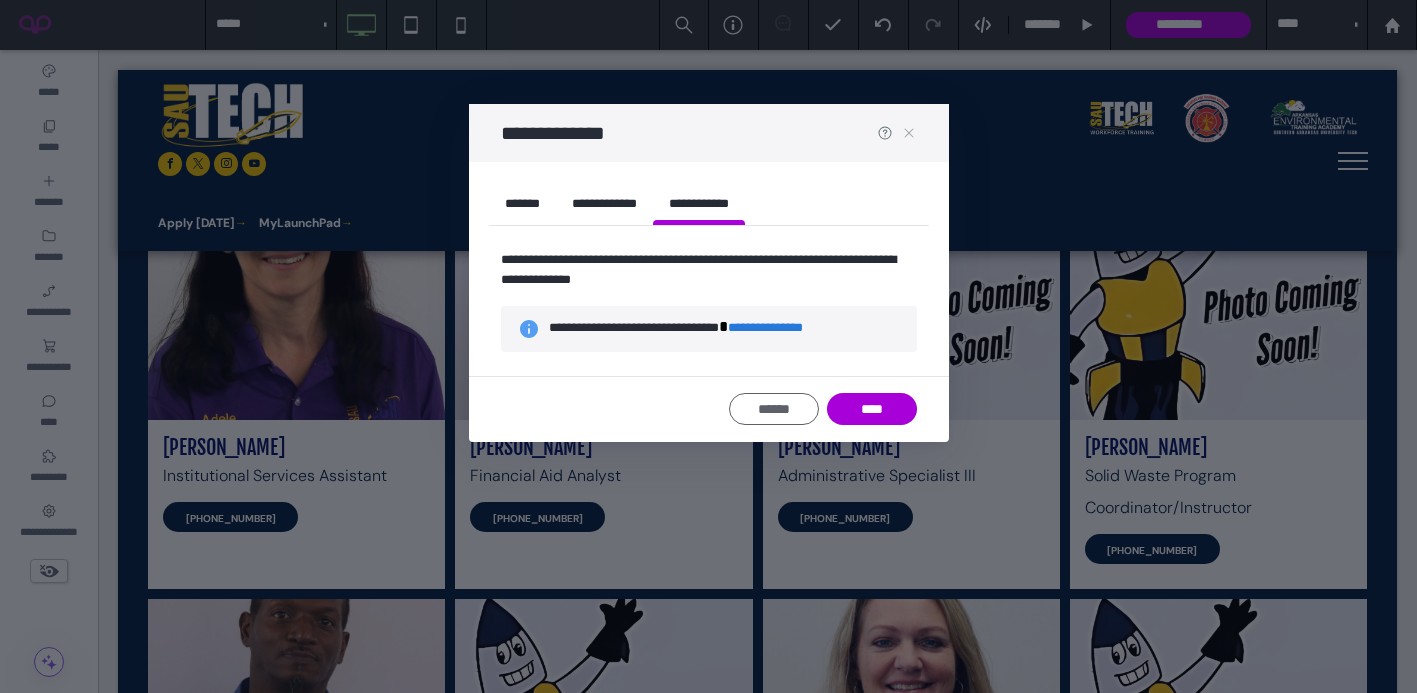 click 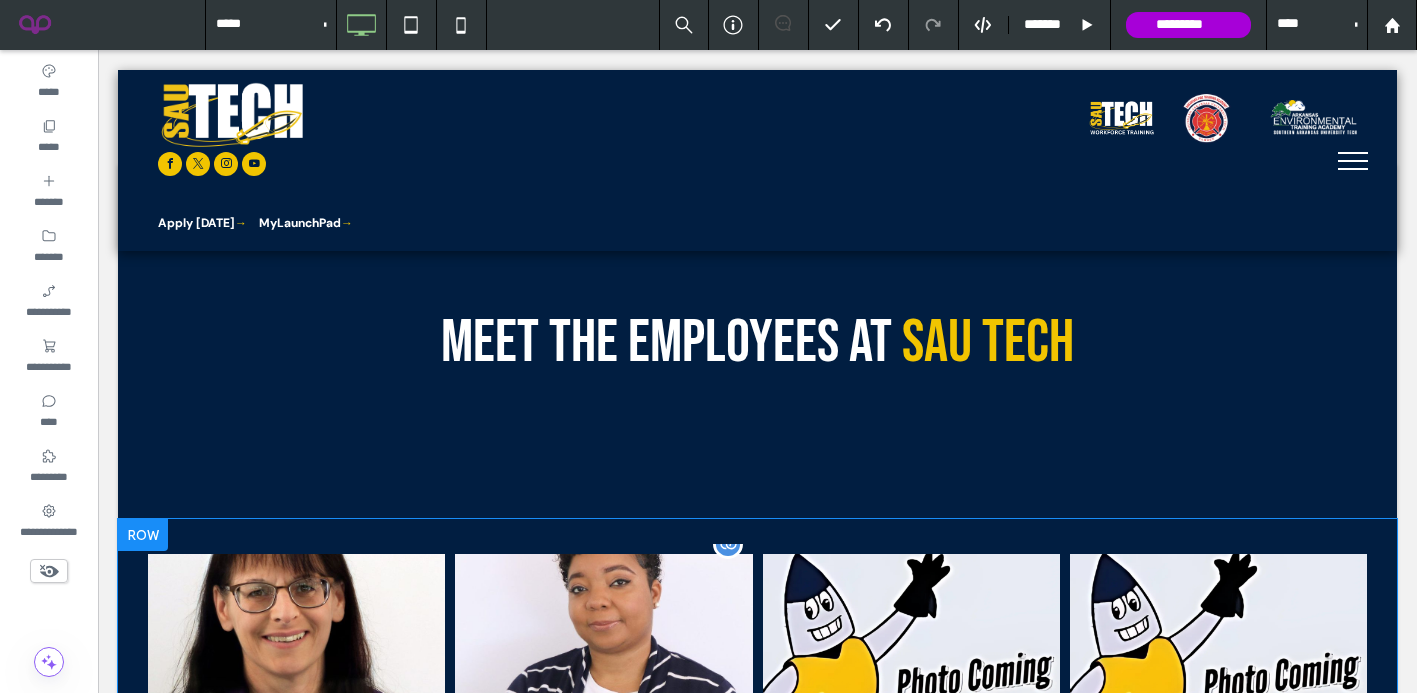 scroll, scrollTop: 66, scrollLeft: 0, axis: vertical 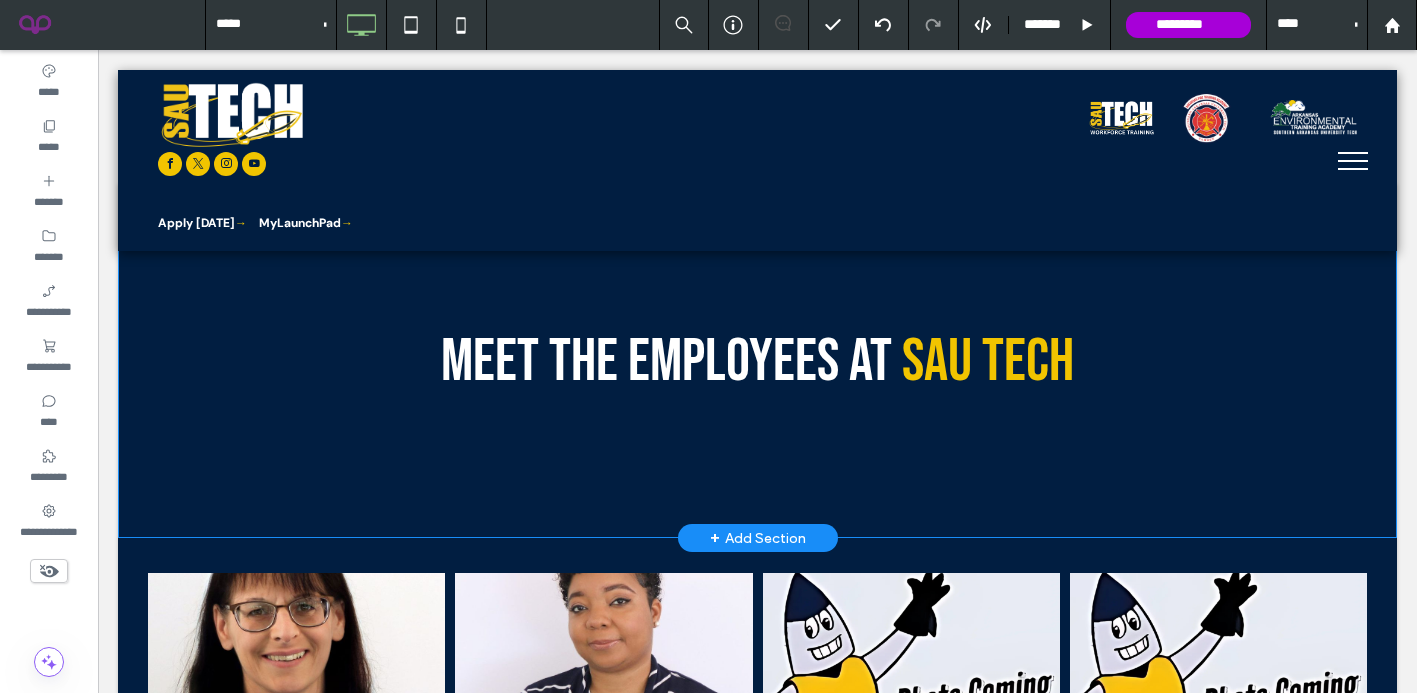 click on "+ Add Section" at bounding box center (758, 538) 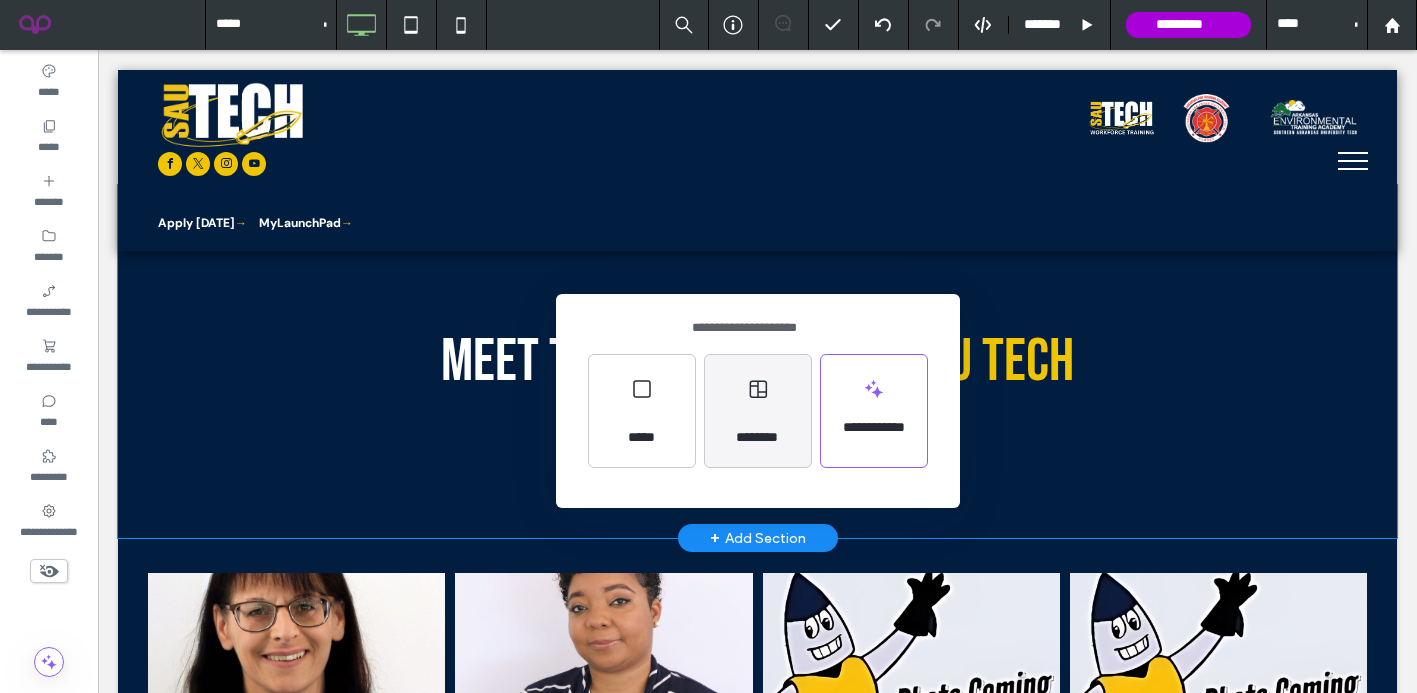 click on "********" at bounding box center (757, 437) 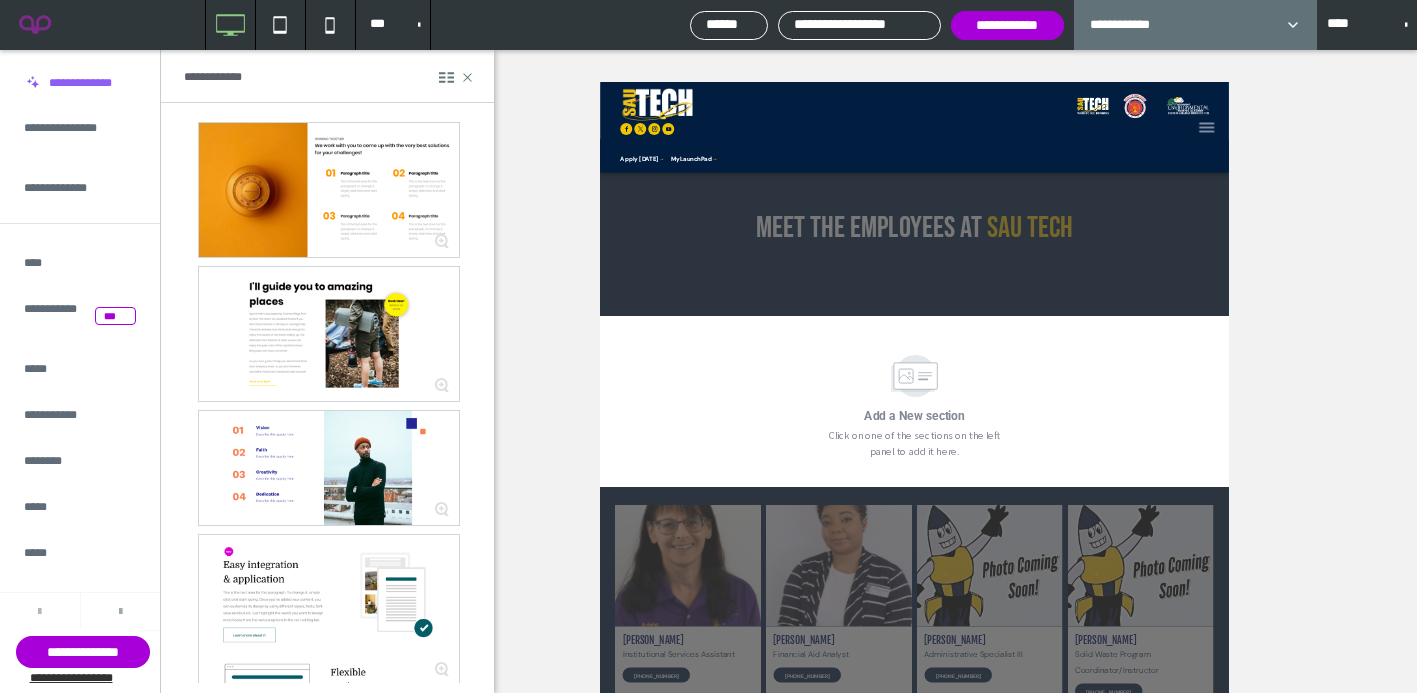 click at bounding box center (120, 611) 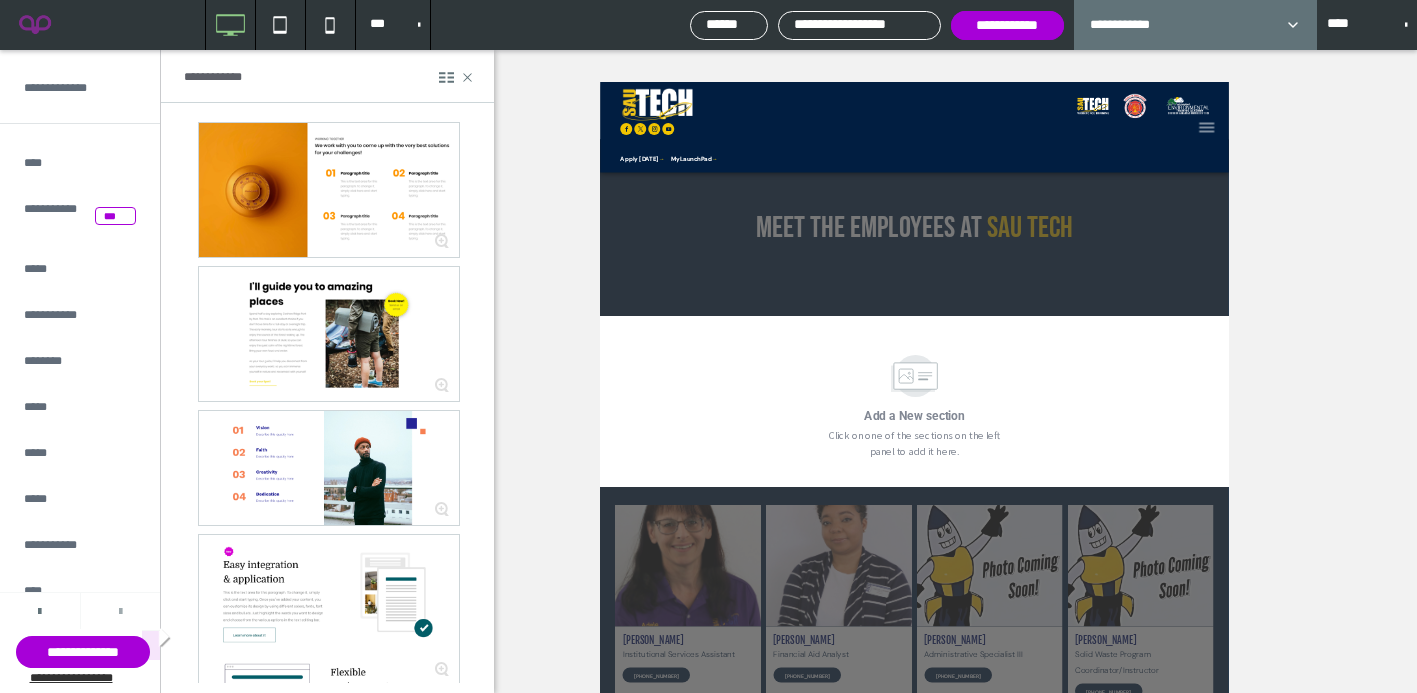 click at bounding box center (120, 611) 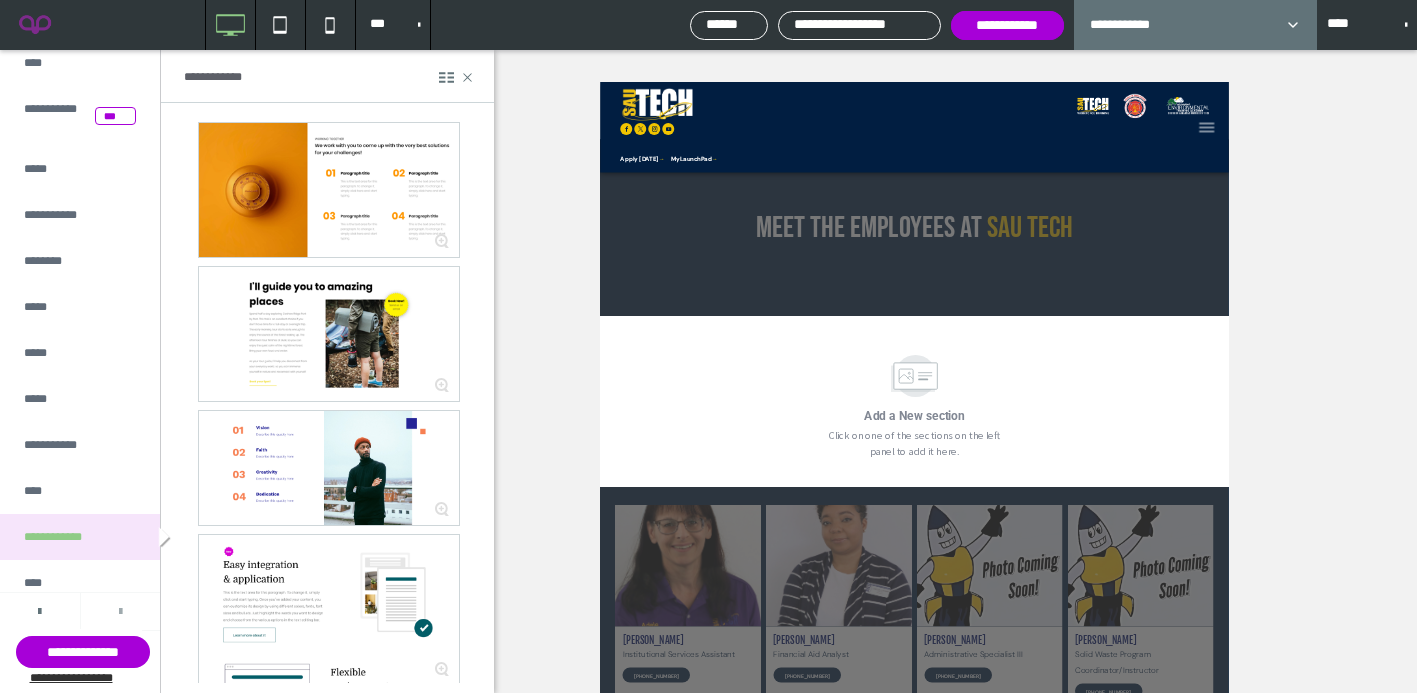 click at bounding box center [120, 611] 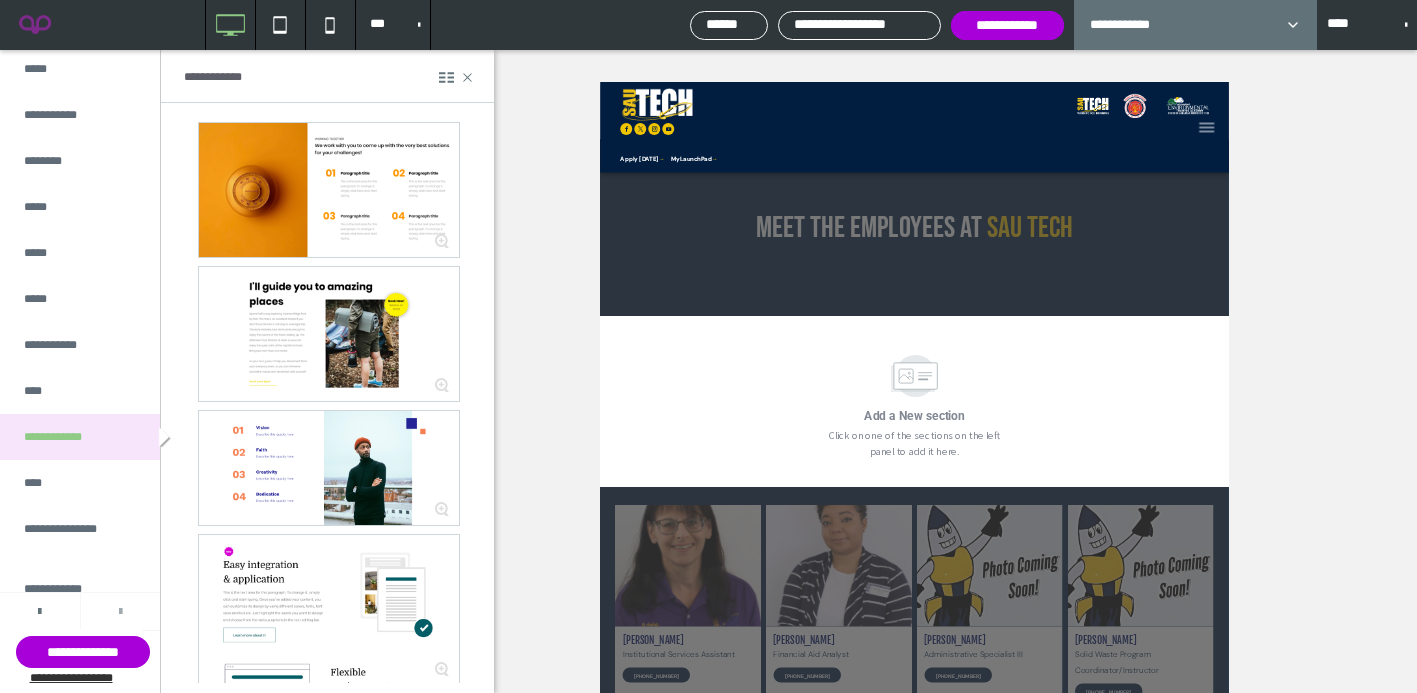 click at bounding box center [120, 611] 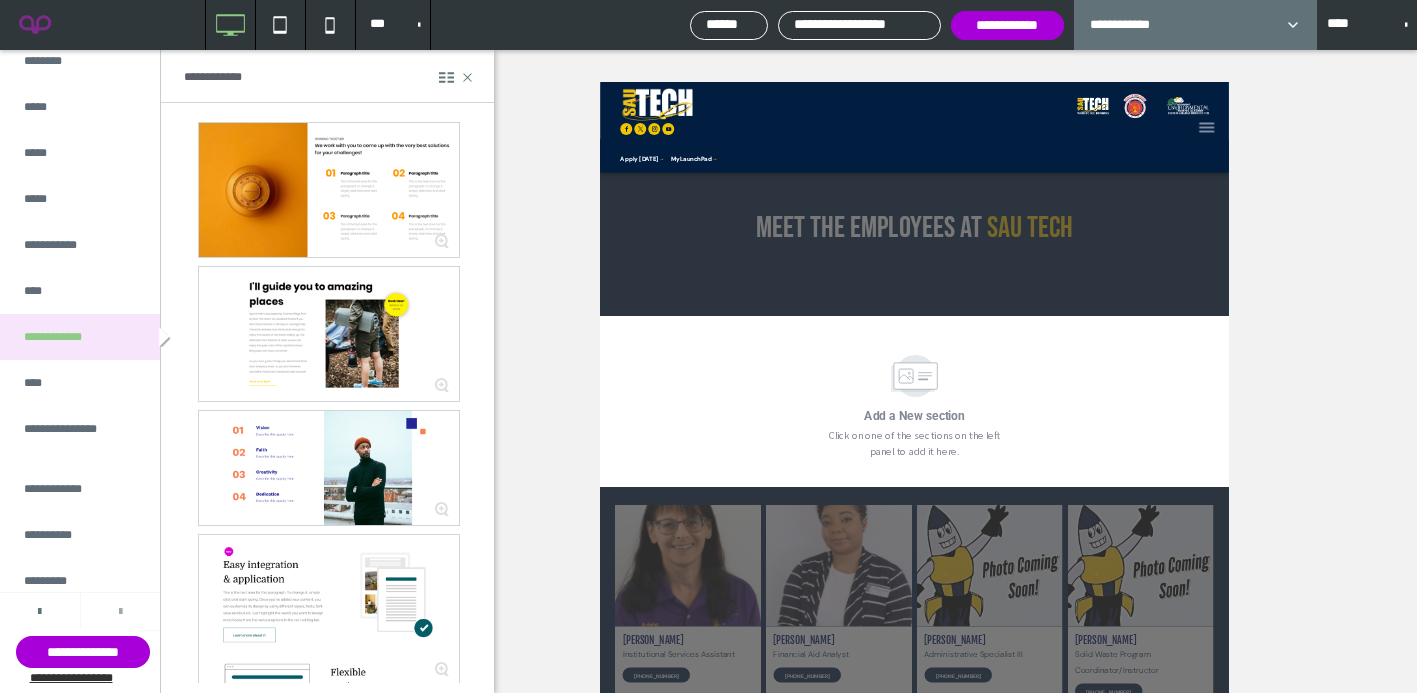 click at bounding box center [120, 611] 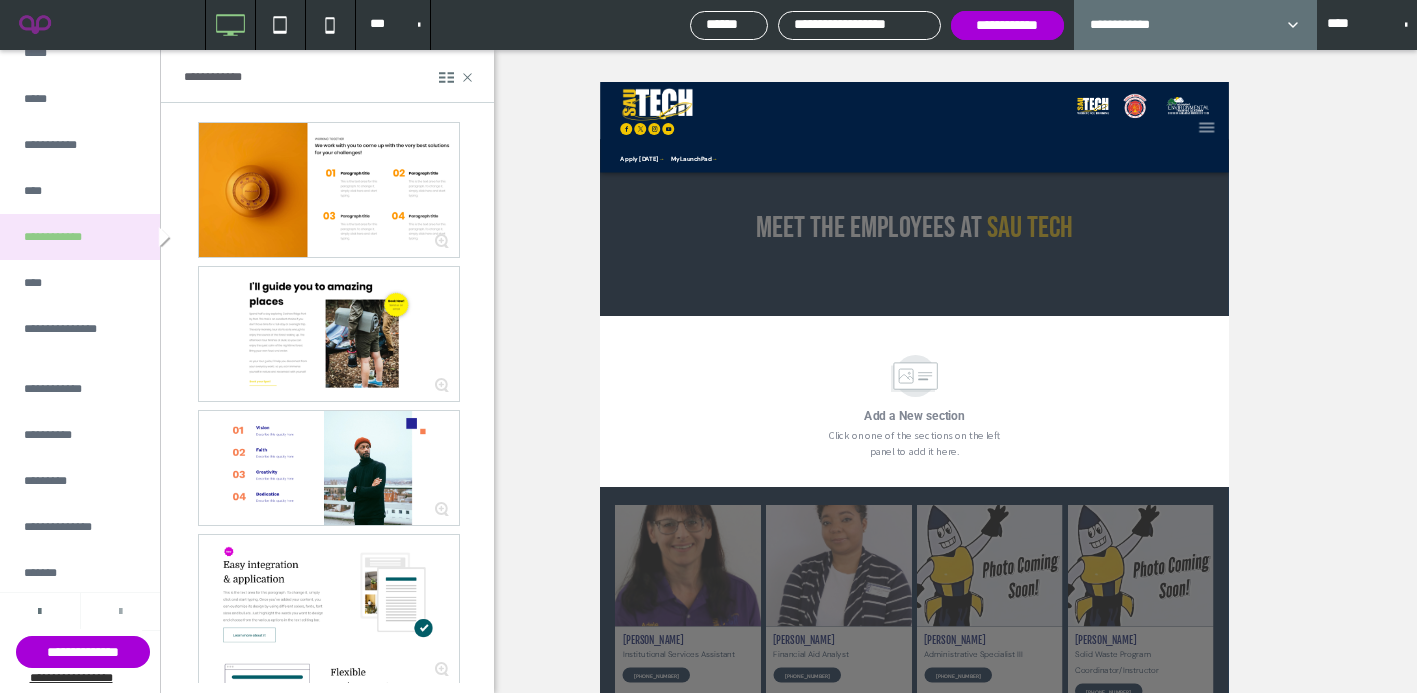 click at bounding box center [120, 611] 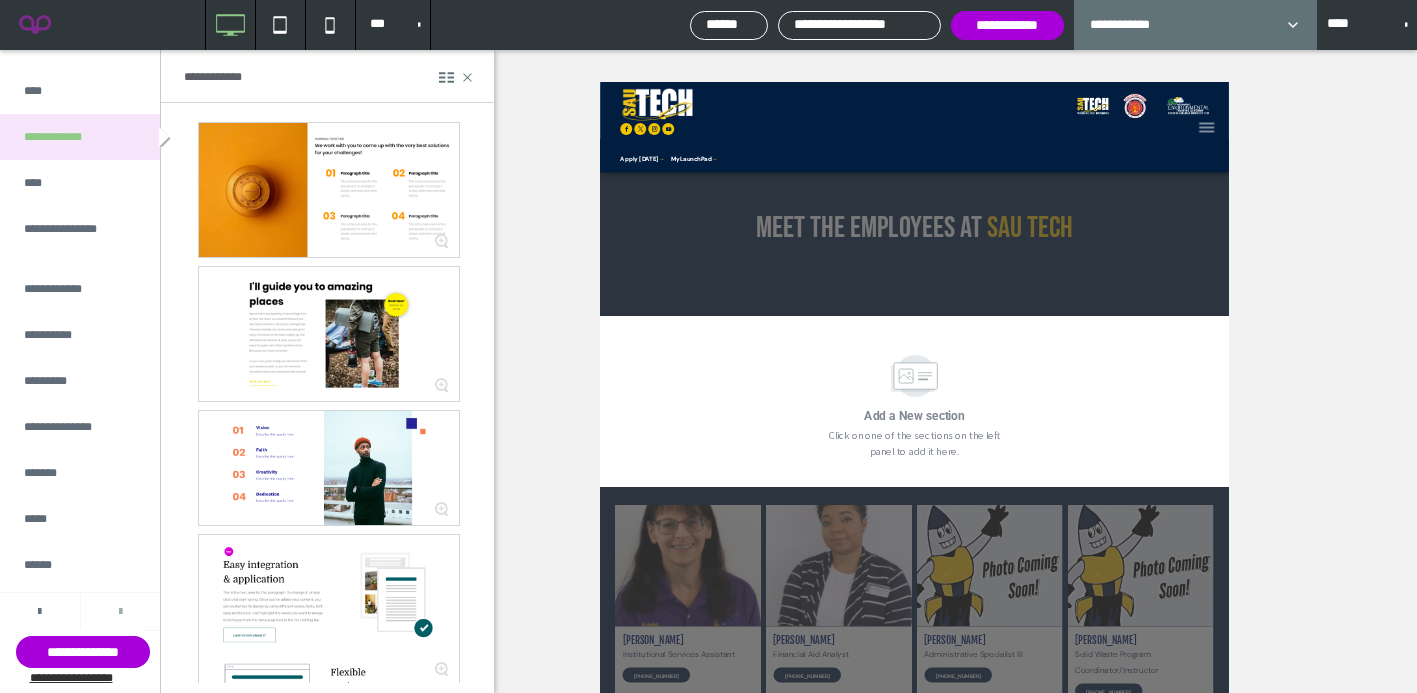 click at bounding box center [120, 611] 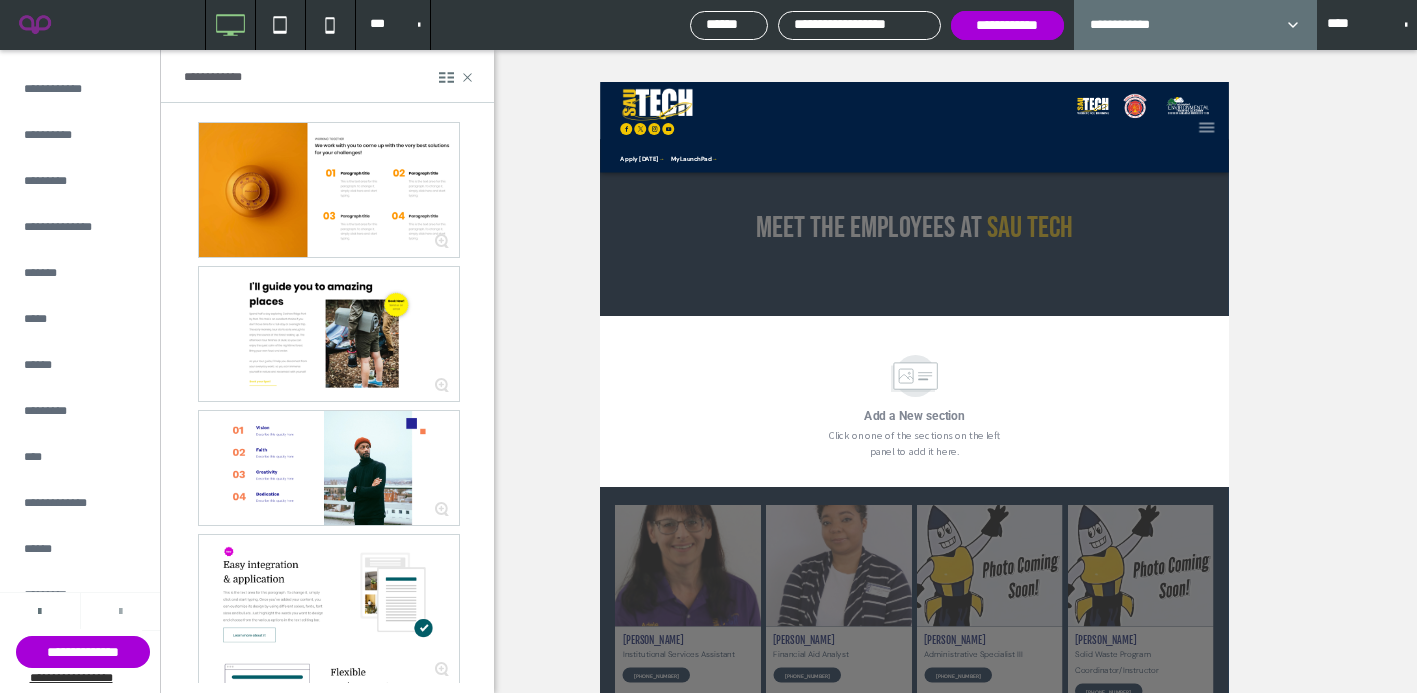 click at bounding box center [120, 611] 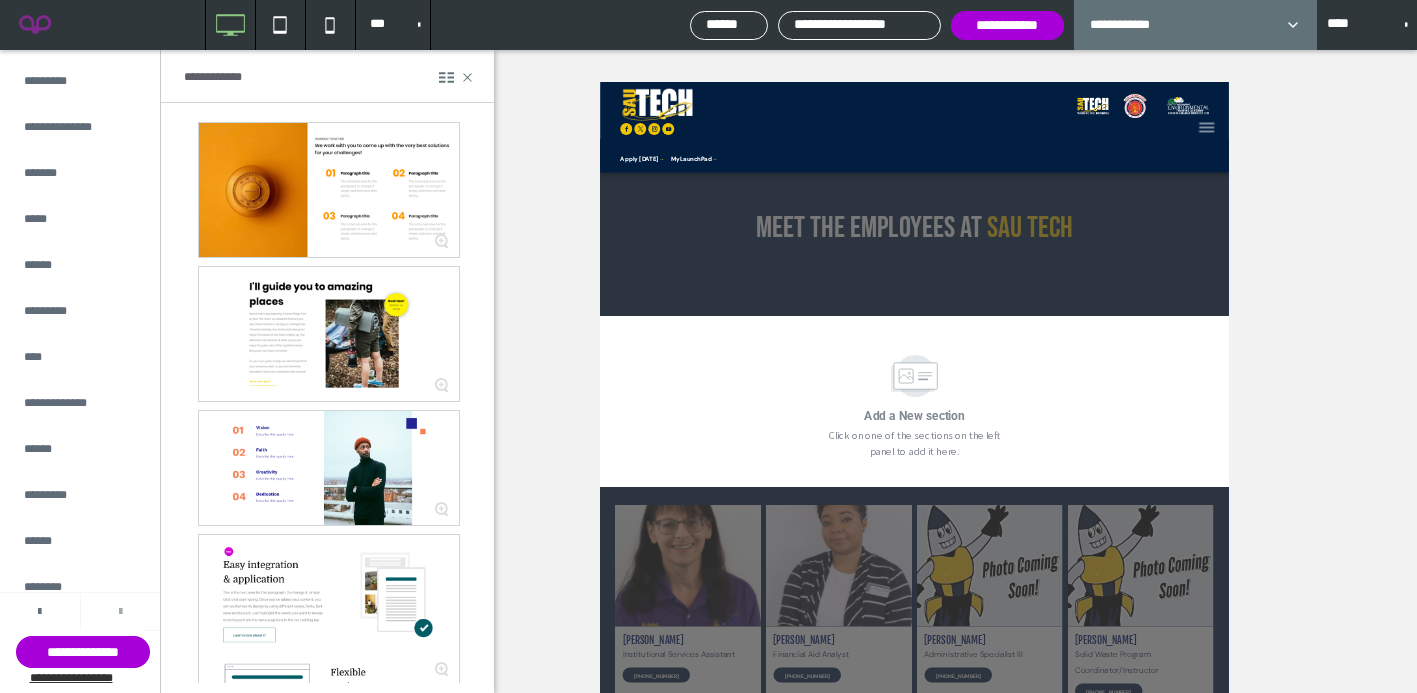 click at bounding box center (120, 611) 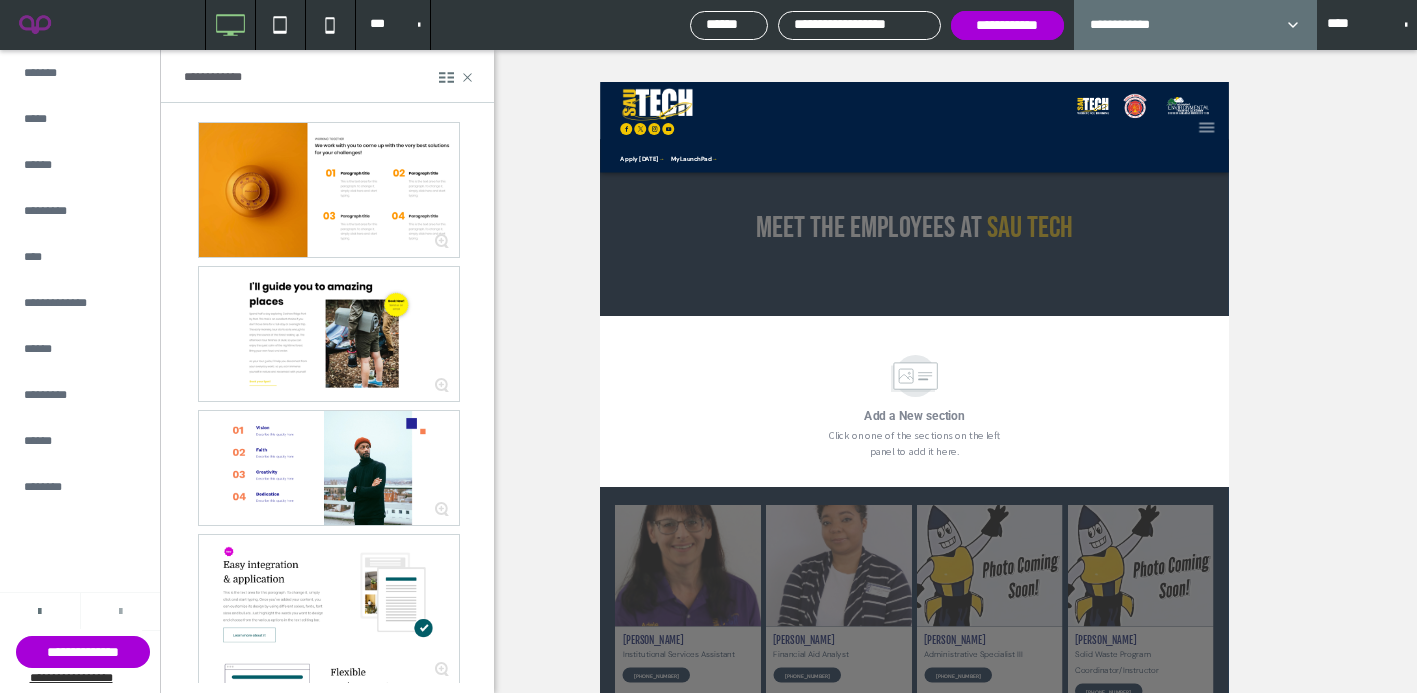 click at bounding box center [121, 611] 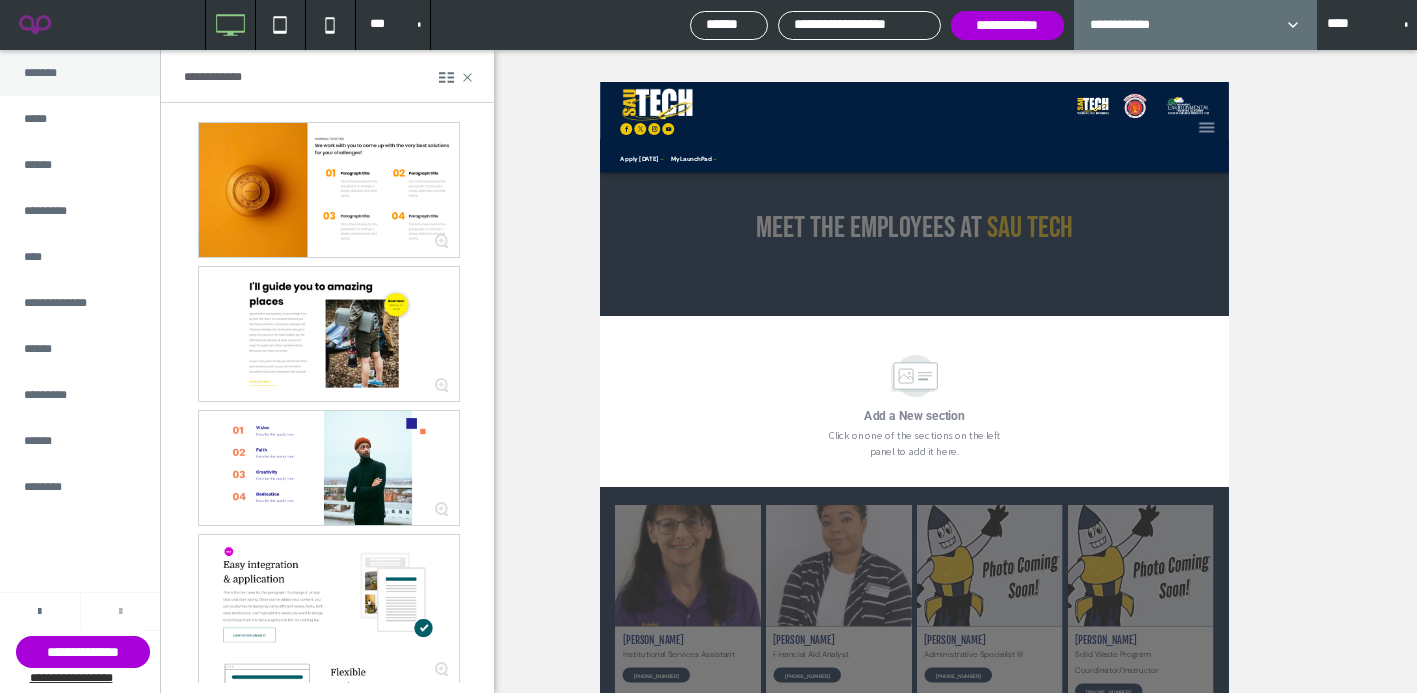 click on "*******" at bounding box center [80, 73] 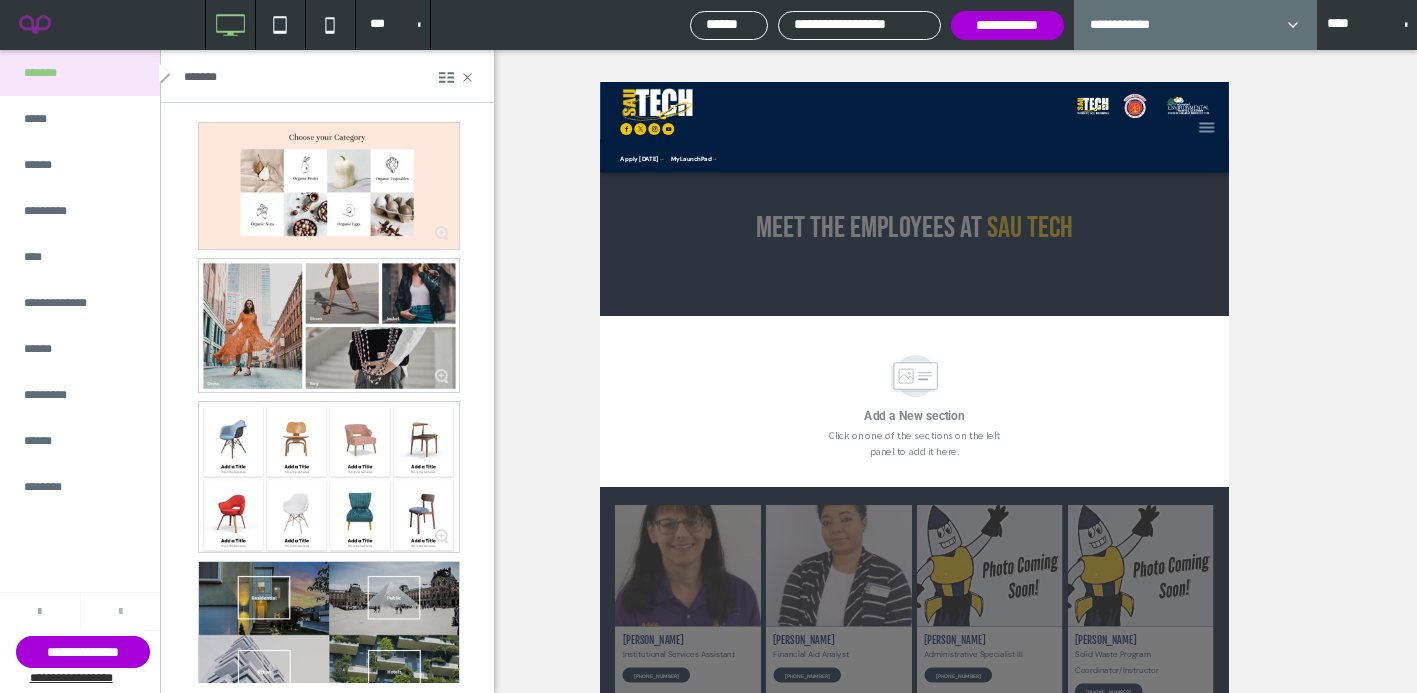 click at bounding box center [39, 612] 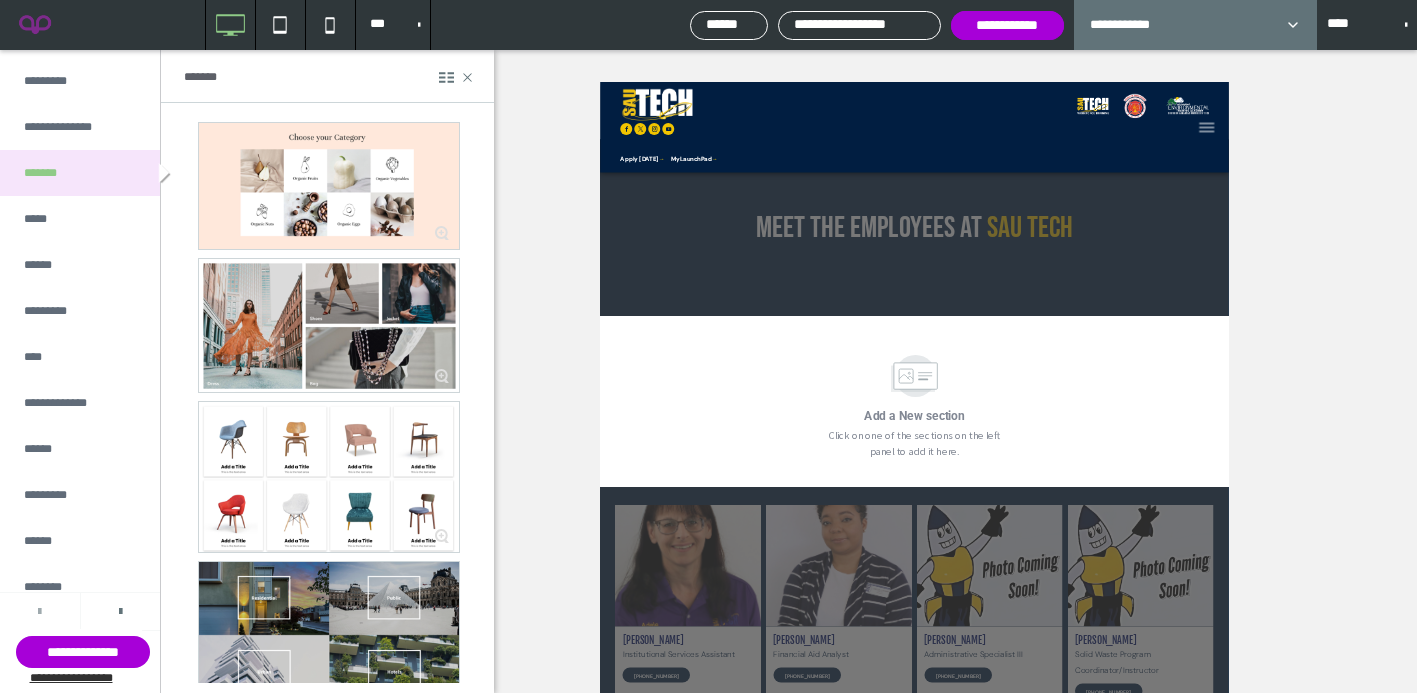 click at bounding box center (39, 612) 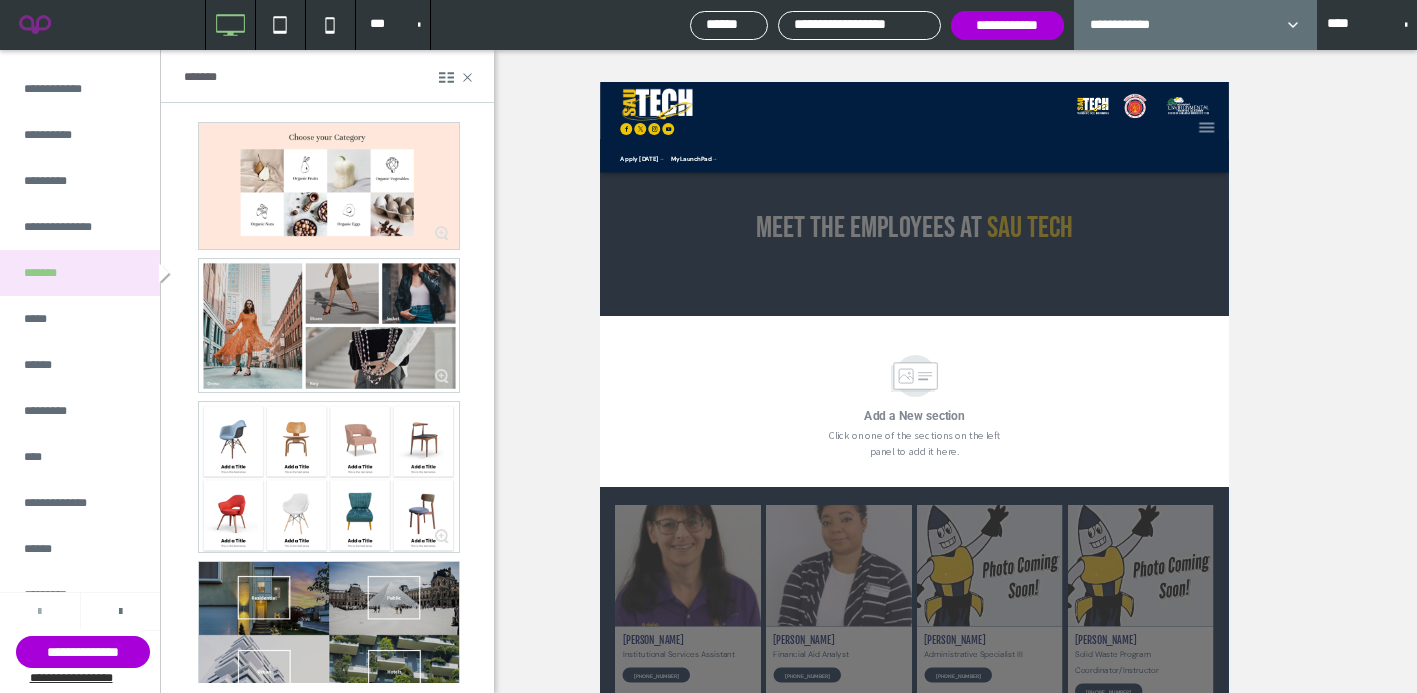 click at bounding box center [39, 612] 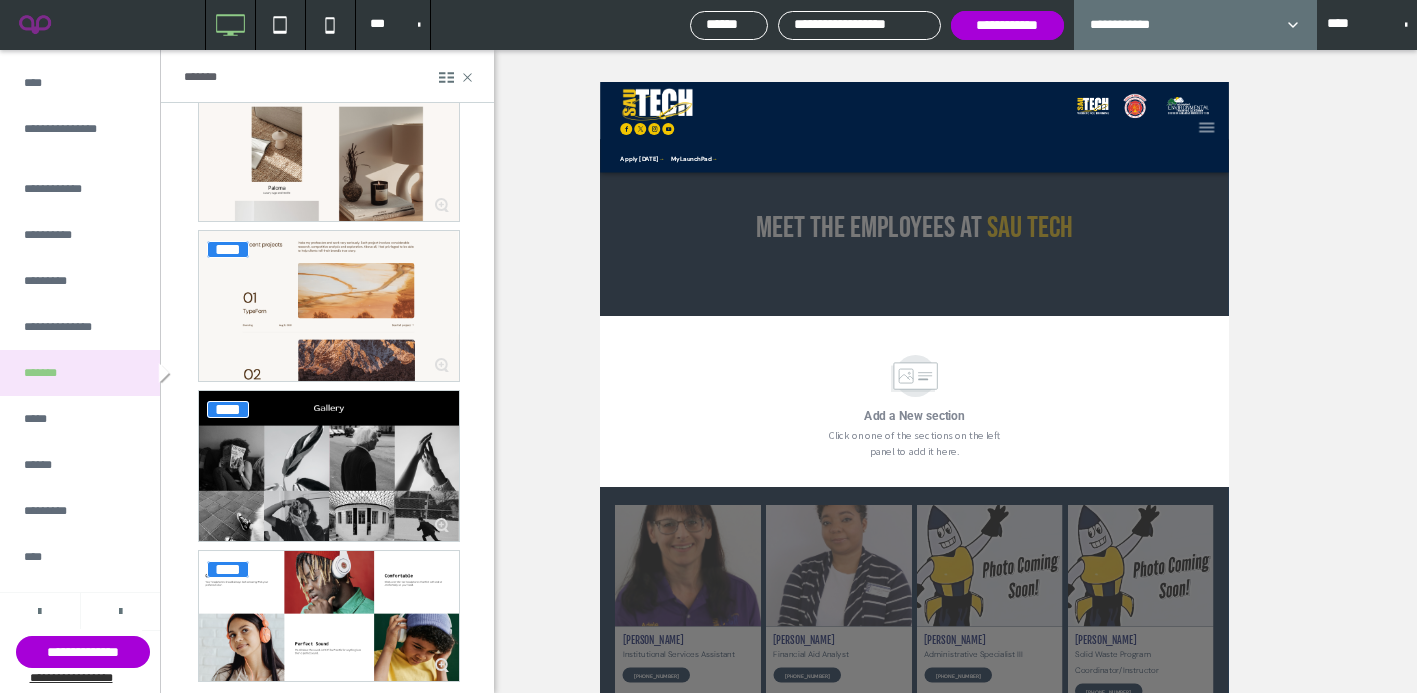 scroll, scrollTop: 1434, scrollLeft: 0, axis: vertical 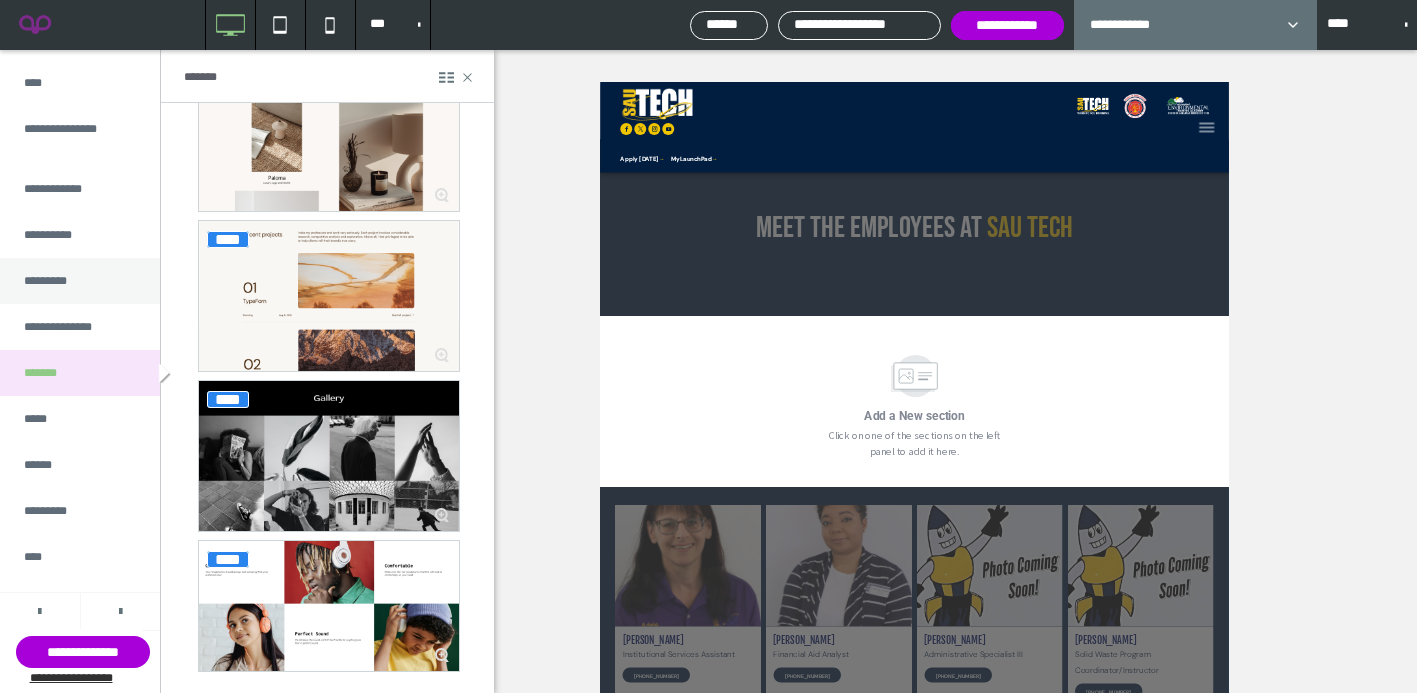 click on "*********" at bounding box center [80, 281] 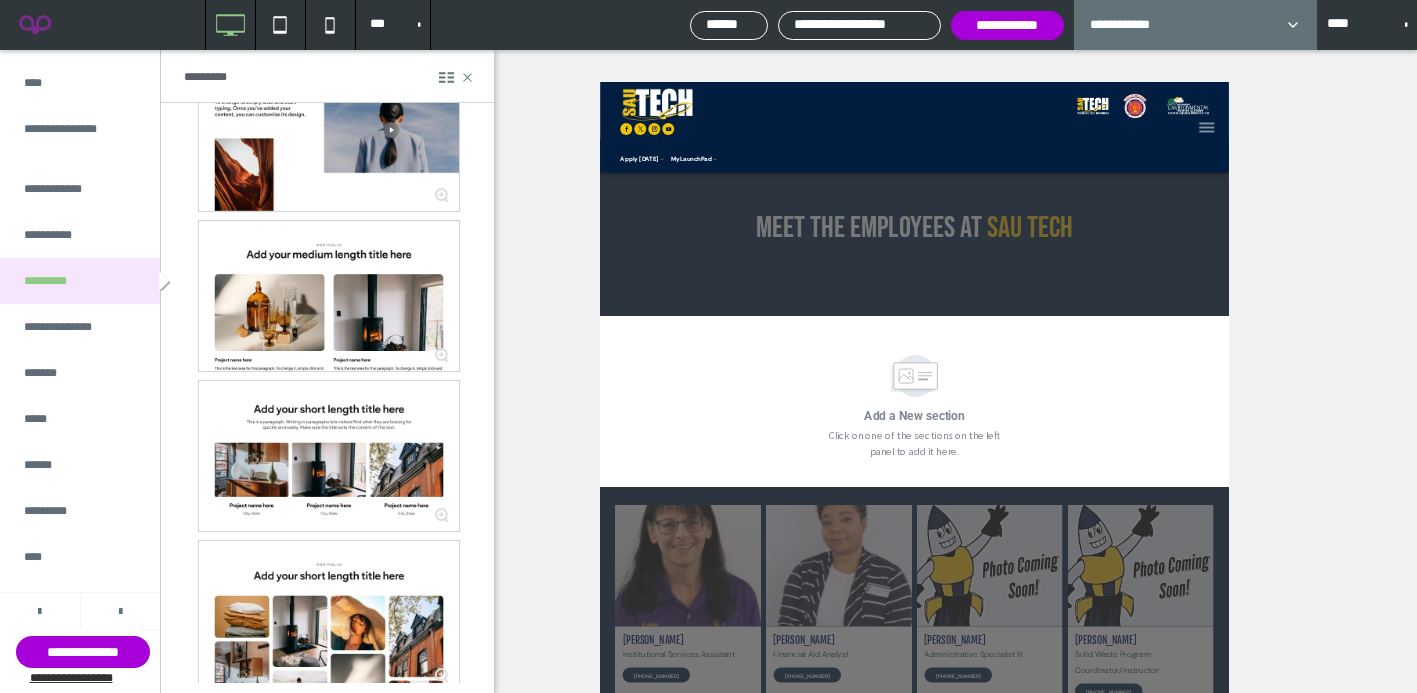 scroll, scrollTop: 706, scrollLeft: 0, axis: vertical 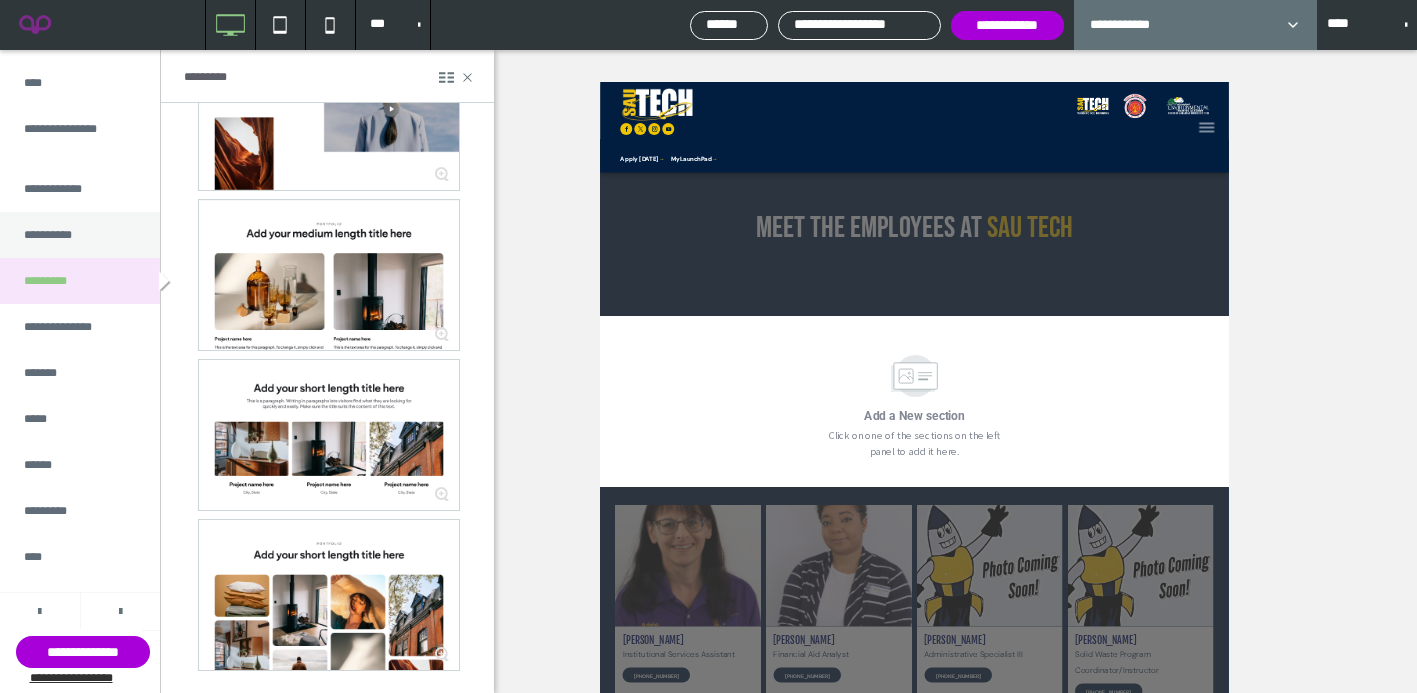 click on "**********" at bounding box center [80, 235] 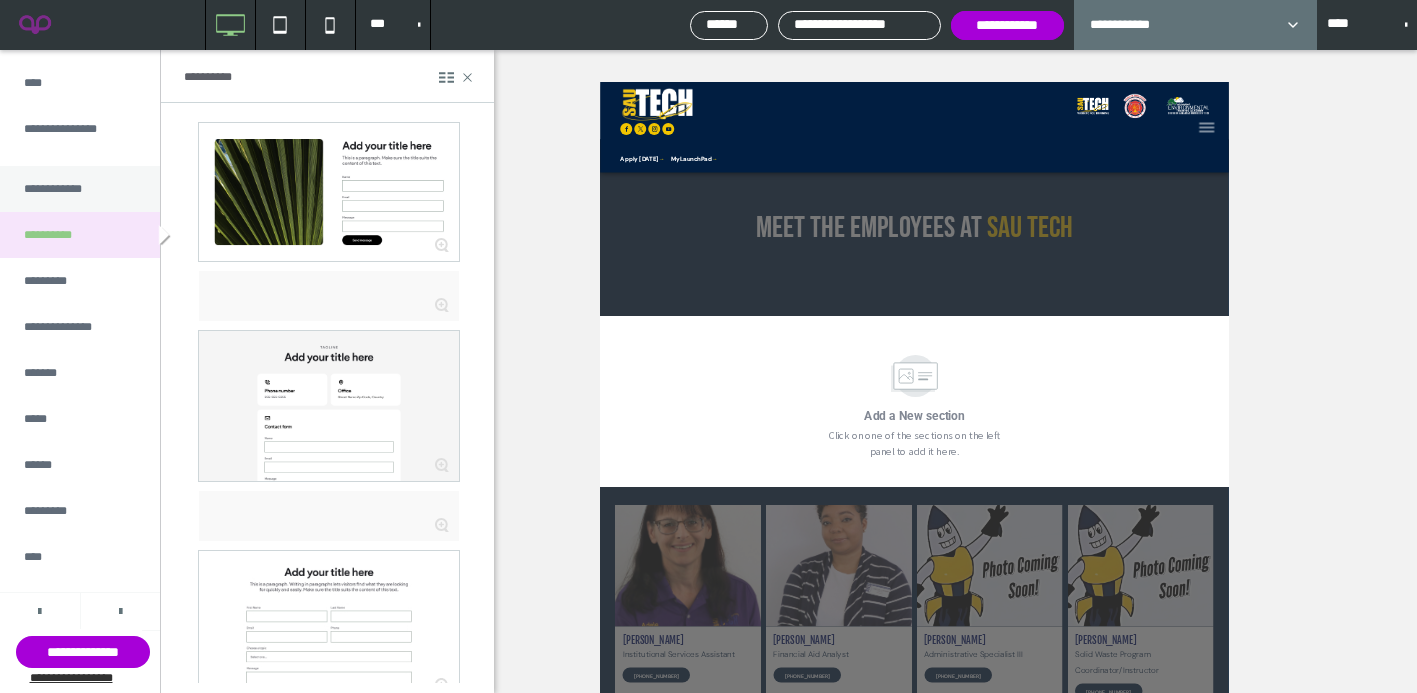 click on "**********" at bounding box center [80, 189] 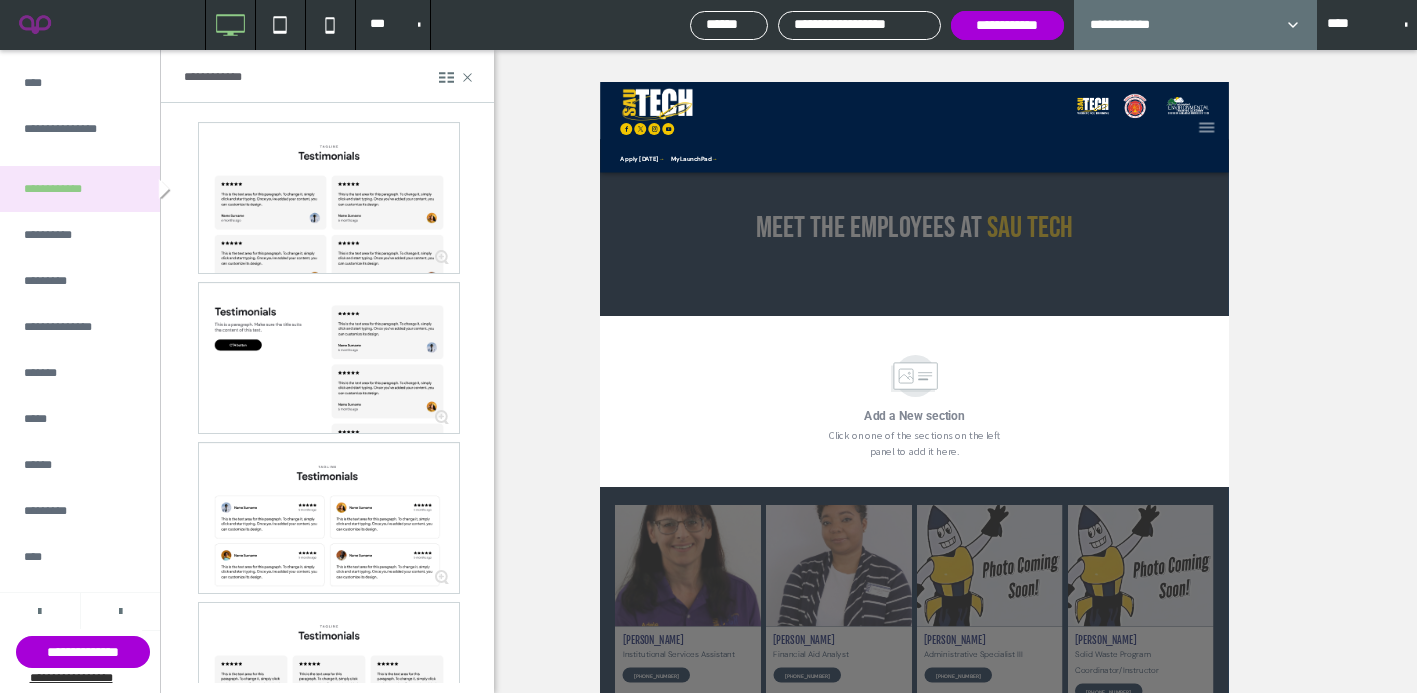click at bounding box center [40, 611] 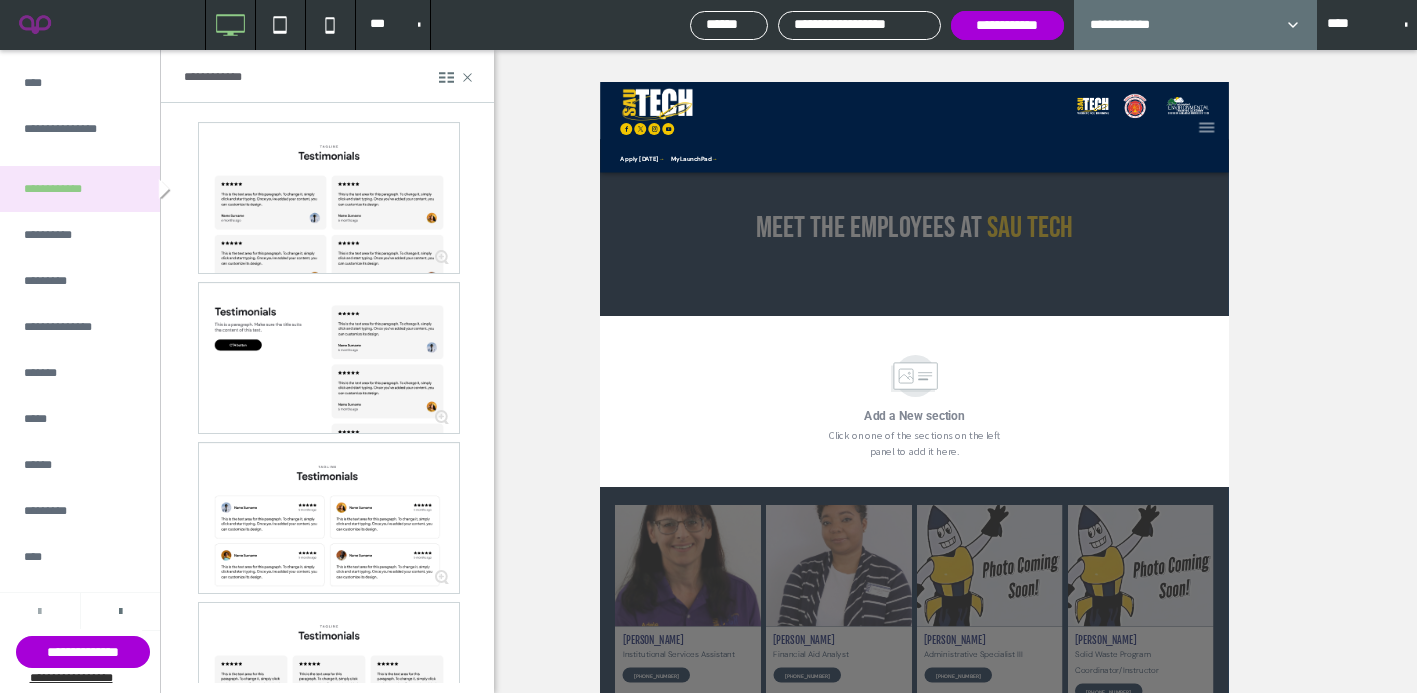 click at bounding box center (39, 612) 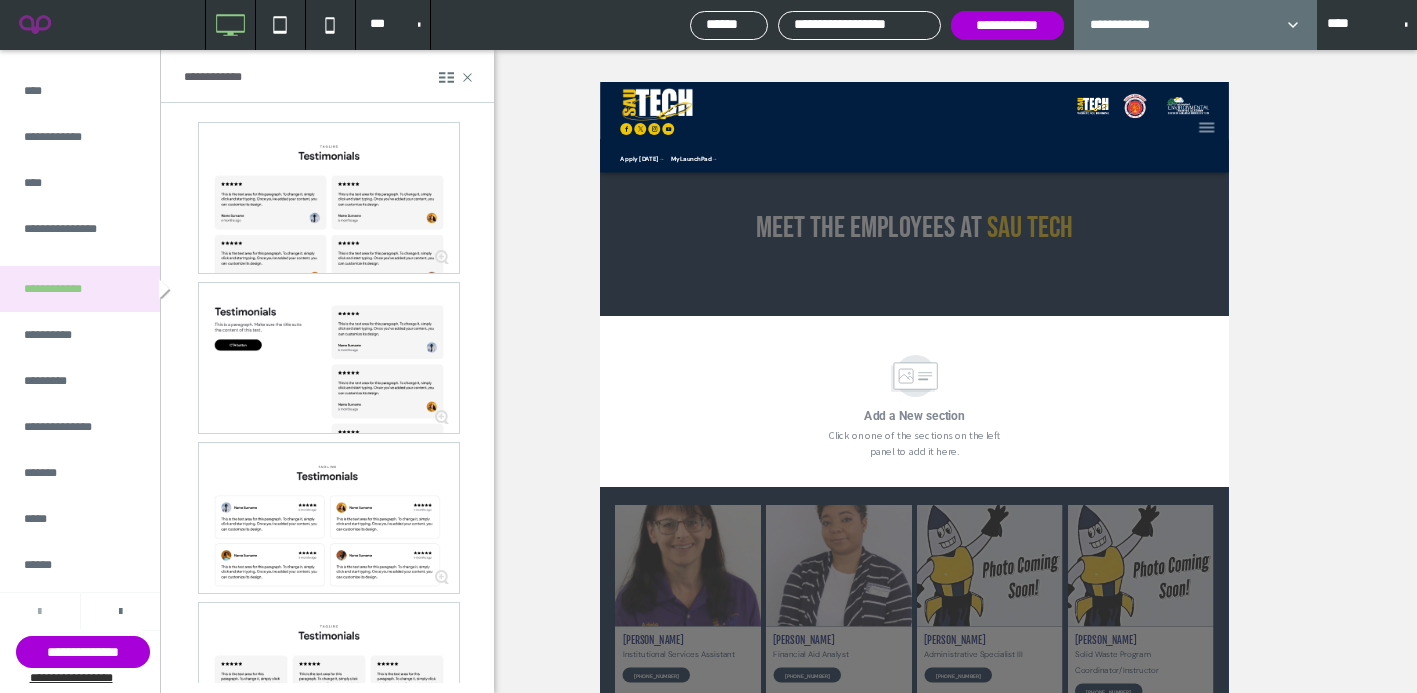 click at bounding box center [39, 612] 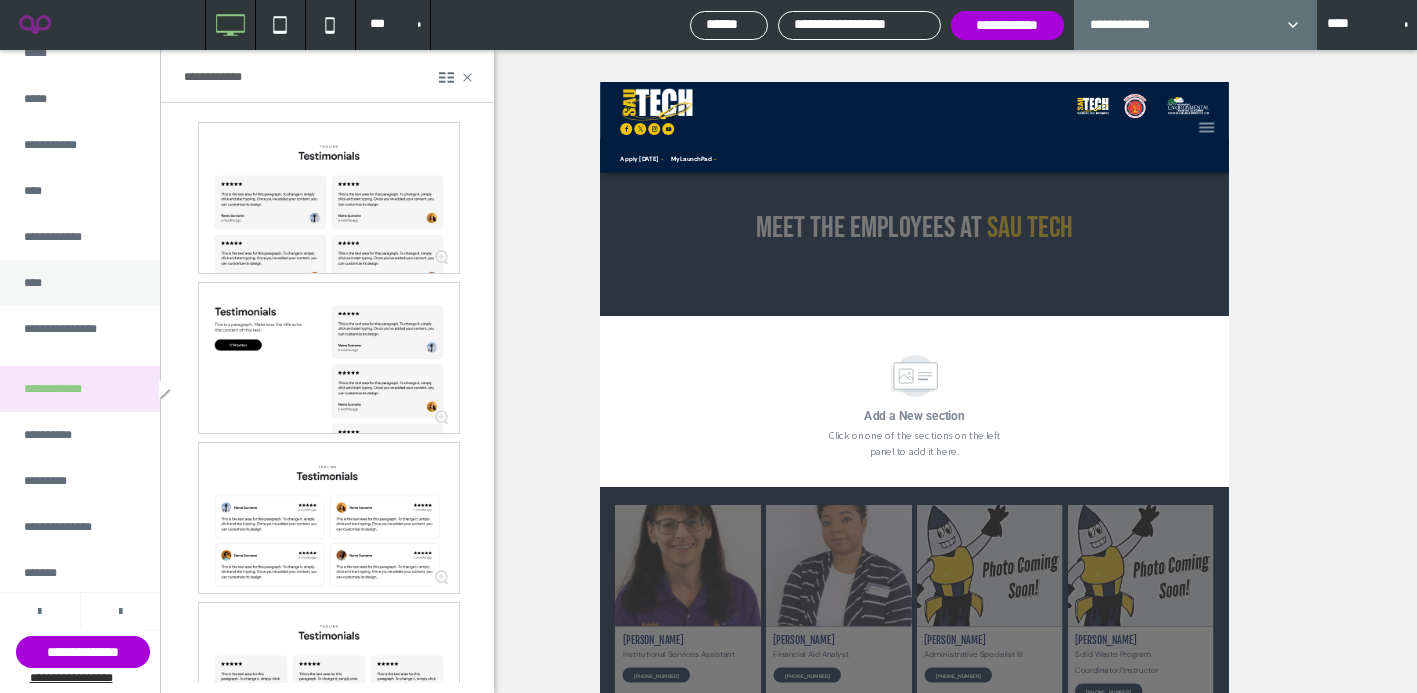 click on "****" at bounding box center [80, 283] 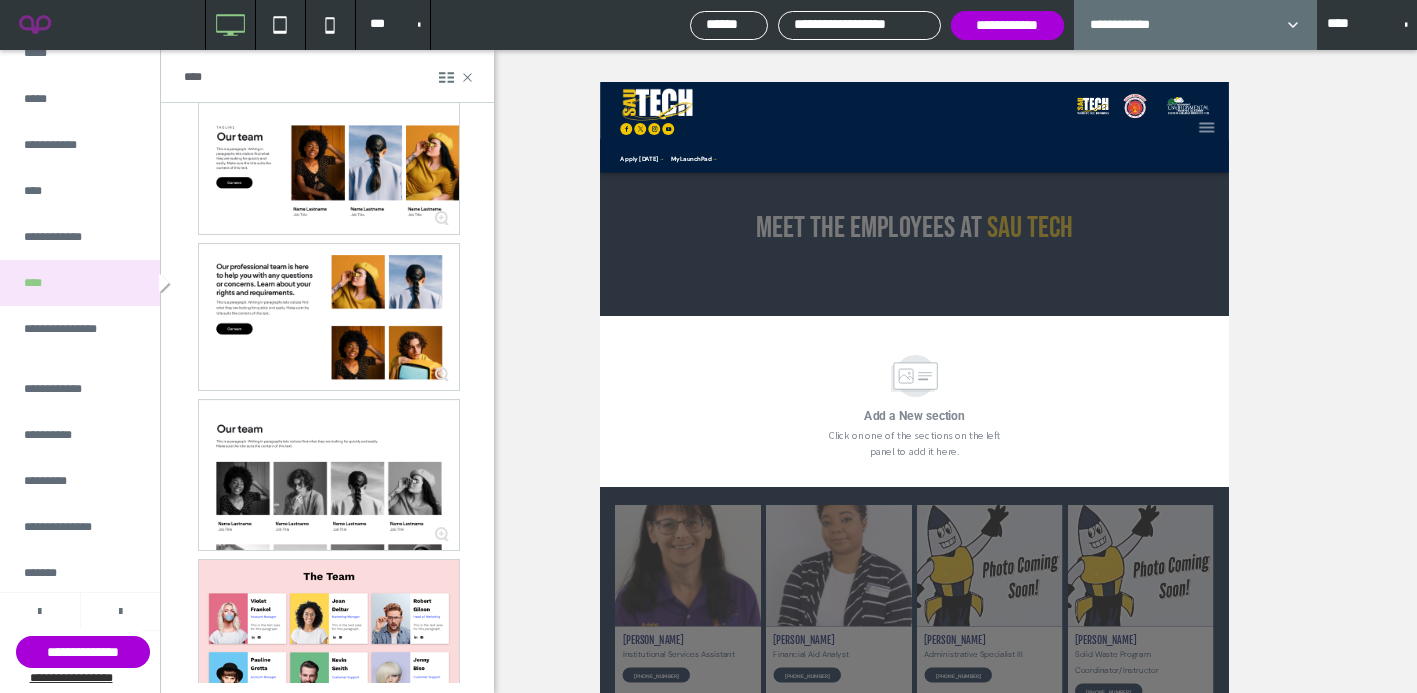 scroll, scrollTop: 0, scrollLeft: 0, axis: both 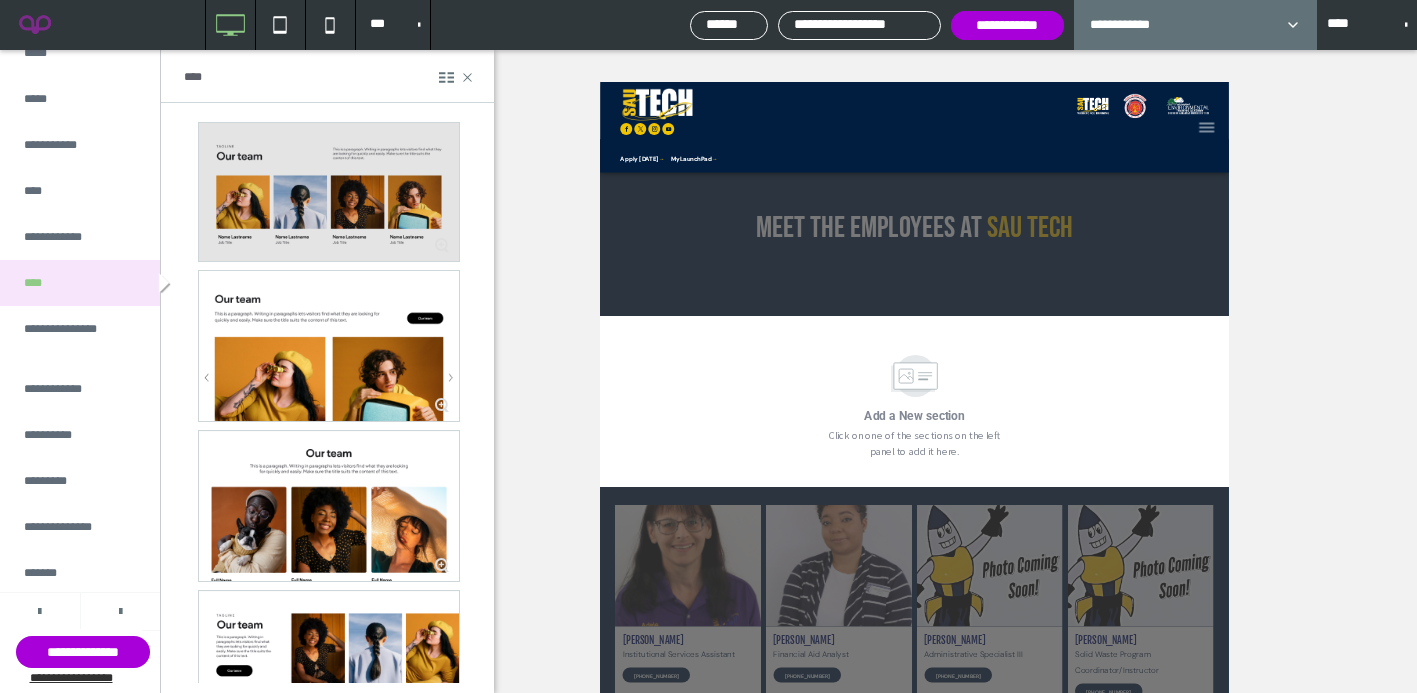 click at bounding box center (329, 192) 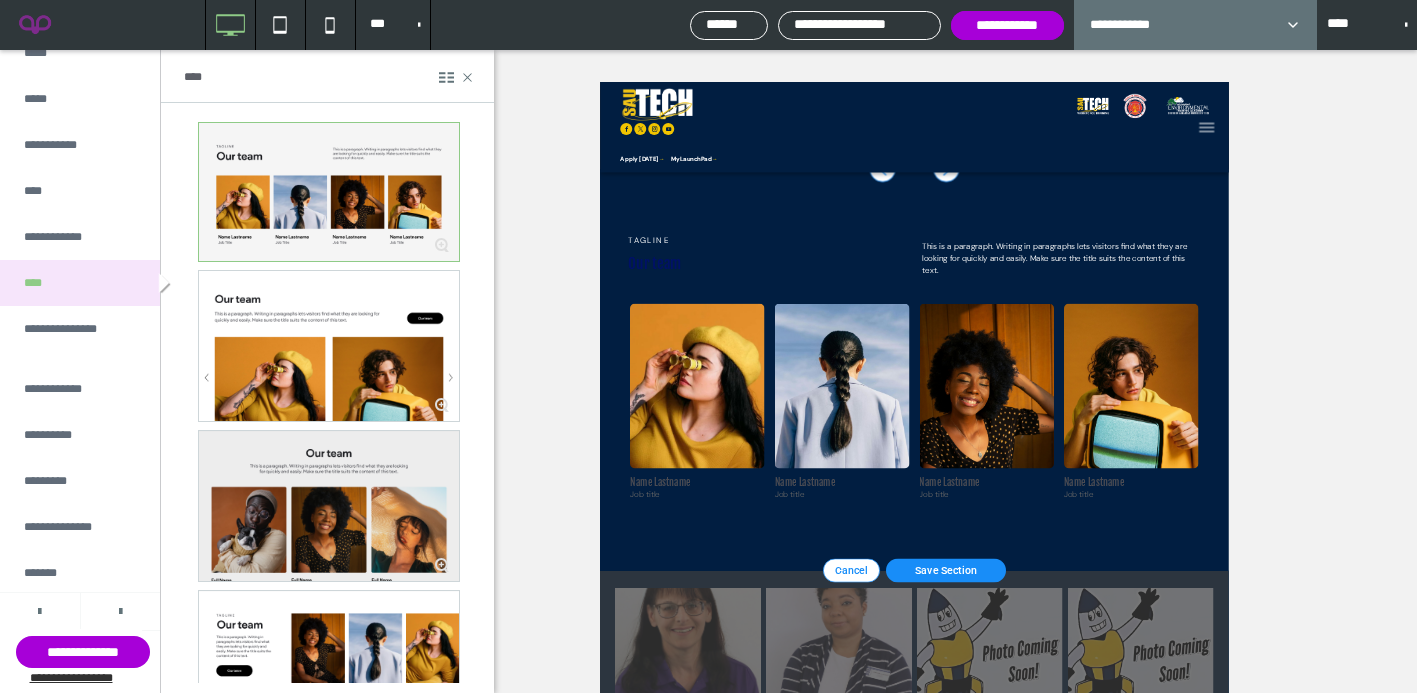scroll, scrollTop: 374, scrollLeft: 0, axis: vertical 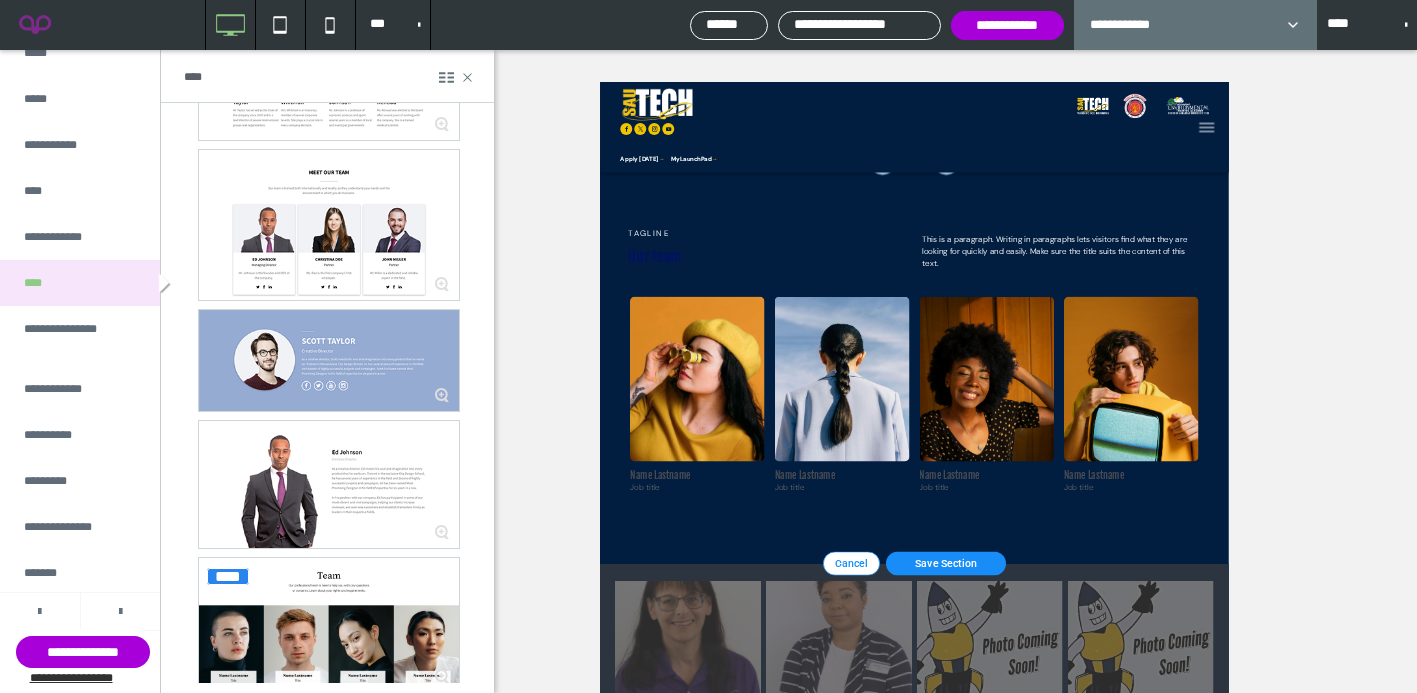 click on "******" at bounding box center (729, 25) 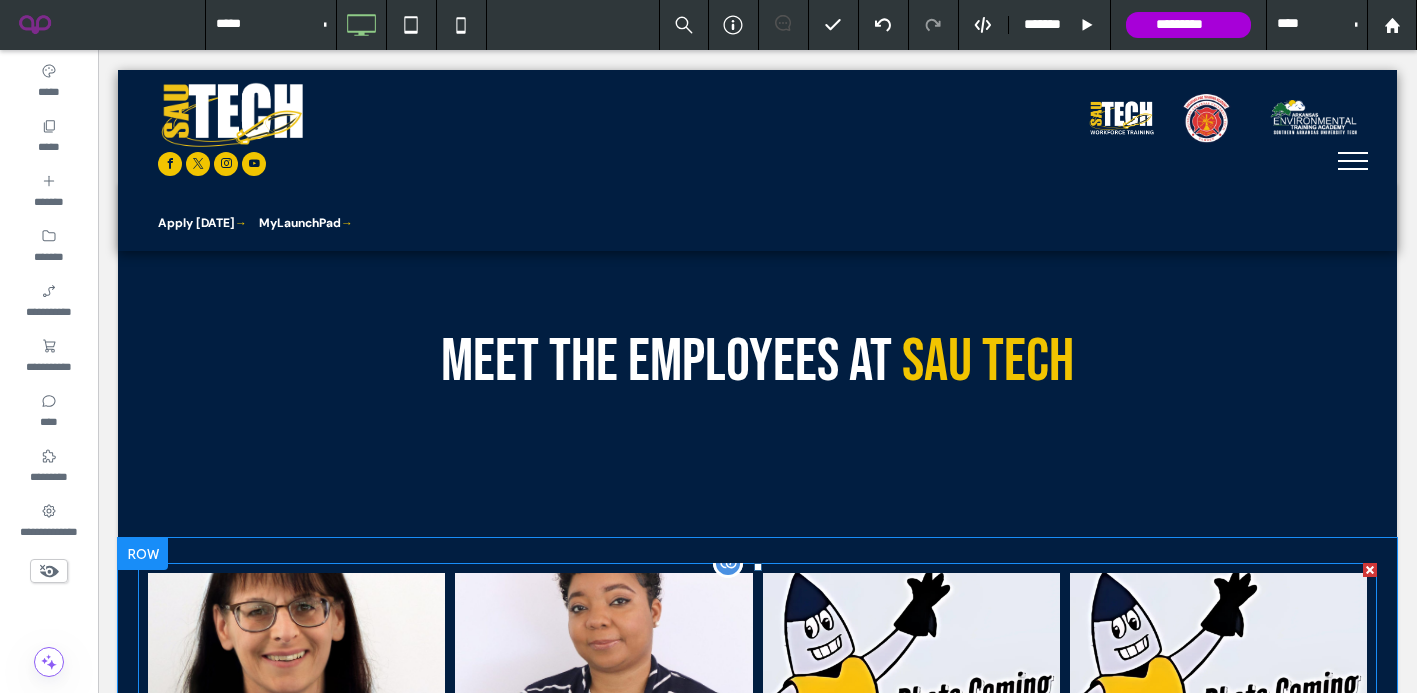 scroll, scrollTop: 42, scrollLeft: 0, axis: vertical 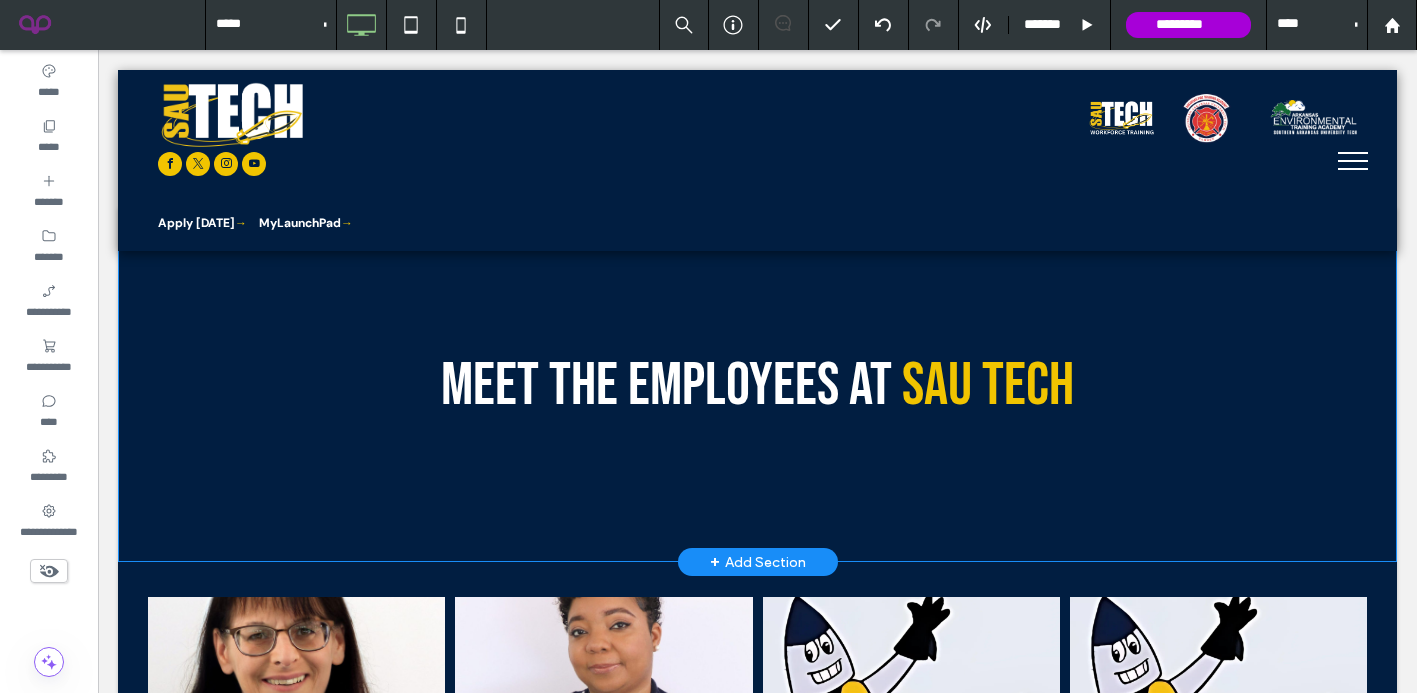 click on "+ Add Section" at bounding box center (758, 562) 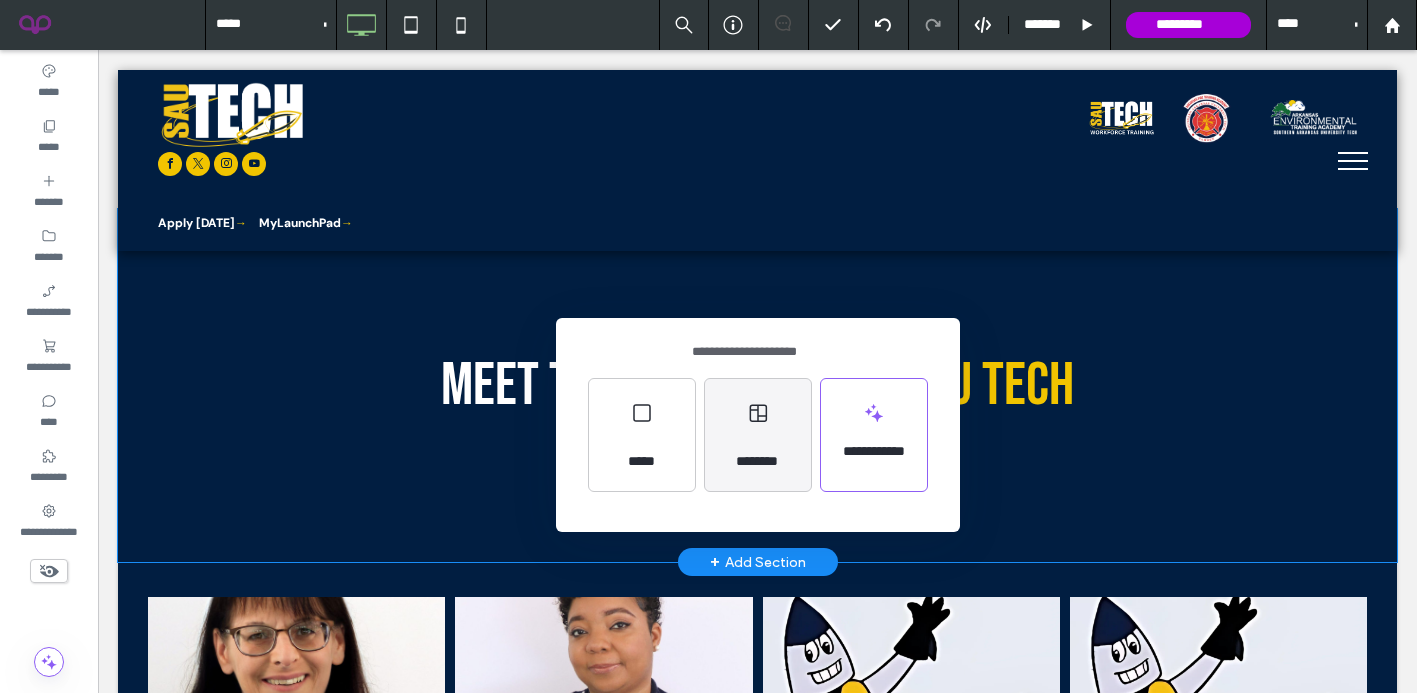 click on "********" at bounding box center [757, 461] 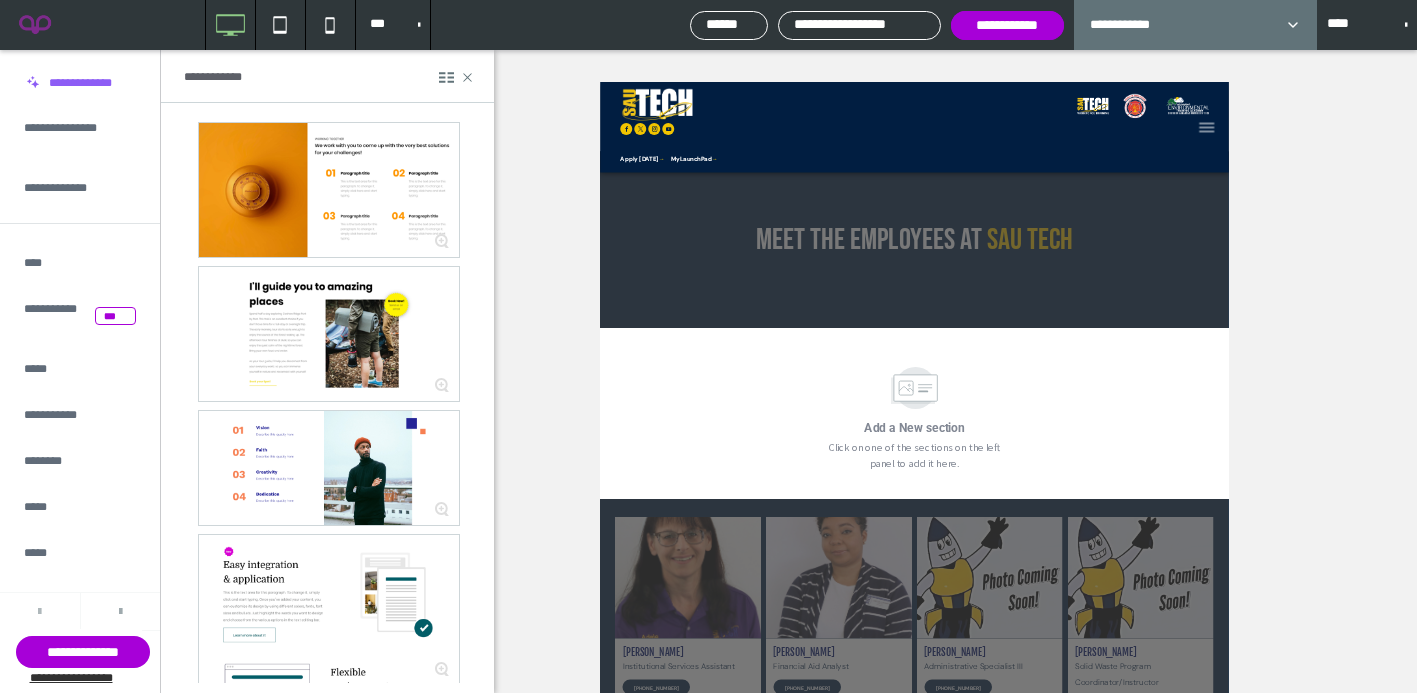 click at bounding box center (120, 612) 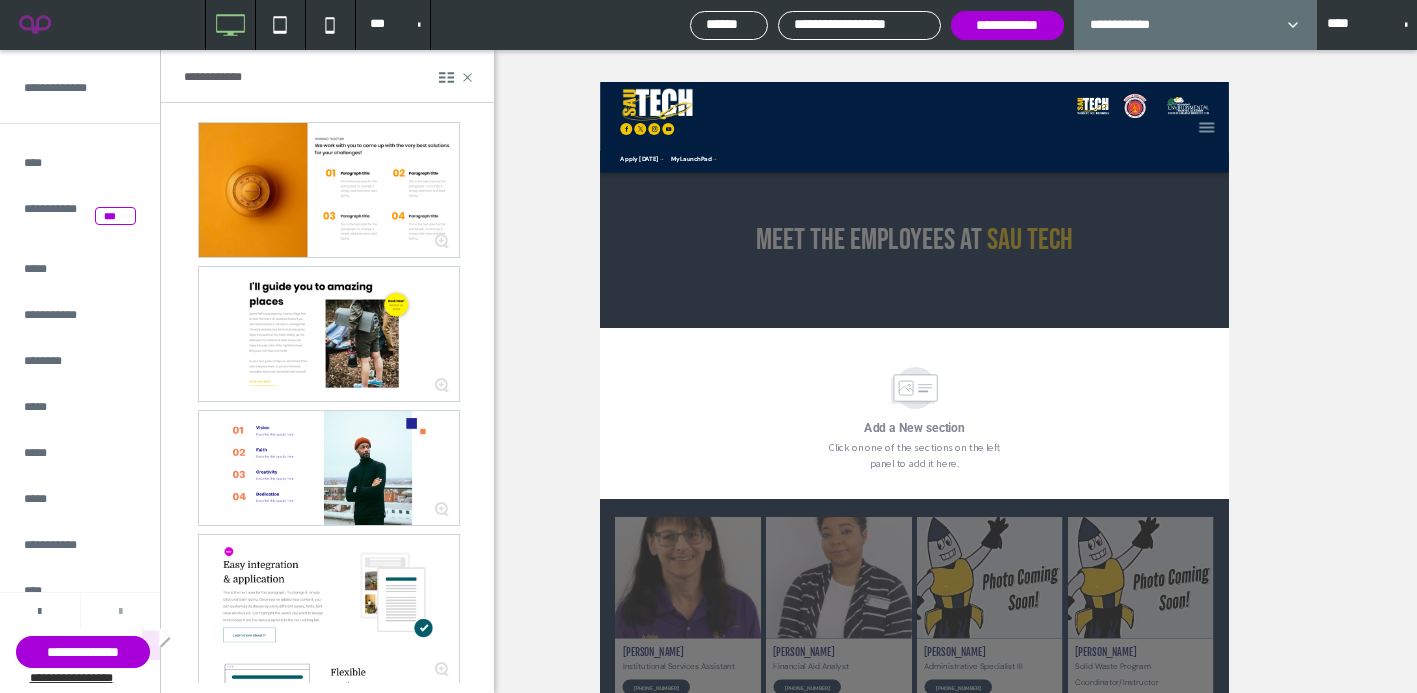 click at bounding box center (120, 612) 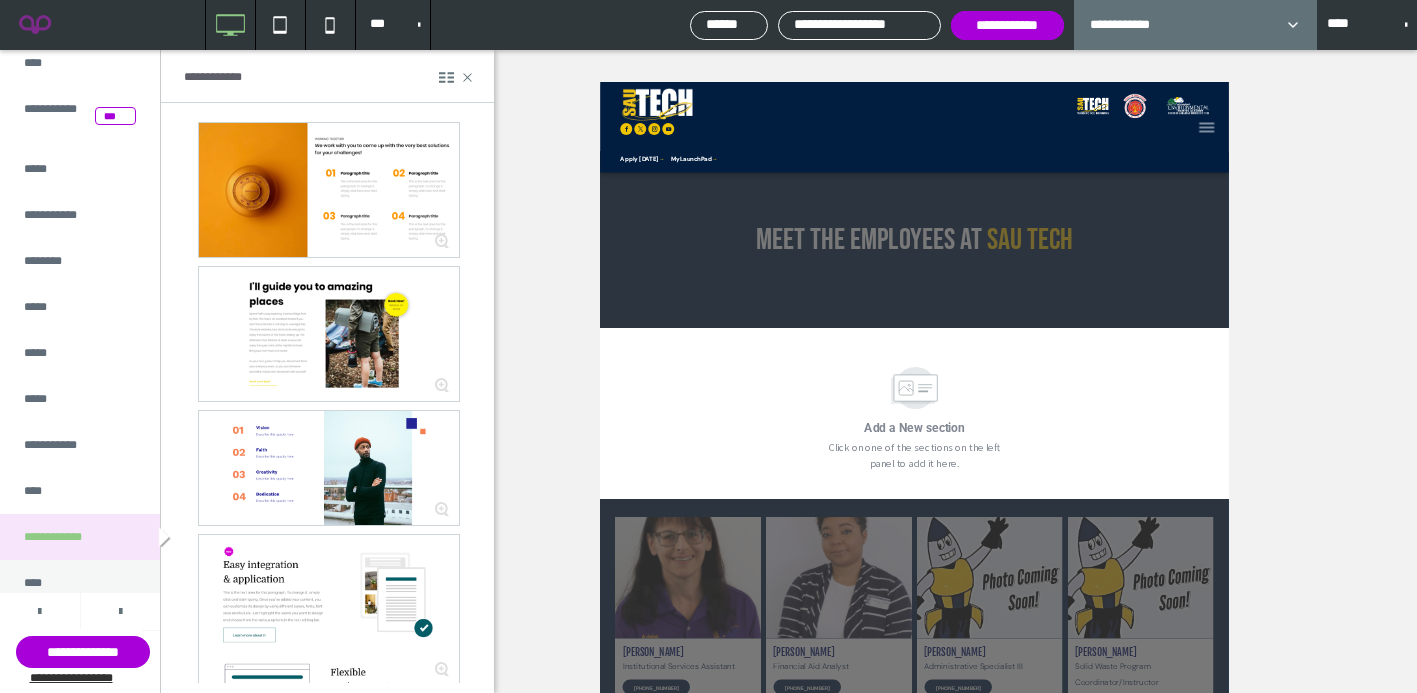 click on "****" at bounding box center (80, 583) 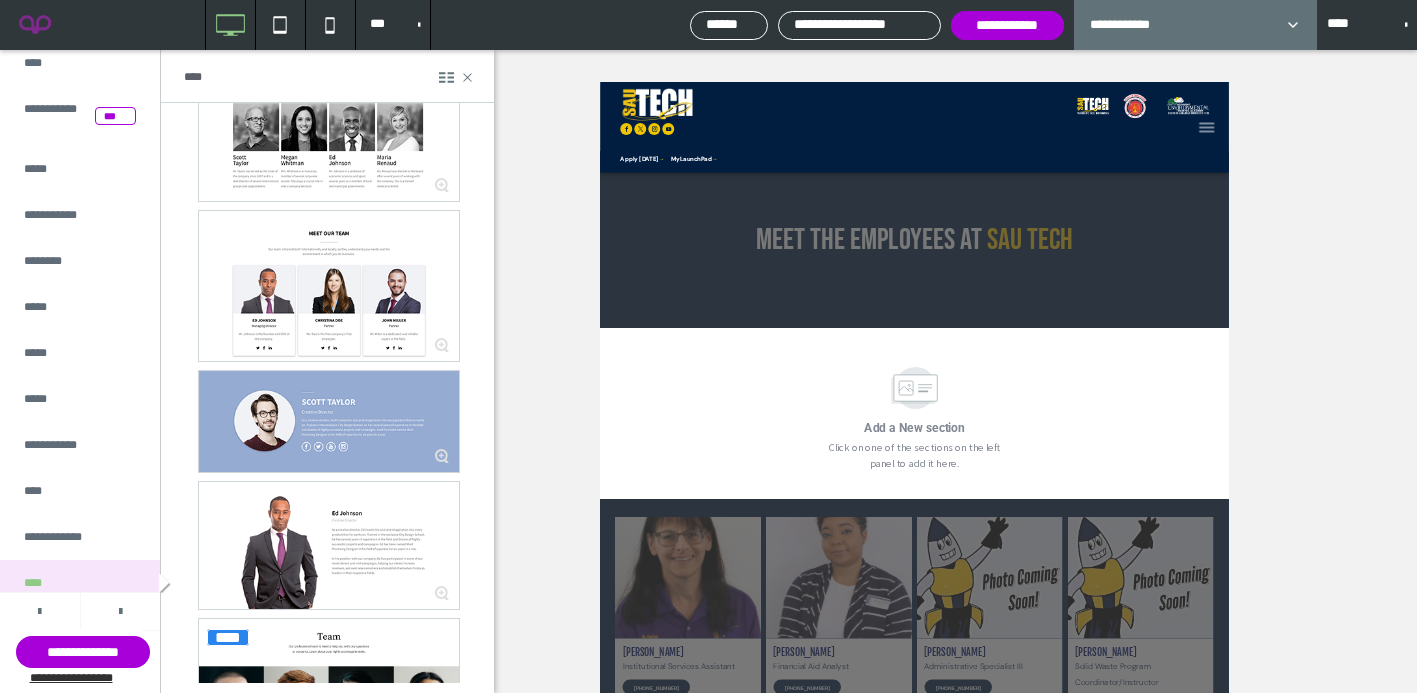 scroll, scrollTop: 2113, scrollLeft: 0, axis: vertical 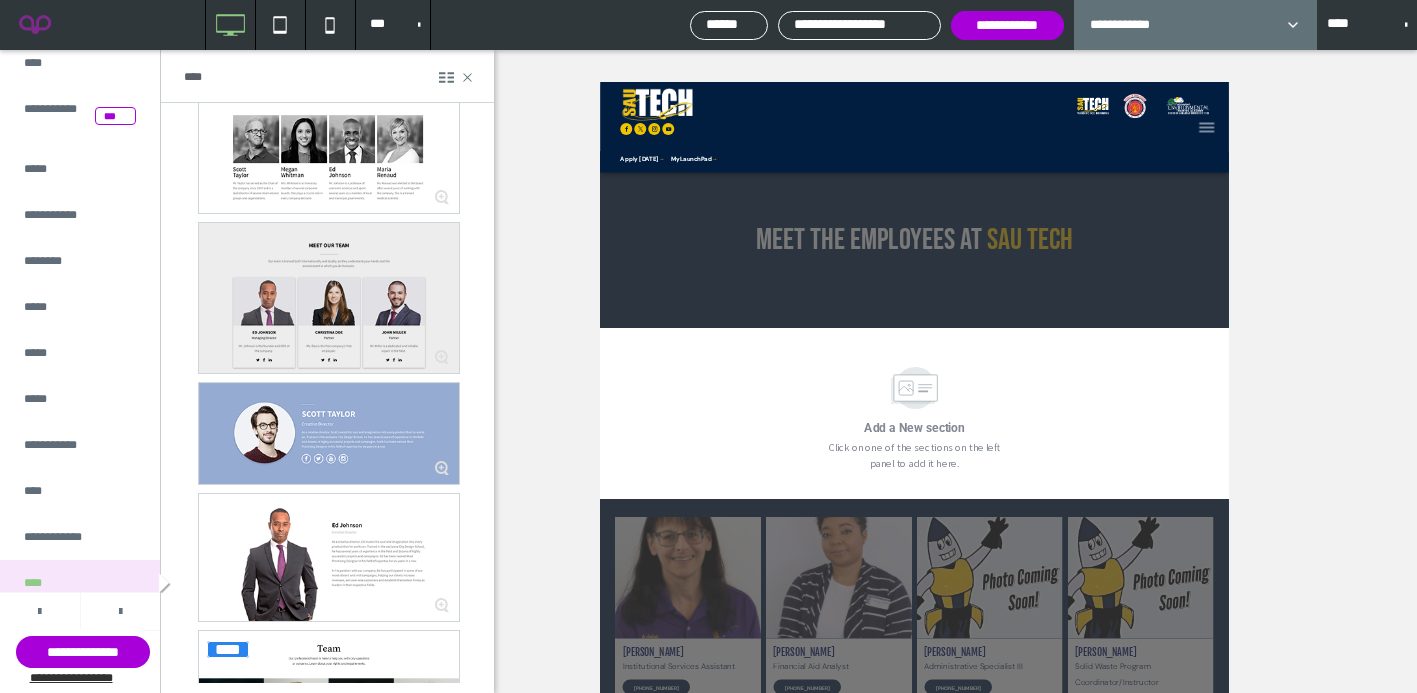 click at bounding box center [329, 298] 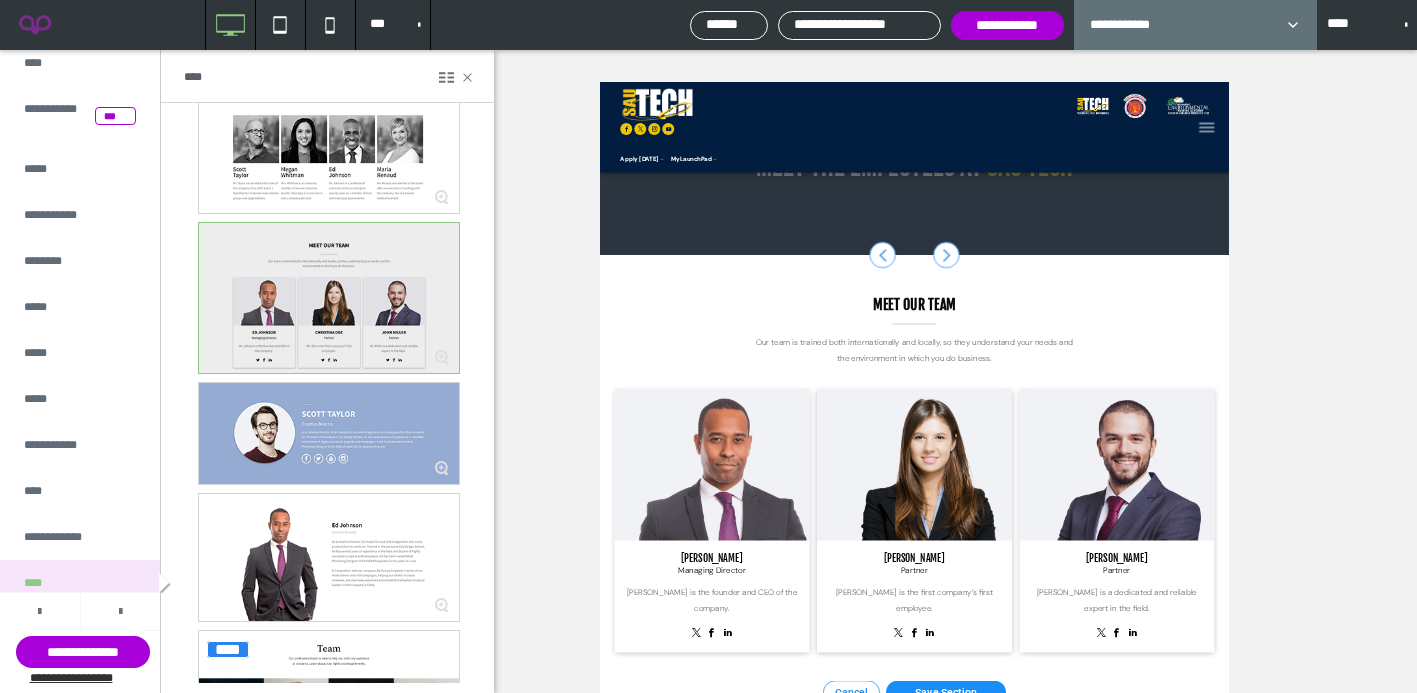 scroll, scrollTop: 374, scrollLeft: 0, axis: vertical 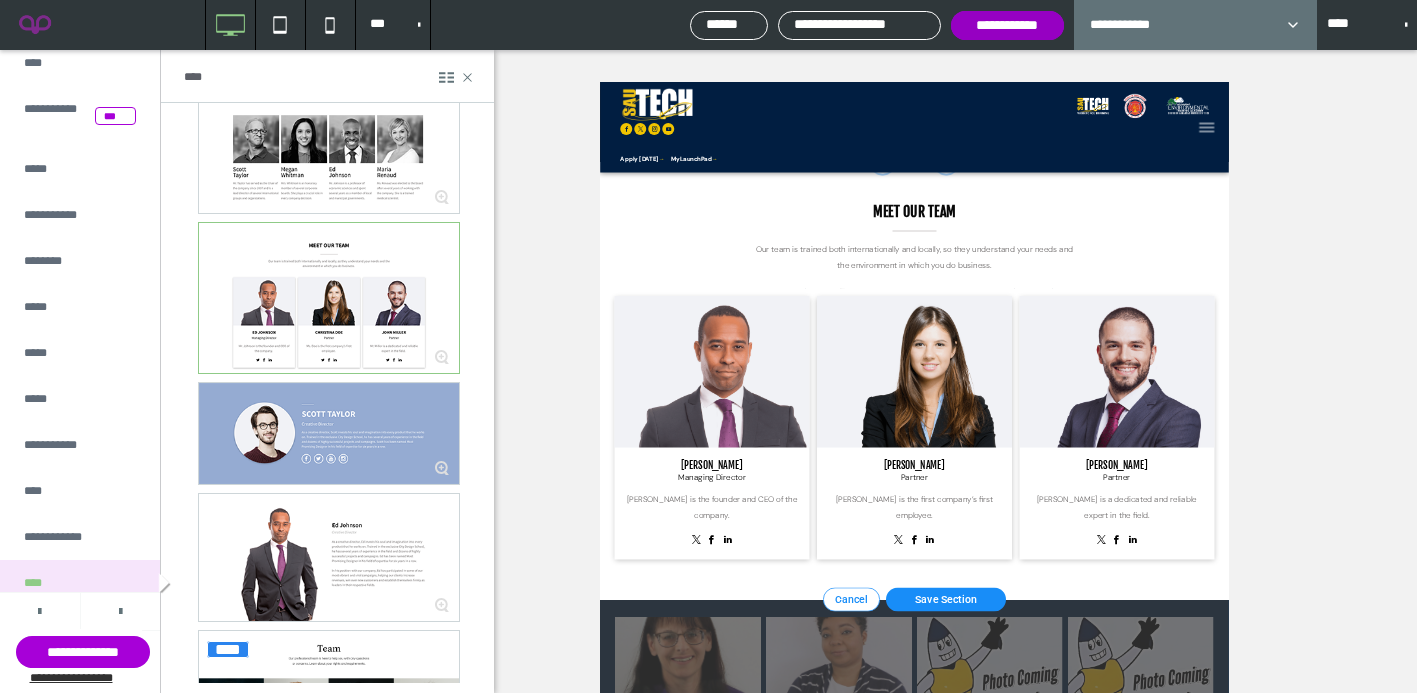 click on "**********" at bounding box center (1007, 25) 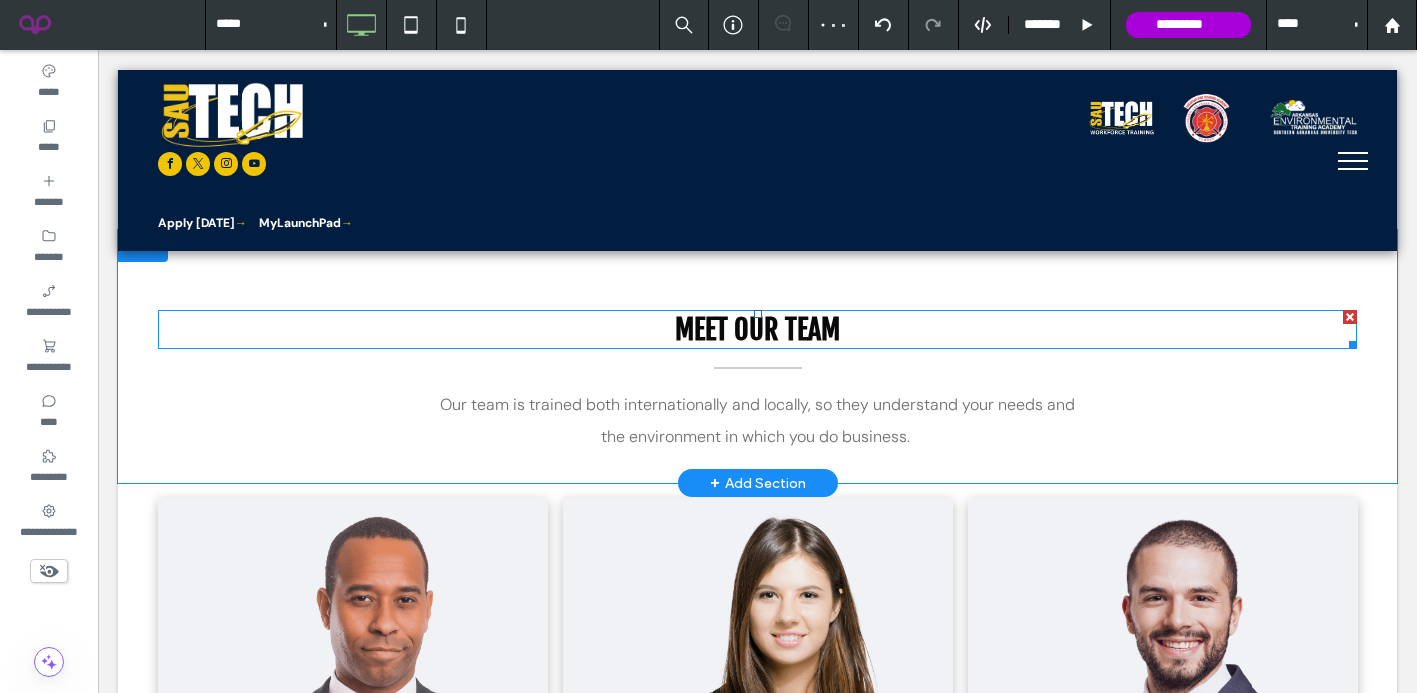 click at bounding box center [1350, 317] 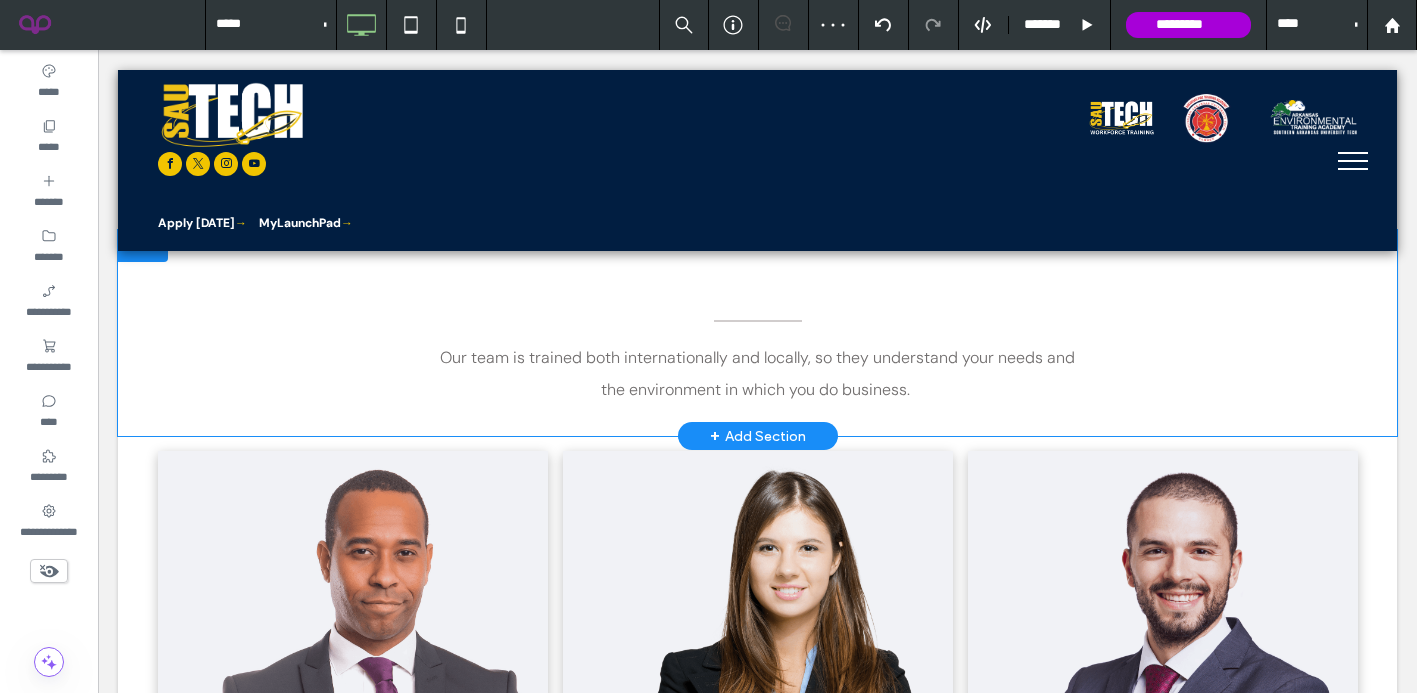 click at bounding box center [143, 246] 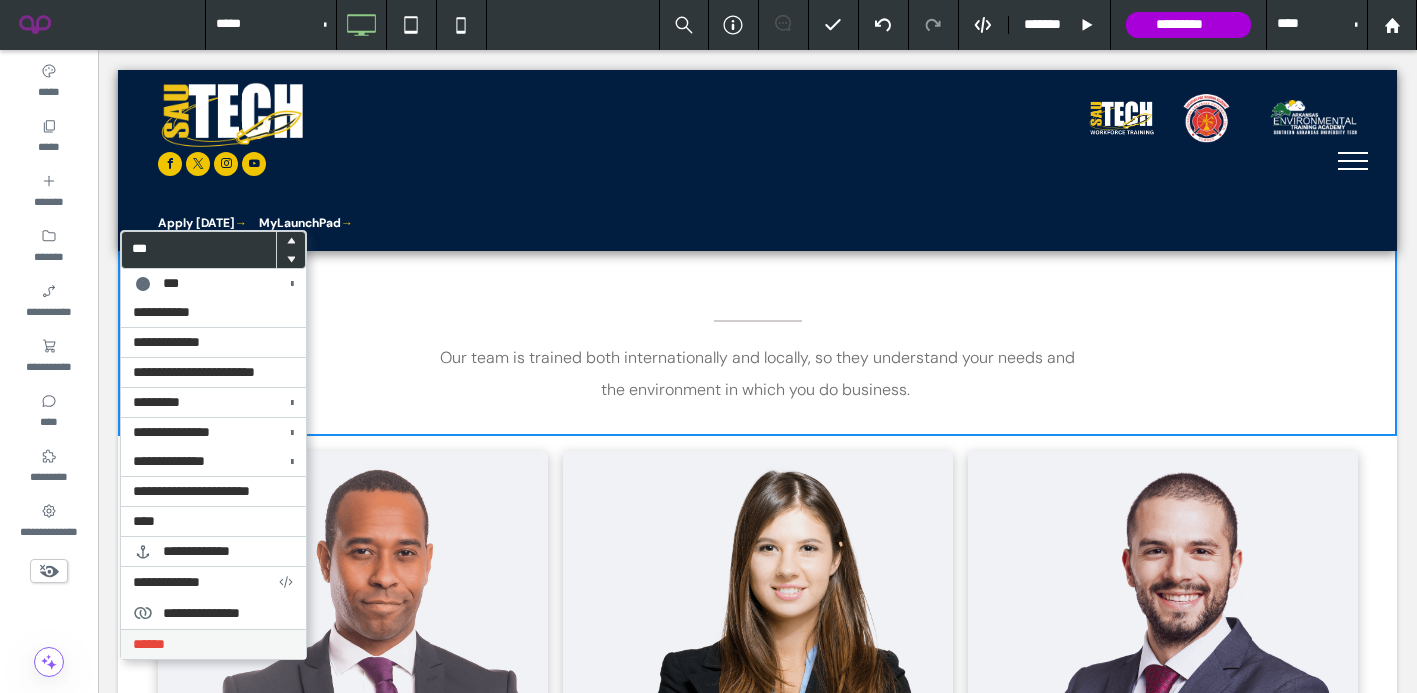 click on "******" at bounding box center (149, 644) 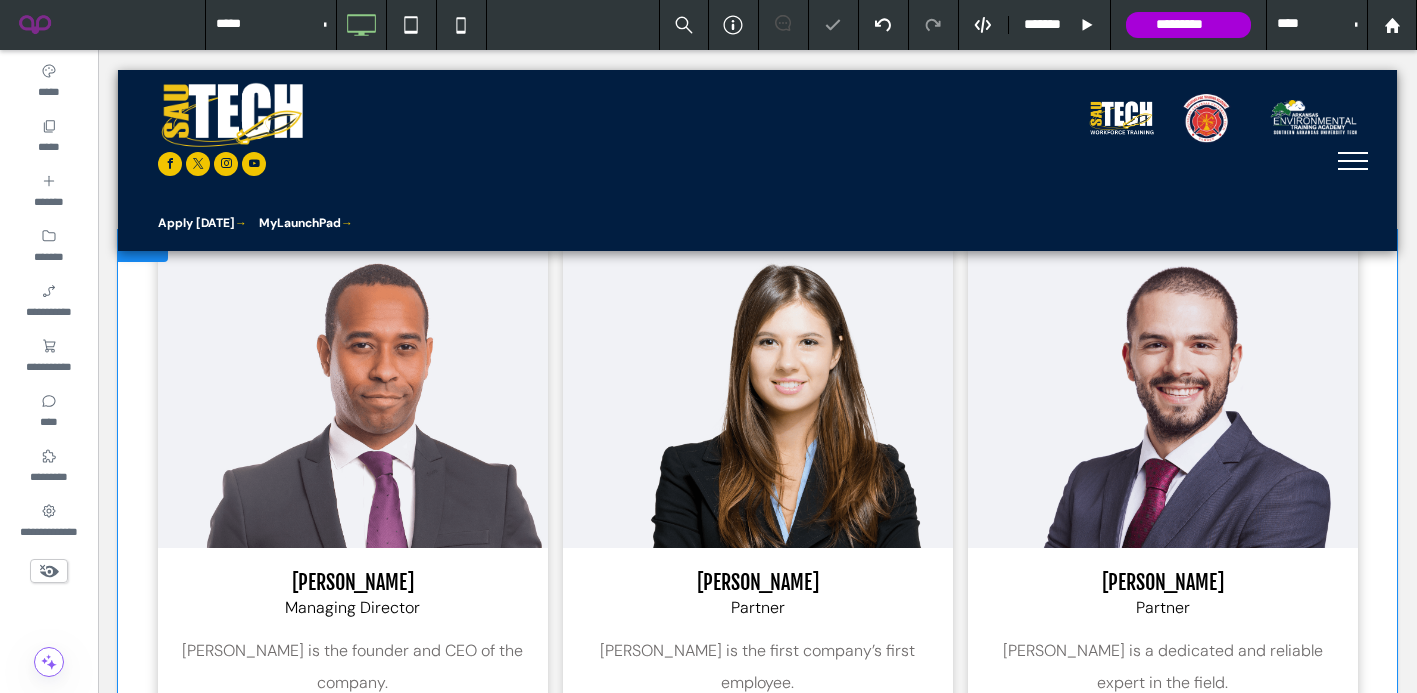 click at bounding box center (143, 246) 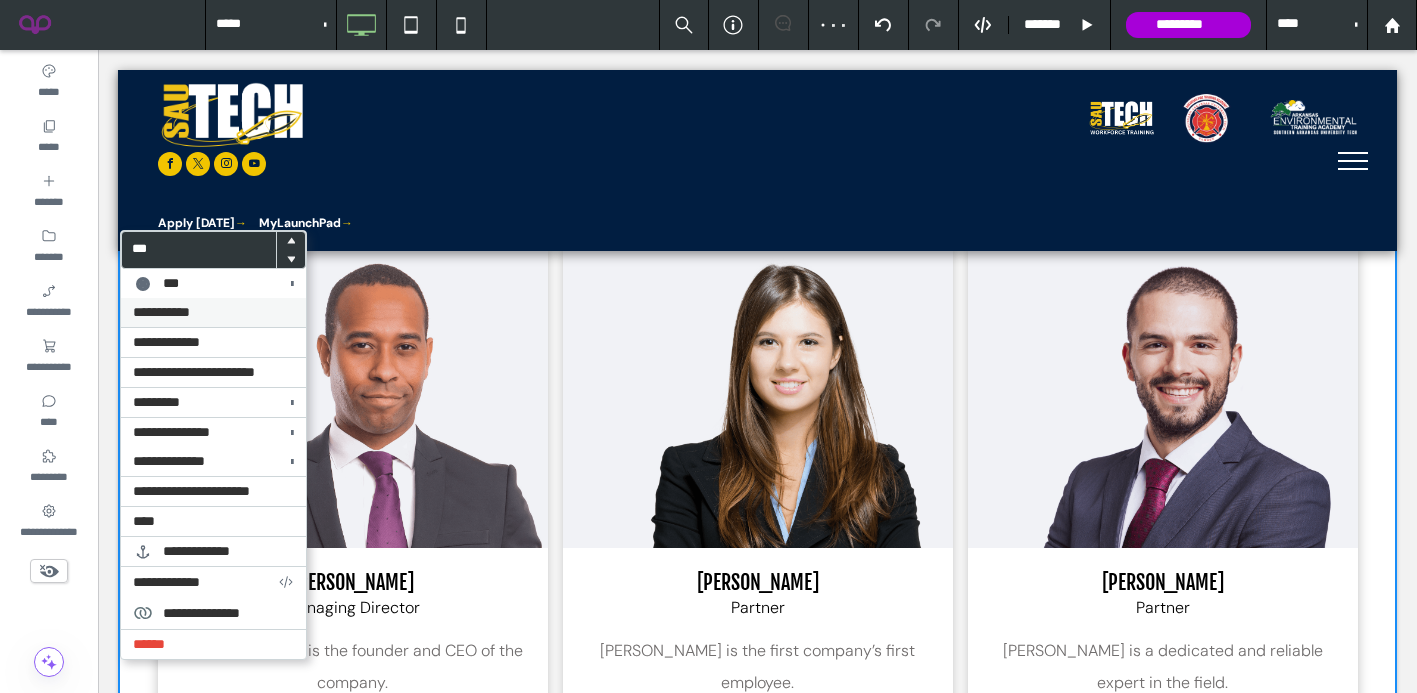 click on "**********" at bounding box center (161, 312) 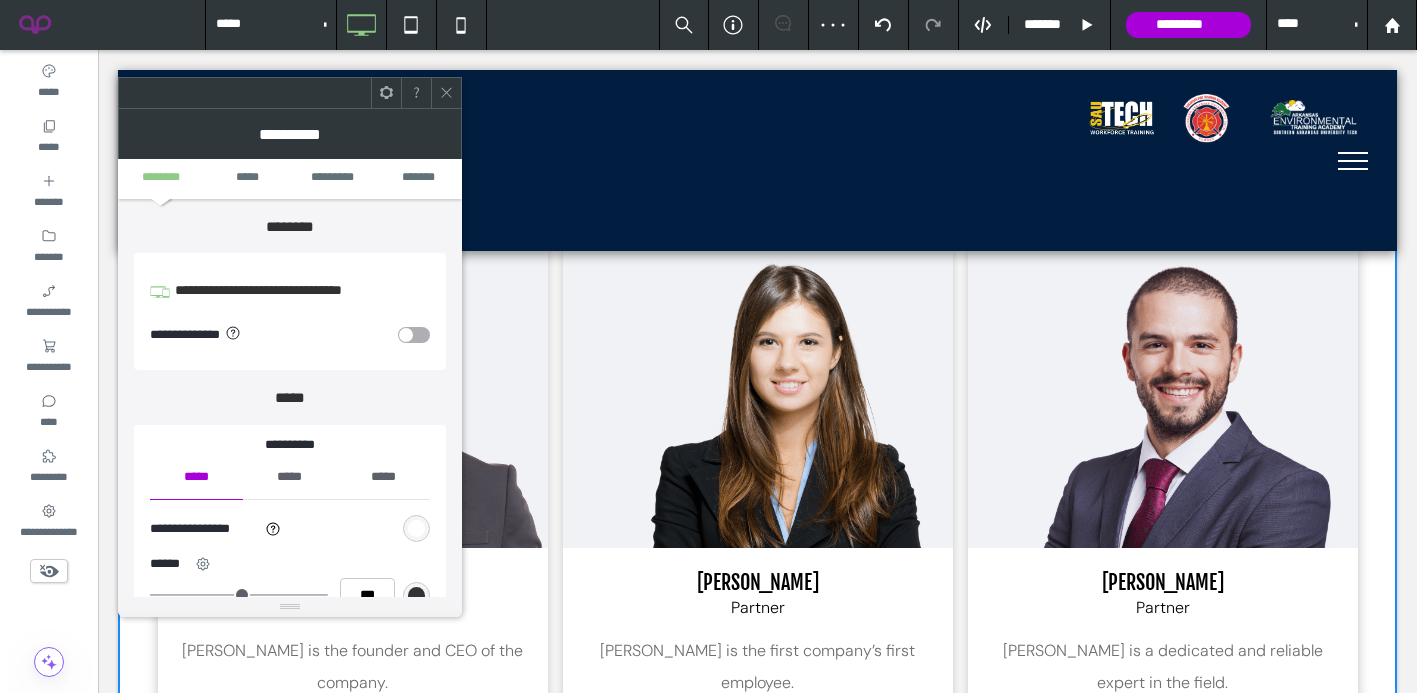 click at bounding box center (416, 528) 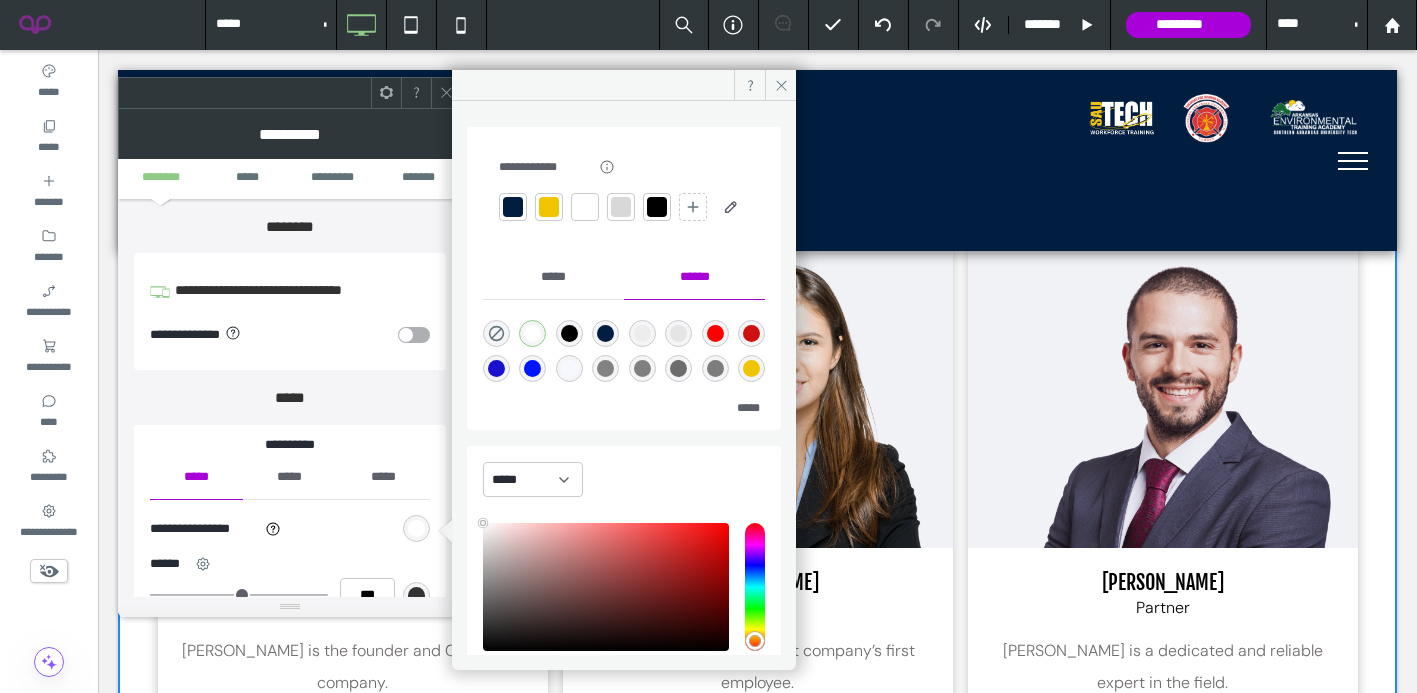 click at bounding box center (513, 207) 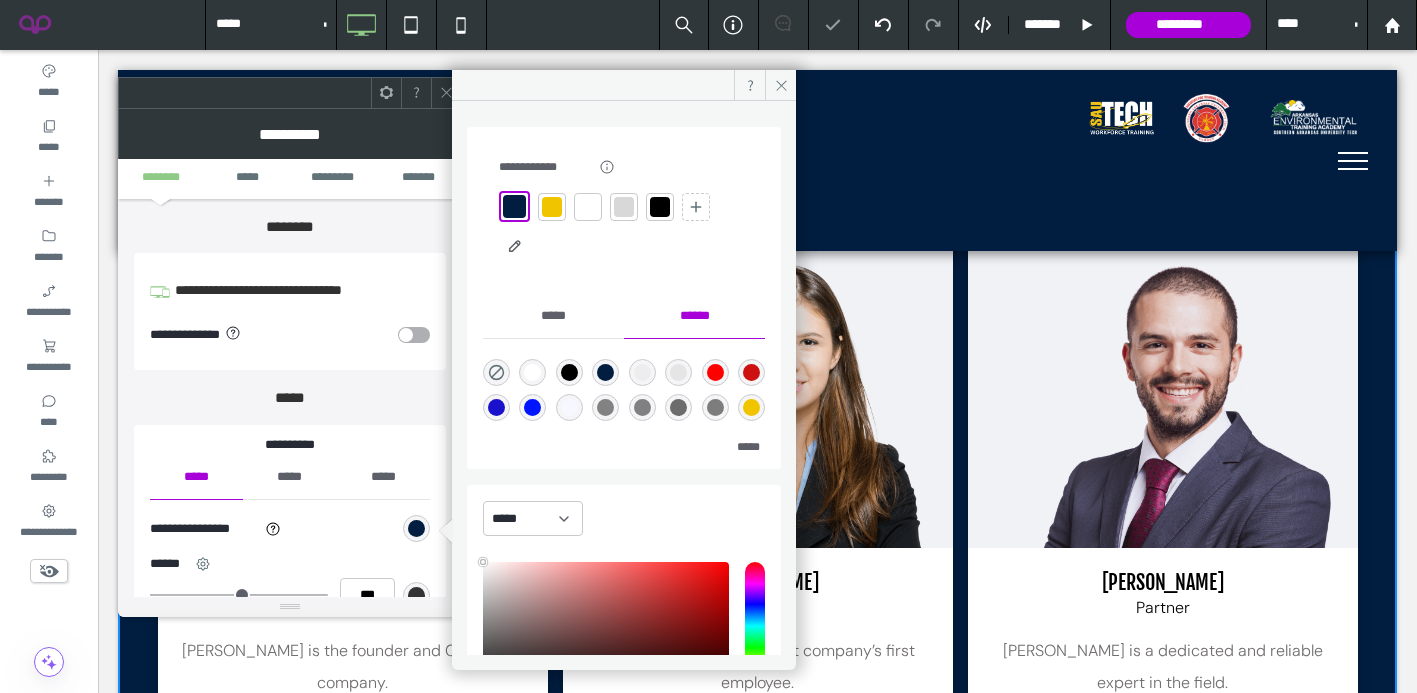 click 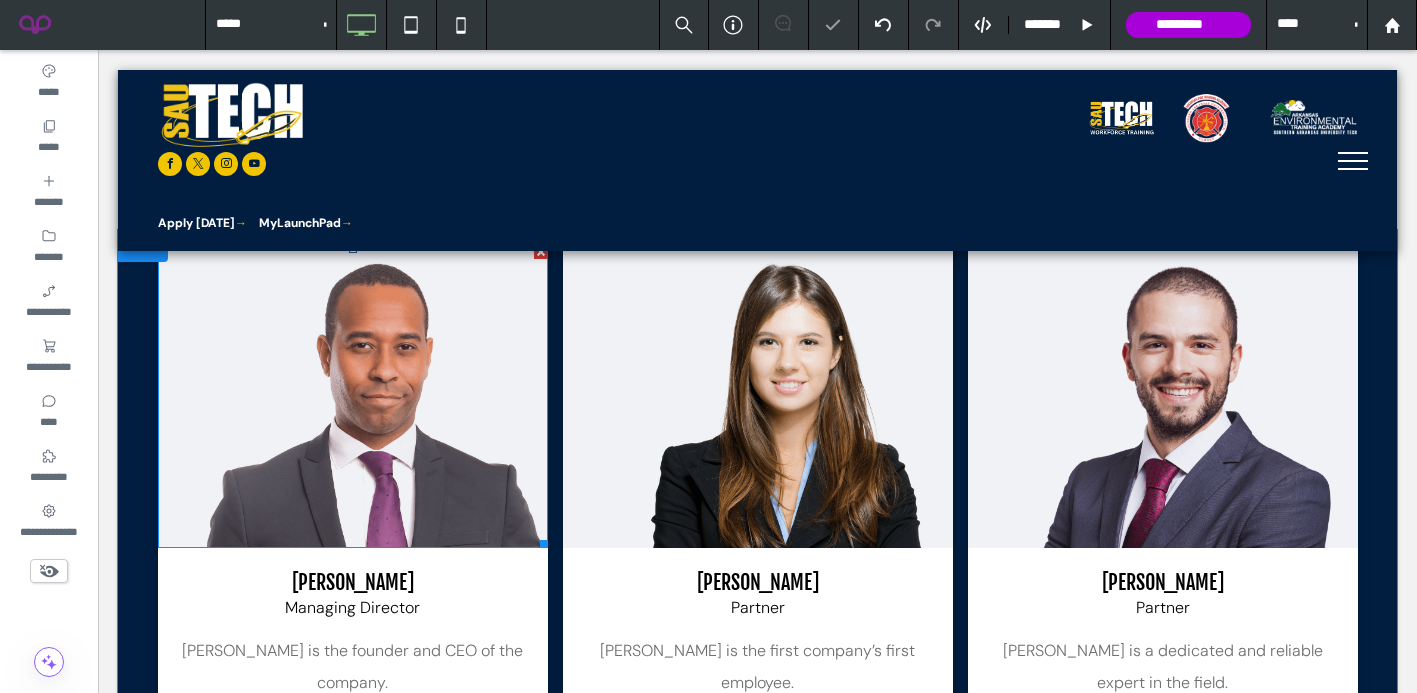 click at bounding box center (353, 396) 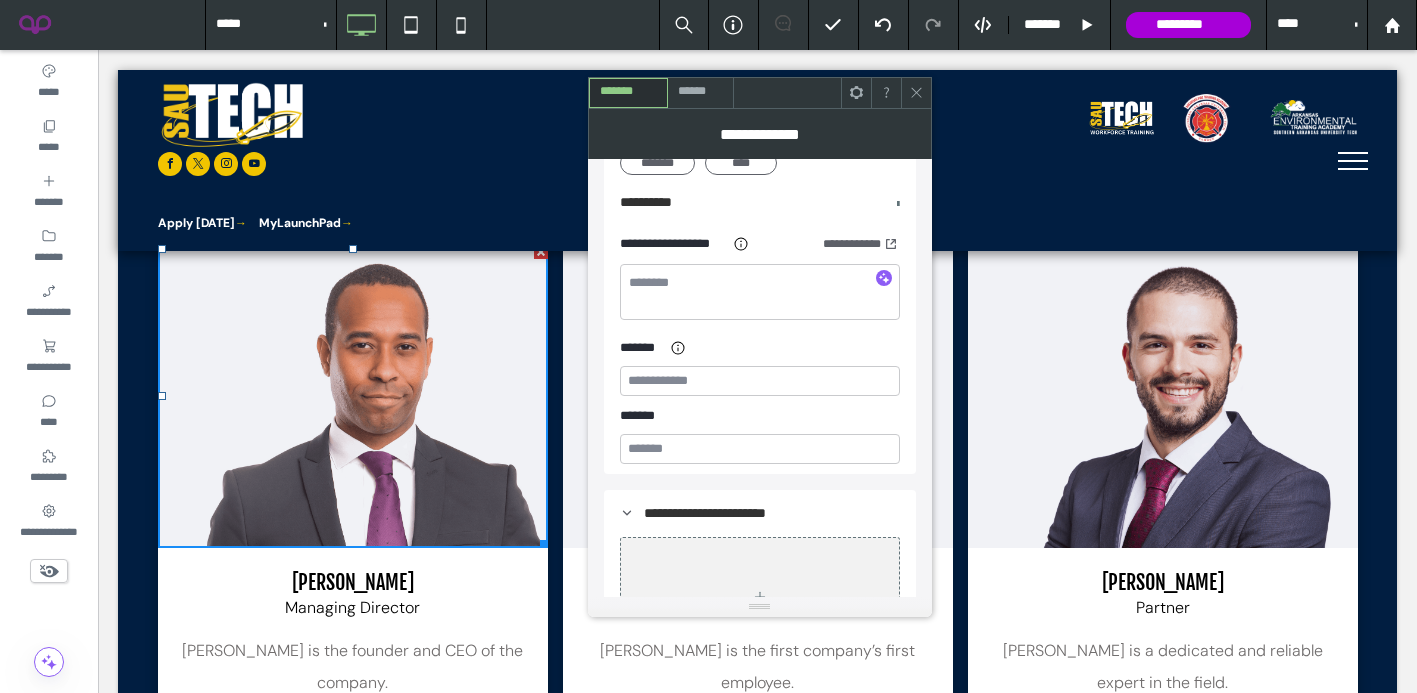 scroll, scrollTop: 570, scrollLeft: 0, axis: vertical 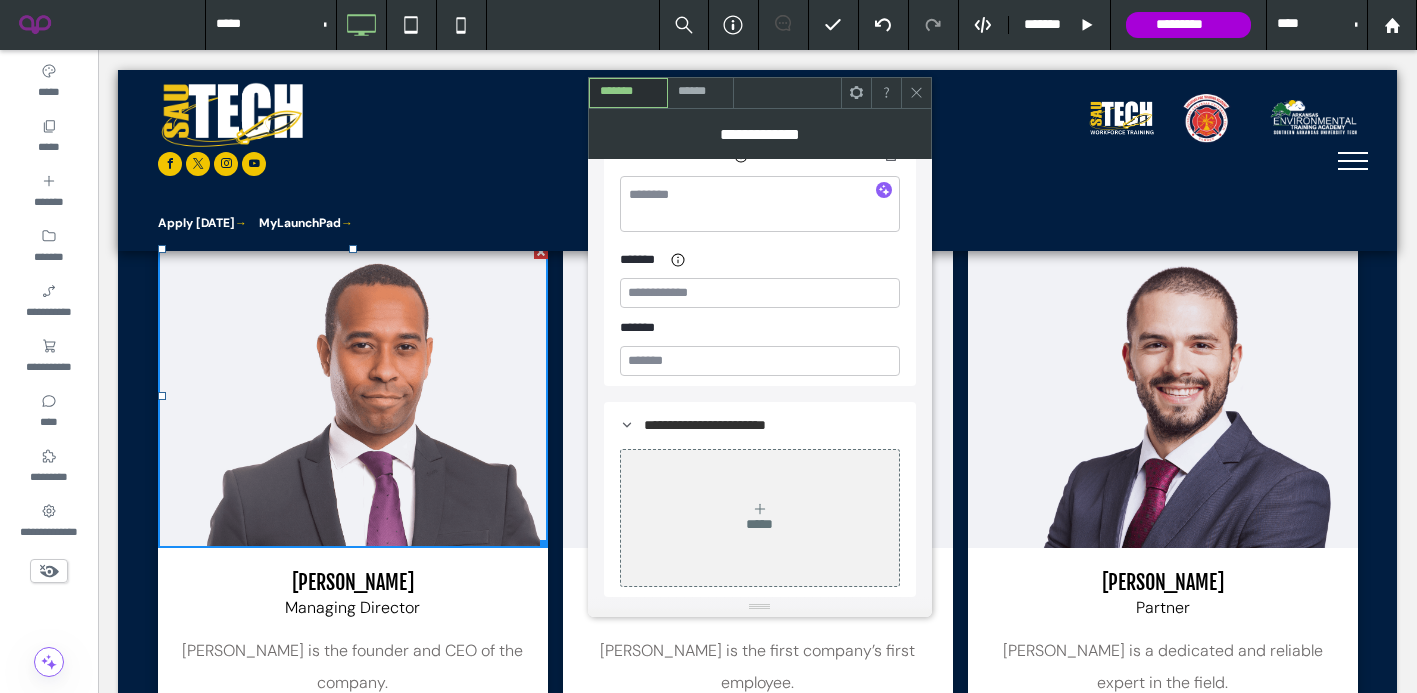 click 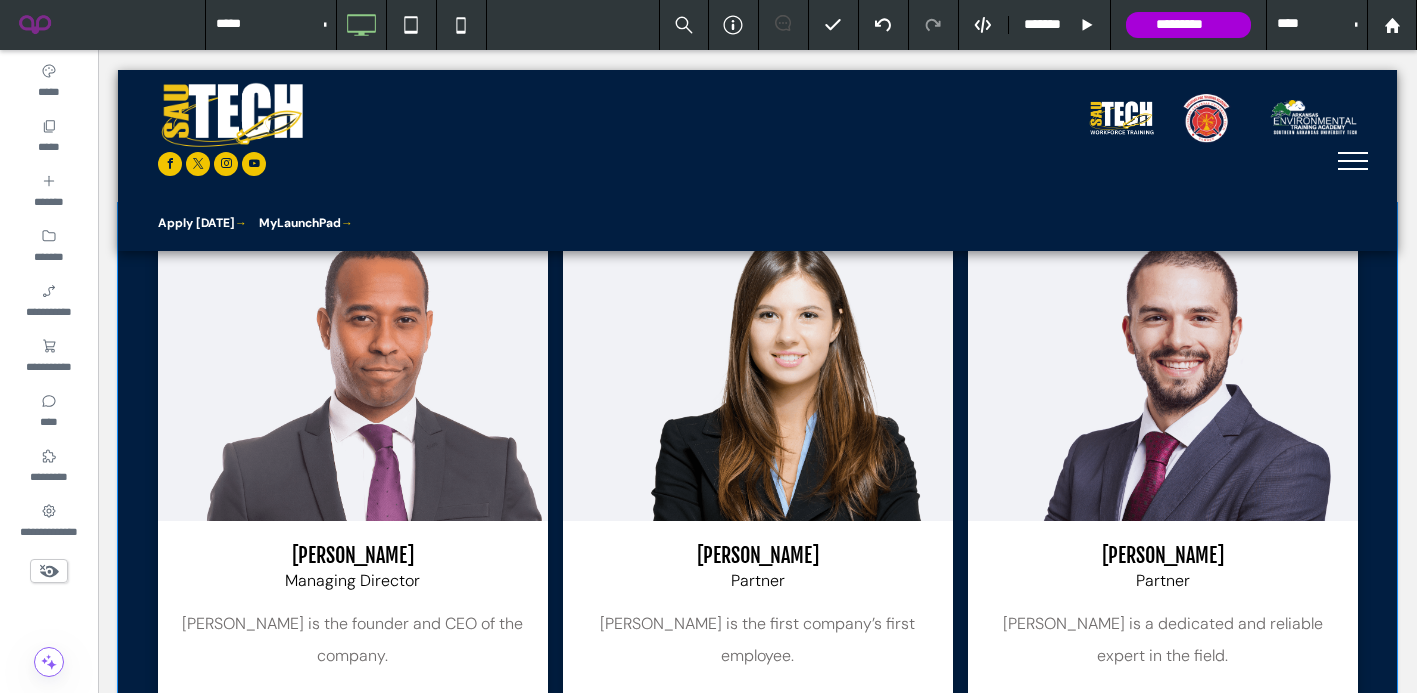 scroll, scrollTop: 372, scrollLeft: 0, axis: vertical 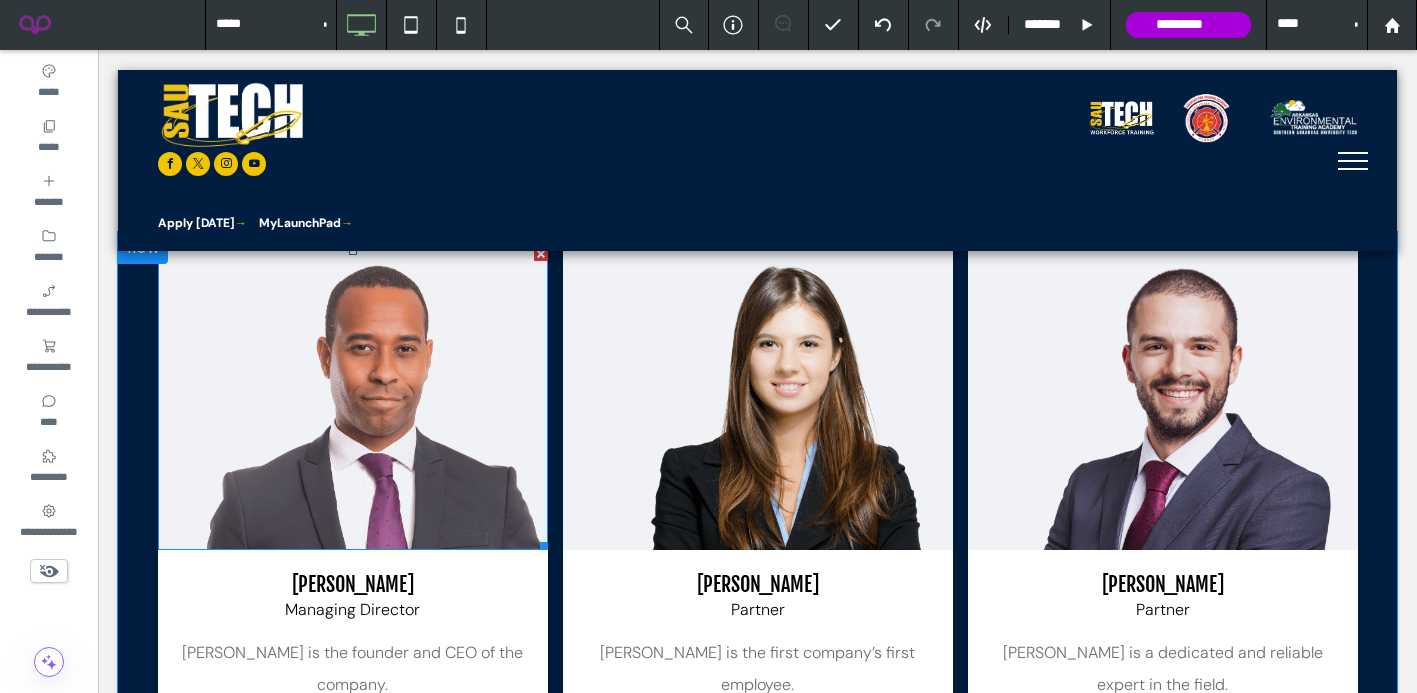 click at bounding box center [353, 398] 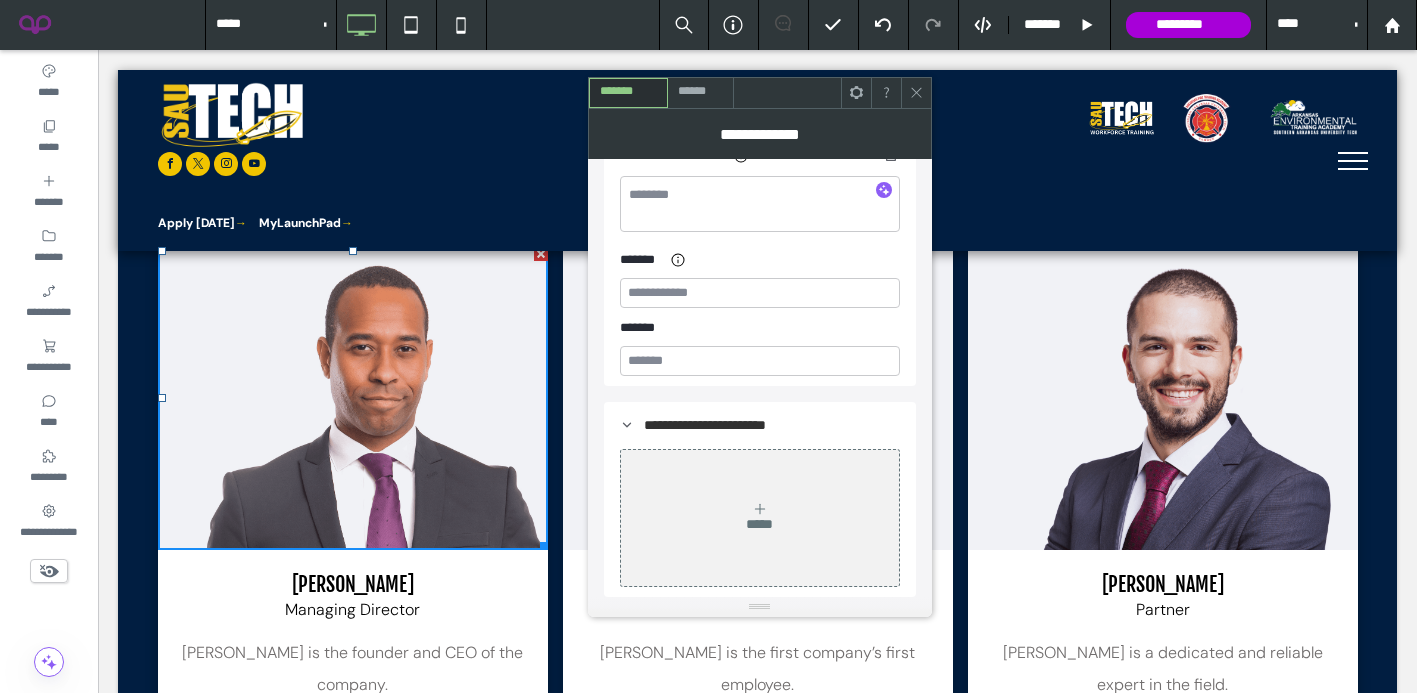 scroll, scrollTop: 570, scrollLeft: 0, axis: vertical 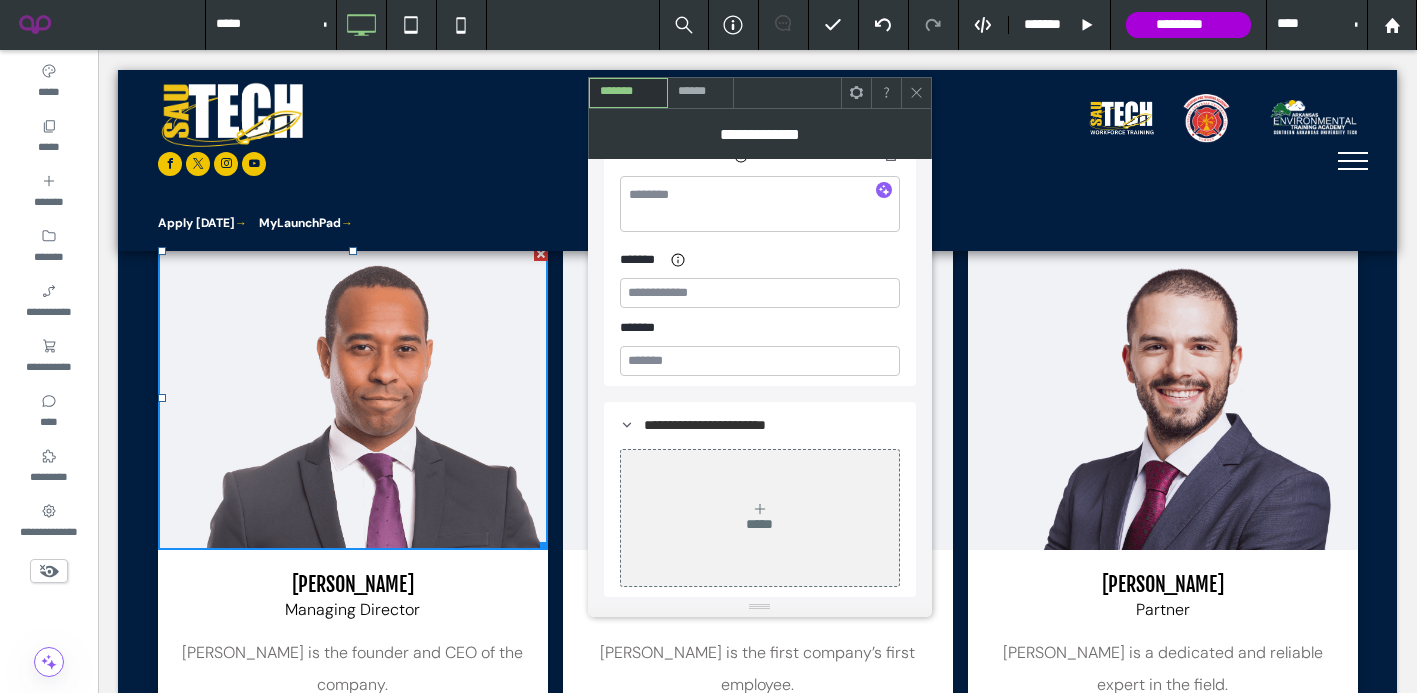 click 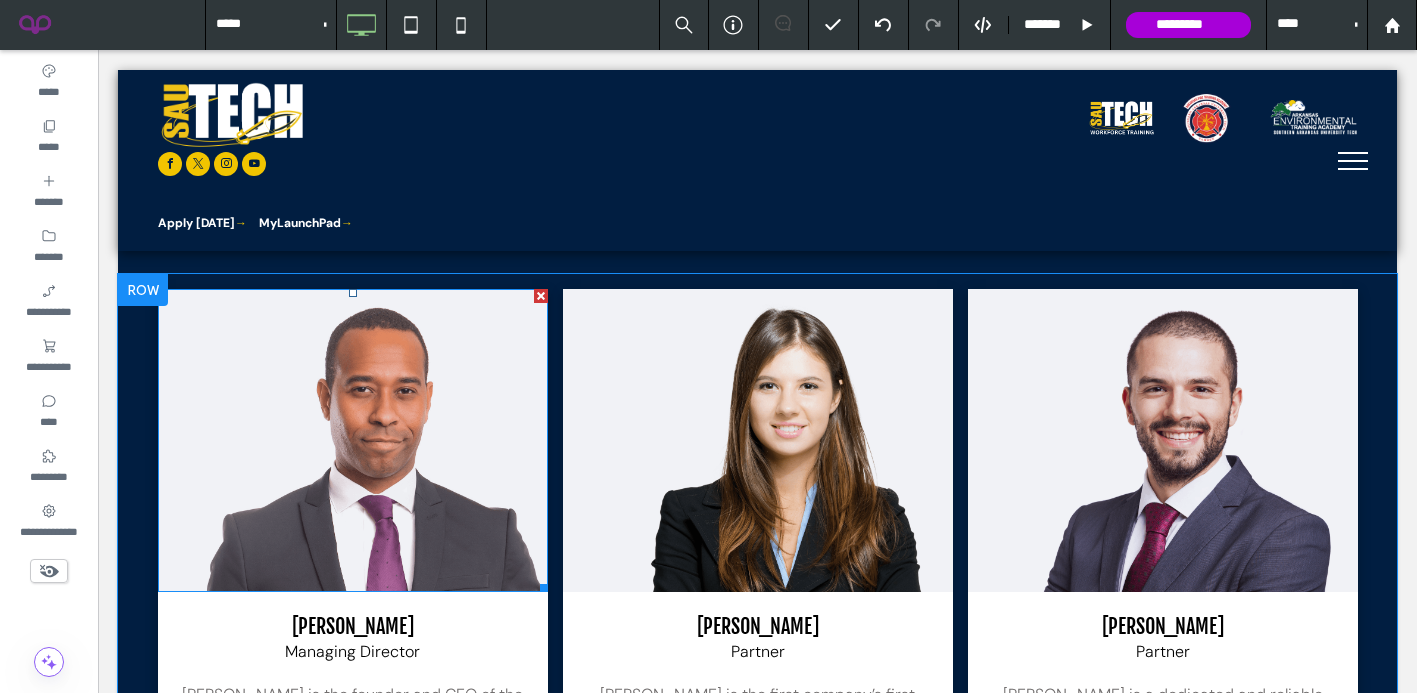 scroll, scrollTop: 318, scrollLeft: 0, axis: vertical 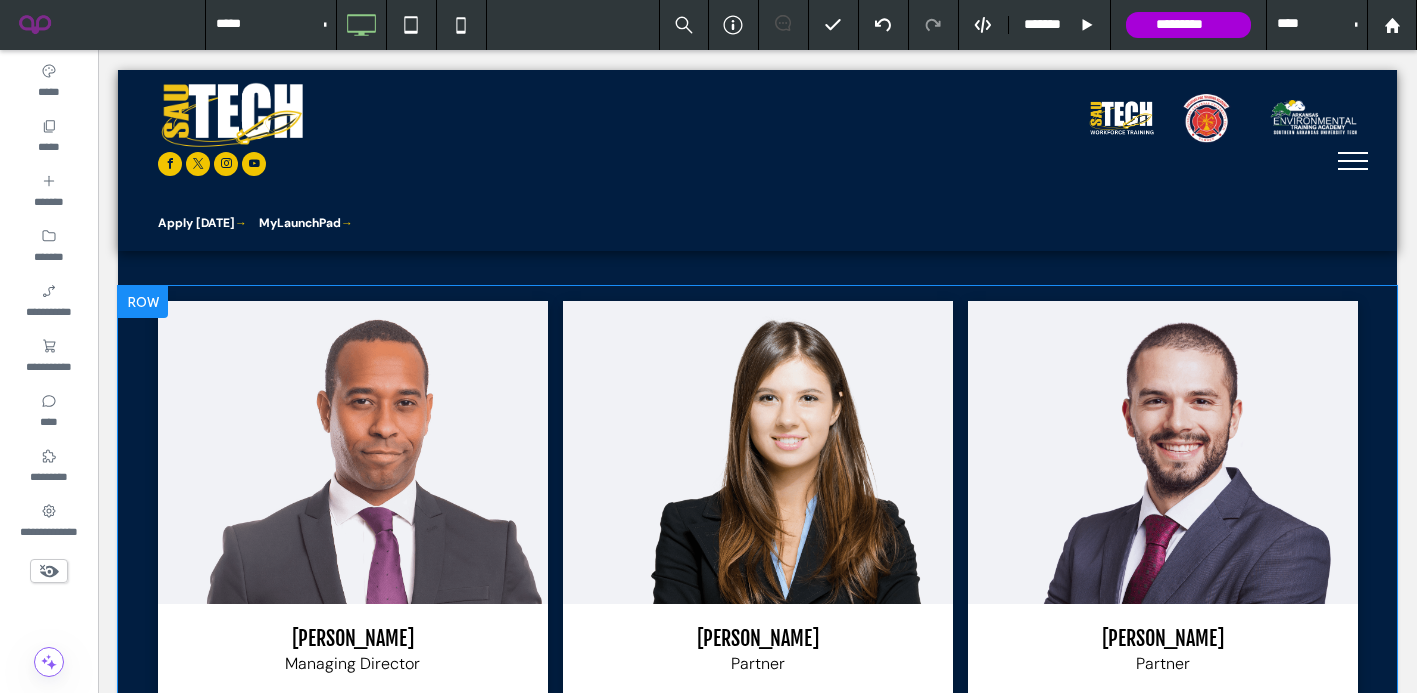 click at bounding box center (143, 302) 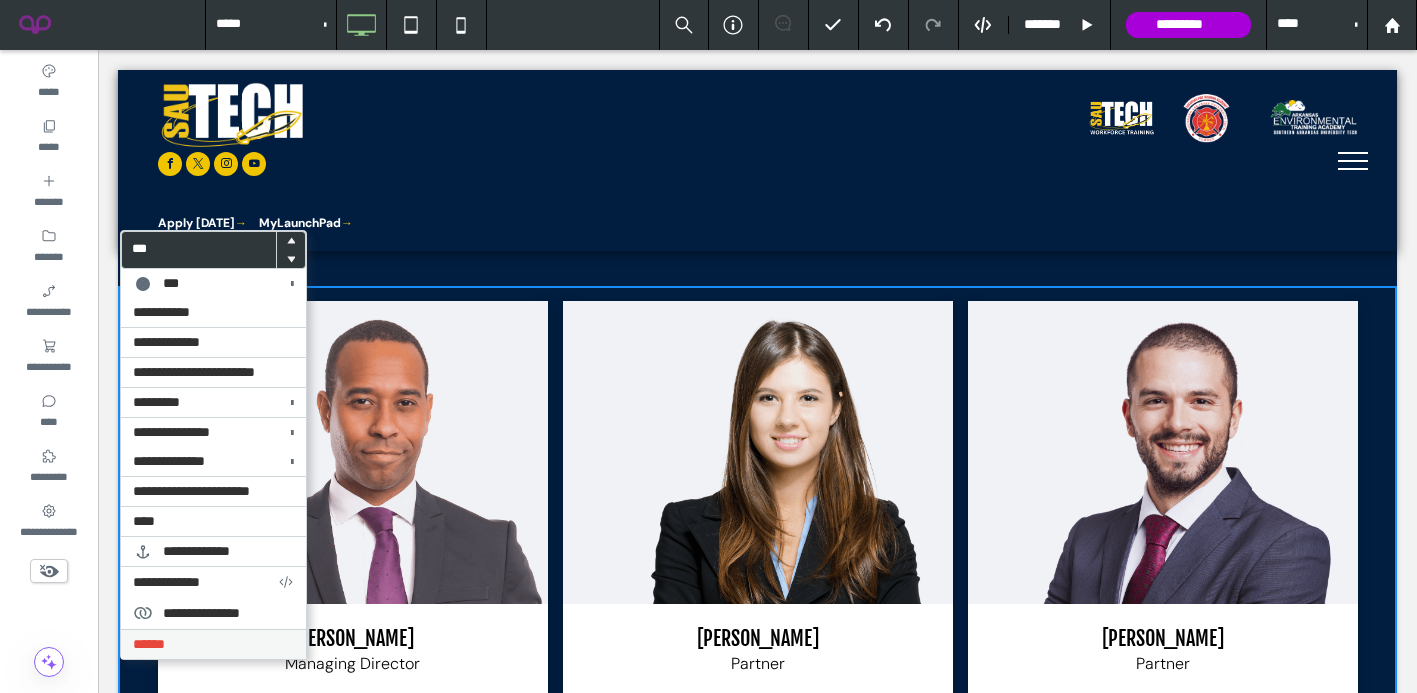 click on "******" at bounding box center (149, 644) 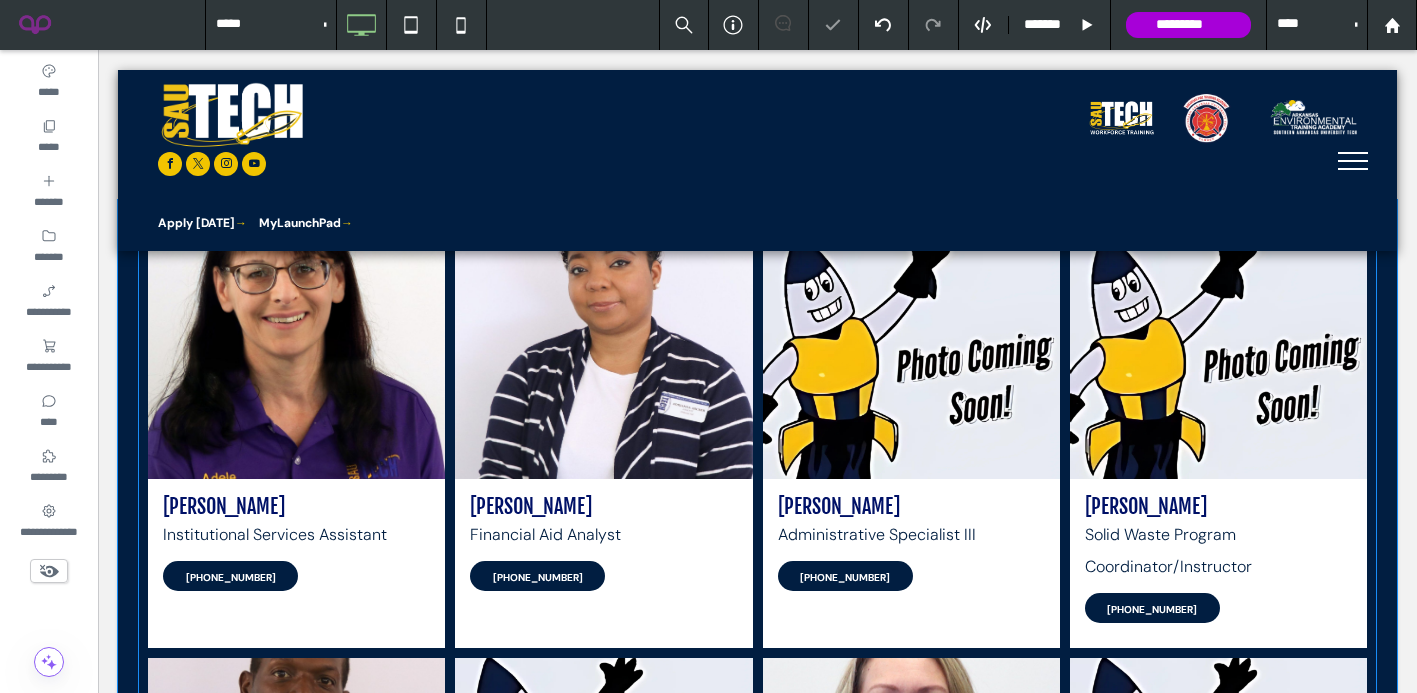 scroll, scrollTop: 407, scrollLeft: 0, axis: vertical 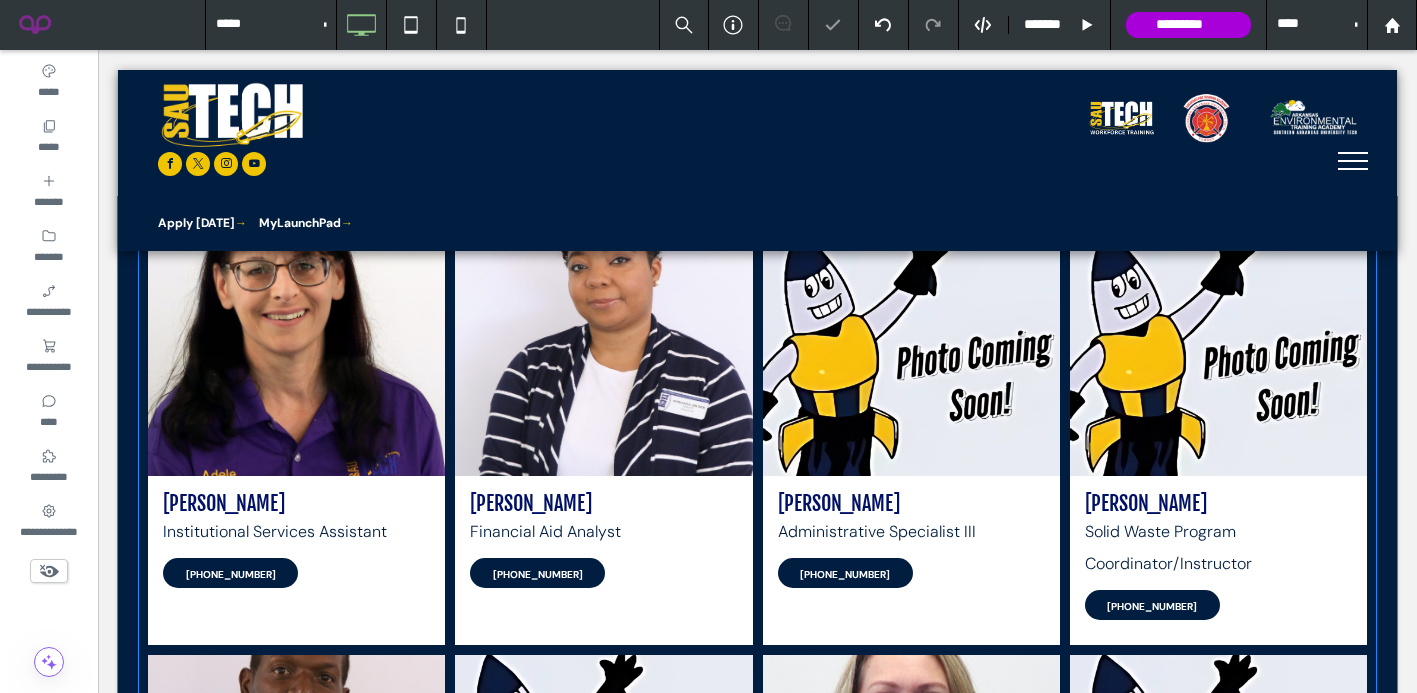 click on "Adele Bardella
Institutional Services Assistant
870-574-4556" at bounding box center (296, 560) 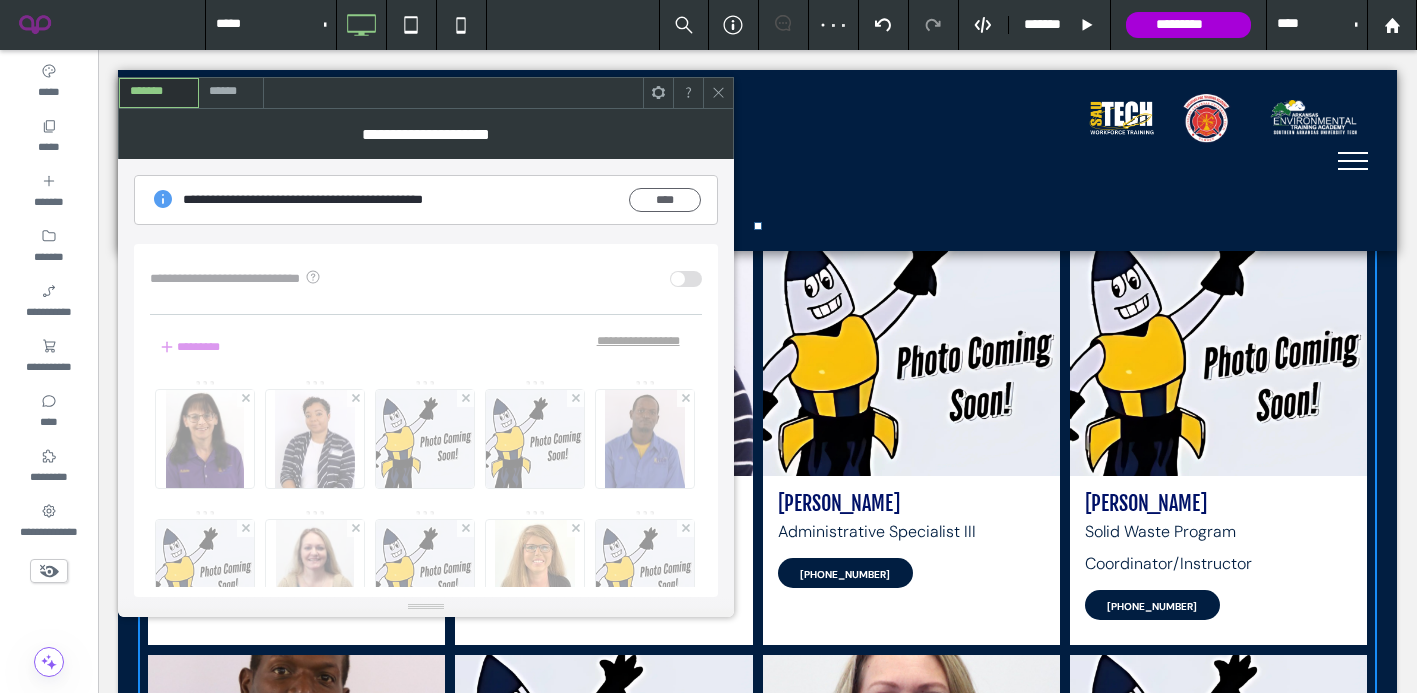 click on "*****" at bounding box center (426, 478) 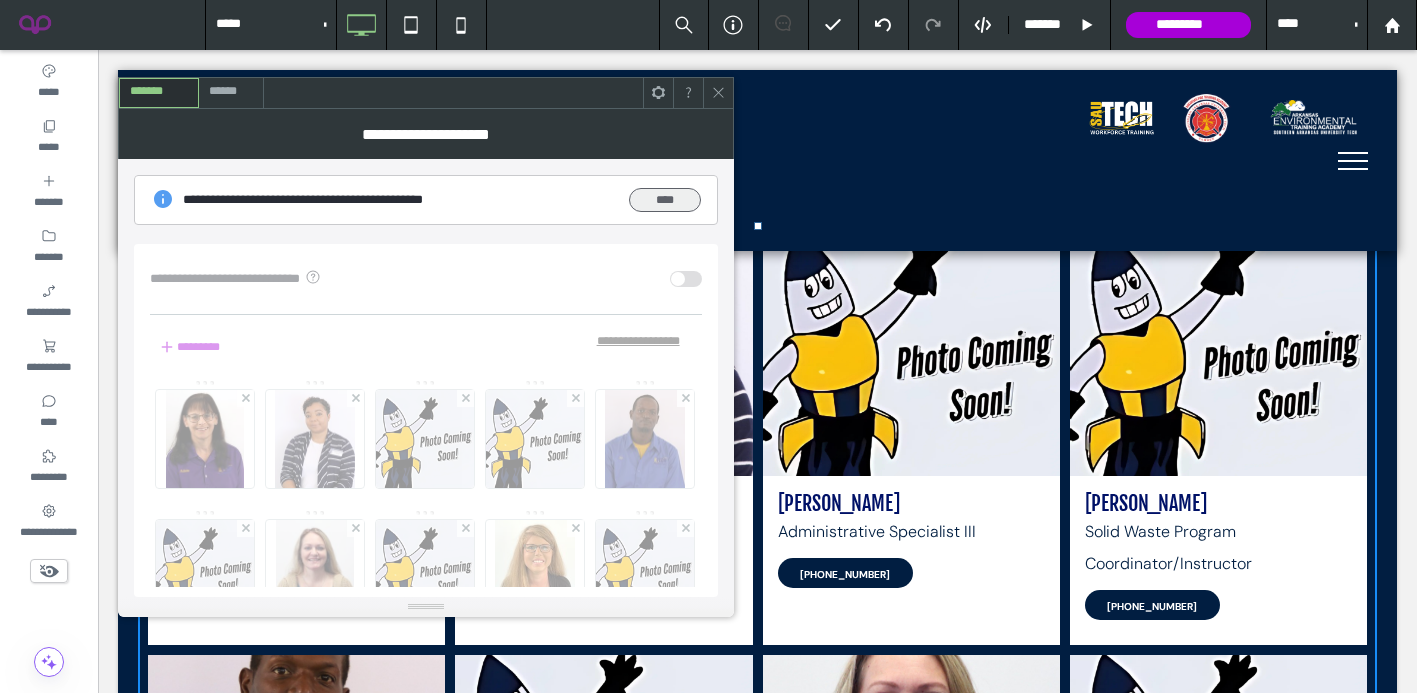 click on "****" at bounding box center (665, 200) 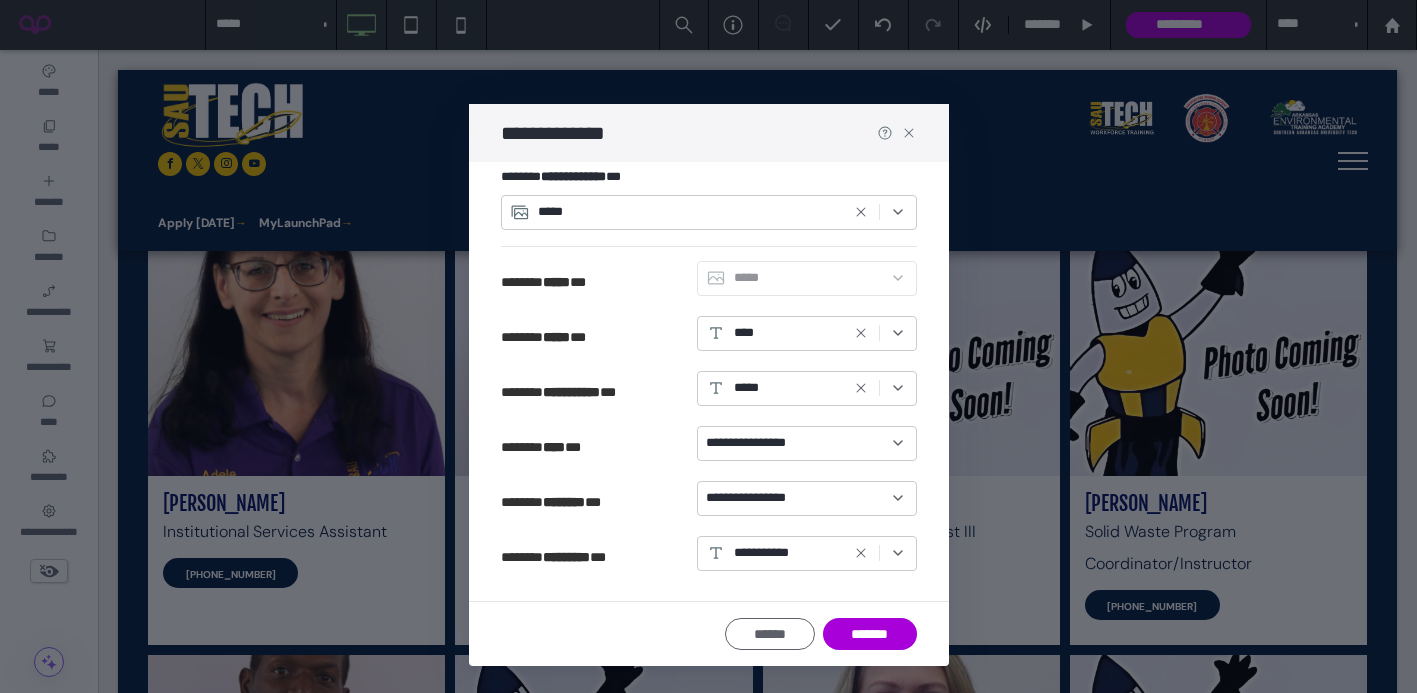 scroll, scrollTop: 0, scrollLeft: 0, axis: both 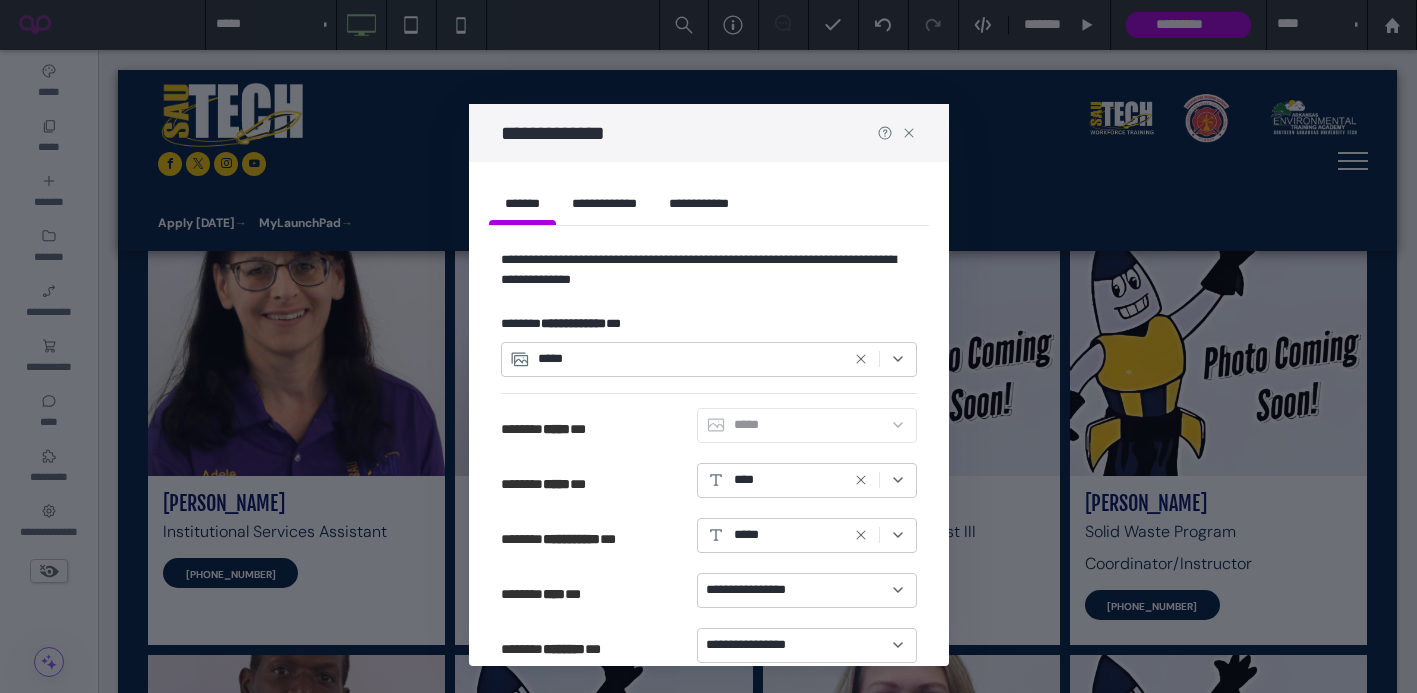 click on "**********" at bounding box center [699, 203] 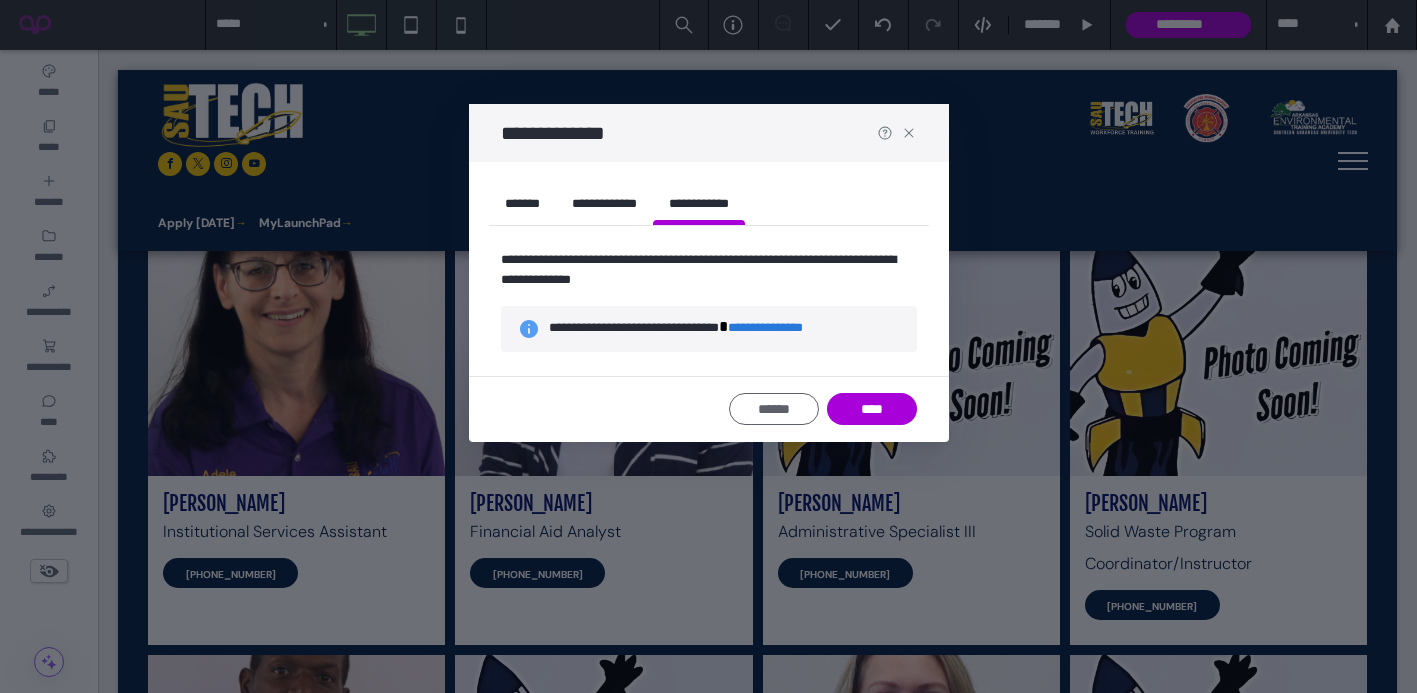 click on "**********" at bounding box center [604, 203] 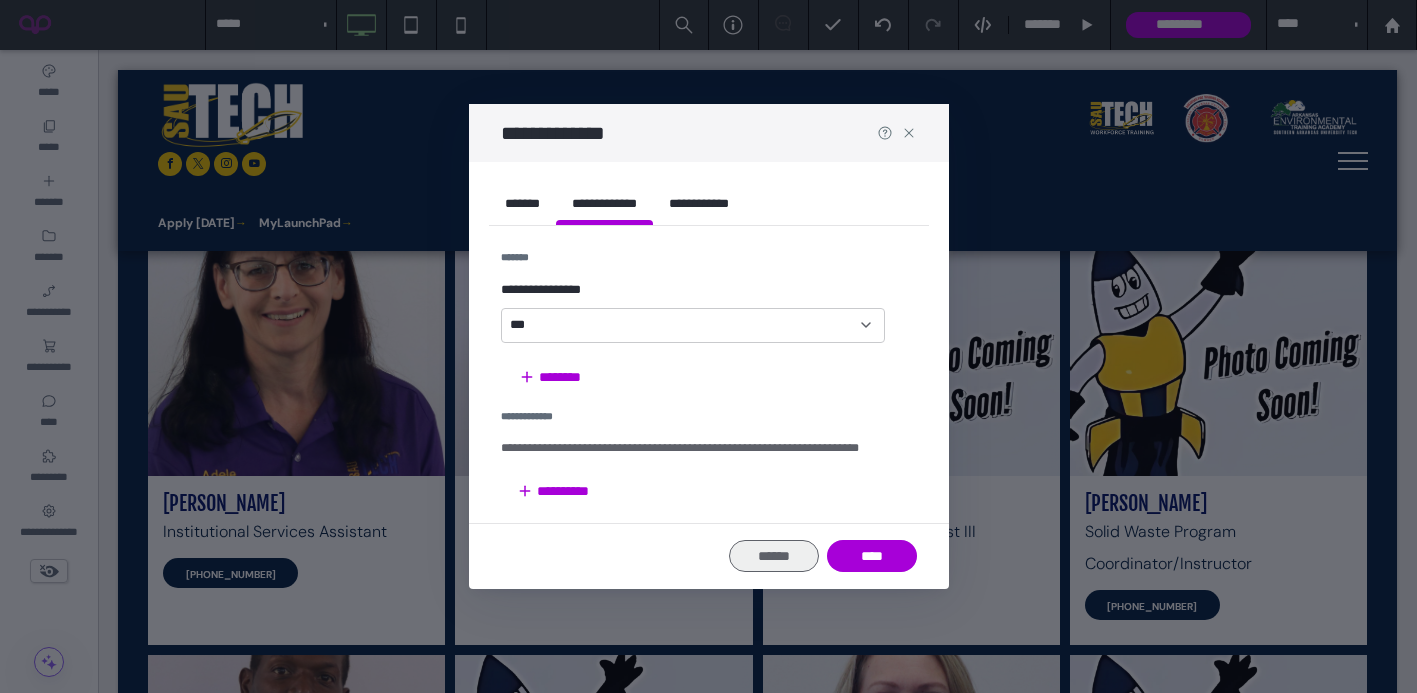 click on "******" at bounding box center [774, 556] 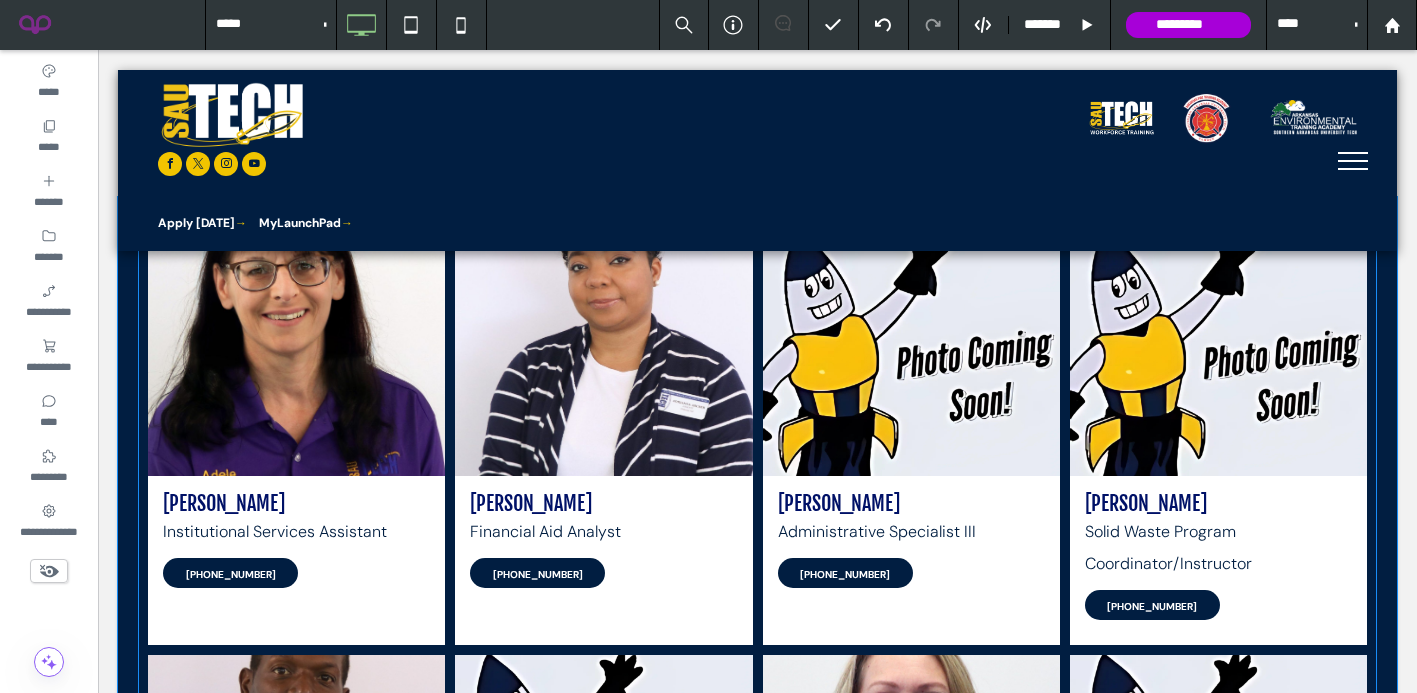 click at bounding box center (296, 354) 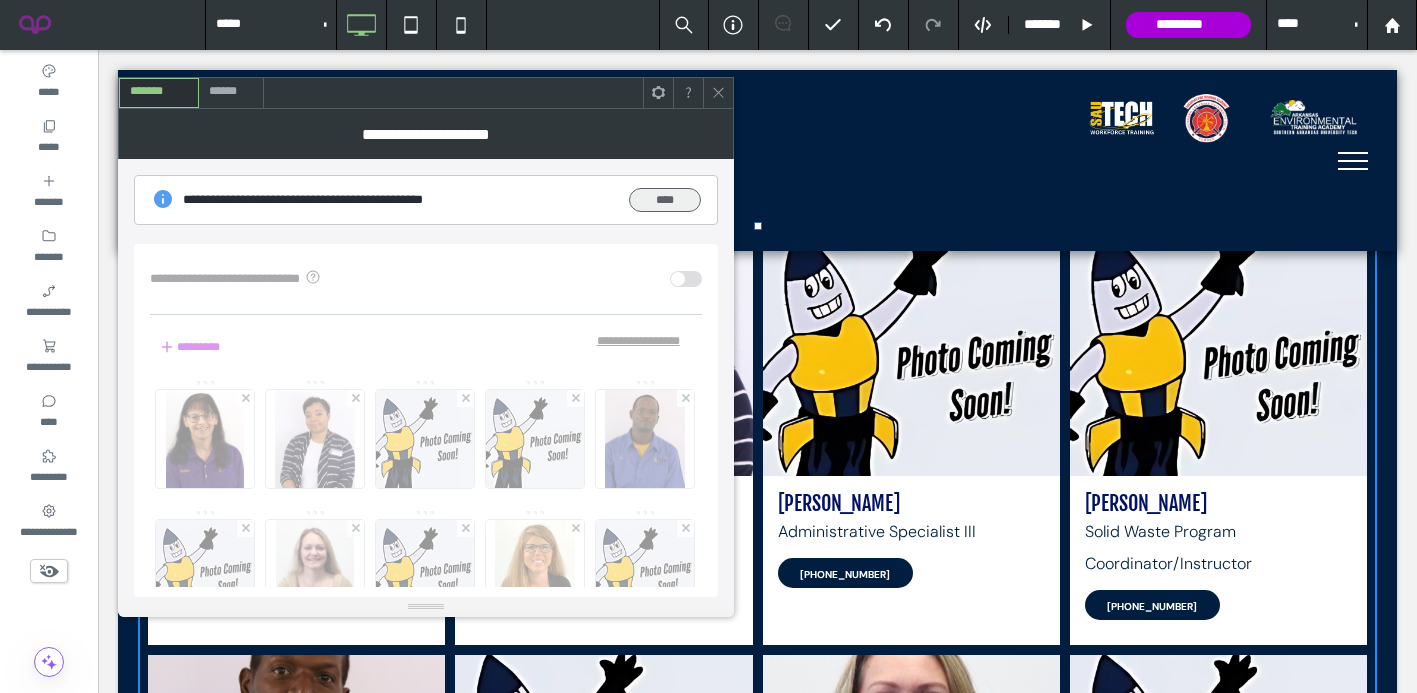 click on "****" at bounding box center (665, 200) 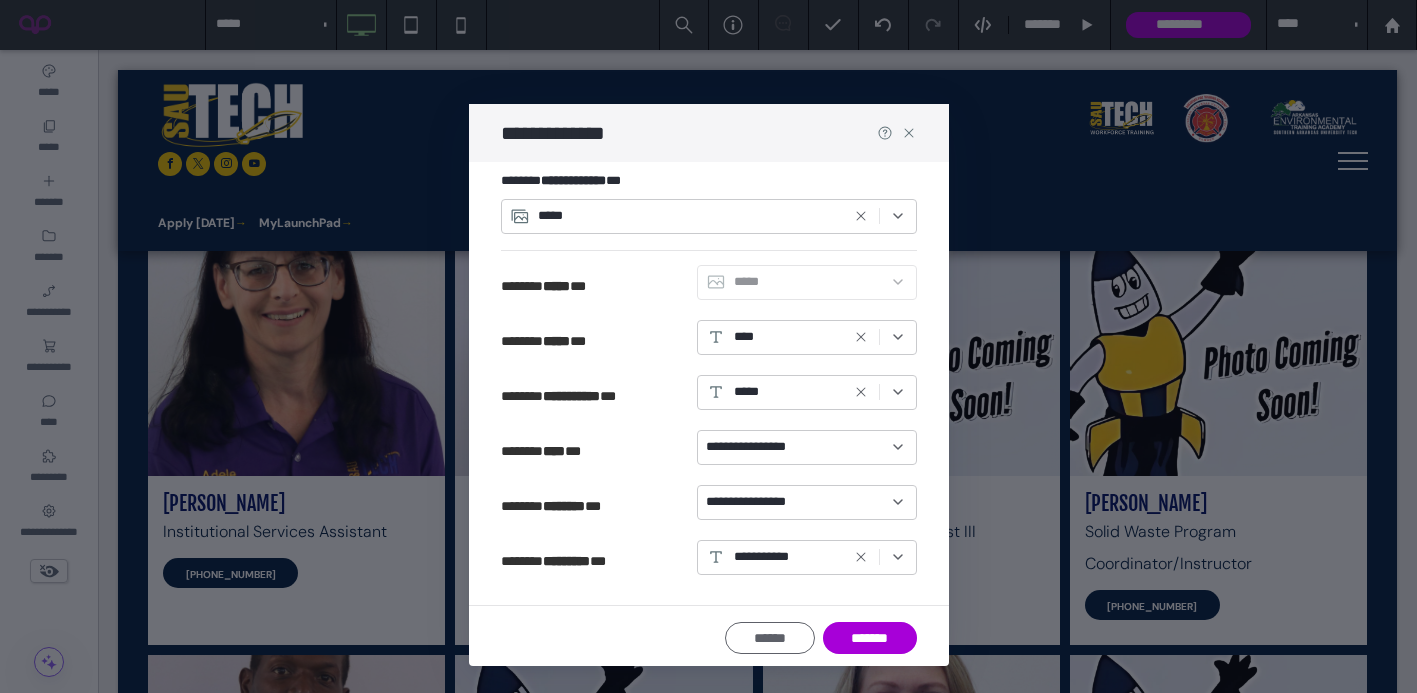 scroll, scrollTop: 0, scrollLeft: 0, axis: both 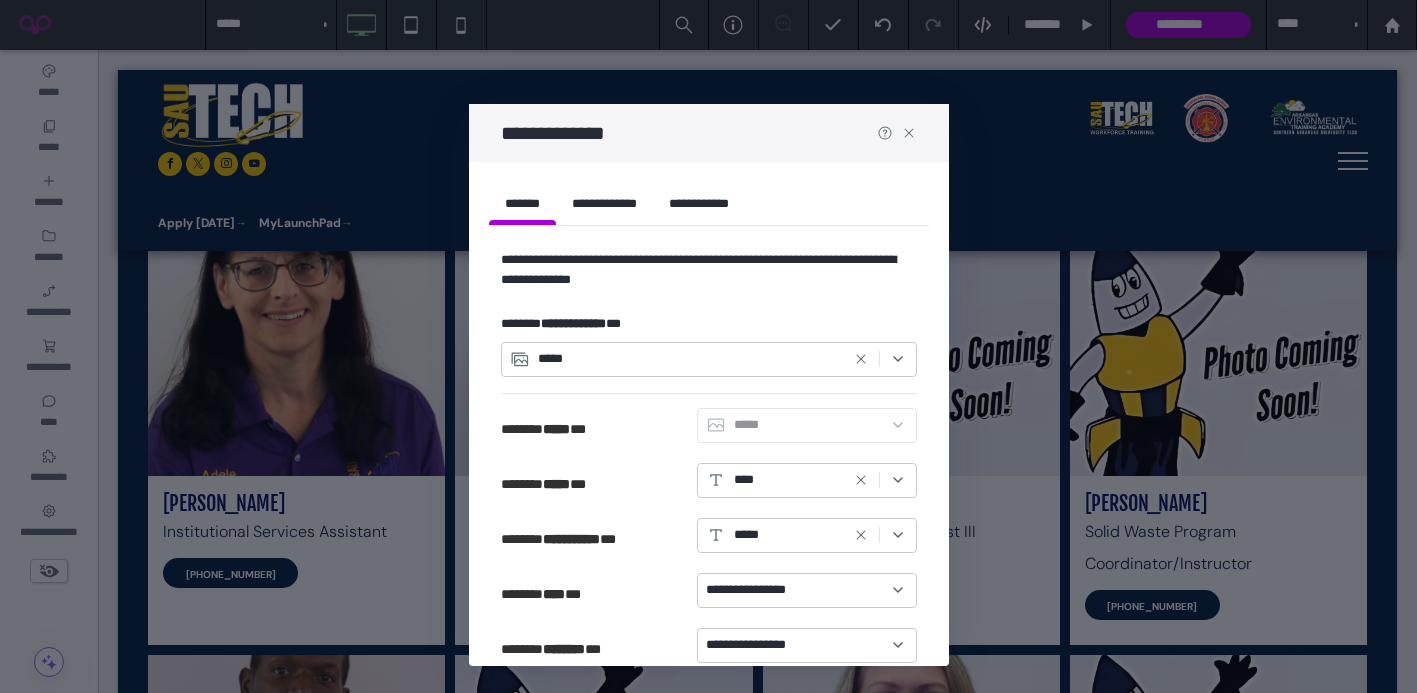 click on "**********" at bounding box center (604, 203) 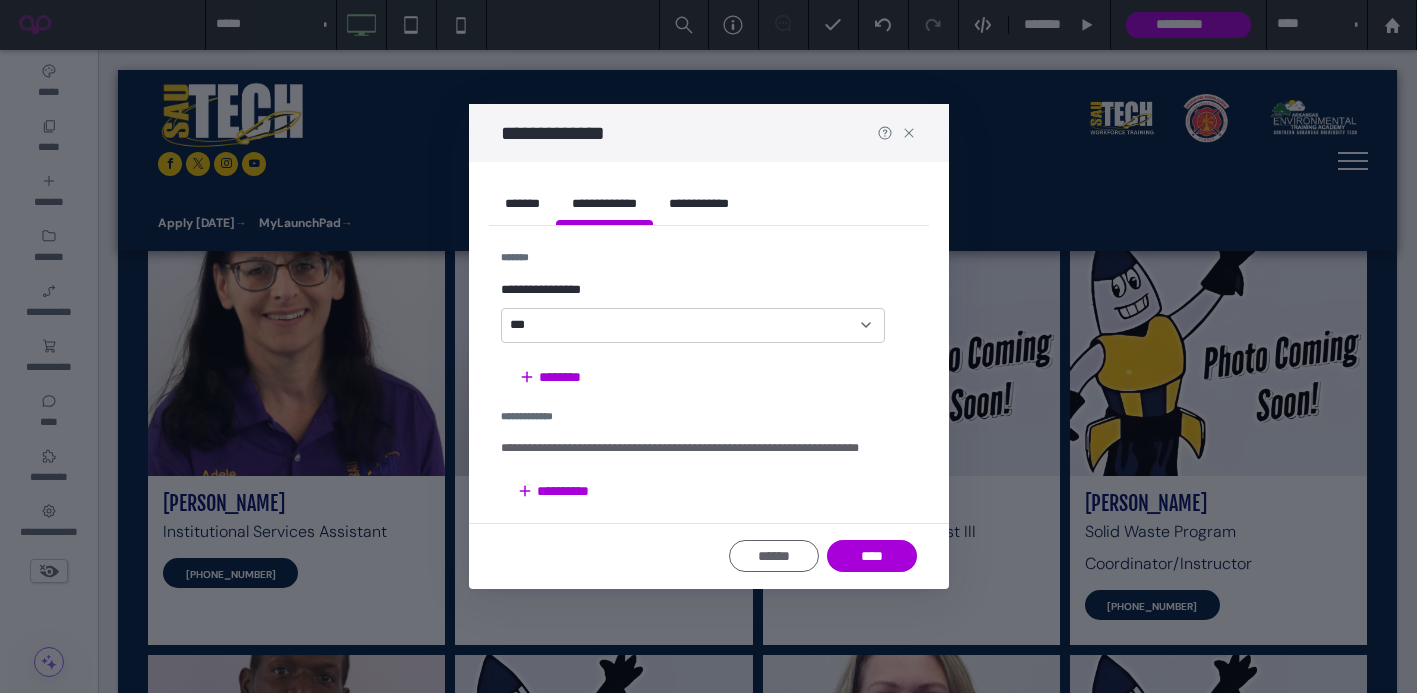 click on "**********" at bounding box center [699, 203] 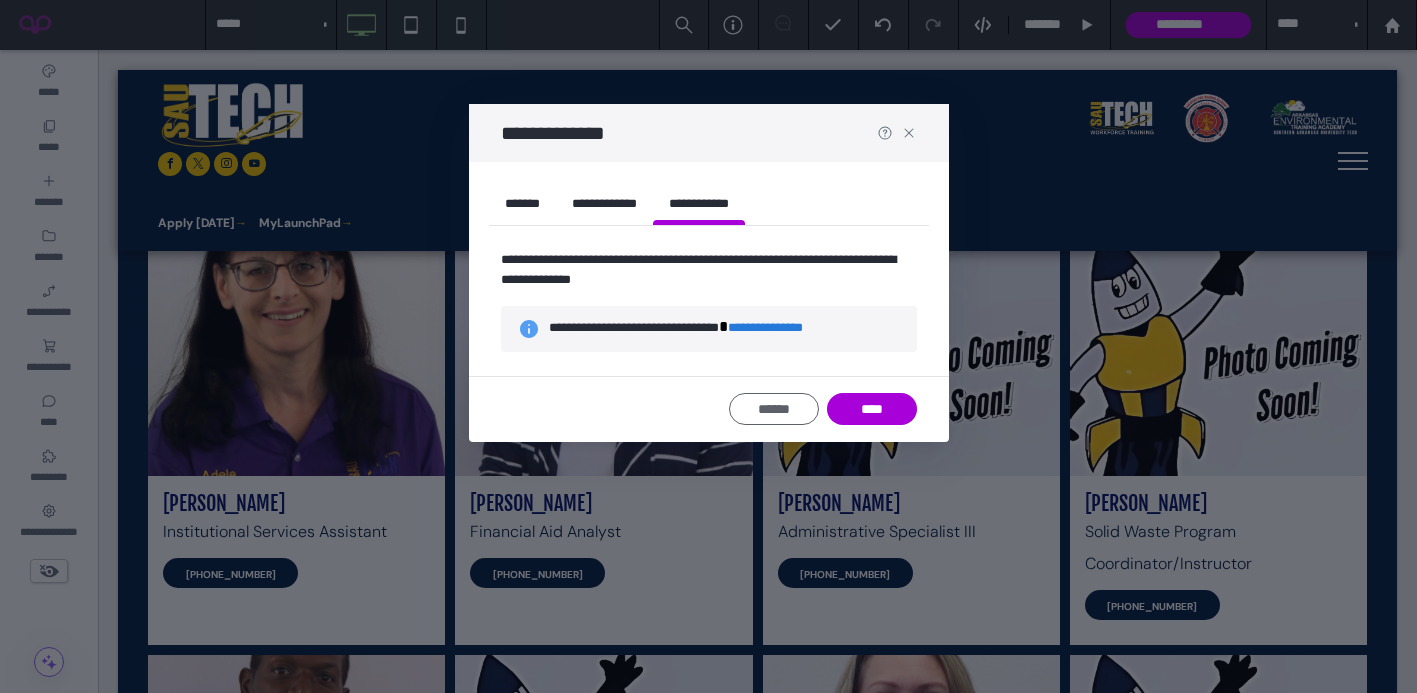 click on "**********" at bounding box center (775, 328) 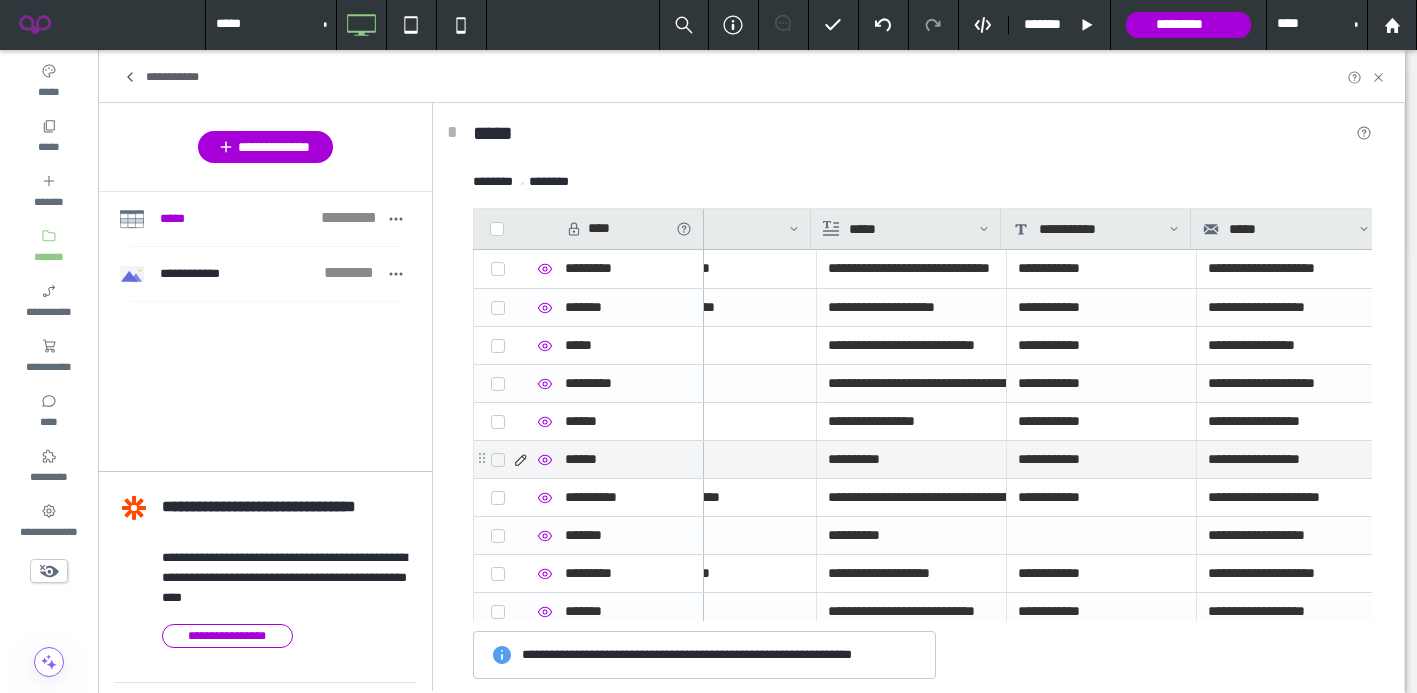 scroll, scrollTop: 0, scrollLeft: 0, axis: both 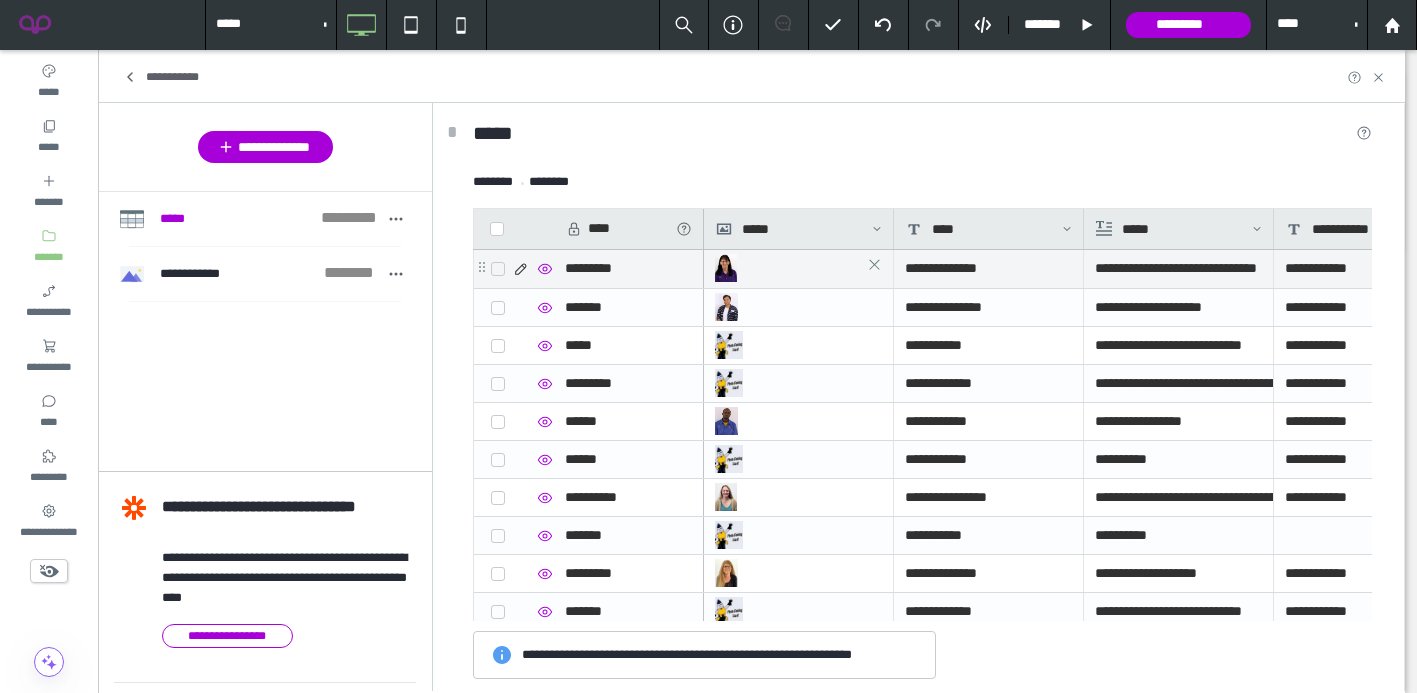click at bounding box center [726, 268] 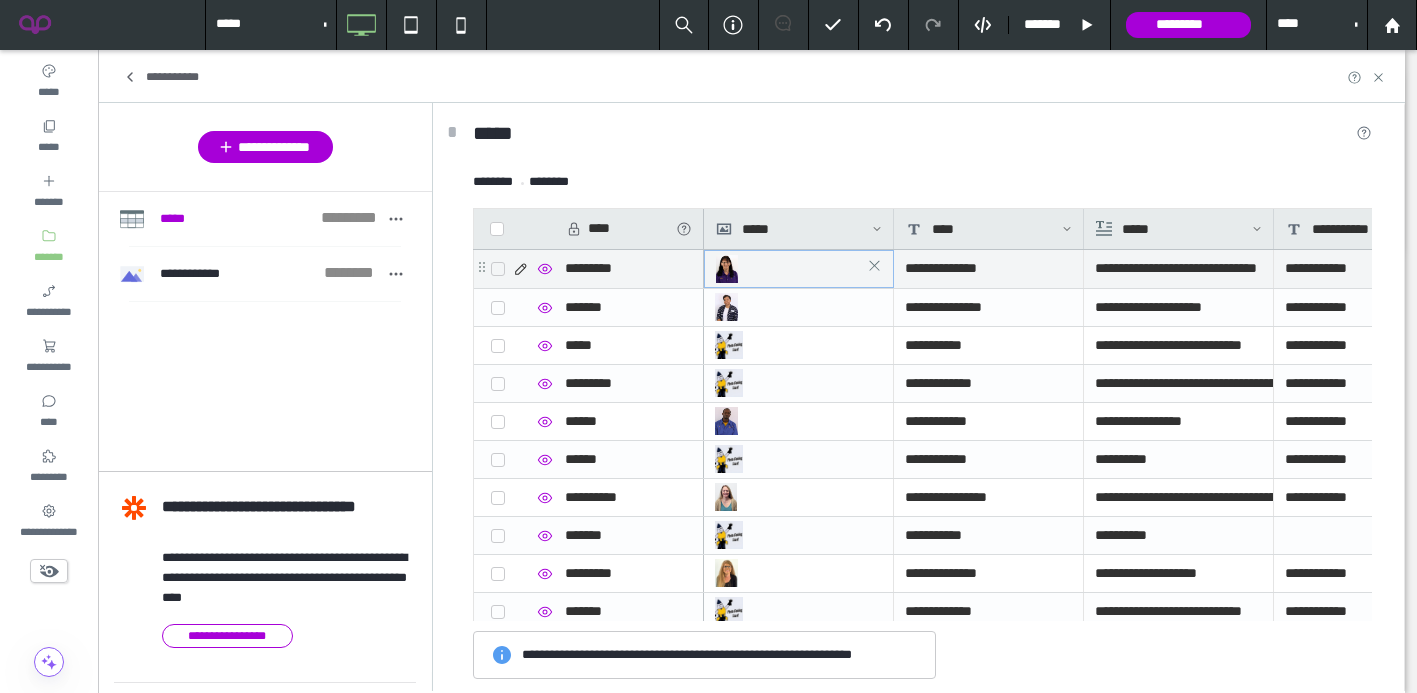click at bounding box center [799, 269] 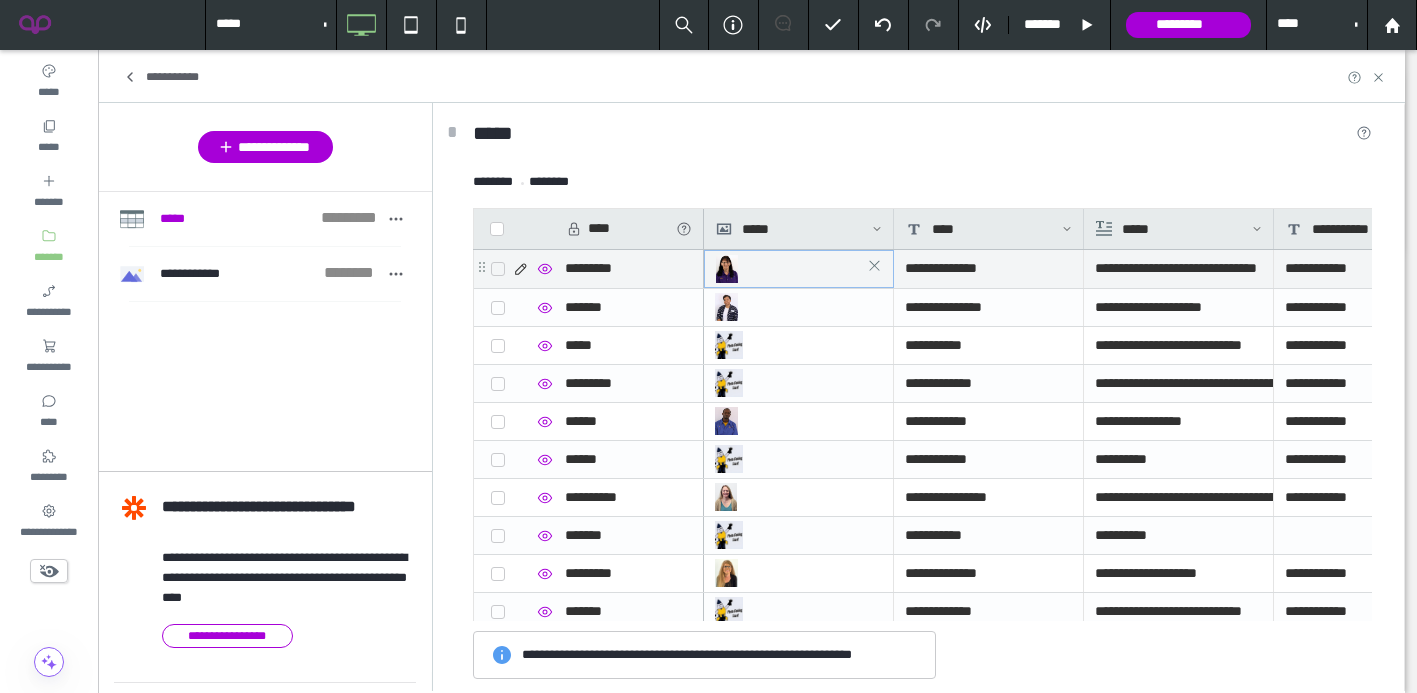 click at bounding box center (799, 269) 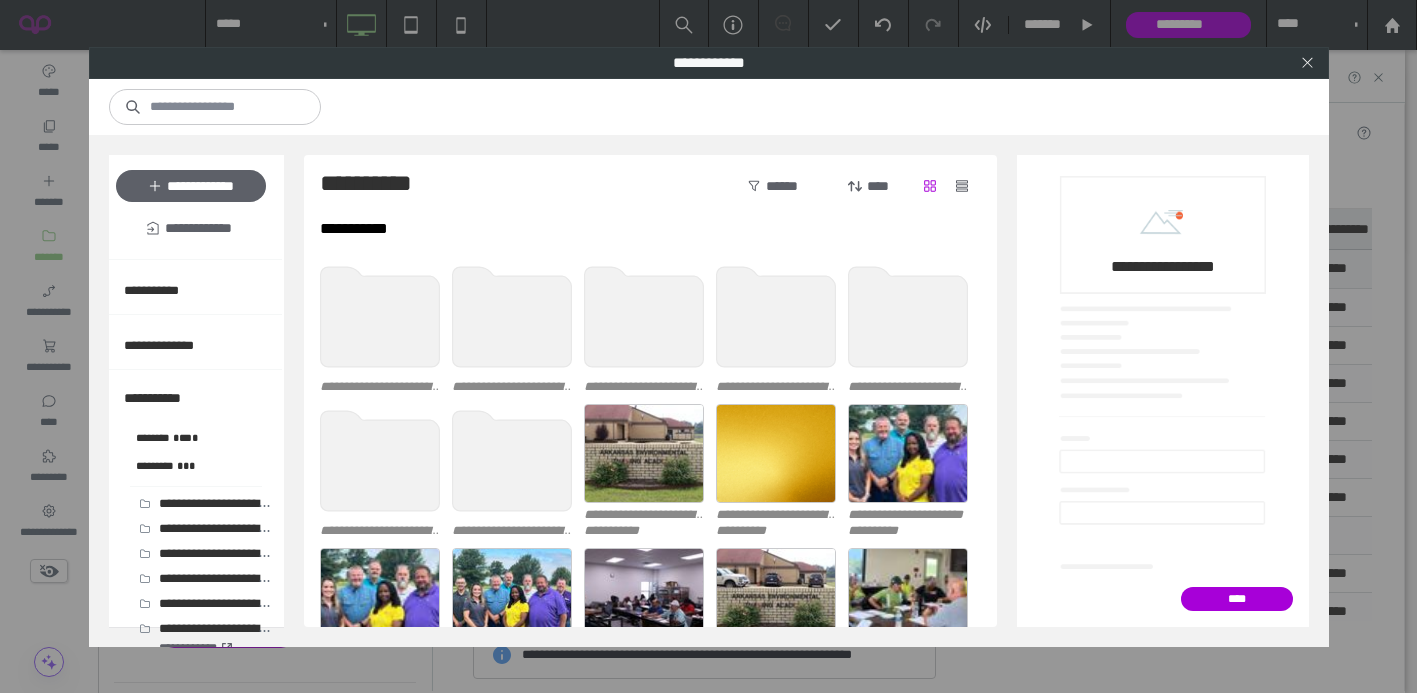 click at bounding box center (1308, 63) 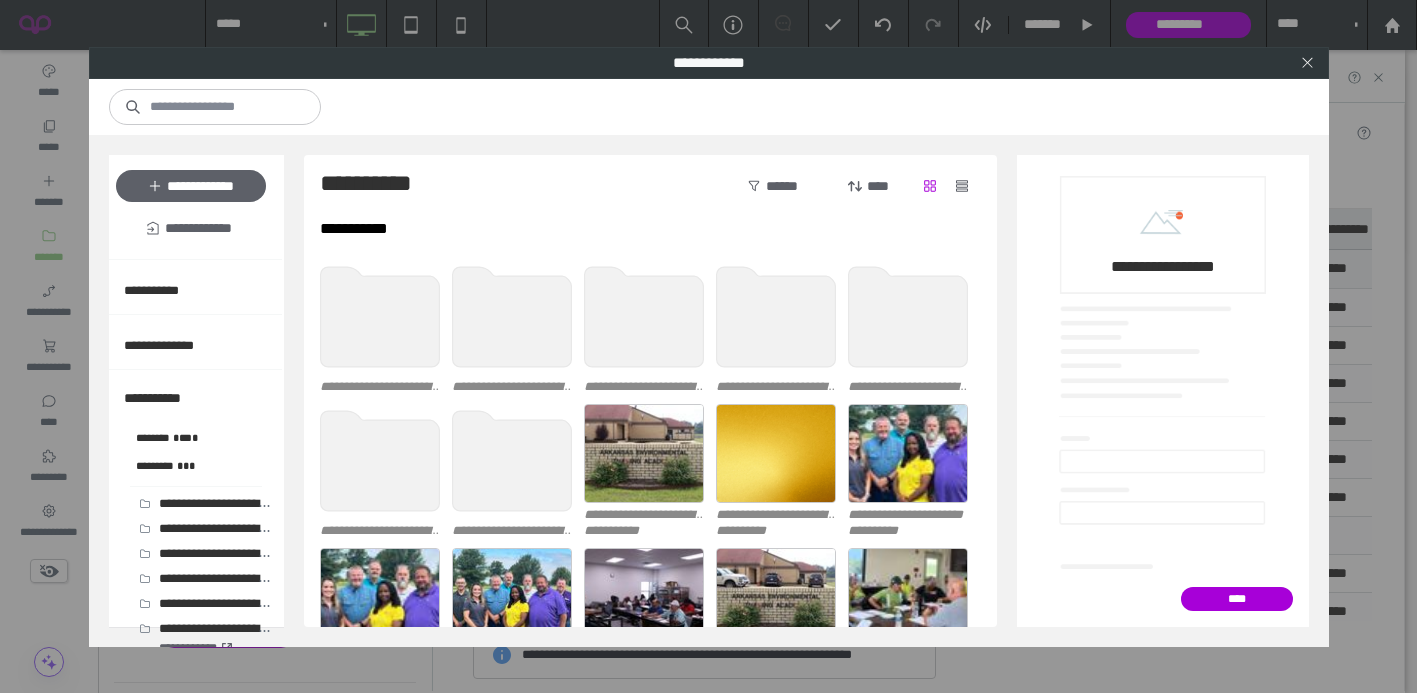 click at bounding box center [1308, 63] 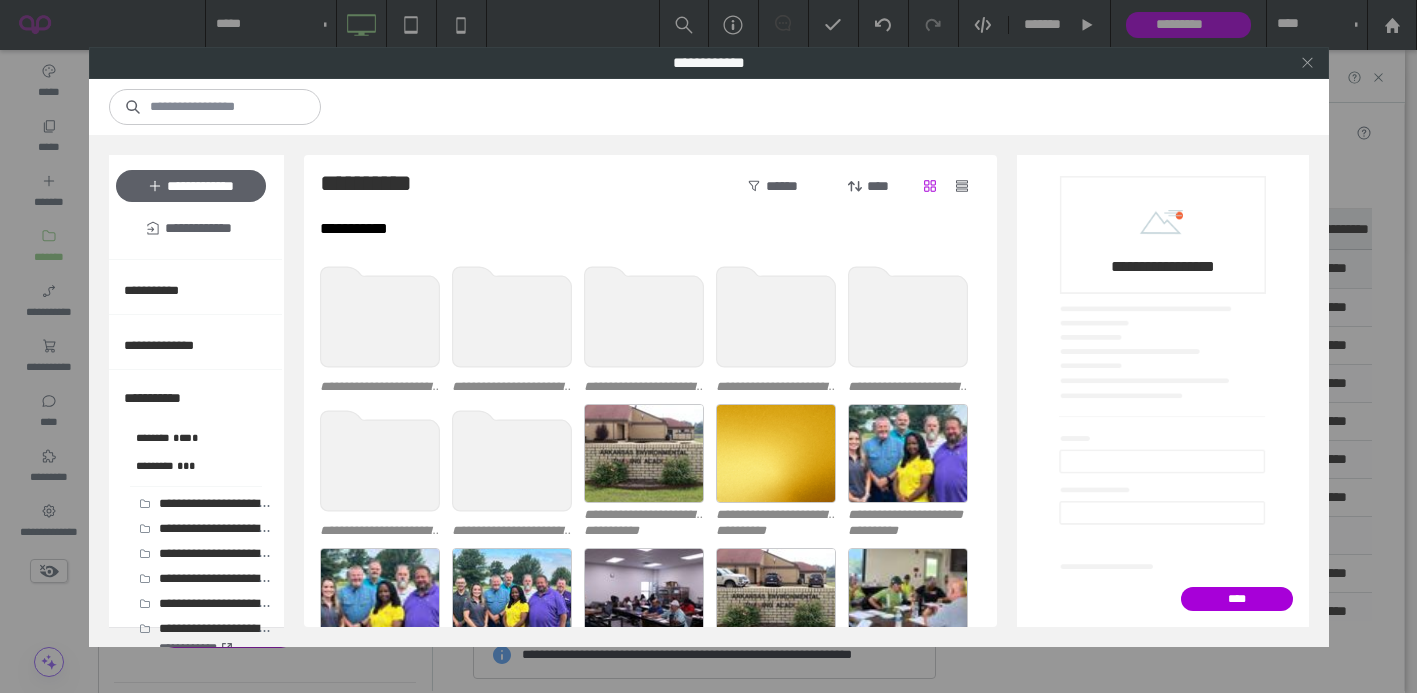 click 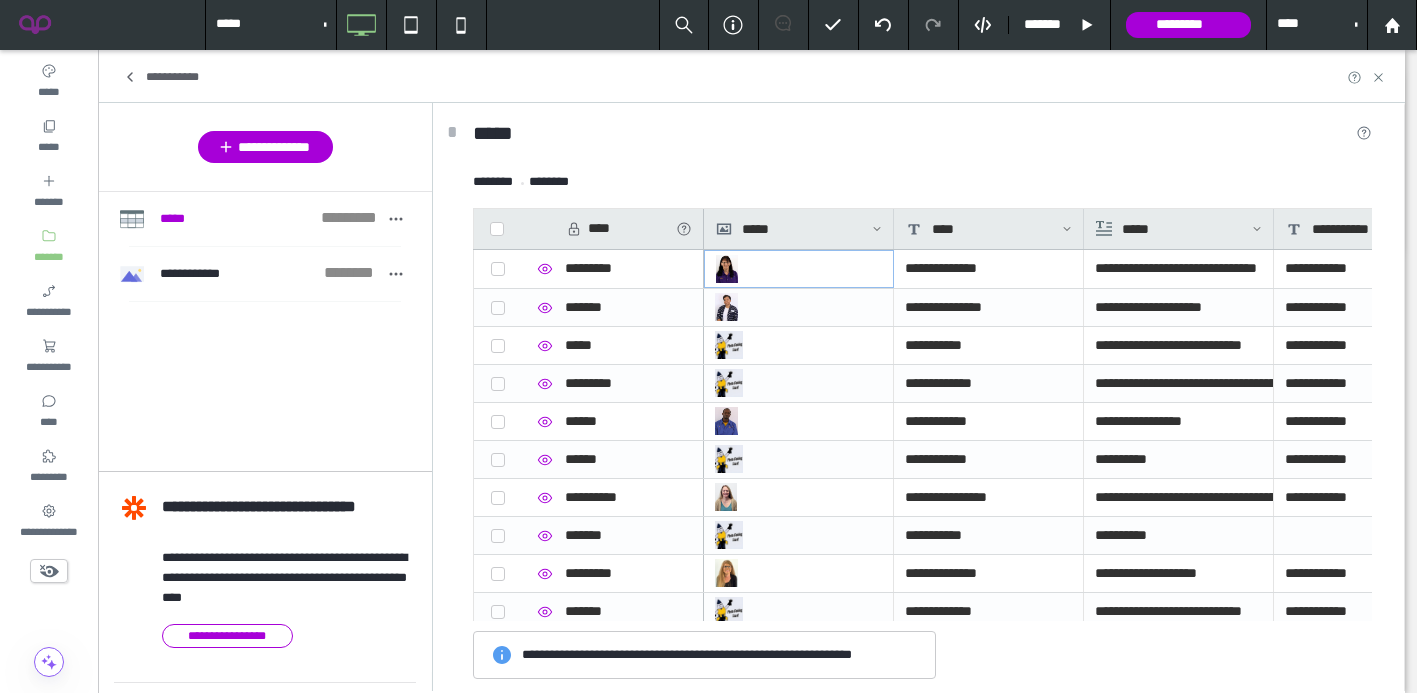 click 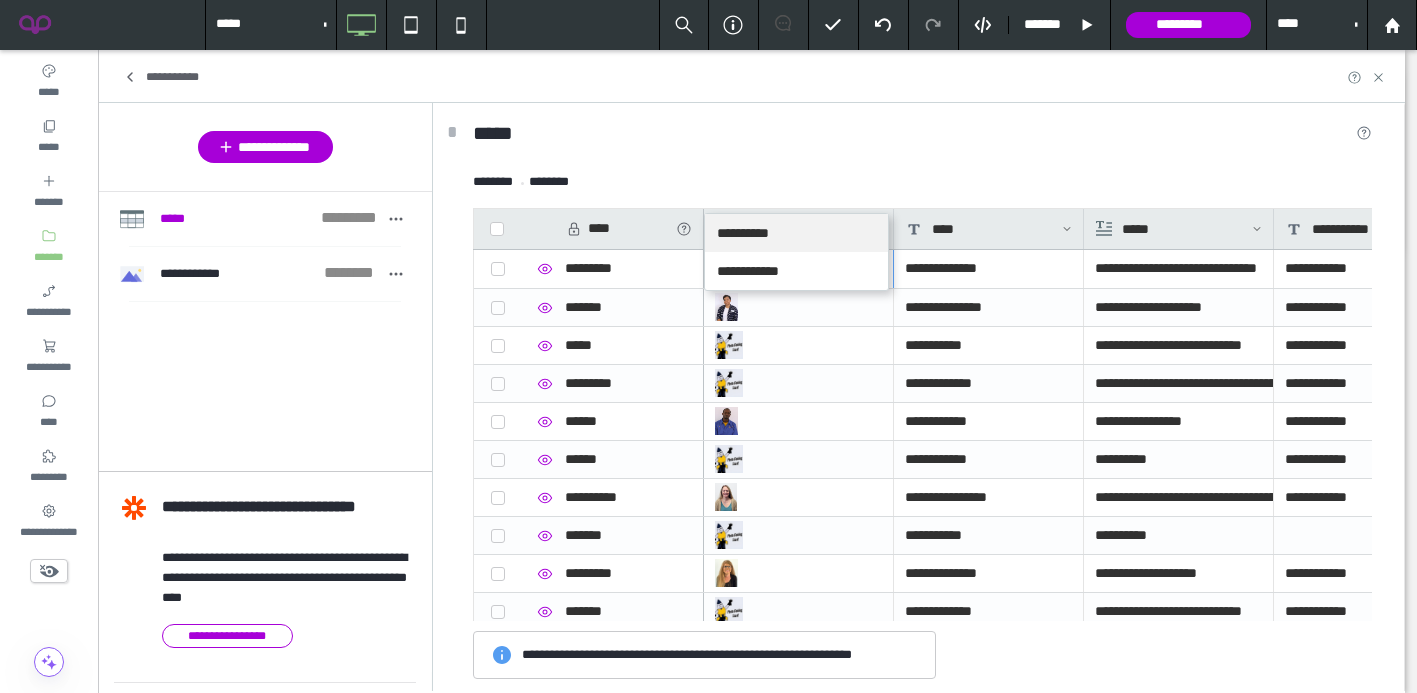click on "**********" at bounding box center [796, 233] 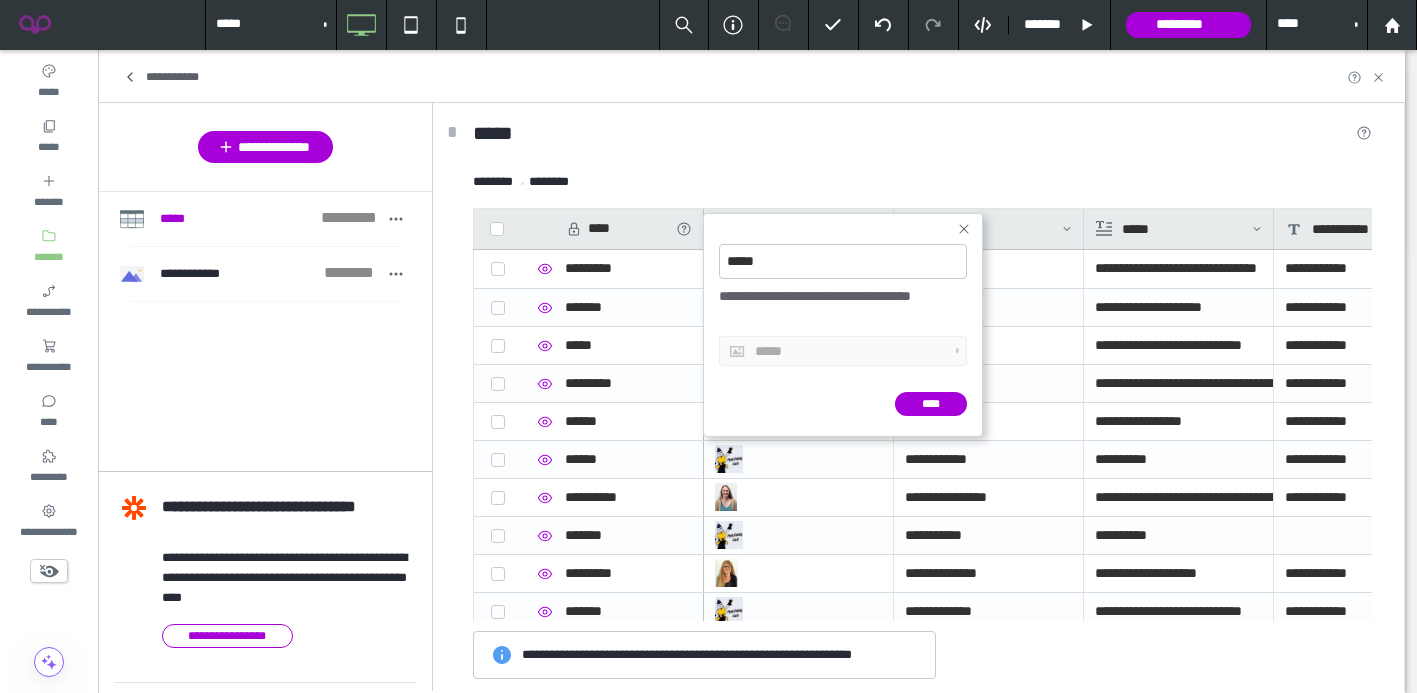 click on "*****" at bounding box center [843, 353] 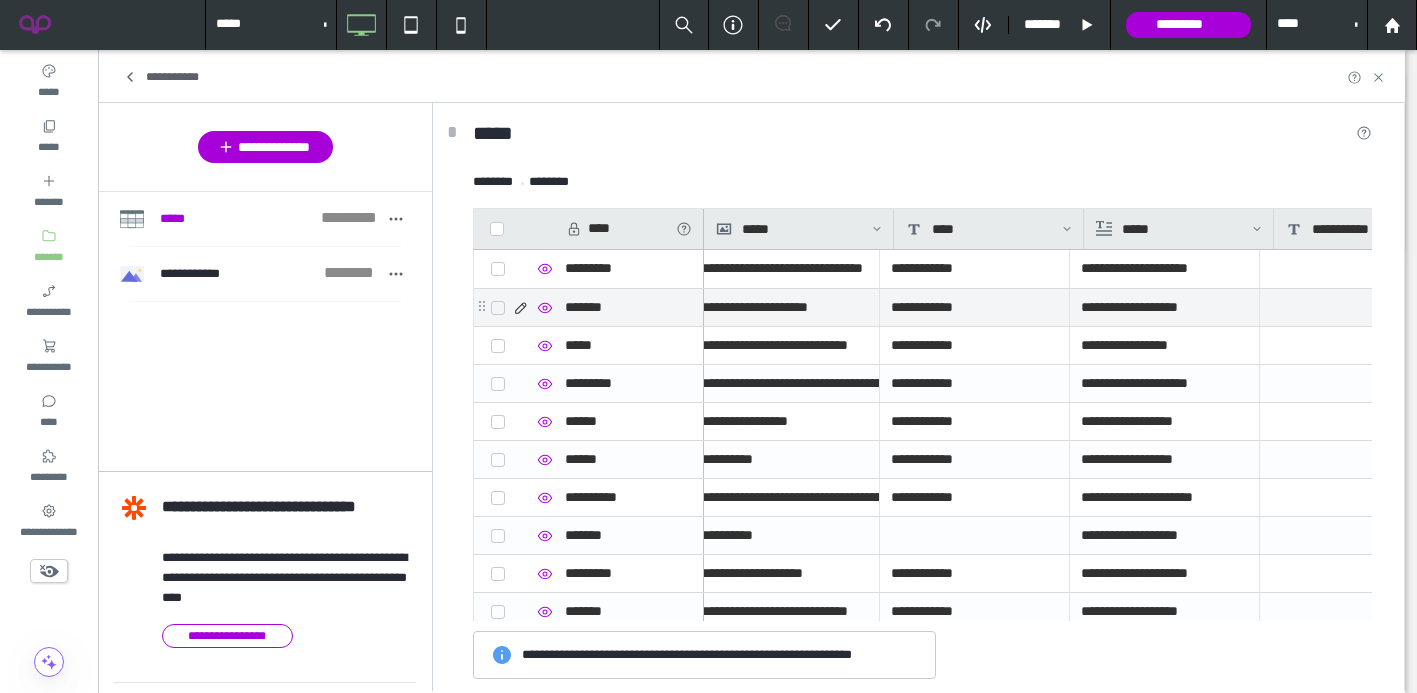 scroll, scrollTop: 0, scrollLeft: 0, axis: both 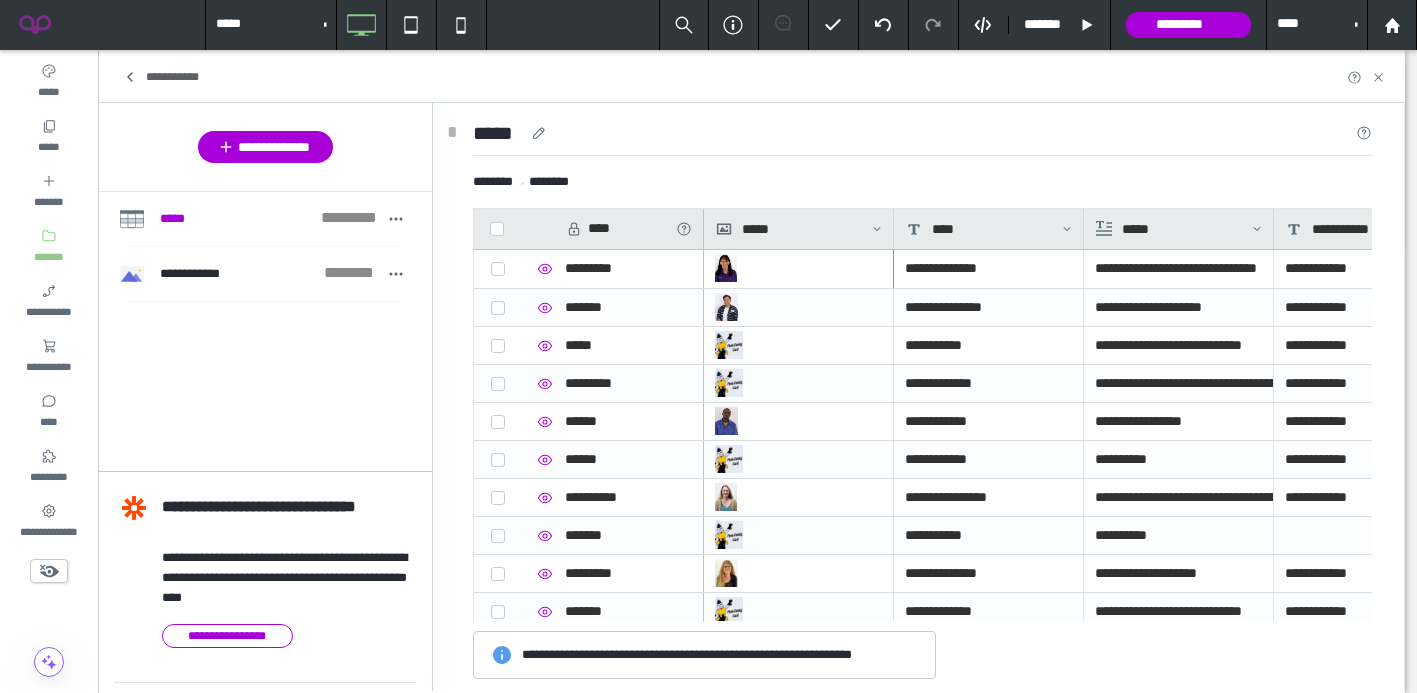 click on "*****" at bounding box center (922, 137) 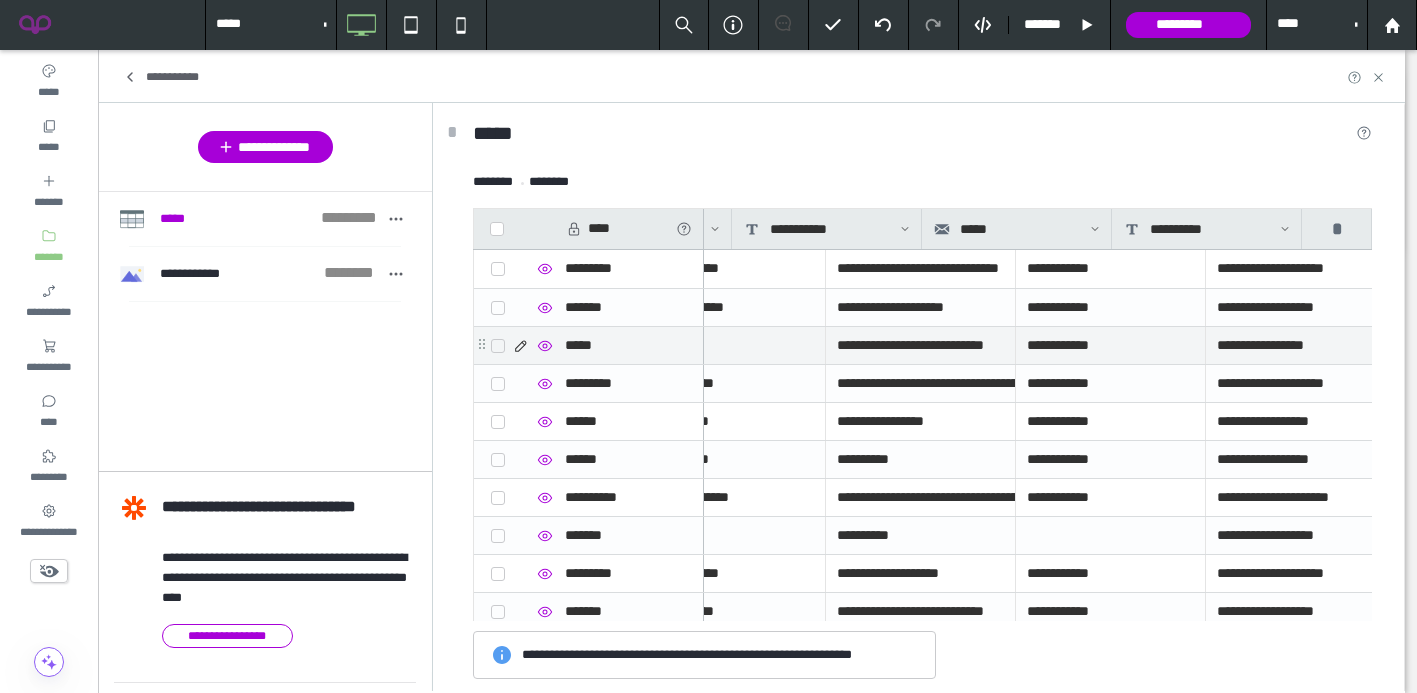 scroll, scrollTop: 0, scrollLeft: 542, axis: horizontal 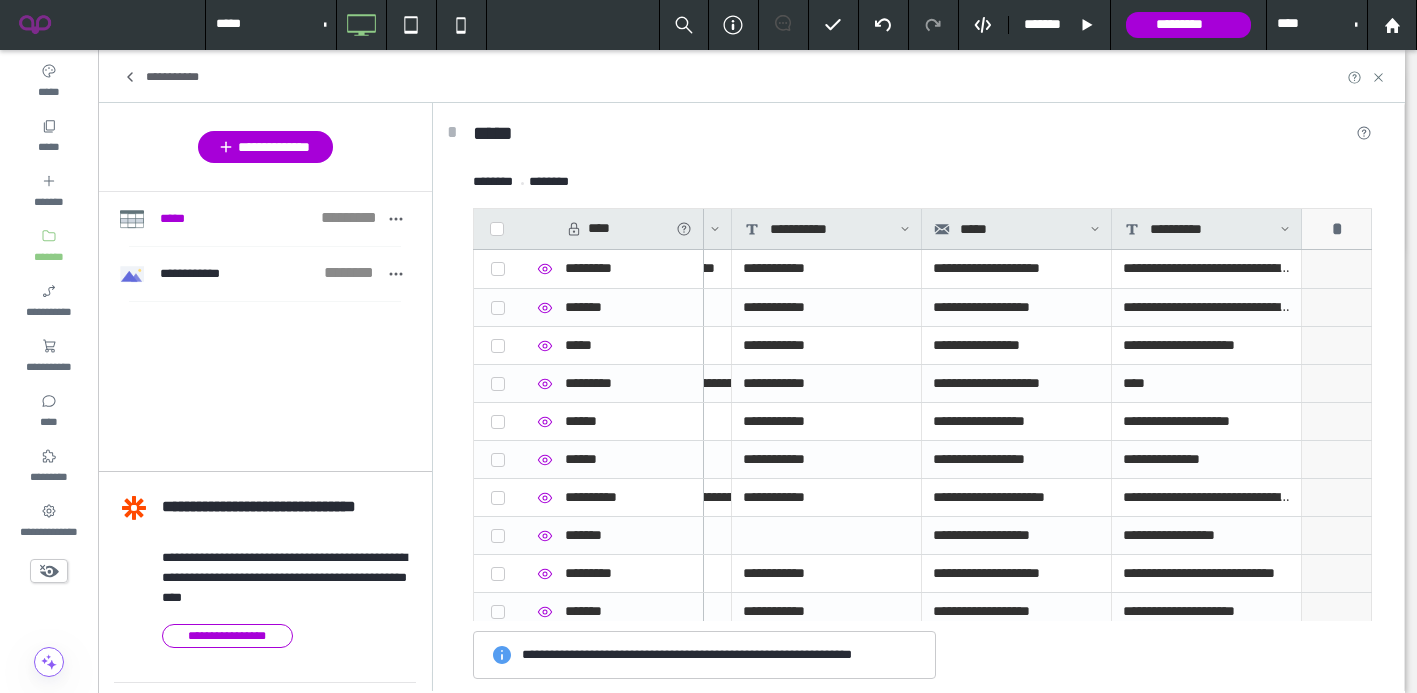 click on "*" at bounding box center [1337, 229] 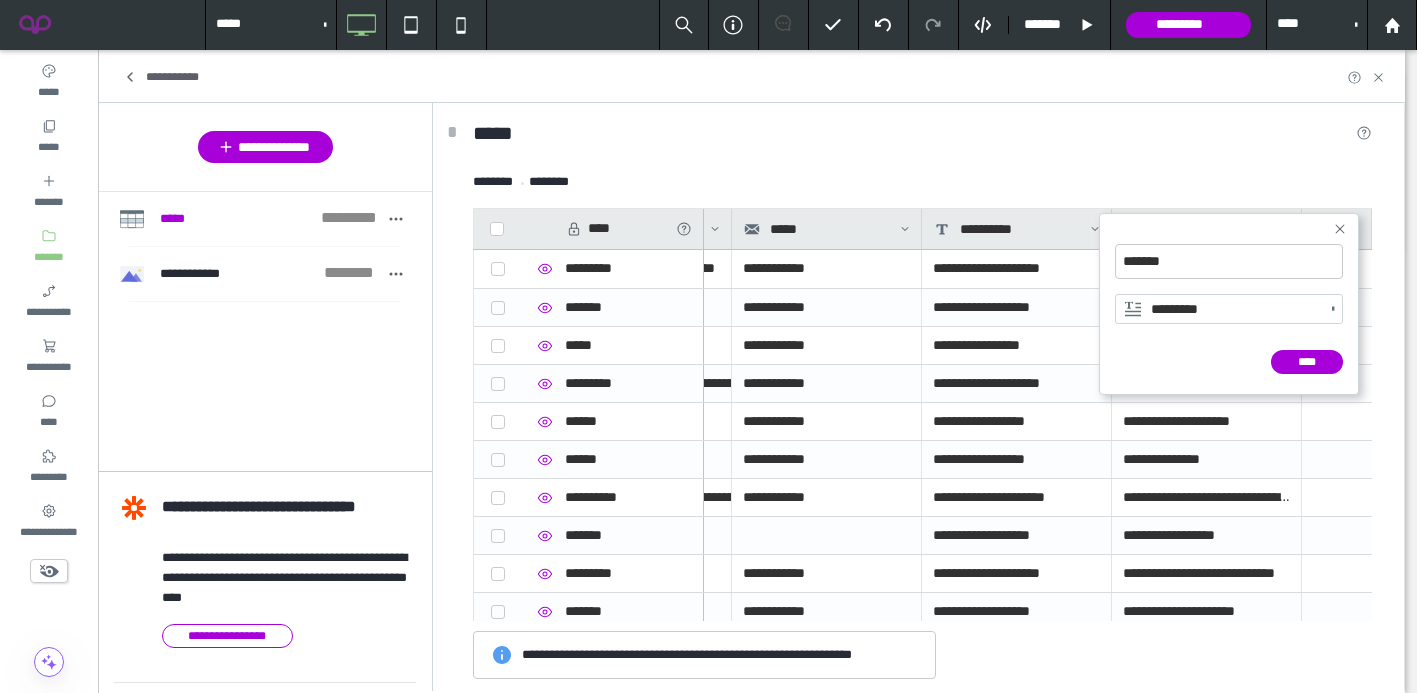 scroll, scrollTop: 0, scrollLeft: 732, axis: horizontal 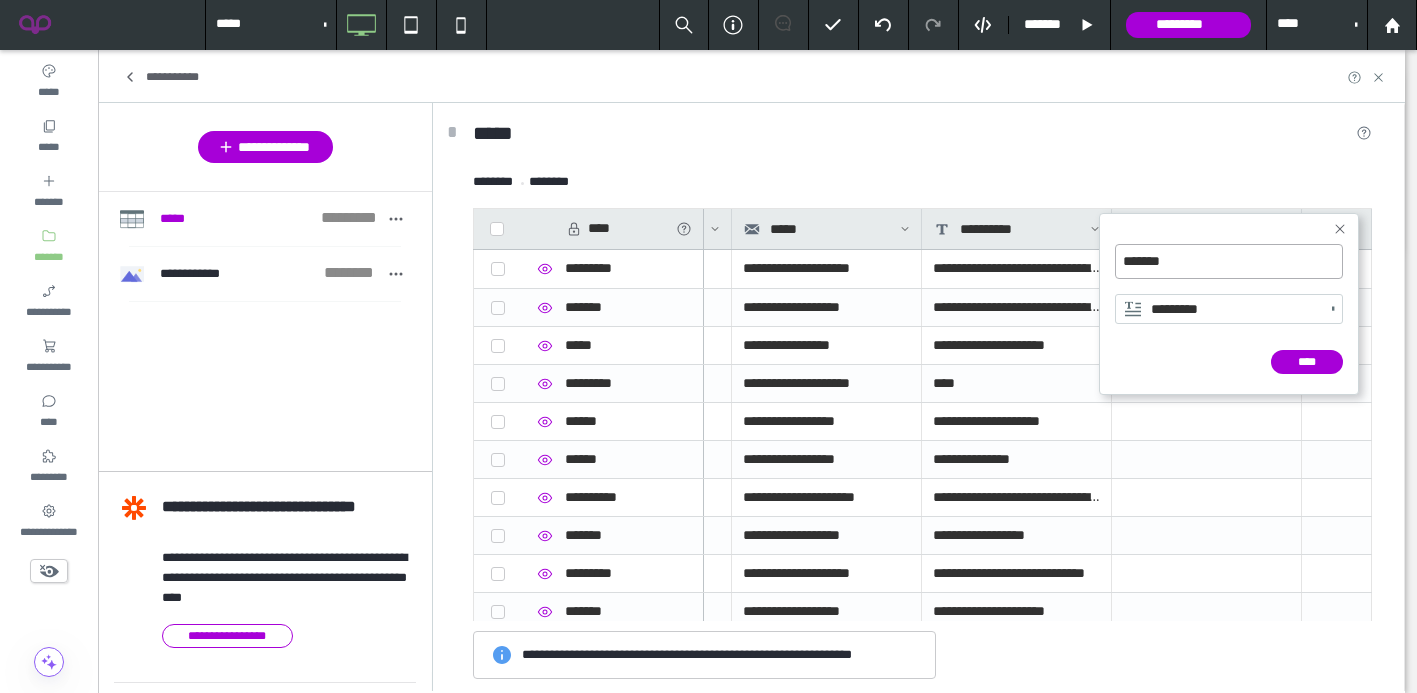 click on "*******" at bounding box center (1229, 261) 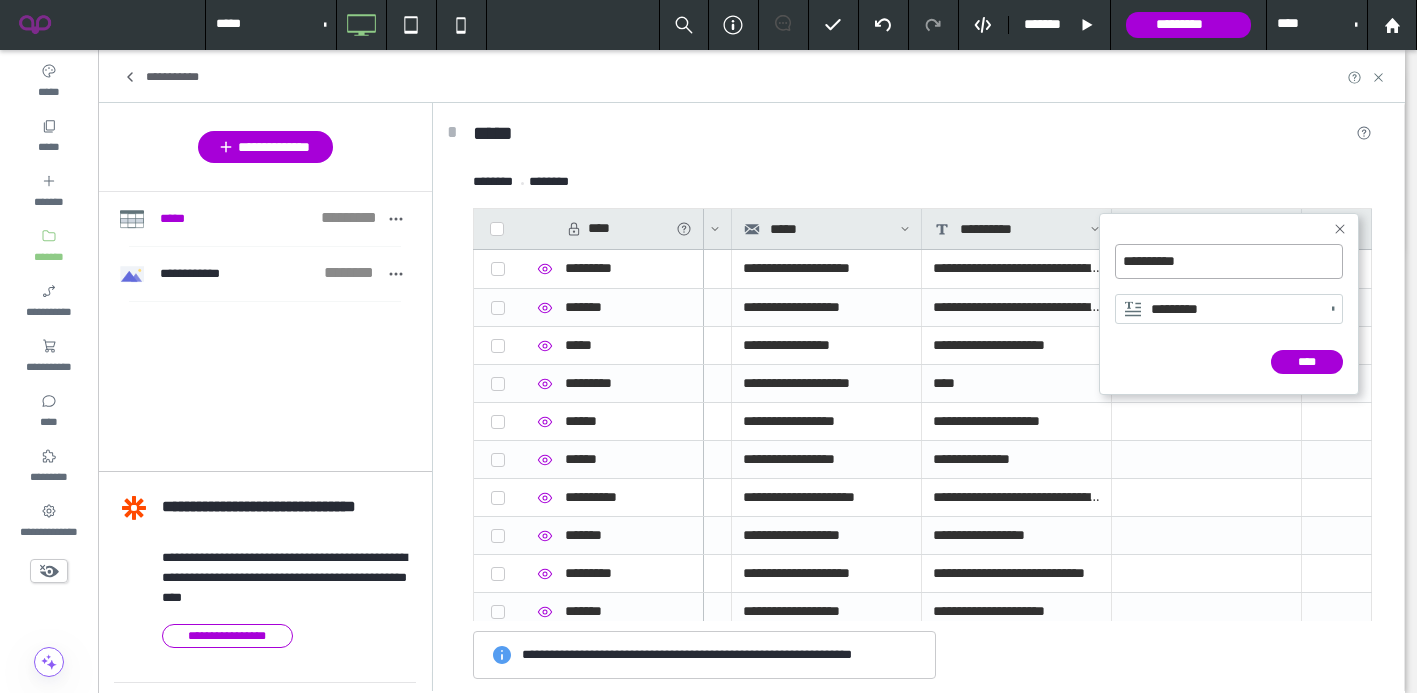 paste on "**" 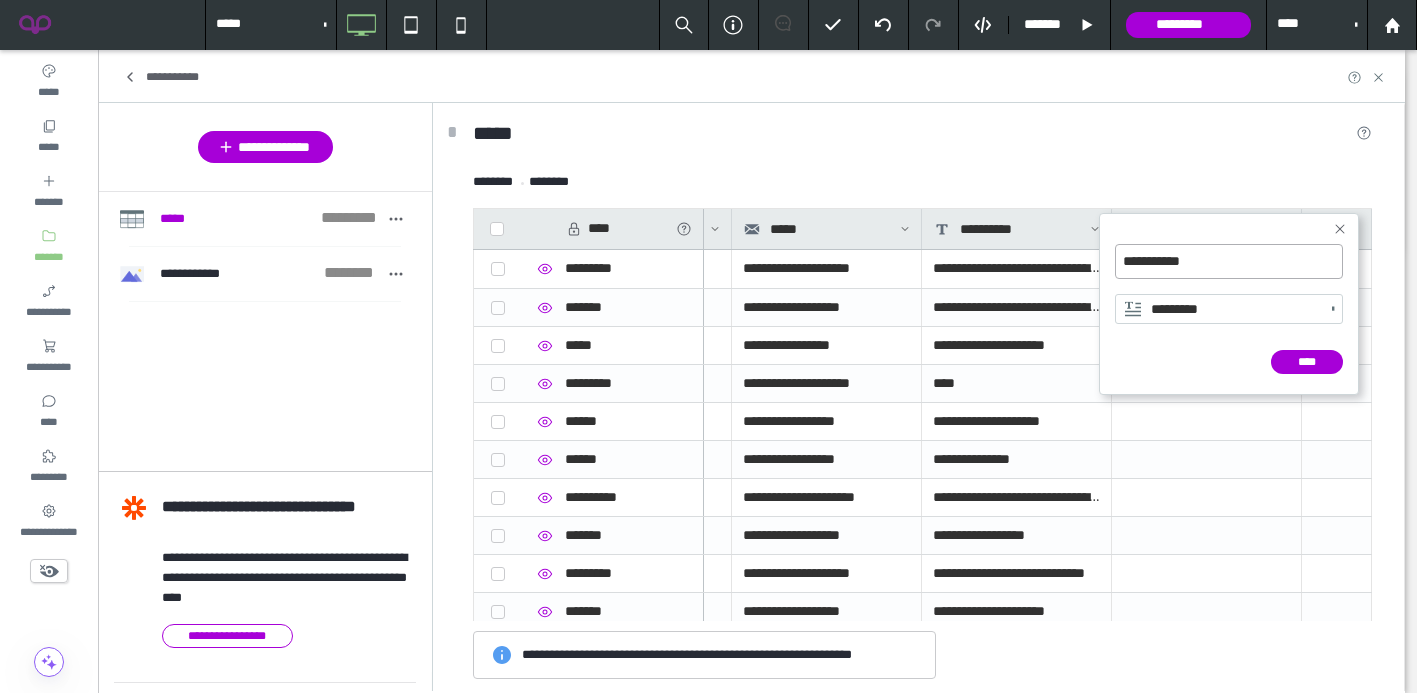 type on "**********" 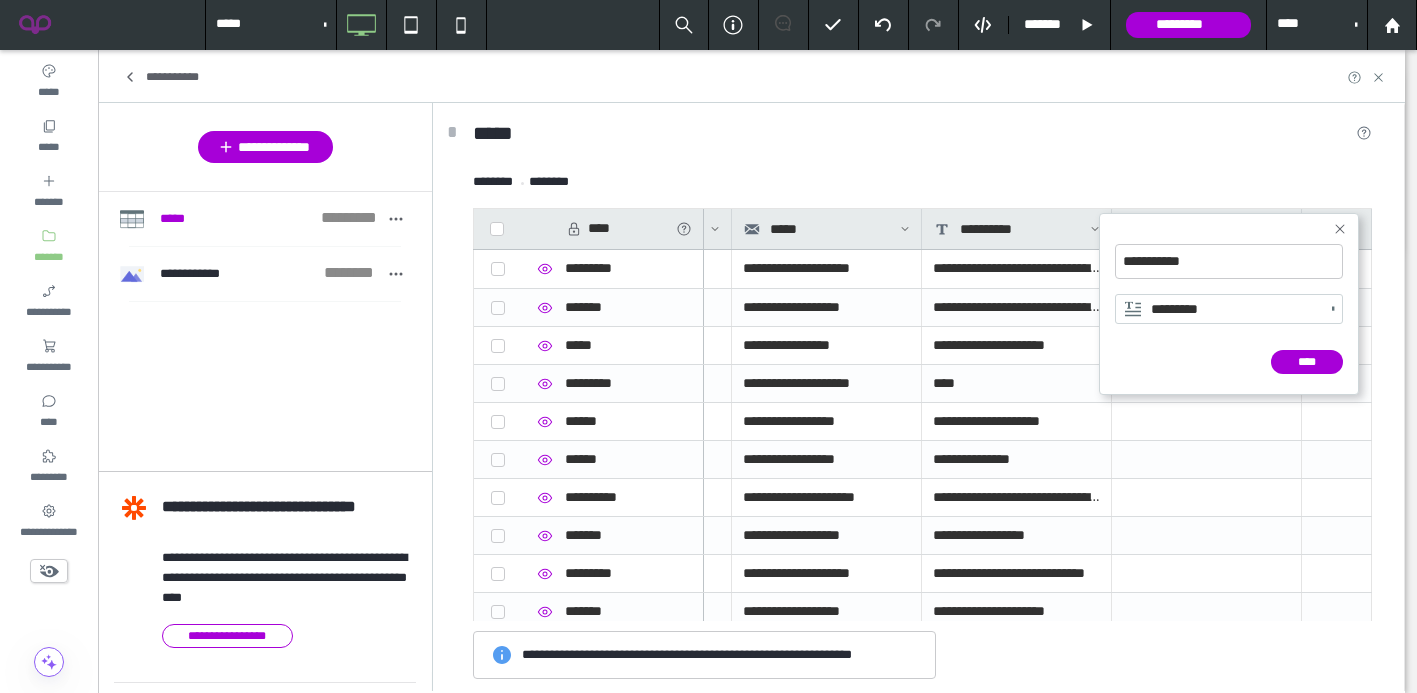 click on "*********" at bounding box center (1220, 309) 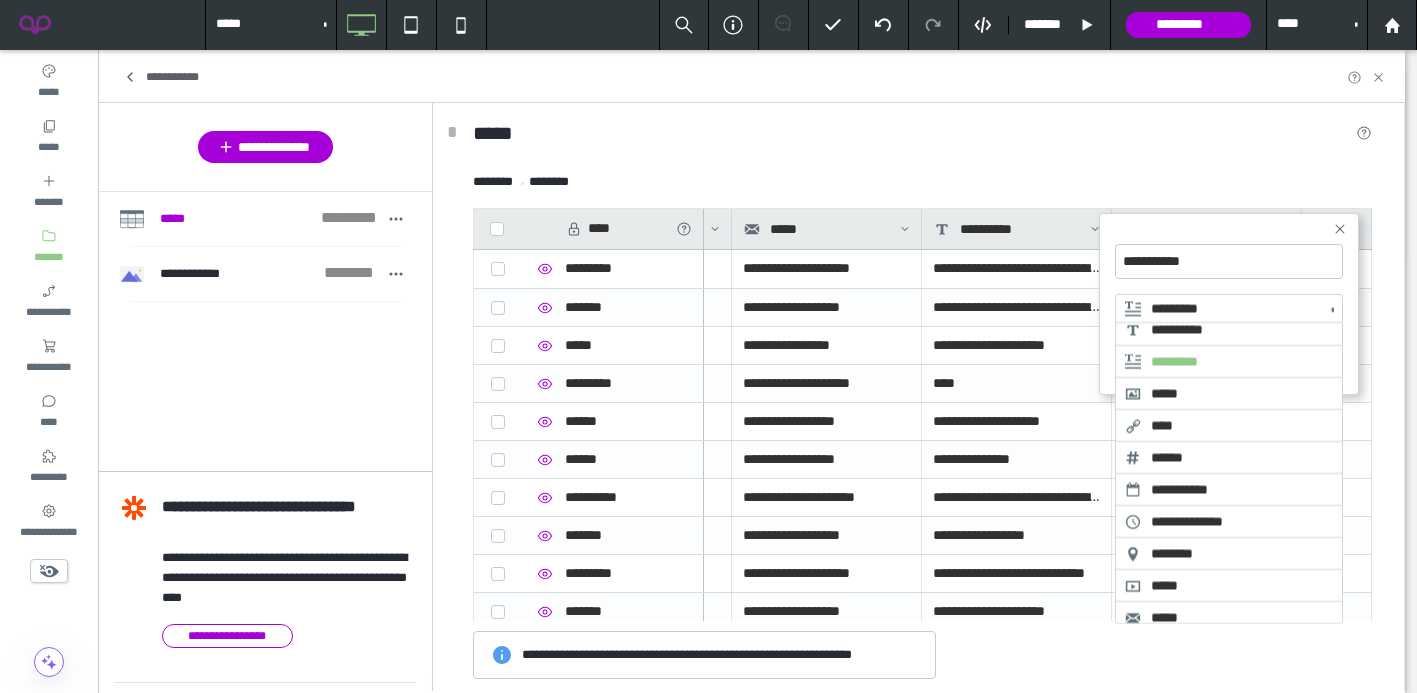 scroll, scrollTop: 0, scrollLeft: 0, axis: both 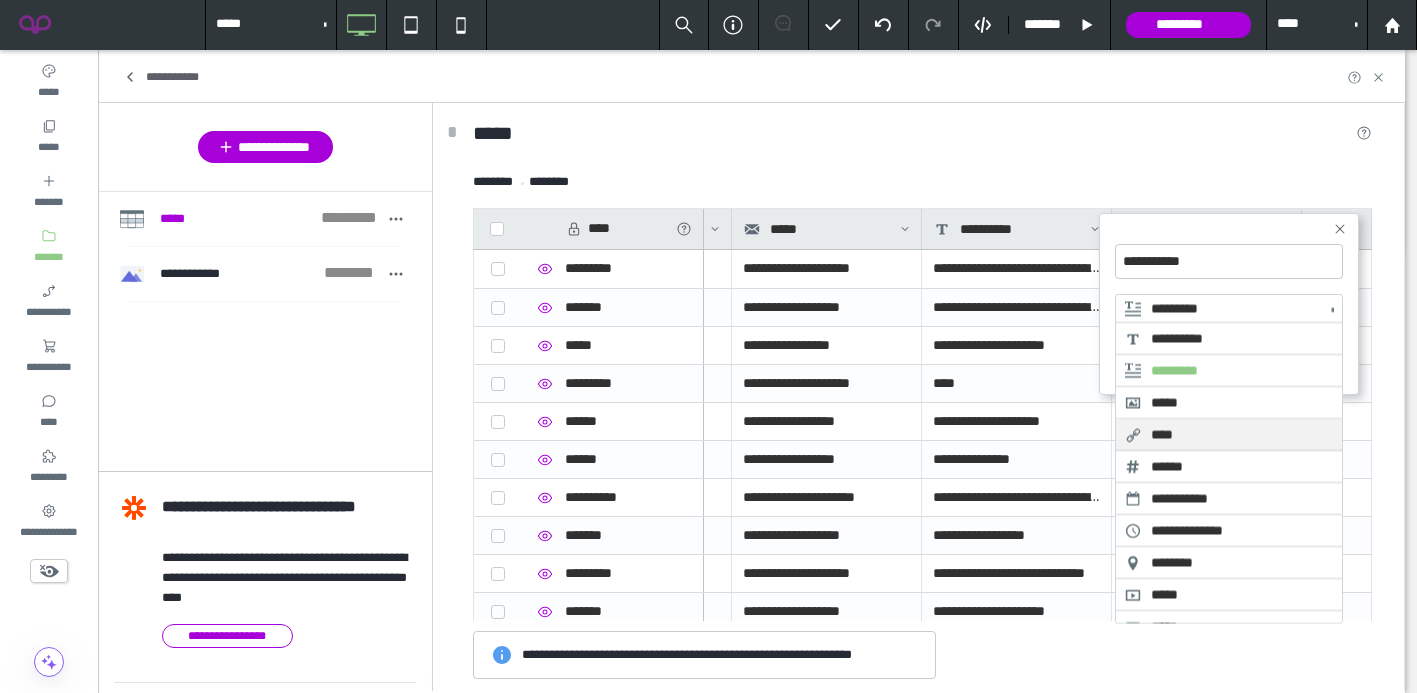 click on "****" at bounding box center (1229, 435) 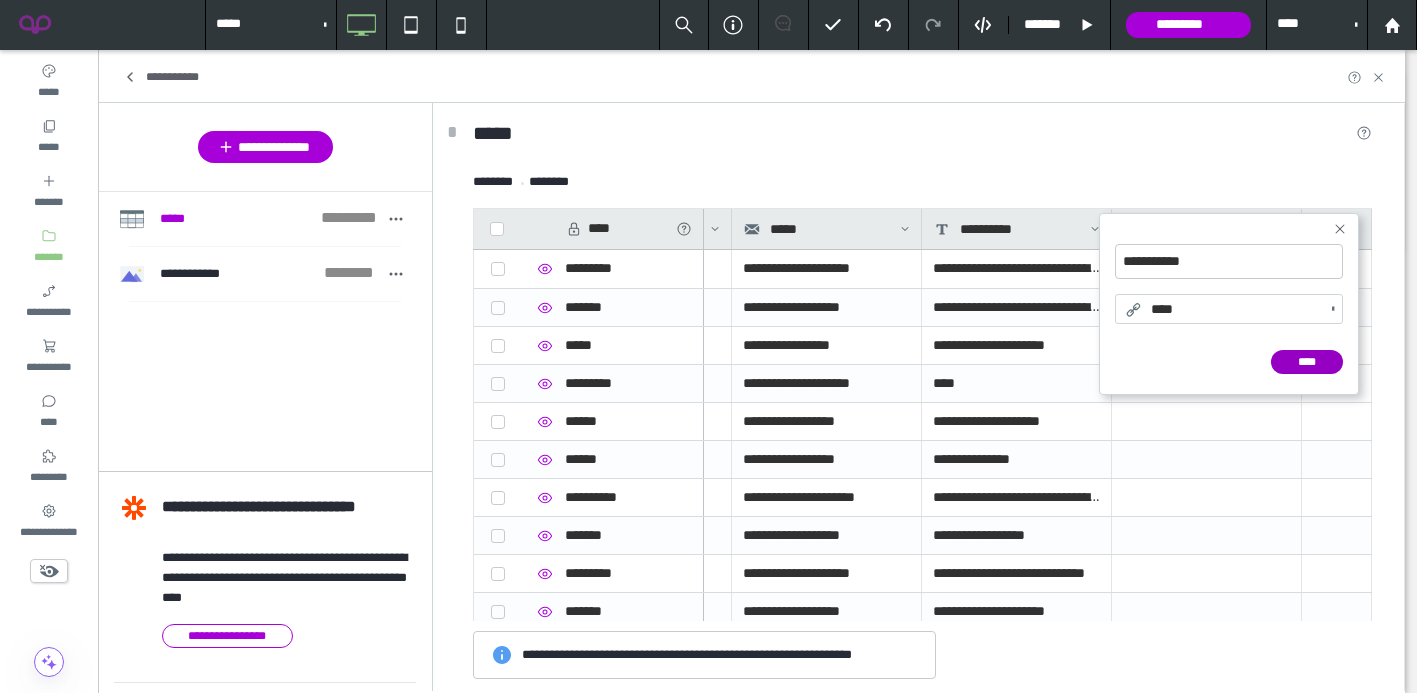 click on "****" at bounding box center [1307, 362] 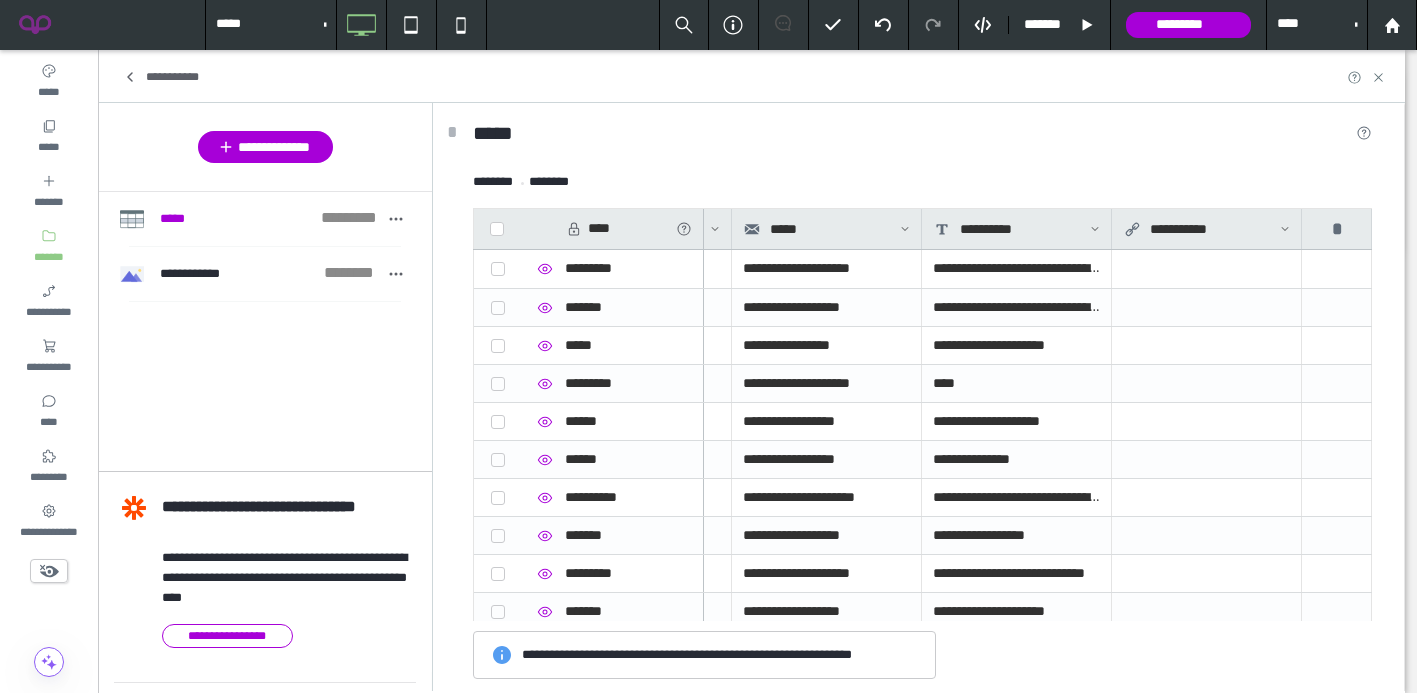 click on "**********" at bounding box center [1202, 229] 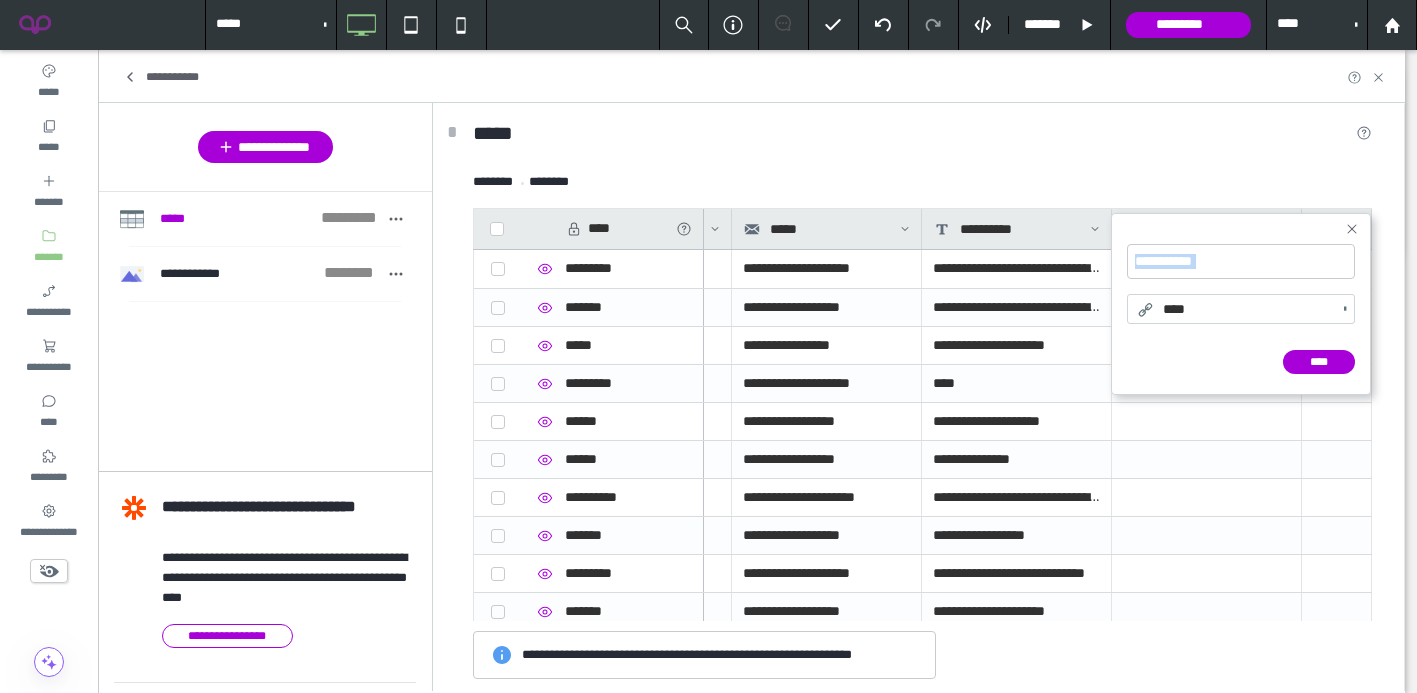 click on "**********" at bounding box center [1241, 261] 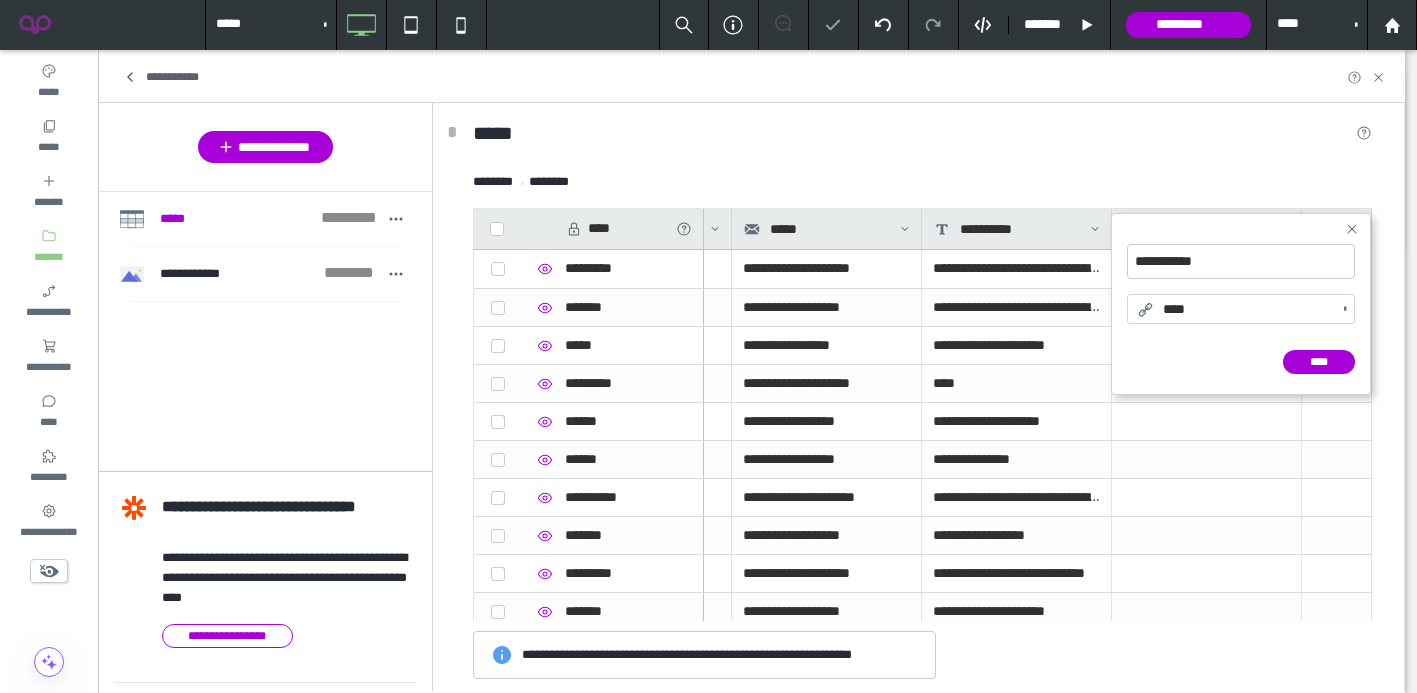 click 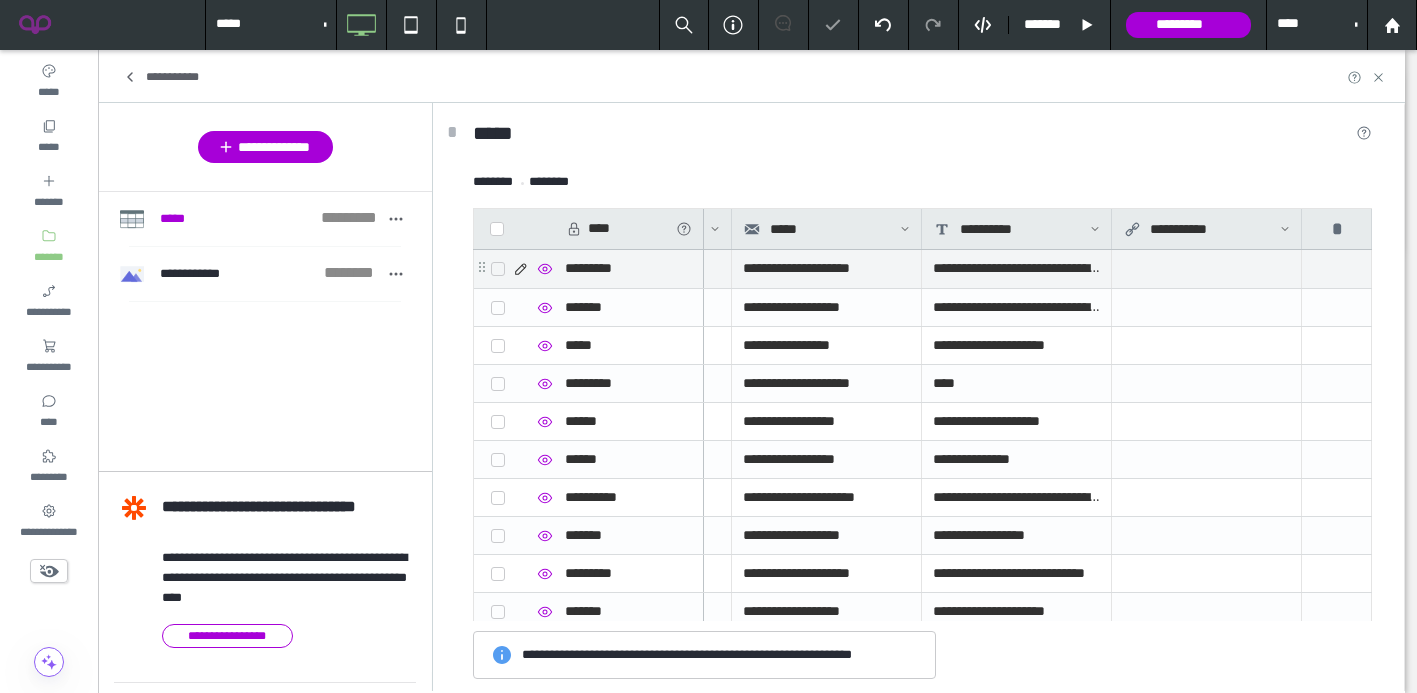 click at bounding box center (1206, 268) 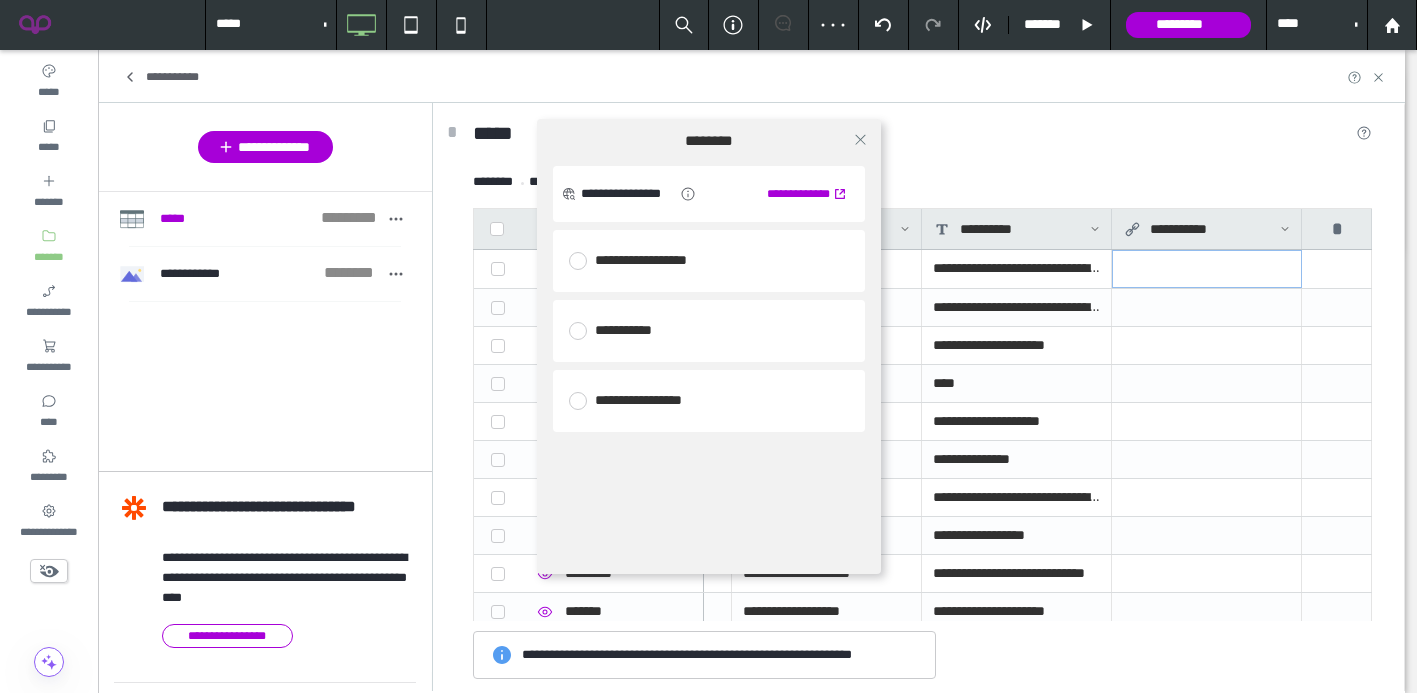 click on "**********" at bounding box center [708, 346] 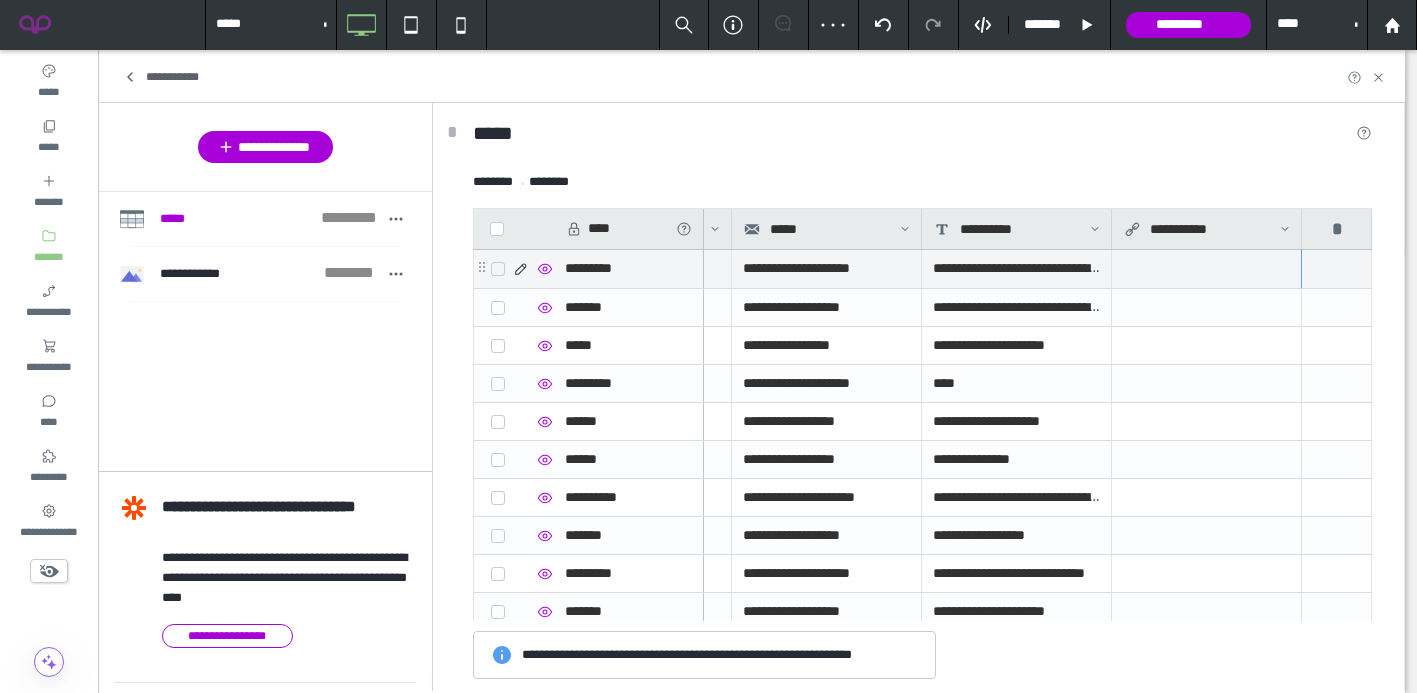 click at bounding box center (1206, 268) 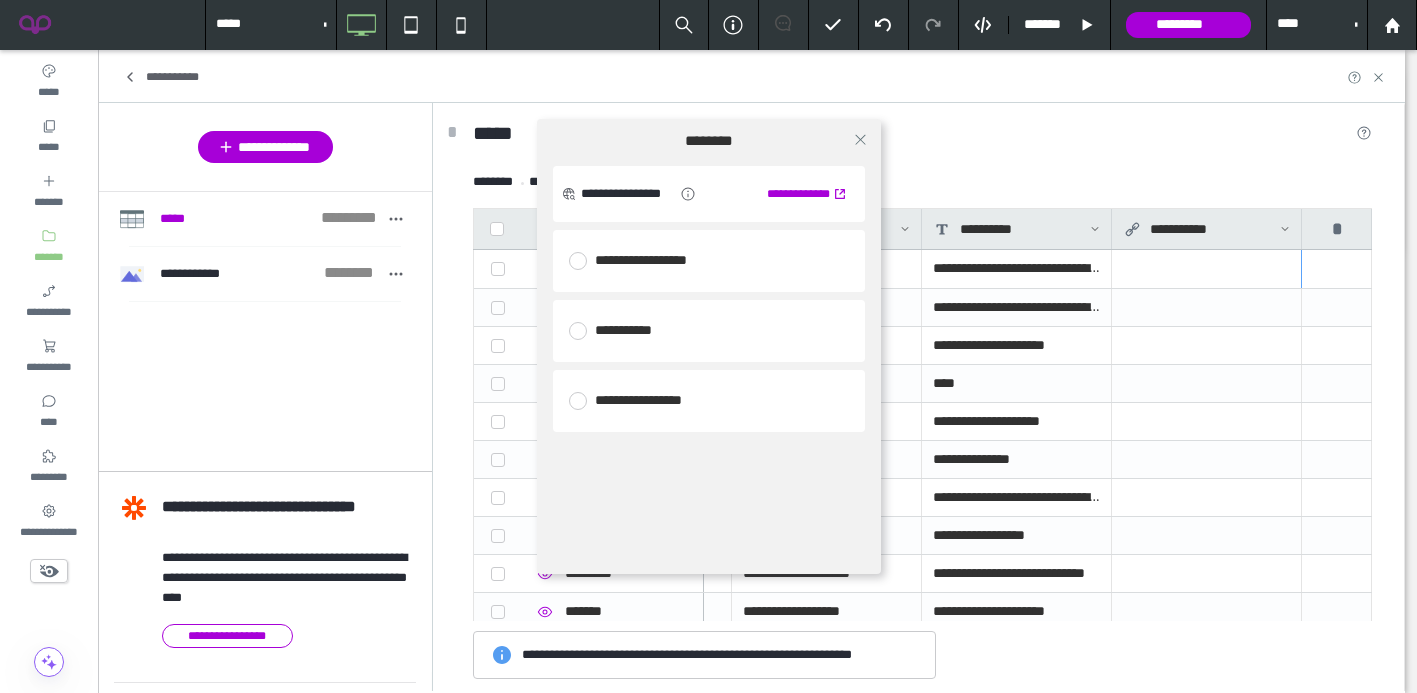 click on "**********" at bounding box center [709, 261] 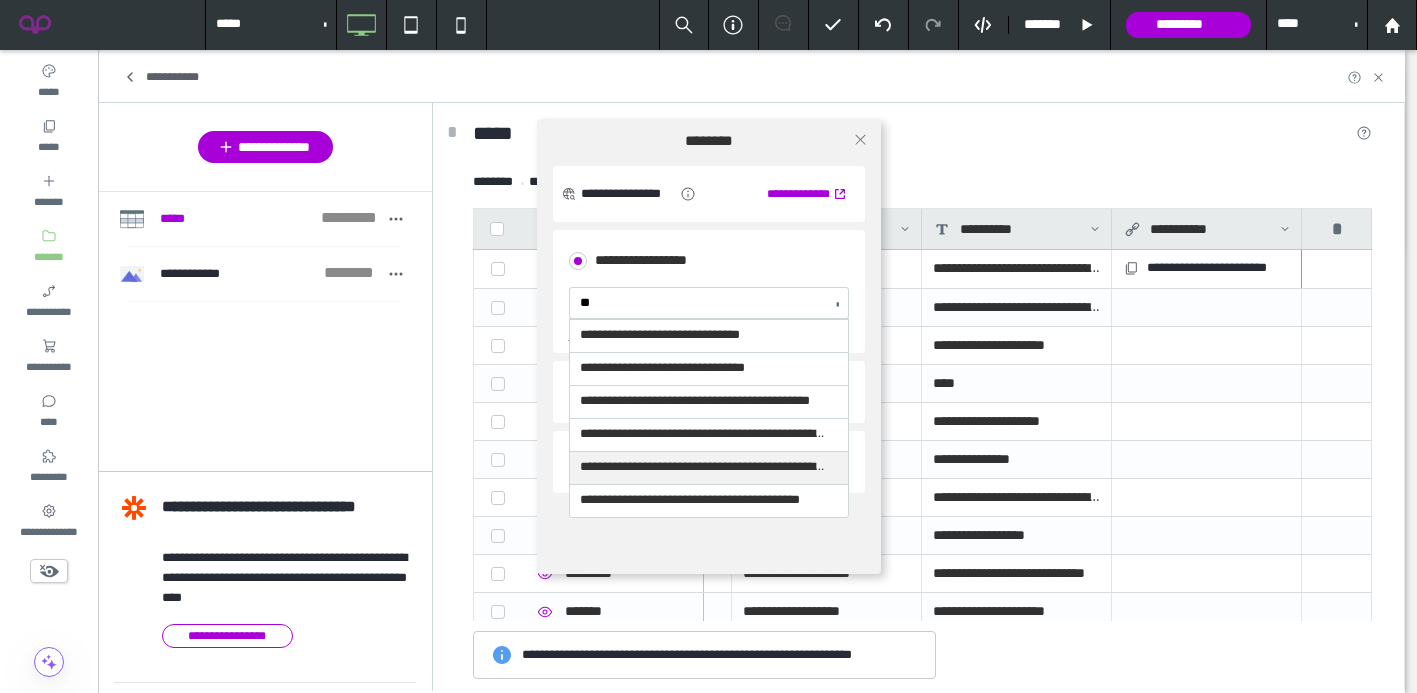 scroll, scrollTop: 1755, scrollLeft: 0, axis: vertical 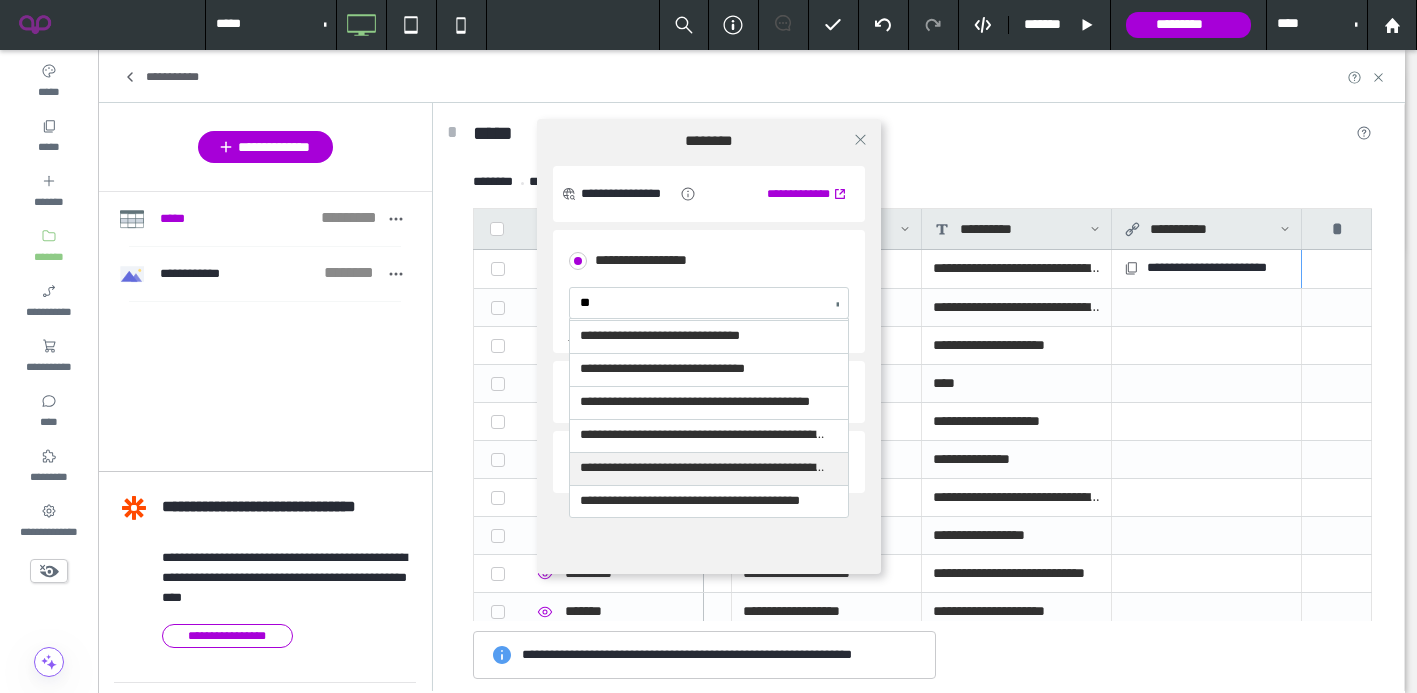 type on "***" 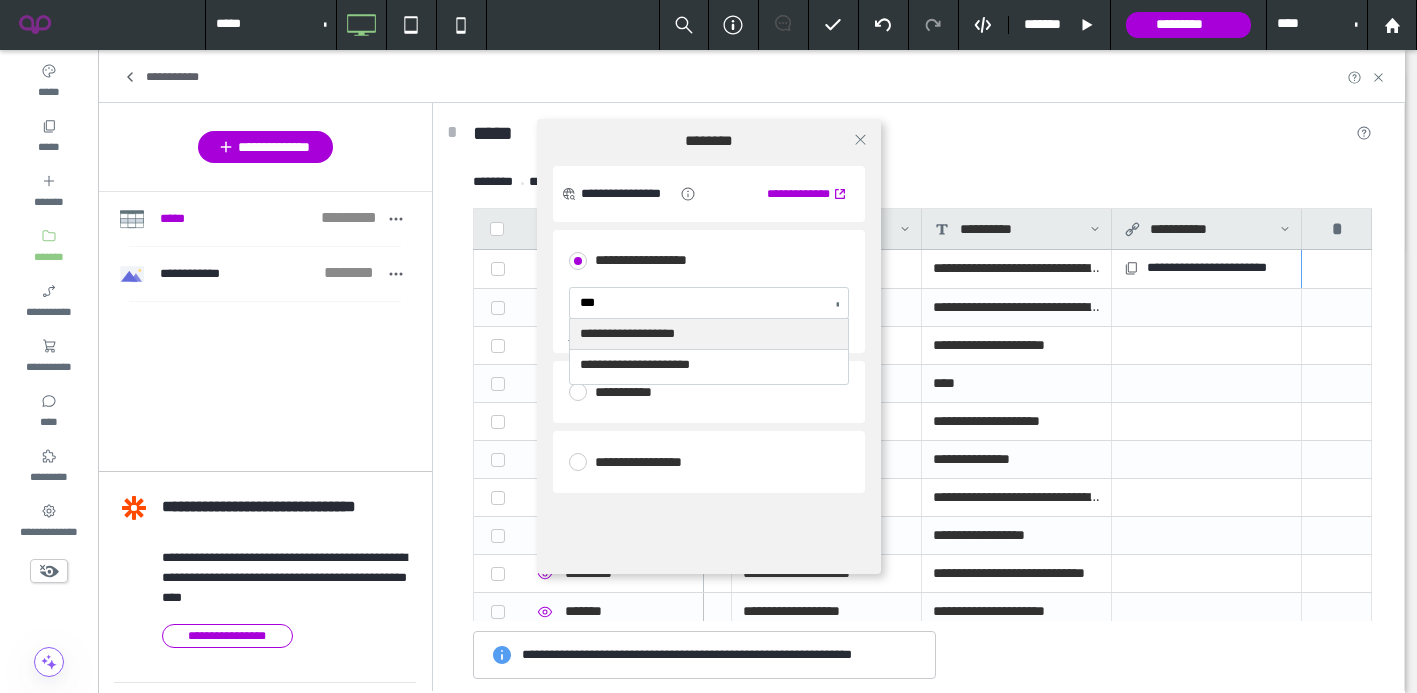 scroll, scrollTop: 0, scrollLeft: 0, axis: both 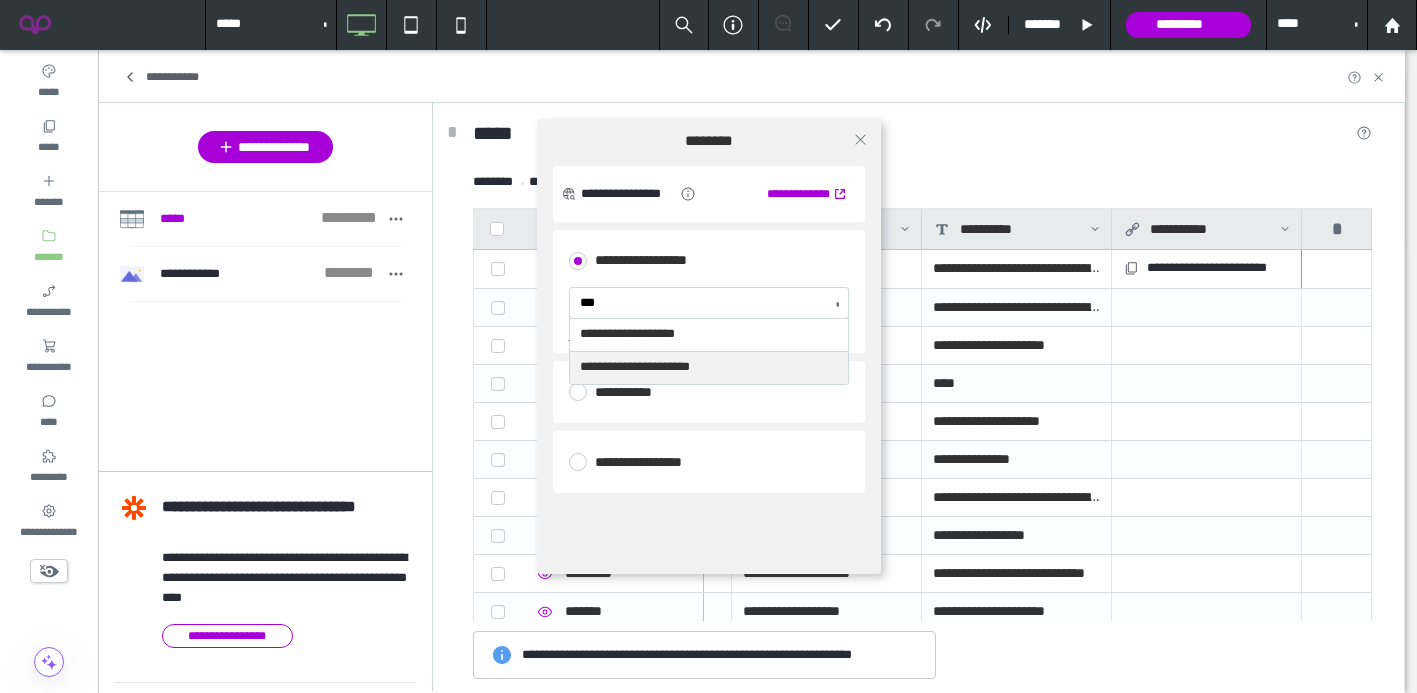type 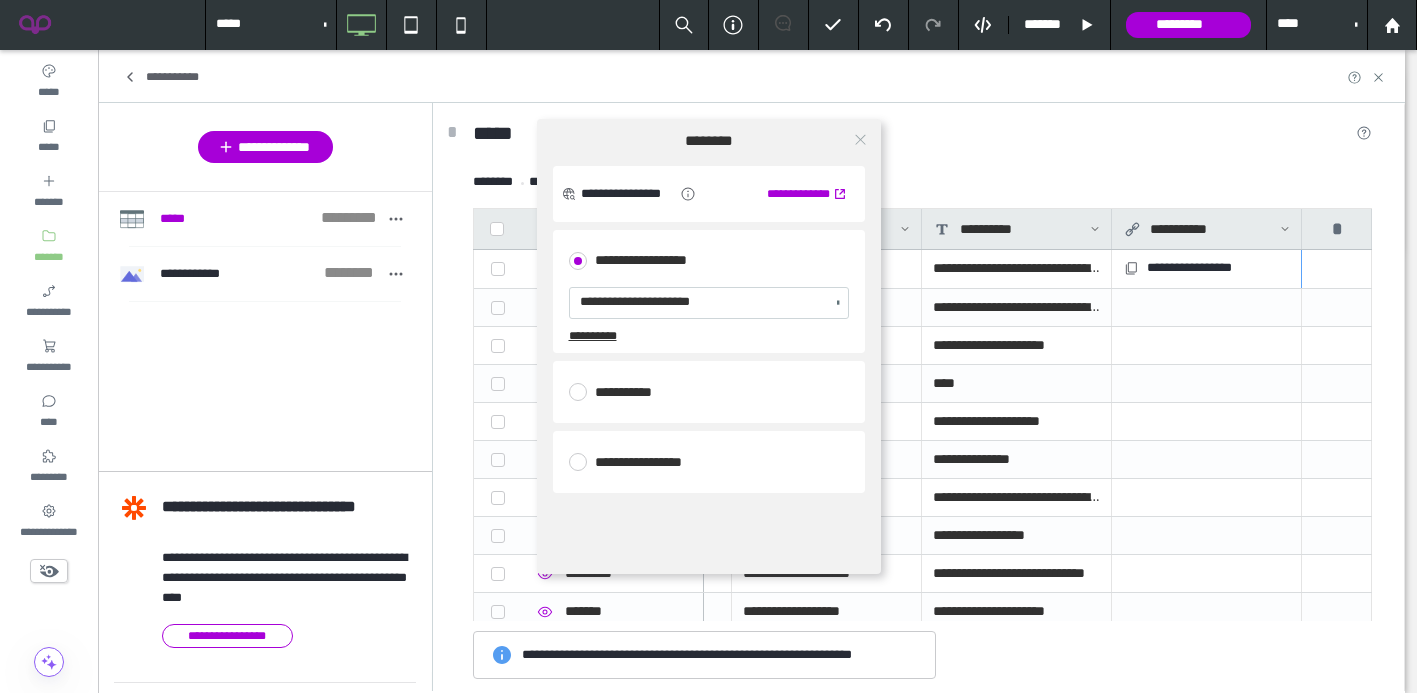 click 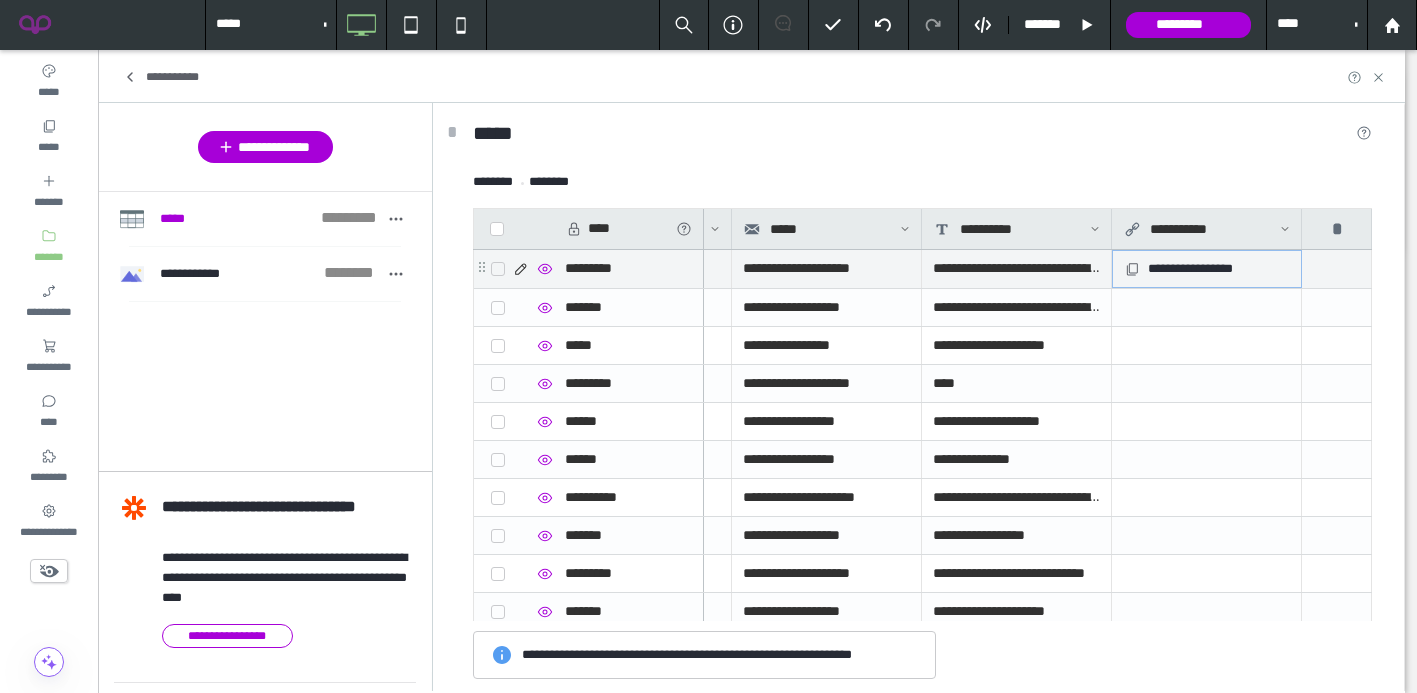 click on "**********" at bounding box center [1198, 269] 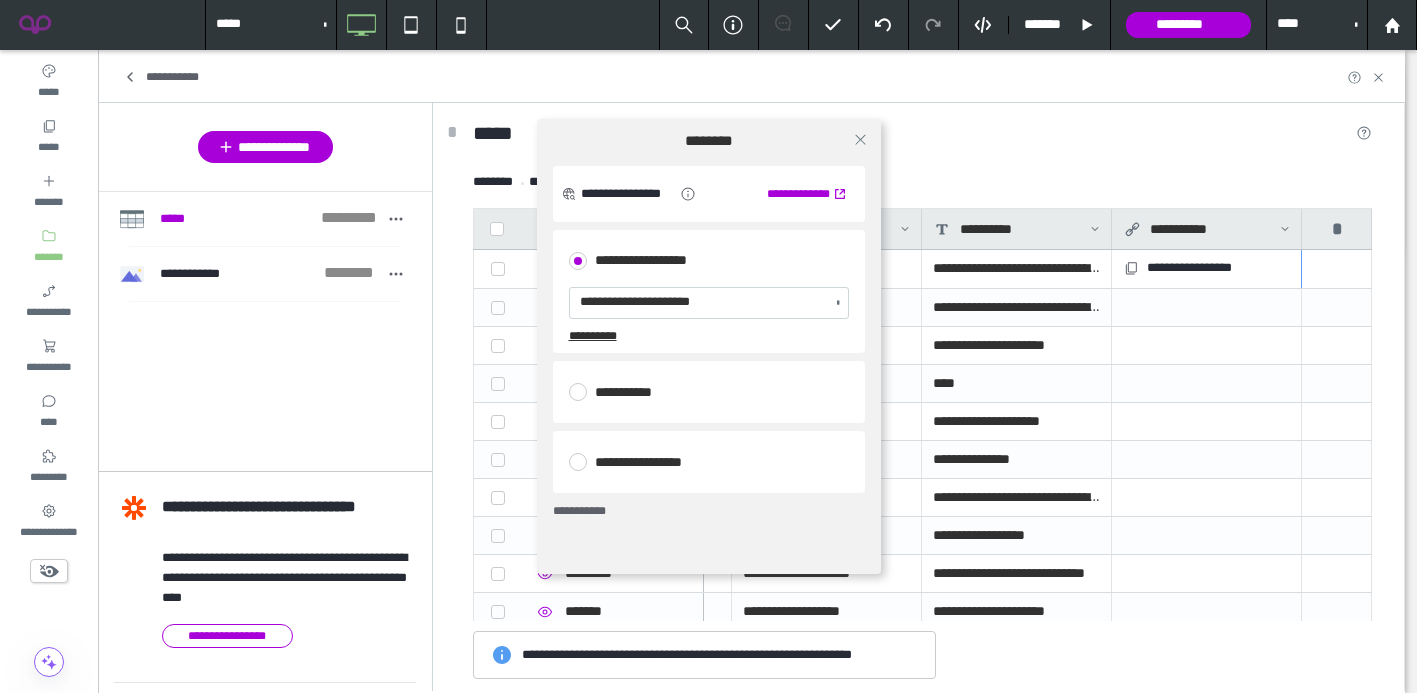 click on "**********" at bounding box center (709, 392) 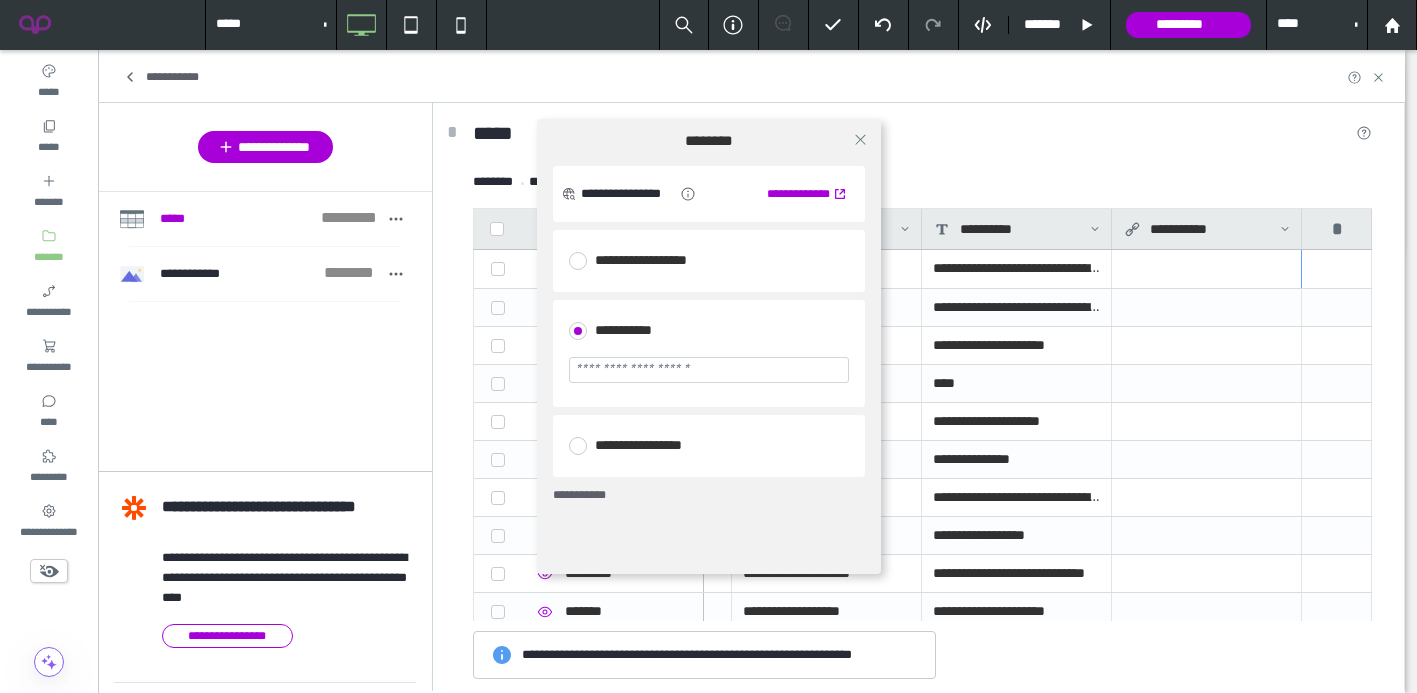 click on "**********" at bounding box center (708, 346) 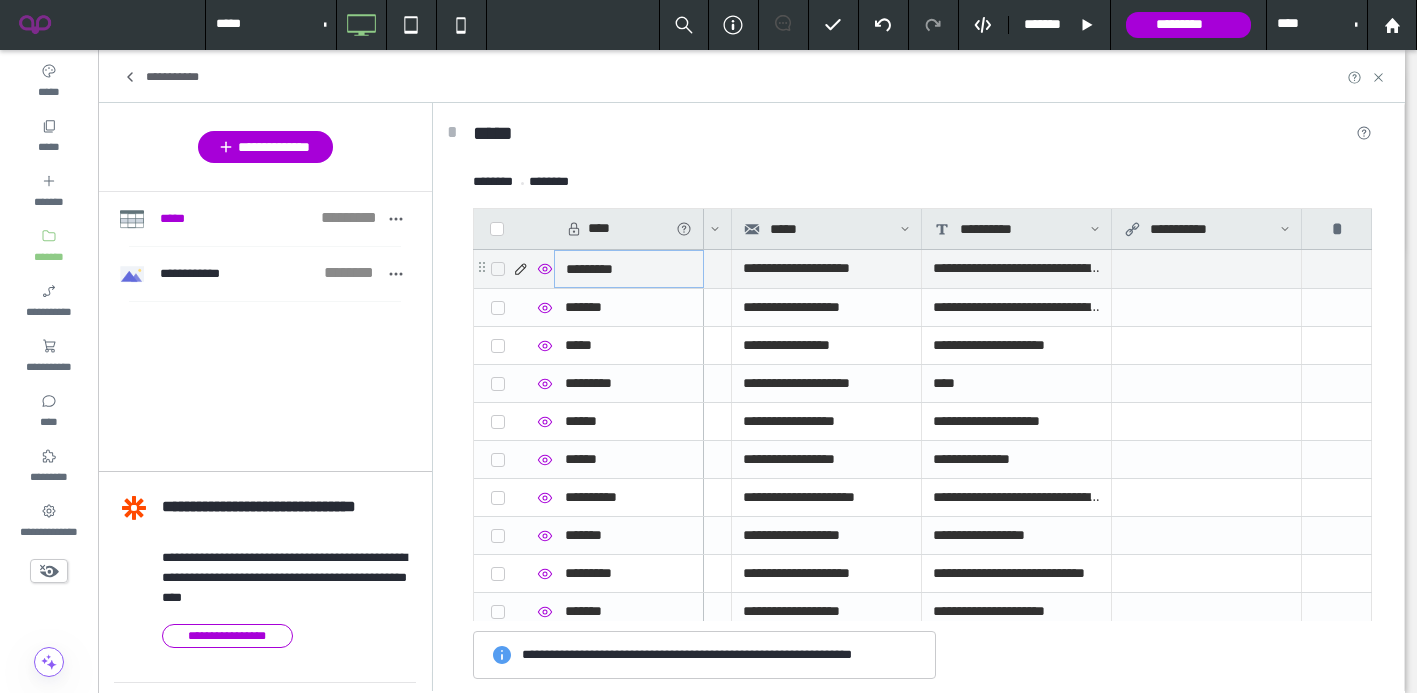 click on "*********" at bounding box center [629, 269] 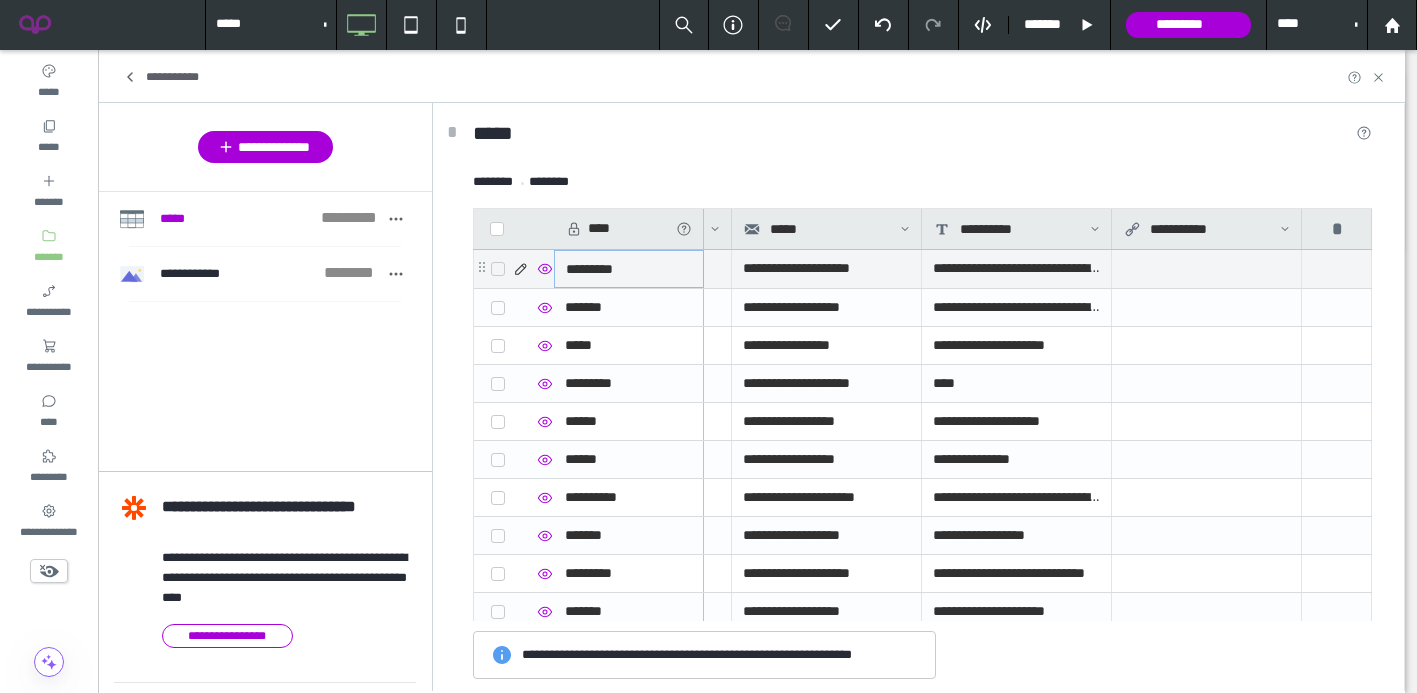 click on "*********" at bounding box center (629, 269) 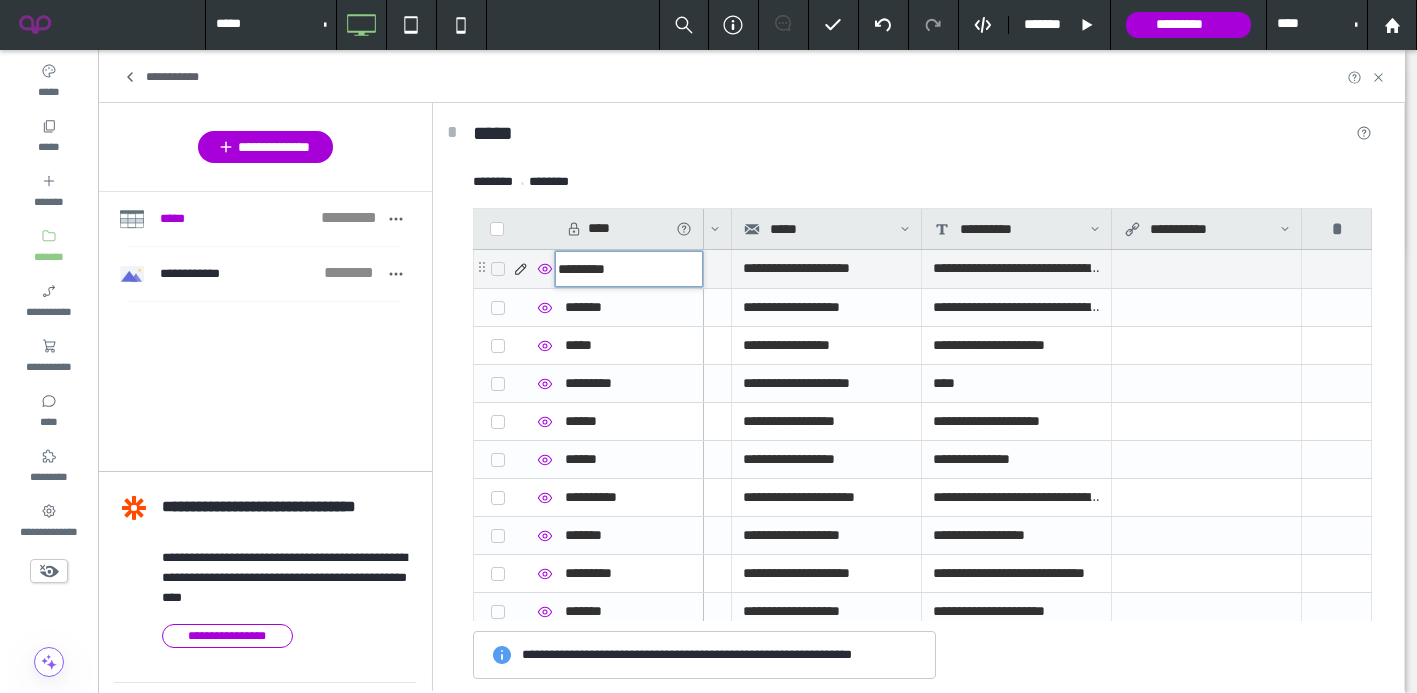 click on "*********" at bounding box center [629, 269] 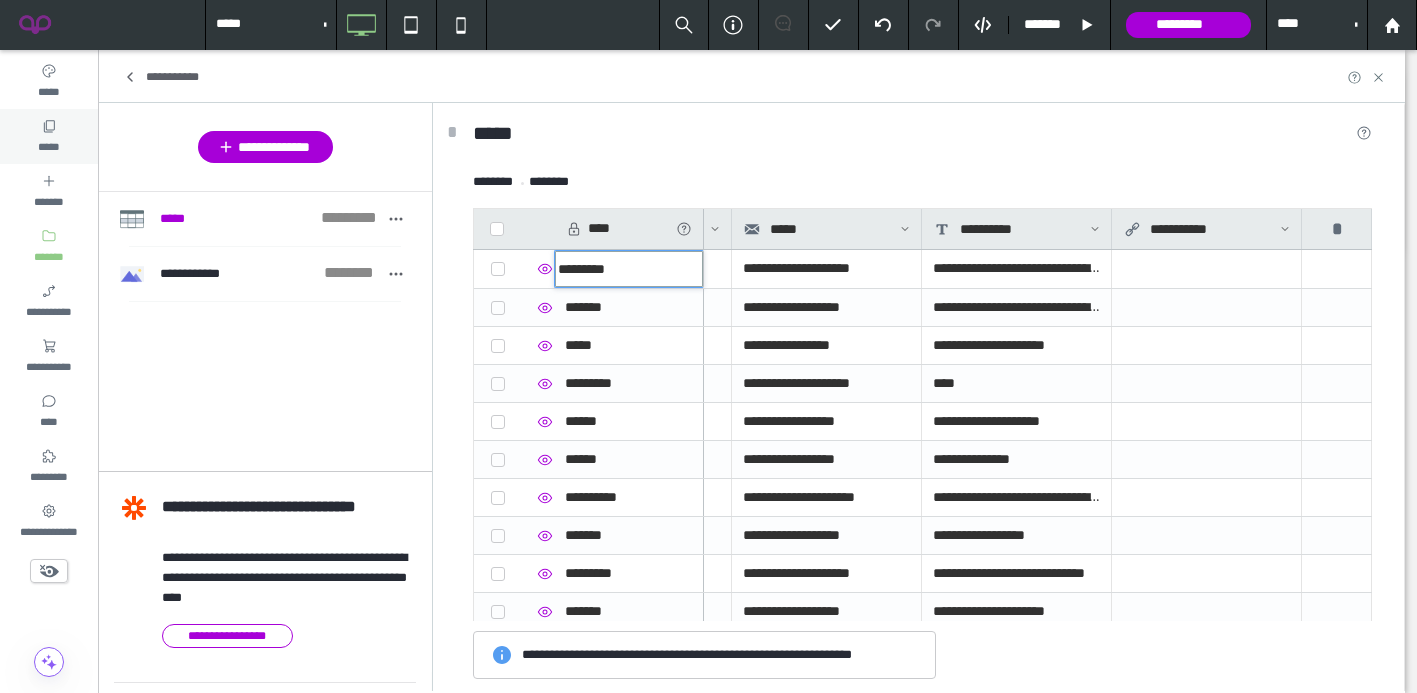 click 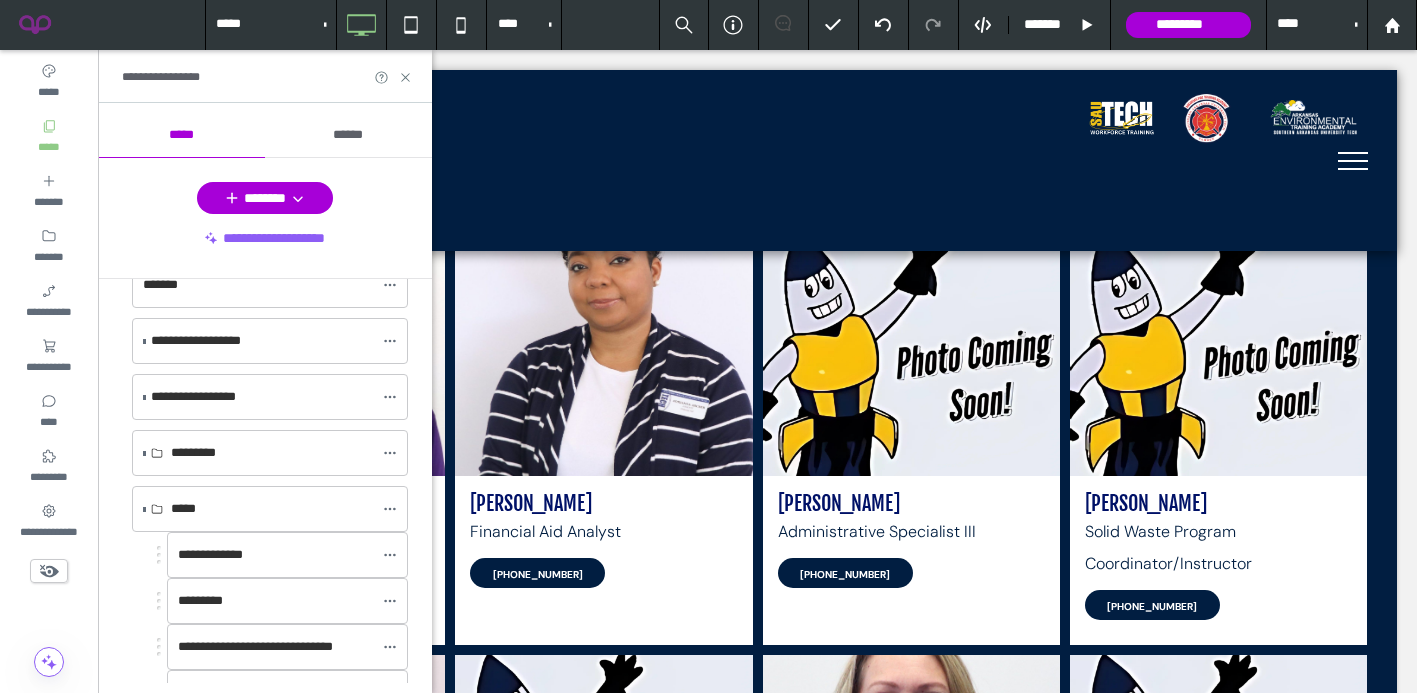 scroll, scrollTop: 838, scrollLeft: 0, axis: vertical 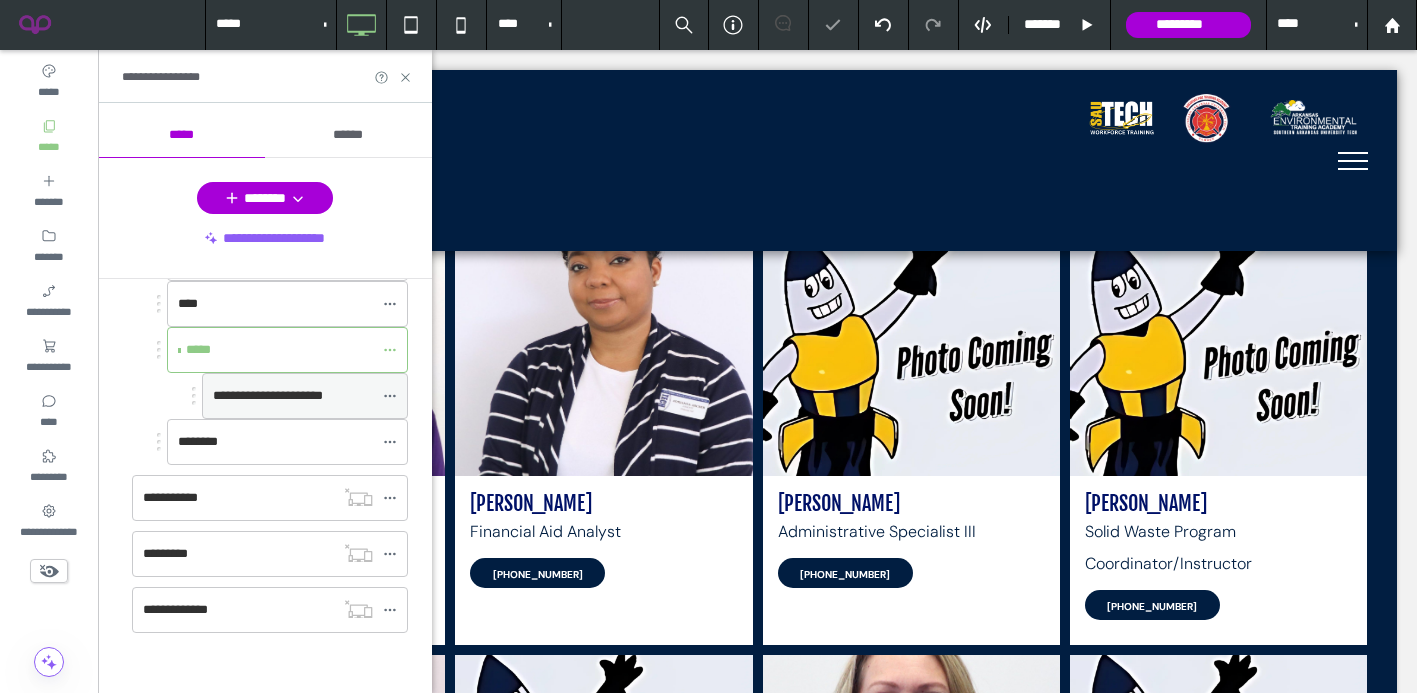 click 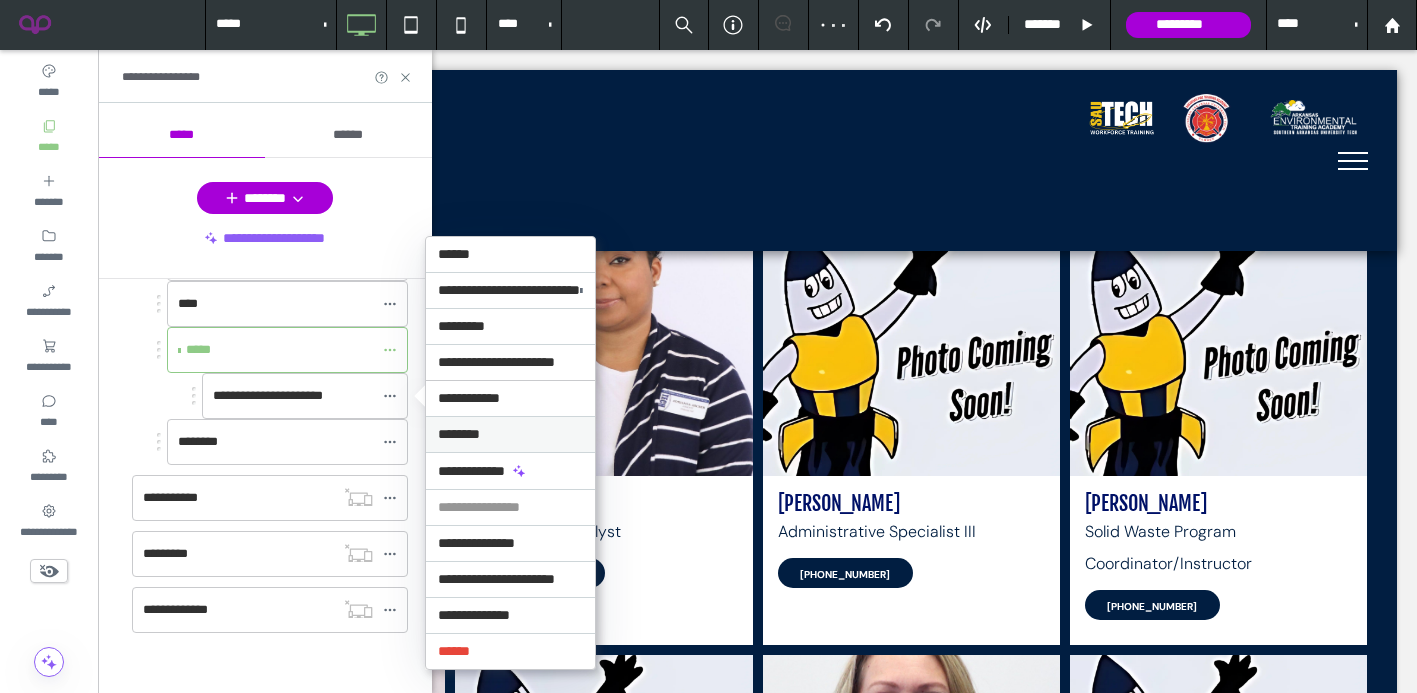 click on "********" at bounding box center (510, 434) 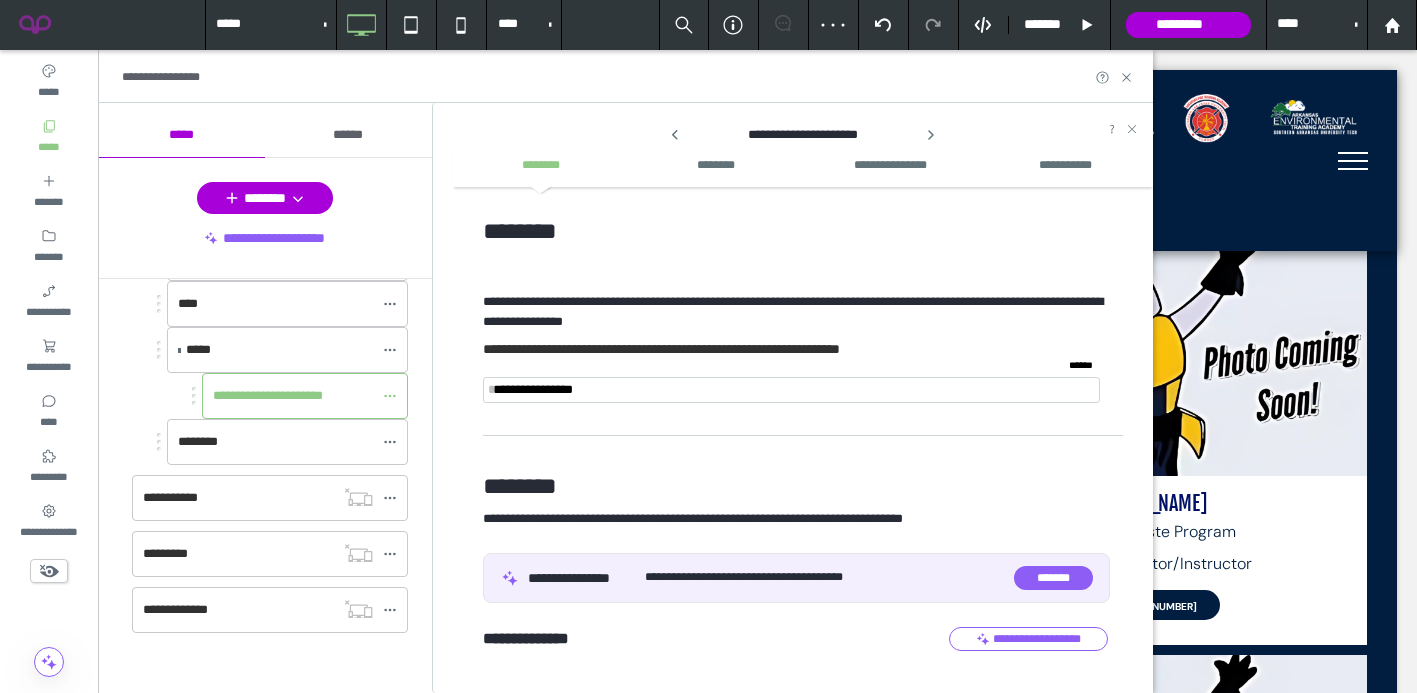 scroll, scrollTop: 0, scrollLeft: 0, axis: both 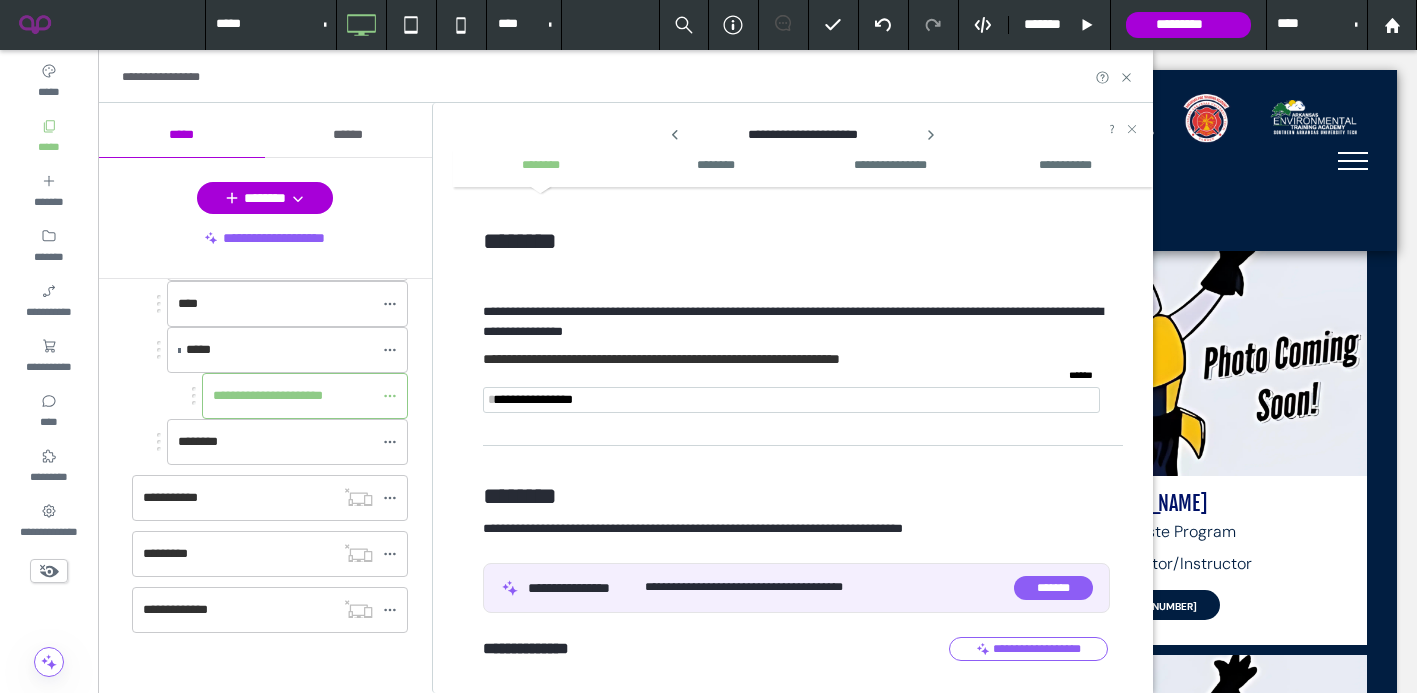 click at bounding box center [791, 400] 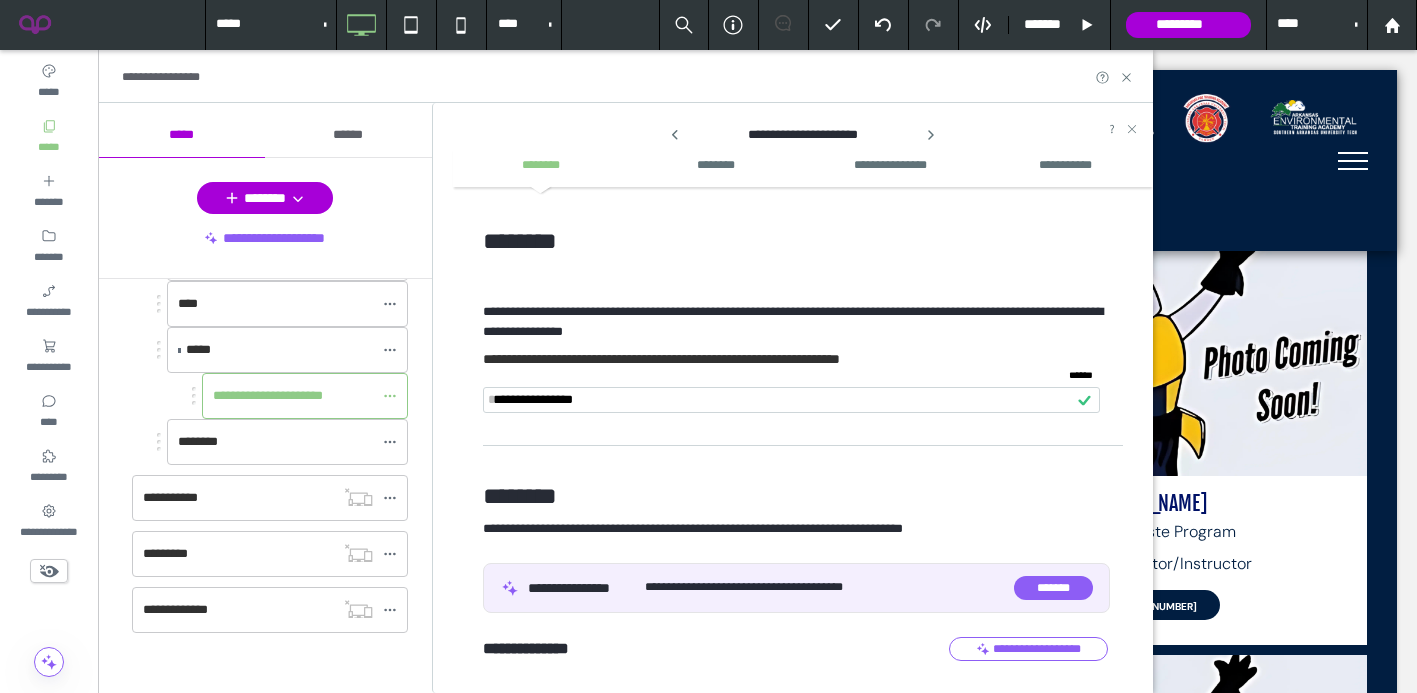 click on "*****" at bounding box center [48, 145] 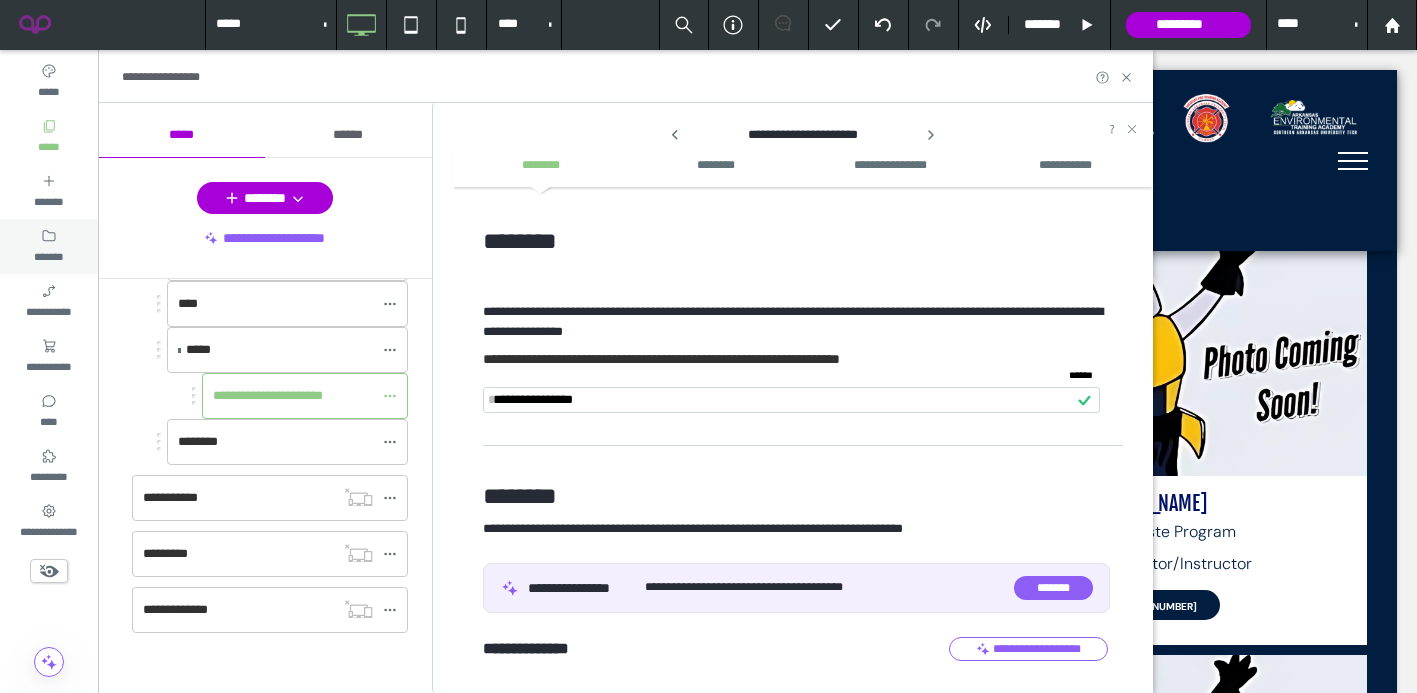 click on "*******" at bounding box center [49, 246] 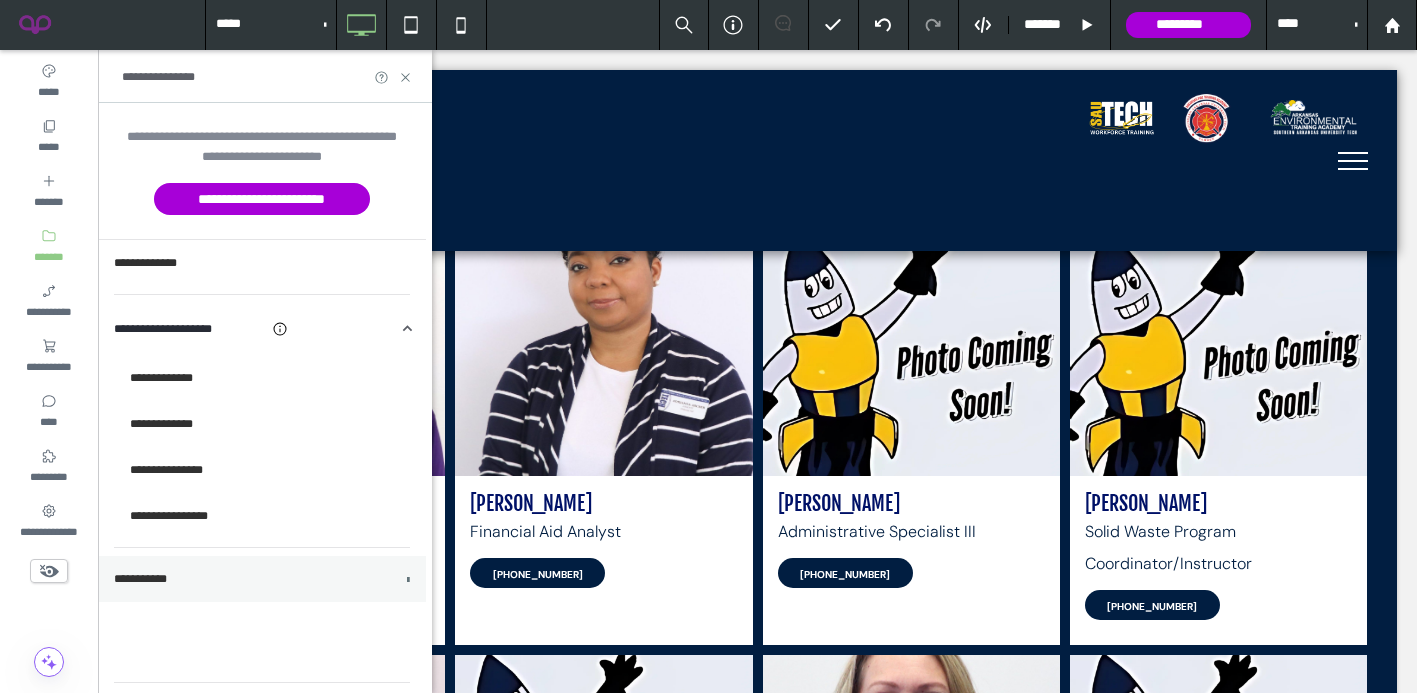 click on "**********" at bounding box center (255, 579) 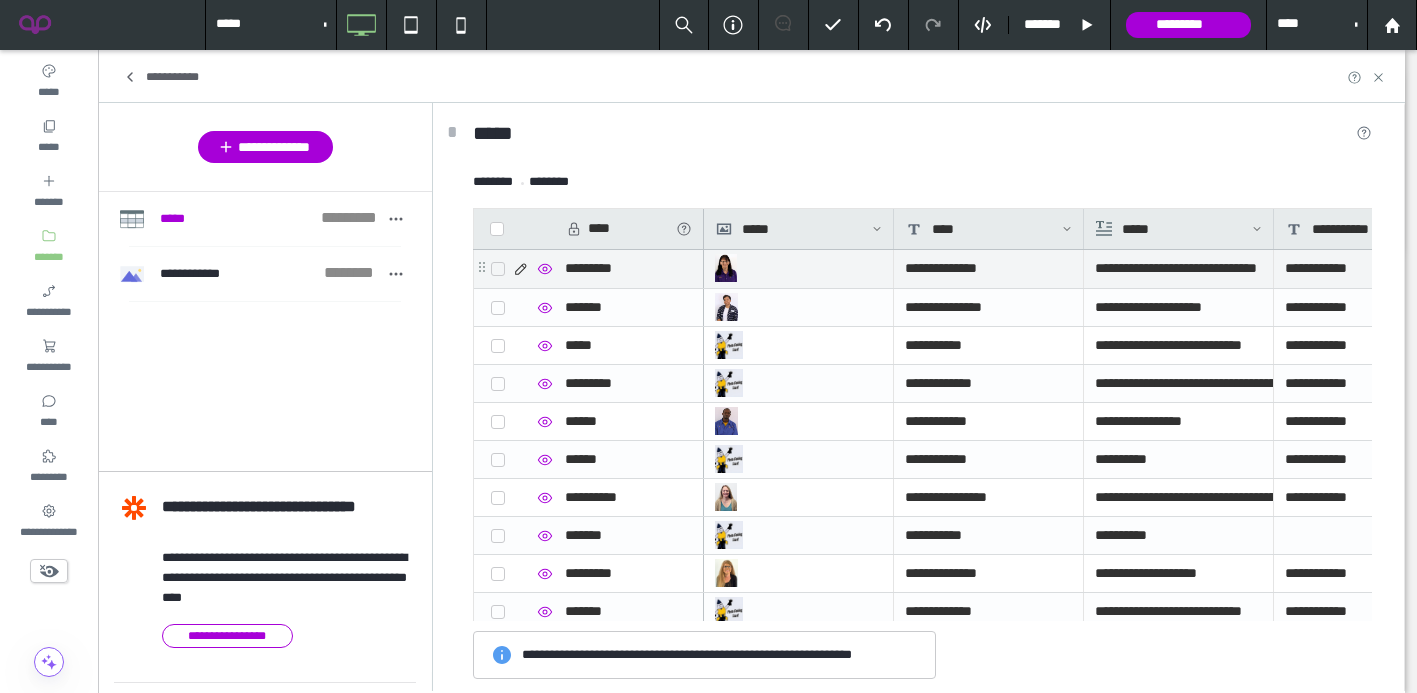 click on "*********" at bounding box center [629, 269] 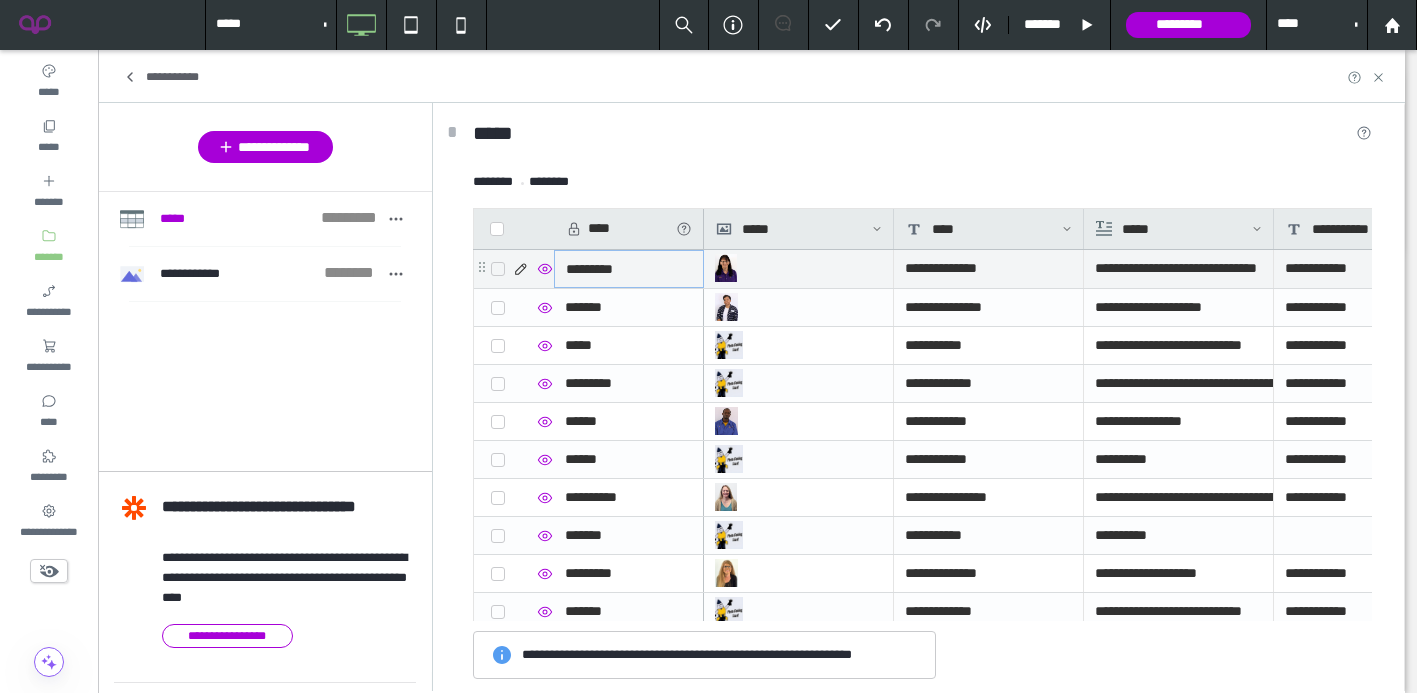 click on "*********" at bounding box center (629, 269) 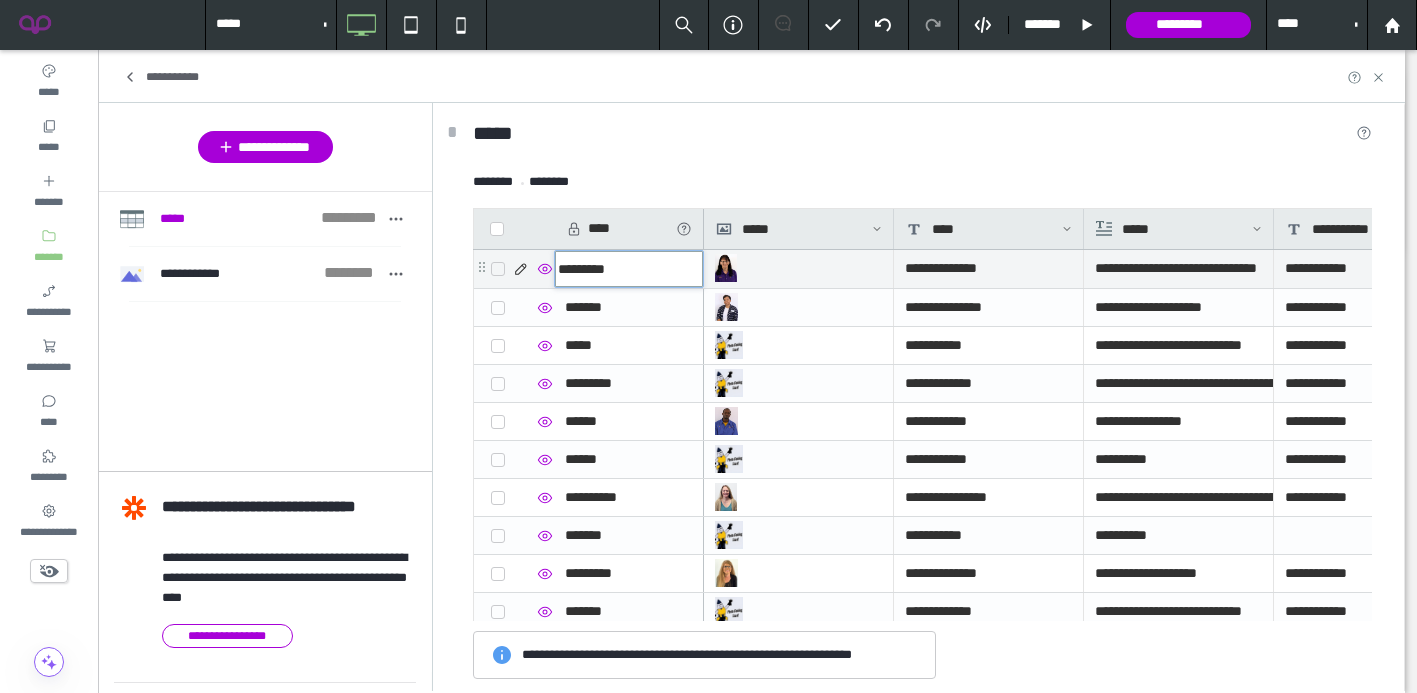 click on "*********" at bounding box center (629, 269) 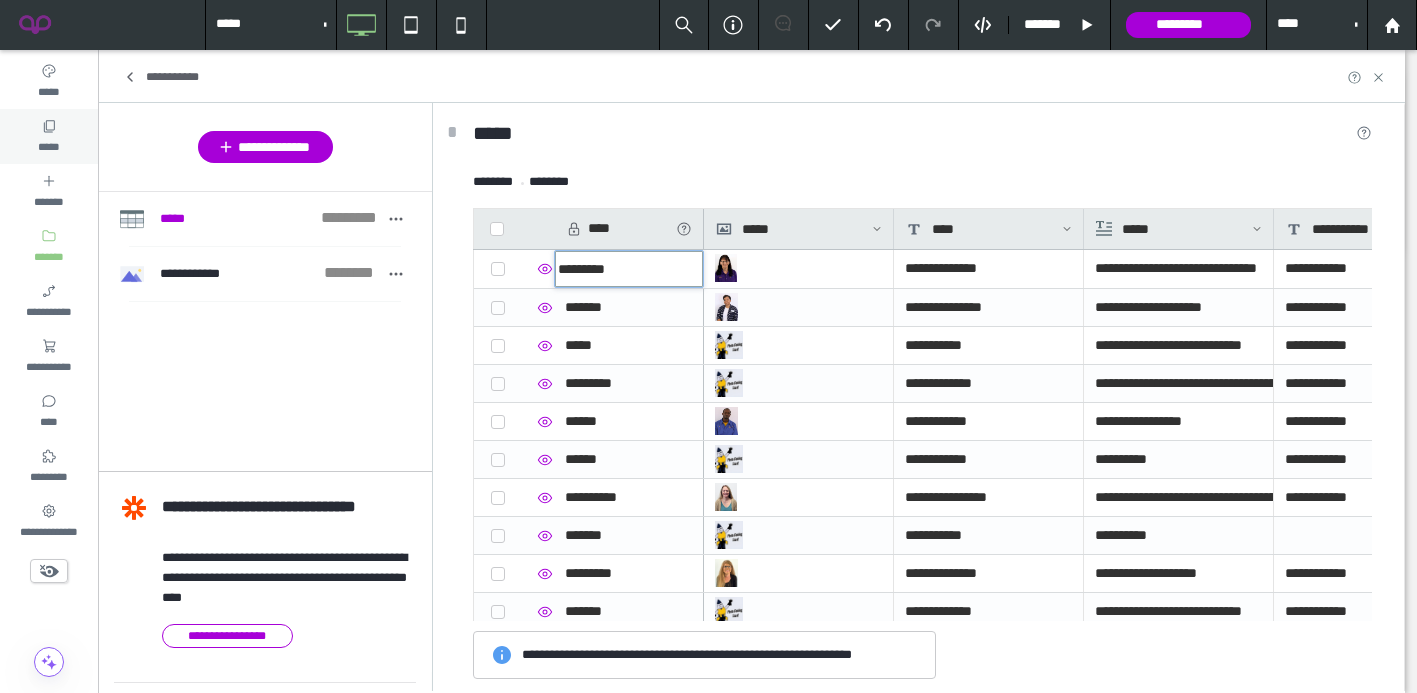 click 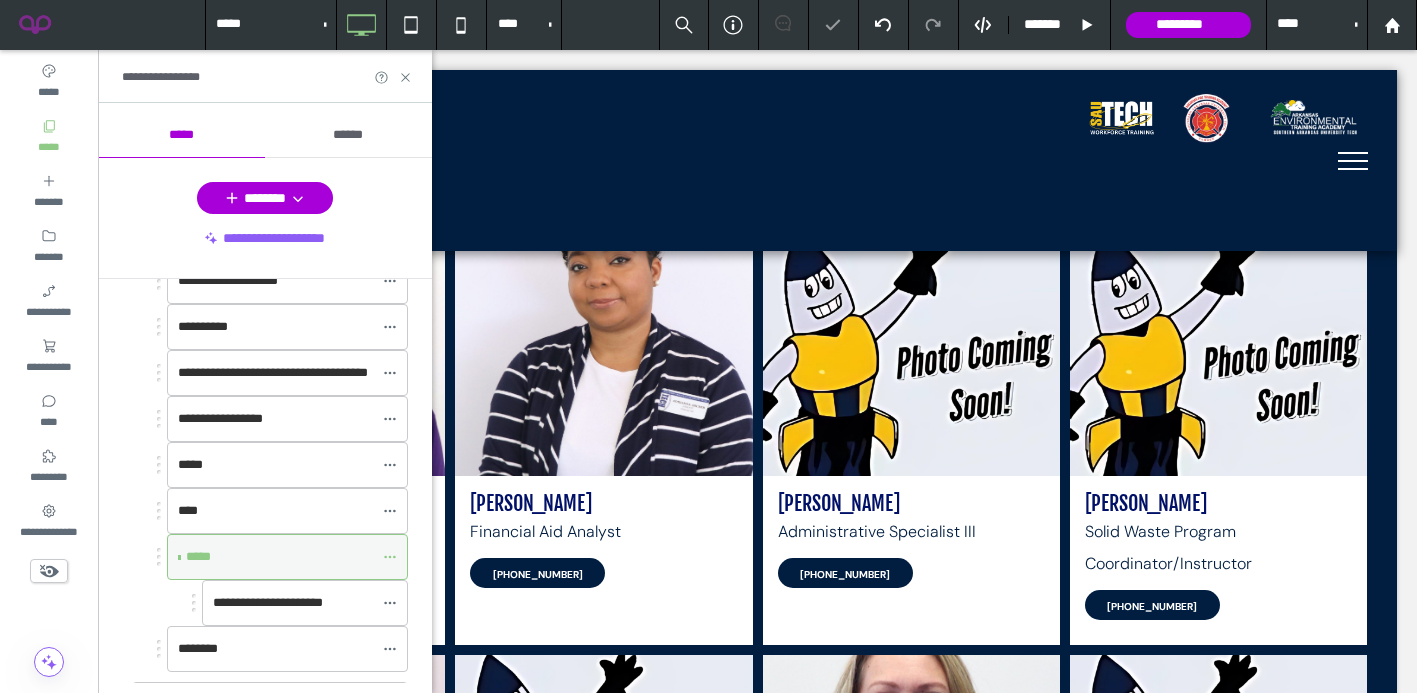 scroll, scrollTop: 650, scrollLeft: 0, axis: vertical 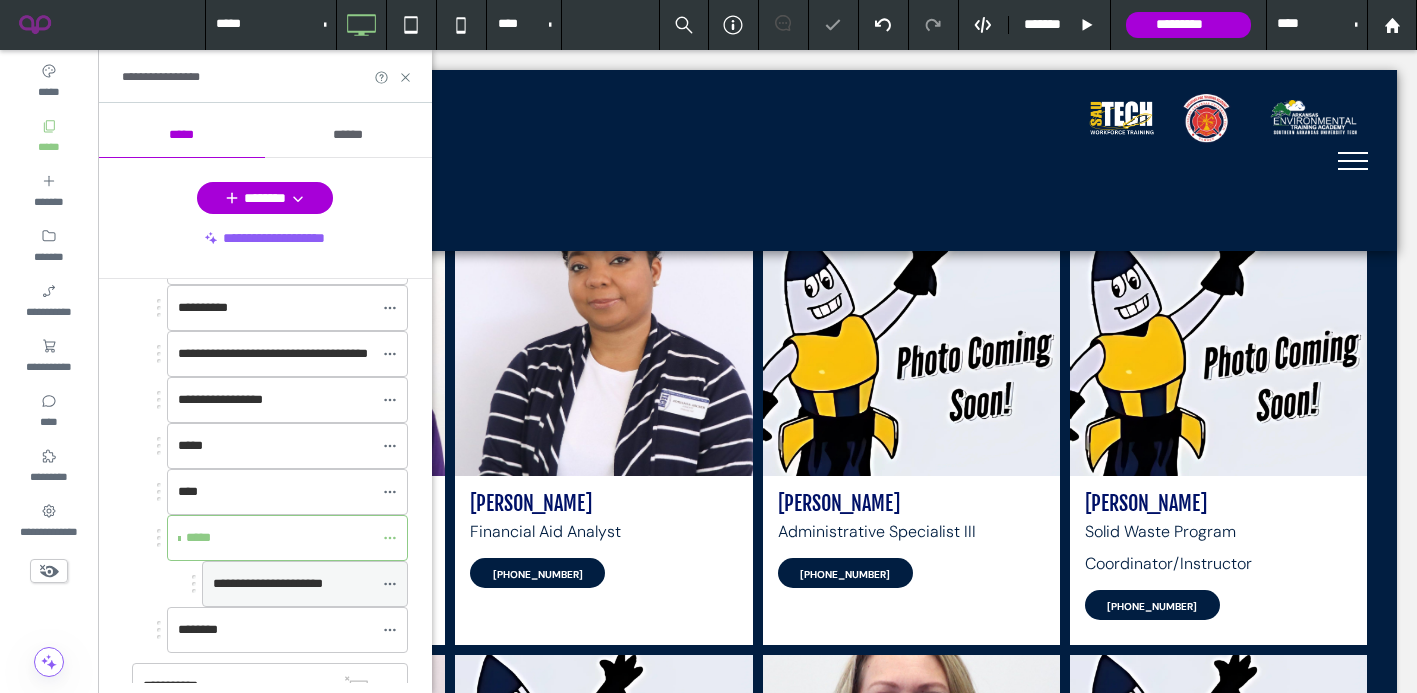click on "**********" at bounding box center [268, 583] 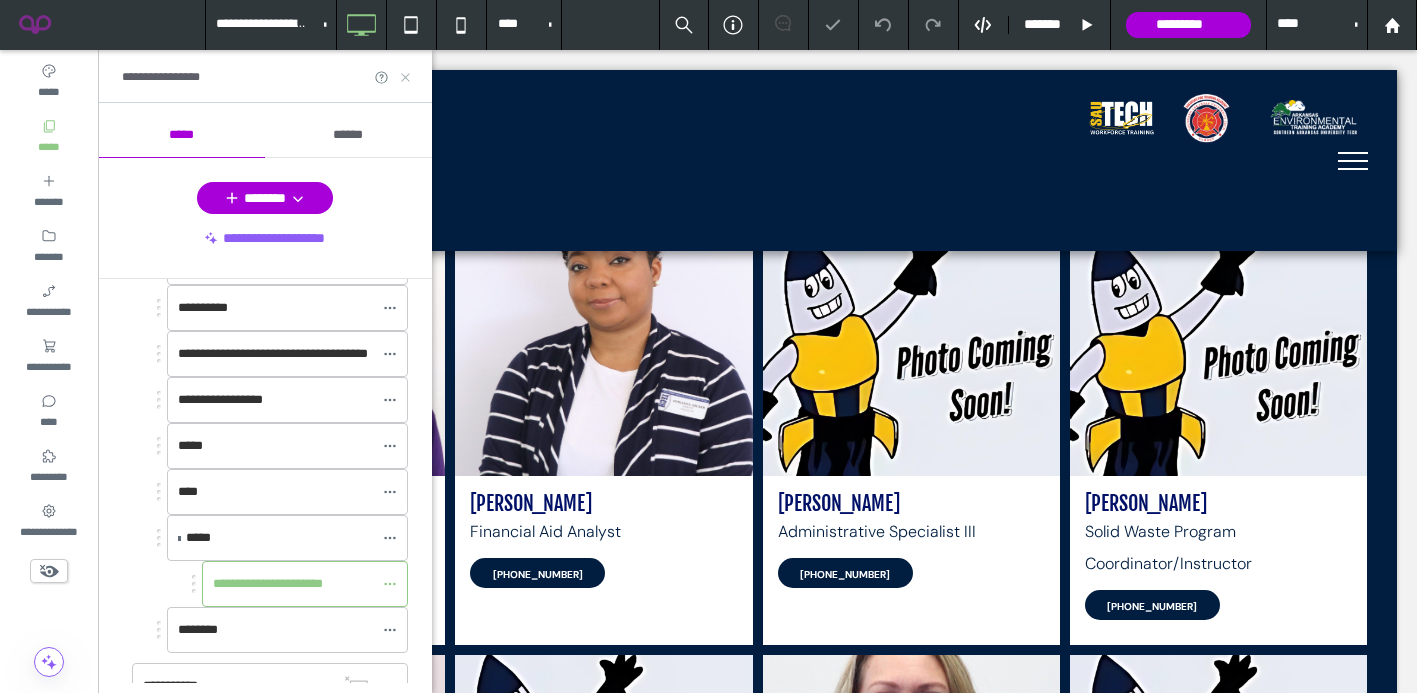 click 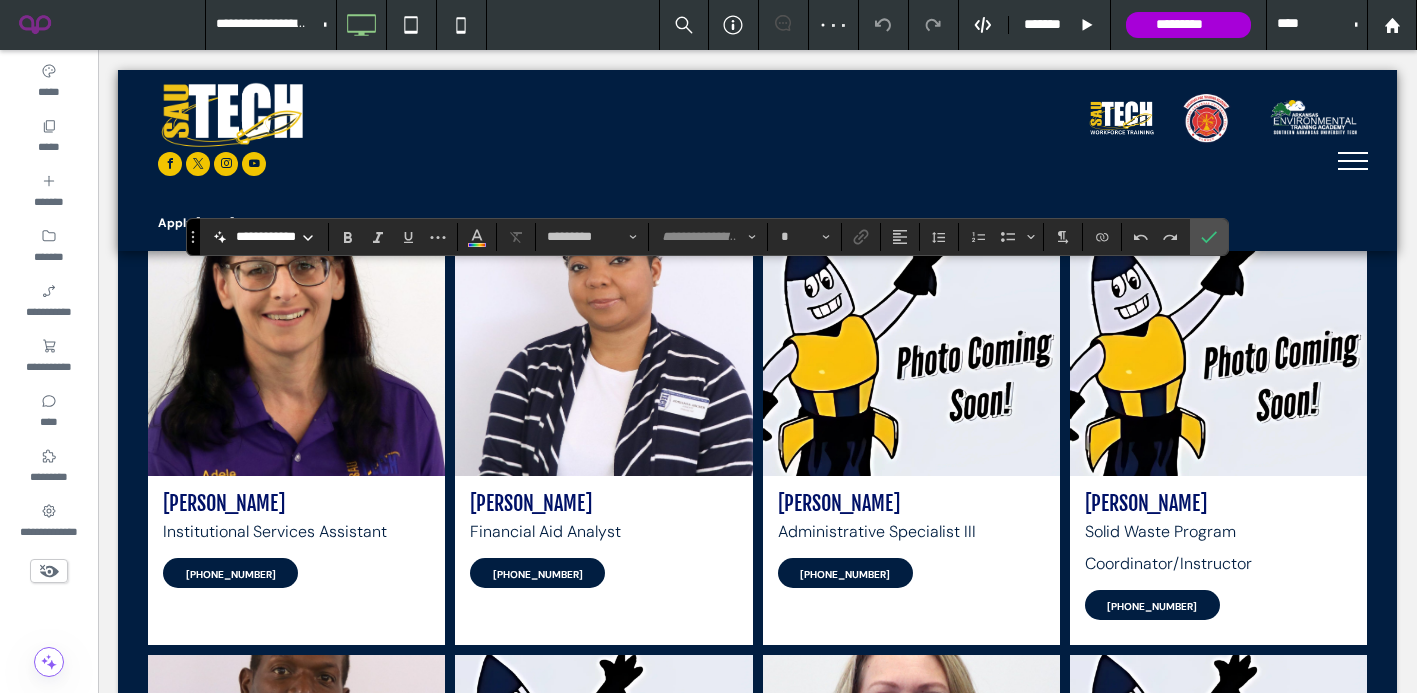 type on "**********" 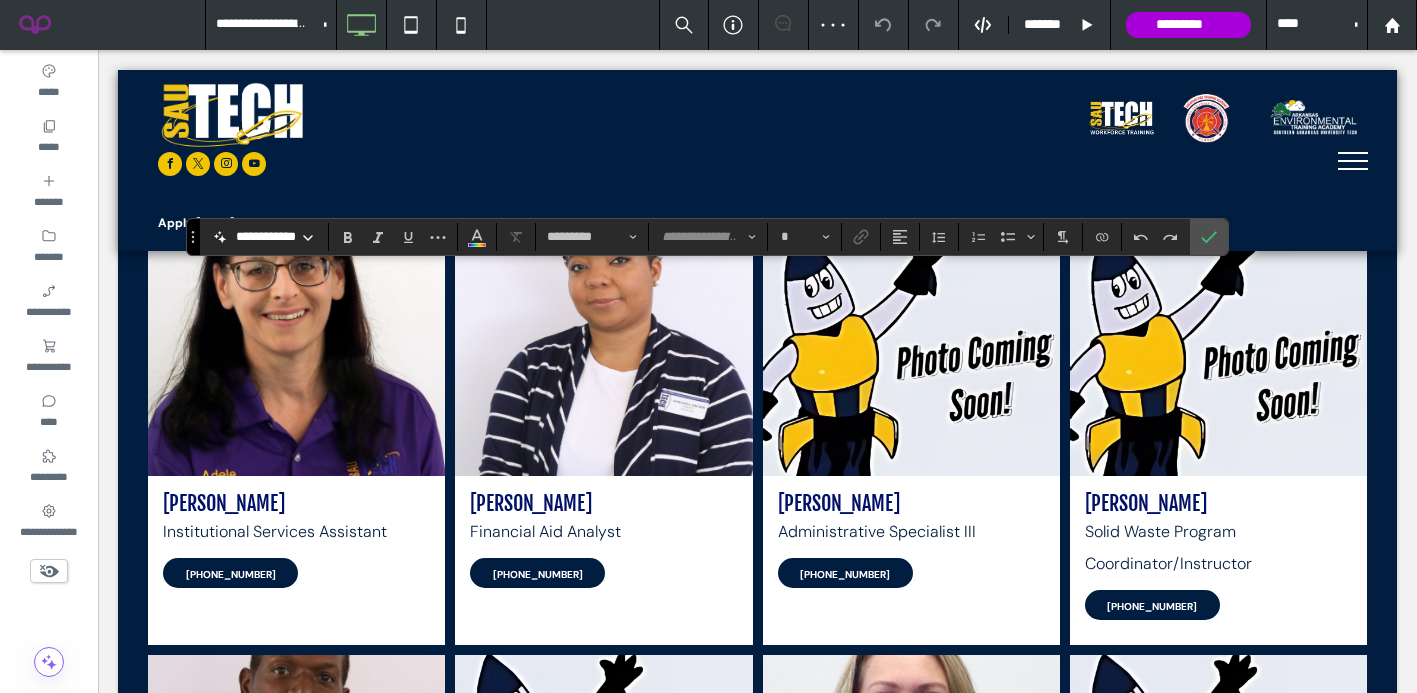 type on "**" 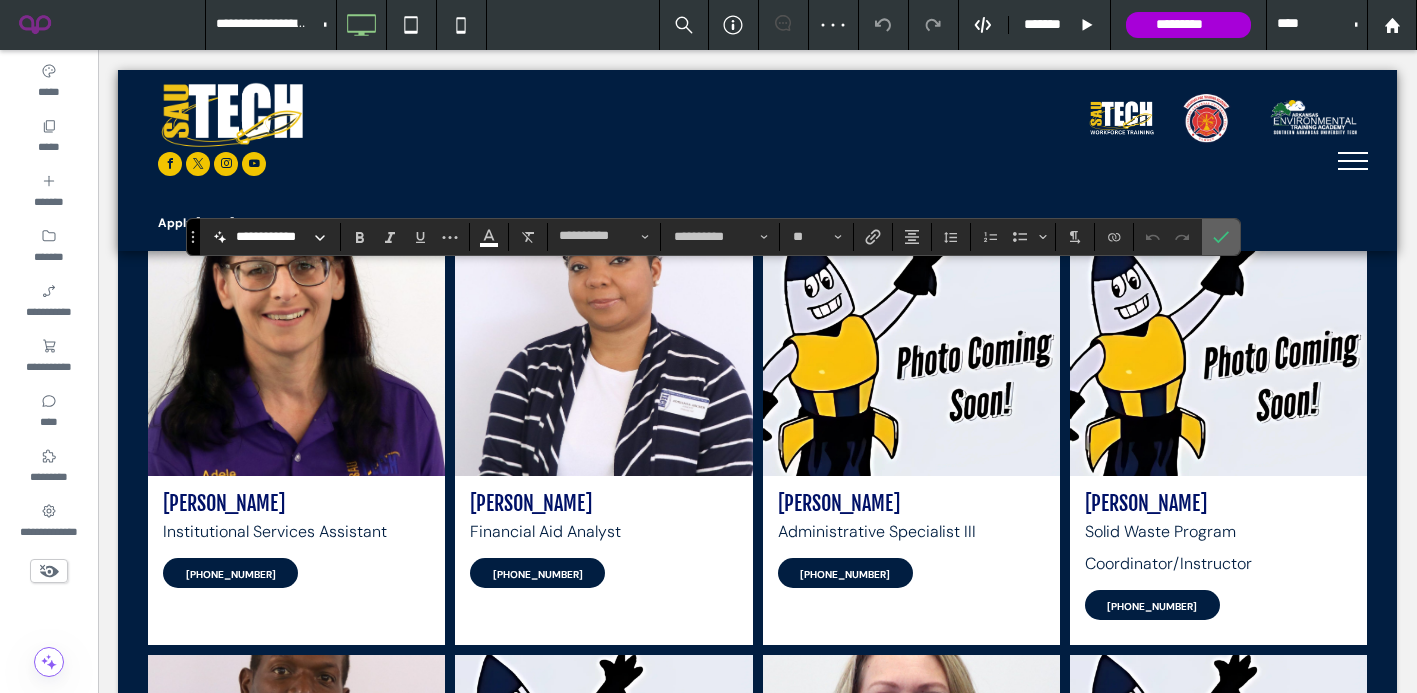 click 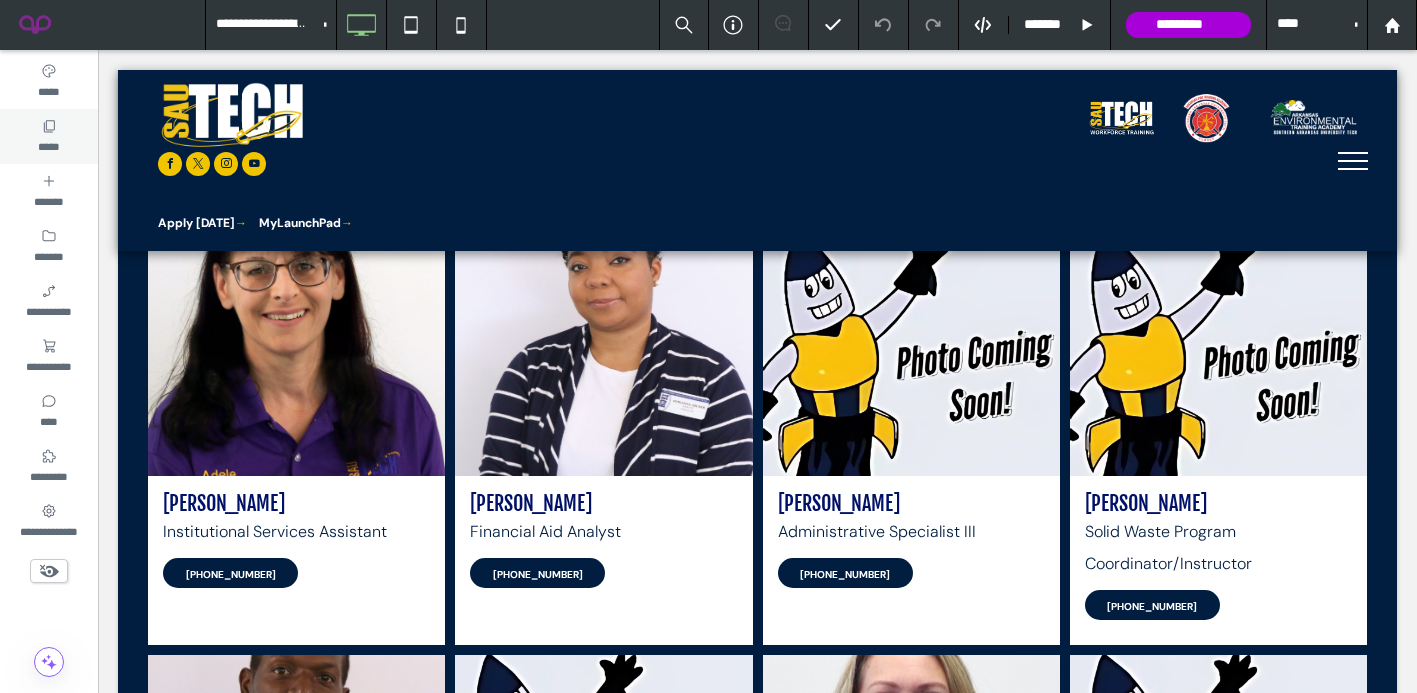 click on "*****" at bounding box center [49, 136] 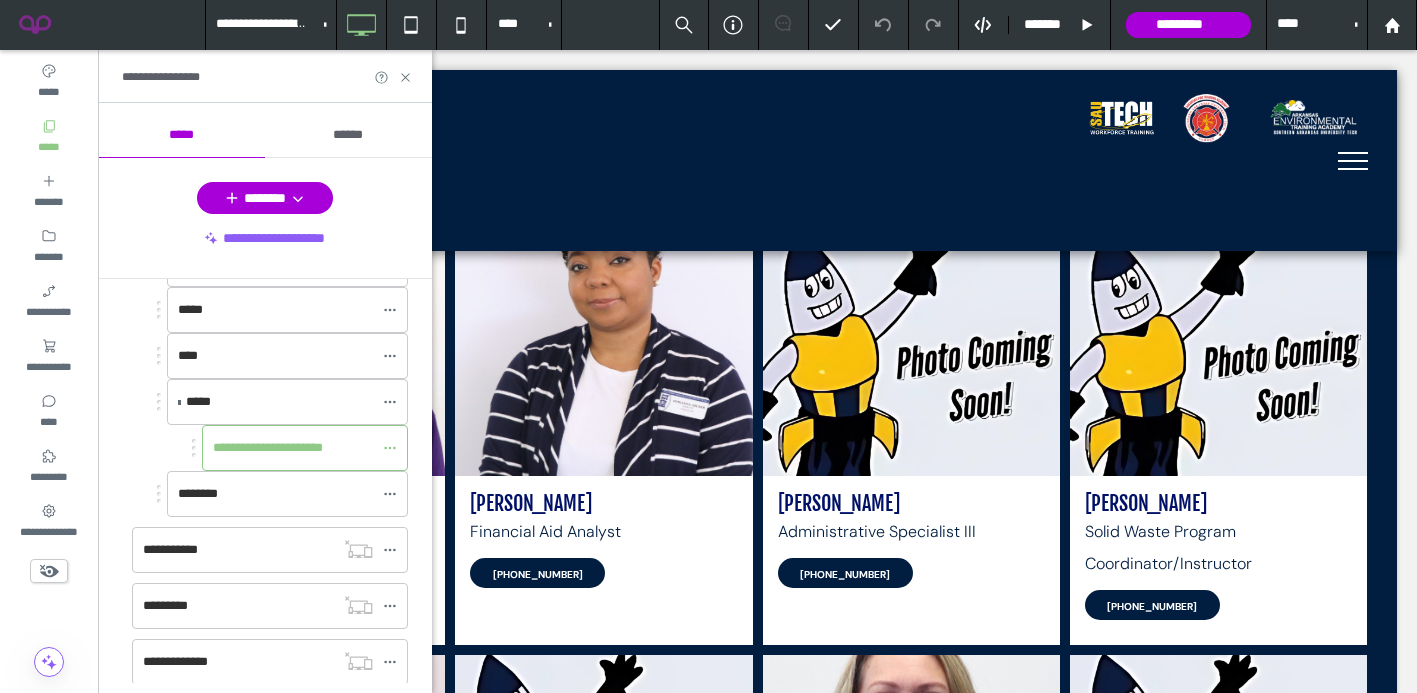 scroll, scrollTop: 838, scrollLeft: 0, axis: vertical 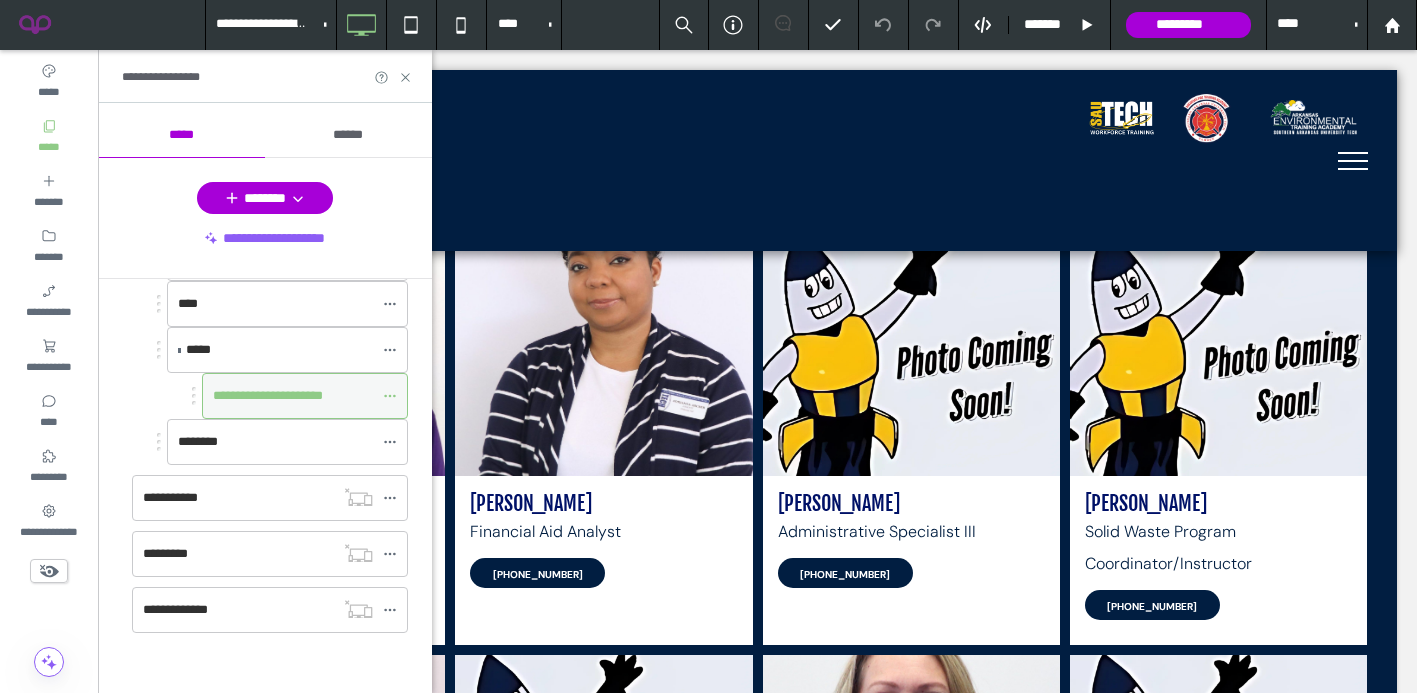 click 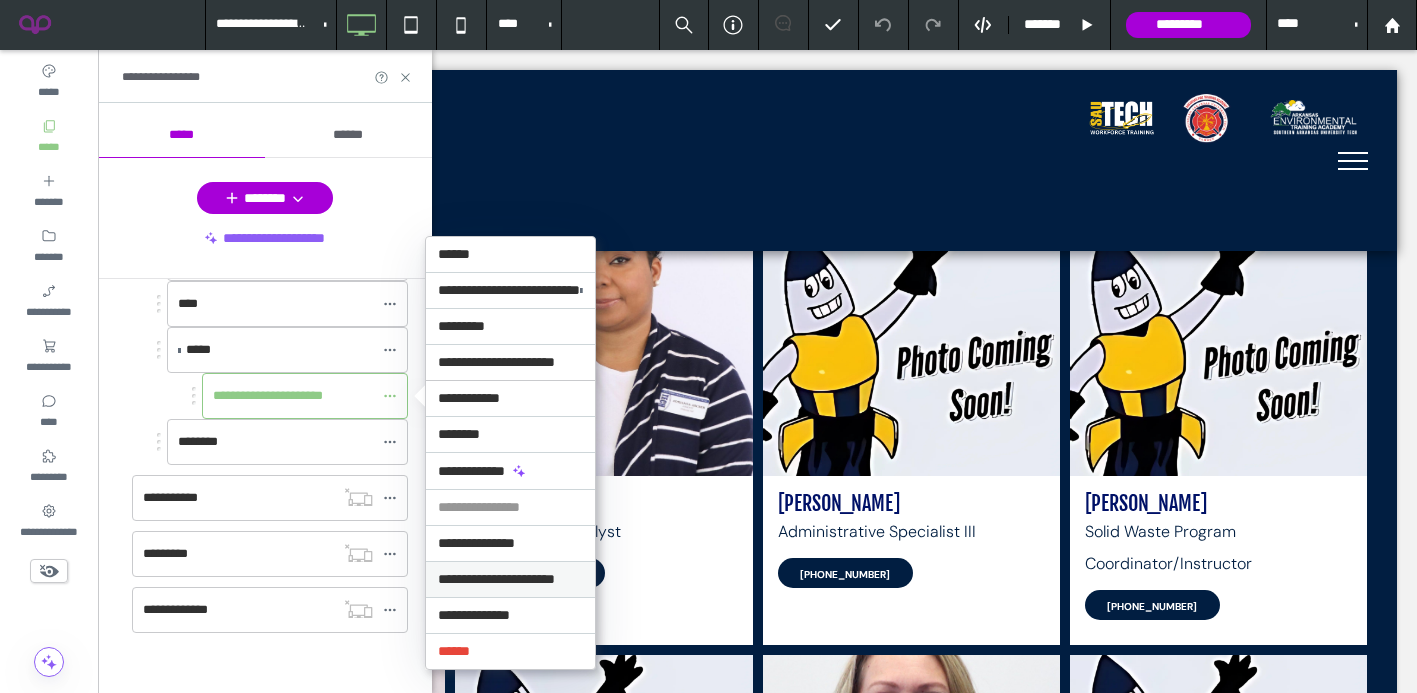 click on "**********" at bounding box center (496, 579) 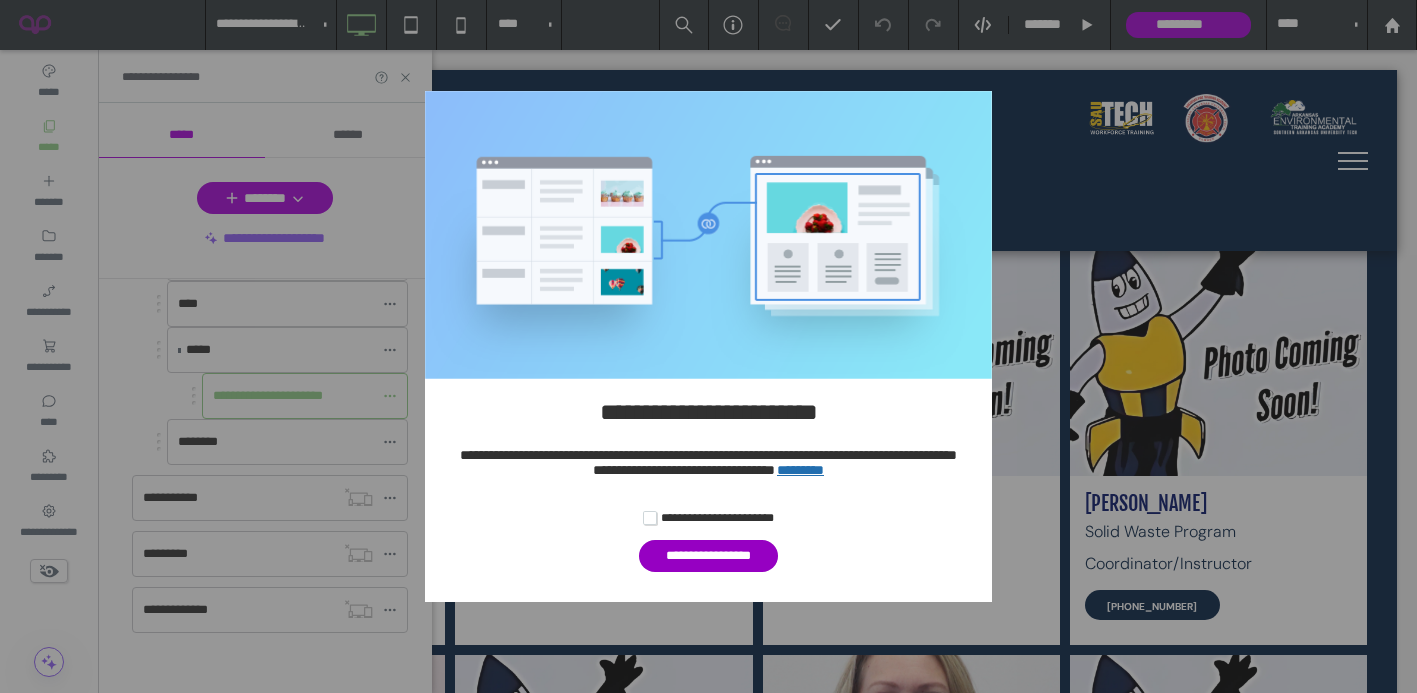 click on "**********" at bounding box center [709, 556] 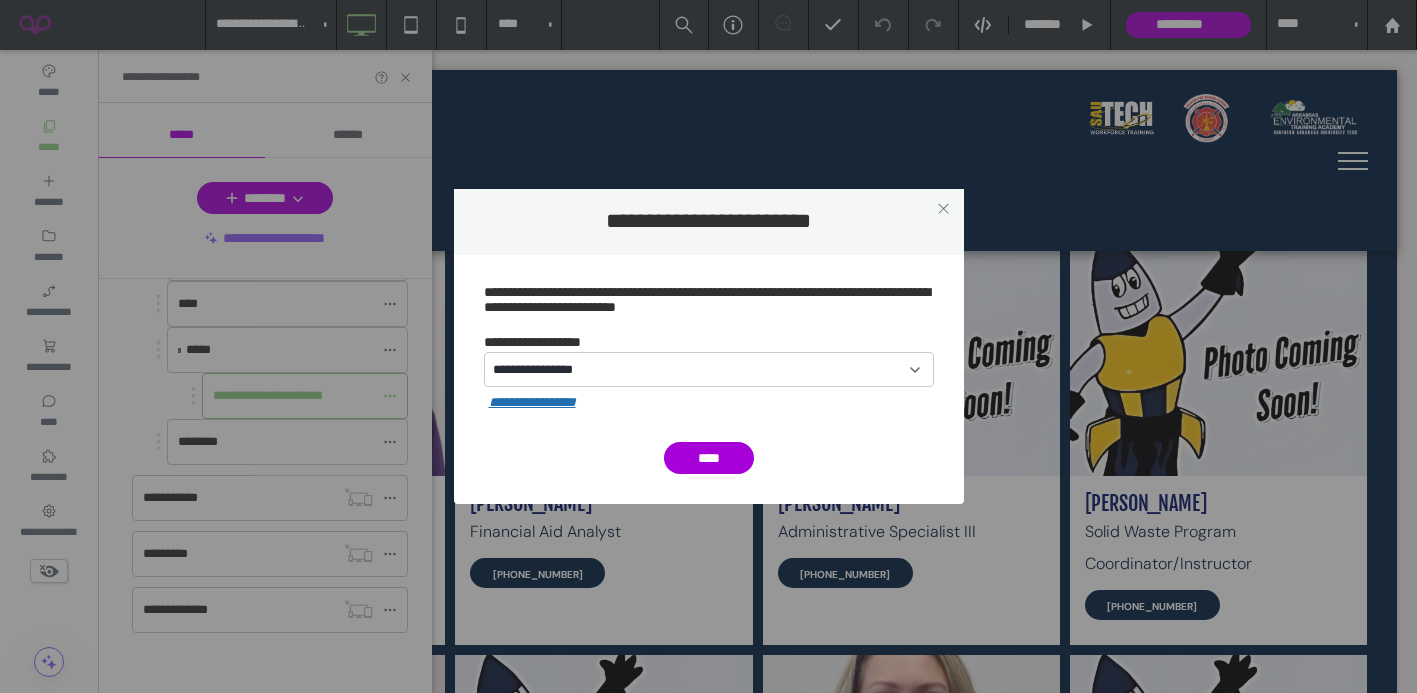 click on "**********" at bounding box center [709, 369] 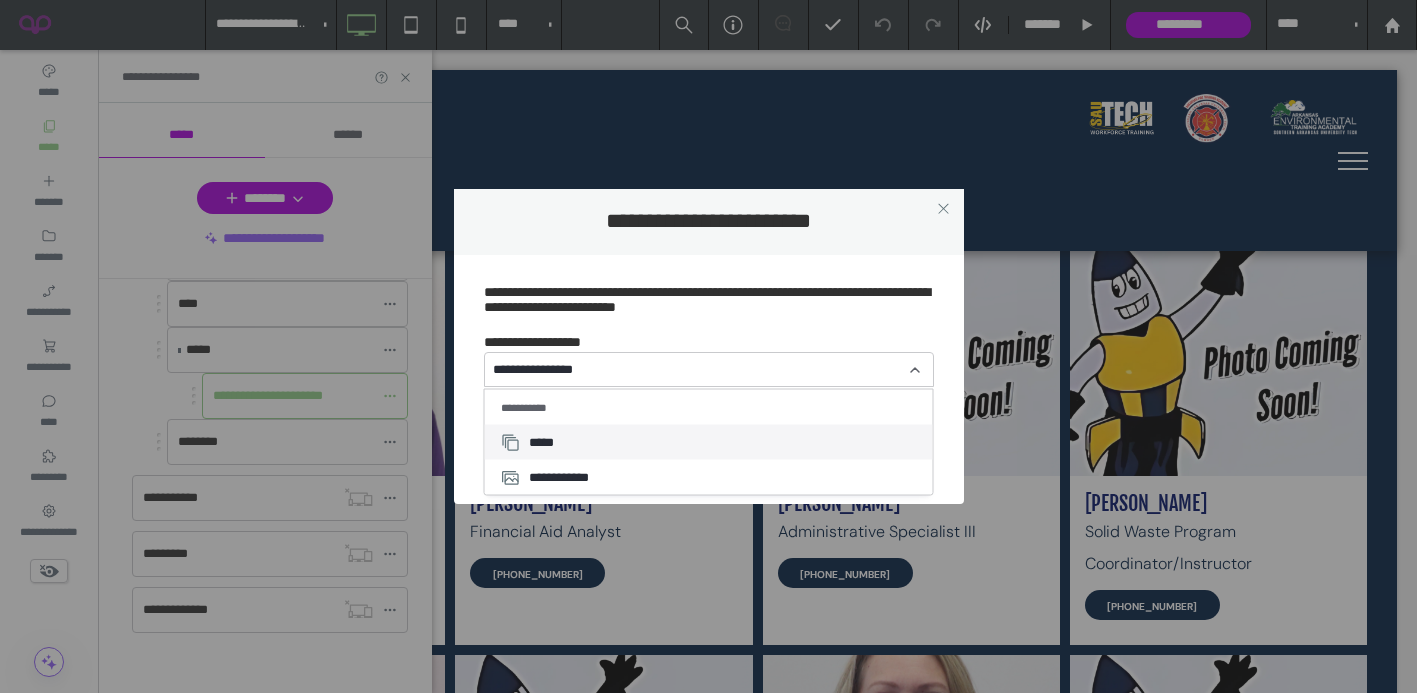 click on "*****" at bounding box center (709, 442) 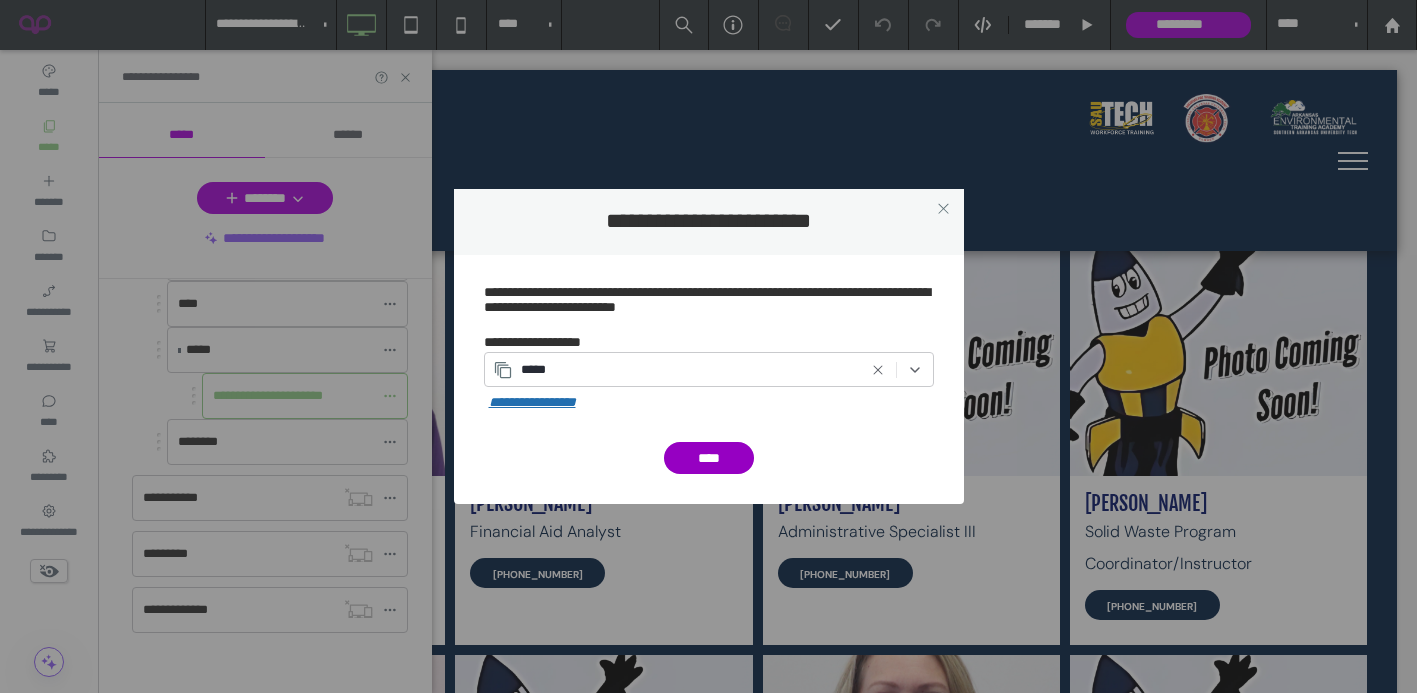 click on "****" at bounding box center (709, 458) 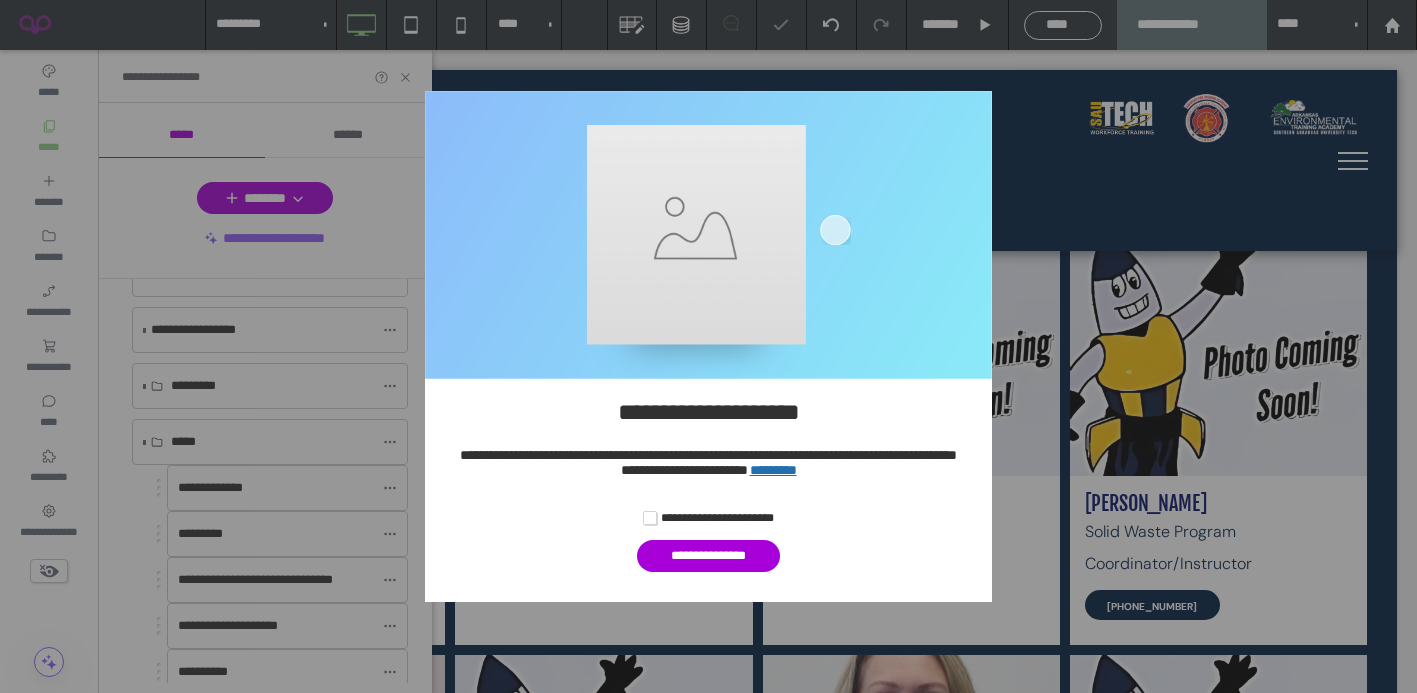 scroll, scrollTop: 838, scrollLeft: 0, axis: vertical 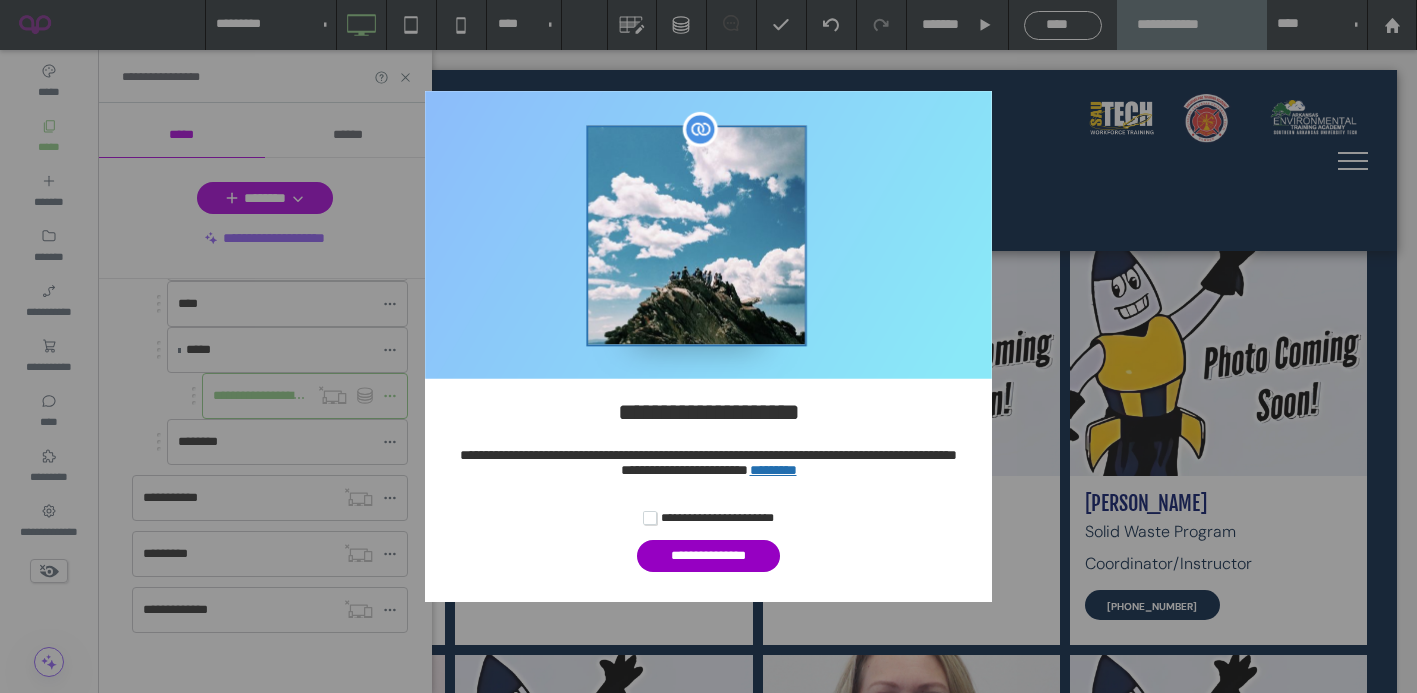 click on "**********" at bounding box center (708, 556) 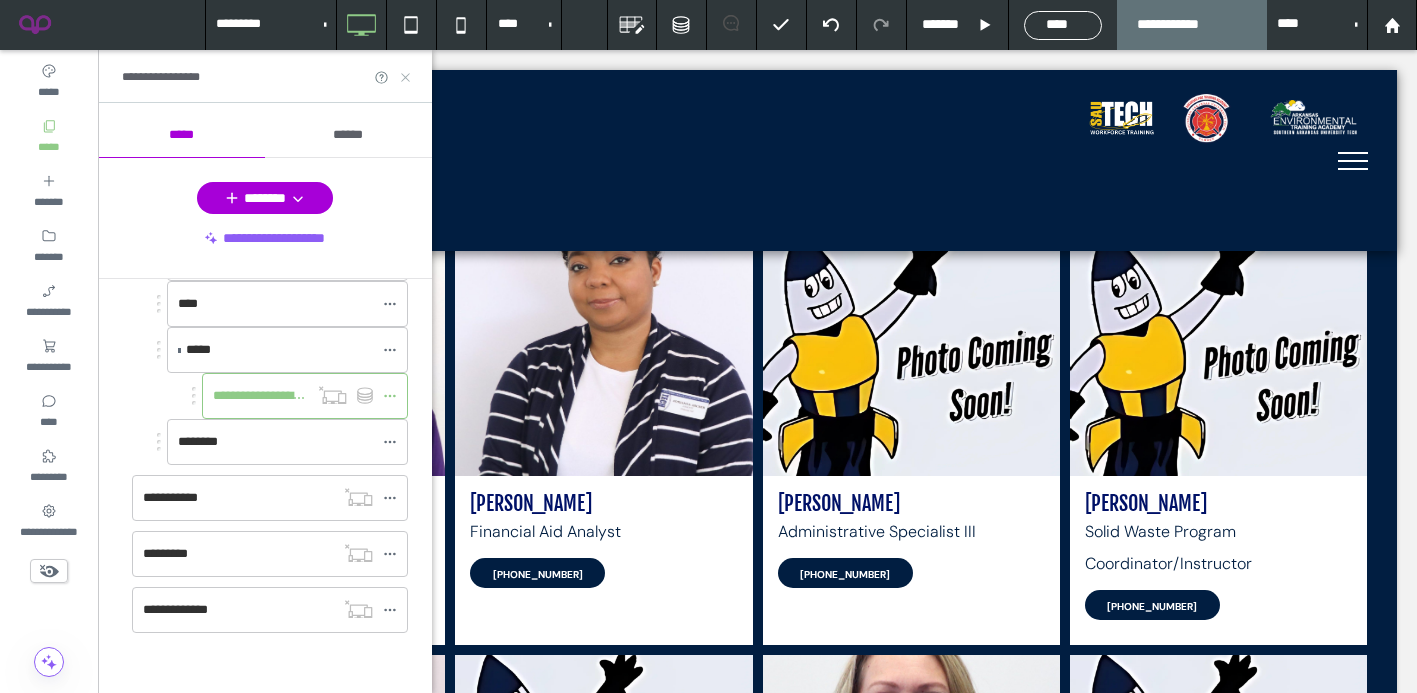 click 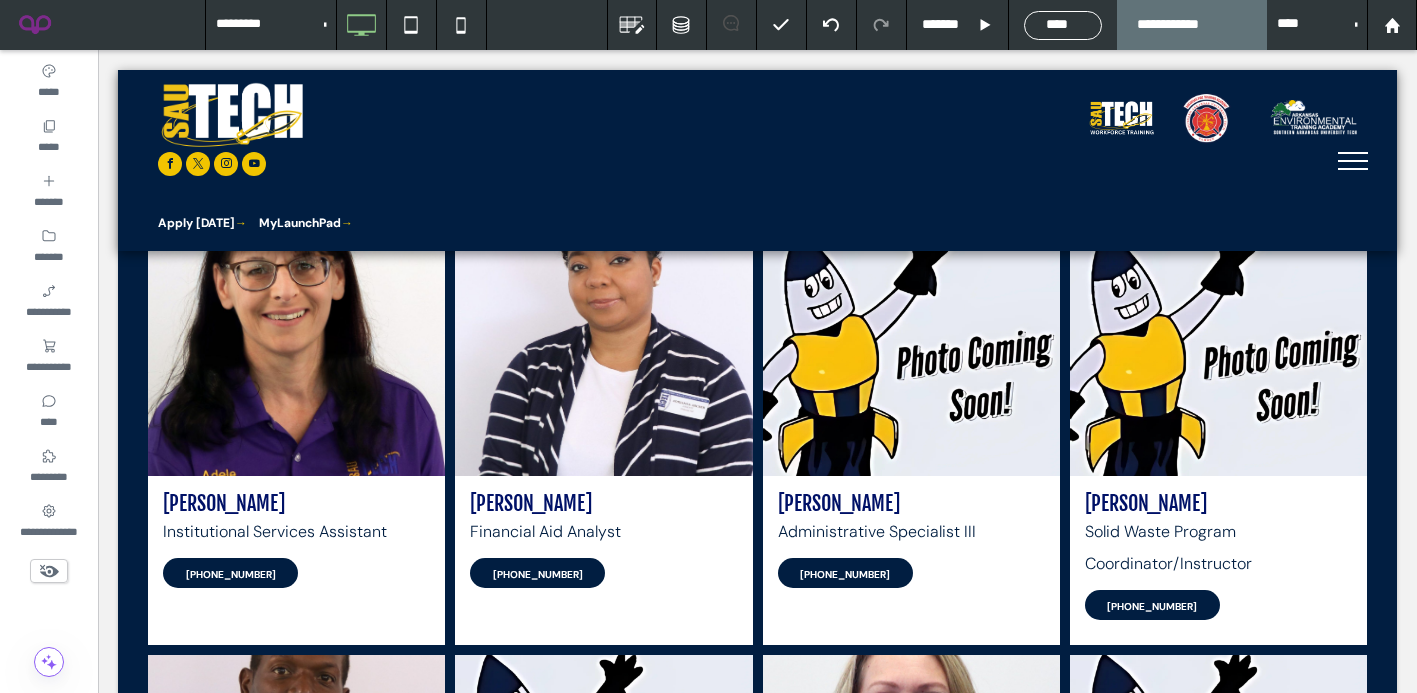 type on "**********" 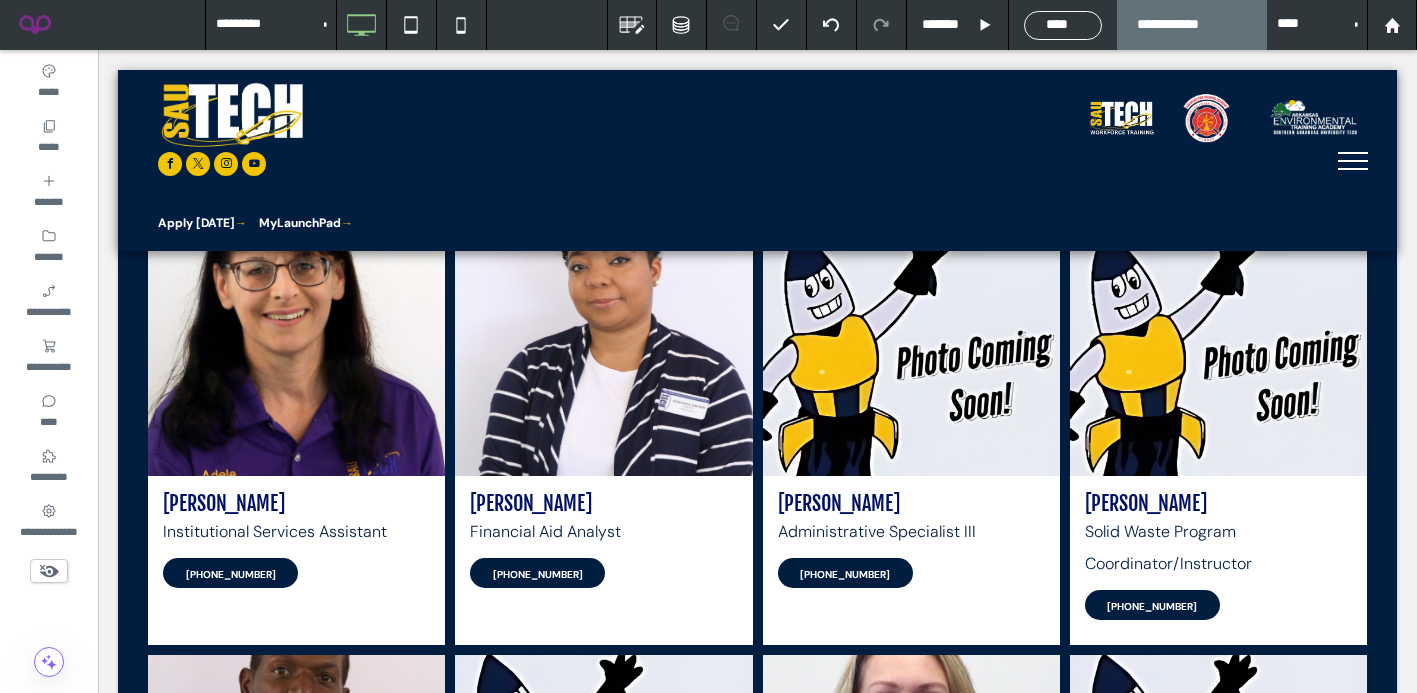 type on "**" 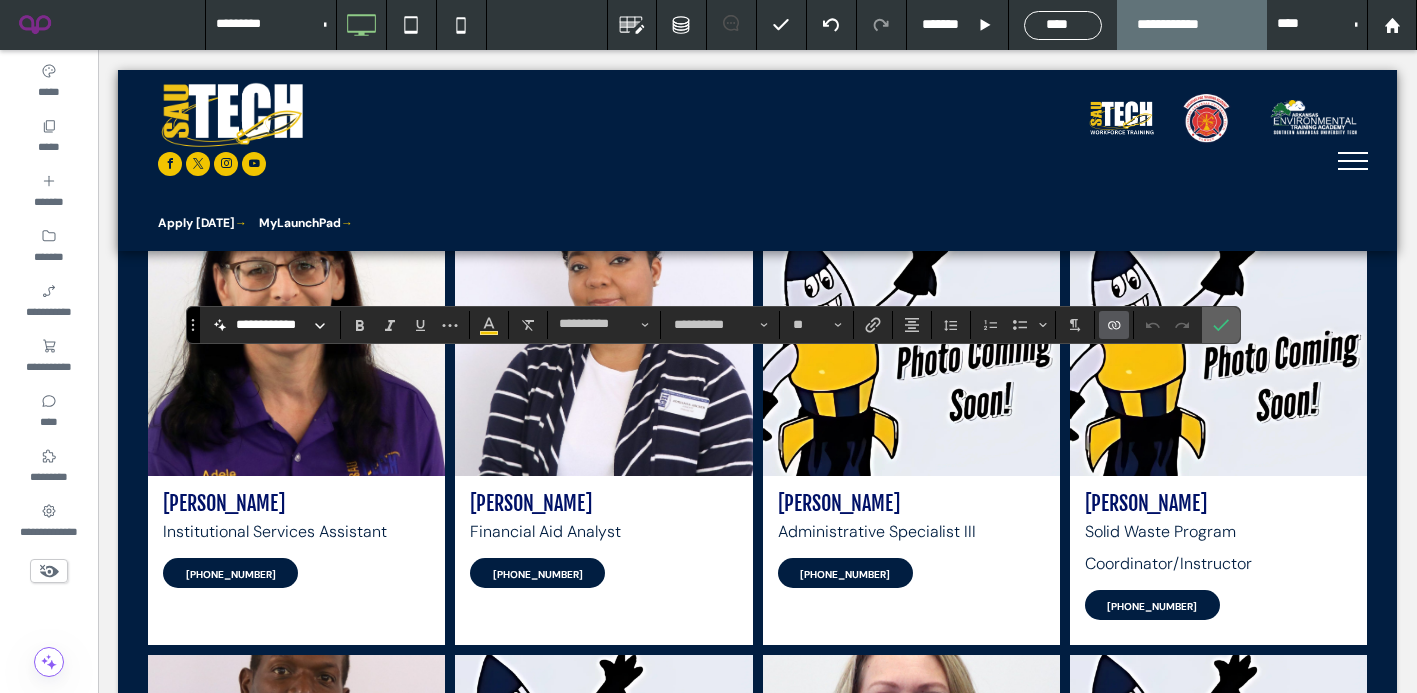 click at bounding box center [1221, 325] 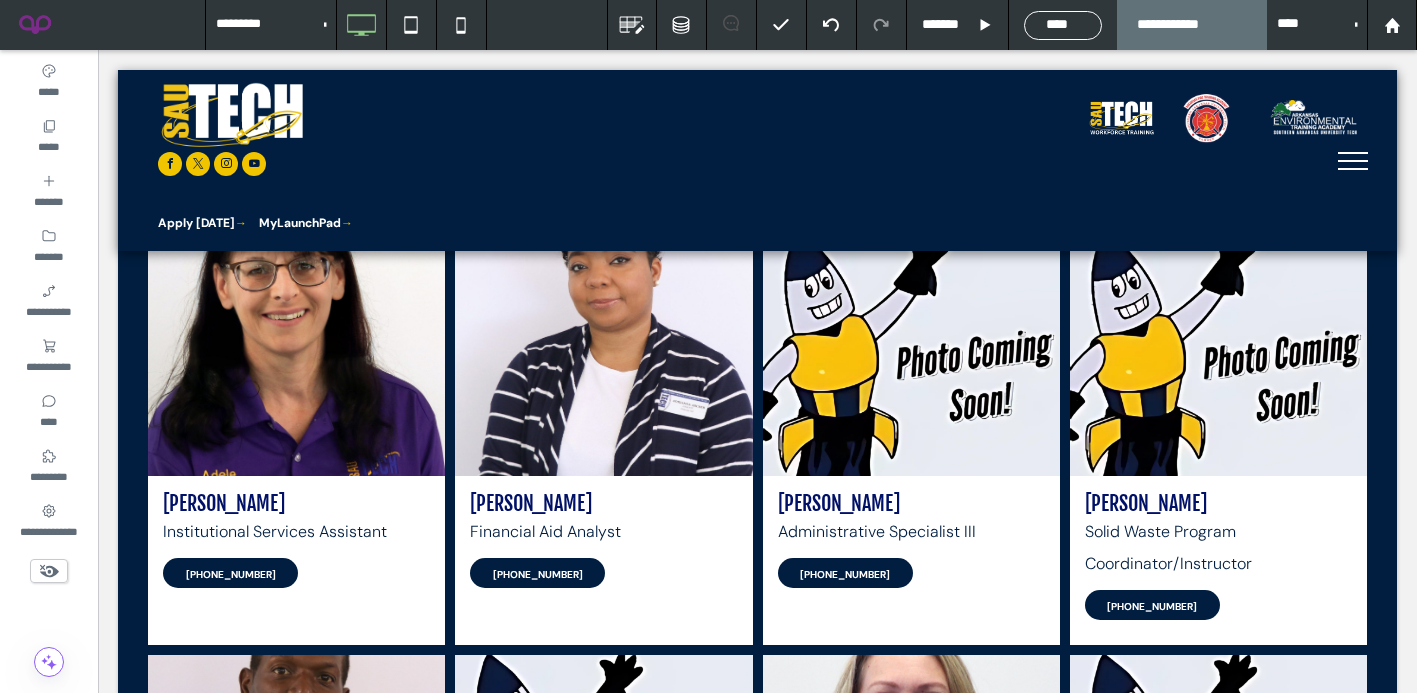 type on "**********" 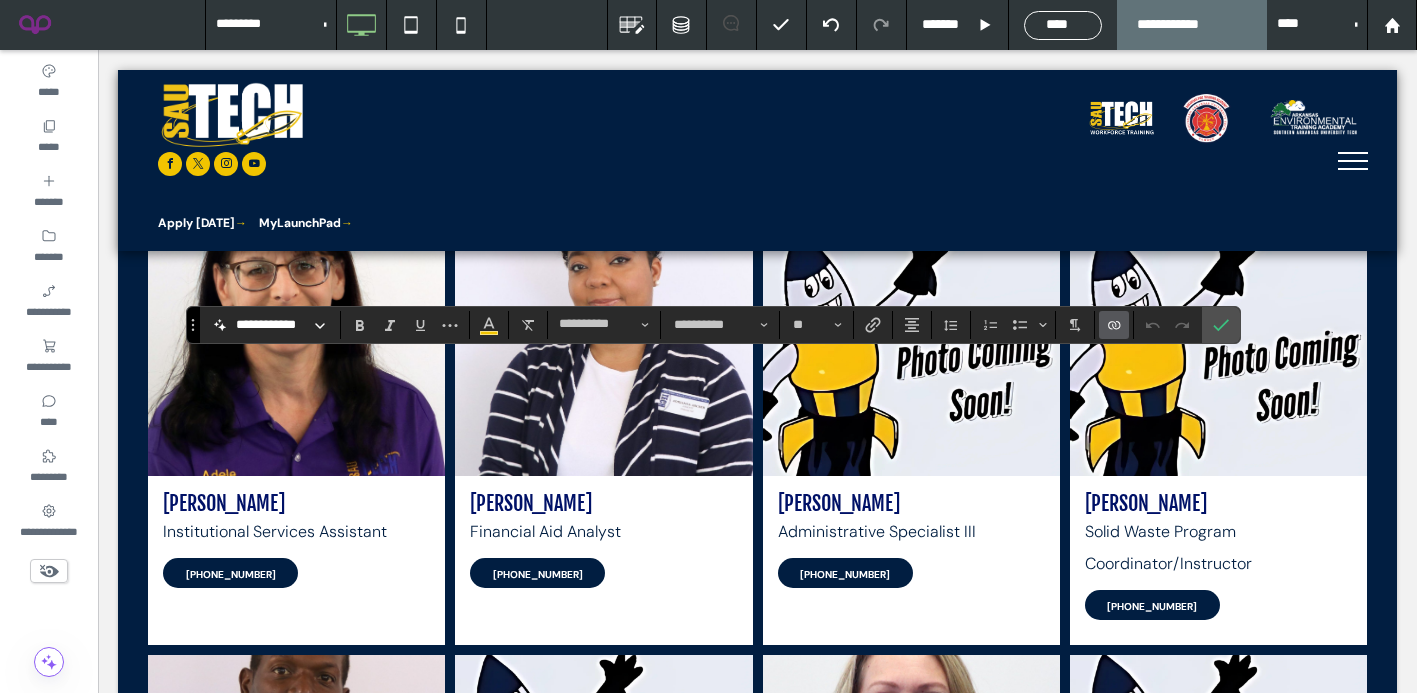 click 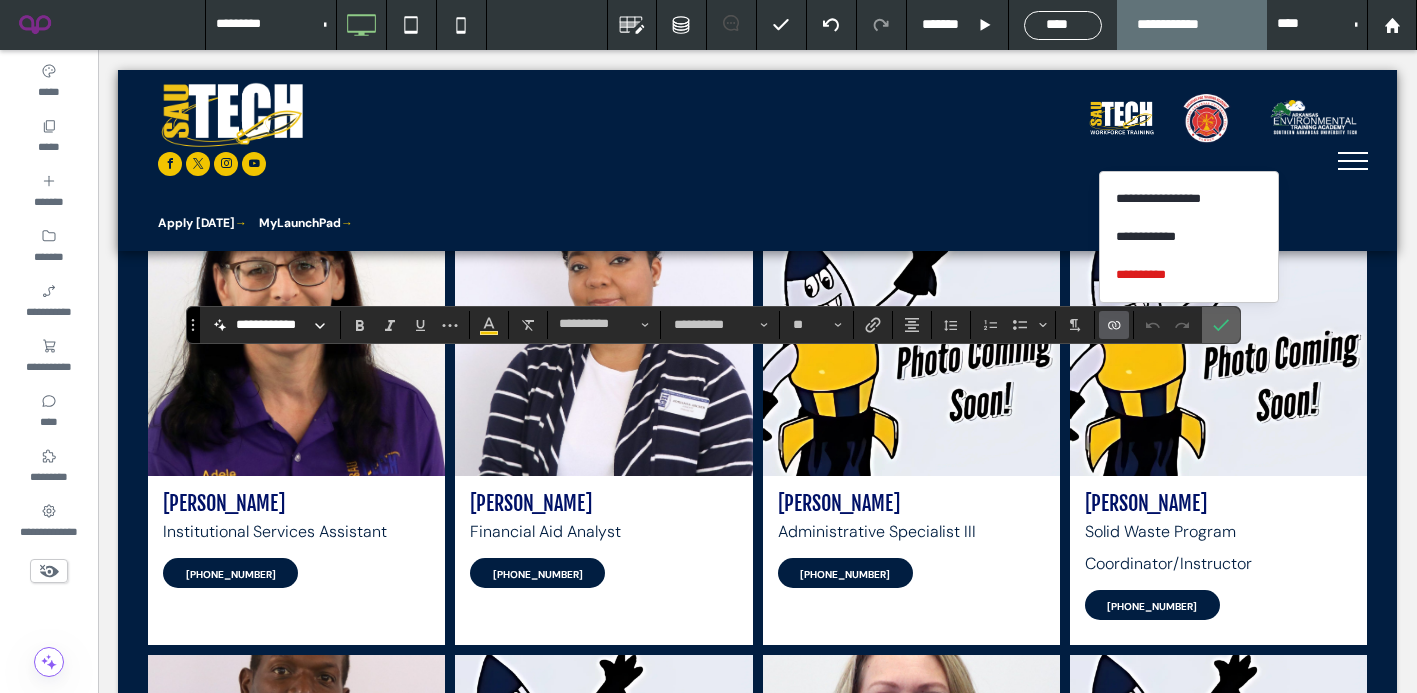 click at bounding box center [1221, 325] 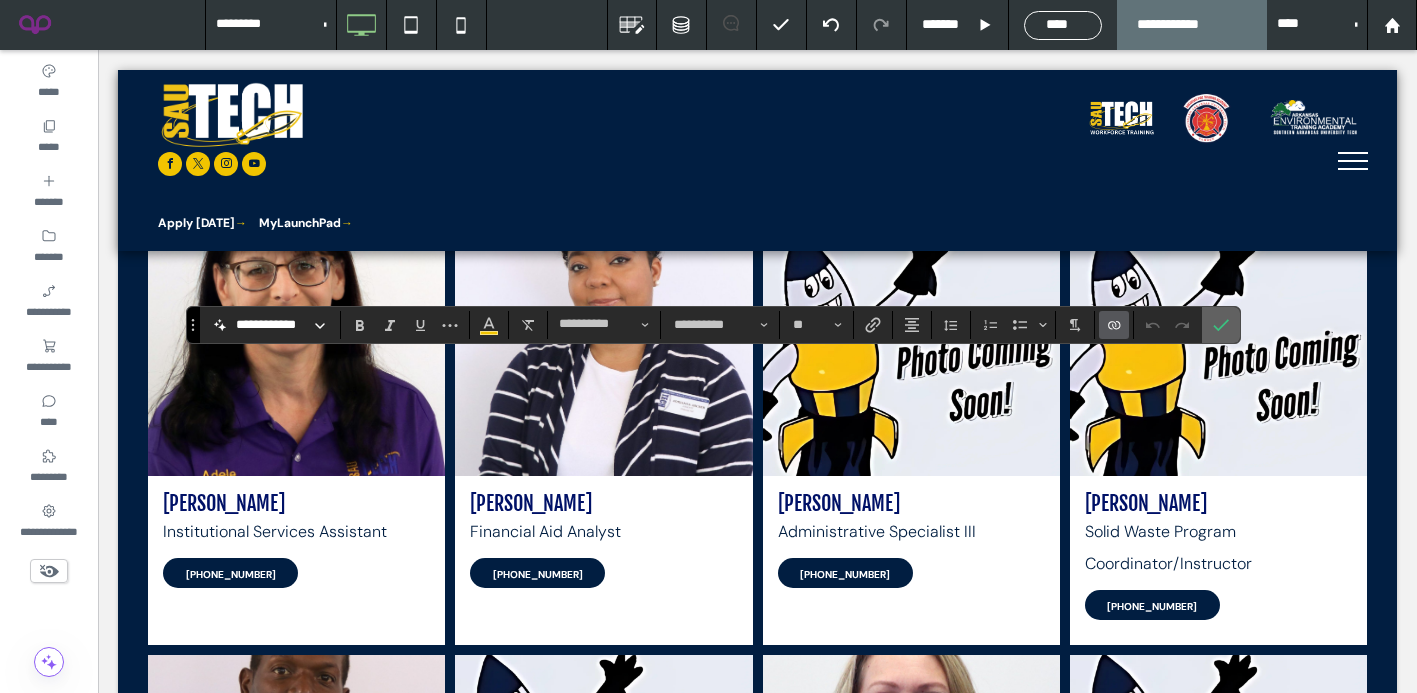 click 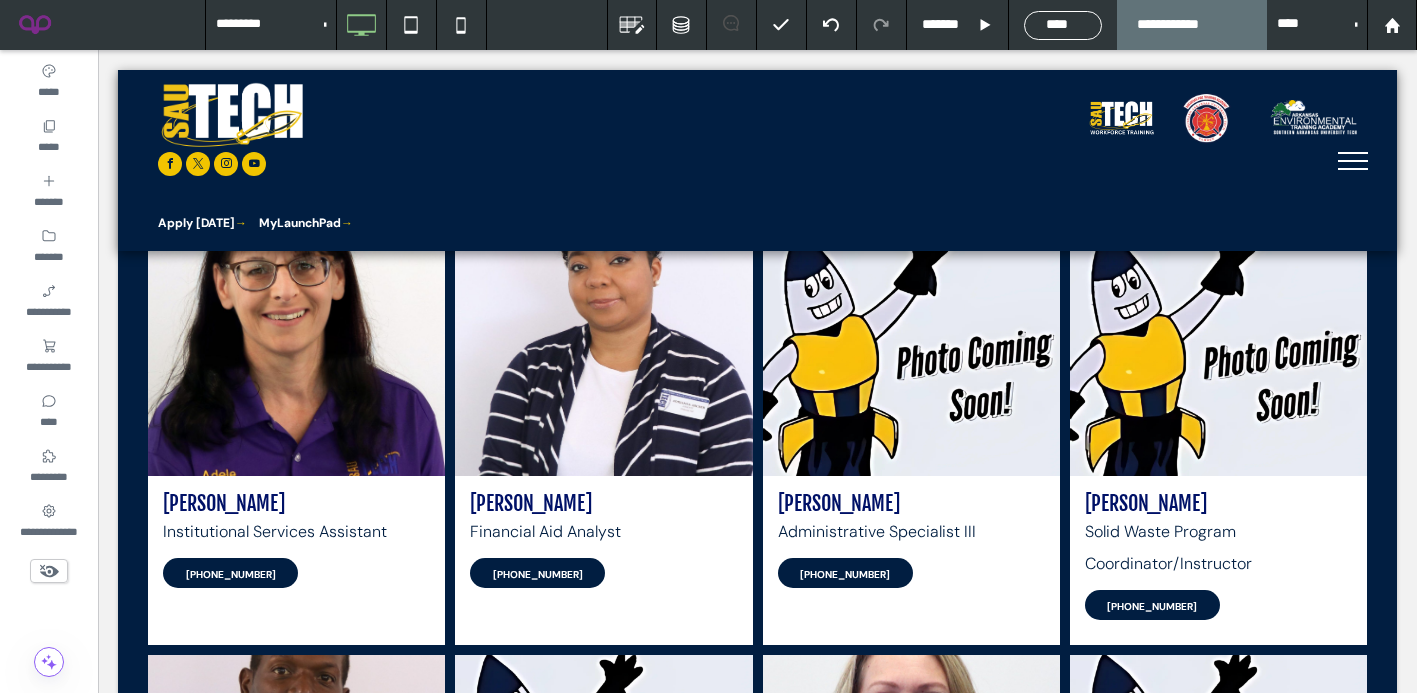click on "****" at bounding box center [1063, 25] 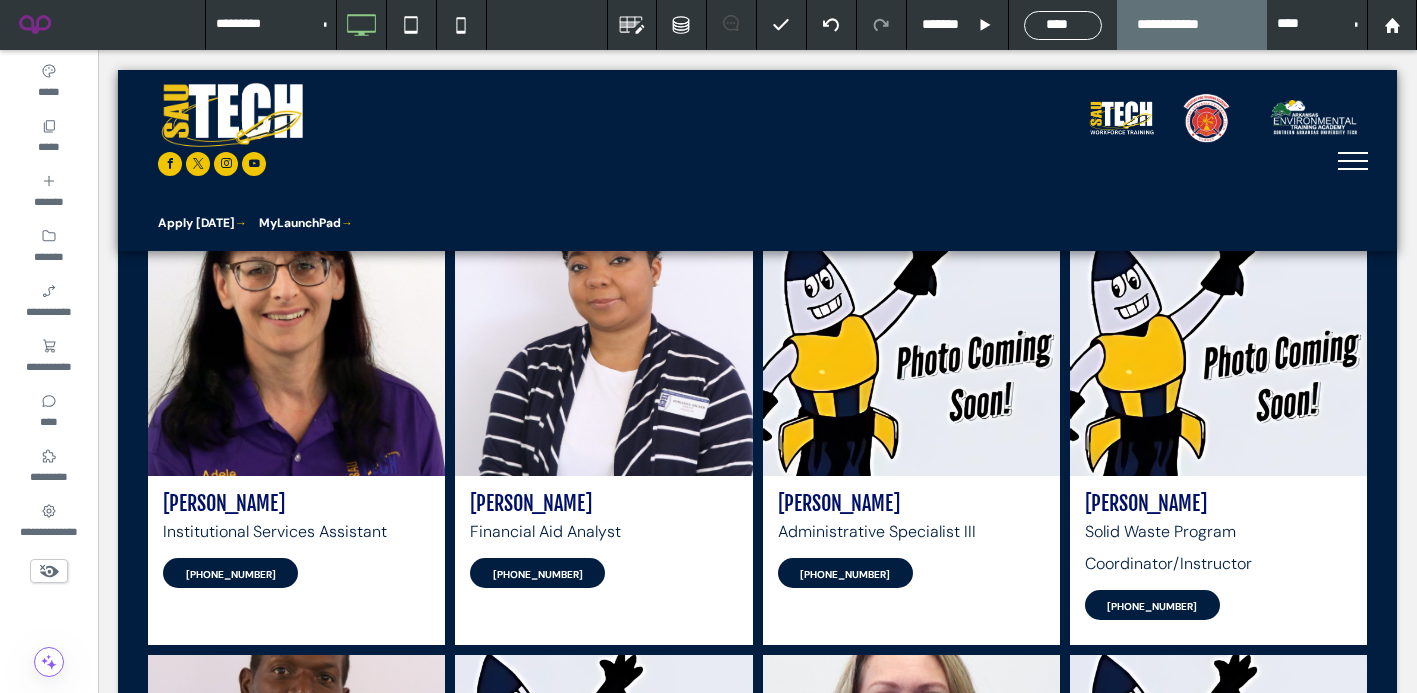 click on "****" at bounding box center [1063, 25] 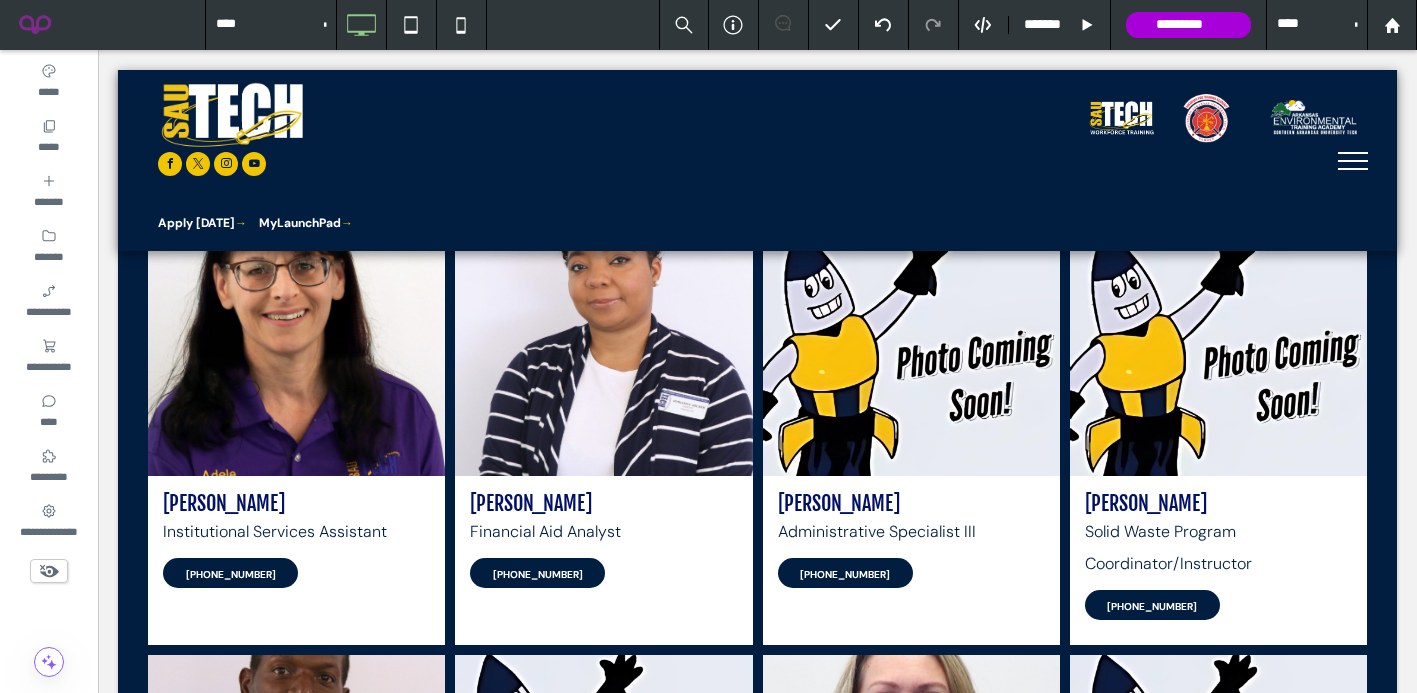click on "*********" at bounding box center [1188, 25] 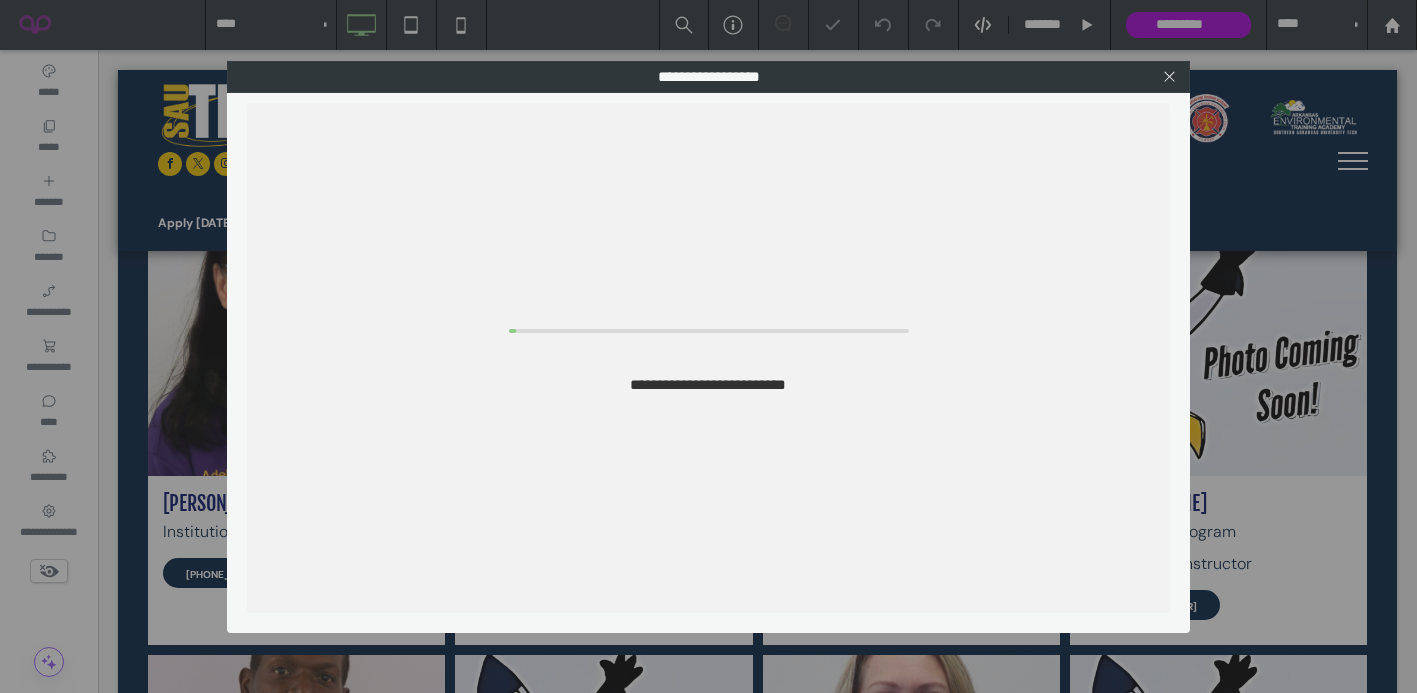 click on "**********" at bounding box center [708, 346] 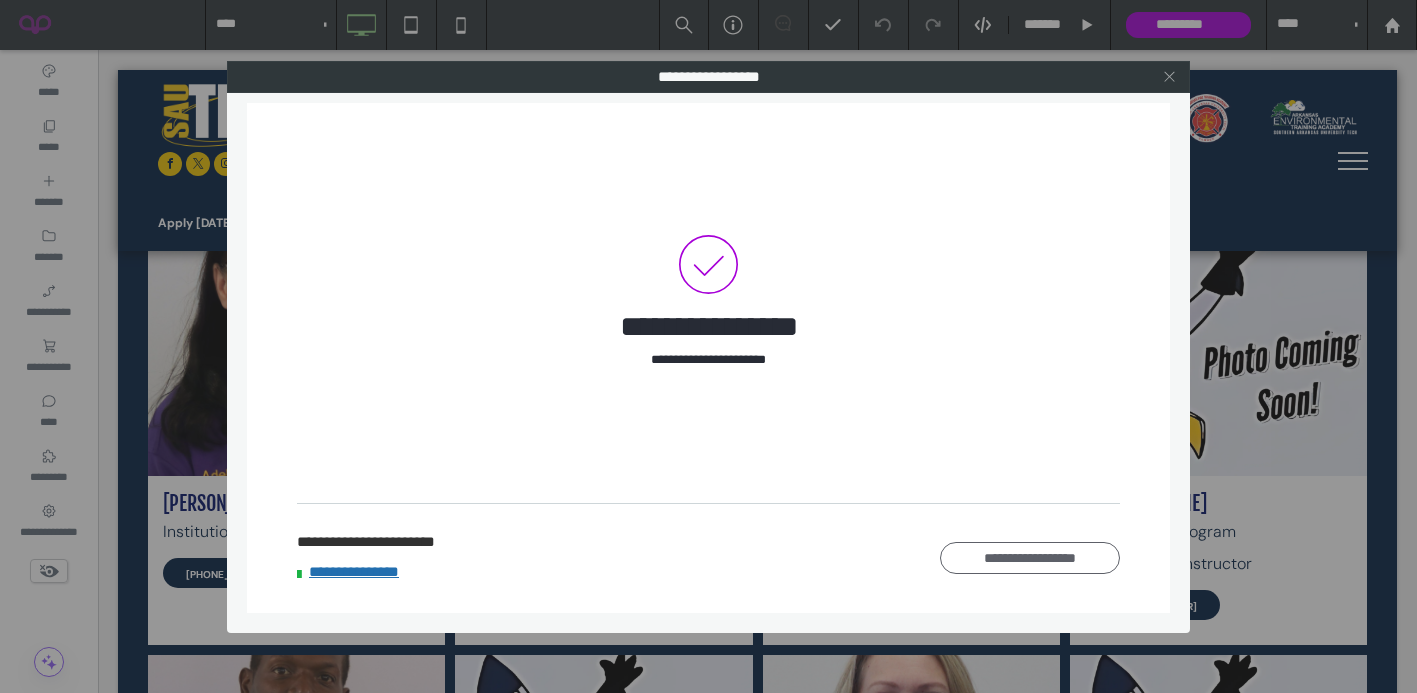 click 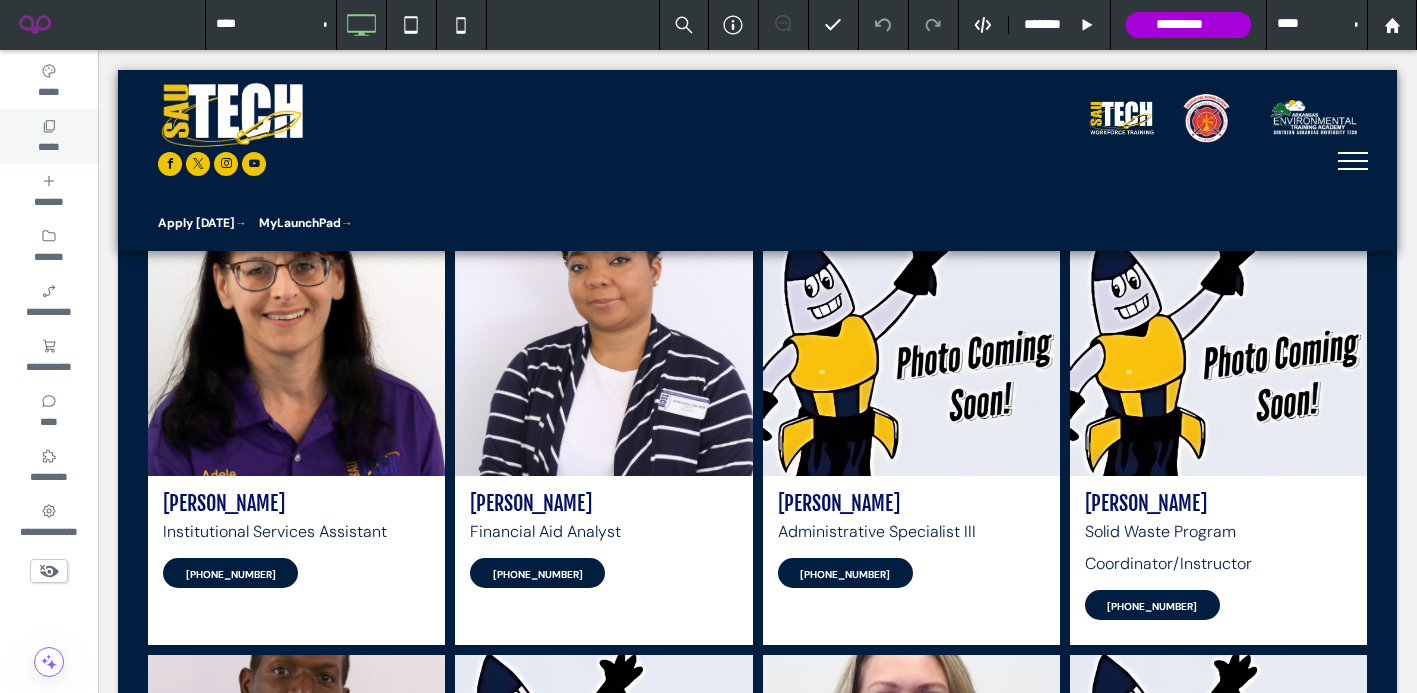 click on "*****" at bounding box center (49, 136) 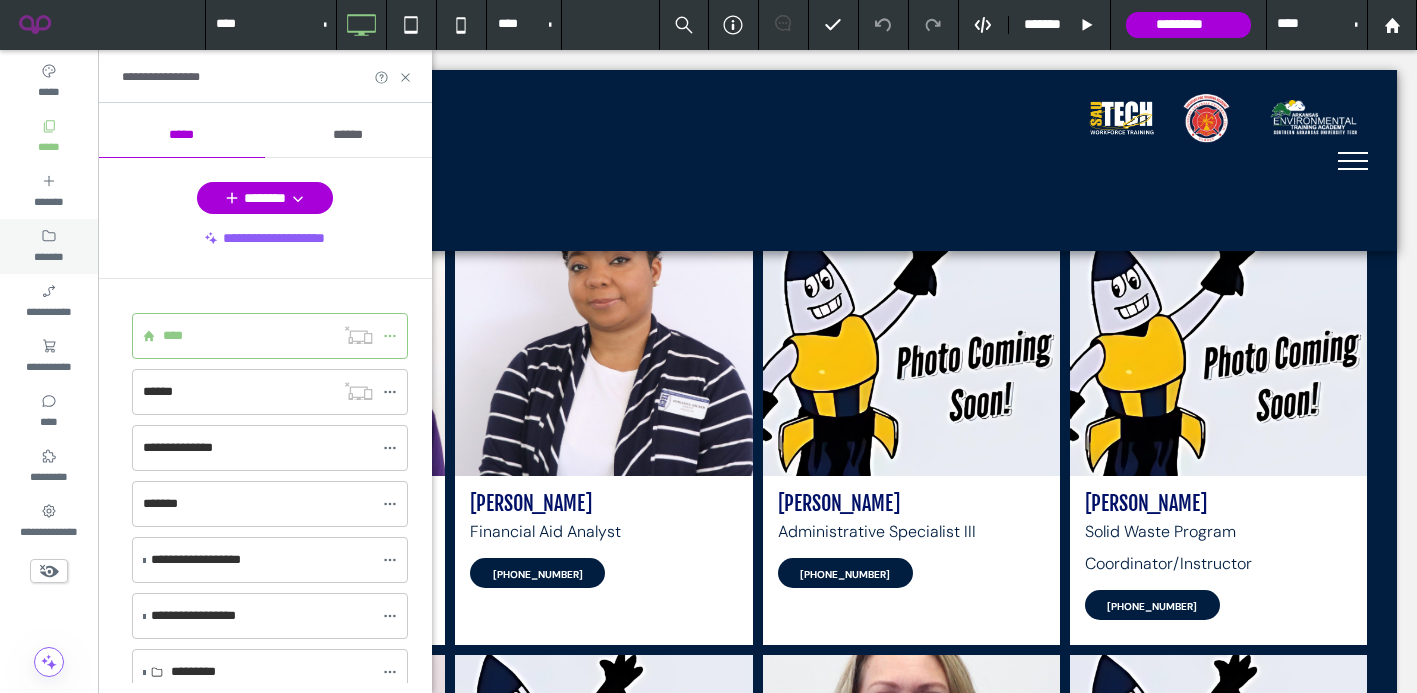 click on "*******" at bounding box center [49, 246] 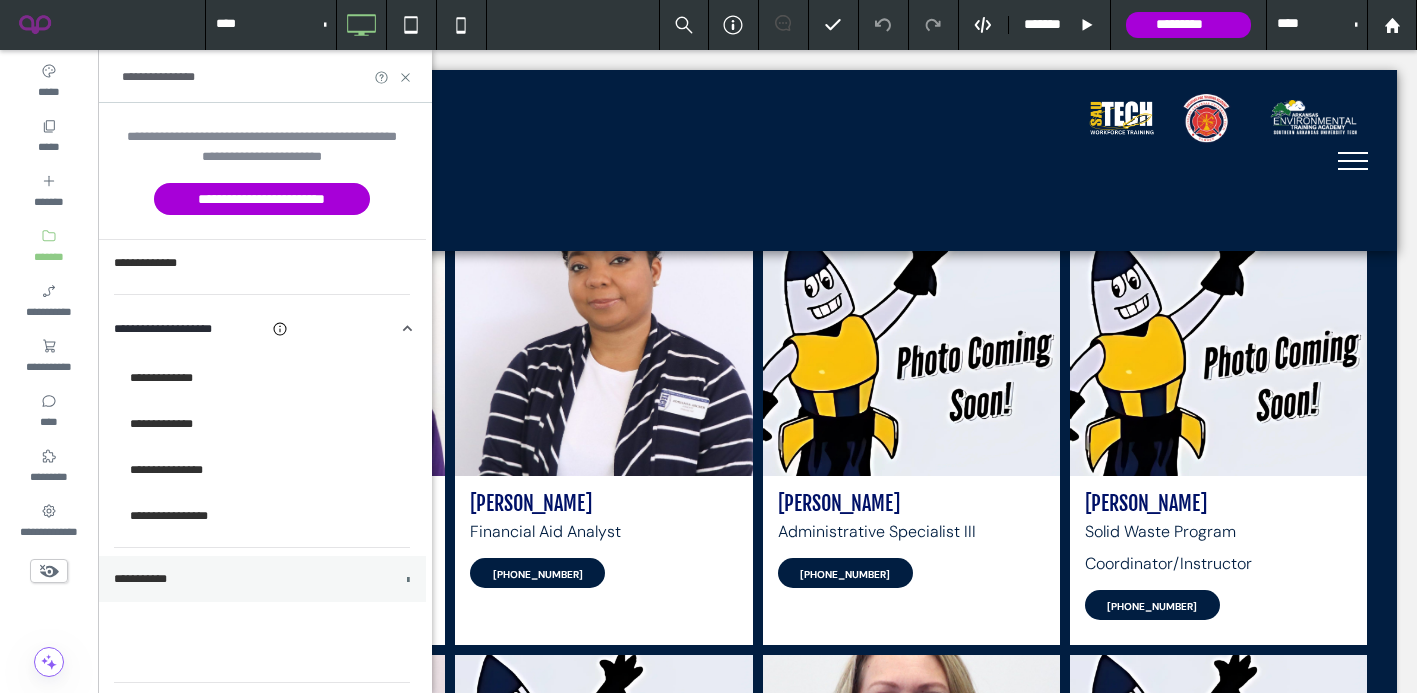 click on "**********" at bounding box center [262, 579] 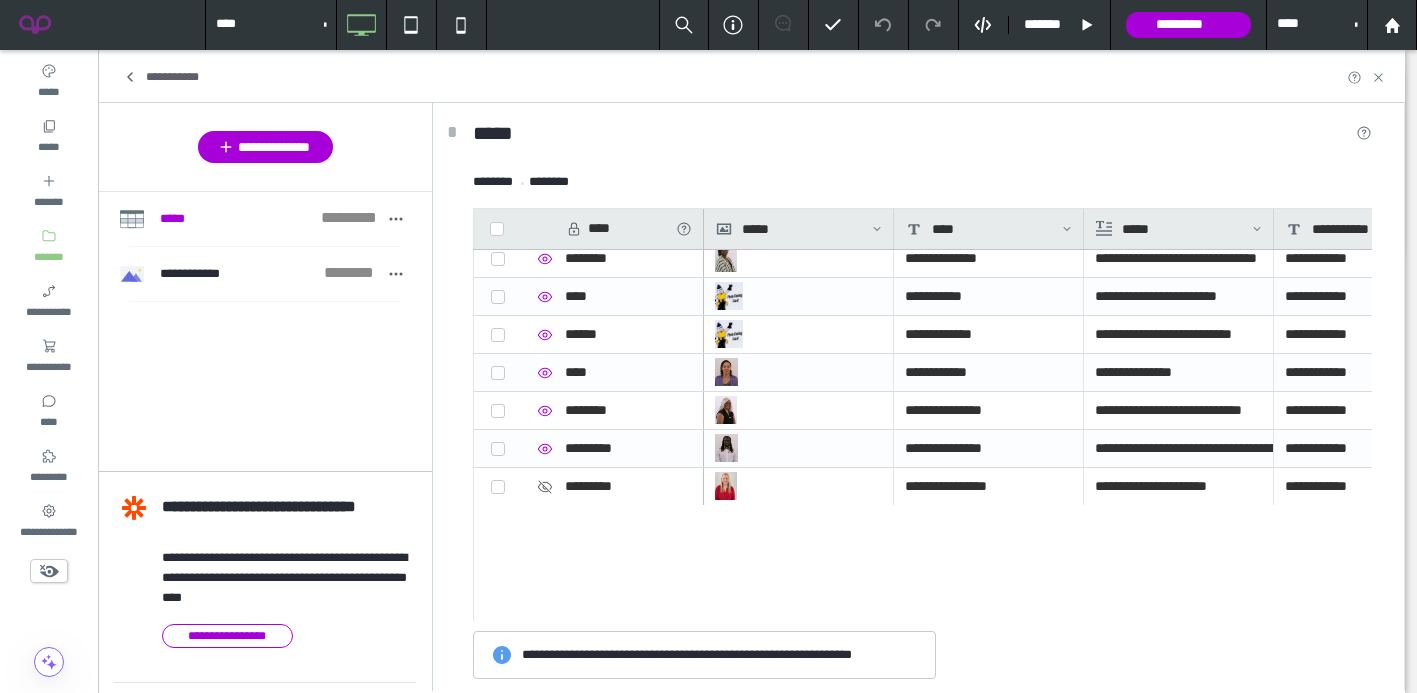 scroll, scrollTop: 2577, scrollLeft: 0, axis: vertical 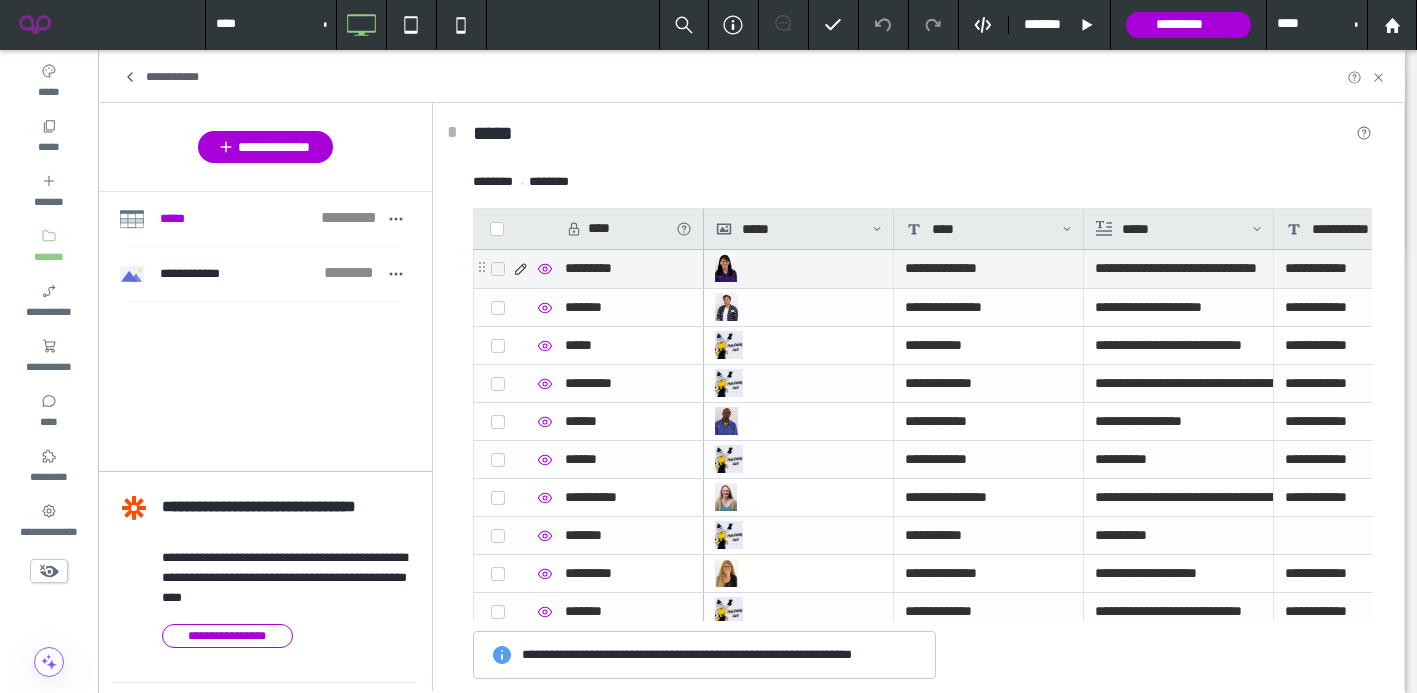 click on "*********" at bounding box center (629, 269) 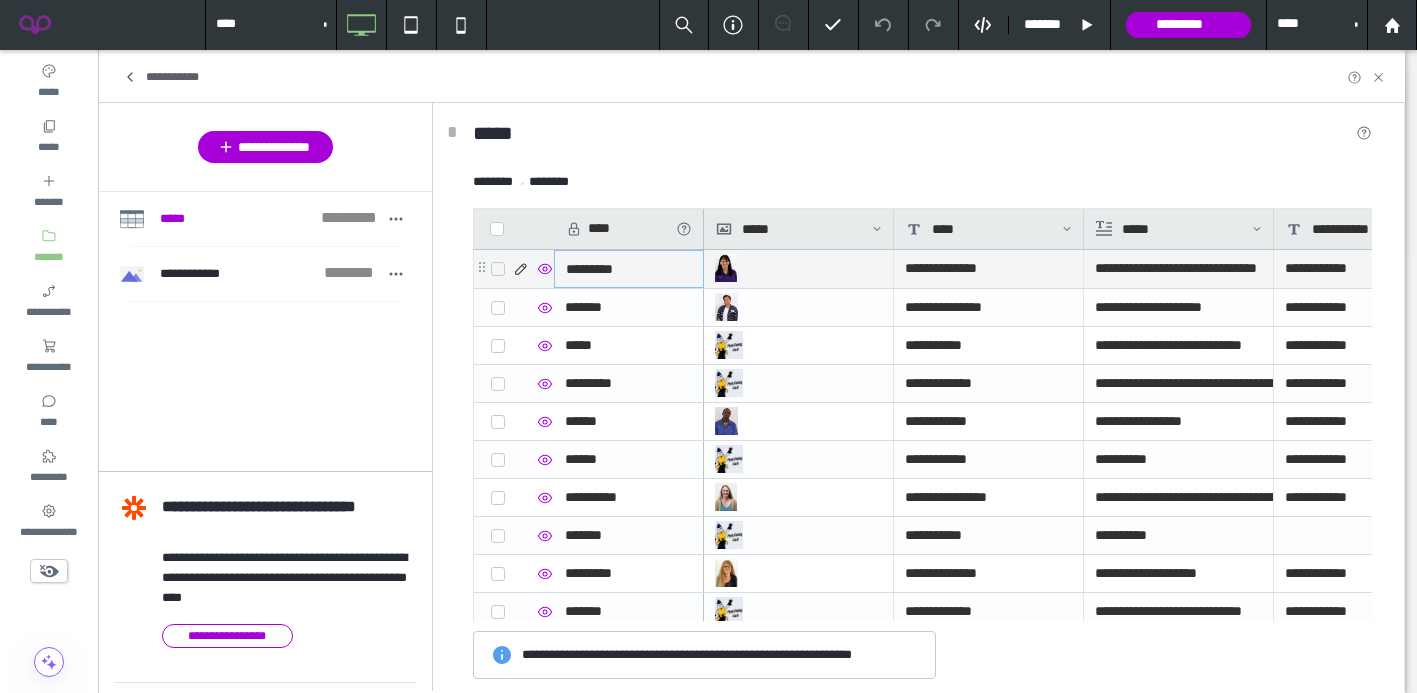 click on "*********" at bounding box center [629, 269] 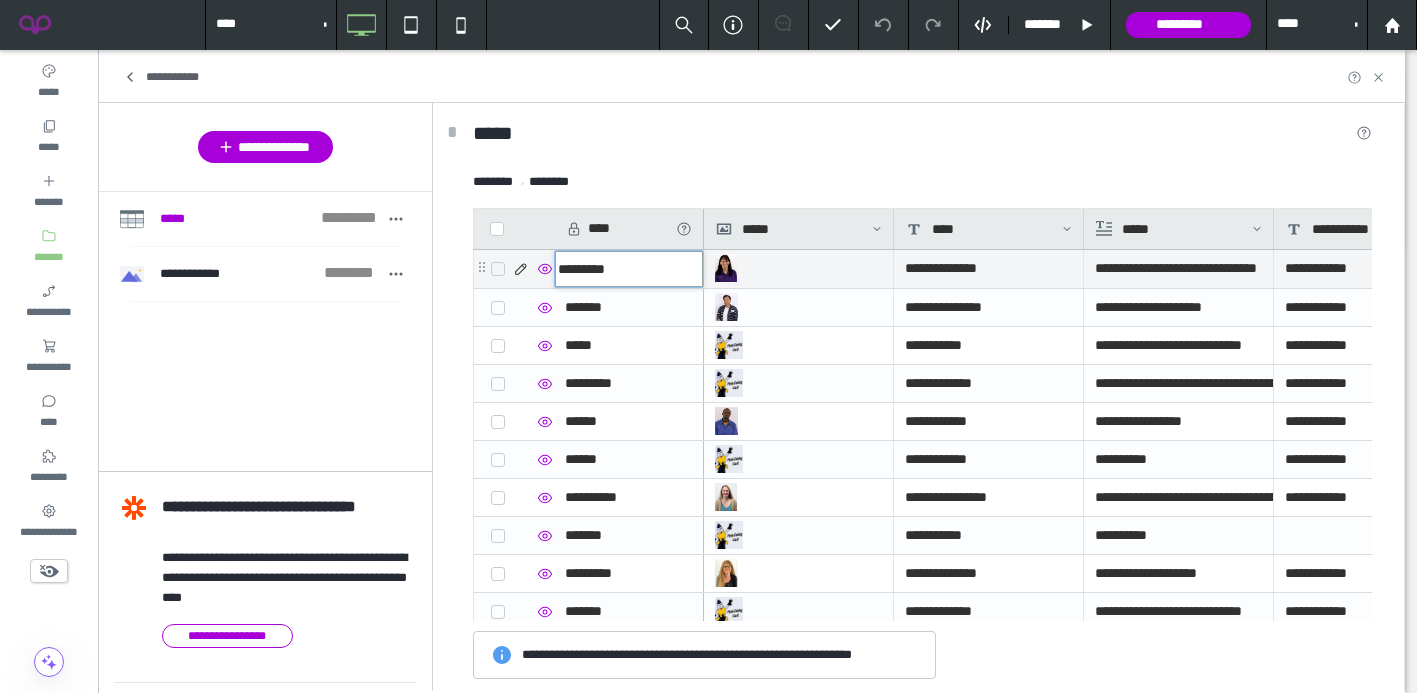 click on "*********" at bounding box center [629, 269] 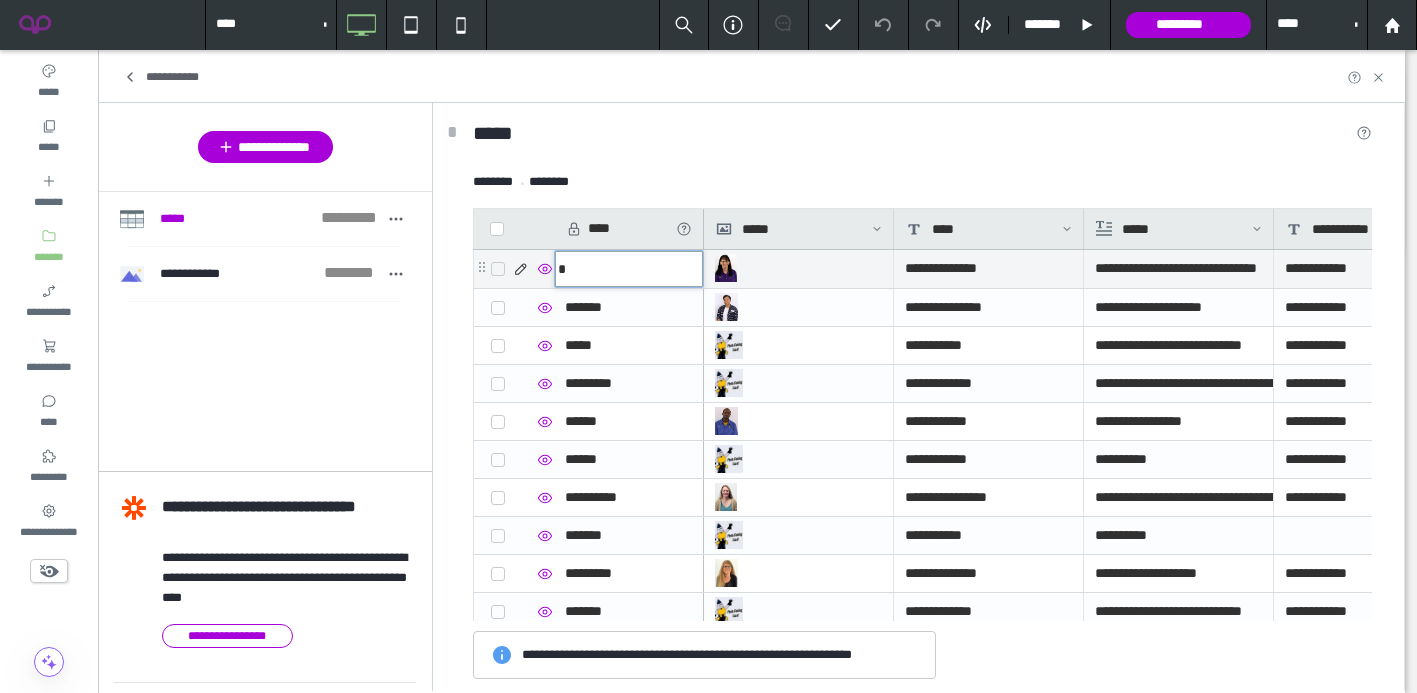 type on "*********" 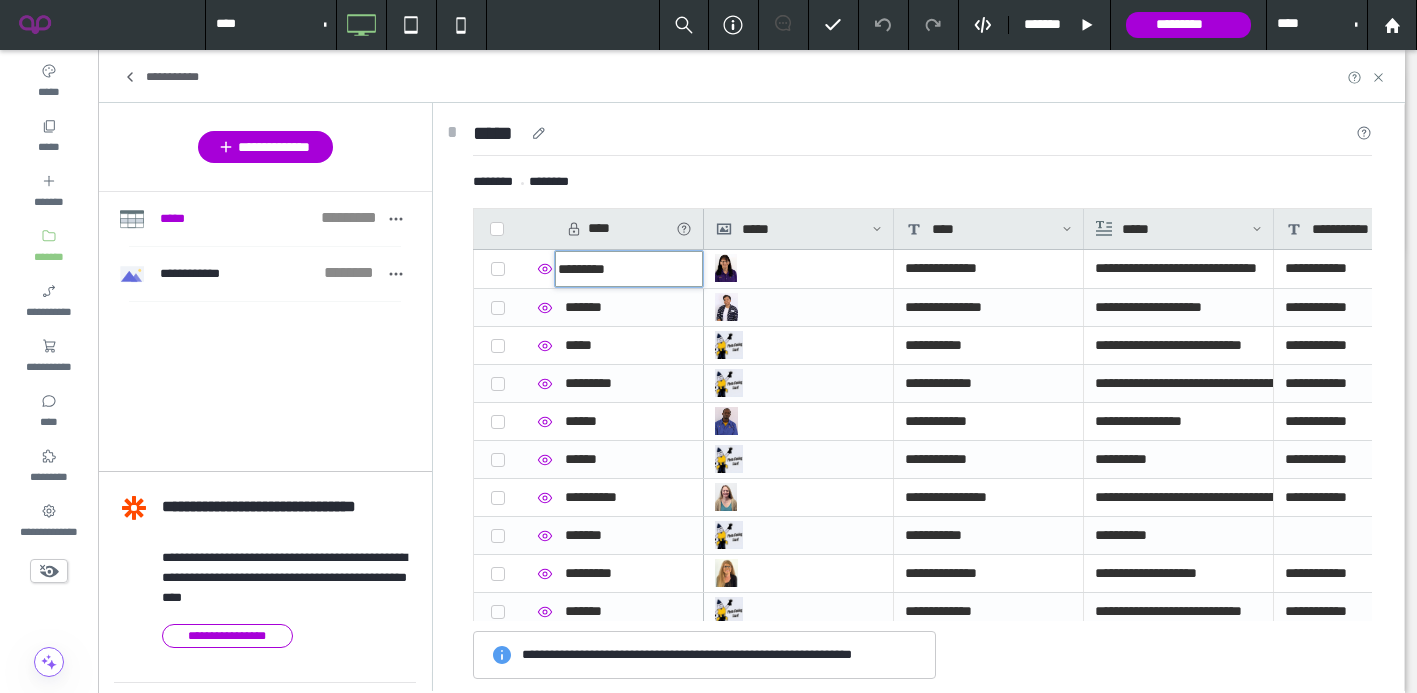click on "*****" at bounding box center (922, 137) 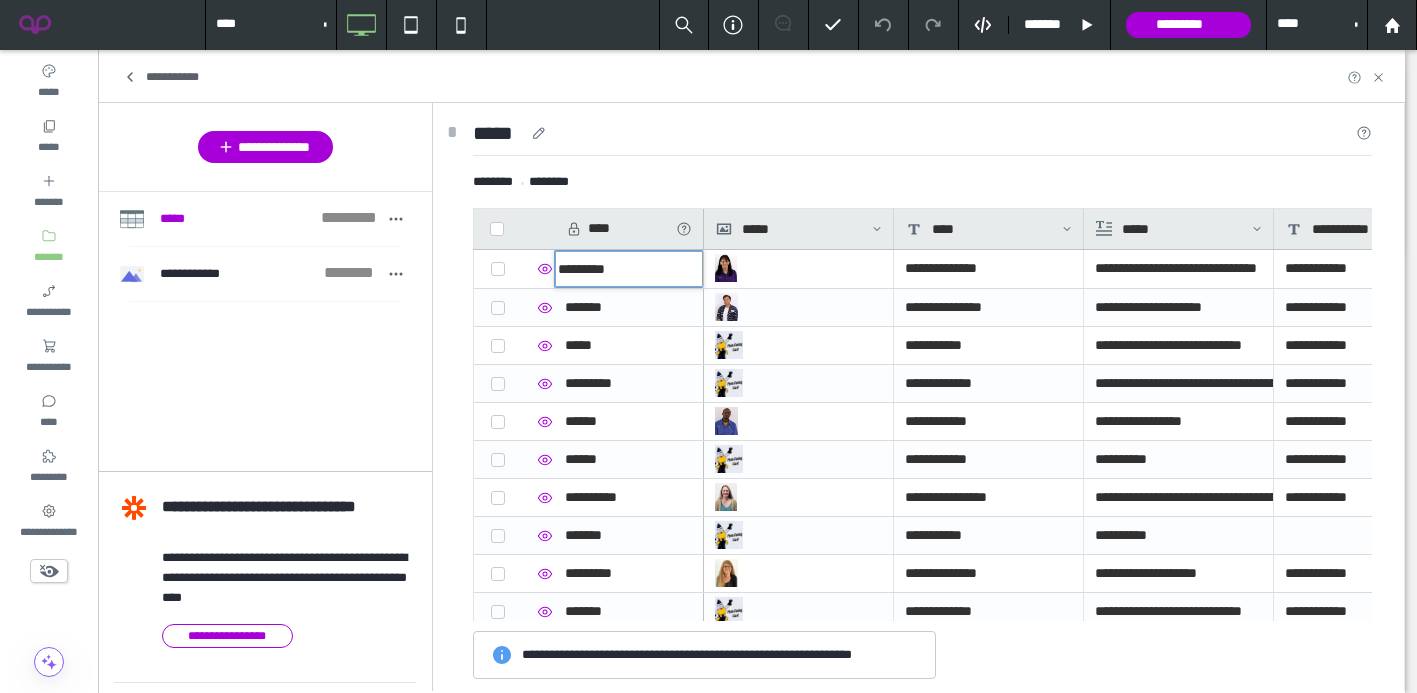 click on "*****" at bounding box center (922, 137) 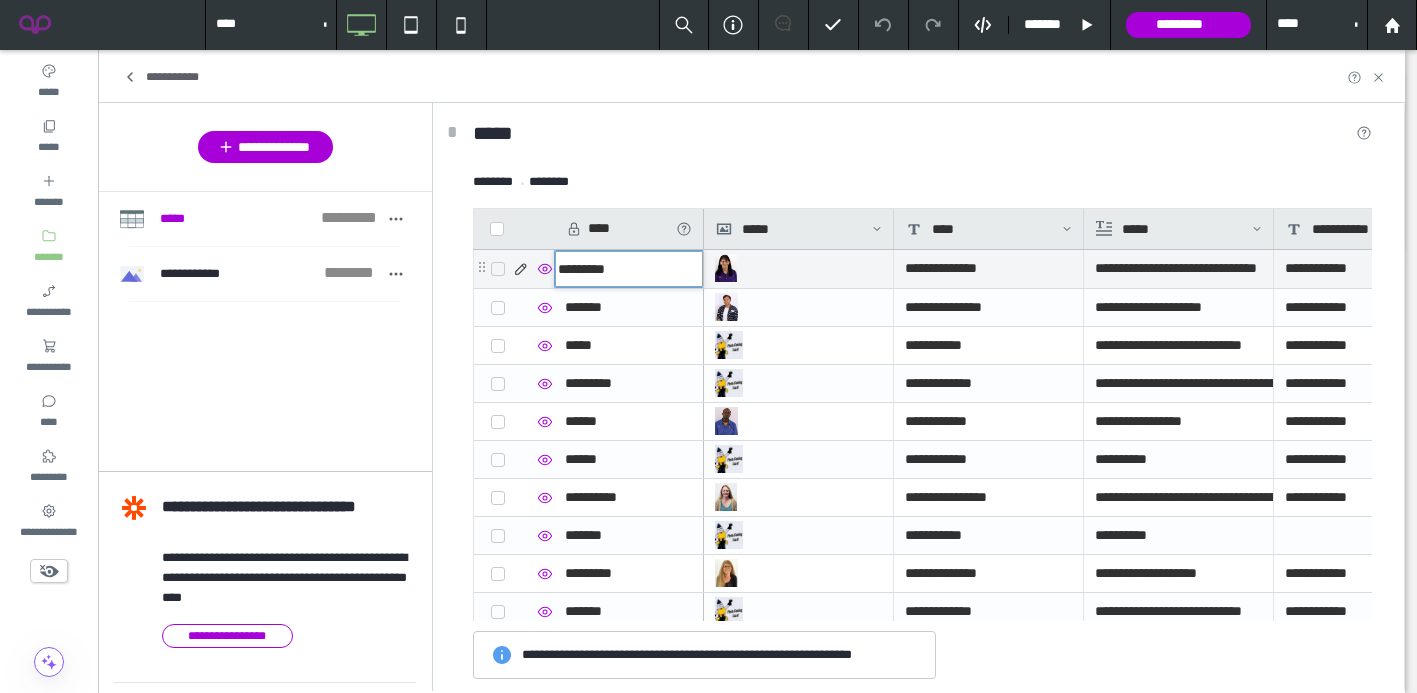 click on "*******" at bounding box center (629, 307) 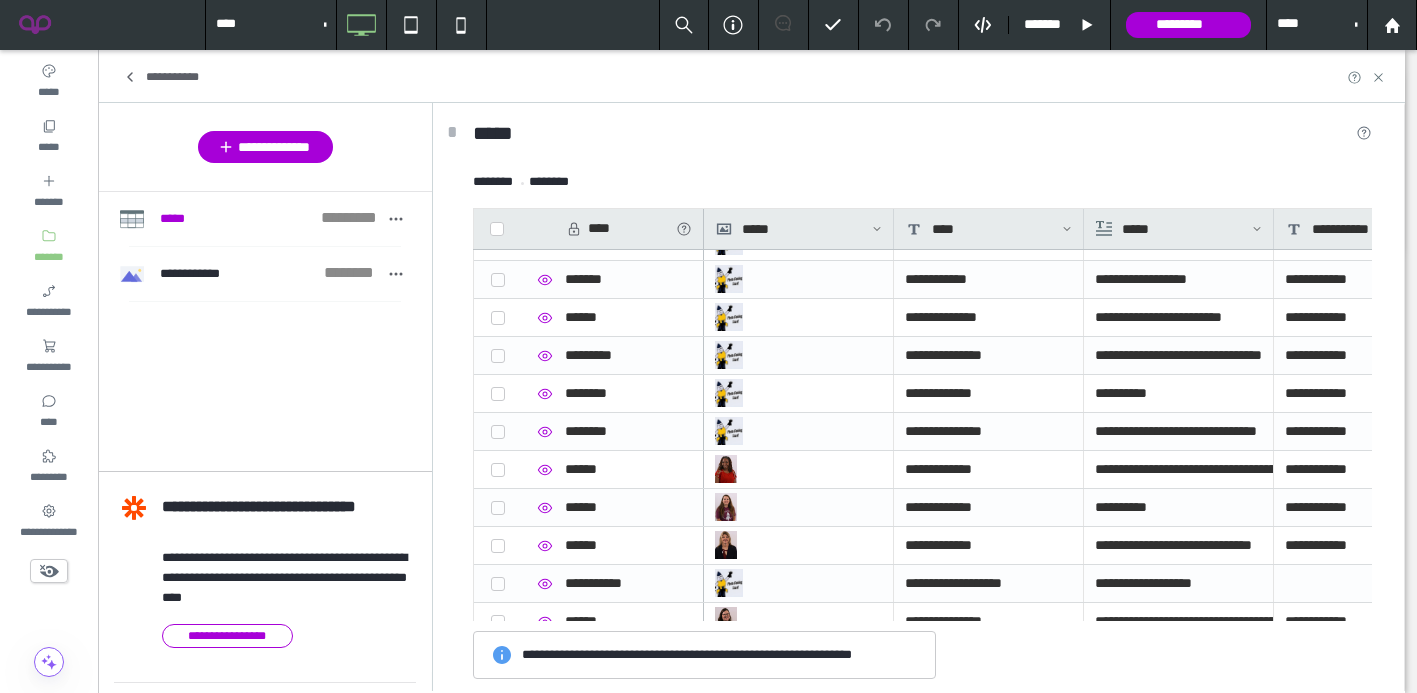 scroll, scrollTop: 4645, scrollLeft: 0, axis: vertical 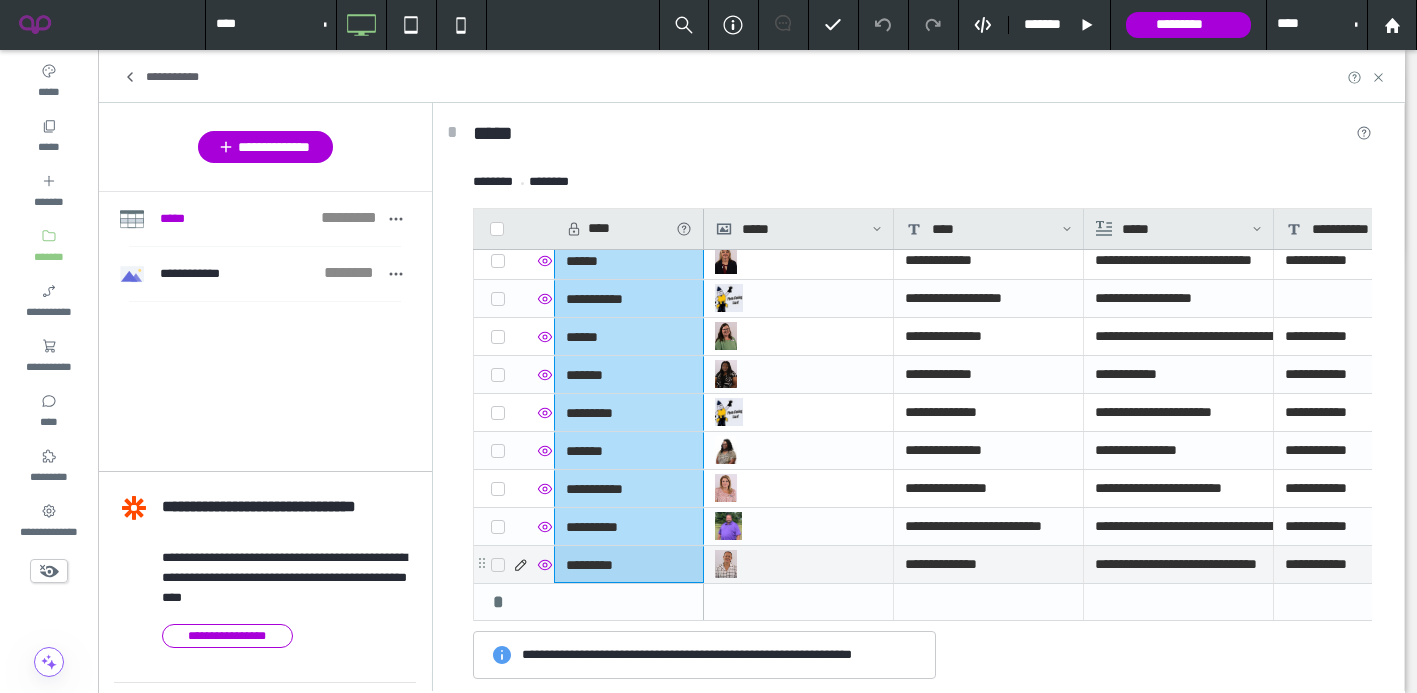 drag, startPoint x: 640, startPoint y: 262, endPoint x: 595, endPoint y: 556, distance: 297.42395 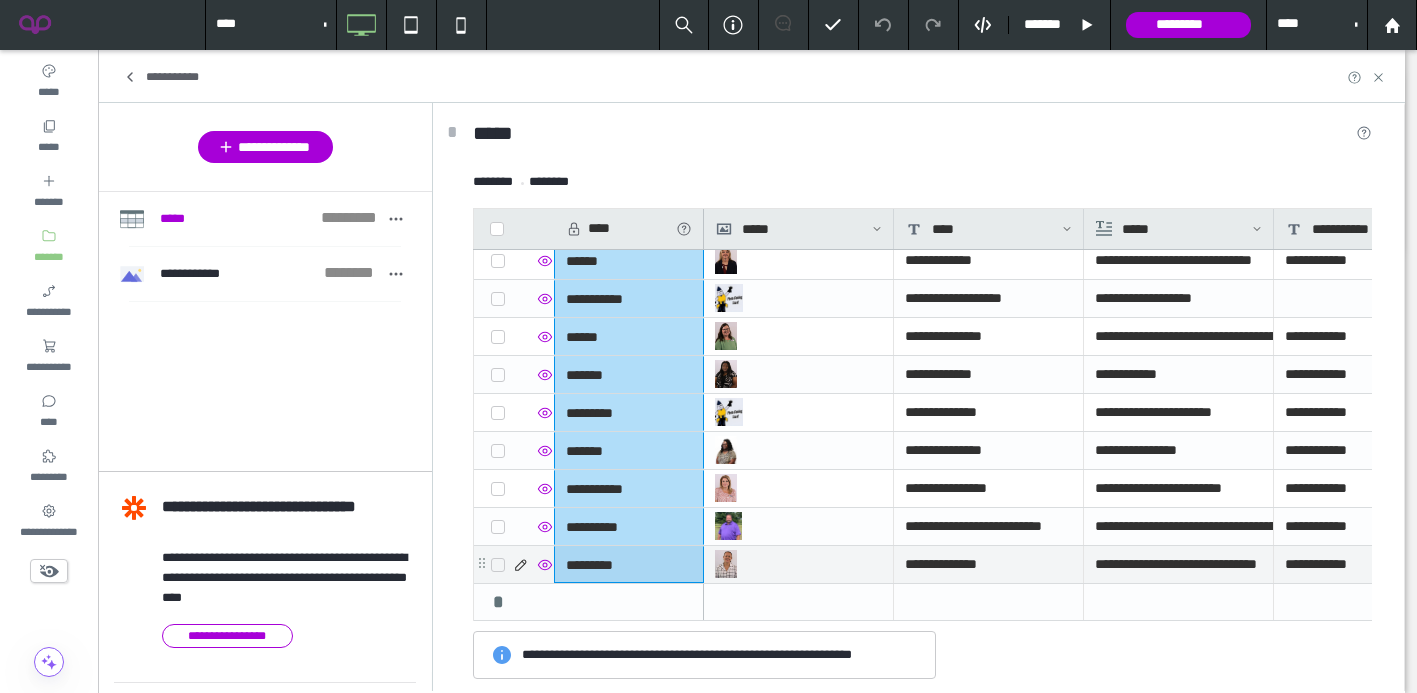 click on "**********" at bounding box center [588, -1887] 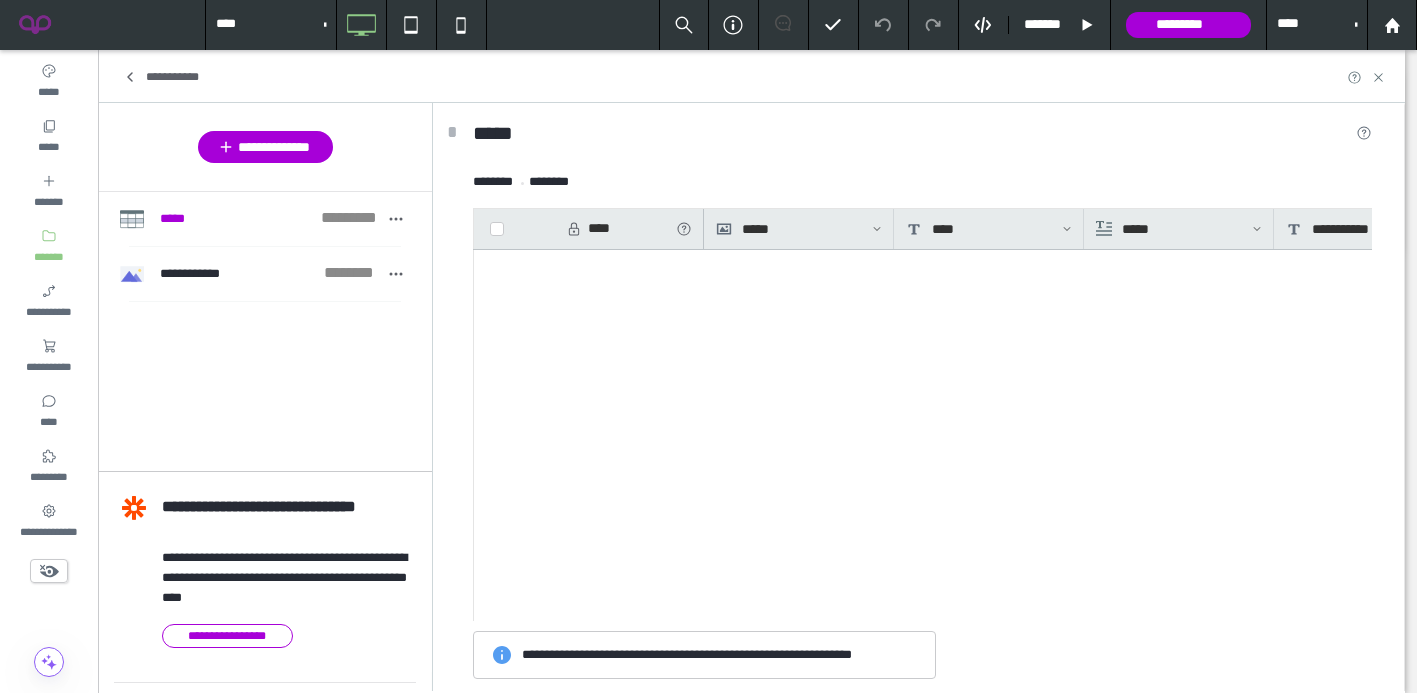 scroll, scrollTop: 0, scrollLeft: 0, axis: both 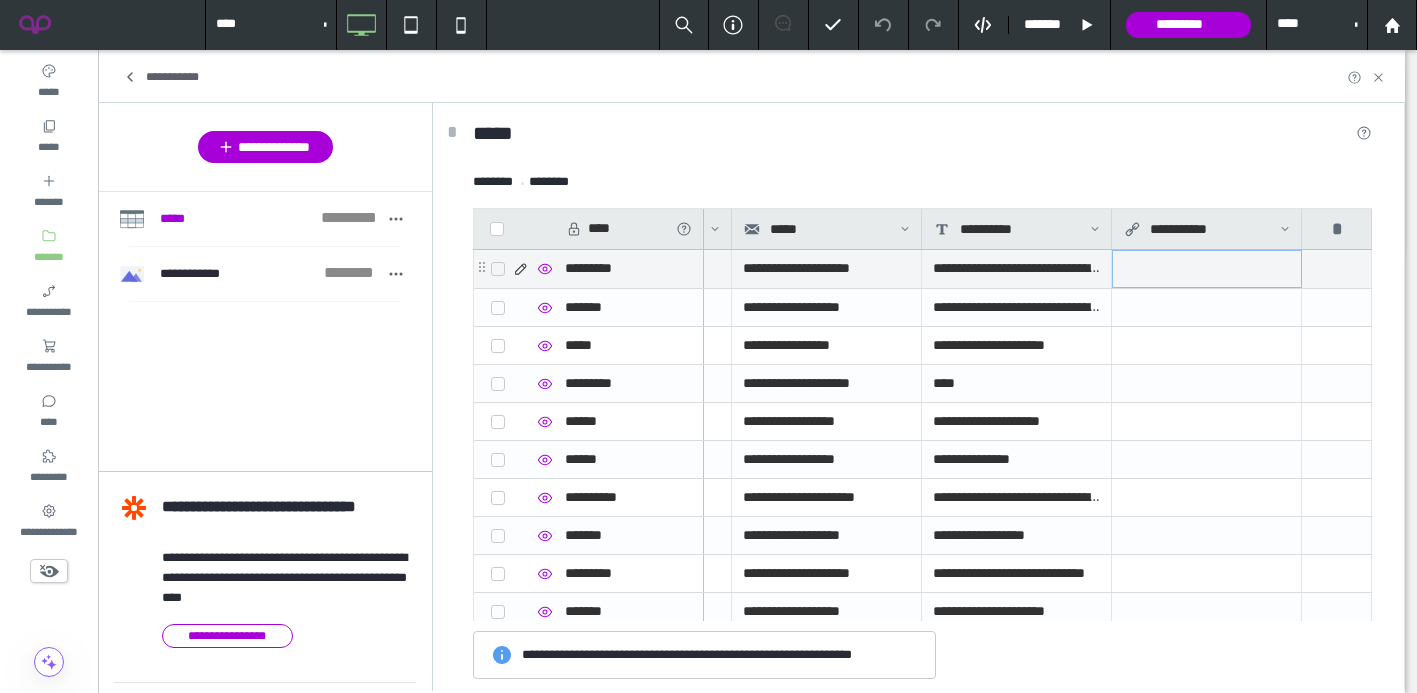 click at bounding box center [1207, 269] 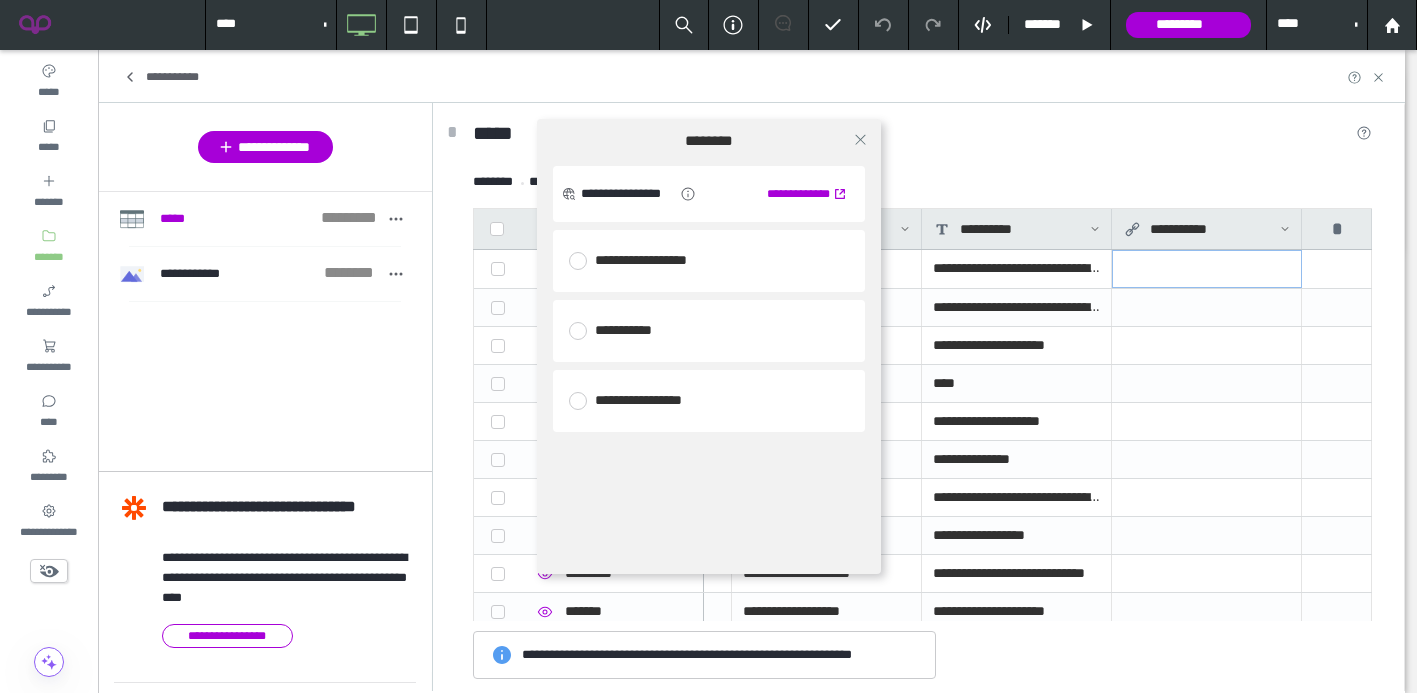 click on "**********" at bounding box center (708, 346) 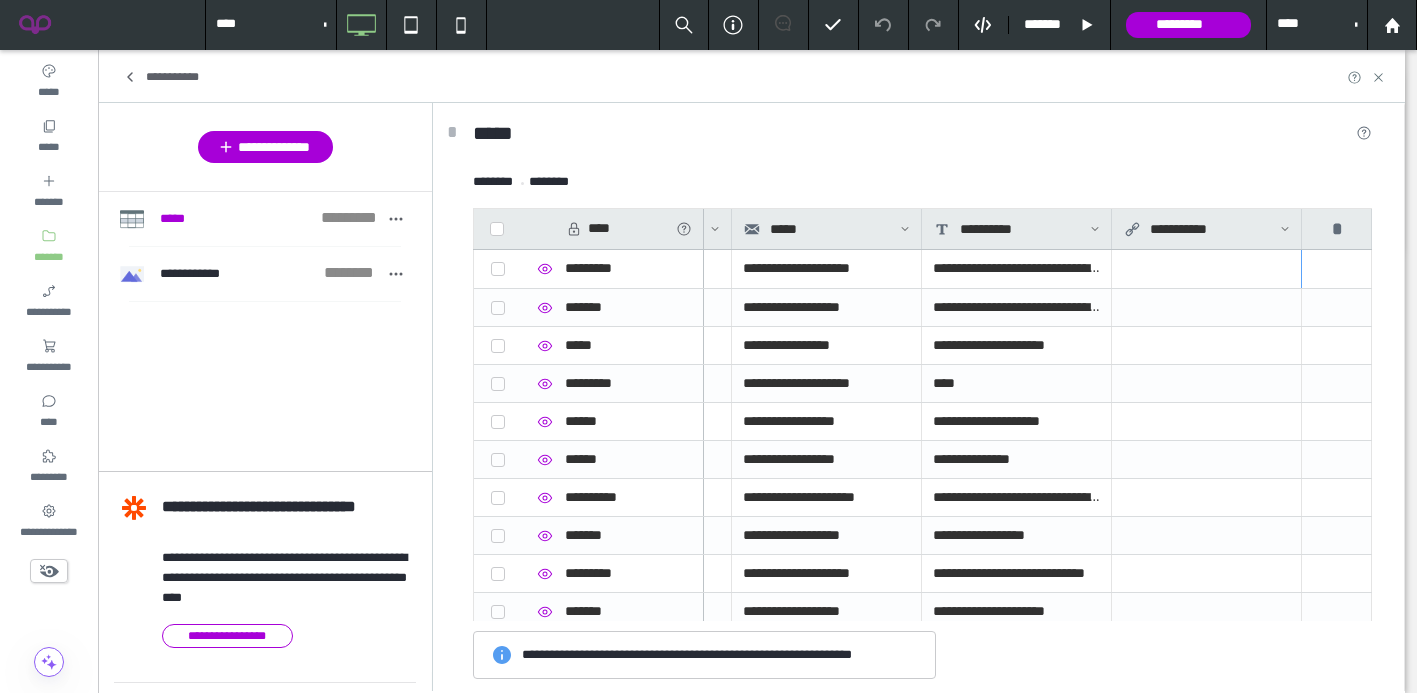 click on "**********" at bounding box center (1202, 229) 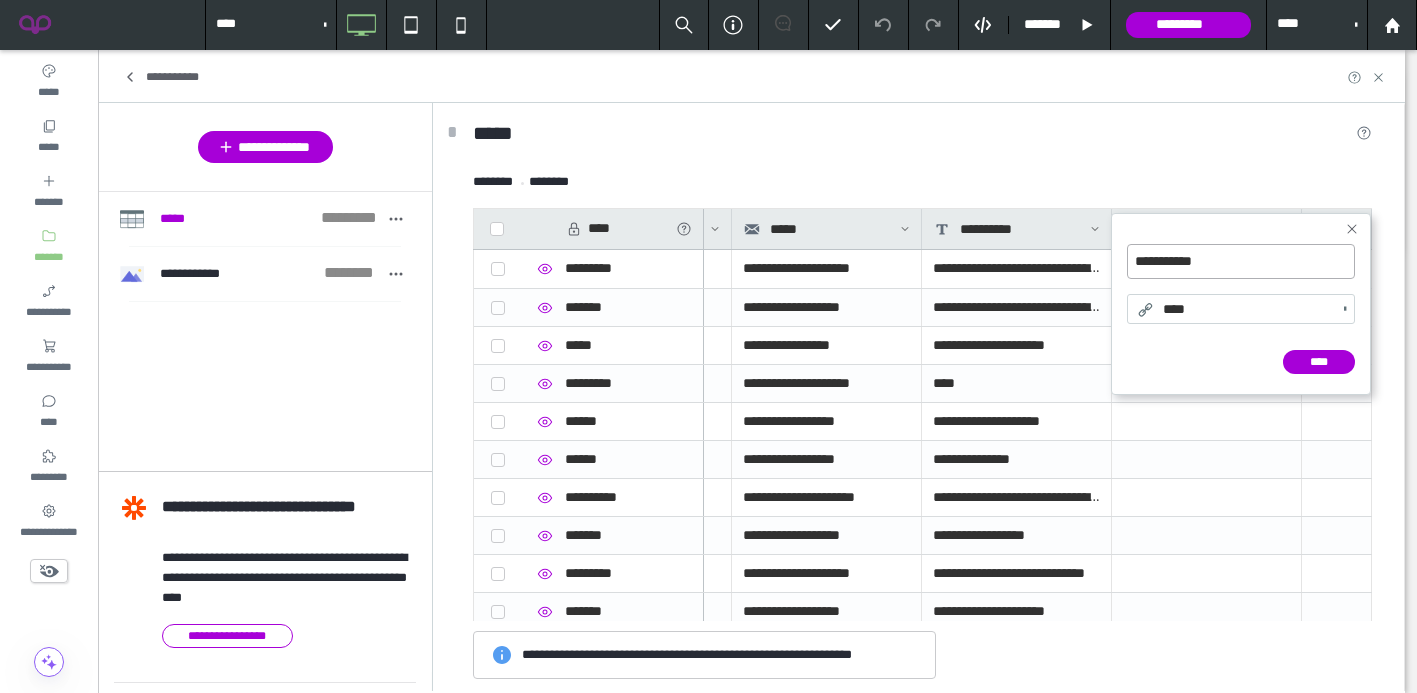 click on "**********" at bounding box center [1241, 261] 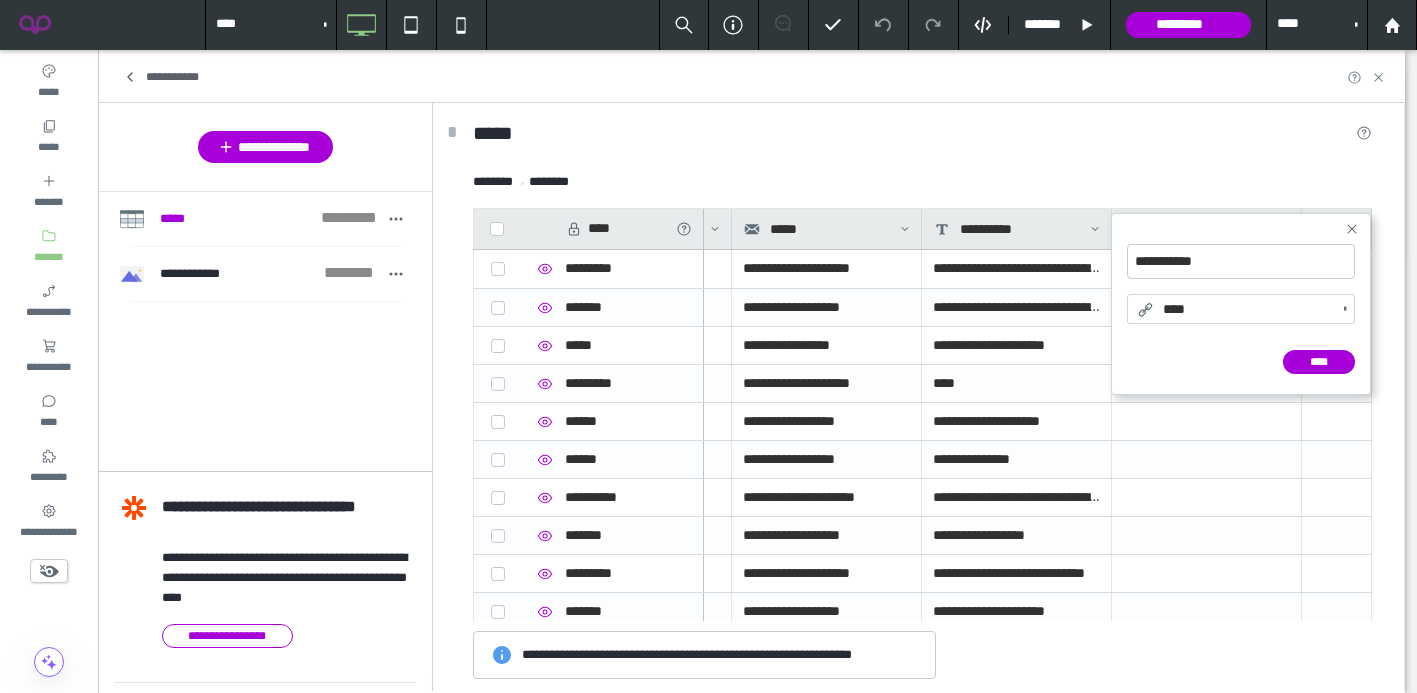 click on "****" at bounding box center [1232, 309] 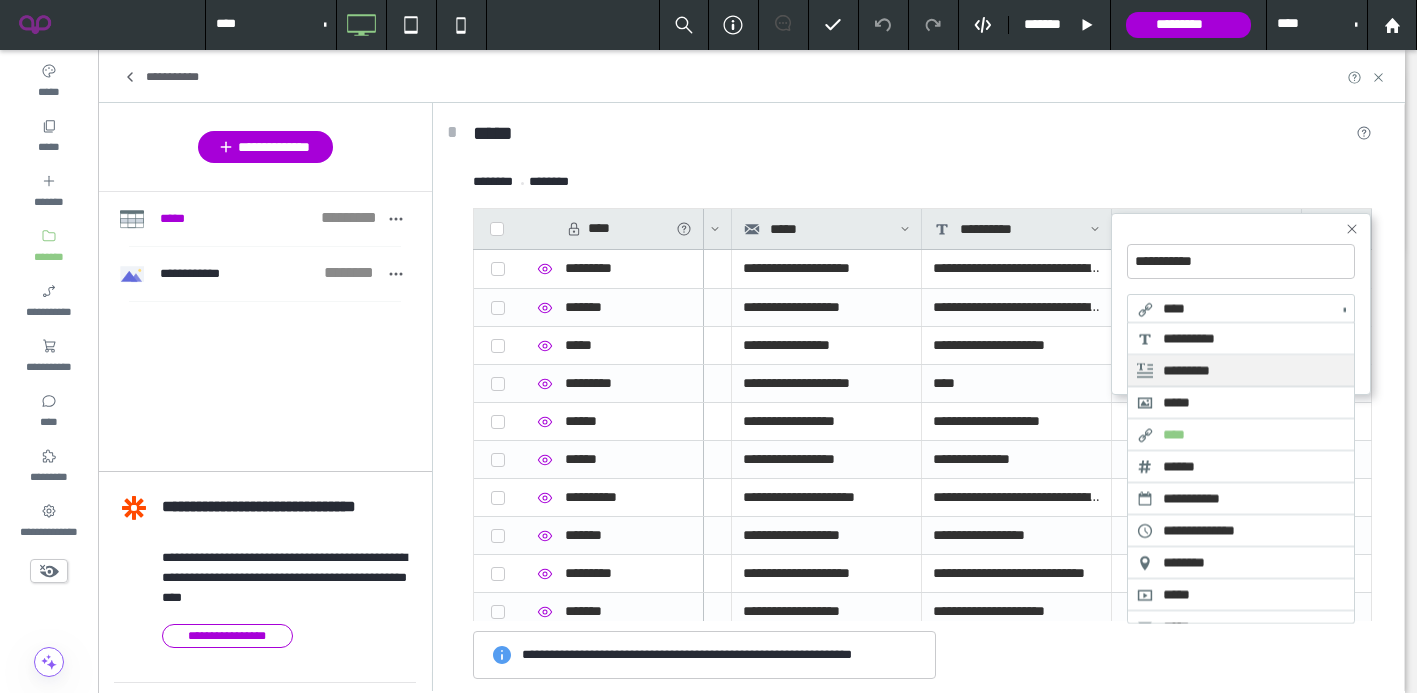 click on "*********" at bounding box center [1241, 370] 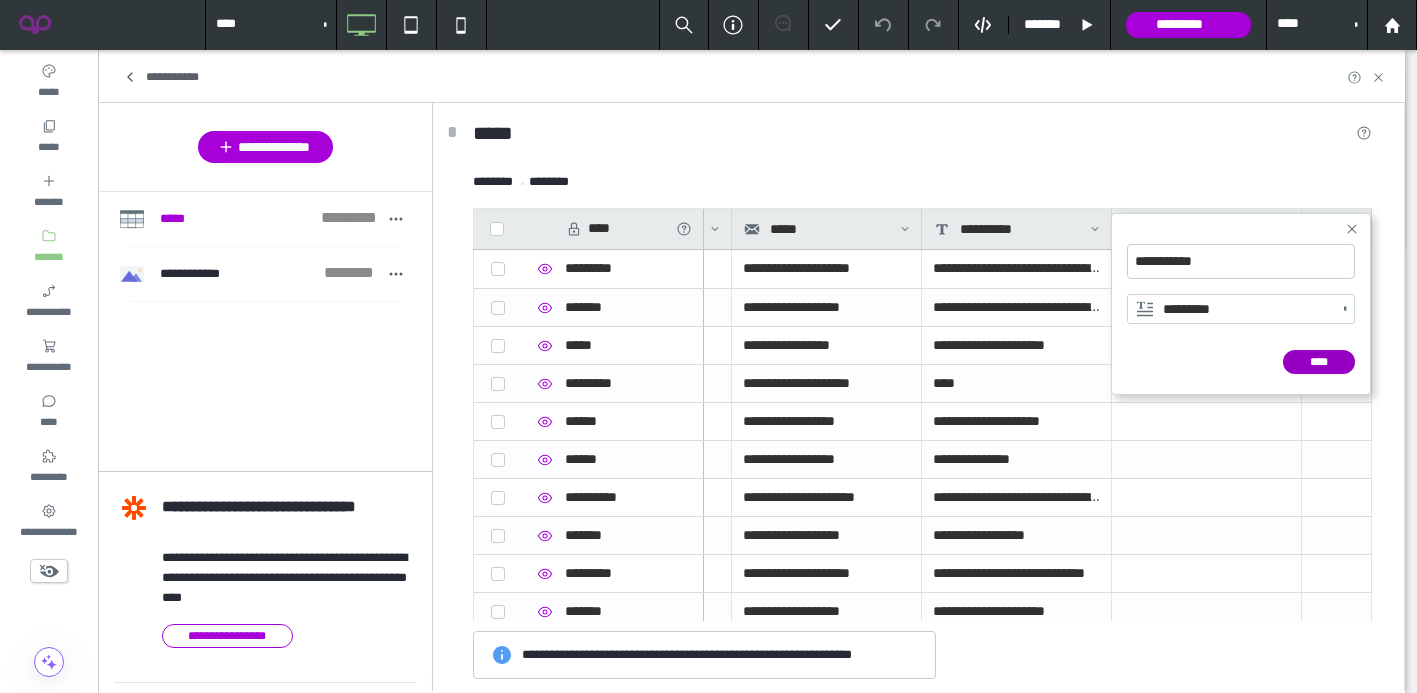 click on "****" at bounding box center [1319, 362] 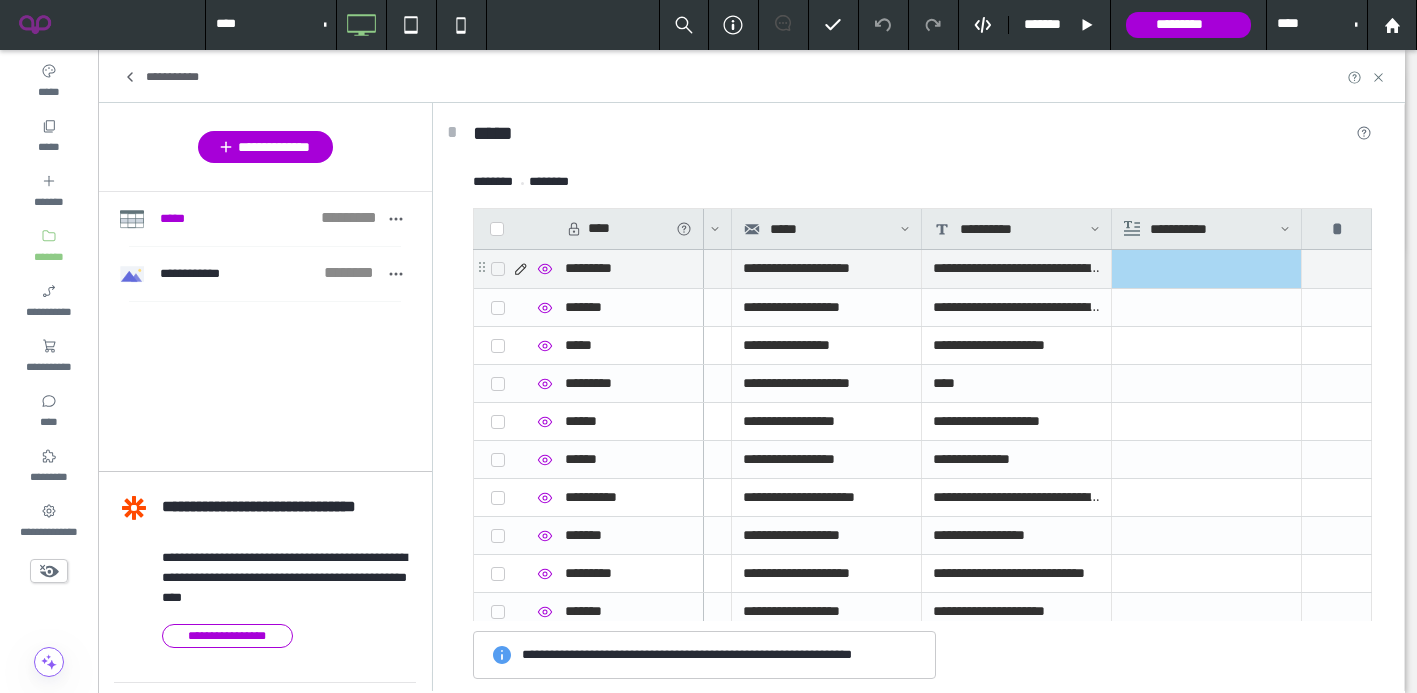 click at bounding box center (1206, 269) 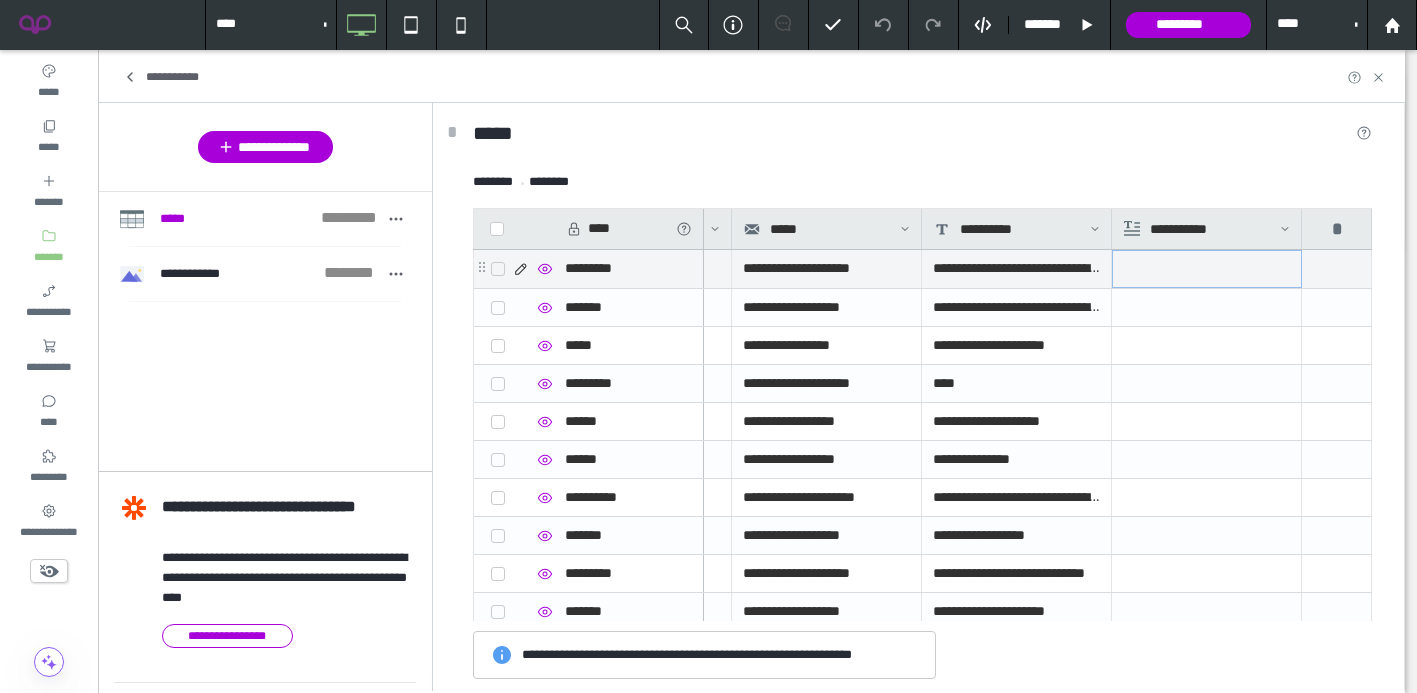 click at bounding box center (1207, 269) 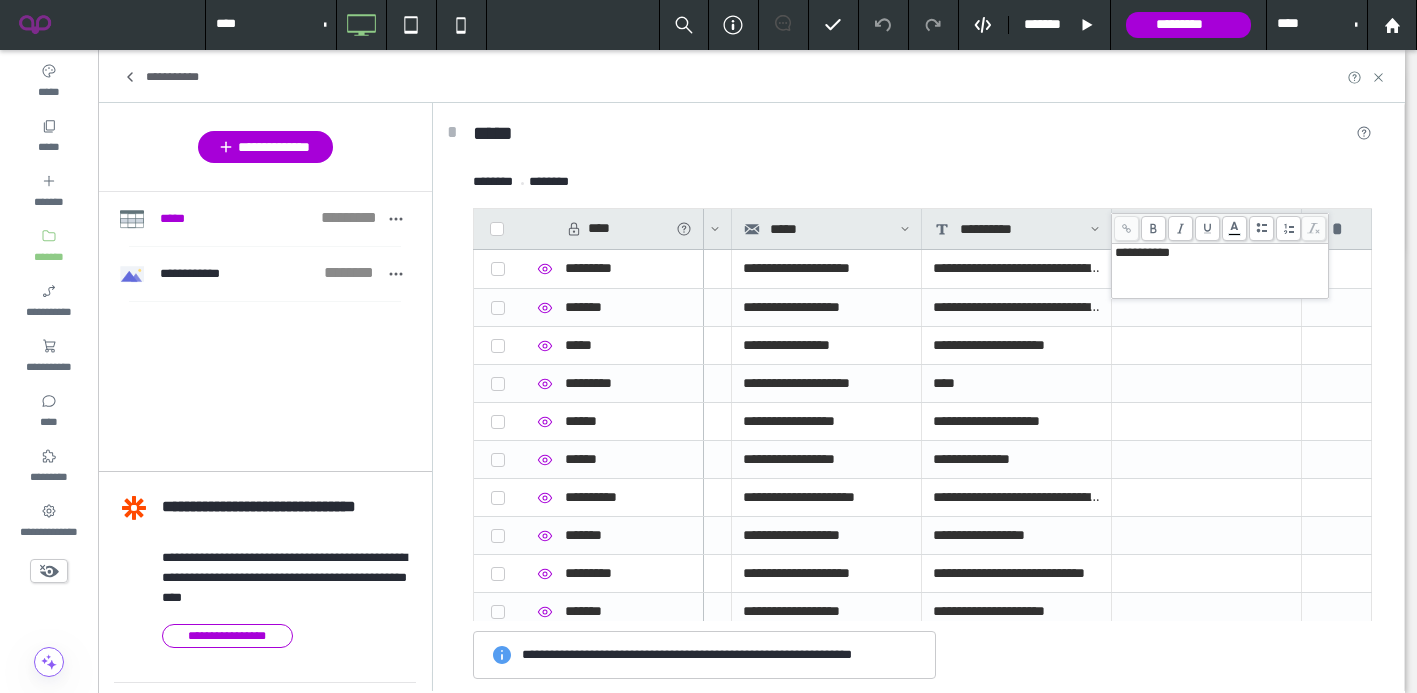 click on "**********" at bounding box center [1220, 253] 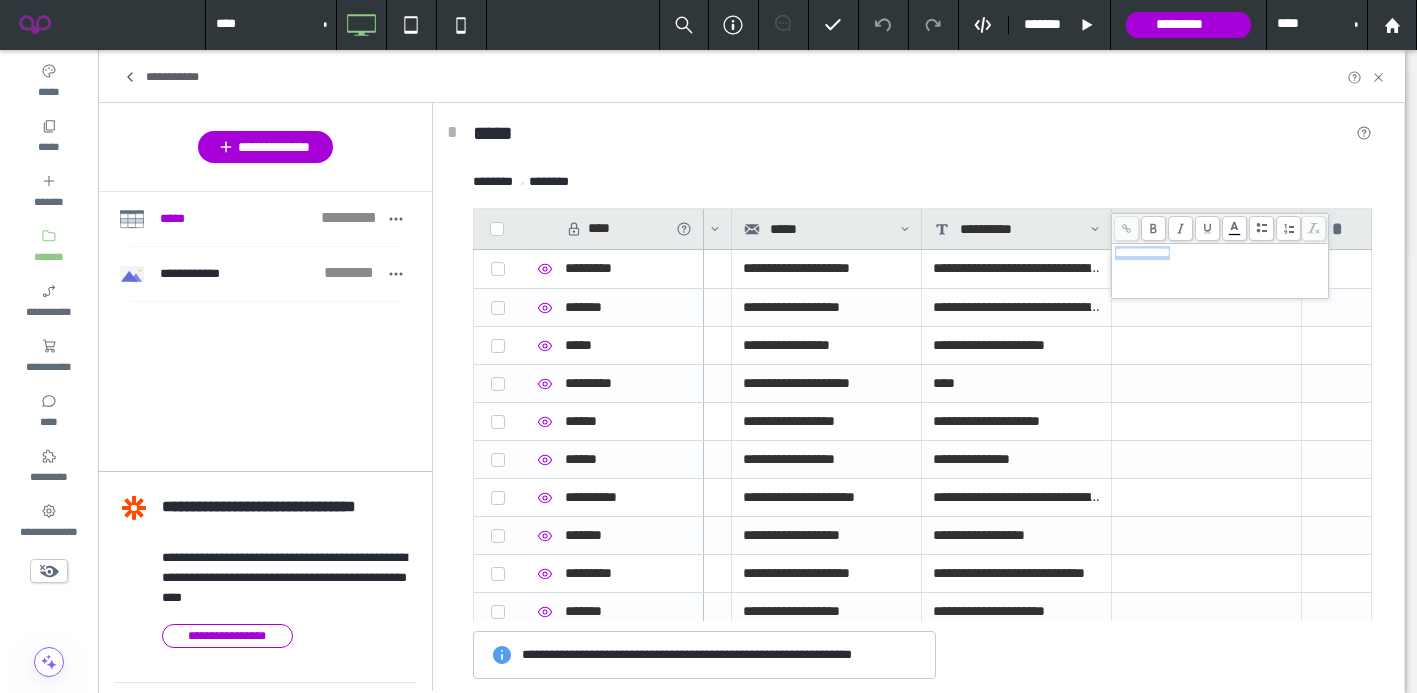 click on "**********" at bounding box center [1220, 253] 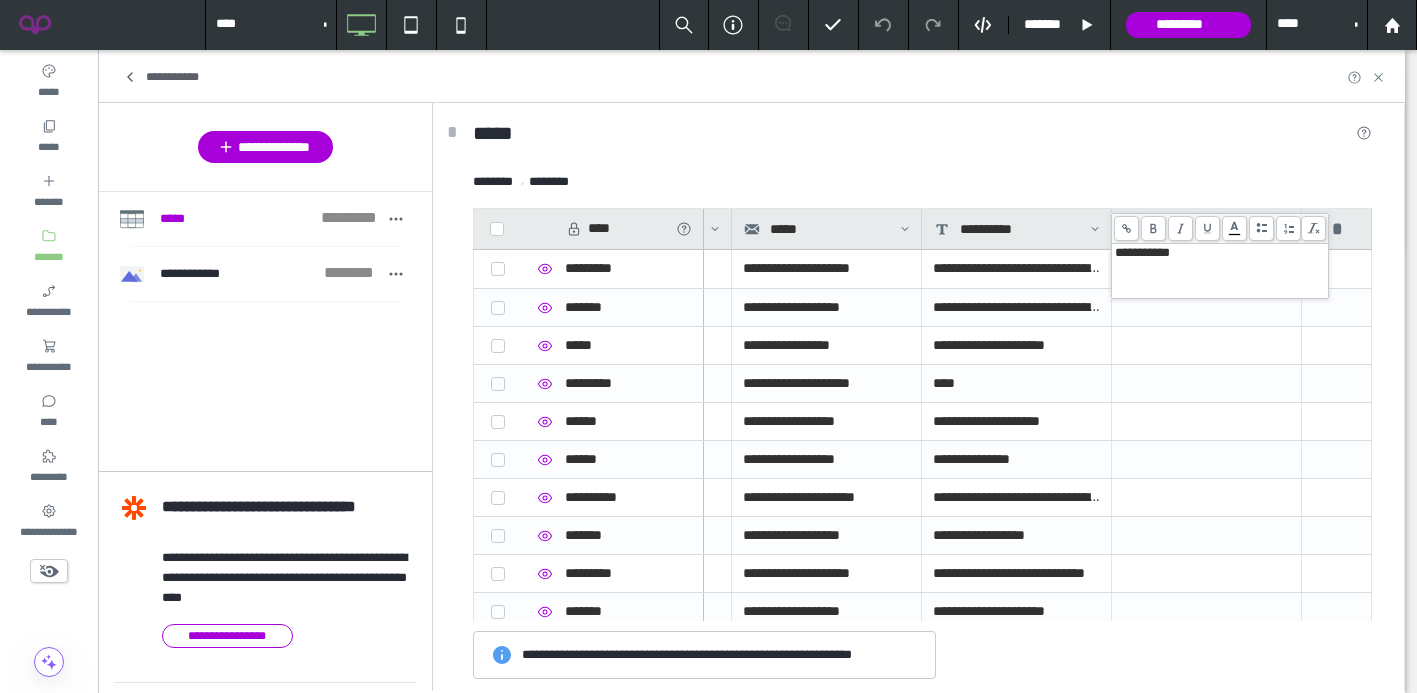 click 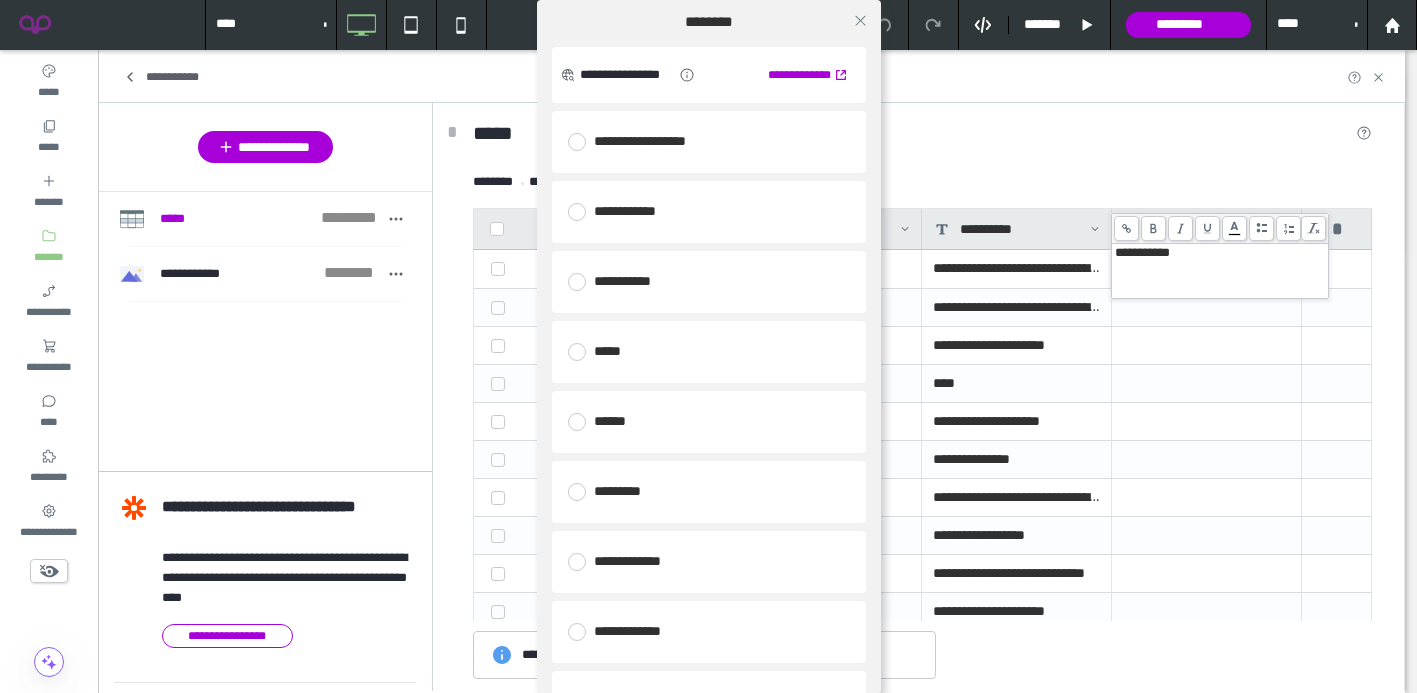 click on "**********" at bounding box center (709, 142) 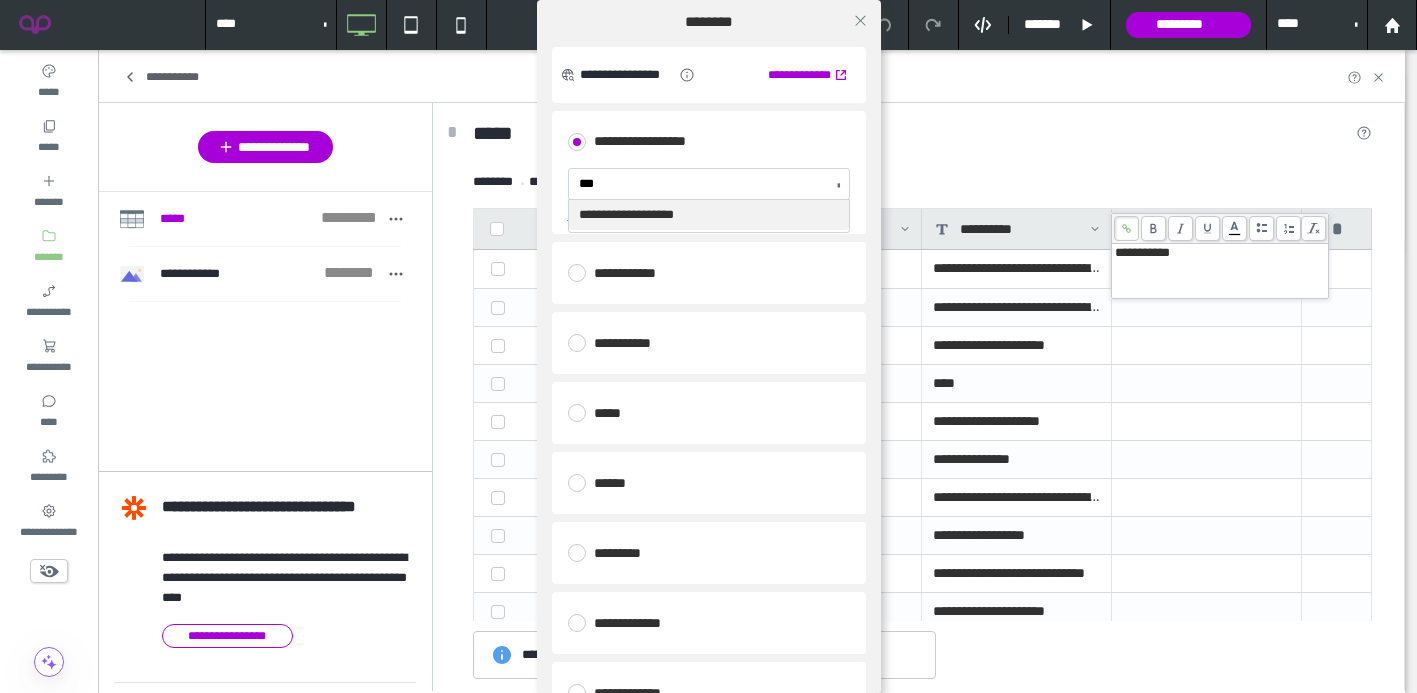 scroll, scrollTop: 0, scrollLeft: 0, axis: both 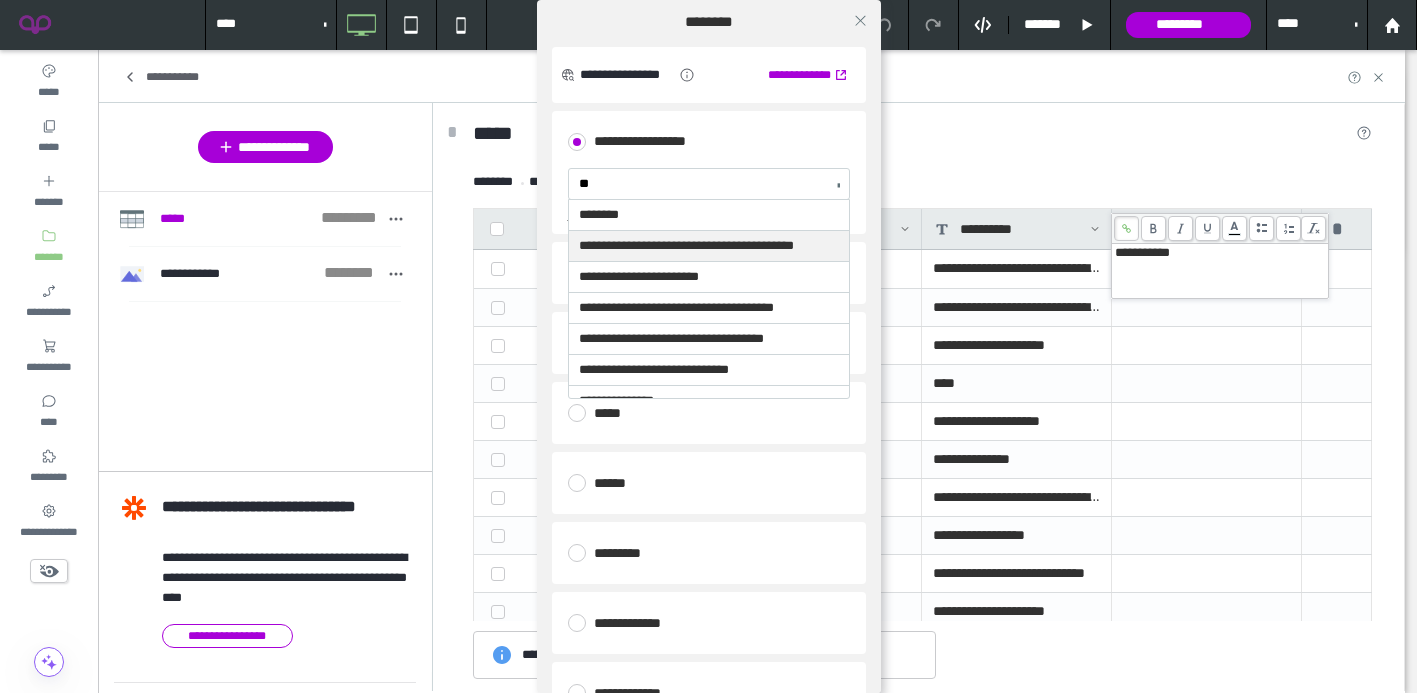type on "*" 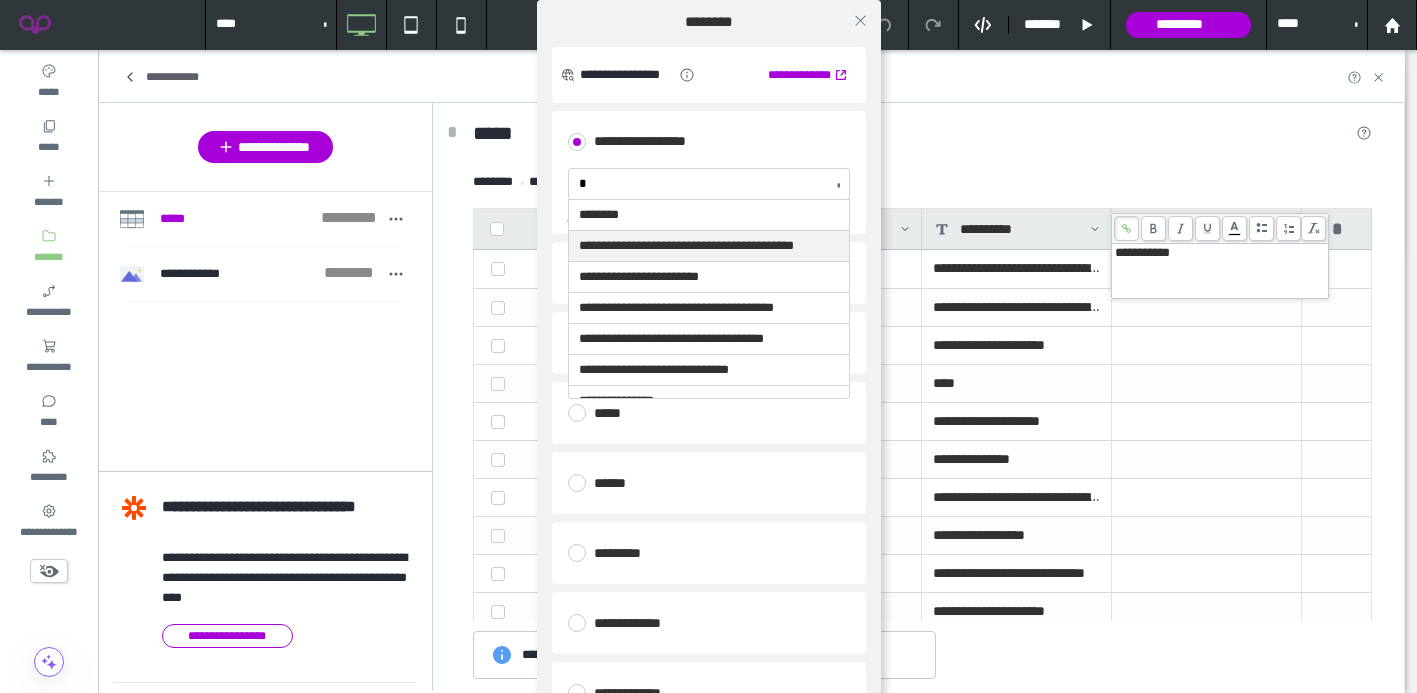 type 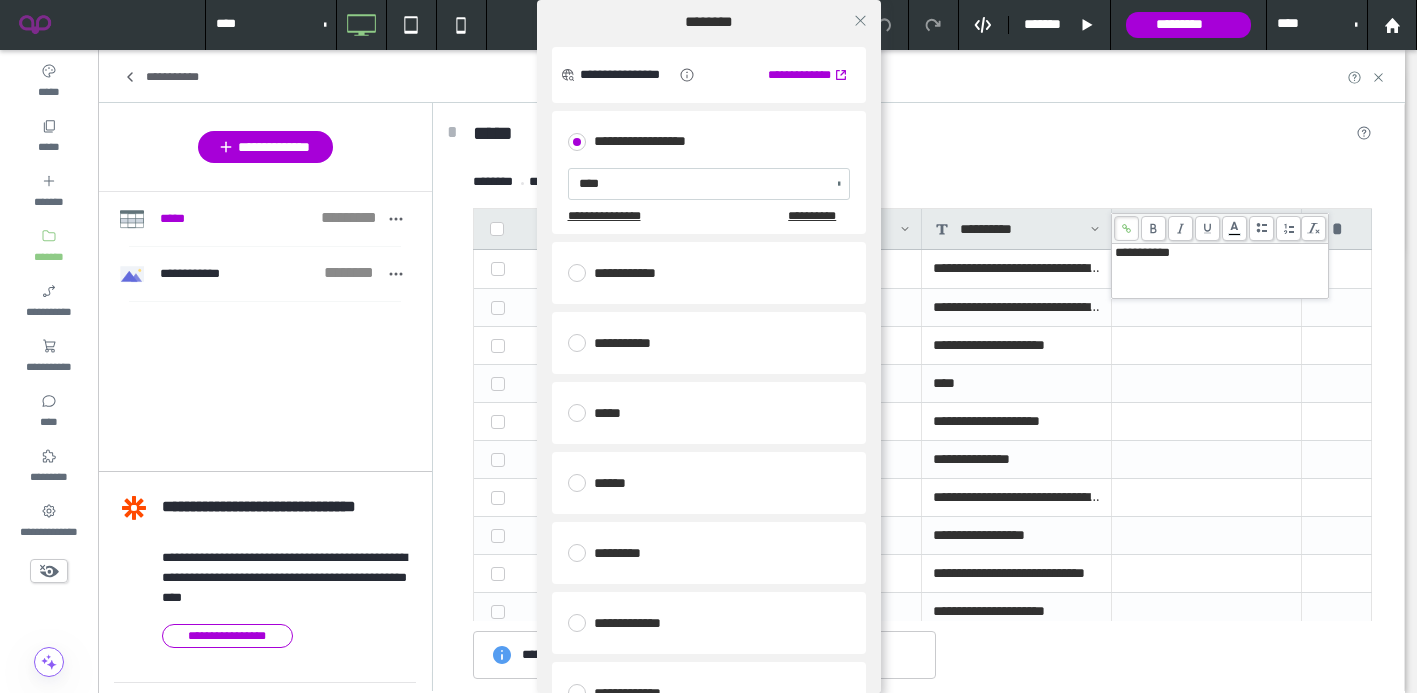 click on "**********" at bounding box center [709, 173] 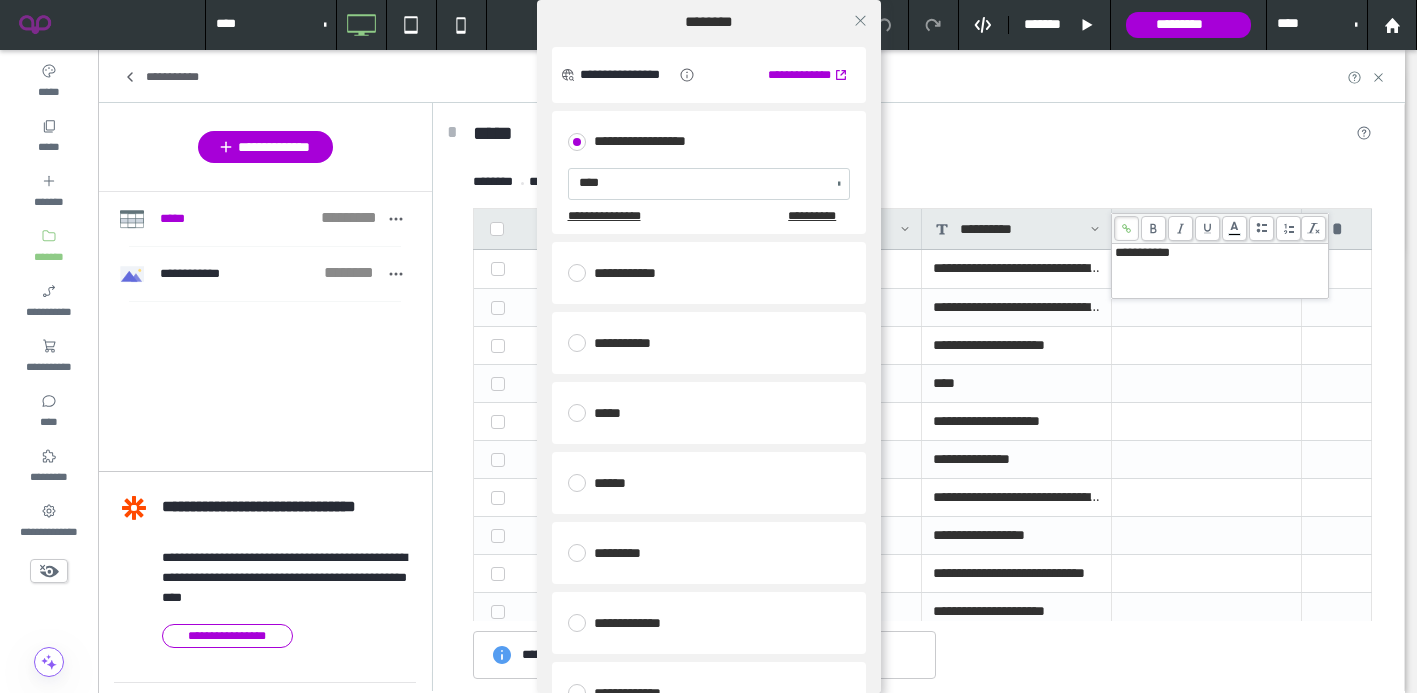 click on "**********" at bounding box center (709, 343) 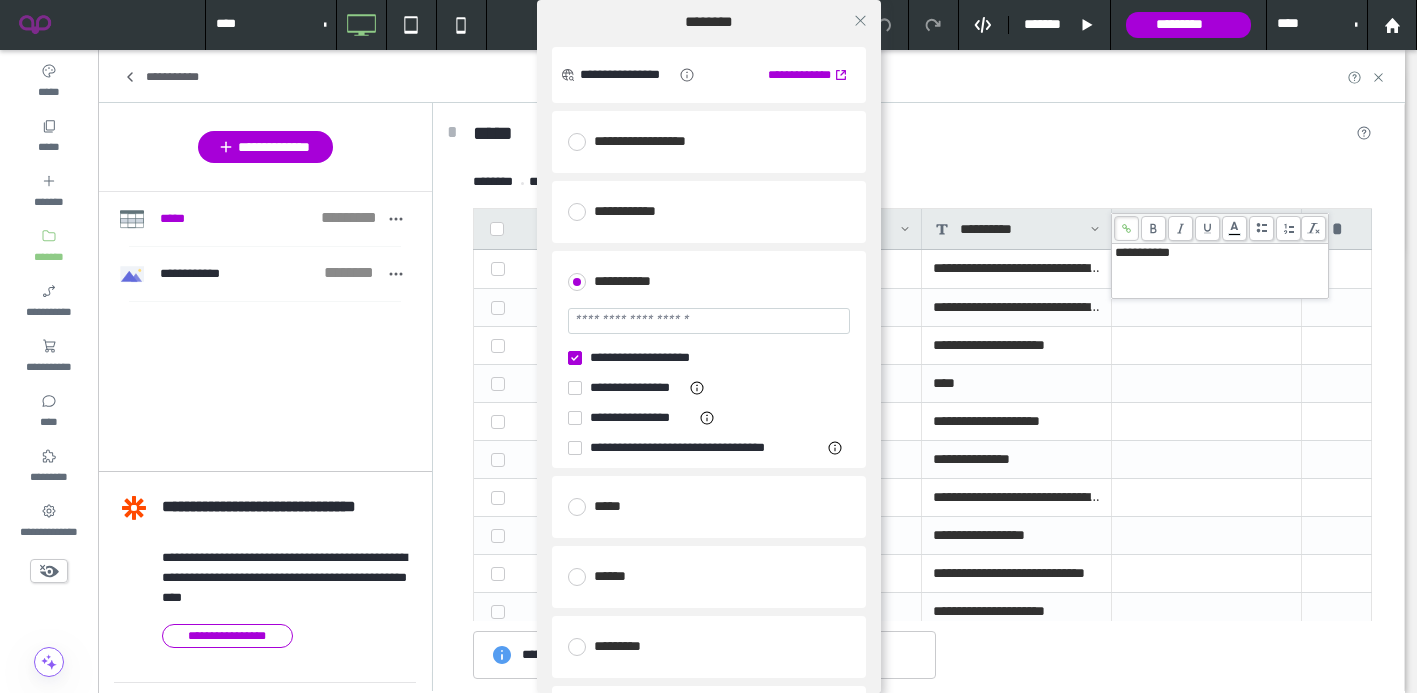 click at bounding box center [709, 321] 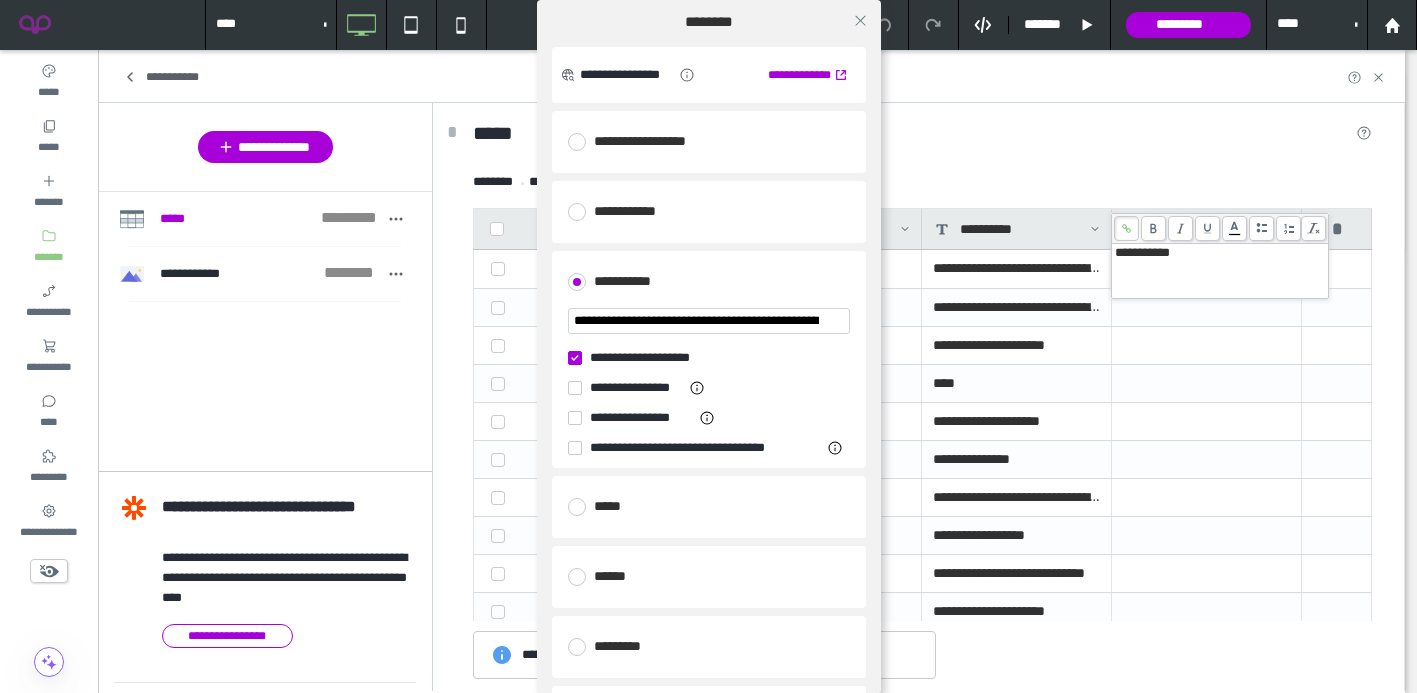 scroll, scrollTop: 0, scrollLeft: 69, axis: horizontal 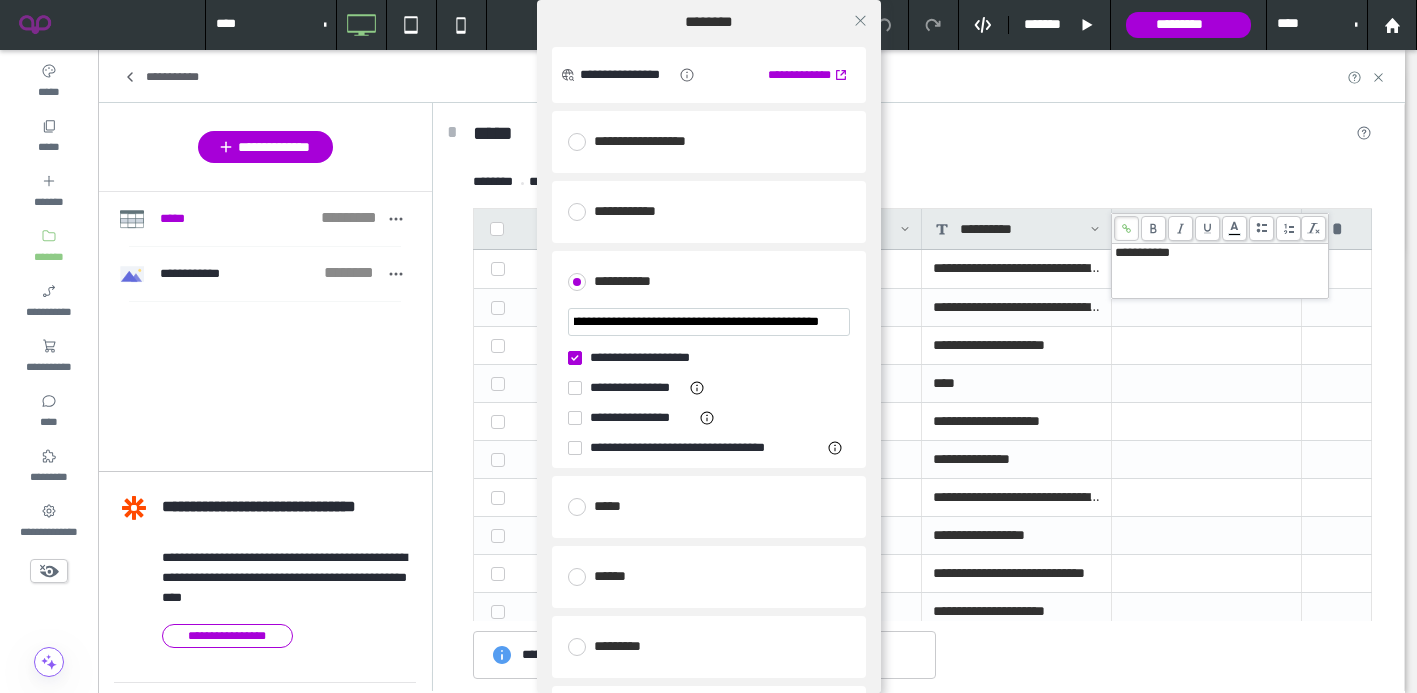 type on "**********" 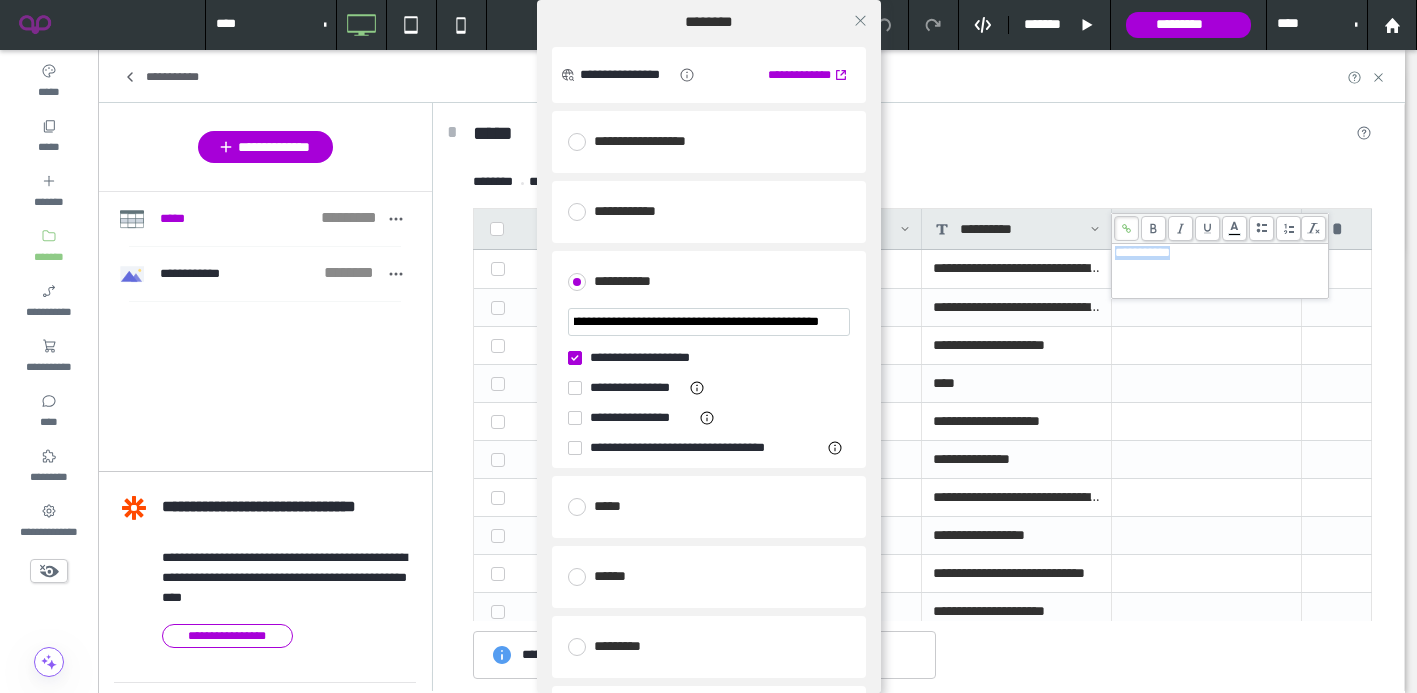 click at bounding box center (575, 358) 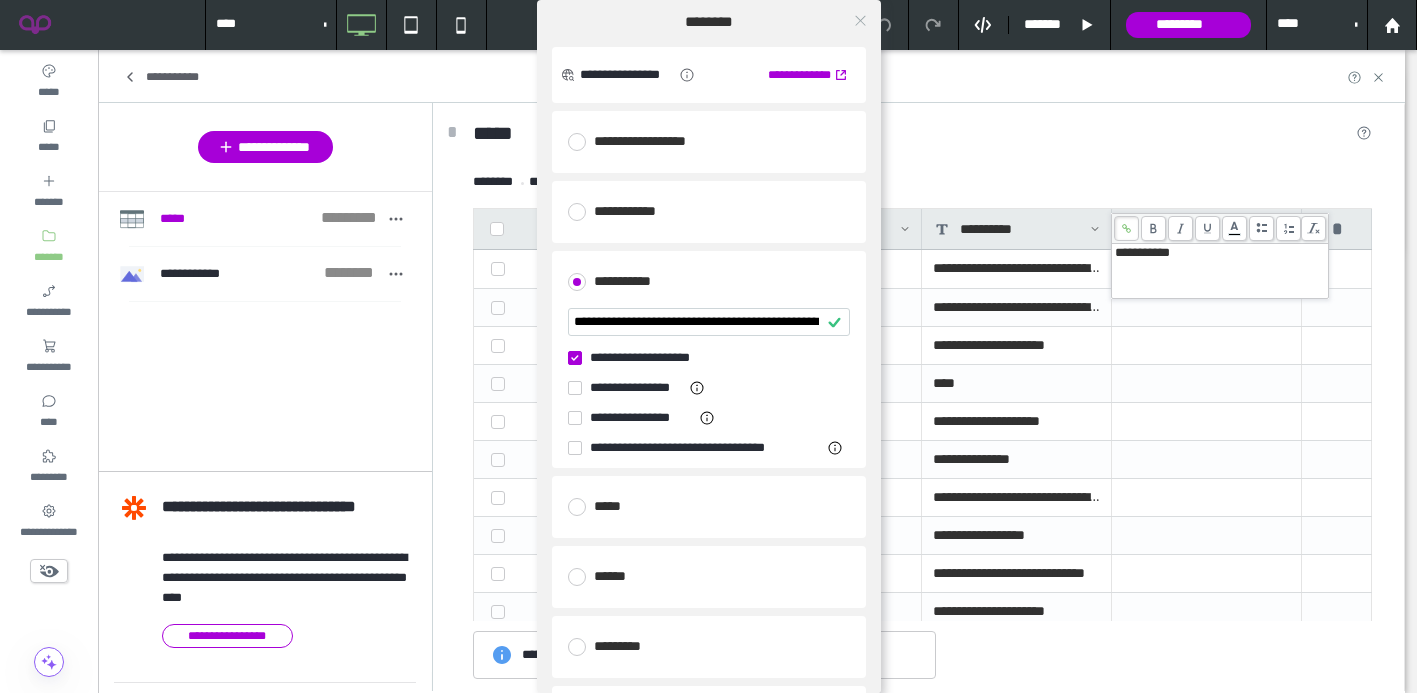 click 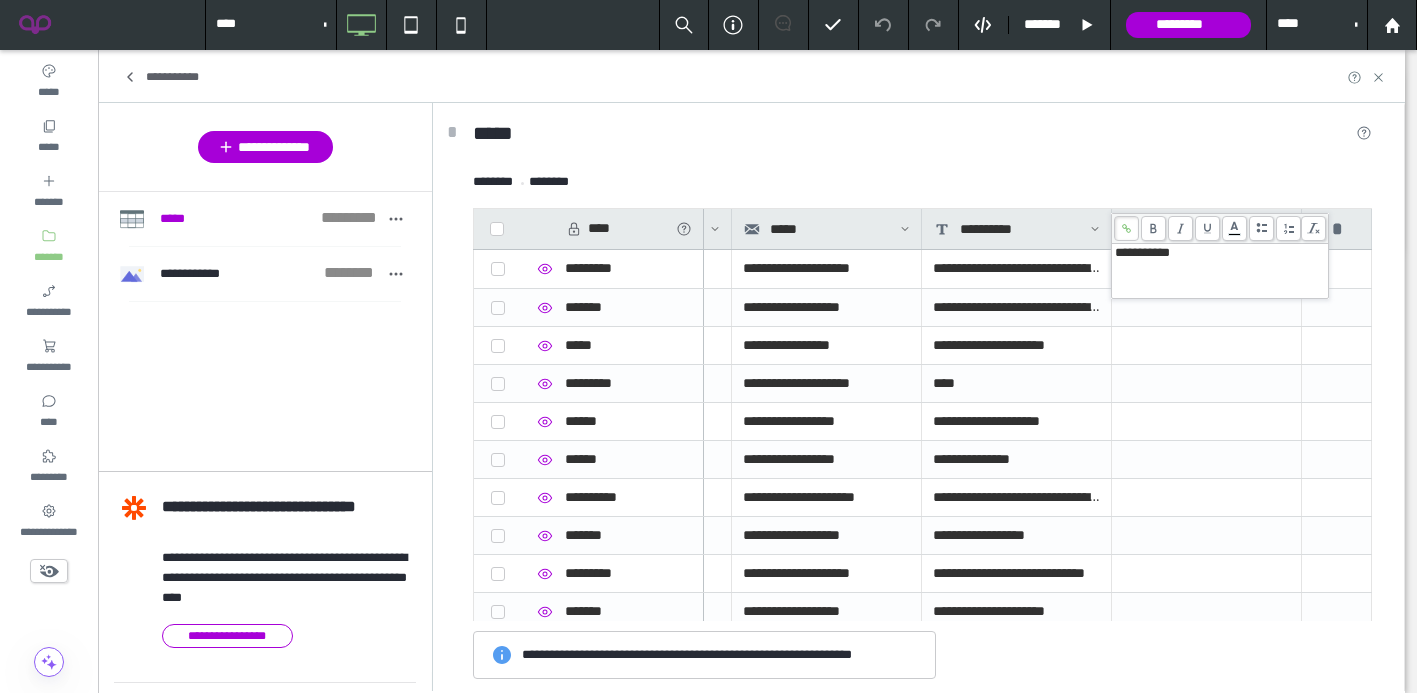 click 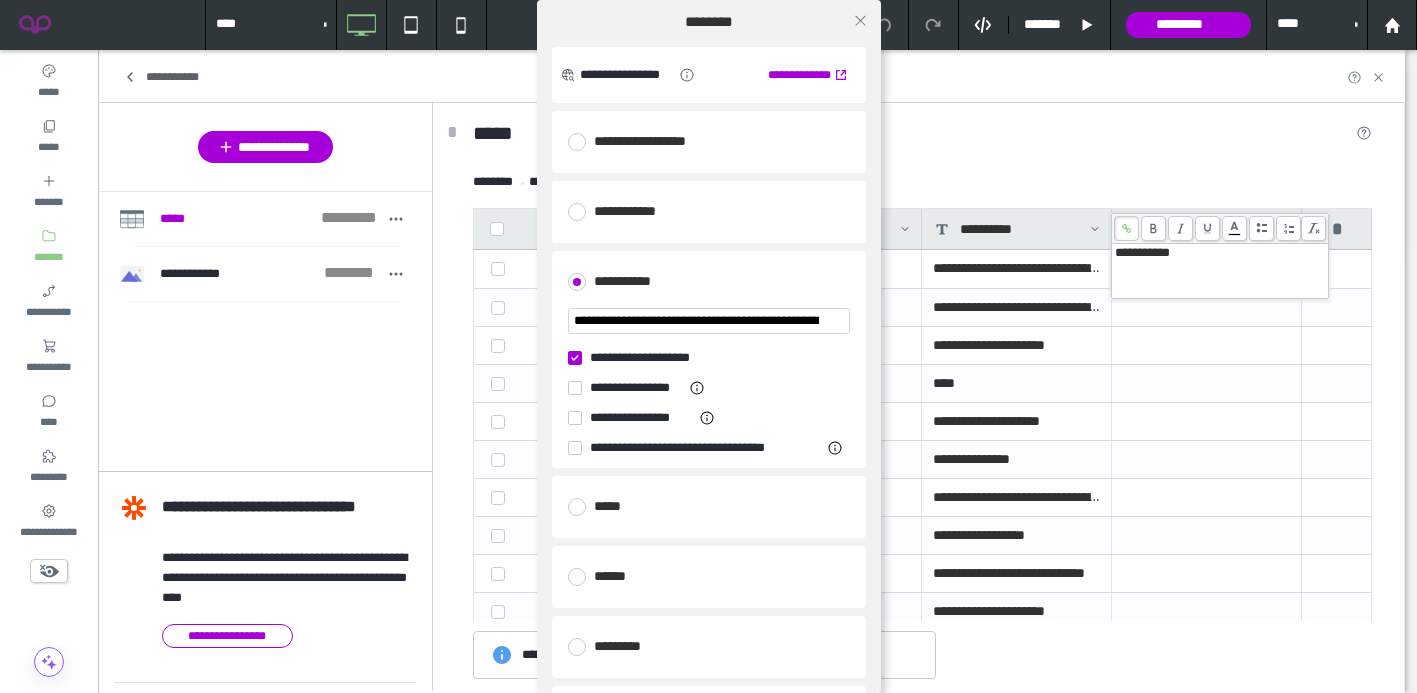 click at bounding box center [575, 358] 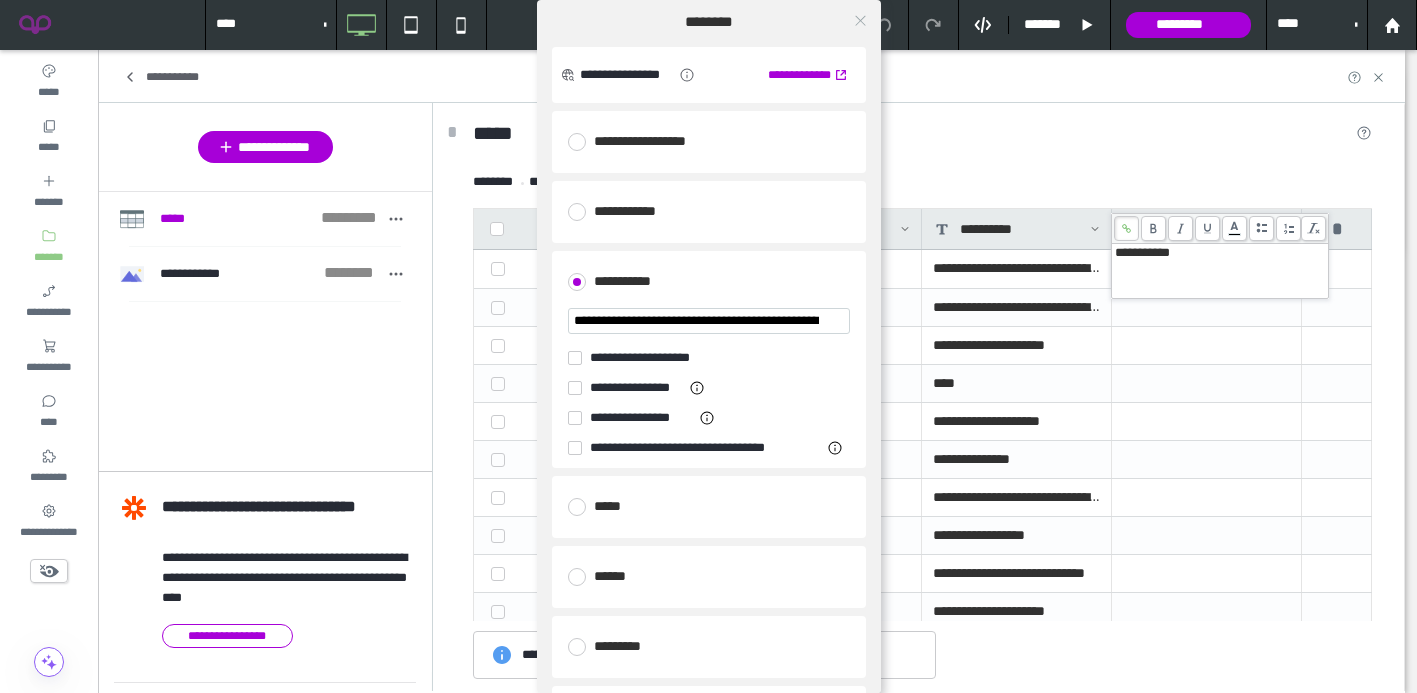 click 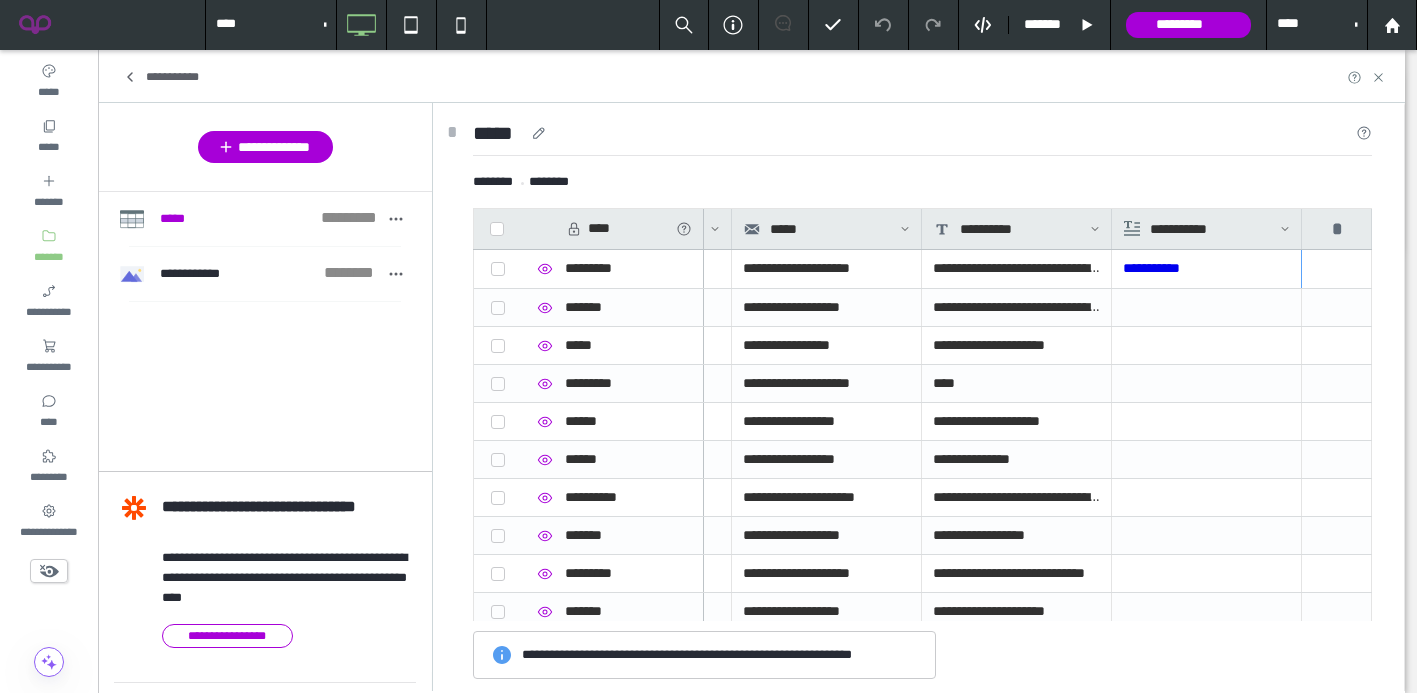 click on "*****" at bounding box center (922, 137) 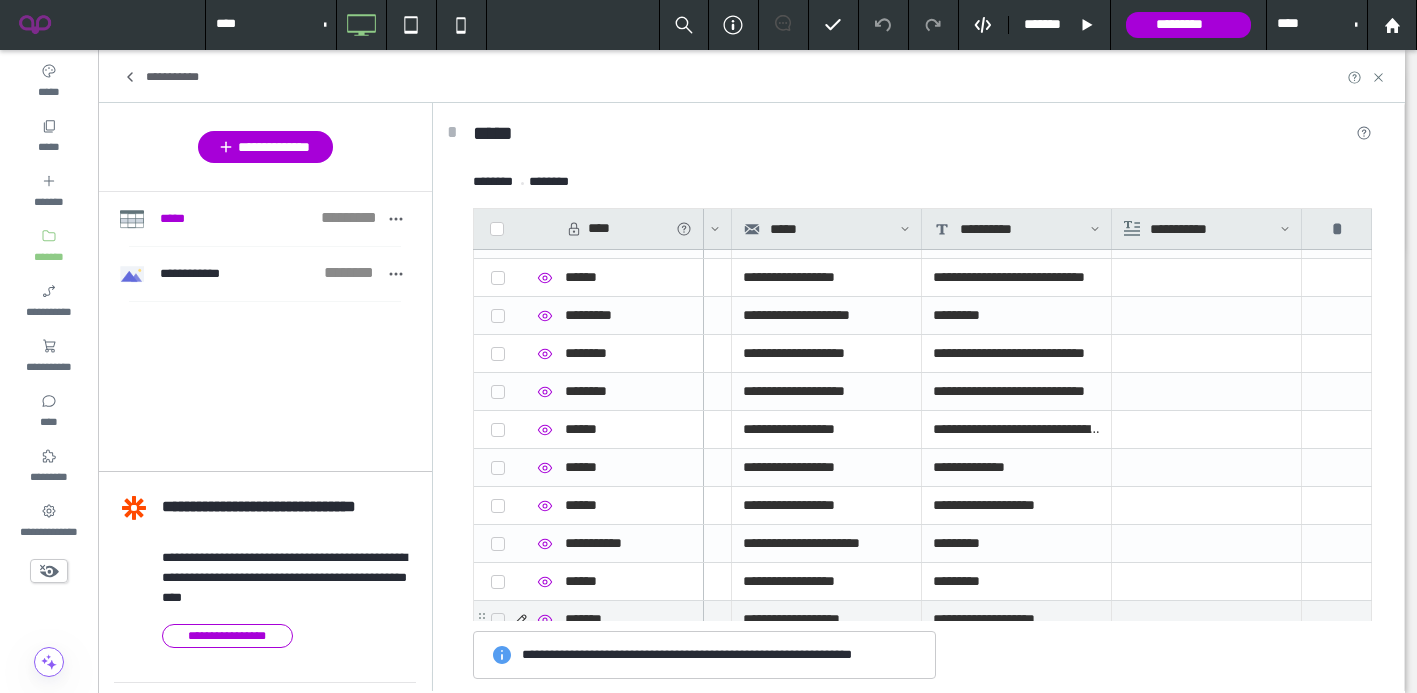 scroll, scrollTop: 4645, scrollLeft: 0, axis: vertical 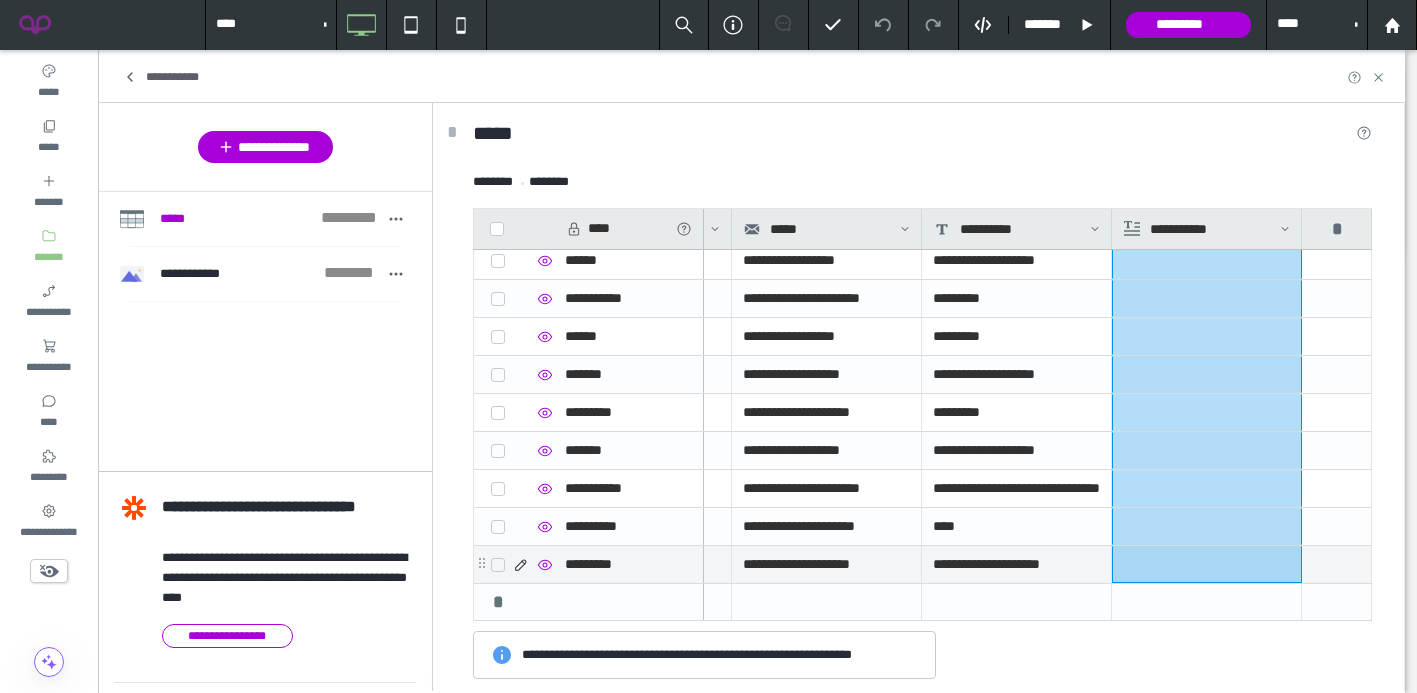 drag, startPoint x: 1180, startPoint y: 300, endPoint x: 1158, endPoint y: 574, distance: 274.8818 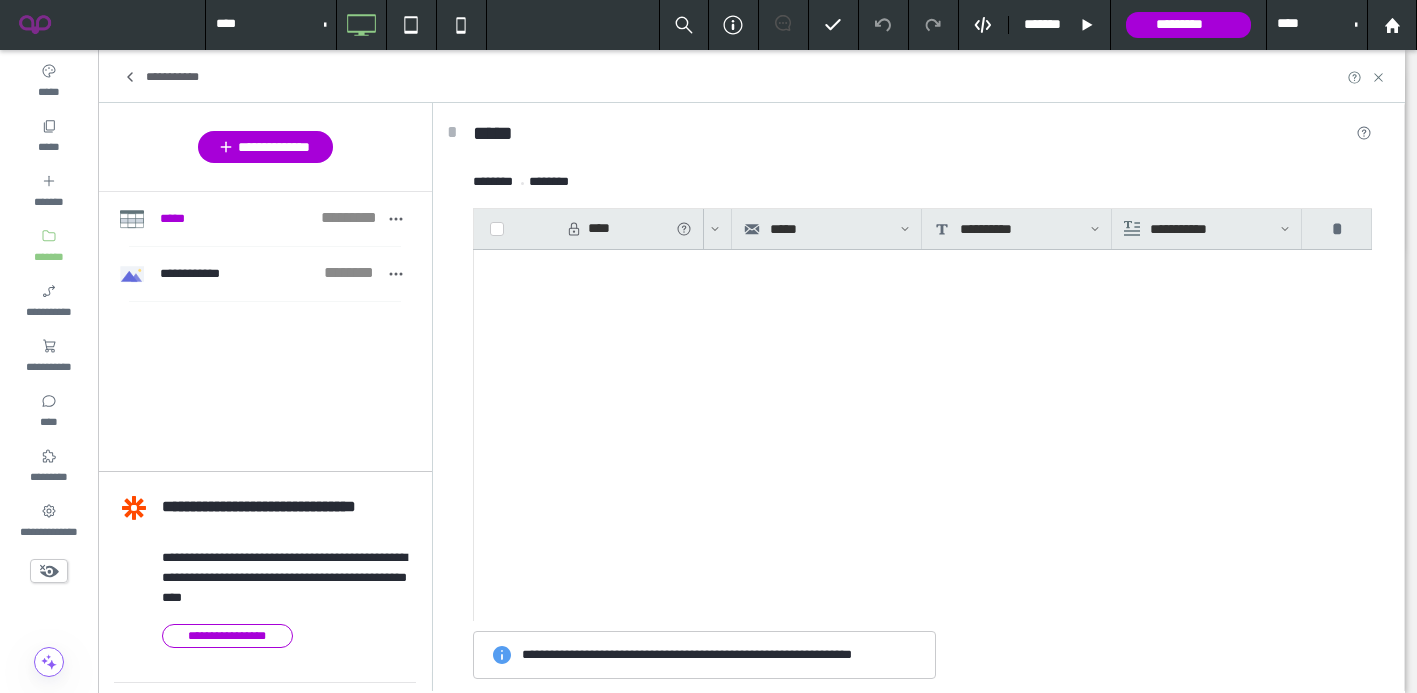 scroll, scrollTop: 0, scrollLeft: 0, axis: both 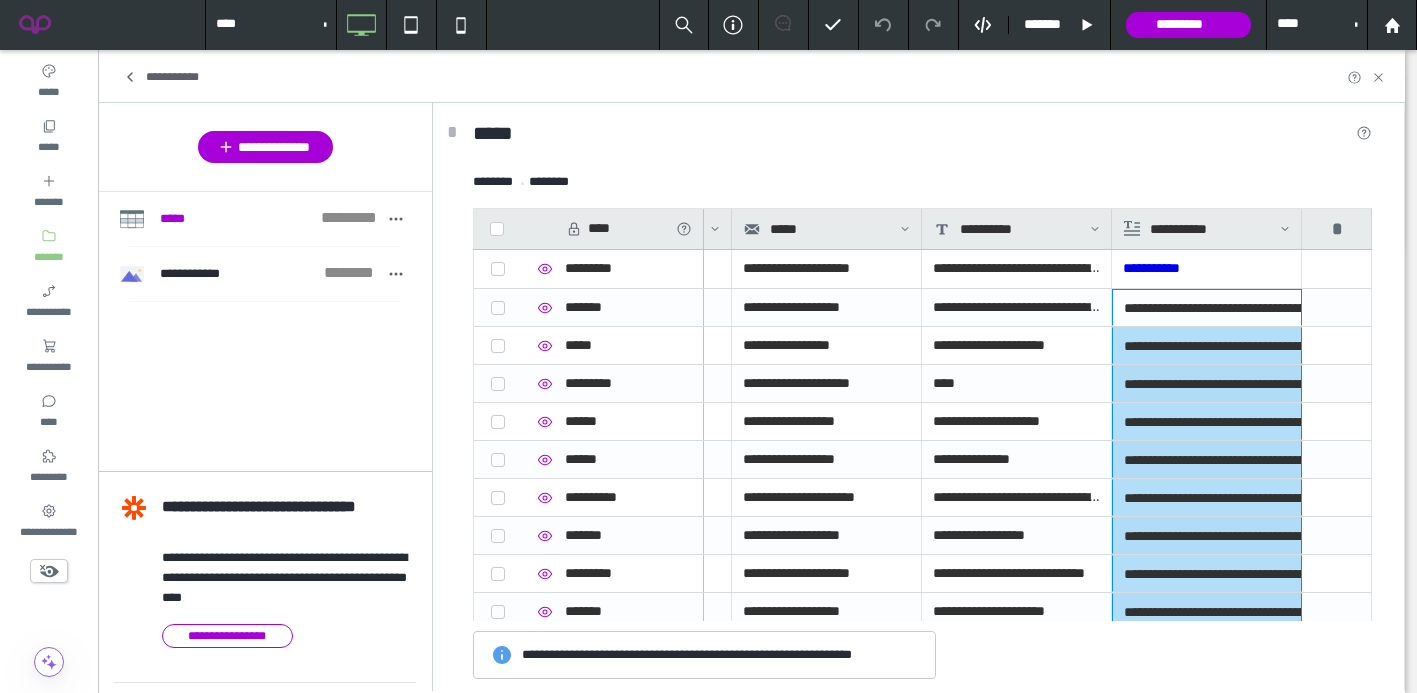 click on "**********" at bounding box center (751, 76) 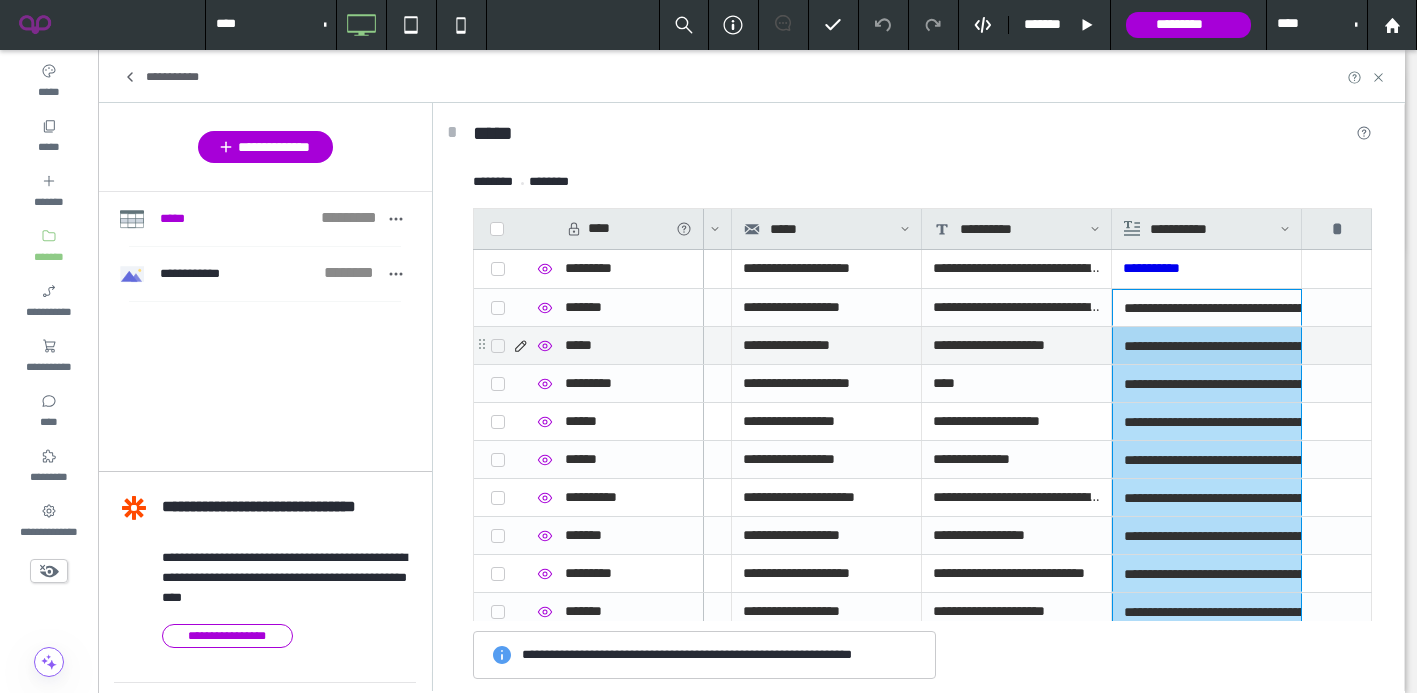 click on "**********" at bounding box center (1207, 346) 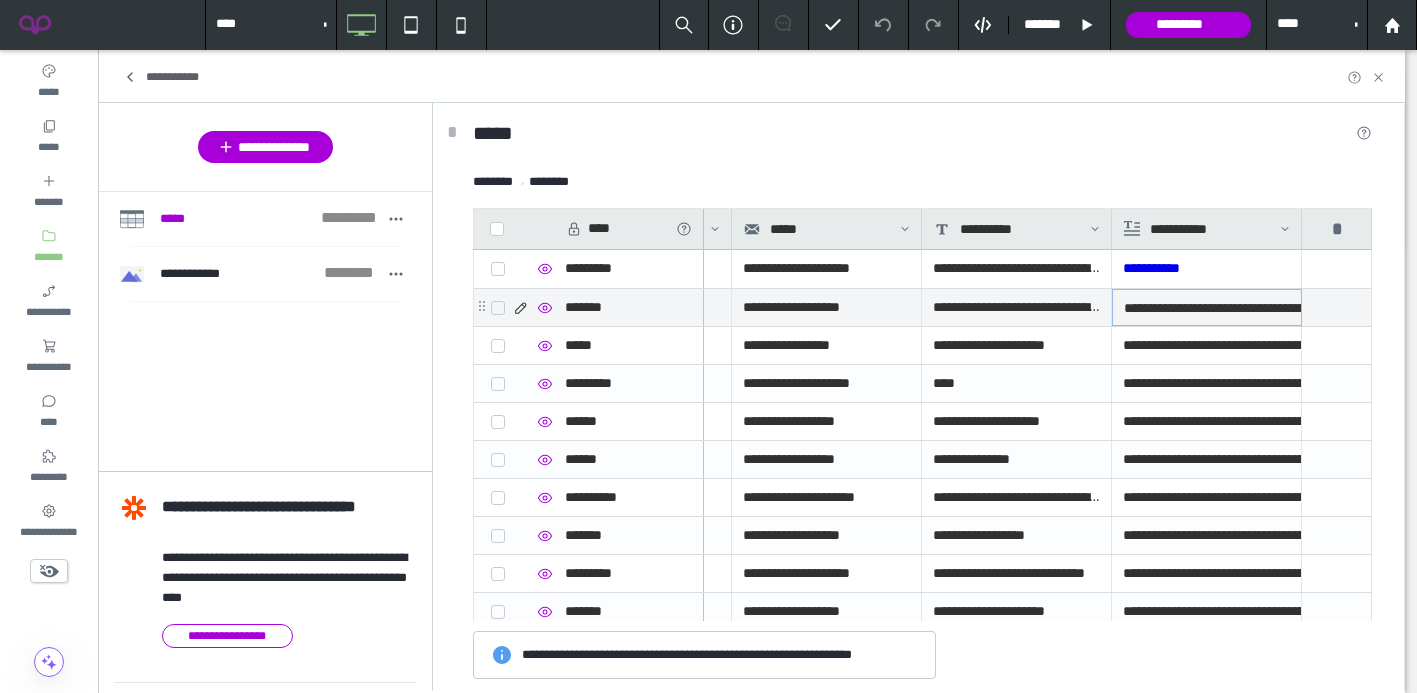 click on "**********" at bounding box center [1207, 308] 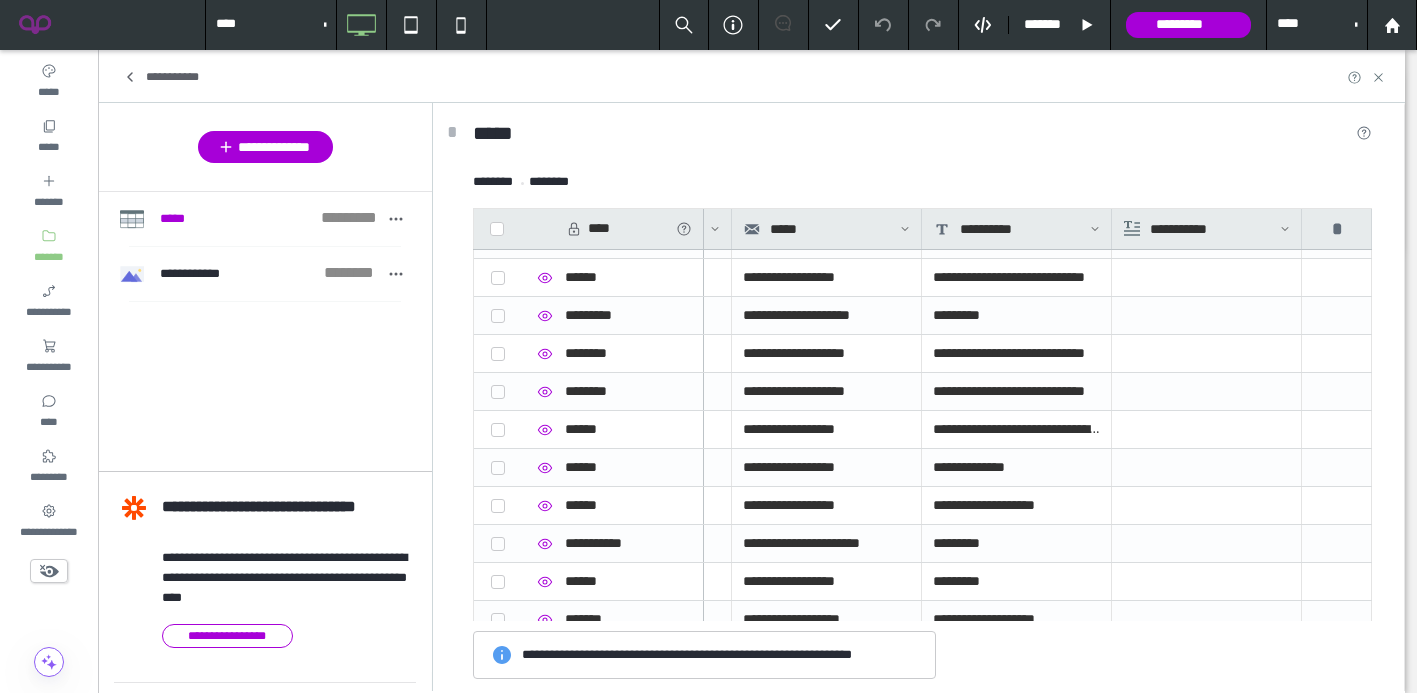 scroll, scrollTop: 4645, scrollLeft: 0, axis: vertical 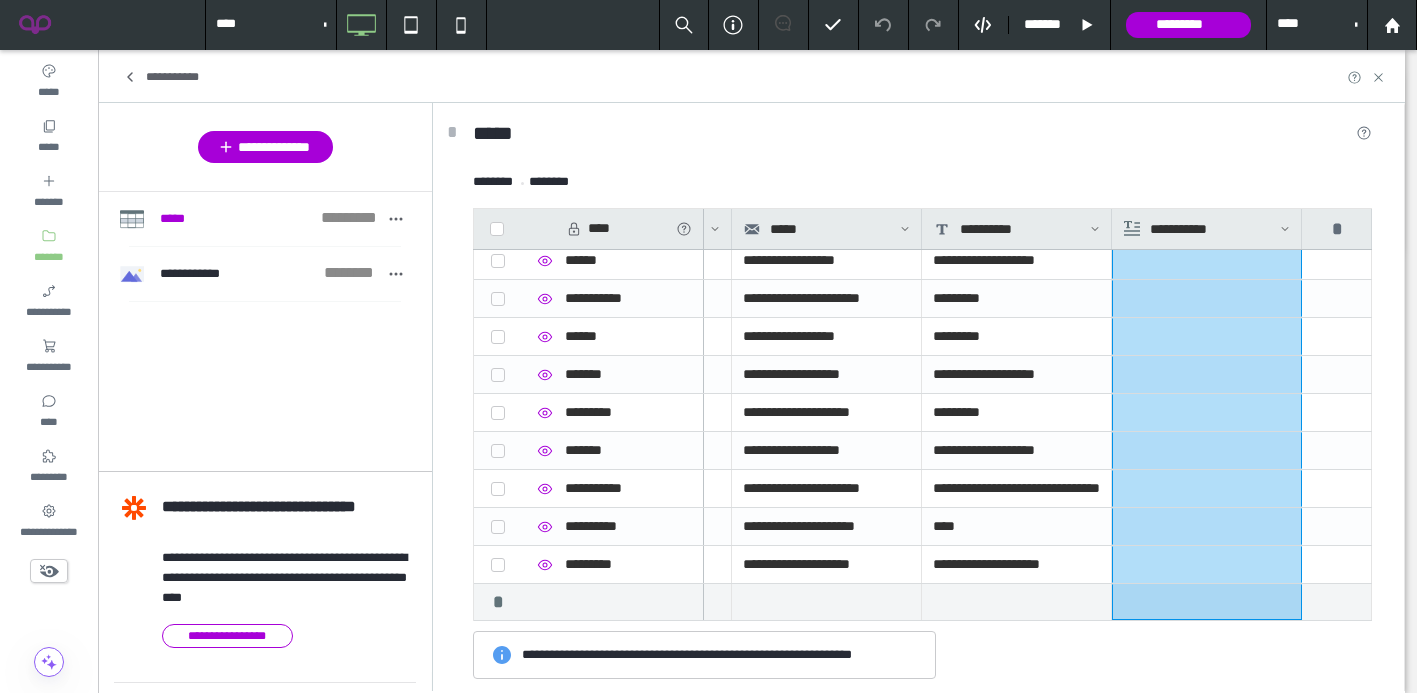 drag, startPoint x: 1212, startPoint y: 314, endPoint x: 1186, endPoint y: 587, distance: 274.2353 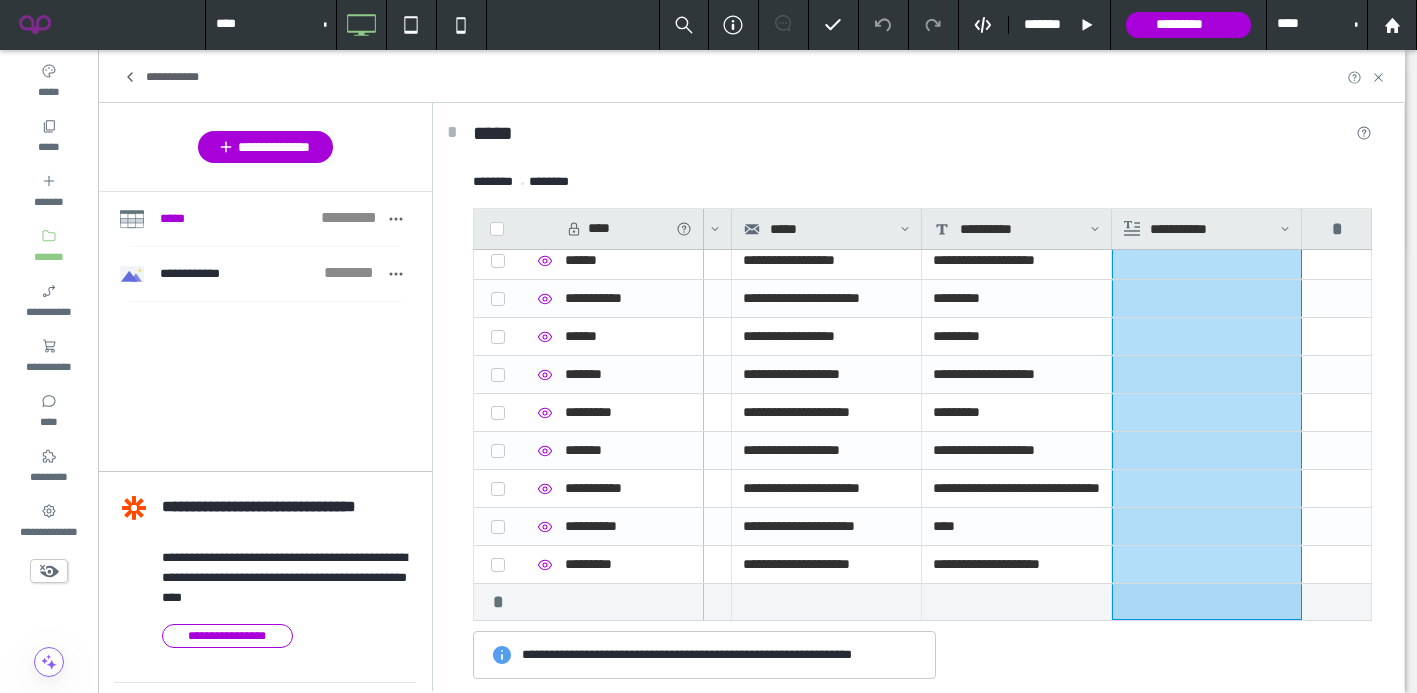 click on "**********" at bounding box center [672, -1887] 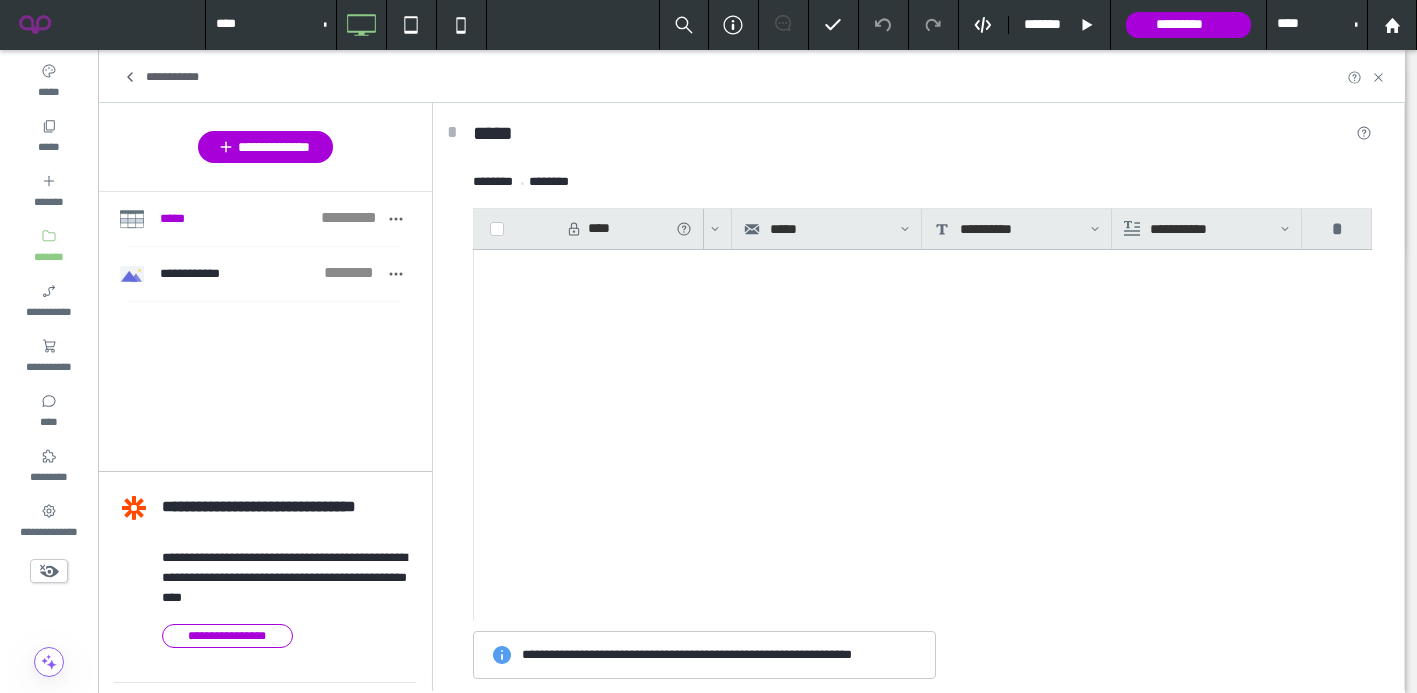 scroll, scrollTop: 0, scrollLeft: 0, axis: both 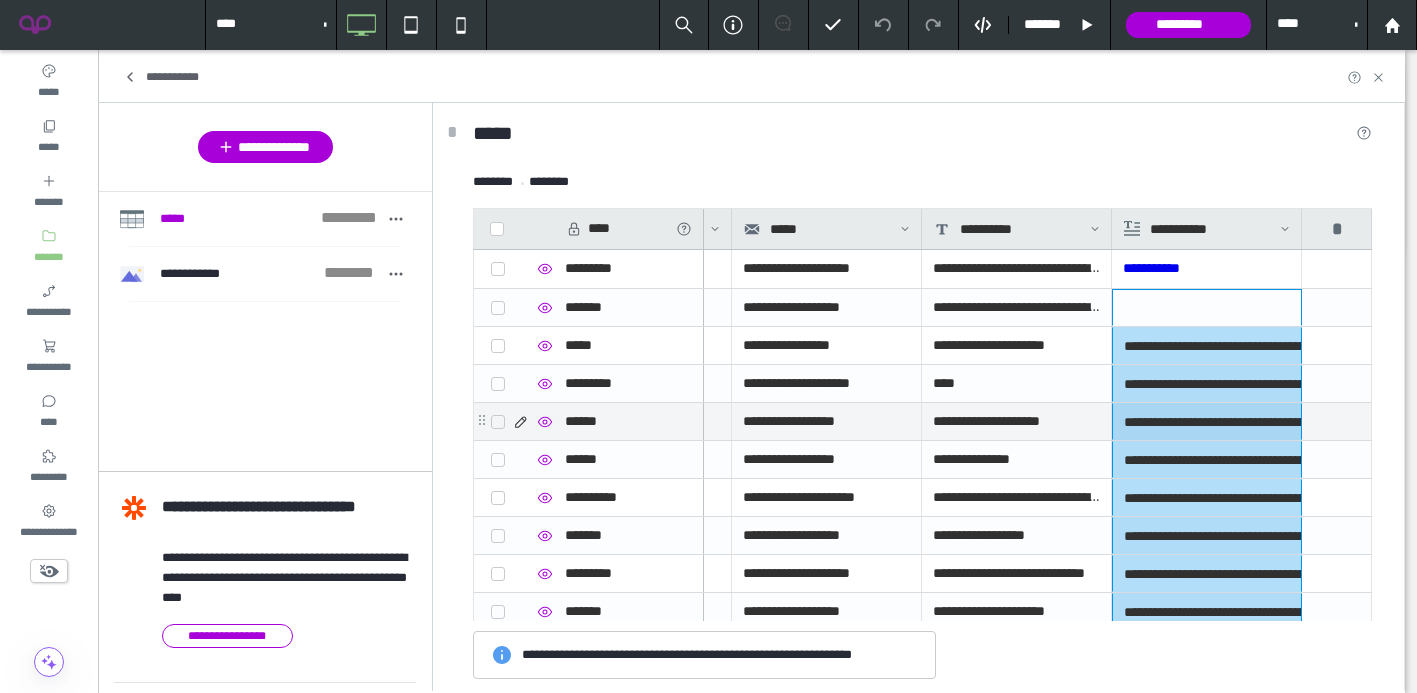 click on "**********" at bounding box center [1207, 422] 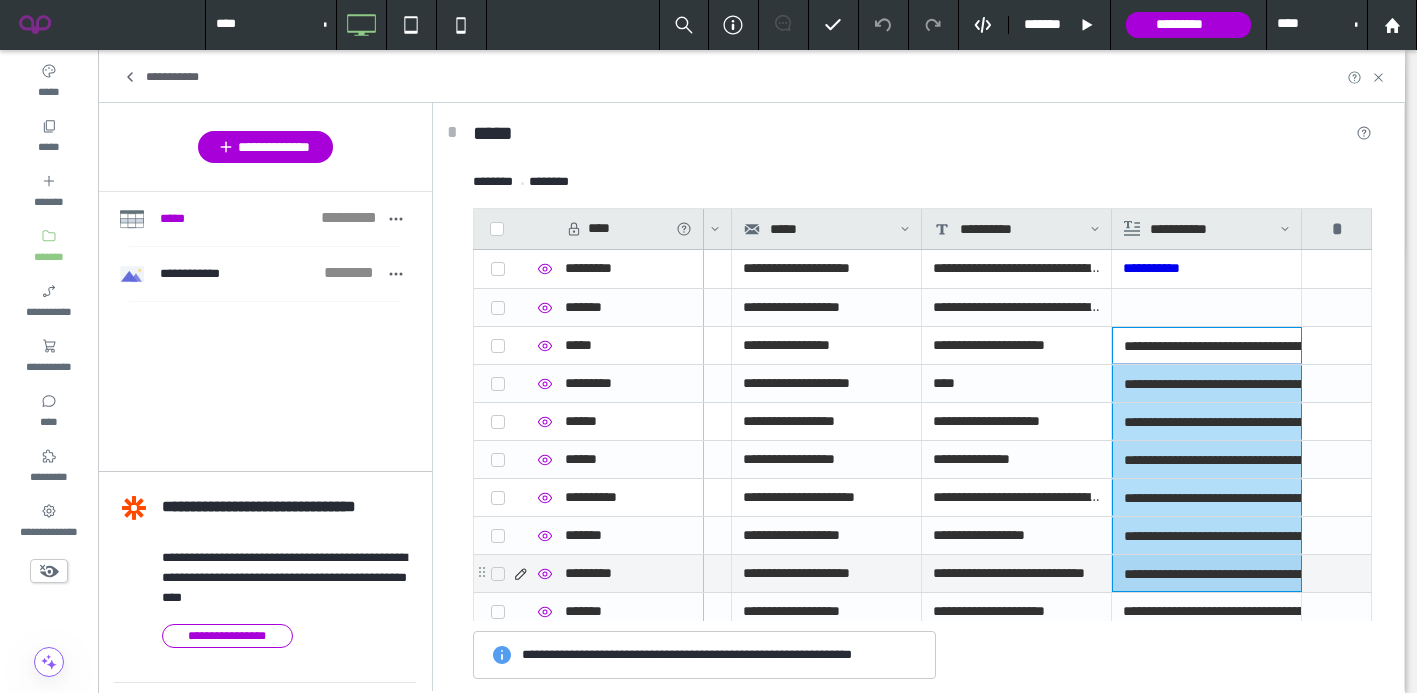 drag, startPoint x: 1191, startPoint y: 336, endPoint x: 1190, endPoint y: 564, distance: 228.0022 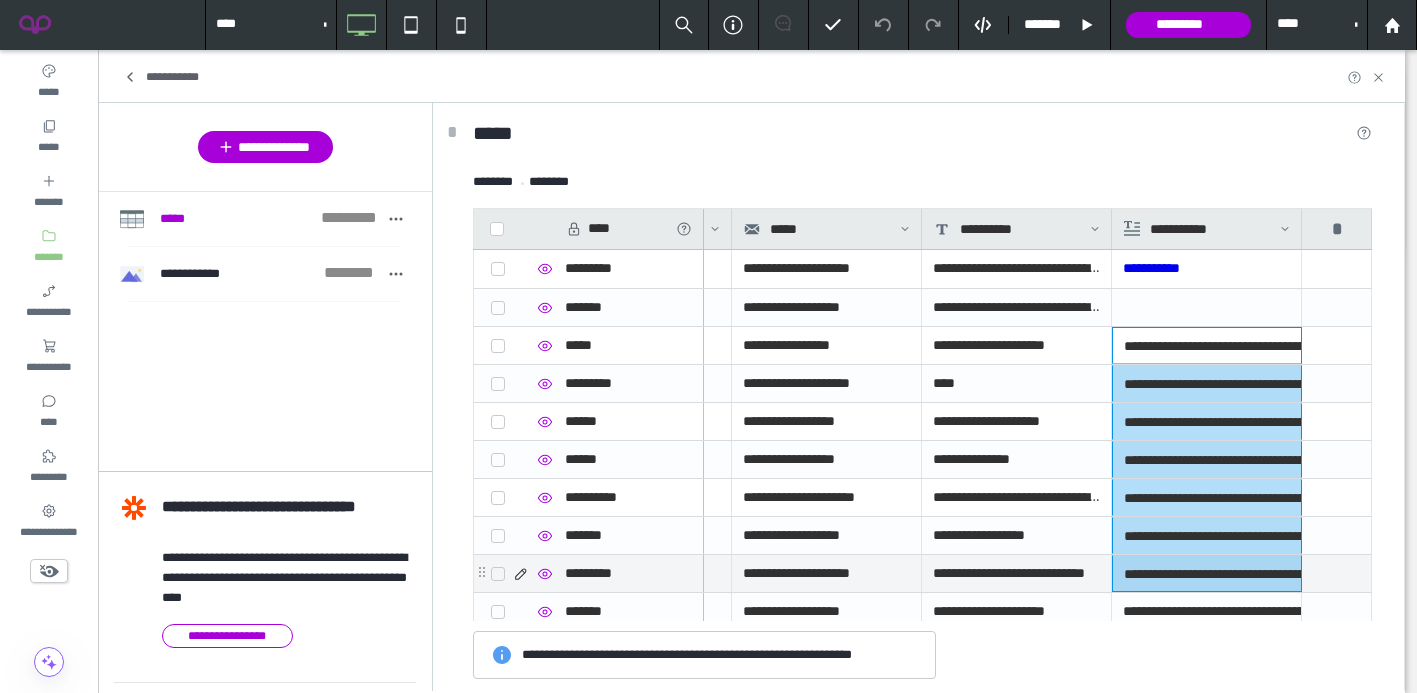click on "**********" at bounding box center (672, 2758) 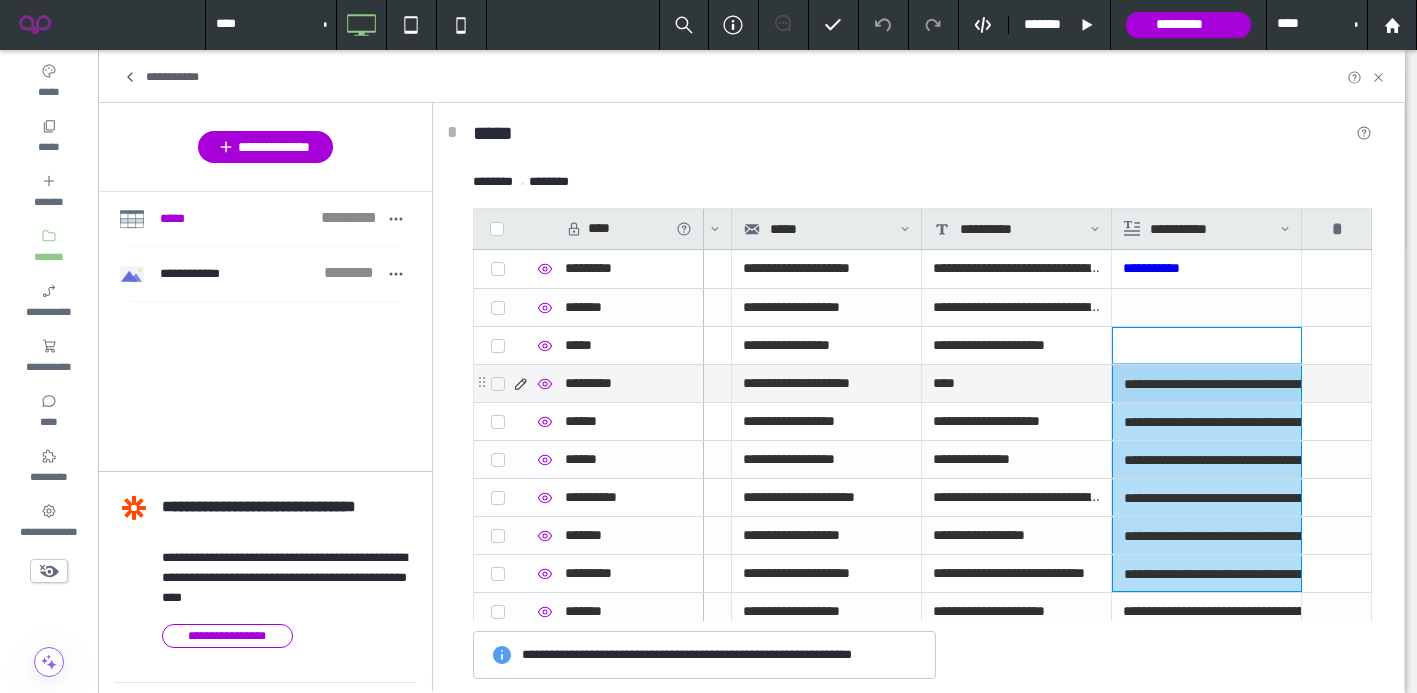 click on "**********" at bounding box center (1207, 384) 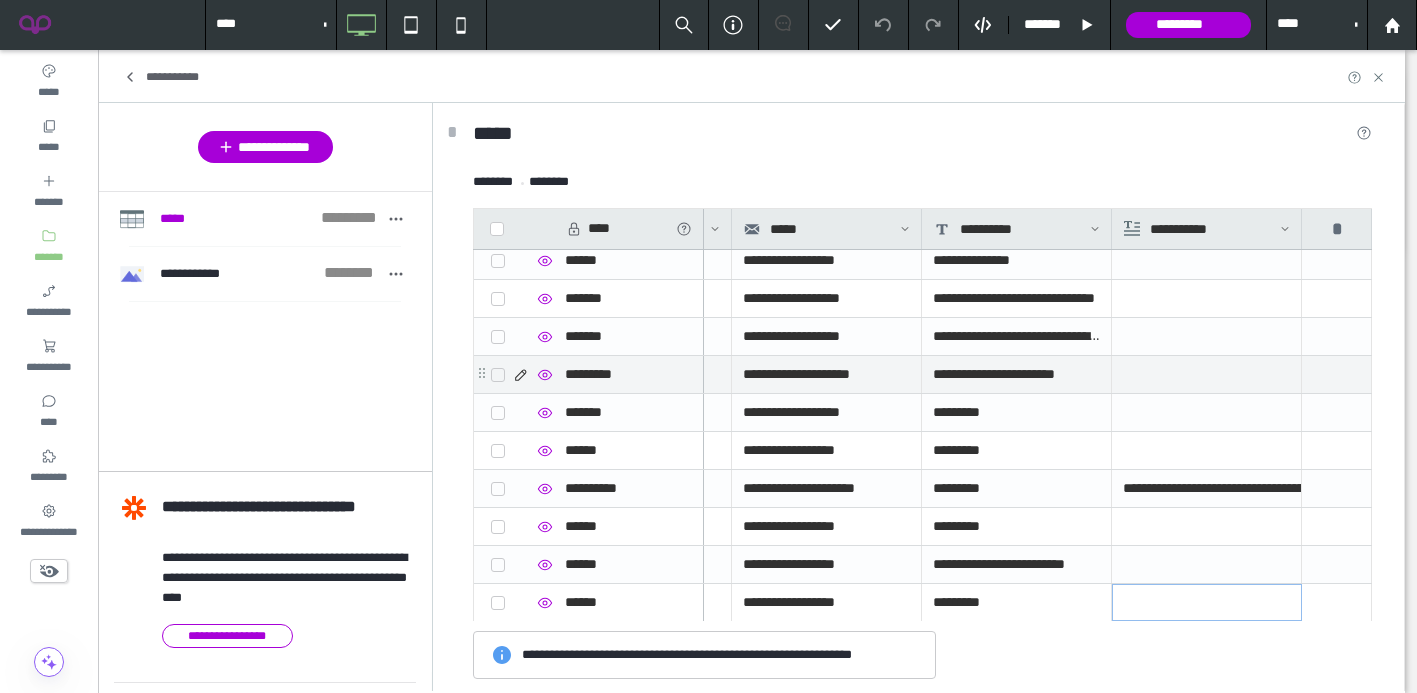 scroll, scrollTop: 541, scrollLeft: 0, axis: vertical 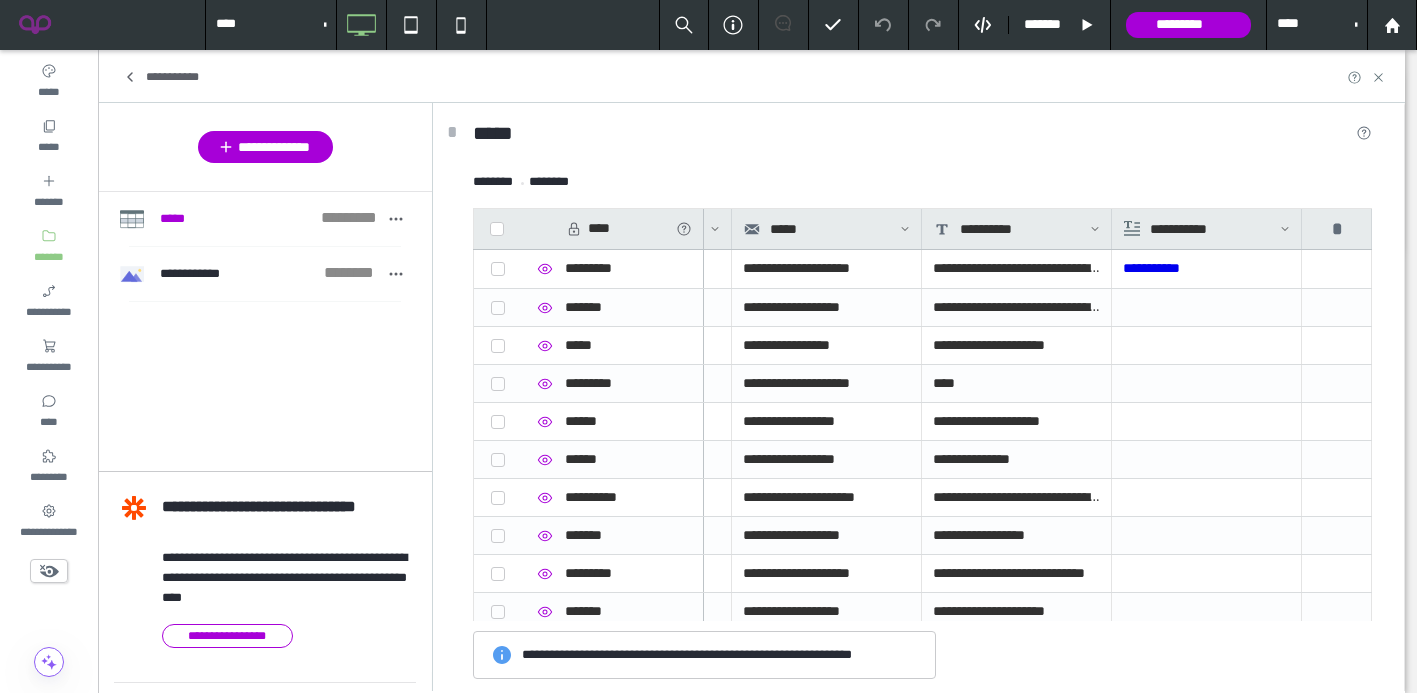 click on "**********" at bounding box center [1202, 229] 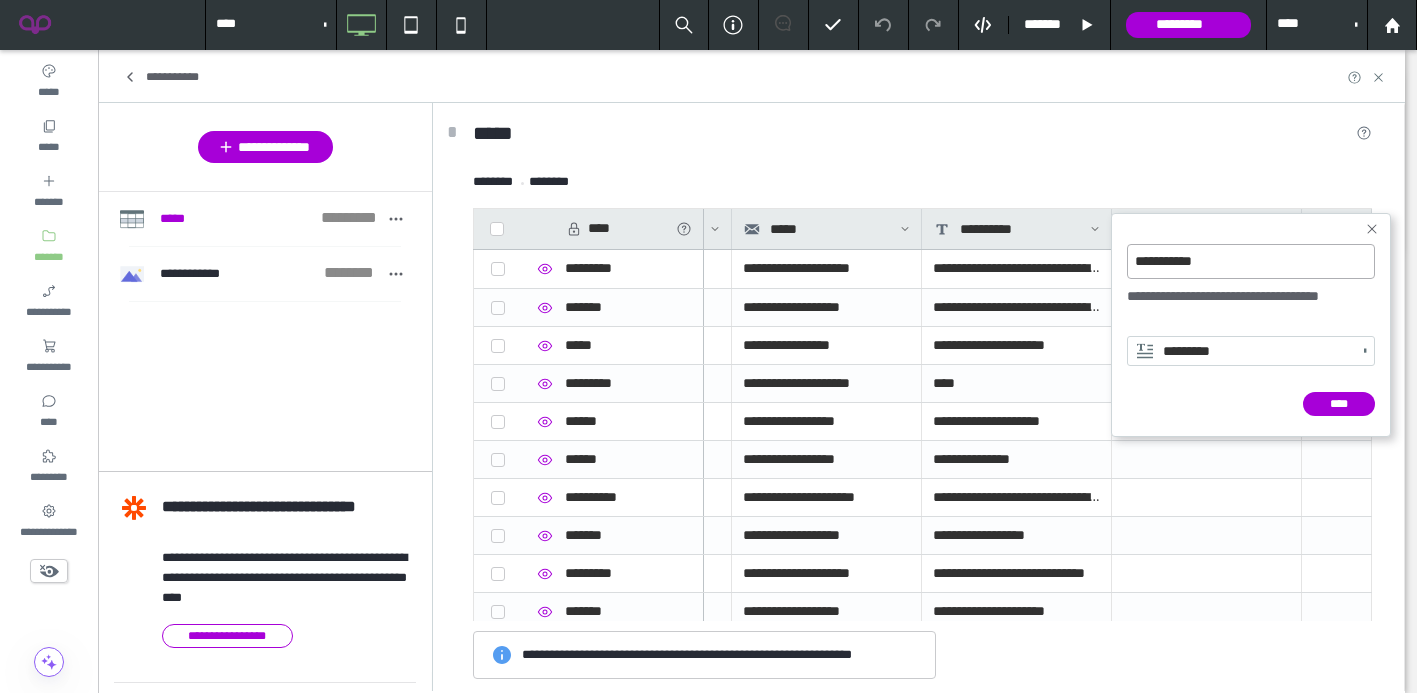 click on "**********" at bounding box center [1251, 261] 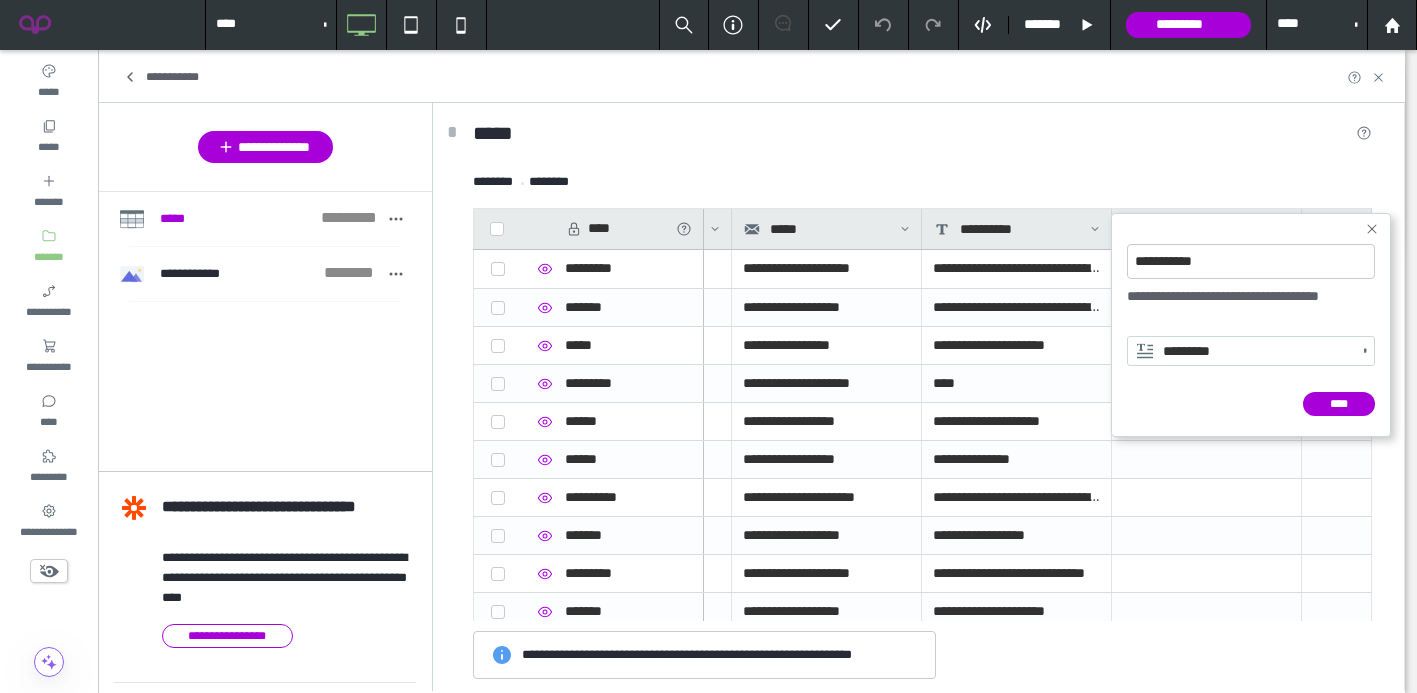 click 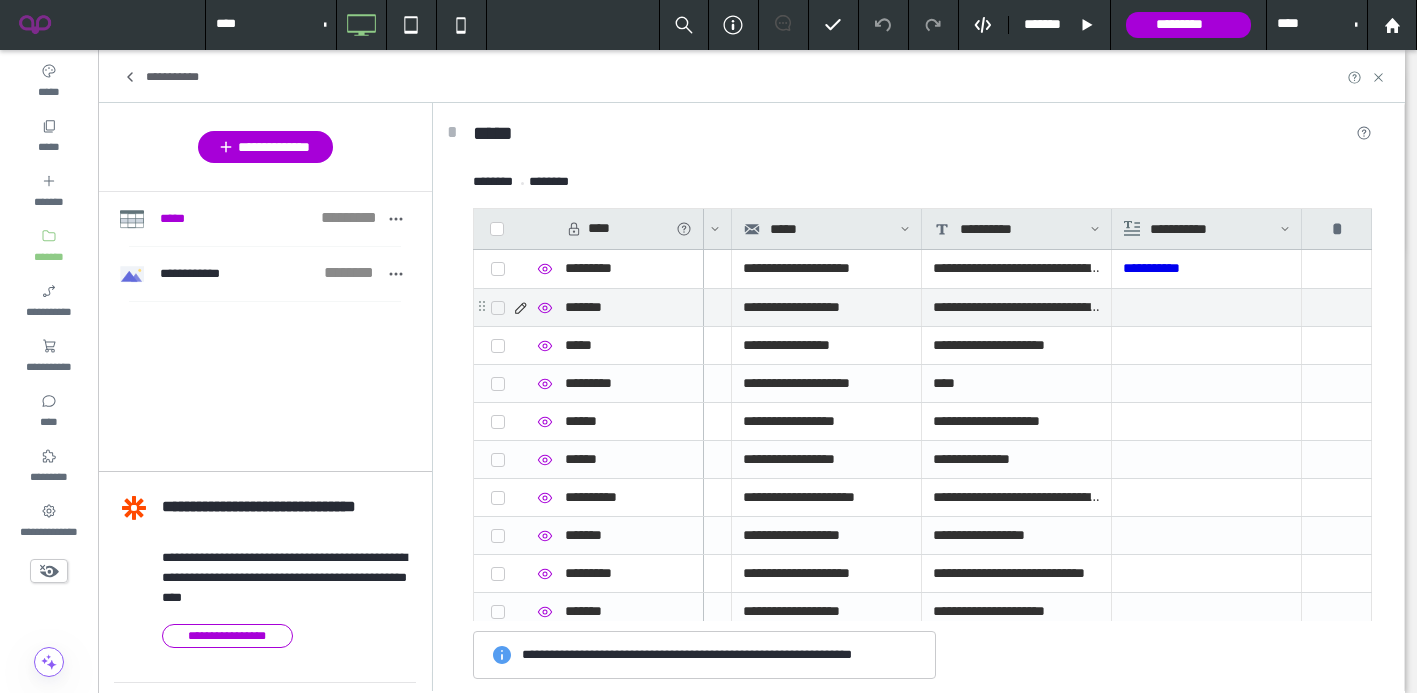 click at bounding box center [1206, 307] 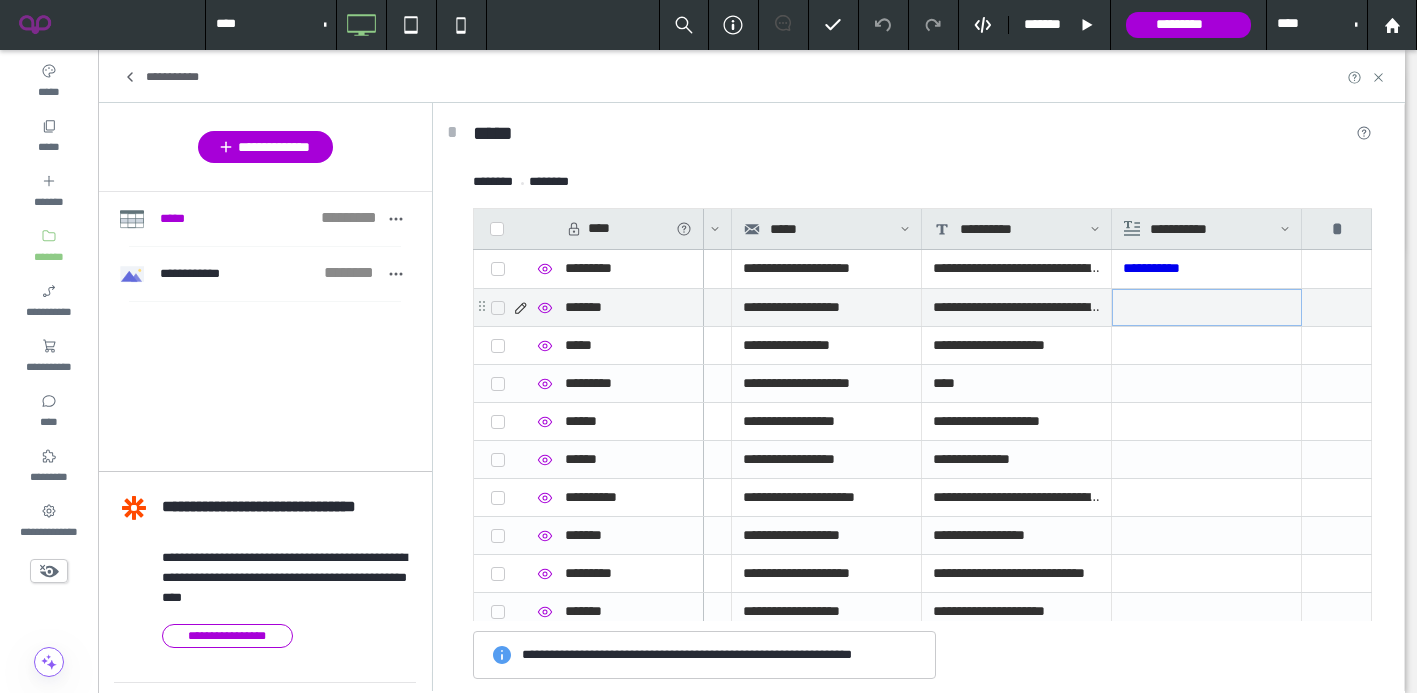 click at bounding box center (1207, 307) 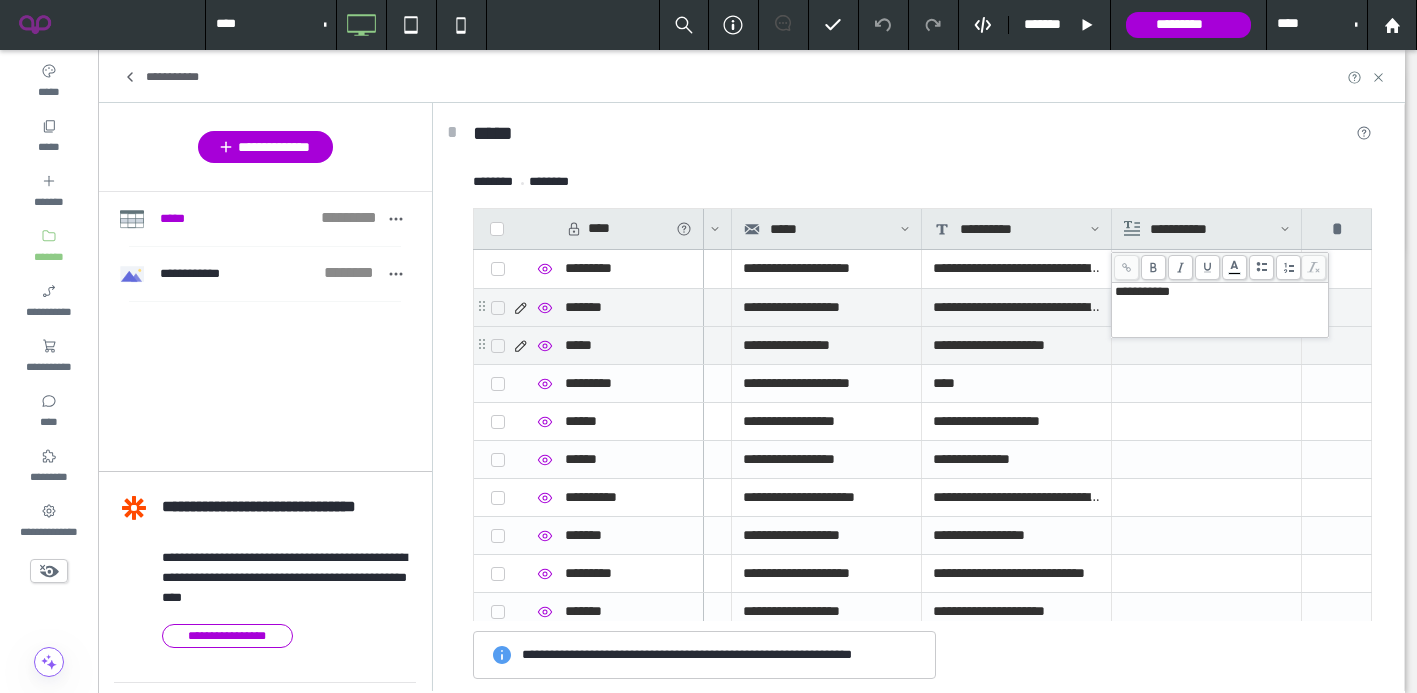 click at bounding box center (1206, 383) 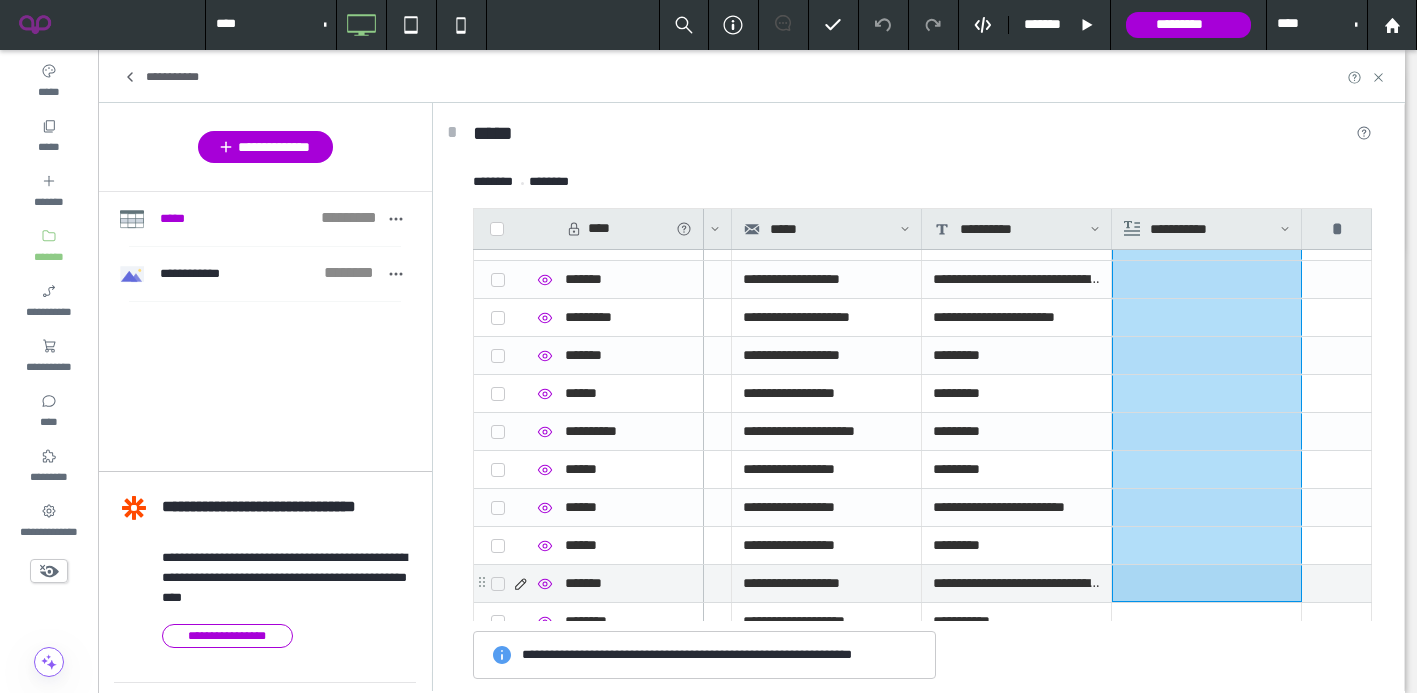 scroll, scrollTop: 600, scrollLeft: 0, axis: vertical 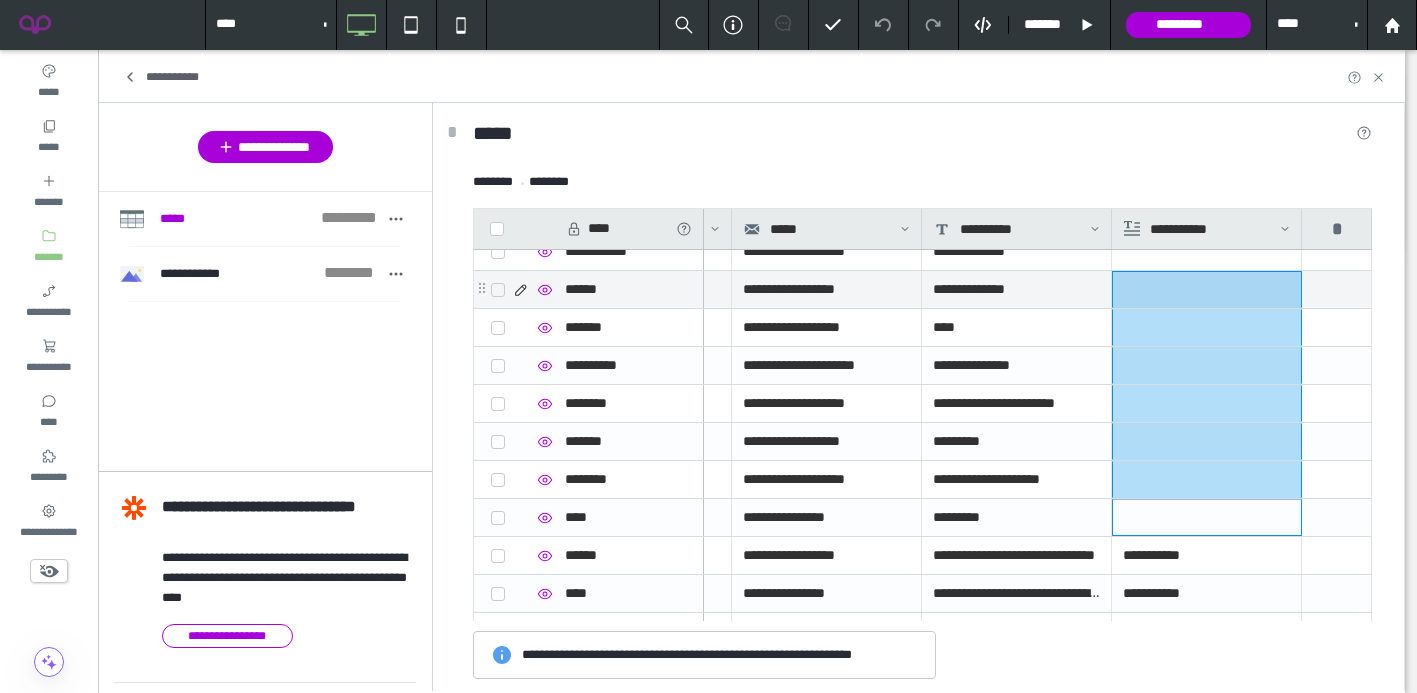 drag, startPoint x: 1183, startPoint y: 507, endPoint x: 1188, endPoint y: 305, distance: 202.06187 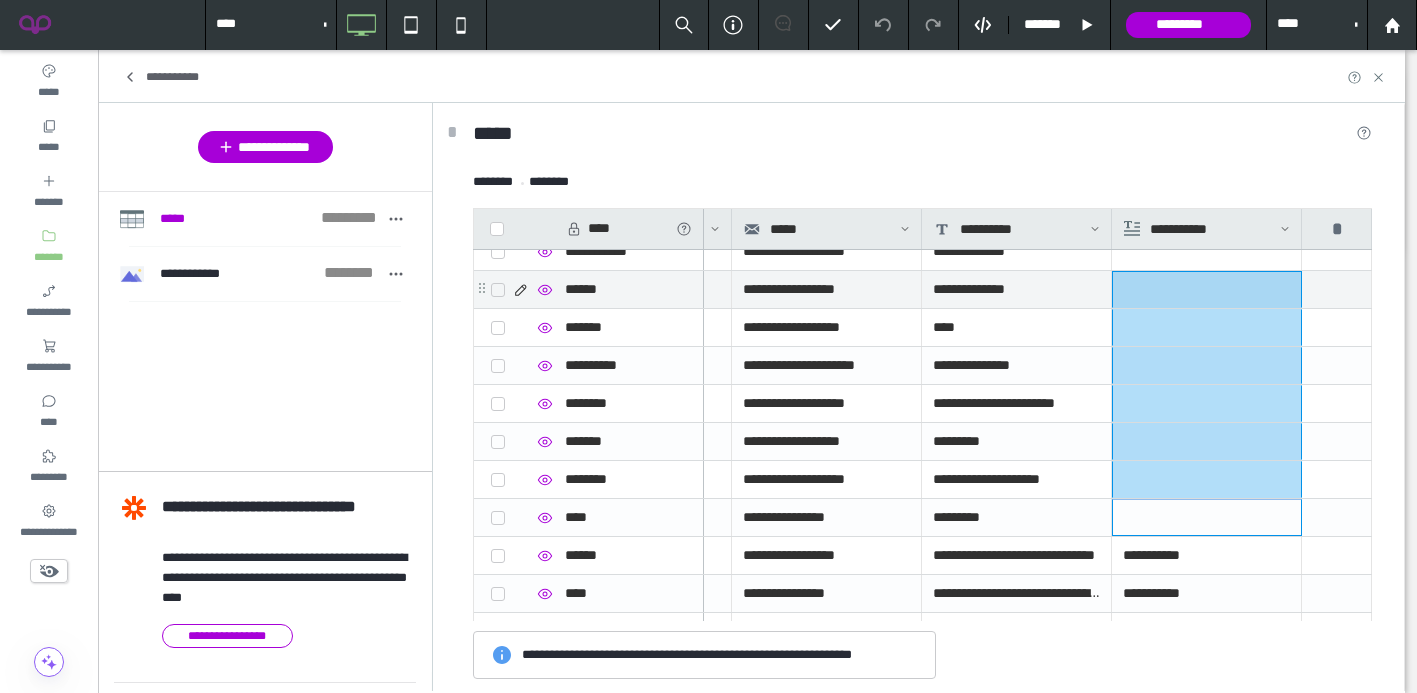 click on "**********" at bounding box center [672, -224] 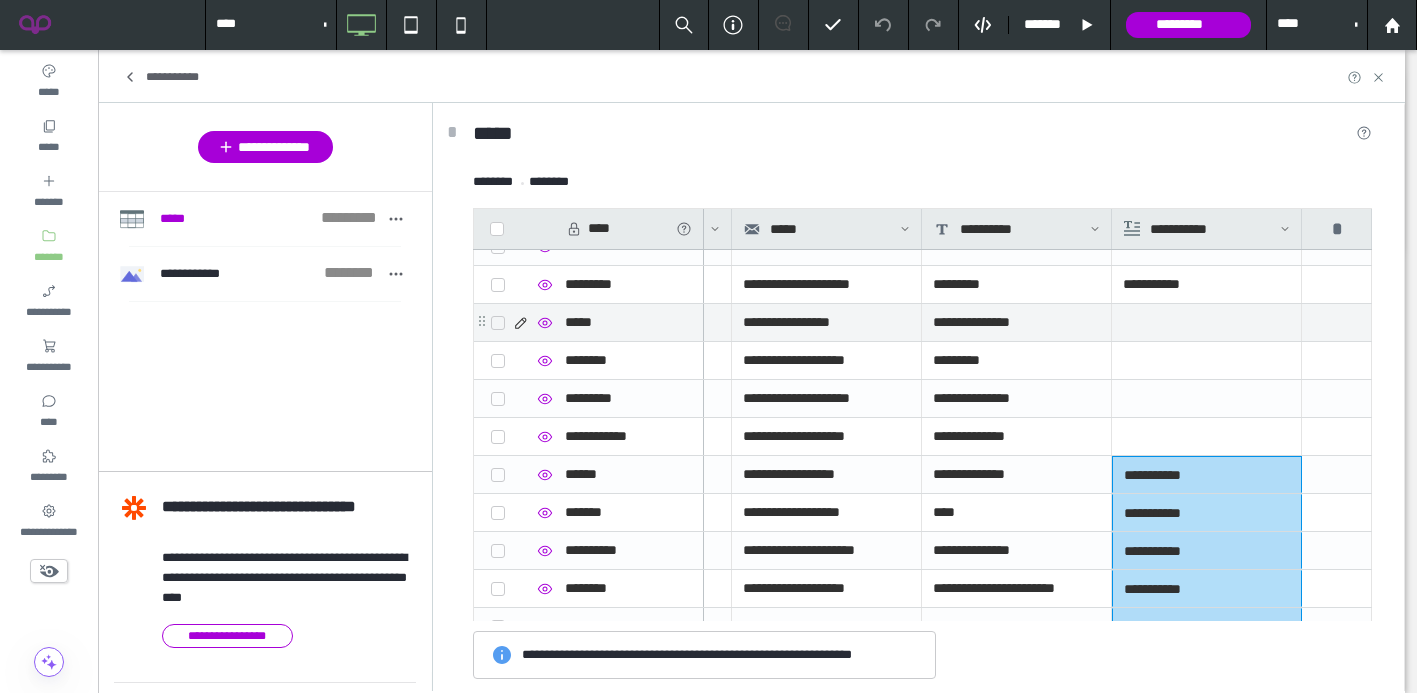 scroll, scrollTop: 2772, scrollLeft: 0, axis: vertical 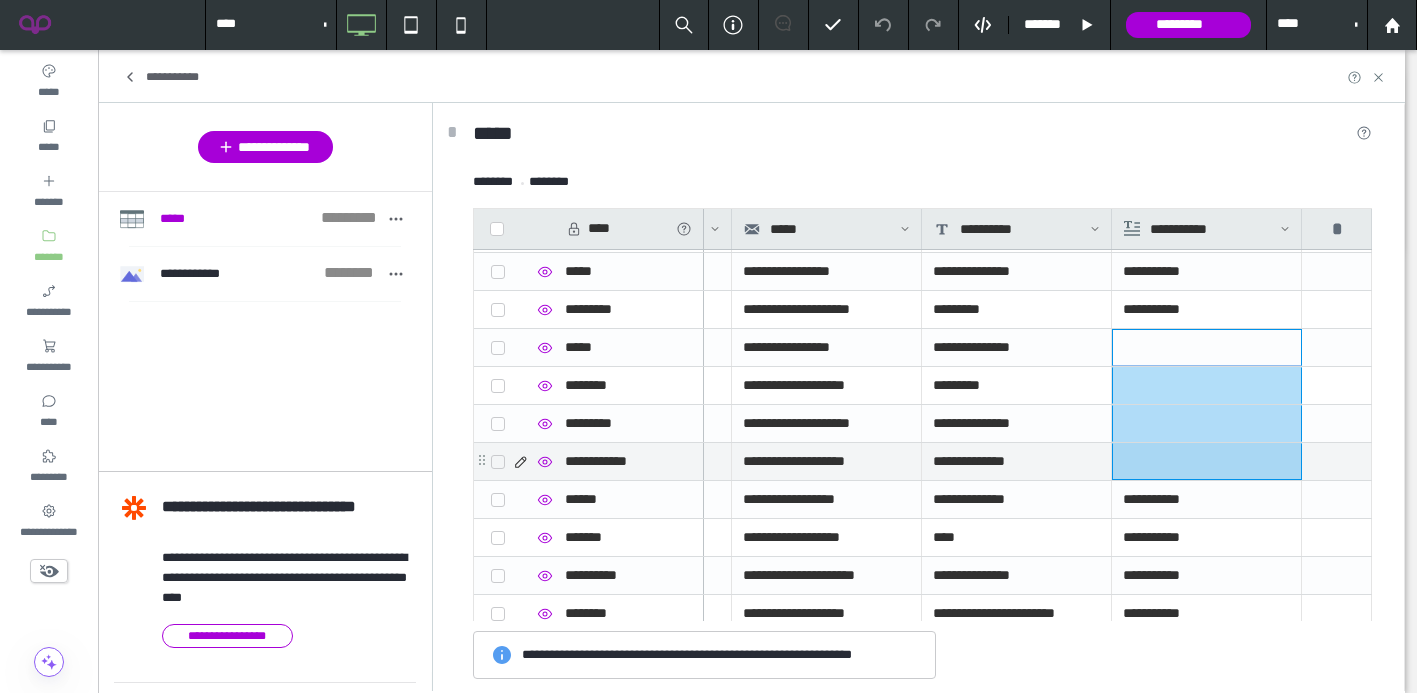 drag, startPoint x: 1179, startPoint y: 339, endPoint x: 1175, endPoint y: 460, distance: 121.0661 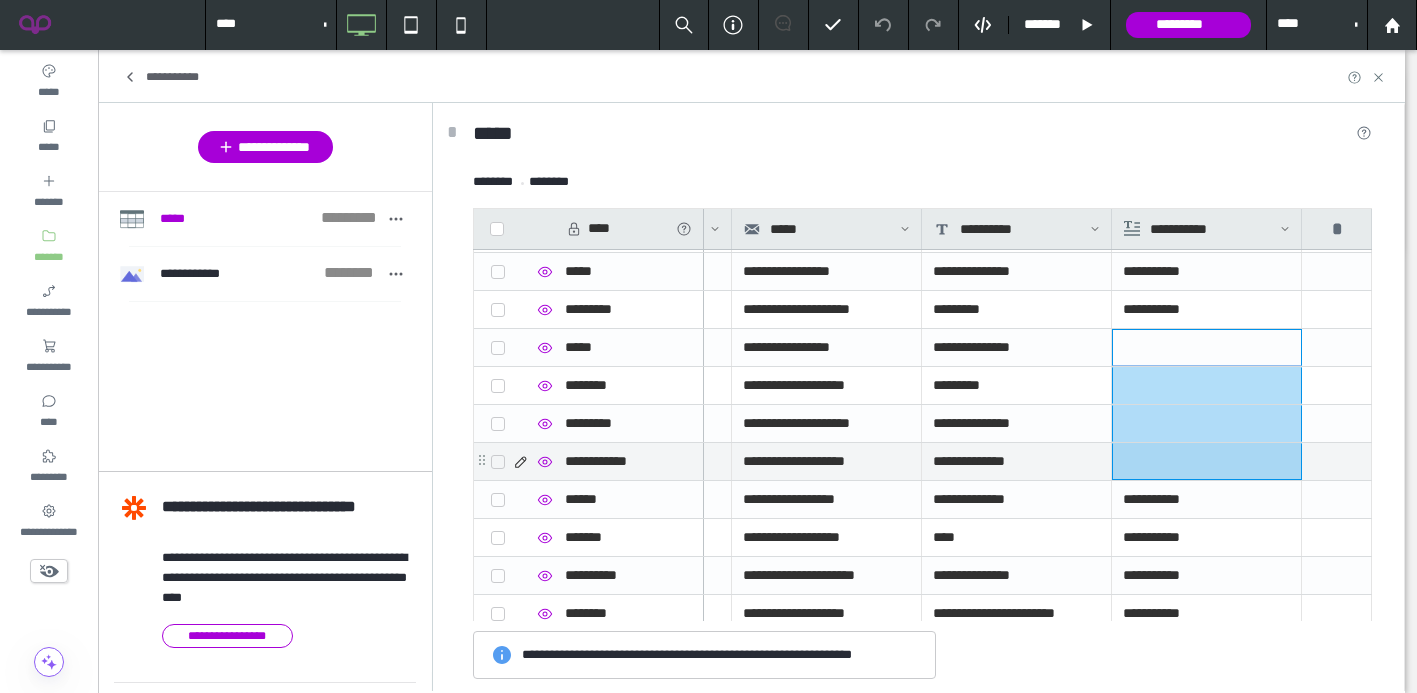 click on "**********" at bounding box center [672, -14] 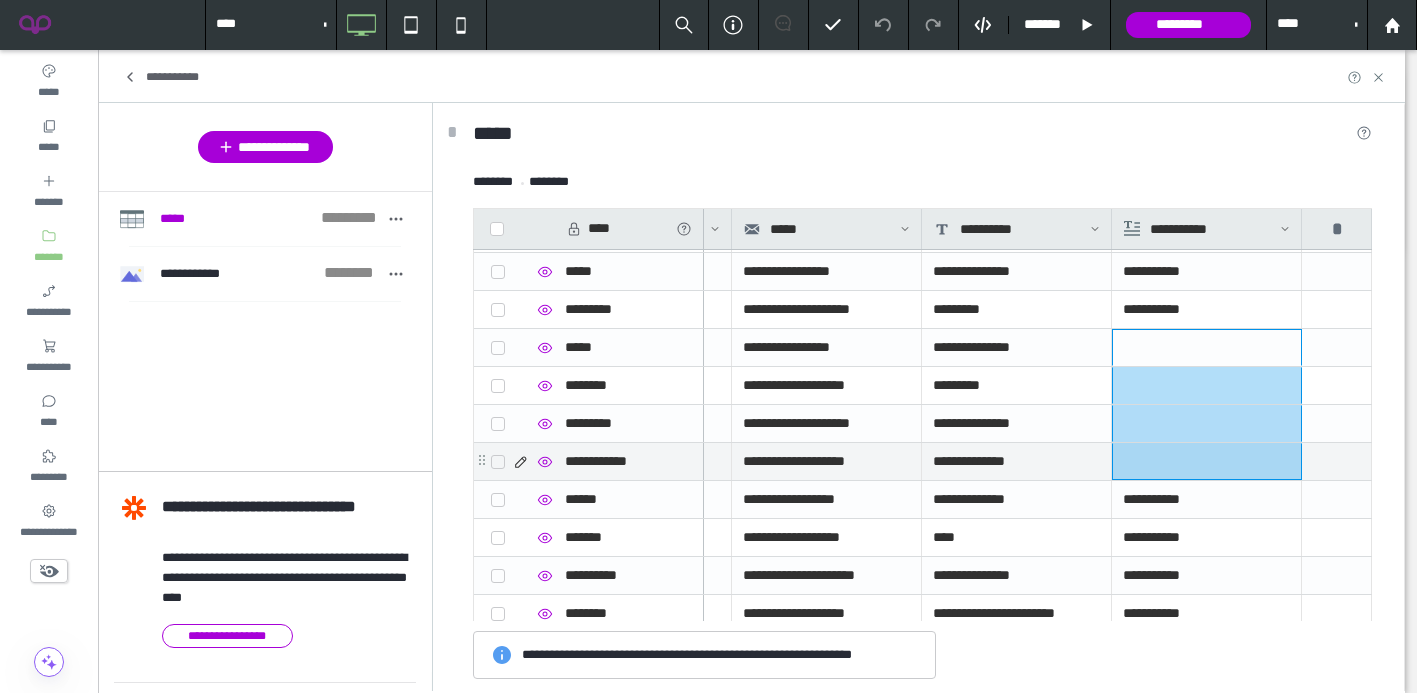type on "**********" 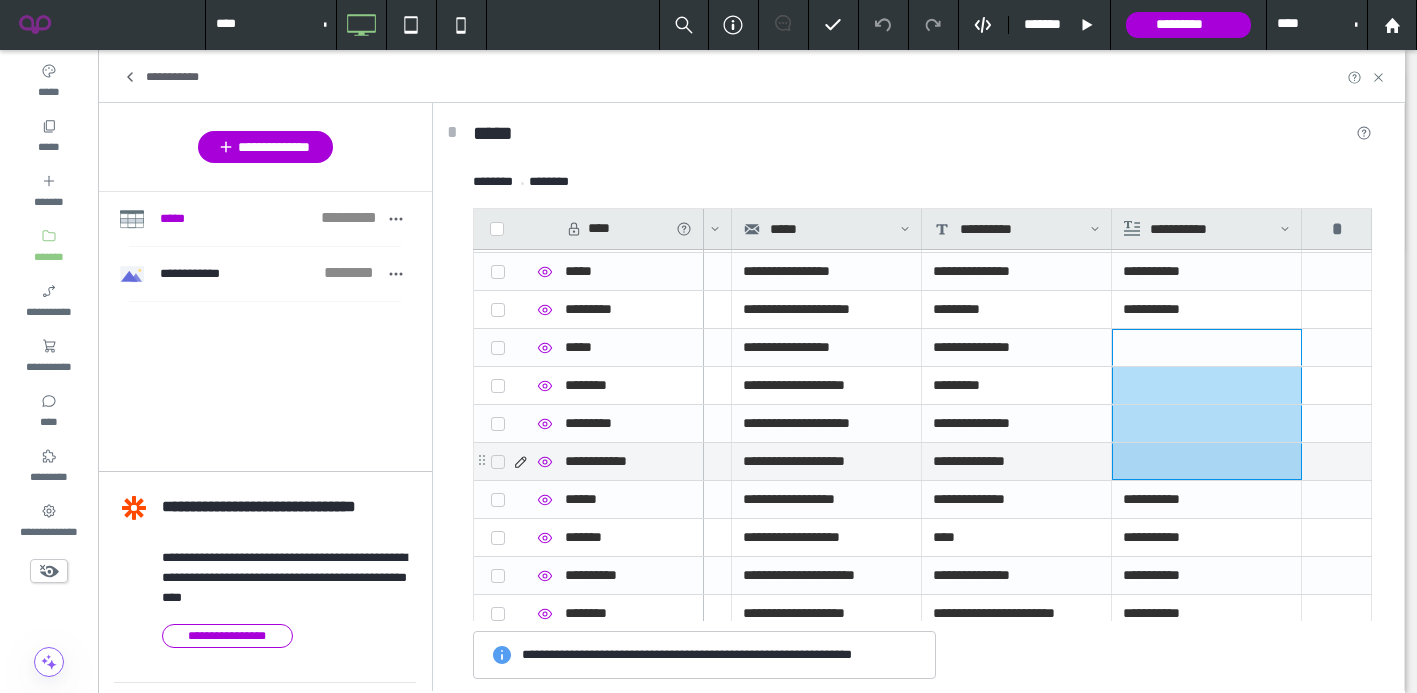 scroll, scrollTop: 0, scrollLeft: 0, axis: both 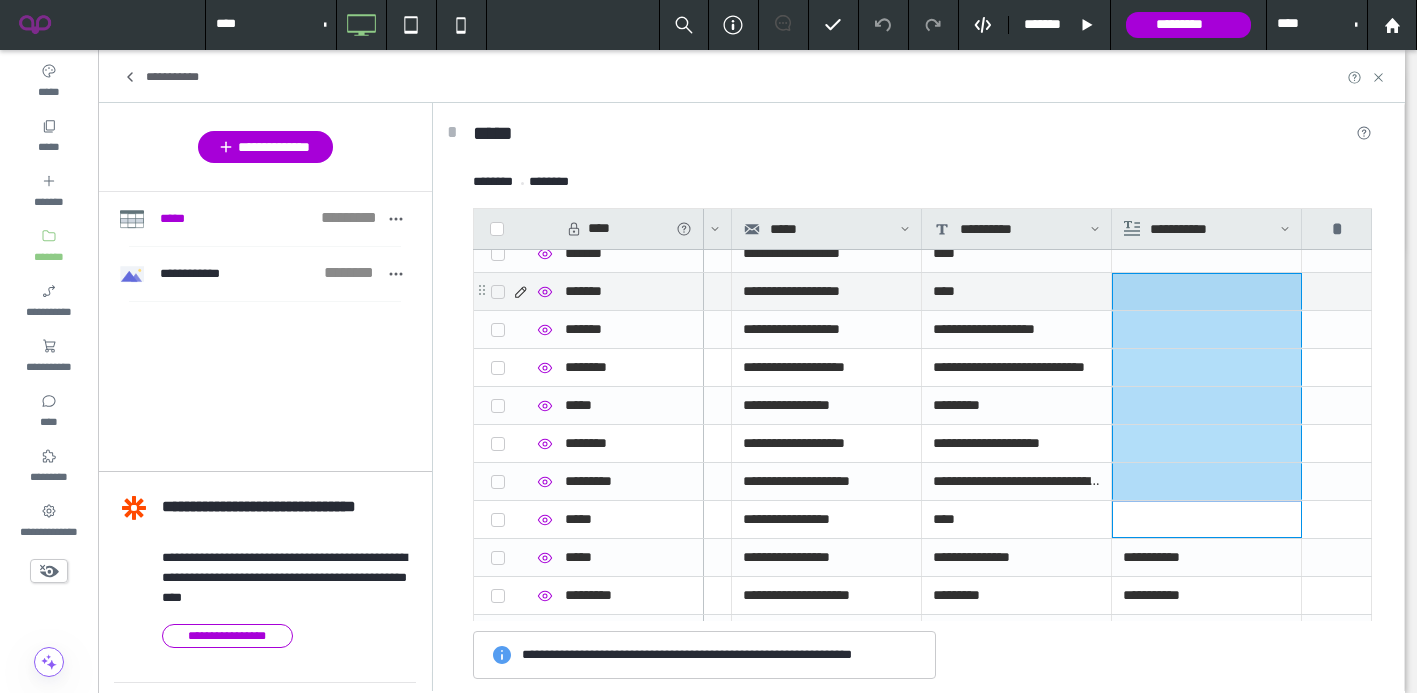 drag, startPoint x: 1175, startPoint y: 507, endPoint x: 1178, endPoint y: 298, distance: 209.02153 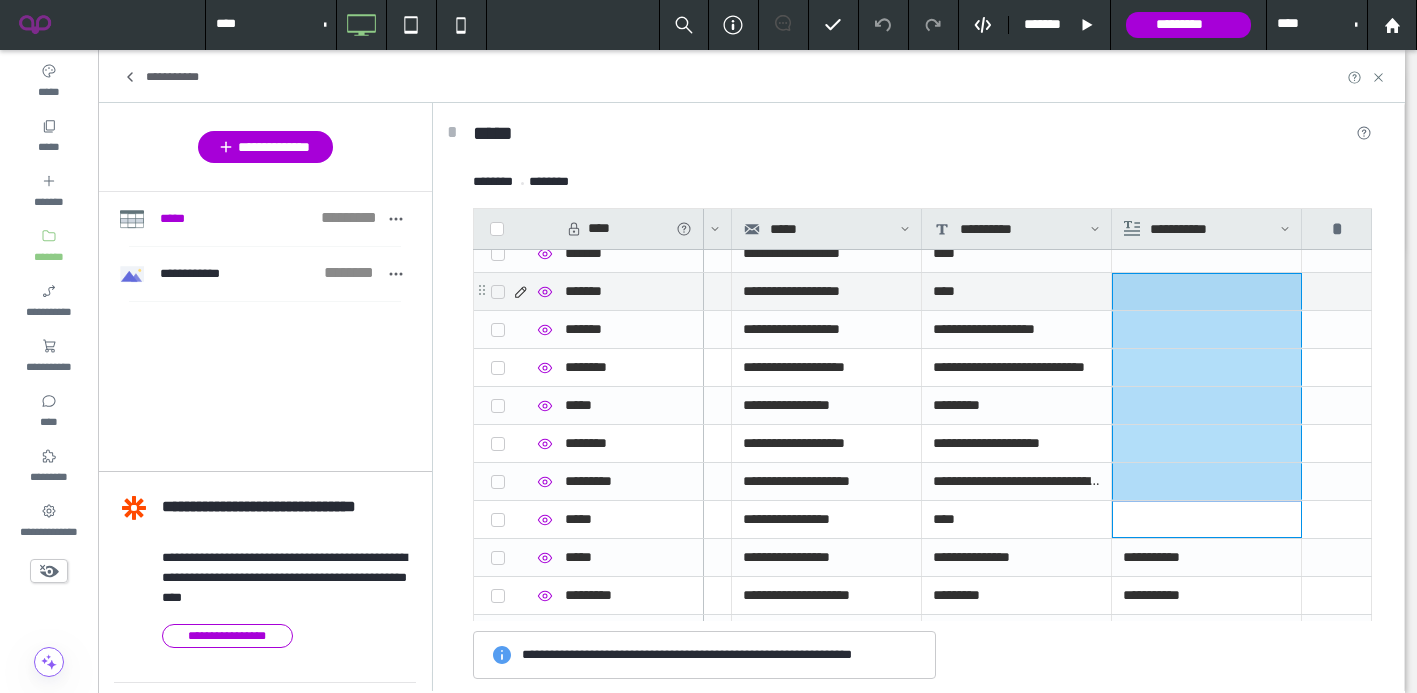 click on "**********" at bounding box center [672, 272] 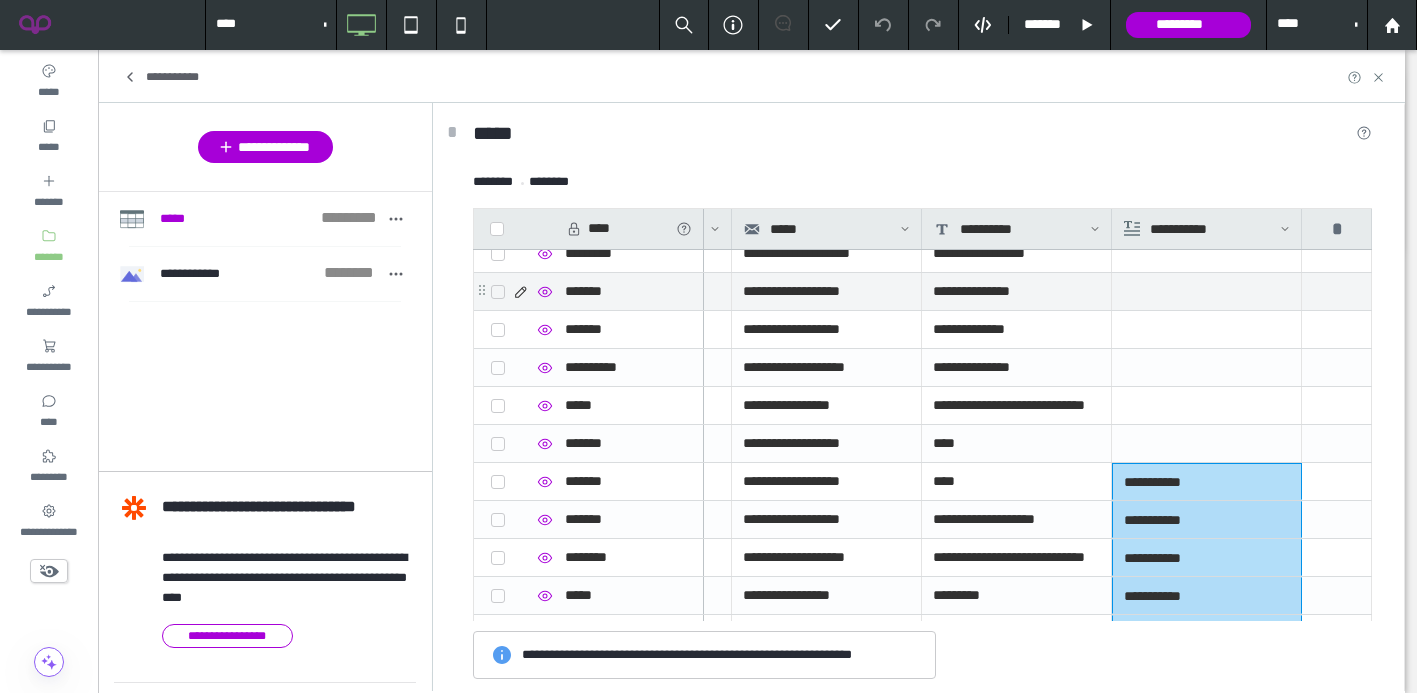 scroll, scrollTop: 2277, scrollLeft: 0, axis: vertical 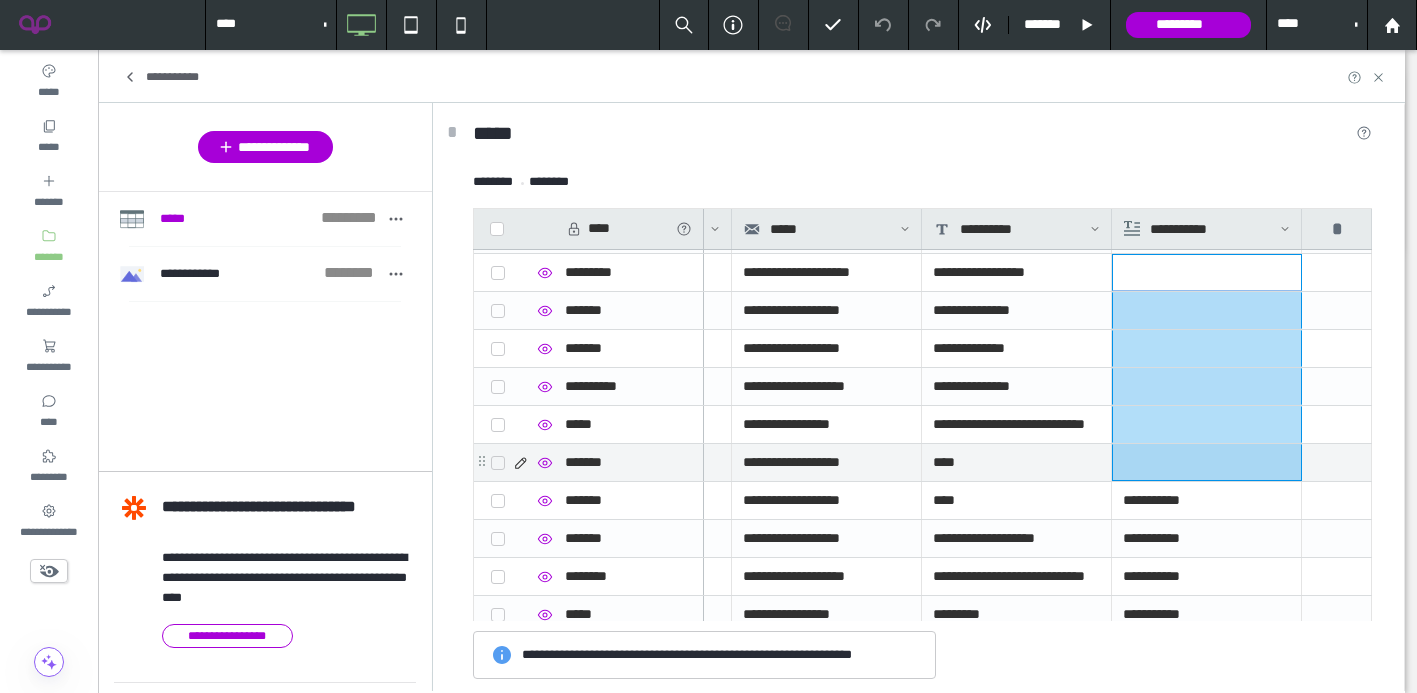 drag, startPoint x: 1180, startPoint y: 277, endPoint x: 1179, endPoint y: 460, distance: 183.00273 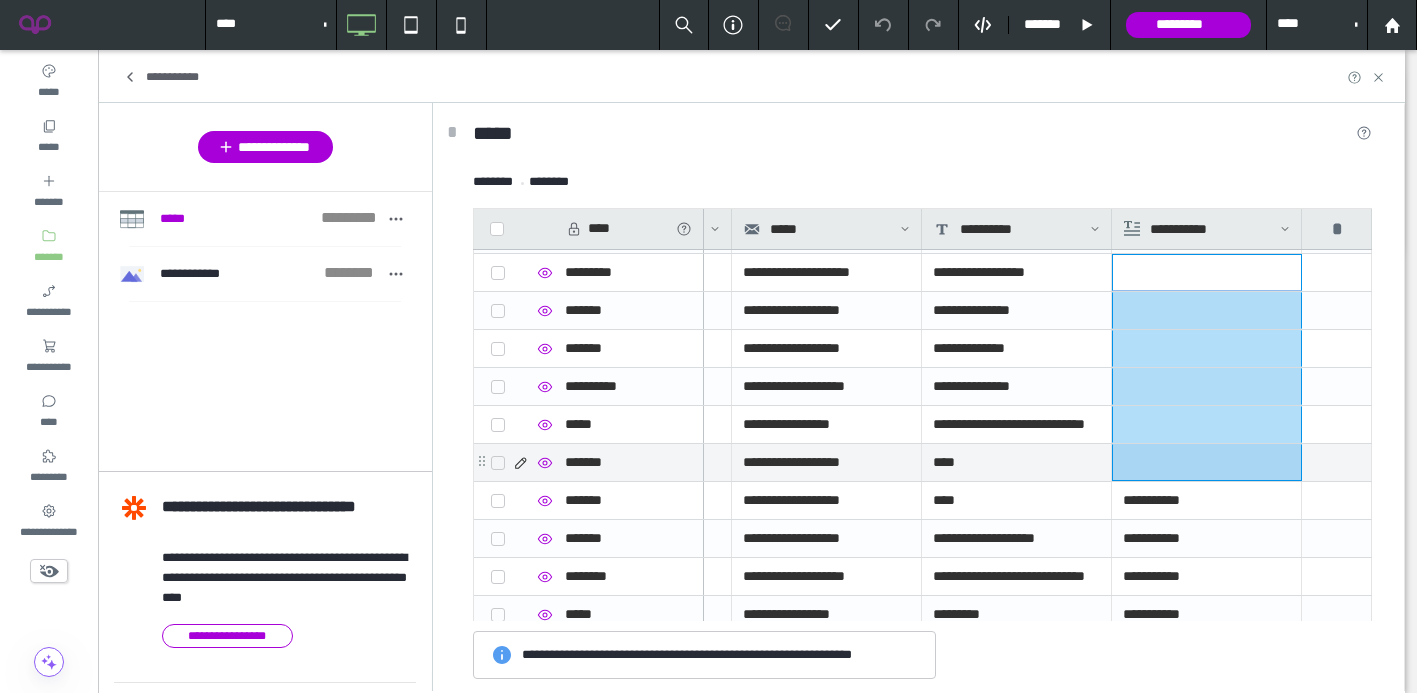 click on "**********" at bounding box center (672, 481) 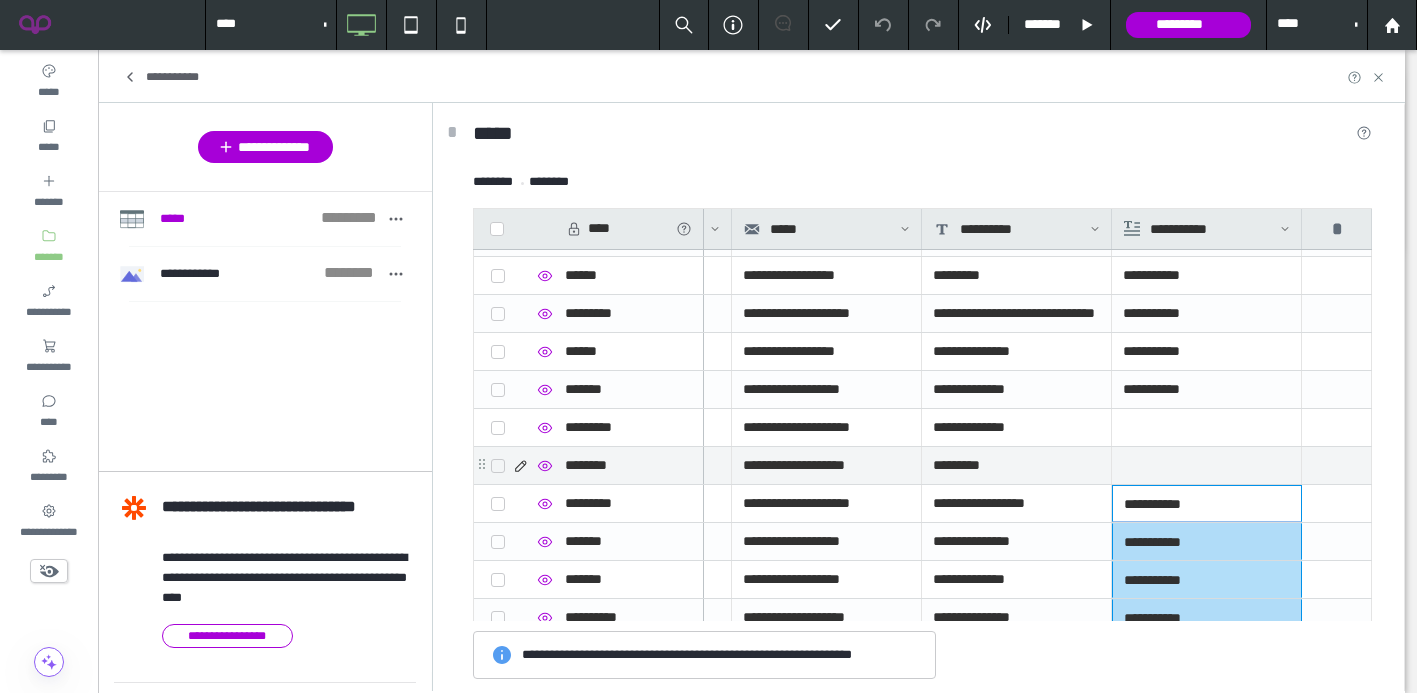 scroll, scrollTop: 2042, scrollLeft: 0, axis: vertical 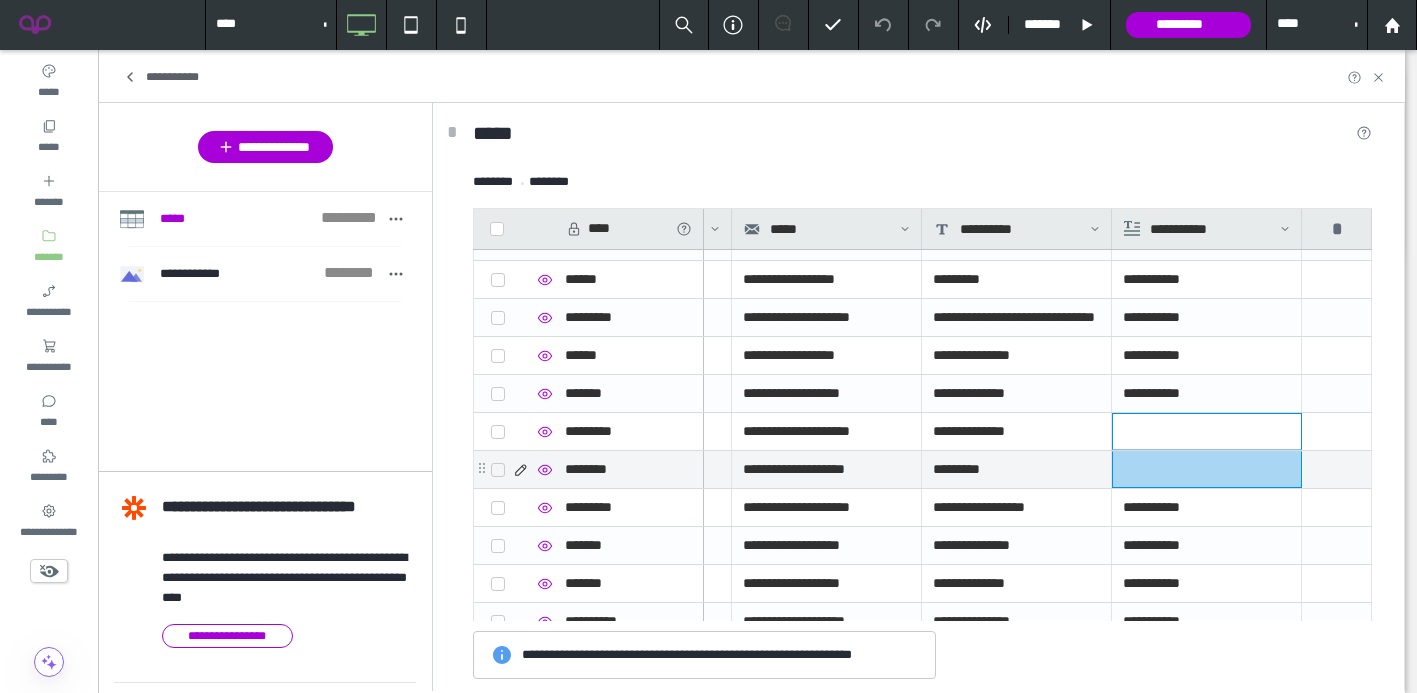drag, startPoint x: 1187, startPoint y: 434, endPoint x: 1187, endPoint y: 468, distance: 34 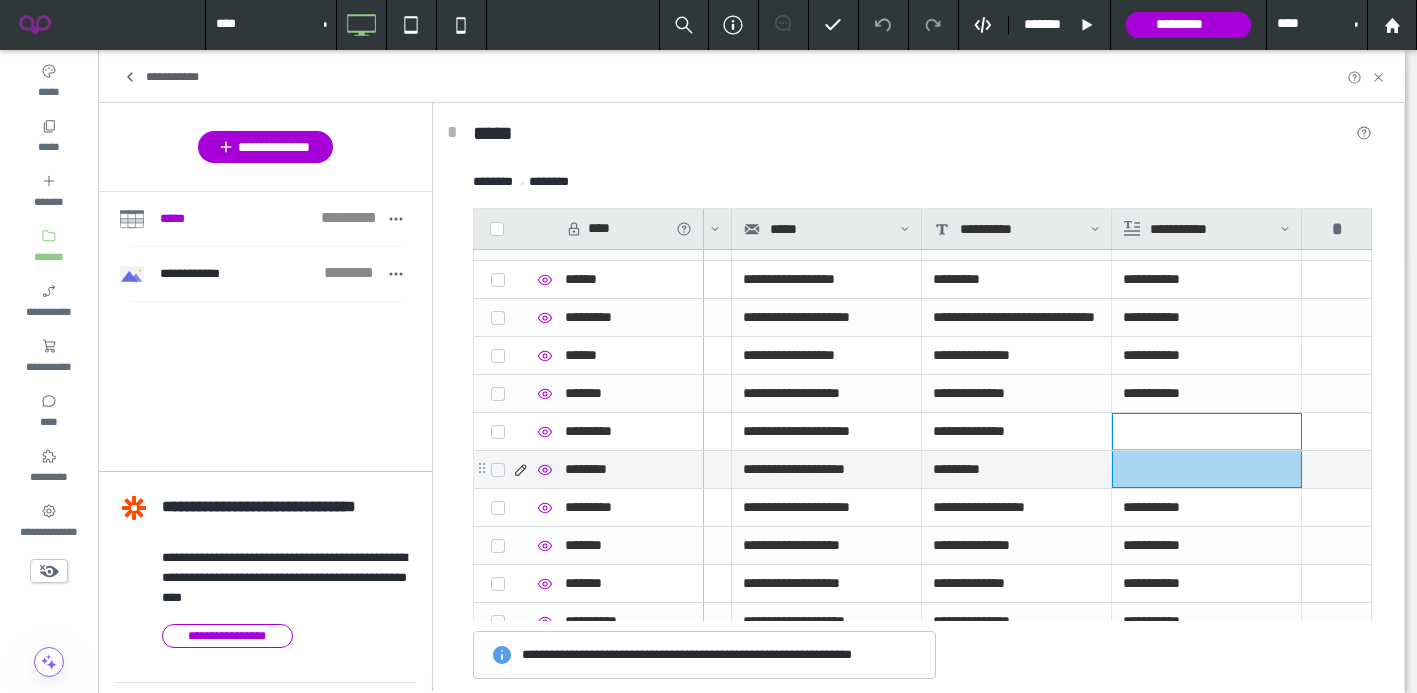 click on "**********" at bounding box center [672, 716] 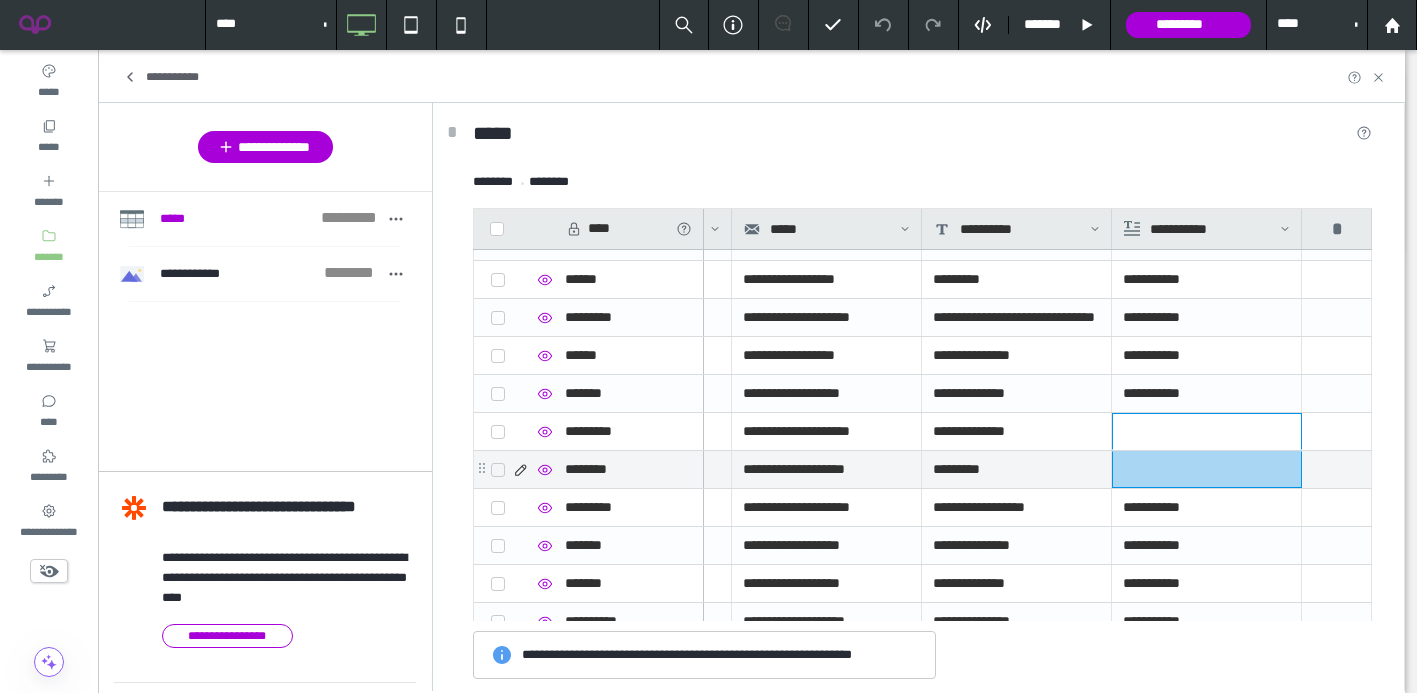 type on "**********" 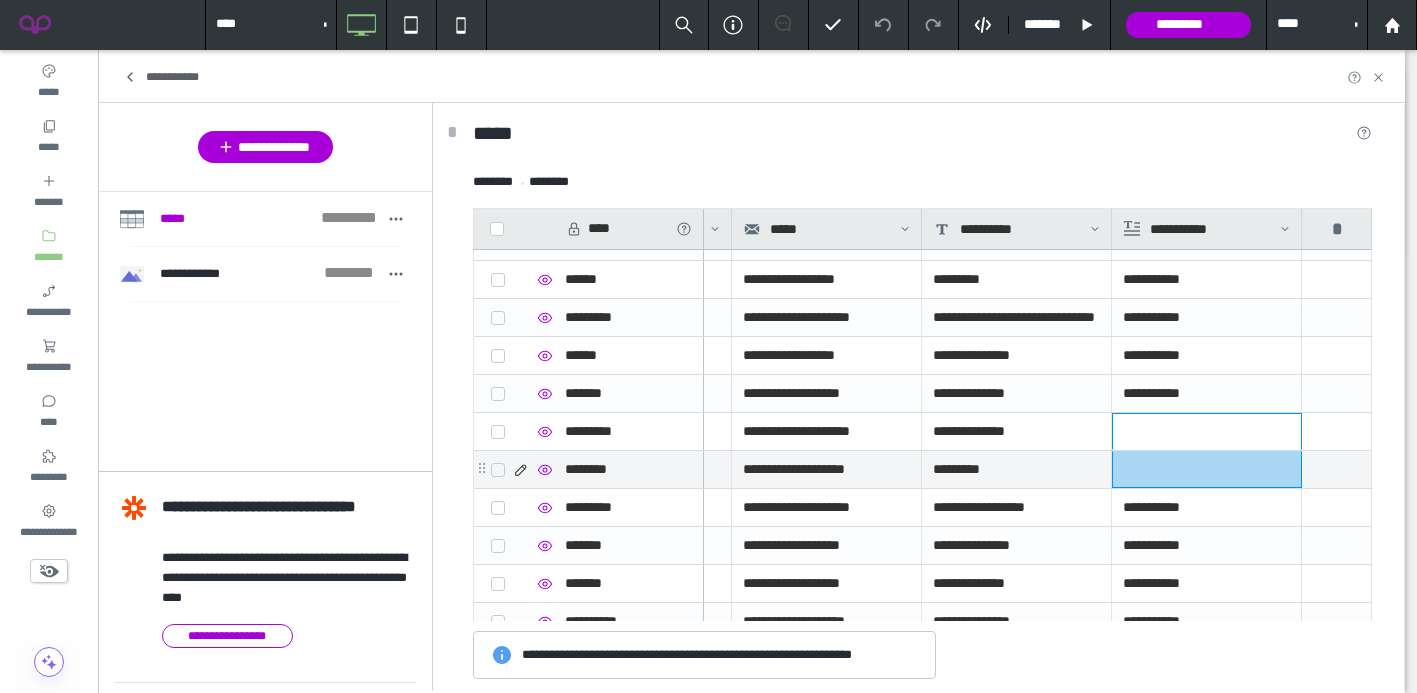 scroll, scrollTop: 0, scrollLeft: 0, axis: both 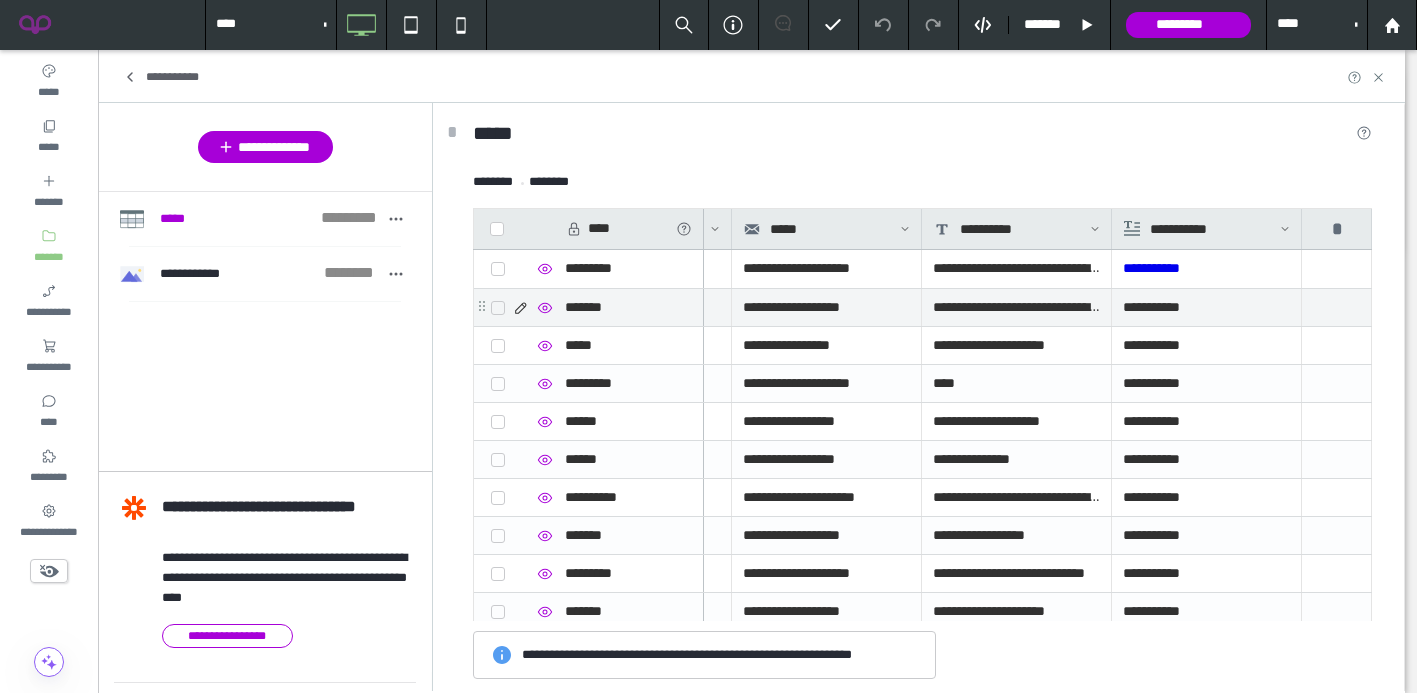 click on "**********" at bounding box center (1206, 307) 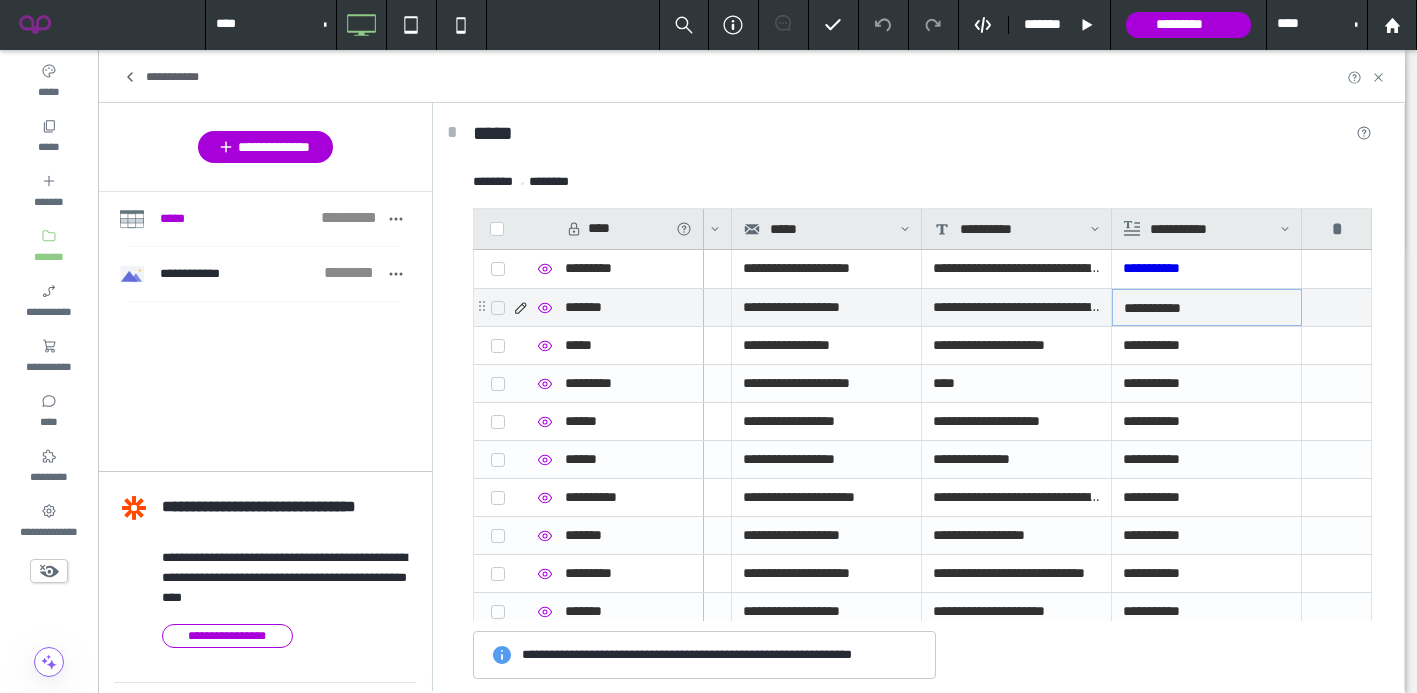 click on "**********" at bounding box center [1207, 308] 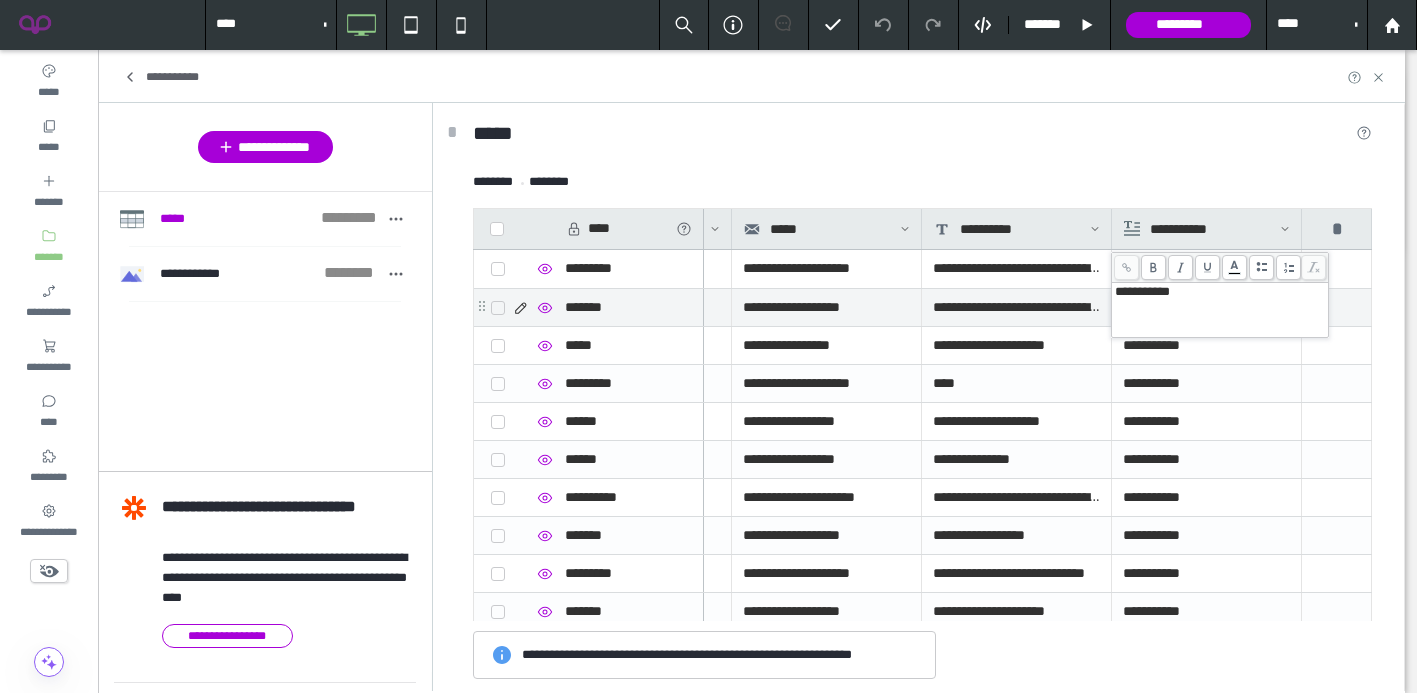 click on "**********" at bounding box center (1220, 310) 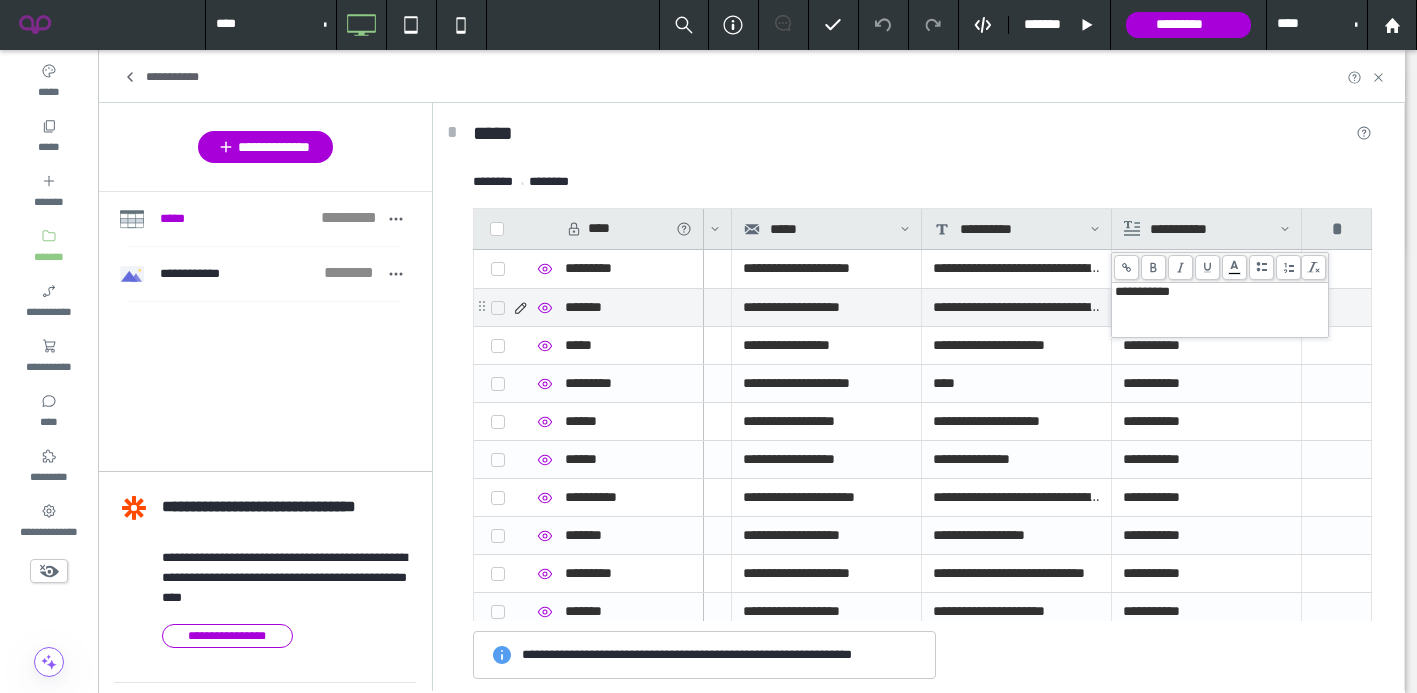 click 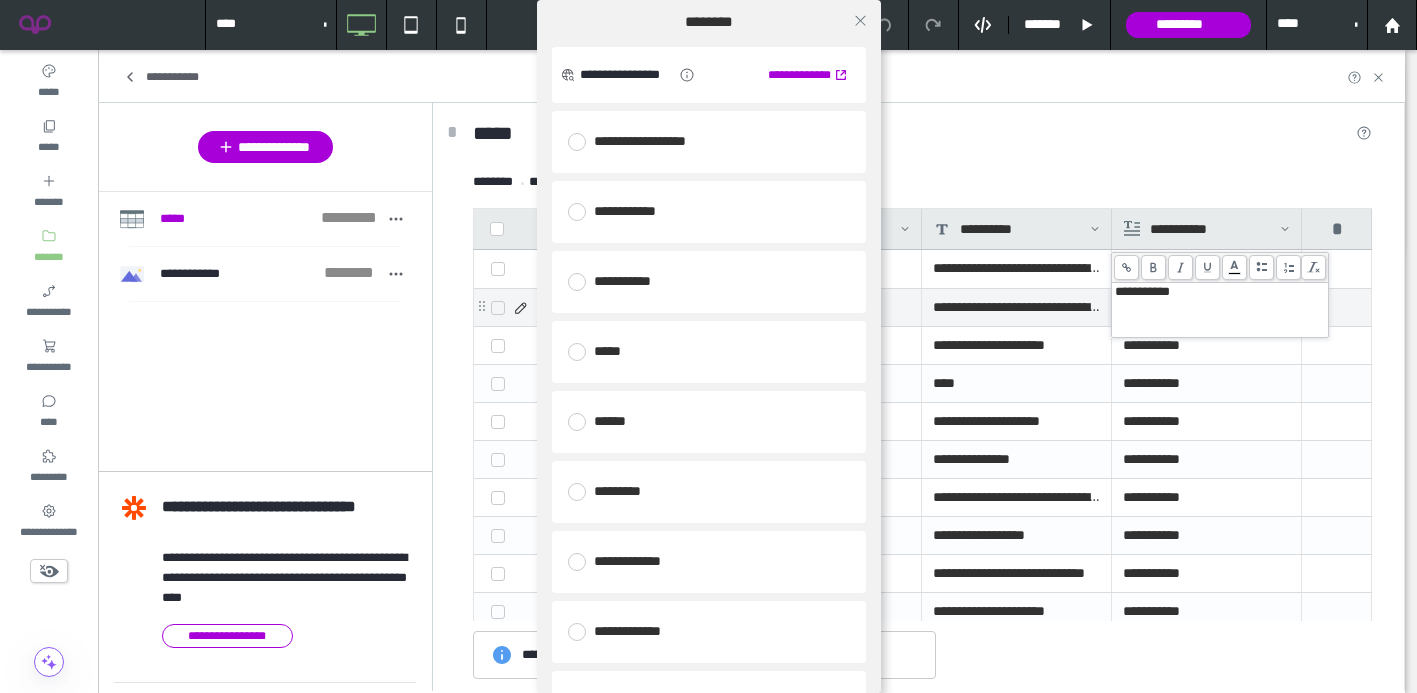 click on "**********" at bounding box center [709, 282] 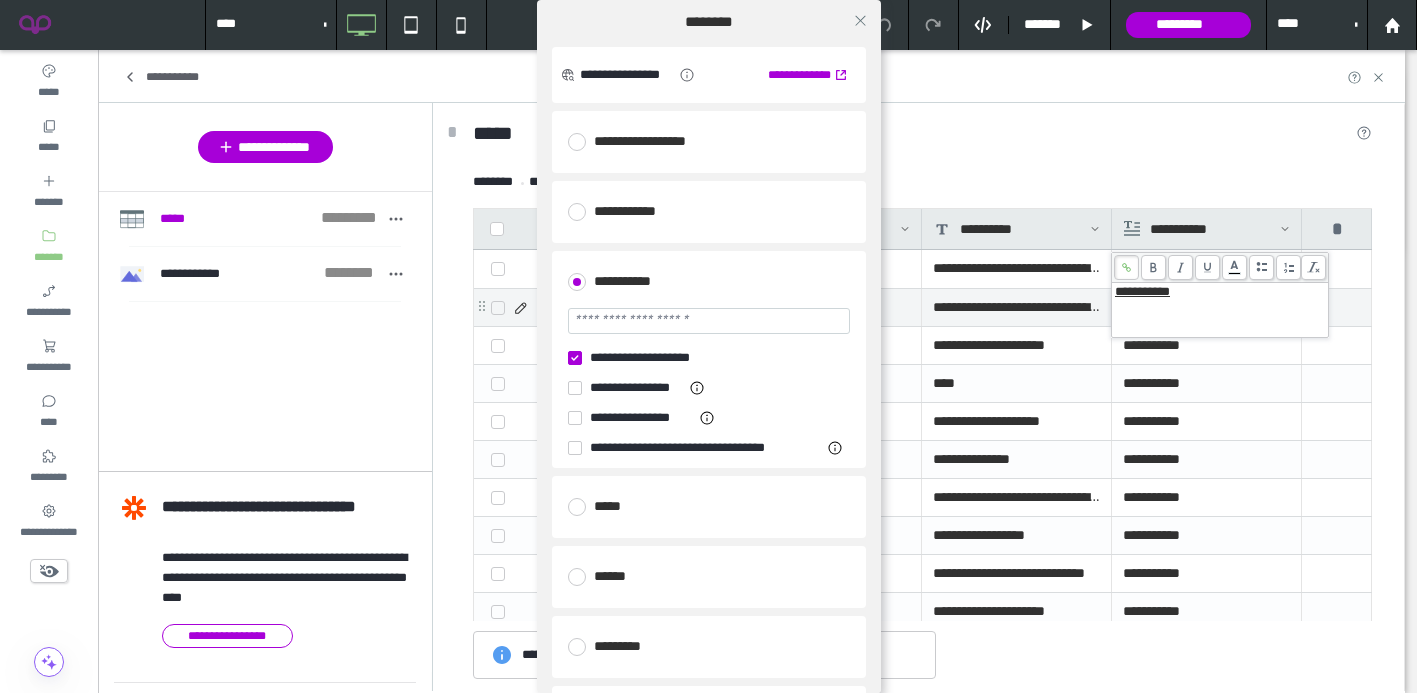 click at bounding box center (709, 321) 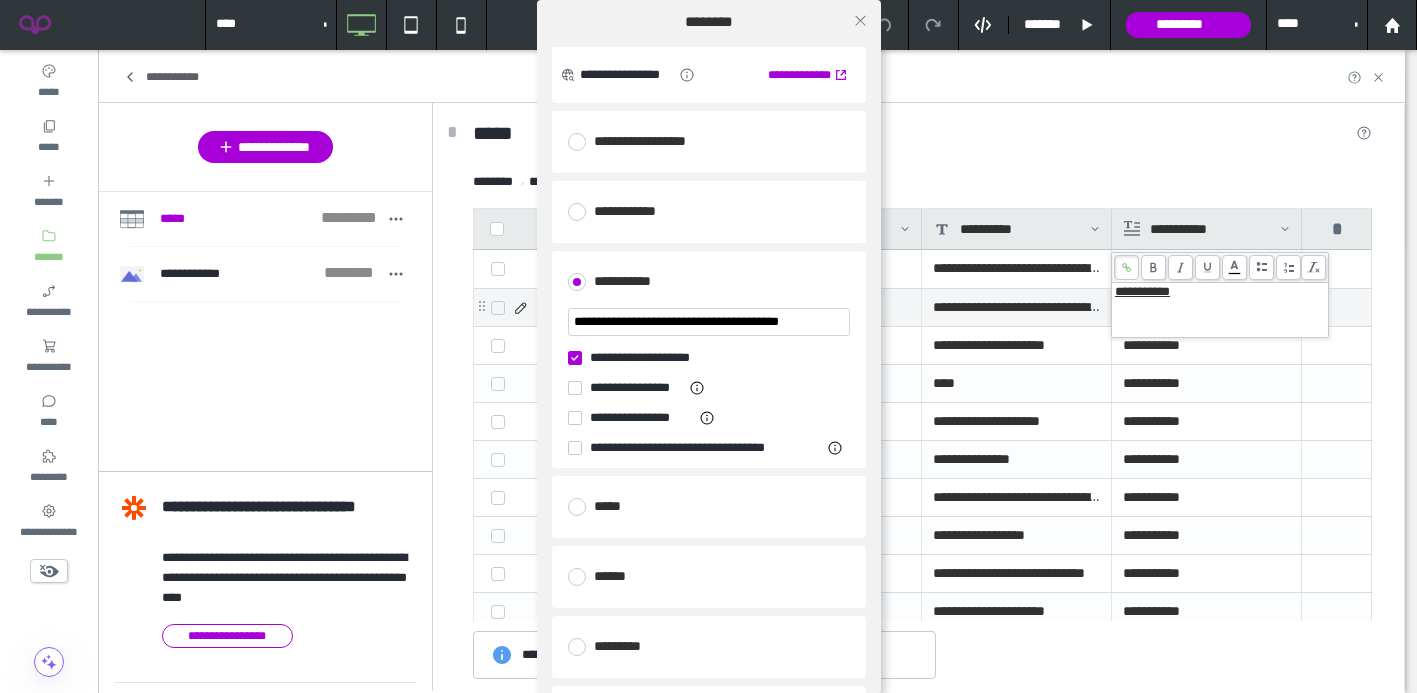 scroll, scrollTop: 0, scrollLeft: 14, axis: horizontal 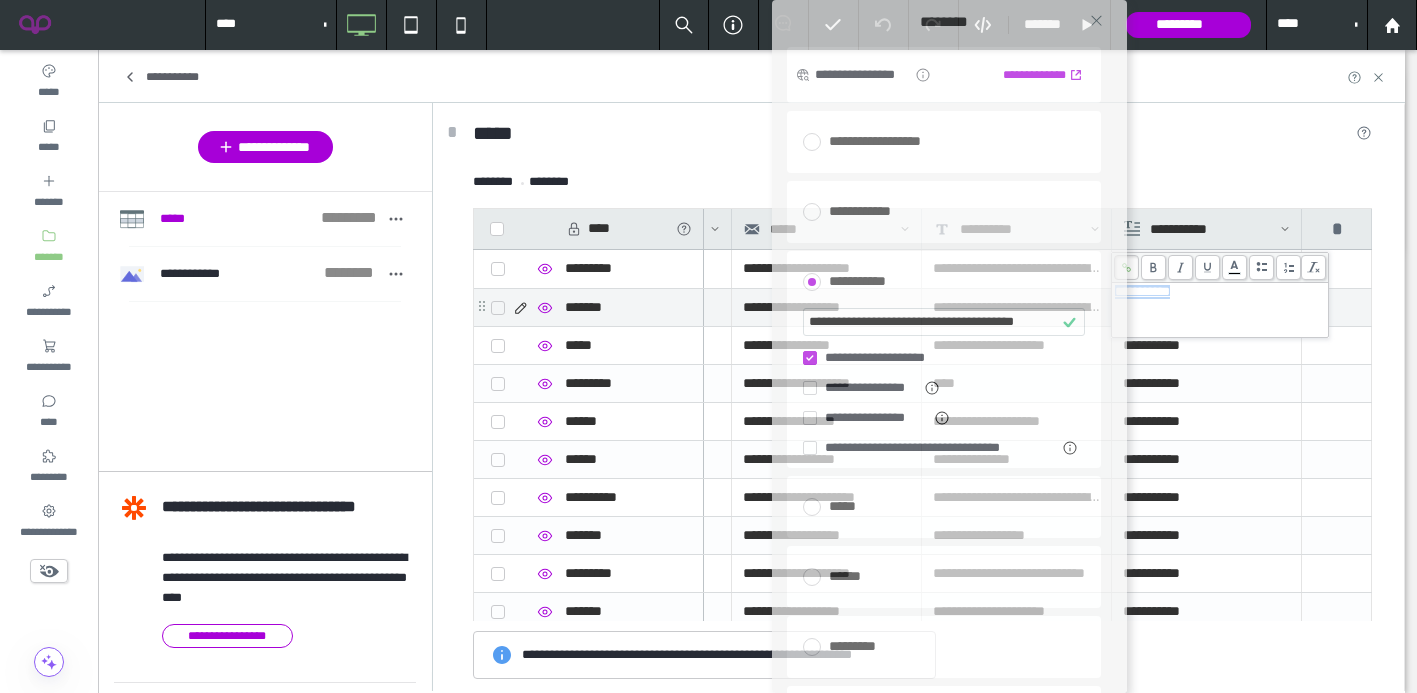 drag, startPoint x: 658, startPoint y: 7, endPoint x: 897, endPoint y: 33, distance: 240.41006 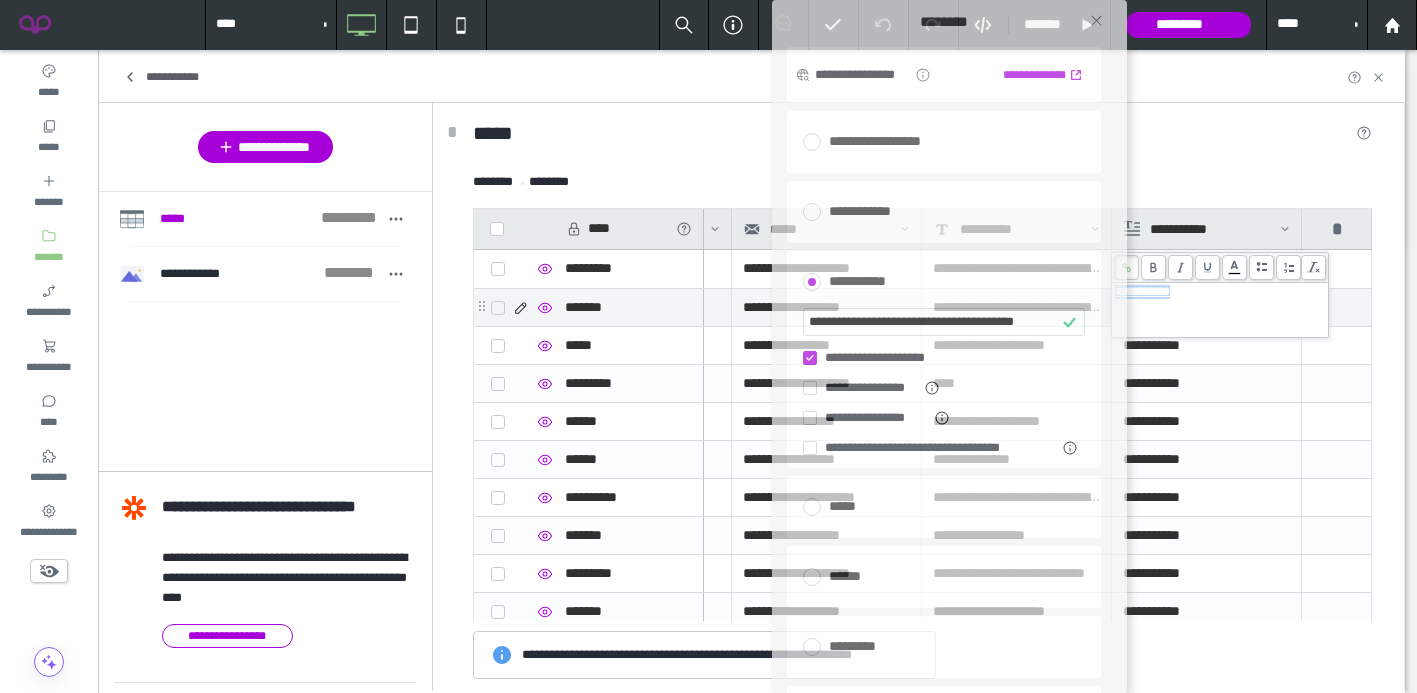 click on "********" at bounding box center [944, 23] 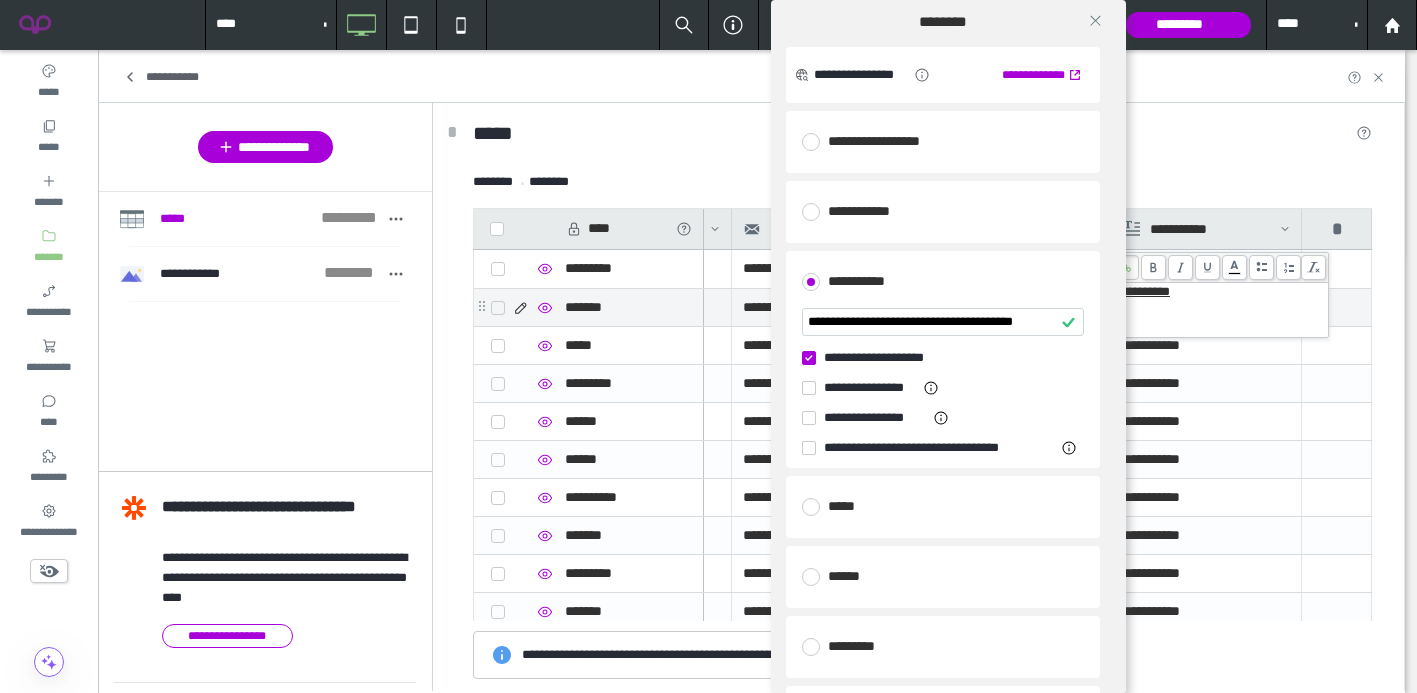 click at bounding box center (809, 358) 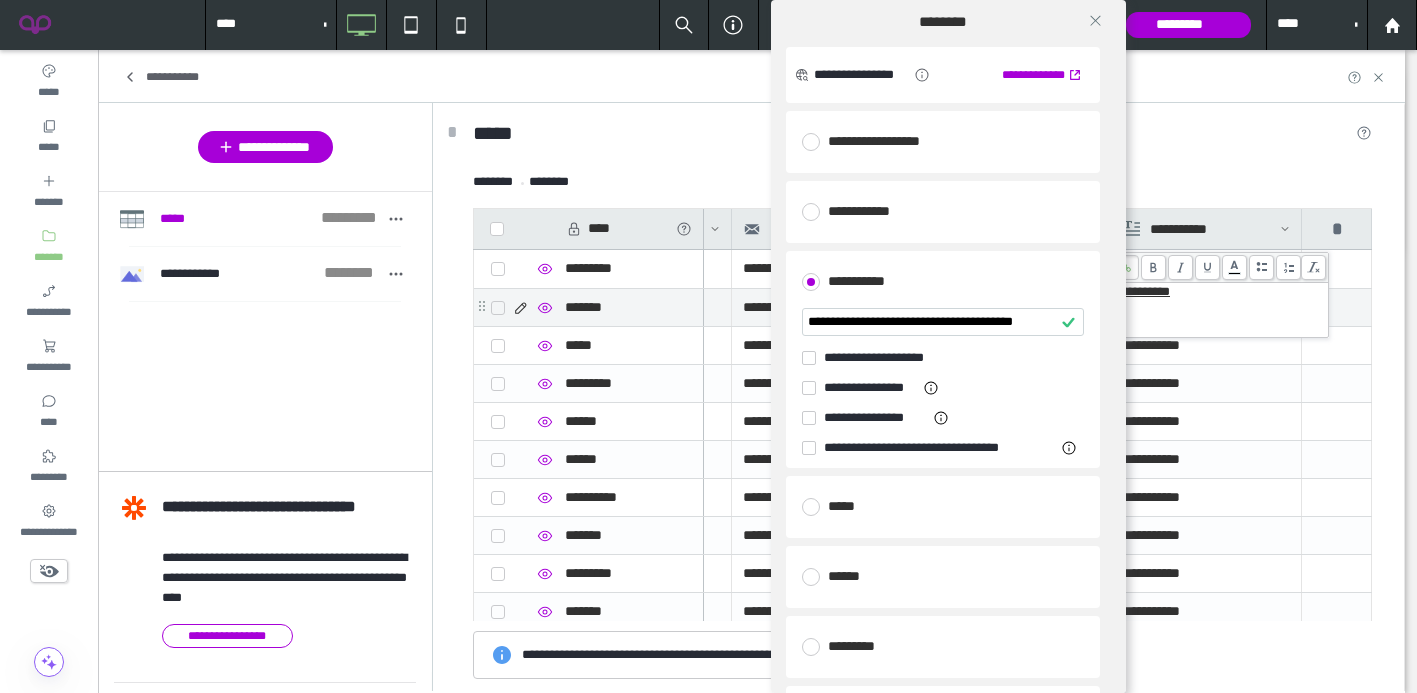 click on "**********" at bounding box center (943, 322) 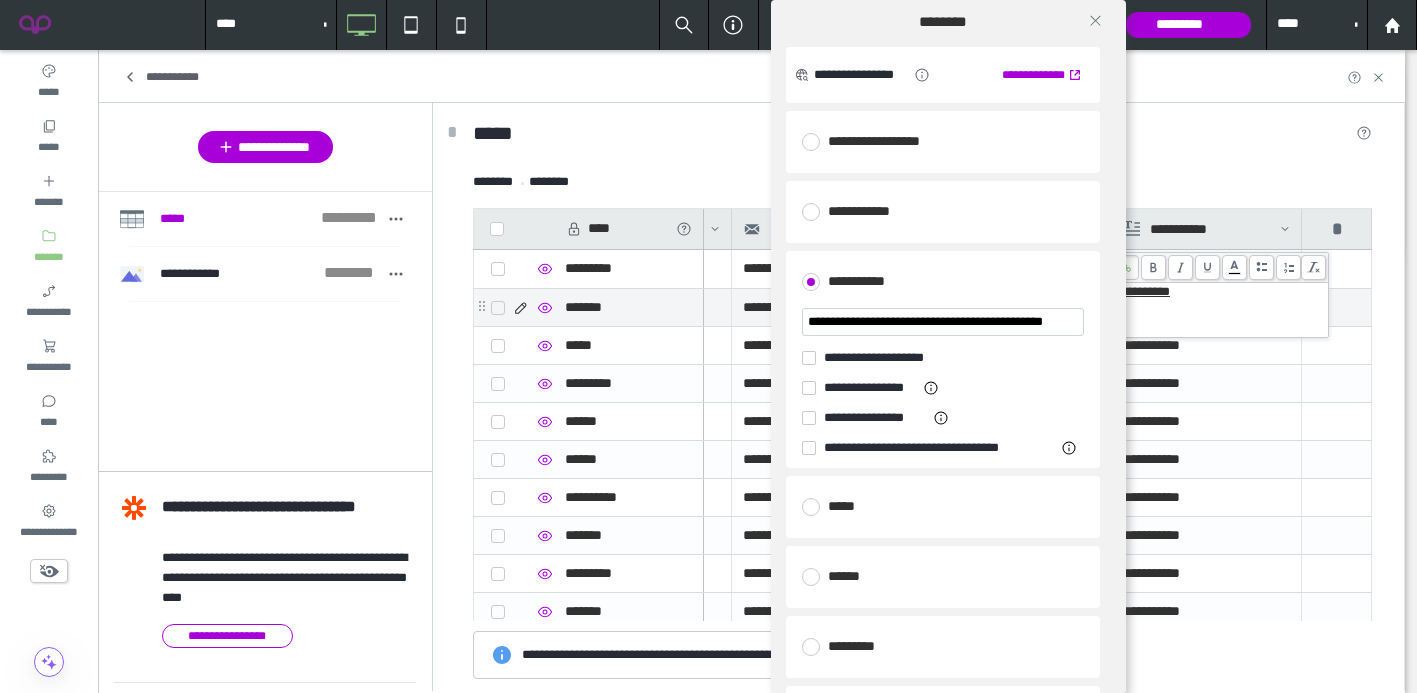 scroll, scrollTop: 0, scrollLeft: 59, axis: horizontal 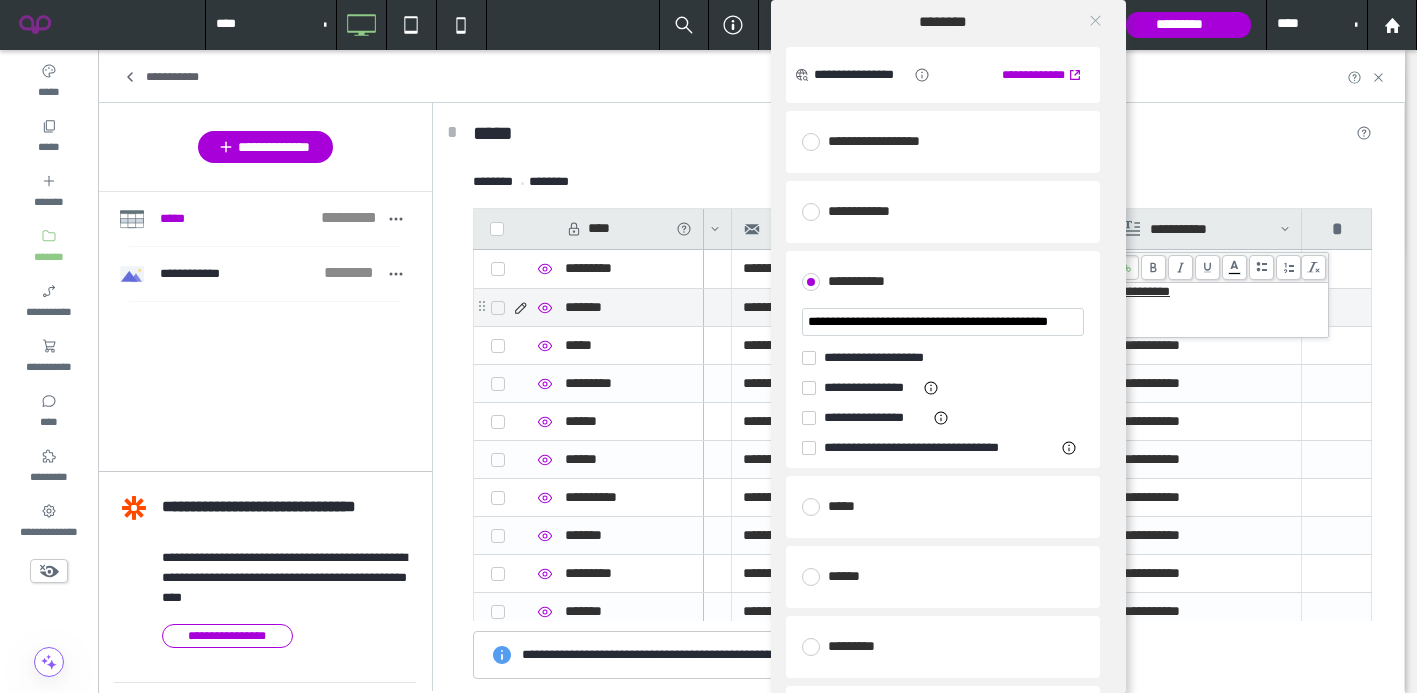 type on "**********" 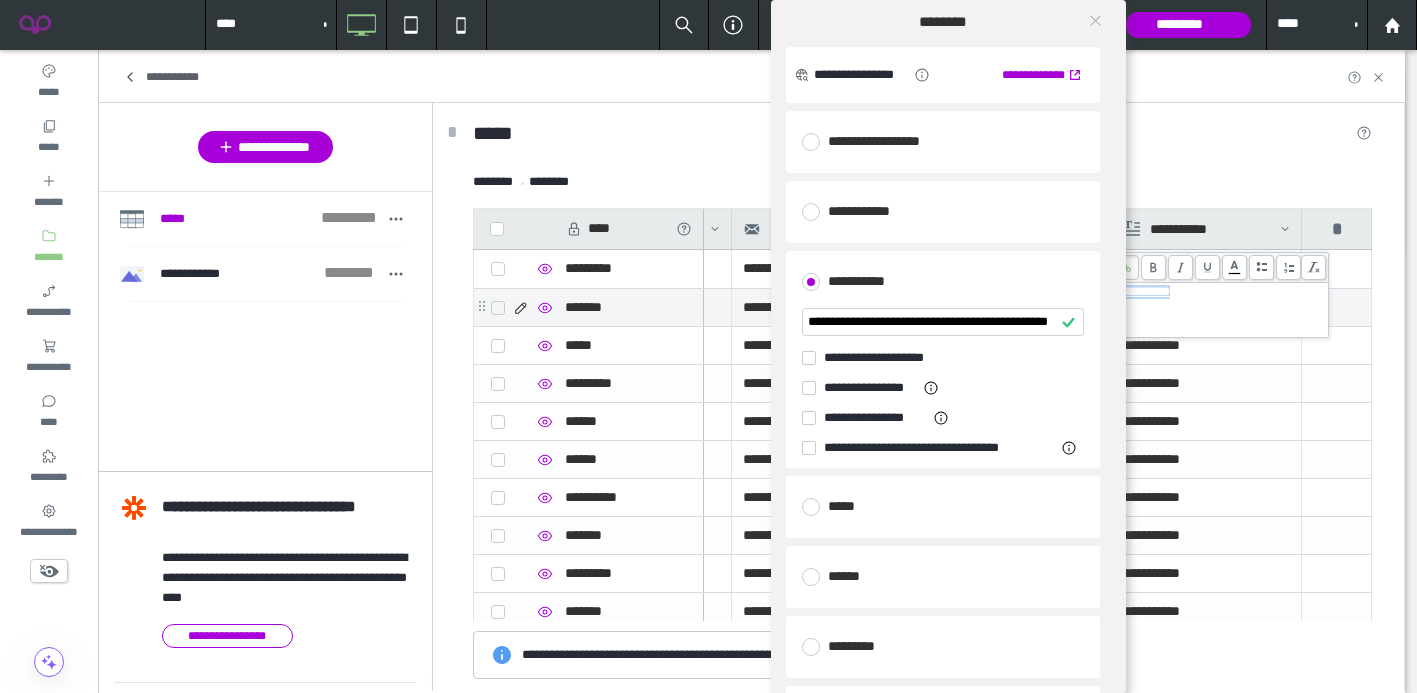 click 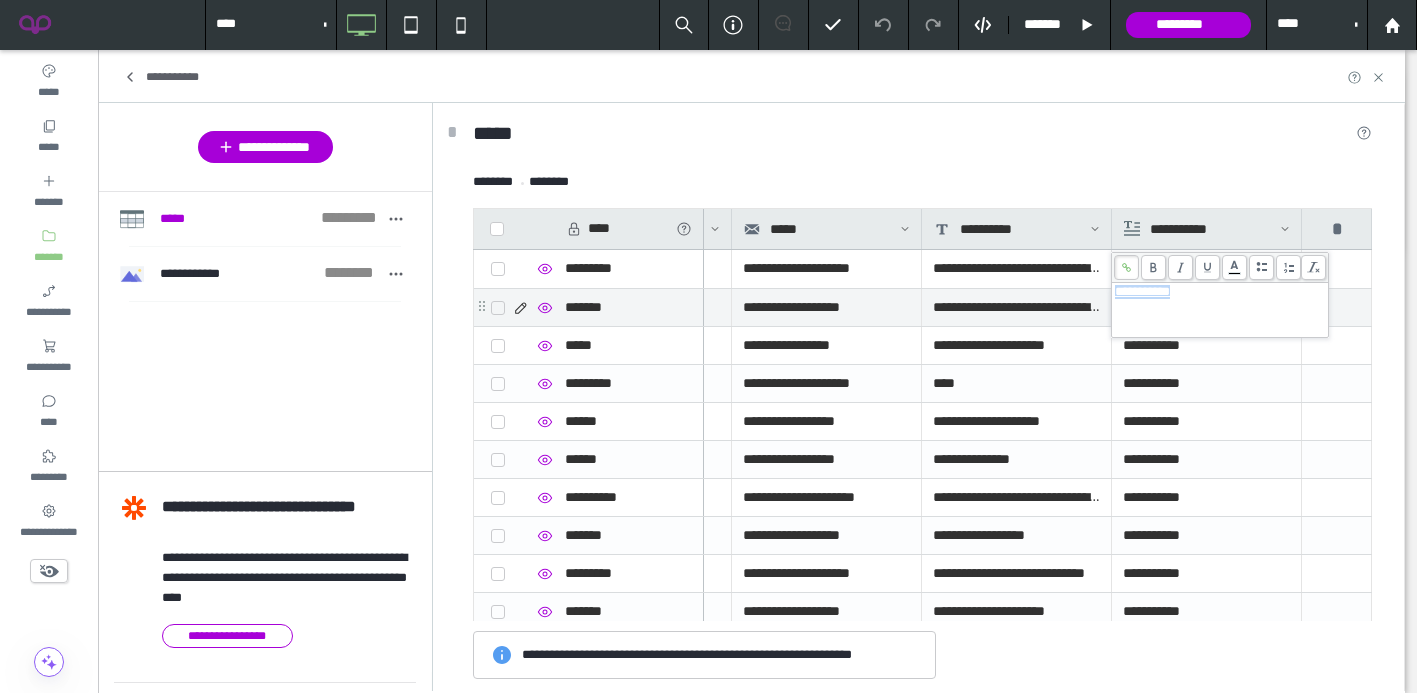 click on "**********" at bounding box center (1206, 383) 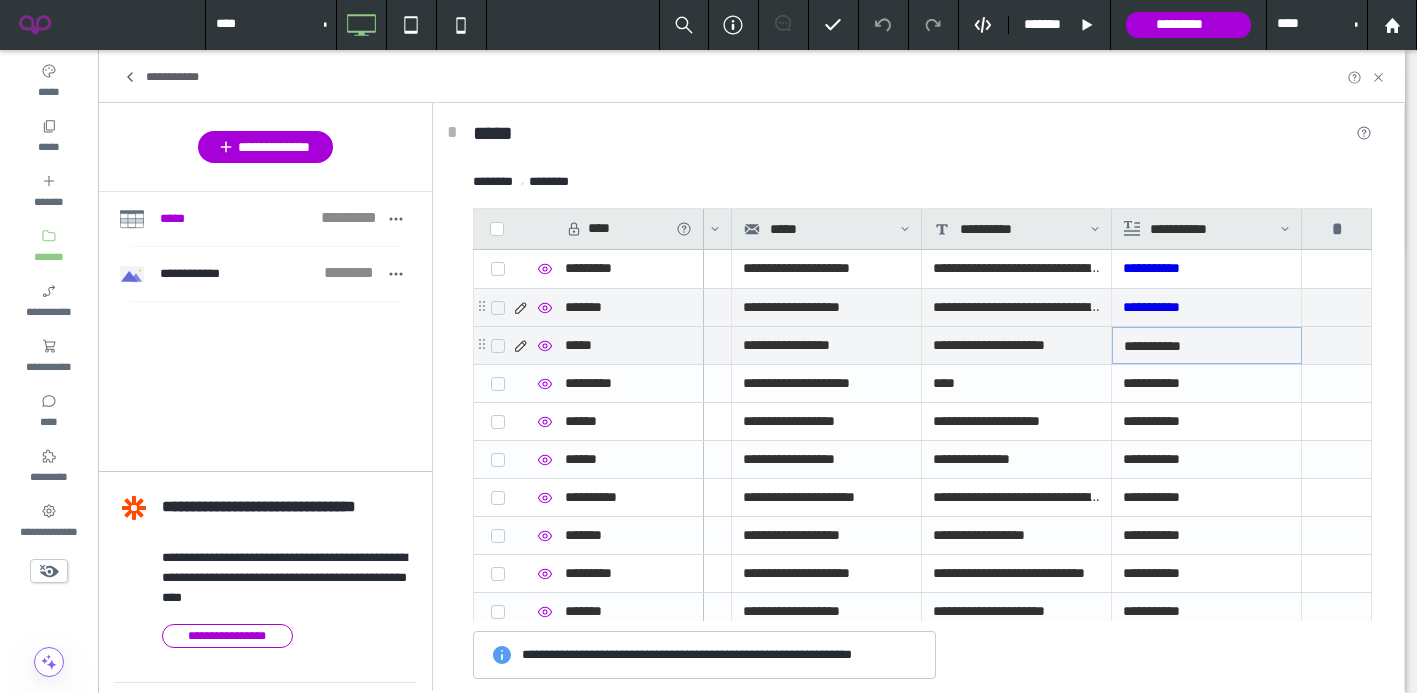 click on "**********" at bounding box center [1207, 346] 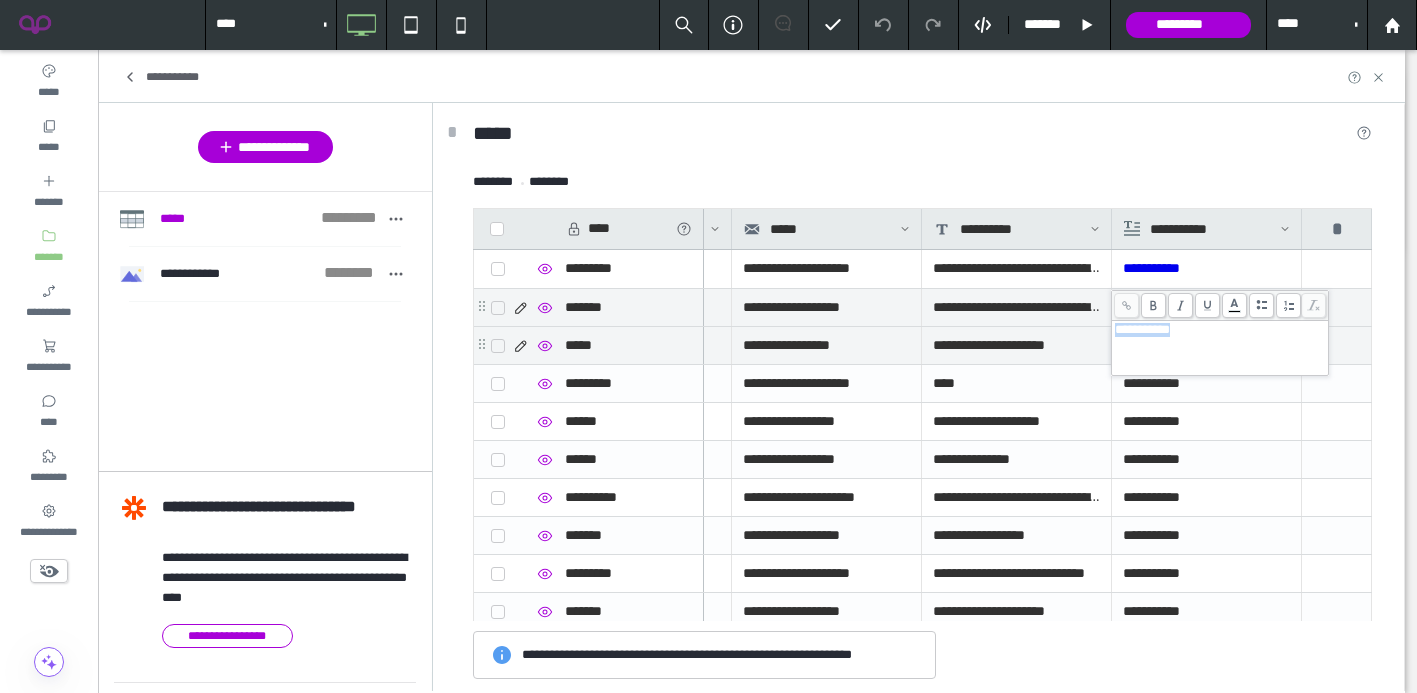 click on "**********" at bounding box center [1220, 348] 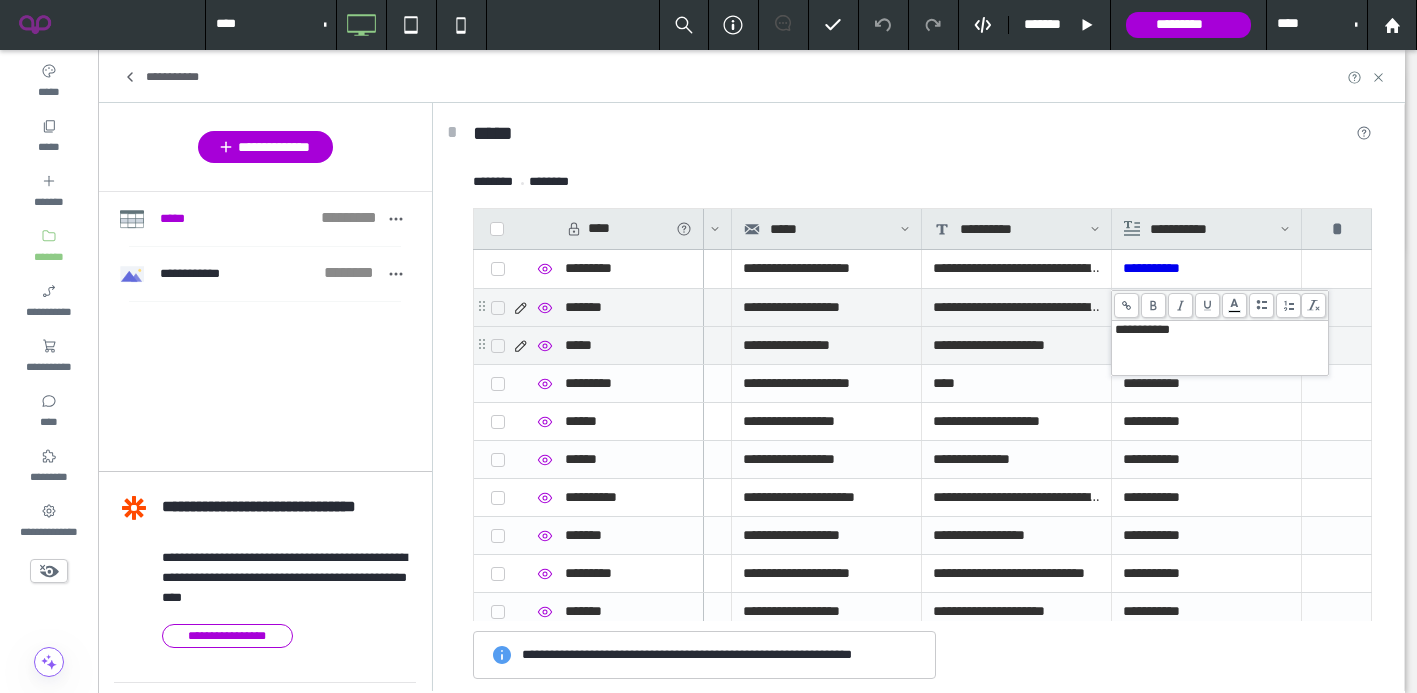 click 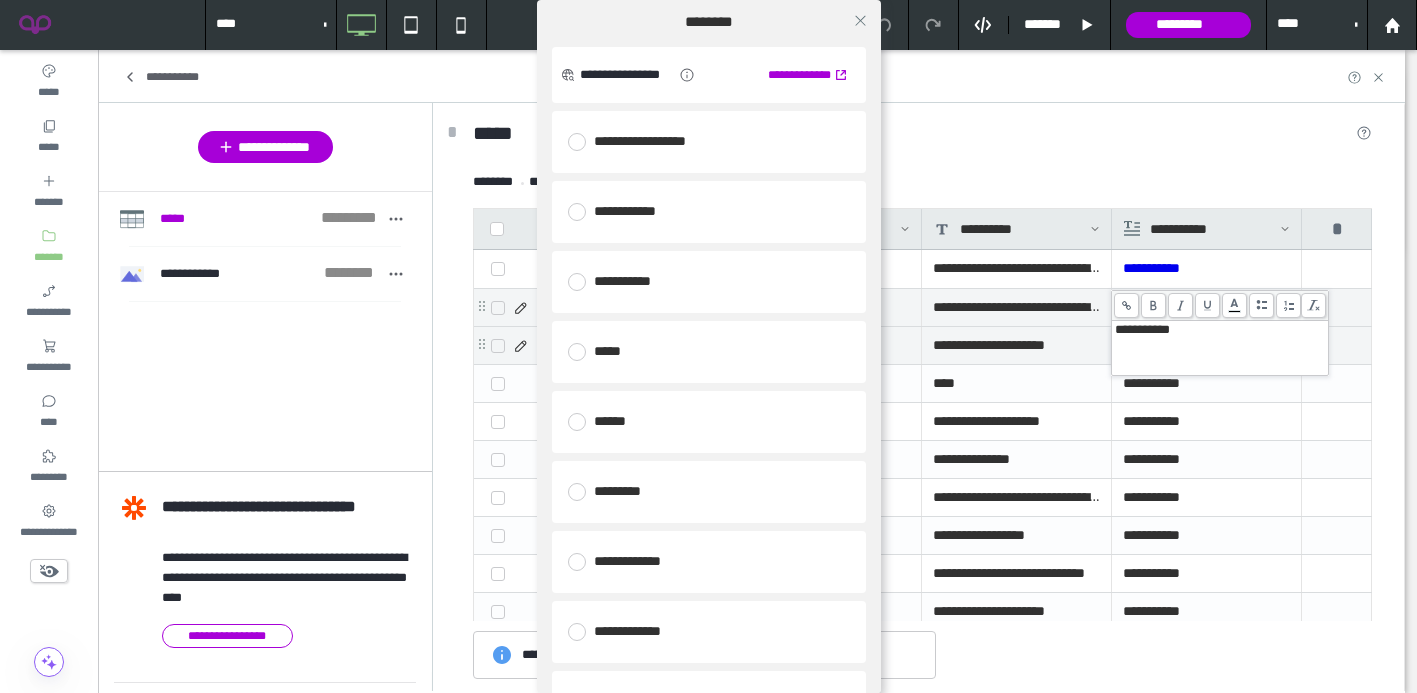 click on "**********" at bounding box center (709, 282) 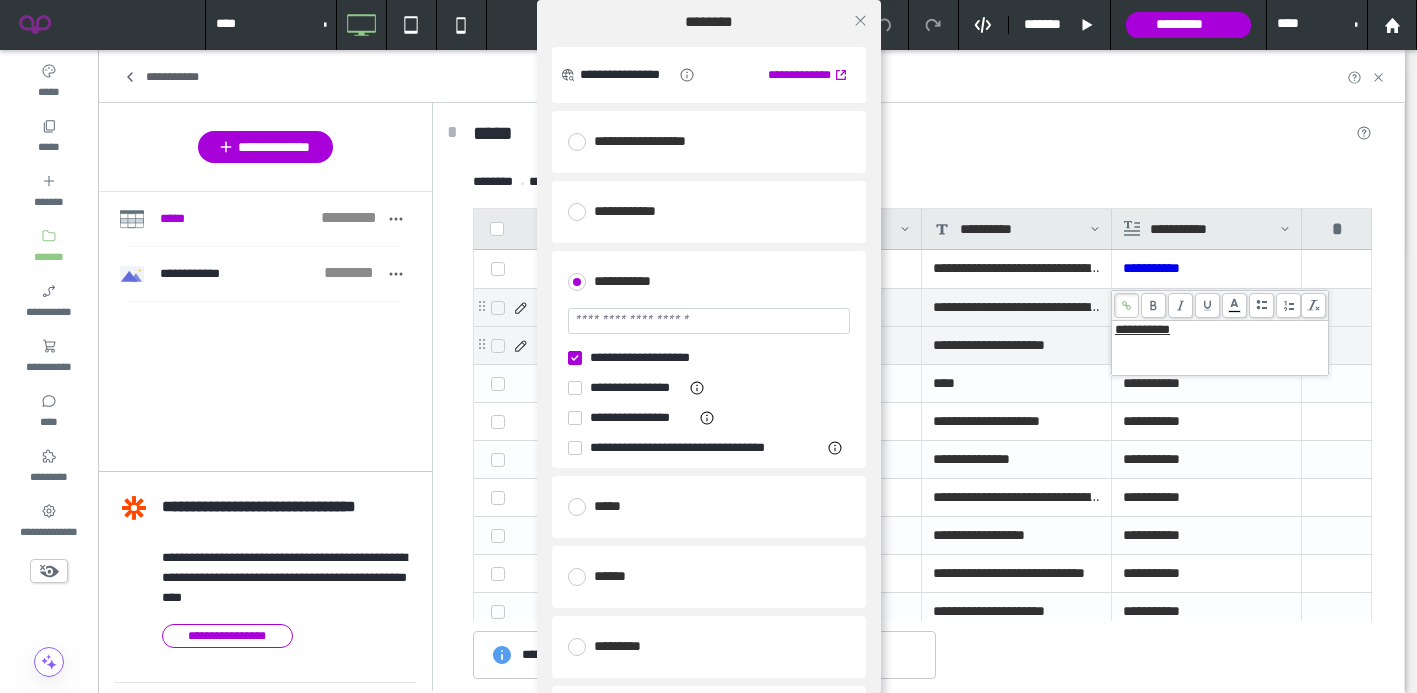 click at bounding box center [709, 321] 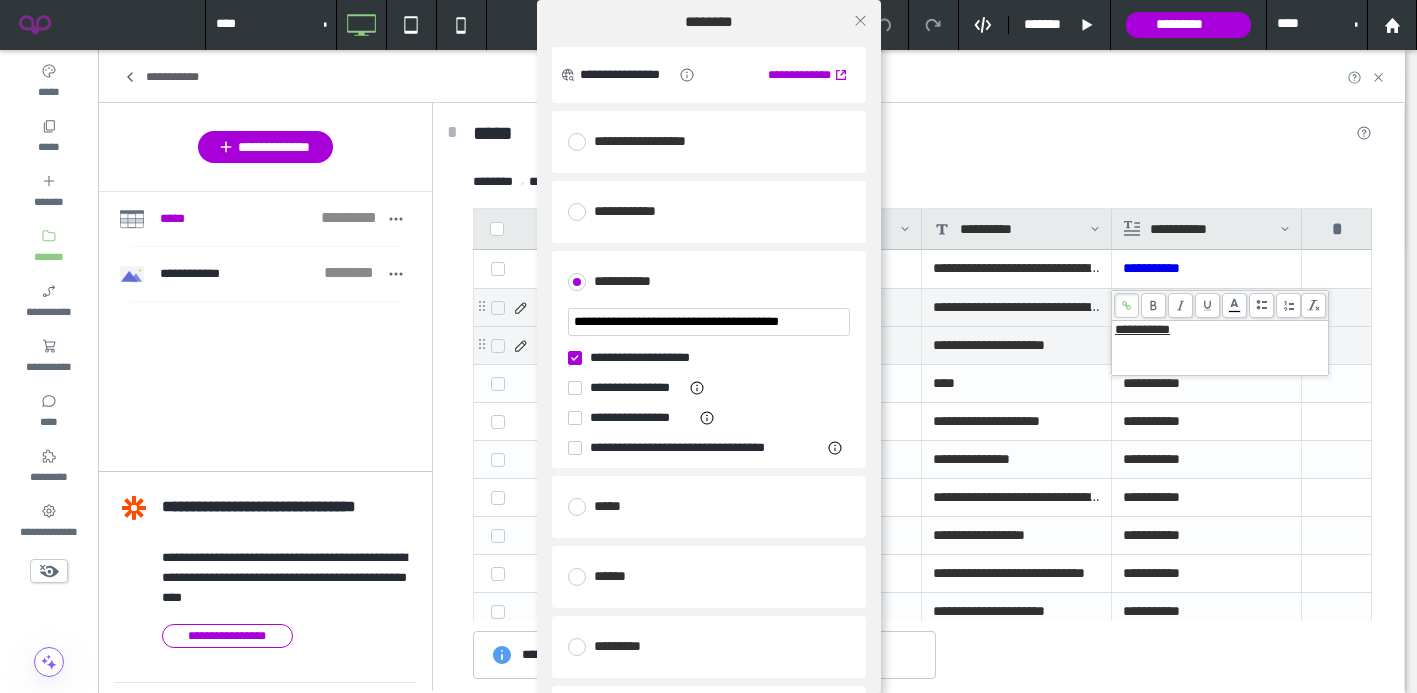 scroll, scrollTop: 0, scrollLeft: 14, axis: horizontal 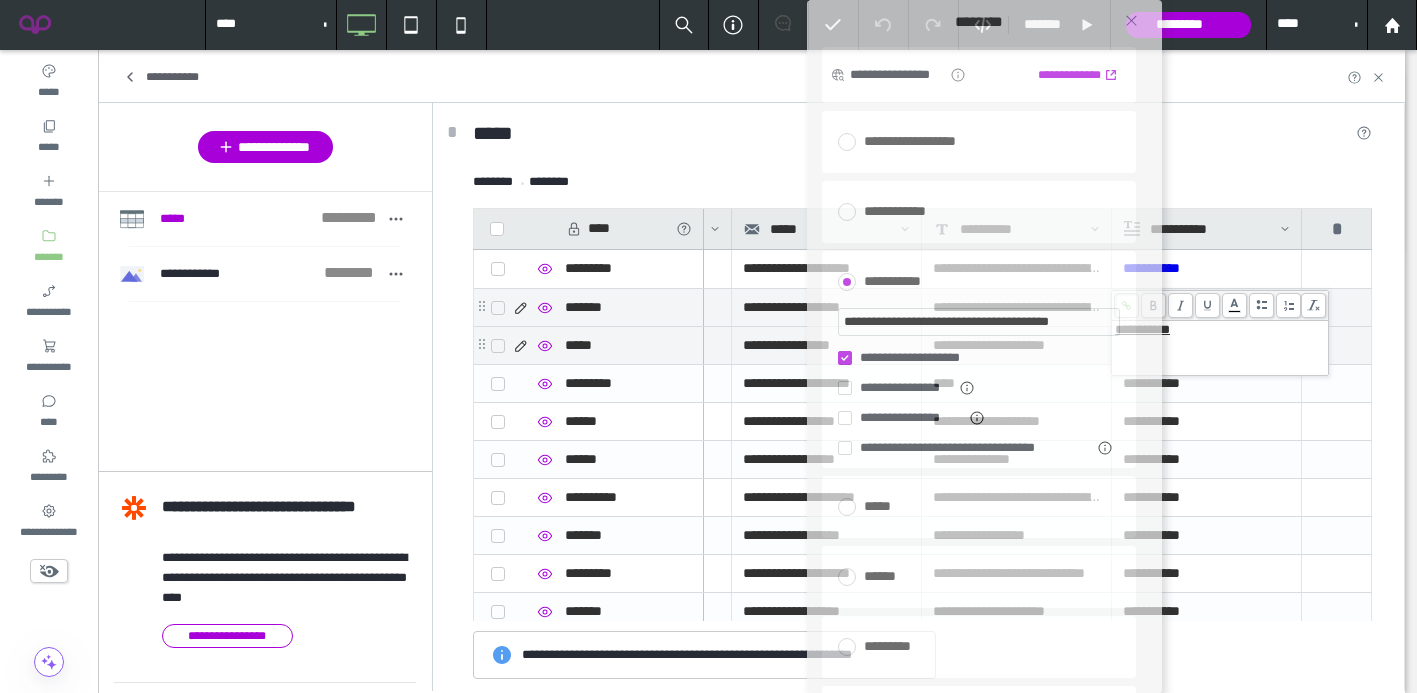 drag, startPoint x: 607, startPoint y: 22, endPoint x: 877, endPoint y: 24, distance: 270.00742 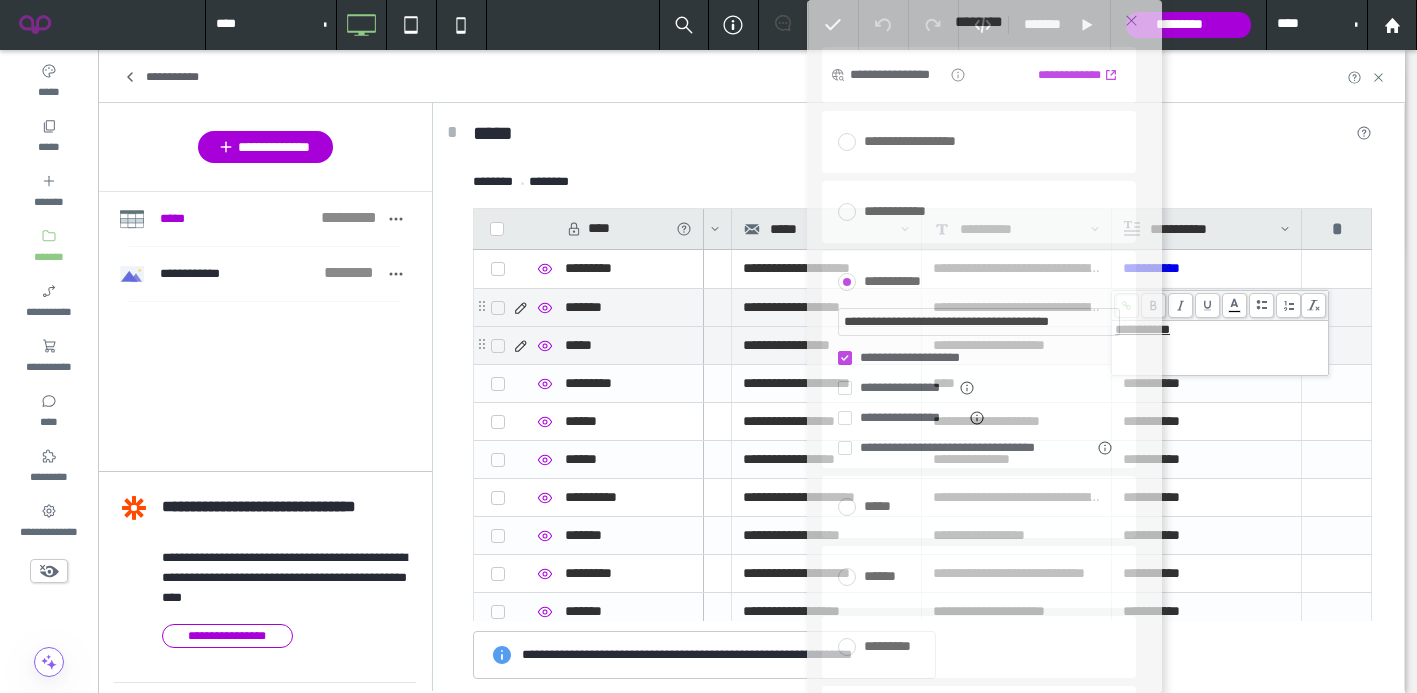 click on "********" at bounding box center [979, 23] 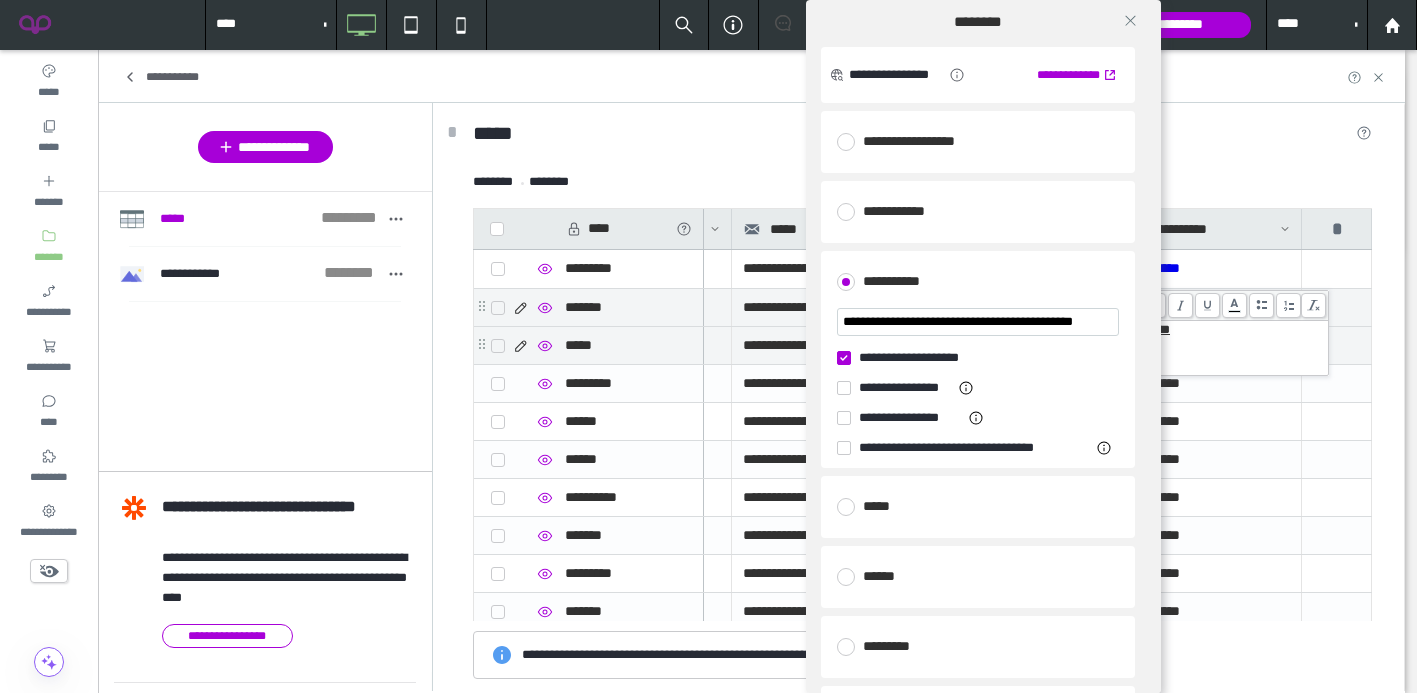 scroll, scrollTop: 0, scrollLeft: 45, axis: horizontal 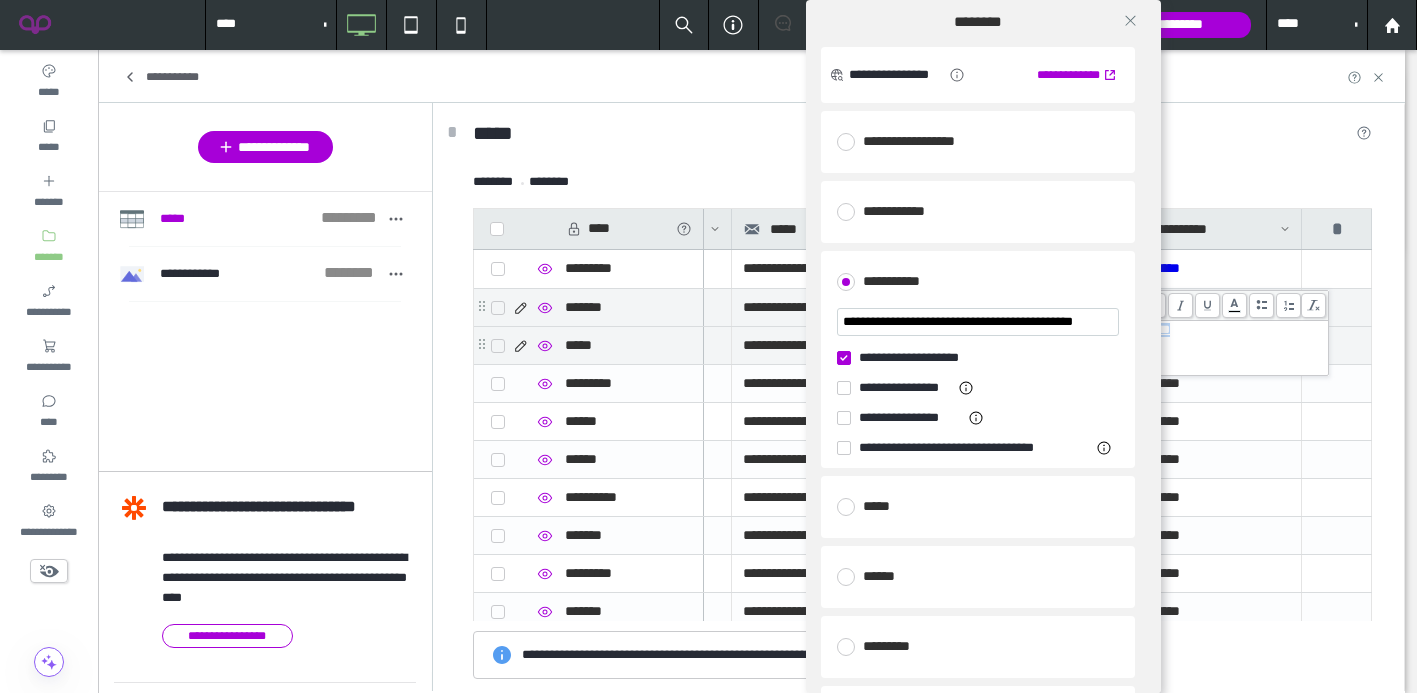 click 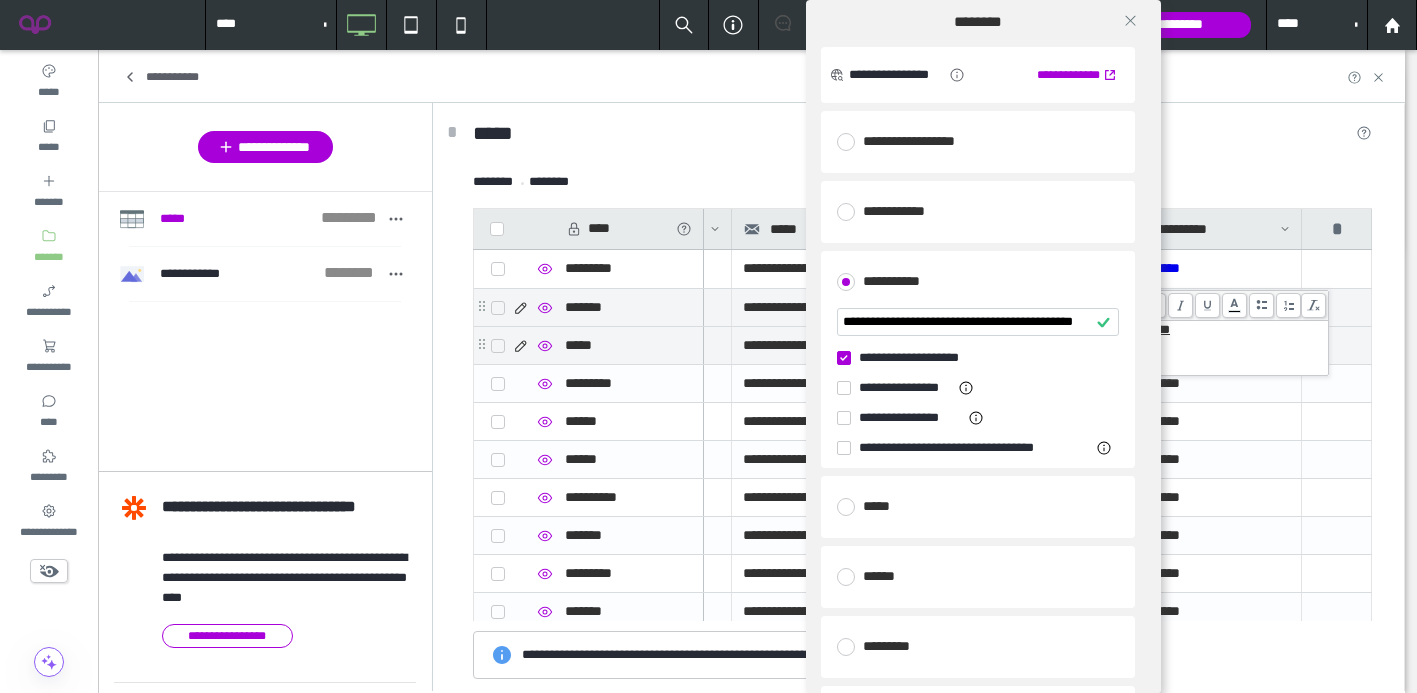 click at bounding box center [844, 358] 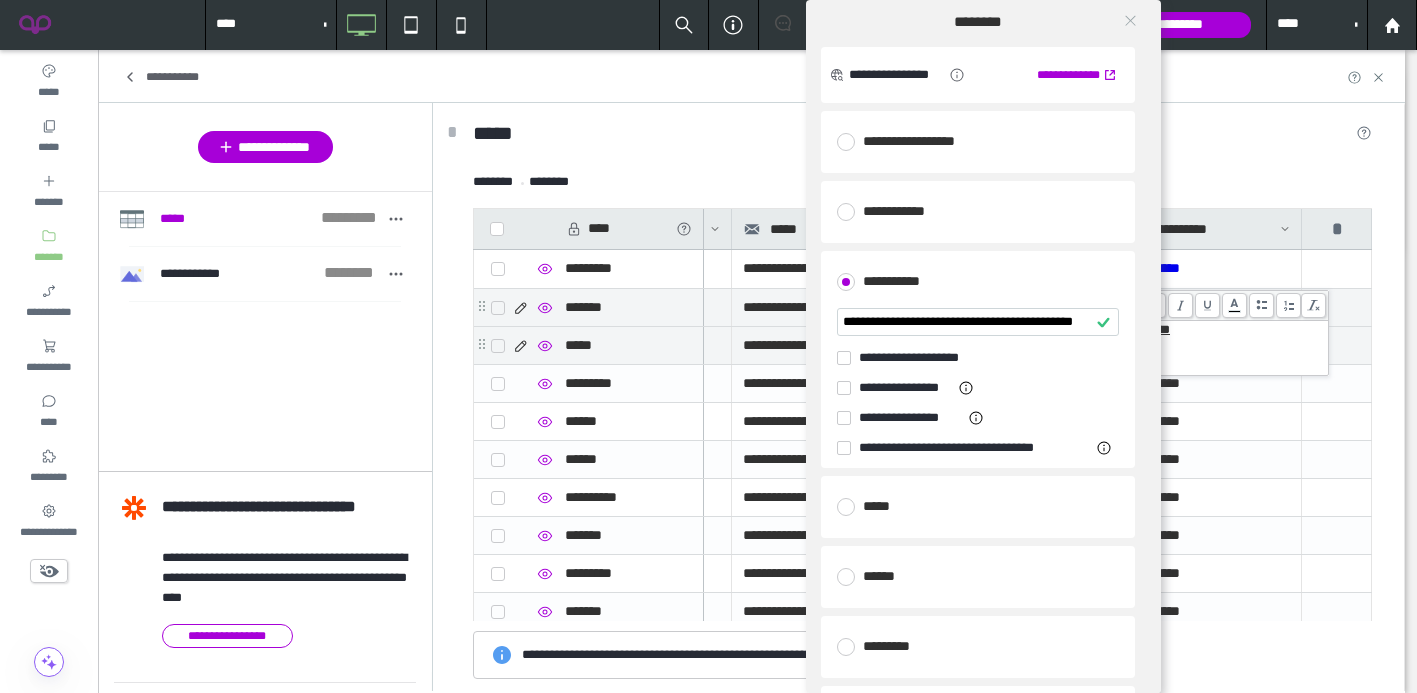 click 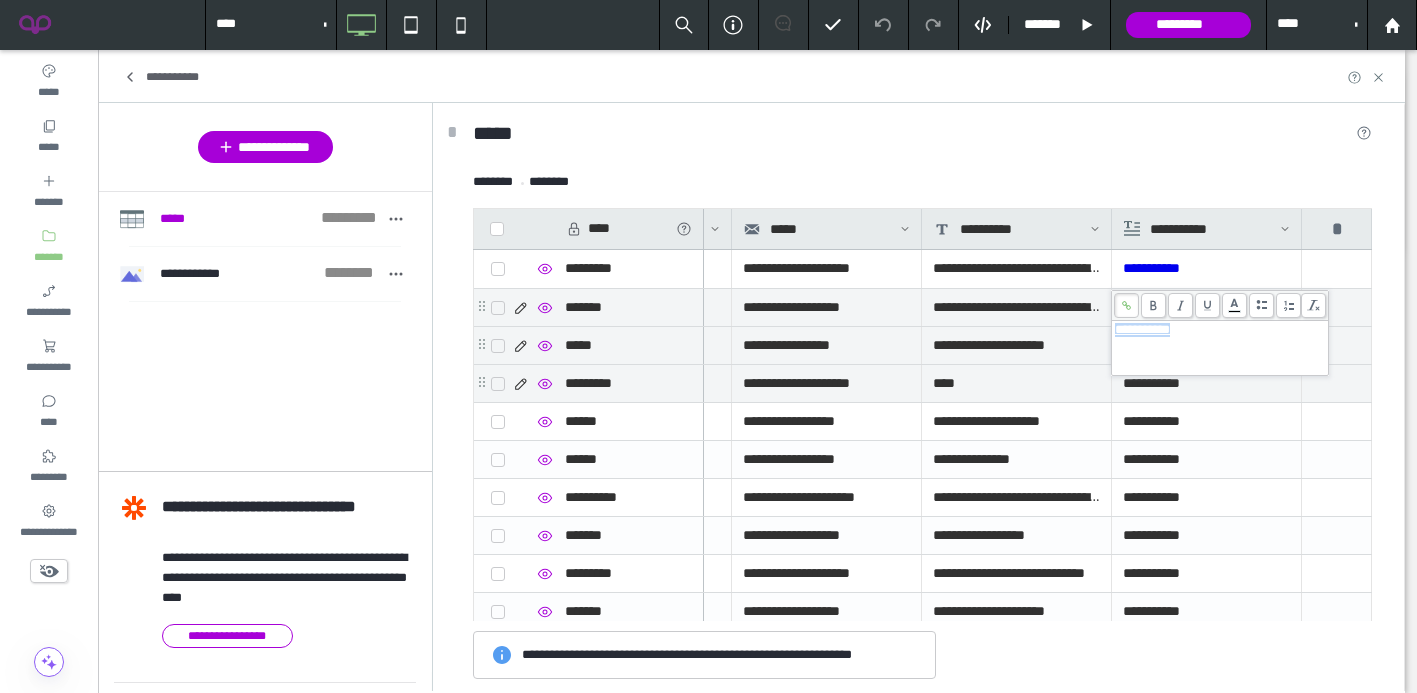 click on "**********" at bounding box center [1206, 459] 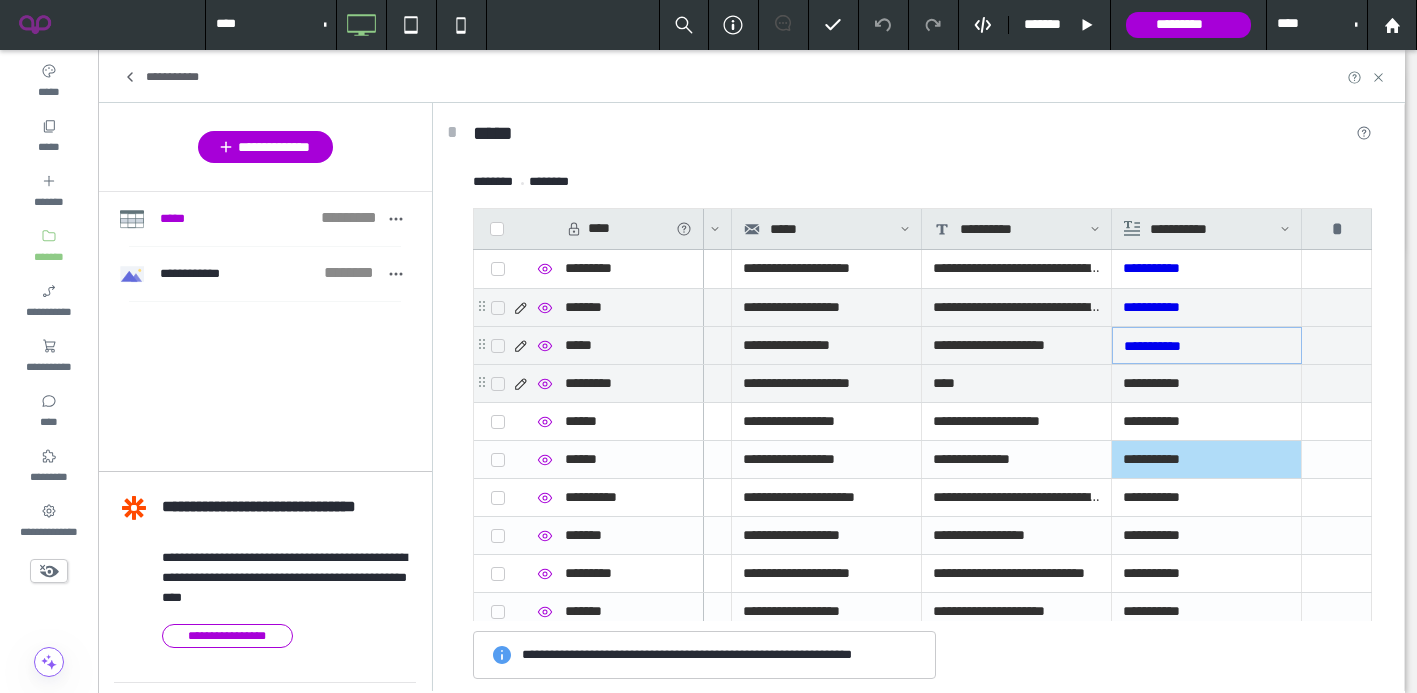 click on "**********" at bounding box center (1206, 383) 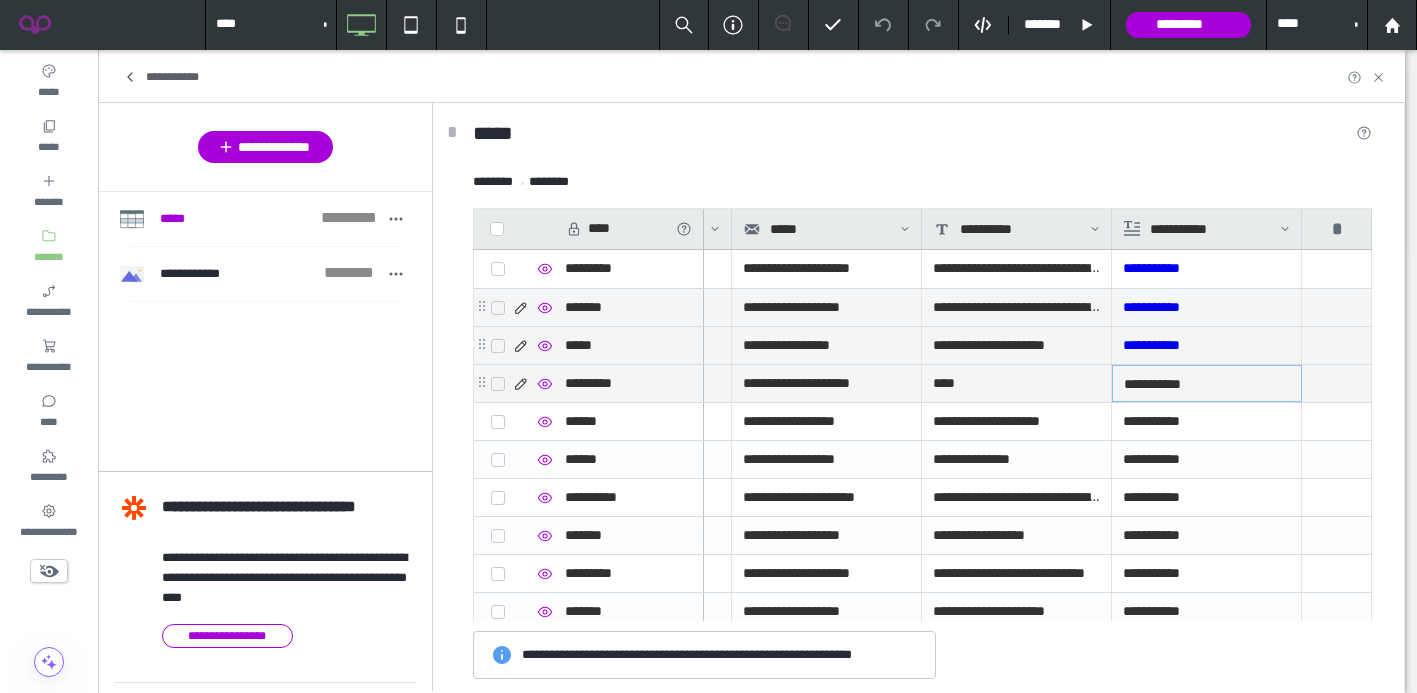 click on "**********" at bounding box center (1207, 384) 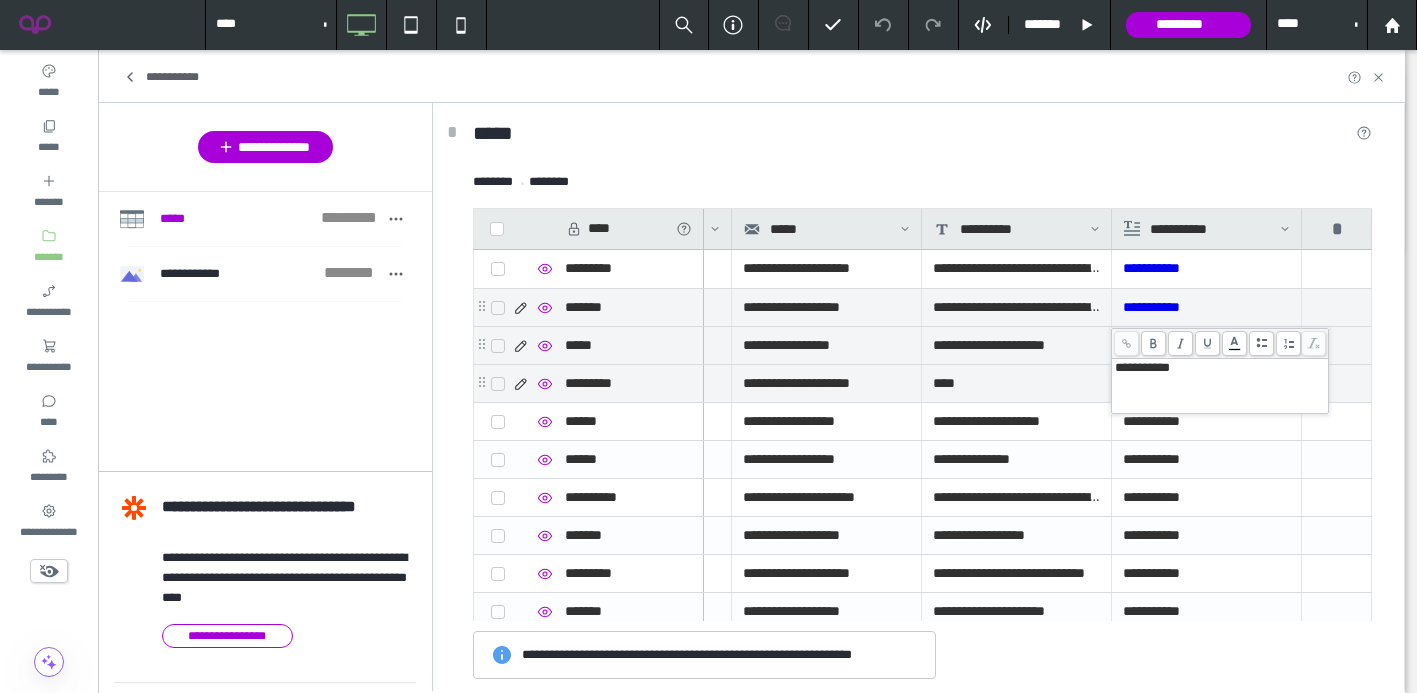 click on "**********" at bounding box center (1220, 368) 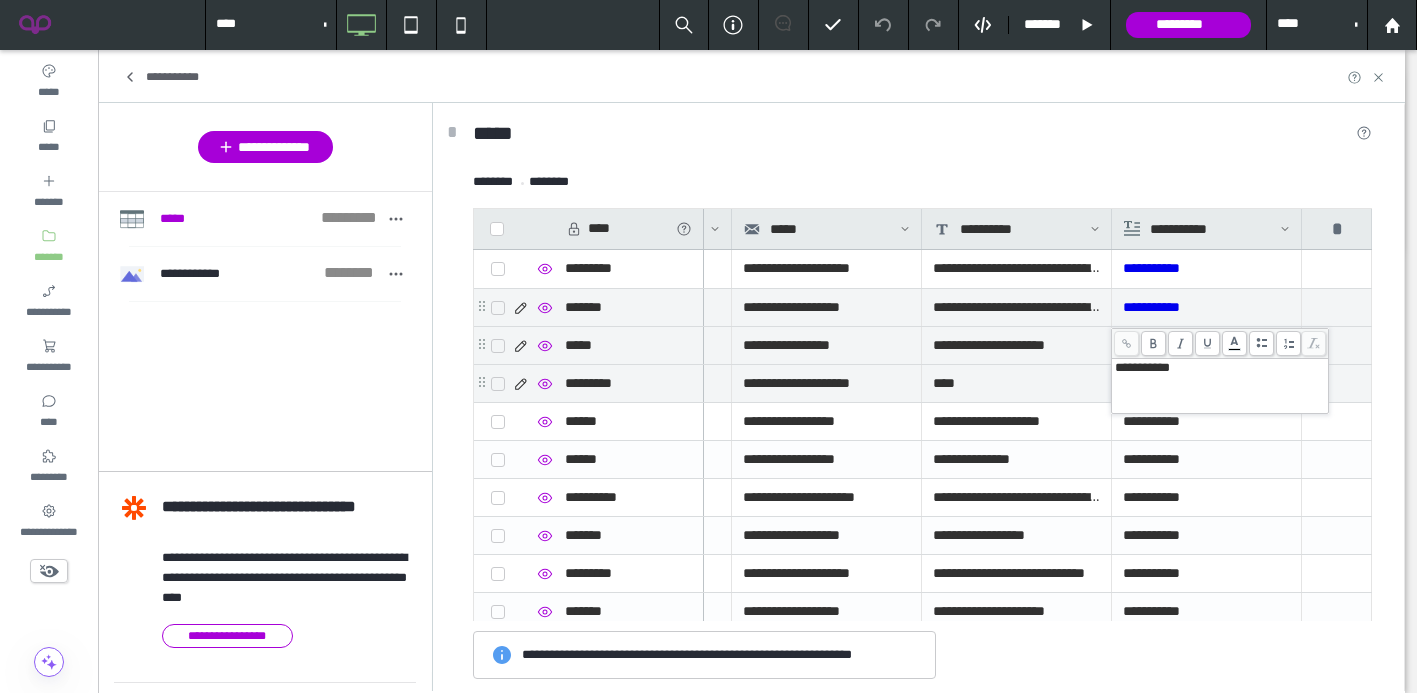 click on "**********" at bounding box center [1220, 386] 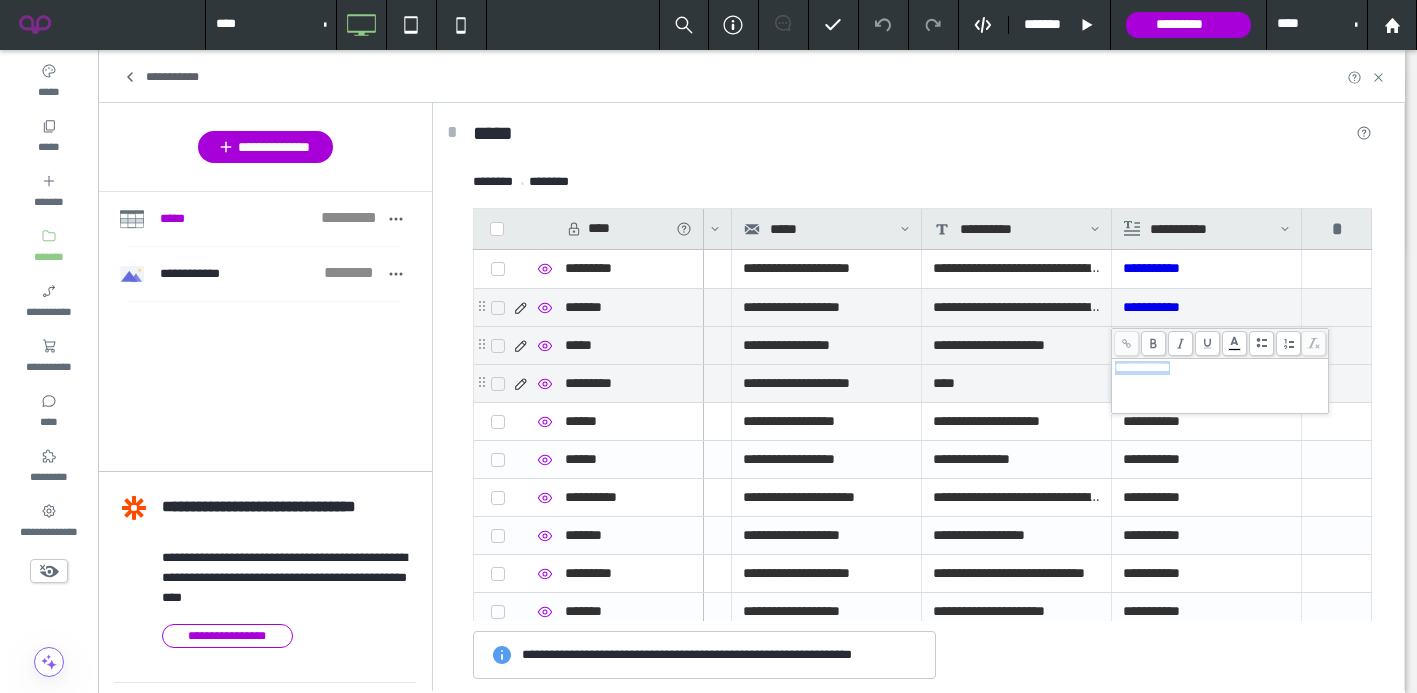 click on "**********" at bounding box center (1220, 368) 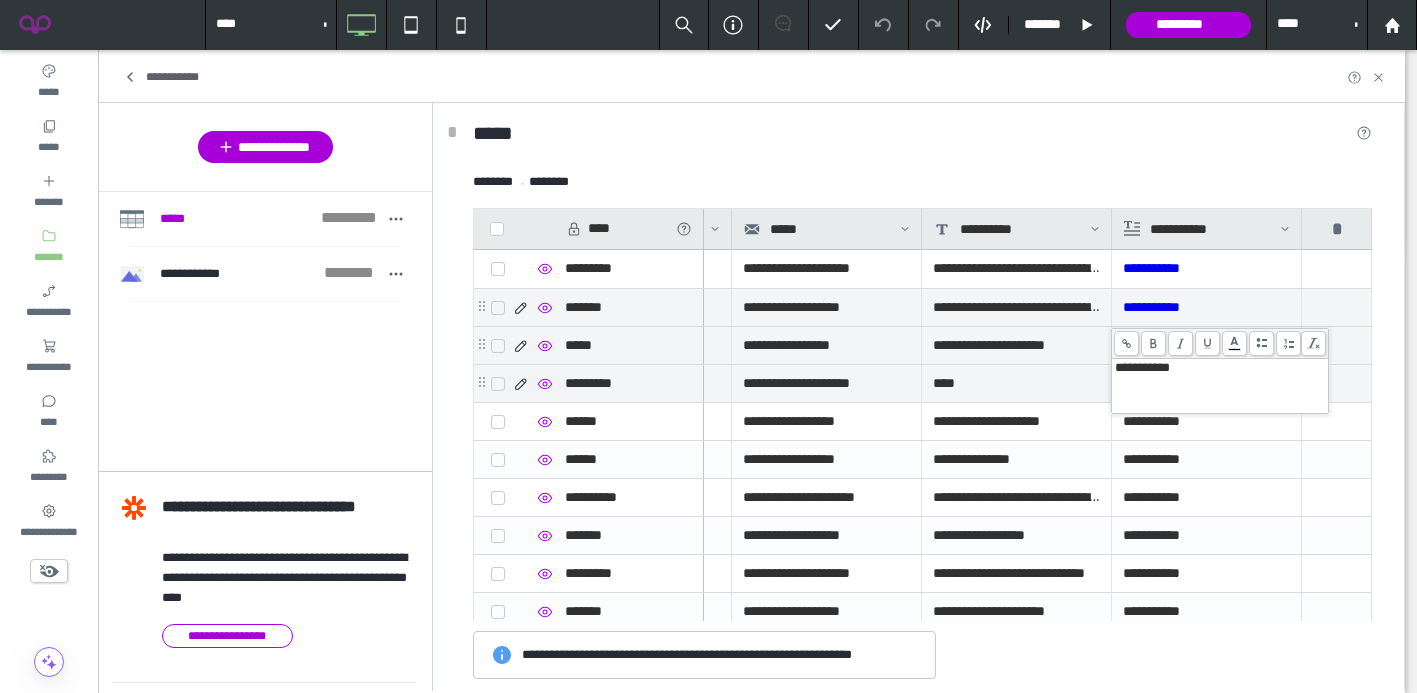 click 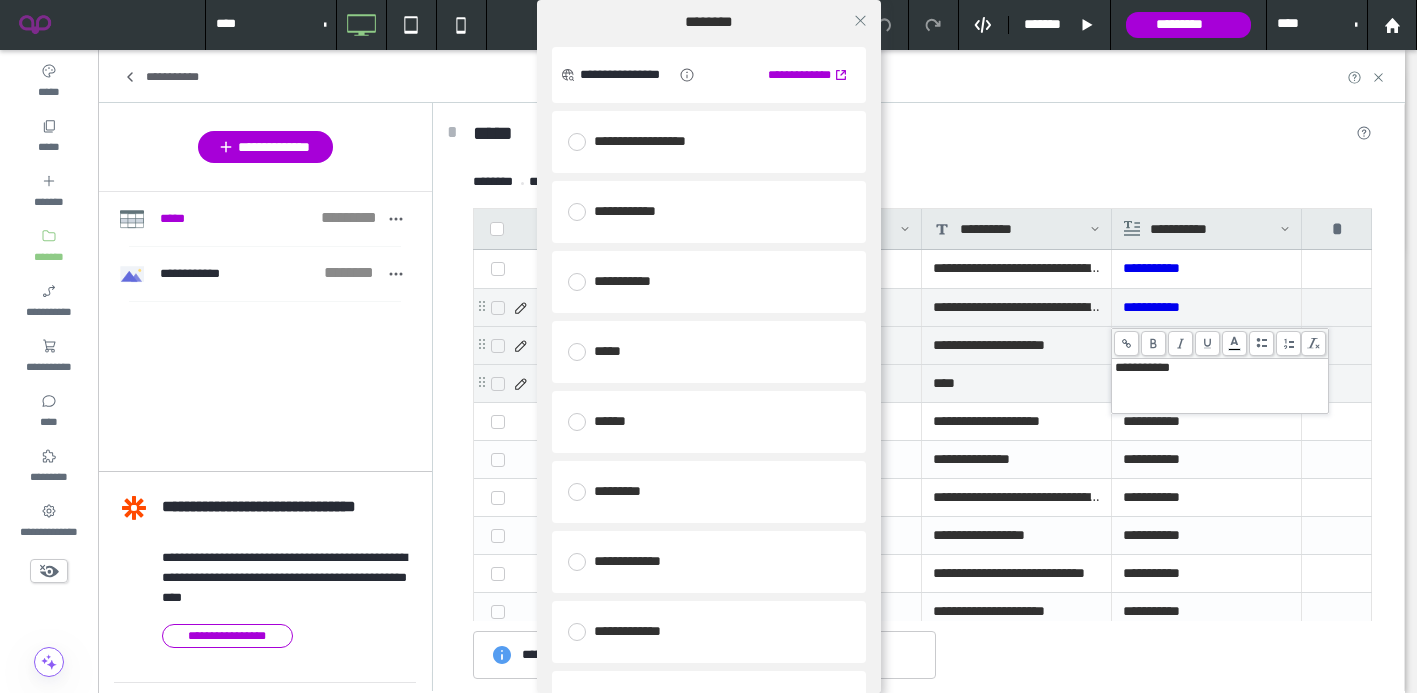 click on "**********" at bounding box center (709, 282) 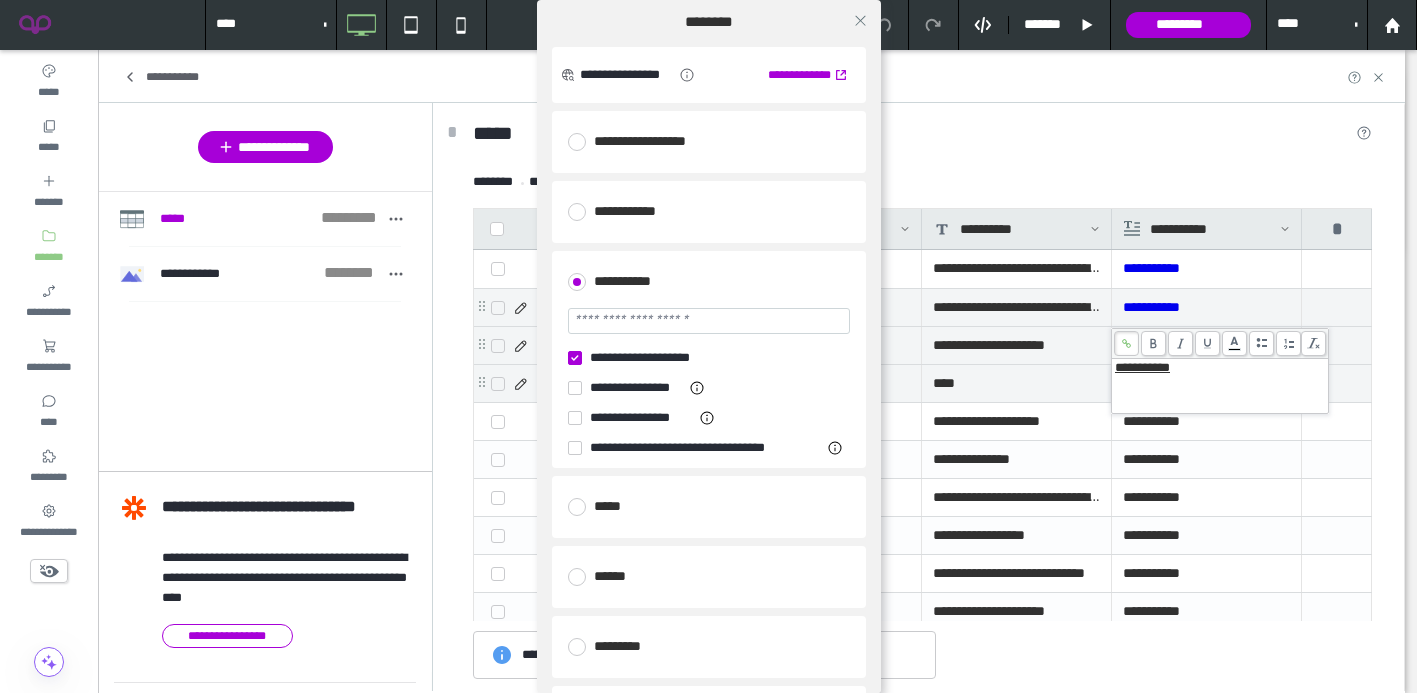 click at bounding box center [709, 321] 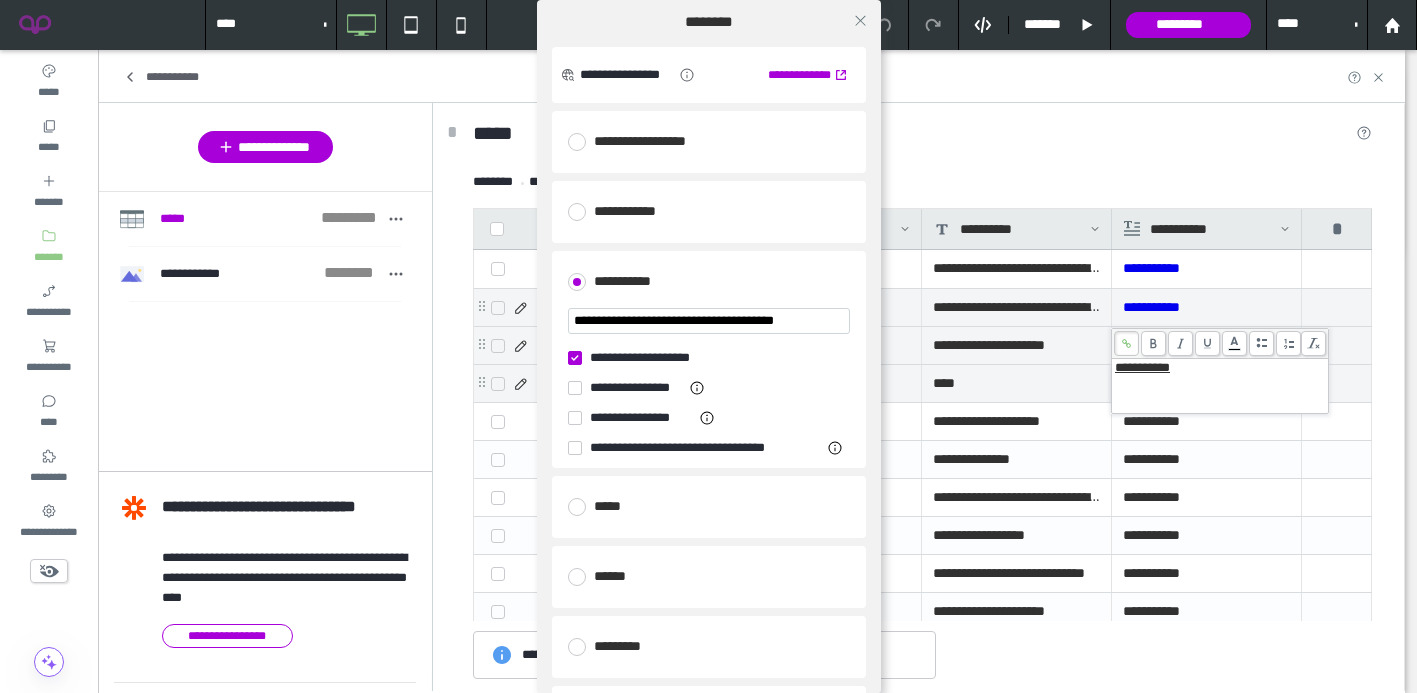 scroll, scrollTop: 0, scrollLeft: 8, axis: horizontal 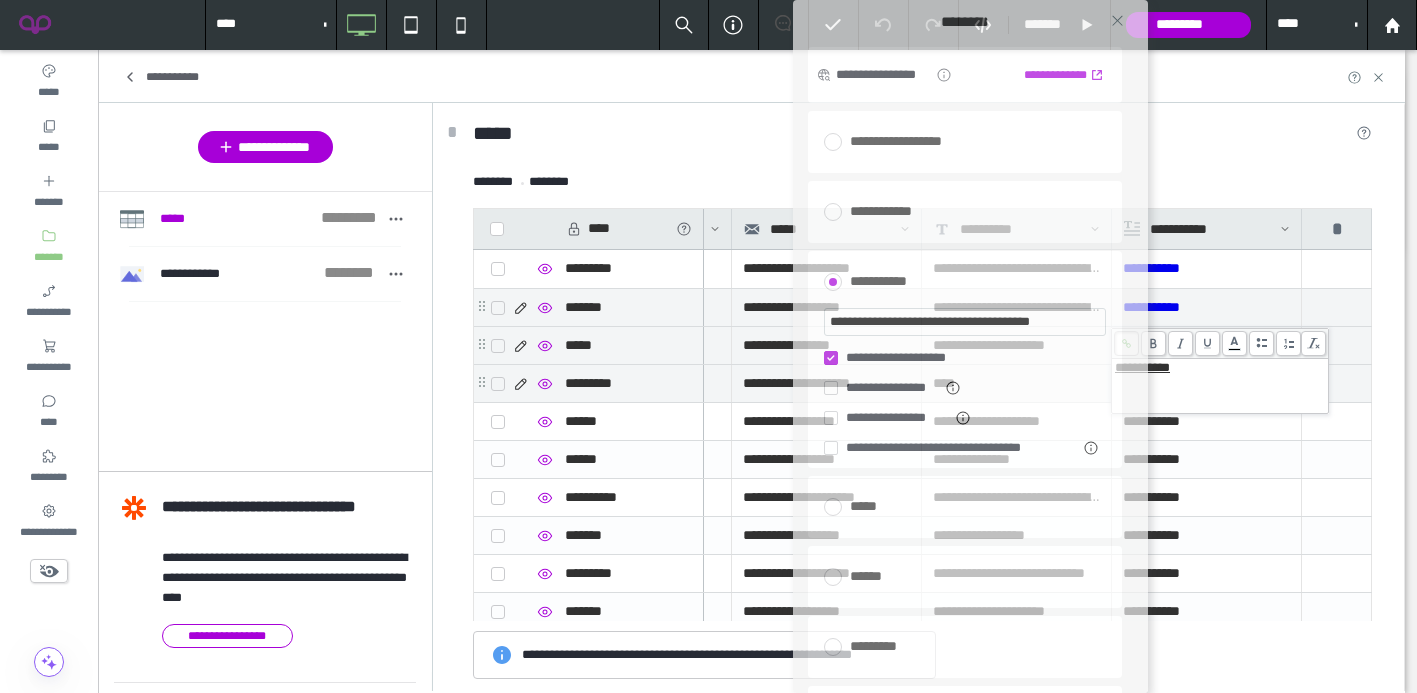drag, startPoint x: 646, startPoint y: 20, endPoint x: 907, endPoint y: 25, distance: 261.04788 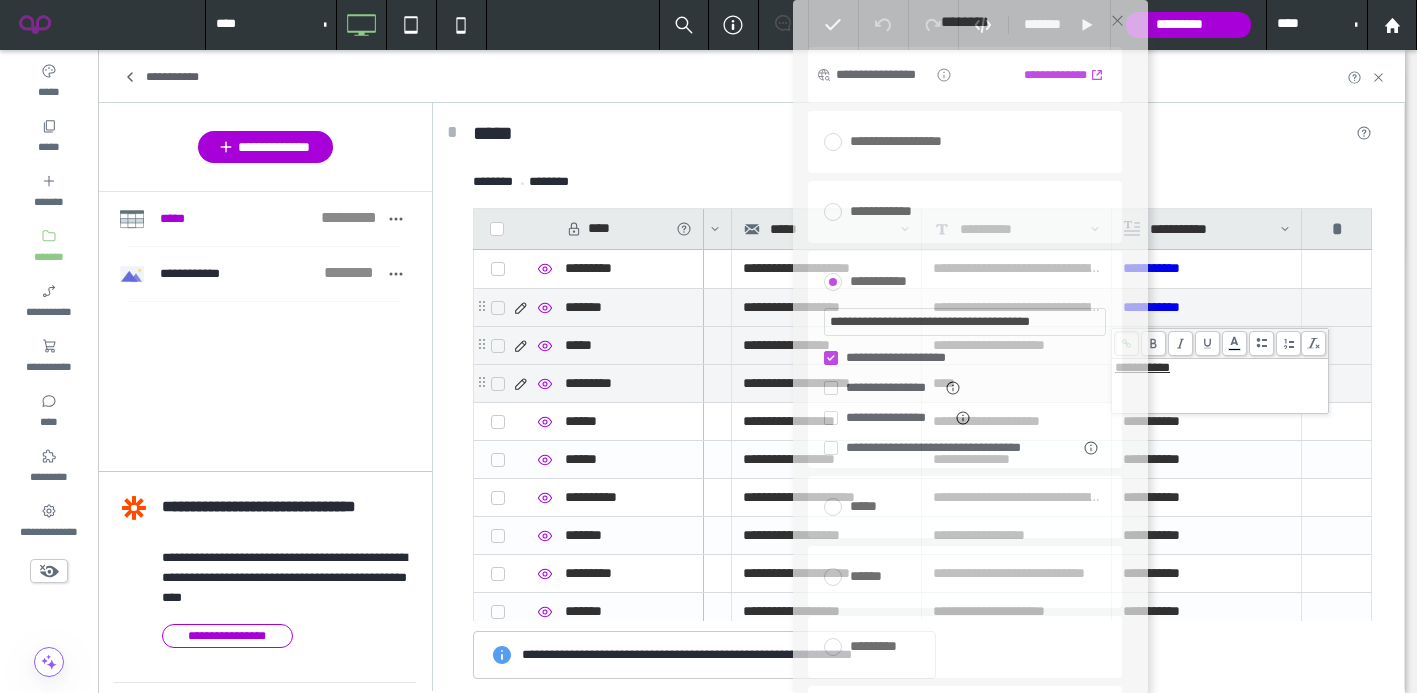 click on "********" at bounding box center (965, 23) 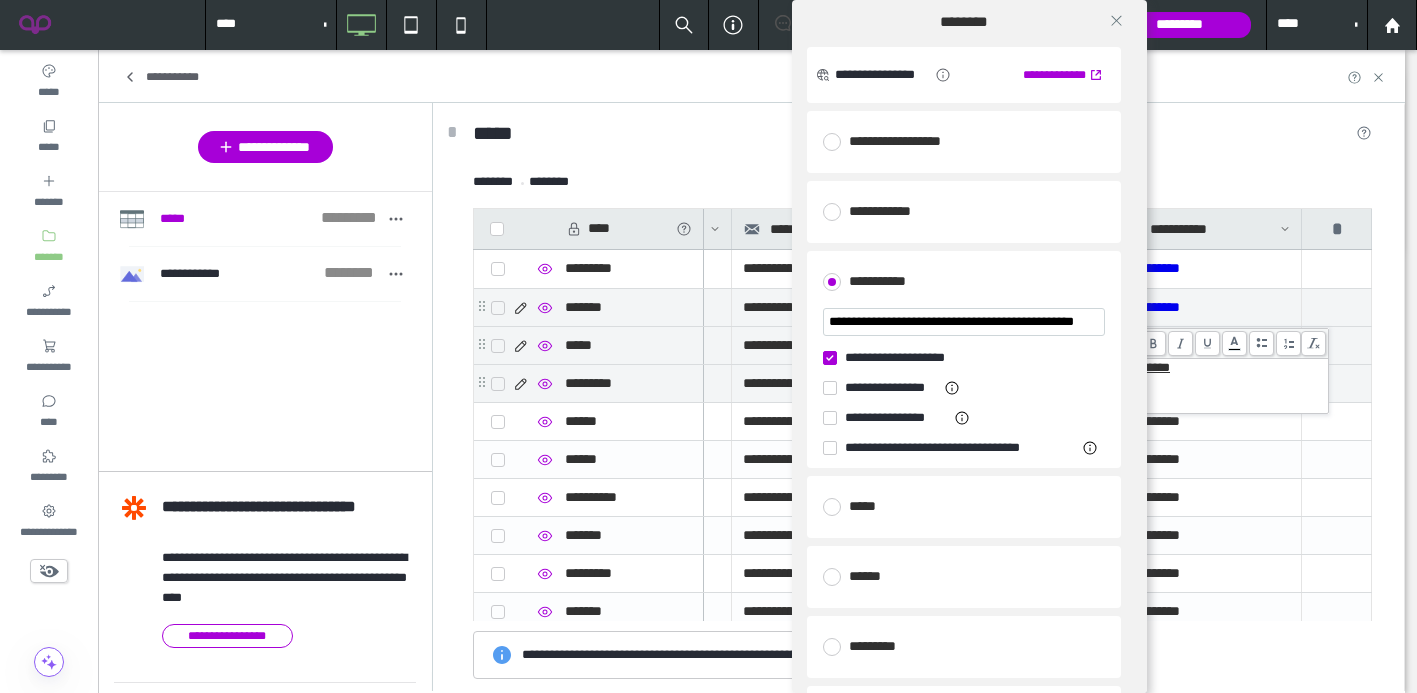 scroll, scrollTop: 0, scrollLeft: 73, axis: horizontal 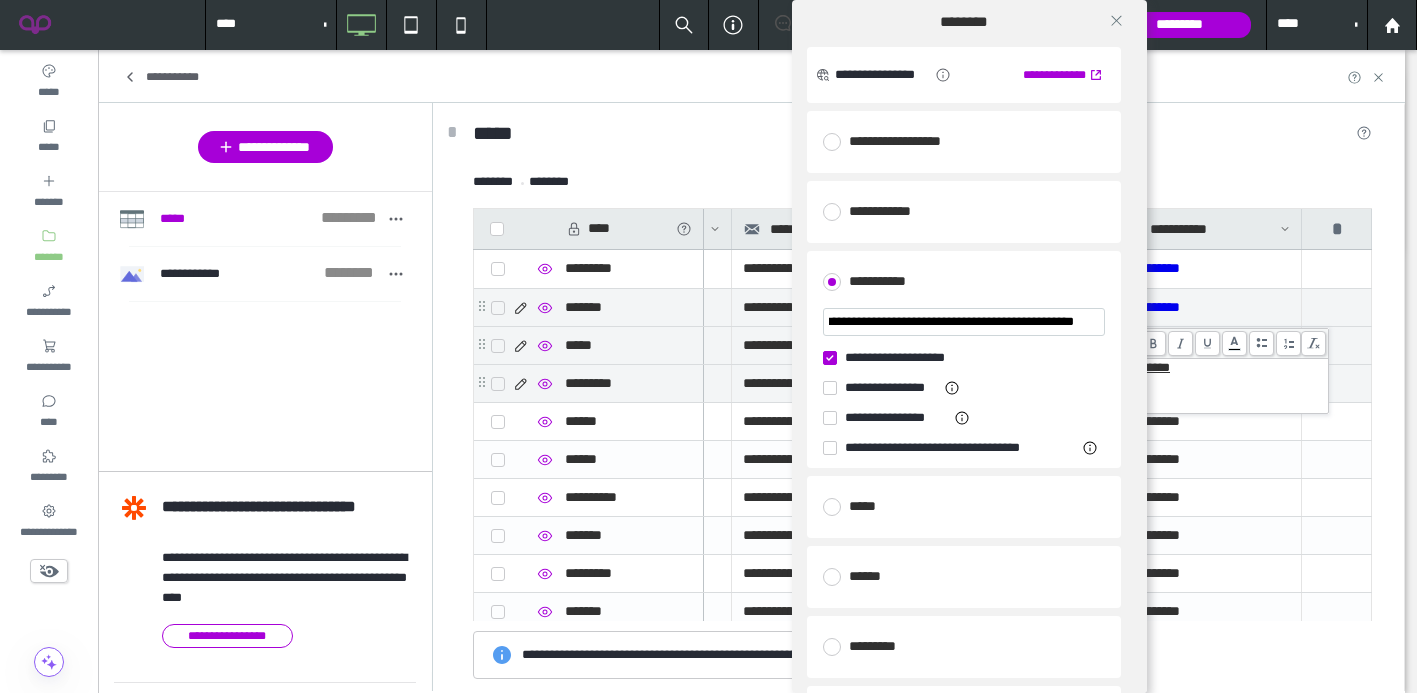 type on "**********" 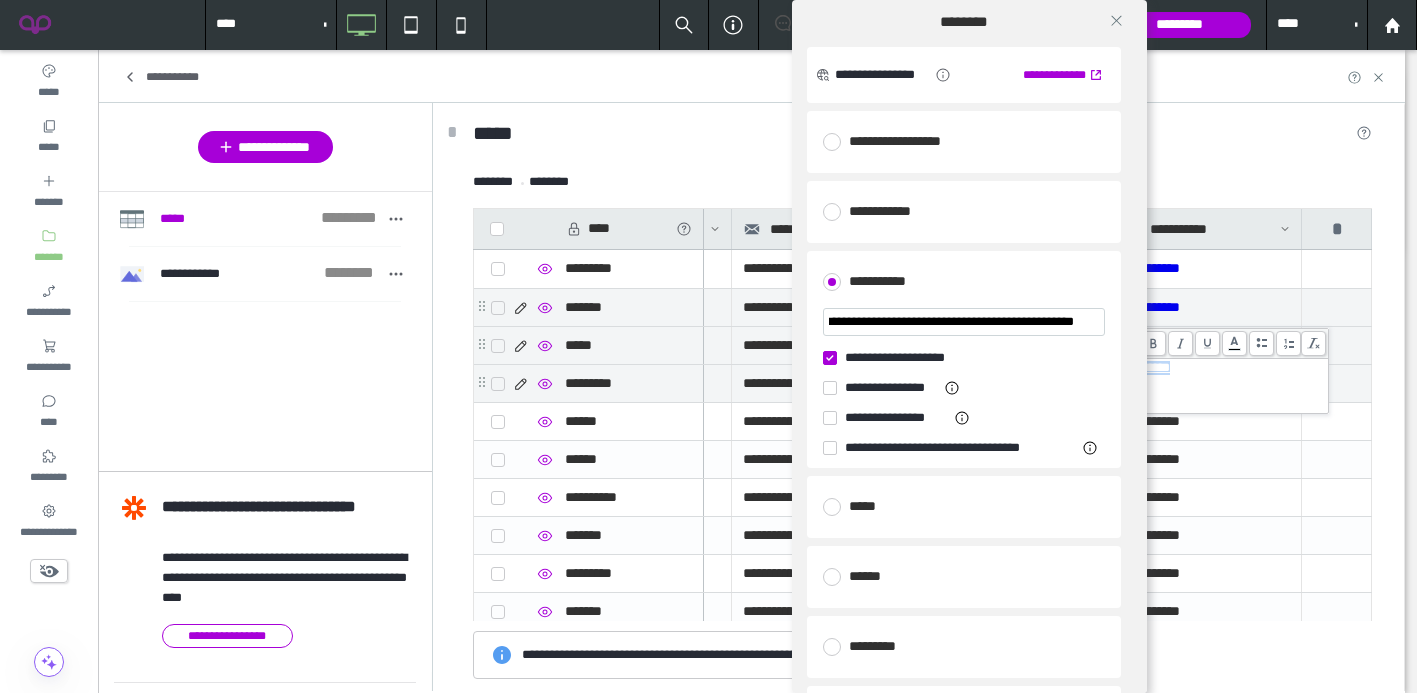 click at bounding box center [830, 358] 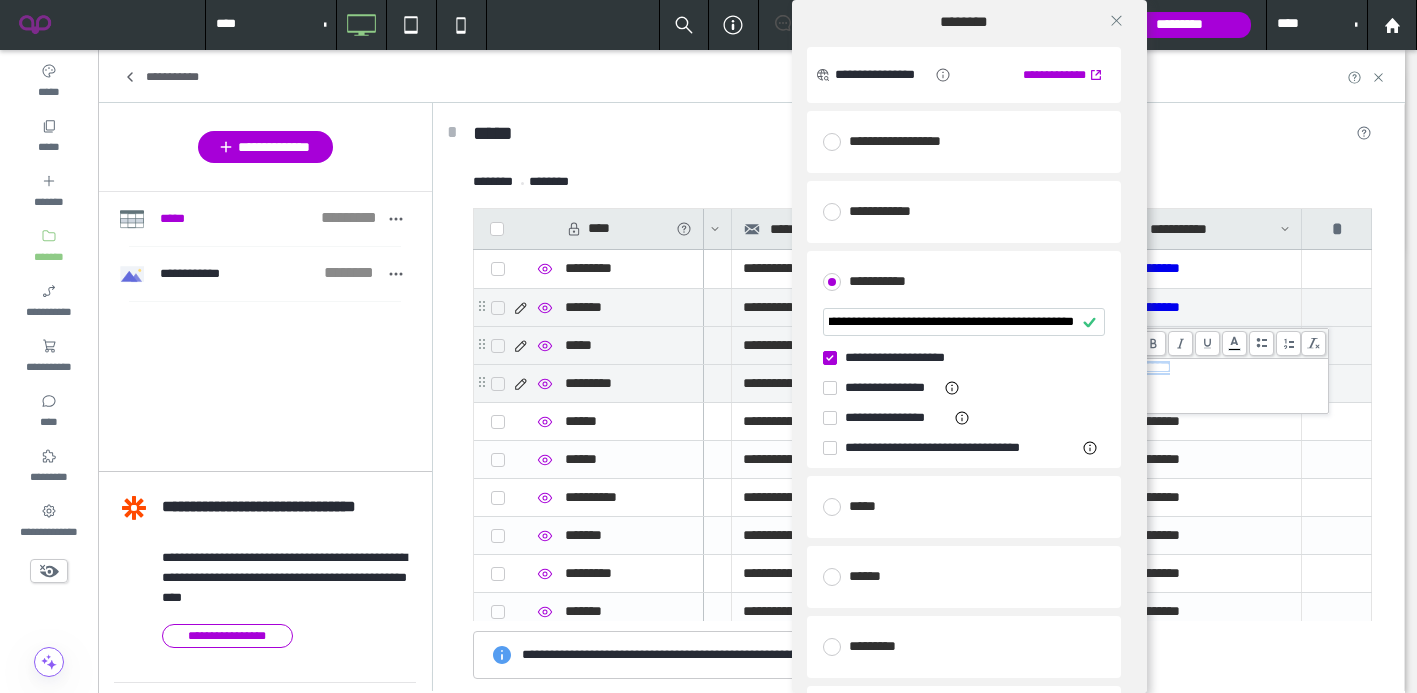 scroll, scrollTop: 0, scrollLeft: 0, axis: both 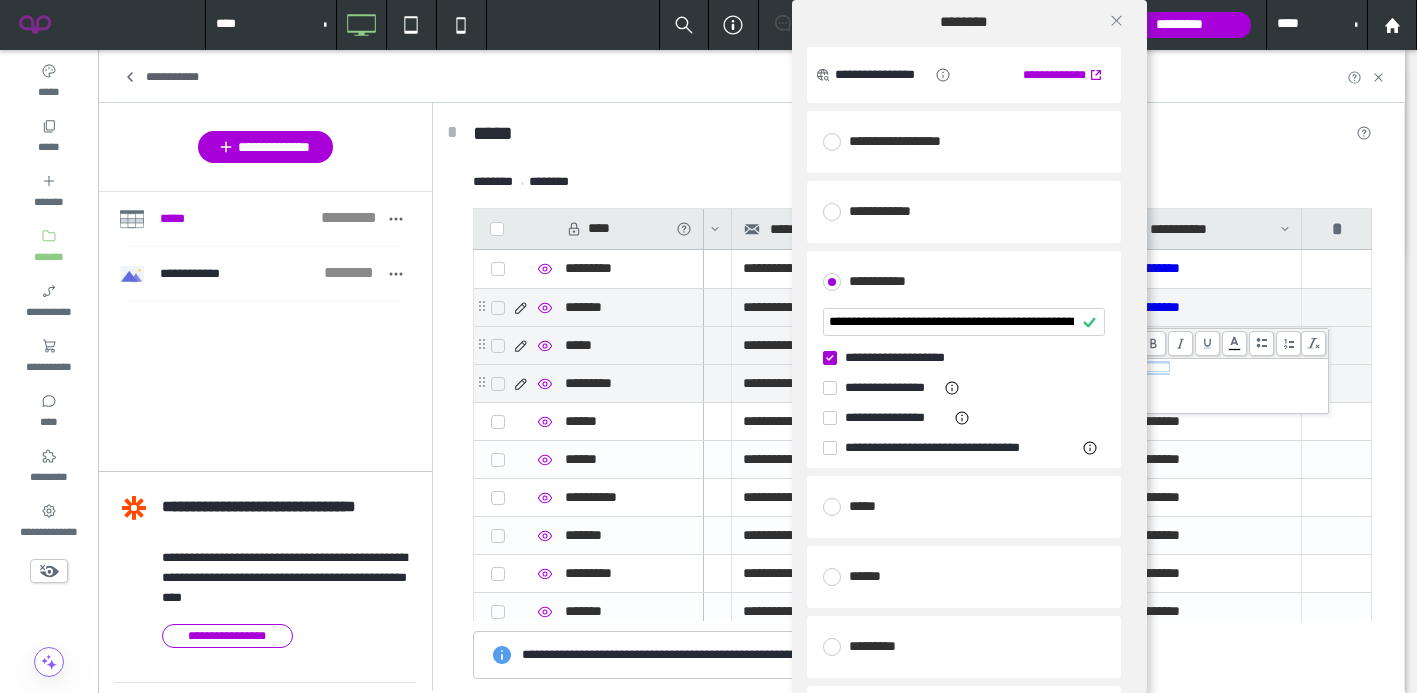 click at bounding box center (830, 358) 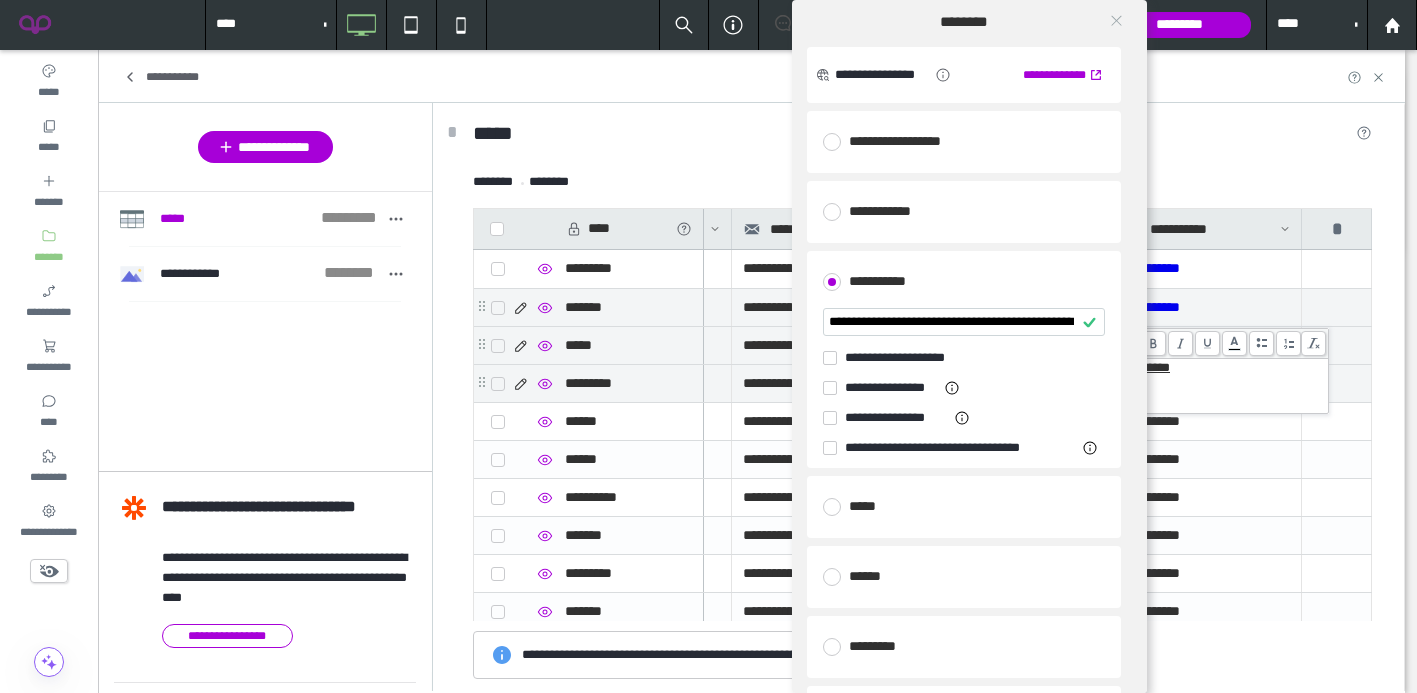click 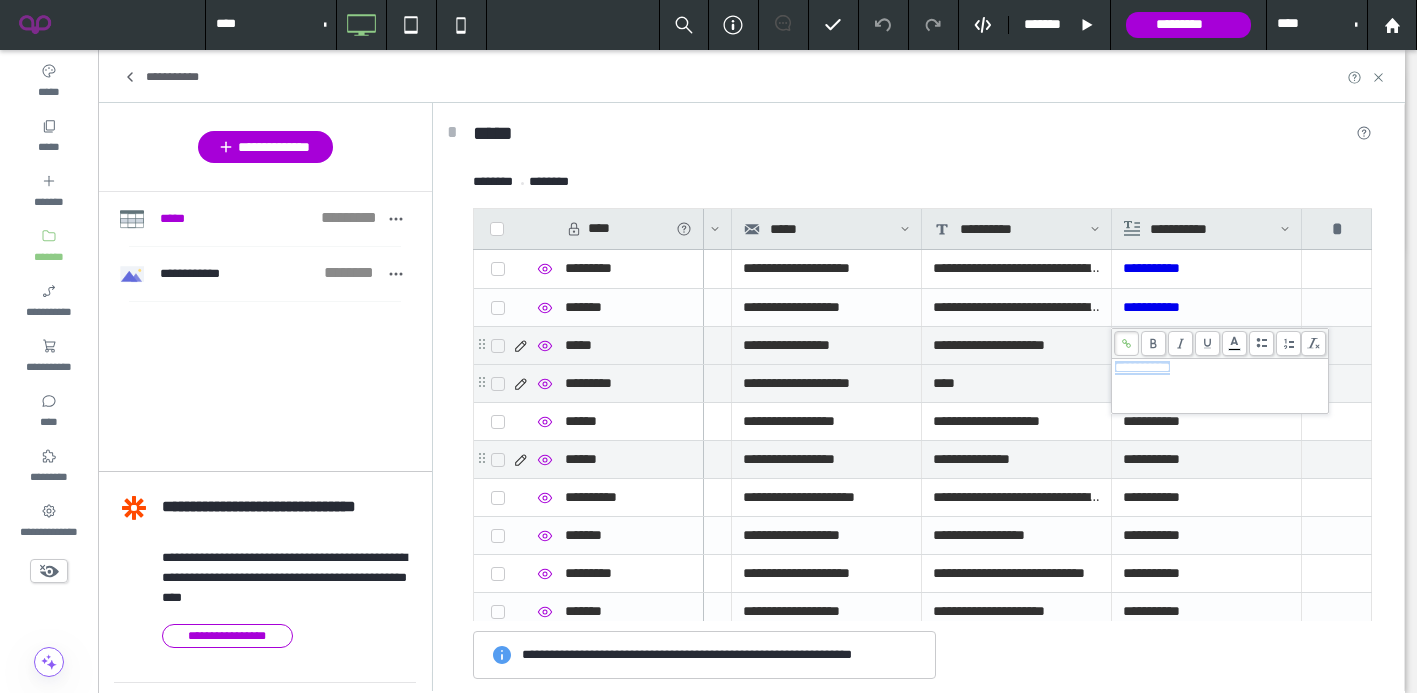 click on "**********" at bounding box center (1017, 459) 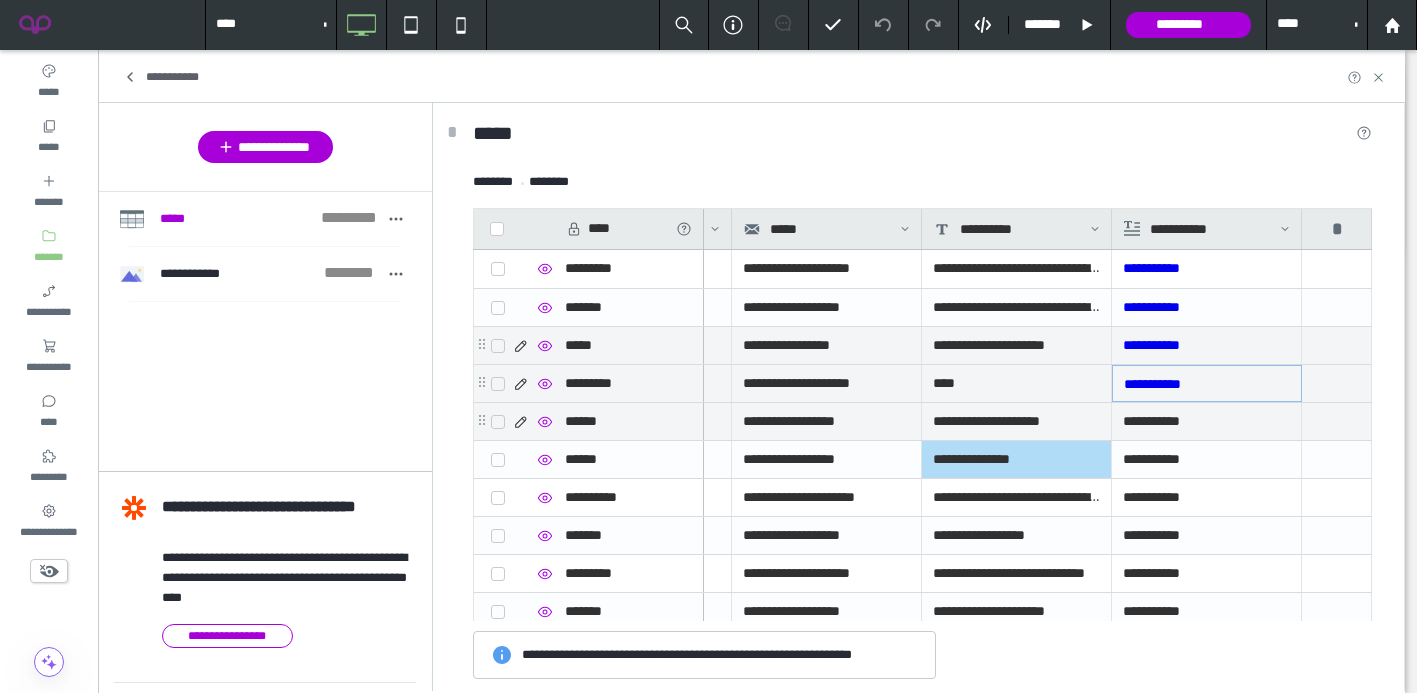 click on "**********" at bounding box center [1206, 421] 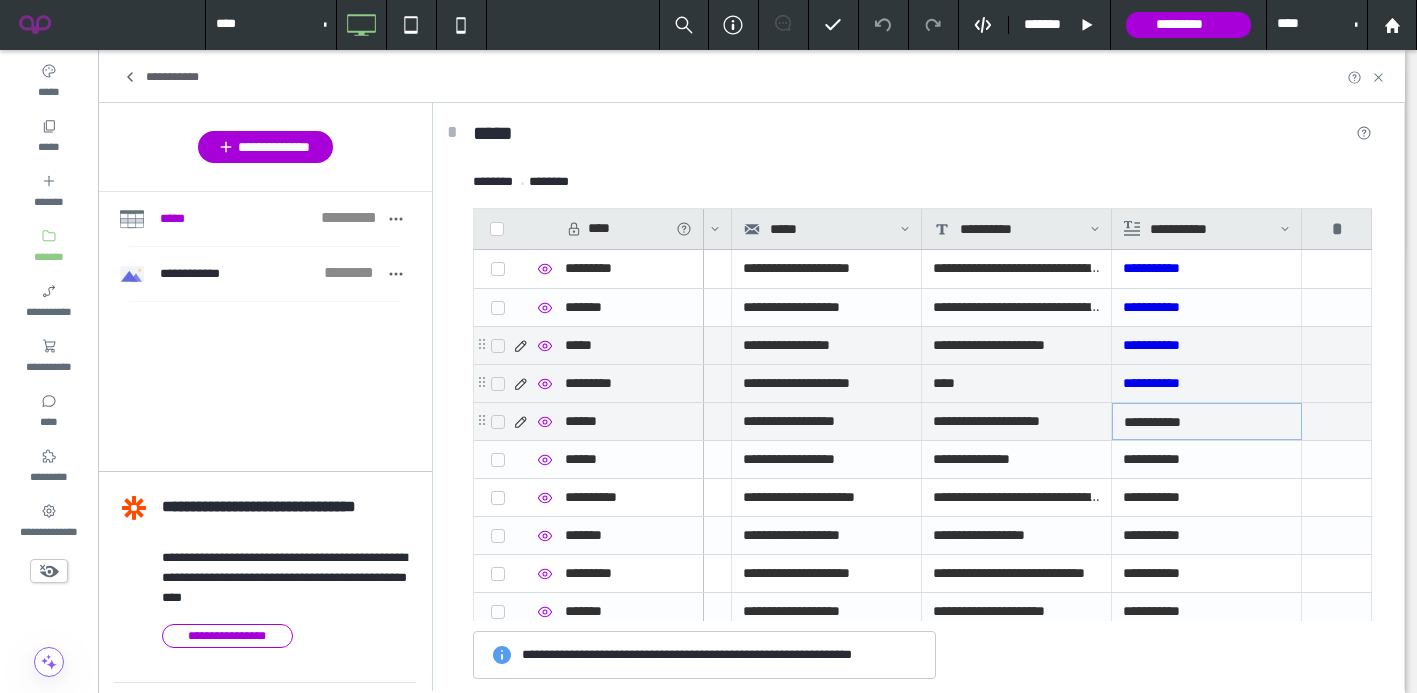 click on "**********" at bounding box center (1207, 422) 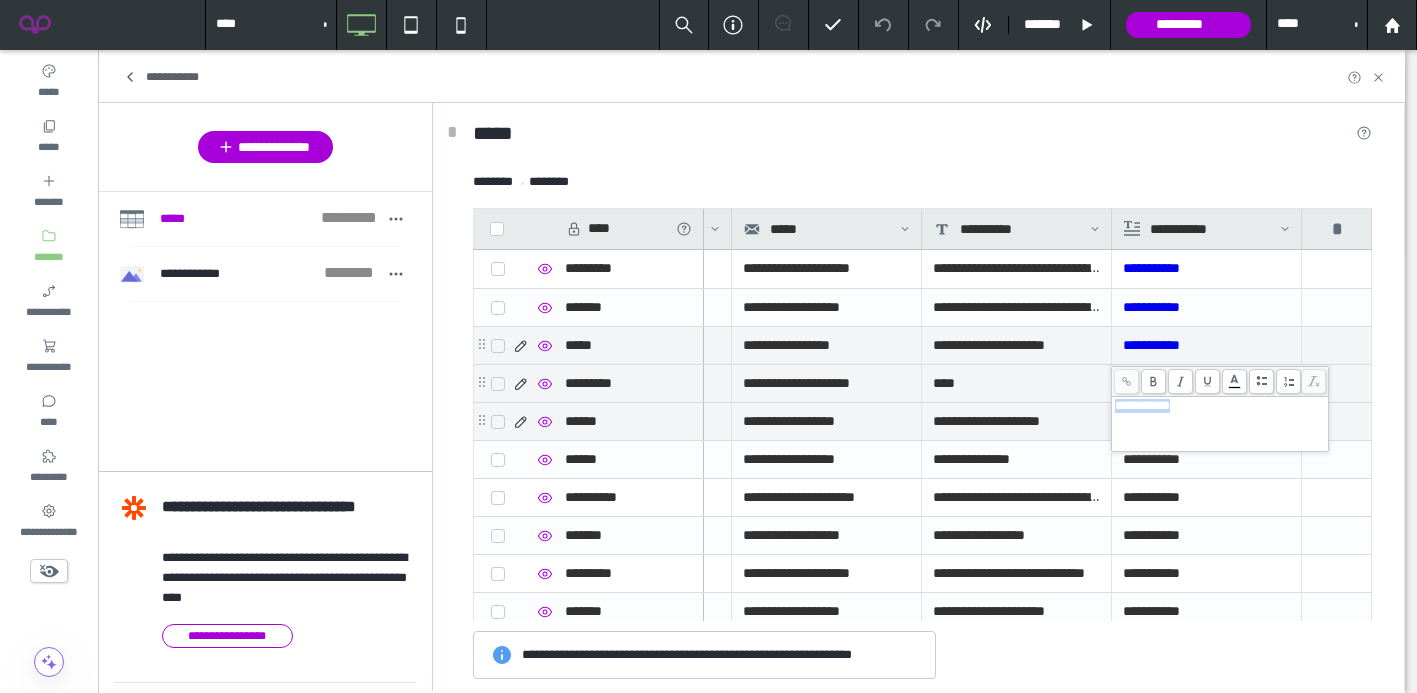 click on "**********" at bounding box center (1220, 406) 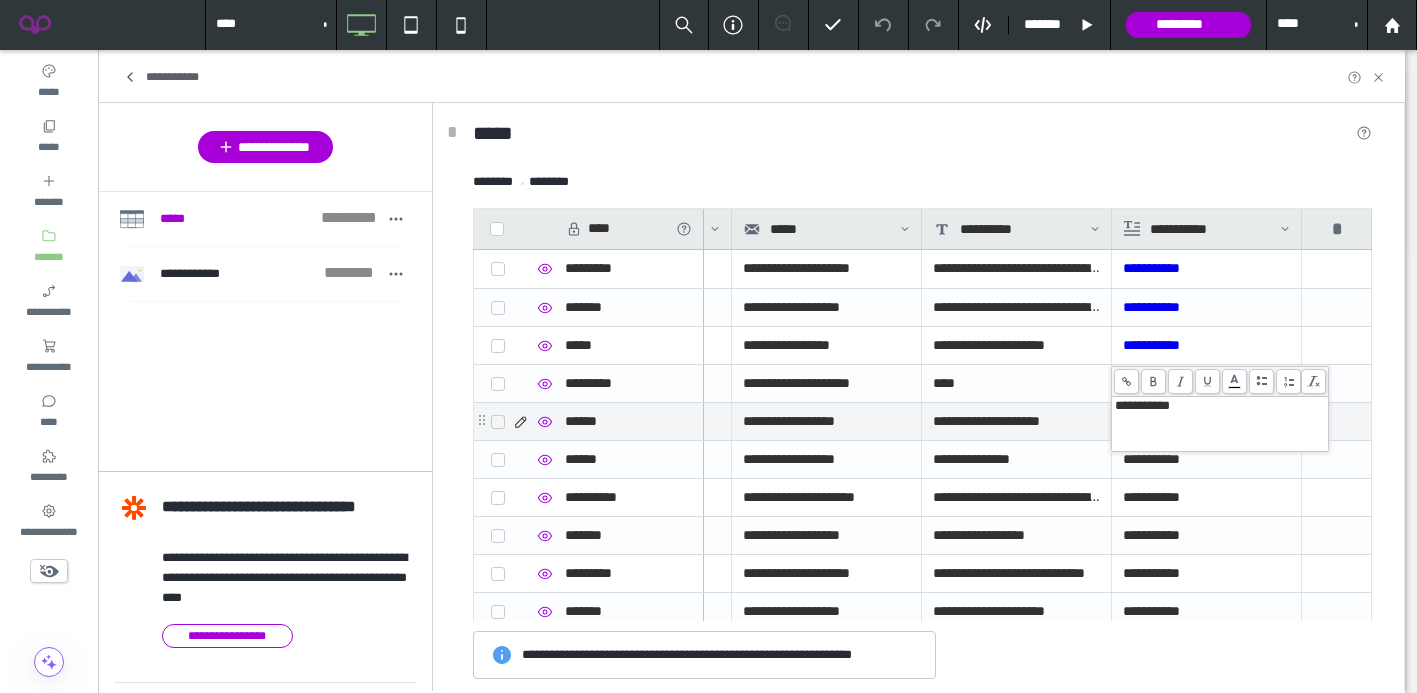 click 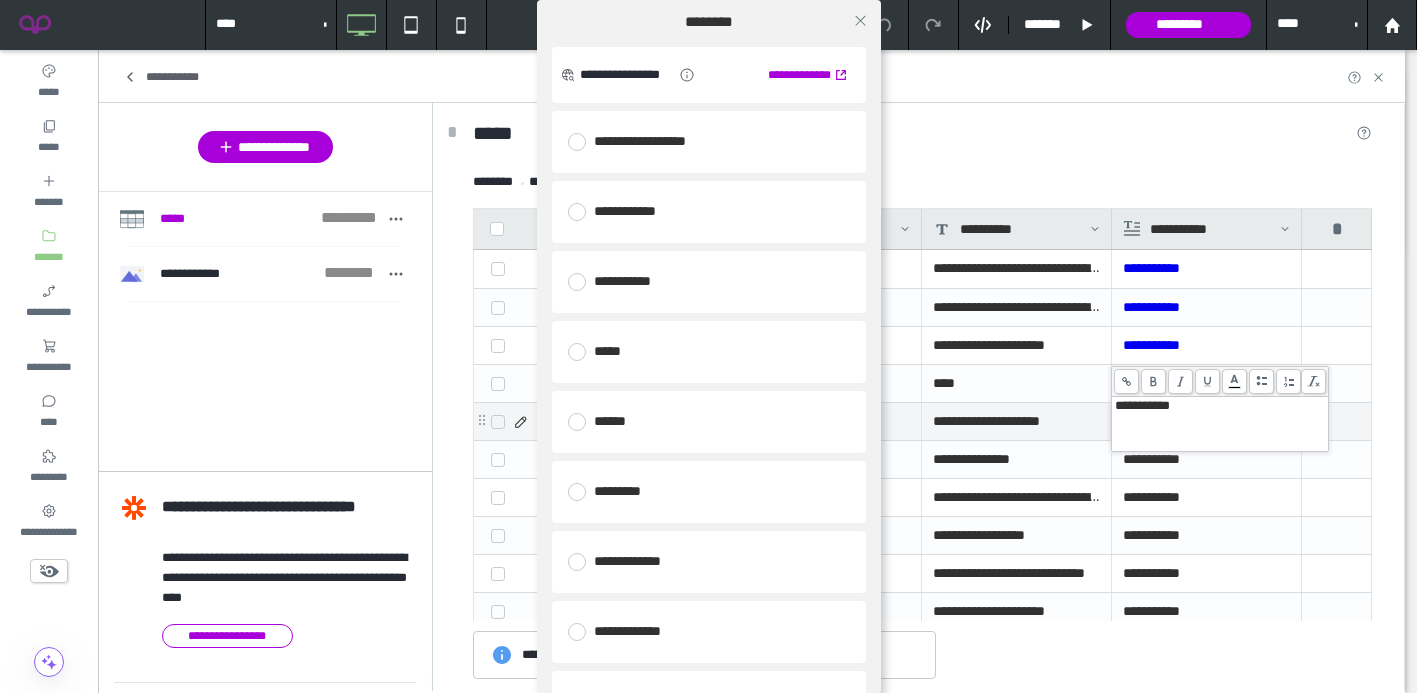 click on "**********" at bounding box center (709, 282) 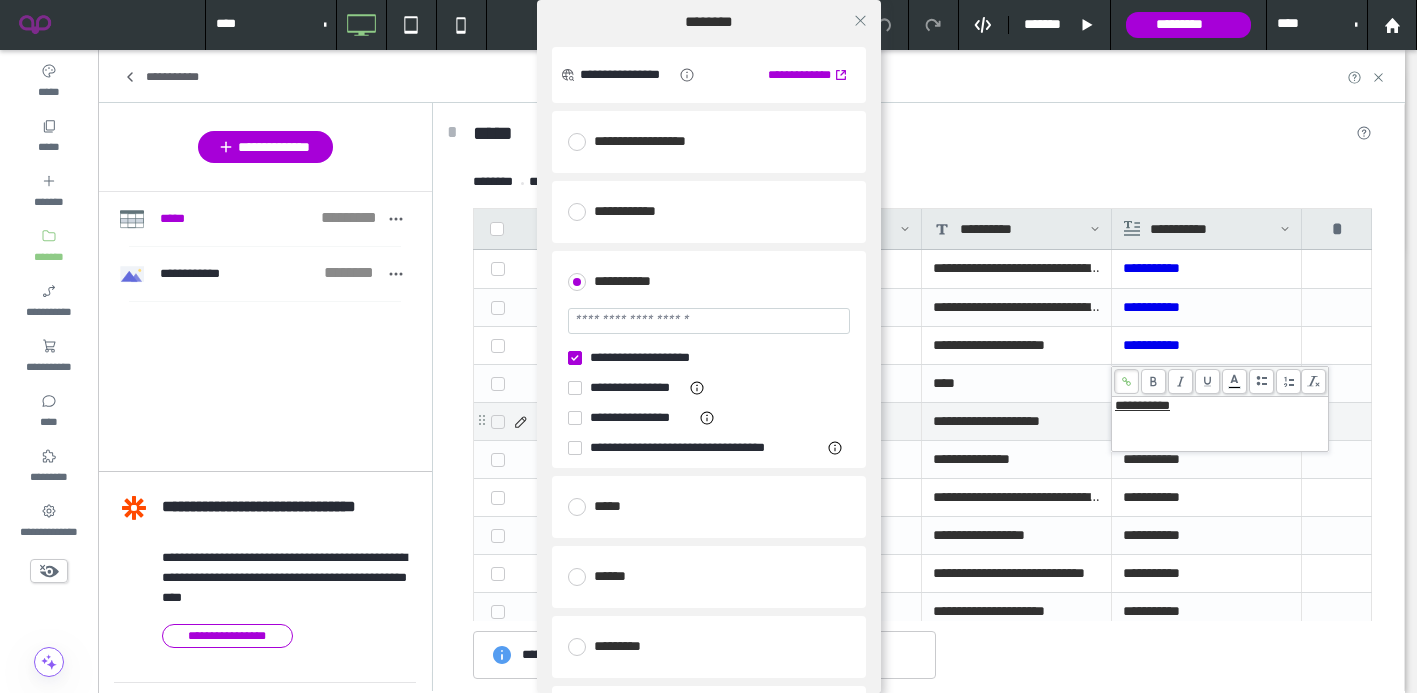 click at bounding box center [709, 321] 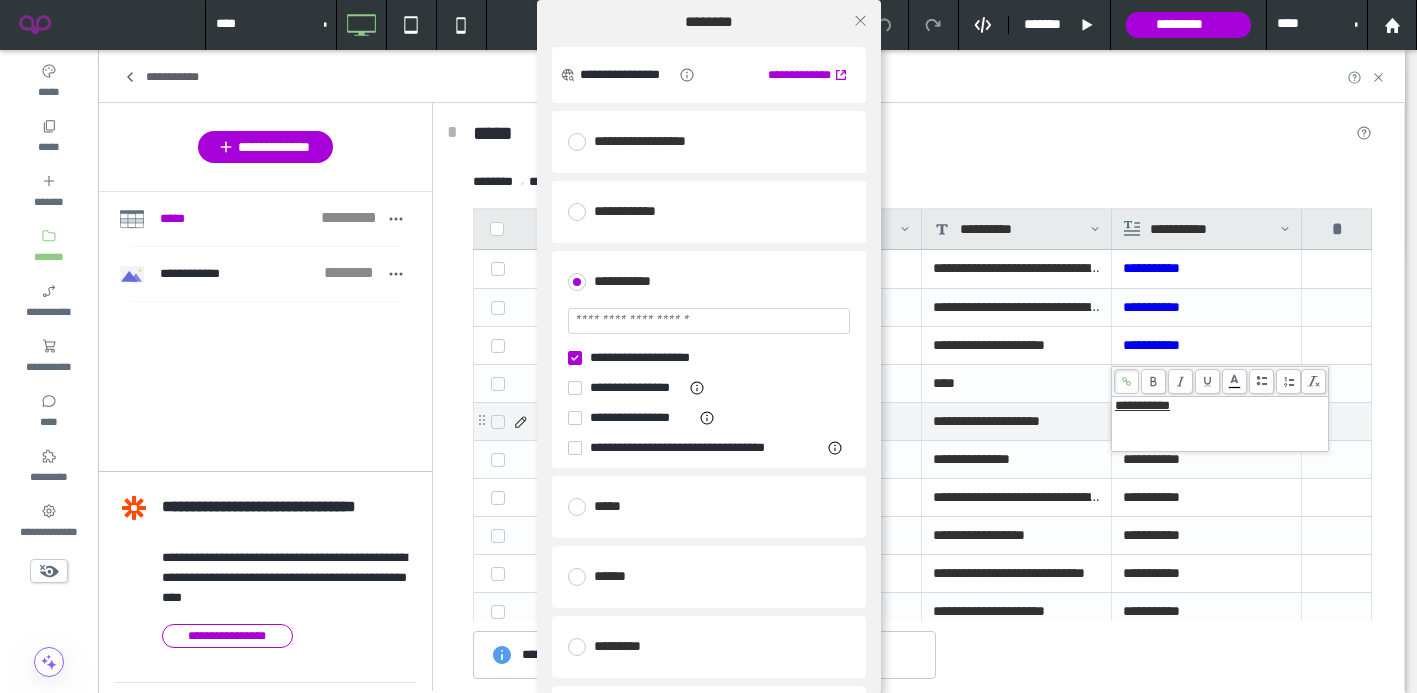 paste on "**********" 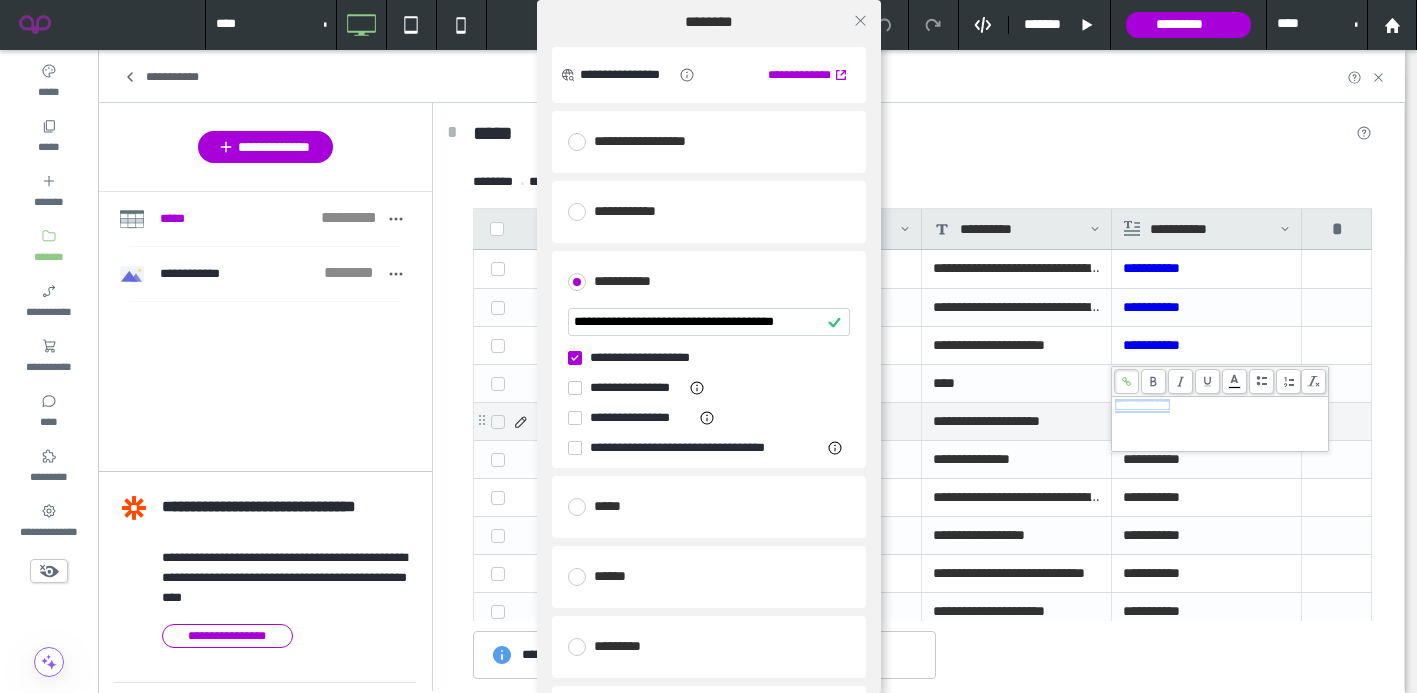 scroll, scrollTop: 0, scrollLeft: 0, axis: both 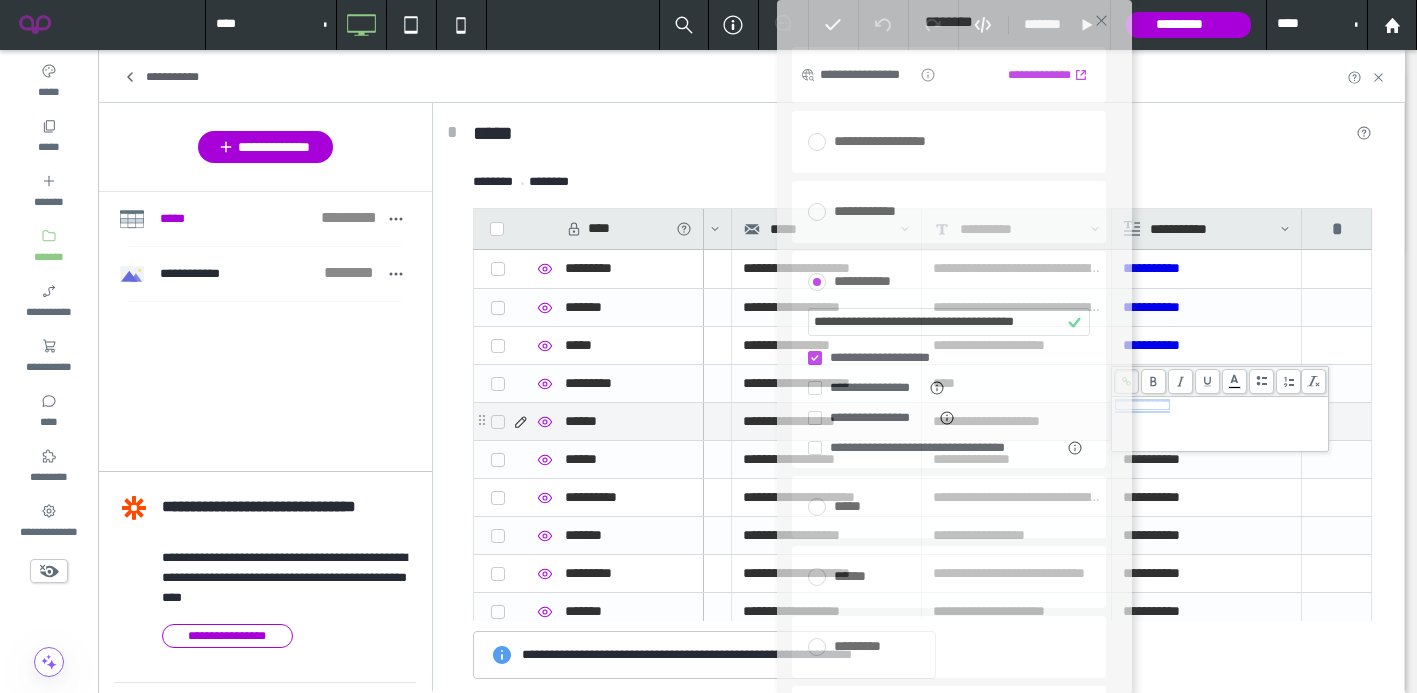 drag, startPoint x: 670, startPoint y: 12, endPoint x: 915, endPoint y: 14, distance: 245.00816 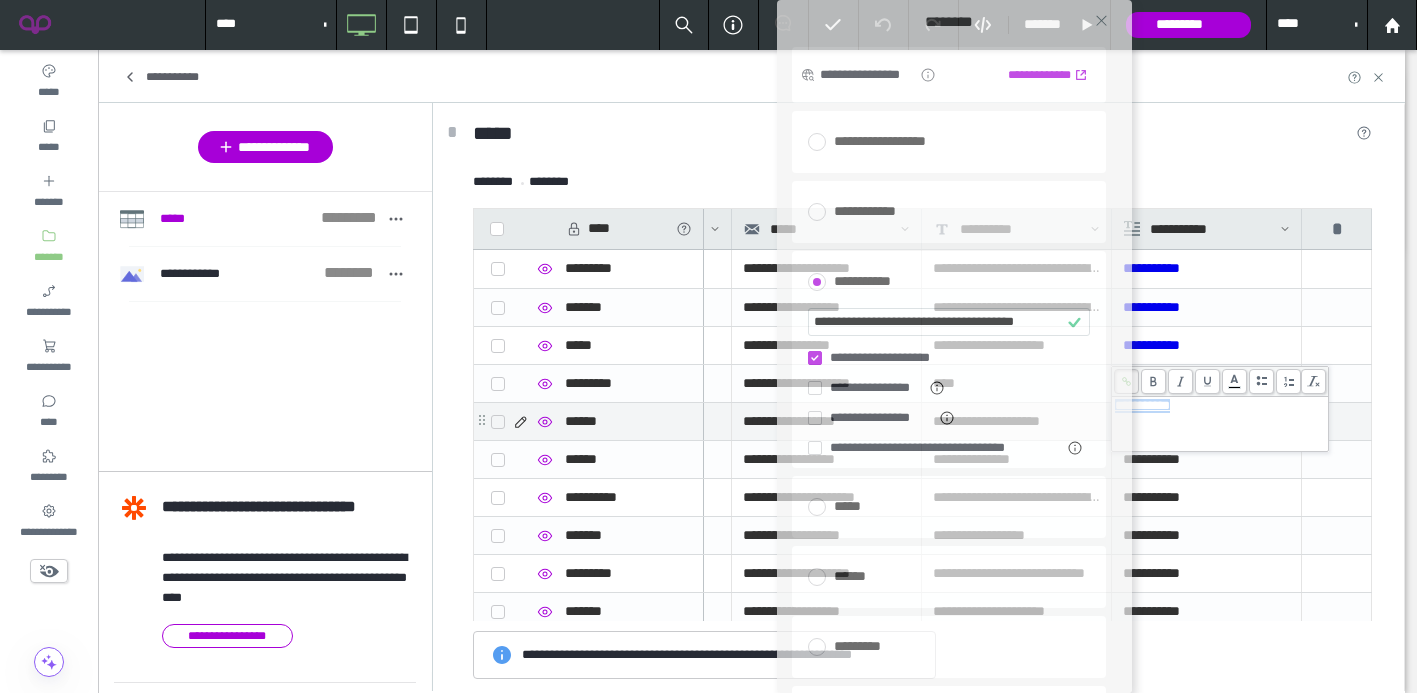 click on "********" at bounding box center [949, 23] 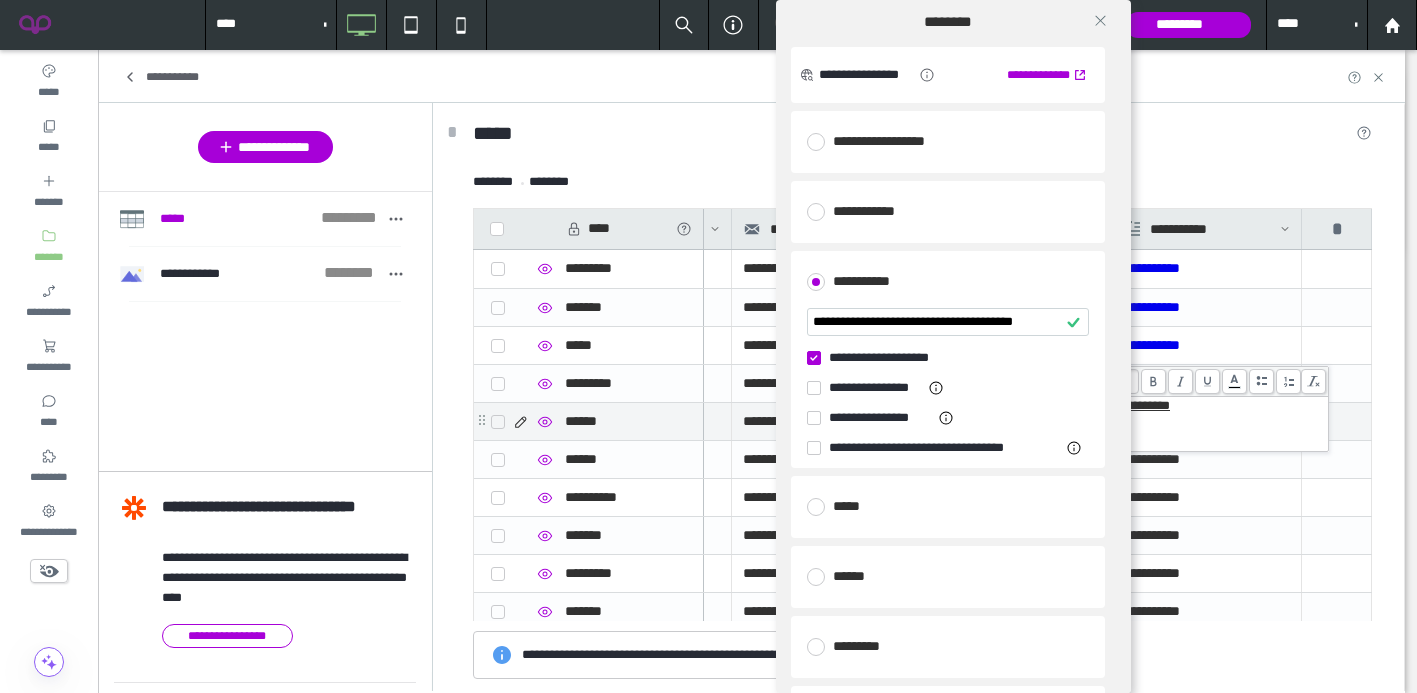click on "**********" at bounding box center (948, 322) 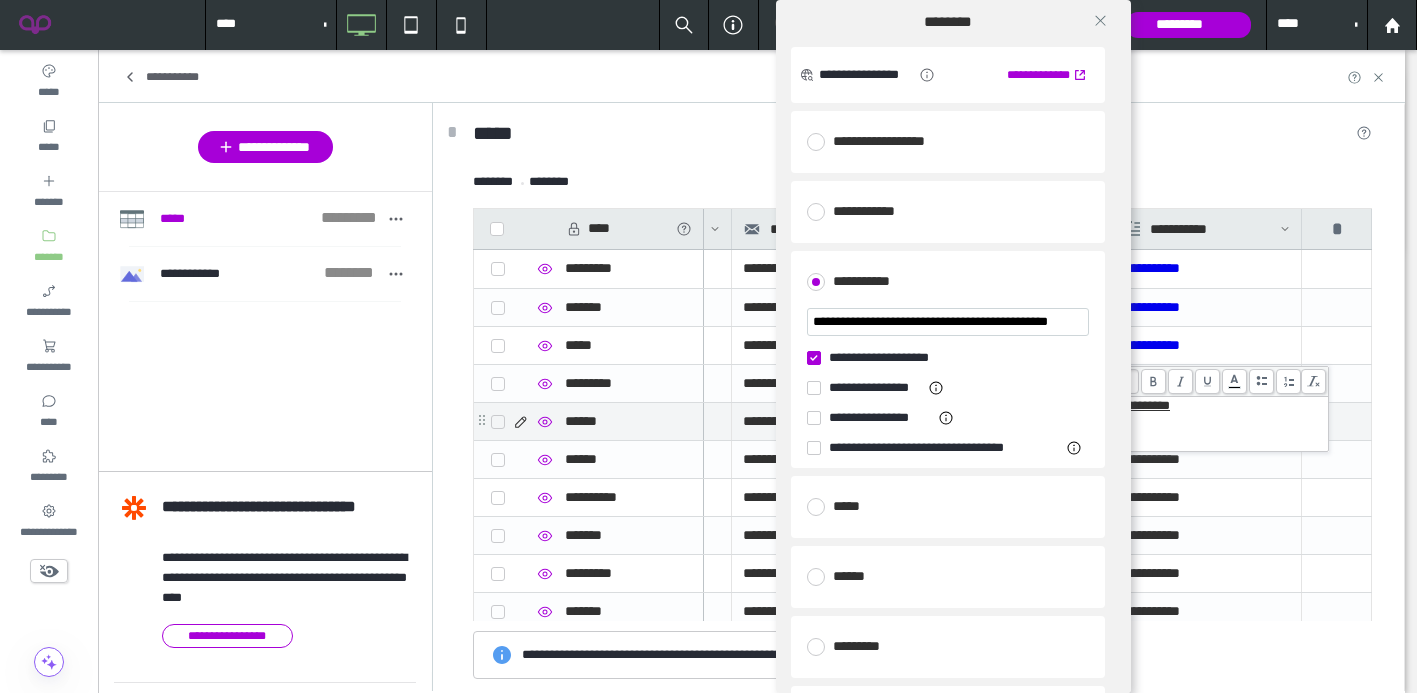 scroll, scrollTop: 0, scrollLeft: 45, axis: horizontal 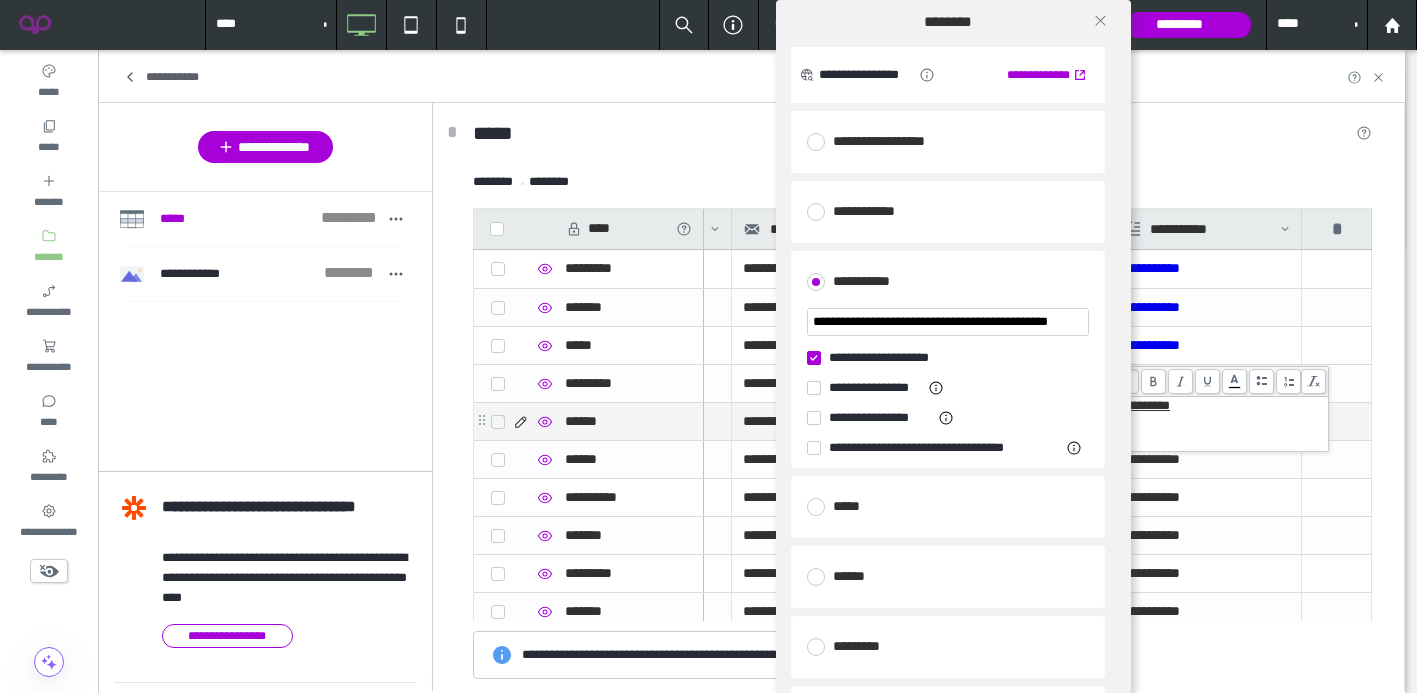 type on "**********" 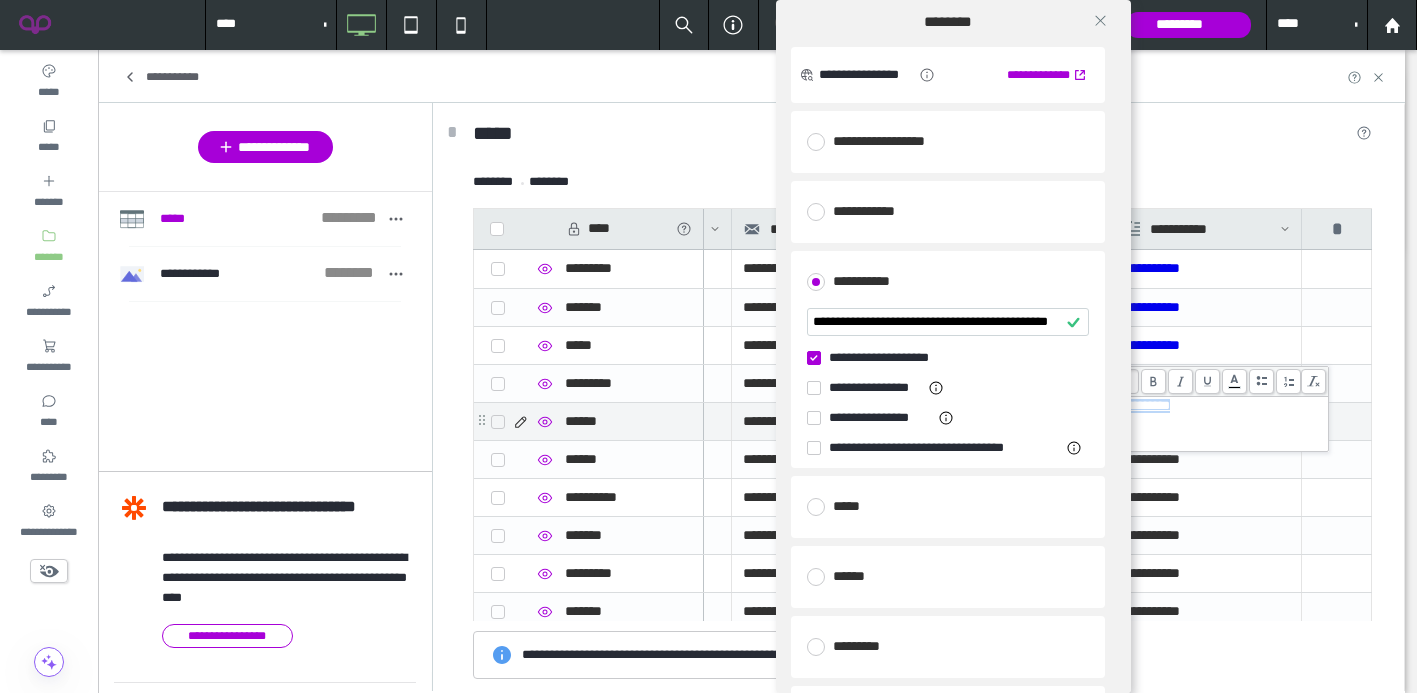 click on "**********" at bounding box center (948, 358) 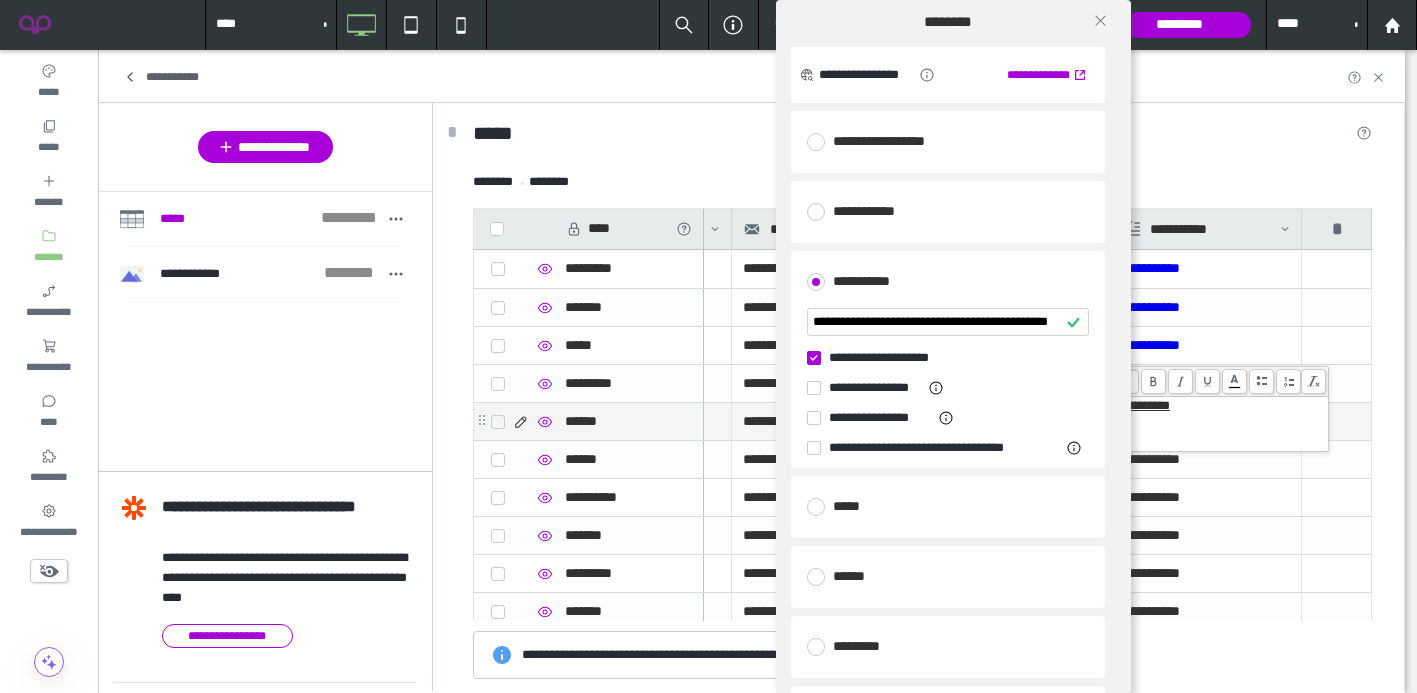 click at bounding box center [814, 358] 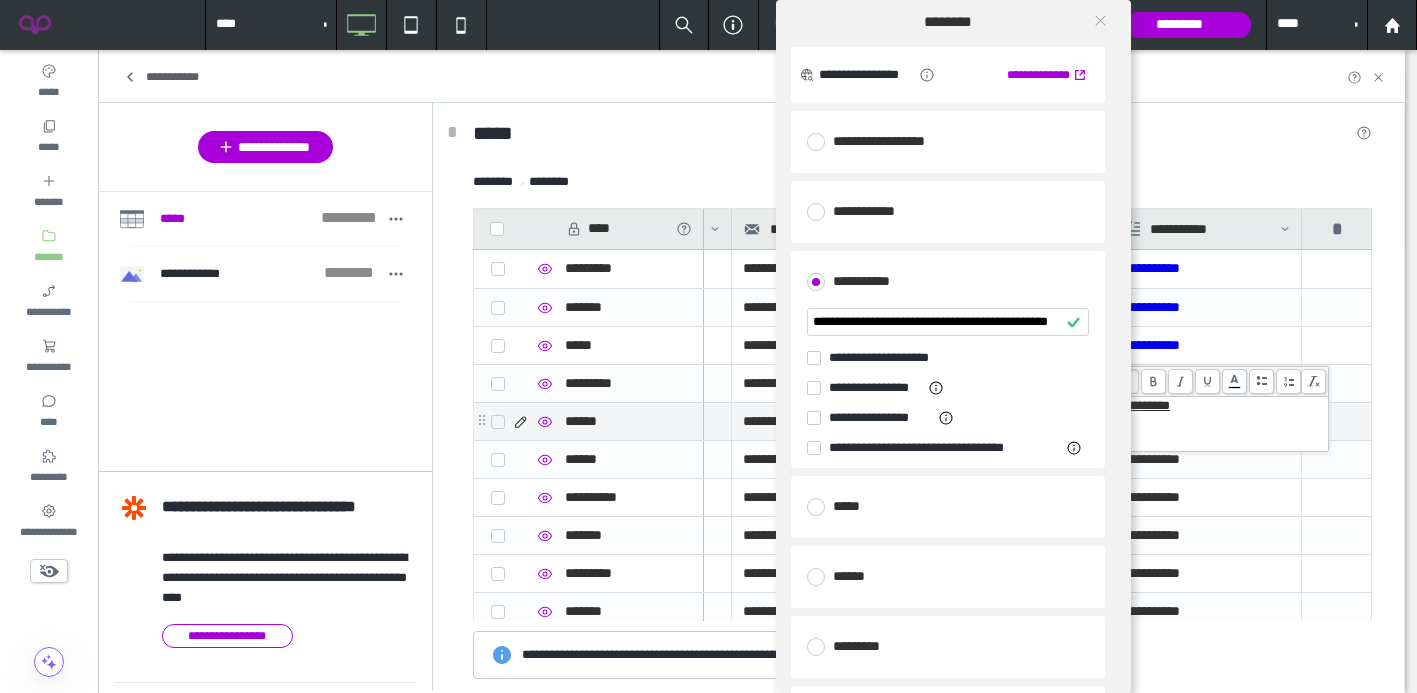 click at bounding box center [1100, 20] 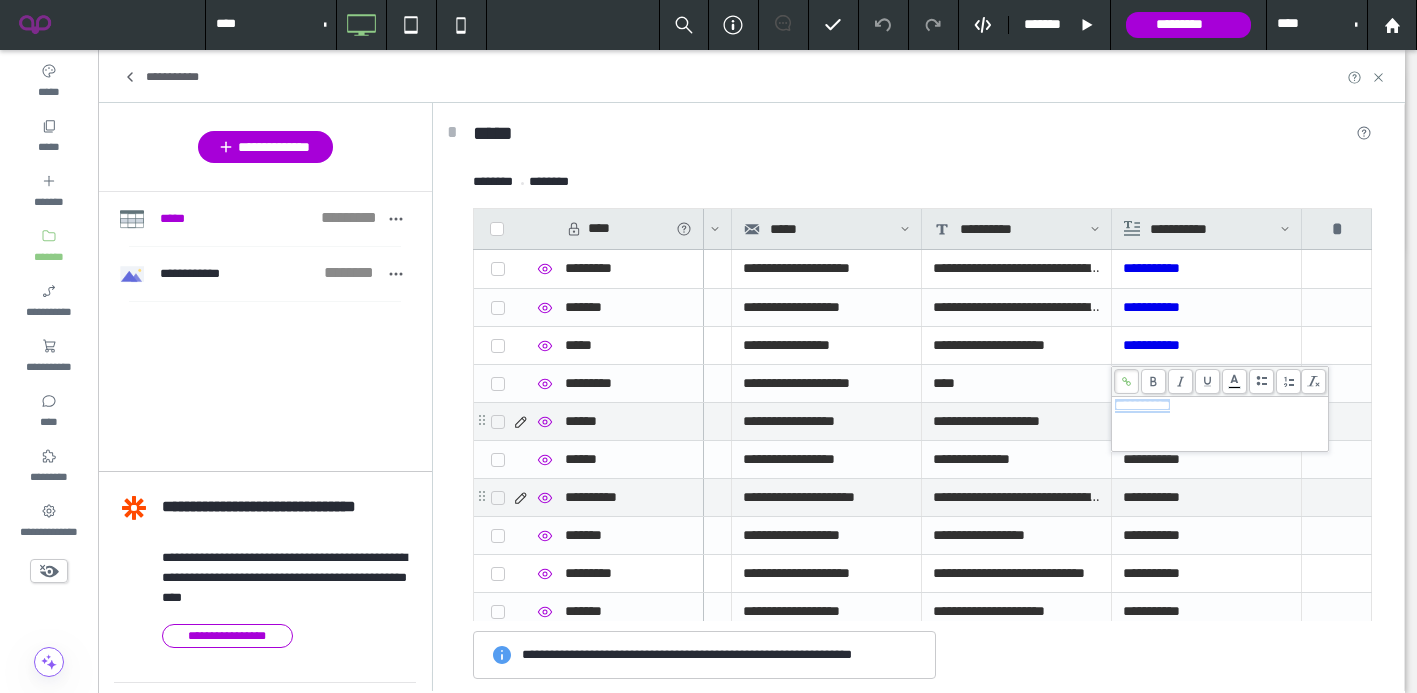 click on "**********" at bounding box center [1206, 497] 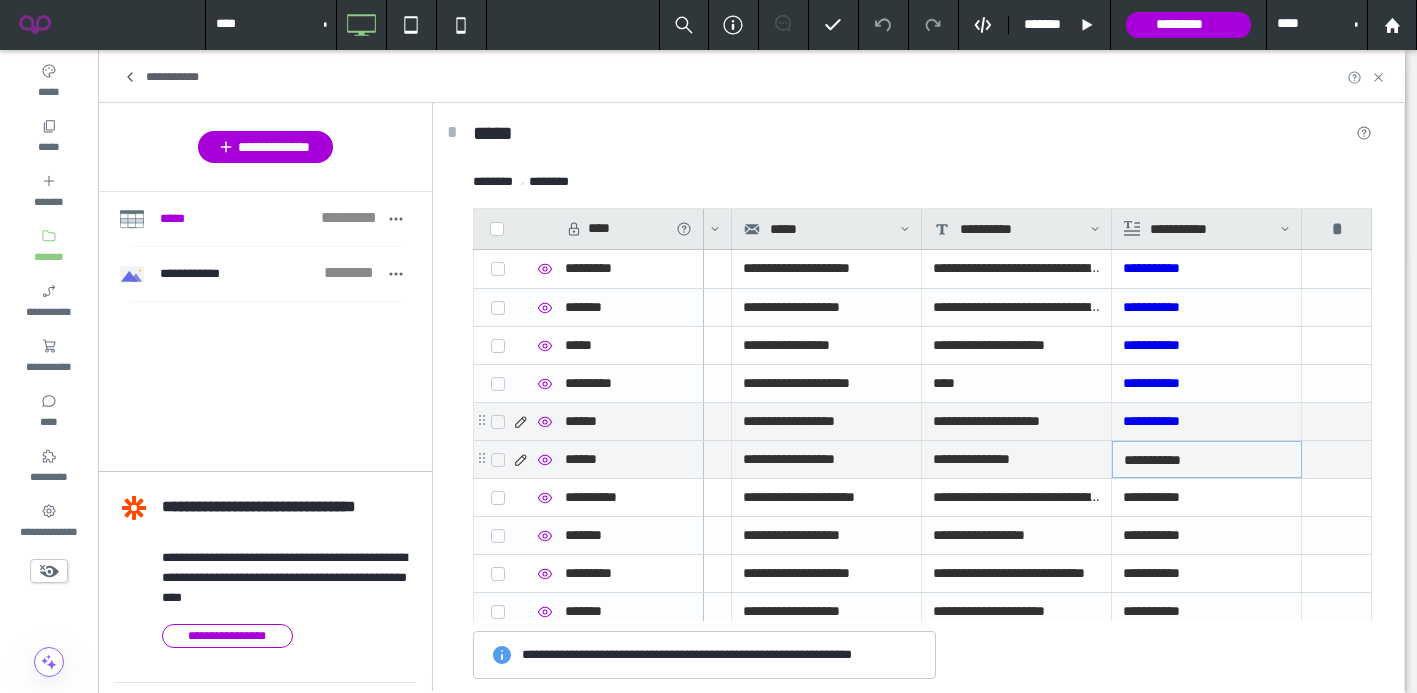 click on "**********" at bounding box center [1207, 460] 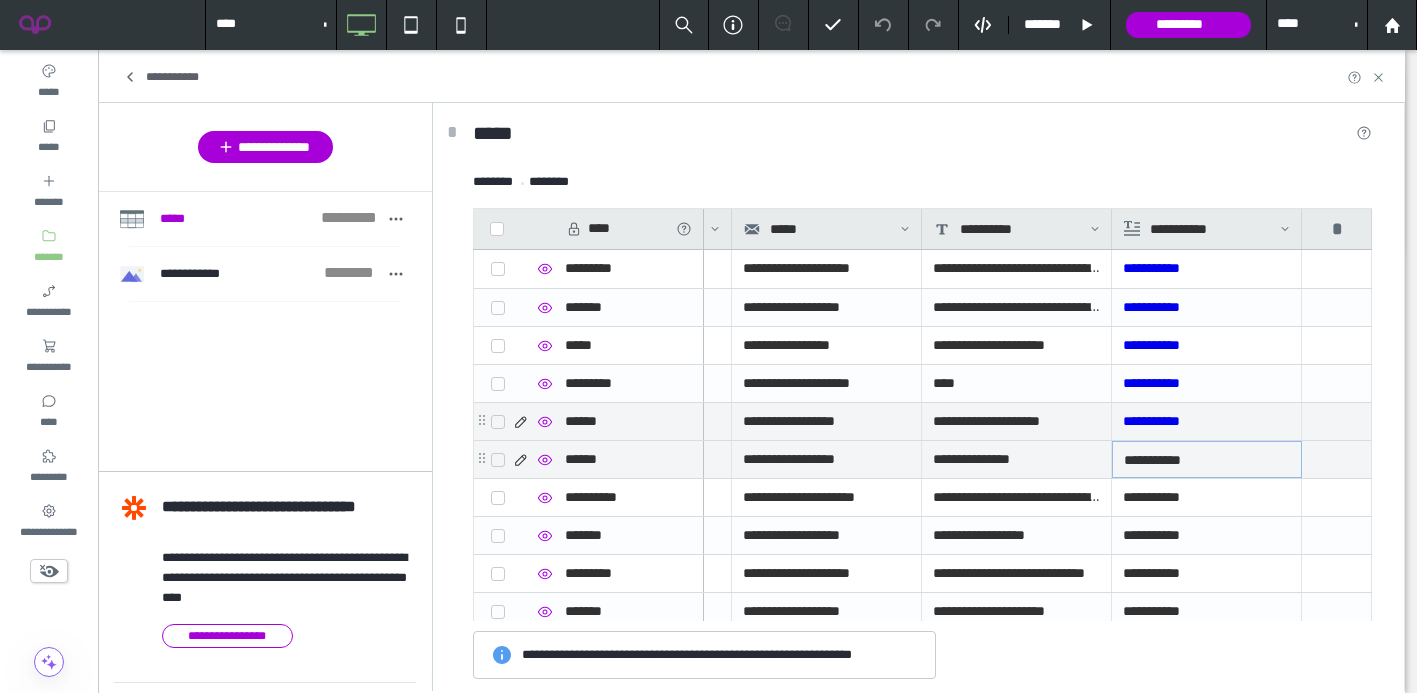 click on "**********" at bounding box center (1207, 460) 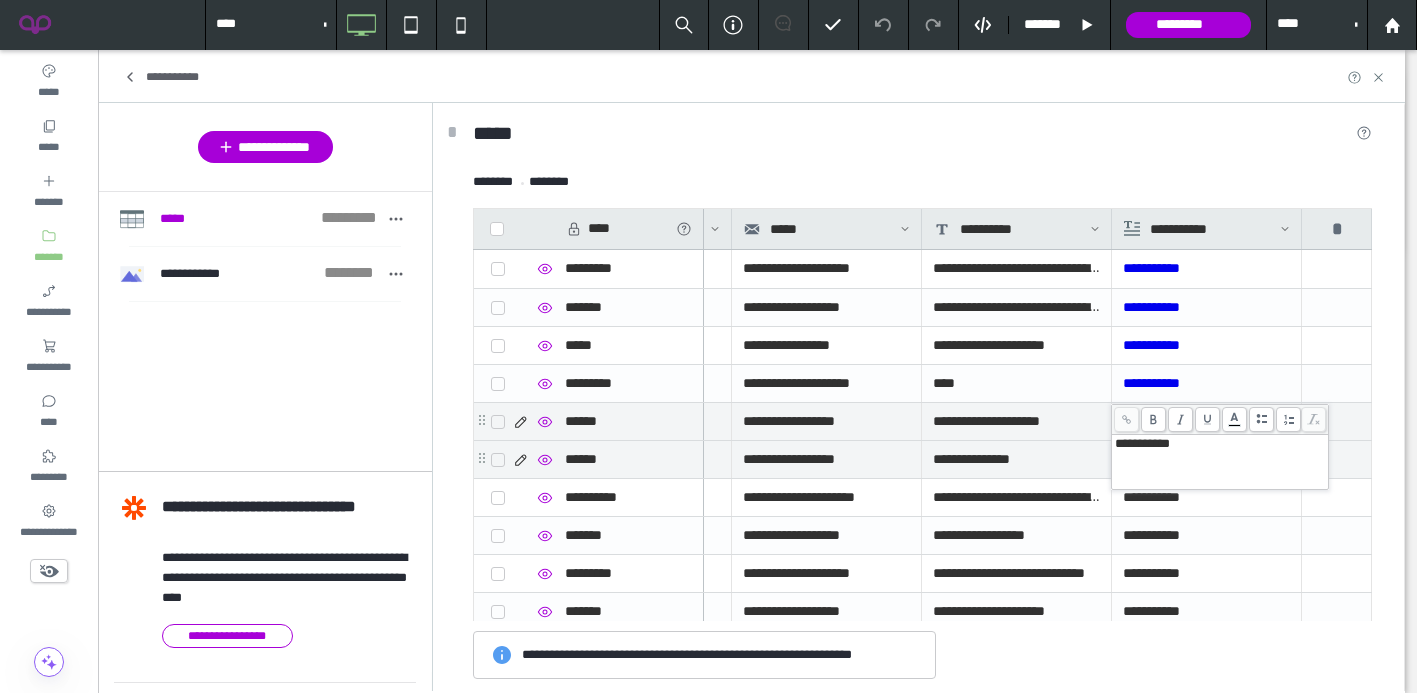 click on "**********" at bounding box center (1142, 443) 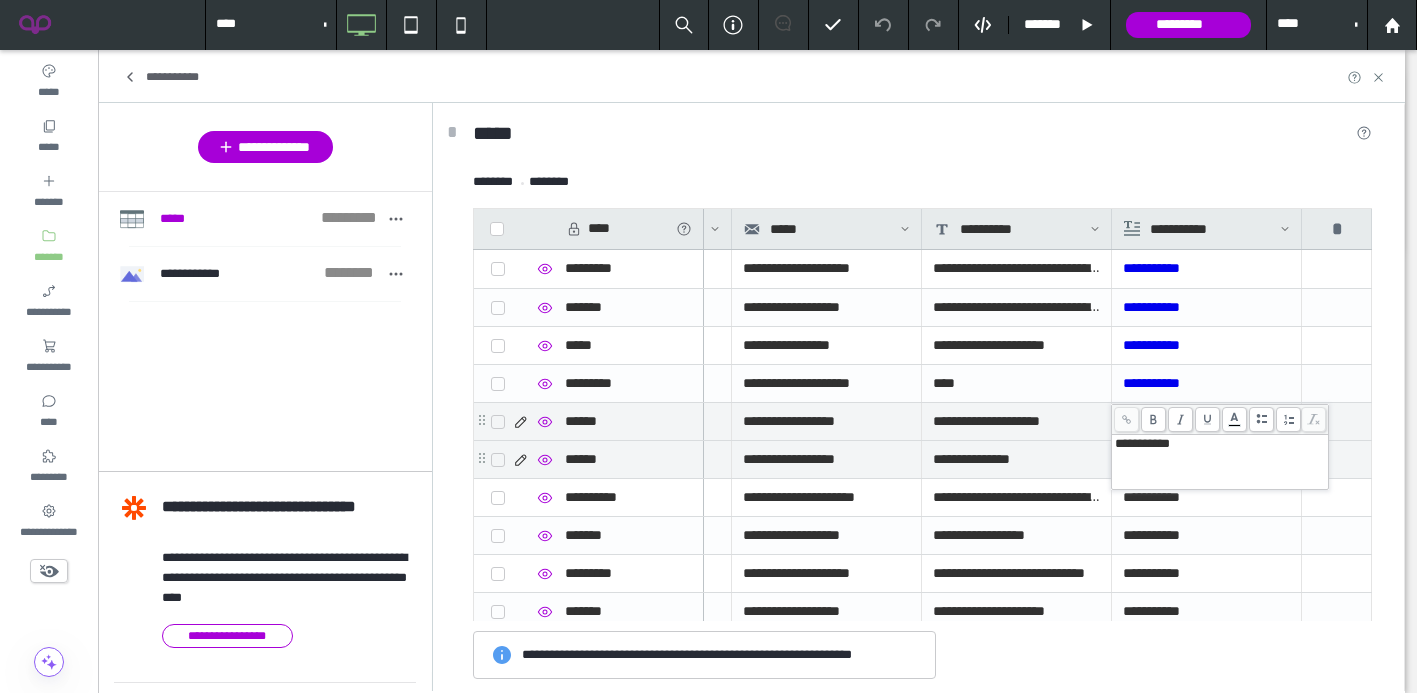 click on "**********" at bounding box center (1142, 443) 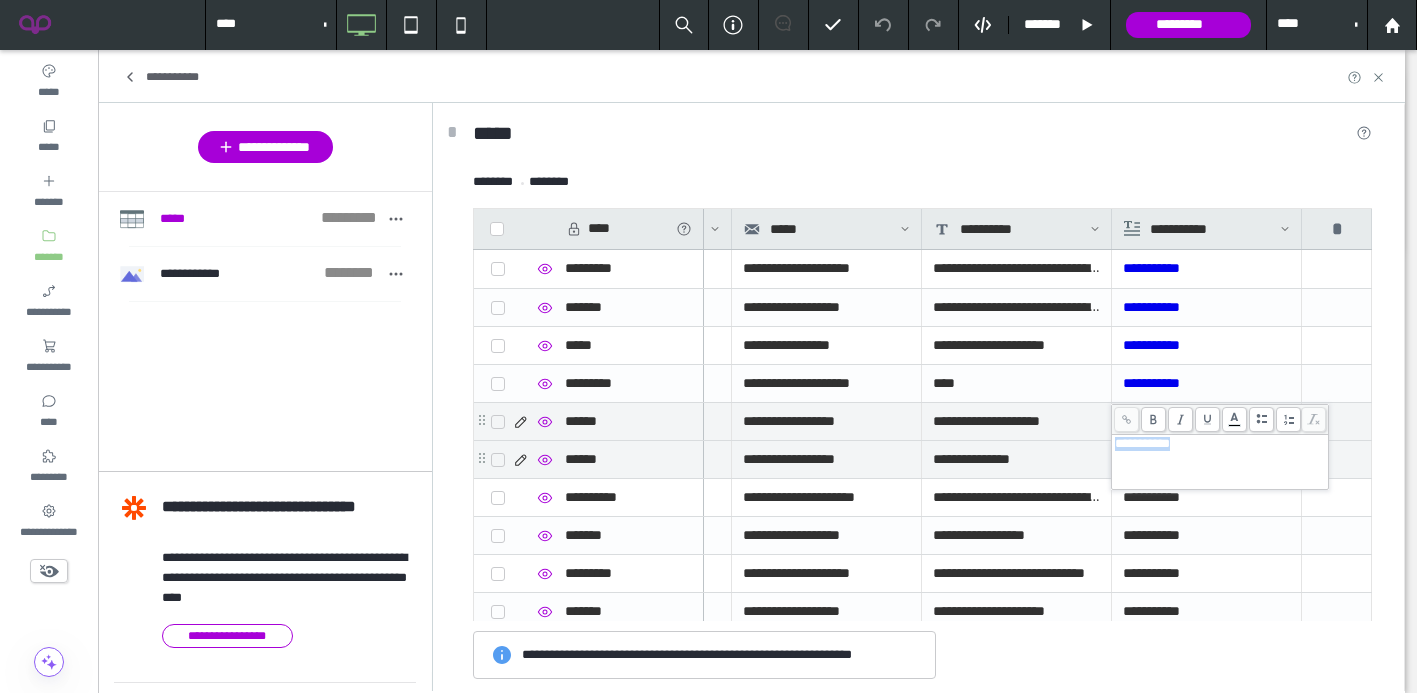 click on "**********" at bounding box center [1142, 443] 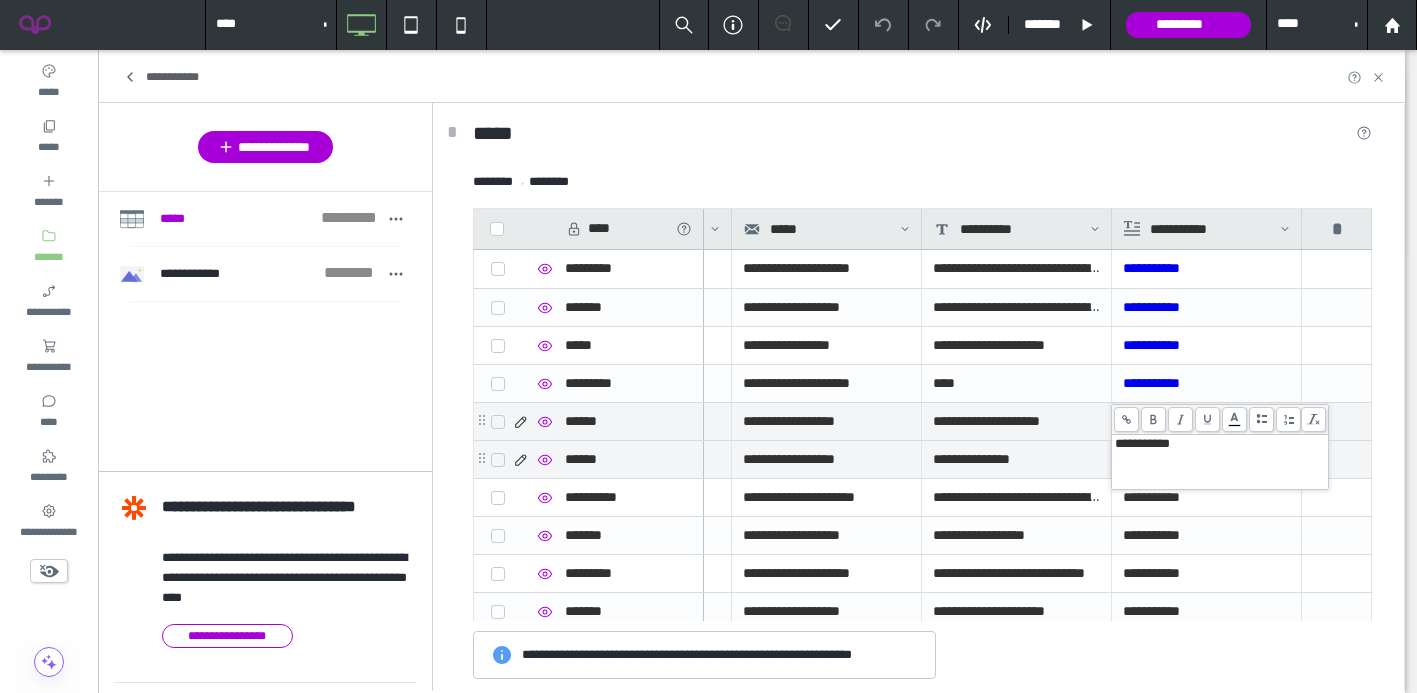 click at bounding box center (1126, 419) 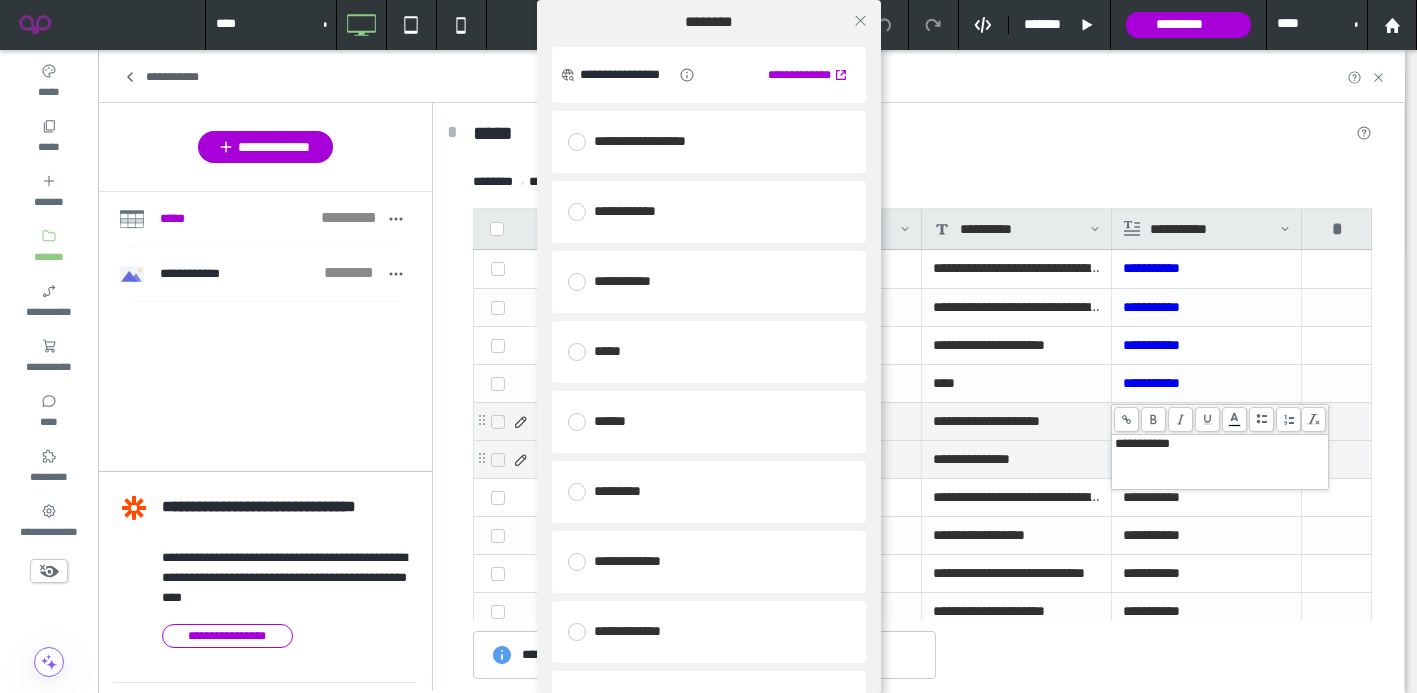 click on "**********" at bounding box center [709, 282] 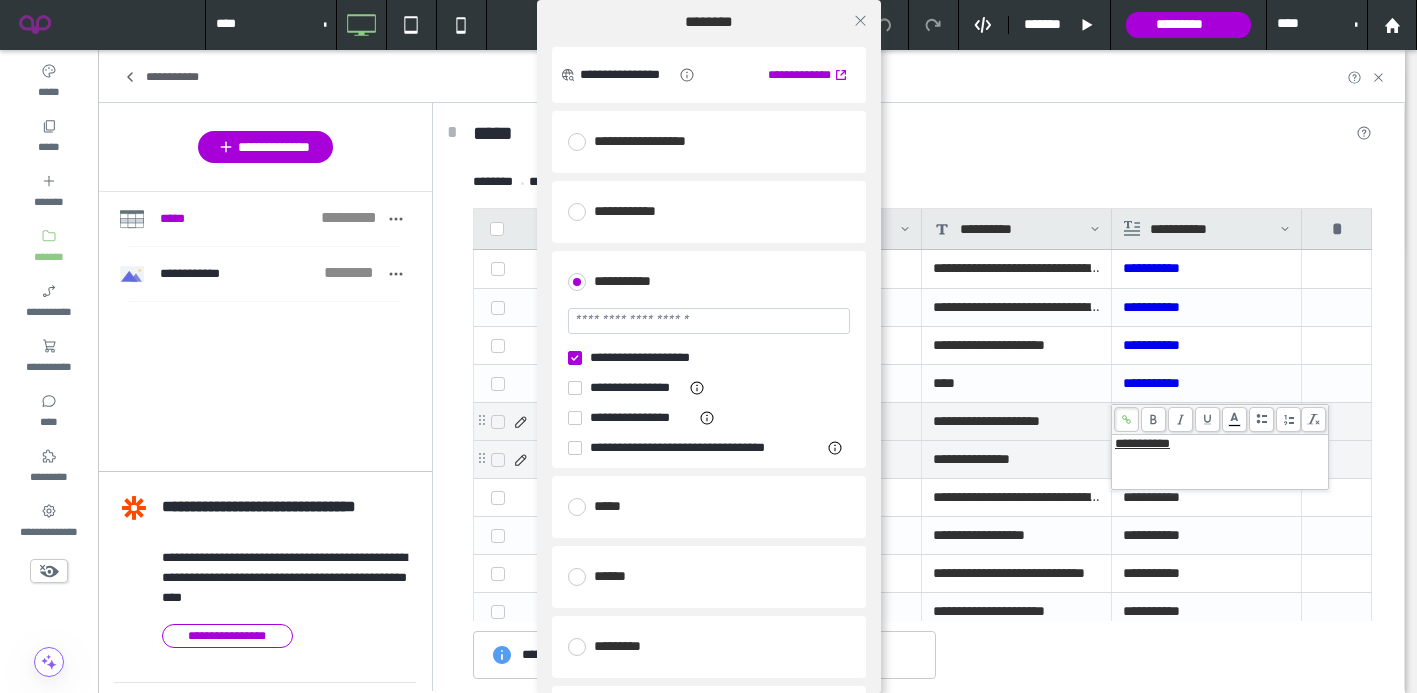 click at bounding box center [709, 321] 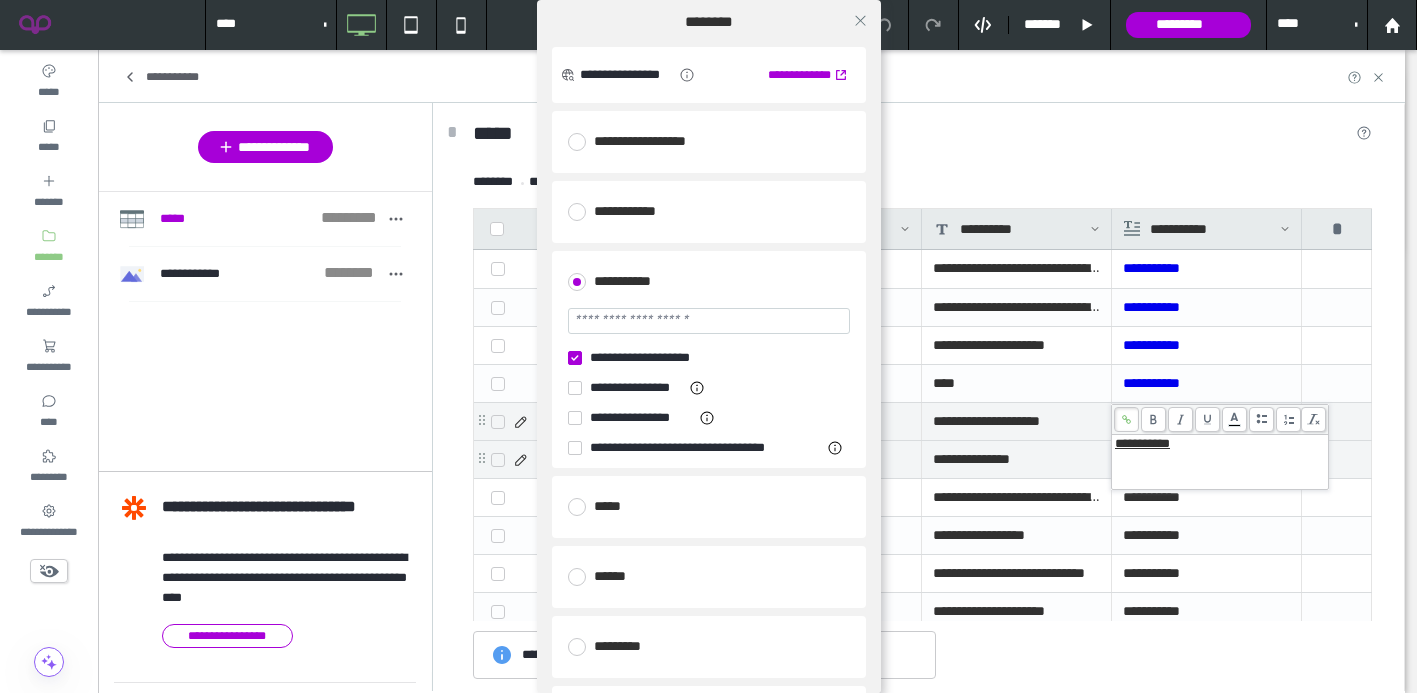 paste on "**********" 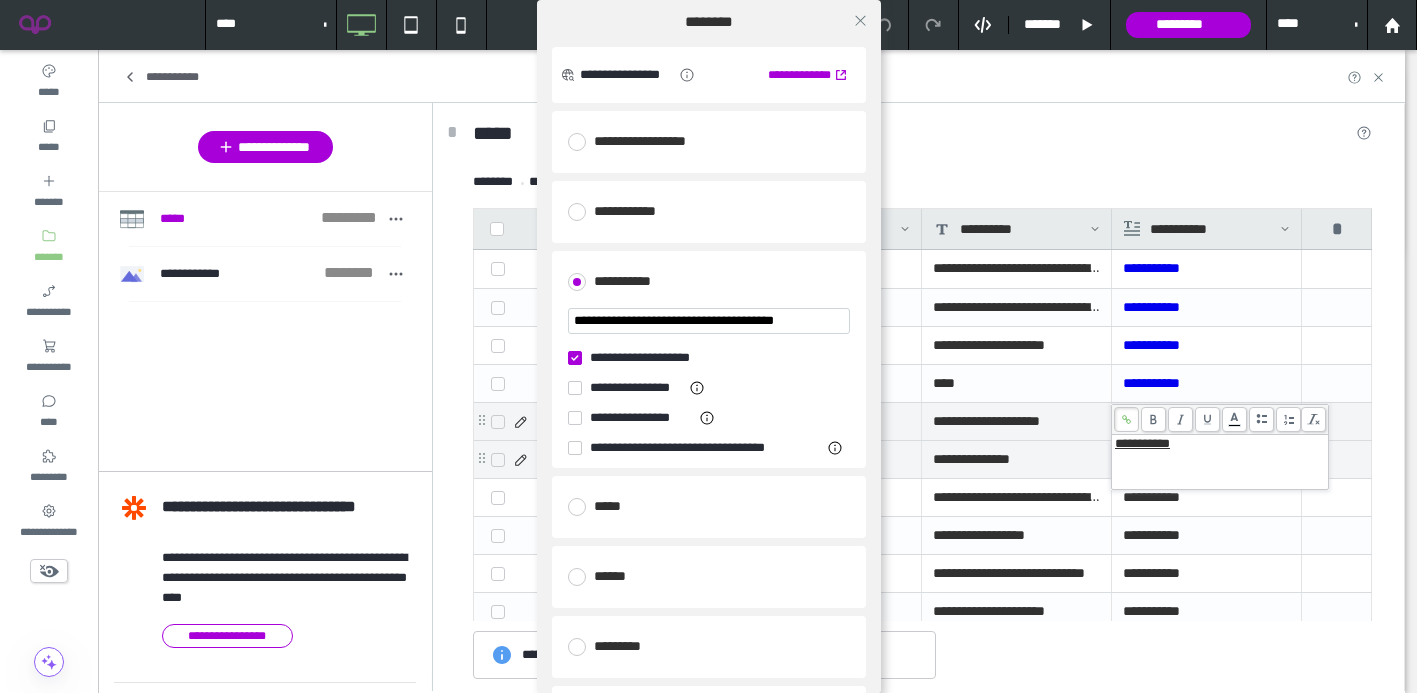 scroll, scrollTop: 0, scrollLeft: 8, axis: horizontal 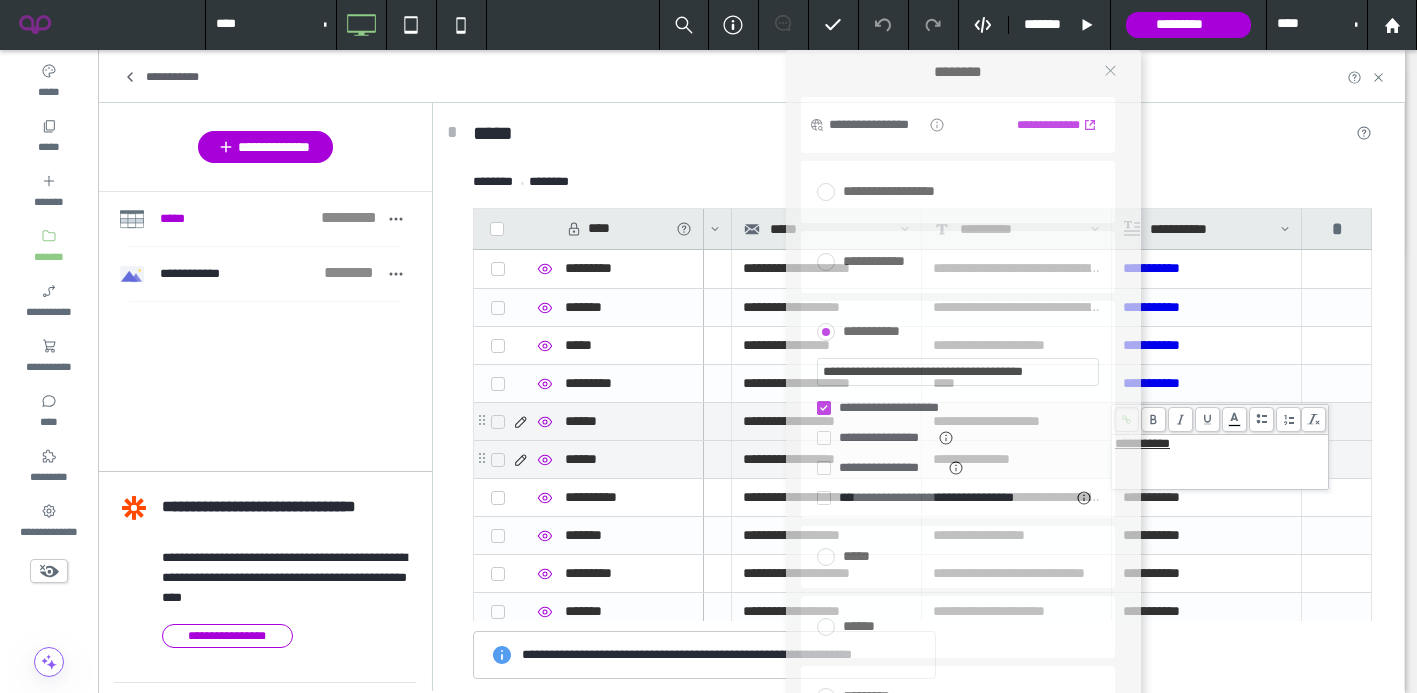 drag, startPoint x: 773, startPoint y: 13, endPoint x: 1126, endPoint y: 27, distance: 353.2775 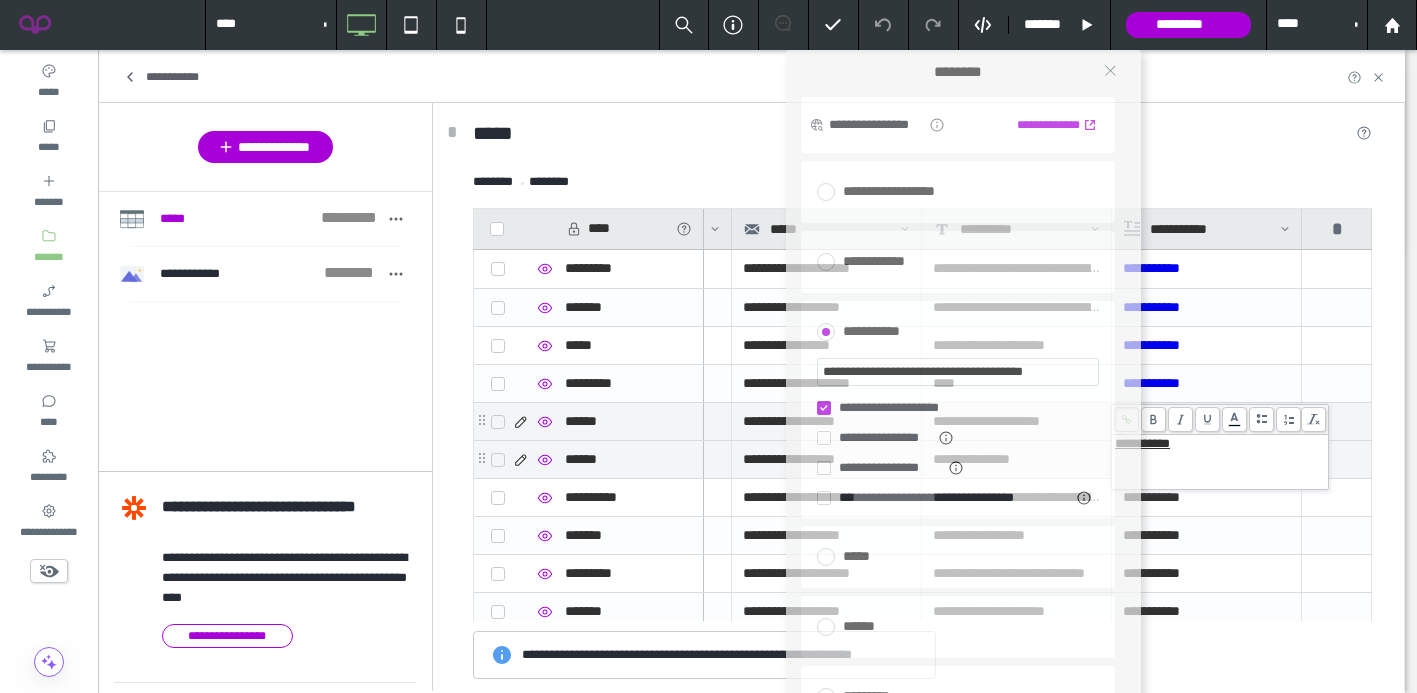 click on "********" at bounding box center [958, 73] 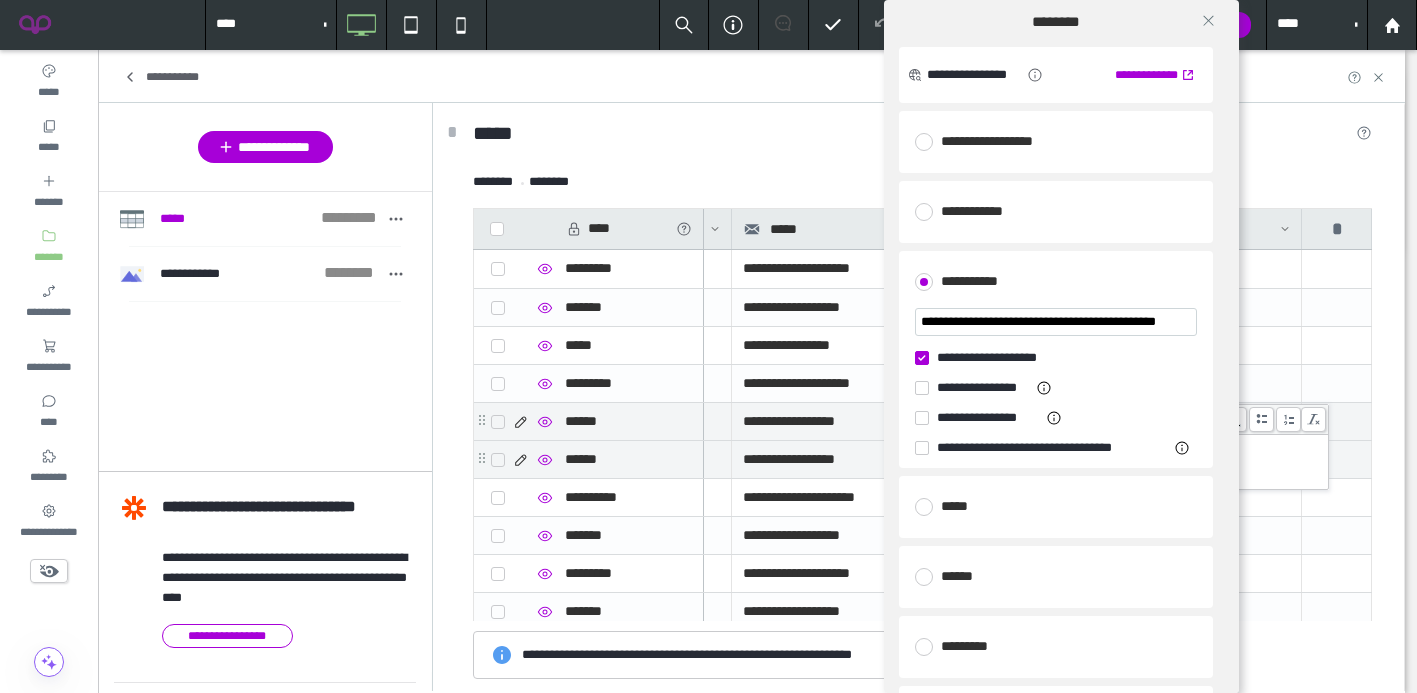 scroll, scrollTop: 0, scrollLeft: 54, axis: horizontal 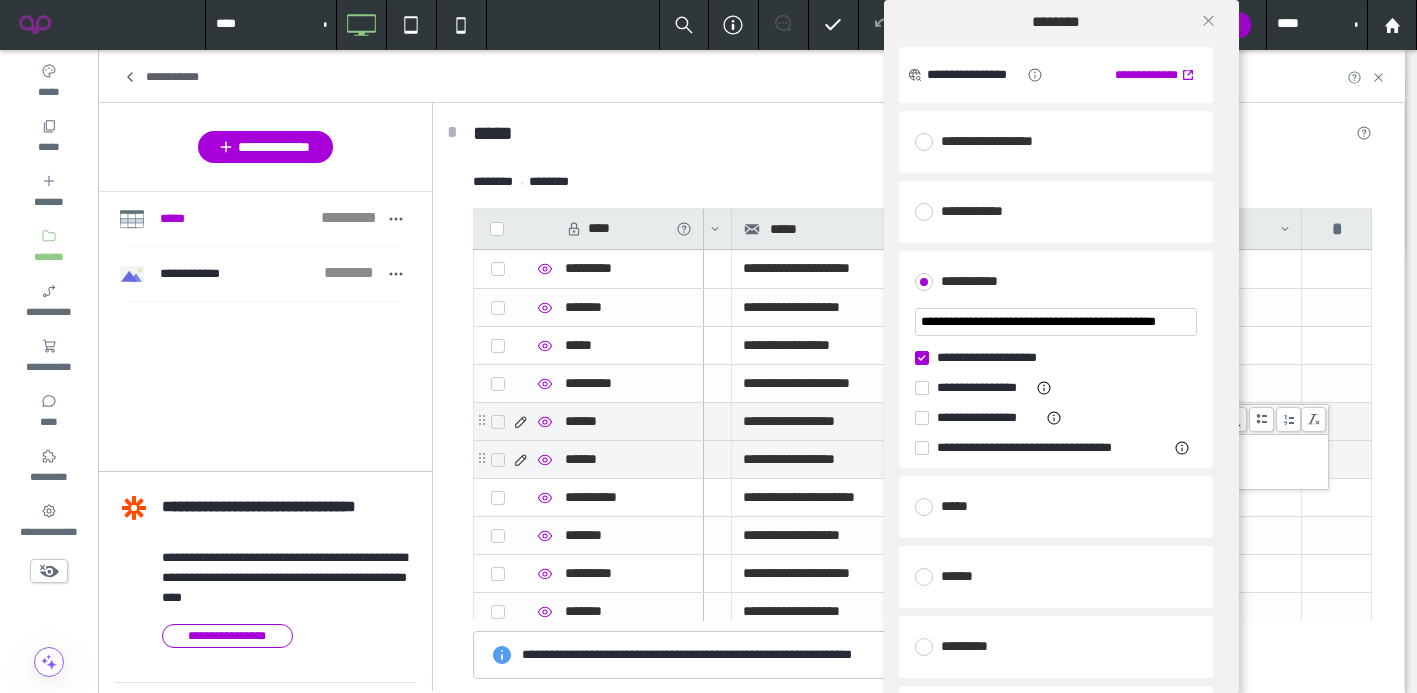 click on "**********" at bounding box center [1056, 323] 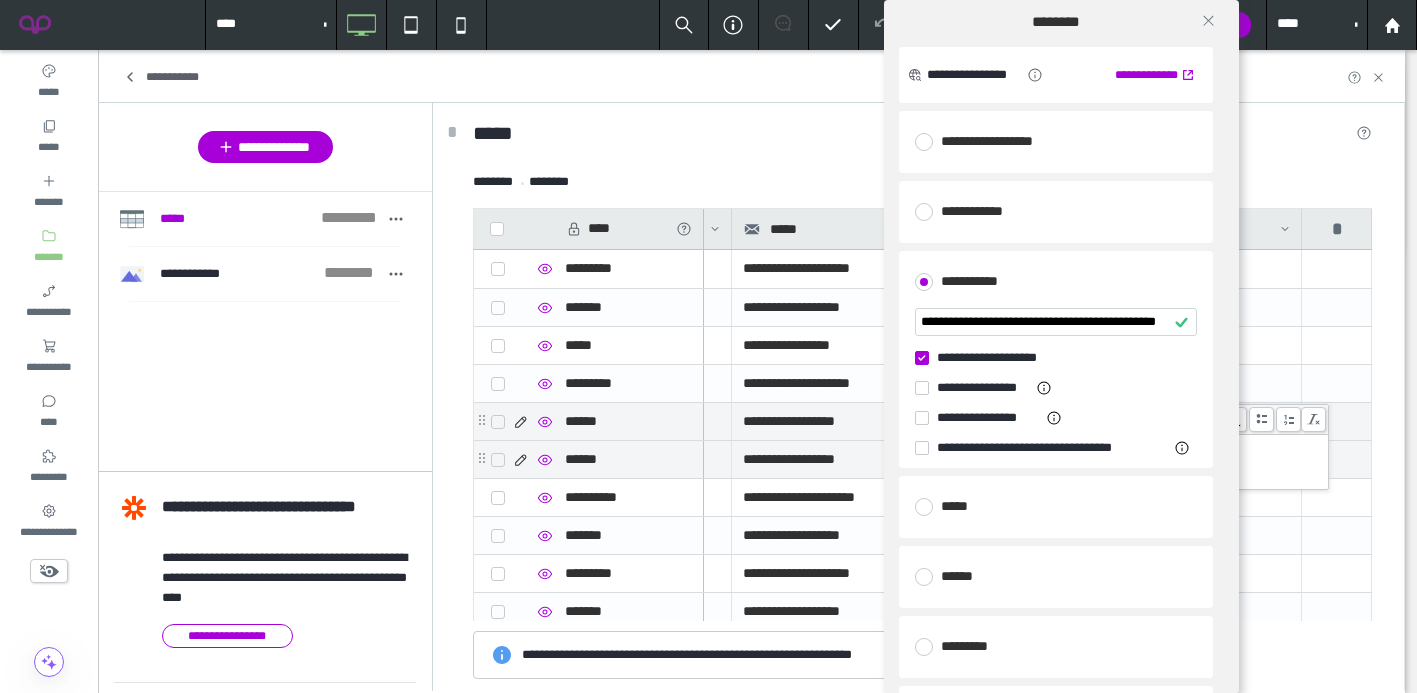 click at bounding box center [922, 358] 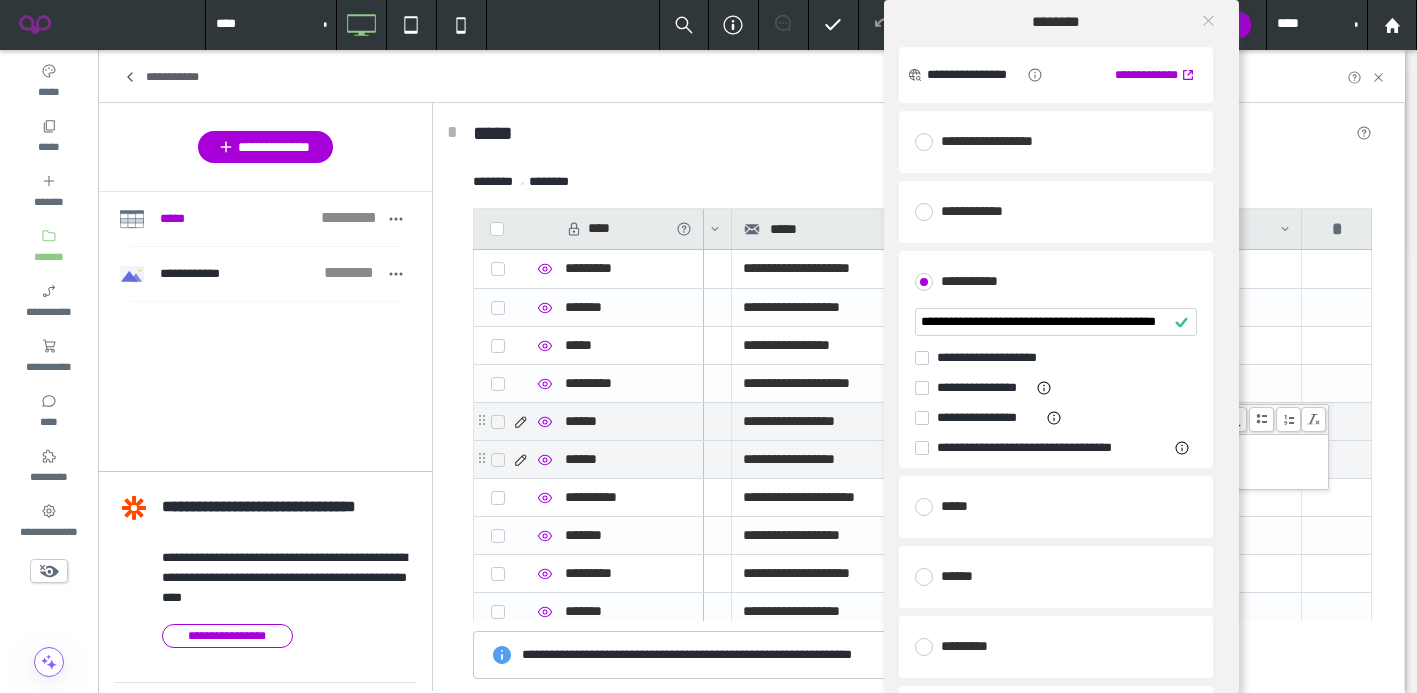 click 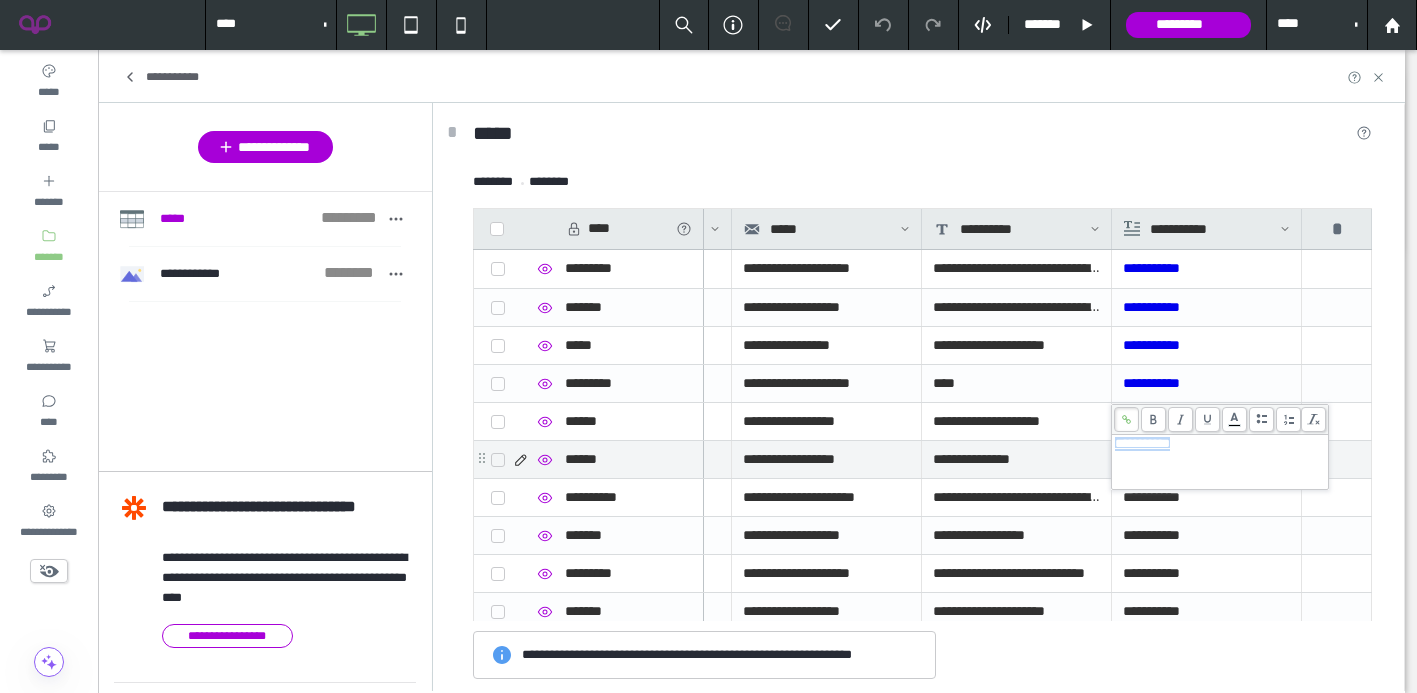 click on "**********" at bounding box center (1206, 573) 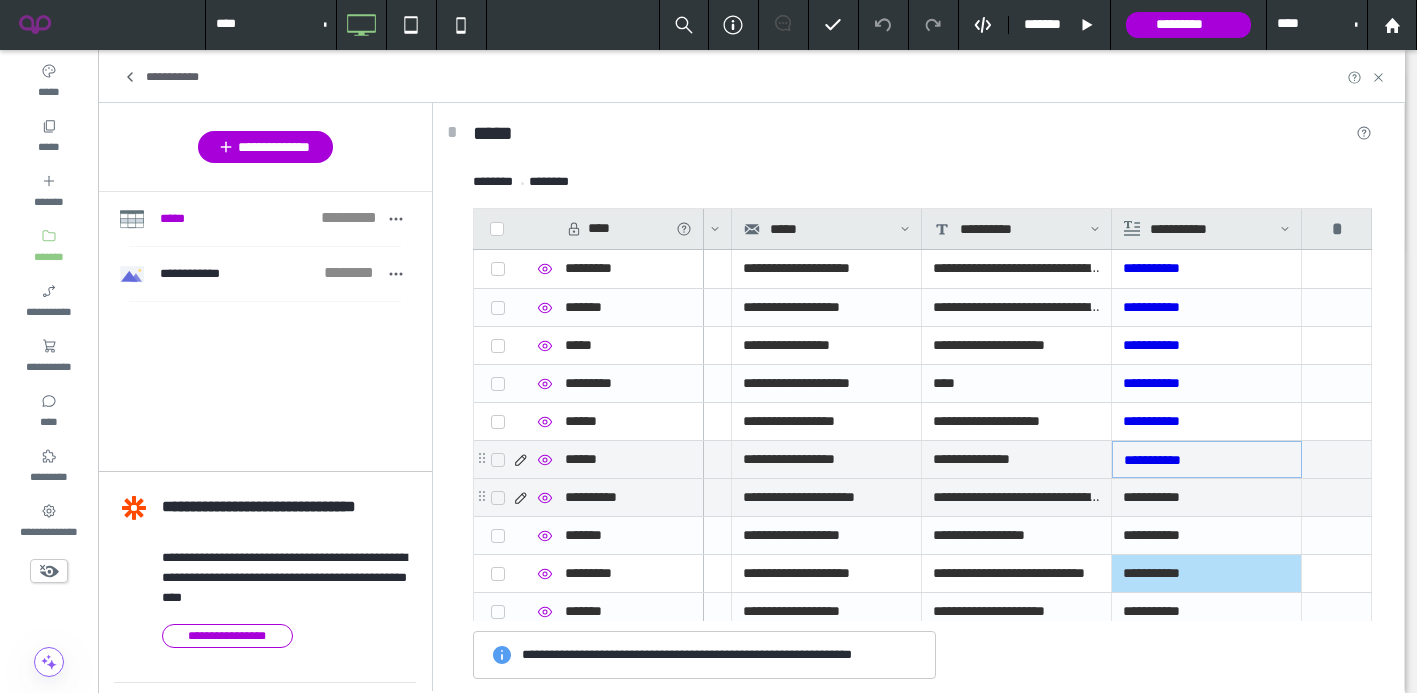 click on "**********" at bounding box center [1206, 497] 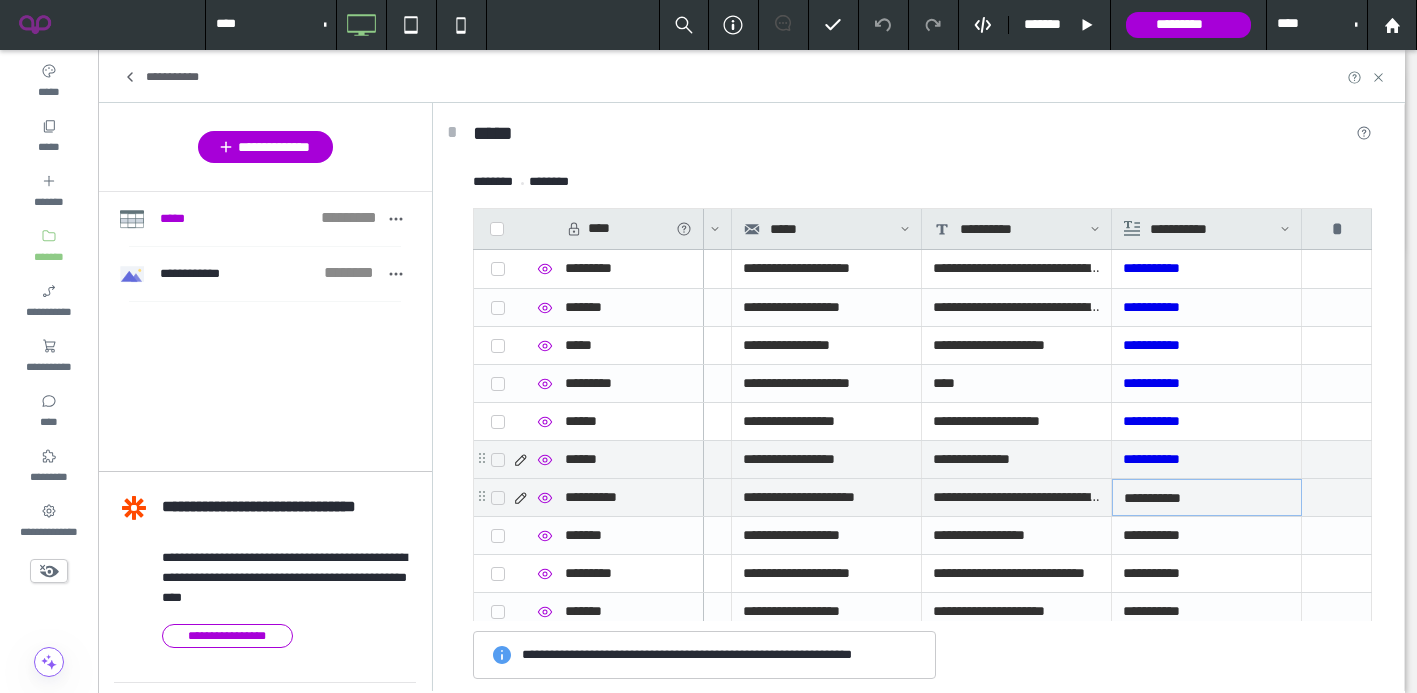click on "**********" at bounding box center [1207, 498] 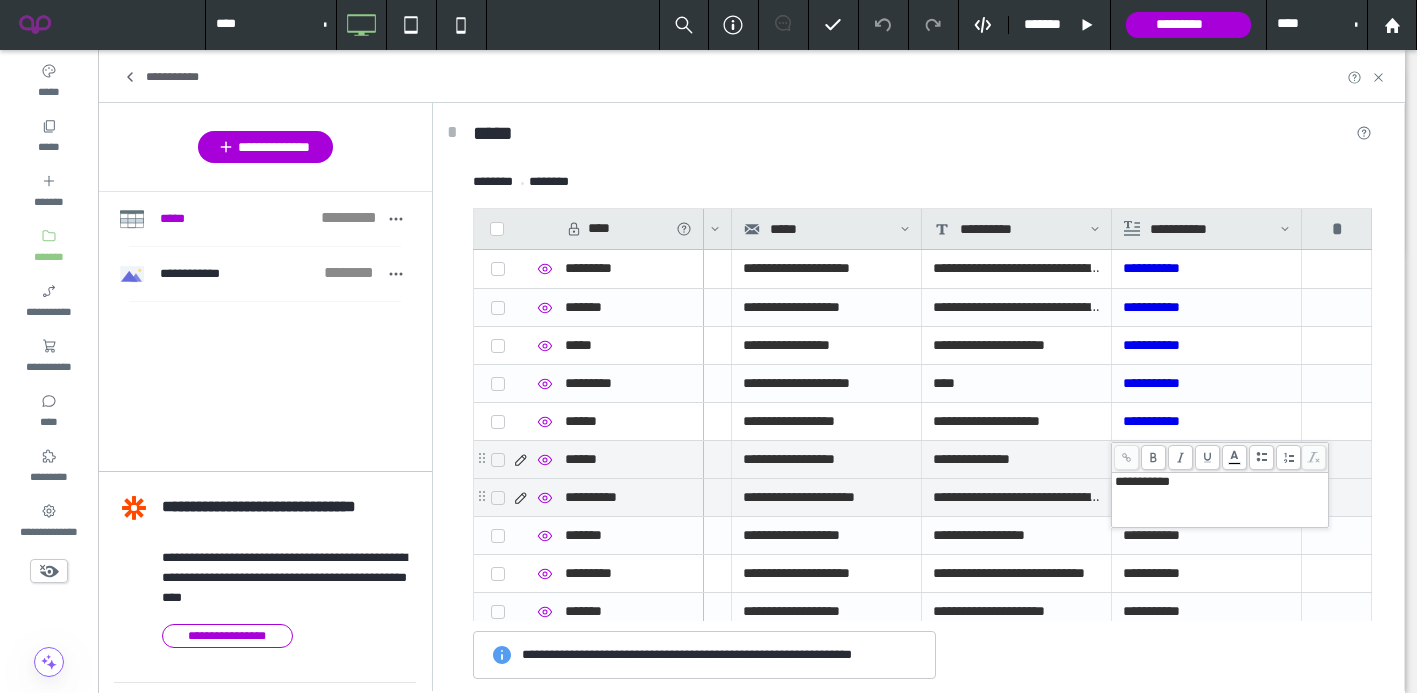 click on "**********" at bounding box center (1220, 482) 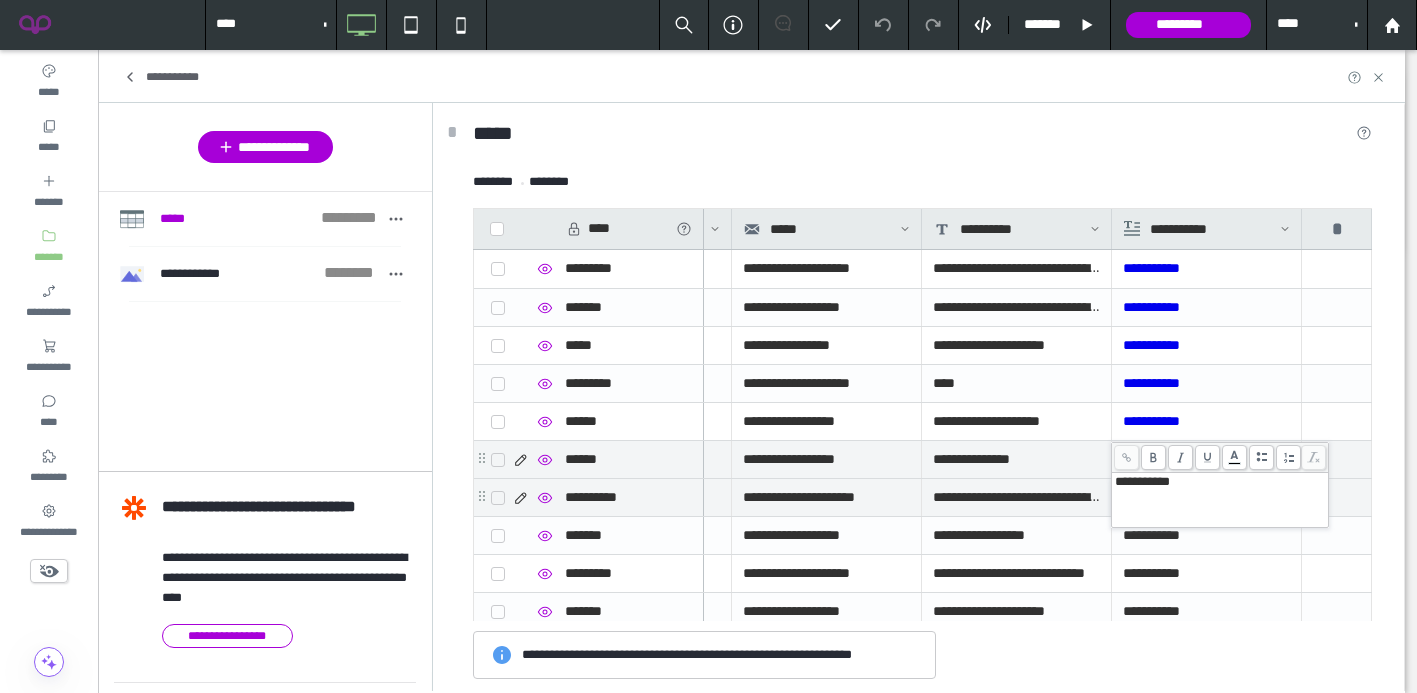 click on "**********" at bounding box center (1220, 482) 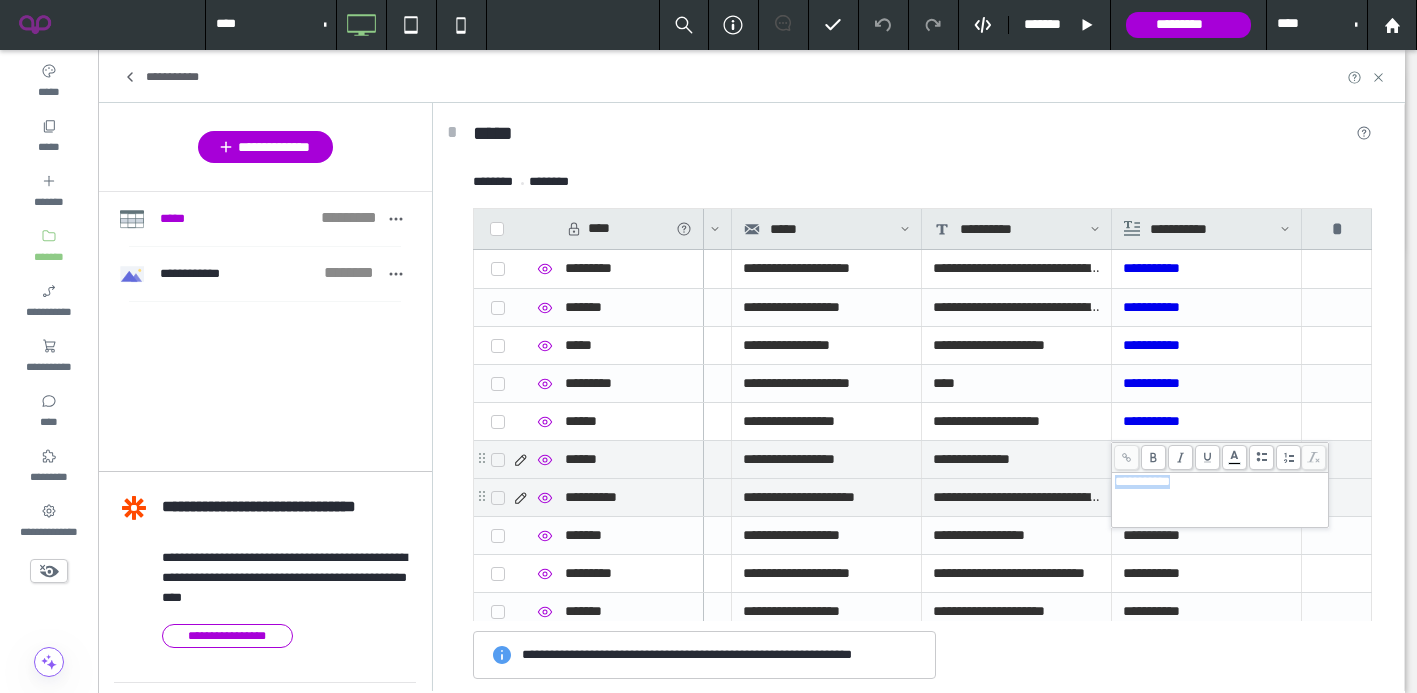 click on "**********" at bounding box center [1220, 482] 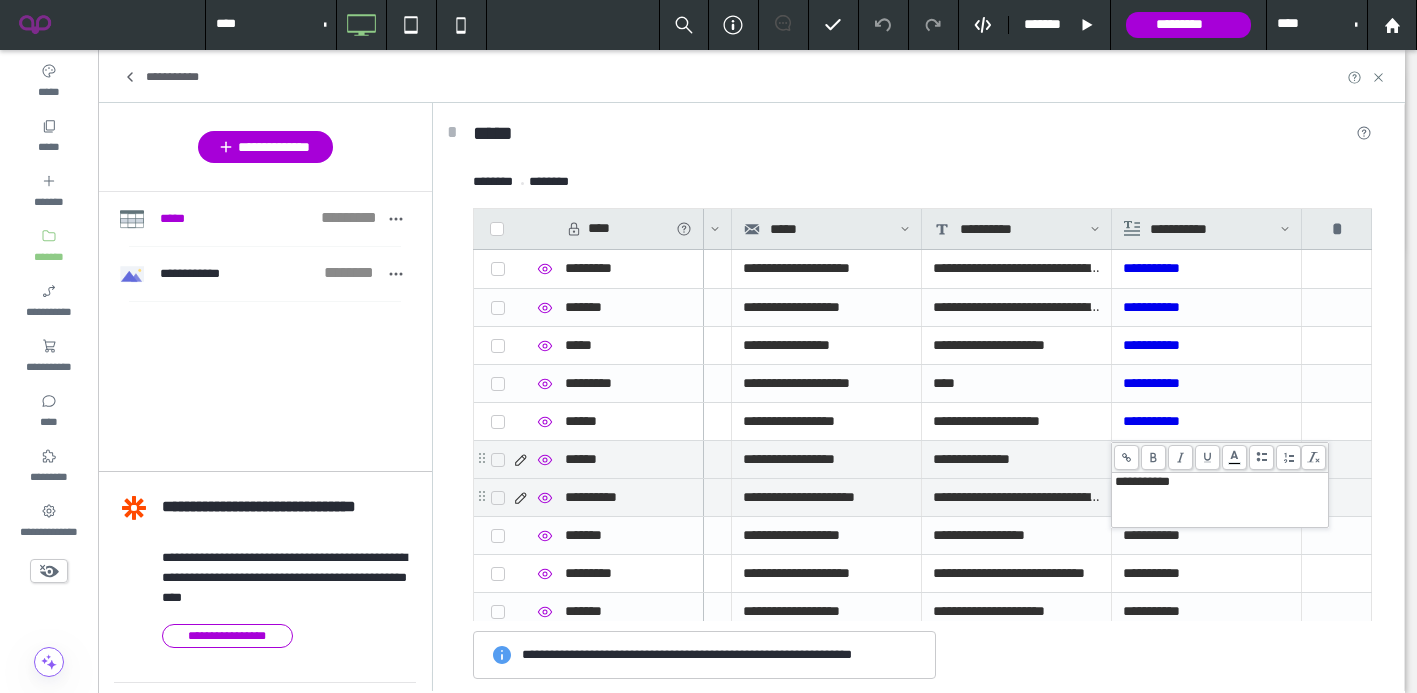 click 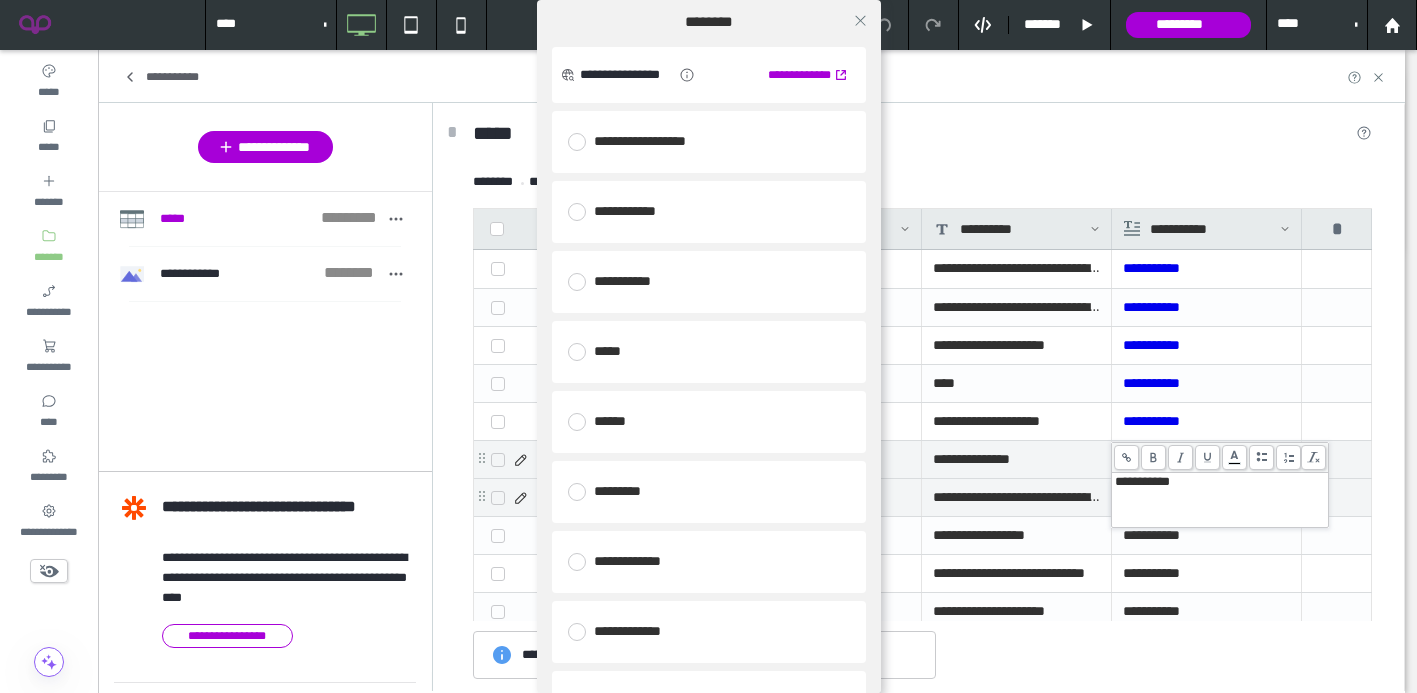 click on "**********" at bounding box center [709, 282] 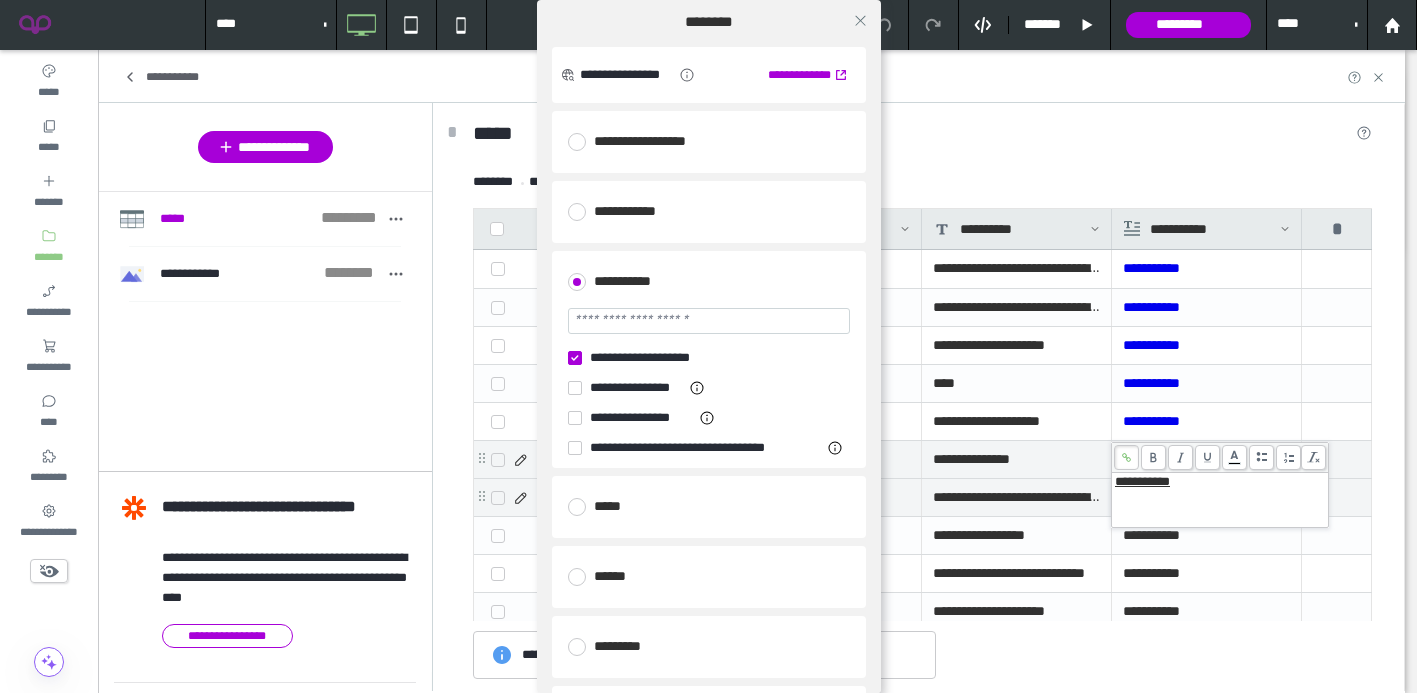 click at bounding box center (709, 321) 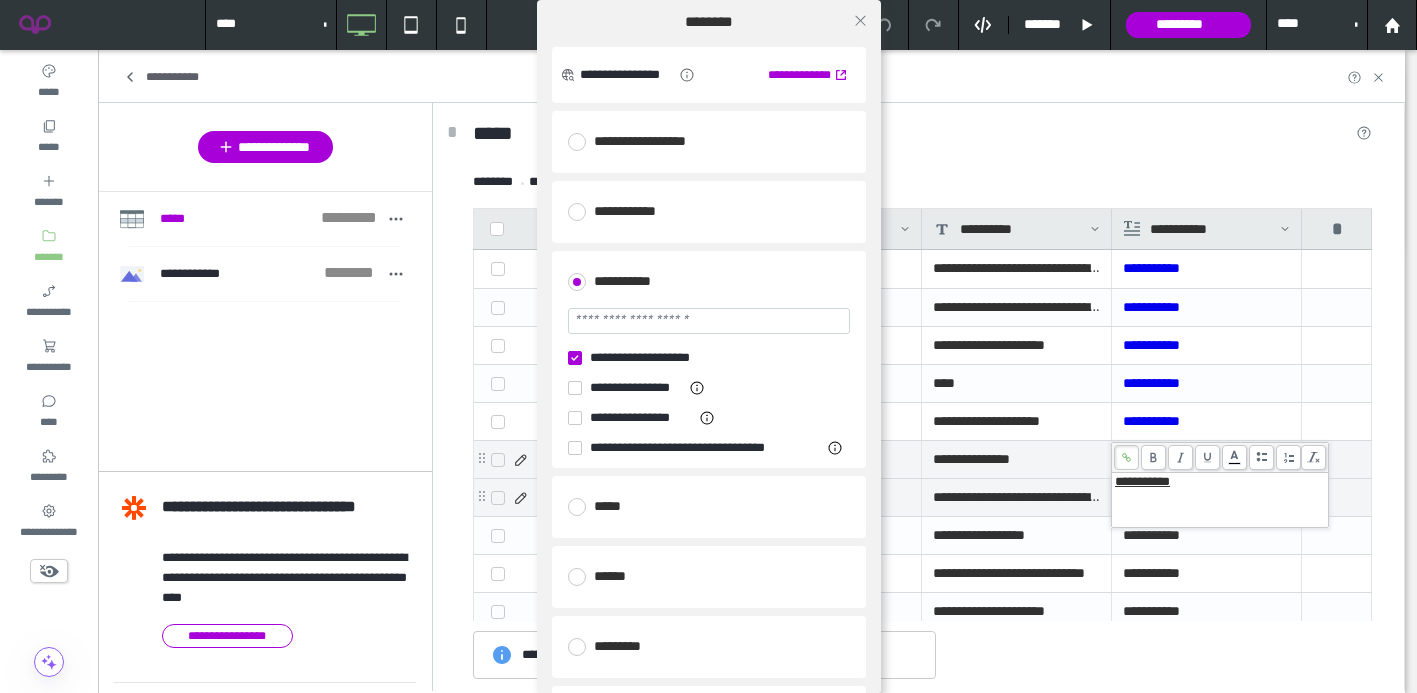 paste on "**********" 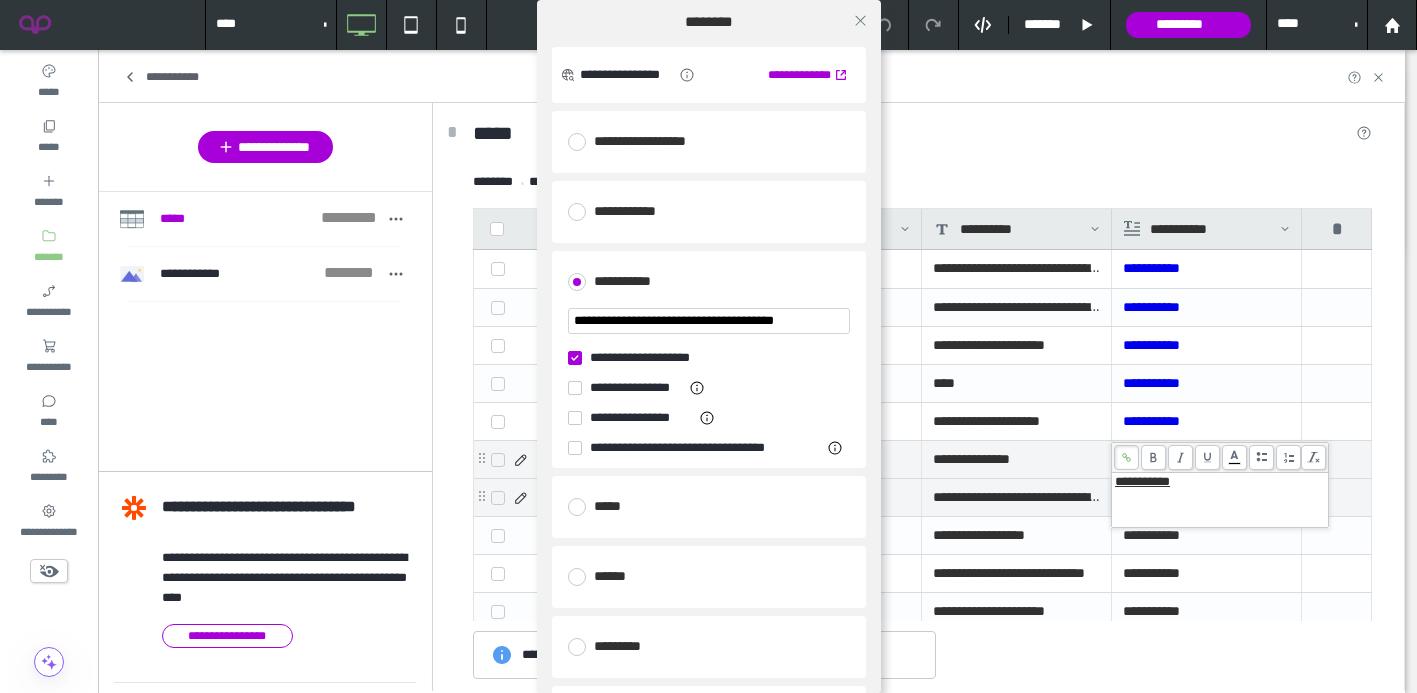 scroll, scrollTop: 0, scrollLeft: 8, axis: horizontal 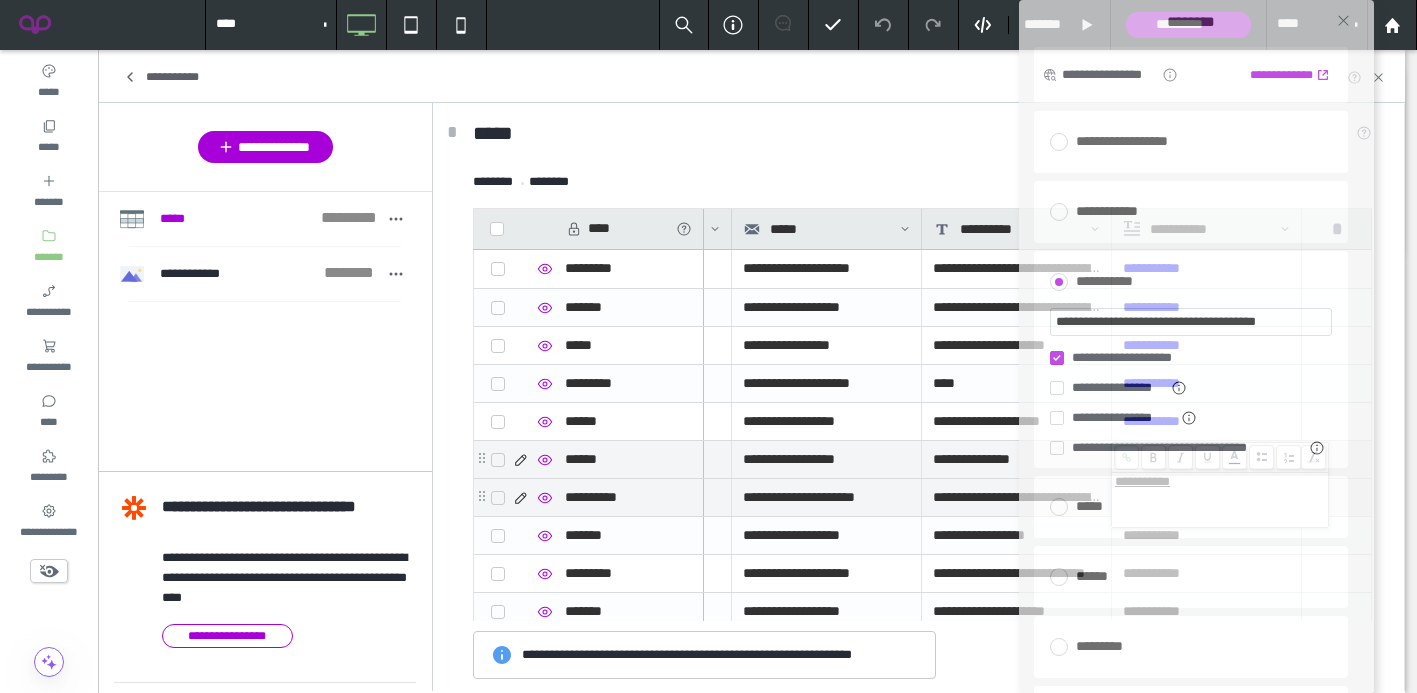 drag, startPoint x: 760, startPoint y: 15, endPoint x: 1251, endPoint y: 31, distance: 491.26062 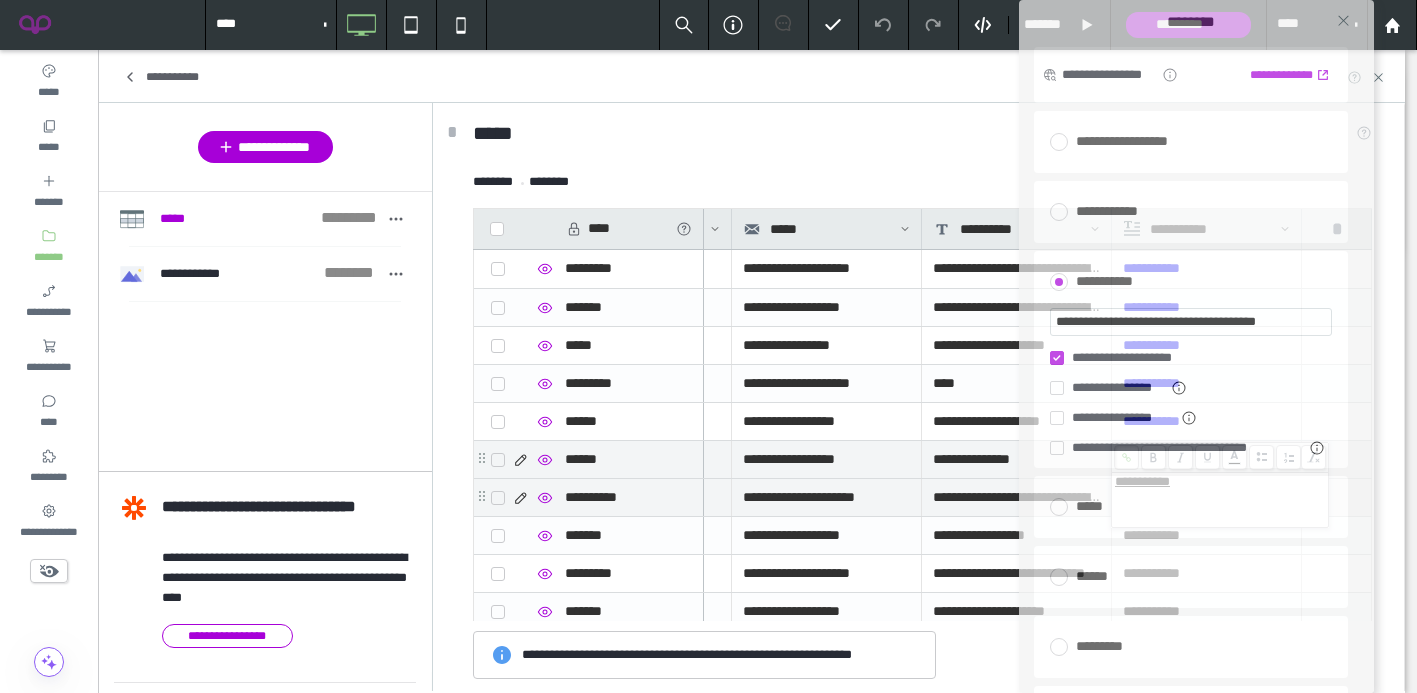 click on "********" at bounding box center (1191, 23) 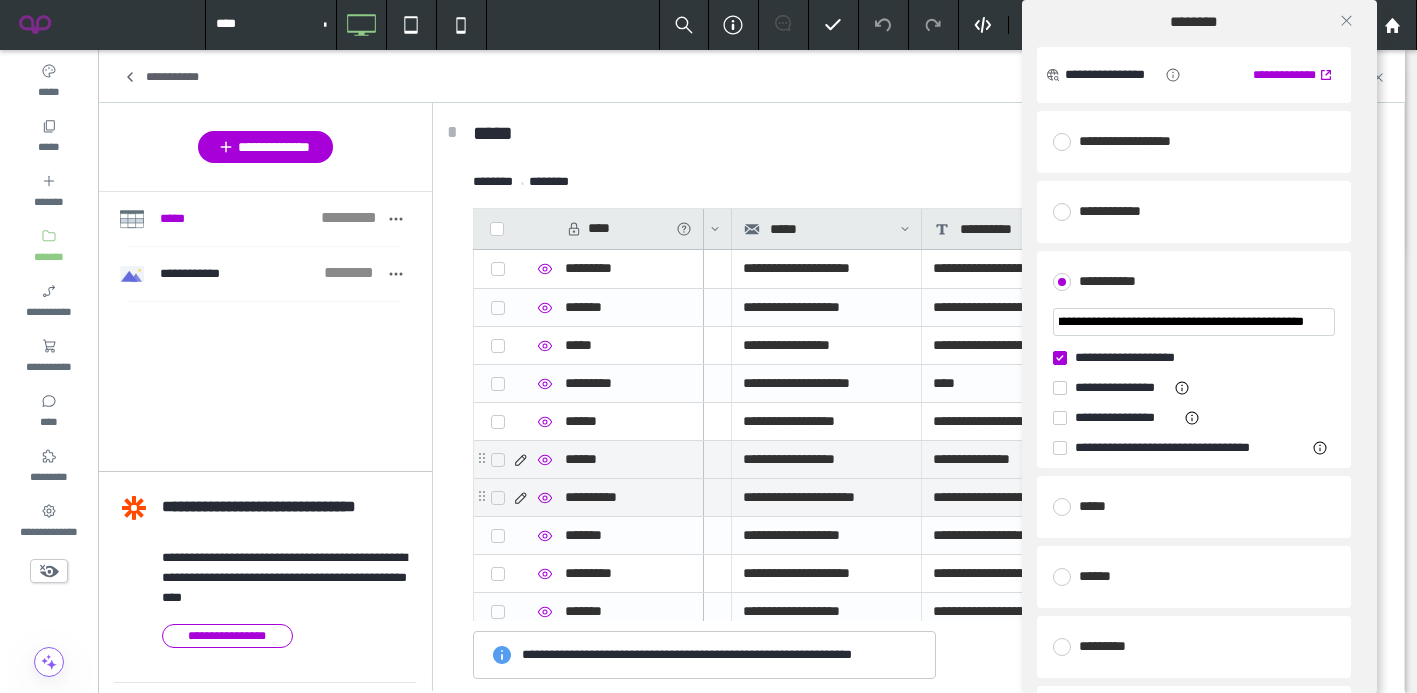 scroll, scrollTop: 0, scrollLeft: 82, axis: horizontal 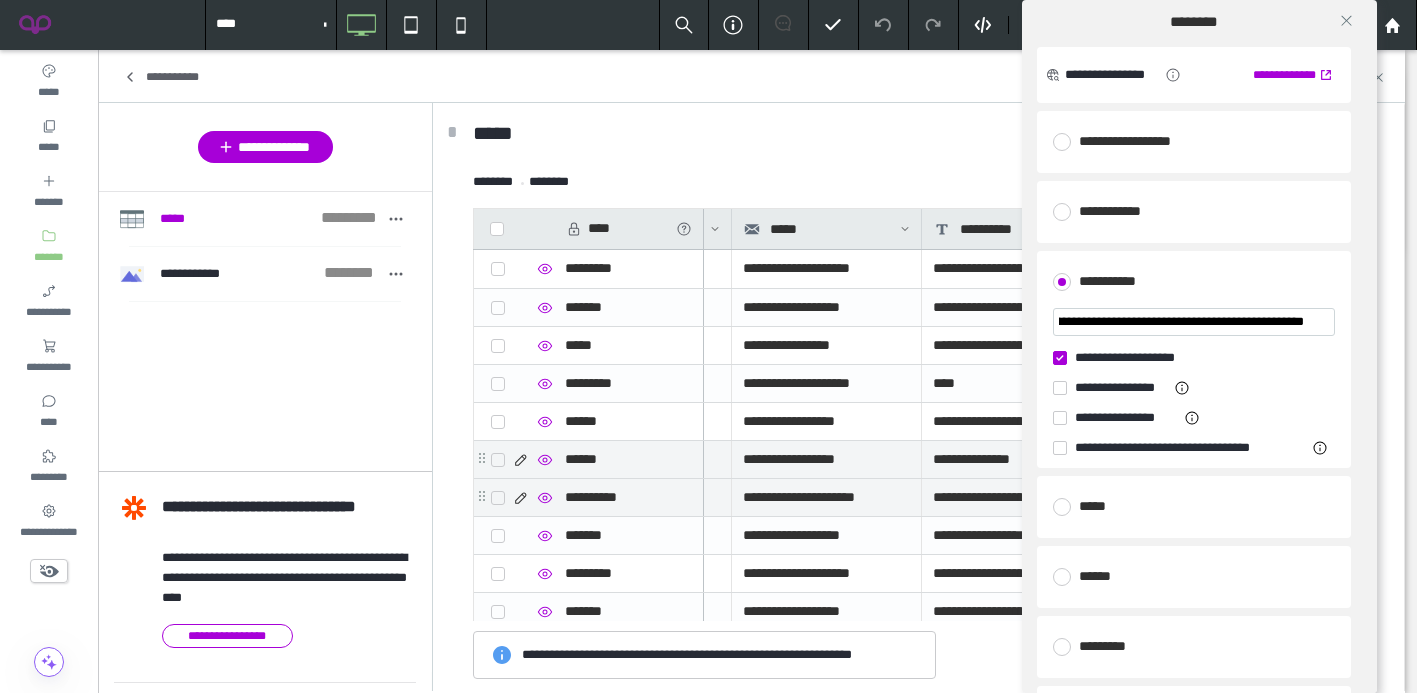 type on "**********" 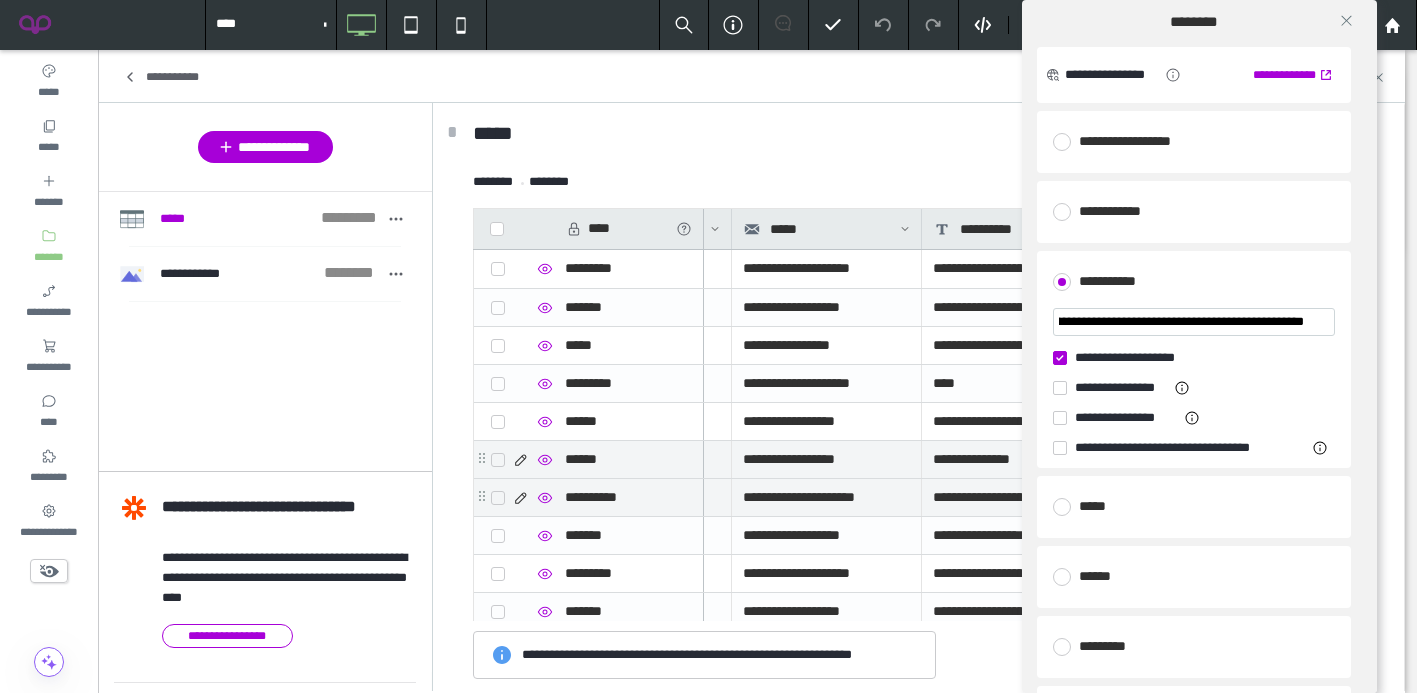 click on "**********" at bounding box center [1194, 358] 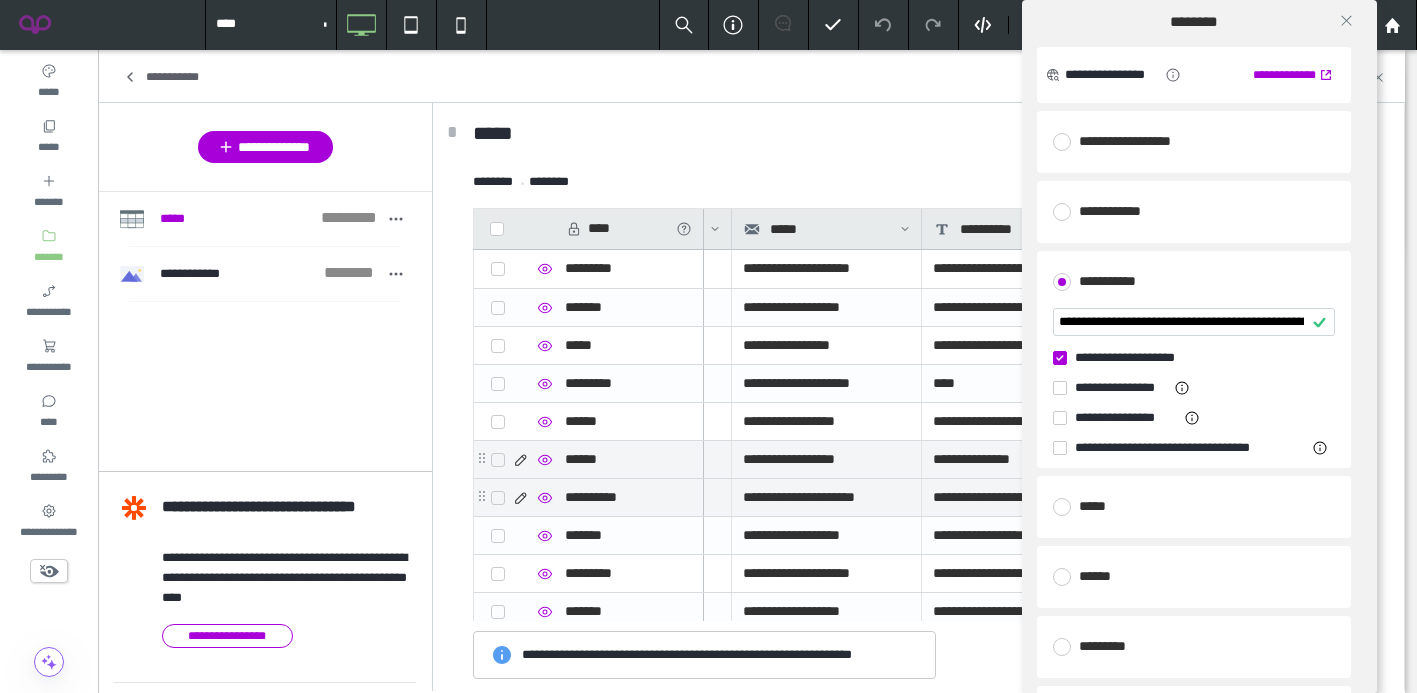 click on "**********" at bounding box center [1194, 358] 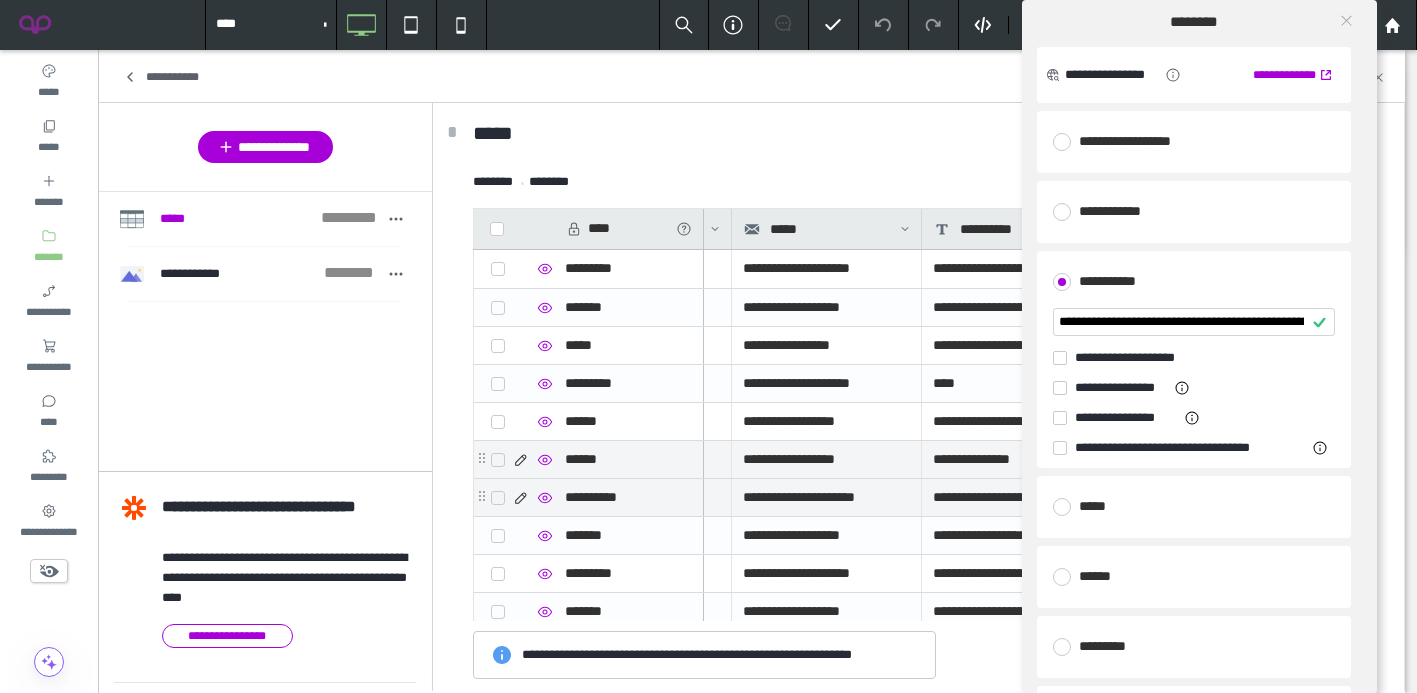 click 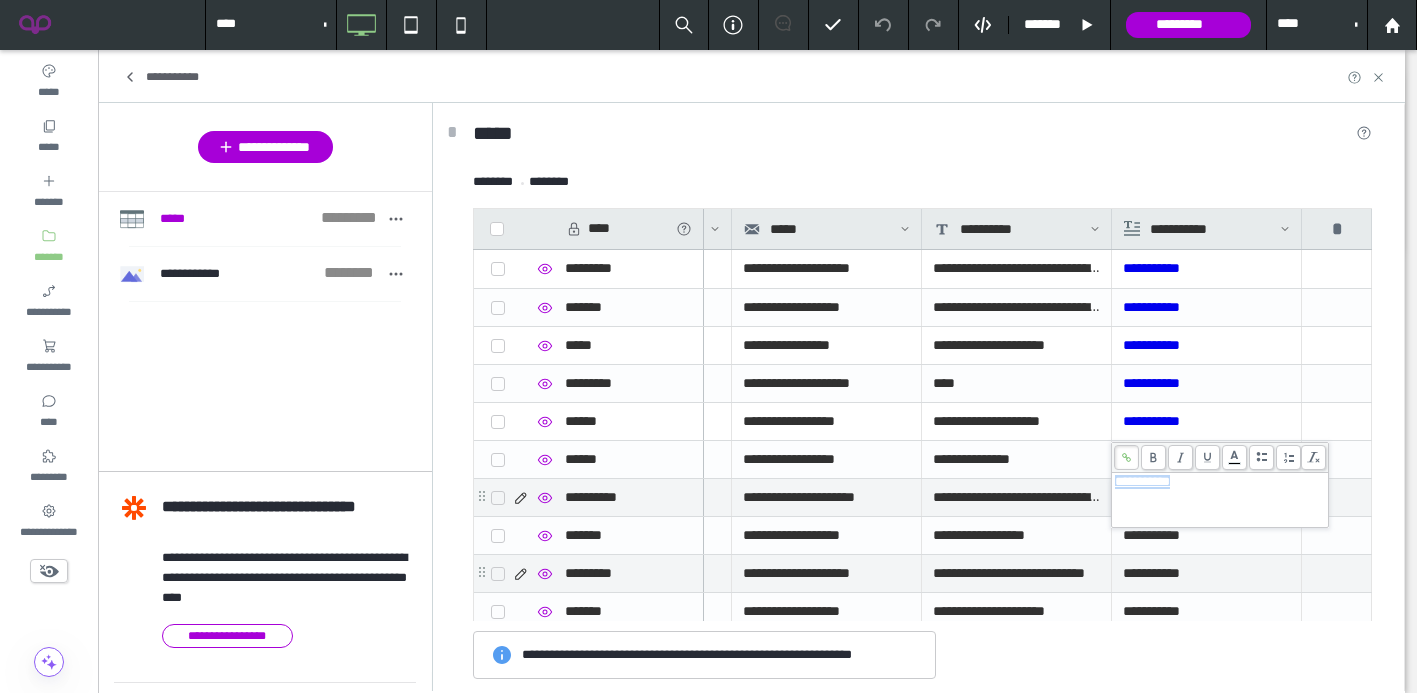 click on "**********" at bounding box center [1206, 573] 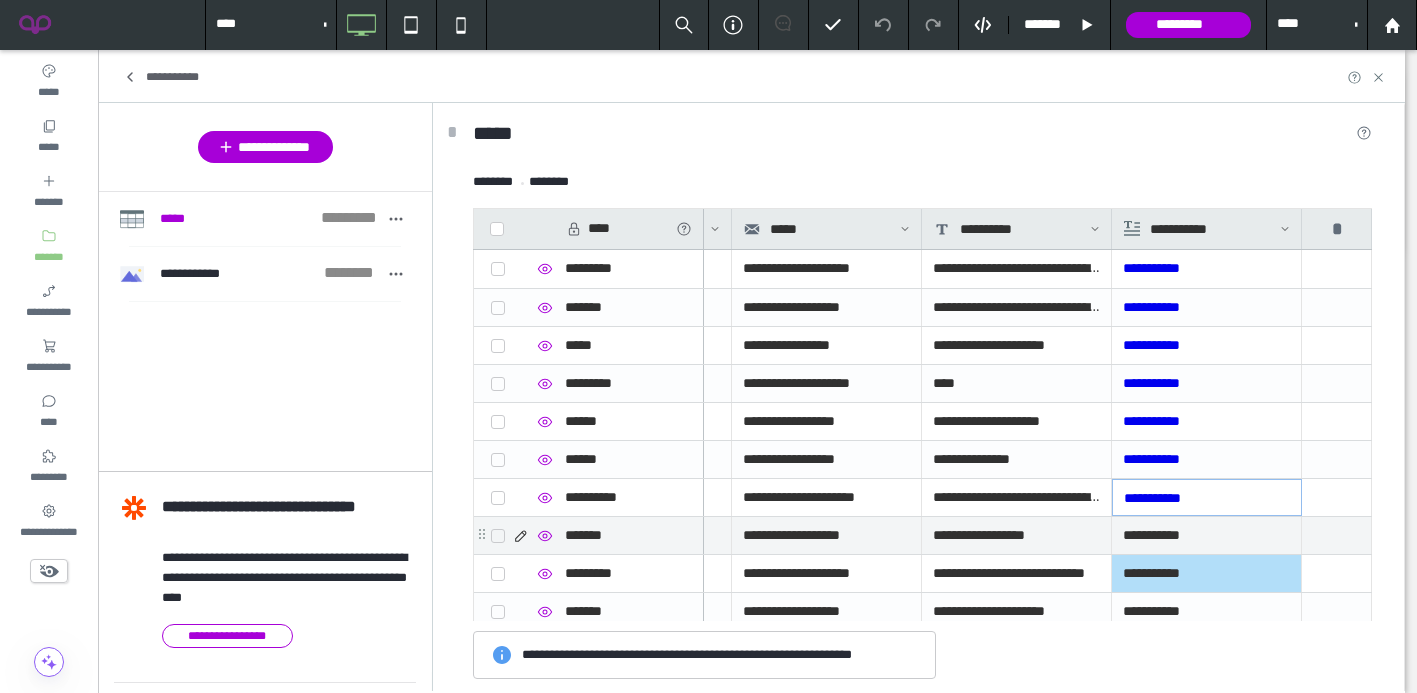click on "**********" at bounding box center (1206, 535) 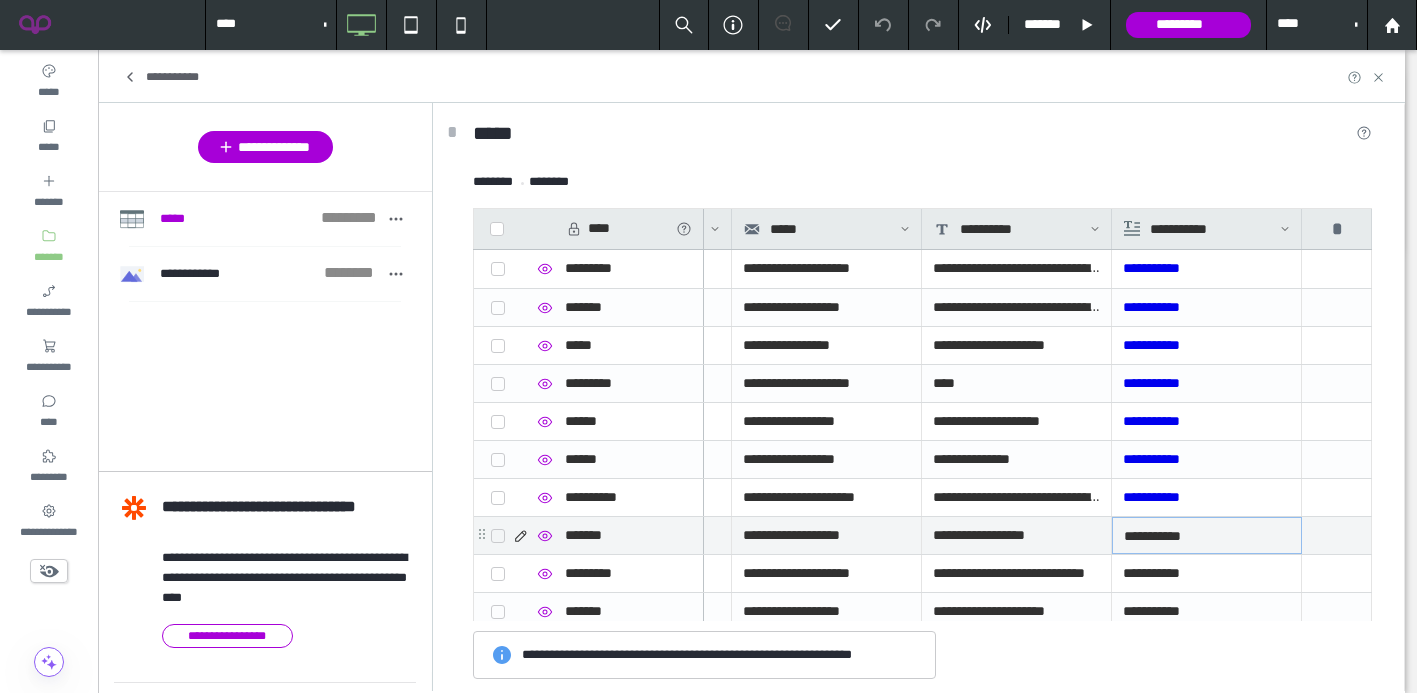 click on "**********" at bounding box center (1207, 536) 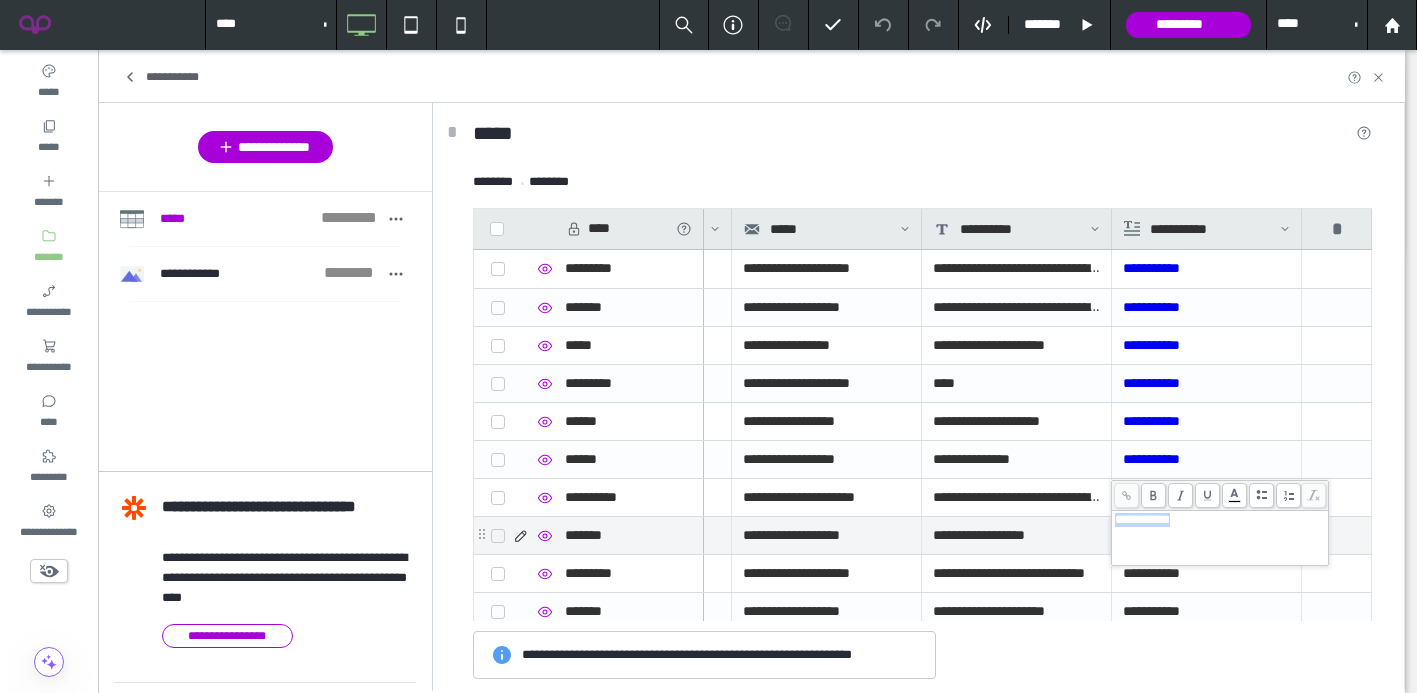click on "**********" at bounding box center (1220, 538) 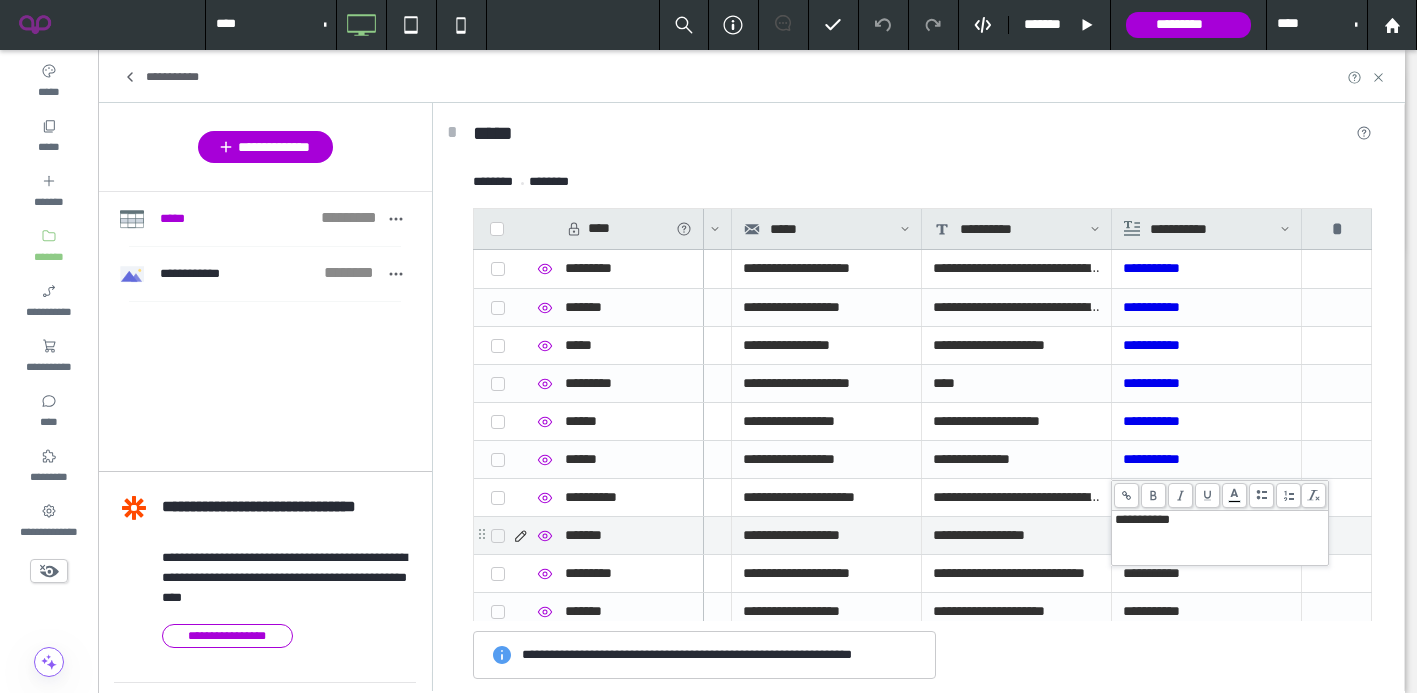 click 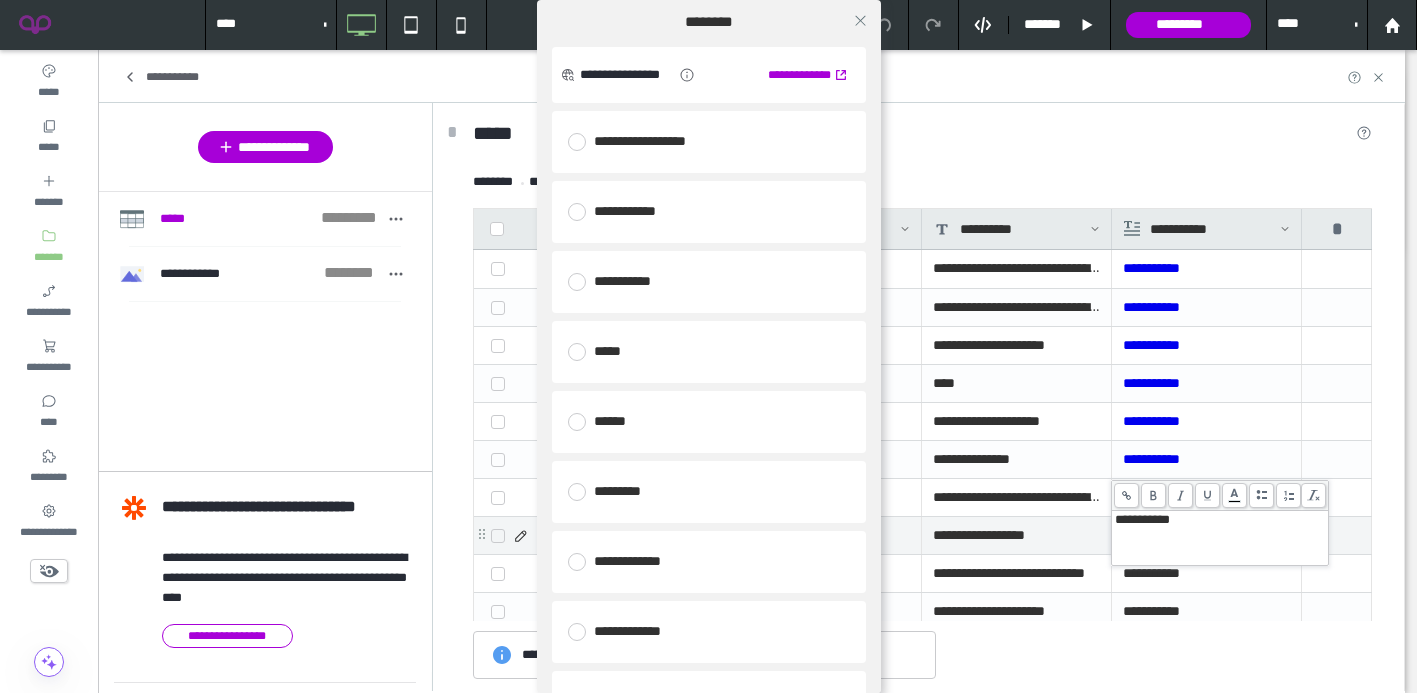 click on "**********" at bounding box center [709, 212] 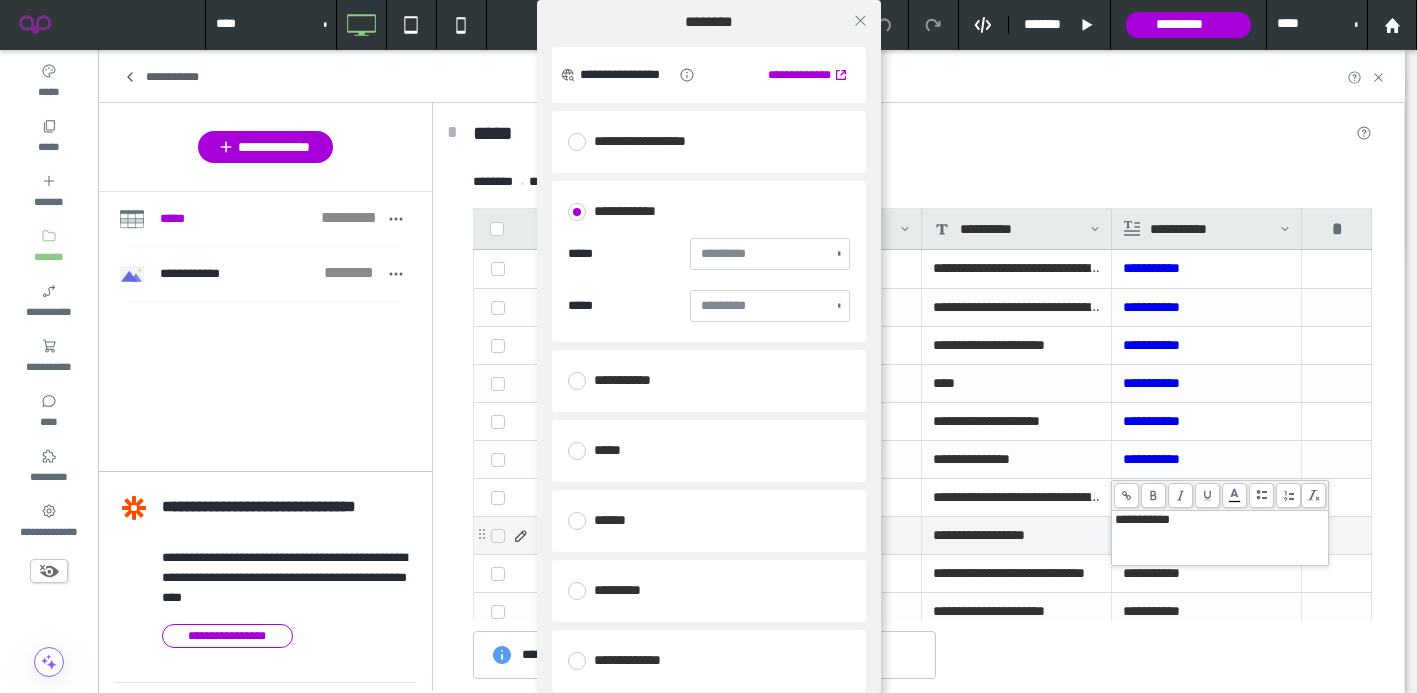 click on "**********" at bounding box center (709, 381) 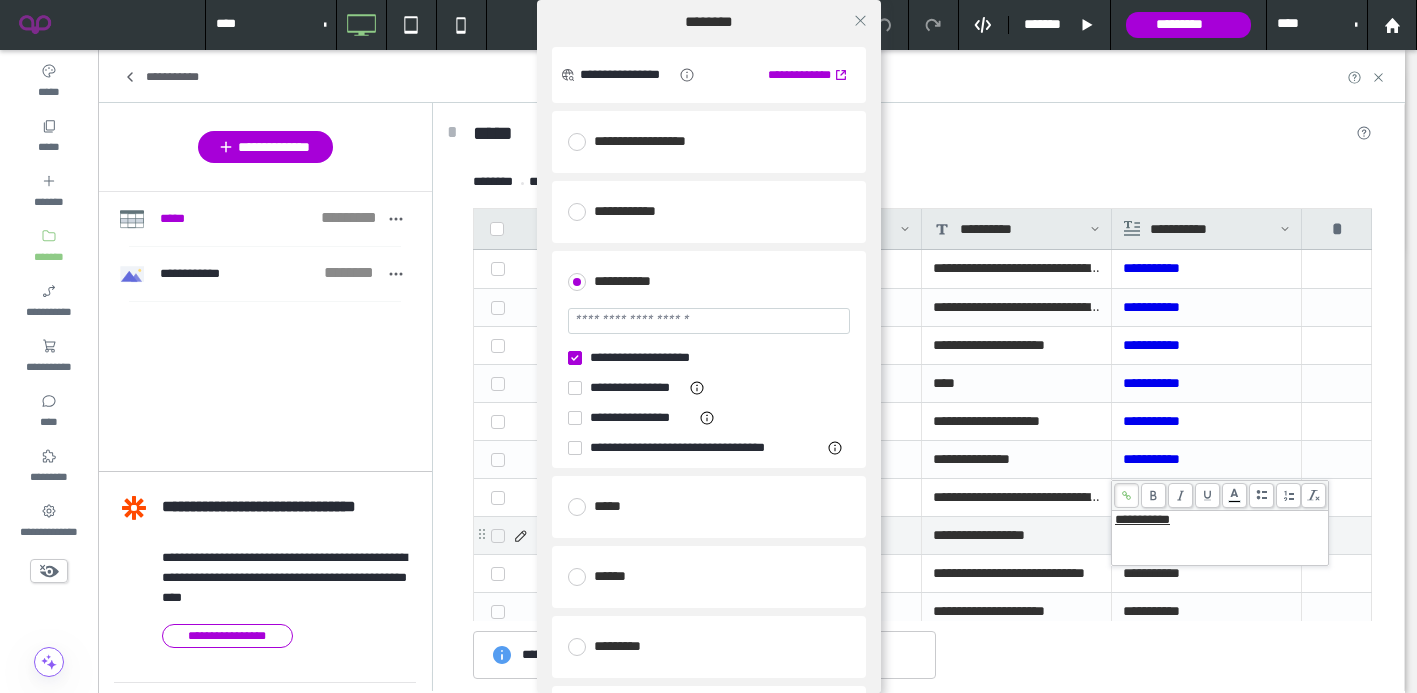 click at bounding box center [709, 321] 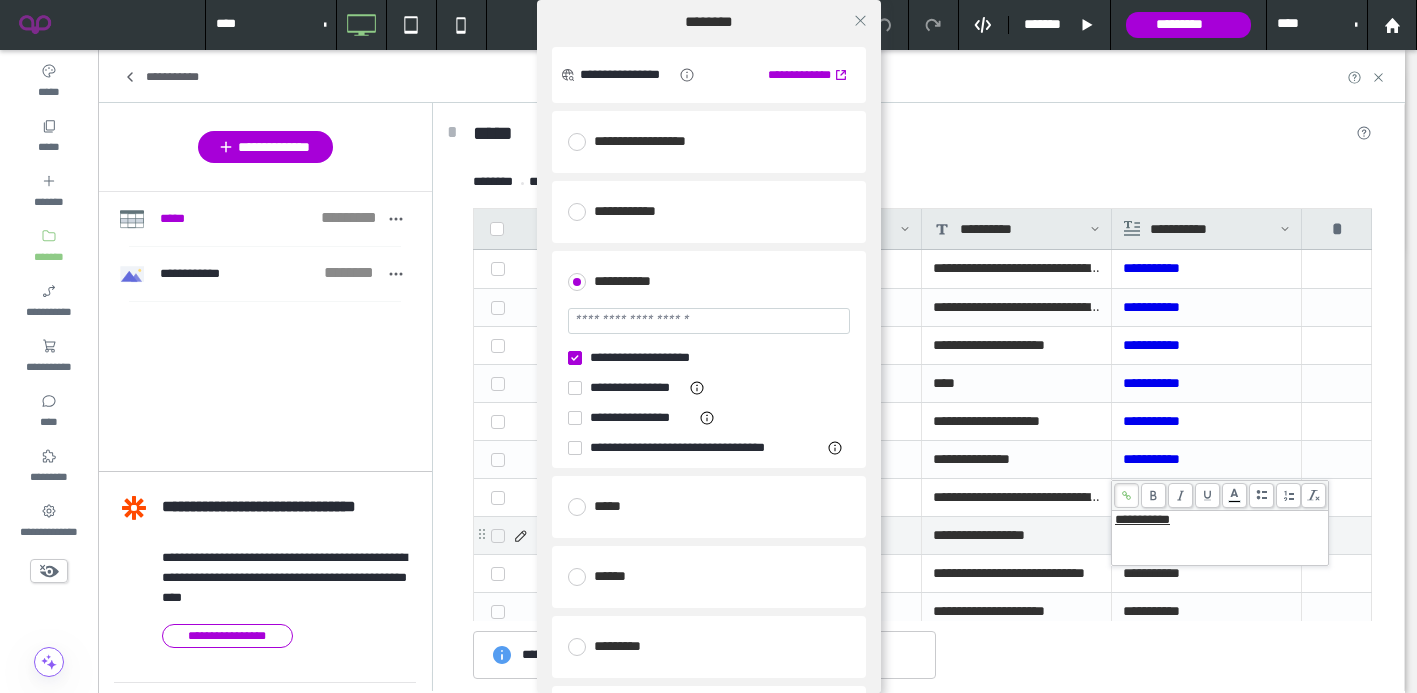 paste on "**********" 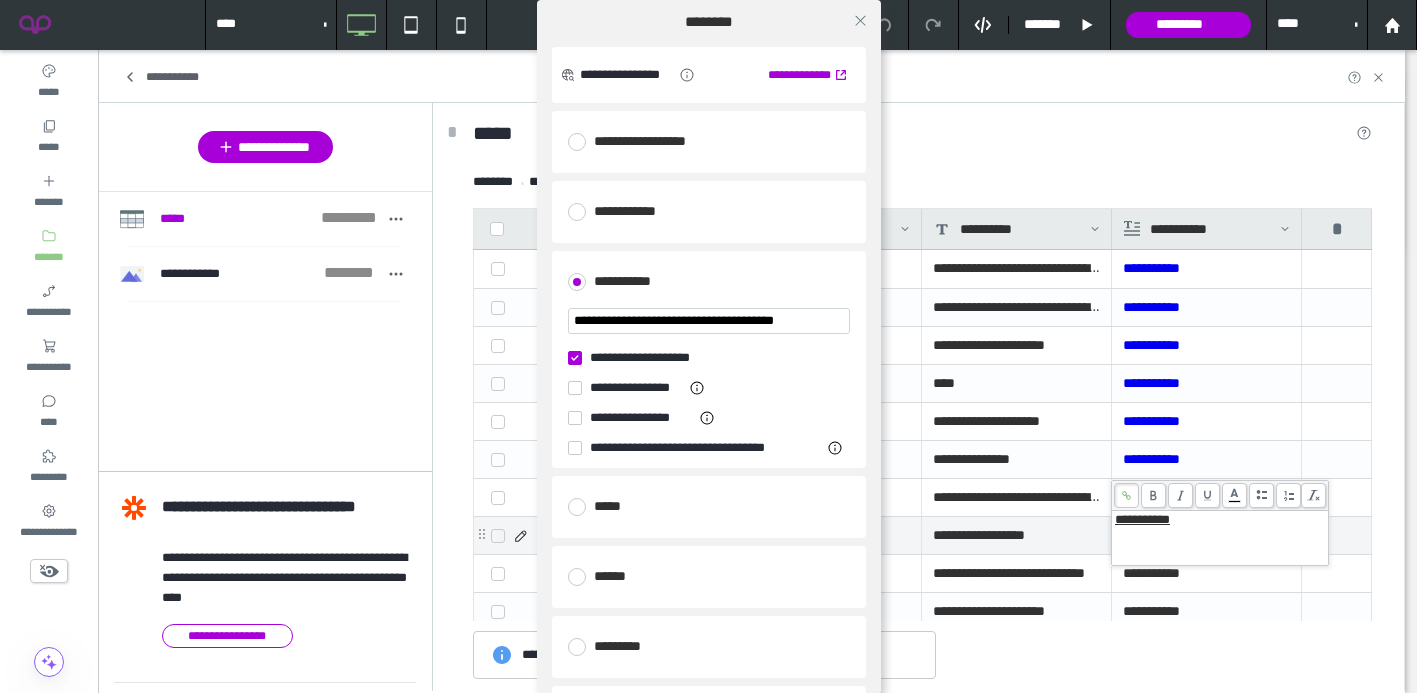 scroll, scrollTop: 0, scrollLeft: 8, axis: horizontal 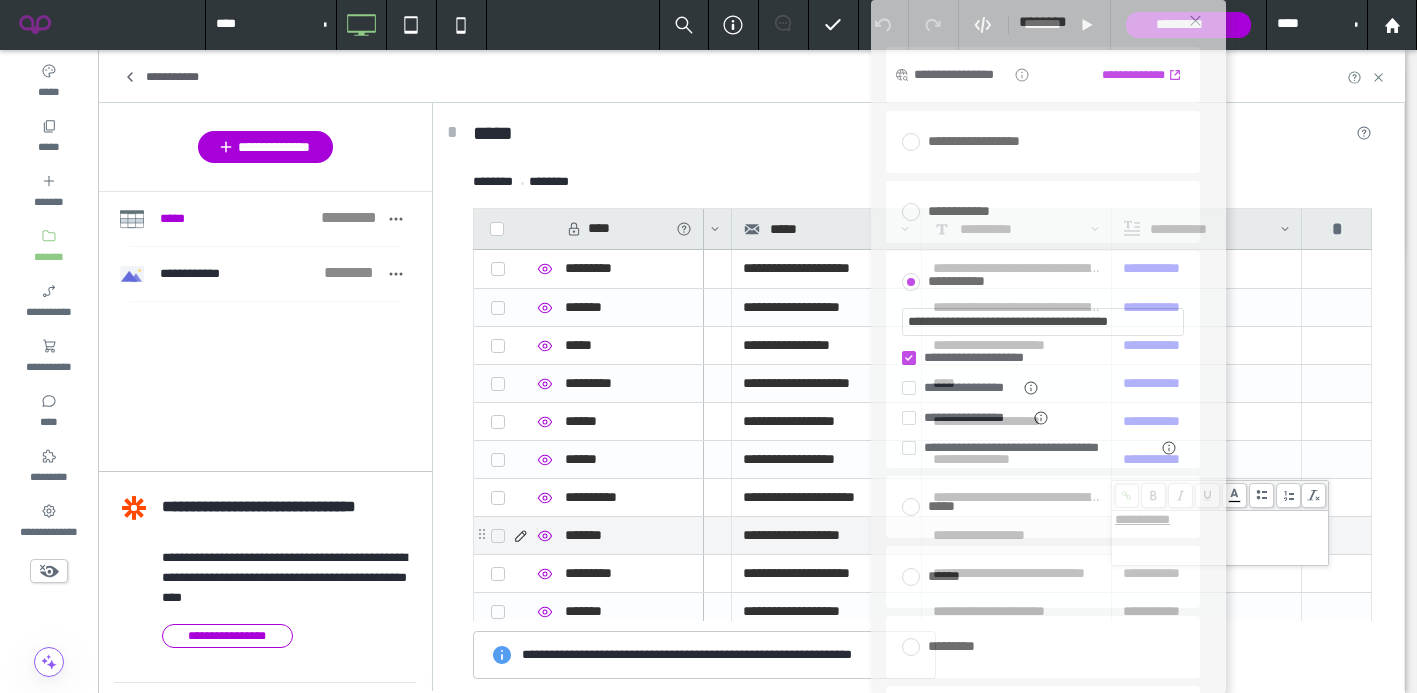 drag, startPoint x: 666, startPoint y: 15, endPoint x: 1015, endPoint y: 23, distance: 349.09167 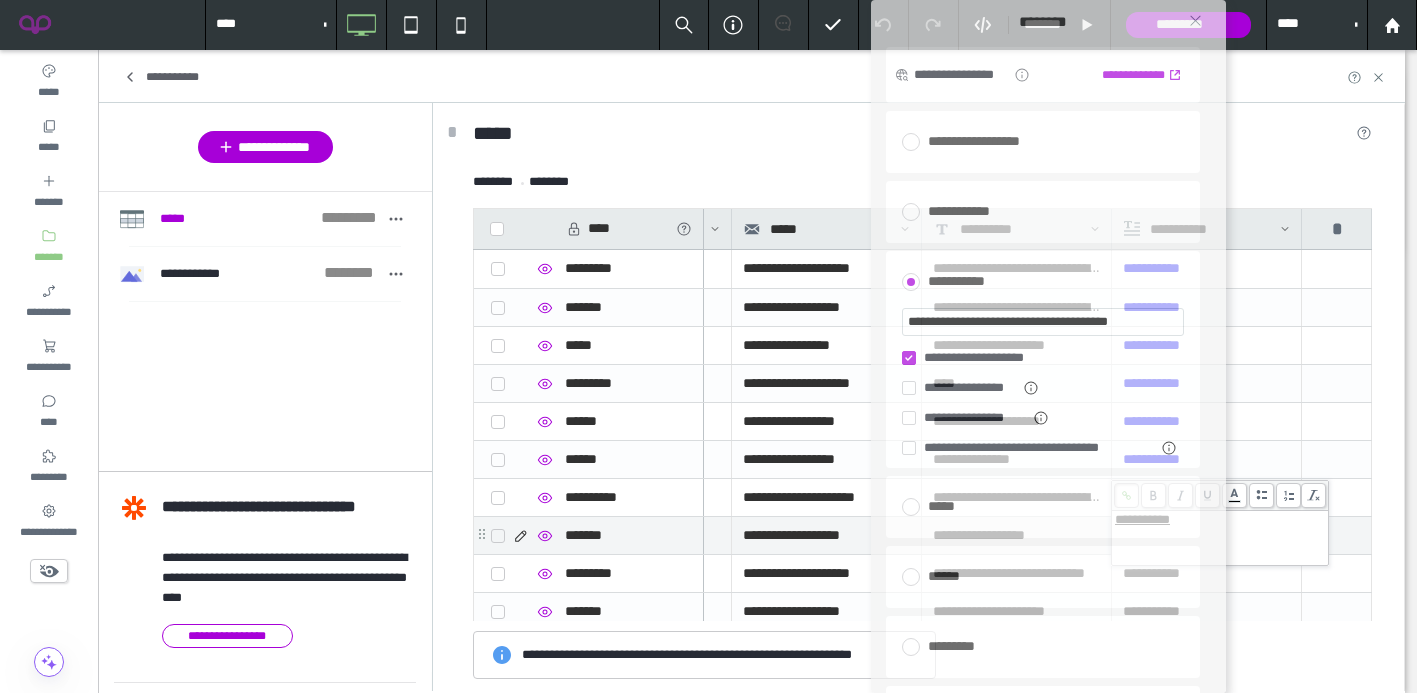 click on "********" at bounding box center (1043, 23) 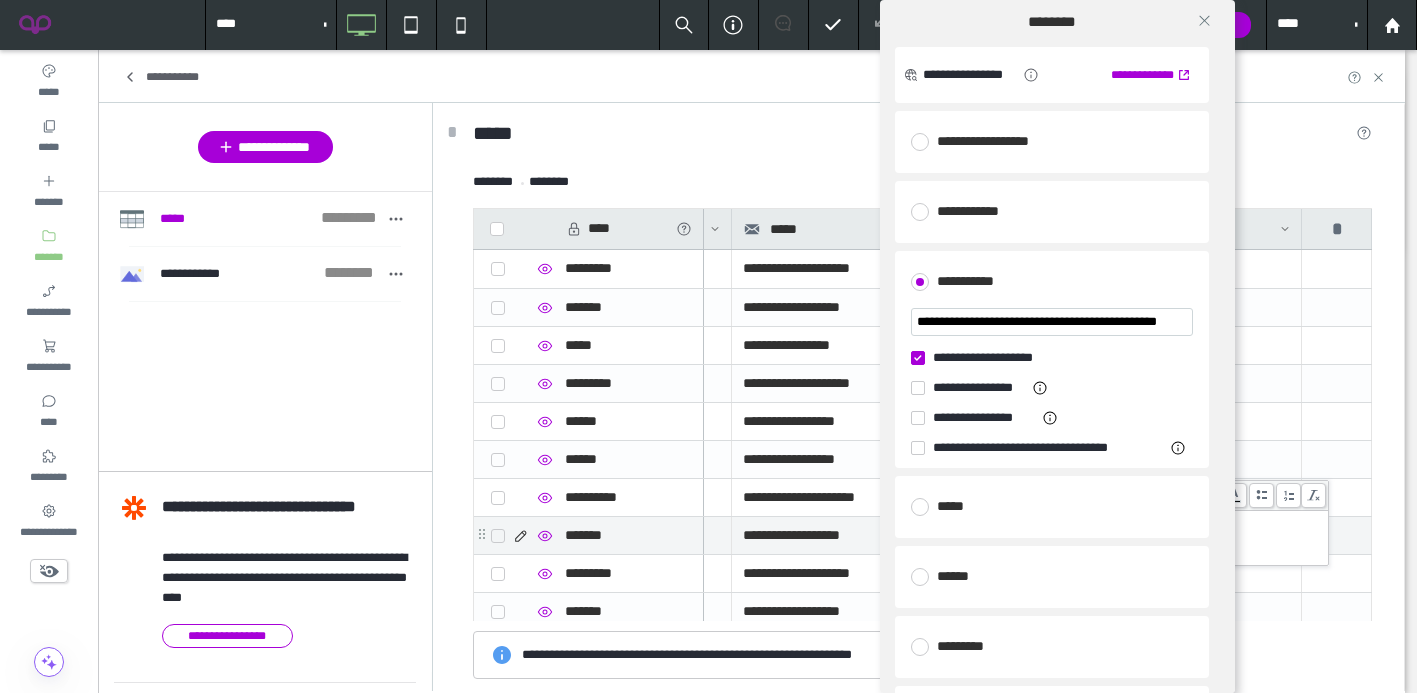 scroll, scrollTop: 0, scrollLeft: 56, axis: horizontal 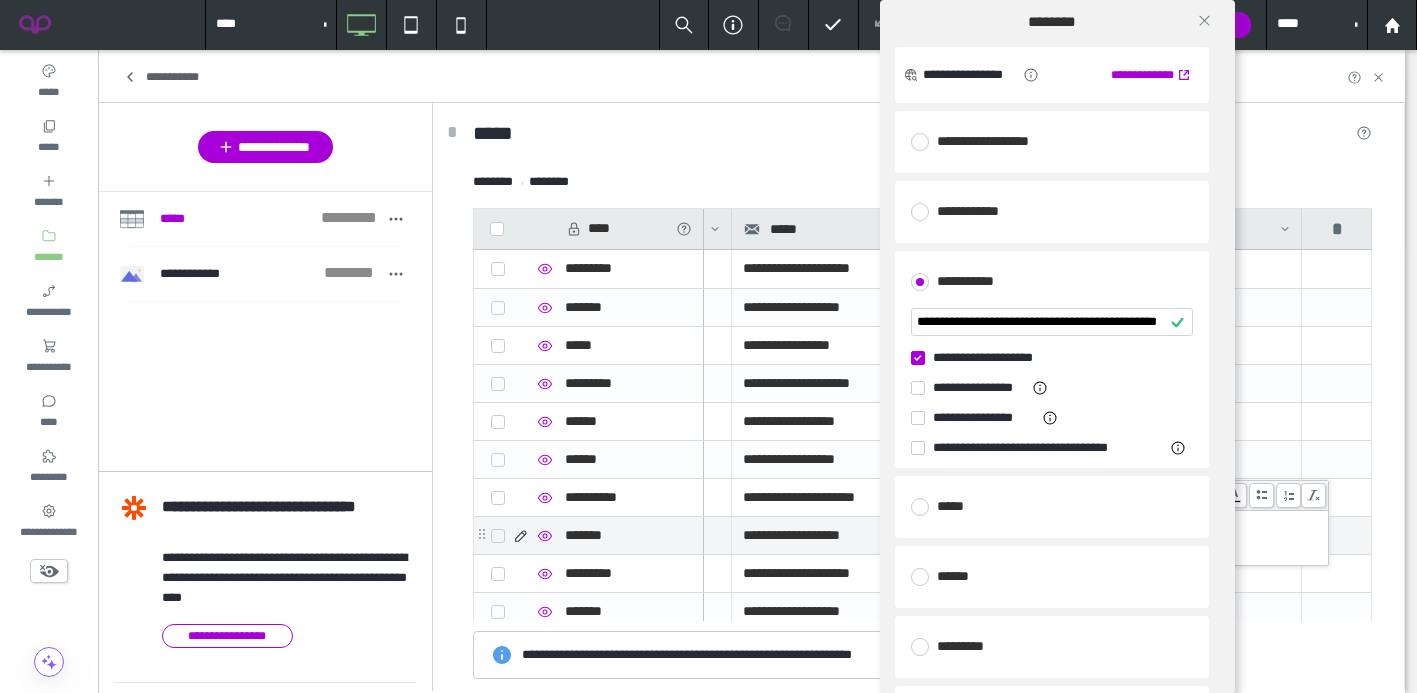 click on "**********" at bounding box center [1052, 358] 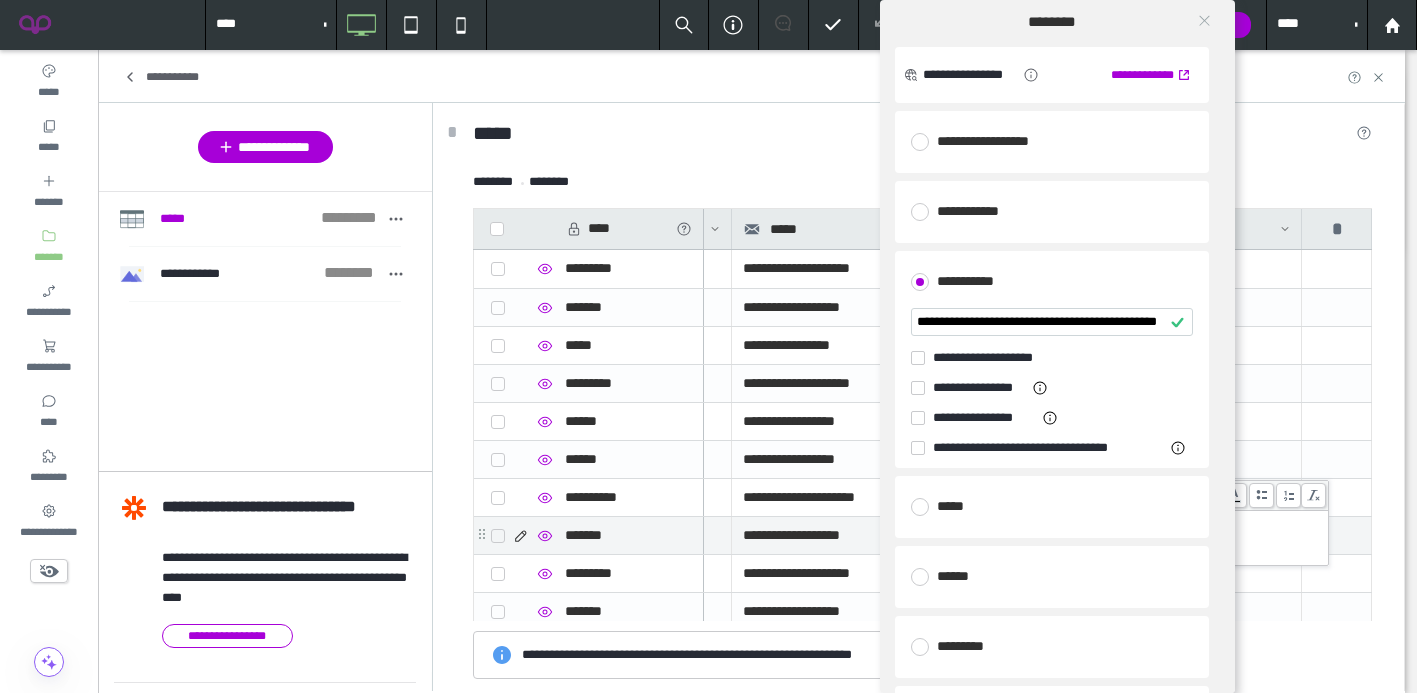 click 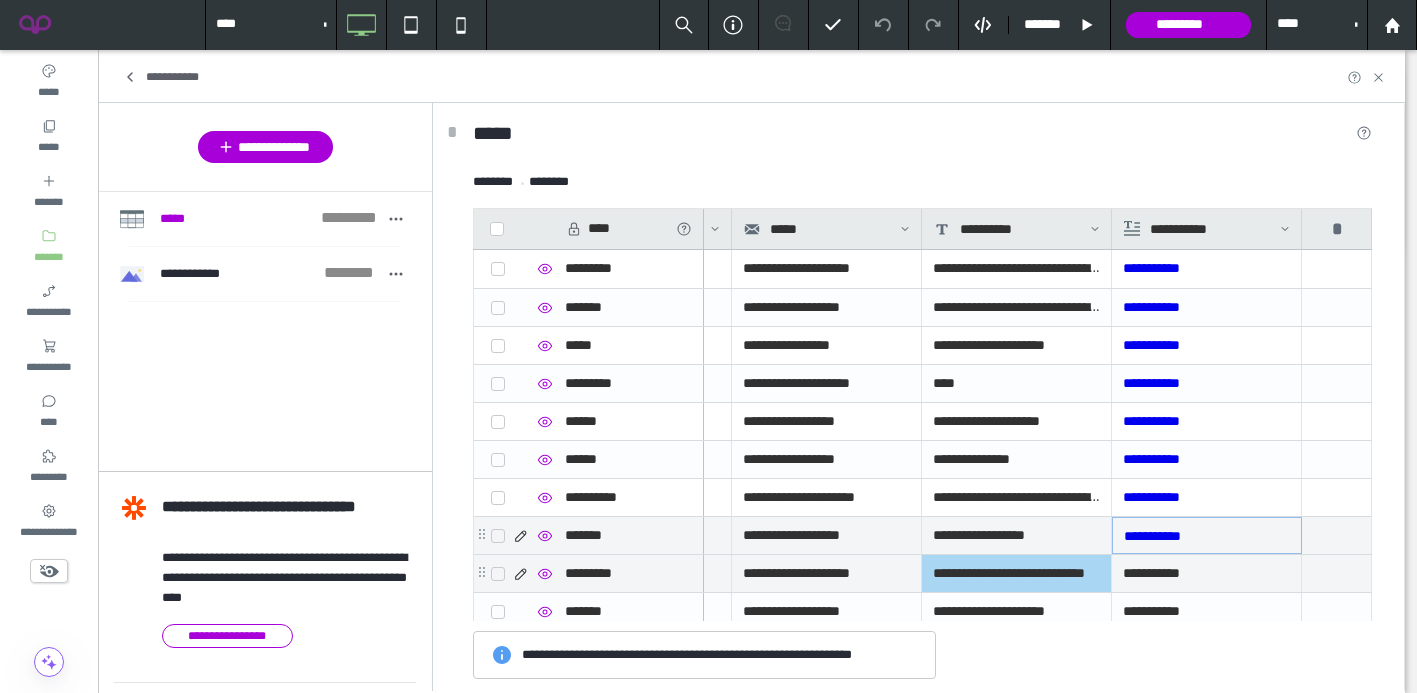 click on "**********" at bounding box center [1017, 573] 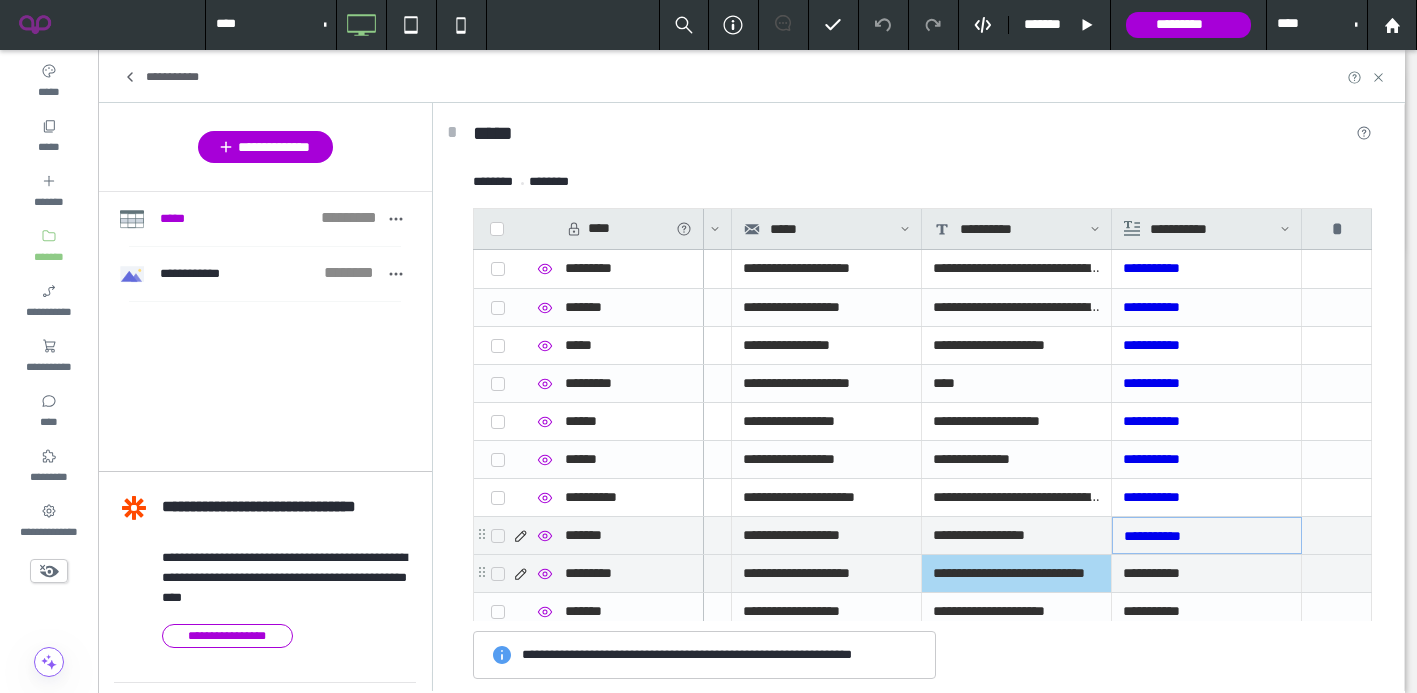 click on "**********" at bounding box center (1206, 573) 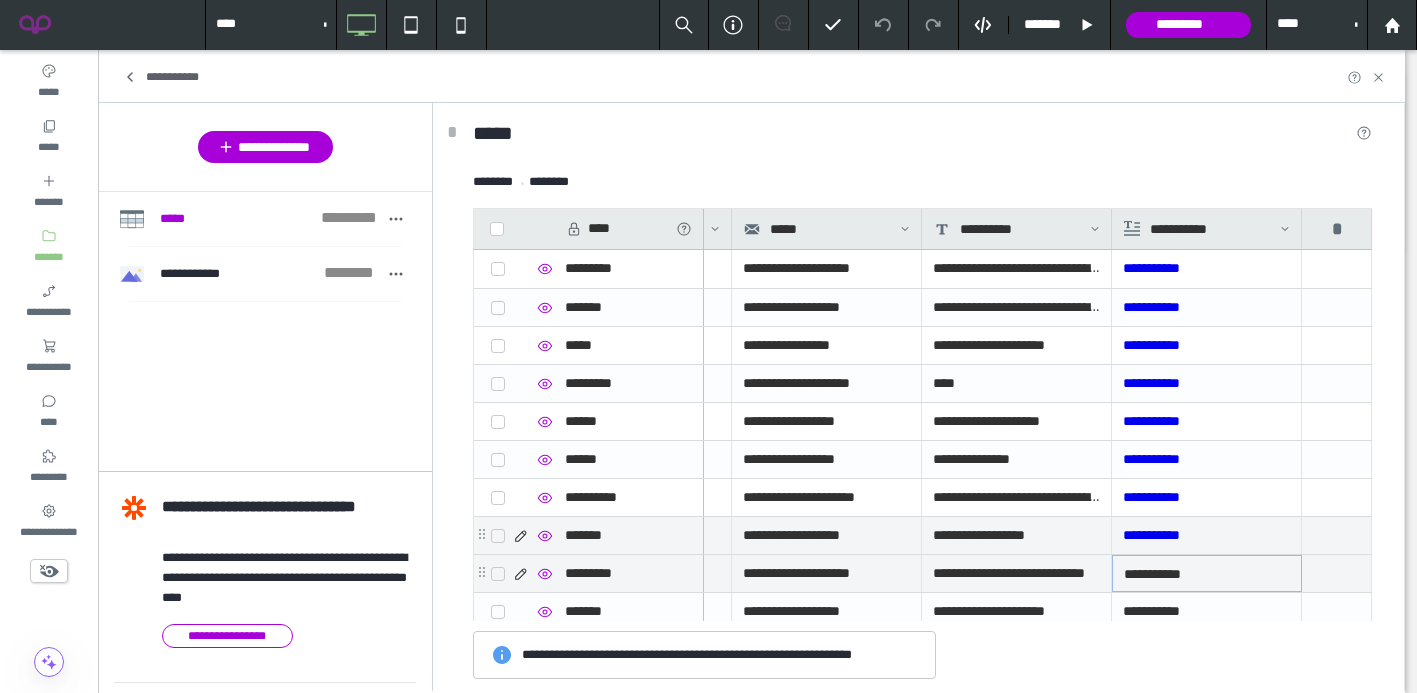 click on "**********" at bounding box center (1207, 574) 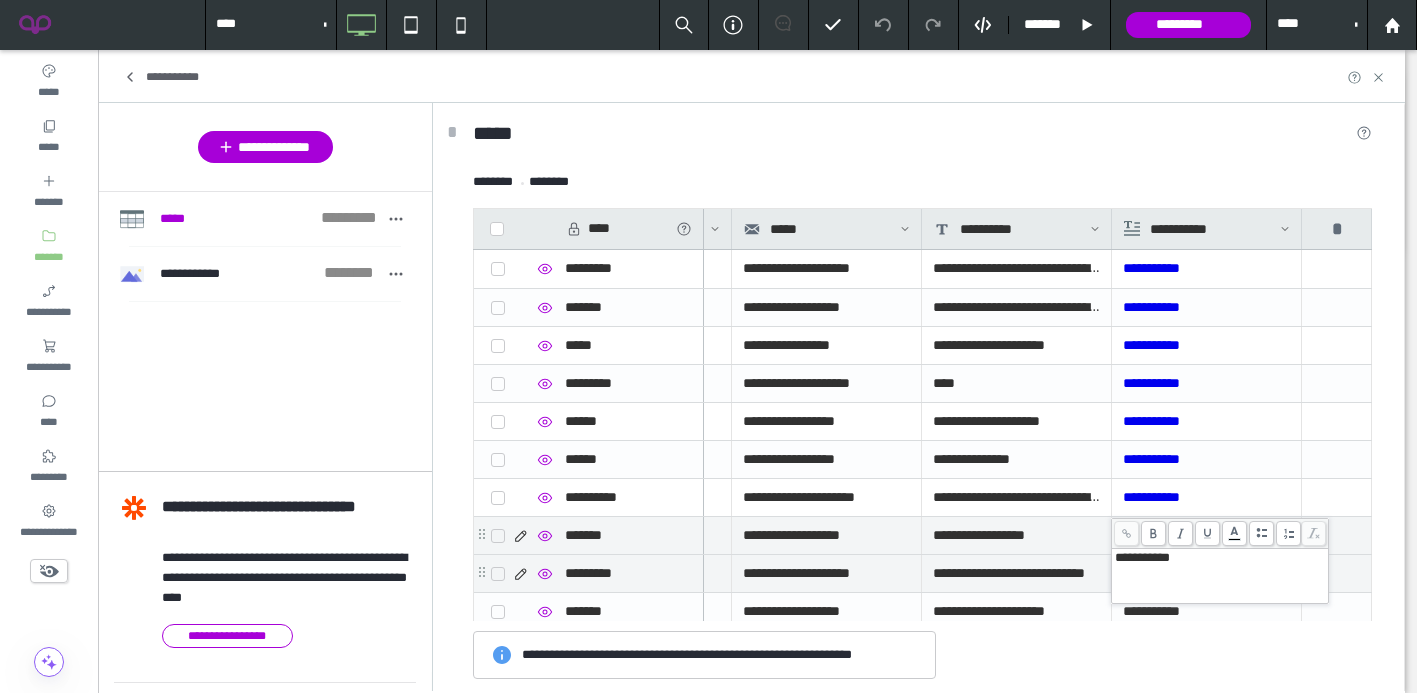 click on "**********" at bounding box center [1142, 557] 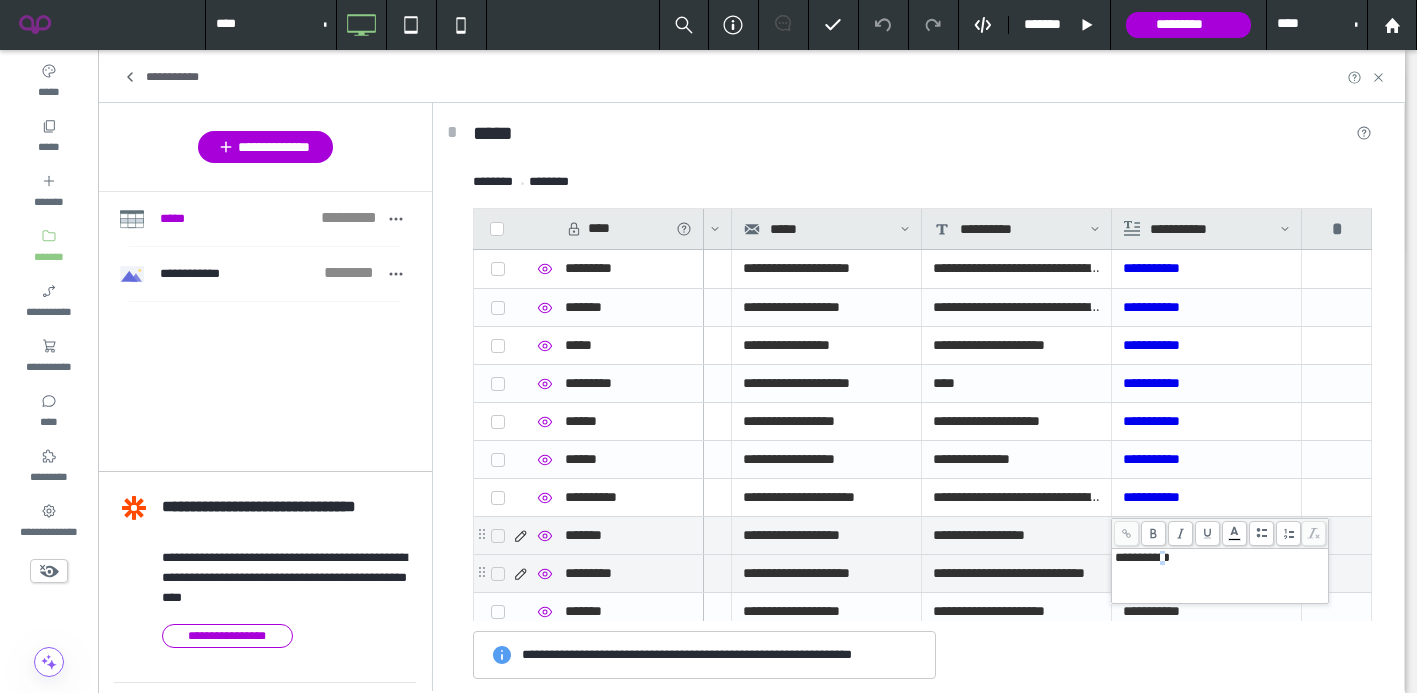 click on "**********" at bounding box center (1142, 557) 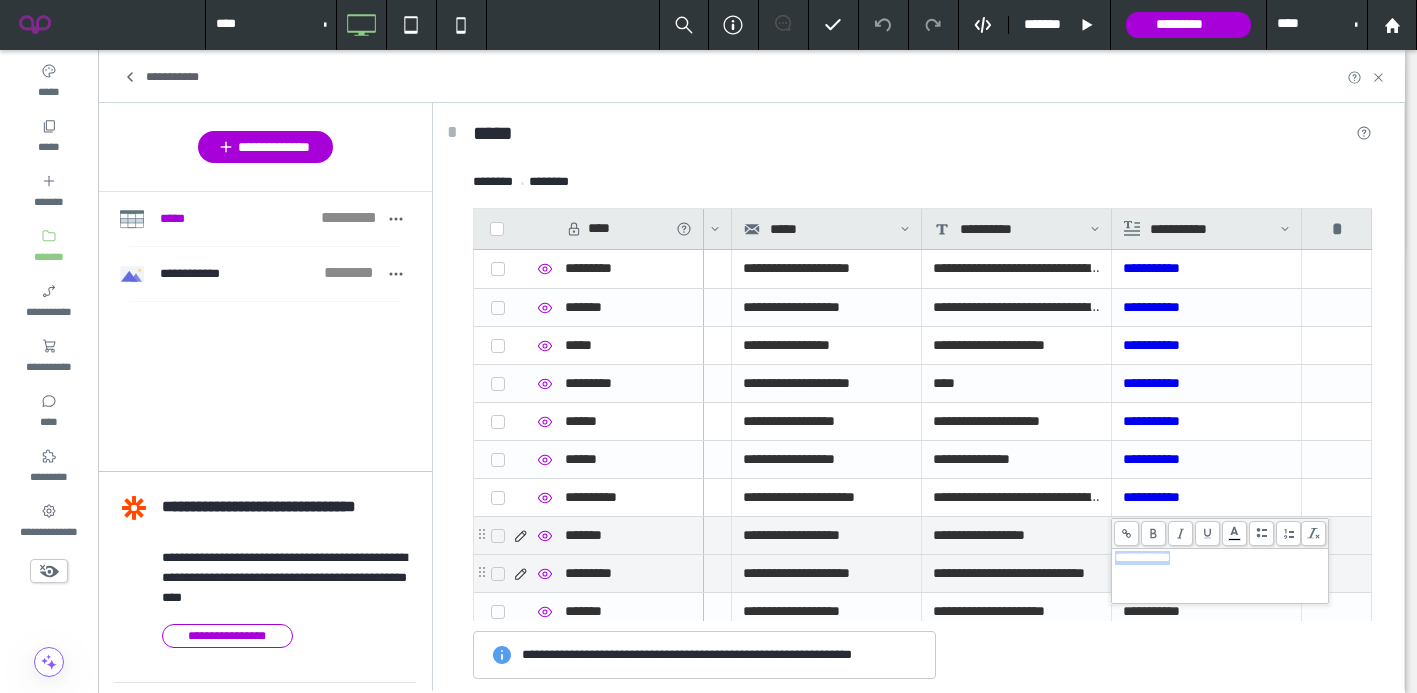 click on "**********" at bounding box center (1142, 557) 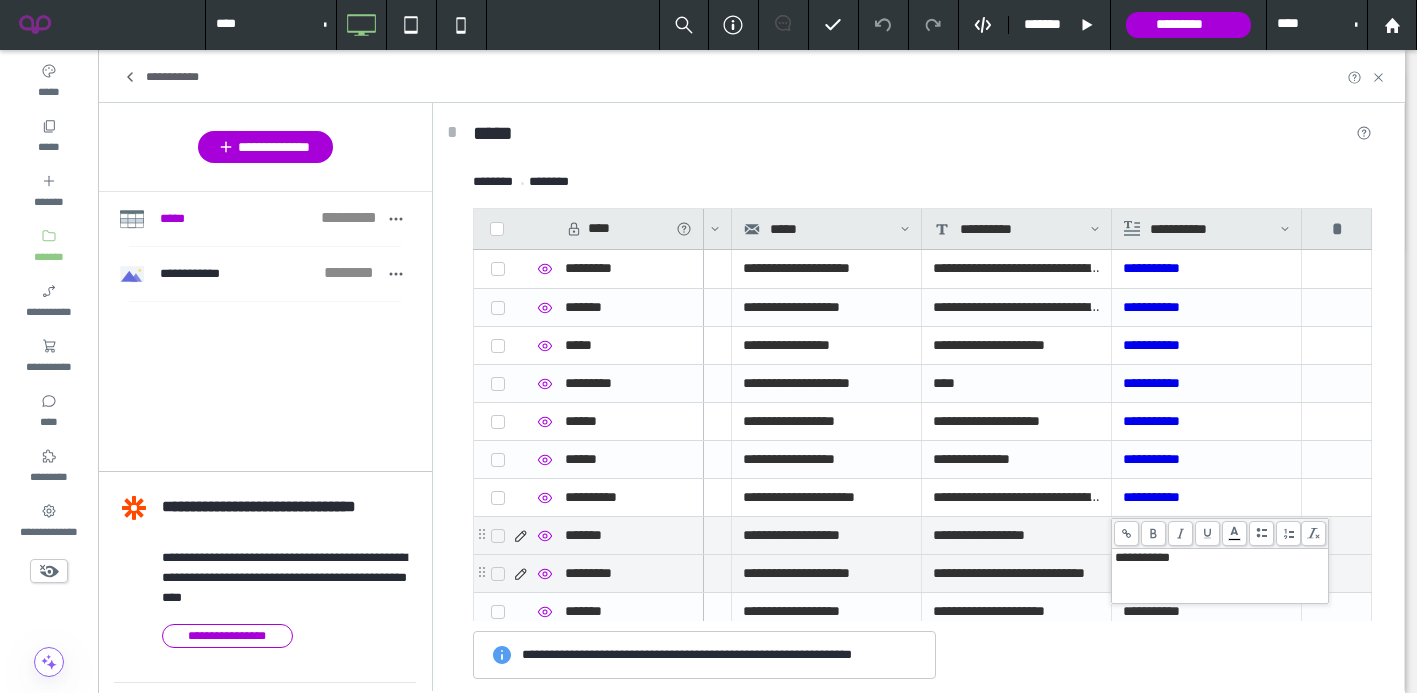 click 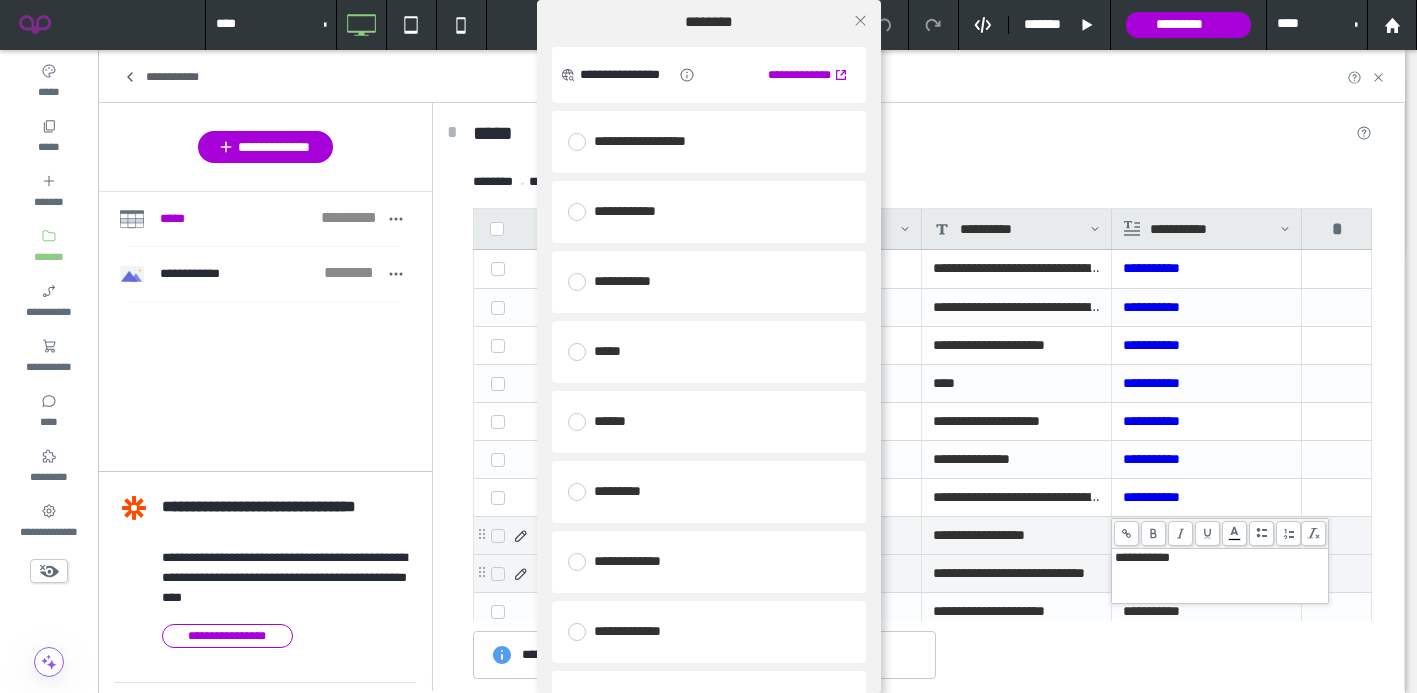 click on "**********" at bounding box center [709, 282] 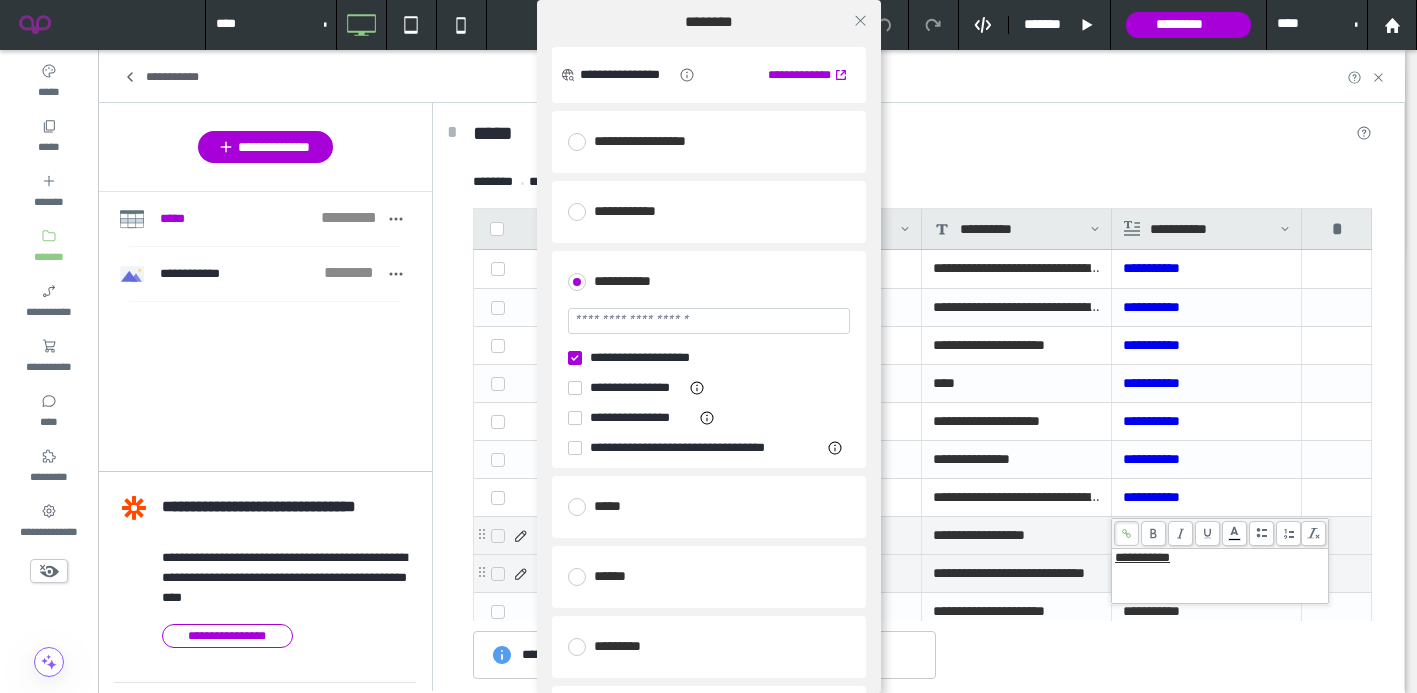 click at bounding box center [709, 323] 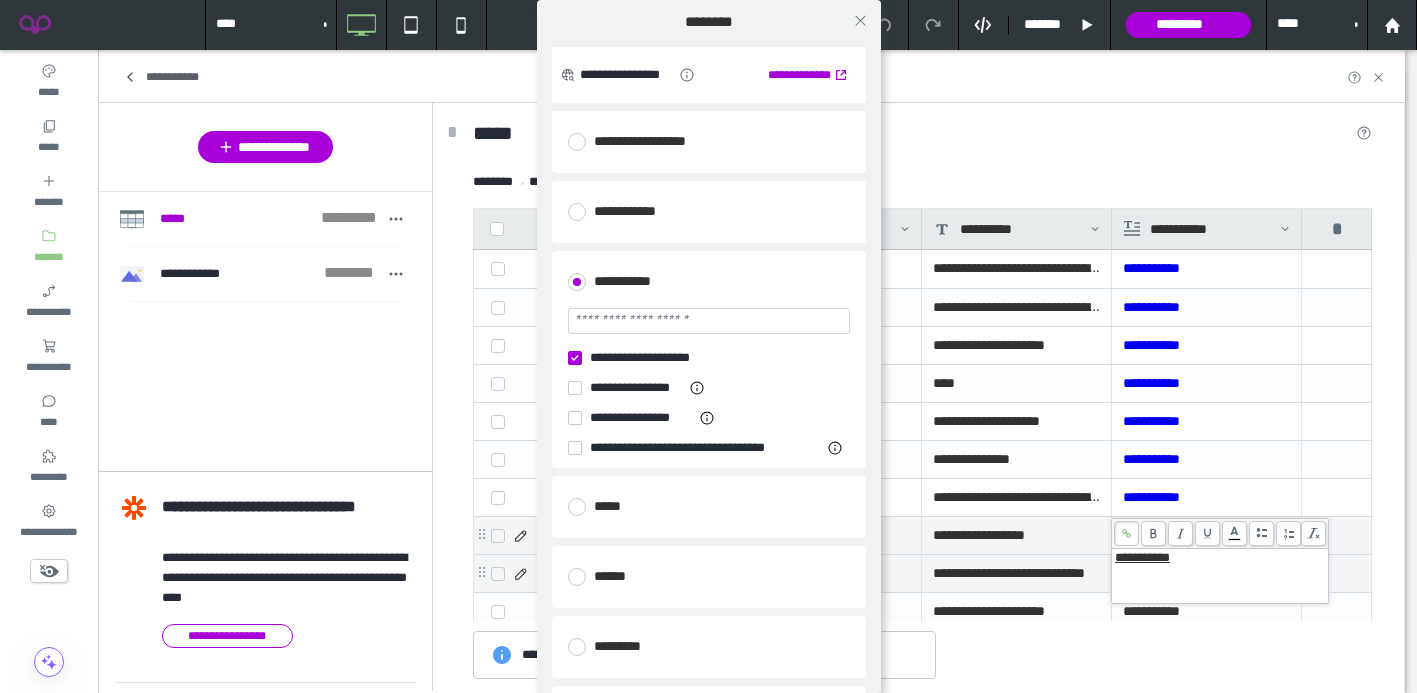 click at bounding box center (709, 321) 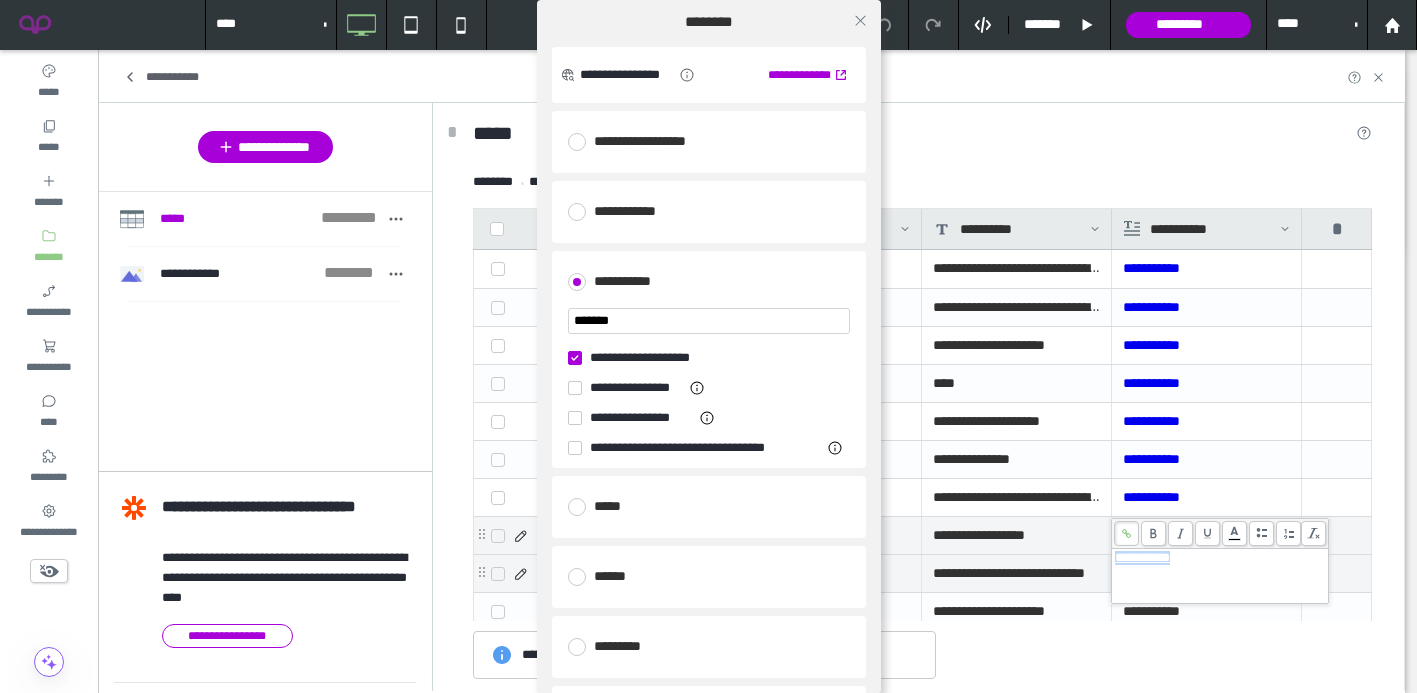 click at bounding box center (575, 358) 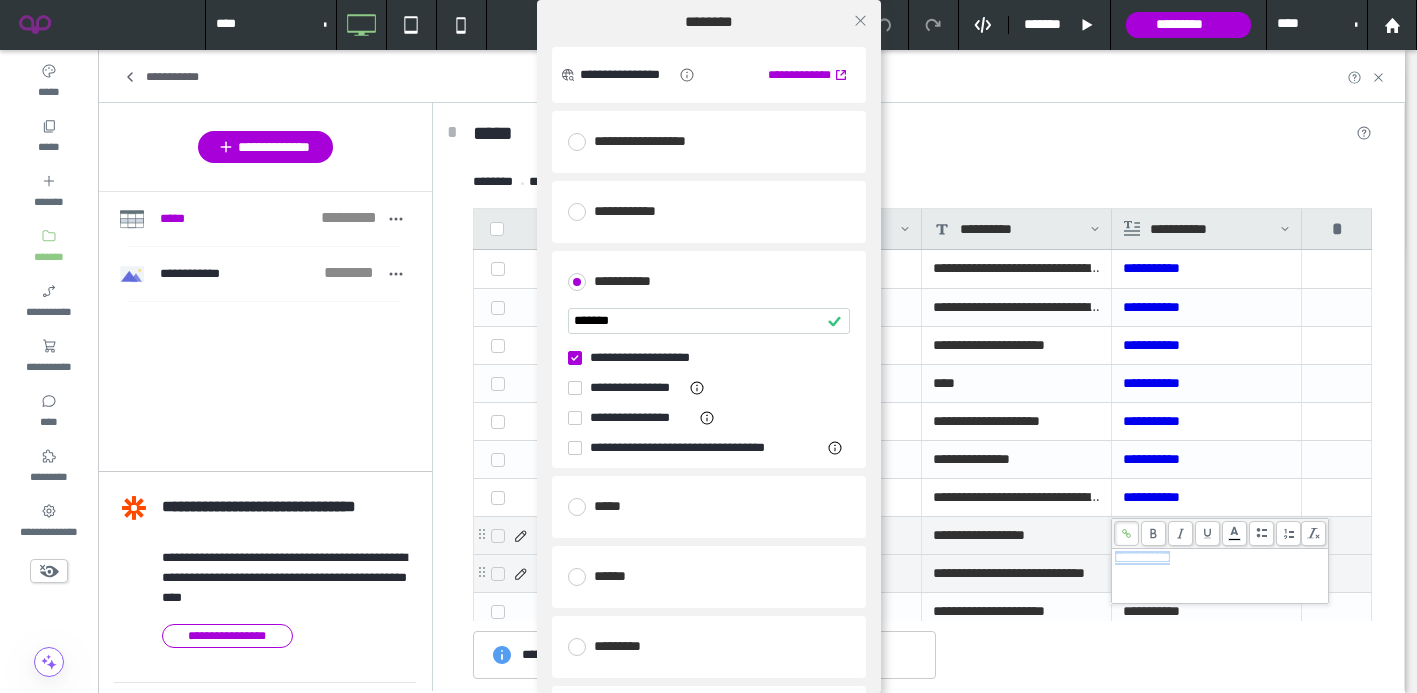 click at bounding box center (575, 358) 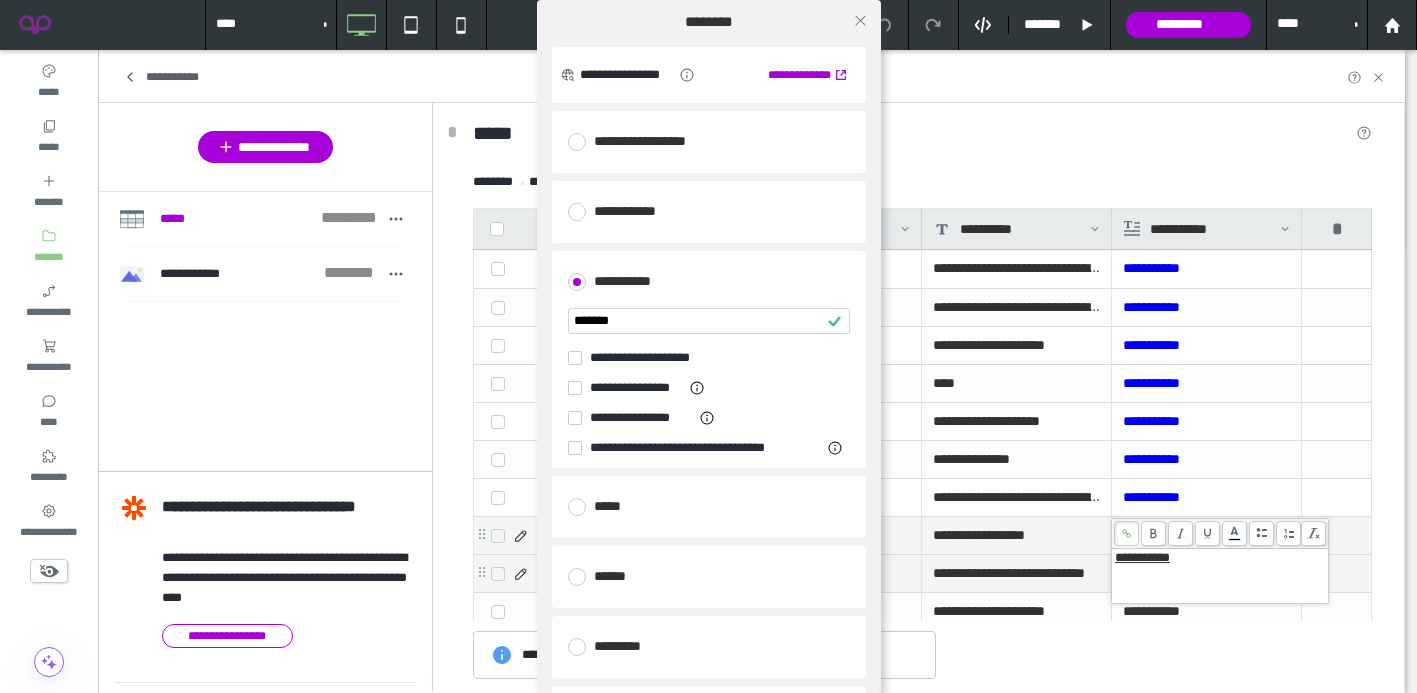 click on "*******" at bounding box center [709, 321] 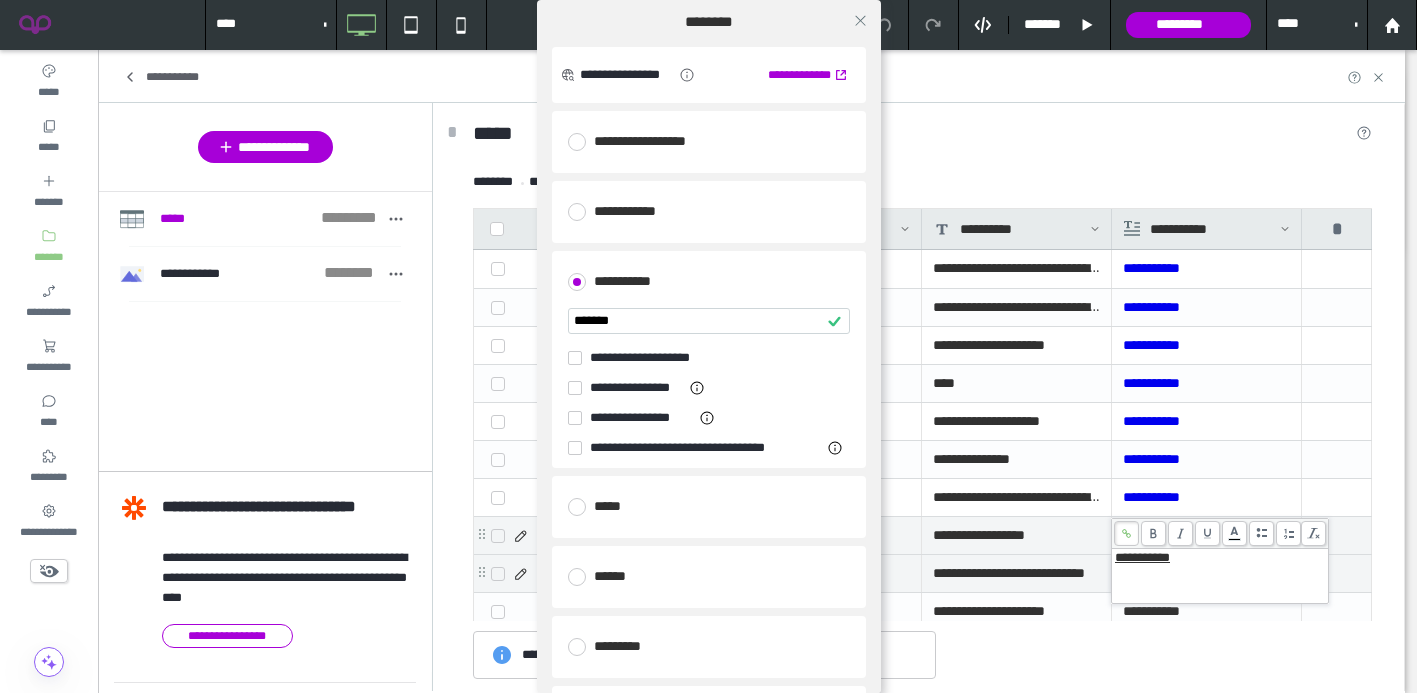 click on "*******" at bounding box center (709, 321) 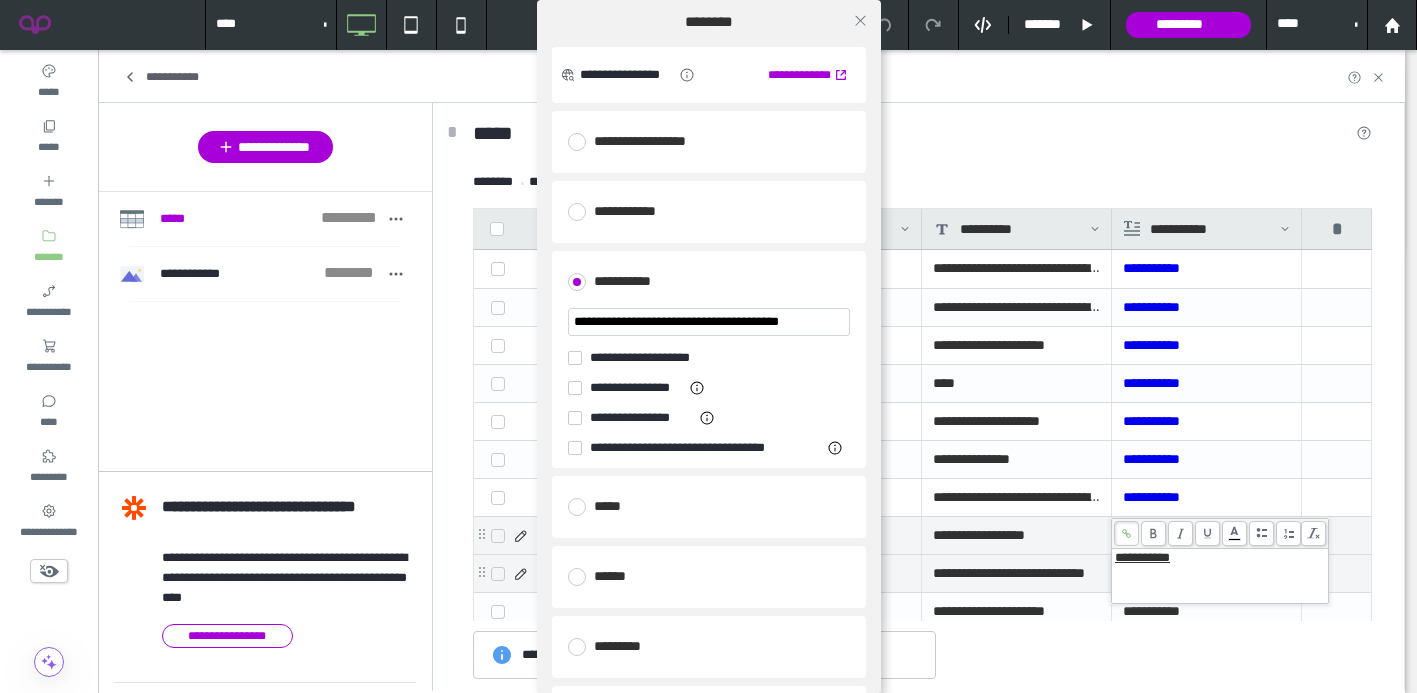 scroll, scrollTop: 0, scrollLeft: 14, axis: horizontal 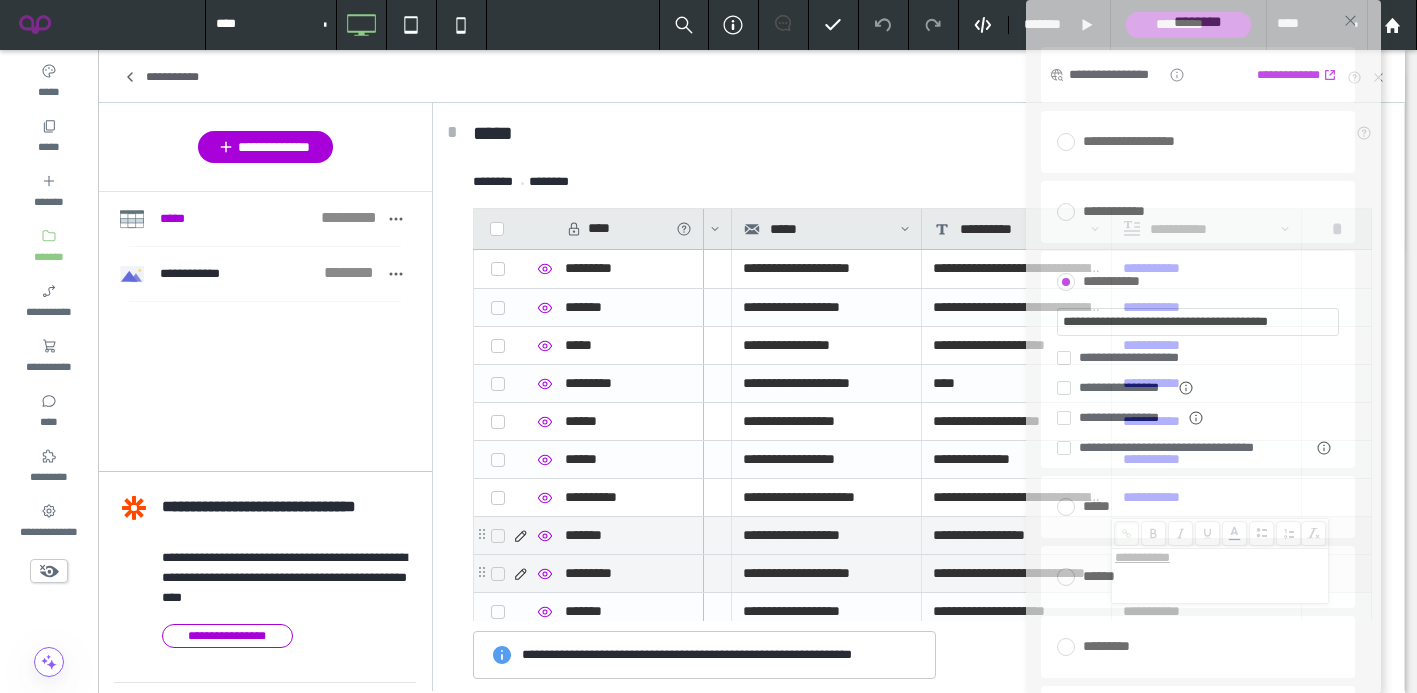 drag, startPoint x: 573, startPoint y: 19, endPoint x: 1067, endPoint y: 35, distance: 494.25903 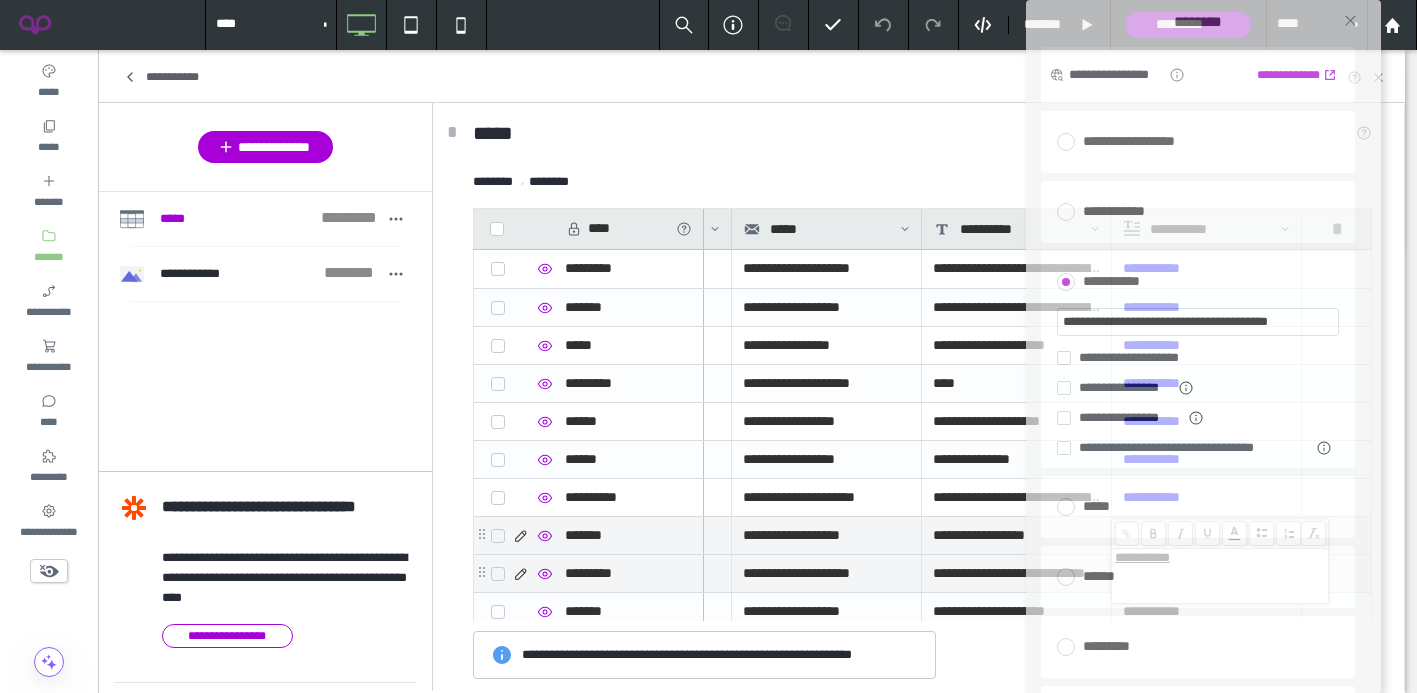 click on "********" at bounding box center [1198, 23] 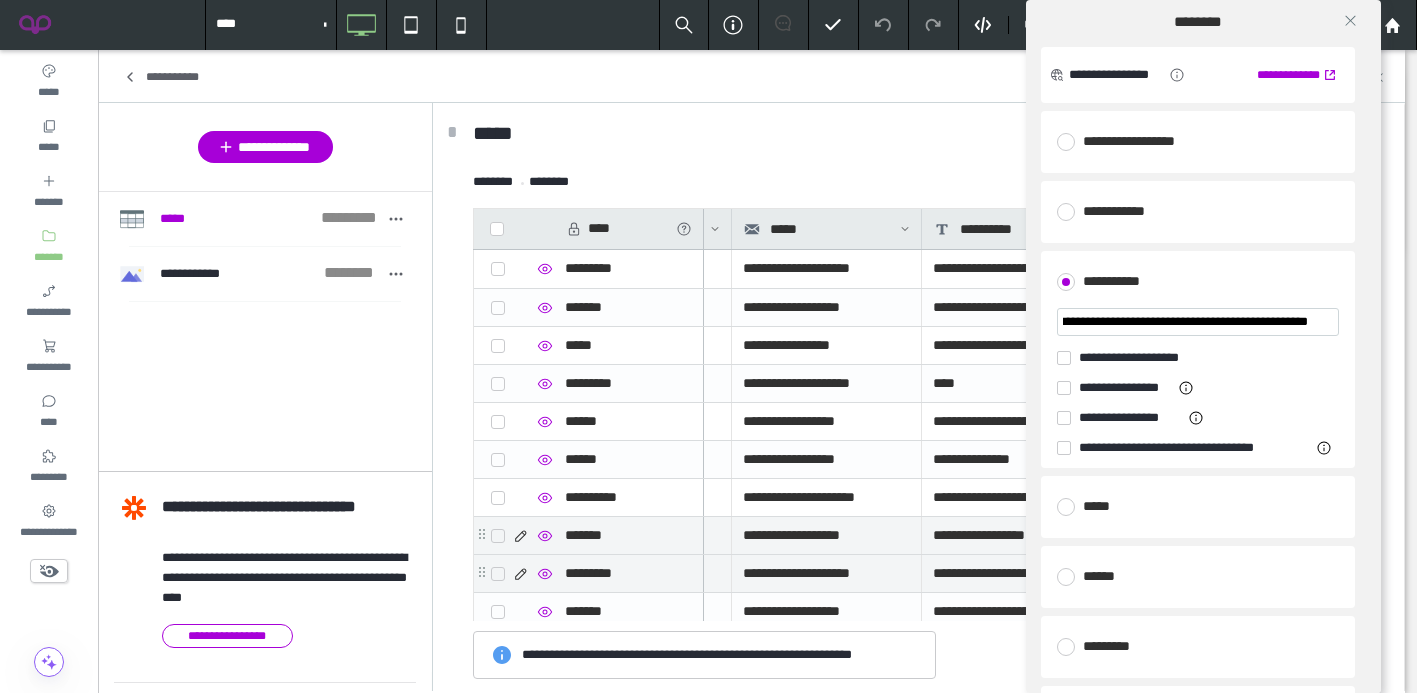 scroll, scrollTop: 0, scrollLeft: 82, axis: horizontal 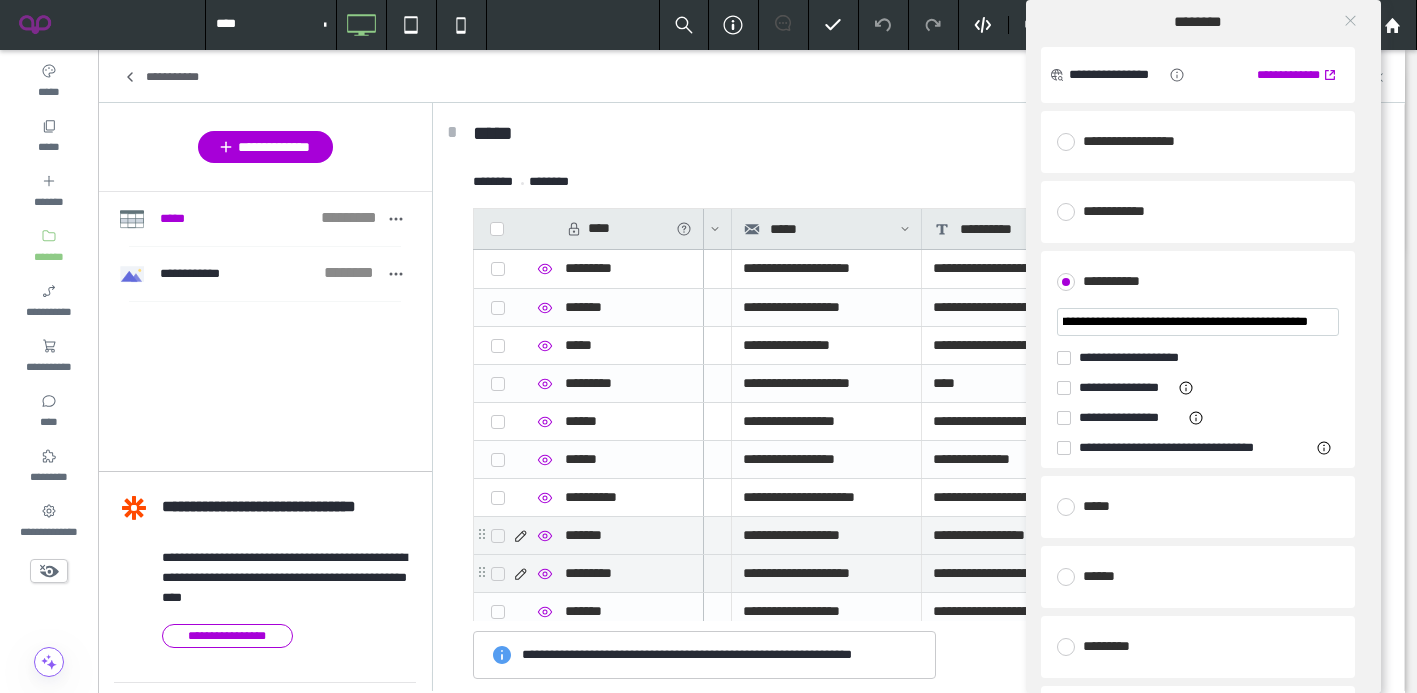 type on "**********" 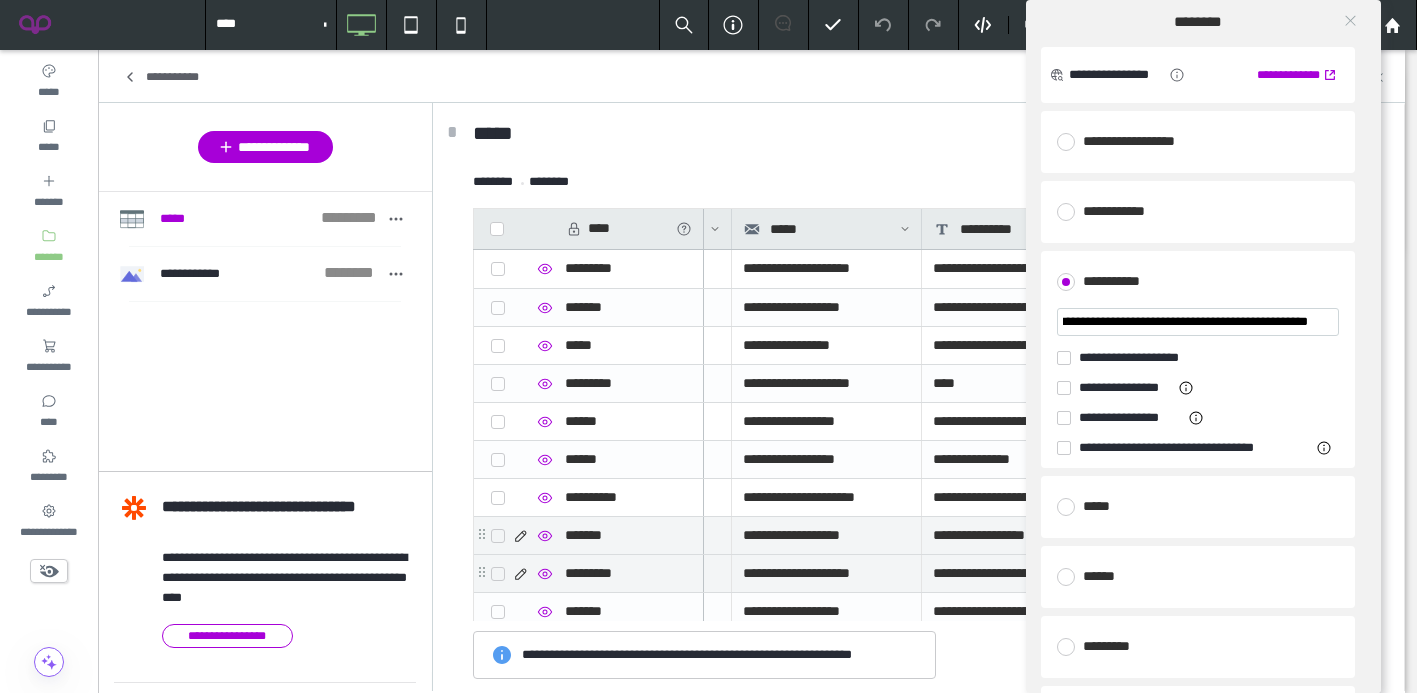 click 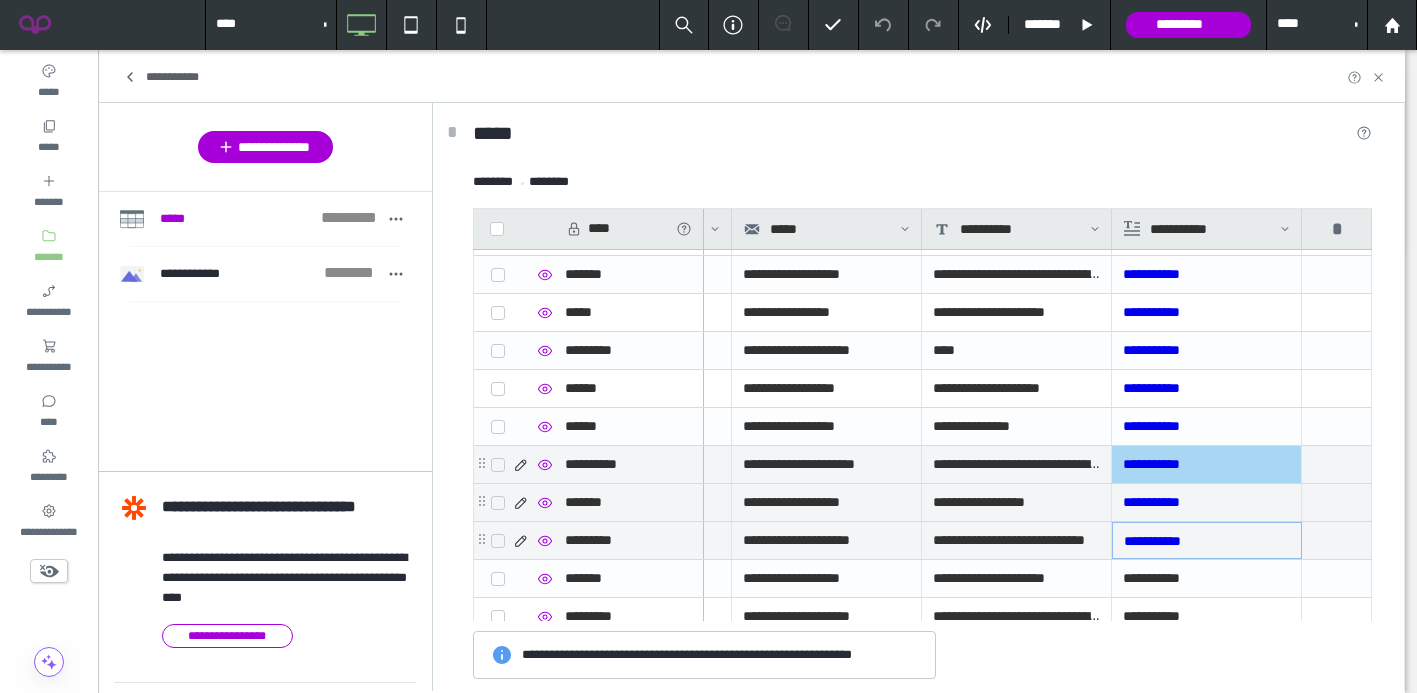 click on "**********" at bounding box center [1206, 464] 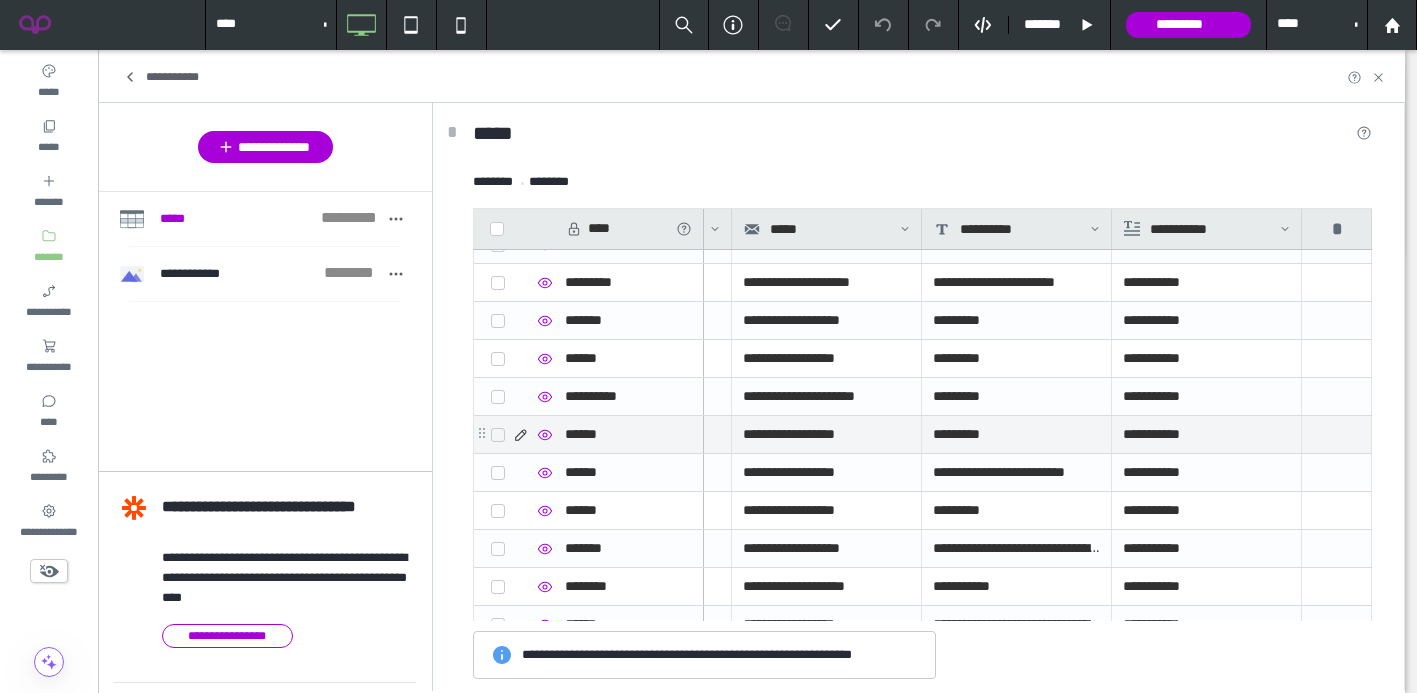 scroll, scrollTop: 509, scrollLeft: 0, axis: vertical 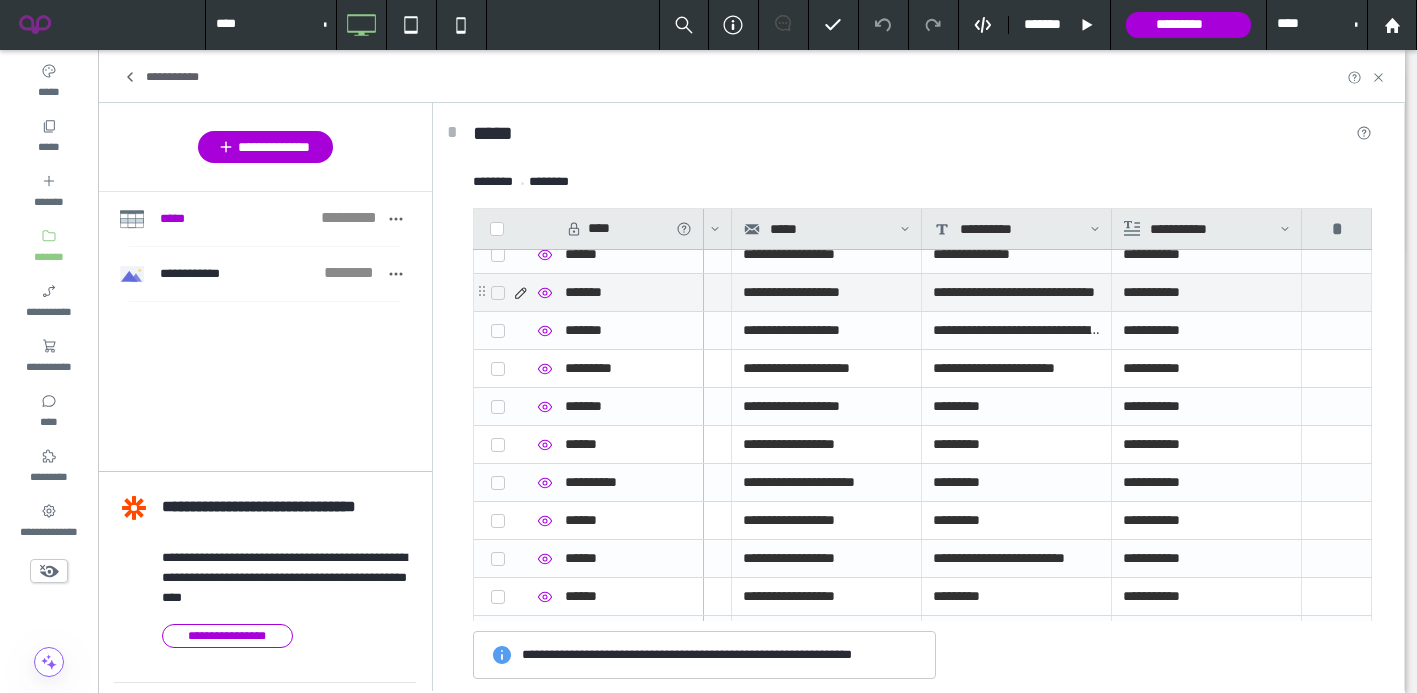 click on "**********" at bounding box center (1206, 292) 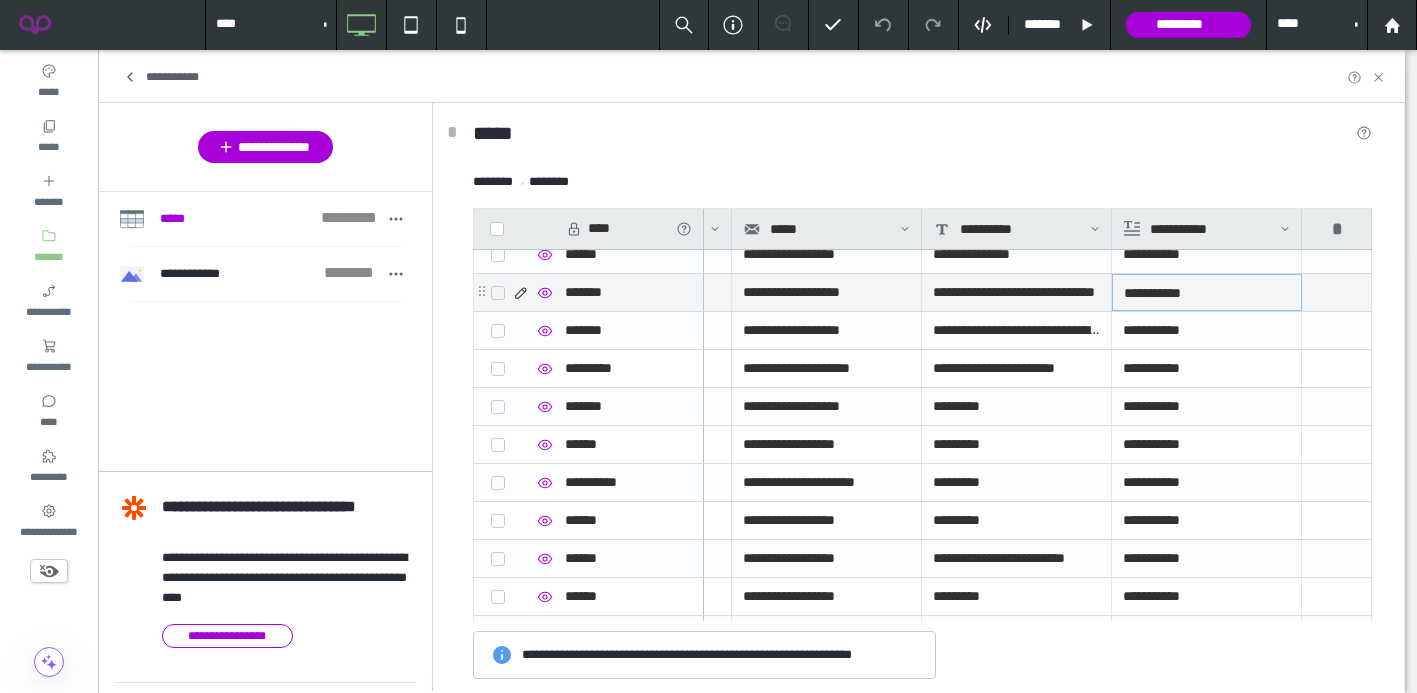 click on "**********" at bounding box center [1207, 293] 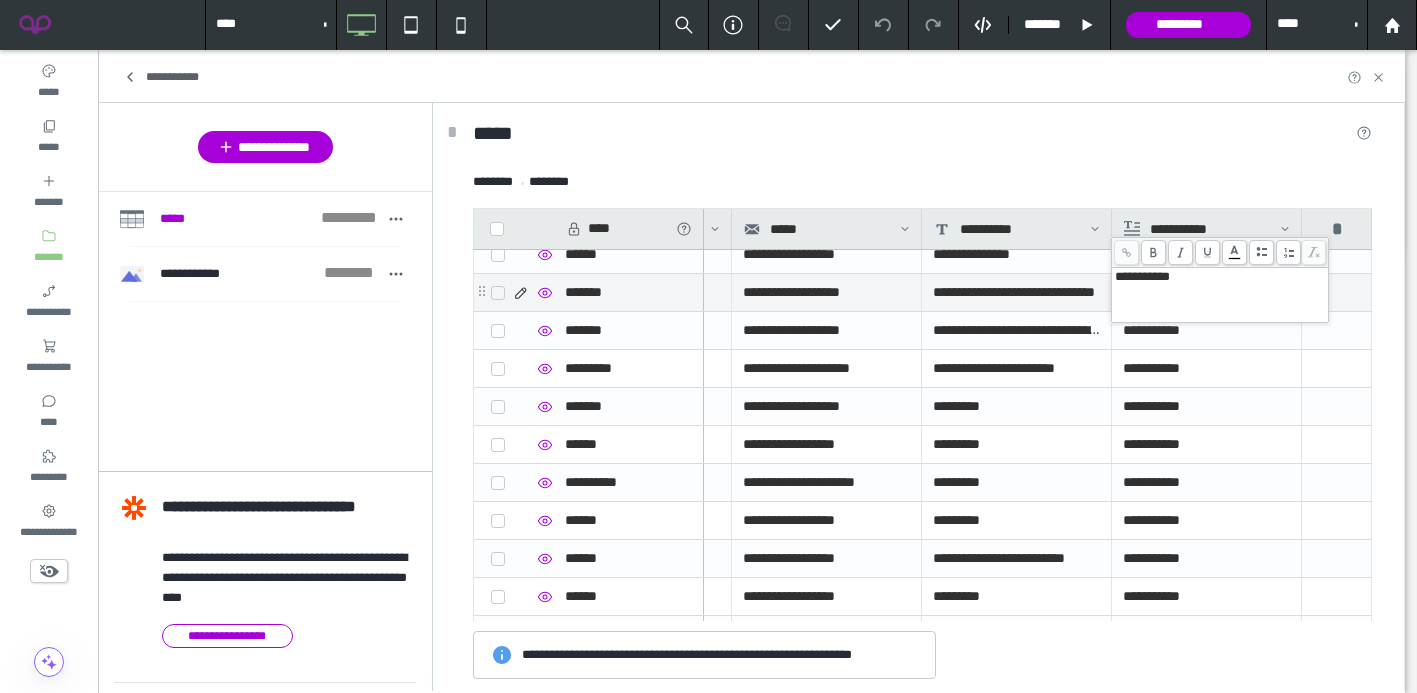click on "**********" at bounding box center (1220, 277) 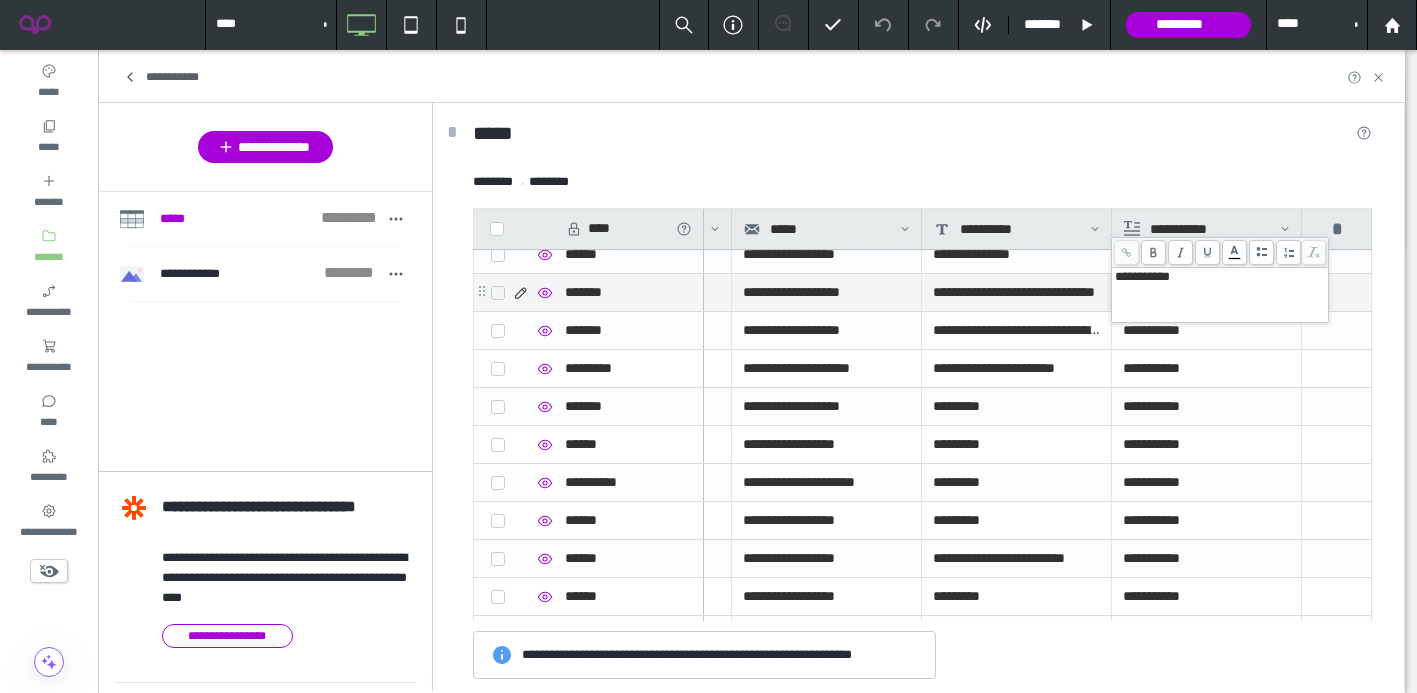 click on "**********" at bounding box center (1220, 277) 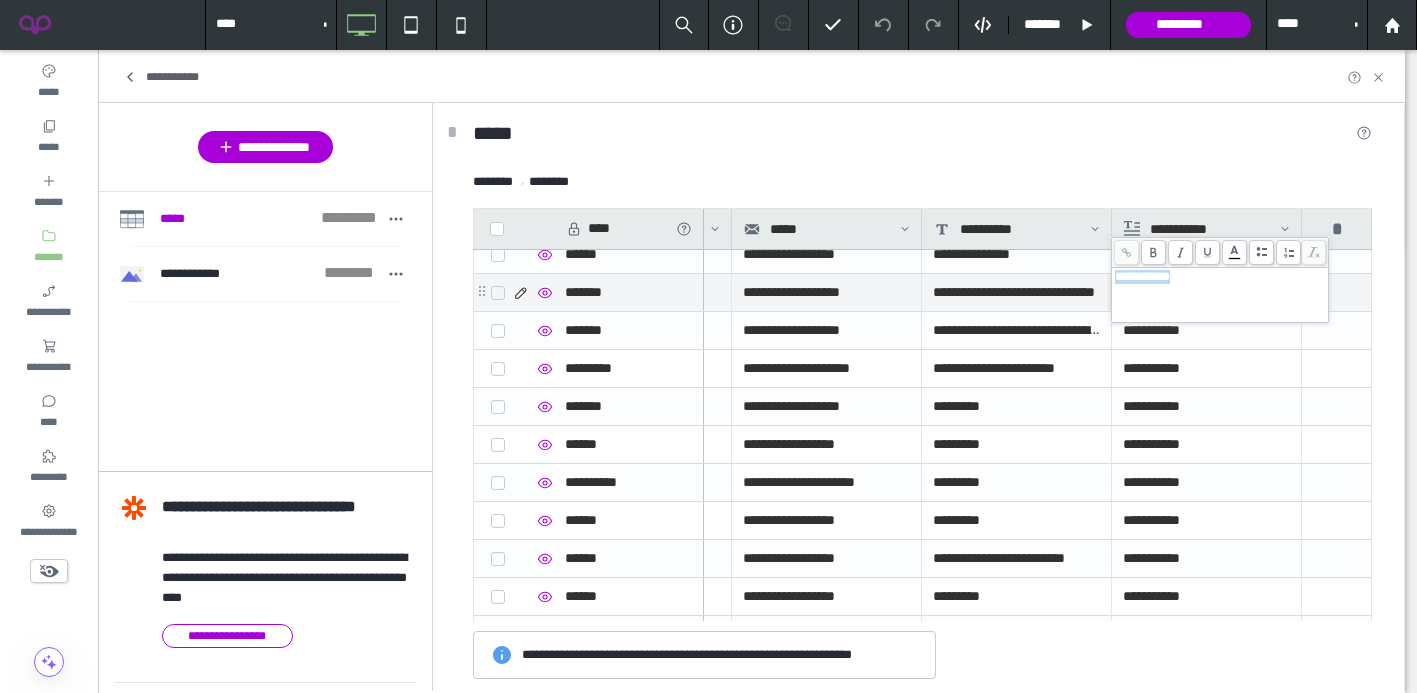 click on "**********" at bounding box center (1220, 277) 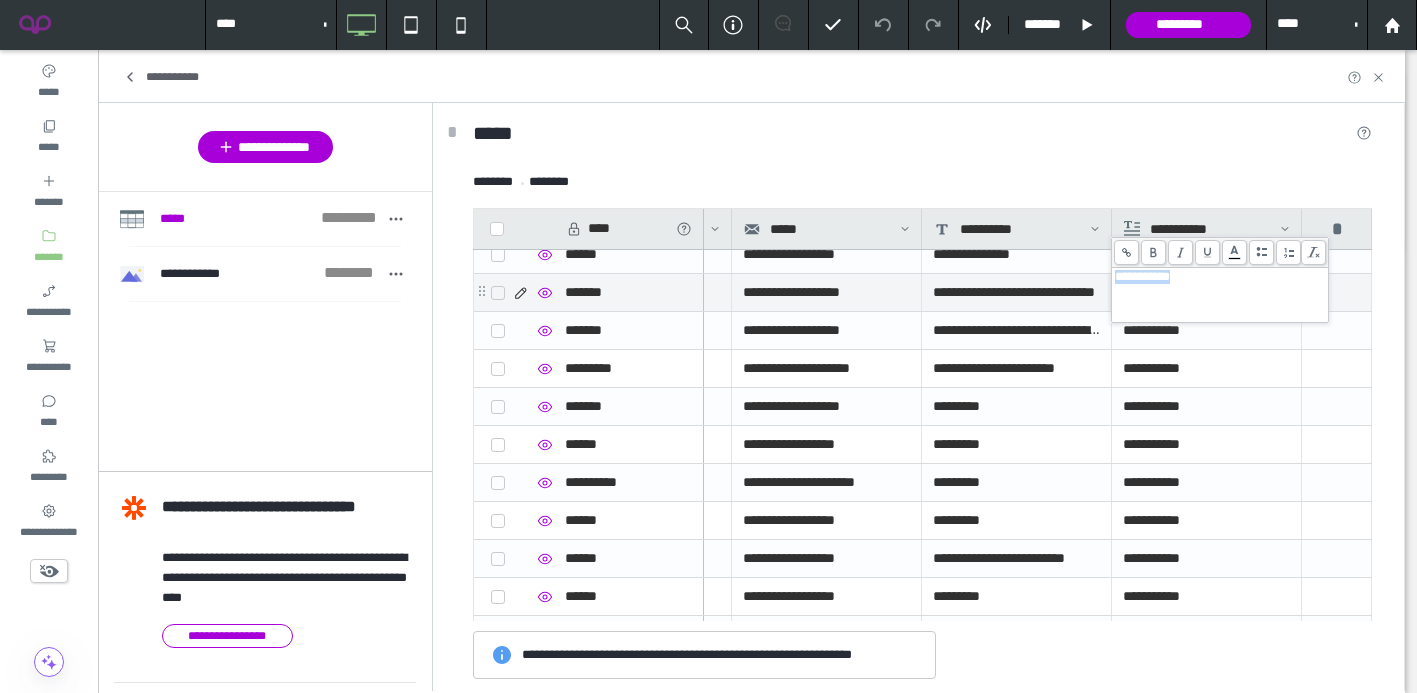 copy on "**********" 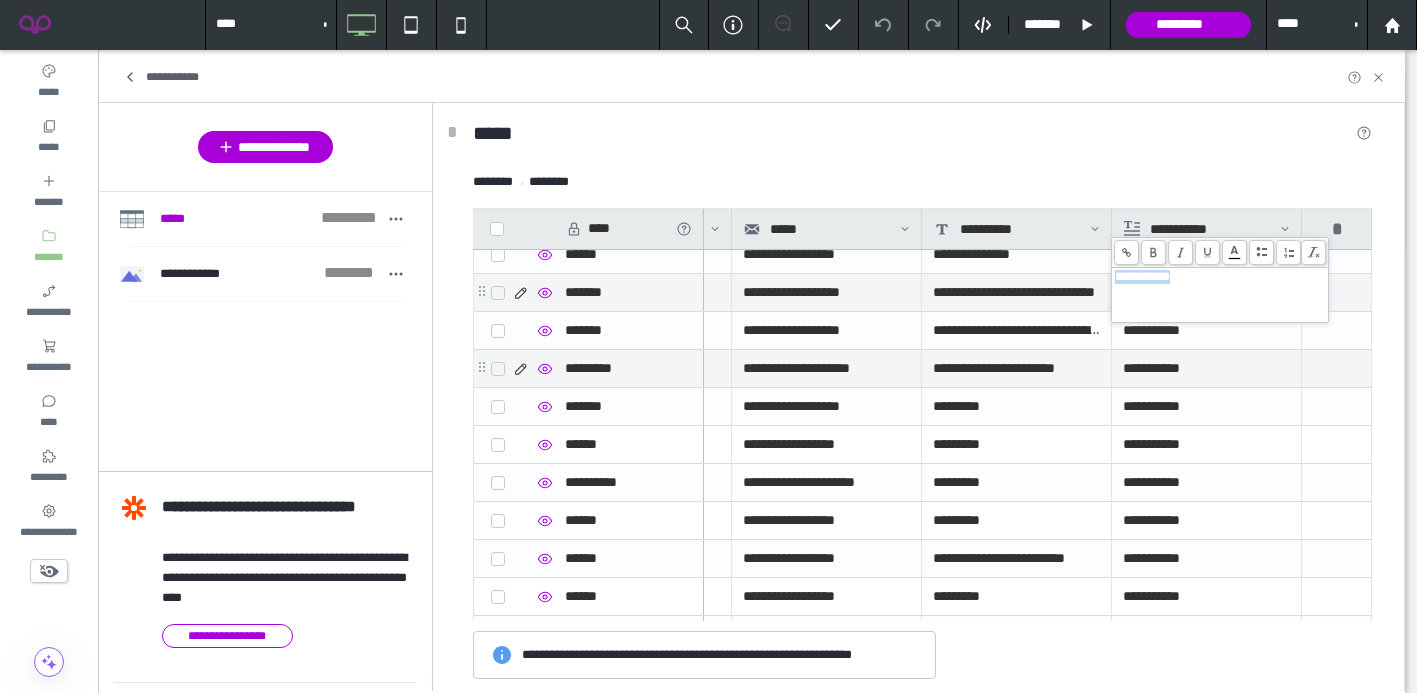 click on "**********" at bounding box center [1206, 368] 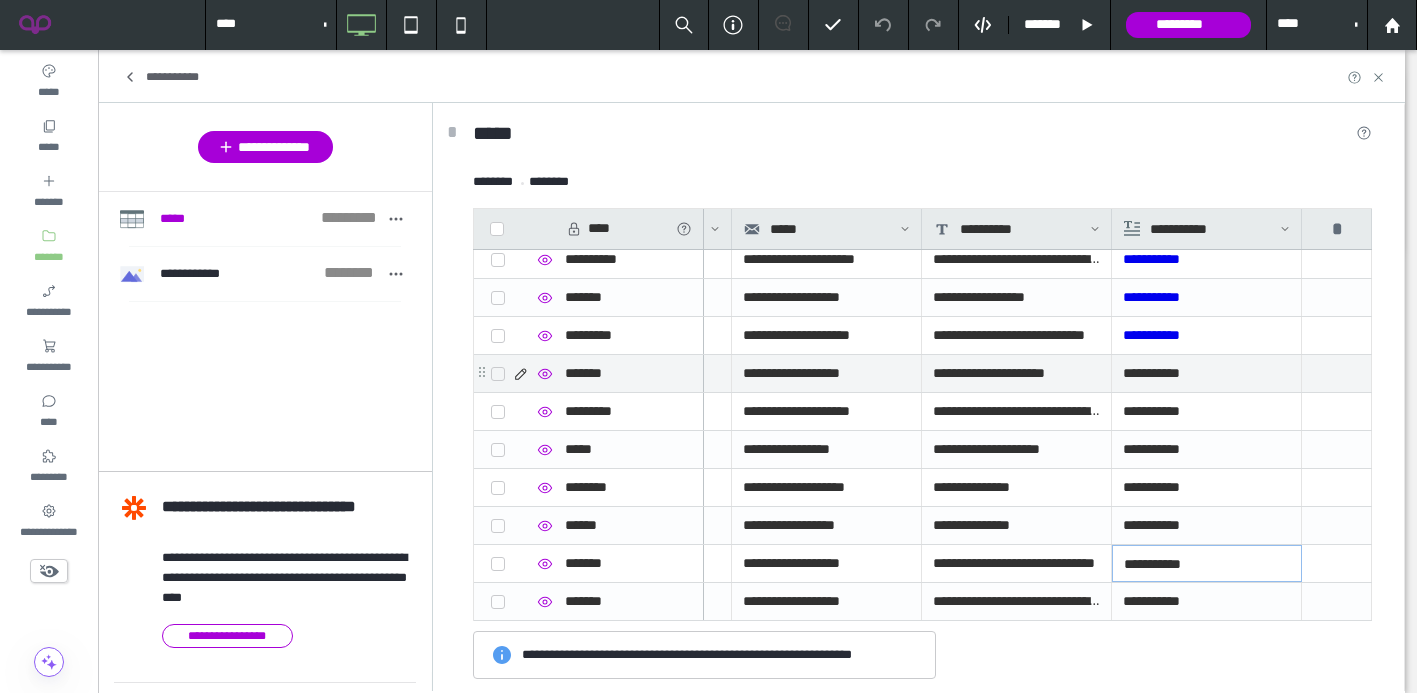 scroll, scrollTop: 239, scrollLeft: 0, axis: vertical 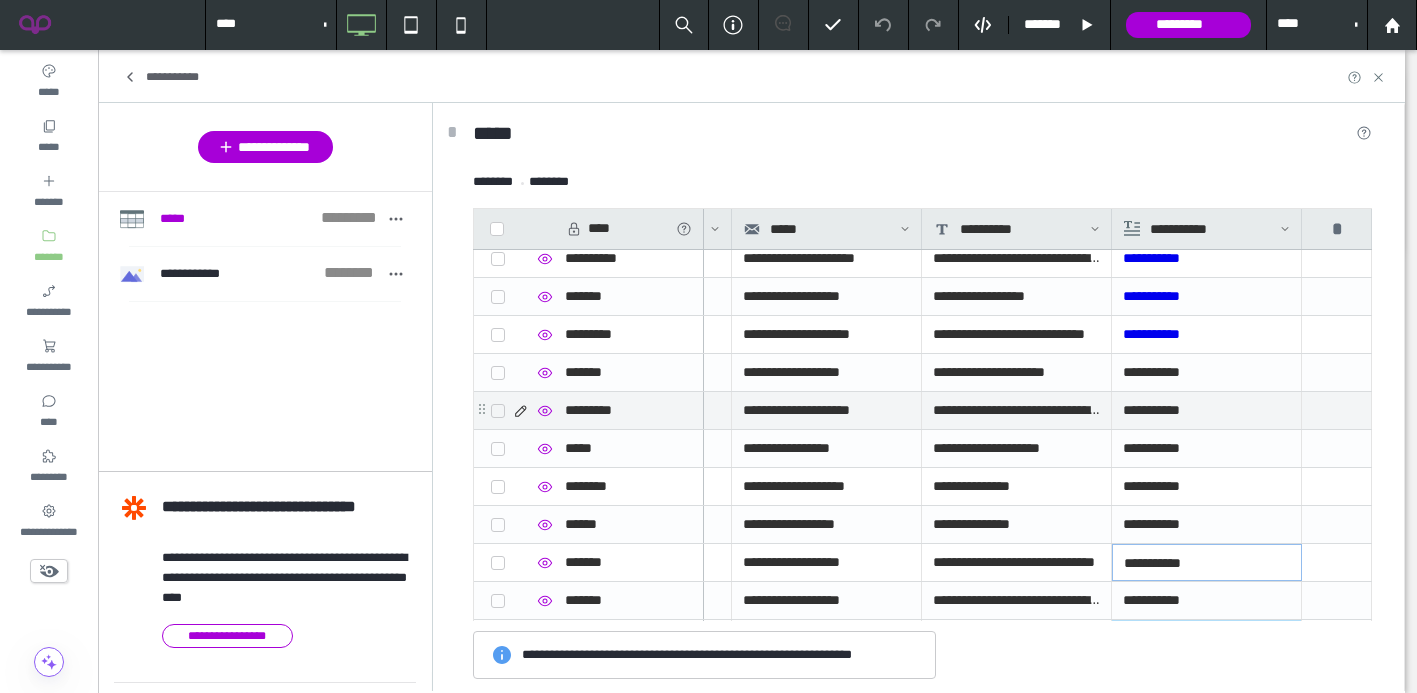 click on "**********" at bounding box center [1206, 410] 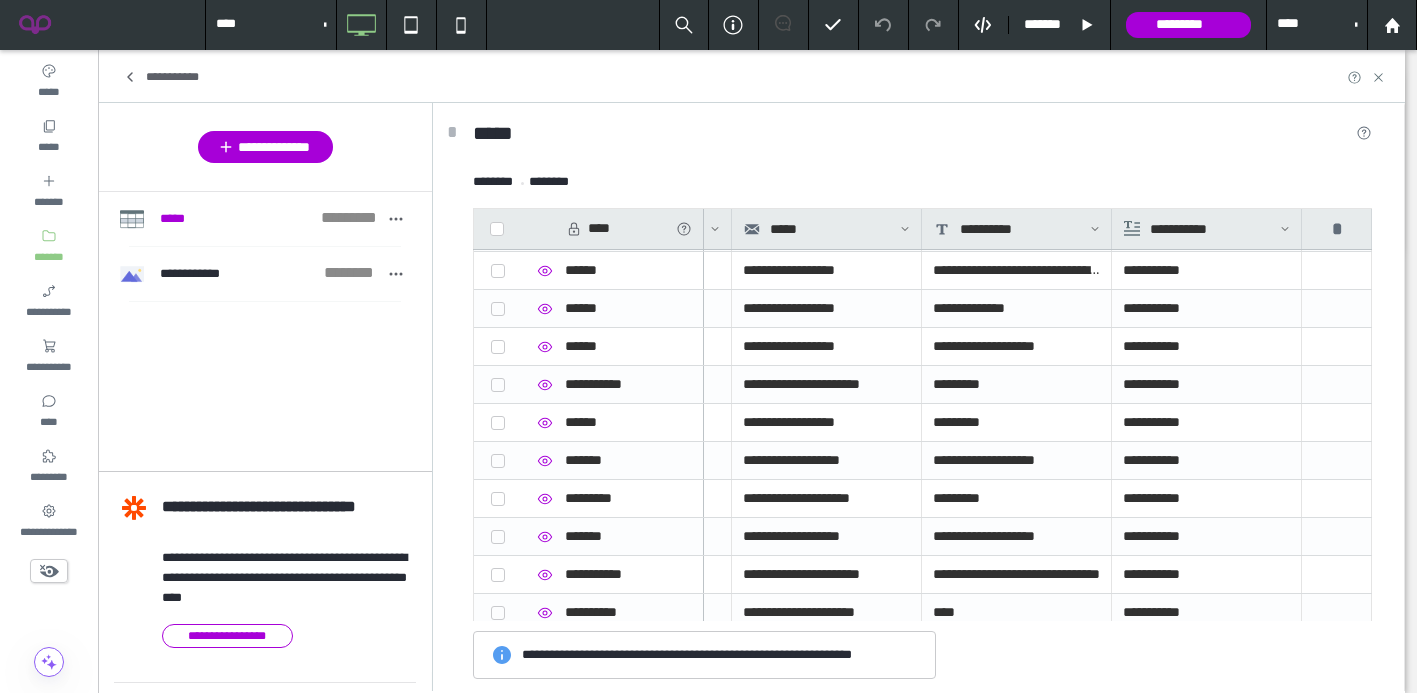 scroll, scrollTop: 4645, scrollLeft: 0, axis: vertical 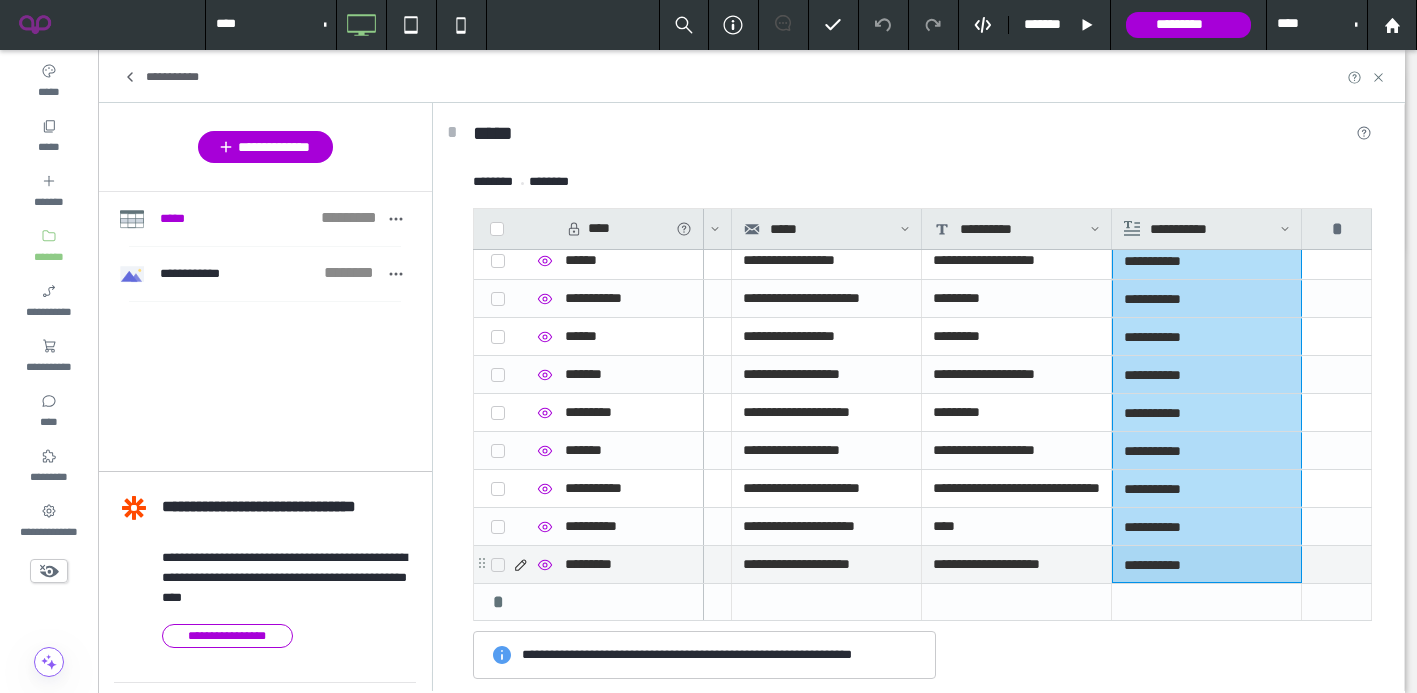 drag, startPoint x: 1215, startPoint y: 407, endPoint x: 1178, endPoint y: 574, distance: 171.0497 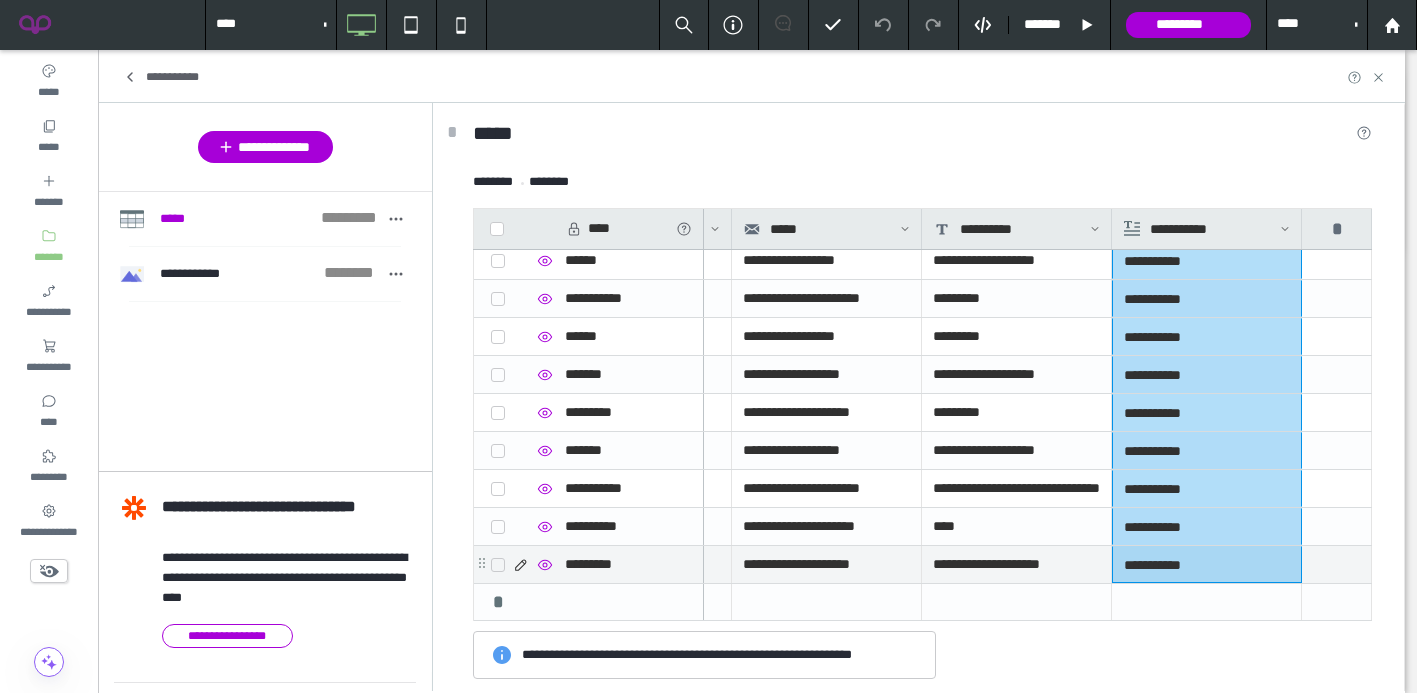 click on "**********" at bounding box center [672, -1887] 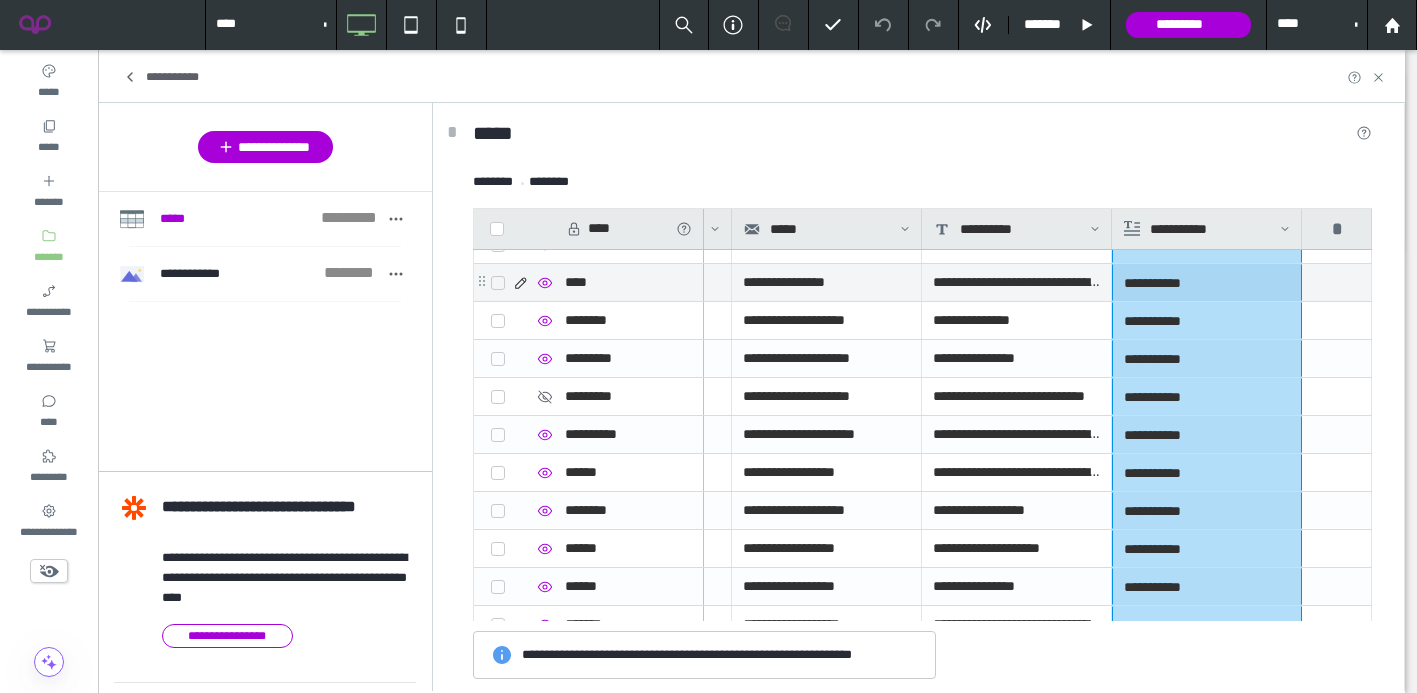 scroll, scrollTop: 4645, scrollLeft: 0, axis: vertical 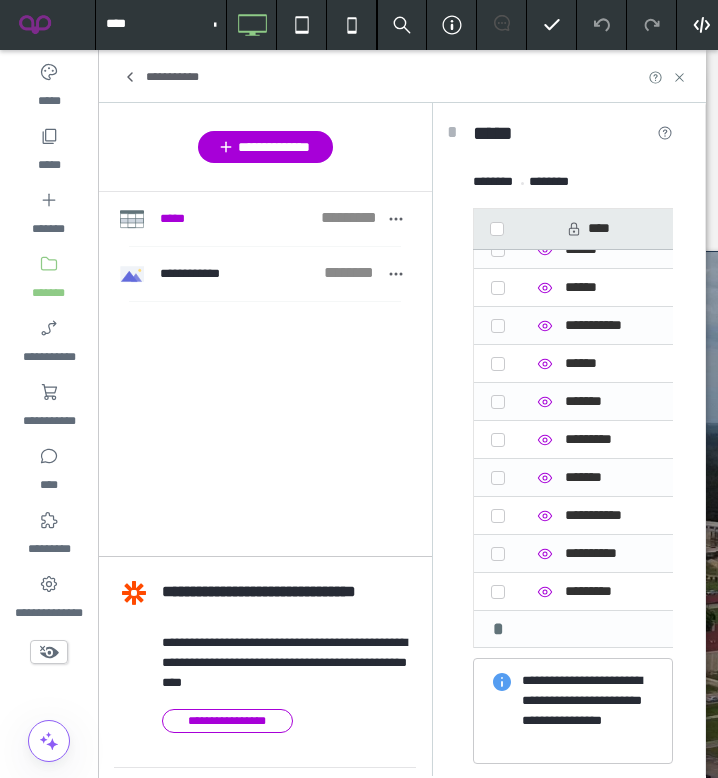drag, startPoint x: 426, startPoint y: 379, endPoint x: 310, endPoint y: 377, distance: 116.01724 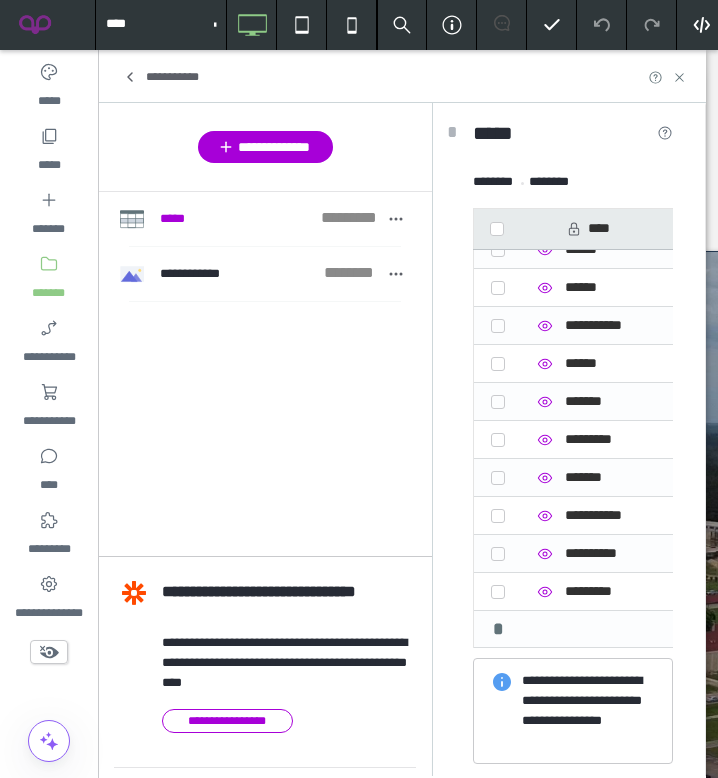 click on "**********" at bounding box center [265, 430] 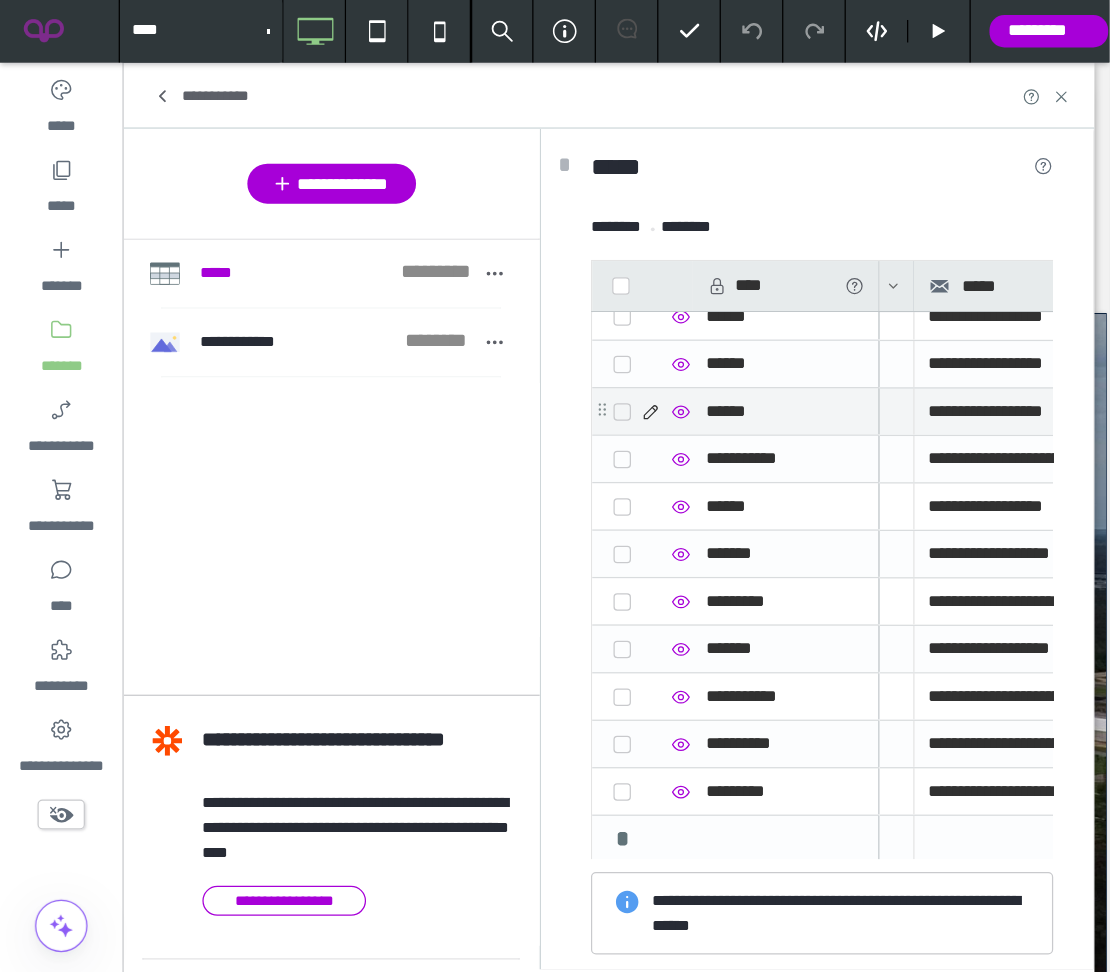 scroll, scrollTop: 4363, scrollLeft: 0, axis: vertical 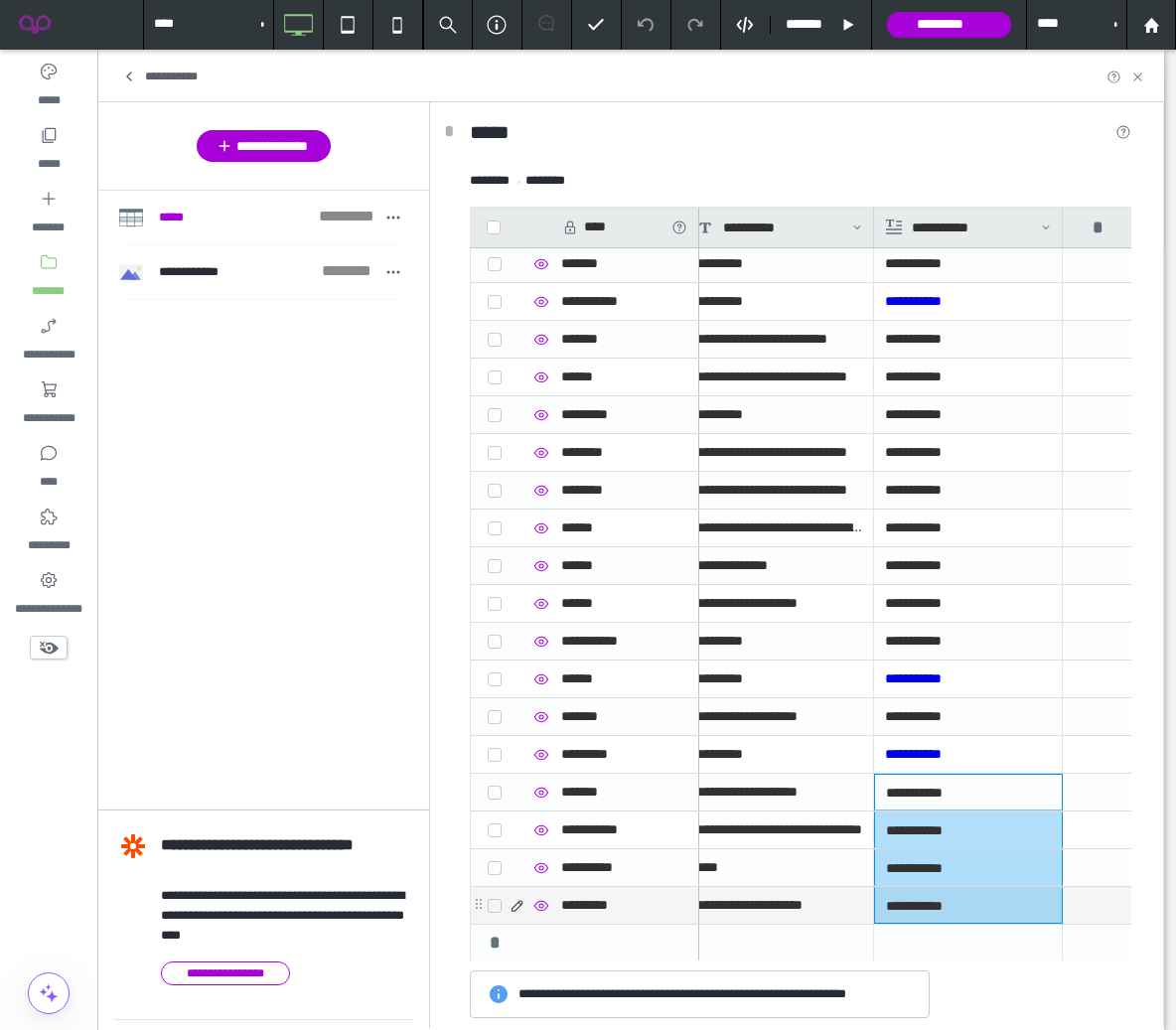 drag, startPoint x: 960, startPoint y: 781, endPoint x: 958, endPoint y: 890, distance: 109.01835 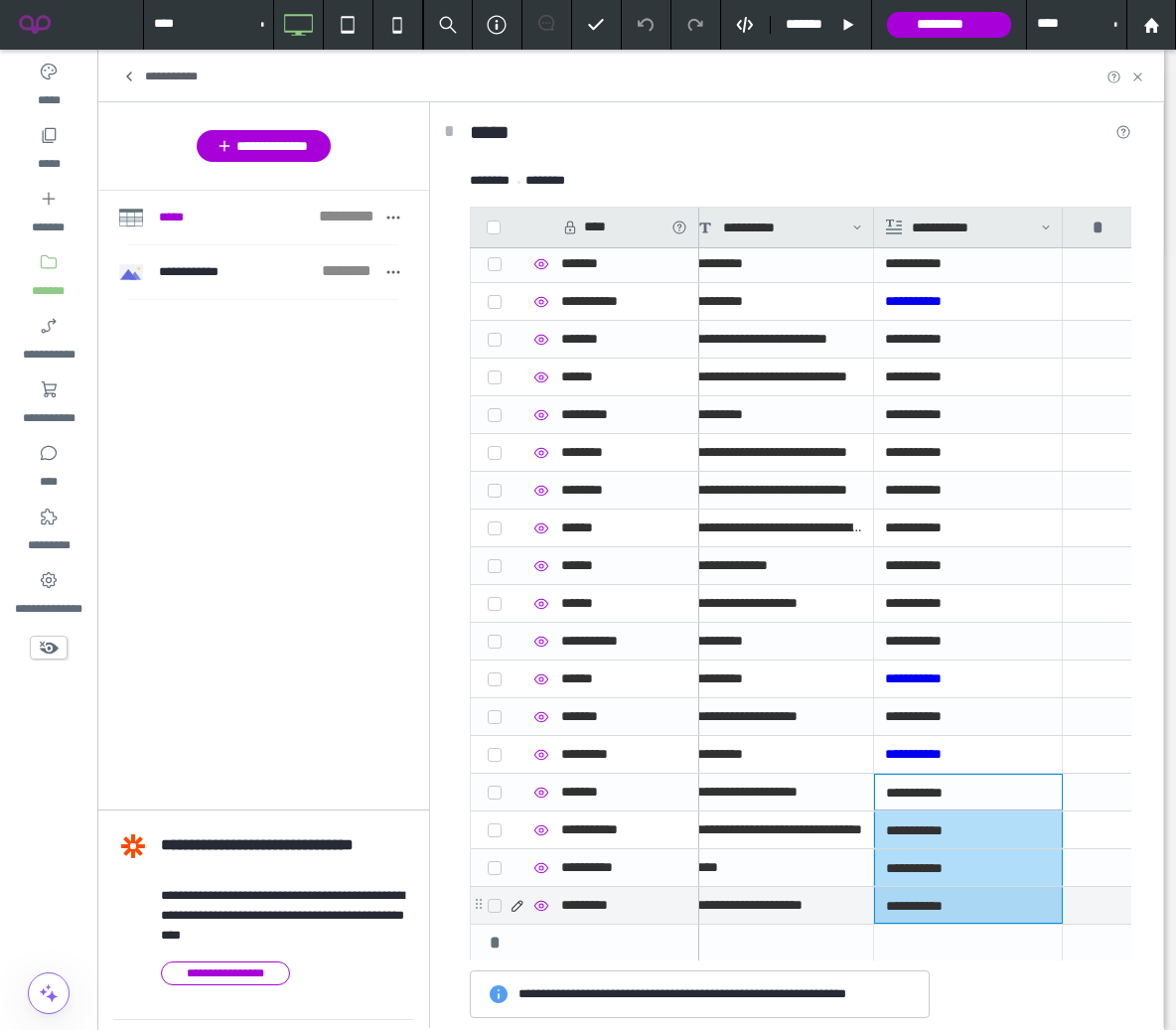 click on "**********" at bounding box center (437, -1530) 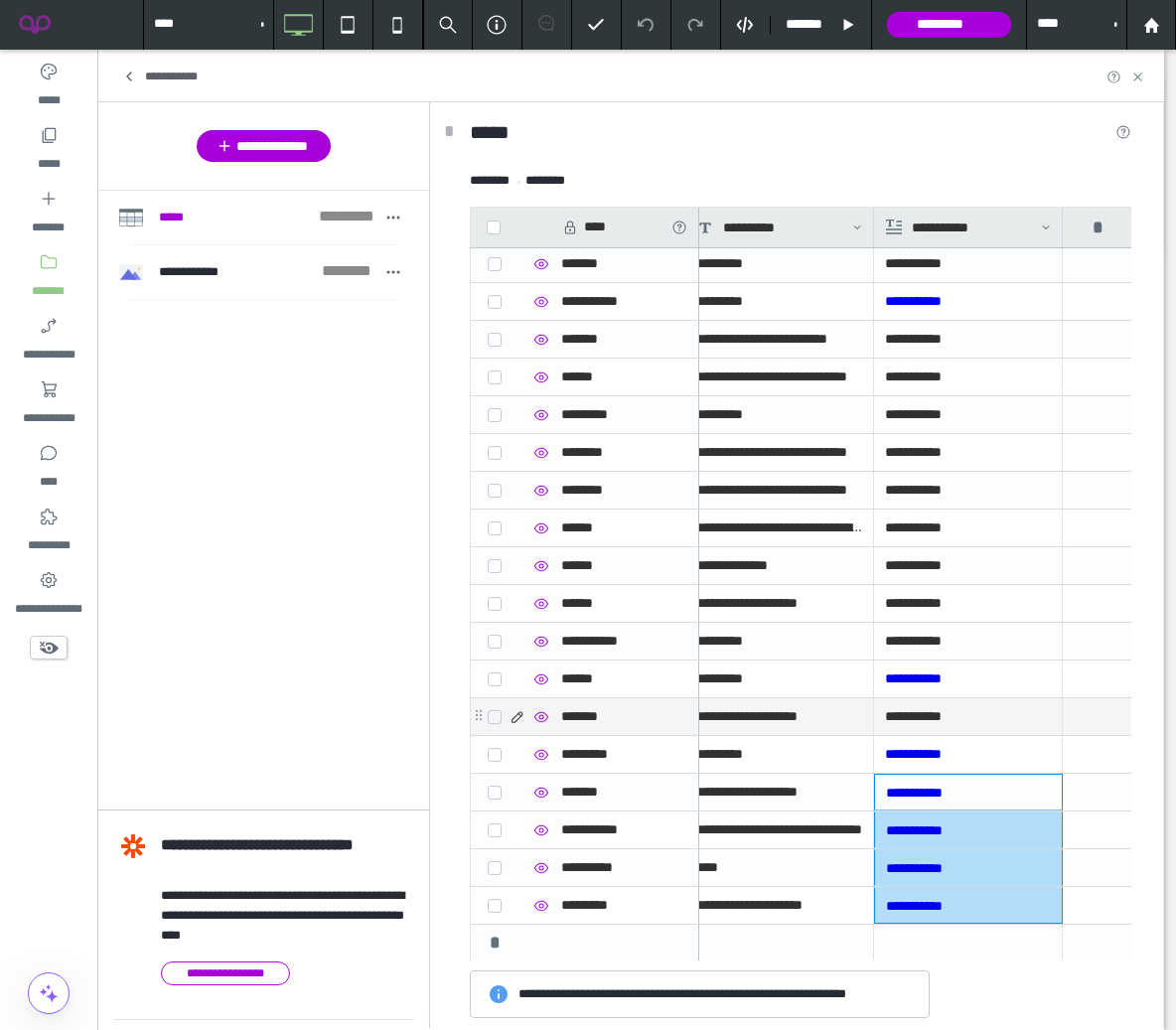 click on "**********" at bounding box center [967, 716] 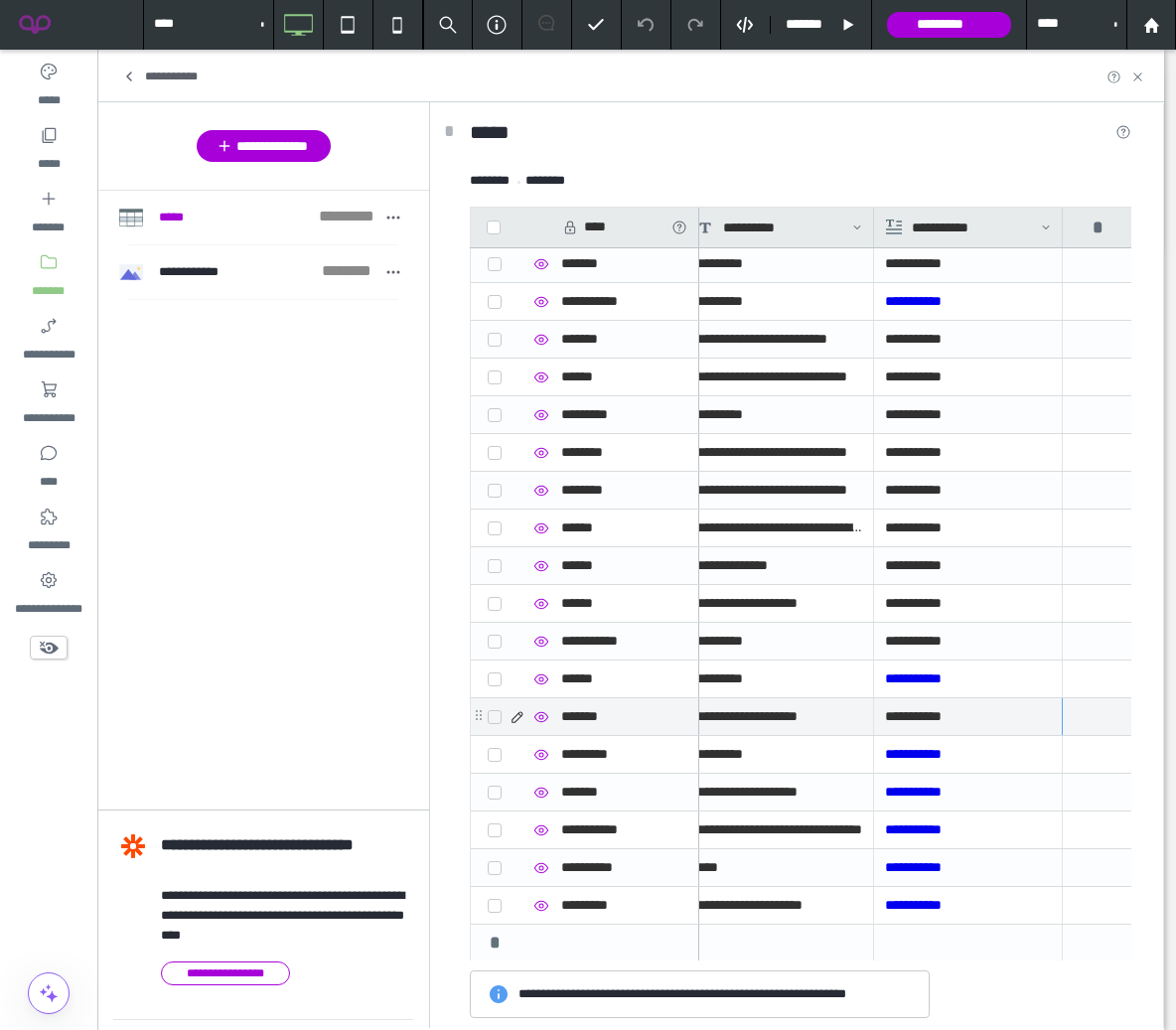 type on "**********" 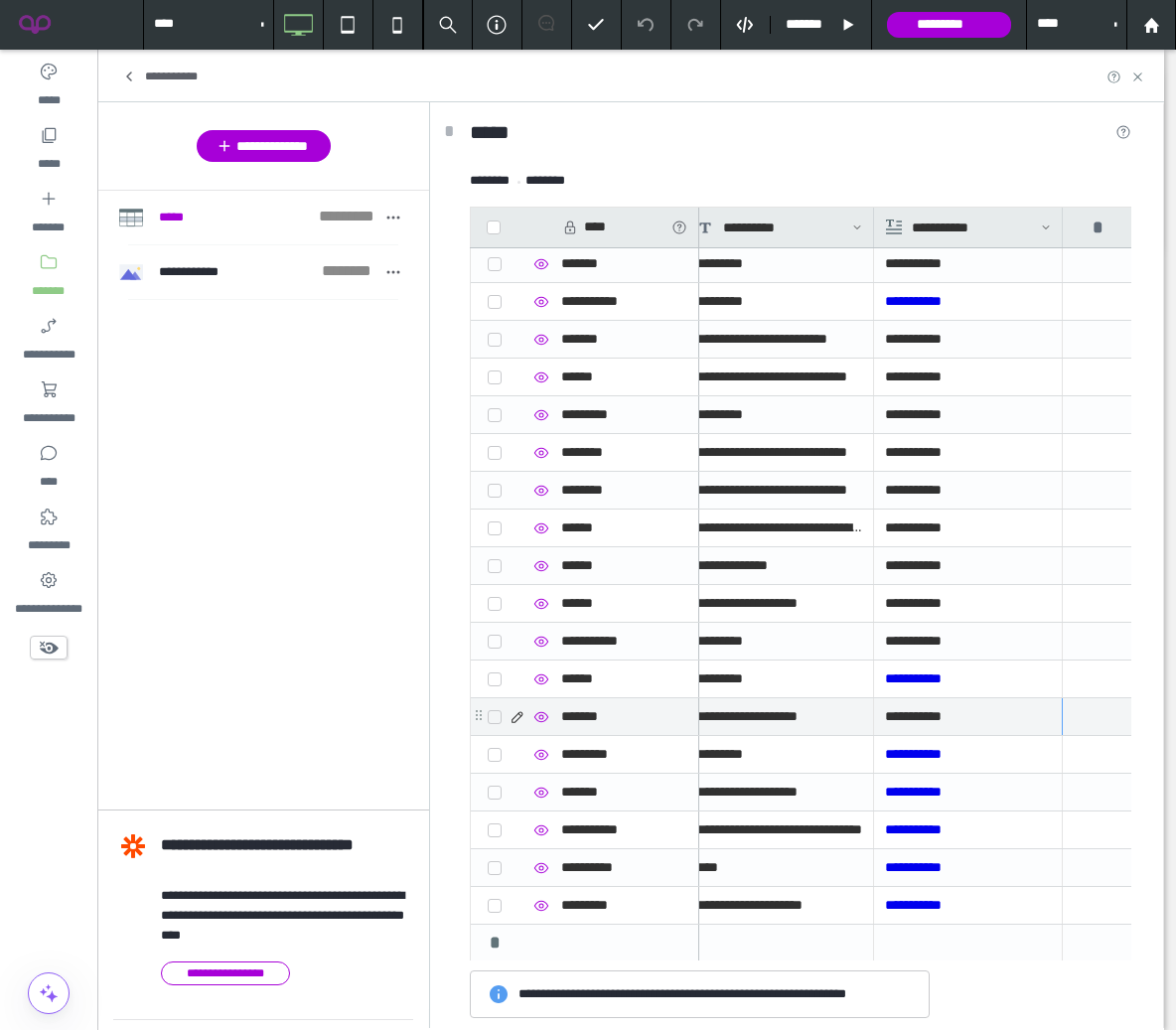 scroll, scrollTop: 0, scrollLeft: 0, axis: both 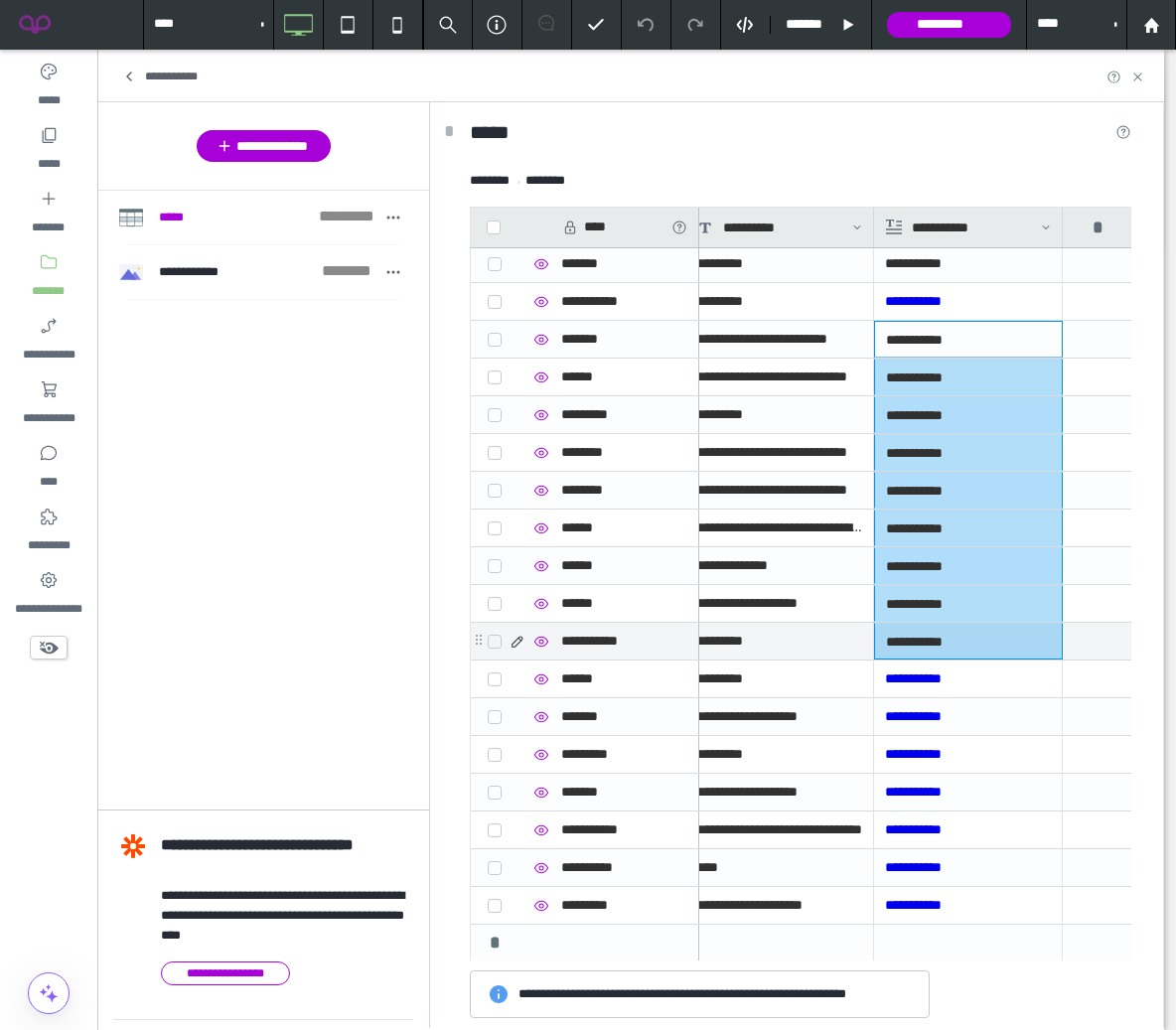 drag, startPoint x: 970, startPoint y: 346, endPoint x: 973, endPoint y: 632, distance: 286.01573 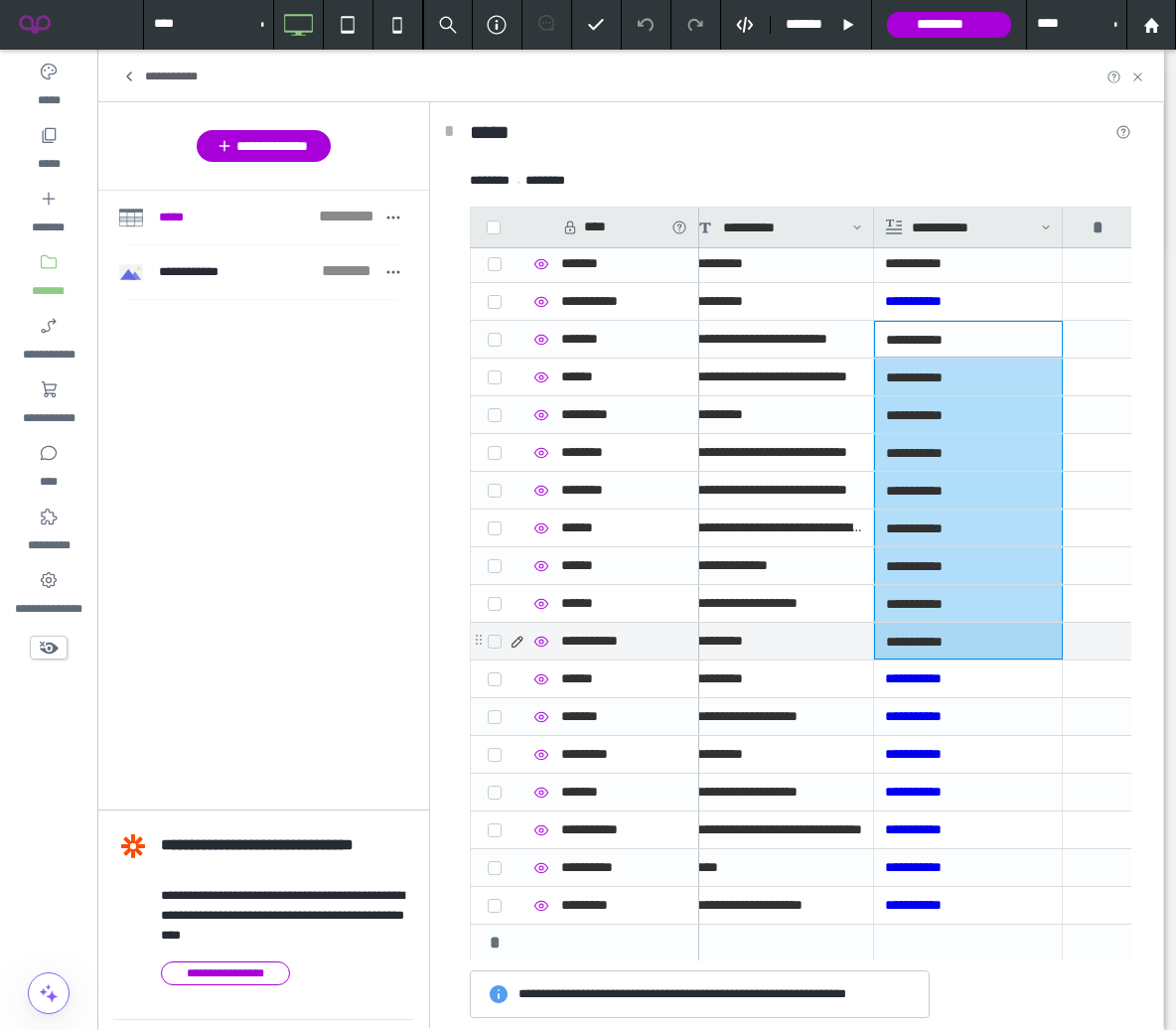 click on "**********" at bounding box center [437, -1530] 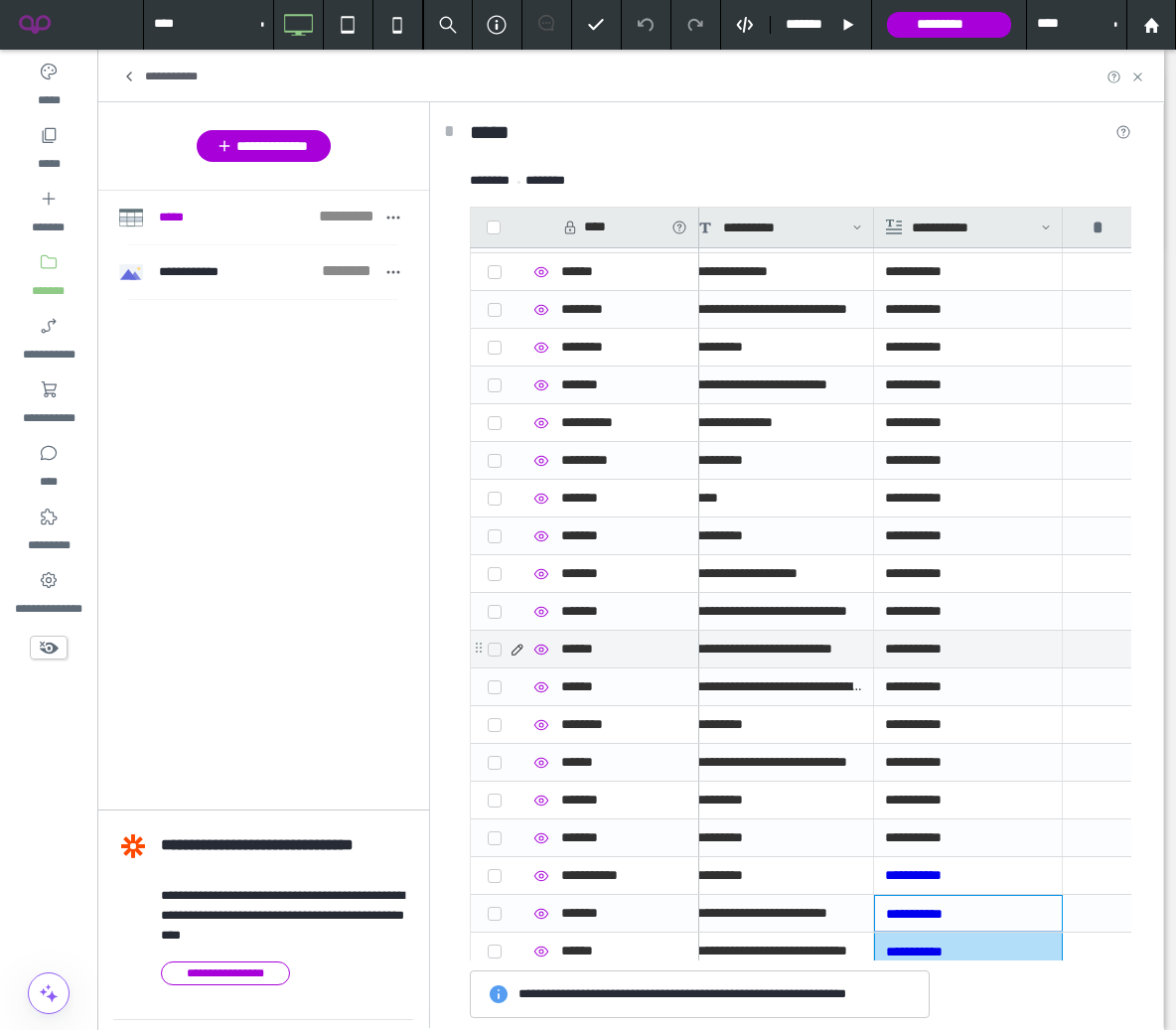scroll, scrollTop: 3692, scrollLeft: 0, axis: vertical 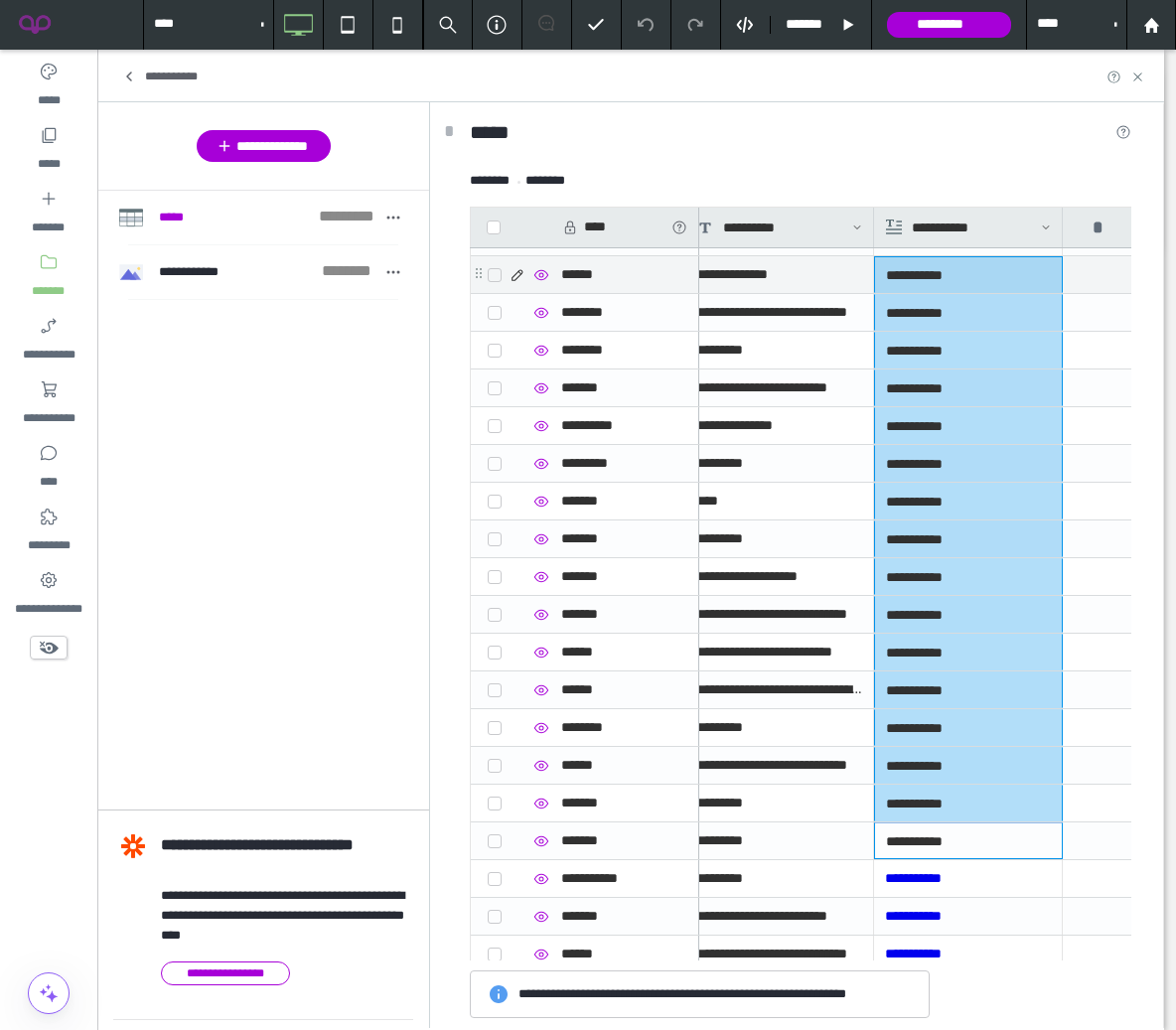 drag, startPoint x: 996, startPoint y: 839, endPoint x: 1028, endPoint y: 290, distance: 549.9318 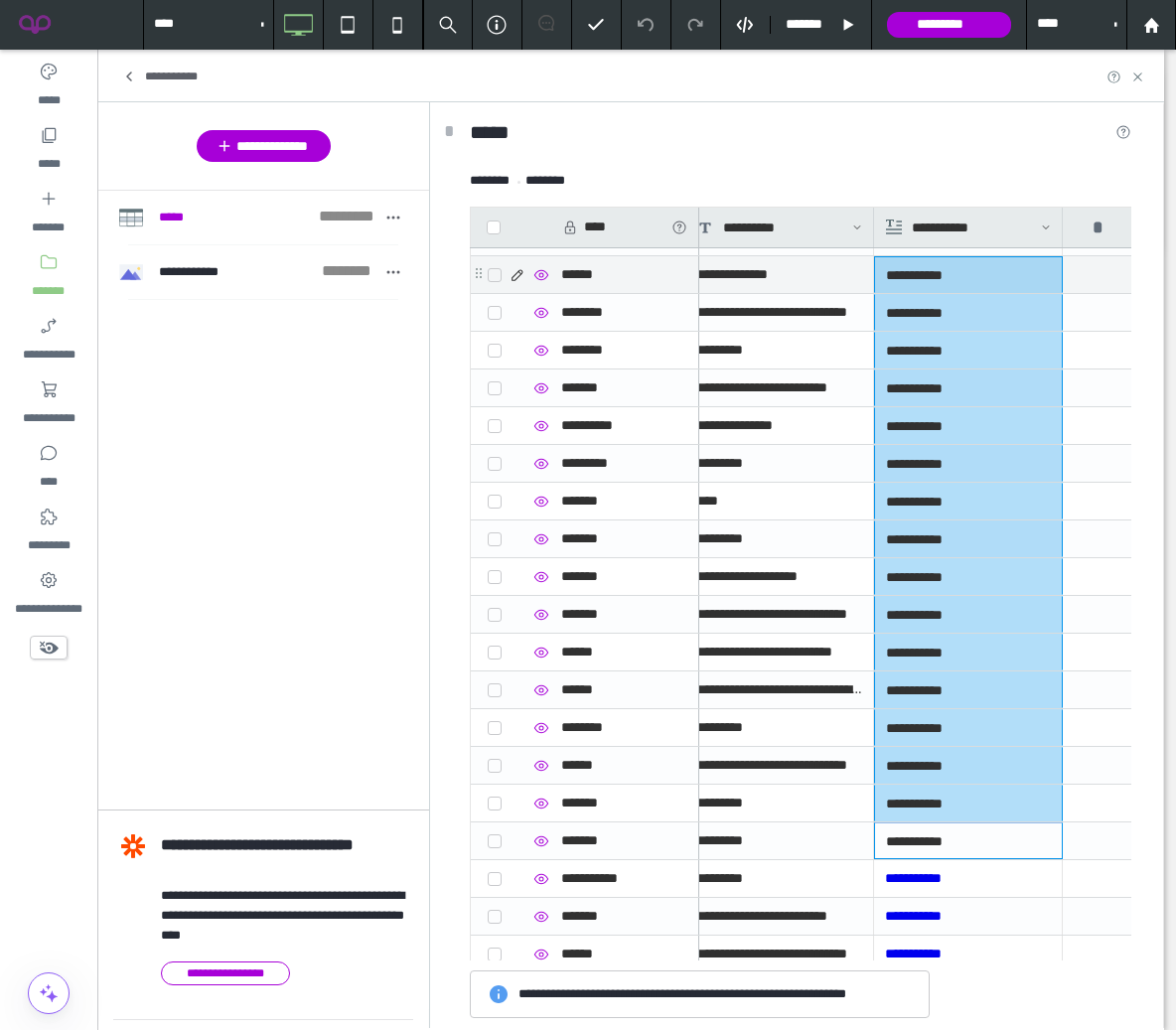 click on "**********" at bounding box center (437, -953) 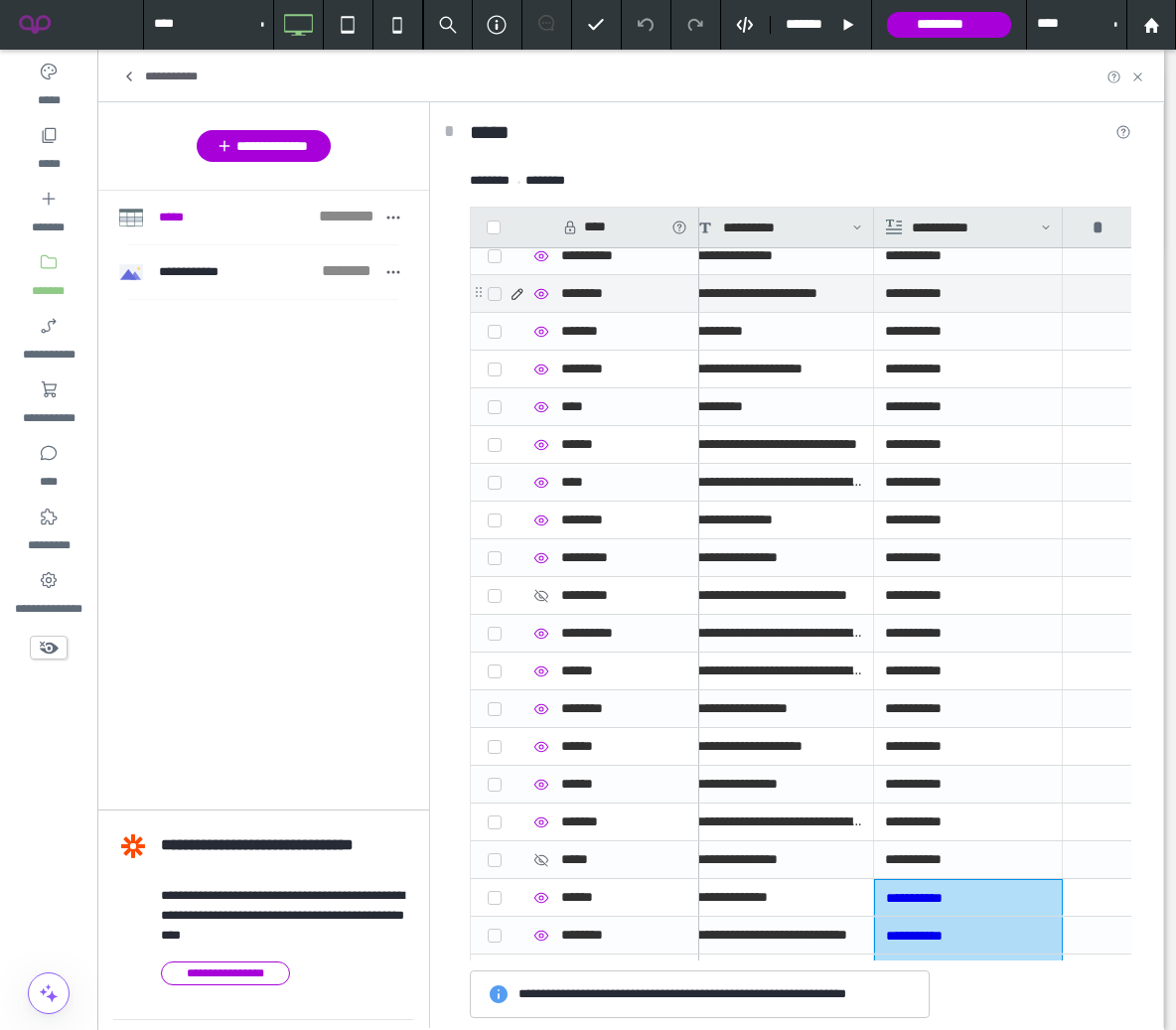 scroll, scrollTop: 3065, scrollLeft: 0, axis: vertical 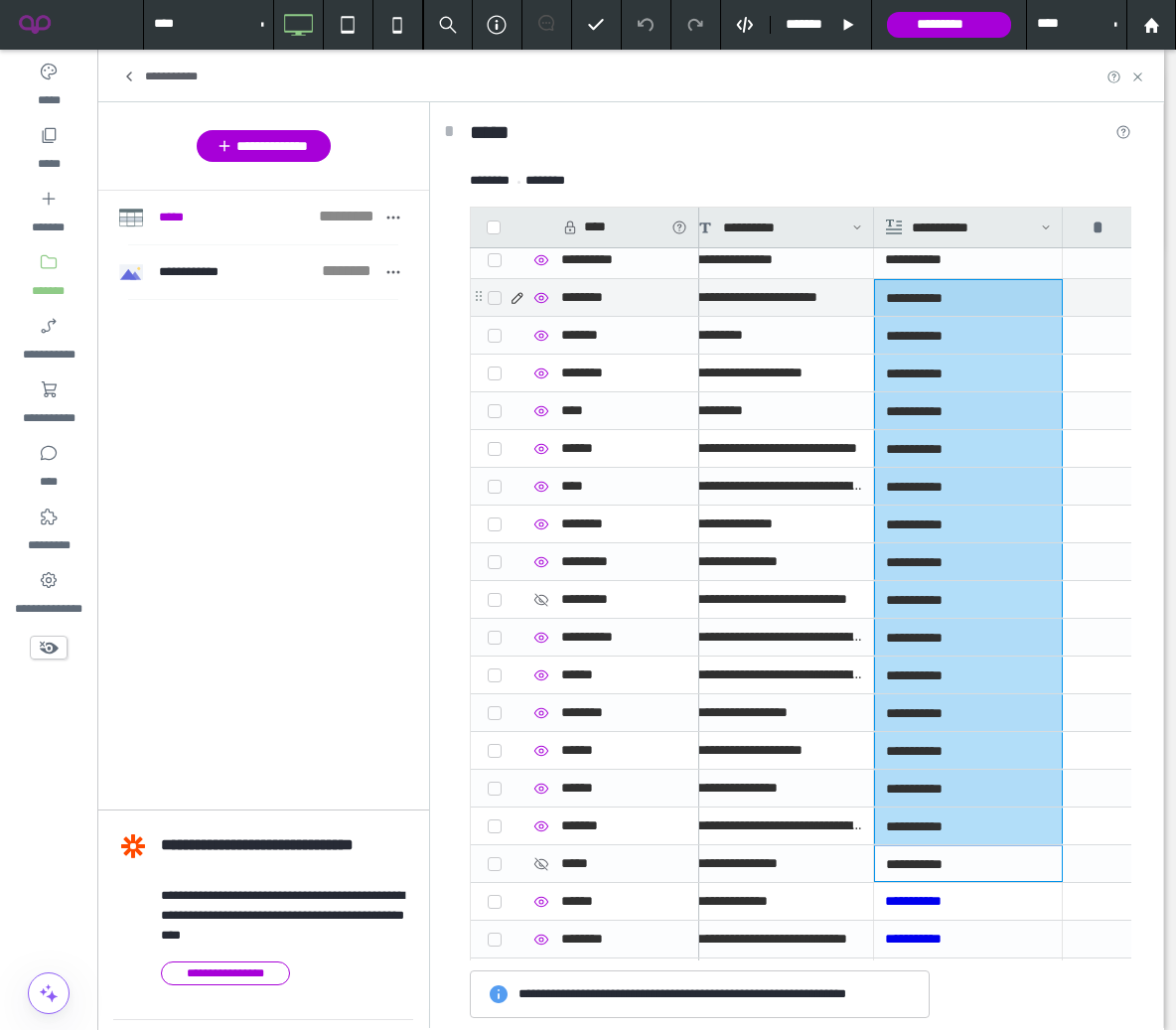 drag, startPoint x: 988, startPoint y: 867, endPoint x: 985, endPoint y: 301, distance: 566.008 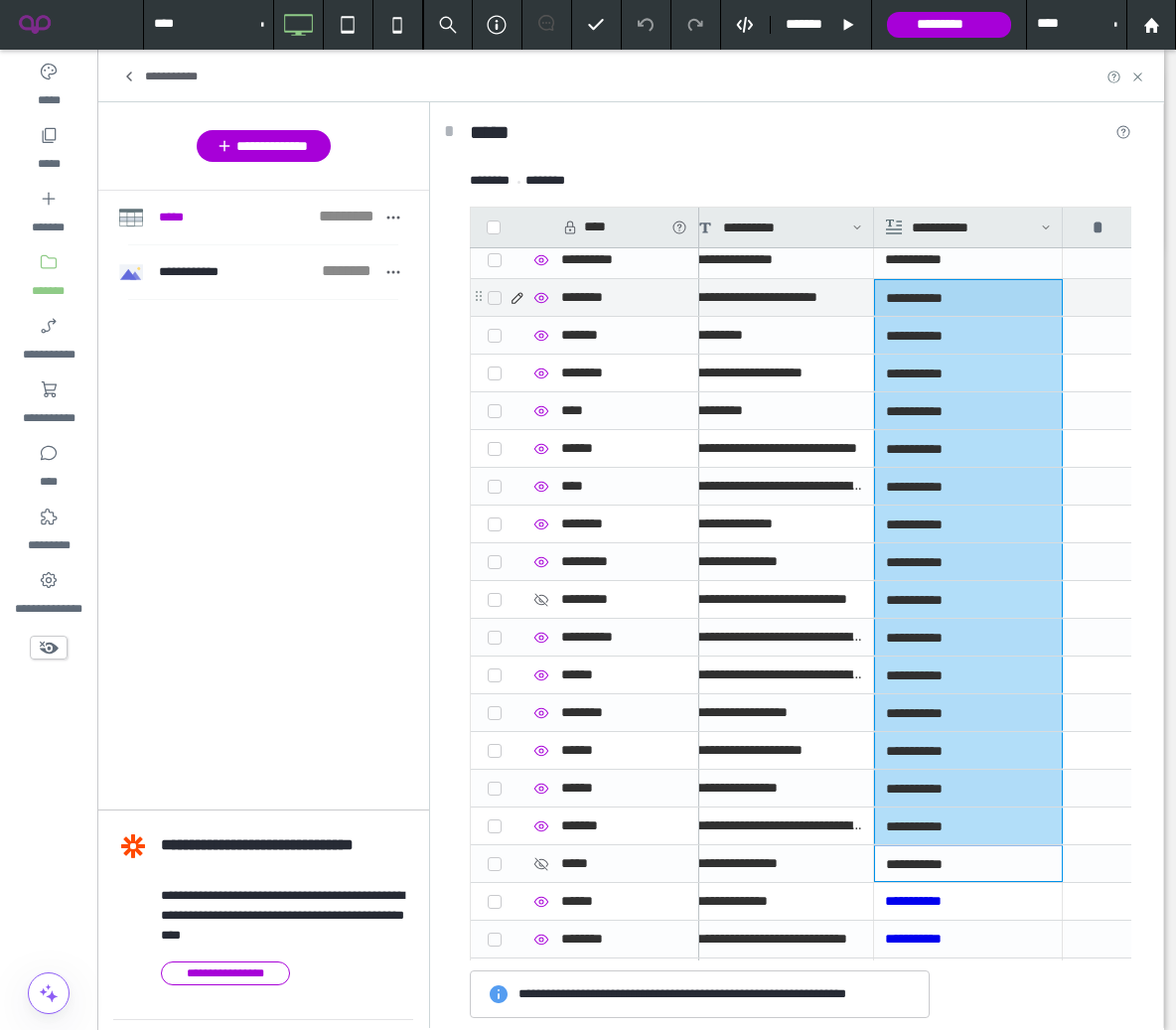 click on "**********" at bounding box center [437, -326] 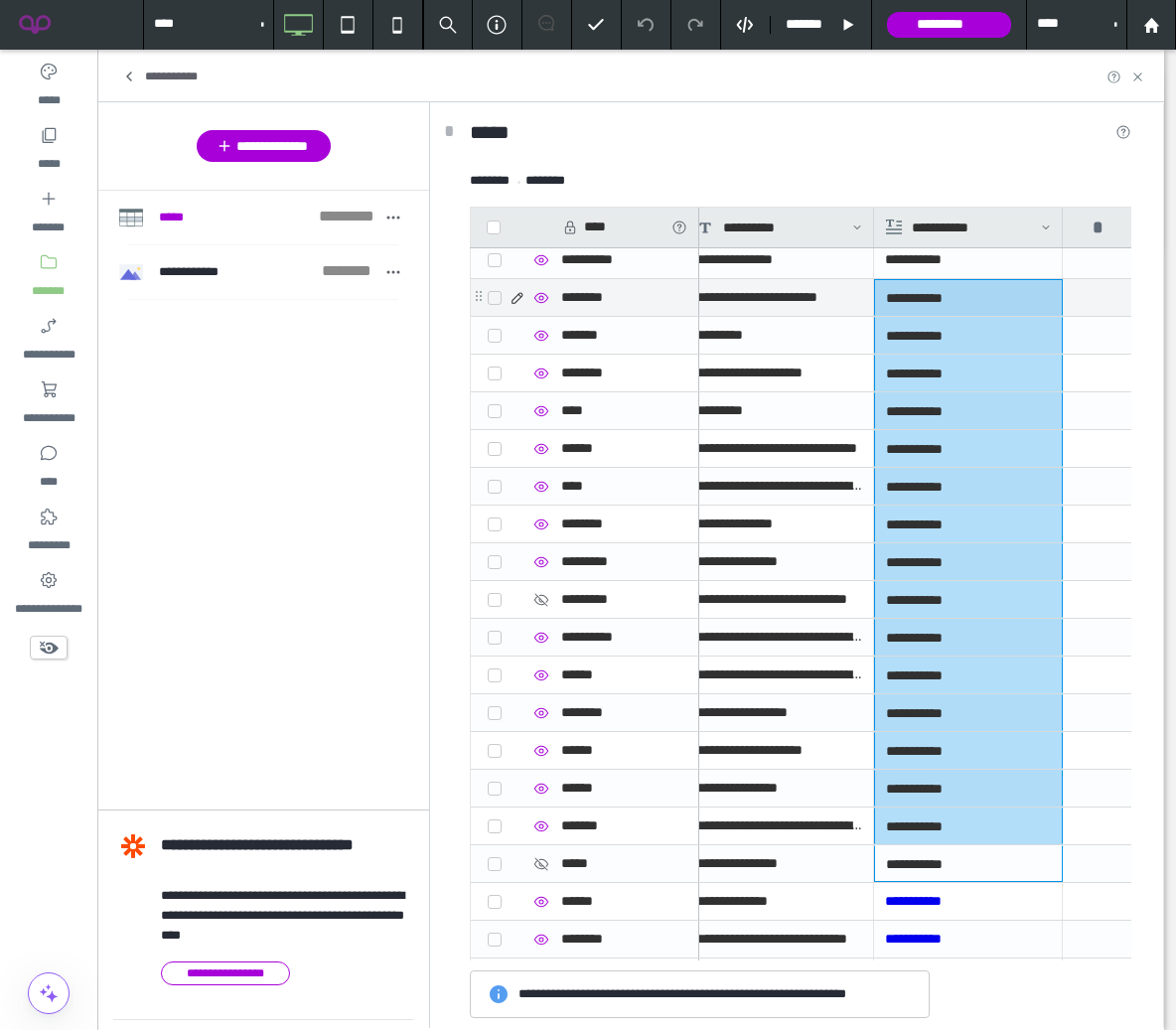type on "**********" 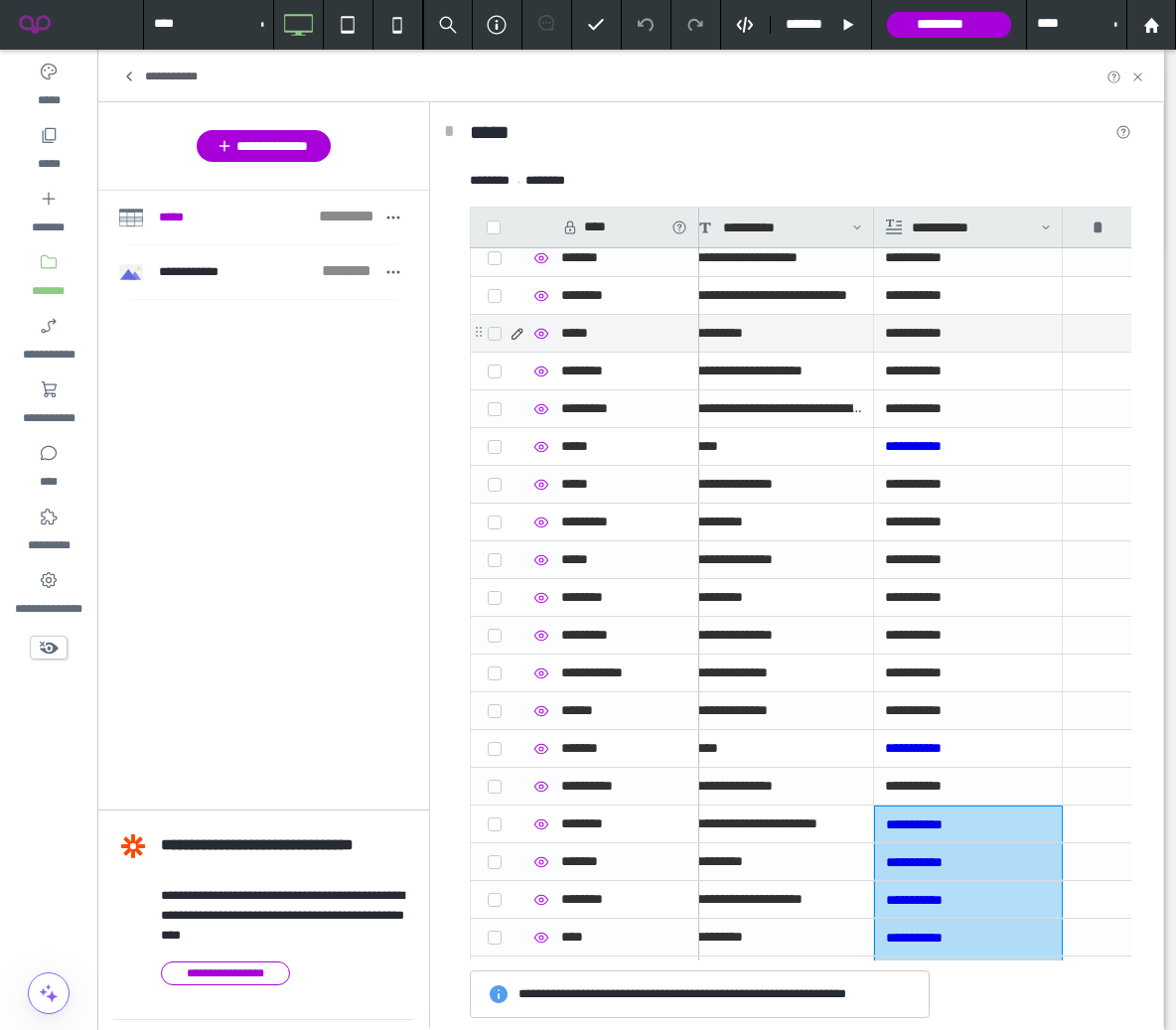 scroll, scrollTop: 2535, scrollLeft: 0, axis: vertical 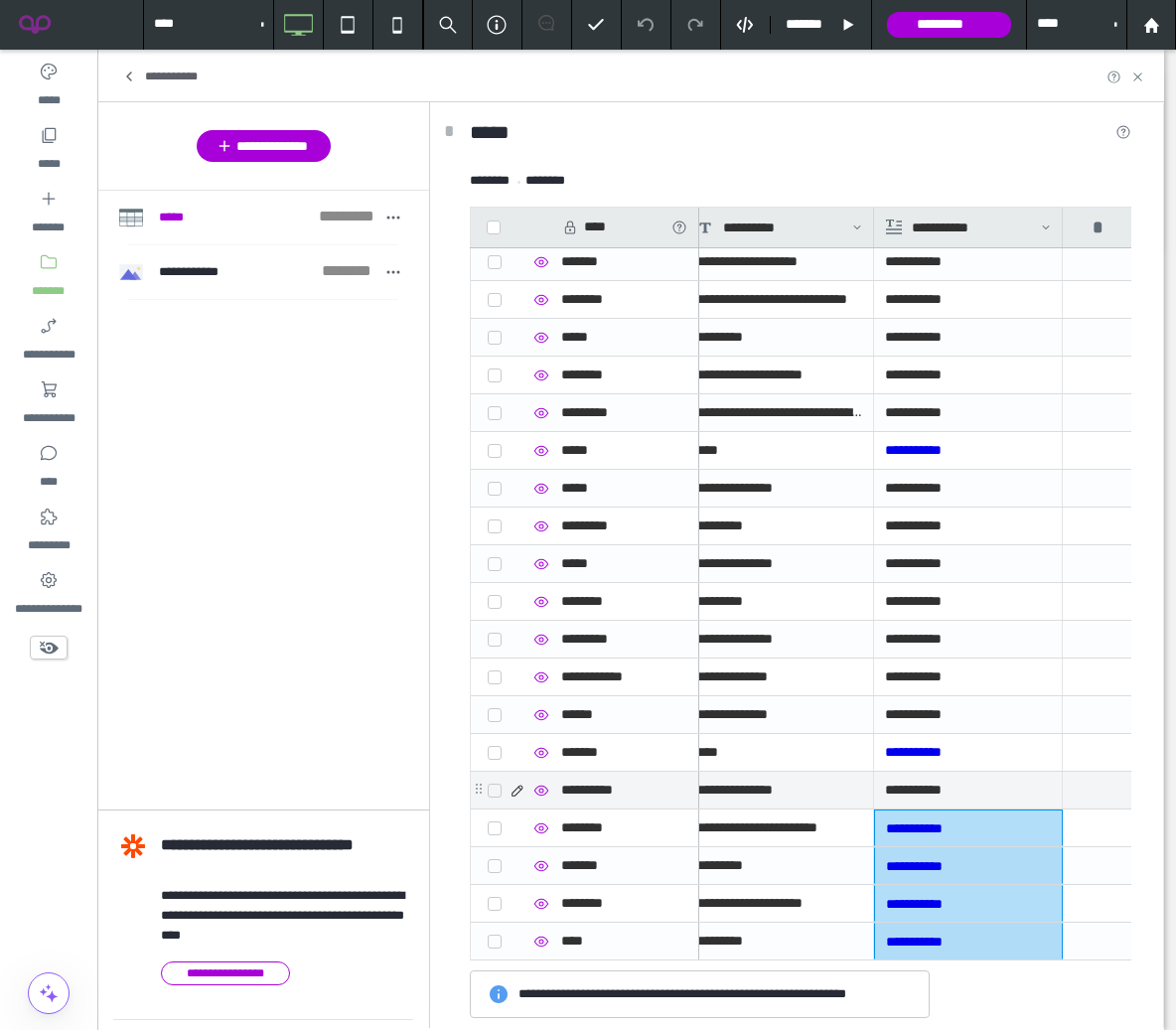 click on "**********" at bounding box center [967, 790] 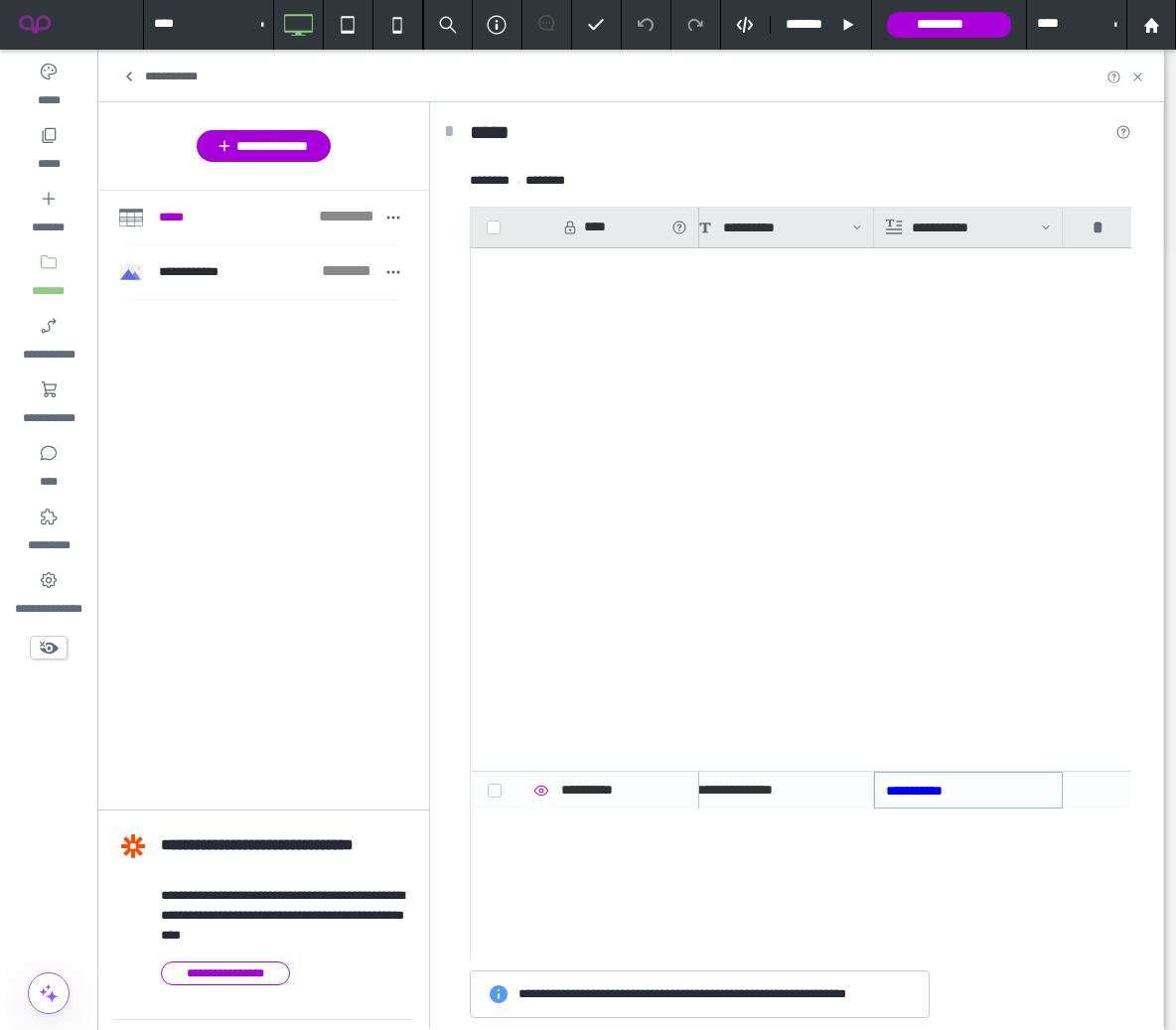 scroll, scrollTop: 4269, scrollLeft: 0, axis: vertical 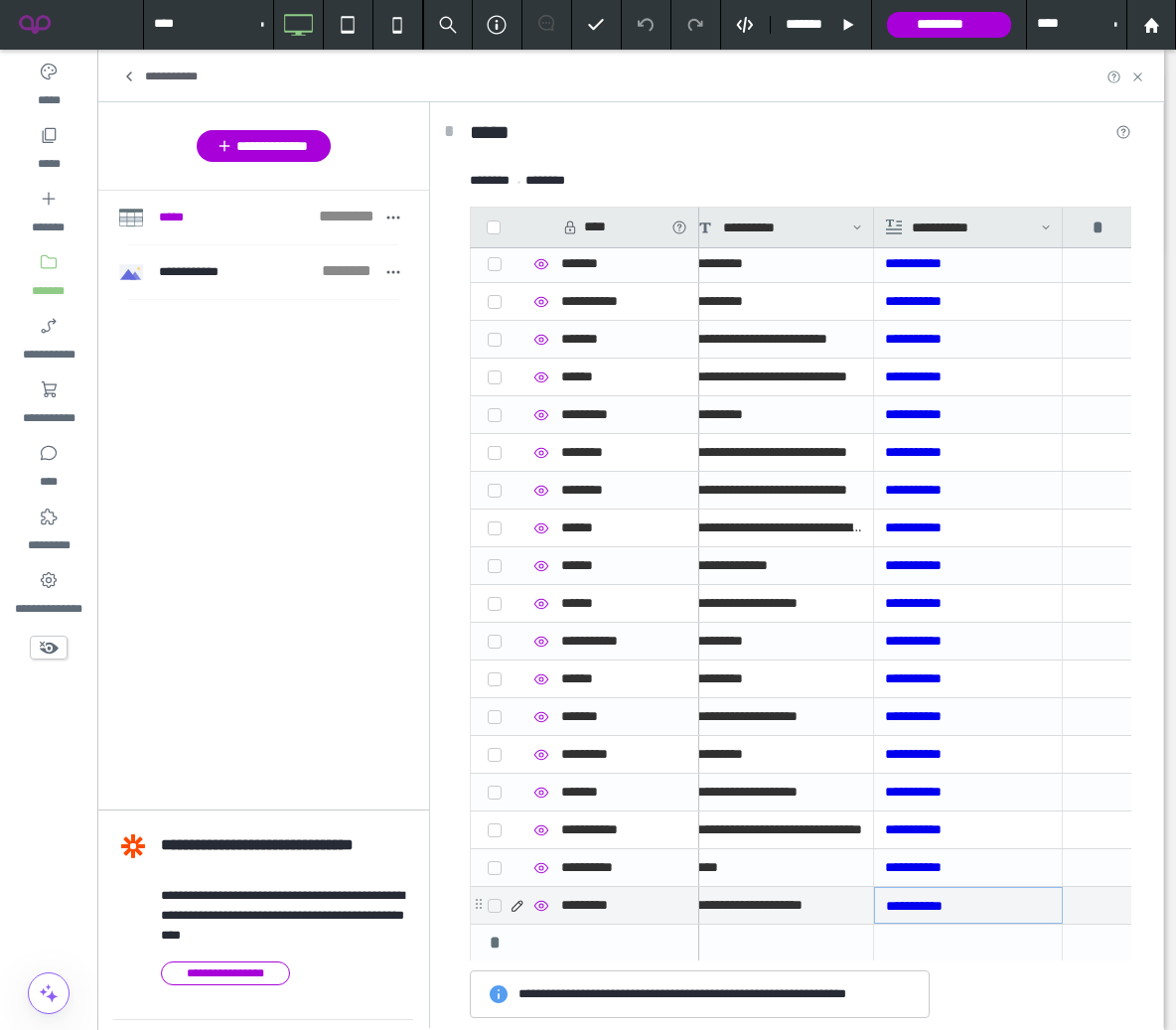 click on "**********" at bounding box center [968, 906] 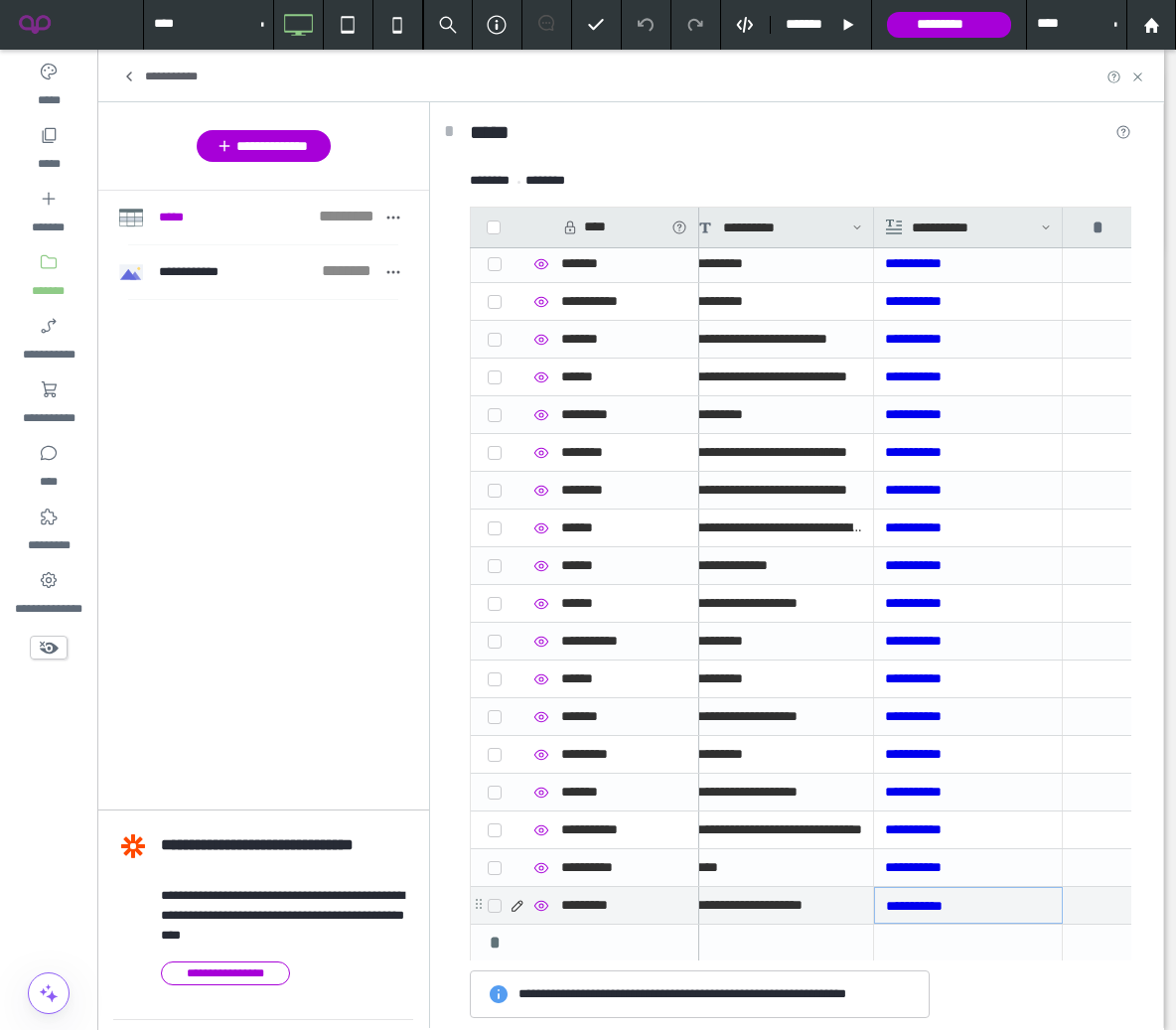 click on "**********" at bounding box center (968, 906) 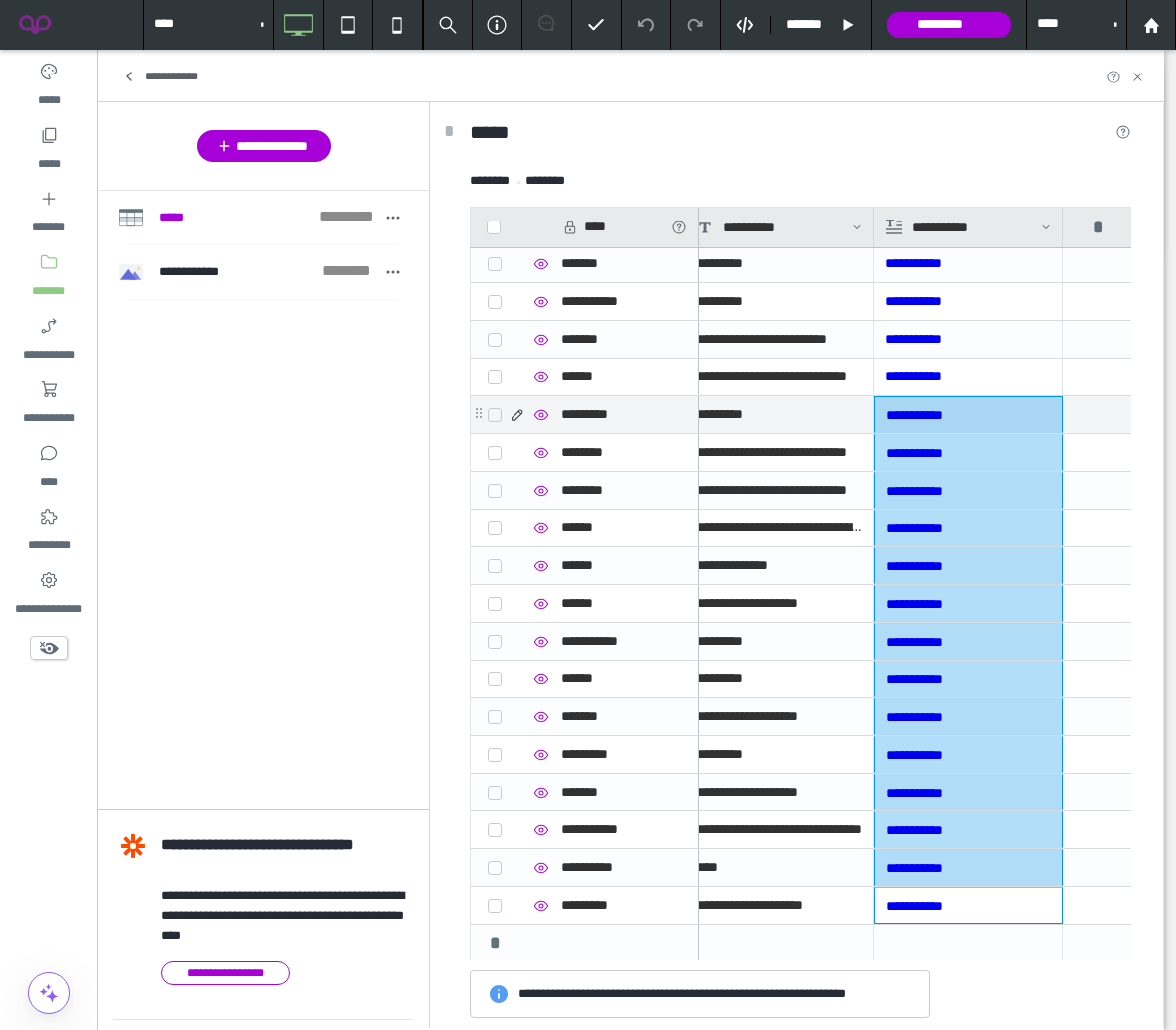 drag, startPoint x: 993, startPoint y: 910, endPoint x: 986, endPoint y: 416, distance: 494.0496 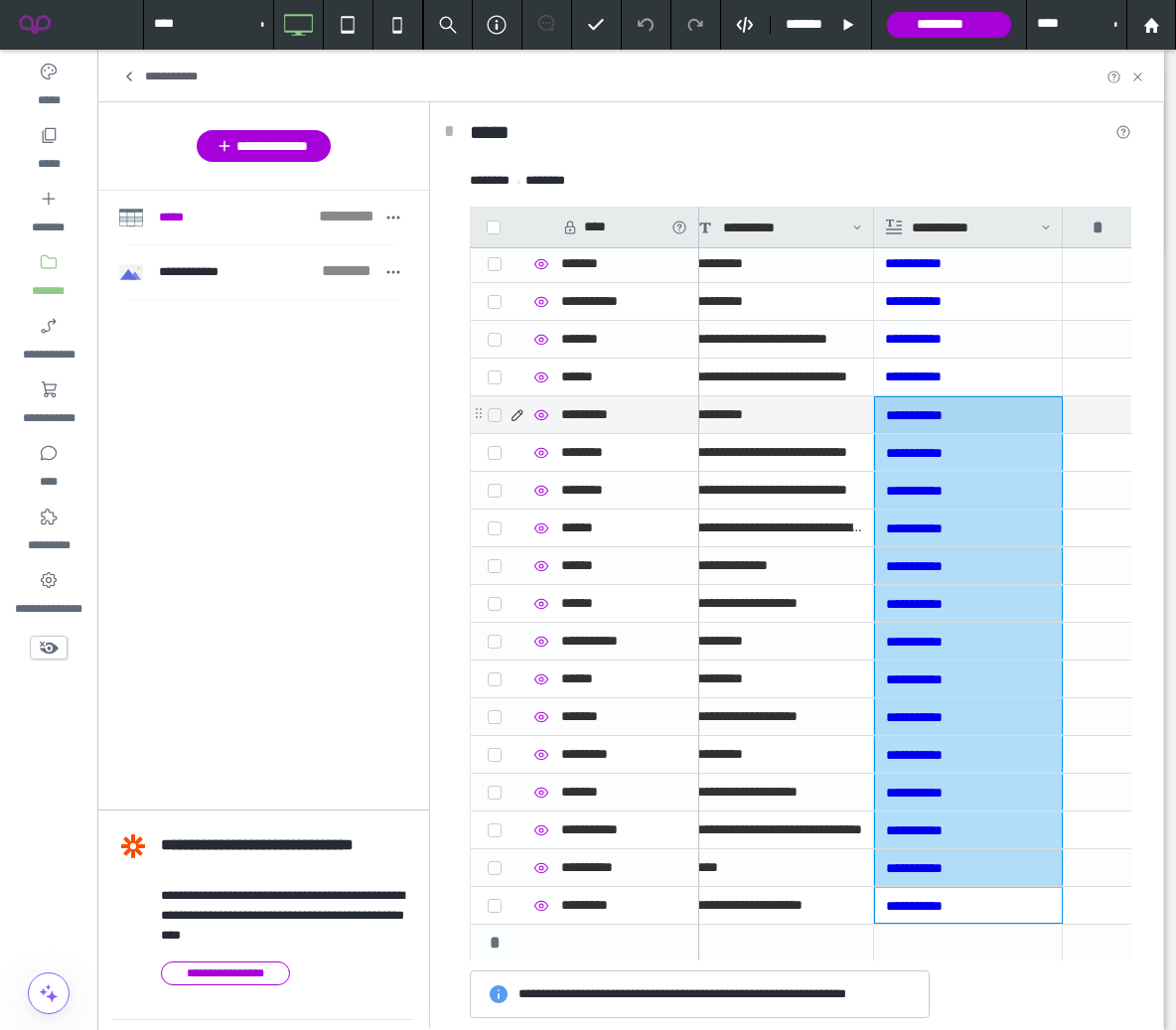 click on "**********" at bounding box center [437, -1530] 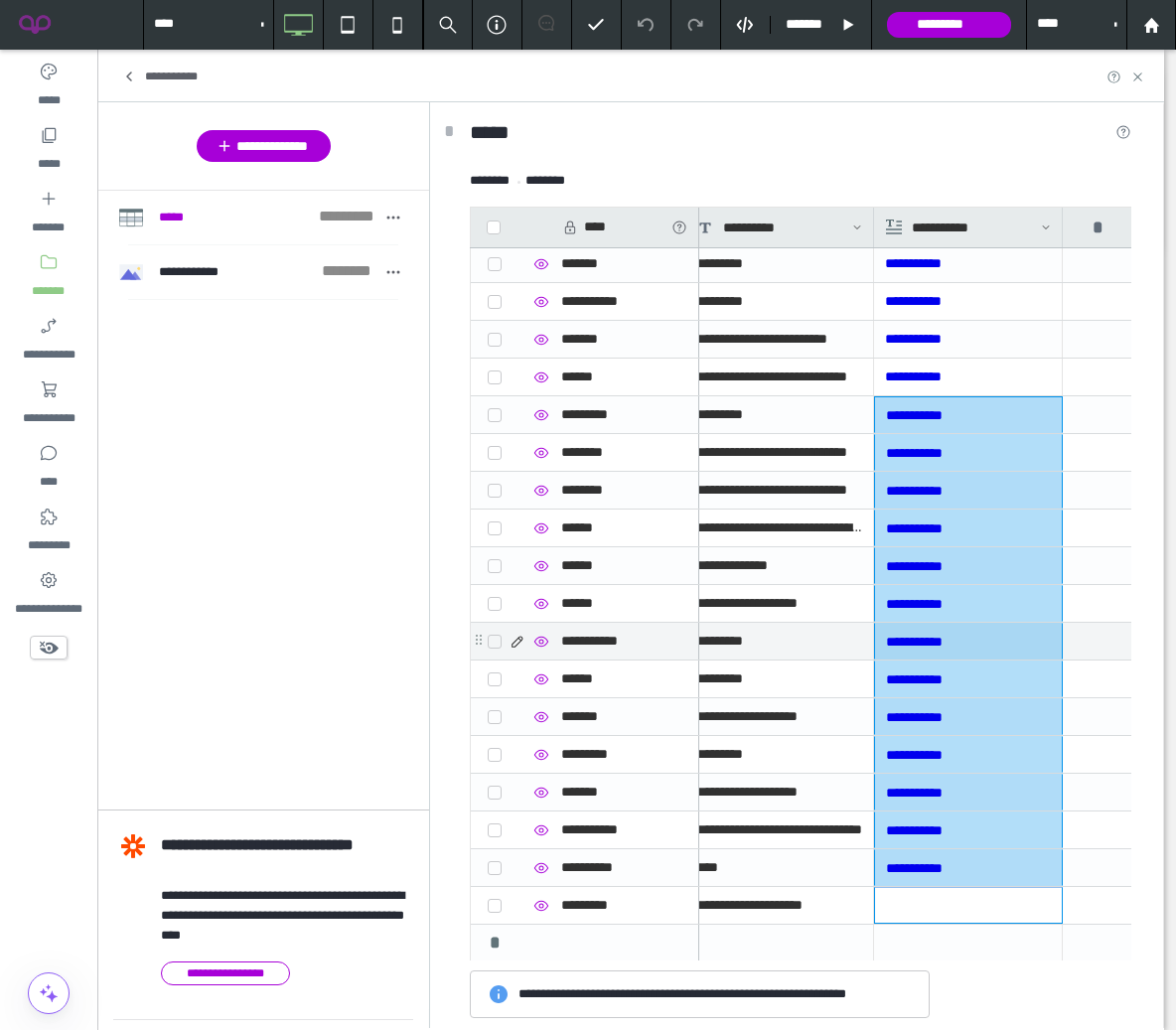 click on "**********" at bounding box center [914, 642] 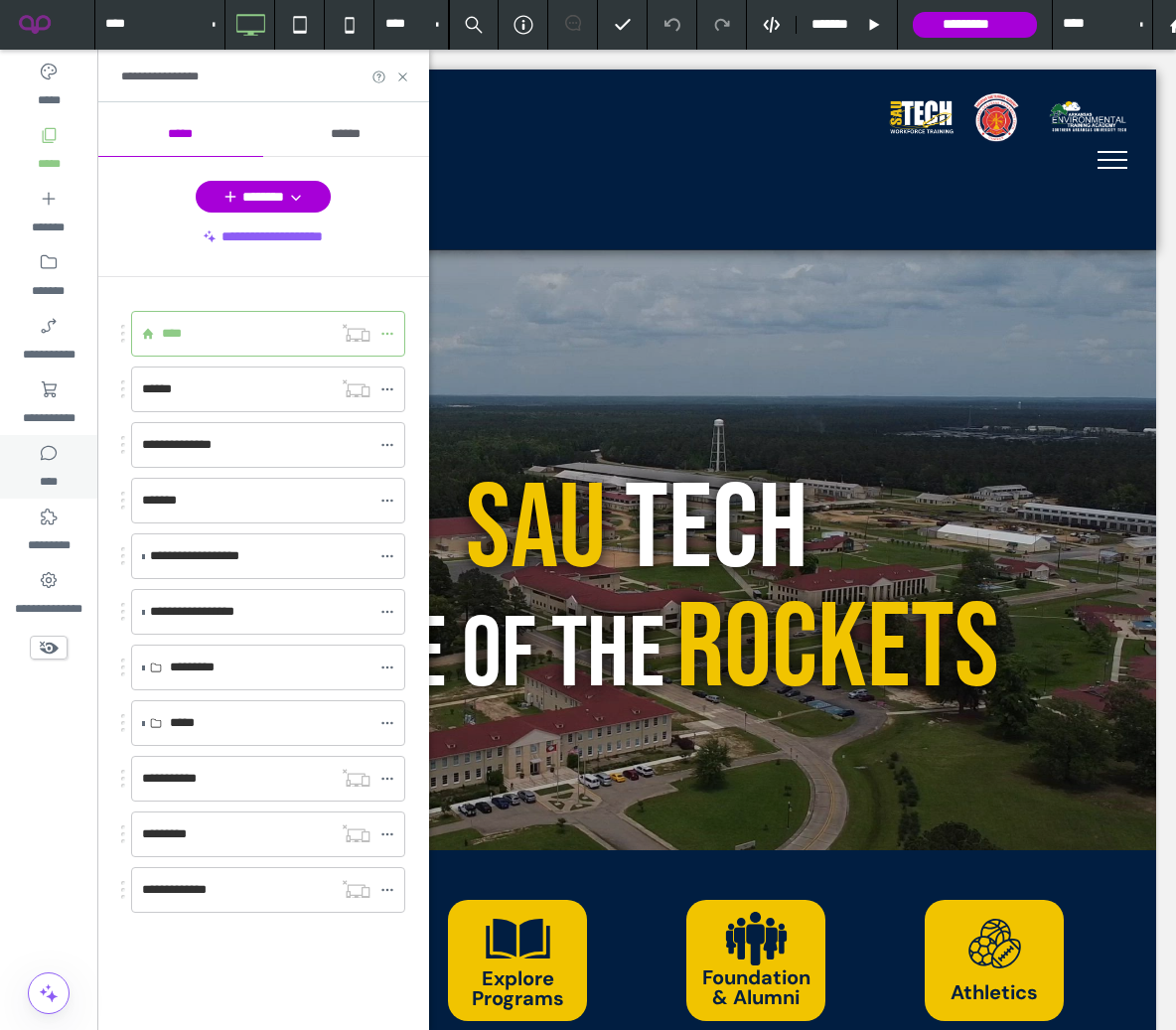 scroll, scrollTop: 680, scrollLeft: 0, axis: vertical 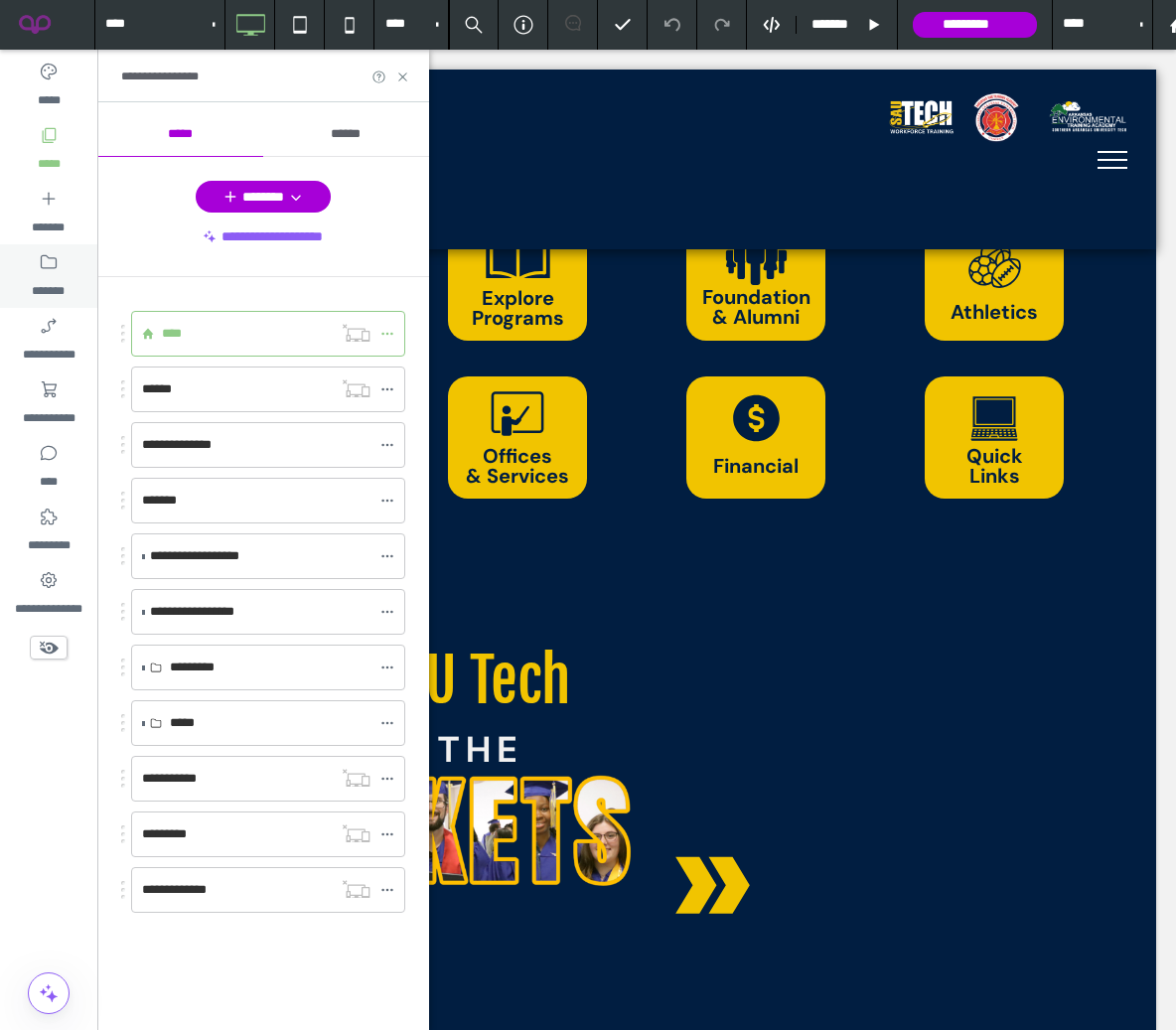 click on "*******" at bounding box center (49, 286) 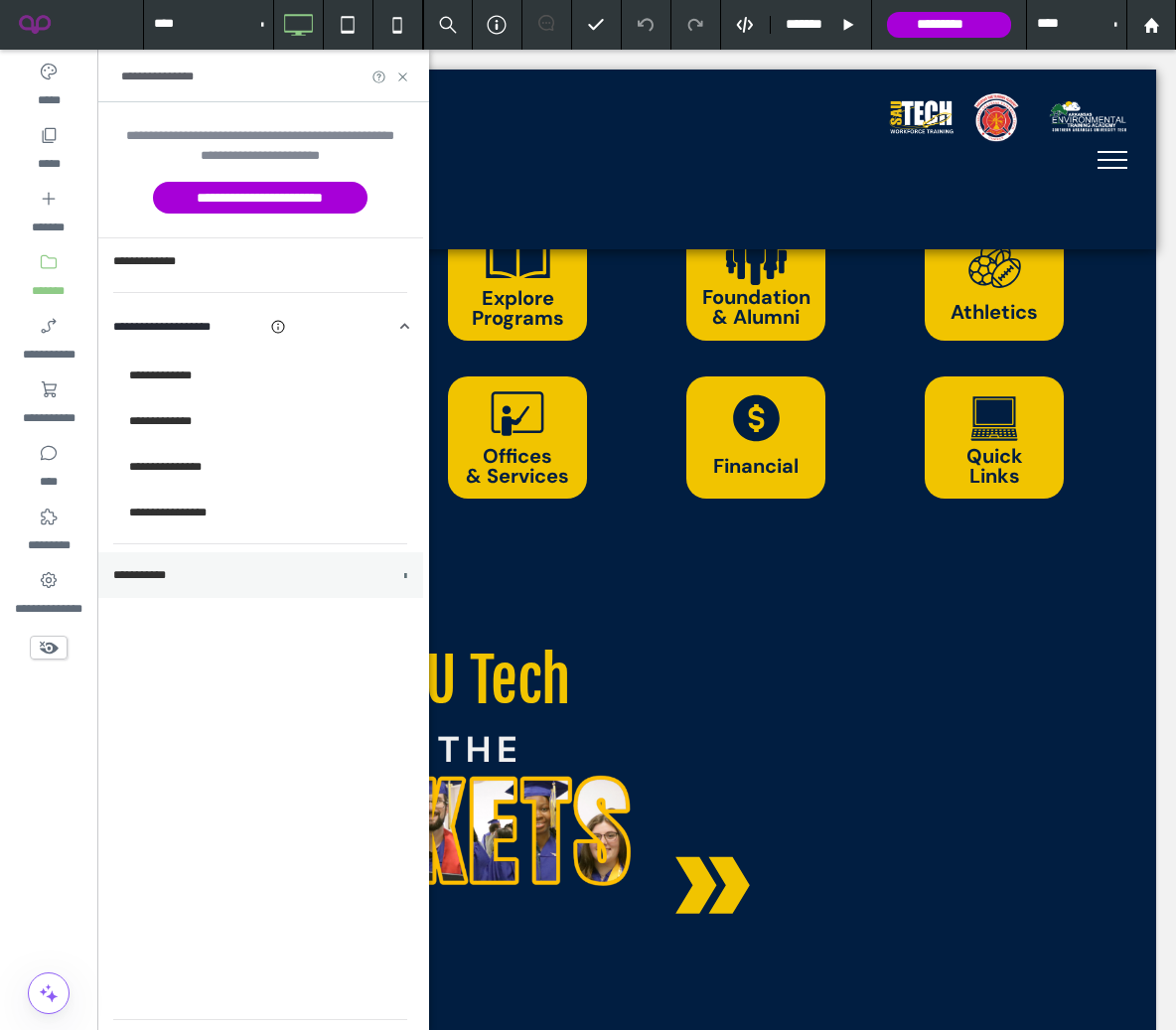 click on "**********" at bounding box center [260, 575] 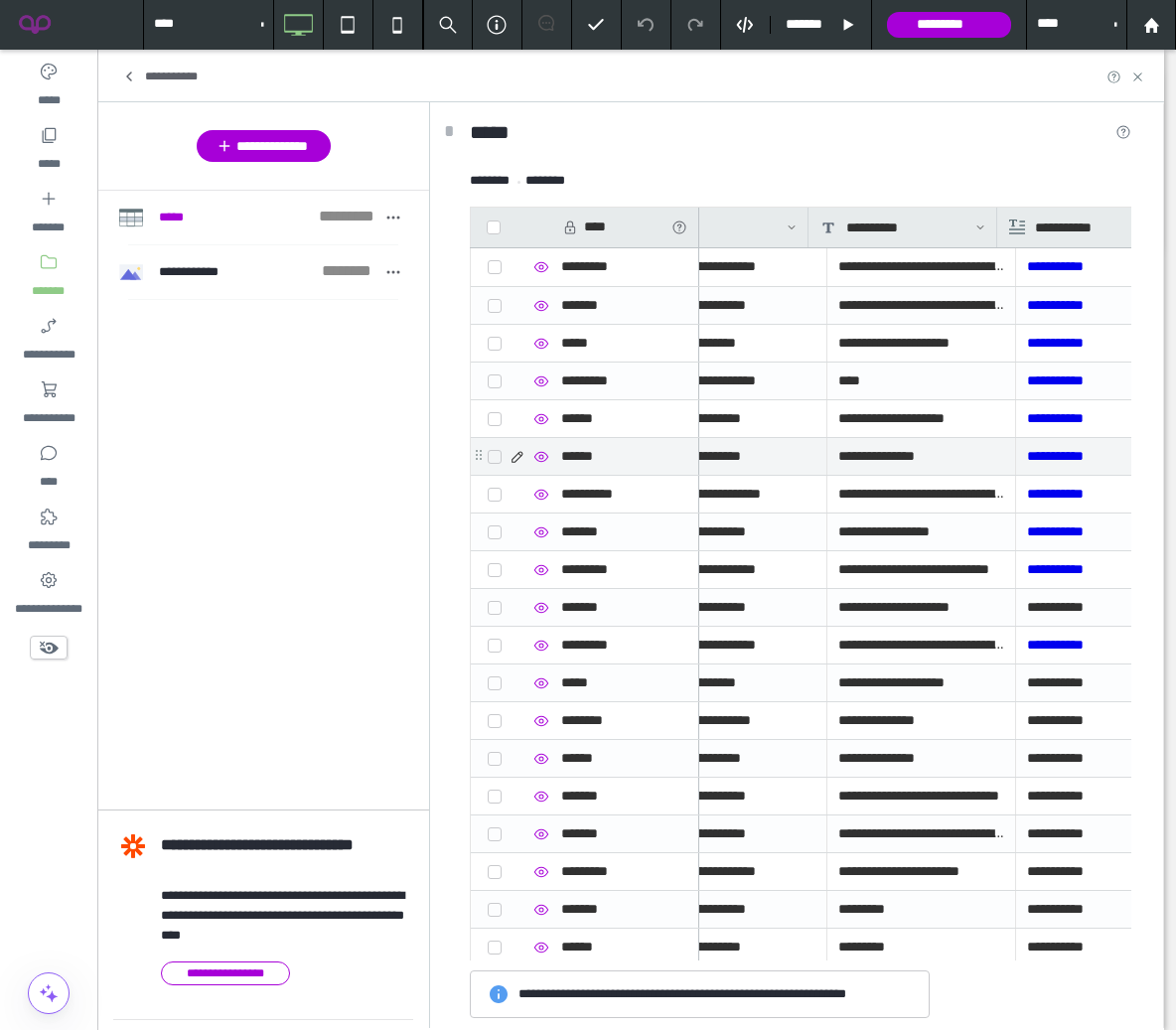 scroll, scrollTop: 0, scrollLeft: 957, axis: horizontal 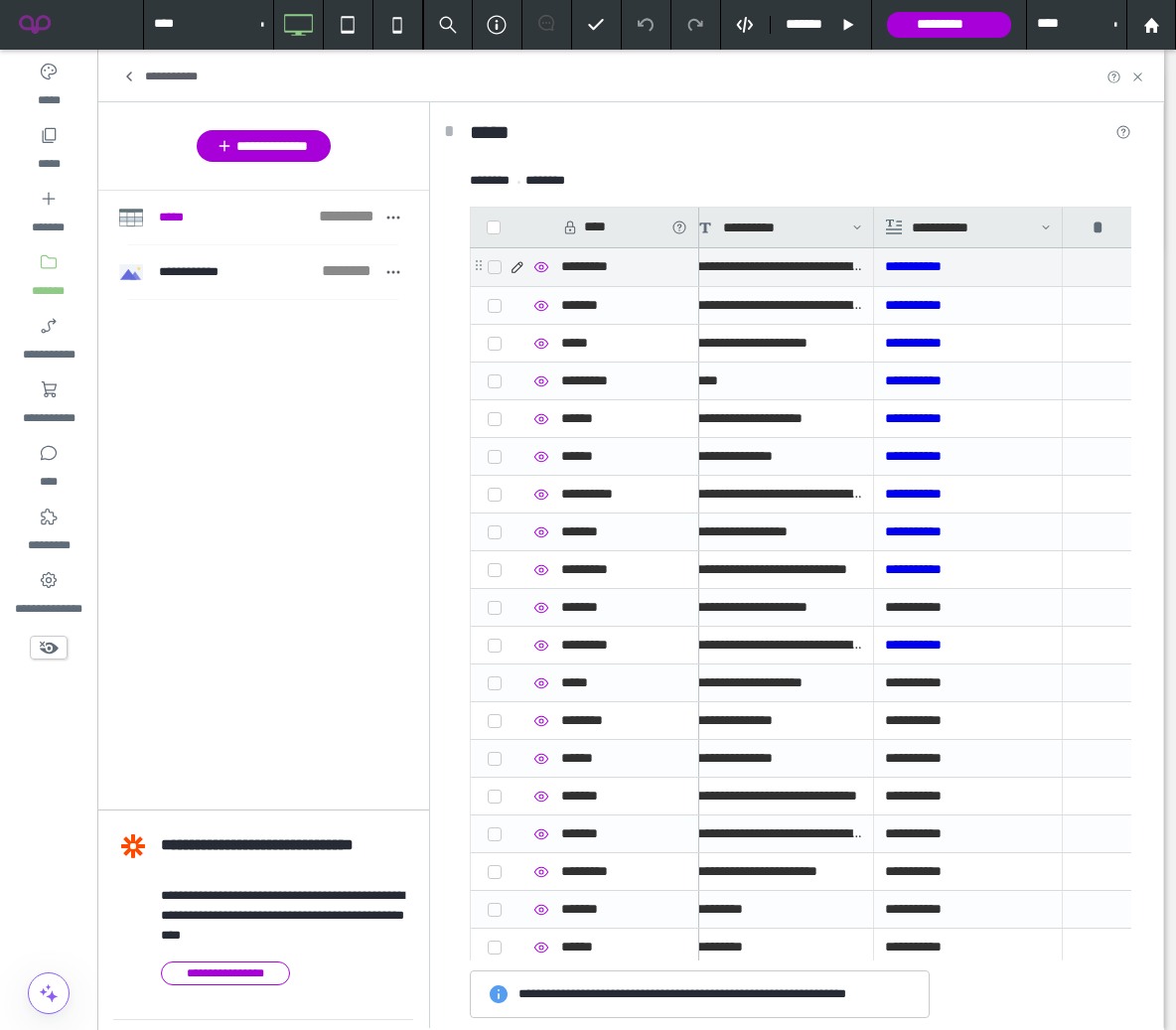 click on "**********" at bounding box center (967, 266) 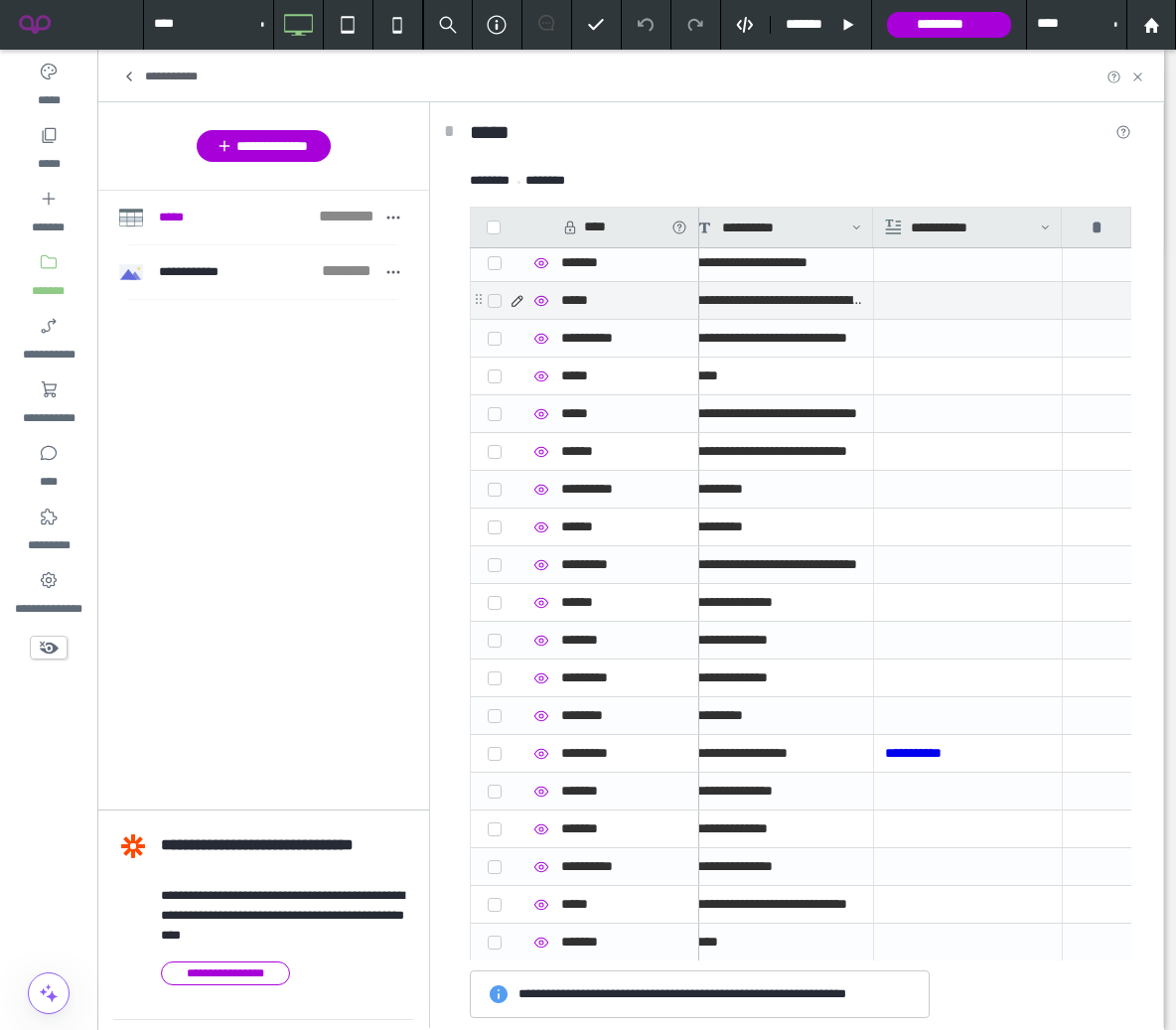 scroll, scrollTop: 1817, scrollLeft: 0, axis: vertical 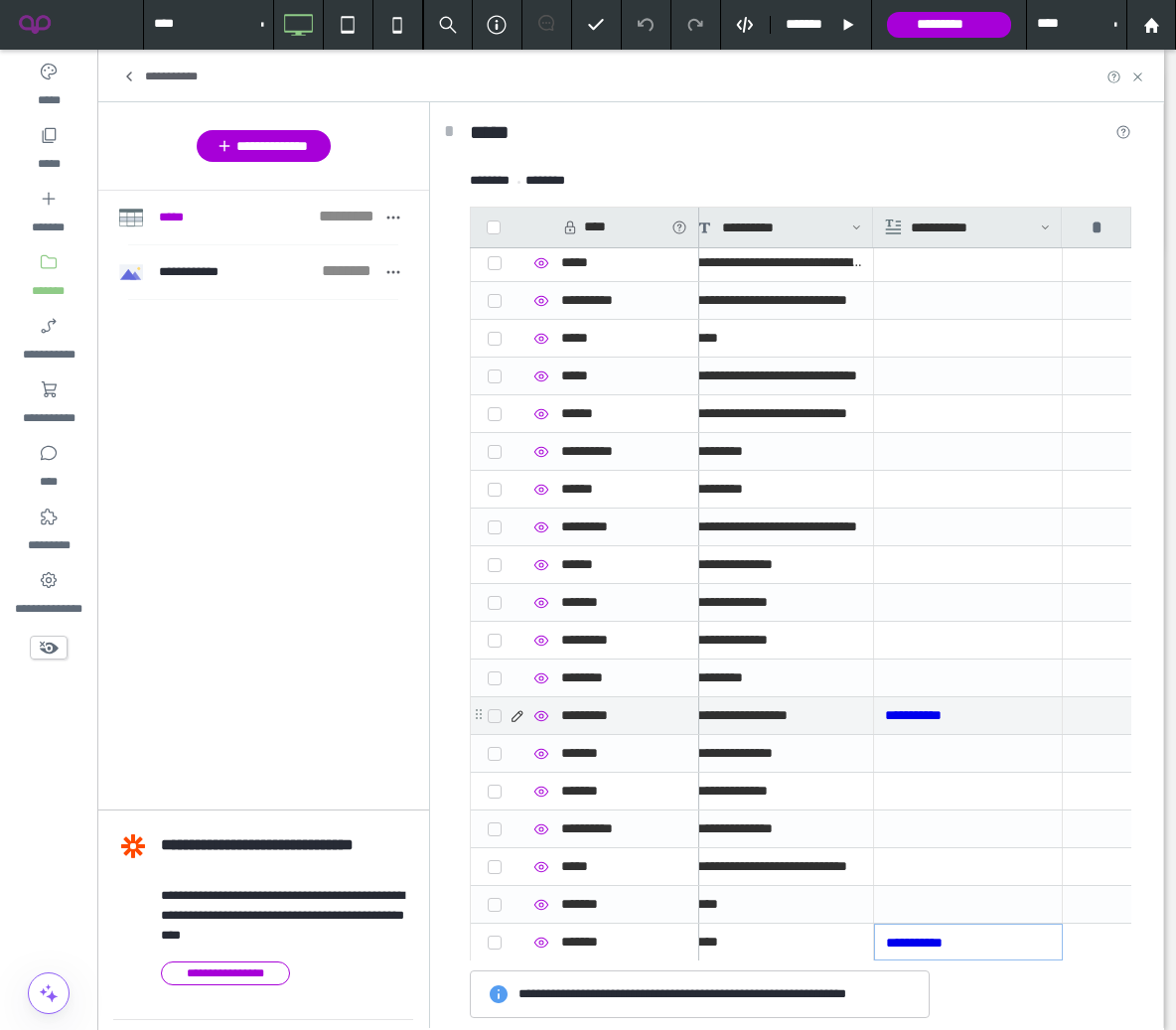 click on "**********" at bounding box center (967, 715) 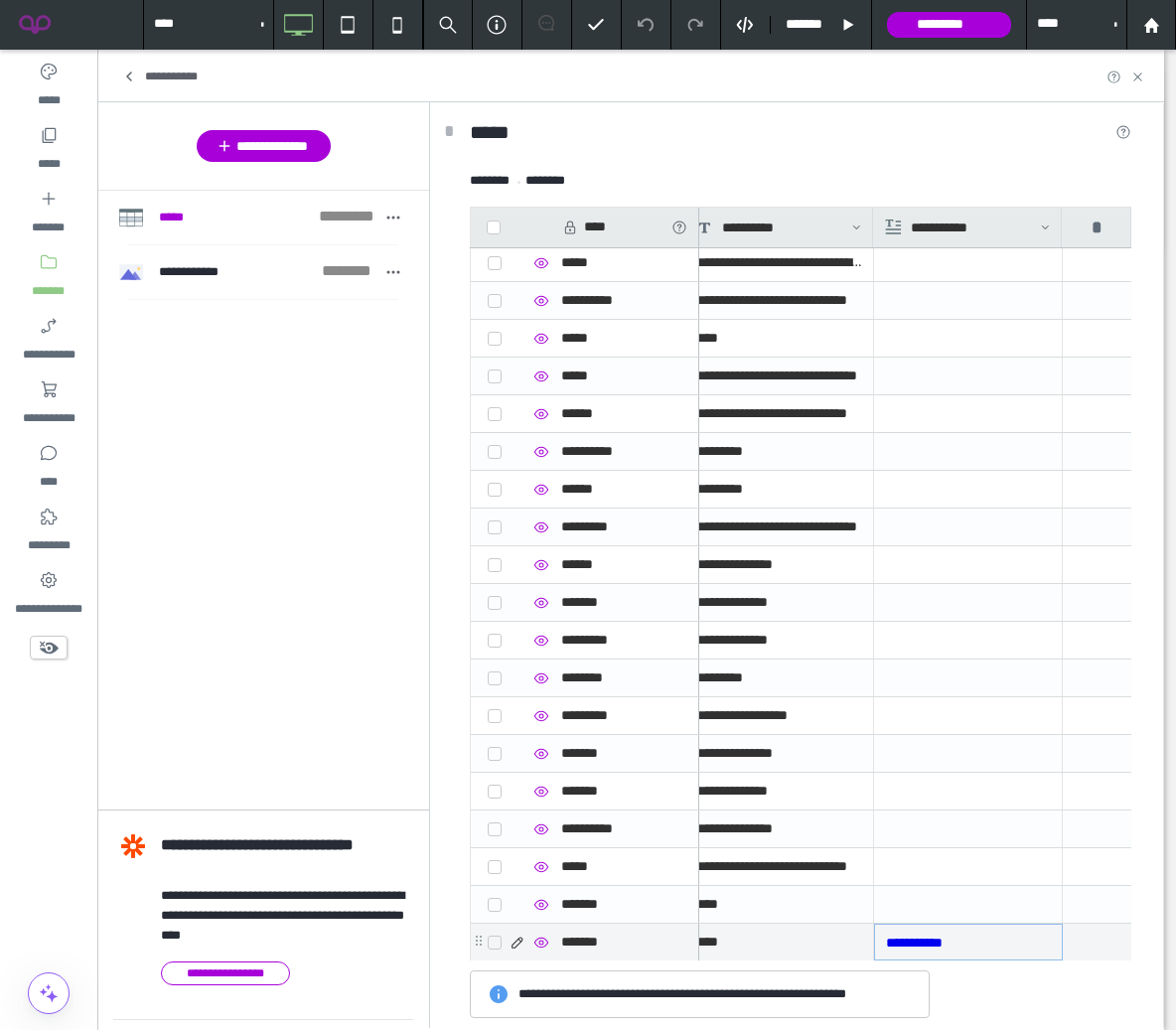 click on "**********" at bounding box center (968, 943) 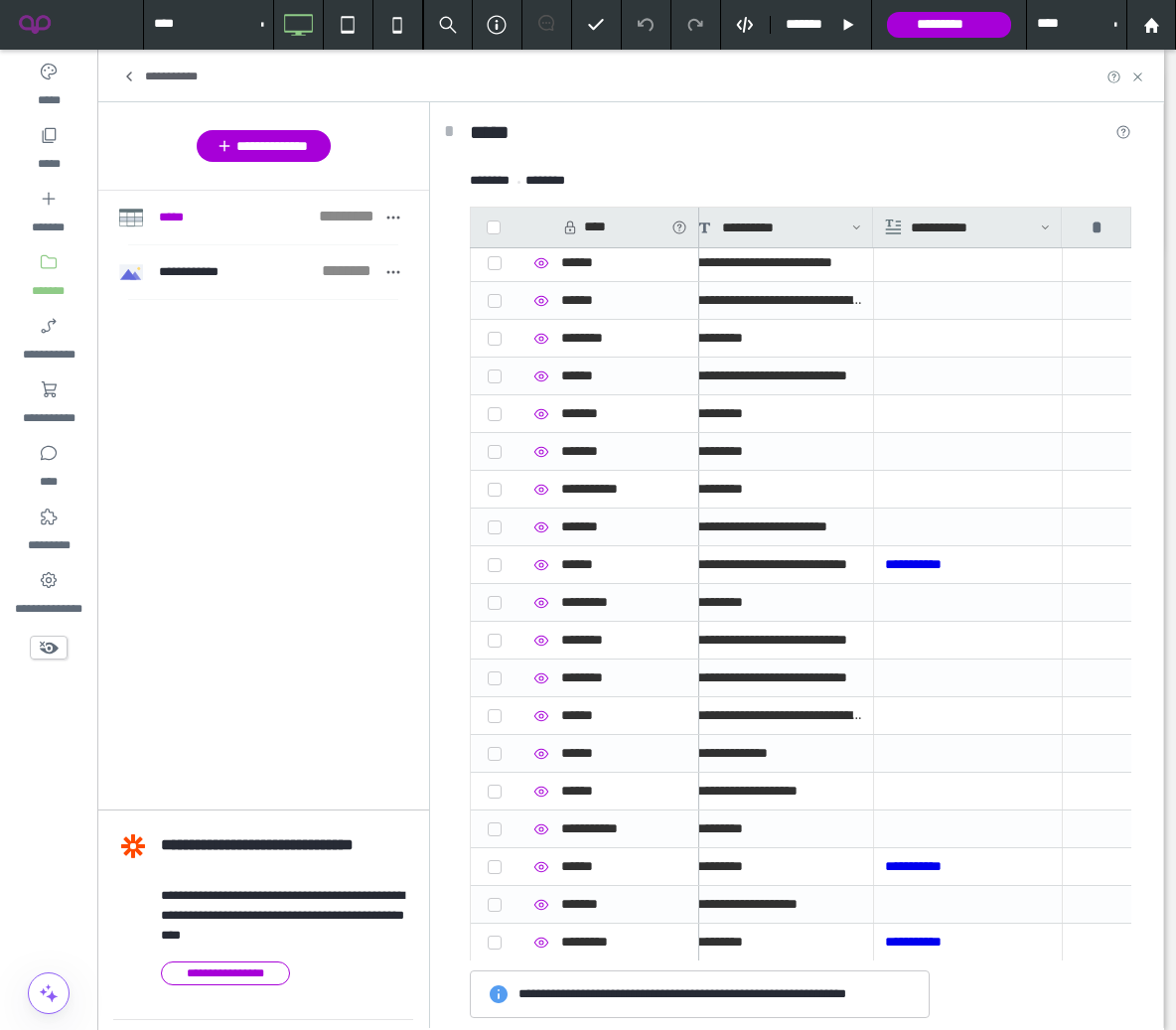 scroll, scrollTop: 4119, scrollLeft: 0, axis: vertical 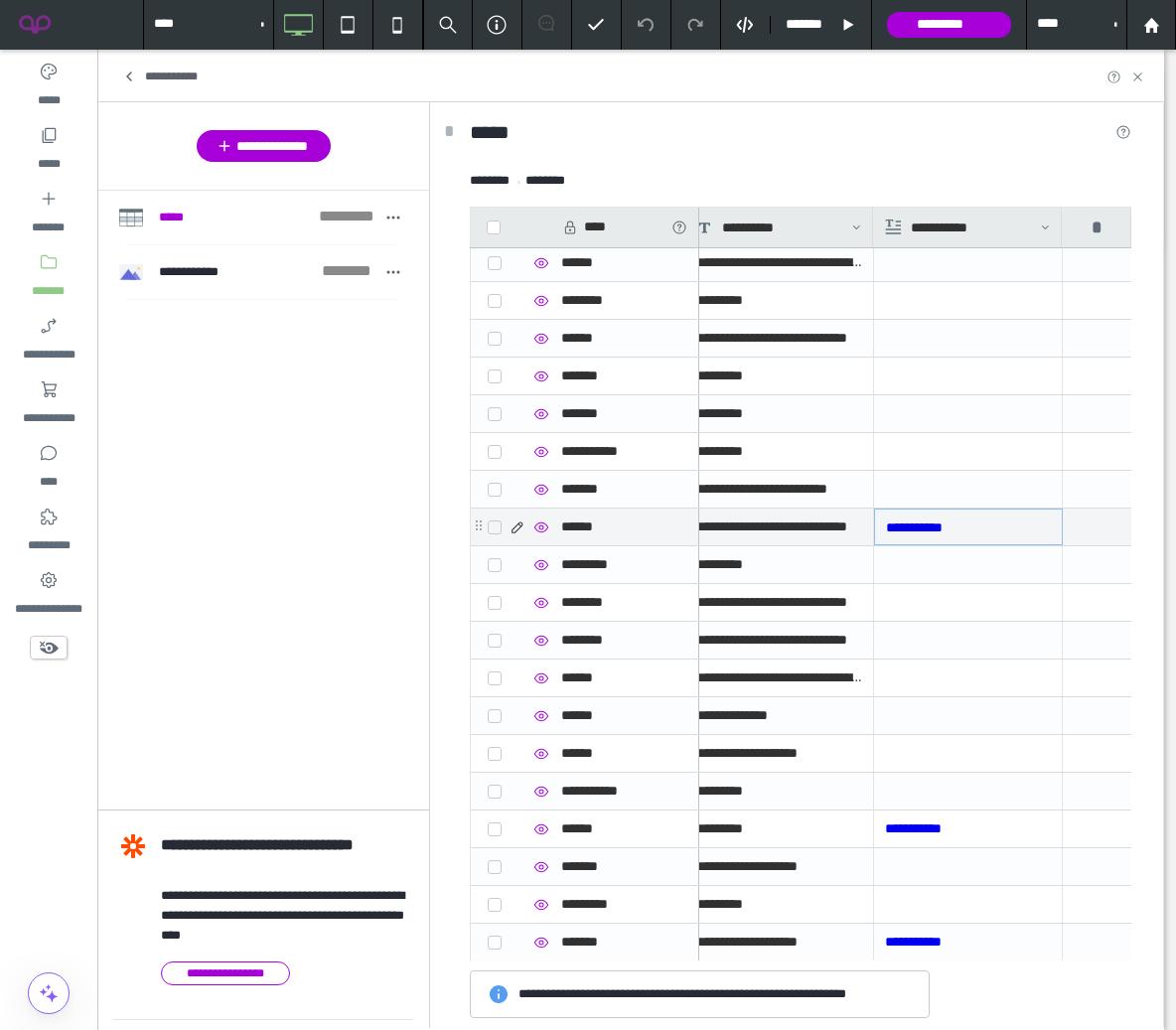 click on "**********" at bounding box center [968, 527] 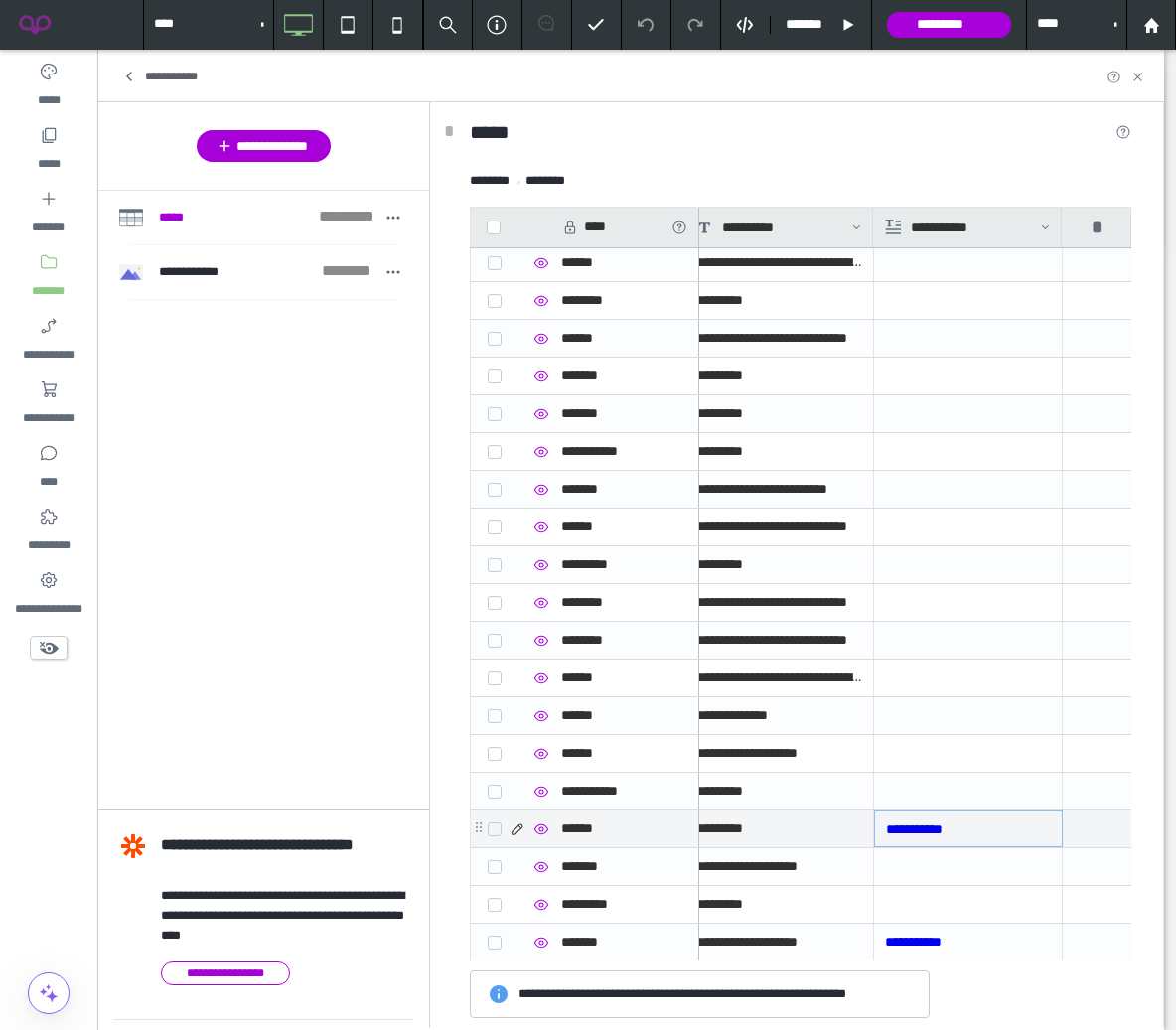 click on "**********" at bounding box center (968, 829) 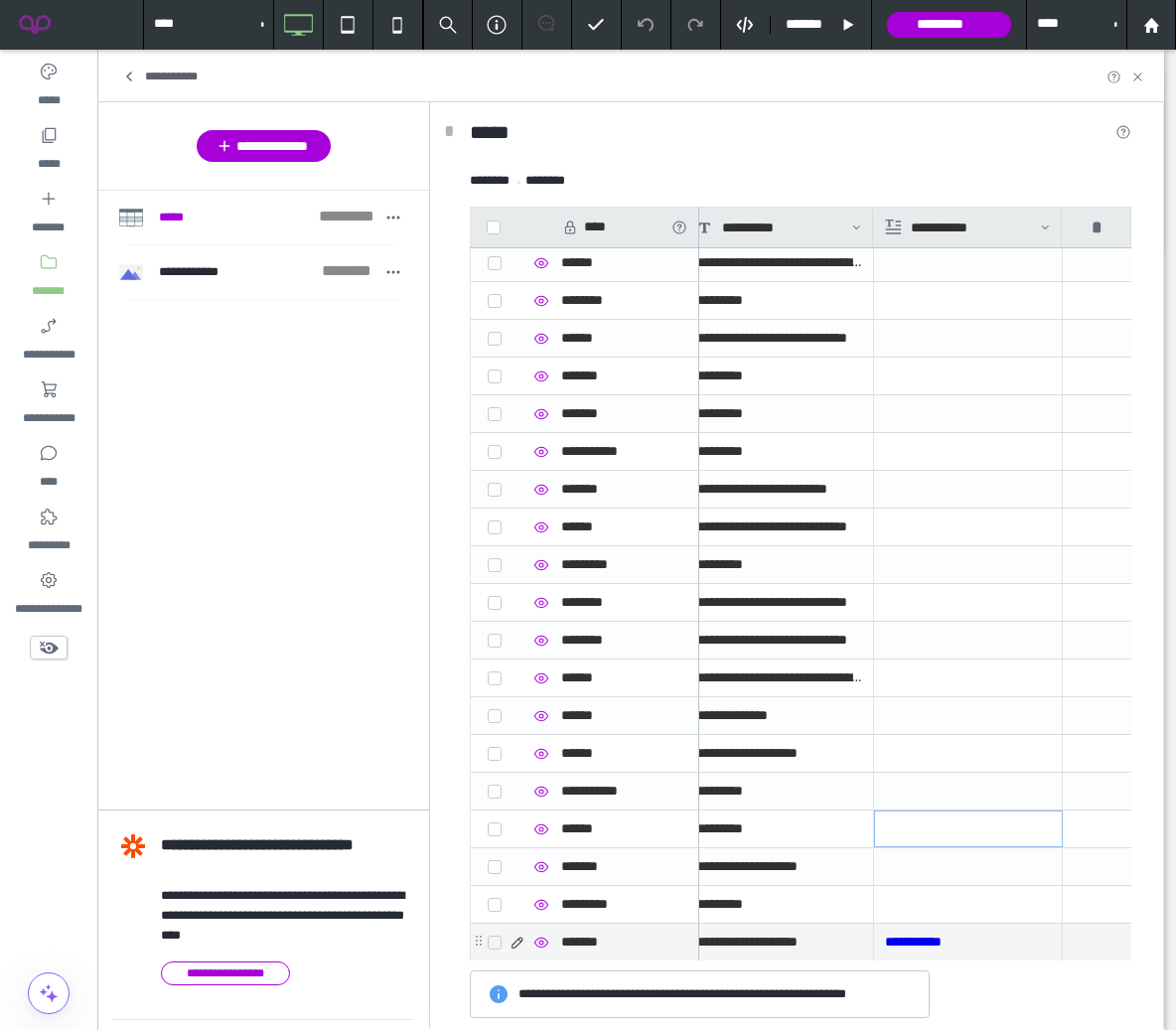 click on "**********" at bounding box center (967, 942) 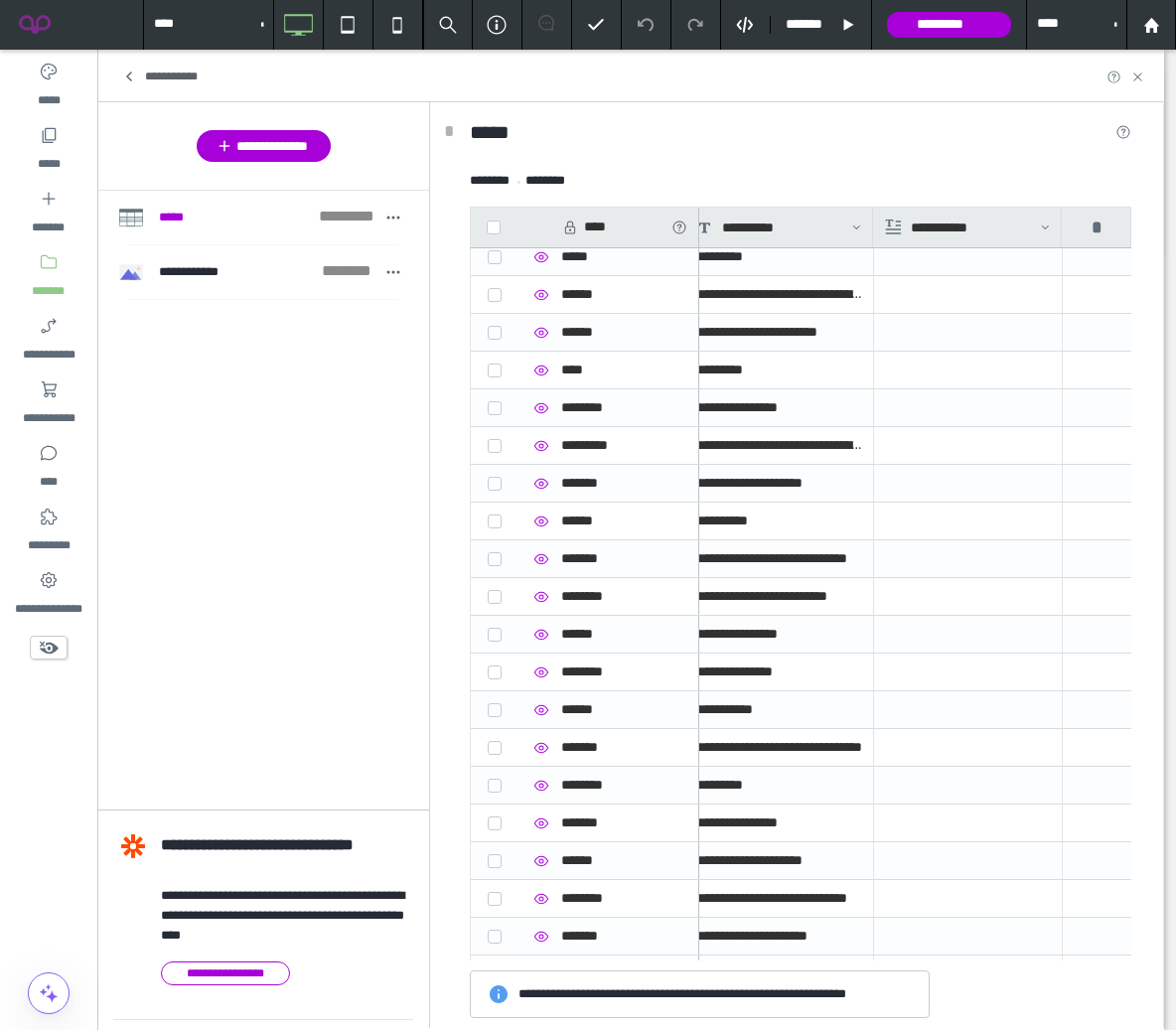 scroll, scrollTop: 0, scrollLeft: 0, axis: both 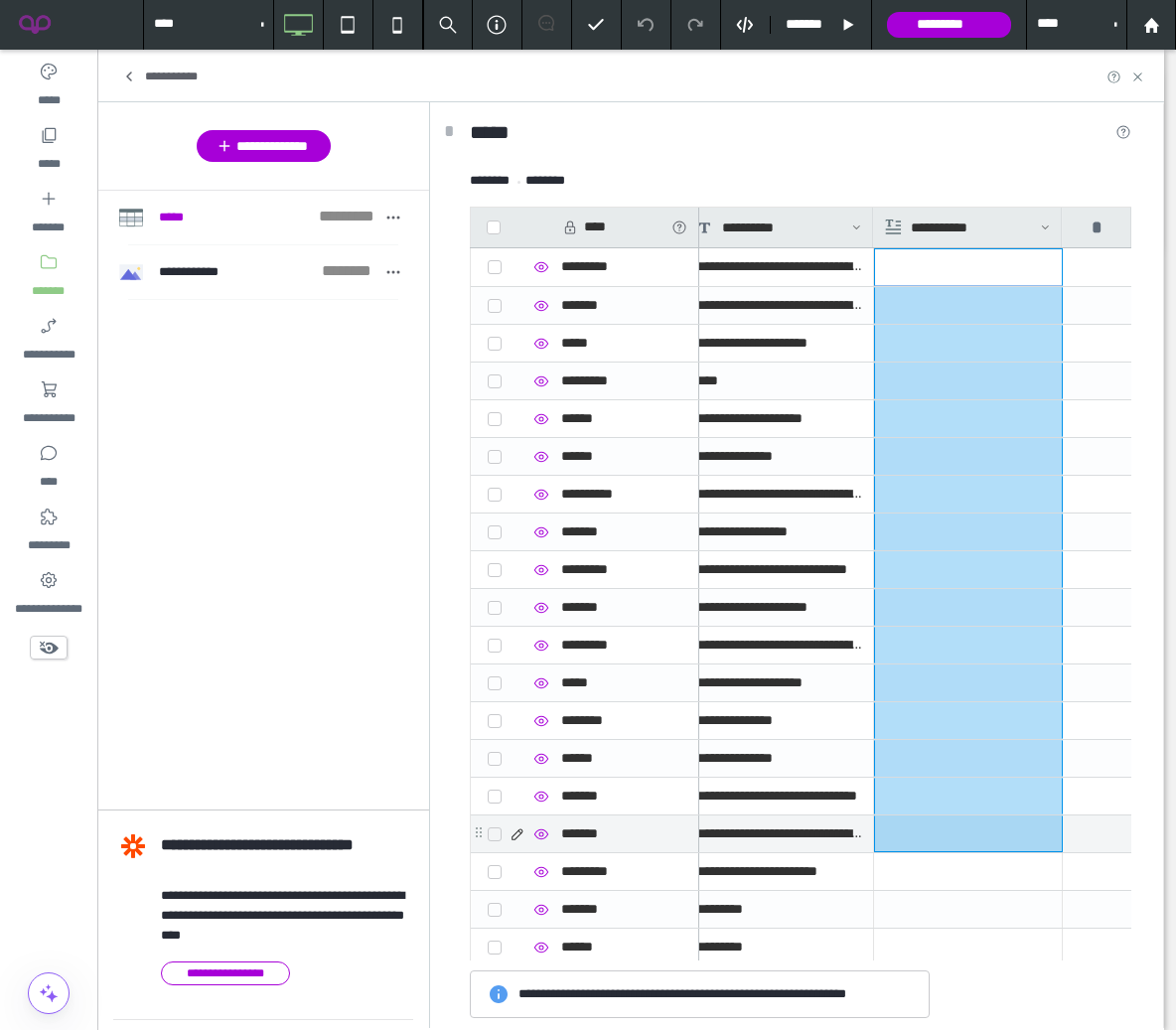 drag, startPoint x: 909, startPoint y: 270, endPoint x: 924, endPoint y: 818, distance: 548.2053 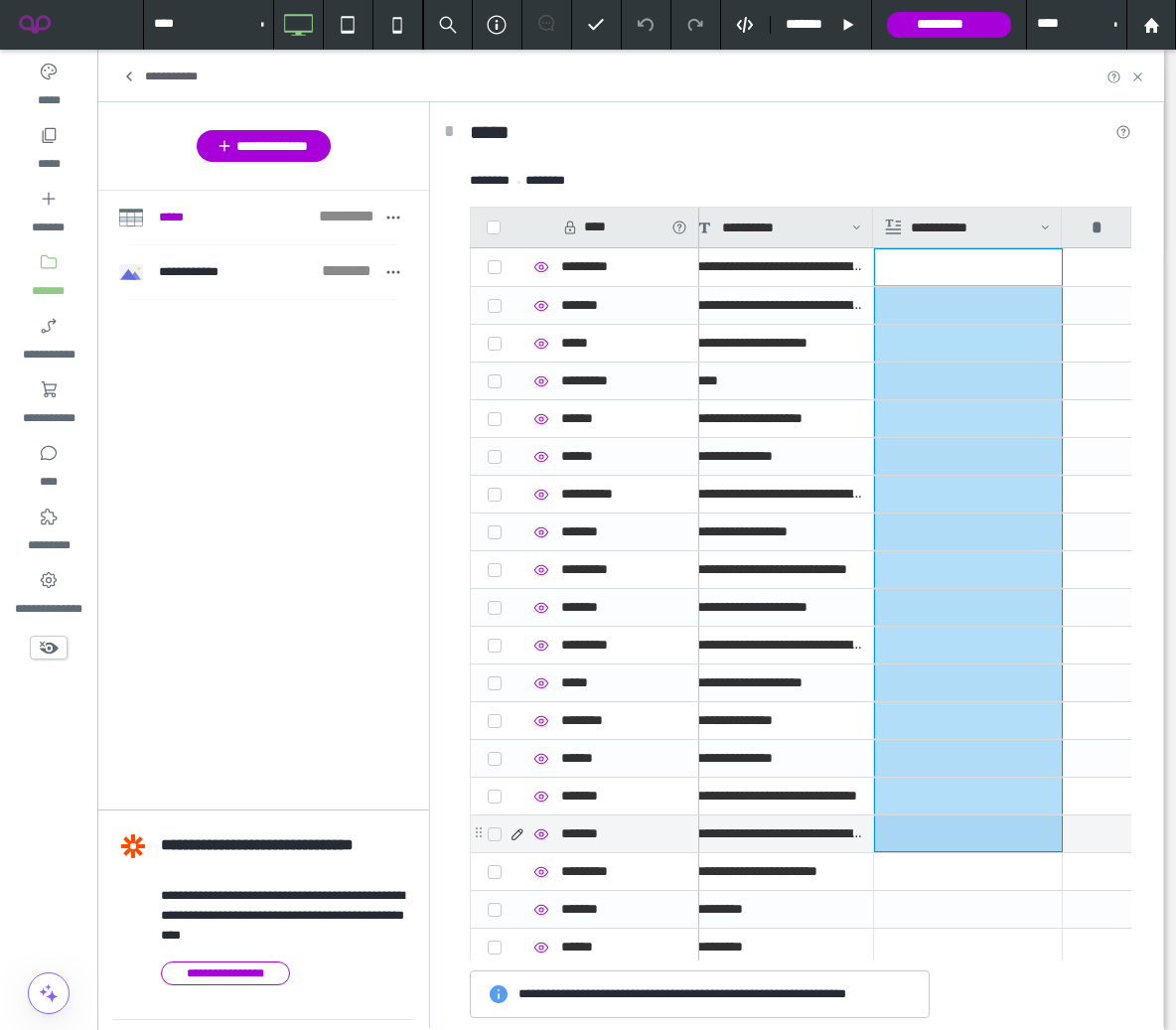 click on "**********" at bounding box center [437, 2739] 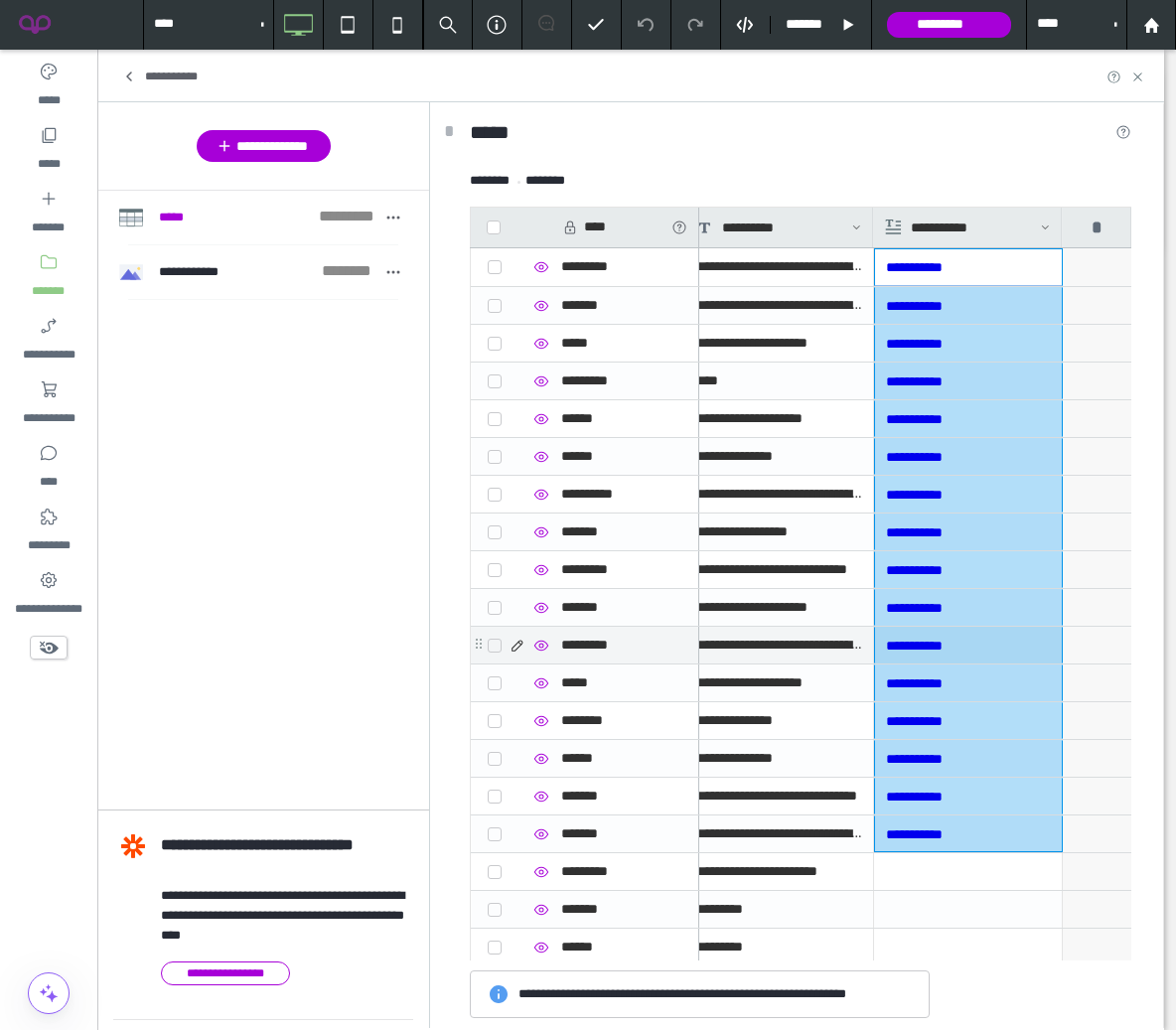 click at bounding box center [1098, 645] 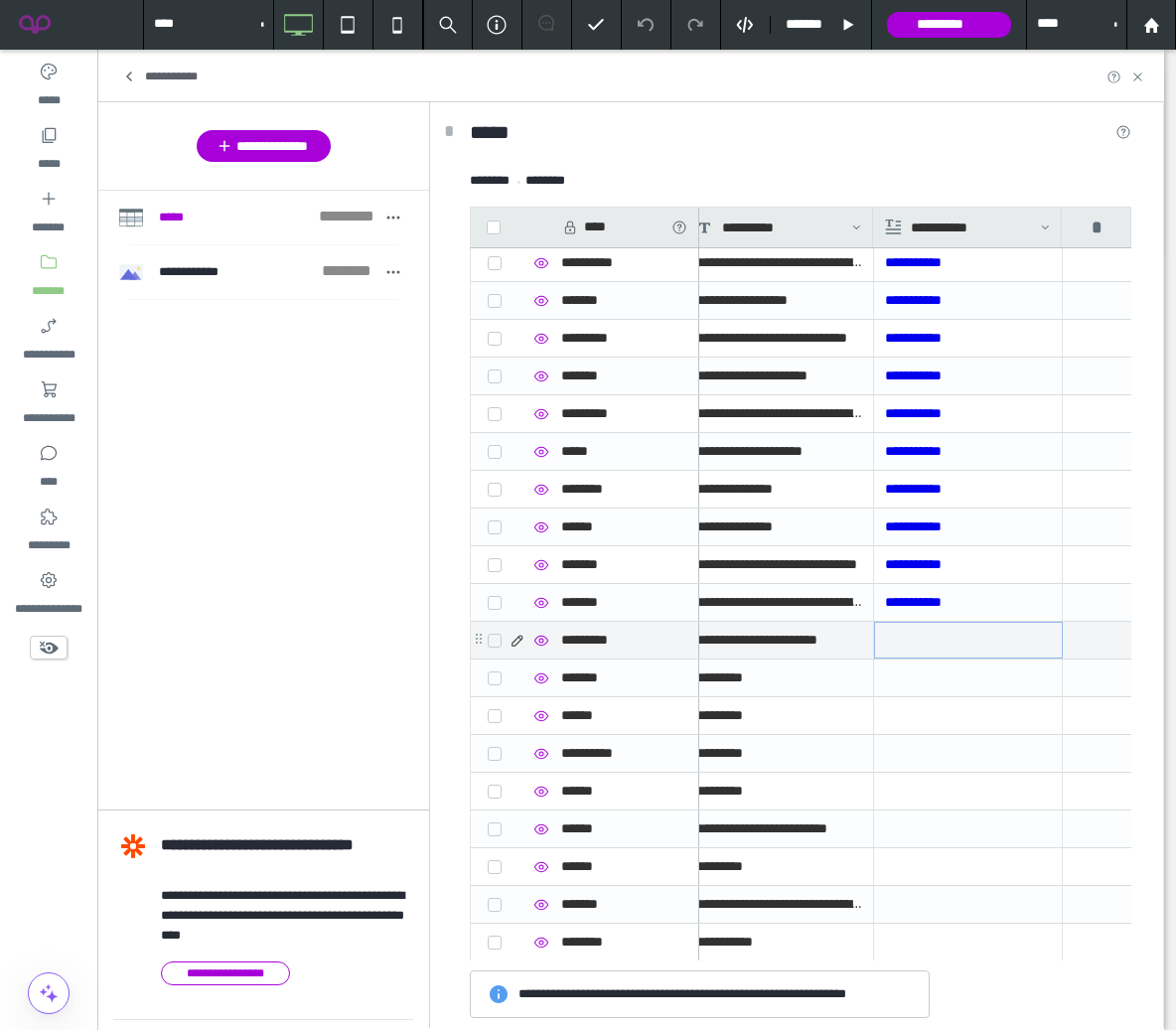 click at bounding box center (968, 640) 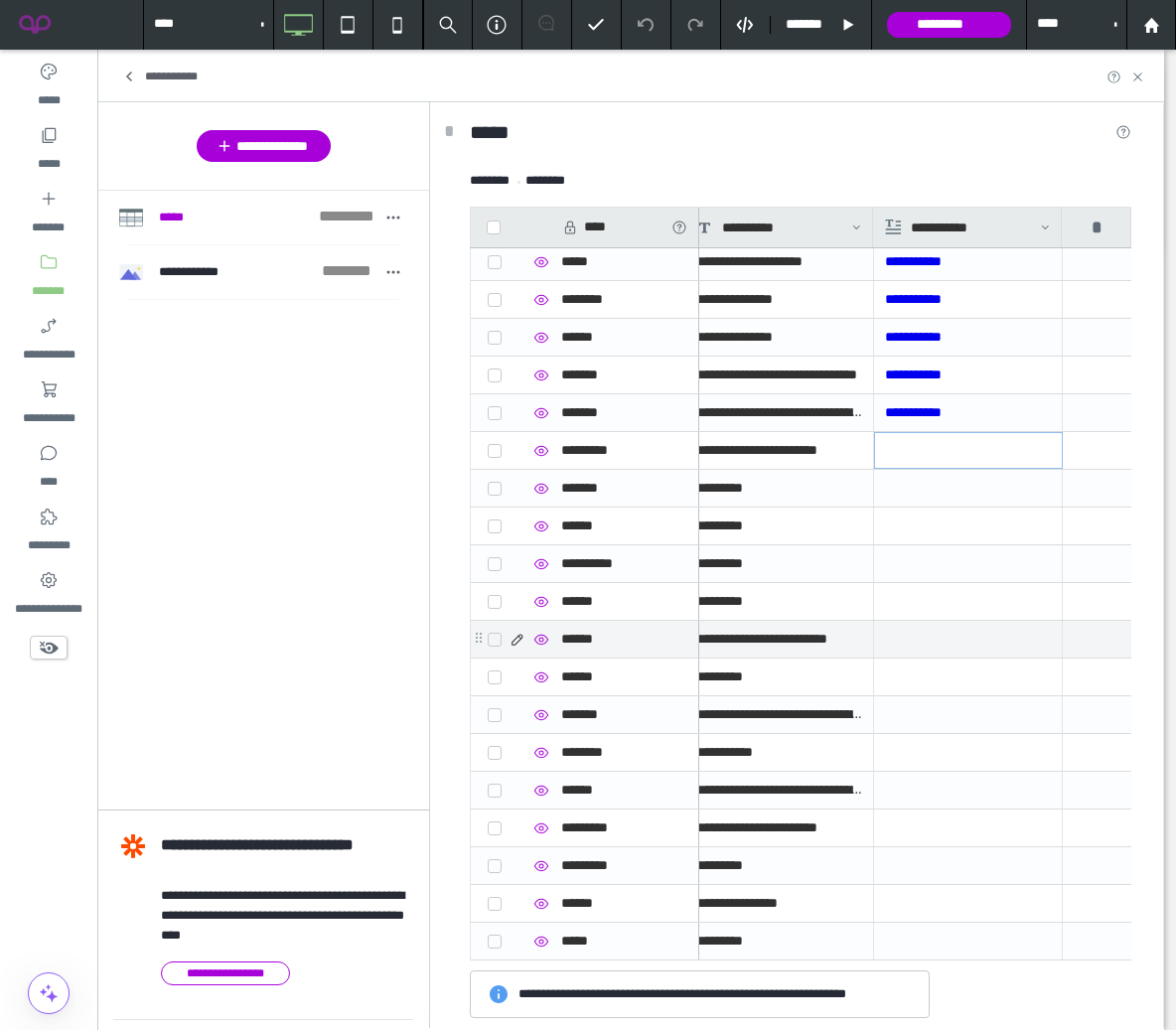 scroll, scrollTop: 425, scrollLeft: 0, axis: vertical 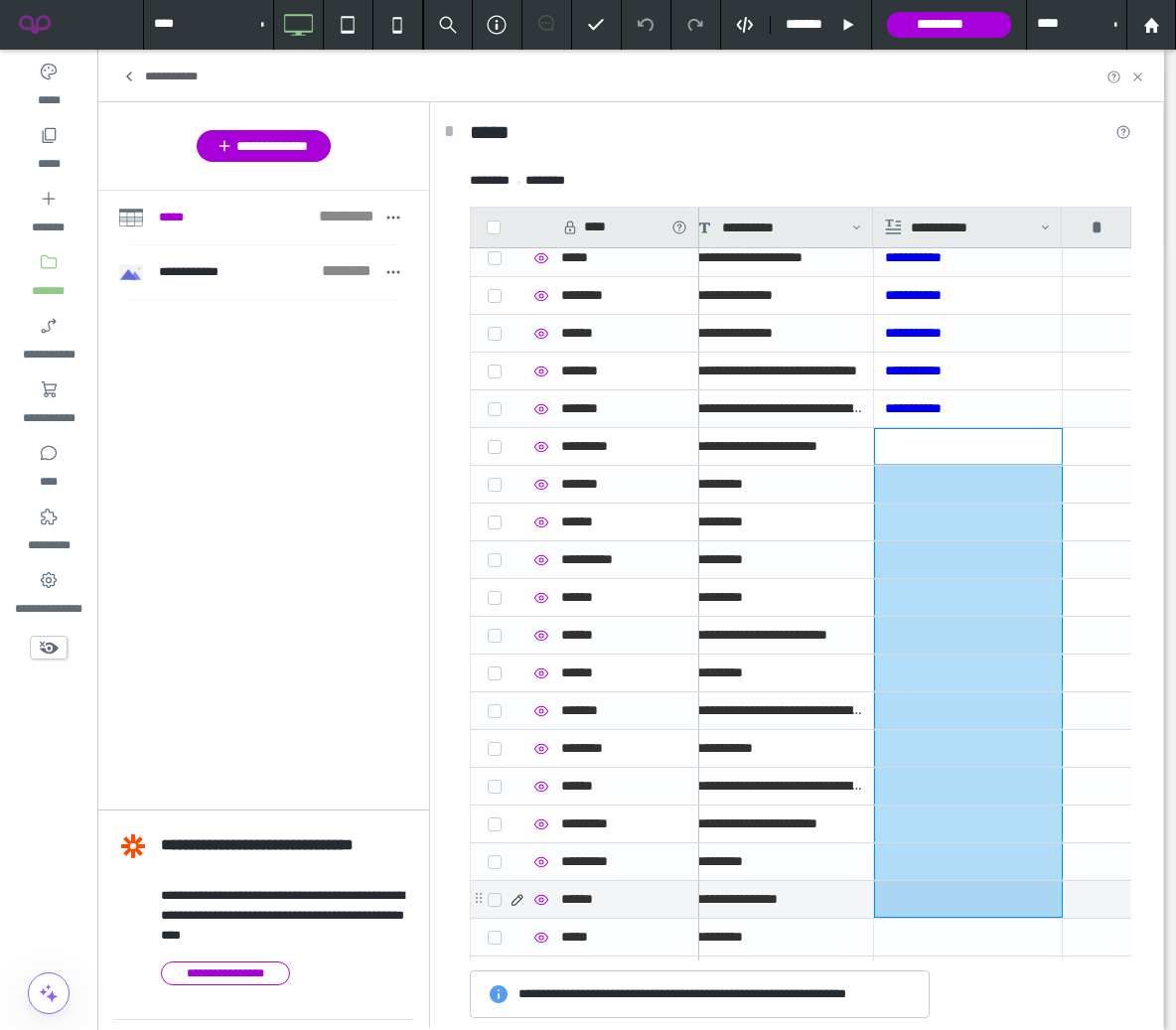 drag, startPoint x: 916, startPoint y: 451, endPoint x: 911, endPoint y: 894, distance: 443.028 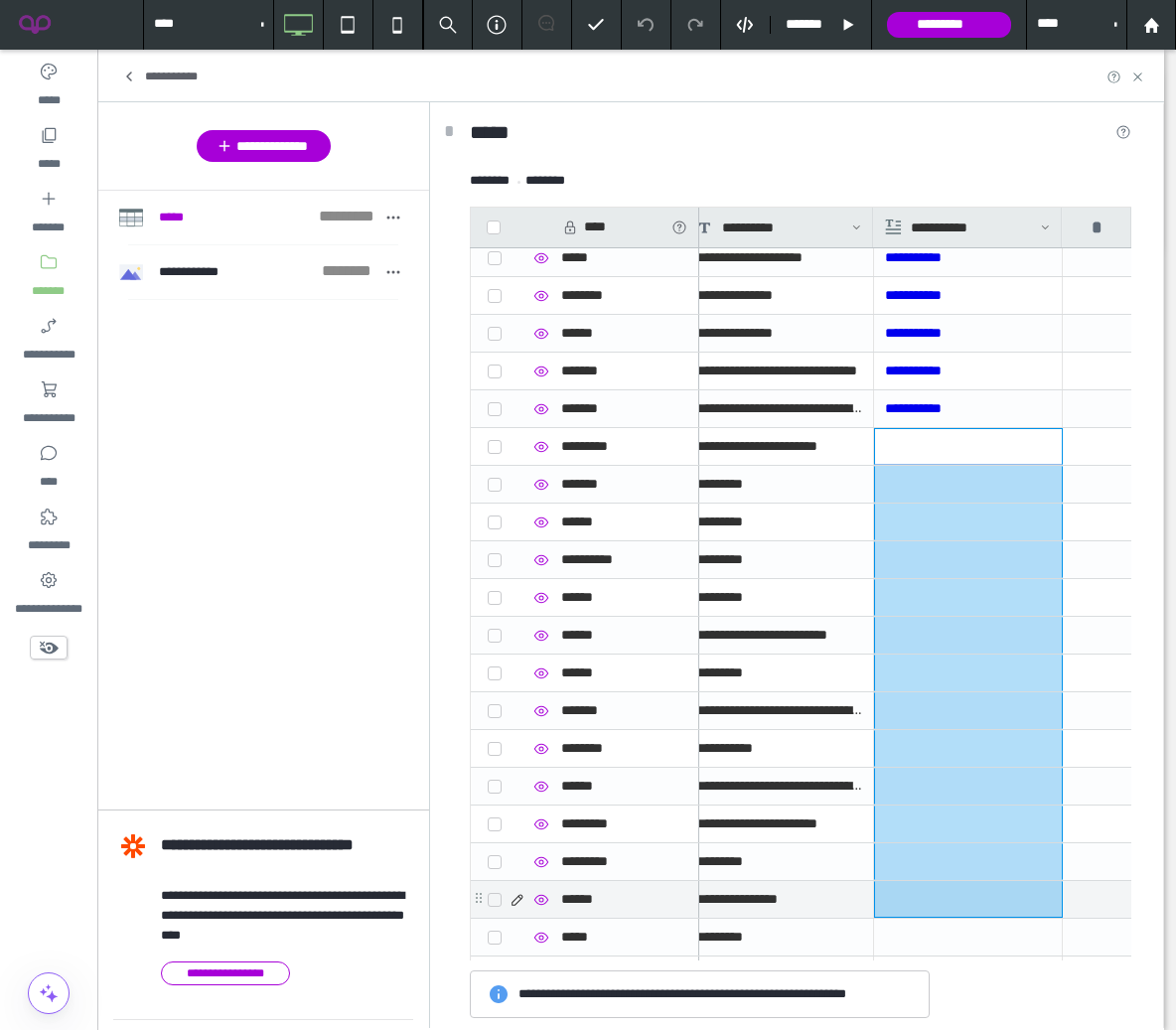 click on "**********" at bounding box center [437, 2314] 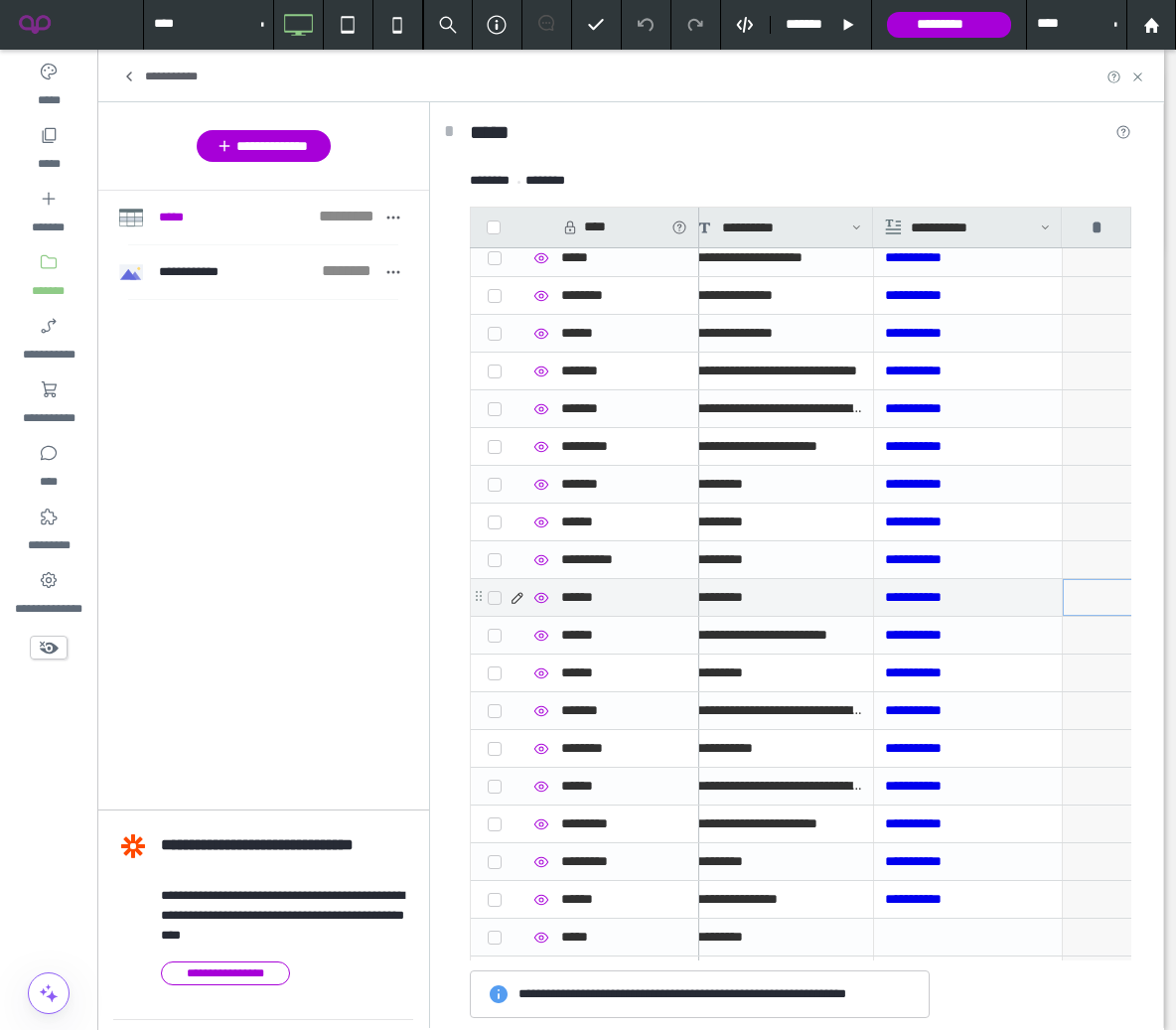 click at bounding box center [1098, 597] 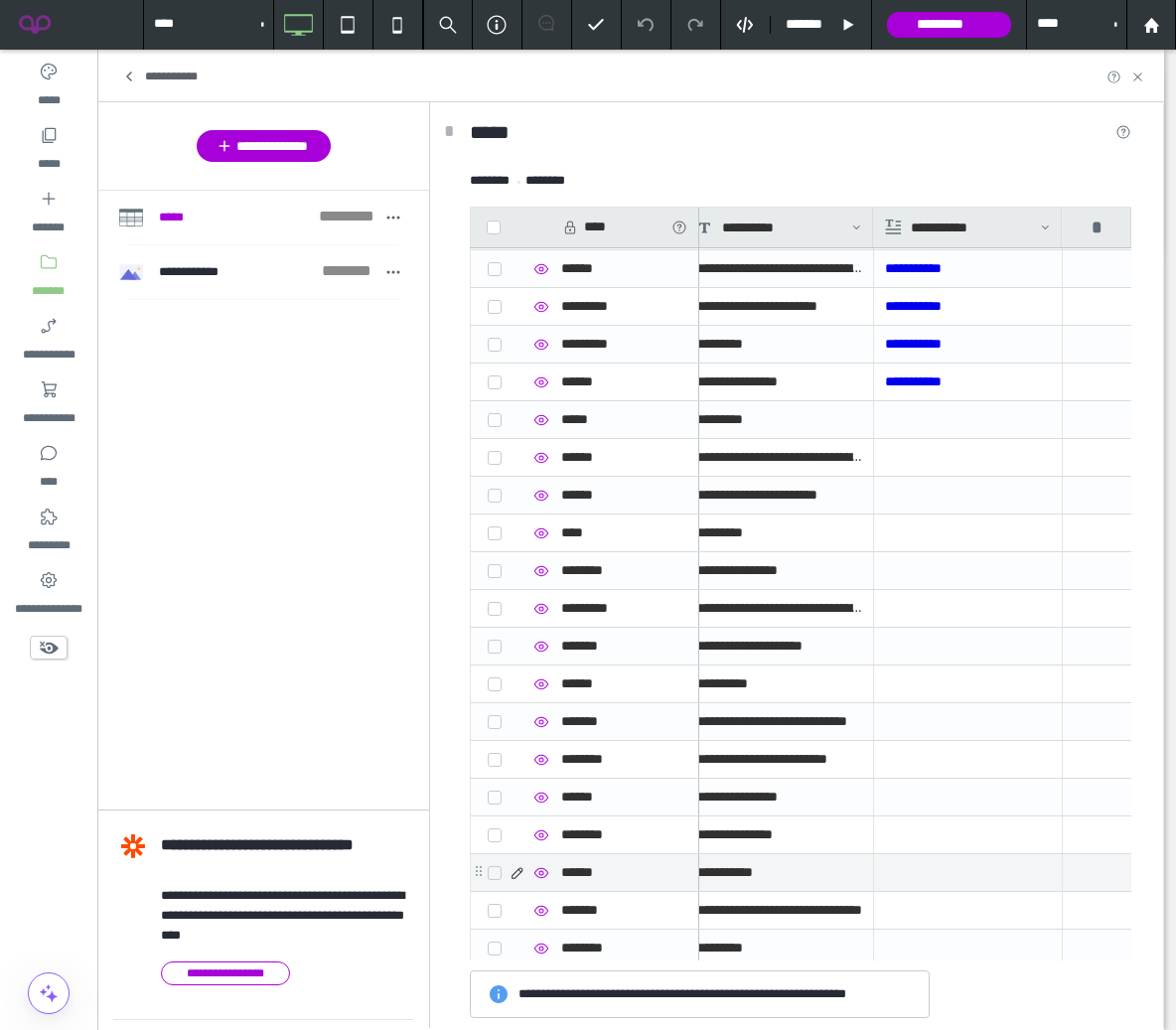 scroll, scrollTop: 950, scrollLeft: 0, axis: vertical 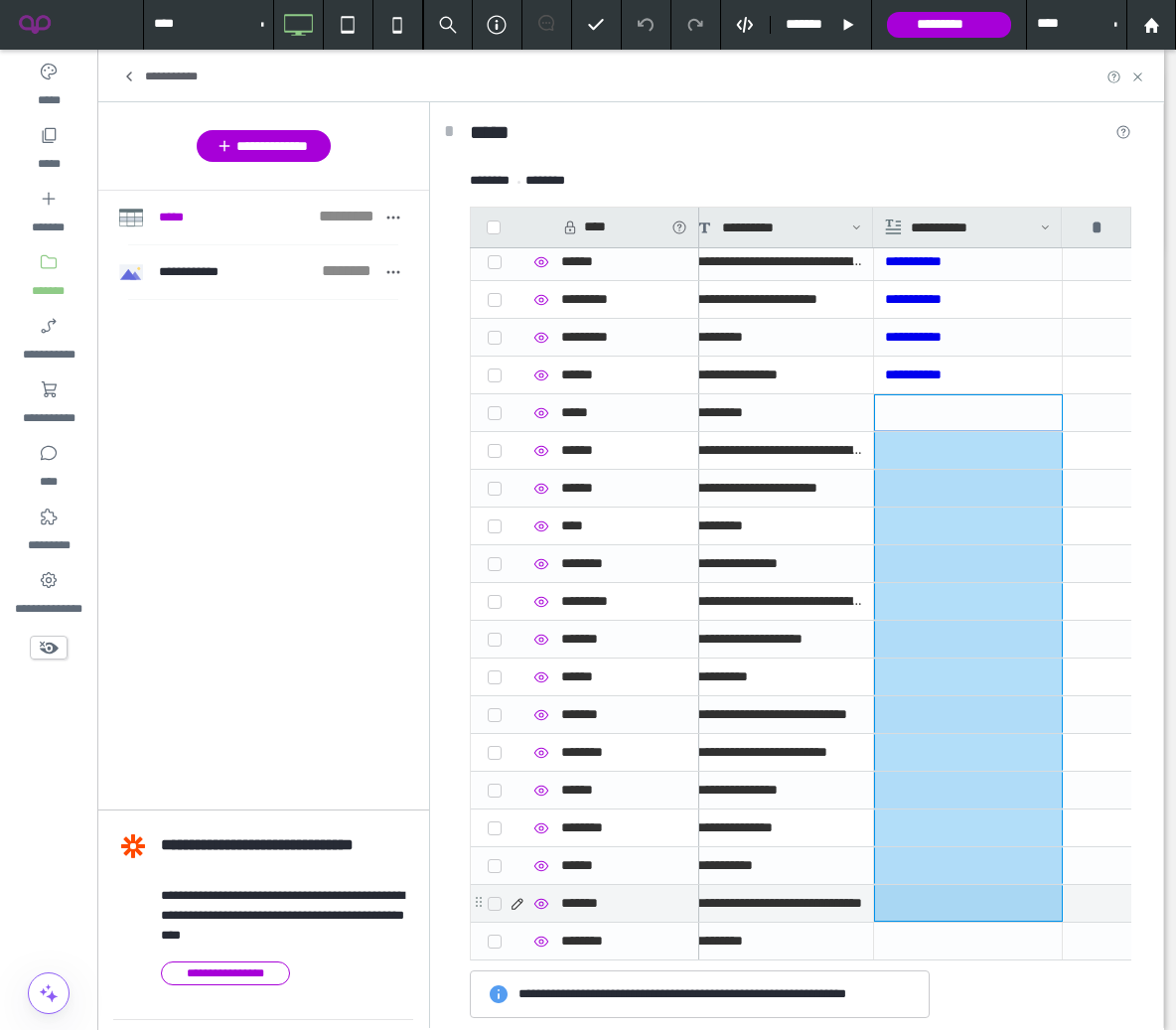 drag, startPoint x: 911, startPoint y: 408, endPoint x: 929, endPoint y: 897, distance: 489.33118 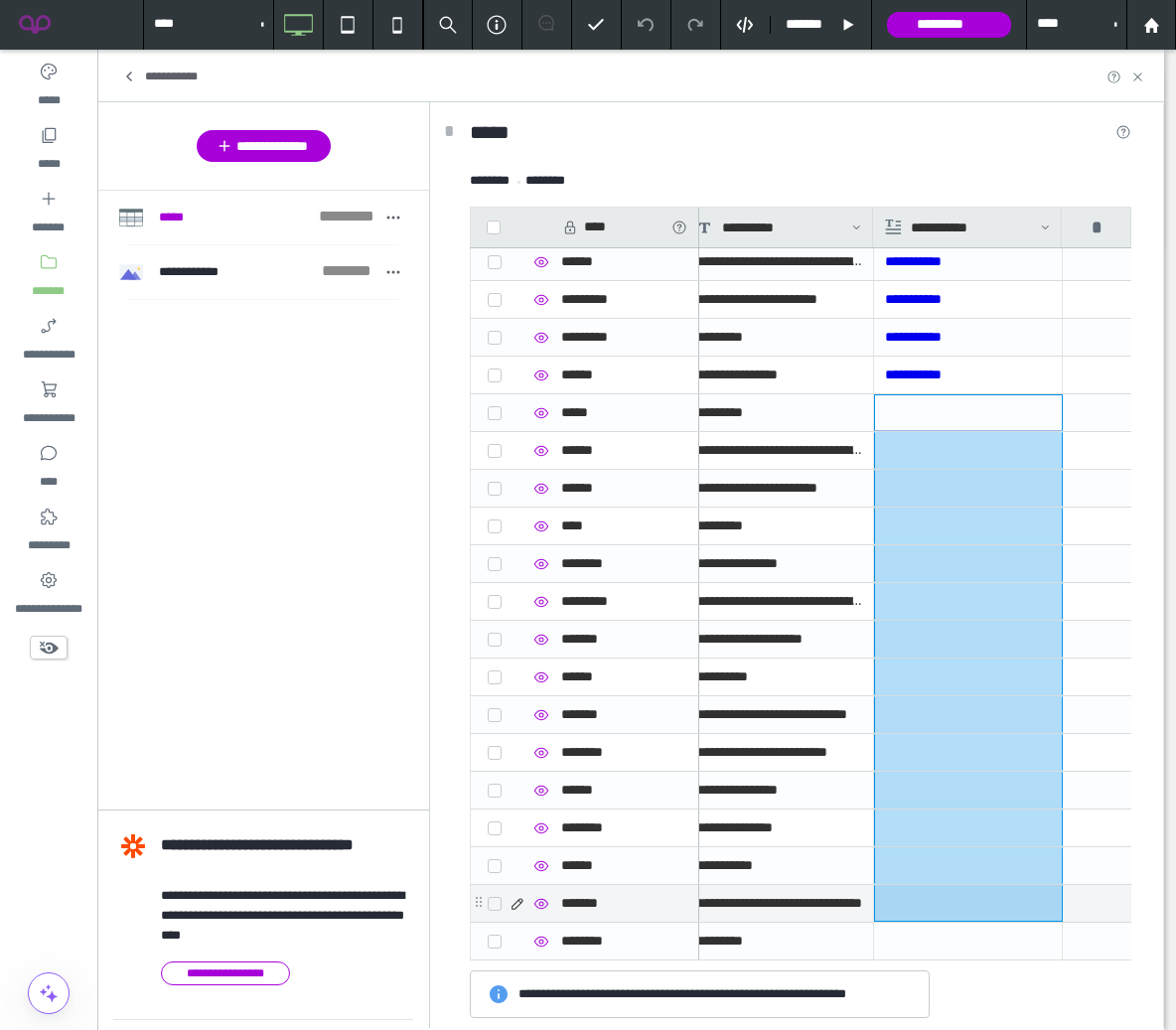 click on "**********" at bounding box center (437, 1790) 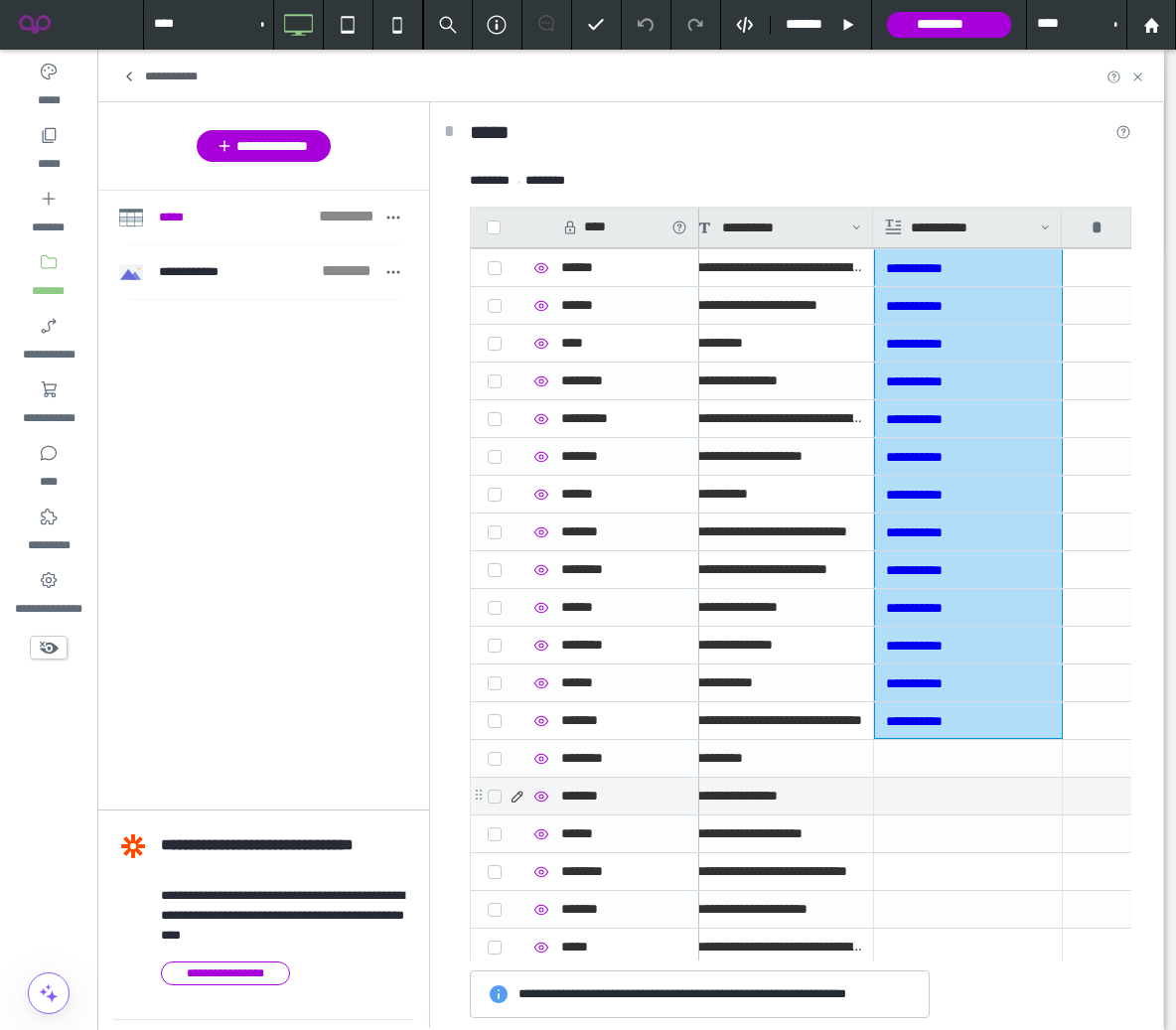click at bounding box center (967, 796) 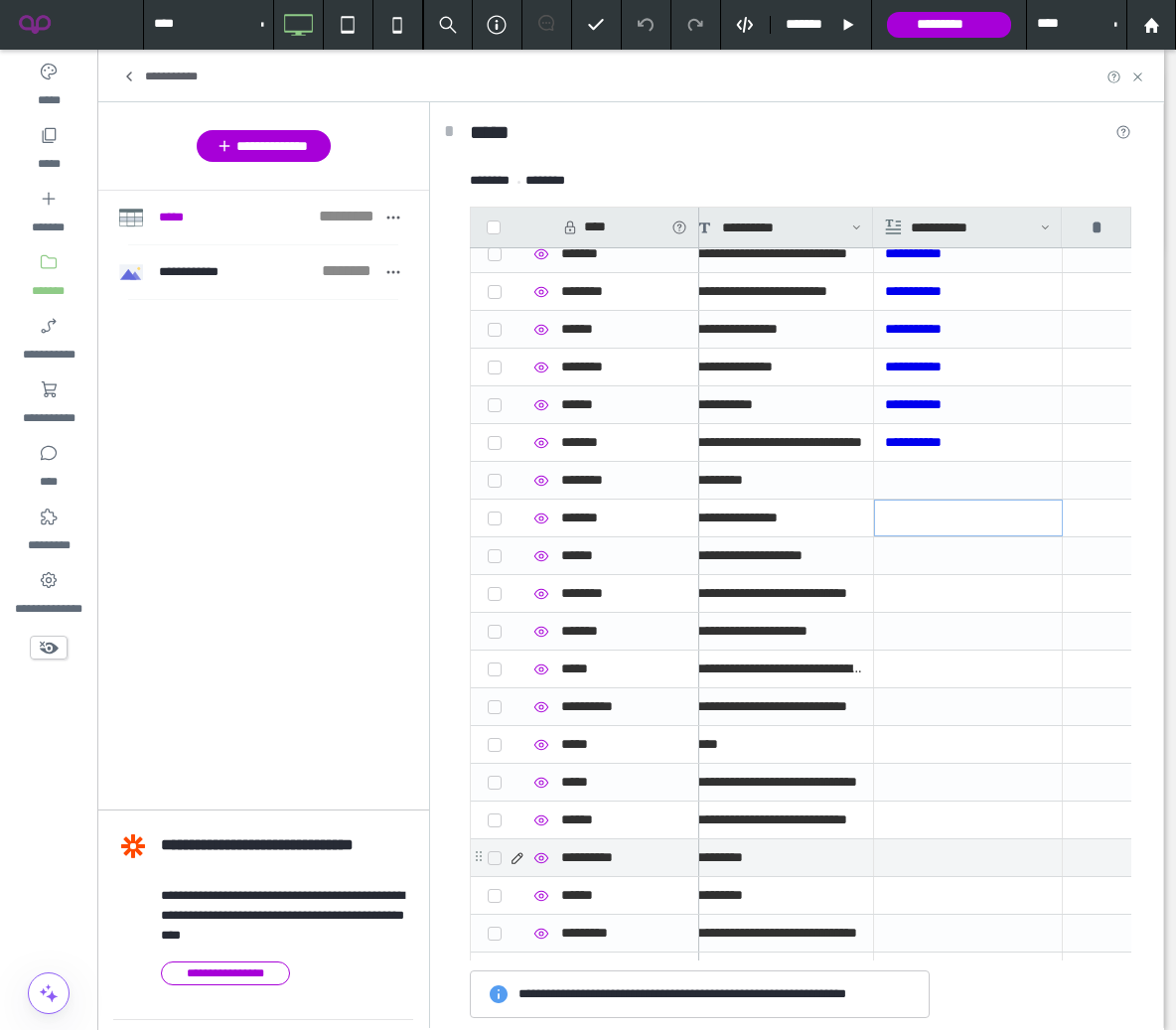 scroll, scrollTop: 1502, scrollLeft: 0, axis: vertical 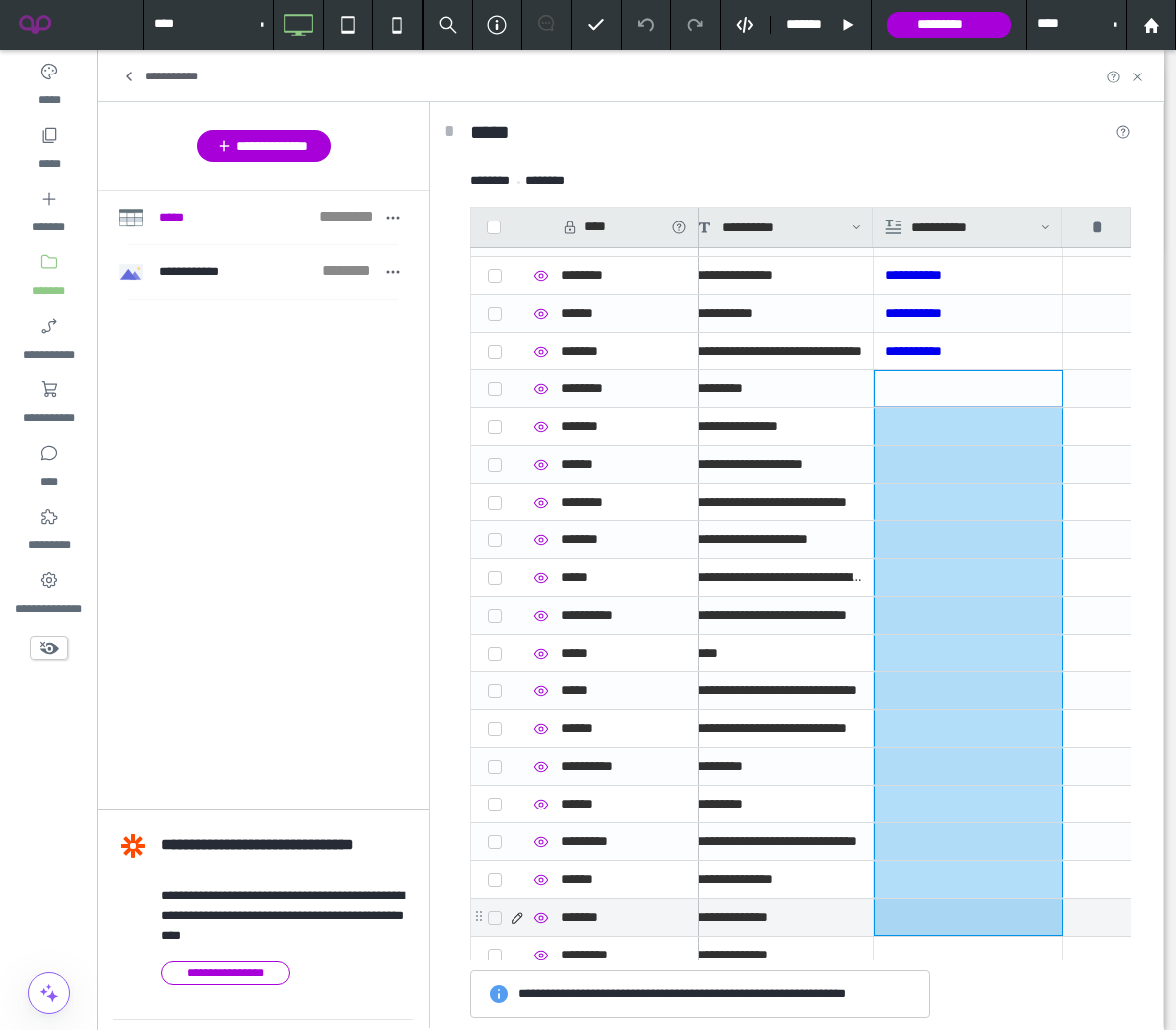 drag, startPoint x: 906, startPoint y: 385, endPoint x: 944, endPoint y: 909, distance: 525.3761 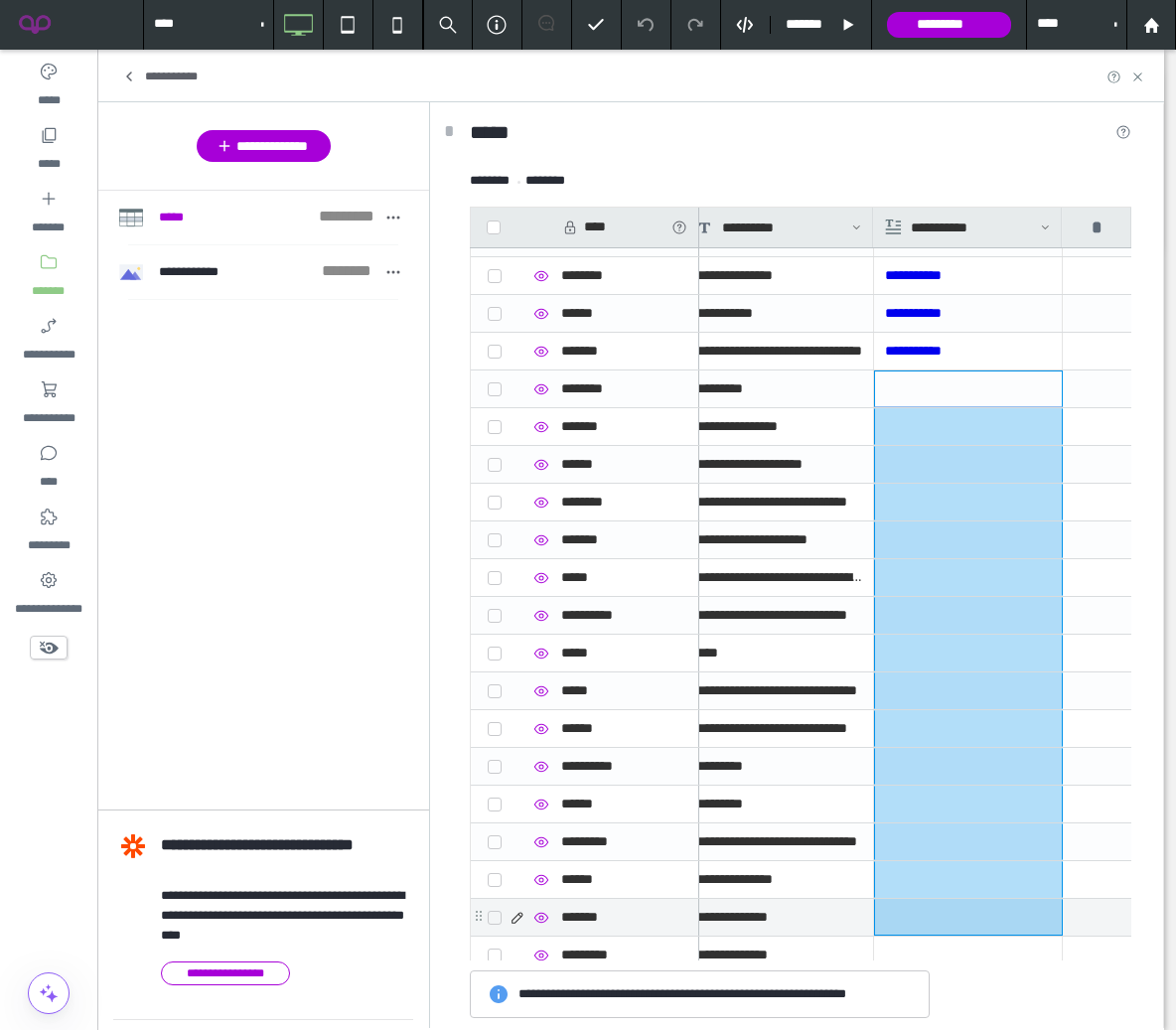 click on "**********" at bounding box center (437, 1238) 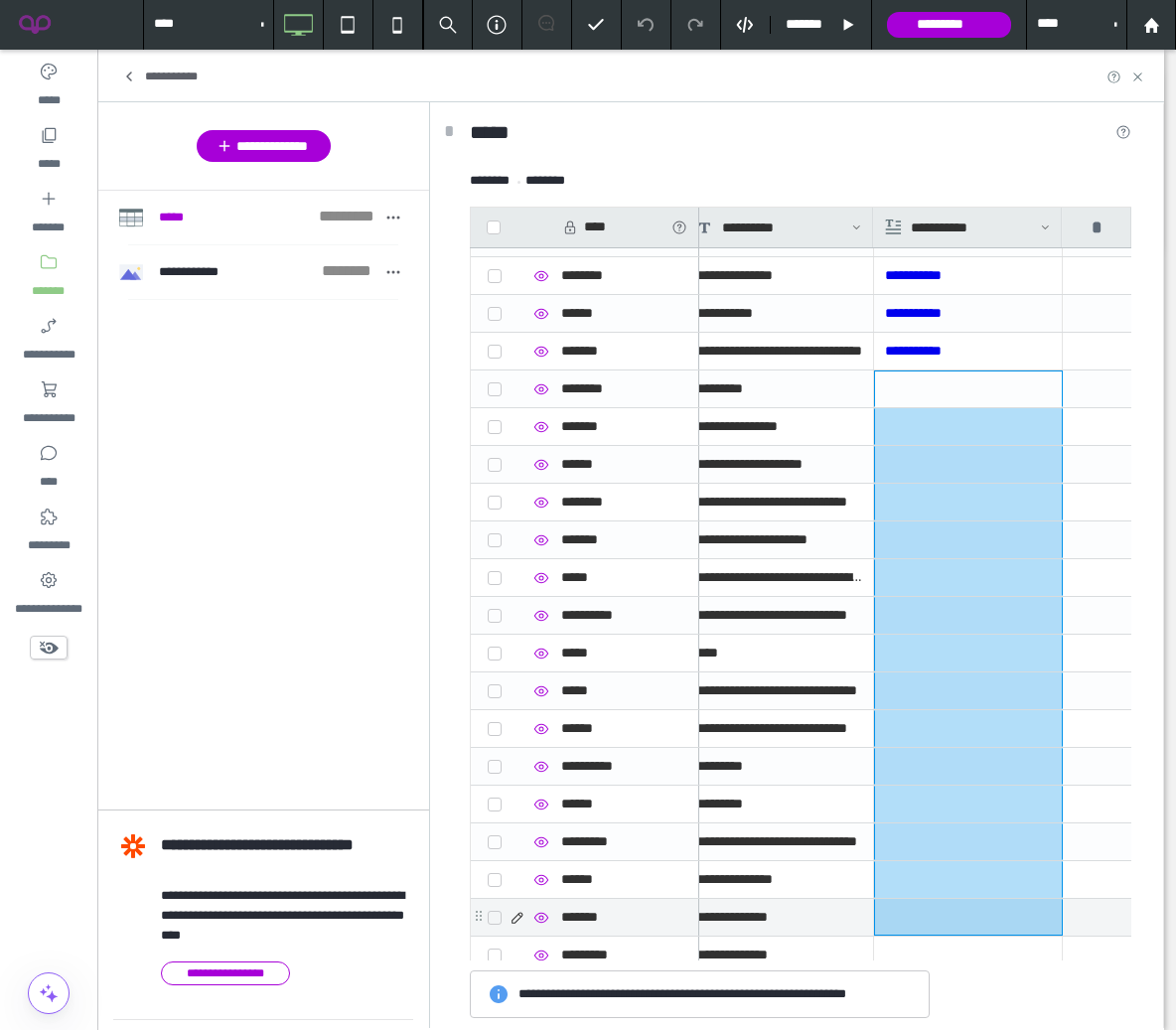 type on "**********" 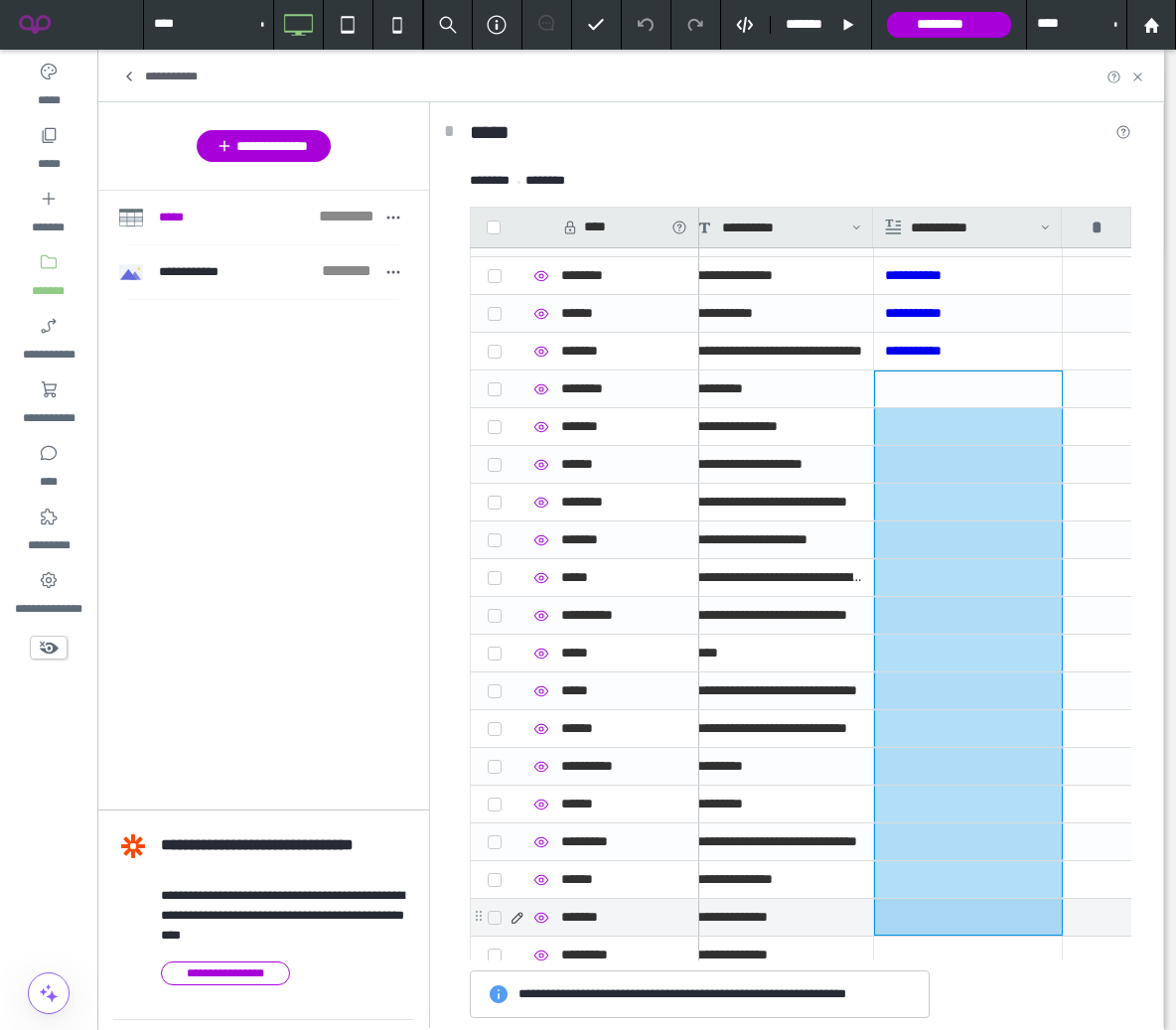 scroll, scrollTop: 0, scrollLeft: 0, axis: both 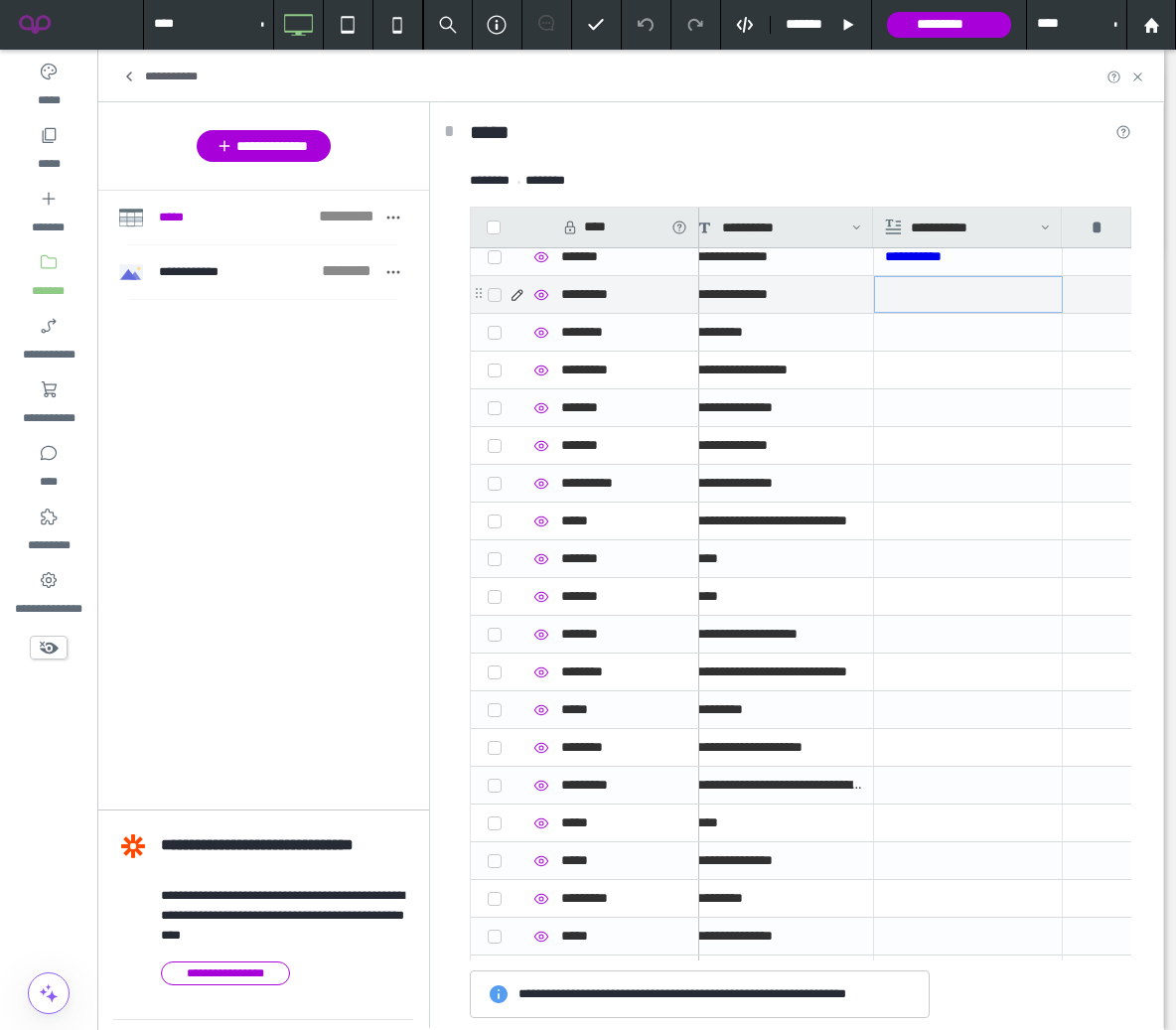 click at bounding box center [968, 294] 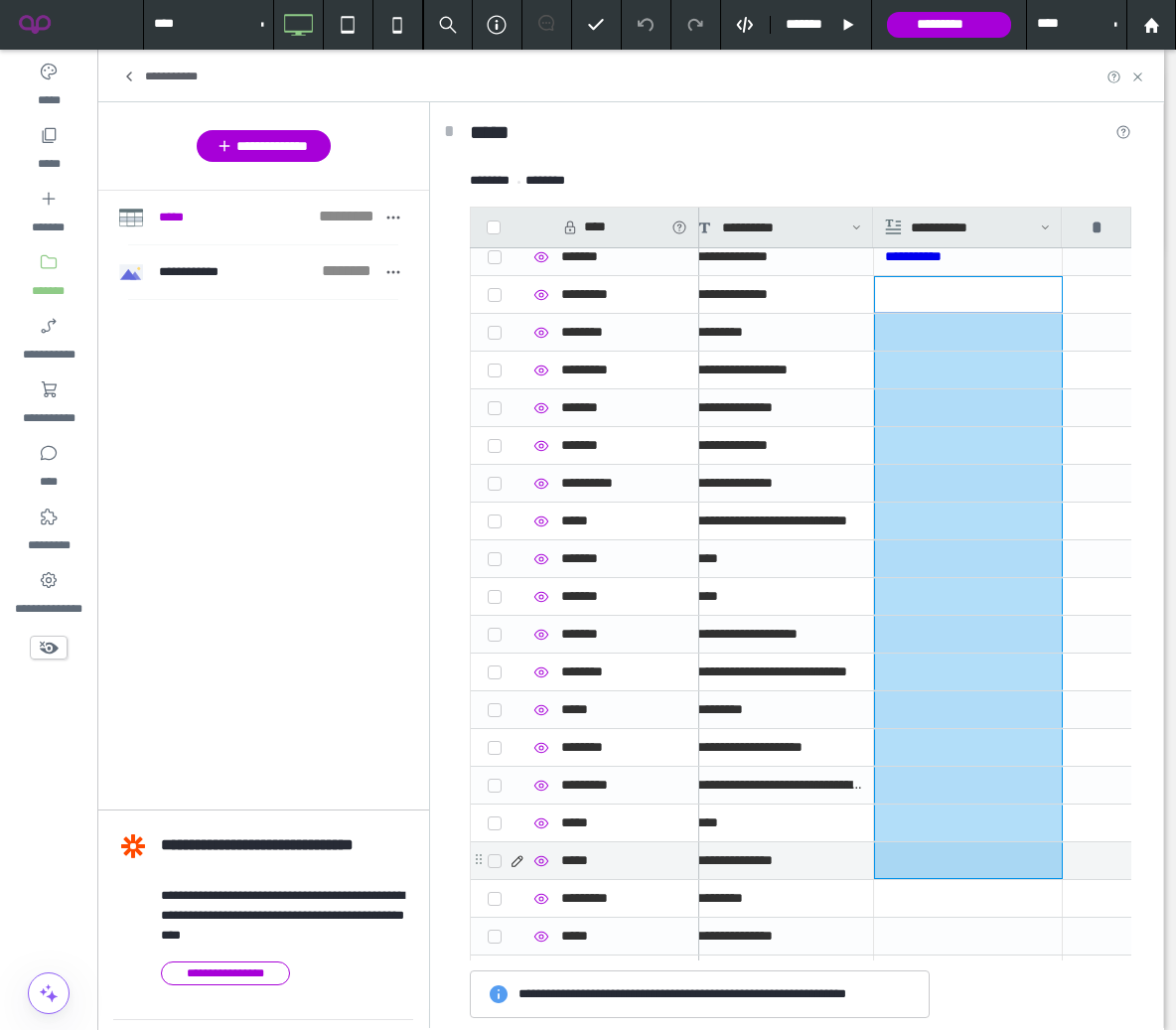 drag, startPoint x: 906, startPoint y: 299, endPoint x: 930, endPoint y: 854, distance: 555.51868 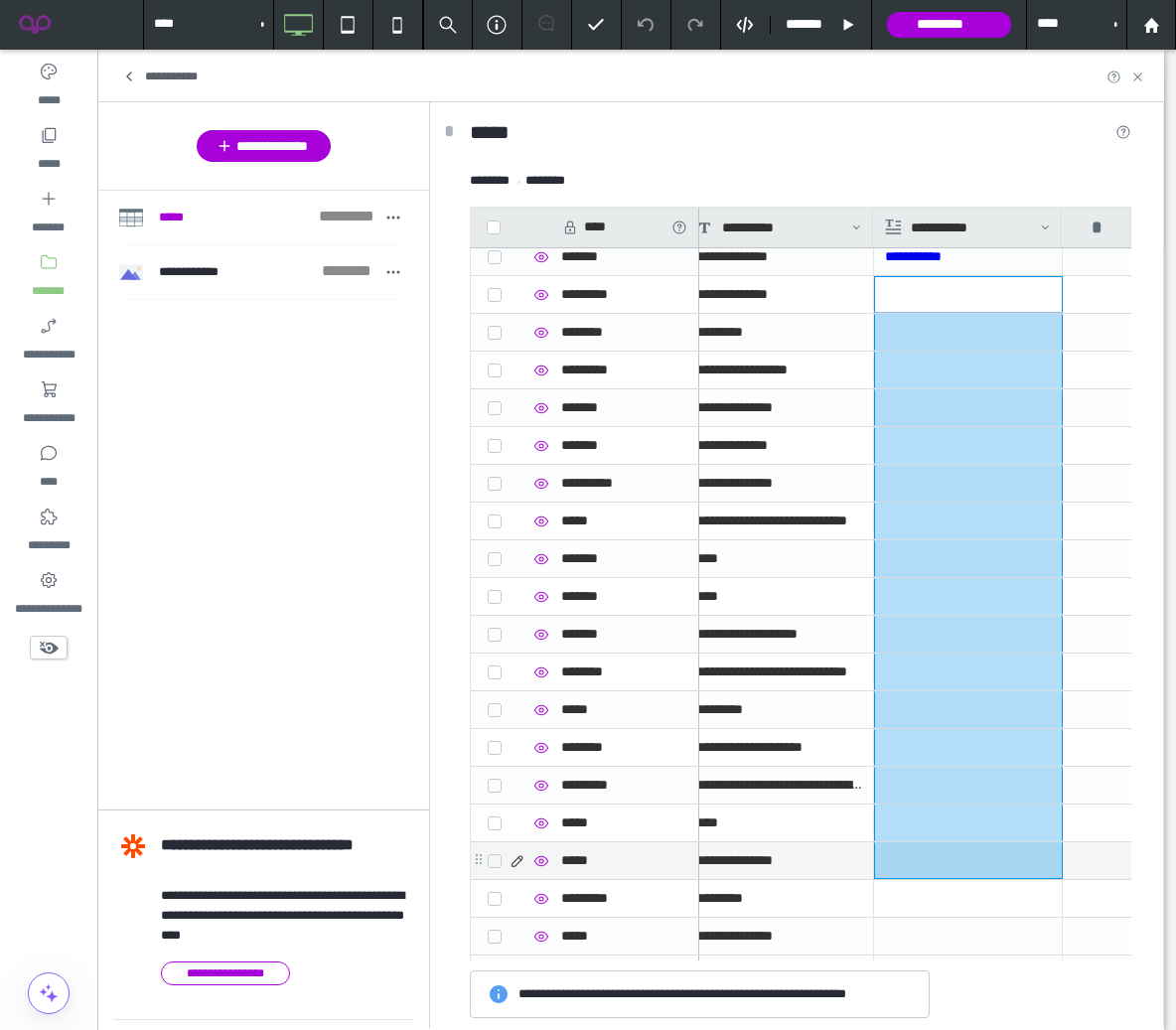 click on "**********" at bounding box center [437, 577] 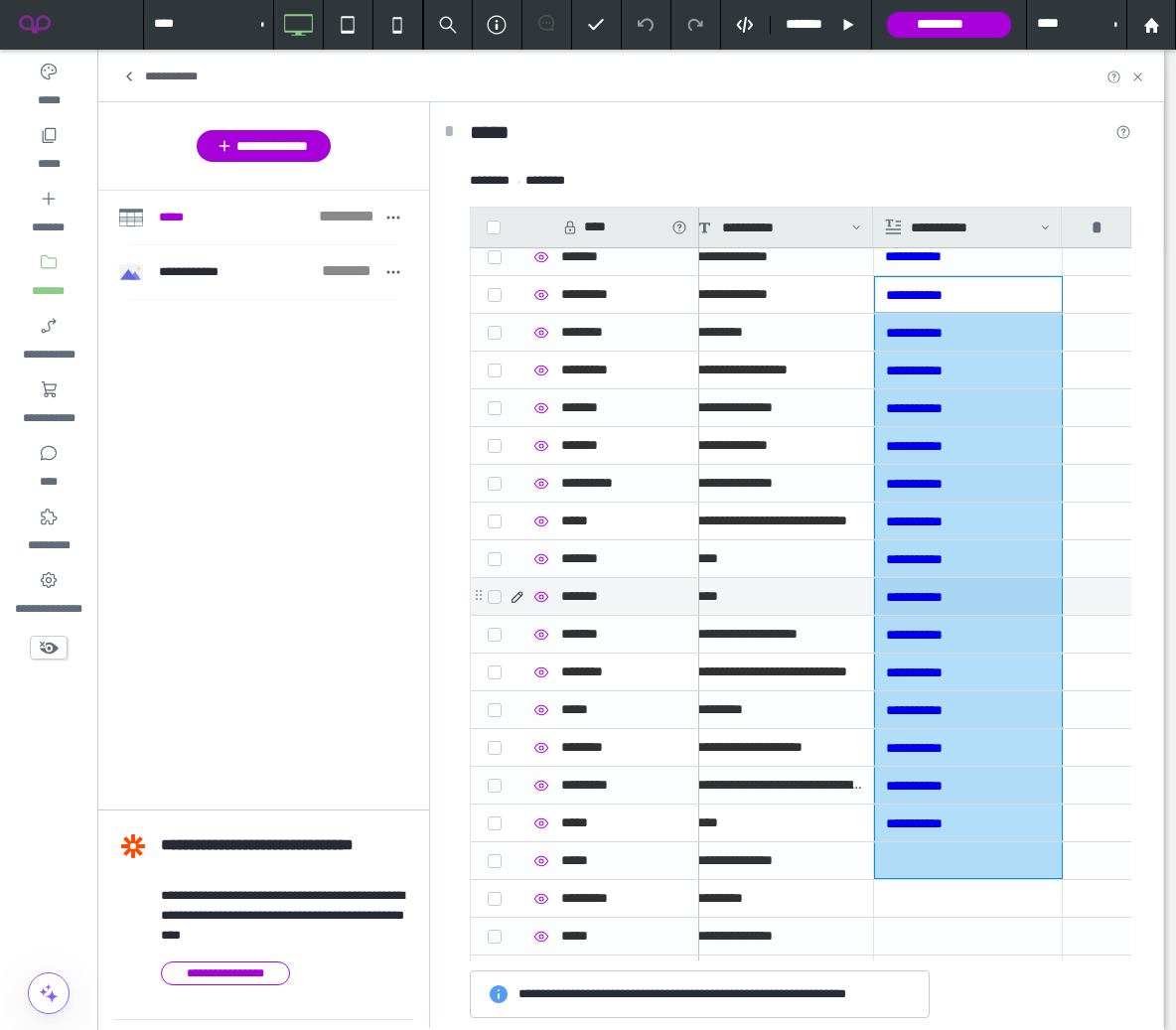 click on "**********" at bounding box center [968, 559] 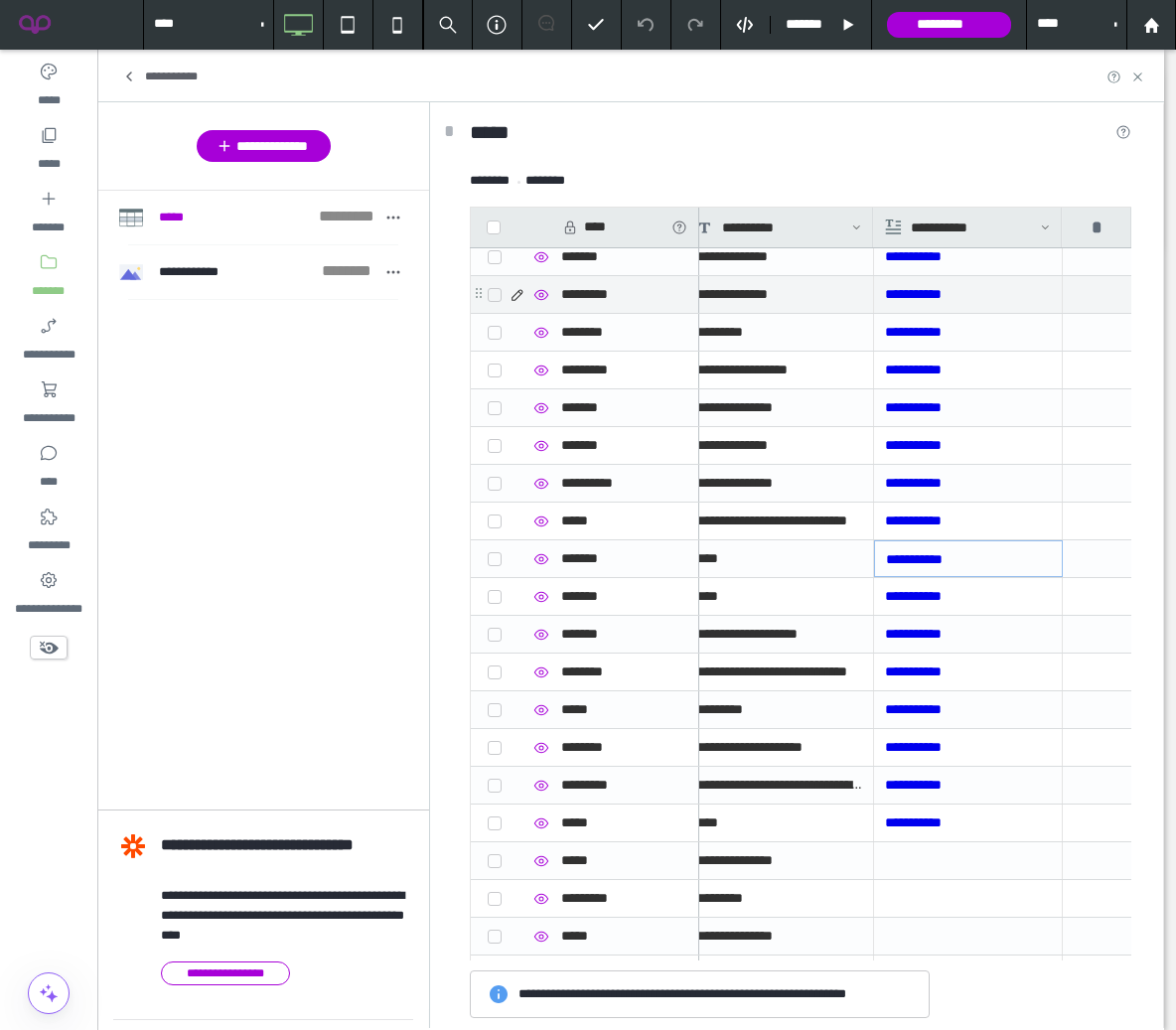 click on "**********" at bounding box center [967, 294] 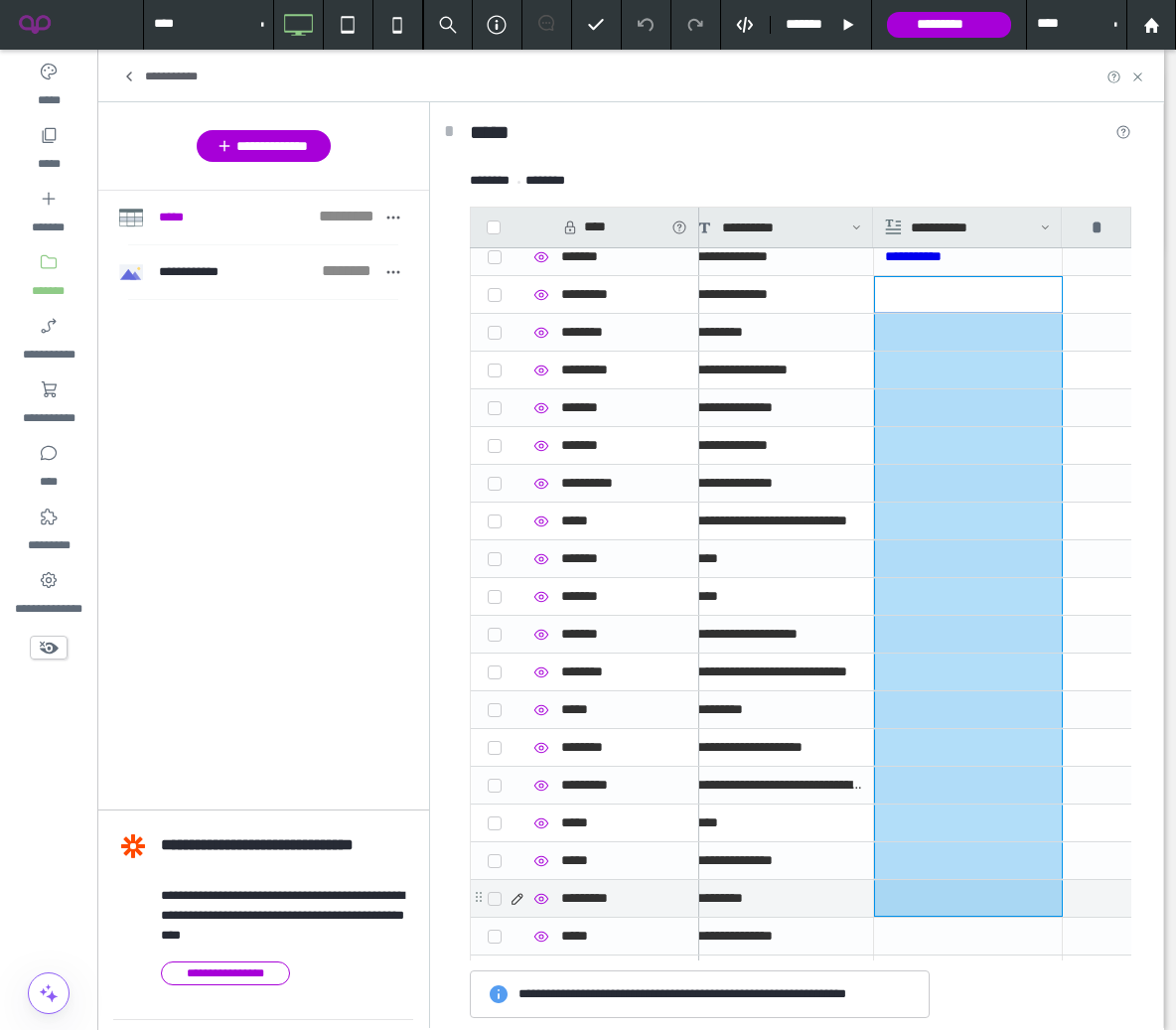 drag, startPoint x: 901, startPoint y: 300, endPoint x: 922, endPoint y: 905, distance: 605.36435 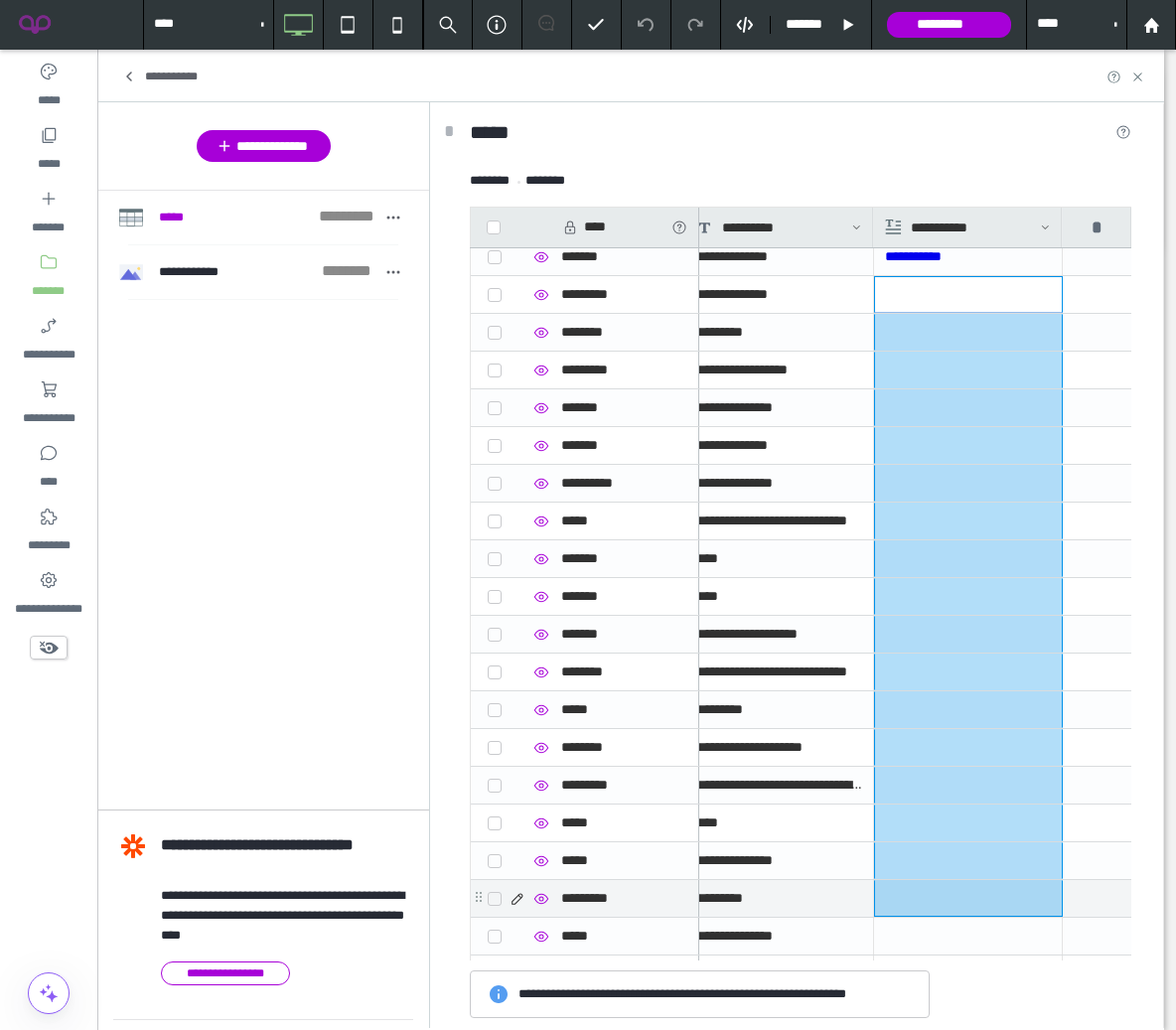 click on "**********" at bounding box center (437, 577) 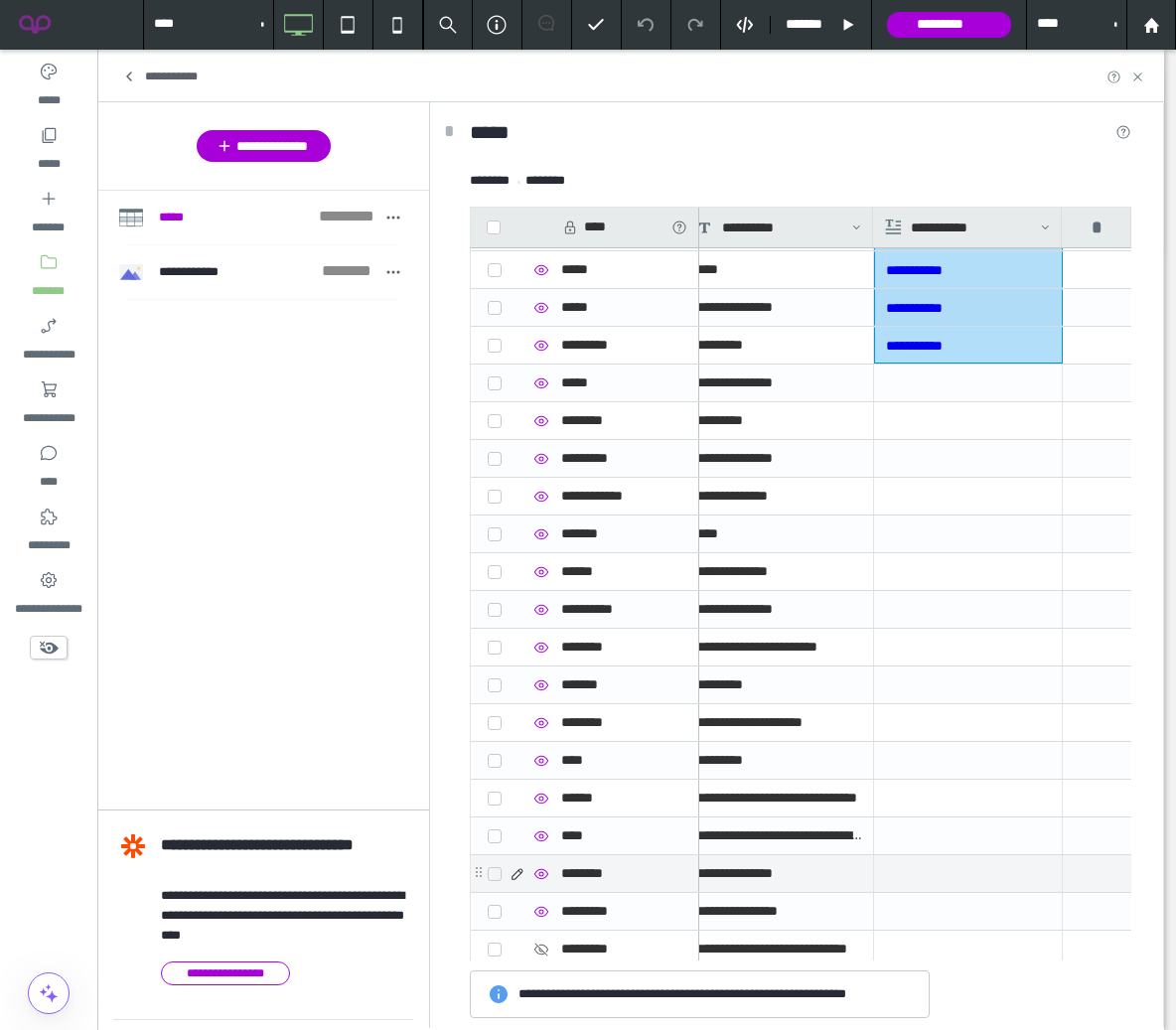 scroll, scrollTop: 2720, scrollLeft: 0, axis: vertical 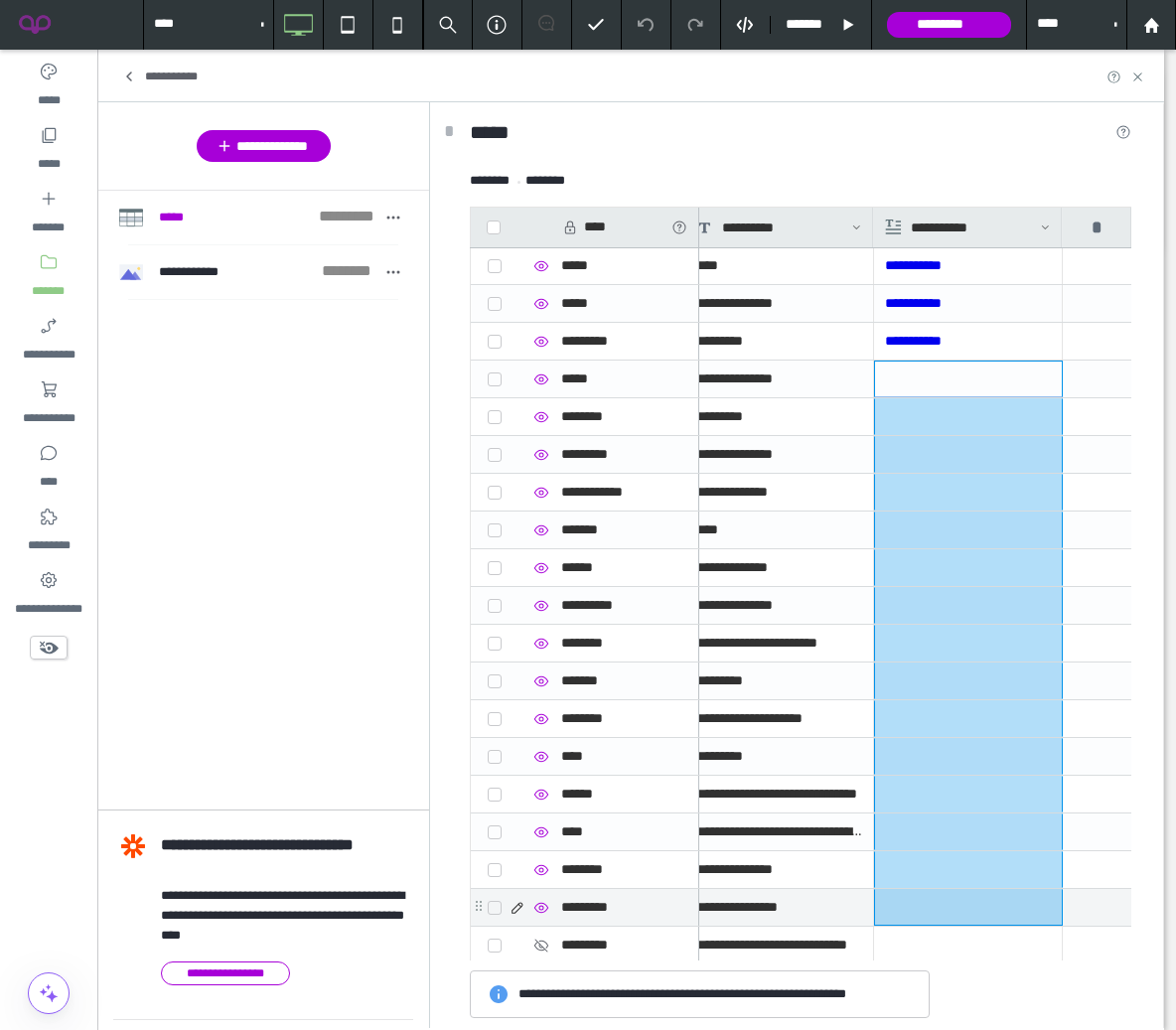 drag, startPoint x: 913, startPoint y: 381, endPoint x: 914, endPoint y: 900, distance: 519.001 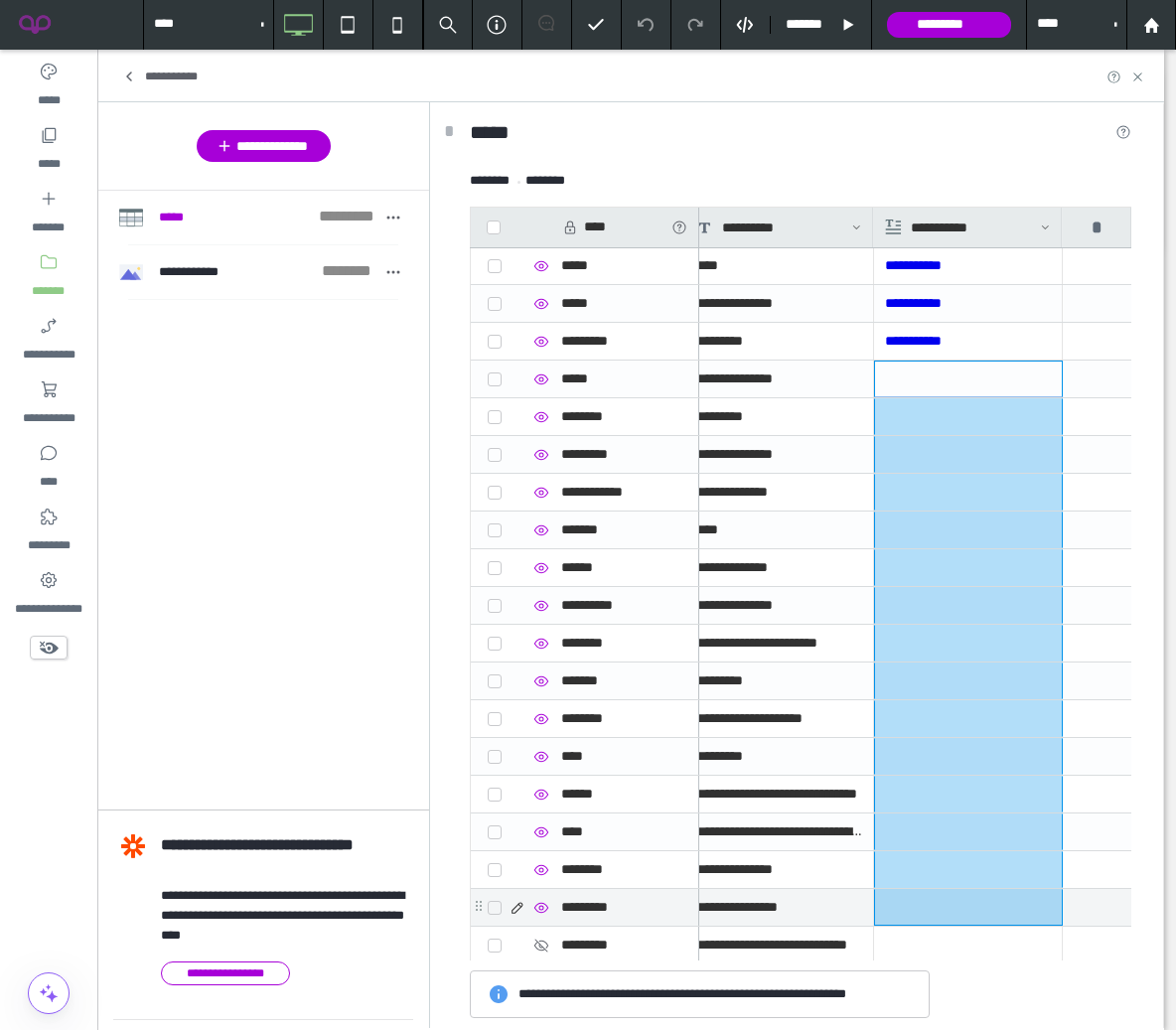 click on "**********" at bounding box center (437, 20) 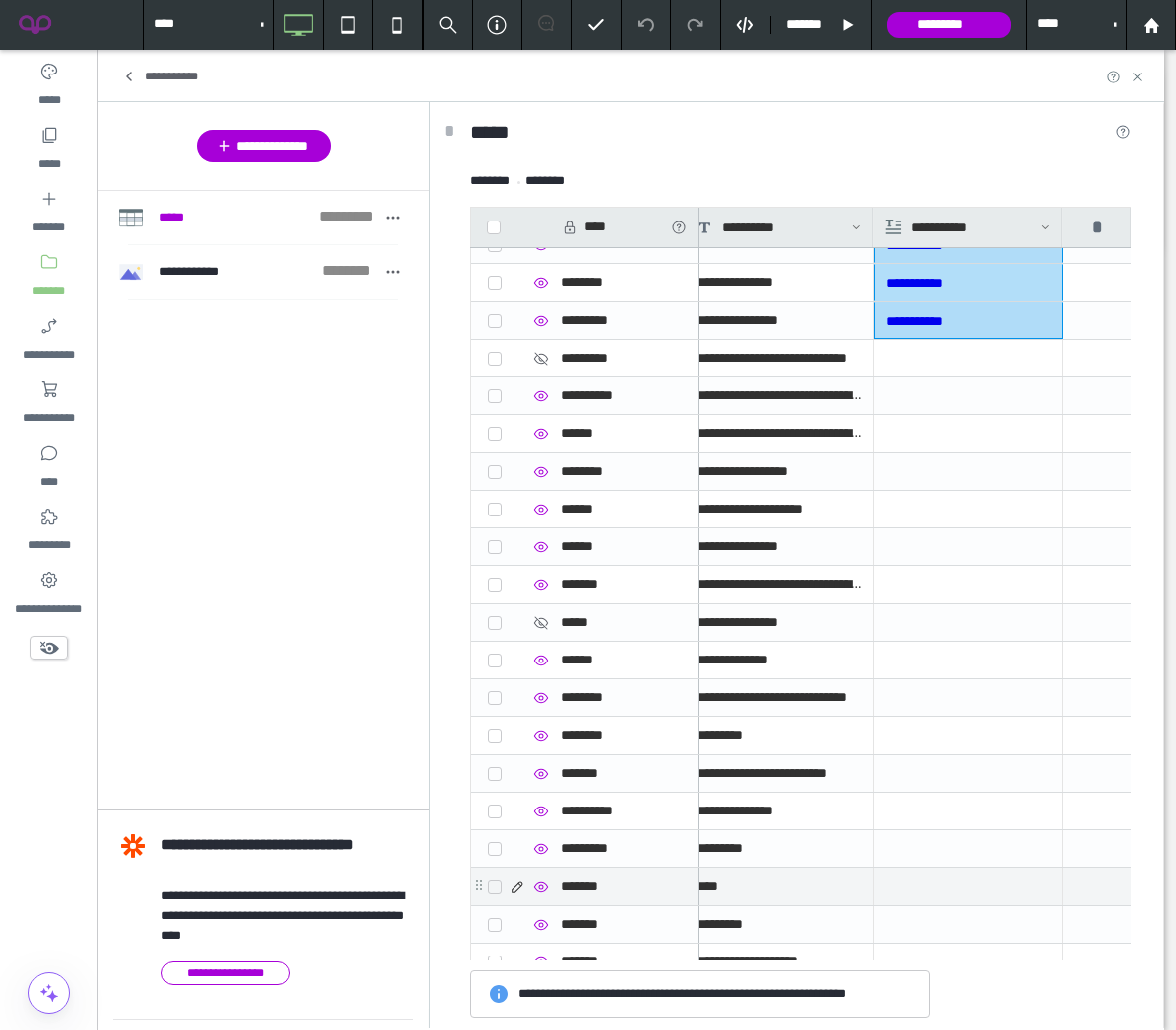 scroll, scrollTop: 3311, scrollLeft: 0, axis: vertical 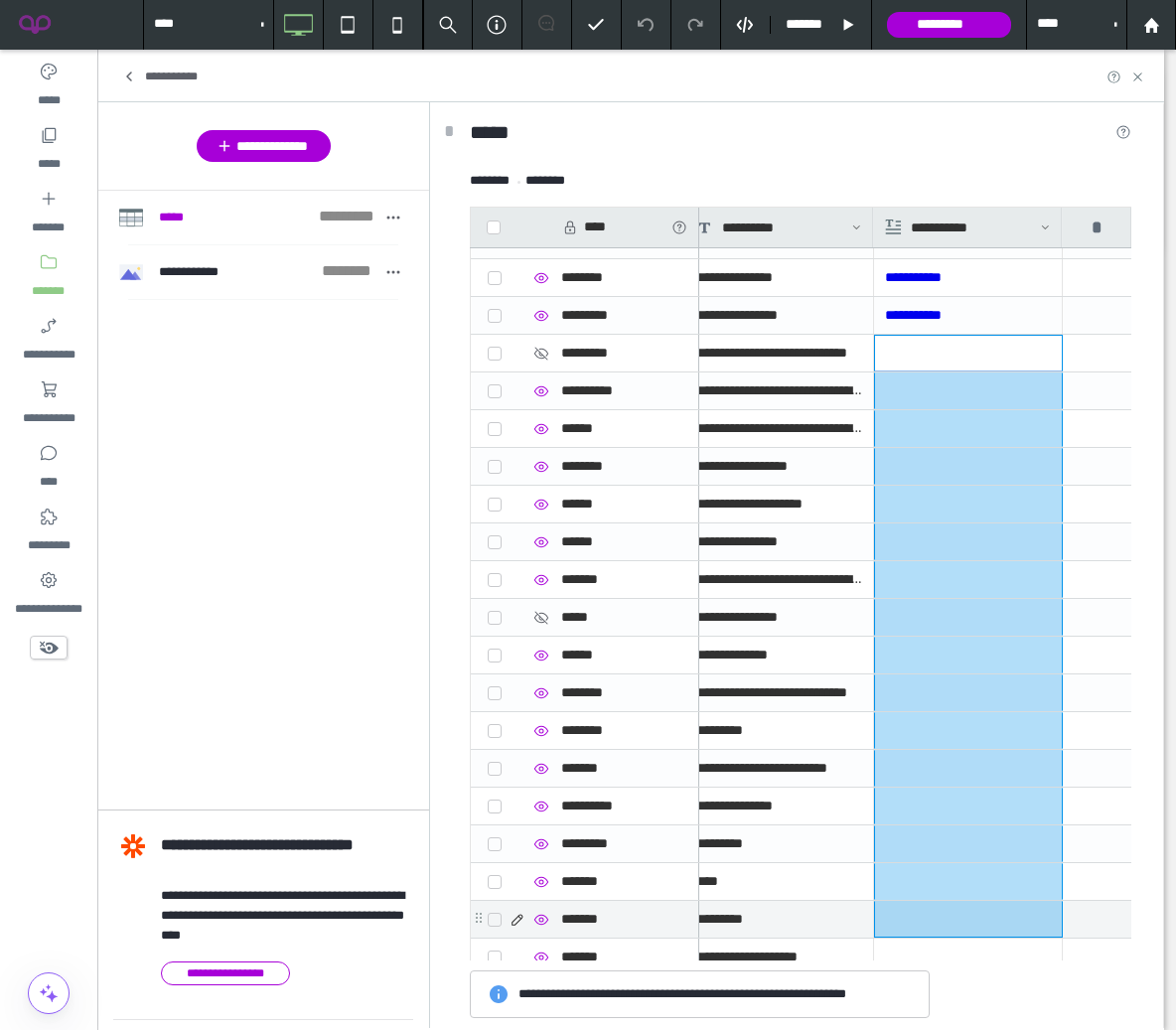 drag, startPoint x: 892, startPoint y: 352, endPoint x: 896, endPoint y: 909, distance: 557.0144 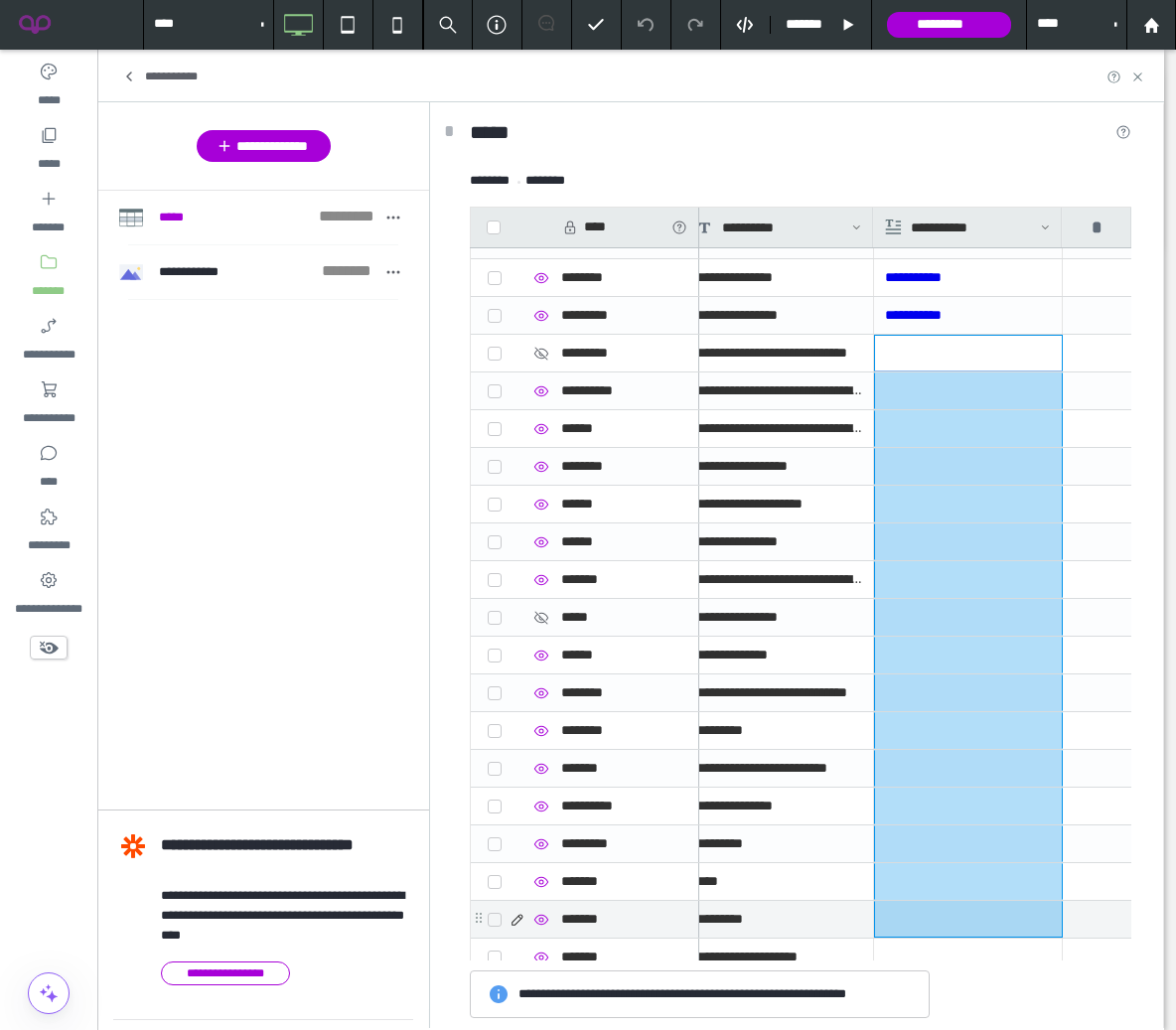 click on "**********" at bounding box center (437, -572) 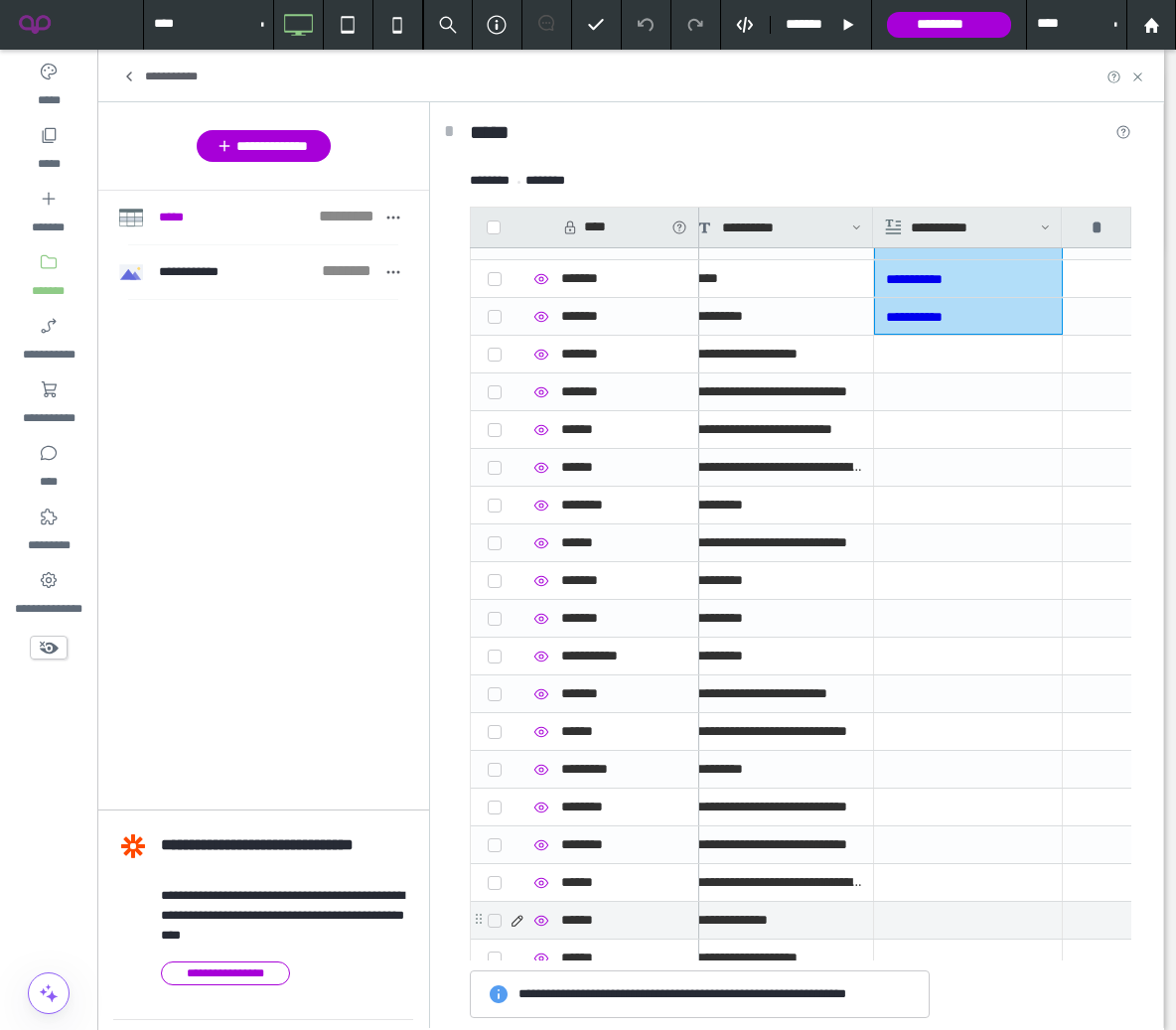 scroll, scrollTop: 3957, scrollLeft: 0, axis: vertical 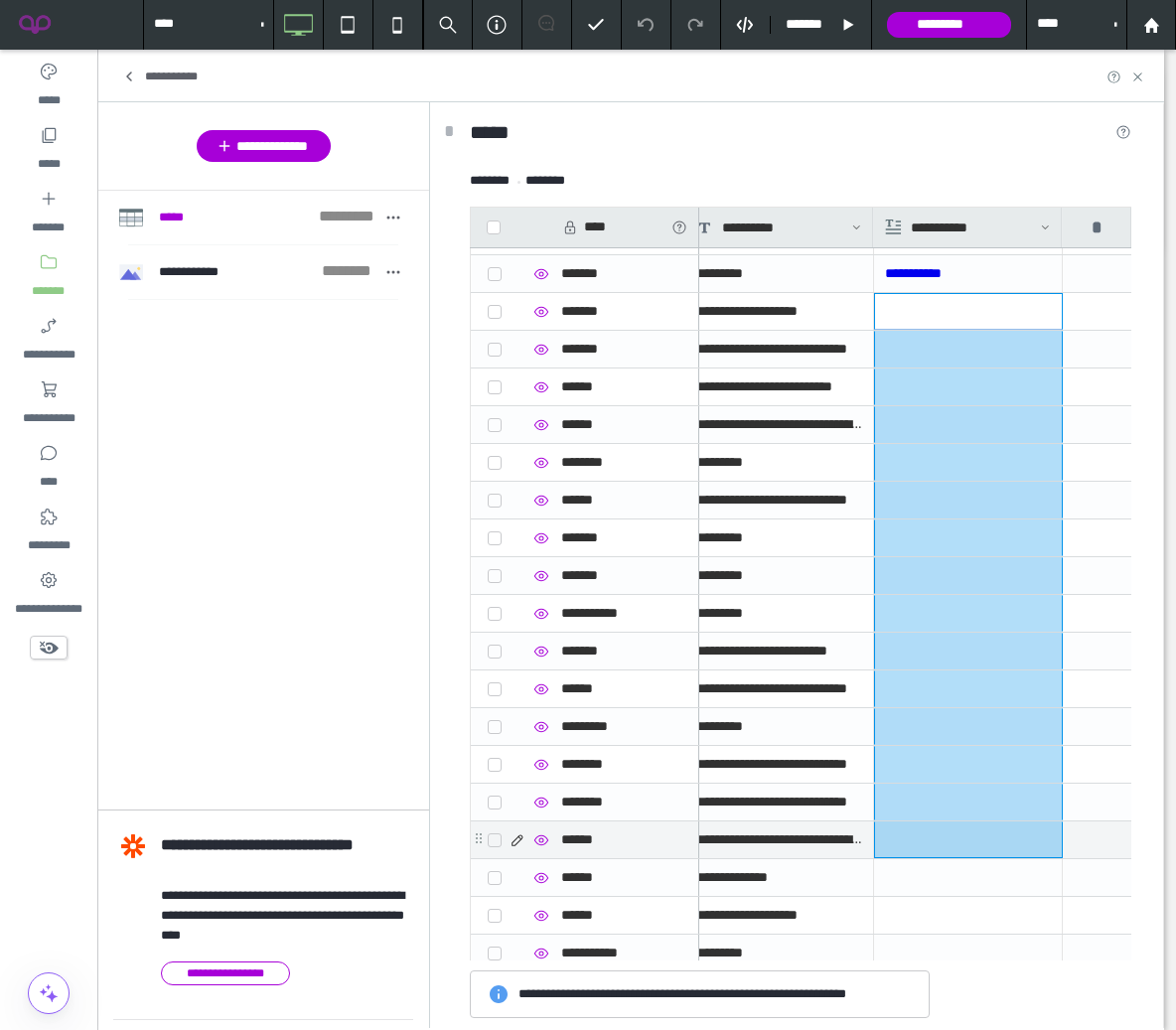 drag, startPoint x: 910, startPoint y: 326, endPoint x: 894, endPoint y: 848, distance: 522.2452 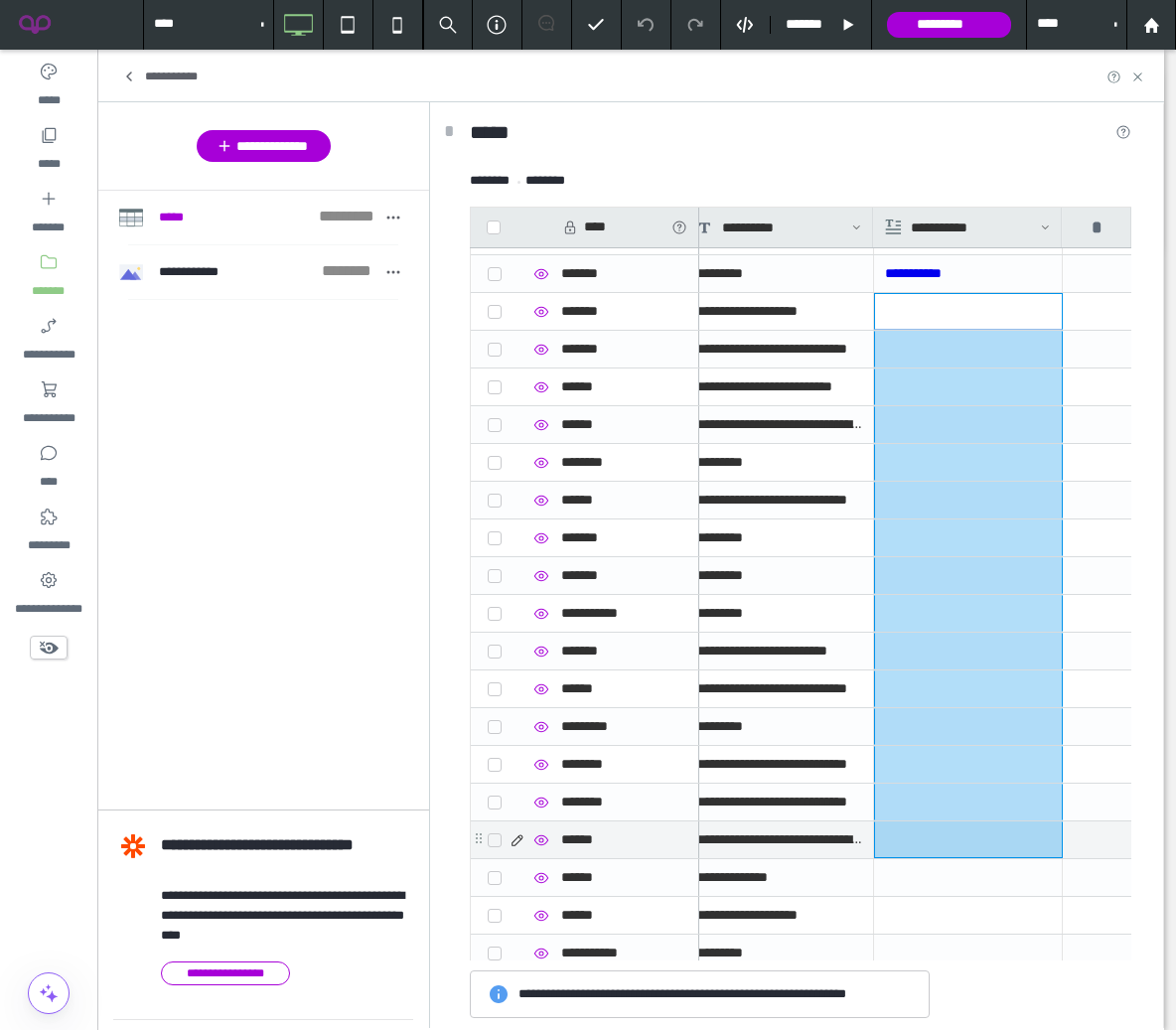 click on "**********" at bounding box center [437, -1218] 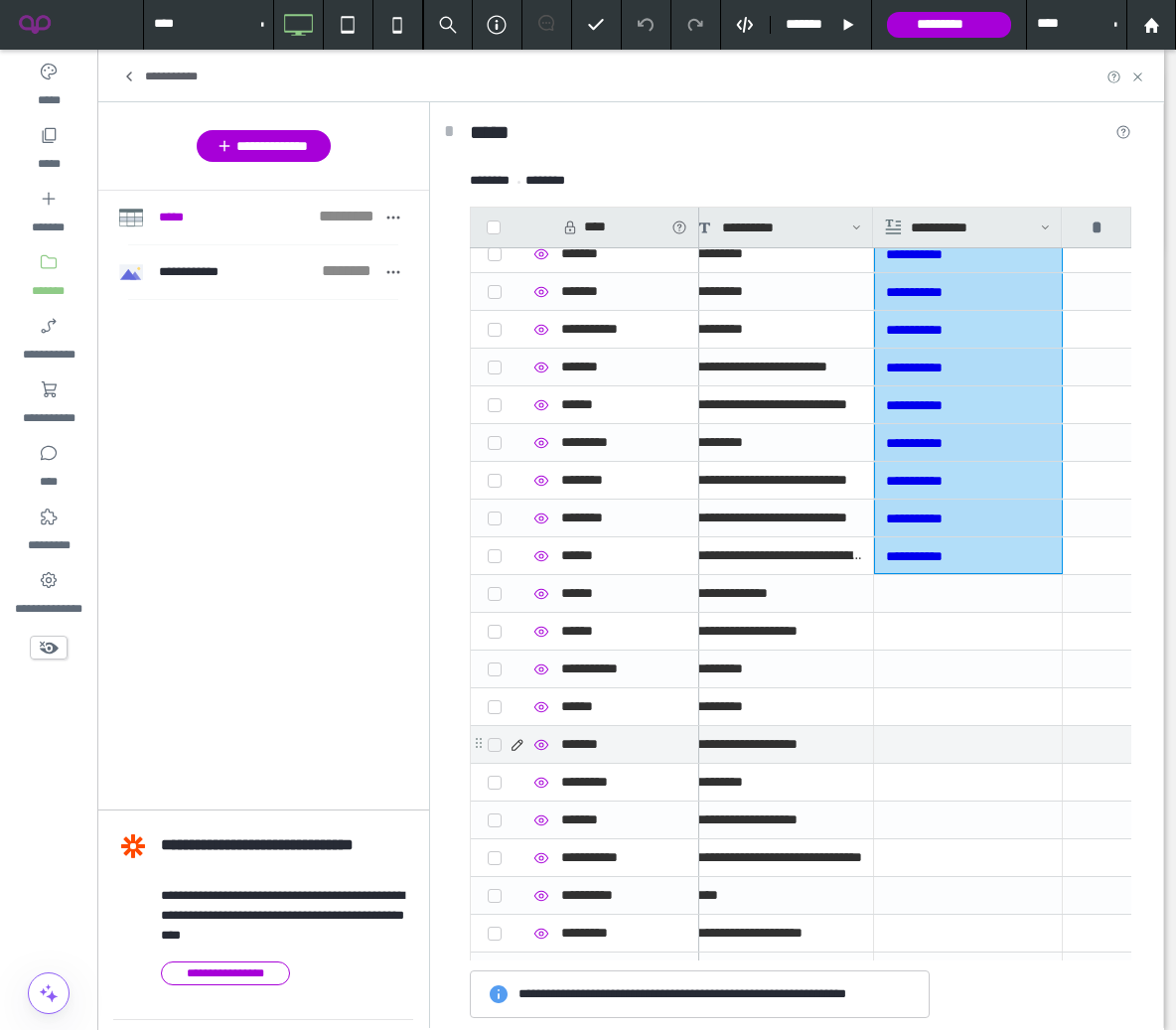 scroll, scrollTop: 4269, scrollLeft: 0, axis: vertical 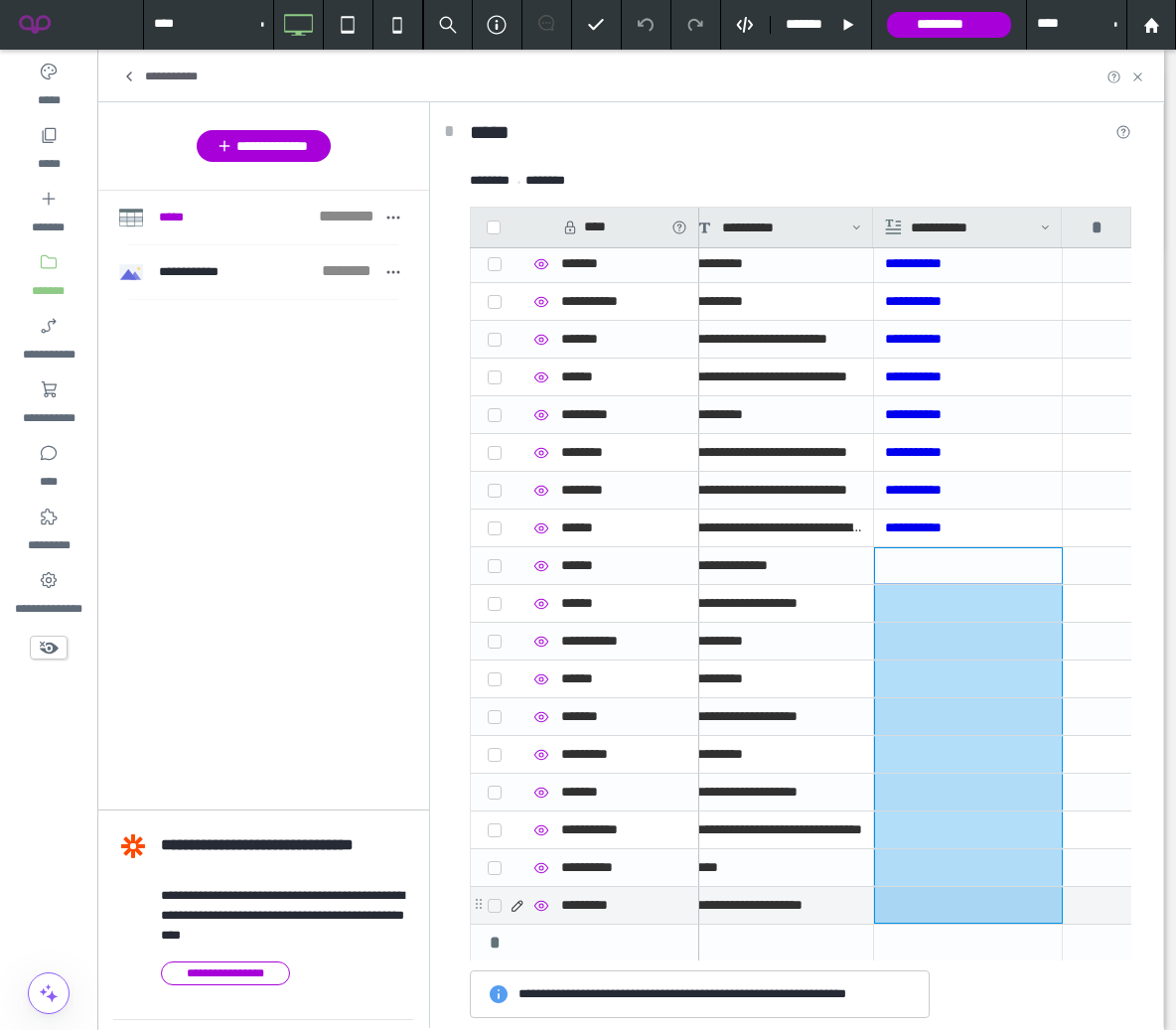 drag, startPoint x: 930, startPoint y: 564, endPoint x: 939, endPoint y: 891, distance: 327.12383 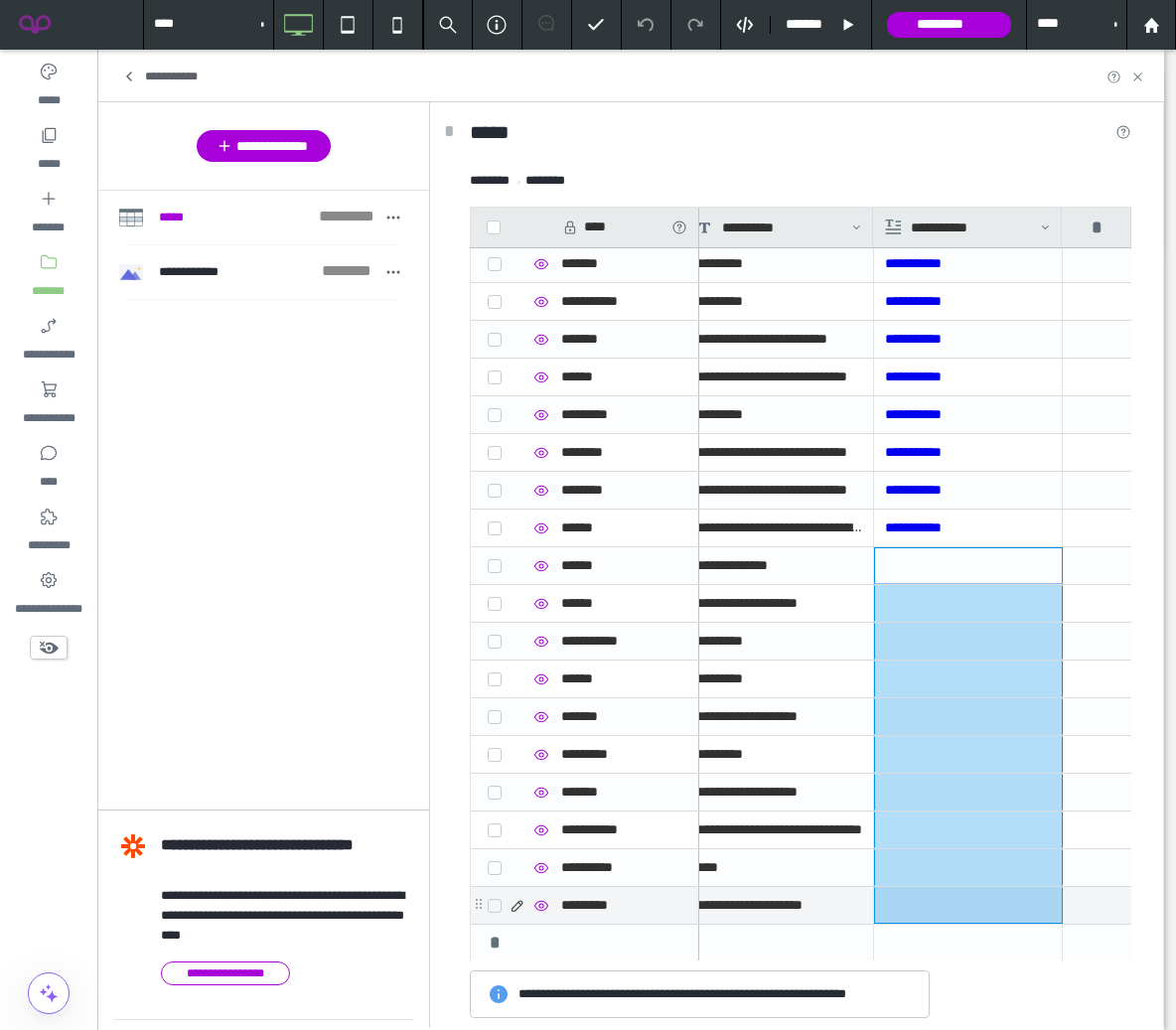 click on "**********" at bounding box center (437, -1530) 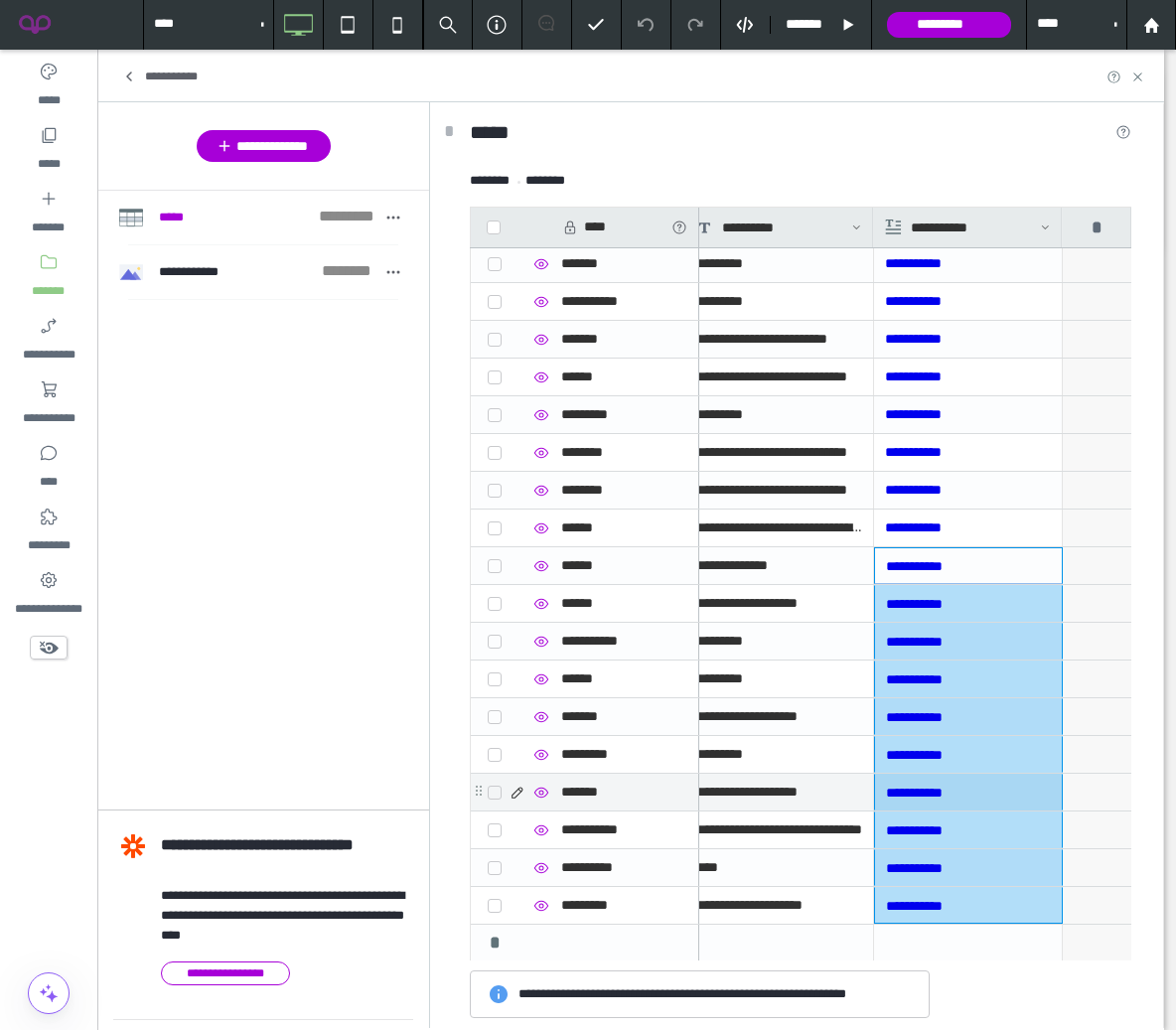 click at bounding box center [1098, 792] 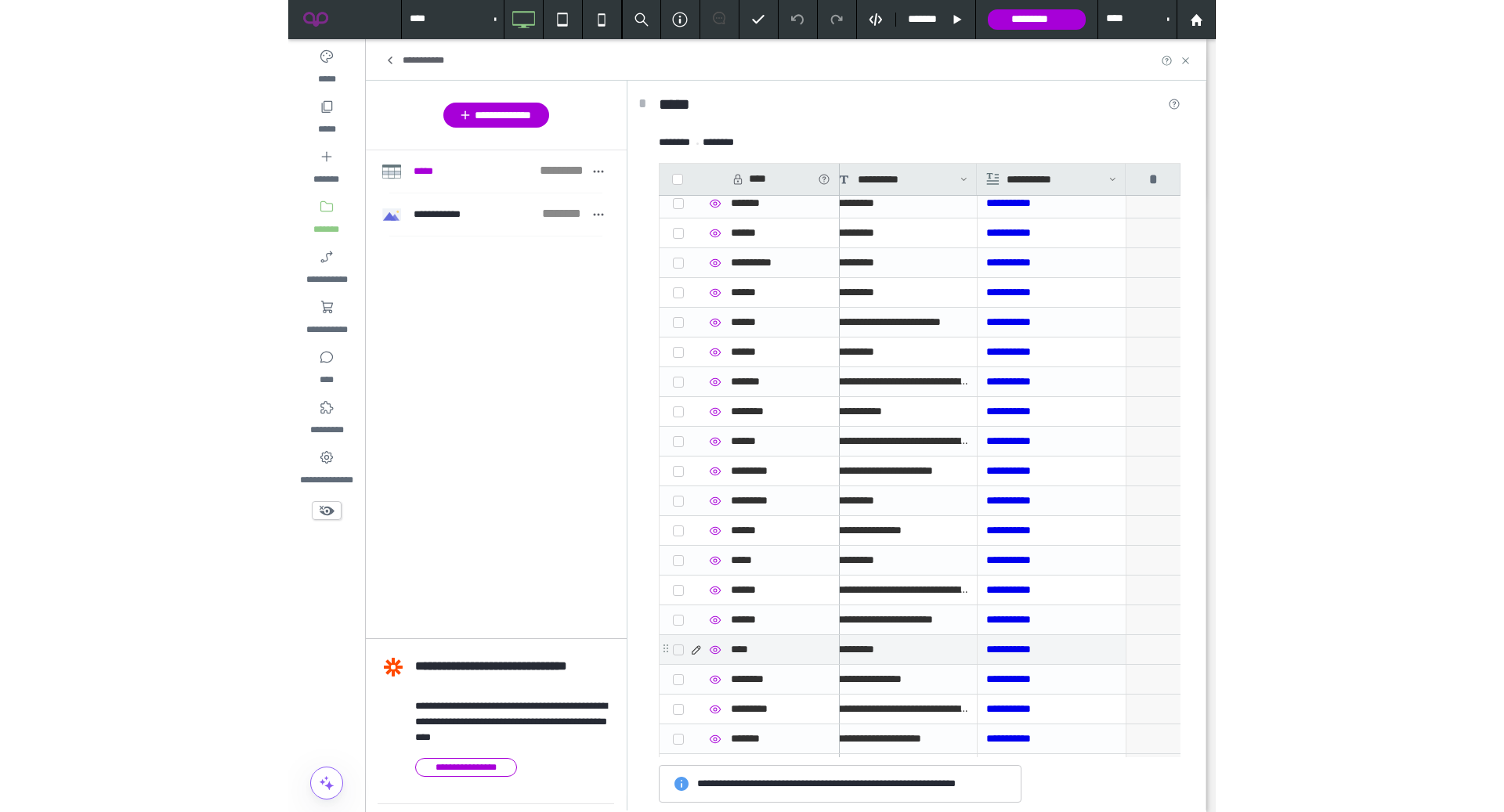 scroll, scrollTop: 0, scrollLeft: 0, axis: both 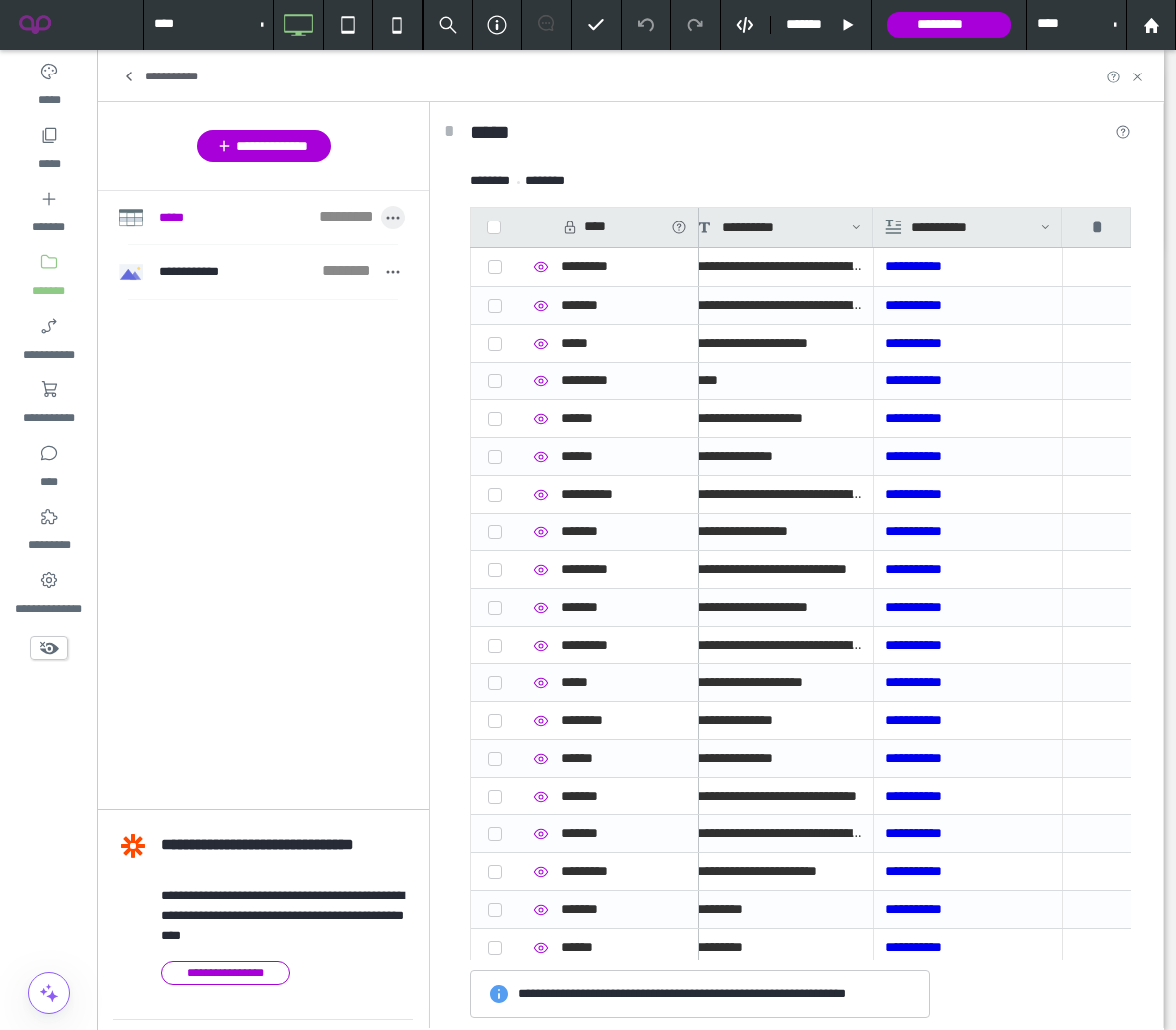 click at bounding box center (393, 218) 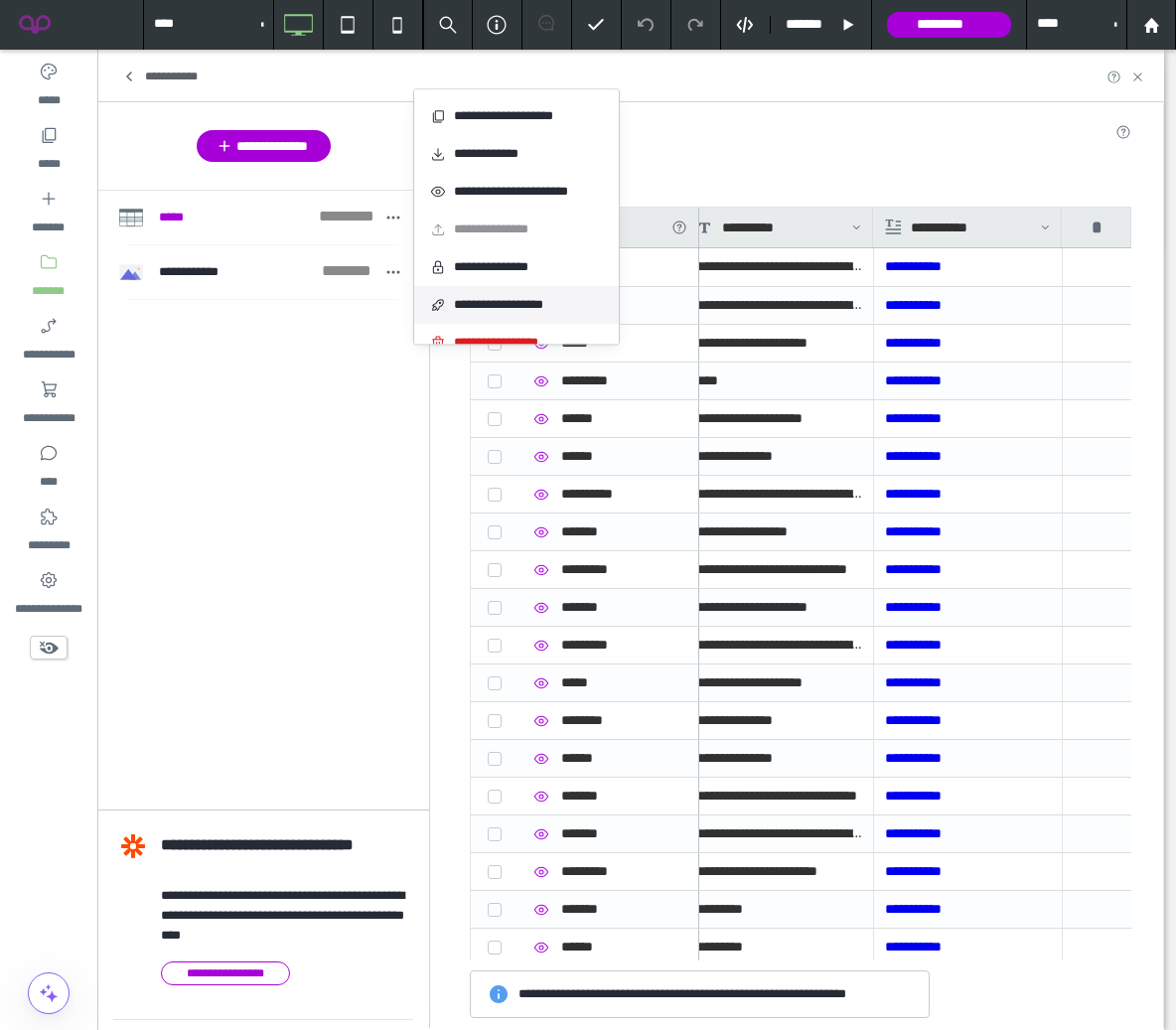 click on "**********" at bounding box center [509, 305] 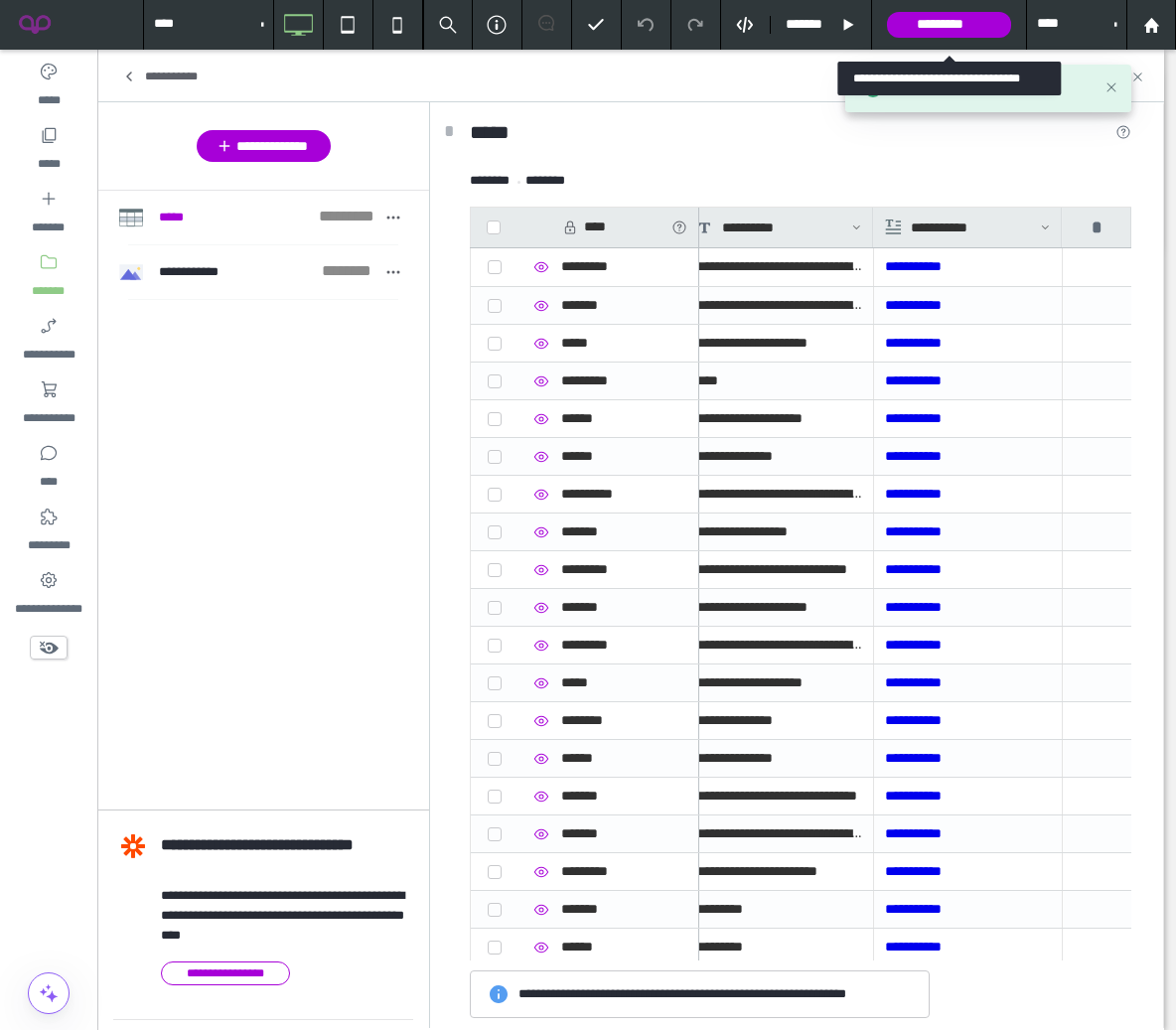 click on "*********" at bounding box center [949, 25] 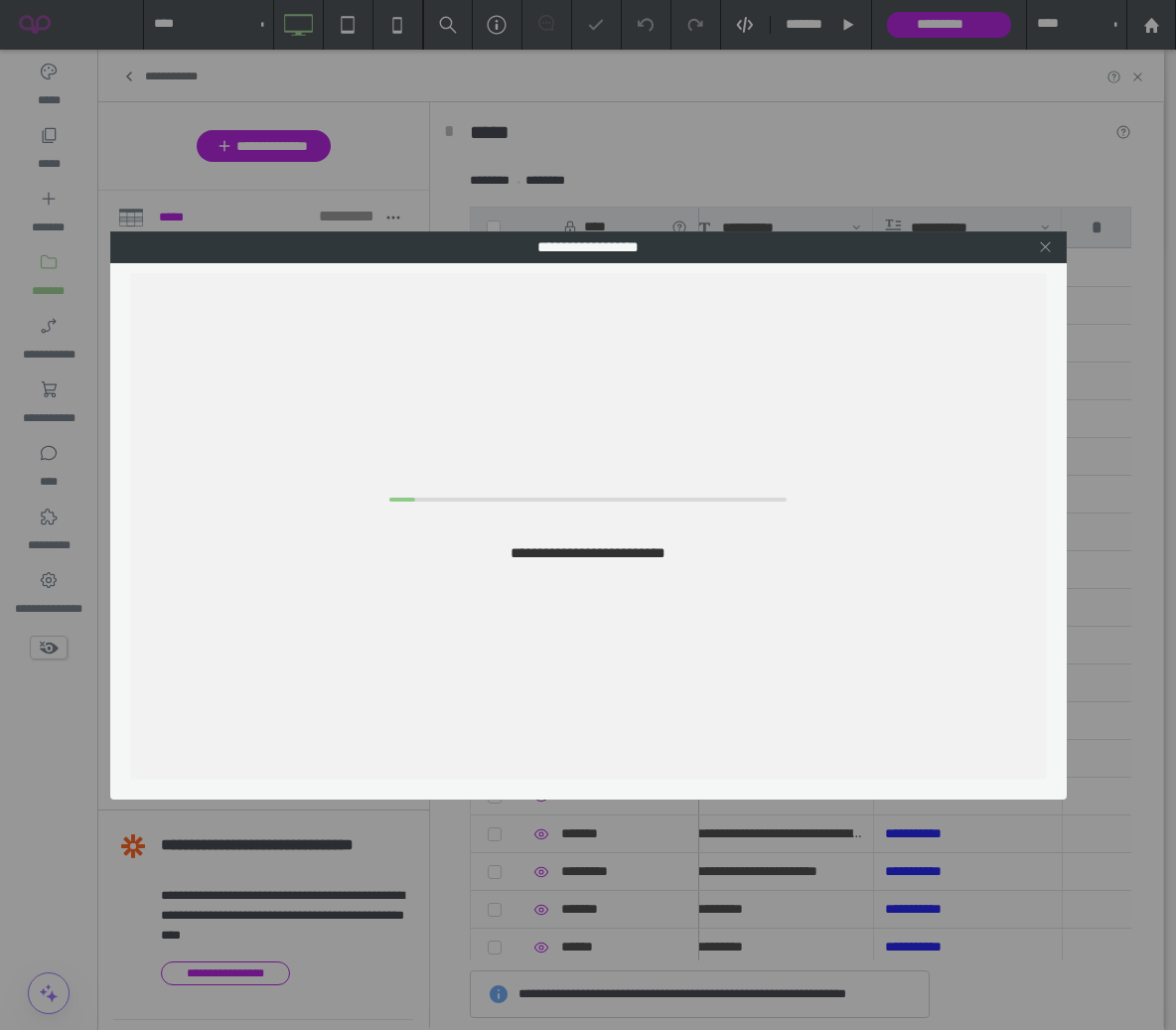click 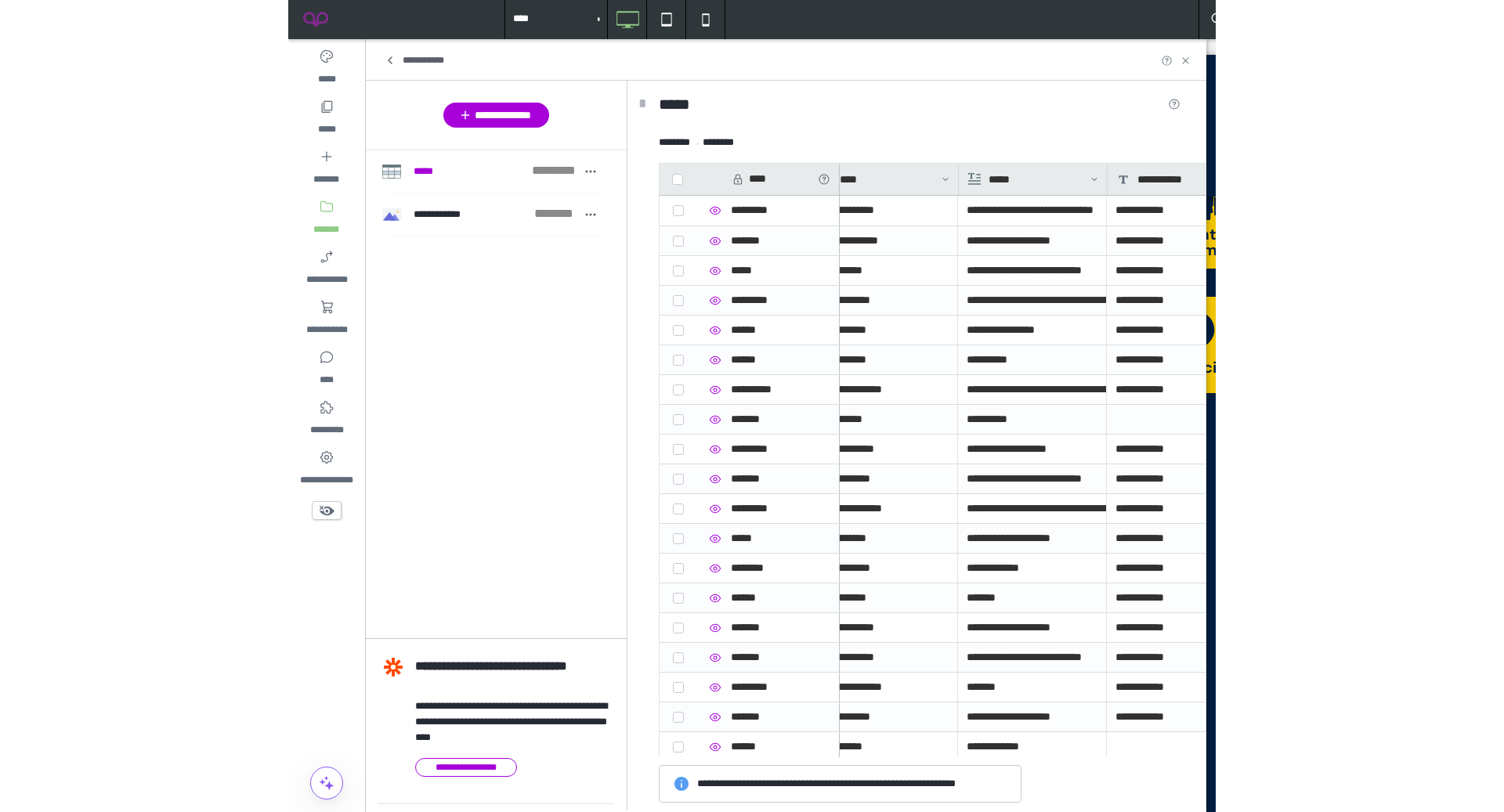 scroll, scrollTop: 0, scrollLeft: 179, axis: horizontal 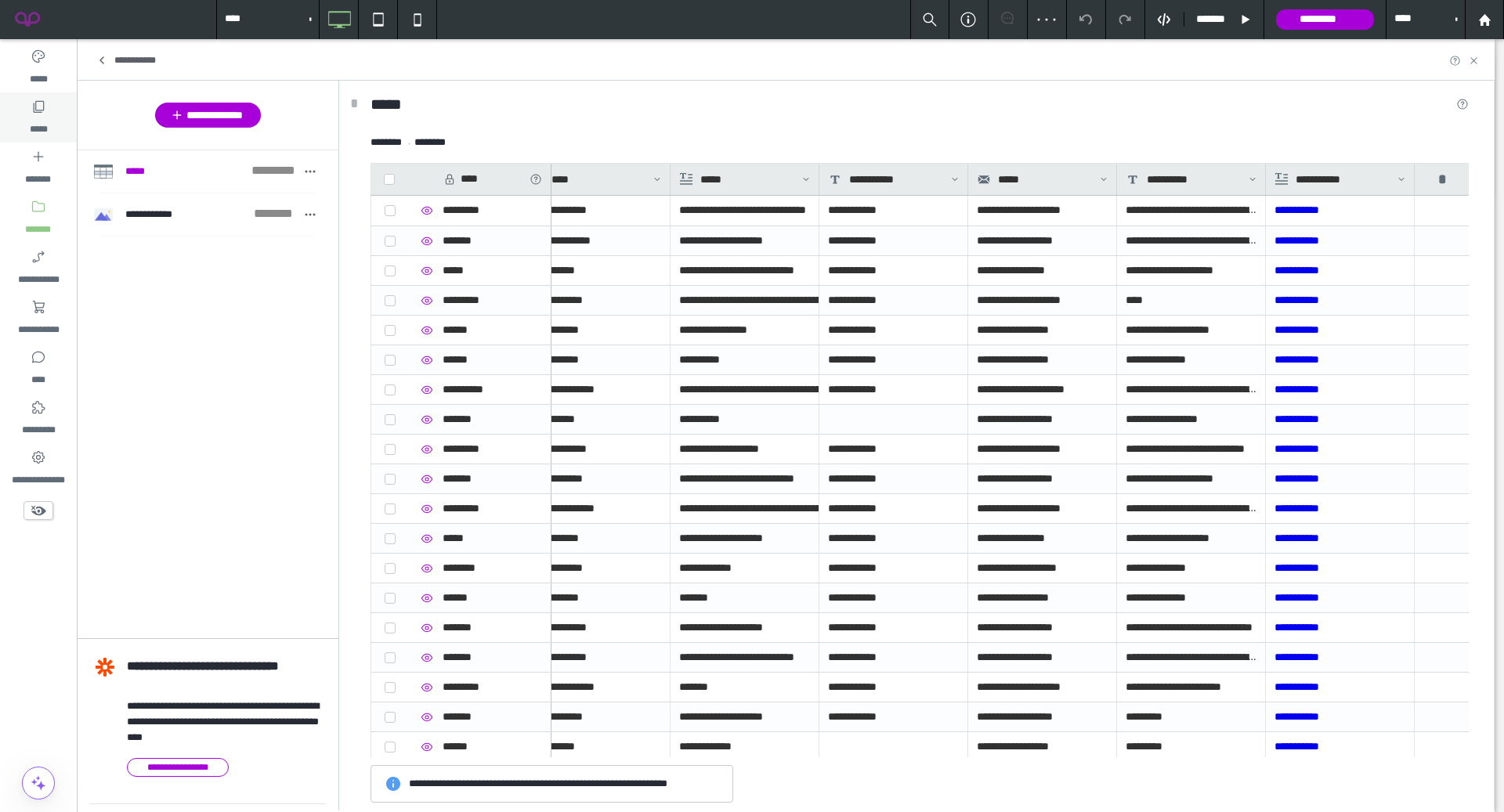 click 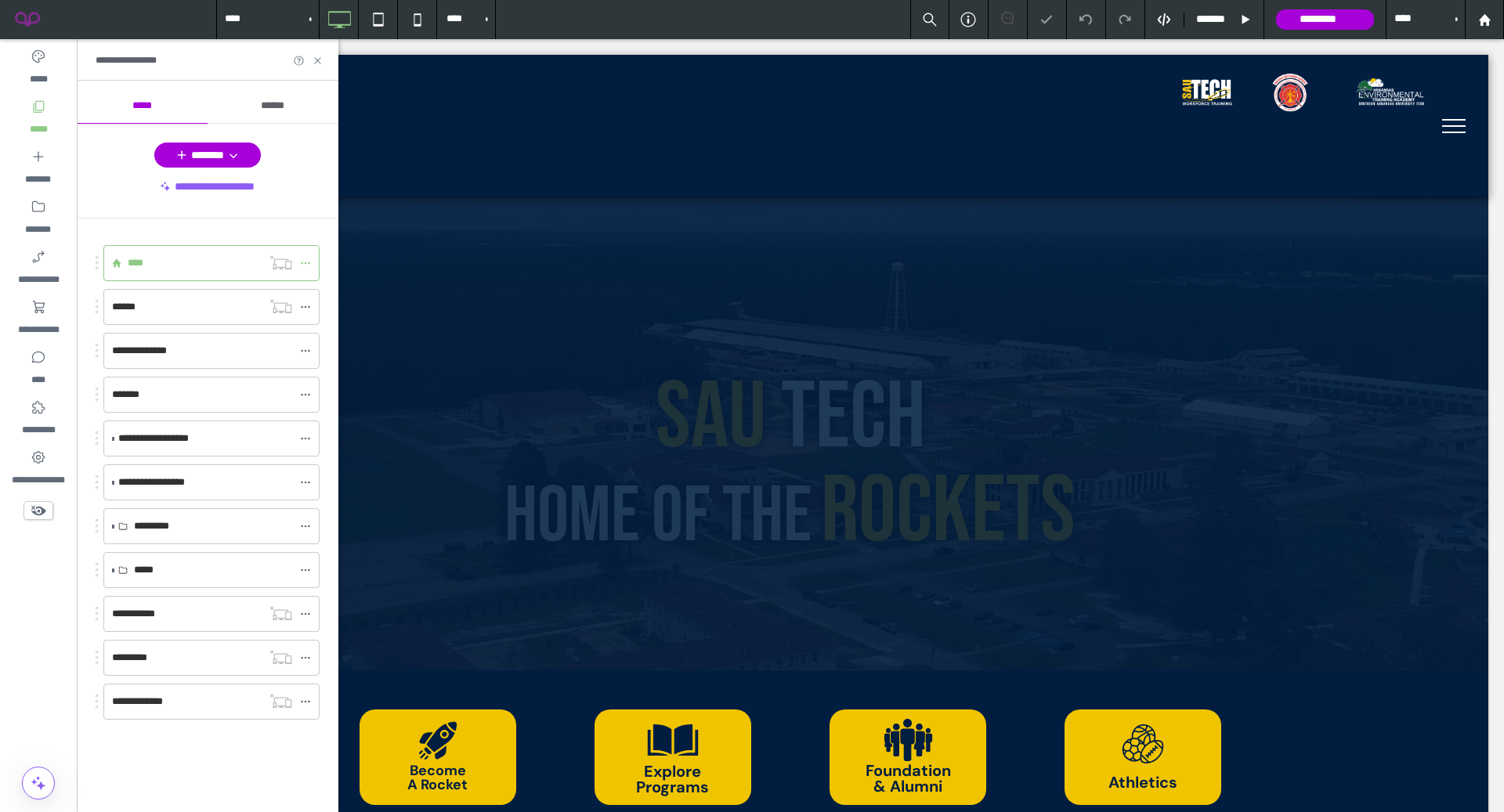 scroll, scrollTop: 0, scrollLeft: 0, axis: both 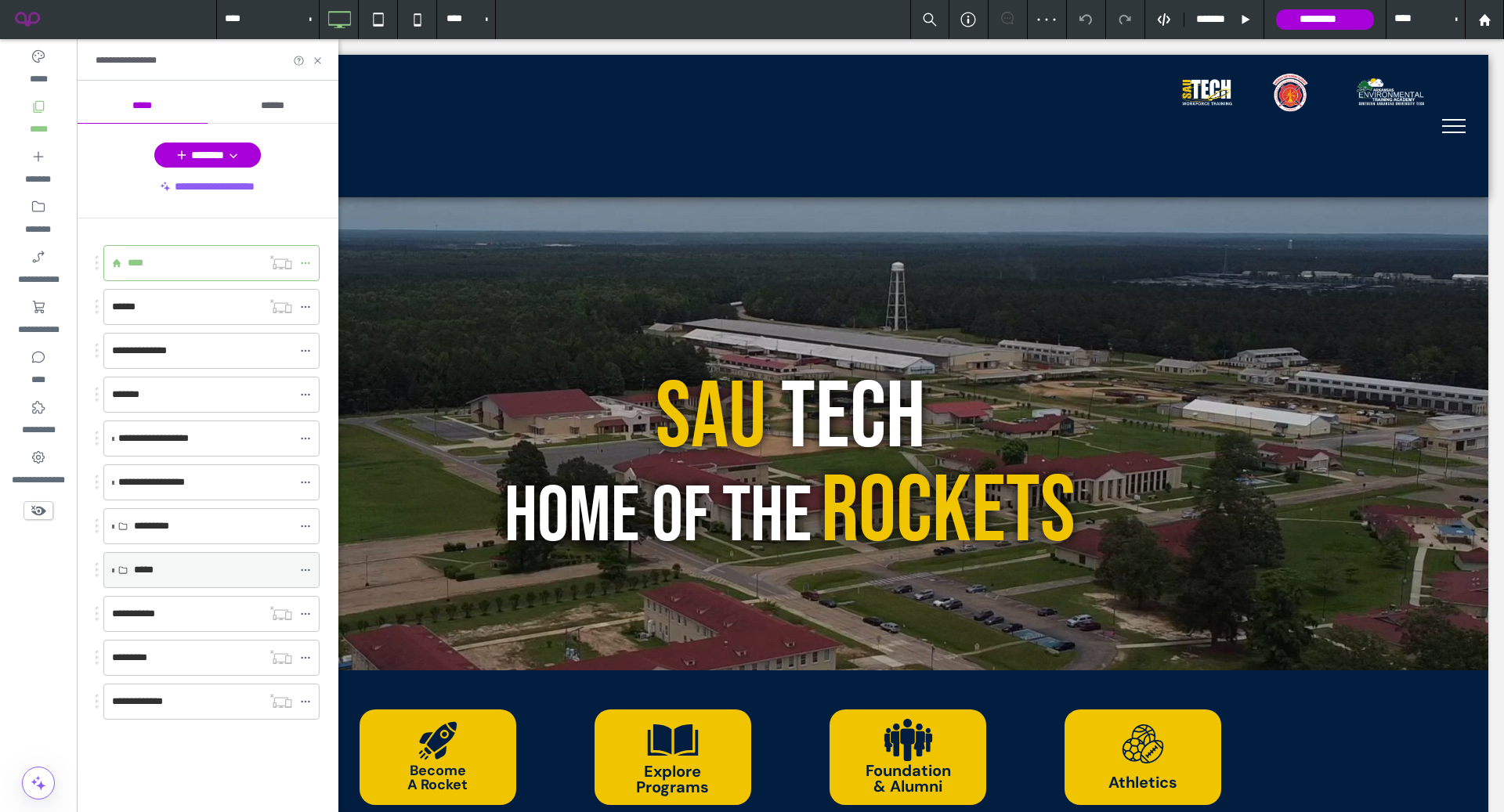 click on "*****" at bounding box center [212, 570] 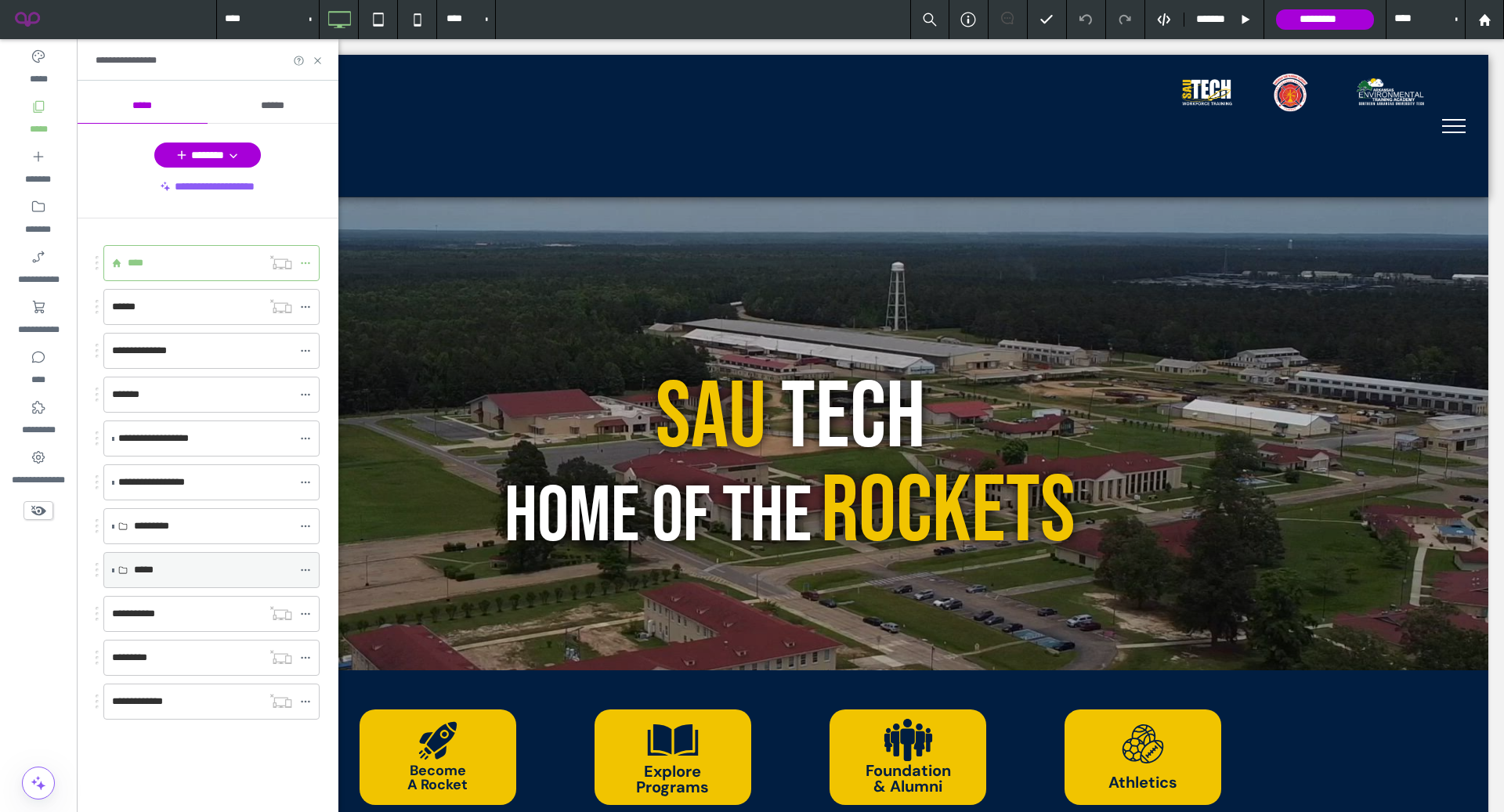 click at bounding box center (113, 570) 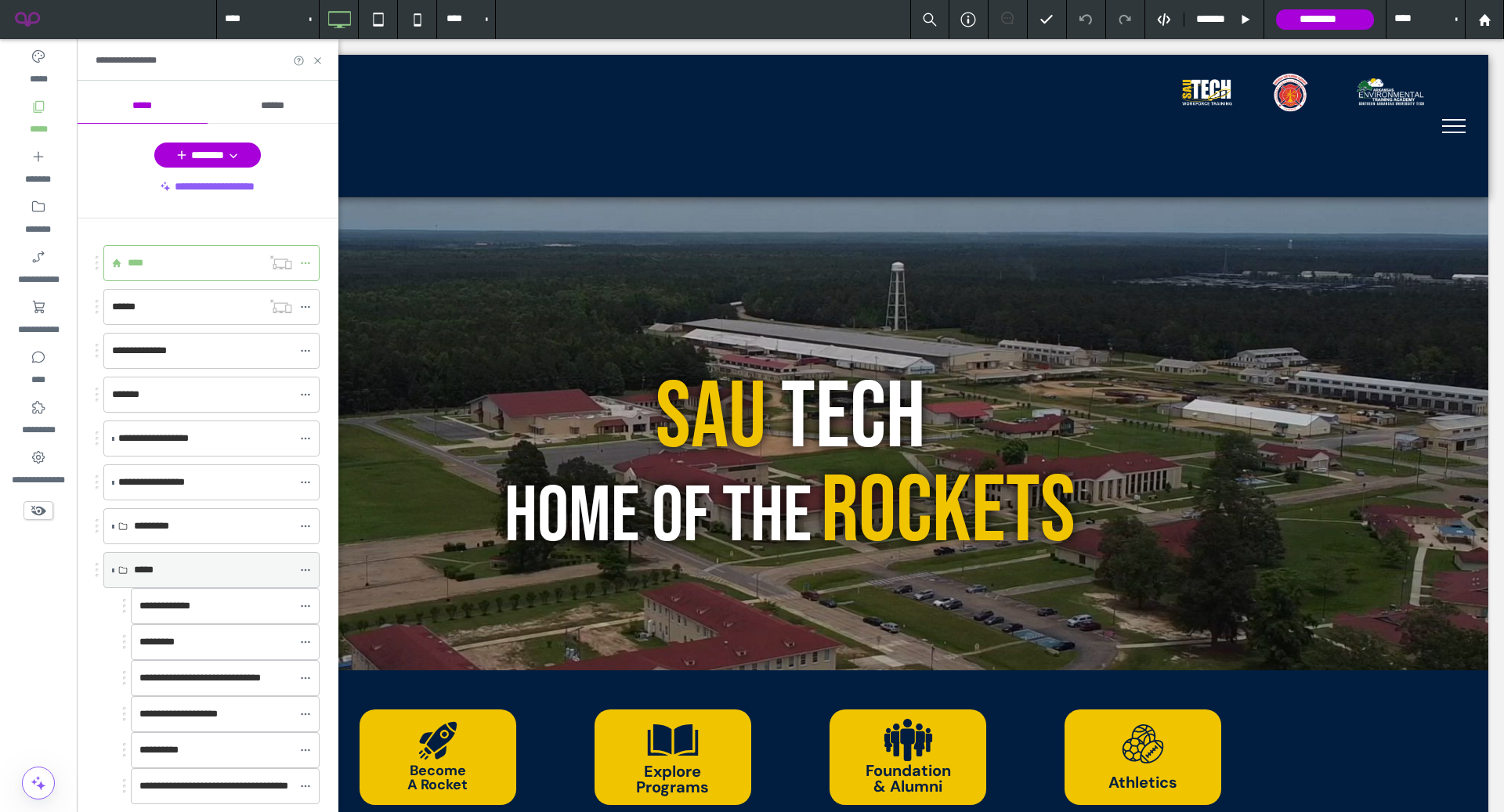 scroll, scrollTop: 338, scrollLeft: 0, axis: vertical 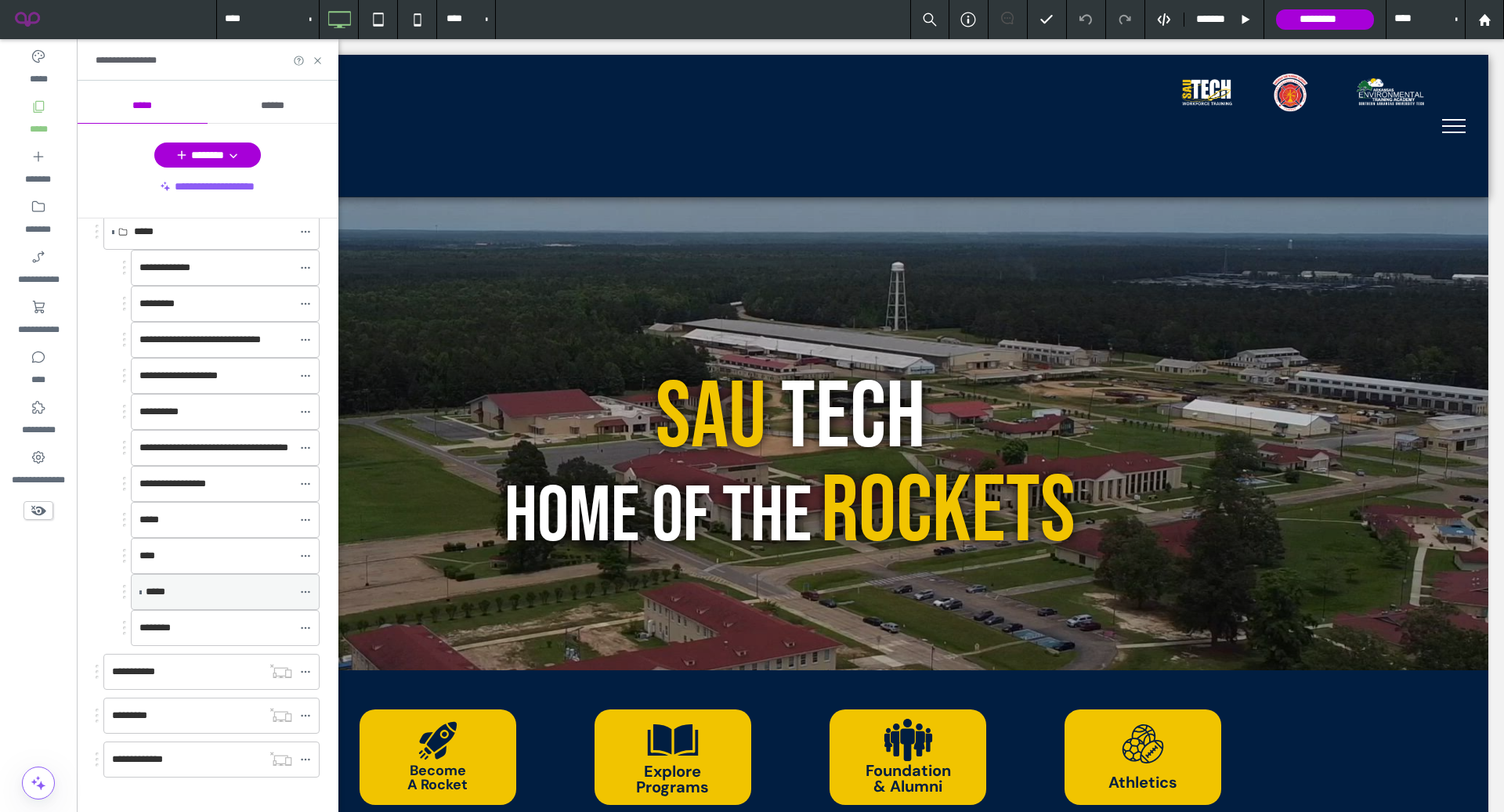 click on "*****" at bounding box center (219, 592) 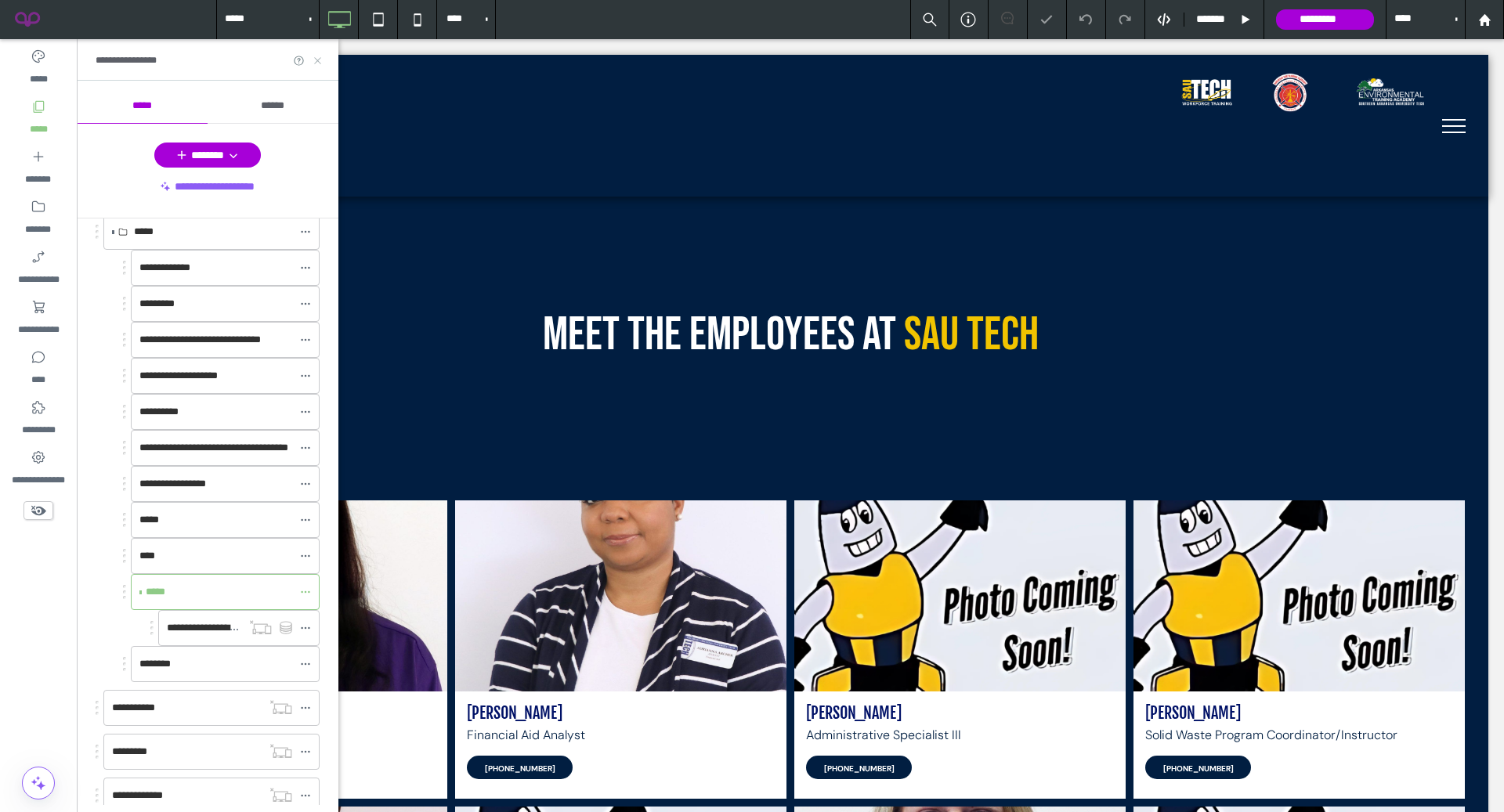 scroll, scrollTop: 0, scrollLeft: 0, axis: both 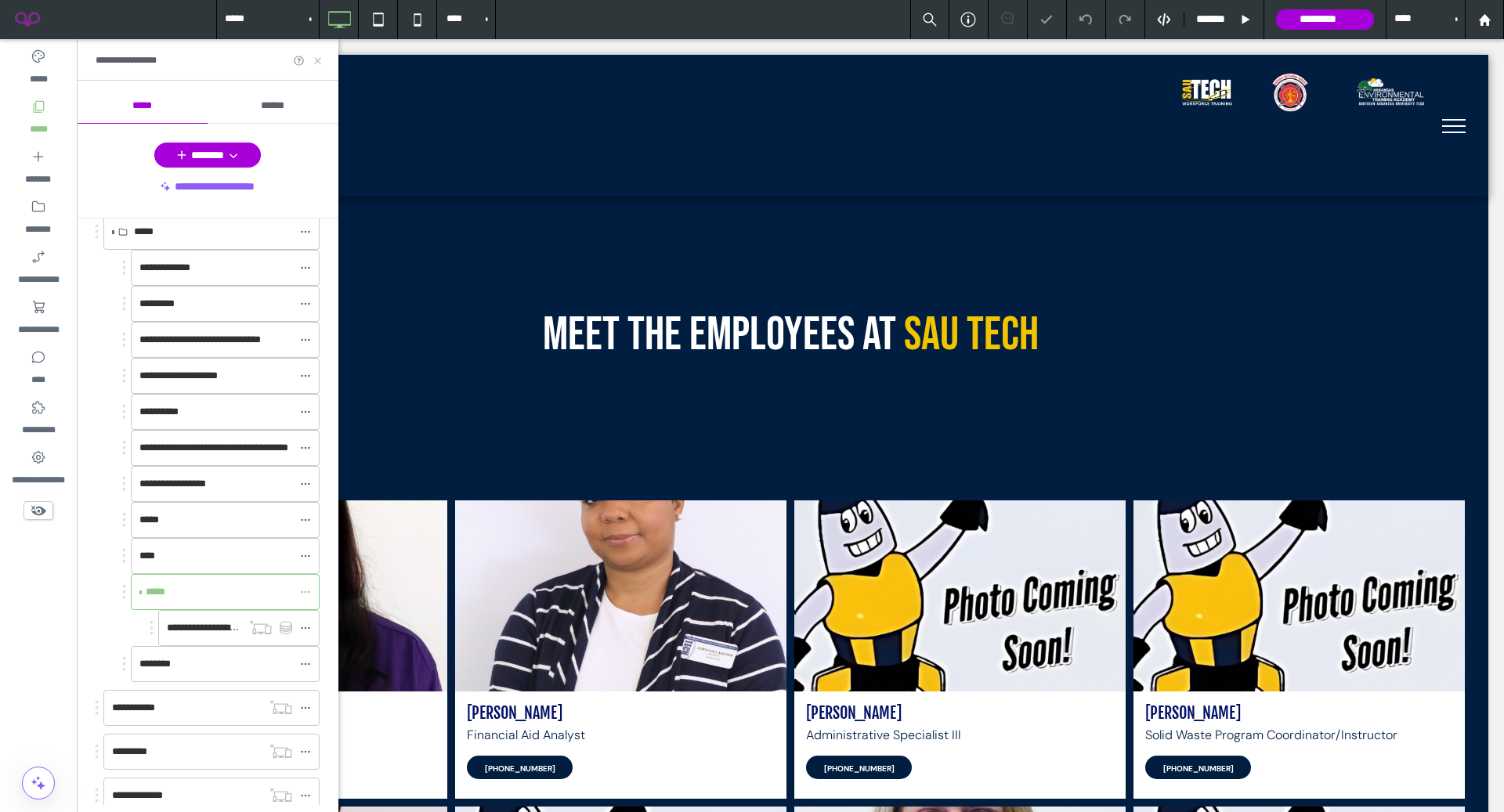 click 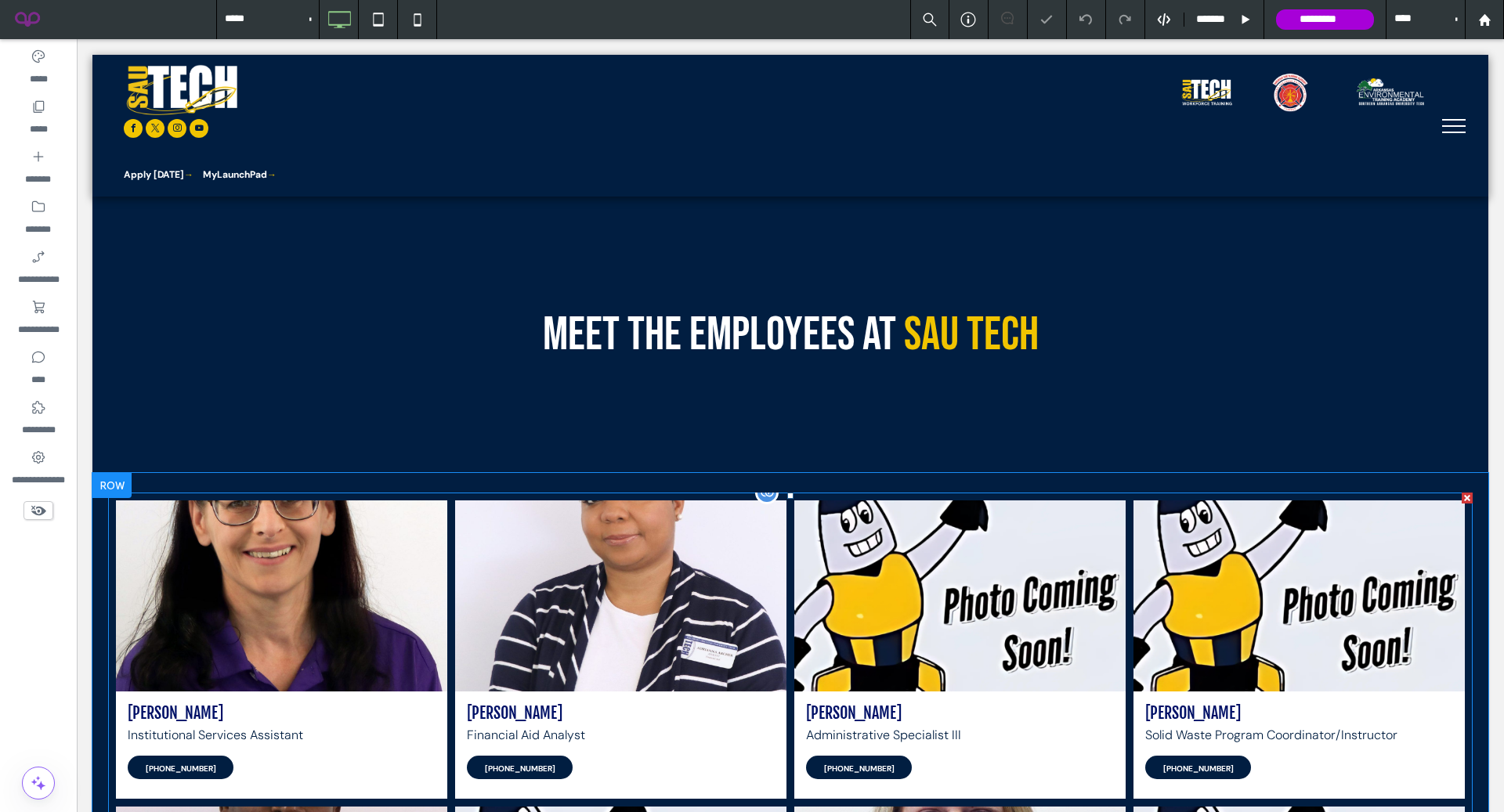 click at bounding box center [281, 596] 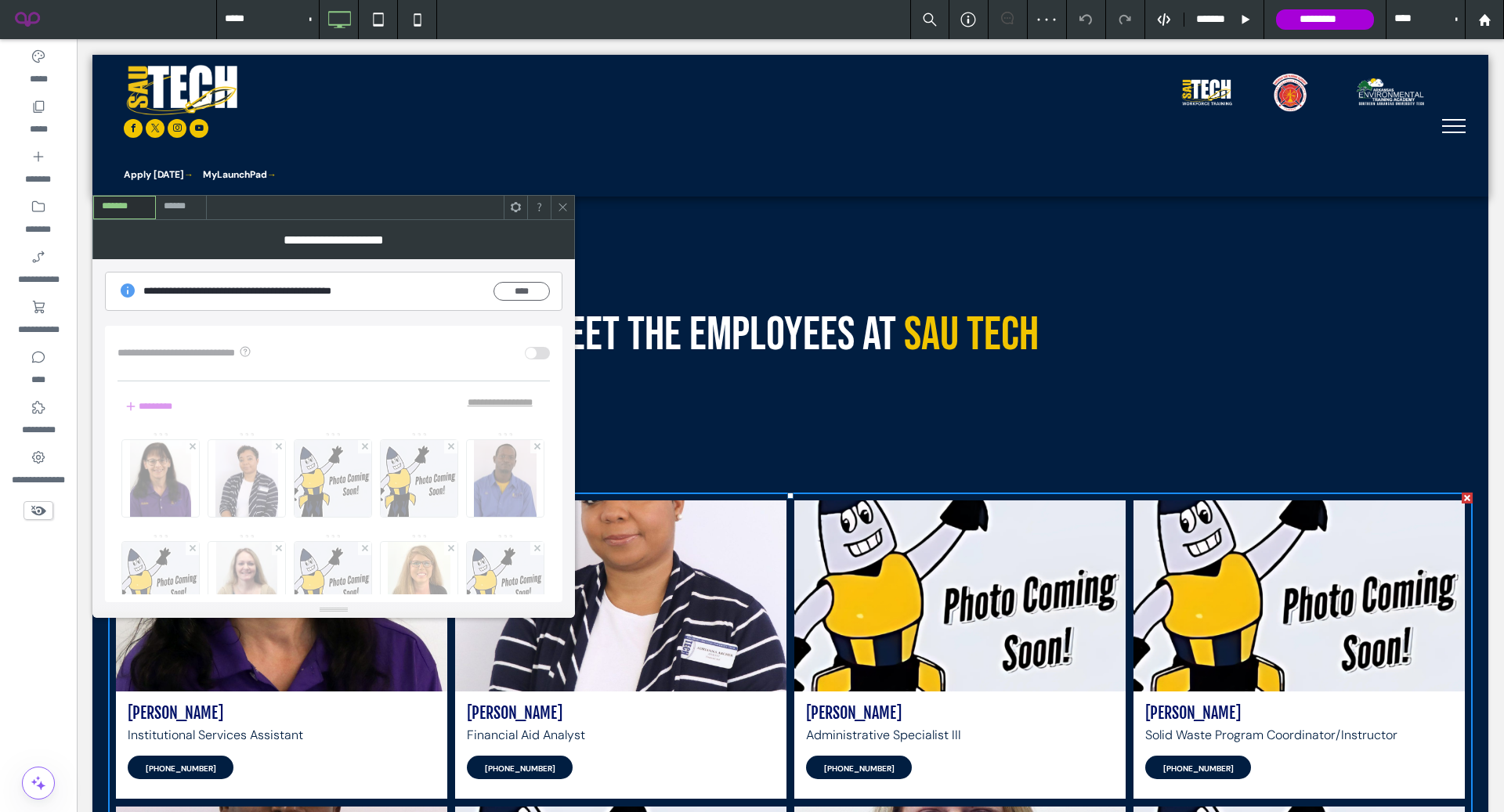 click on "******" at bounding box center (182, 208) 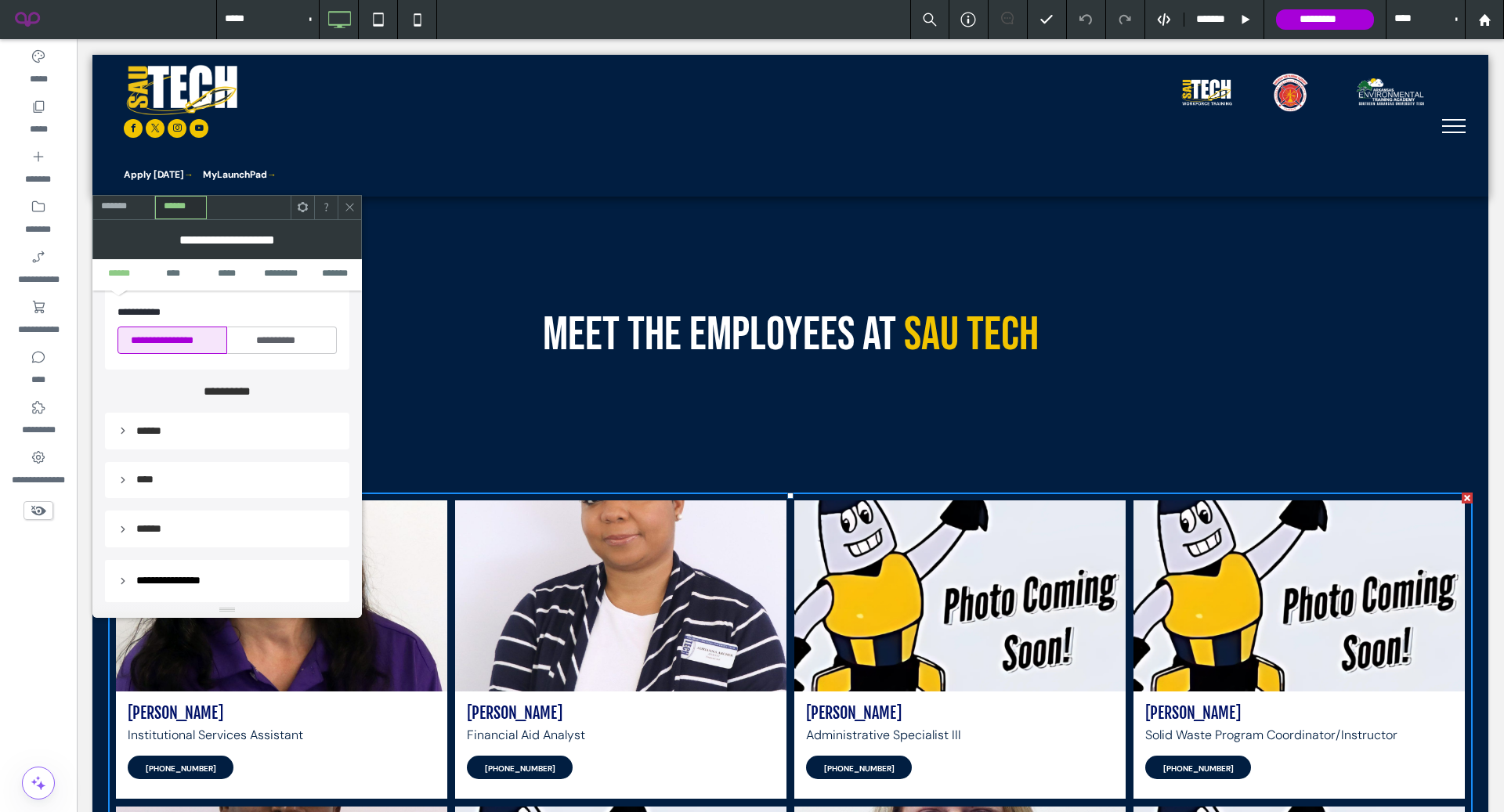 click on "******" at bounding box center (227, 431) 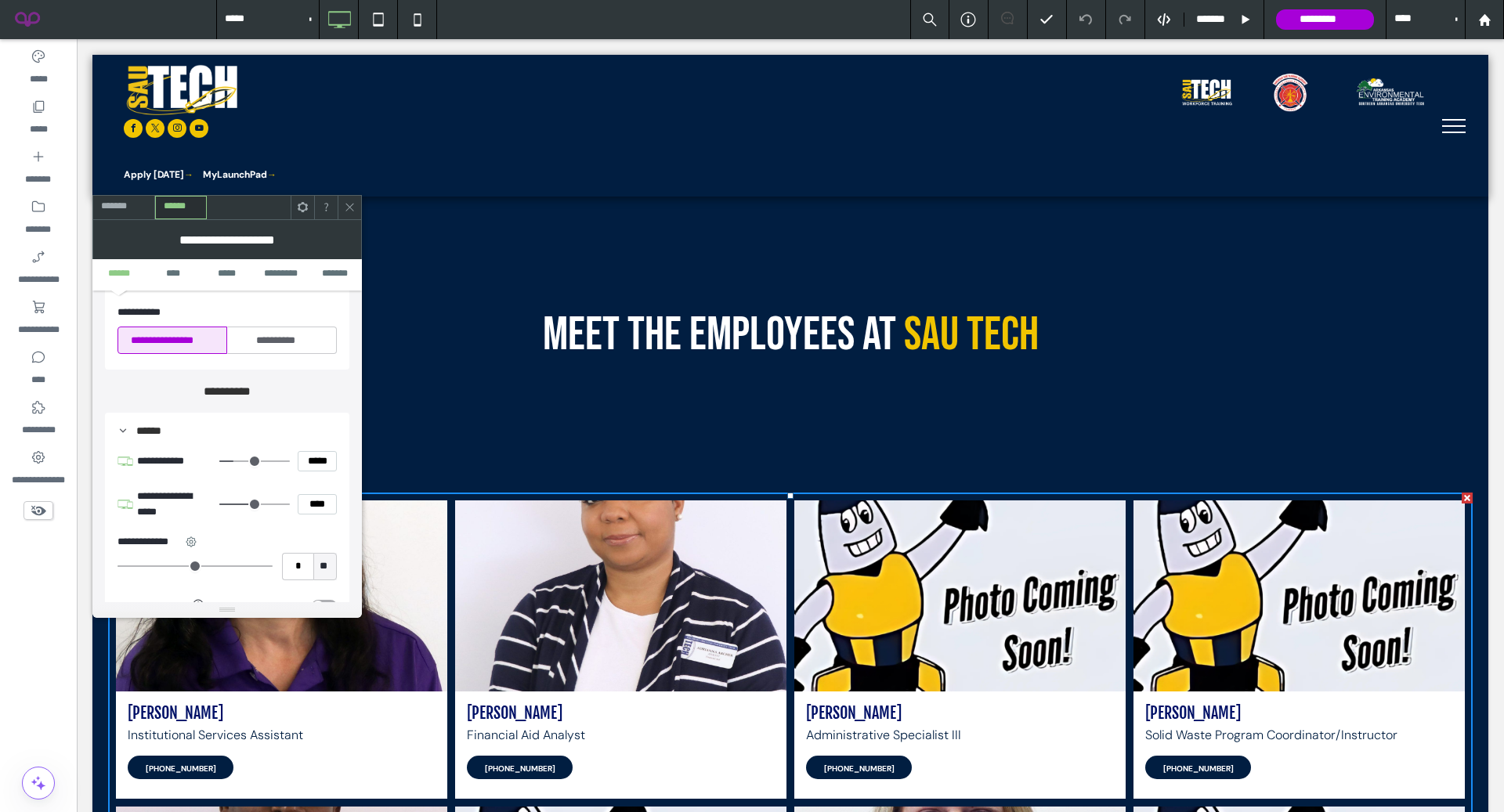 scroll, scrollTop: 578, scrollLeft: 0, axis: vertical 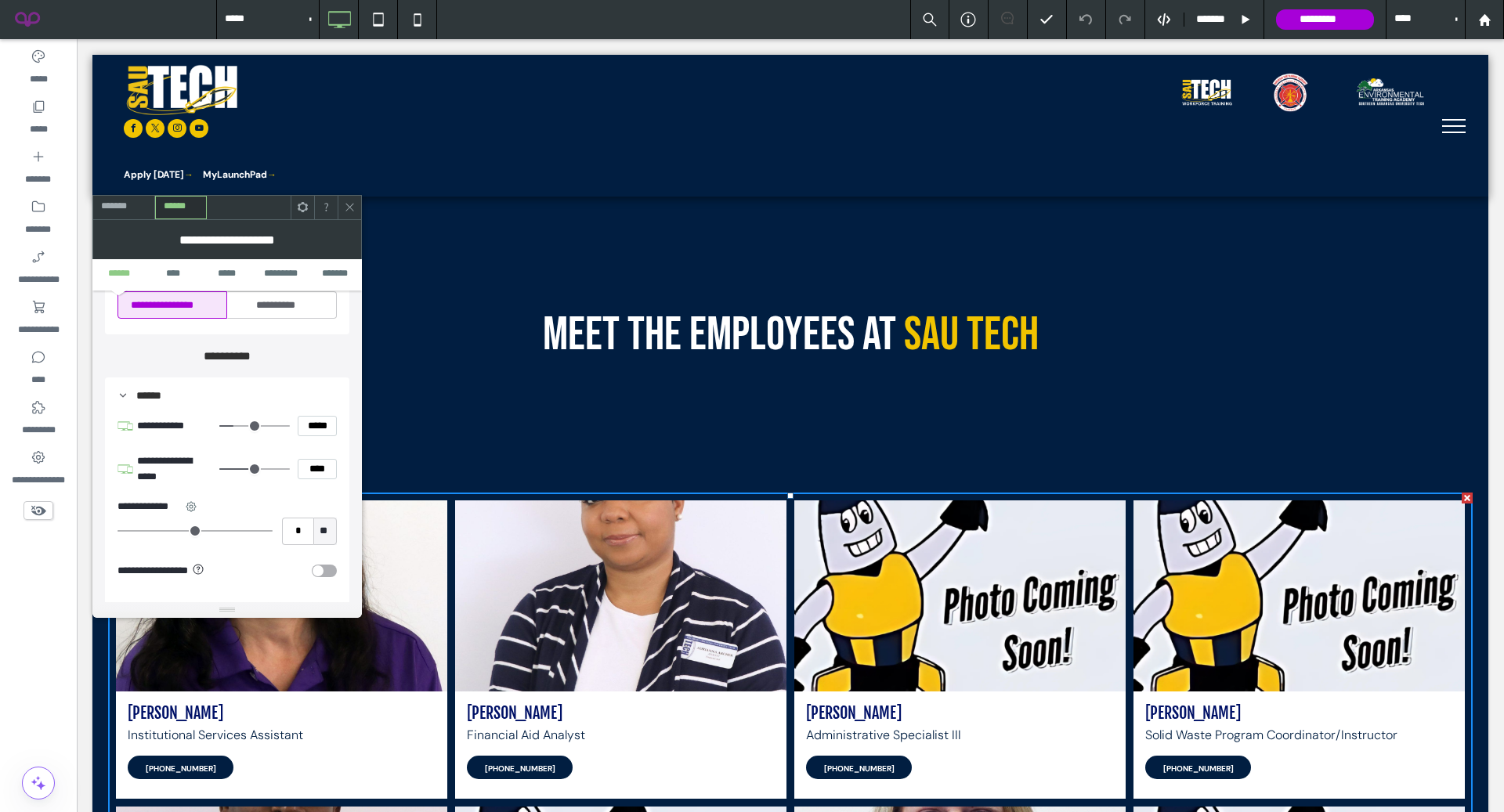 type on "***" 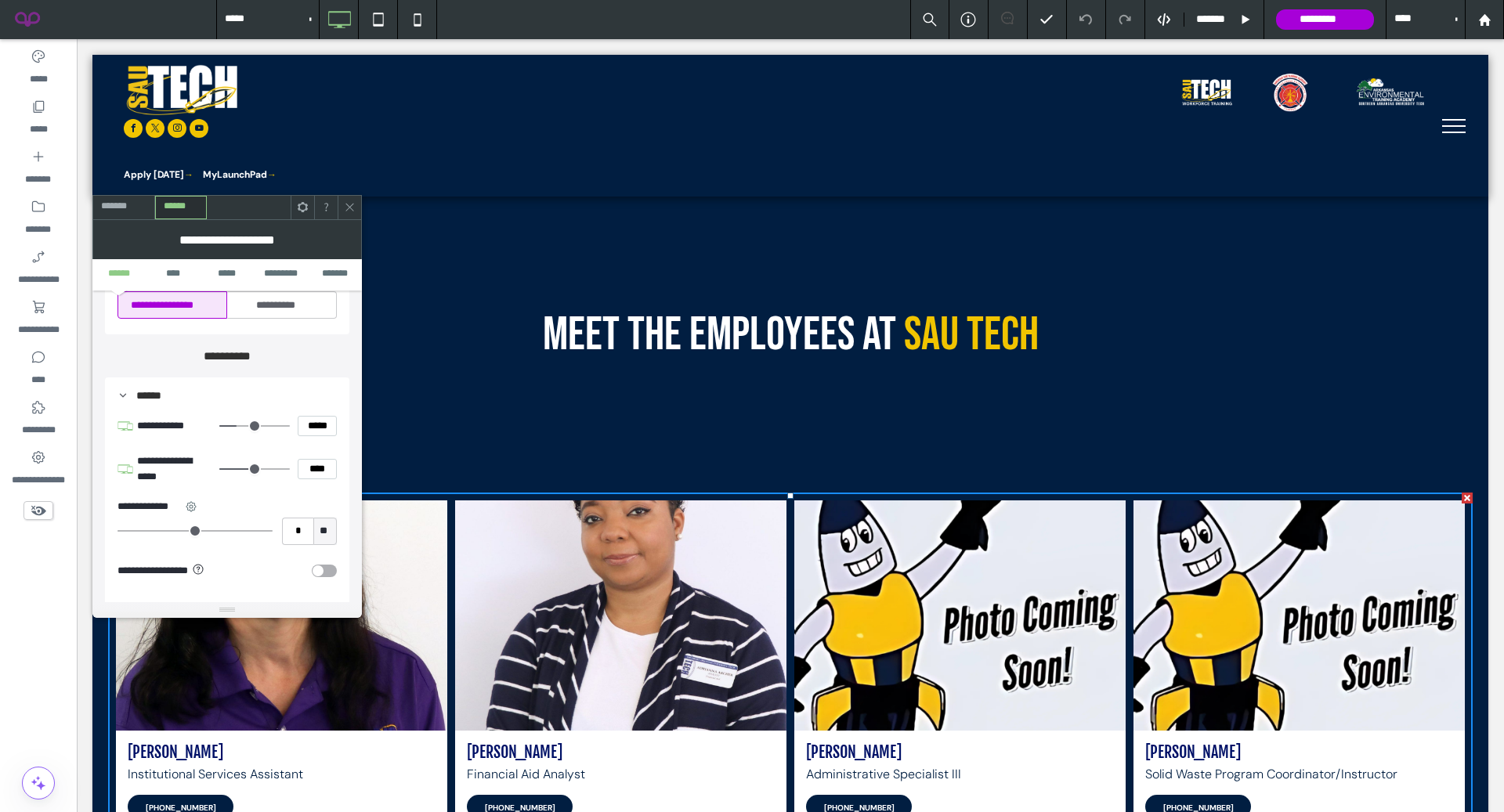 type on "***" 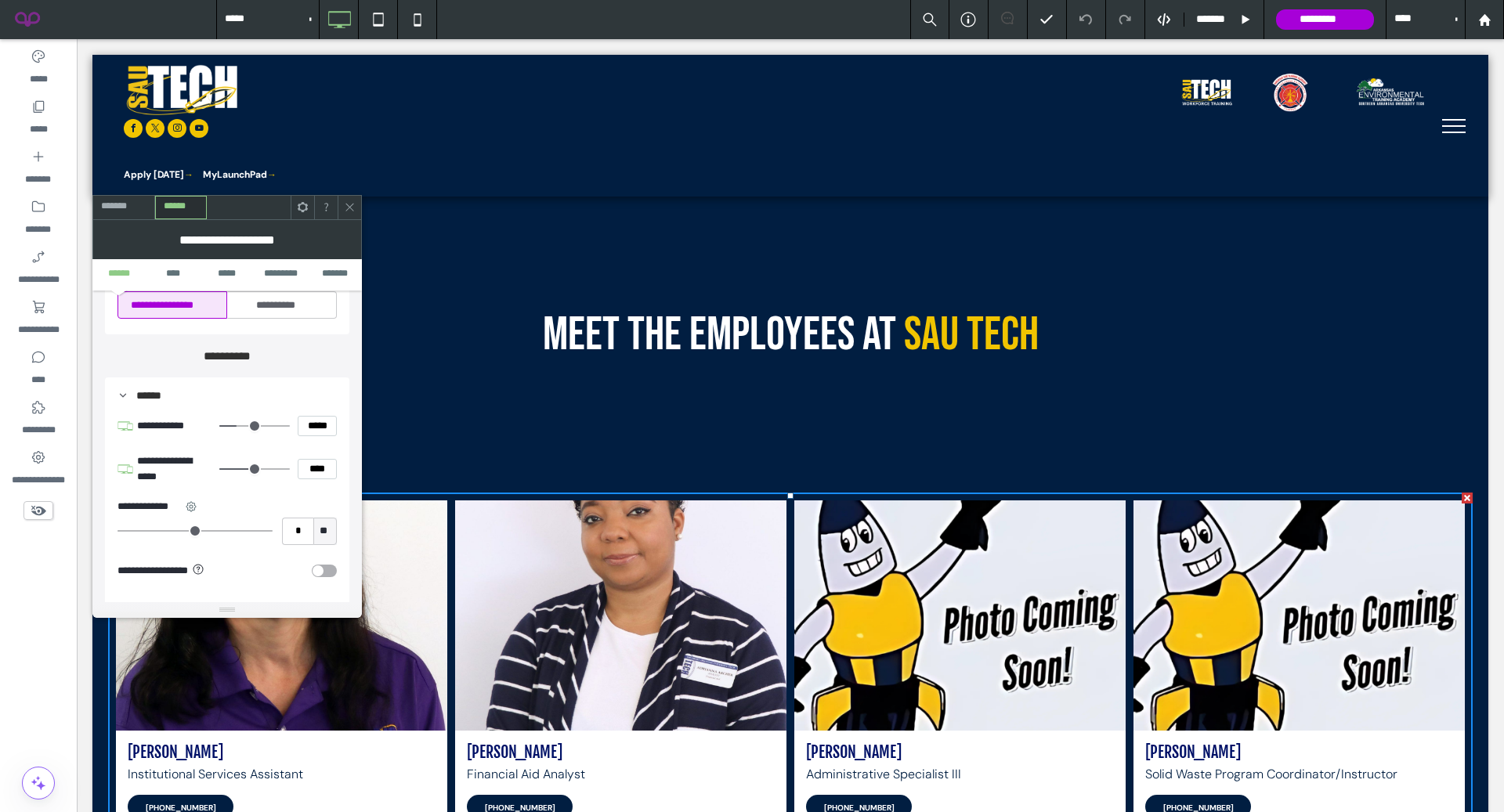 type on "*****" 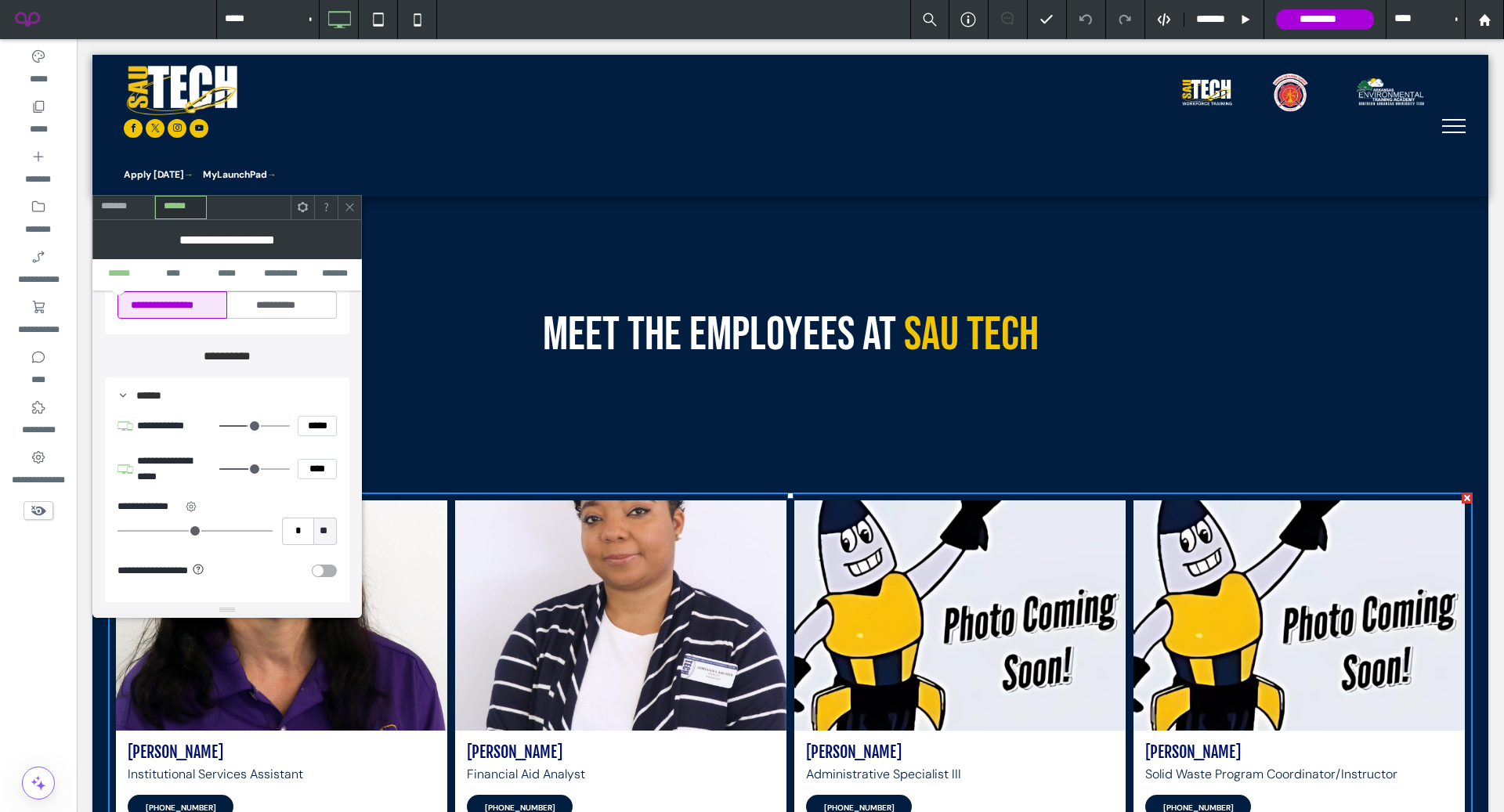 type on "***" 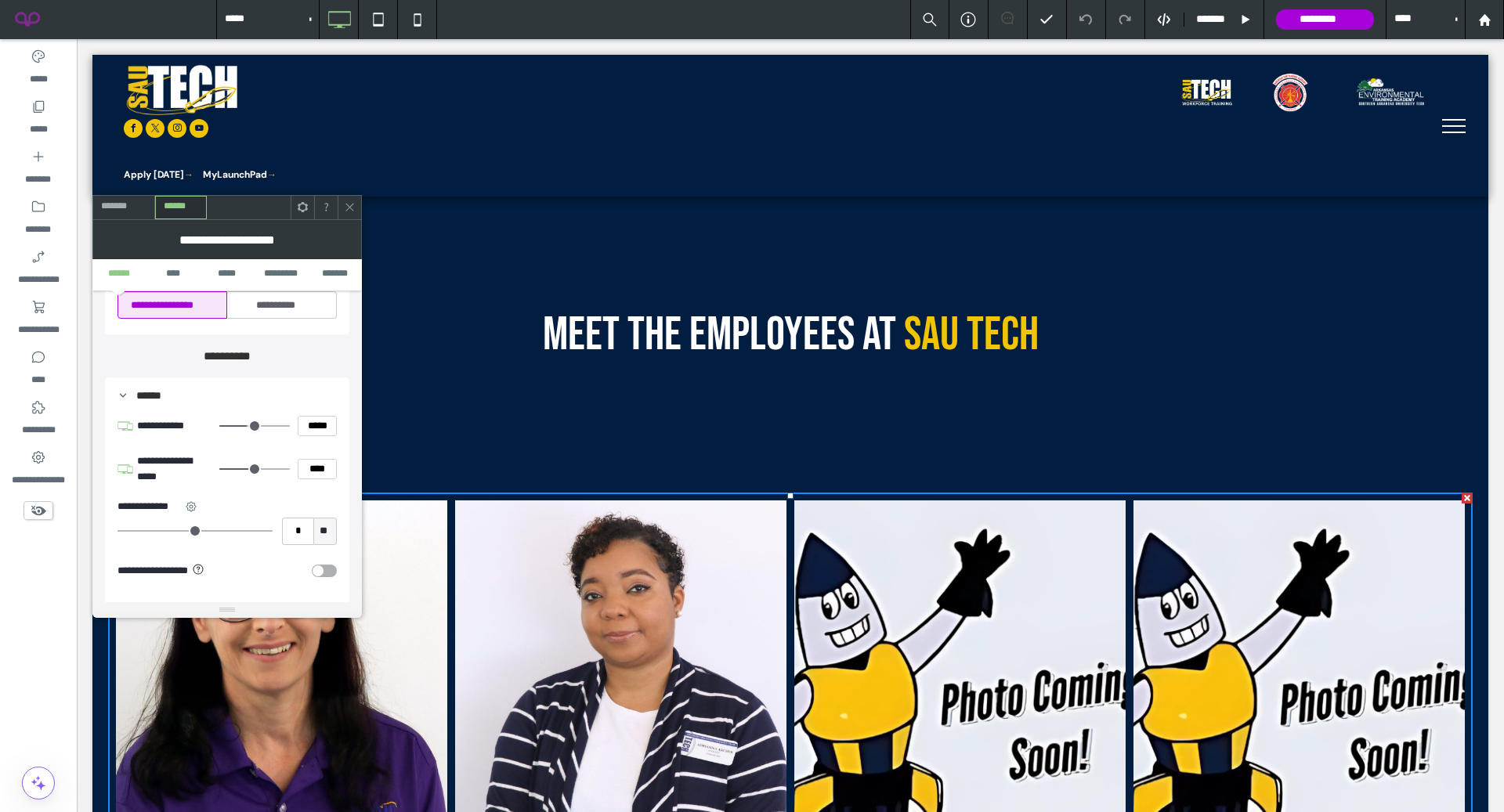 type on "***" 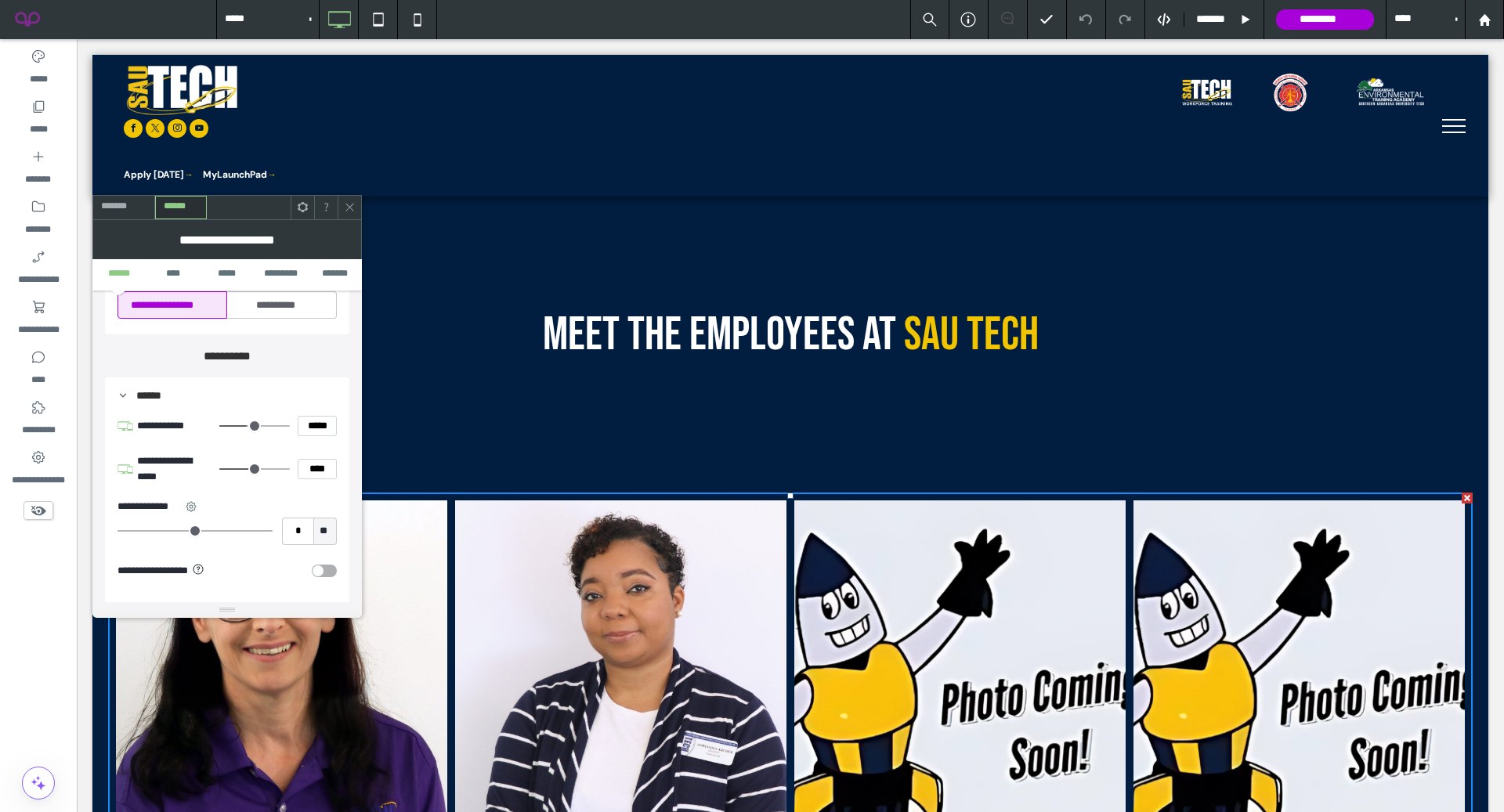 type on "*****" 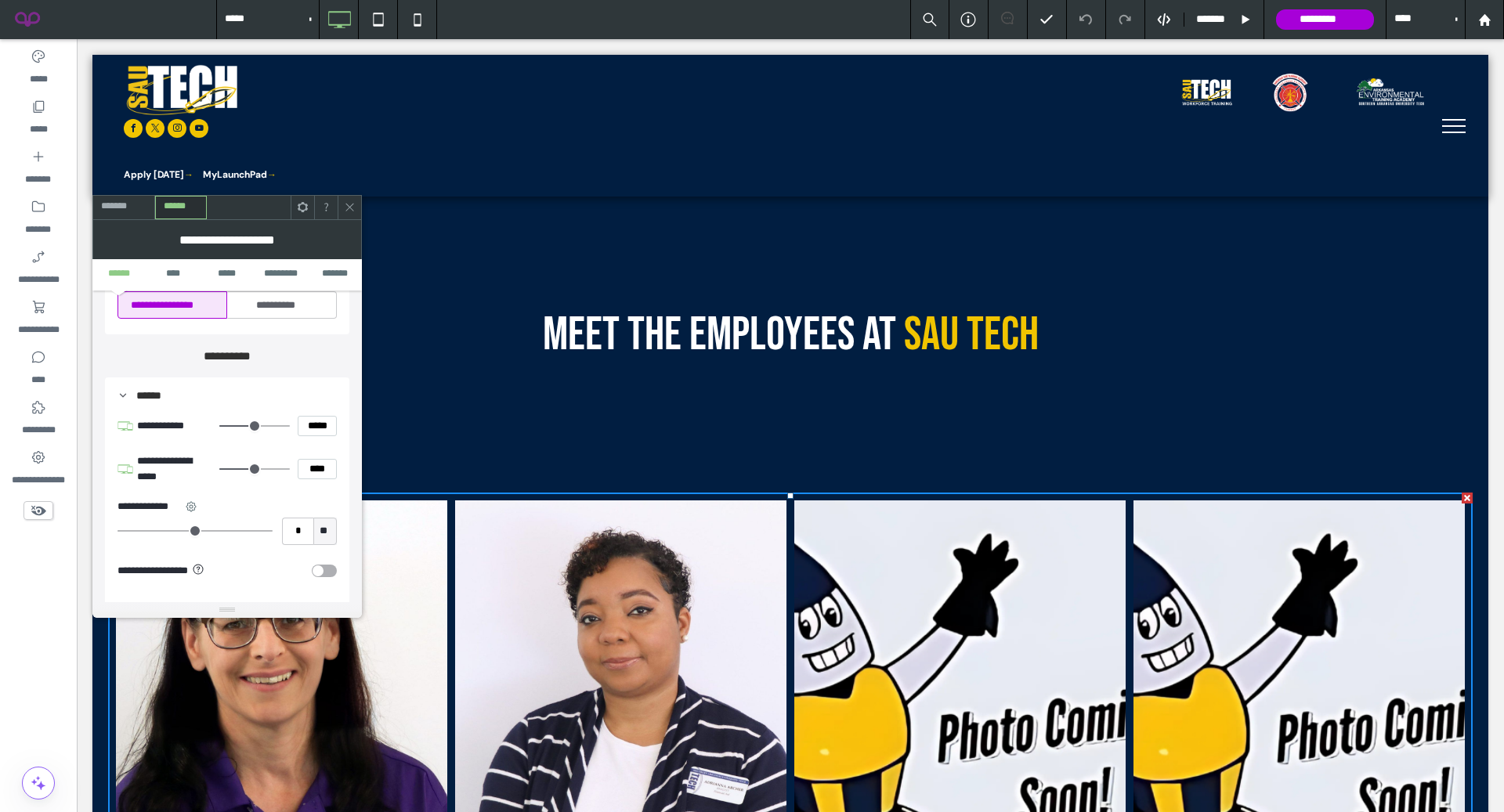 type on "***" 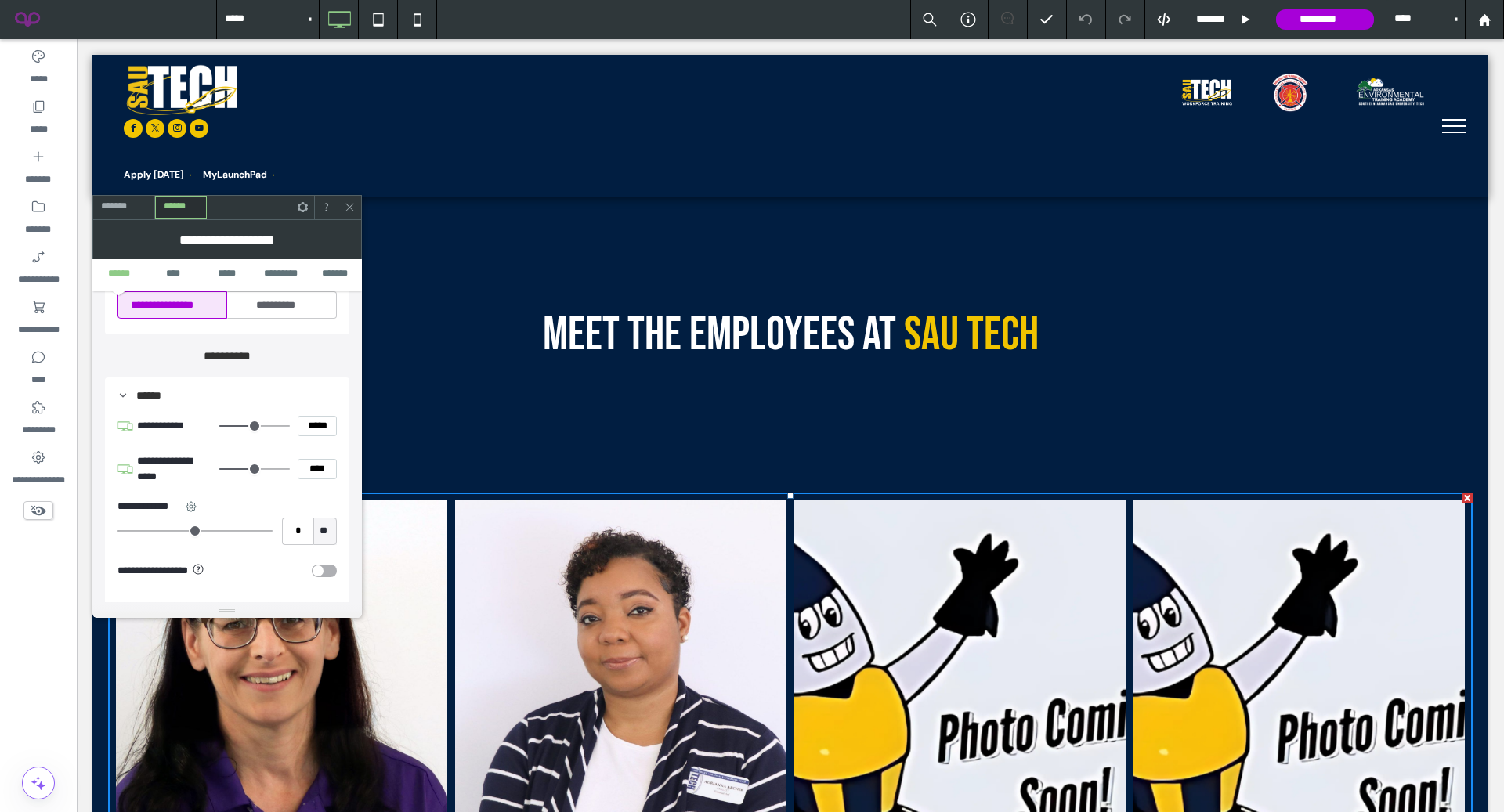 type on "*****" 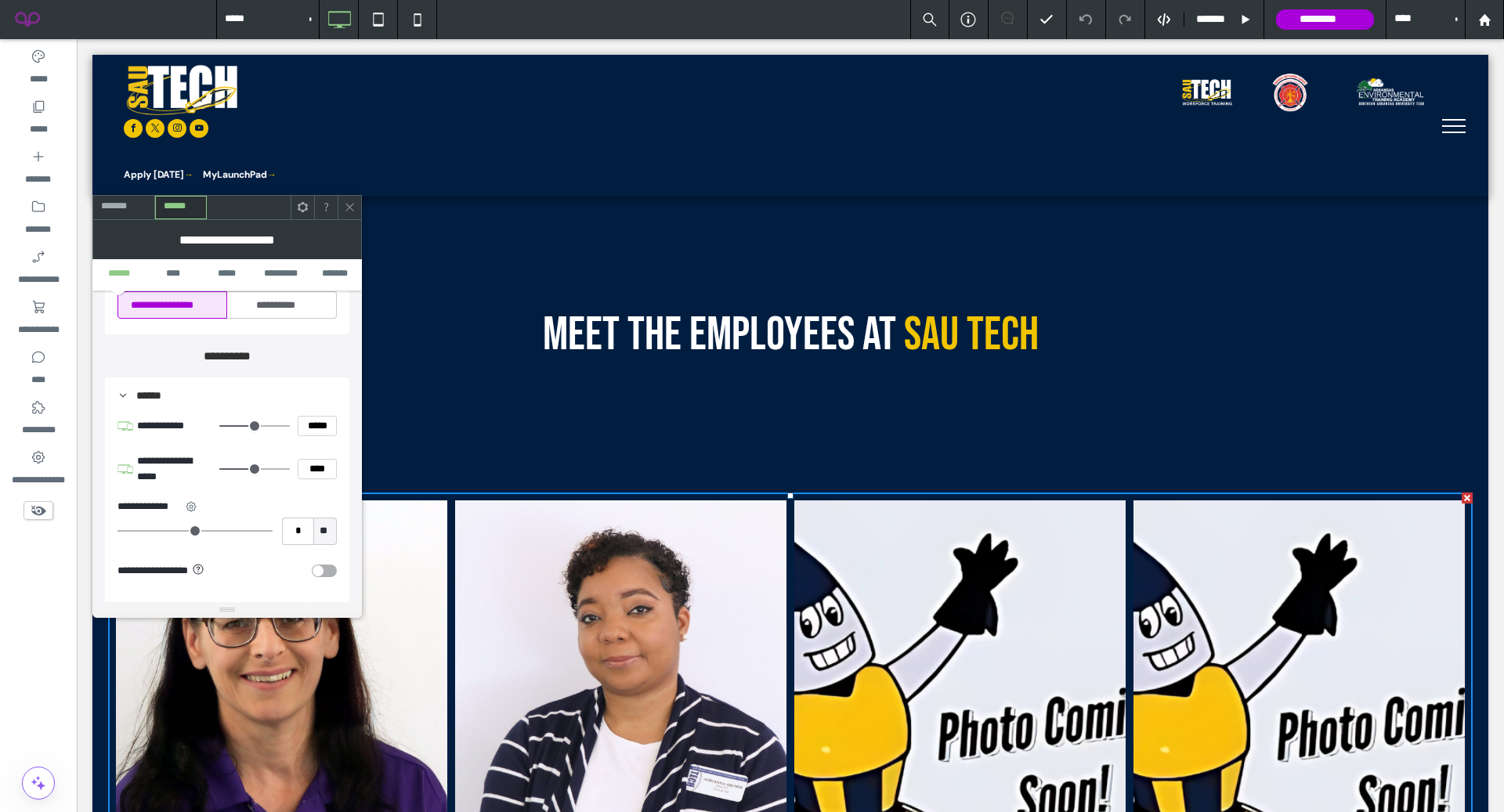 type on "***" 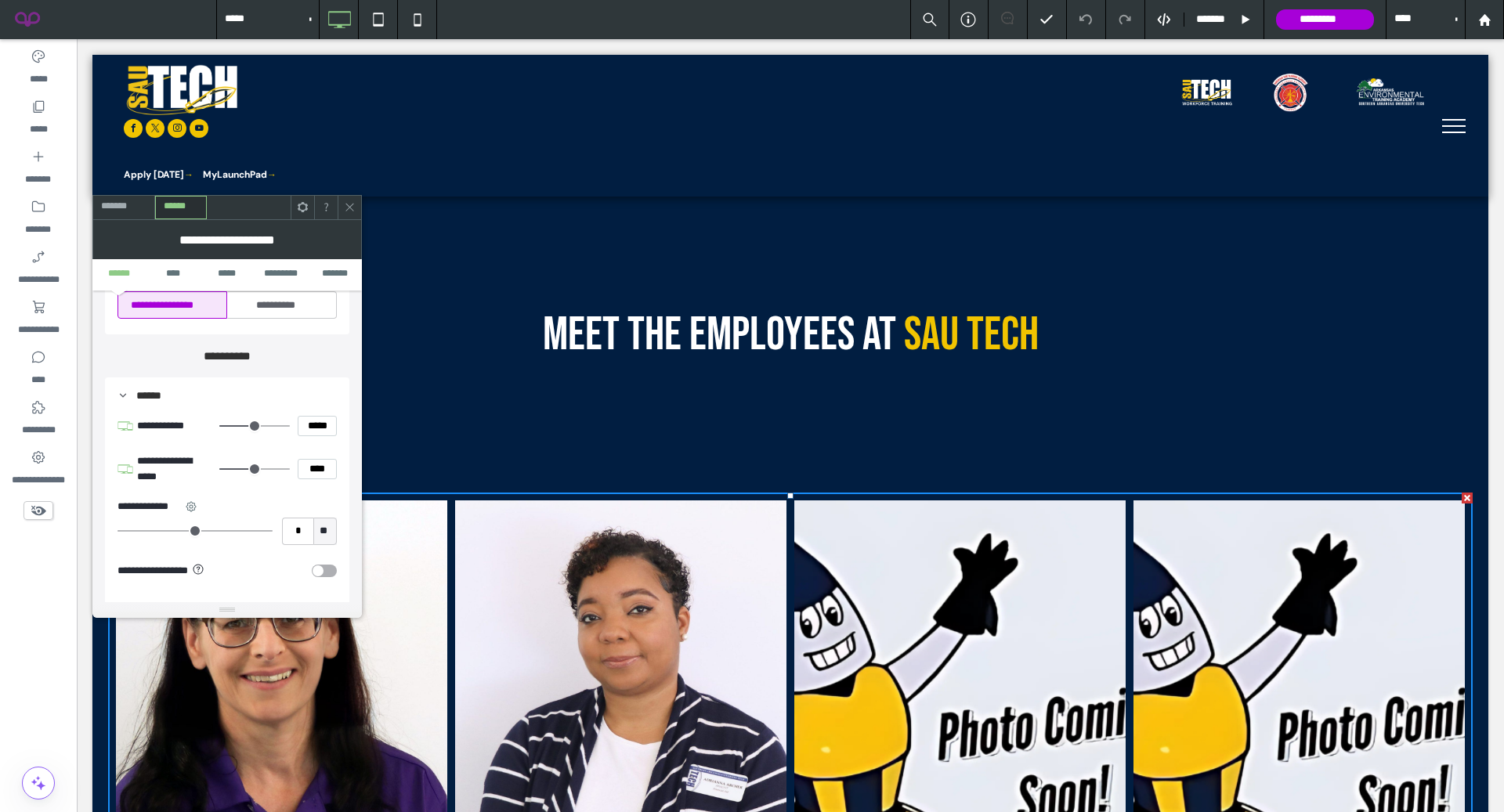 type on "*****" 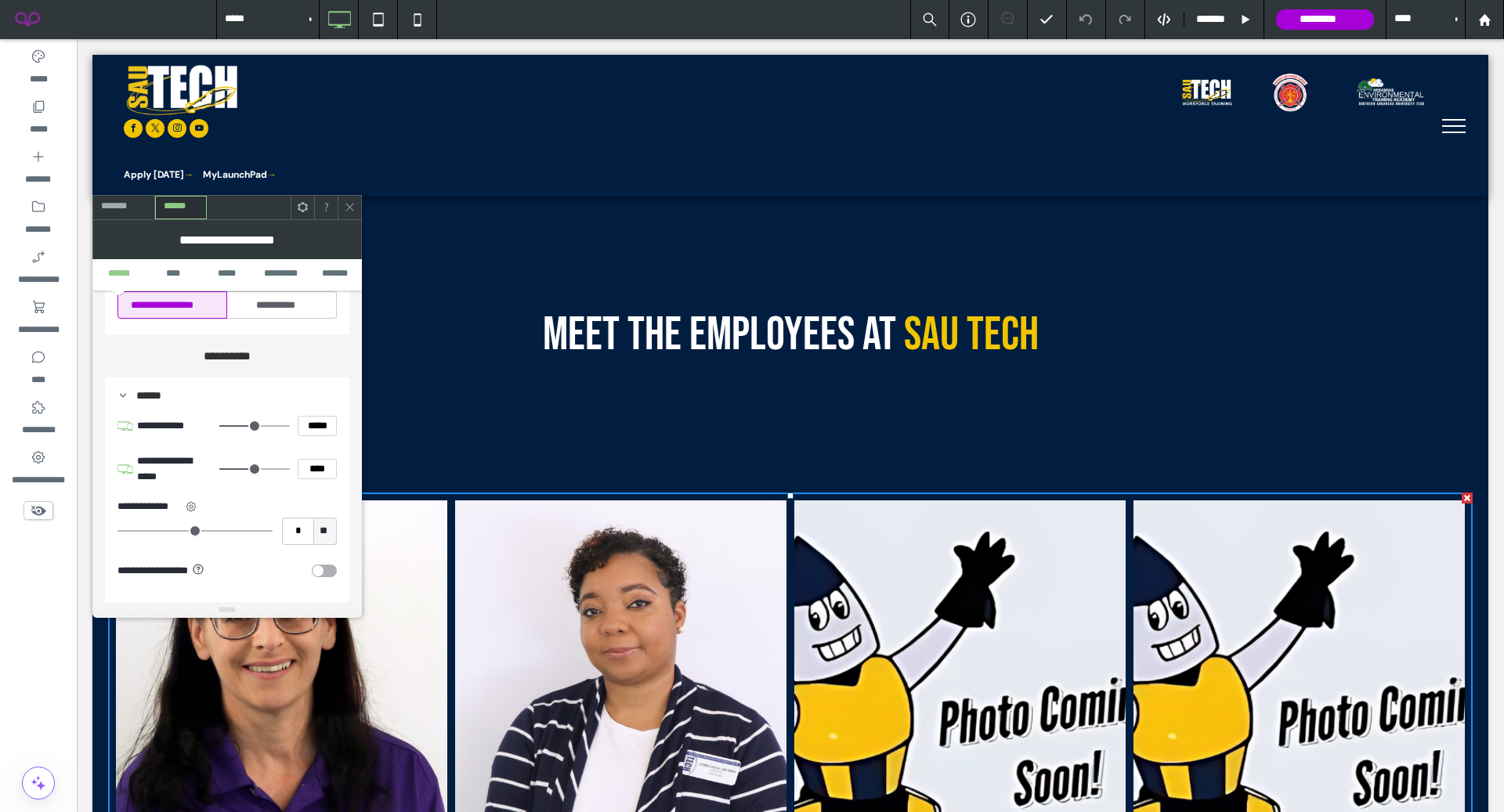 drag, startPoint x: 239, startPoint y: 423, endPoint x: 251, endPoint y: 424, distance: 12.041595 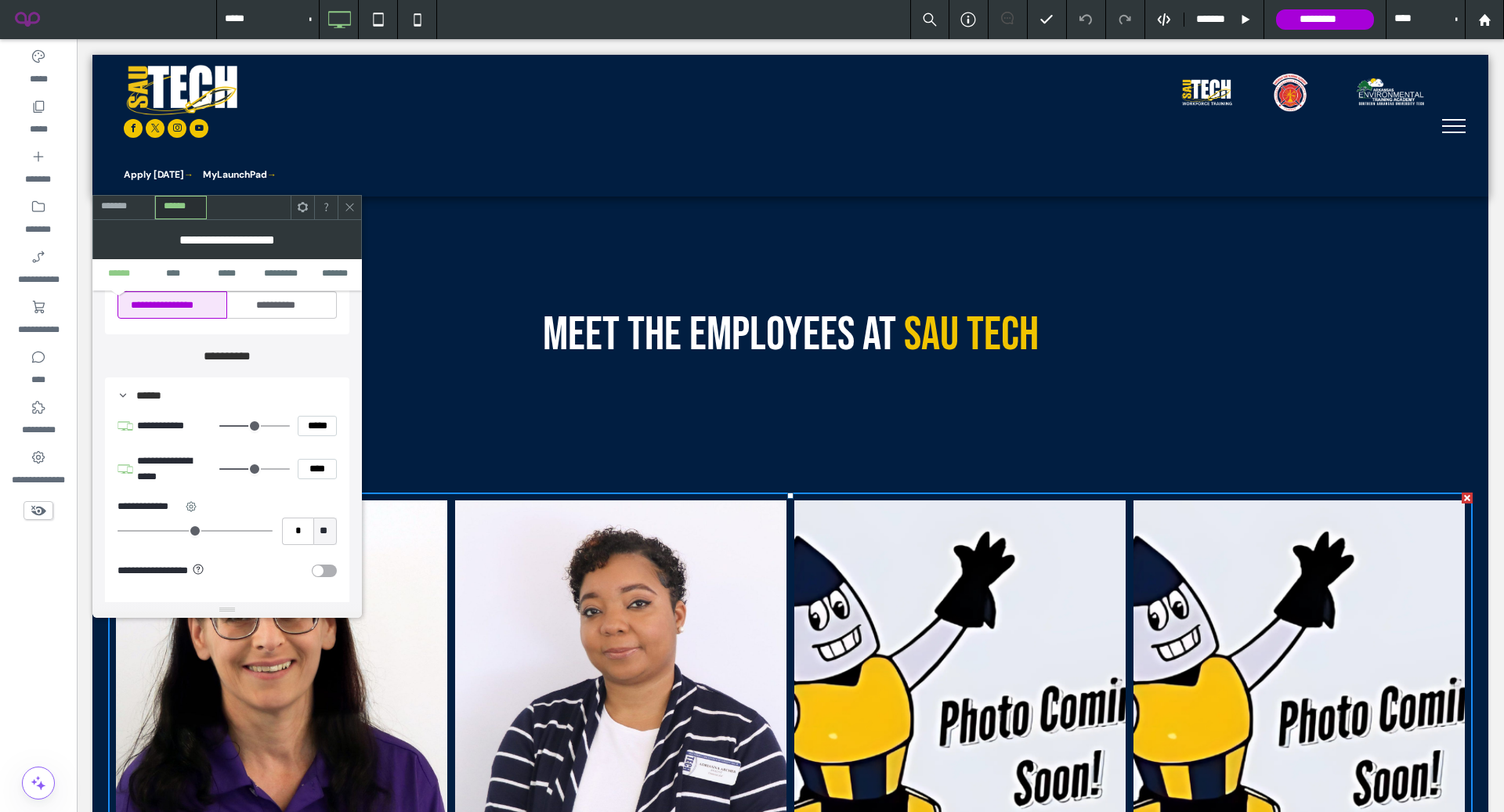 type on "***" 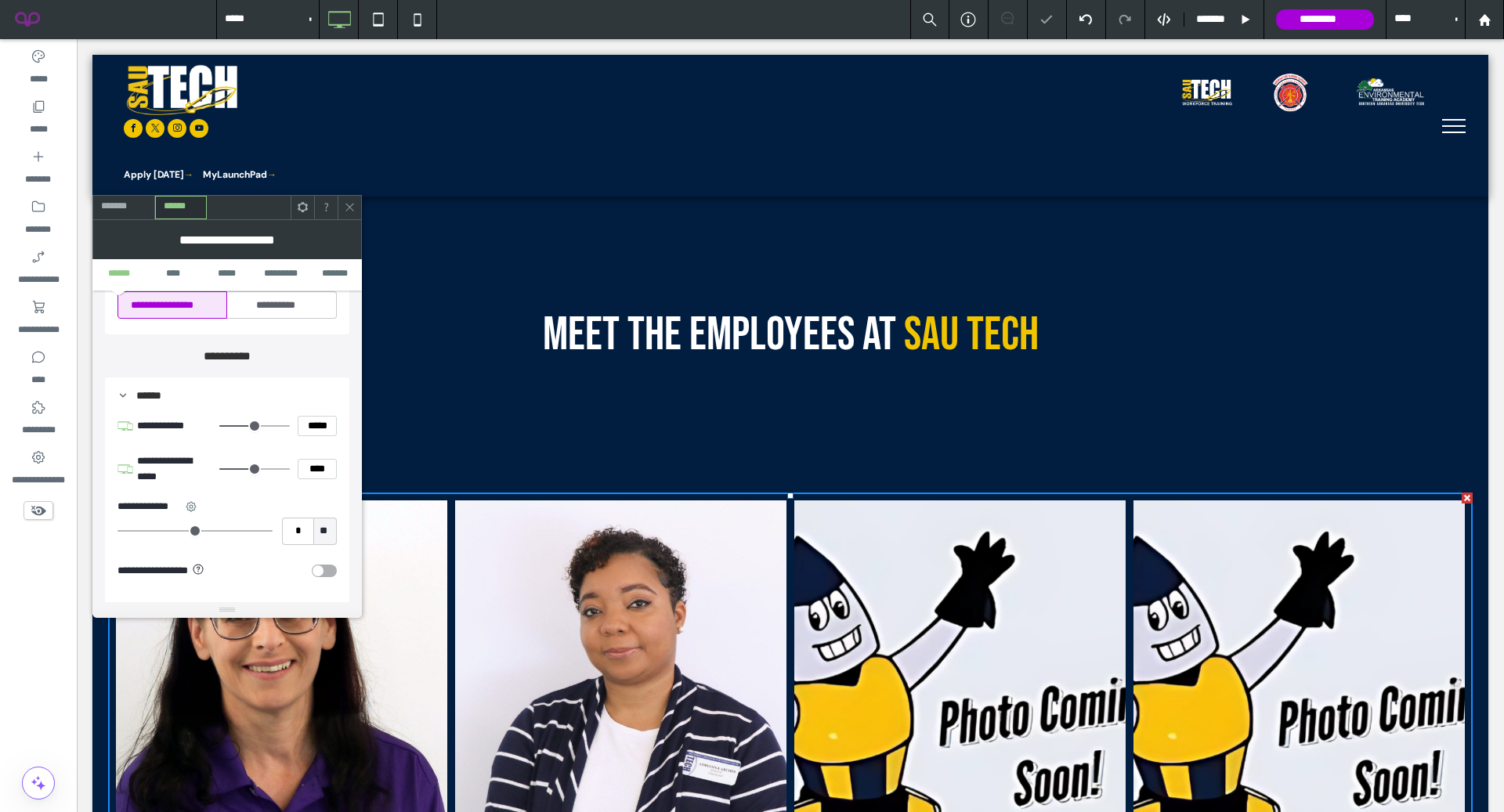 click on "**********" at bounding box center [227, 595] 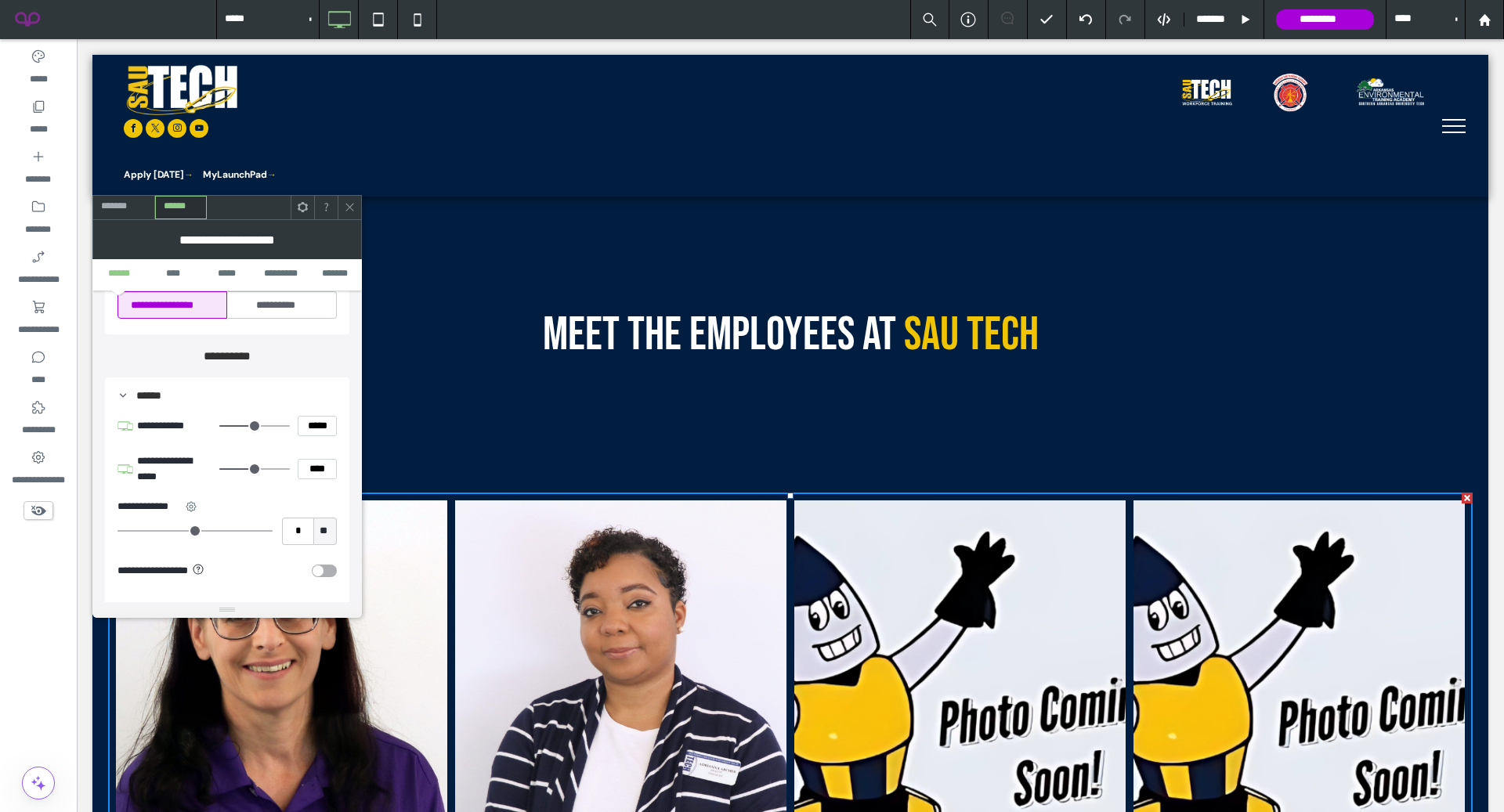 click on "*******" at bounding box center [124, 207] 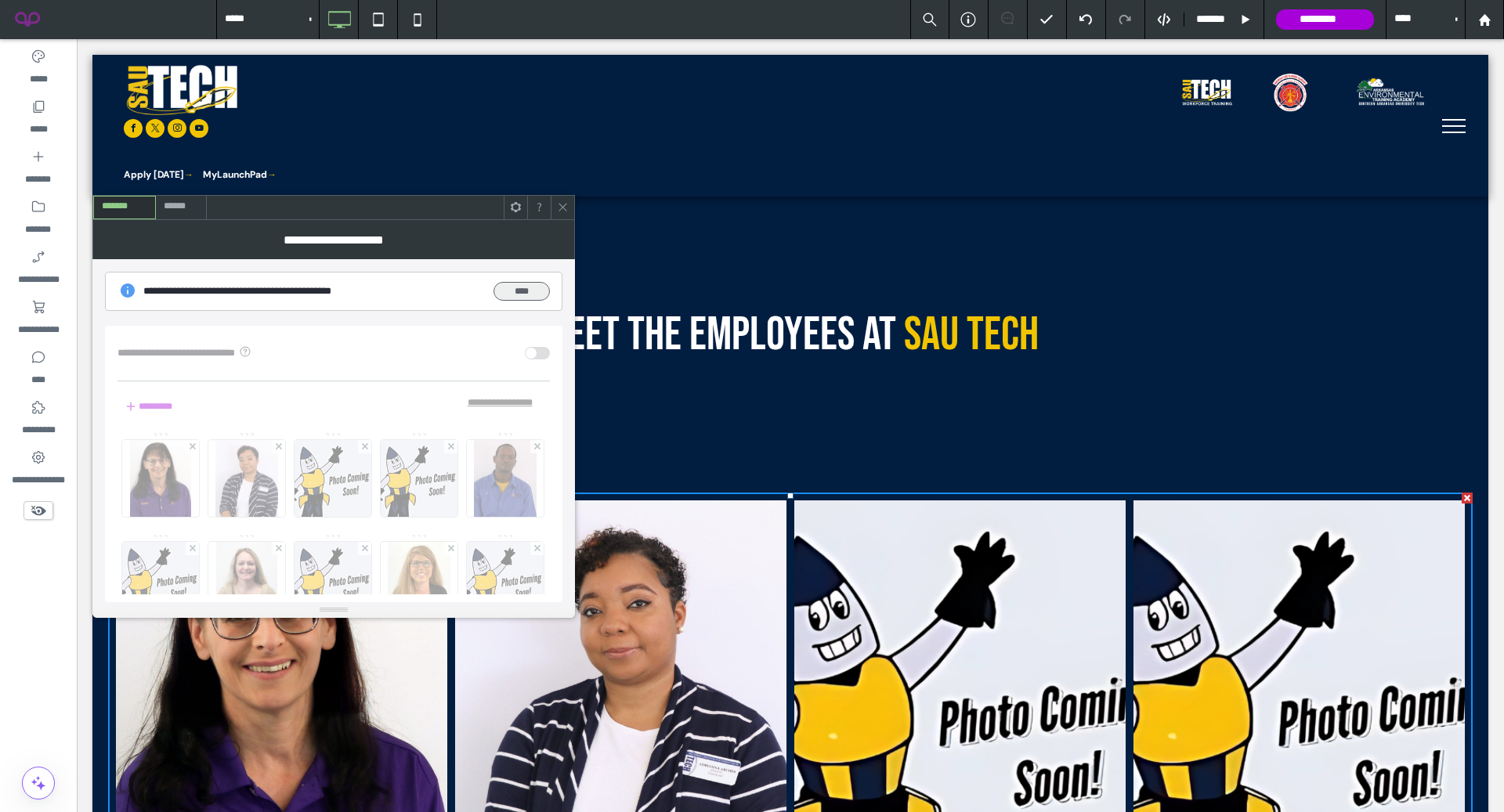 click on "****" at bounding box center (522, 291) 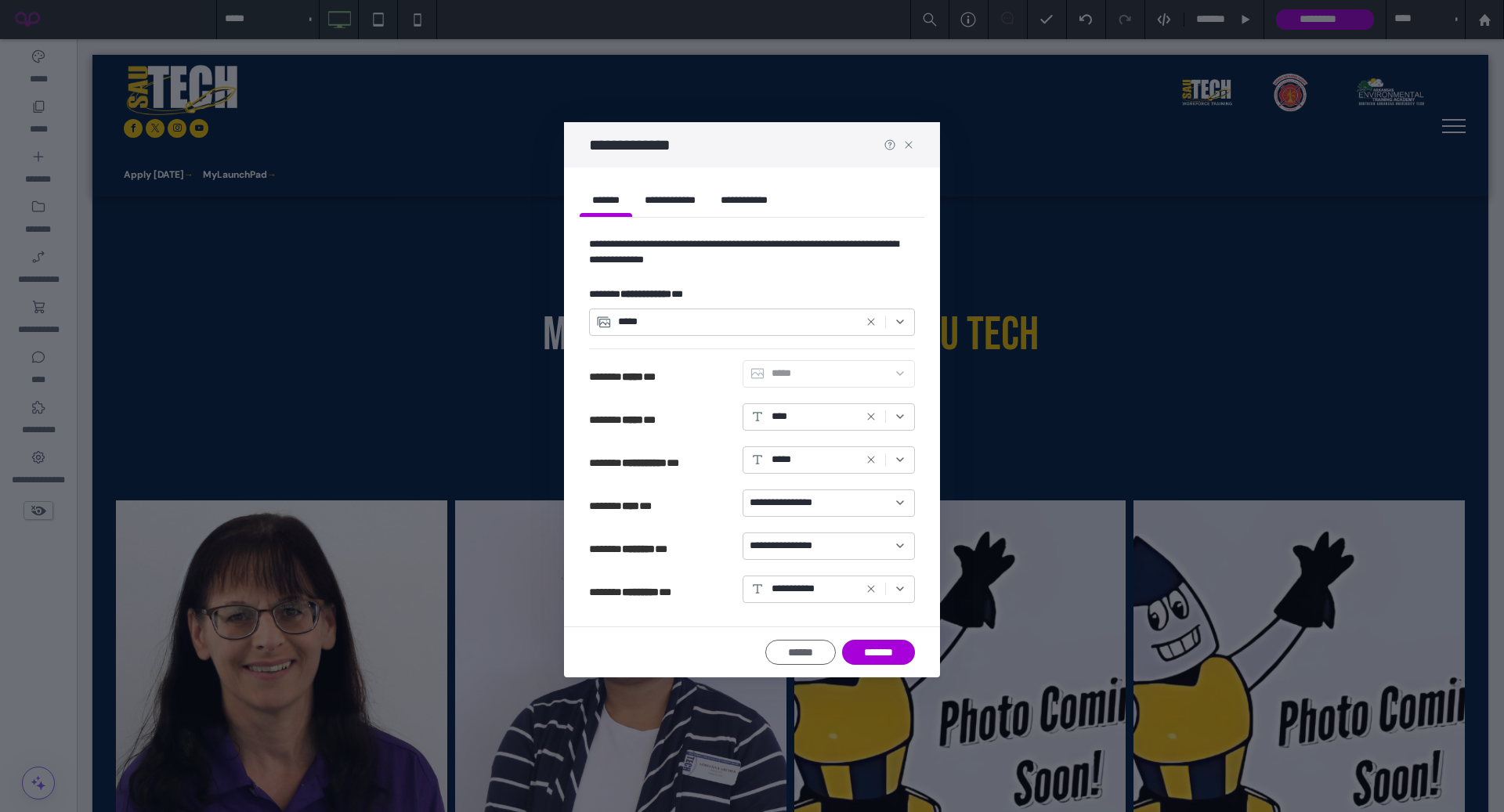 click on "**********" at bounding box center (801, 589) 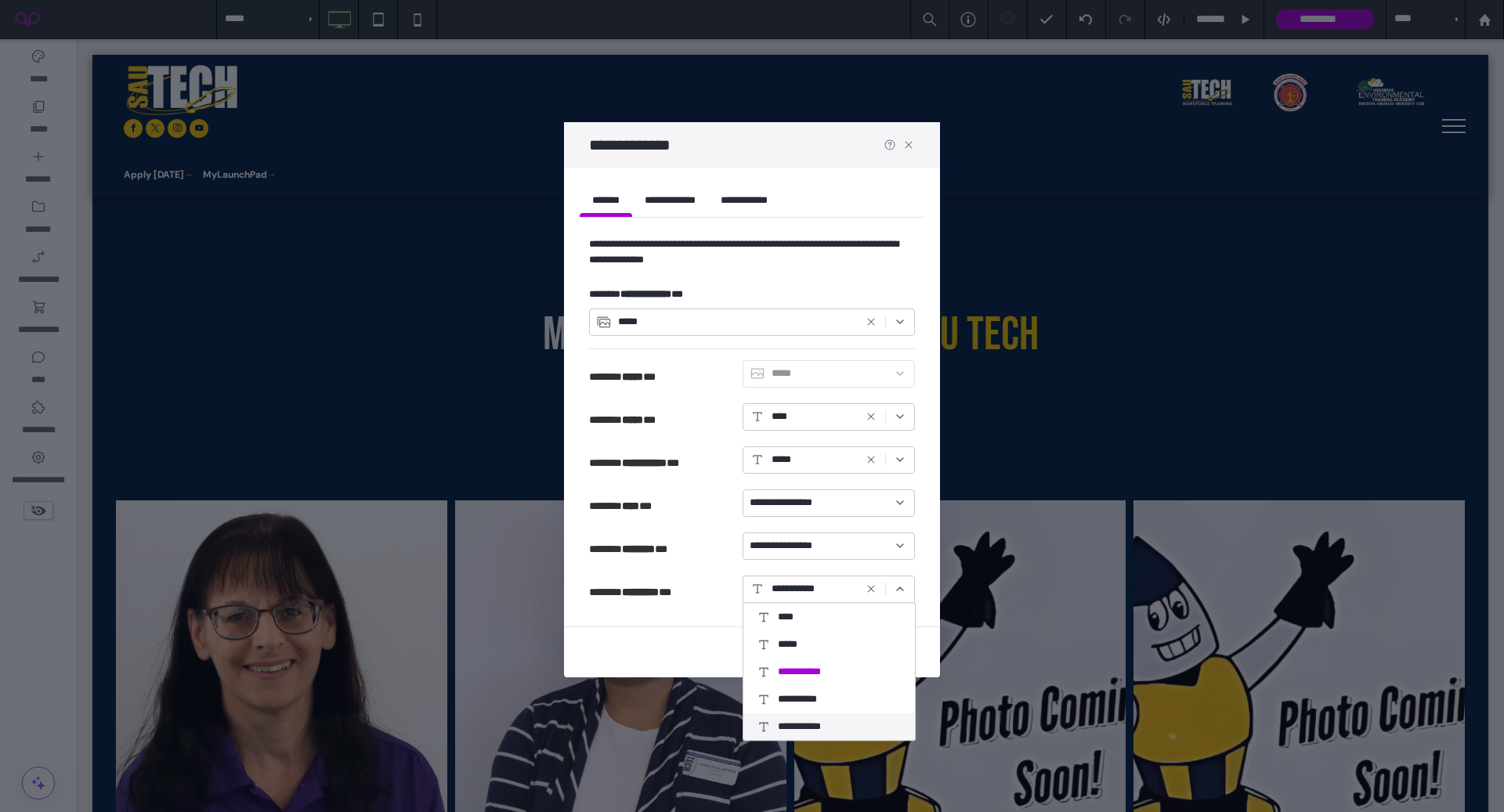 click on "**********" at bounding box center [829, 726] 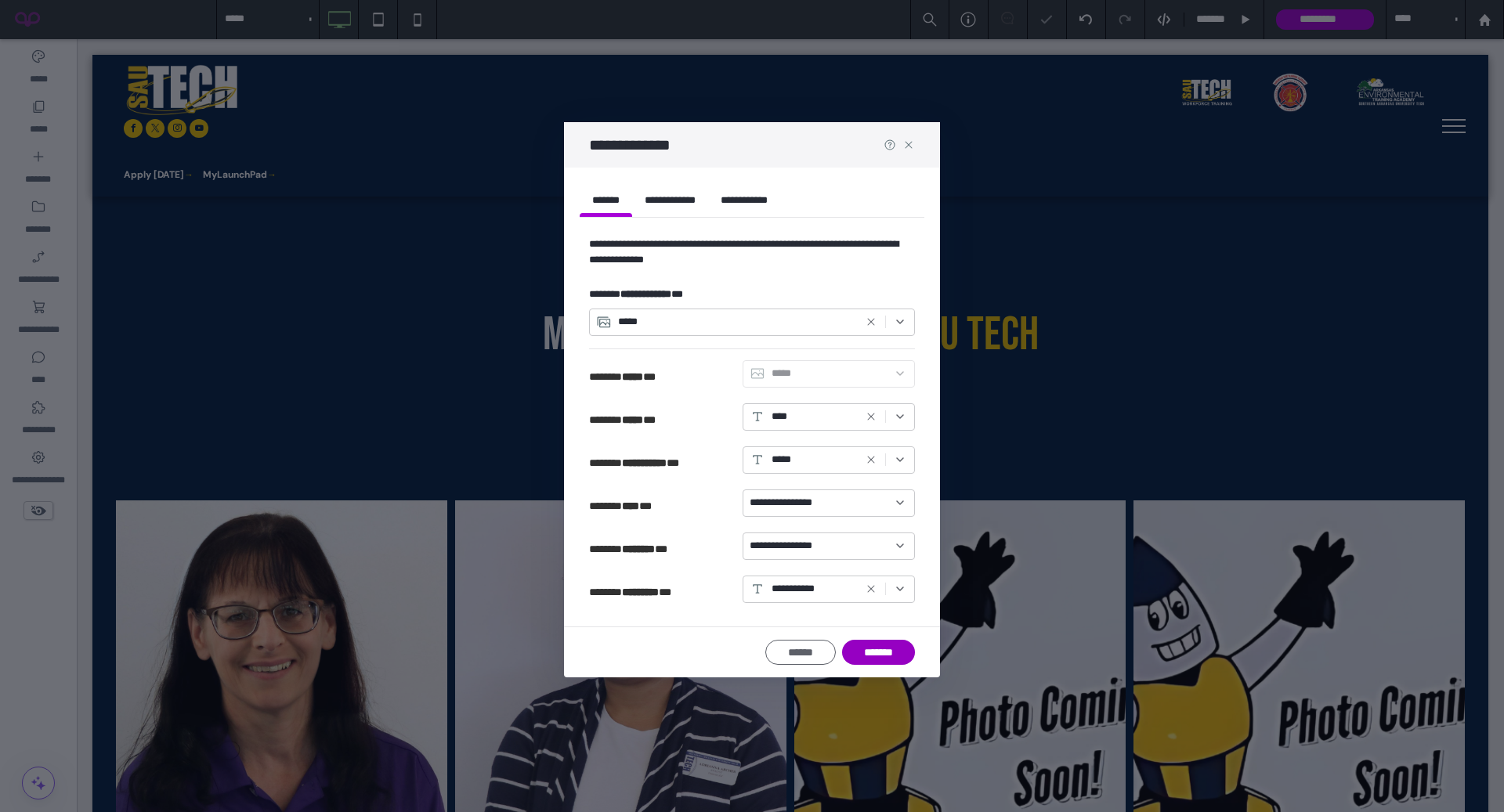 click on "*******" at bounding box center (878, 652) 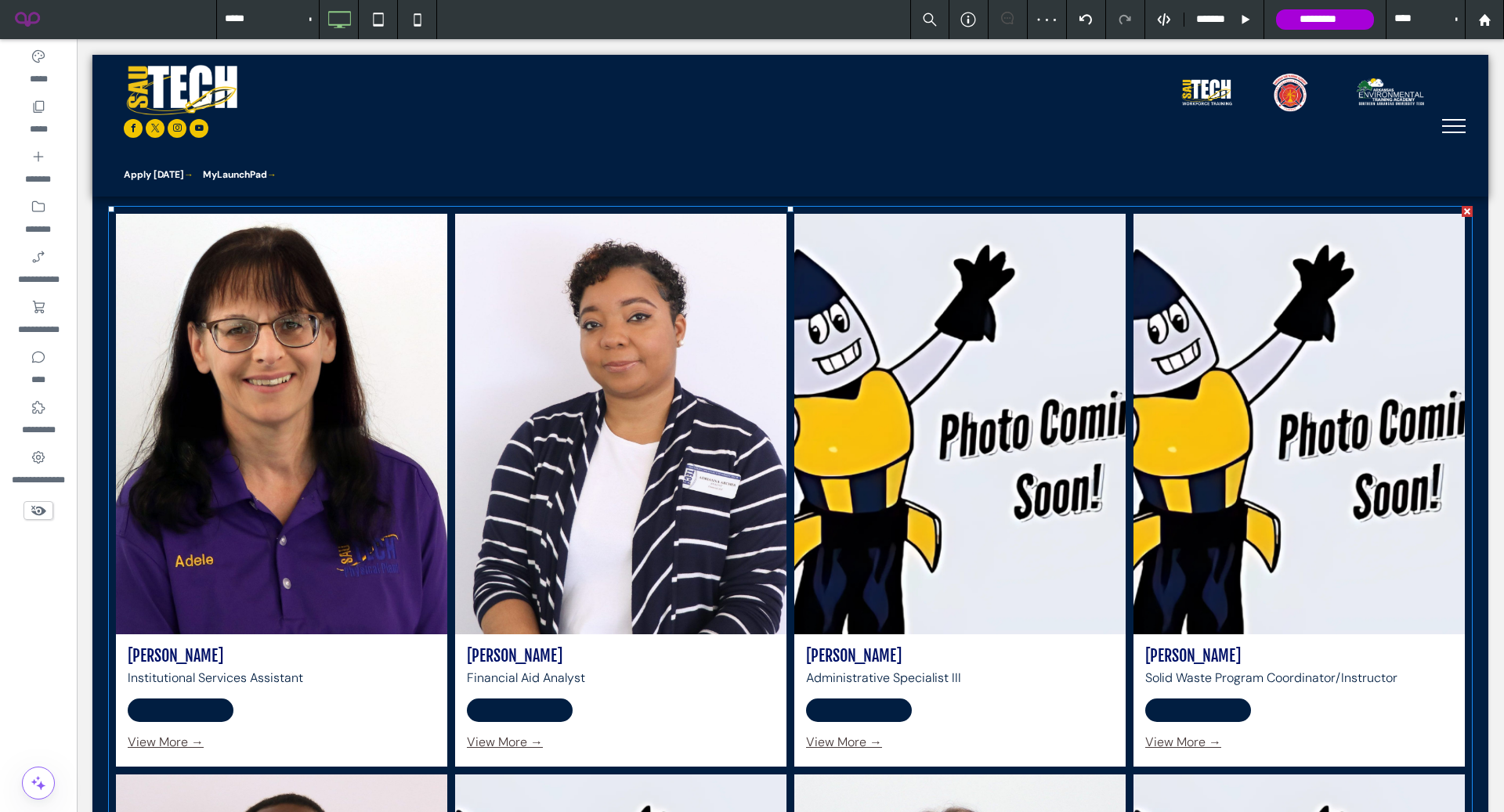 scroll, scrollTop: 291, scrollLeft: 0, axis: vertical 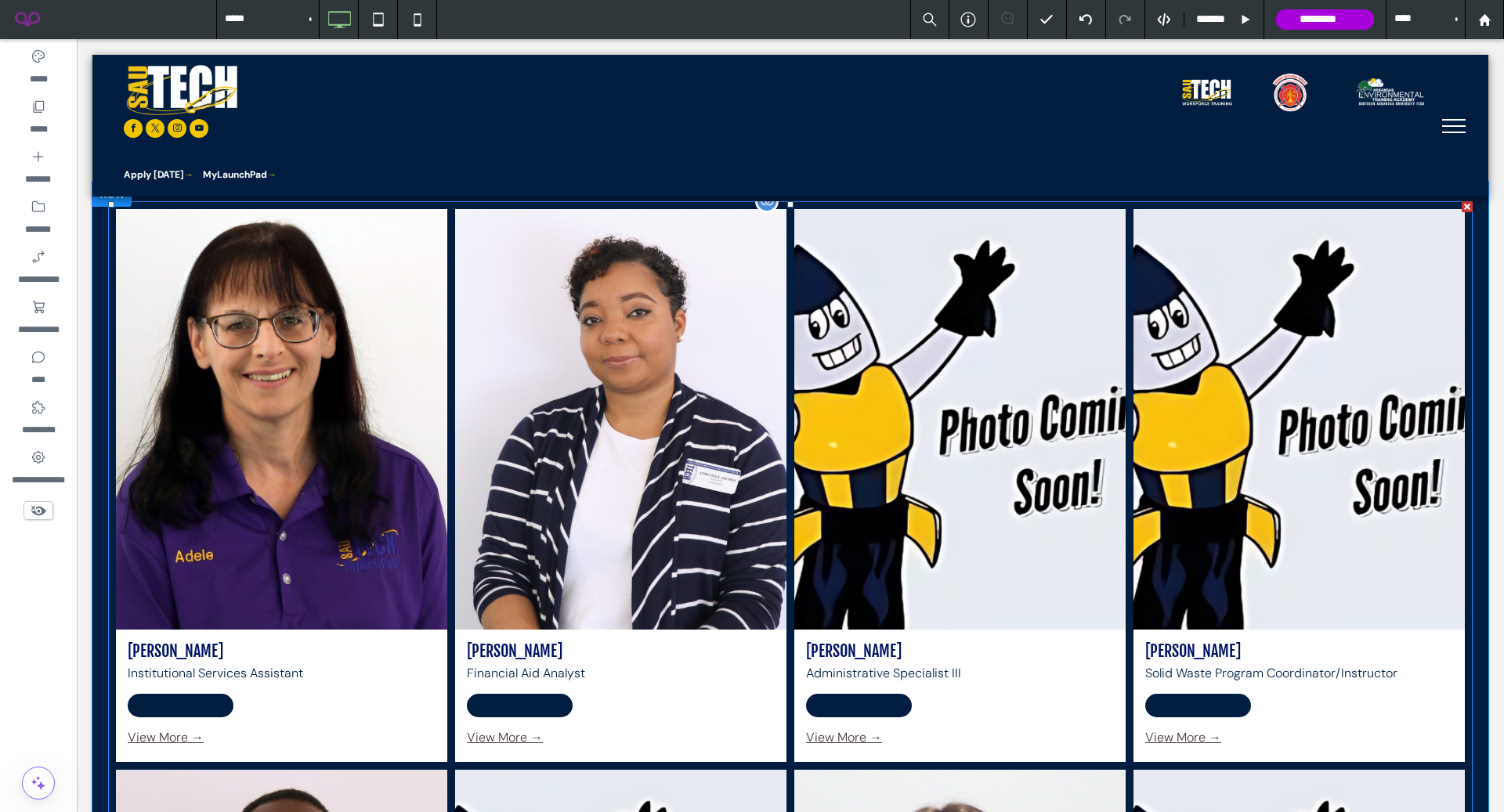 click on "Adrianna Archer
Financial Aid Analyst
View More →" at bounding box center (620, 695) 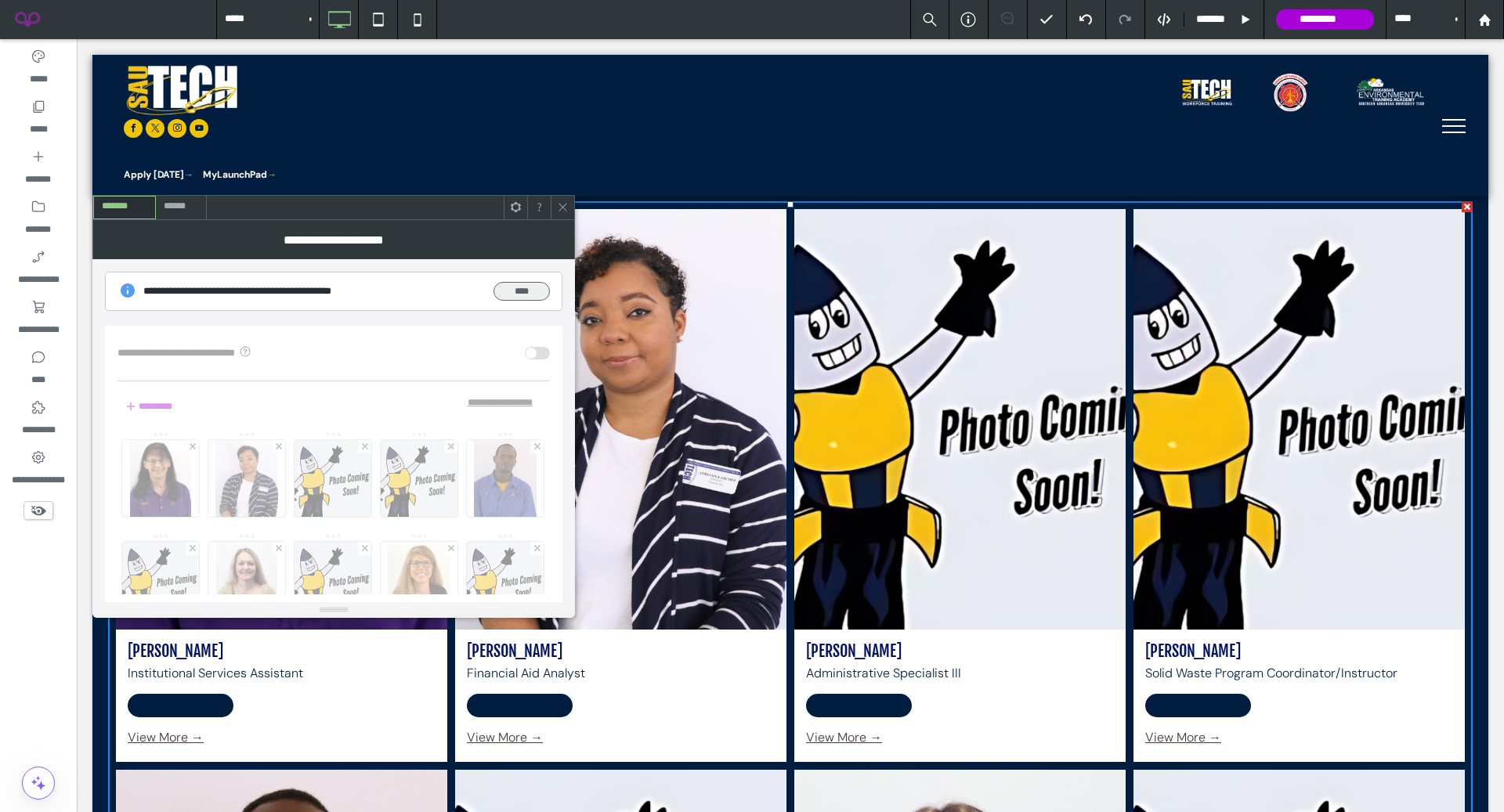 click on "****" at bounding box center [522, 291] 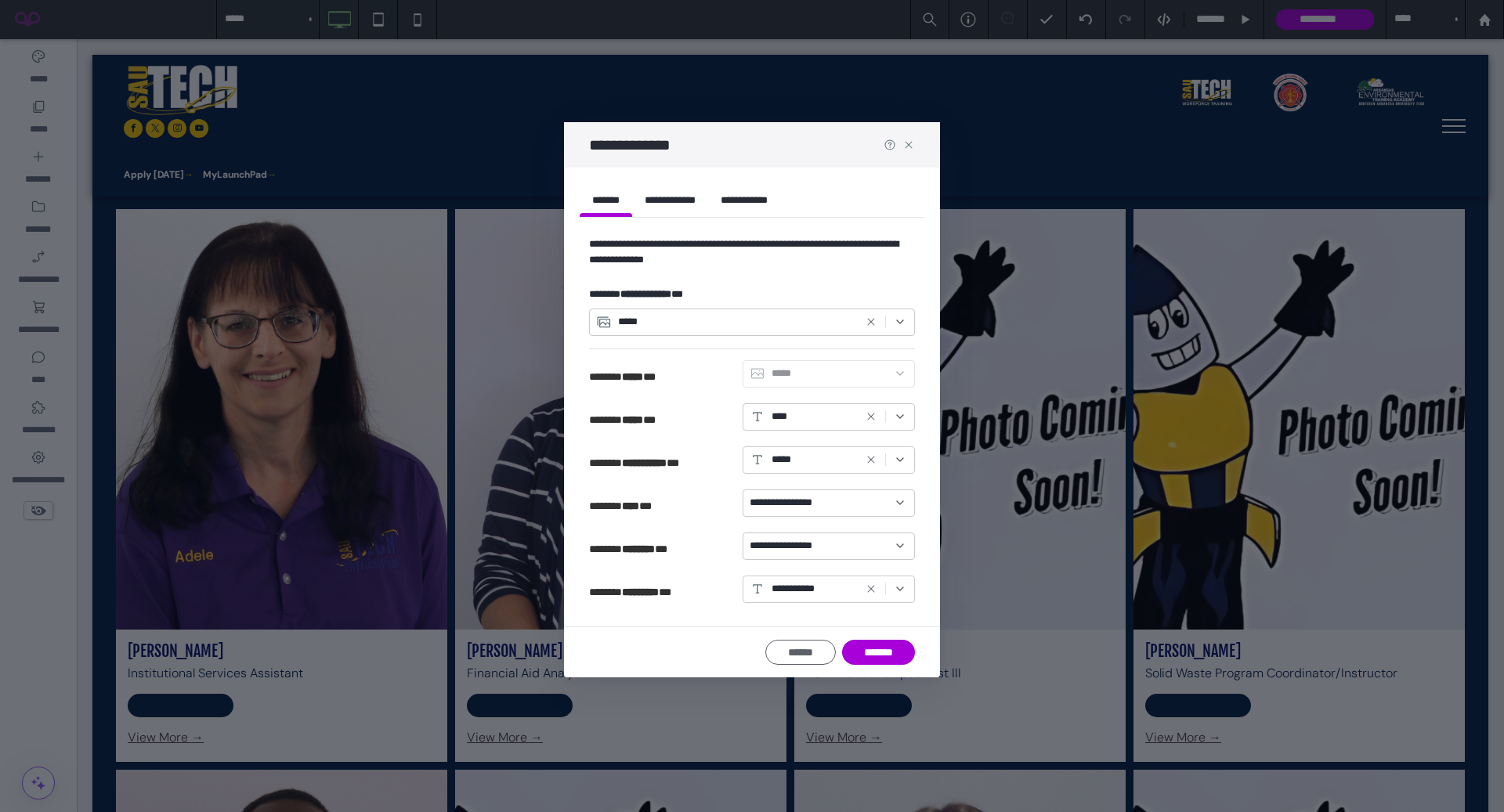 click on "**********" at bounding box center [744, 200] 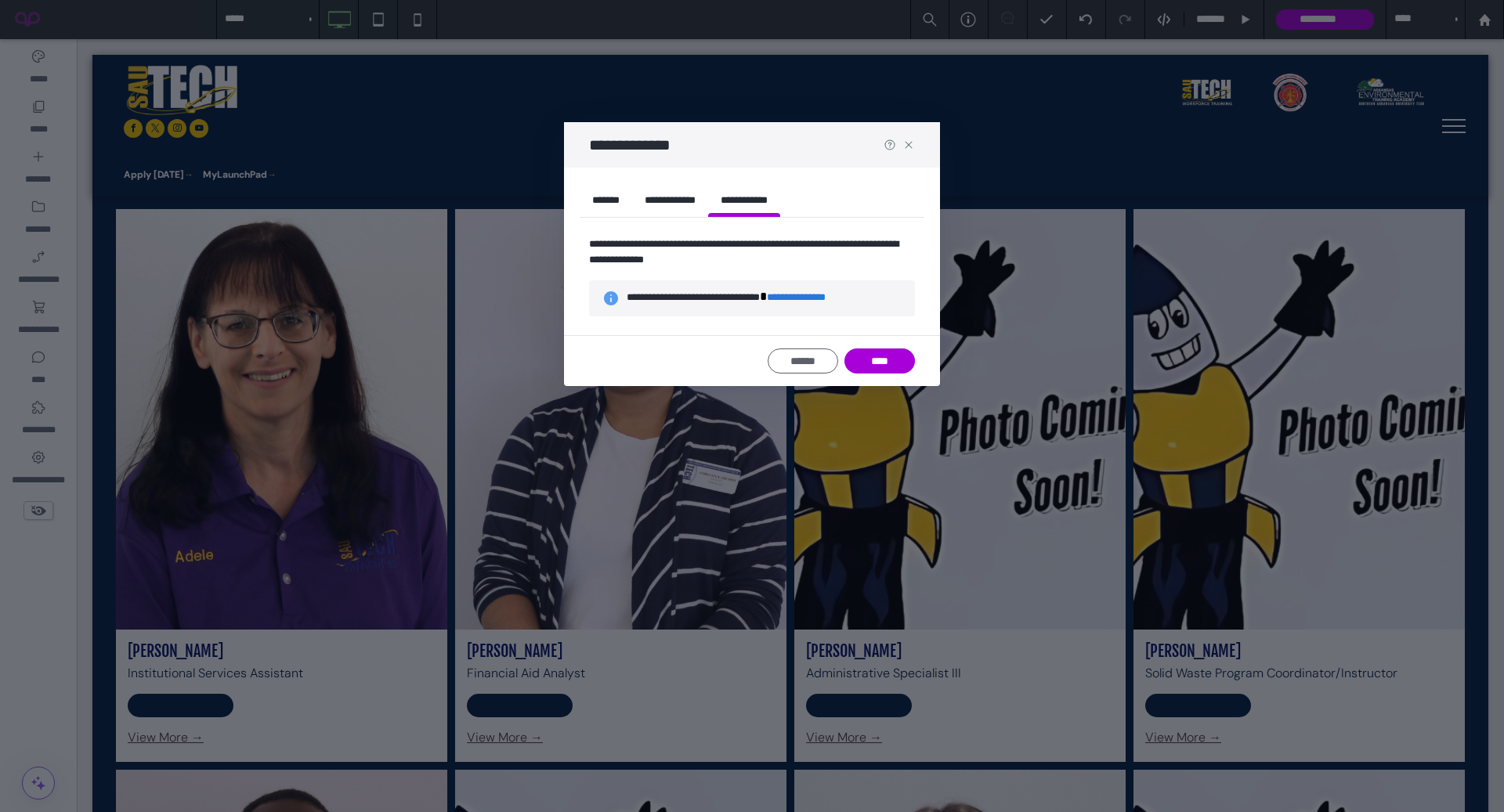 click on "**********" at bounding box center [804, 298] 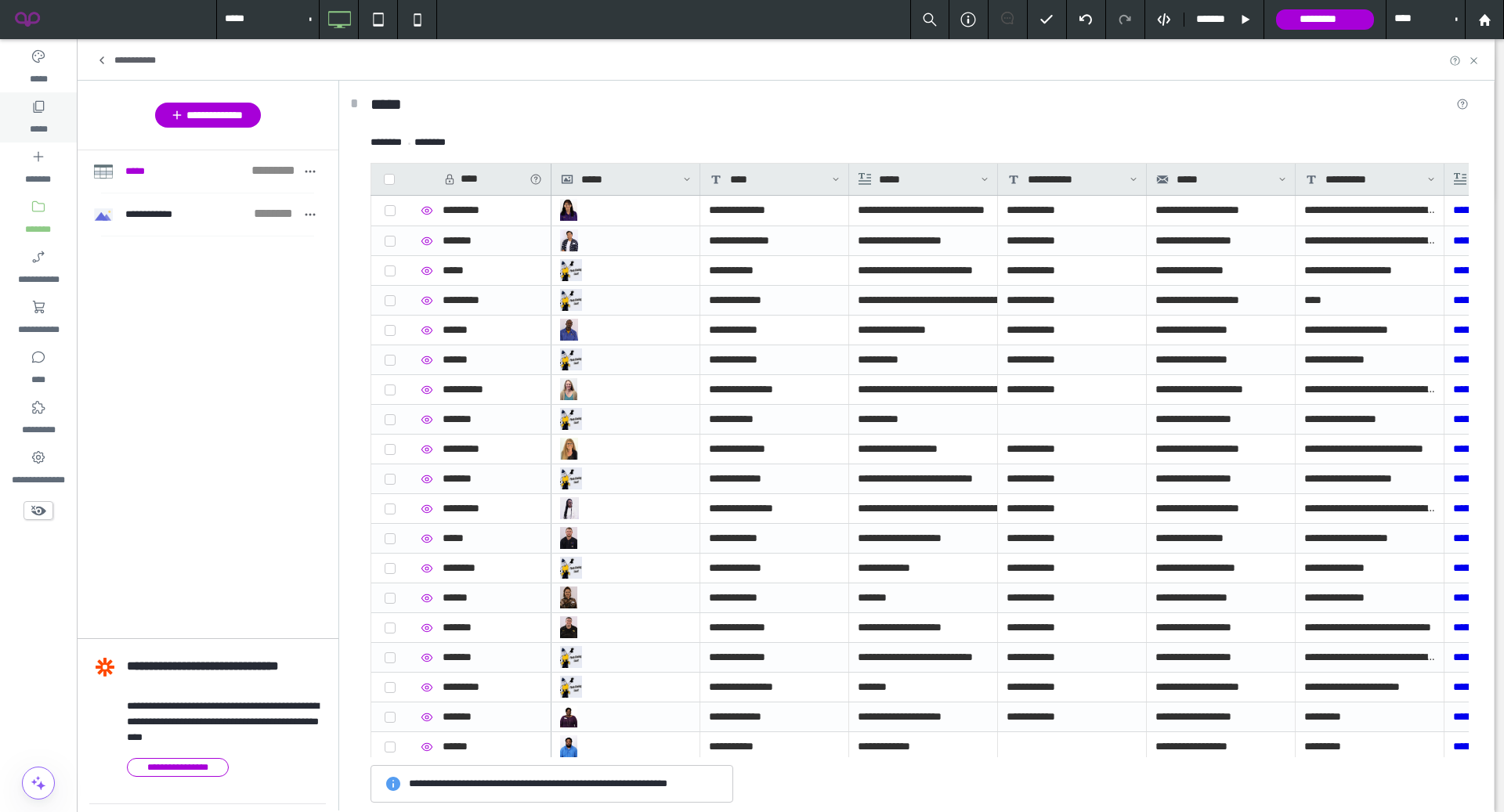click on "*****" at bounding box center [38, 125] 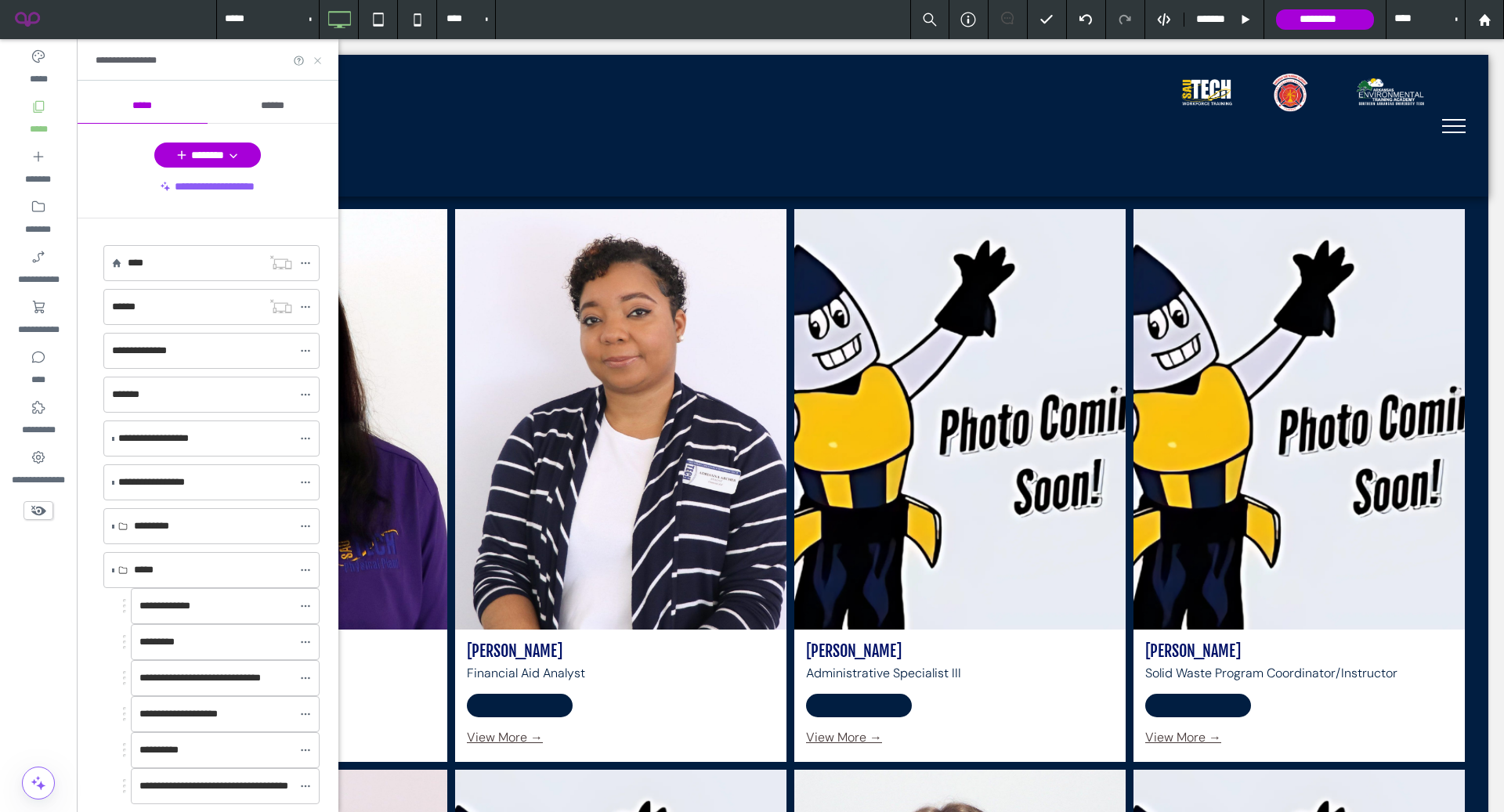 click 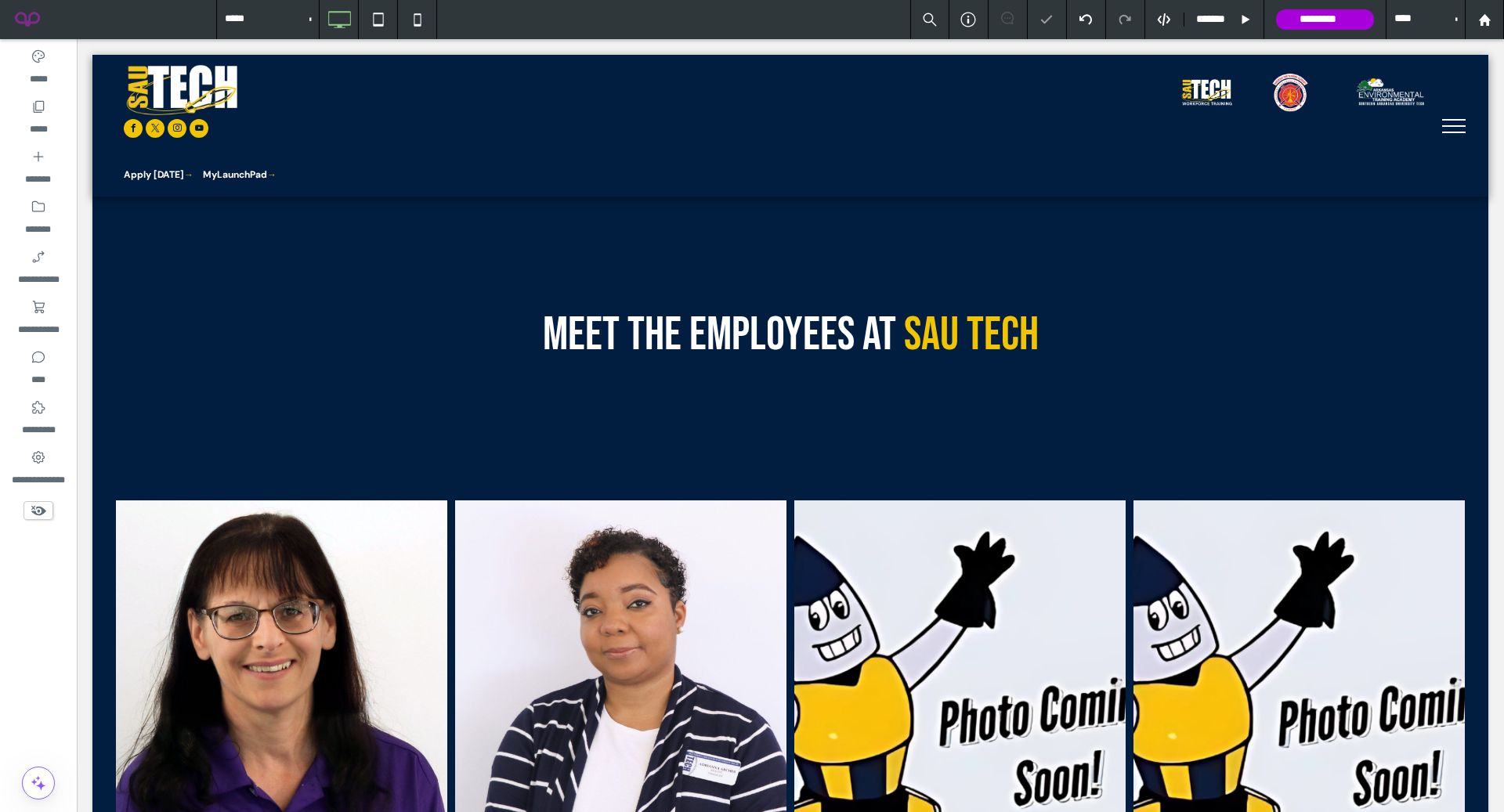 scroll, scrollTop: 0, scrollLeft: 0, axis: both 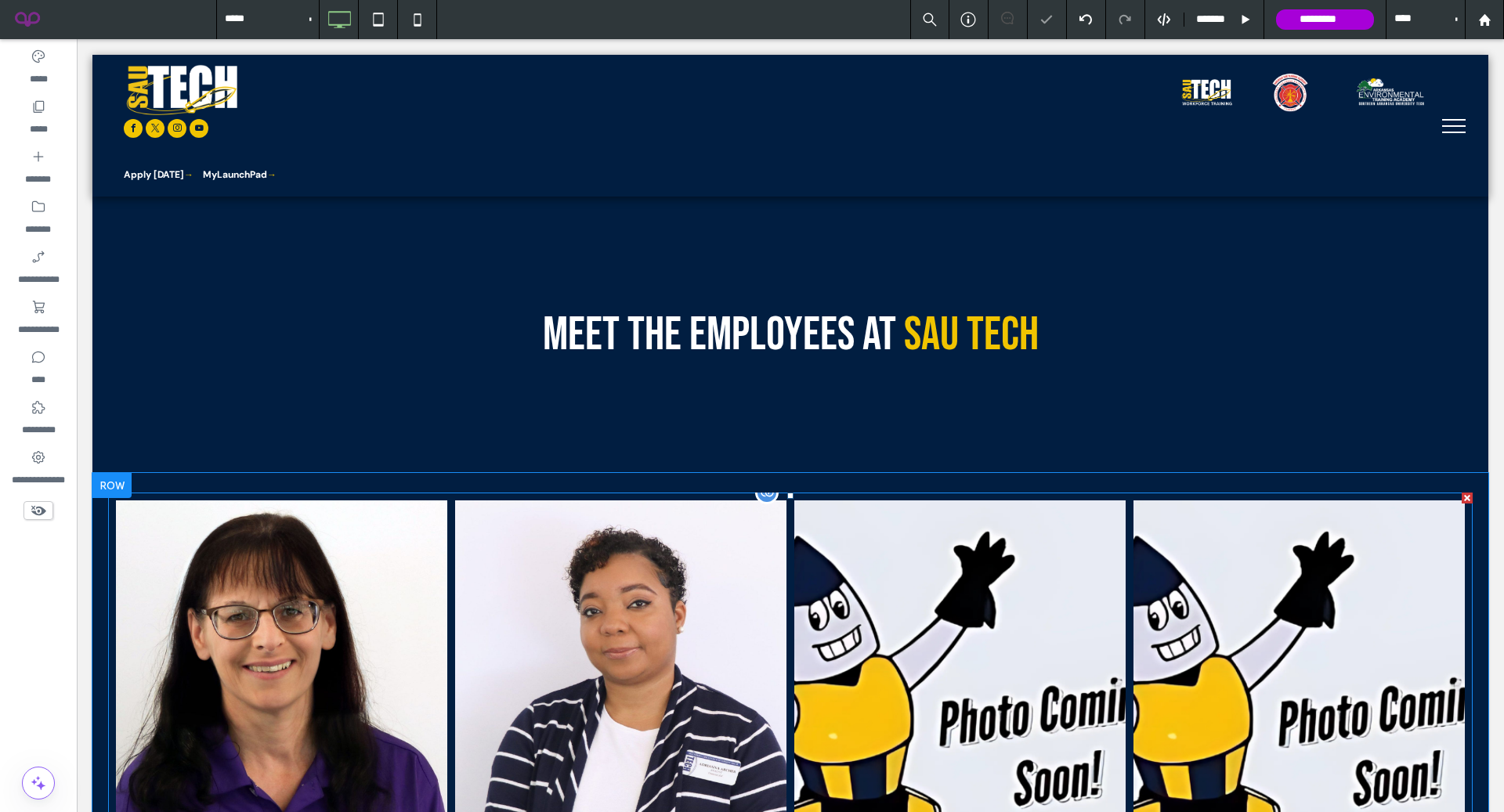 click at bounding box center (281, 710) 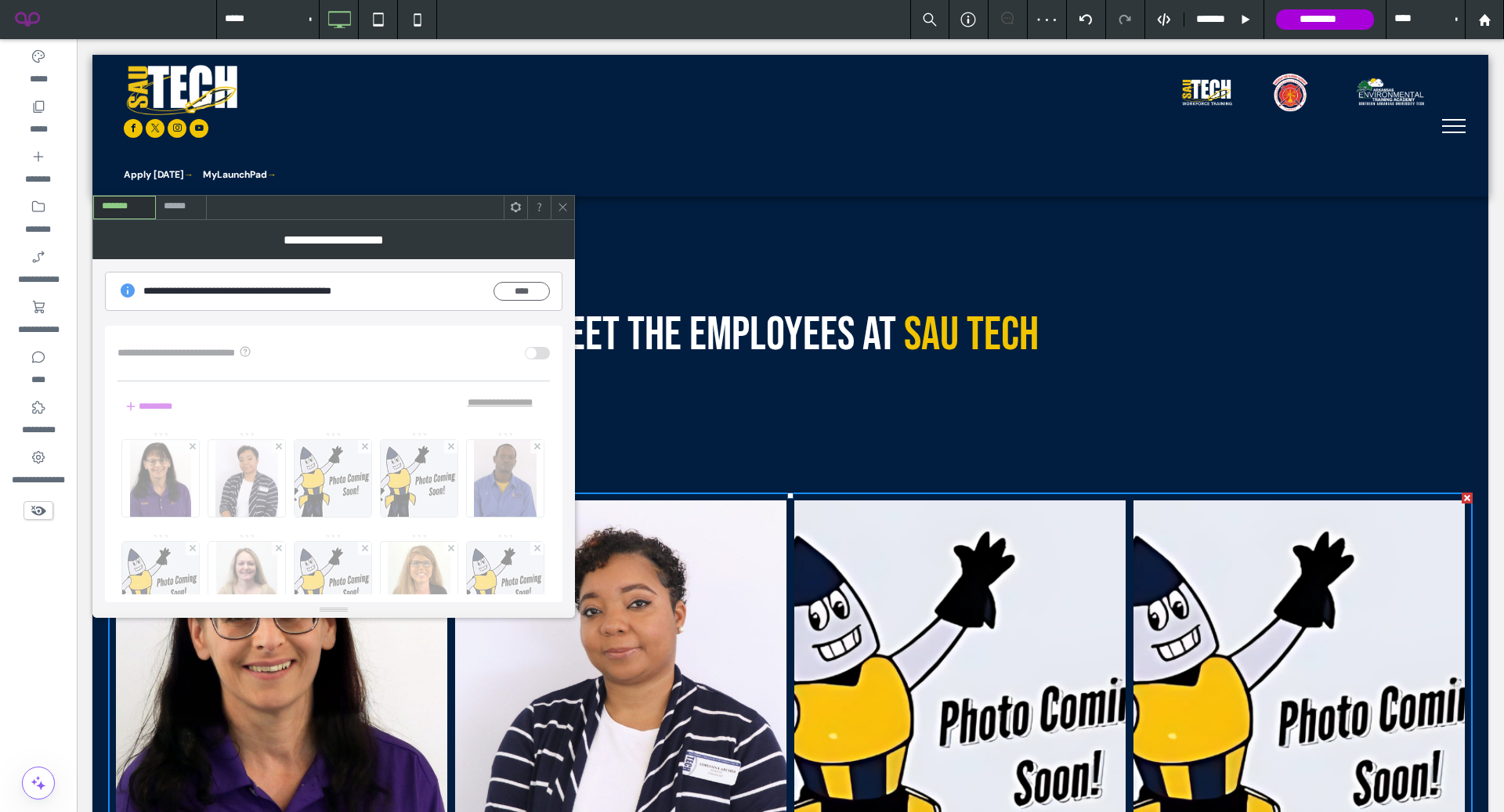 click on "******" at bounding box center [181, 207] 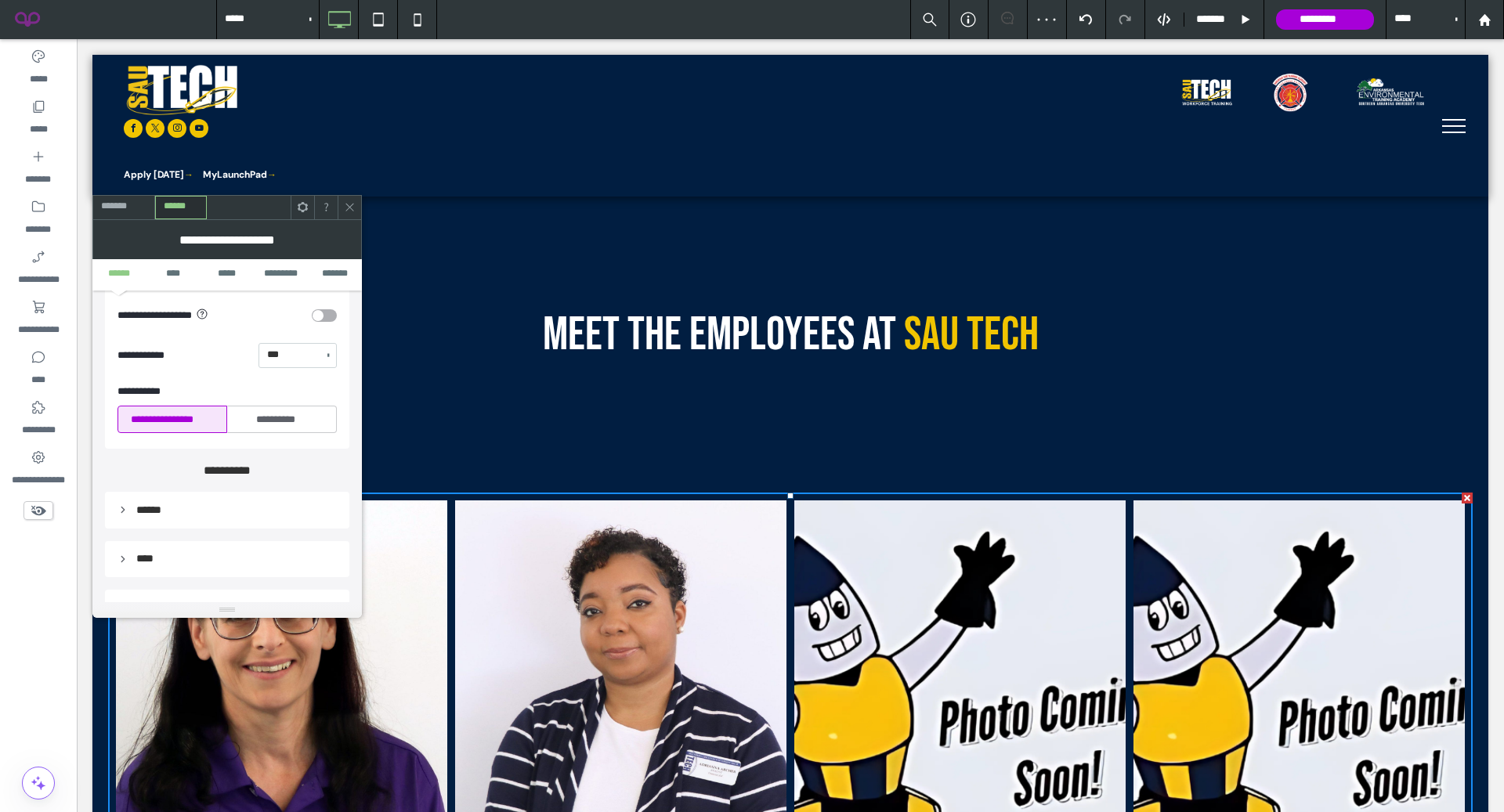 scroll, scrollTop: 489, scrollLeft: 0, axis: vertical 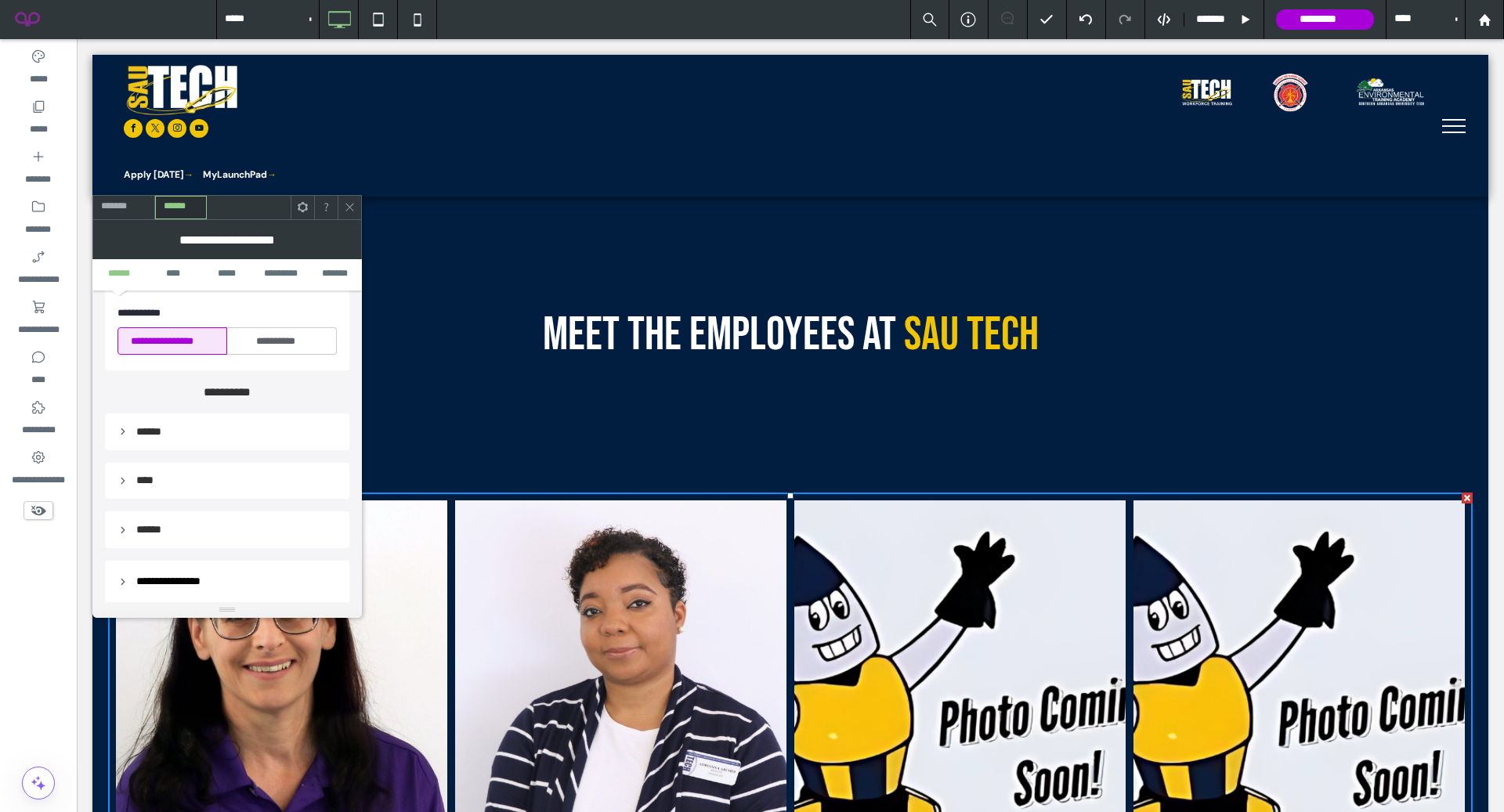 click on "******" at bounding box center (227, 529) 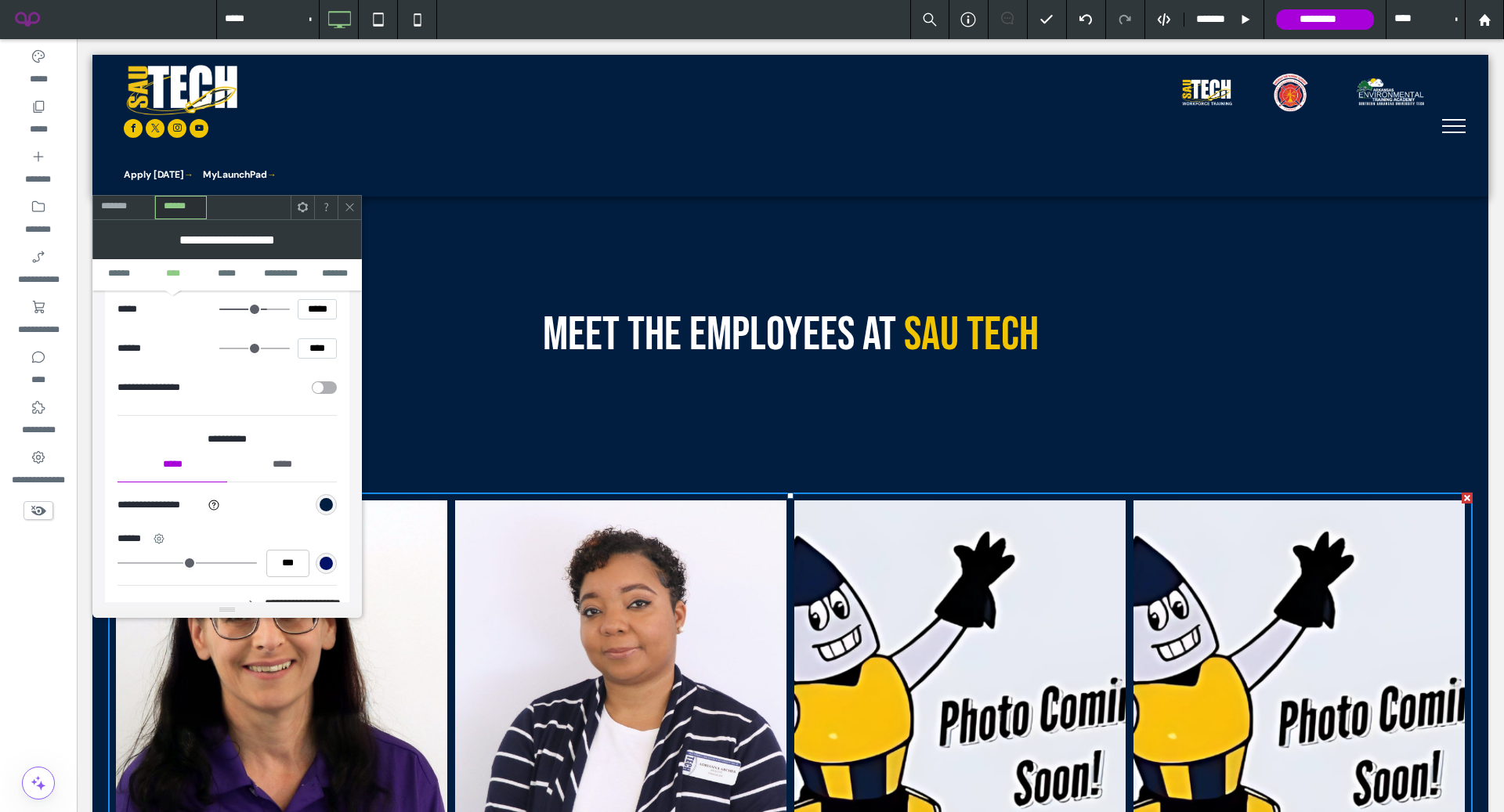scroll, scrollTop: 968, scrollLeft: 0, axis: vertical 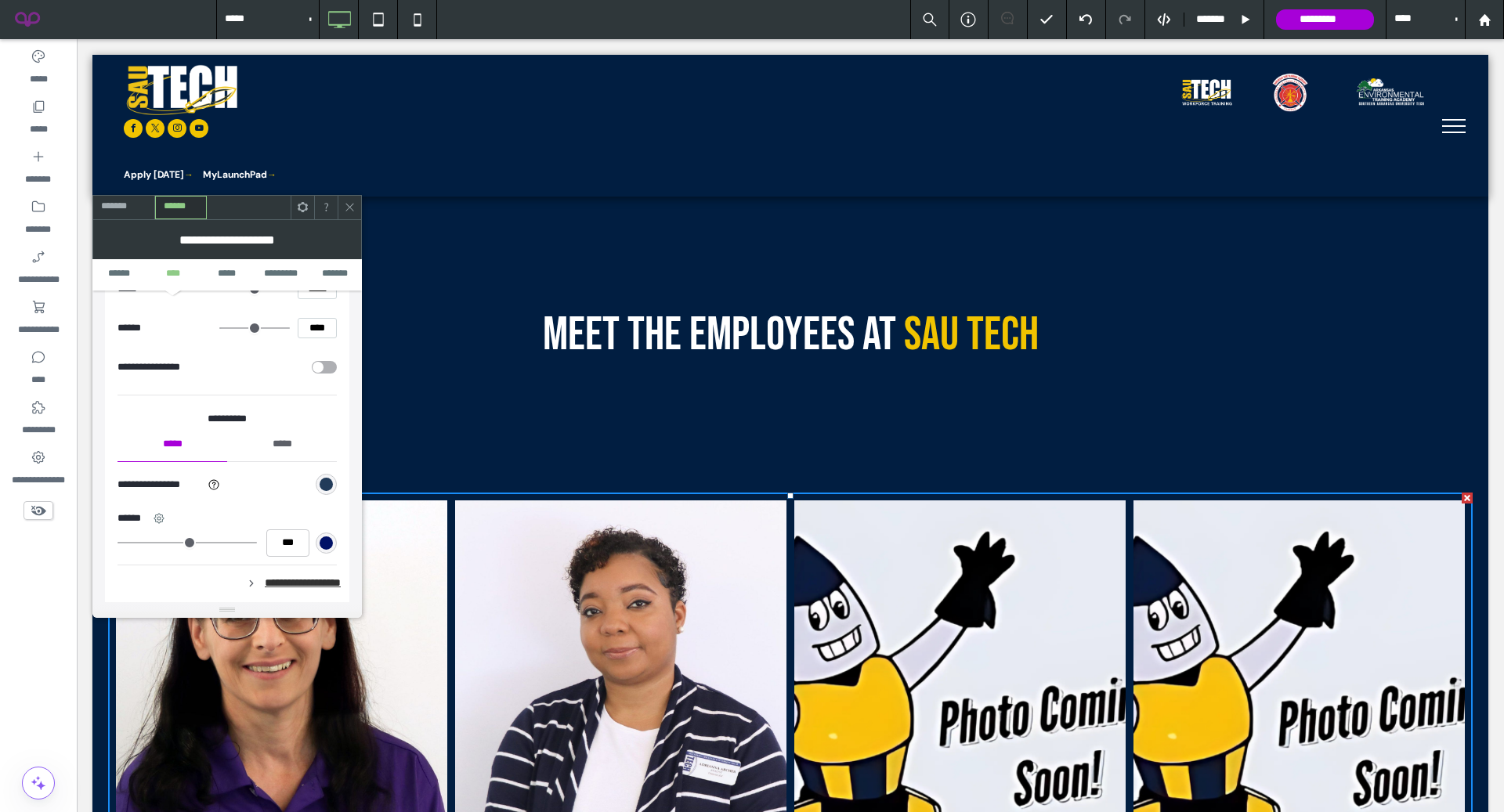 click at bounding box center (326, 484) 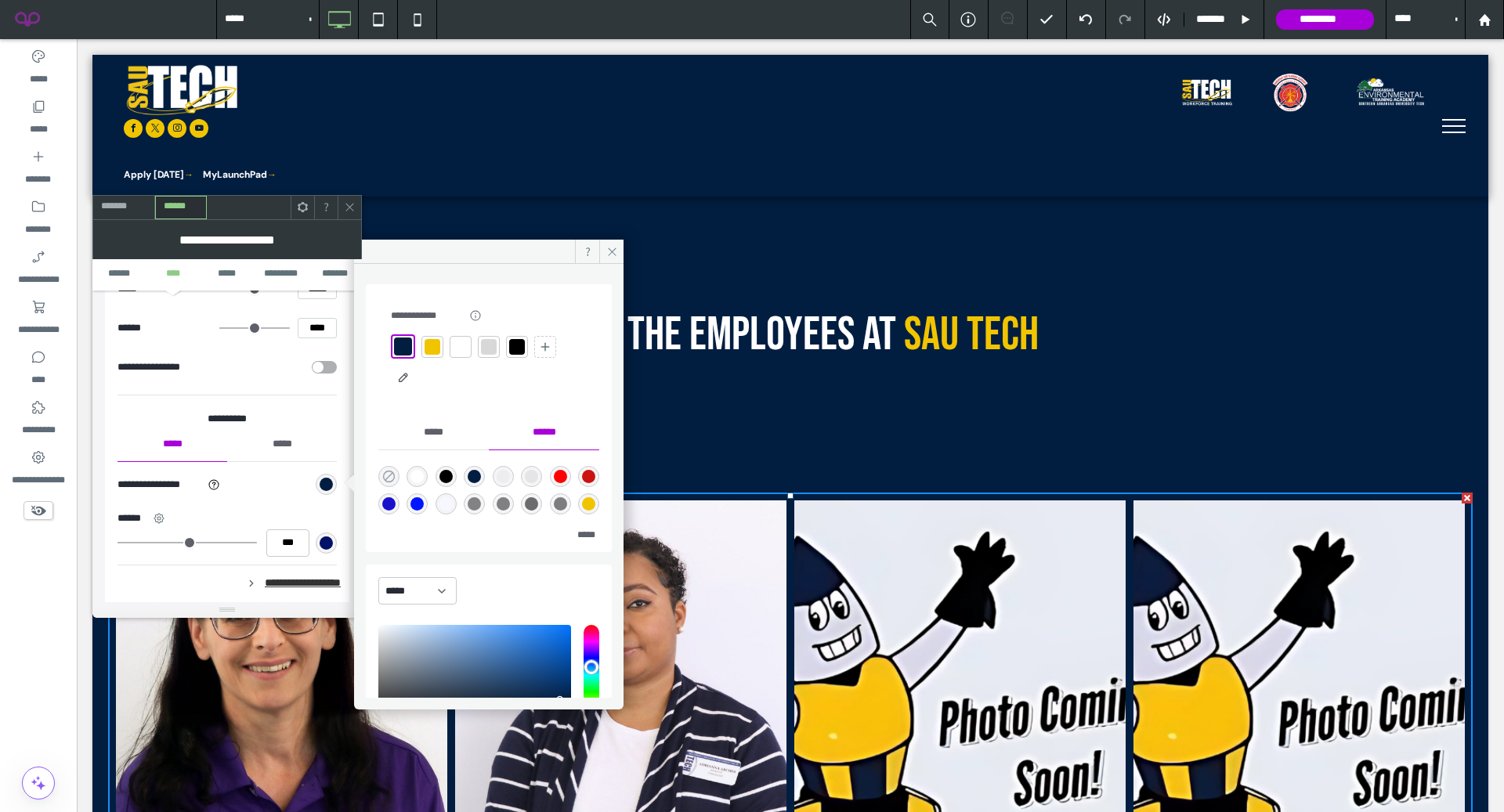 click 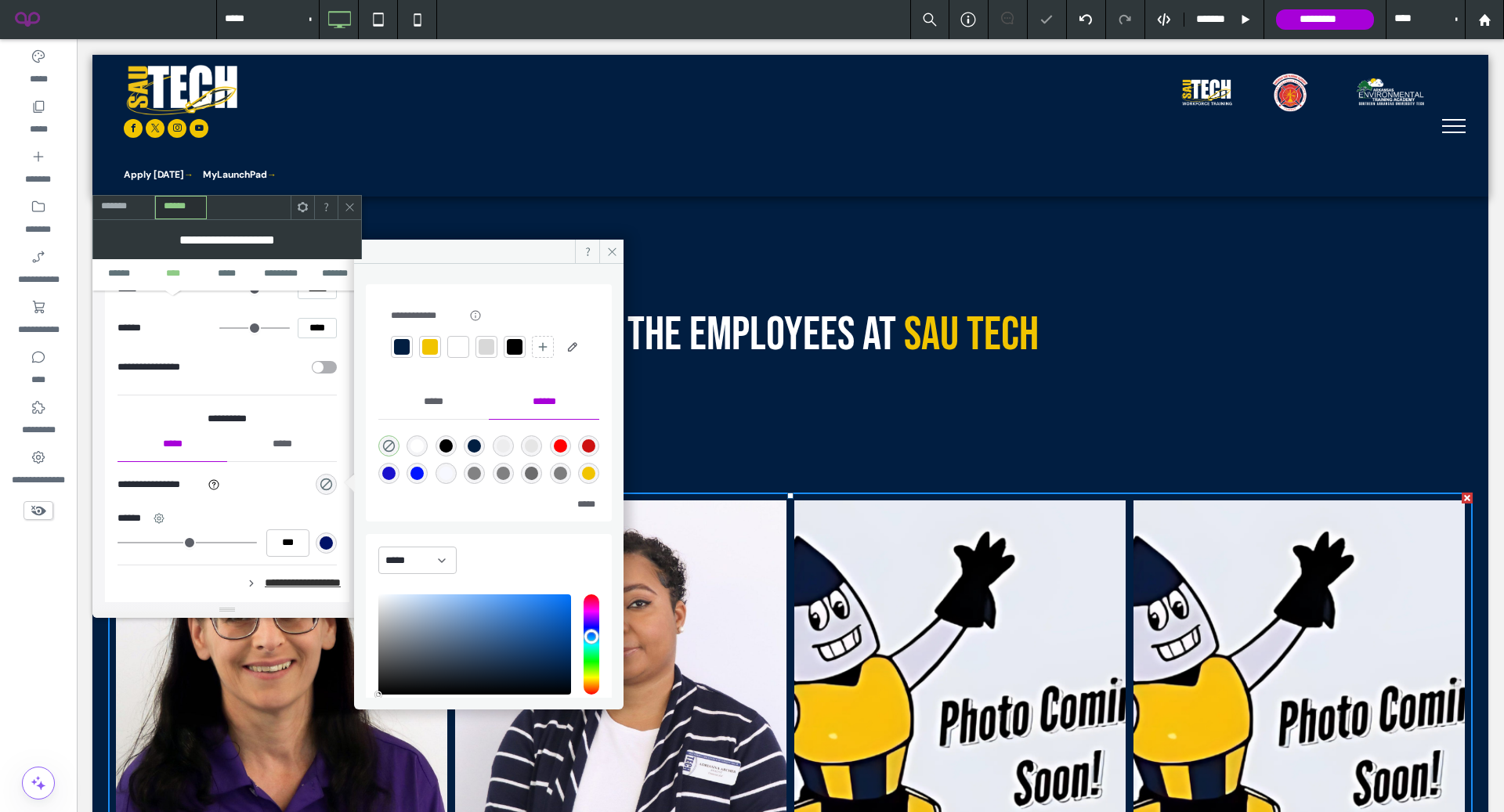 click 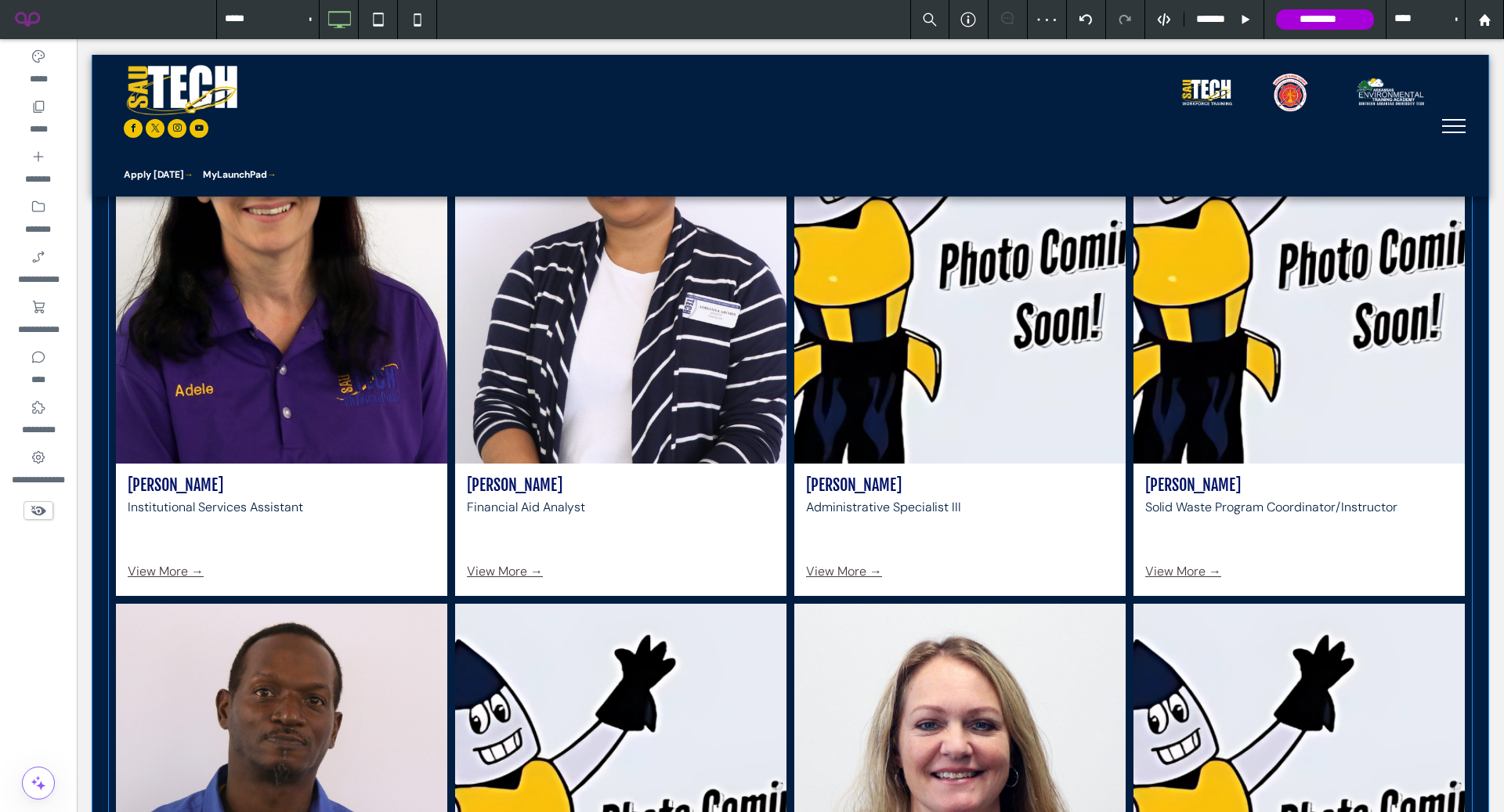 scroll, scrollTop: 461, scrollLeft: 0, axis: vertical 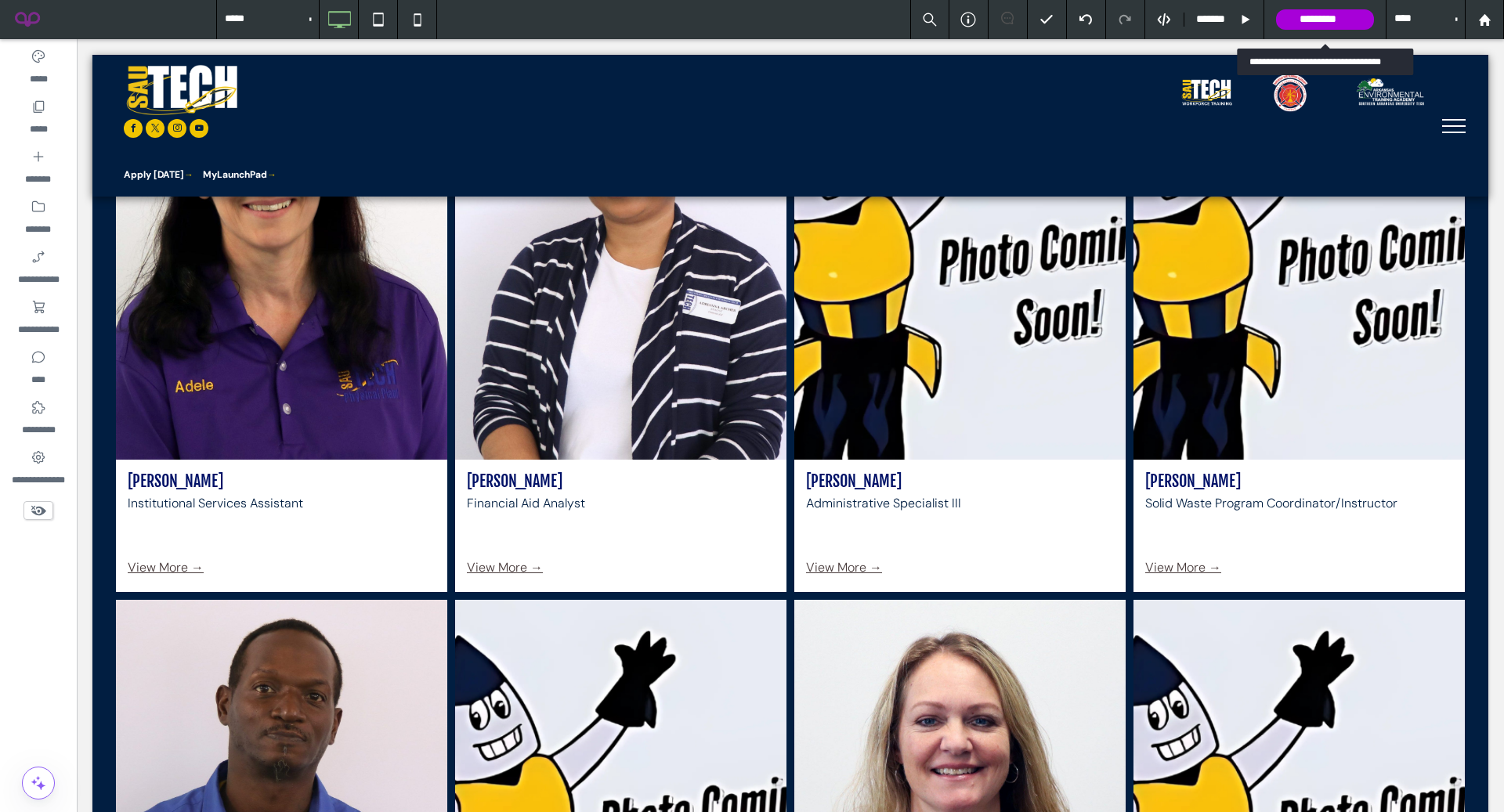 click on "*********" at bounding box center (1325, 20) 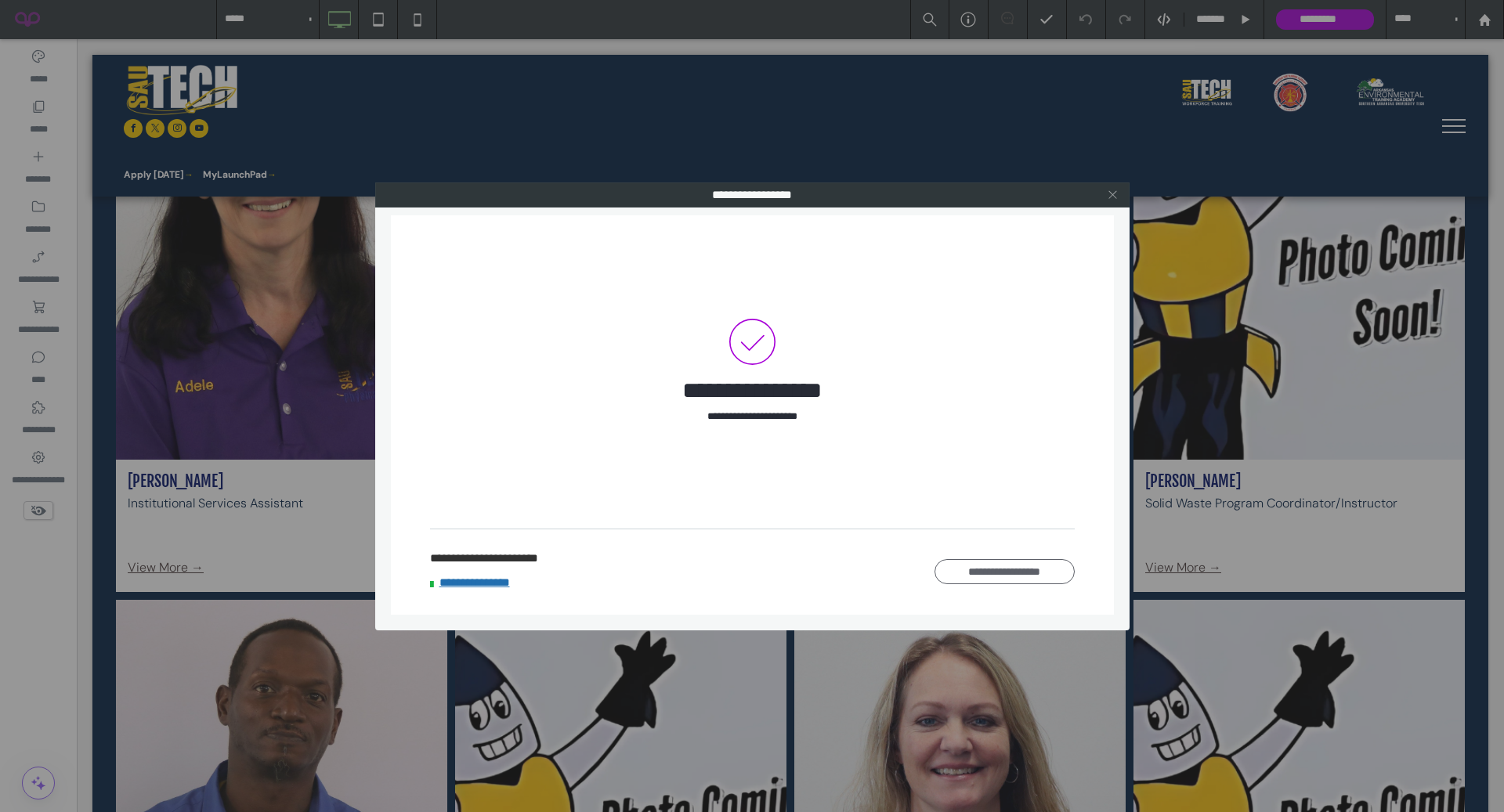 click 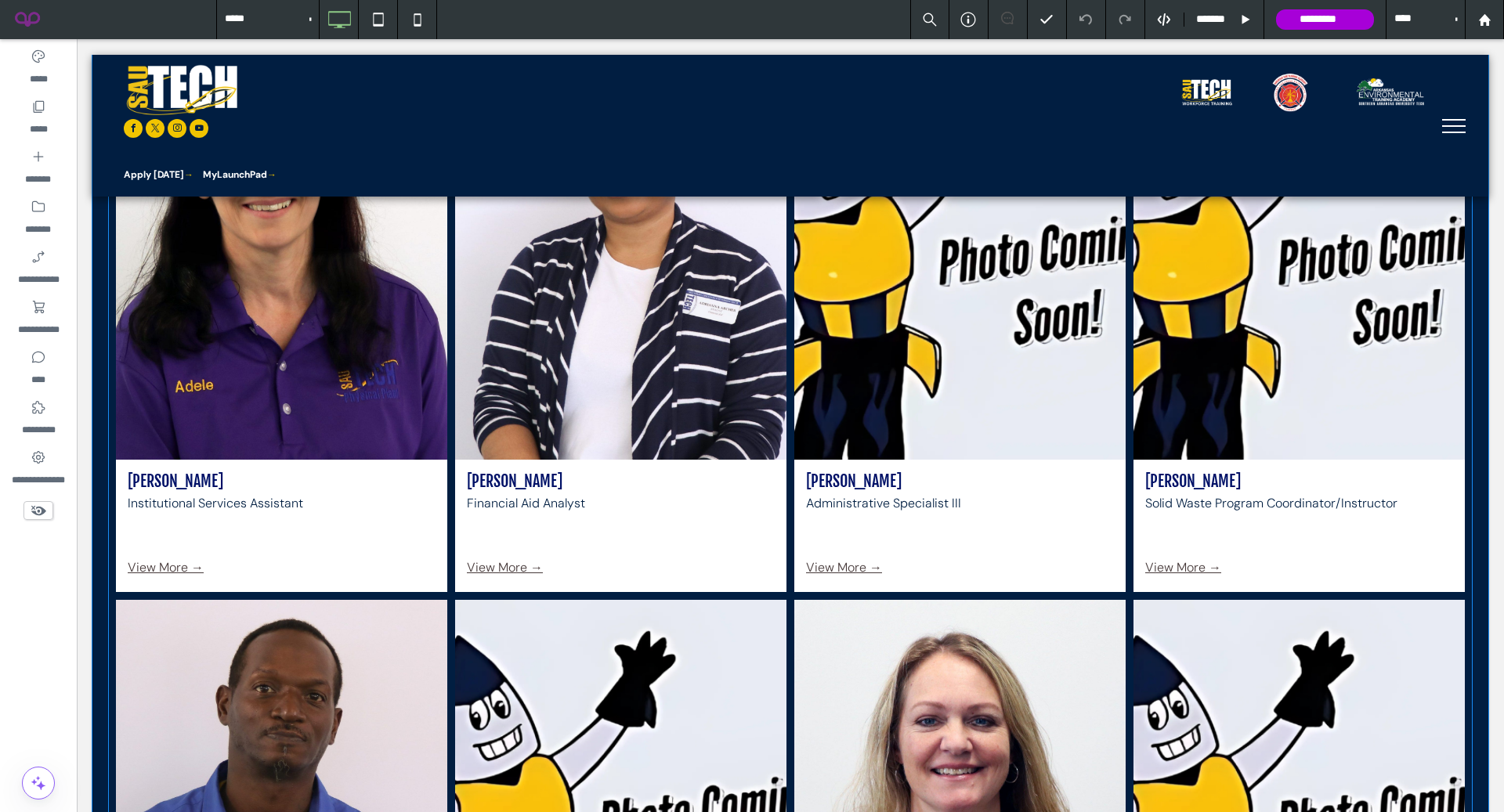 click on "View More →" at bounding box center (165, 568) 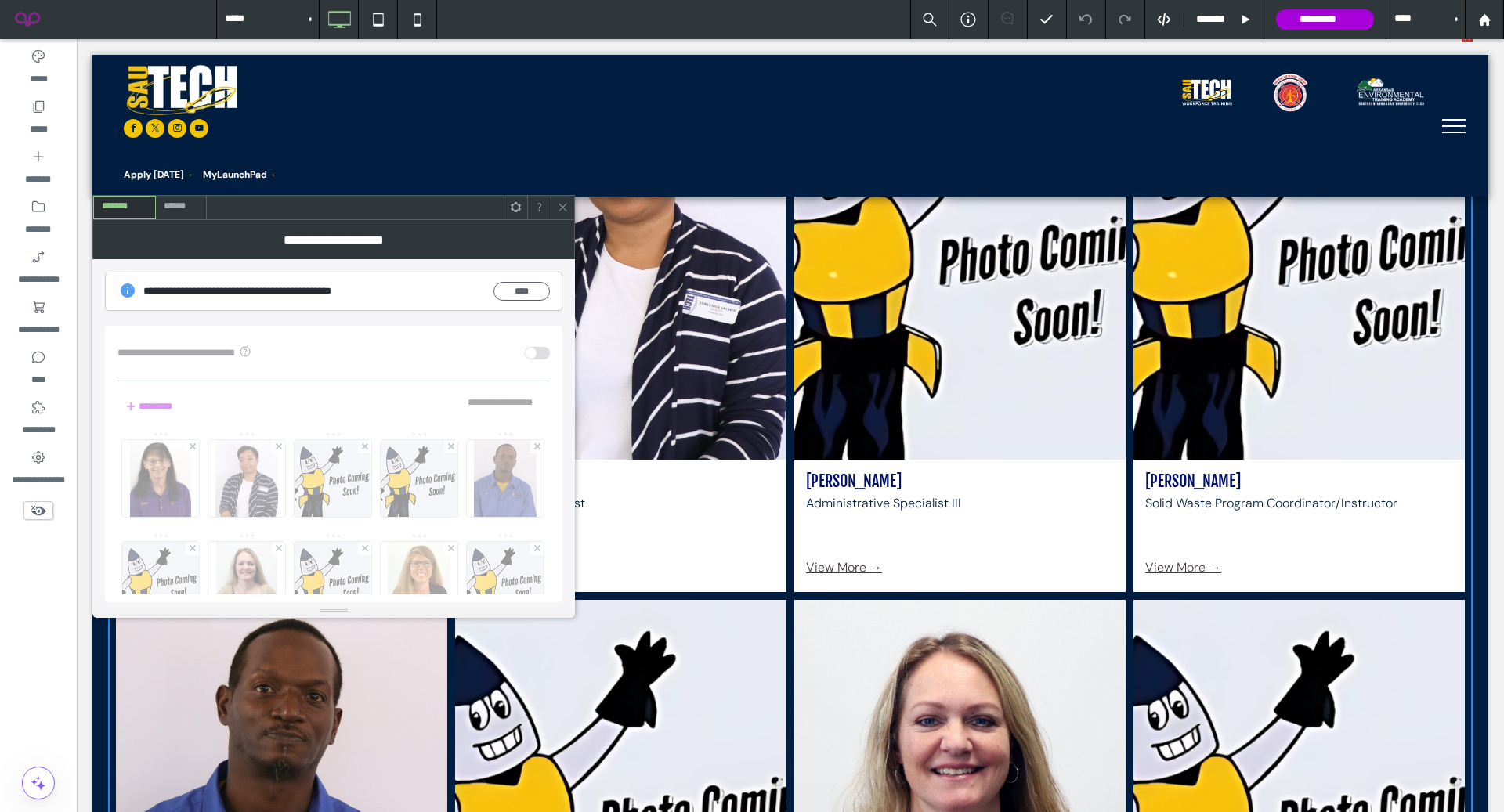 click on "******" at bounding box center (182, 208) 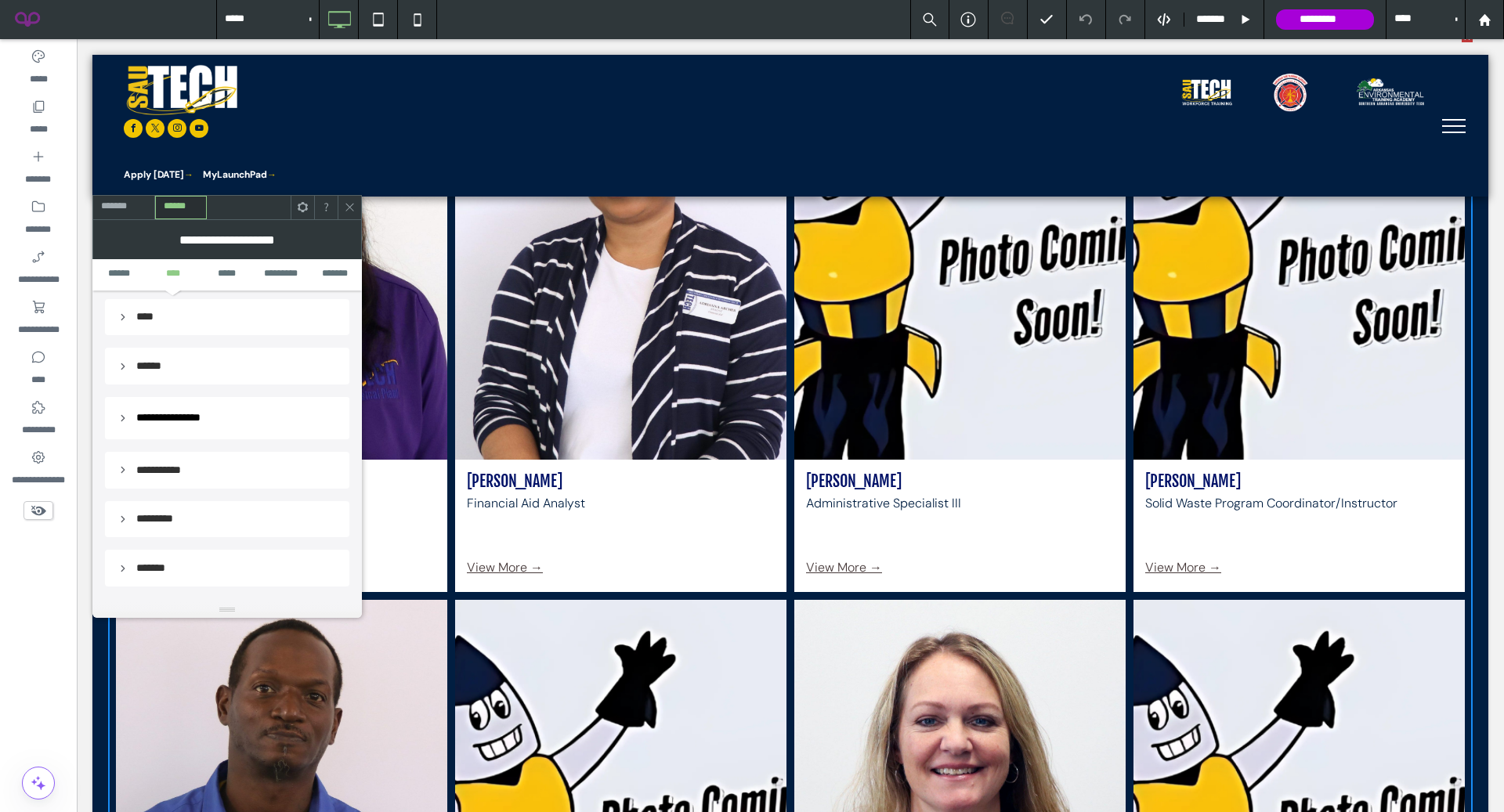 scroll, scrollTop: 627, scrollLeft: 0, axis: vertical 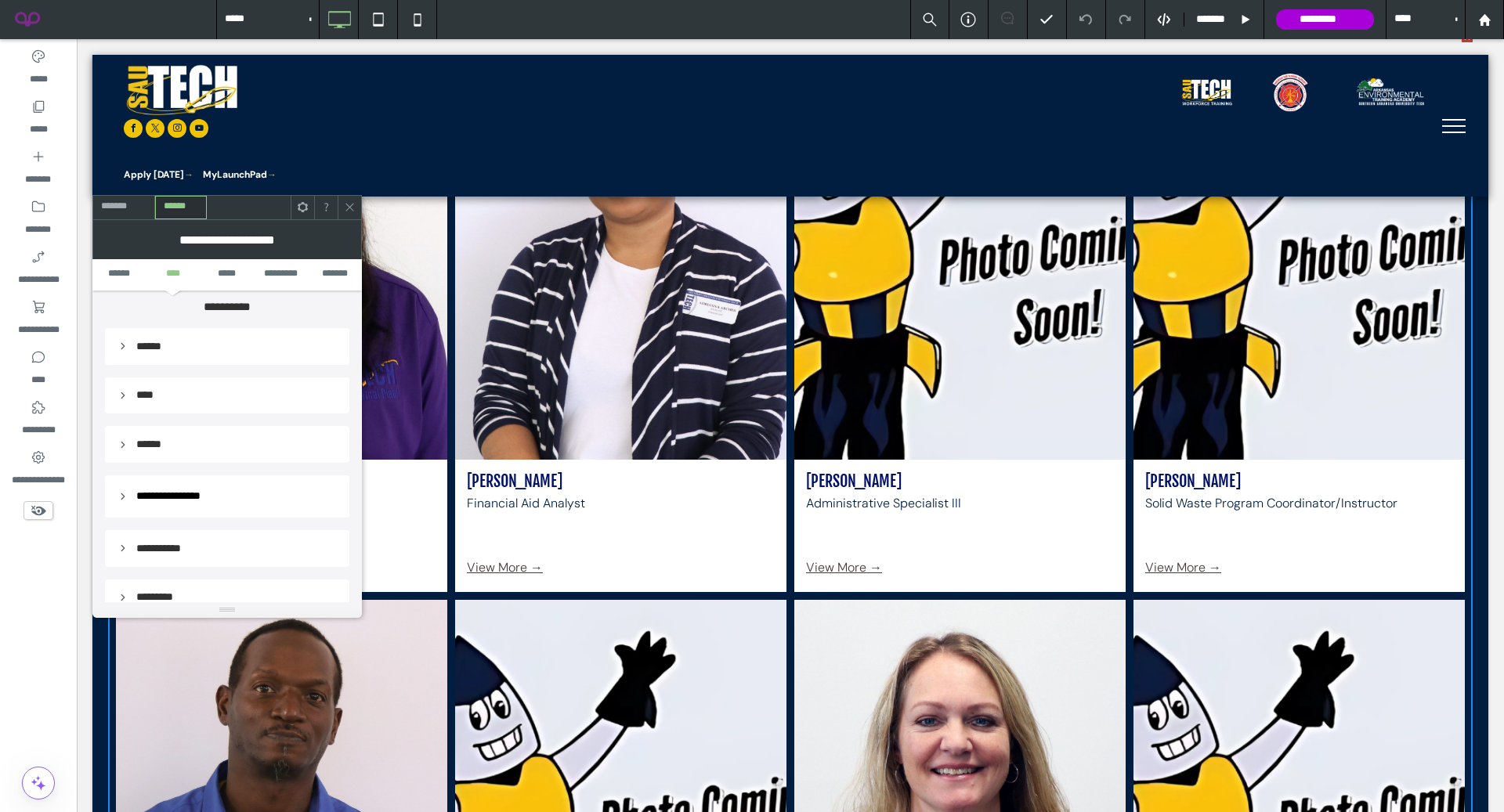 click on "****" at bounding box center [227, 395] 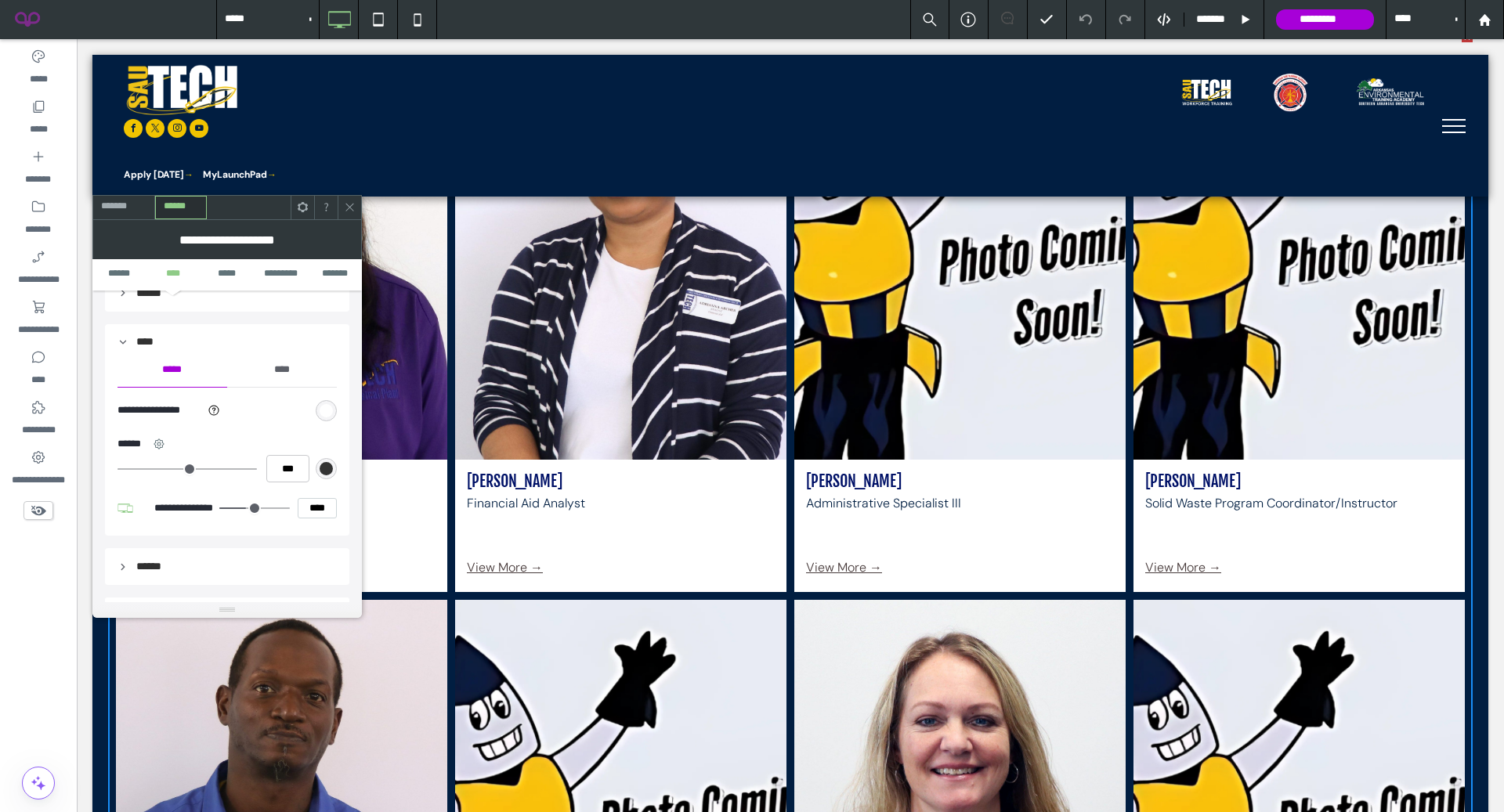 scroll, scrollTop: 684, scrollLeft: 0, axis: vertical 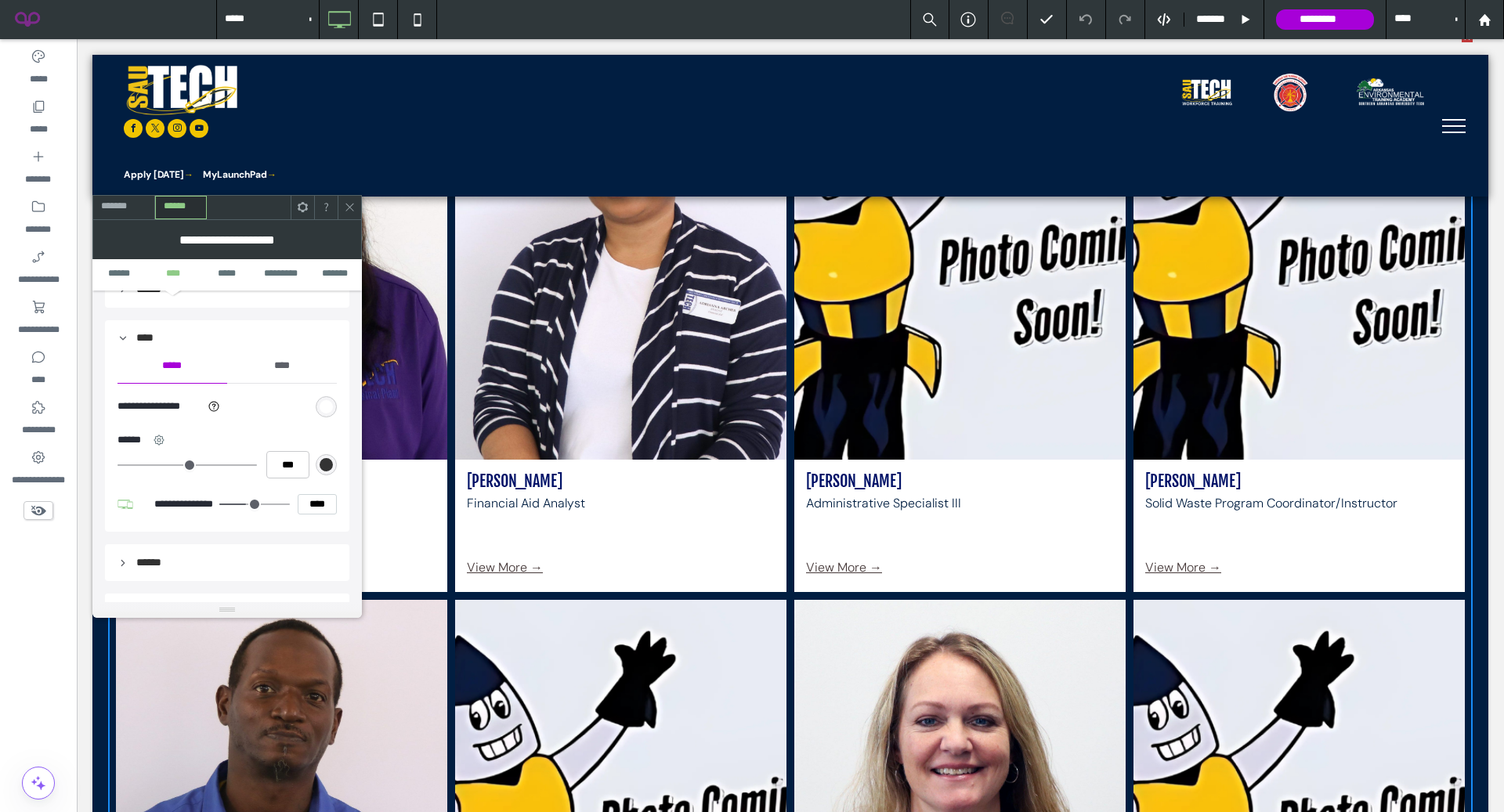 click on "****" at bounding box center (282, 366) 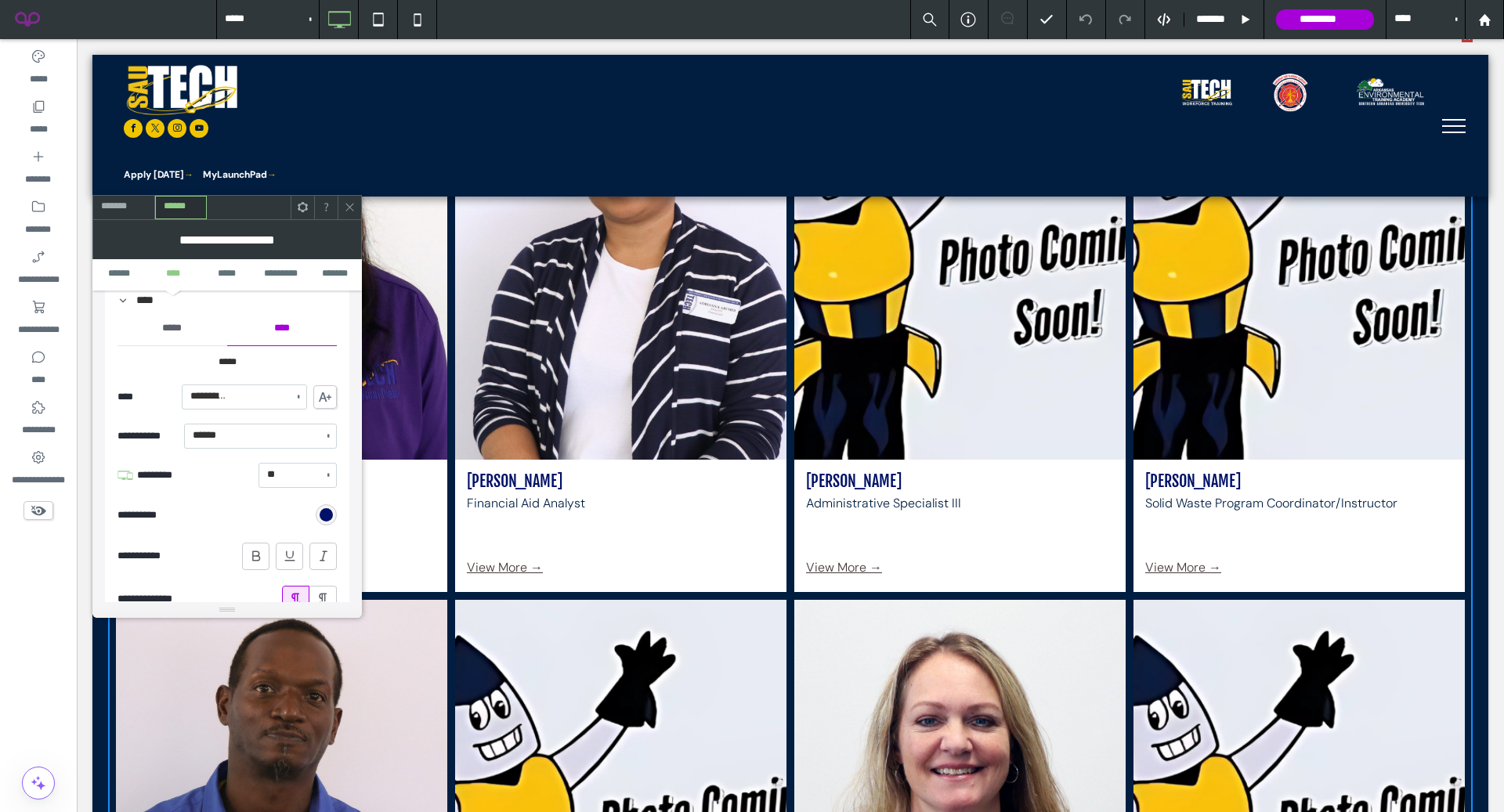 click on "*****" at bounding box center (172, 328) 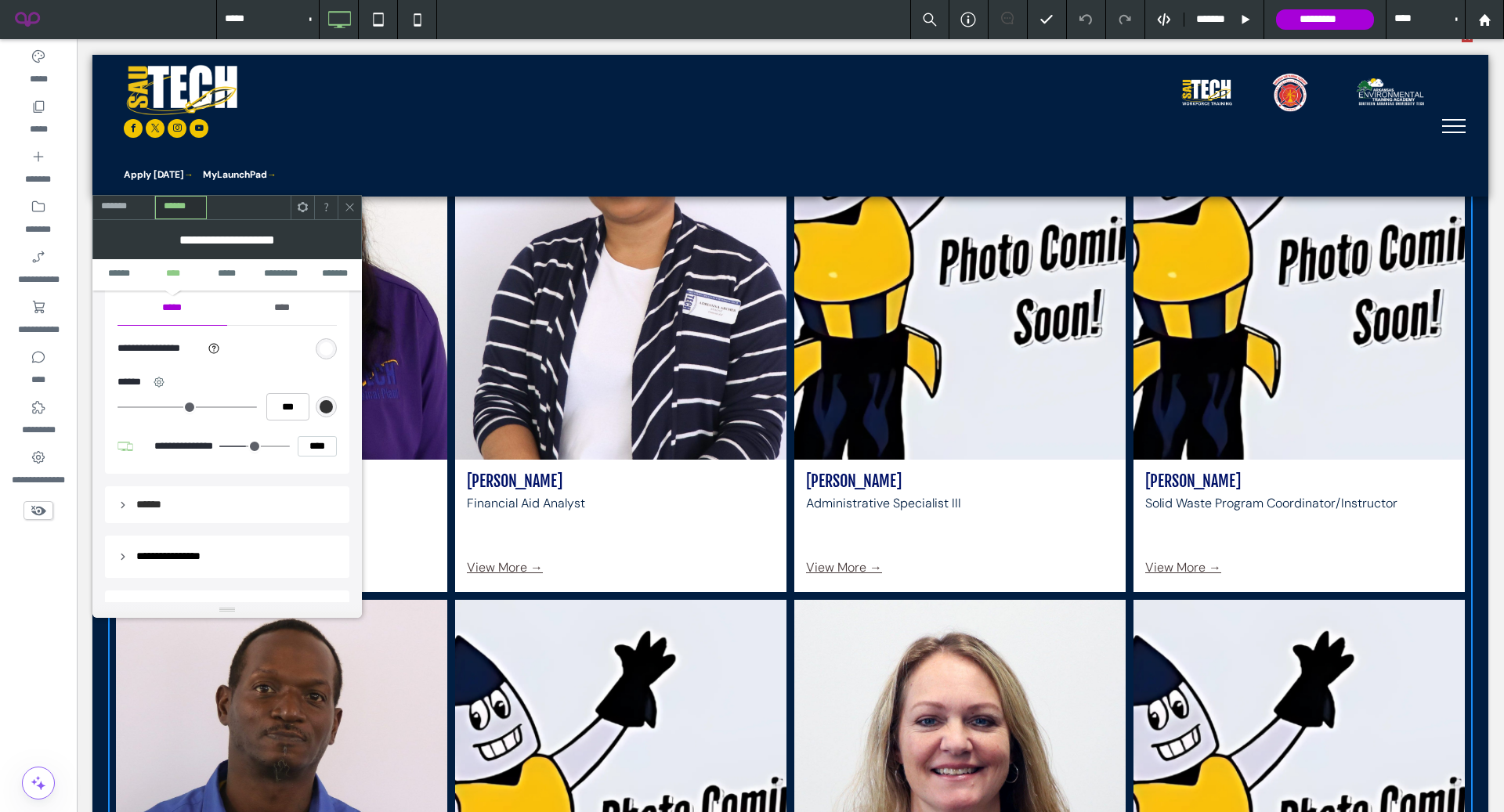 scroll, scrollTop: 734, scrollLeft: 0, axis: vertical 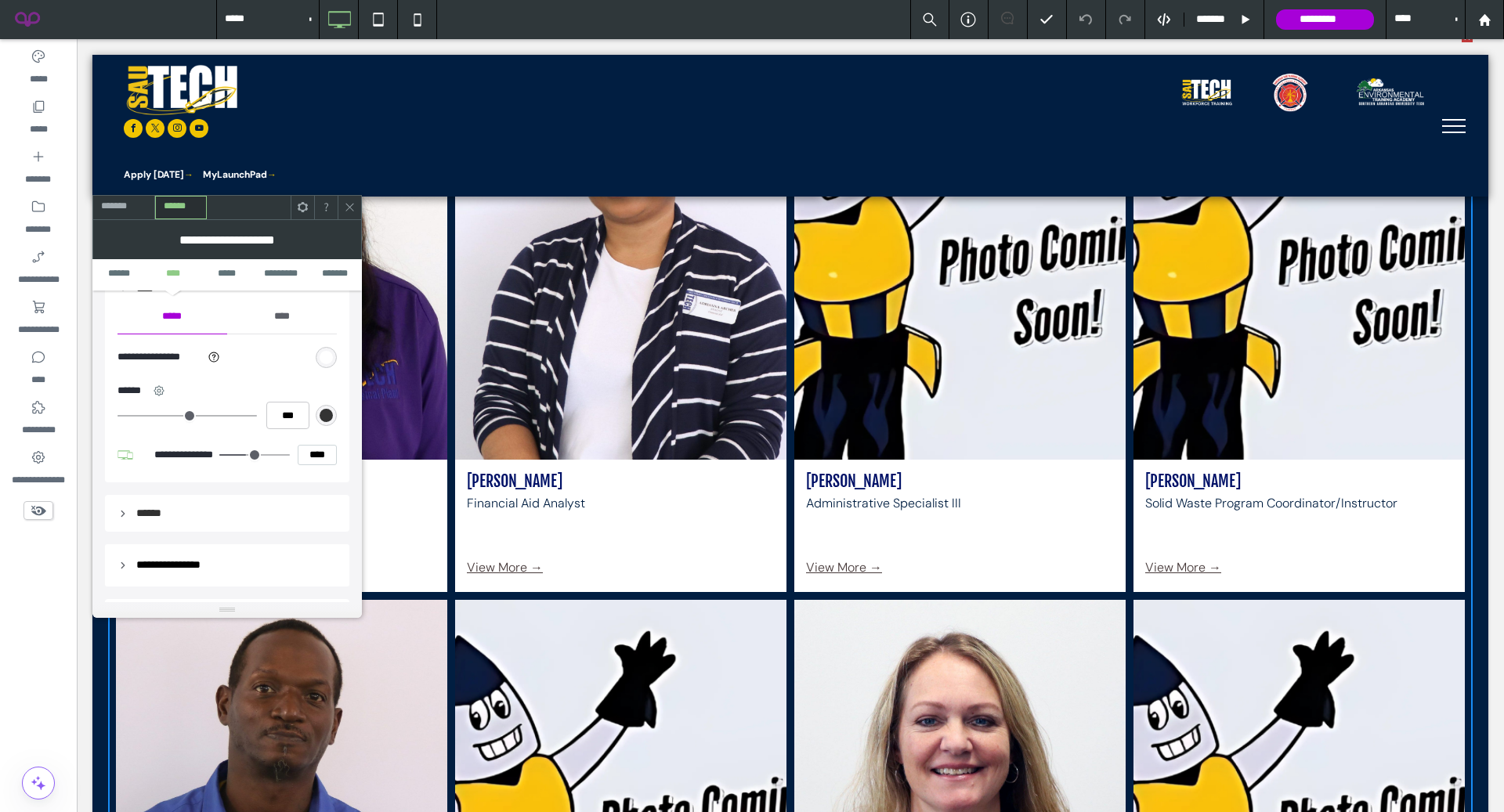 click on "****" at bounding box center [282, 316] 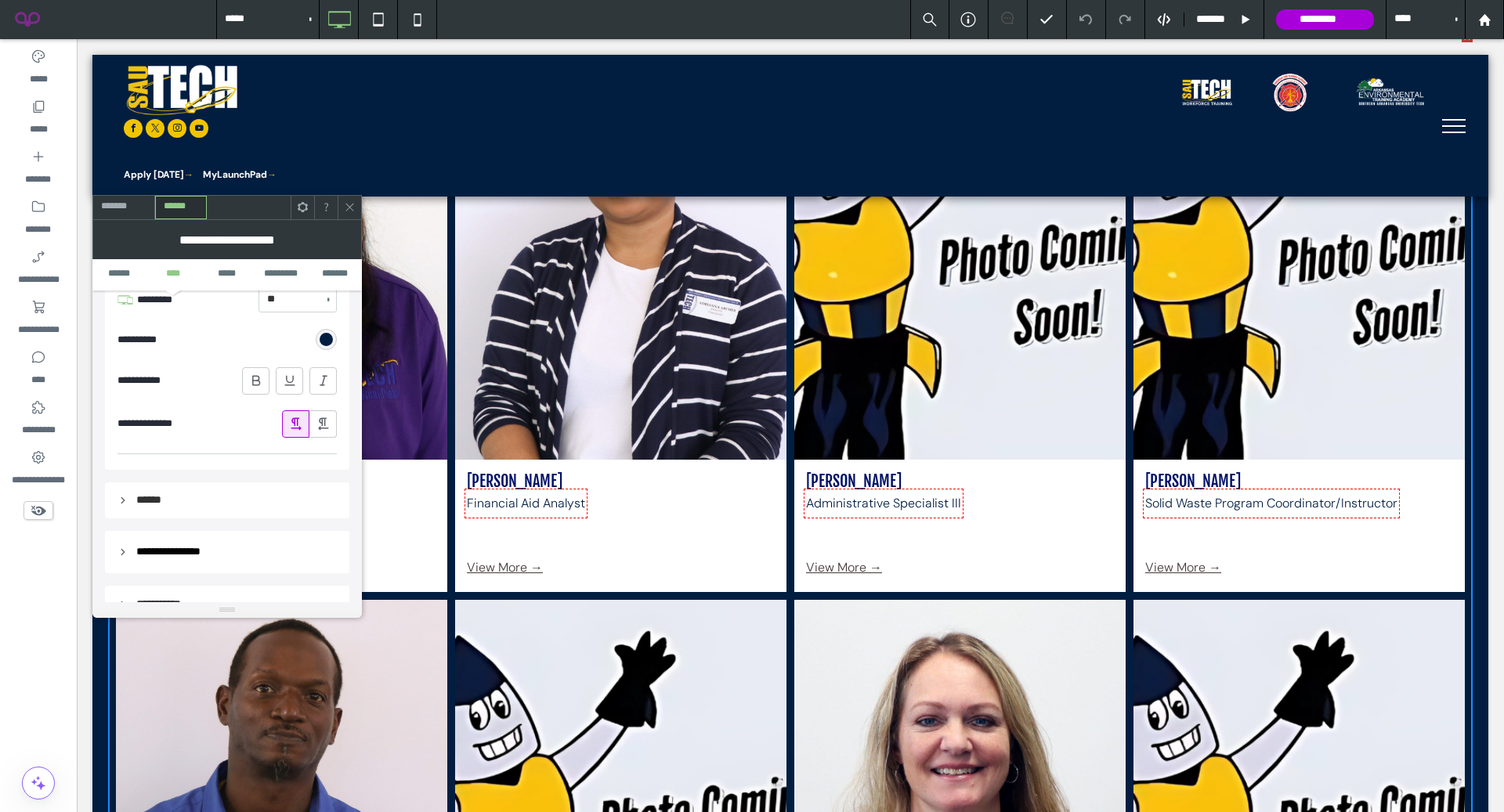 scroll, scrollTop: 1194, scrollLeft: 0, axis: vertical 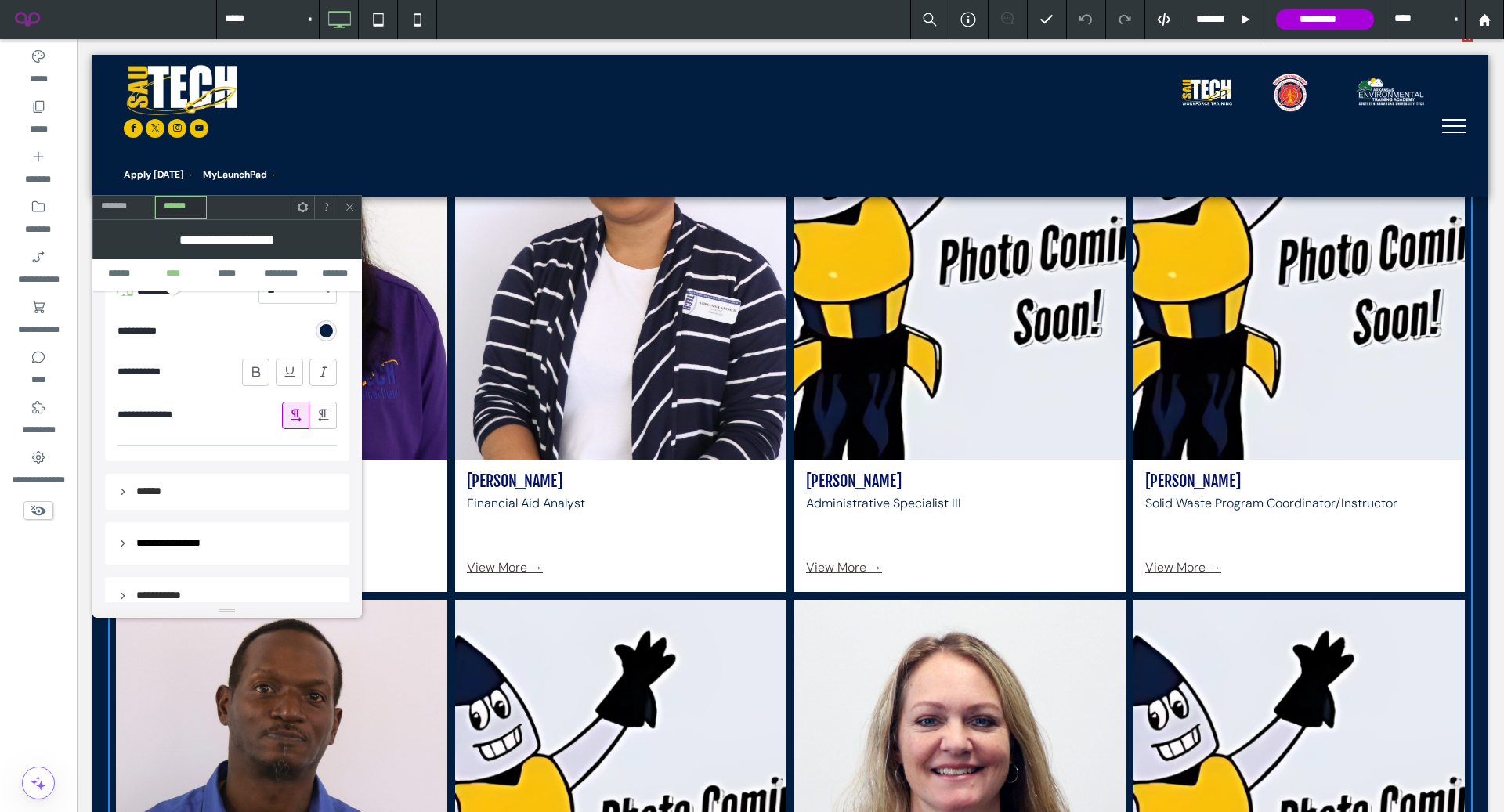 click 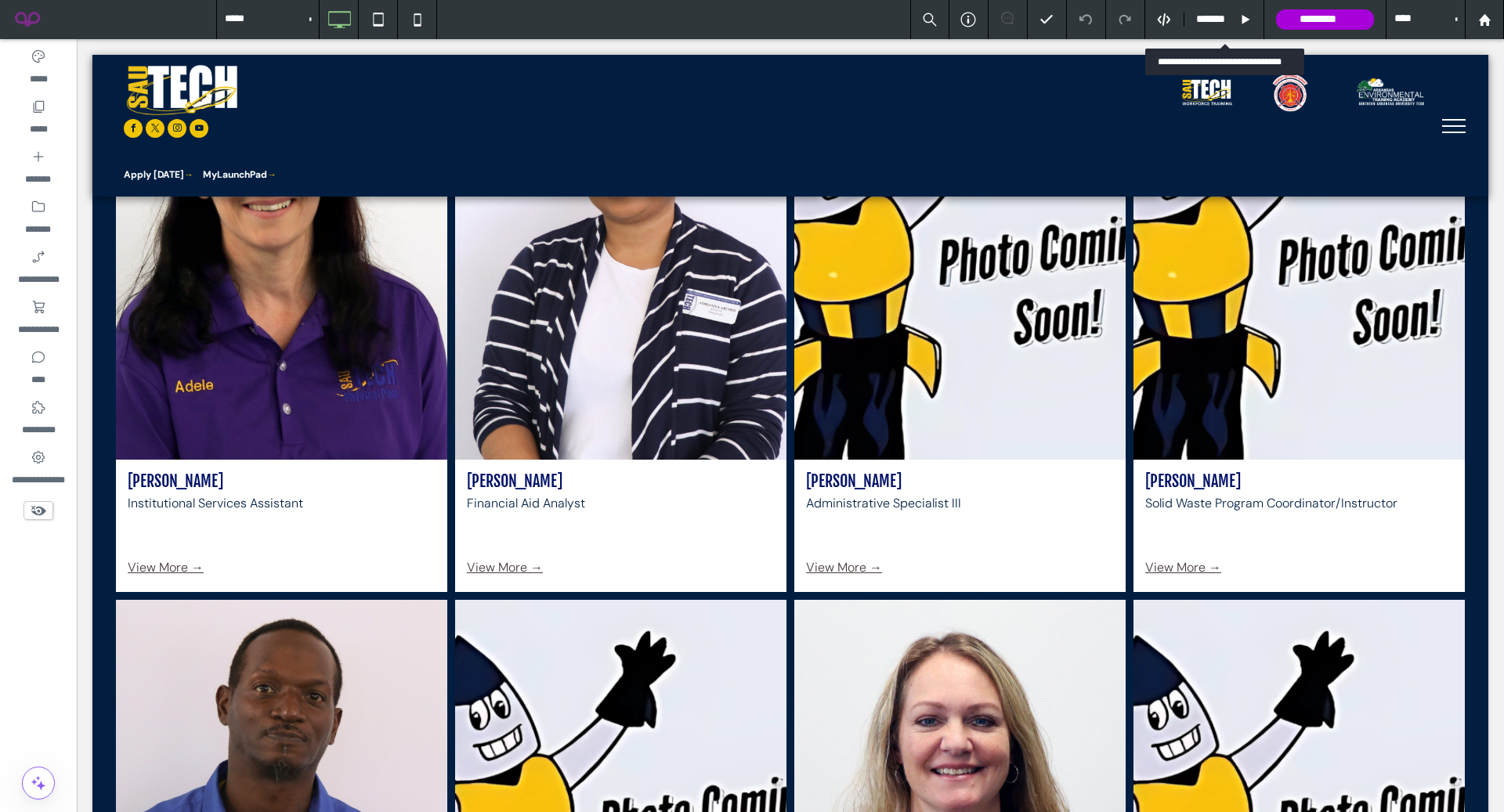 click on "*******" at bounding box center (1216, 20) 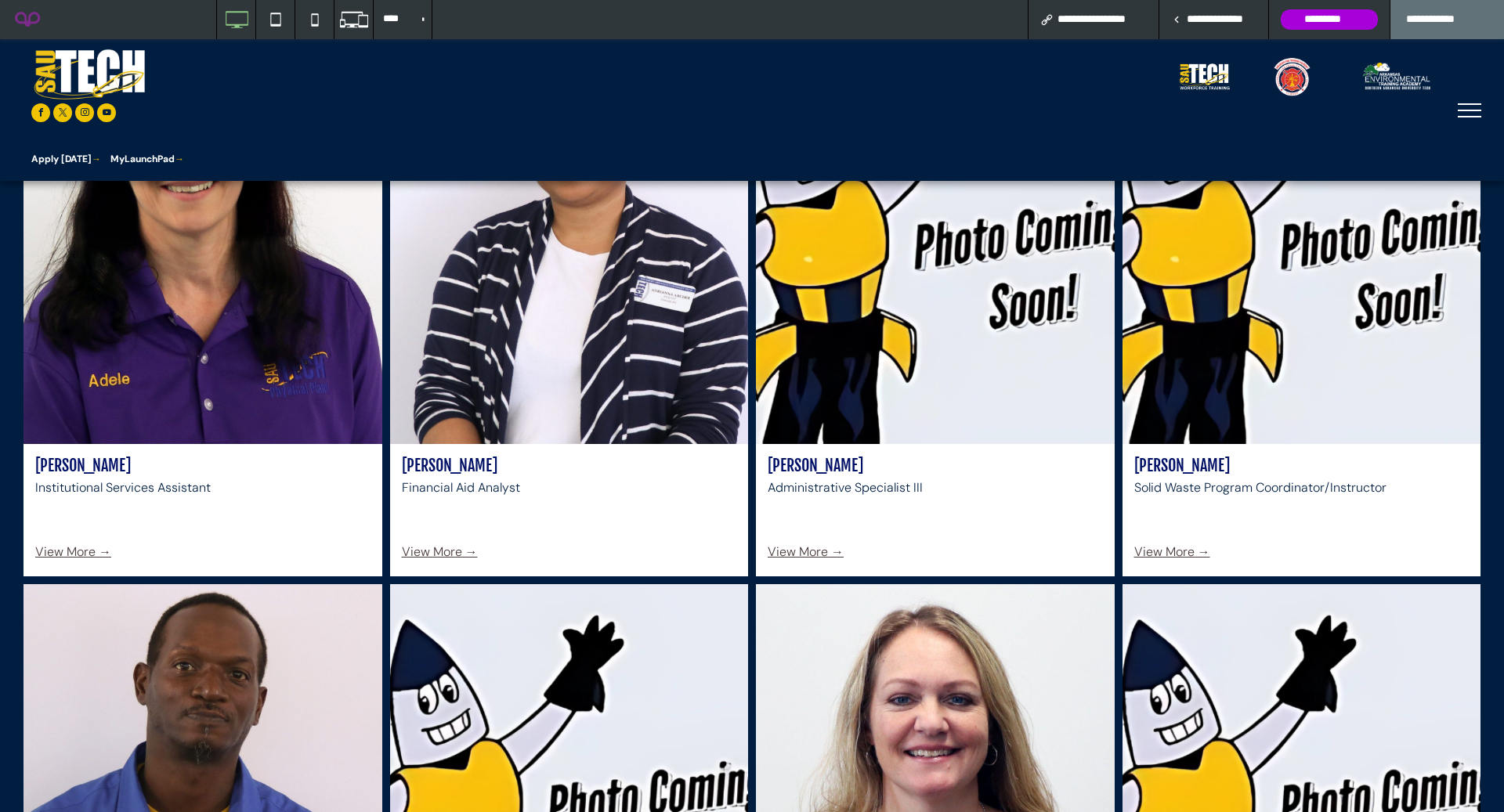 click on "View More →" at bounding box center [805, 552] 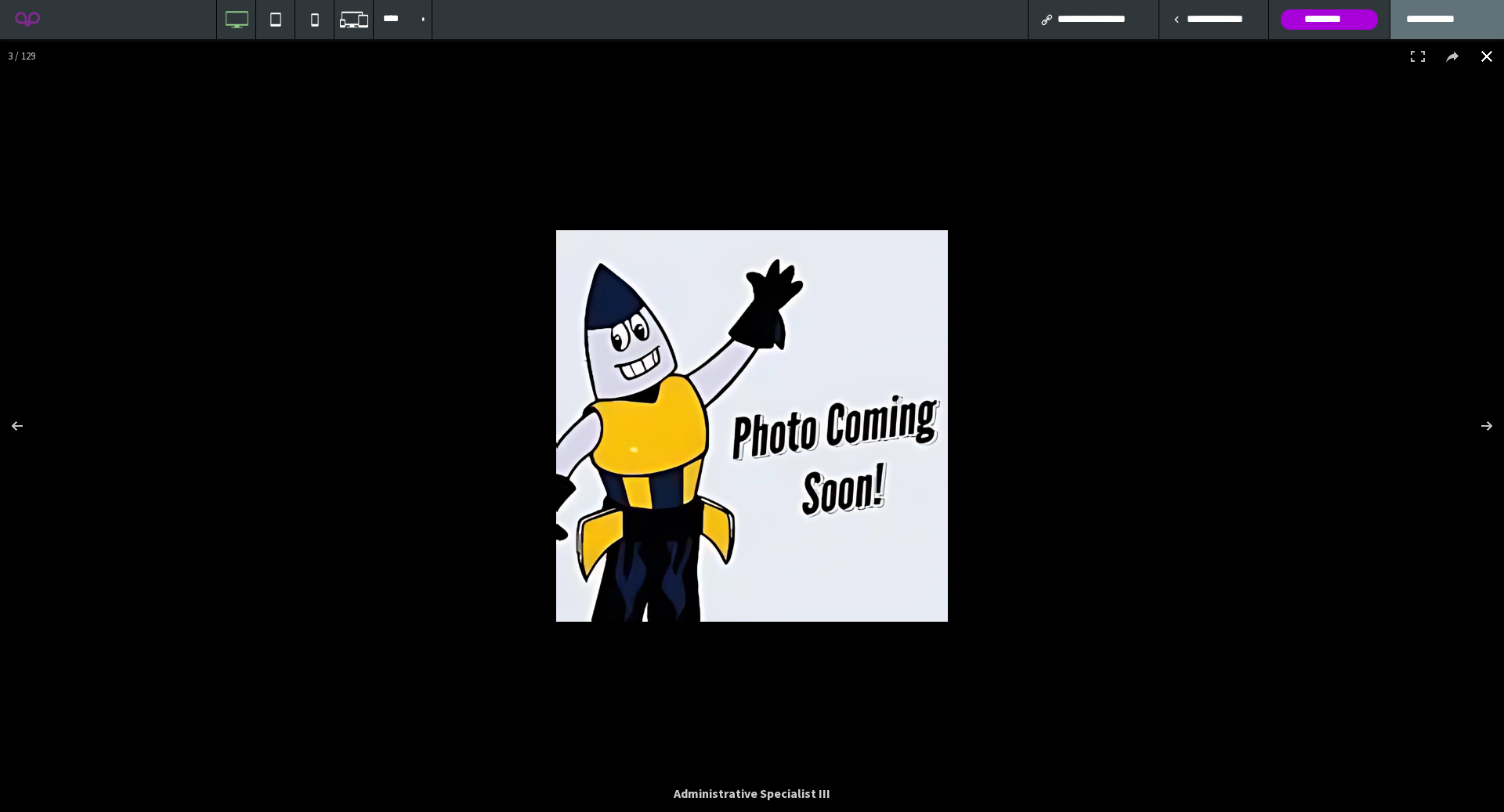 click at bounding box center (1308, 616) 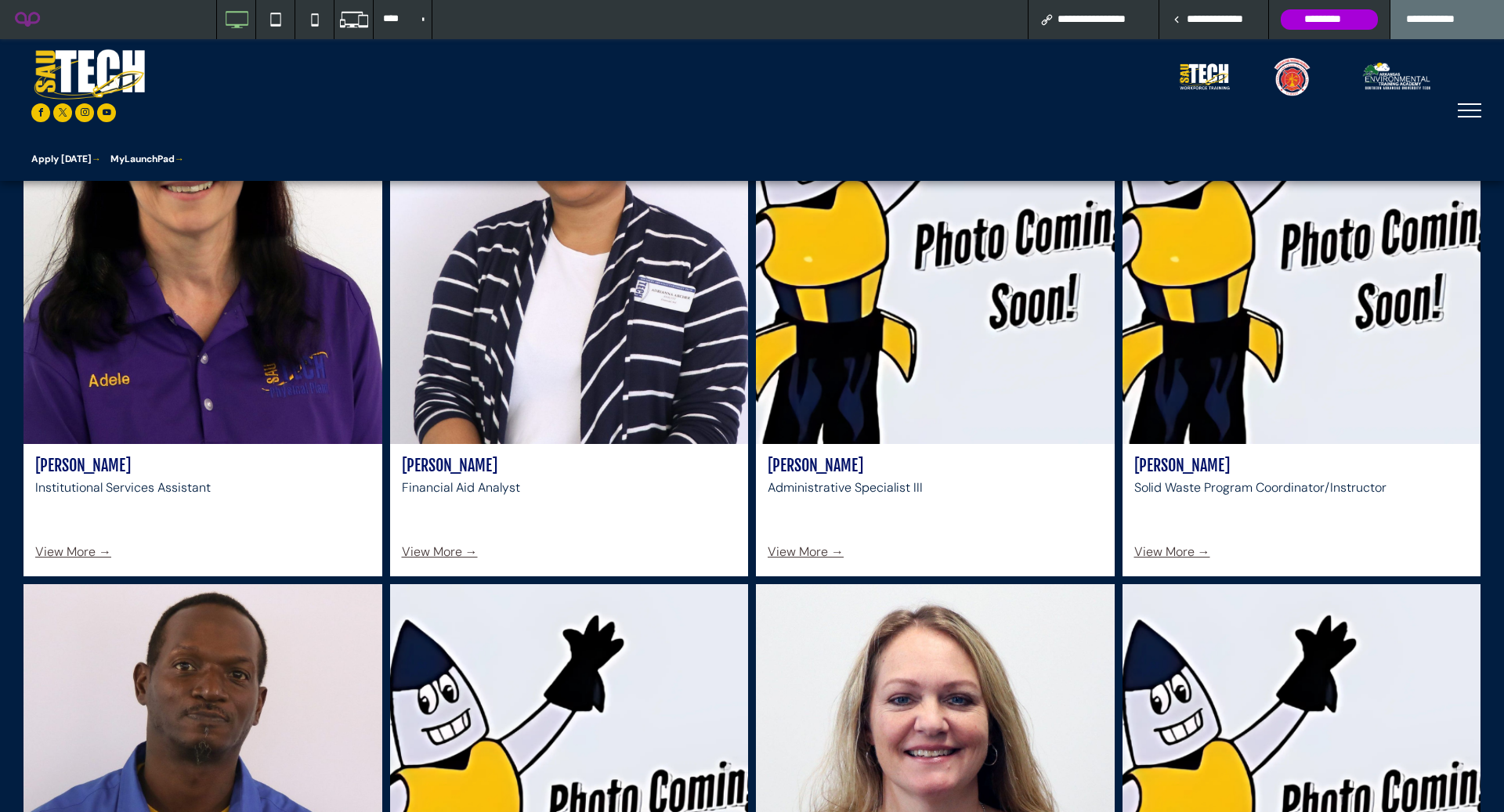 click on "**********" at bounding box center [1214, 20] 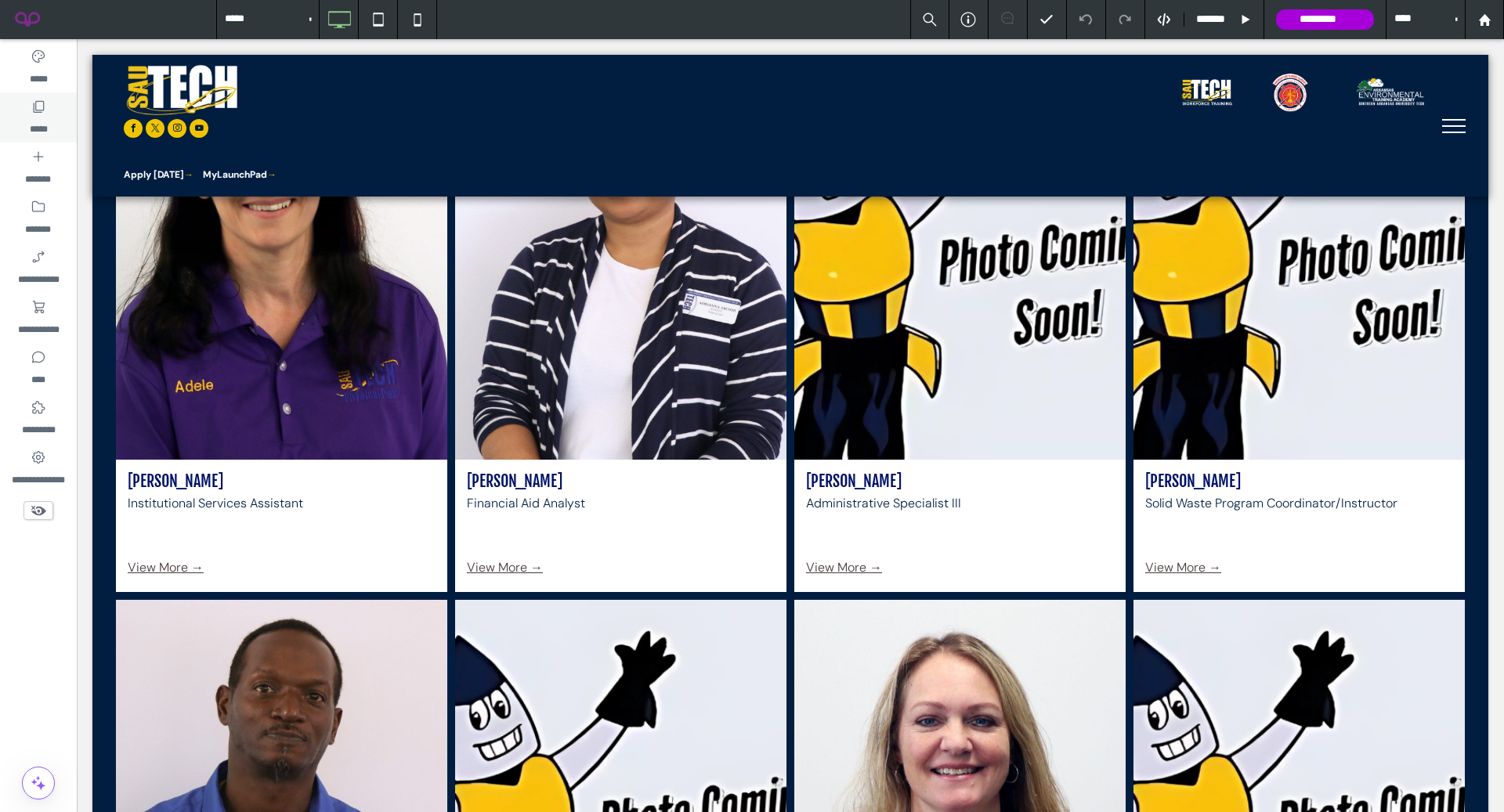 click on "*****" at bounding box center (38, 117) 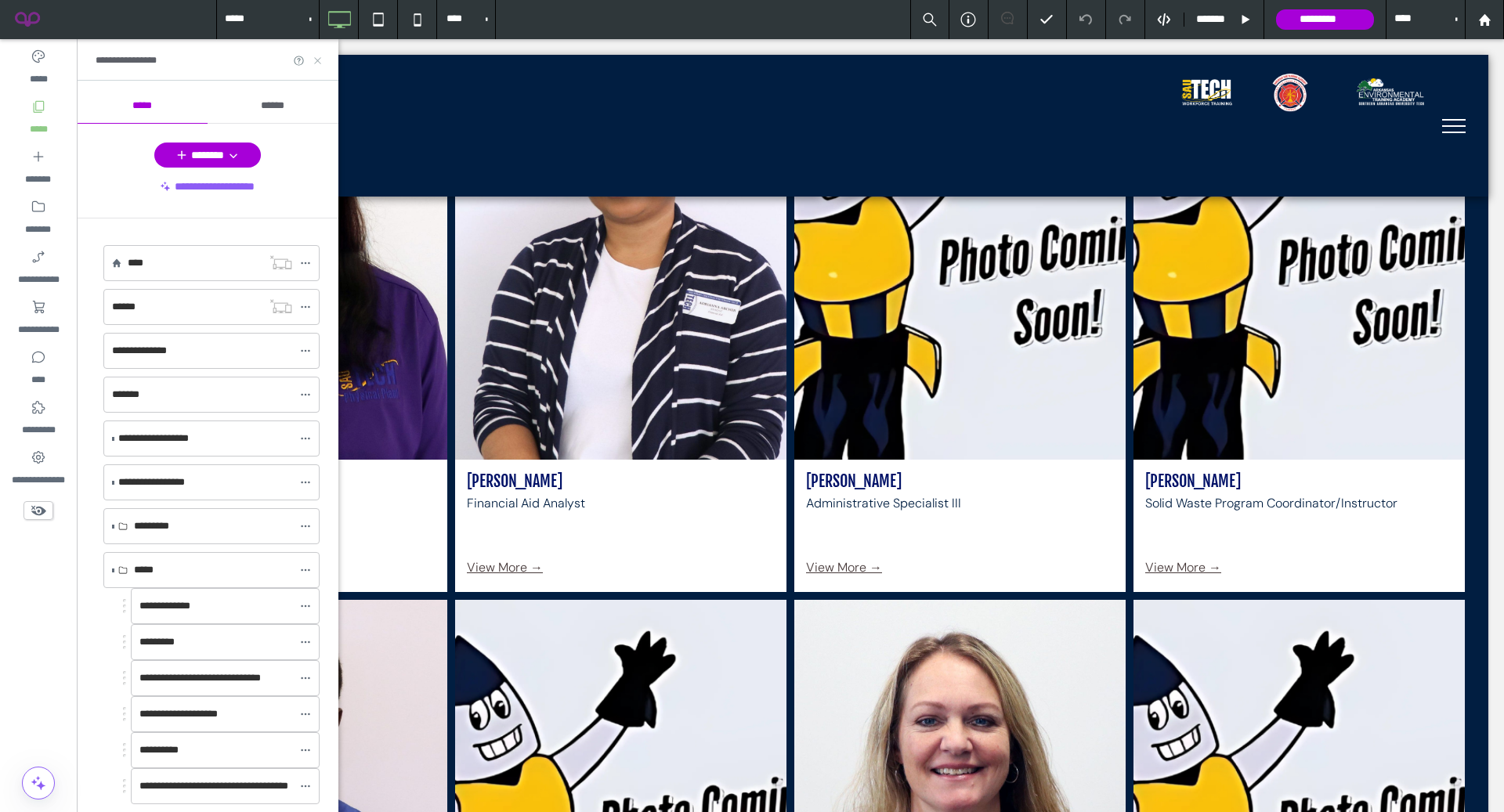 click 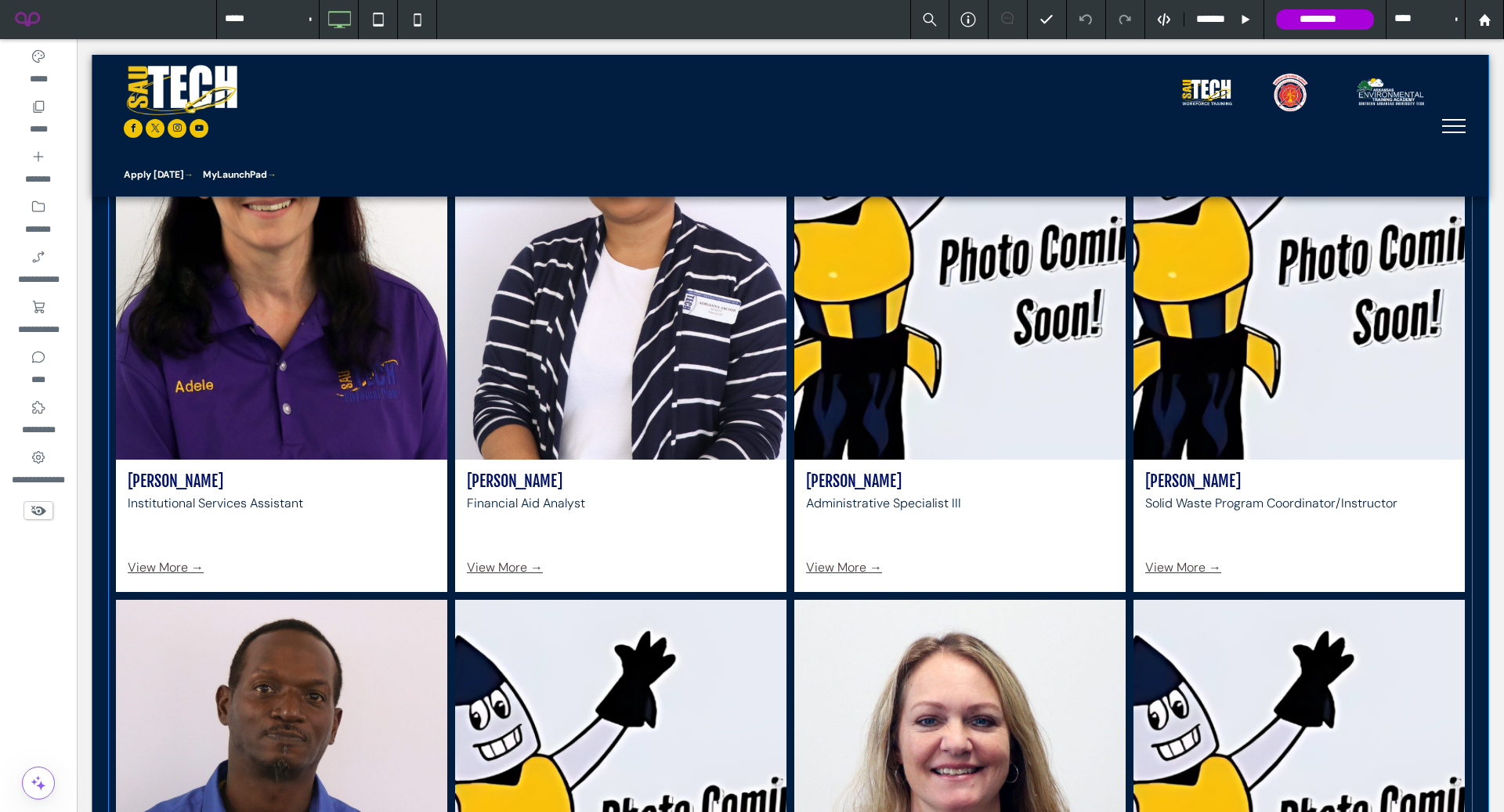 click on "[PERSON_NAME]
Institutional Services Assistant
View More →" at bounding box center (281, 525) 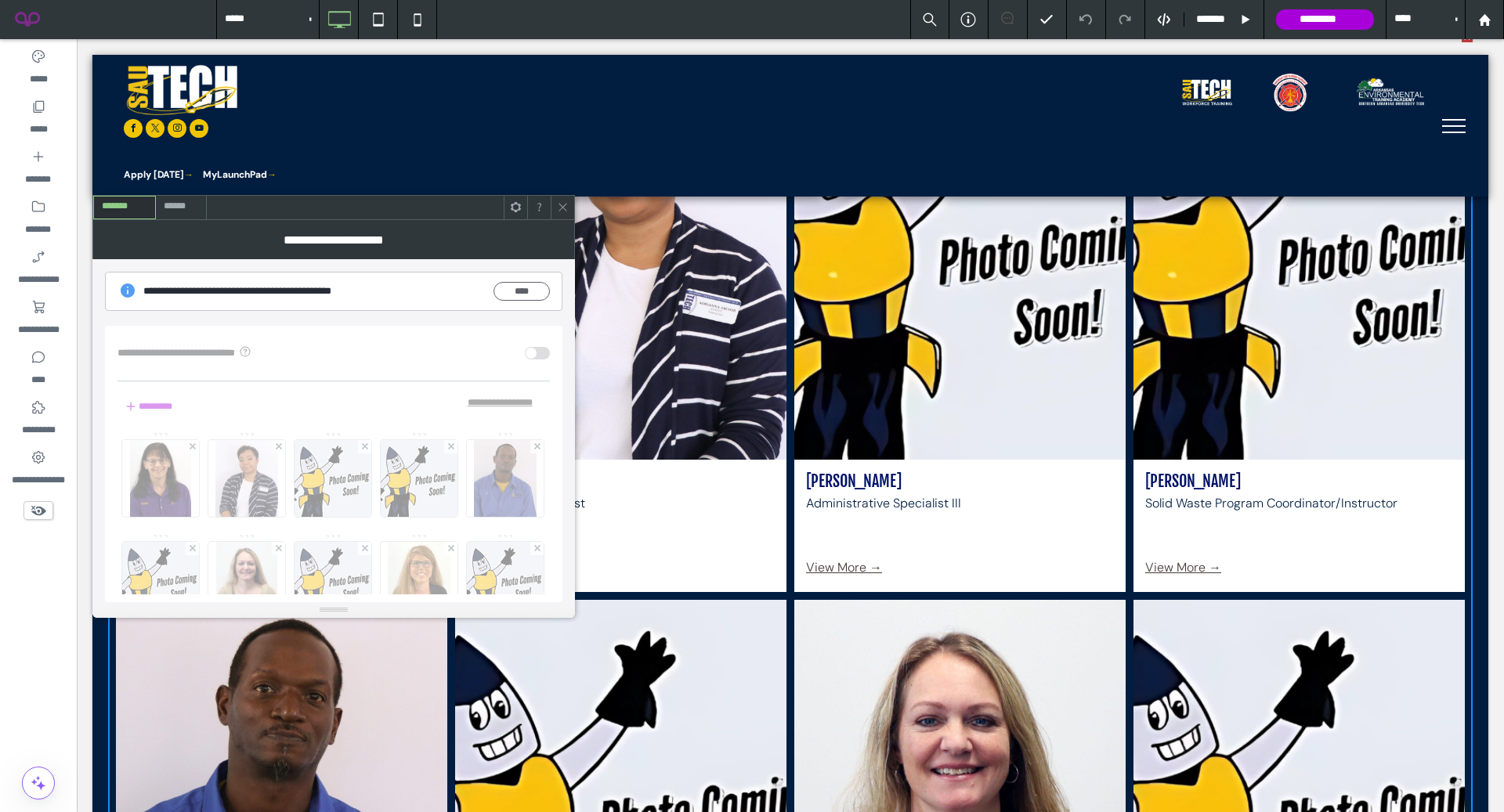 click on "******" at bounding box center [181, 207] 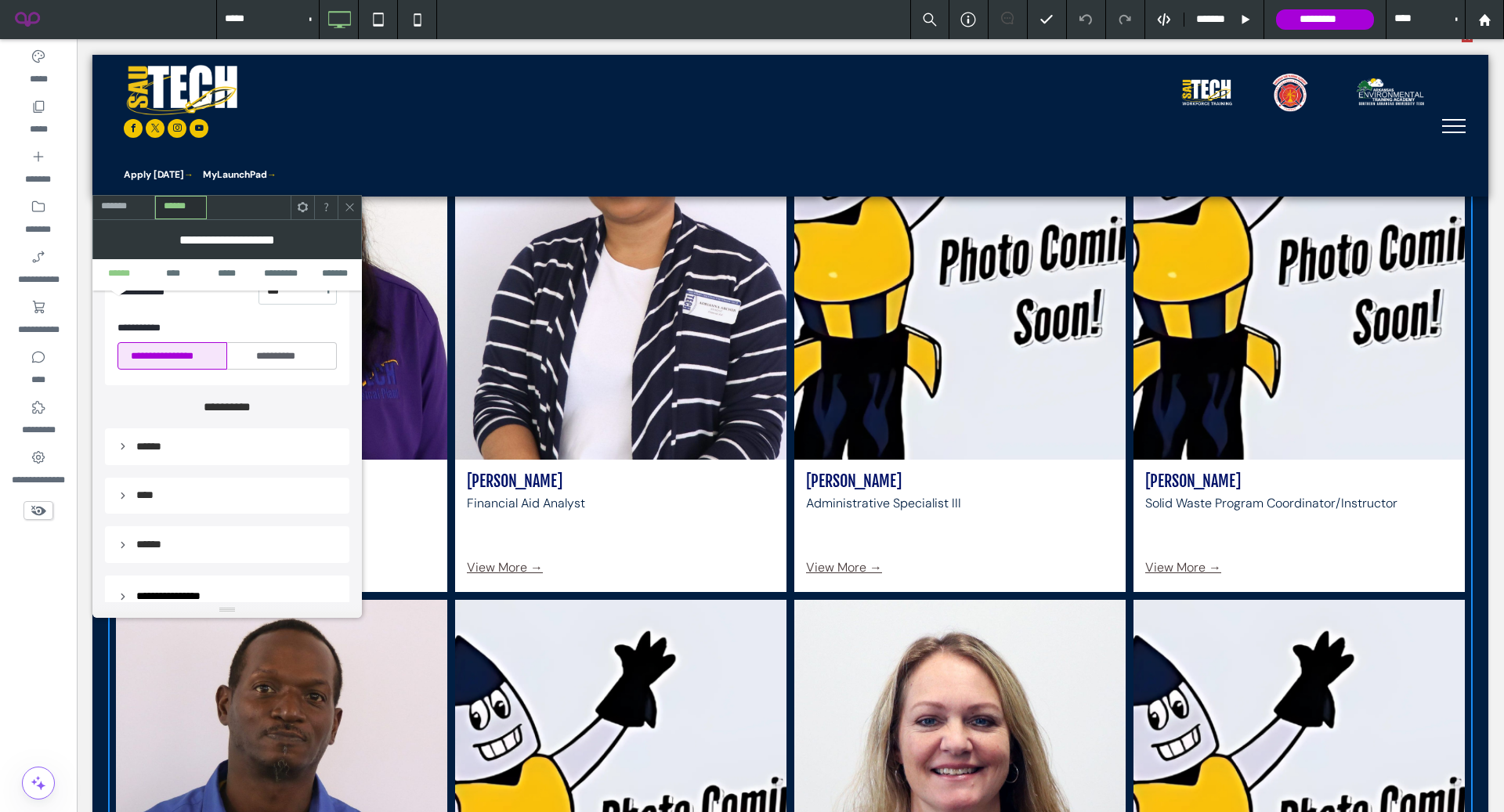 scroll, scrollTop: 545, scrollLeft: 0, axis: vertical 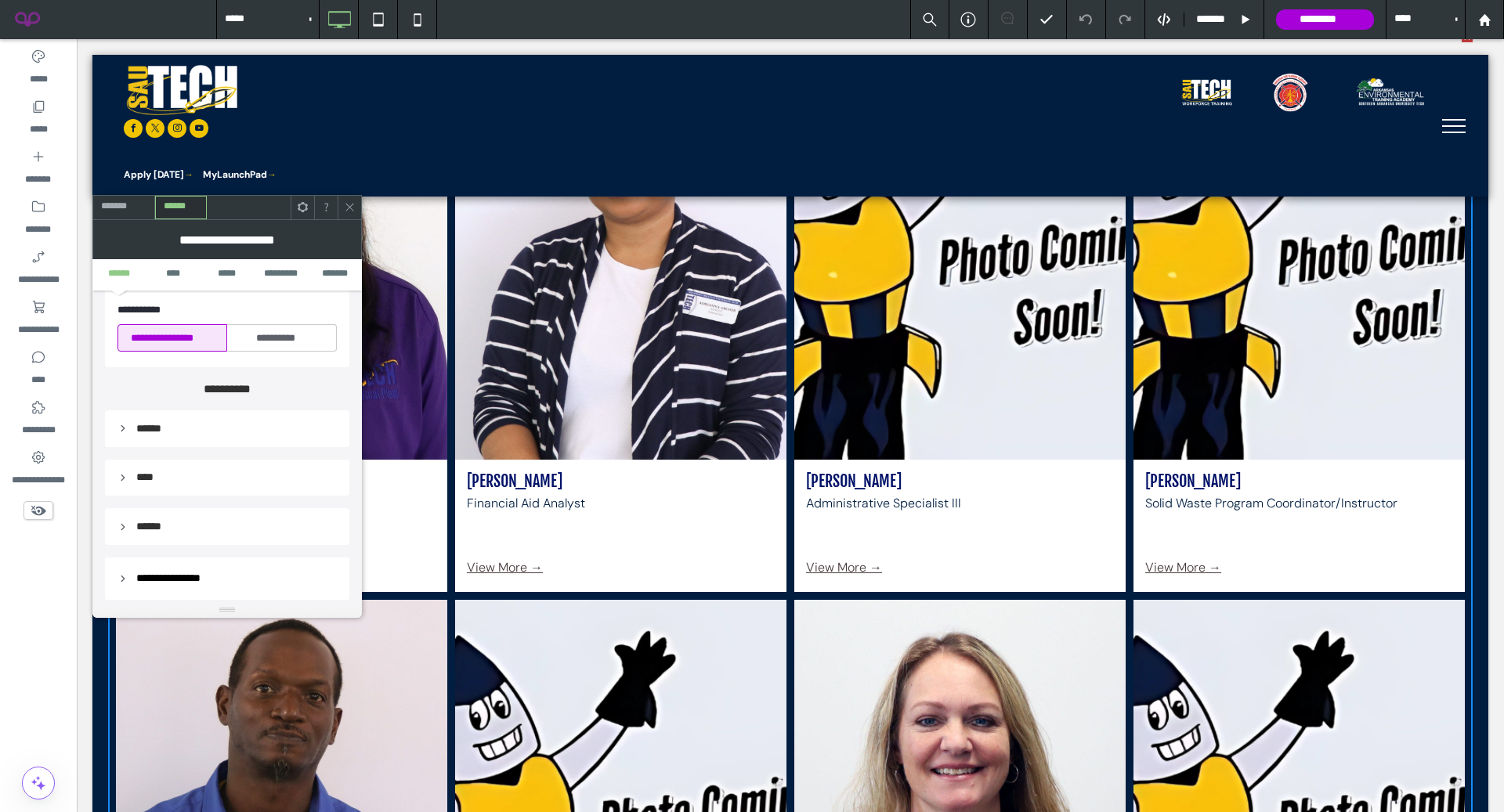 click 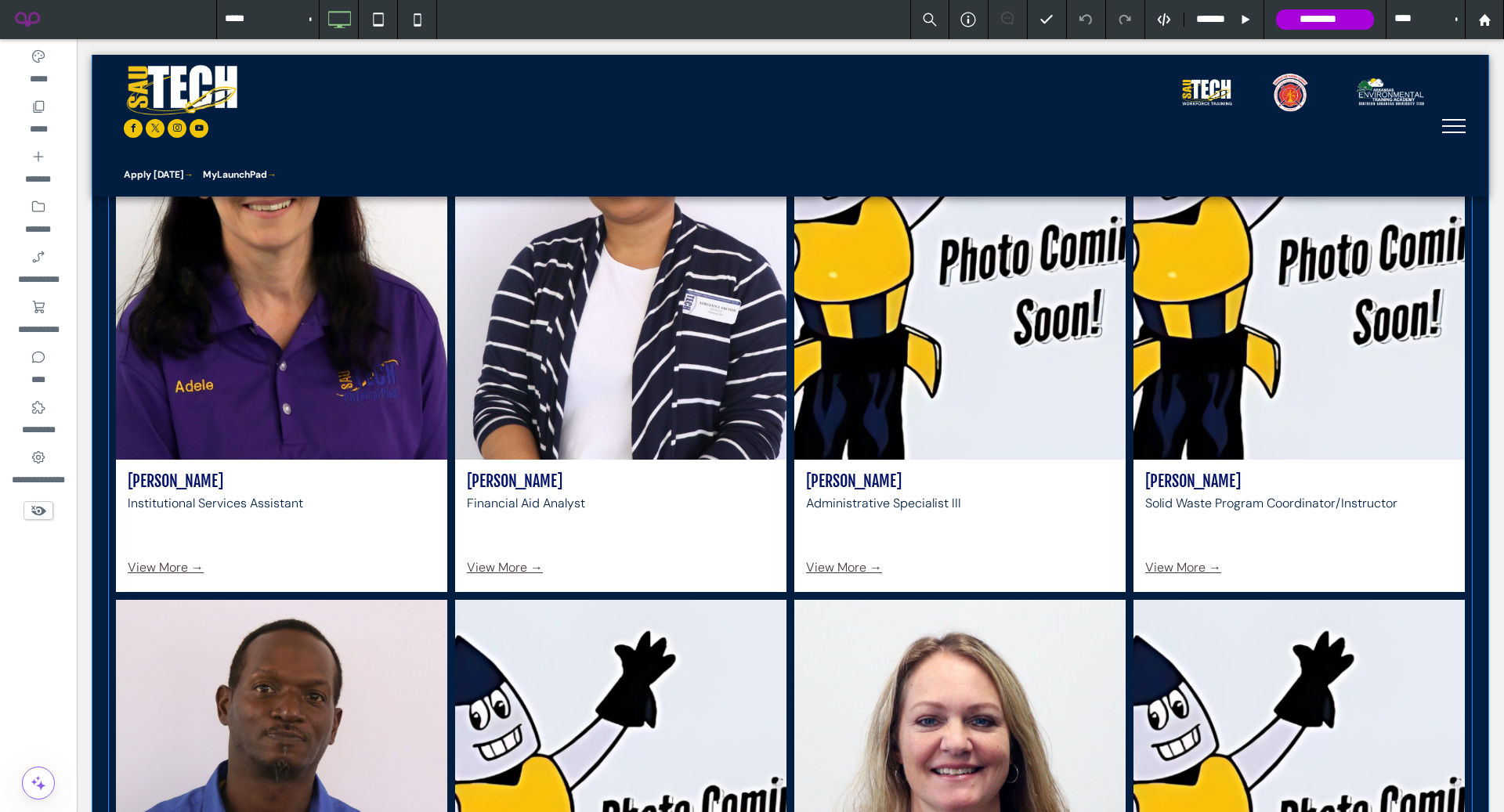 click at bounding box center [281, 249] 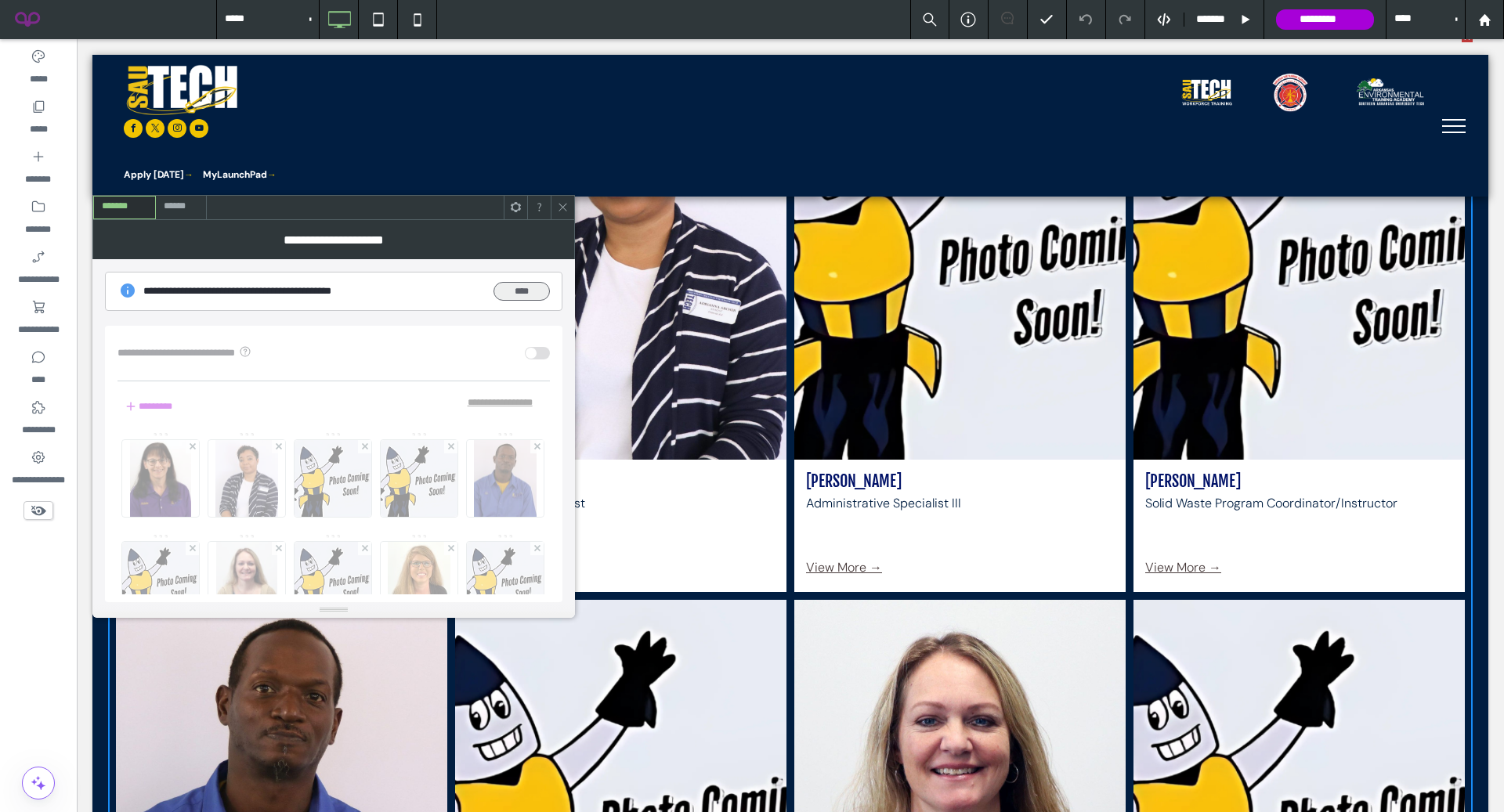 click on "****" at bounding box center [522, 291] 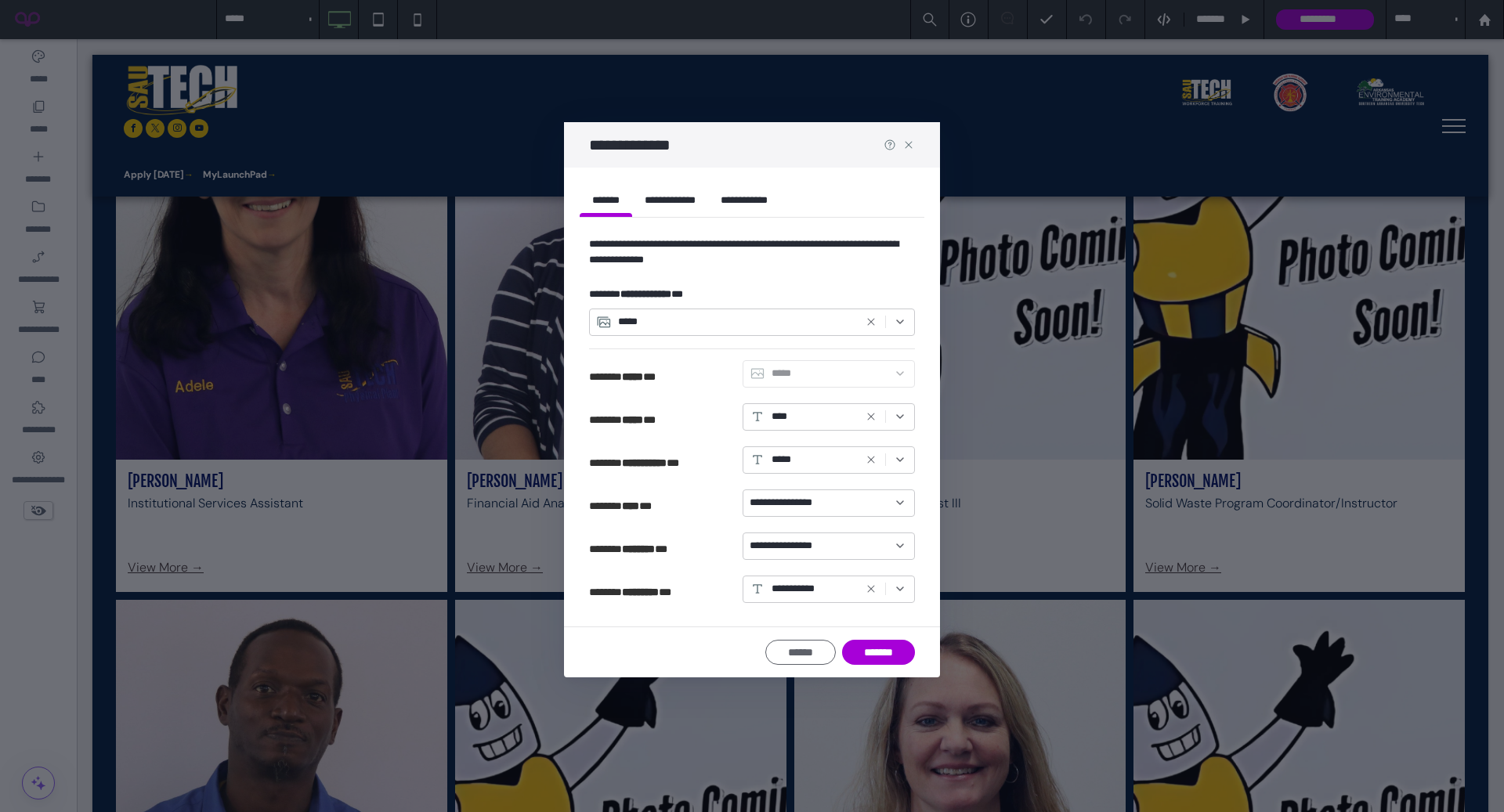 click 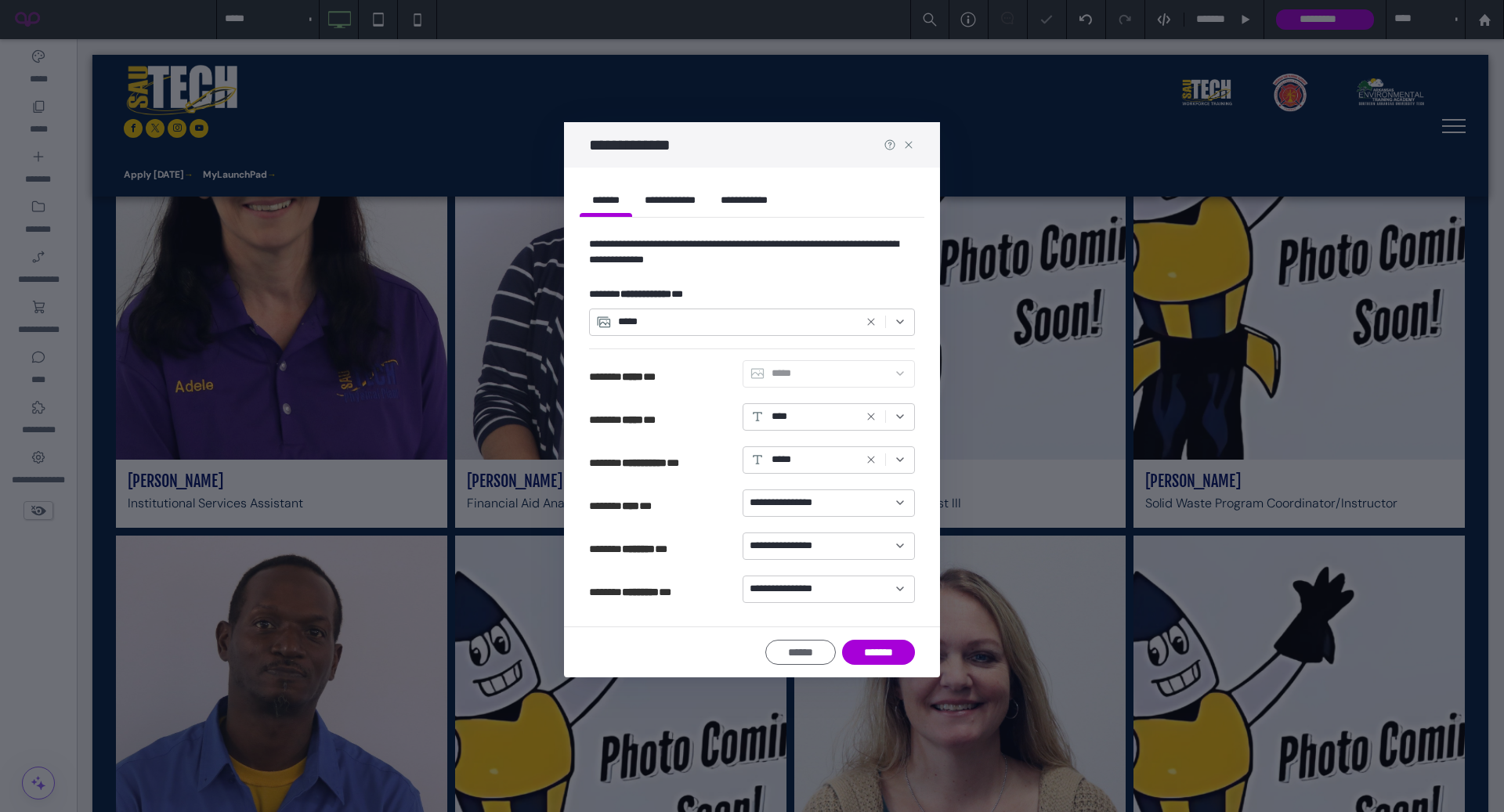 click on "**********" at bounding box center (819, 589) 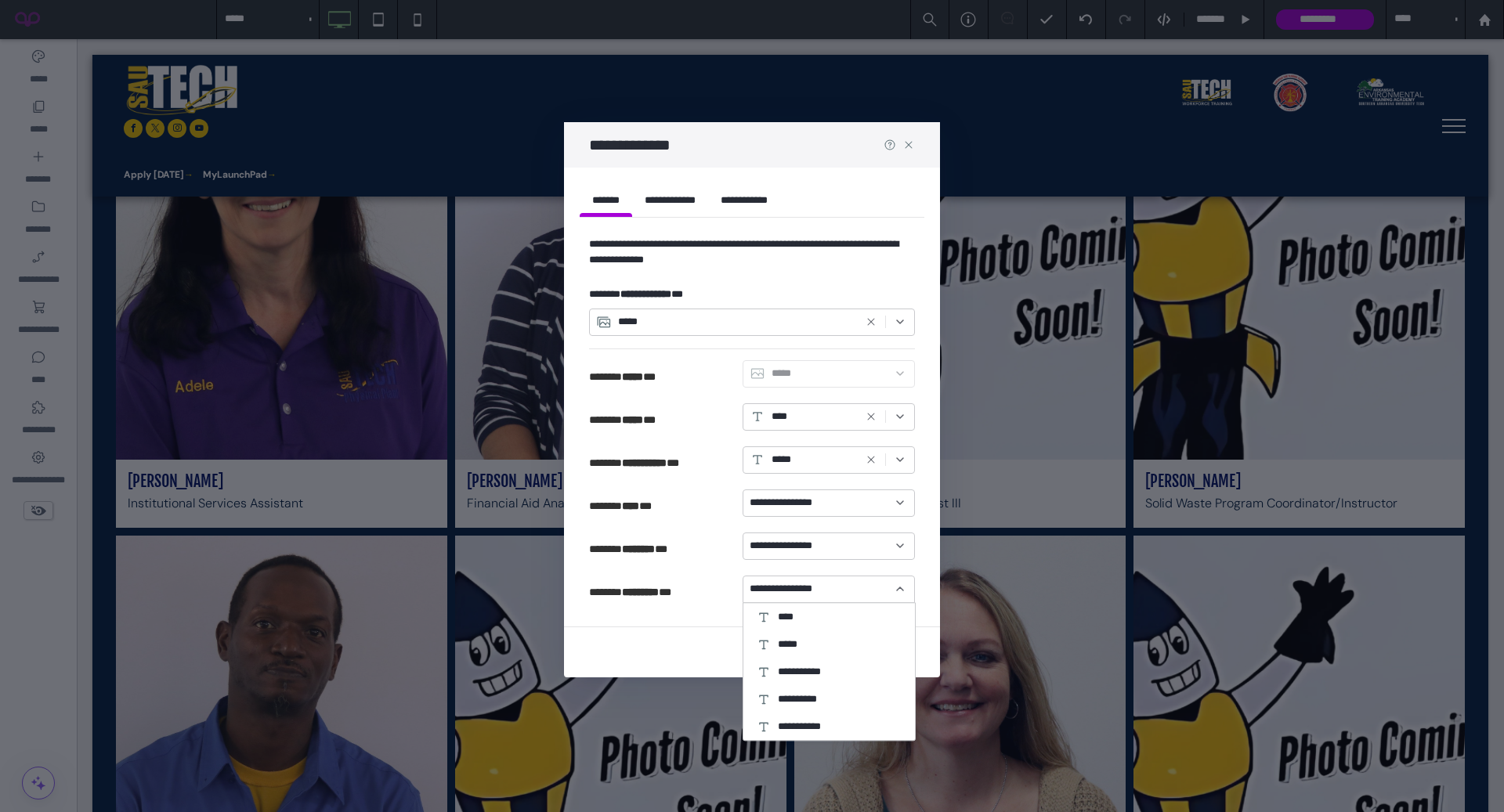 click on "**********" at bounding box center (829, 506) 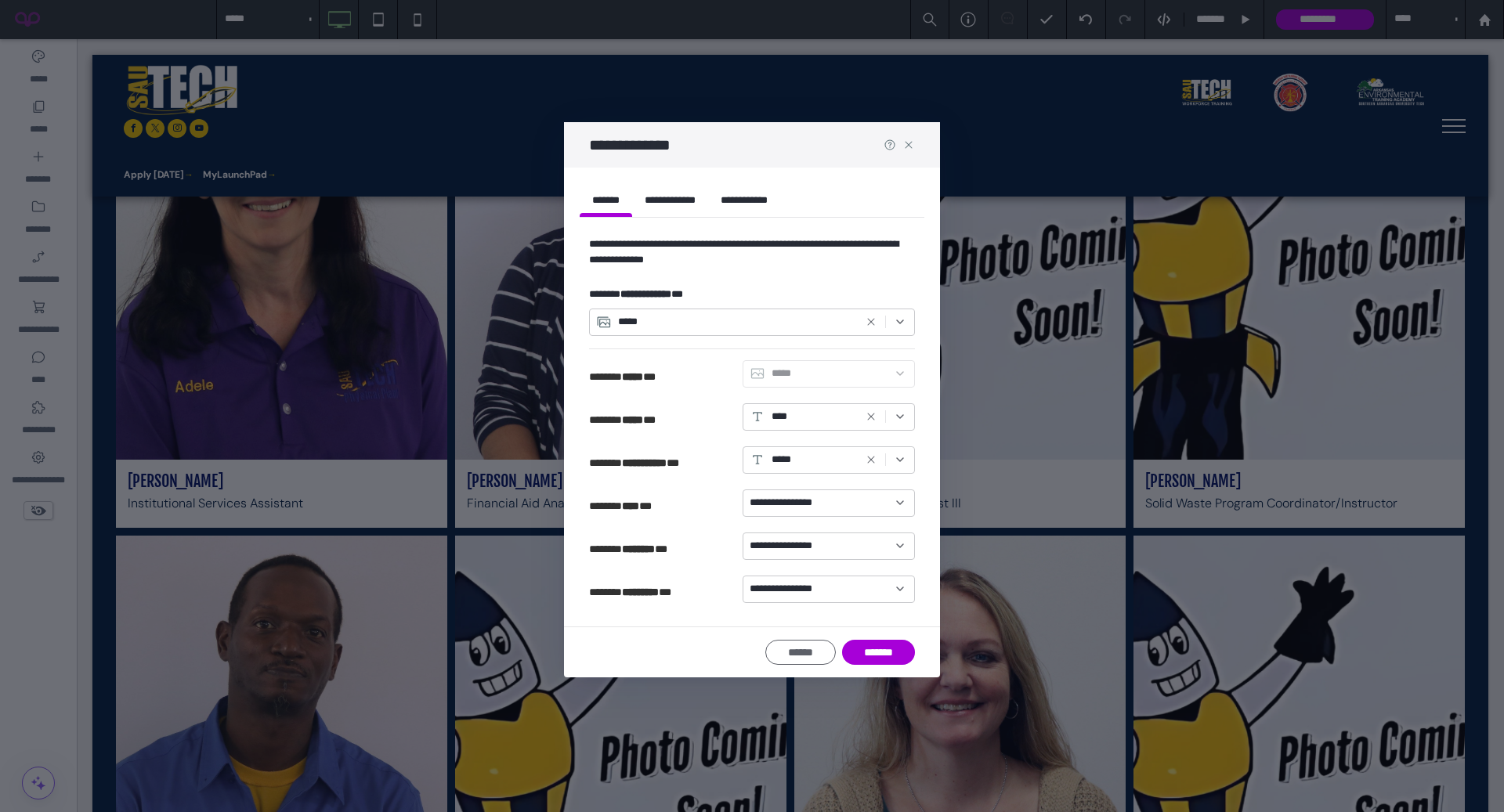click on "**********" at bounding box center [789, 503] 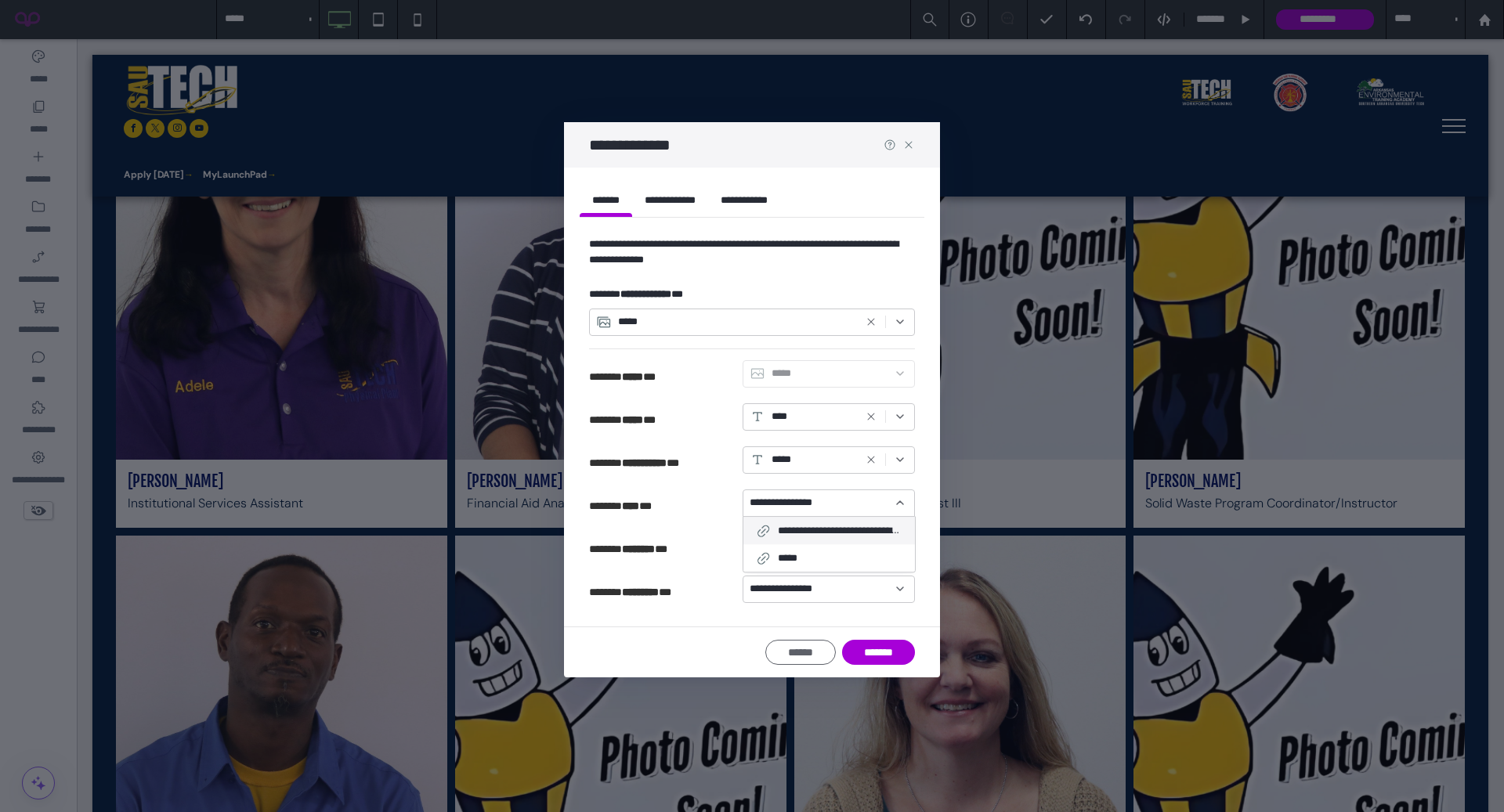 click on "**********" at bounding box center [840, 531] 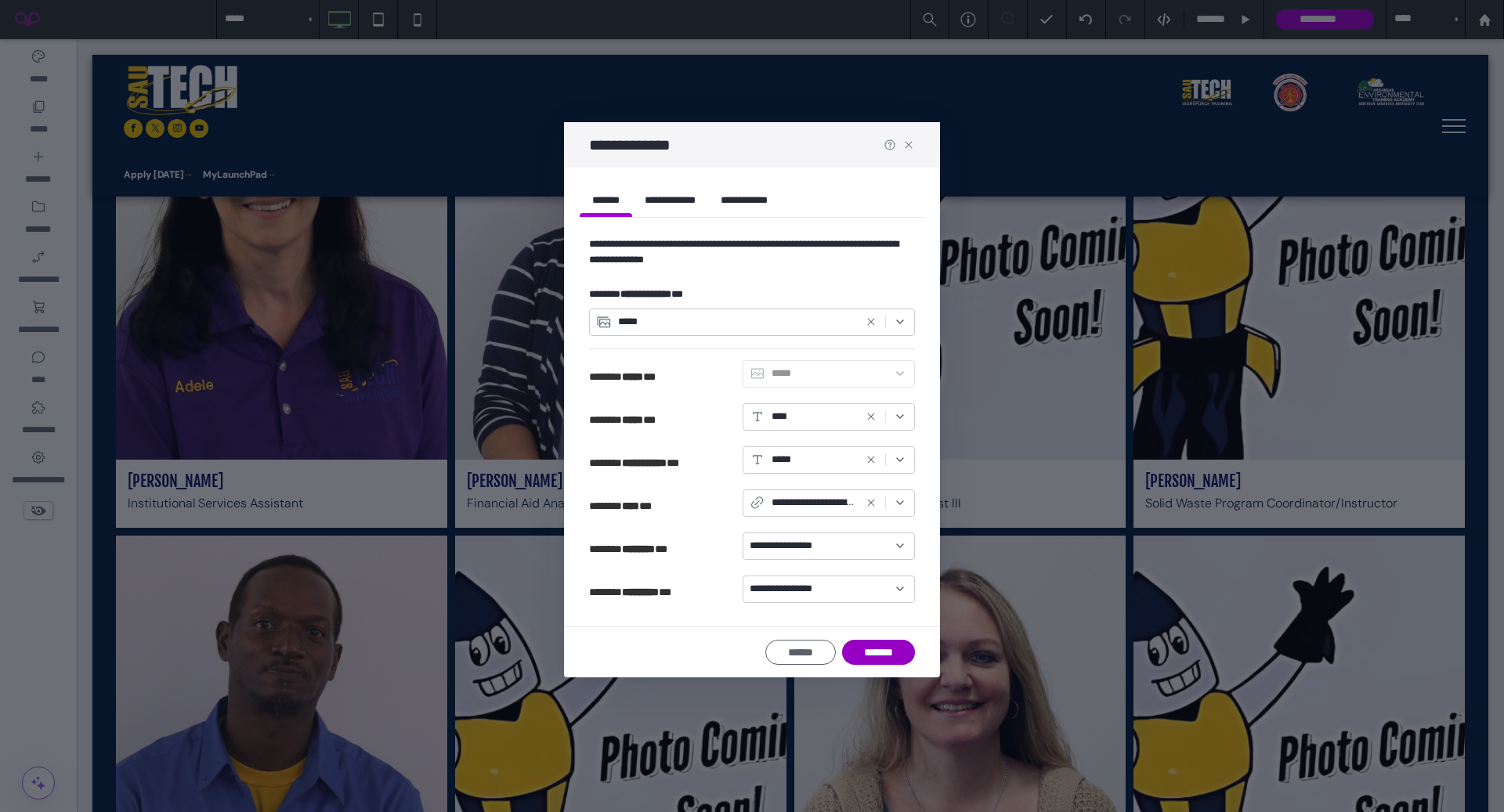 click on "*******" at bounding box center [878, 652] 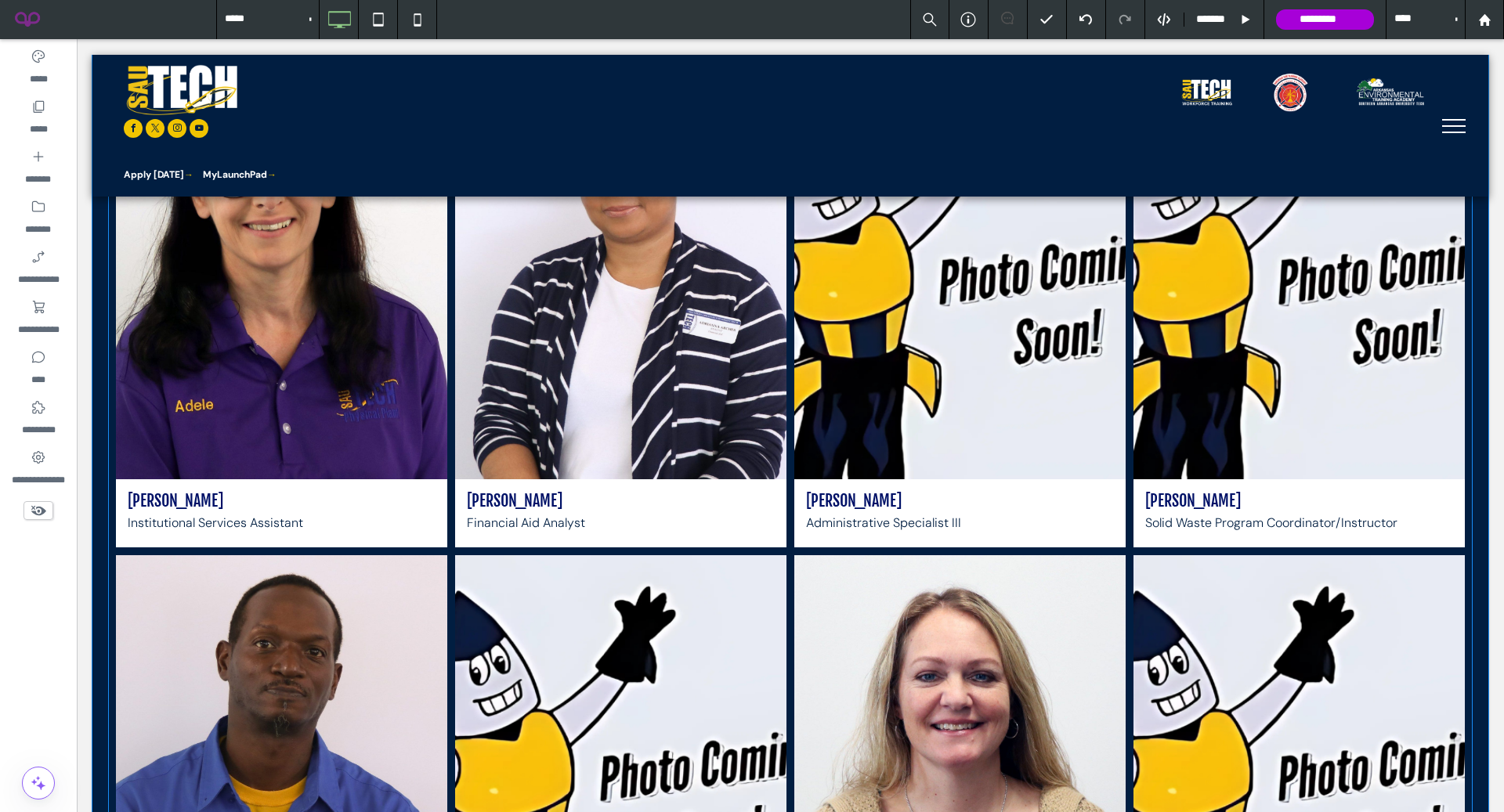 scroll, scrollTop: 440, scrollLeft: 0, axis: vertical 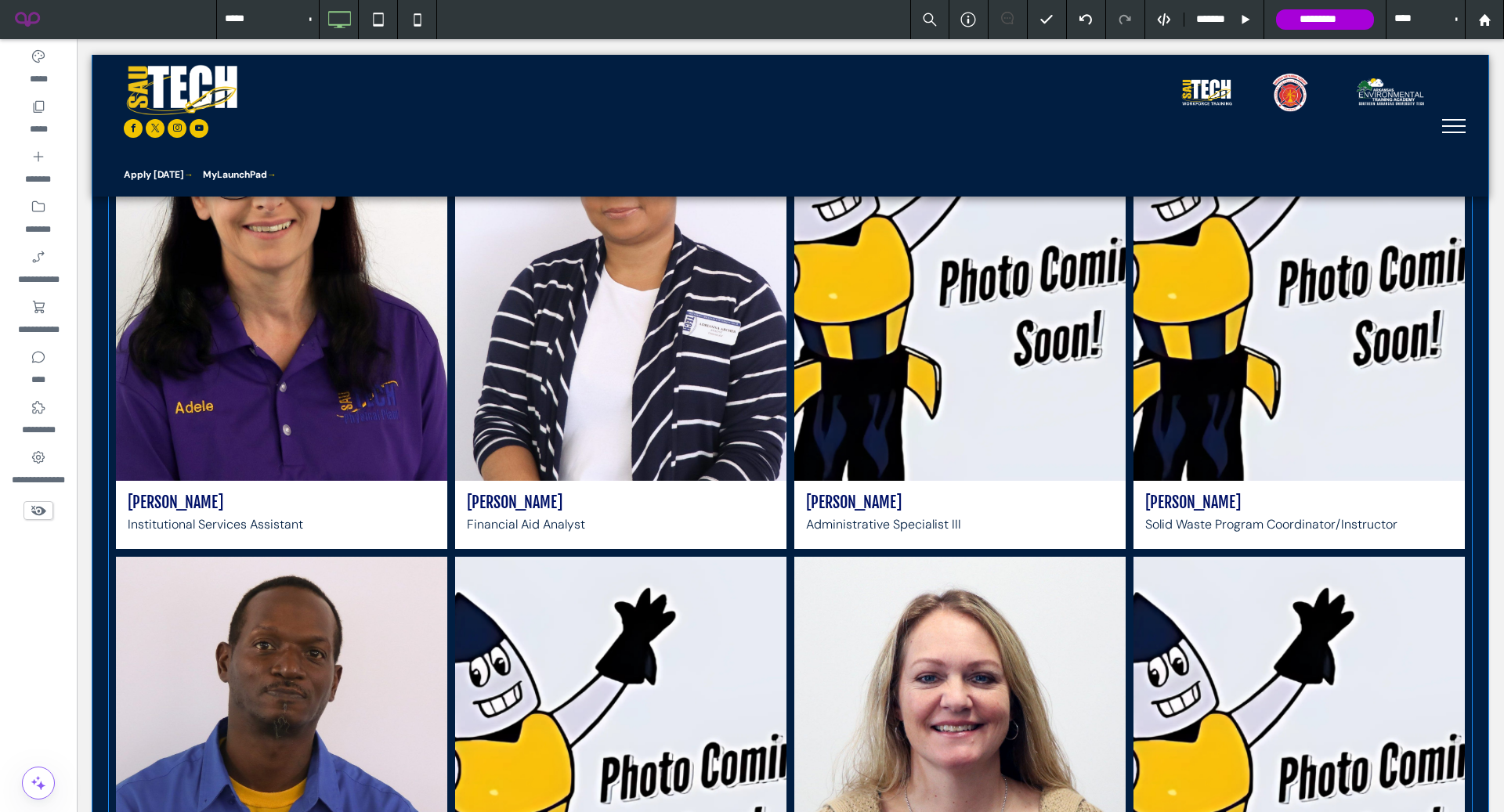 click at bounding box center [281, 270] 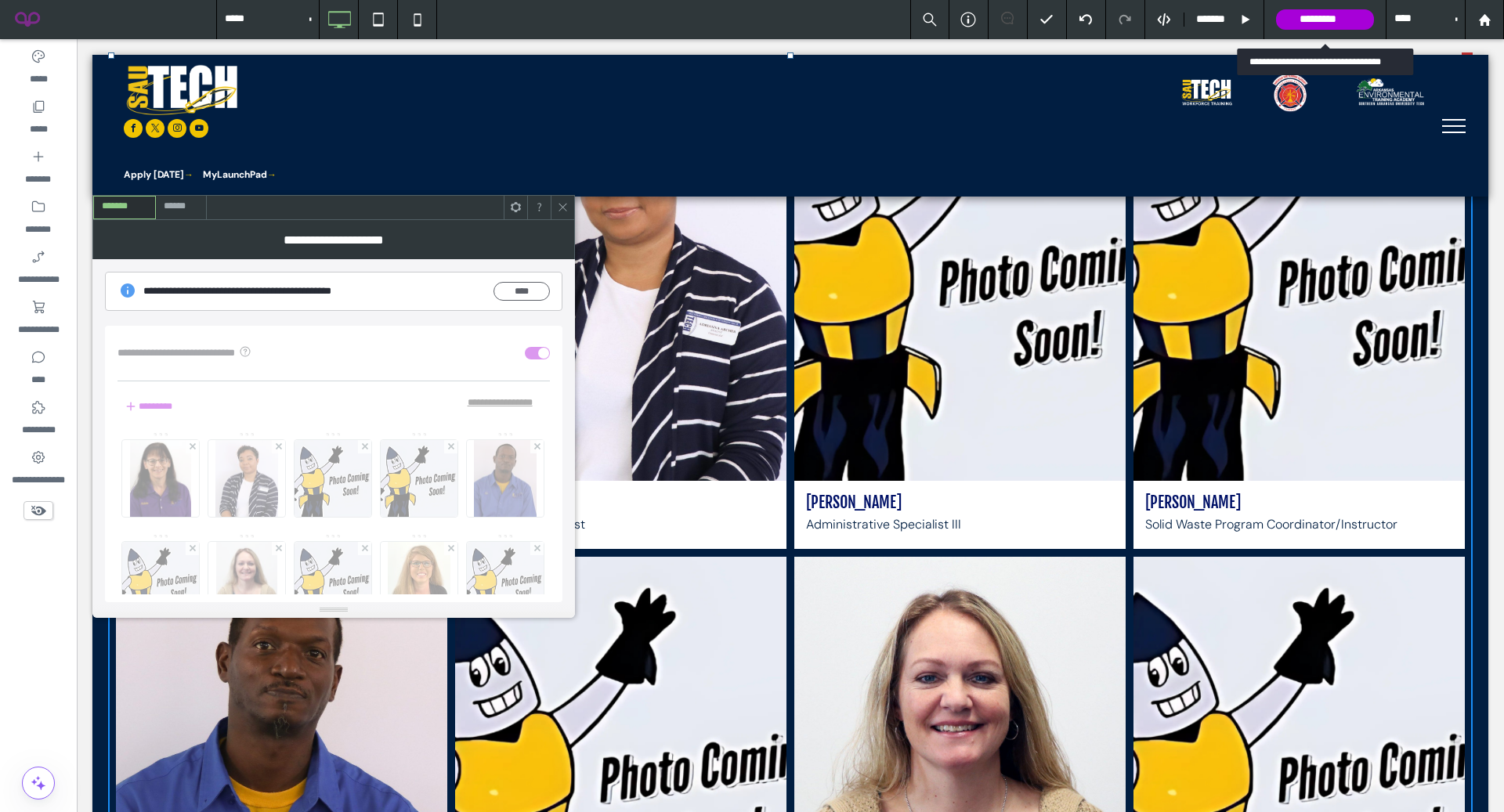 click on "*********" at bounding box center [1325, 20] 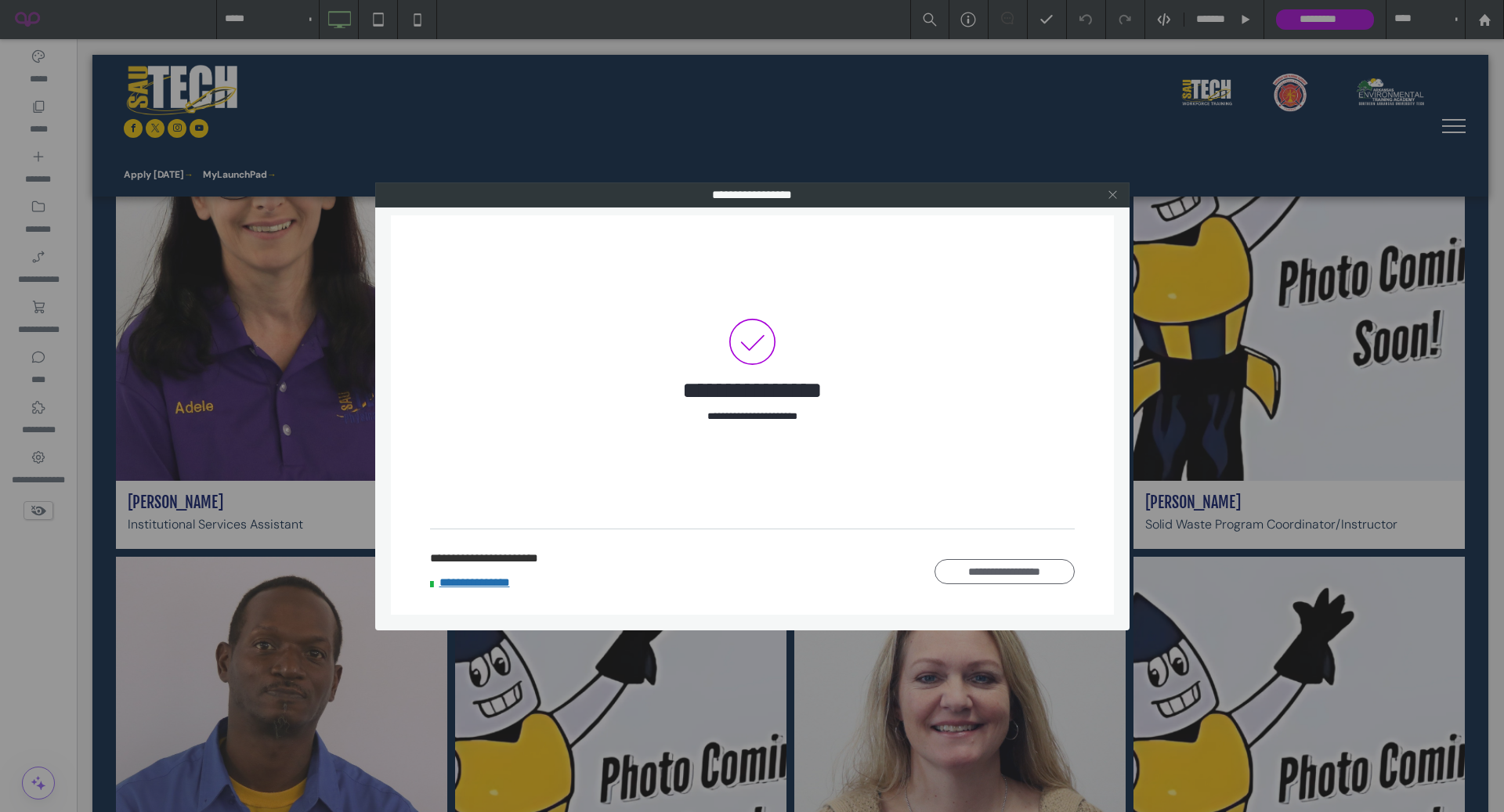 click 